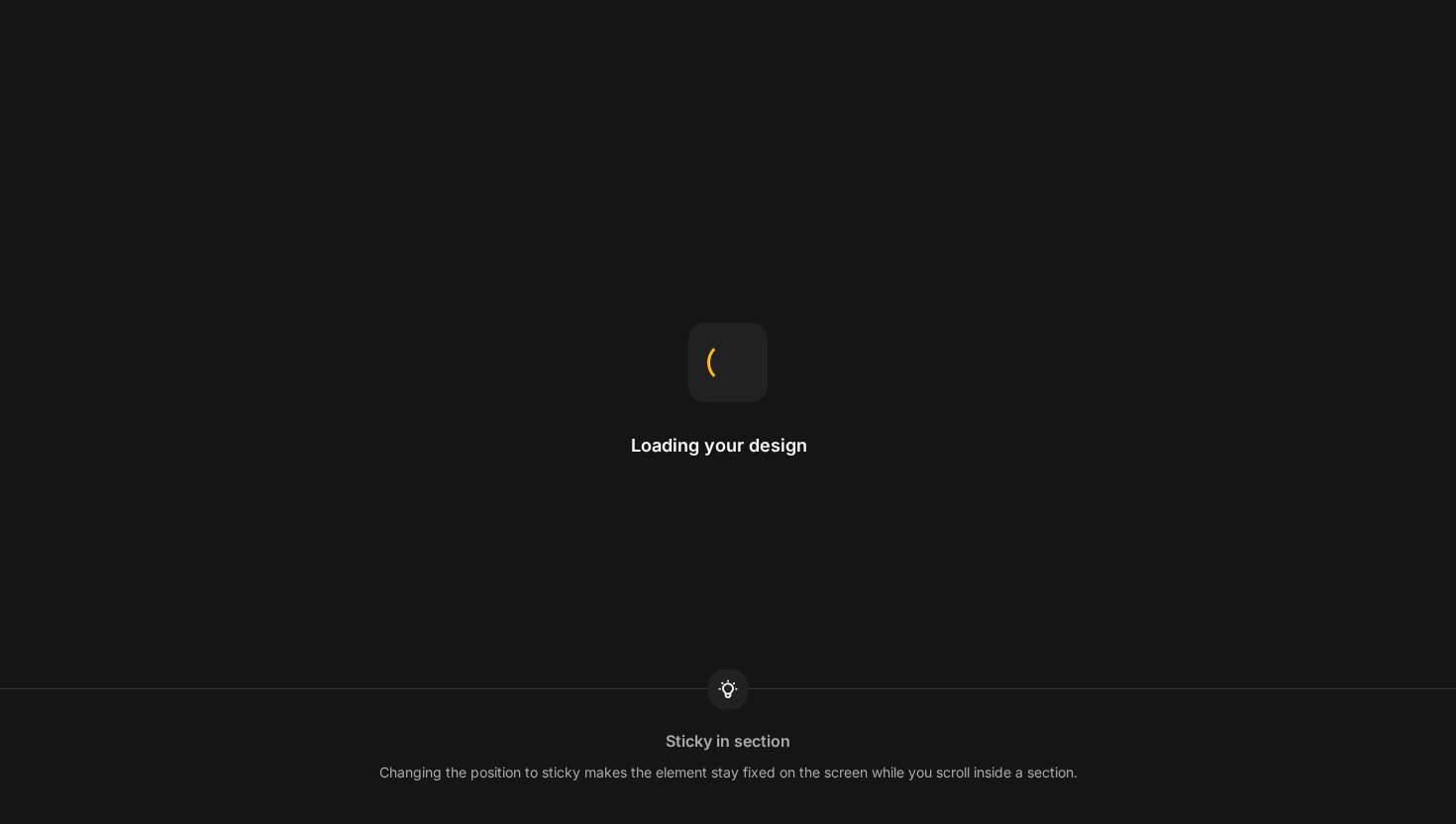 scroll, scrollTop: 0, scrollLeft: 0, axis: both 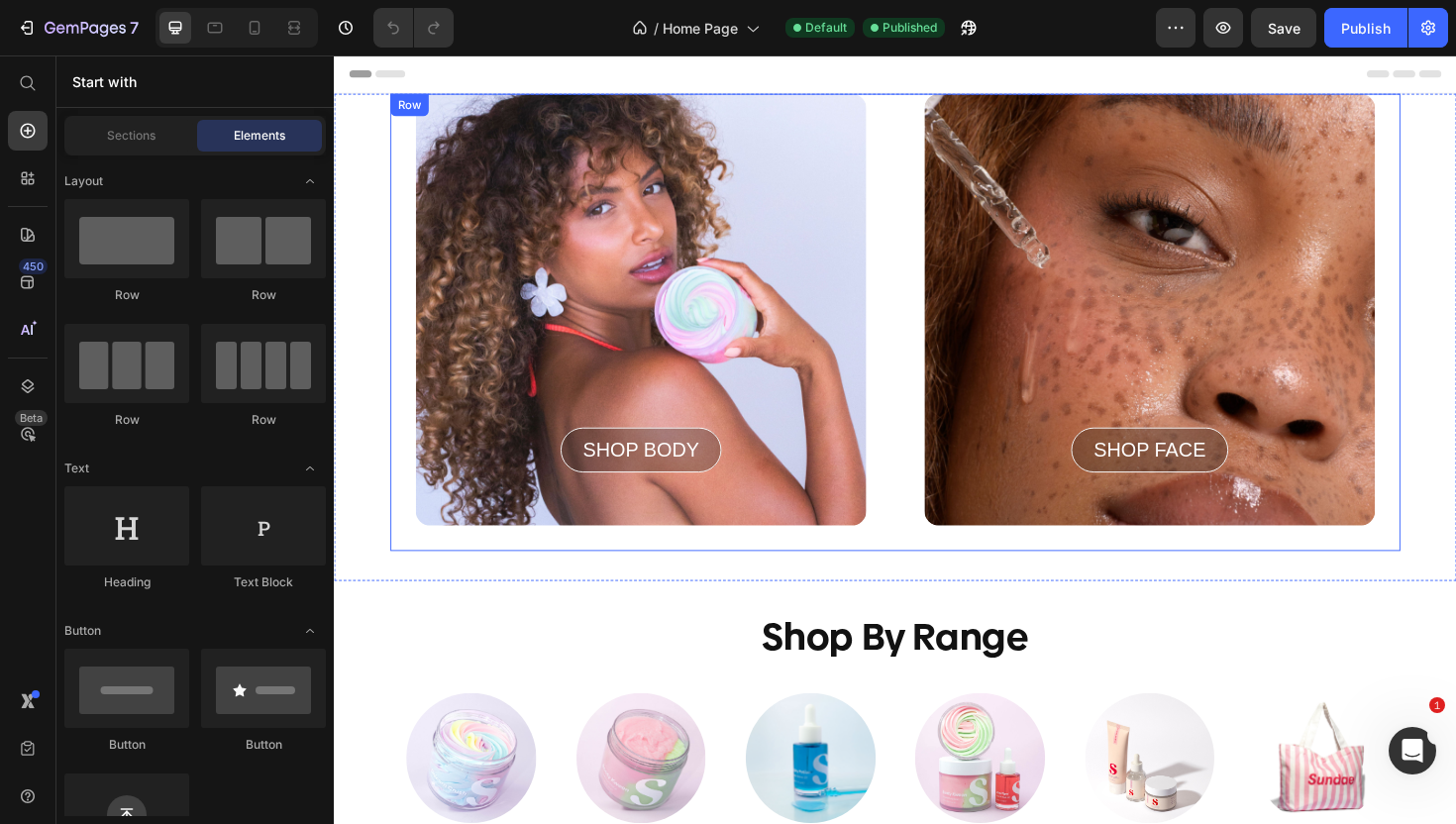 click on "SHOP FACE Button Row Row Hero Banner" at bounding box center (1197, 338) 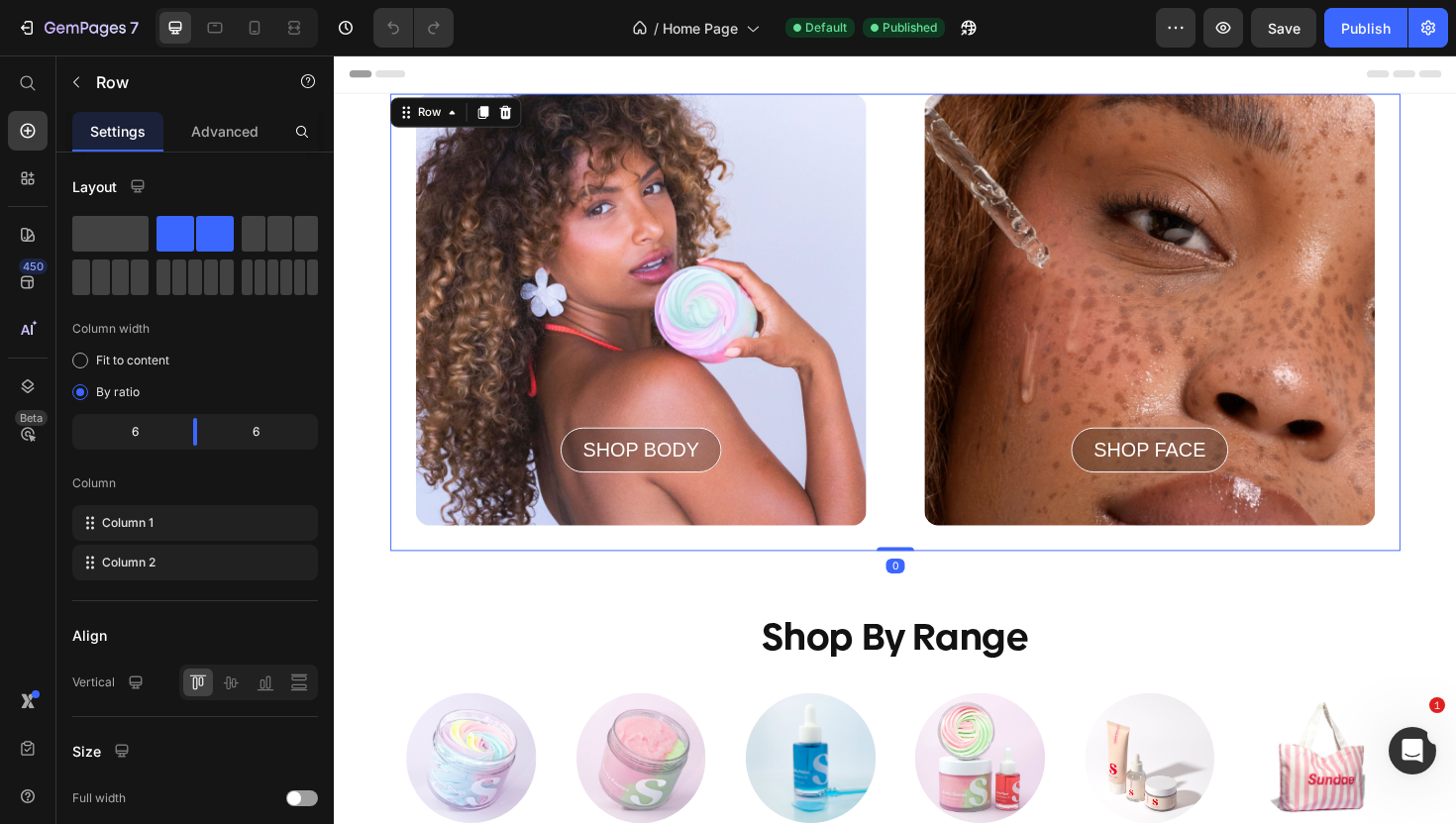 scroll, scrollTop: 0, scrollLeft: 0, axis: both 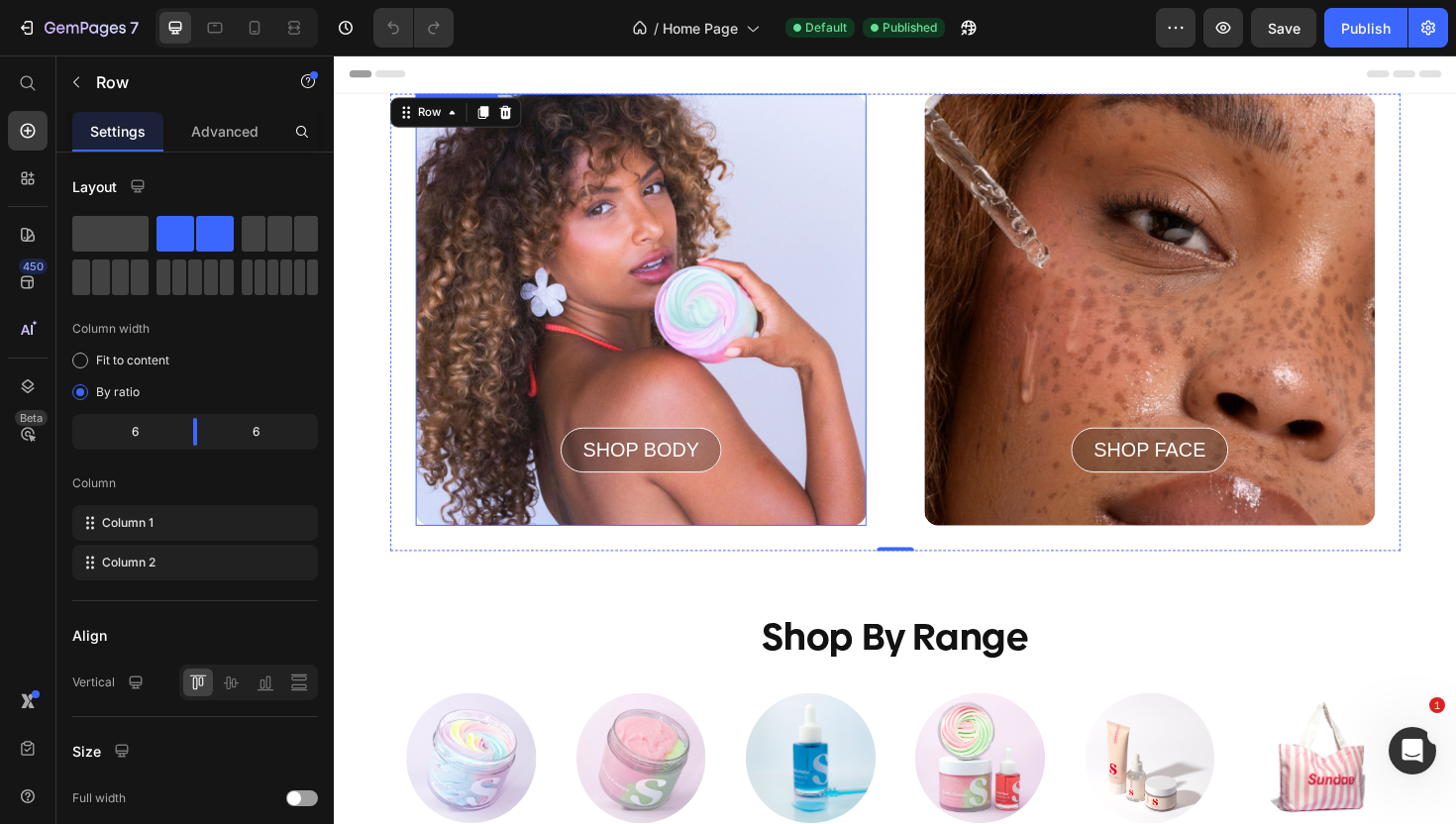 click on "SHOP BODY Button Row Row" at bounding box center (659, 325) 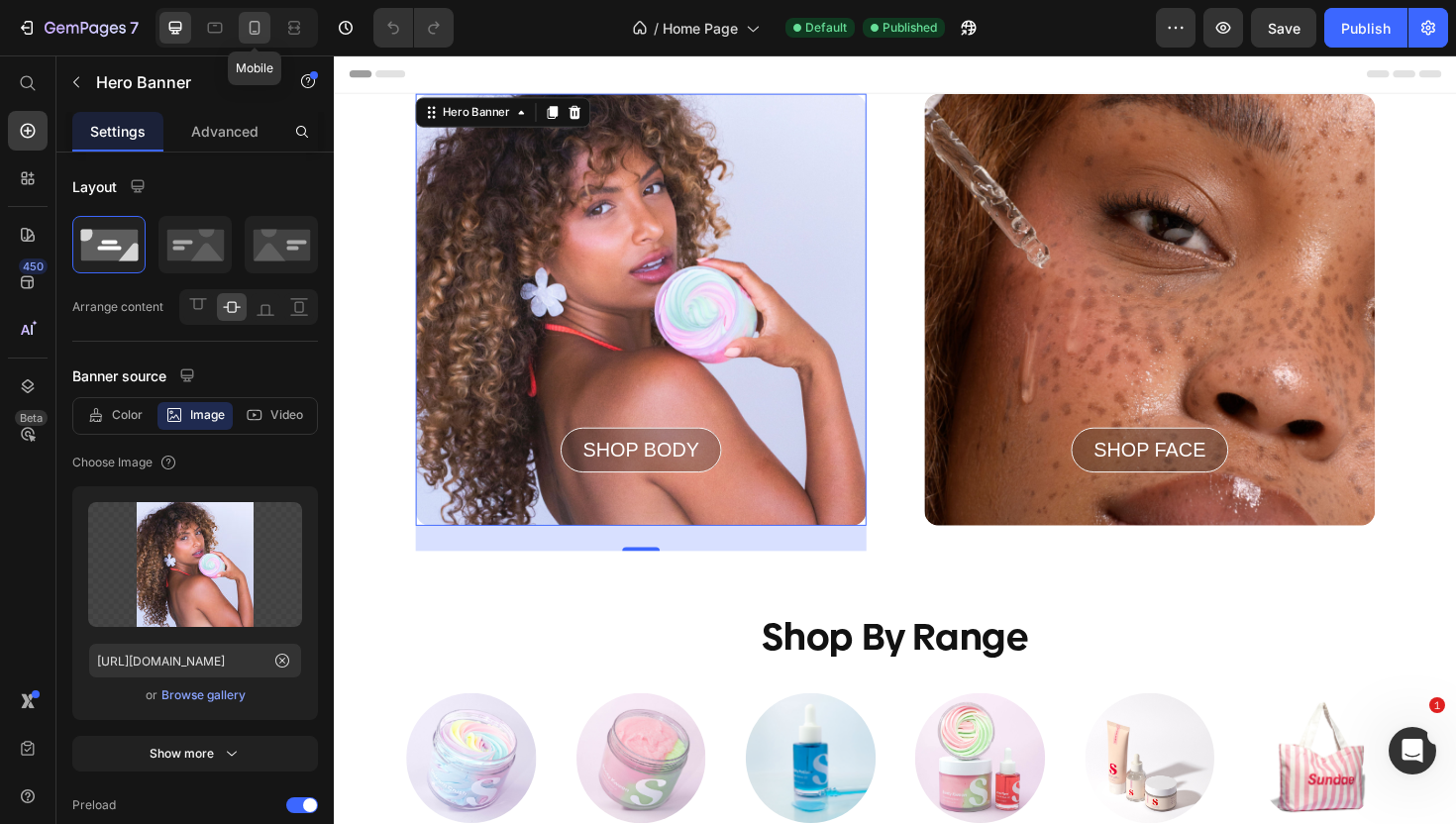 click 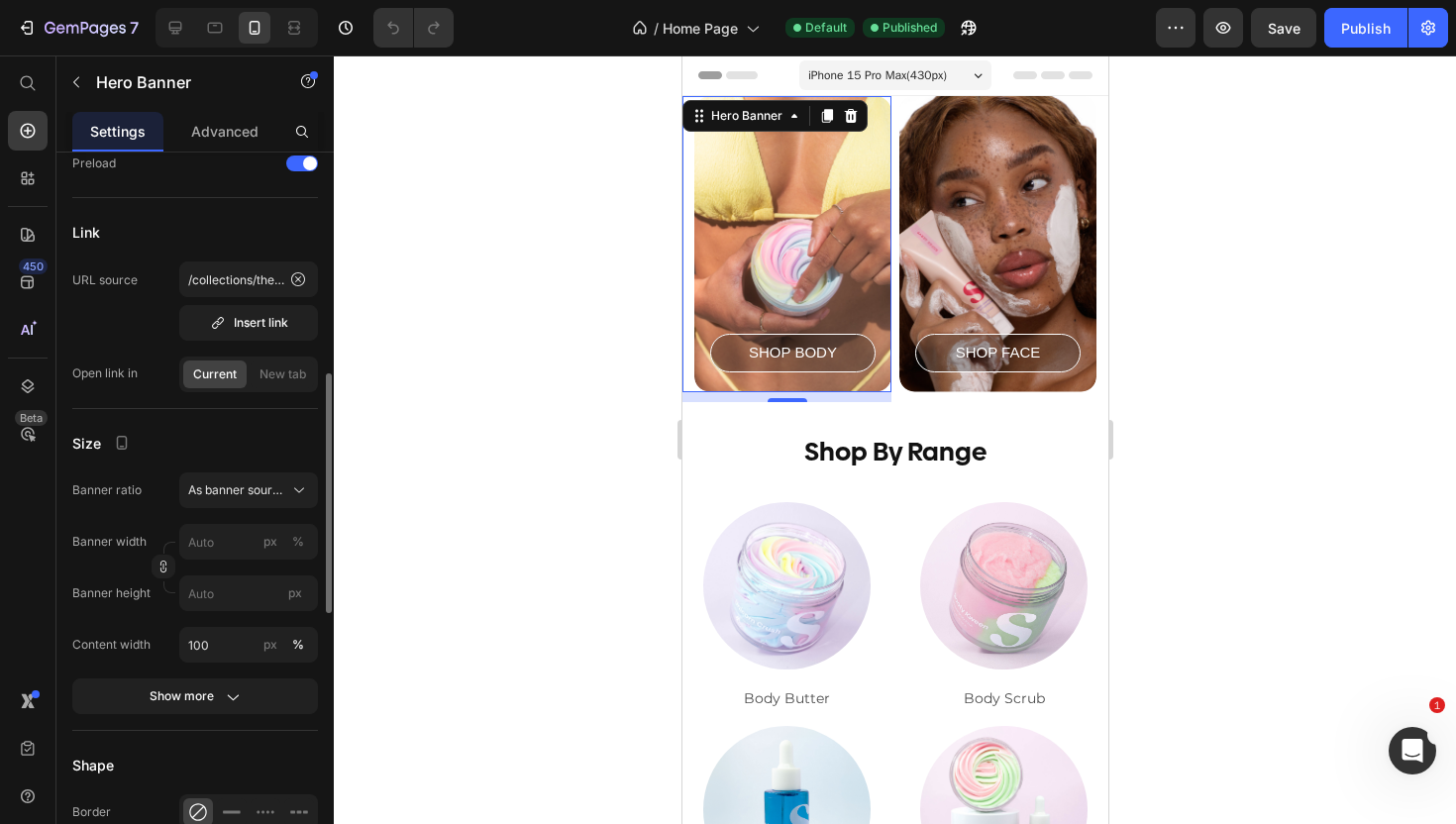 scroll, scrollTop: 649, scrollLeft: 0, axis: vertical 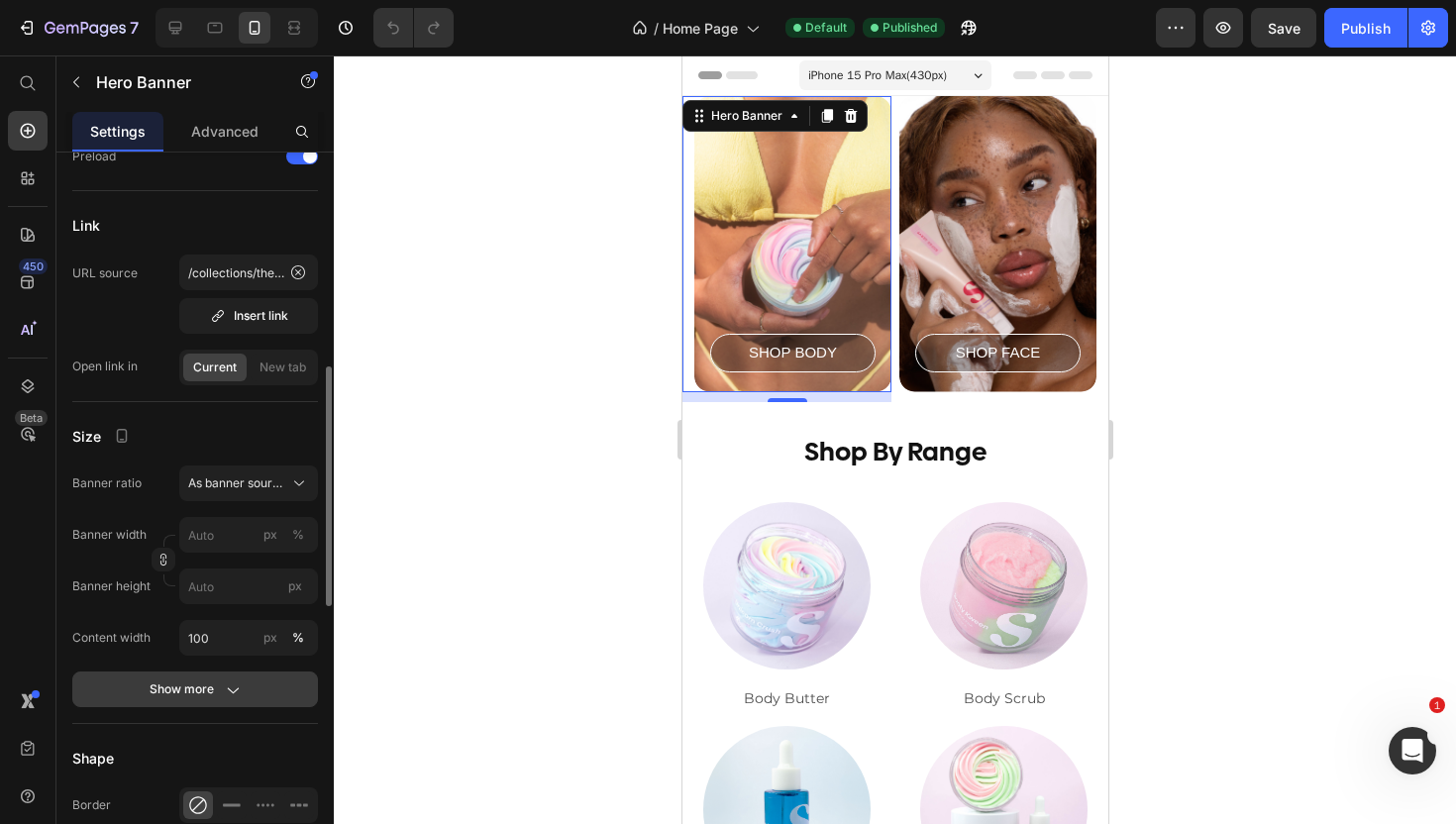 click 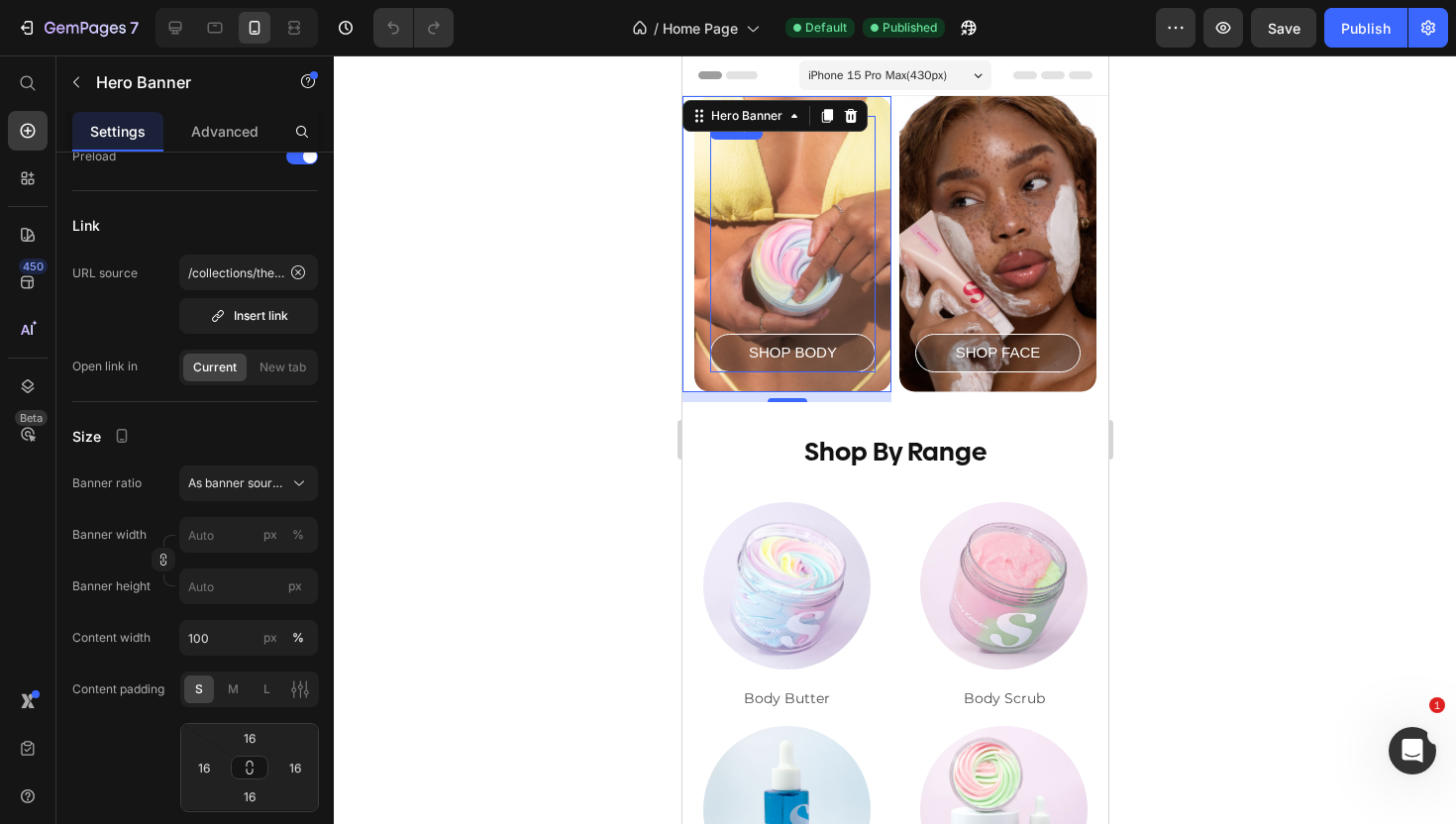 click on "SHOP BODY Button" at bounding box center [791, 244] 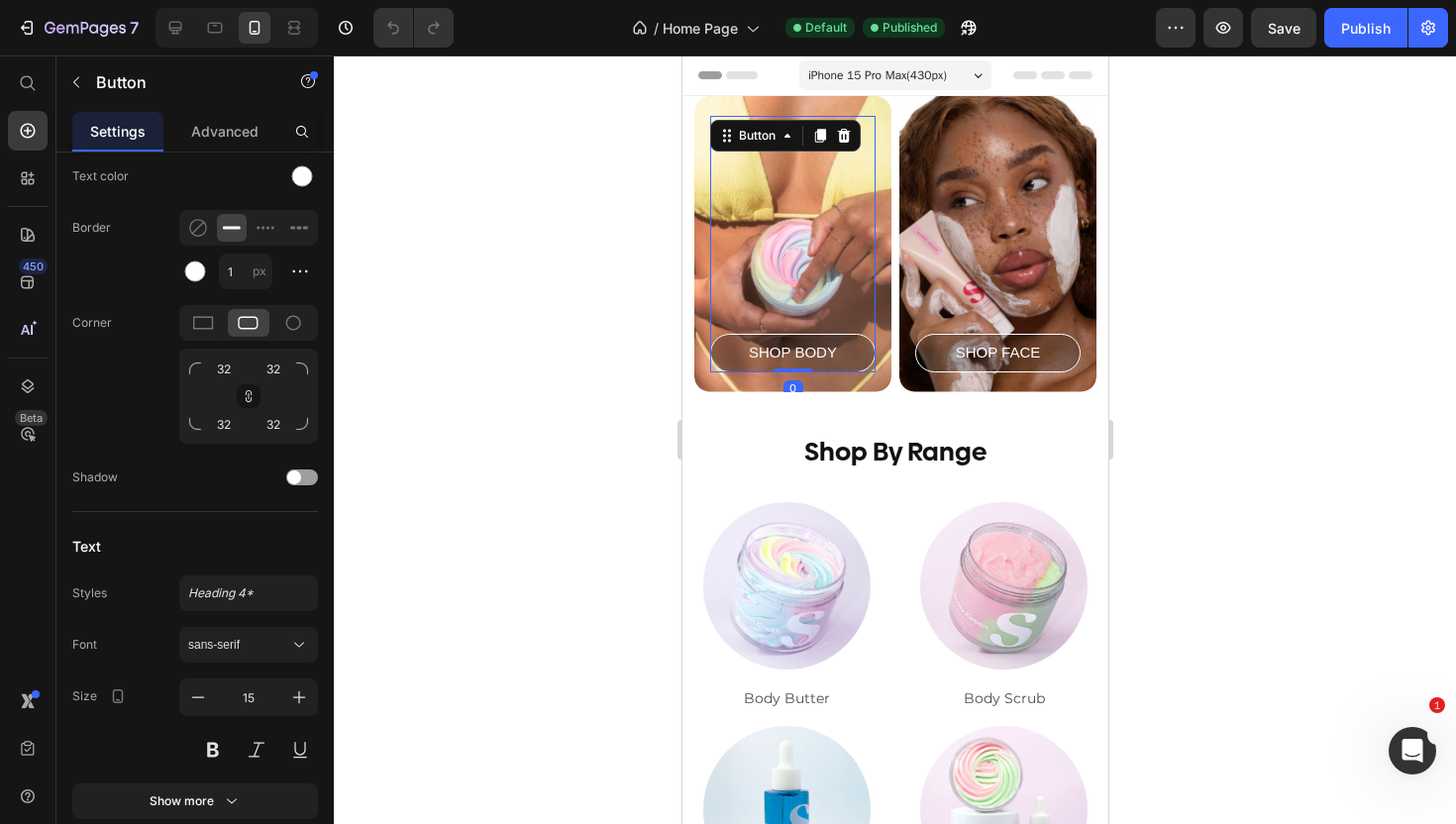 scroll, scrollTop: 0, scrollLeft: 0, axis: both 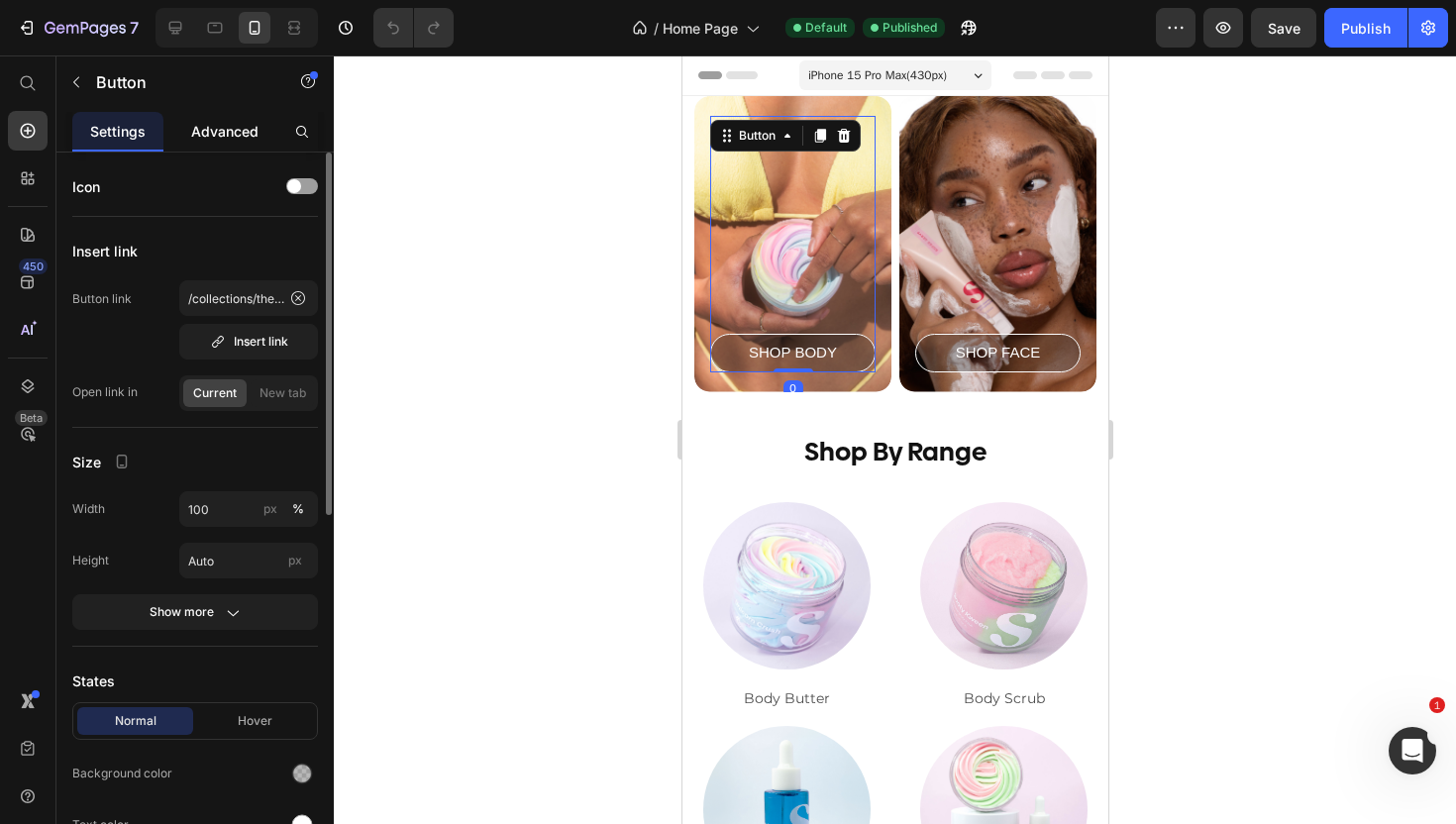 click on "Advanced" at bounding box center (225, 131) 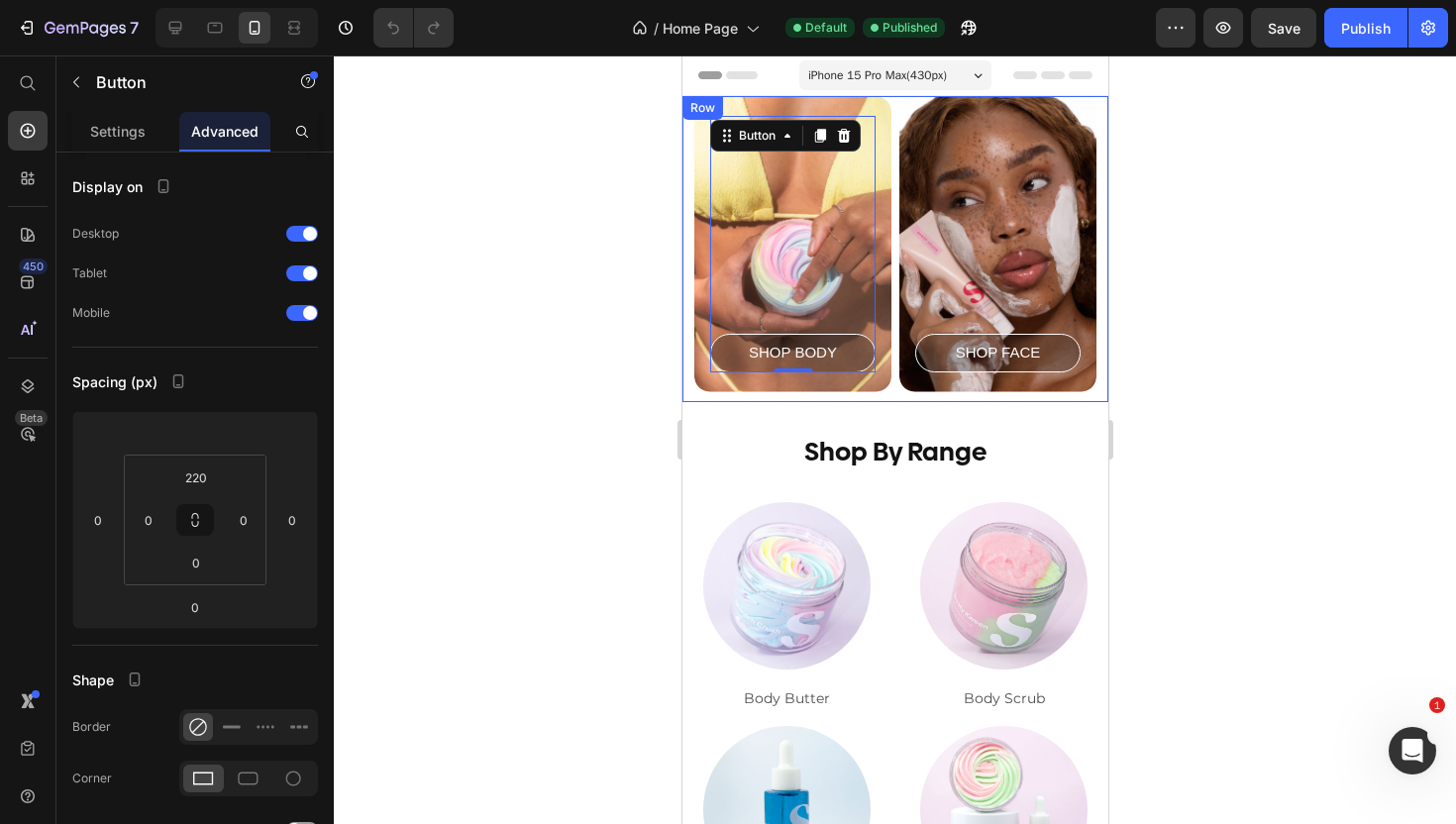 click on "SHOP BODY Button   0 Row Row Hero Banner SHOP FACE Button Row Row Hero Banner Row" at bounding box center (894, 249) 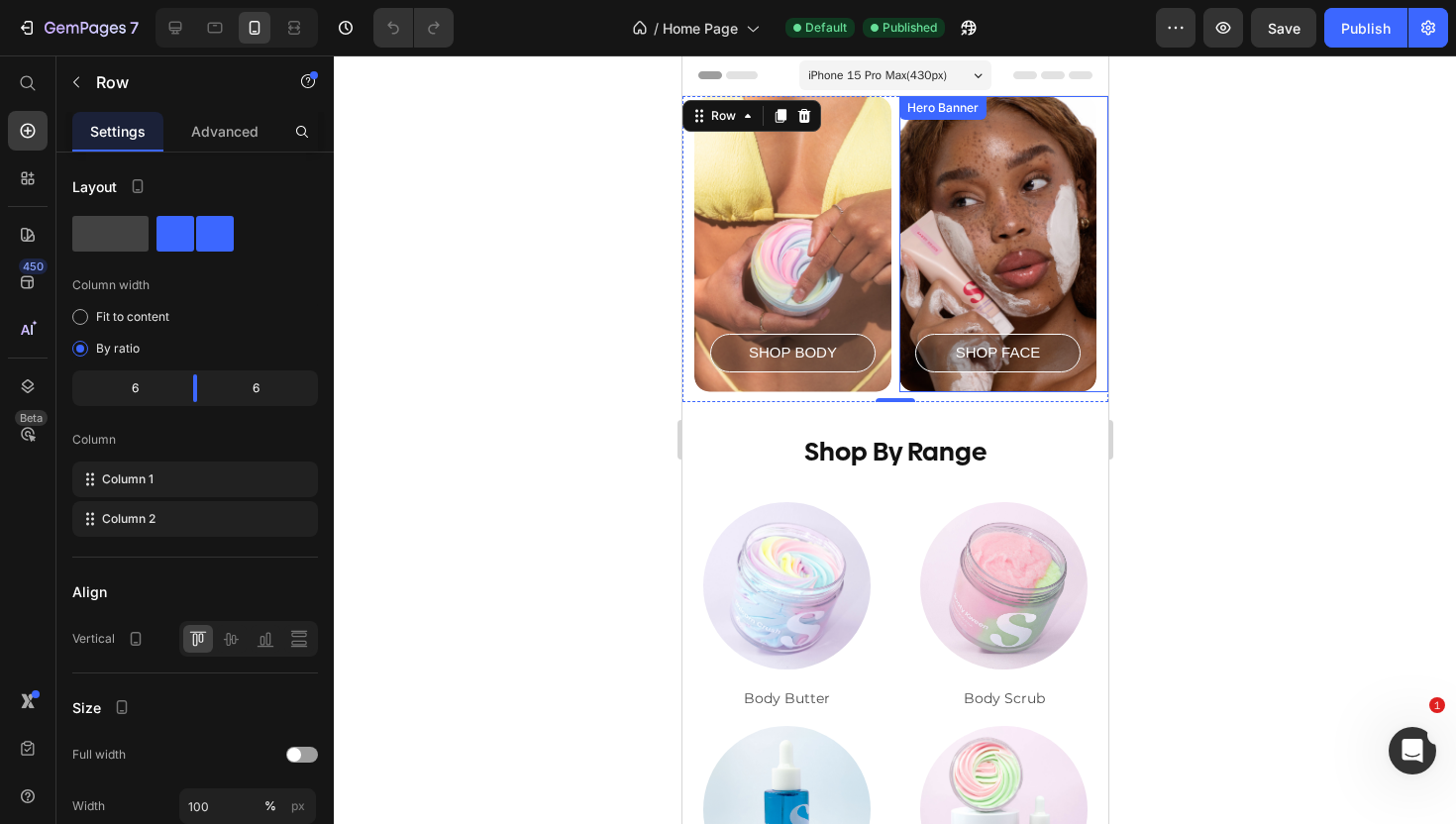 click on "SHOP FACE Button Row Row" at bounding box center [996, 244] 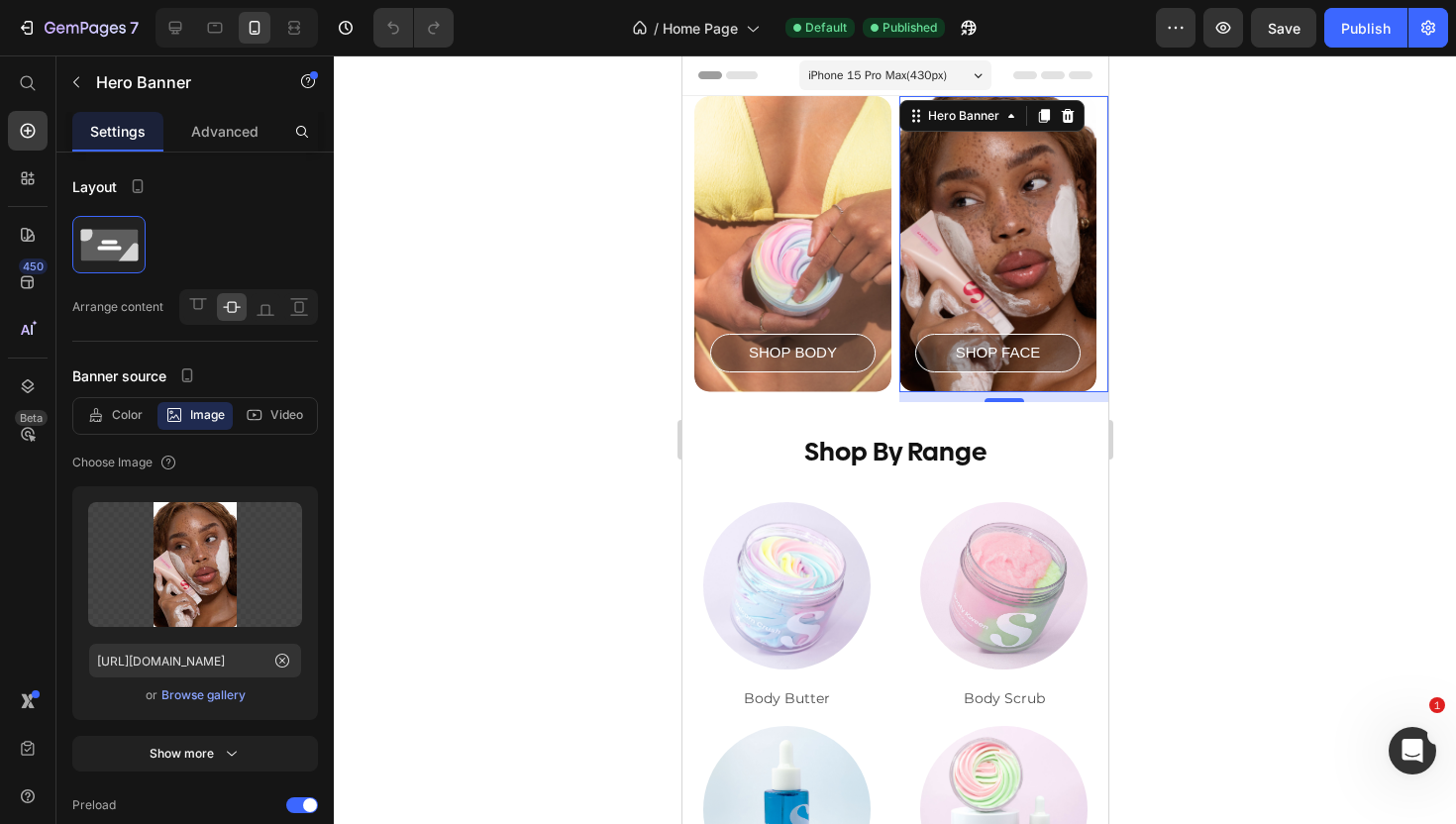 click on "SHOP FACE Button Row Row" at bounding box center (996, 244) 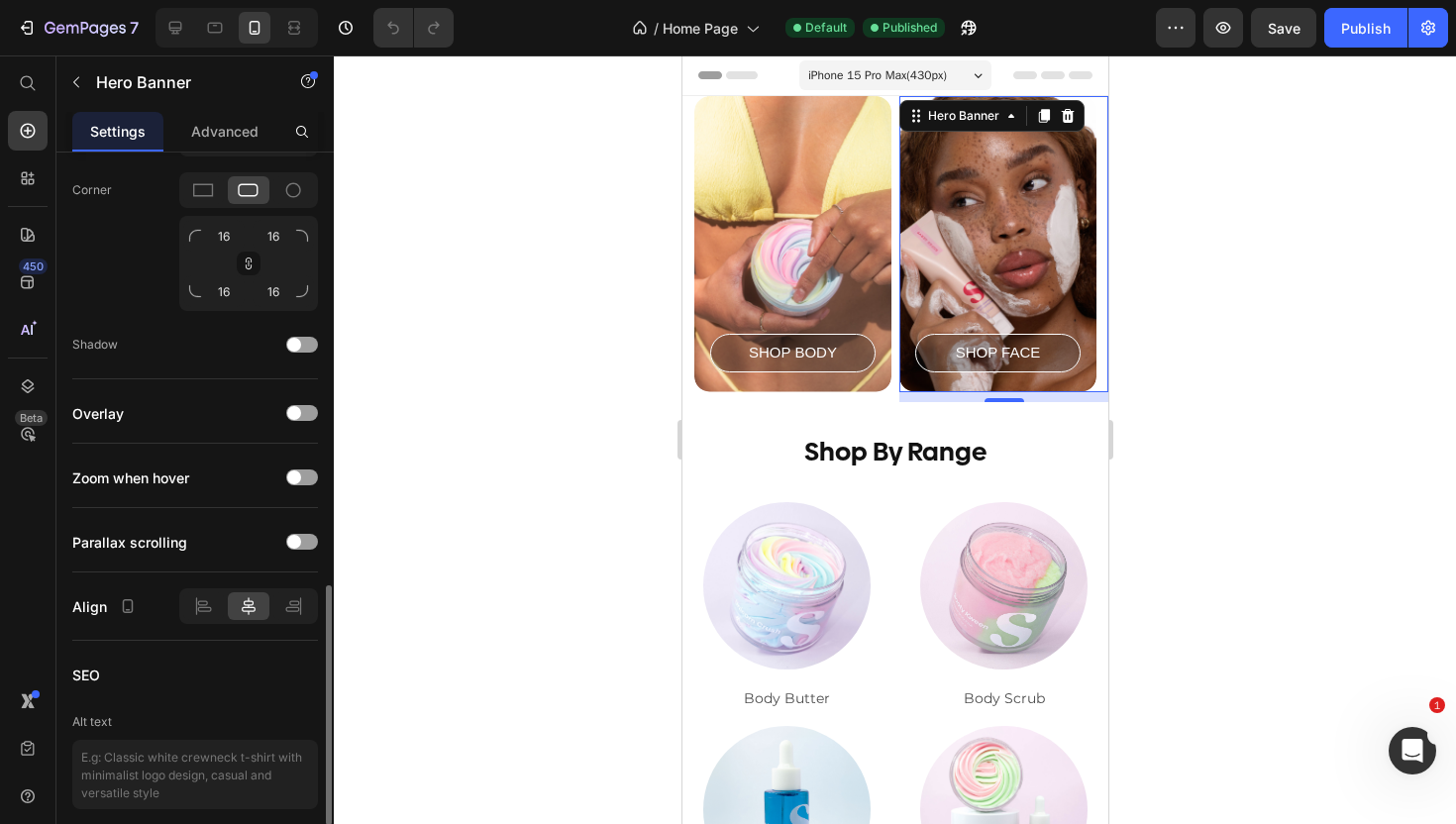 scroll, scrollTop: 1316, scrollLeft: 0, axis: vertical 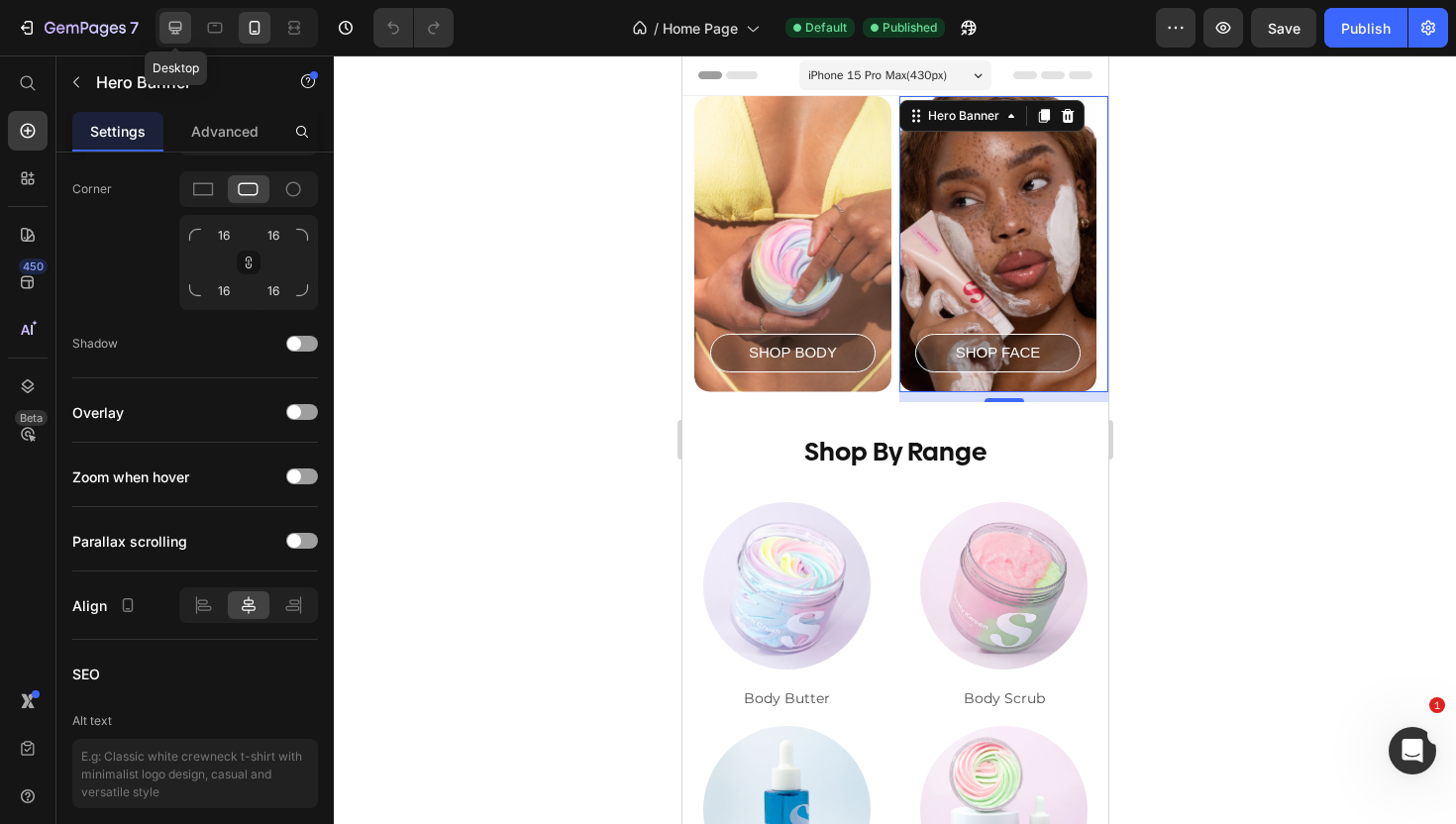 click 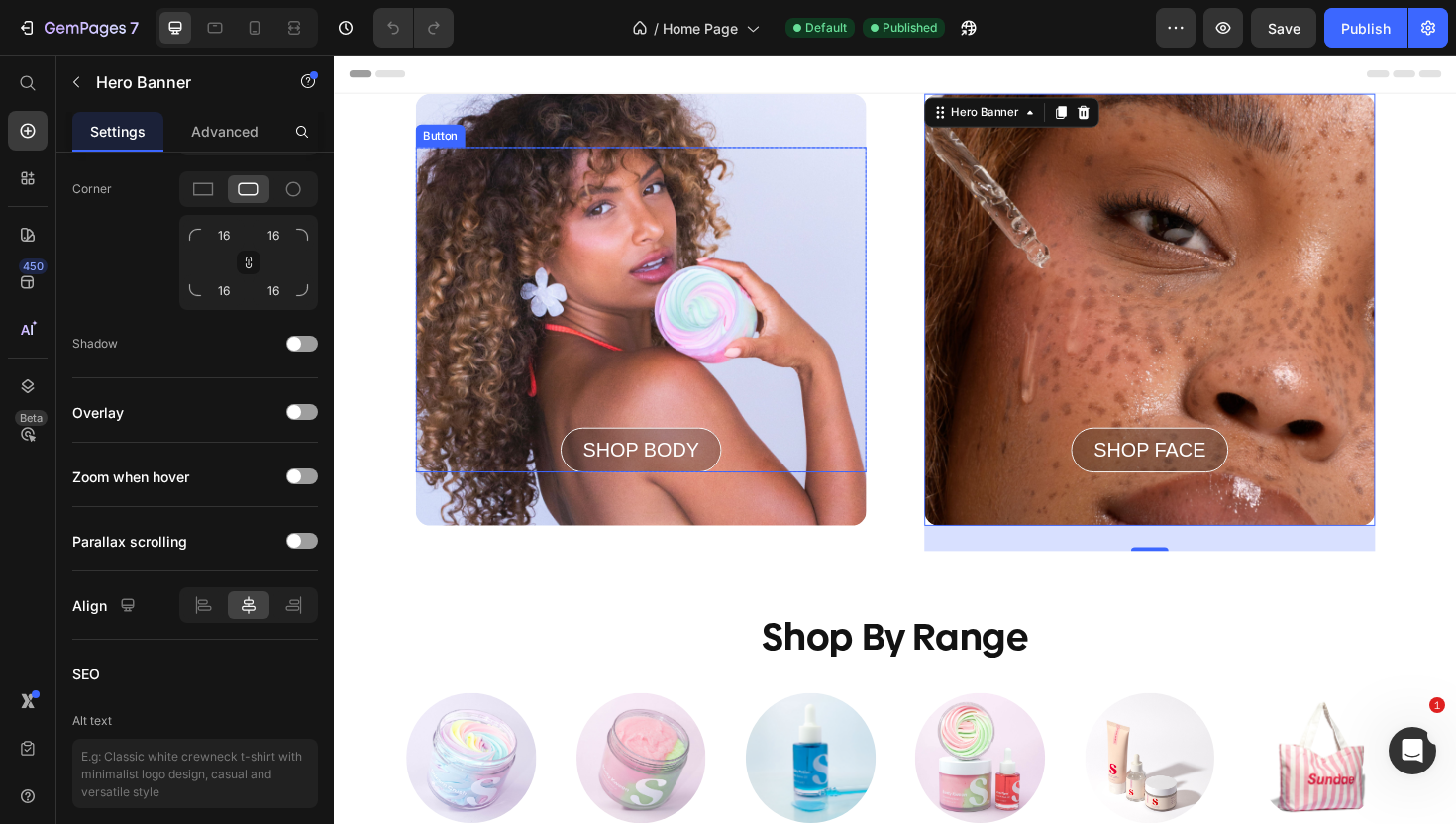 click on "SHOP BODY" at bounding box center [659, 473] 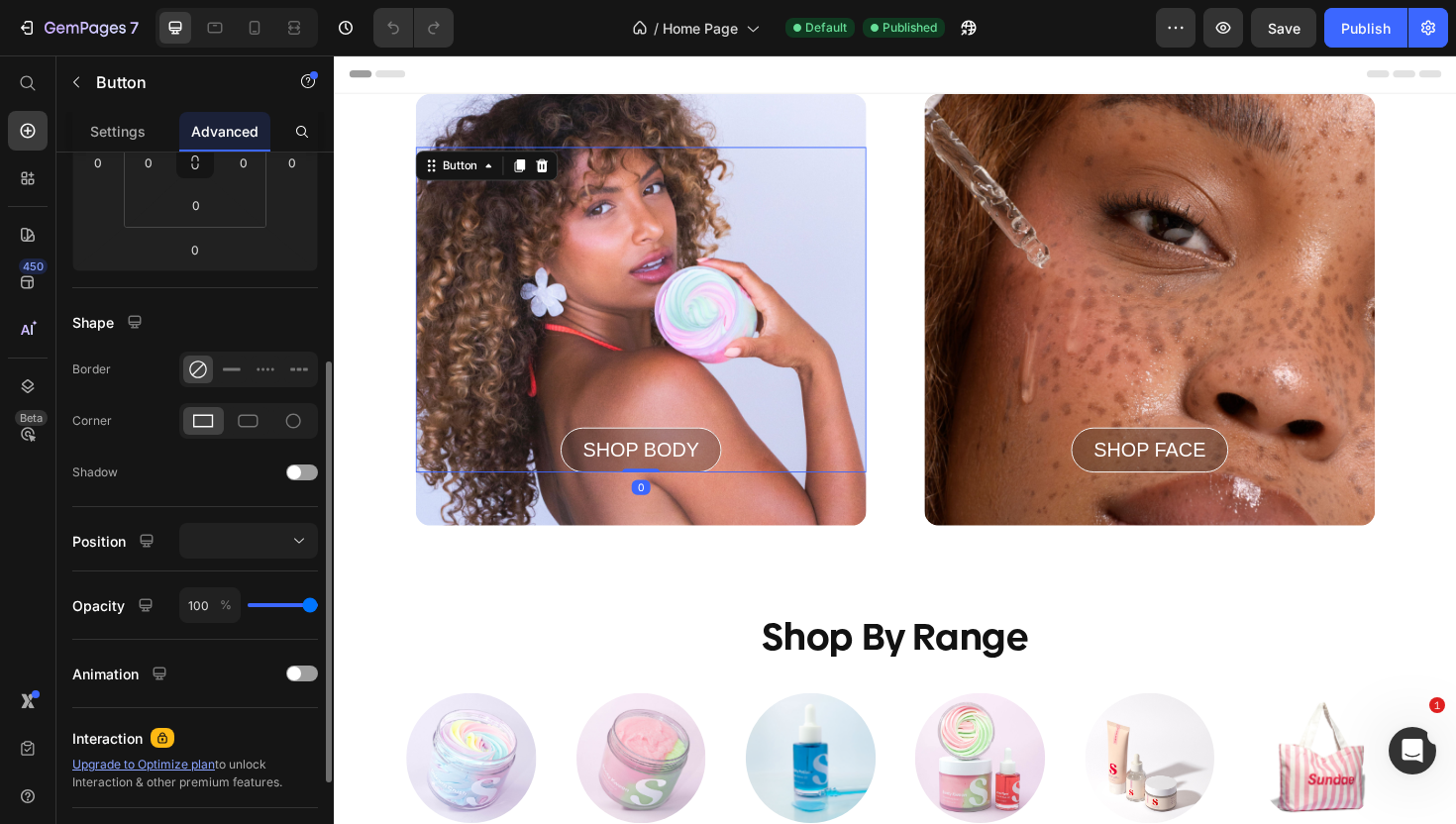 scroll, scrollTop: 359, scrollLeft: 0, axis: vertical 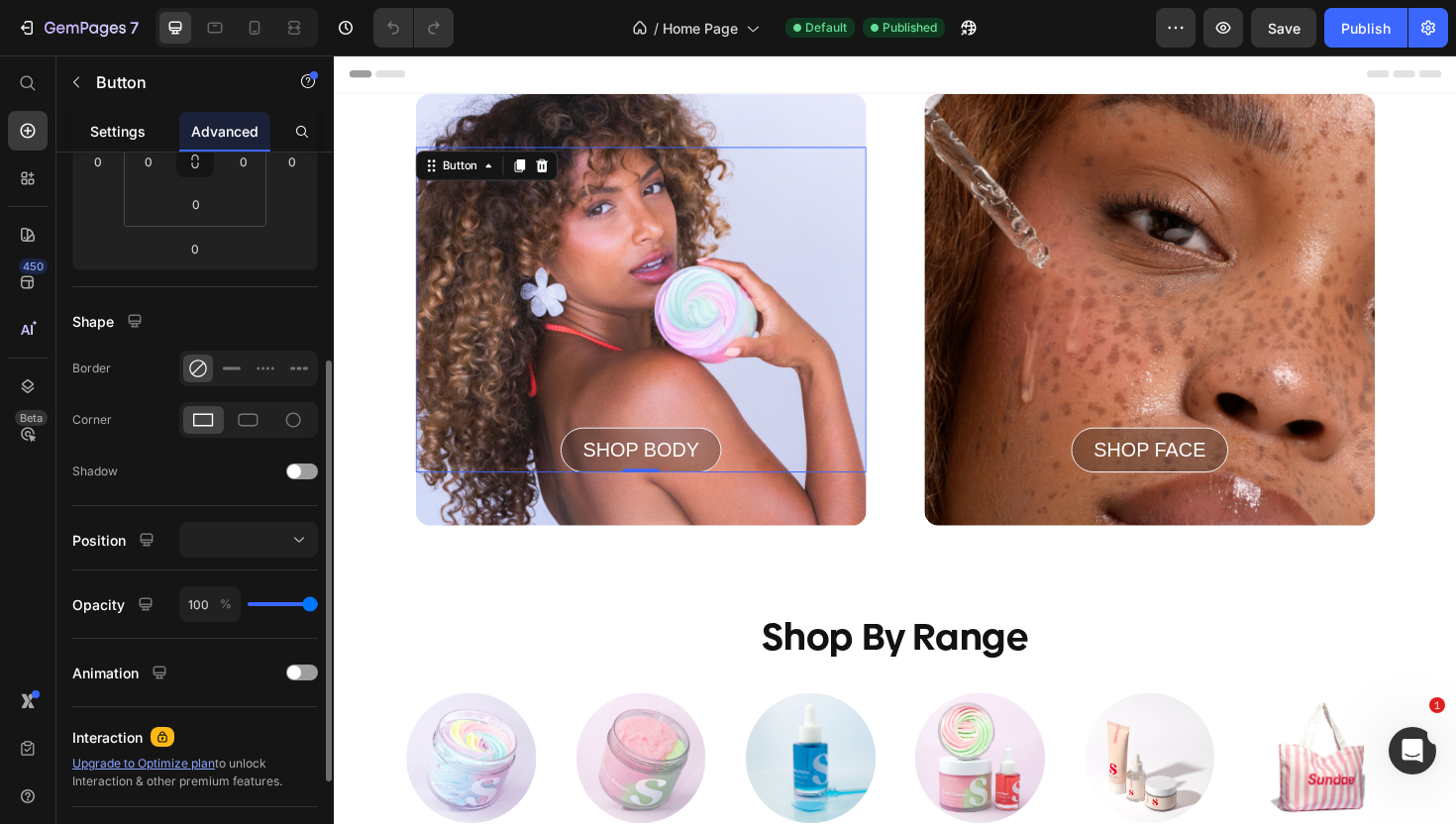 click on "Settings" at bounding box center [118, 131] 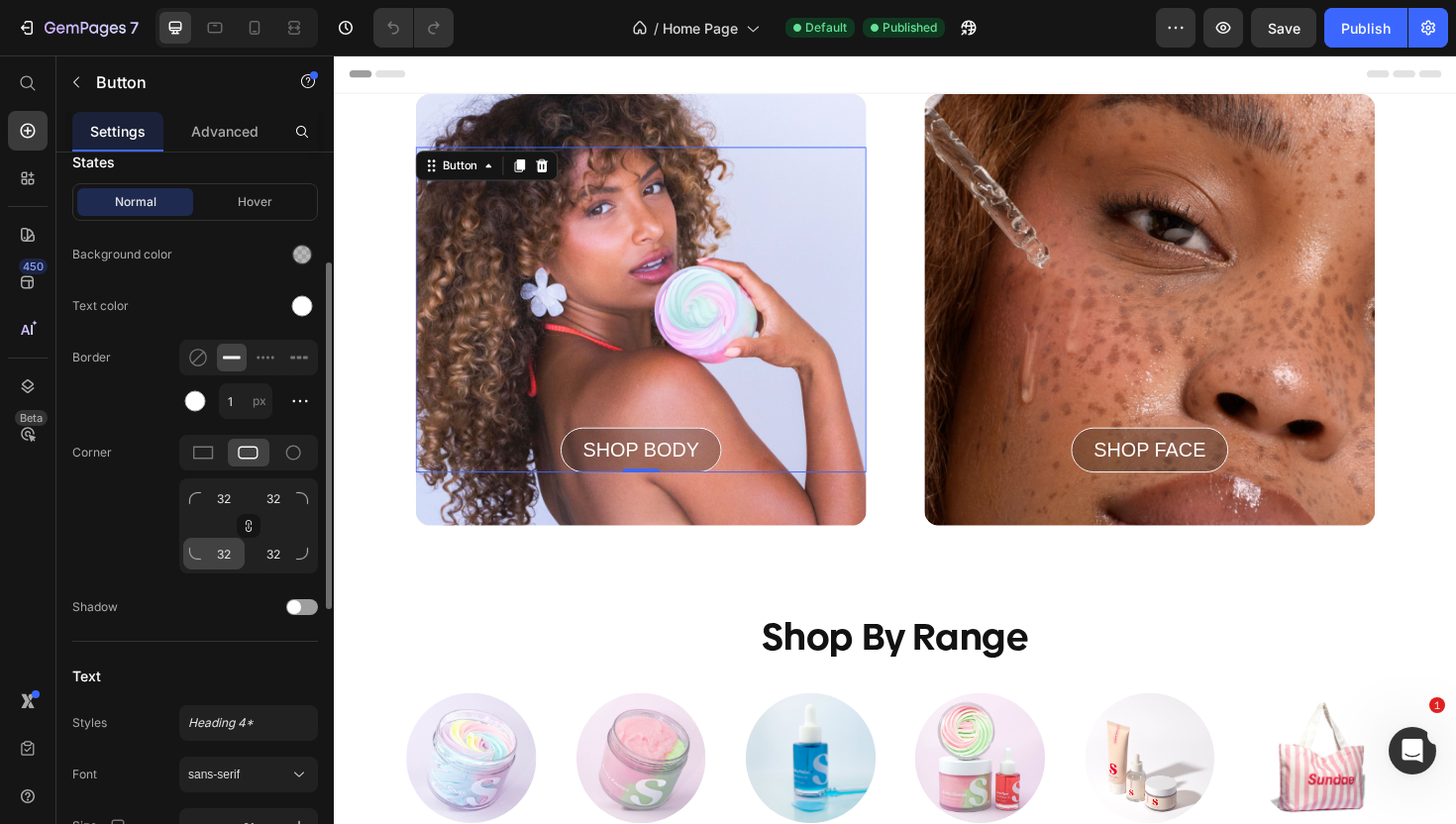 scroll, scrollTop: 426, scrollLeft: 0, axis: vertical 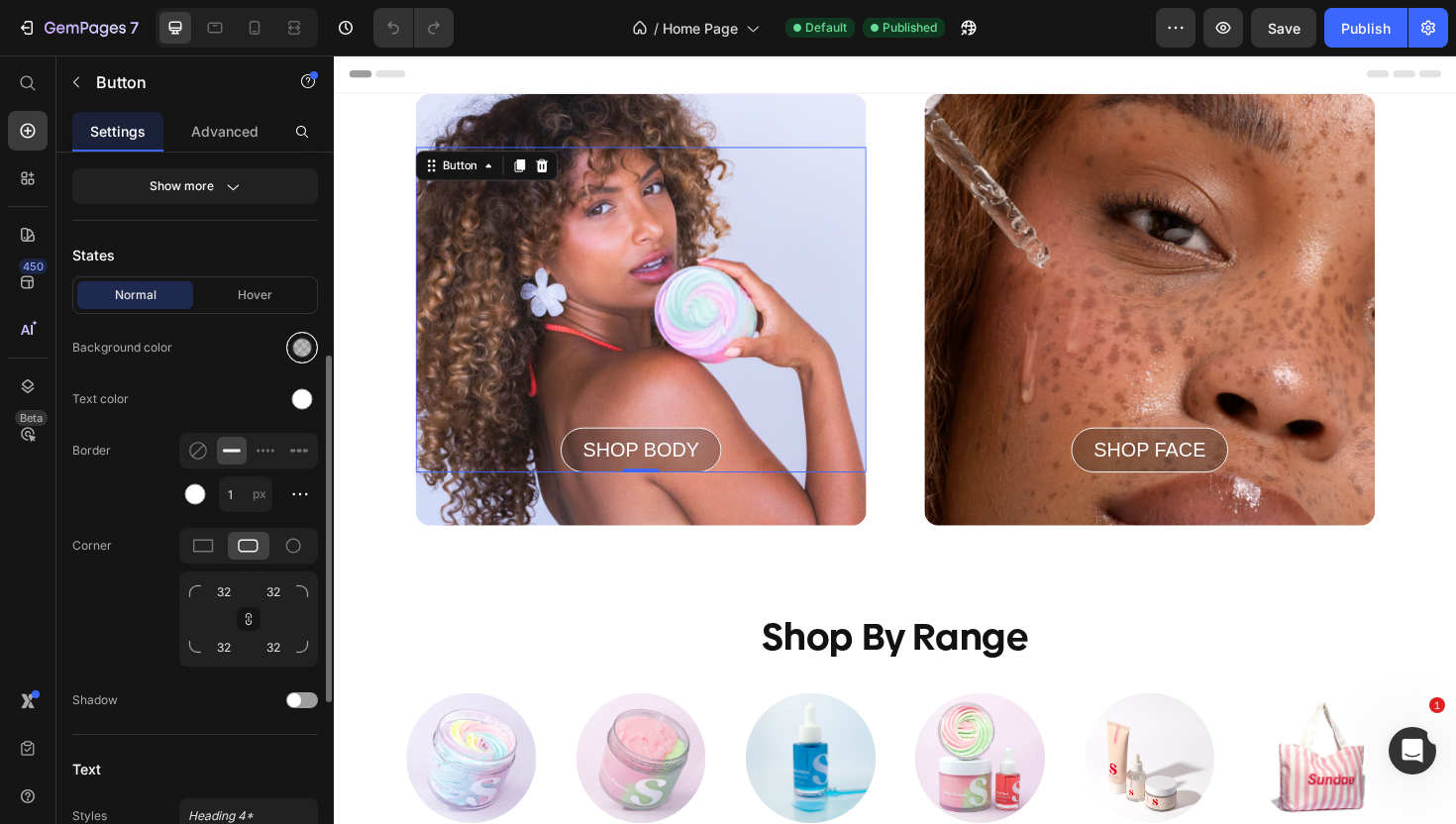 click at bounding box center [302, 348] 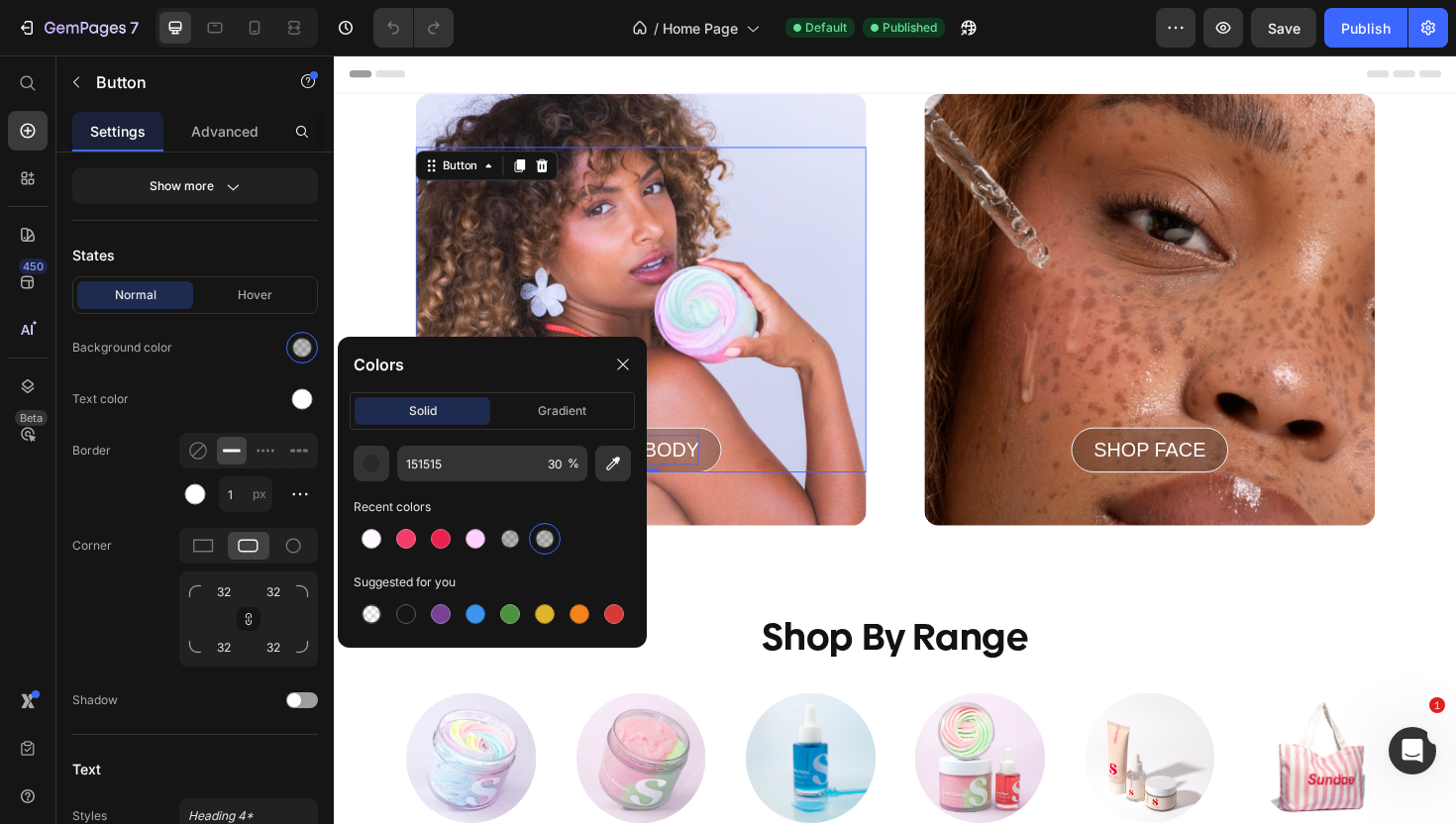click on "SHOP BODY" at bounding box center (659, 473) 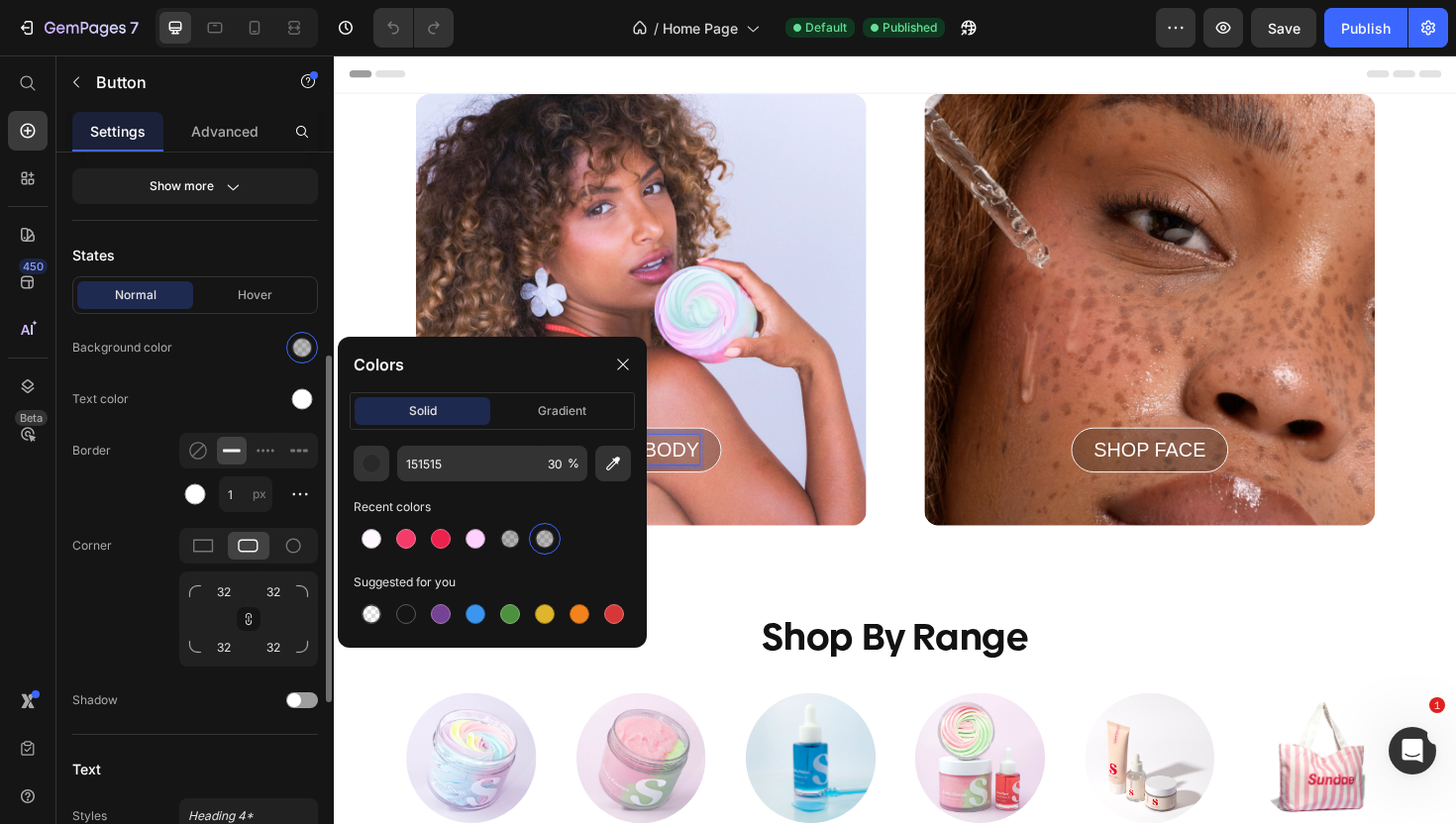click on "Corner" at bounding box center (92, 546) 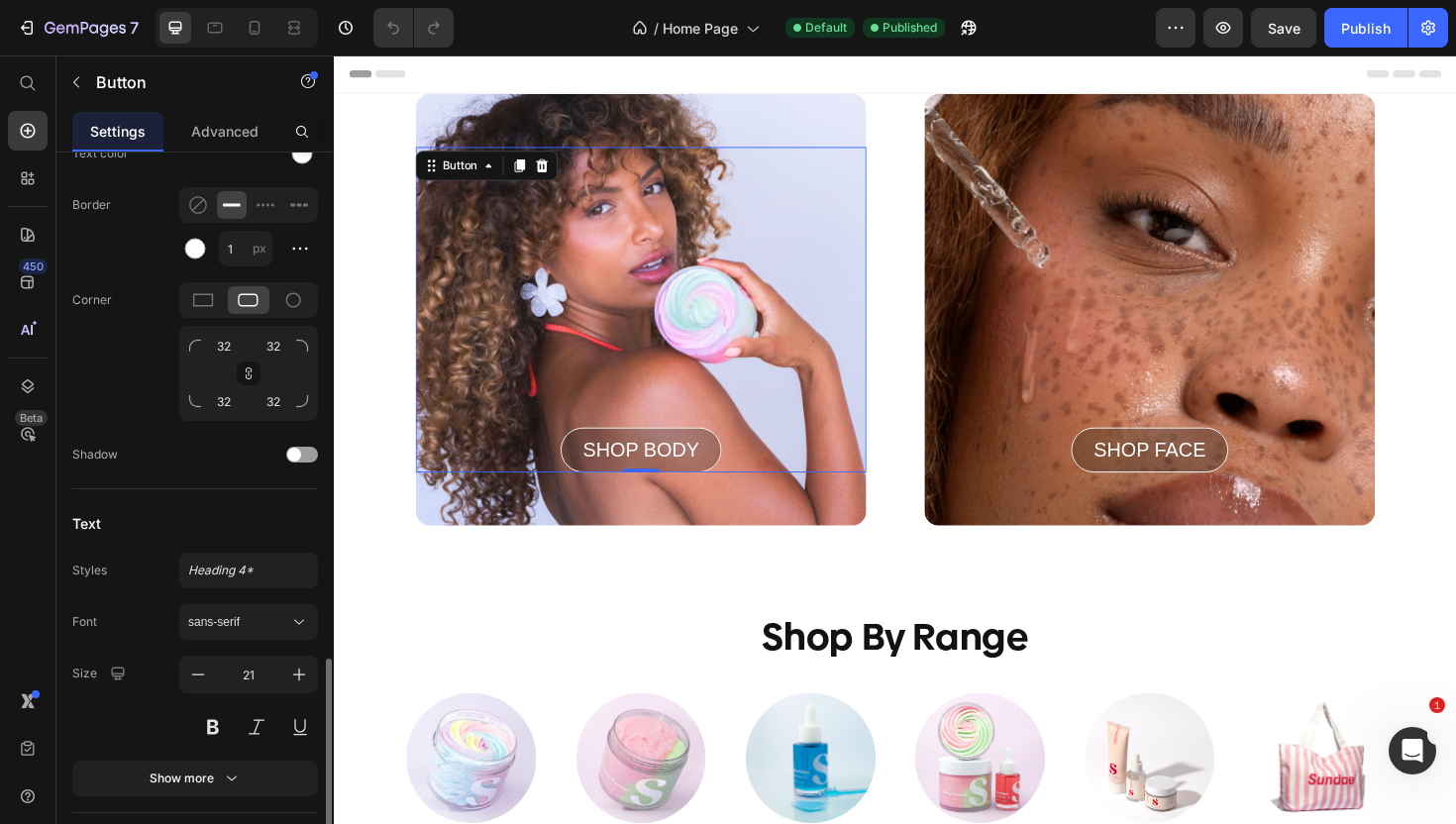 scroll, scrollTop: 798, scrollLeft: 0, axis: vertical 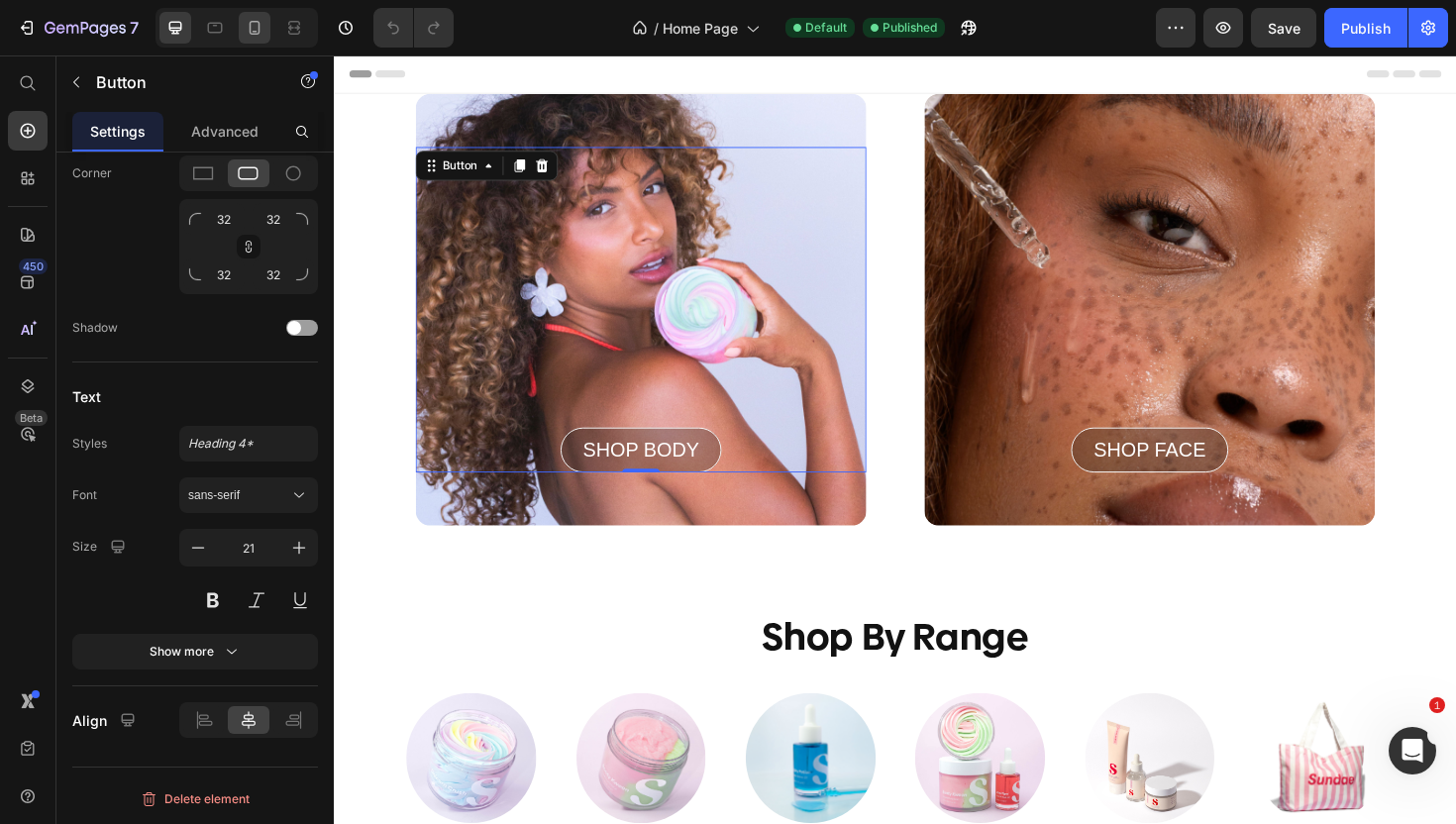 click 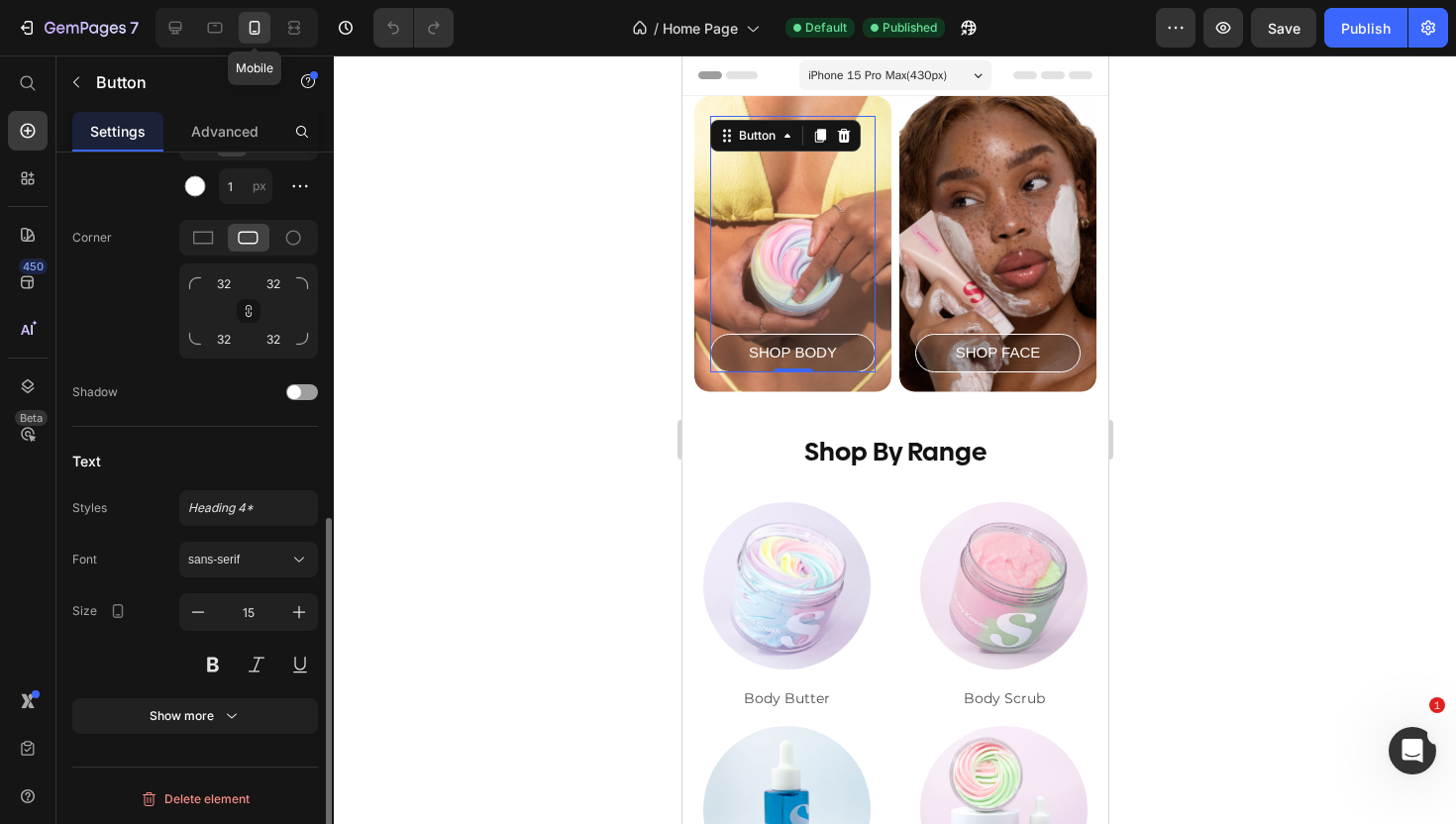scroll, scrollTop: 734, scrollLeft: 0, axis: vertical 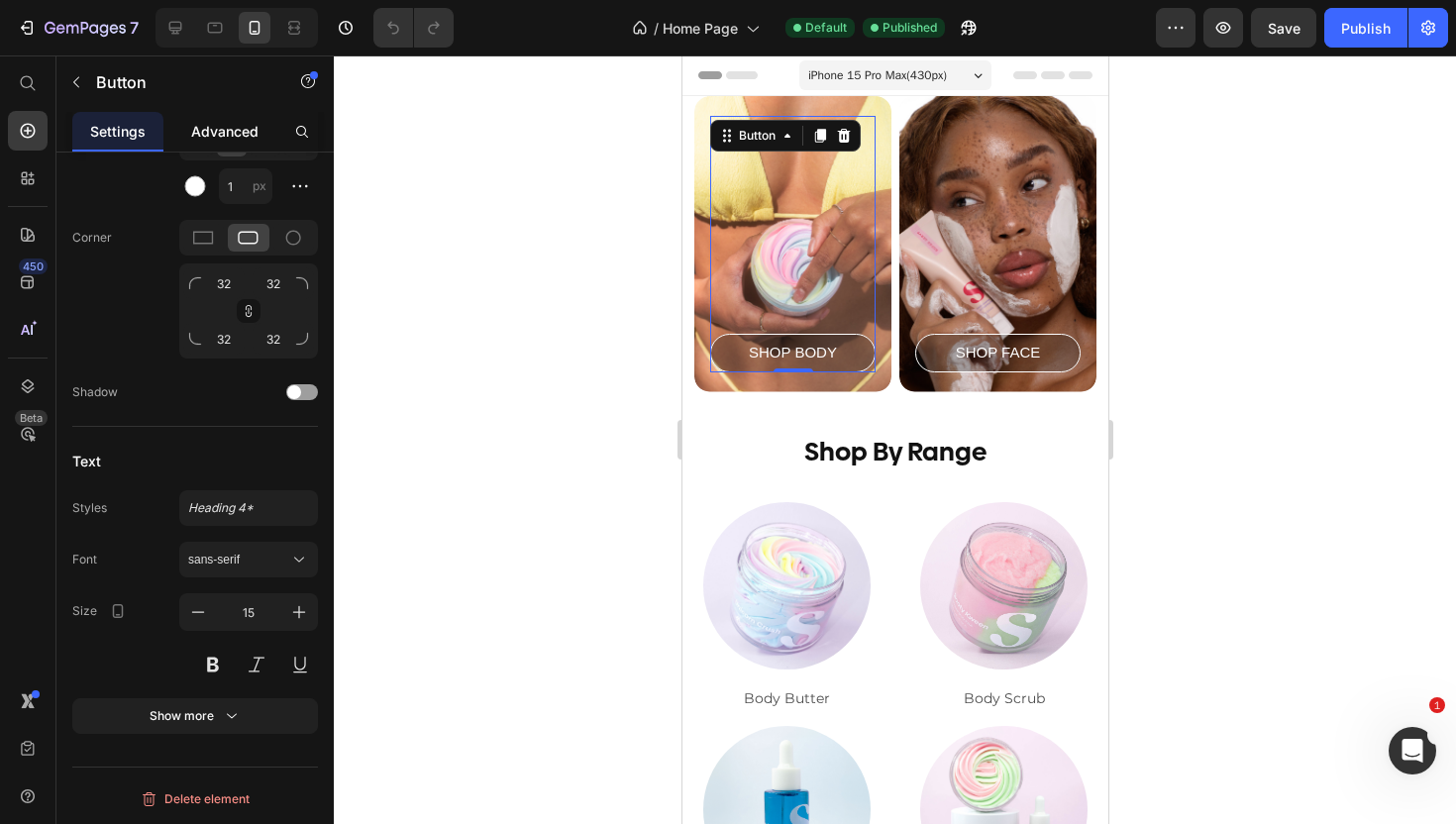 click on "Advanced" at bounding box center (225, 131) 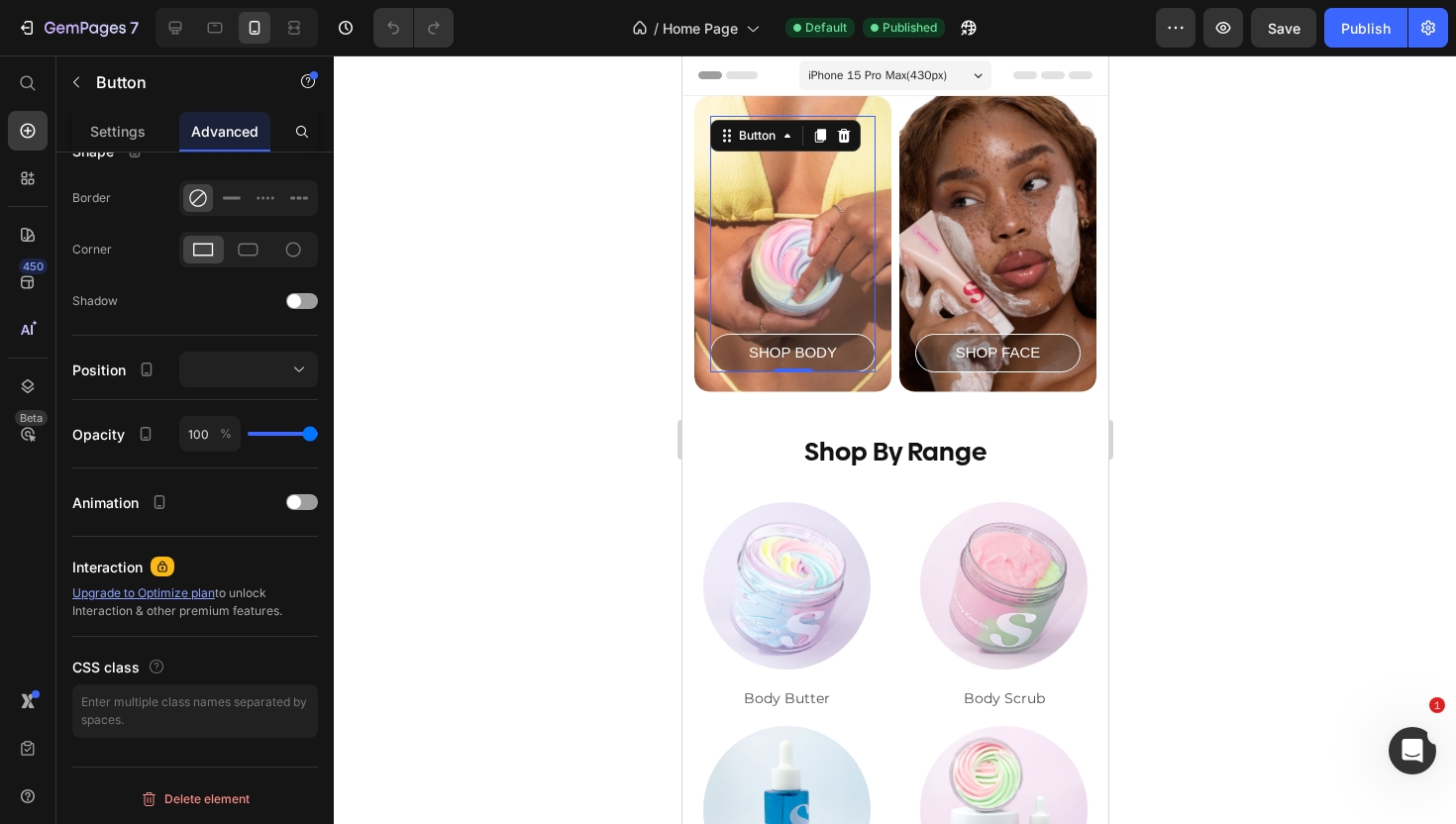 scroll, scrollTop: 0, scrollLeft: 0, axis: both 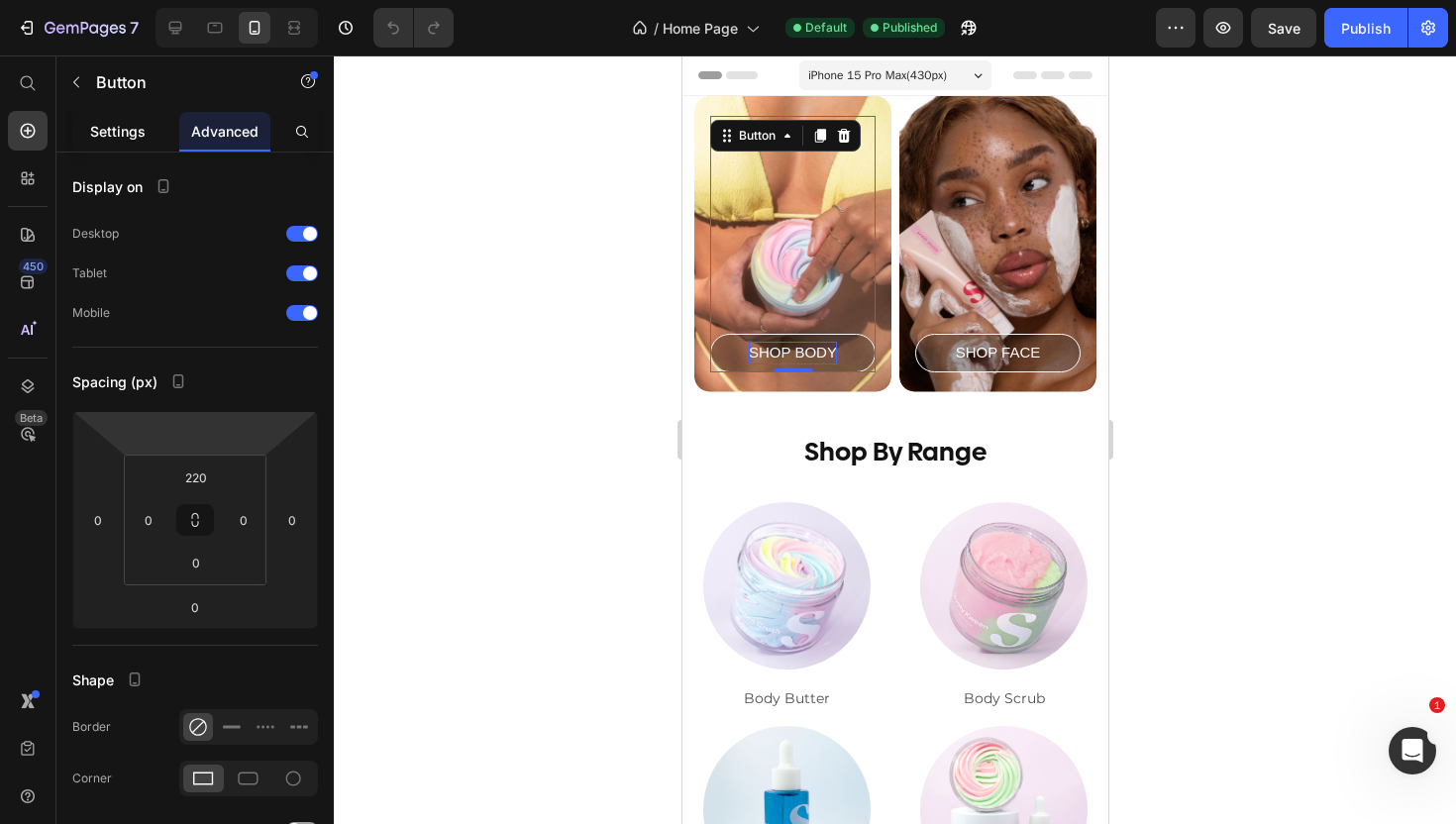 click on "Settings" at bounding box center (118, 131) 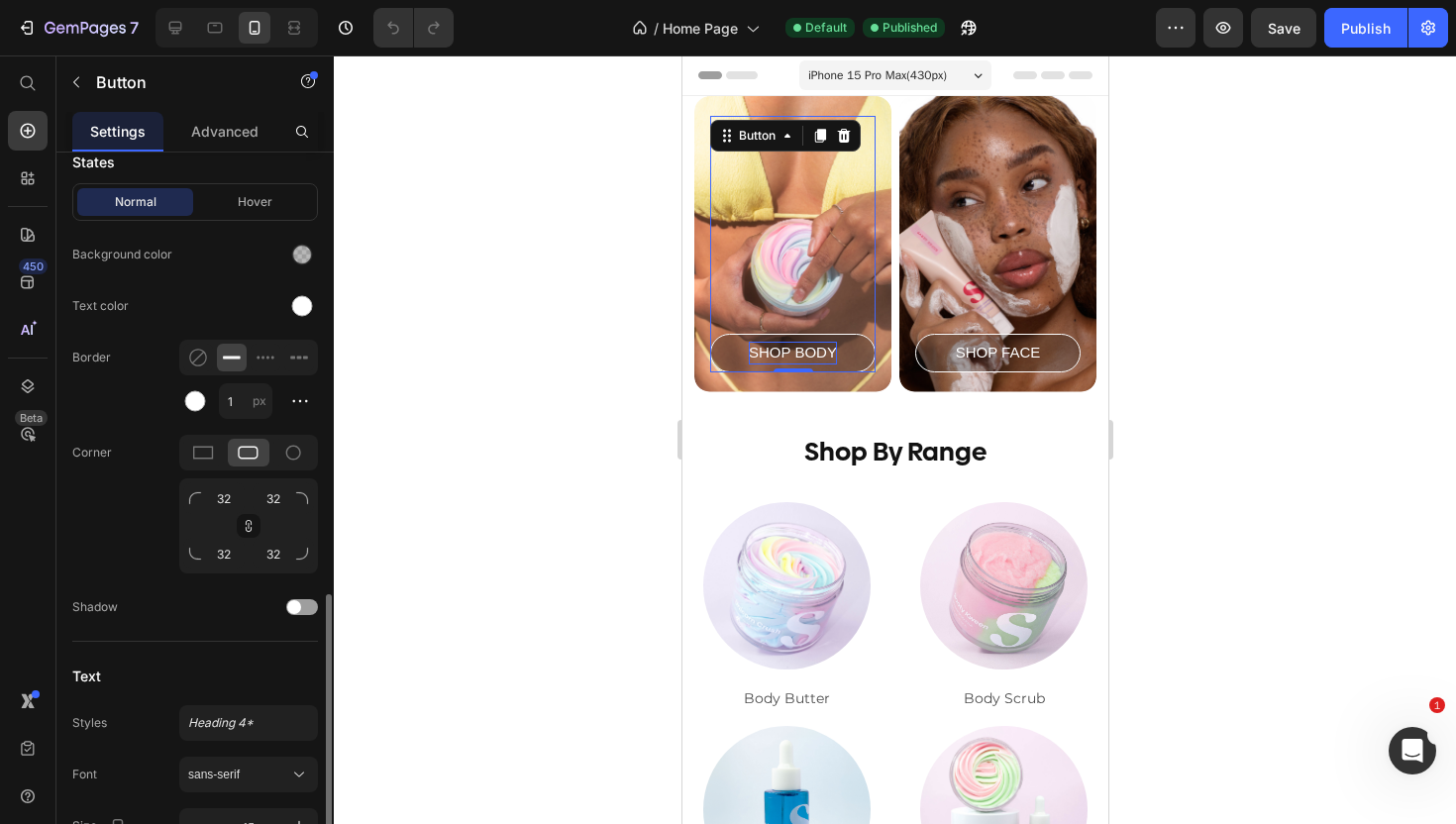 scroll, scrollTop: 734, scrollLeft: 0, axis: vertical 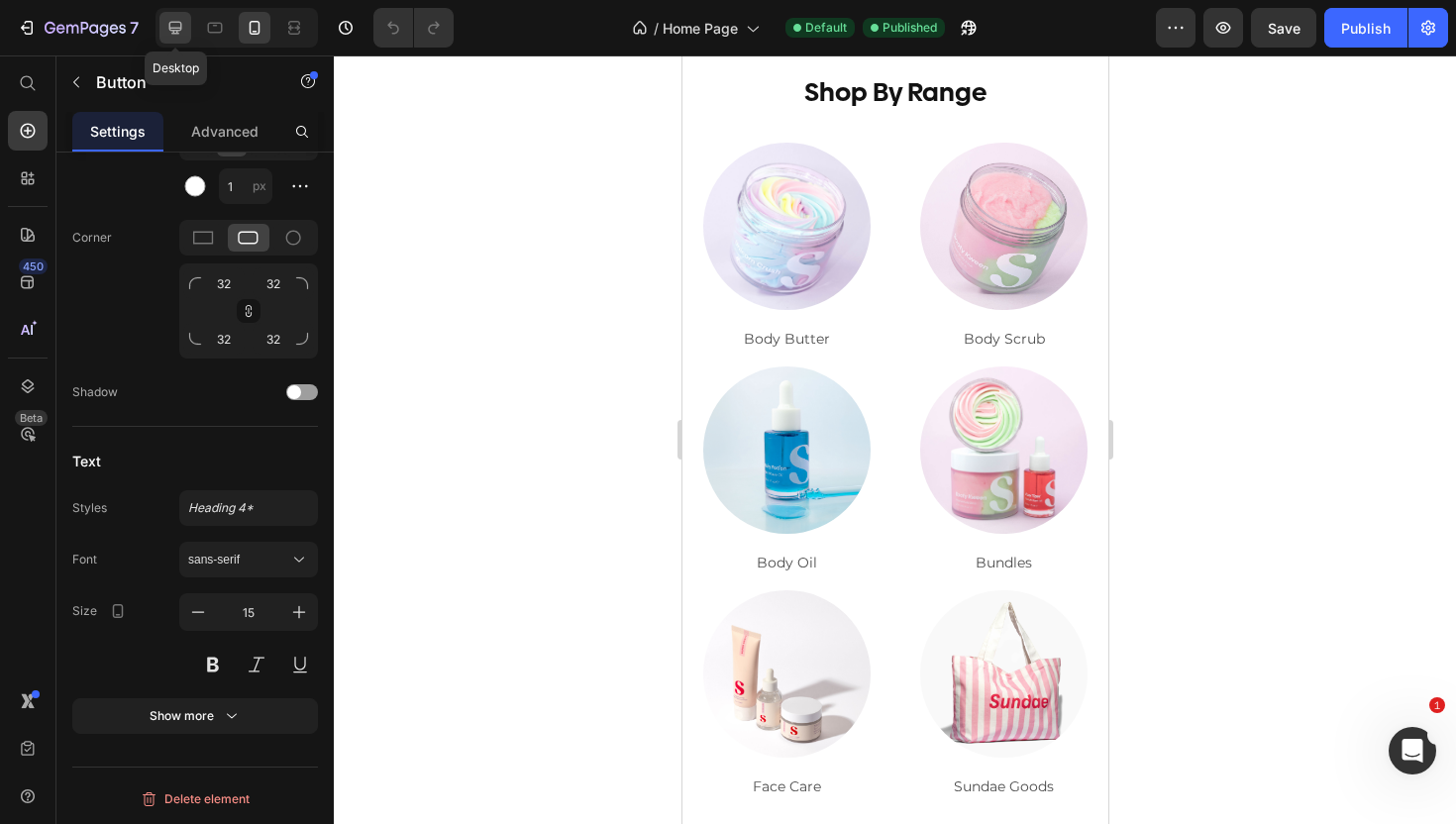 click 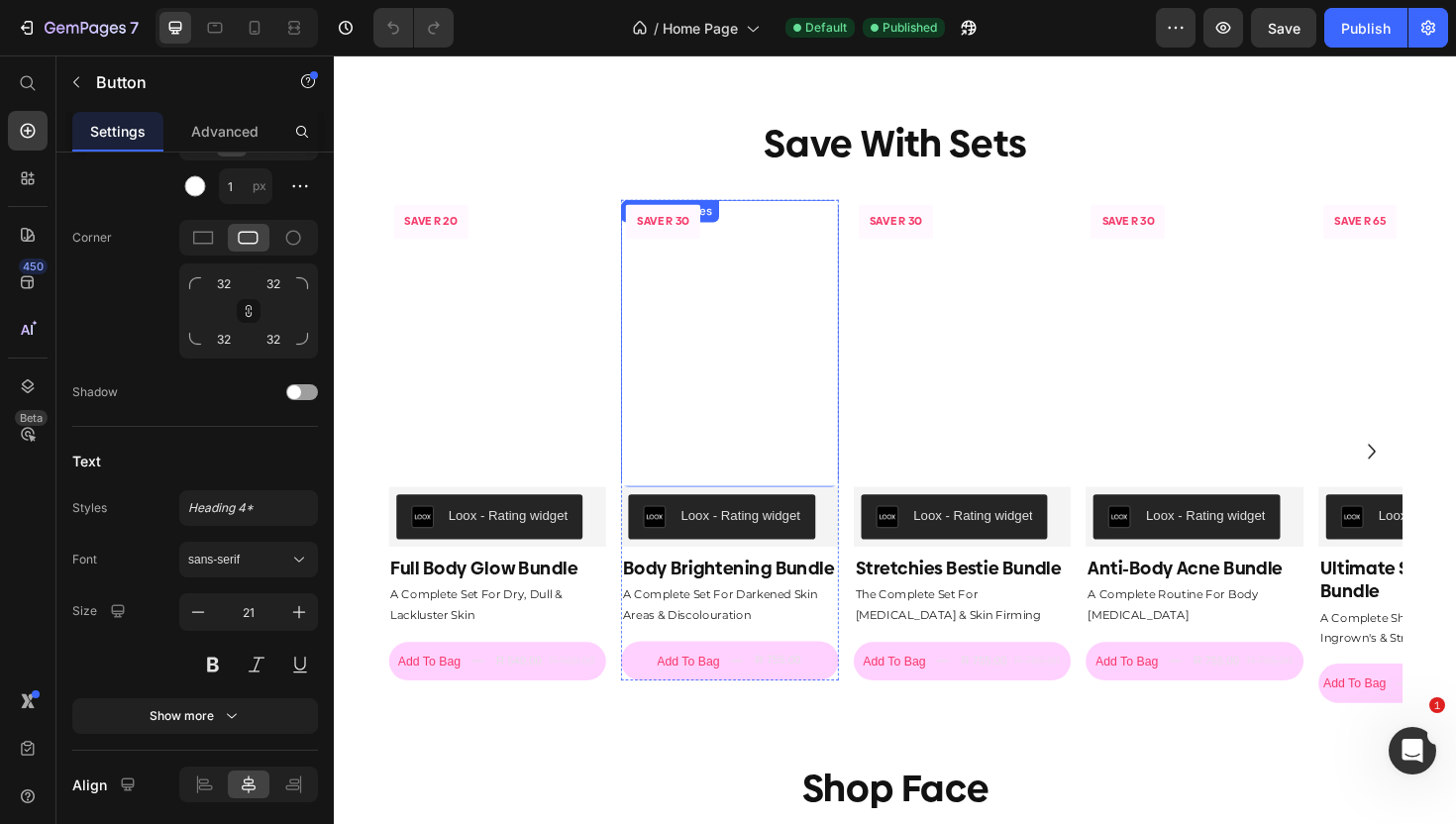 scroll, scrollTop: 867, scrollLeft: 0, axis: vertical 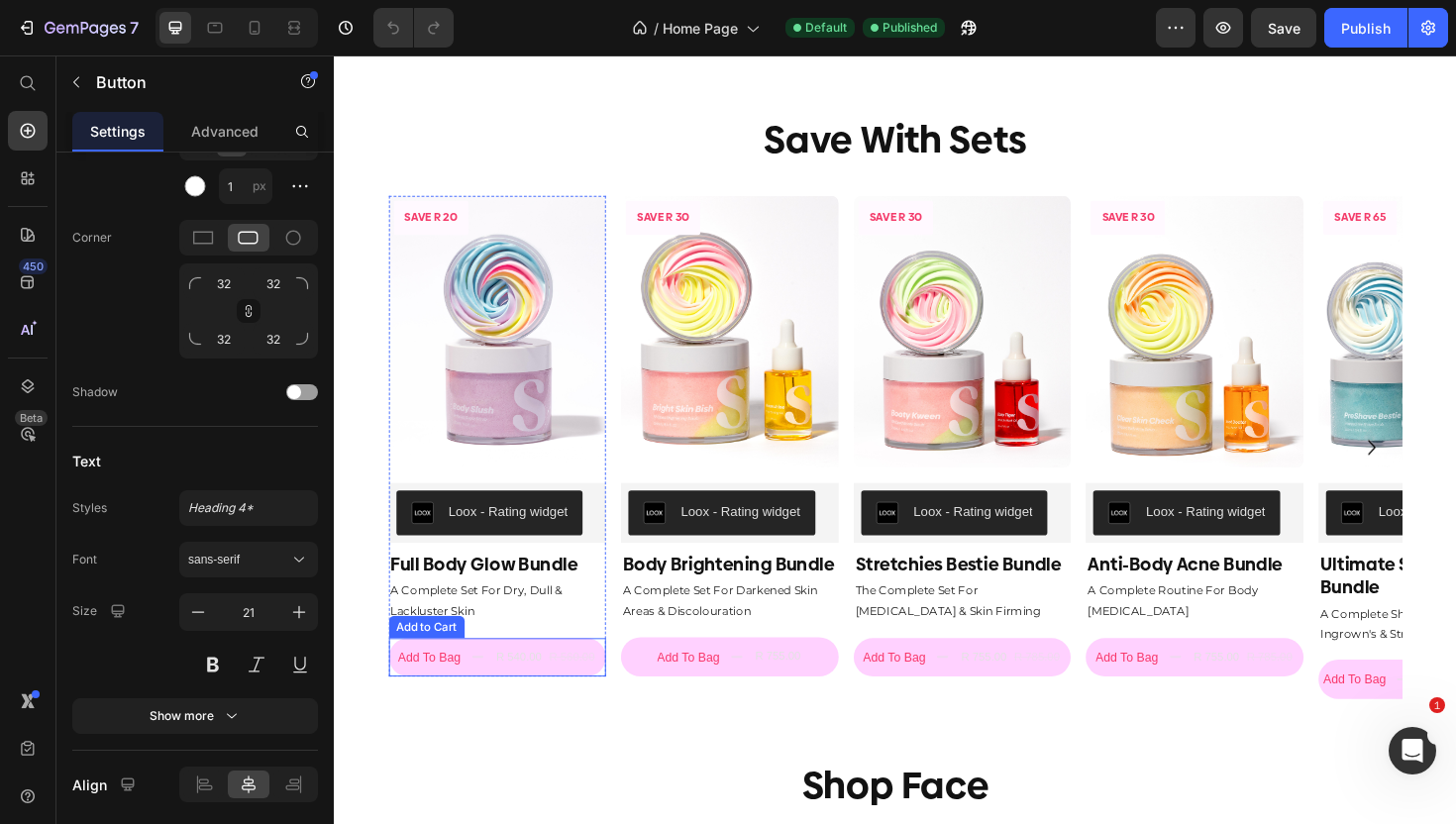 click on "R 560.00" at bounding box center [585, 693] 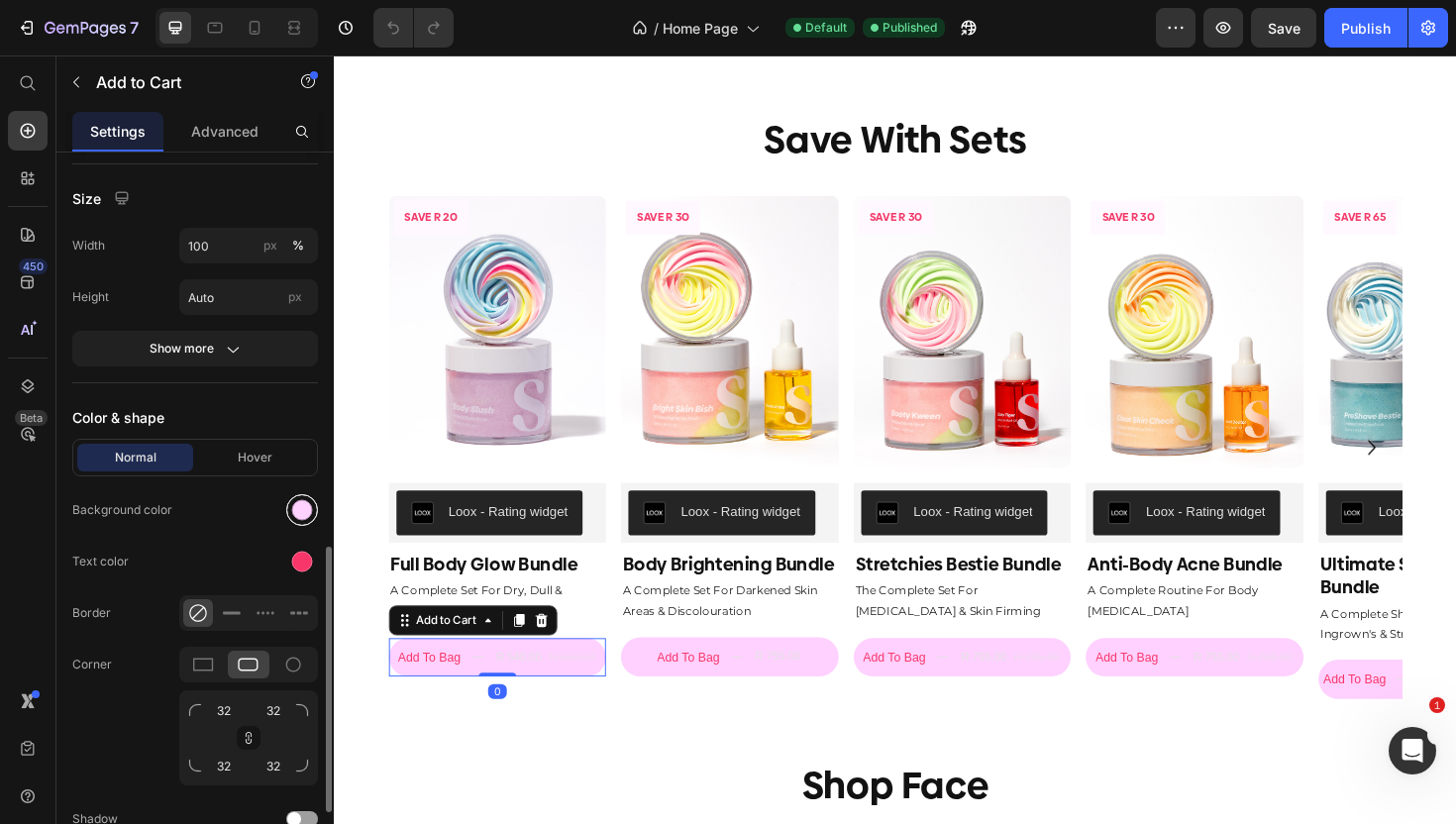 scroll, scrollTop: 1016, scrollLeft: 0, axis: vertical 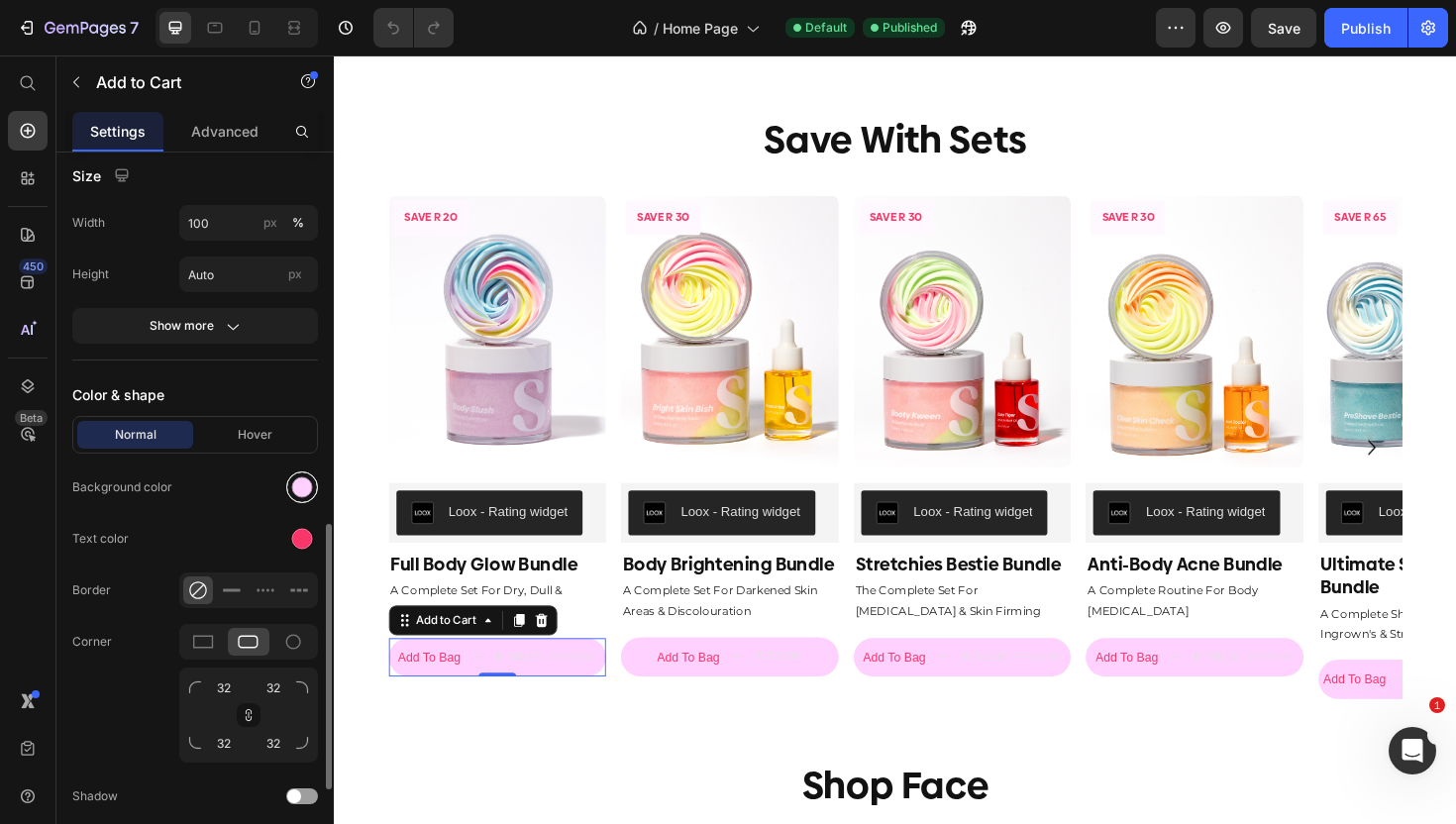 click at bounding box center [302, 487] 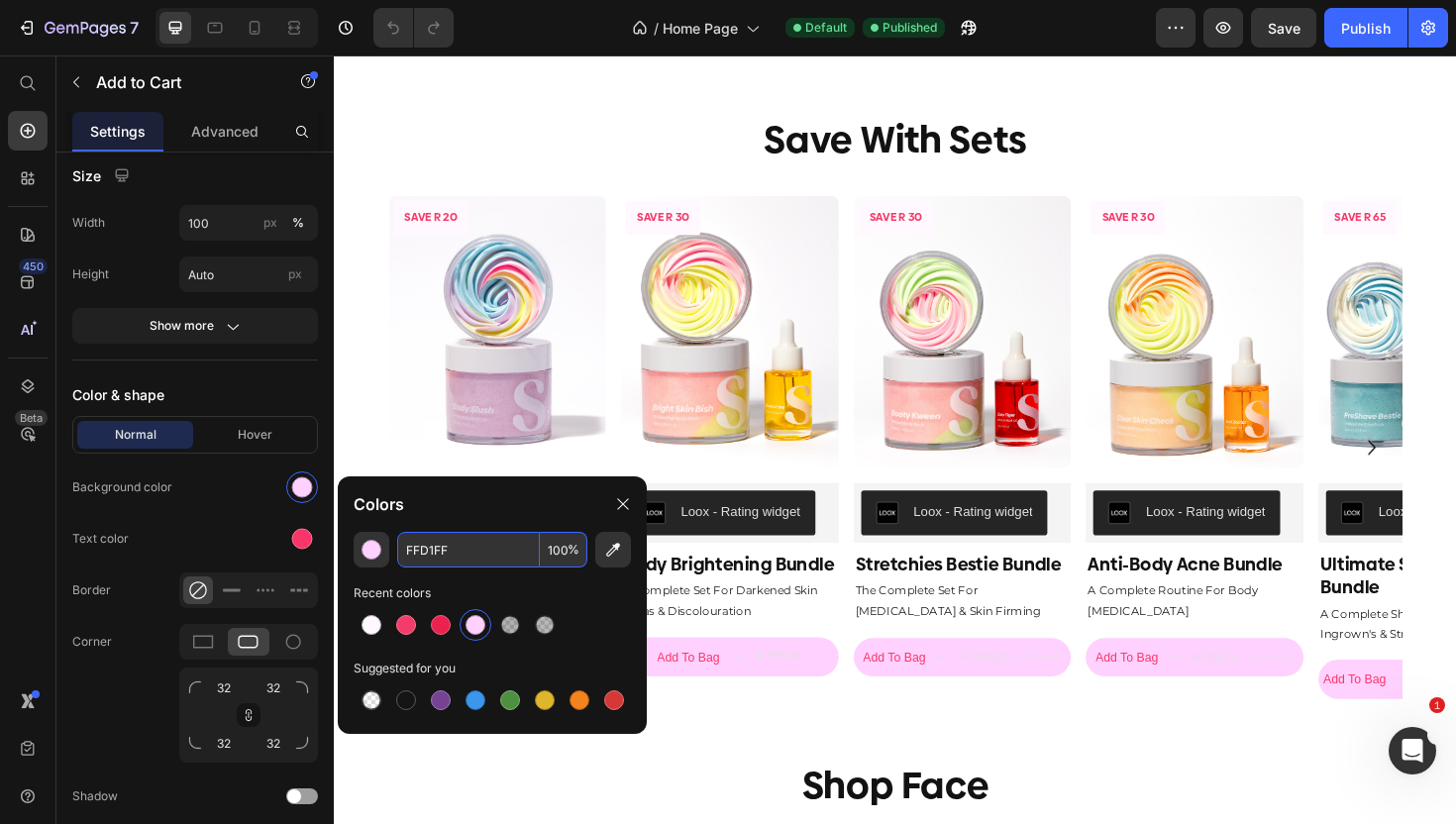 click on "FFD1FF" at bounding box center [468, 550] 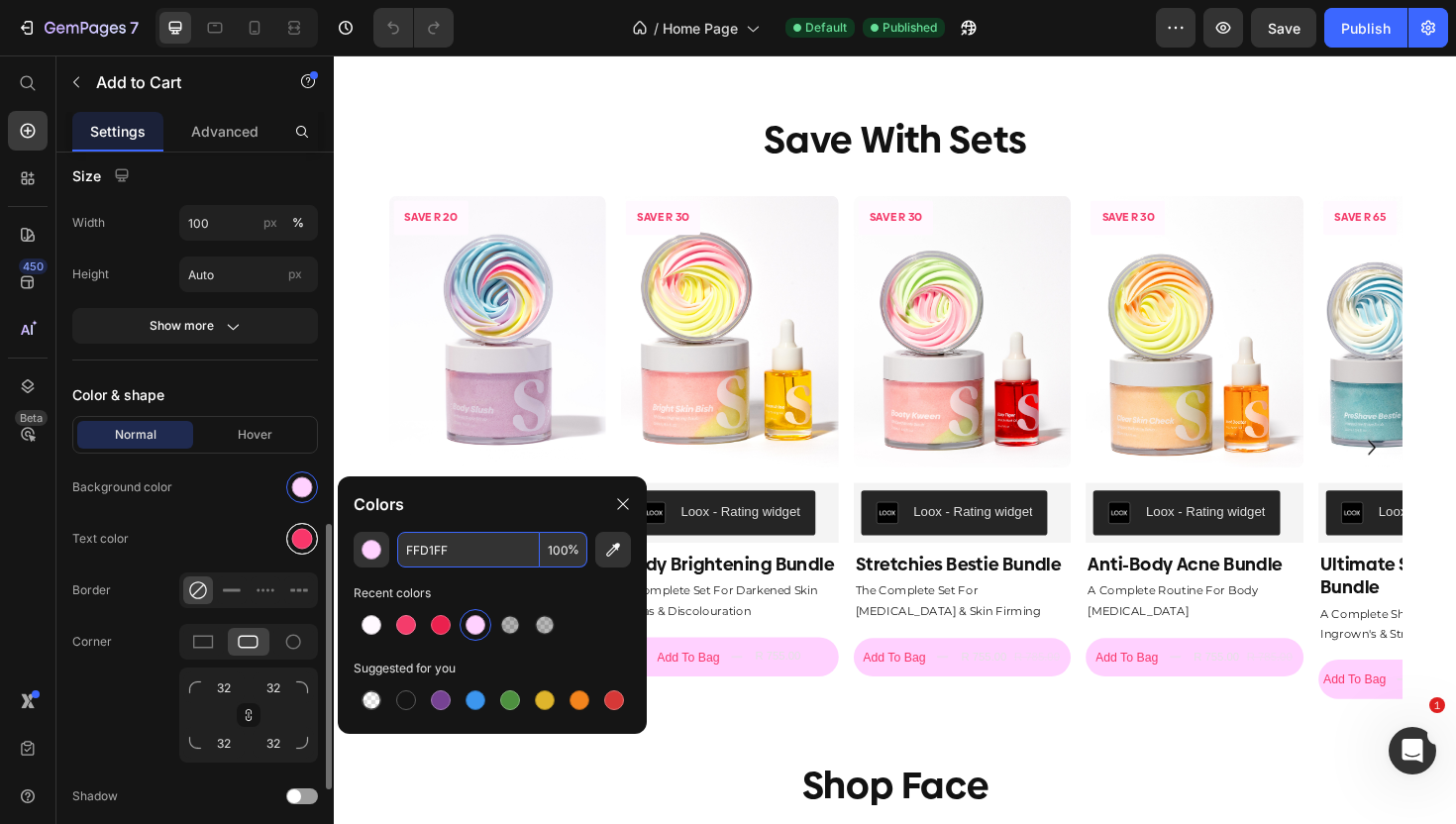 click at bounding box center (302, 539) 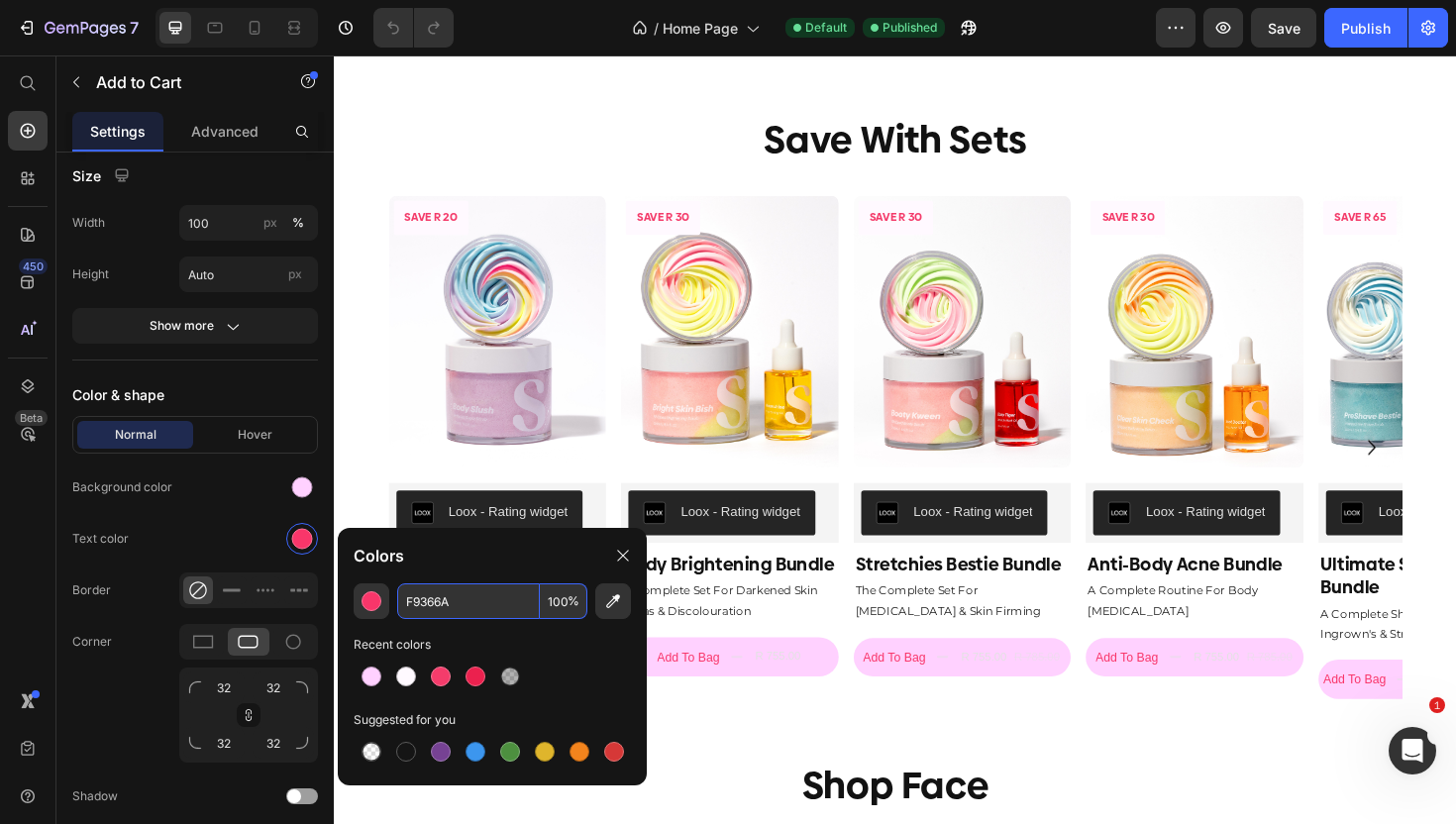 click on "F9366A" at bounding box center (468, 601) 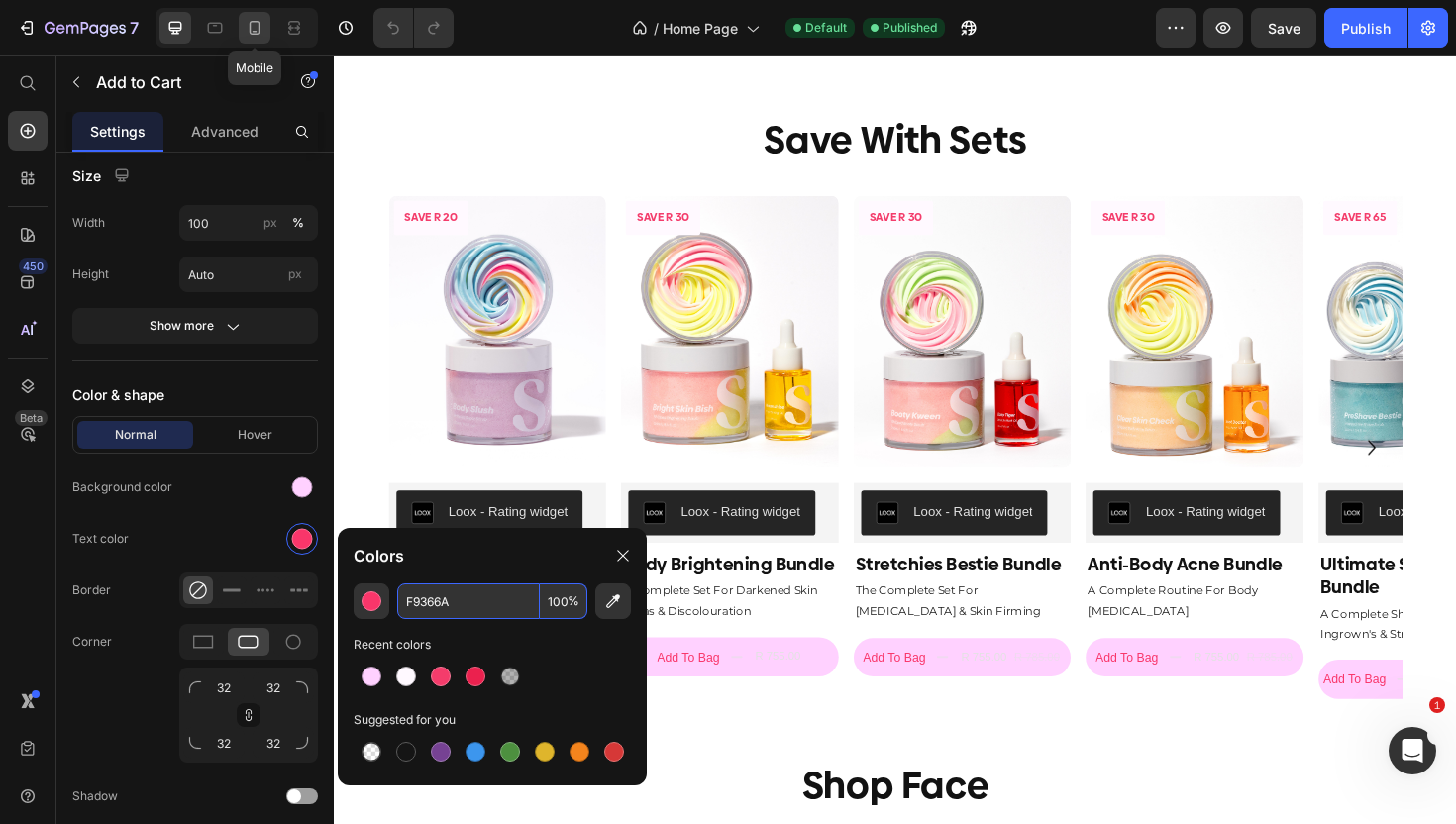 click 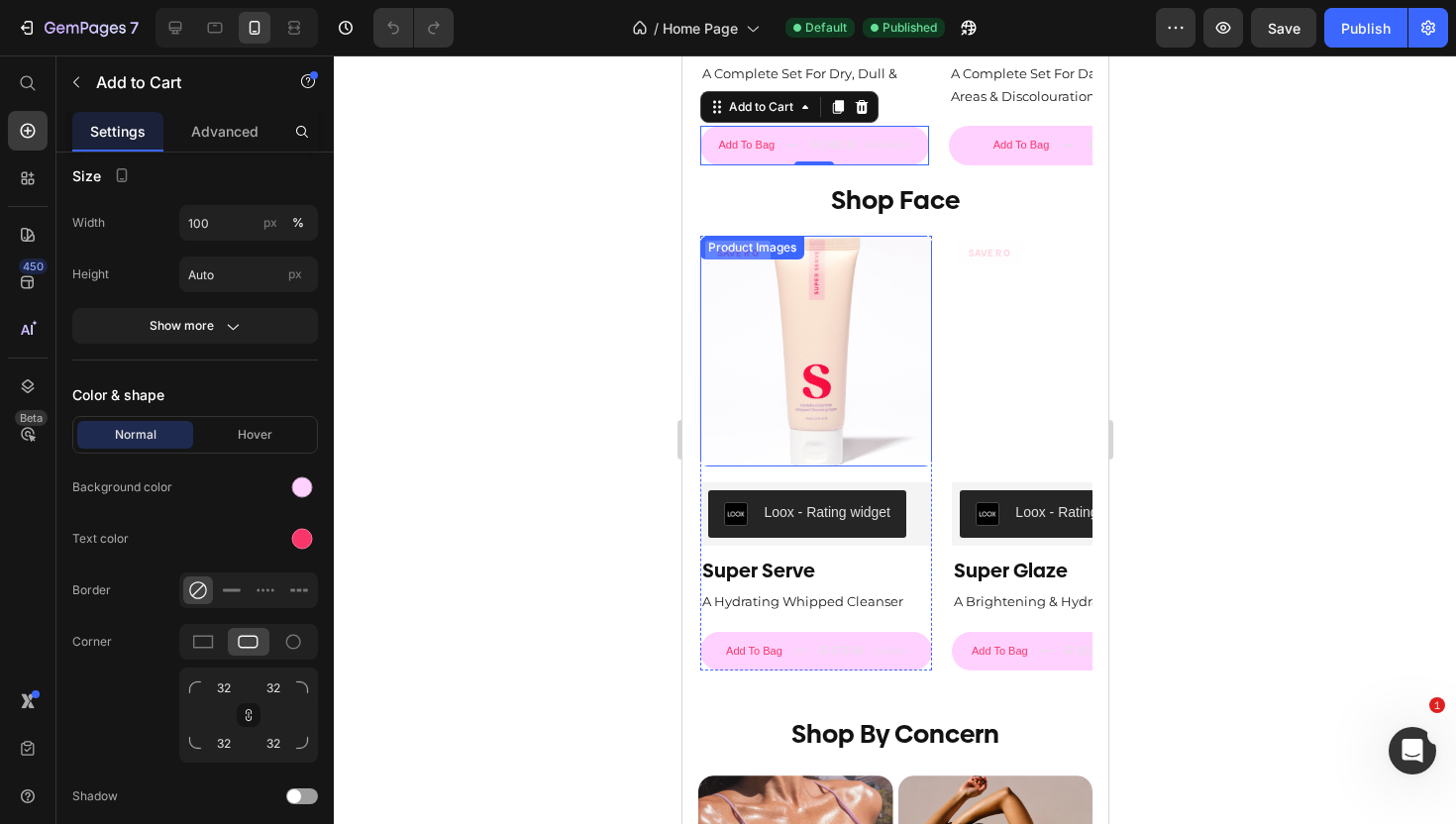 scroll, scrollTop: 1609, scrollLeft: 0, axis: vertical 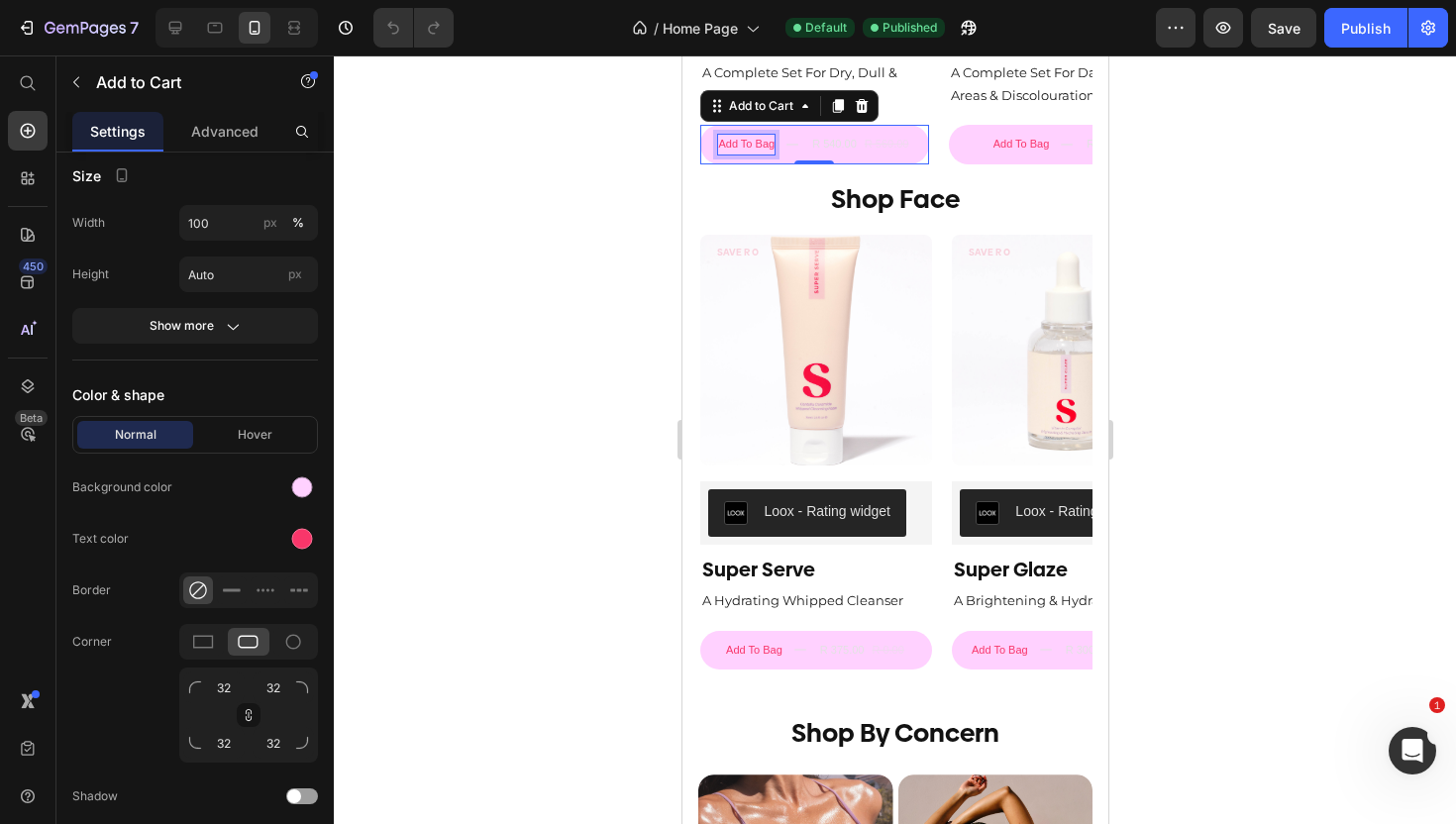click on "Add To Bag" at bounding box center [745, 145] 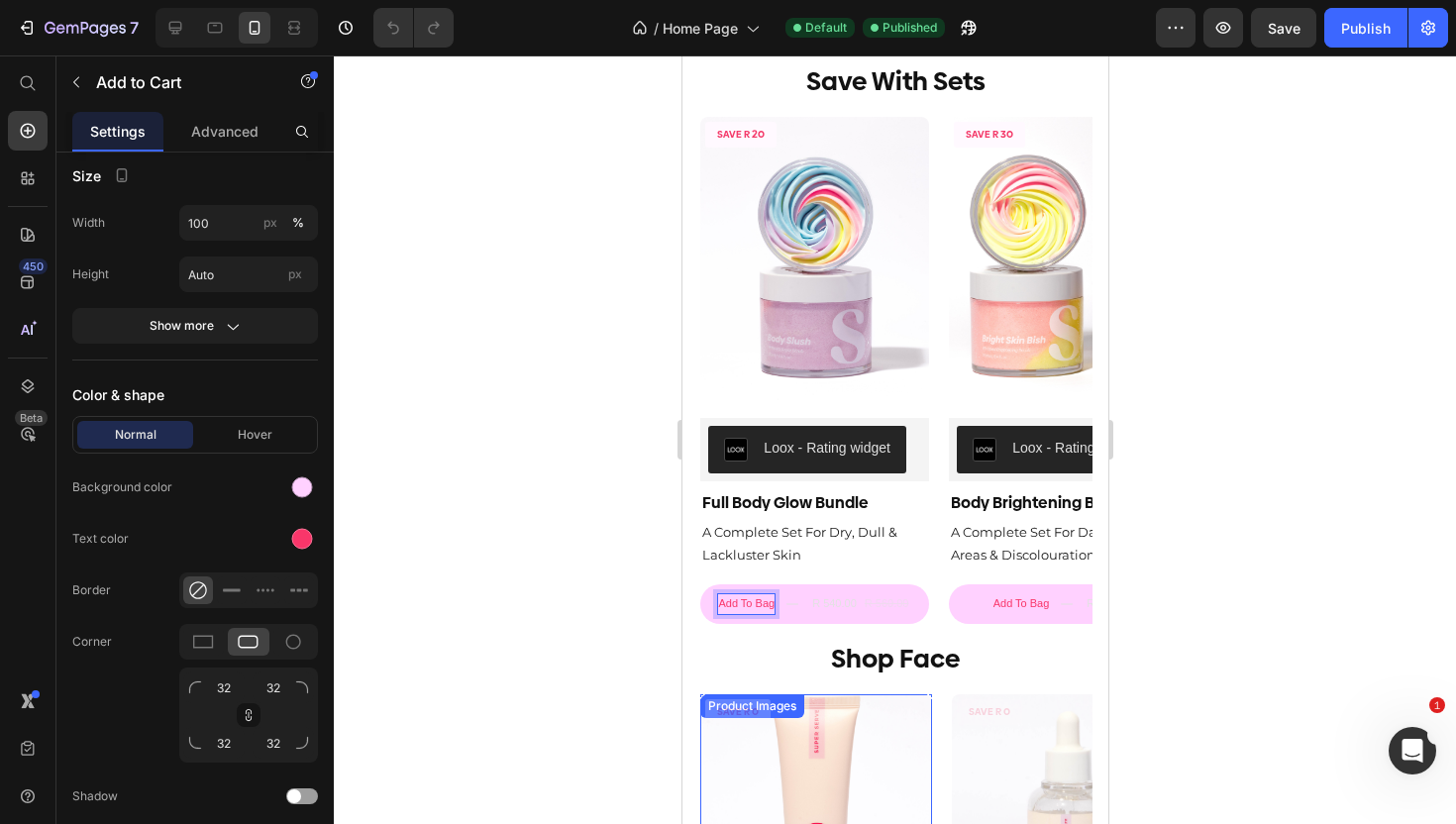 scroll, scrollTop: 1122, scrollLeft: 0, axis: vertical 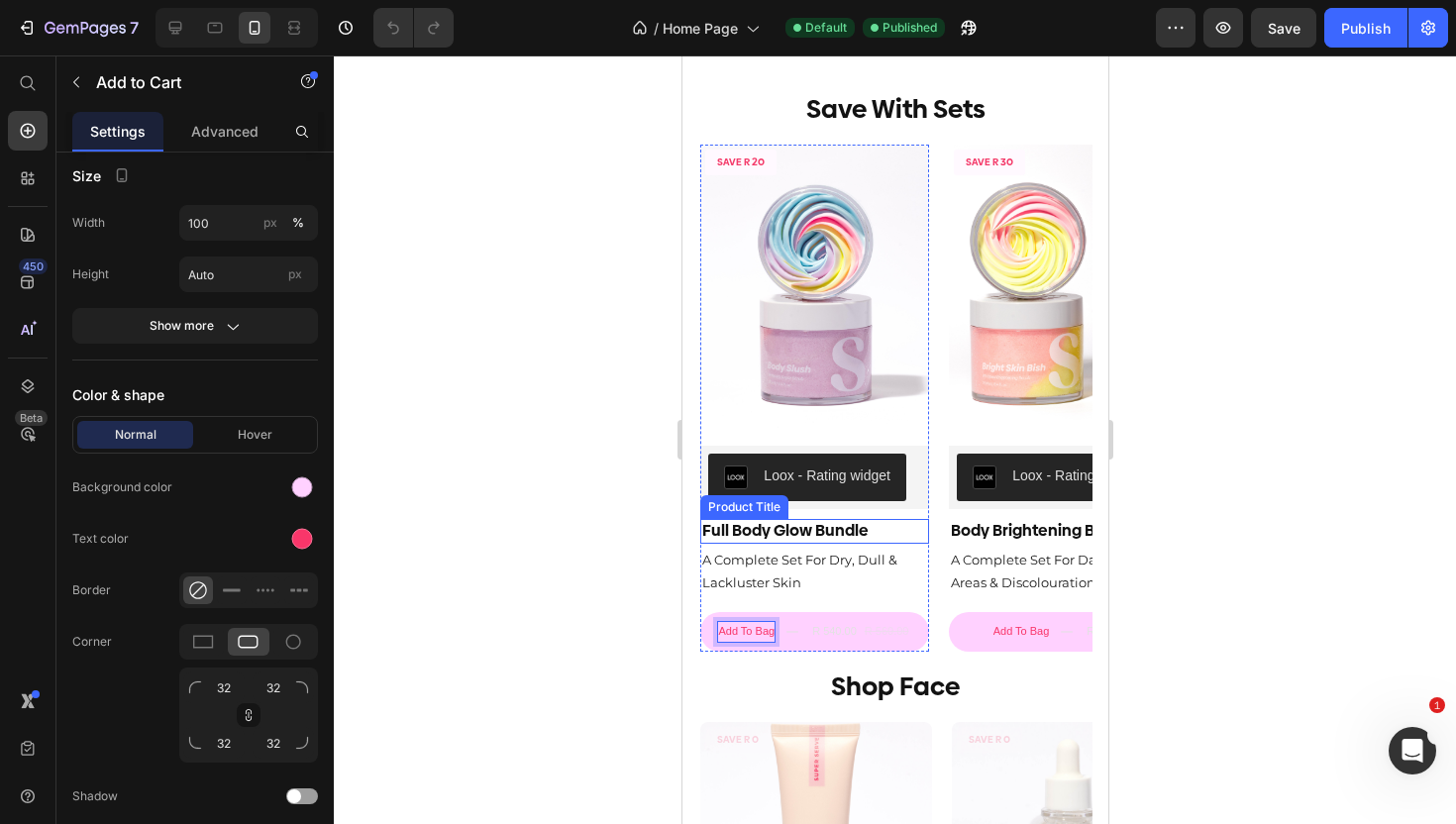 click on "Full Body Glow Bundle" at bounding box center [813, 531] 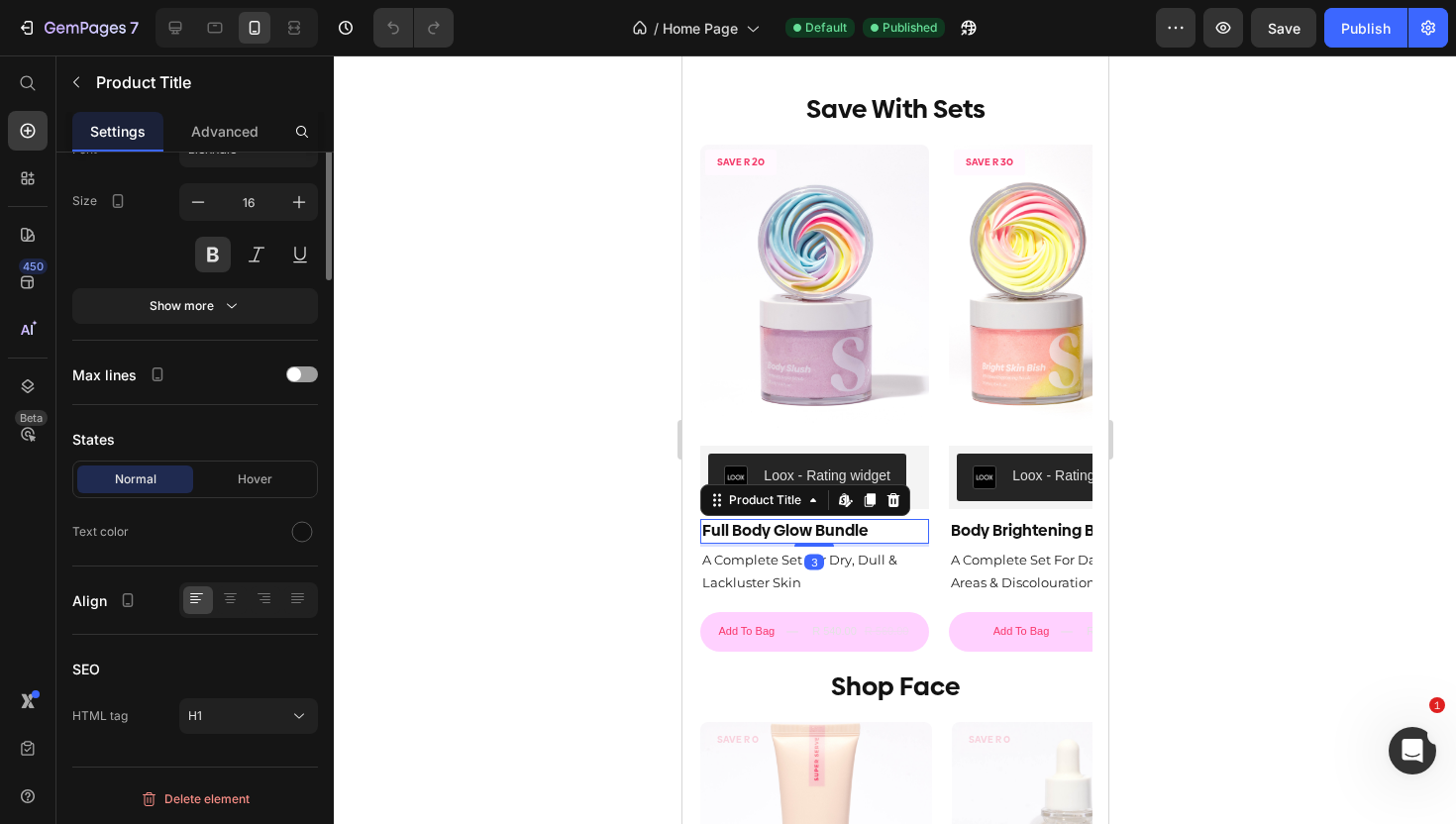 scroll, scrollTop: 0, scrollLeft: 0, axis: both 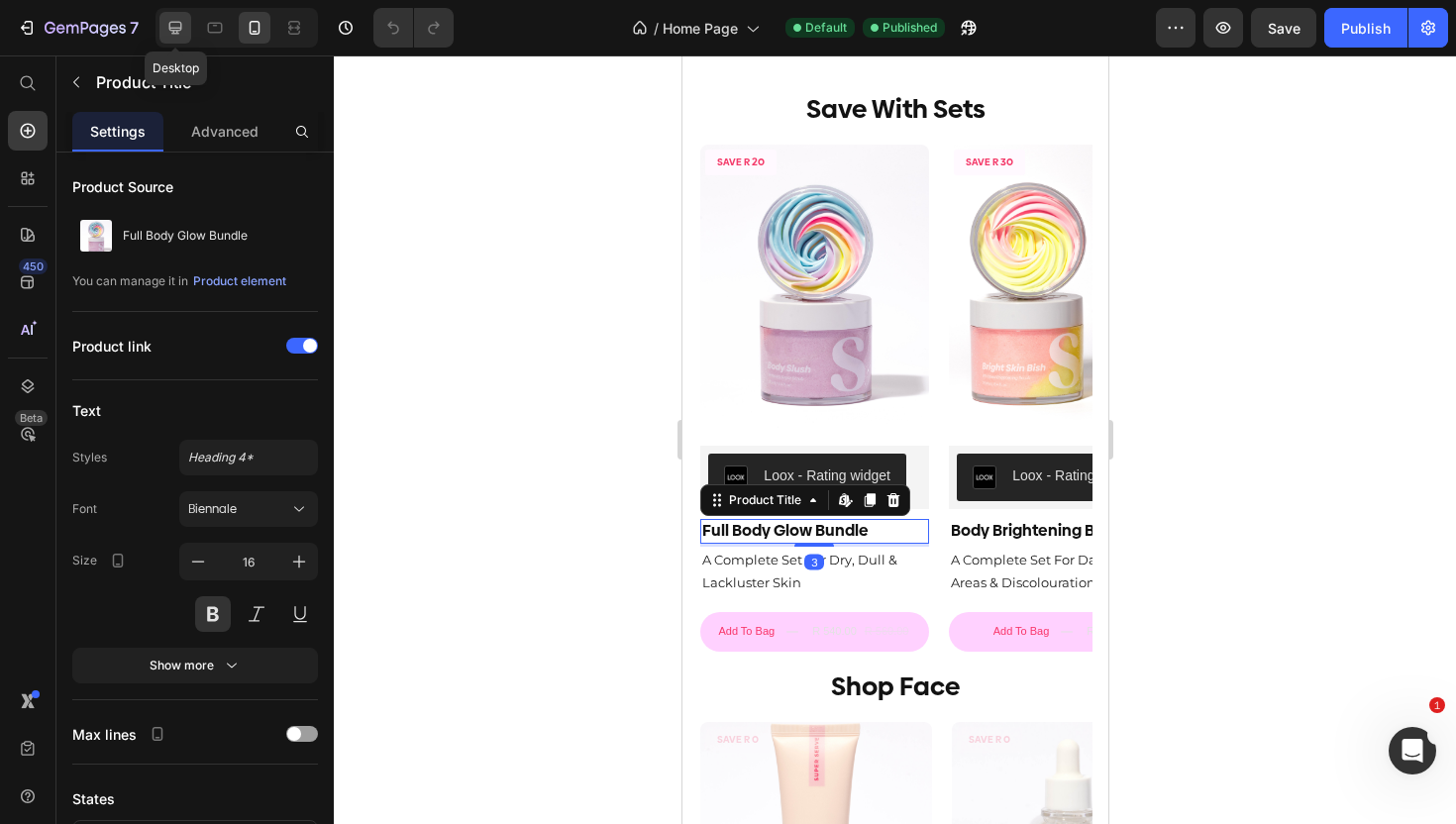 click 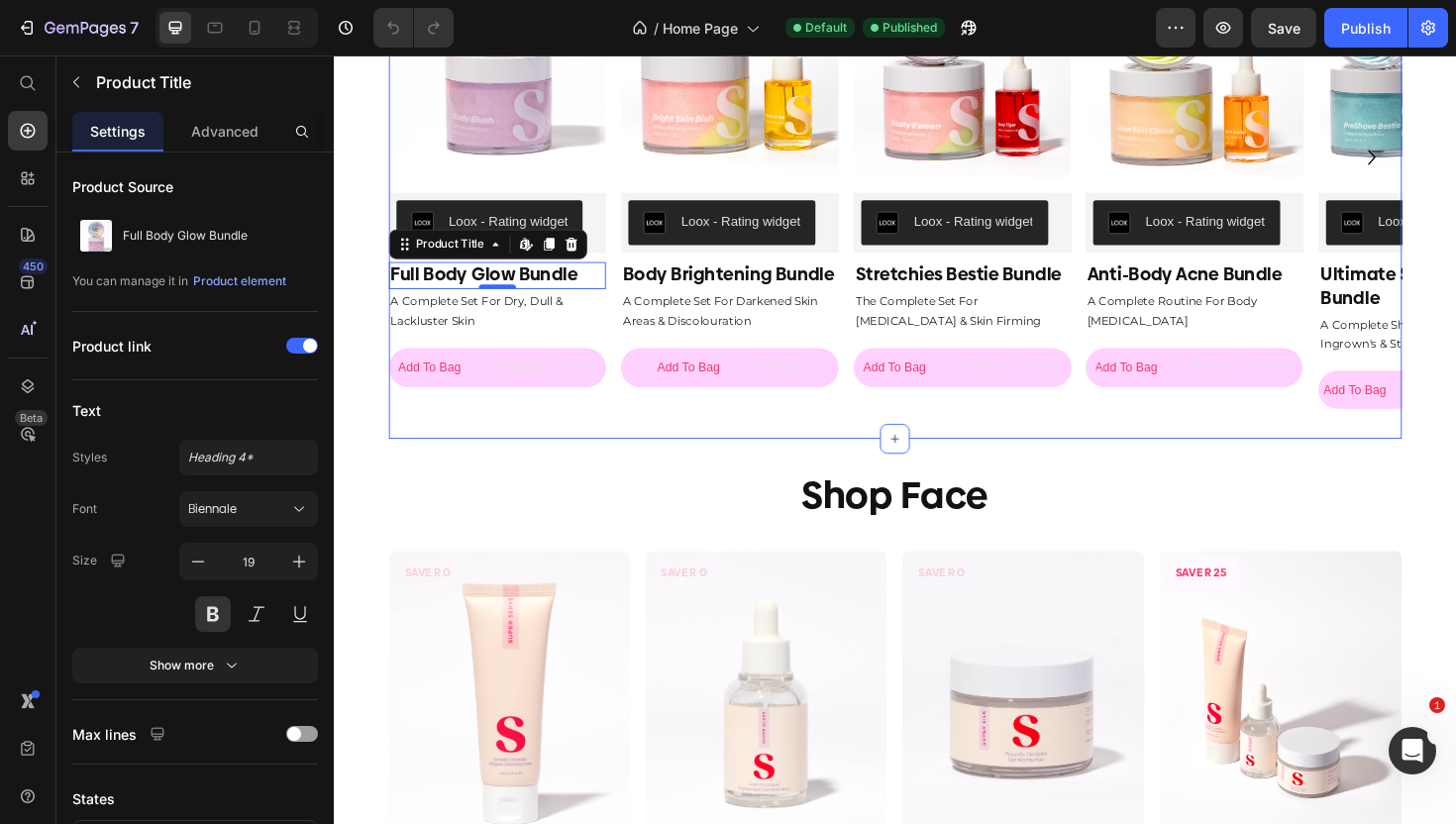 scroll, scrollTop: 943, scrollLeft: 0, axis: vertical 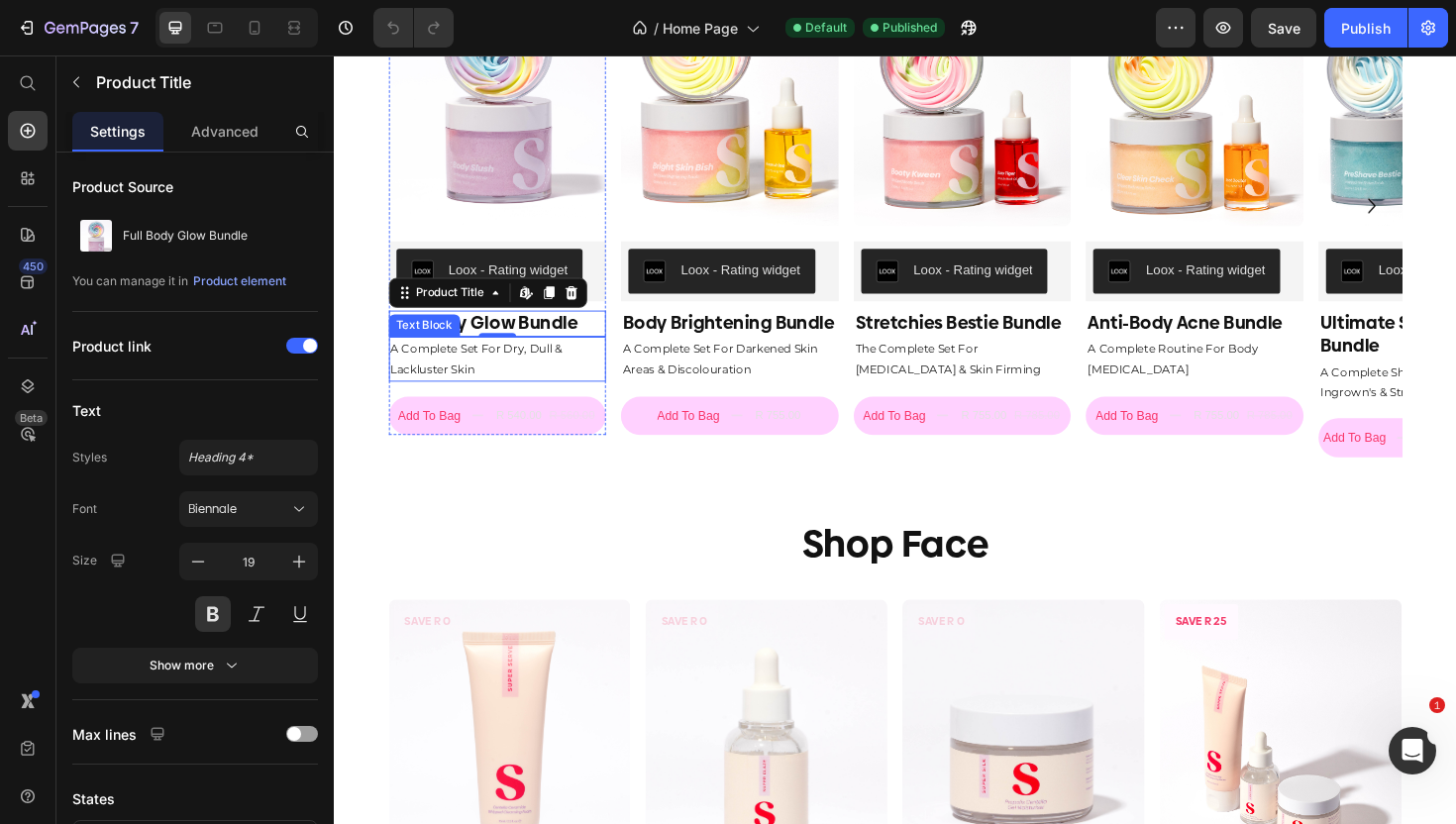 click on "A Complete Set For Dry, Dull & Lackluster Skin" at bounding box center [507, 376] 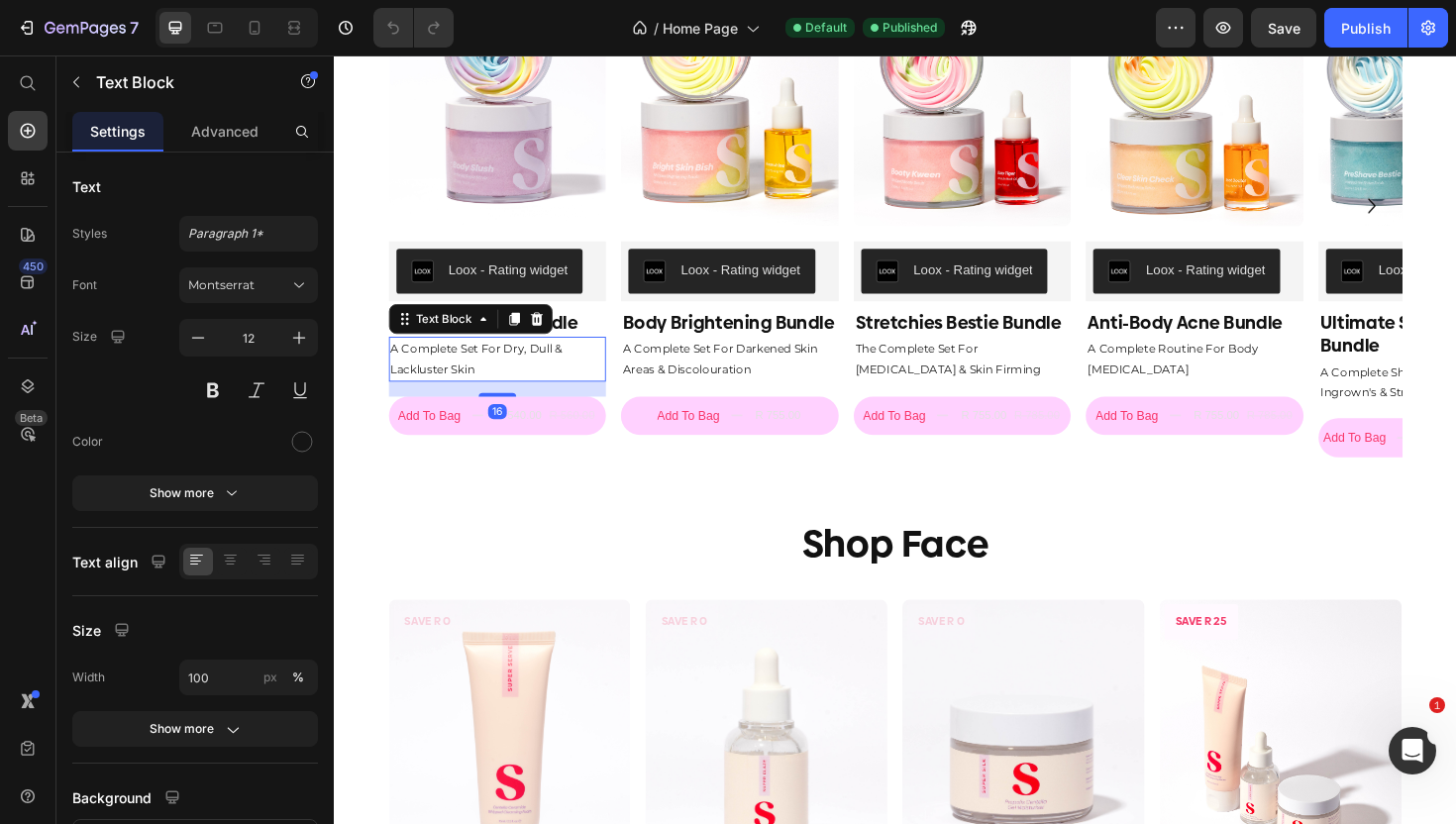 click on "A Complete Set For Dry, Dull & Lackluster Skin" at bounding box center [507, 376] 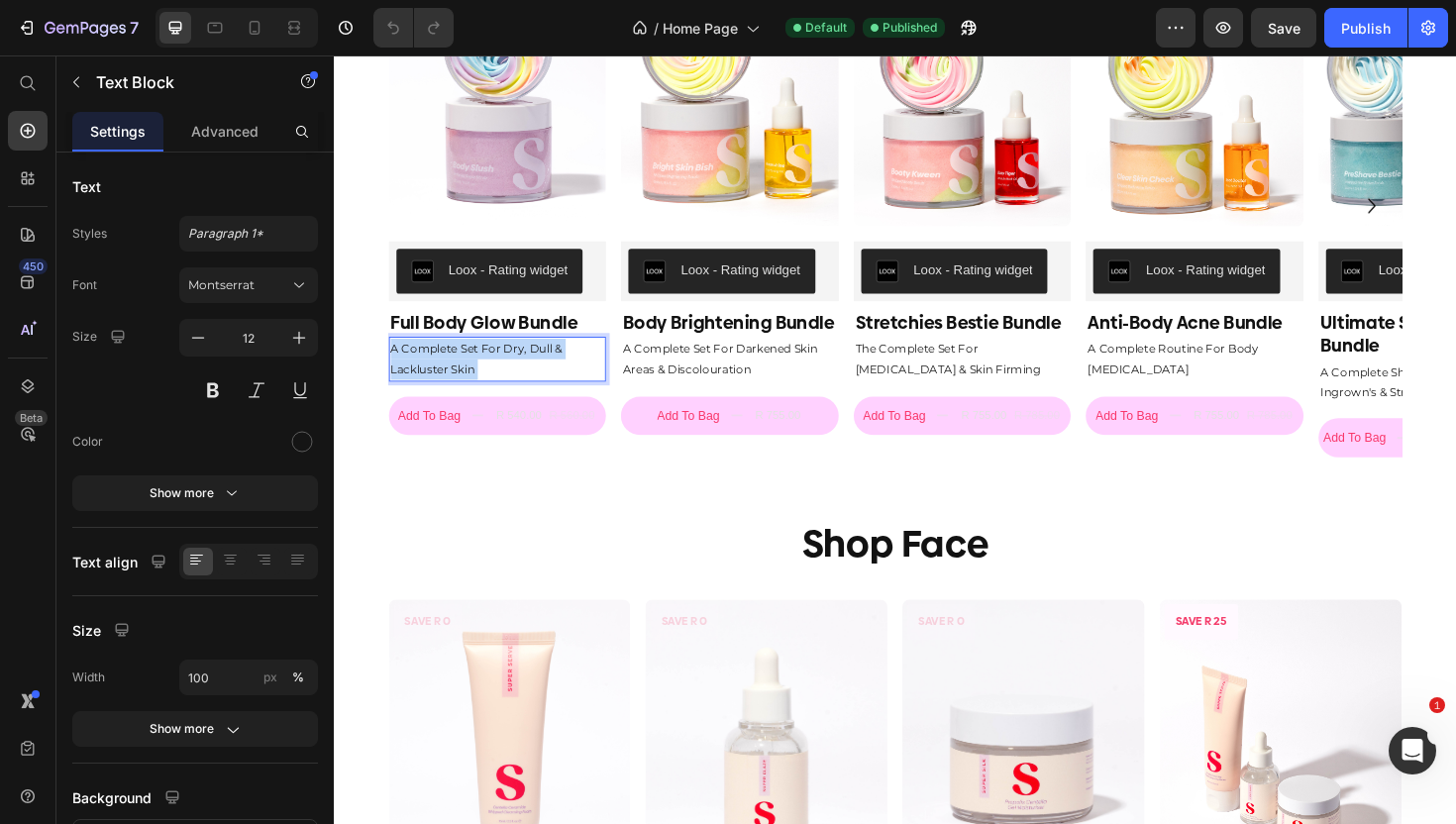 drag, startPoint x: 491, startPoint y: 384, endPoint x: 394, endPoint y: 371, distance: 97.86726 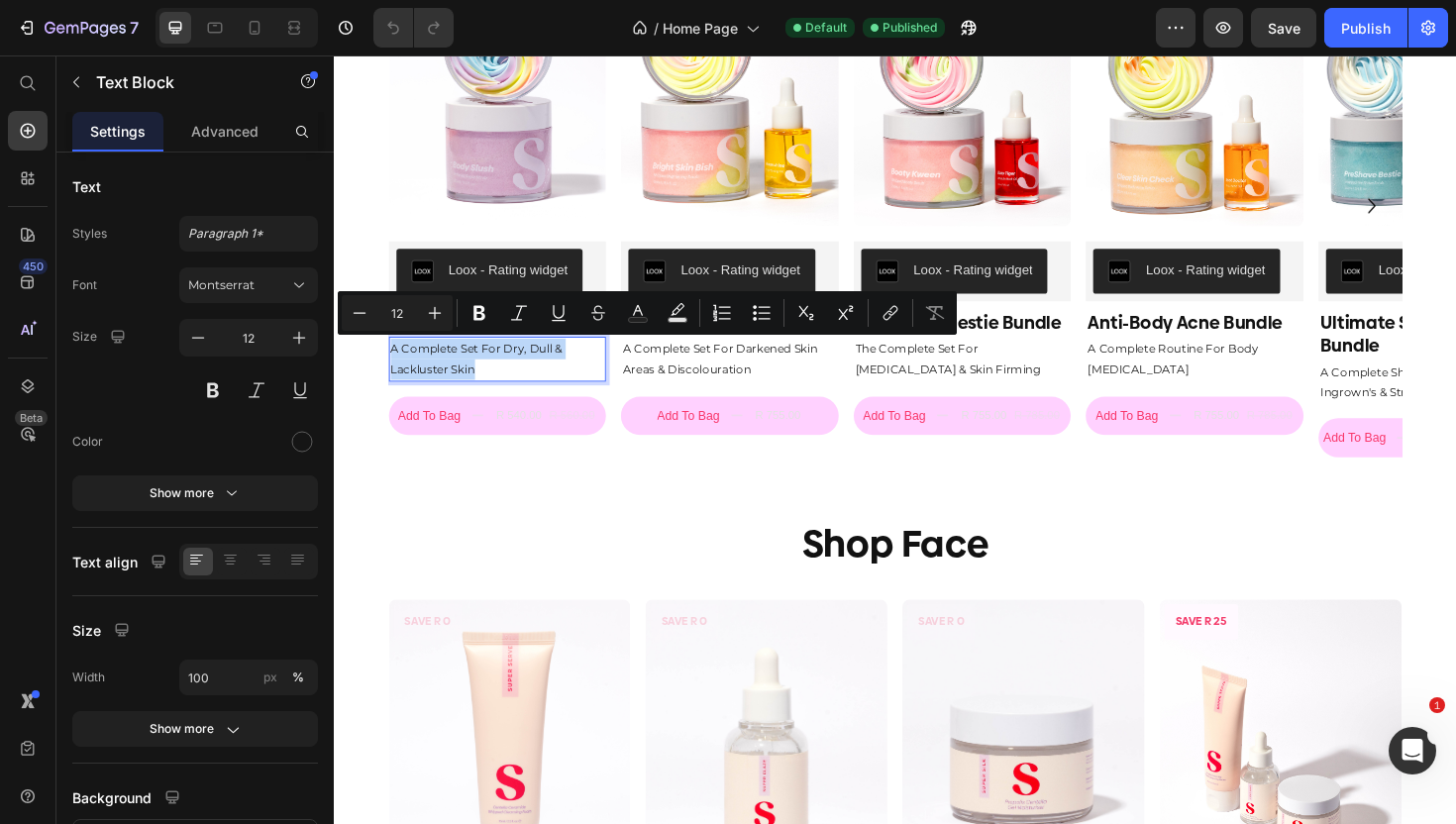 drag, startPoint x: 485, startPoint y: 387, endPoint x: 390, endPoint y: 363, distance: 97.98469 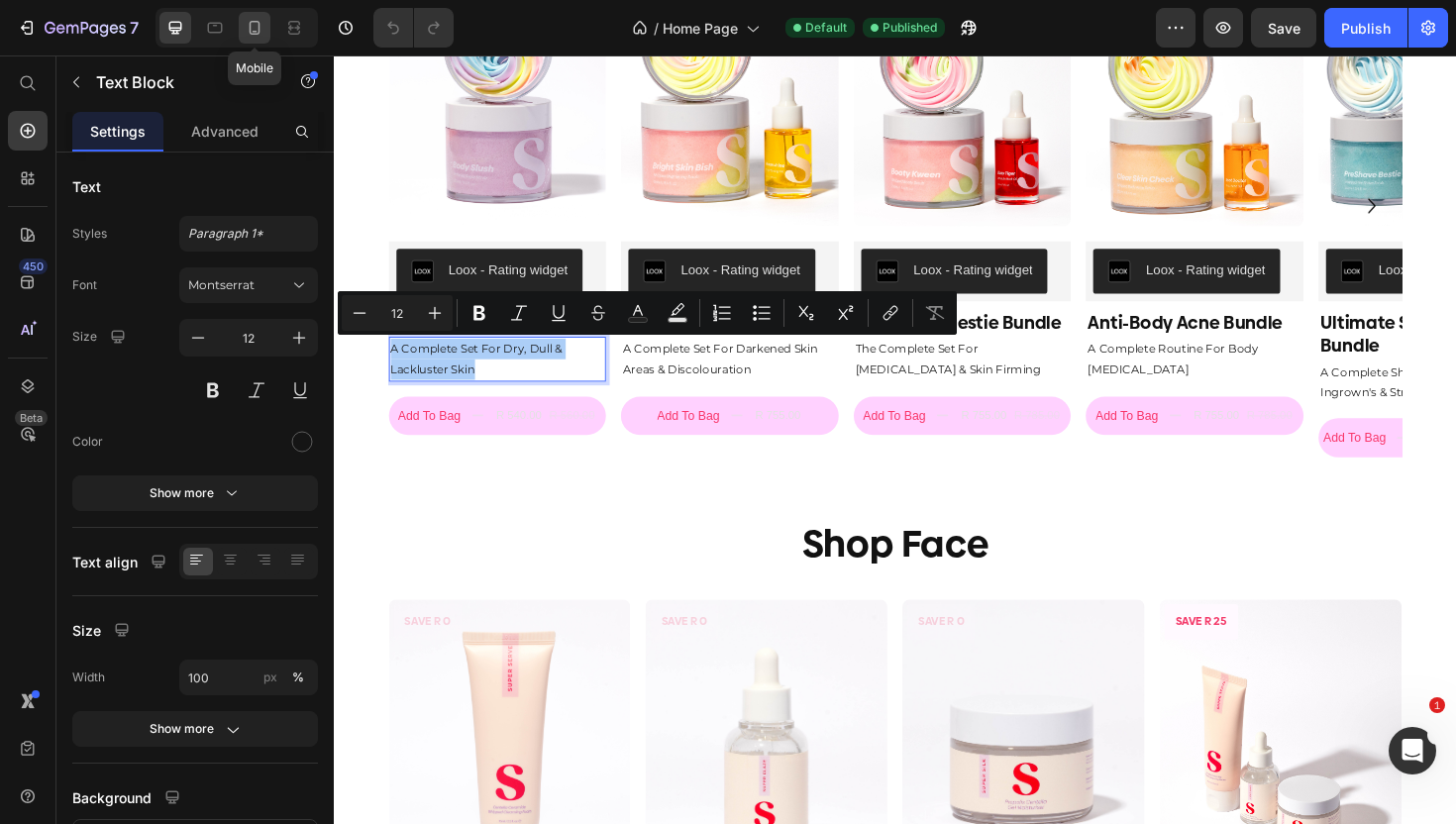 click 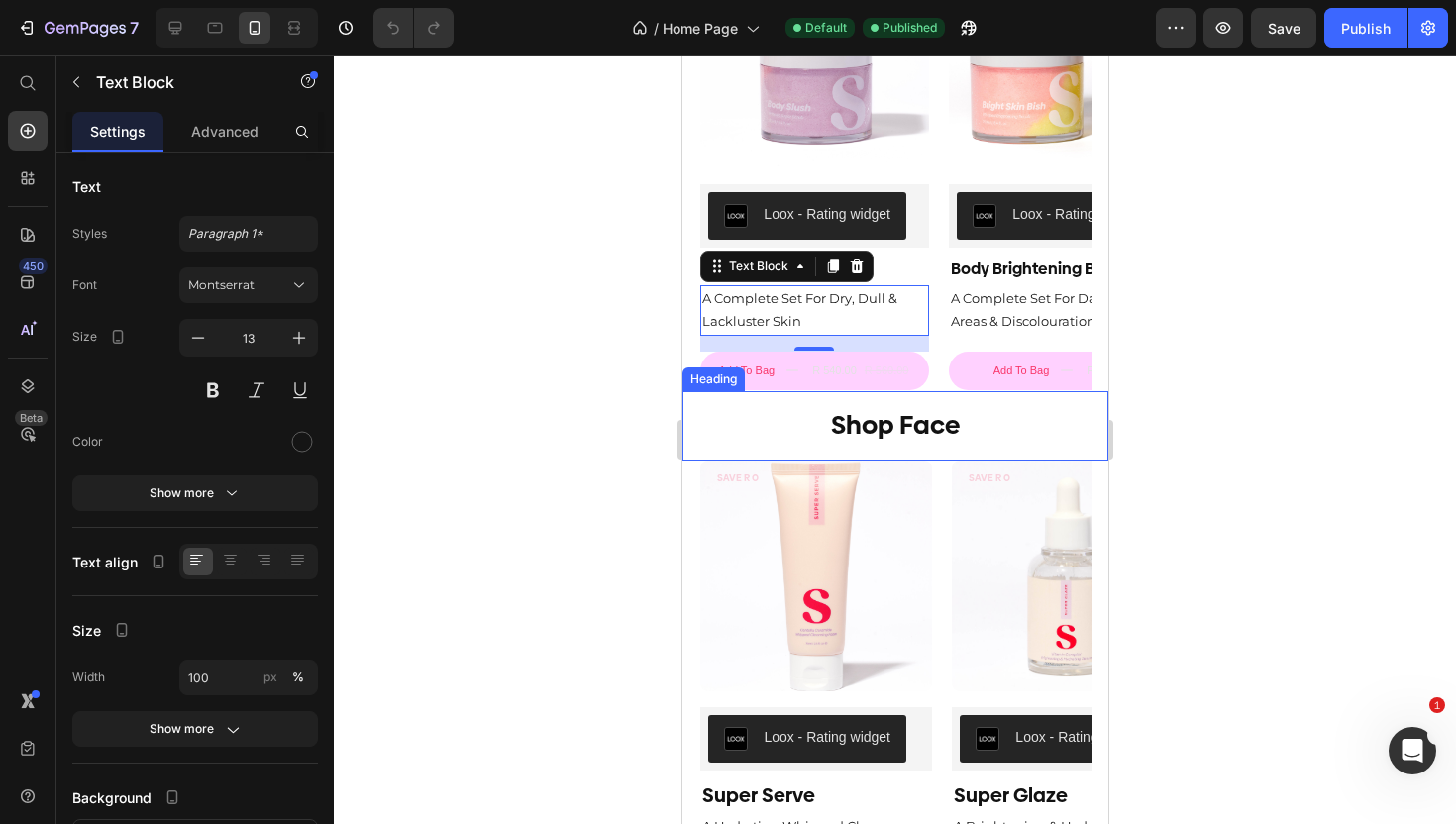 scroll, scrollTop: 1357, scrollLeft: 0, axis: vertical 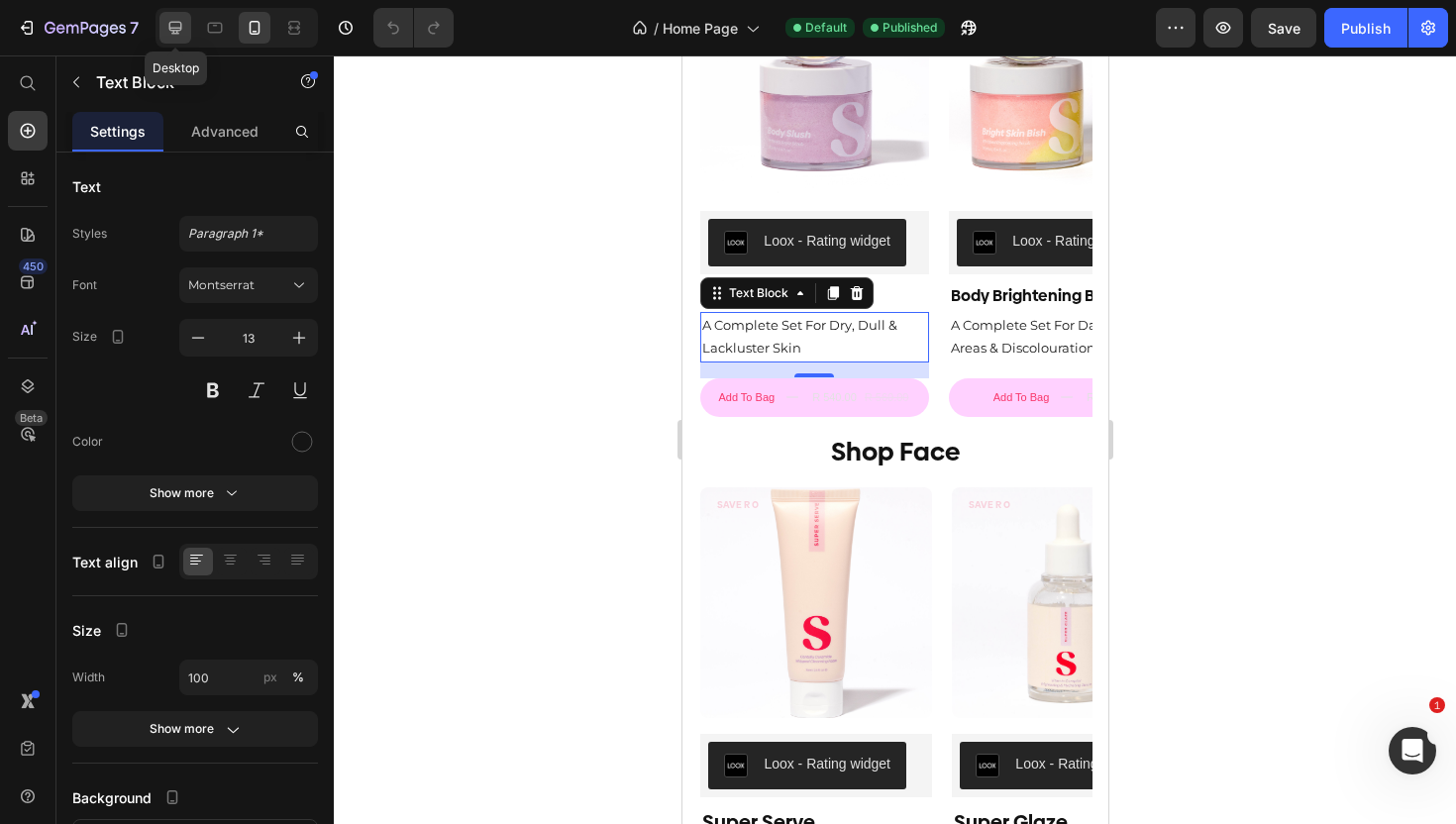 click 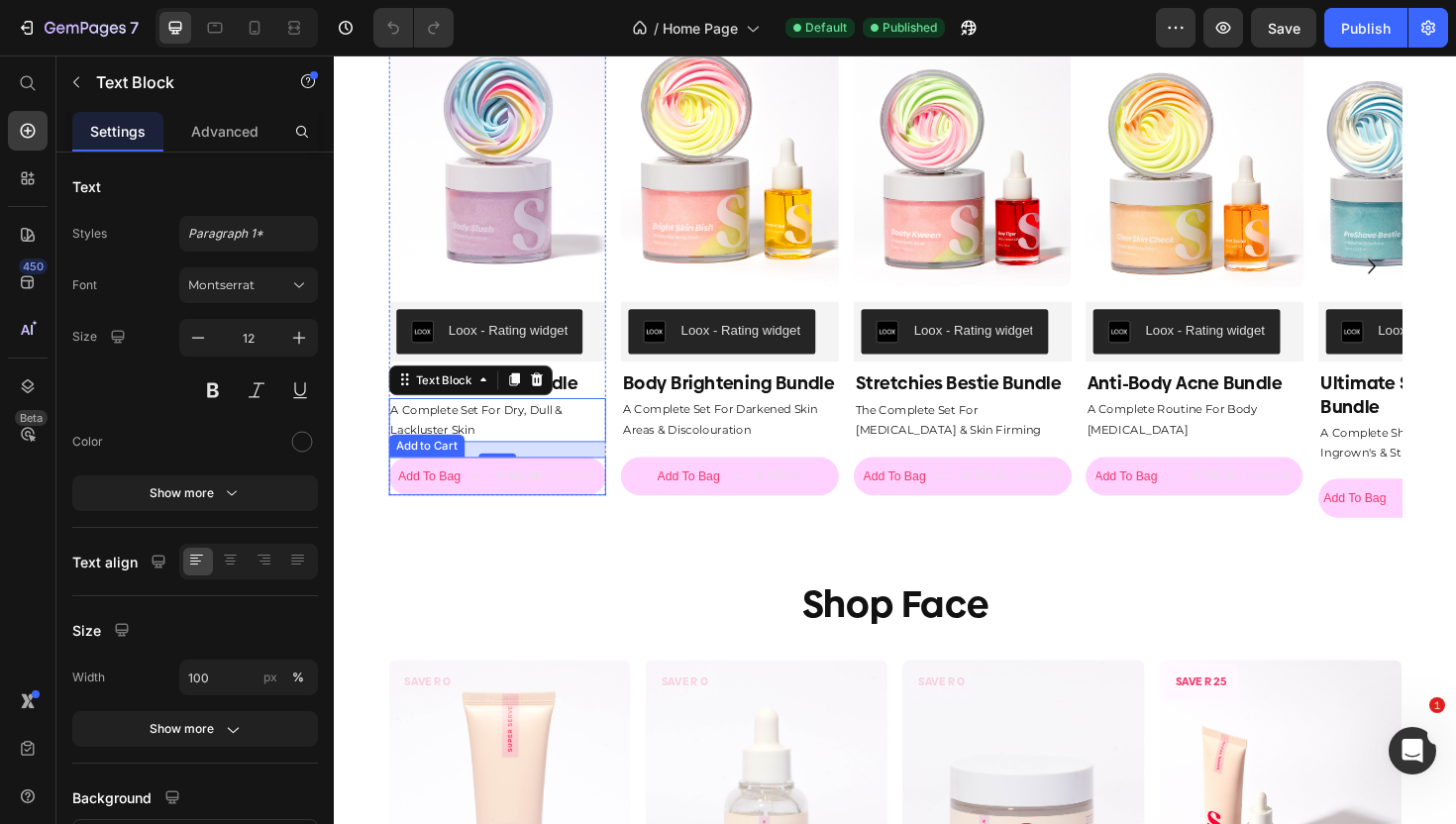 scroll, scrollTop: 874, scrollLeft: 0, axis: vertical 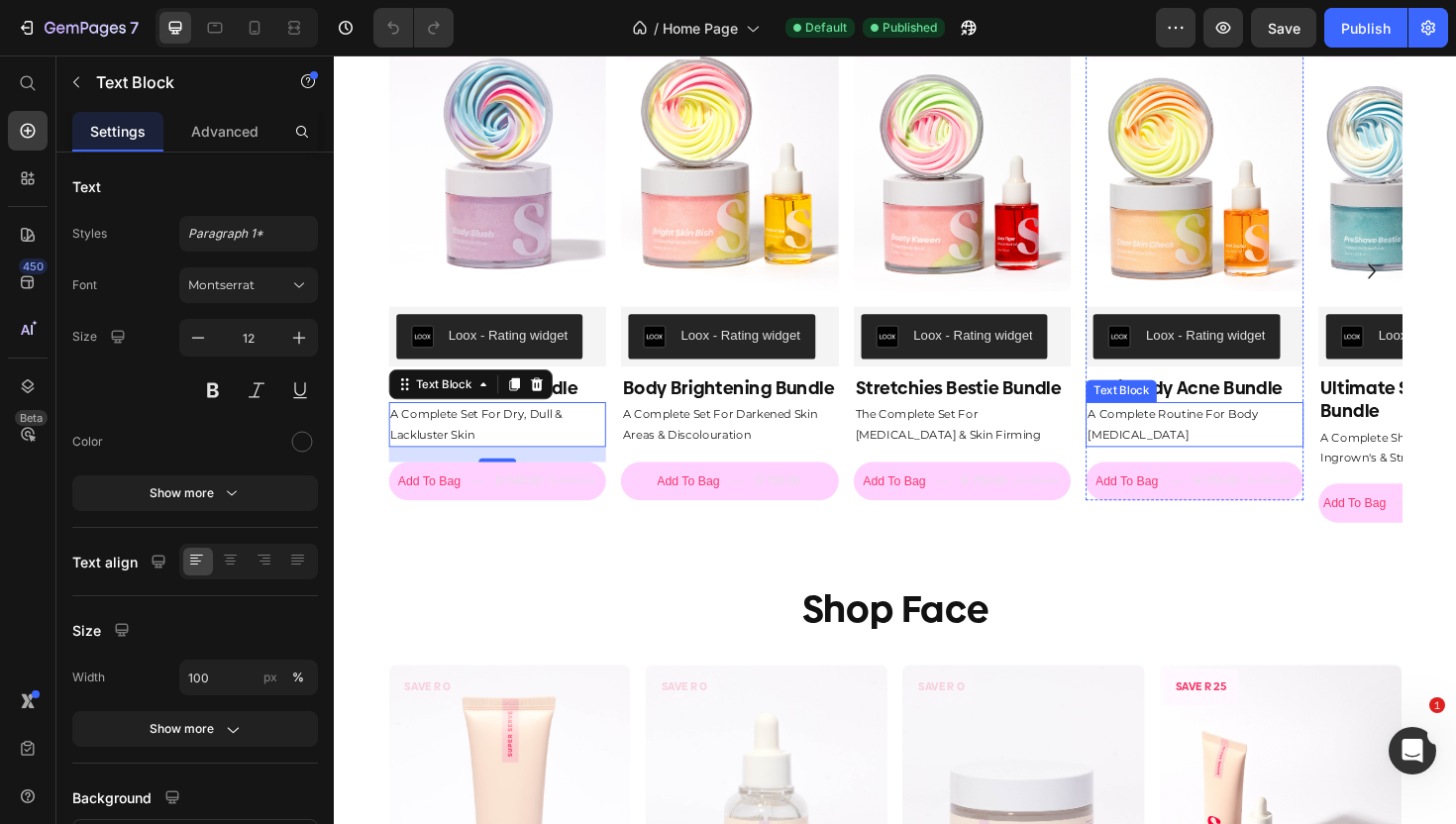 click on "A Complete Routine For Body Acne & Scarring" at bounding box center (1245, 446) 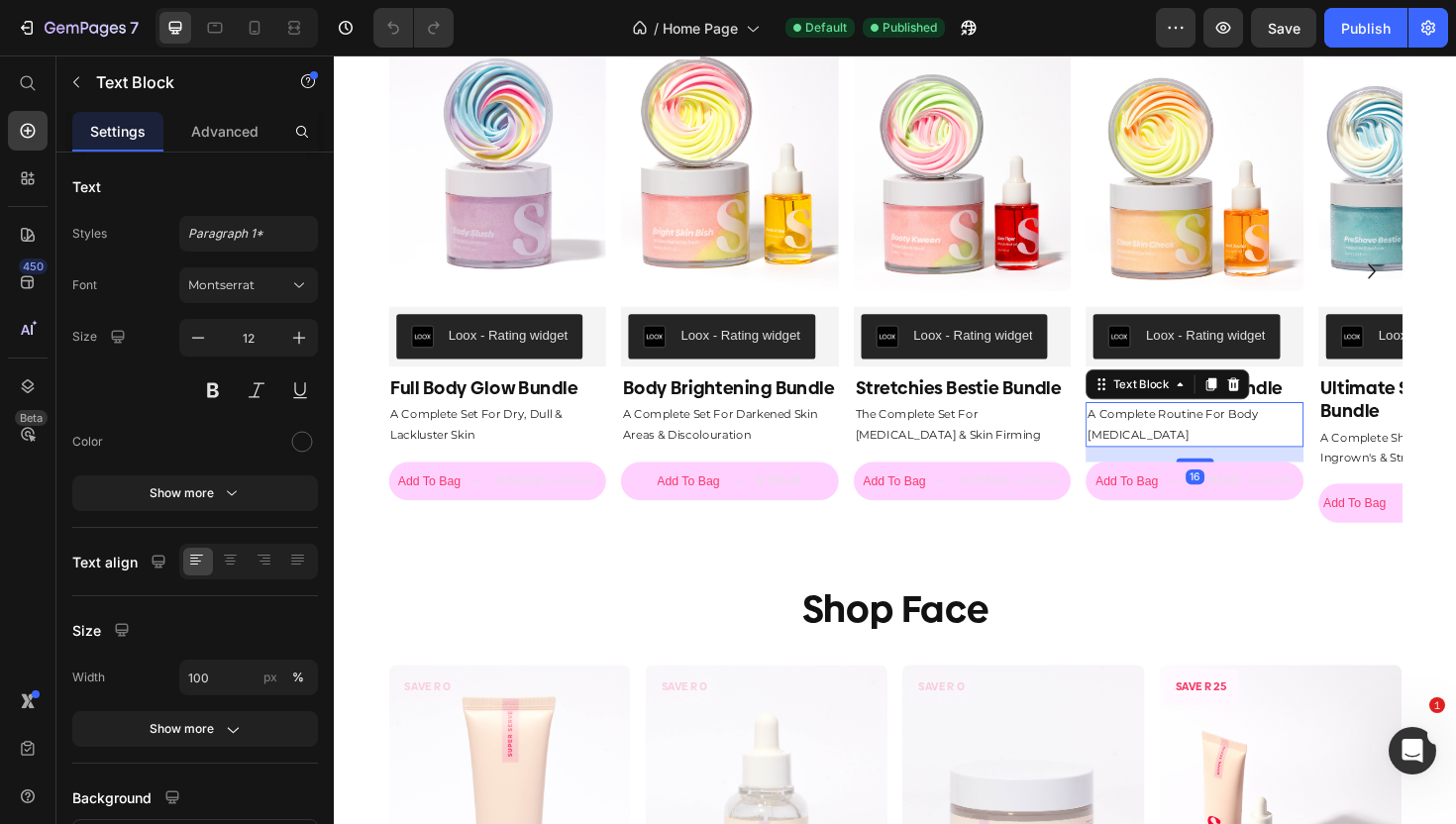 click on "A Complete Routine For Body Acne & Scarring" at bounding box center (1245, 446) 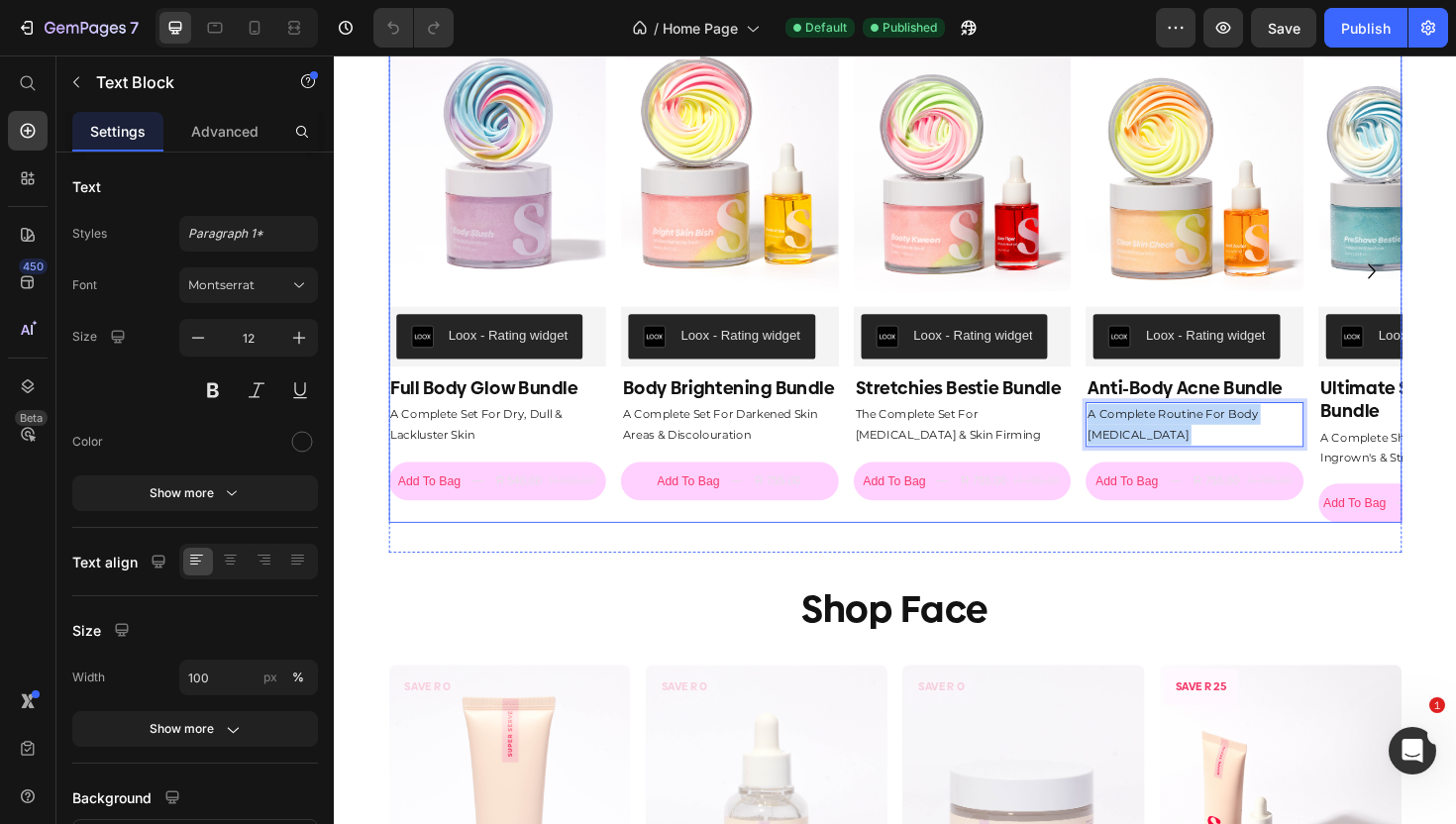 drag, startPoint x: 1185, startPoint y: 456, endPoint x: 1121, endPoint y: 436, distance: 67.052218 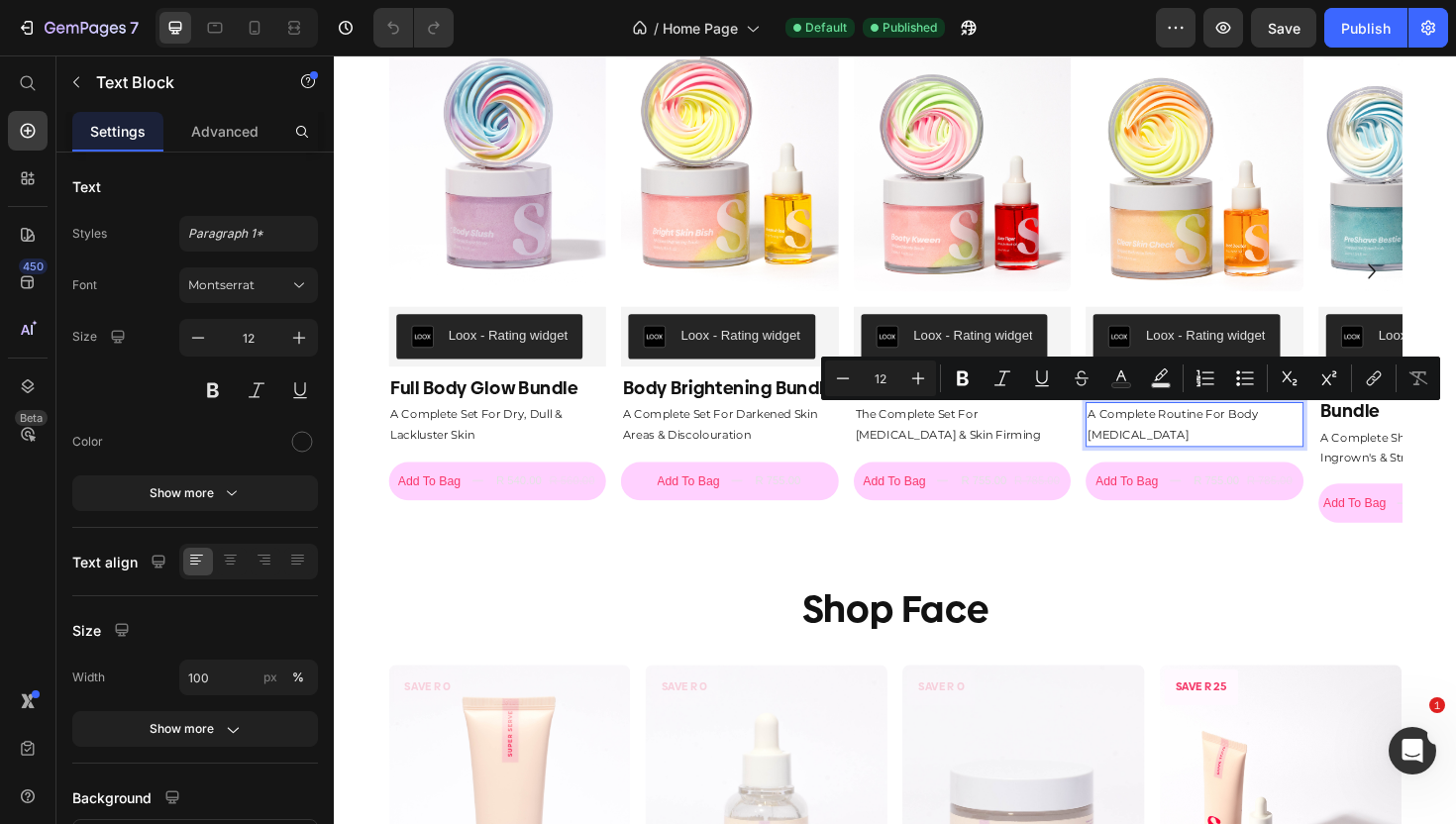 drag, startPoint x: 1190, startPoint y: 464, endPoint x: 1134, endPoint y: 437, distance: 62.169124 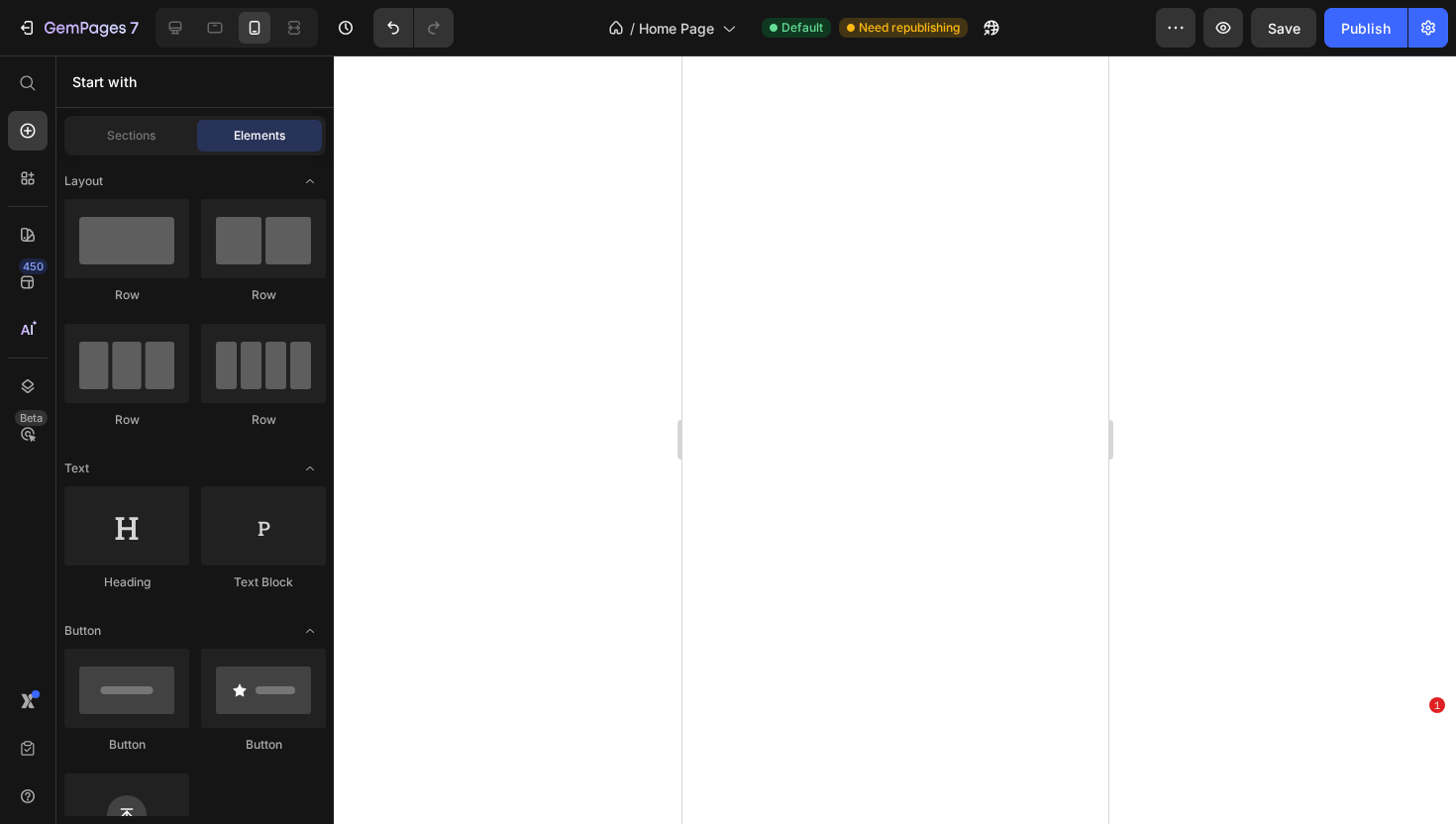 scroll, scrollTop: 0, scrollLeft: 0, axis: both 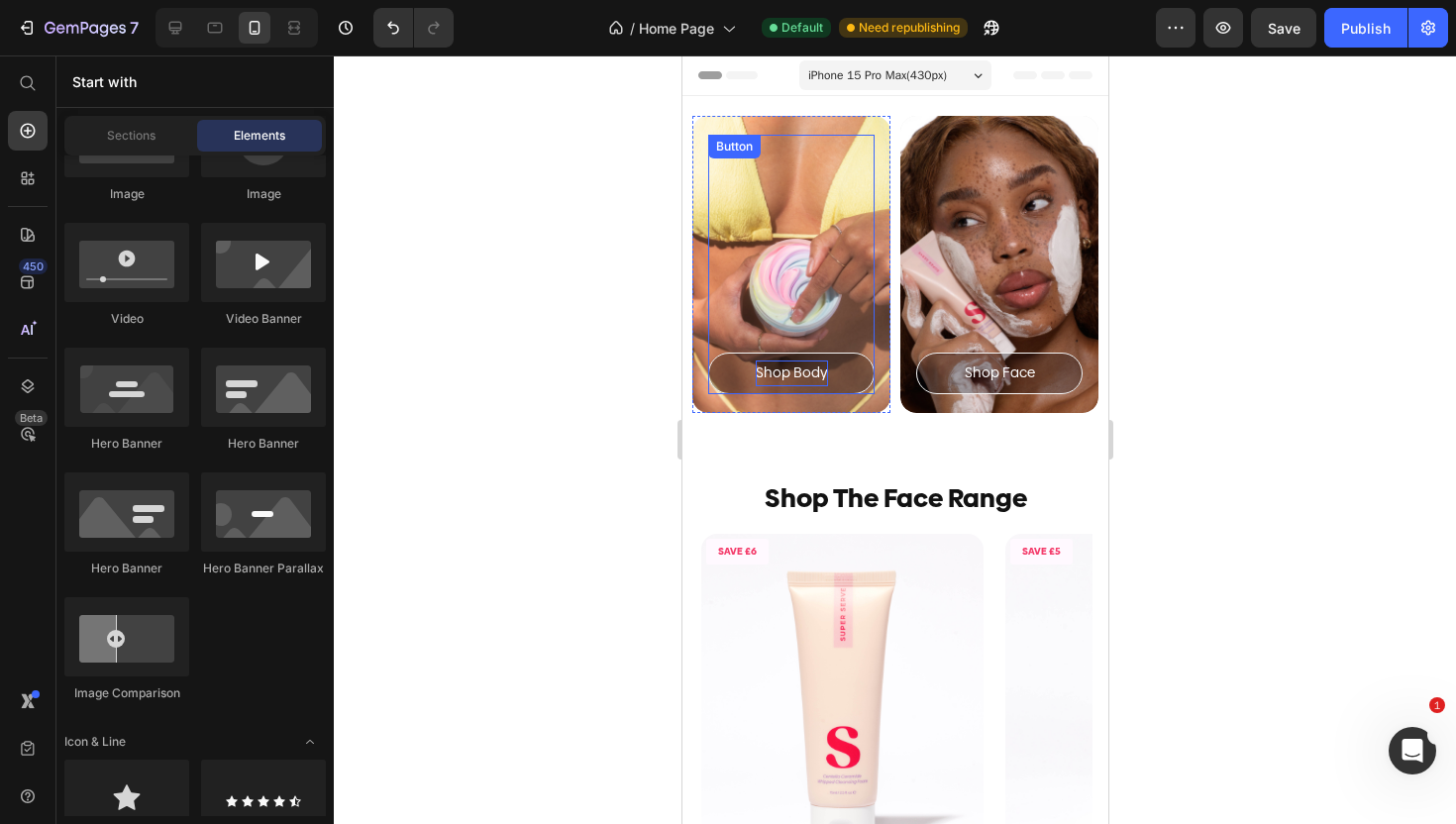 click on "Shop Body" at bounding box center (790, 372) 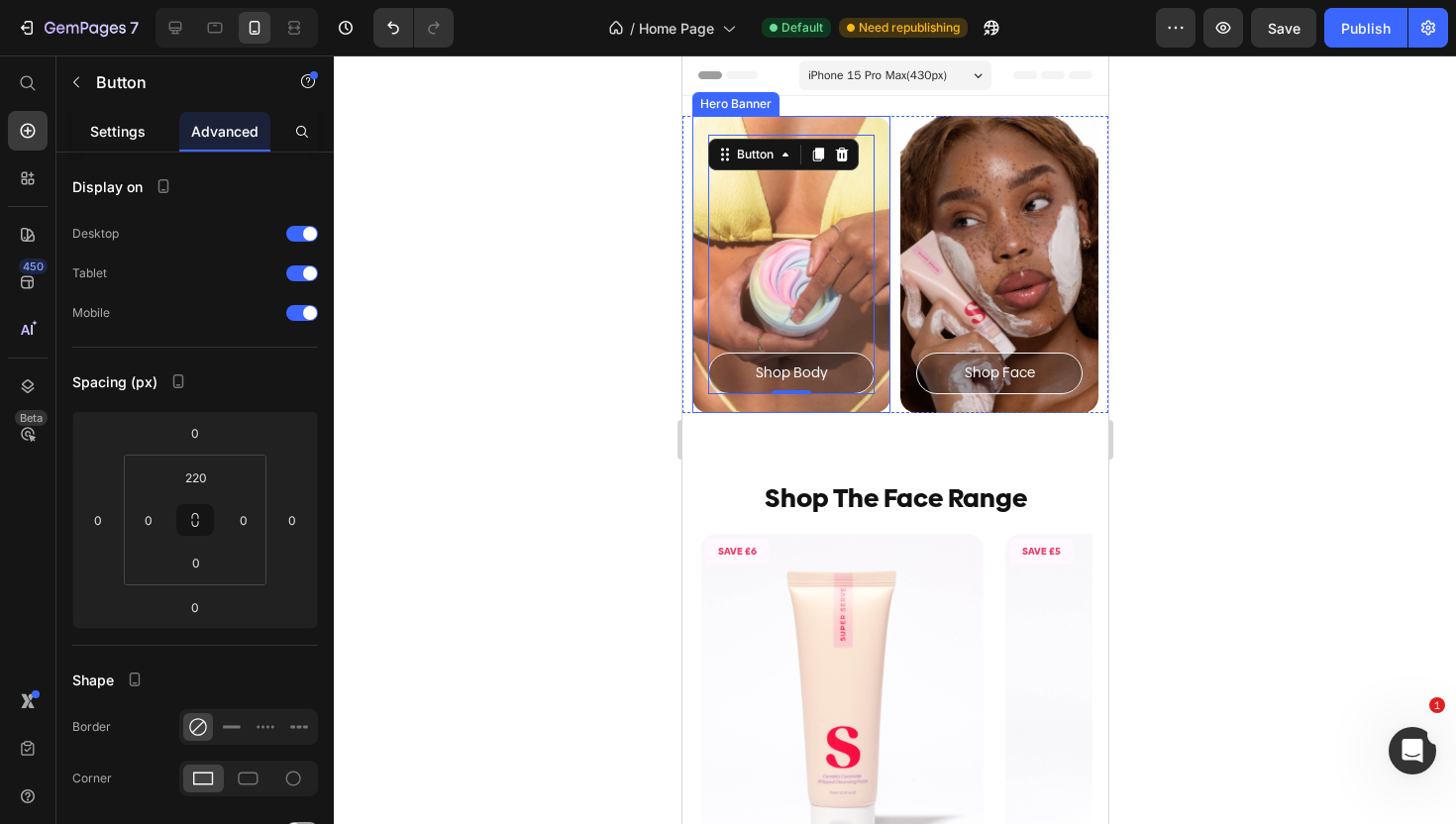 click on "Settings" at bounding box center (118, 131) 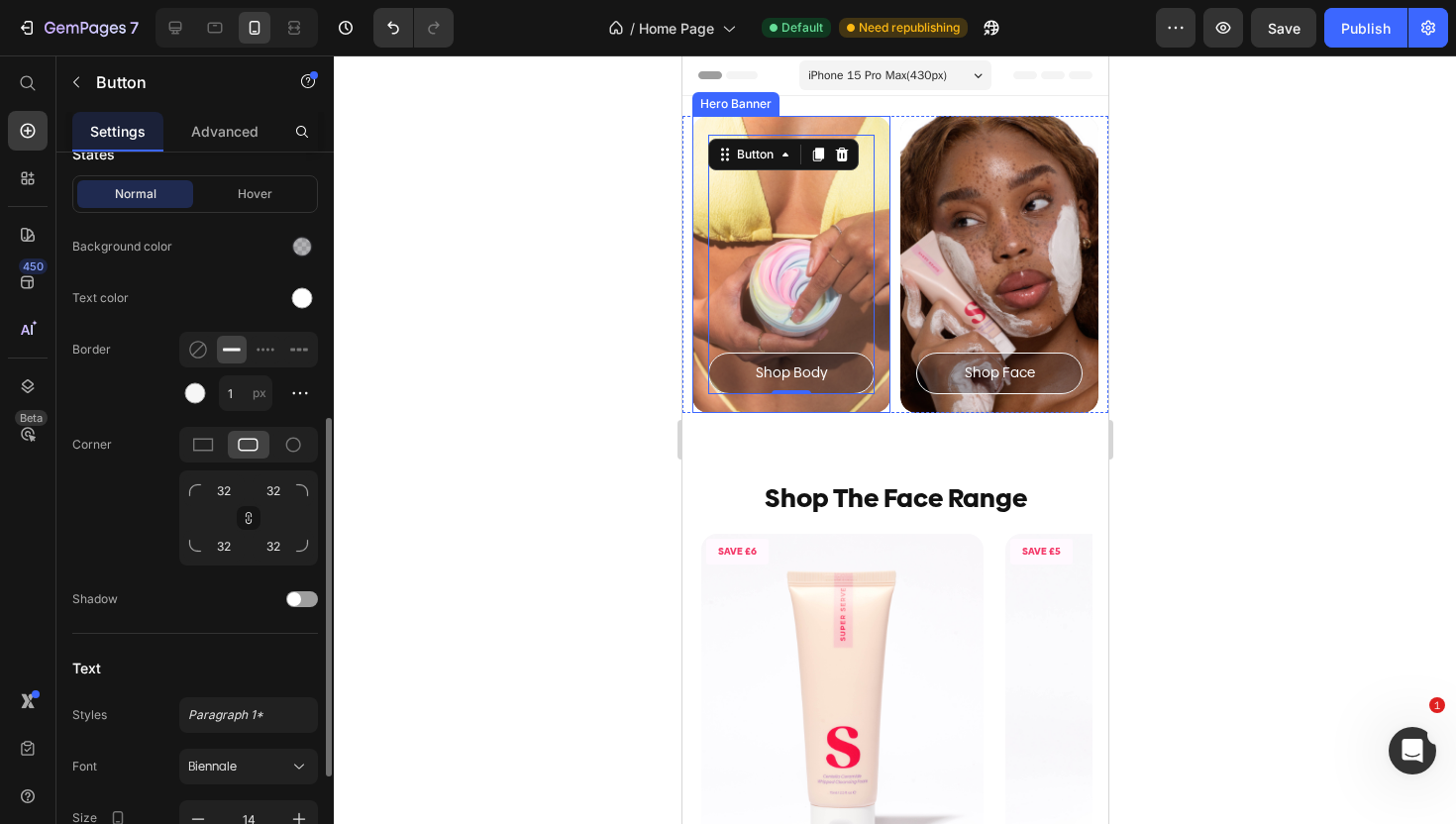 scroll, scrollTop: 747, scrollLeft: 0, axis: vertical 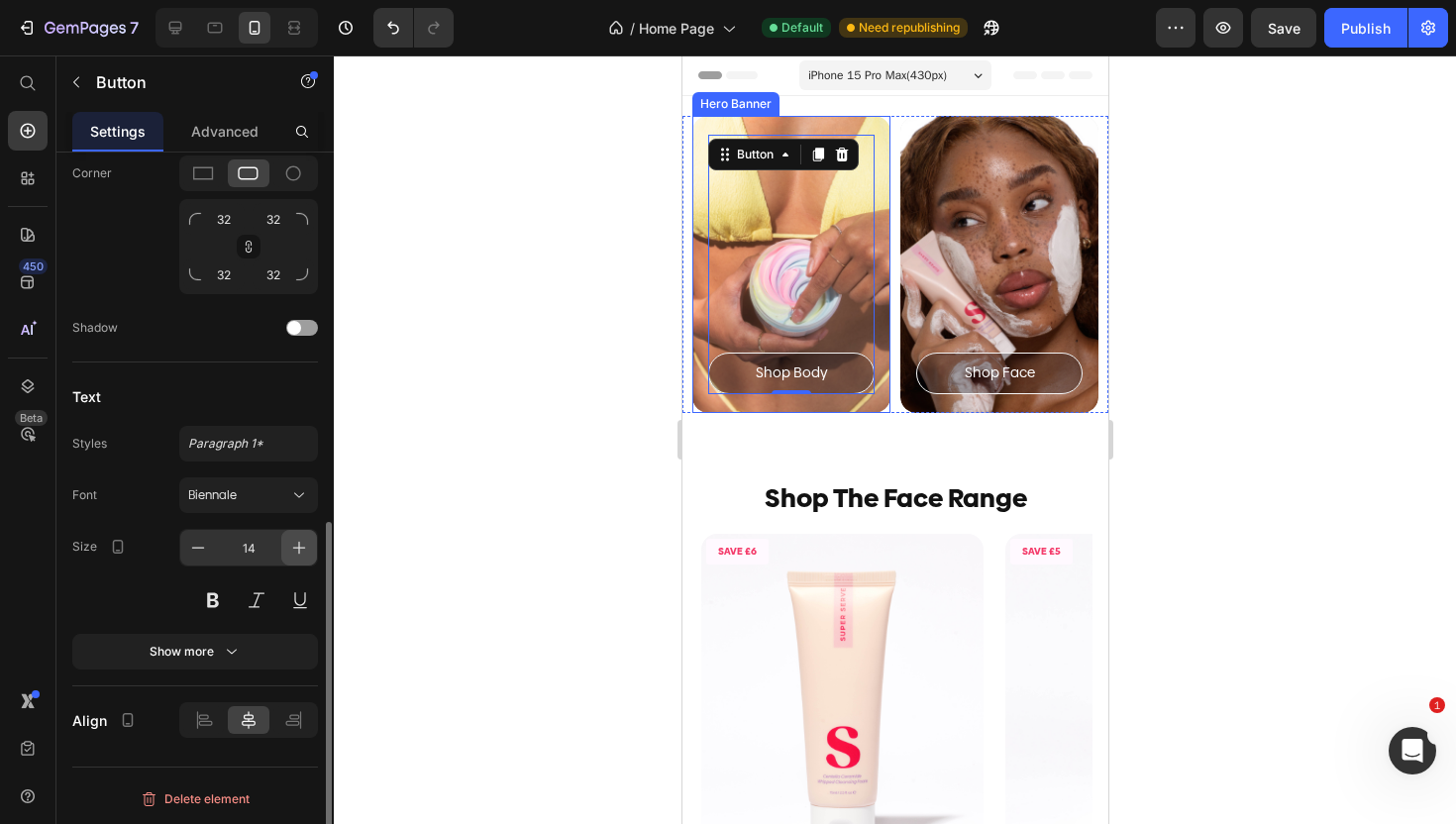 click 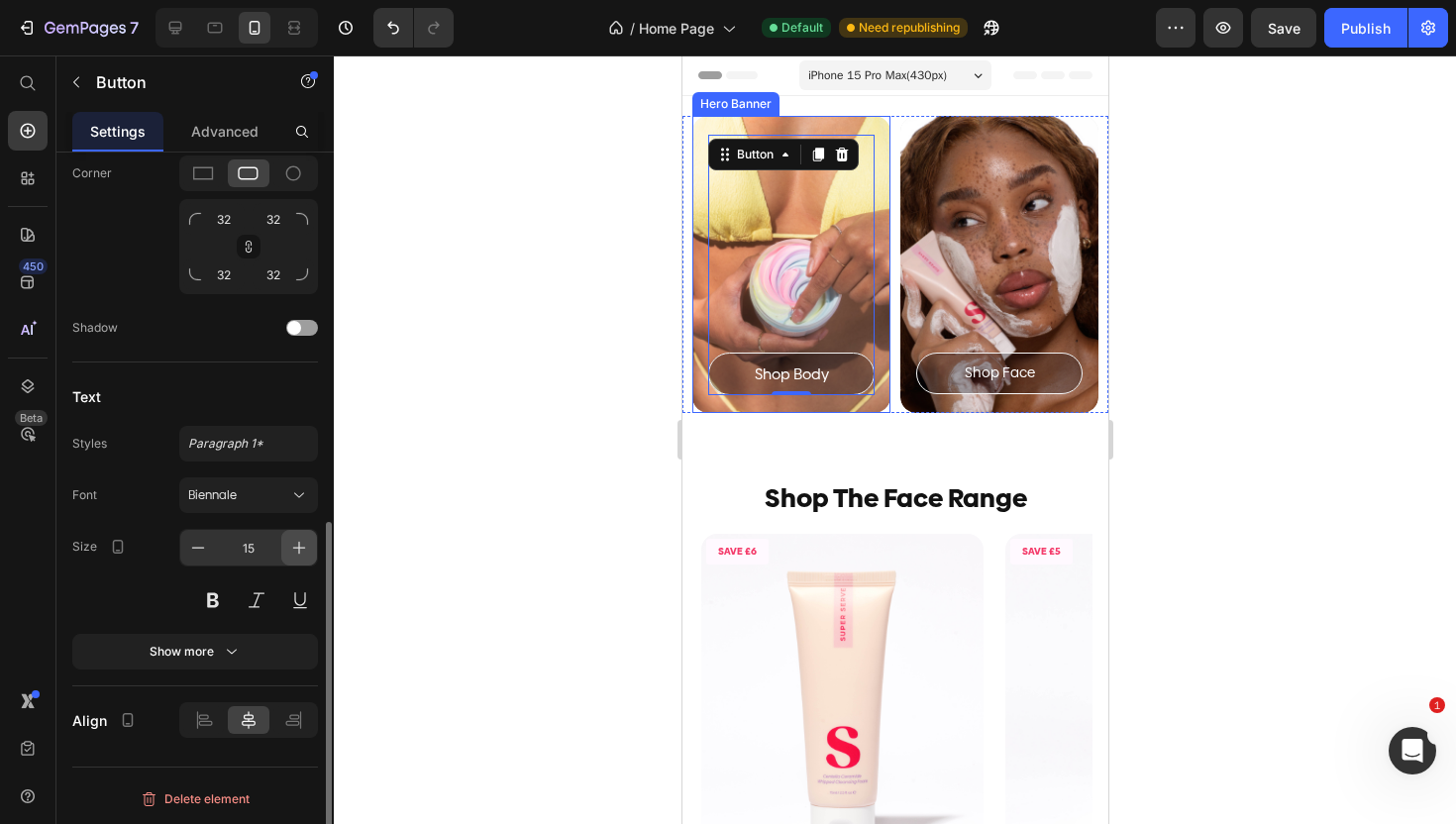 click 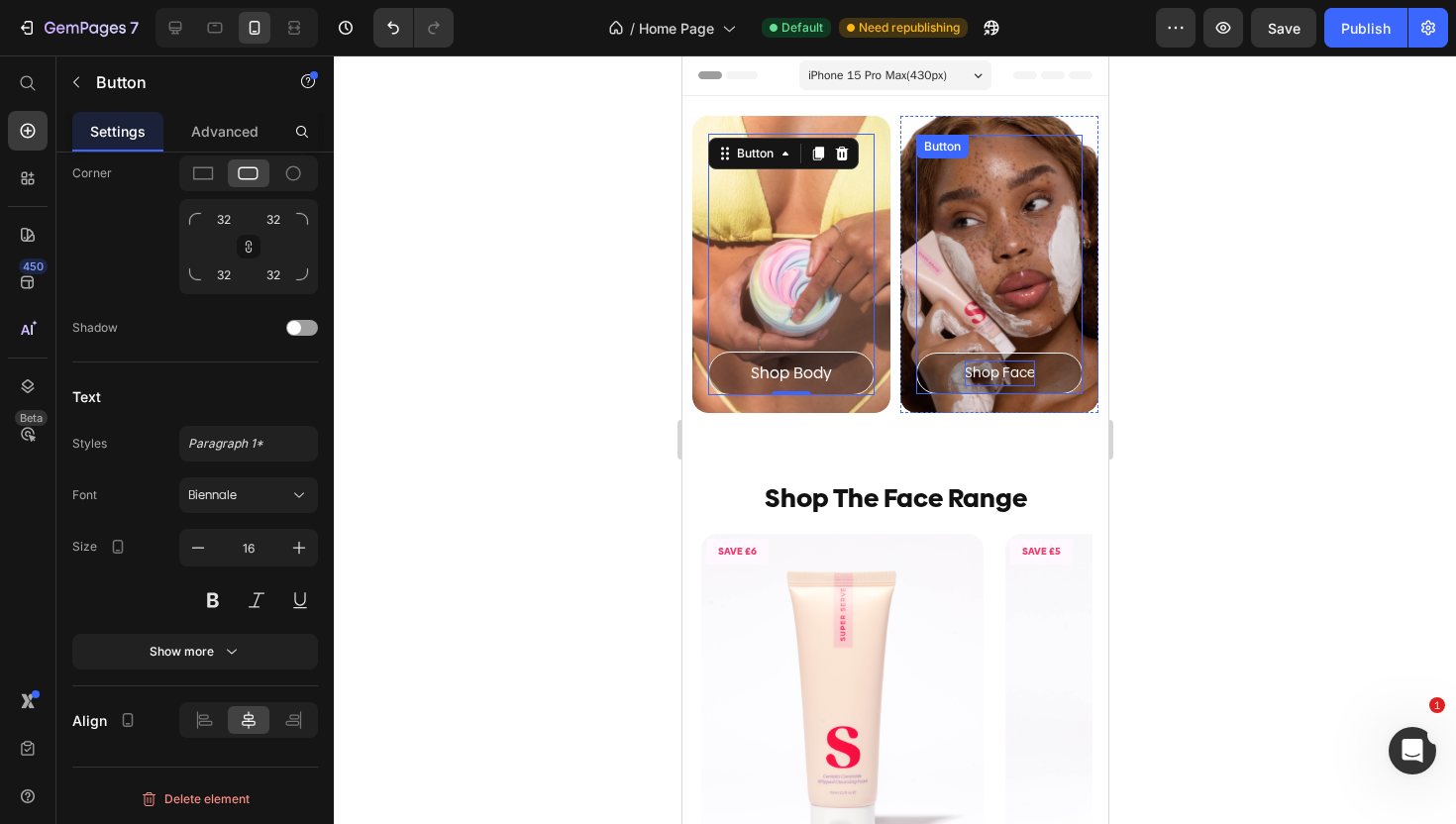 click on "Shop Face" at bounding box center [998, 372] 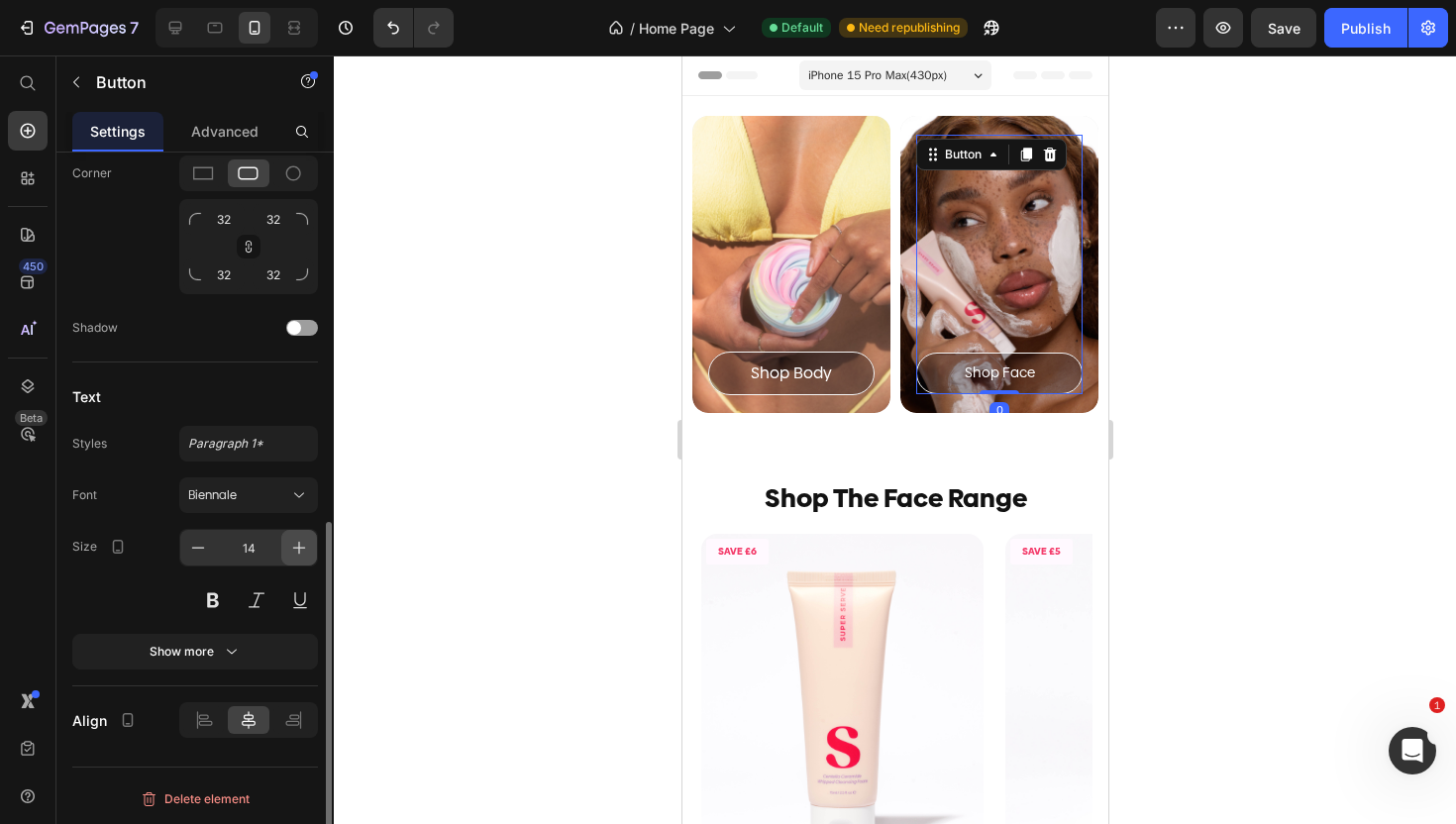 click 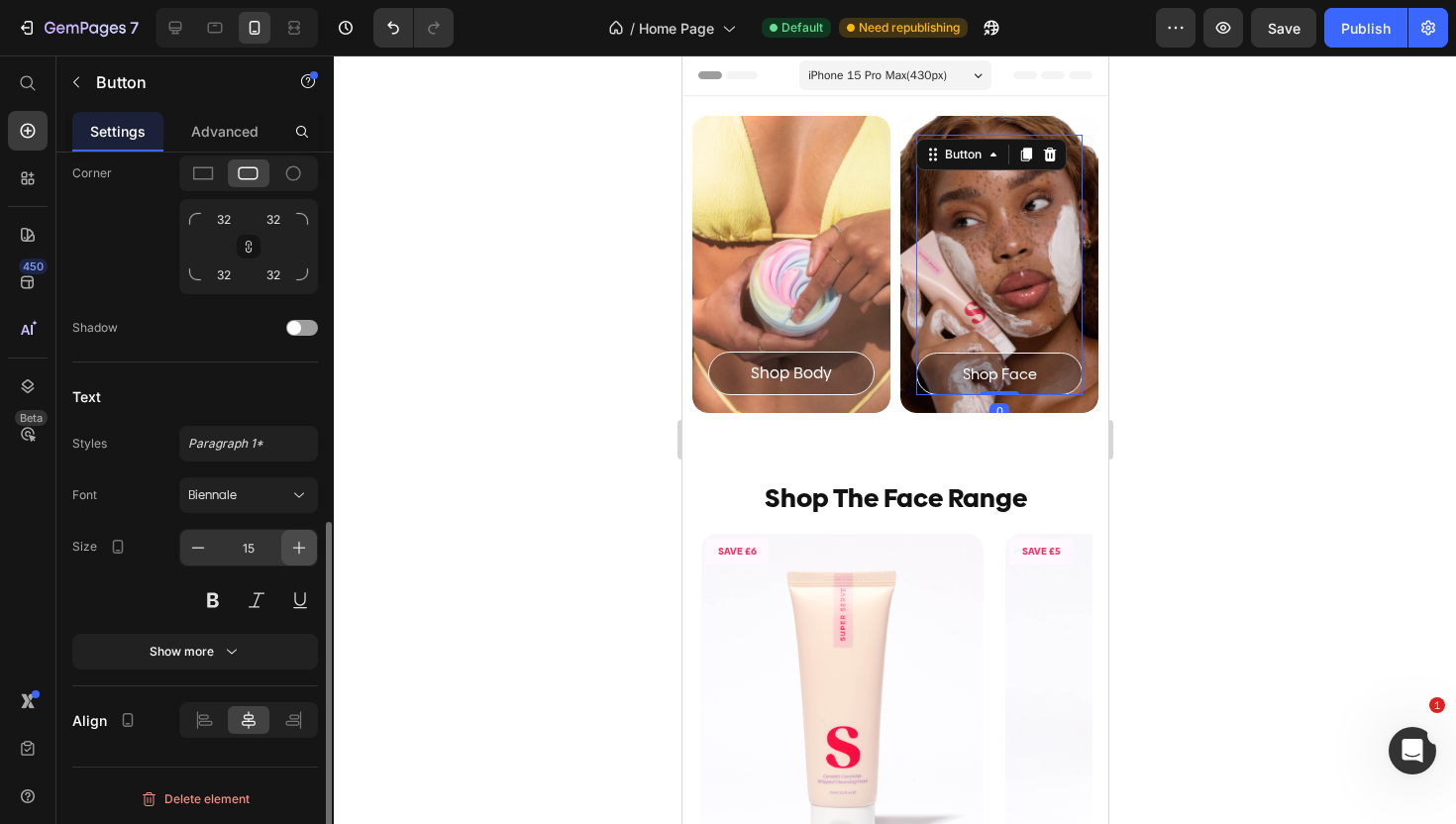click 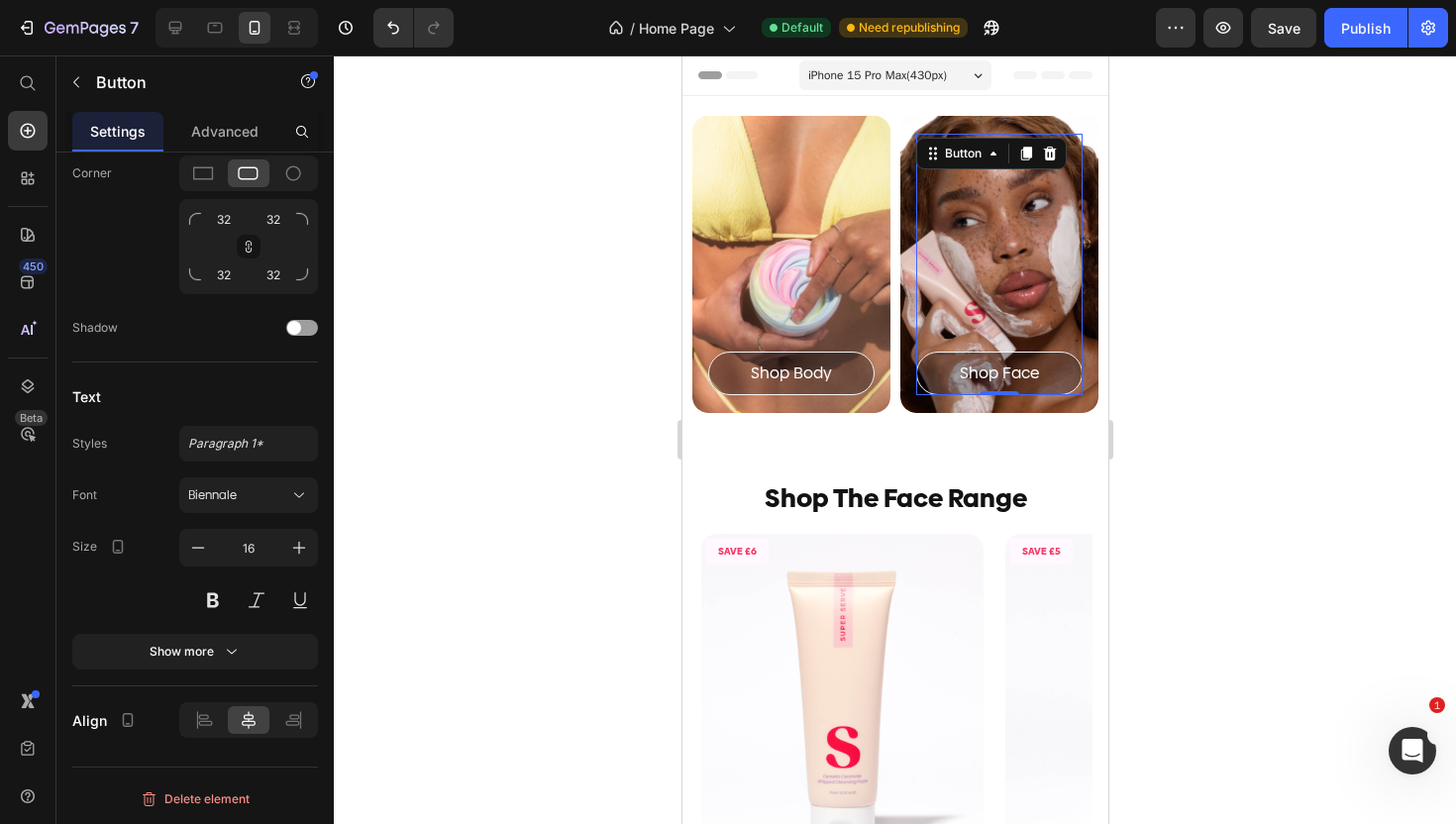 click 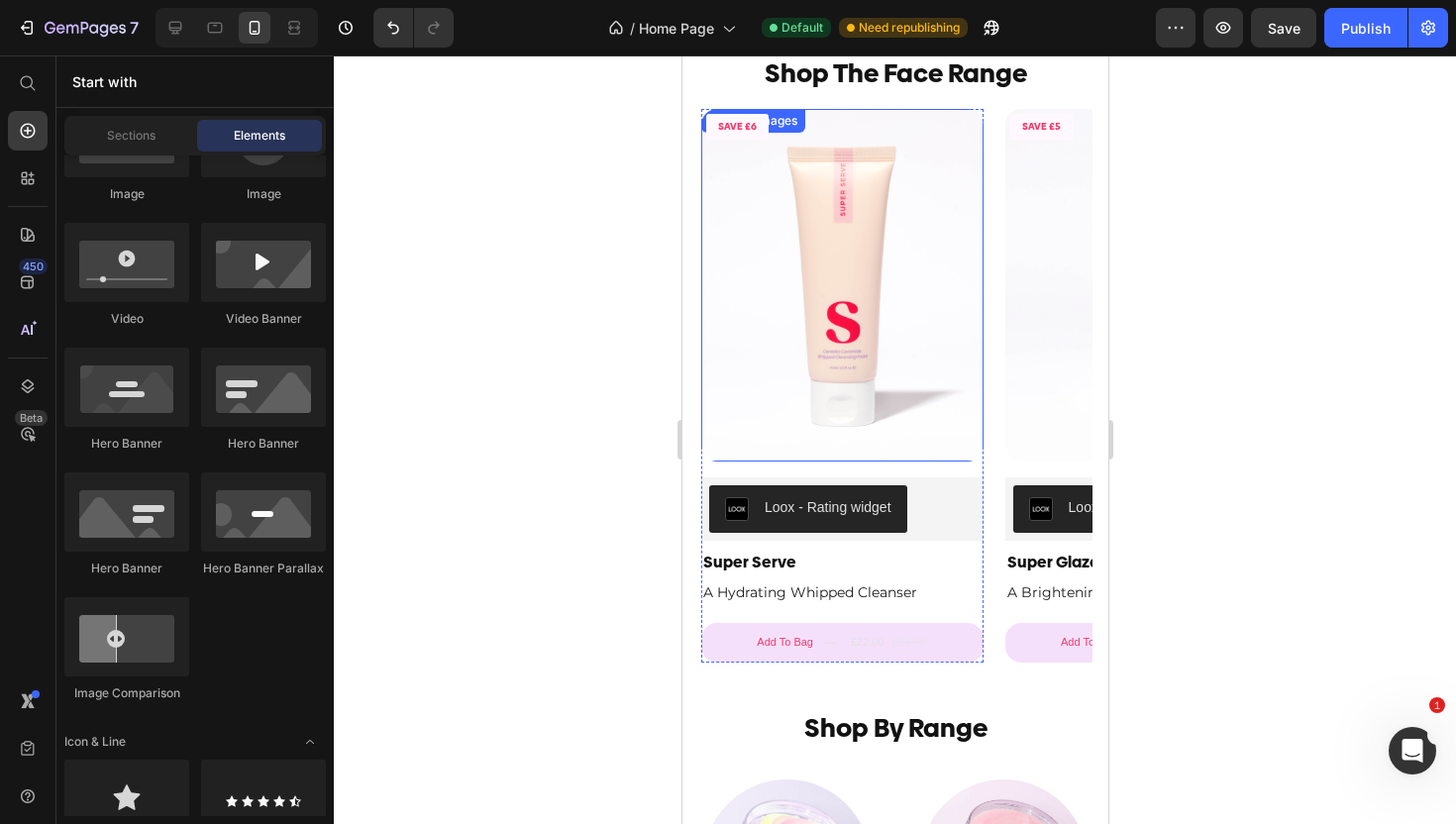 scroll, scrollTop: 741, scrollLeft: 0, axis: vertical 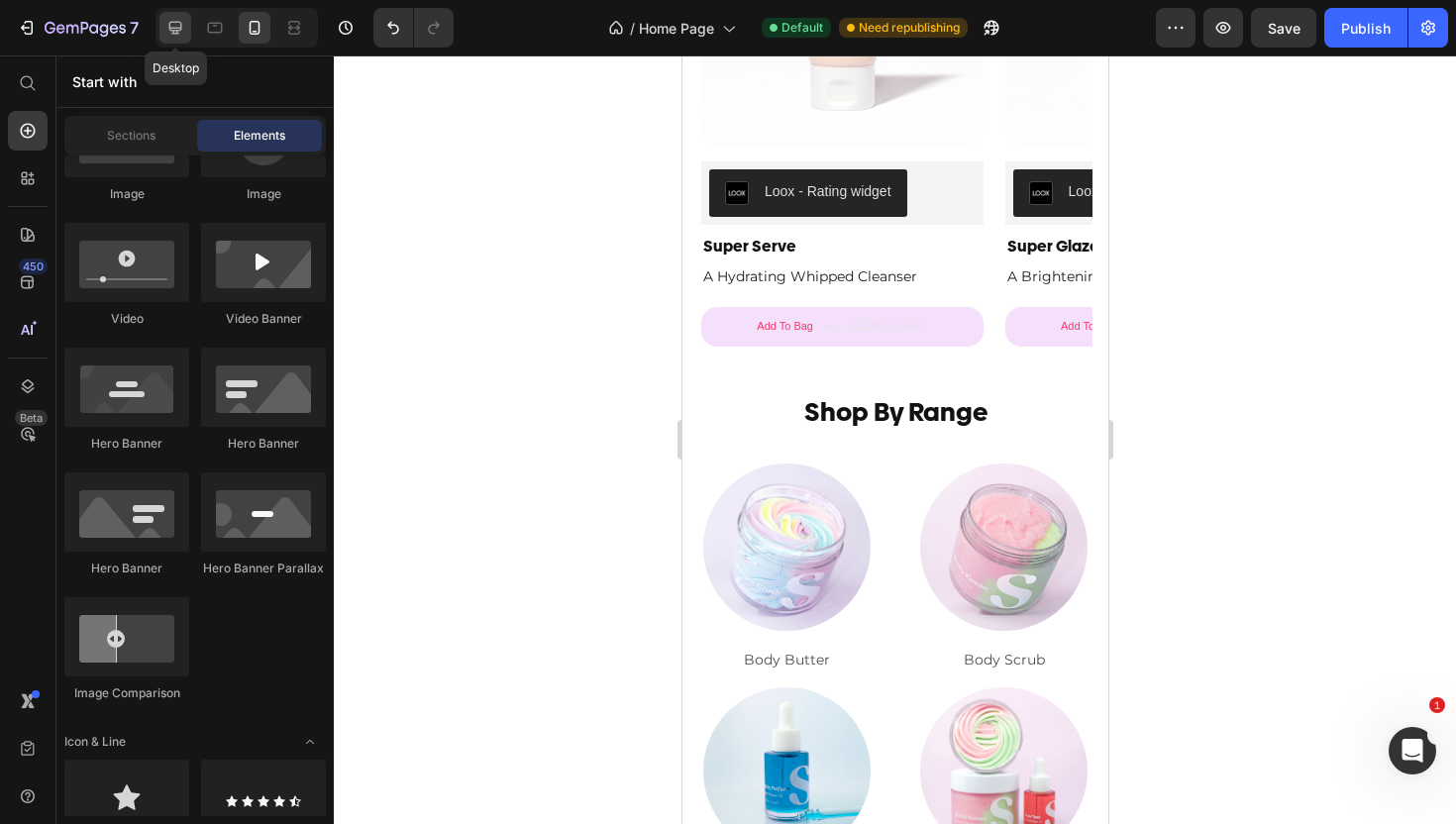 click 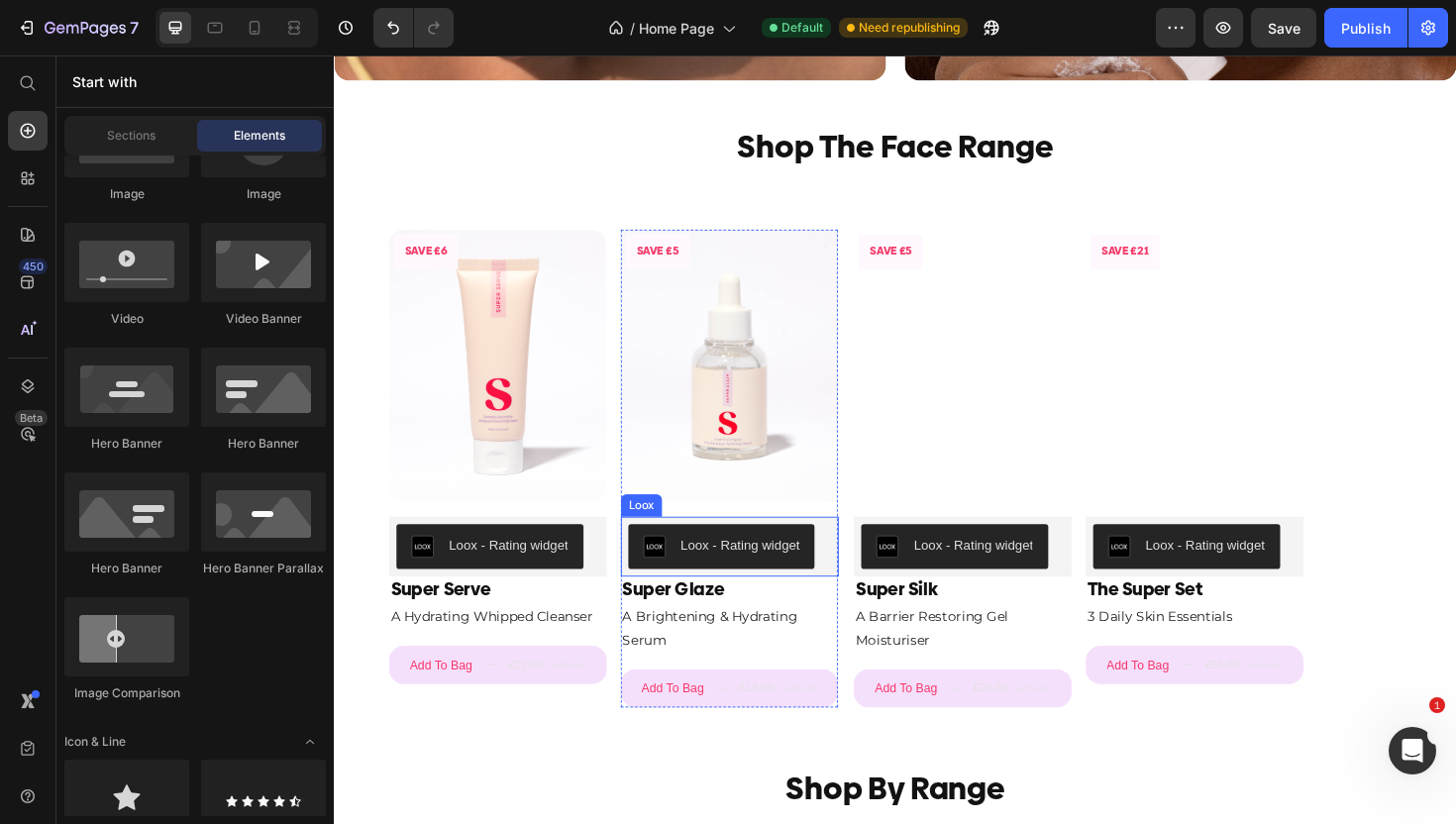 scroll, scrollTop: 0, scrollLeft: 0, axis: both 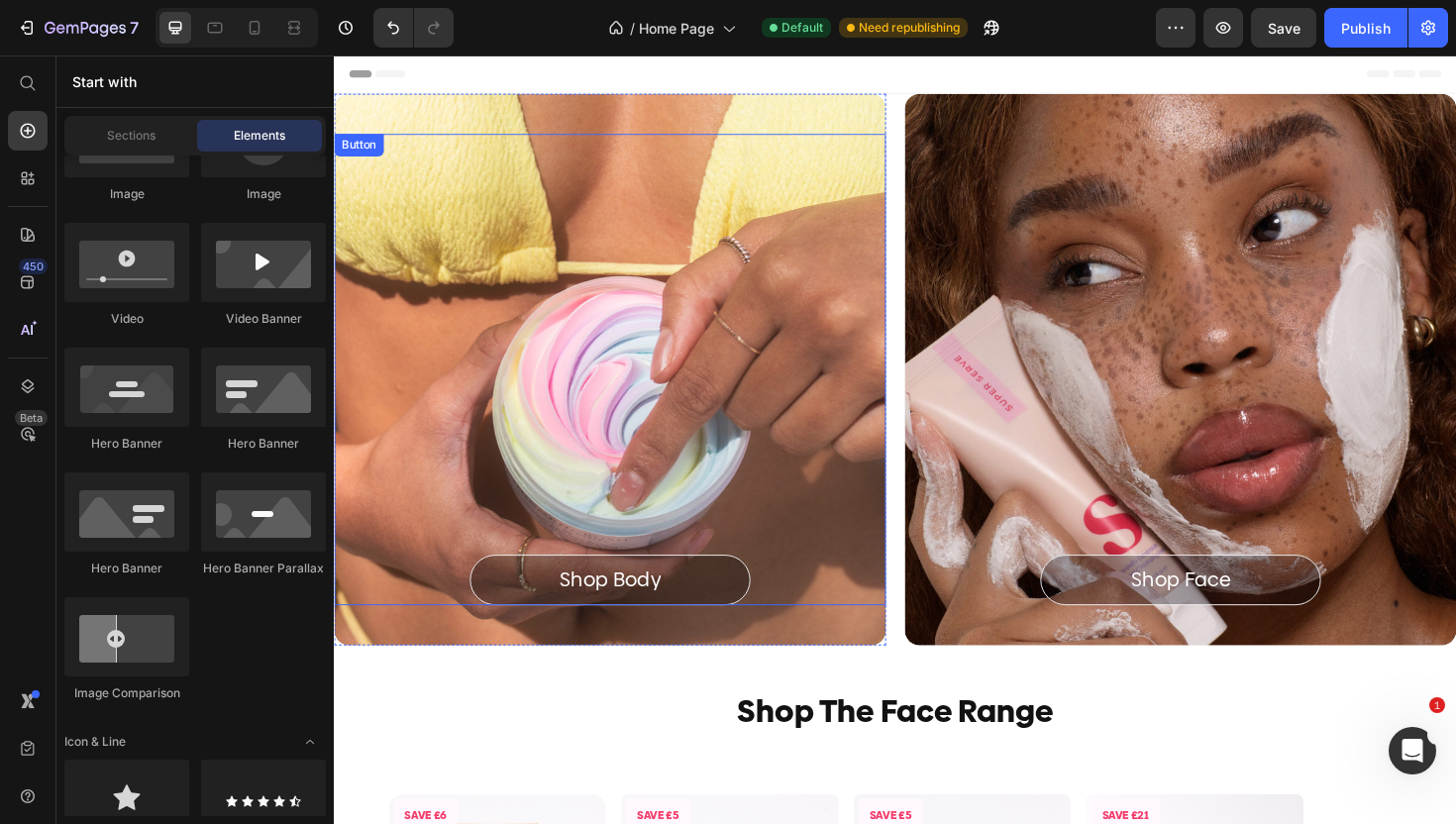 click on "Shop Body" at bounding box center [626, 611] 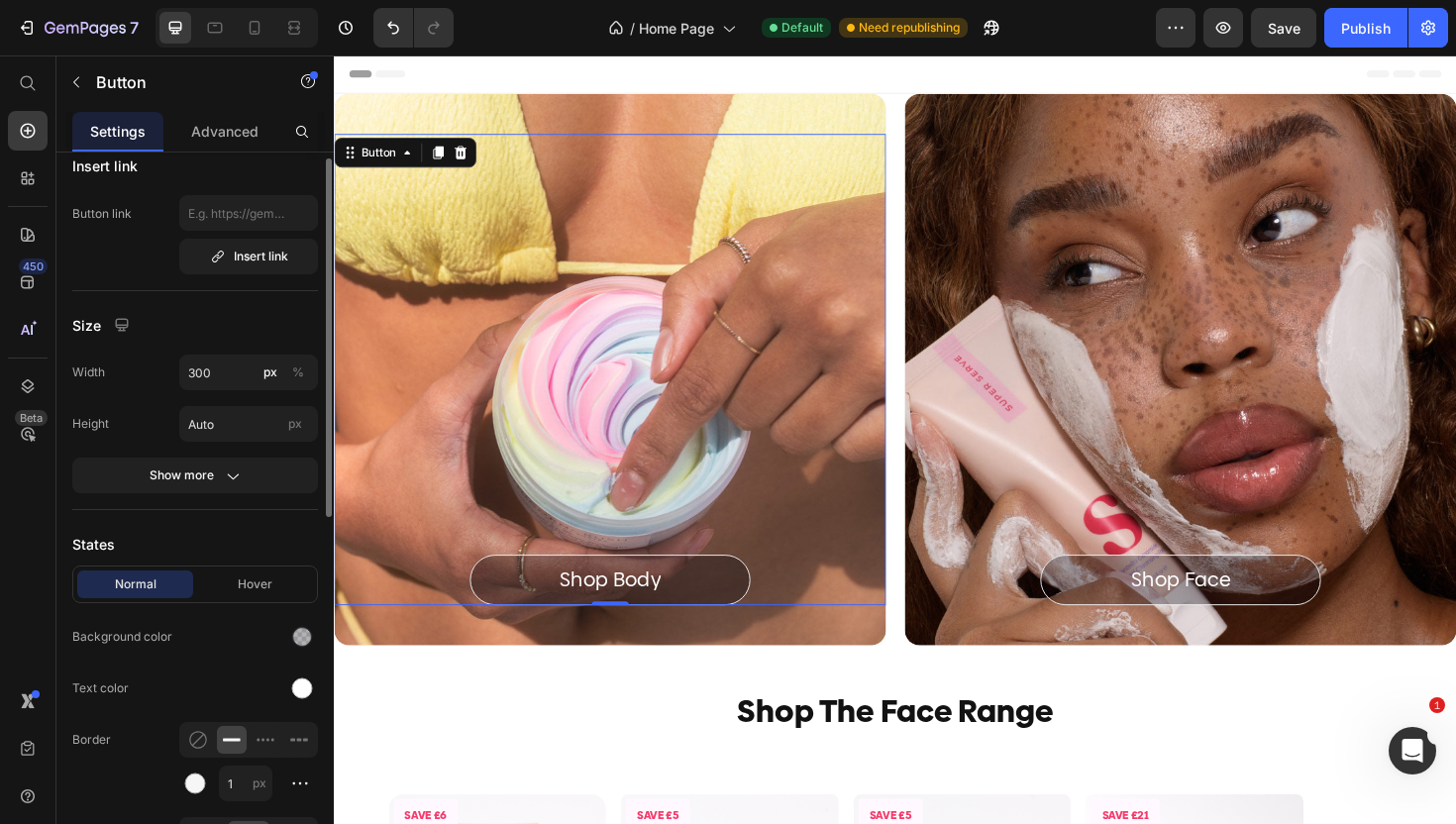 scroll, scrollTop: 0, scrollLeft: 0, axis: both 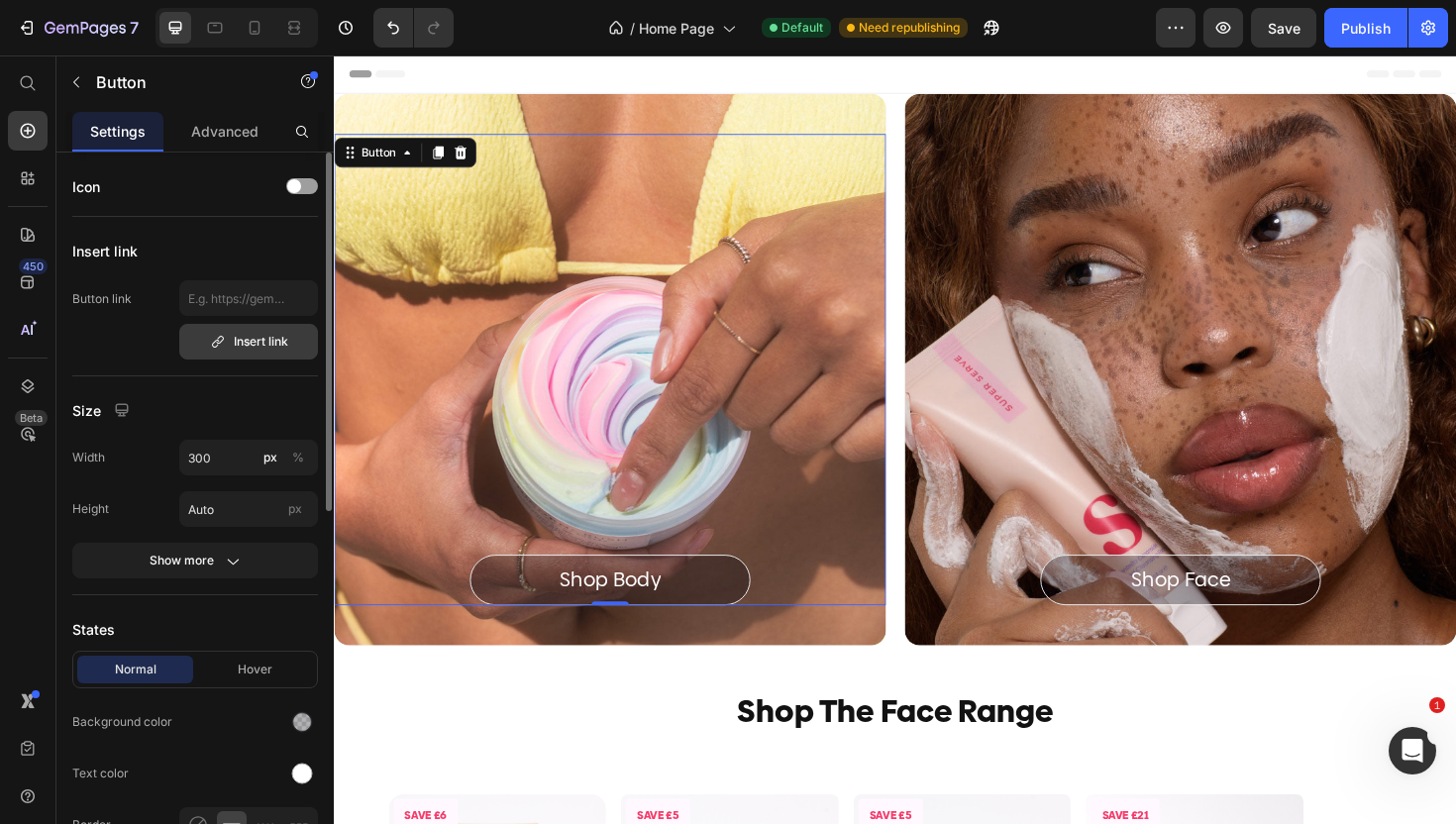 click on "Insert link" at bounding box center [249, 342] 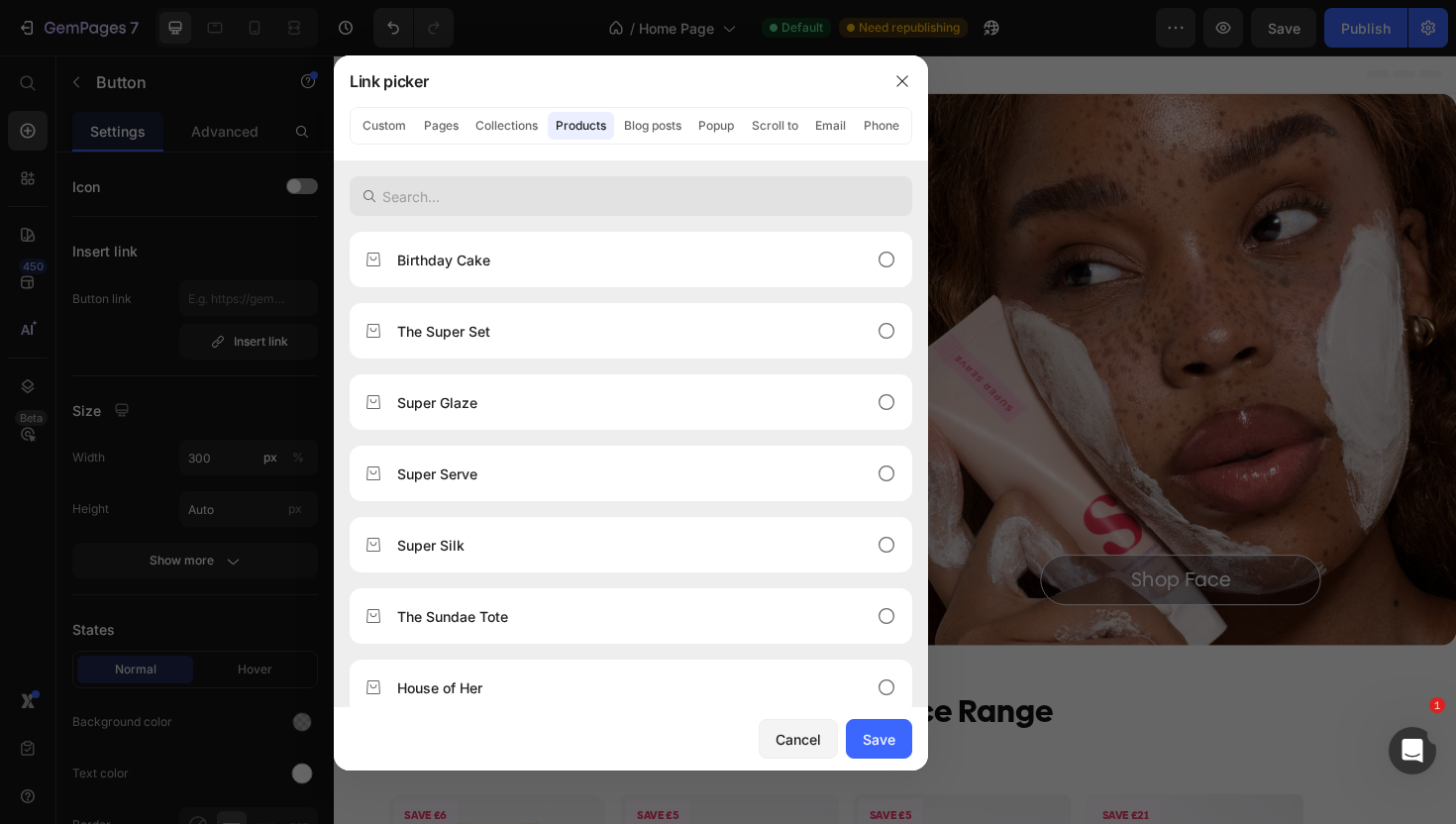 click at bounding box center [631, 196] 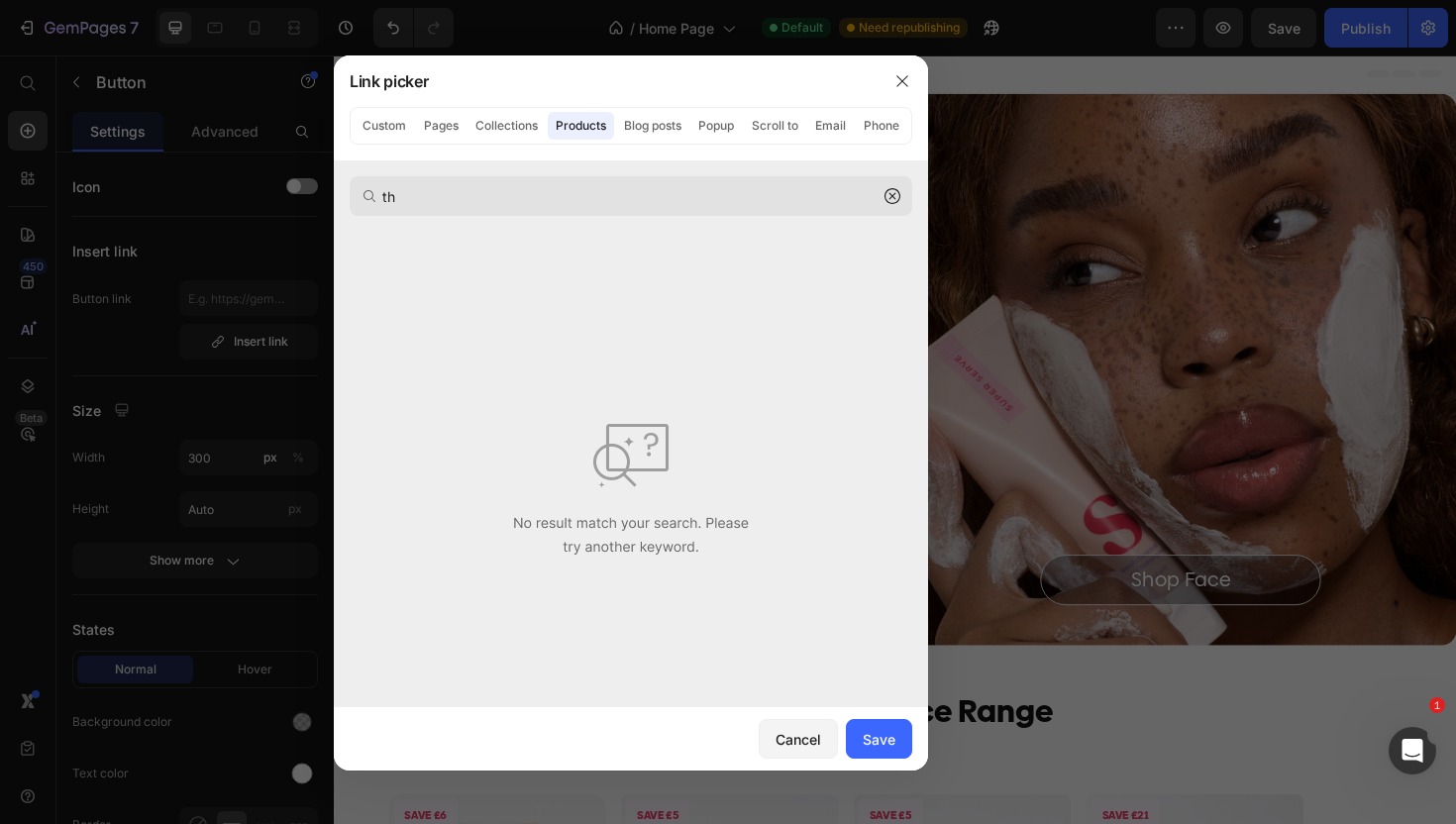 type on "t" 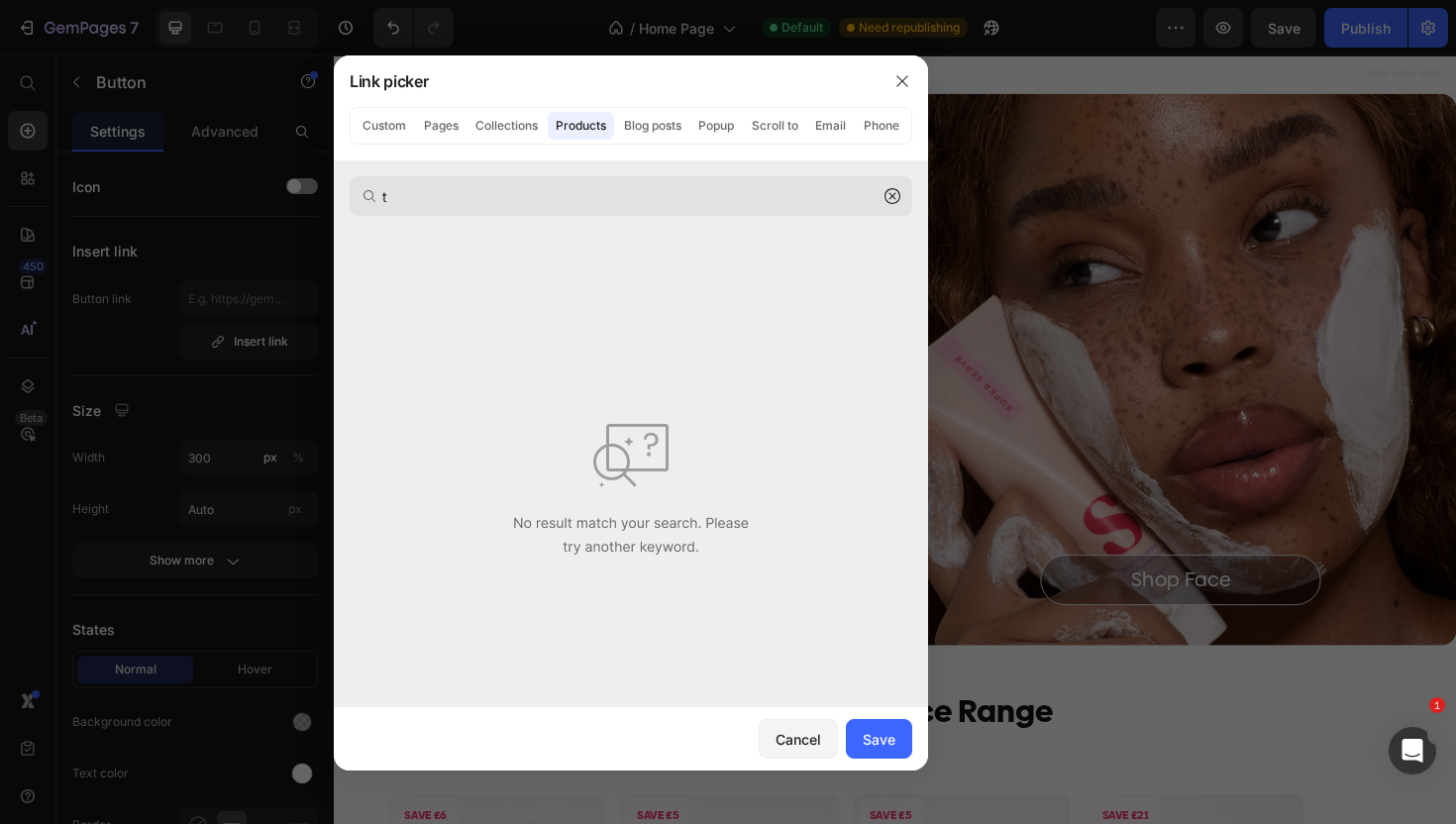 type 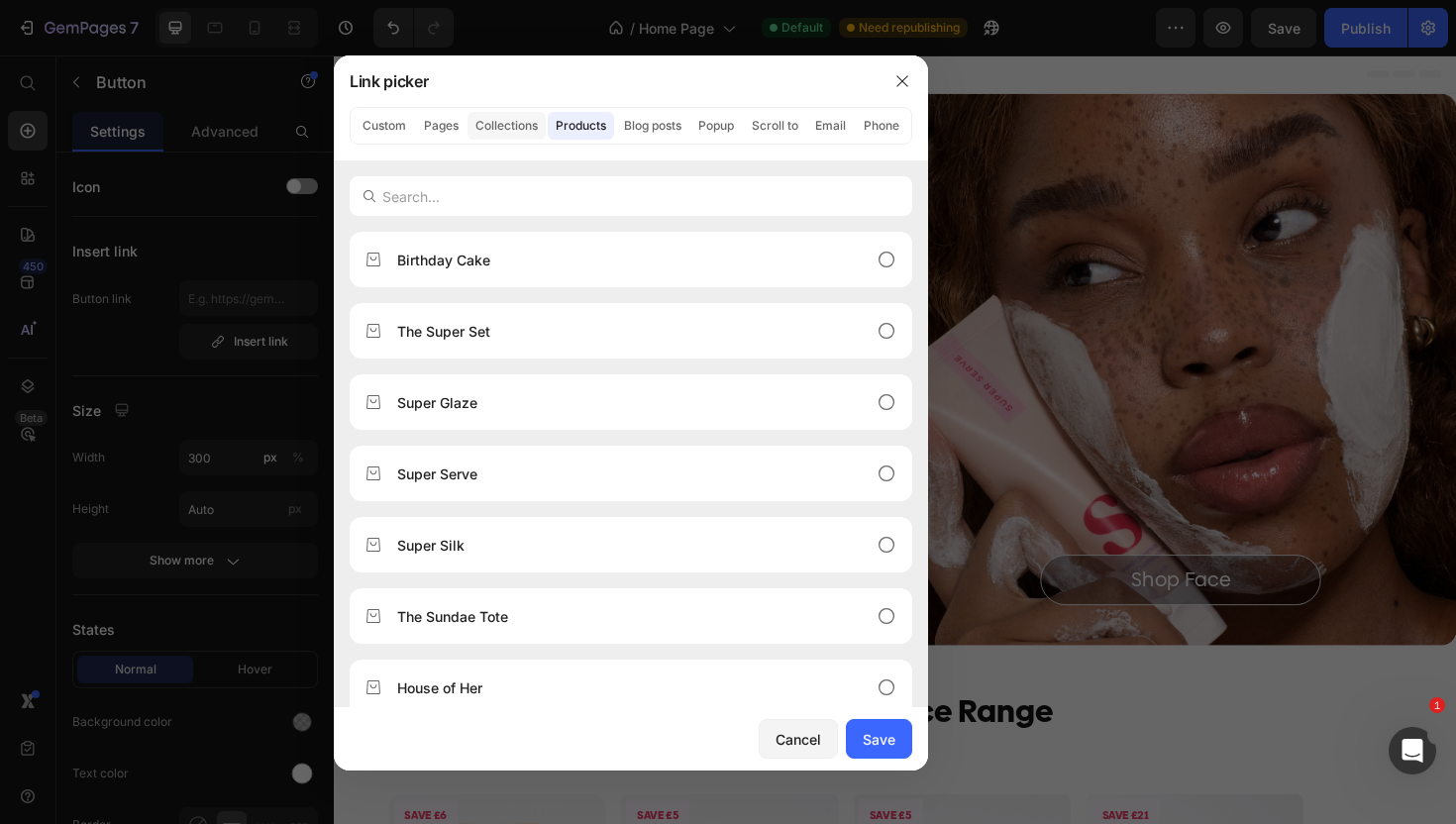 click on "Collections" 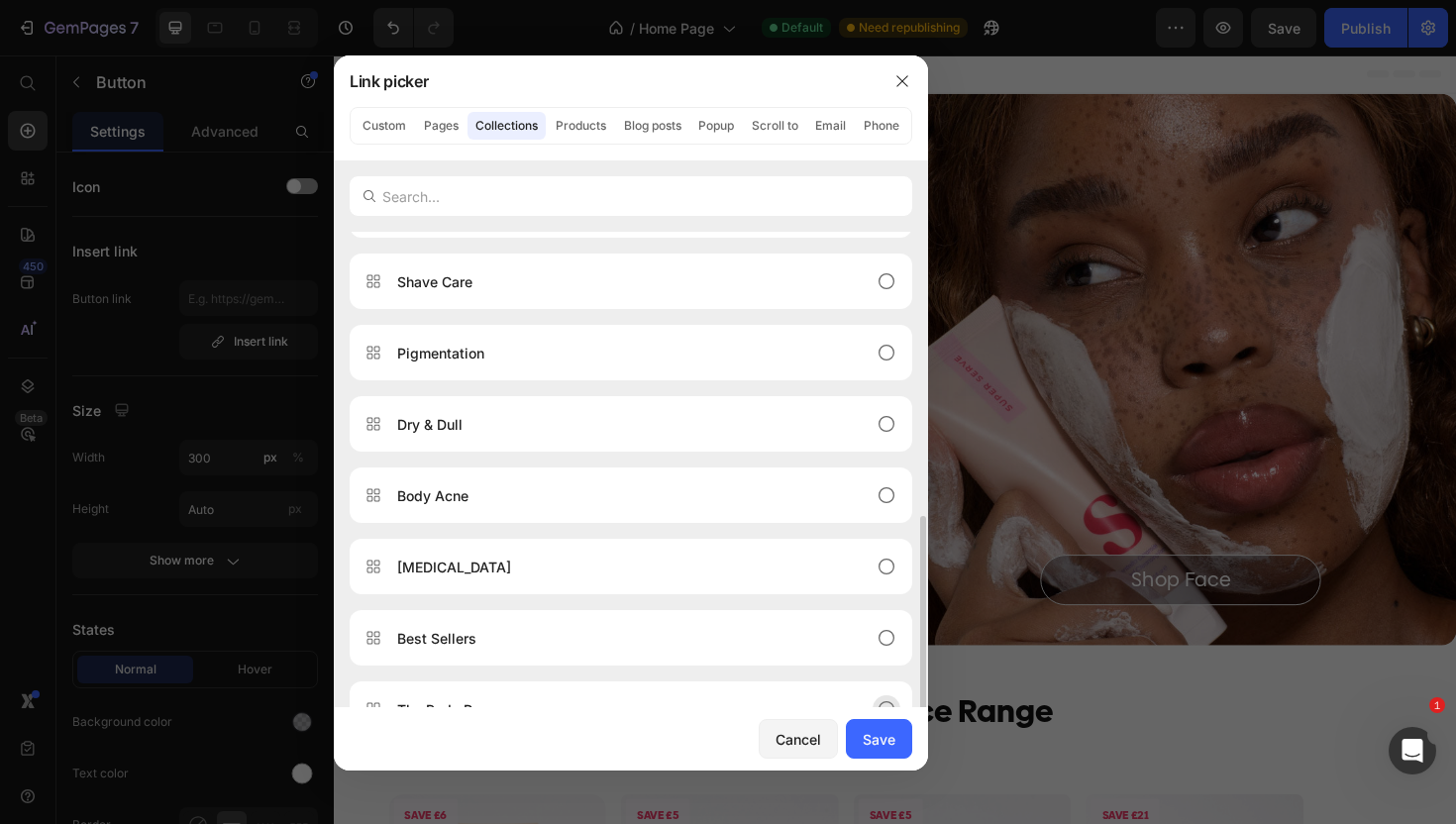 scroll, scrollTop: 568, scrollLeft: 0, axis: vertical 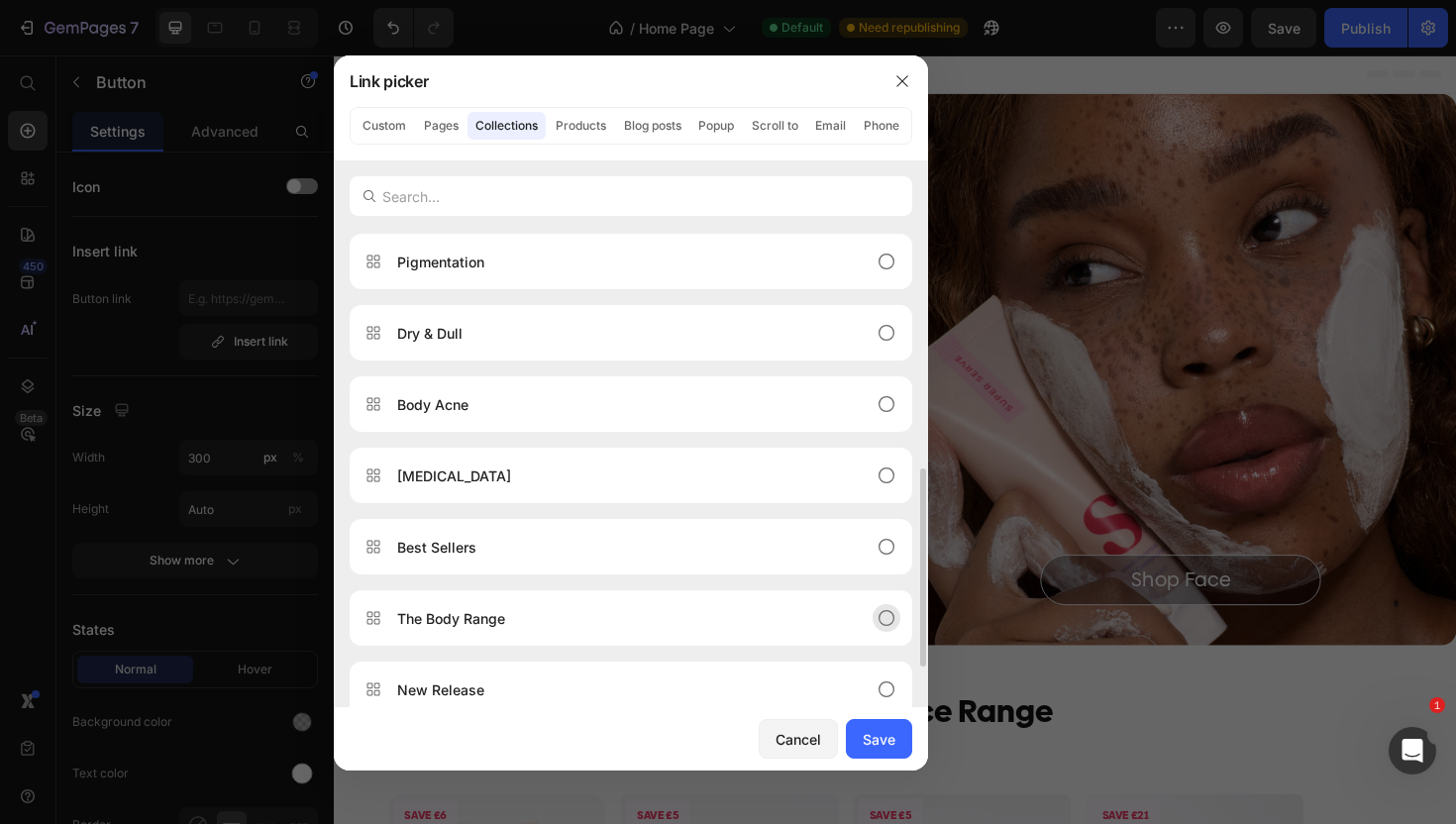 click on "The Body Range" at bounding box center (451, 618) 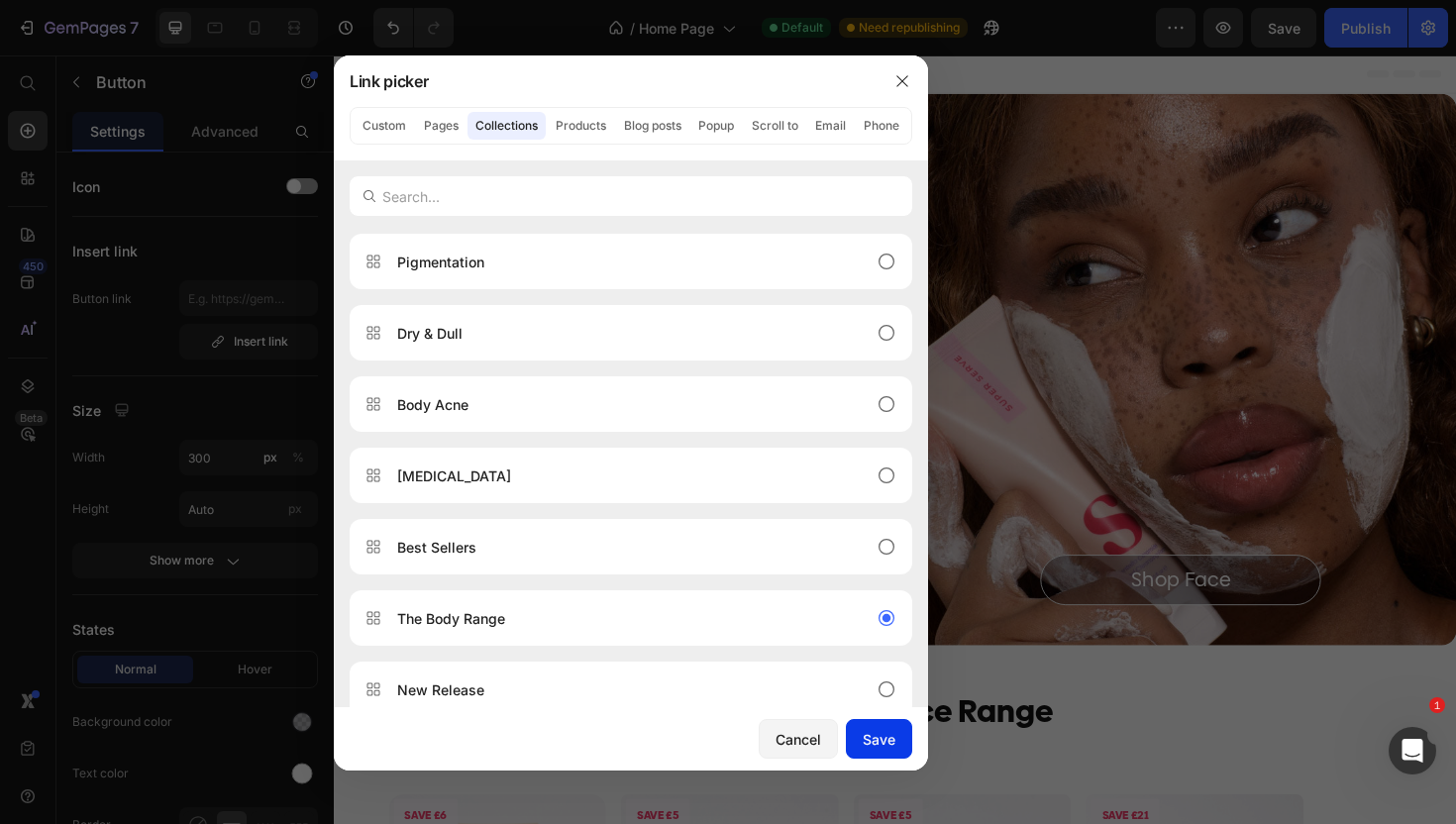 click on "Save" at bounding box center (879, 739) 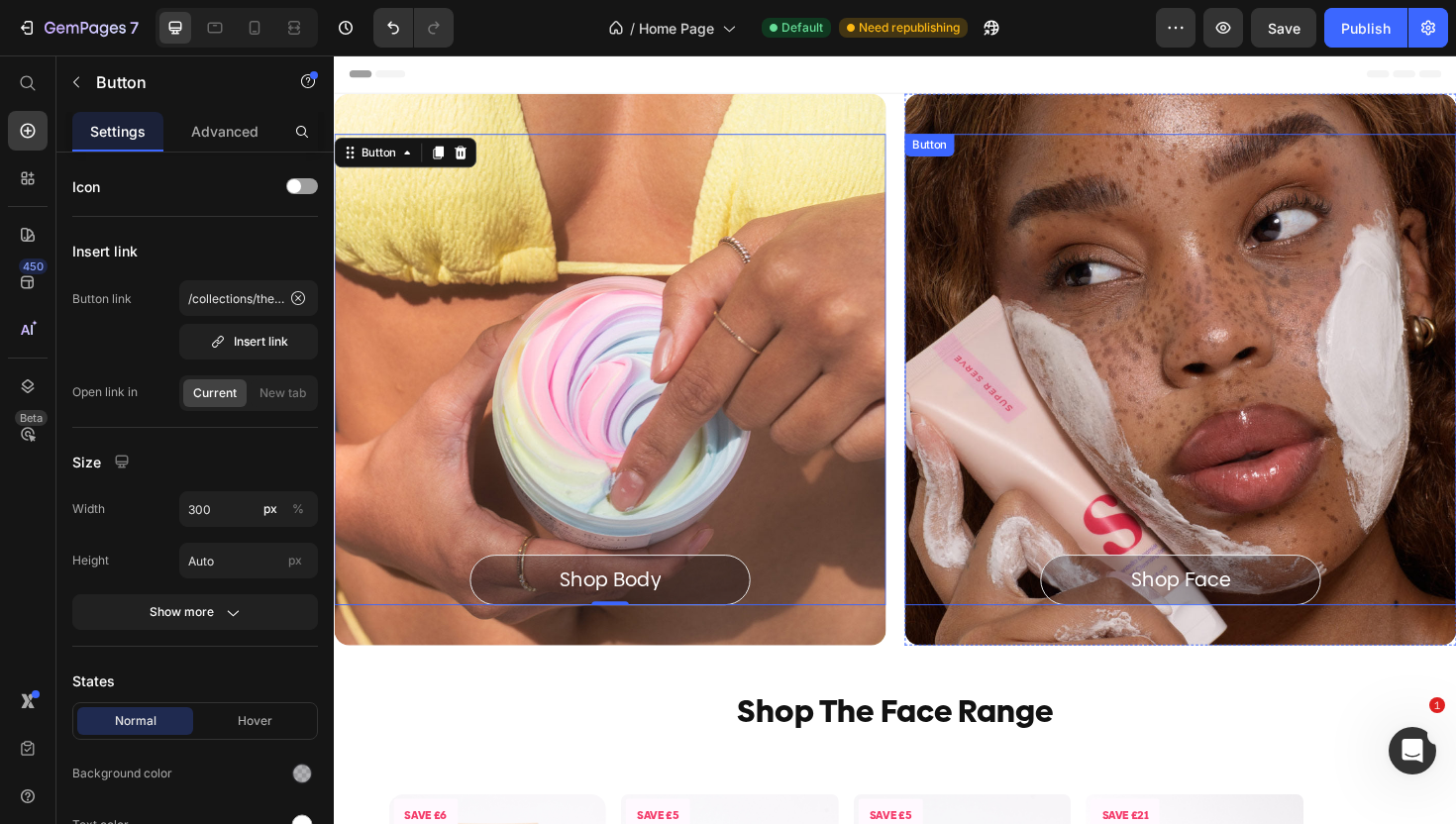 click on "Shop Face Button" at bounding box center (1230, 388) 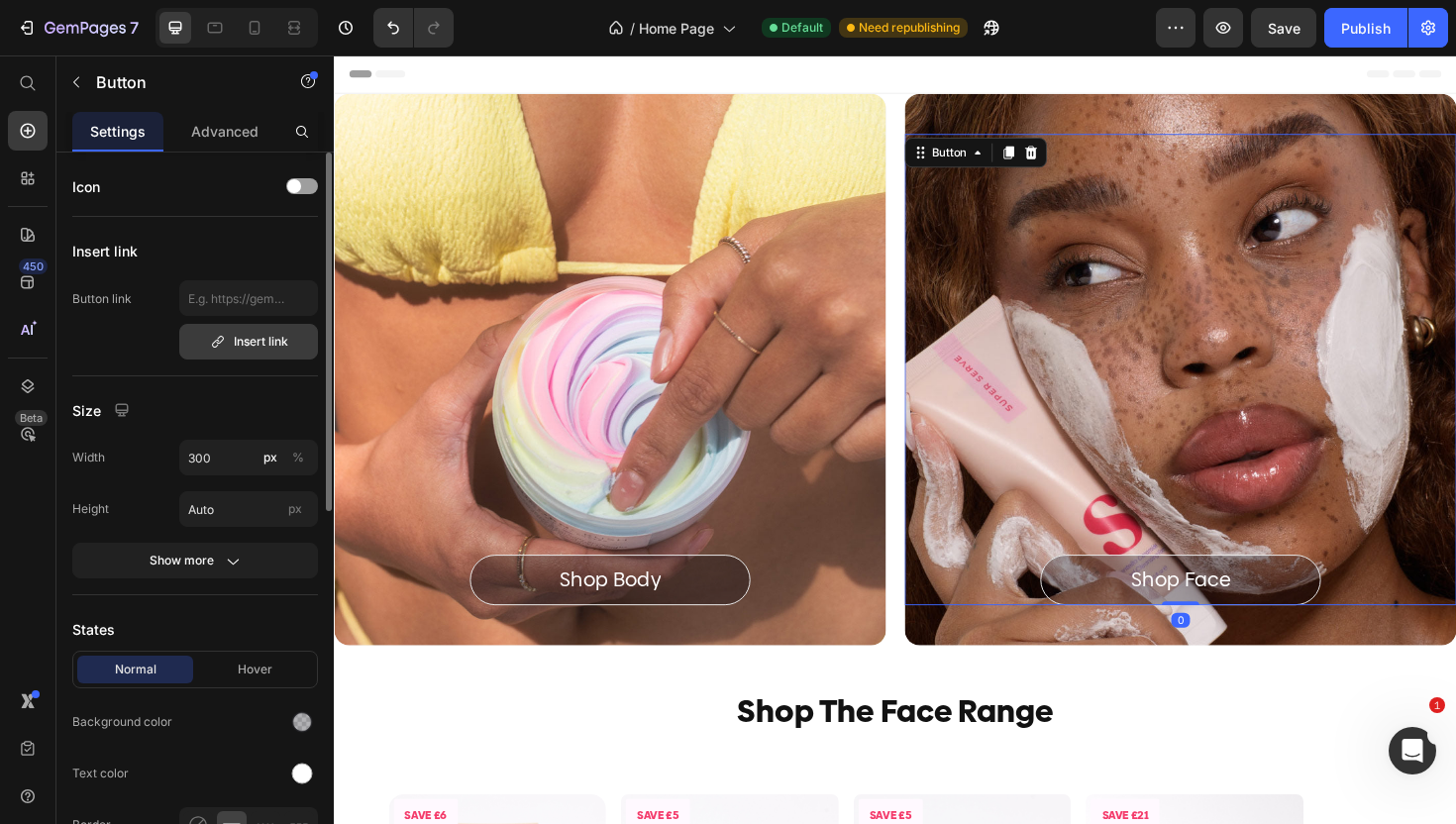 click on "Insert link" at bounding box center [249, 342] 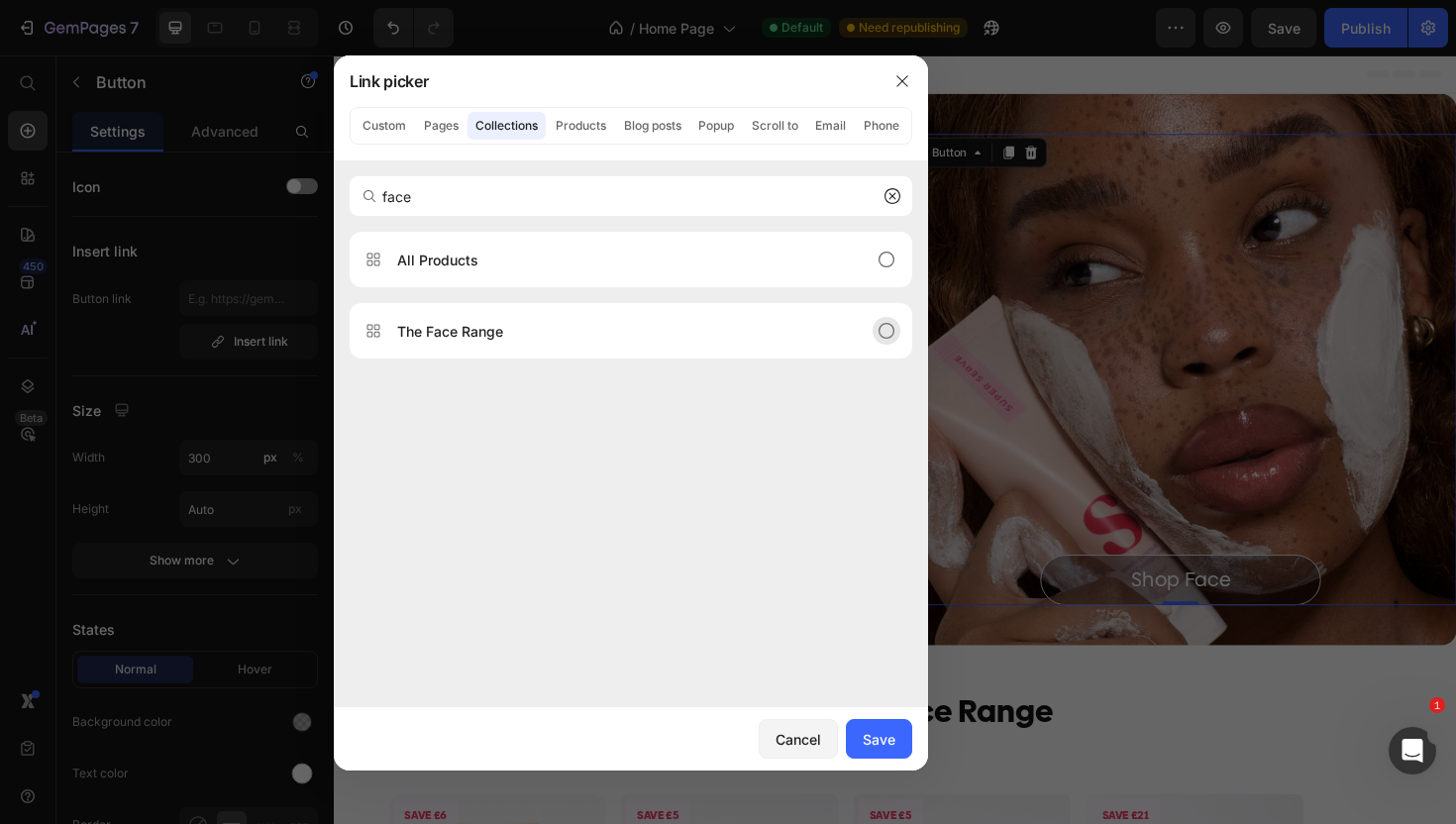 type on "face" 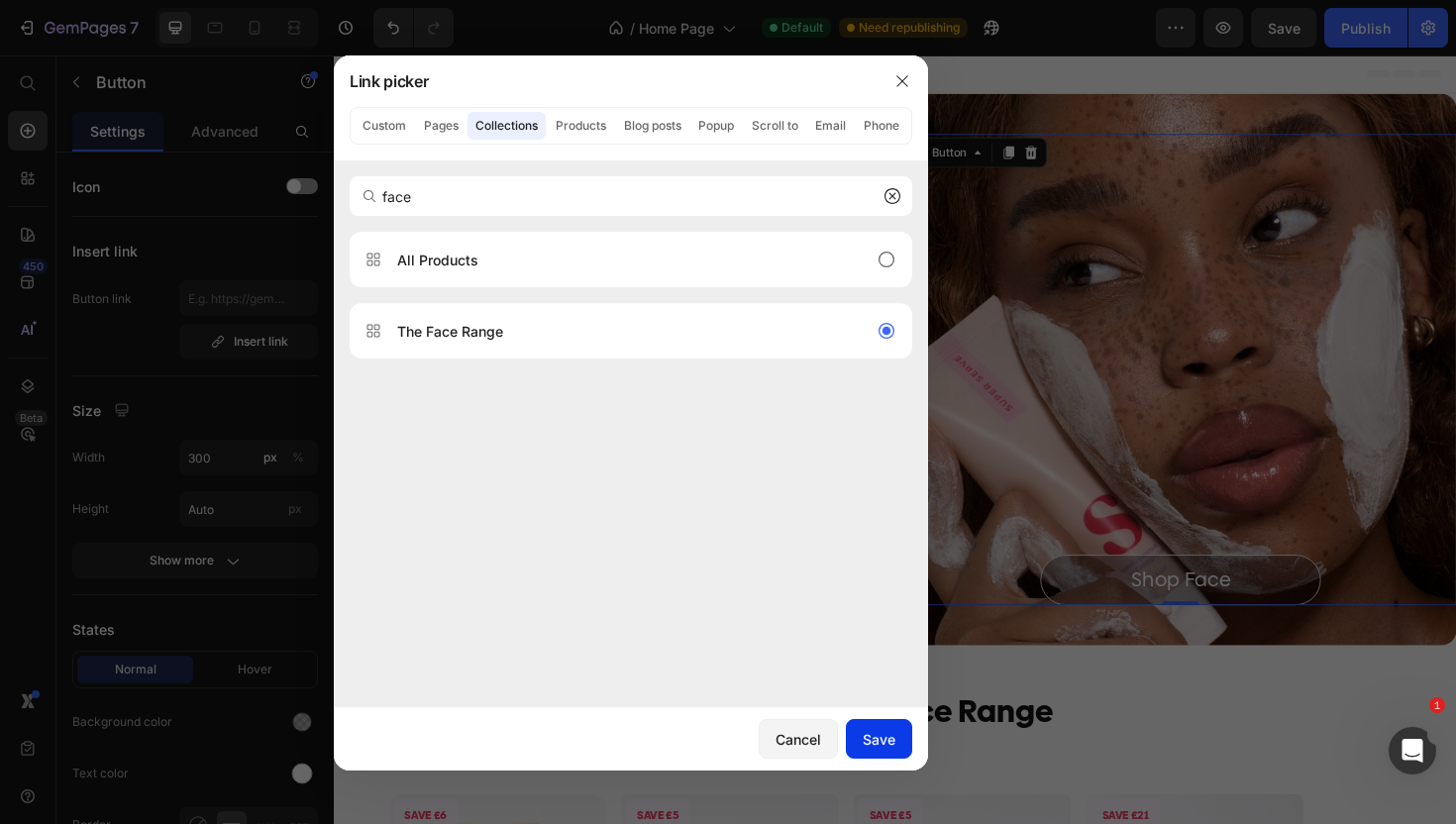 click on "Save" 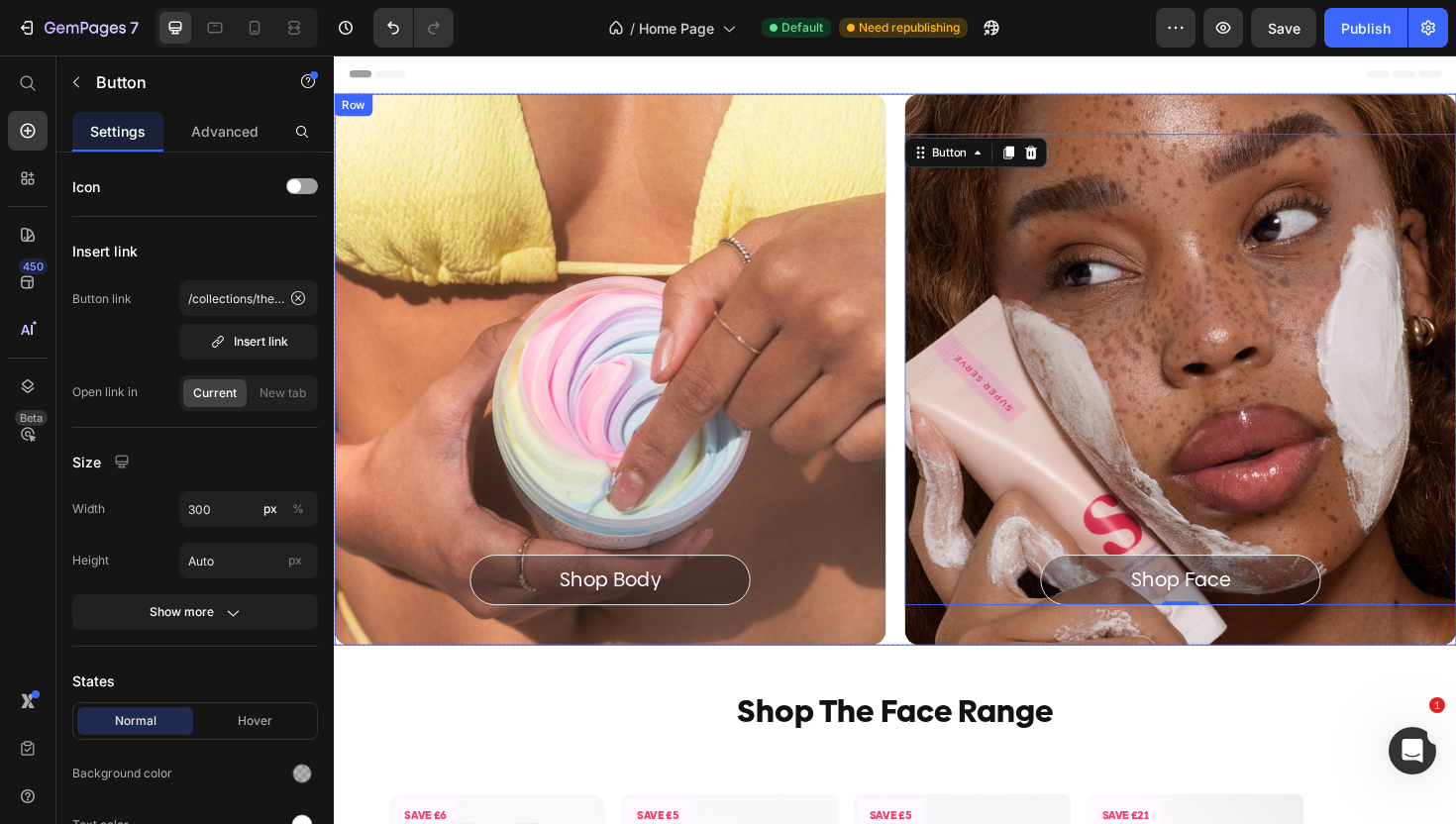 click on "Shop Body Button Hero Banner Shop Face Button   0 Hero Banner Row" at bounding box center [928, 388] 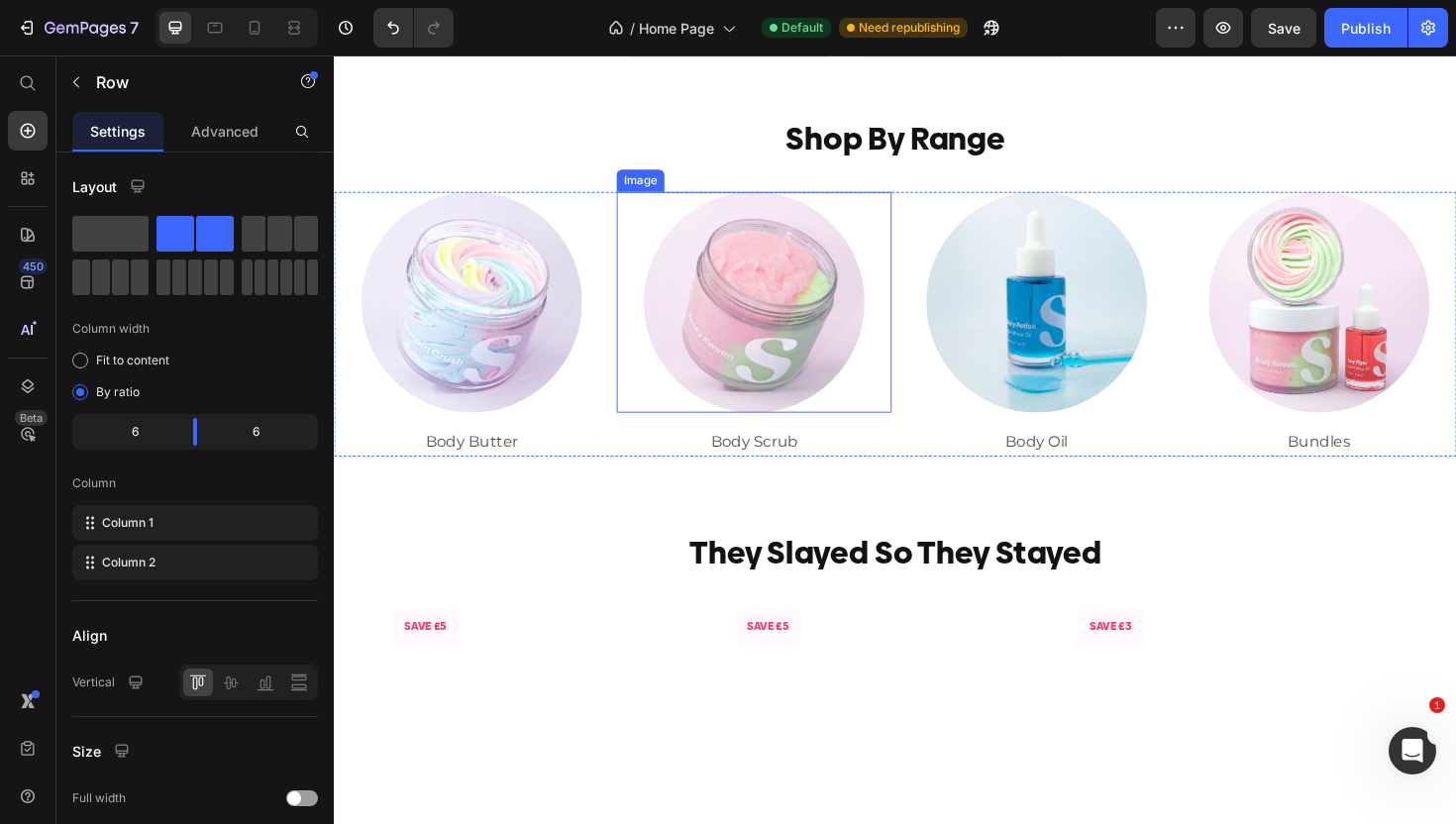 scroll, scrollTop: 1038, scrollLeft: 0, axis: vertical 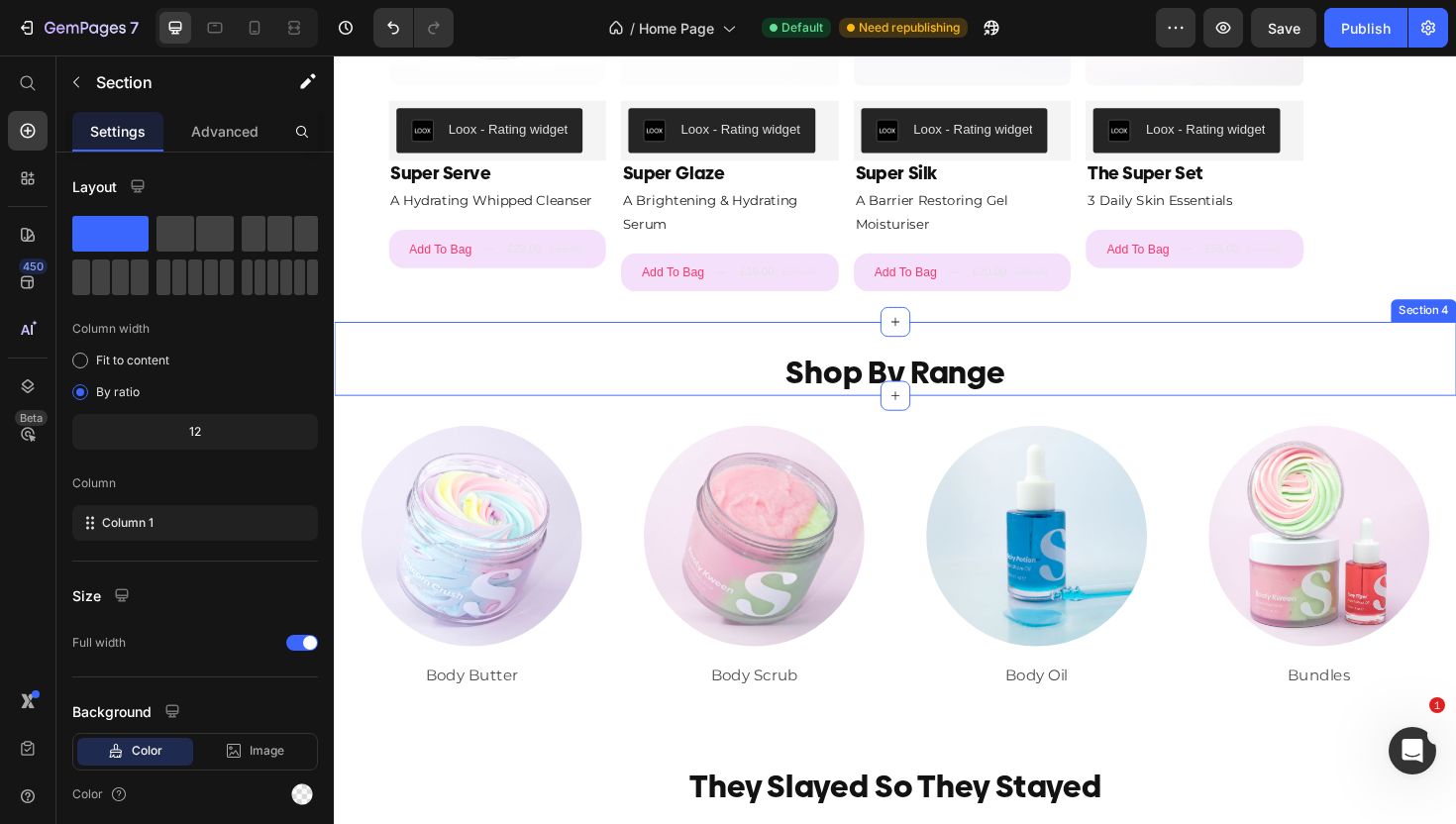 click on "Shop By Range Heading Section 4" at bounding box center (928, 376) 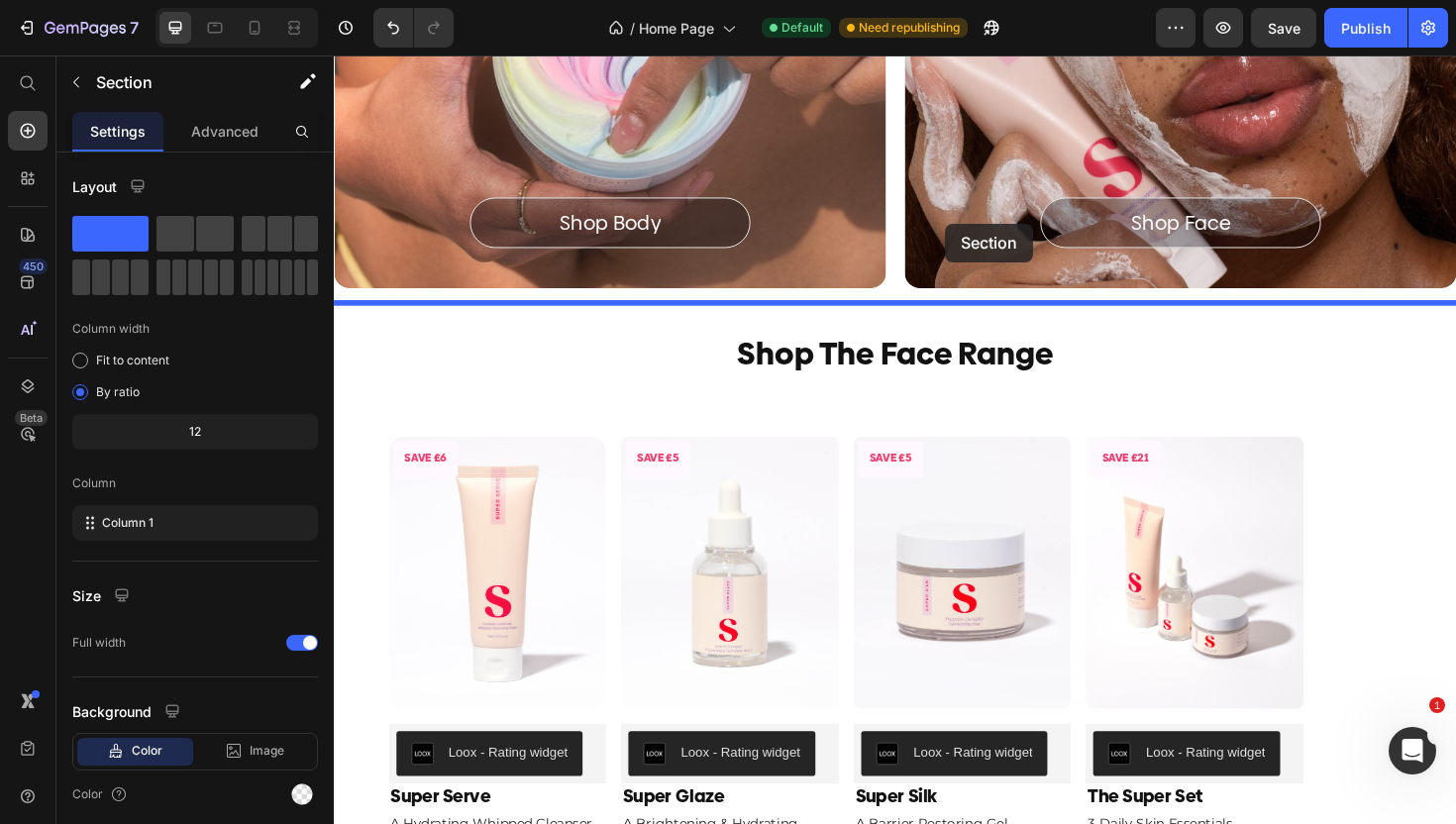 scroll, scrollTop: 360, scrollLeft: 0, axis: vertical 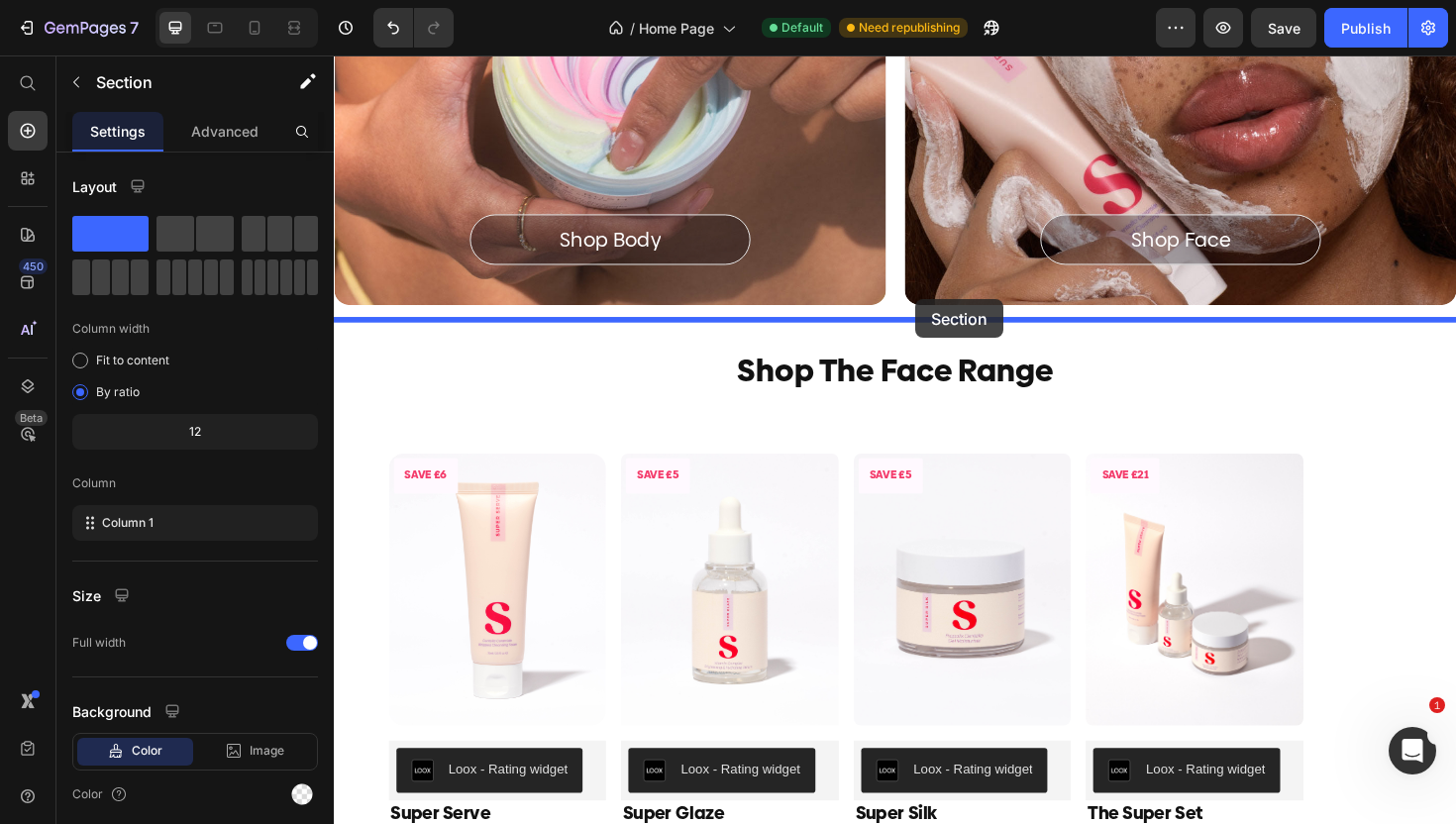 drag, startPoint x: 993, startPoint y: 352, endPoint x: 942, endPoint y: 324, distance: 58.18075 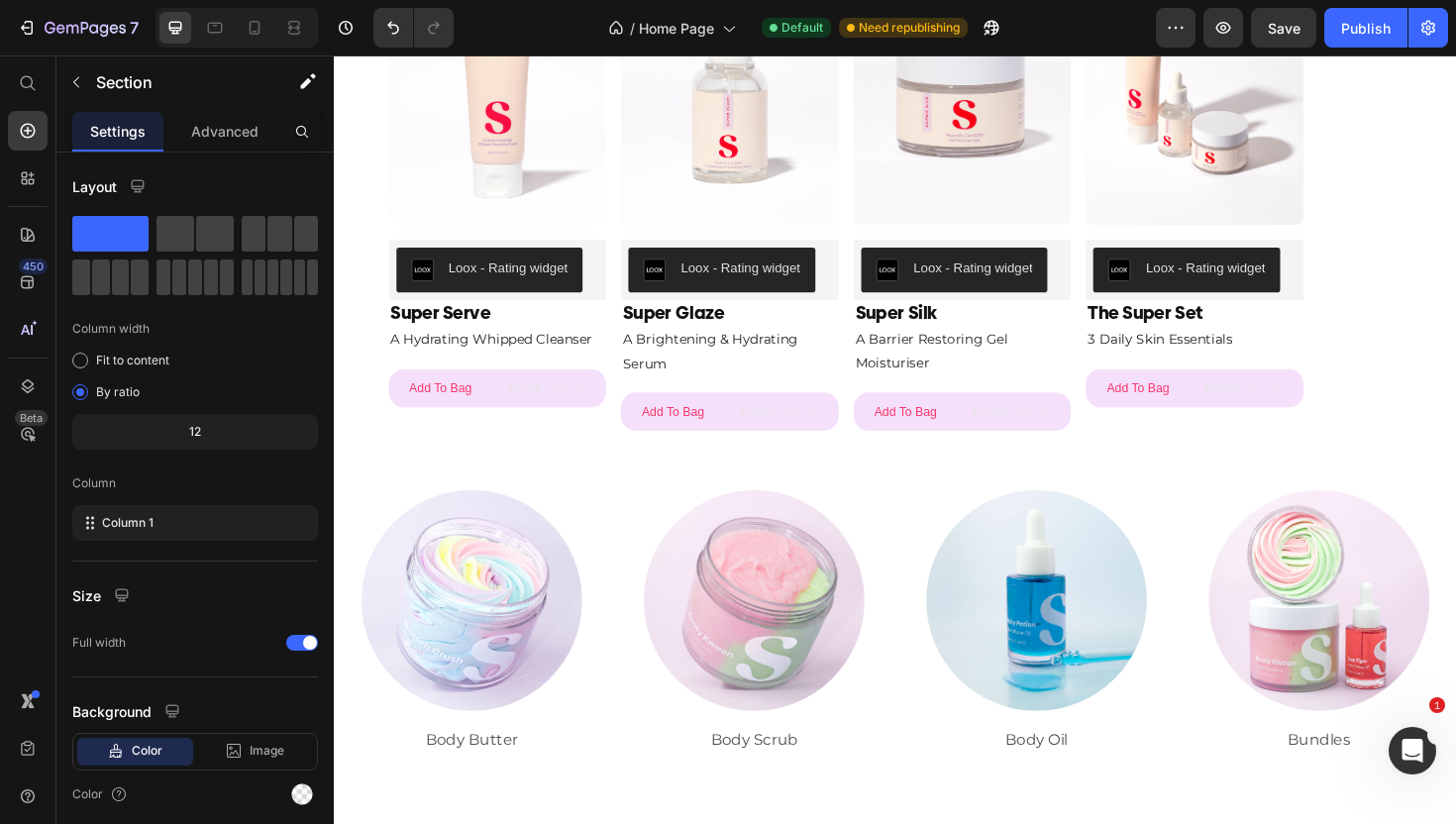 scroll, scrollTop: 974, scrollLeft: 0, axis: vertical 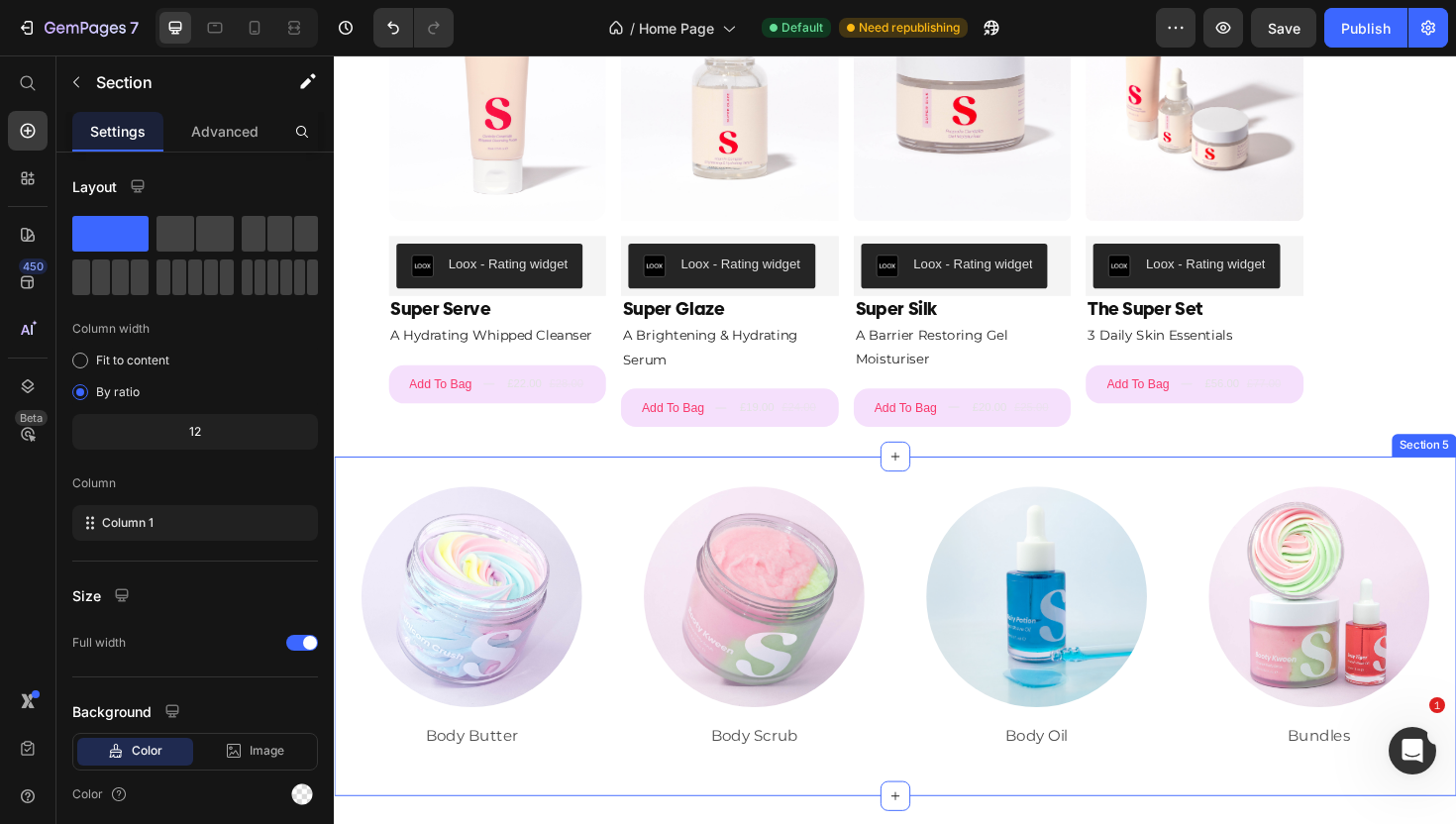 click on "Image Body Butter Text Block Image Body Scrub Text Block Image Body Oil Text Block Image Bundles Text Block Row Section 5" at bounding box center (928, 660) 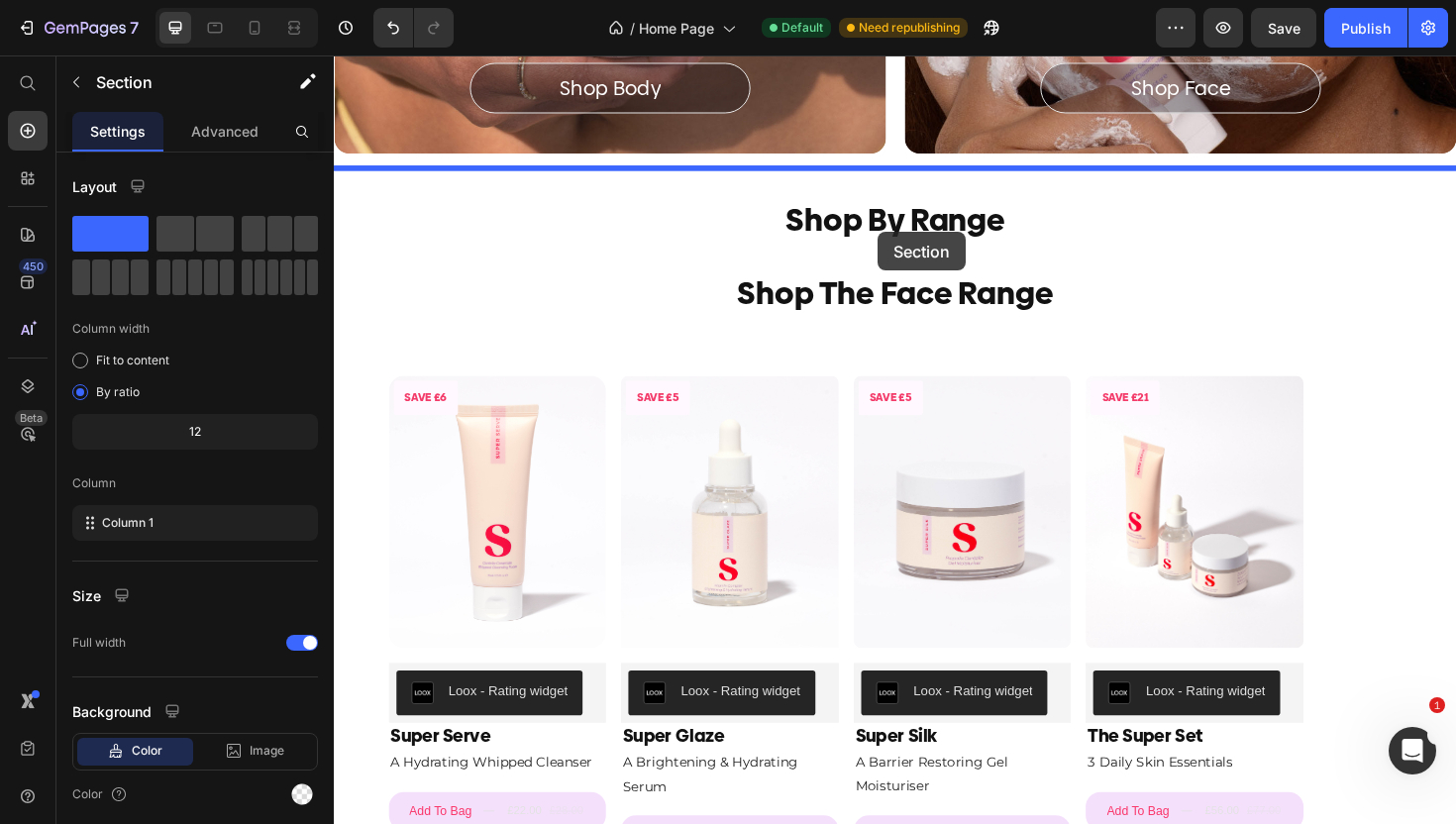 scroll, scrollTop: 485, scrollLeft: 0, axis: vertical 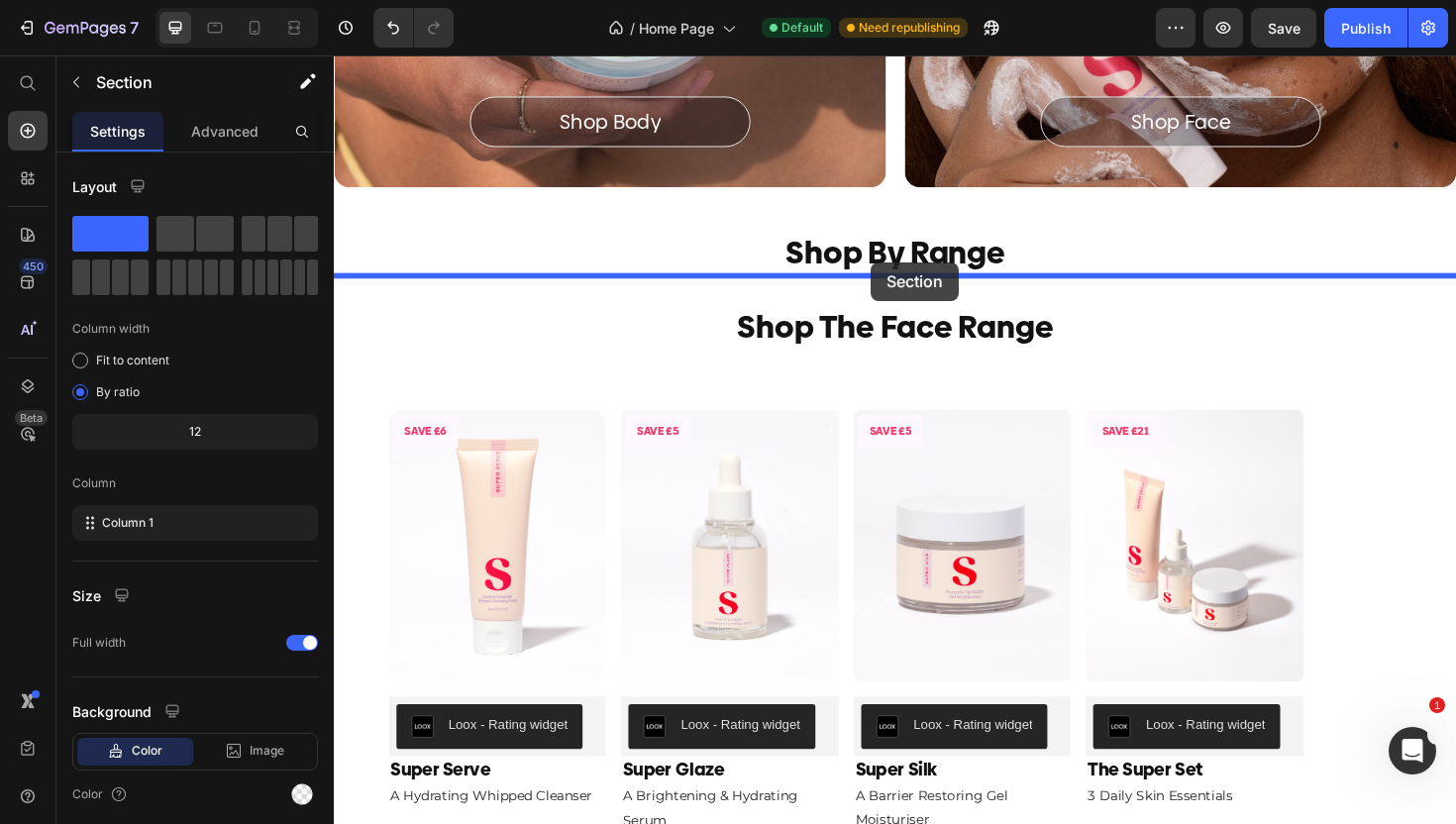 drag, startPoint x: 895, startPoint y: 500, endPoint x: 902, endPoint y: 274, distance: 226.10838 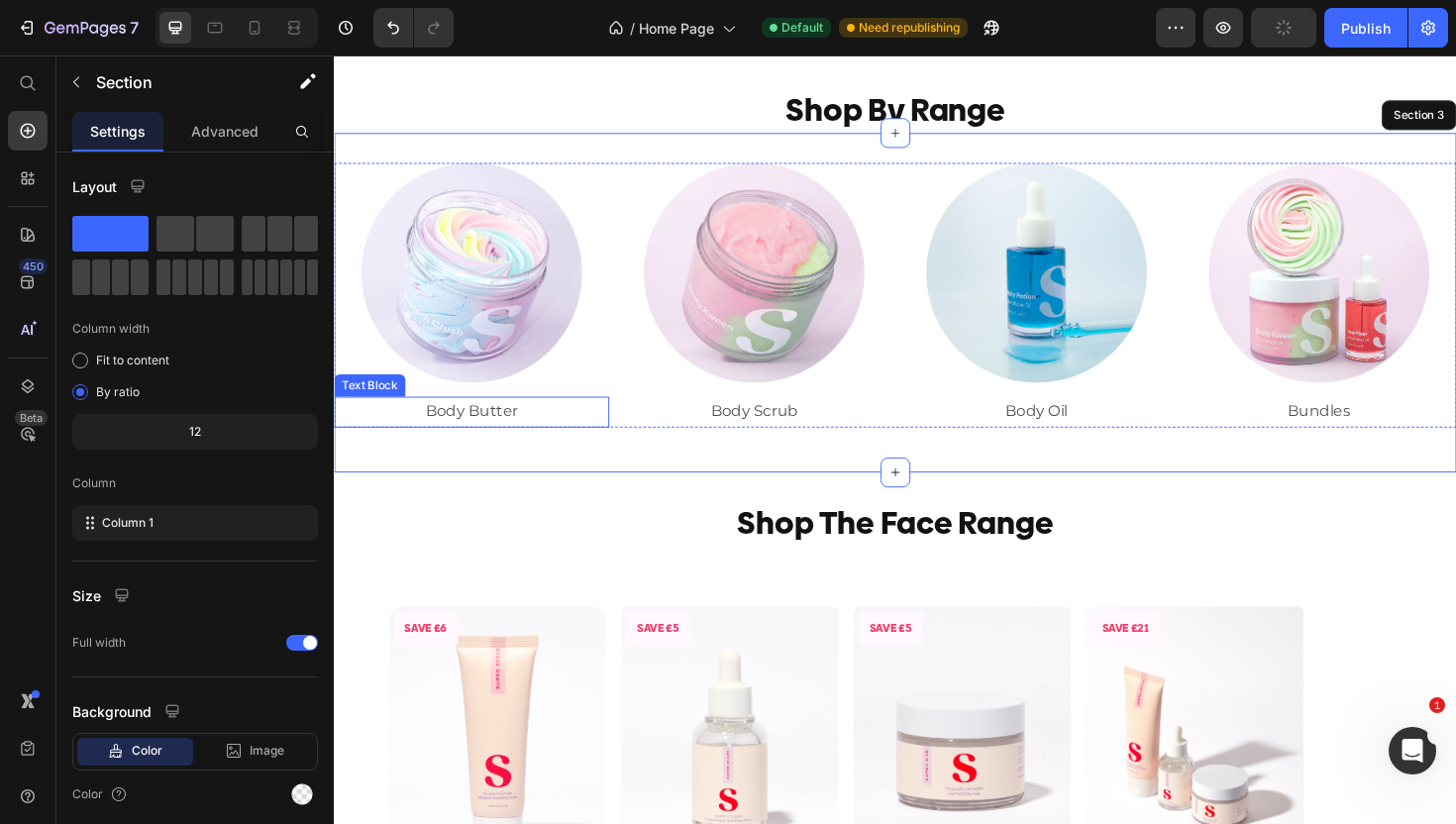 scroll, scrollTop: 624, scrollLeft: 0, axis: vertical 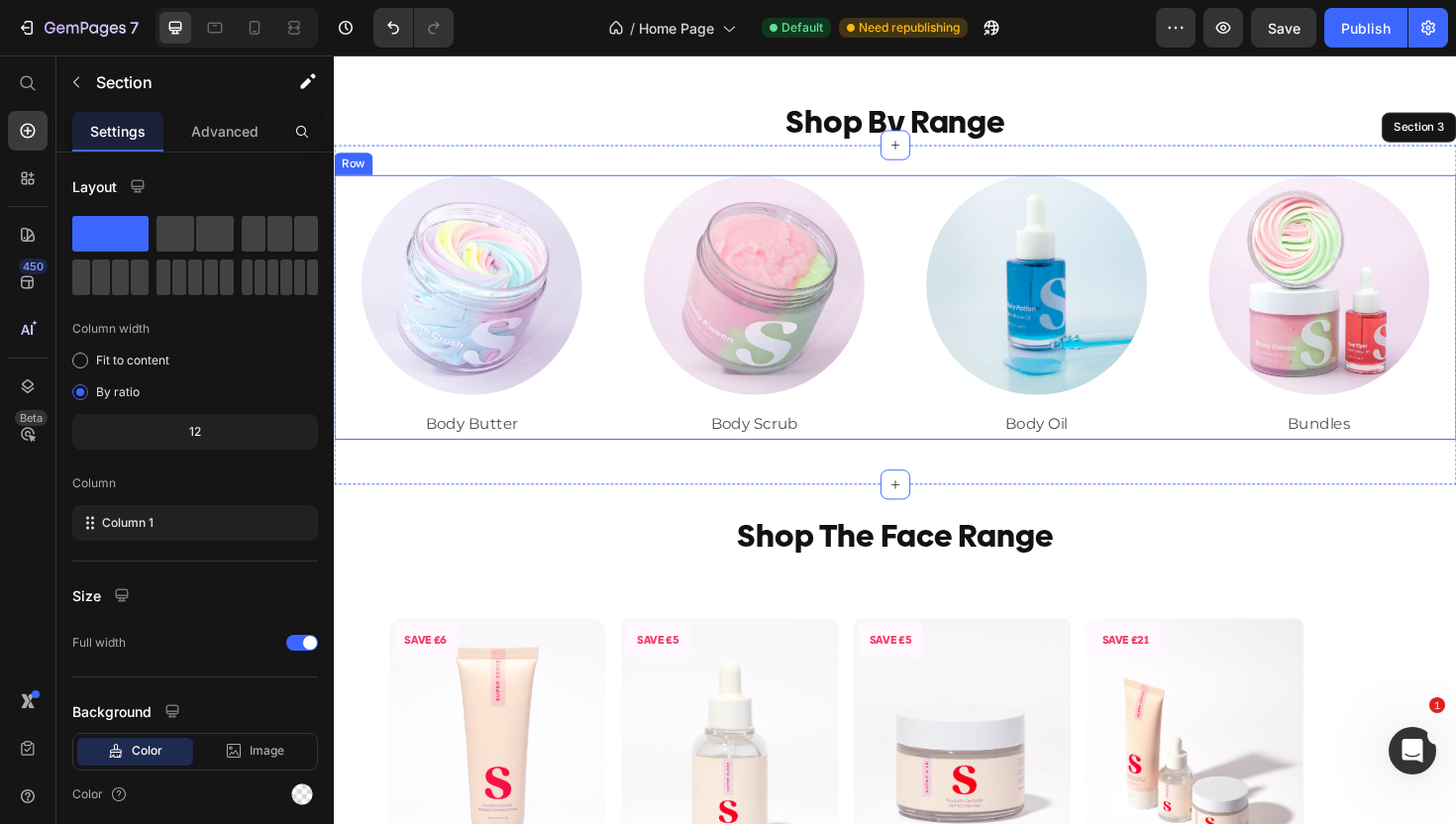 click on "Image Body Butter Text Block Image Body Scrub Text Block Image Body Oil Text Block Image Bundles Text Block Row" at bounding box center [928, 322] 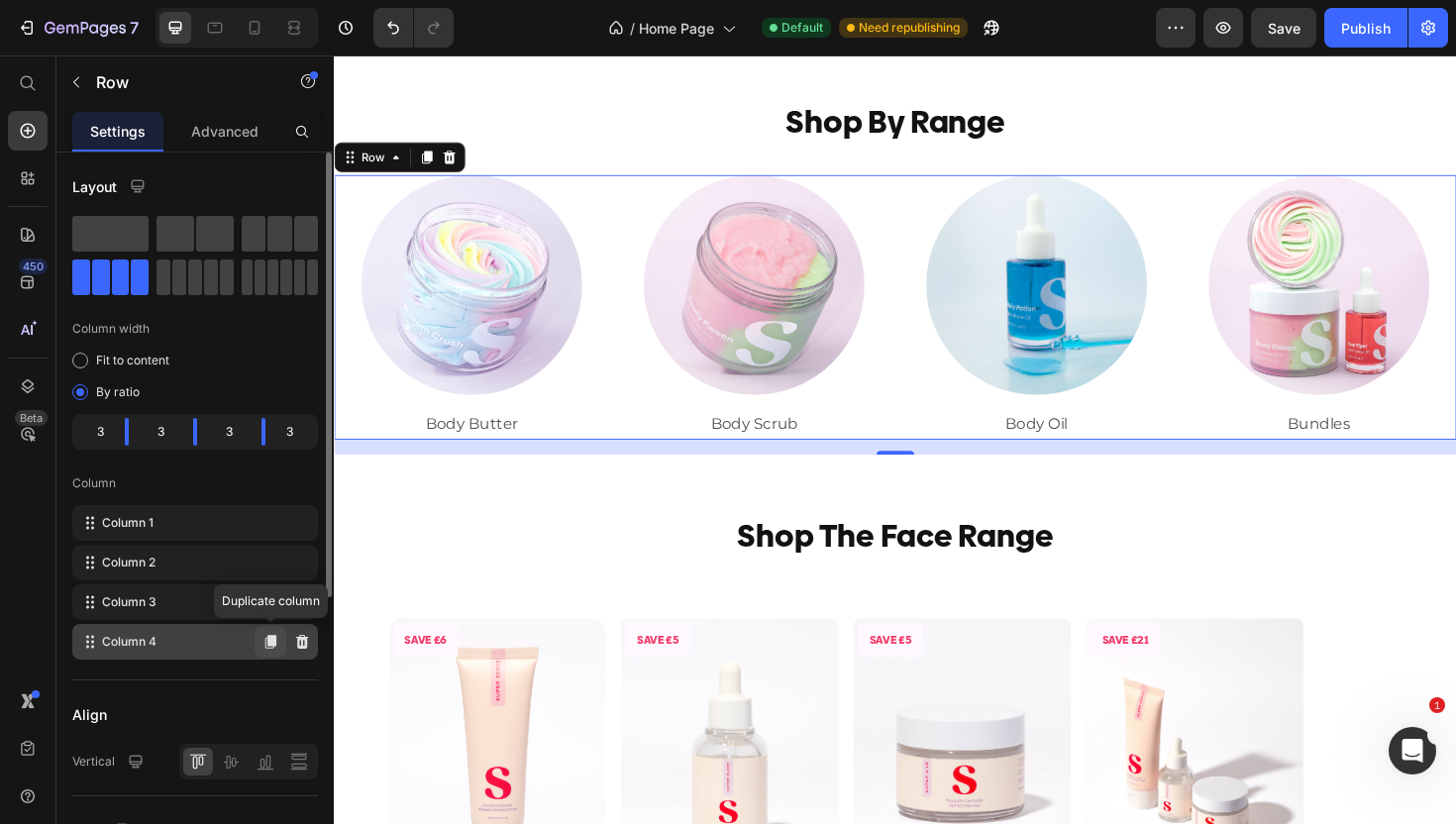 click 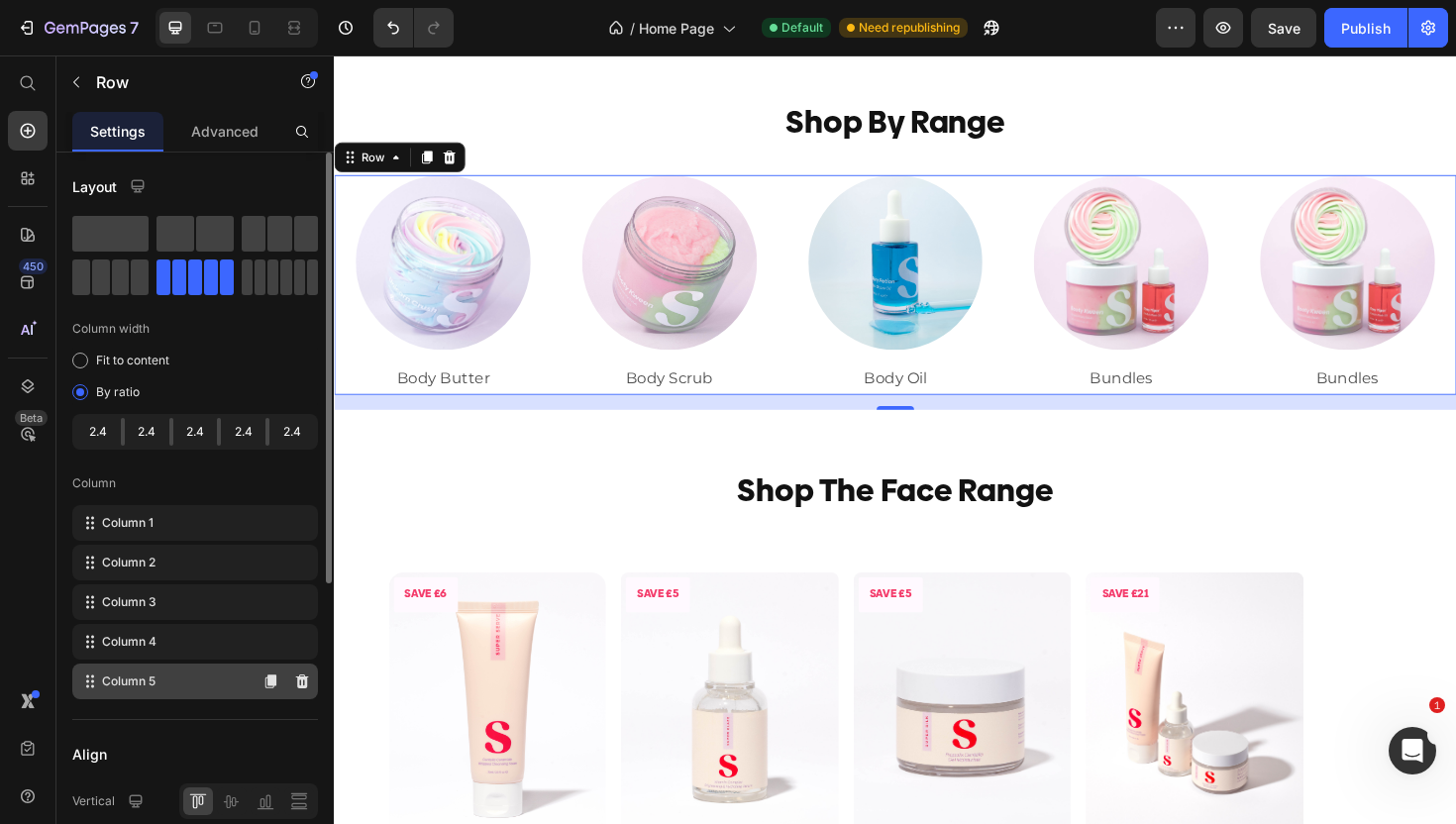 click on "Column 5" at bounding box center [129, 681] 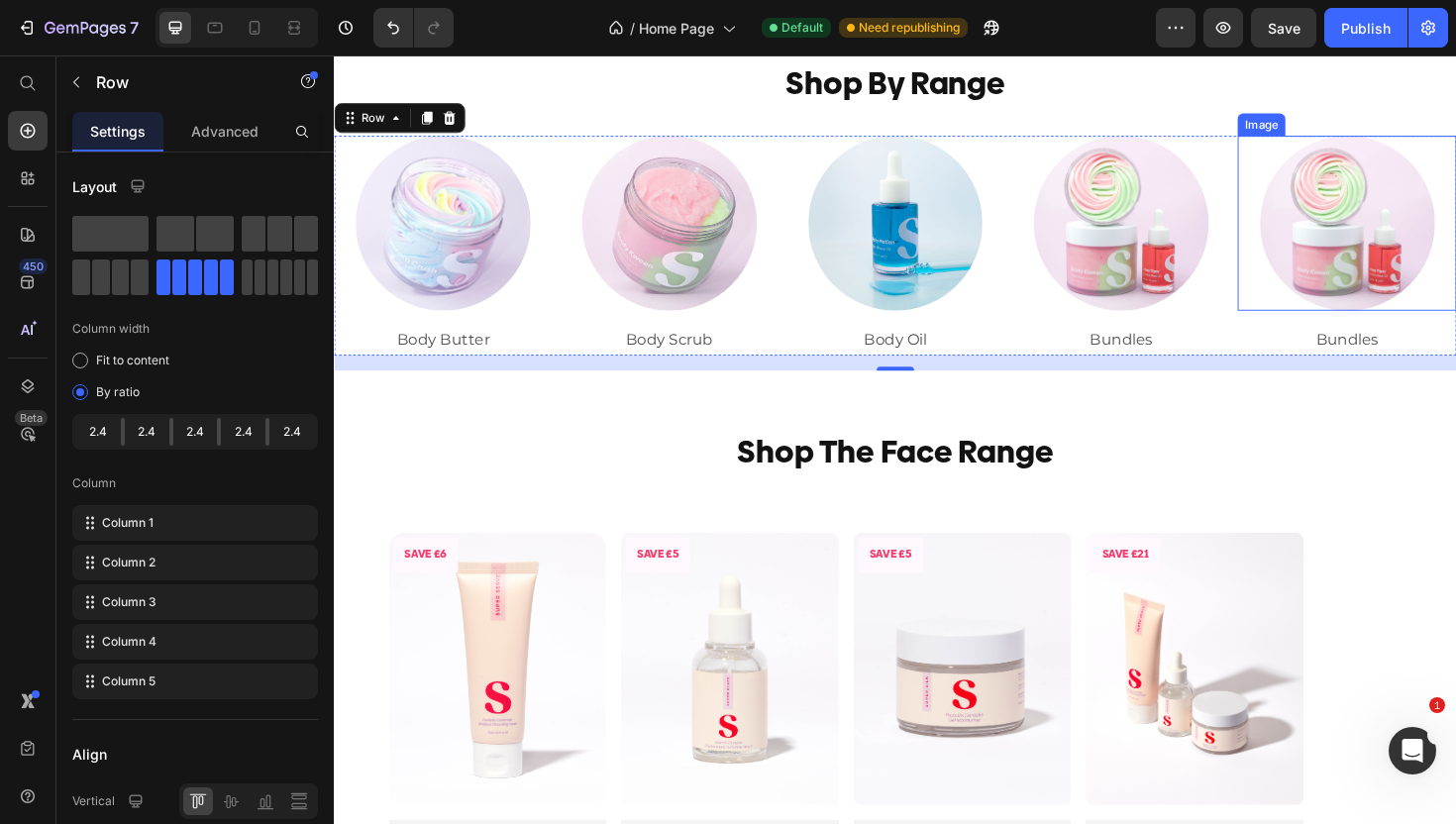 scroll, scrollTop: 648, scrollLeft: 0, axis: vertical 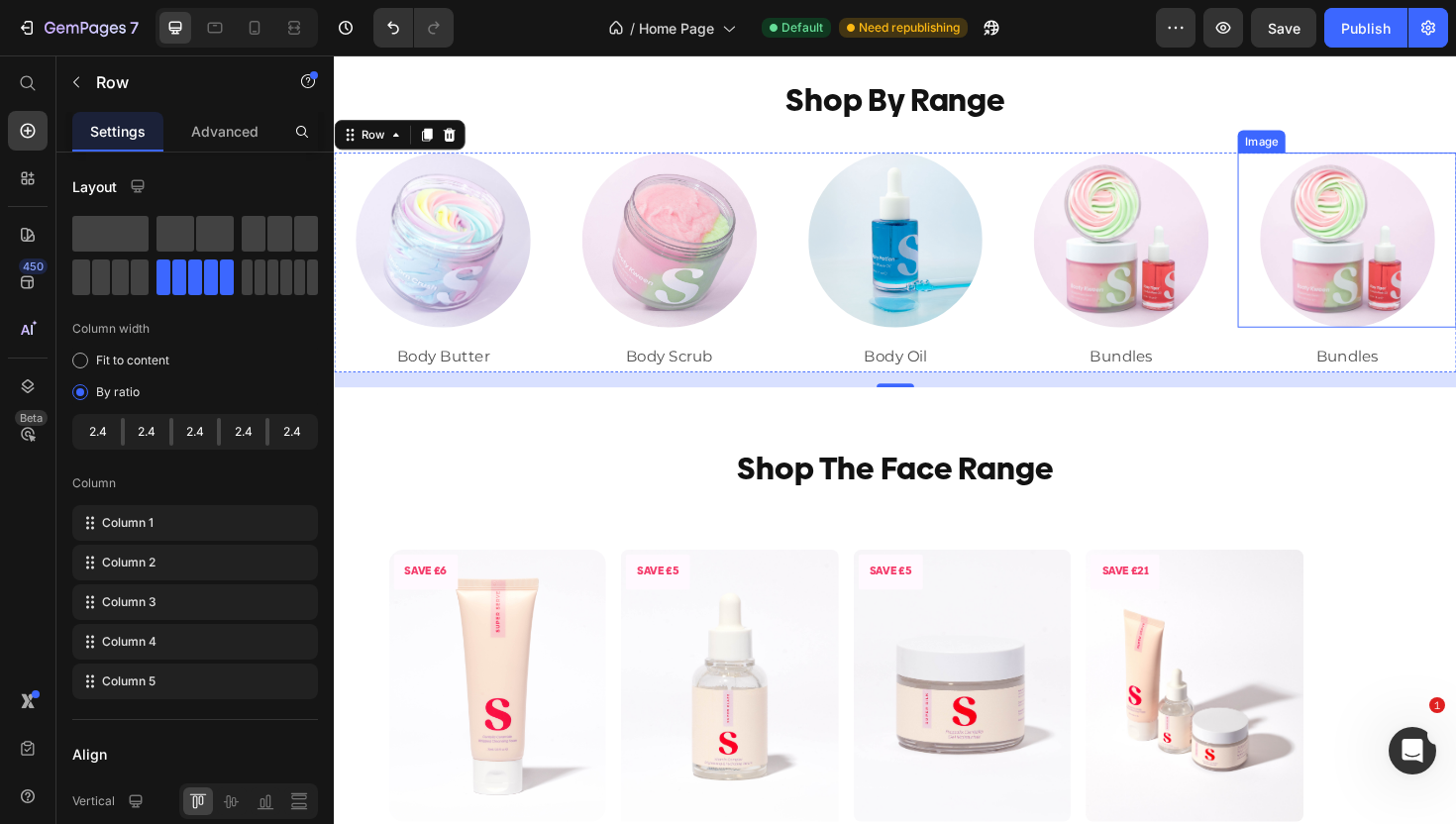 click at bounding box center [1406, 251] 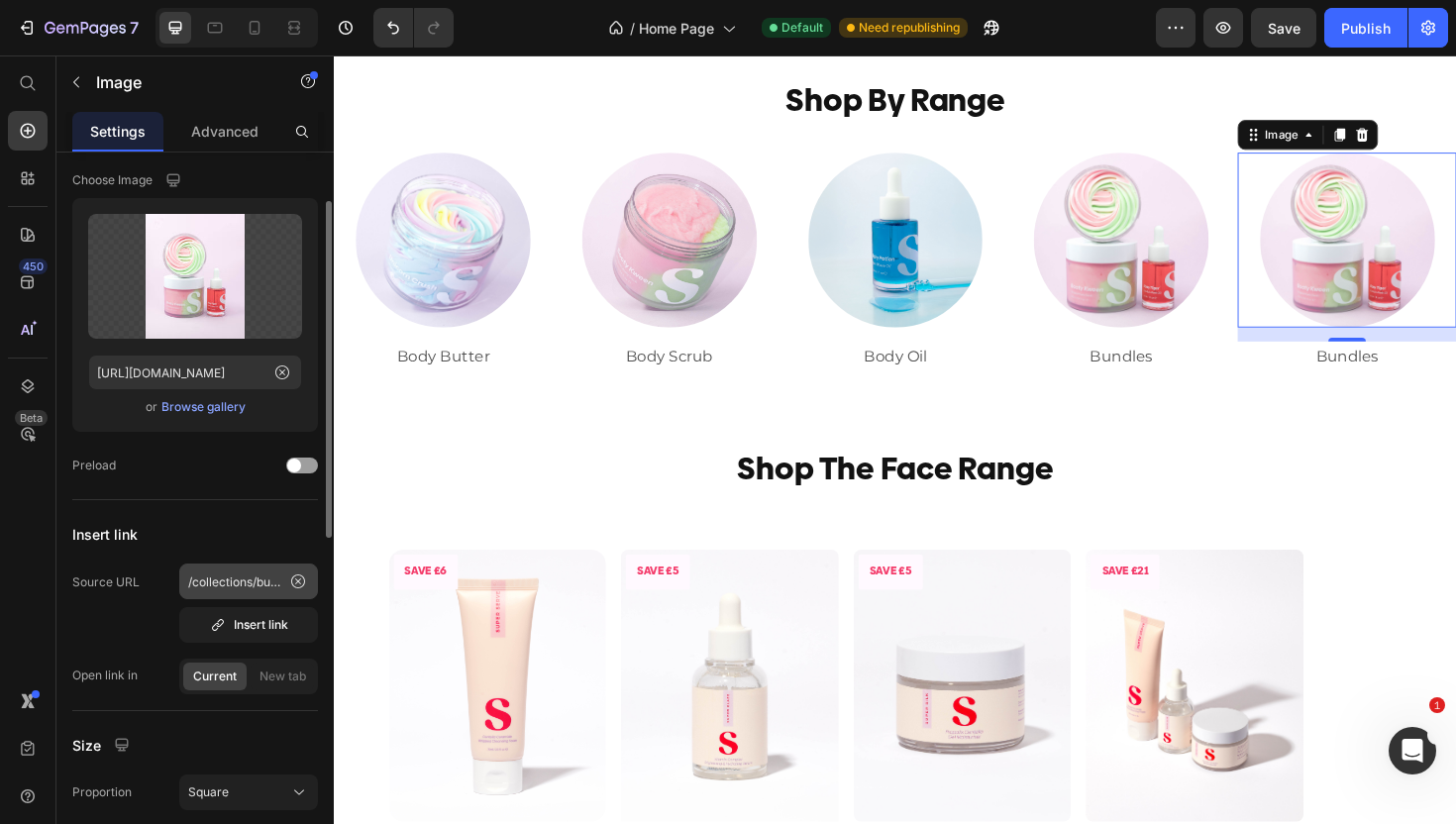 scroll, scrollTop: 65, scrollLeft: 0, axis: vertical 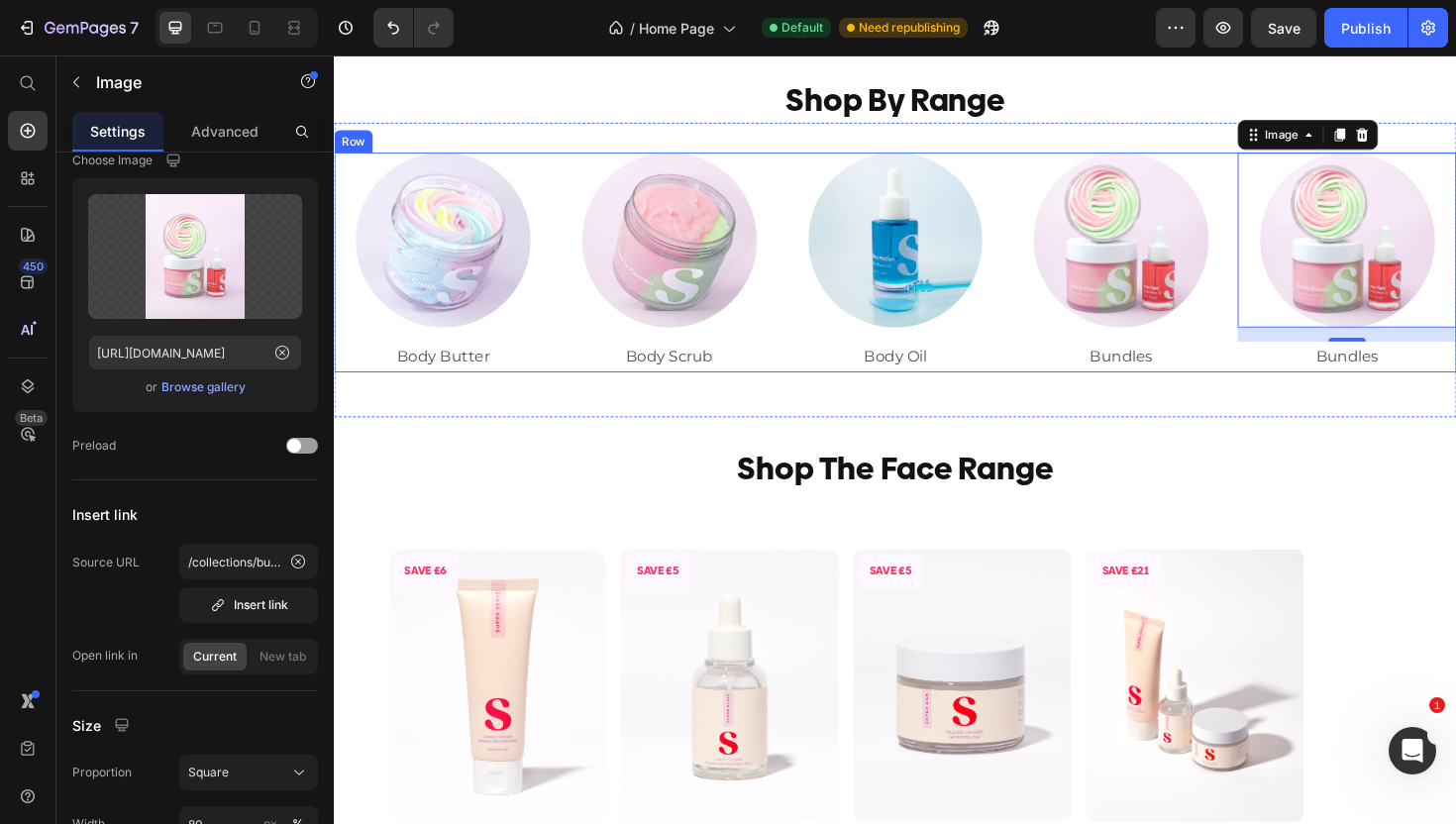 click on "Image Body Butter Text Block Image Body Scrub Text Block Image Body Oil Text Block Image Bundles Text Block Image   15 Bundles Text Block Row" at bounding box center (928, 274) 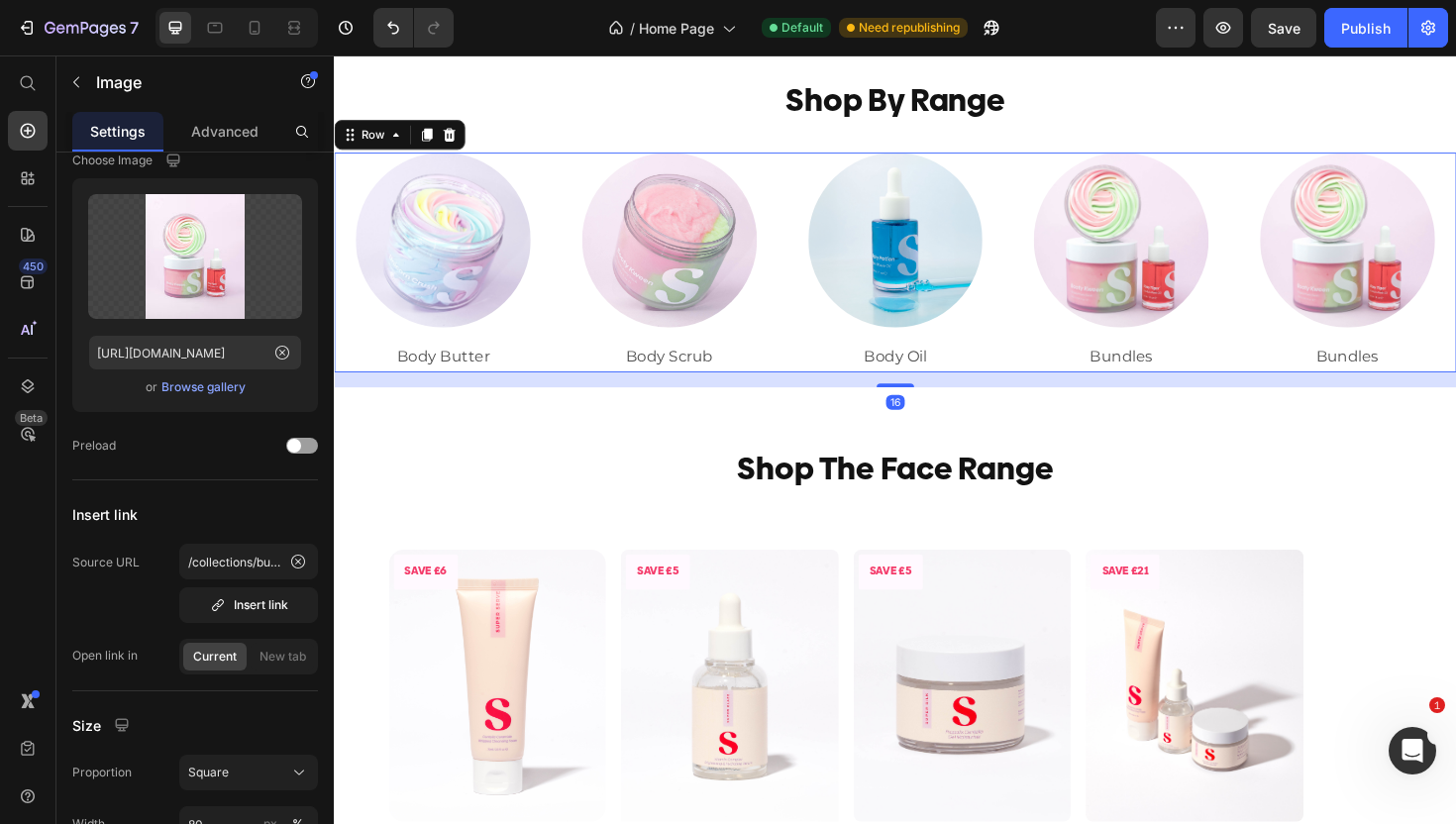 scroll, scrollTop: 0, scrollLeft: 0, axis: both 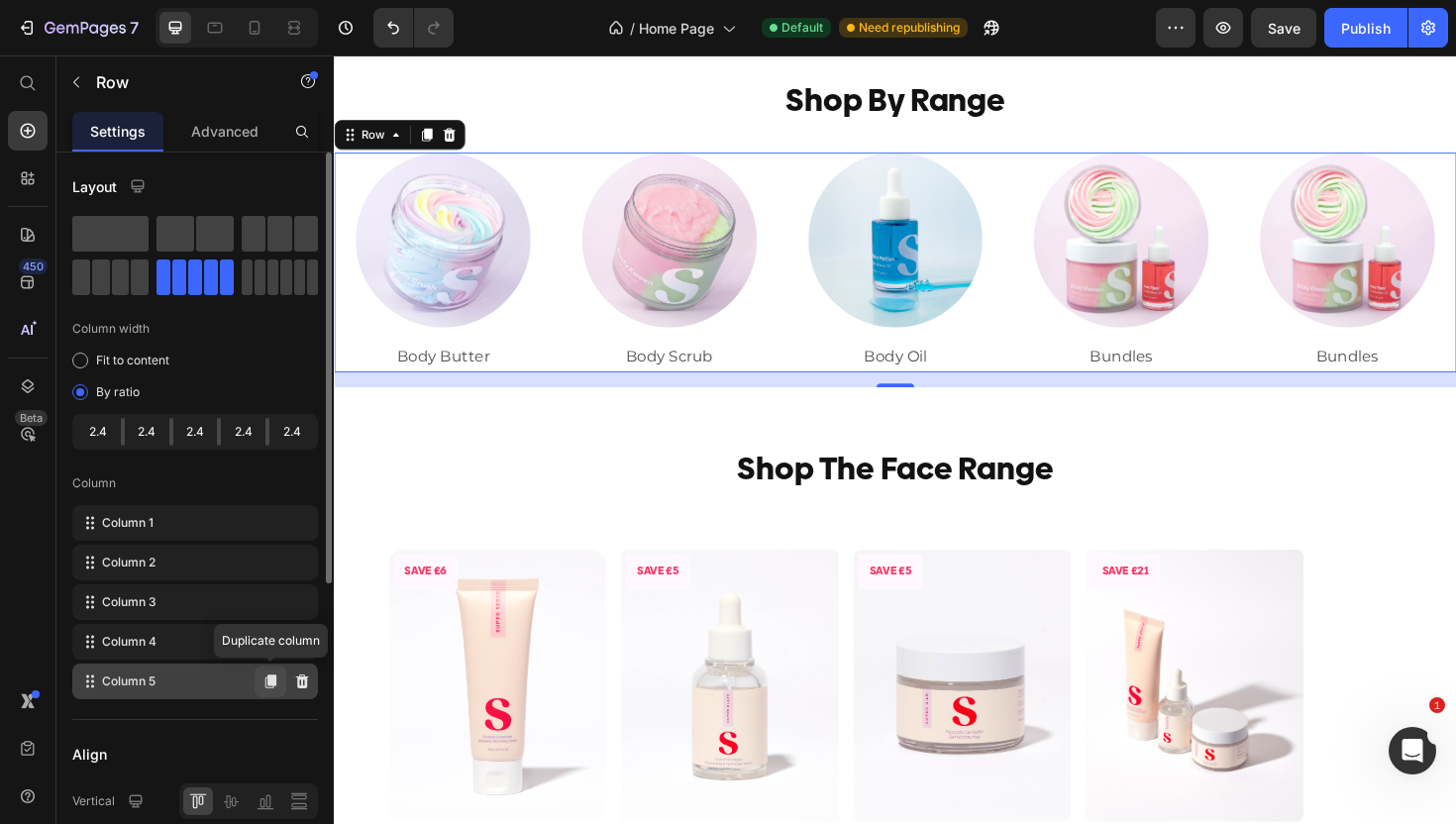 click 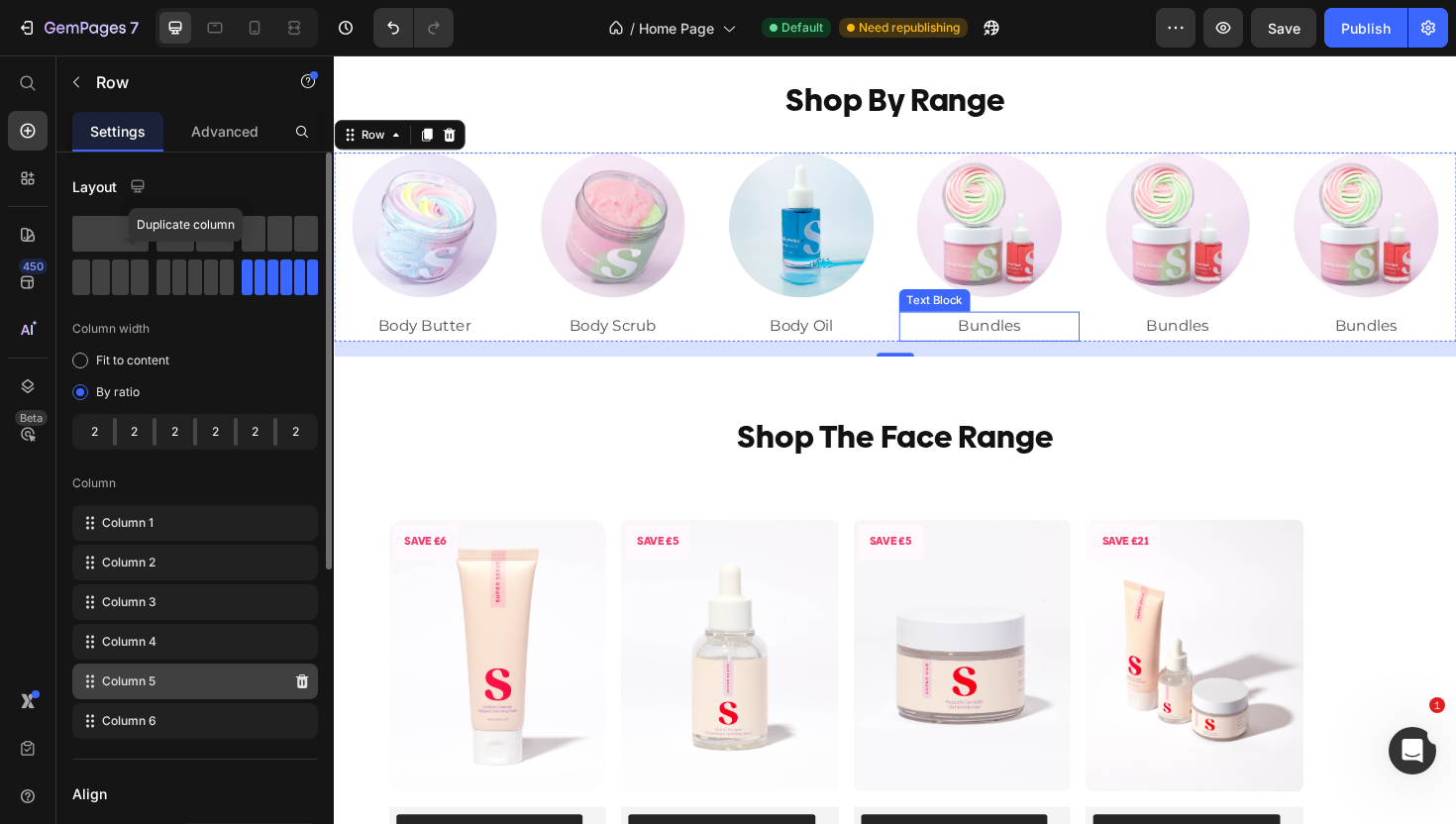 click on "Bundles" at bounding box center (1027, 343) 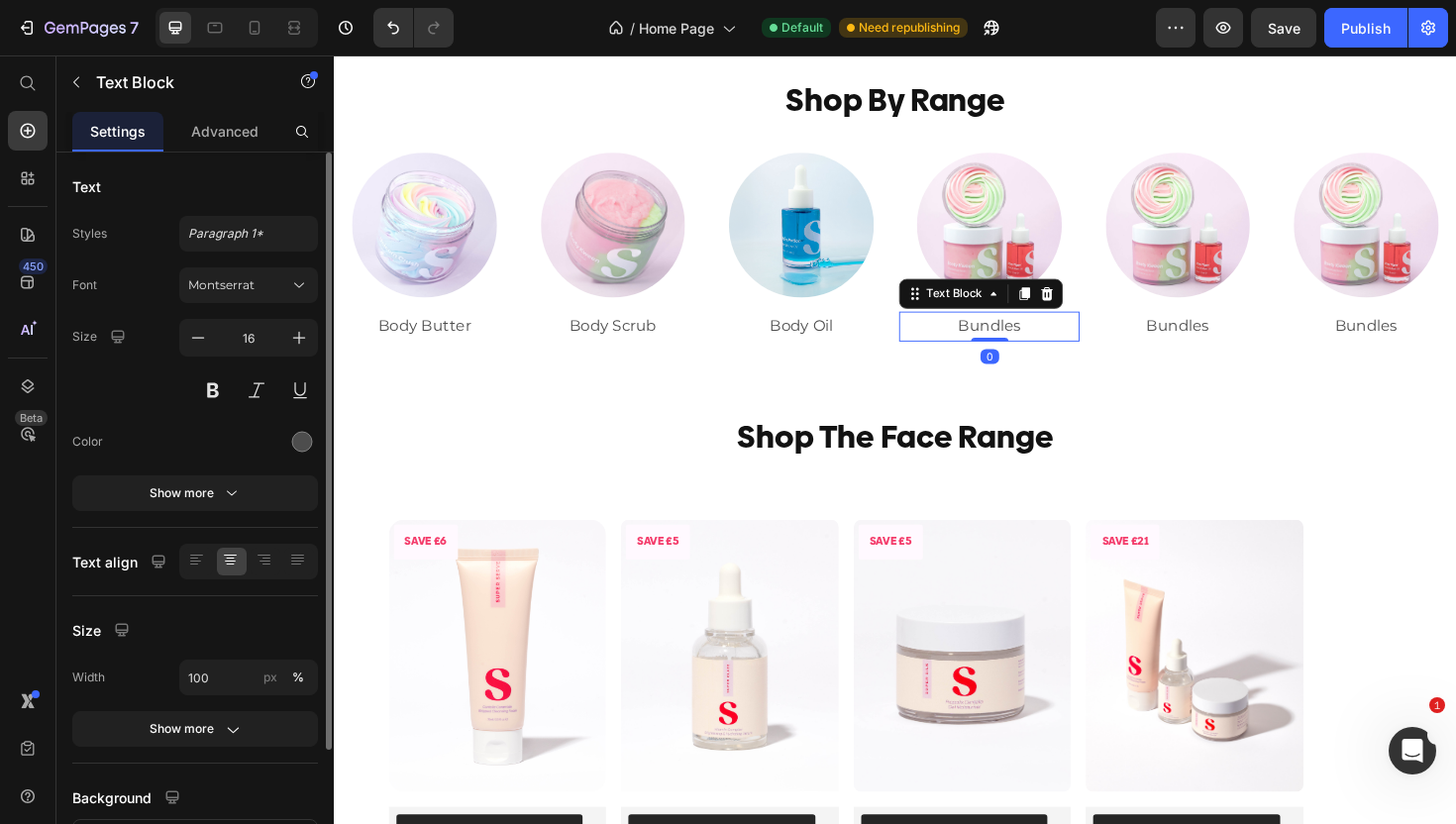 click on "Bundles" at bounding box center [1027, 343] 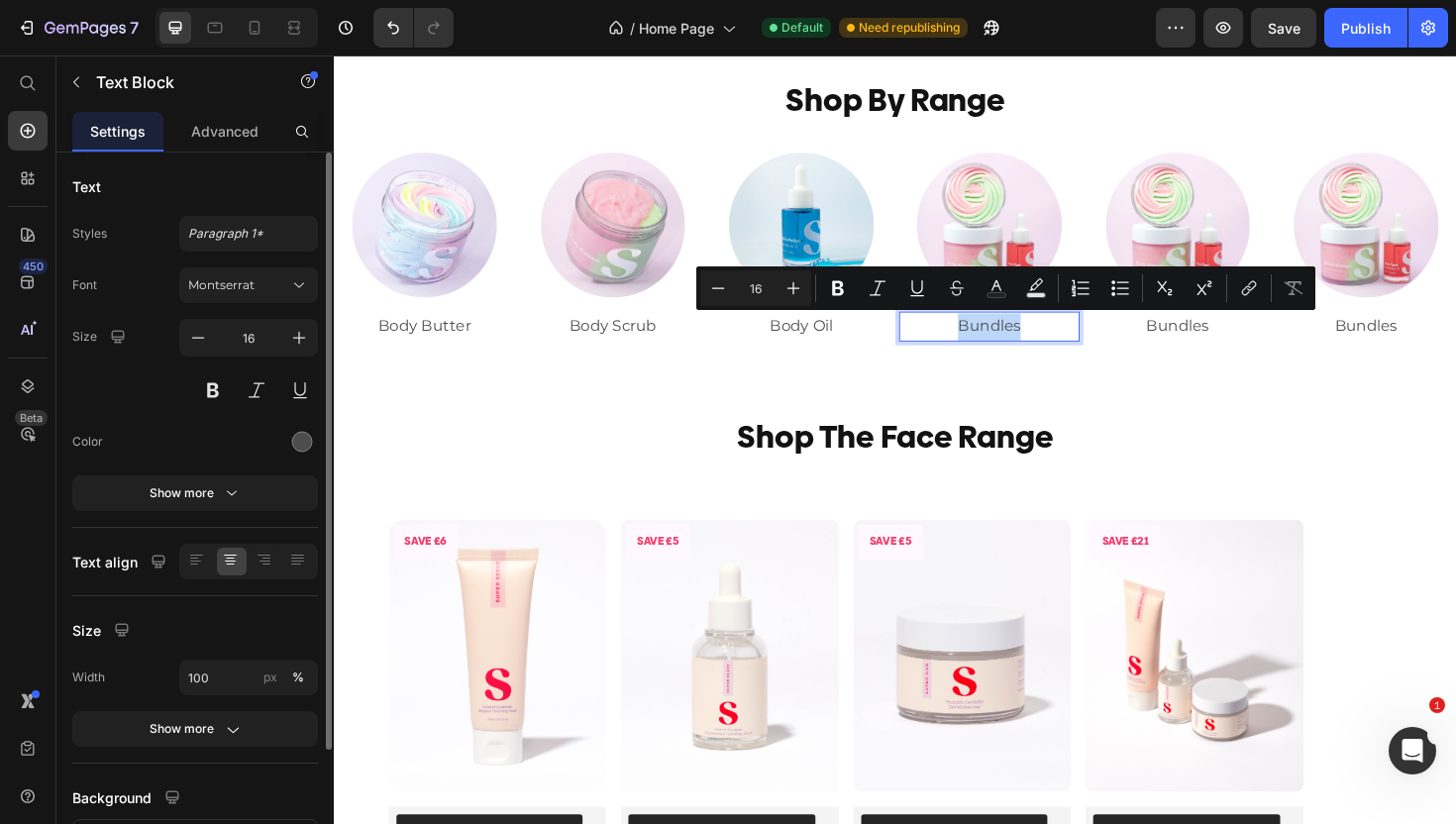 drag, startPoint x: 1038, startPoint y: 343, endPoint x: 979, endPoint y: 343, distance: 59 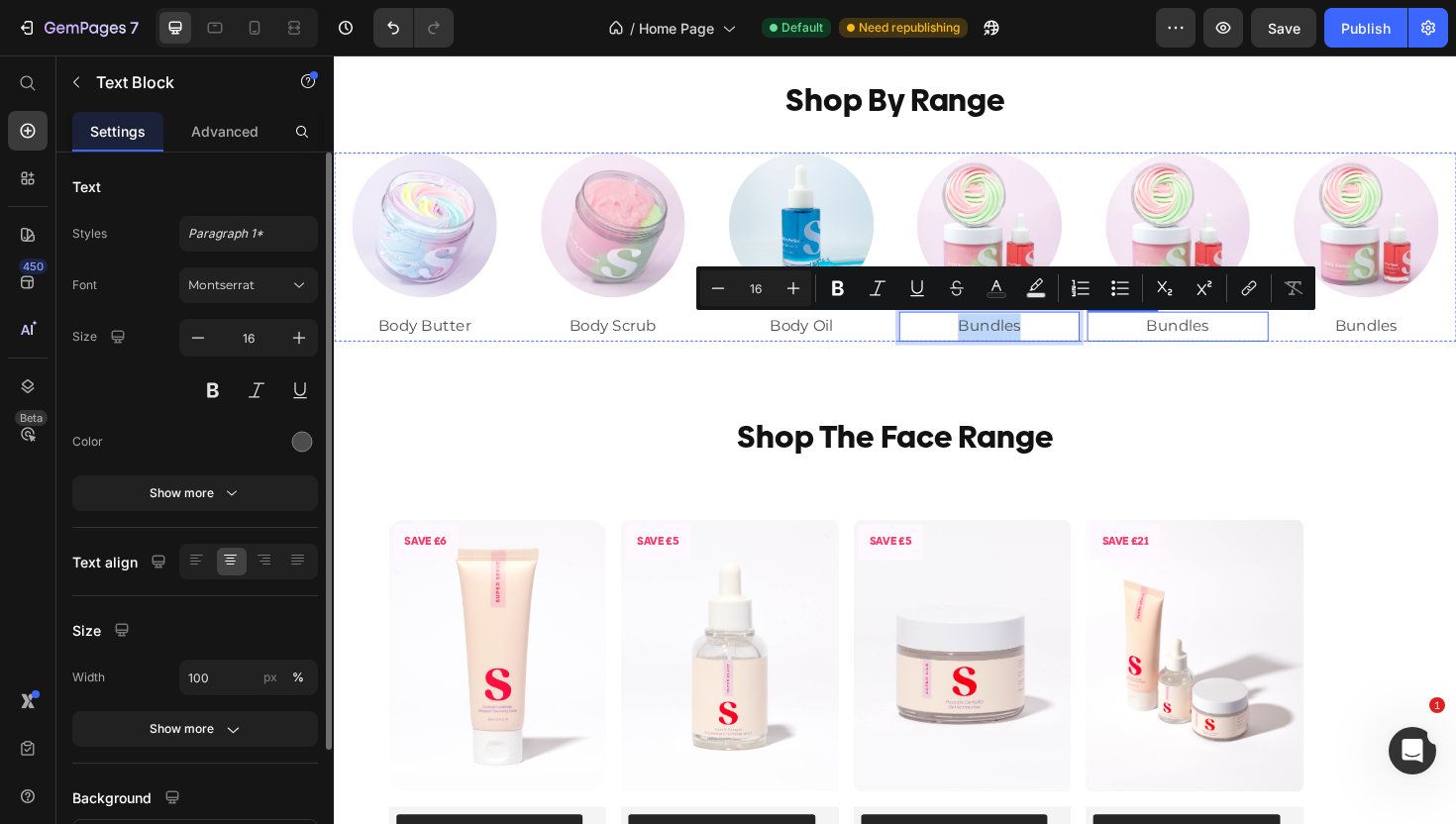 click on "Bundles" at bounding box center [1226, 343] 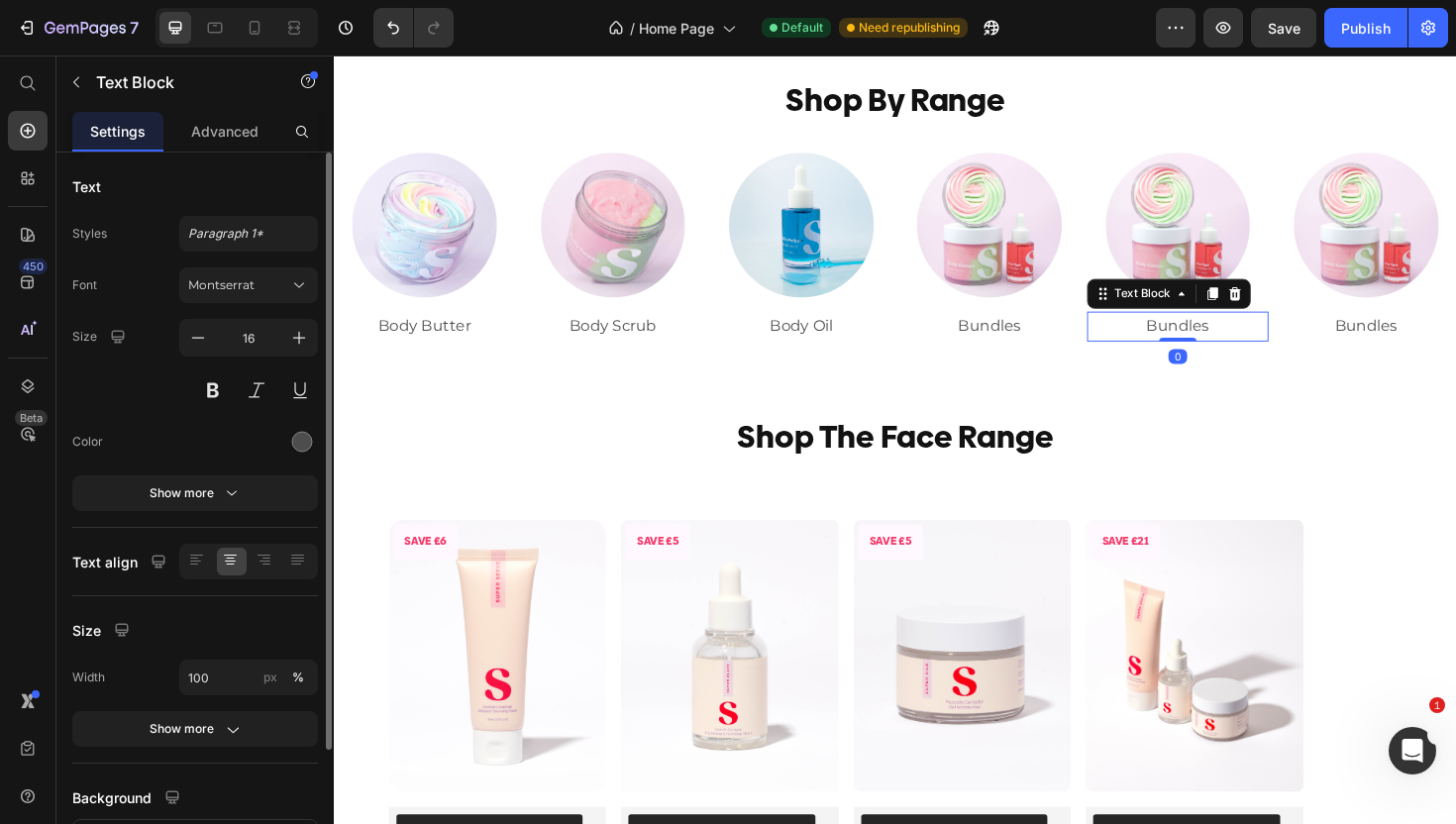 click on "Bundles" at bounding box center (1226, 343) 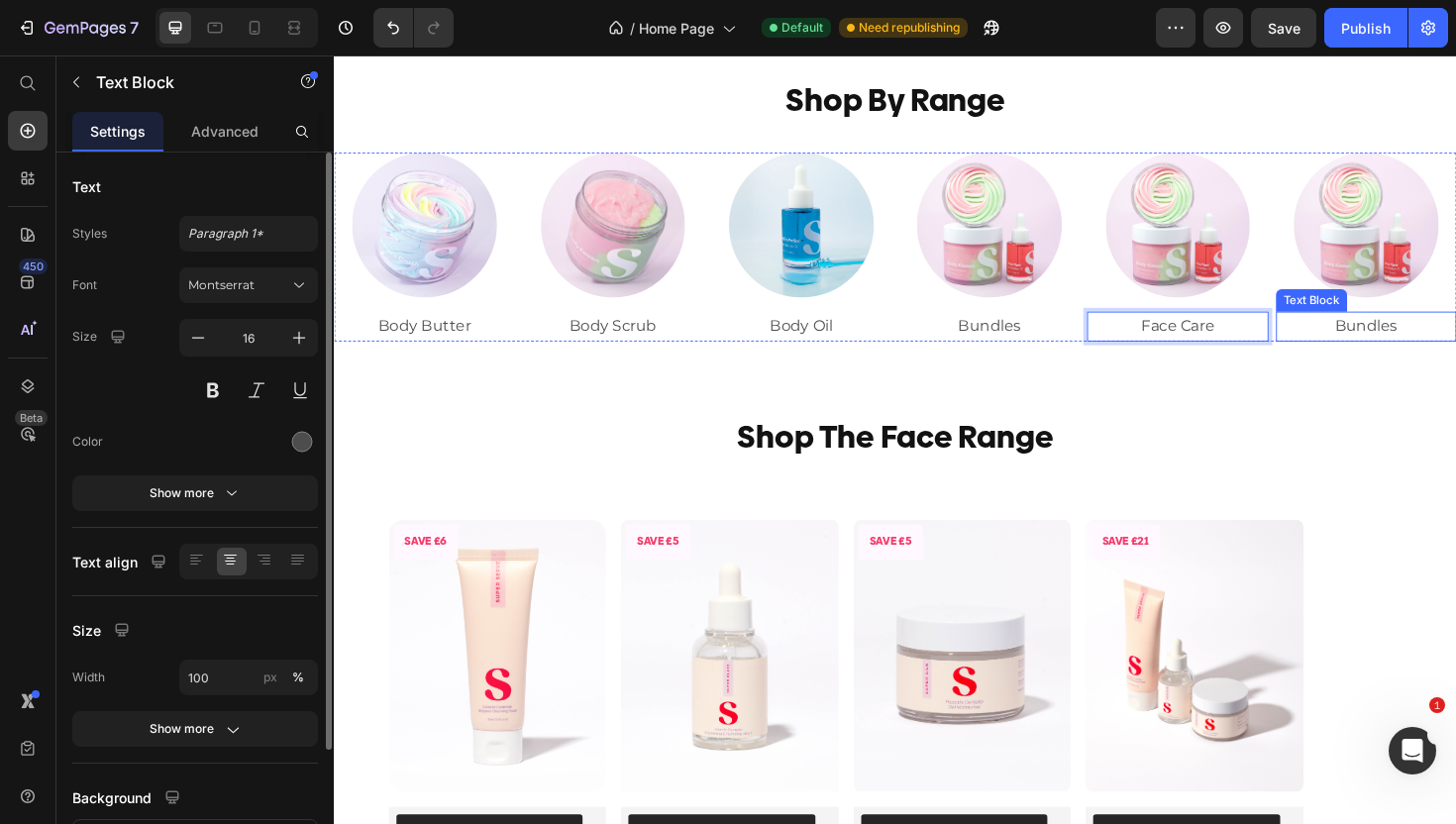 click on "Bundles" at bounding box center (1426, 343) 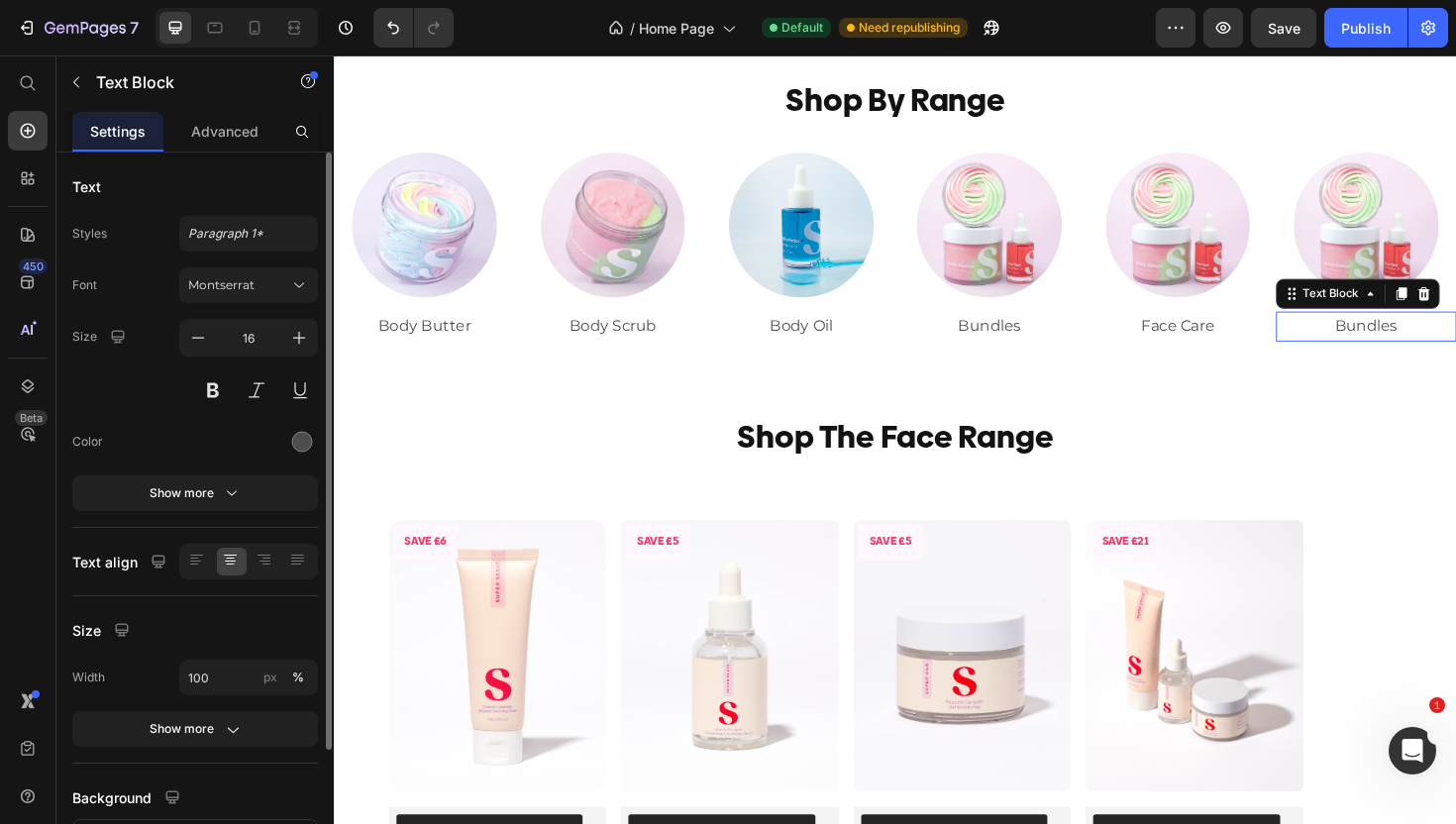 click on "Bundles" at bounding box center (1426, 343) 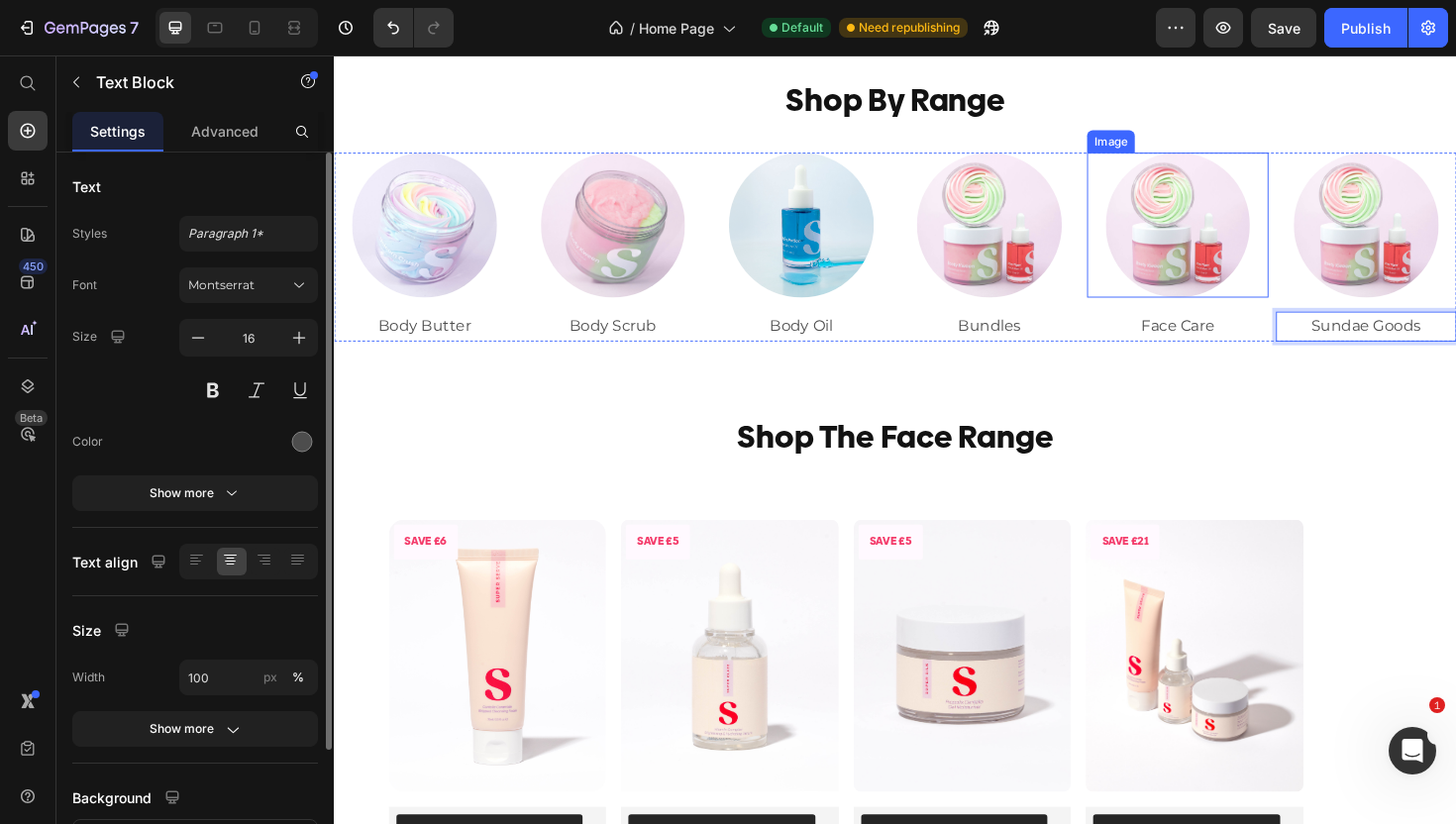 click at bounding box center [1226, 235] 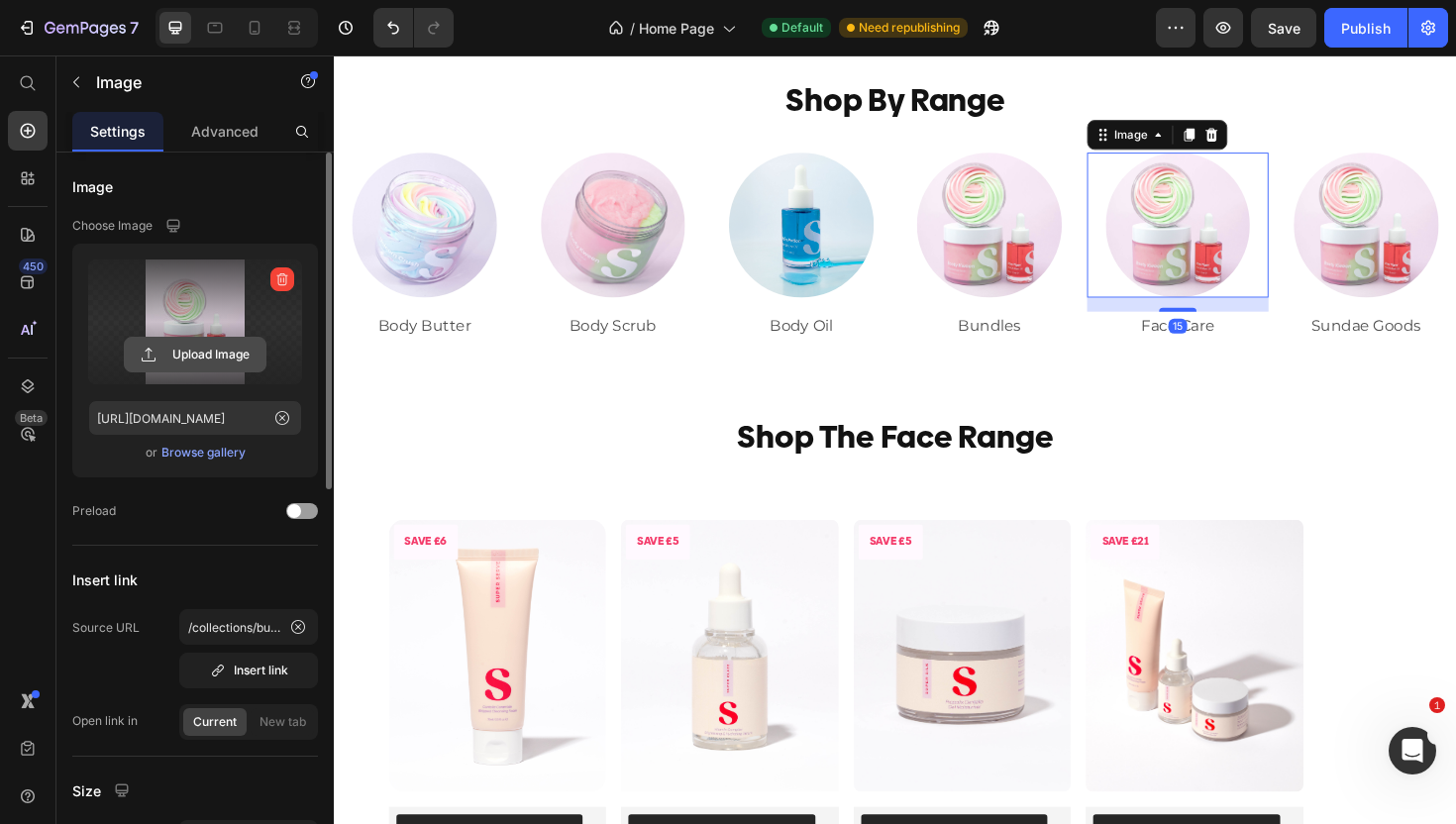 click 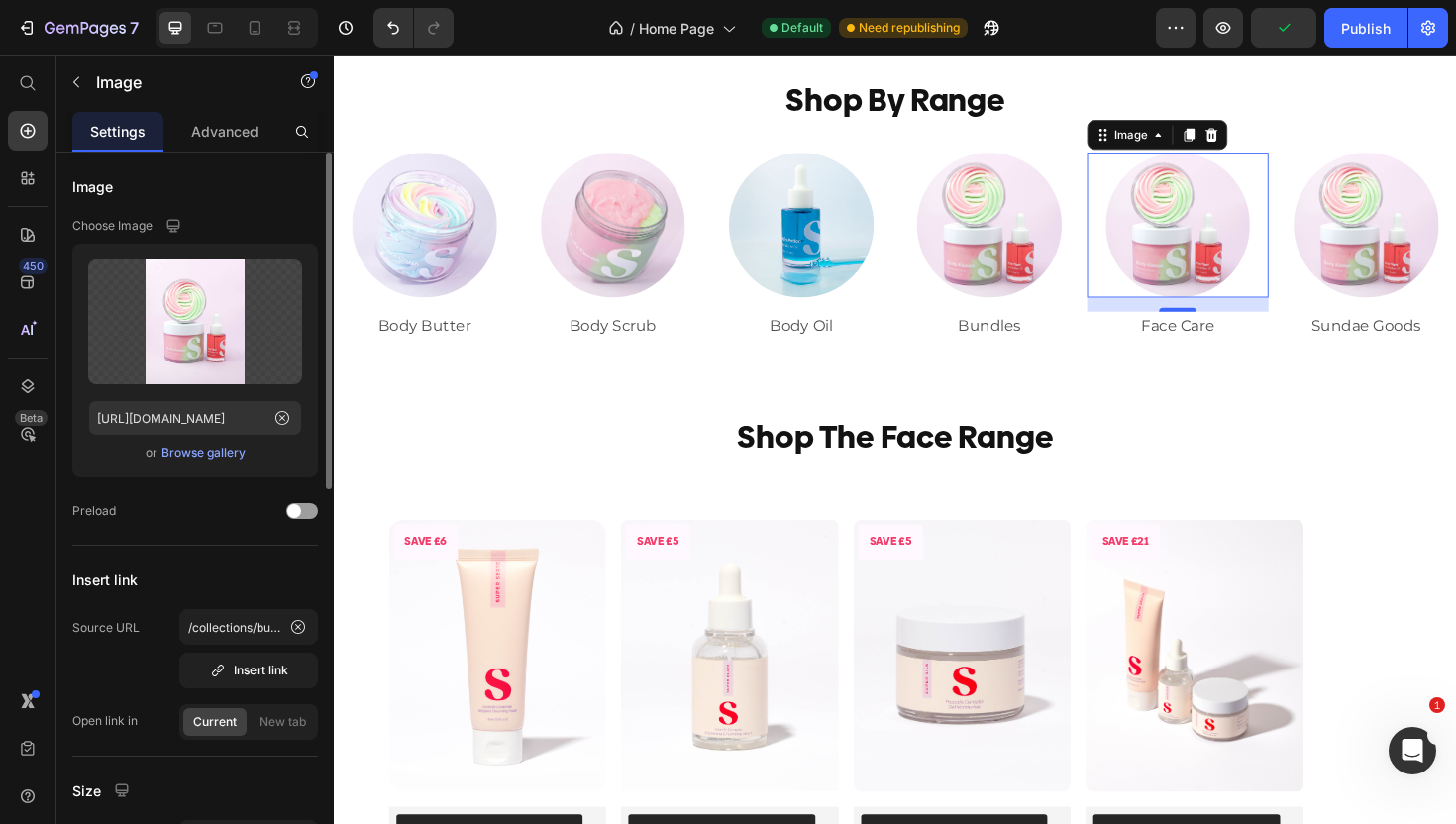 click on "Browse gallery" at bounding box center (203, 453) 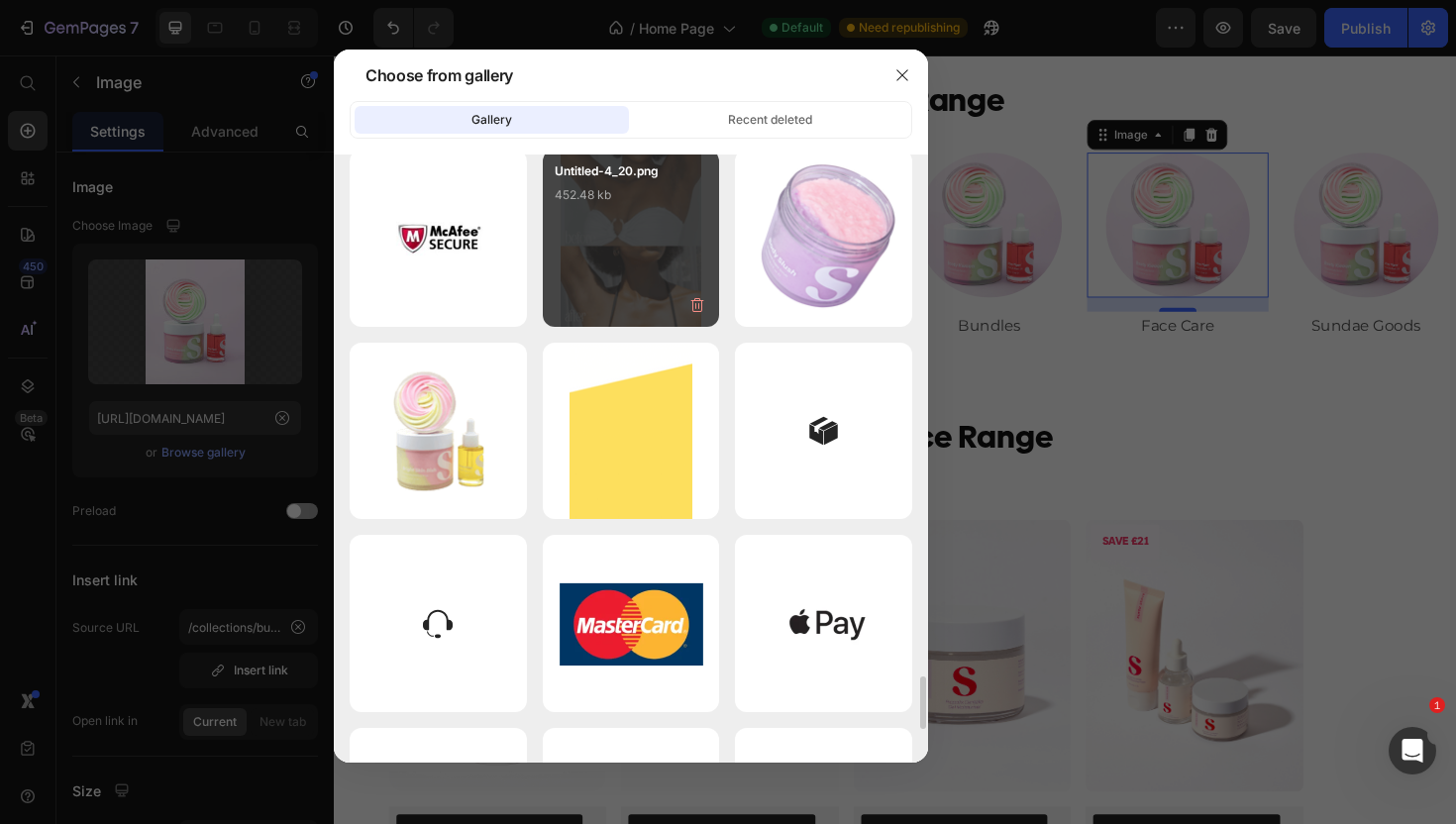 scroll, scrollTop: 6001, scrollLeft: 0, axis: vertical 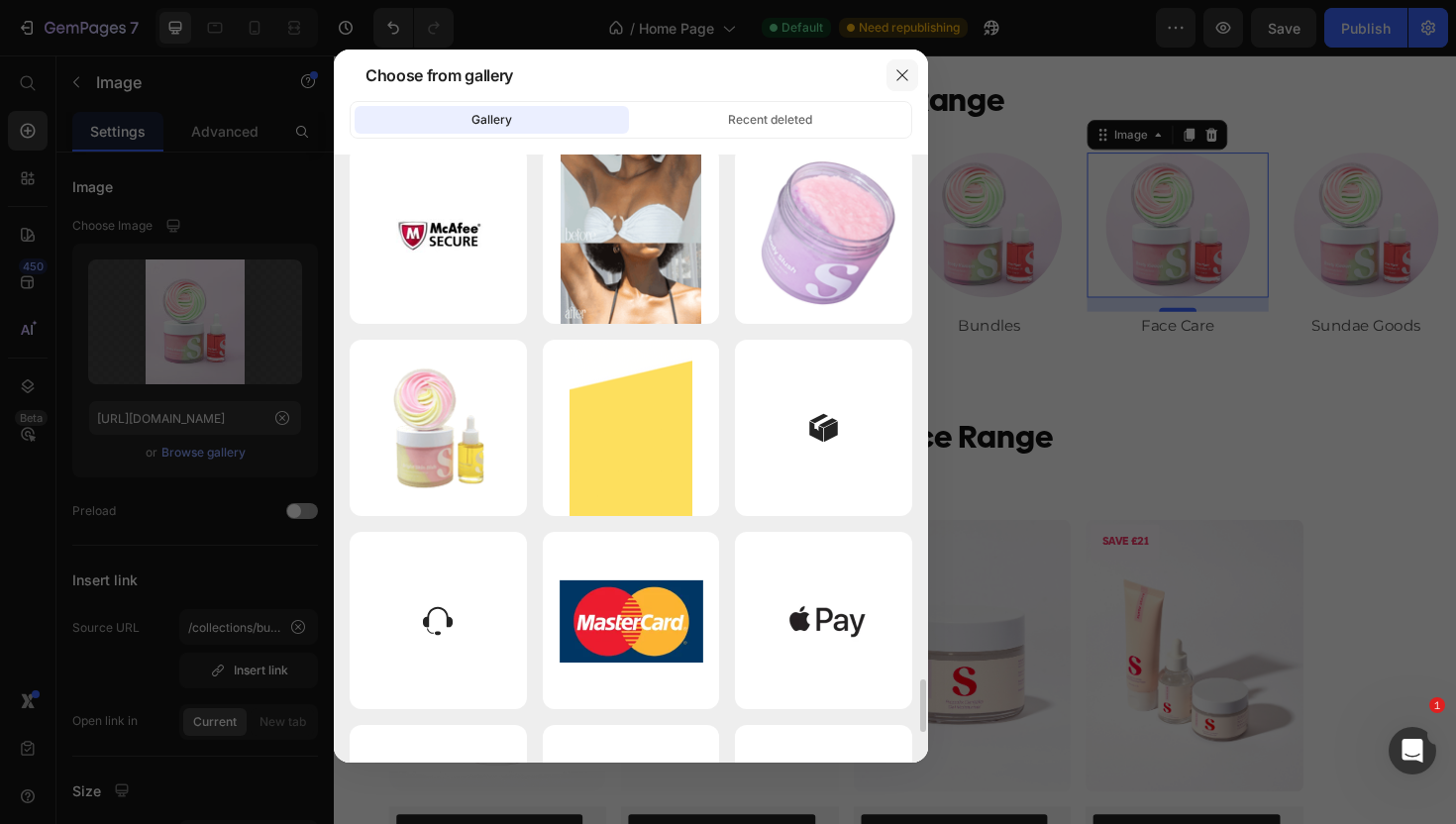 click 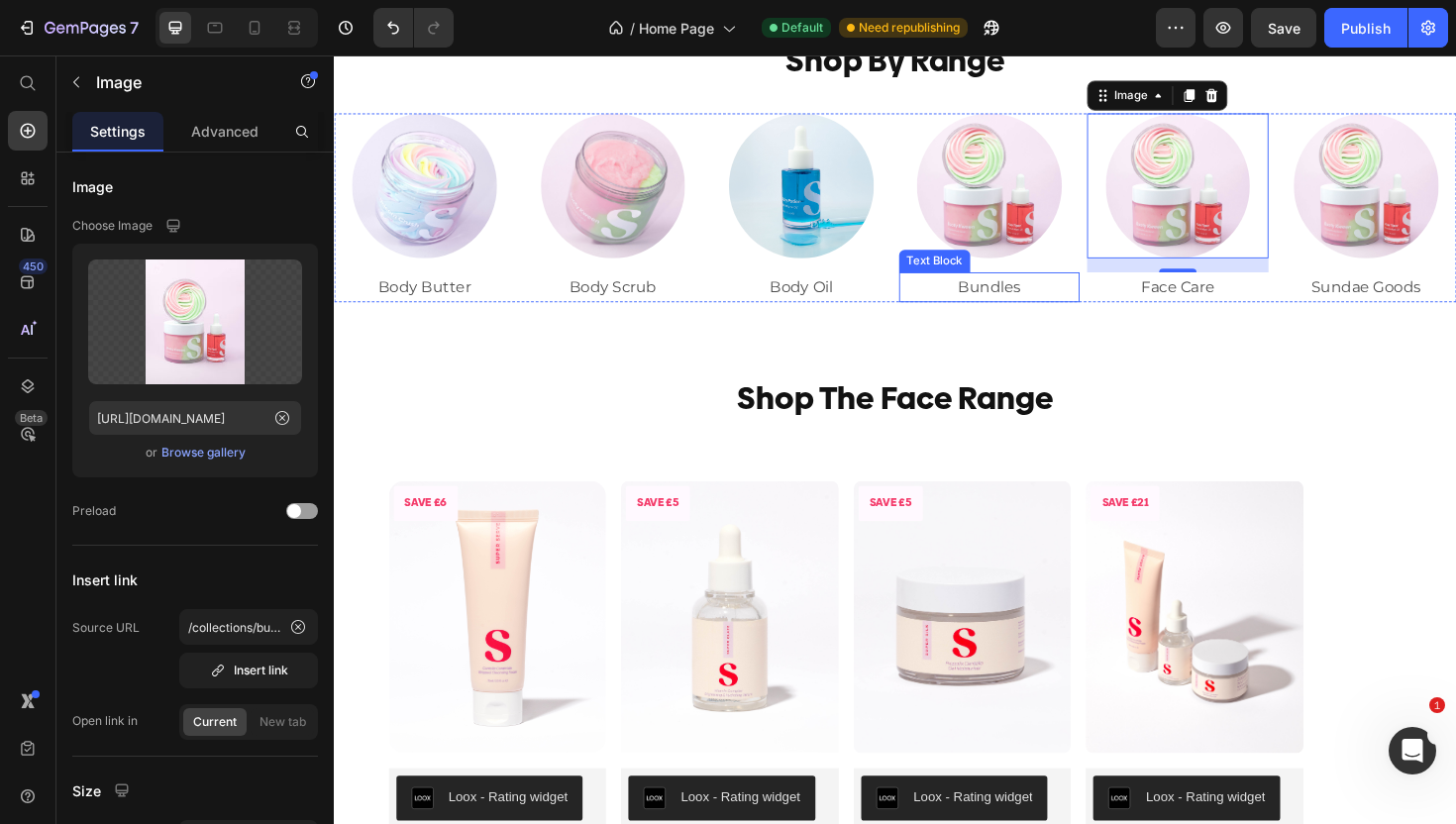 scroll, scrollTop: 694, scrollLeft: 0, axis: vertical 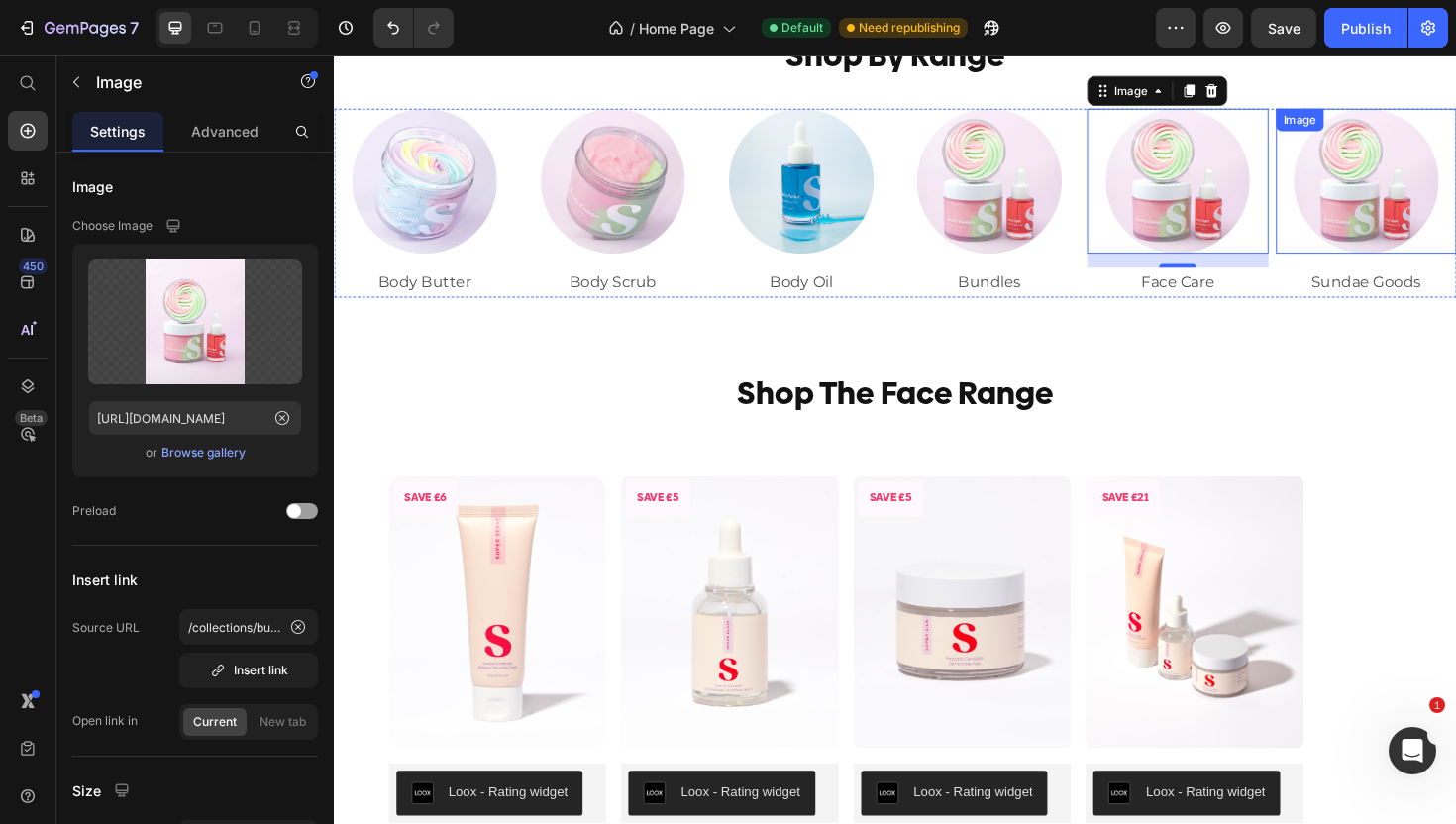 click at bounding box center (1426, 188) 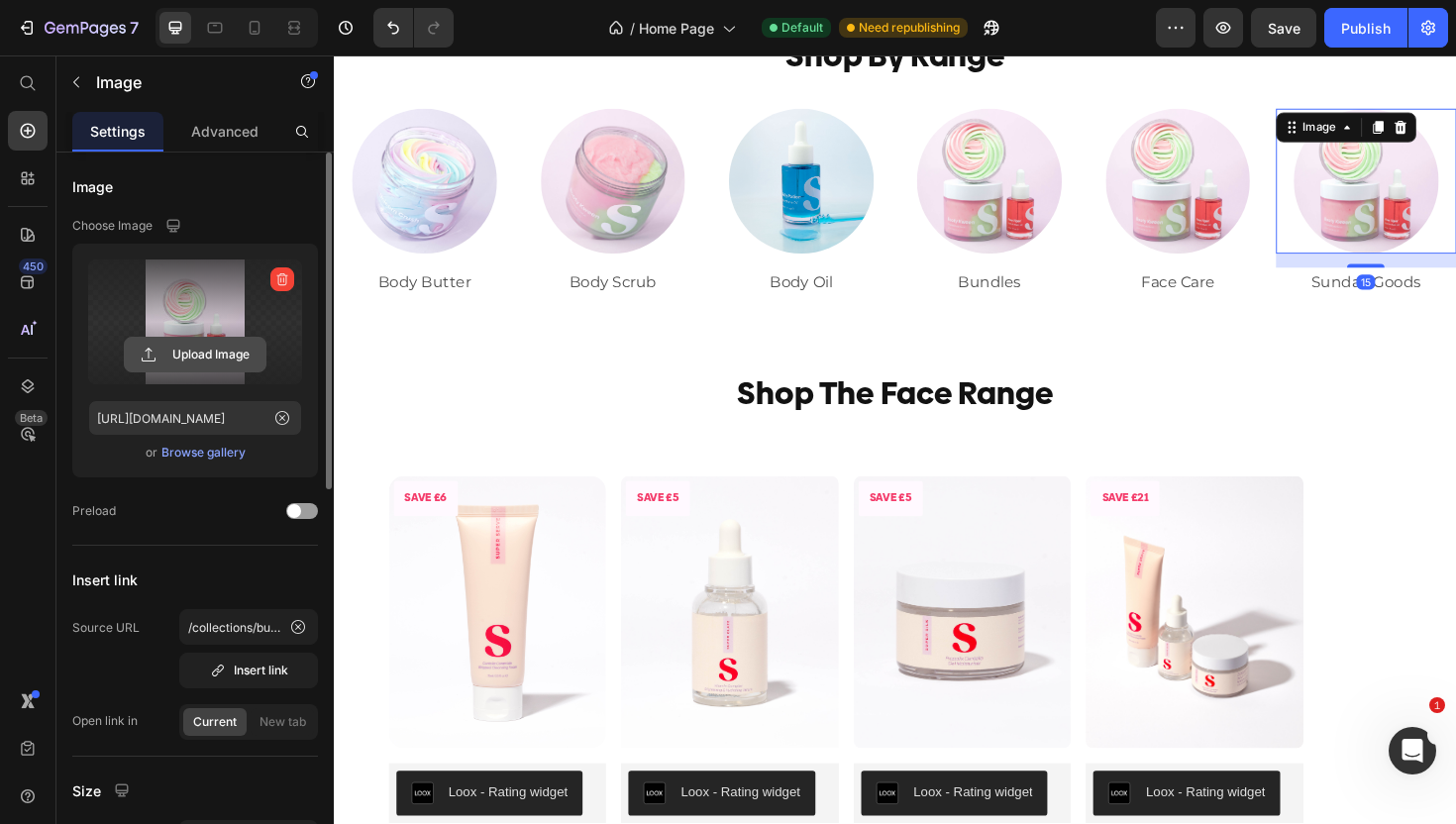 click 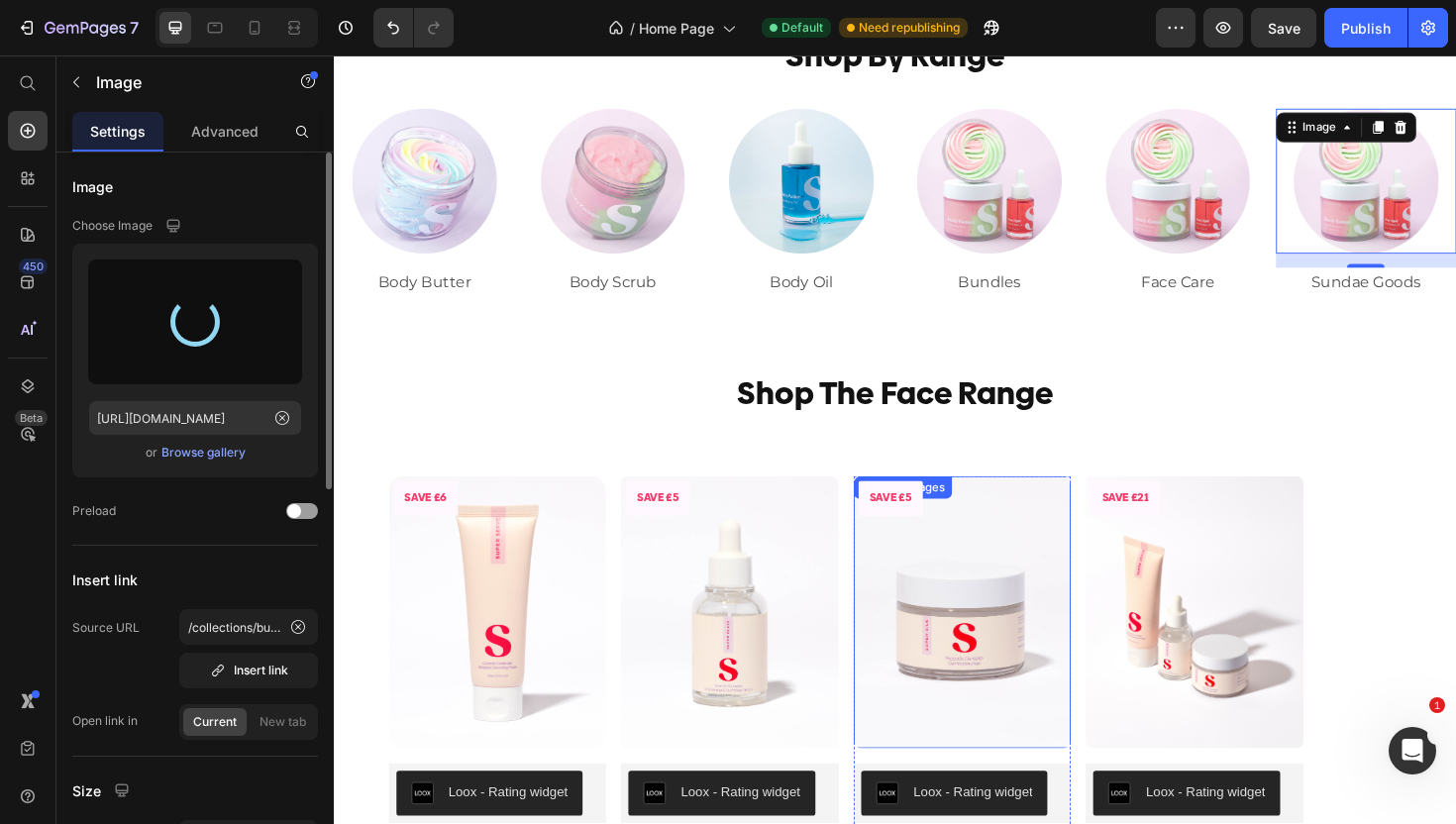 type on "[URL][DOMAIN_NAME]" 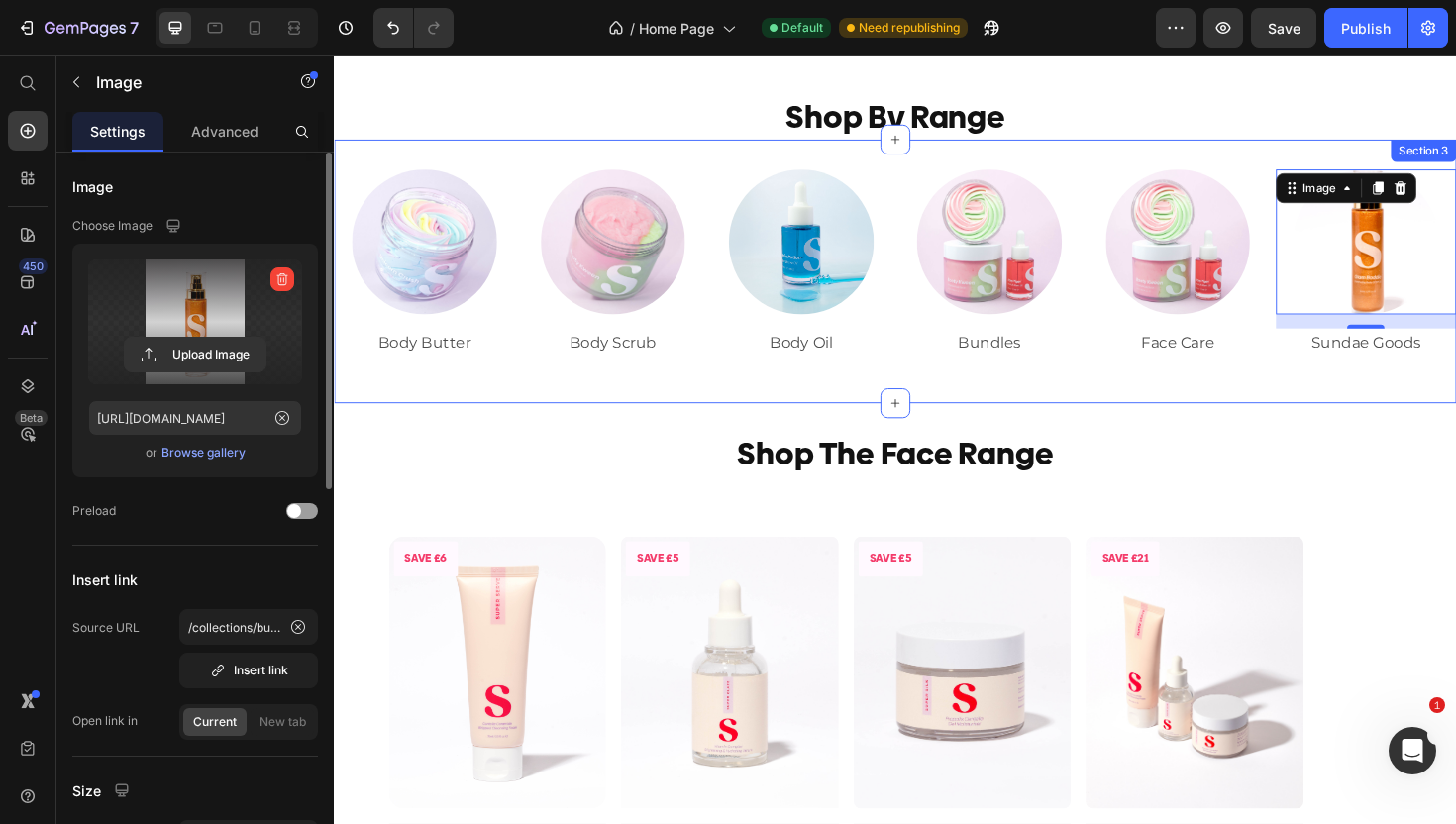 scroll, scrollTop: 587, scrollLeft: 0, axis: vertical 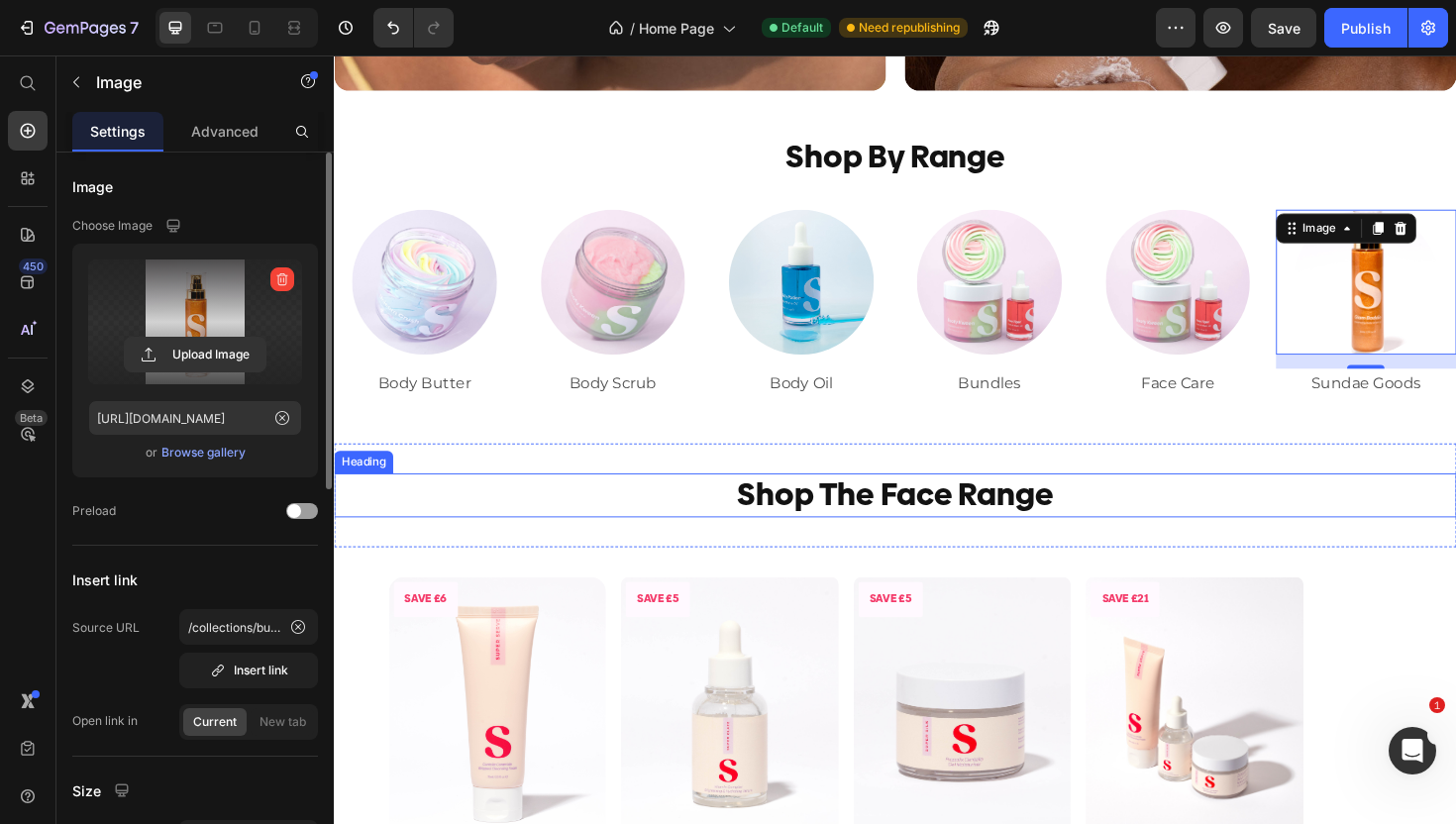 click on "Shop The Face Range" at bounding box center [928, 521] 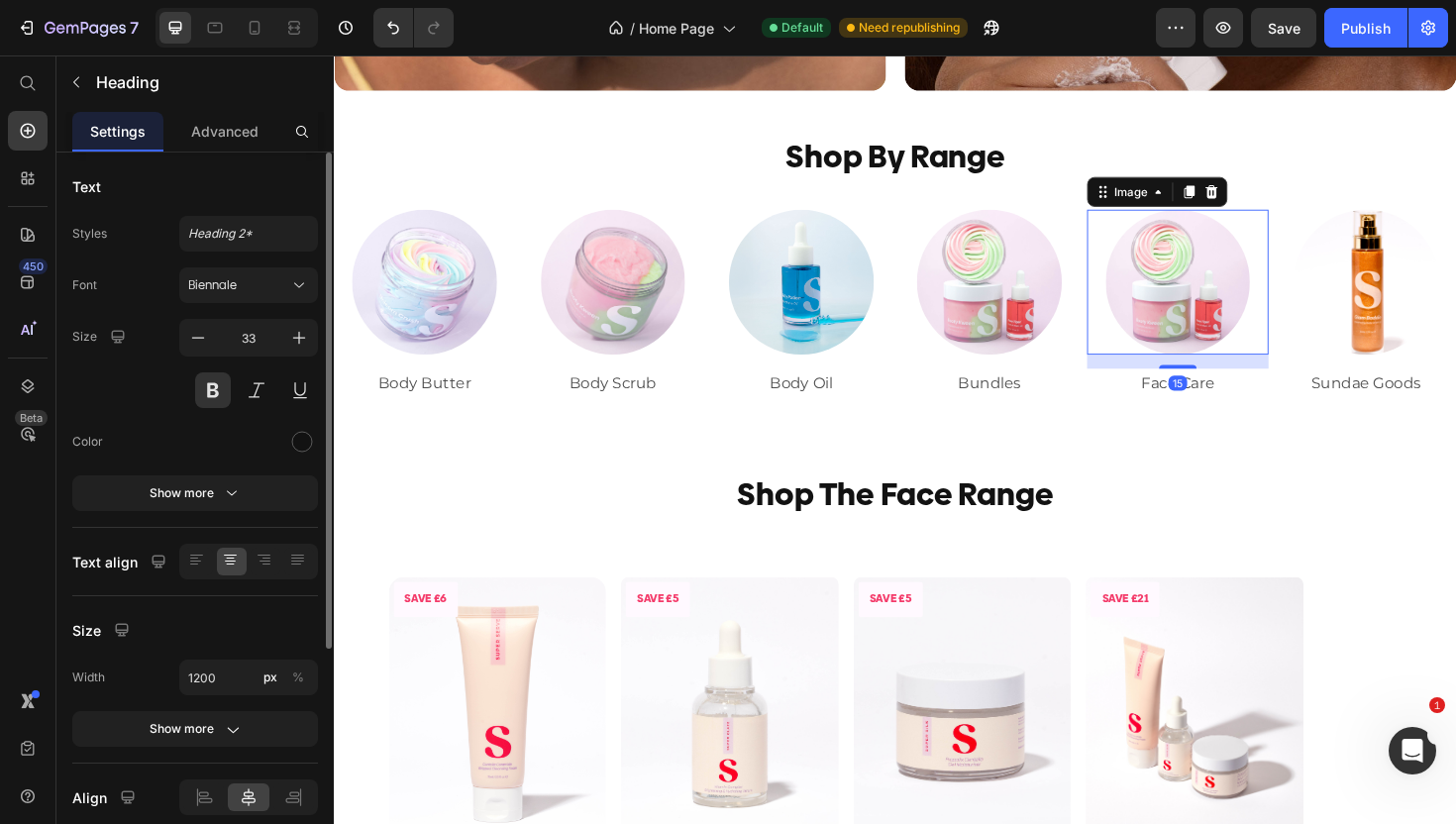click at bounding box center (1226, 295) 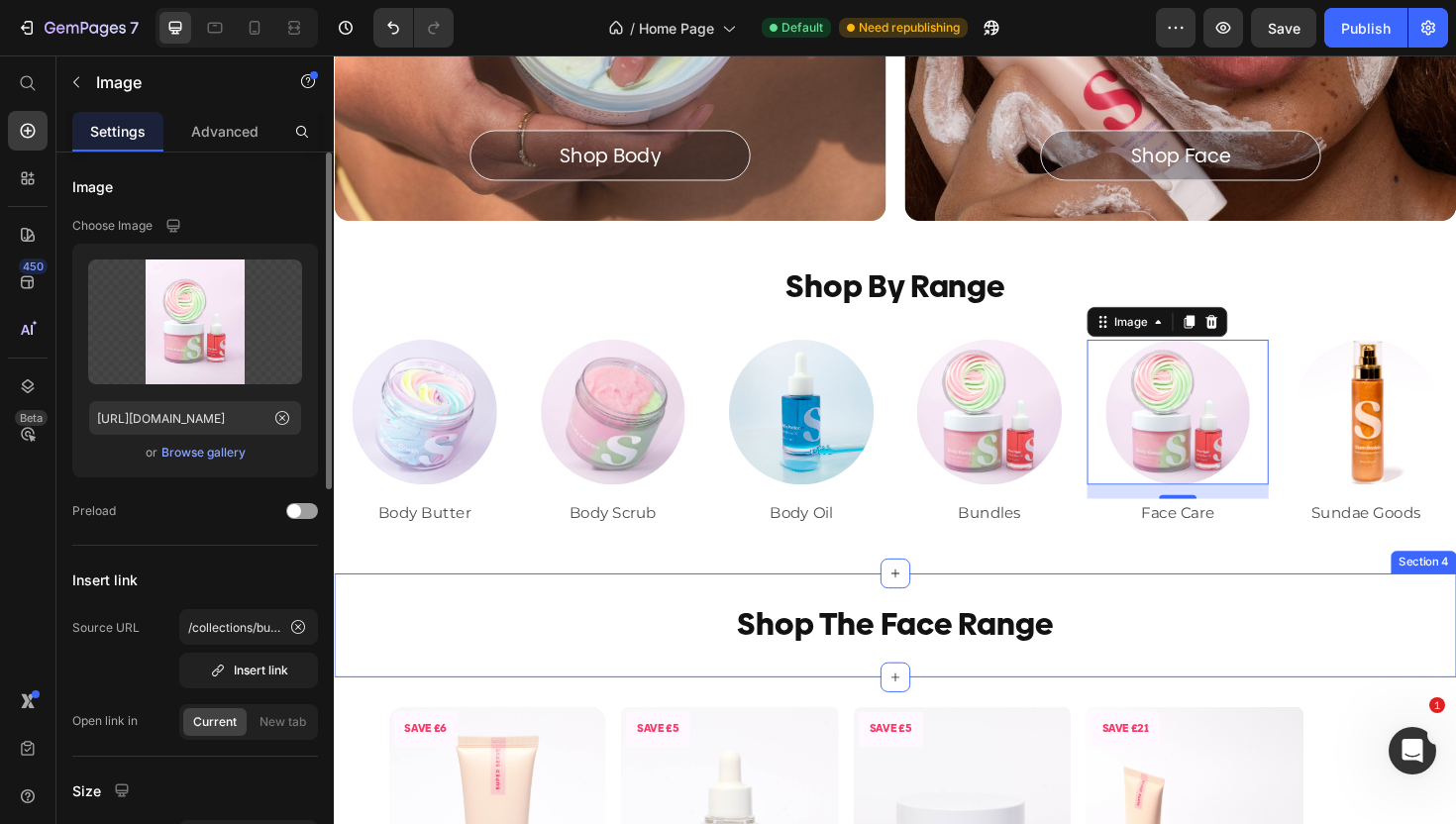 scroll, scrollTop: 445, scrollLeft: 0, axis: vertical 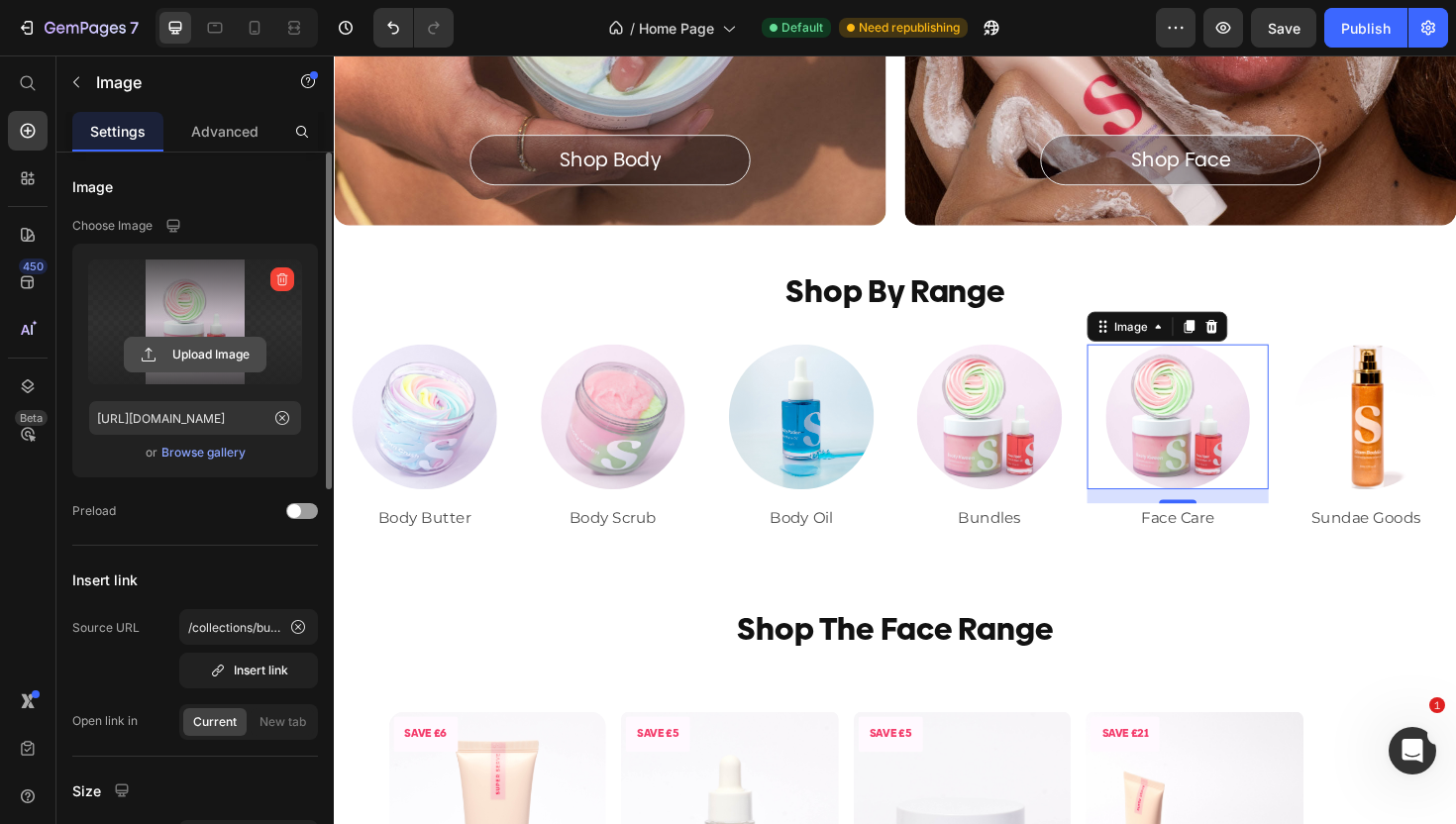 click 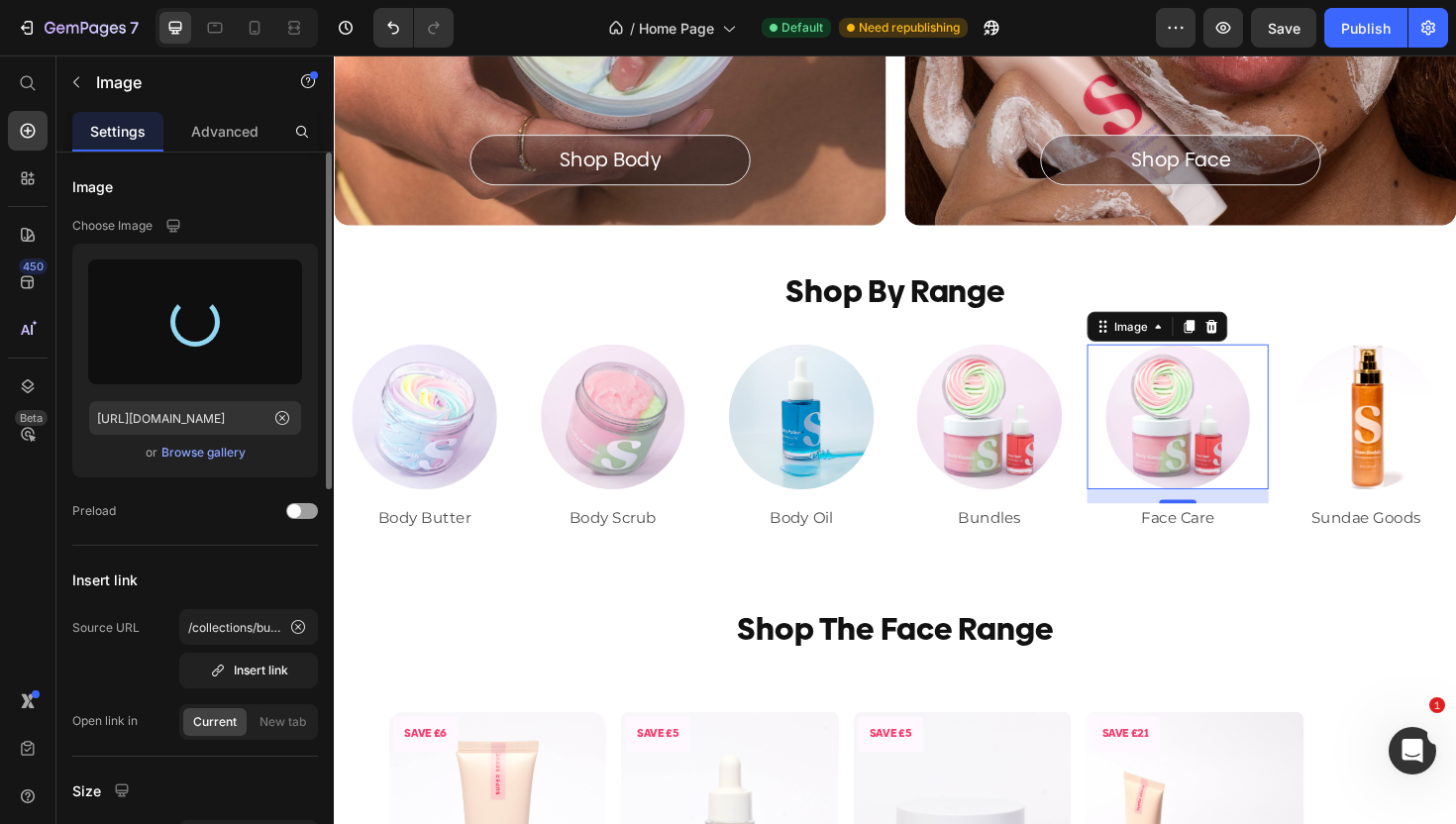 type on "[URL][DOMAIN_NAME]" 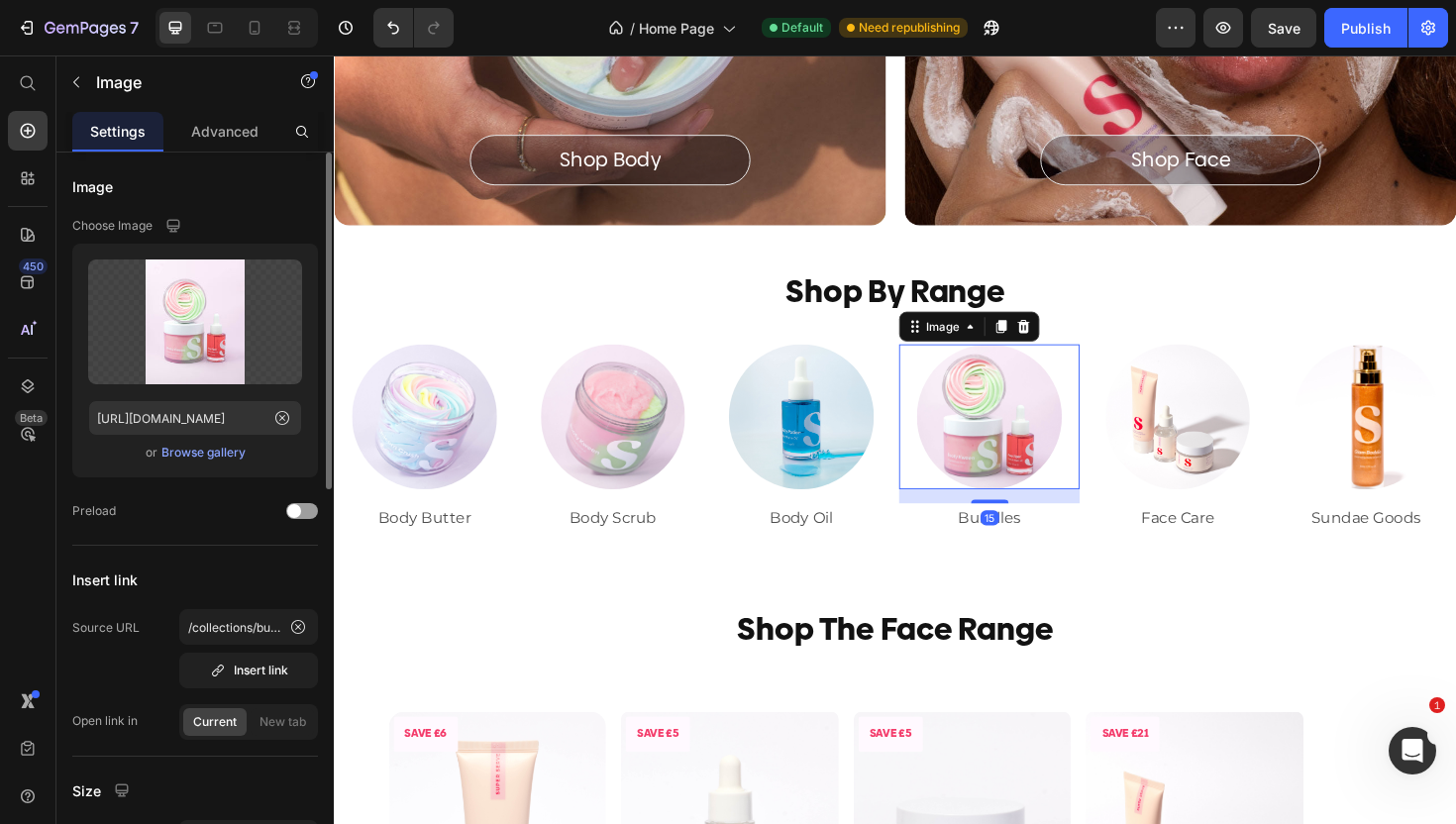 click at bounding box center [1027, 438] 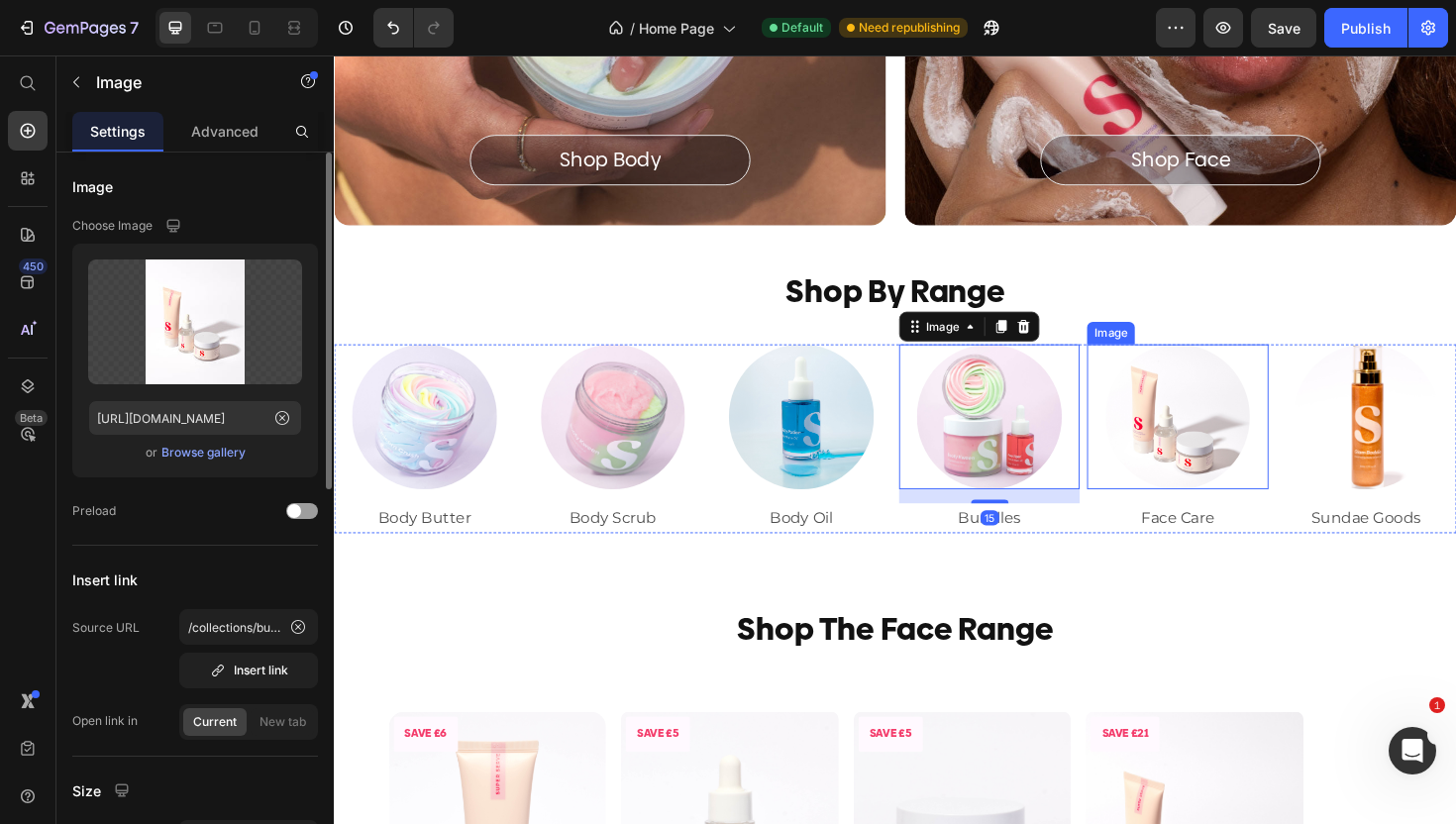 click at bounding box center [1226, 438] 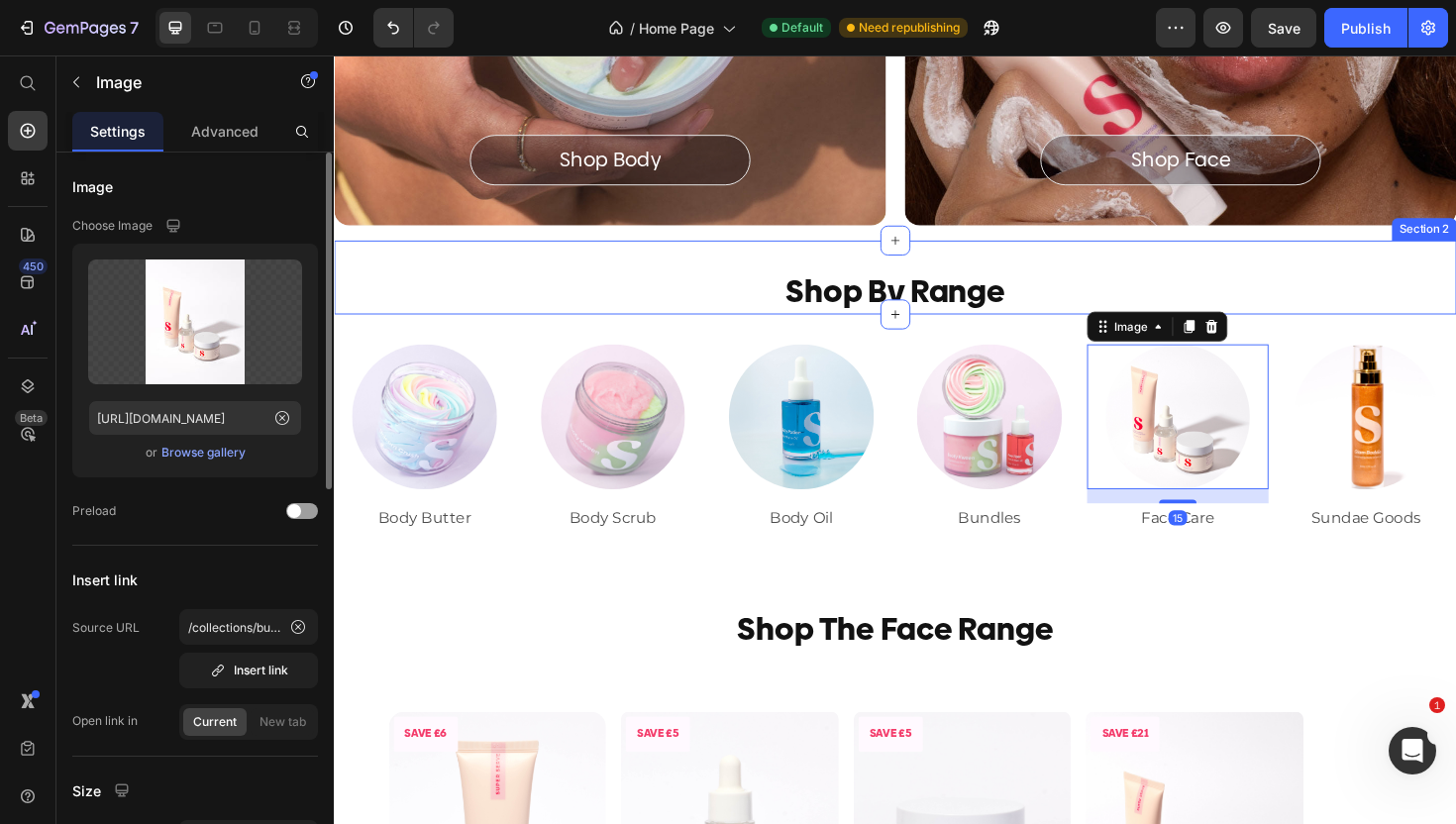 click on "Shop By Range Heading Section 2" at bounding box center [928, 290] 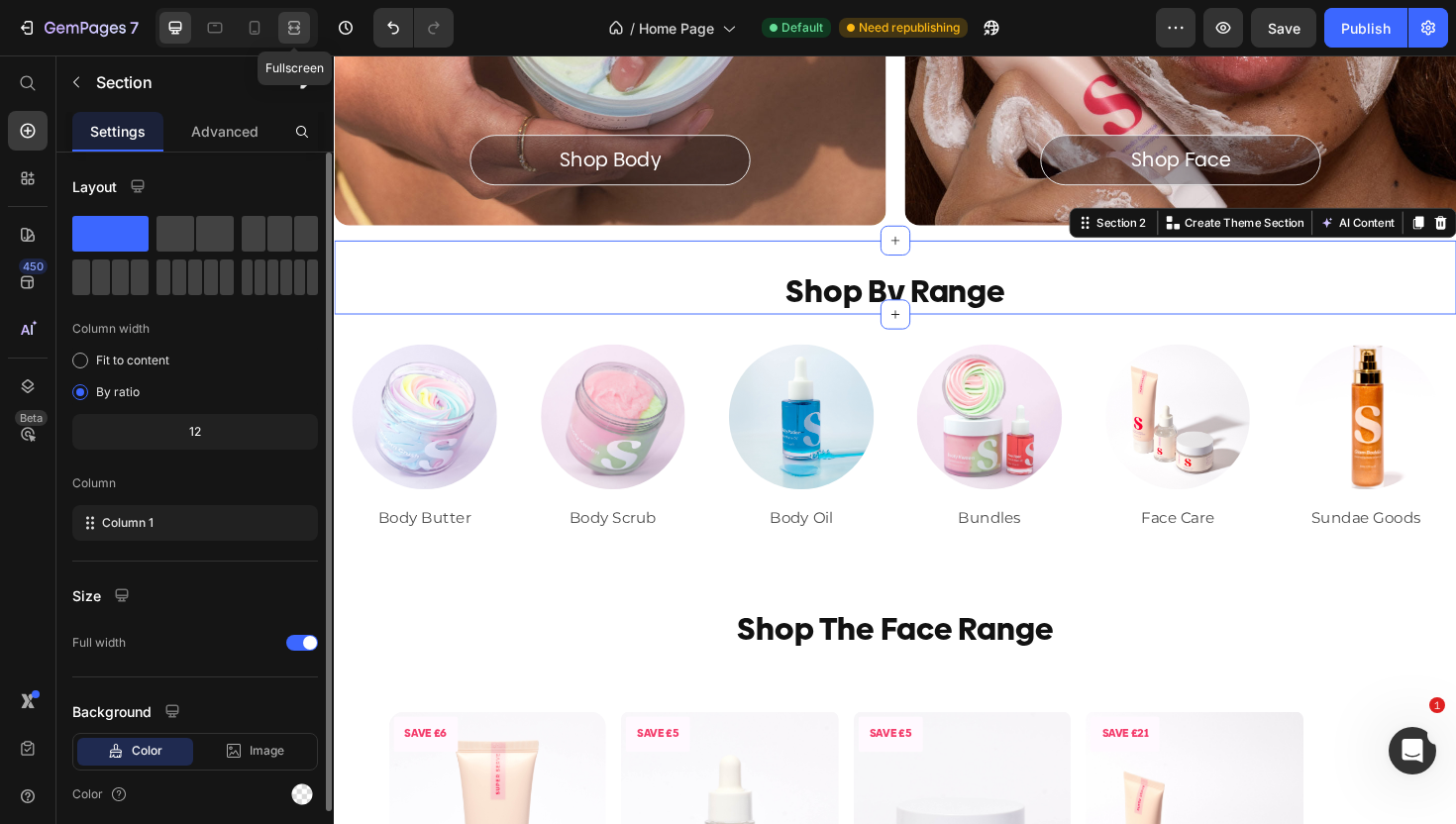 click 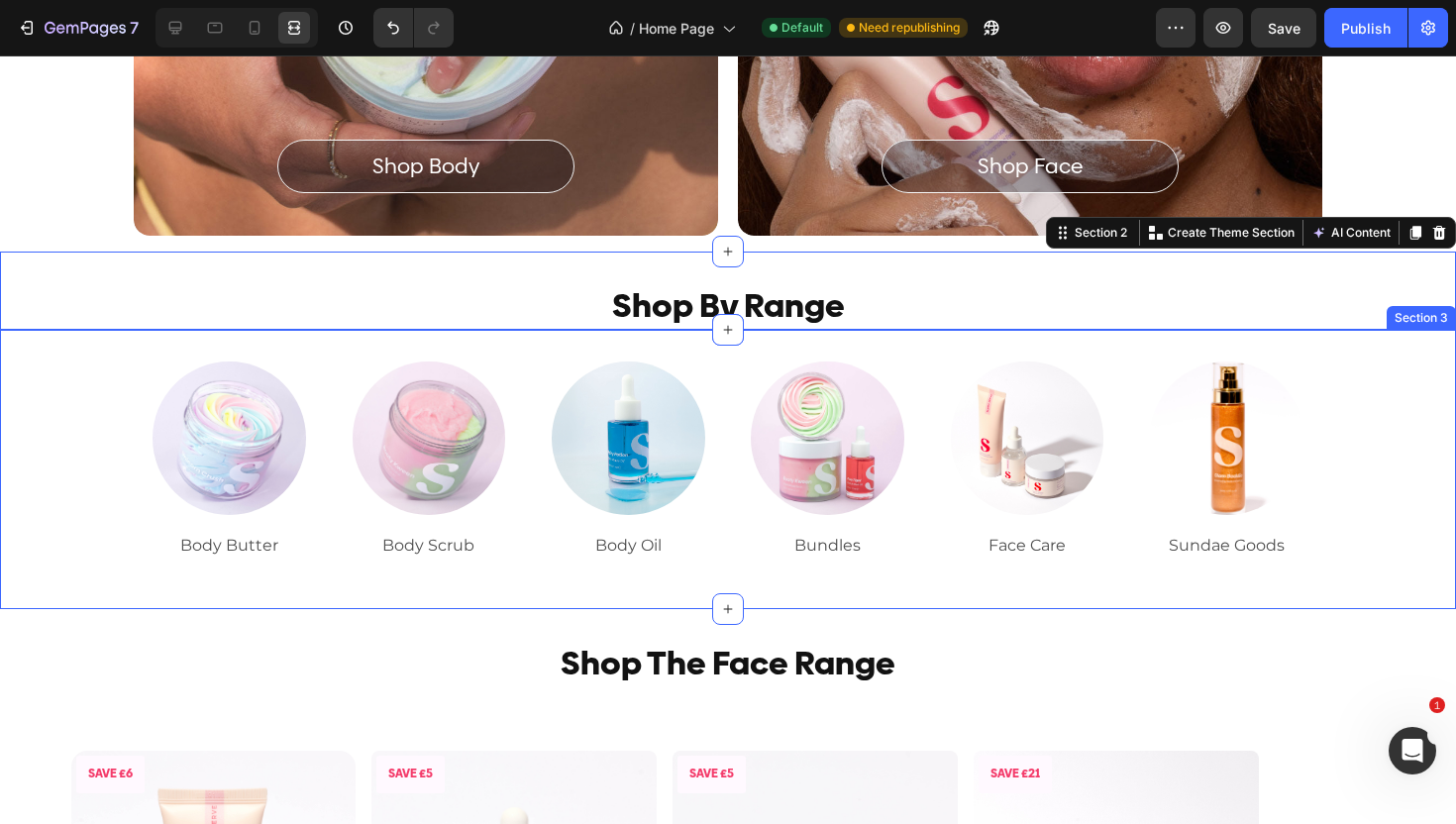 click on "Image Body Butter Text Block Image Body Scrub Text Block Image Body Oil Text Block Image Bundles Text Block Image Face Care Text Block Image Sundae Goods Text Block Row" at bounding box center (728, 469) 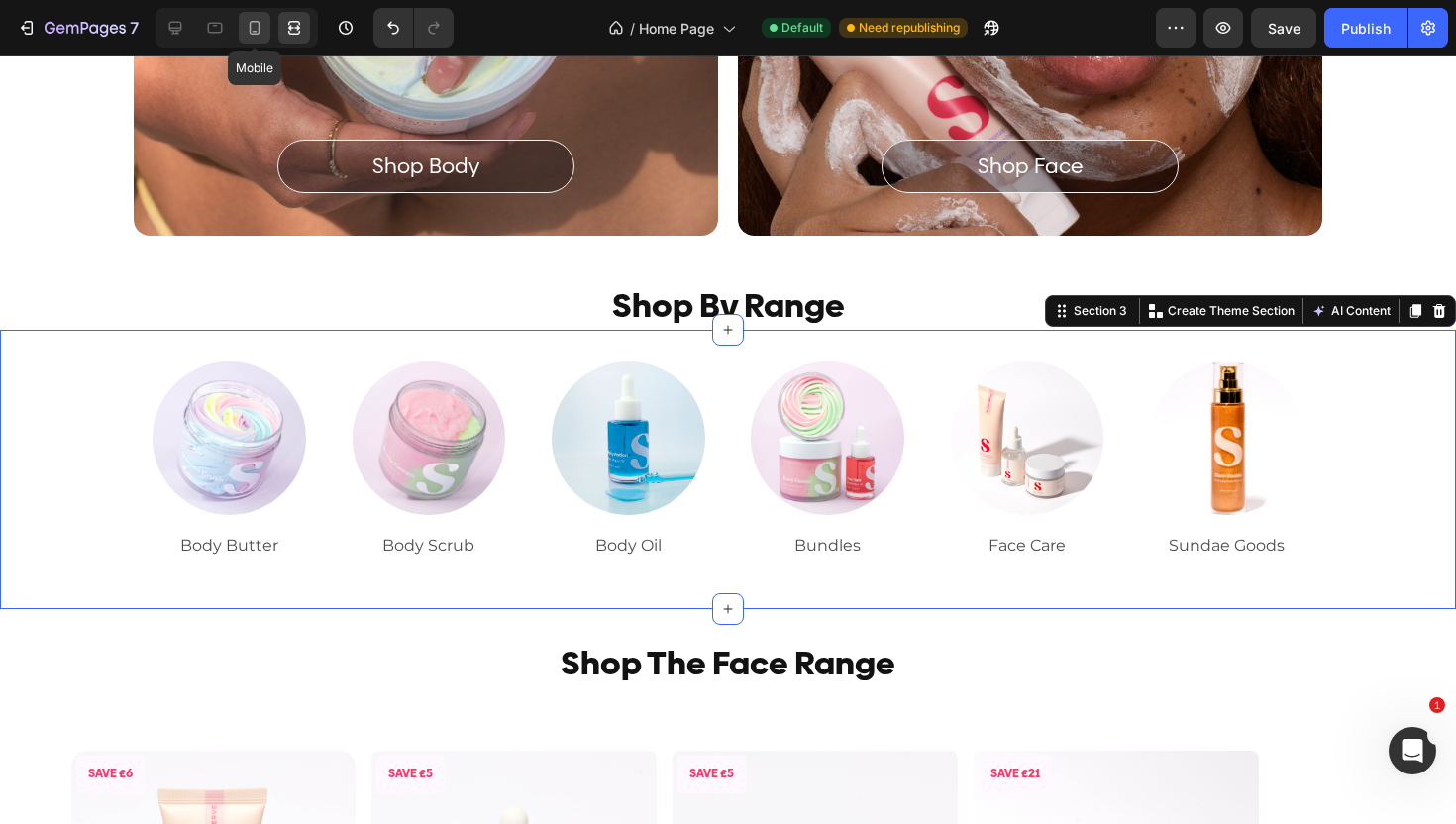 click 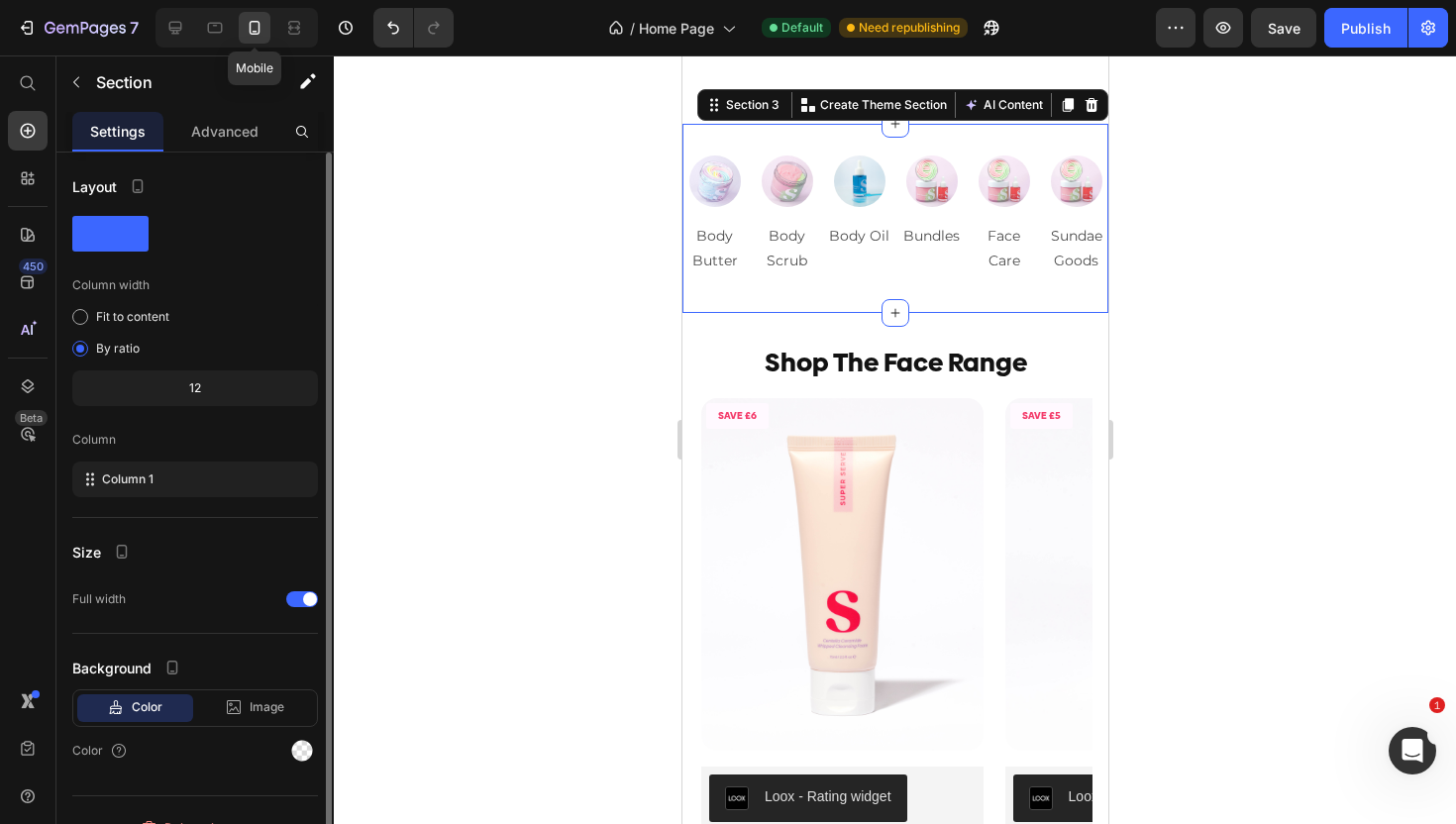 scroll, scrollTop: 393, scrollLeft: 0, axis: vertical 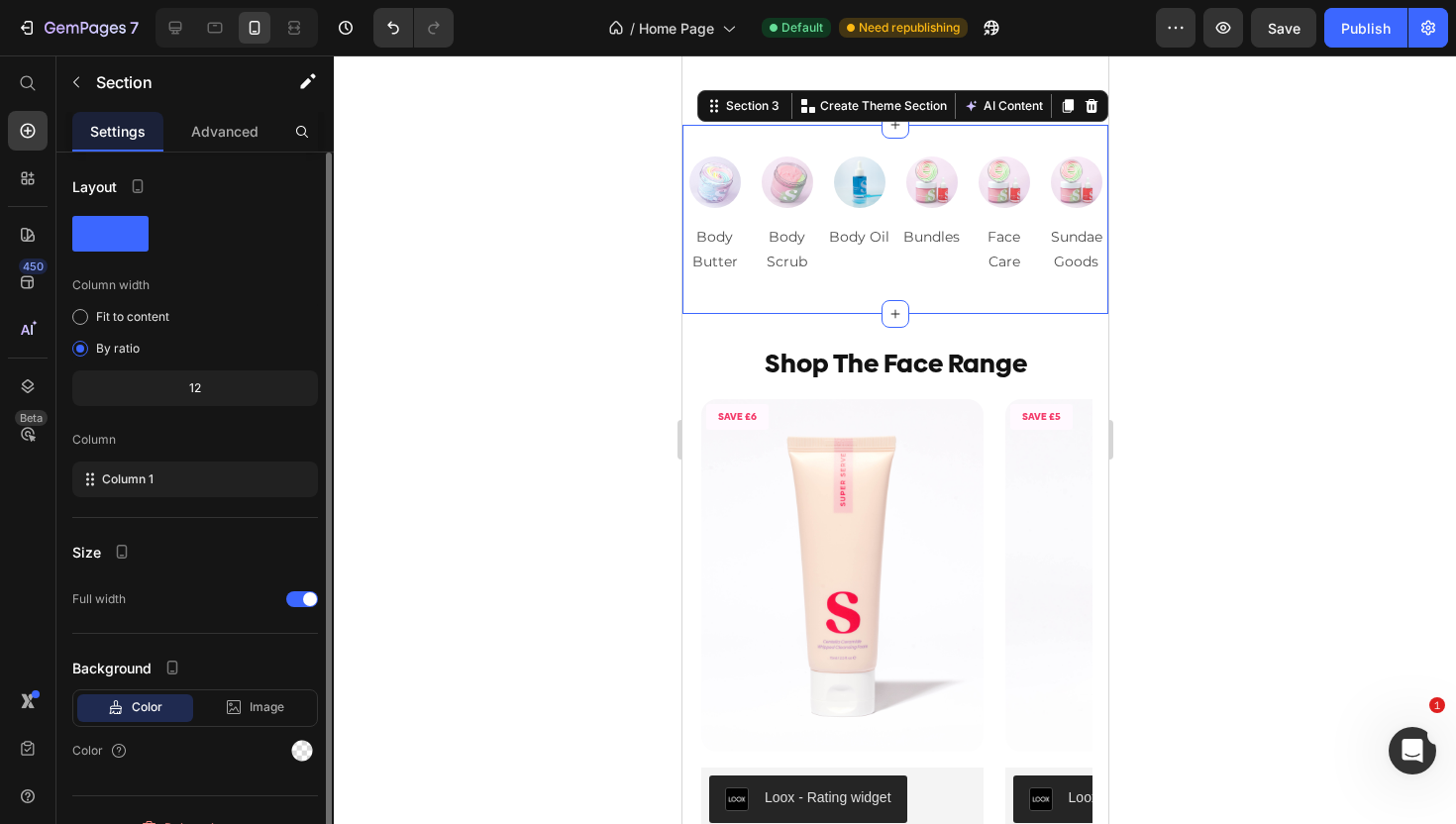 click on "Image Body Butter Text Block Image Body Scrub Text Block Image Body Oil Text Block Image Bundles Text Block Image Face Care Text Block Image Sundae Goods Text Block Row" at bounding box center (894, 235) 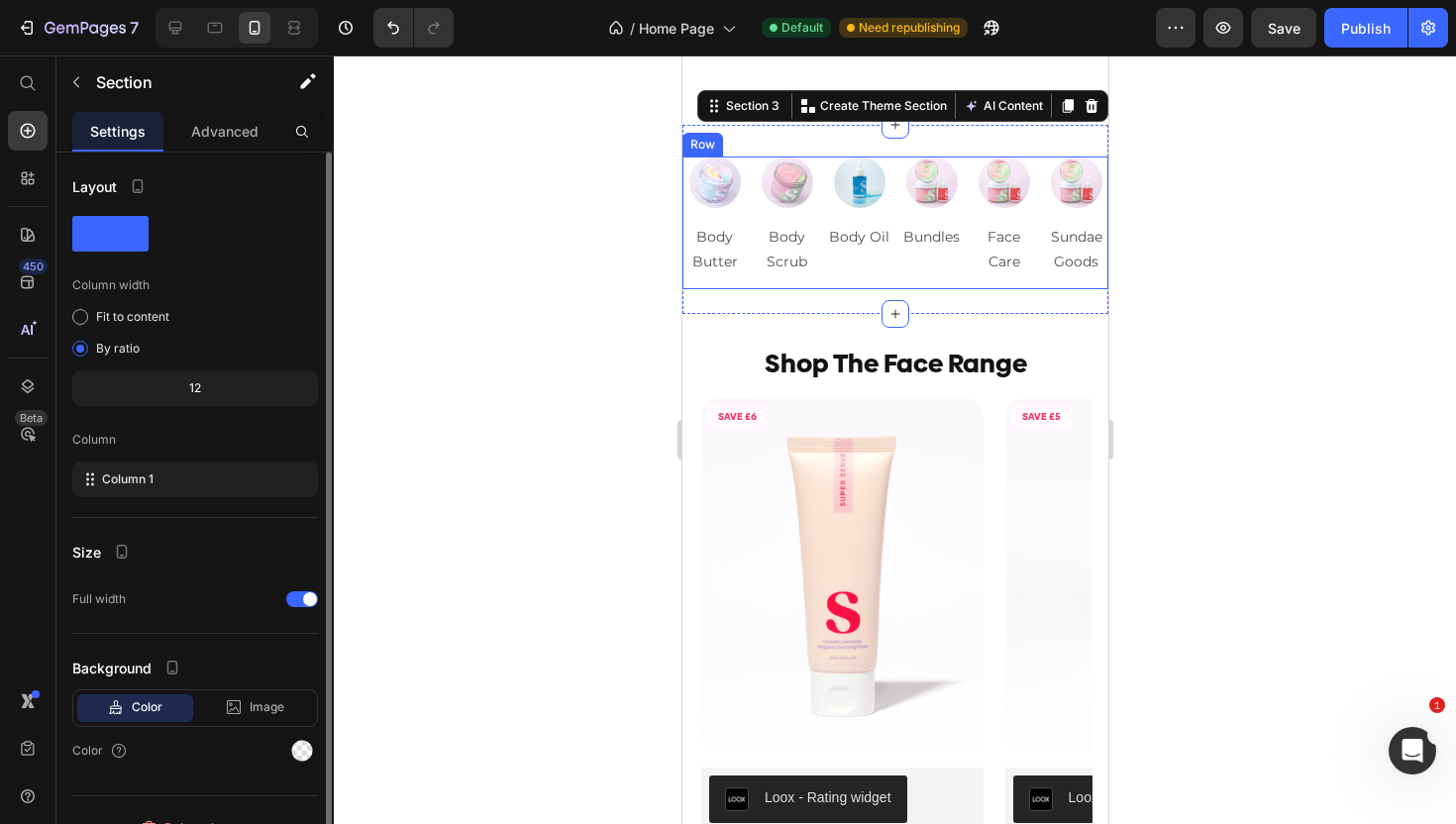 click on "Image Body Butter Text Block Image Body Scrub Text Block Image Body Oil Text Block Image Bundles Text Block Image Face Care Text Block Image Sundae Goods Text Block Row" at bounding box center (894, 223) 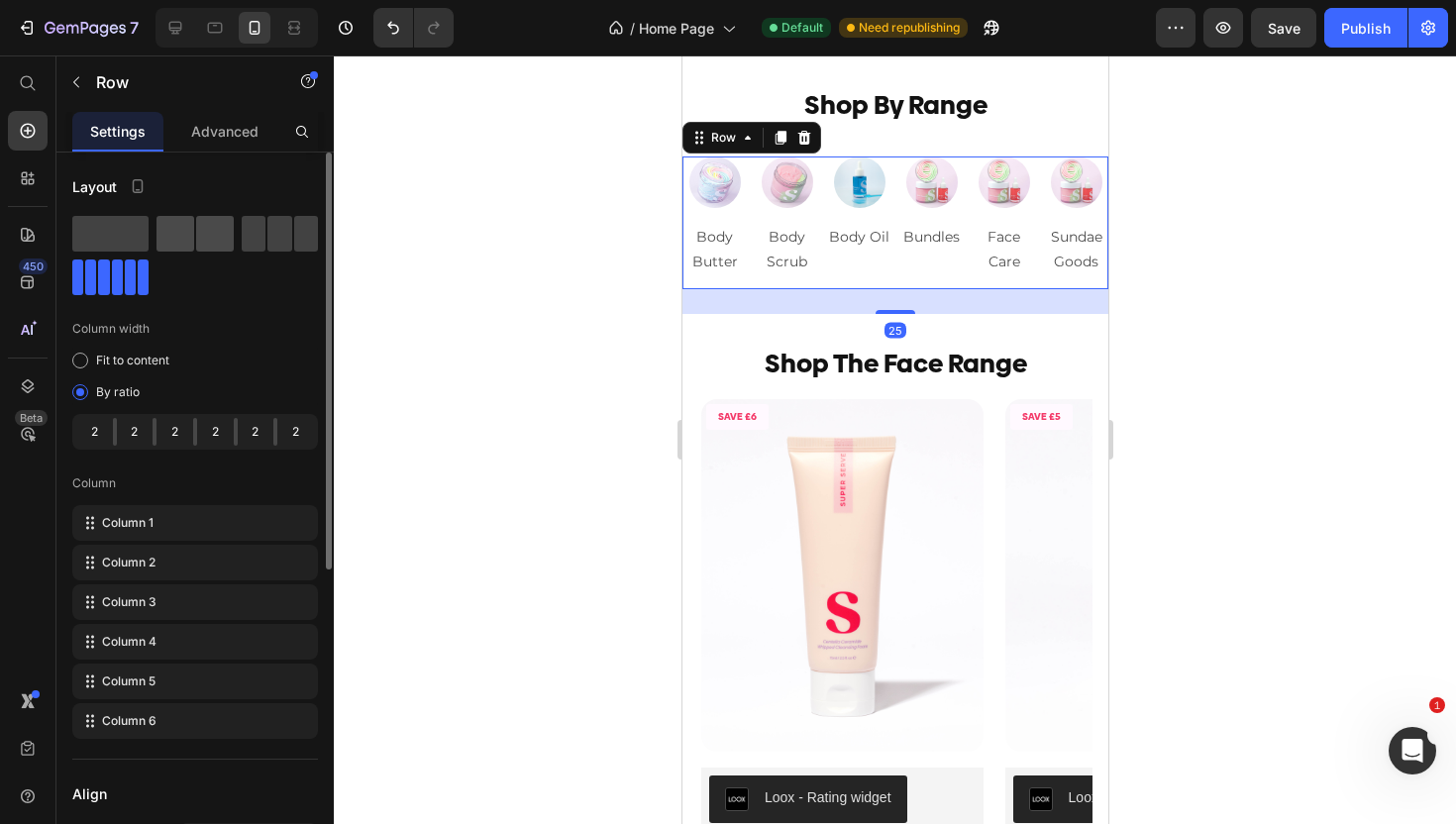 click 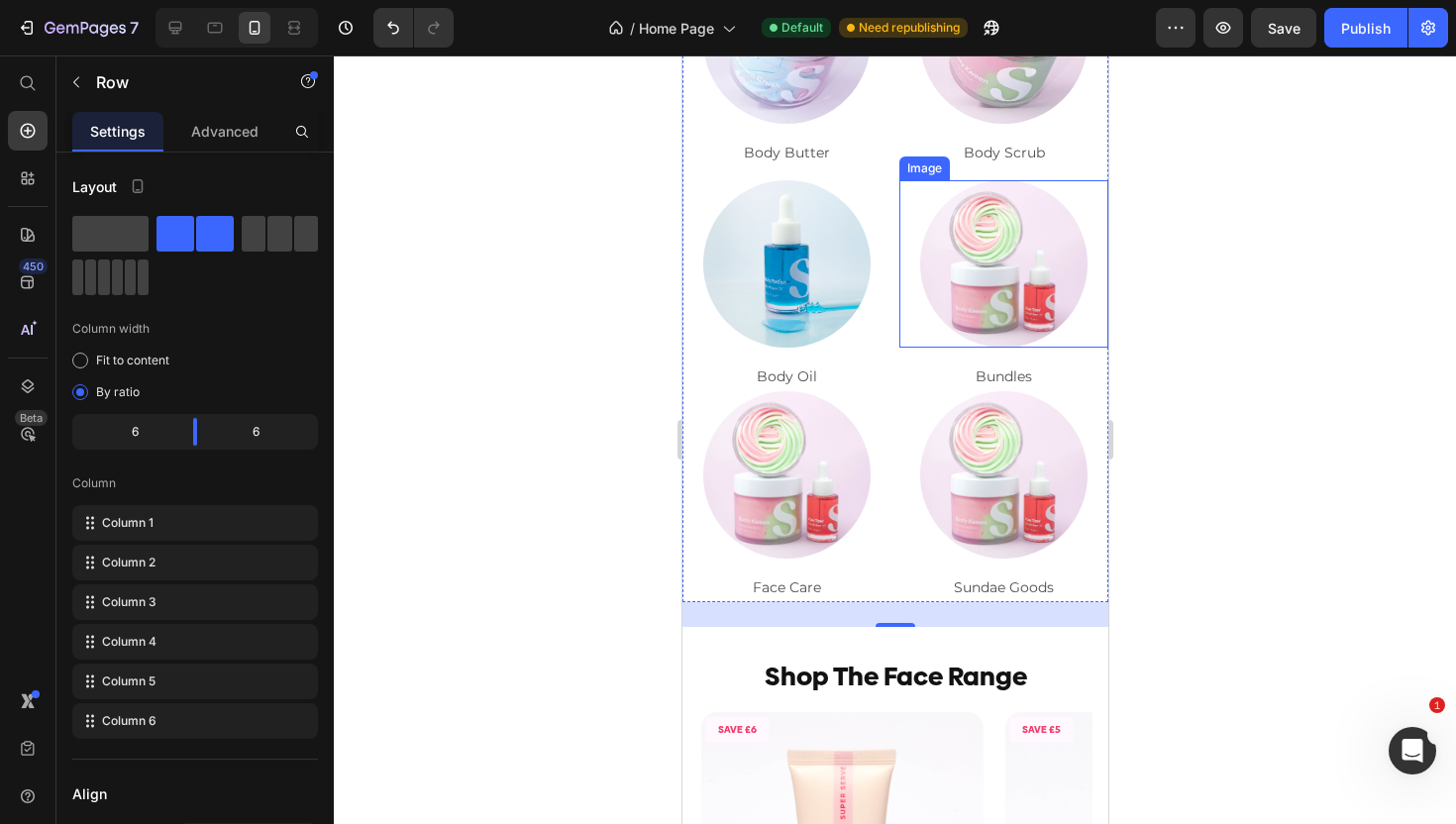 scroll, scrollTop: 615, scrollLeft: 0, axis: vertical 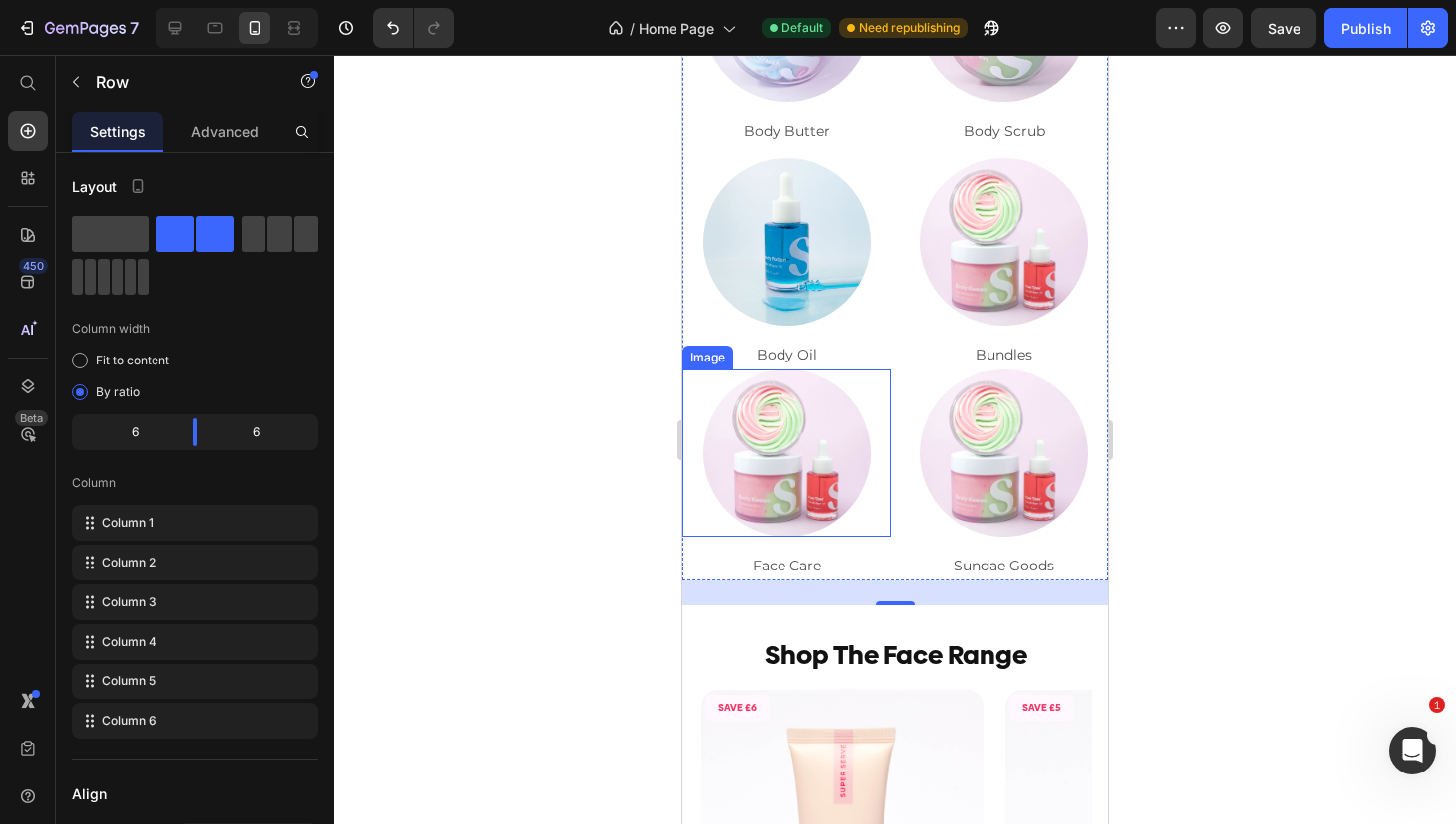 click at bounding box center (785, 453) 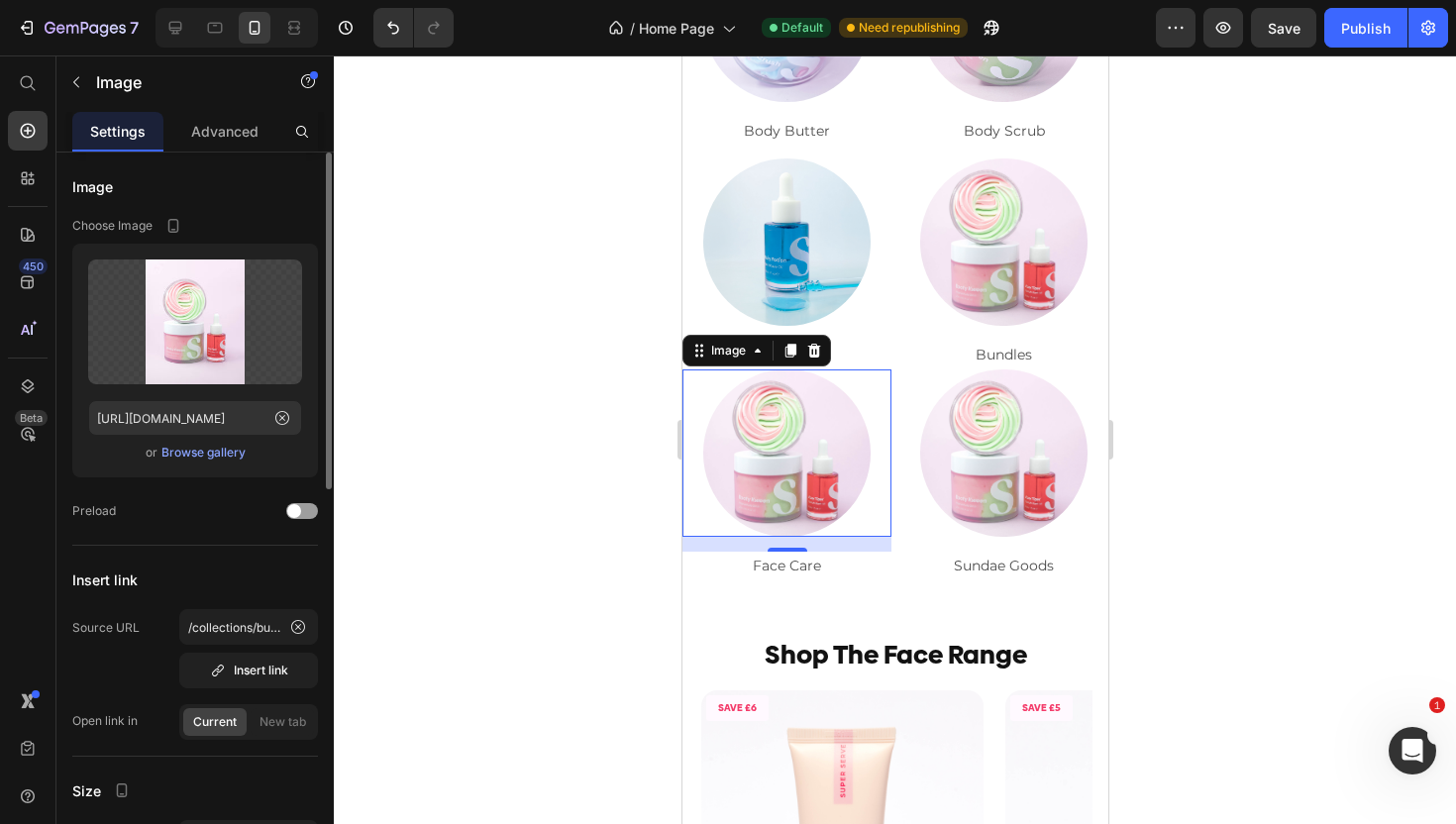 click on "Browse gallery" at bounding box center [203, 453] 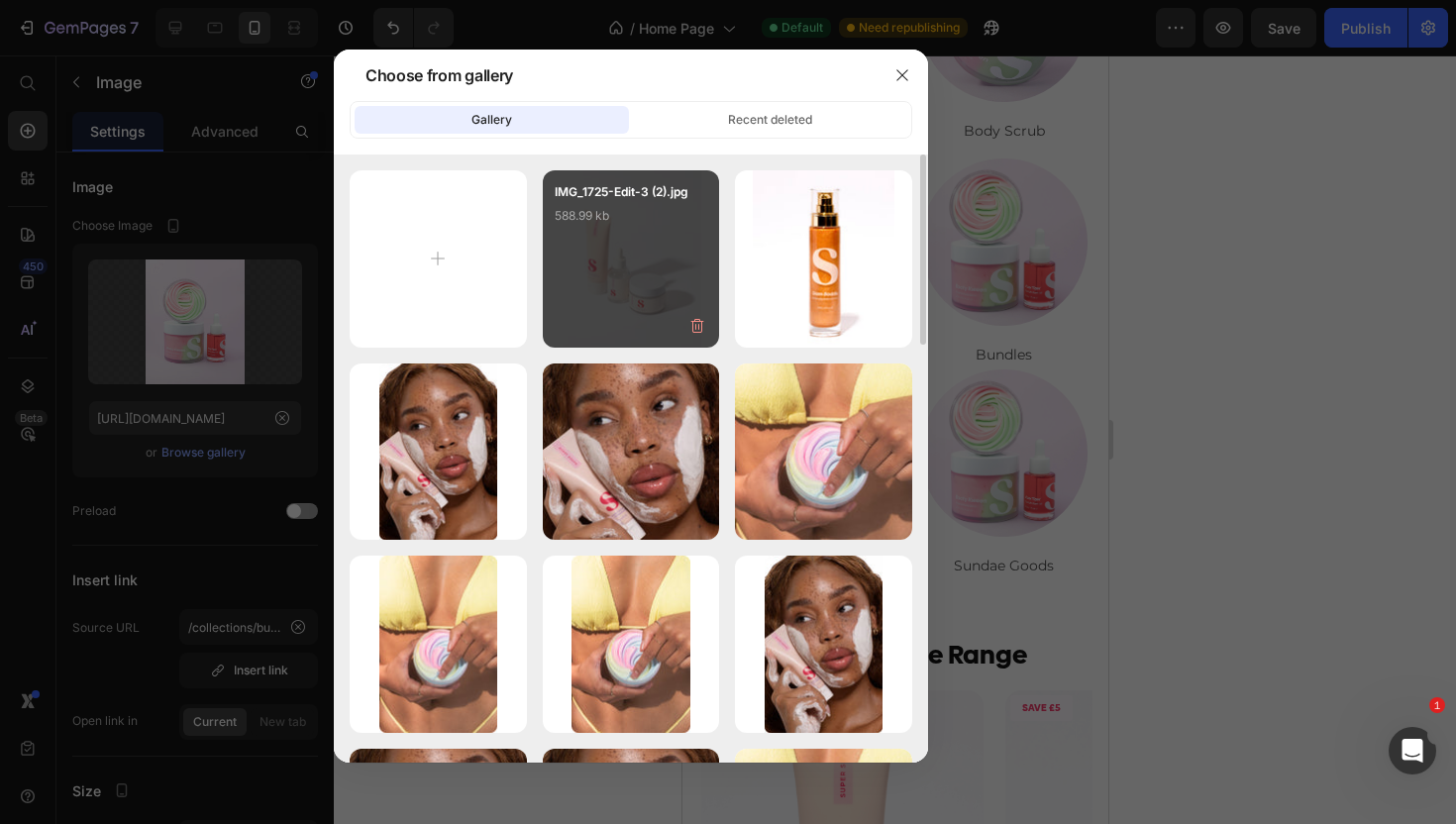 click on "IMG_1725-Edit-3 (2).jpg 588.99 kb" at bounding box center (631, 222) 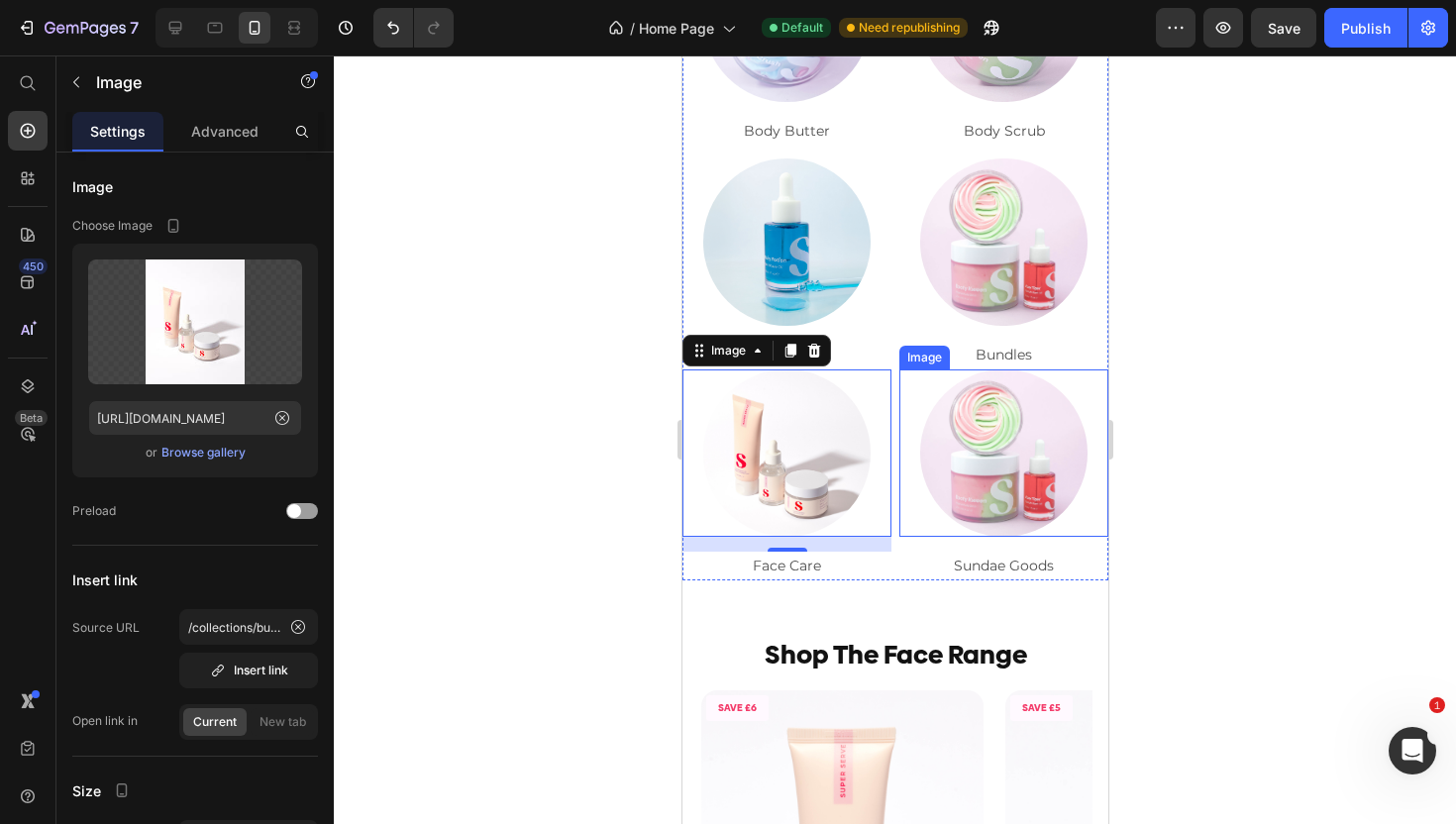 click at bounding box center [1002, 453] 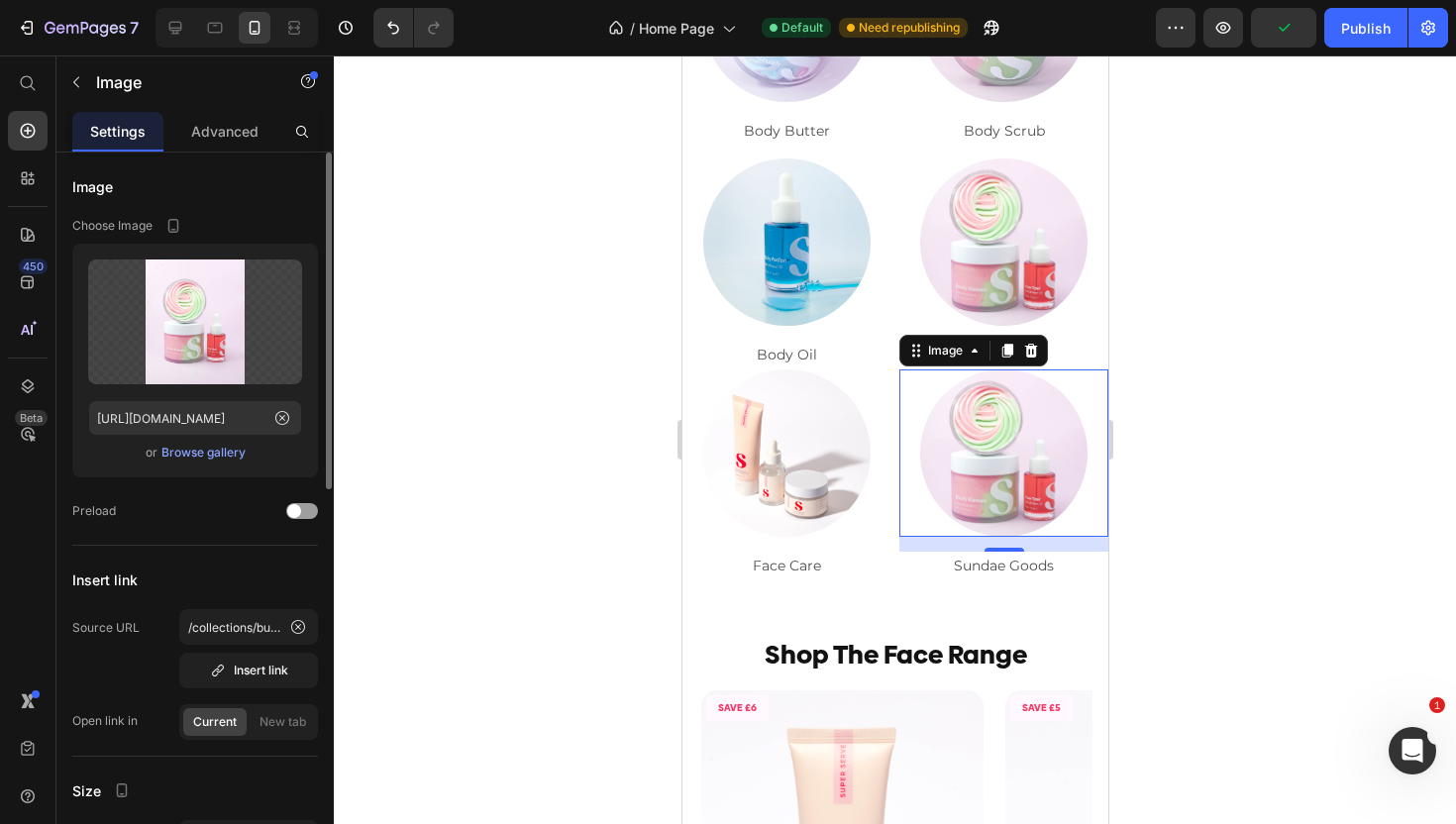 click on "Browse gallery" at bounding box center (203, 453) 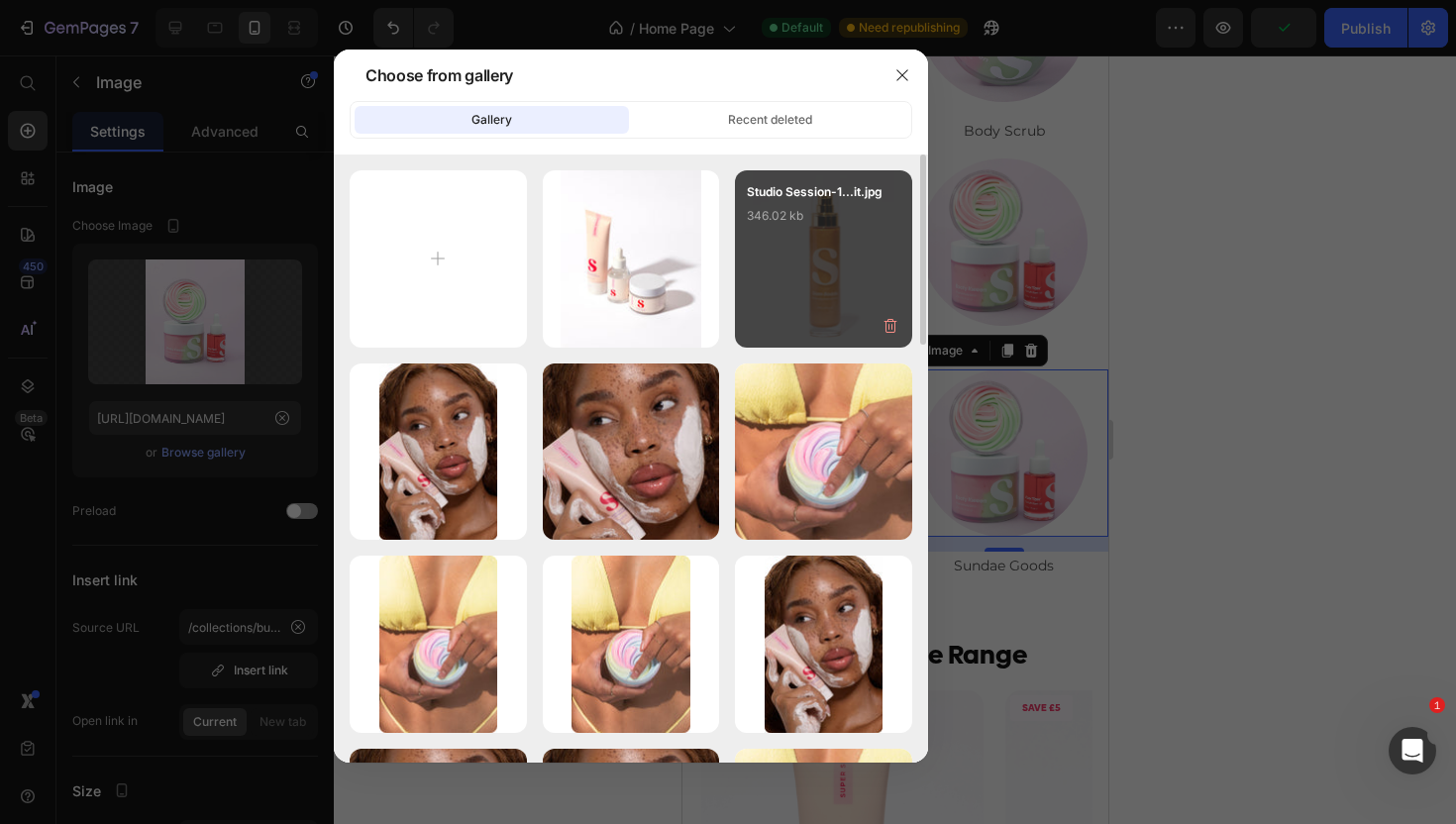 click on "Studio Session-1...it.jpg 346.02 kb" at bounding box center (823, 222) 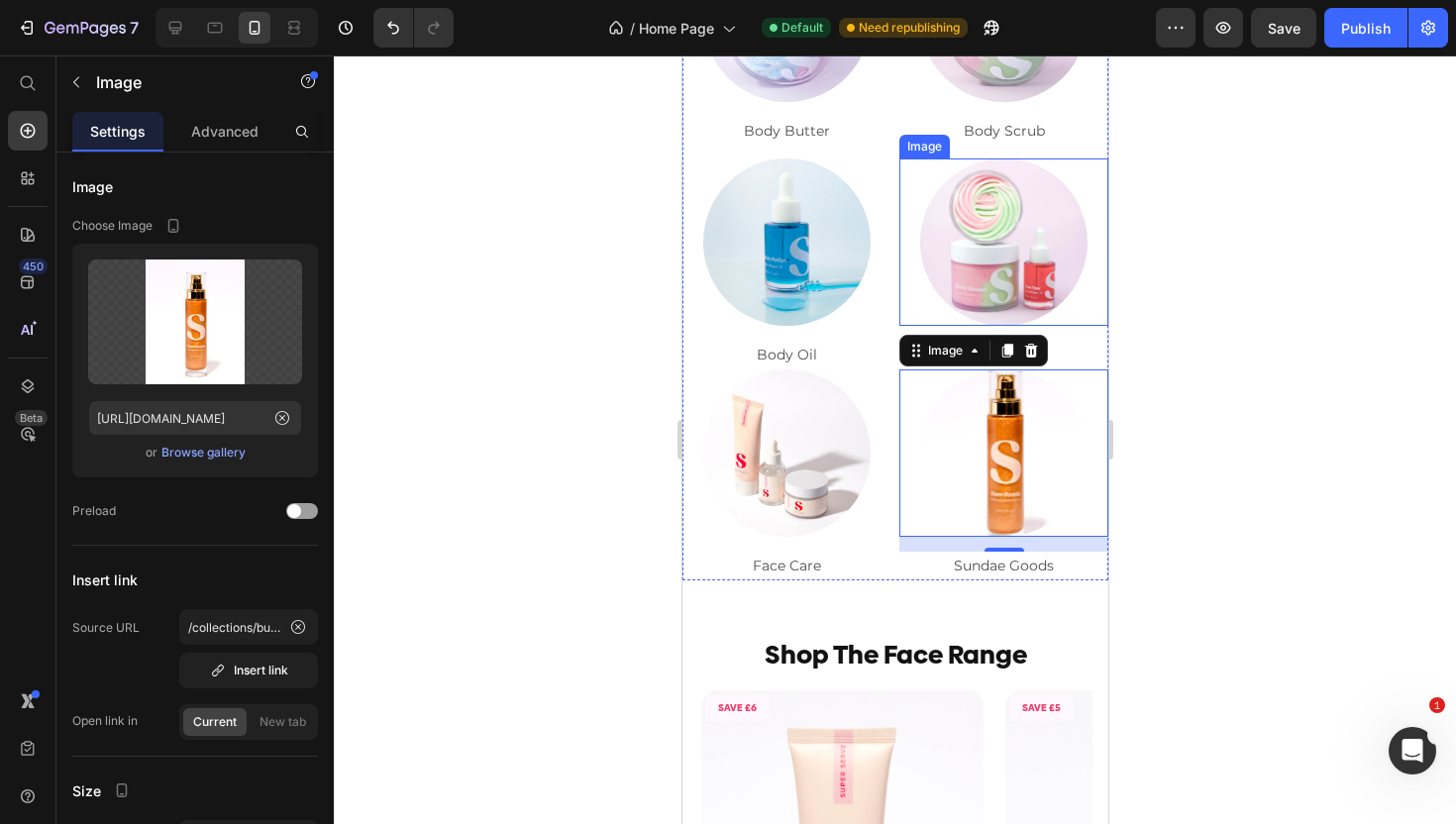 click at bounding box center [1002, 242] 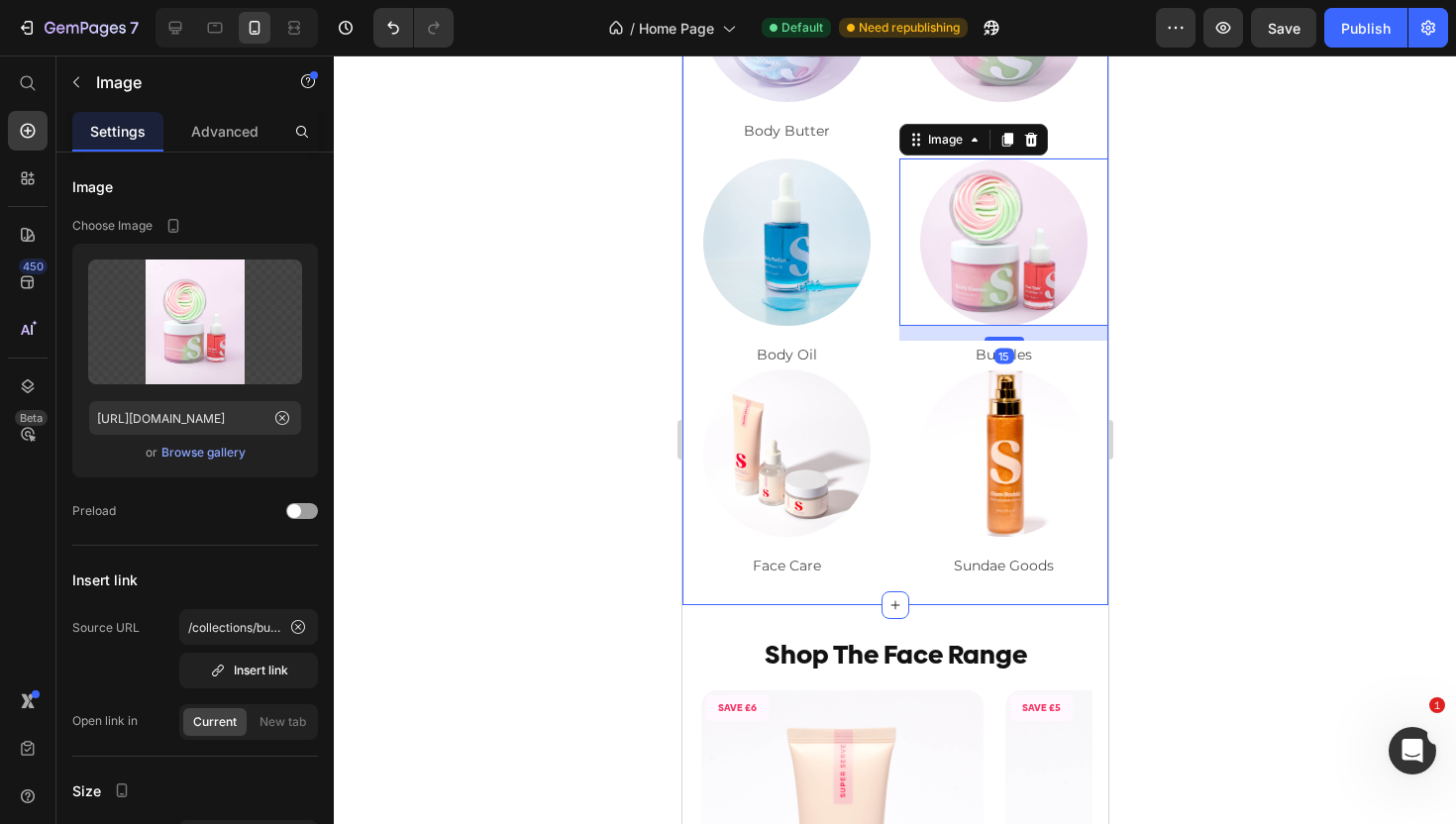 click on "Image Body Butter Text Block Image Body Scrub Text Block Image Body Oil Text Block Image   15 Bundles Text Block Image Face Care Text Block Image Sundae Goods Text Block Row" at bounding box center (894, 269) 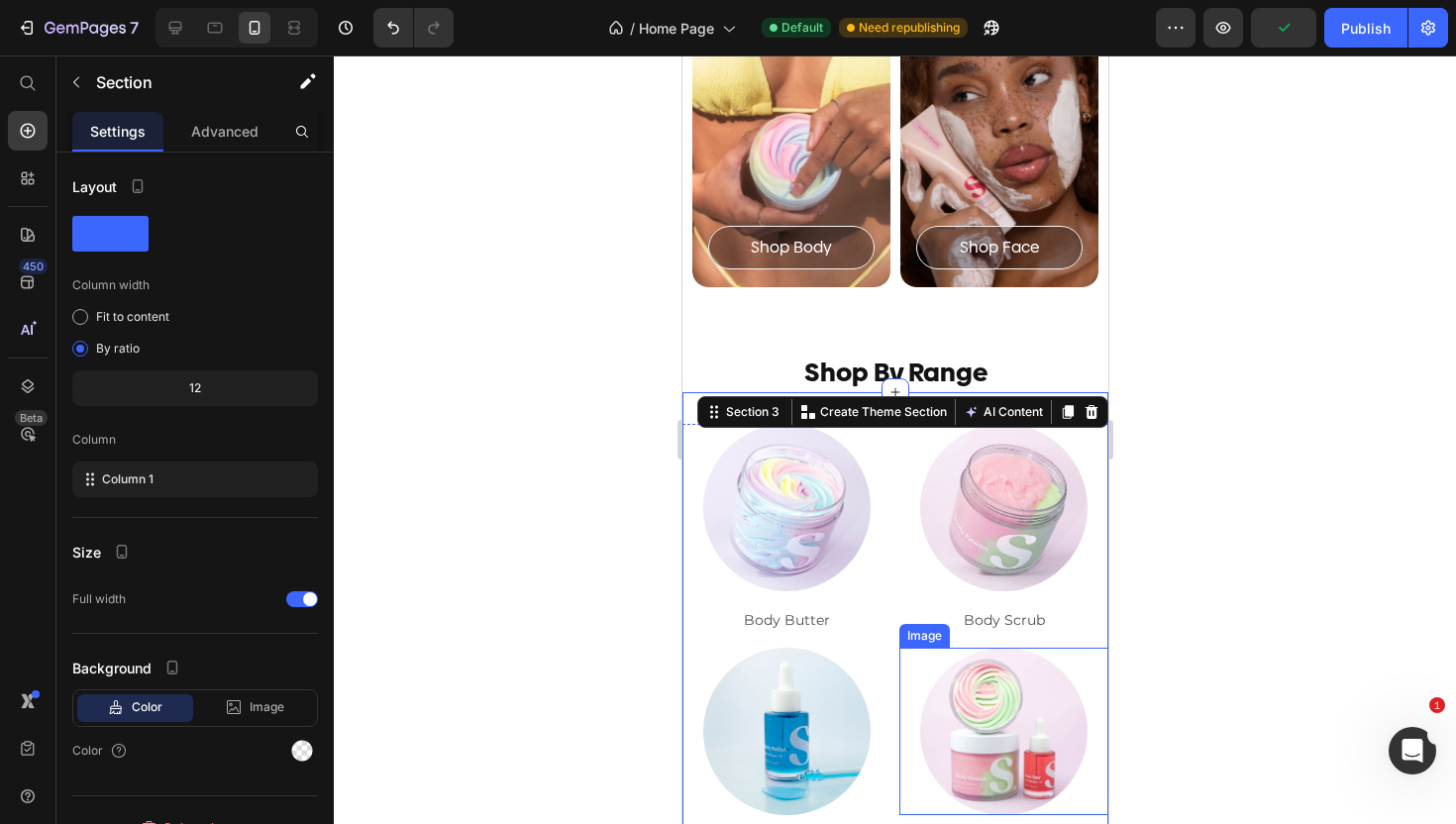 scroll, scrollTop: 80, scrollLeft: 0, axis: vertical 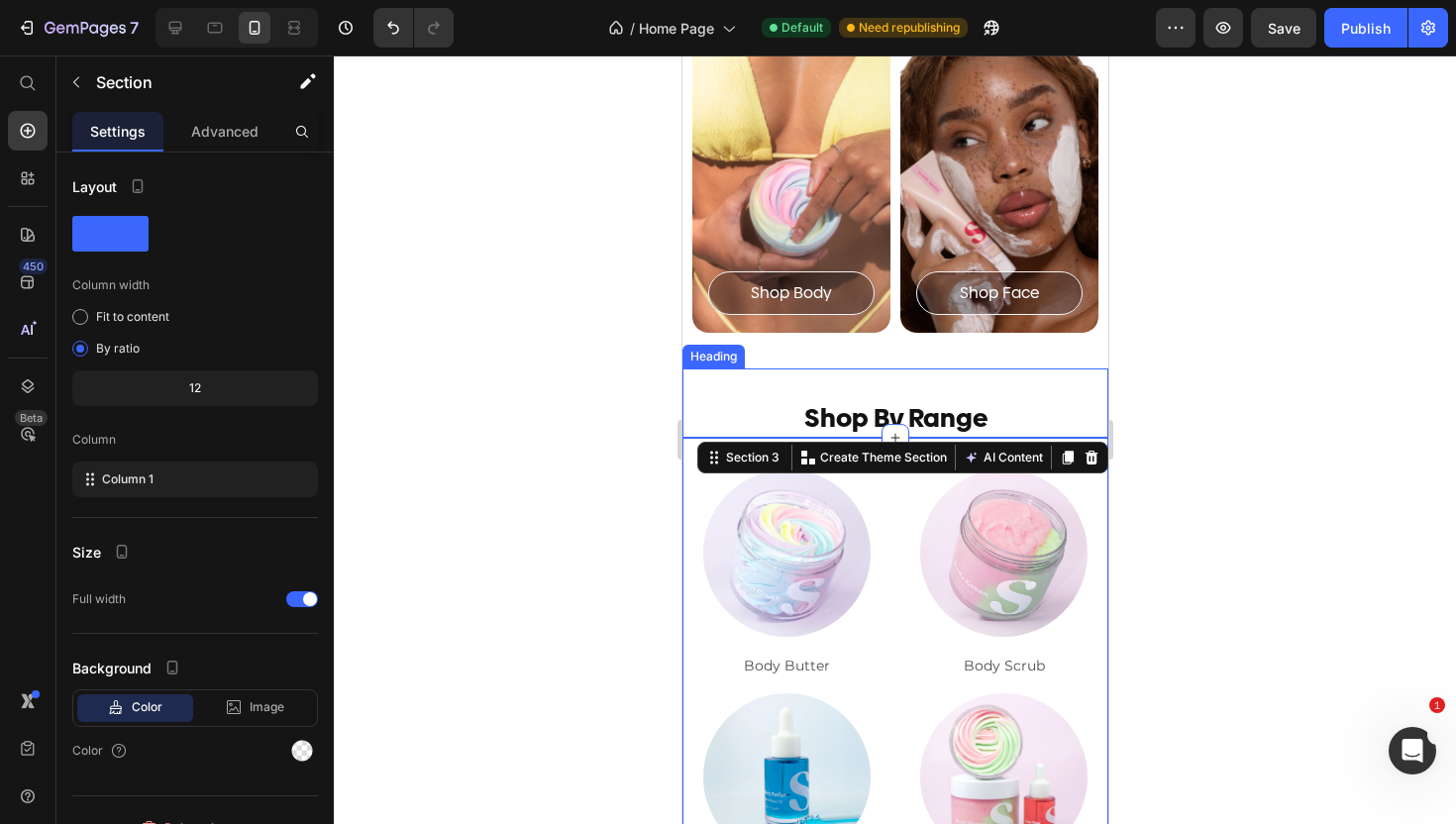 click on "Shop By Range Heading" at bounding box center (894, 403) 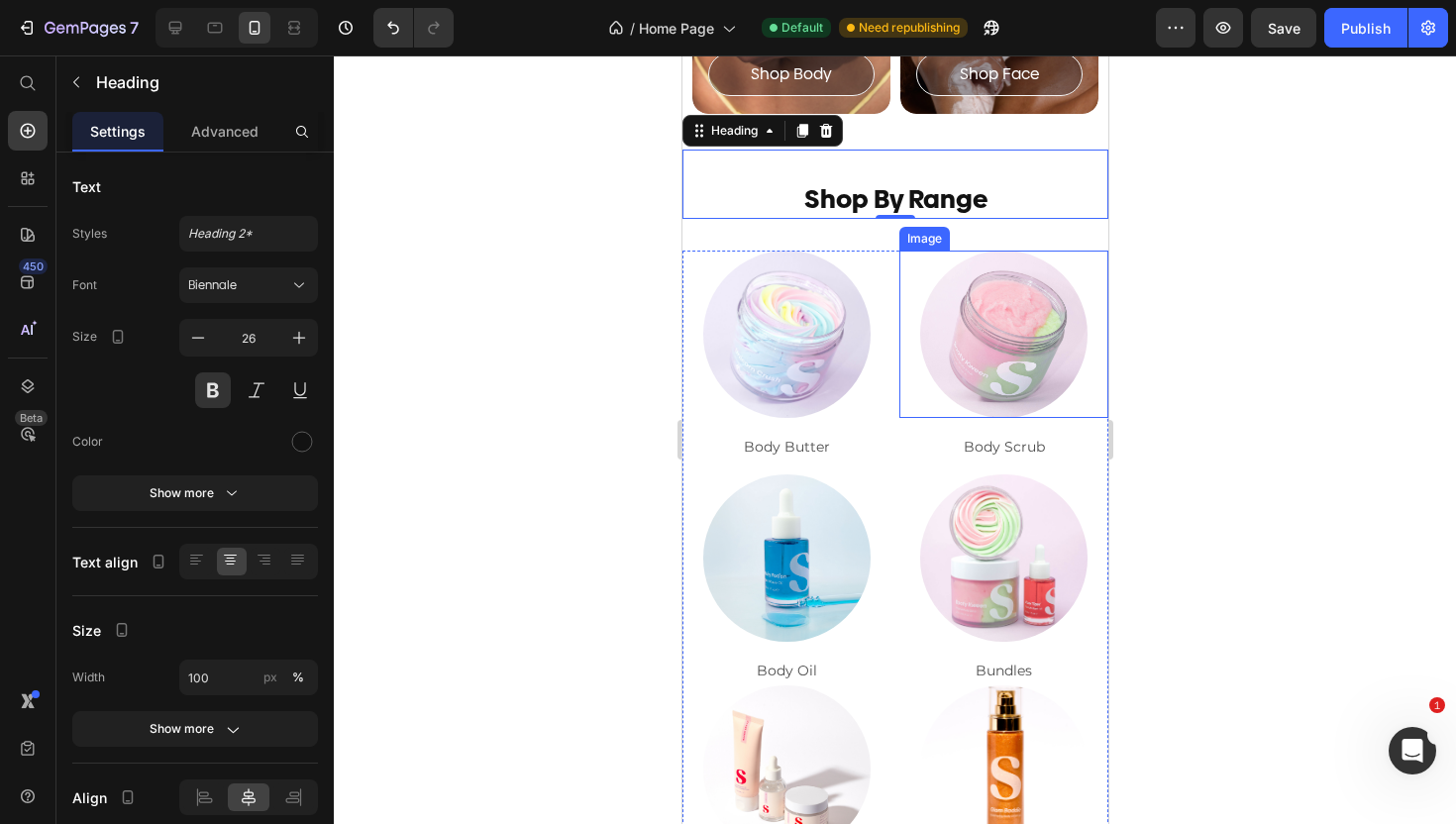 scroll, scrollTop: 281, scrollLeft: 0, axis: vertical 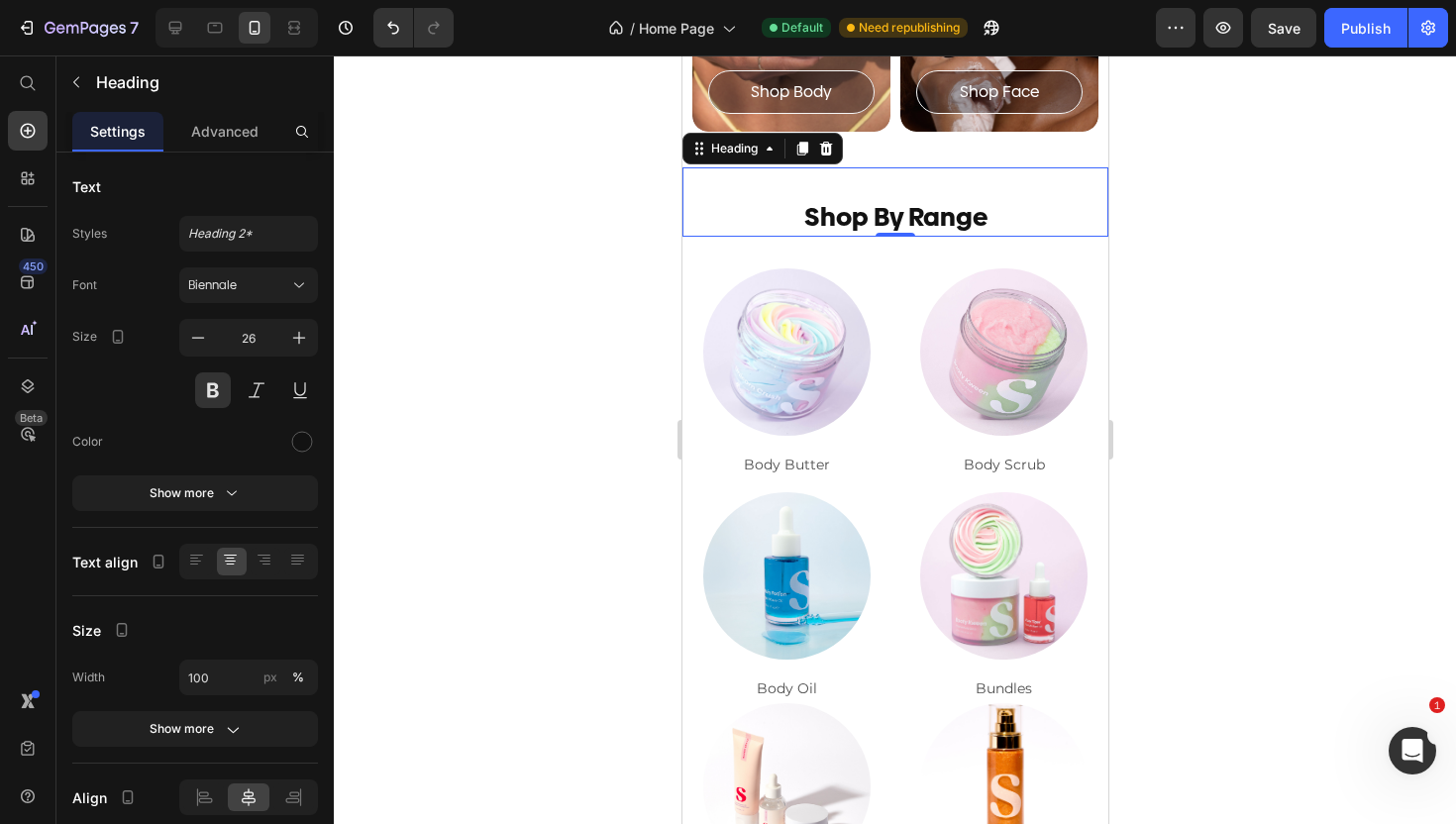 click on "Shop By Range" at bounding box center [894, 218] 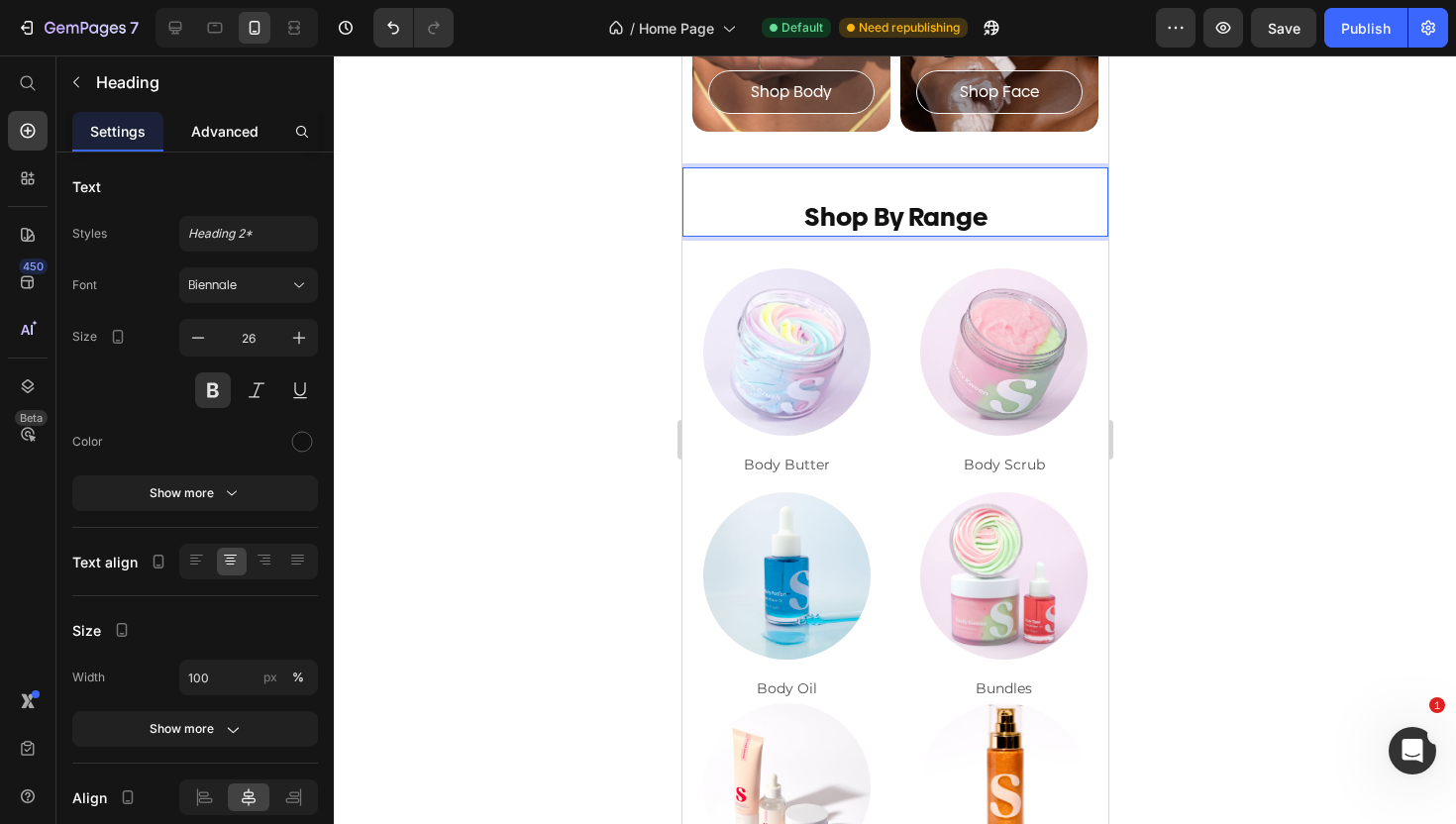 click on "Advanced" 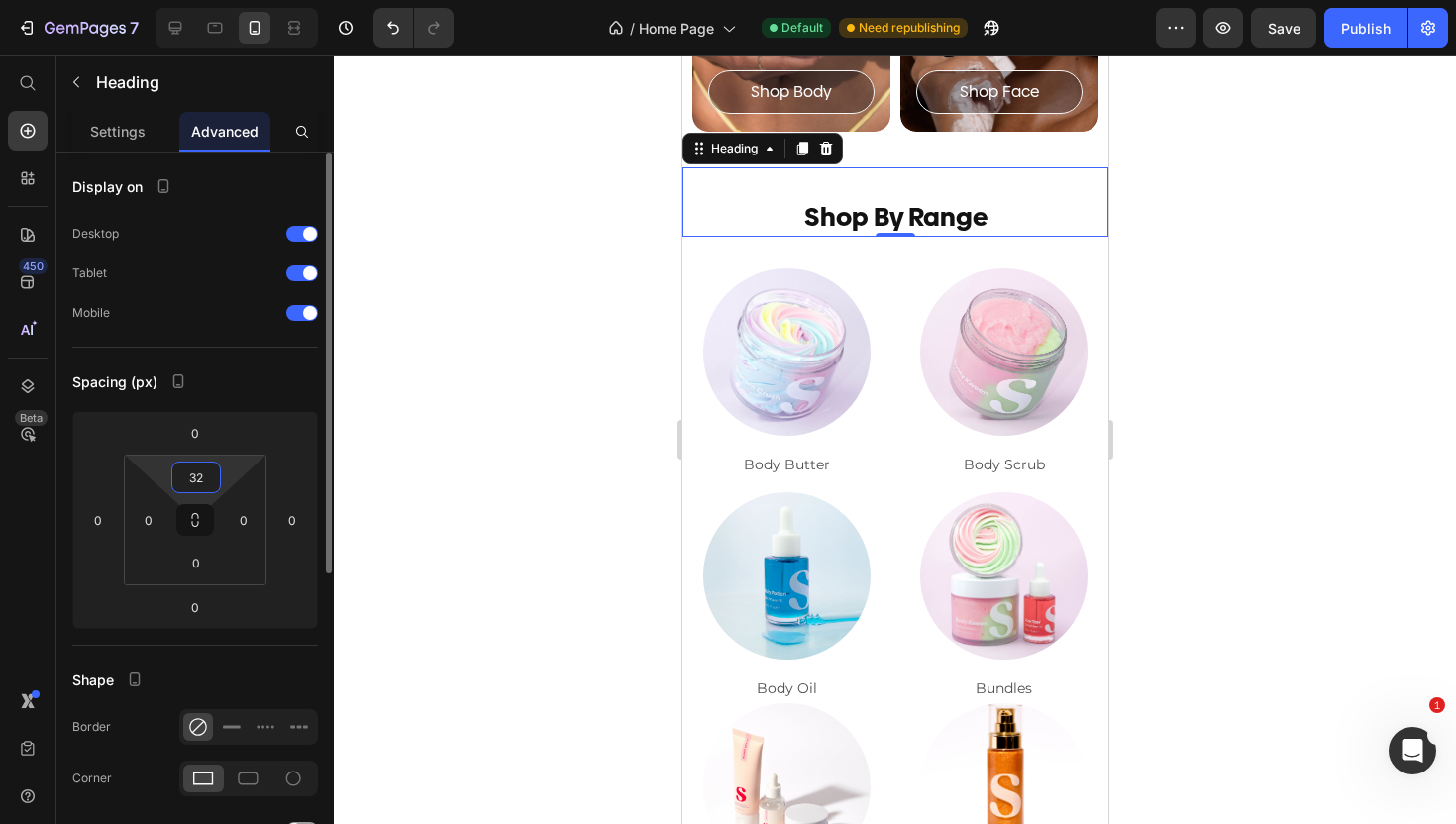 click on "32" at bounding box center [196, 477] 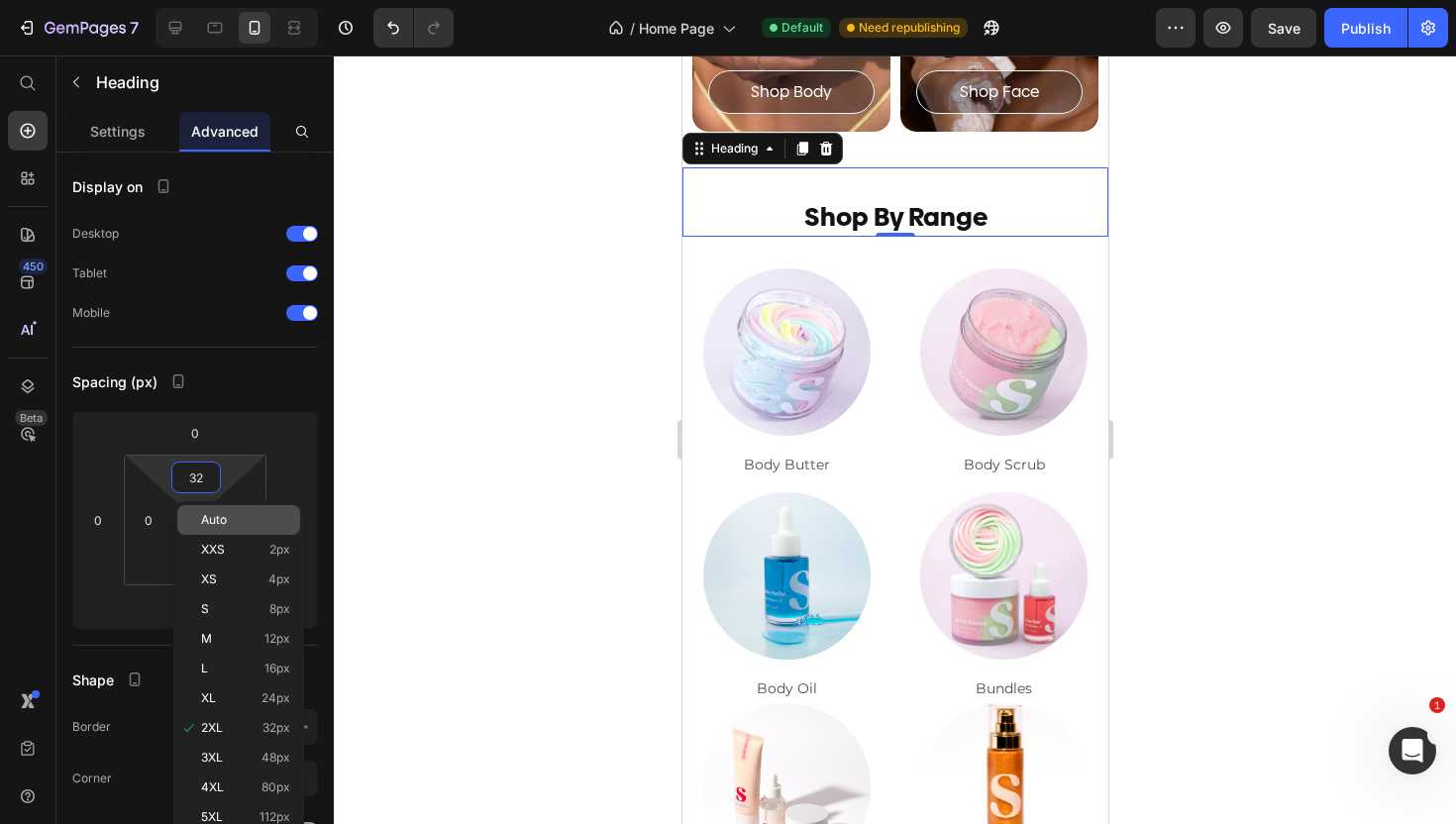 type on "2" 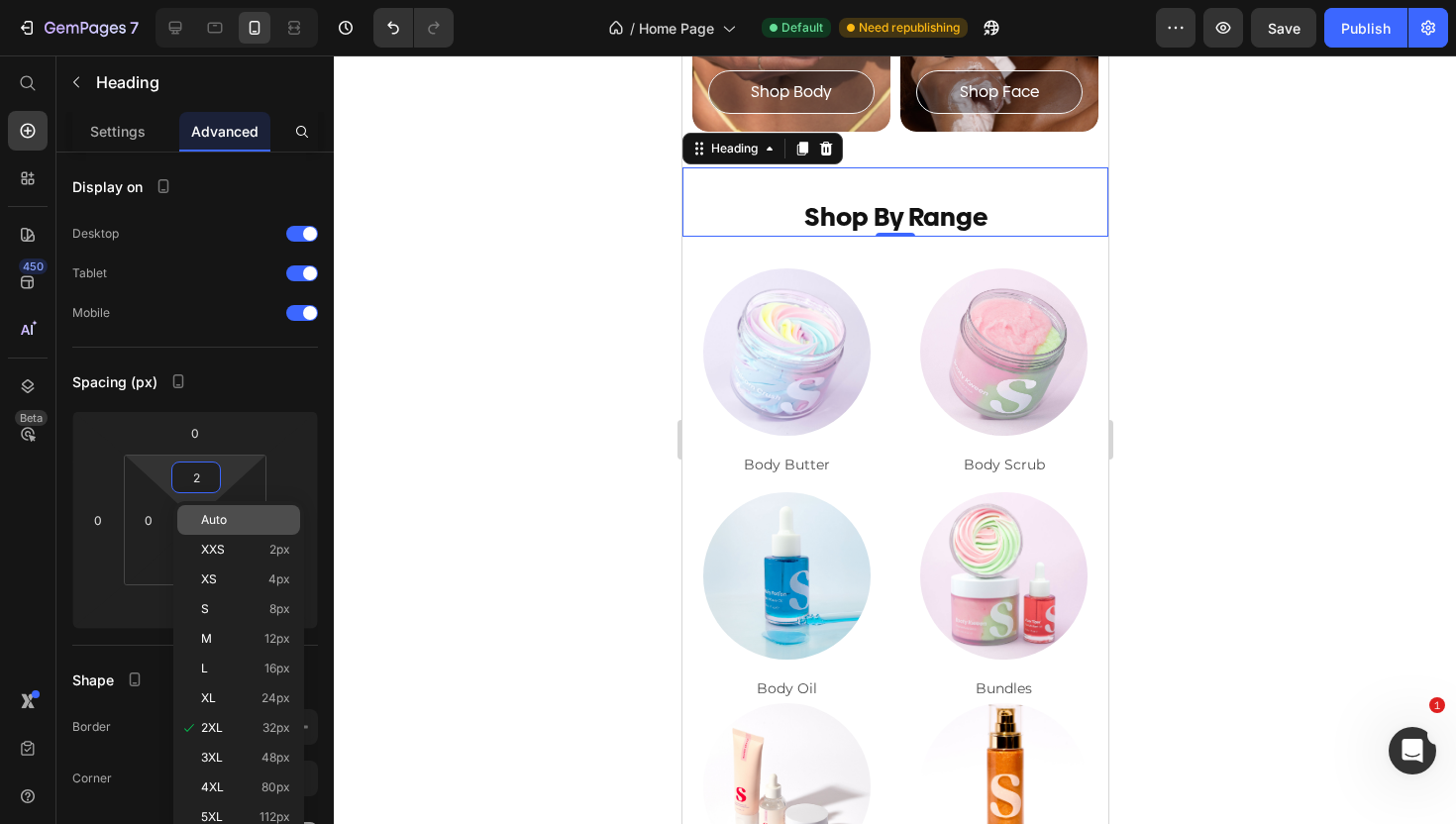 click on "Auto" at bounding box center [214, 520] 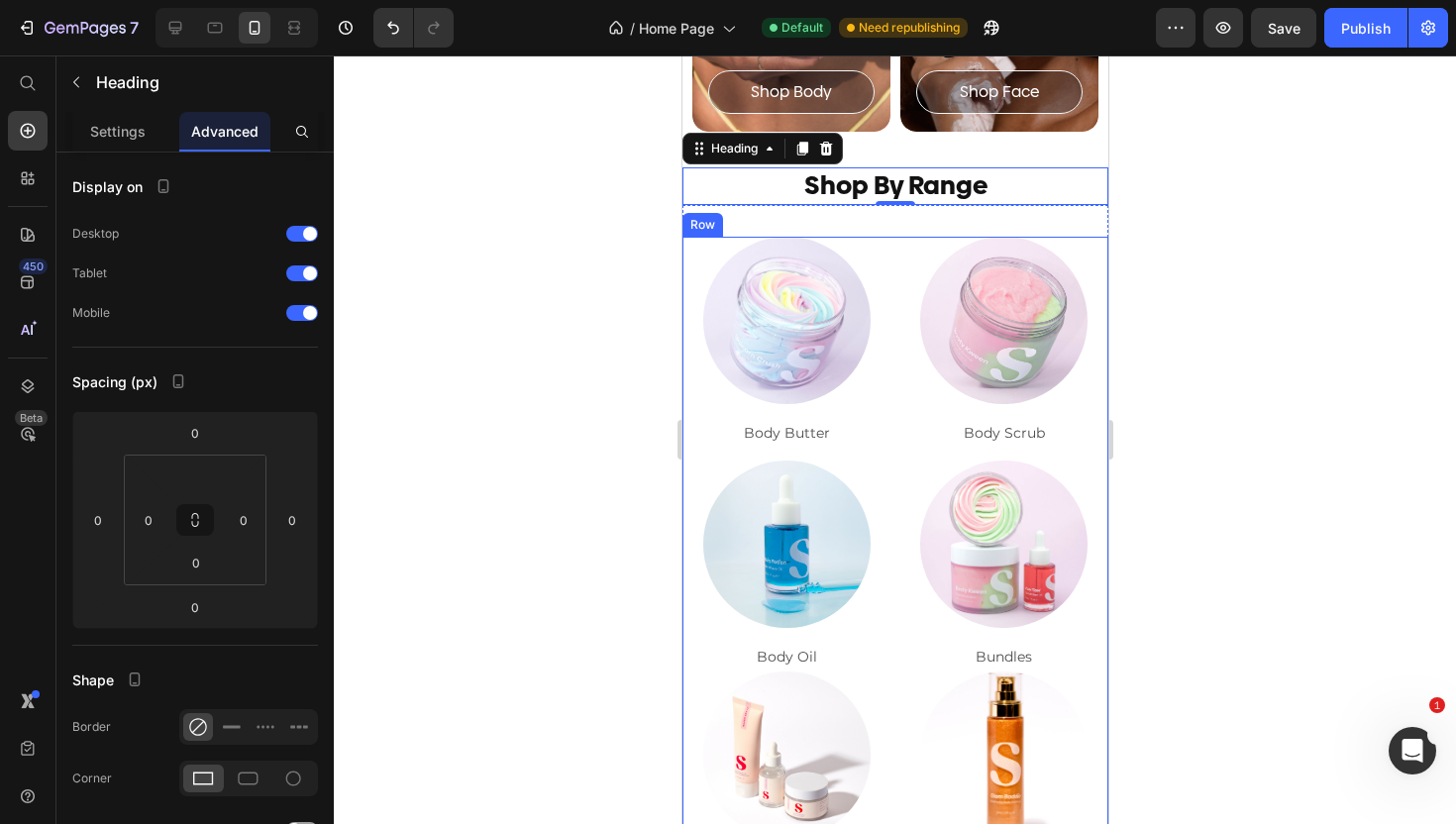 click on "Image Body Butter Text Block Image Body Scrub Text Block Image Body Oil Text Block Image Bundles Text Block Image Face Care Text Block Image Sundae Goods Text Block Row" at bounding box center [894, 560] 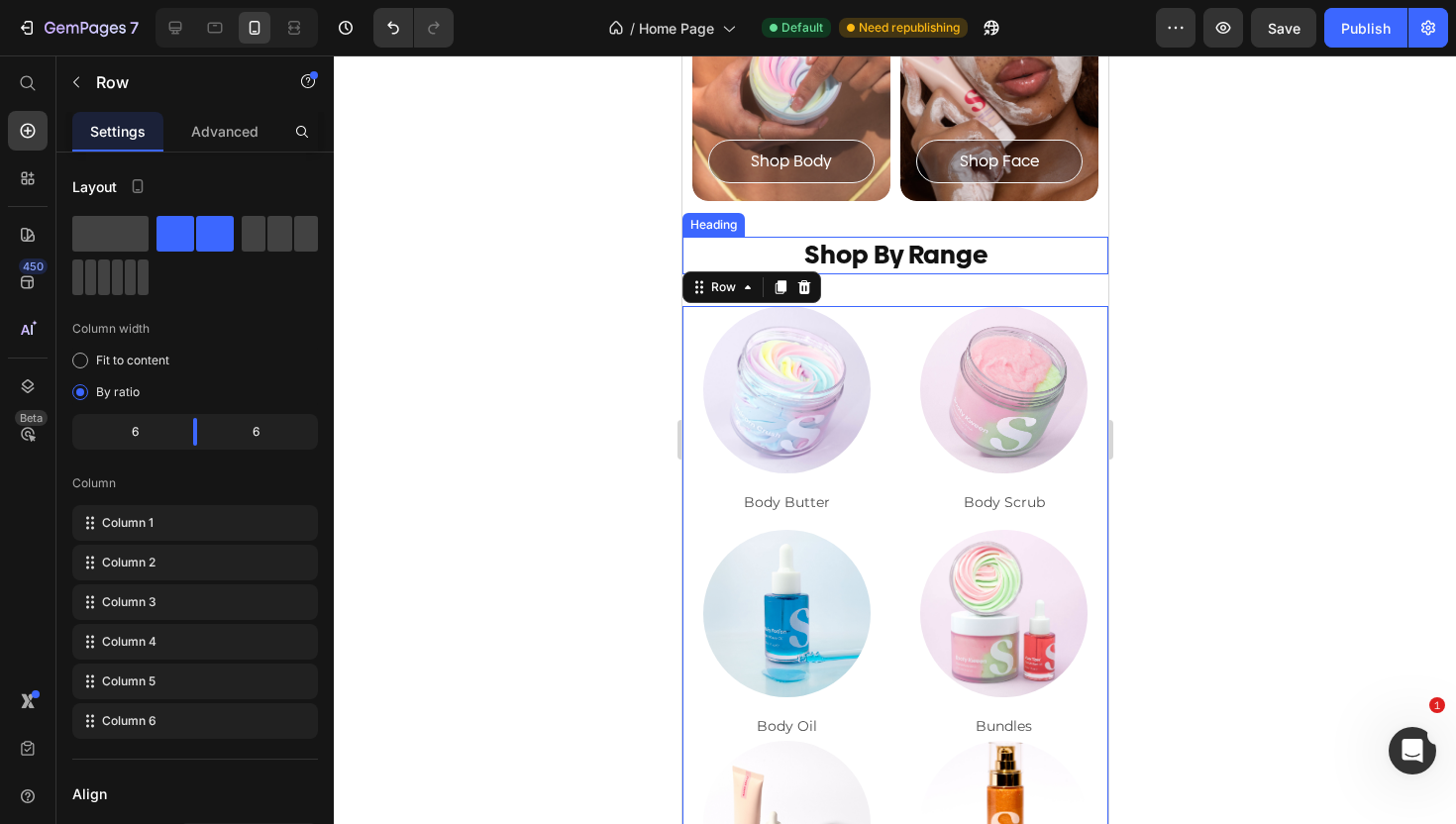 scroll, scrollTop: 205, scrollLeft: 0, axis: vertical 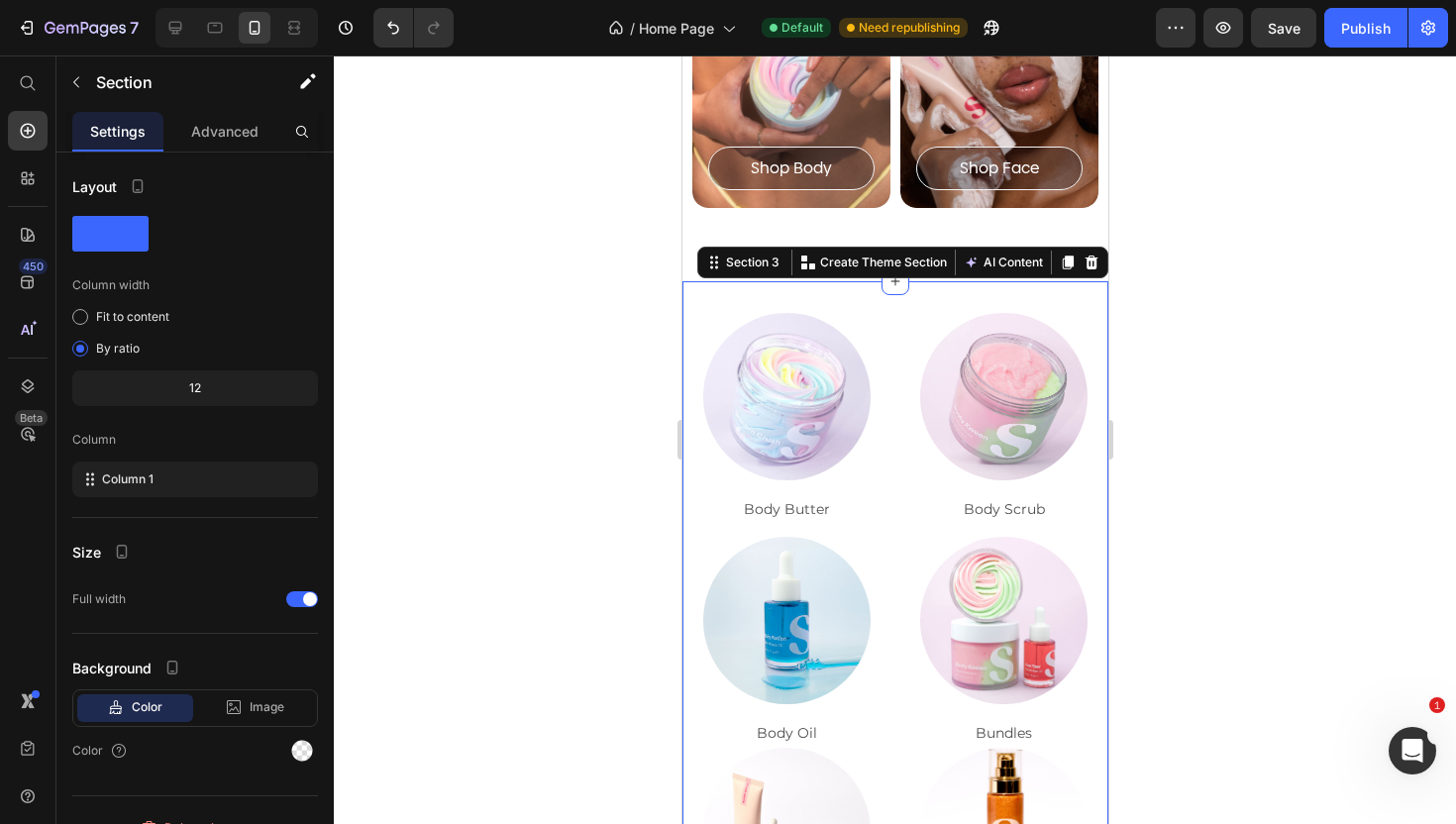 click on "Image Body Butter Text Block Image Body Scrub Text Block Image Body Oil Text Block Image Bundles Text Block Image Face Care Text Block Image Sundae Goods Text Block Row Section 3   Create Theme Section AI Content Write with GemAI What would you like to describe here? Tone and Voice Persuasive Product Birthday Cake Show more Generate" at bounding box center (894, 632) 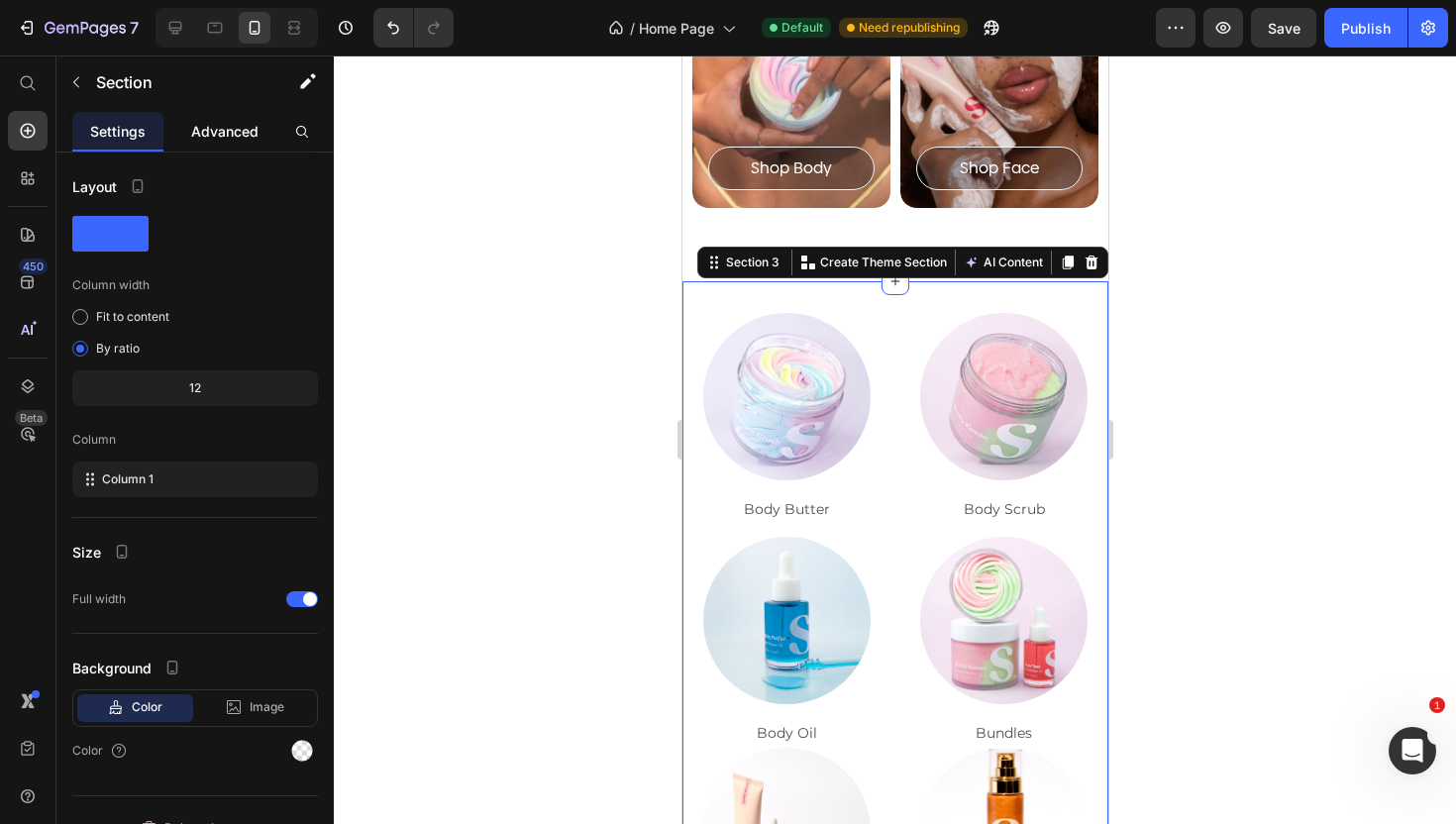 click on "Advanced" at bounding box center [225, 131] 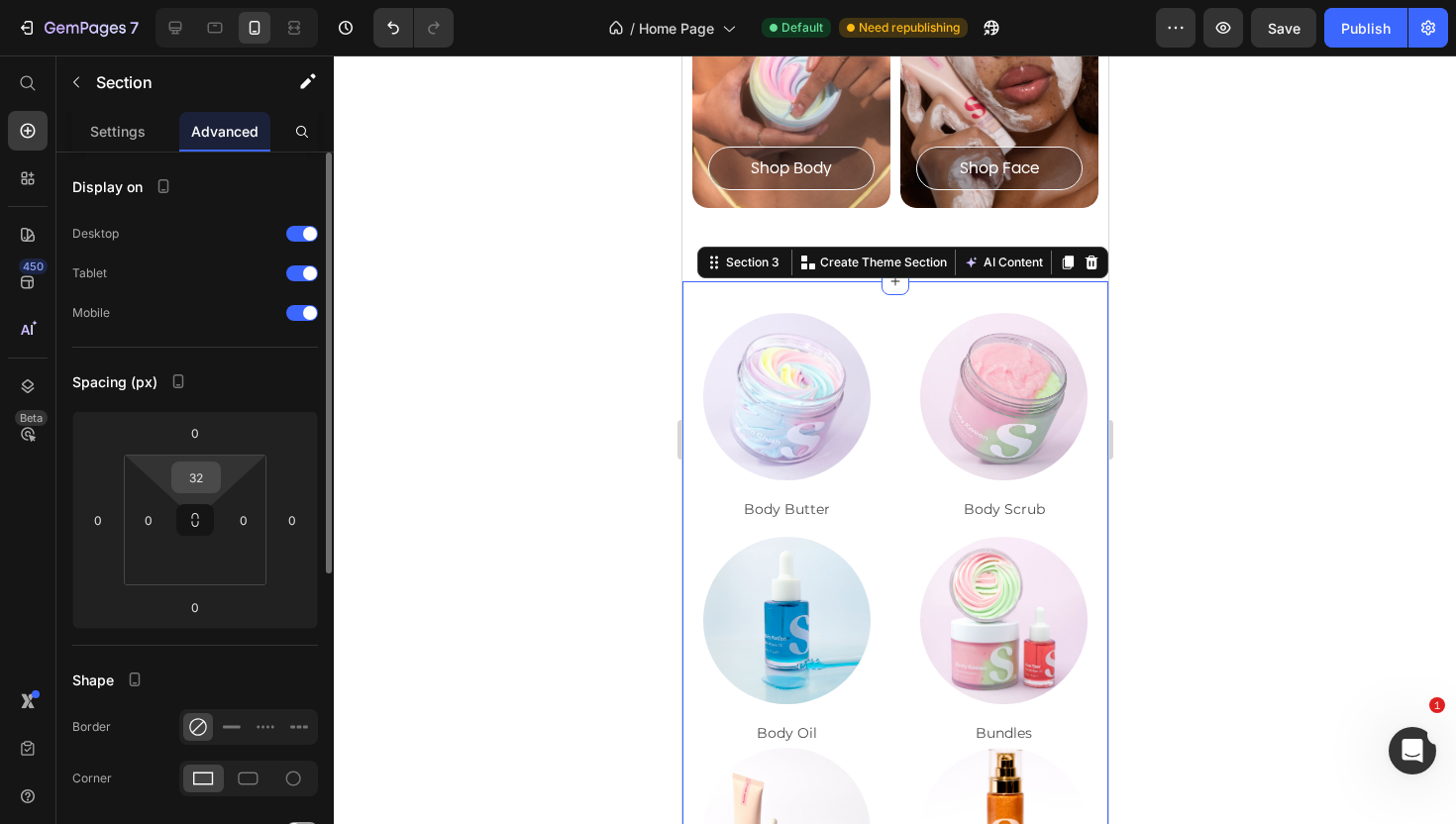 click on "32" at bounding box center (196, 477) 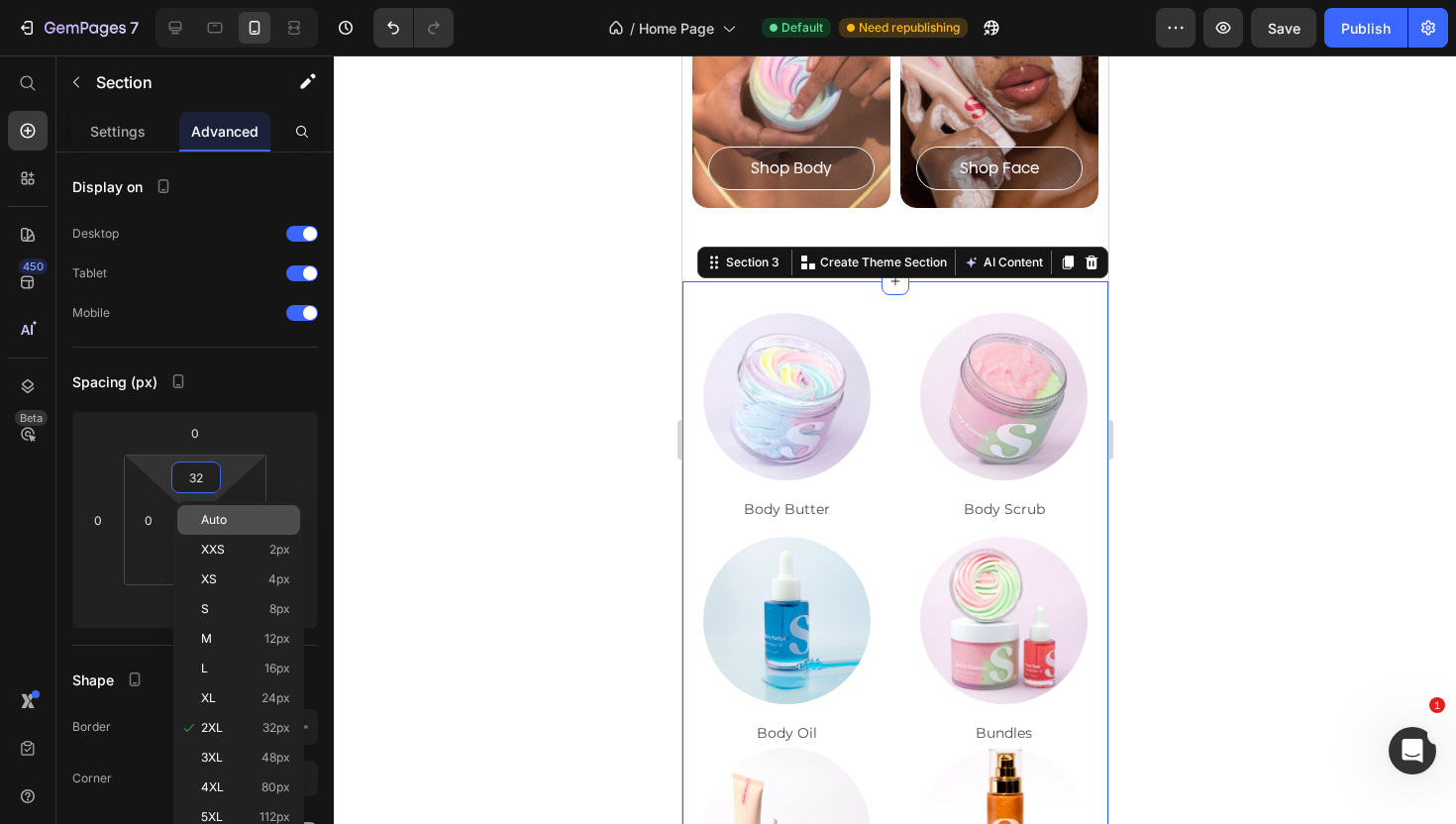 type on "2" 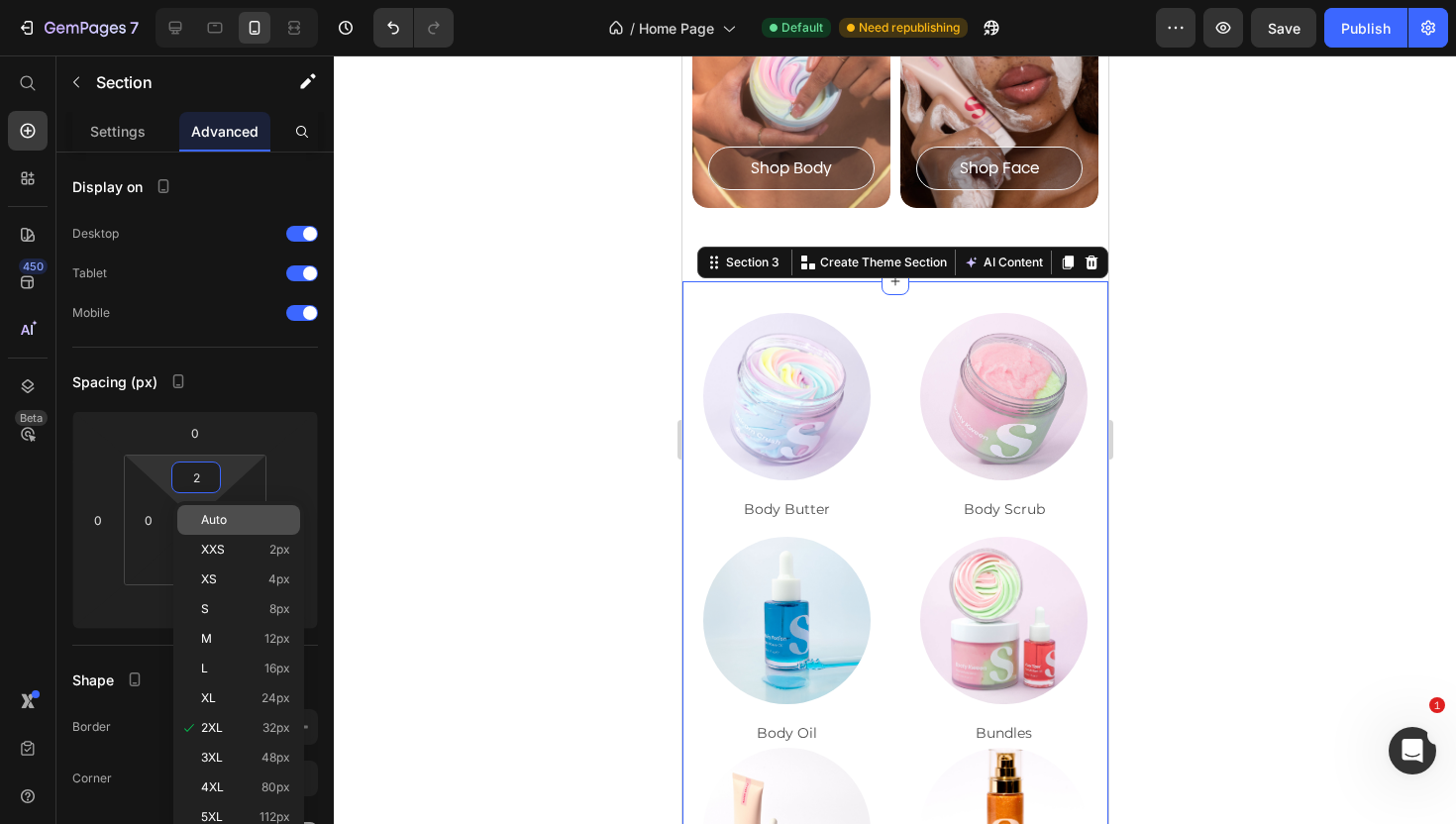 click on "Auto" at bounding box center [214, 520] 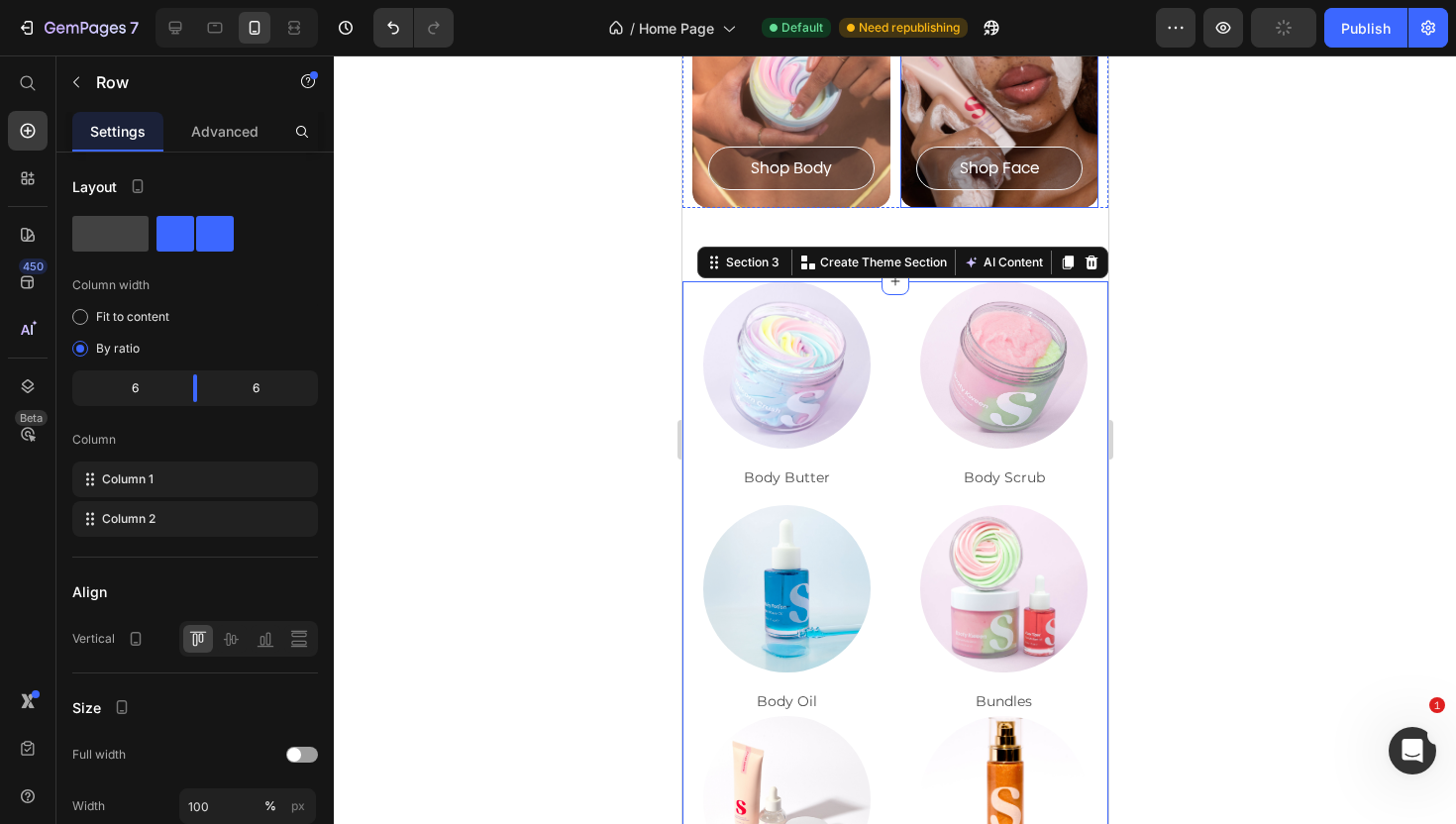 click on "Shop Body Button Hero Banner Shop Face Button Hero Banner Row" at bounding box center (894, 59) 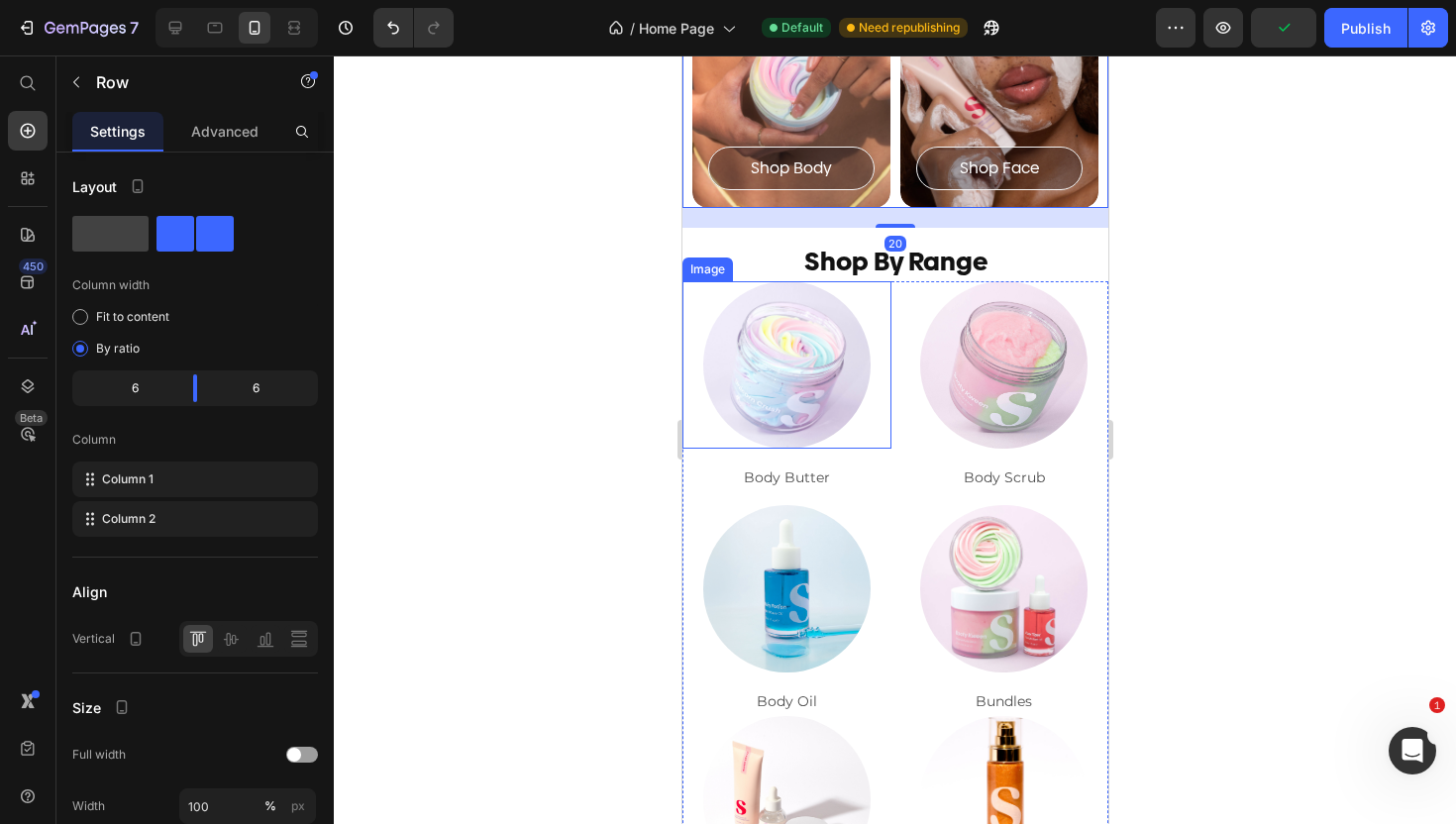 scroll, scrollTop: 154, scrollLeft: 0, axis: vertical 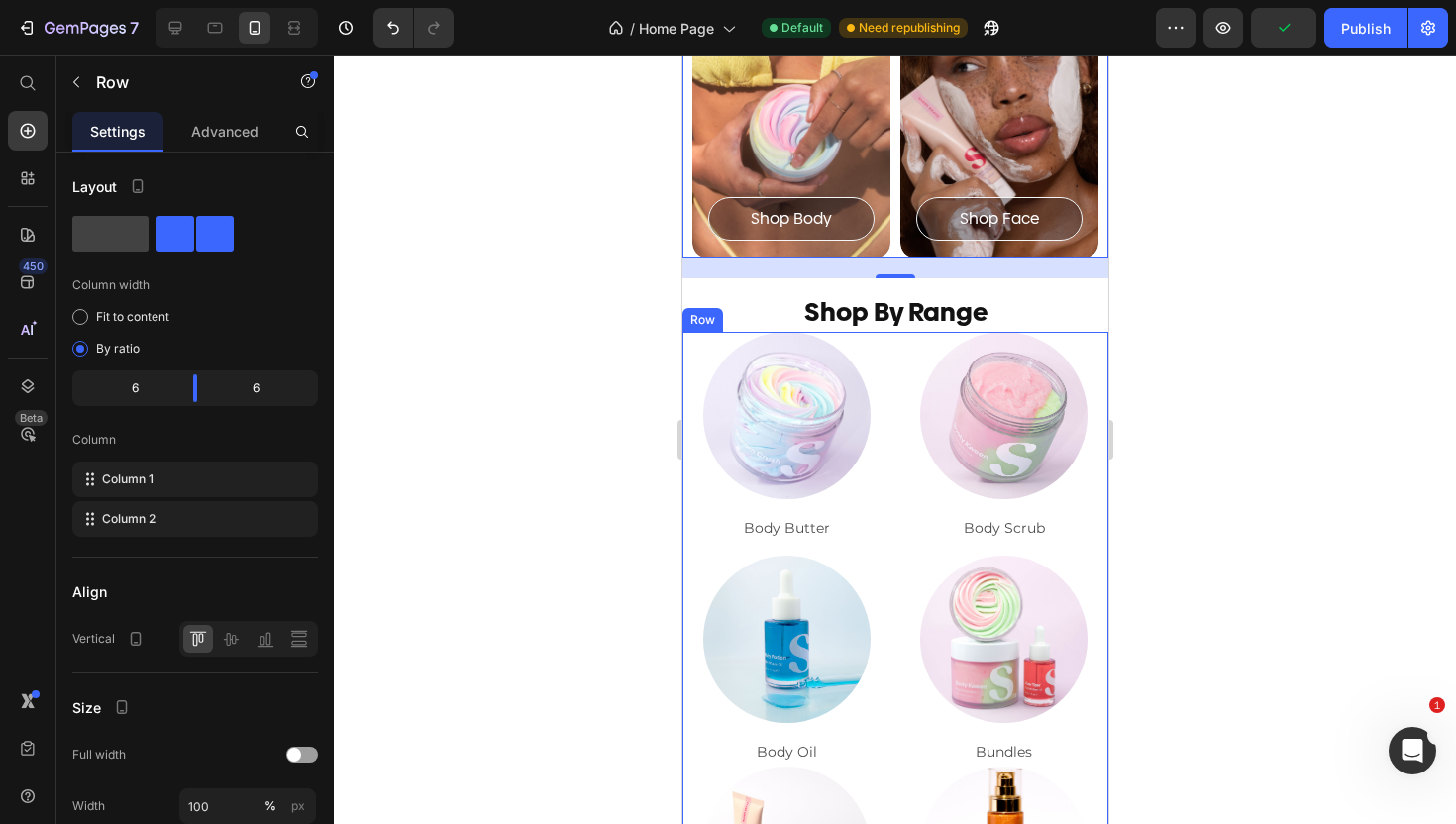 click on "Image Body Butter Text Block Image Body Scrub Text Block Image Body Oil Text Block Image Bundles Text Block Image Face Care Text Block Image Sundae Goods Text Block Row" at bounding box center (894, 655) 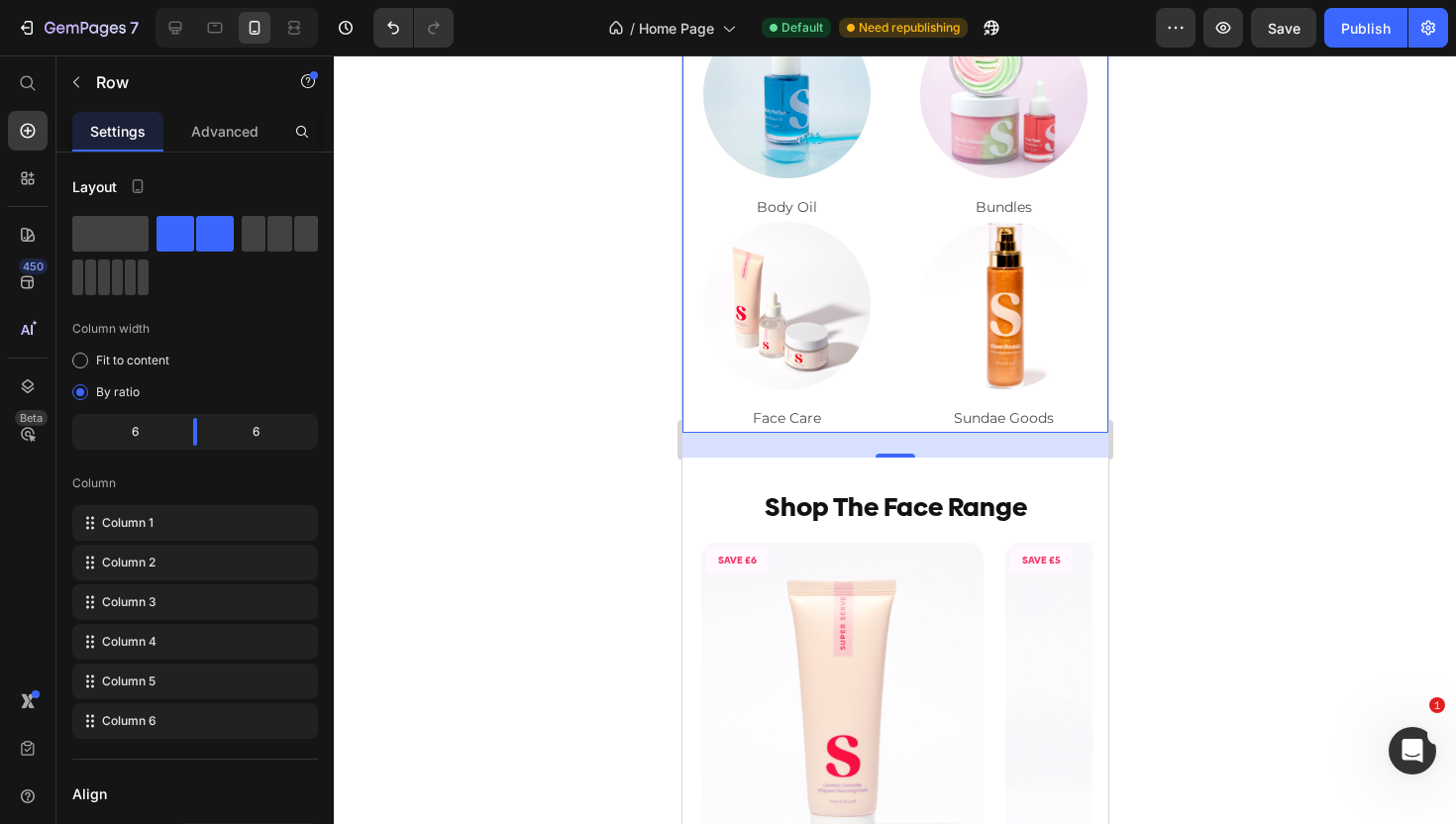 scroll, scrollTop: 700, scrollLeft: 0, axis: vertical 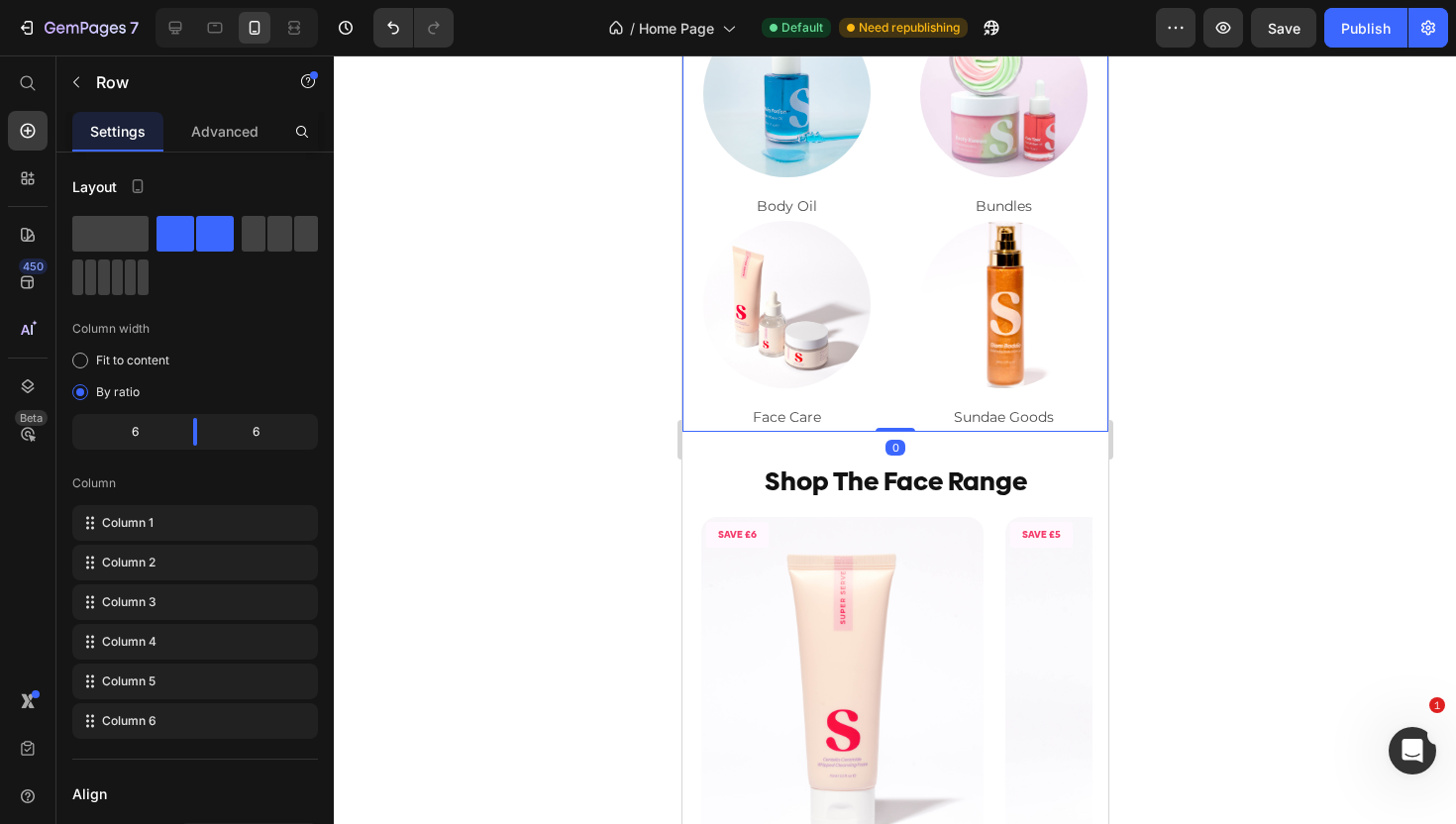 drag, startPoint x: 895, startPoint y: 455, endPoint x: 893, endPoint y: 394, distance: 61.03278 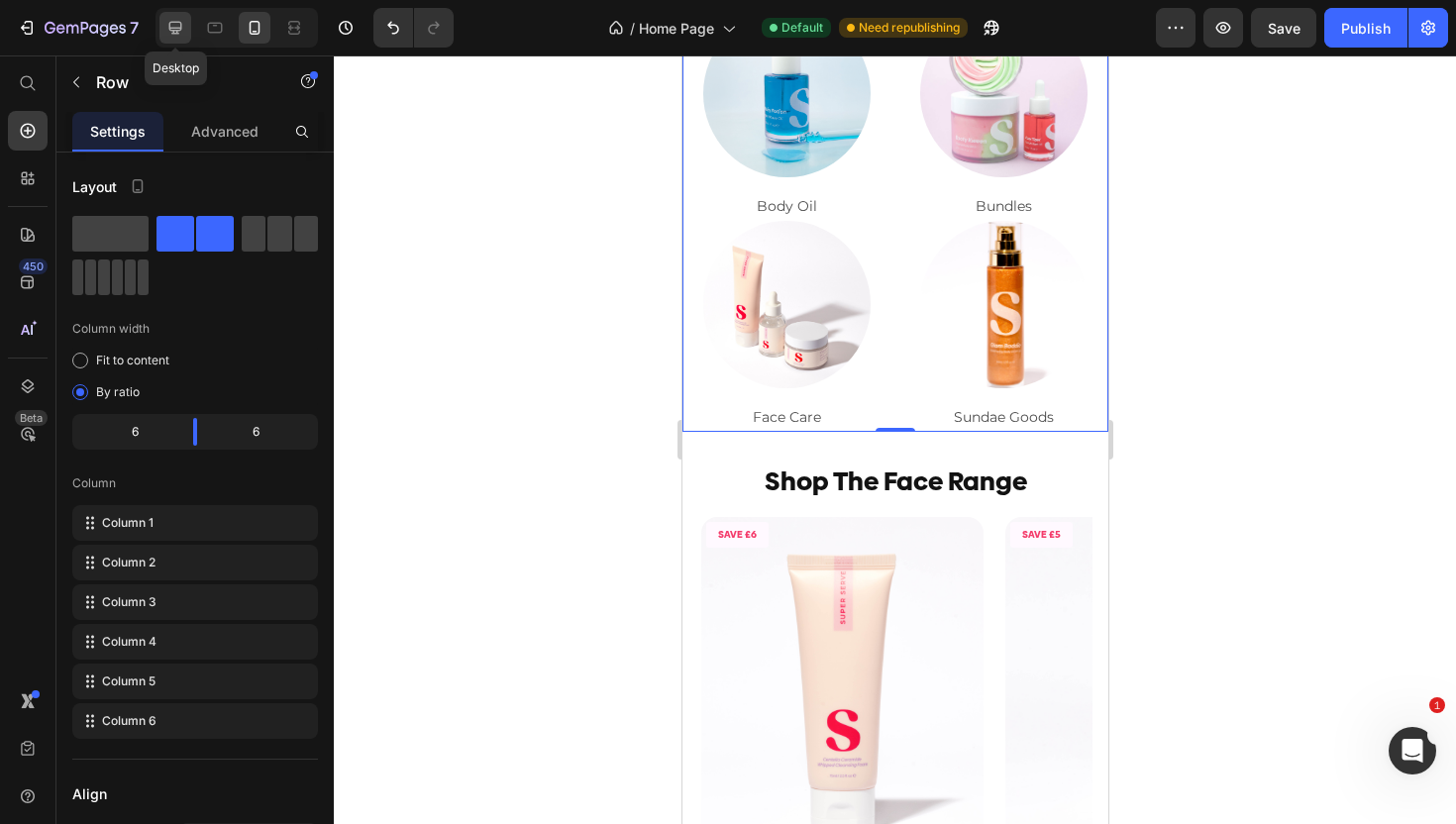 click 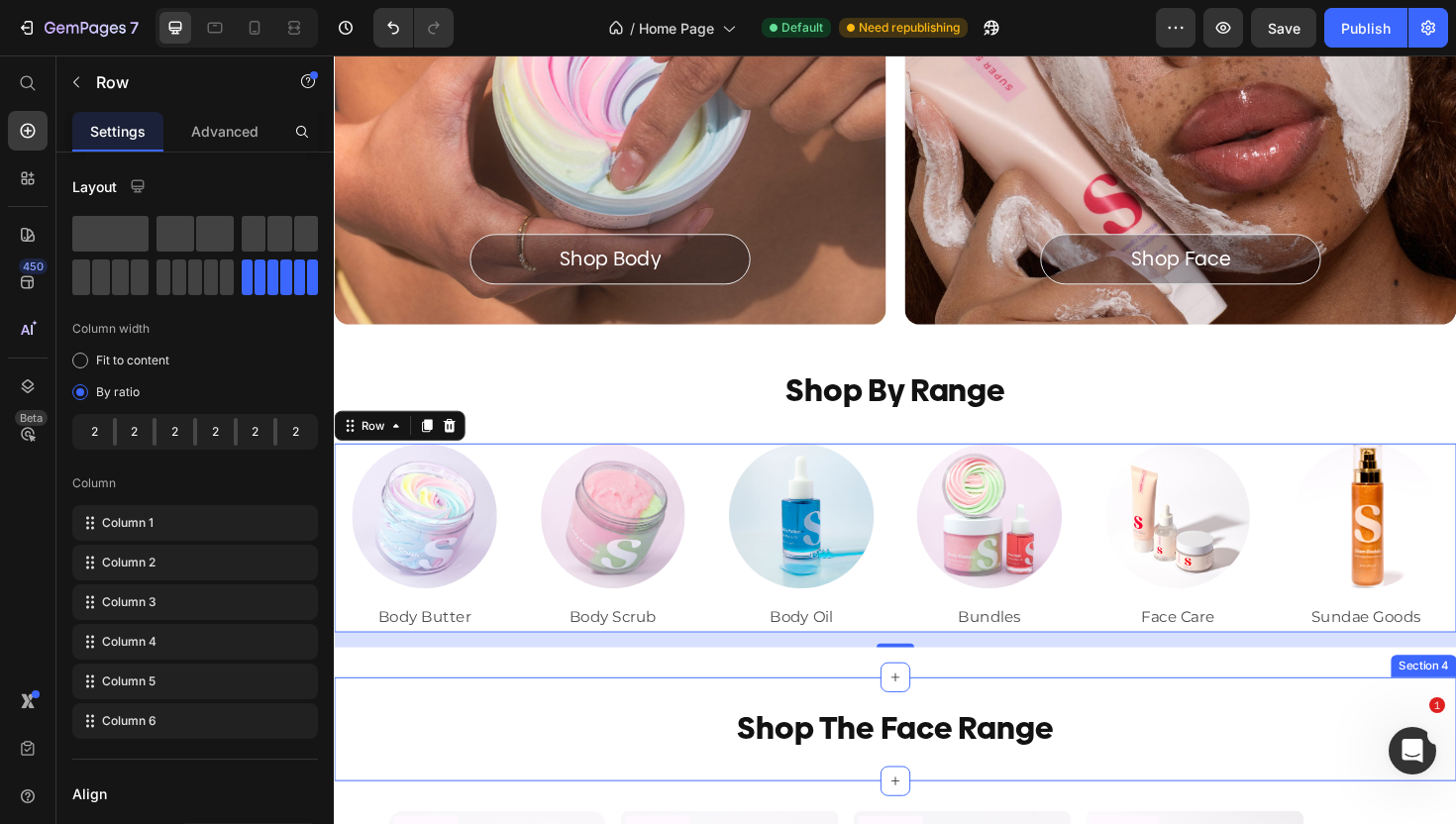scroll, scrollTop: 337, scrollLeft: 0, axis: vertical 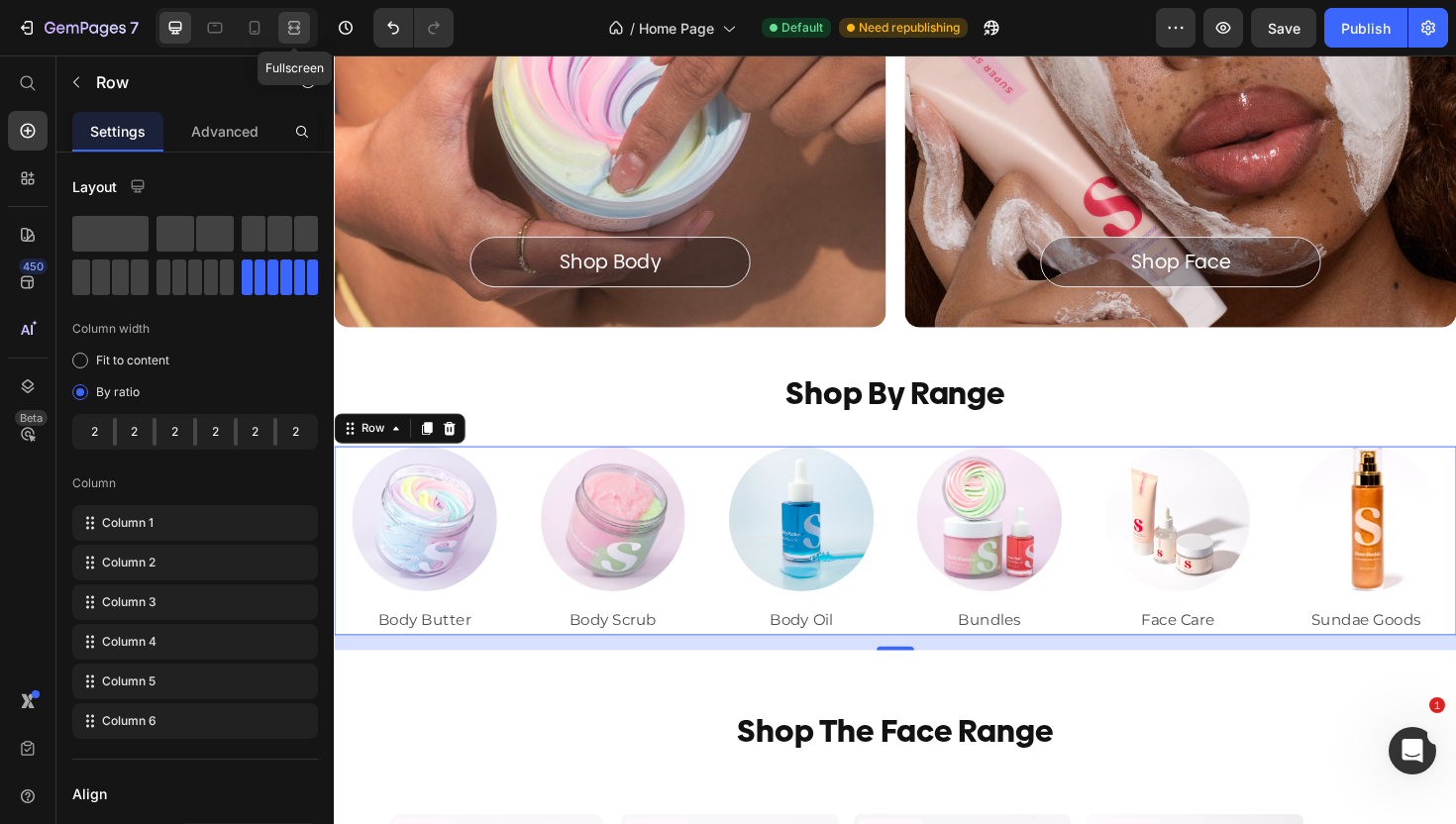 click 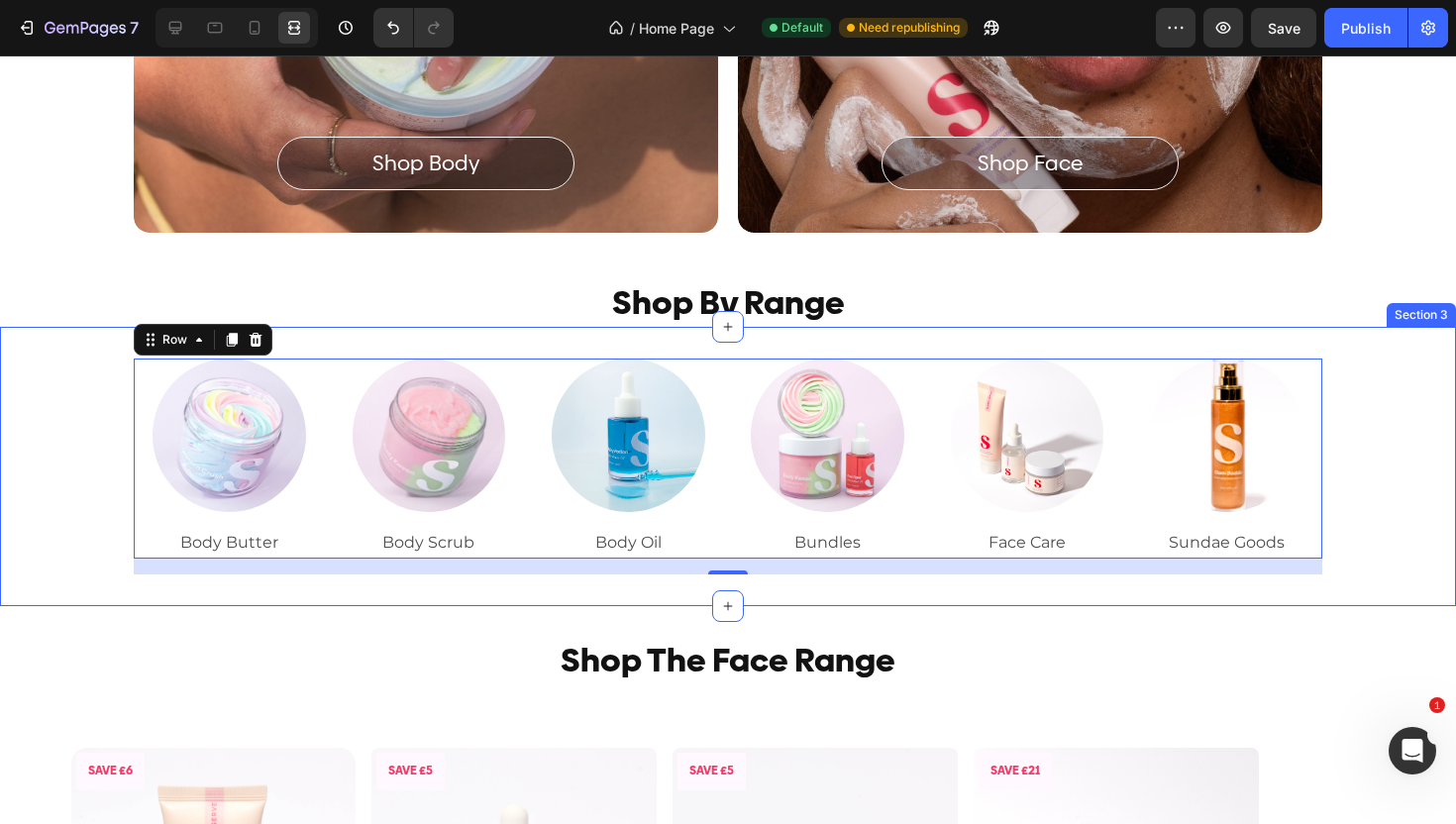 scroll, scrollTop: 452, scrollLeft: 0, axis: vertical 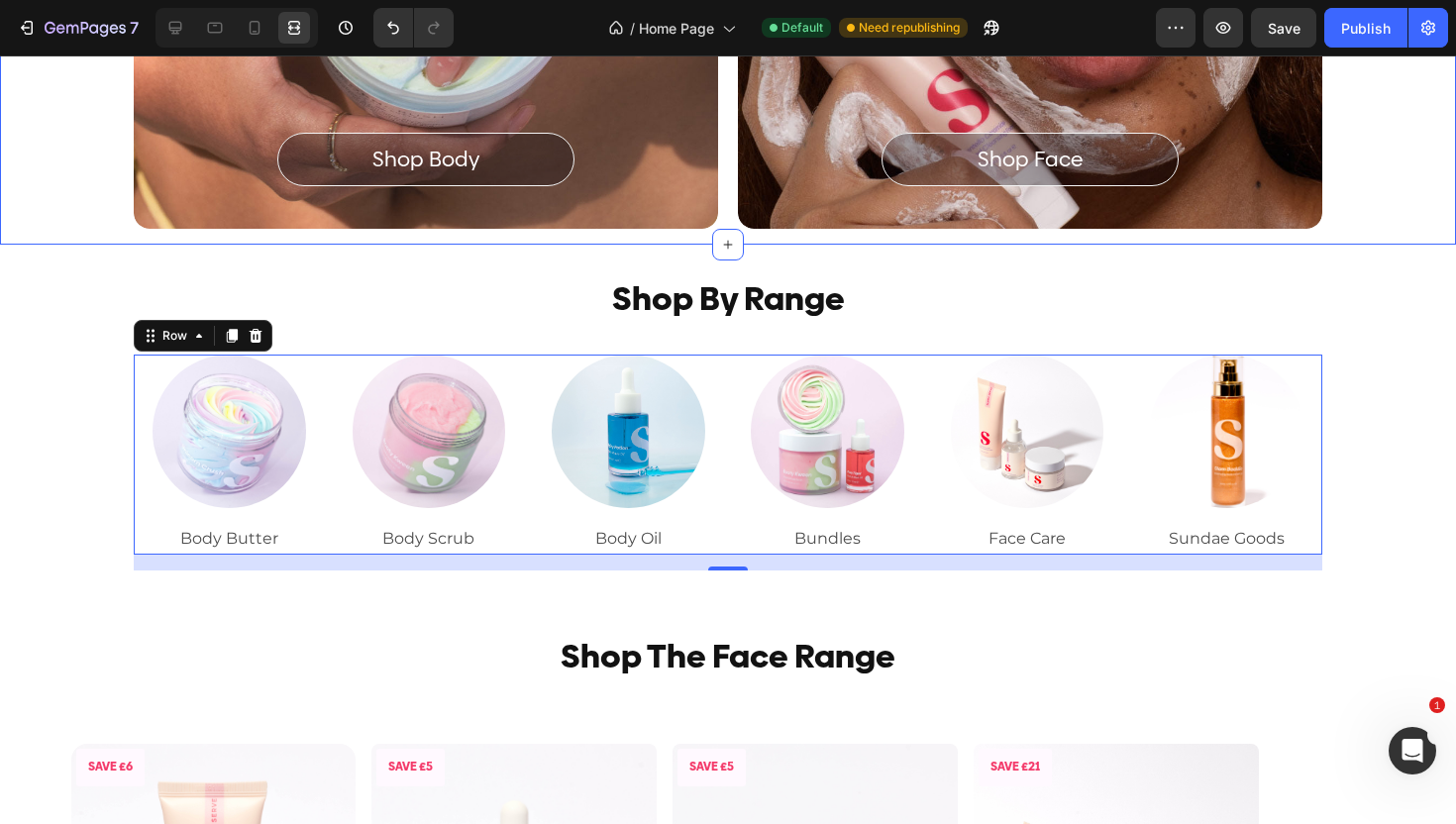 click on "Shop Body Button Hero Banner Shop Face Button Hero Banner Row Row" at bounding box center [728, -55] 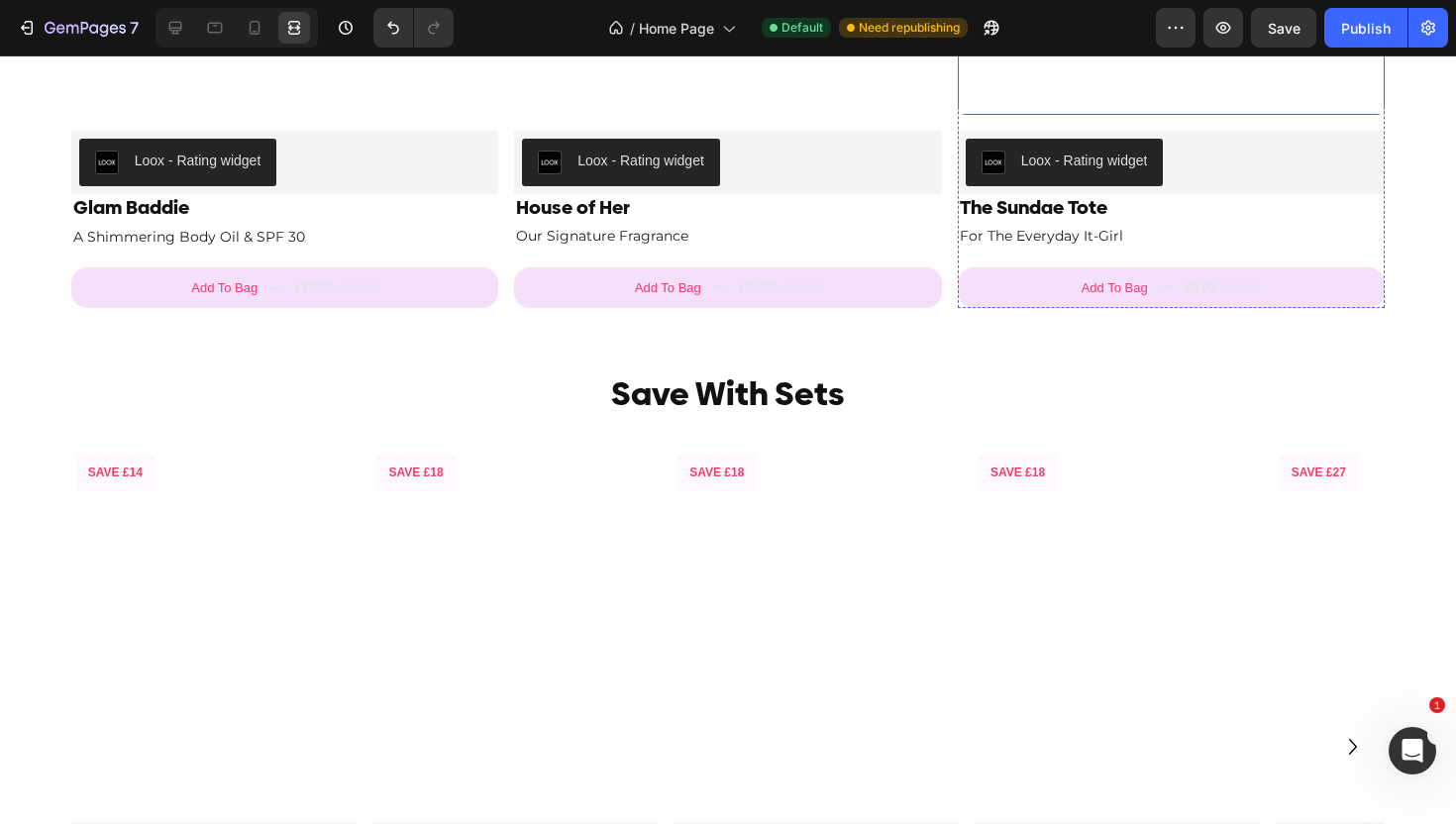 scroll, scrollTop: 2314, scrollLeft: 0, axis: vertical 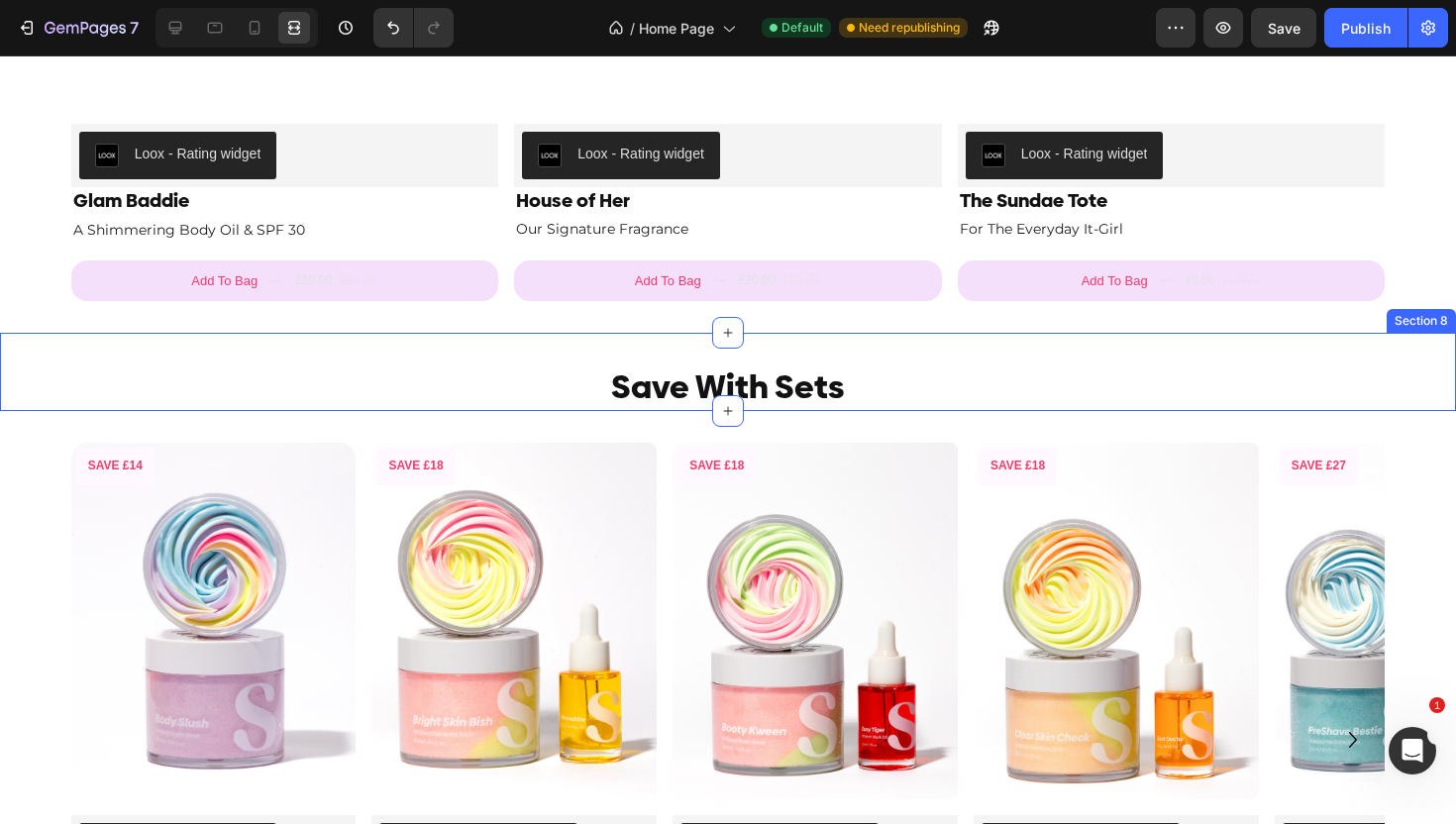 click on "Save With Sets Heading Section 8" at bounding box center [728, 371] 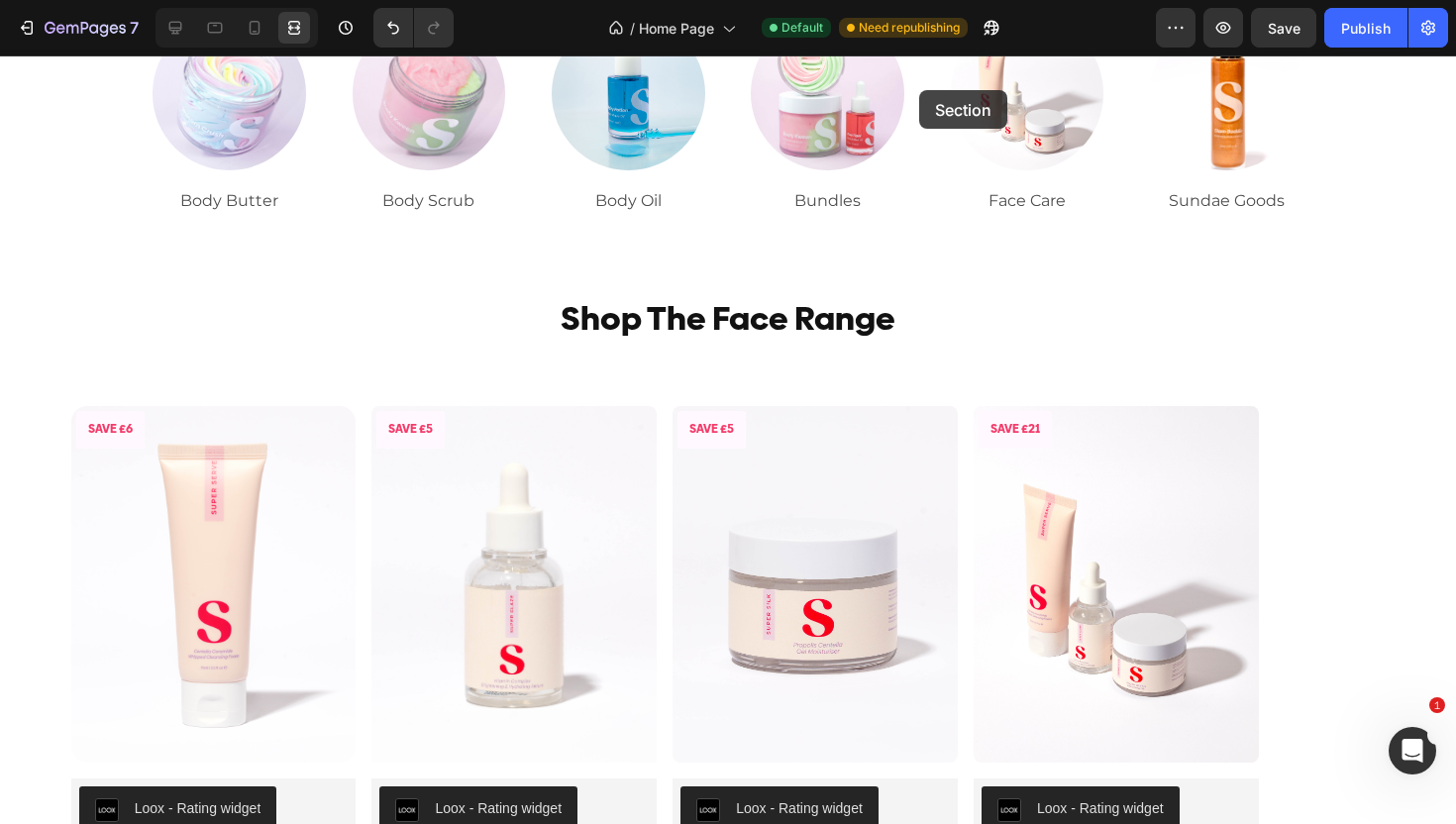 scroll, scrollTop: 776, scrollLeft: 0, axis: vertical 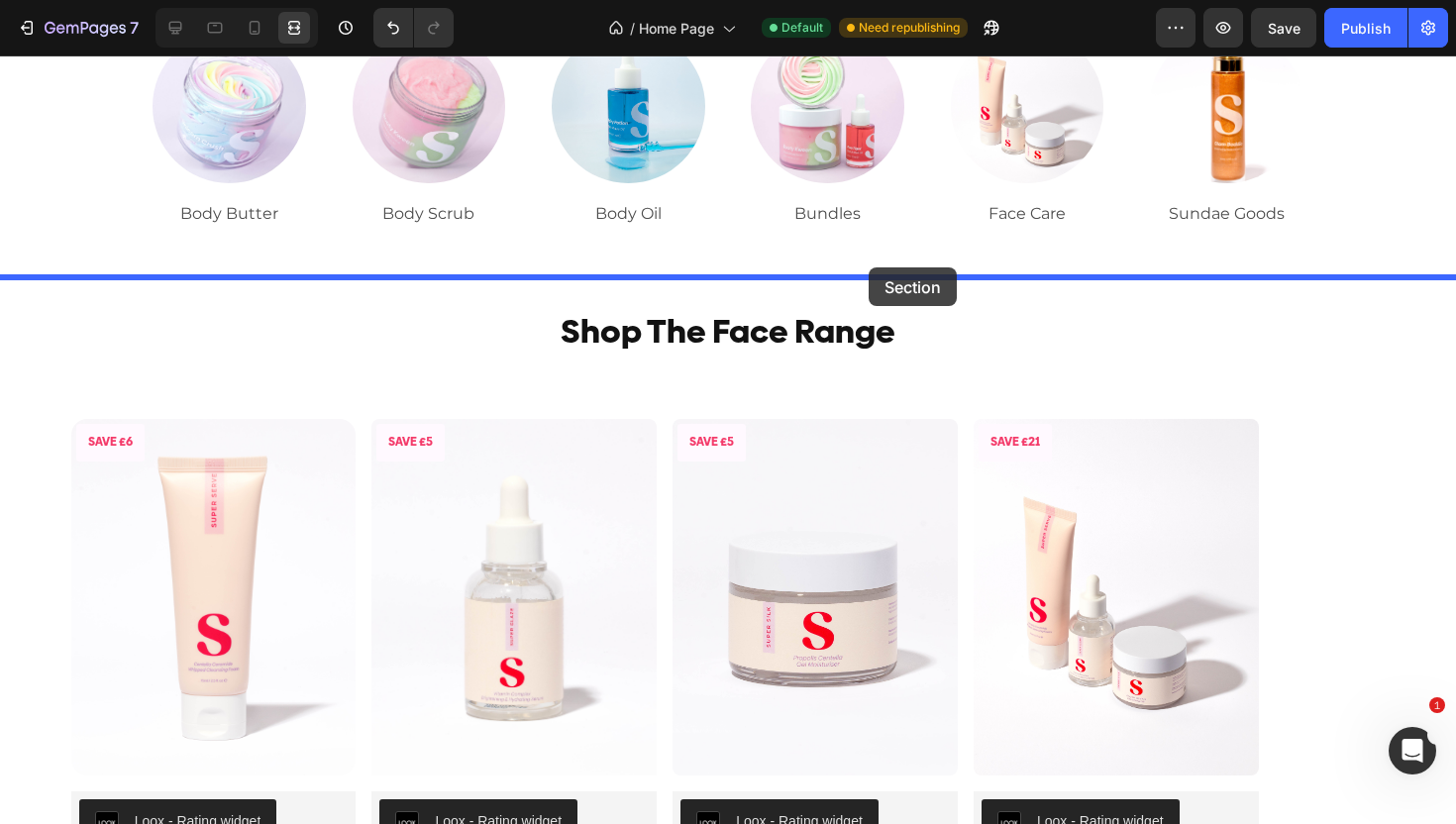drag, startPoint x: 911, startPoint y: 352, endPoint x: 868, endPoint y: 267, distance: 95.25755 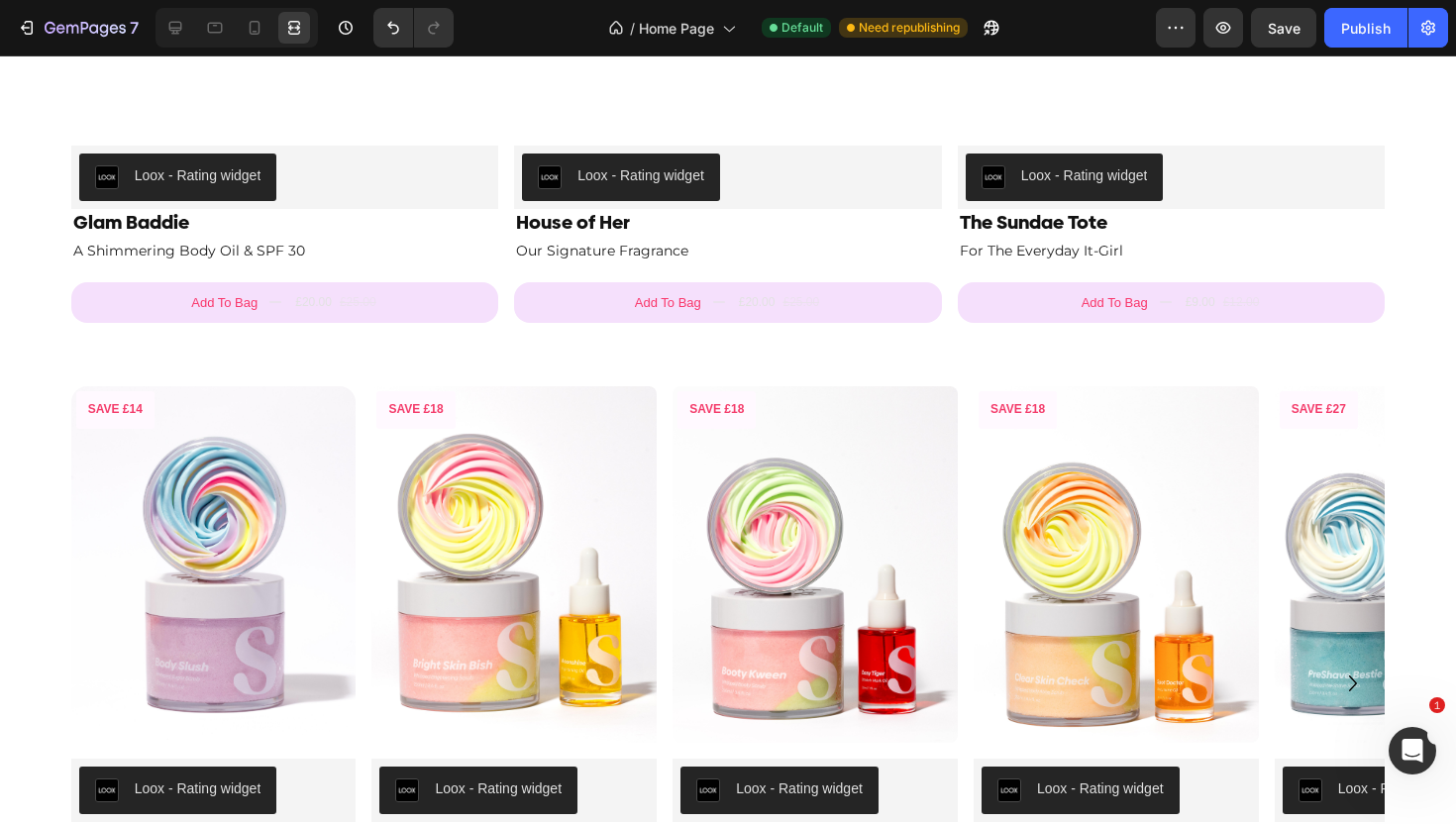 scroll, scrollTop: 2505, scrollLeft: 0, axis: vertical 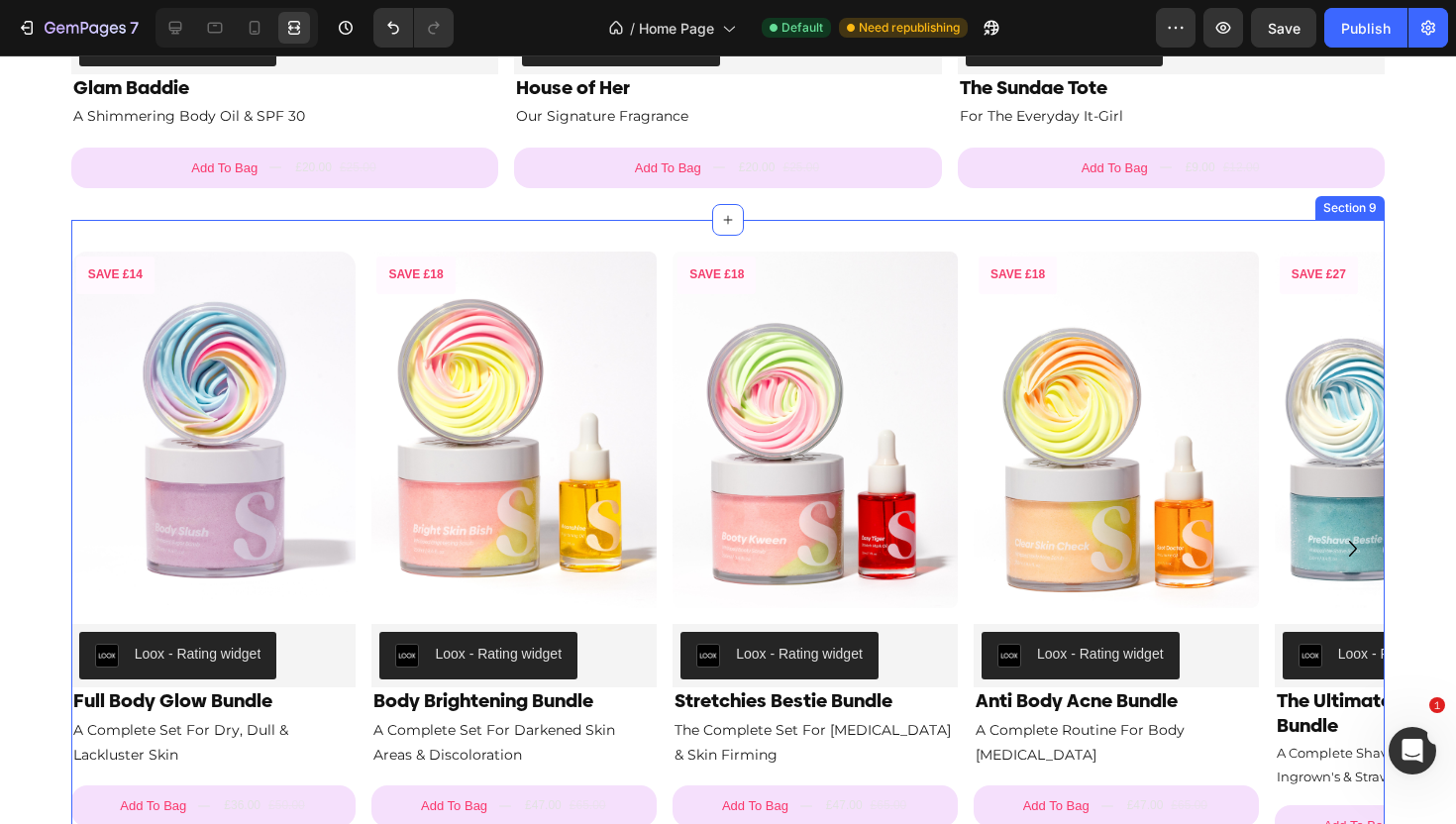 click on "SAVE £14 Product Badge Product Images Loox - Rating widget Loox Full Body Glow Bundle Product Title A Complete Set For Dry, Dull & Lackluster Skin Text Block Add To Bag
£36.00 £50.00 Add to Cart Product Row SAVE £18 Product Badge Product Images Loox - Rating widget Loox Body Brightening Bundle Product Title A Complete Set For Darkened Skin Areas & Discoloration  Text Block Add To Bag
£47.00 £65.00 Add to Cart Product Row SAVE £18 Product Badge Product Images Loox - Rating widget Loox Stretchies Bestie Bundle Product Title The Complete Set For Stretch Marks & Skin Firming Text Block Add To Bag
£47.00 £65.00 Add to Cart Product SAVE £18 Product Badge Product Images Loox - Rating widget Loox Anti Body Acne Bundle Product Title A Complete Routine For Body Acne & Scarring Text Block Add To Bag
£47.00 £65.00 Add to Cart Product SAVE £27 Product Badge Product Images Loox - Rating widget Loox The Ultimate Shave Care Bundle" at bounding box center (728, 549) 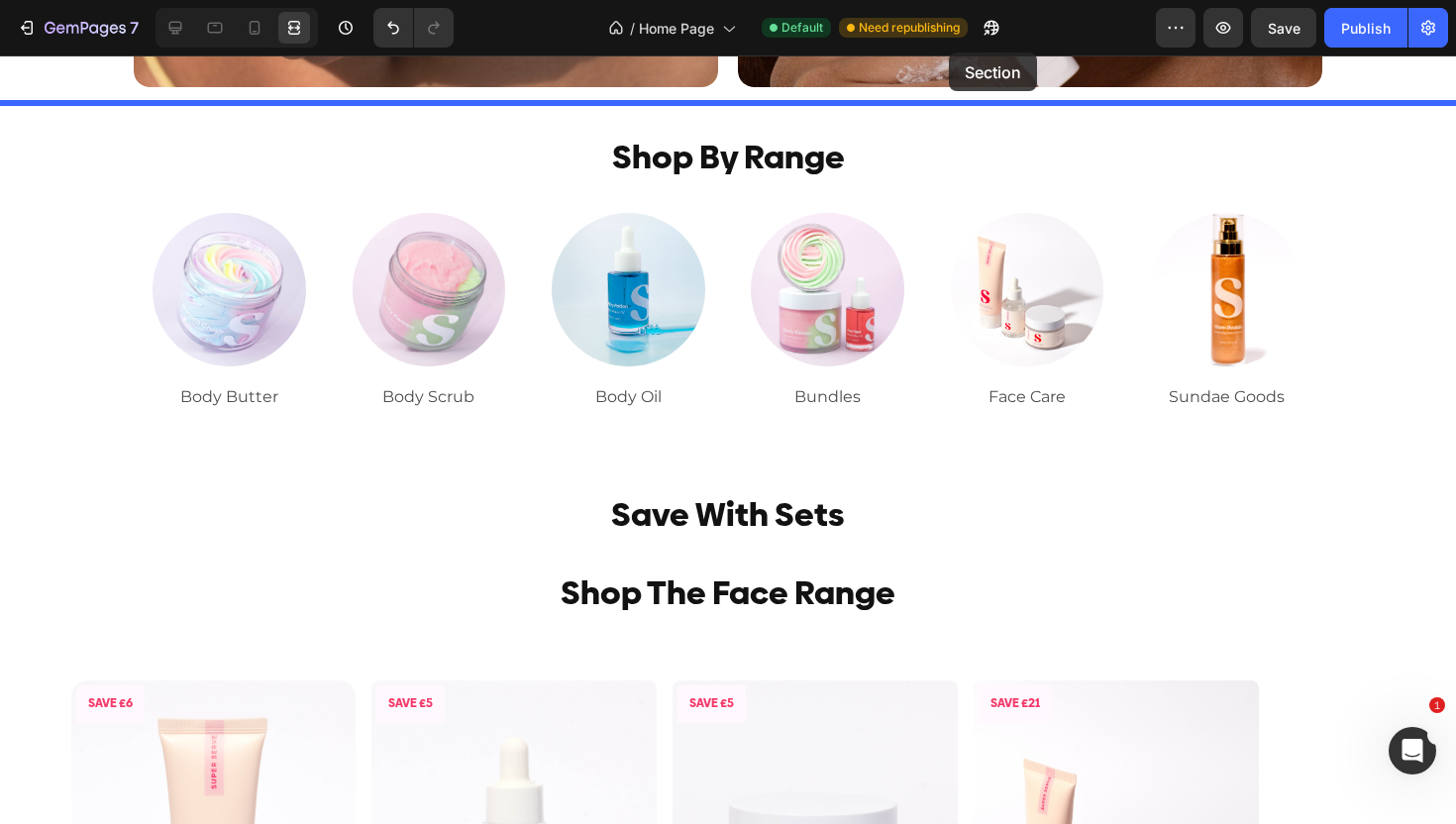 scroll, scrollTop: 578, scrollLeft: 0, axis: vertical 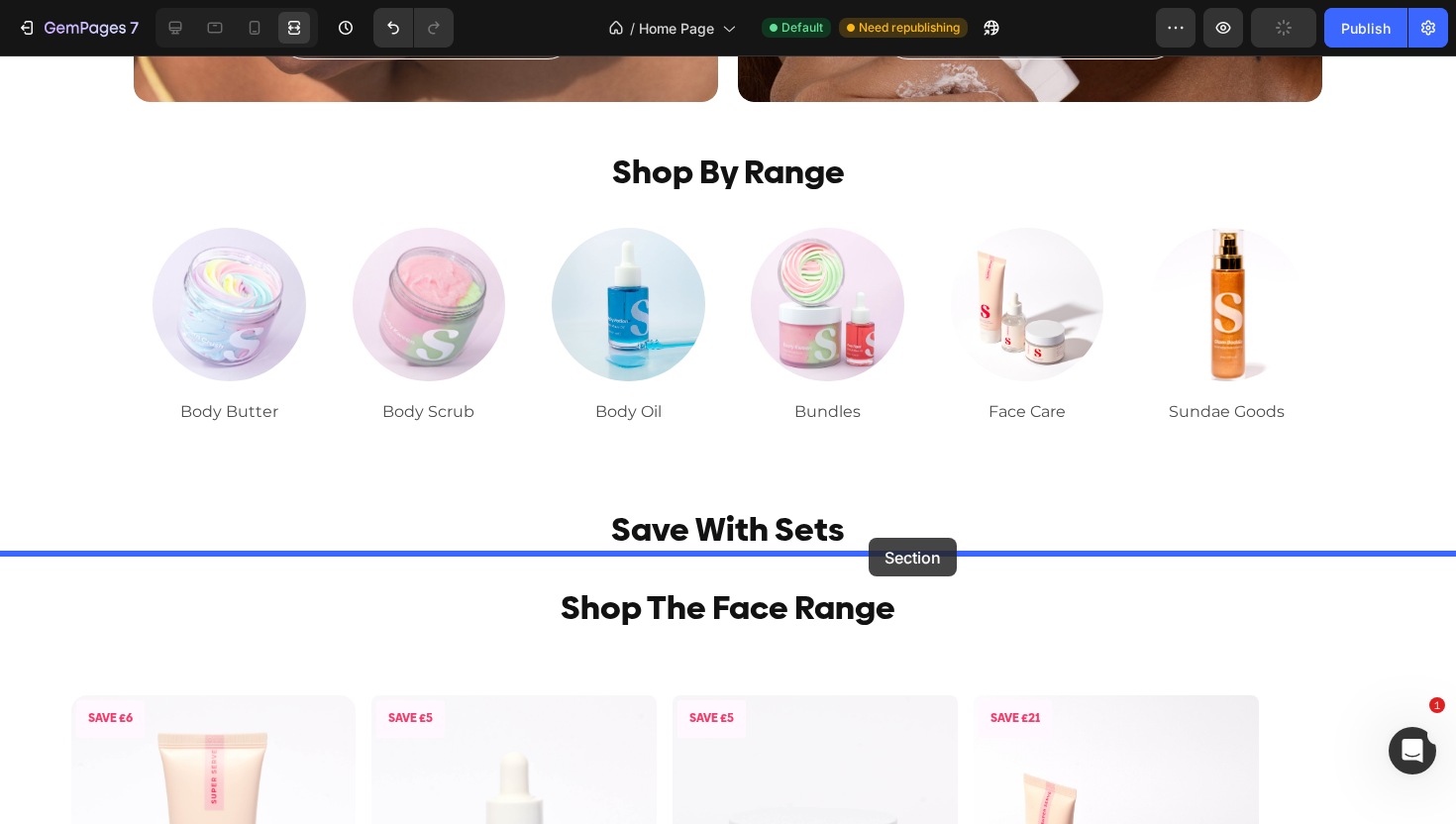 drag, startPoint x: 985, startPoint y: 202, endPoint x: 869, endPoint y: 538, distance: 355.46027 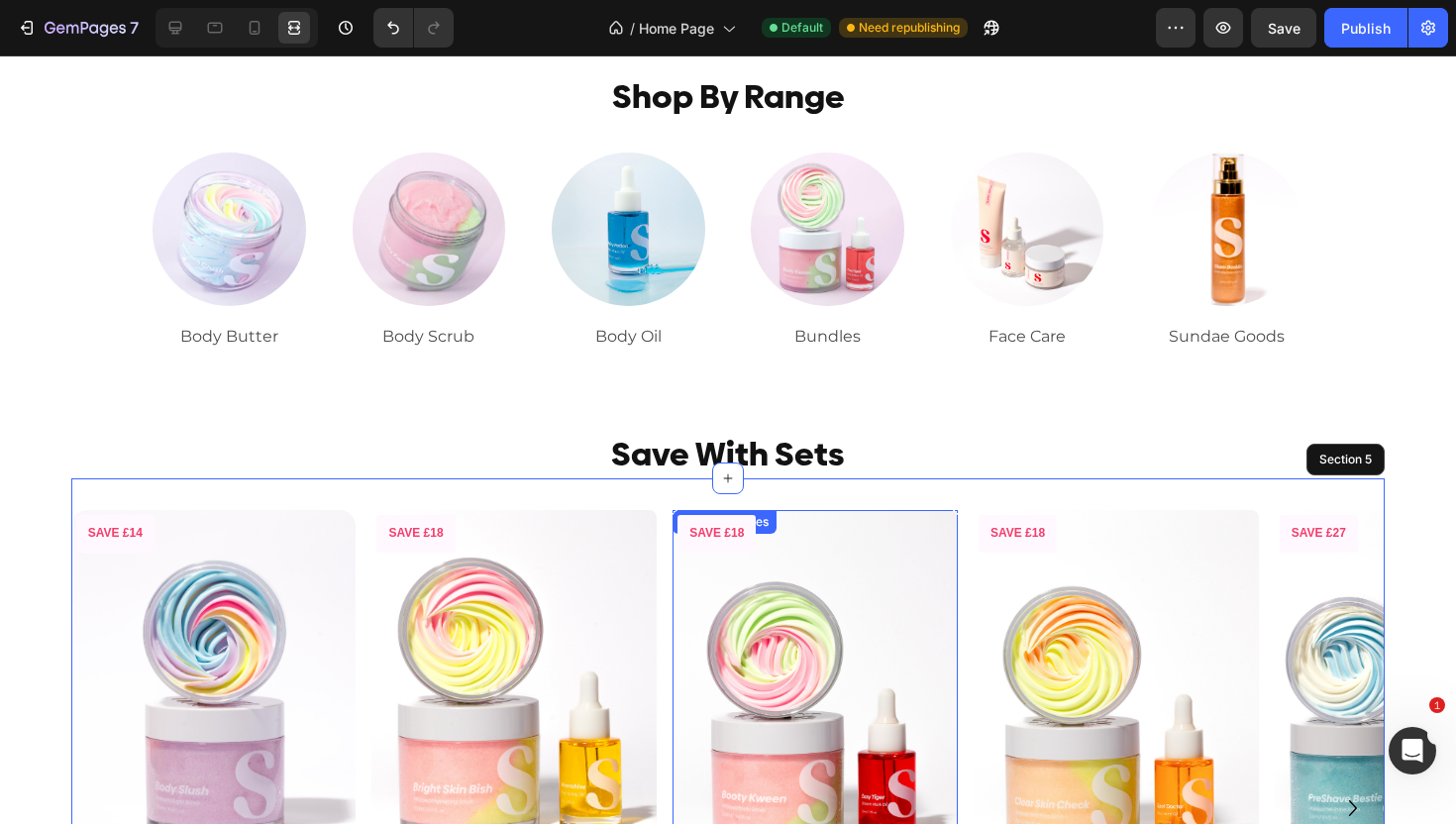 scroll, scrollTop: 580, scrollLeft: 0, axis: vertical 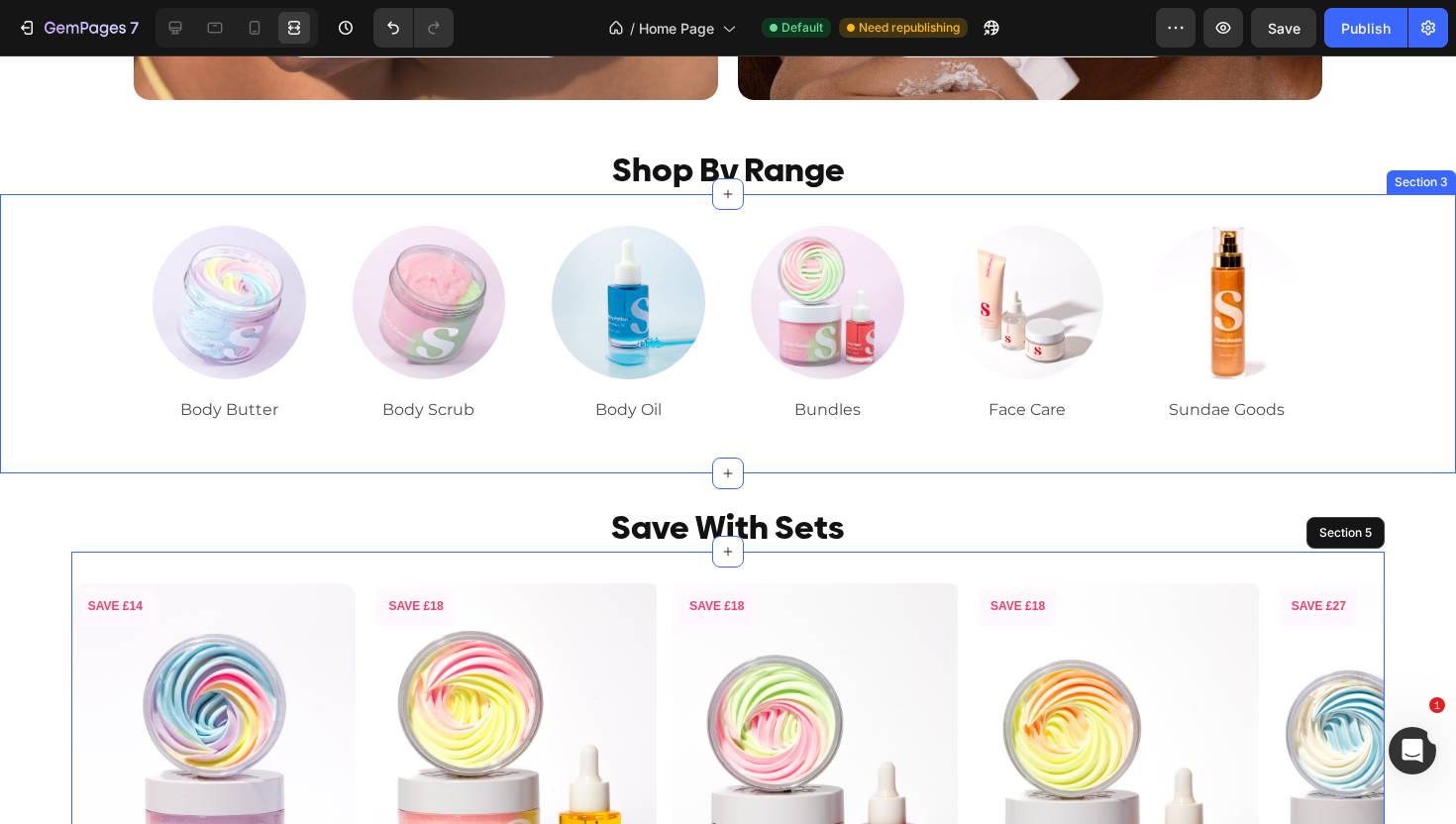 click on "Image Body Butter Text Block Image Body Scrub Text Block Image Body Oil Text Block Image Bundles Text Block Image Face Care Text Block Image Sundae Goods Text Block Row" at bounding box center [728, 334] 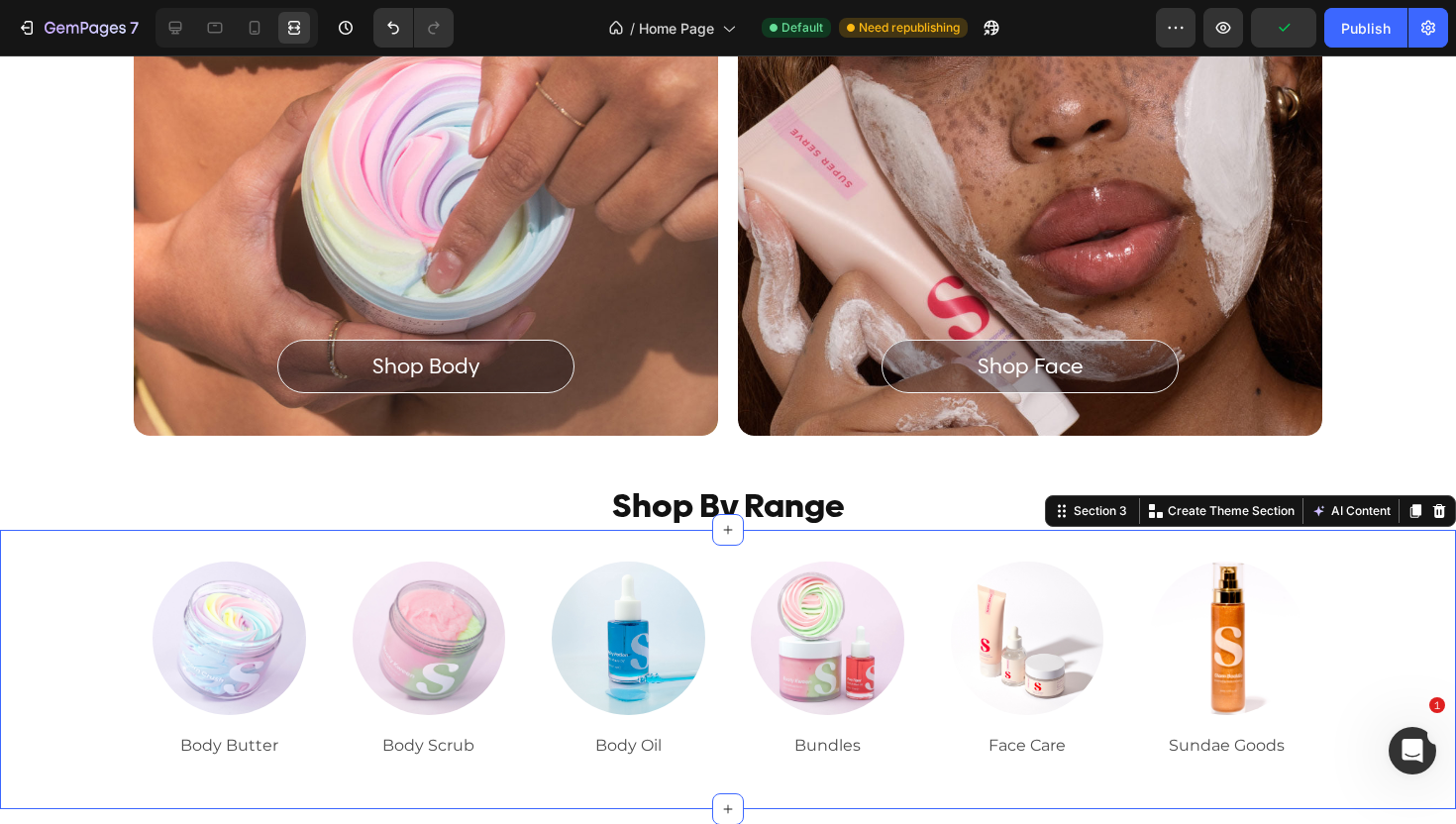 scroll, scrollTop: 218, scrollLeft: 0, axis: vertical 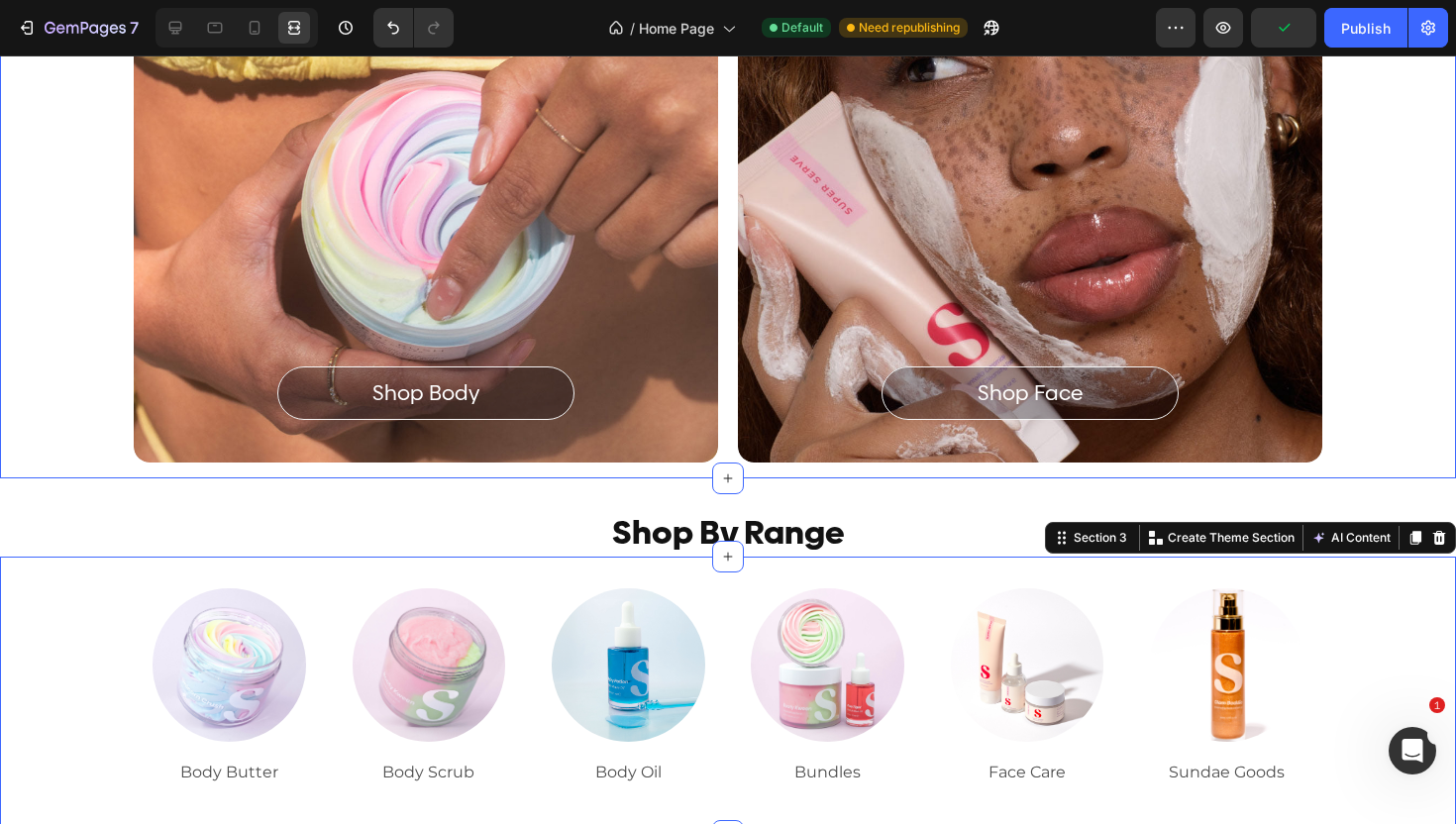 click on "Shop Body Button Hero Banner Shop Face Button Hero Banner Row Row" at bounding box center (728, 178) 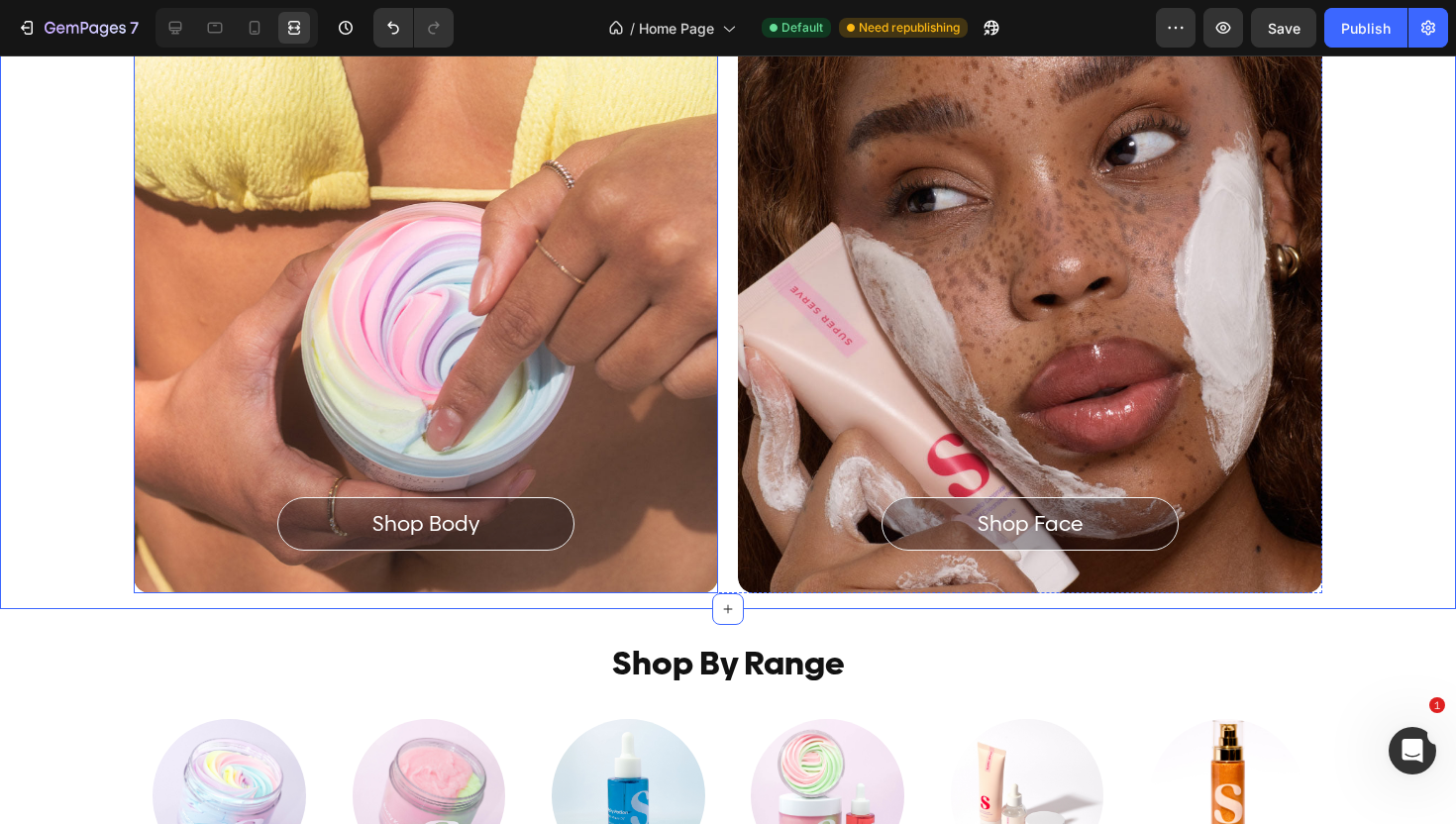 scroll, scrollTop: 0, scrollLeft: 0, axis: both 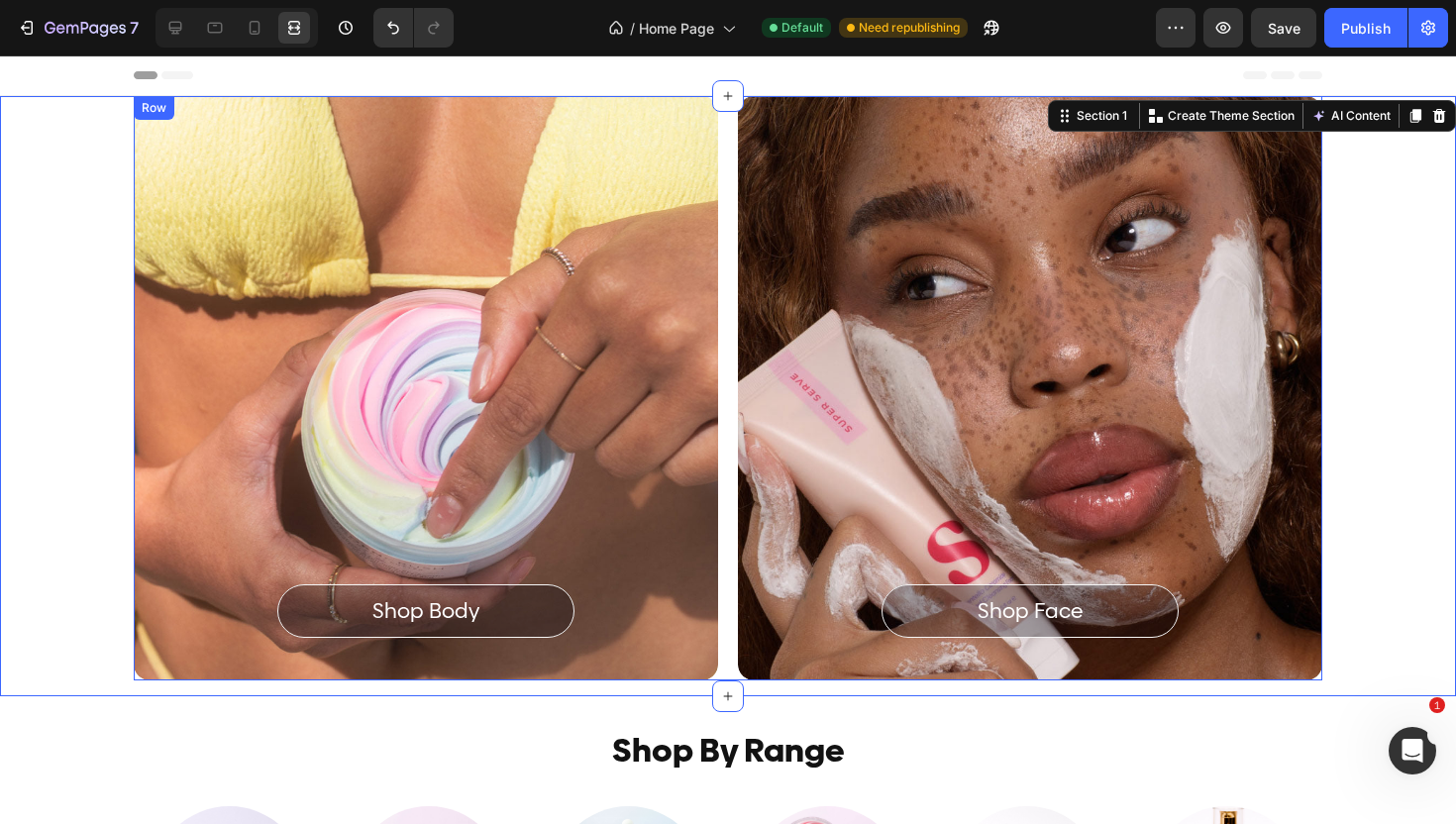 click on "Shop Body Button Hero Banner Shop Face Button Hero Banner Row" at bounding box center [728, 388] 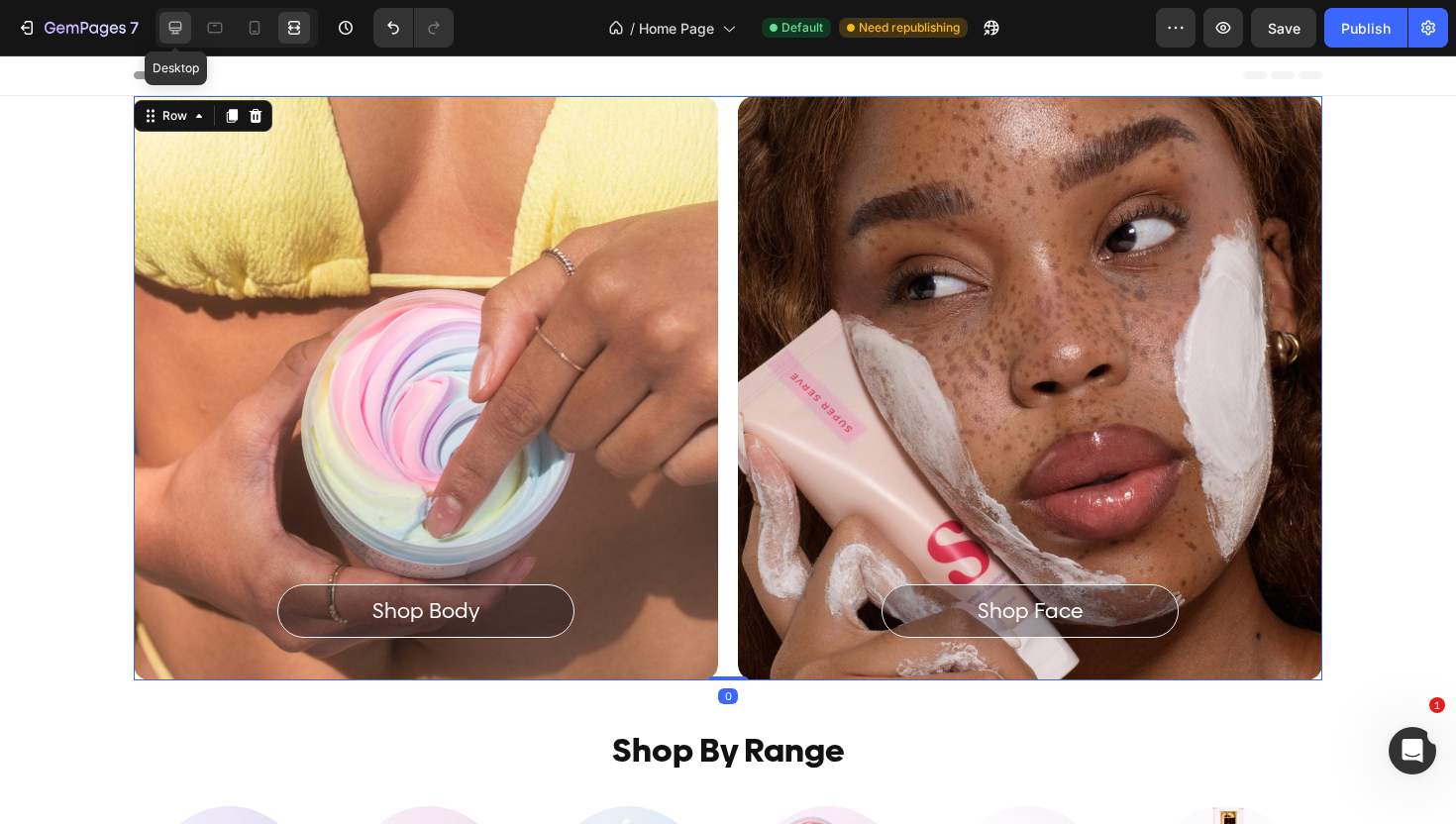 click 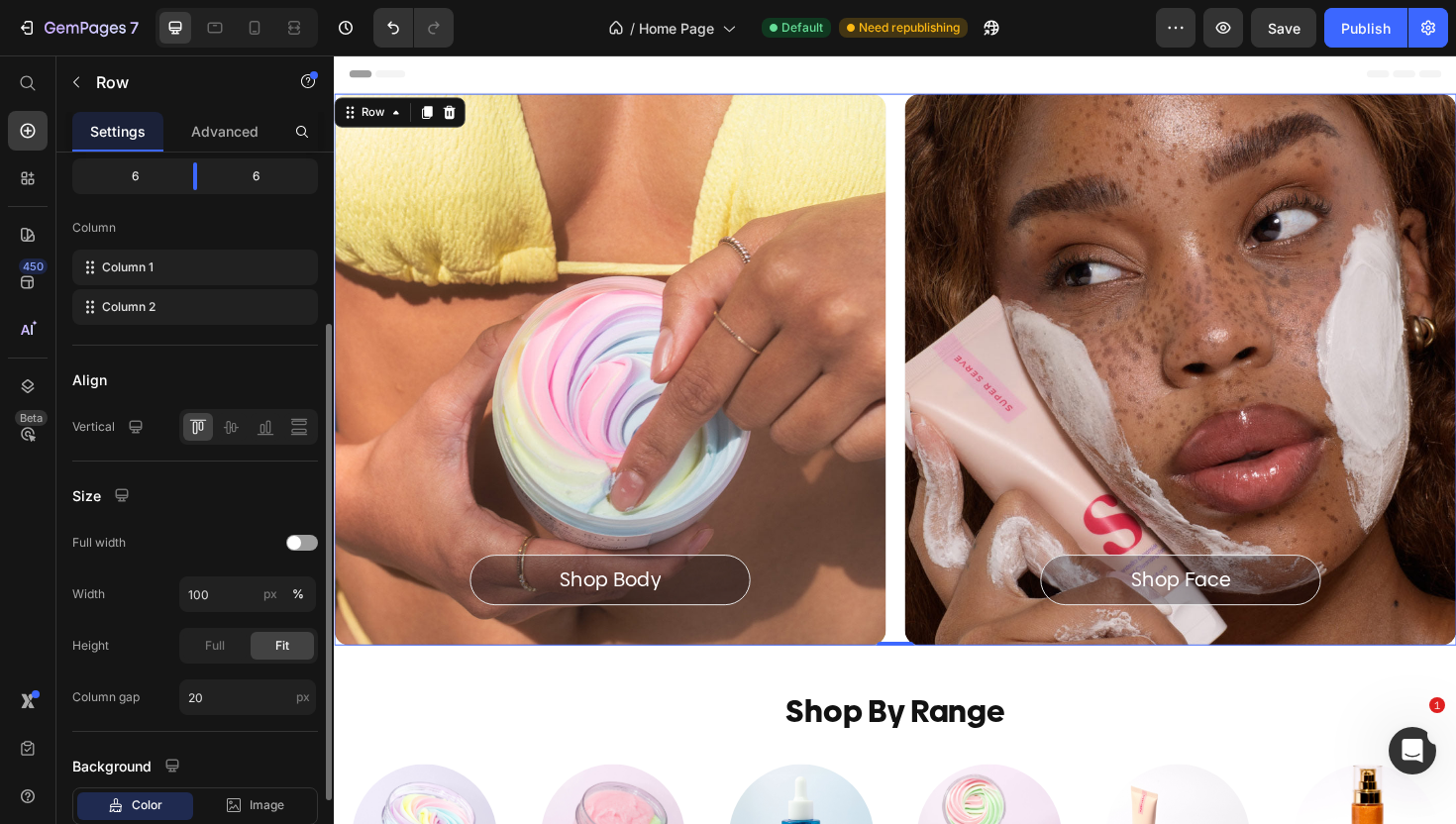scroll, scrollTop: 258, scrollLeft: 0, axis: vertical 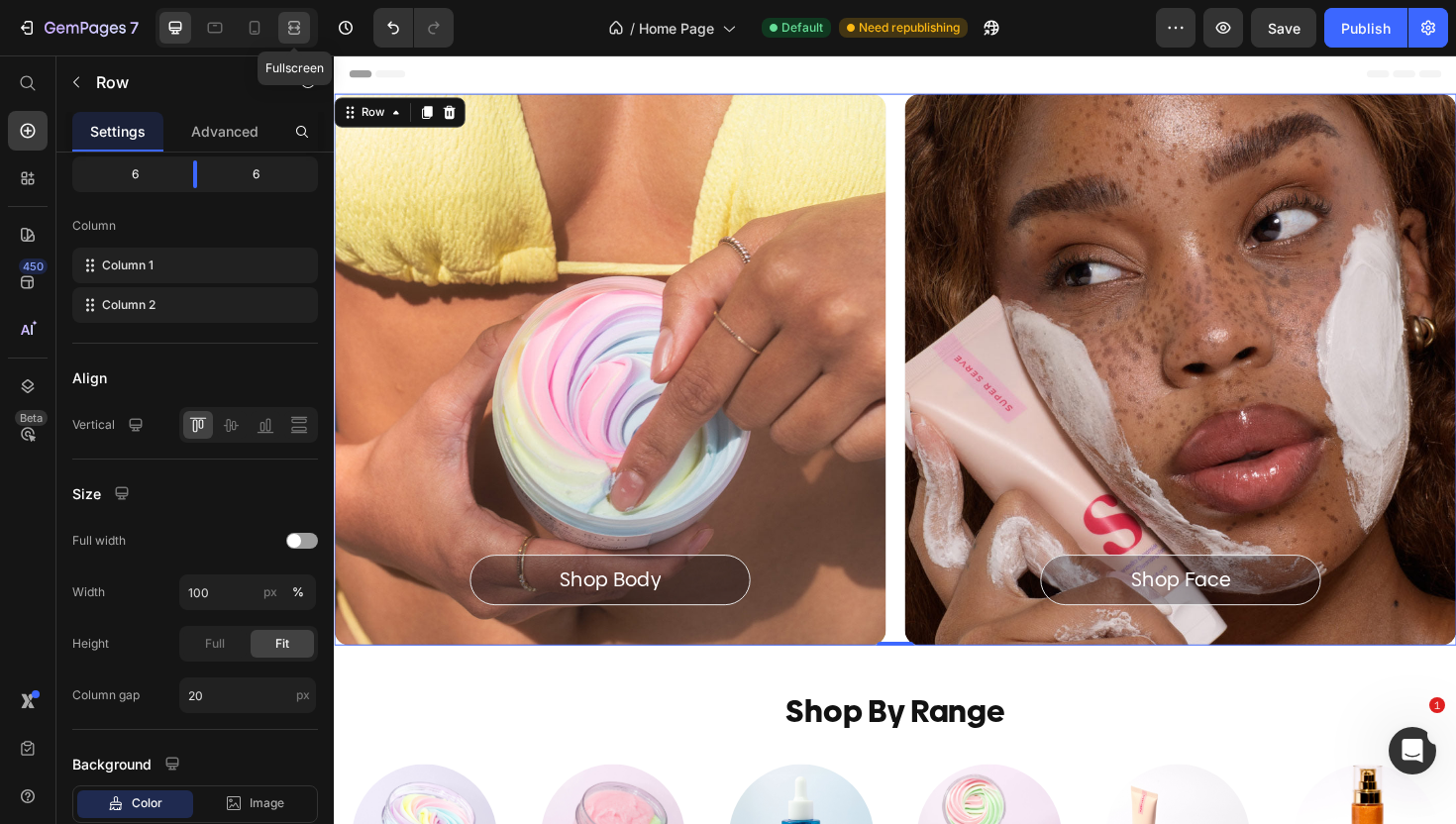 click 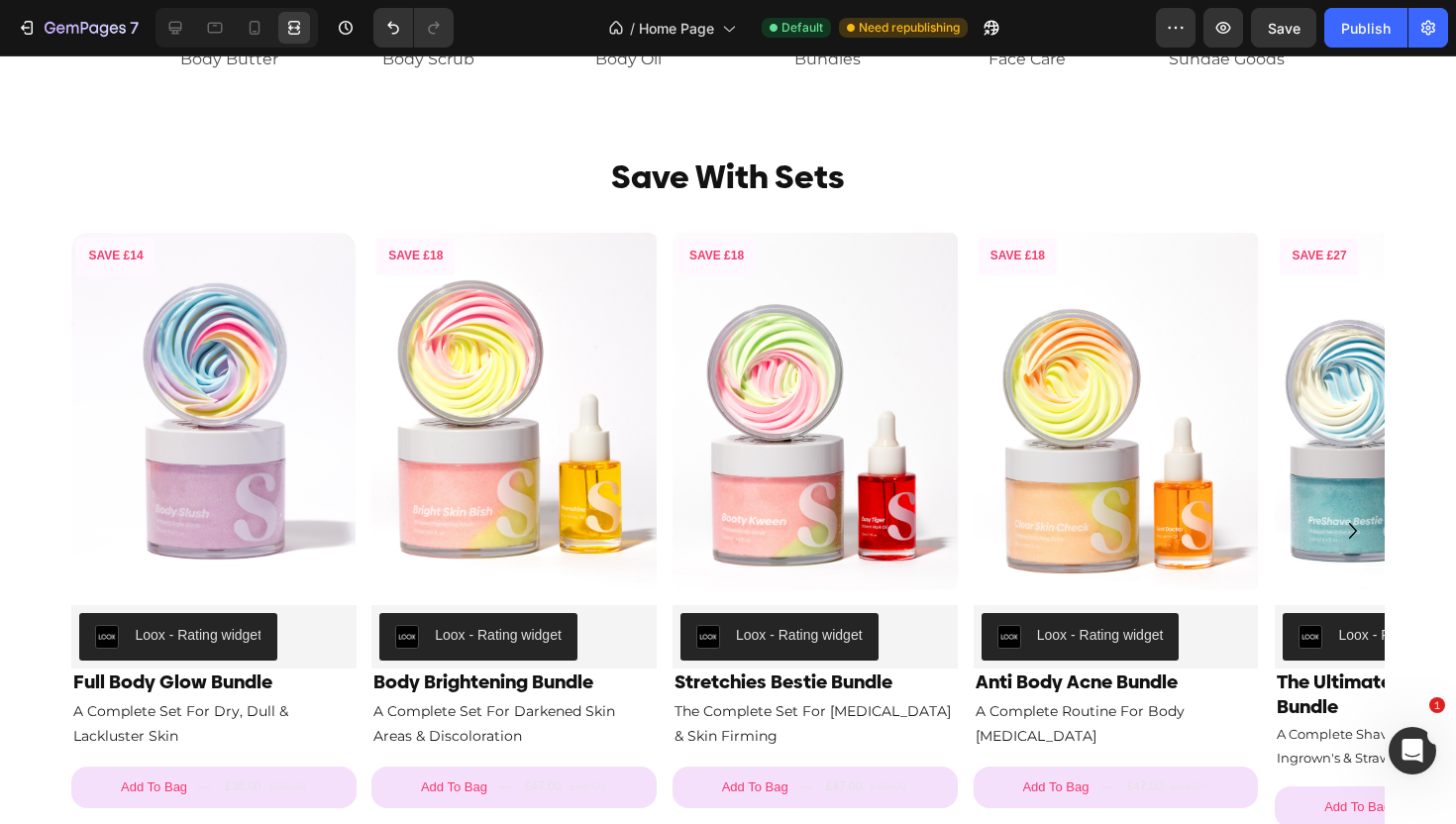 scroll, scrollTop: 1039, scrollLeft: 0, axis: vertical 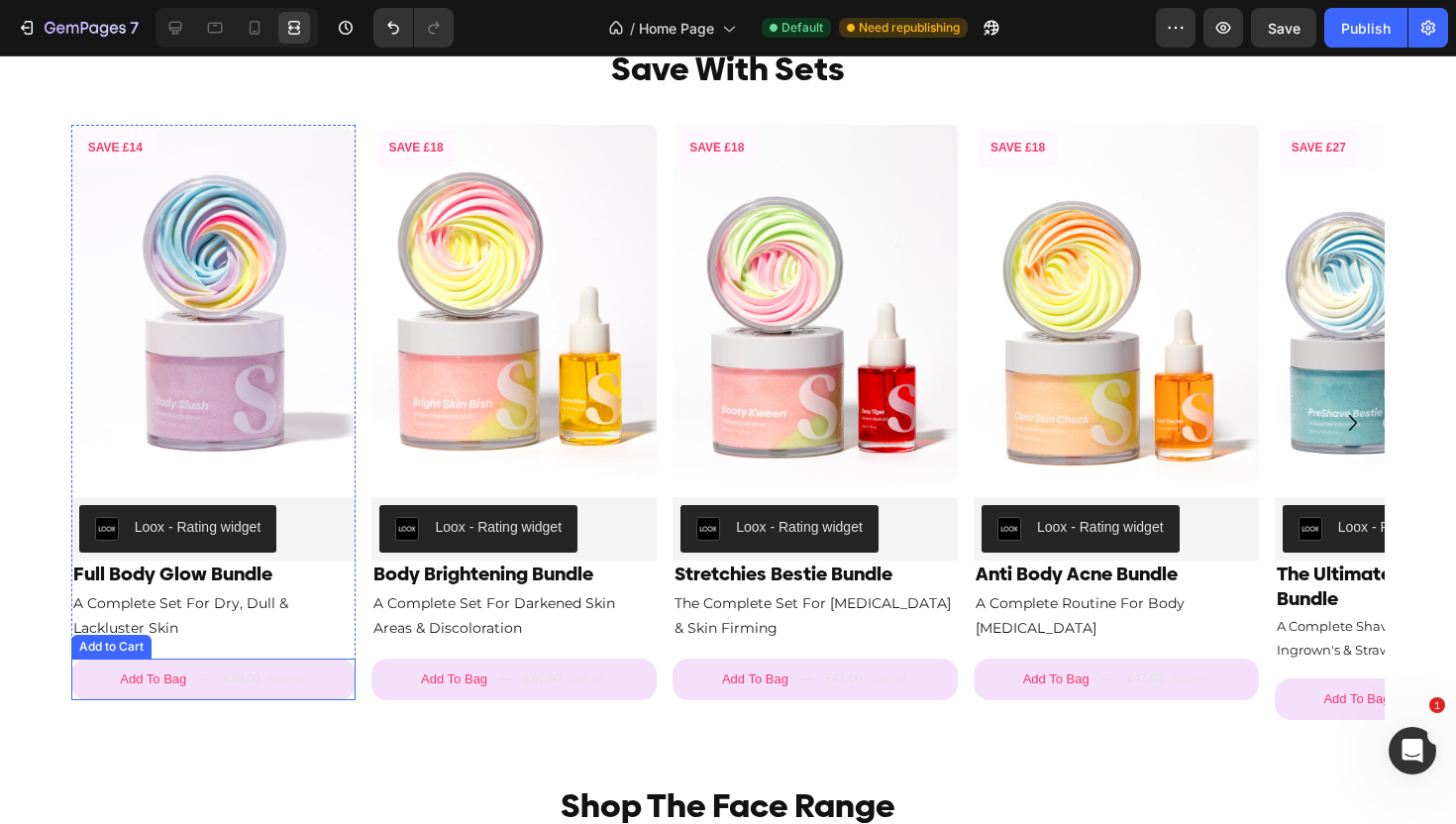 click on "£50.00" at bounding box center (286, 679) 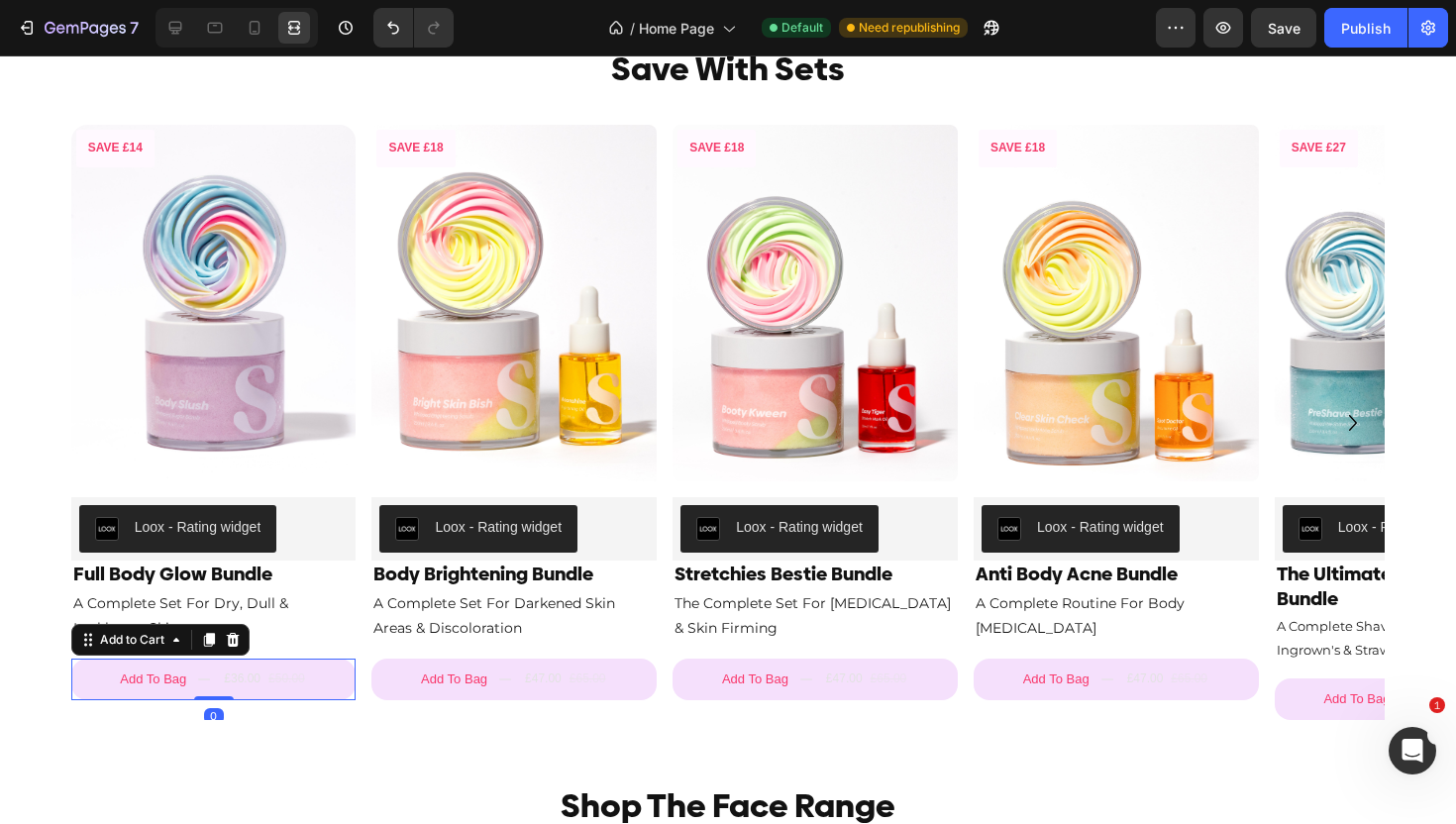 scroll, scrollTop: 0, scrollLeft: 0, axis: both 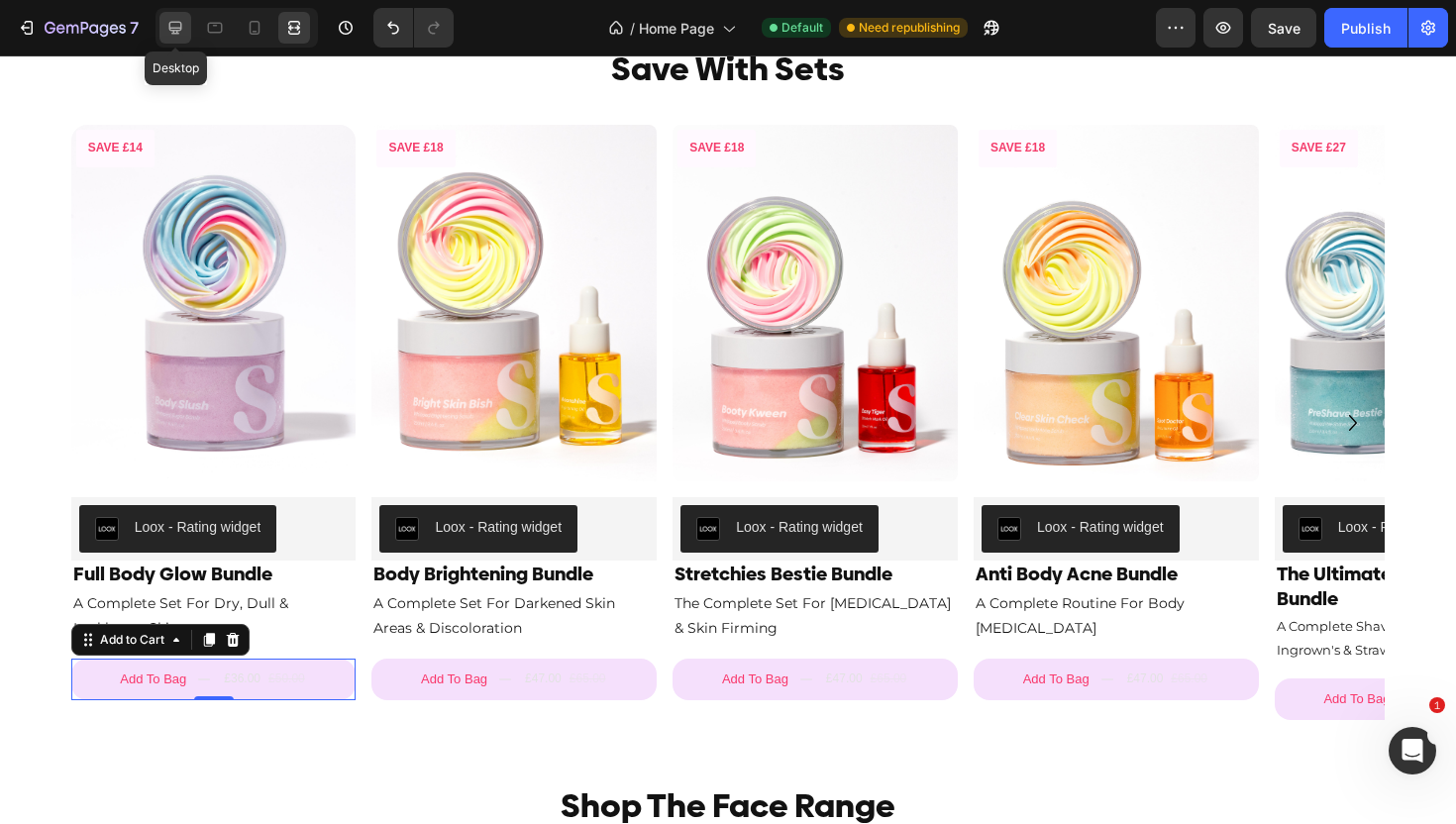 click 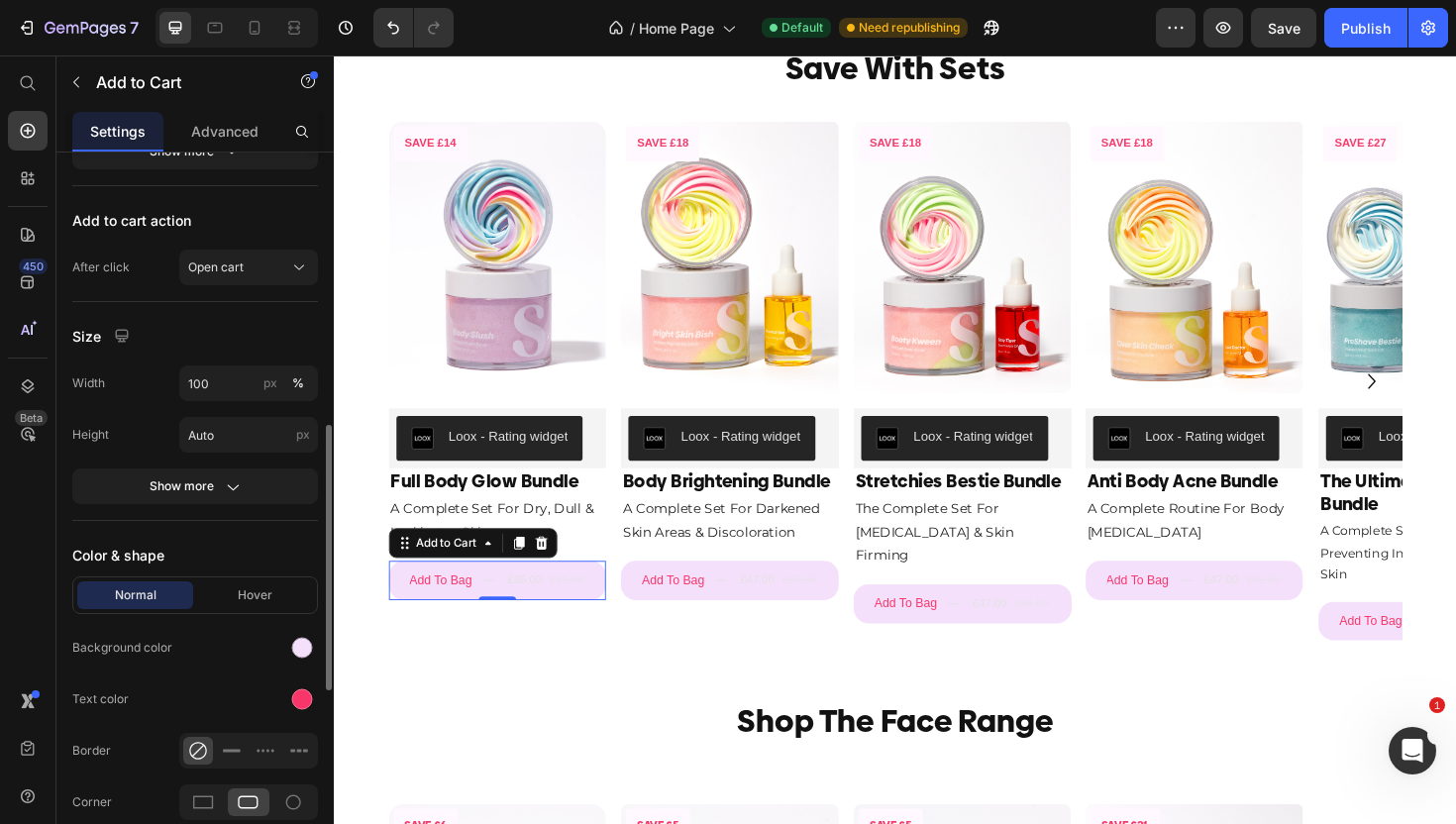 scroll, scrollTop: 861, scrollLeft: 0, axis: vertical 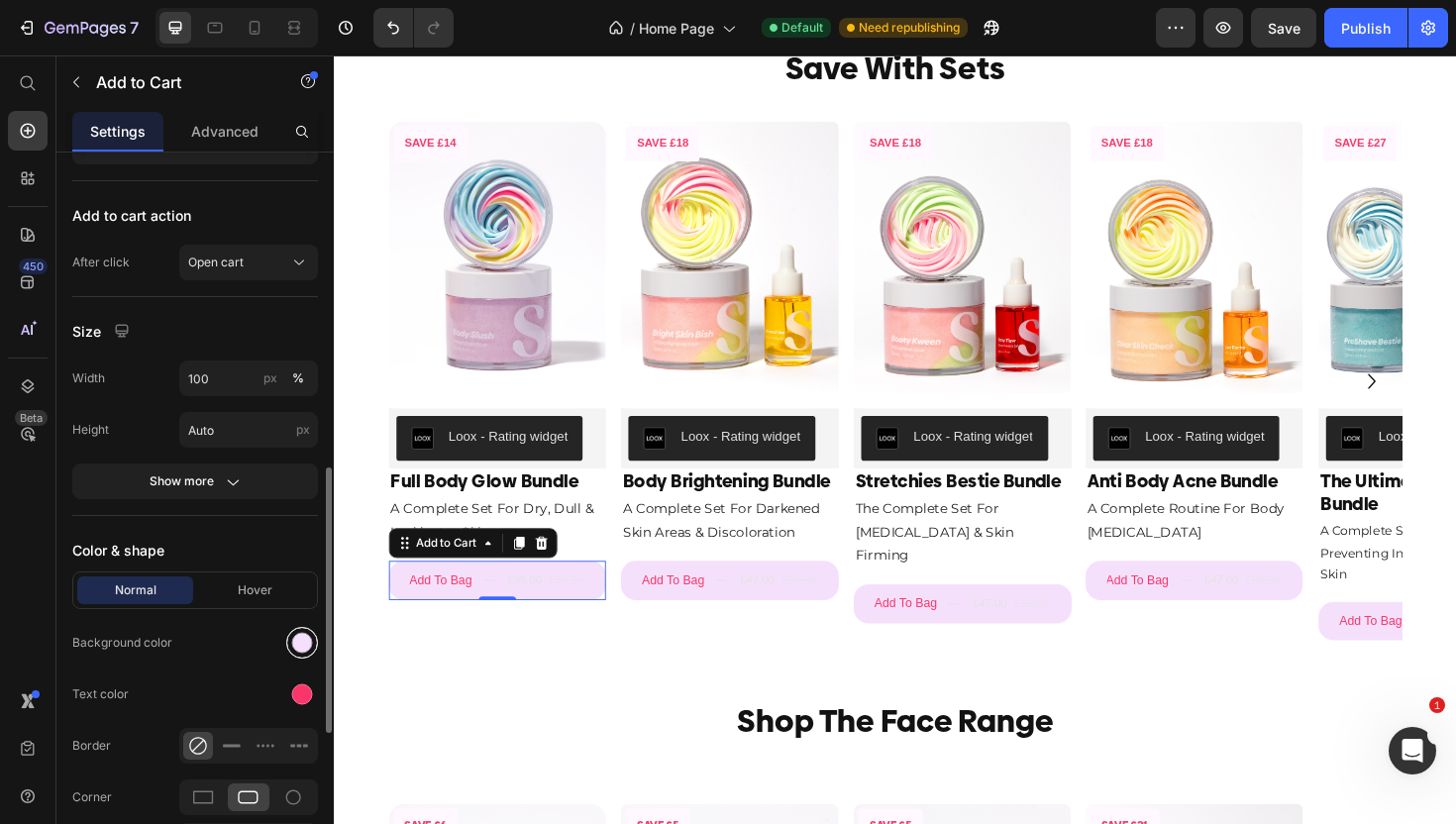 click at bounding box center (302, 643) 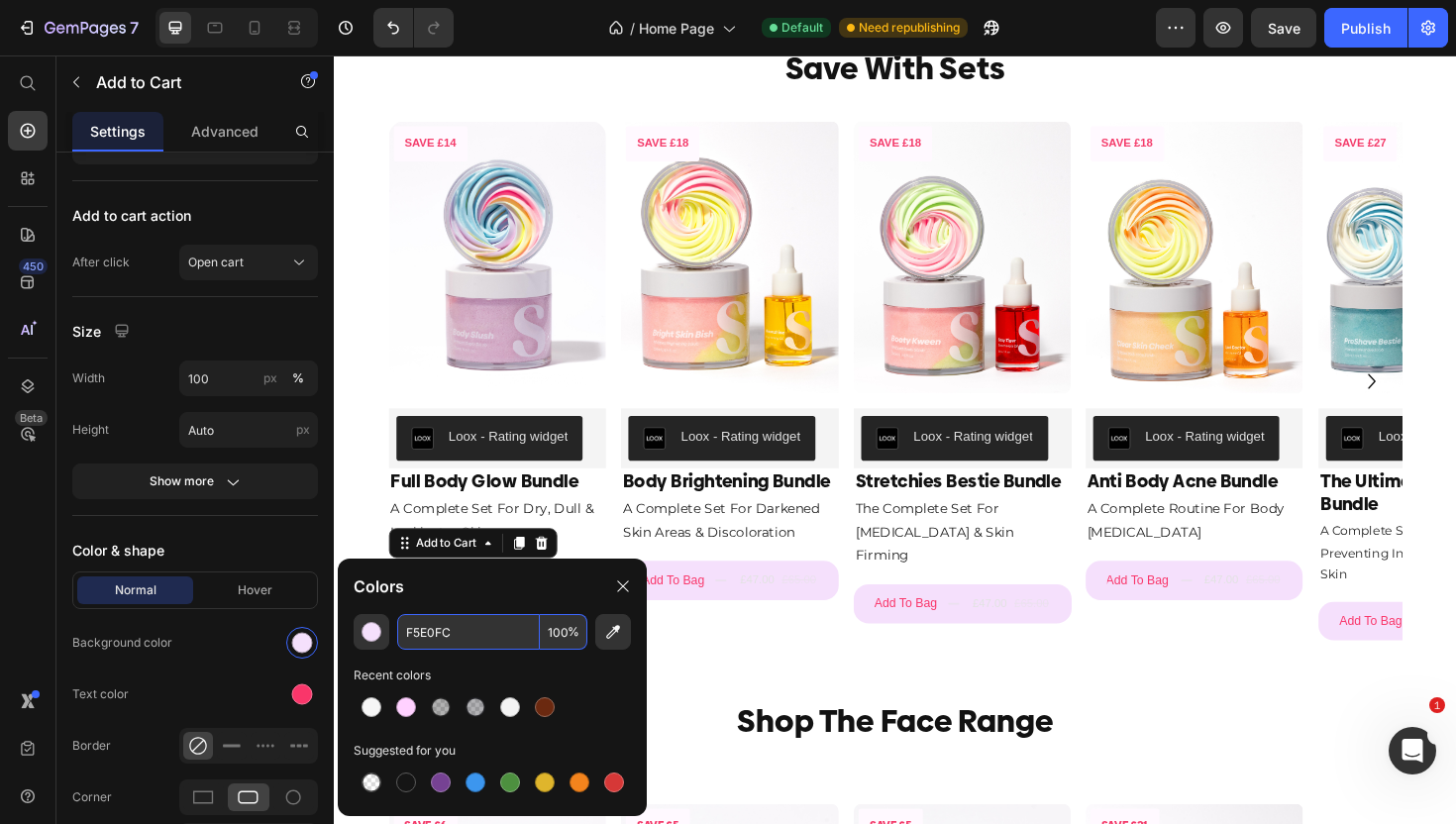 click on "F5E0FC" at bounding box center (468, 632) 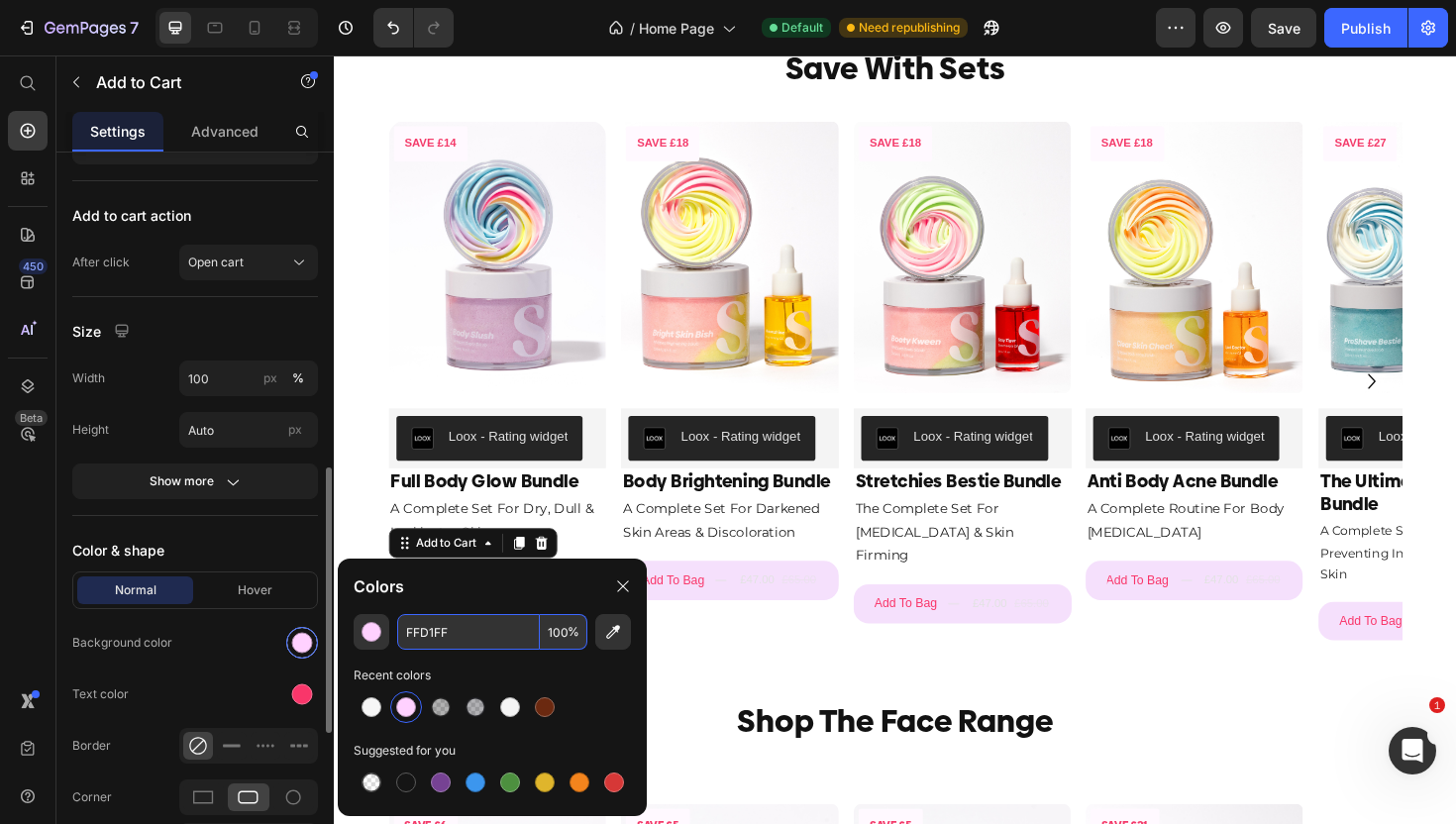 type on "FFD1FF" 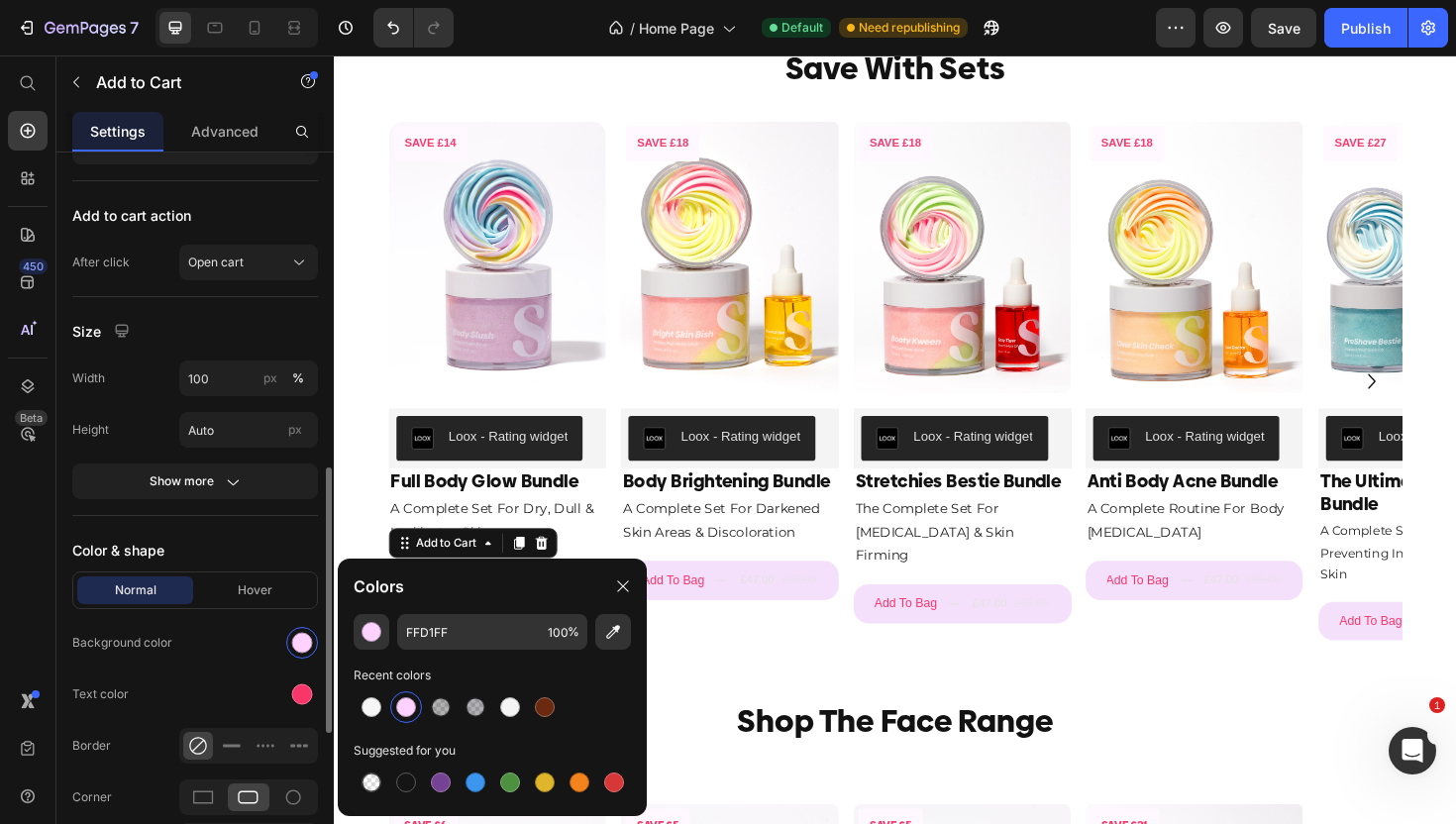 click on "Background color" 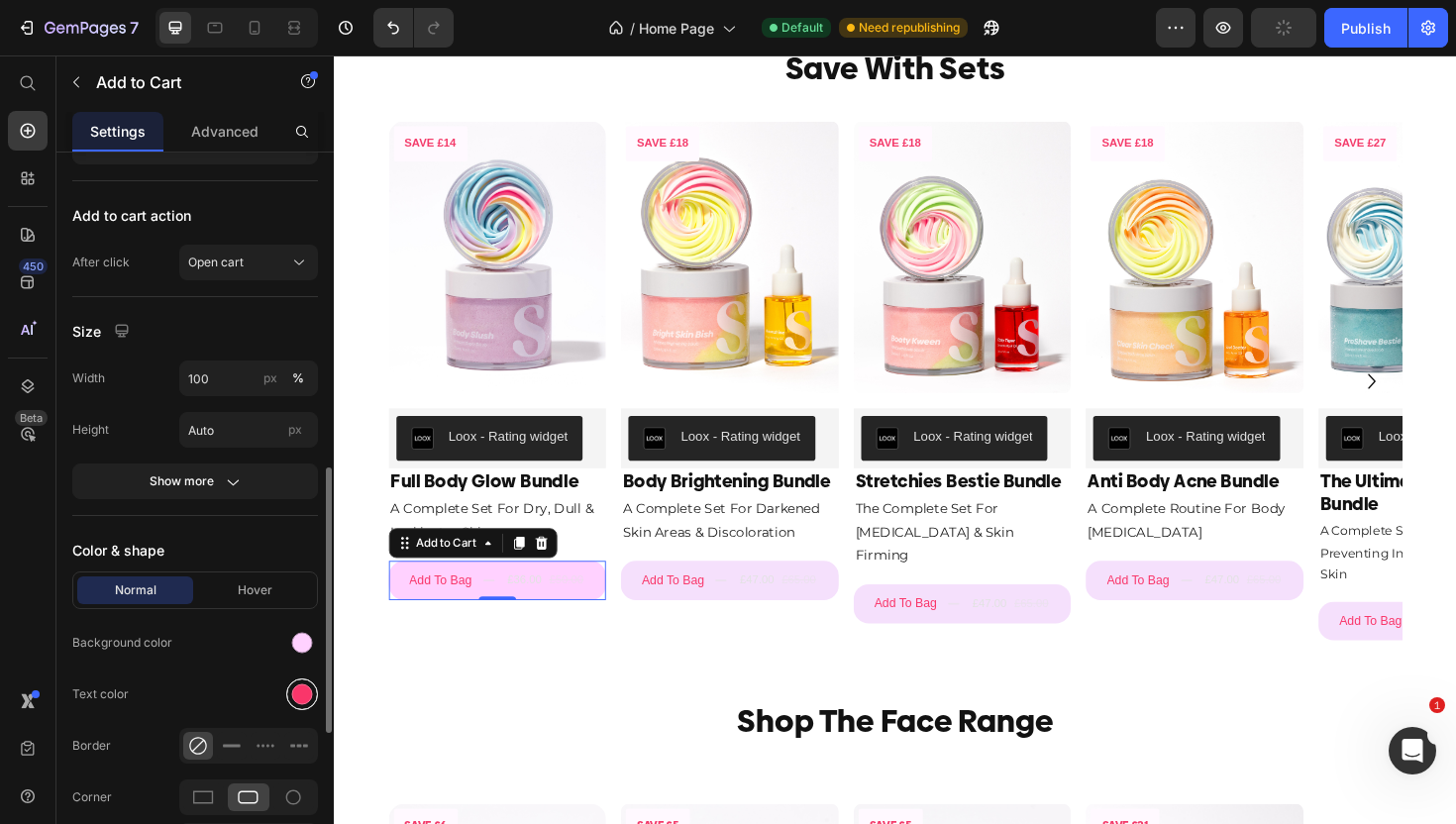click at bounding box center (302, 694) 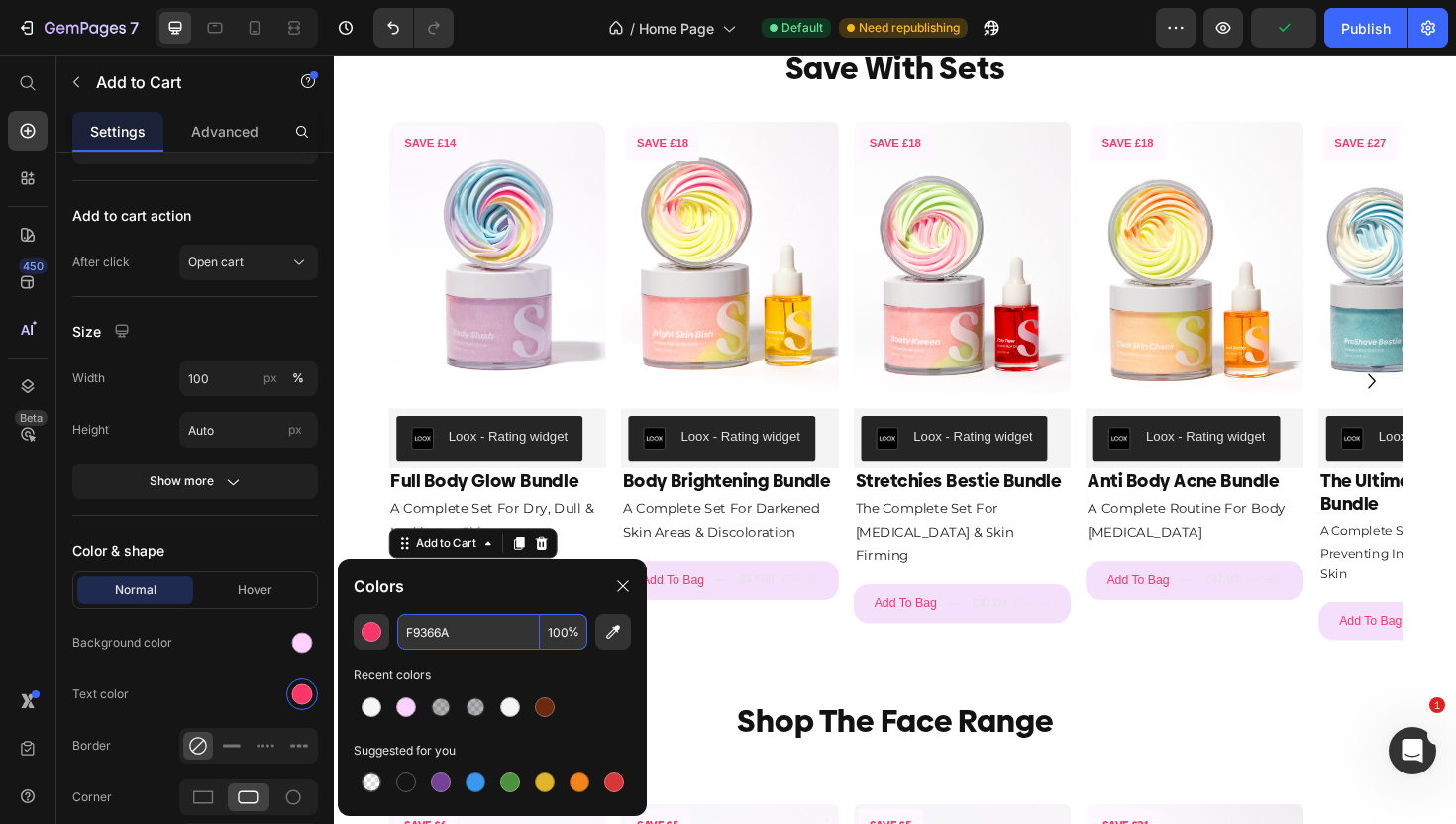 click on "F9366A" at bounding box center [468, 632] 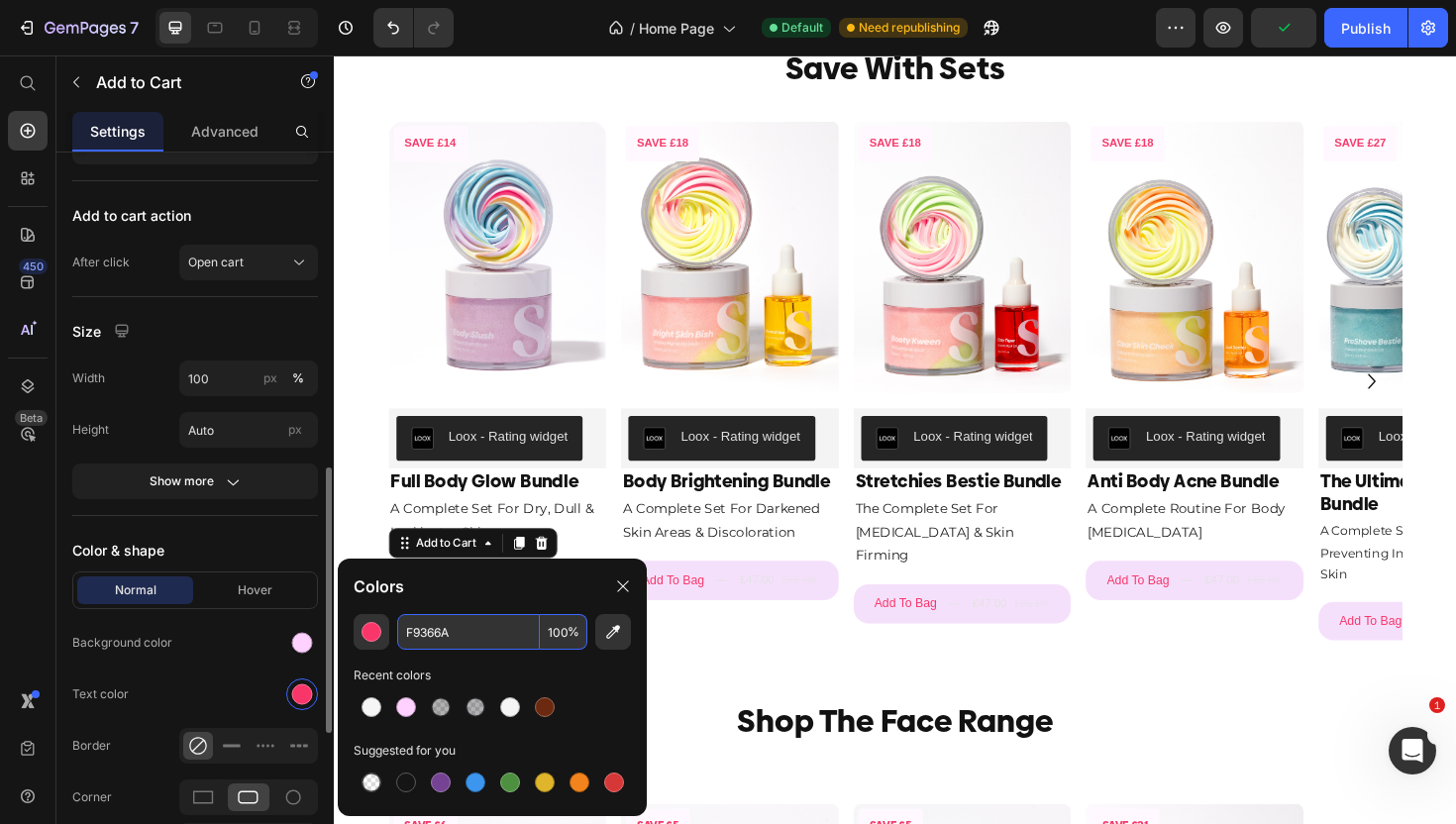 click on "Text color" 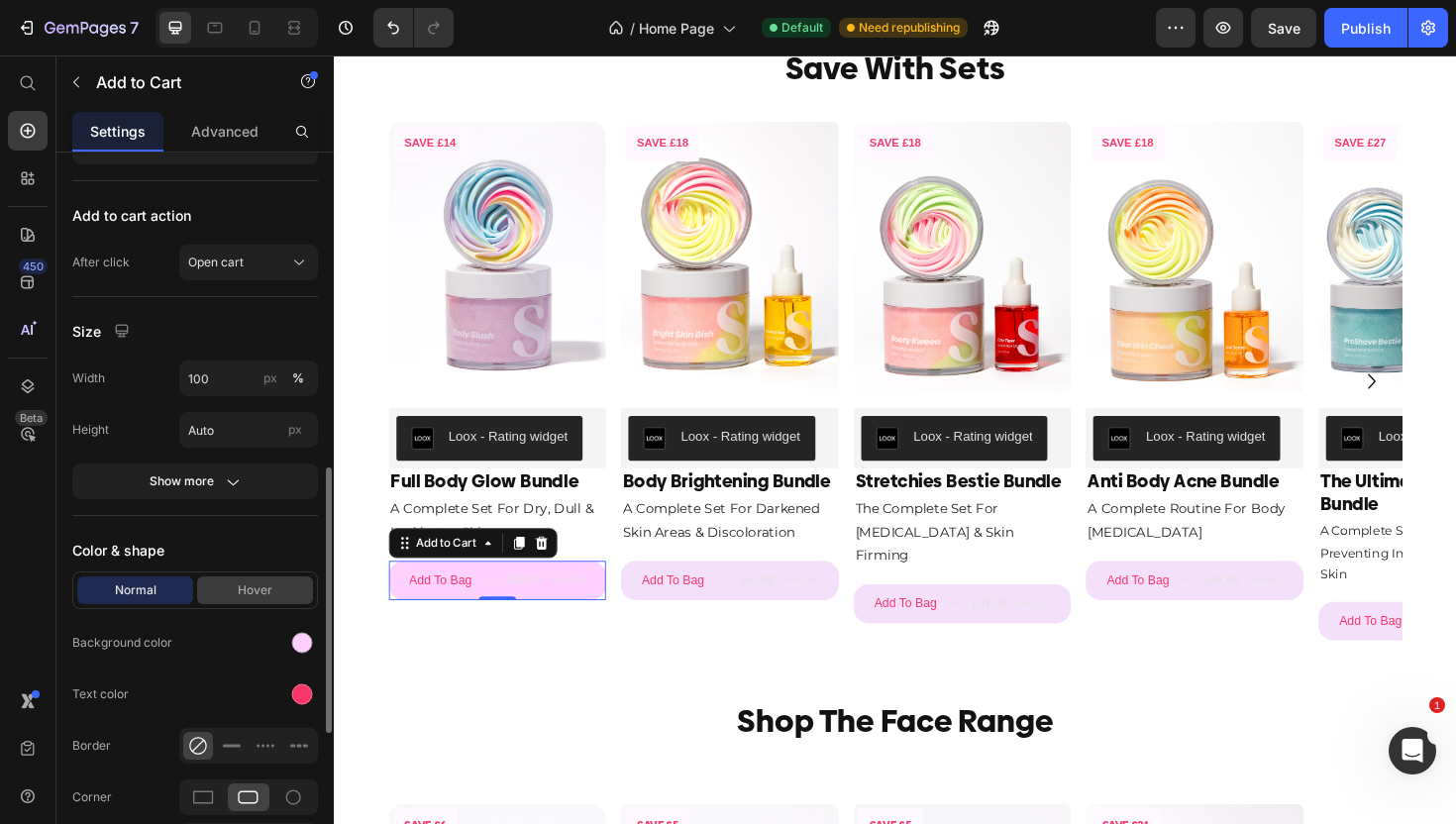 click on "Hover" at bounding box center [255, 590] 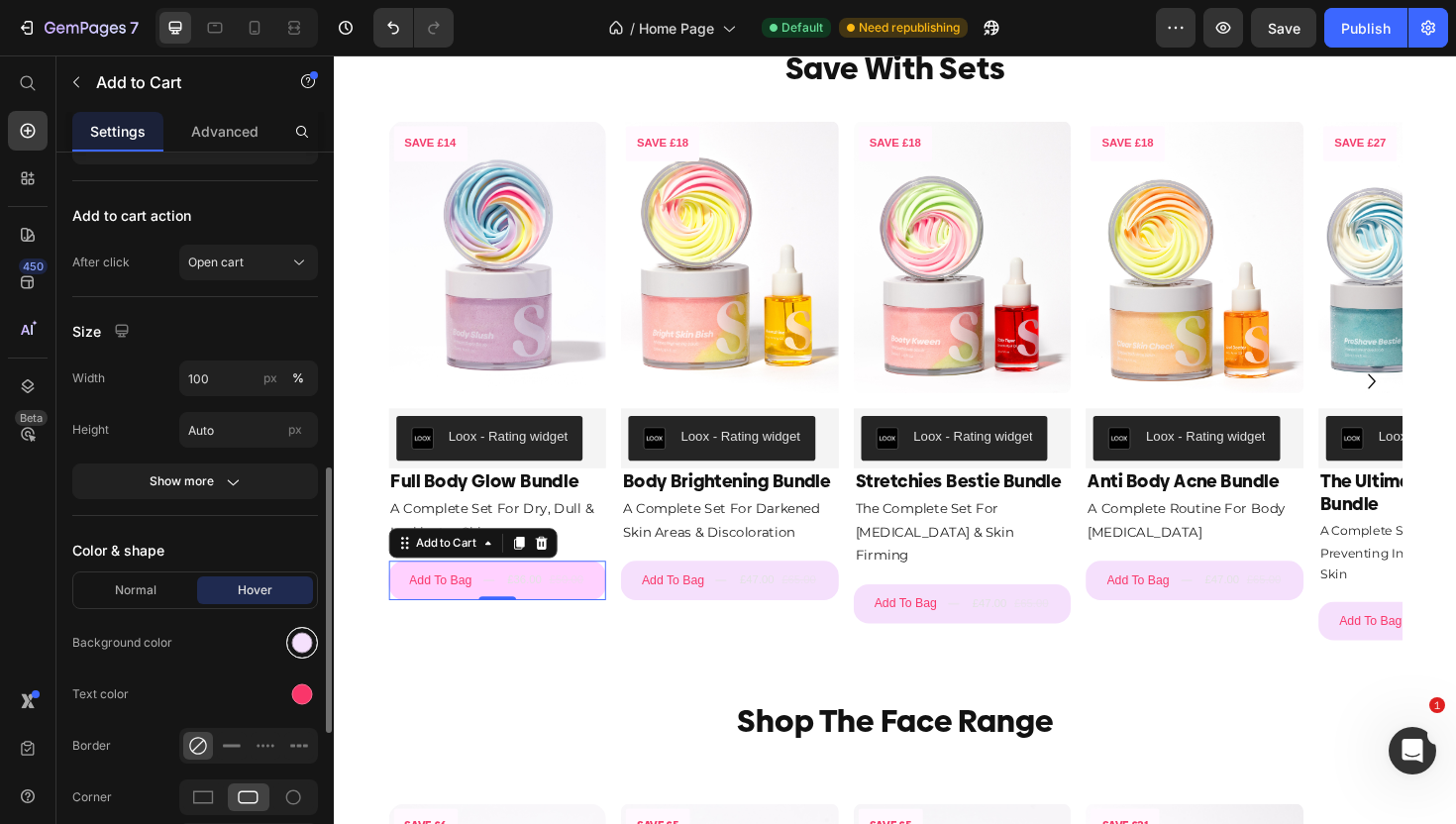 click at bounding box center (302, 643) 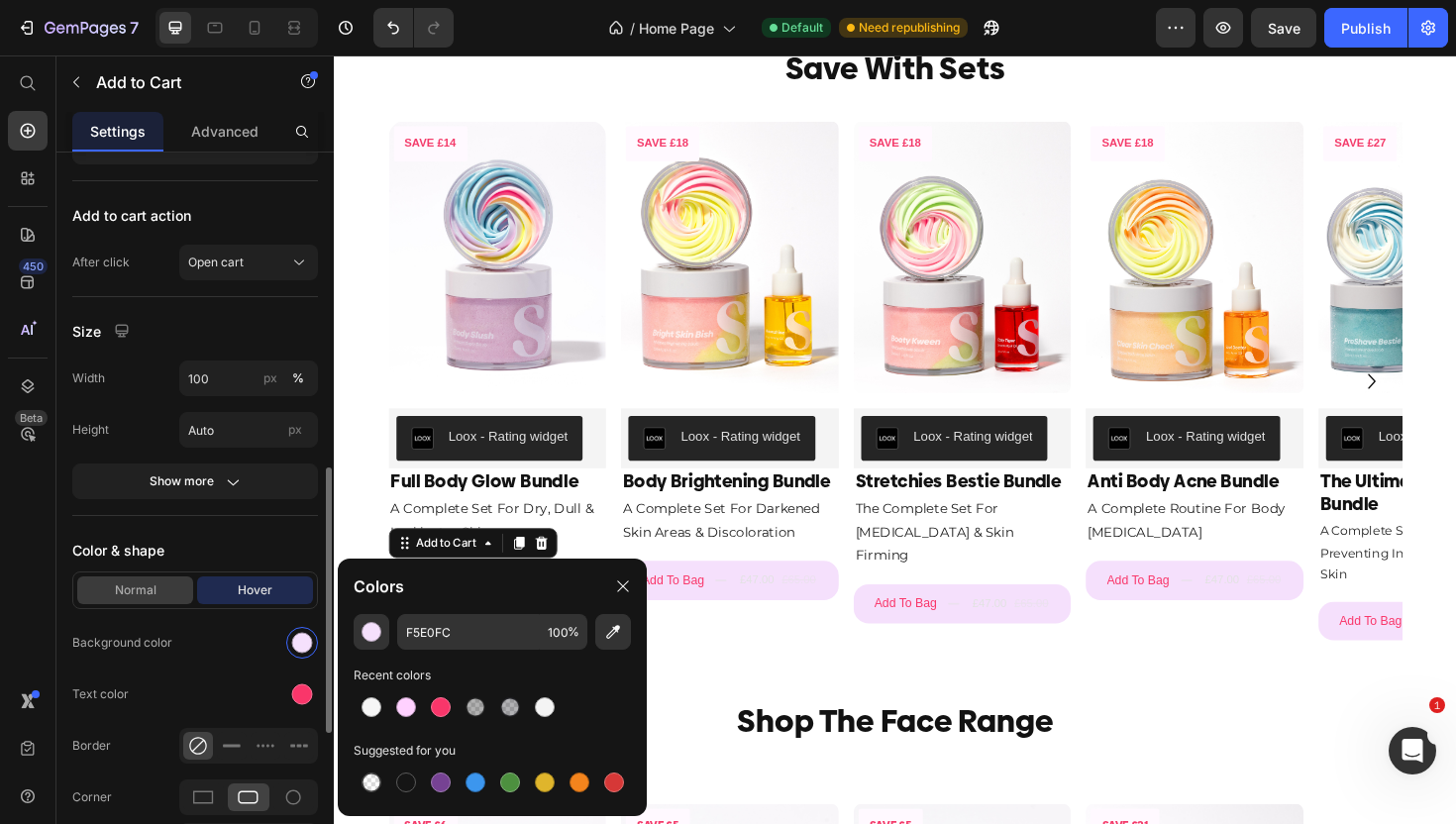 click on "Normal" at bounding box center (135, 590) 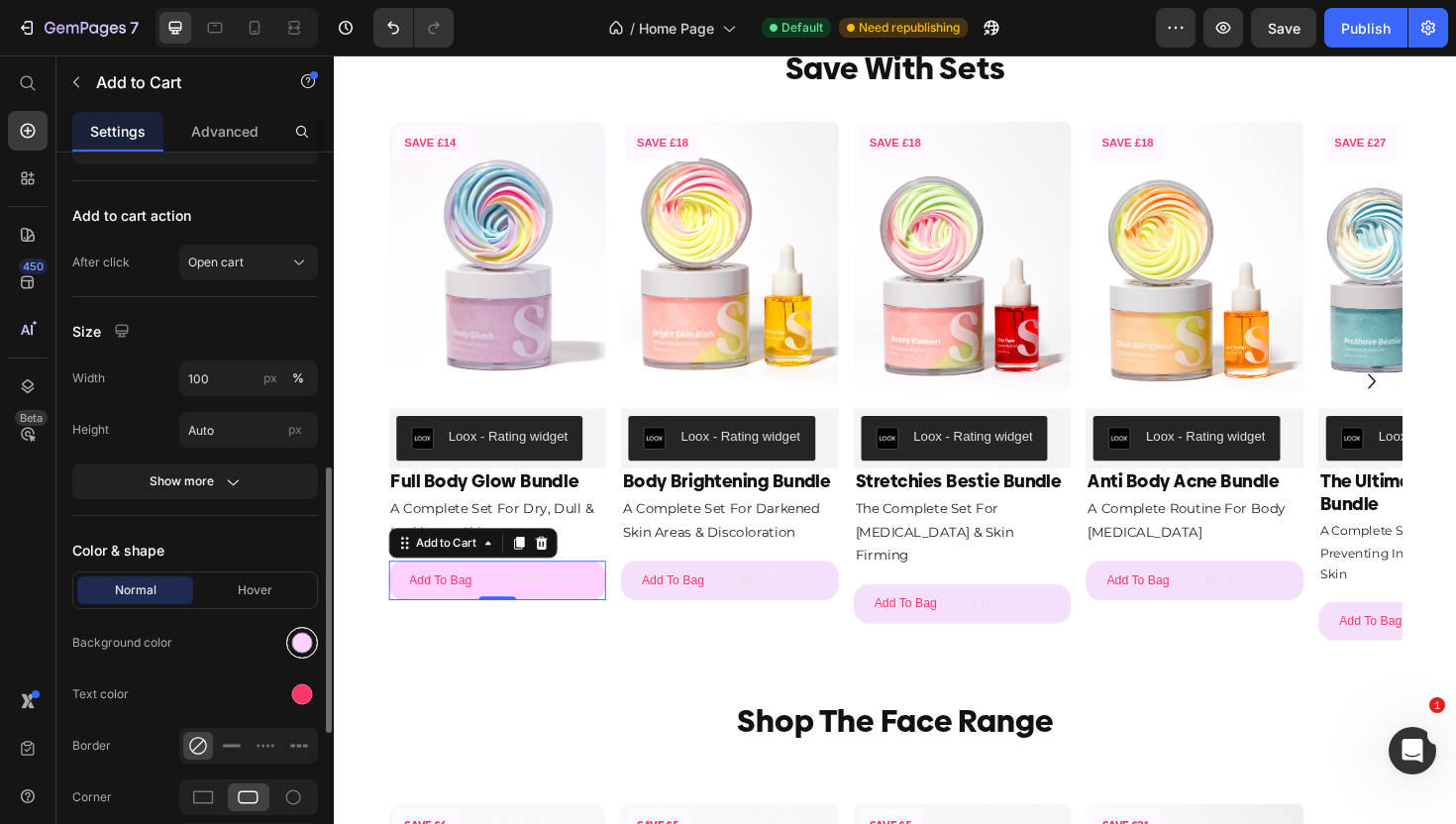 click at bounding box center [302, 643] 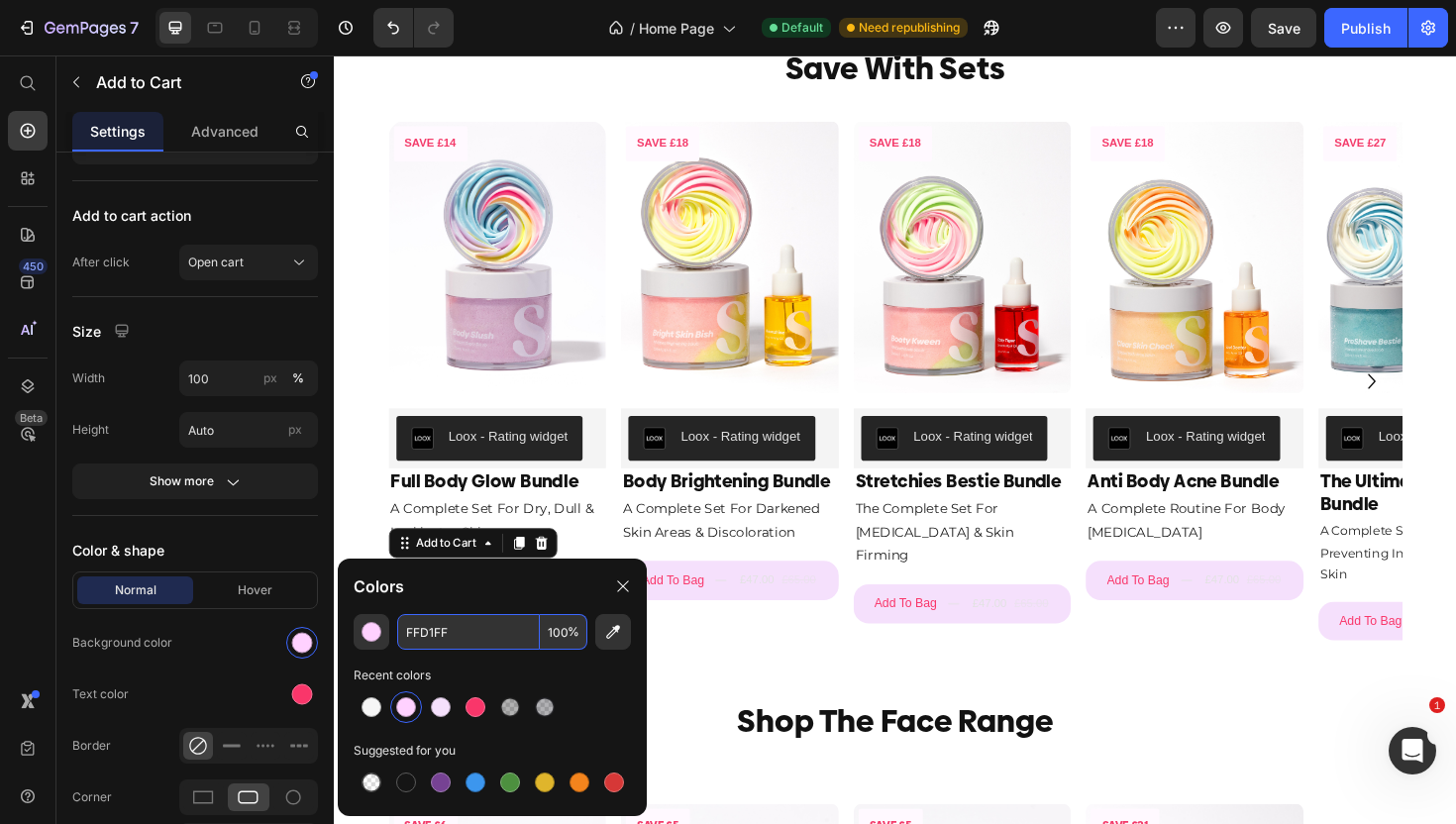 click on "FFD1FF" at bounding box center (468, 632) 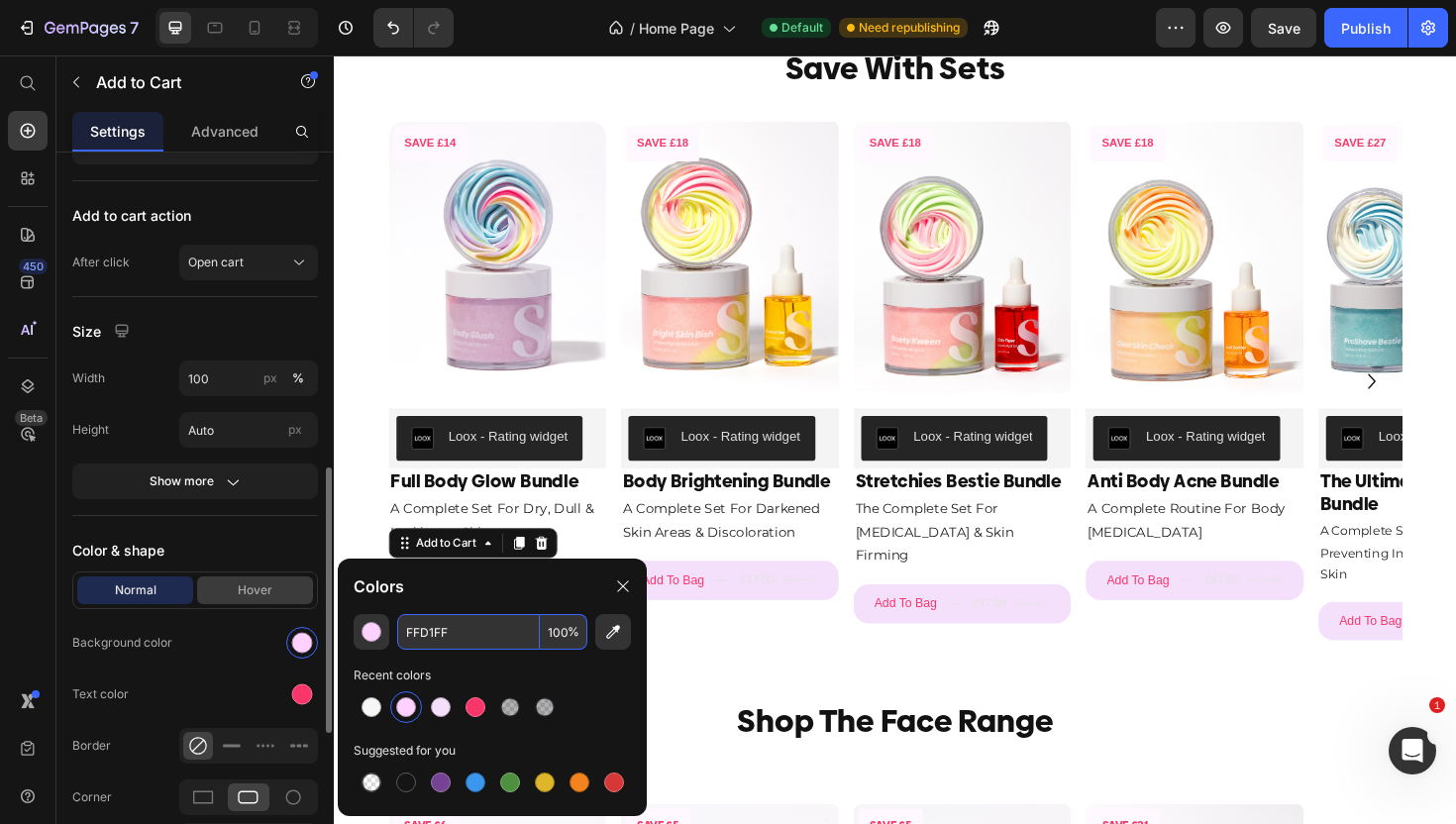 click on "Hover" at bounding box center [255, 590] 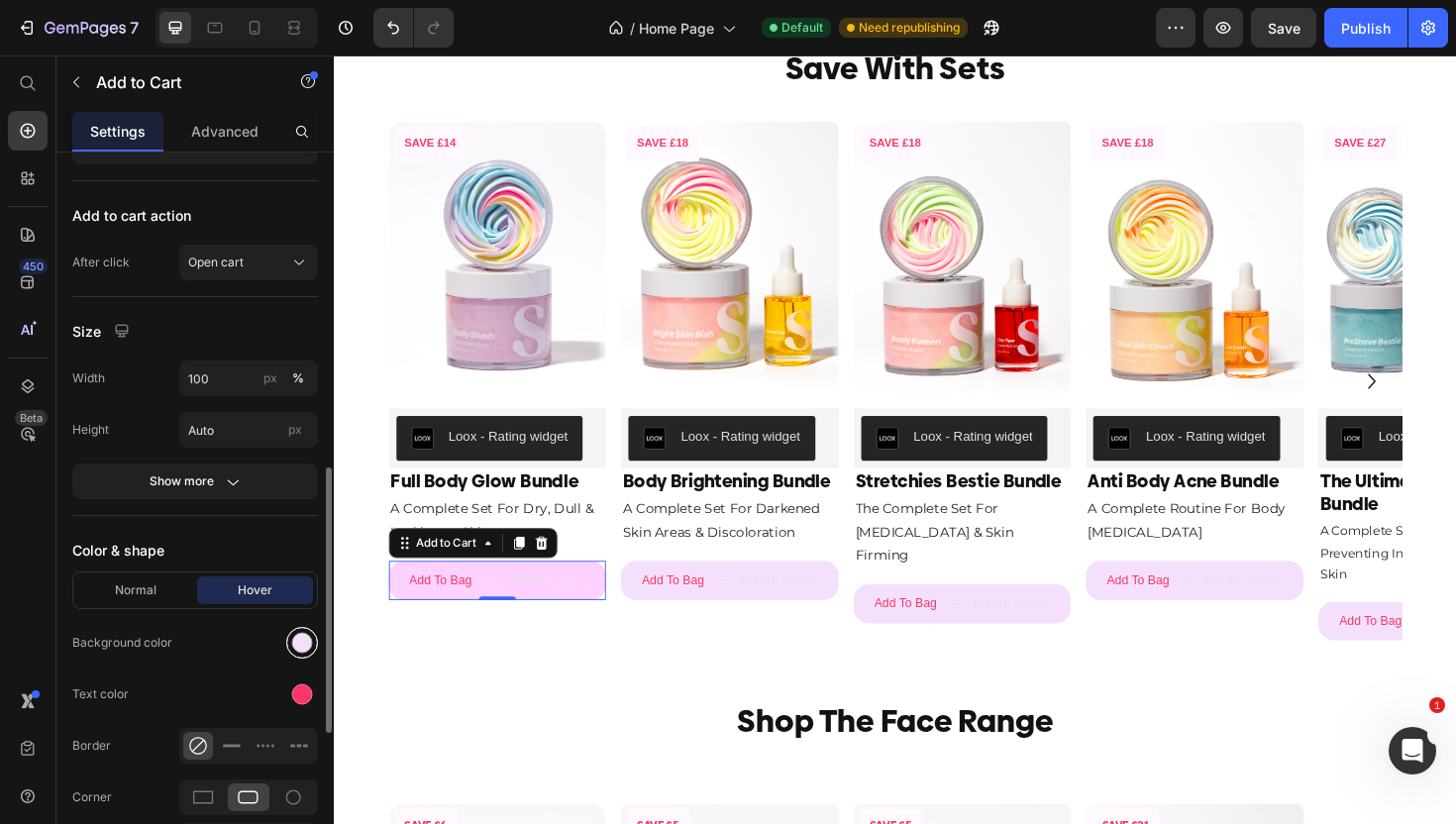 click at bounding box center [302, 643] 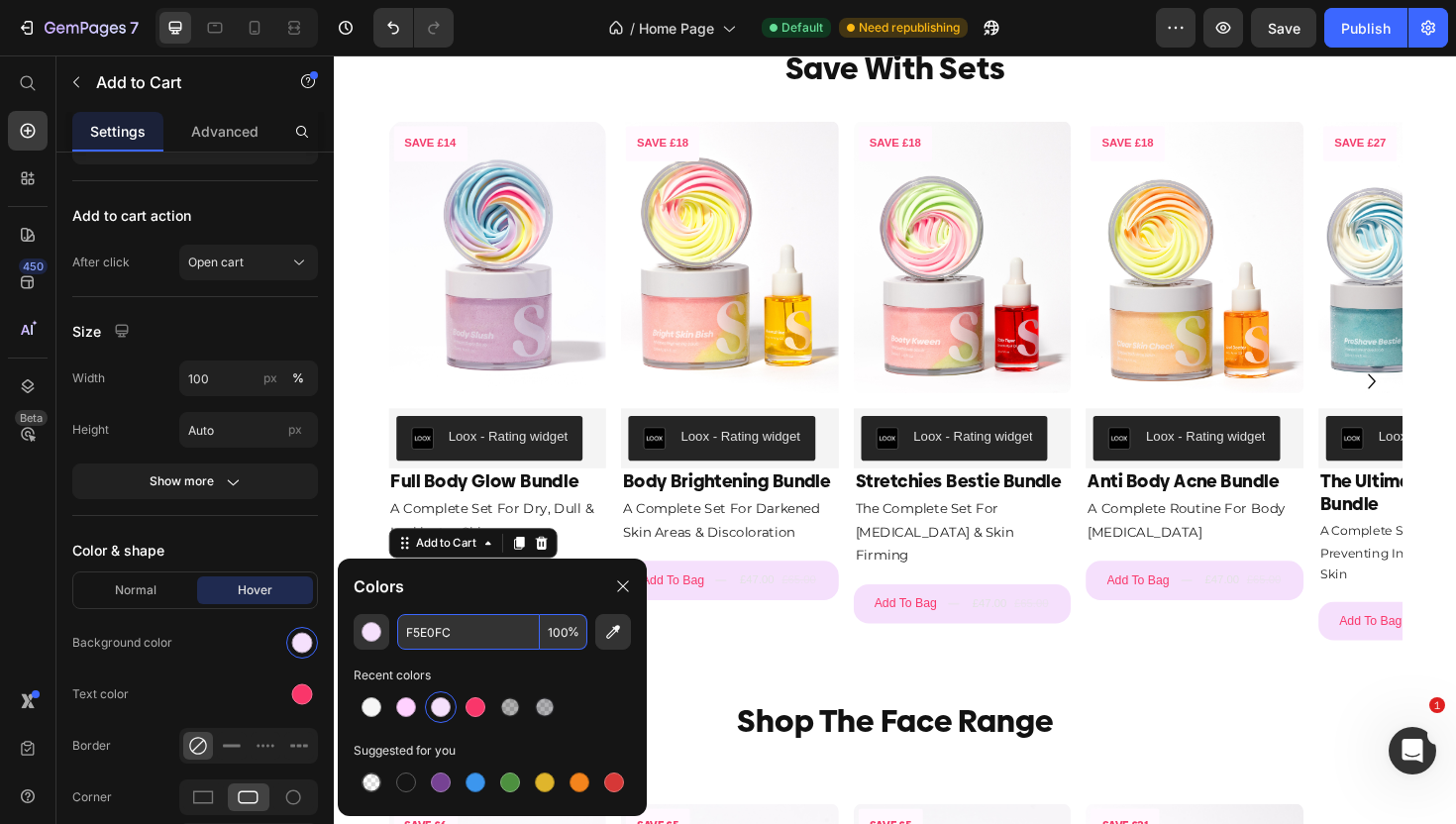 click on "F5E0FC" at bounding box center [468, 632] 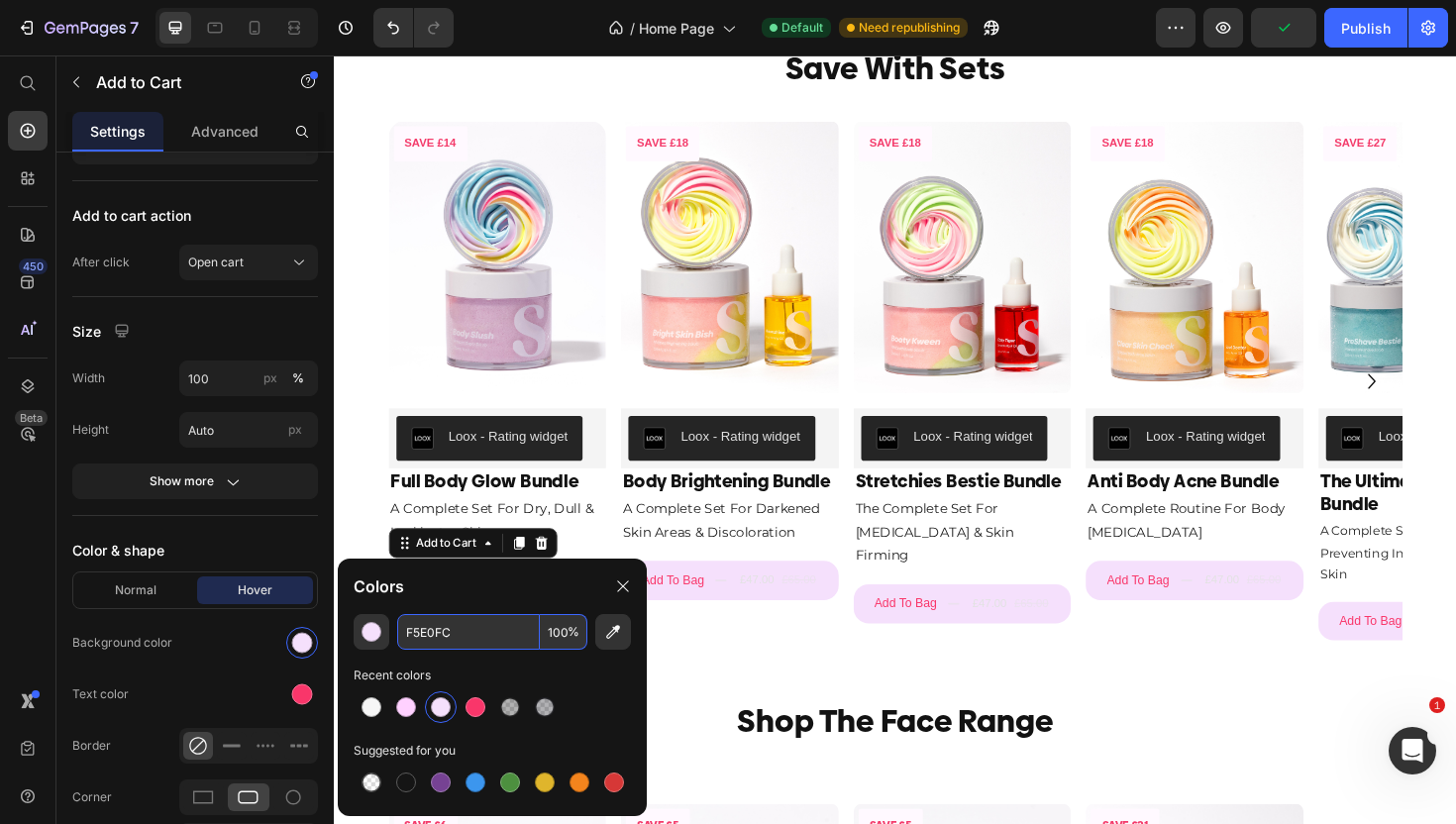 paste on "FD1FF" 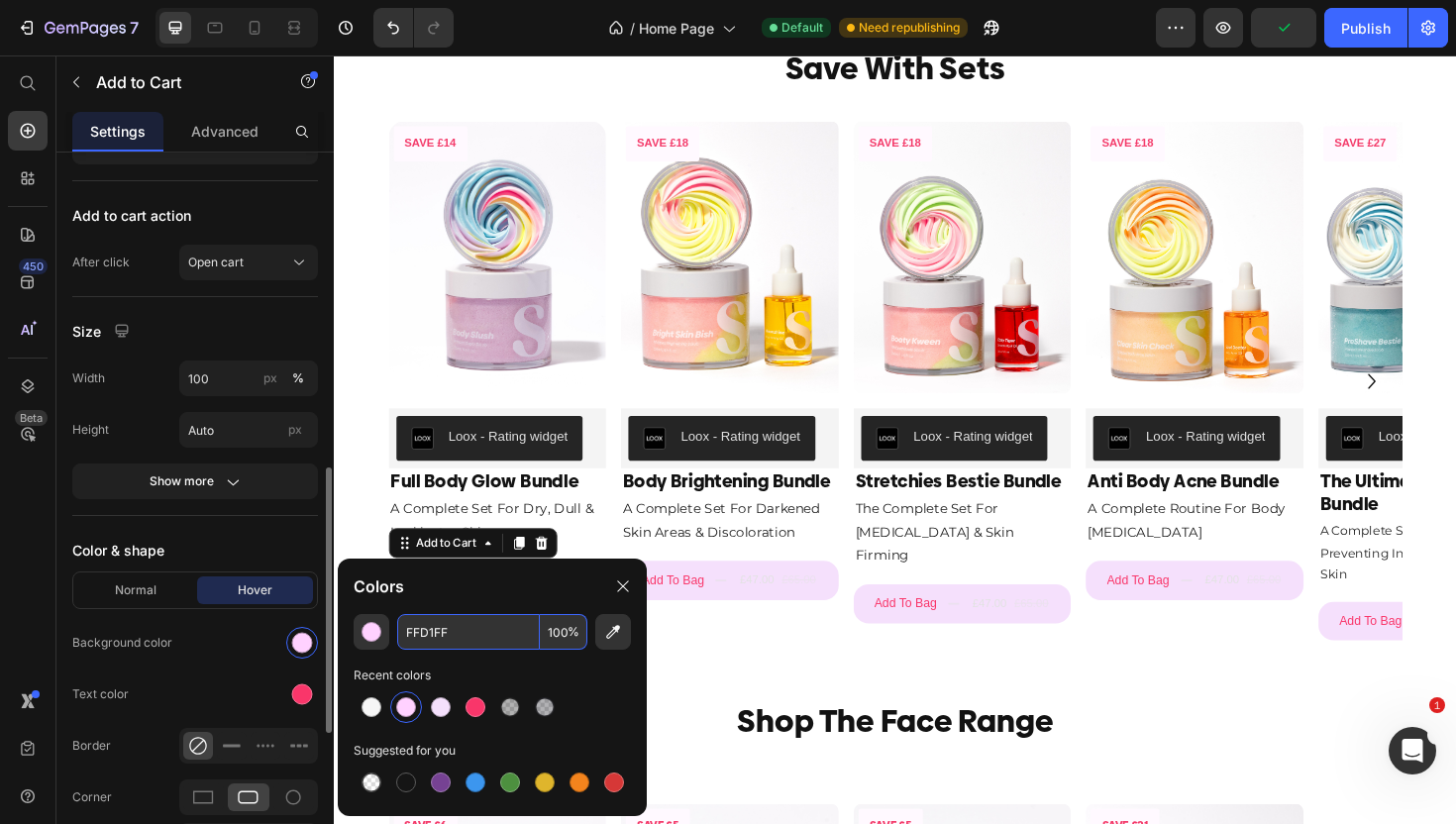 type on "FFD1FF" 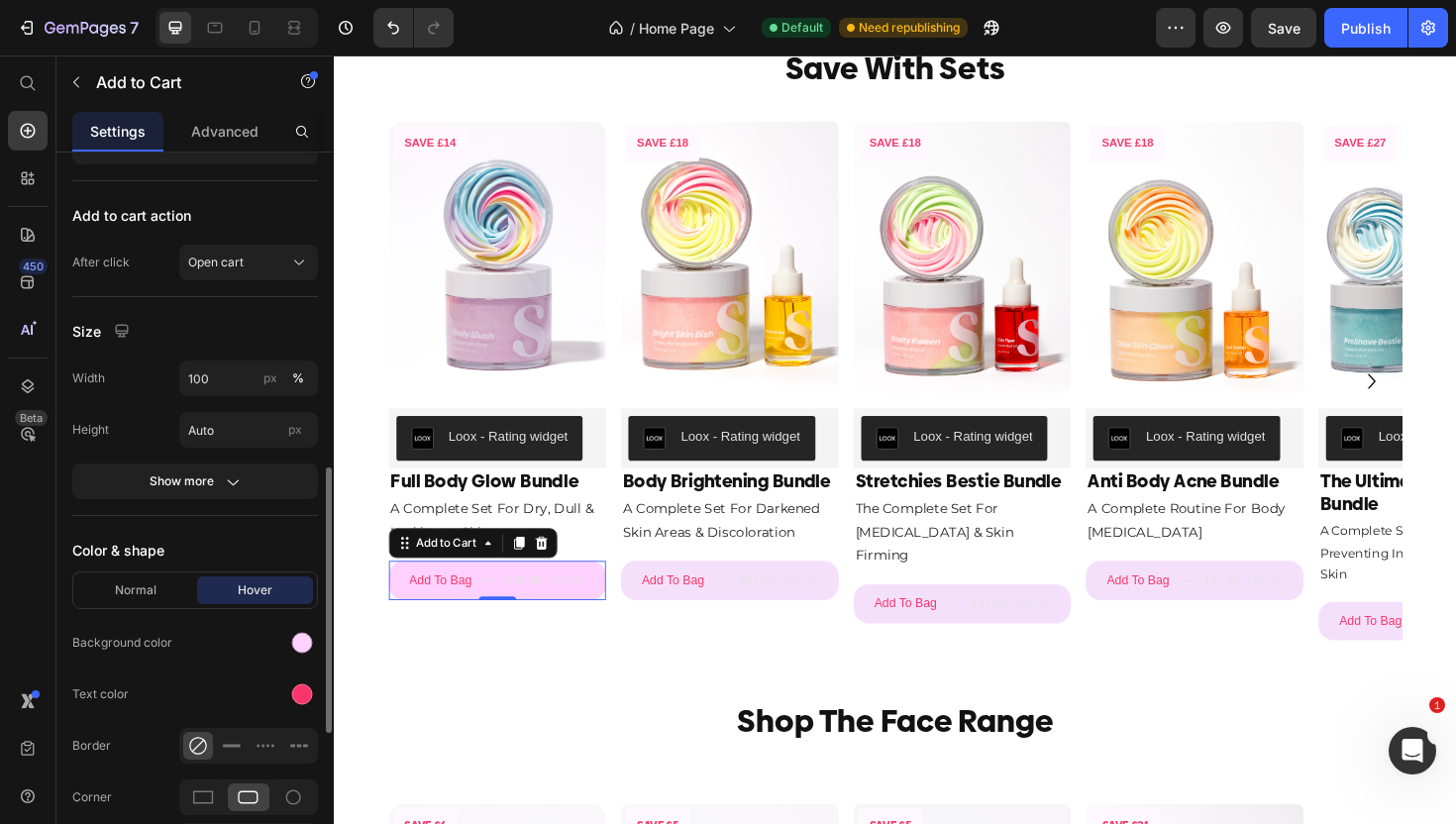 click on "Normal Hover Background color Text color Border Corner 16 16 16 16 Shadow" 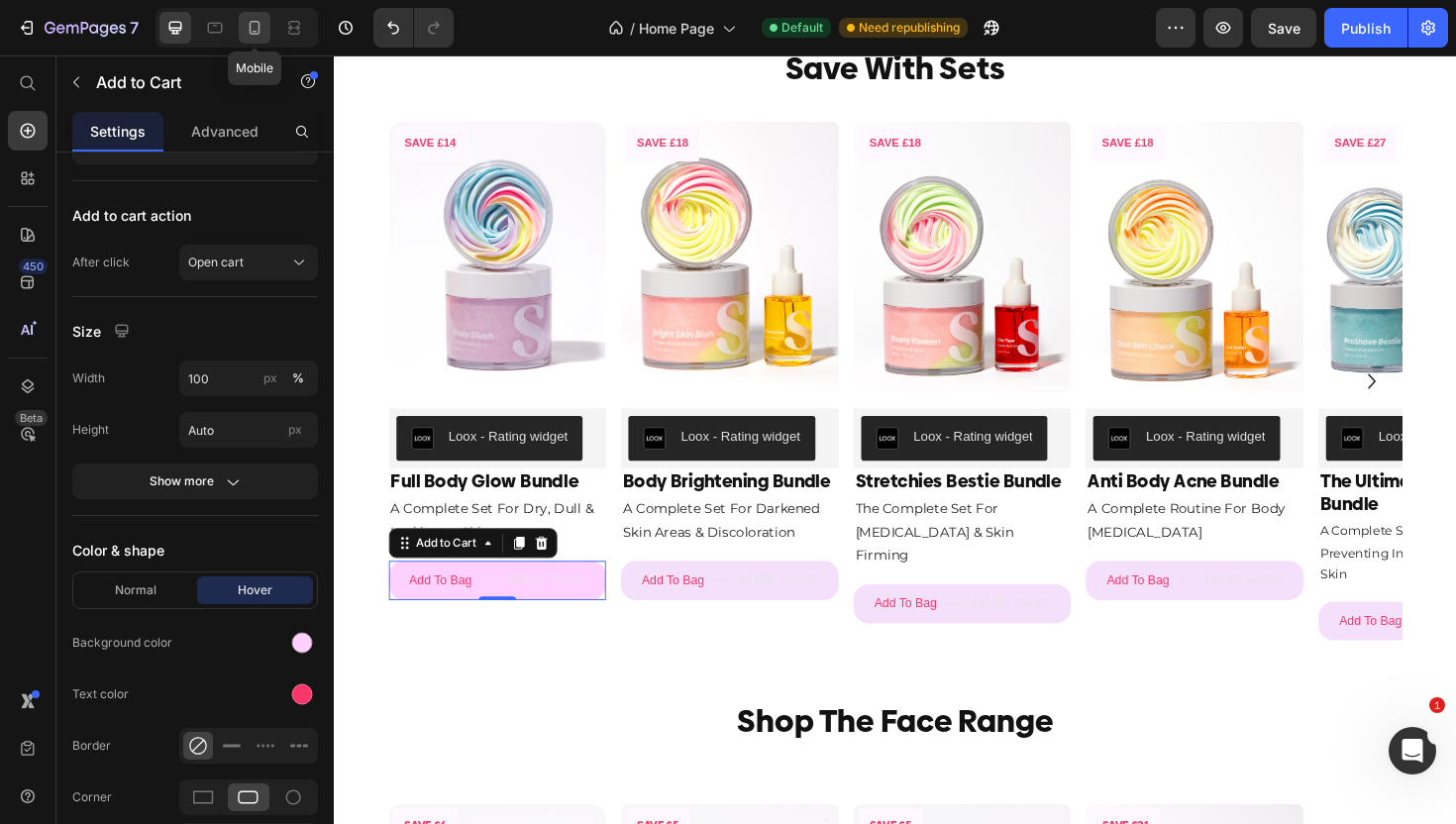 click 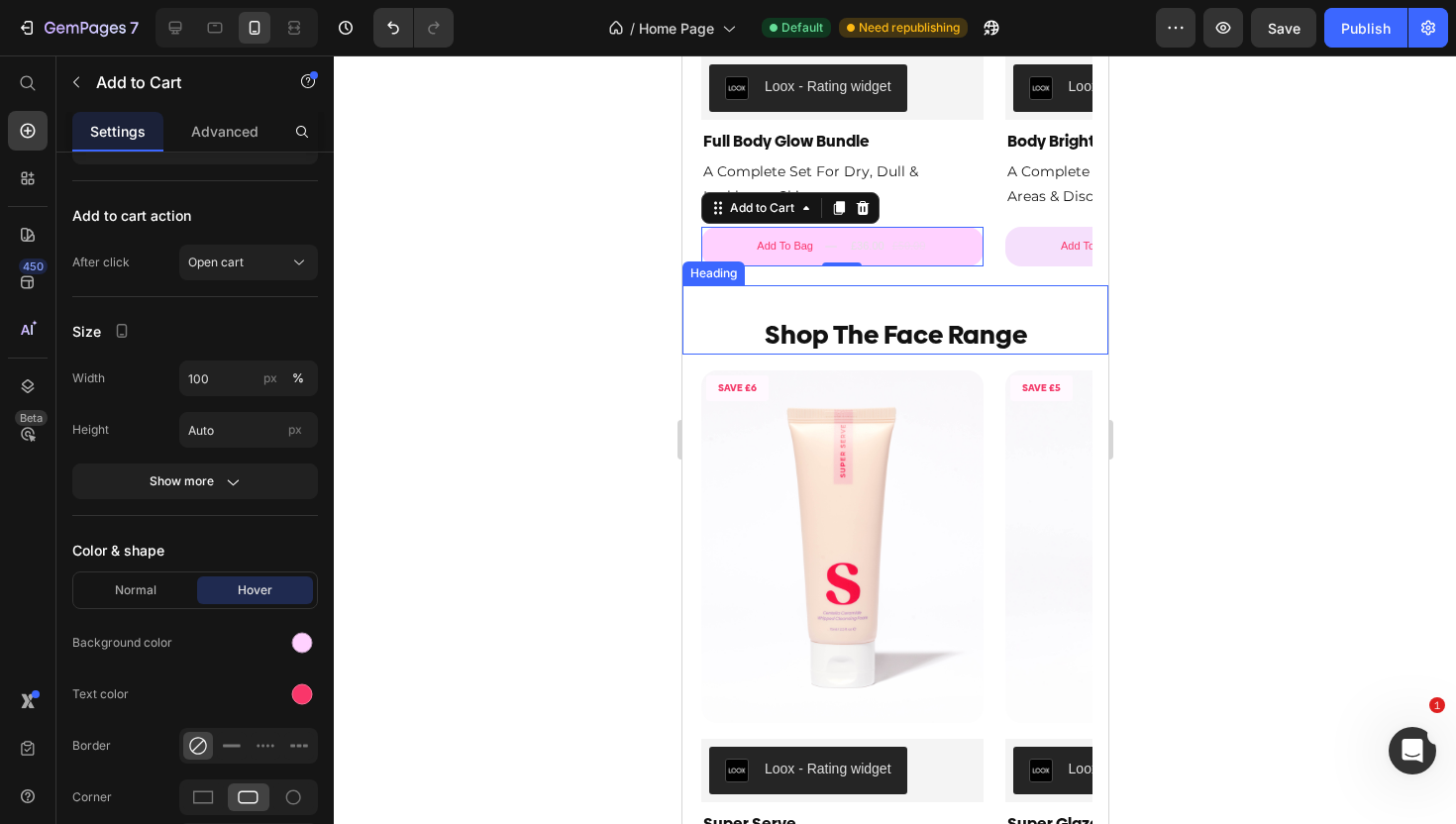 scroll, scrollTop: 1390, scrollLeft: 0, axis: vertical 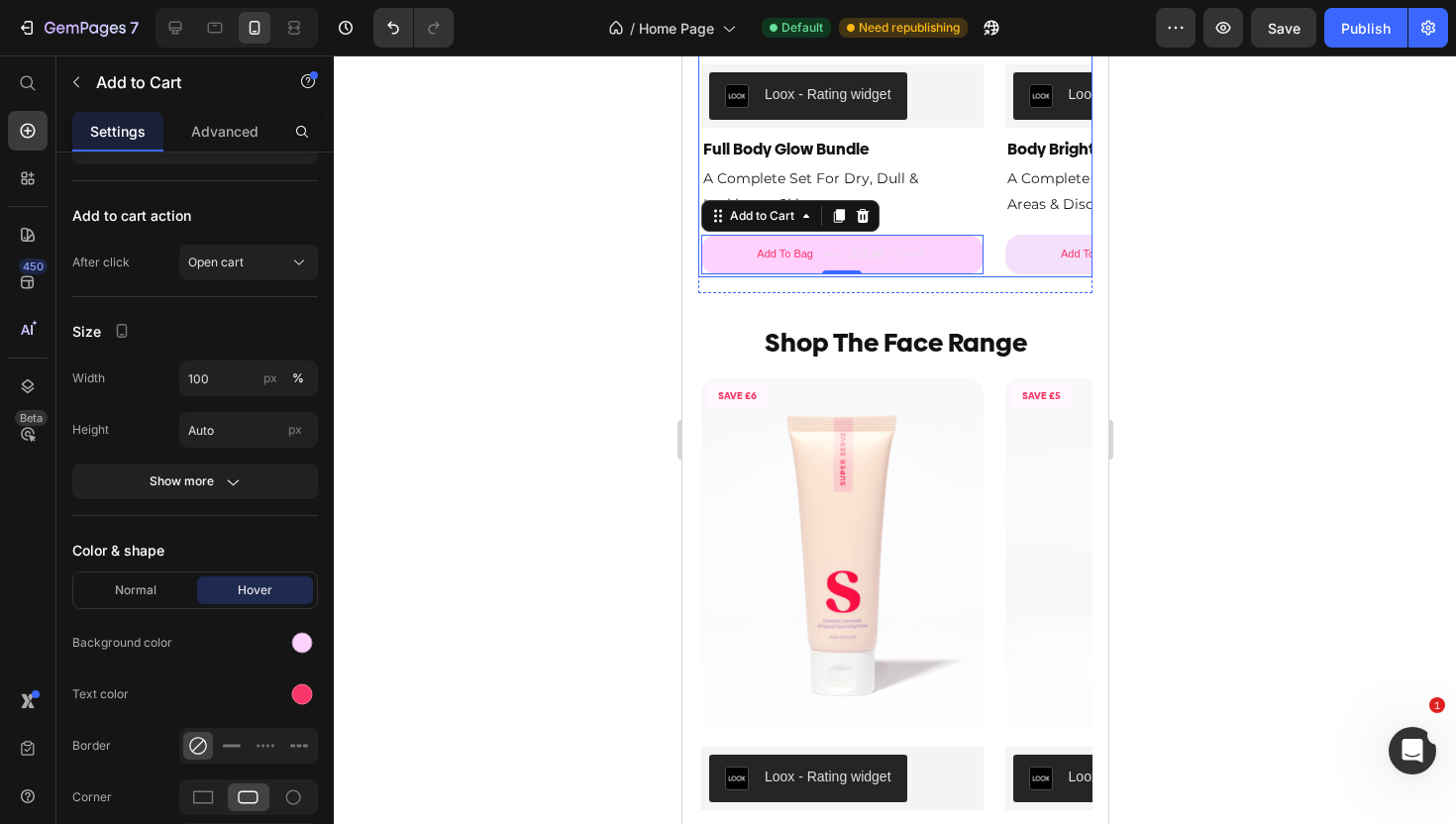 click on "SAVE £14 Product Badge Product Images Loox - Rating widget Loox Full Body Glow Bundle Product Title A Complete Set For Dry, Dull & Lackluster Skin Text Block Add To Bag
£36.00 £50.00 Add to Cart   0 Product Row" at bounding box center (841, -14) 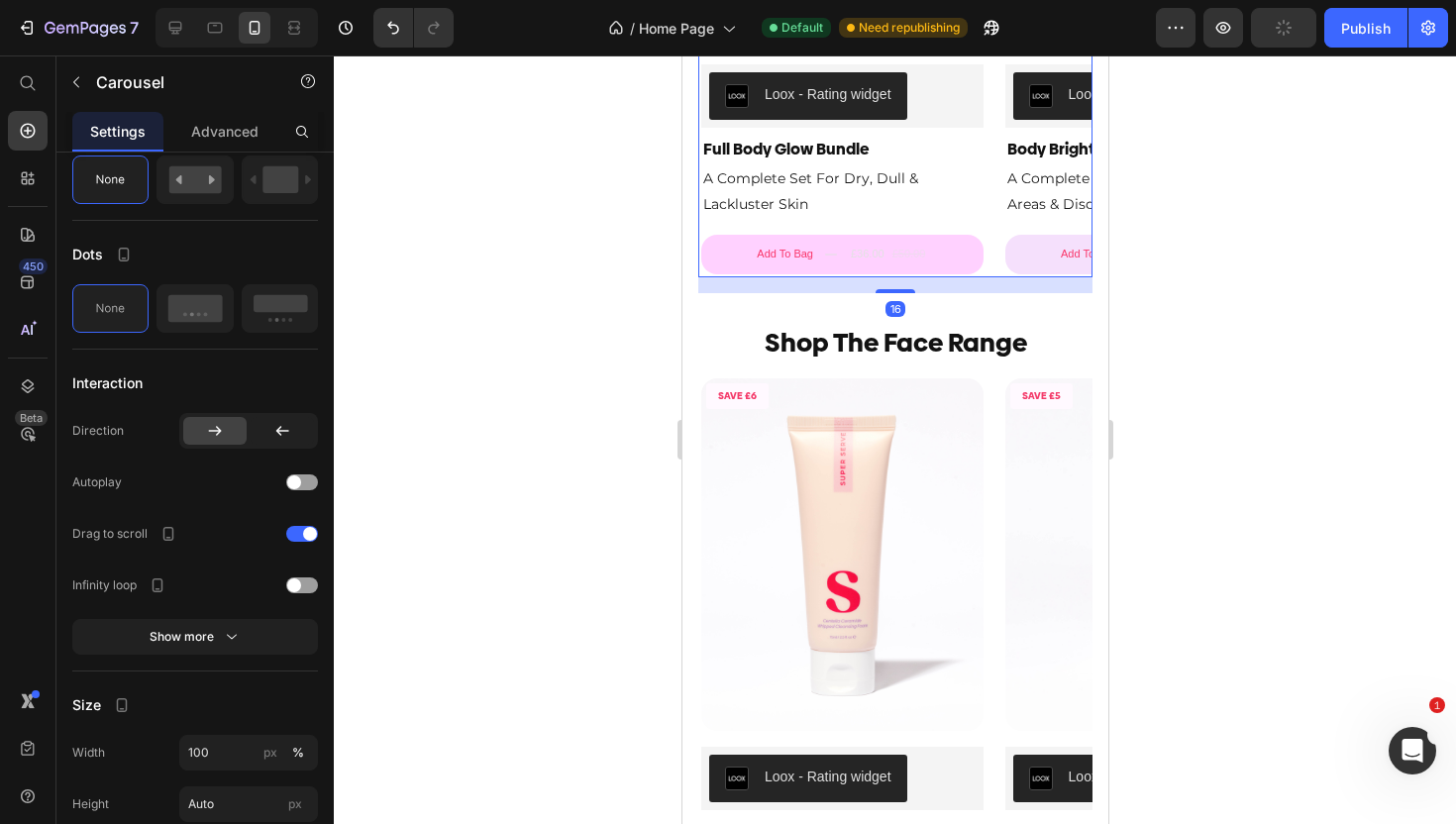 scroll, scrollTop: 0, scrollLeft: 0, axis: both 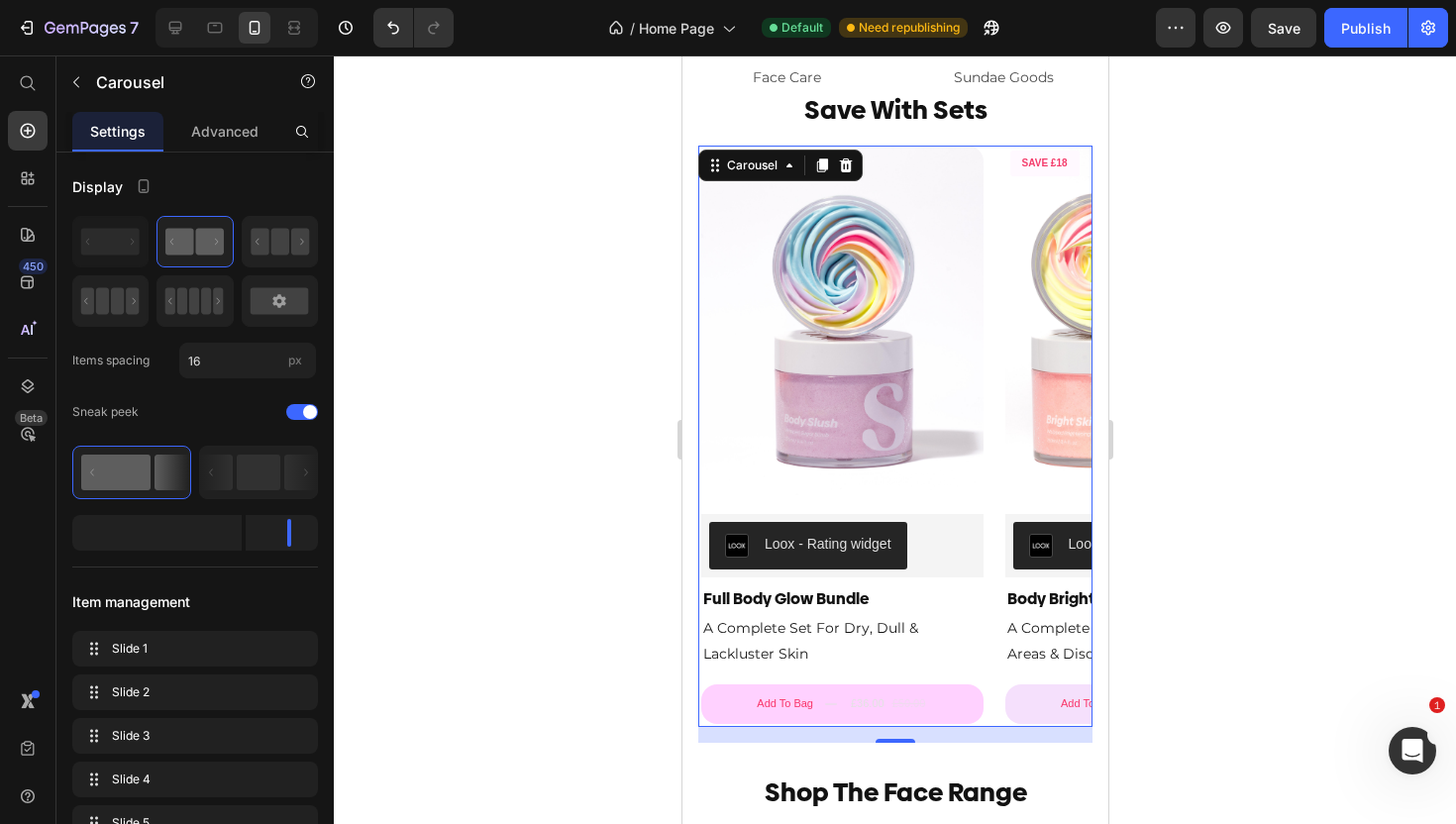 click on "SAVE £14 Product Badge Product Images Loox - Rating widget Loox Full Body Glow Bundle Product Title A Complete Set For Dry, Dull & Lackluster Skin Text Block Add To Bag
£36.00 £50.00 Add to Cart Product Row SAVE £18 Product Badge Product Images Loox - Rating widget Loox Body Brightening Bundle Product Title A Complete Set For Darkened Skin Areas & Discoloration  Text Block Add To Bag
£47.00 £65.00 Add to Cart Product Row SAVE £18 Product Badge Product Images Loox - Rating widget Loox Stretchies Bestie Bundle Product Title The Complete Set For Stretch Marks & Skin Firming Text Block Add To Bag
£47.00 £65.00 Add to Cart Product SAVE £18 Product Badge Product Images Loox - Rating widget Loox Anti Body Acne Bundle Product Title A Complete Routine For Body Acne & Scarring Text Block Add To Bag
£47.00 £65.00 Add to Cart Product SAVE £27 Product Badge Product Images Loox - Rating widget Loox The Ultimate Shave Care Bundle Product Title Text Block Add To Bag
£63.00 £90.00" at bounding box center (894, 436) 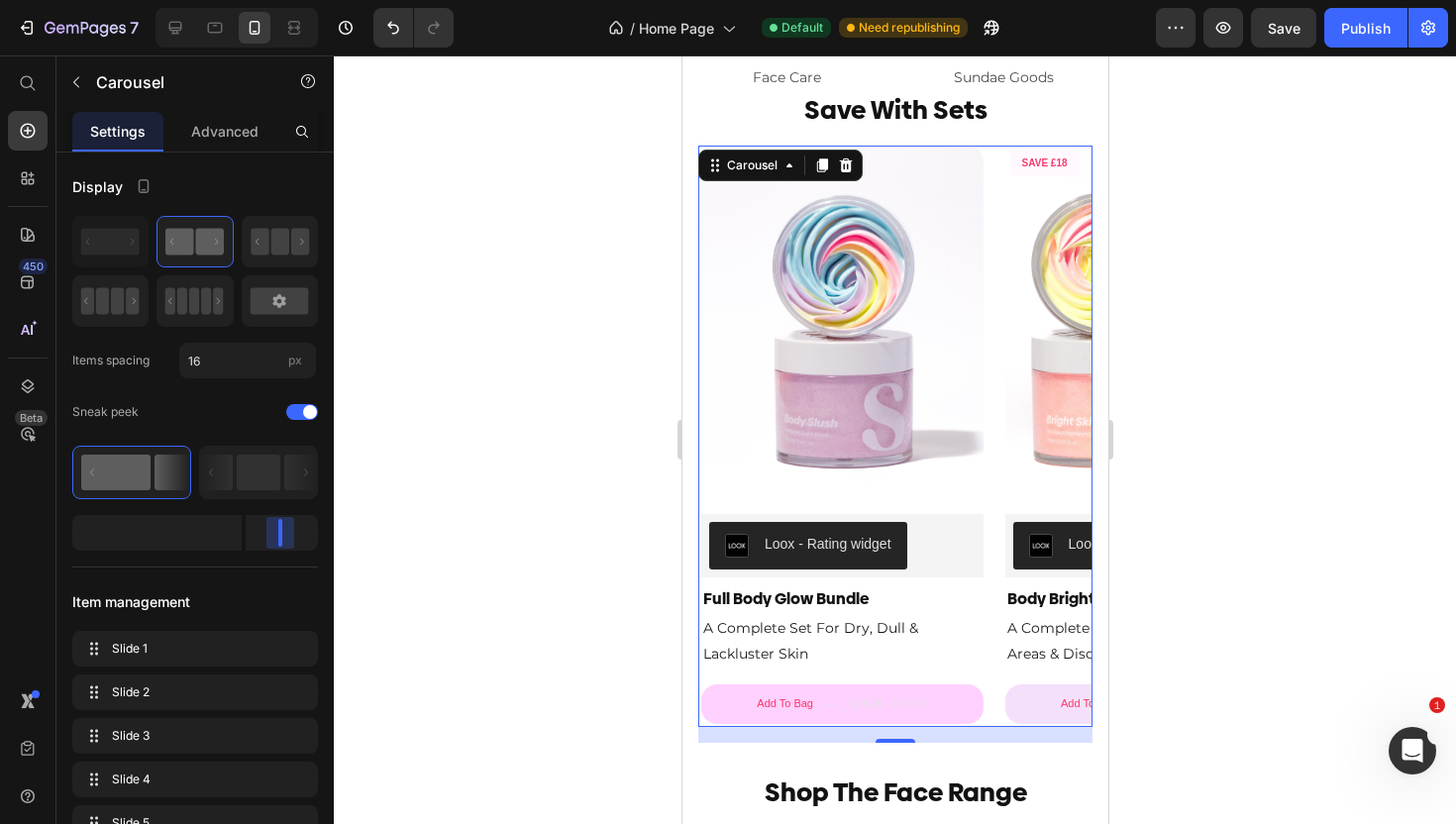 click on "7  Version history  /  Home Page Default Need republishing Preview  Save   Publish  450 Beta Start with Sections Elements Hero Section Product Detail Brands Trusted Badges Guarantee Product Breakdown How to use Testimonials Compare Bundle FAQs Social Proof Brand Story Product List Collection Blog List Contact Sticky Add to Cart Custom Footer Browse Library 450 Layout
Row
Row
Row
Row Text
Heading
Text Block Button
Button
Button
Sticky Back to top Media
Image" at bounding box center [728, 0] 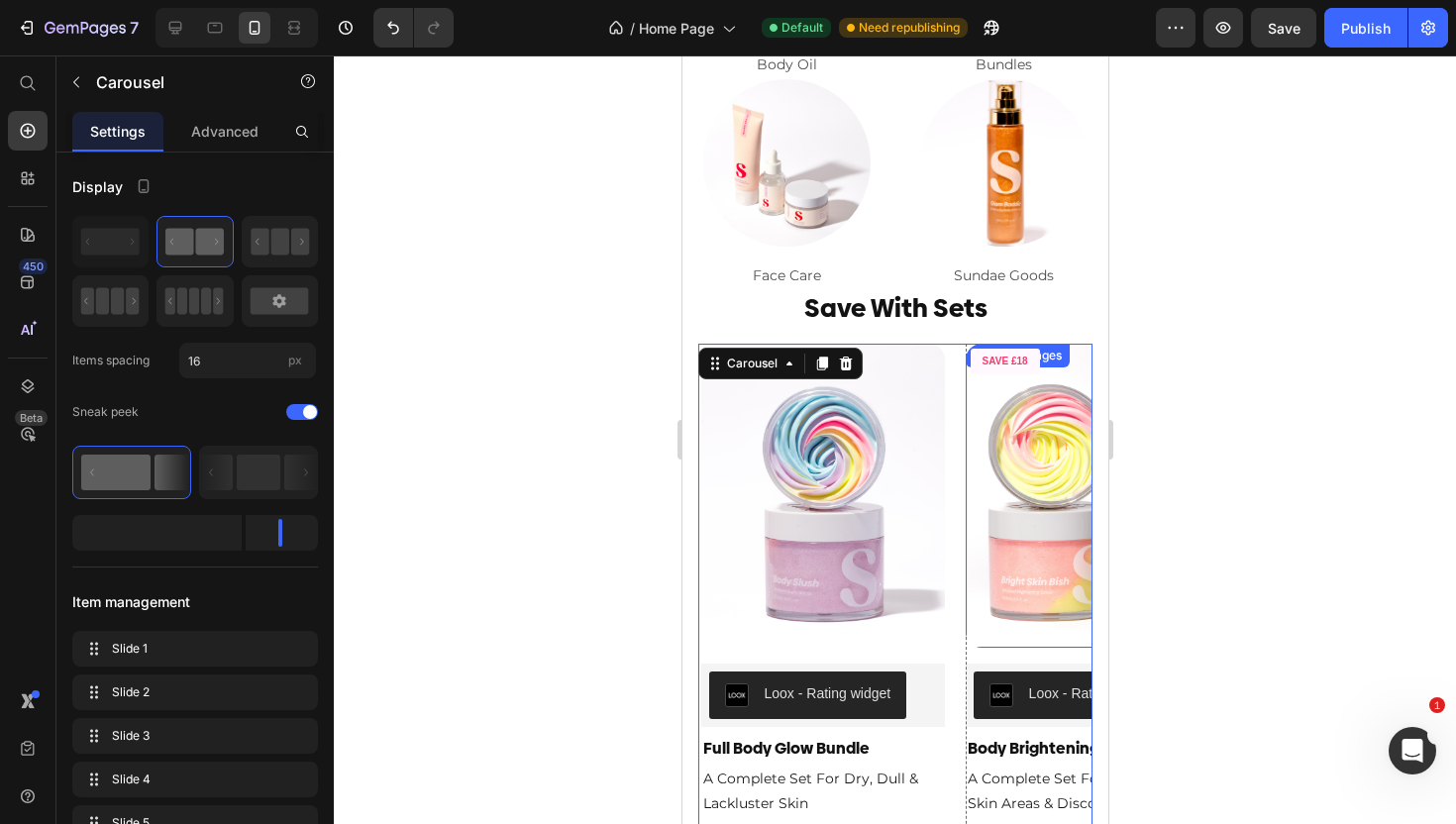 scroll, scrollTop: 822, scrollLeft: 0, axis: vertical 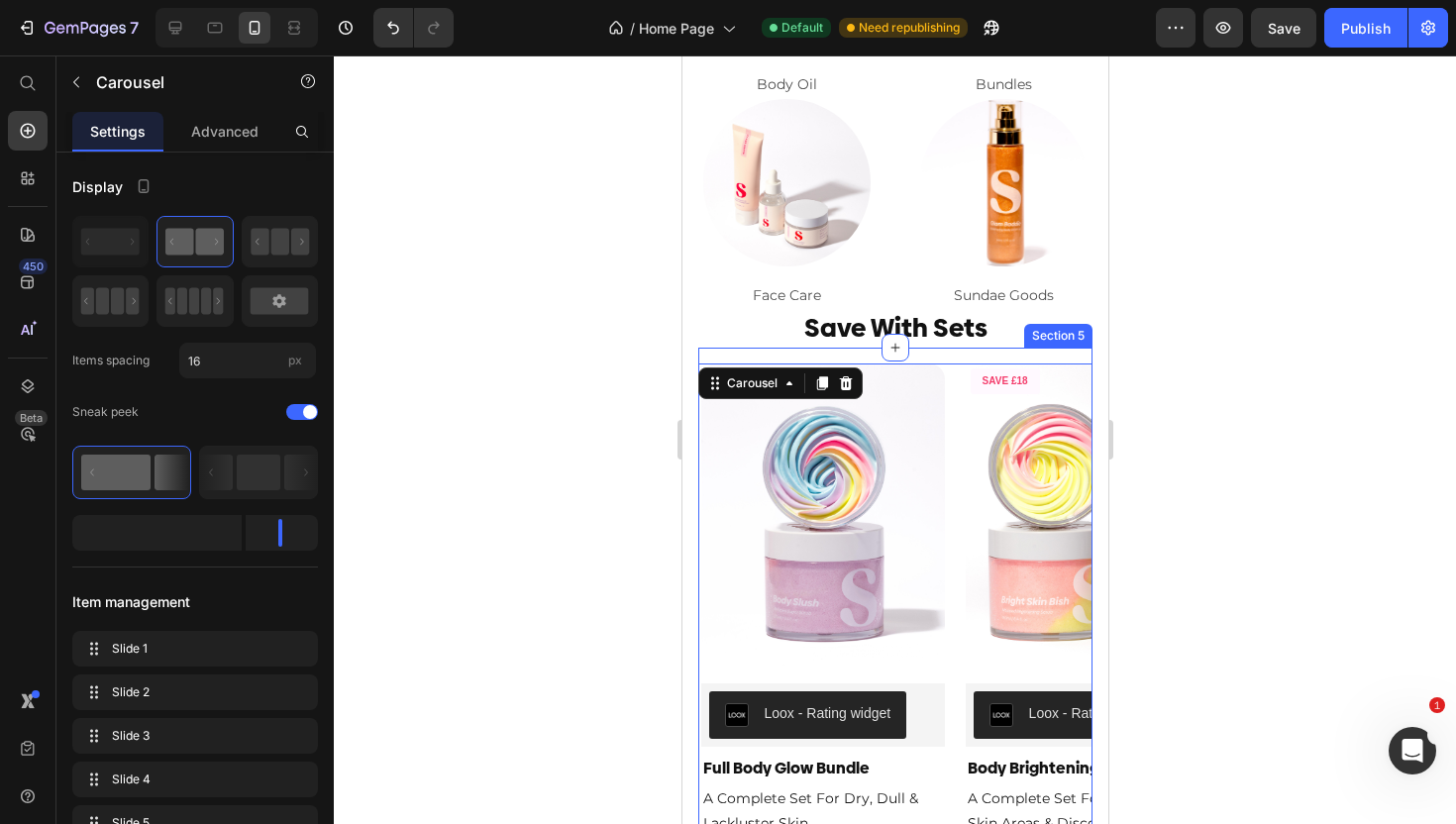 click on "SAVE £14 Product Badge Product Images Loox - Rating widget Loox Full Body Glow Bundle Product Title A Complete Set For Dry, Dull & Lackluster Skin Text Block Add To Bag
£36.00 £50.00 Add to Cart Product Row SAVE £18 Product Badge Product Images Loox - Rating widget Loox Body Brightening Bundle Product Title A Complete Set For Darkened Skin Areas & Discoloration  Text Block Add To Bag
£47.00 £65.00 Add to Cart Product Row SAVE £18 Product Badge Product Images Loox - Rating widget Loox Stretchies Bestie Bundle Product Title The Complete Set For Stretch Marks & Skin Firming Text Block Add To Bag
£47.00 £65.00 Add to Cart Product SAVE £18 Product Badge Product Images Loox - Rating widget Loox Anti Body Acne Bundle Product Title A Complete Routine For Body Acne & Scarring Text Block Add To Bag
£47.00 £65.00 Add to Cart Product SAVE £27 Product Badge Product Images Loox - Rating widget Loox The Ultimate Shave Care Bundle Product Title Text Block Add To Bag
£63.00 £90.00" at bounding box center (894, 653) 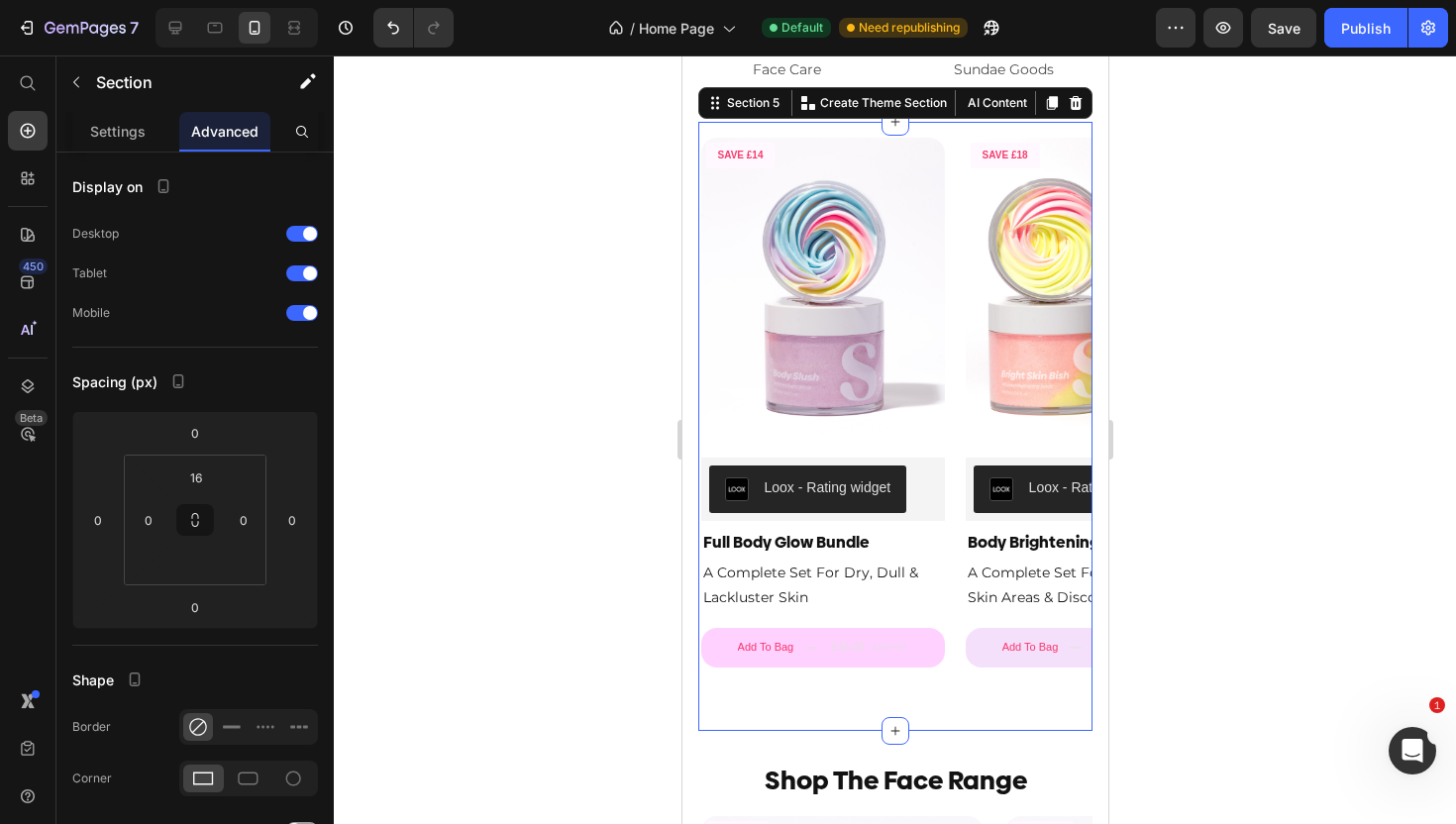 scroll, scrollTop: 1050, scrollLeft: 0, axis: vertical 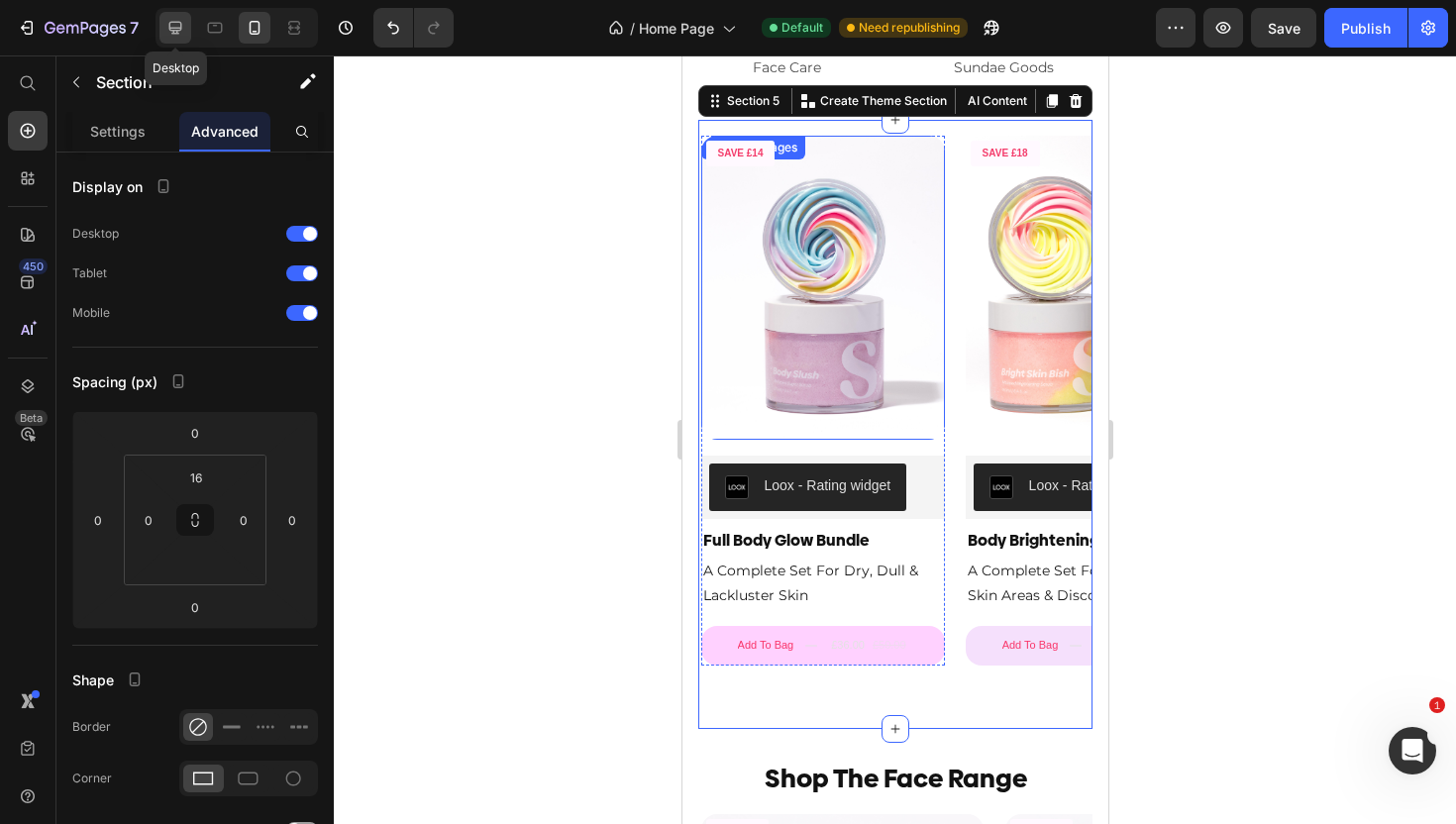 click 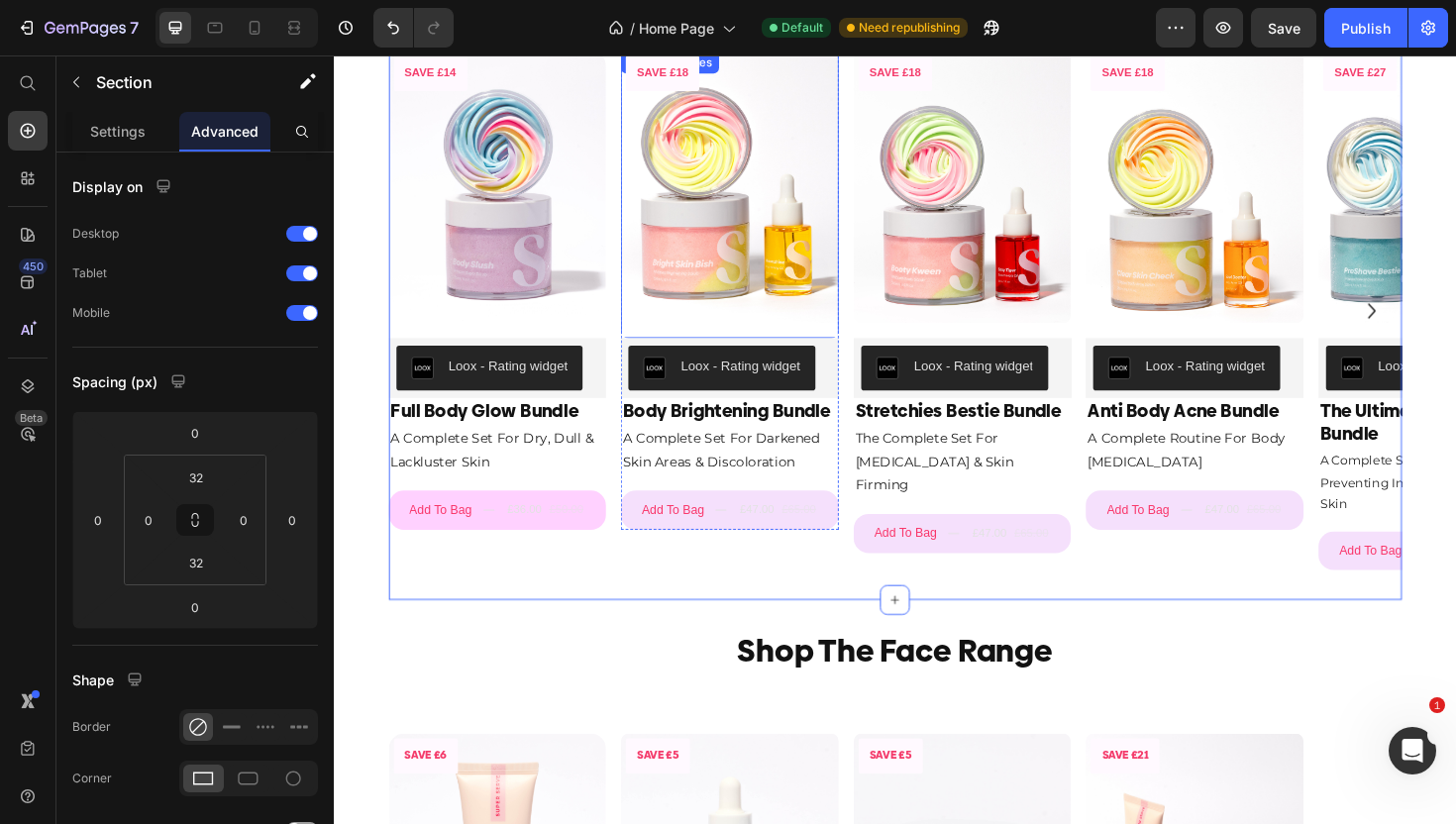 scroll, scrollTop: 1123, scrollLeft: 0, axis: vertical 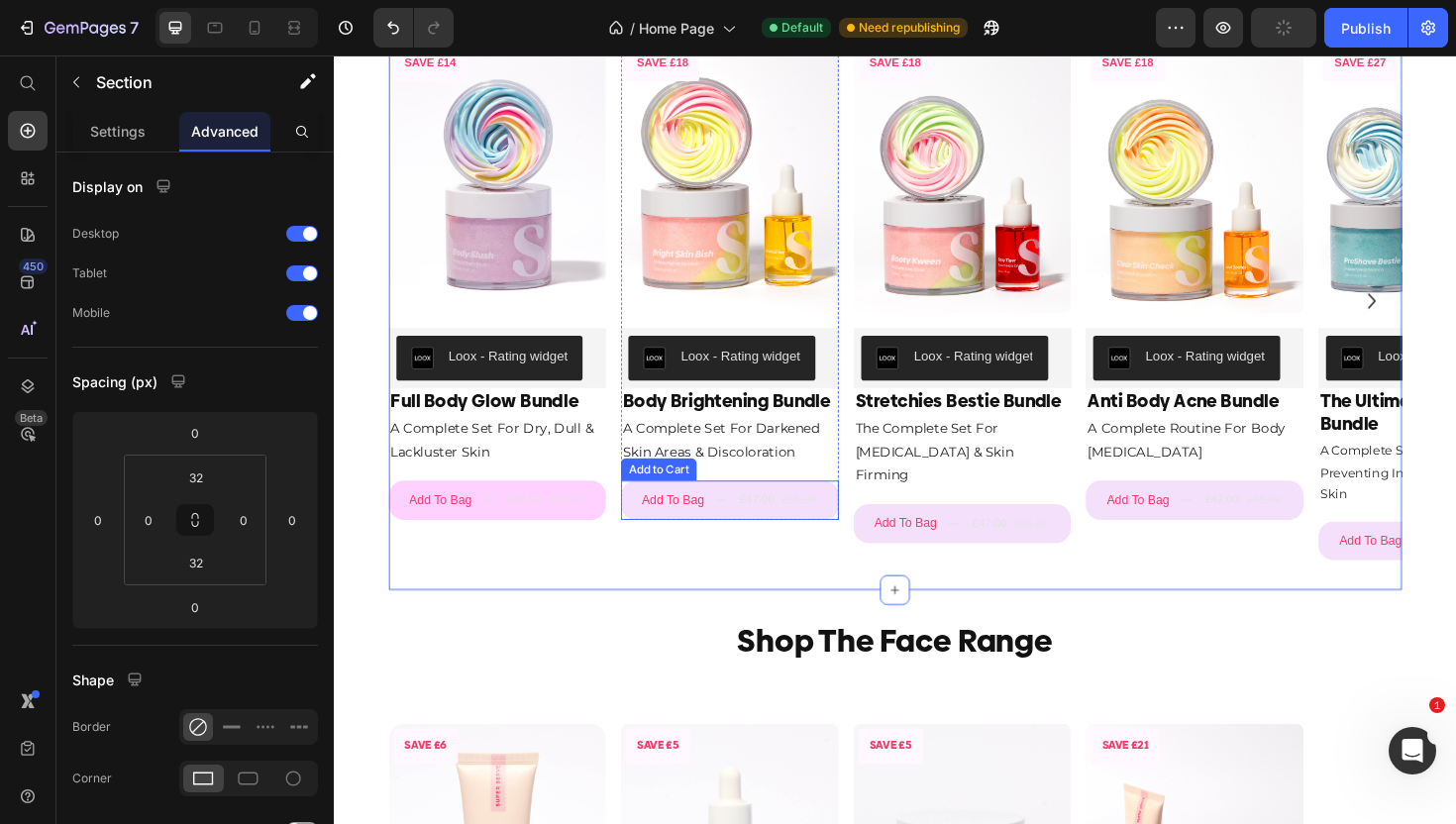 click on "£65.00" at bounding box center (826, 527) 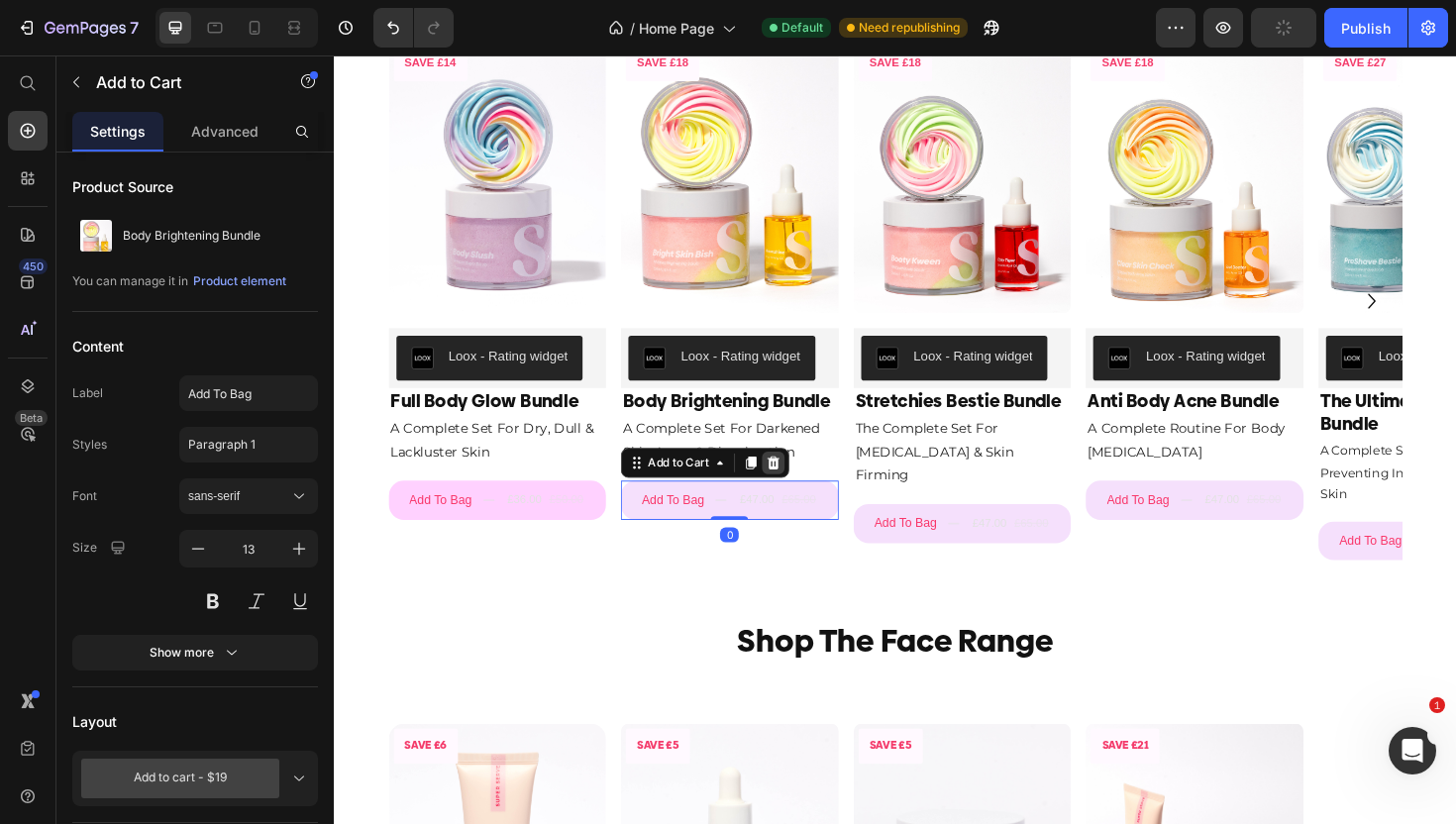 click 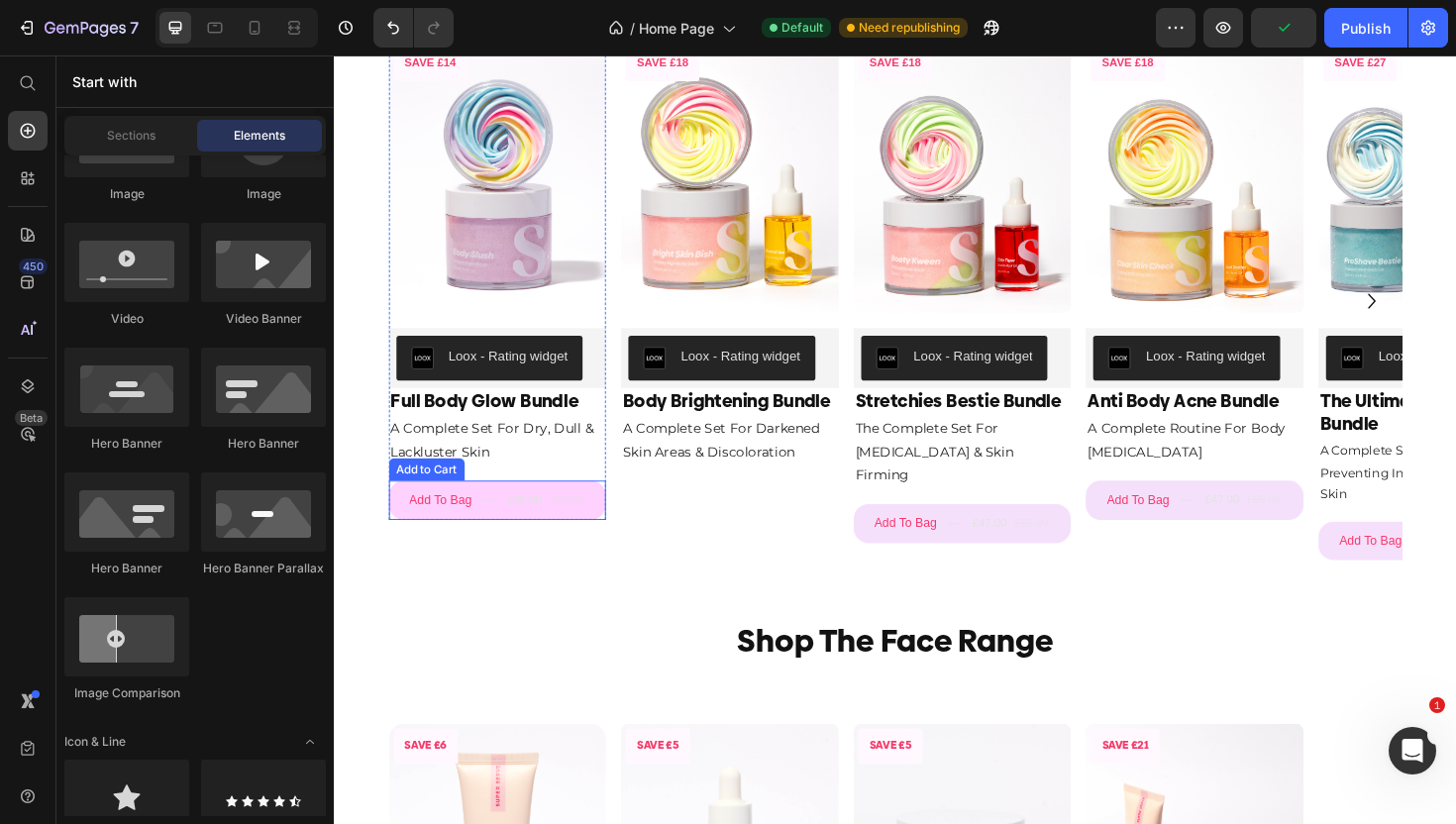 click on "£36.00" at bounding box center (536, 527) 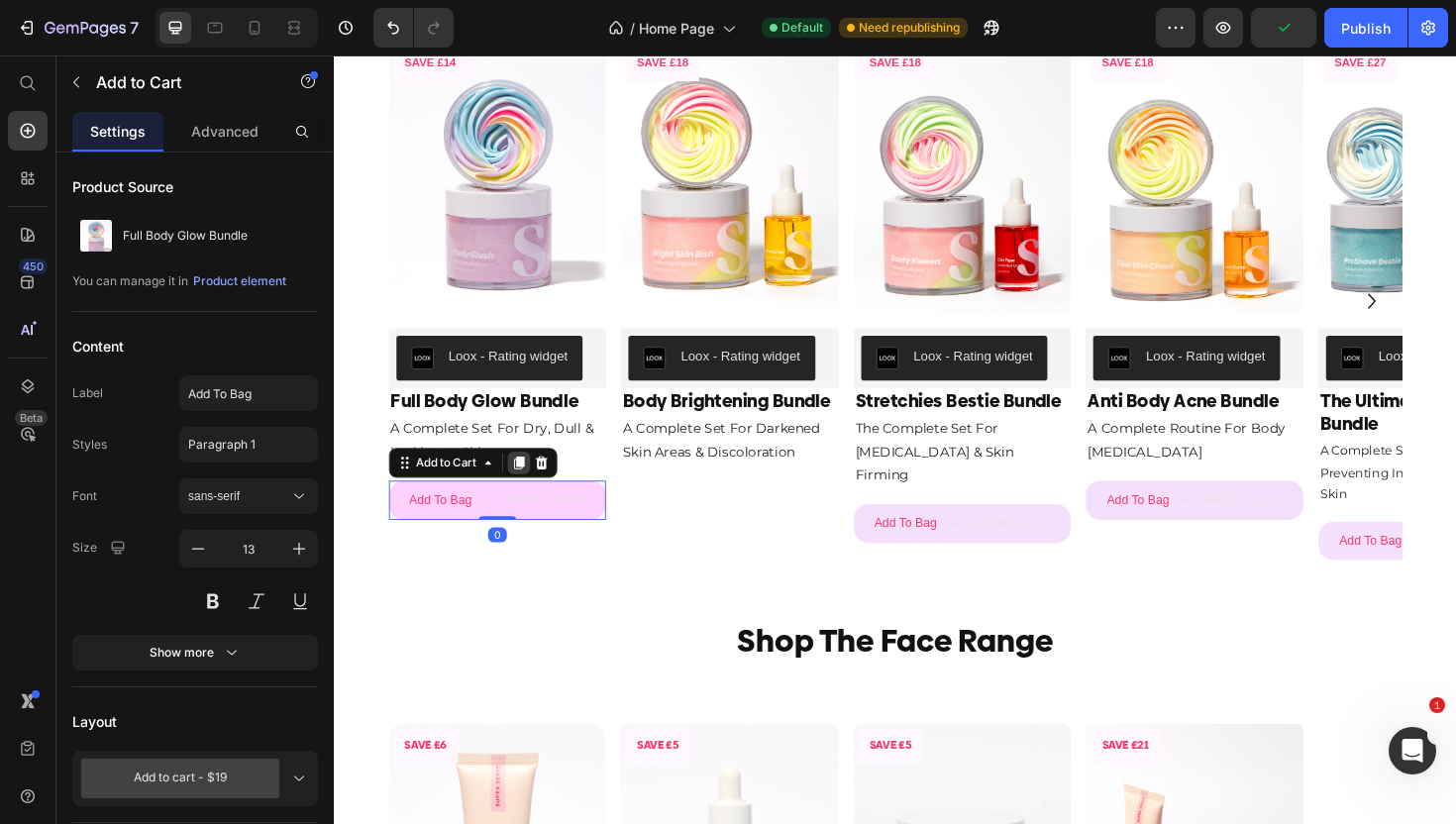click 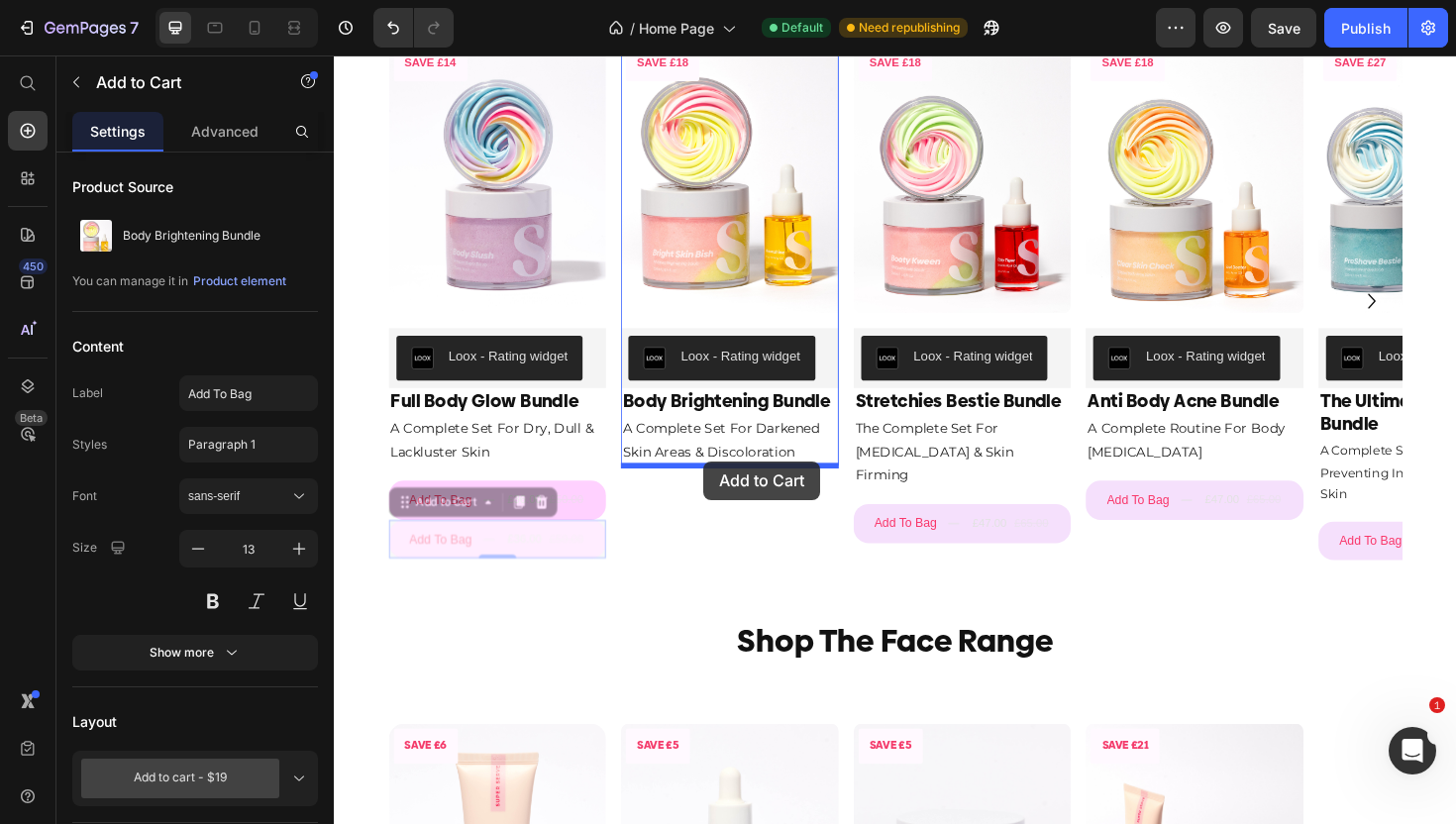 drag, startPoint x: 406, startPoint y: 532, endPoint x: 725, endPoint y: 485, distance: 322.44379 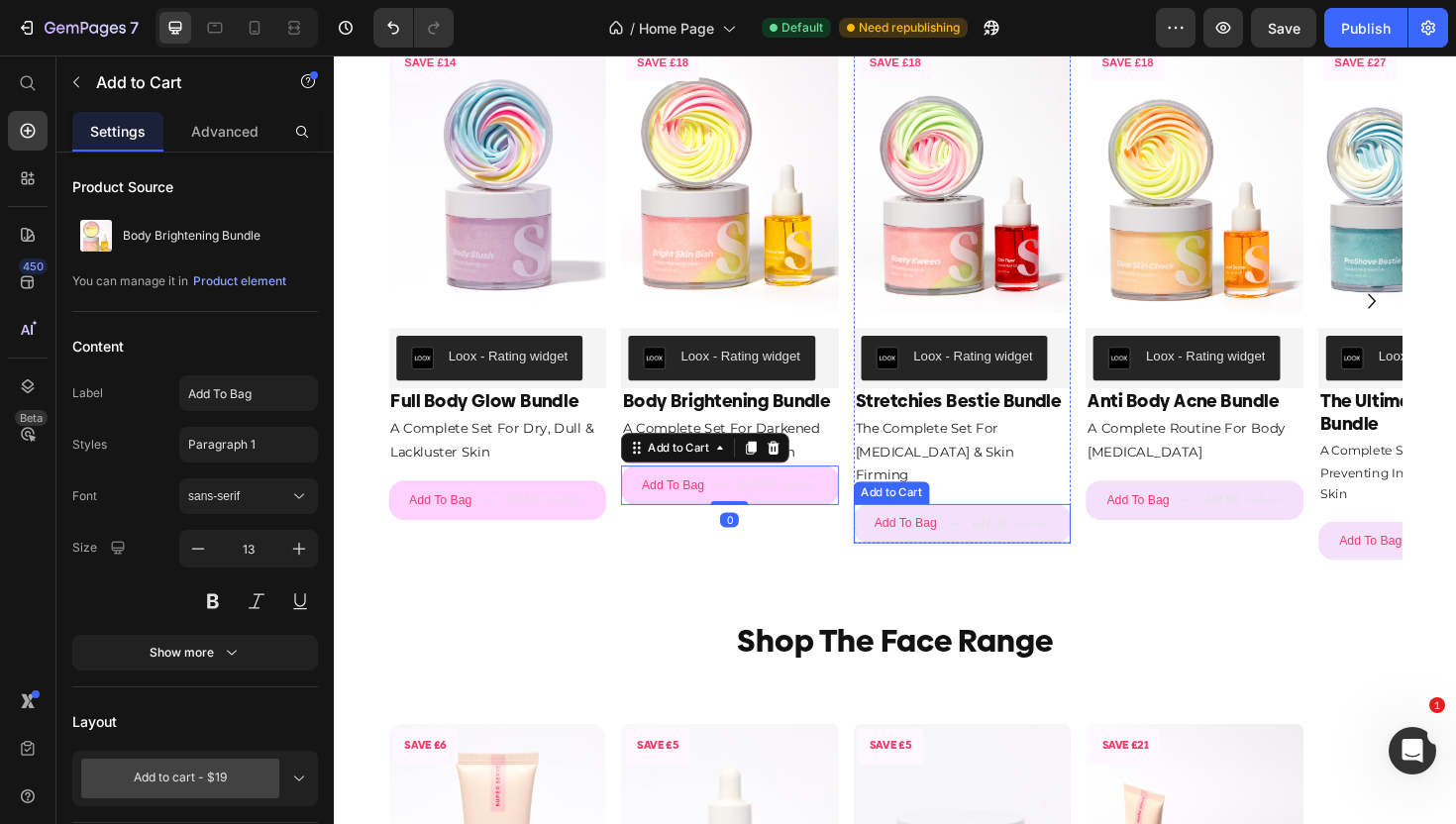 click on "£65.00" at bounding box center (1073, 552) 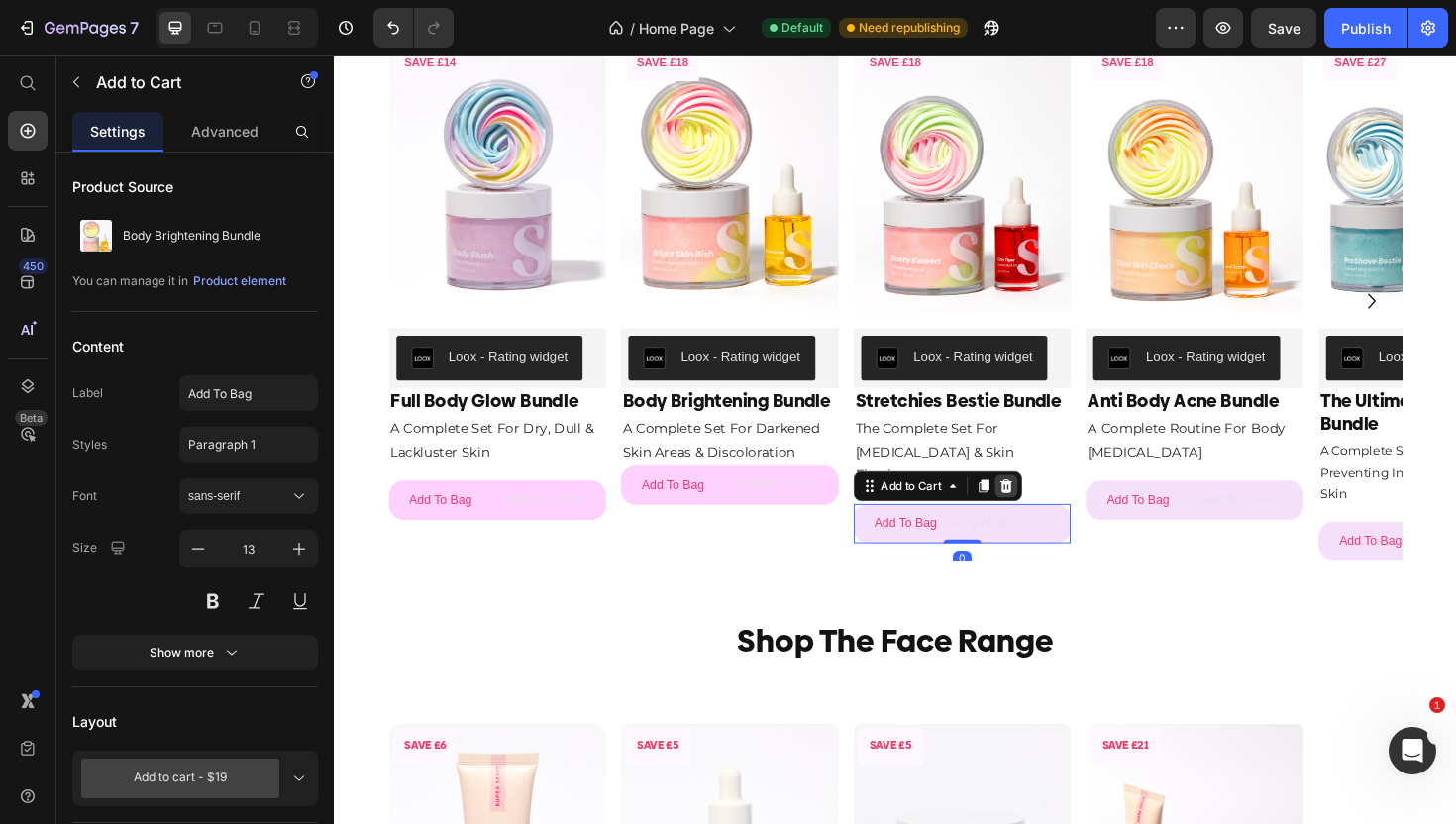 click 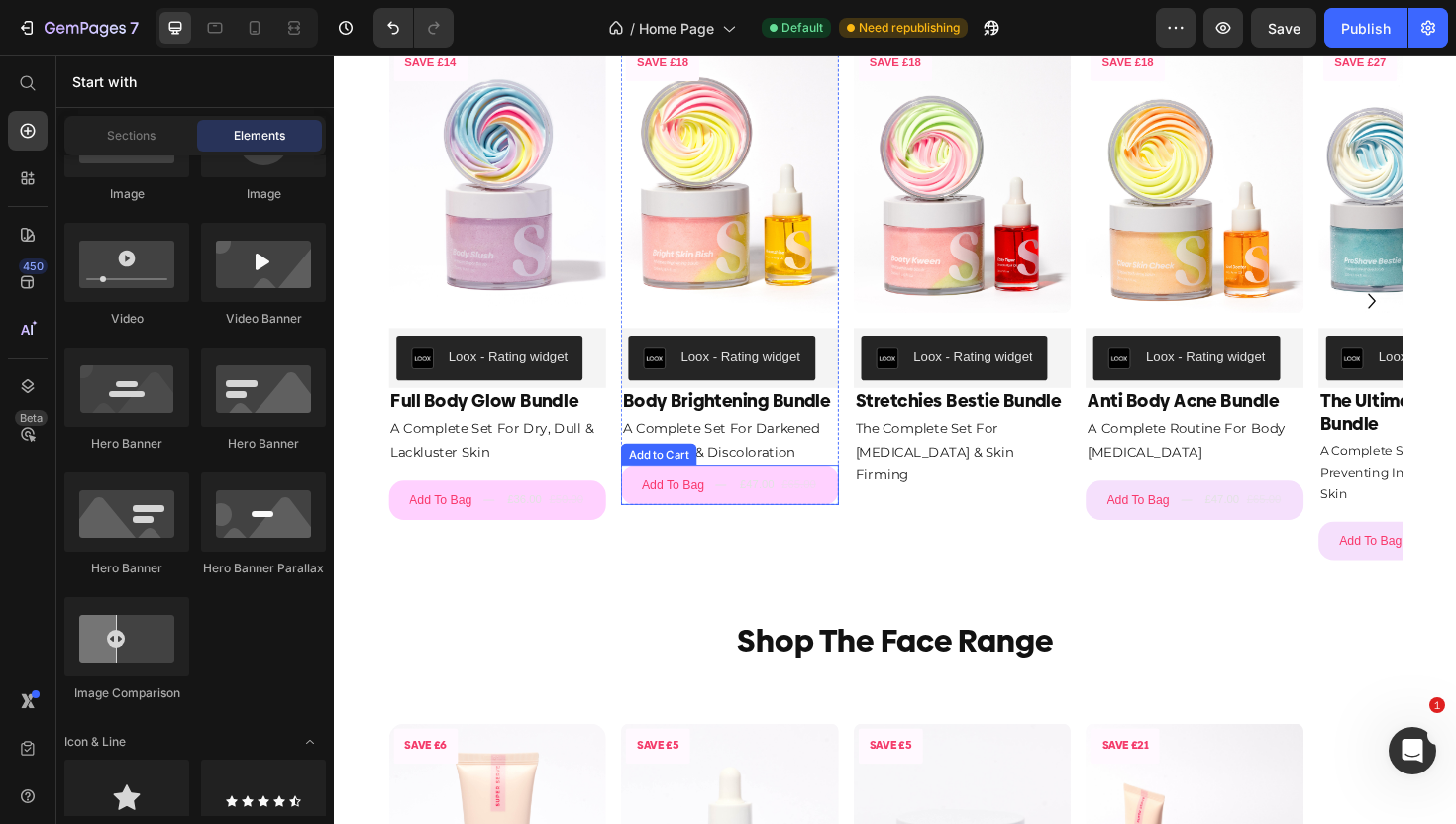 click on "£65.00" at bounding box center [826, 511] 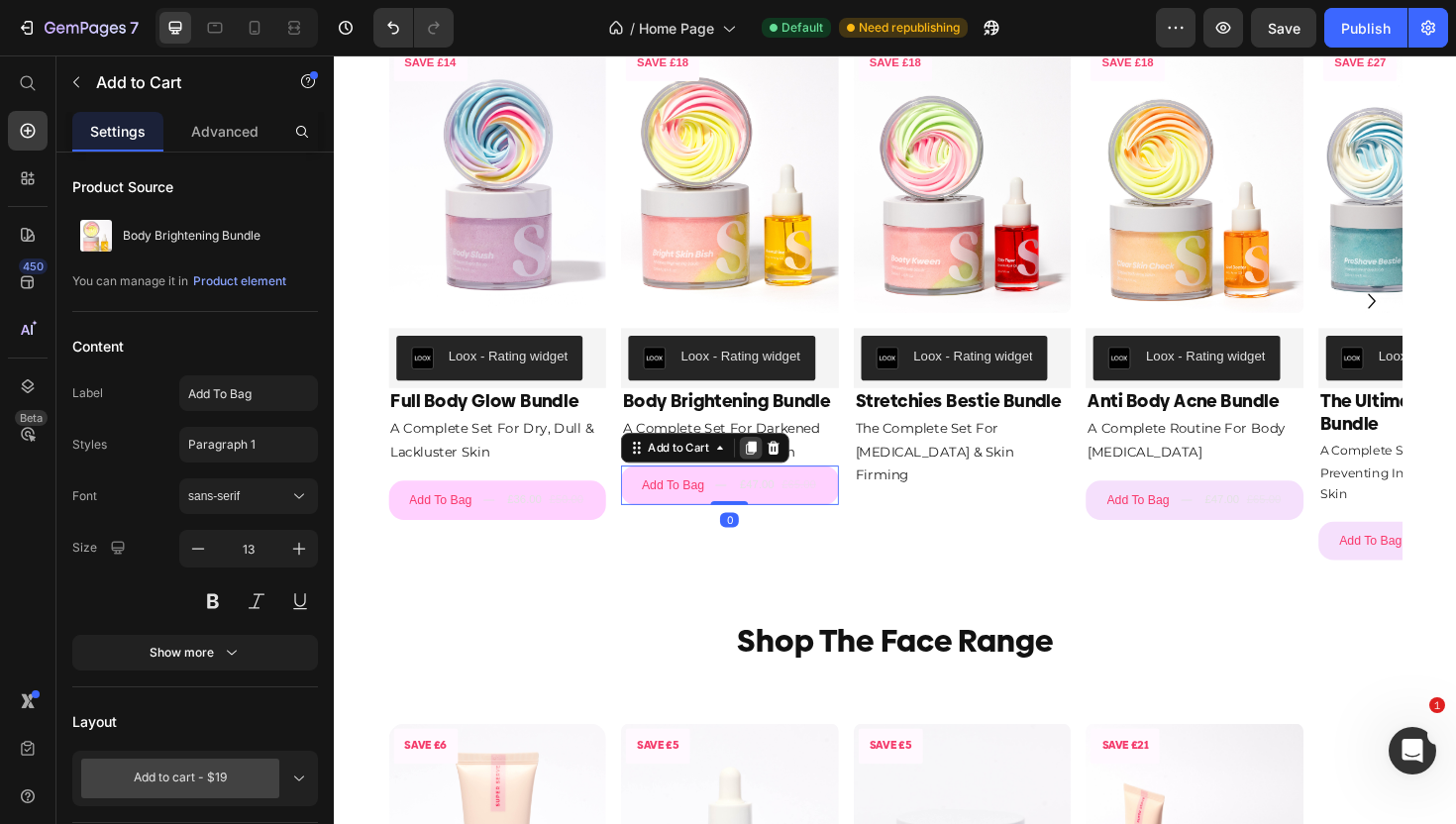 click 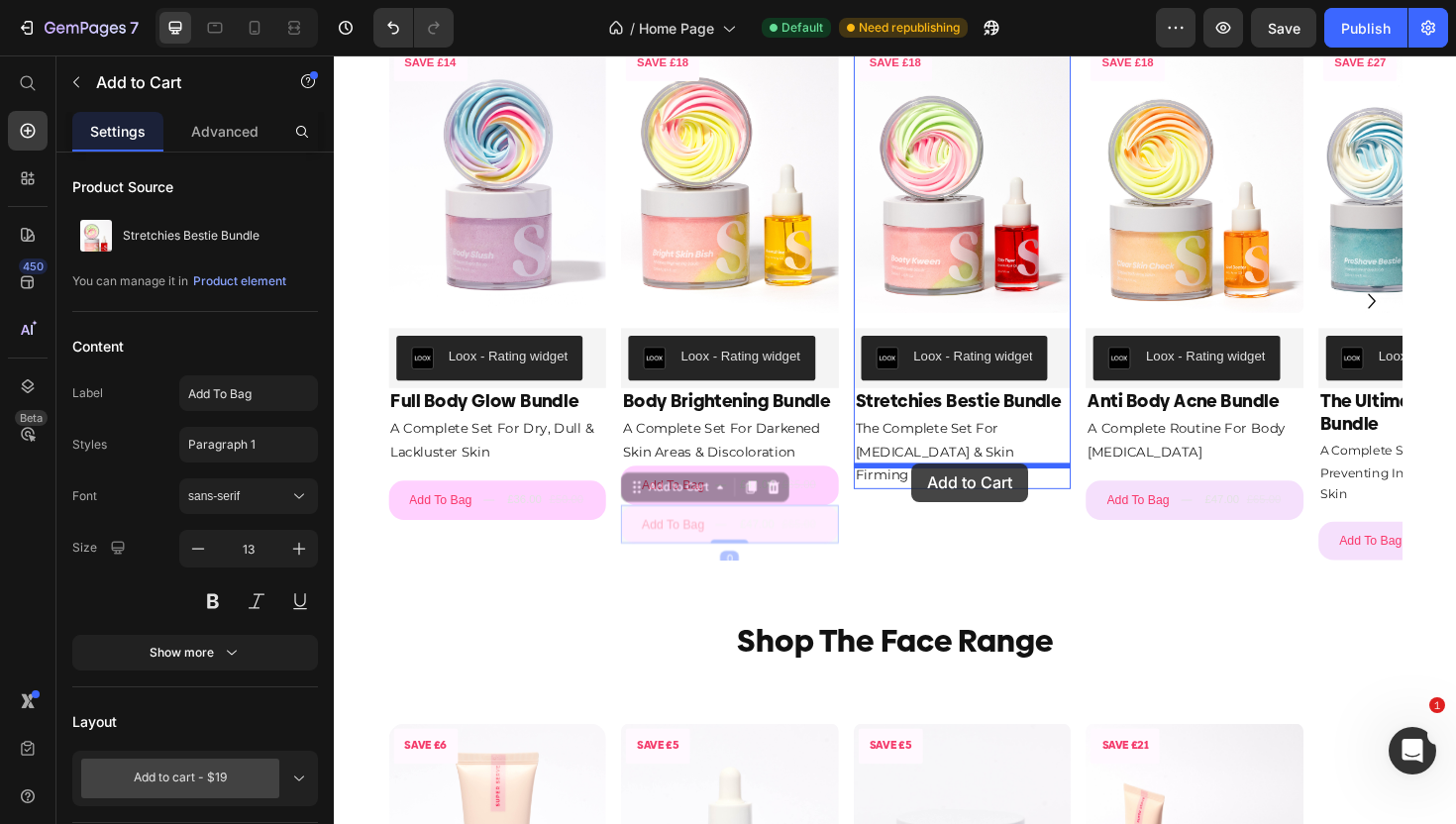 drag, startPoint x: 653, startPoint y: 515, endPoint x: 946, endPoint y: 487, distance: 294.33484 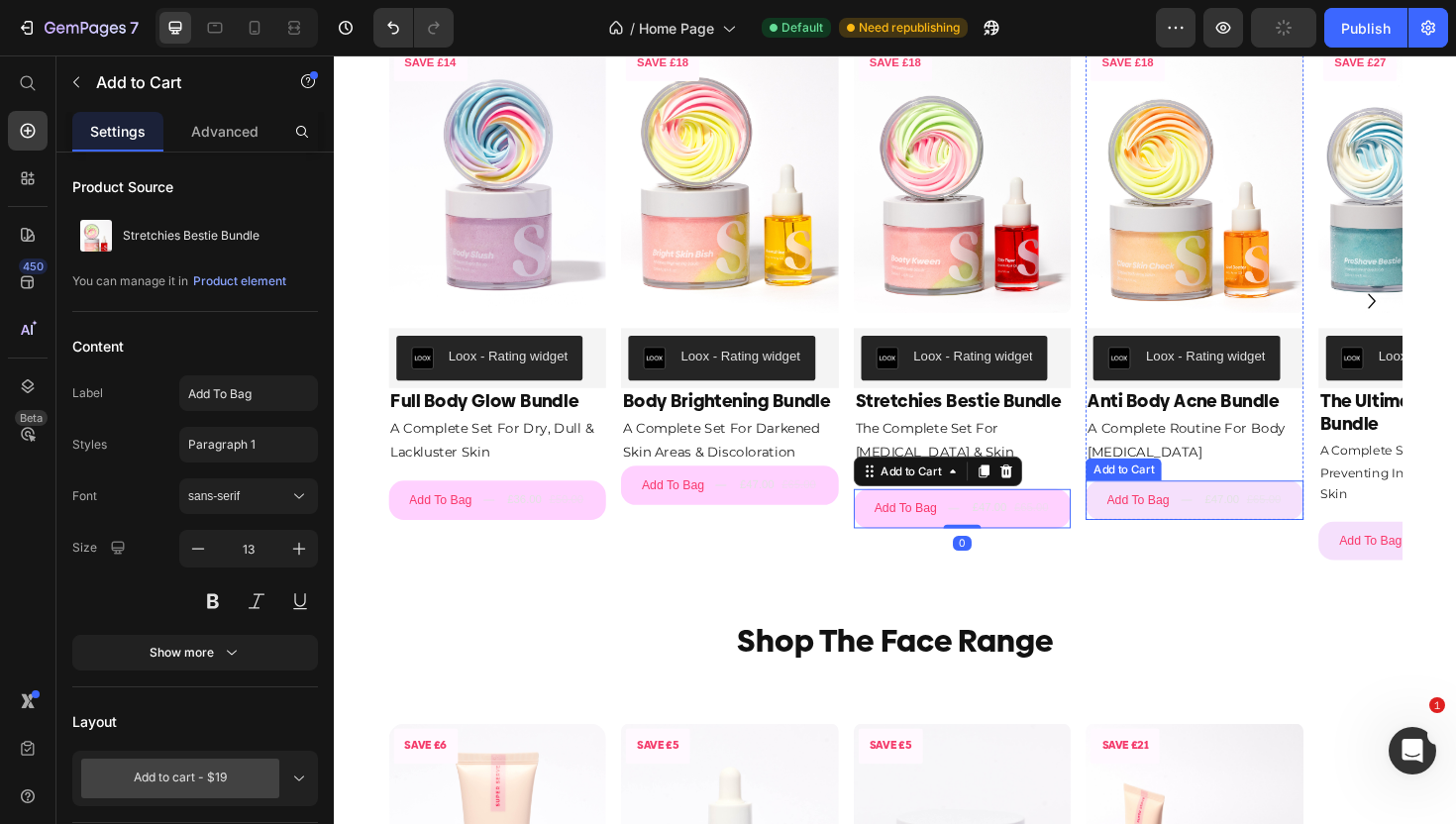 click on "£47.00" at bounding box center [1275, 527] 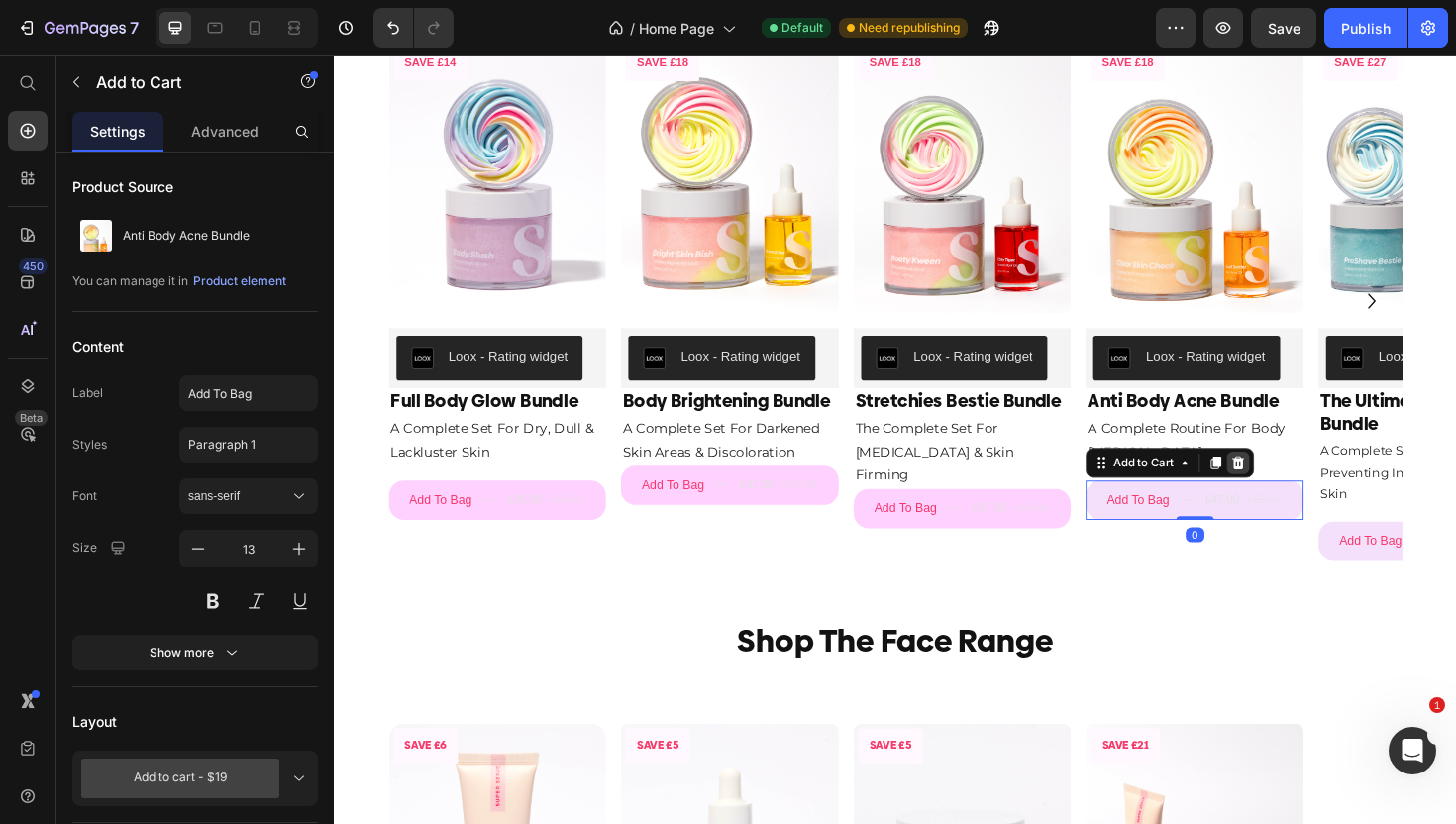 click 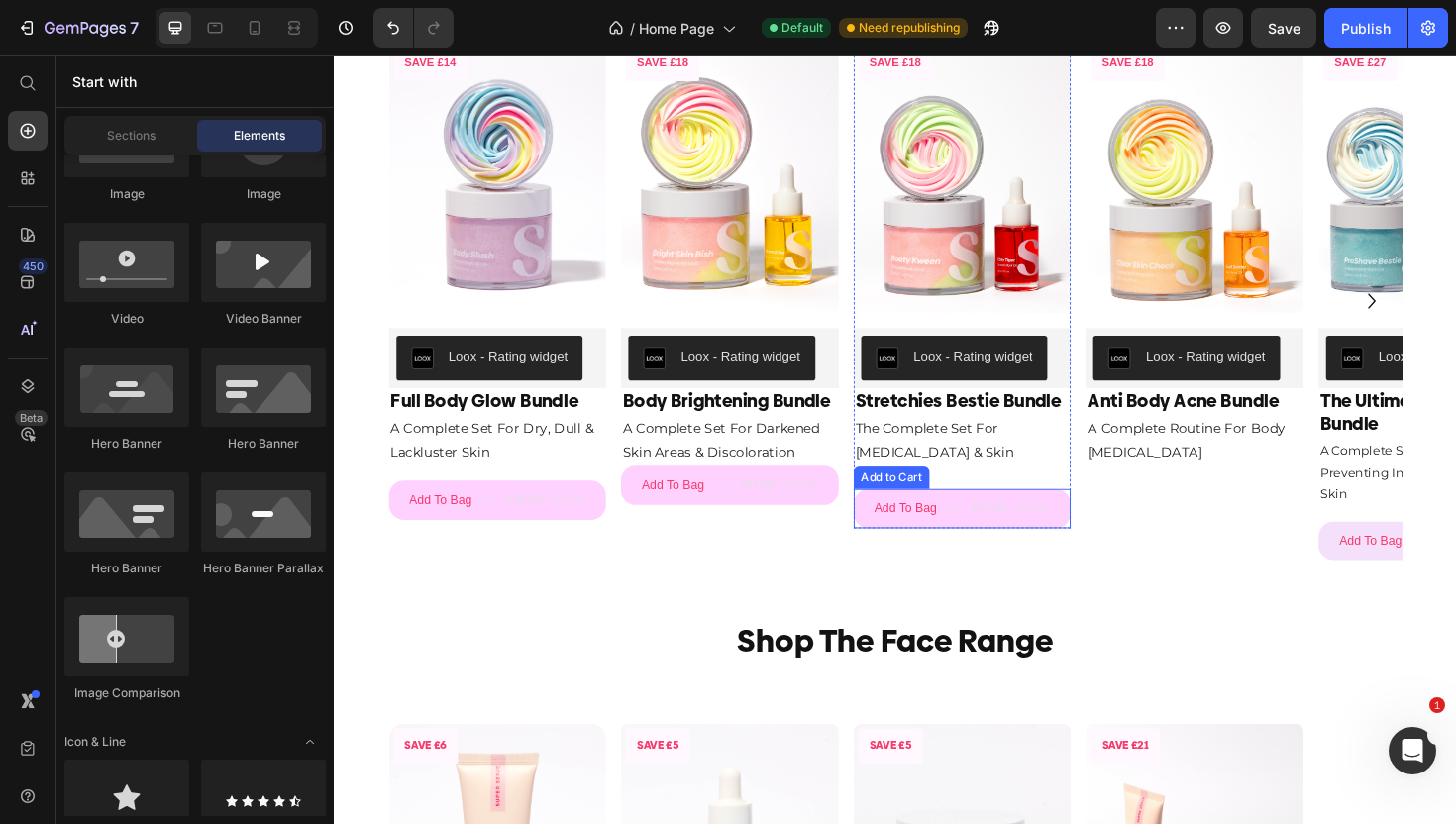click on "£65.00" at bounding box center [1073, 536] 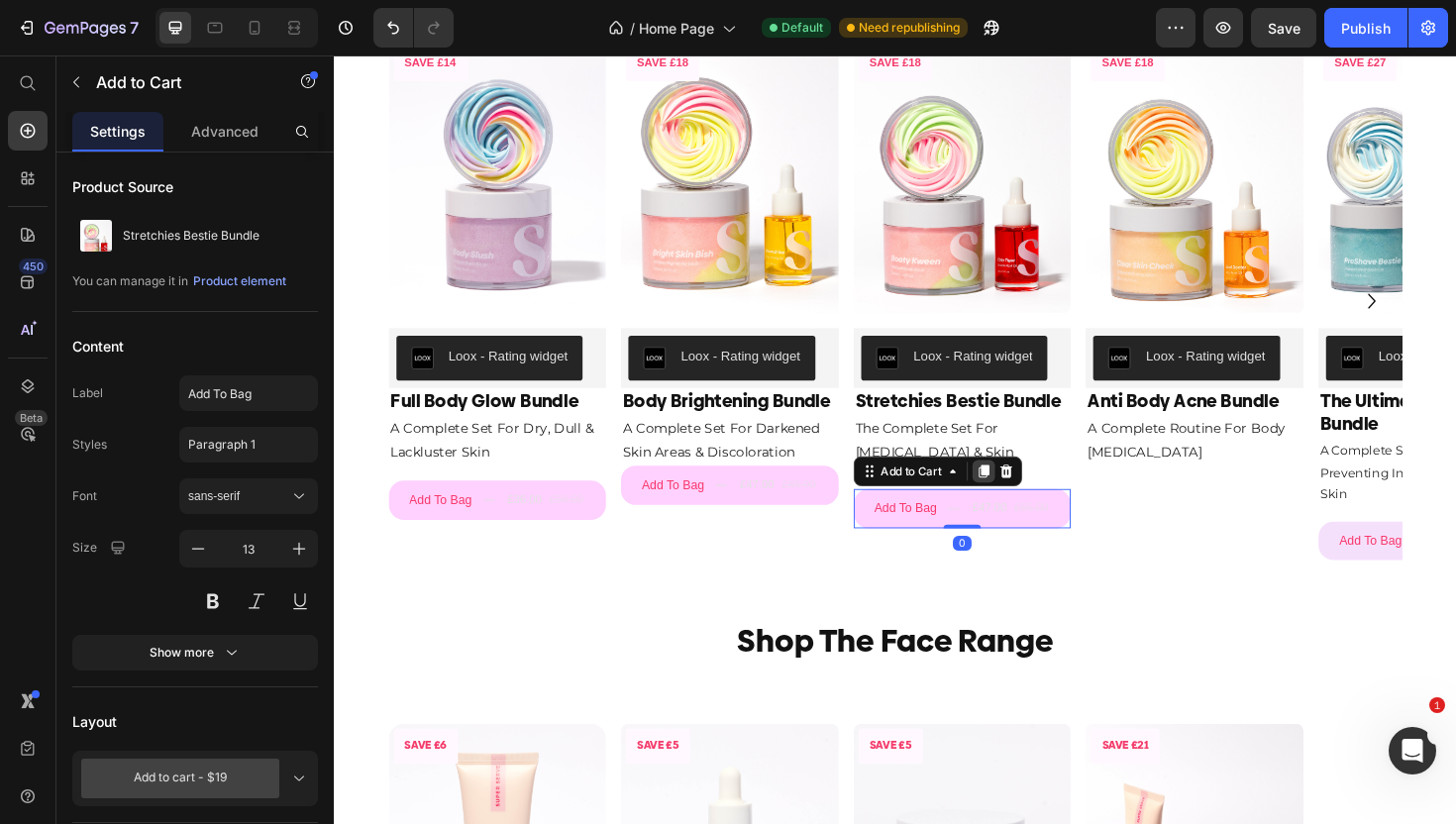 click at bounding box center [1022, 496] 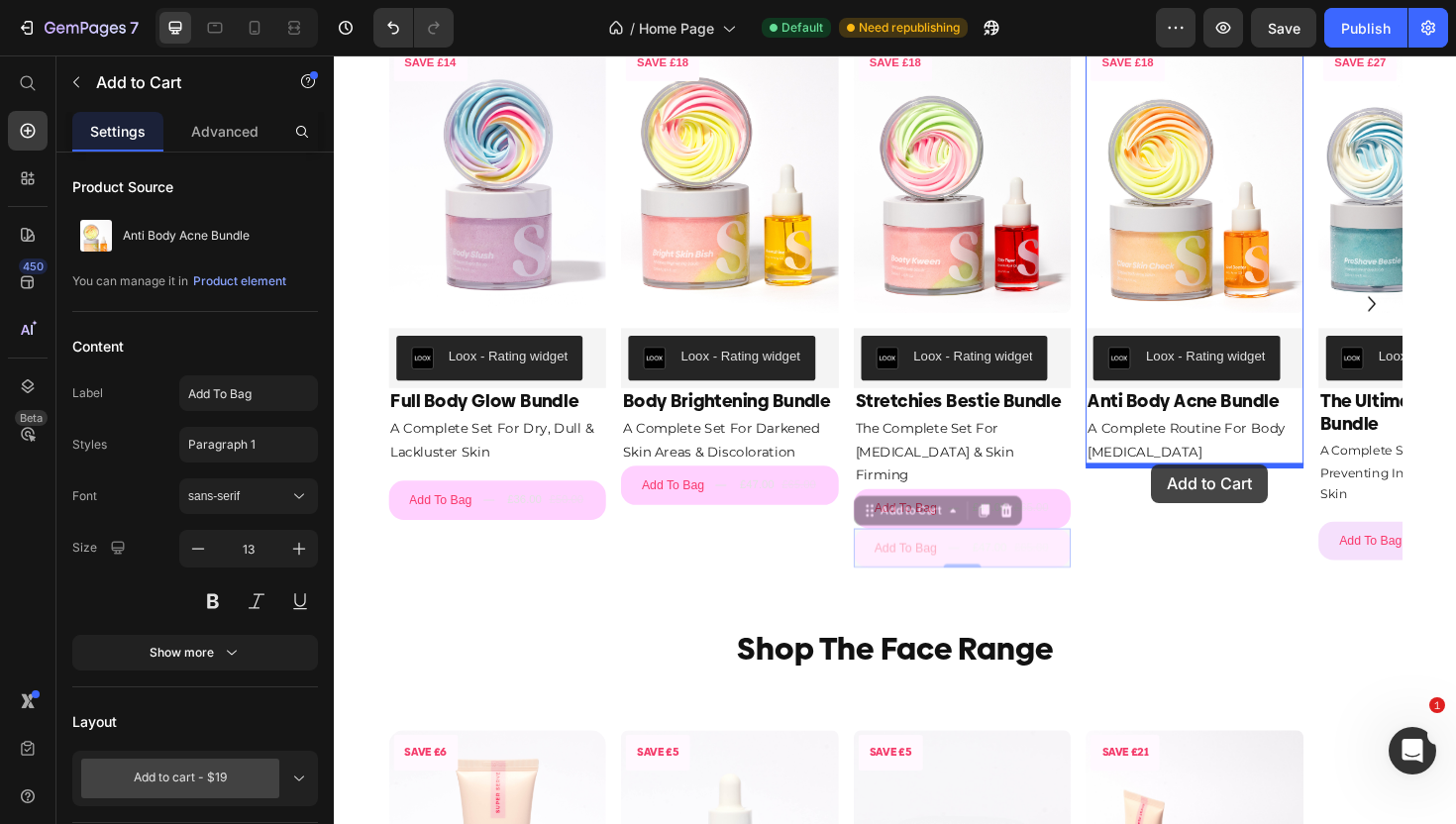 drag, startPoint x: 899, startPoint y: 523, endPoint x: 1199, endPoint y: 488, distance: 302.03477 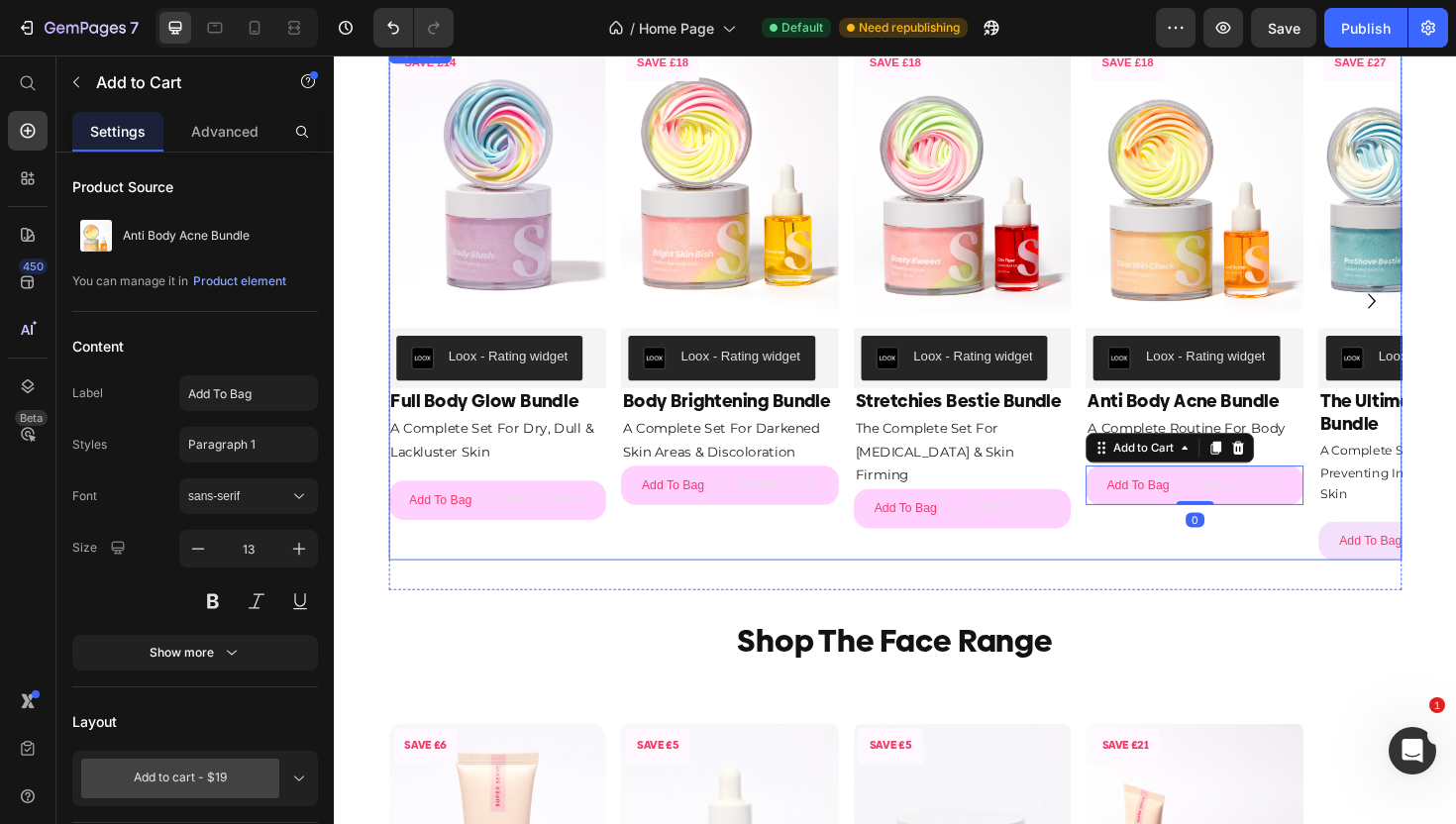click 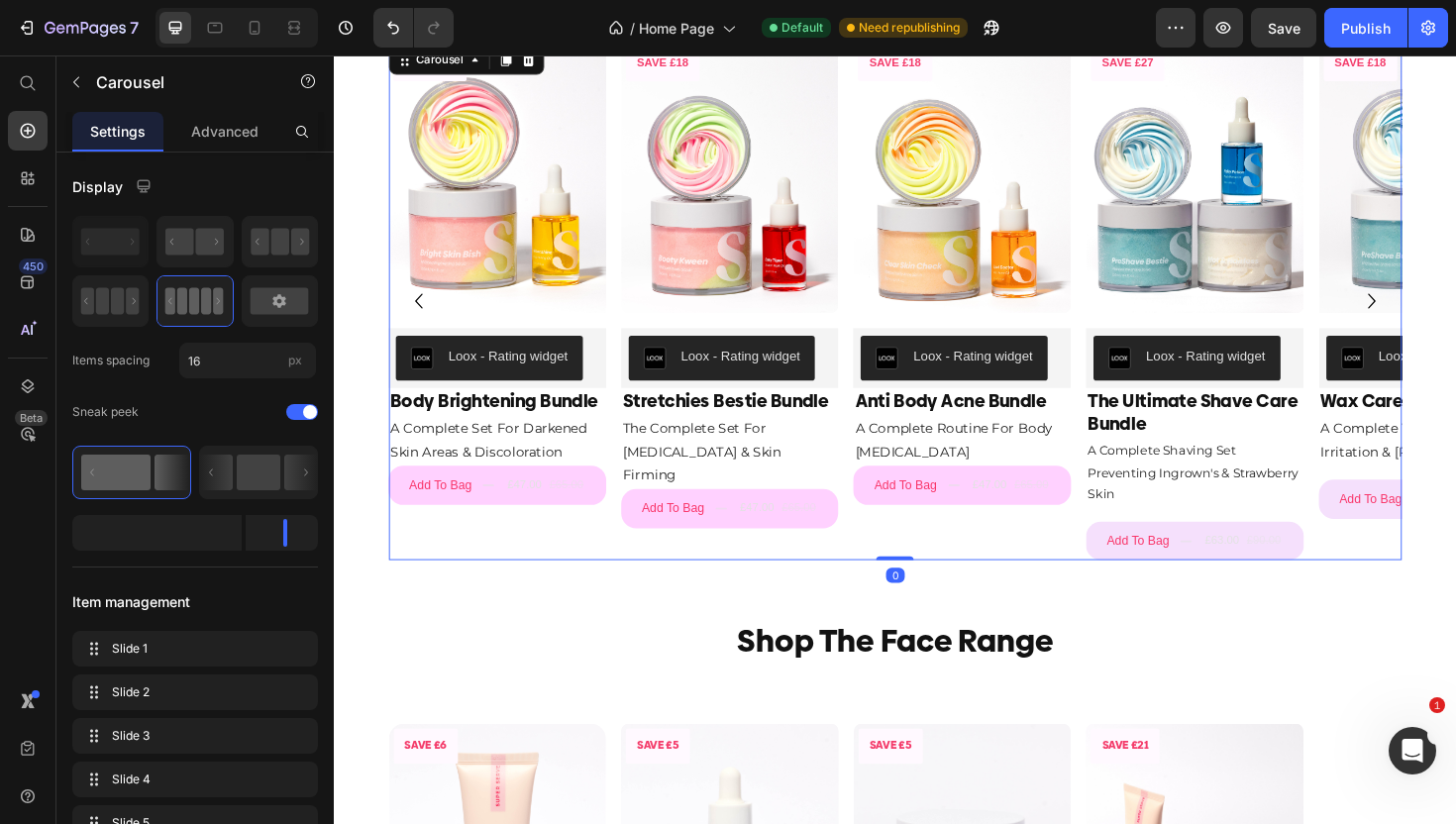 click 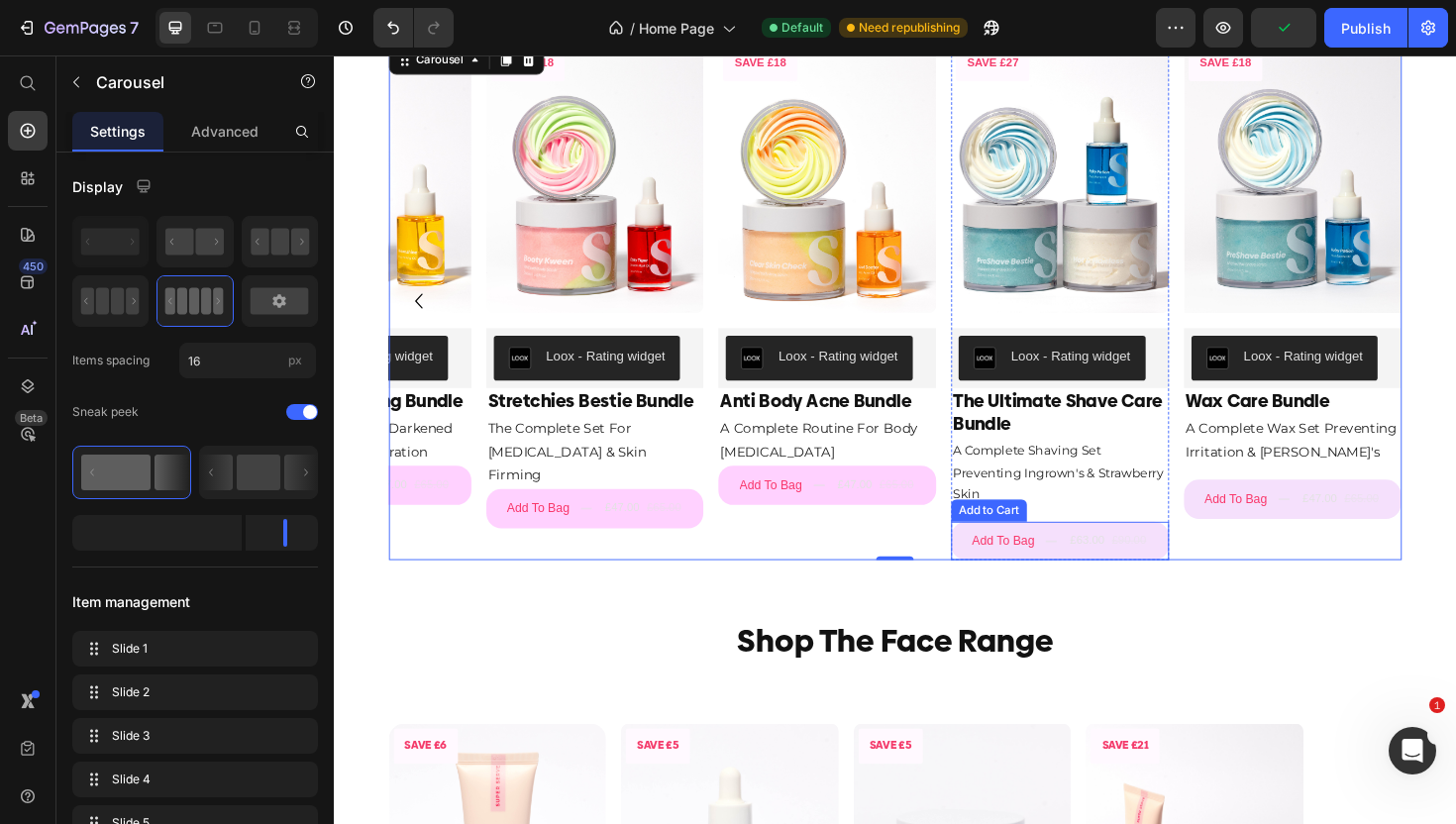 click on "Add To Bag
£63.00 £90.00" at bounding box center (1102, 570) 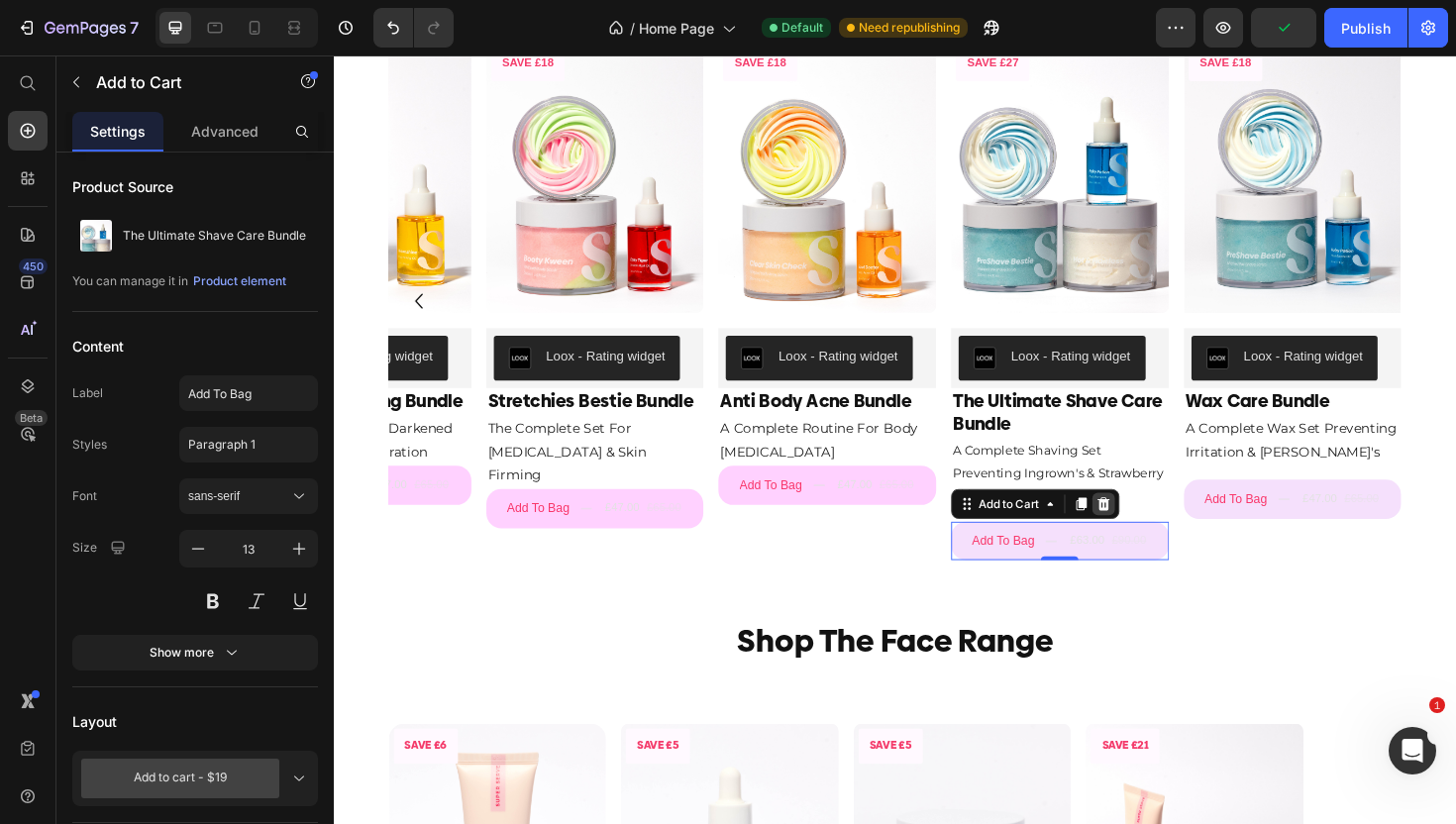 click 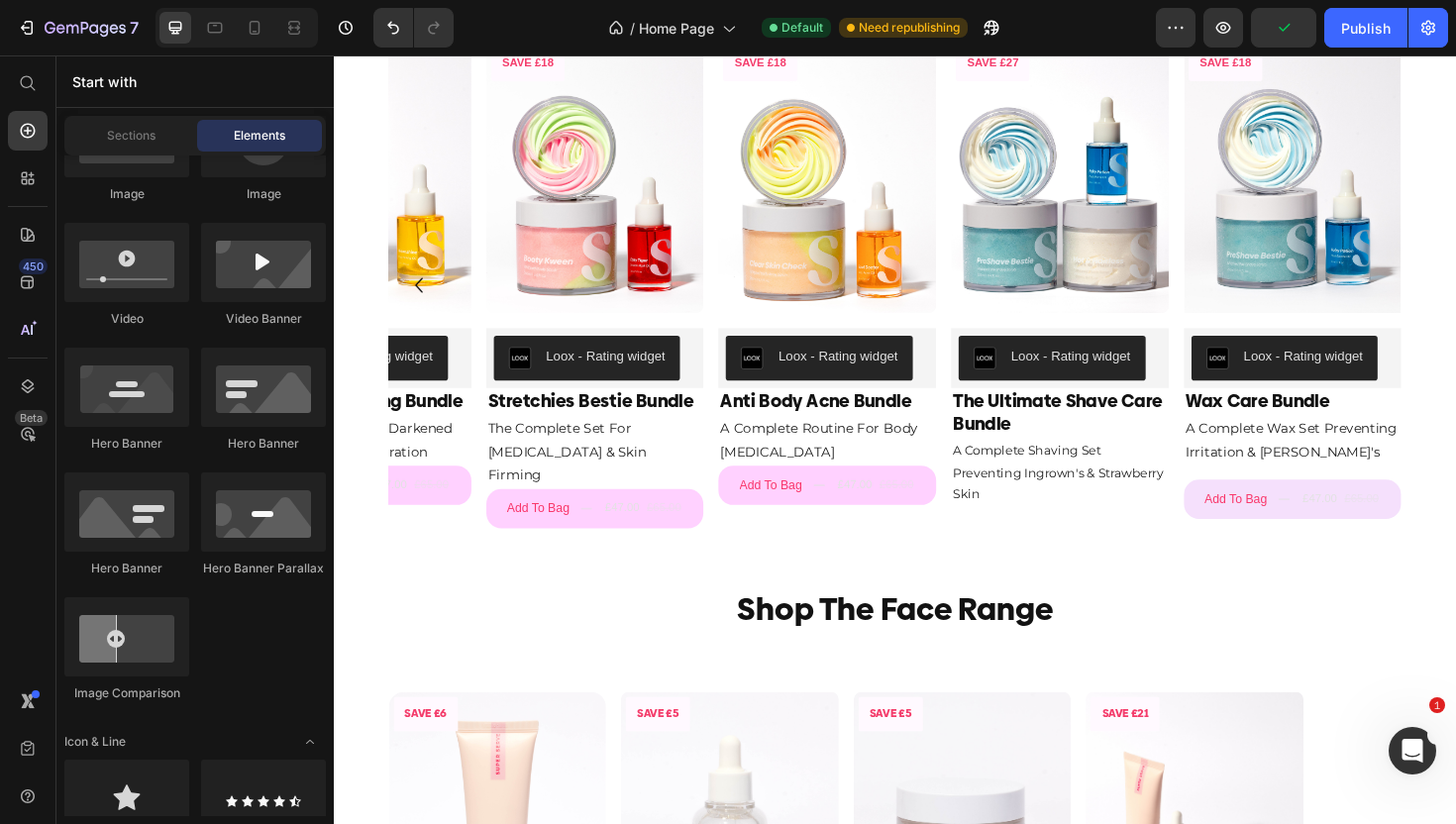 scroll, scrollTop: 1102, scrollLeft: 0, axis: vertical 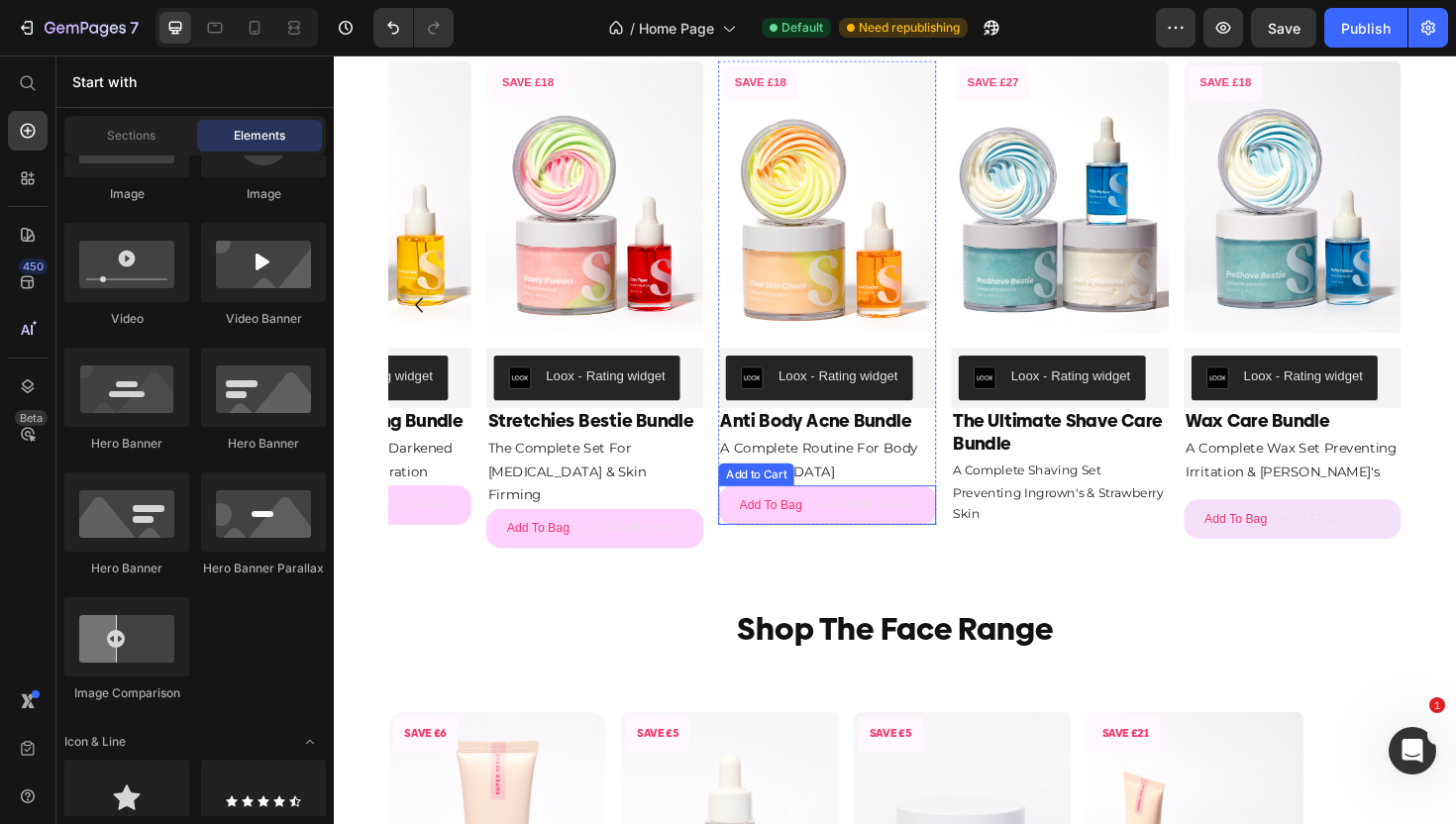 click on "£47.00" at bounding box center [885, 532] 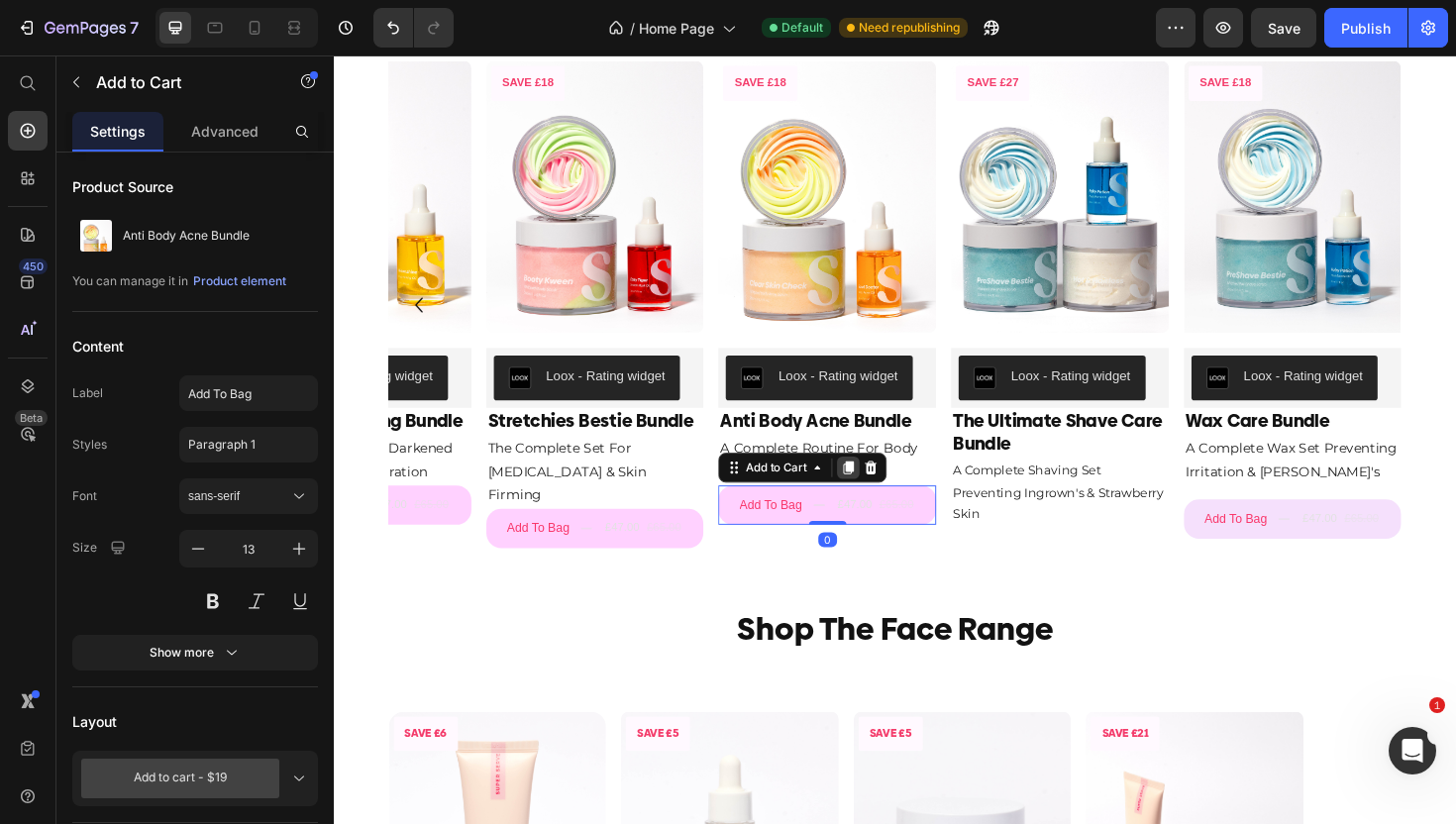 click 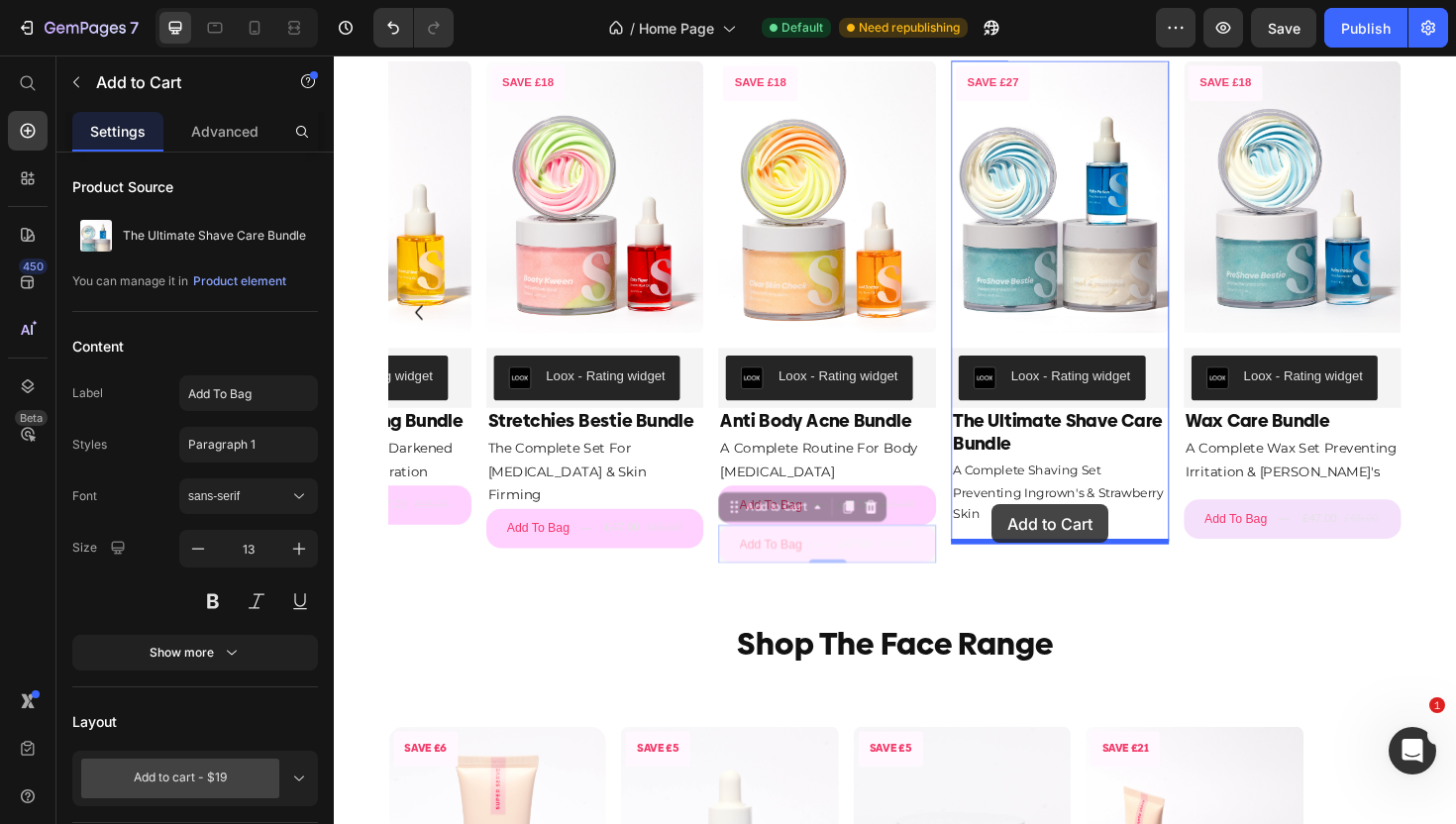 drag, startPoint x: 756, startPoint y: 537, endPoint x: 1030, endPoint y: 531, distance: 274.06569 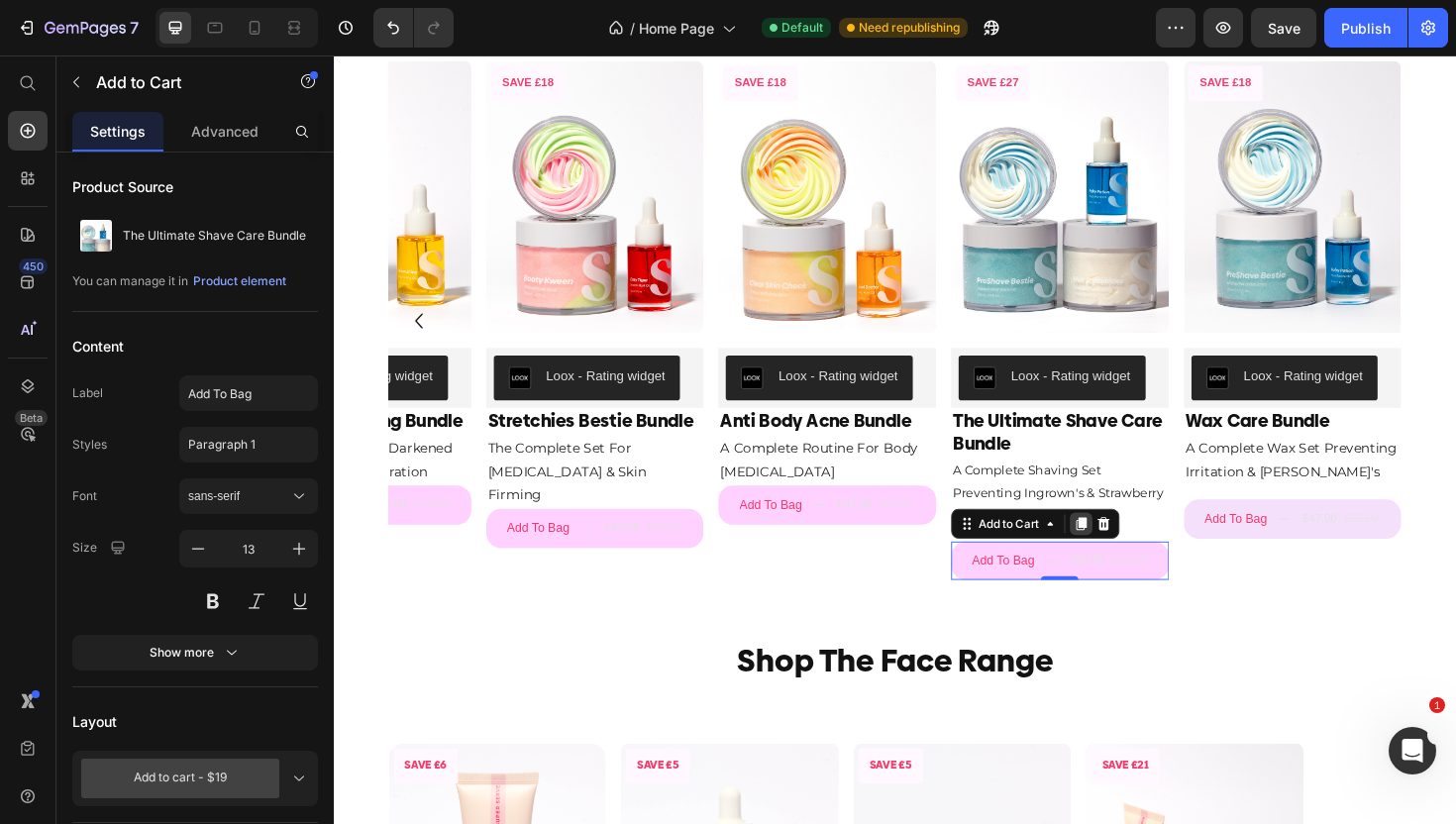 click 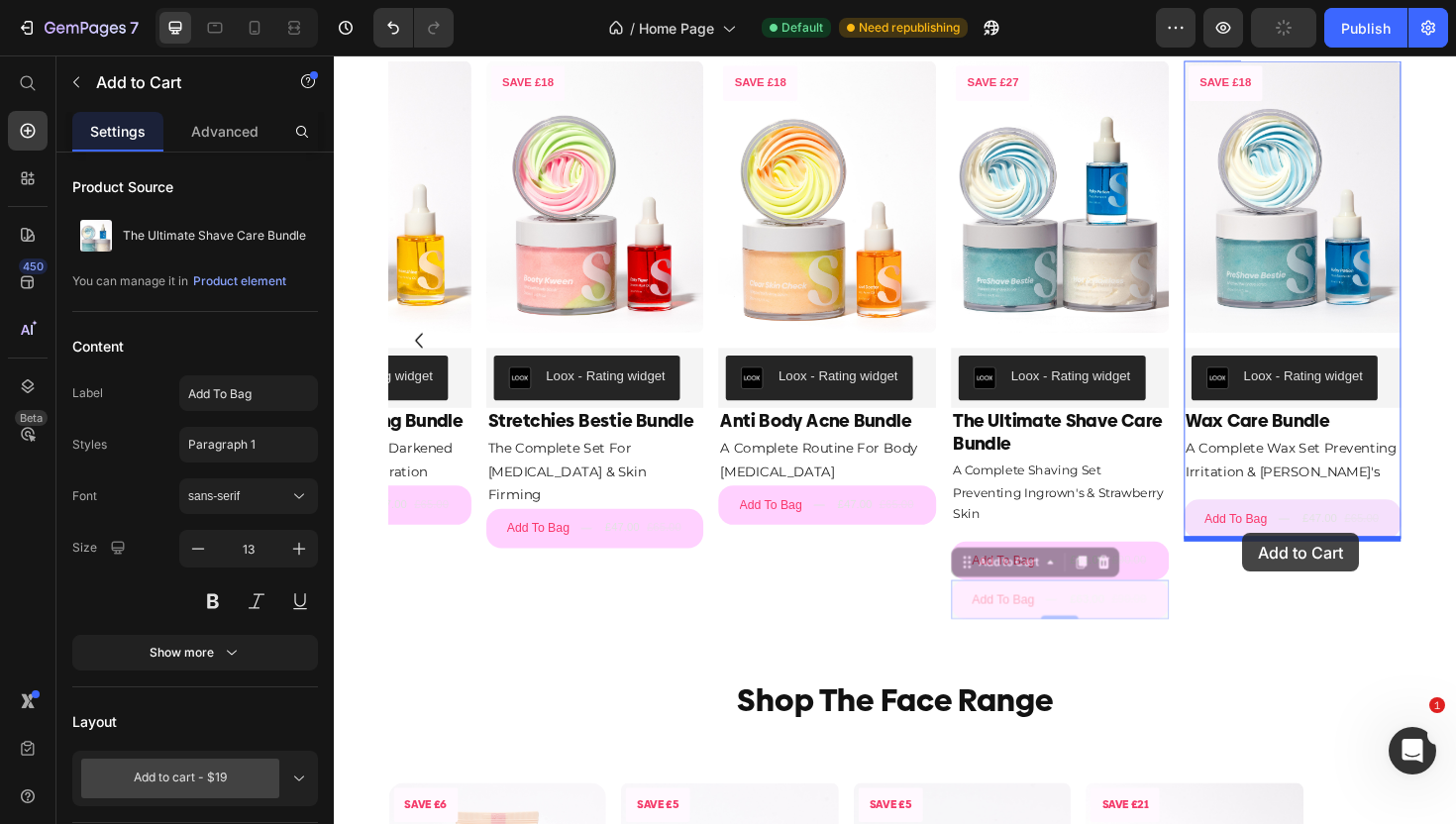 drag, startPoint x: 1001, startPoint y: 587, endPoint x: 1296, endPoint y: 562, distance: 296.05743 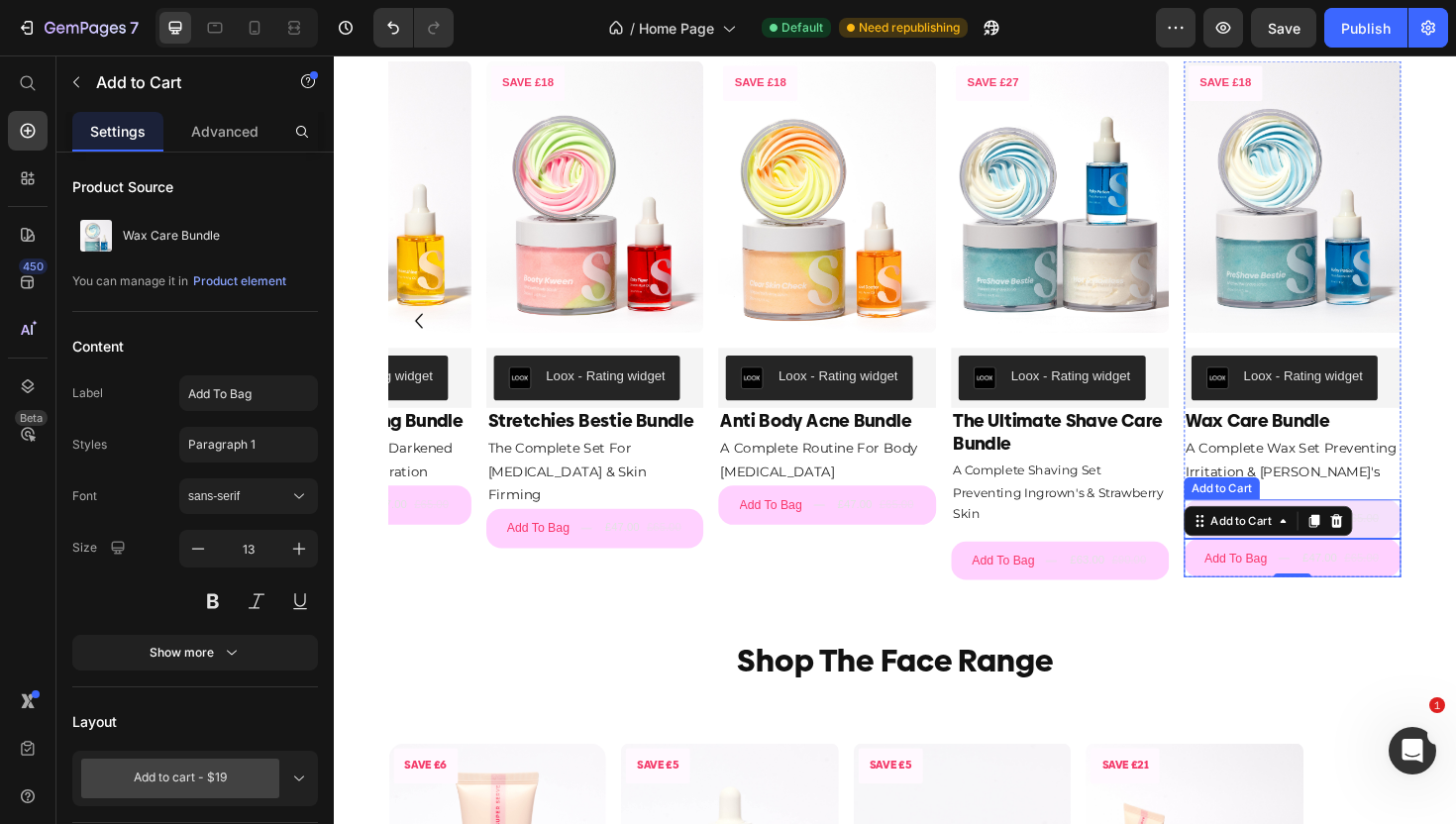 click on "Add To Bag
£47.00 £65.00" at bounding box center (1349, 547) 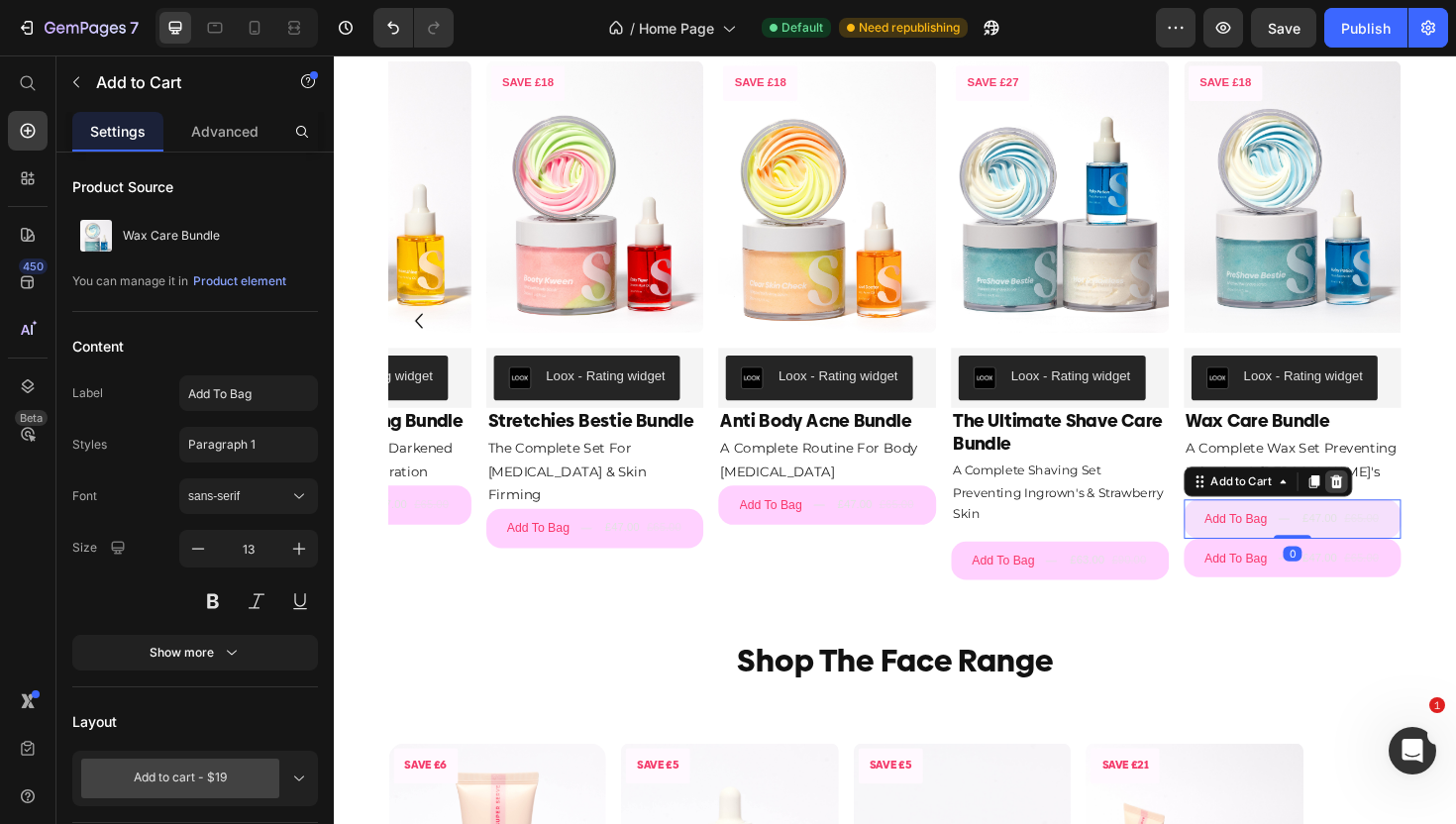 click 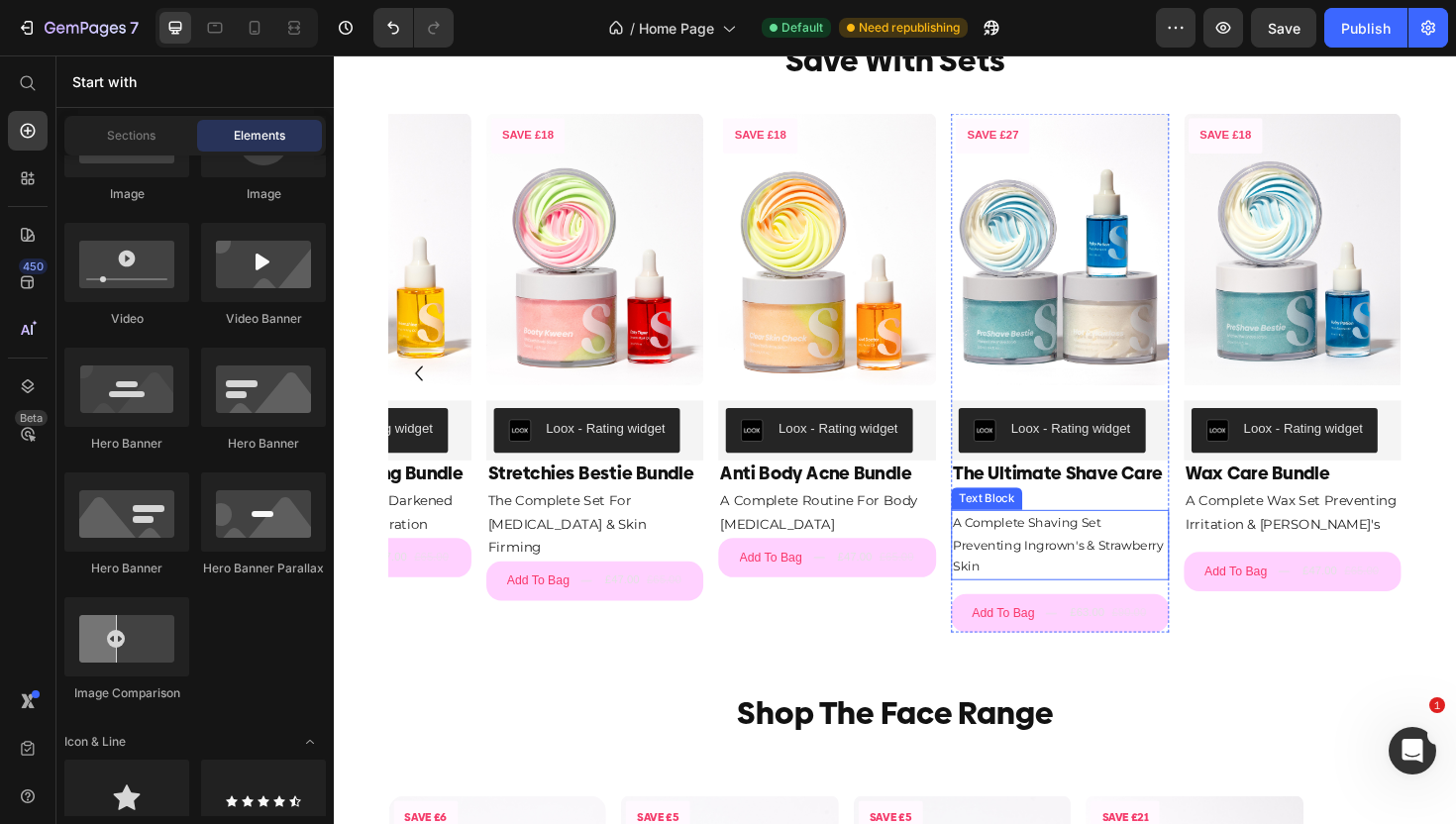 scroll, scrollTop: 1046, scrollLeft: 0, axis: vertical 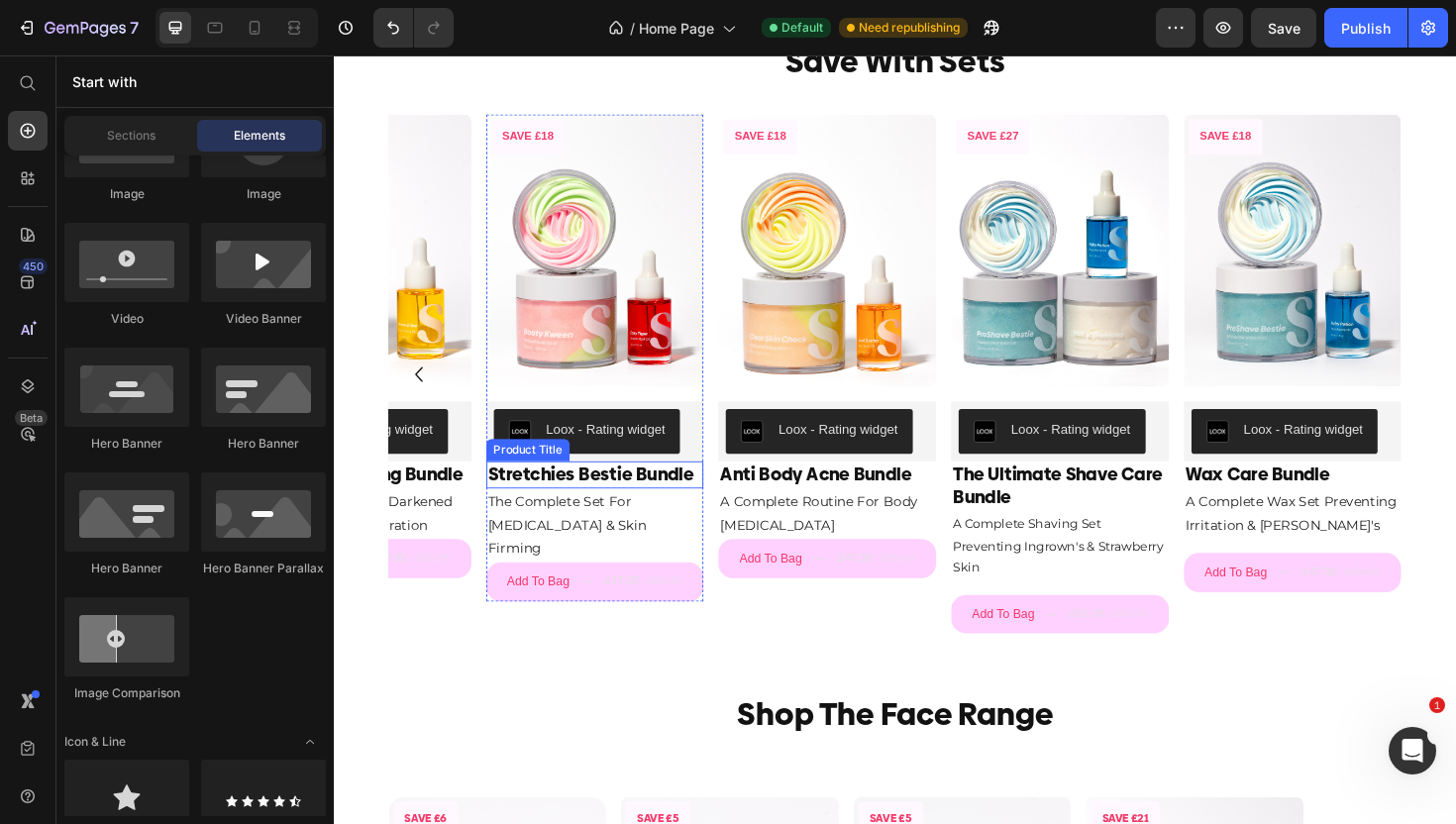 click on "Stretchies Bestie Bundle" at bounding box center [610, 499] 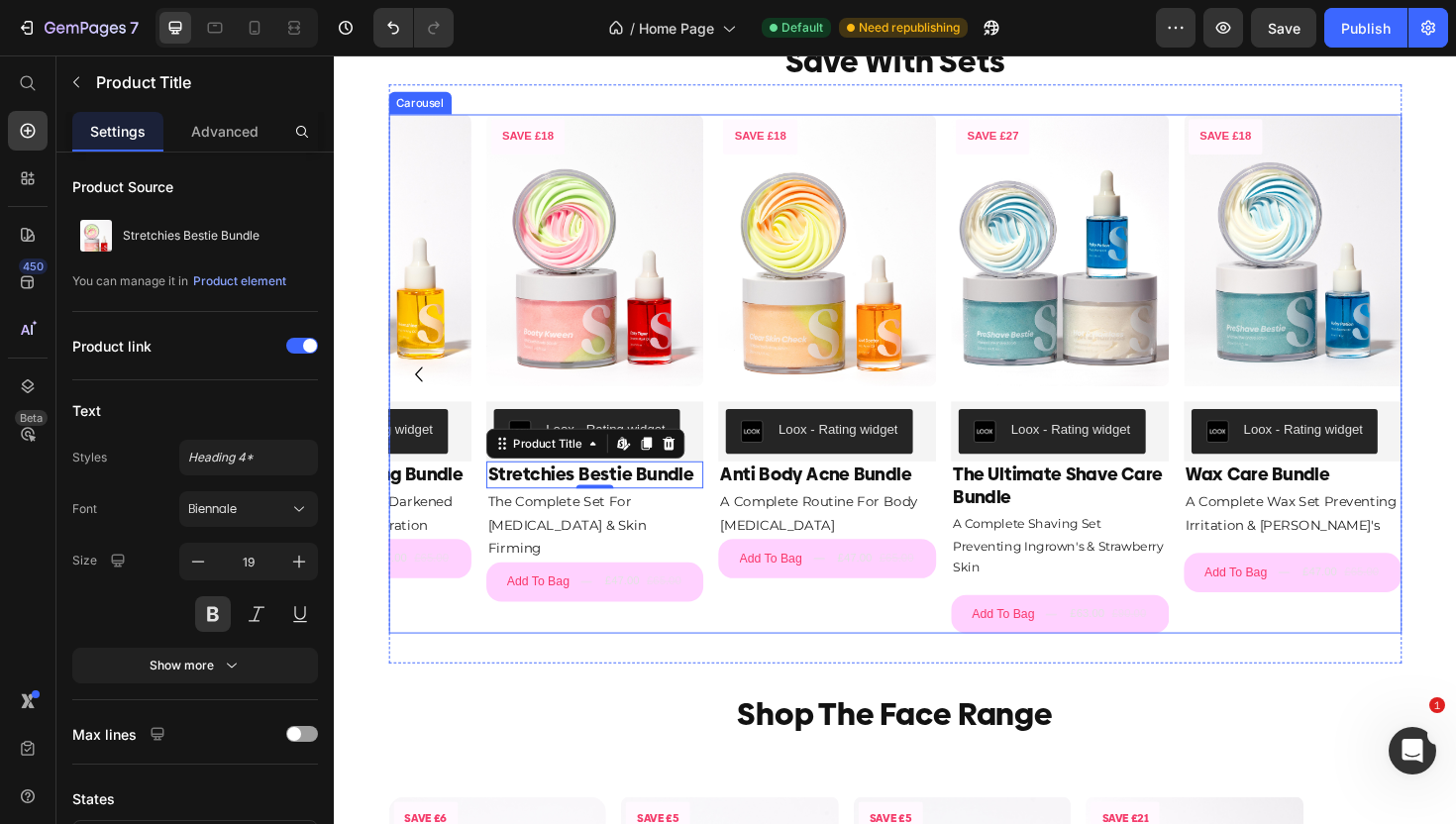 click 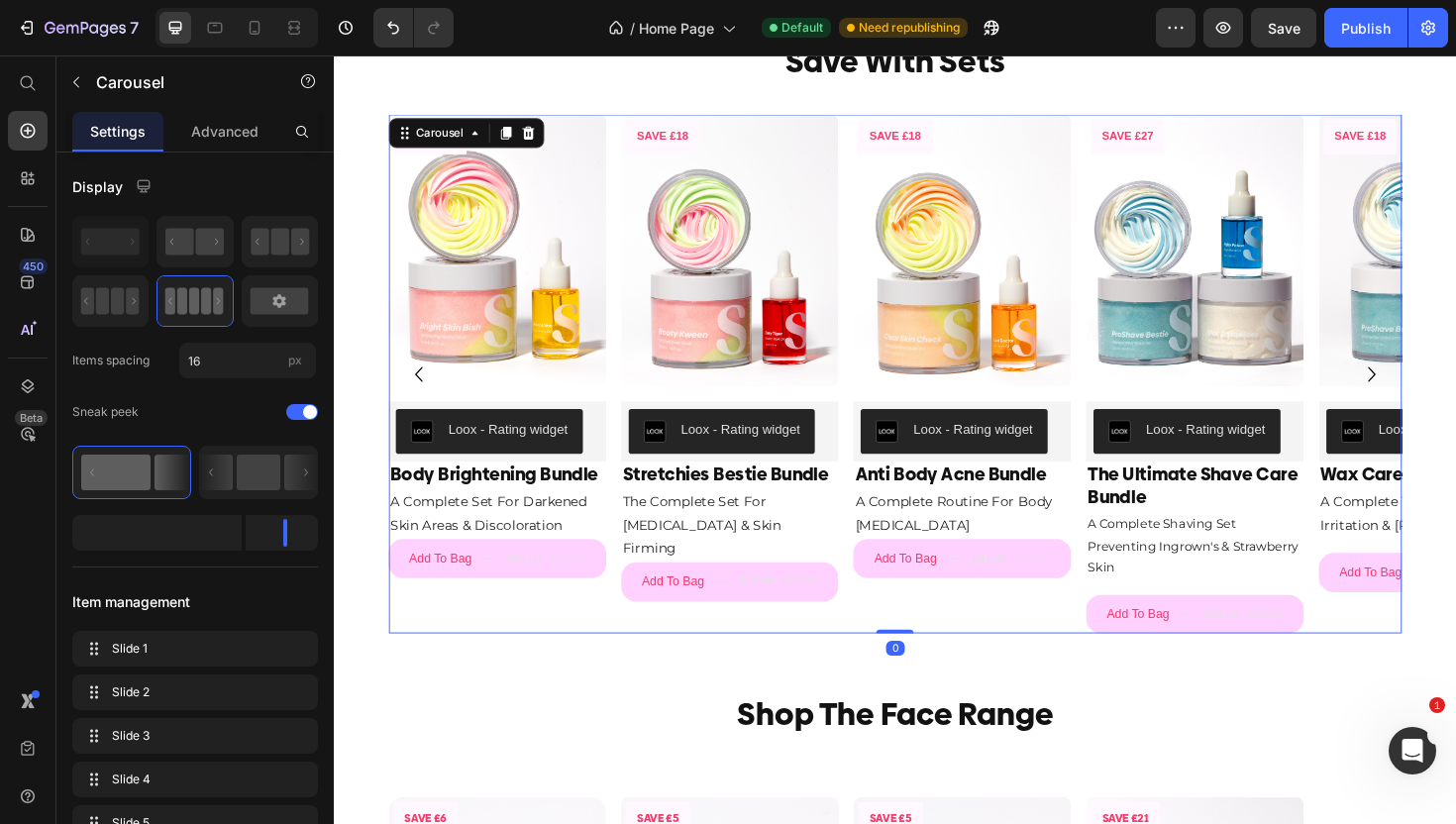 click 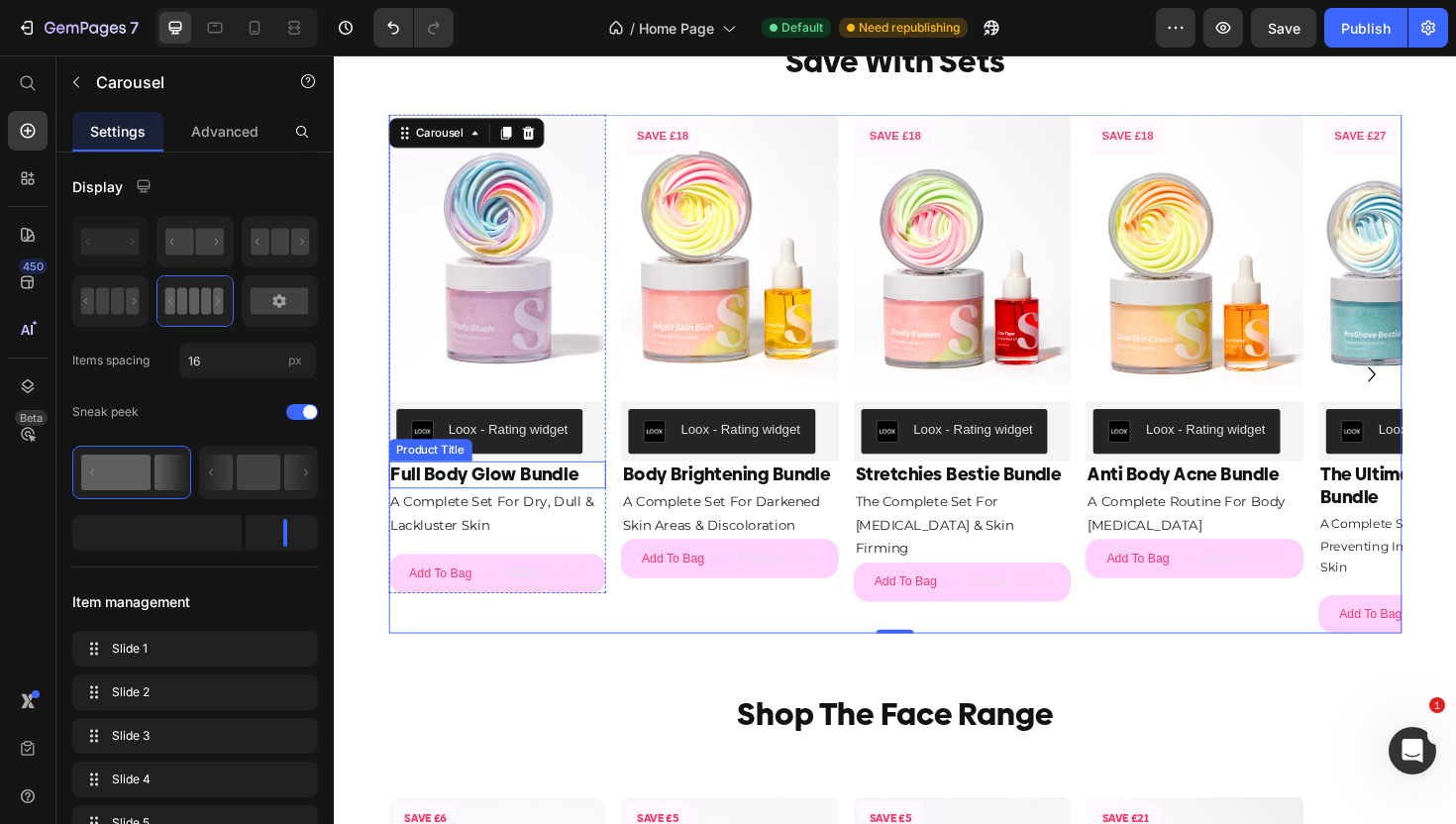 click on "Full Body Glow Bundle" at bounding box center (507, 499) 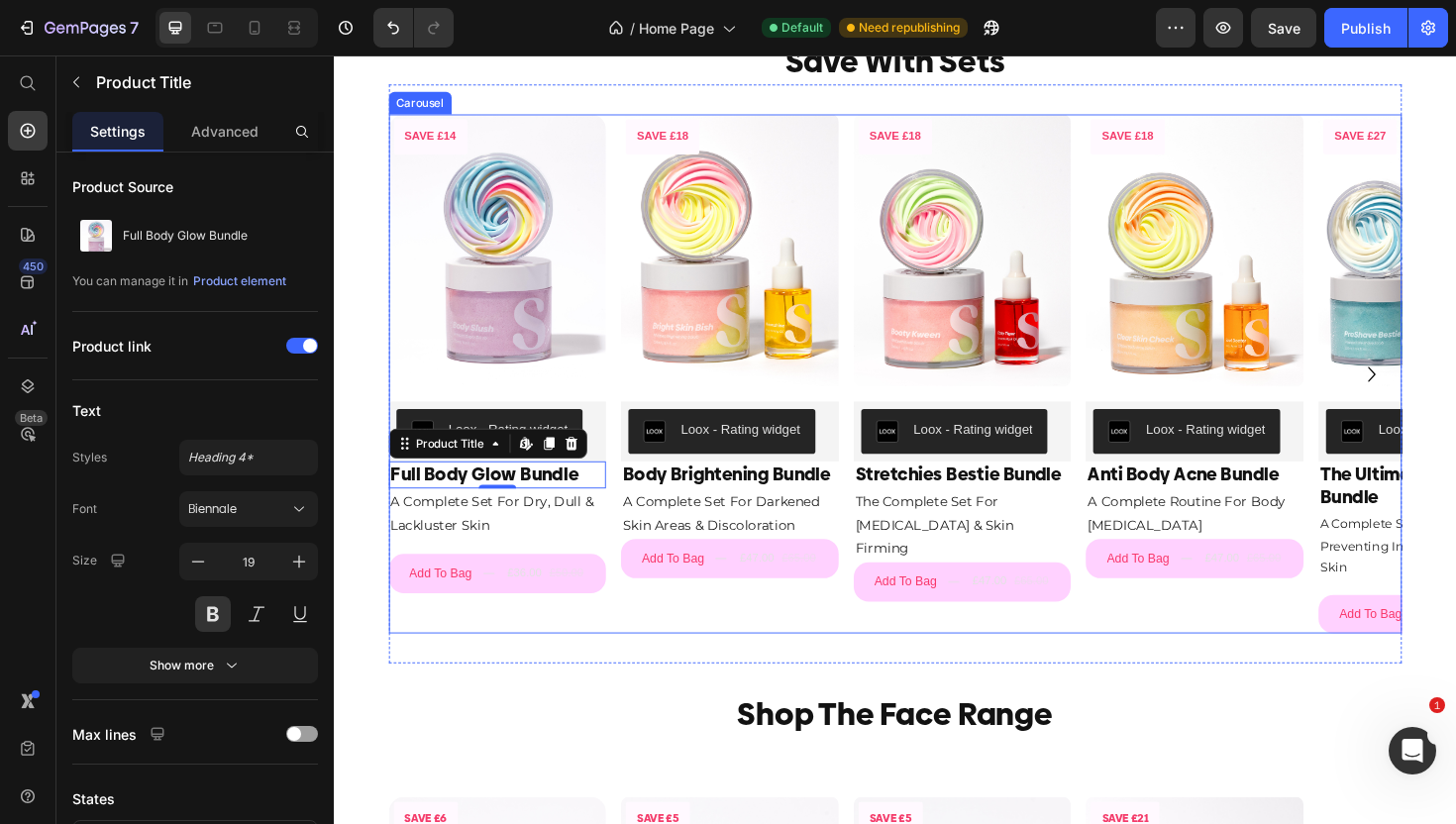 click 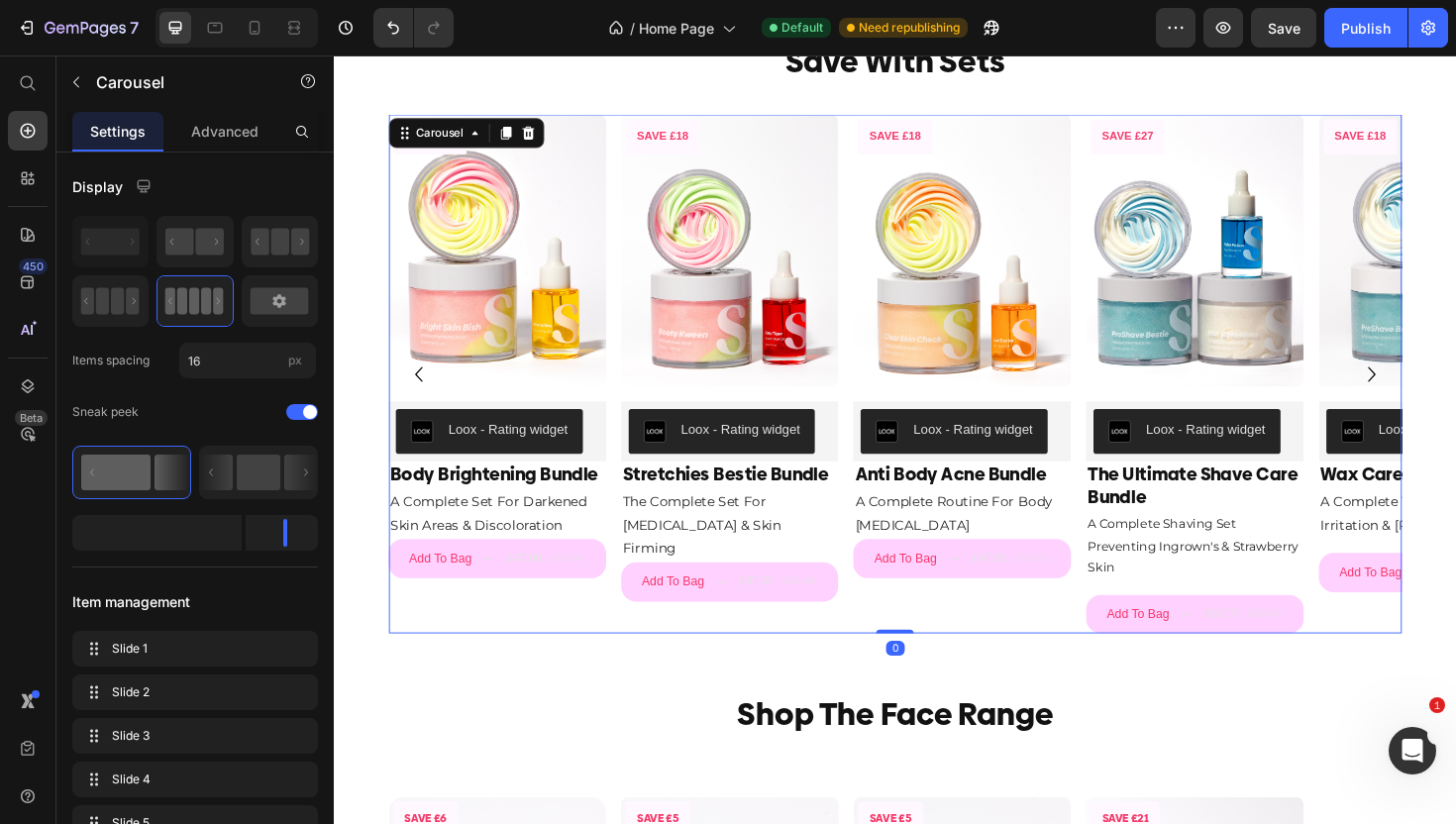 click 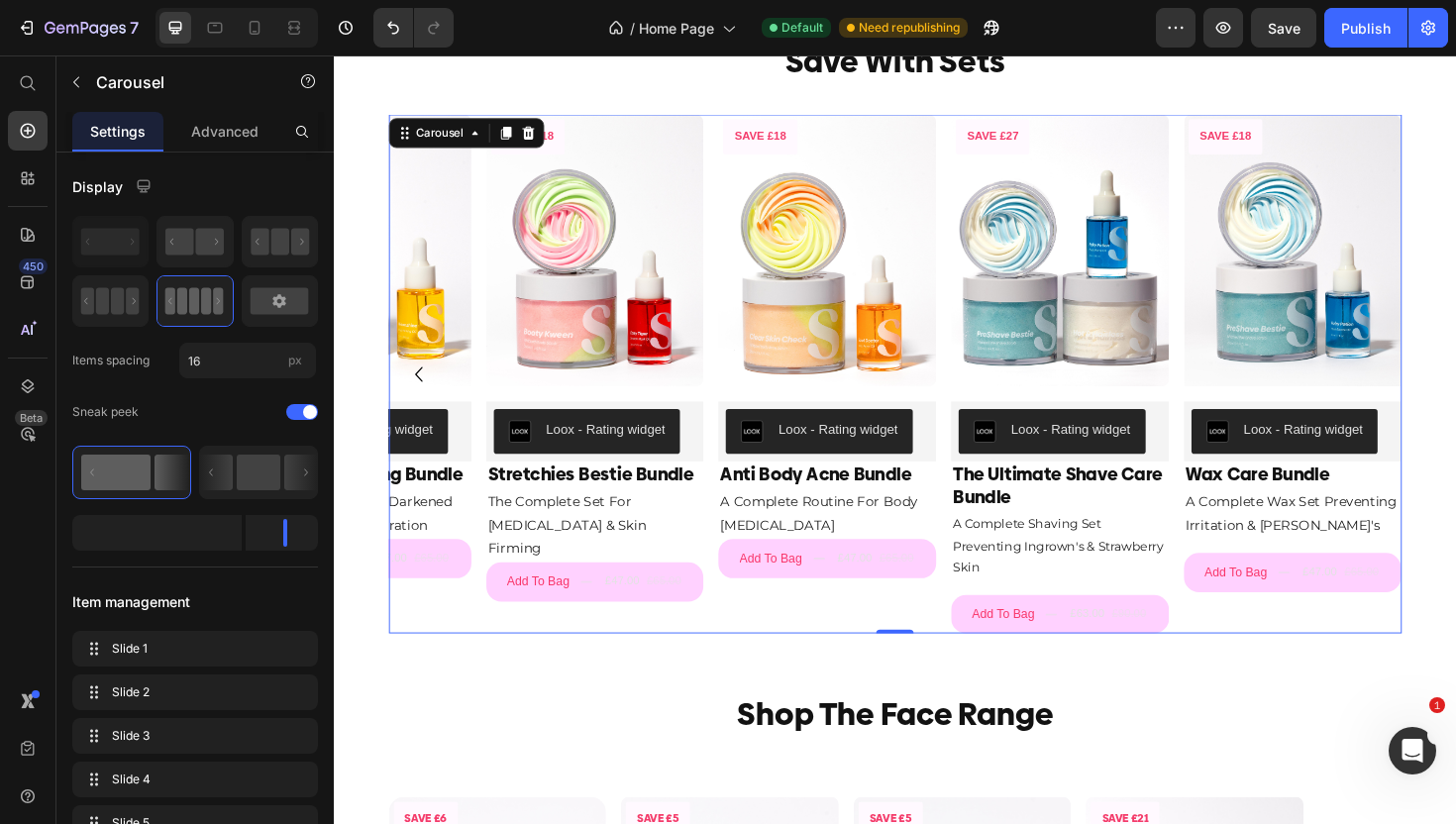 click 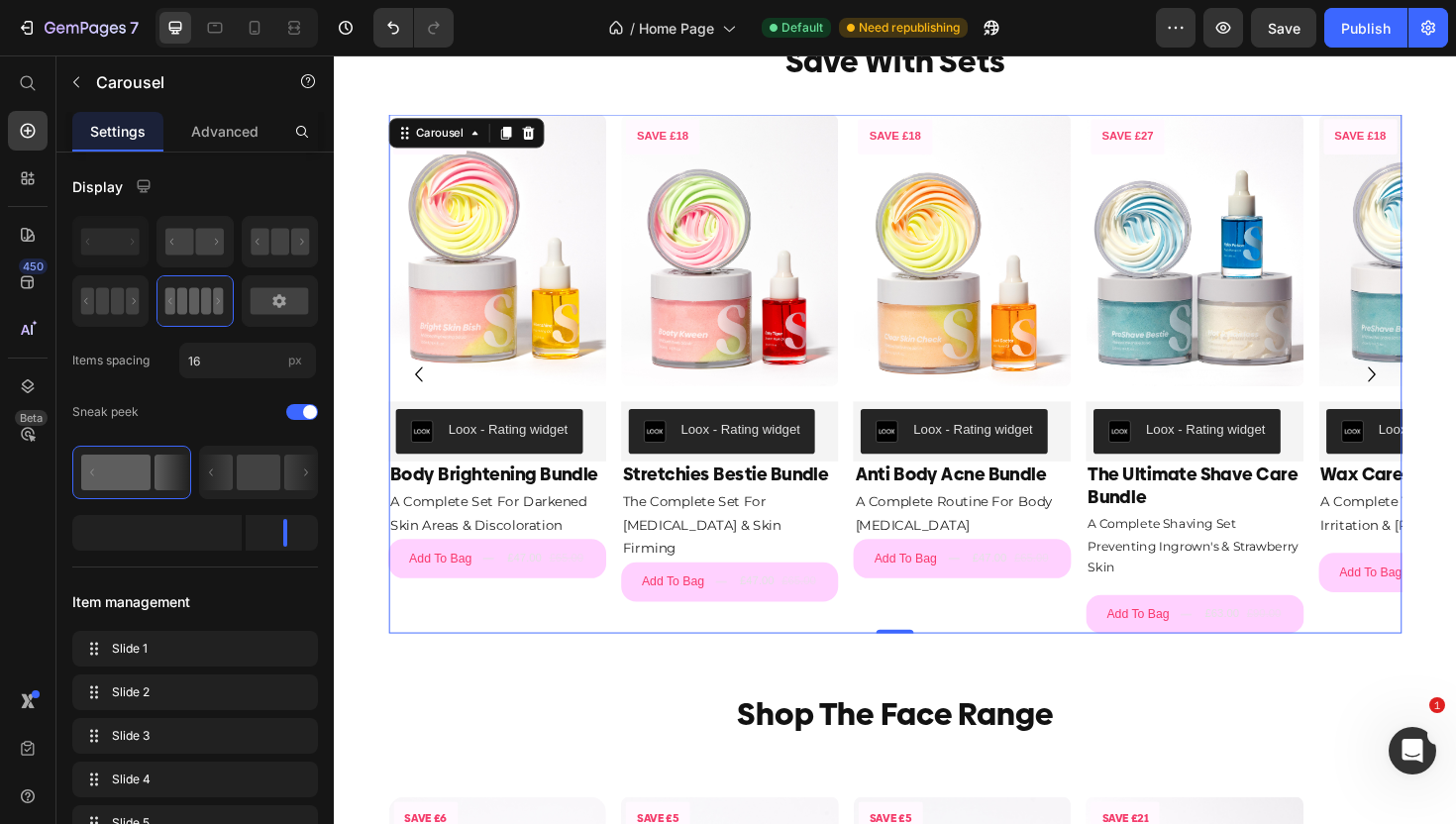 click 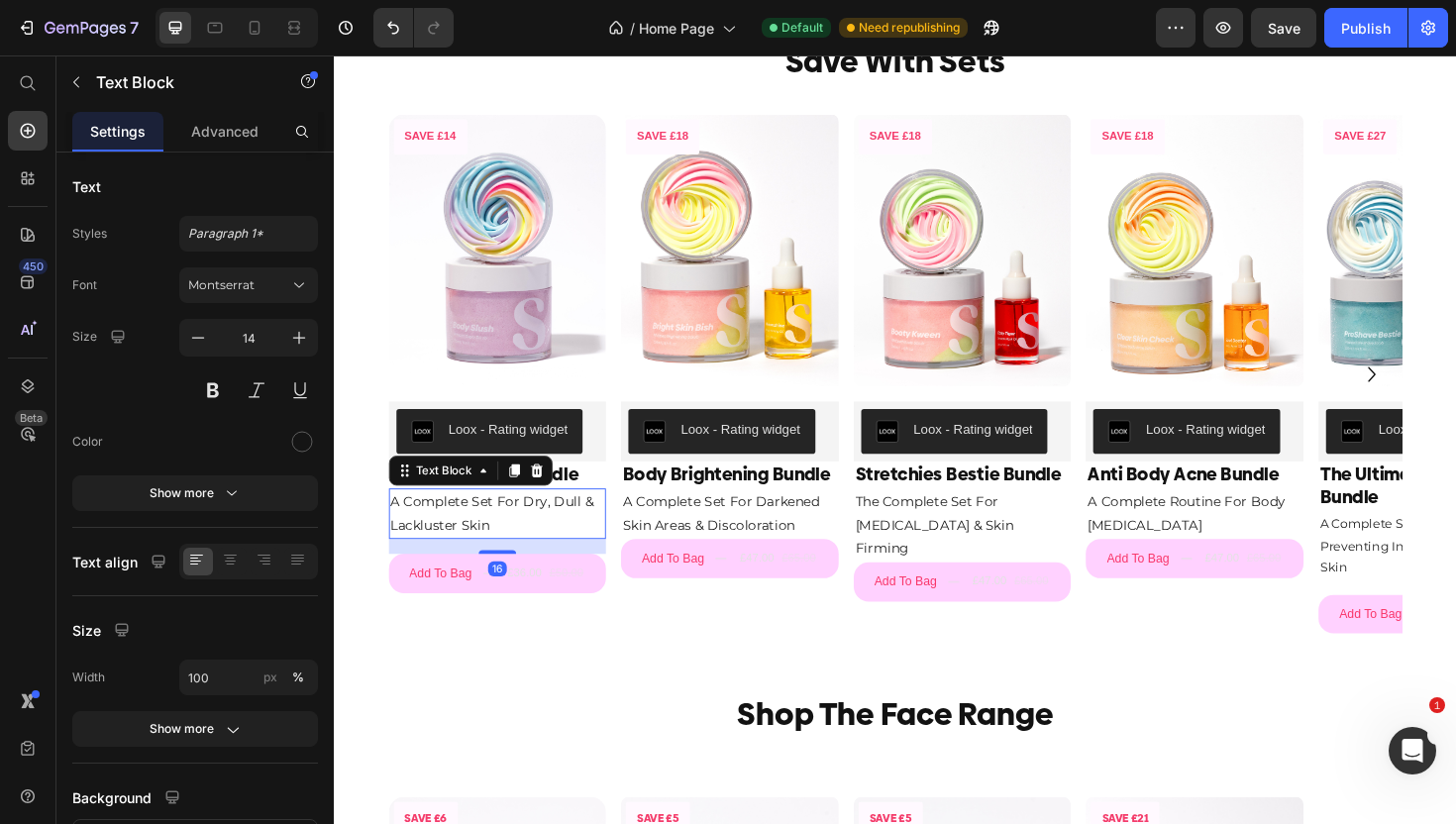 click on "A Complete Set For Dry, Dull & Lackluster Skin" at bounding box center [507, 541] 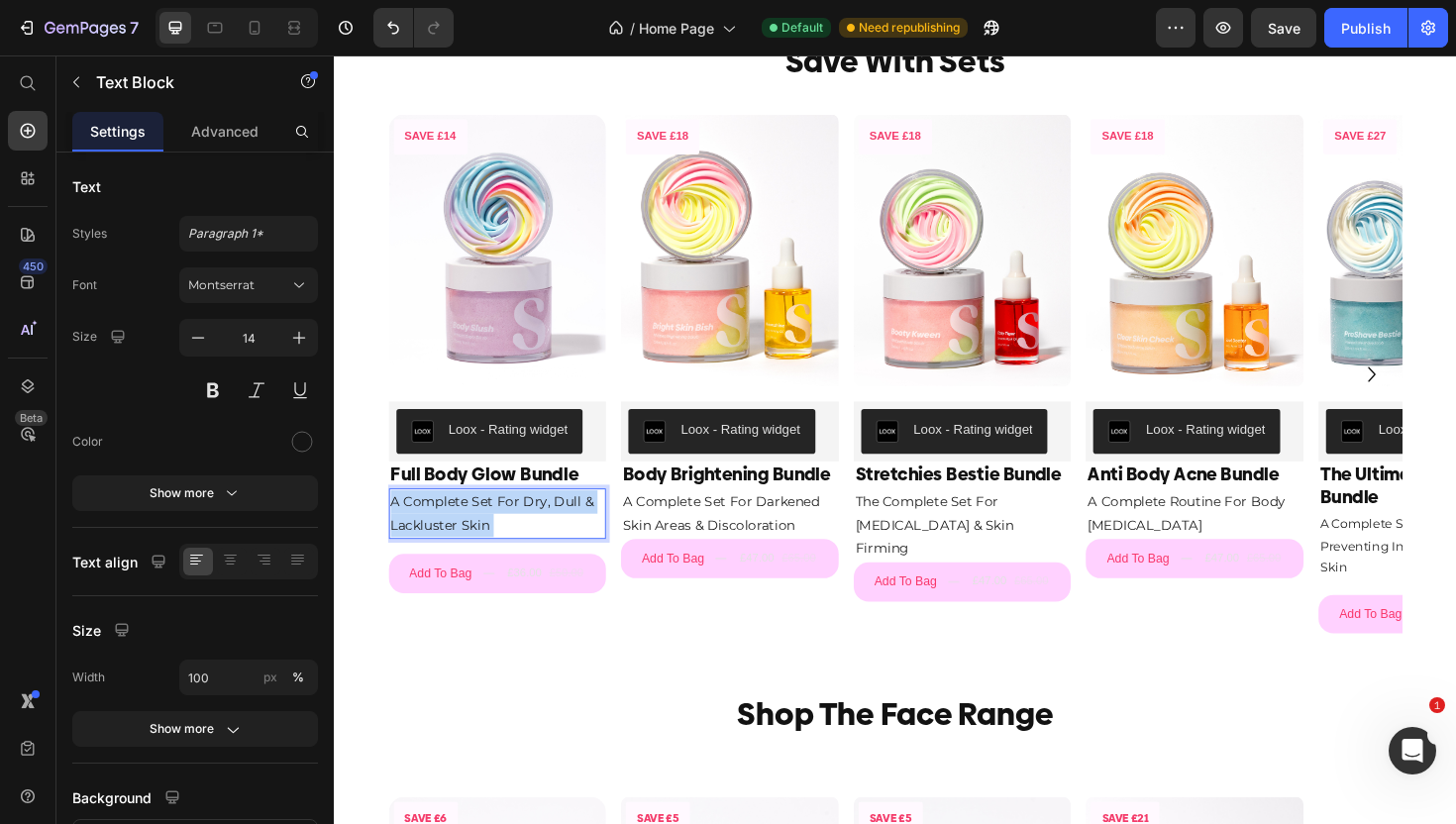 drag, startPoint x: 500, startPoint y: 553, endPoint x: 401, endPoint y: 535, distance: 100.623059 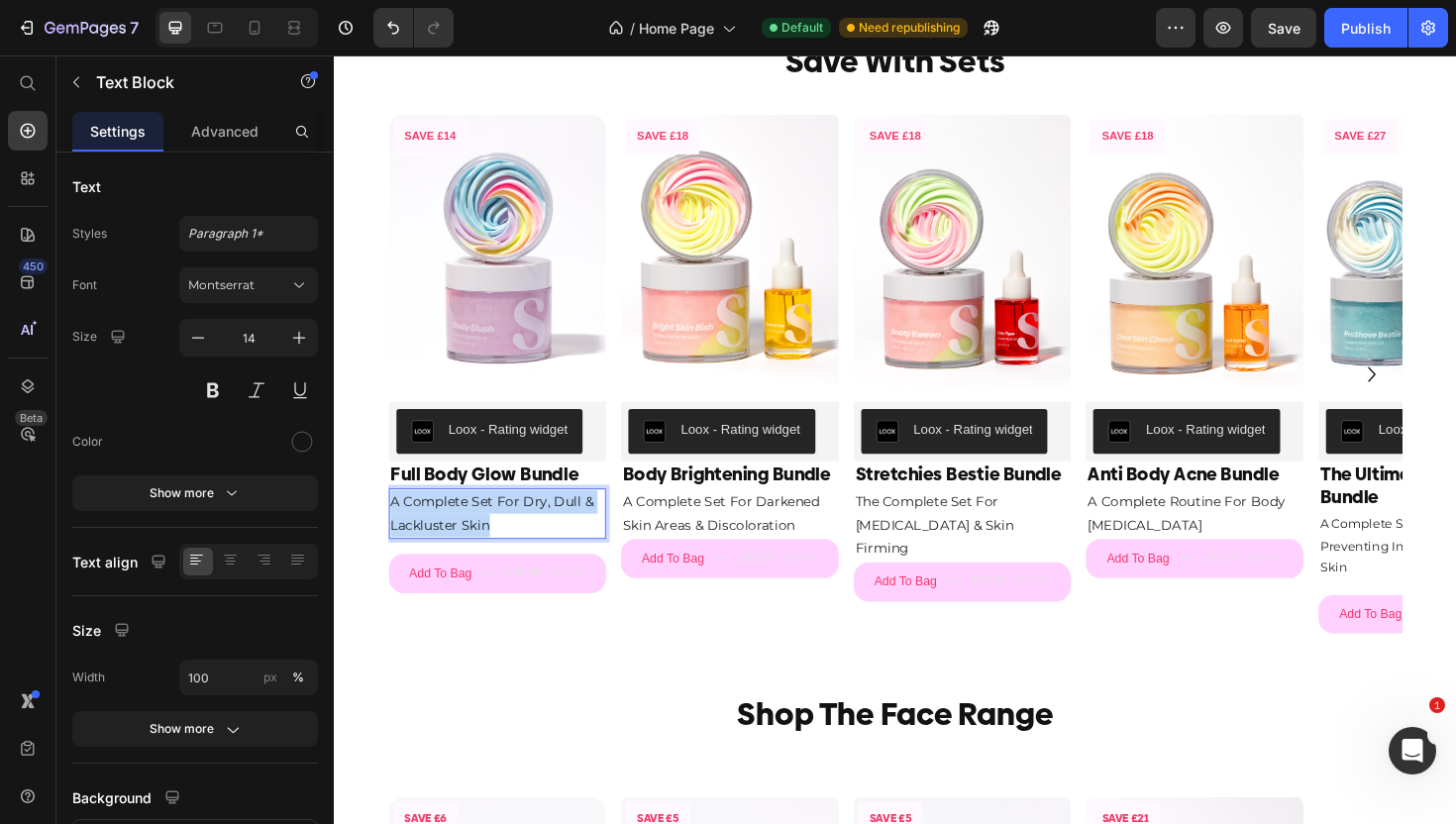 drag, startPoint x: 510, startPoint y: 555, endPoint x: 384, endPoint y: 535, distance: 127.57743 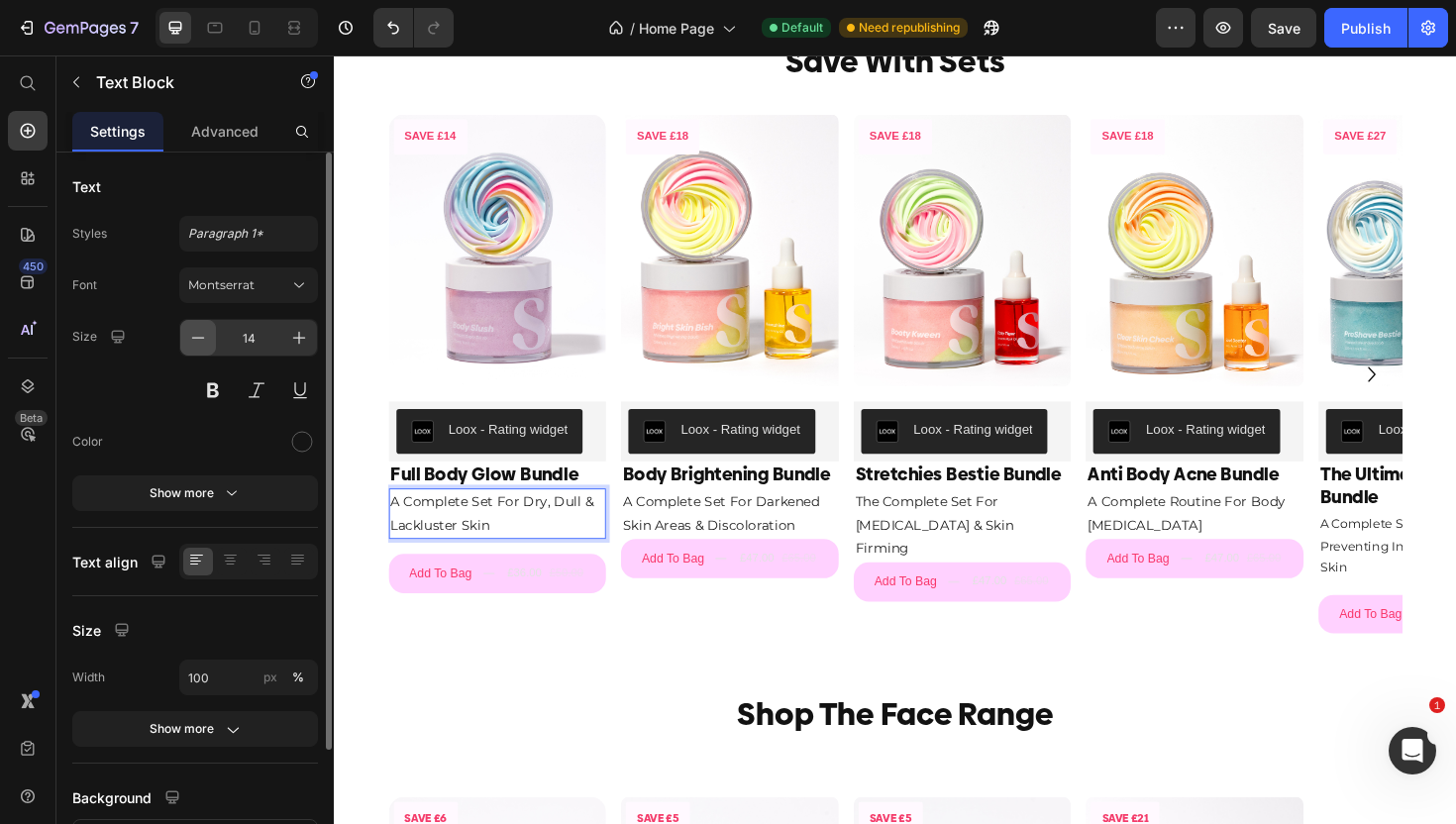 click 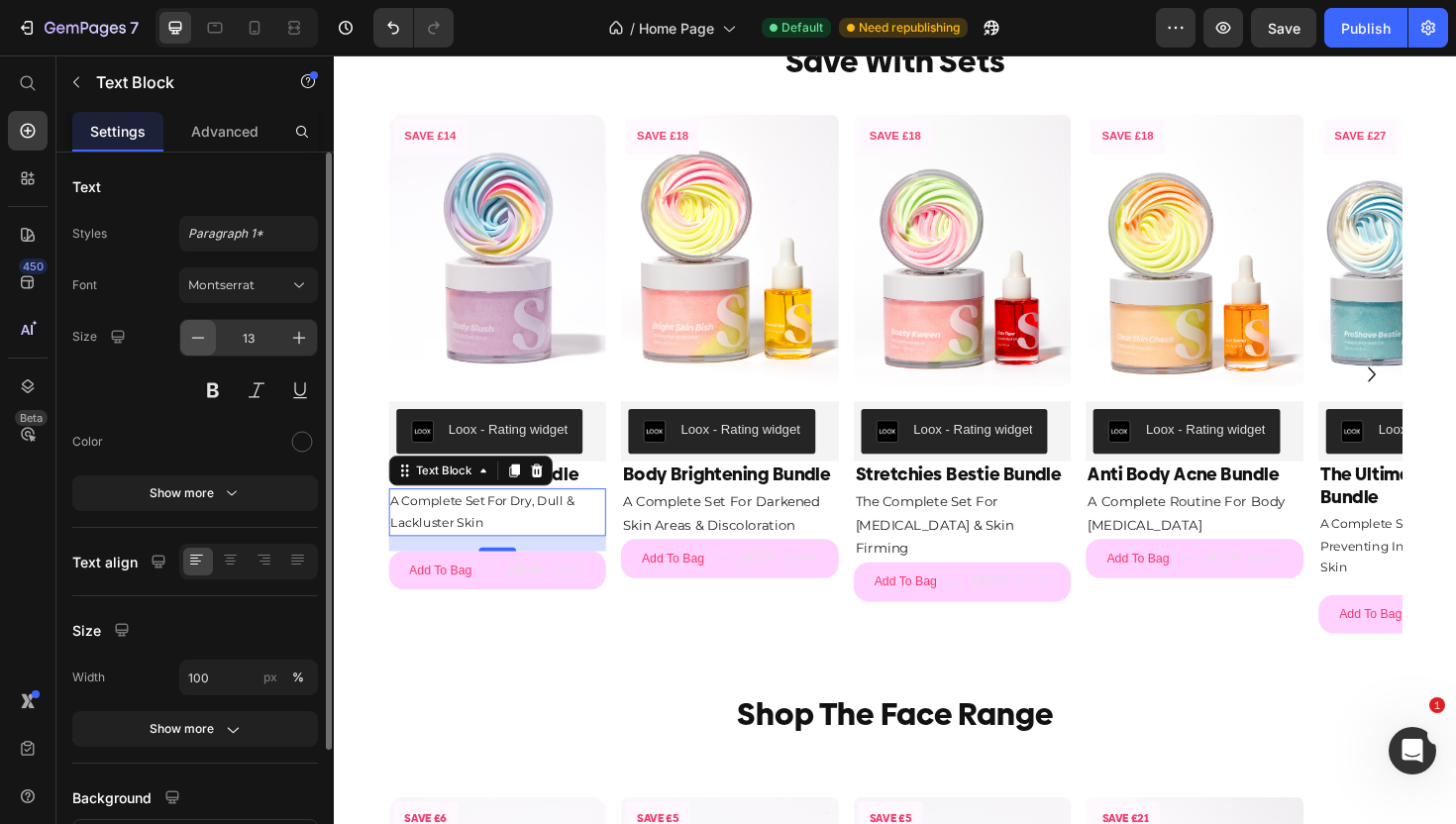 click 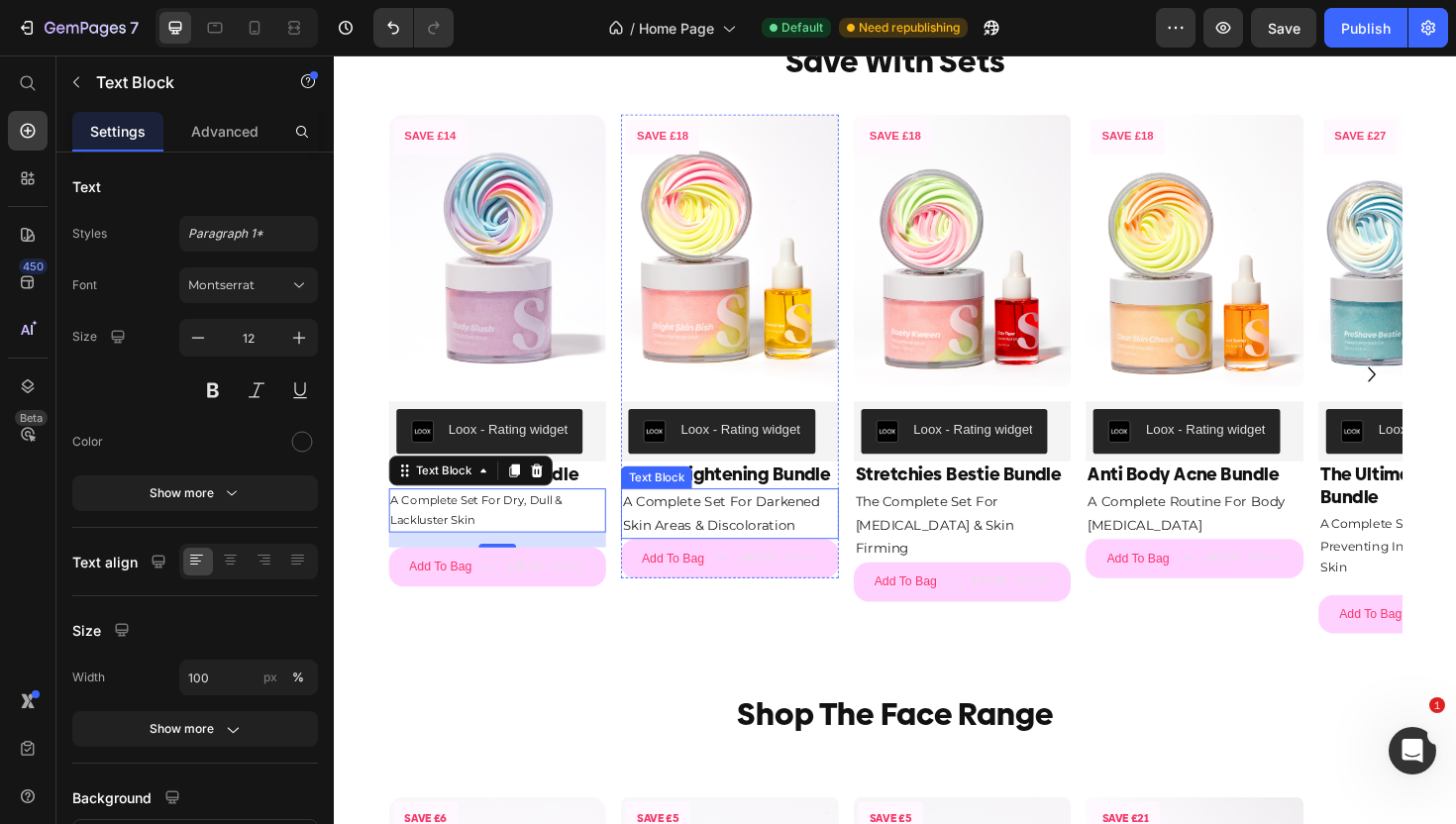 click on "A Complete Set For Darkened Skin Areas & Discoloration" at bounding box center [753, 541] 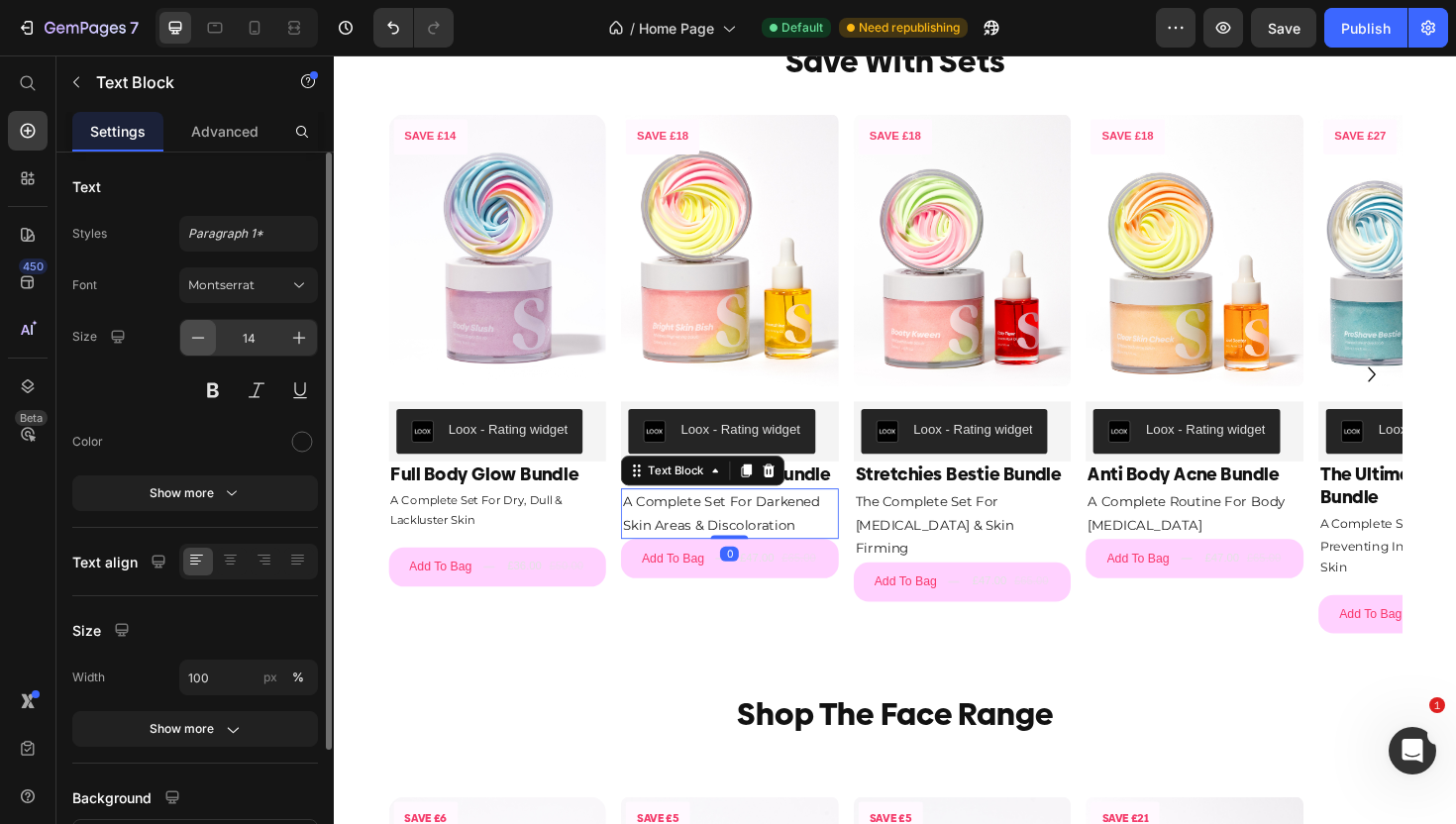 click 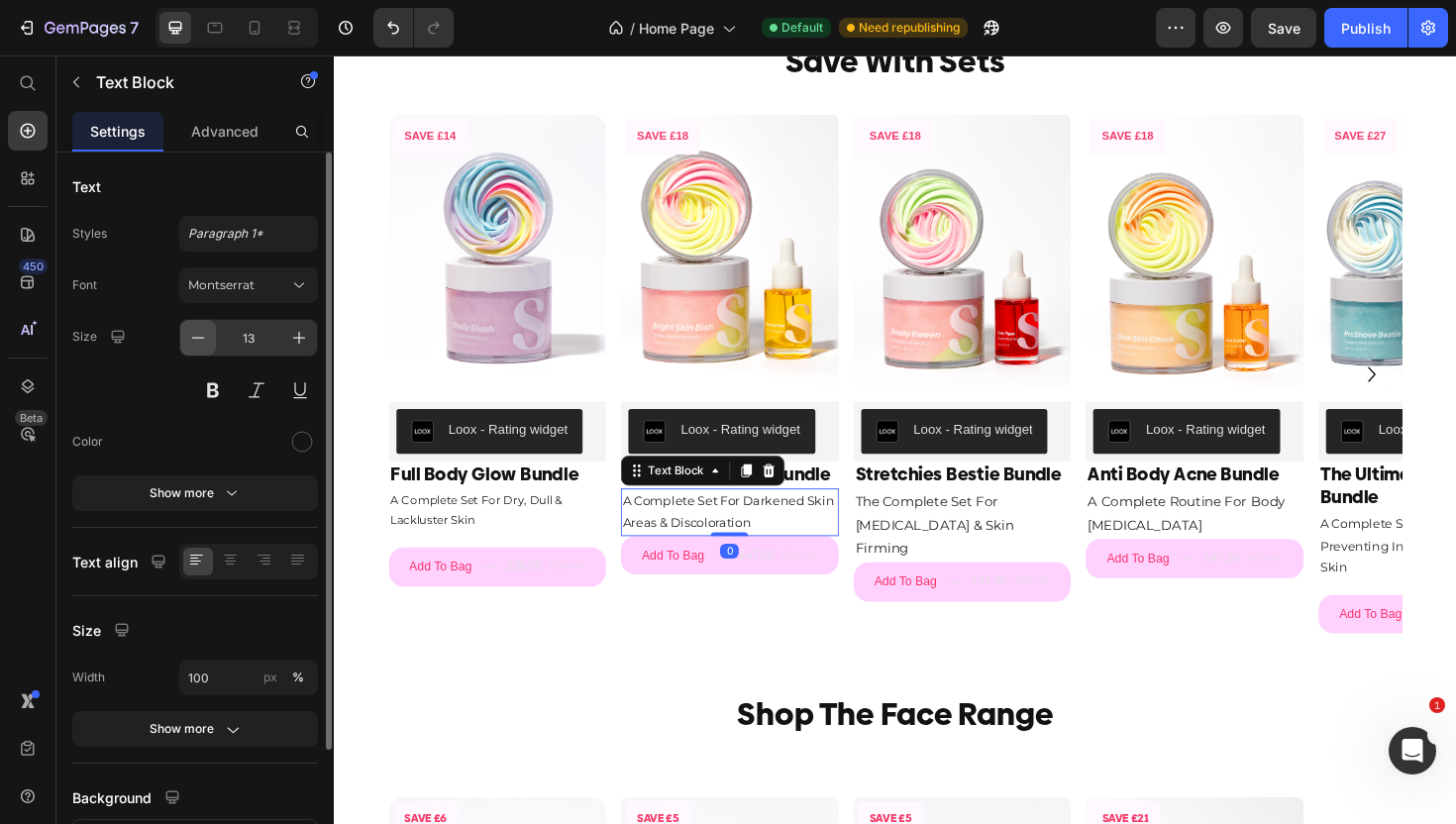 click 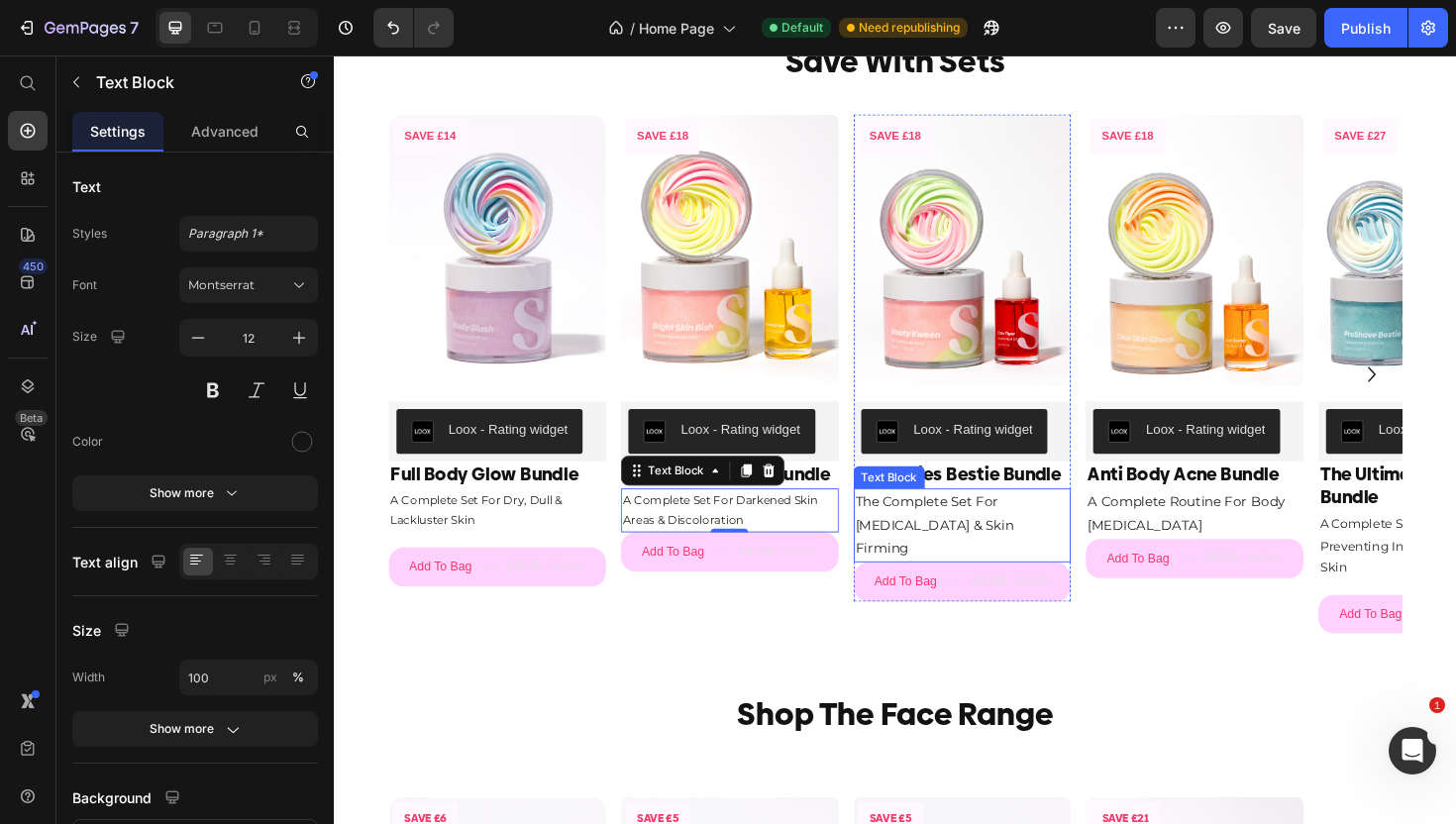 click on "The Complete Set For [MEDICAL_DATA] & Skin Firming" at bounding box center (999, 554) 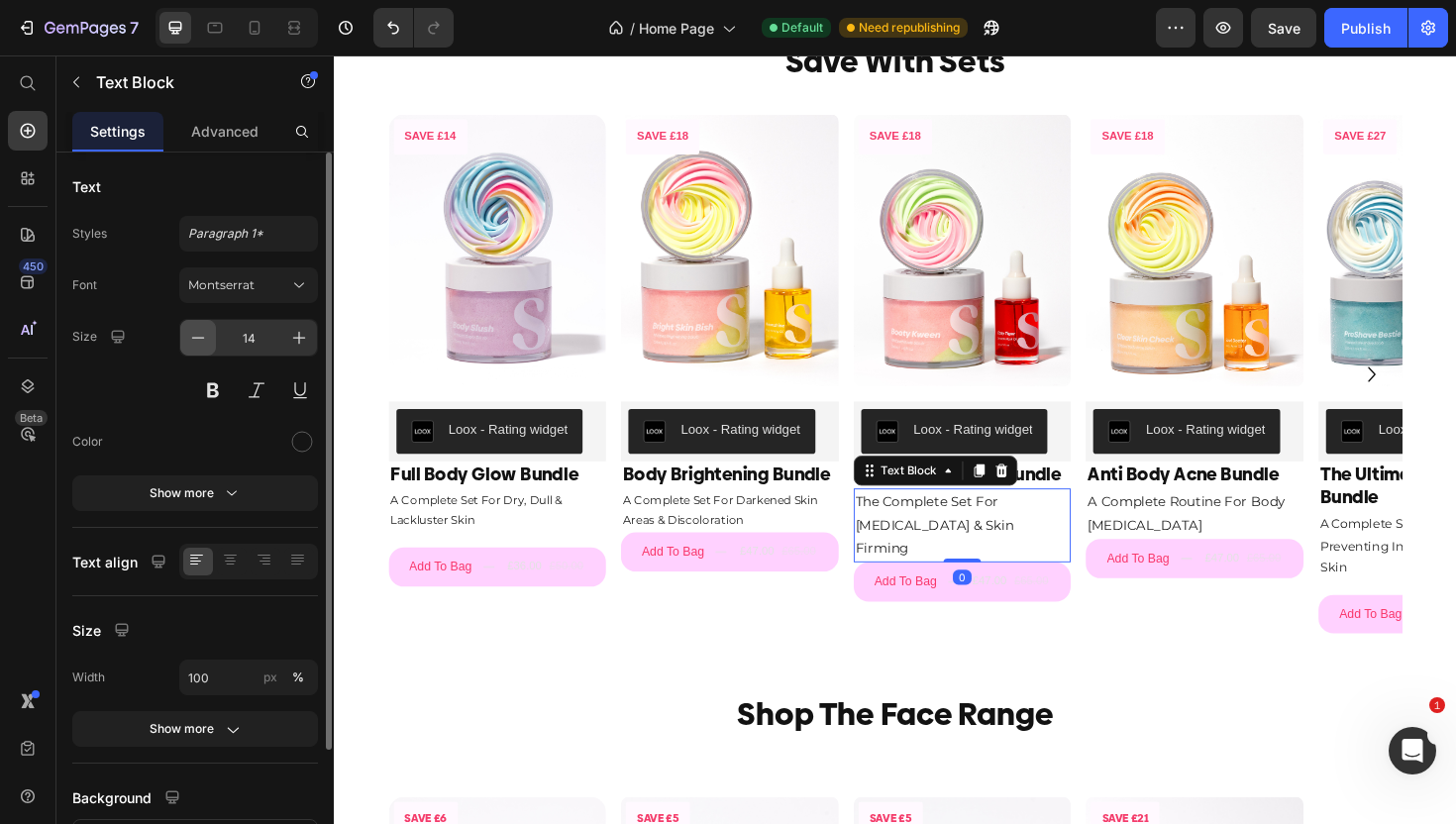 click 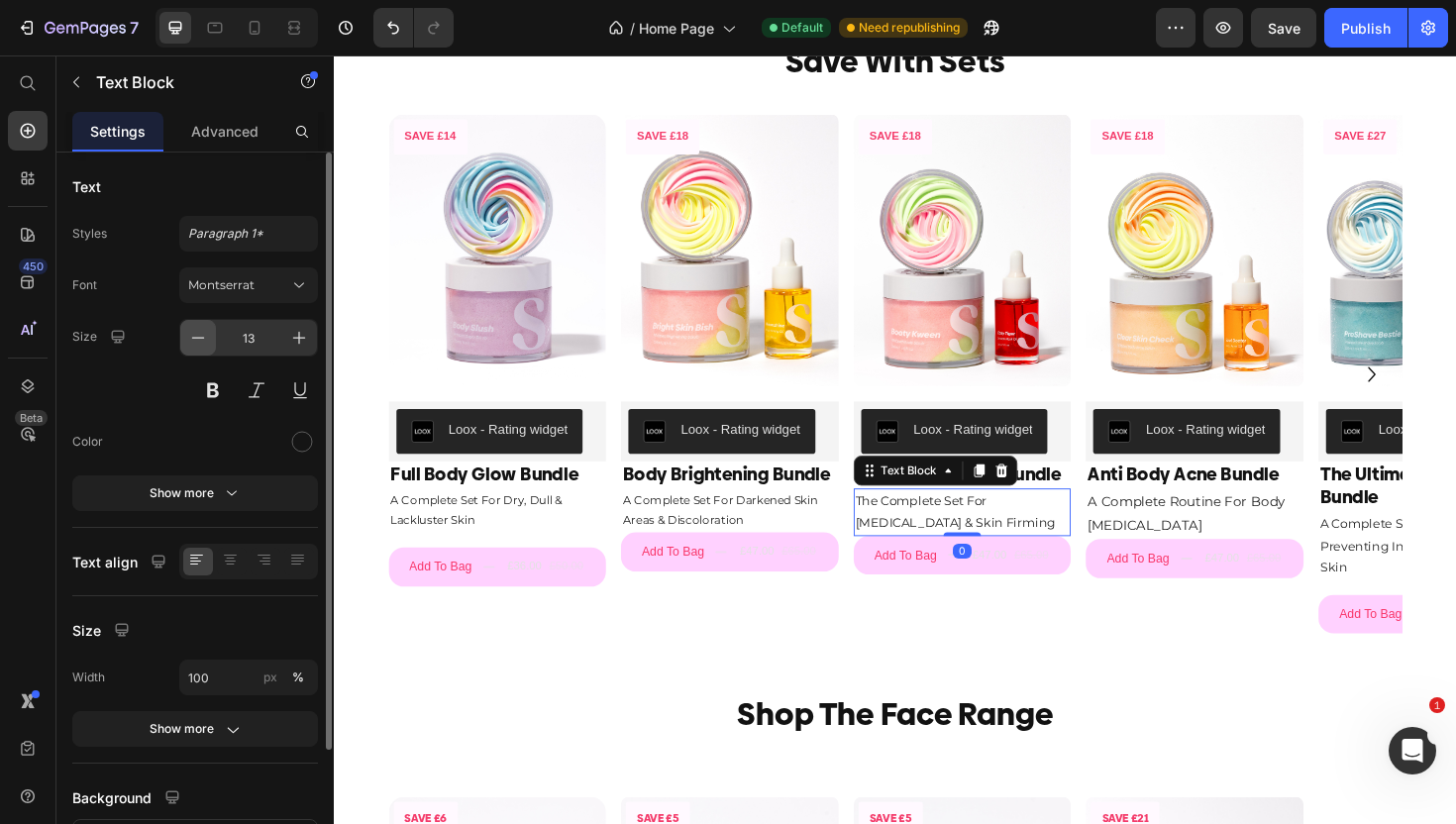 click 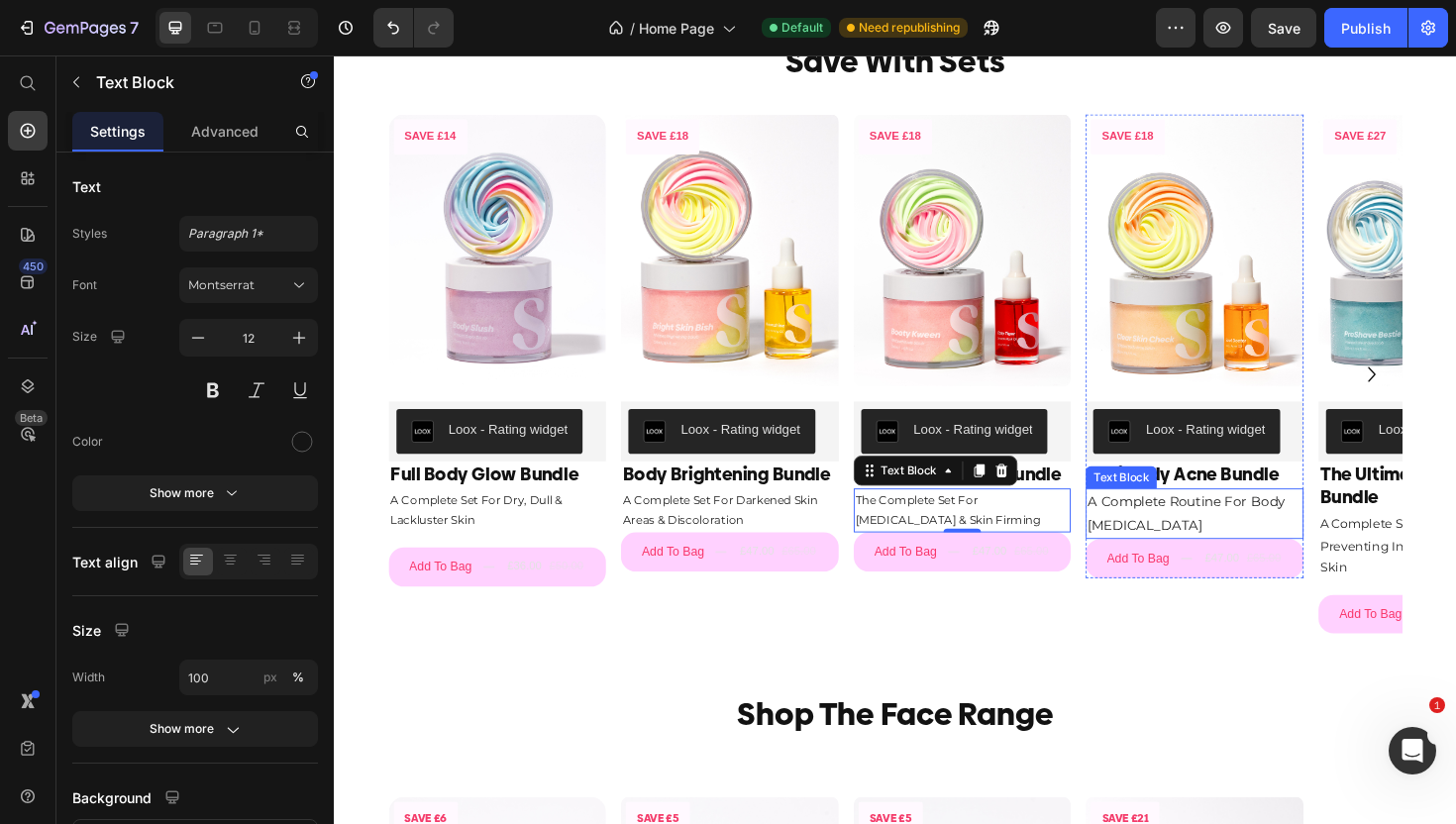 click on "A Complete Routine For Body Acne & Scarring" at bounding box center [1245, 541] 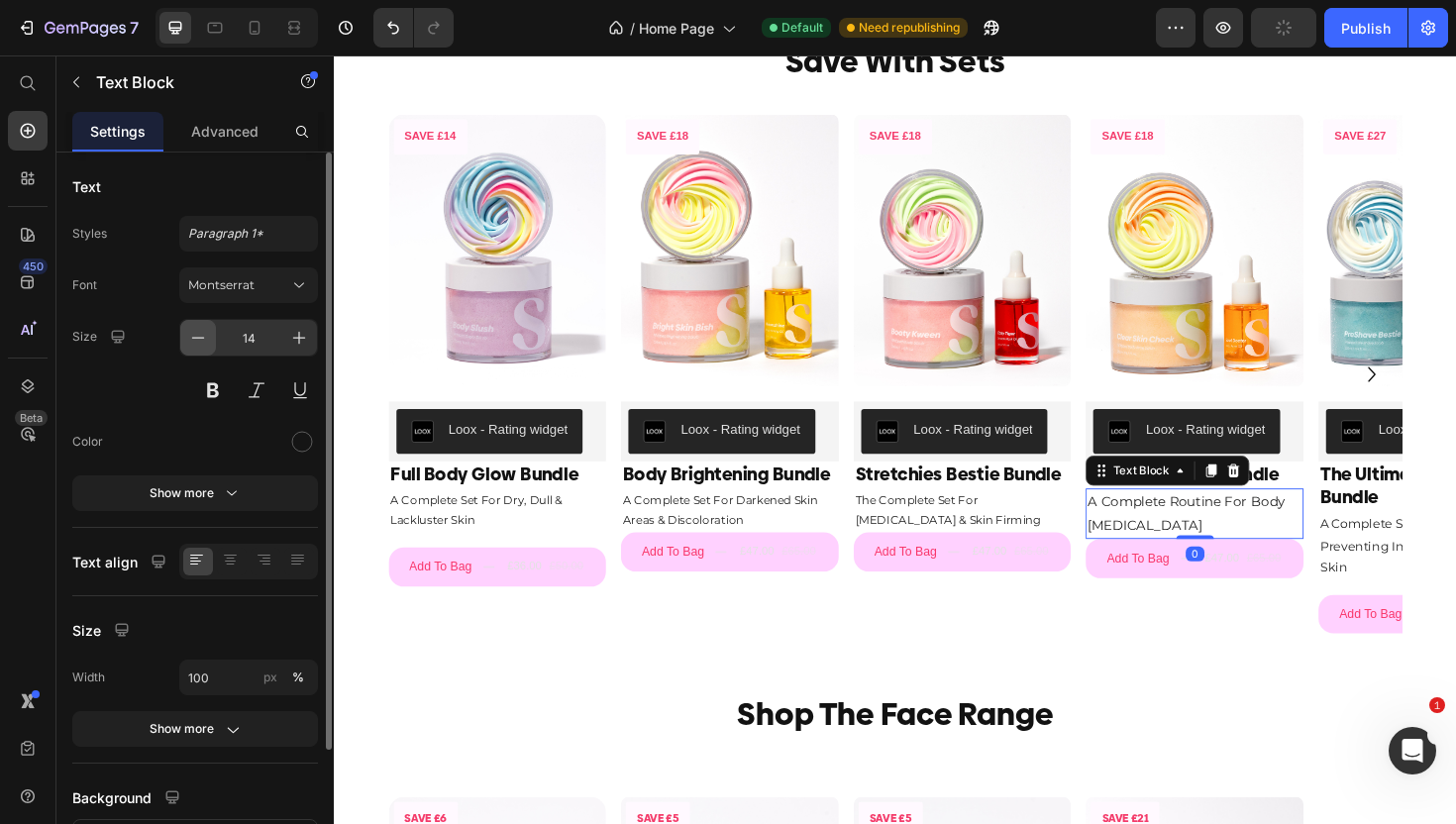 click 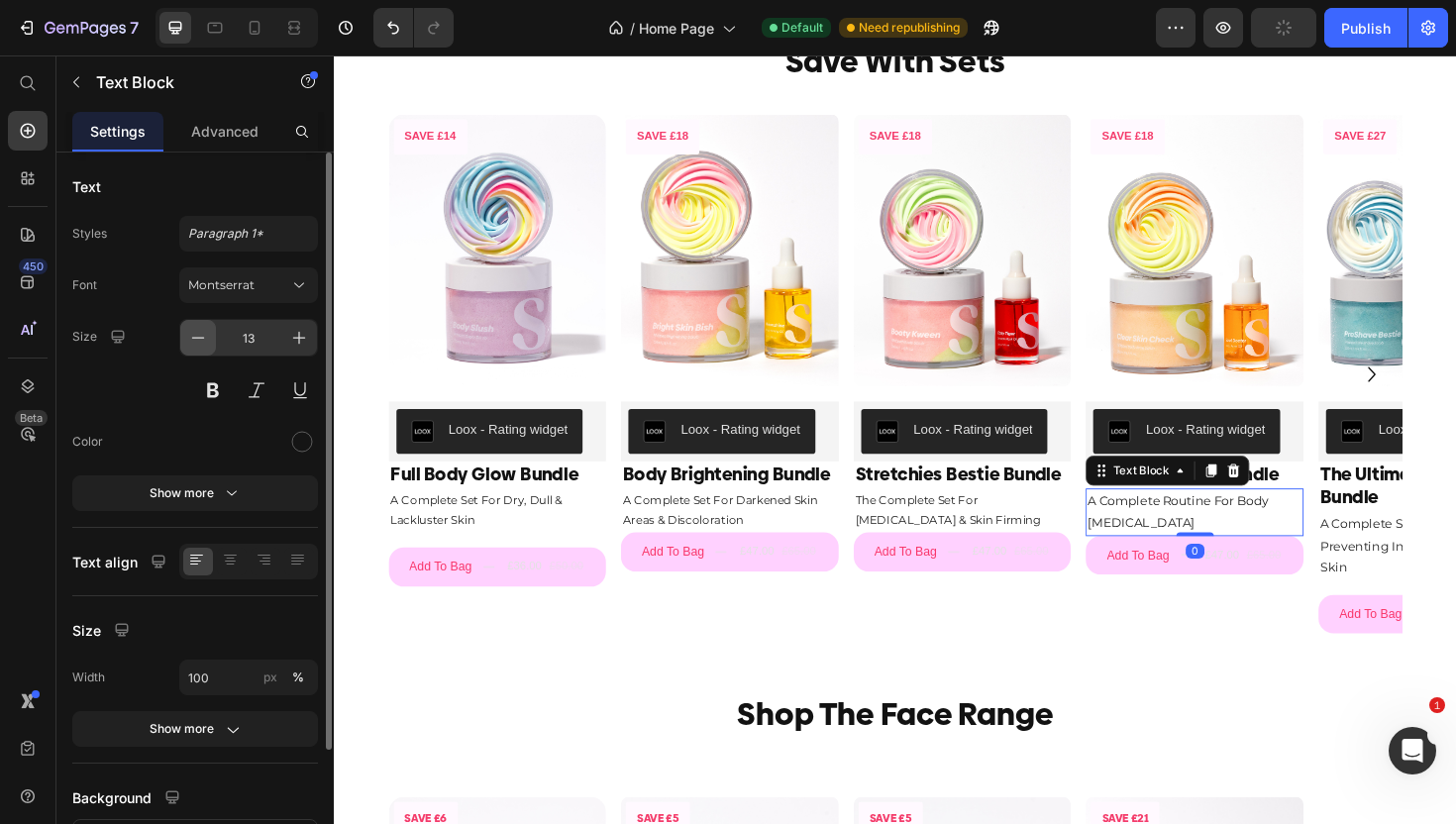 click 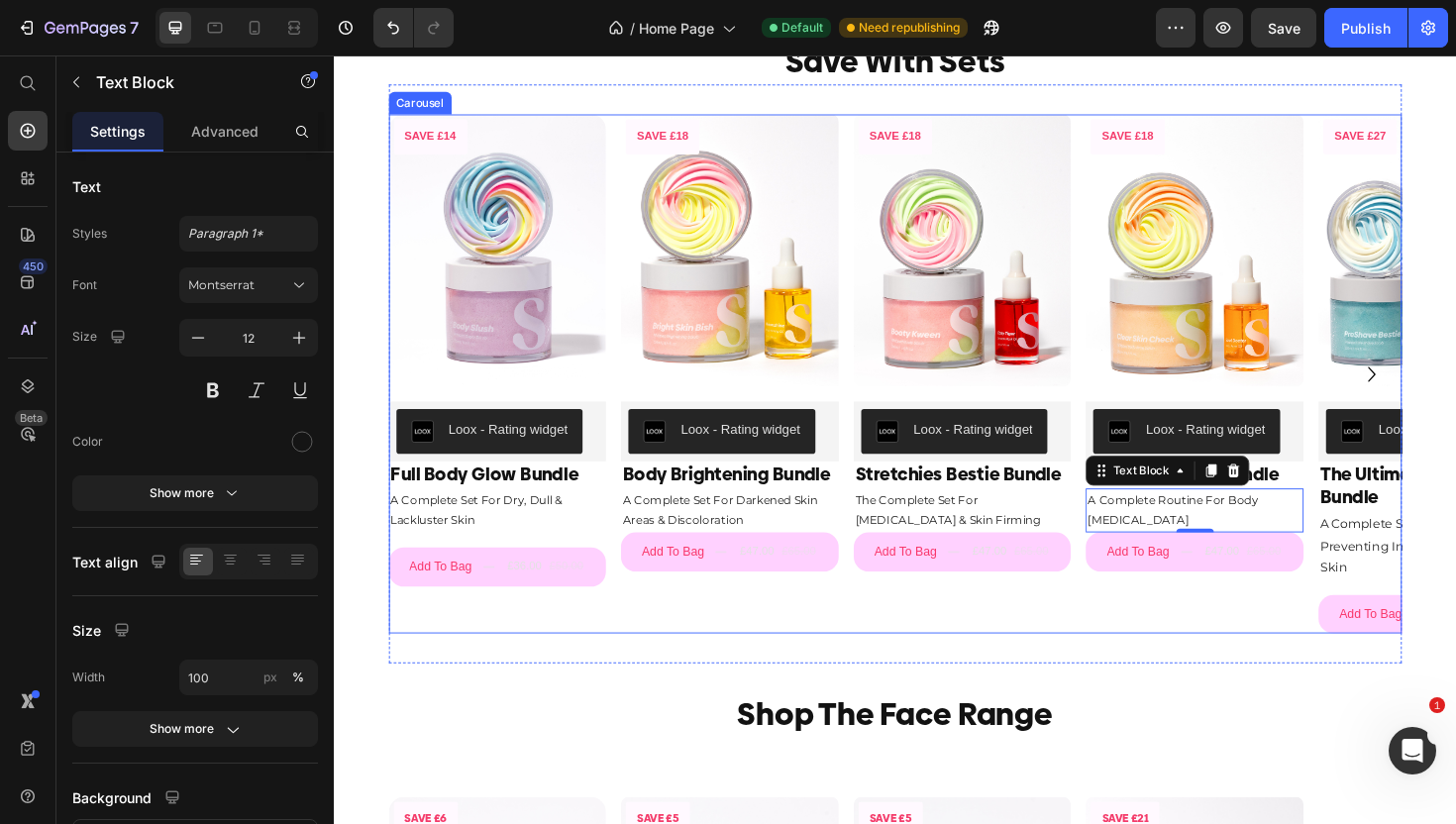click 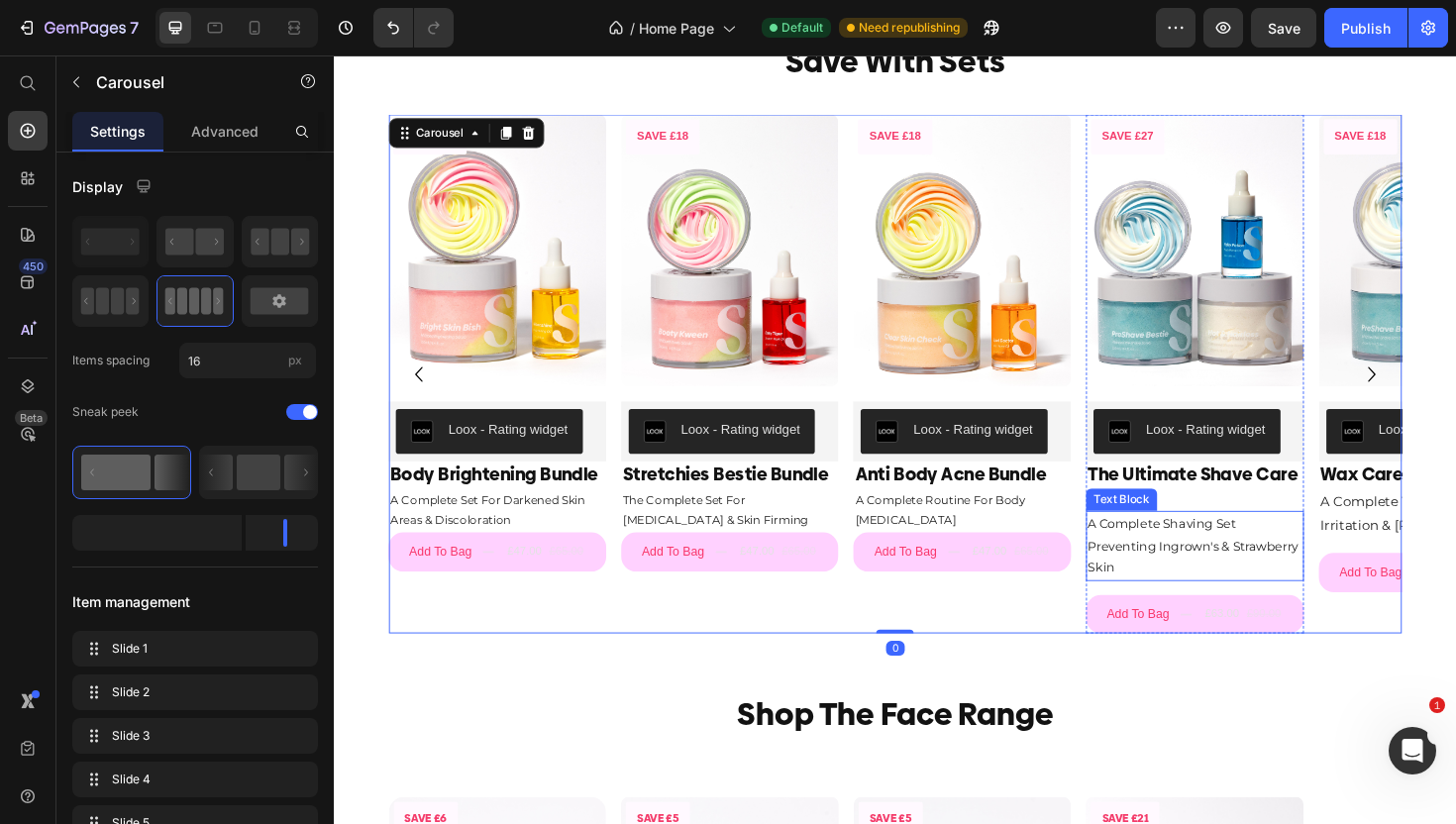 click on "A Complete Shaving Set Preventing Ingrown's & Strawberry Skin" at bounding box center [1245, 574] 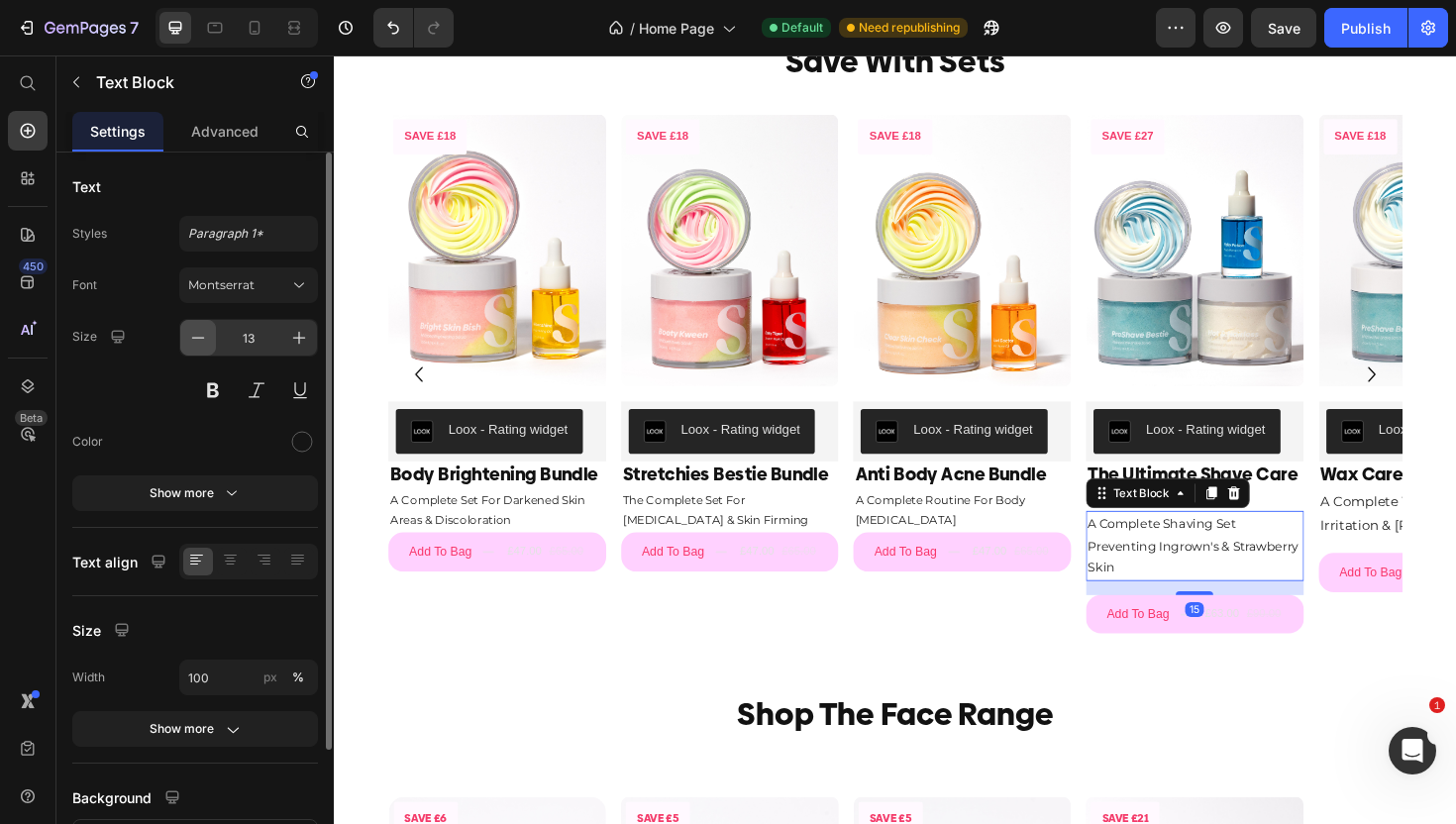 click 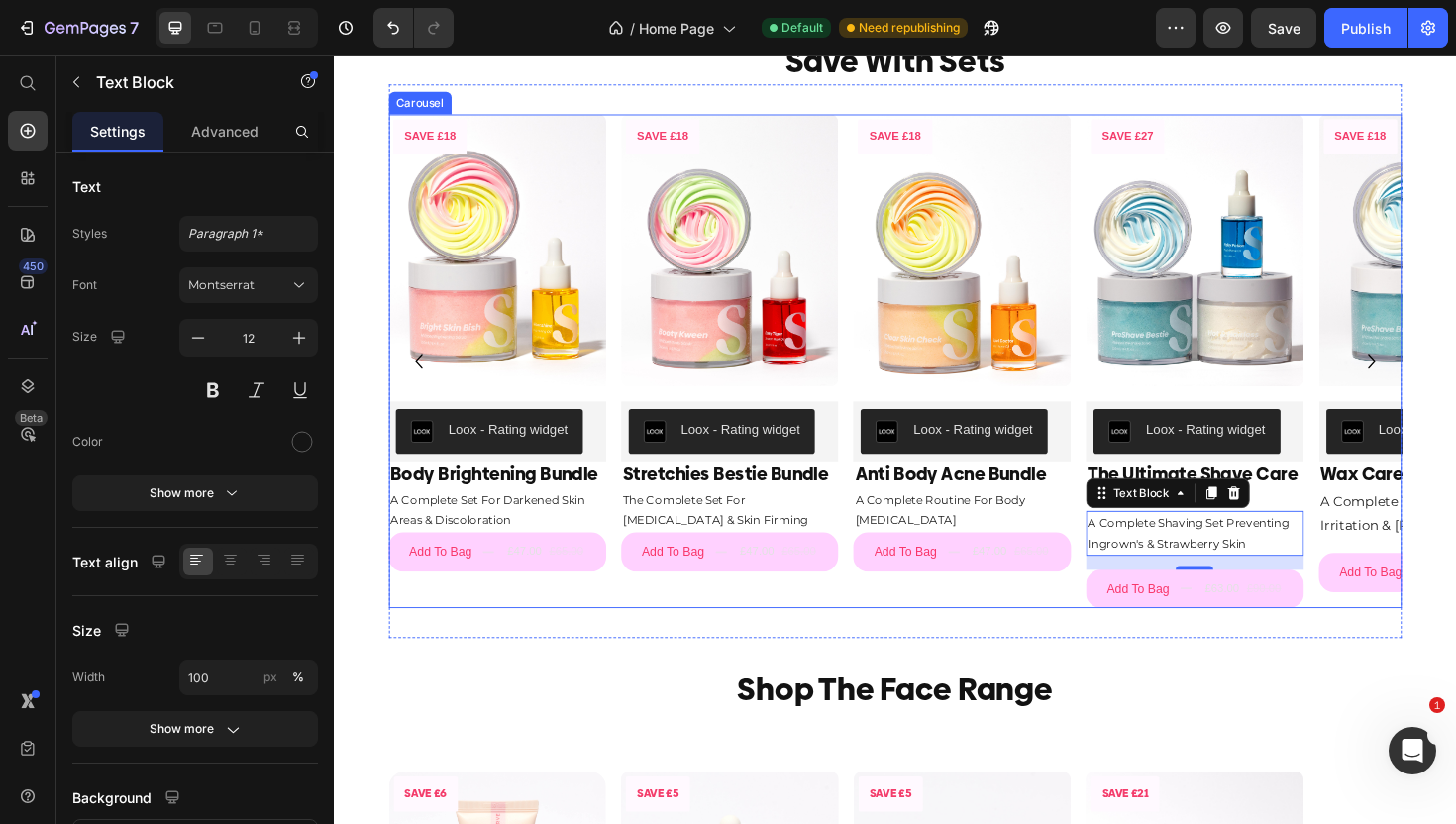 click 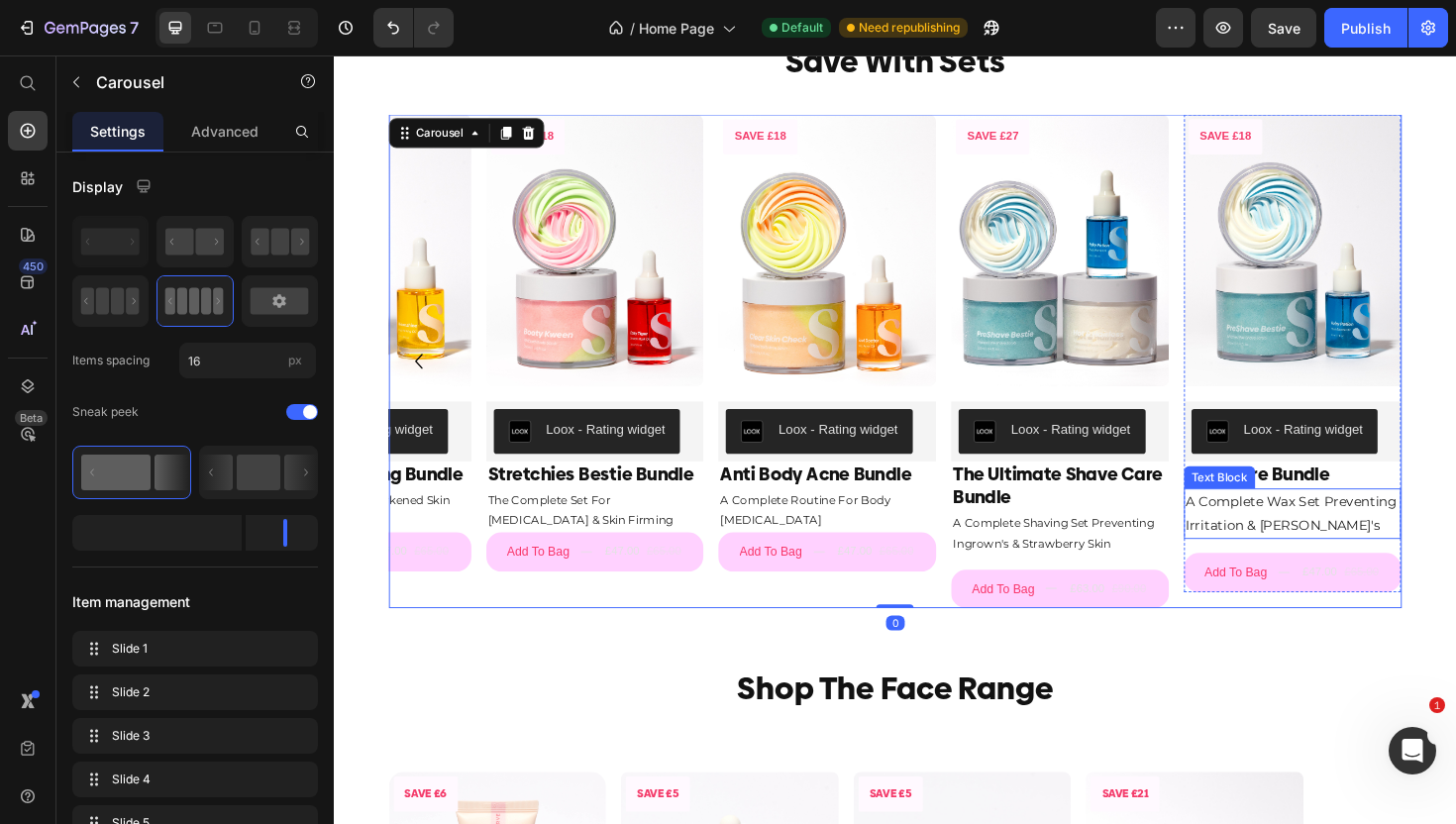 click on "A Complete Wax Set Preventing Irritation & Ingrown's" at bounding box center (1349, 541) 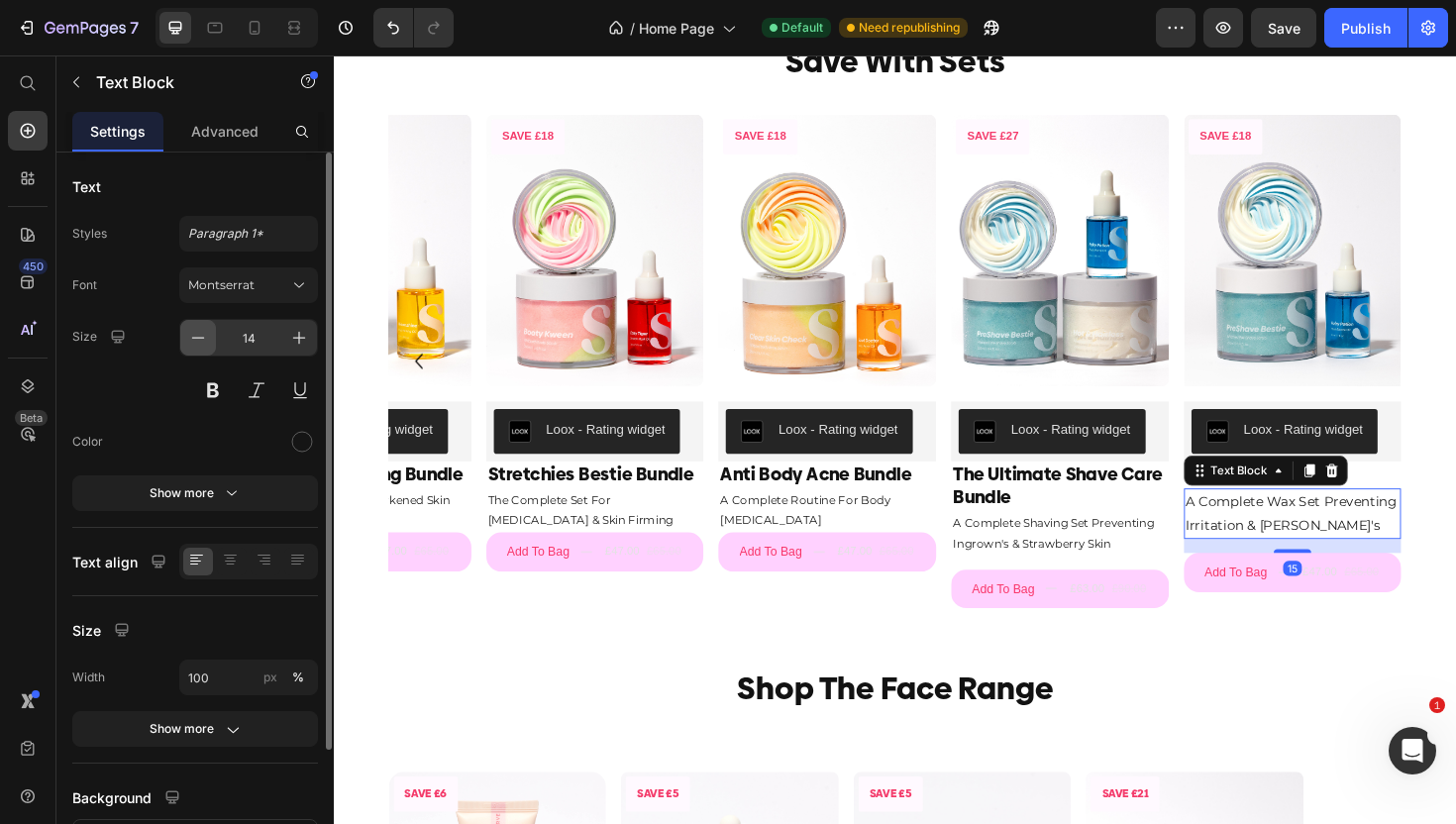 click 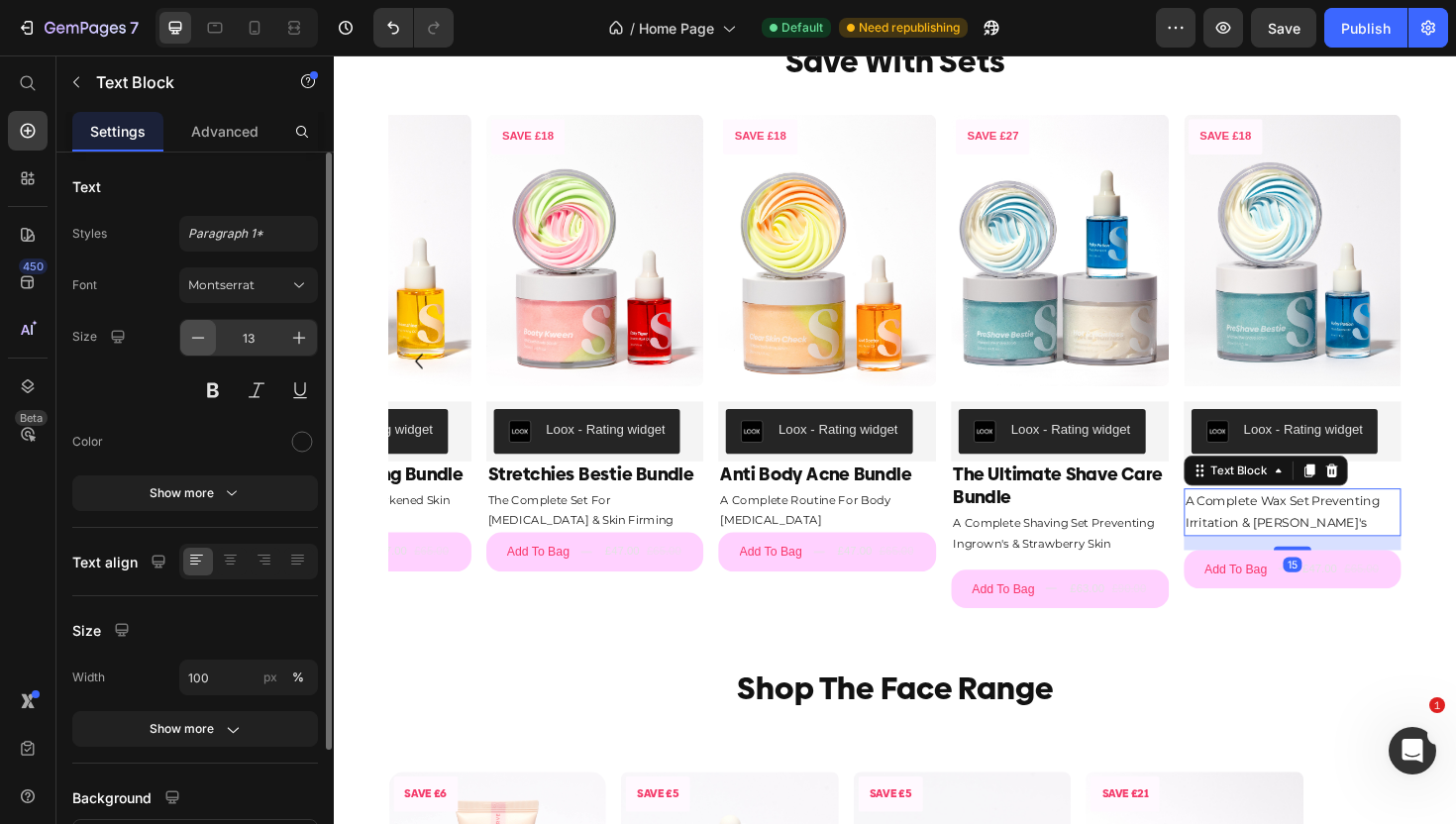 click 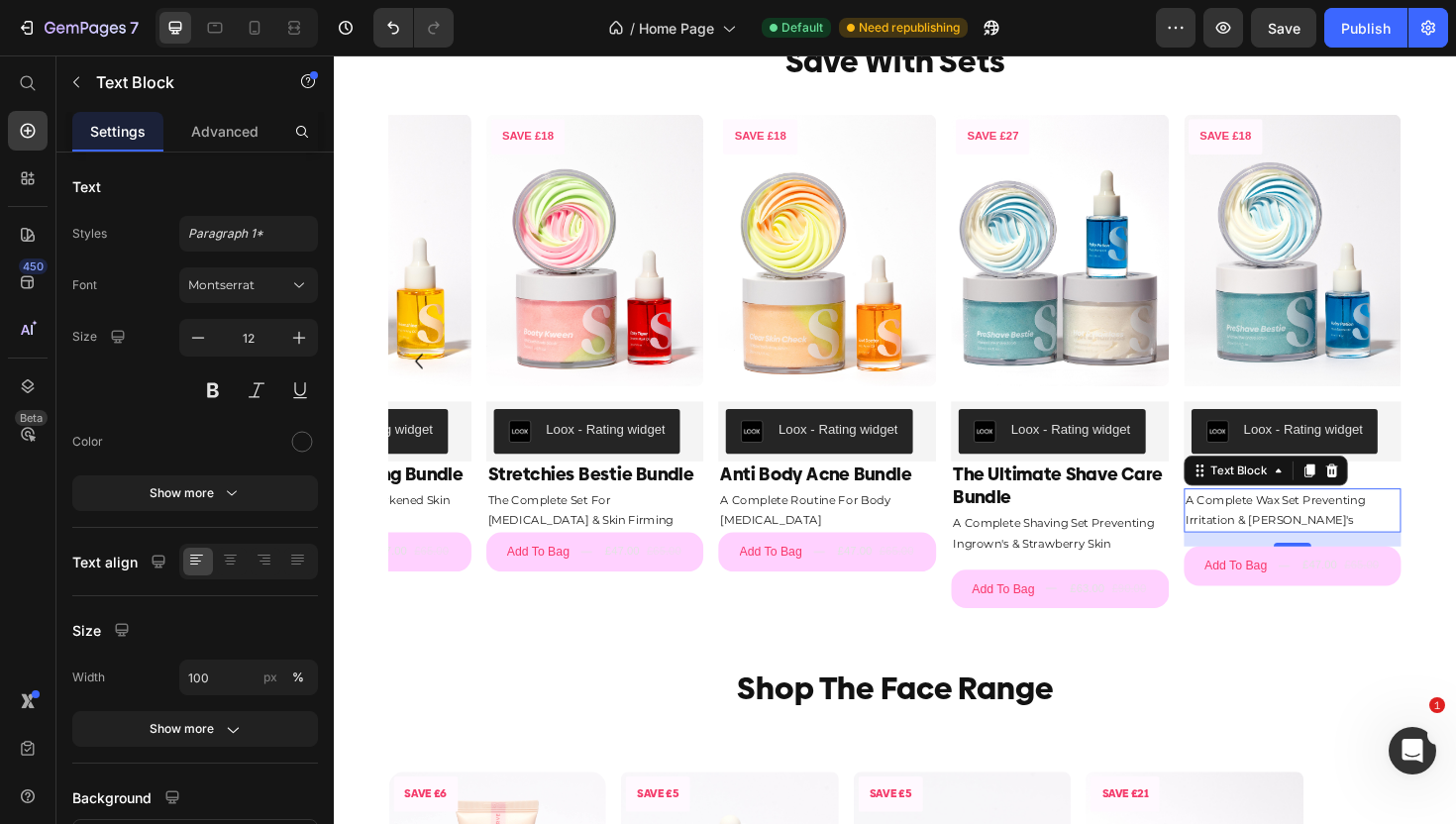 click on "A Complete Wax Set Preventing Irritation & Ingrown's" at bounding box center [1349, 537] 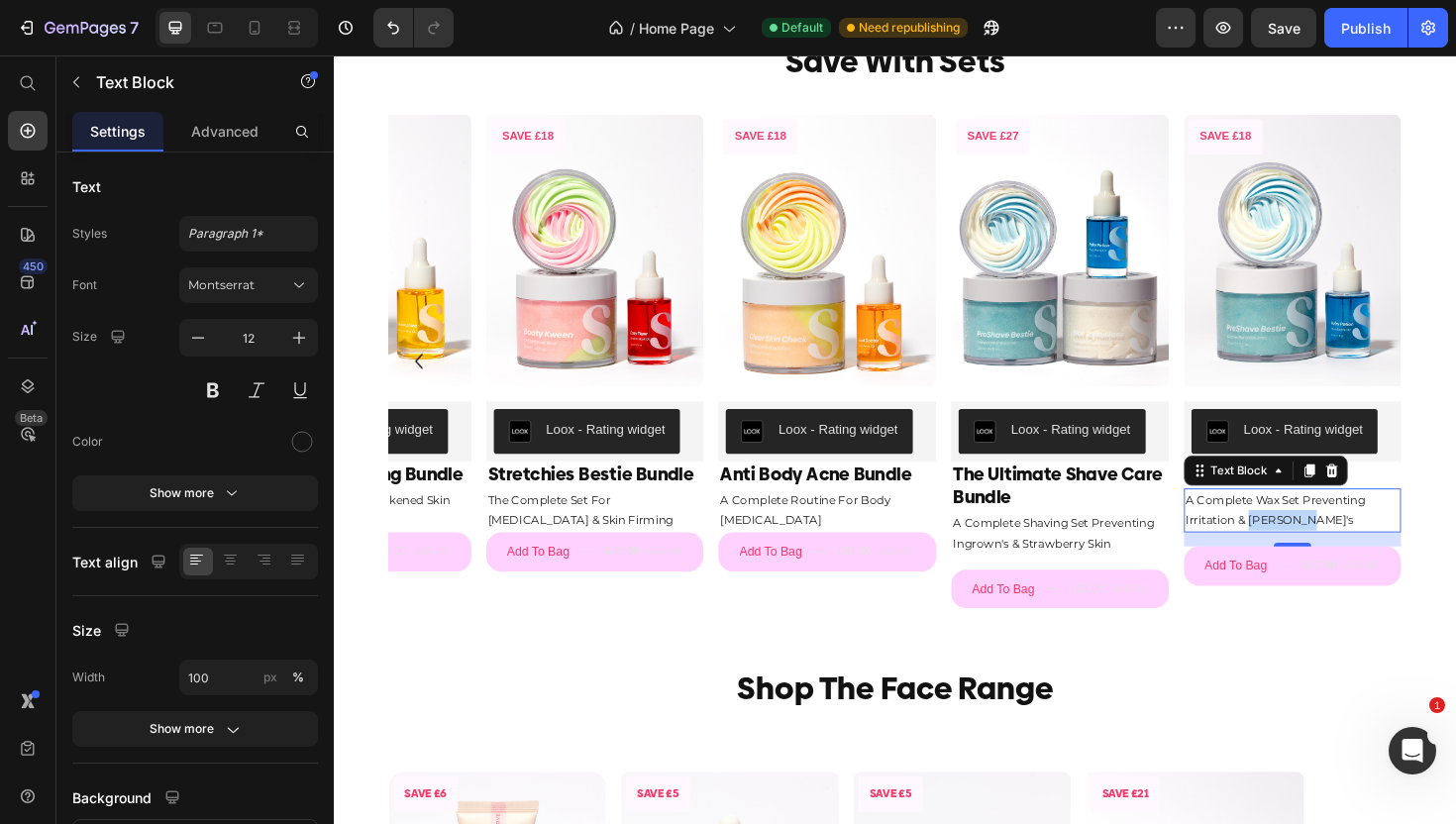 click on "A Complete Wax Set Preventing Irritation & Ingrown's" at bounding box center [1349, 537] 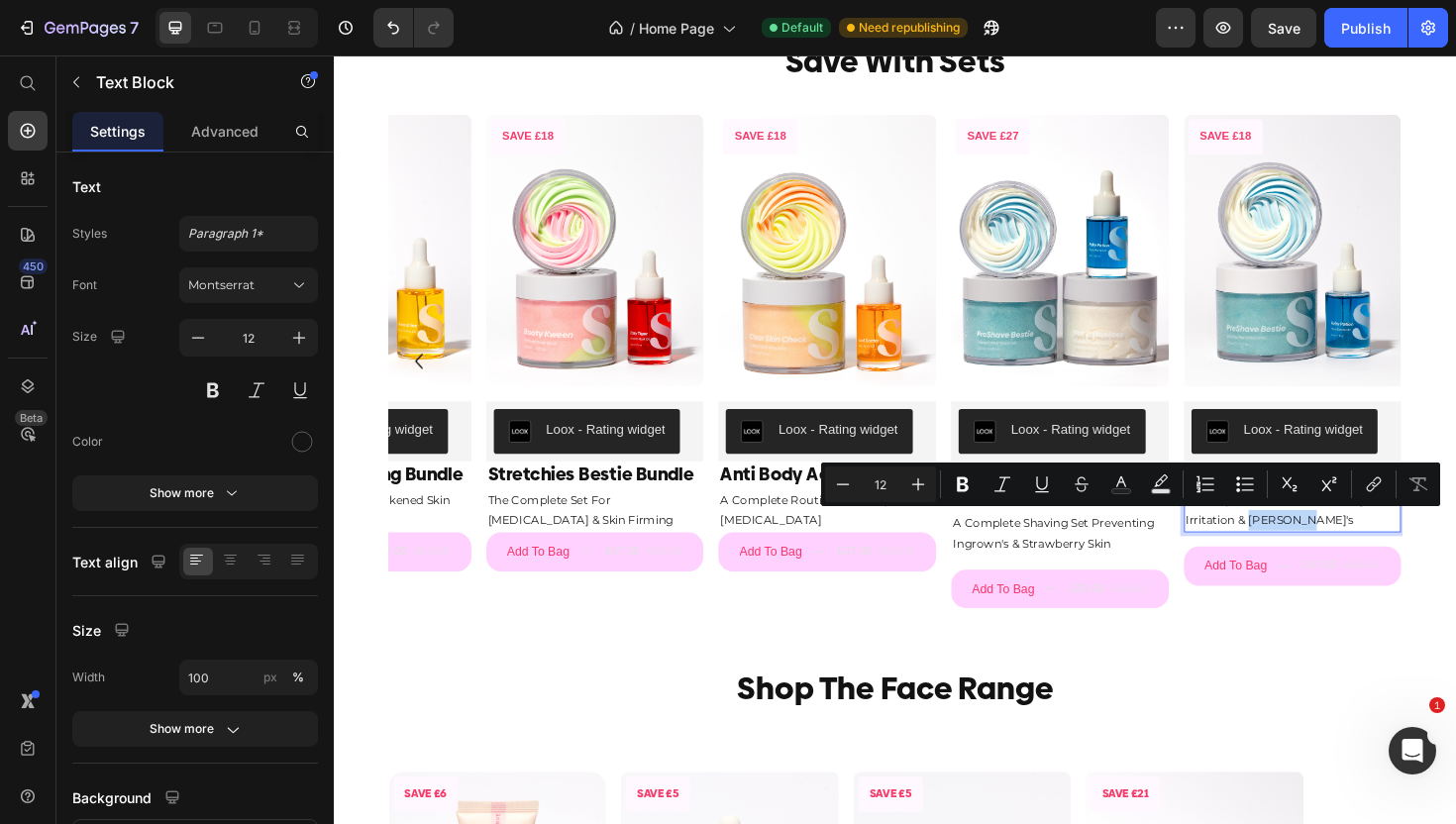 click on "A Complete Wax Set Preventing Irritation & Ingrown's" at bounding box center [1349, 537] 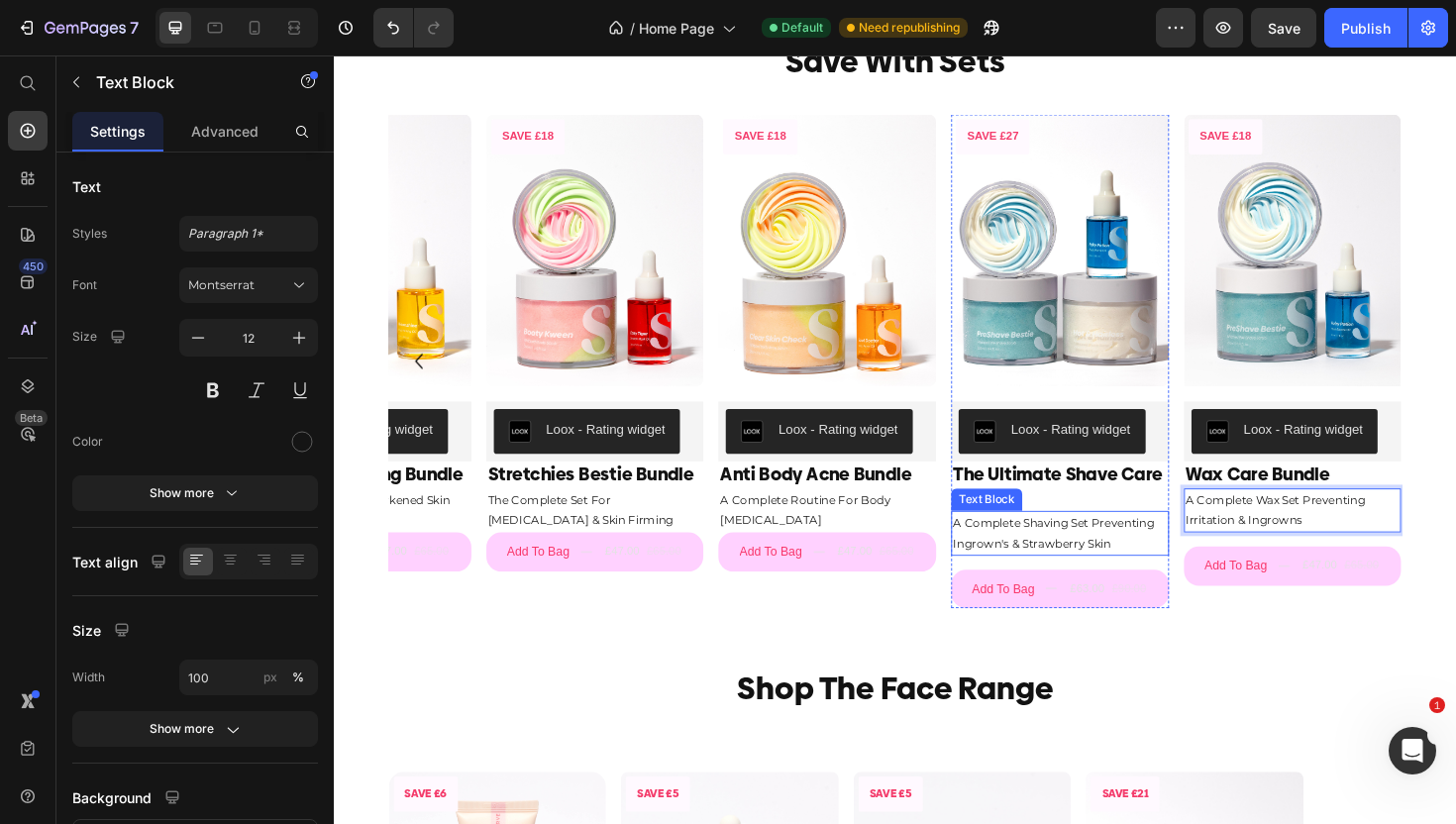click on "A Complete Shaving Set Preventing Ingrown's & Strawberry Skin" at bounding box center [1102, 561] 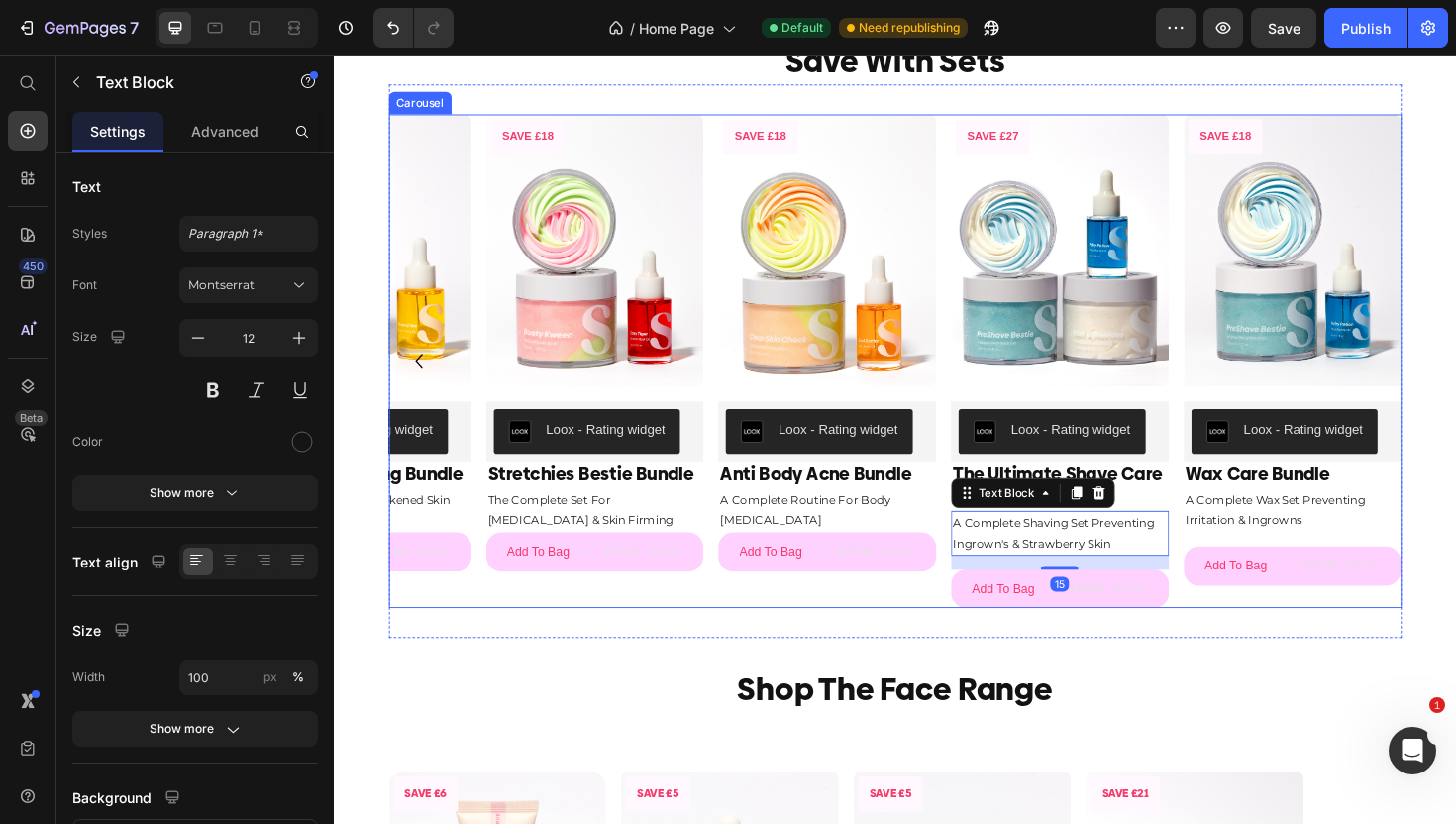 click 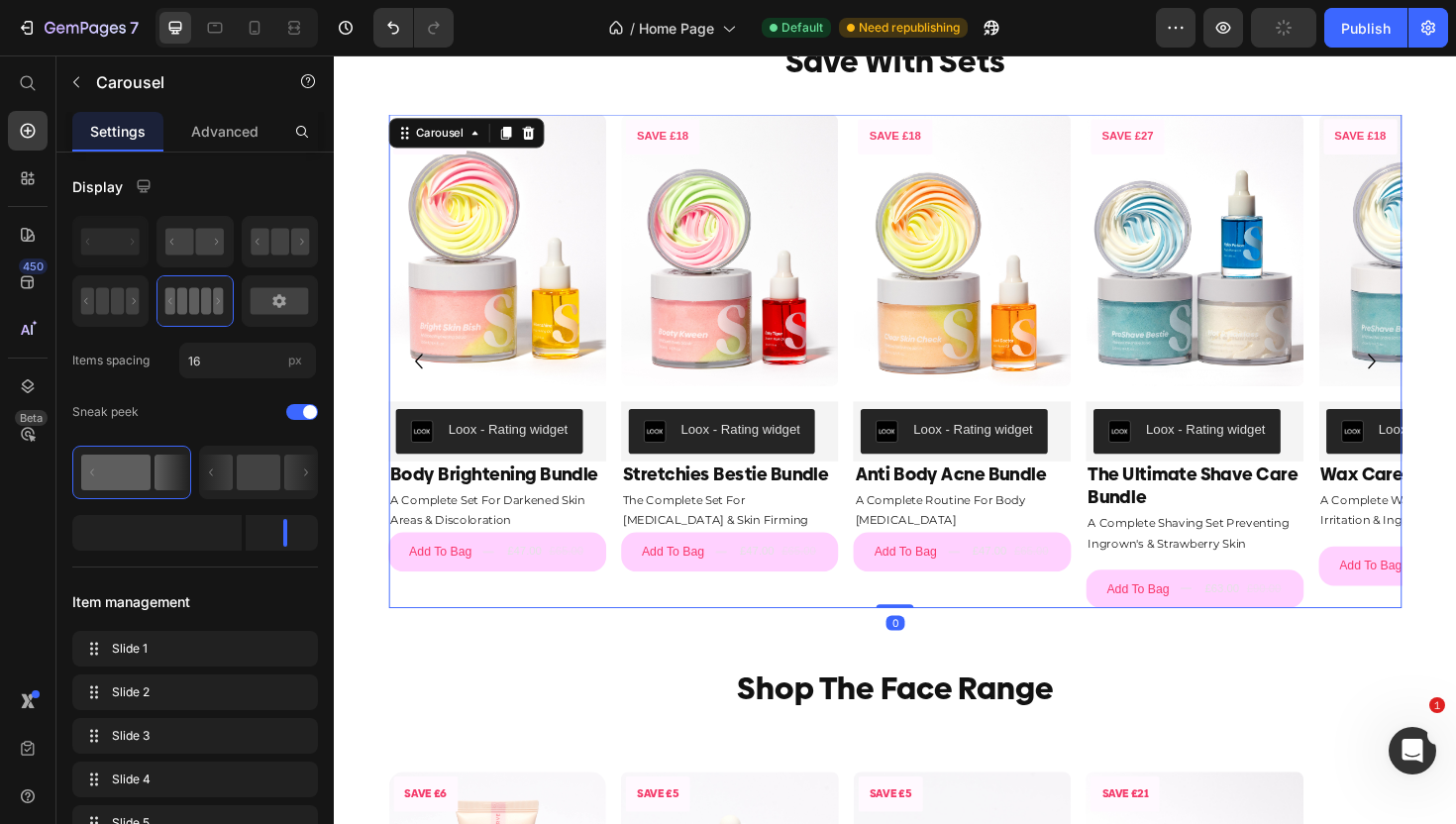click 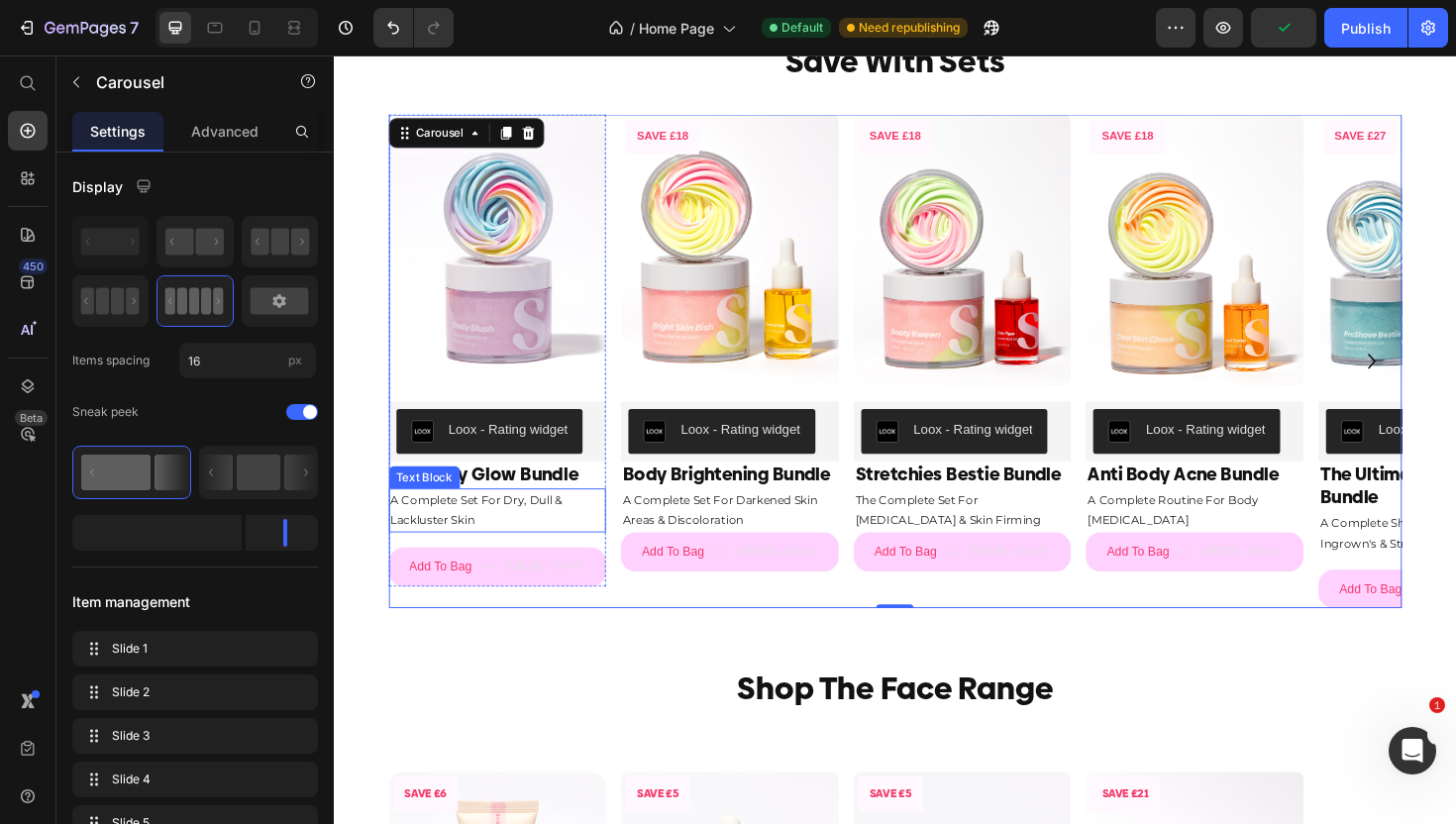 click on "A Complete Set For Dry, Dull & Lackluster Skin" at bounding box center [507, 537] 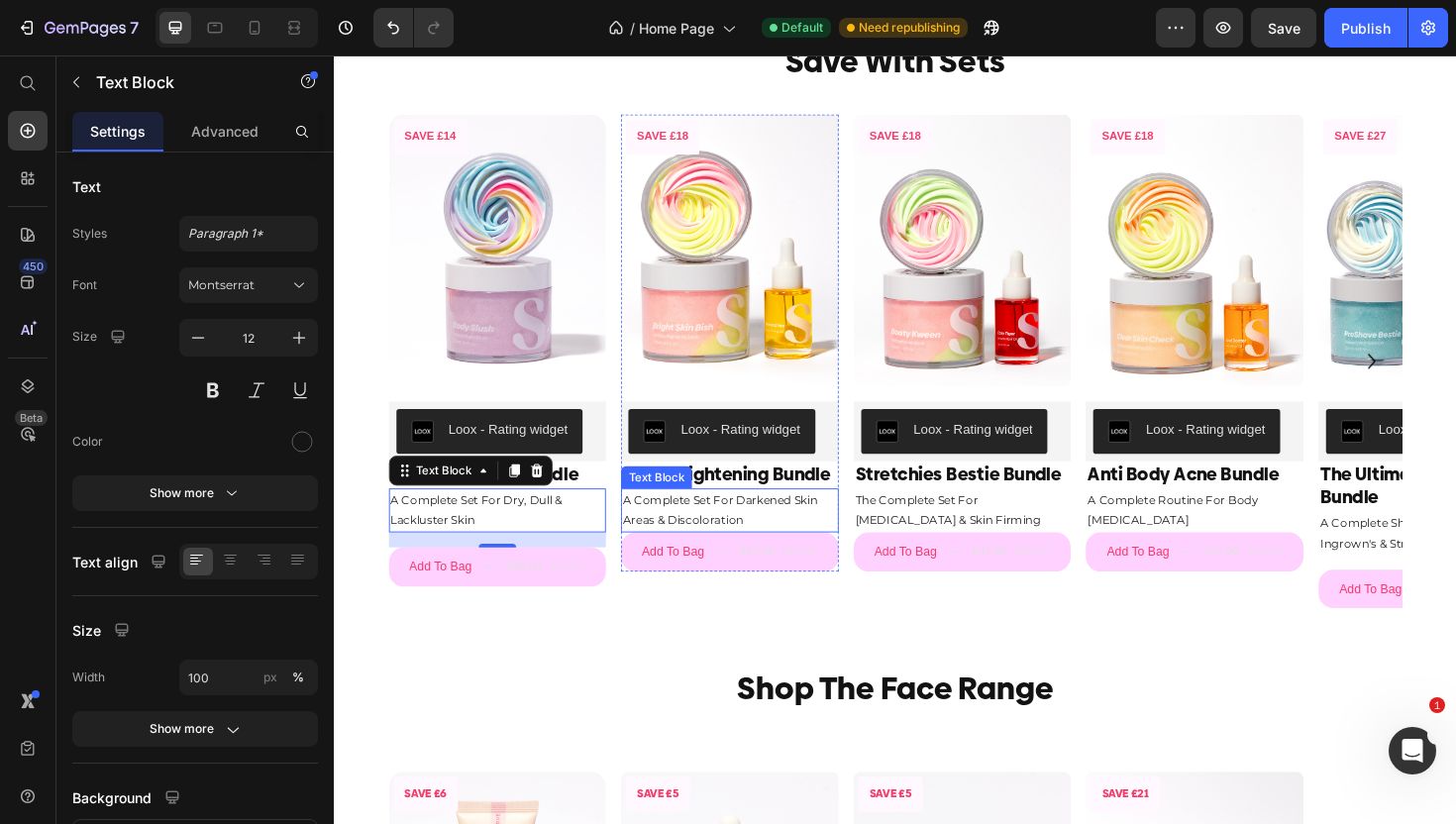 click on "A Complete Set For Darkened Skin Areas & Discoloration" at bounding box center (753, 537) 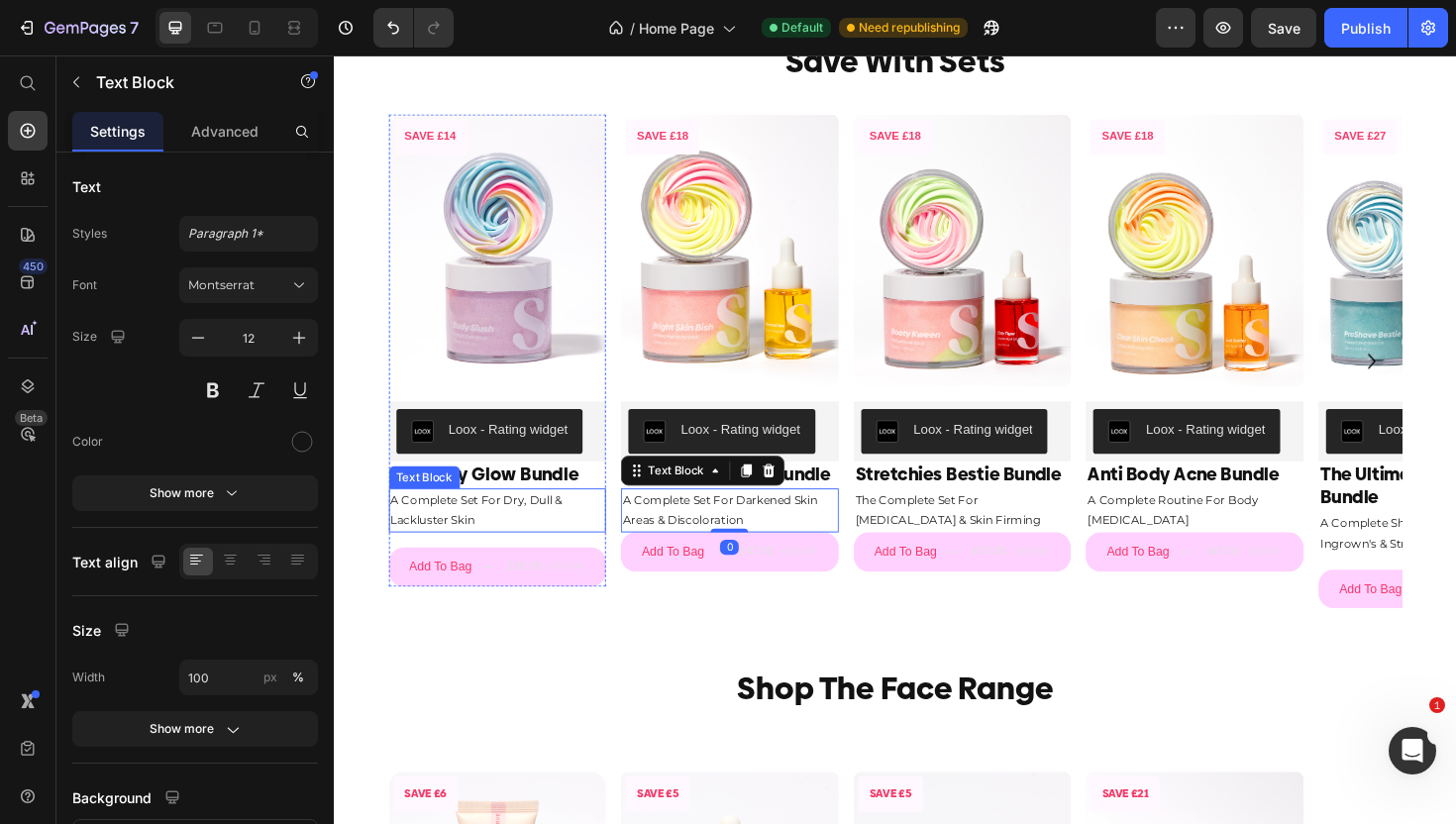 click on "A Complete Set For Dry, Dull & Lackluster Skin" at bounding box center (507, 537) 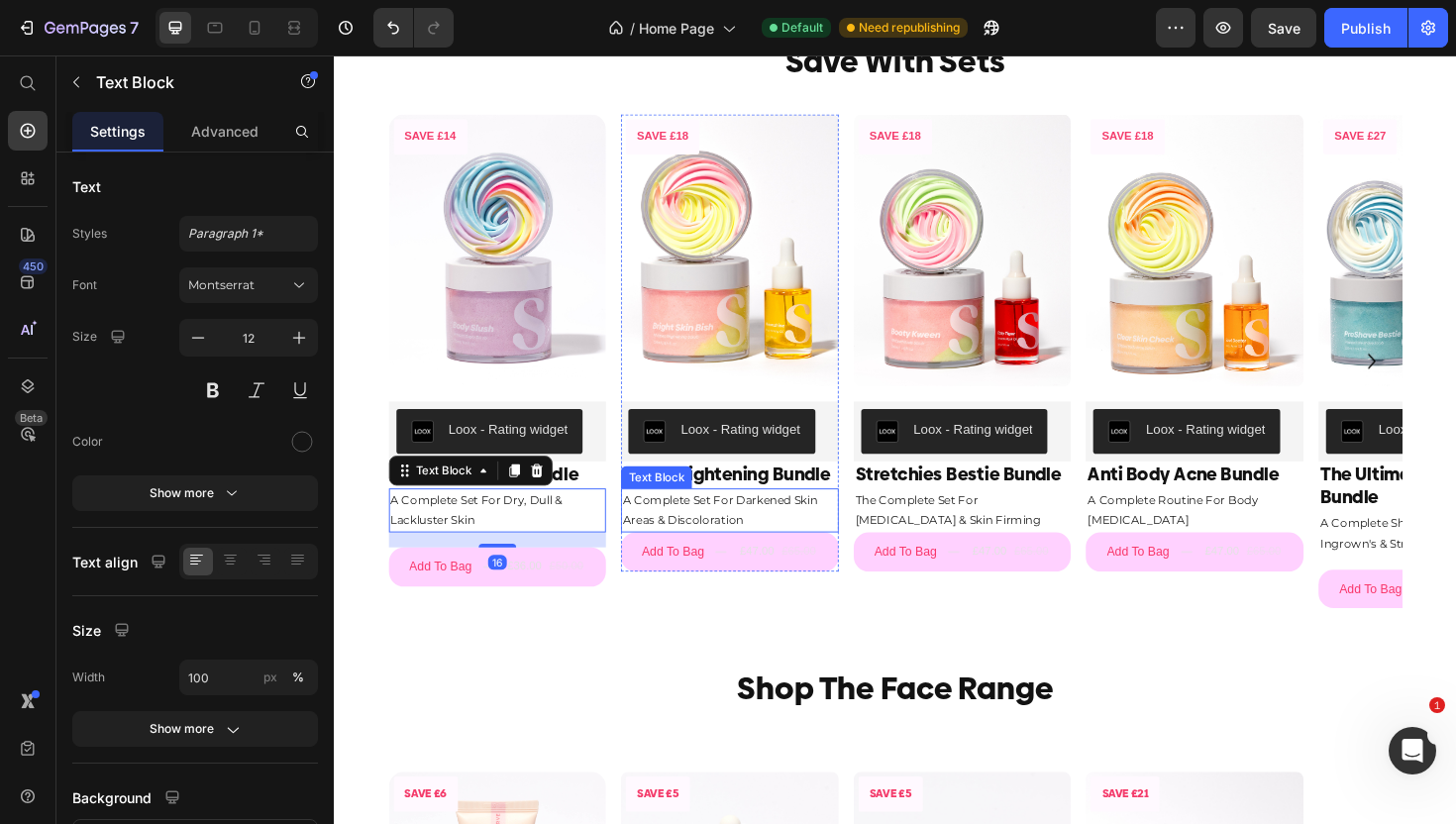 click on "A Complete Set For Darkened Skin Areas & Discoloration" at bounding box center (753, 537) 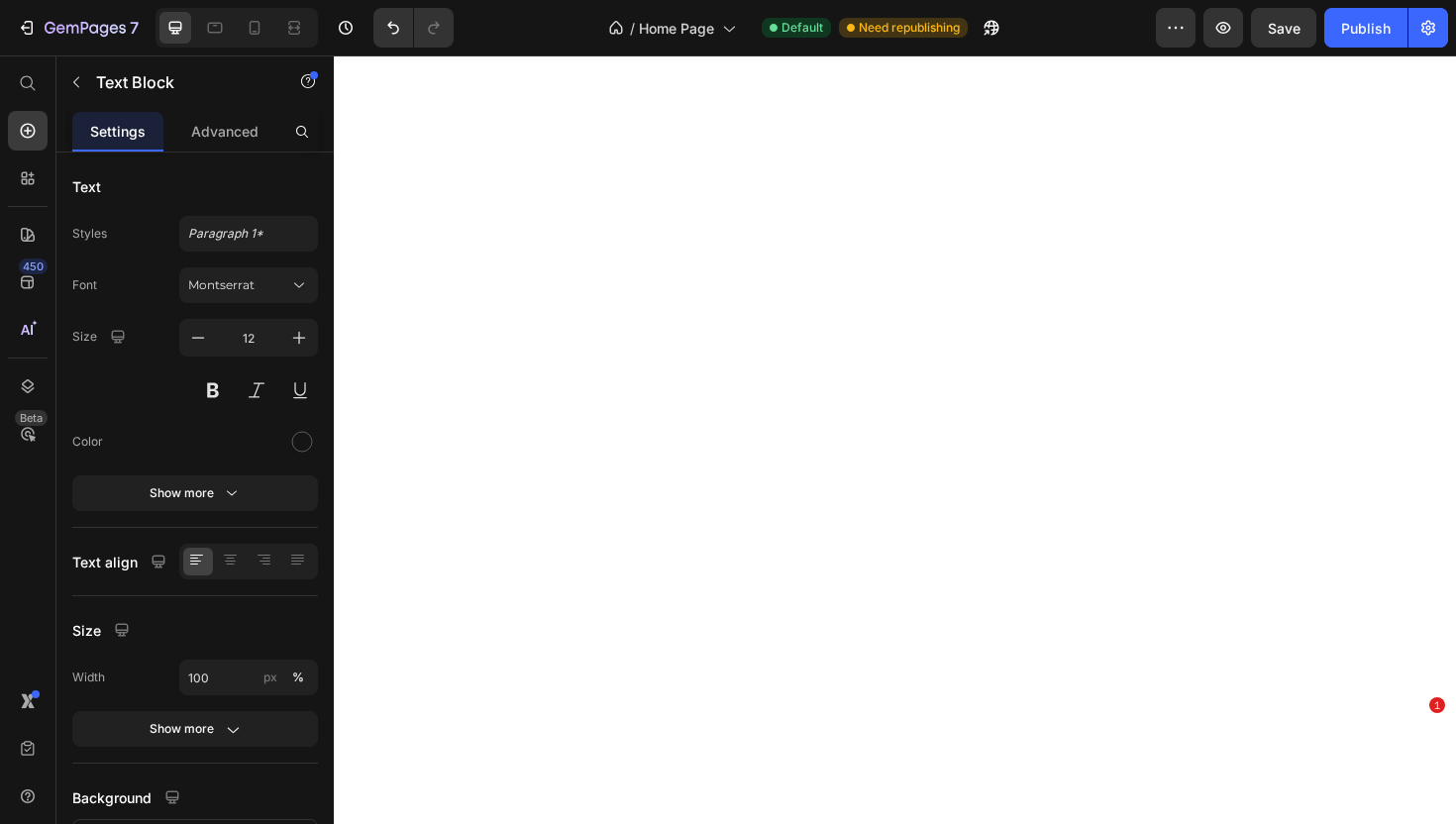 scroll, scrollTop: 0, scrollLeft: 0, axis: both 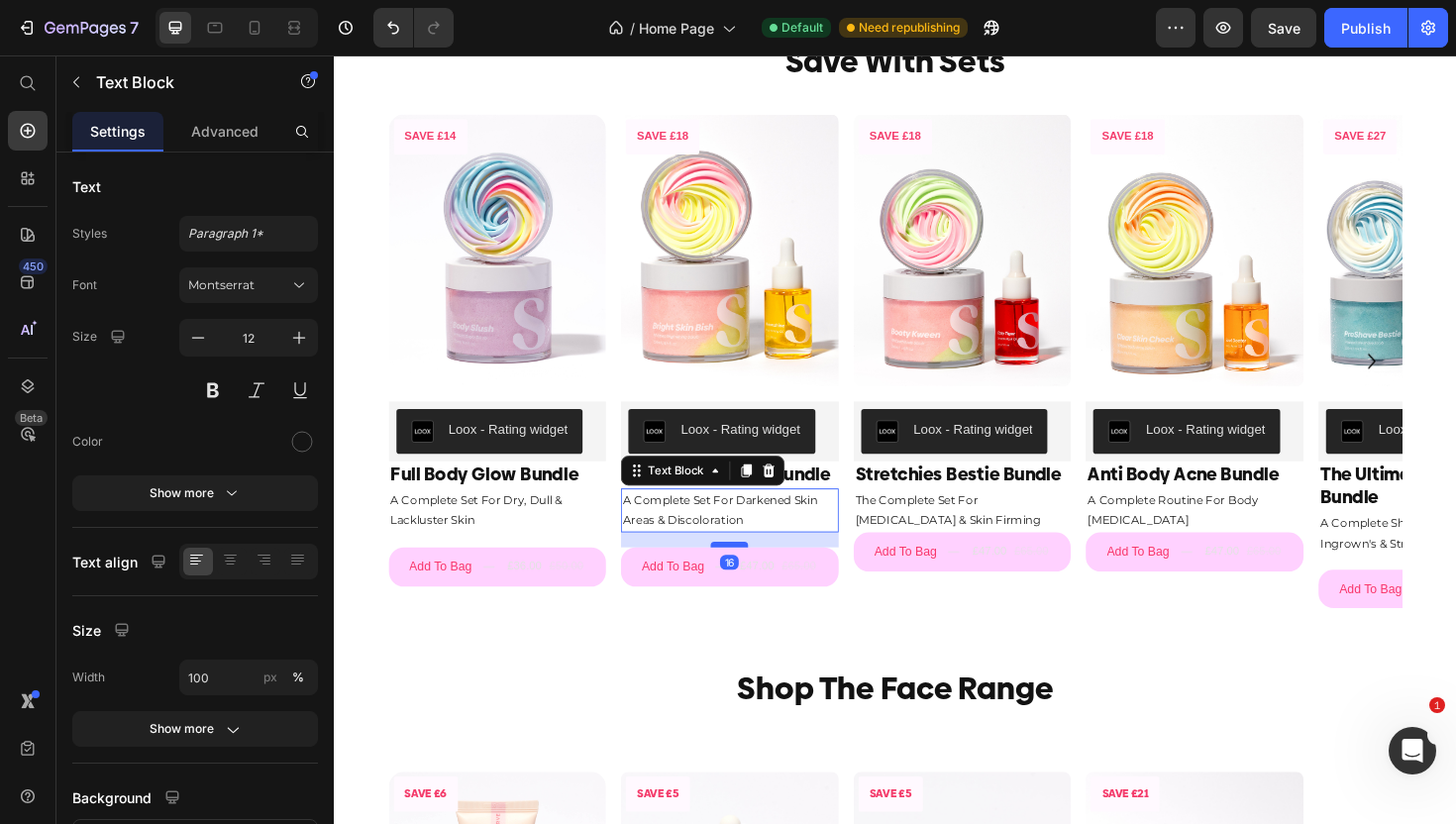 drag, startPoint x: 762, startPoint y: 558, endPoint x: 764, endPoint y: 573, distance: 15.132746 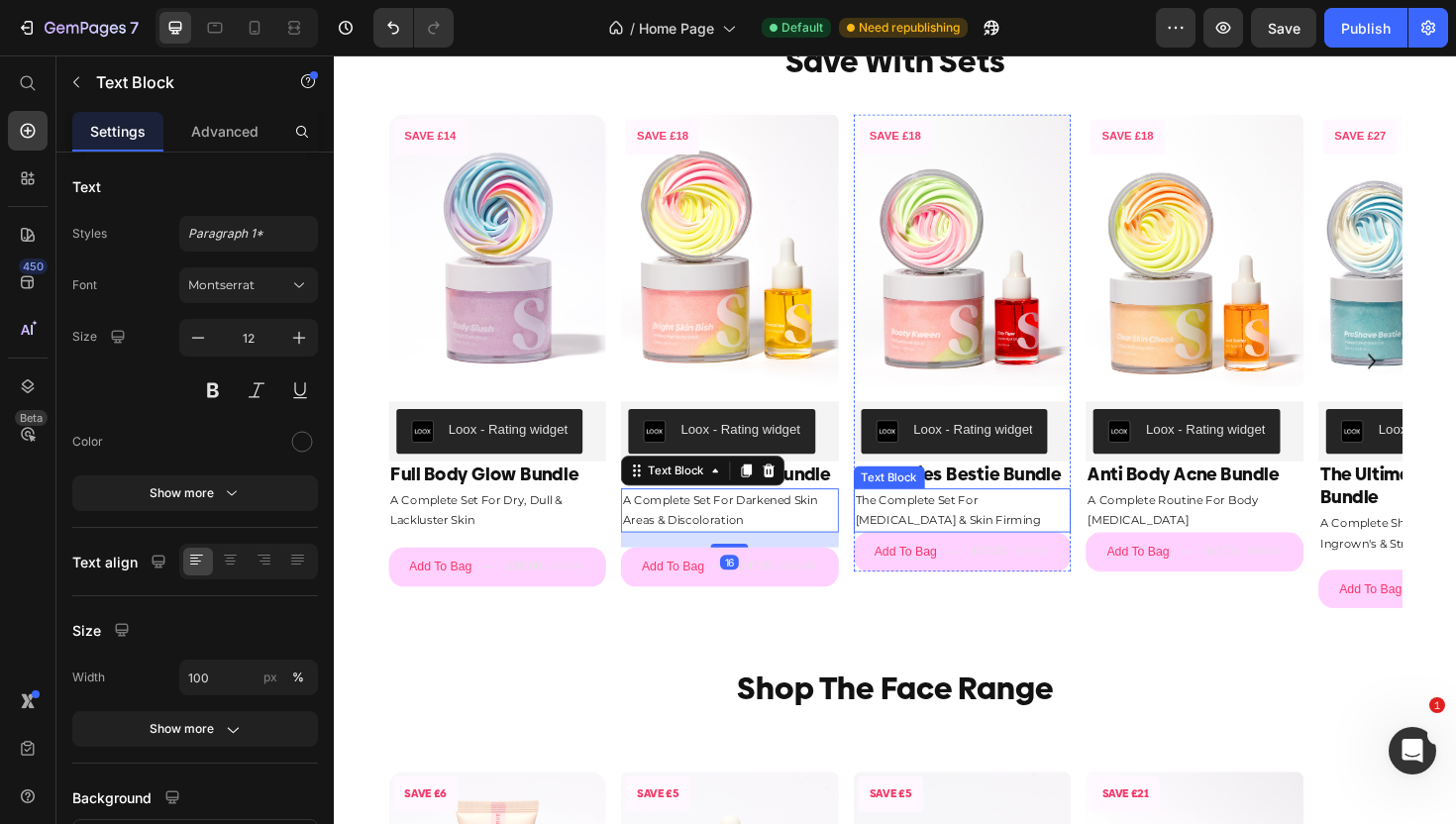 click on "The Complete Set For [MEDICAL_DATA] & Skin Firming" at bounding box center (999, 537) 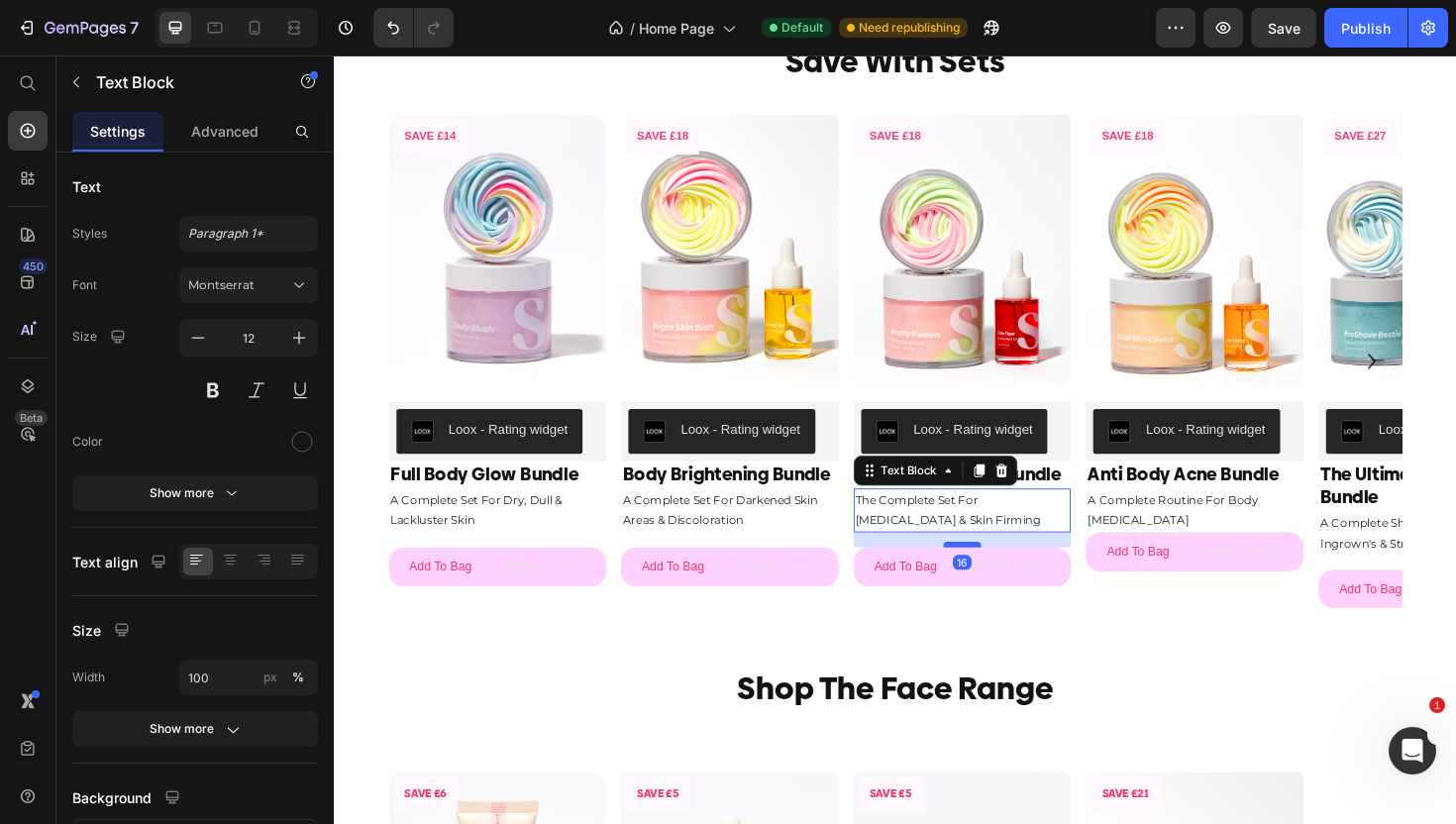 drag, startPoint x: 1001, startPoint y: 556, endPoint x: 1003, endPoint y: 569, distance: 13.152946 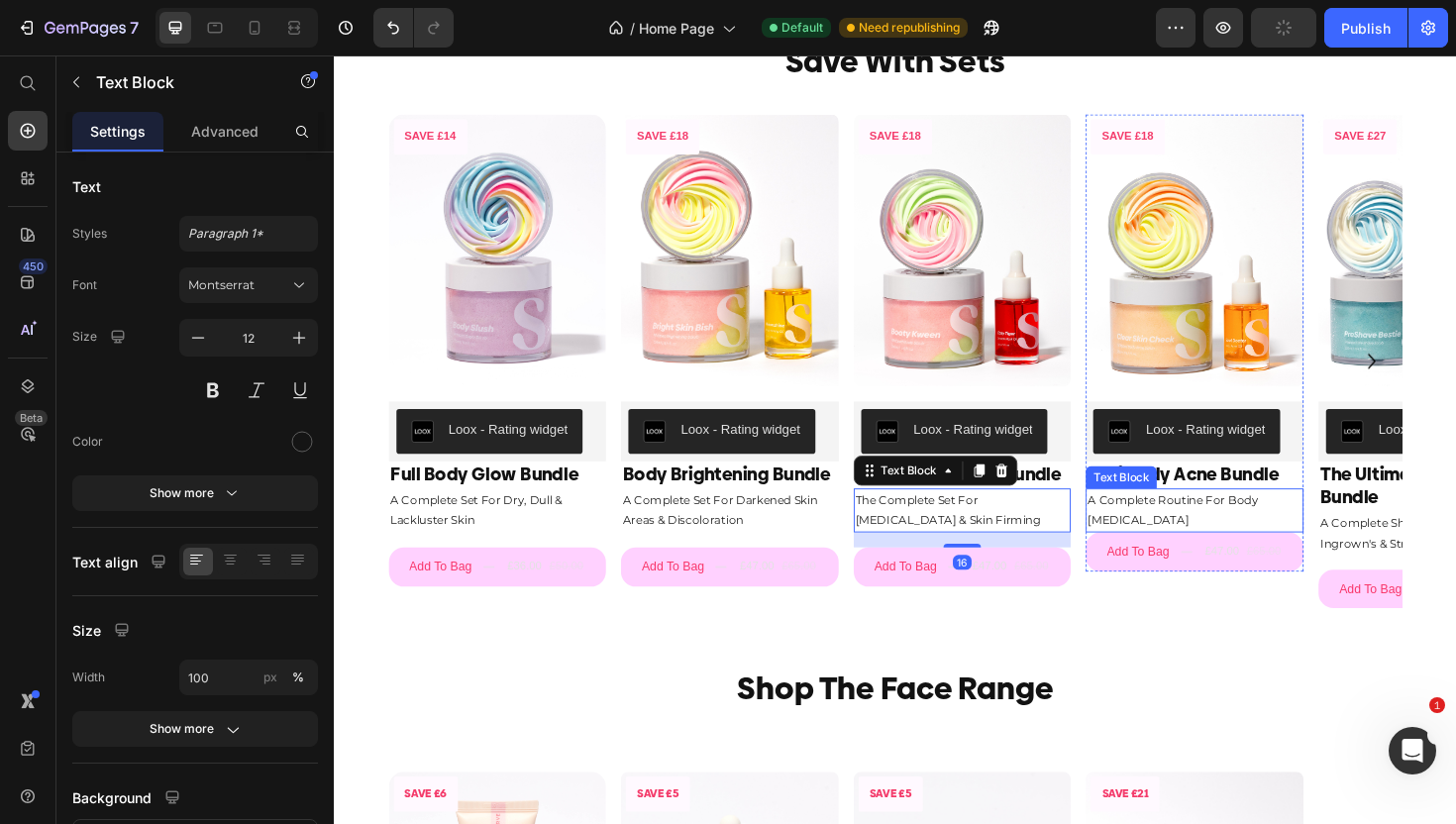 click on "A Complete Routine For Body Acne & Scarring" at bounding box center (1245, 537) 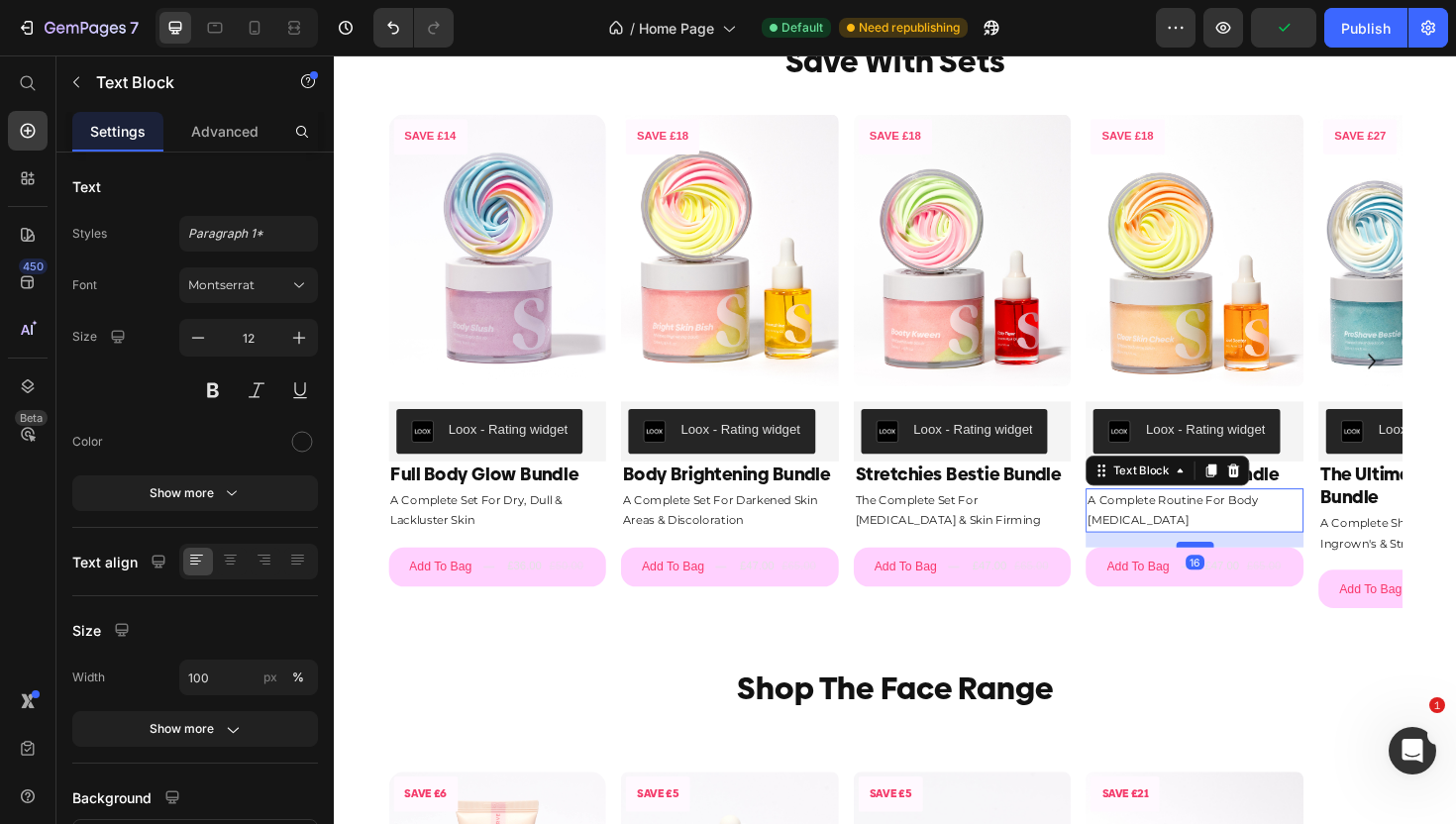 drag, startPoint x: 1247, startPoint y: 558, endPoint x: 1254, endPoint y: 573, distance: 16.552945 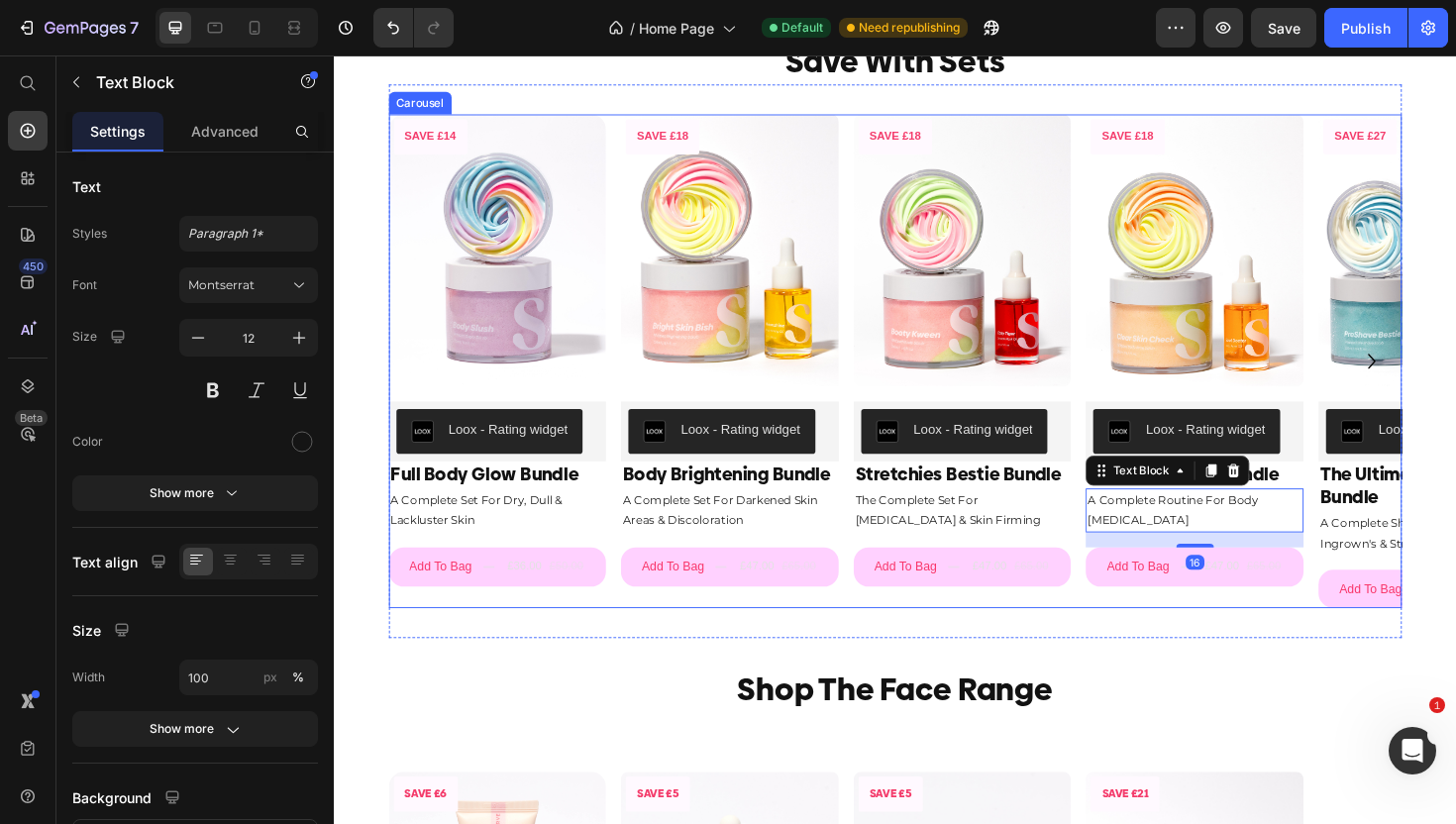 click 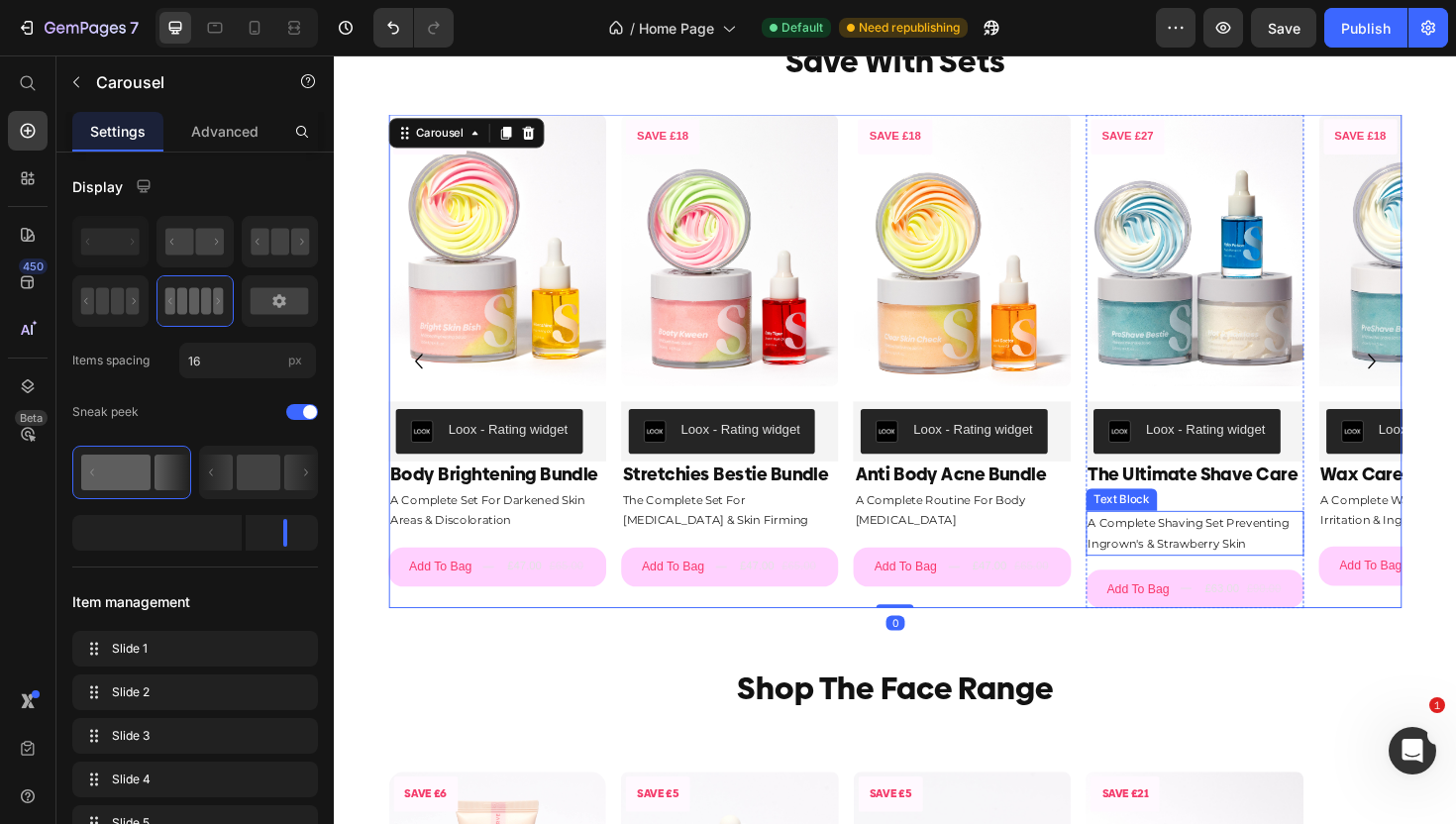 click on "A Complete Shaving Set Preventing Ingrown's & Strawberry Skin" at bounding box center [1245, 561] 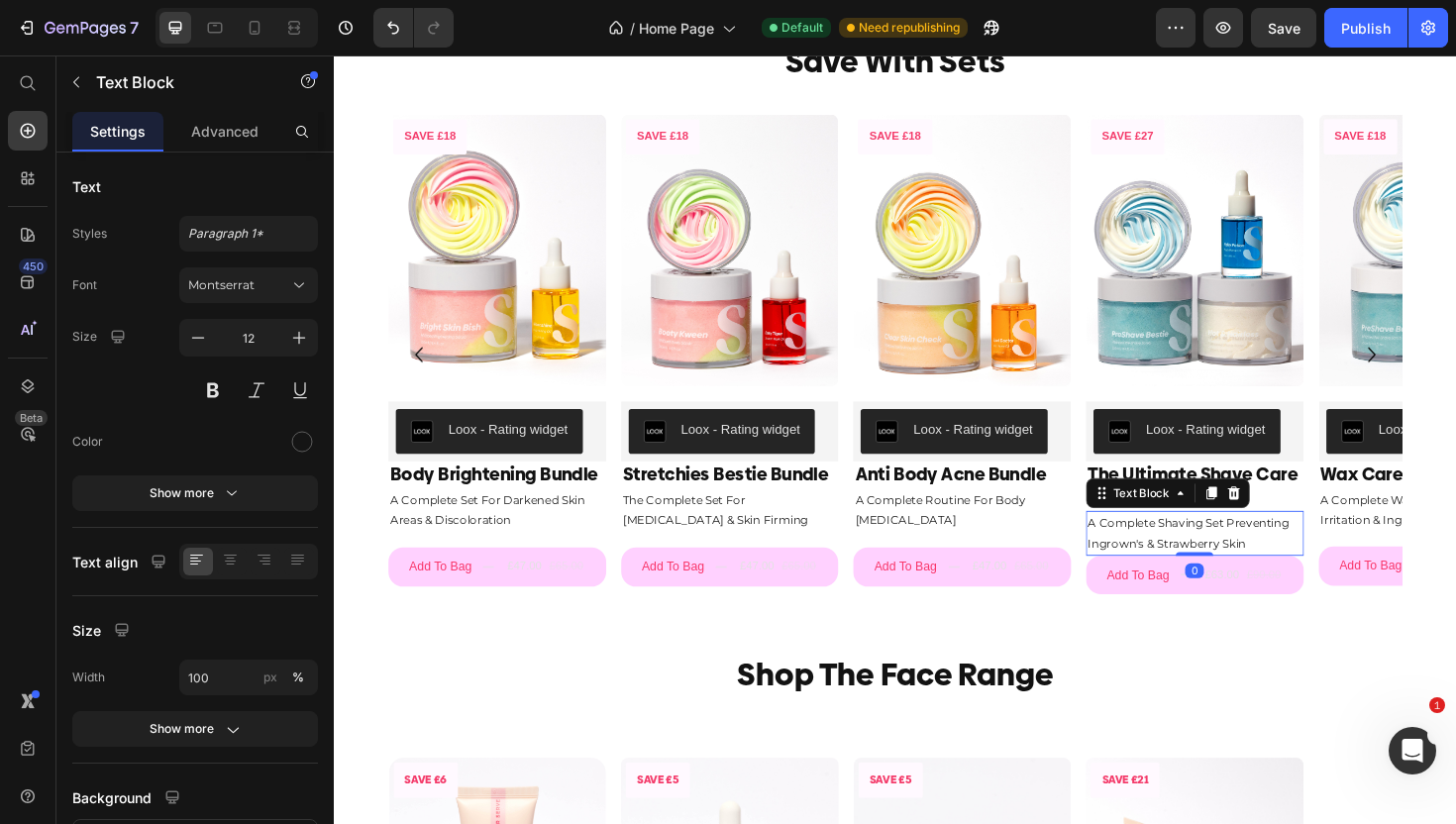 drag, startPoint x: 1245, startPoint y: 597, endPoint x: 1244, endPoint y: 537, distance: 60.008333 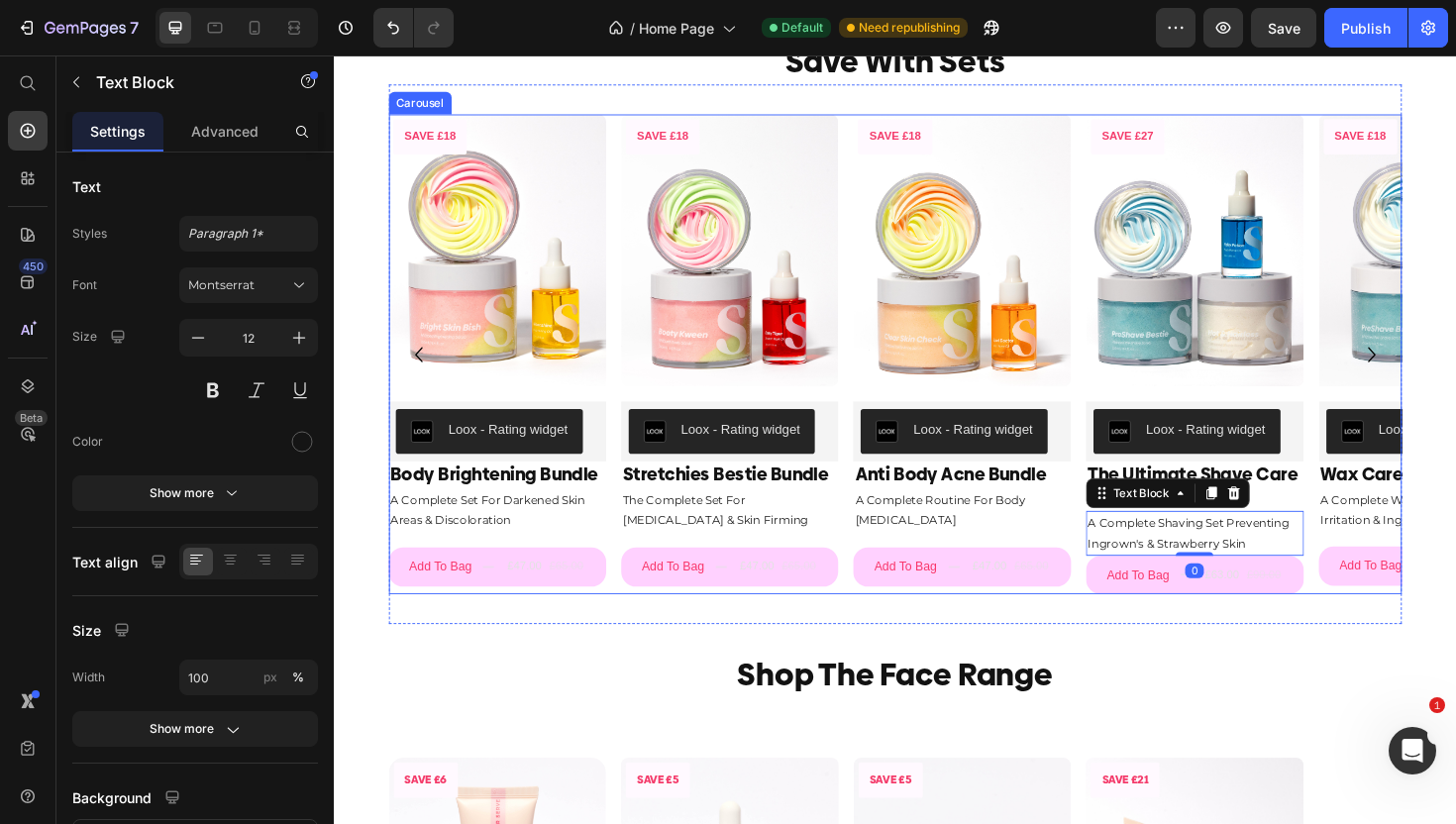 click 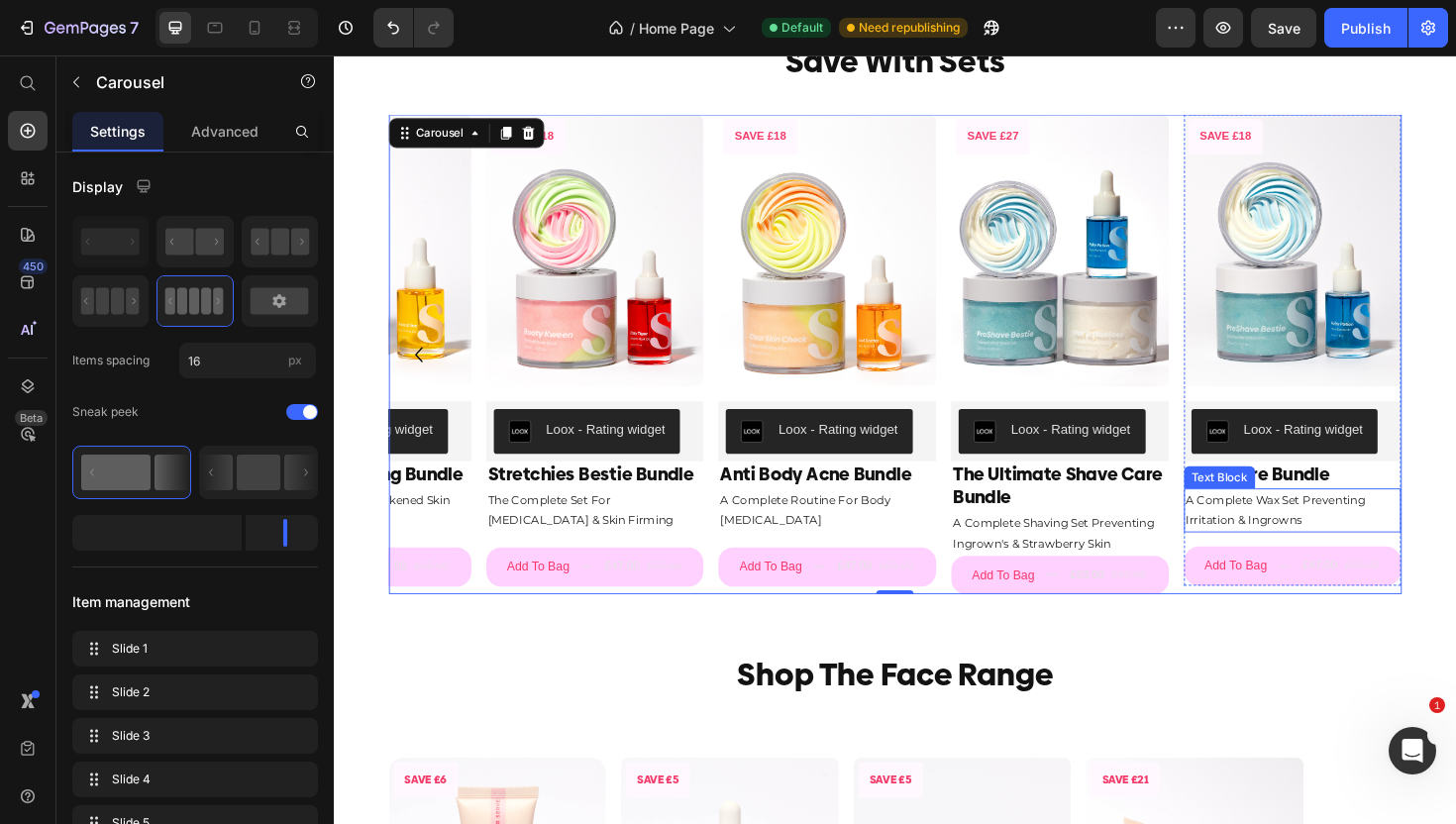 click on "A Complete Wax Set Preventing Irritation & Ingrowns" at bounding box center (1349, 537) 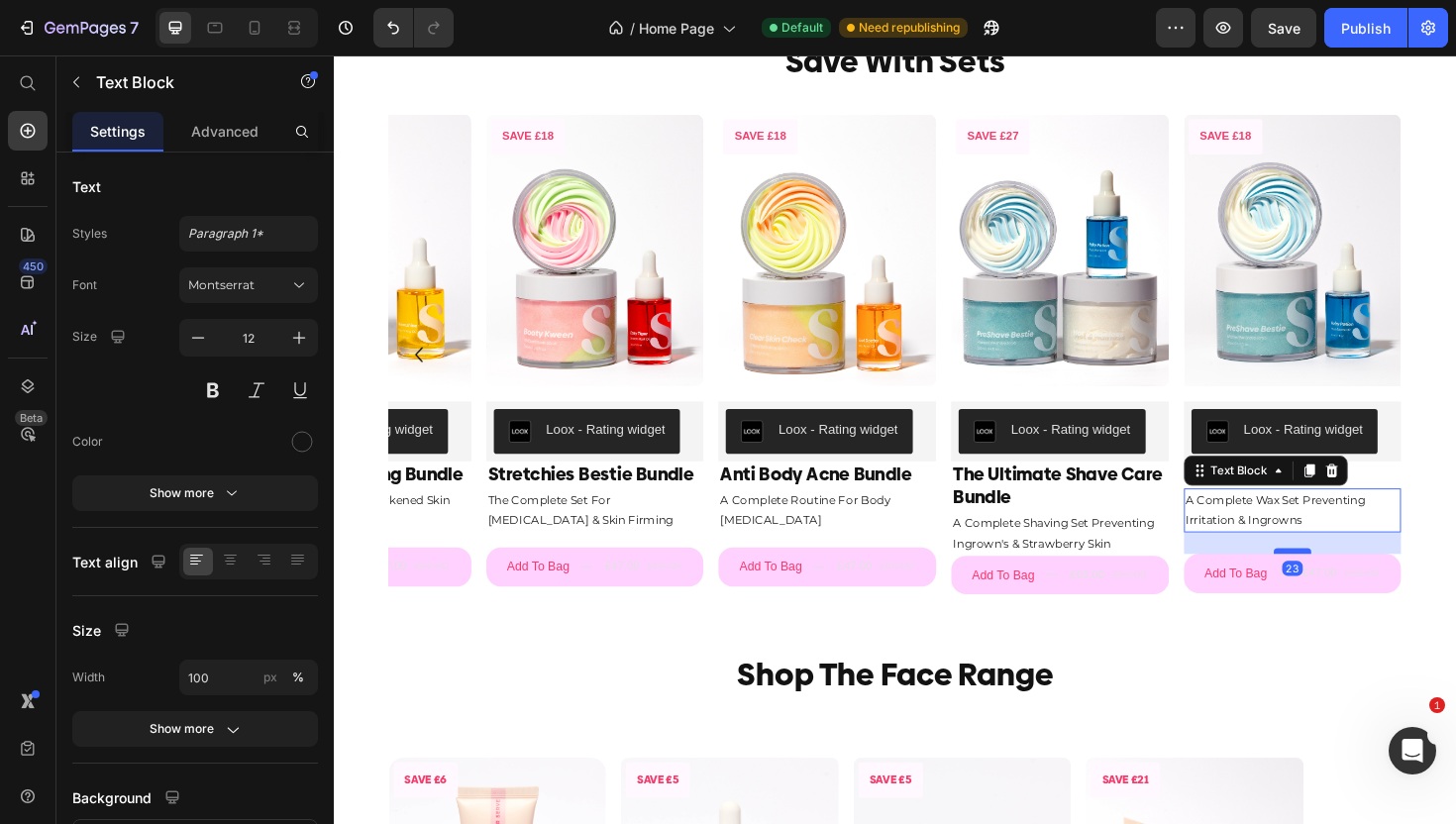 click at bounding box center (1349, 580) 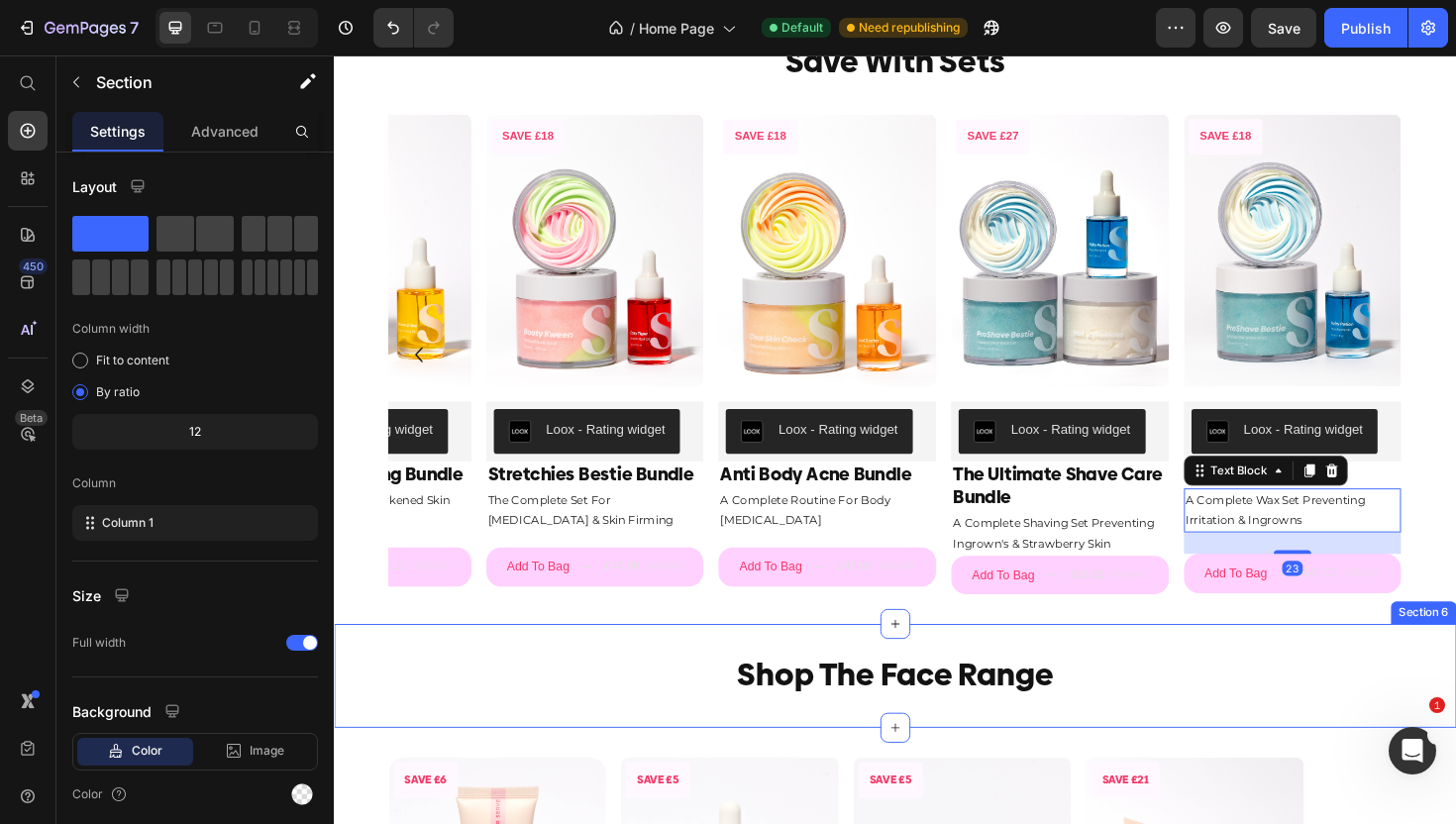 click on "Shop The Face Range Heading Section 6" at bounding box center [928, 712] 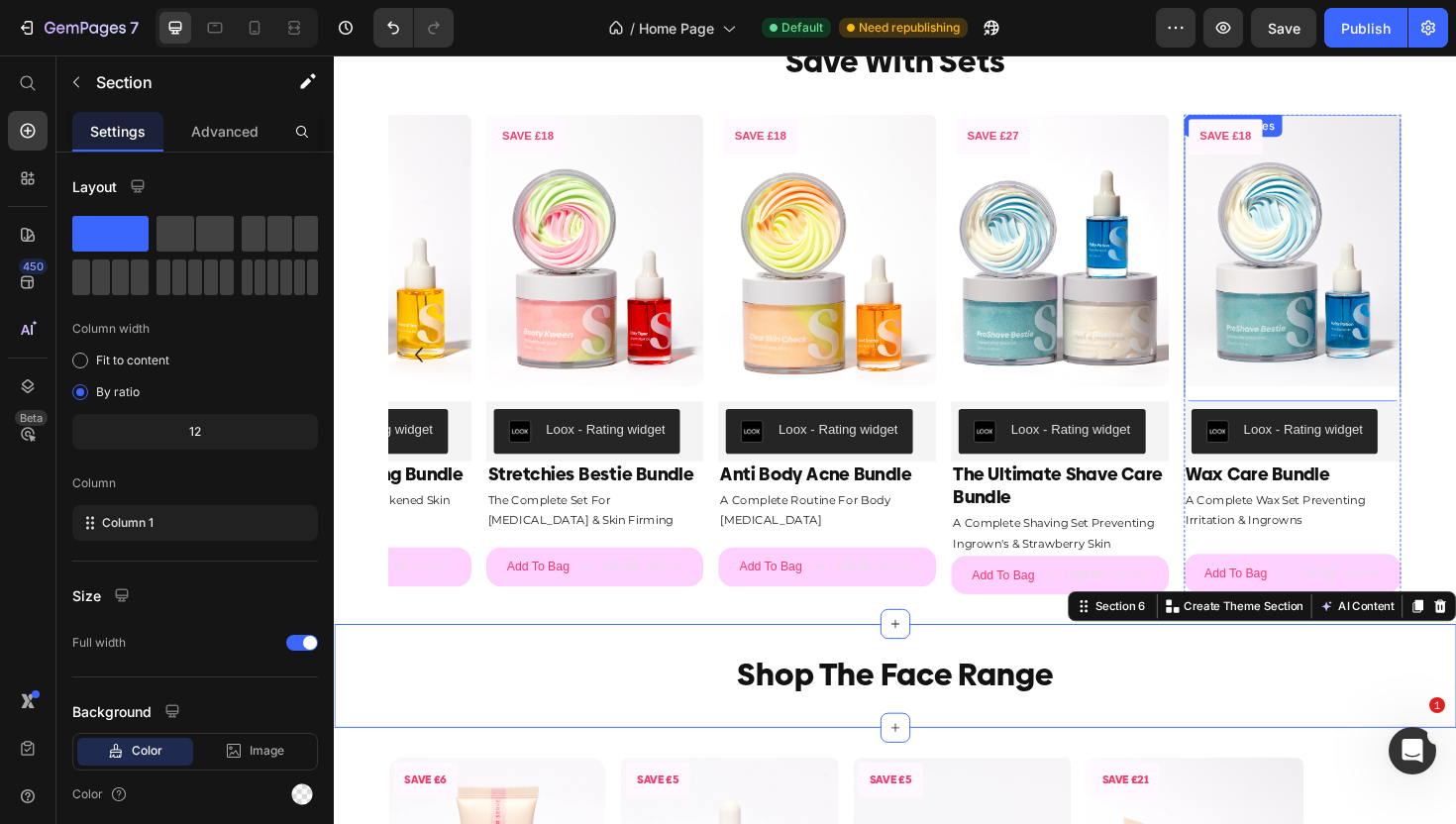 click at bounding box center (1349, 261) 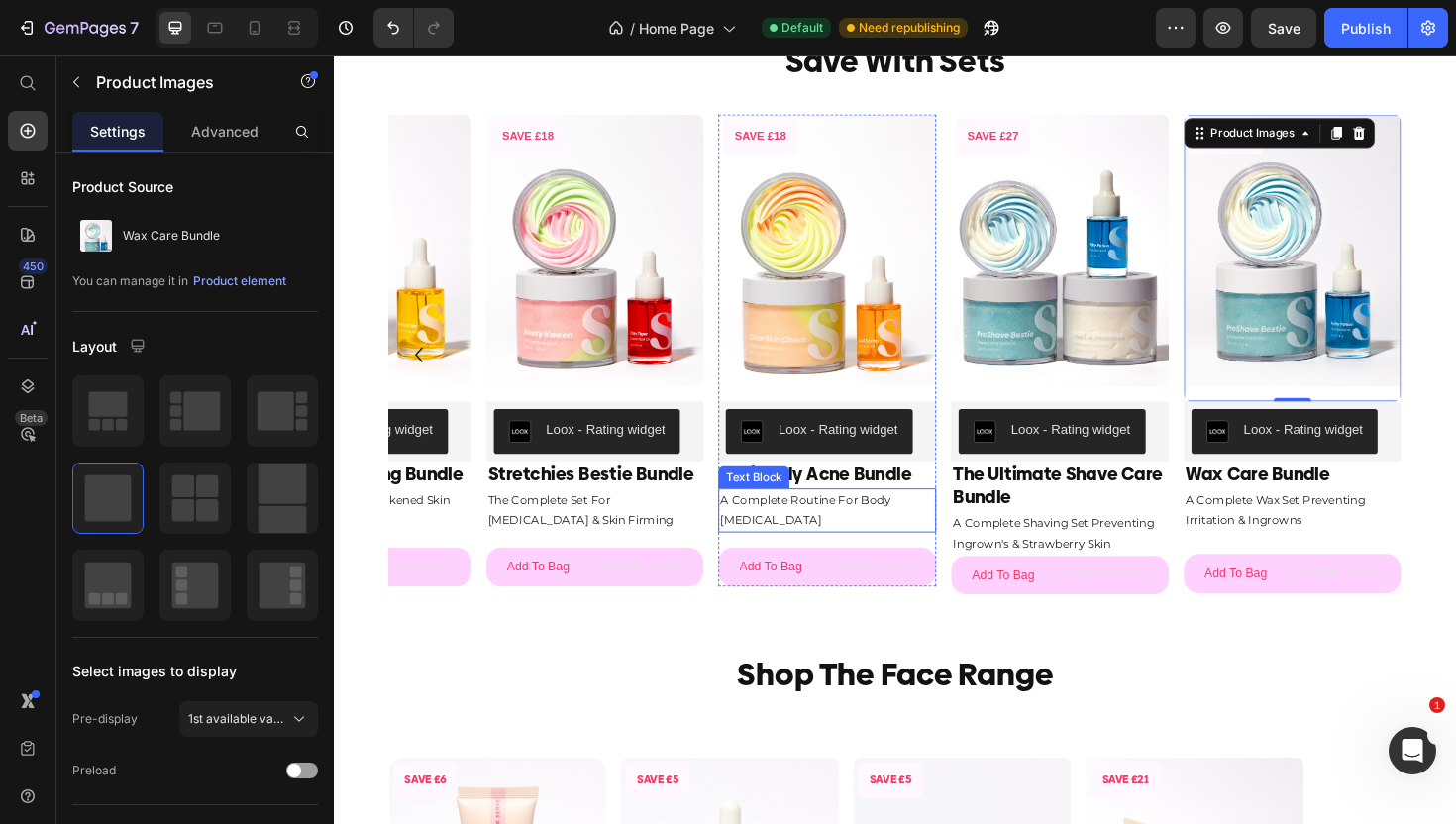 click on "A Complete Routine For Body Acne & Scarring" at bounding box center (857, 537) 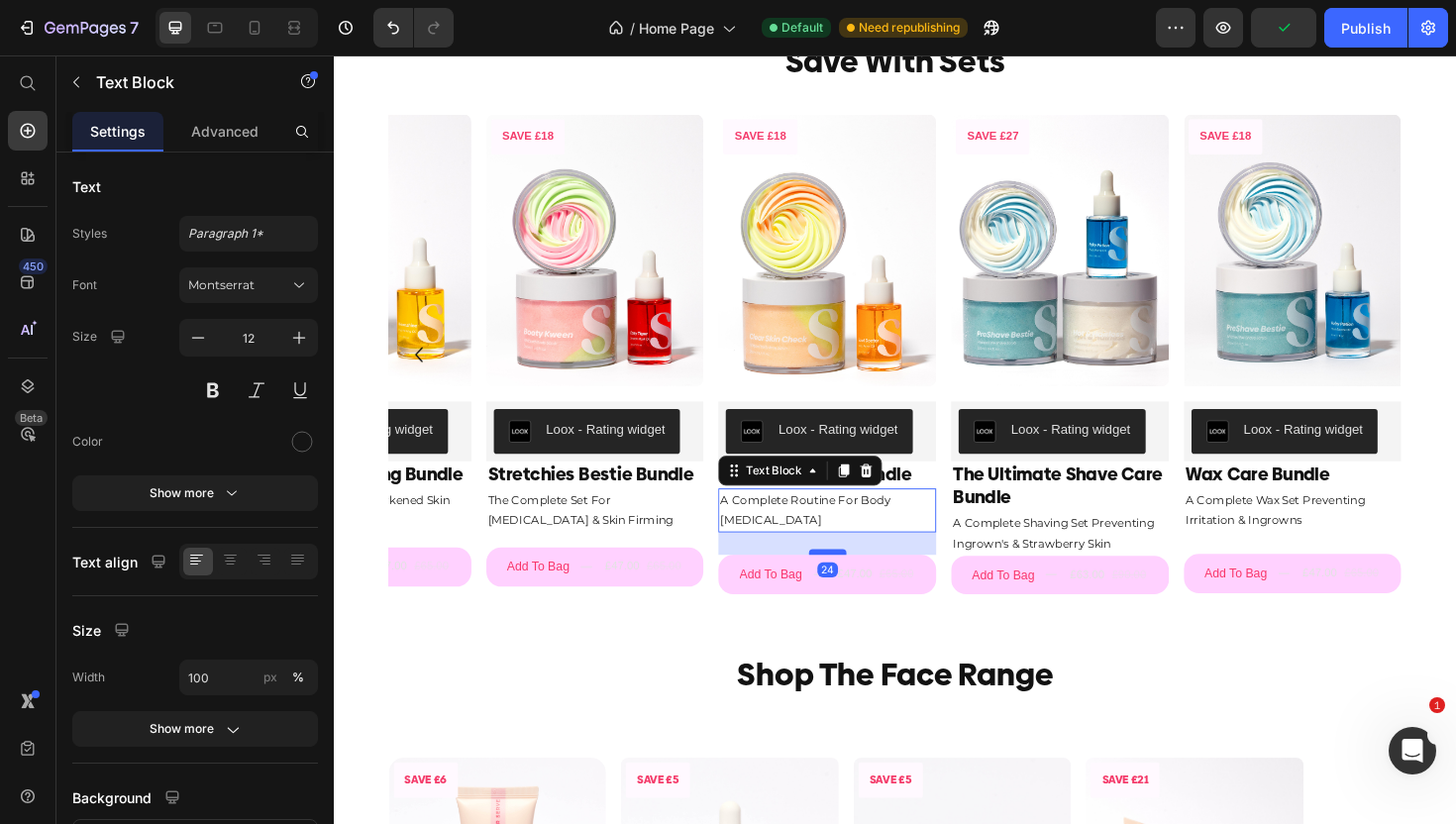 click at bounding box center [857, 581] 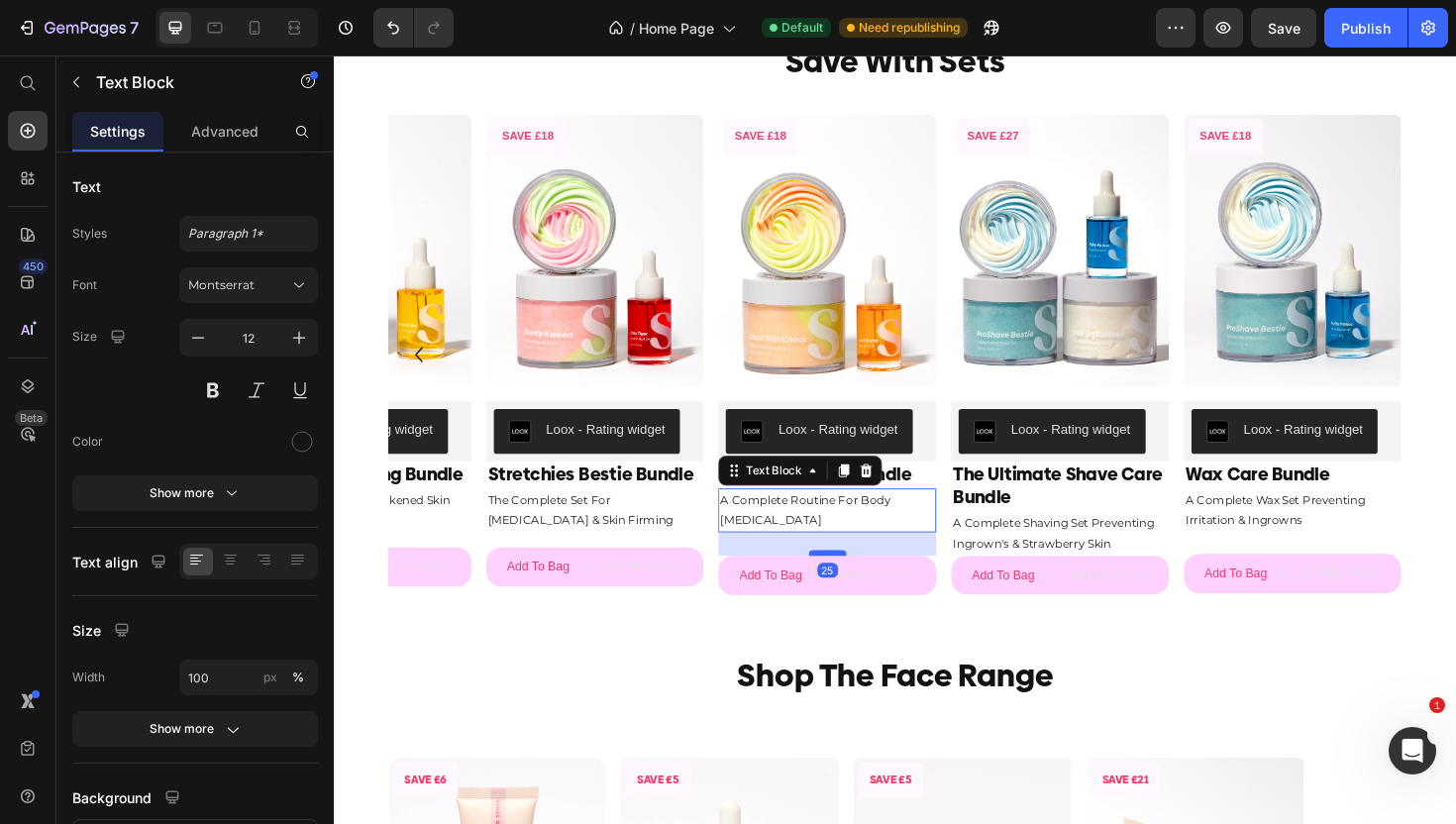 click at bounding box center (857, 582) 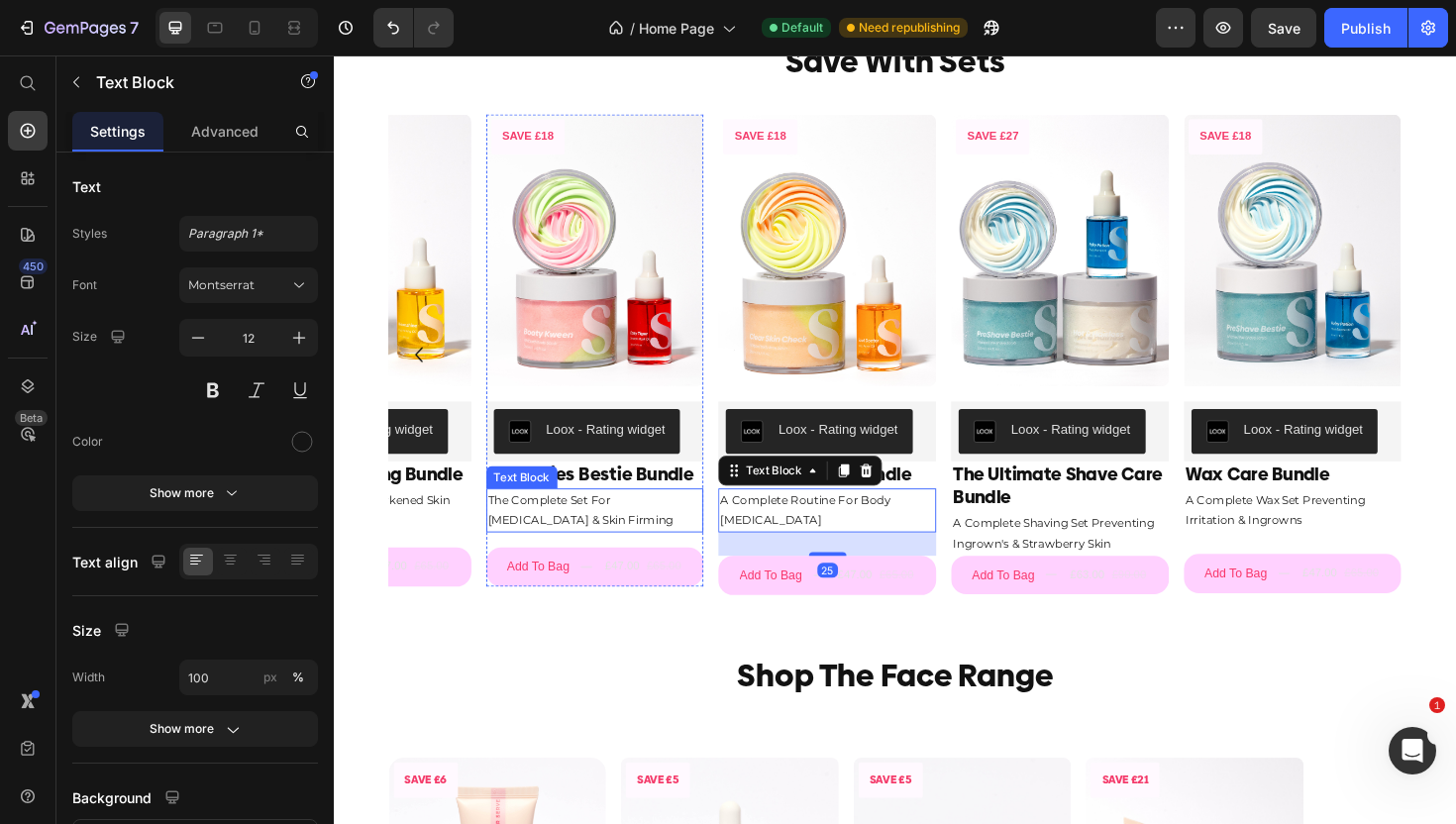 click on "The Complete Set For [MEDICAL_DATA] & Skin Firming" at bounding box center (610, 537) 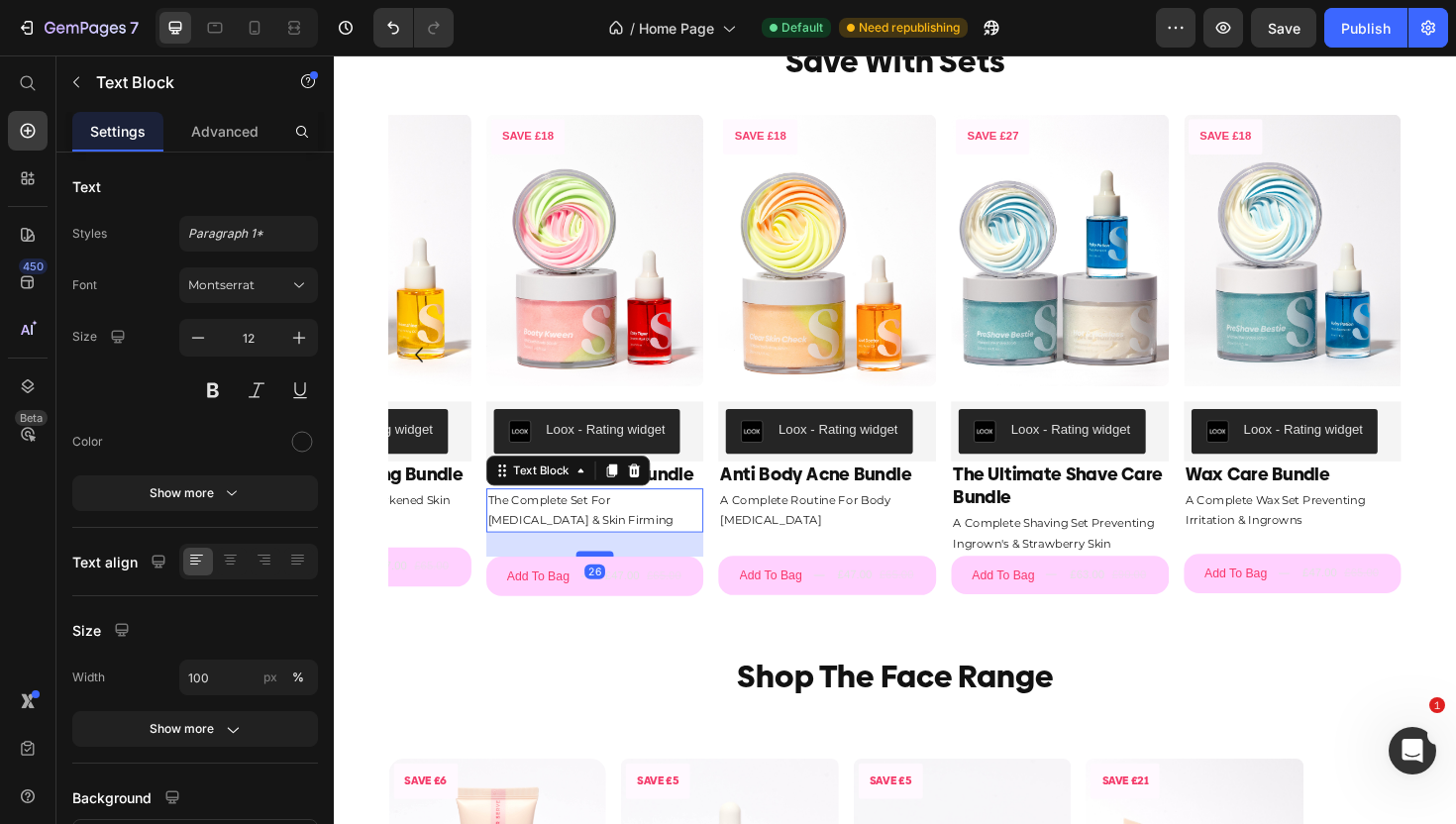 click at bounding box center [610, 583] 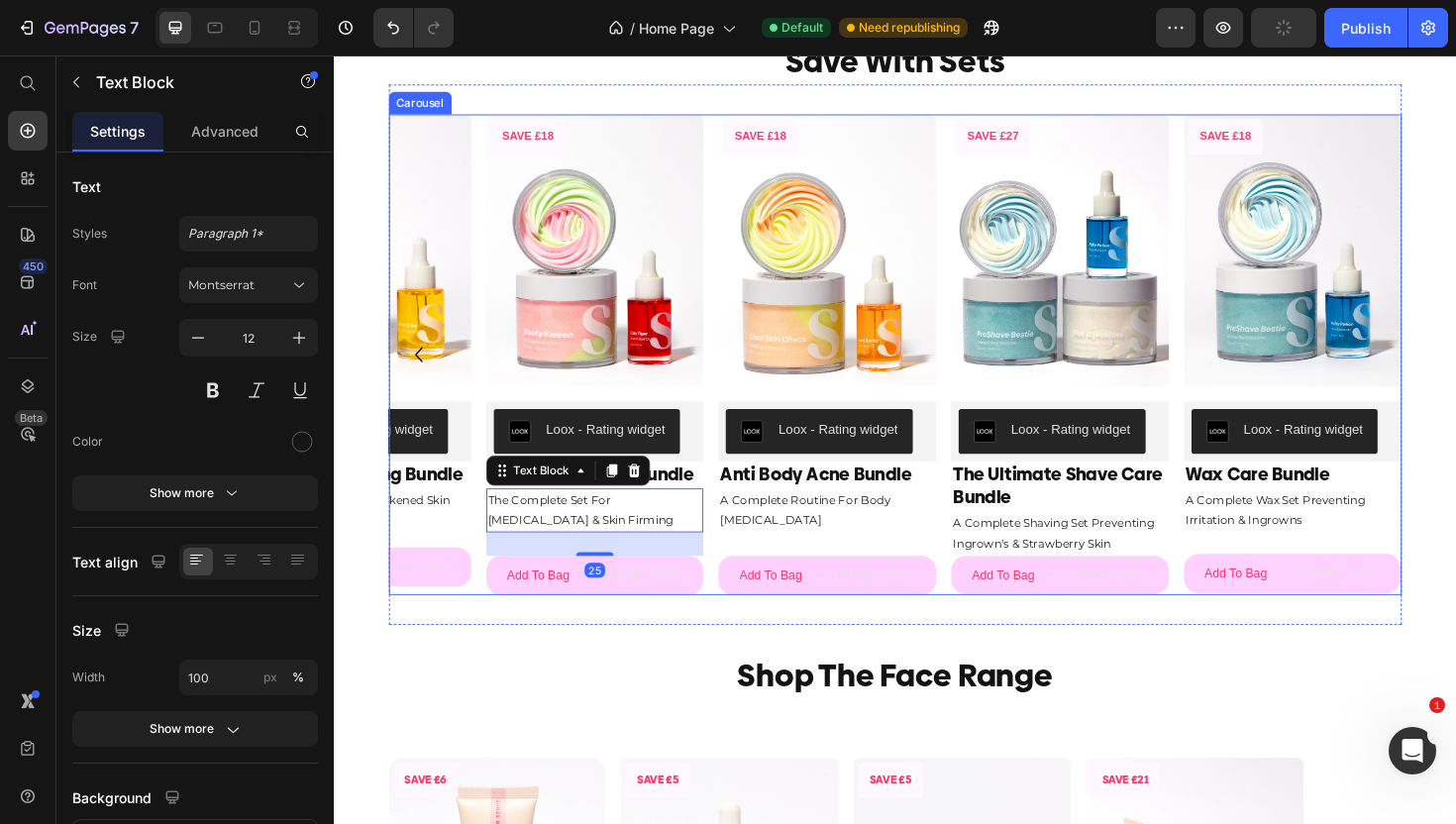 click 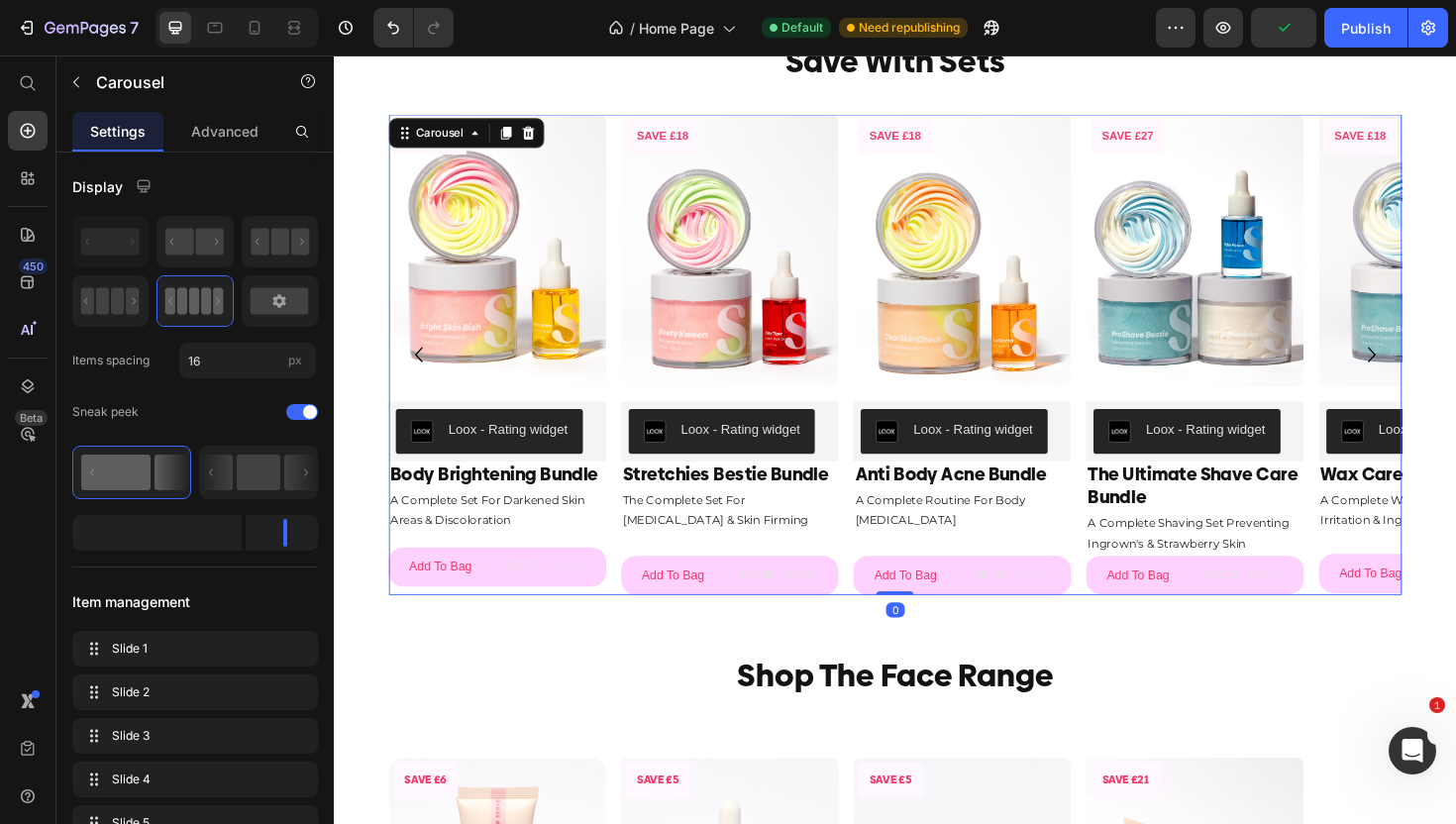 click 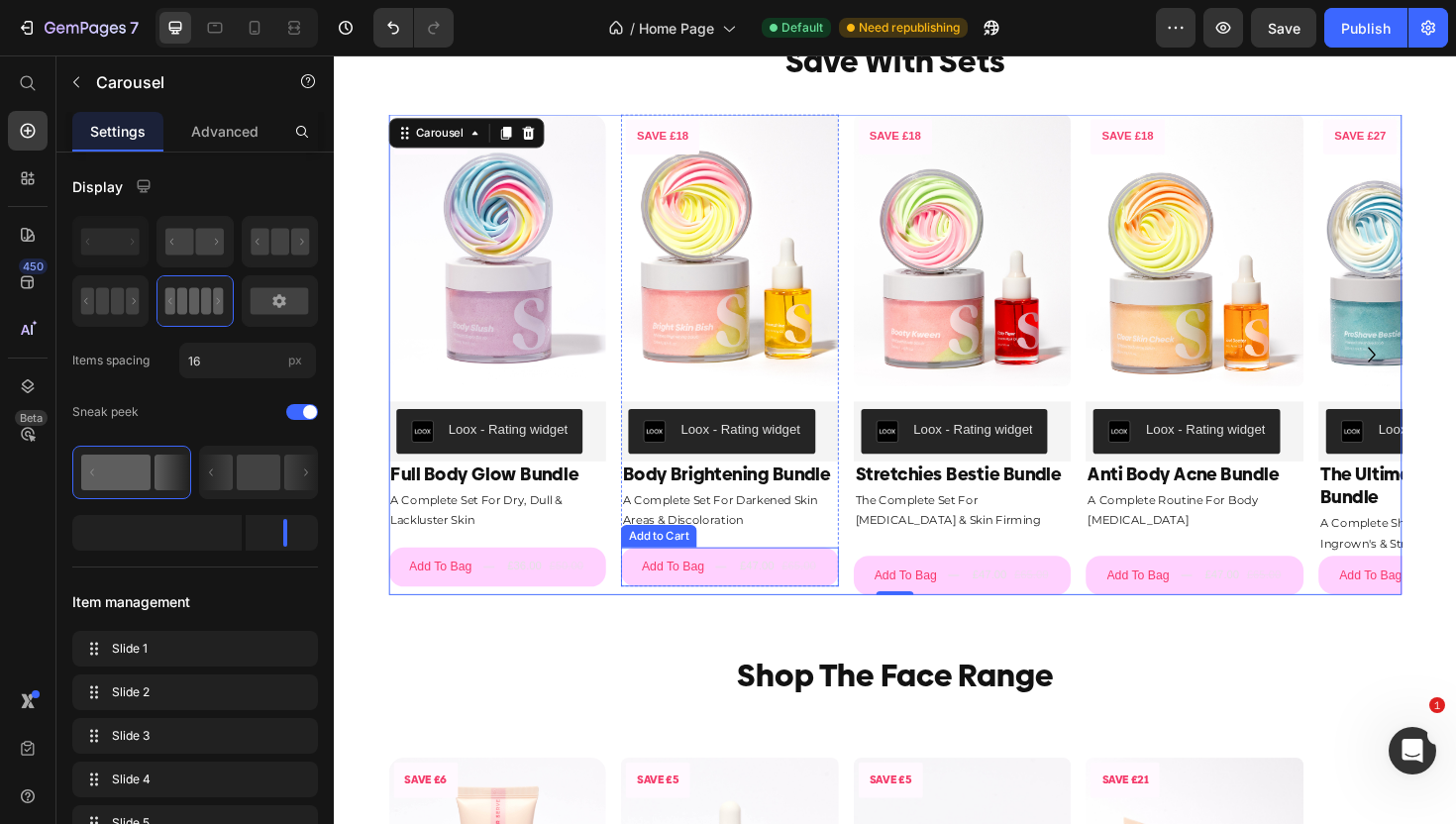 click on "£47.00" at bounding box center (781, 597) 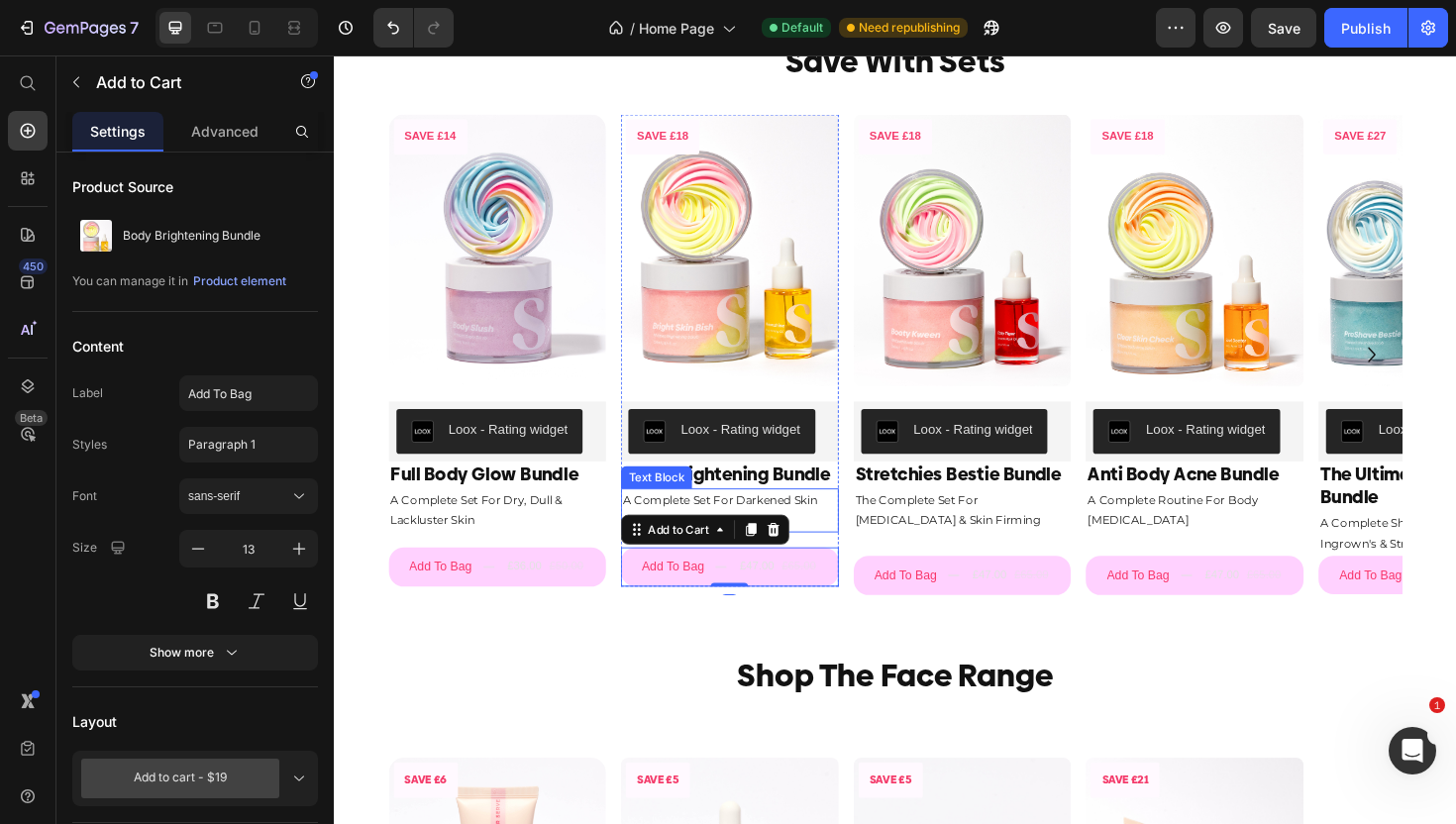 click on "A Complete Set For Darkened Skin Areas & Discoloration" at bounding box center (753, 537) 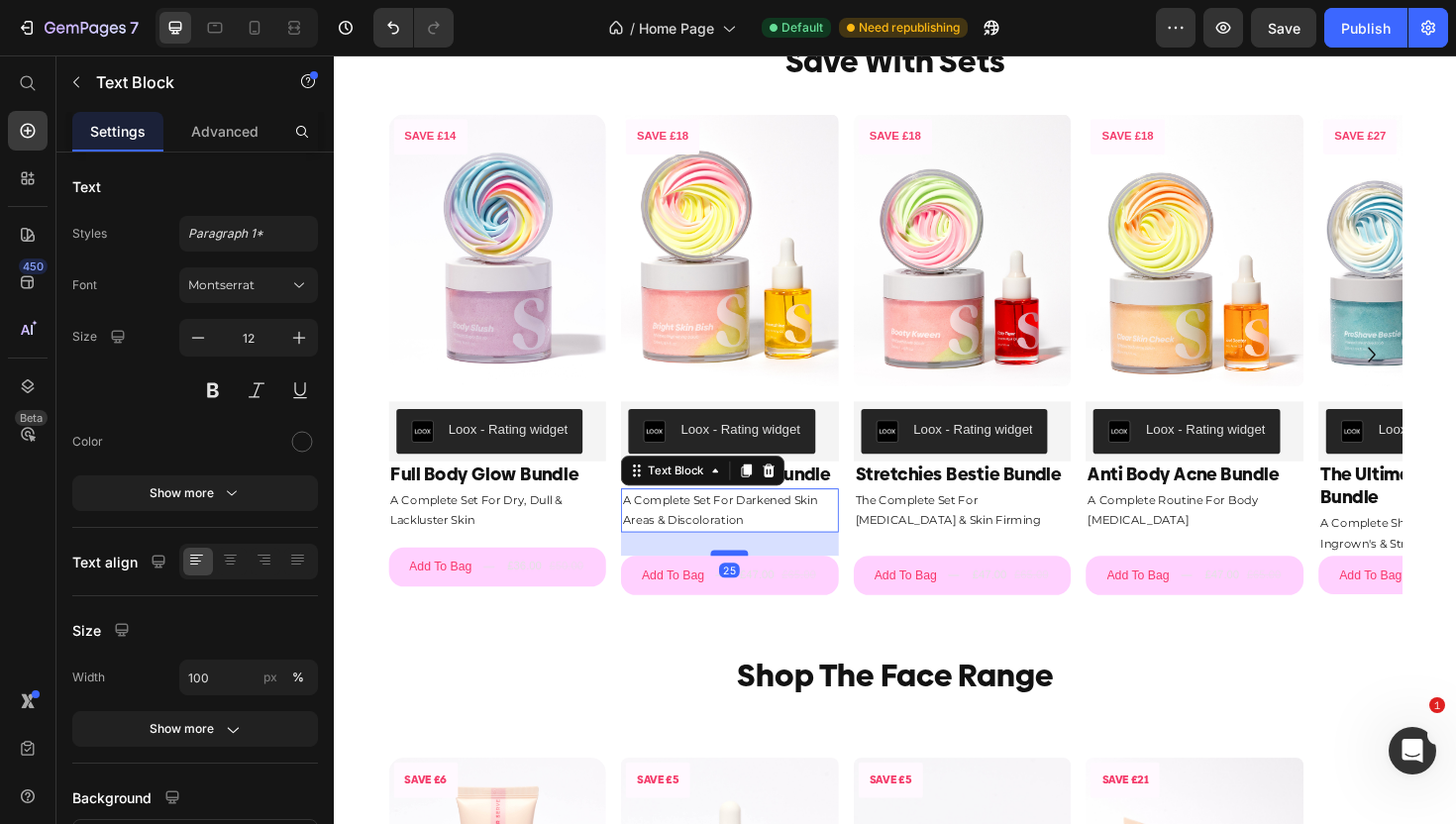 click at bounding box center [753, 582] 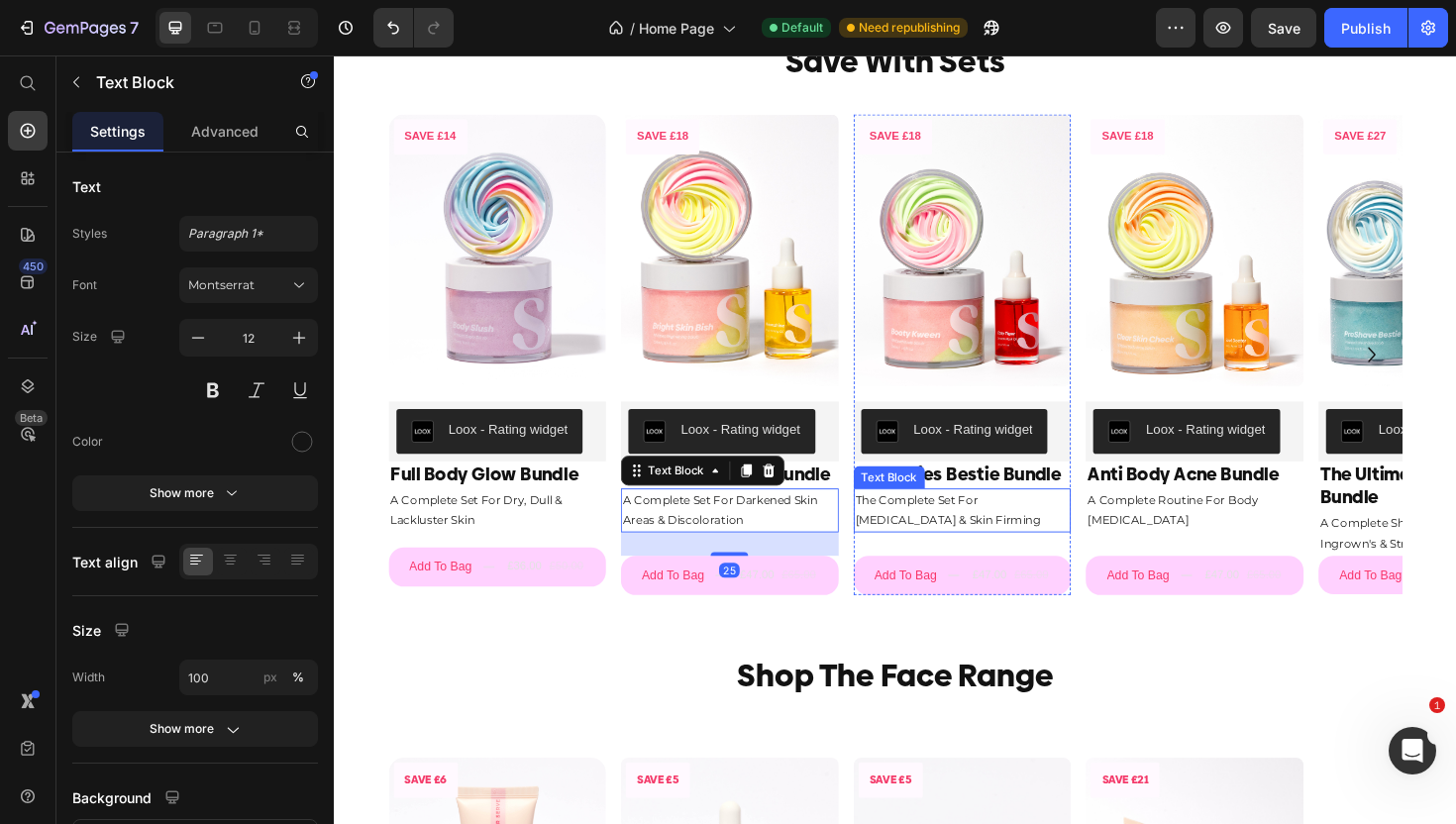 click on "The Complete Set For [MEDICAL_DATA] & Skin Firming" at bounding box center [999, 537] 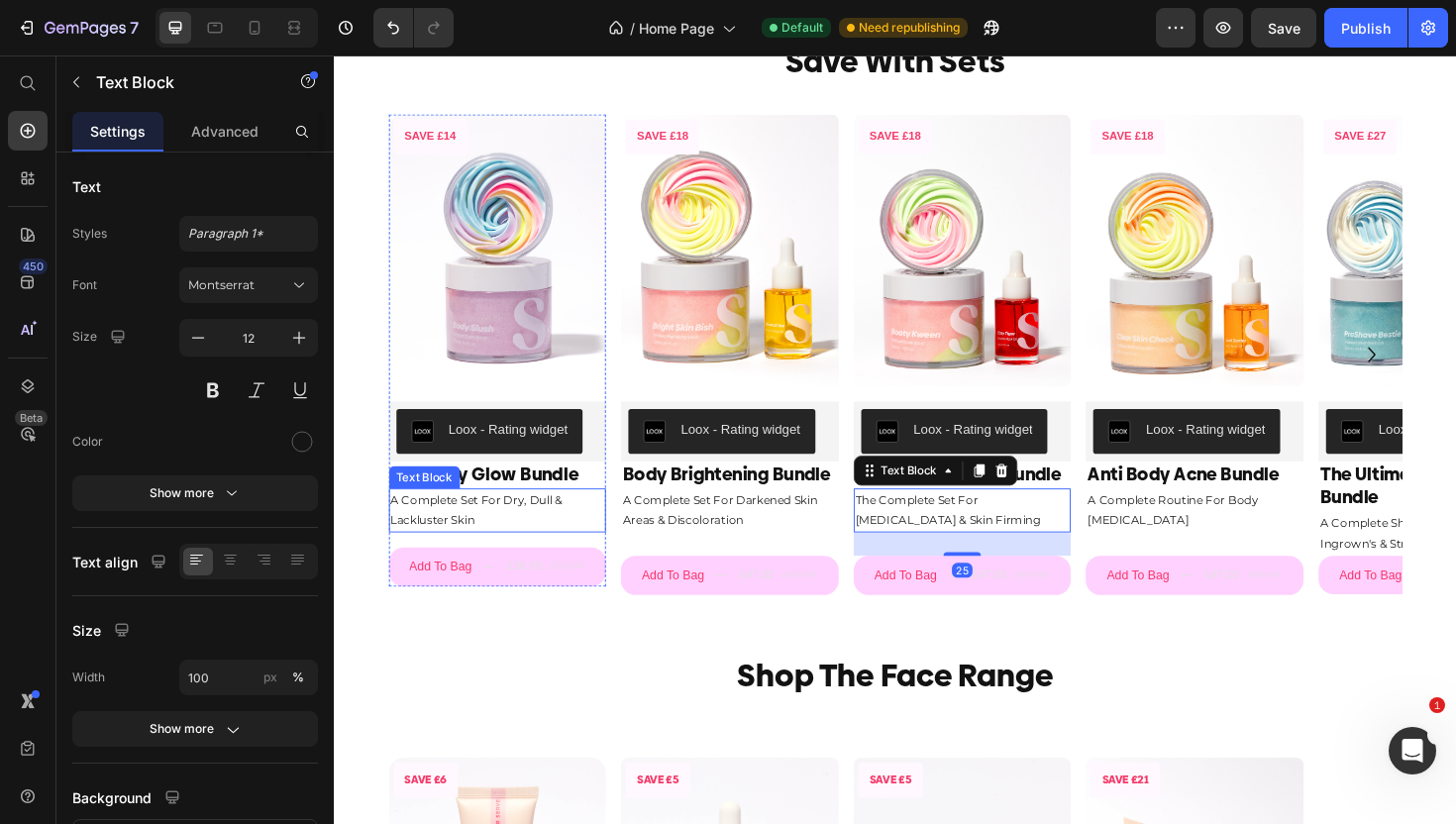 click on "A Complete Set For Dry, Dull & Lackluster Skin" at bounding box center [507, 537] 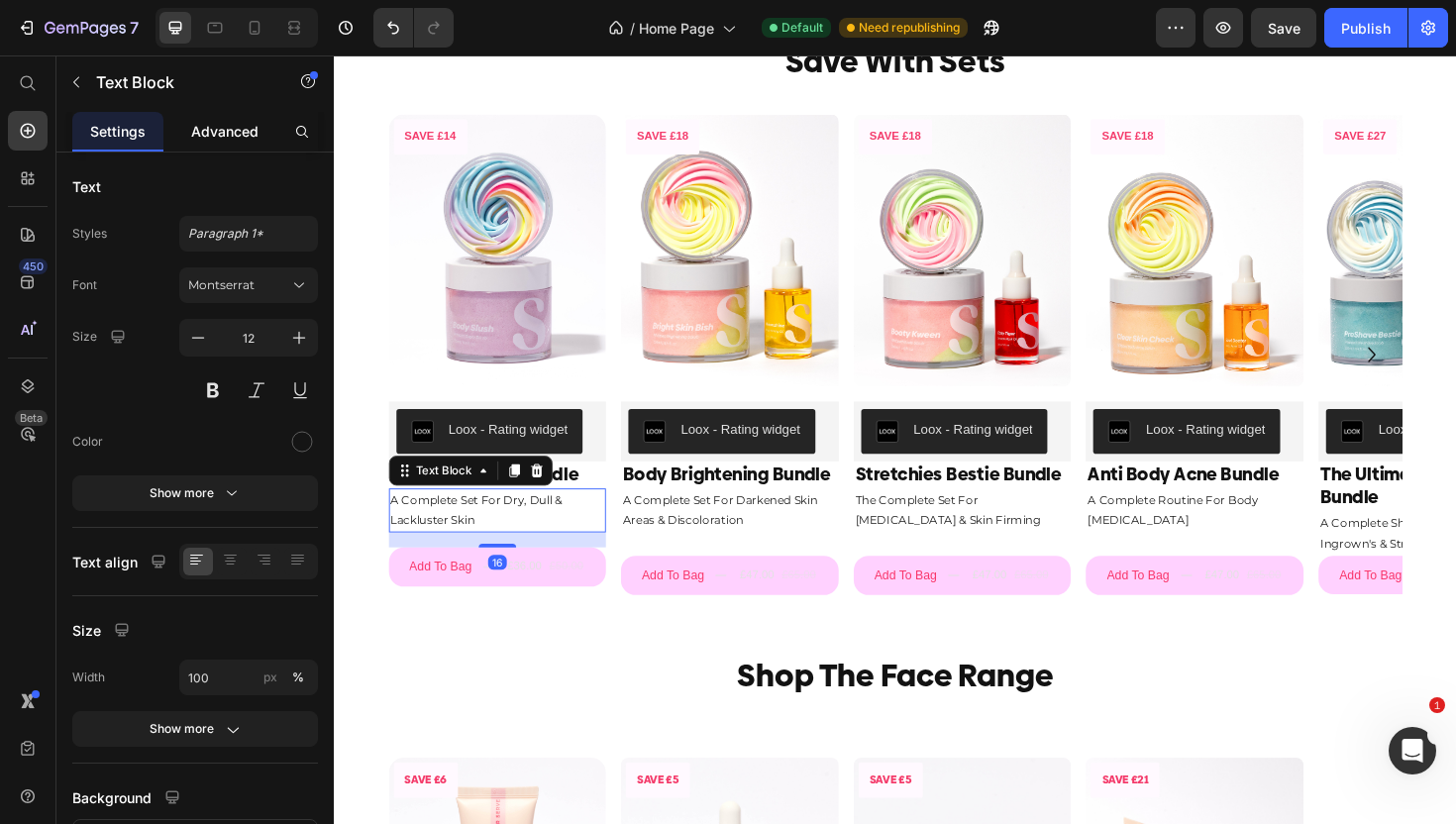 click on "Advanced" at bounding box center (225, 131) 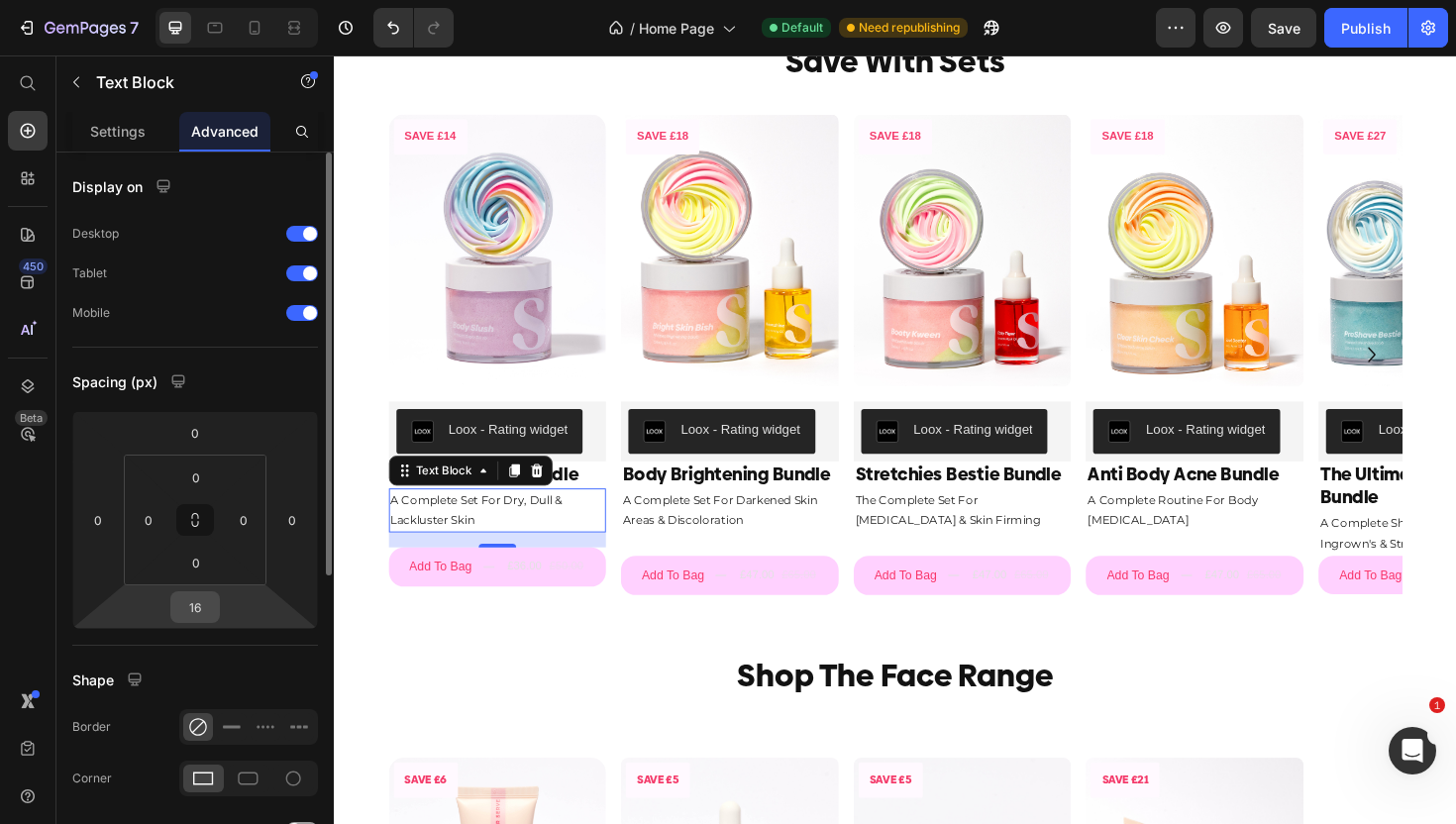 click on "16" at bounding box center [195, 607] 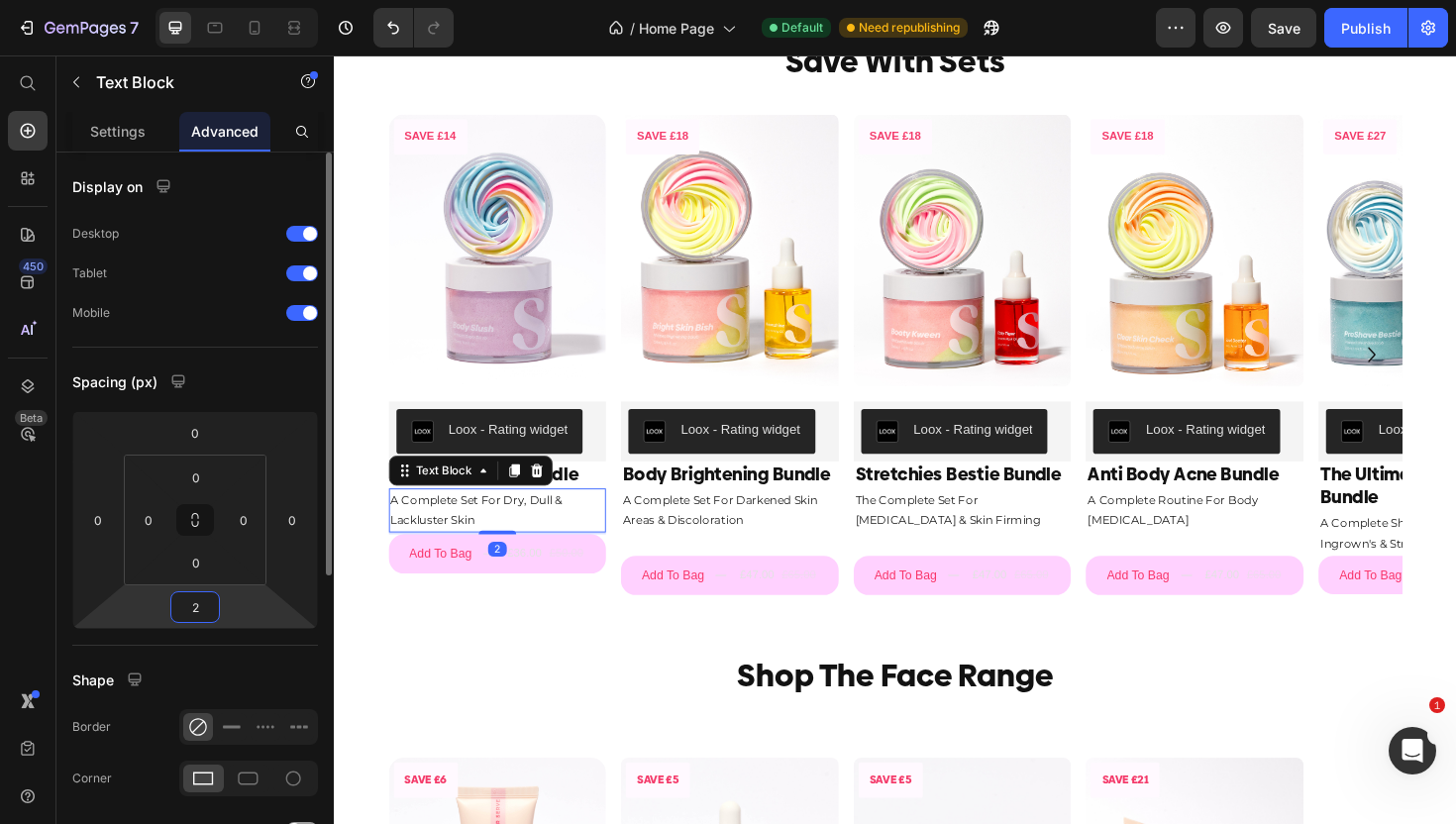 type on "25" 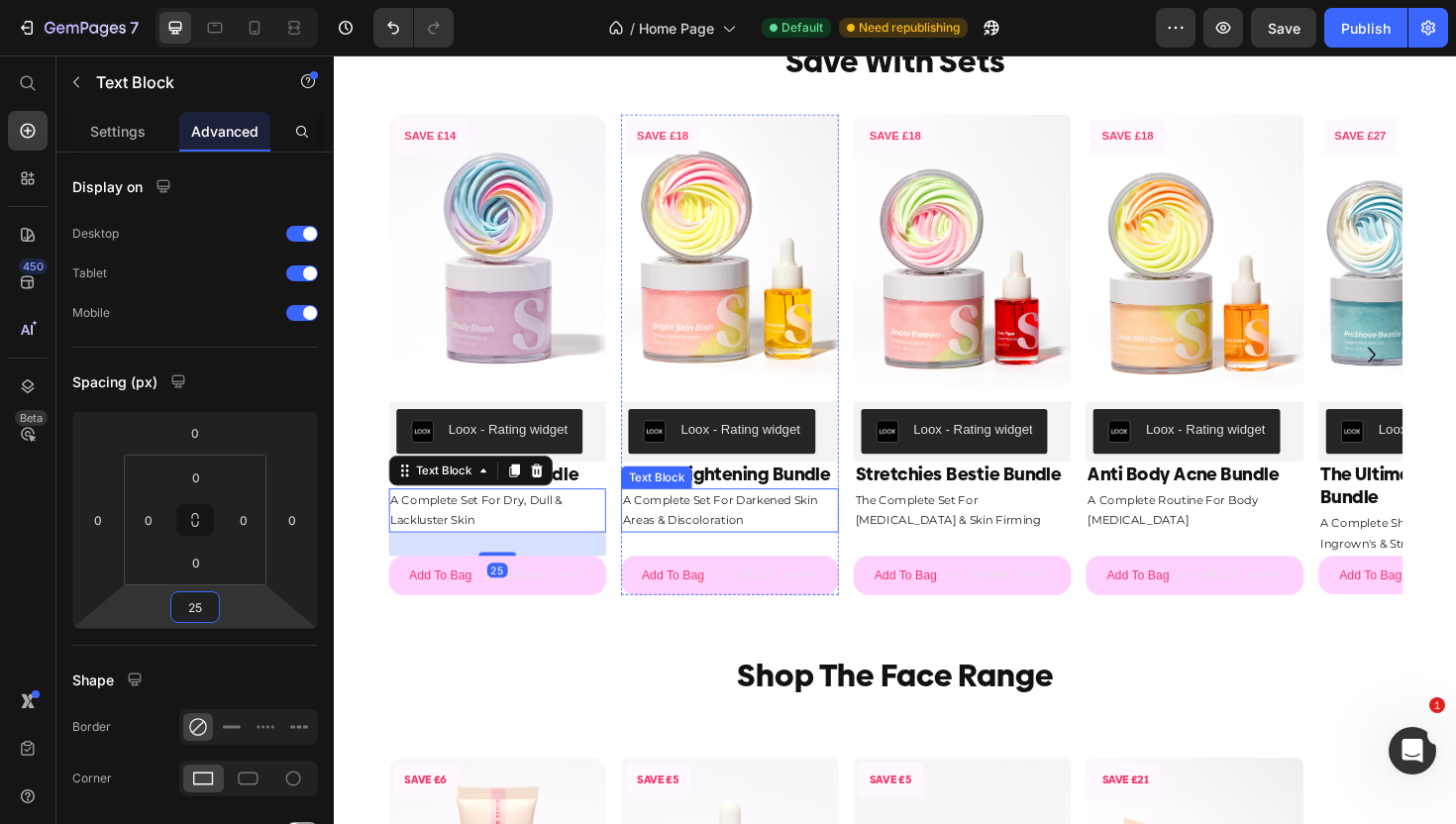 click on "A Complete Set For Darkened Skin Areas & Discoloration" at bounding box center [753, 537] 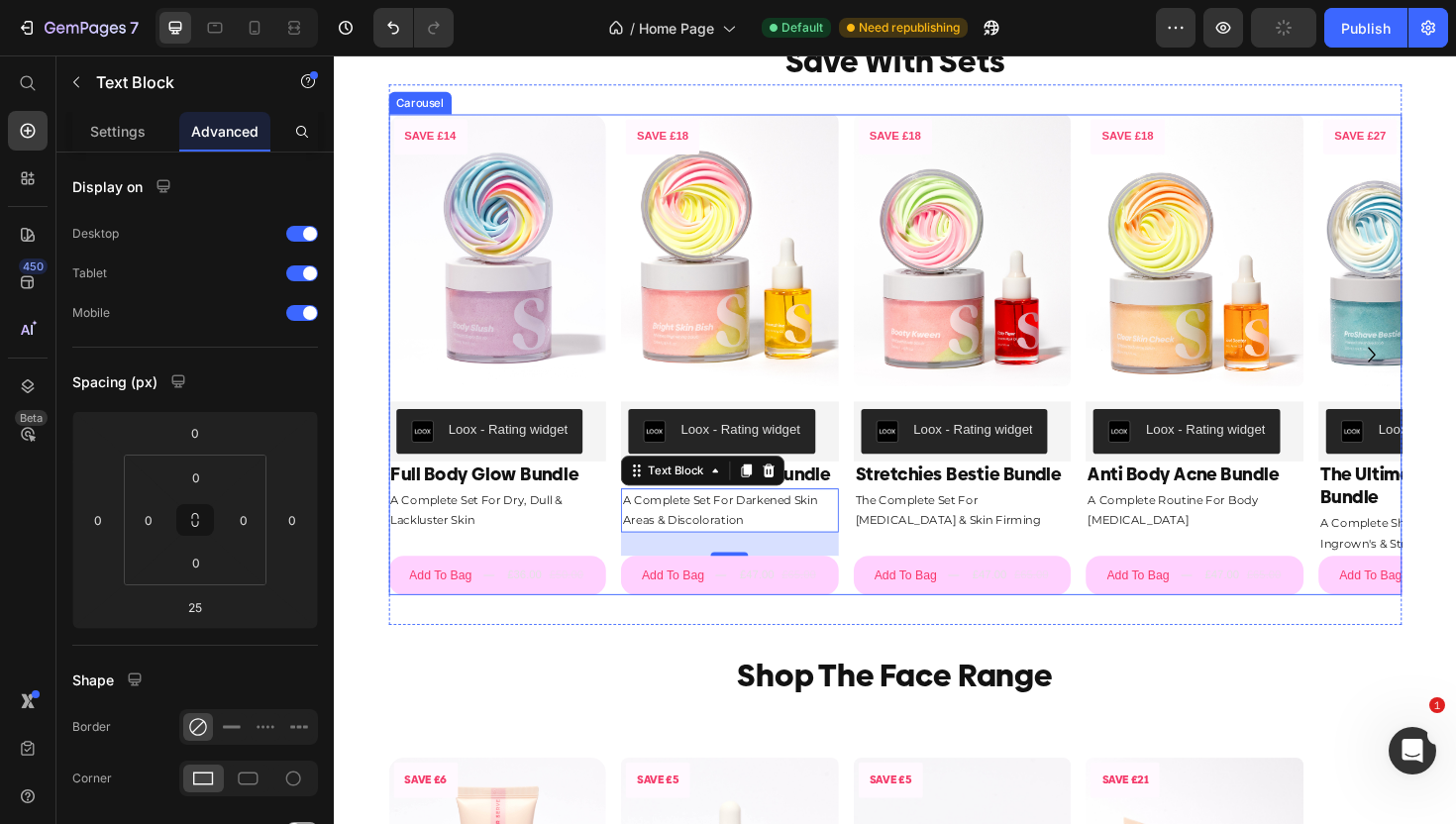 click 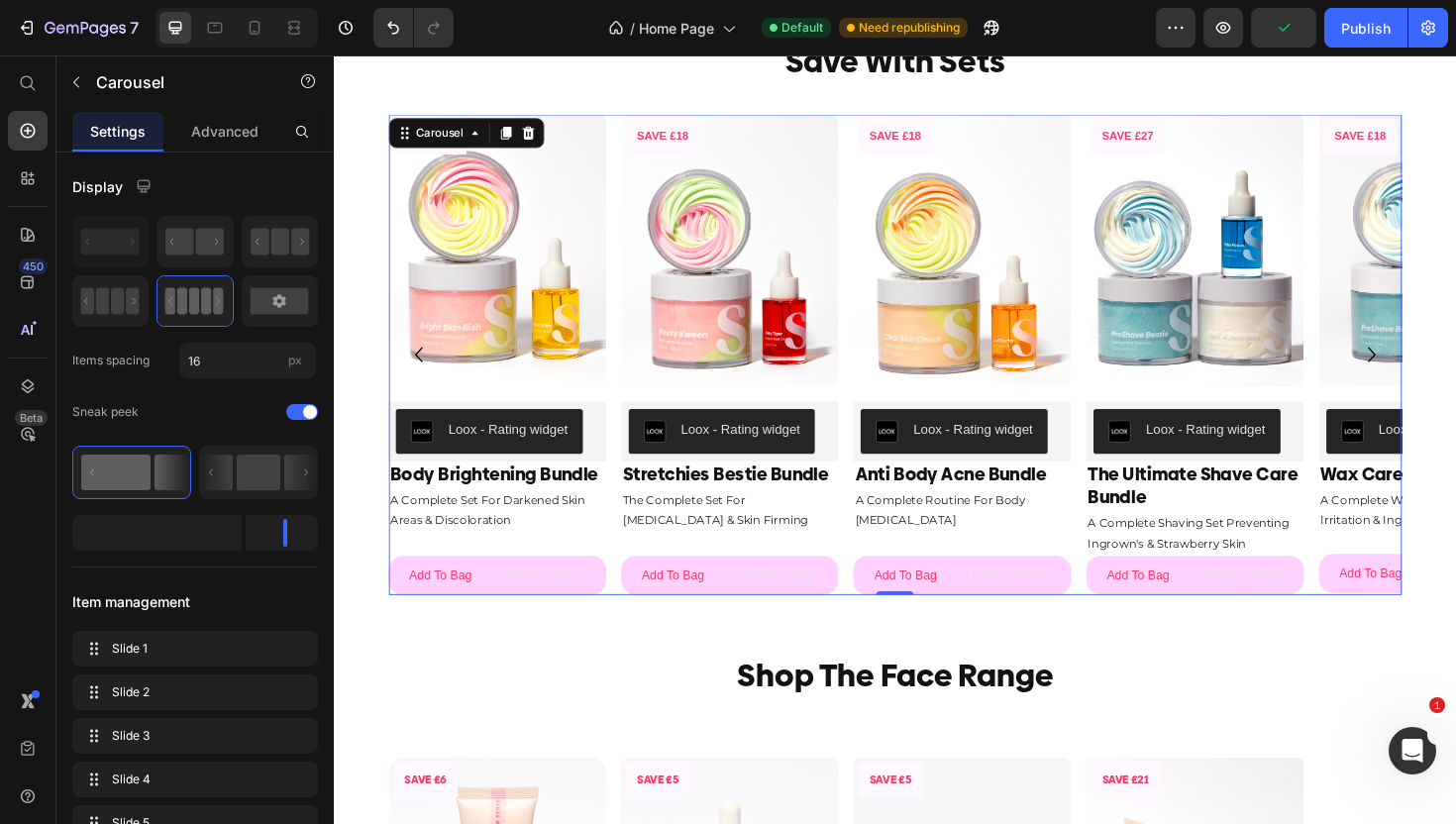 click 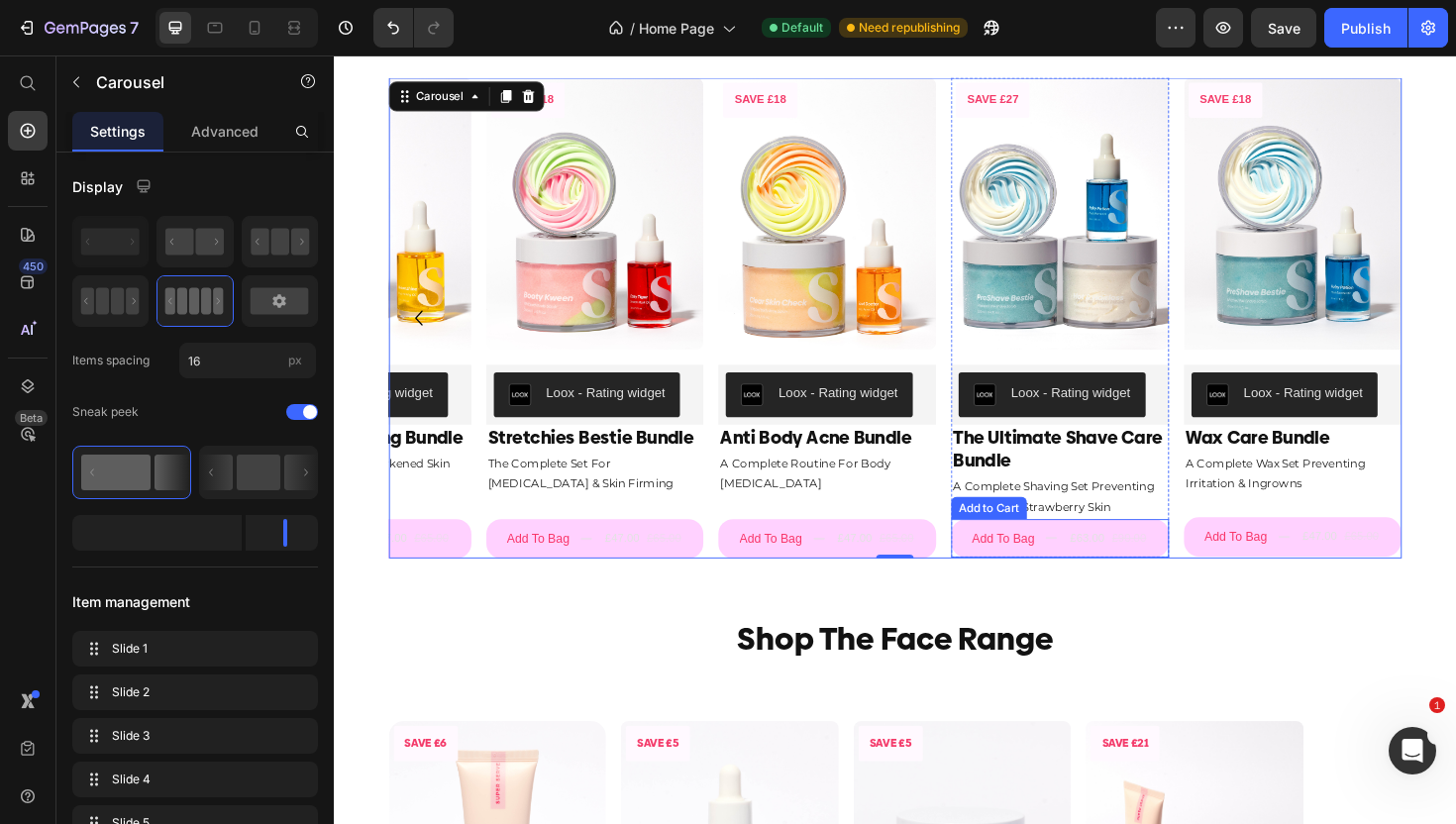 scroll, scrollTop: 1273, scrollLeft: 0, axis: vertical 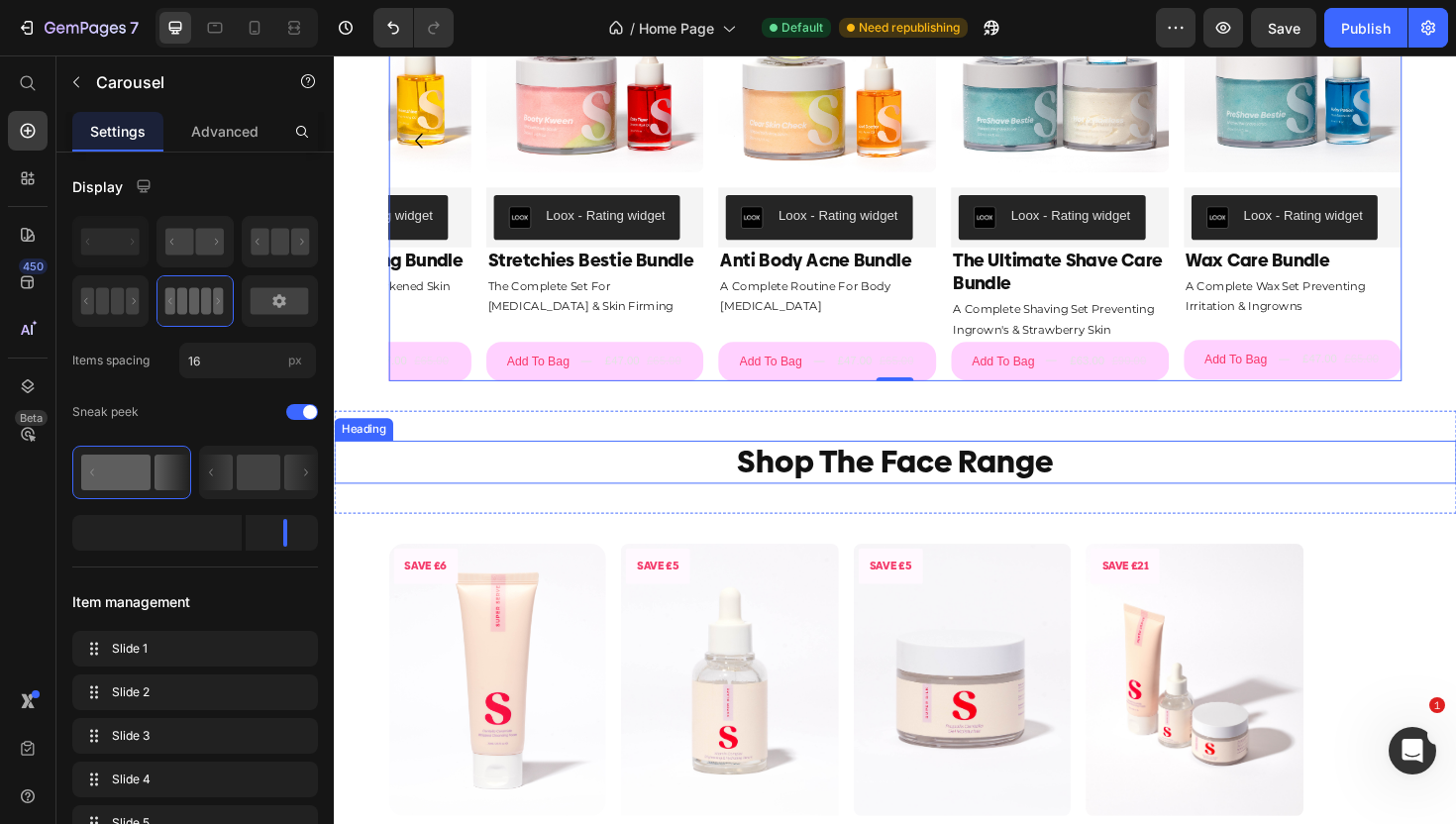 click on "Shop The Face Range" at bounding box center (928, 486) 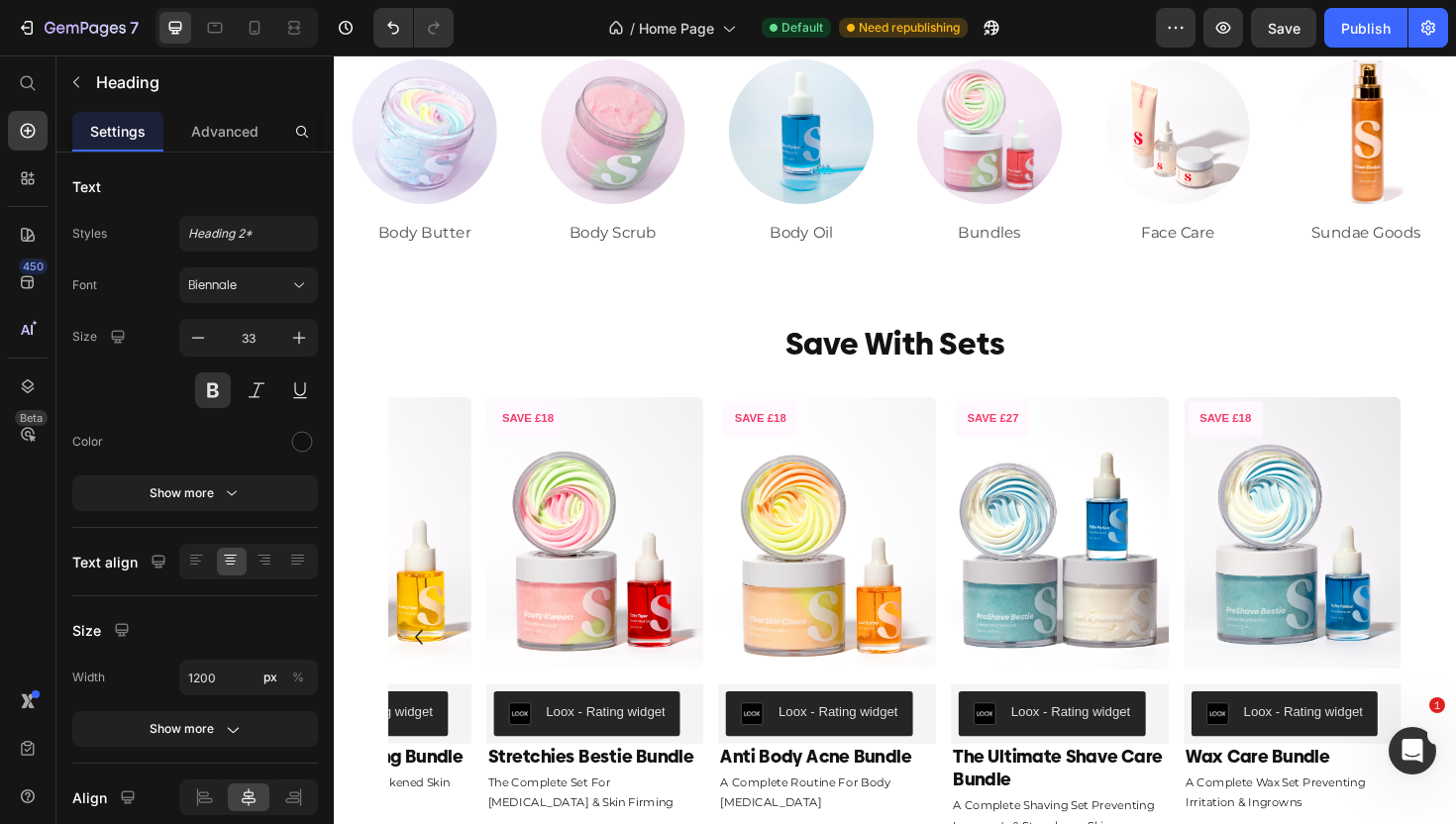 scroll, scrollTop: 723, scrollLeft: 0, axis: vertical 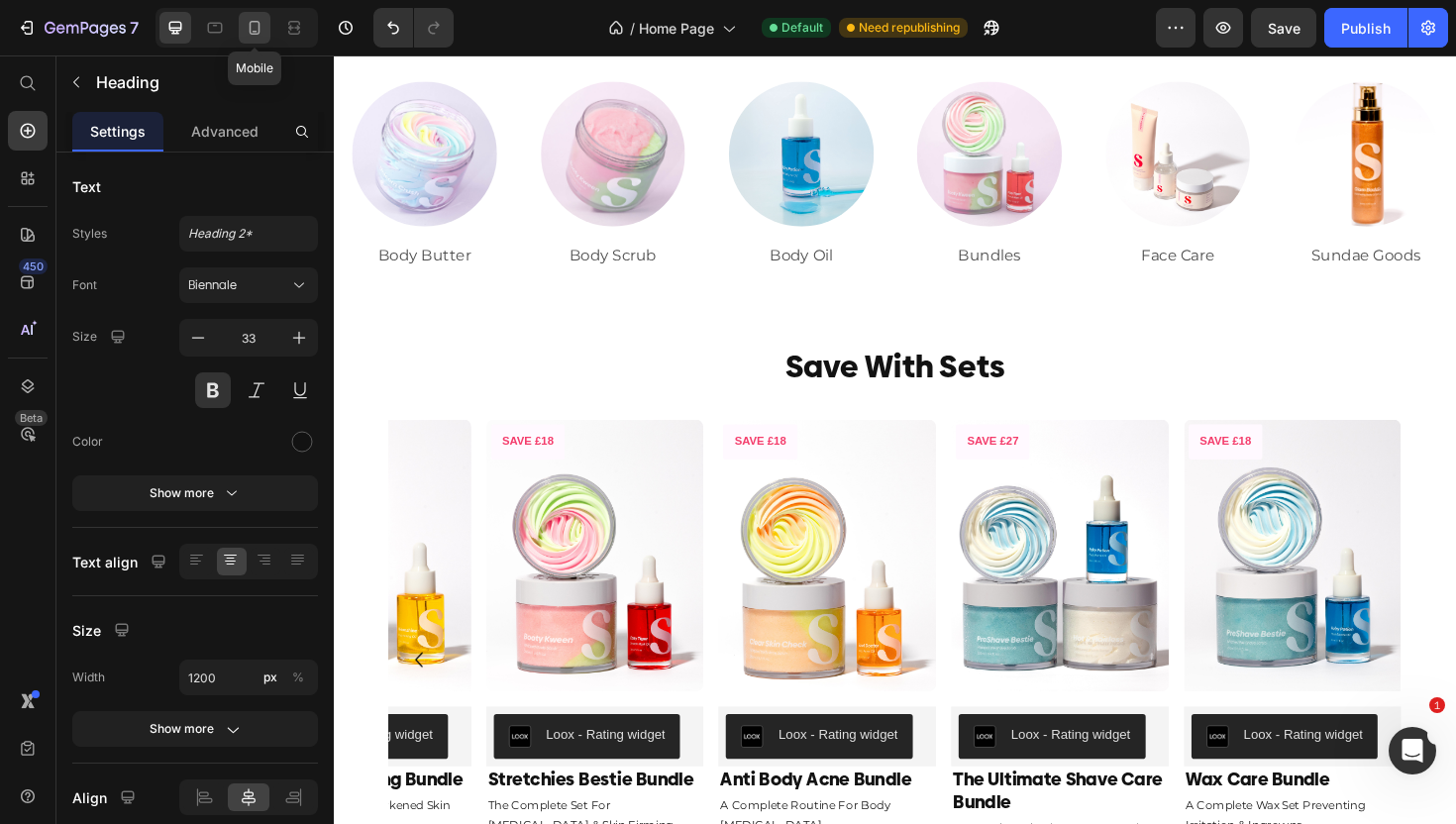 click 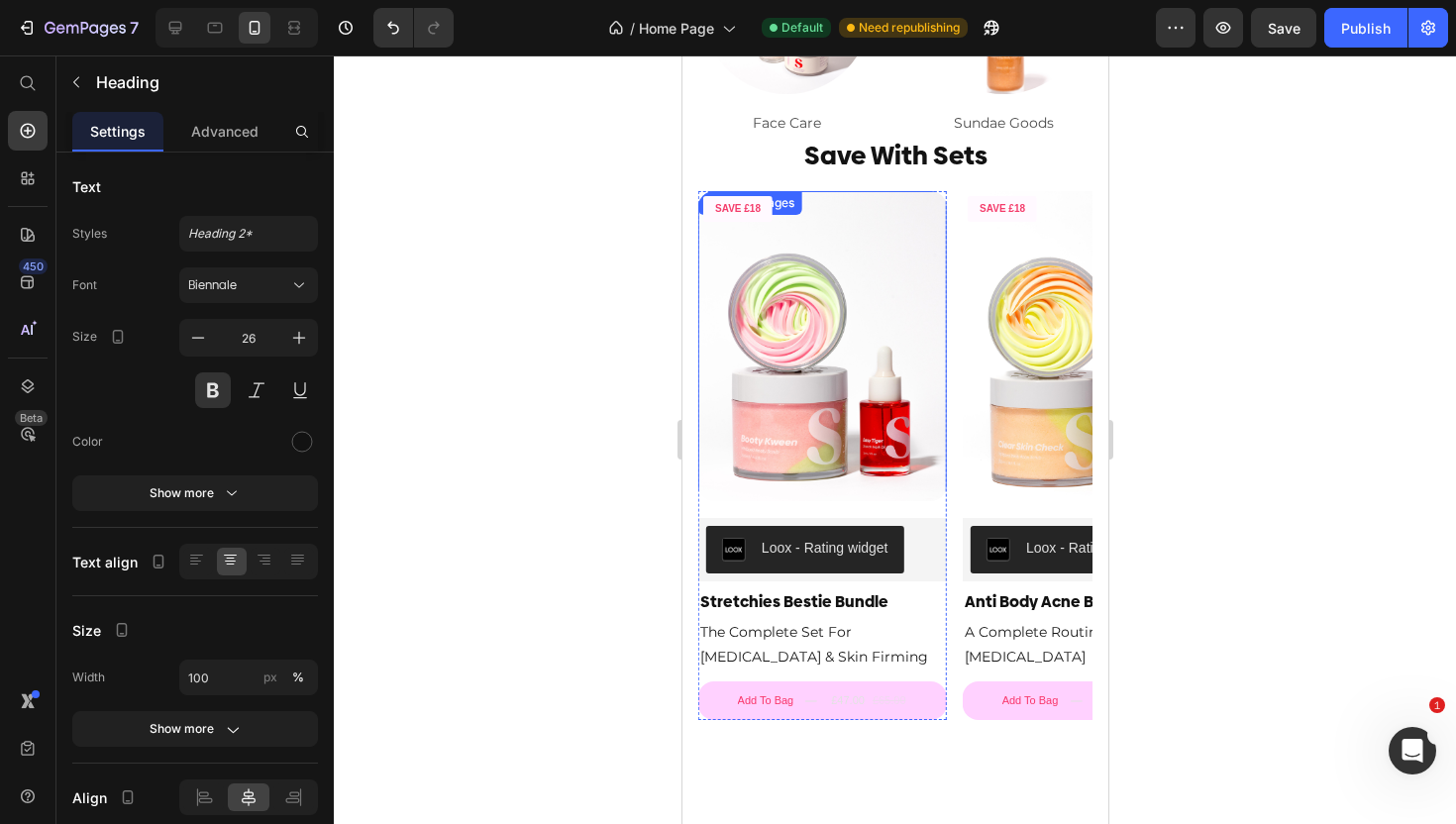 scroll, scrollTop: 1080, scrollLeft: 0, axis: vertical 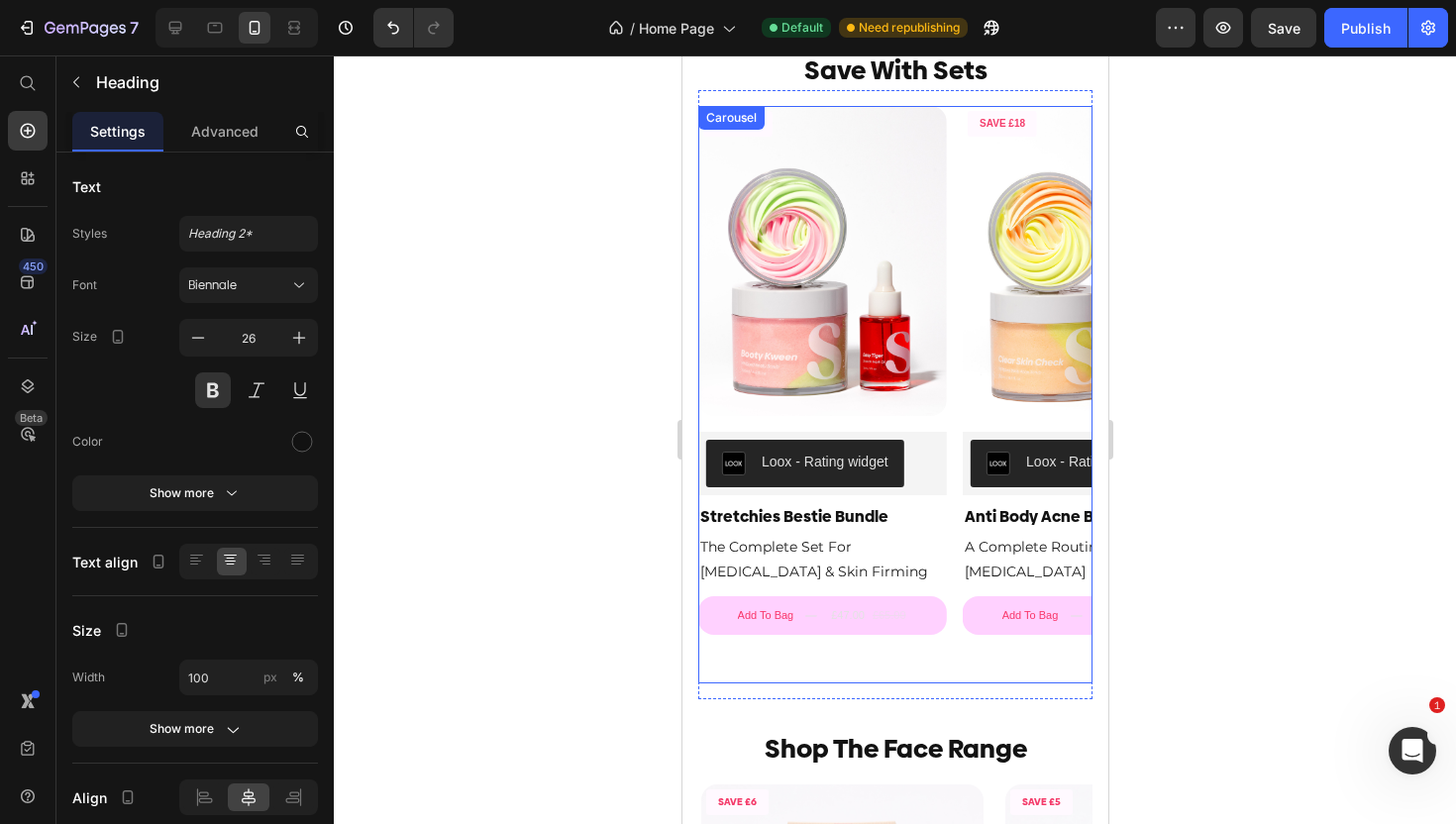 click on "SAVE £14 Product Badge Product Images Loox - Rating widget Loox Full Body Glow Bundle Product Title A Complete Set For Dry, Dull & Lackluster Skin Text Block Add To Bag
£36.00 £50.00 Add to Cart Product Row SAVE £18 Product Badge Product Images Loox - Rating widget Loox Body Brightening Bundle Product Title A Complete Set For Darkened Skin Areas & Discoloration  Text Block Add To Bag
£47.00 £65.00 Add to Cart Product Row SAVE £18 Product Badge Product Images Loox - Rating widget Loox Stretchies Bestie Bundle Product Title The Complete Set For Stretch Marks & Skin Firming Text Block Add To Bag
£47.00 £65.00 Add to Cart Product SAVE £18 Product Badge Product Images Loox - Rating widget Loox Anti Body Acne Bundle Product Title A Complete Routine For Body Acne & Scarring Text Block Add To Bag
£47.00 £65.00 Add to Cart Product SAVE £27 Product Badge Product Images Loox - Rating widget Loox The Ultimate Shave Care Bundle Product Title Text Block Add To Bag
£63.00 £90.00" at bounding box center (894, 395) 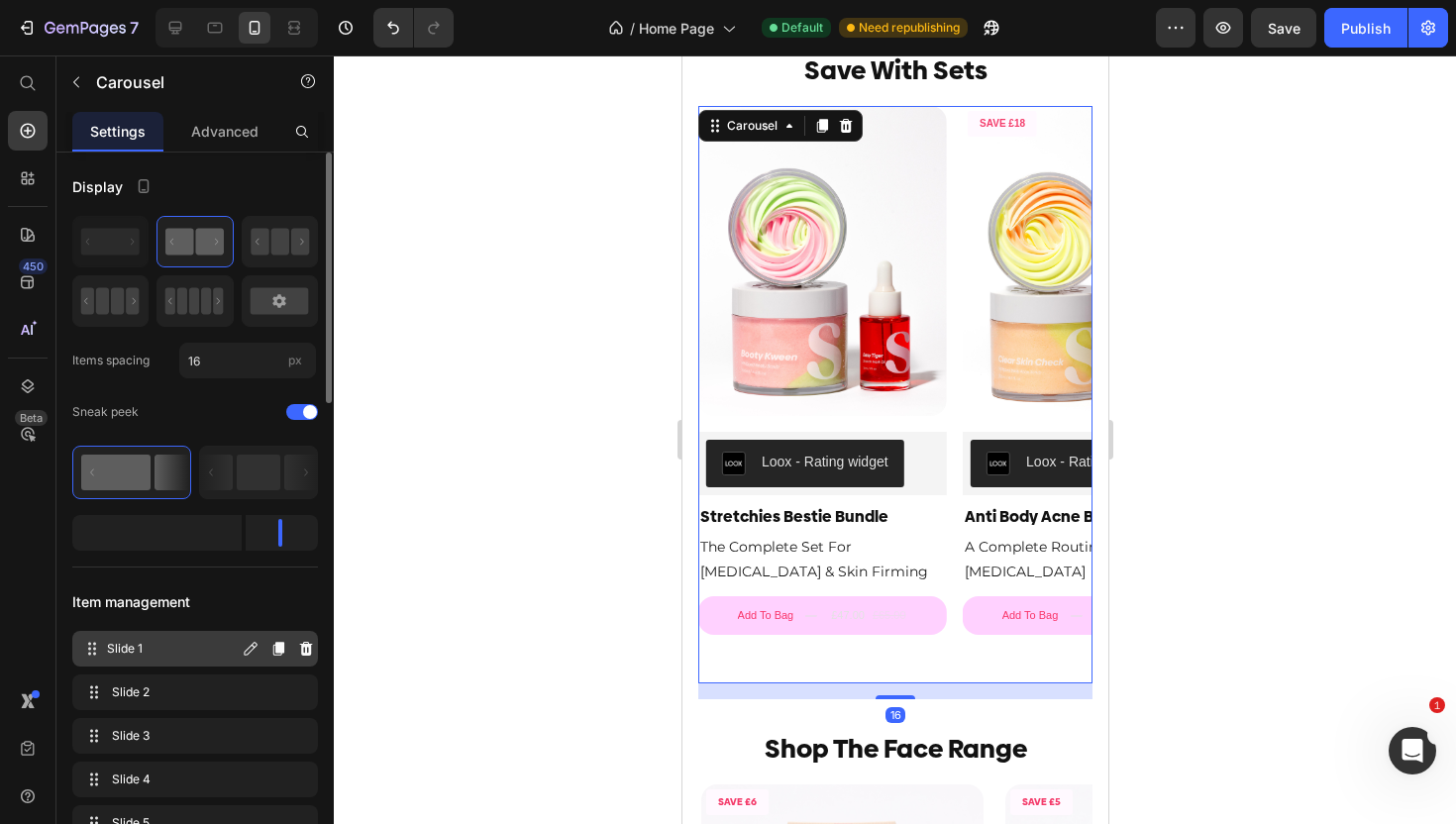 click on "Slide 1" at bounding box center [172, 649] 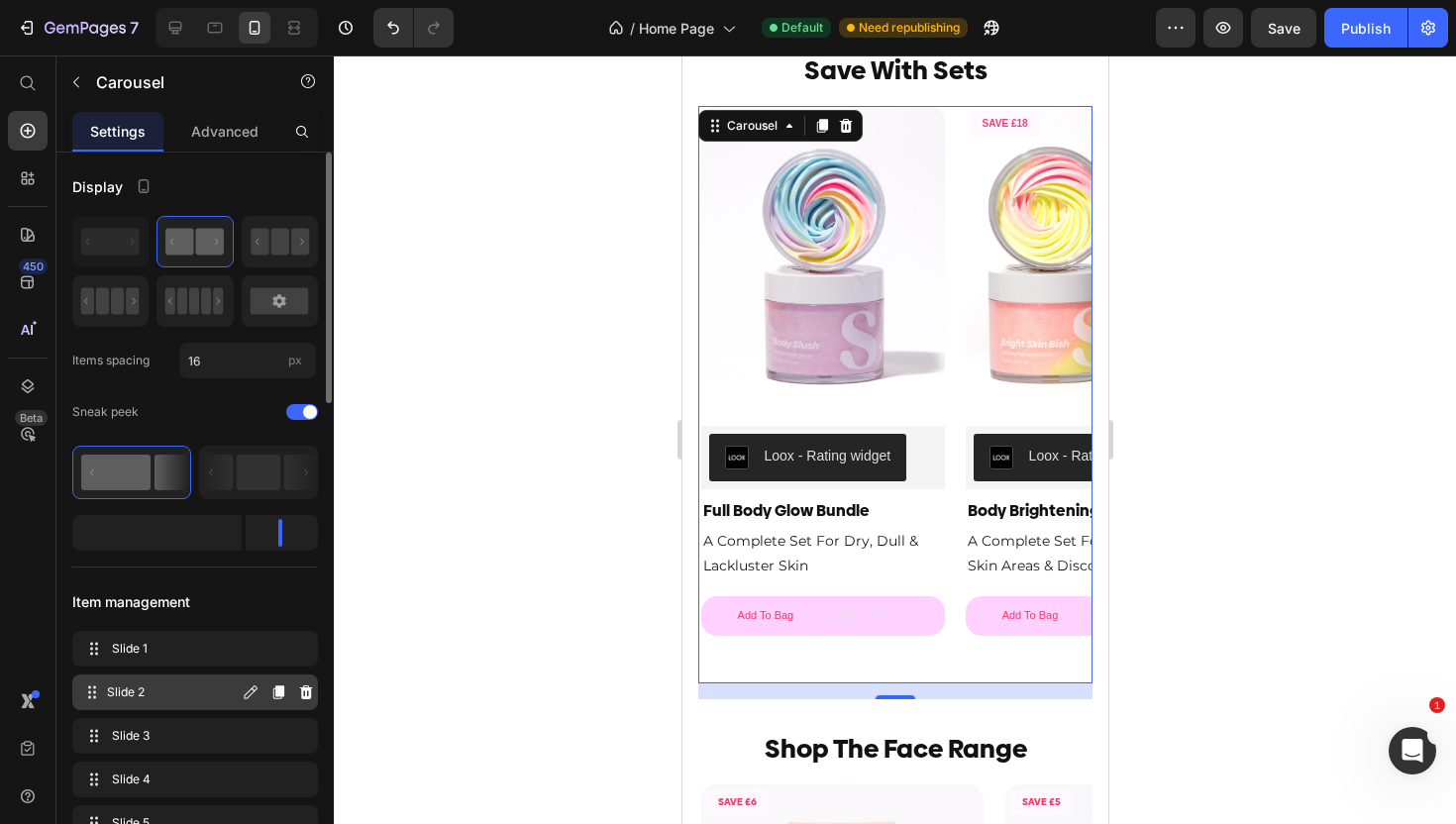click on "Slide 2" at bounding box center [172, 692] 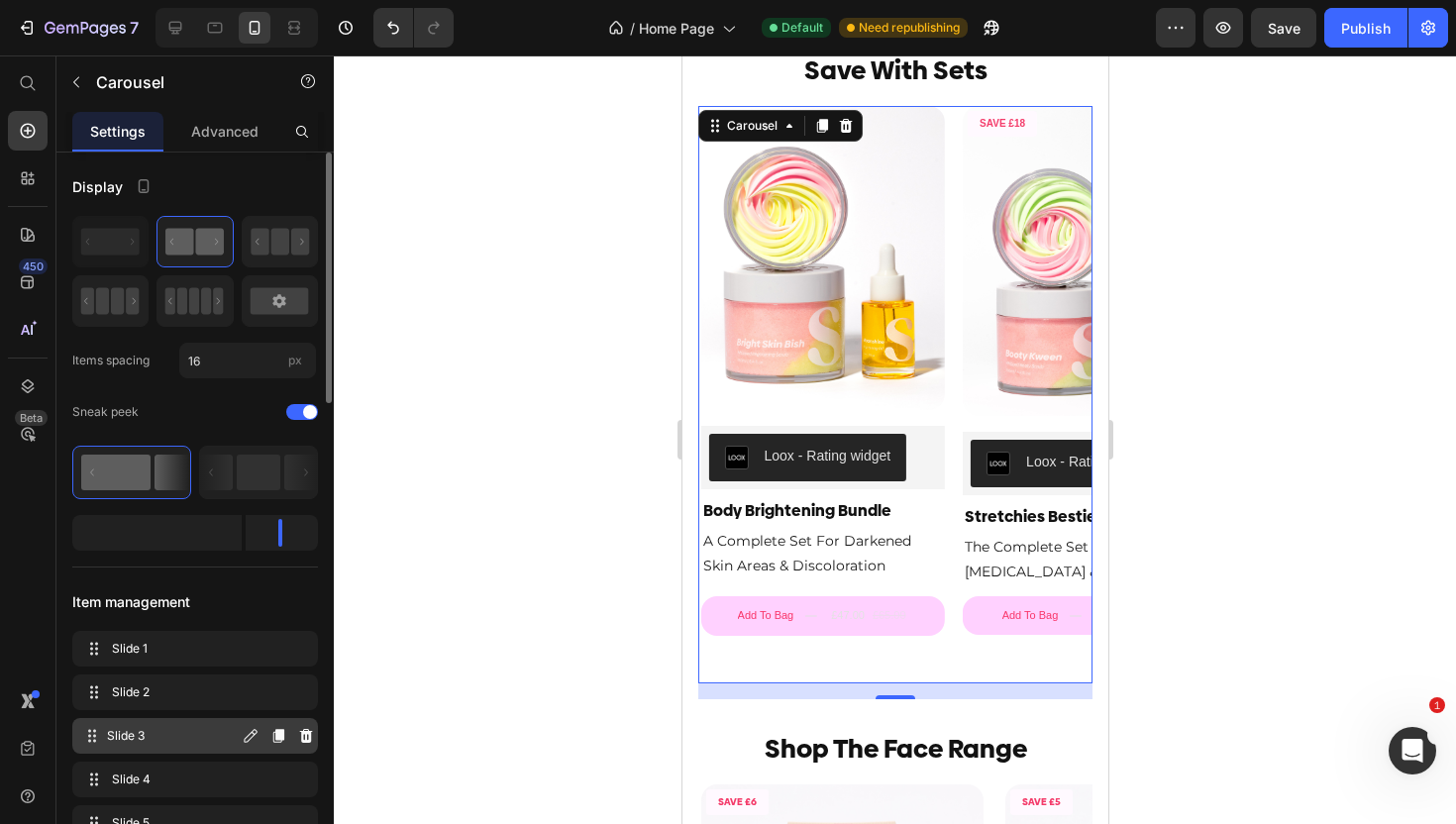 click on "Slide 3" at bounding box center [172, 736] 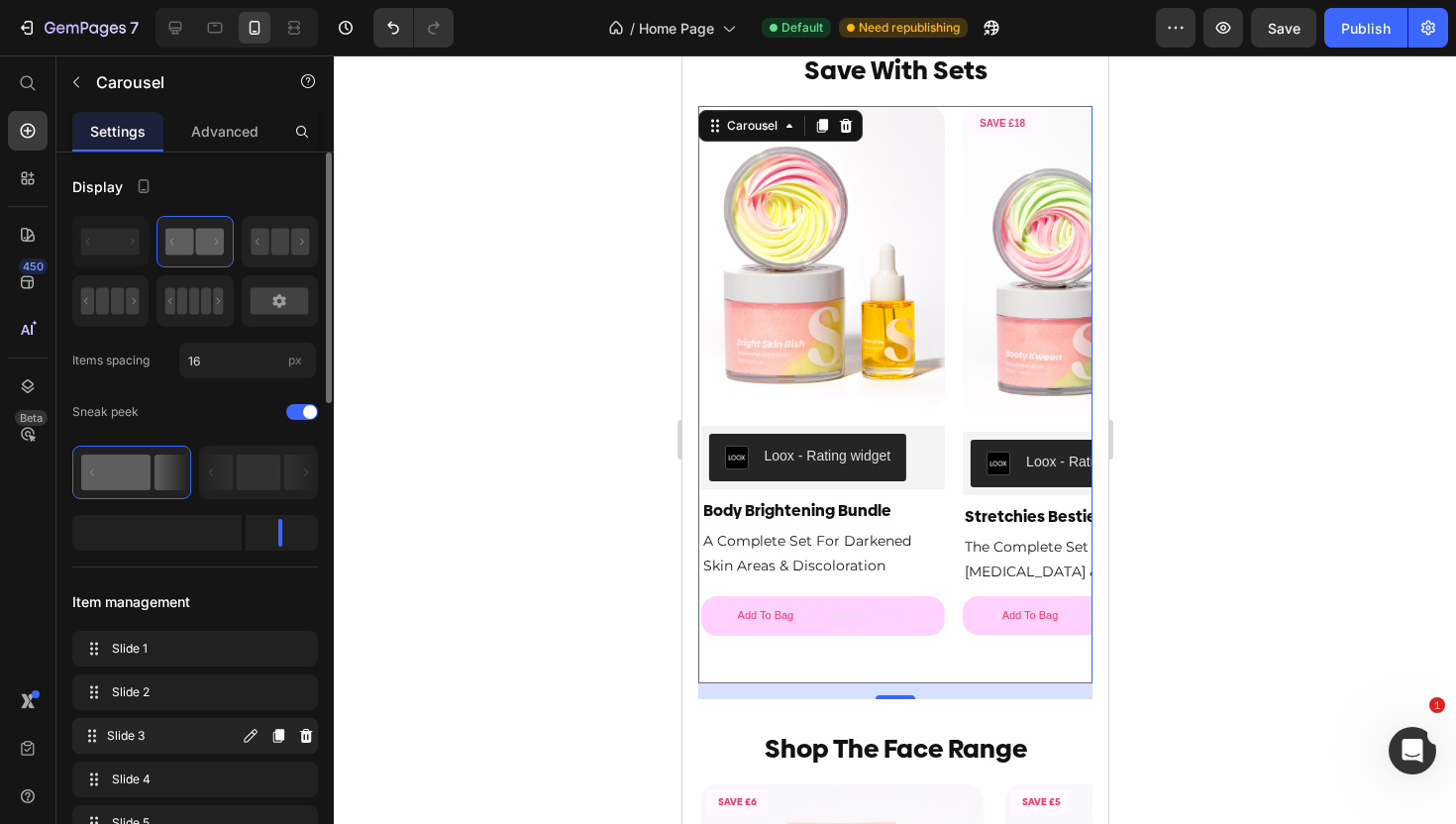 click on "Slide 3" at bounding box center [172, 736] 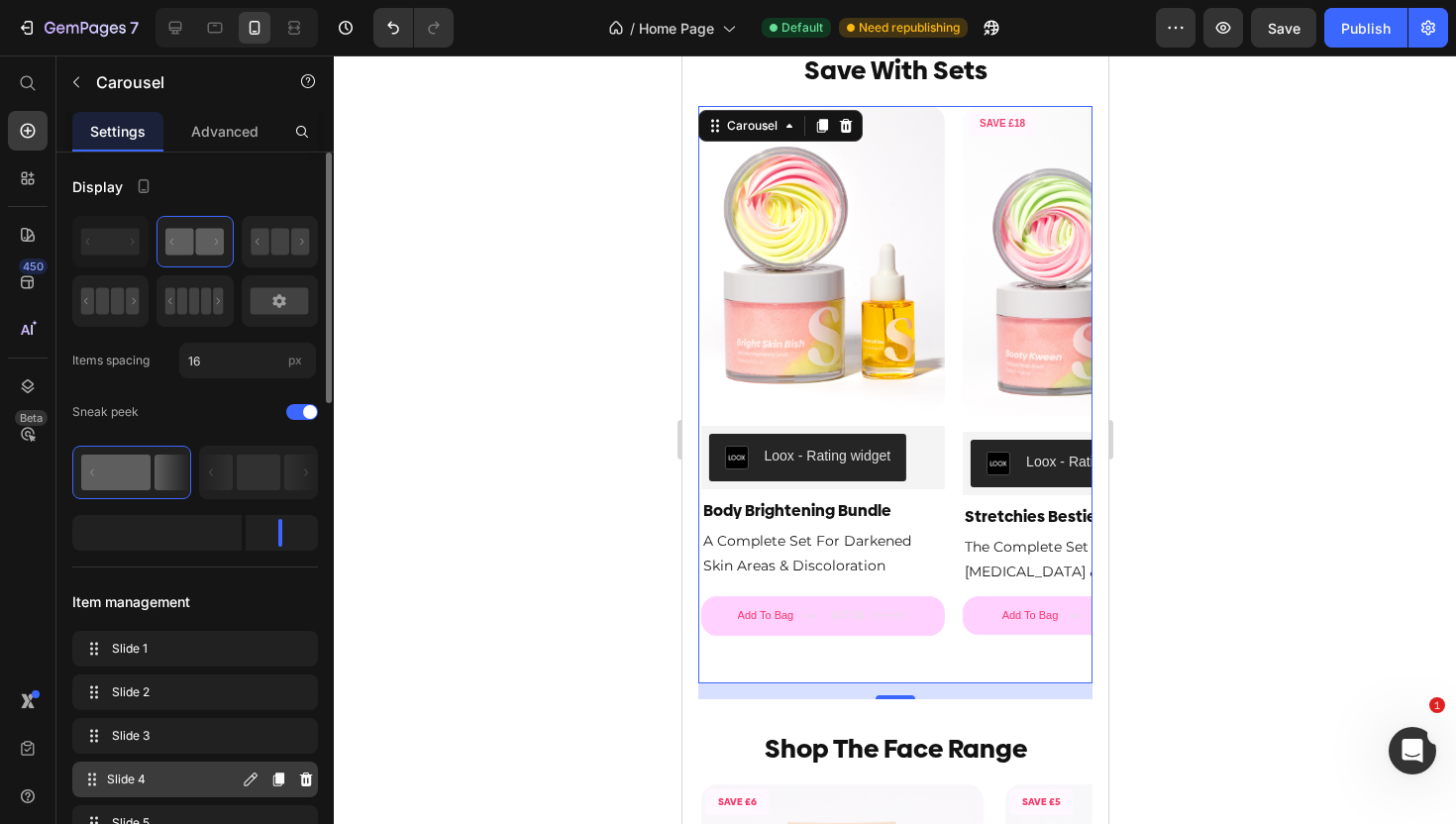 click on "Slide 4" at bounding box center (172, 779) 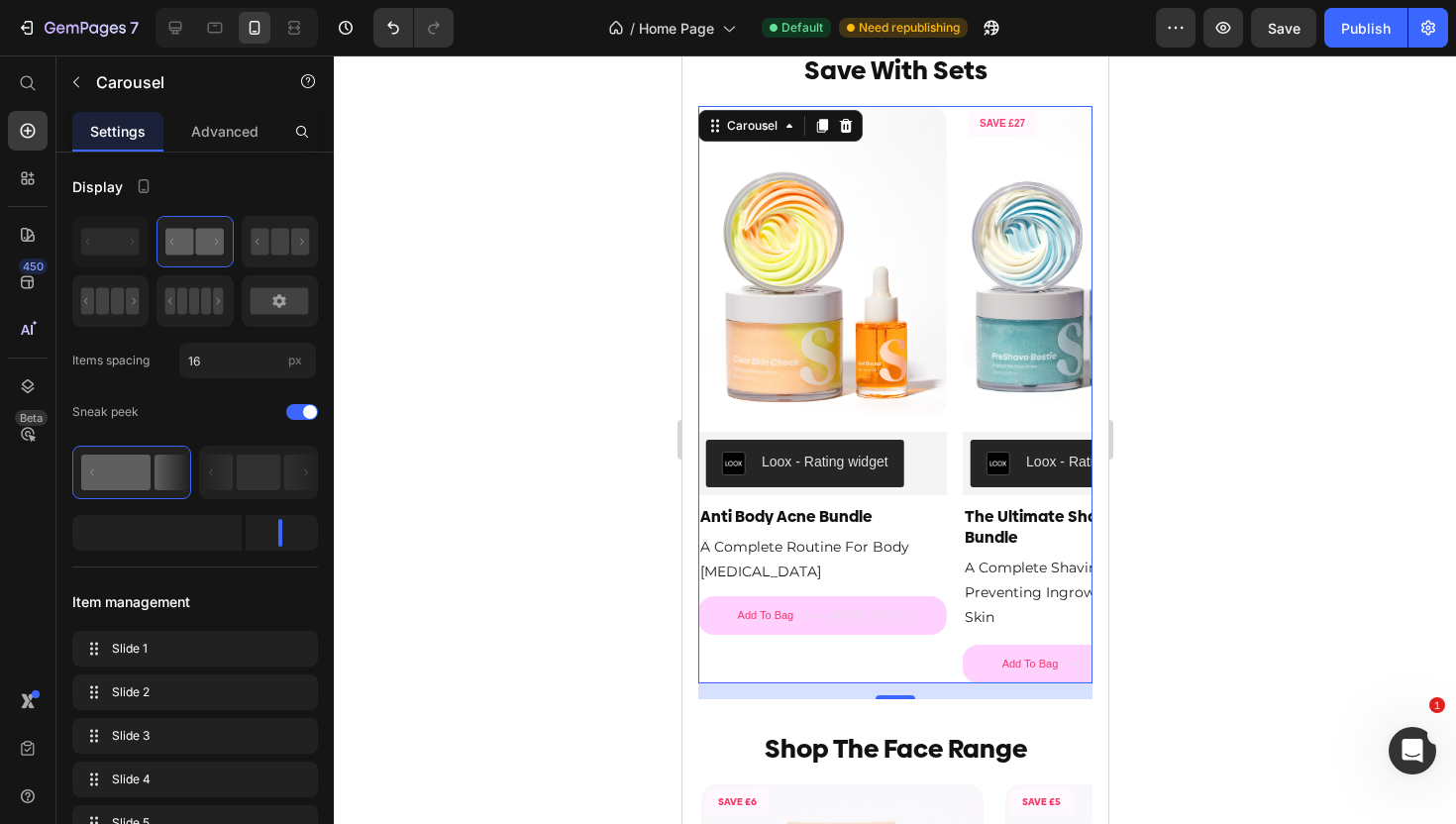 click on "SAVE £14 Product Badge Product Images Loox - Rating widget Loox Full Body Glow Bundle Product Title A Complete Set For Dry, Dull & Lackluster Skin Text Block Add To Bag
£36.00 £50.00 Add to Cart Product Row SAVE £18 Product Badge Product Images Loox - Rating widget Loox Body Brightening Bundle Product Title A Complete Set For Darkened Skin Areas & Discoloration  Text Block Add To Bag
£47.00 £65.00 Add to Cart Product Row SAVE £18 Product Badge Product Images Loox - Rating widget Loox Stretchies Bestie Bundle Product Title The Complete Set For Stretch Marks & Skin Firming Text Block Add To Bag
£47.00 £65.00 Add to Cart Product SAVE £18 Product Badge Product Images Loox - Rating widget Loox Anti Body Acne Bundle Product Title A Complete Routine For Body Acne & Scarring Text Block Add To Bag
£47.00 £65.00 Add to Cart Product SAVE £27 Product Badge Product Images Loox - Rating widget Loox The Ultimate Shave Care Bundle Product Title Text Block Add To Bag
£63.00 £90.00" at bounding box center [894, 395] 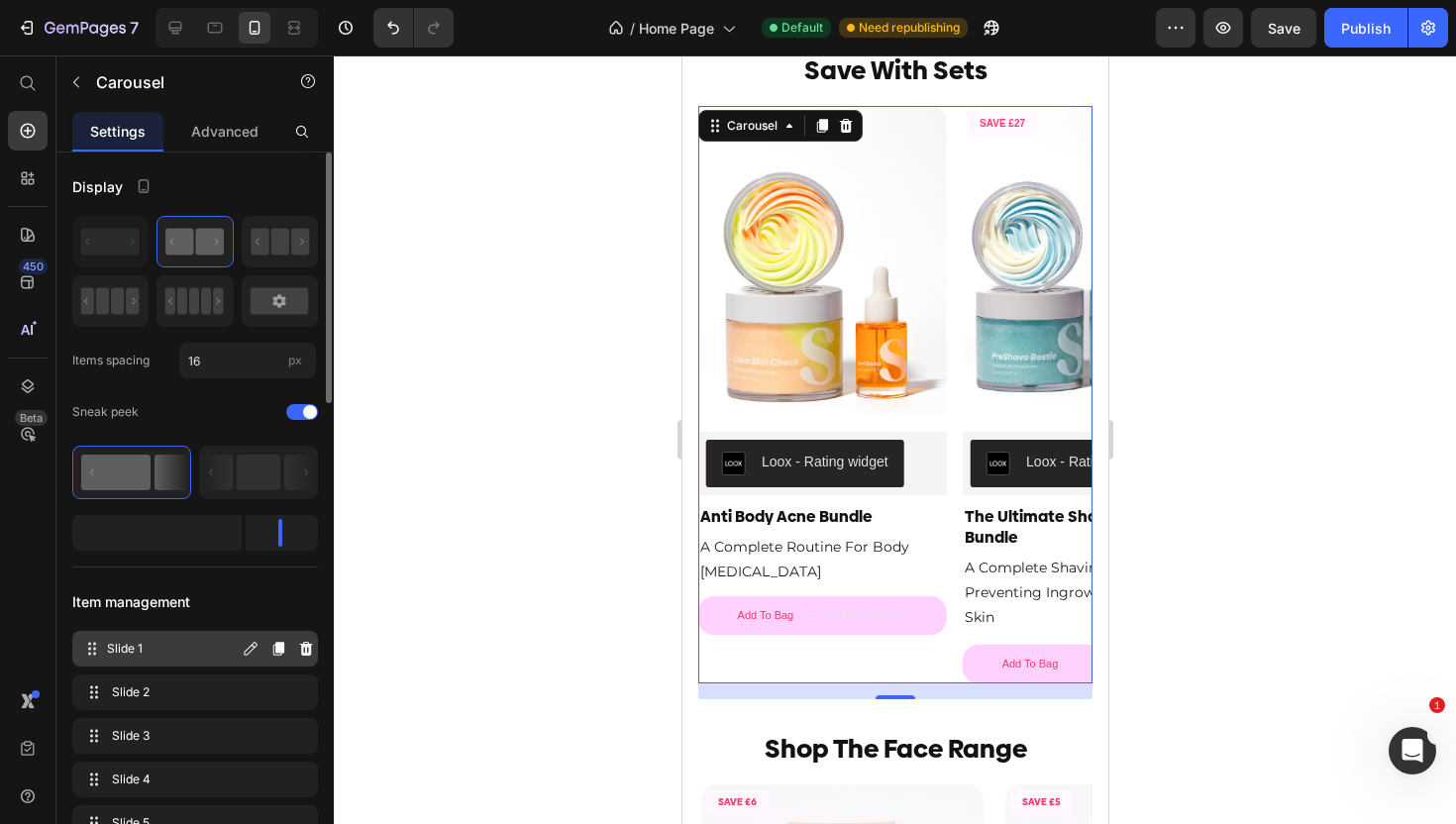 click on "Slide 1" at bounding box center (172, 649) 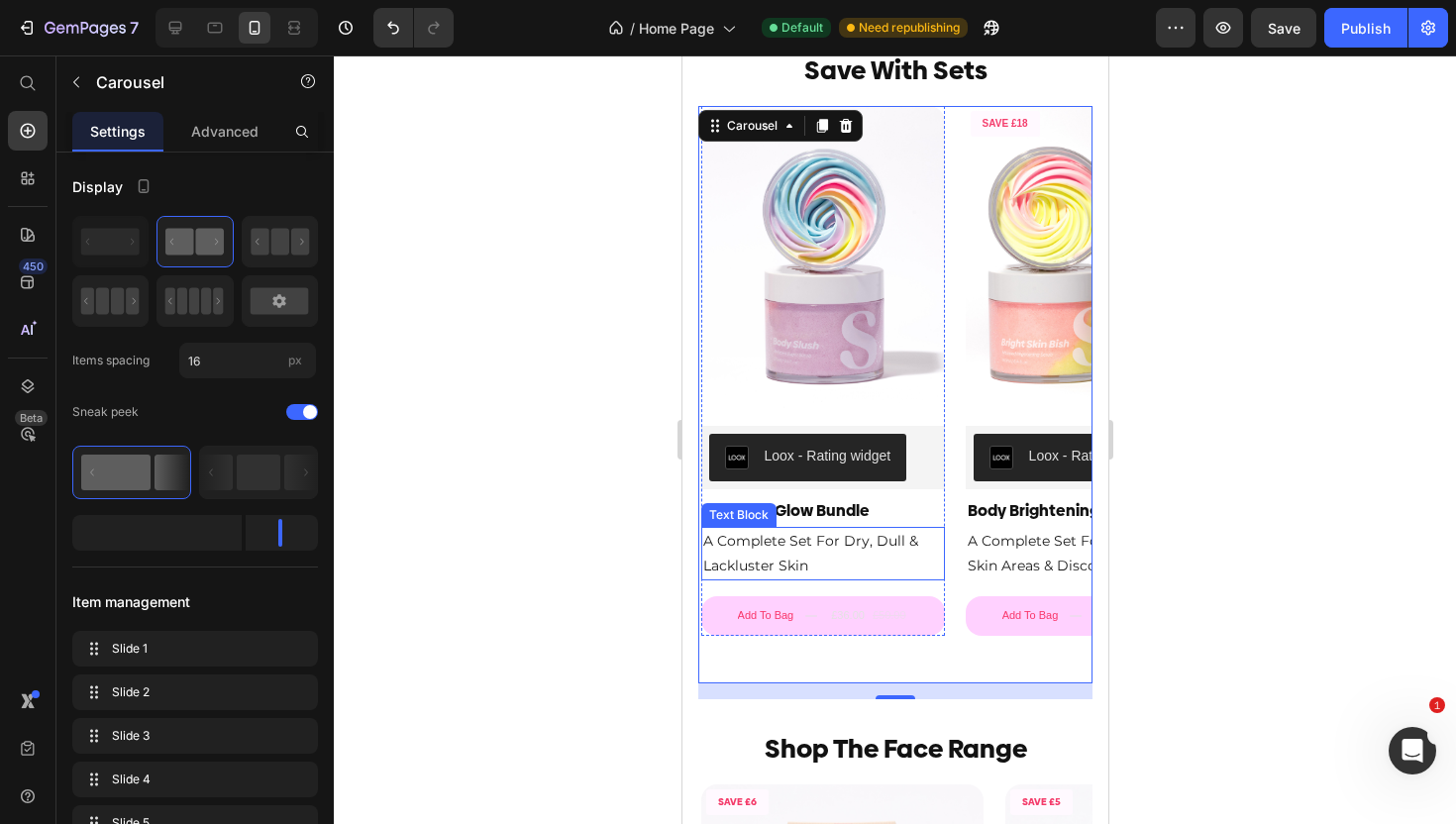 click on "A Complete Set For Dry, Dull & Lackluster Skin" at bounding box center (822, 554) 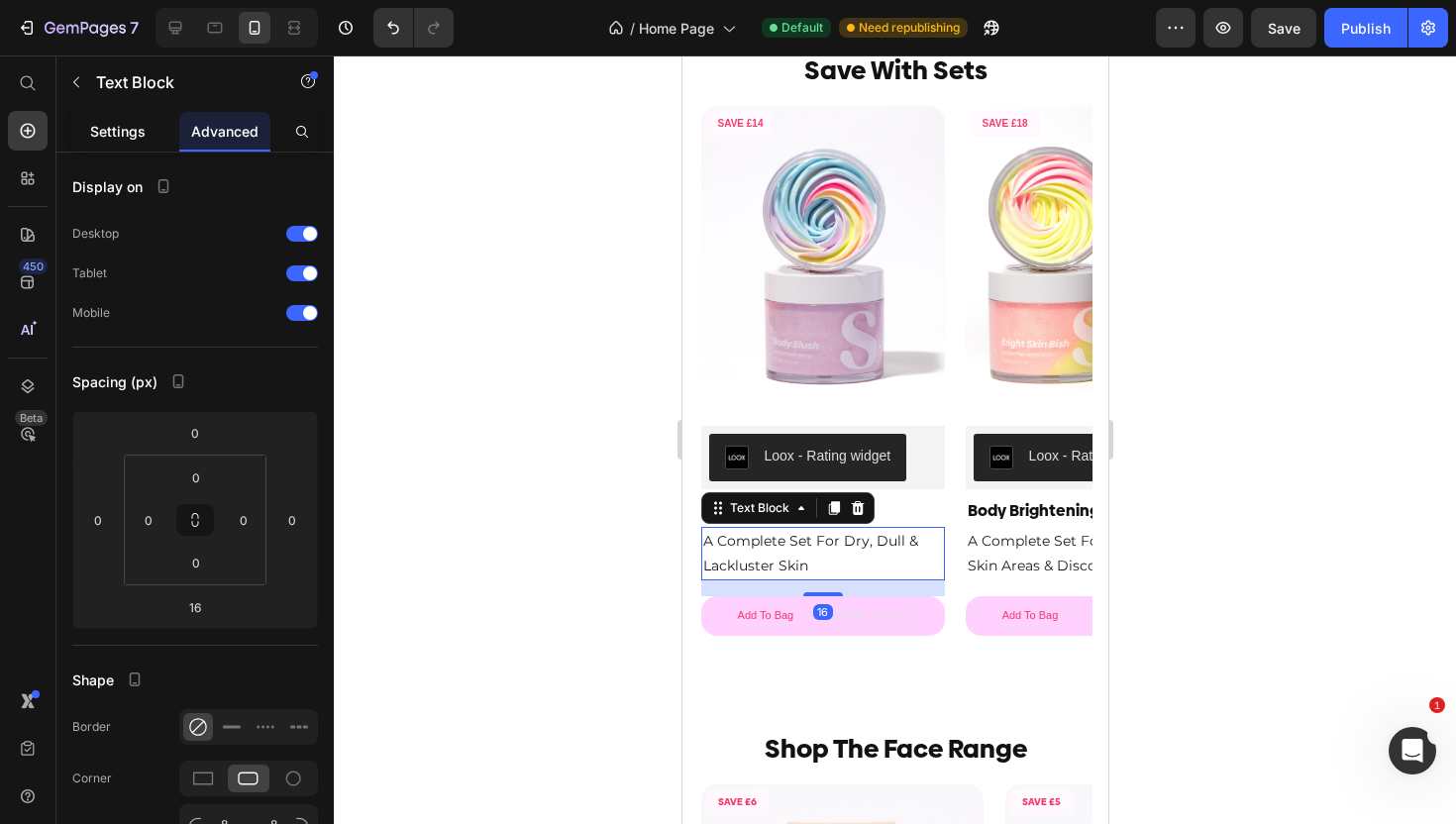 click on "Settings" at bounding box center [118, 131] 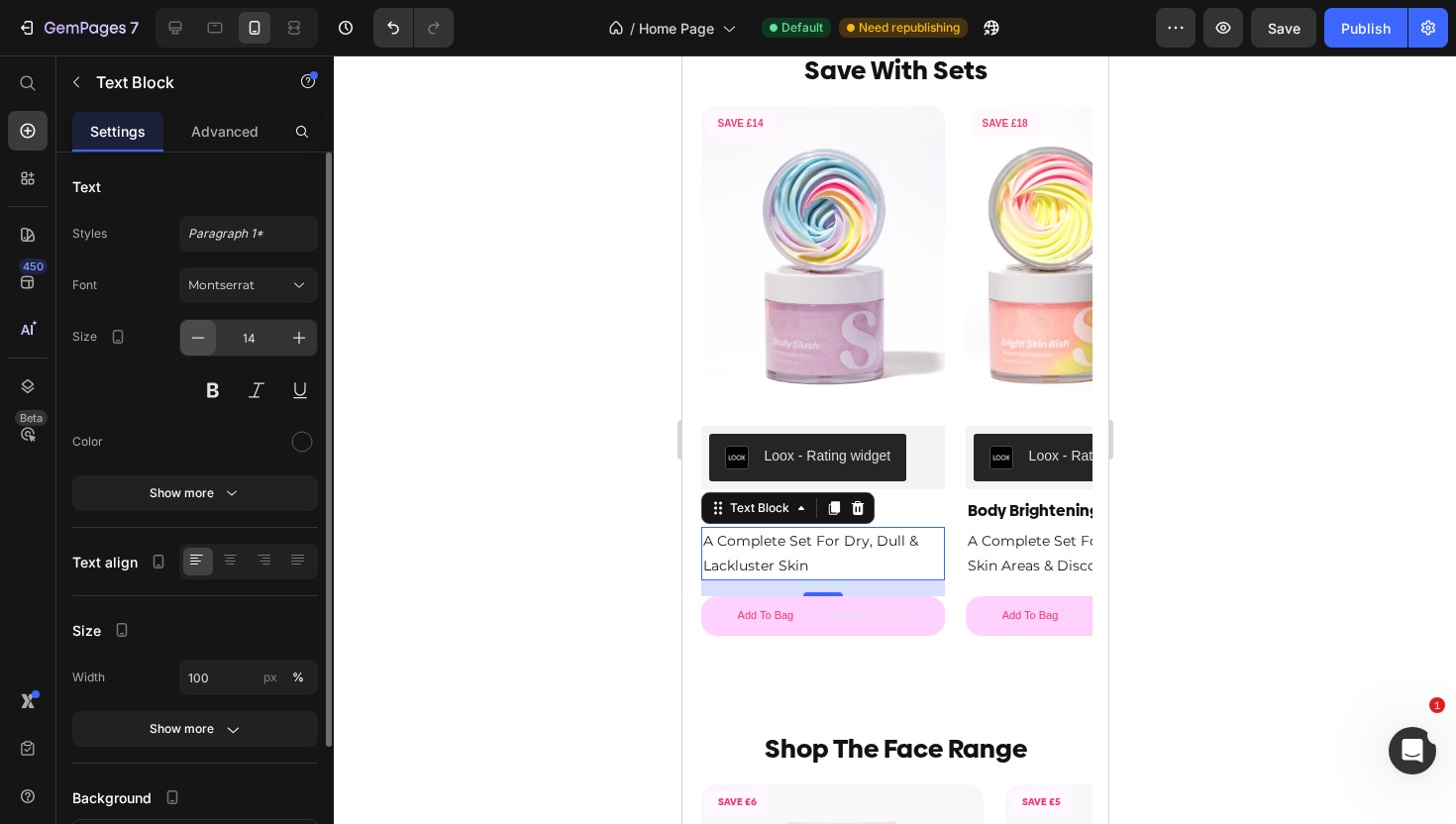 click 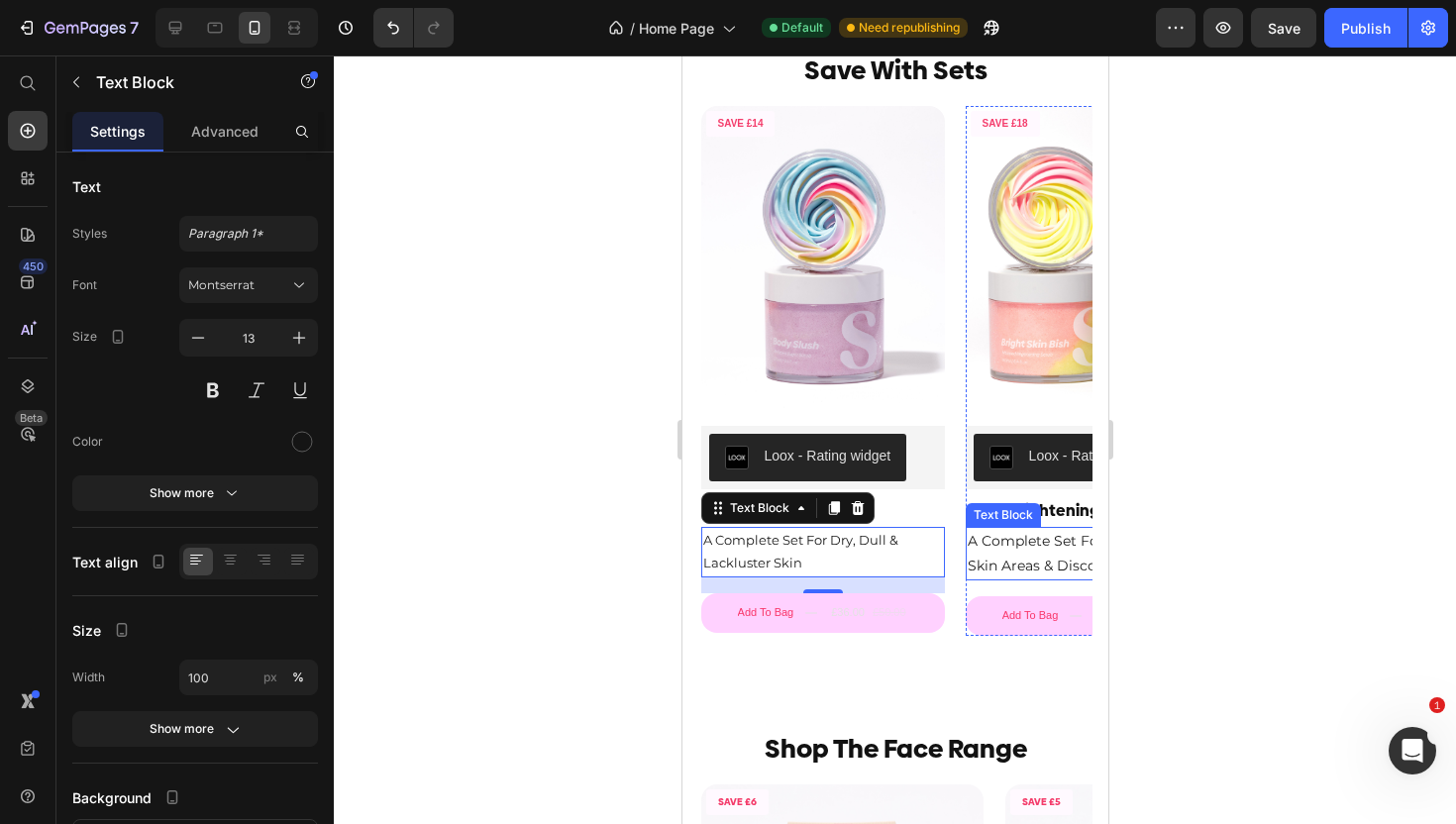 click on "A Complete Set For Darkened Skin Areas & Discoloration" at bounding box center (1087, 554) 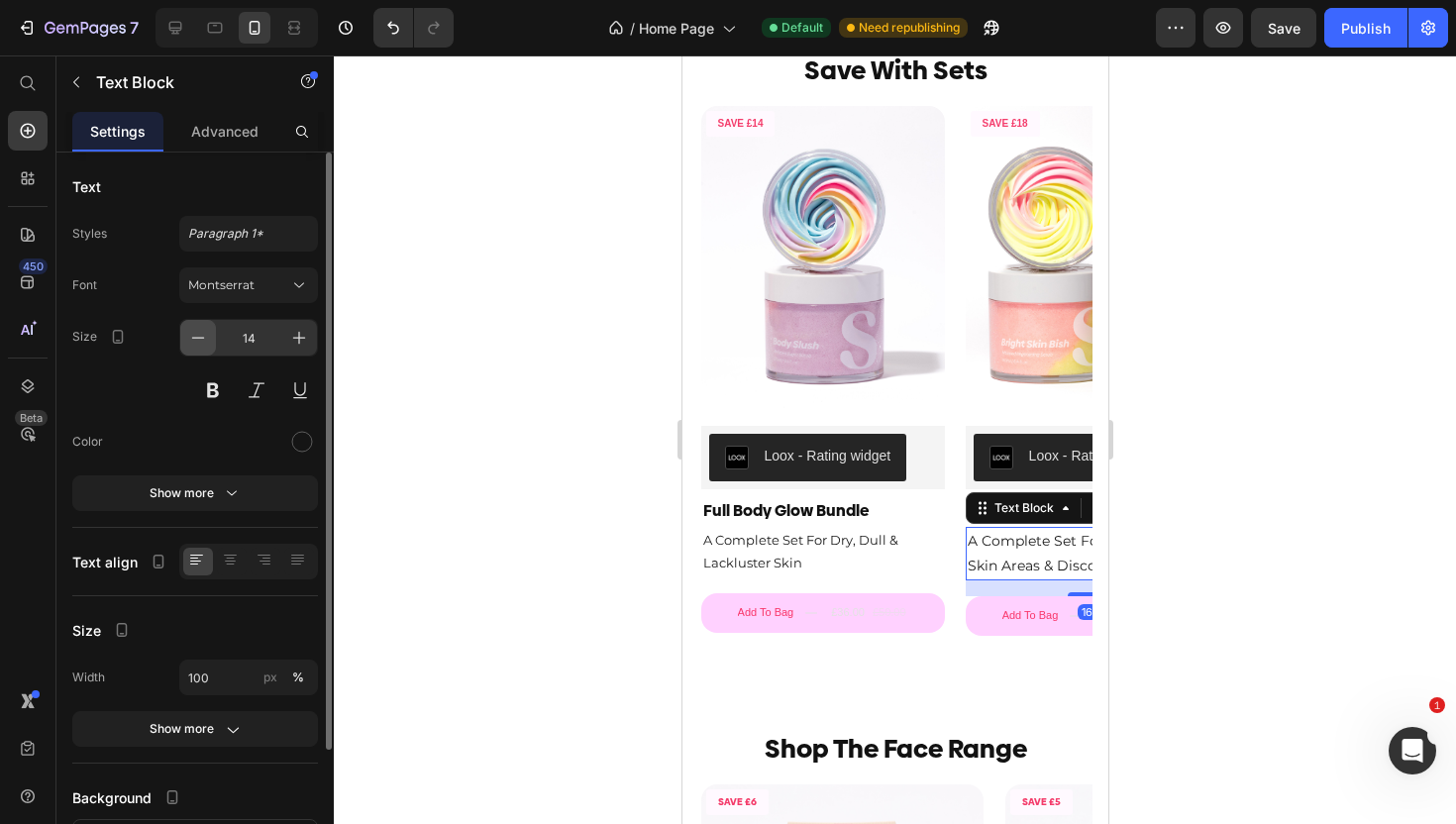 click 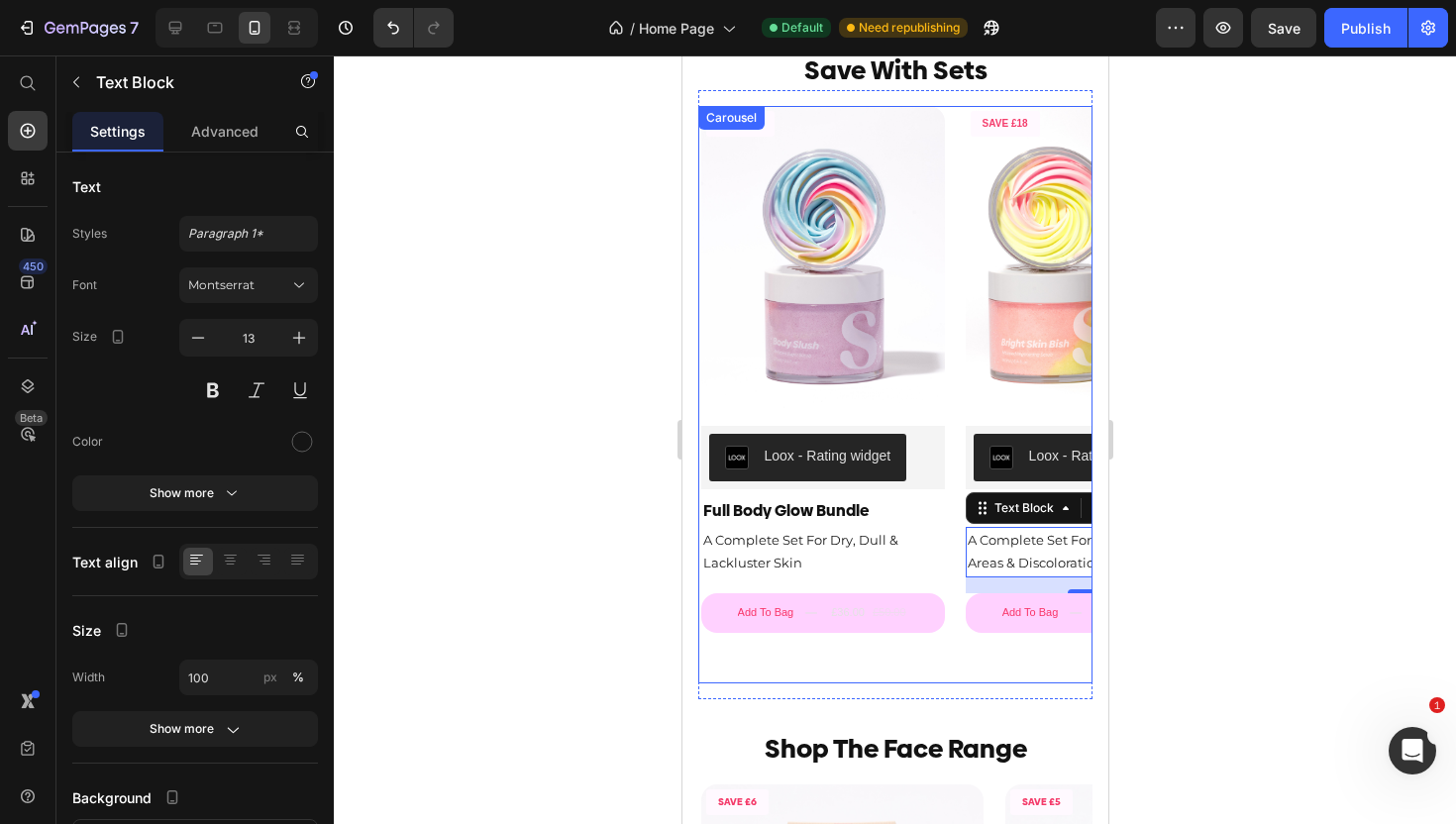 click on "SAVE £14 Product Badge Product Images Loox - Rating widget Loox Full Body Glow Bundle Product Title A Complete Set For Dry, Dull & Lackluster Skin Text Block Add To Bag
£36.00 £50.00 Add to Cart Product Row SAVE £18 Product Badge Product Images Loox - Rating widget Loox Body Brightening Bundle Product Title A Complete Set For Darkened Skin Areas & Discoloration  Text Block   16 Add To Bag
£47.00 £65.00 Add to Cart Product Row SAVE £18 Product Badge Product Images Loox - Rating widget Loox Stretchies Bestie Bundle Product Title The Complete Set For Stretch Marks & Skin Firming Text Block Add To Bag
£47.00 £65.00 Add to Cart Product SAVE £18 Product Badge Product Images Loox - Rating widget Loox Anti Body Acne Bundle Product Title A Complete Routine For Body Acne & Scarring Text Block Add To Bag
£47.00 £65.00 Add to Cart Product SAVE £27 Product Badge Product Images Loox - Rating widget Loox The Ultimate Shave Care Bundle Product Title Text Block Add To Bag
£63.00" at bounding box center (894, 395) 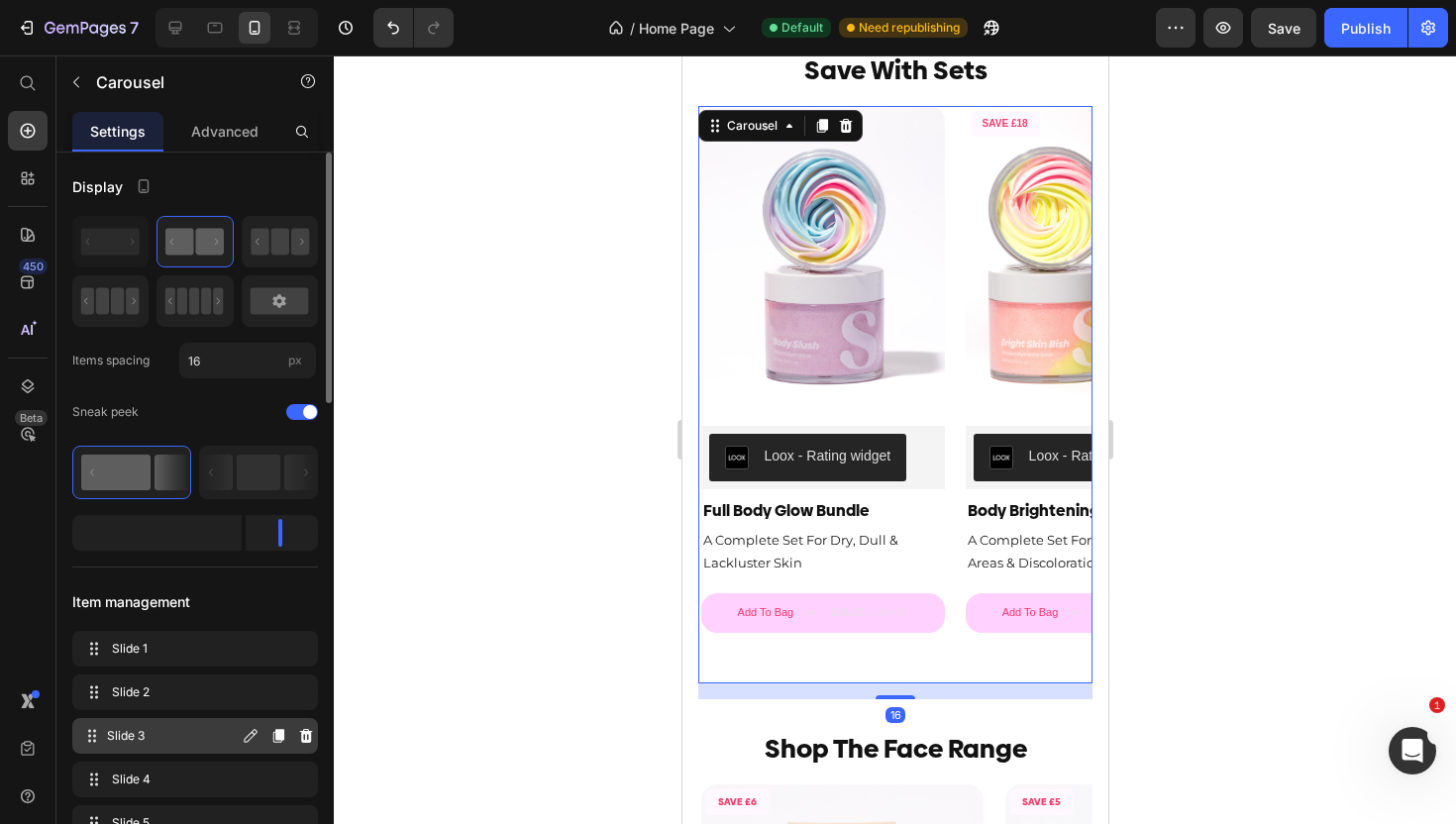 click on "Slide 3 Slide 3" at bounding box center (159, 736) 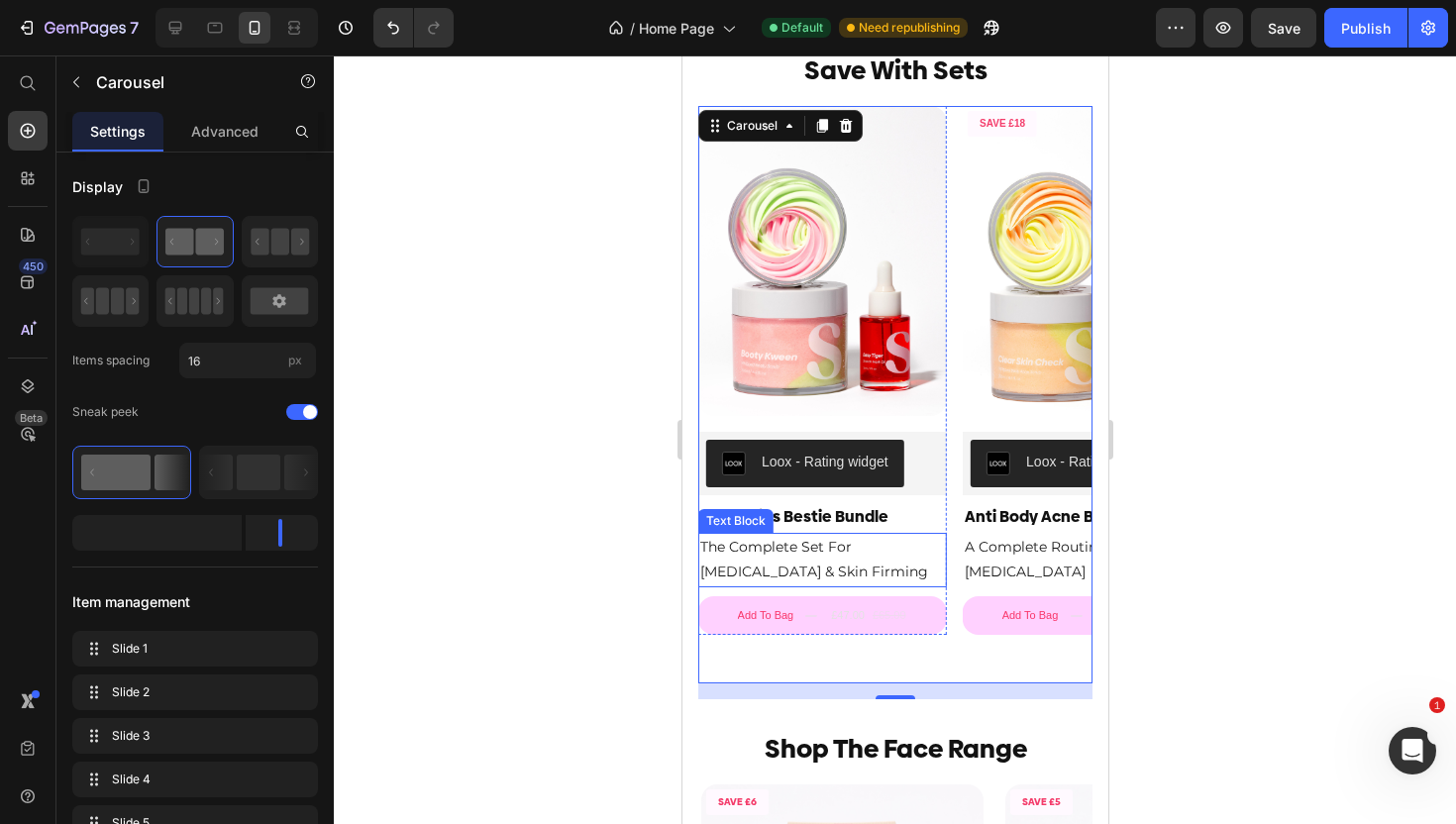 click on "The Complete Set For [MEDICAL_DATA] & Skin Firming" at bounding box center [821, 560] 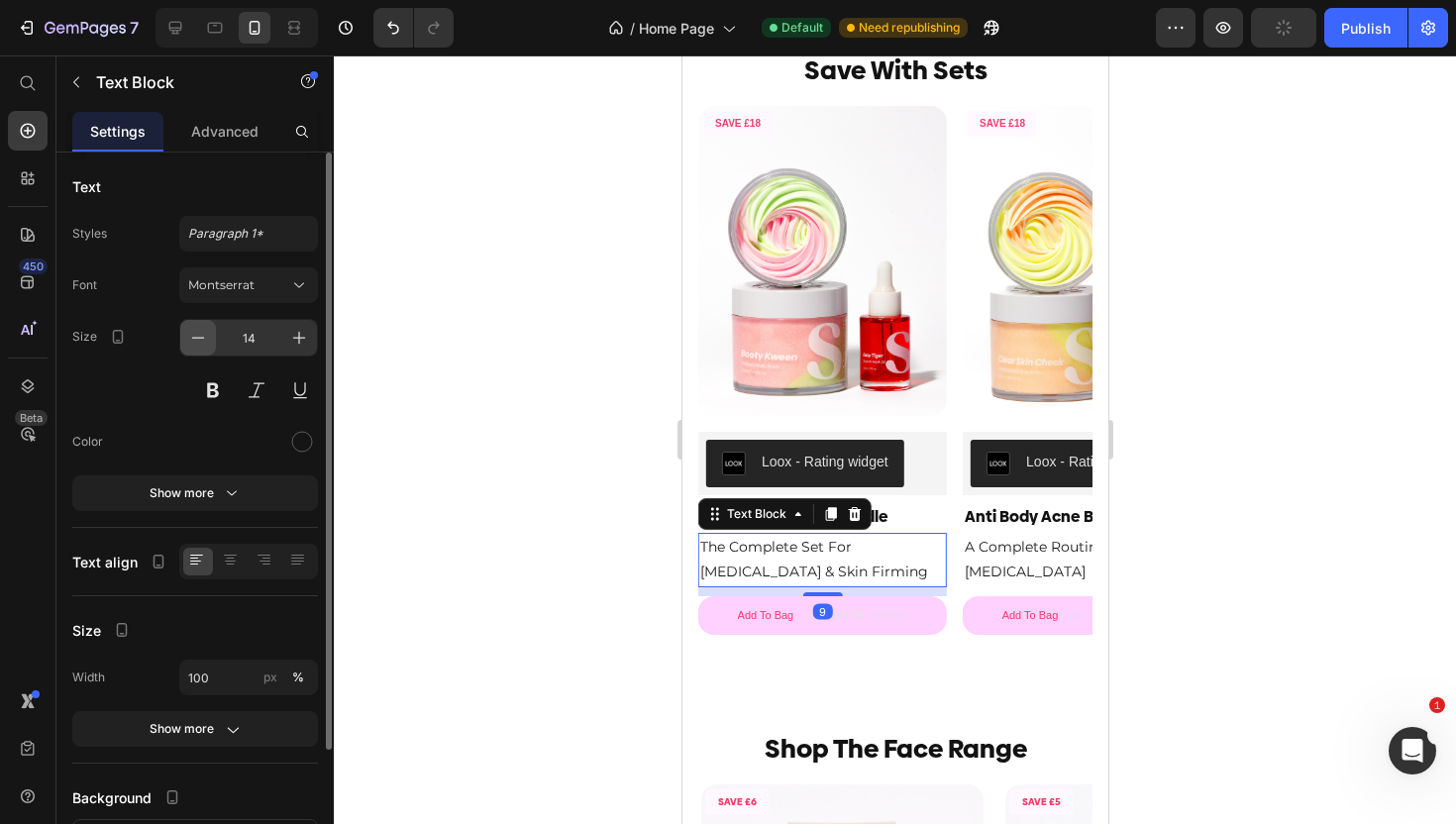 click 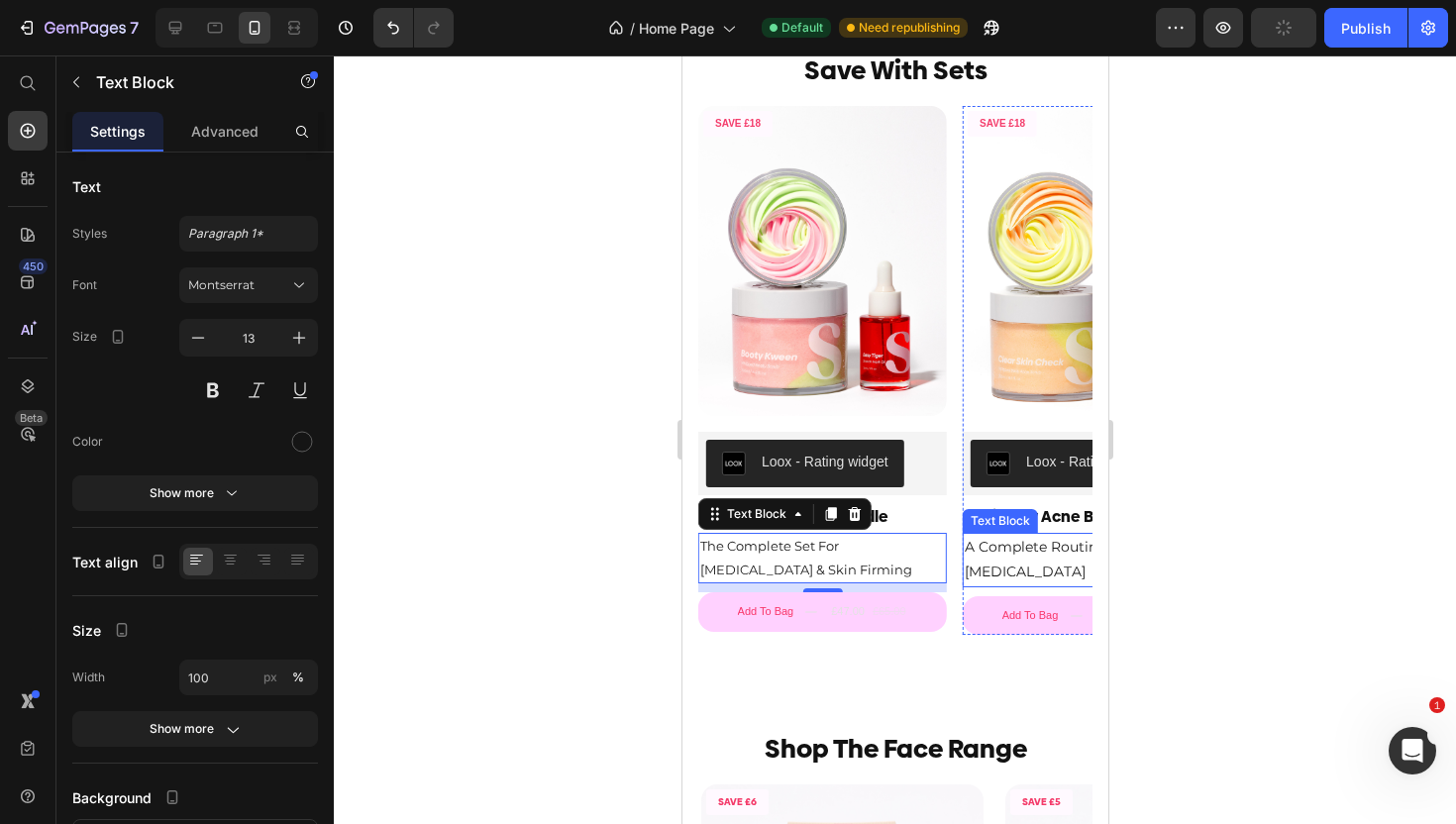 click on "A Complete Routine For Body Acne & Scarring" at bounding box center (1086, 560) 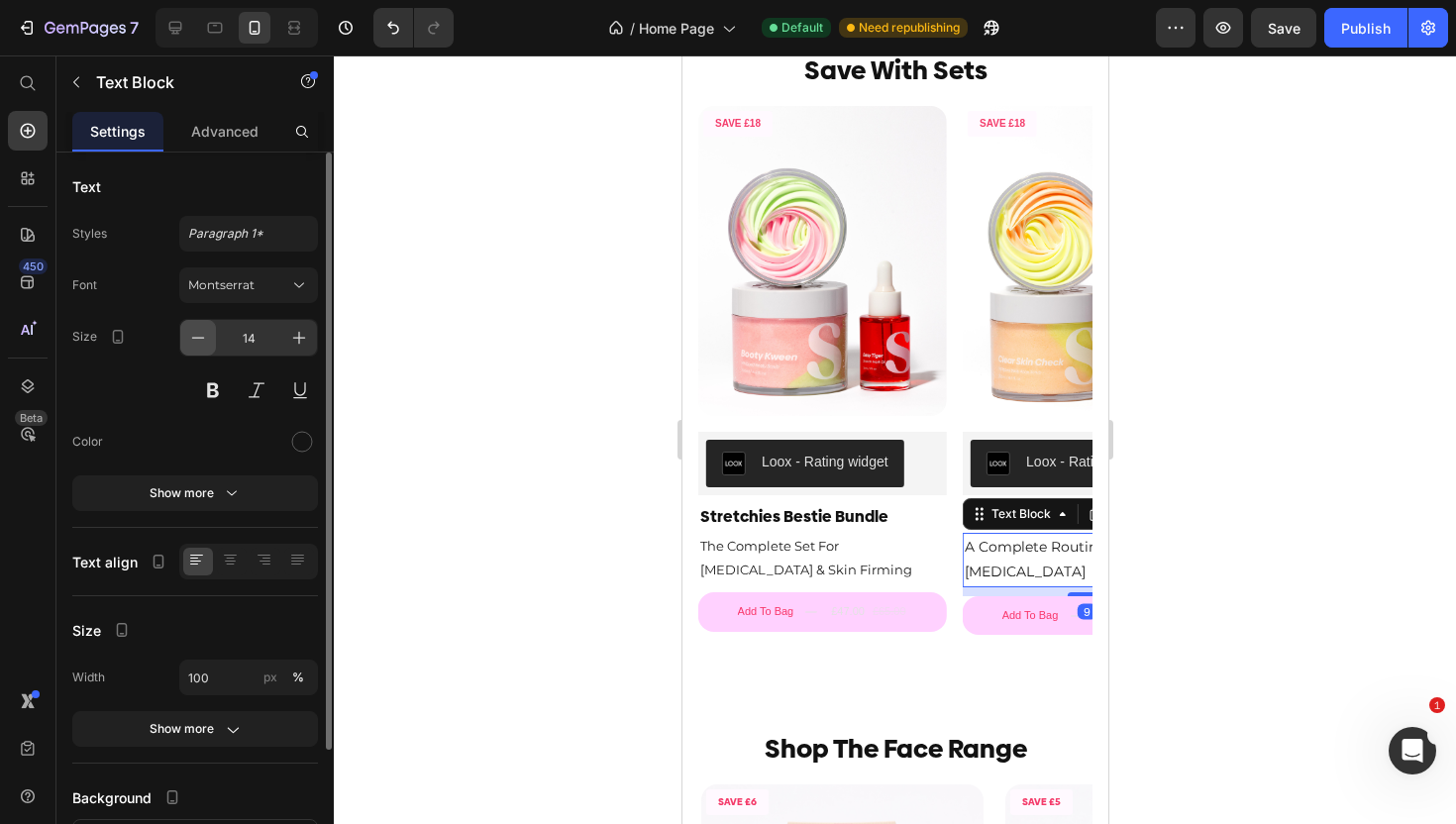 click 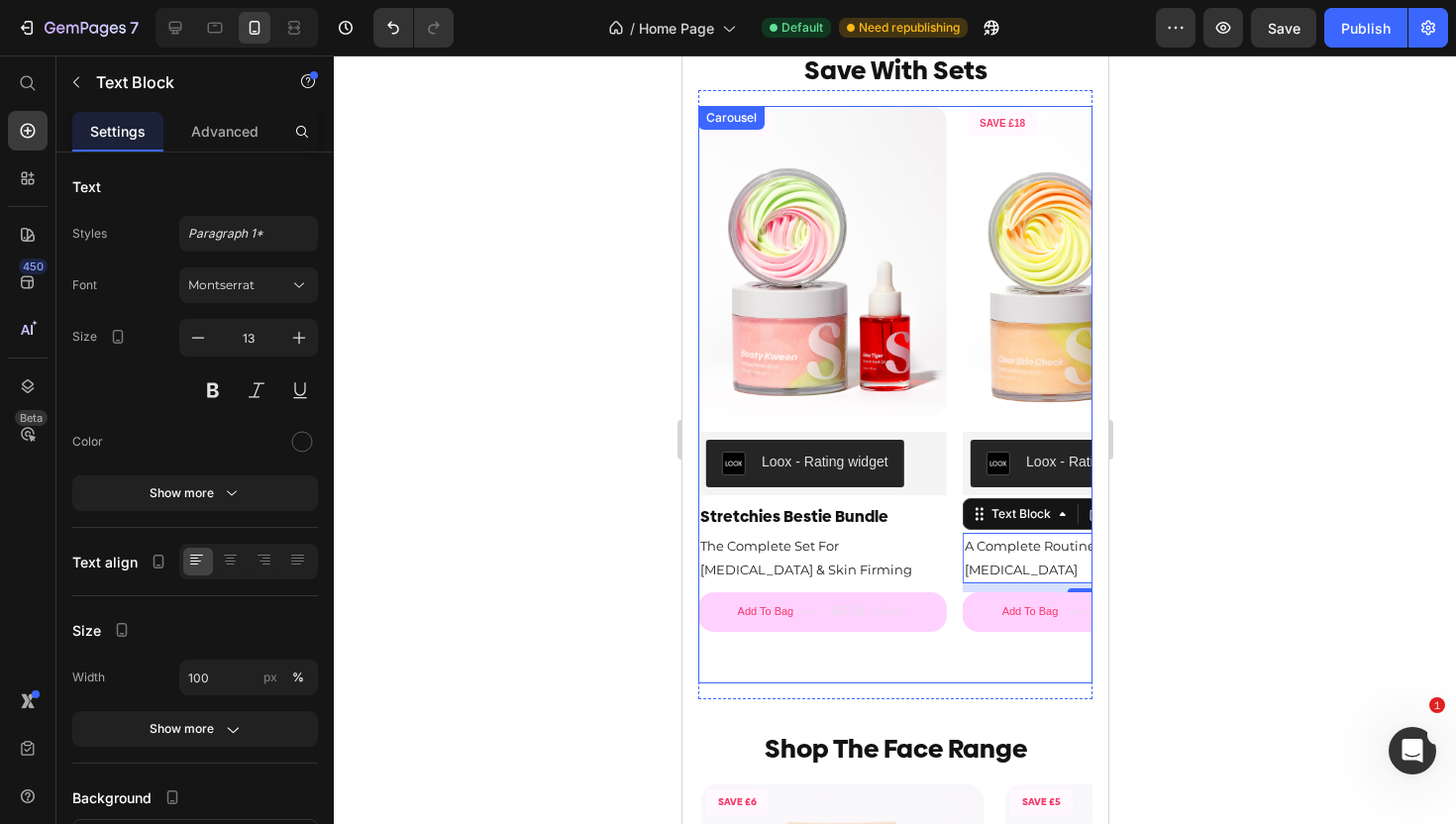 click on "SAVE £14 Product Badge Product Images Loox - Rating widget Loox Full Body Glow Bundle Product Title A Complete Set For Dry, Dull & Lackluster Skin Text Block Add To Bag
£36.00 £50.00 Add to Cart Product Row SAVE £18 Product Badge Product Images Loox - Rating widget Loox Body Brightening Bundle Product Title A Complete Set For Darkened Skin Areas & Discoloration  Text Block Add To Bag
£47.00 £65.00 Add to Cart Product Row SAVE £18 Product Badge Product Images Loox - Rating widget Loox Stretchies Bestie Bundle Product Title The Complete Set For Stretch Marks & Skin Firming Text Block Add To Bag
£47.00 £65.00 Add to Cart Product SAVE £18 Product Badge Product Images Loox - Rating widget Loox Anti Body Acne Bundle Product Title A Complete Routine For Body Acne & Scarring Text Block   9 Add To Bag
£47.00 £65.00 Add to Cart Product SAVE £27 Product Badge Product Images Loox - Rating widget Loox The Ultimate Shave Care Bundle Product Title Text Block Add To Bag
£63.00" at bounding box center (894, 395) 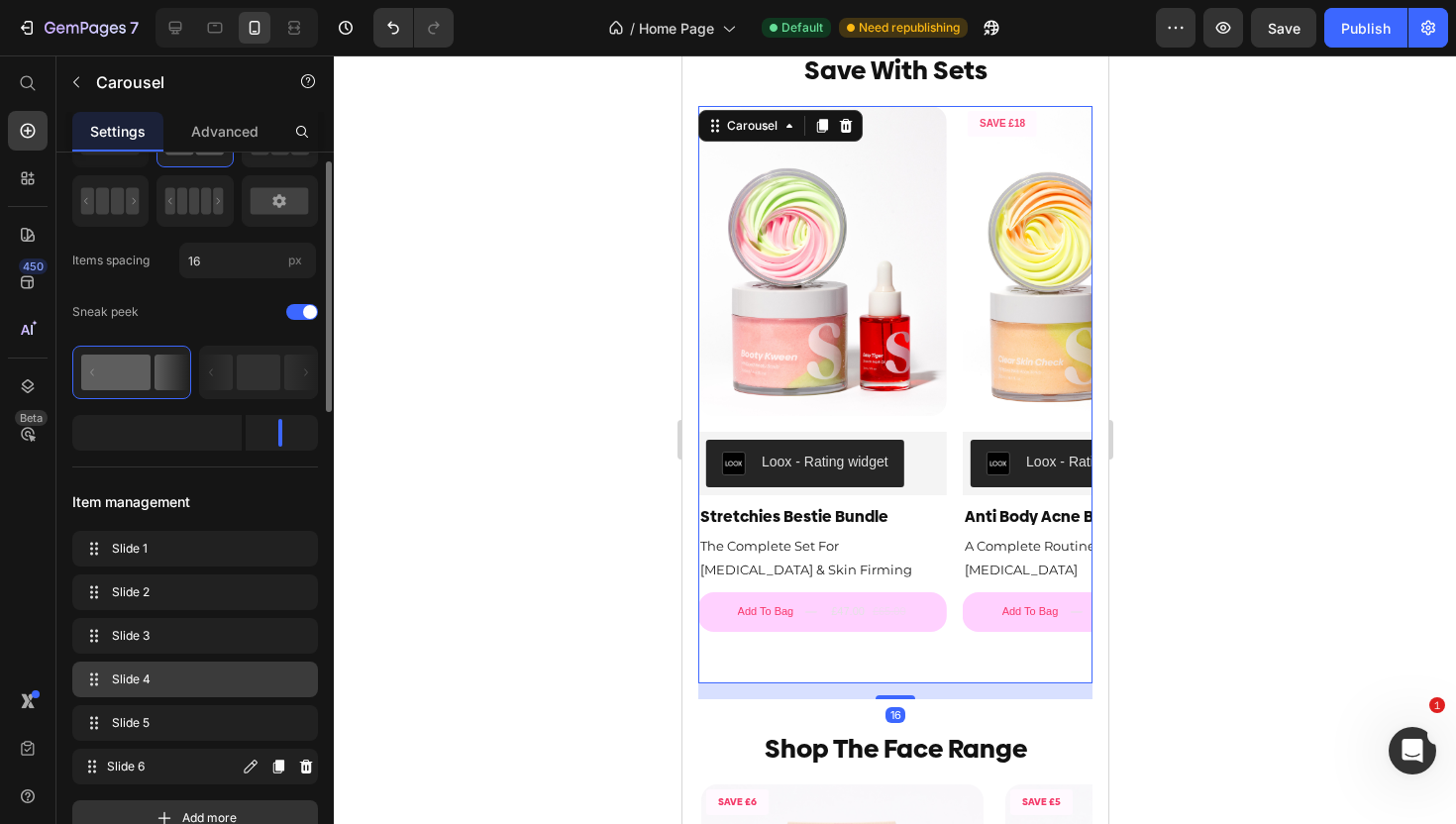 scroll, scrollTop: 111, scrollLeft: 0, axis: vertical 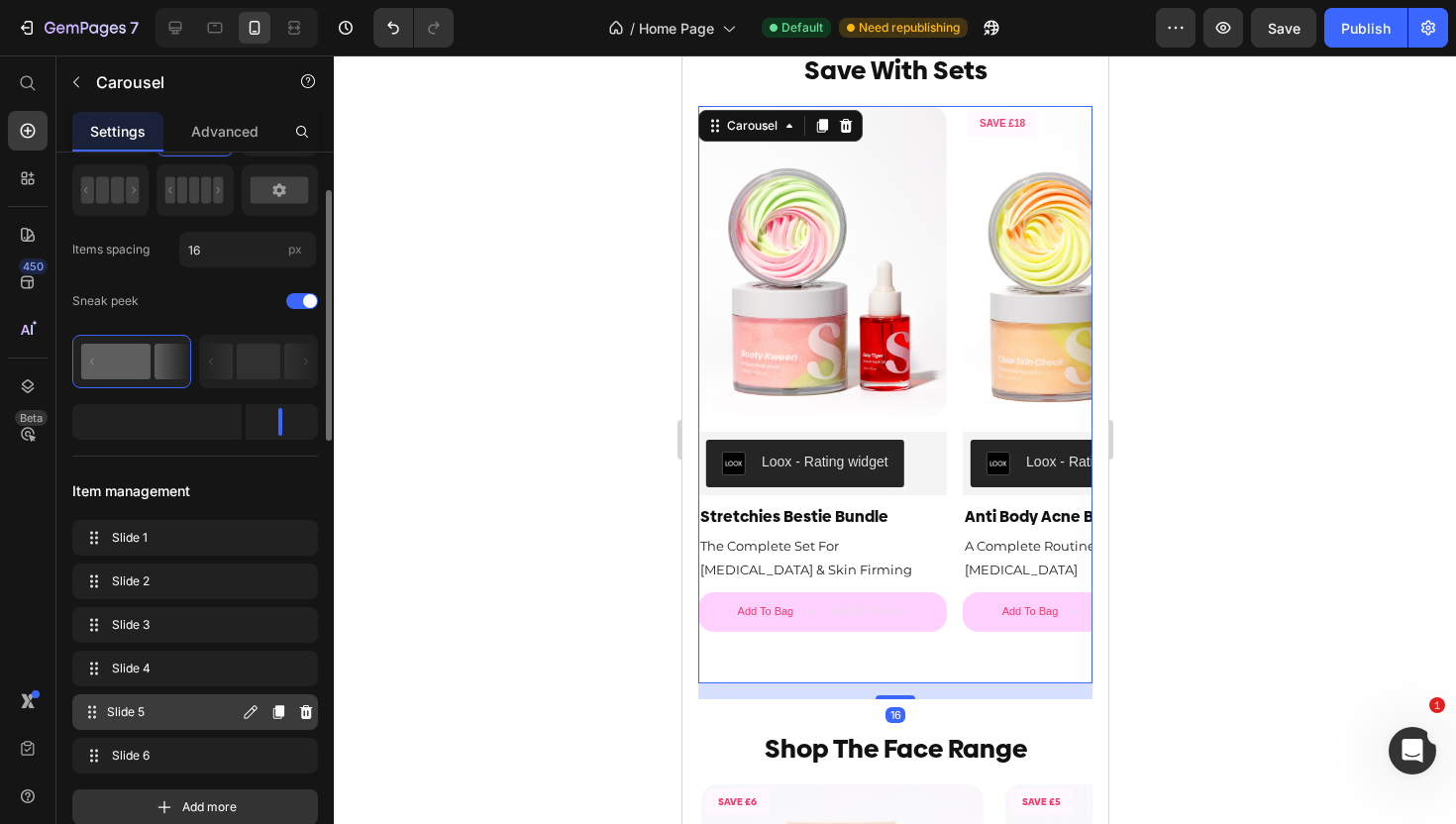 click on "Slide 5" at bounding box center [172, 712] 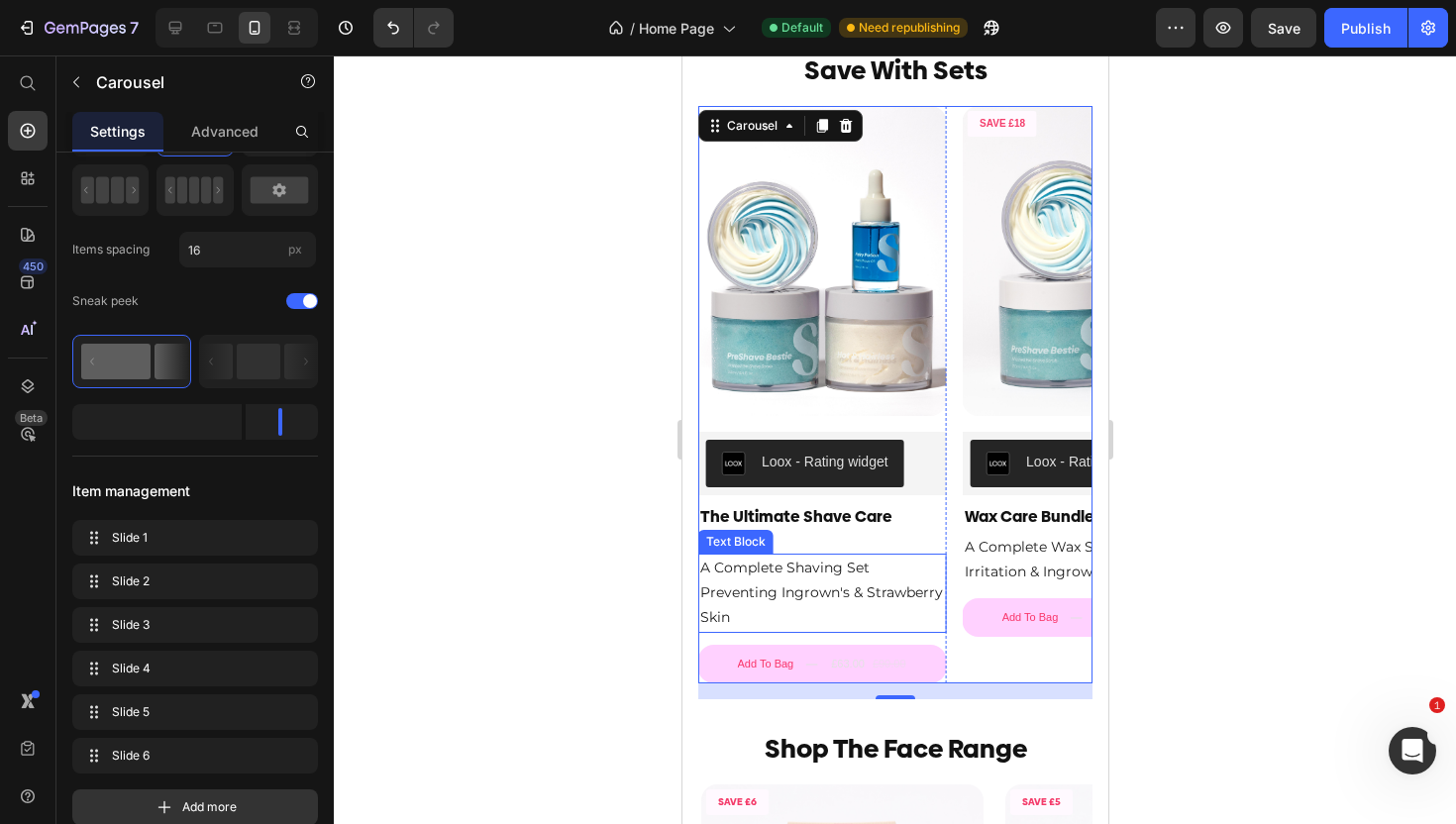 click on "A Complete Shaving Set Preventing Ingrown's & Strawberry Skin" at bounding box center [821, 593] 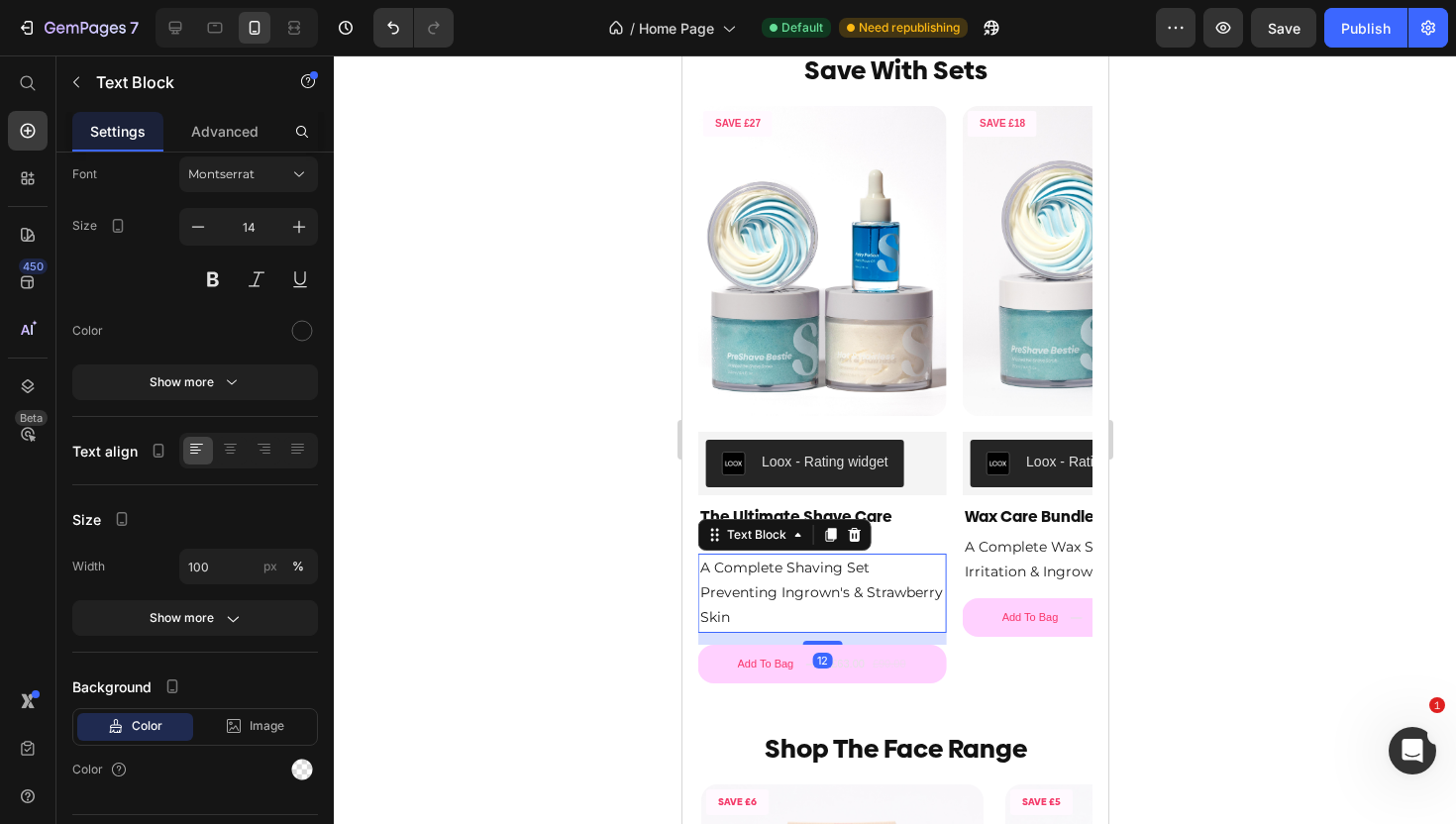 scroll, scrollTop: 0, scrollLeft: 0, axis: both 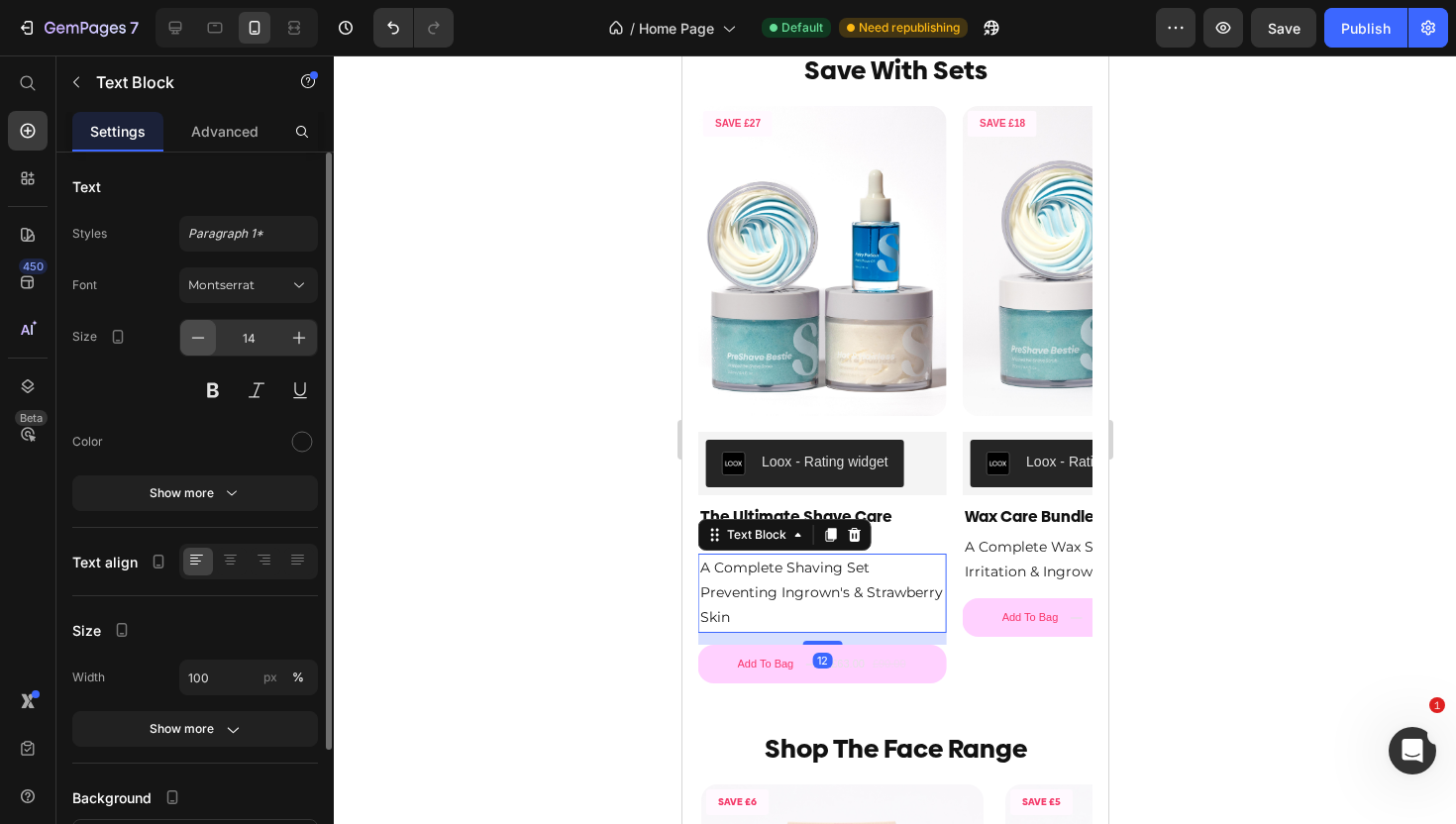 click 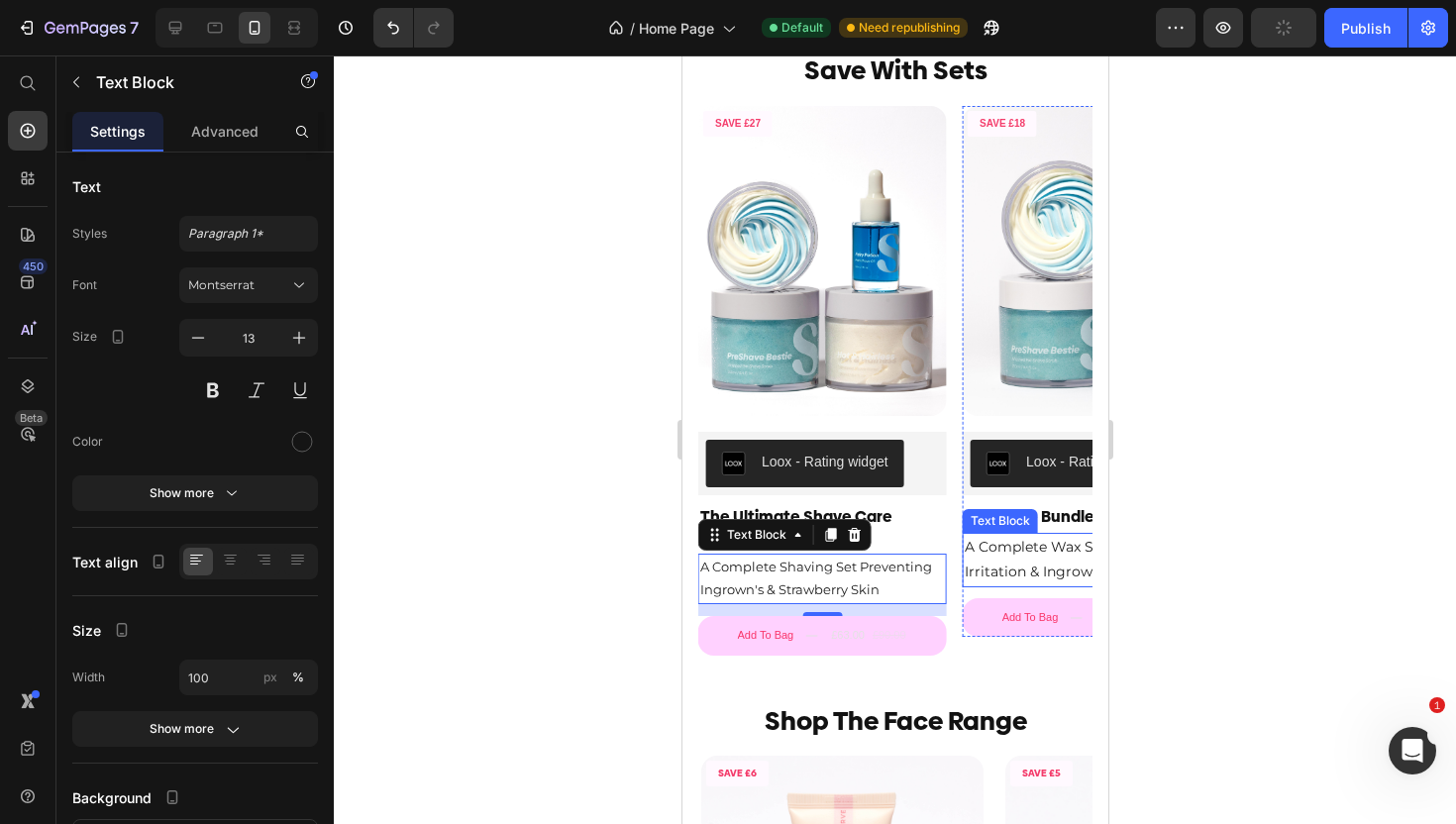 click on "A Complete Wax Set Preventing Irritation & Ingrowns" at bounding box center (1086, 560) 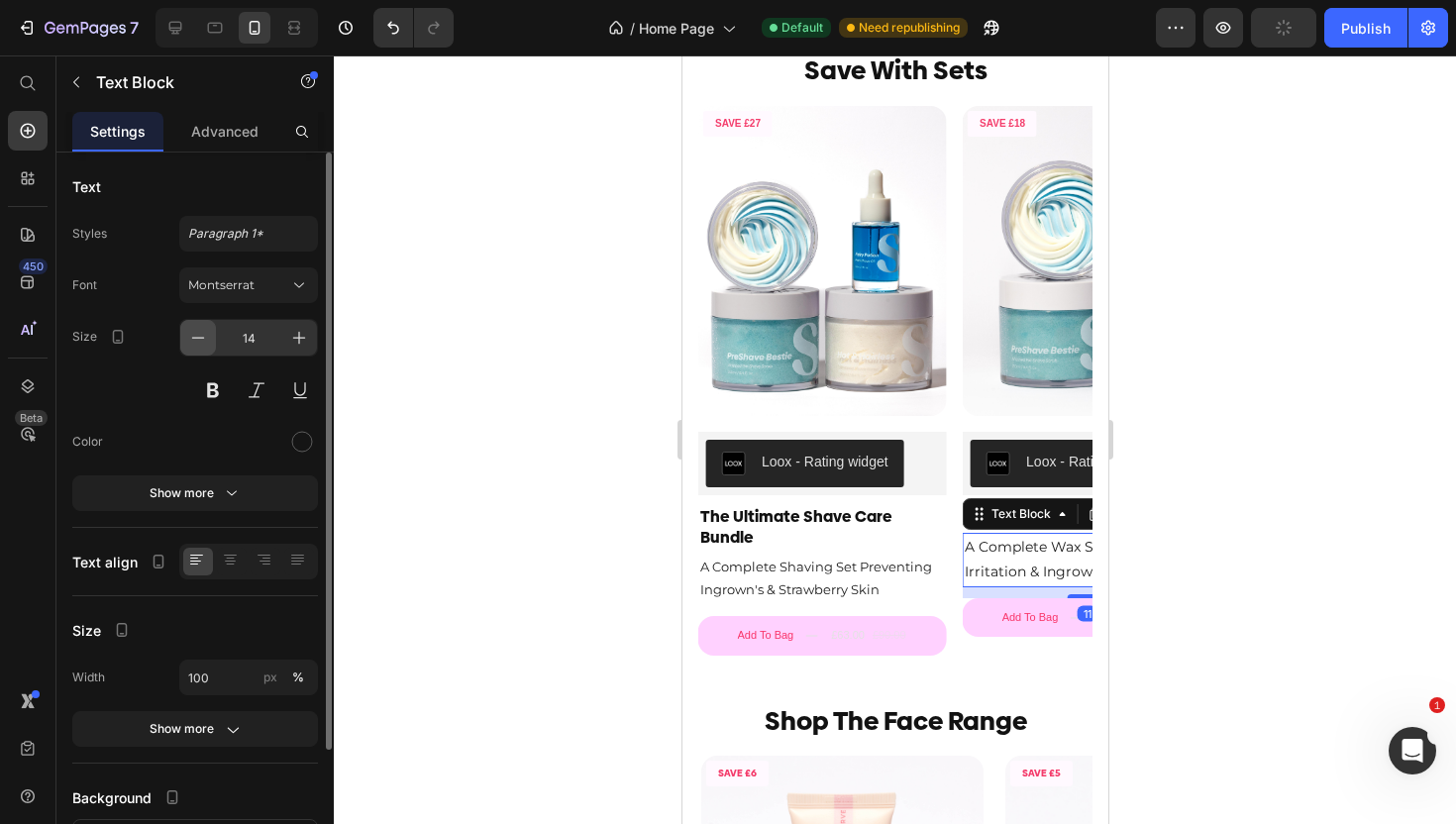 click 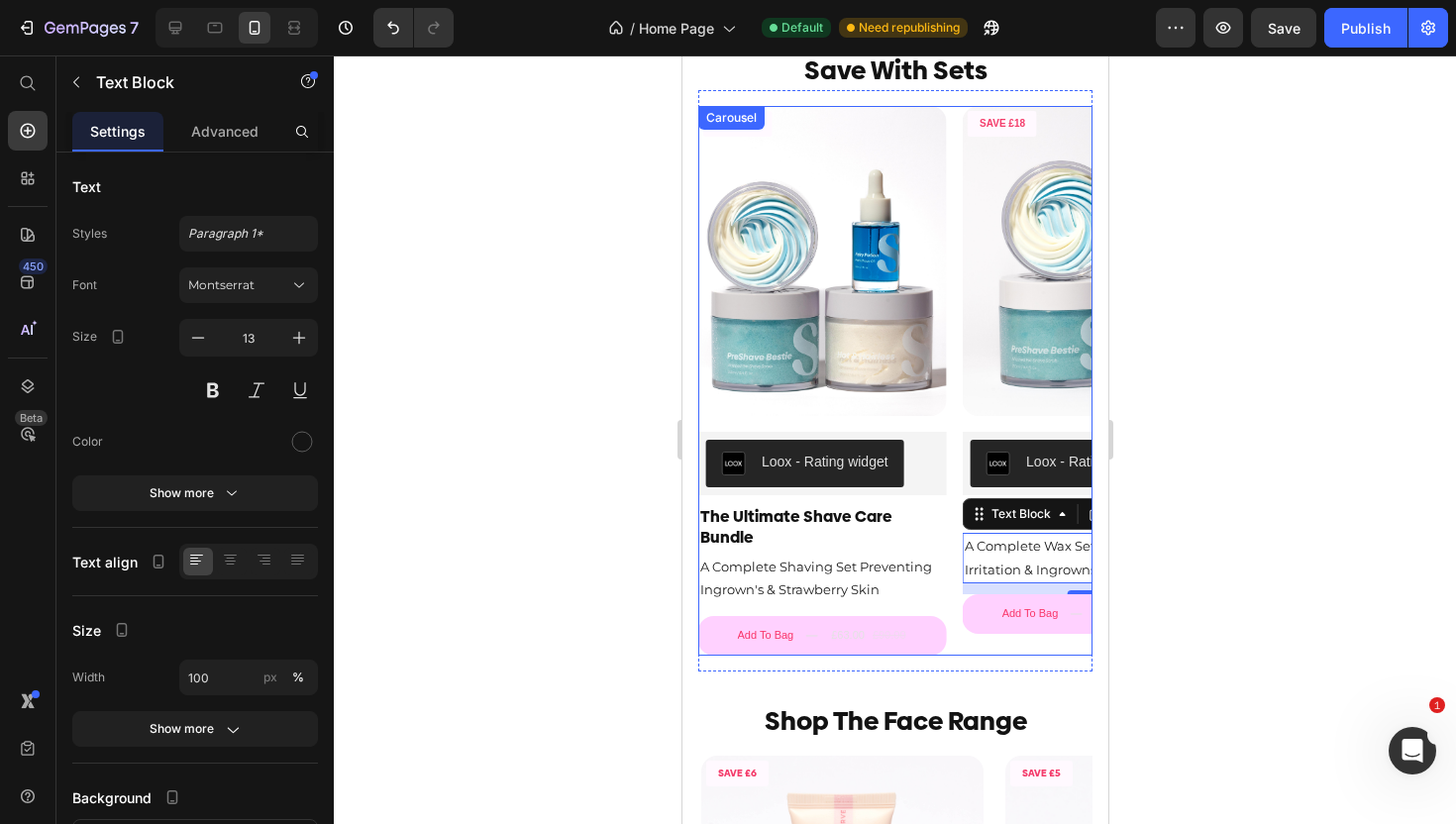 click on "SAVE £14 Product Badge Product Images Loox - Rating widget Loox Full Body Glow Bundle Product Title A Complete Set For Dry, Dull & Lackluster Skin Text Block Add To Bag
£36.00 £50.00 Add to Cart Product Row SAVE £18 Product Badge Product Images Loox - Rating widget Loox Body Brightening Bundle Product Title A Complete Set For Darkened Skin Areas & Discoloration  Text Block Add To Bag
£47.00 £65.00 Add to Cart Product Row SAVE £18 Product Badge Product Images Loox - Rating widget Loox Stretchies Bestie Bundle Product Title The Complete Set For Stretch Marks & Skin Firming Text Block Add To Bag
£47.00 £65.00 Add to Cart Product SAVE £18 Product Badge Product Images Loox - Rating widget Loox Anti Body Acne Bundle Product Title A Complete Routine For Body Acne & Scarring Text Block Add To Bag
£47.00 £65.00 Add to Cart Product SAVE £27 Product Badge Product Images Loox - Rating widget Loox The Ultimate Shave Care Bundle Product Title Text Block Add To Bag
£63.00 £90.00" at bounding box center [894, 380] 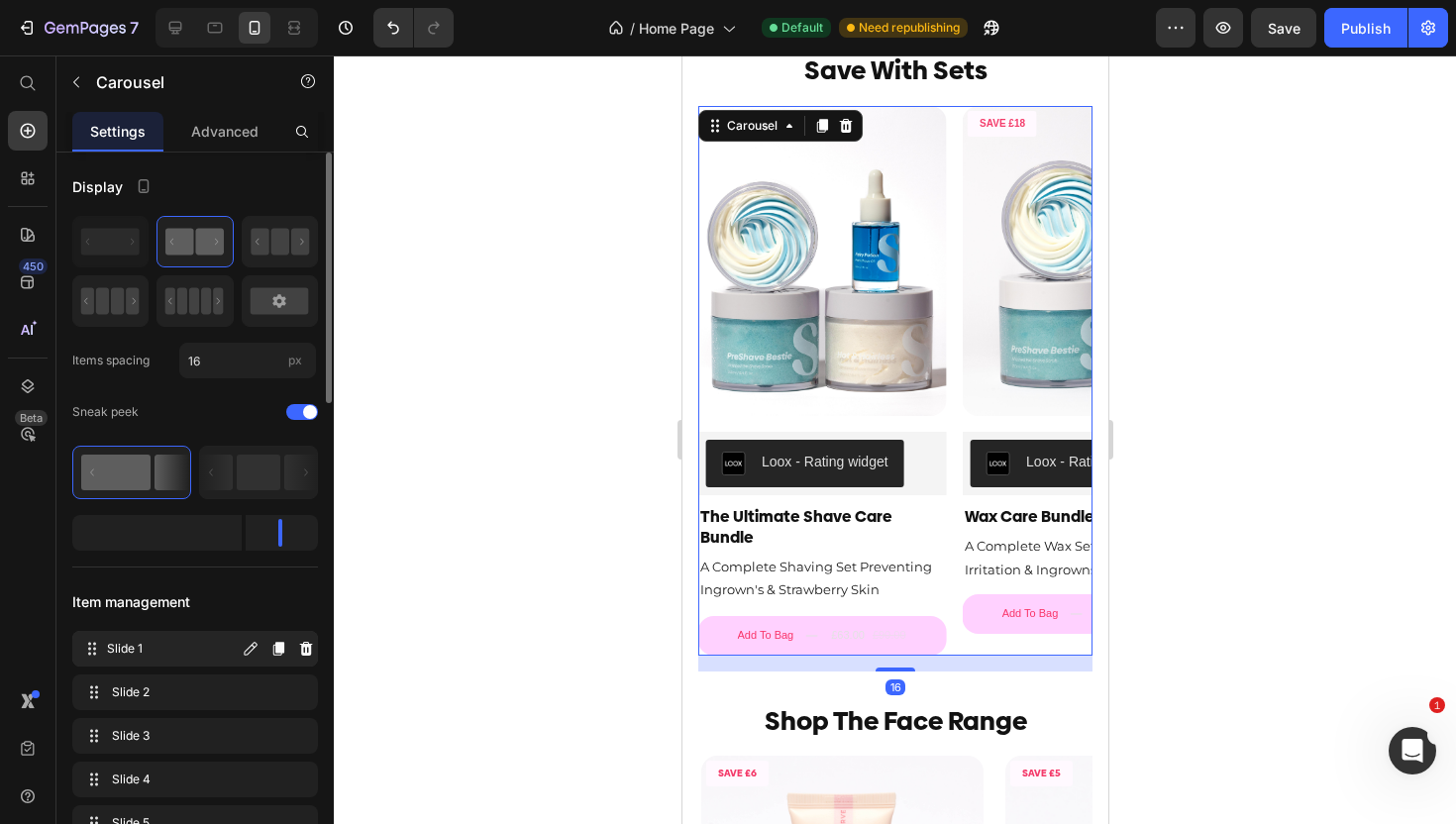 click on "Slide 1" at bounding box center (172, 649) 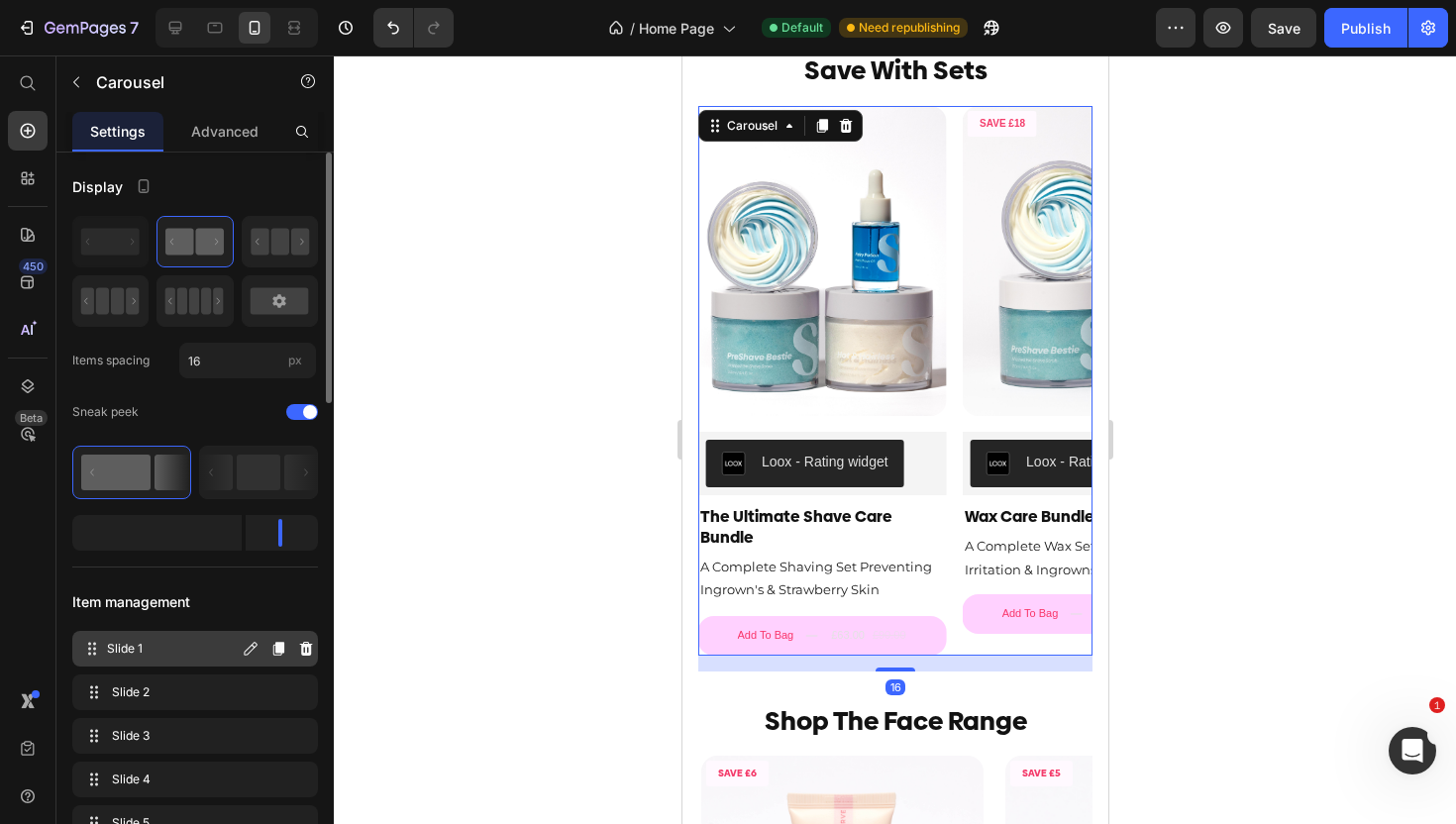 click on "Slide 1" at bounding box center (172, 649) 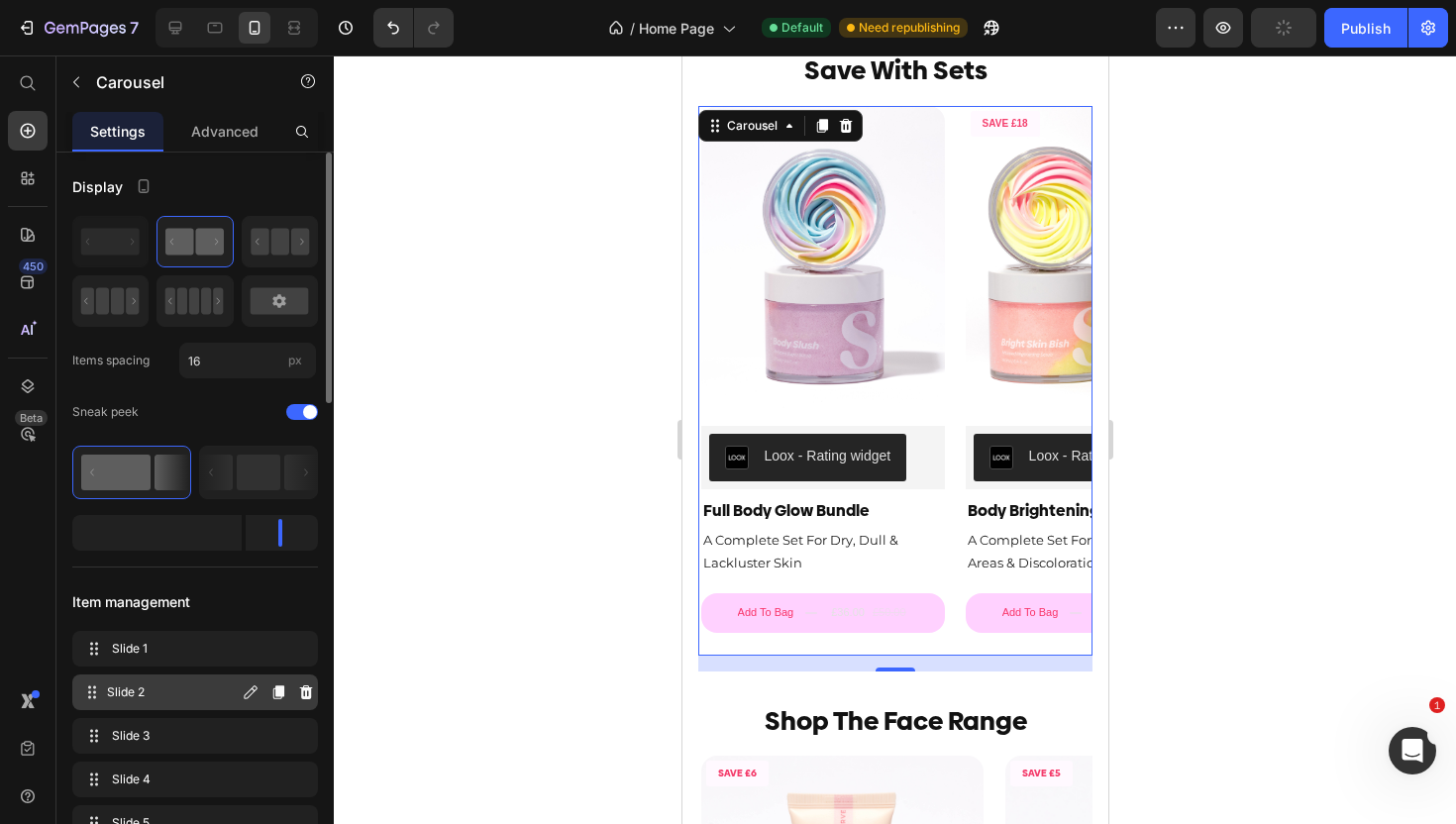 click on "Slide 2" at bounding box center (172, 692) 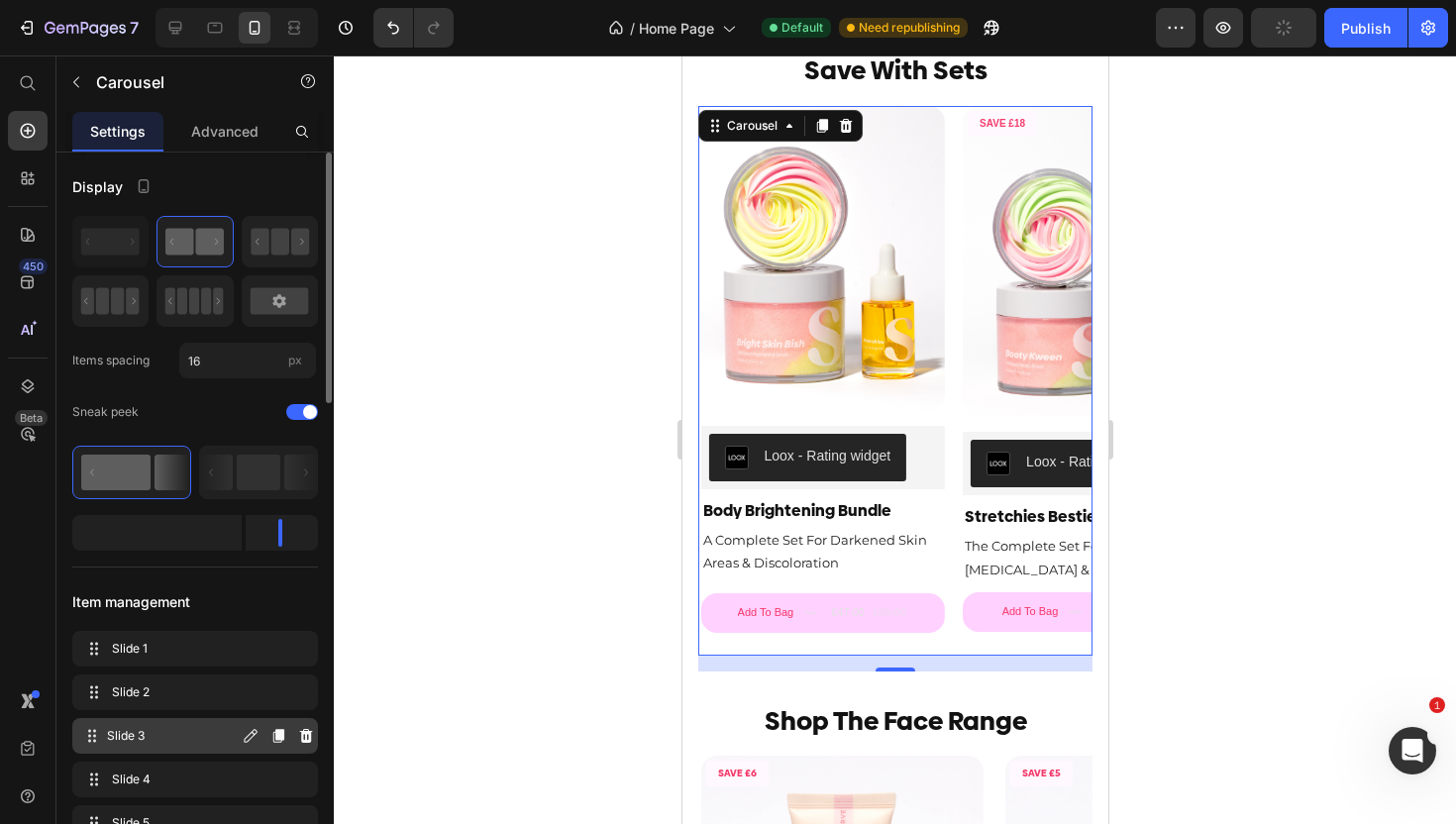 click on "Slide 3" at bounding box center (172, 736) 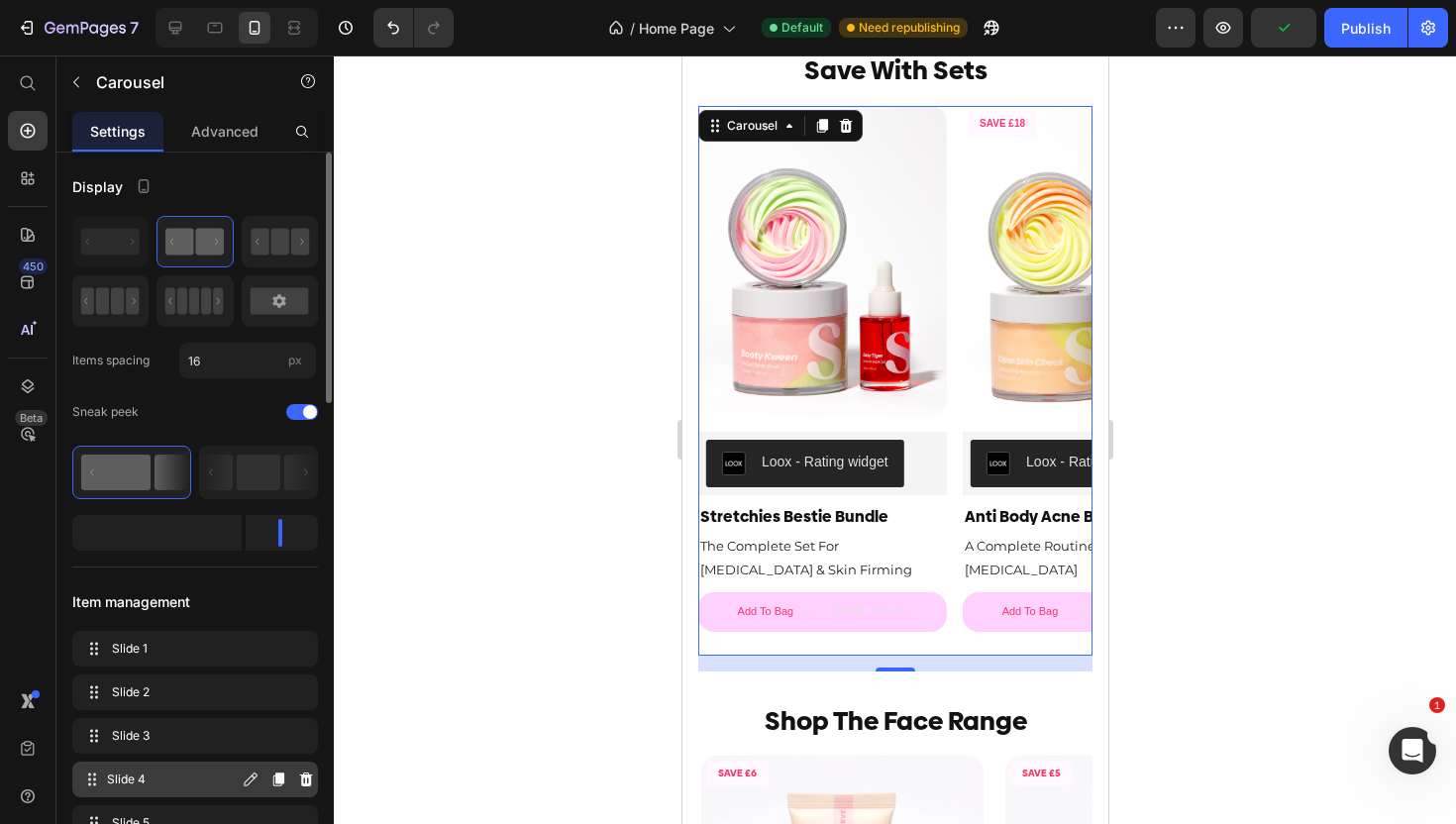 click on "Slide 4" at bounding box center [172, 779] 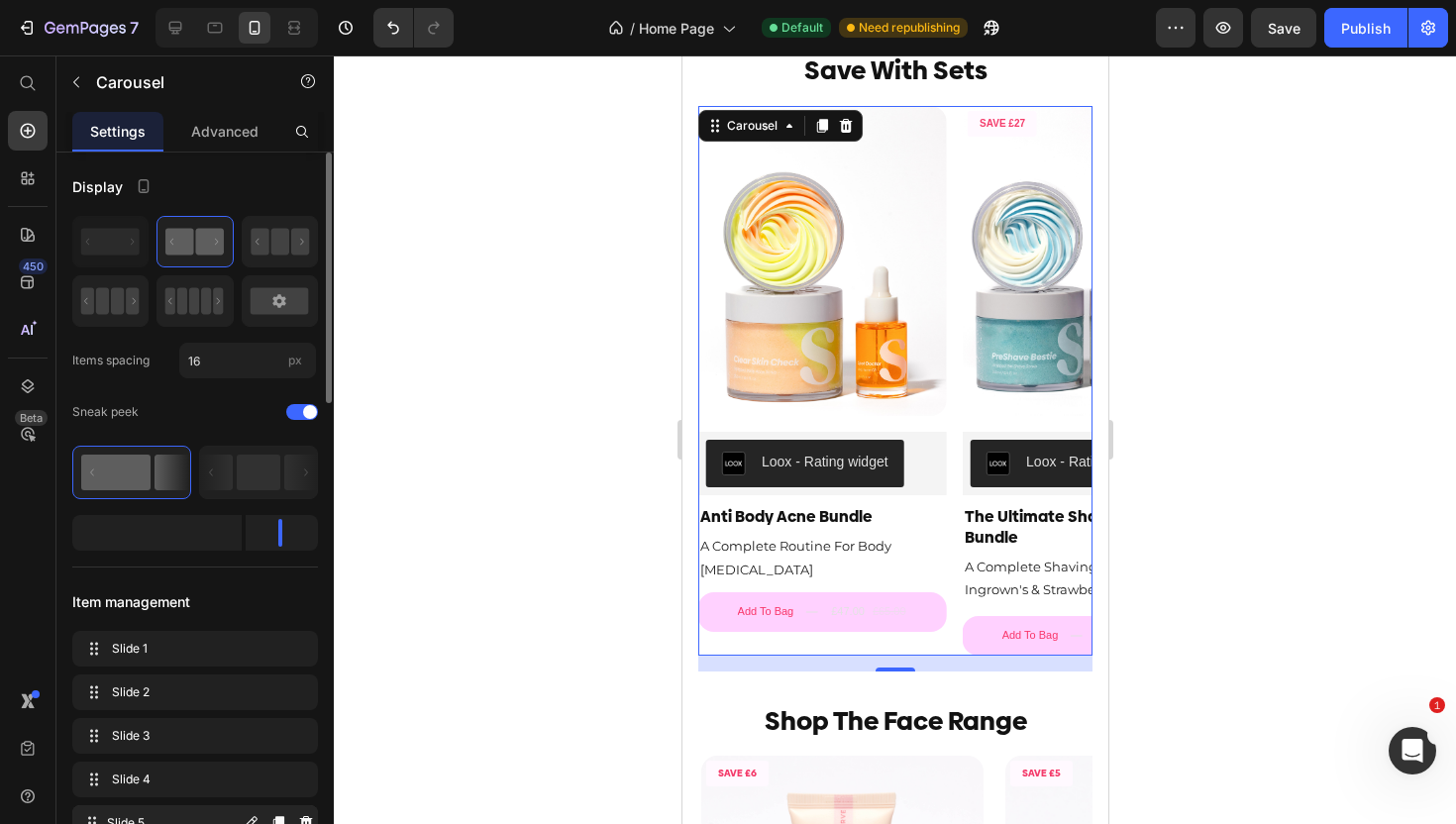 click on "Slide 5" at bounding box center [172, 823] 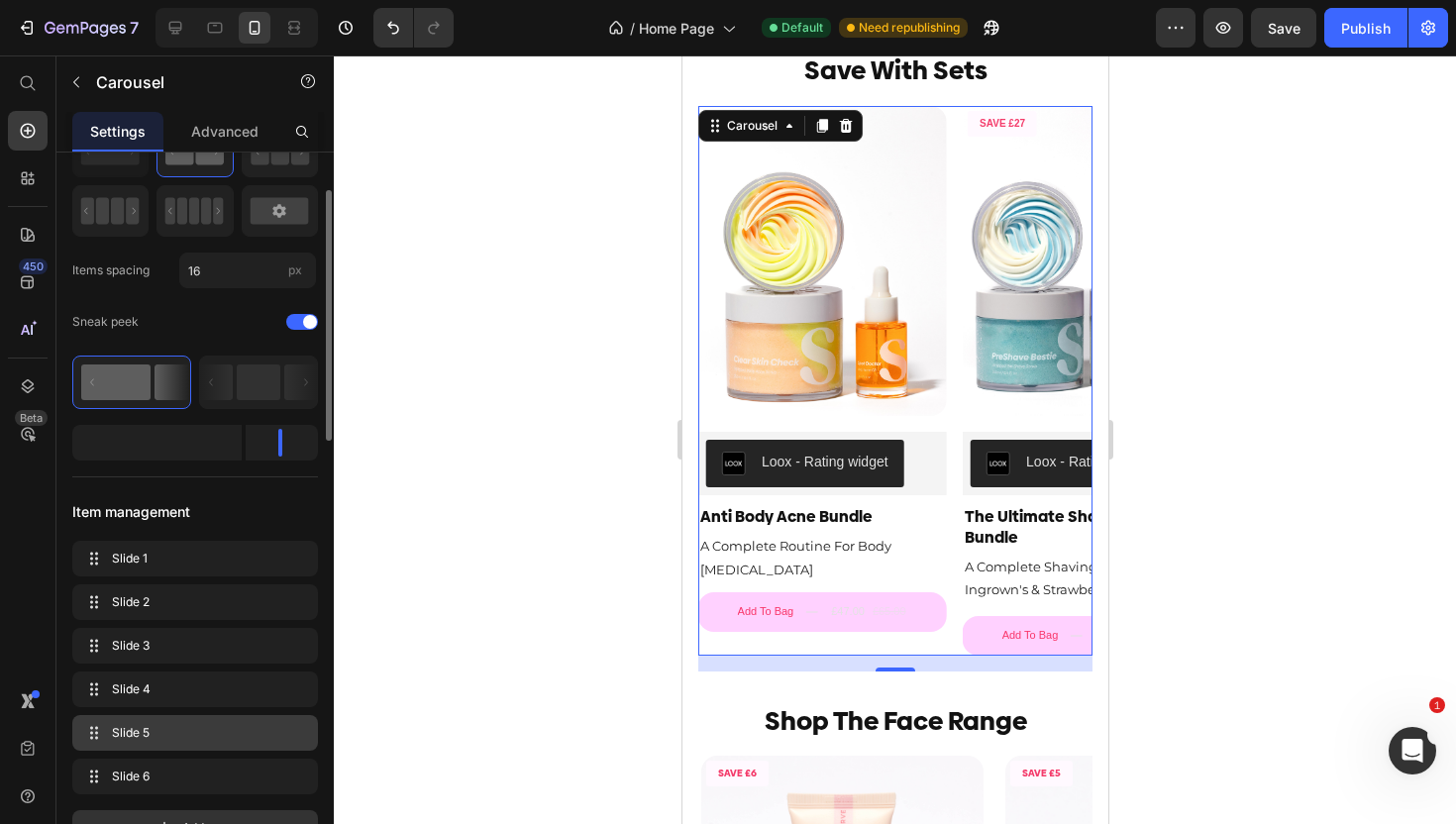 scroll, scrollTop: 133, scrollLeft: 0, axis: vertical 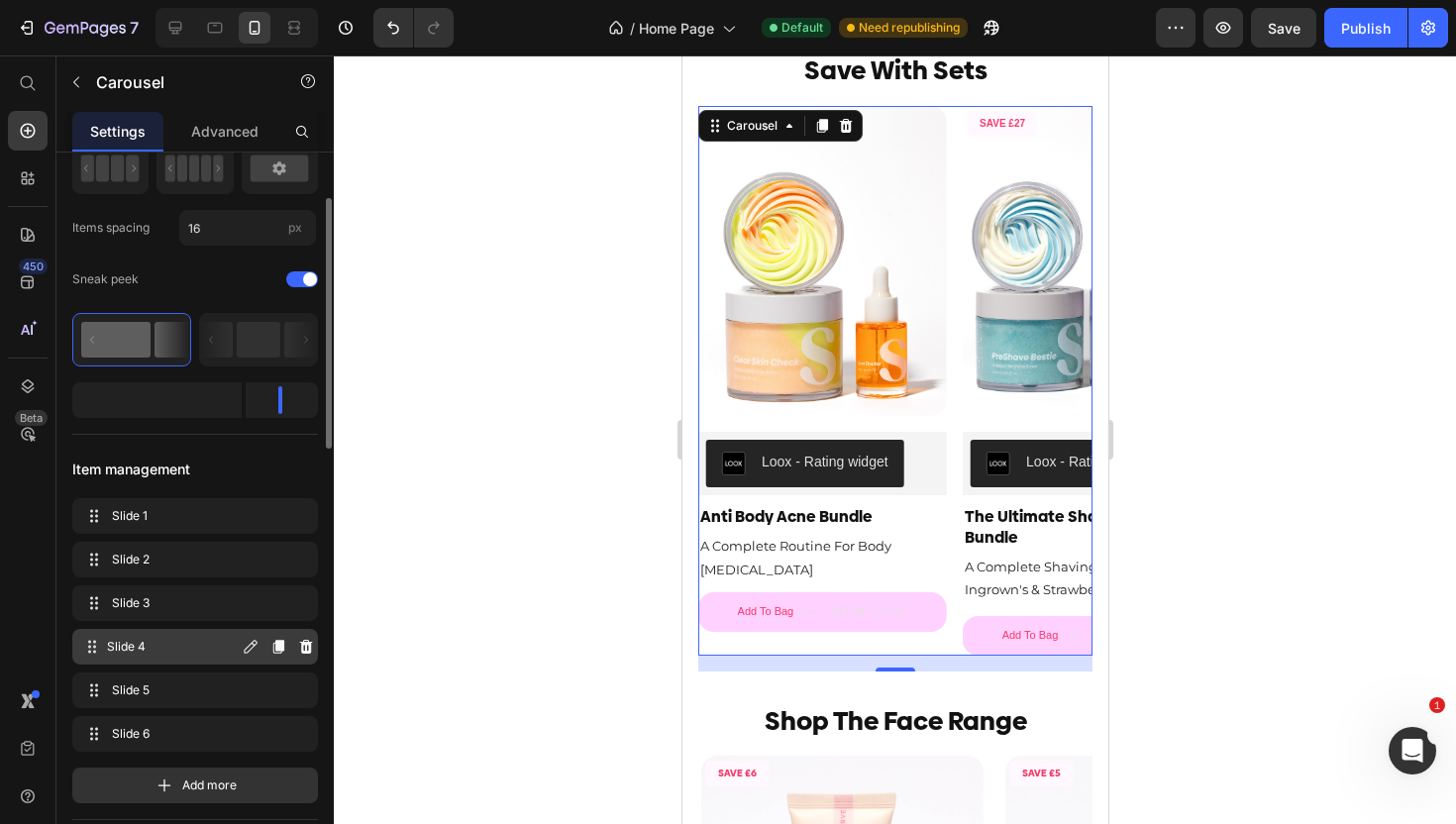 click on "Slide 4" at bounding box center (172, 647) 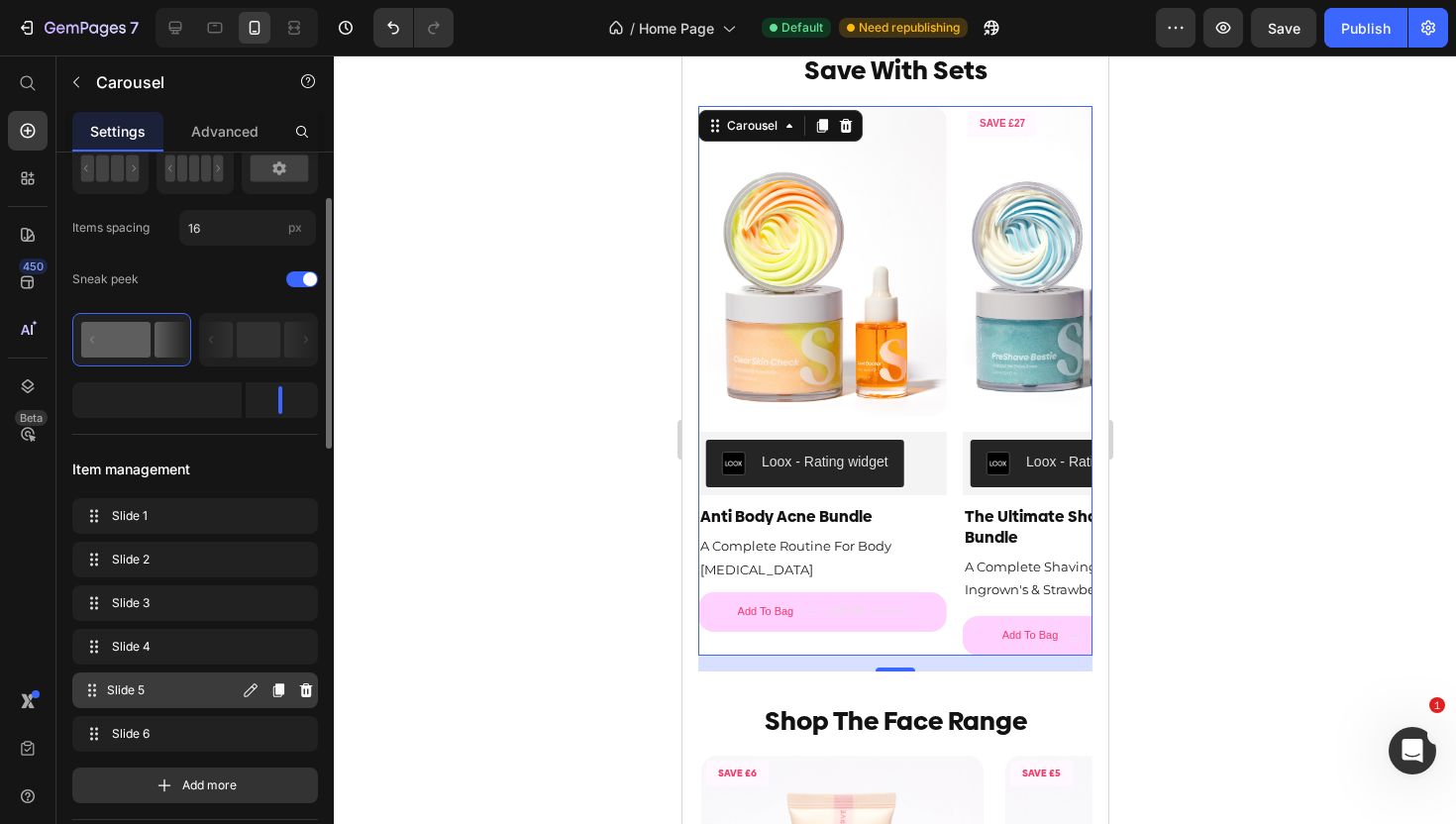 click on "Slide 5" at bounding box center (172, 690) 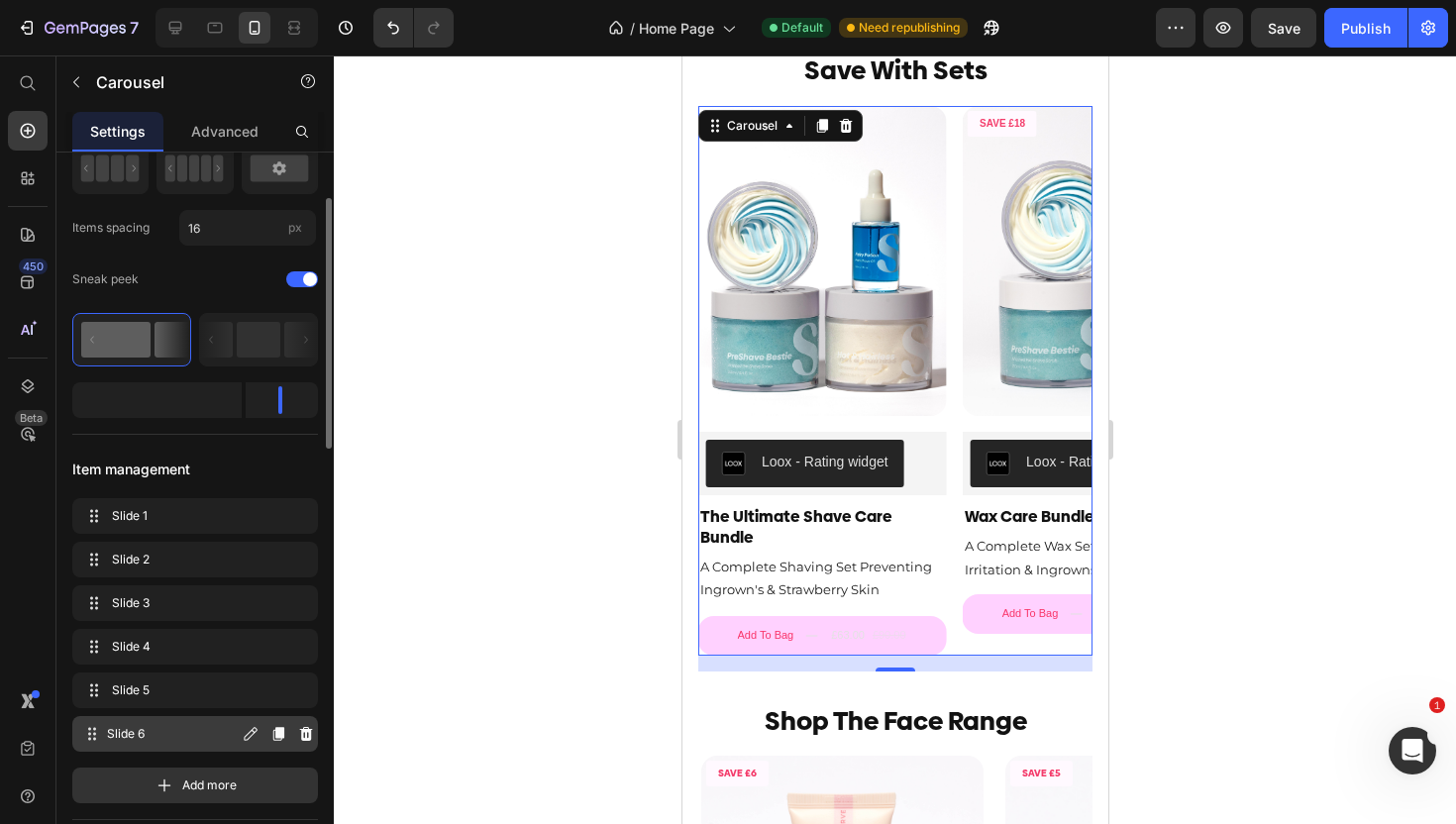 click on "Slide 6" at bounding box center [172, 734] 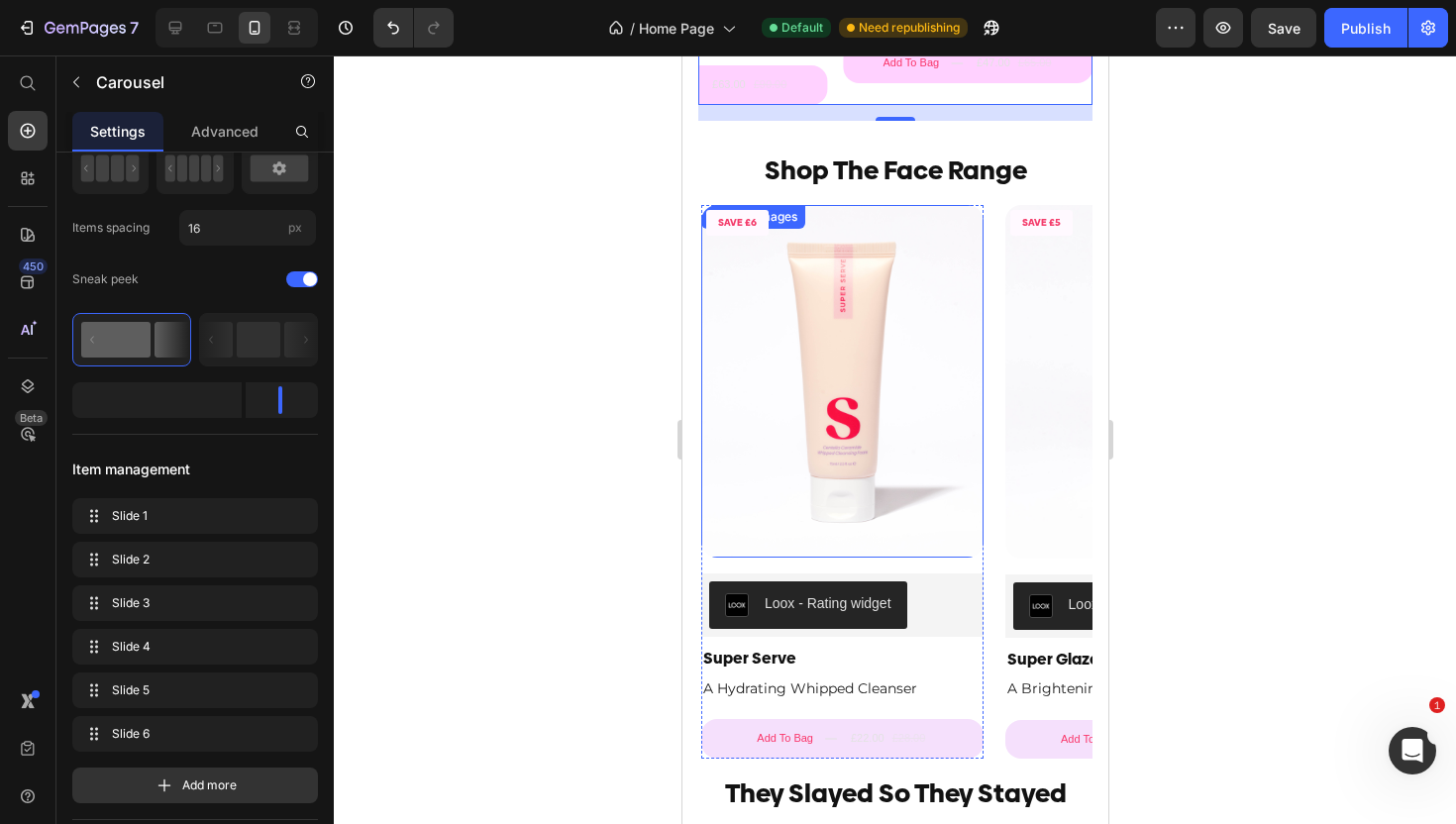scroll, scrollTop: 1585, scrollLeft: 0, axis: vertical 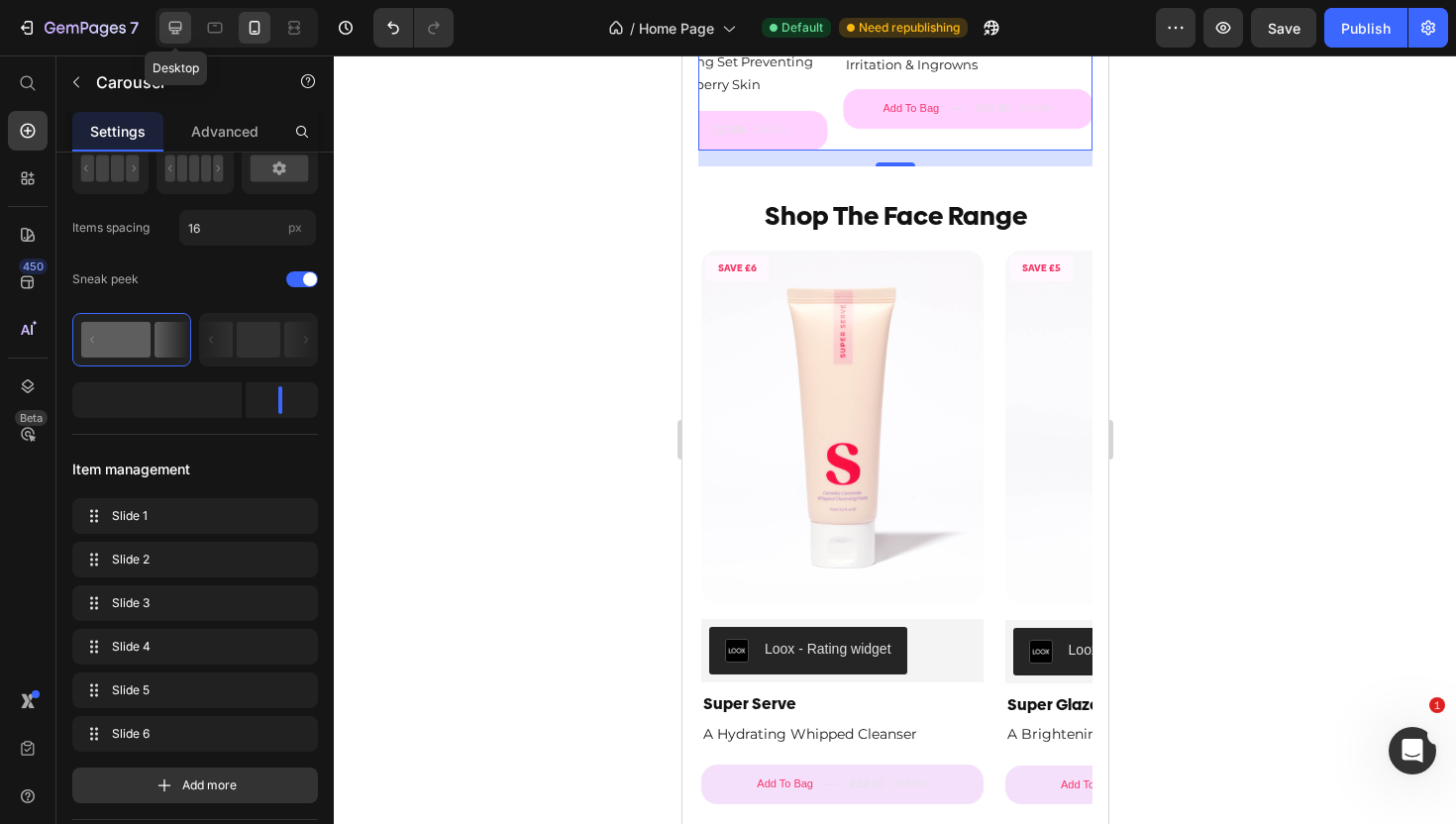 click 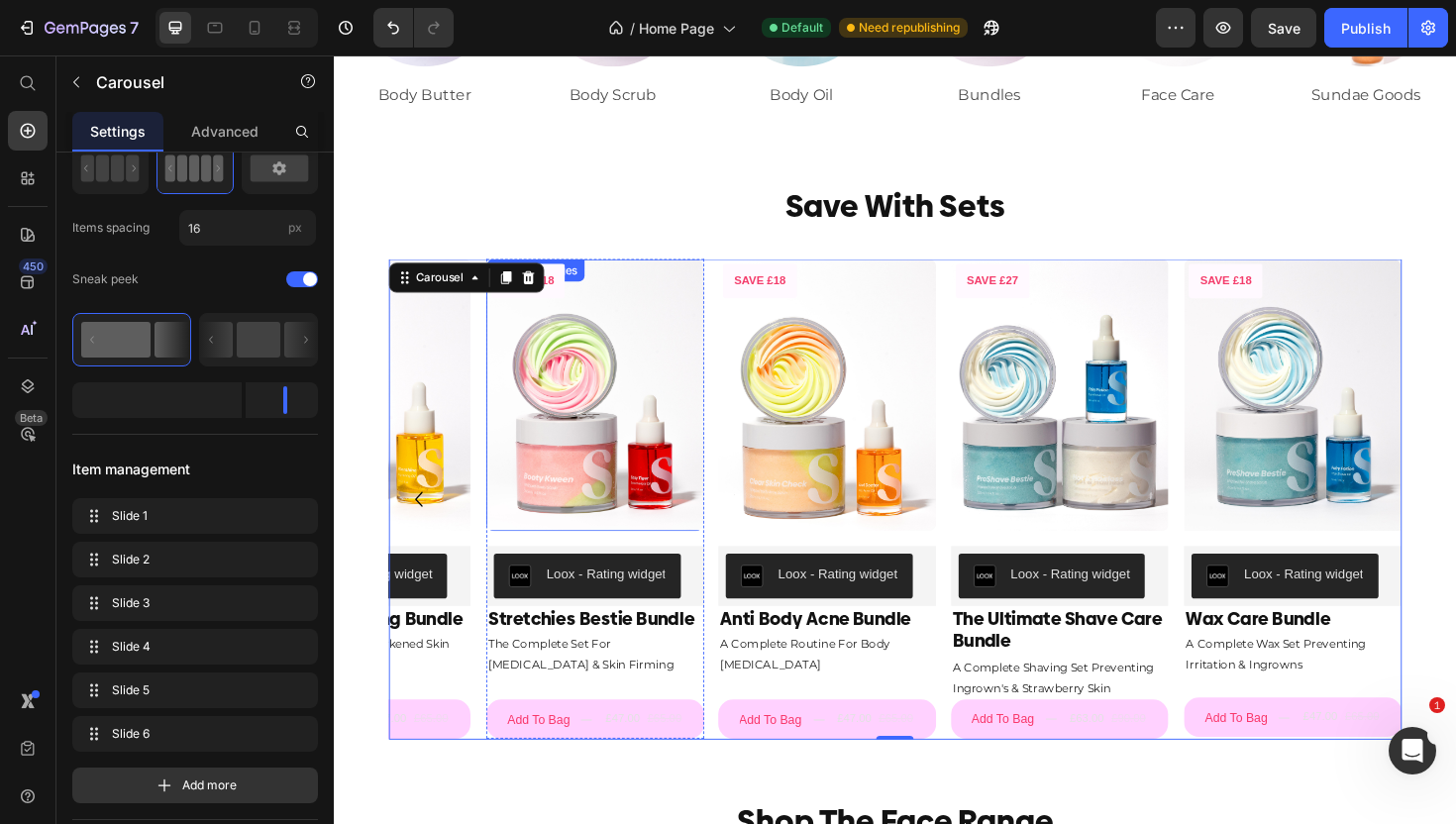 scroll, scrollTop: 840, scrollLeft: 0, axis: vertical 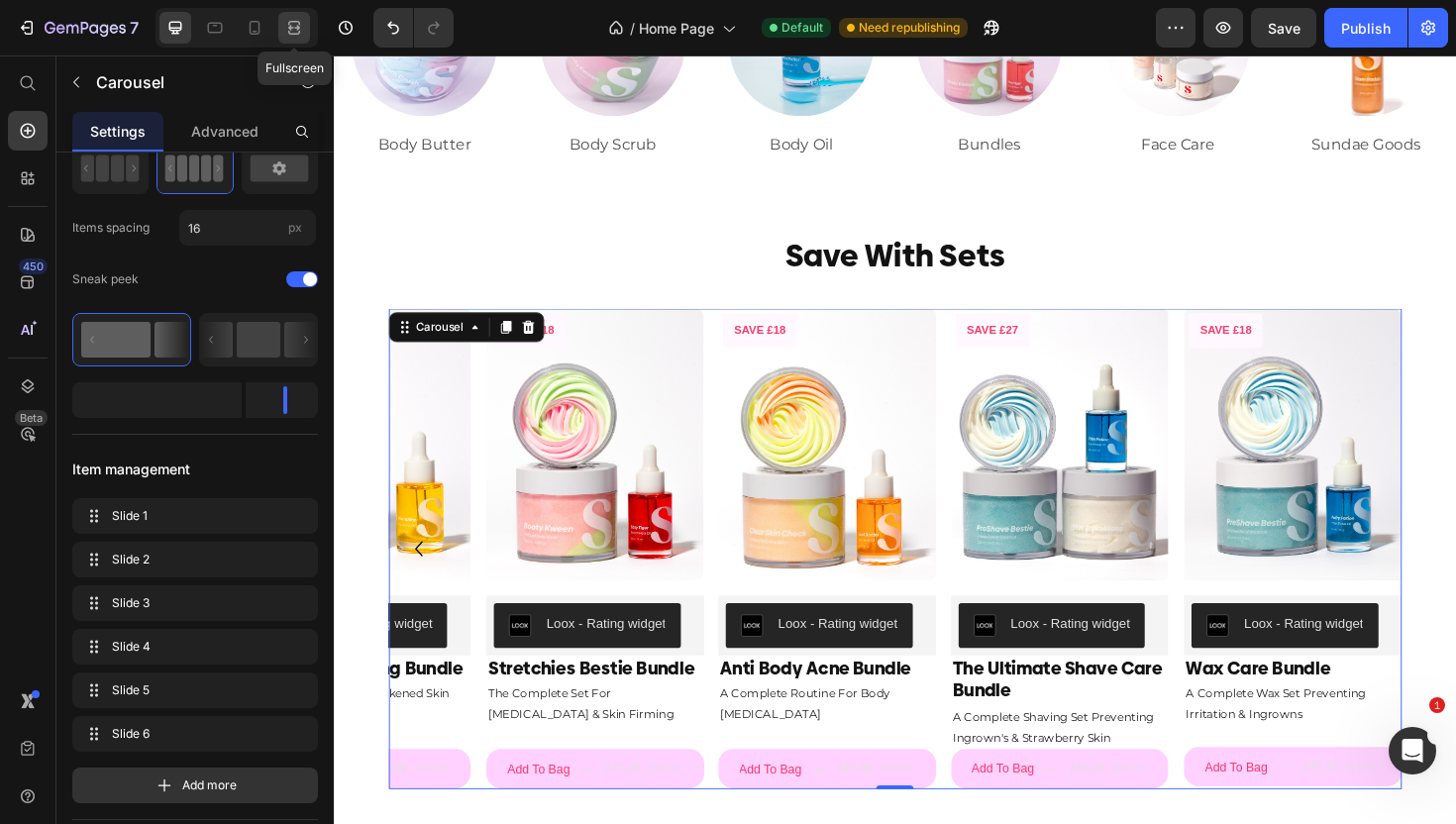 click 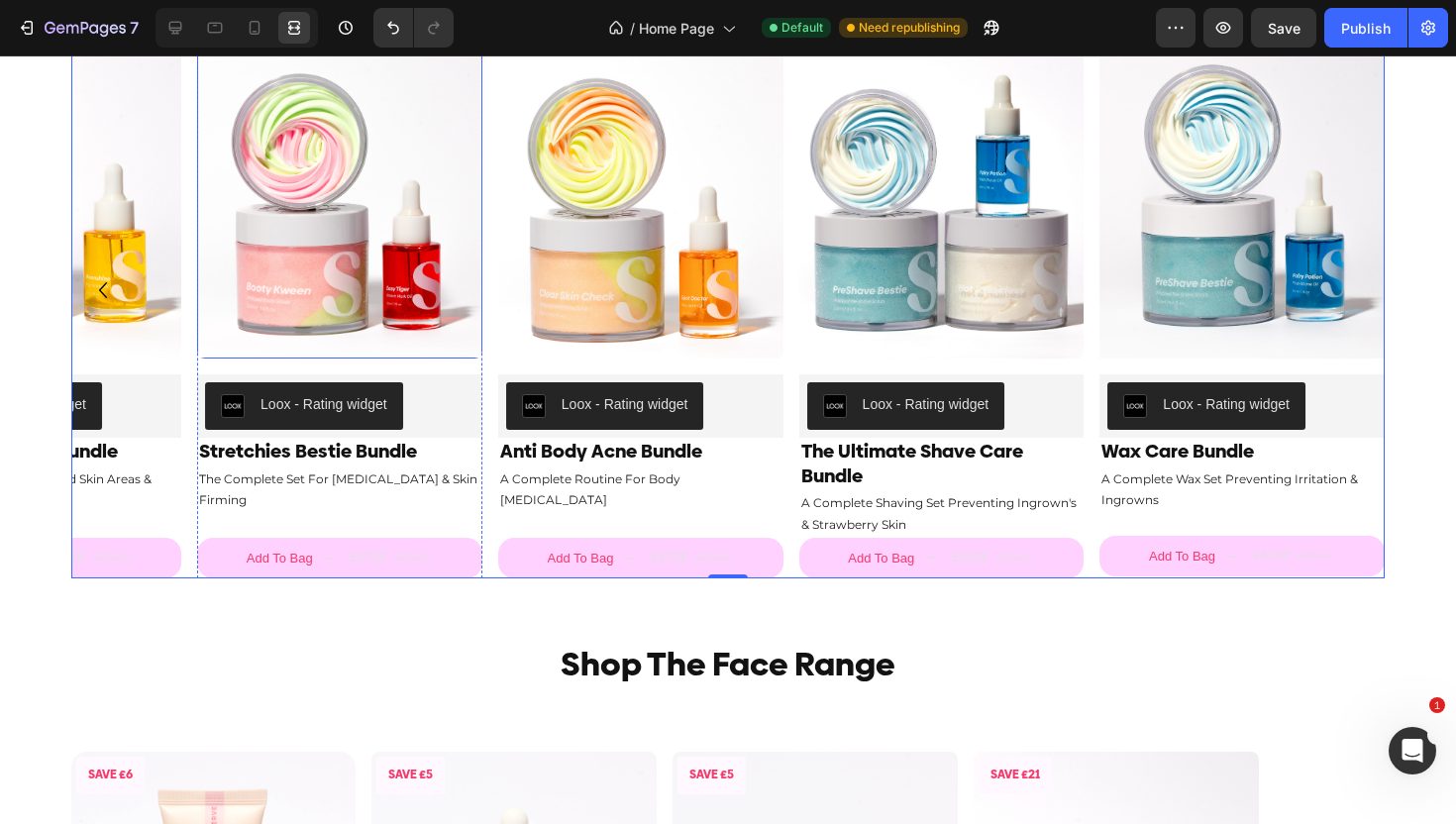 scroll, scrollTop: 1164, scrollLeft: 0, axis: vertical 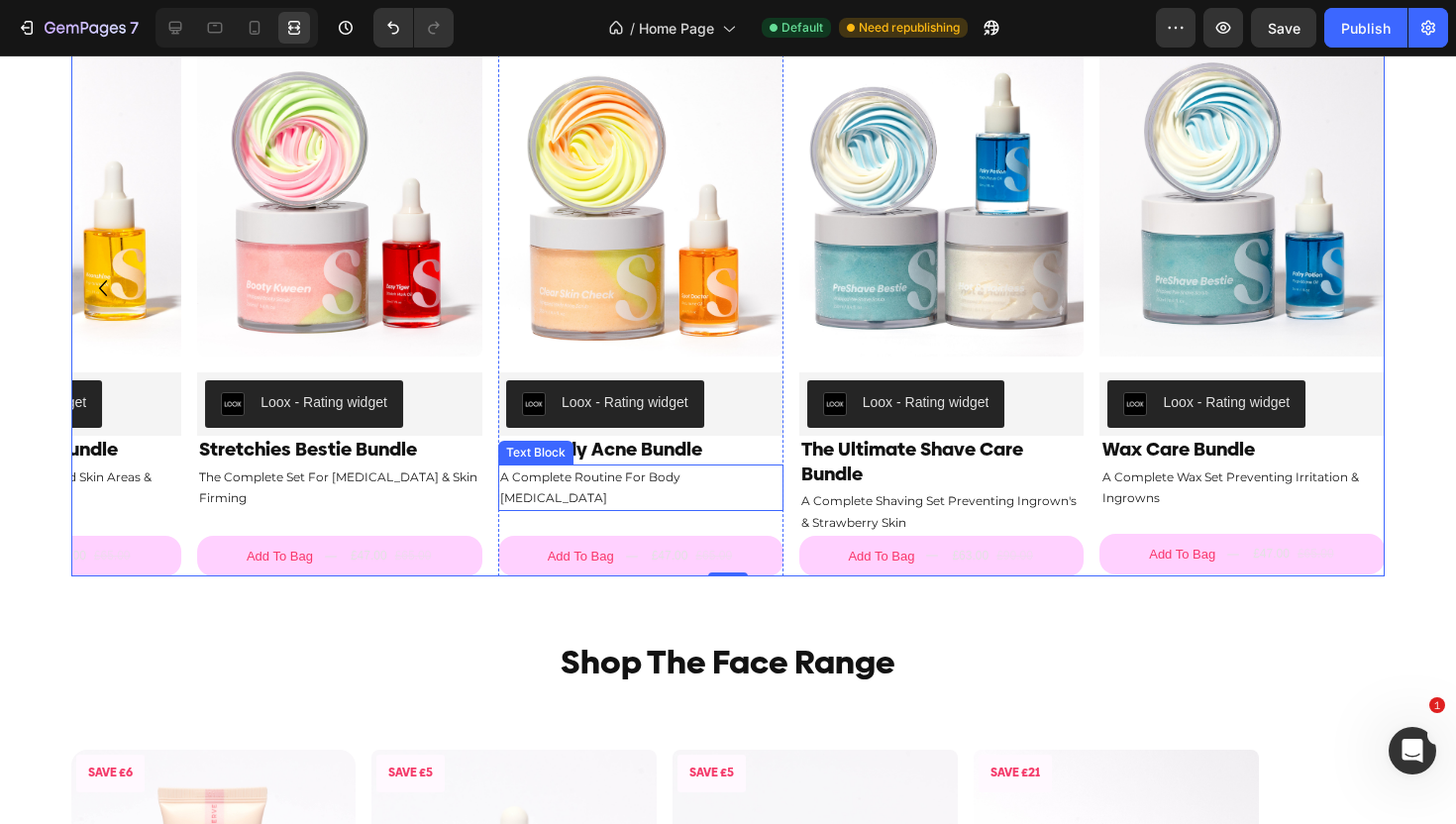click on "A Complete Routine For Body Acne & Scarring" at bounding box center (641, 487) 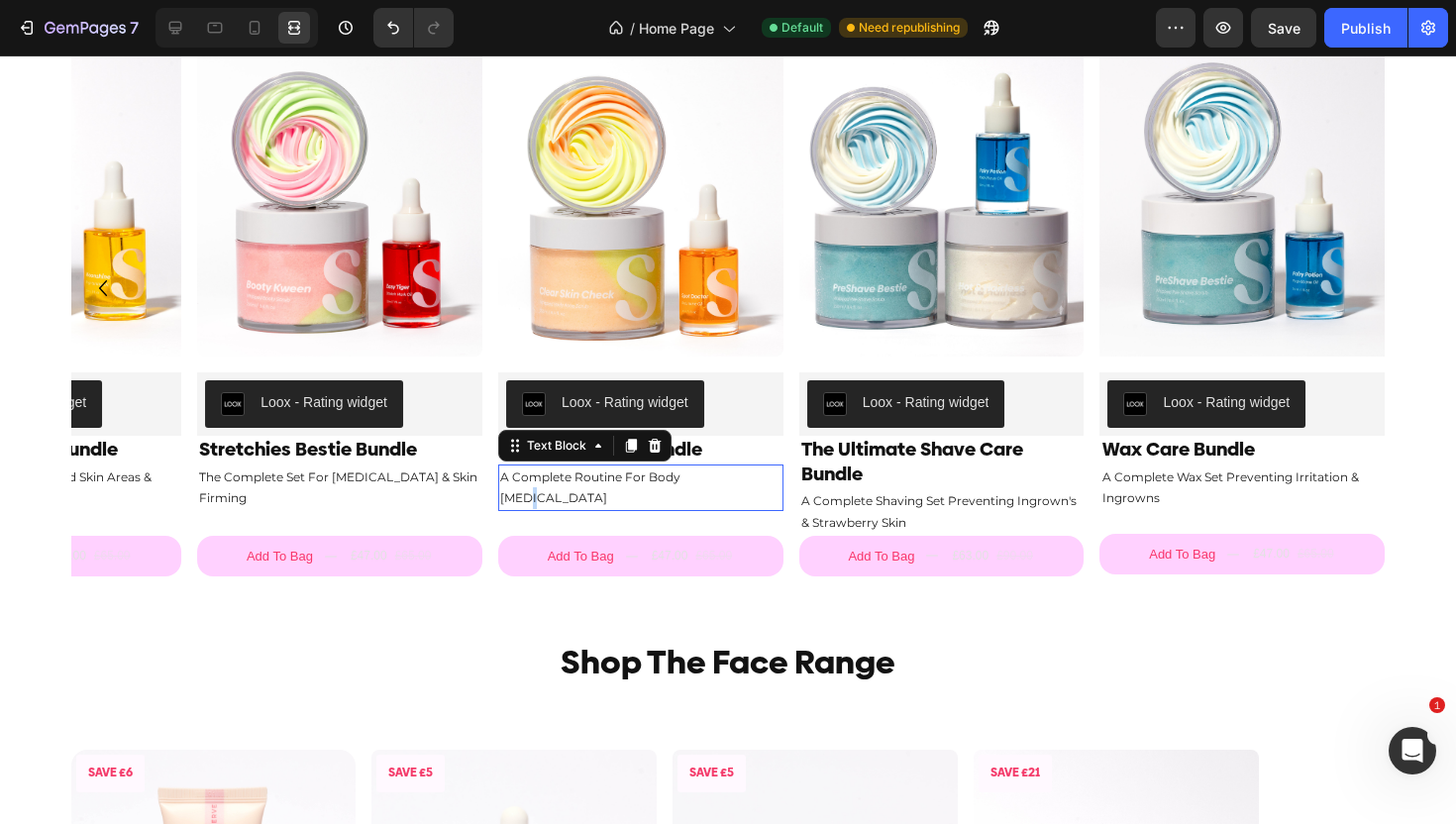 scroll, scrollTop: 0, scrollLeft: 0, axis: both 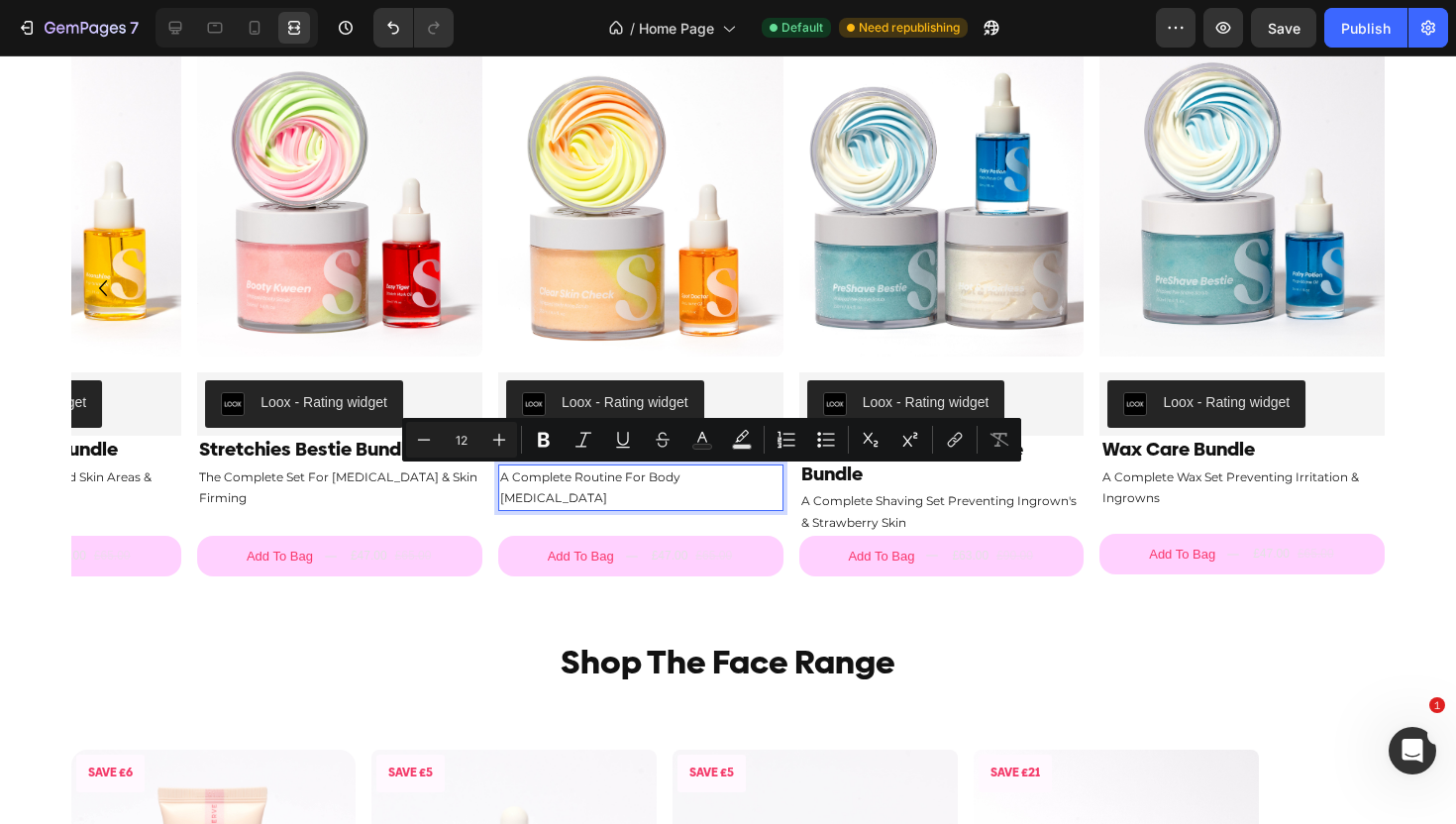 click on "A Complete Routine For Body Acne & Scarring" at bounding box center (641, 487) 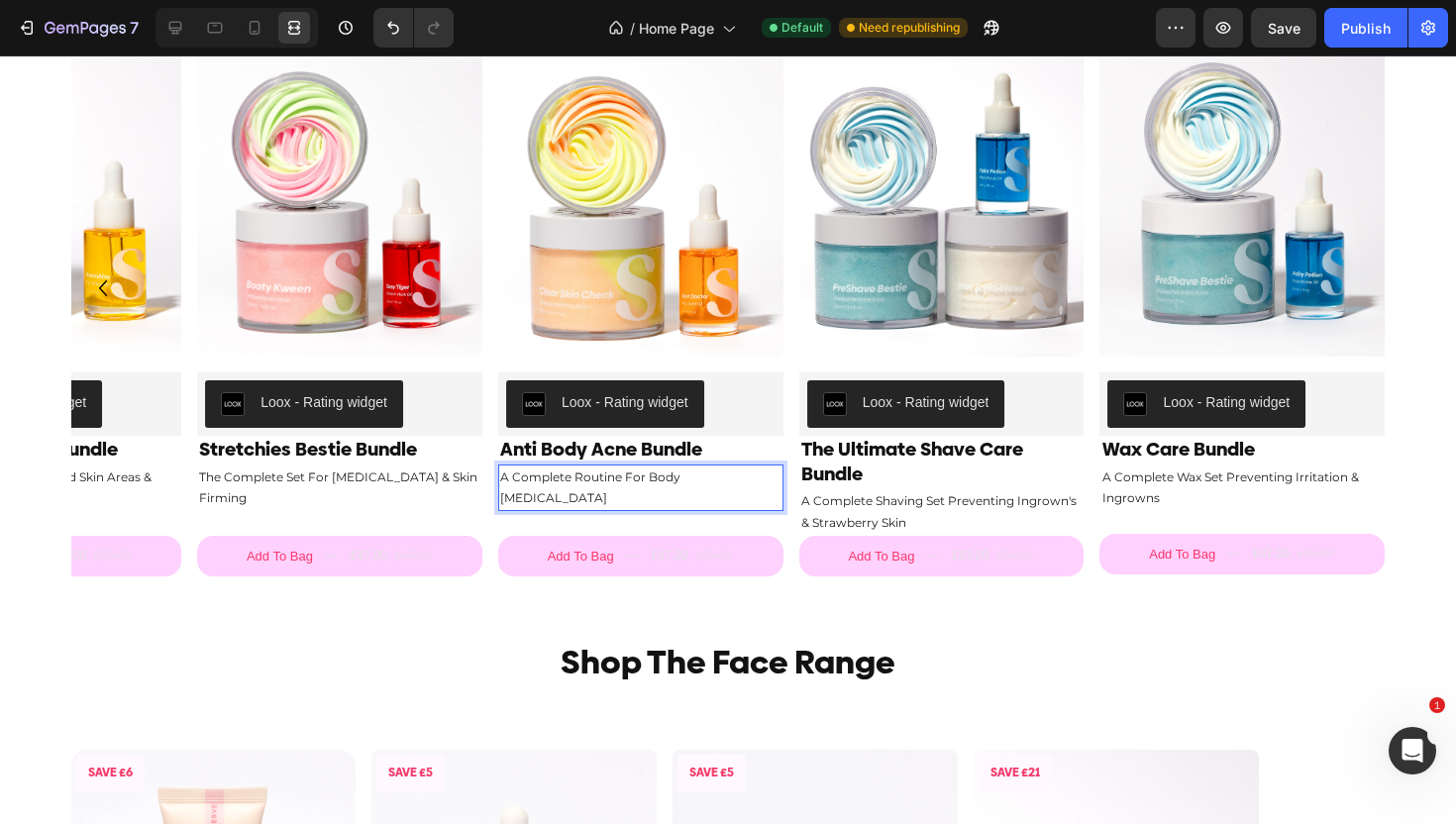 drag, startPoint x: 773, startPoint y: 478, endPoint x: 500, endPoint y: 469, distance: 273.14831 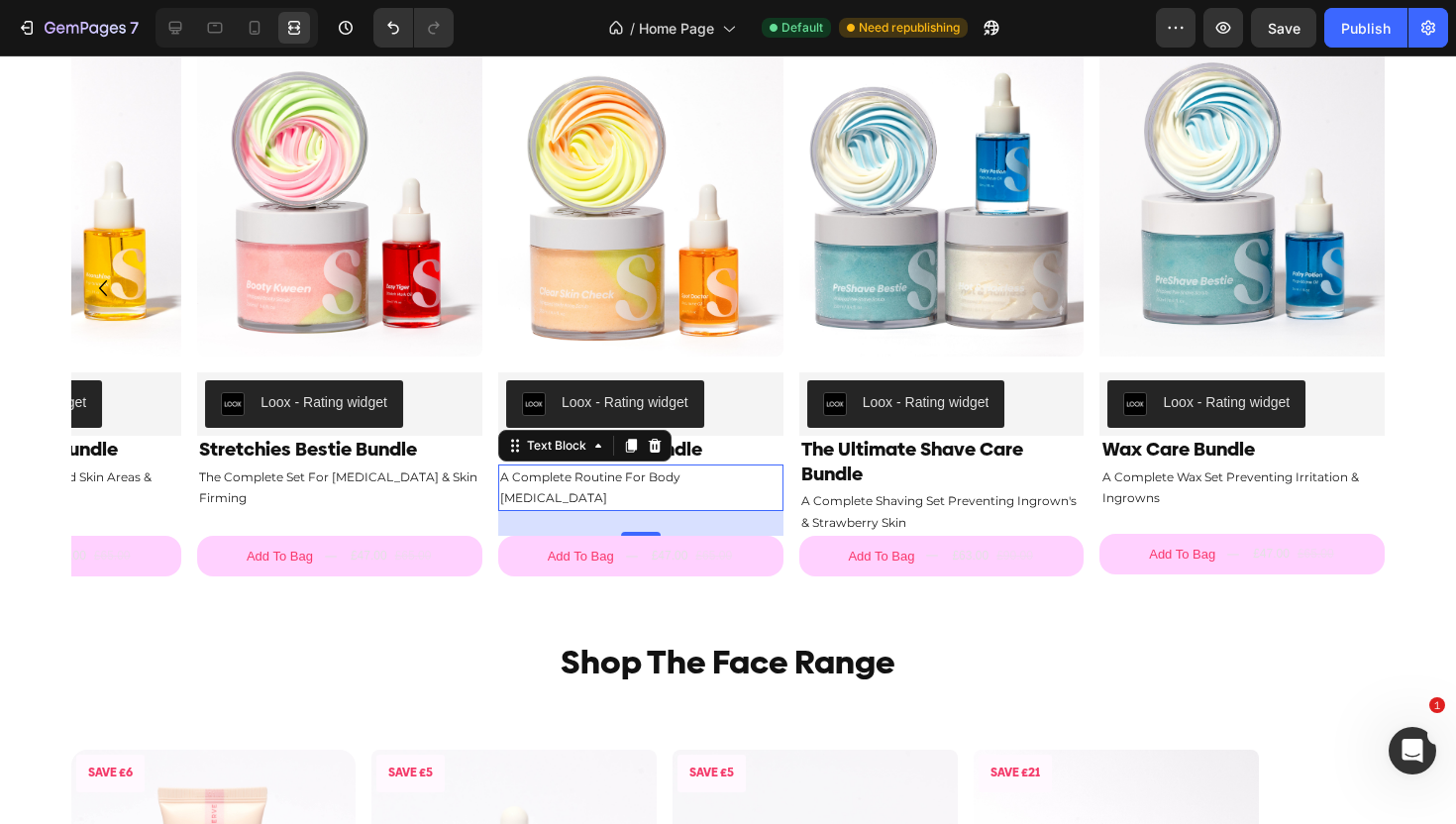 click on "A Complete Routine For Body Acne, & Scarring" at bounding box center [641, 487] 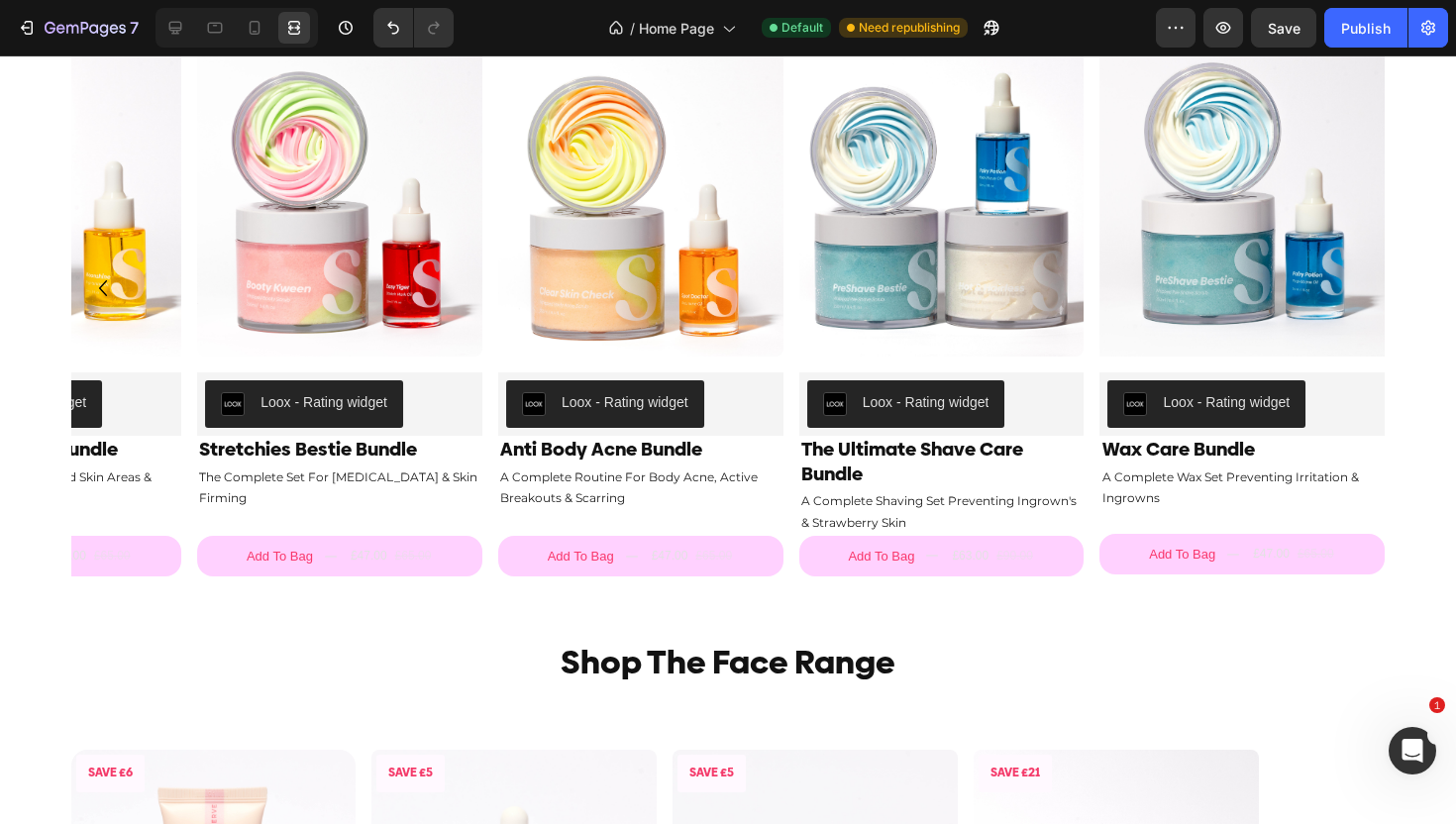 click on "SAVE £14 Product Badge Product Images Loox - Rating widget Loox Full Body Glow Bundle Product Title A Complete Set For Dry, Dull & Lackluster Skin Text Block Add To Bag
£36.00 £50.00 Add to Cart Product Row SAVE £18 Product Badge Product Images Loox - Rating widget Loox Body Brightening Bundle Product Title A Complete Set For Darkened Skin Areas & Discoloration  Text Block Add To Bag
£47.00 £65.00 Add to Cart Product Row SAVE £18 Product Badge Product Images Loox - Rating widget Loox Stretchies Bestie Bundle Product Title The Complete Set For Stretch Marks & Skin Firming Text Block Add To Bag
£47.00 £65.00 Add to Cart Product SAVE £18 Product Badge Product Images Loox - Rating widget Loox Anti Body Acne Bundle Product Title A Complete Routine For Body Acne, Active Breakouts & Scarring Text Block Add To Bag
£47.00 £65.00 Add to Cart Product SAVE £27 Product Badge Product Images Loox - Rating widget Loox Product Title" at bounding box center [728, 288] 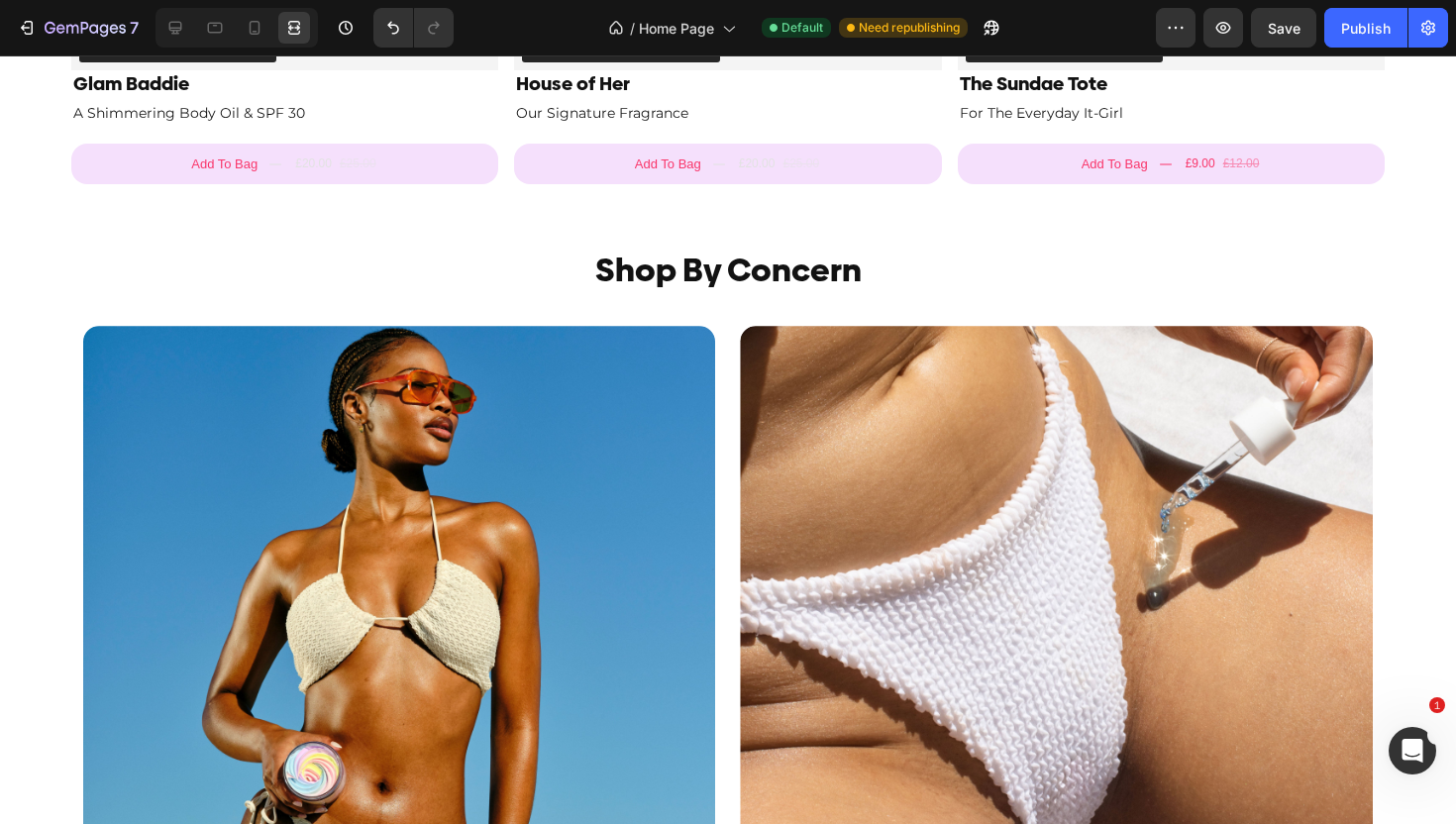 scroll, scrollTop: 2986, scrollLeft: 0, axis: vertical 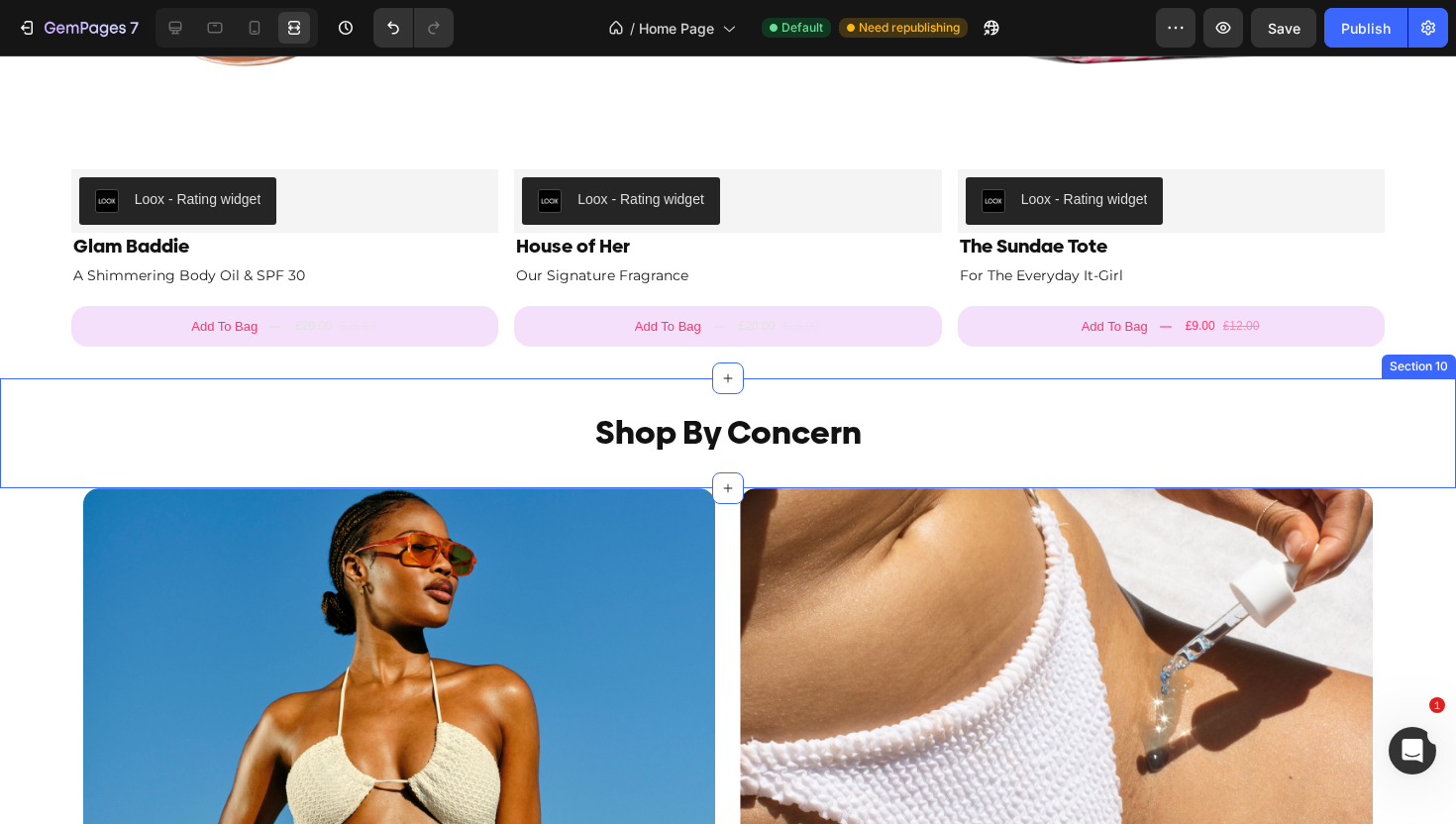 click on "Shop By Concern Heading Section 10" at bounding box center (728, 433) 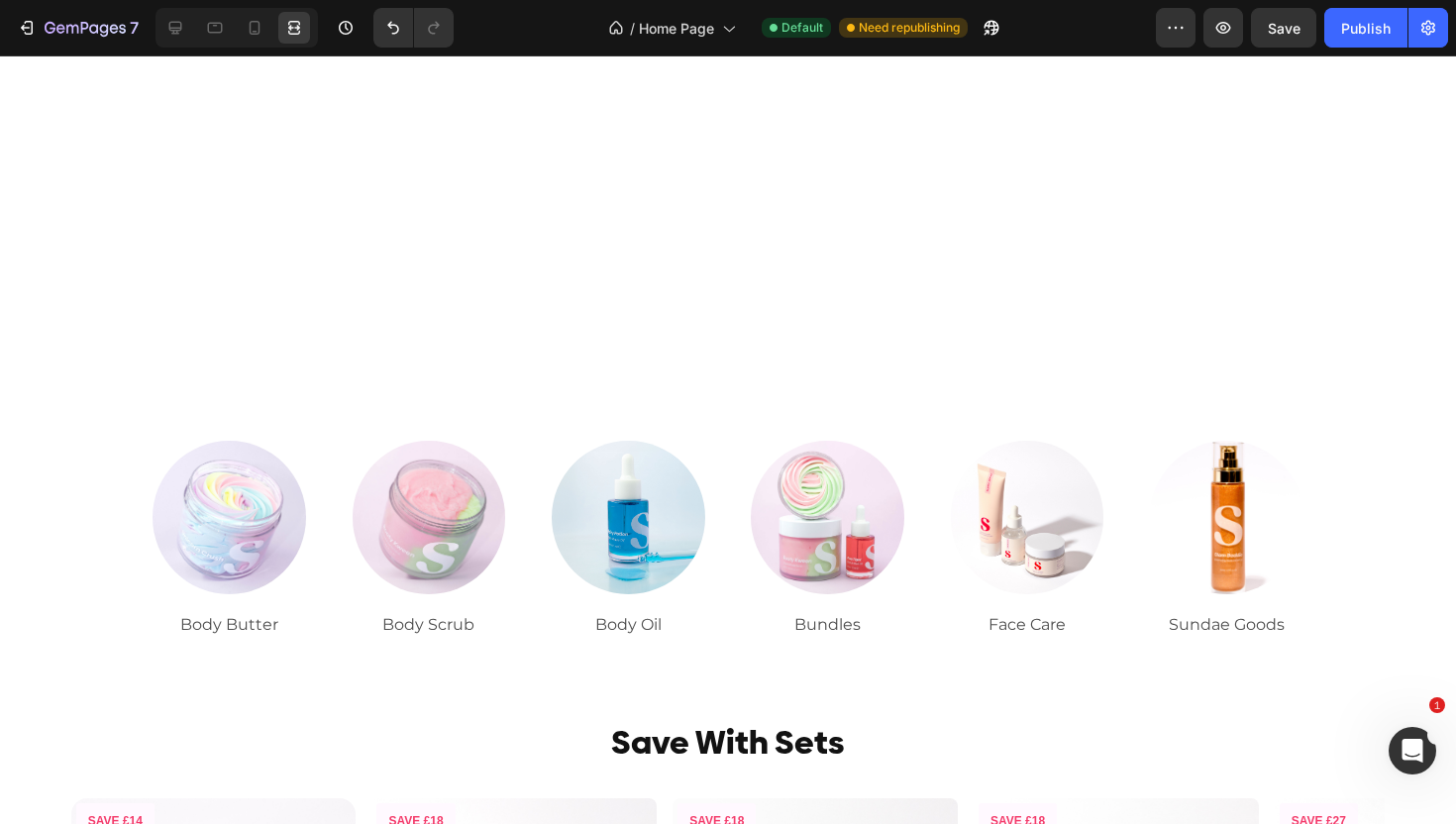 scroll, scrollTop: 1391, scrollLeft: 0, axis: vertical 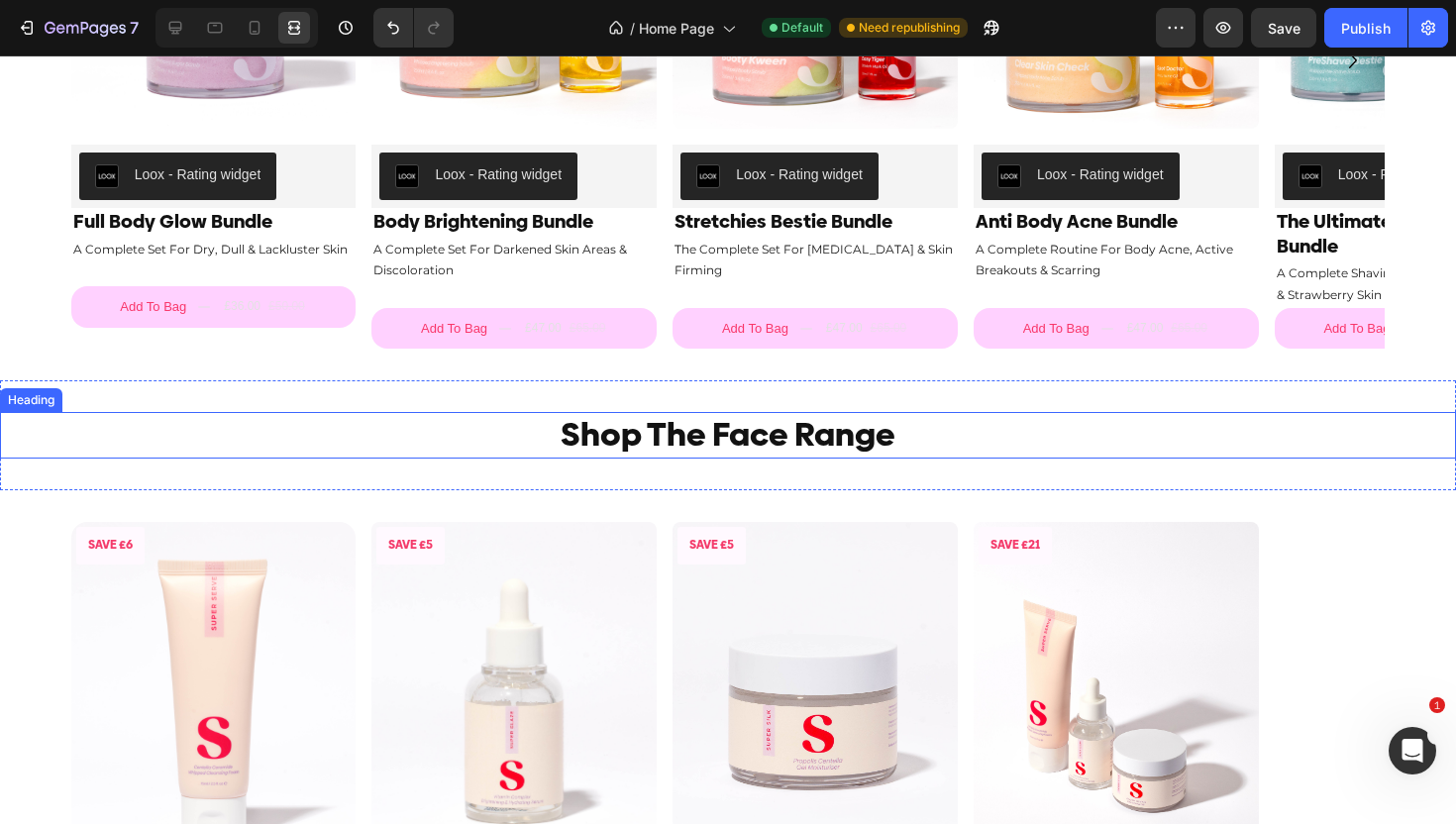 click on "Shop The Face Range" at bounding box center [728, 435] 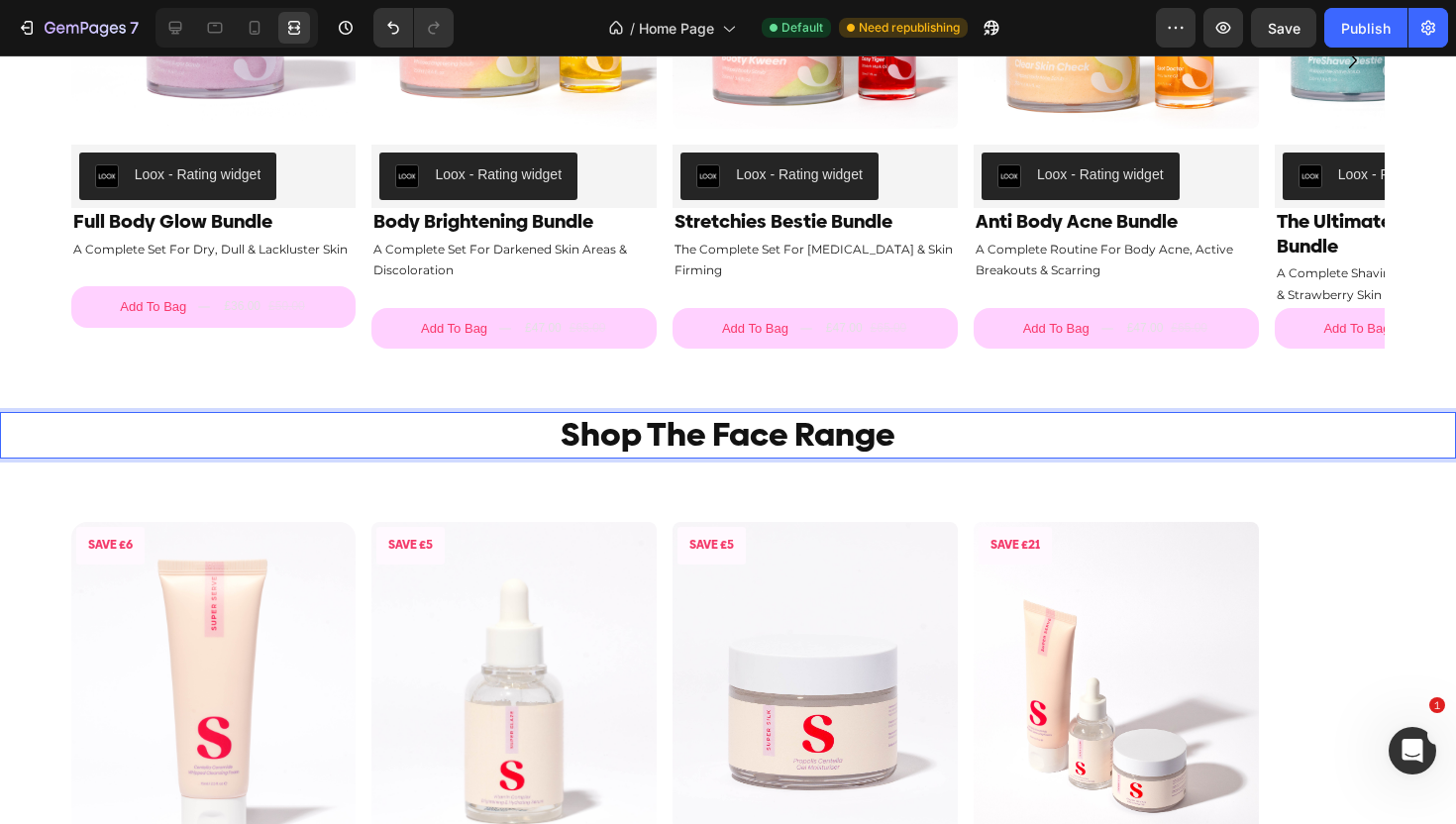 click on "Shop The Face Range" at bounding box center (728, 435) 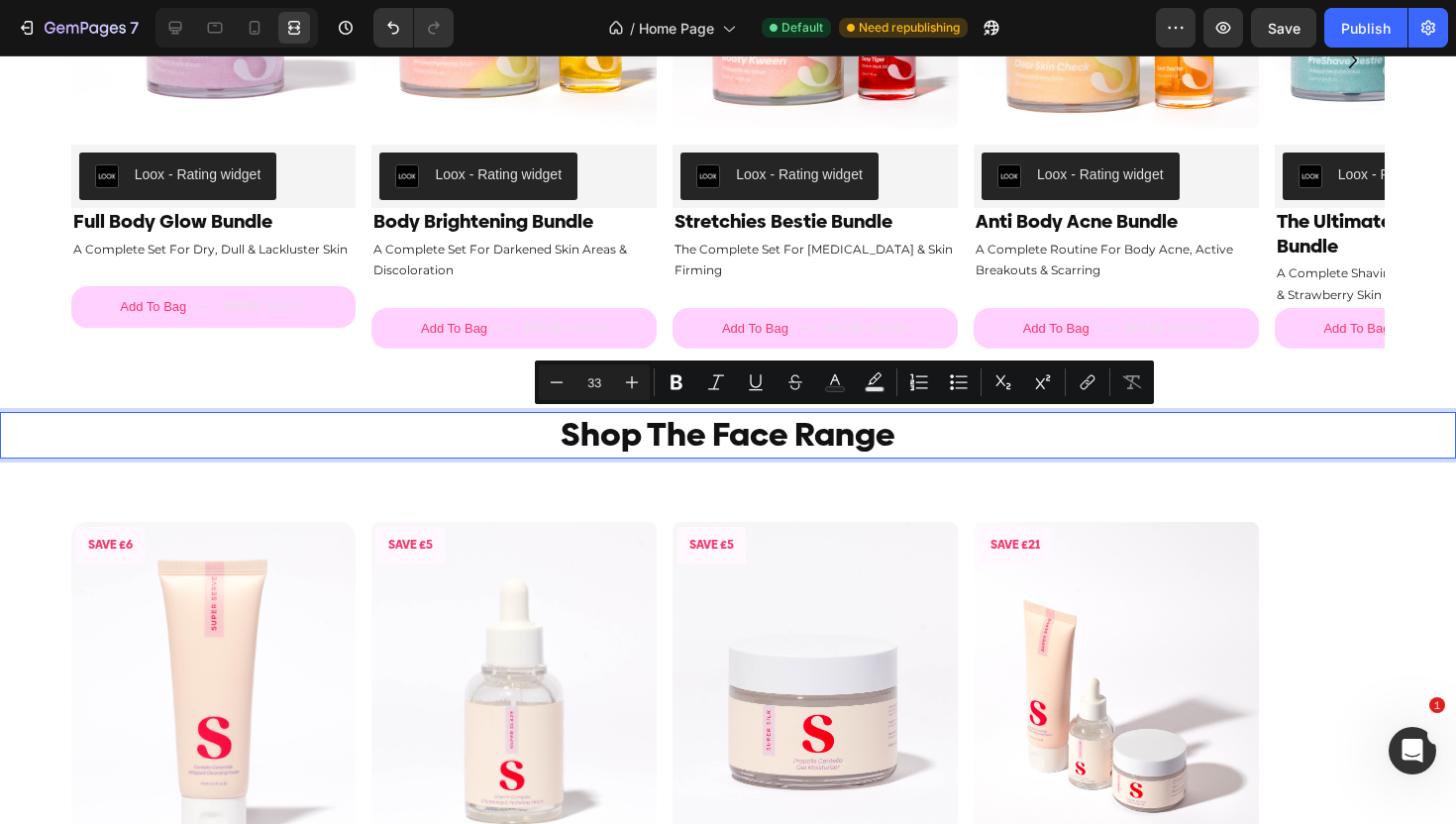 click on "Shop The Face Range" at bounding box center [728, 435] 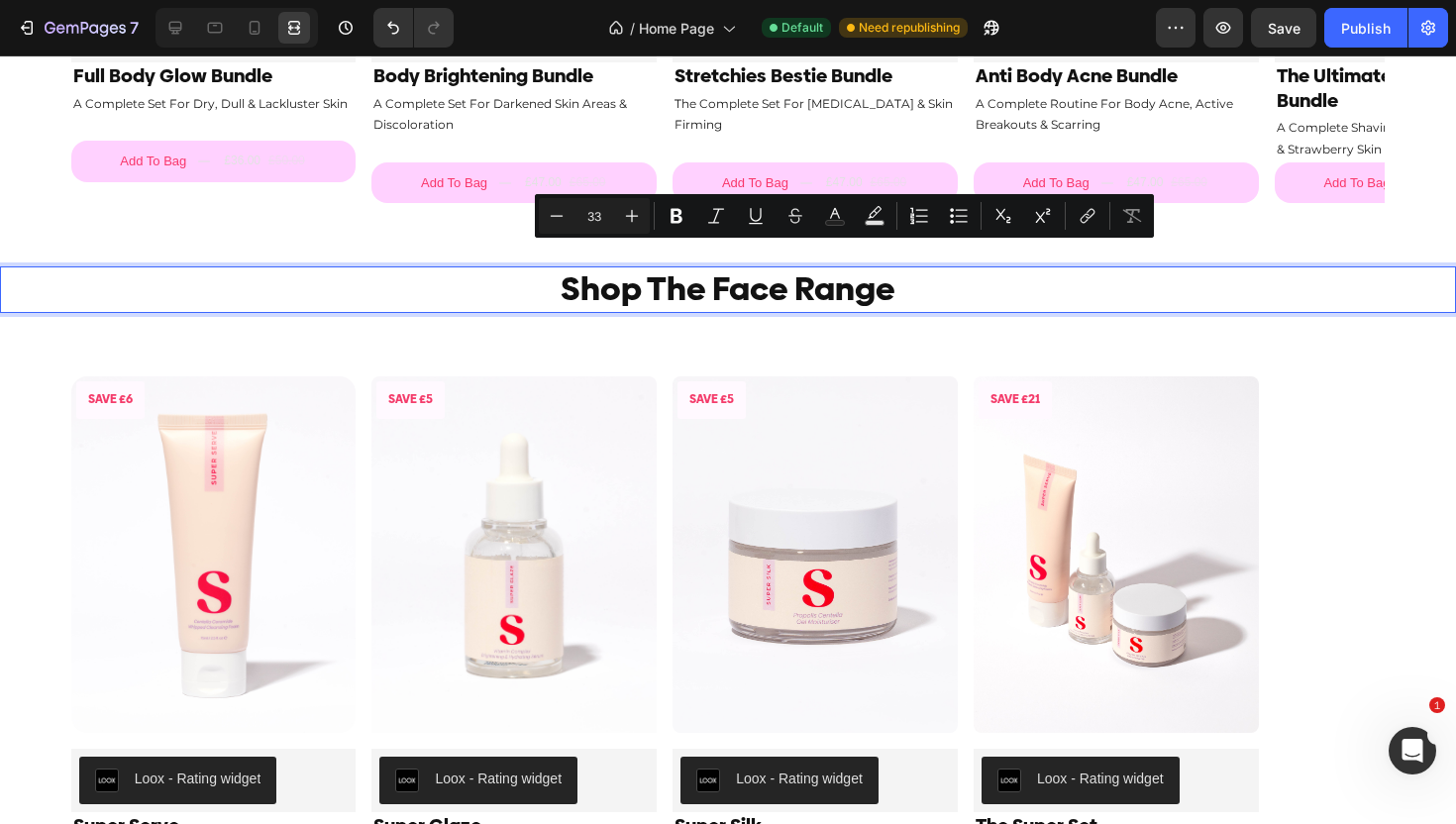 scroll, scrollTop: 1607, scrollLeft: 0, axis: vertical 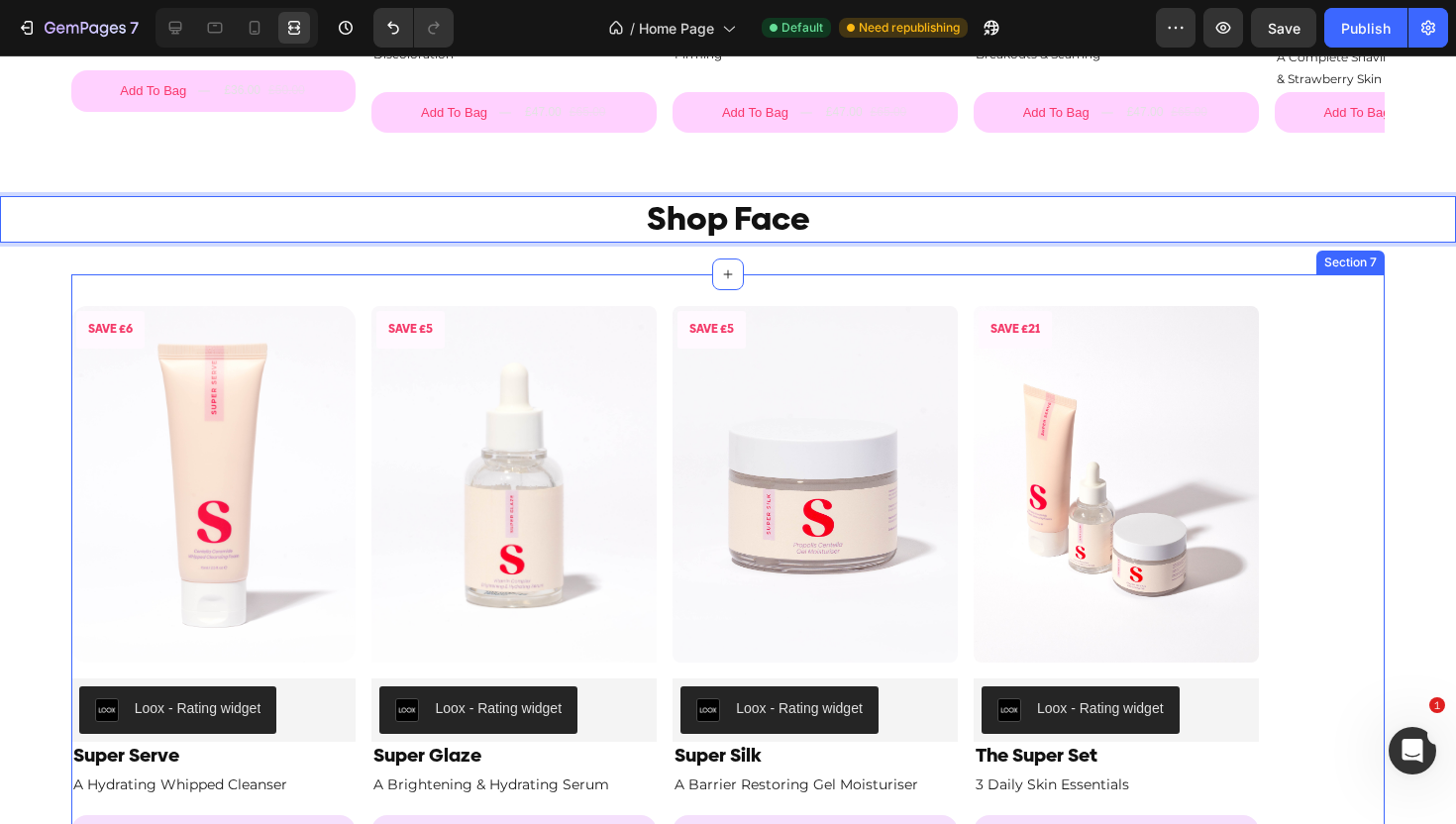 click on "SAVE £6 Product Badge Product Images Loox - Rating widget Loox Super Serve Product Title A Hydrating Whipped Cleanser Text Block Add To Bag
£22.00 £28.00 Add to Cart Product Row SAVE £5 Product Badge Product Images Loox - Rating widget Loox Super Glaze Product Title A Brightening & Hydrating Serum  Text Block Add To Bag
£19.00 £24.00 Add to Cart Product Row SAVE £5 Product Badge Product Images Loox - Rating widget Loox Super Silk Product Title A Barrier Restoring Gel Moisturiser Text Block Add To Bag
£20.00 £25.00 Add to Cart Product SAVE £21 Product Badge Product Images Loox - Rating widget Loox The Super Set Product Title 3 Daily Skin Essentials Text Block Add To Bag
£56.00 £77.00 Add to Cart Product
Carousel Section 7" at bounding box center (728, 580) 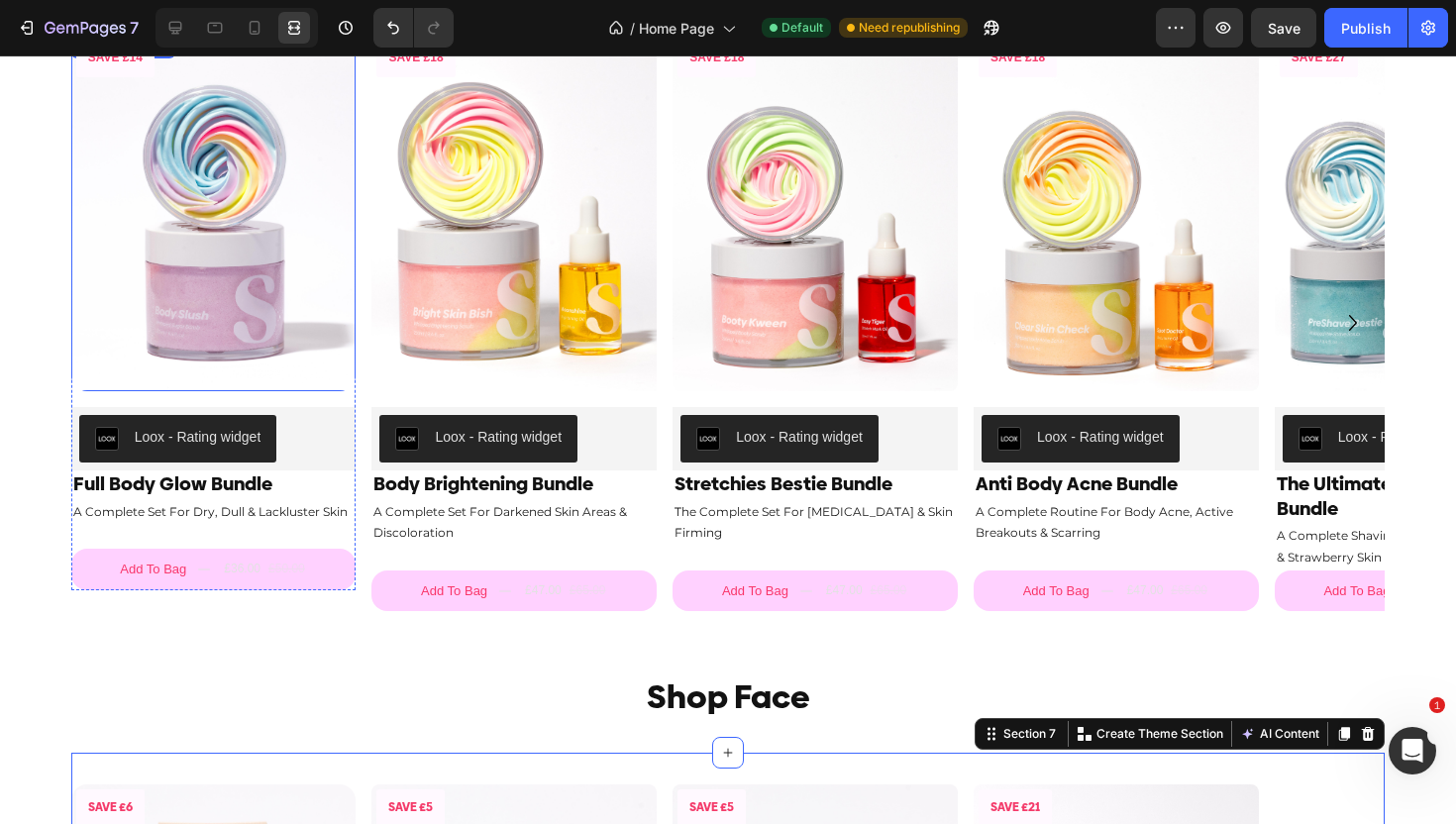 scroll, scrollTop: 1130, scrollLeft: 0, axis: vertical 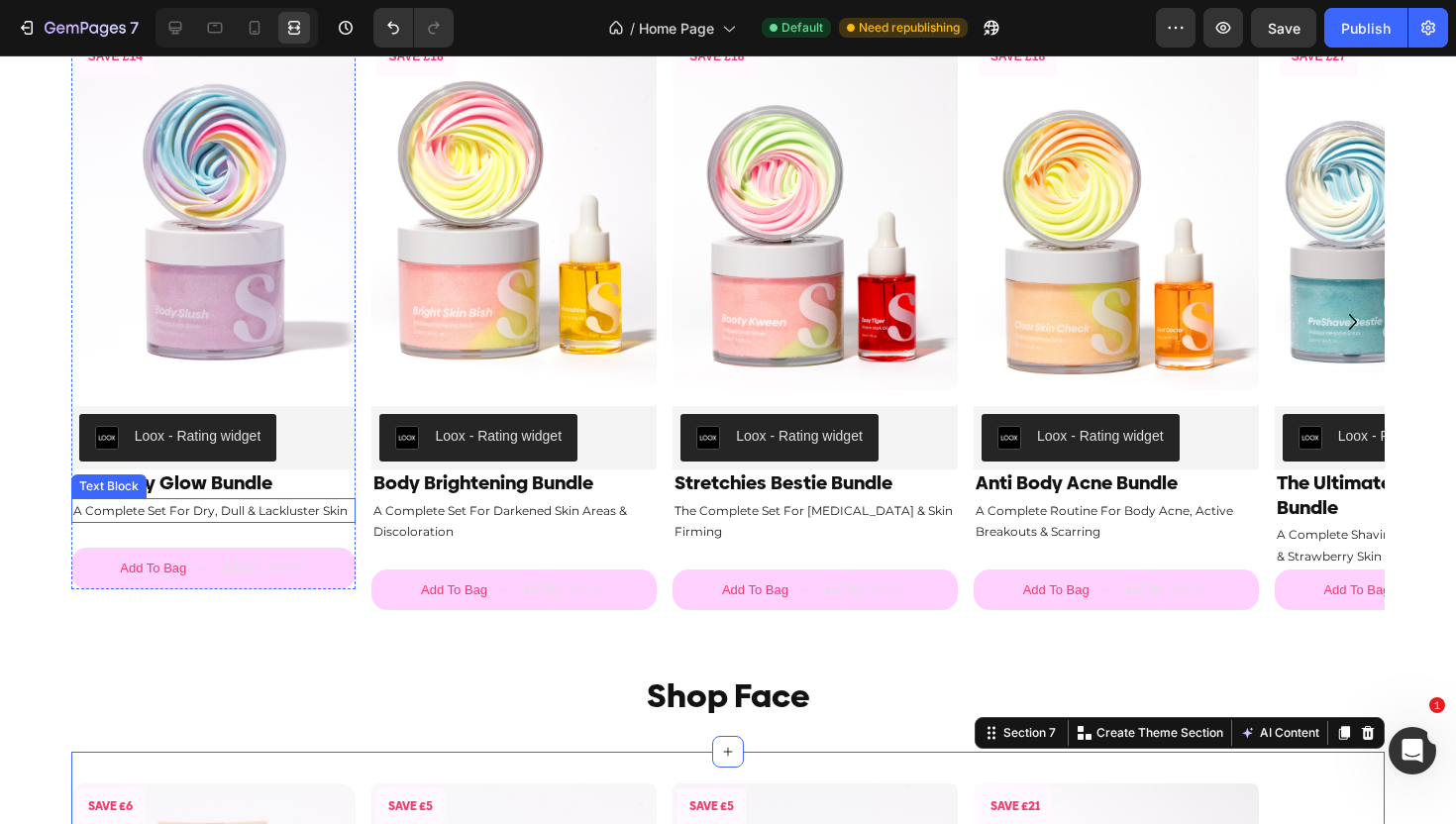 click on "A Complete Set For Dry, Dull & Lackluster Skin" at bounding box center [214, 511] 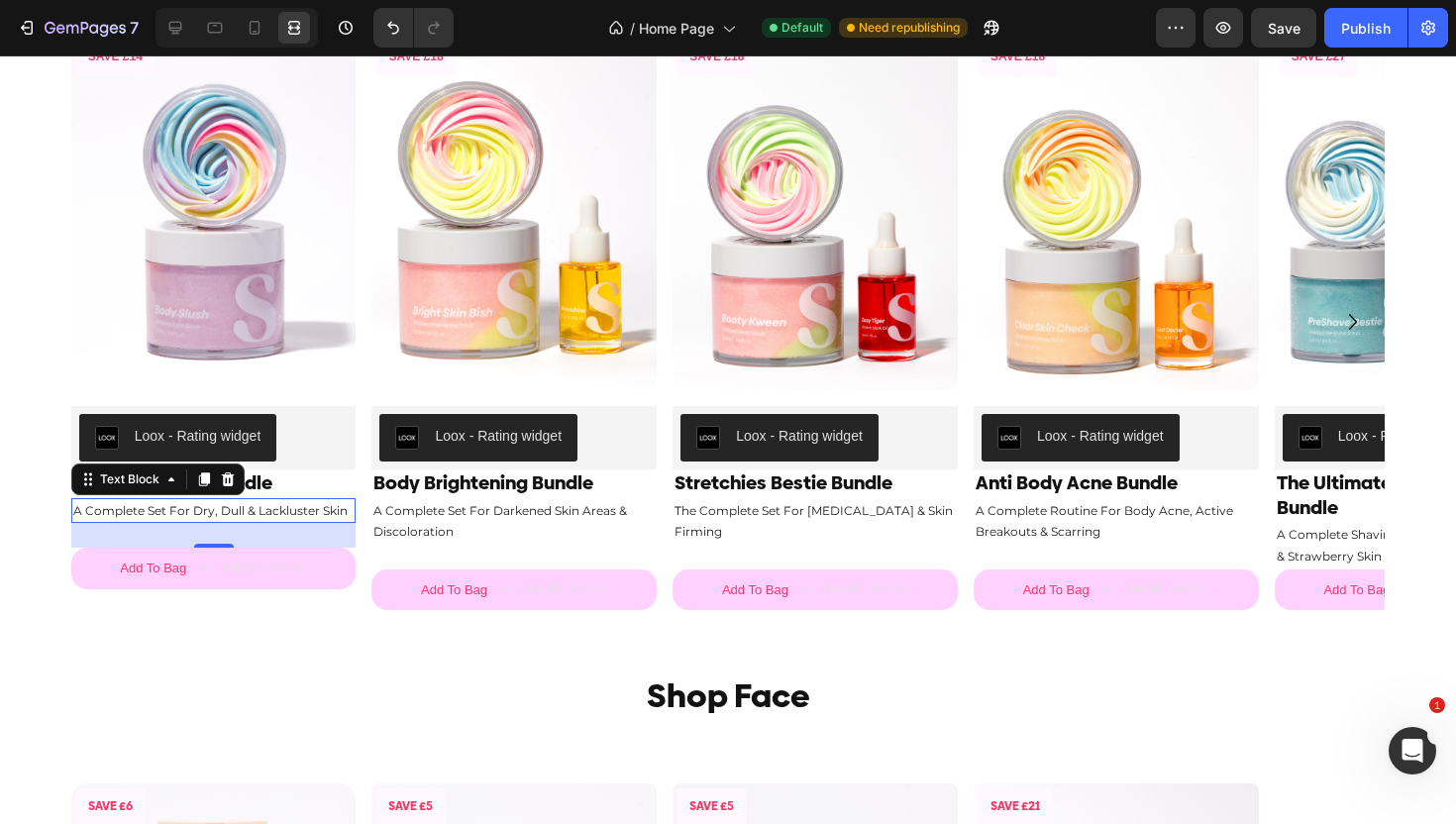 click on "A Complete Set For Dry, Dull & Lackluster Skin" at bounding box center [214, 511] 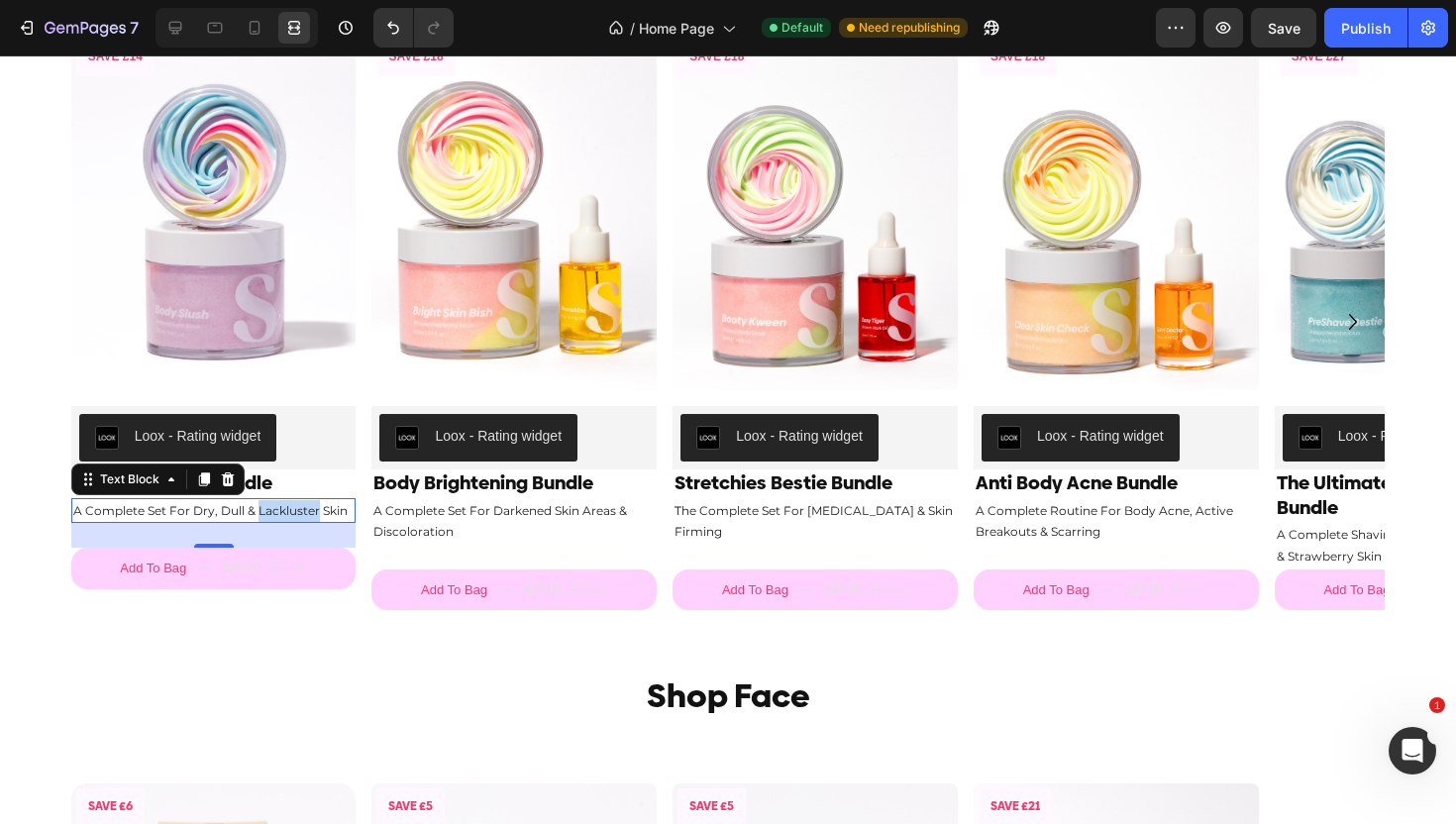 click on "A Complete Set For Dry, Dull & Lackluster Skin" at bounding box center [214, 511] 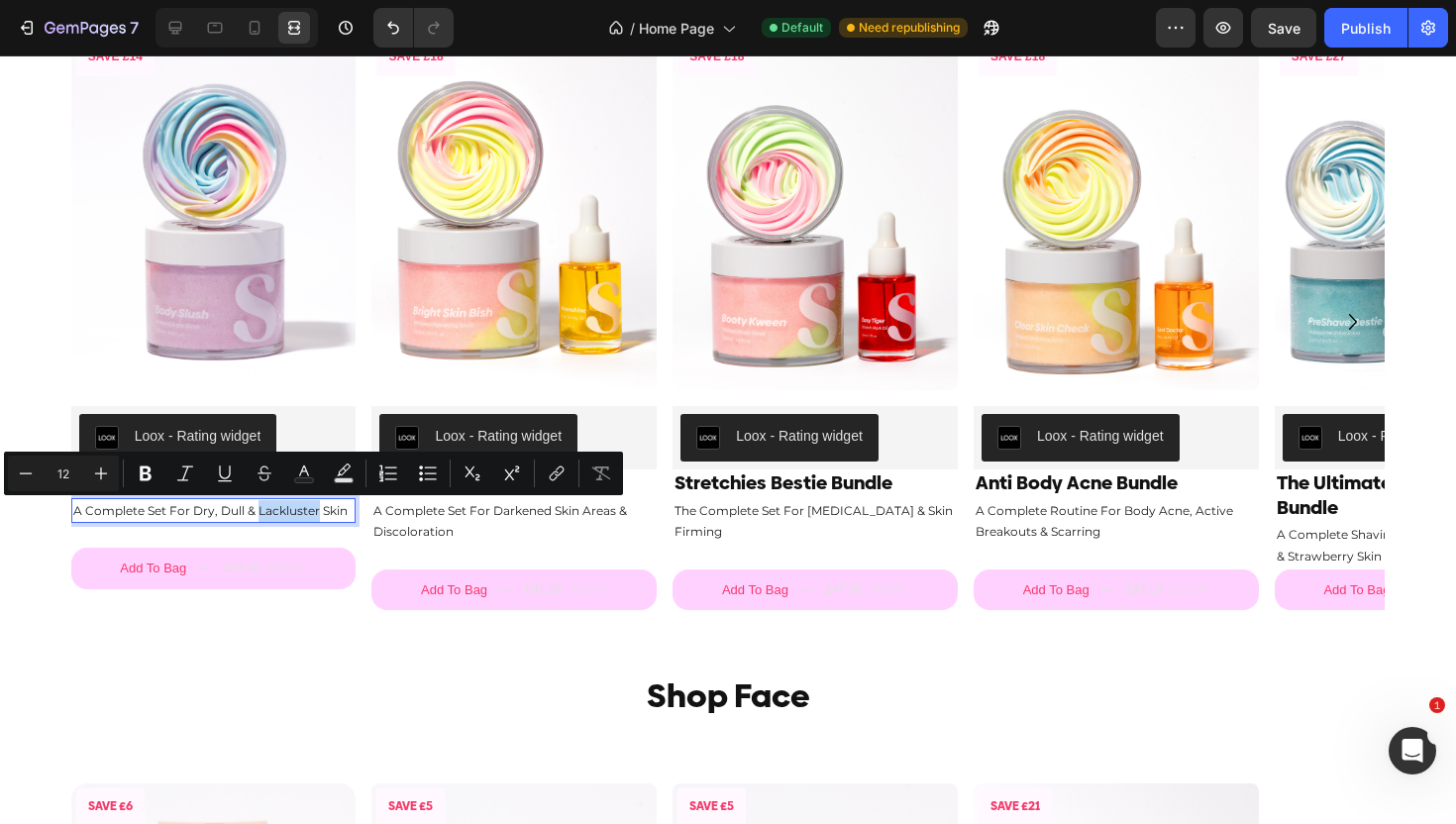 click on "A Complete Set For Dry, Dull & Lackluster Skin" at bounding box center [214, 511] 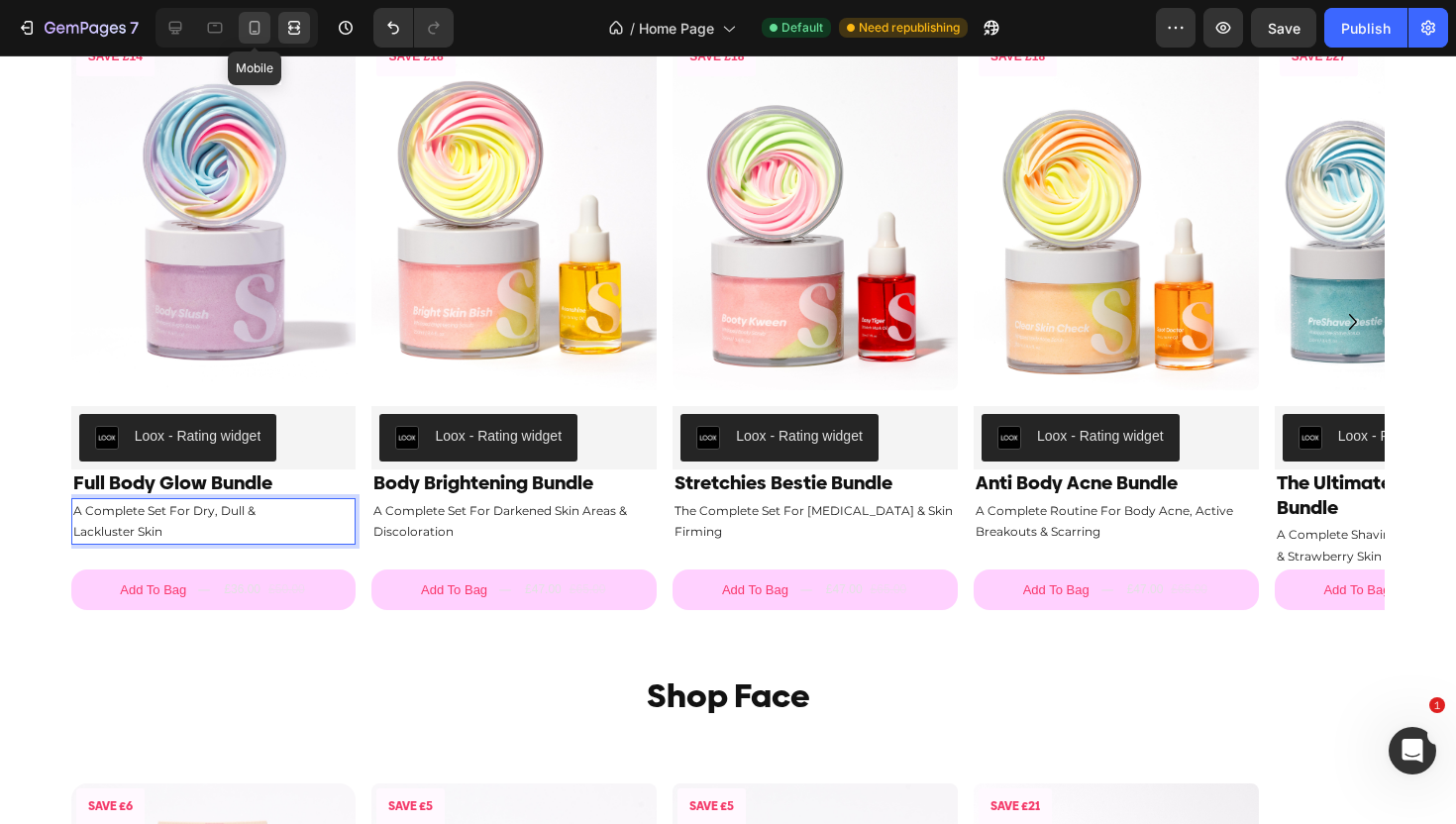 click 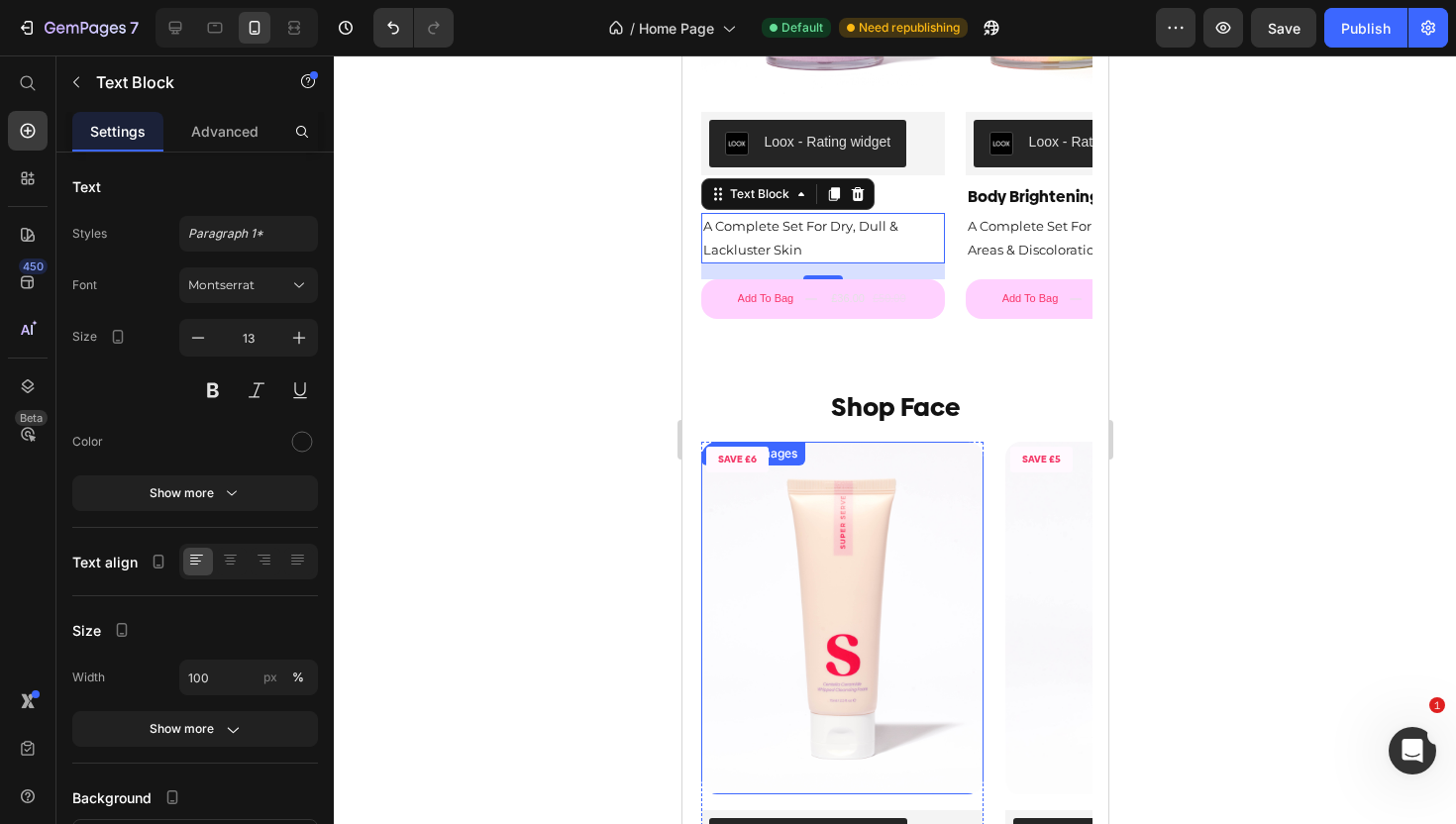 scroll, scrollTop: 1383, scrollLeft: 0, axis: vertical 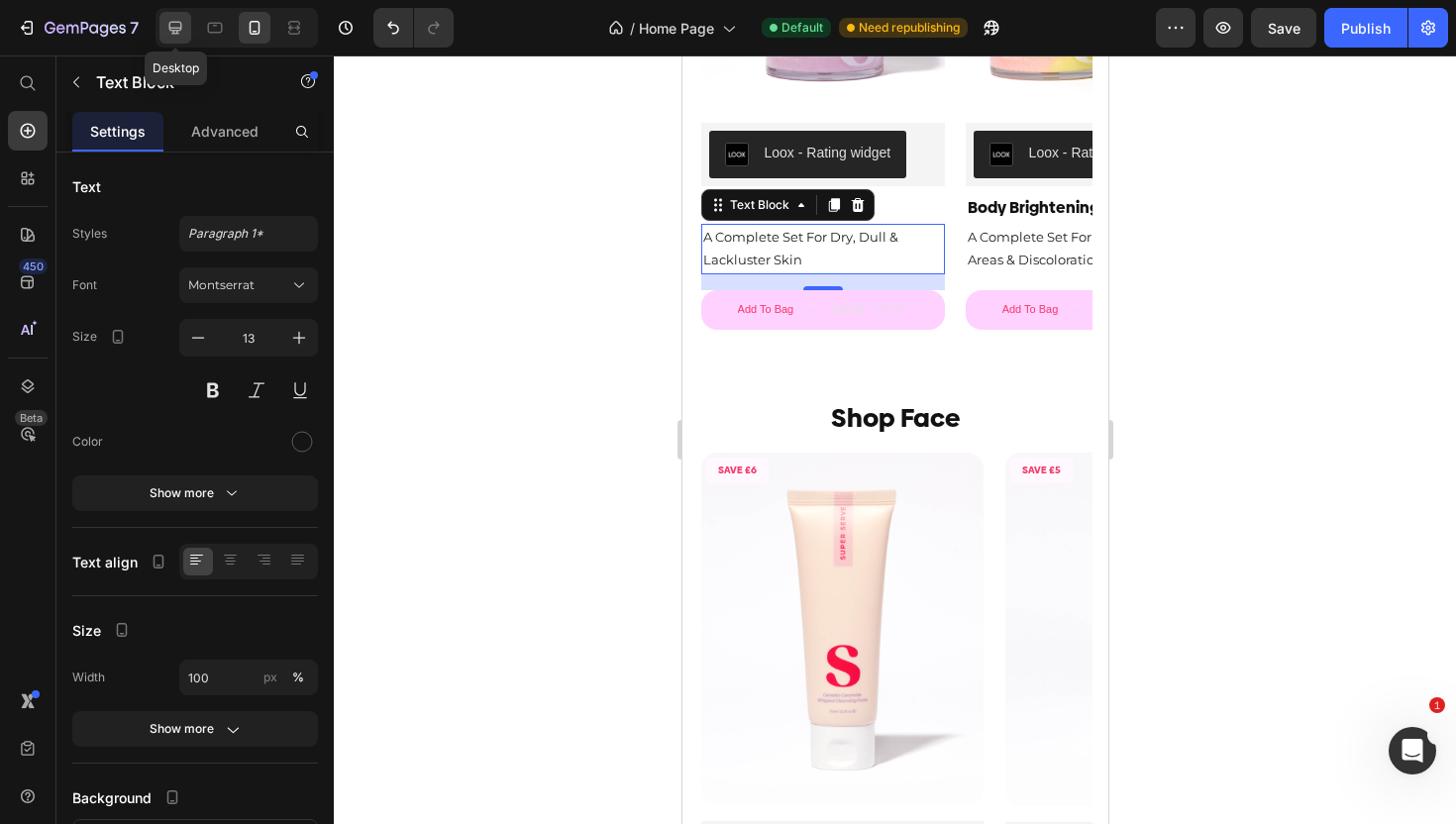 click 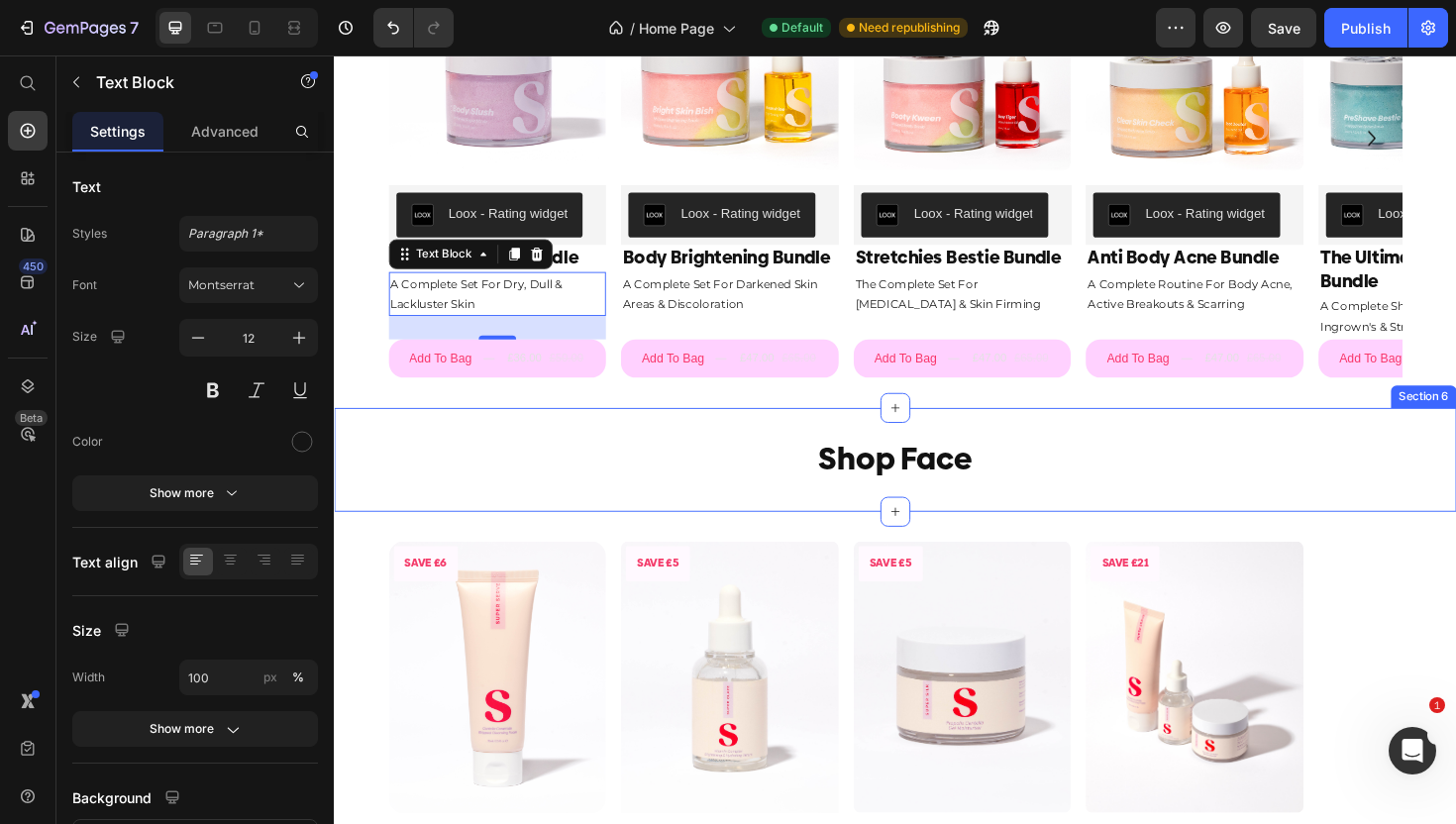 scroll, scrollTop: 965, scrollLeft: 0, axis: vertical 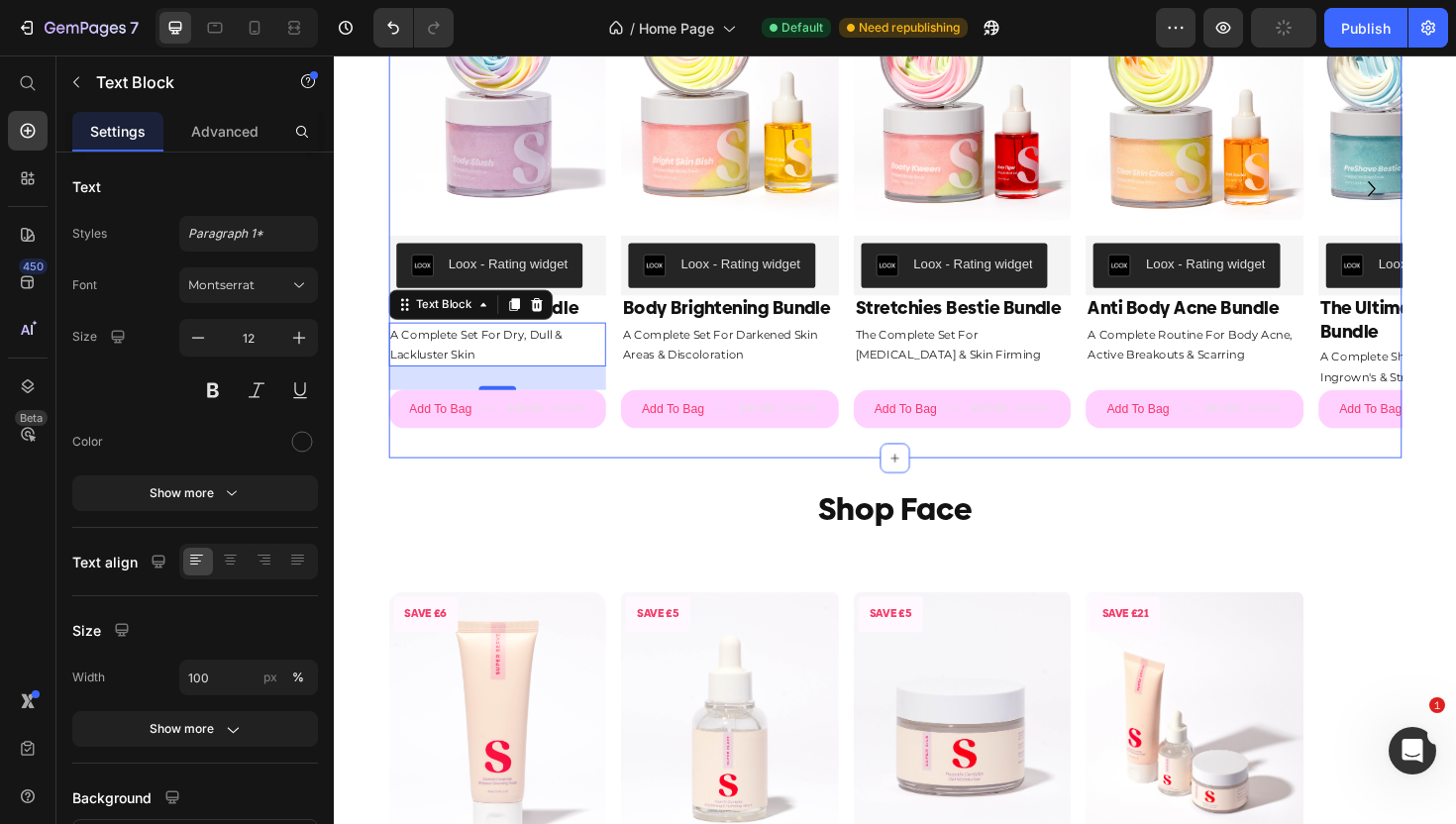 click on "SAVE £14 Product Badge Product Images Loox - Rating widget Loox Full Body Glow Bundle Product Title A Complete Set For Dry, Dull &  Lackluster Skin Text Block   25 Add To Bag
£36.00 £50.00 Add to Cart Product Row SAVE £18 Product Badge Product Images Loox - Rating widget Loox Body Brightening Bundle Product Title A Complete Set For Darkened Skin Areas & Discoloration  Text Block Add To Bag
£47.00 £65.00 Add to Cart Product Row SAVE £18 Product Badge Product Images Loox - Rating widget Loox Stretchies Bestie Bundle Product Title The Complete Set For Stretch Marks & Skin Firming Text Block Add To Bag
£47.00 £65.00 Add to Cart Product SAVE £18 Product Badge Product Images Loox - Rating widget Loox Anti Body Acne Bundle Product Title A Complete Routine For Body Acne, Active Breakouts & Scarring Text Block Add To Bag
£47.00 £65.00 Add to Cart Product SAVE £27 Product Badge Product Images Loox - Rating widget Loox Product Title" at bounding box center (928, 196) 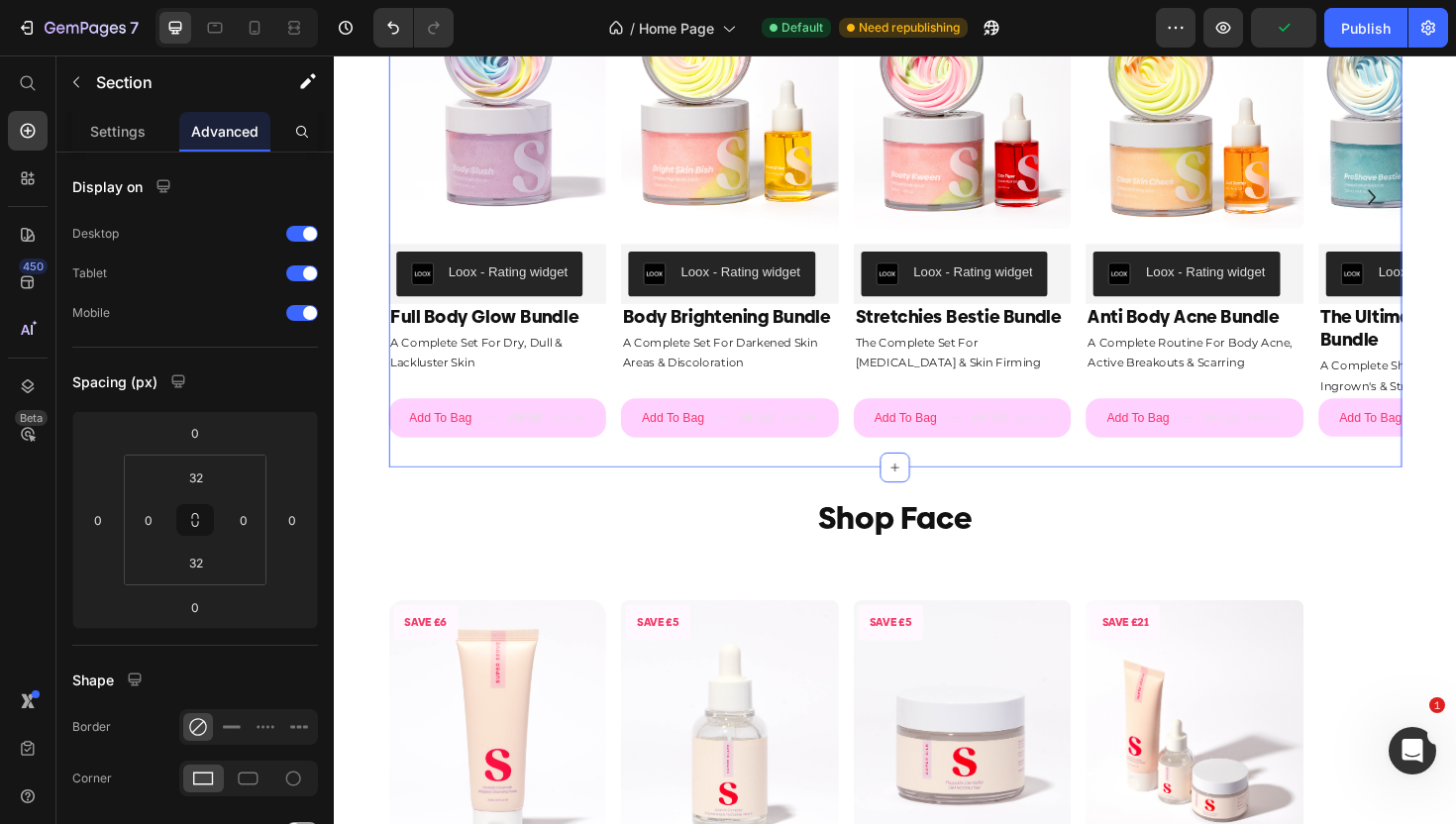 scroll, scrollTop: 1111, scrollLeft: 0, axis: vertical 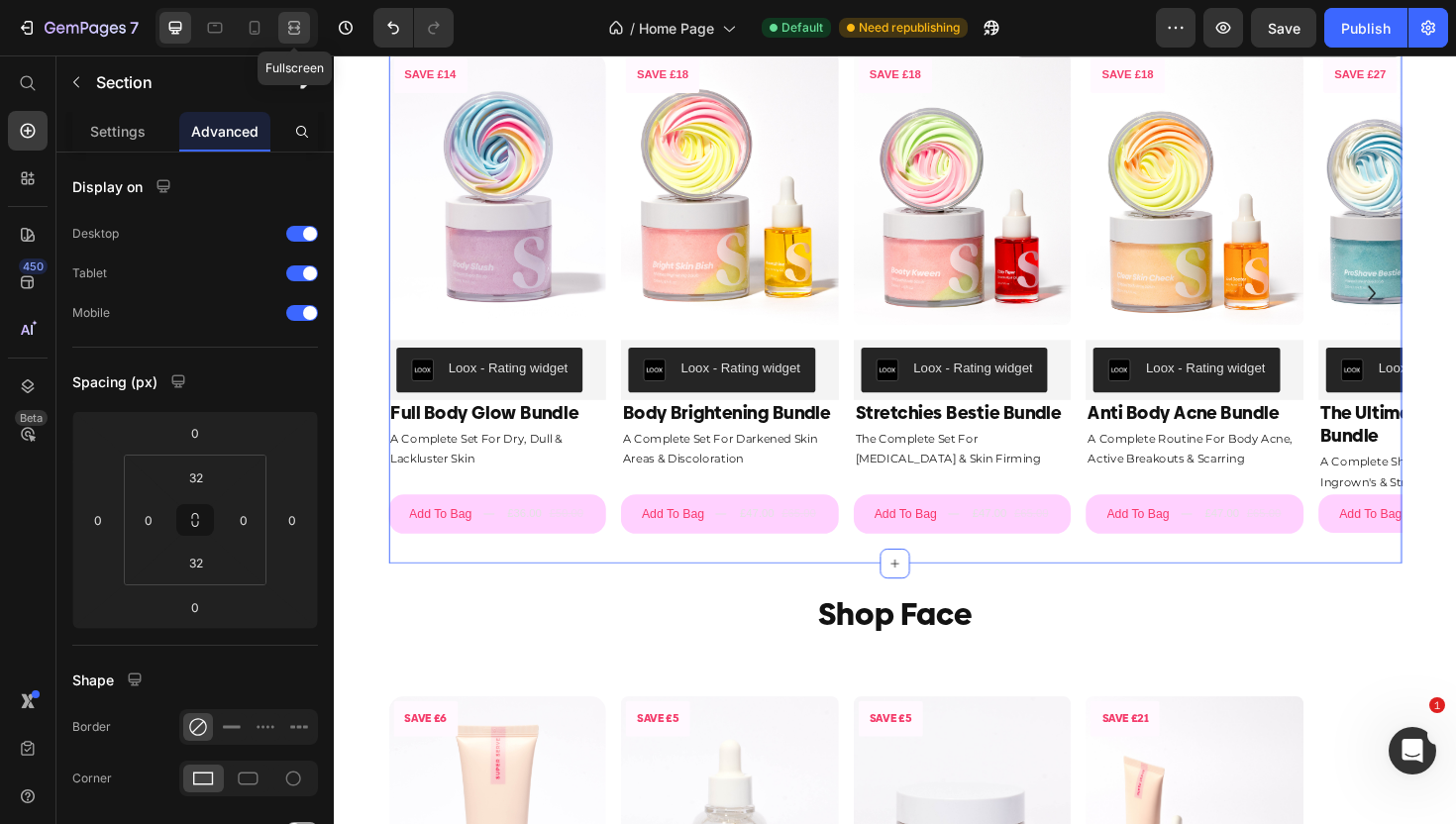 click 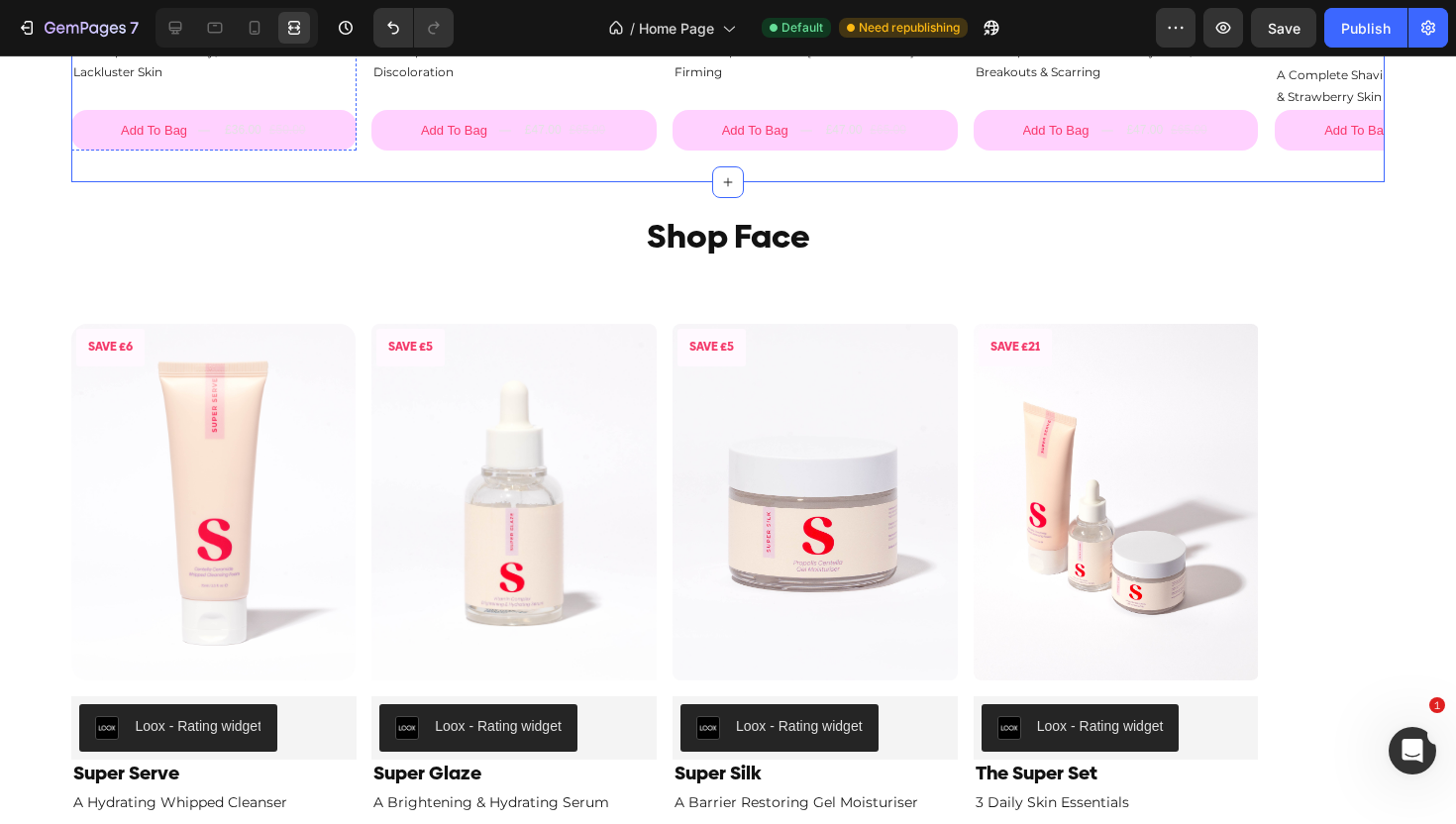 scroll, scrollTop: 1586, scrollLeft: 0, axis: vertical 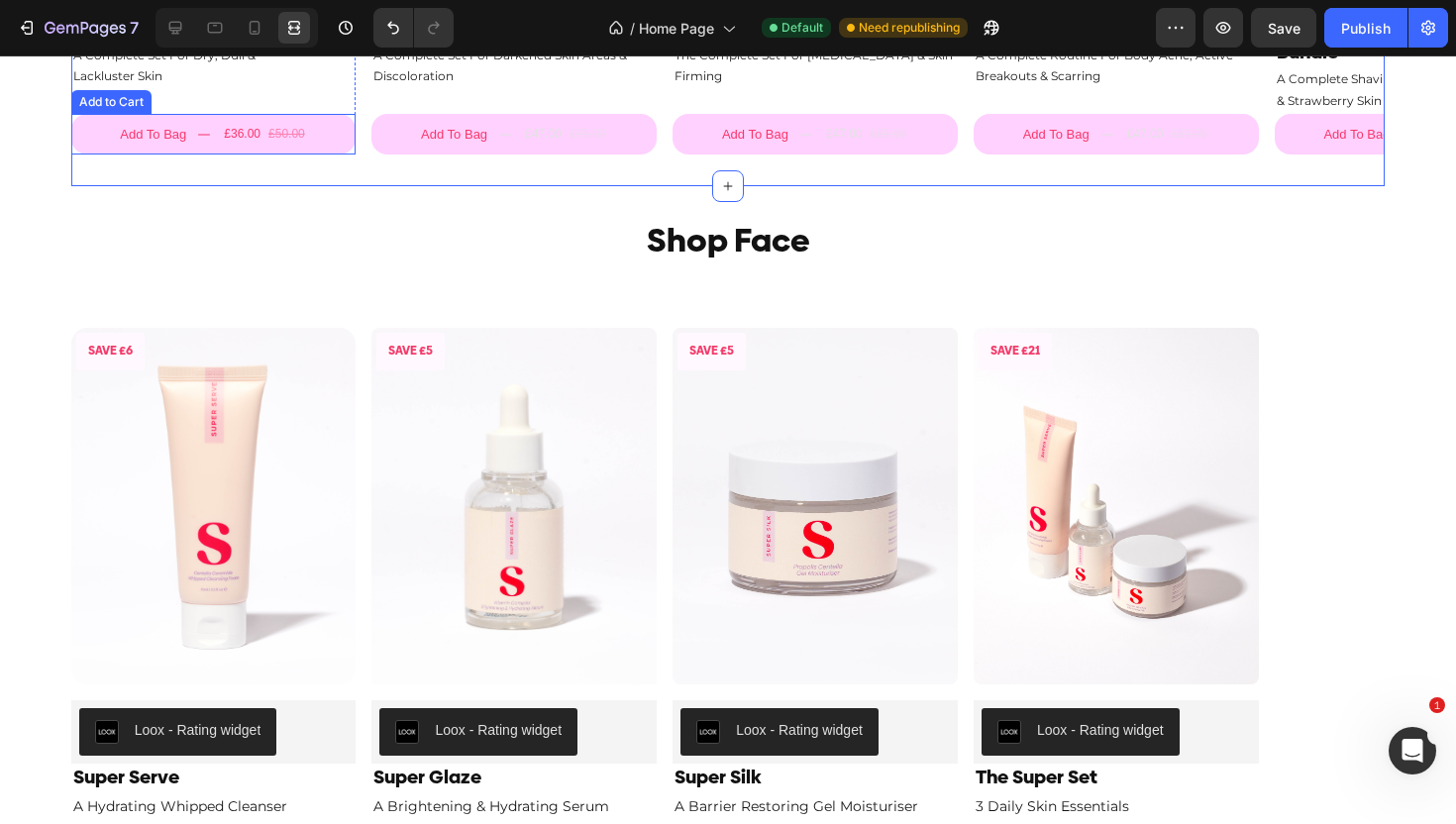 click on "£50.00" at bounding box center [286, 135] 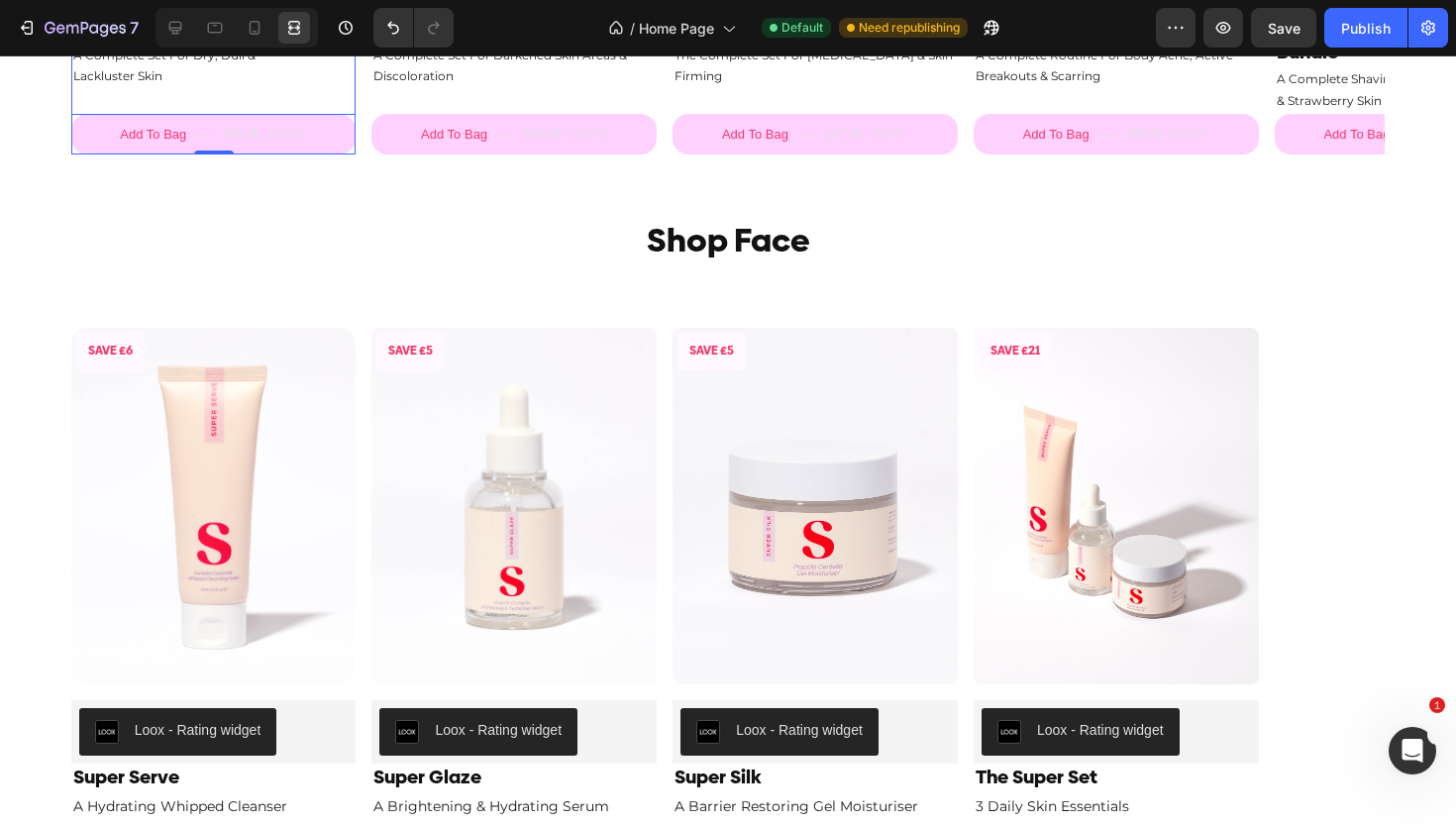 click on "Full Body Glow Bundle Product Title A Complete Set For Dry, Dull &  Lackluster Skin Text Block Add To Bag
£36.00 £50.00 Add to Cart   0" at bounding box center [214, 84] 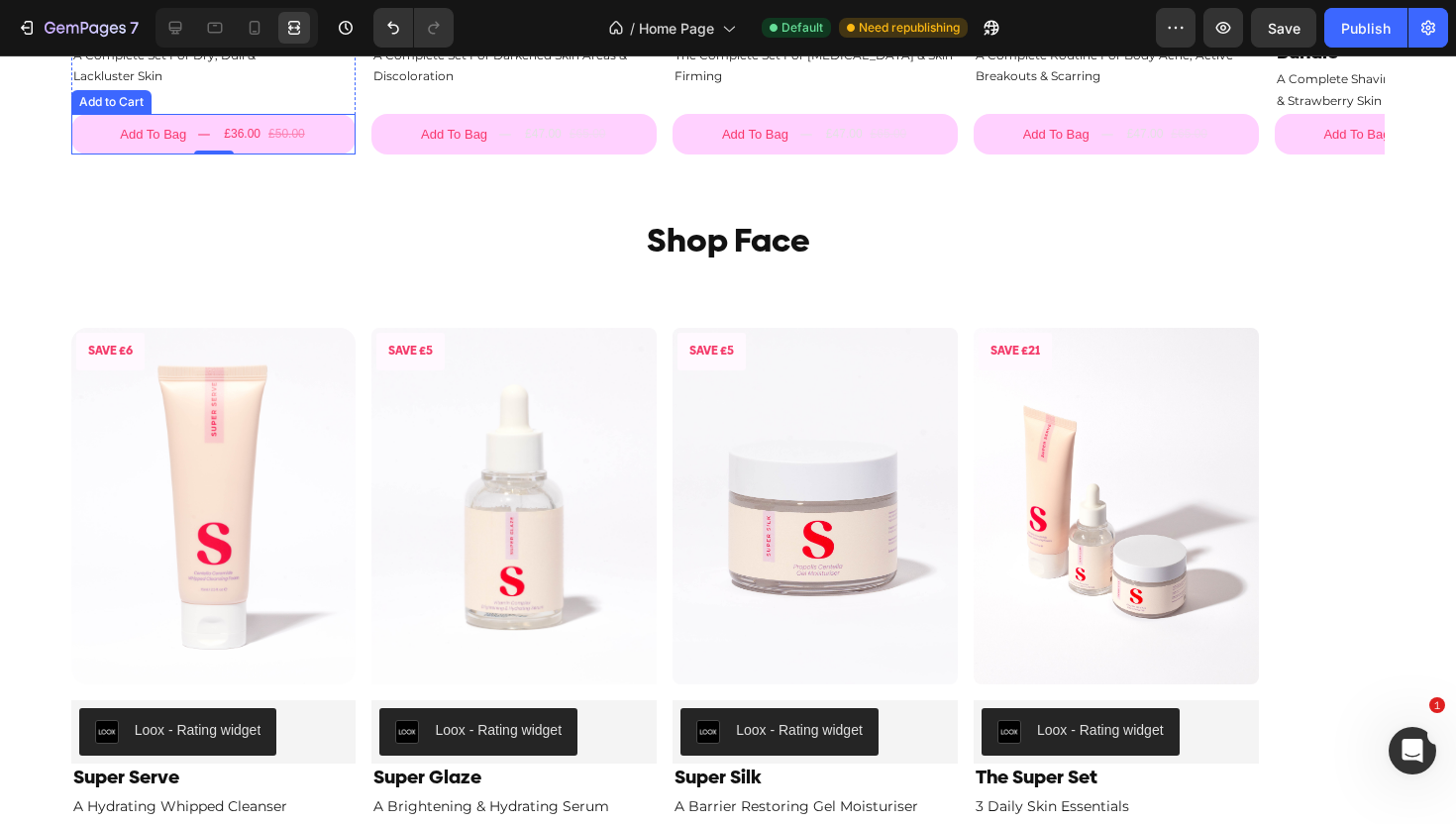 click on "Add To Bag
£36.00 £50.00" at bounding box center [214, 135] 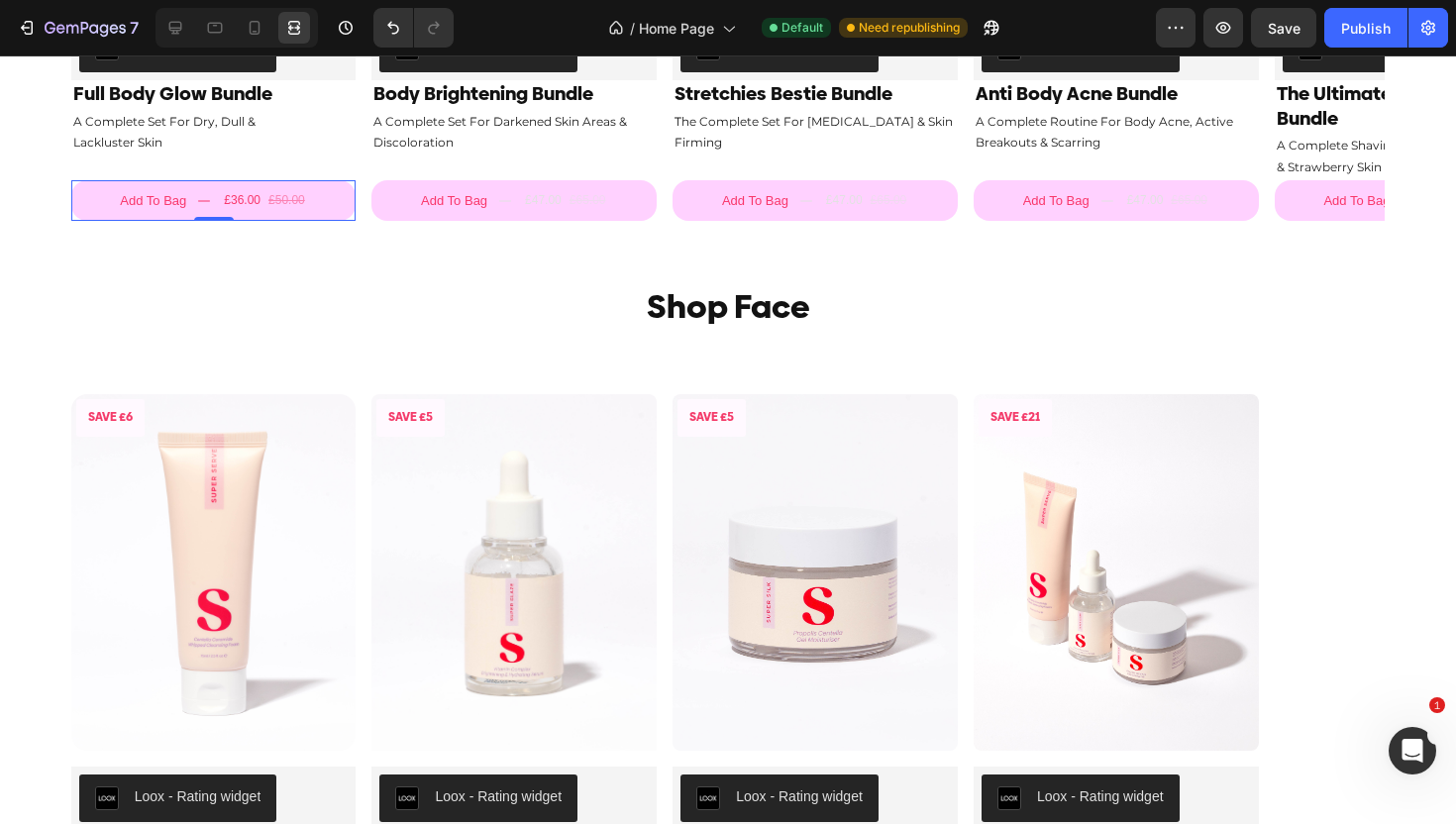 scroll, scrollTop: 1490, scrollLeft: 0, axis: vertical 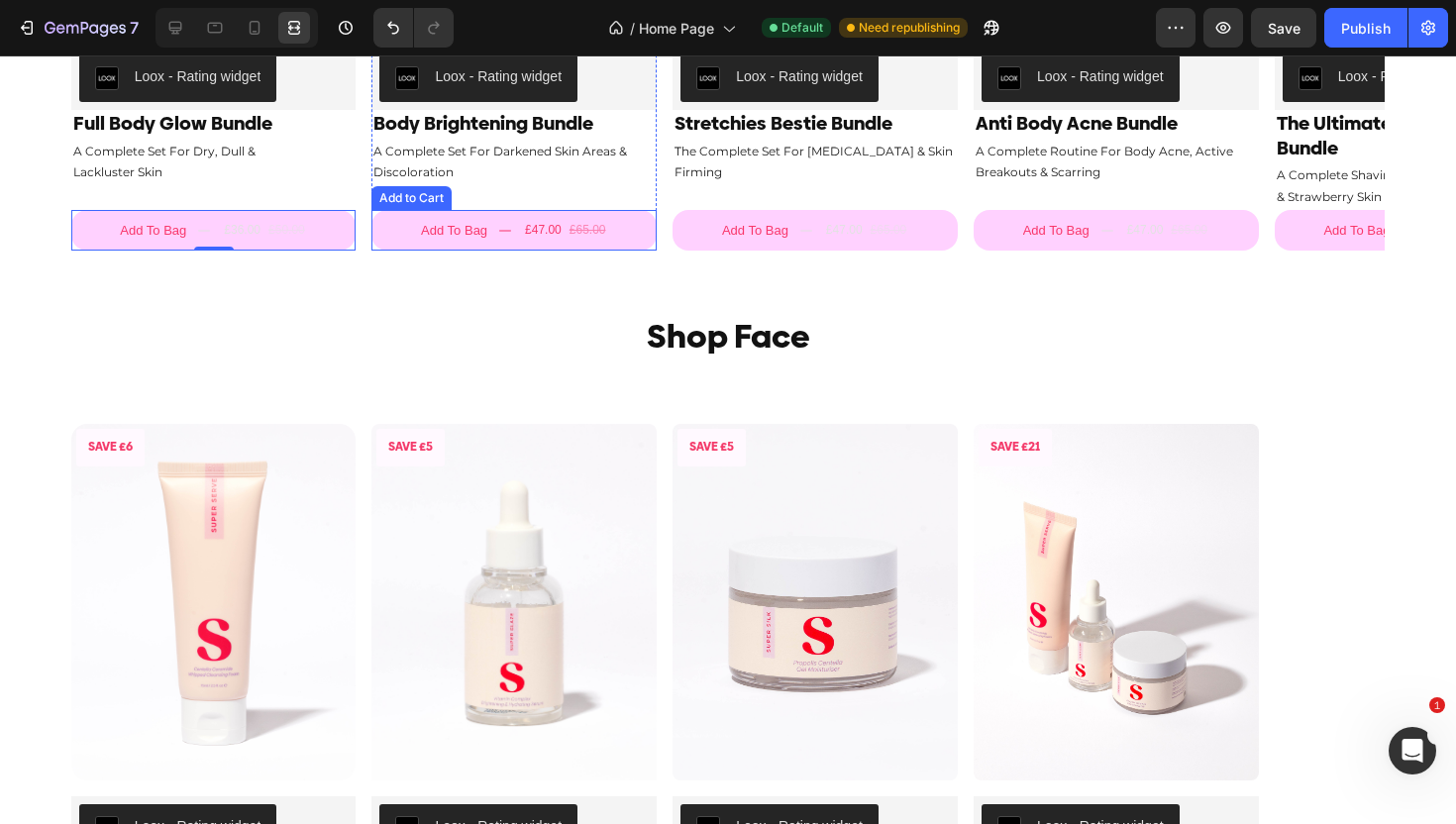 click on "£65.00" at bounding box center [587, 231] 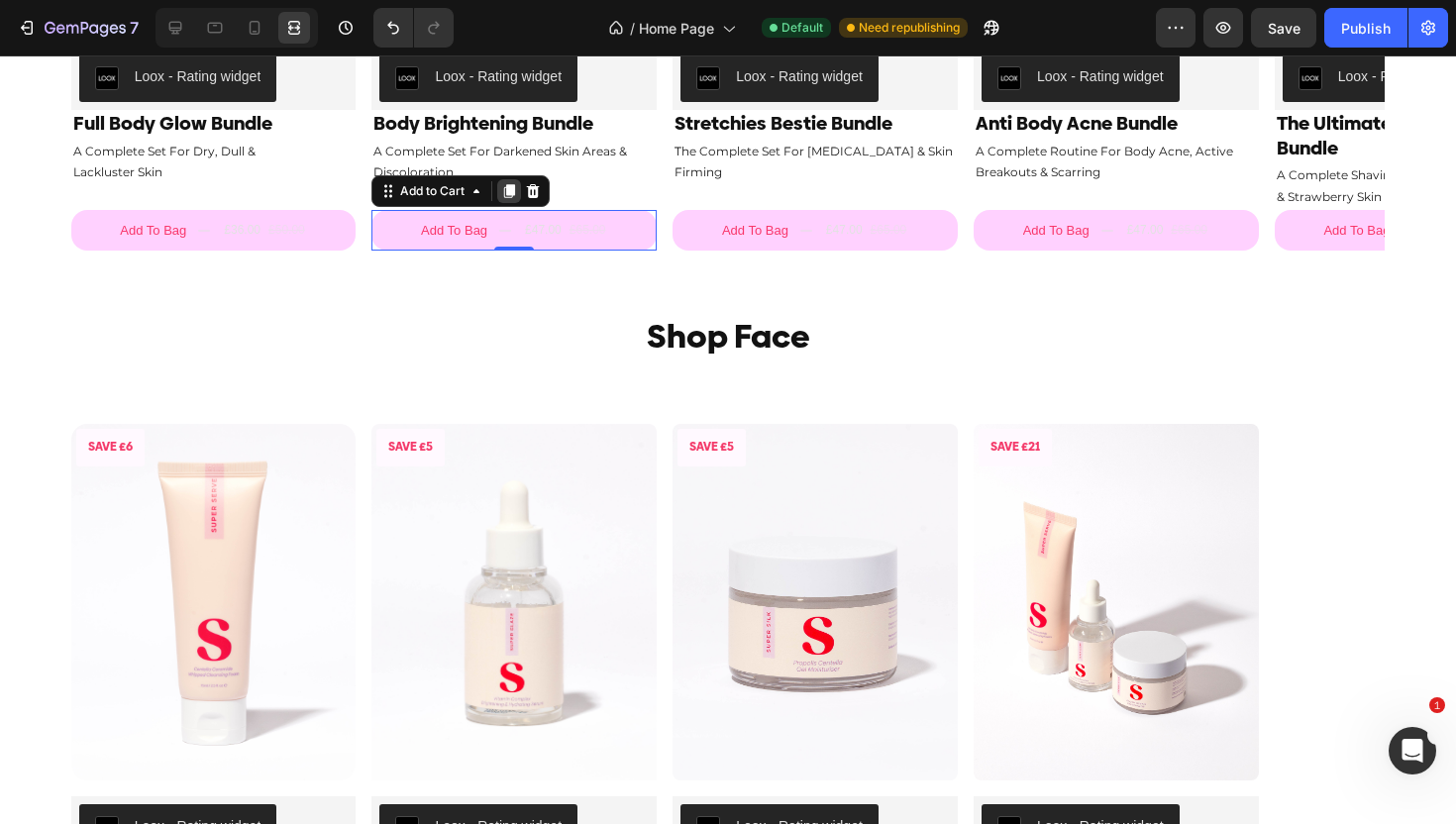 click 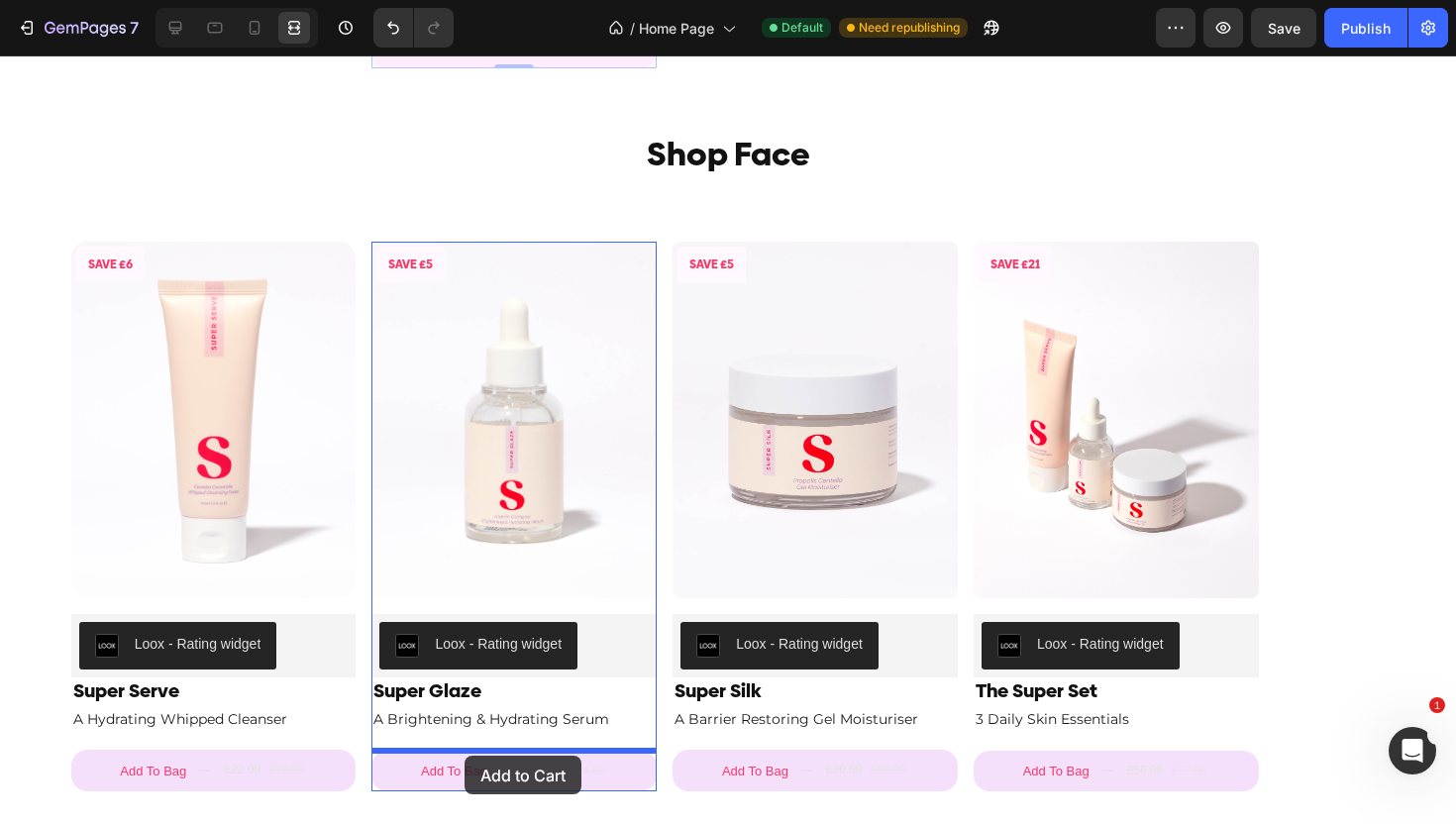 scroll, scrollTop: 1736, scrollLeft: 0, axis: vertical 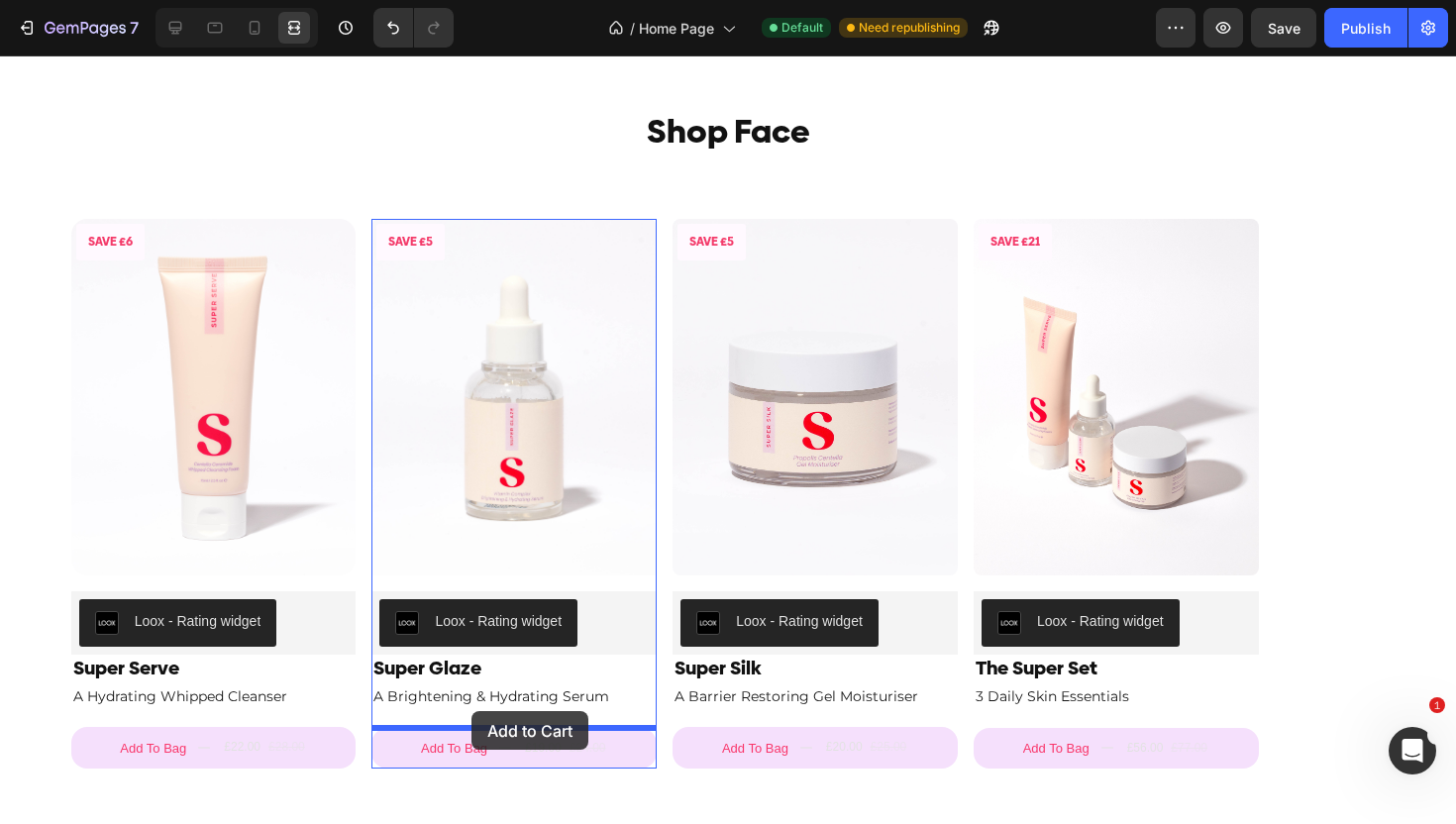 drag, startPoint x: 391, startPoint y: 236, endPoint x: 471, endPoint y: 712, distance: 482.6759 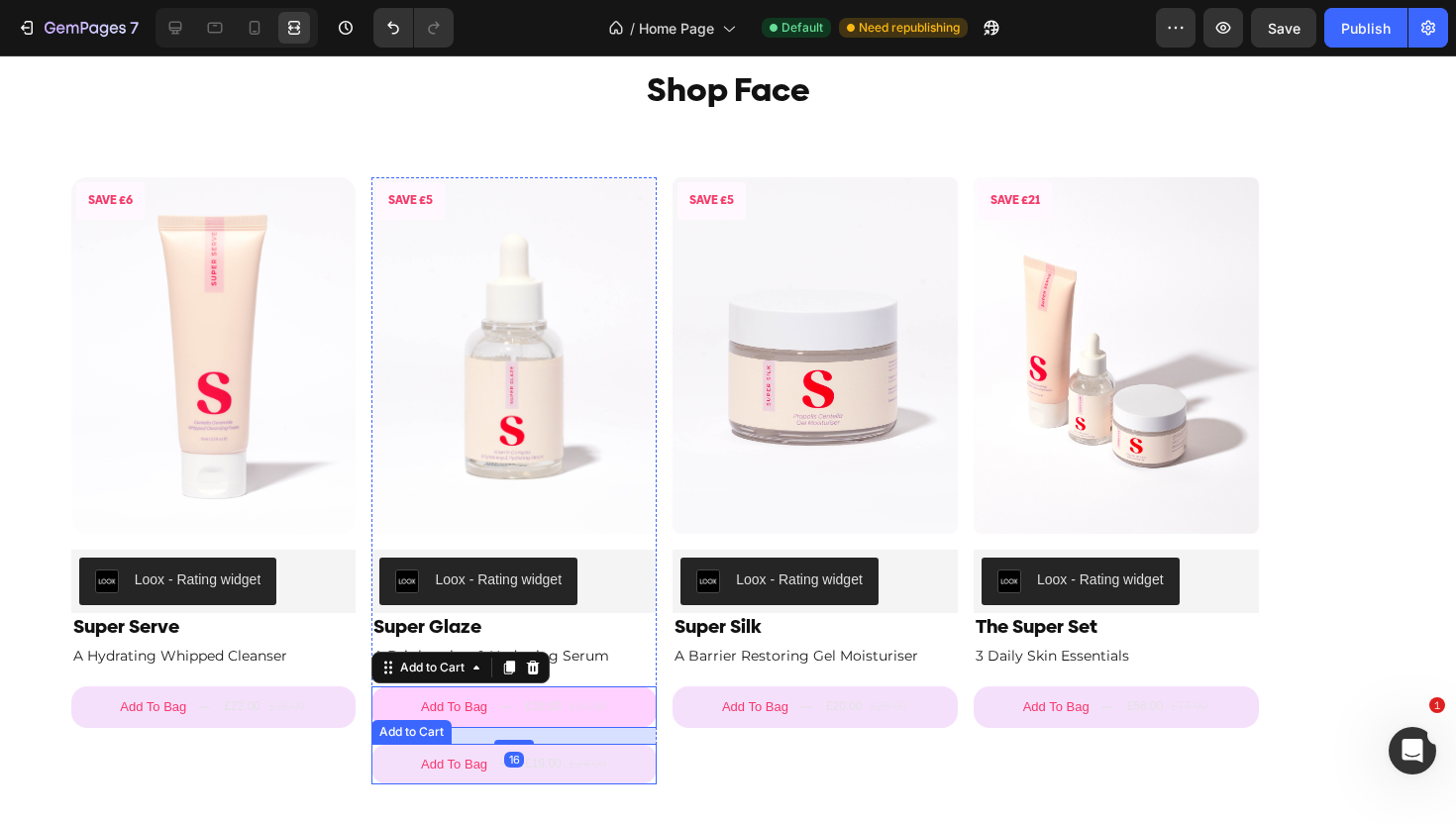 click on "Add To Bag
£19.00 £24.00" at bounding box center (514, 765) 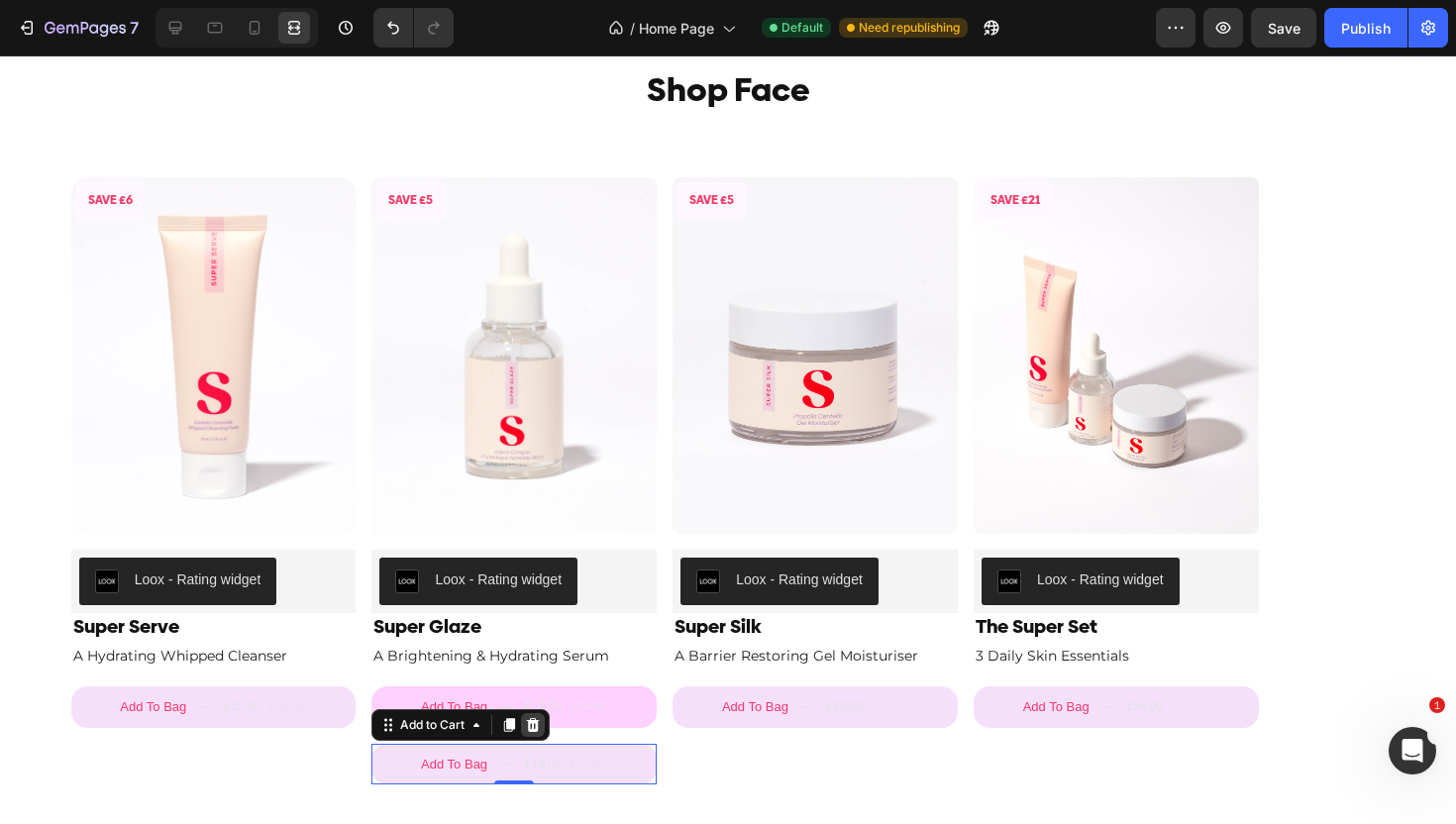 click 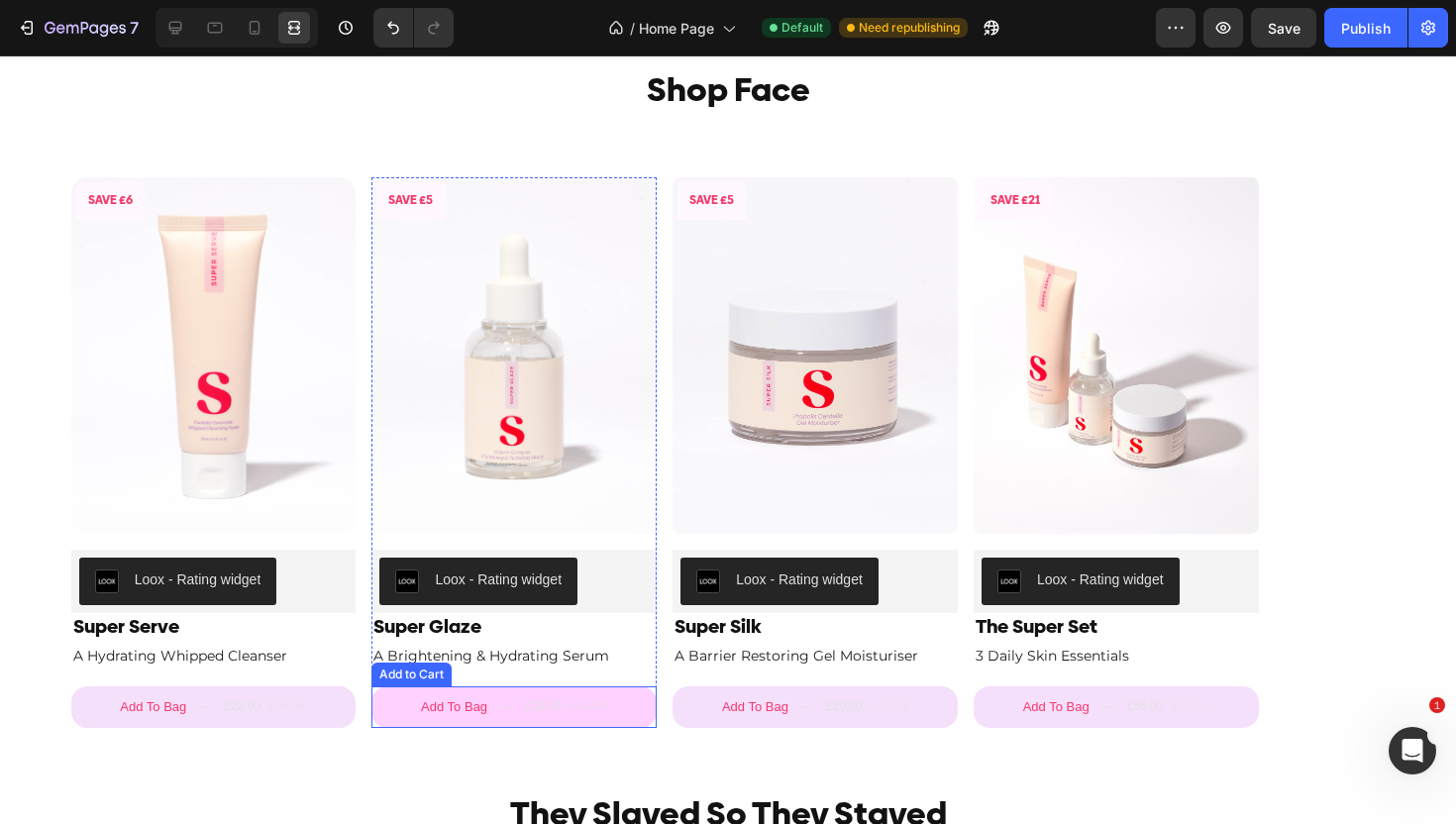 click on "£19.00" at bounding box center [543, 707] 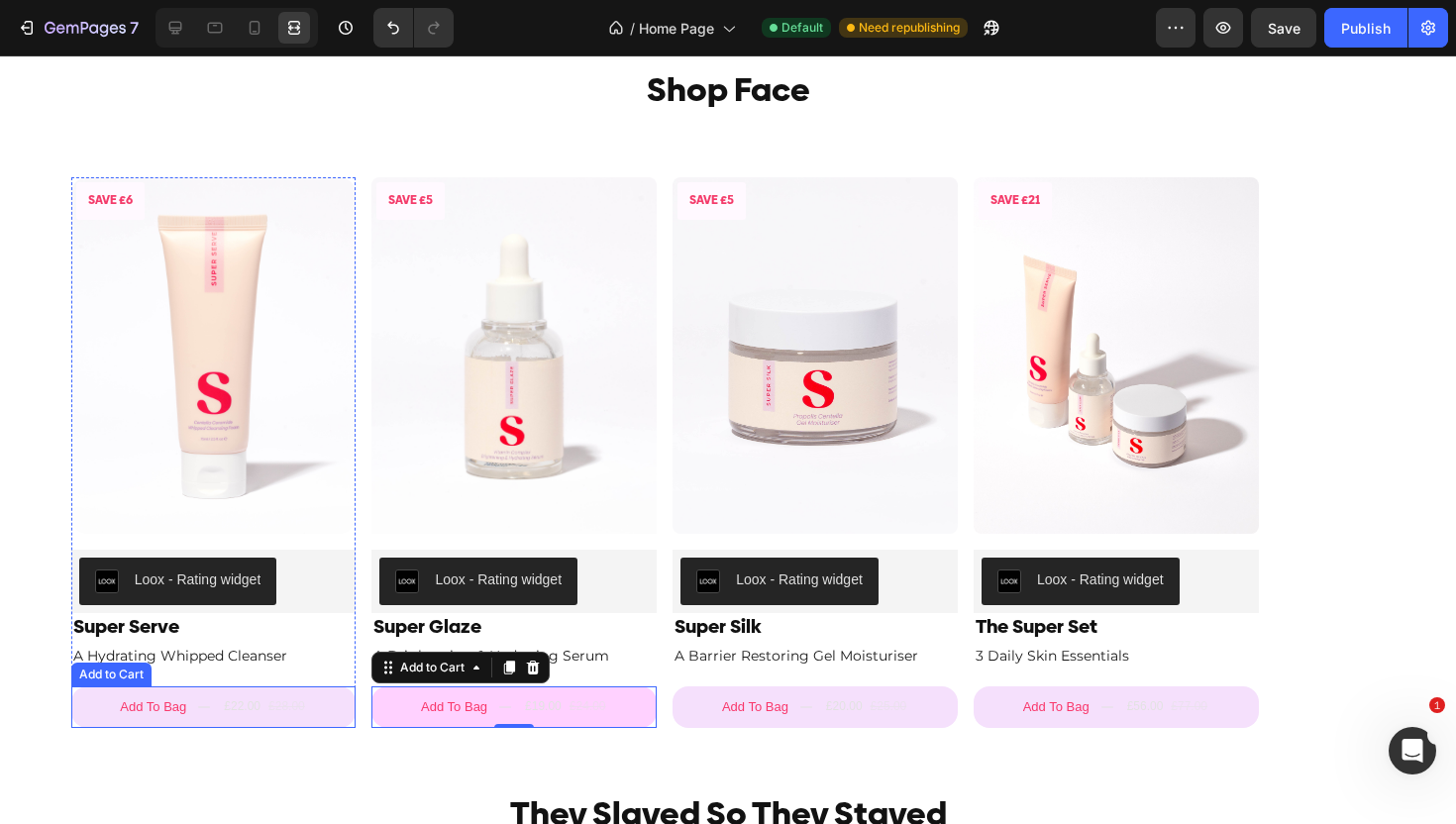 click on "Add To Bag
£22.00 £28.00" at bounding box center [214, 707] 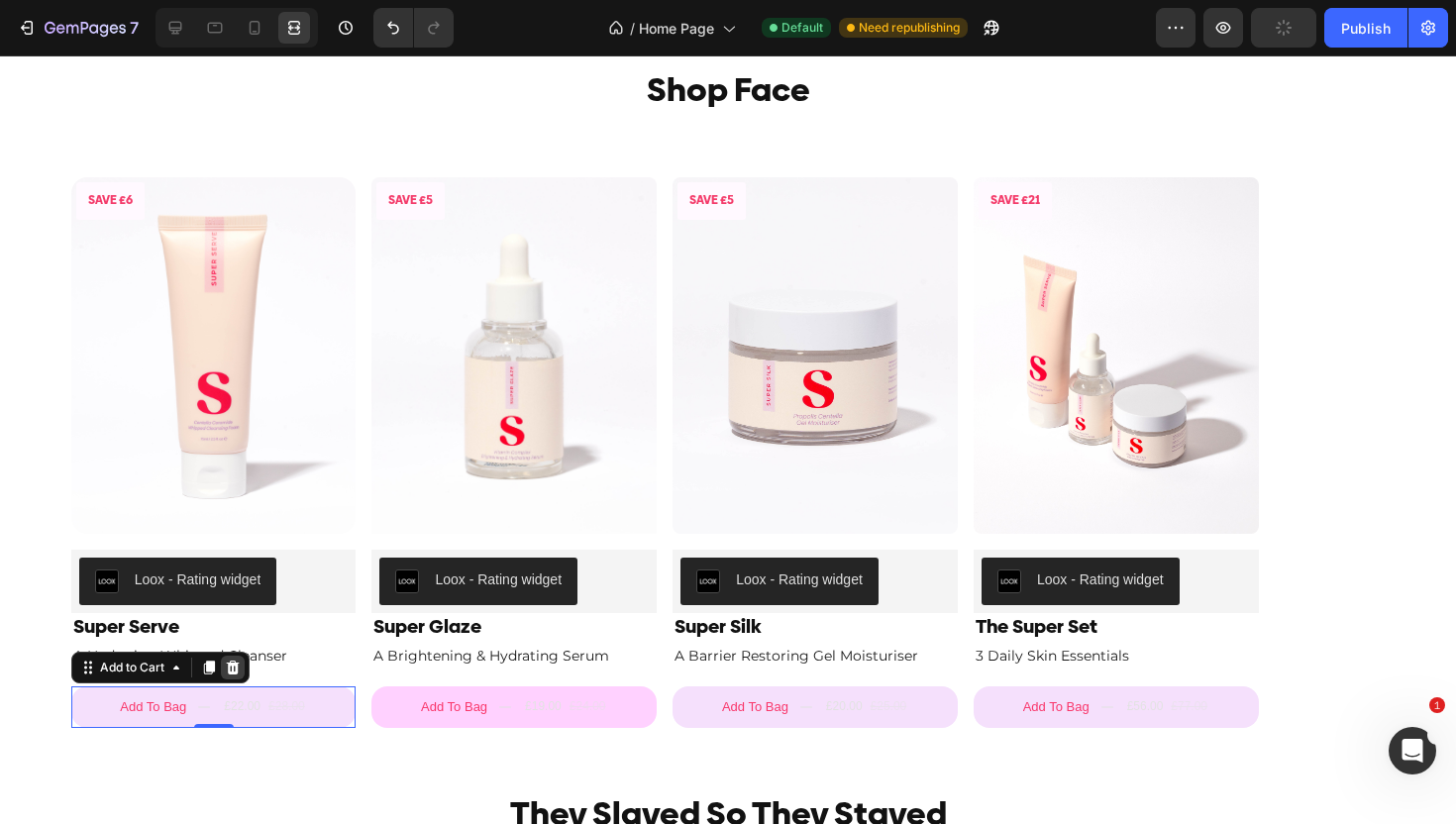 click 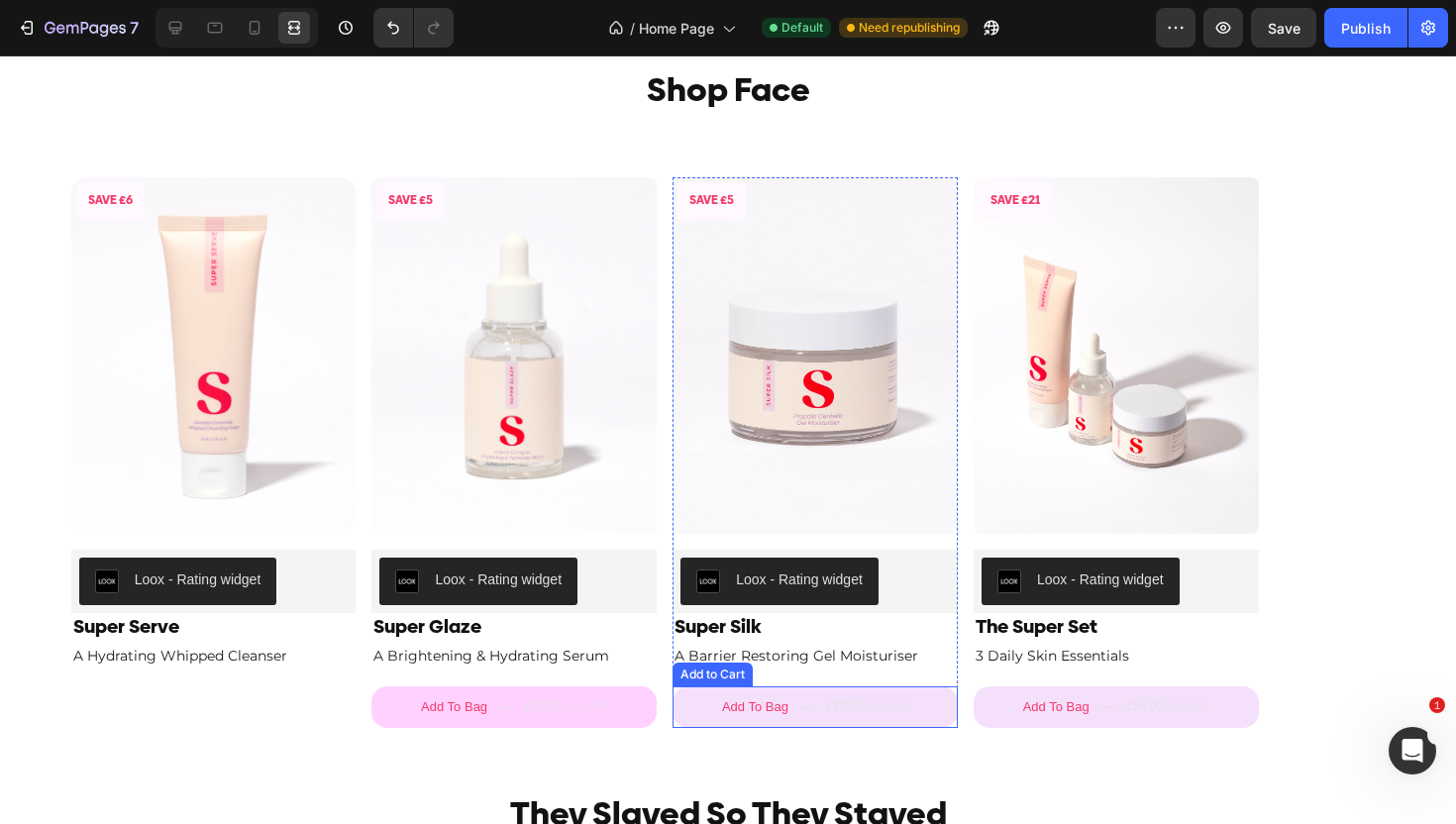 click on "£25.00" at bounding box center [888, 707] 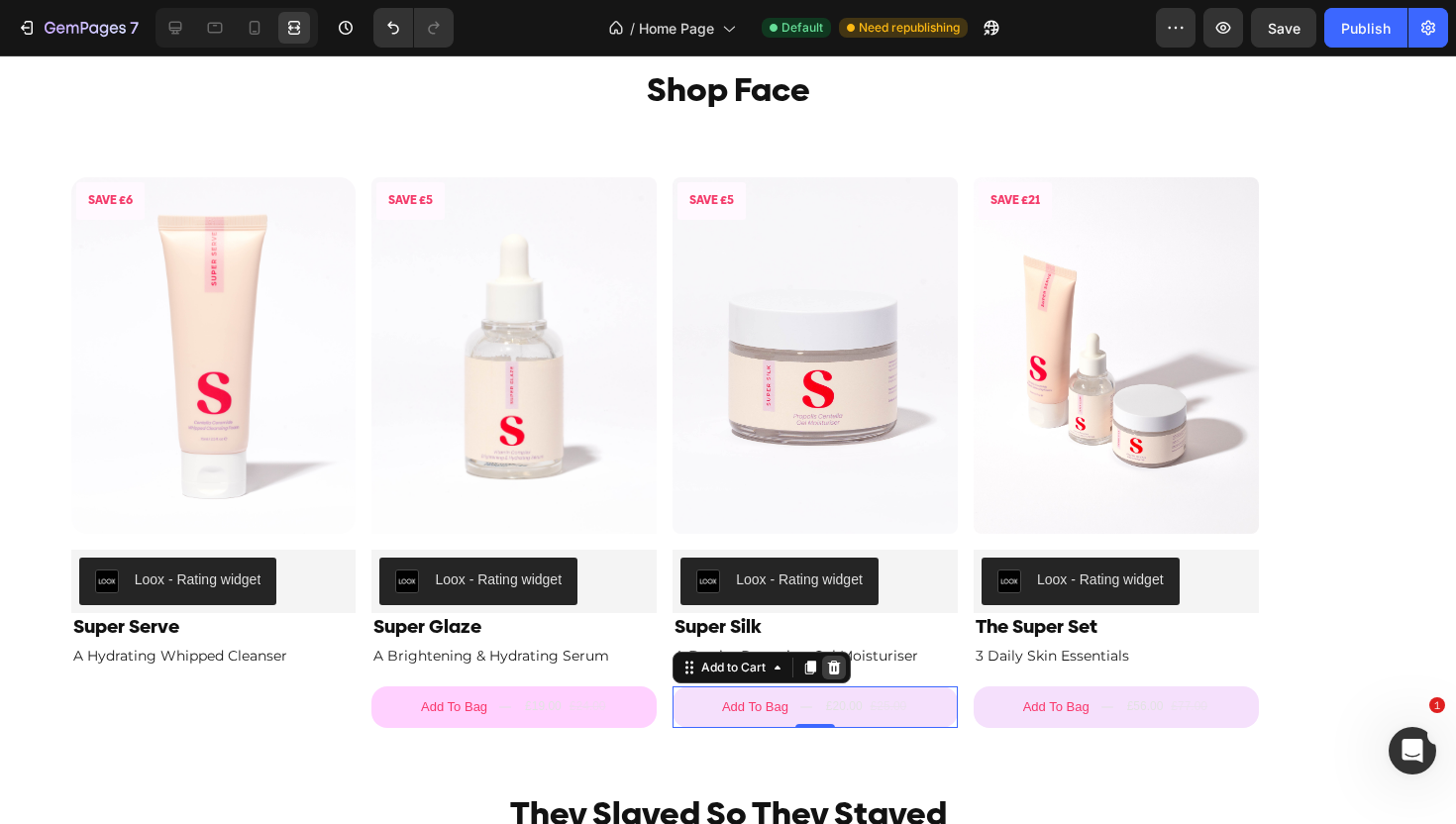 click 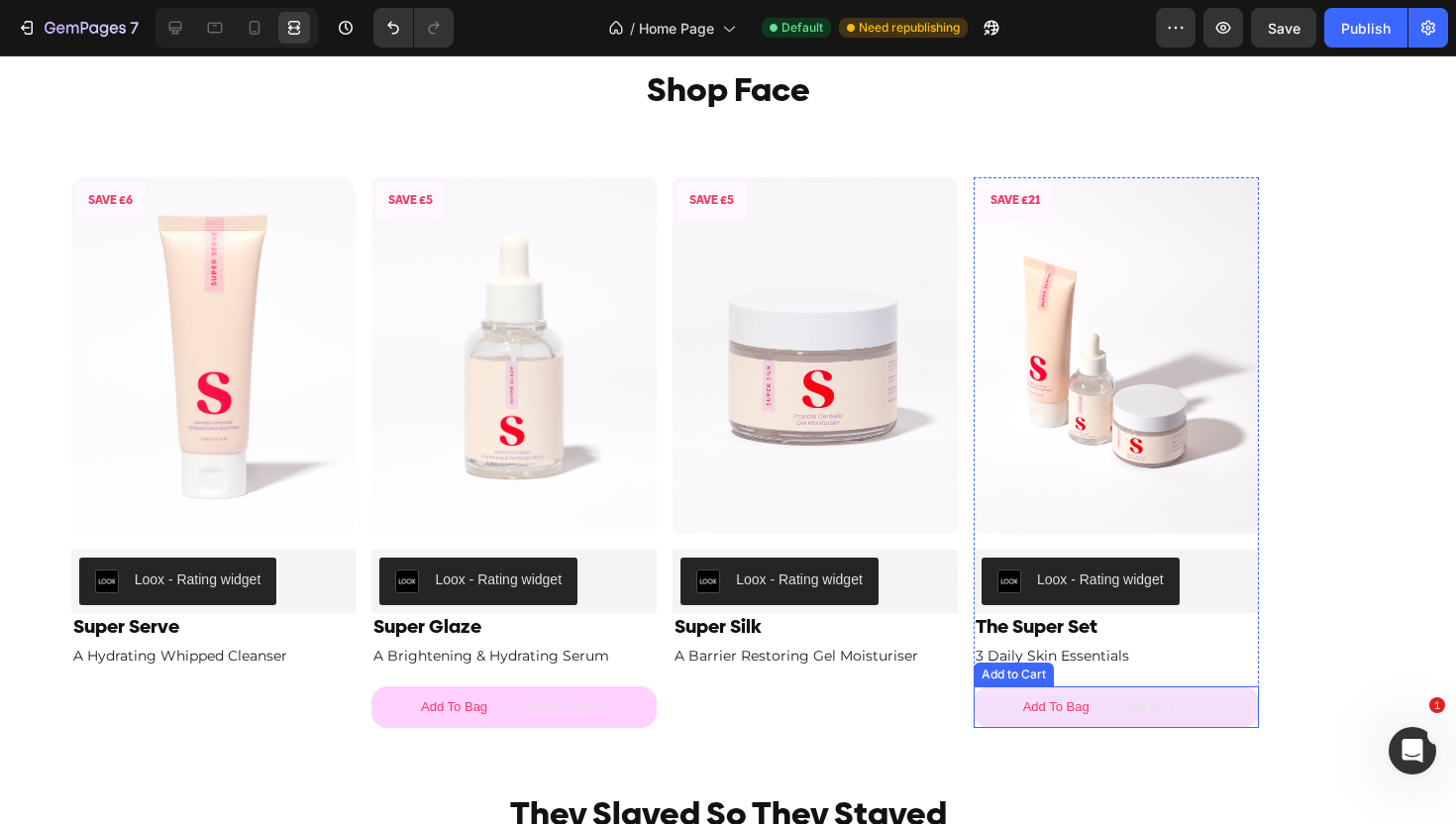 click 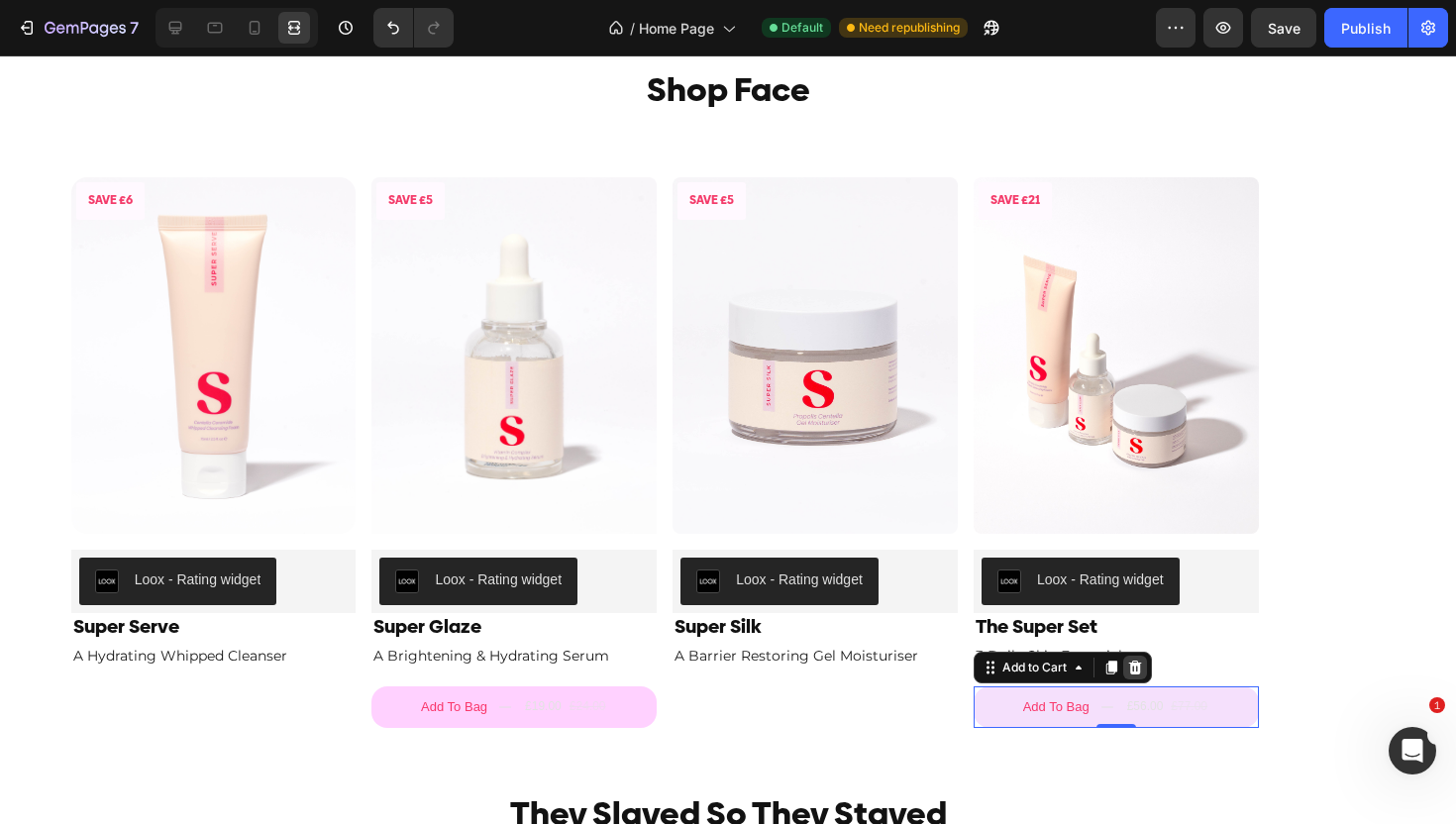 click 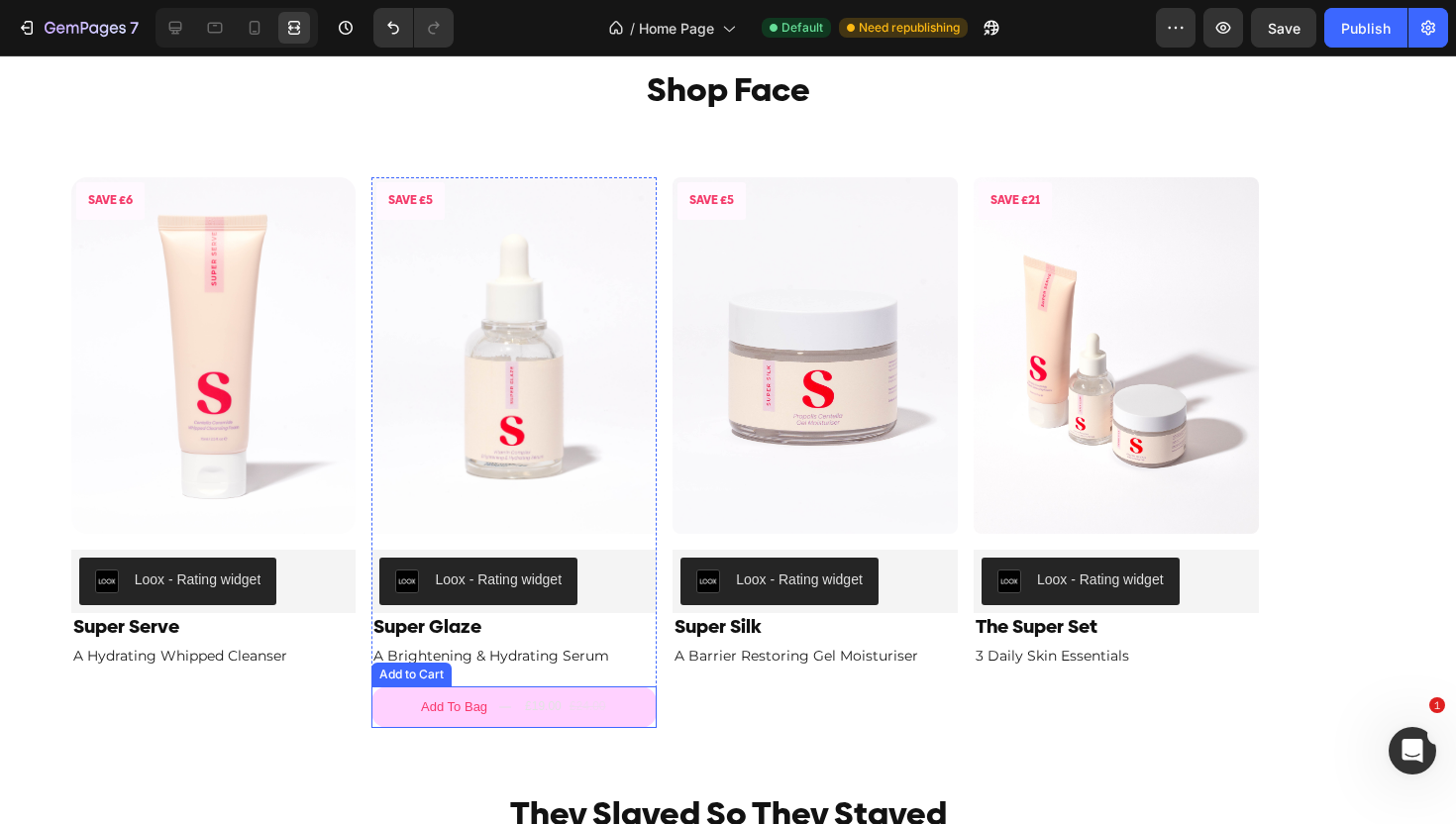click on "Add To Bag
£19.00 £24.00" at bounding box center [514, 707] 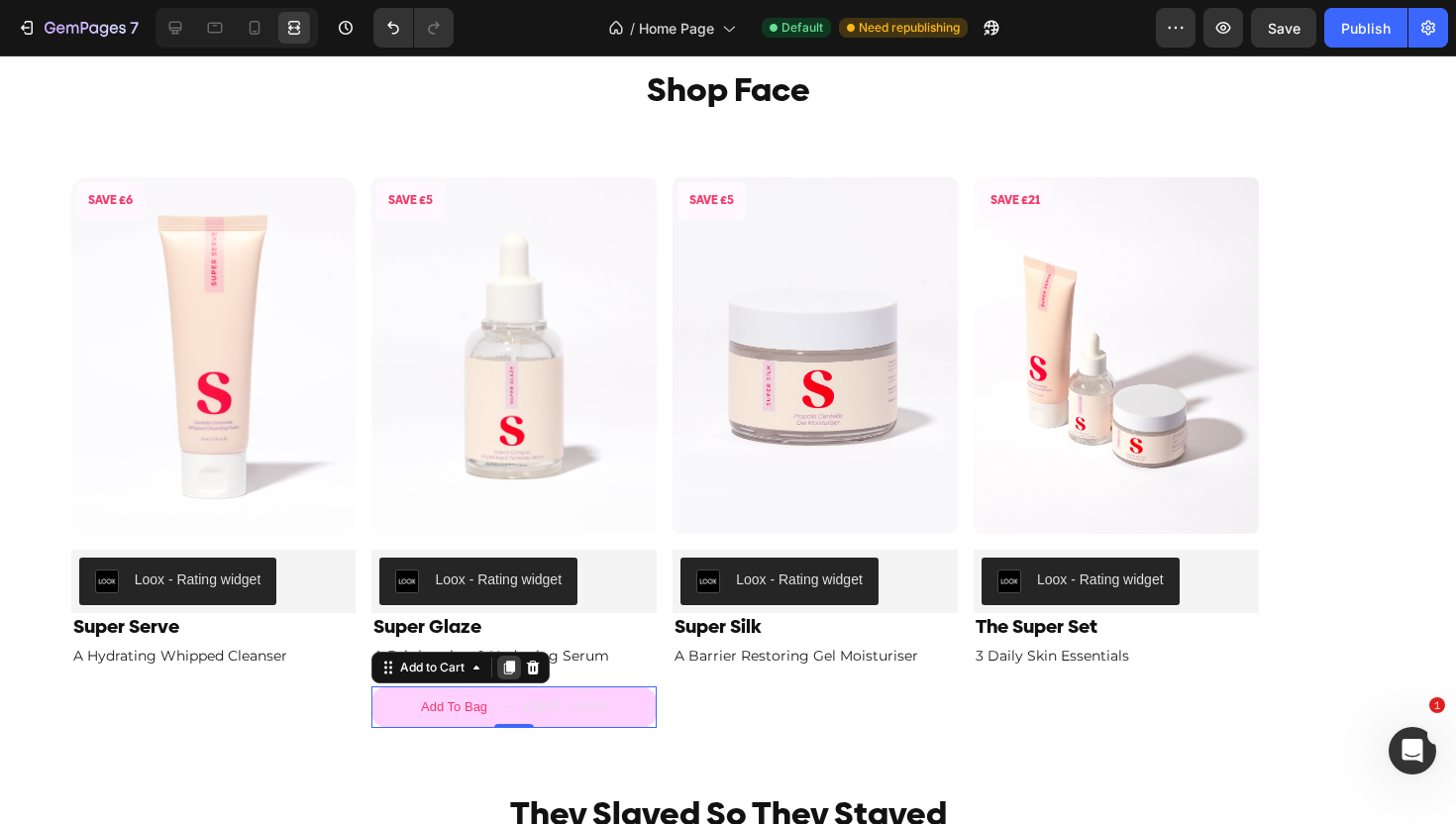 click 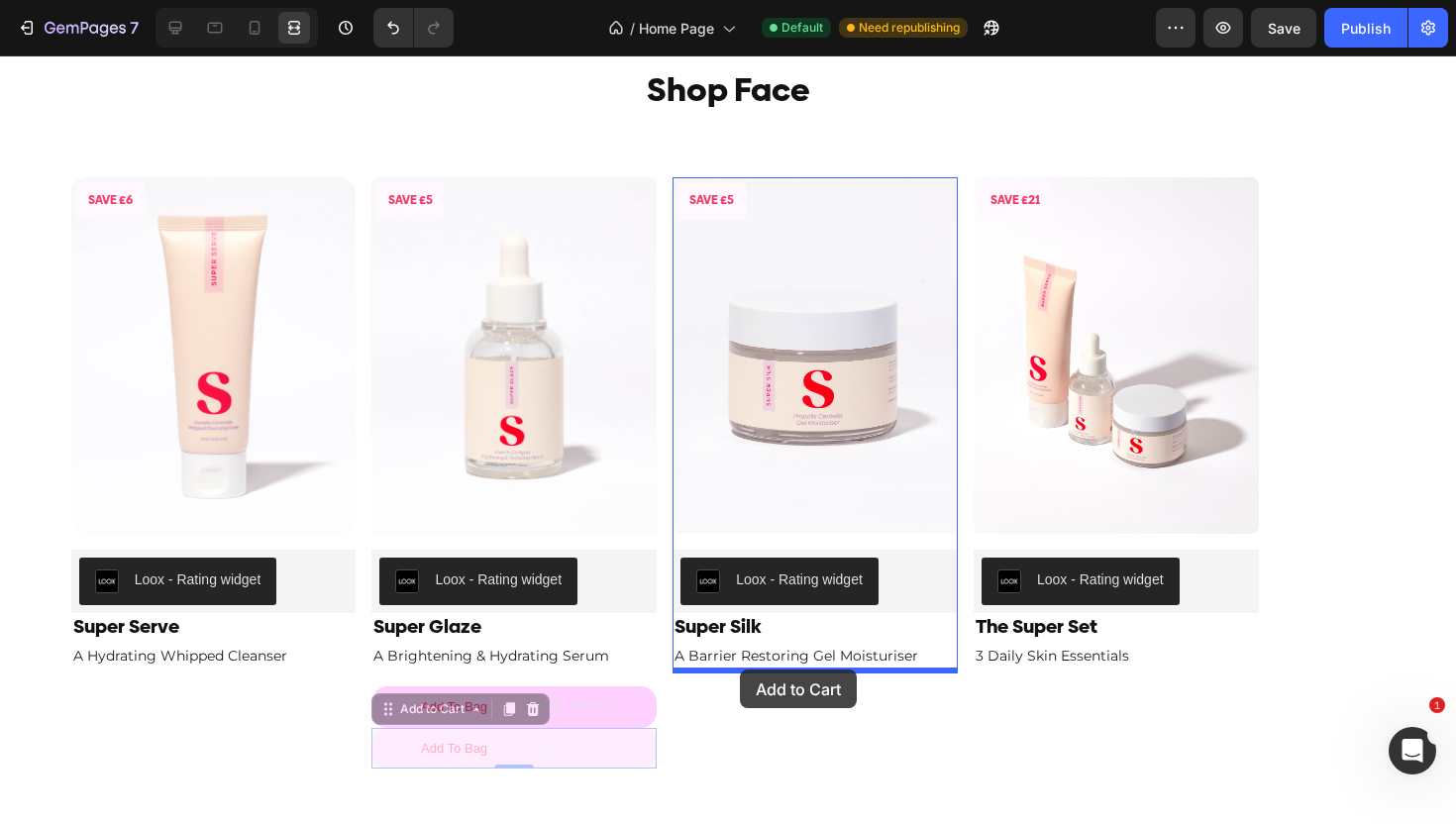 drag, startPoint x: 391, startPoint y: 713, endPoint x: 740, endPoint y: 670, distance: 351.63902 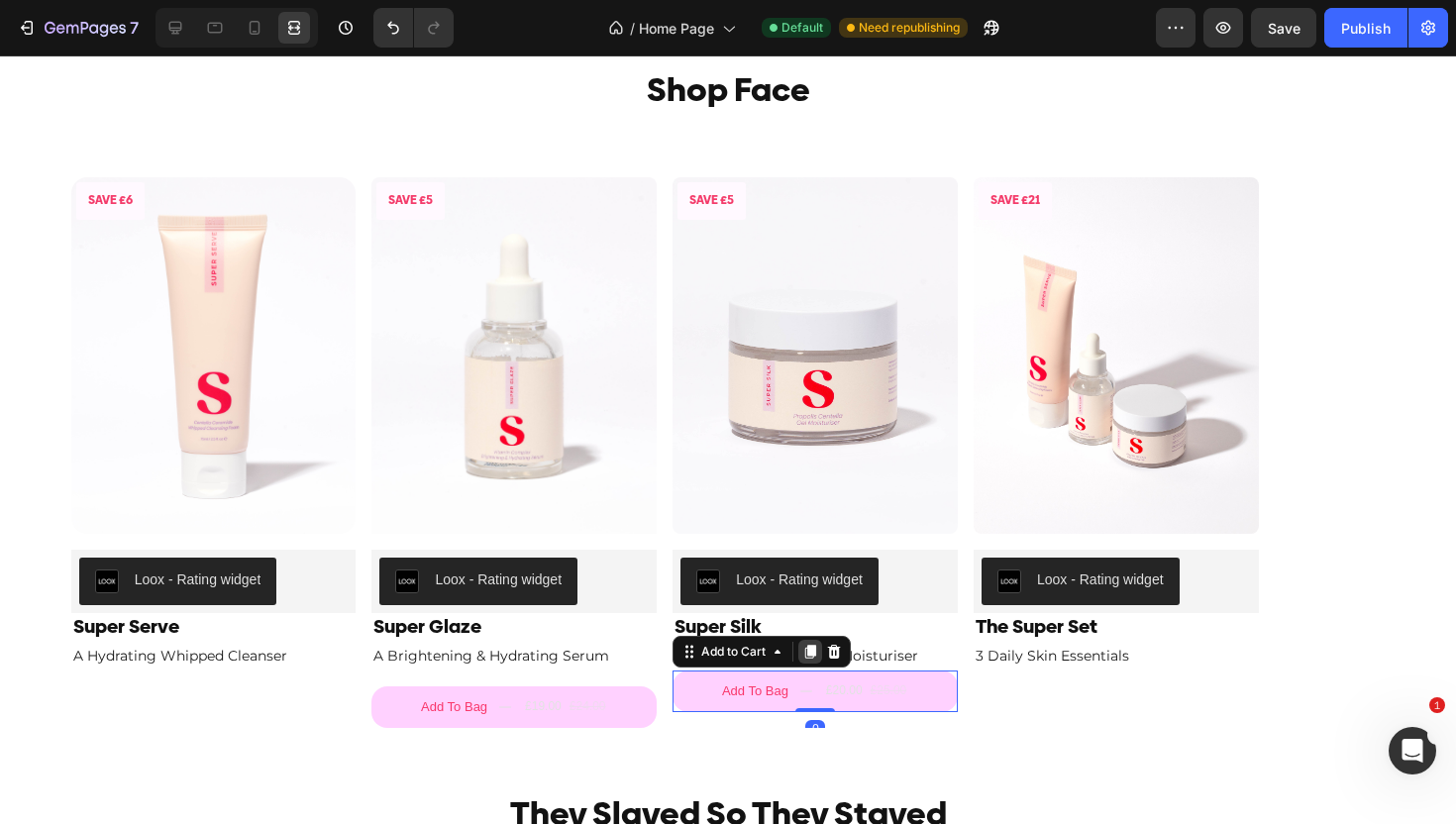 click at bounding box center [810, 652] 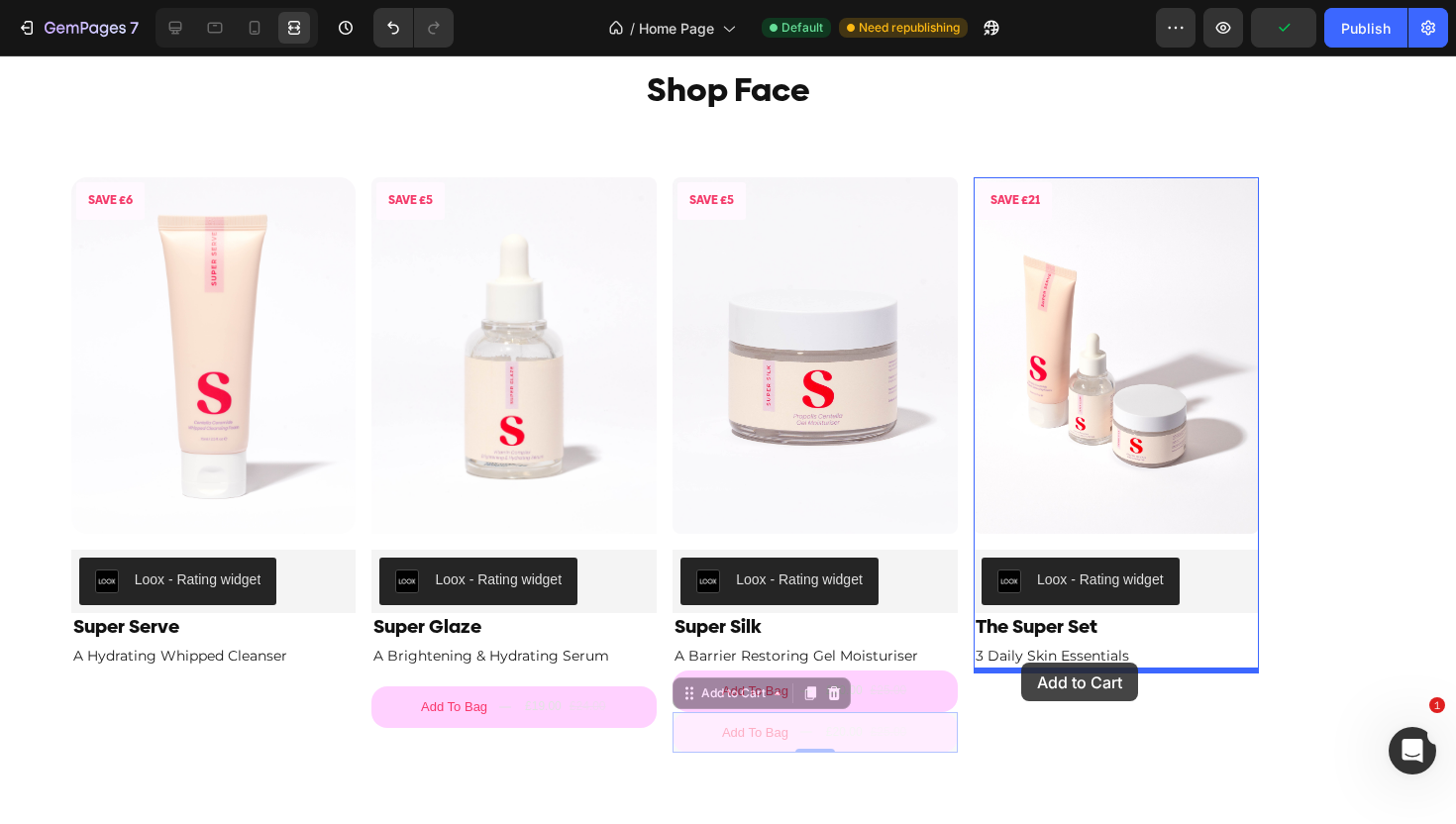 drag, startPoint x: 690, startPoint y: 691, endPoint x: 1021, endPoint y: 663, distance: 332.18218 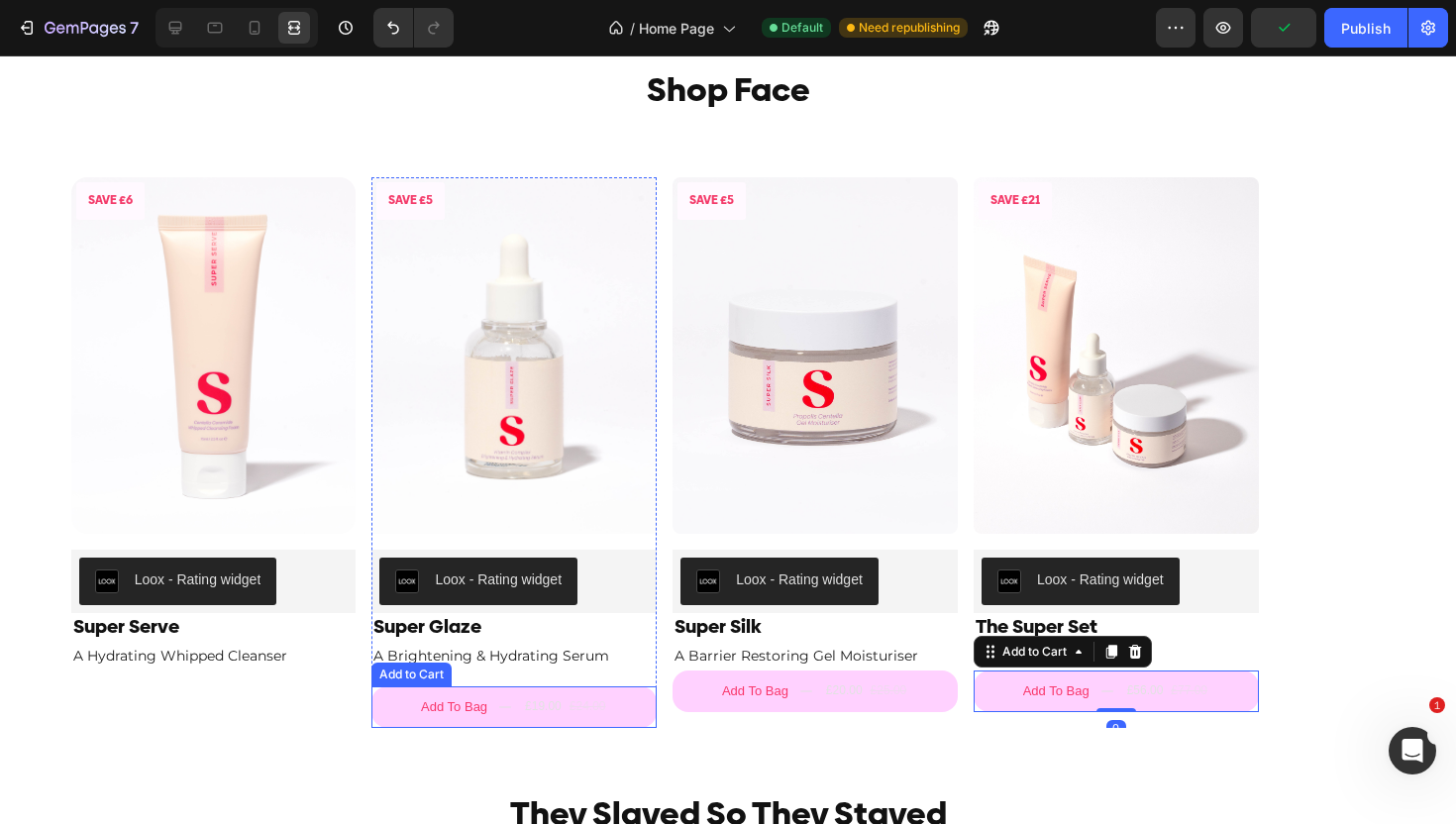 click on "£19.00" at bounding box center (543, 707) 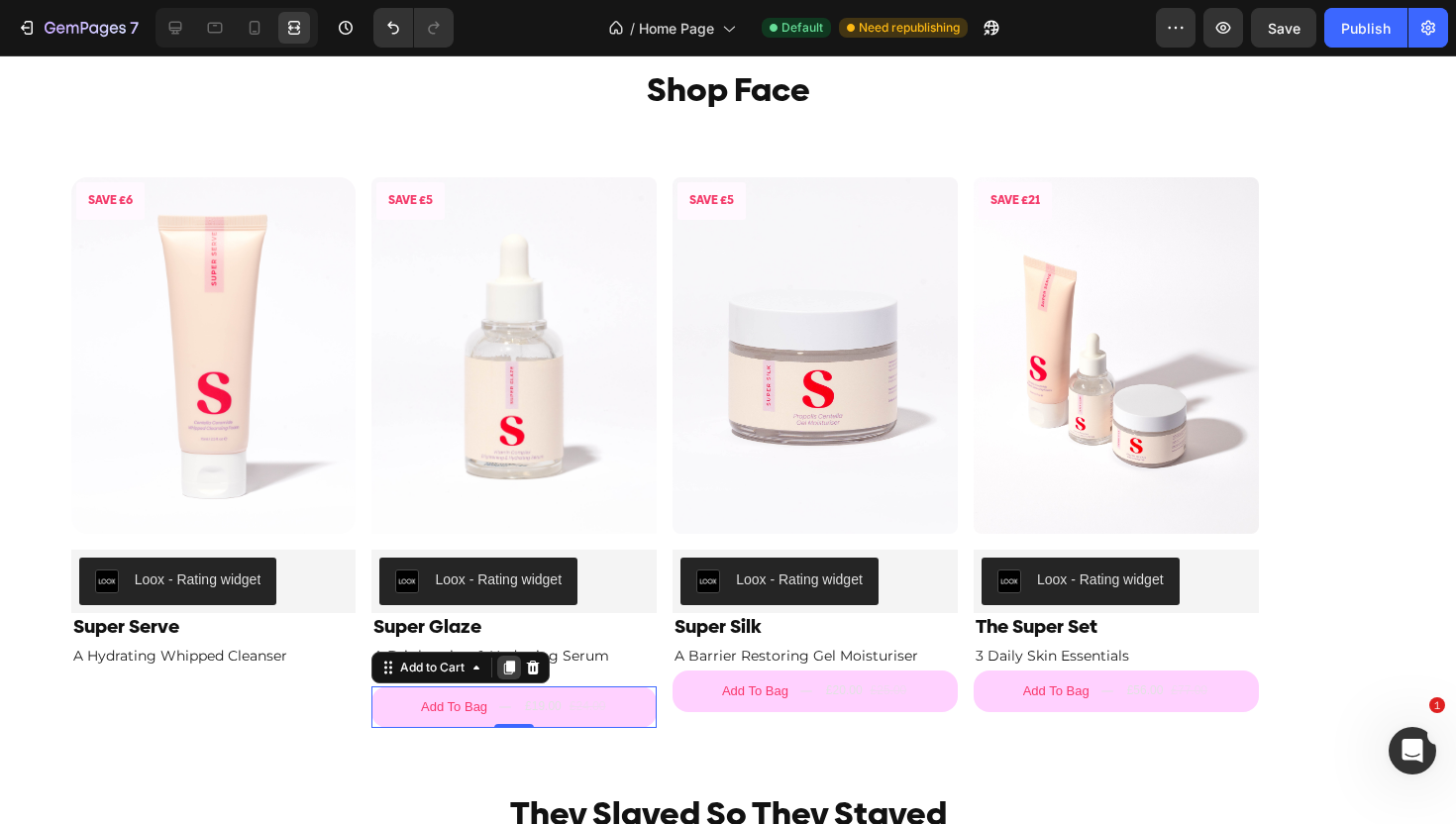 click 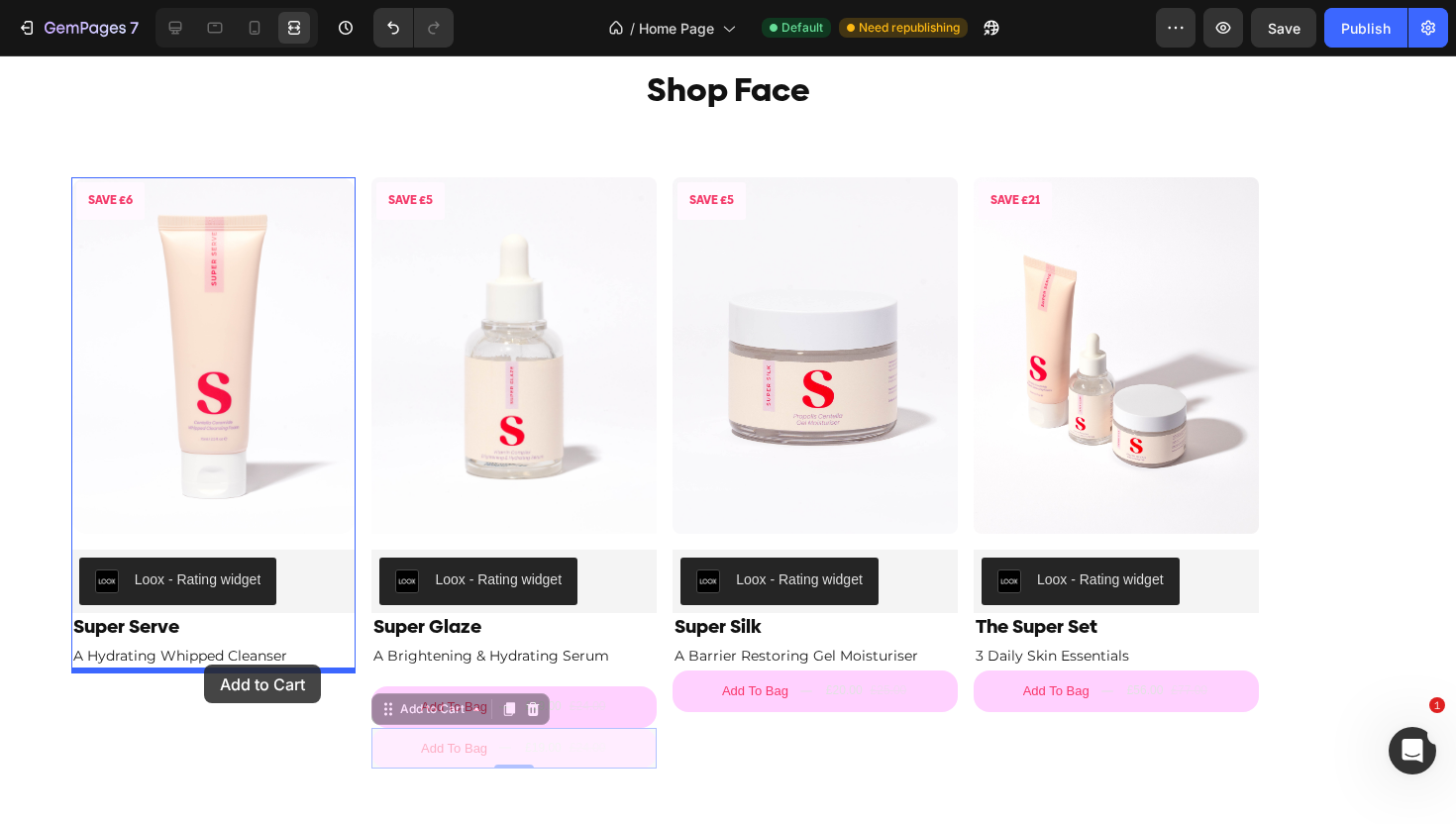 drag, startPoint x: 387, startPoint y: 710, endPoint x: 204, endPoint y: 665, distance: 188.45159 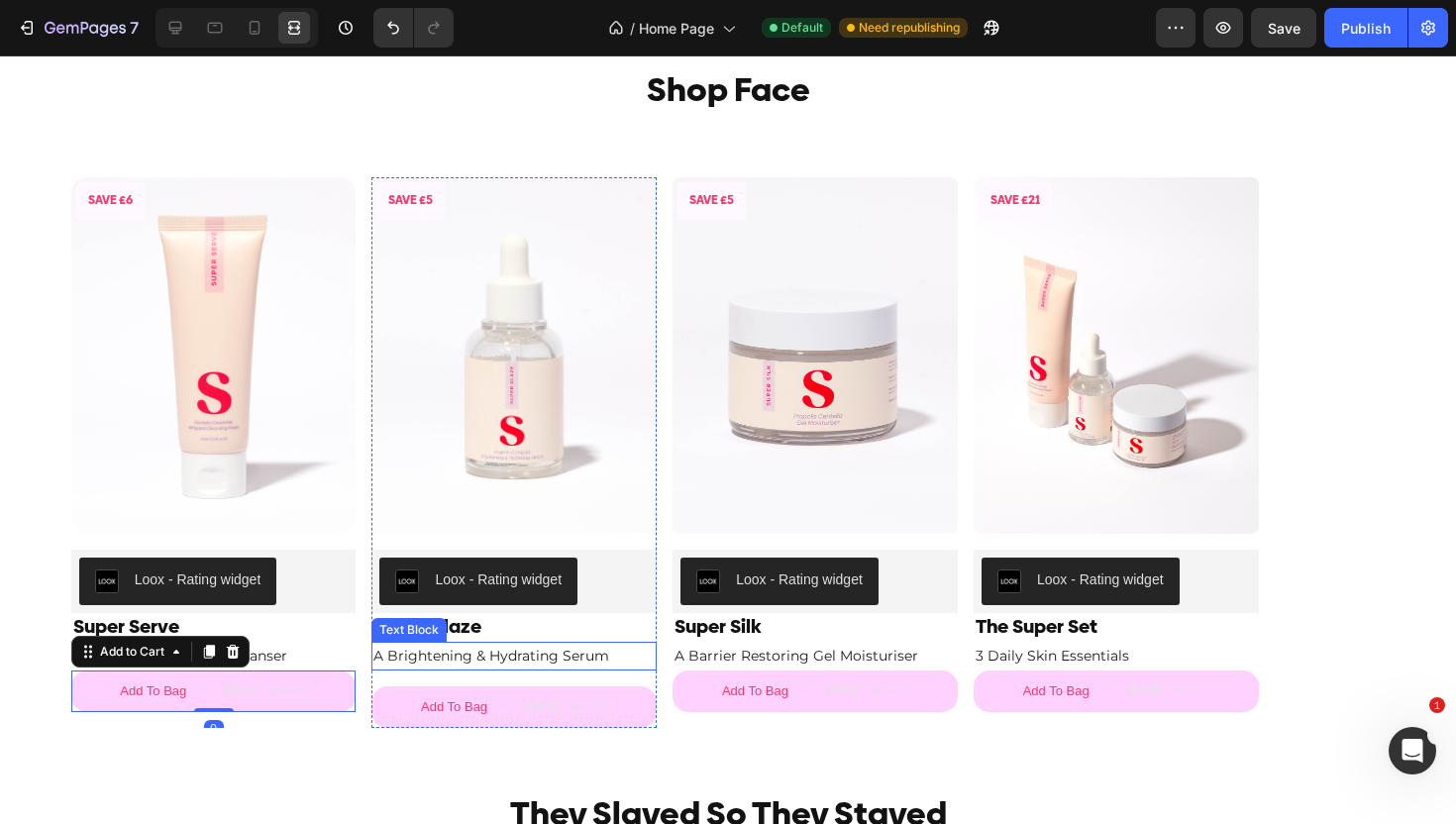 click on "A Brightening & Hydrating Serum" at bounding box center (514, 656) 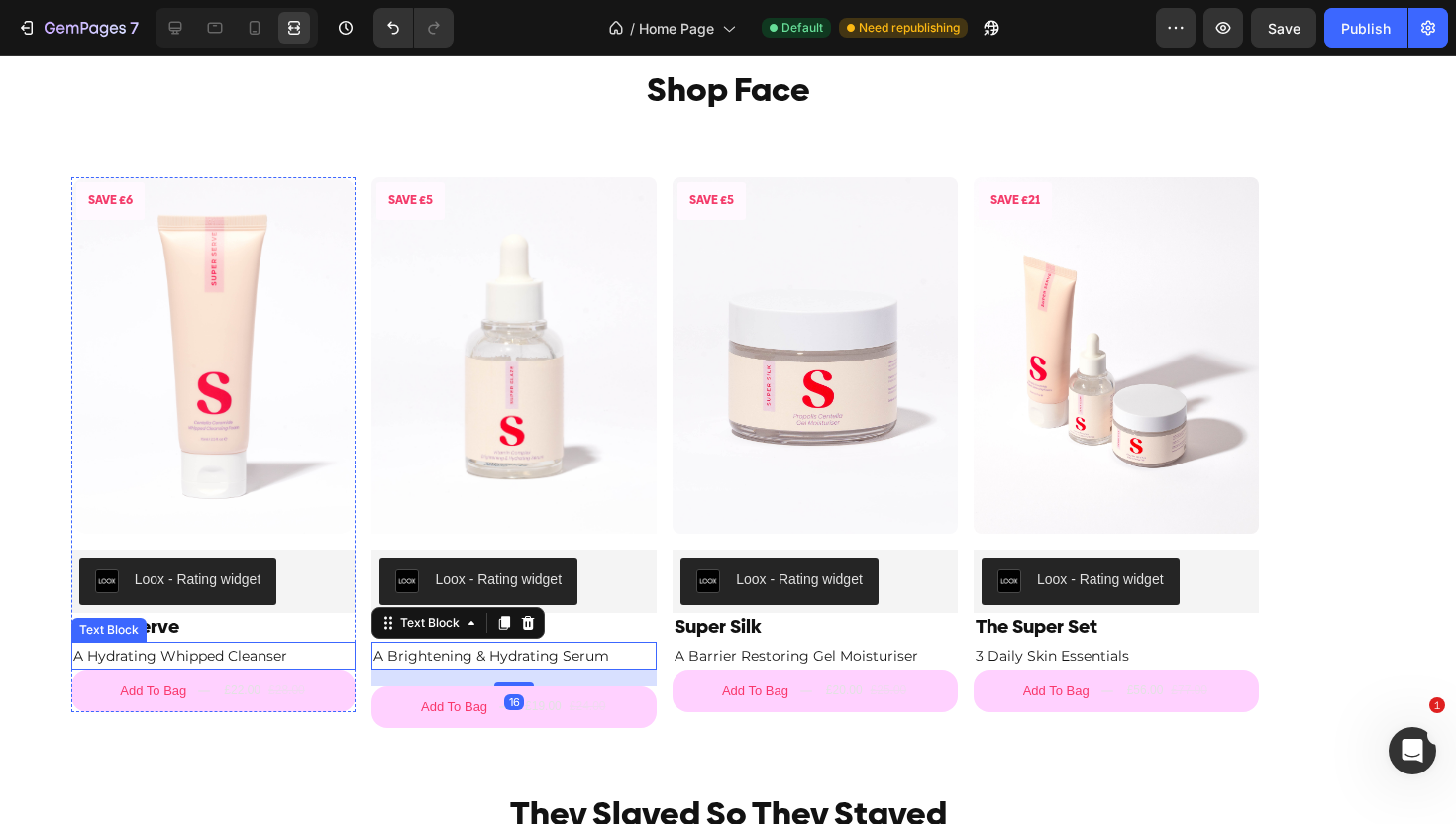 click on "A Hydrating Whipped Cleanser" at bounding box center [214, 656] 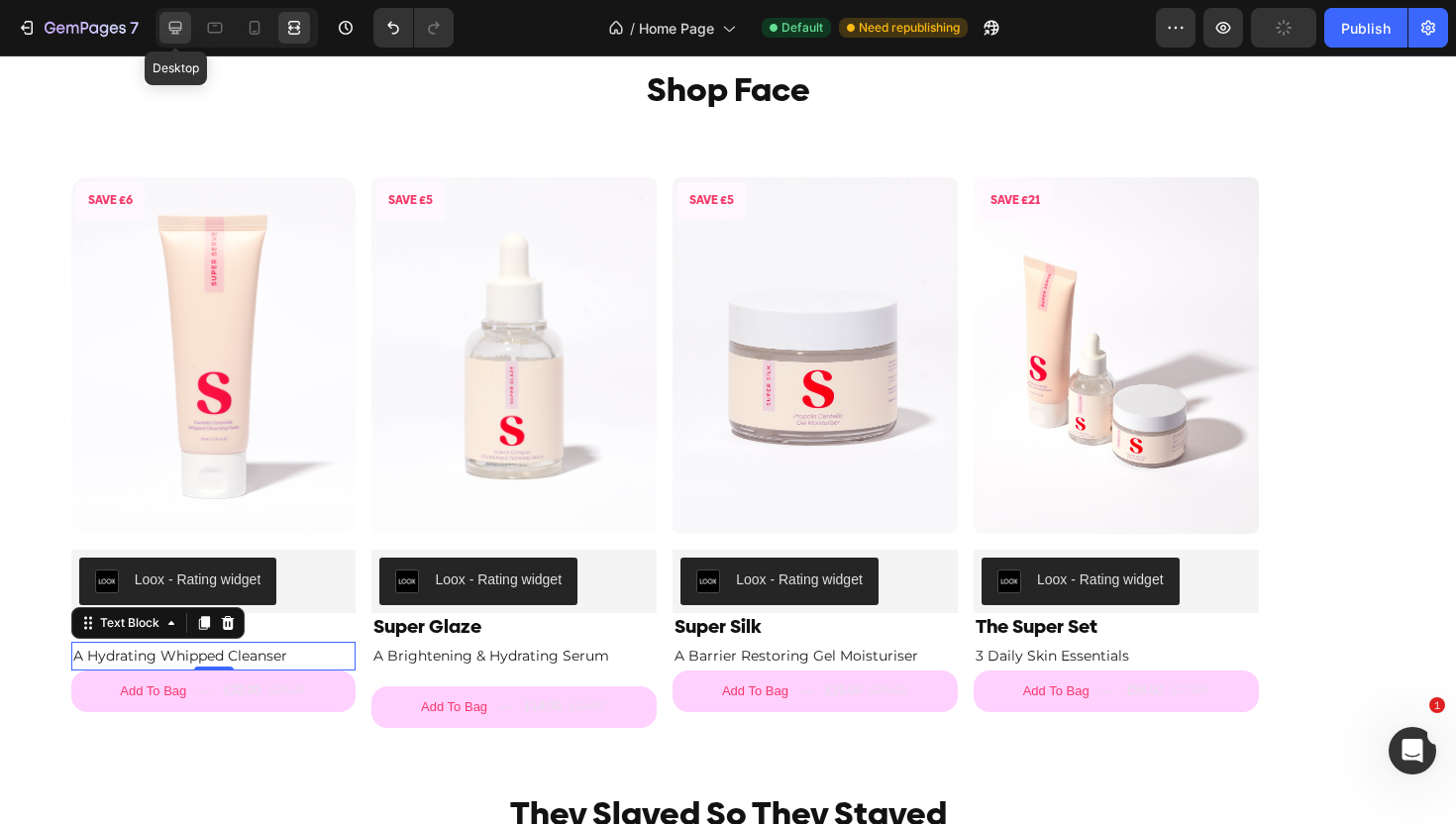 click 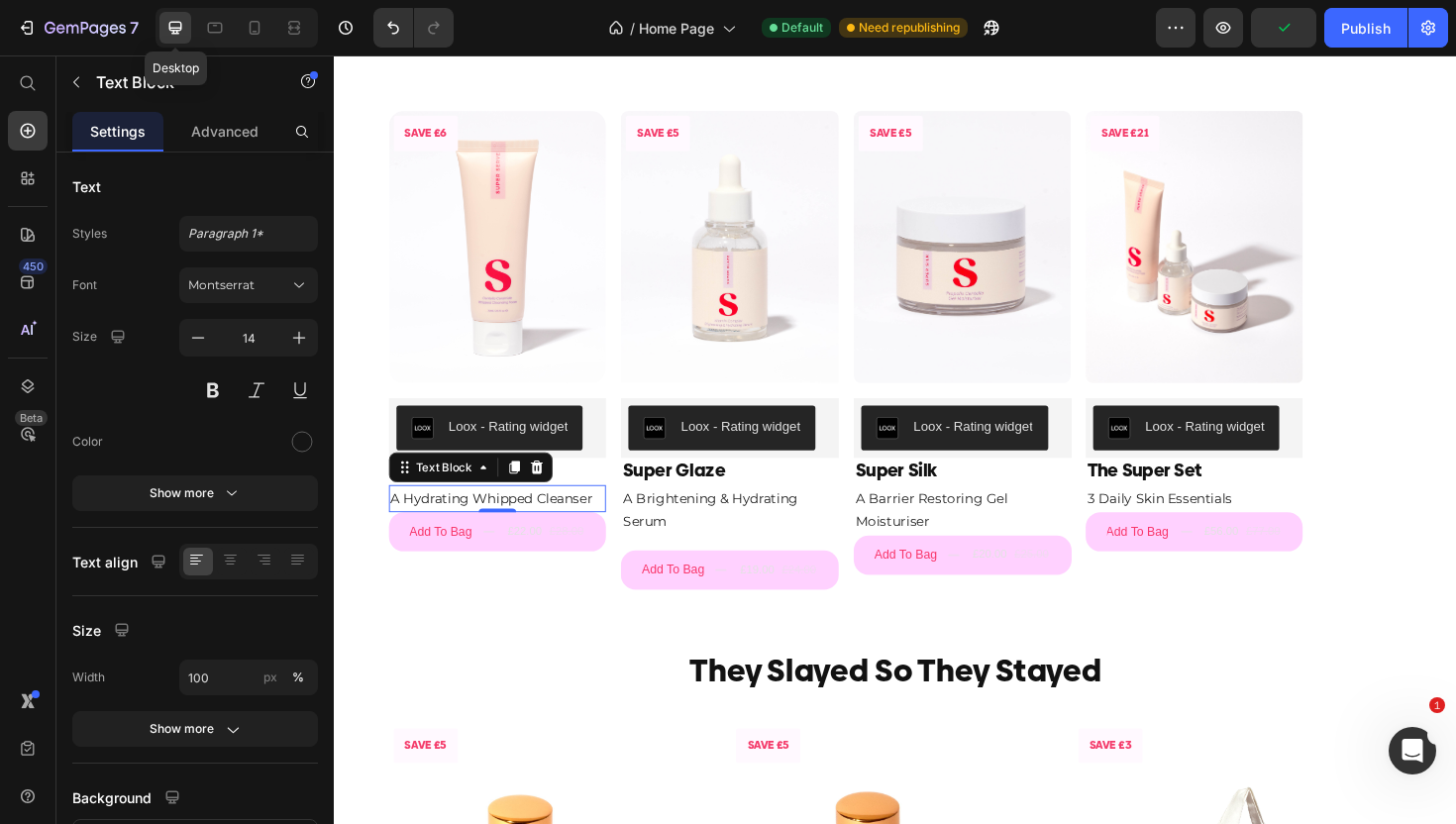 scroll, scrollTop: 1668, scrollLeft: 0, axis: vertical 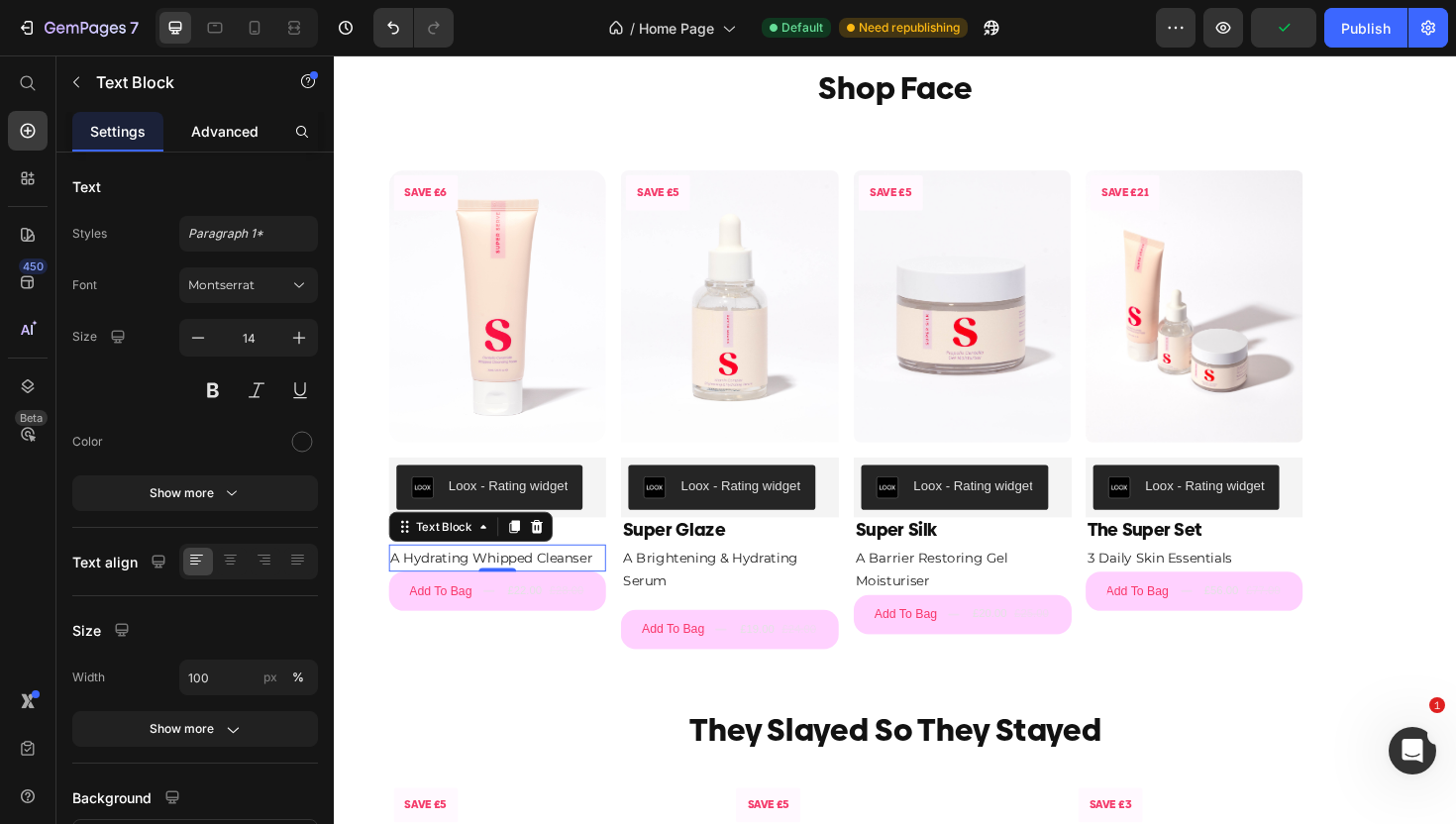 click on "Advanced" at bounding box center [225, 131] 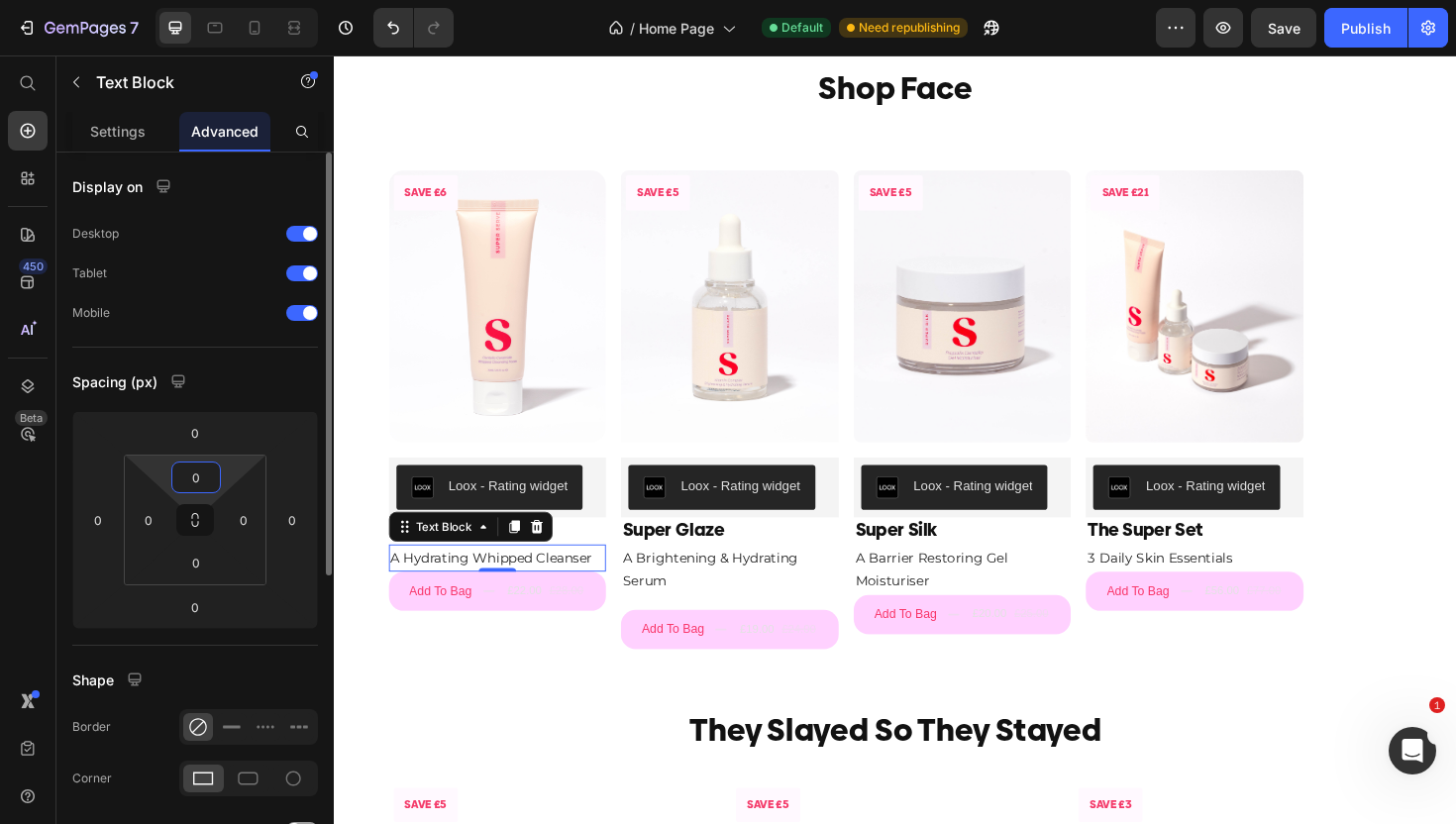 click on "0" at bounding box center (196, 477) 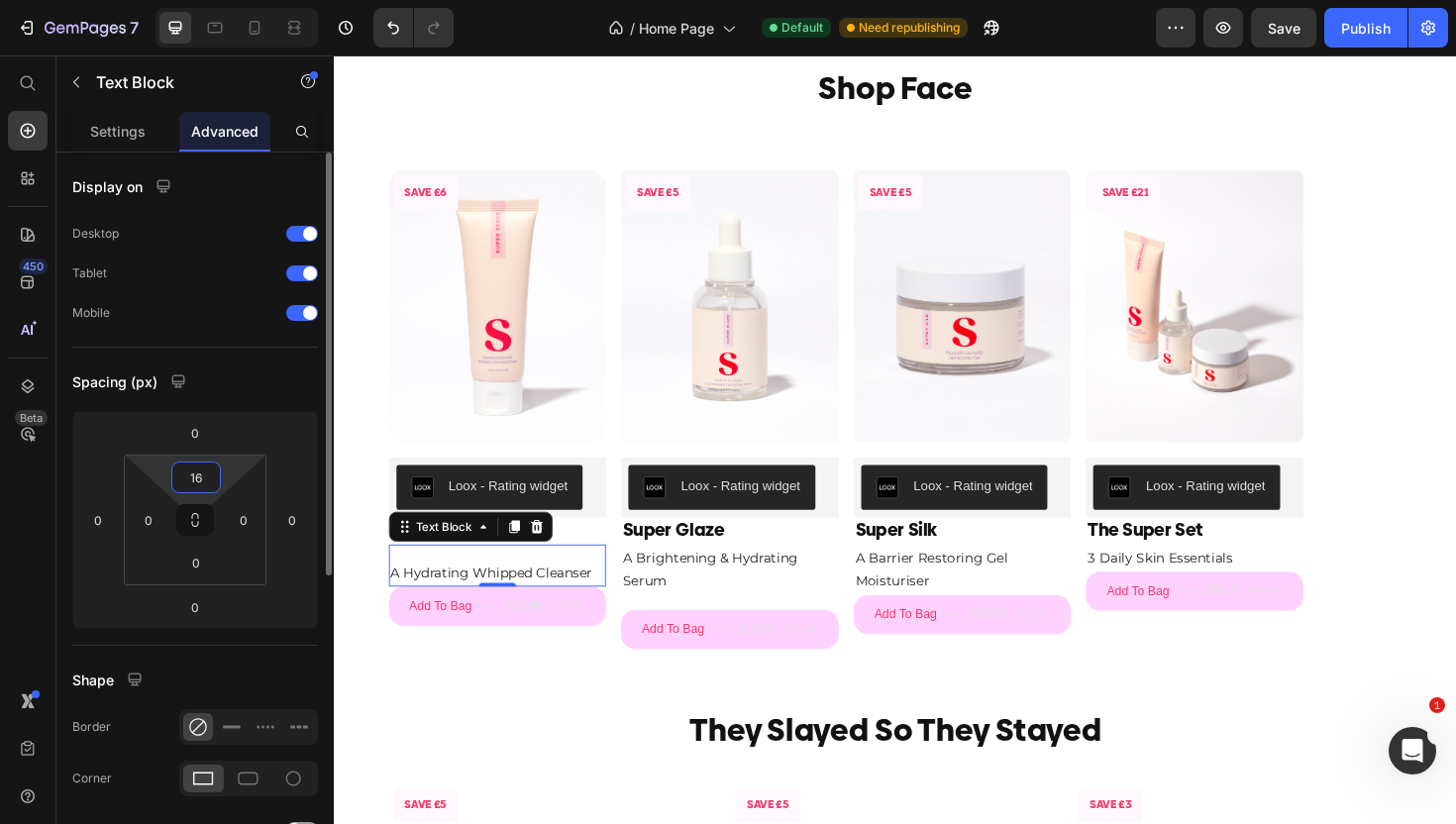 type on "1" 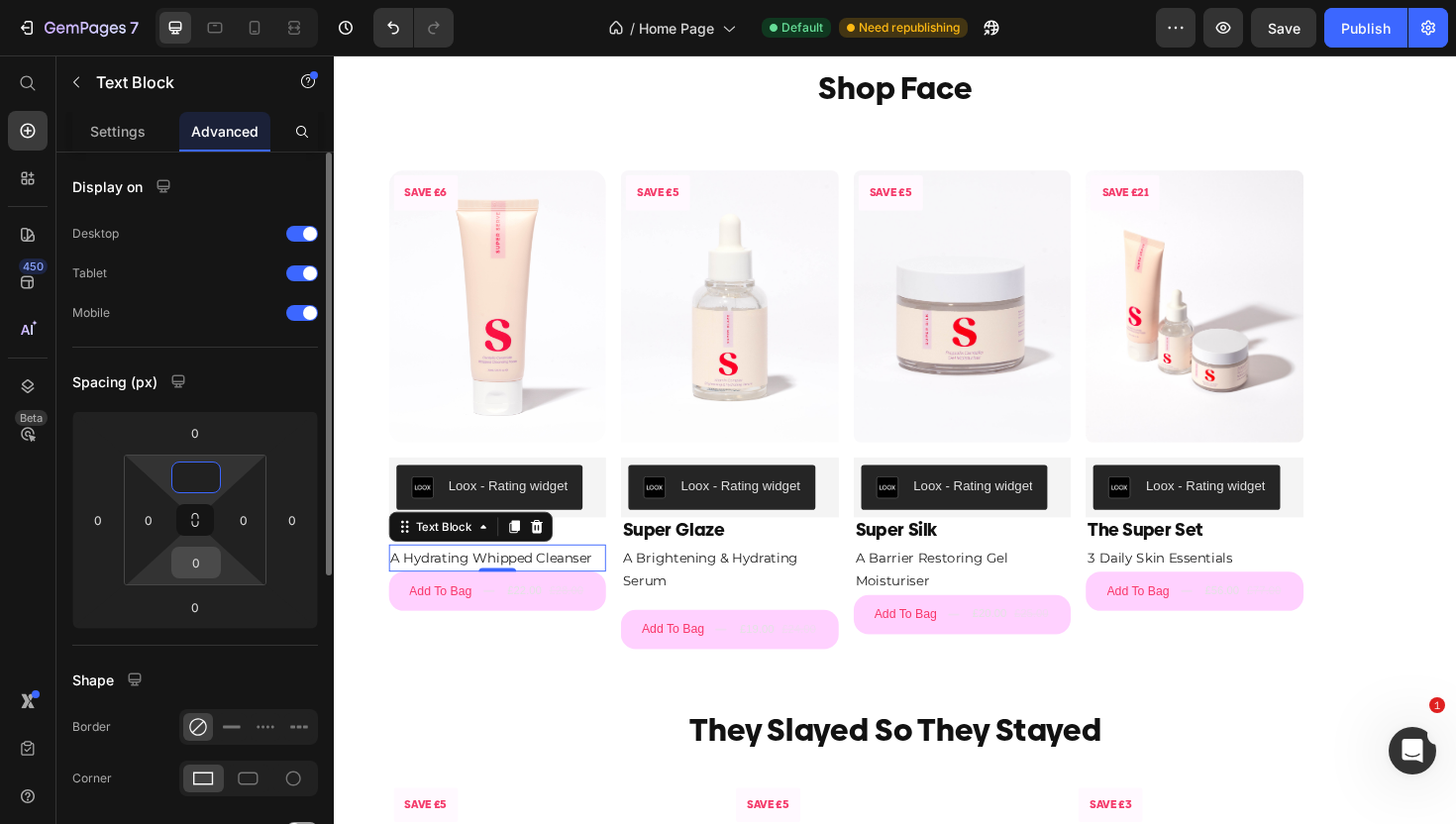 click on "0" at bounding box center [196, 563] 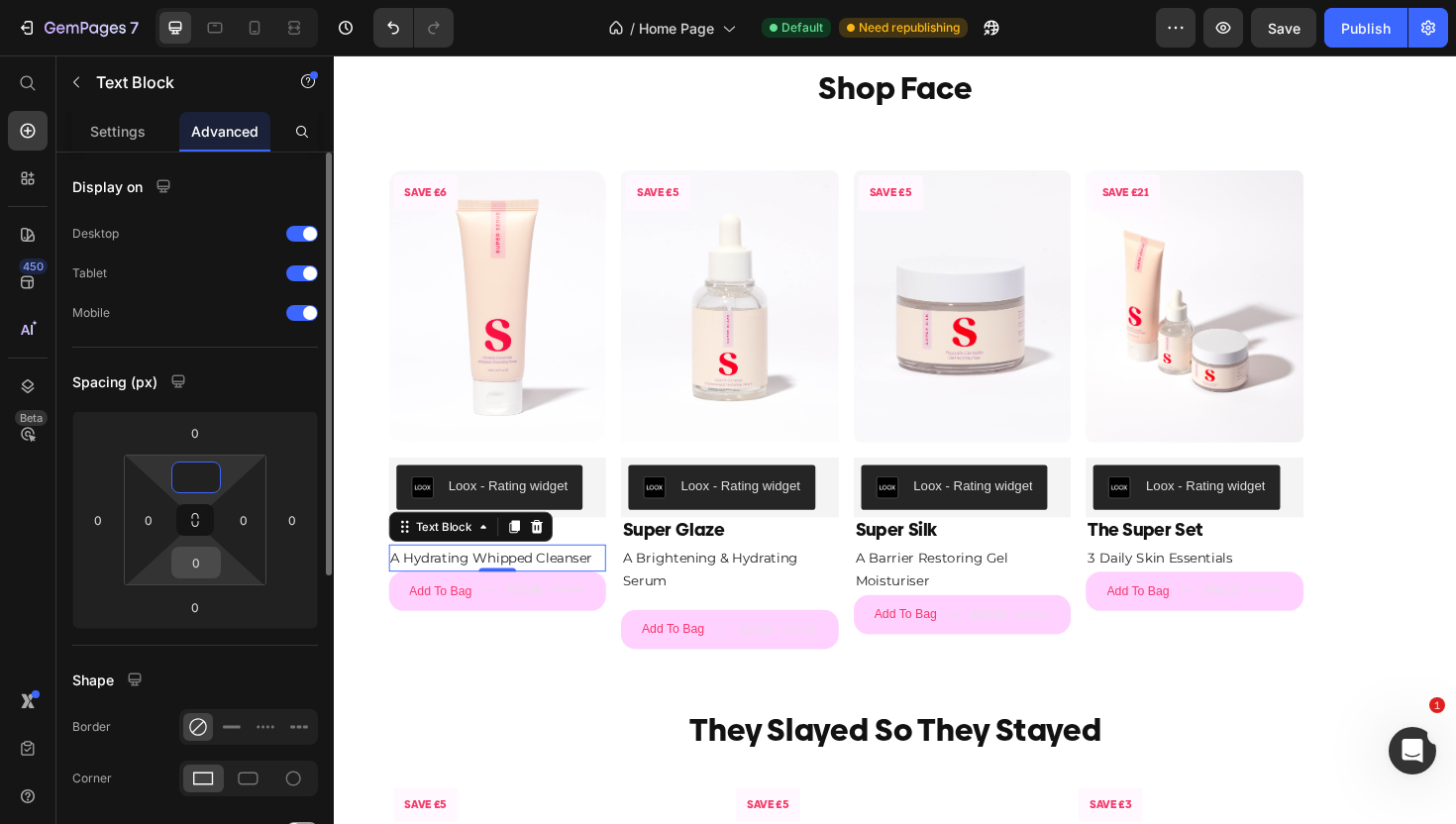 type on "0" 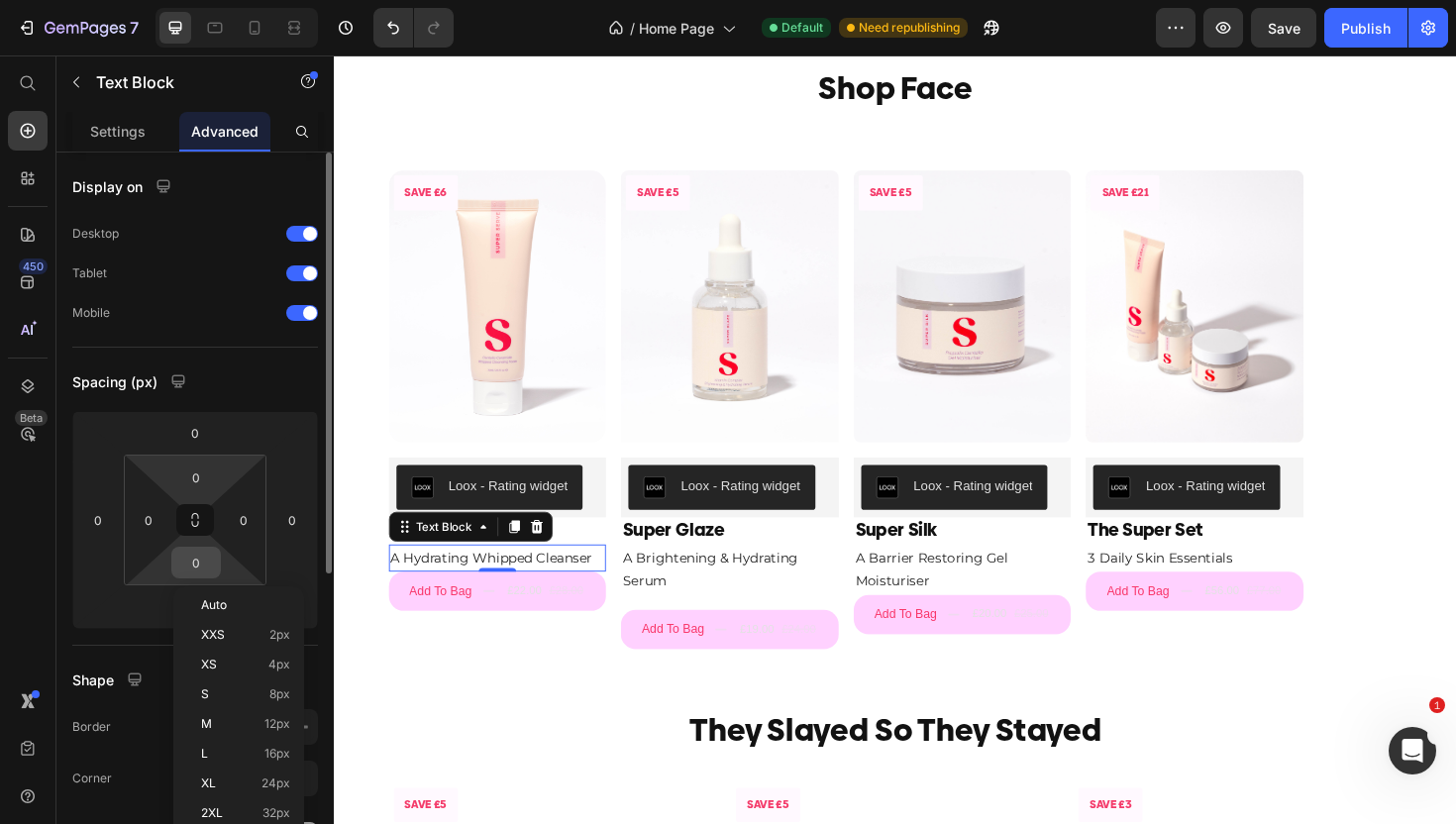click on "0" at bounding box center [196, 563] 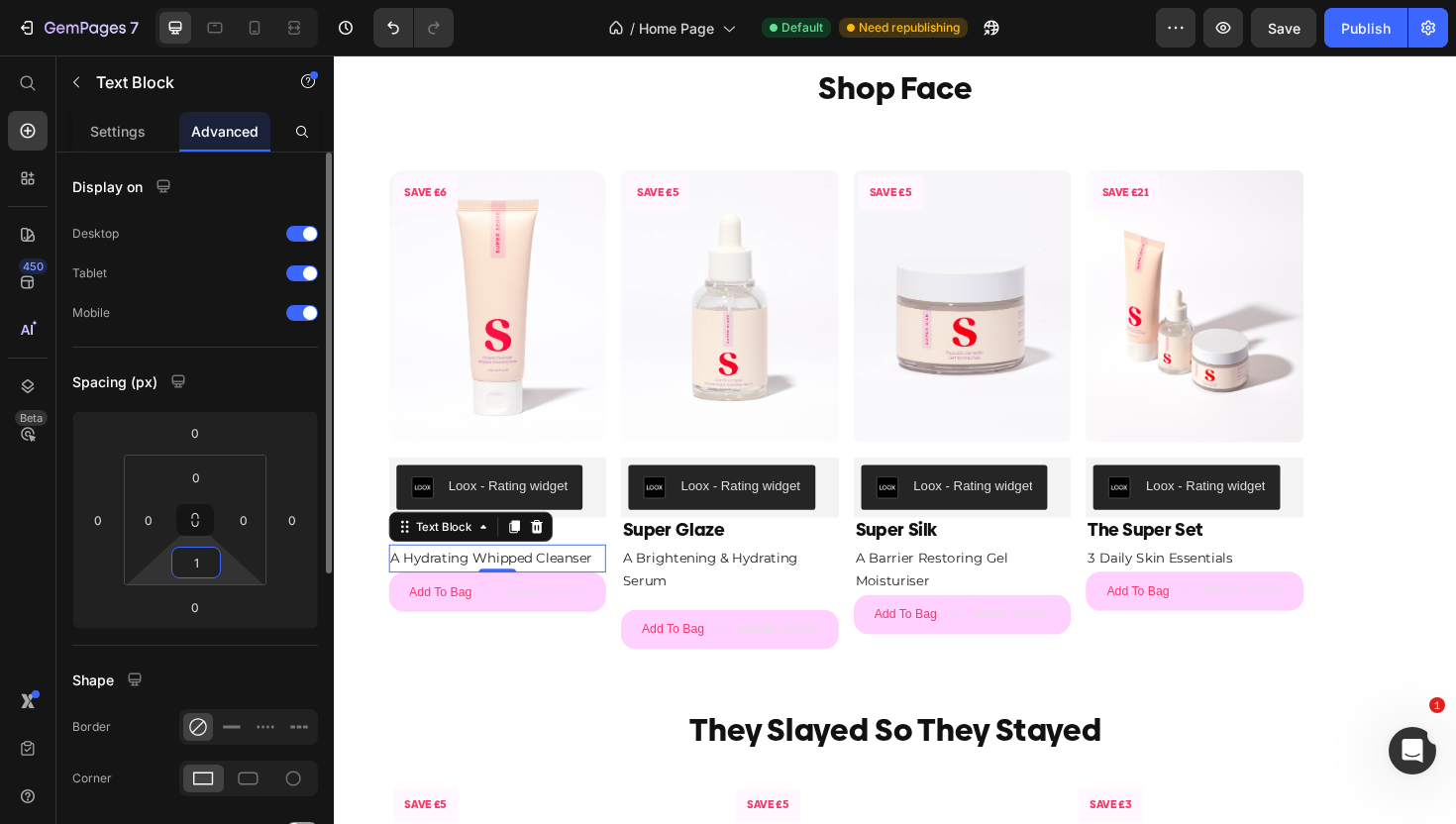 type on "16" 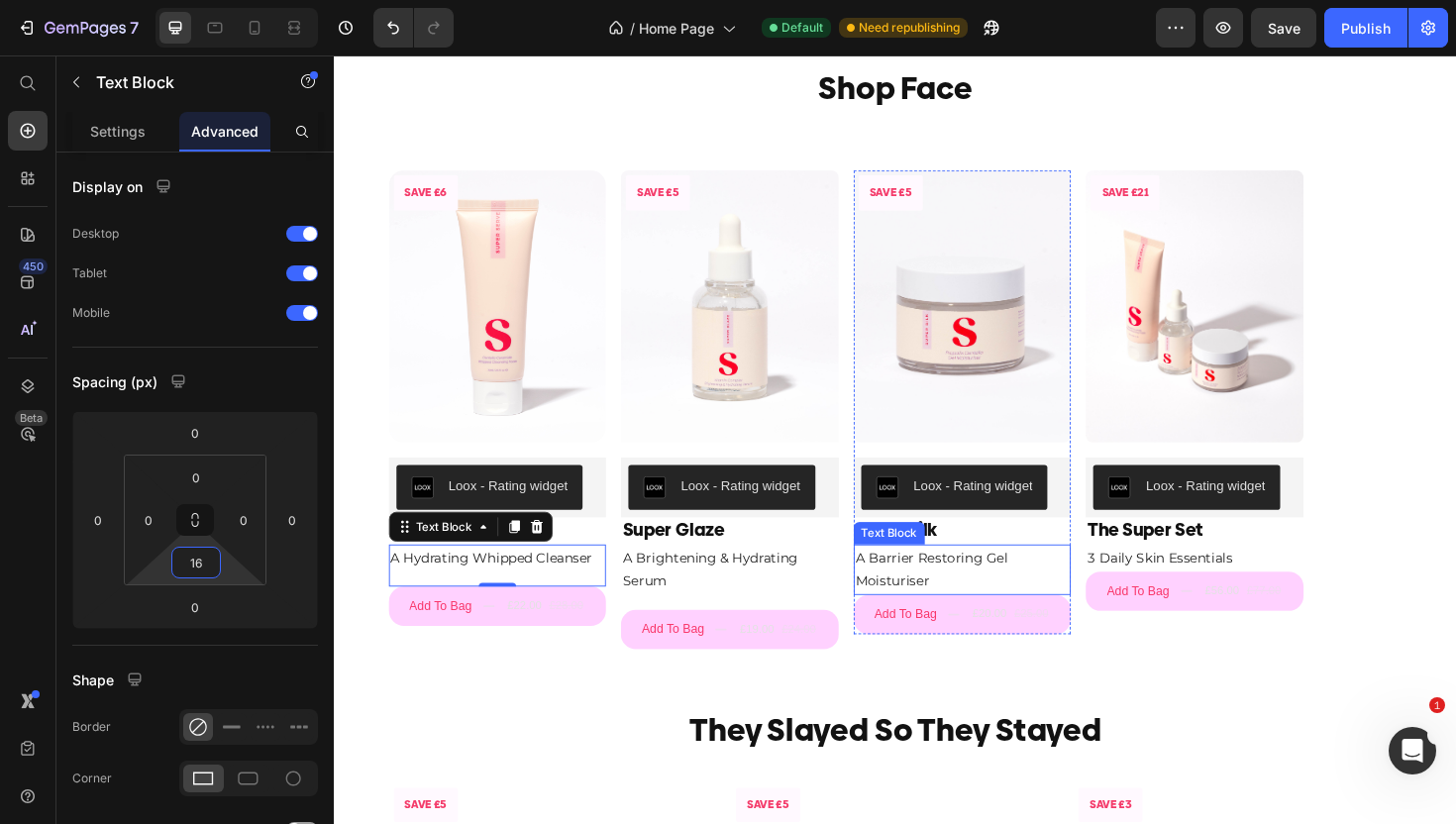 click on "A Barrier Restoring Gel Moisturiser" at bounding box center (999, 600) 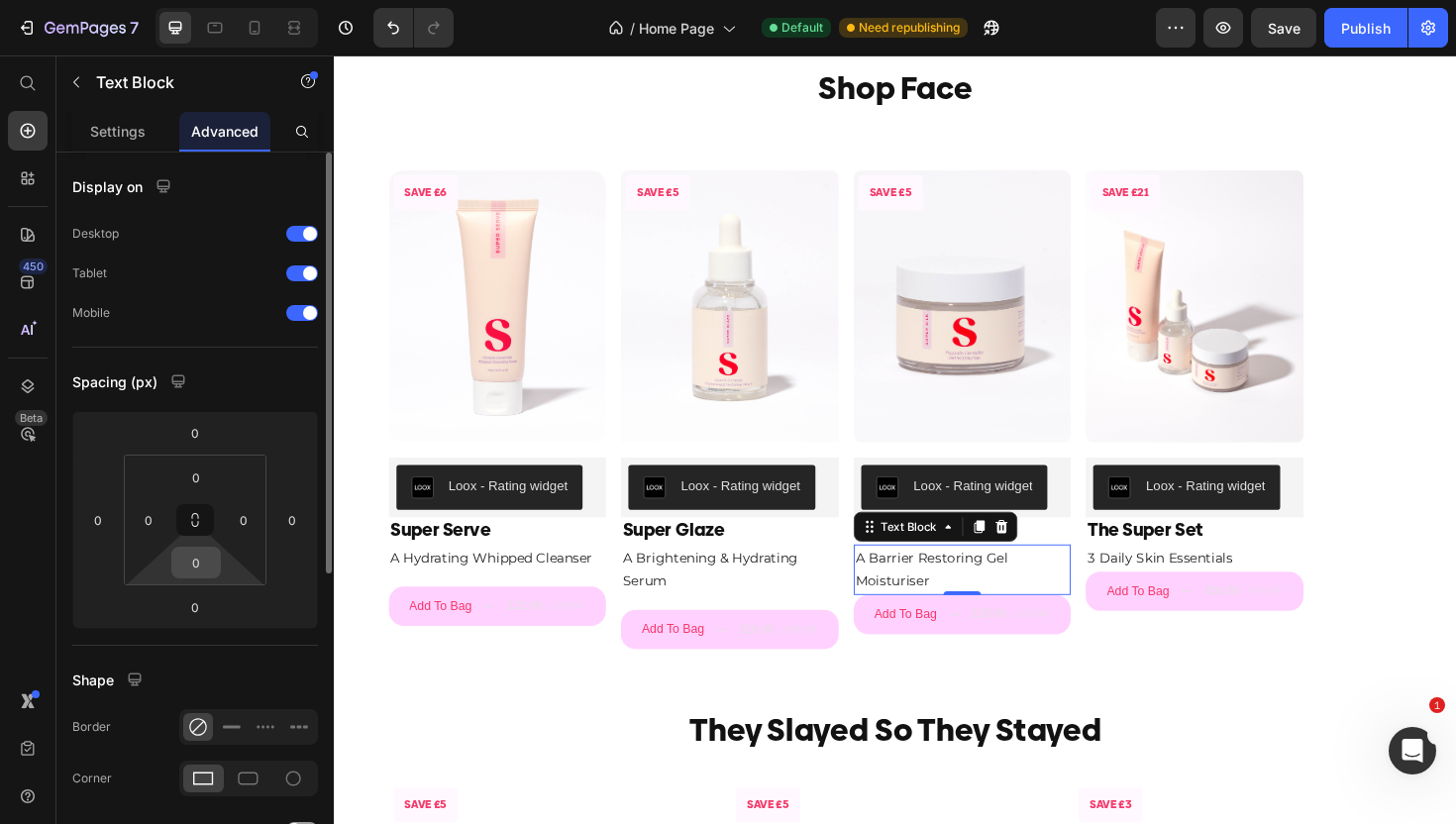 click on "0" at bounding box center (196, 563) 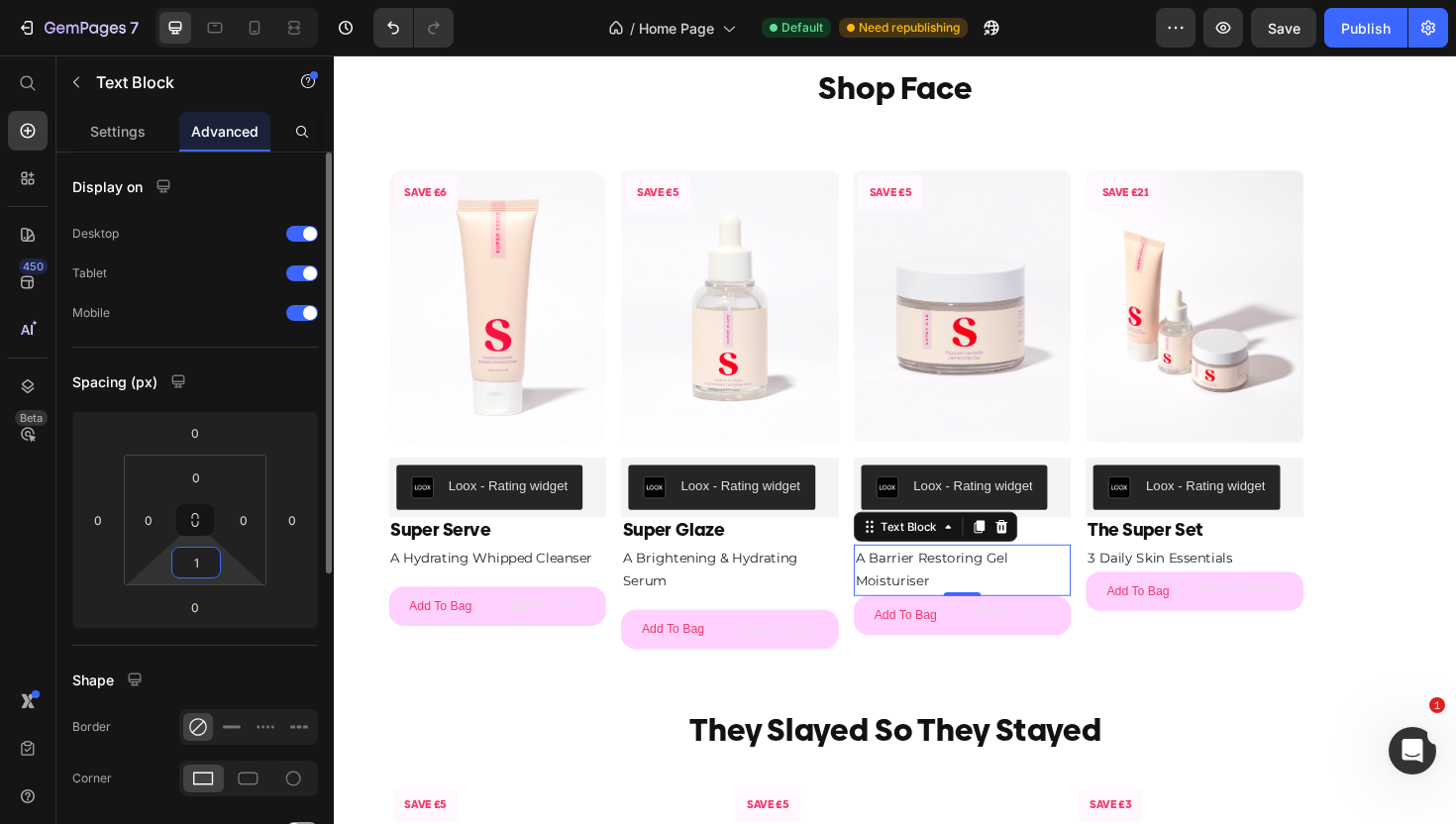 type on "16" 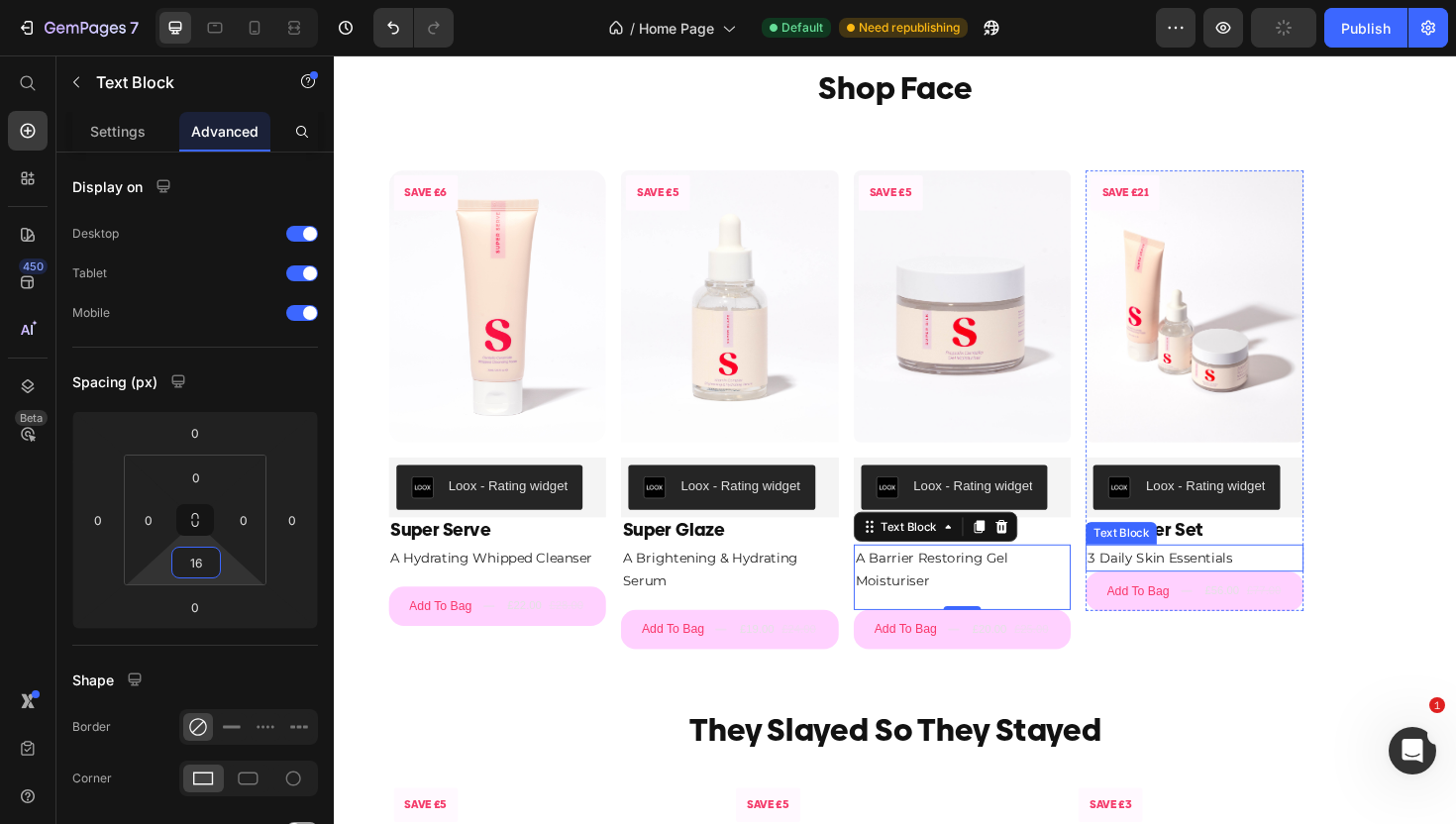 click on "3 Daily Skin Essentials" at bounding box center (1245, 587) 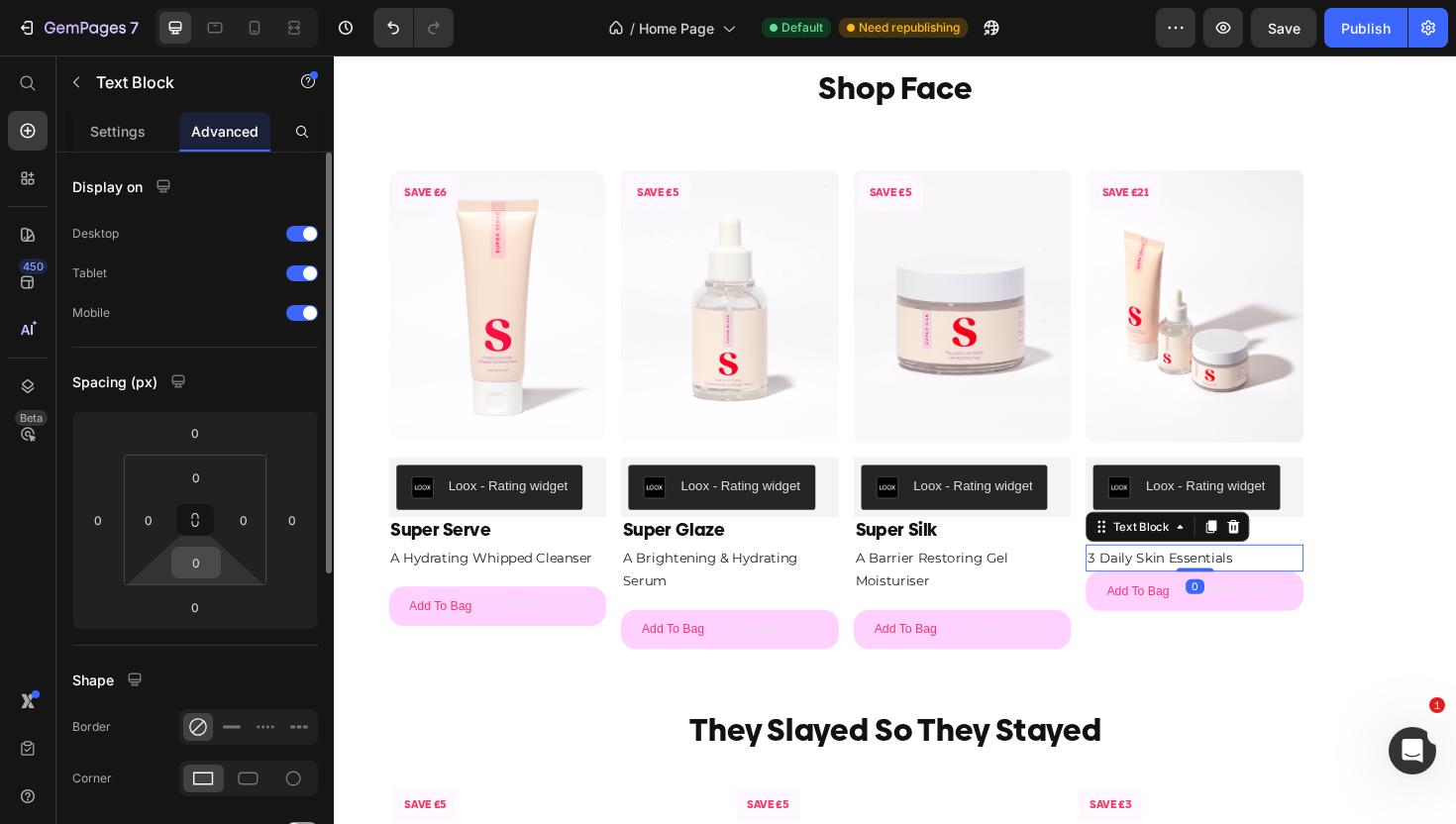 click on "0" at bounding box center [196, 563] 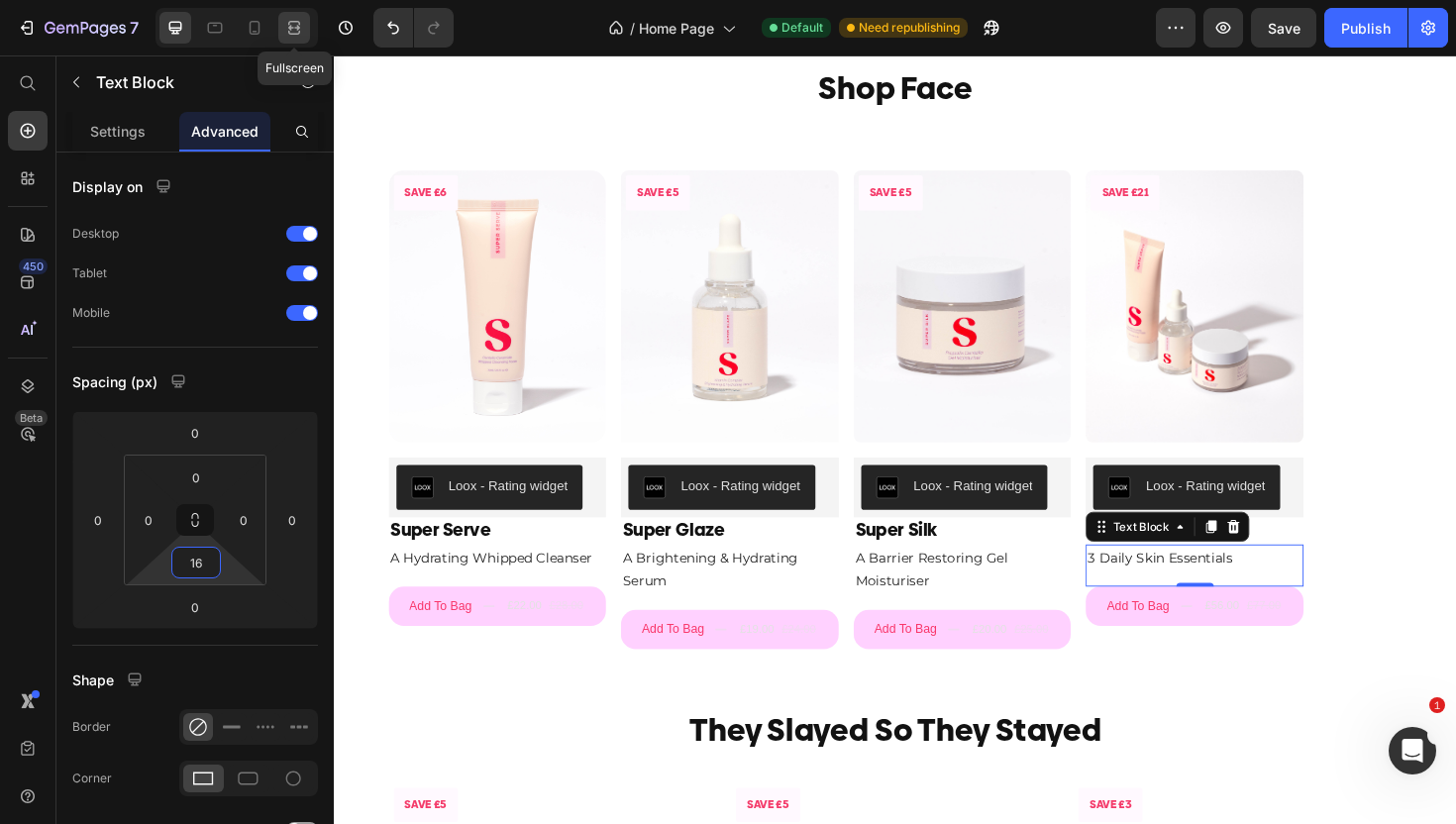 type on "16" 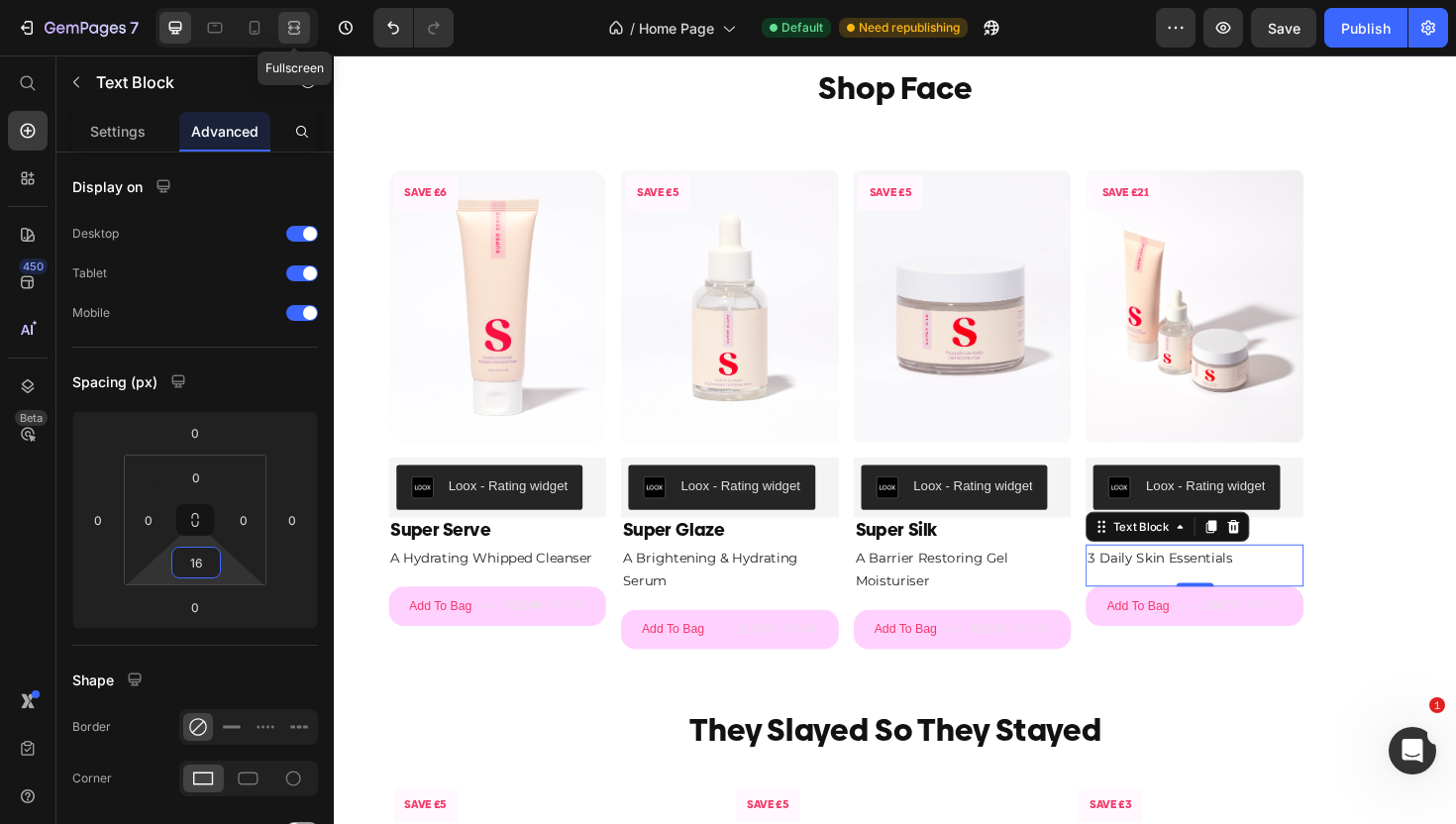 click 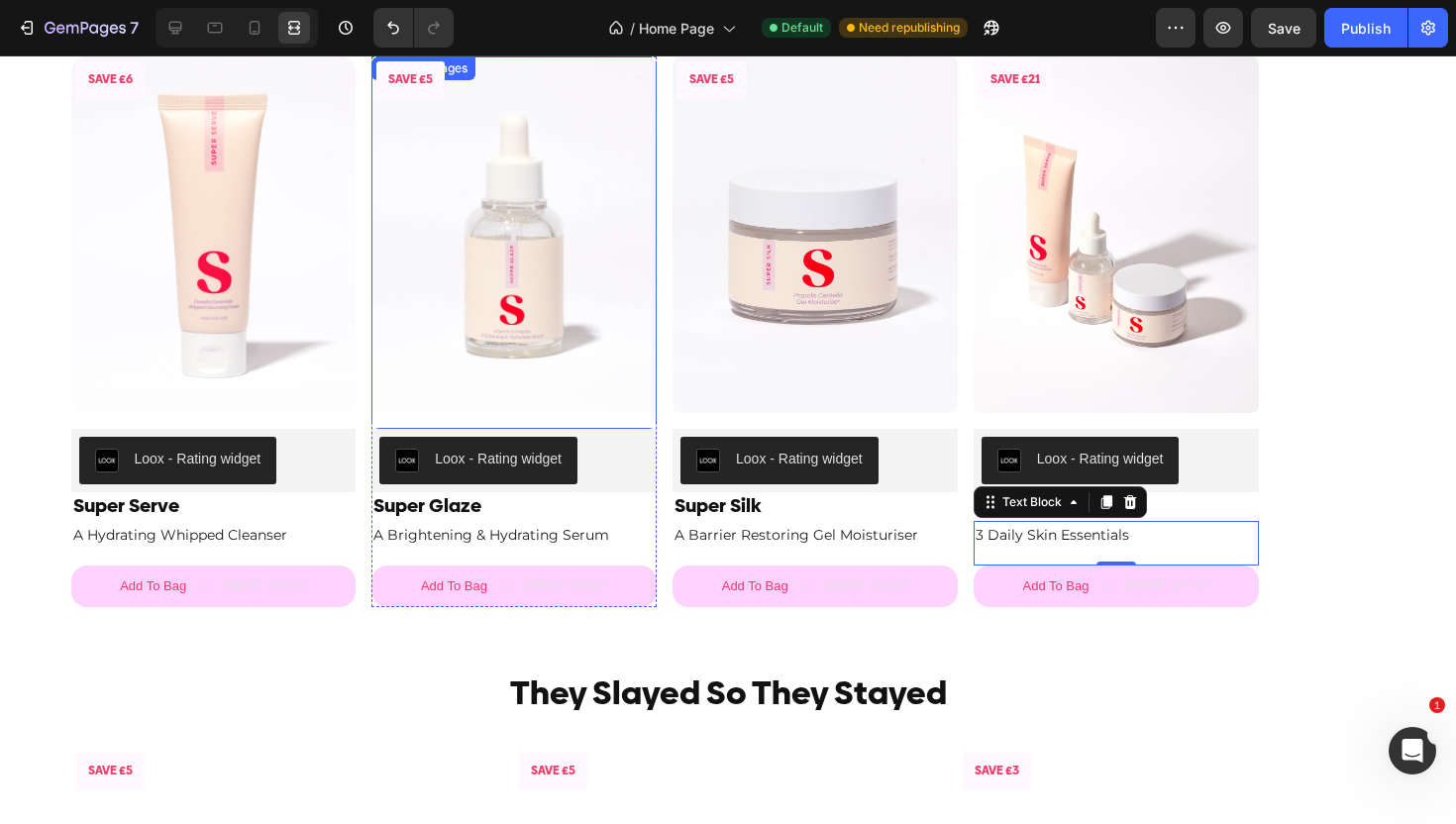 scroll, scrollTop: 1858, scrollLeft: 0, axis: vertical 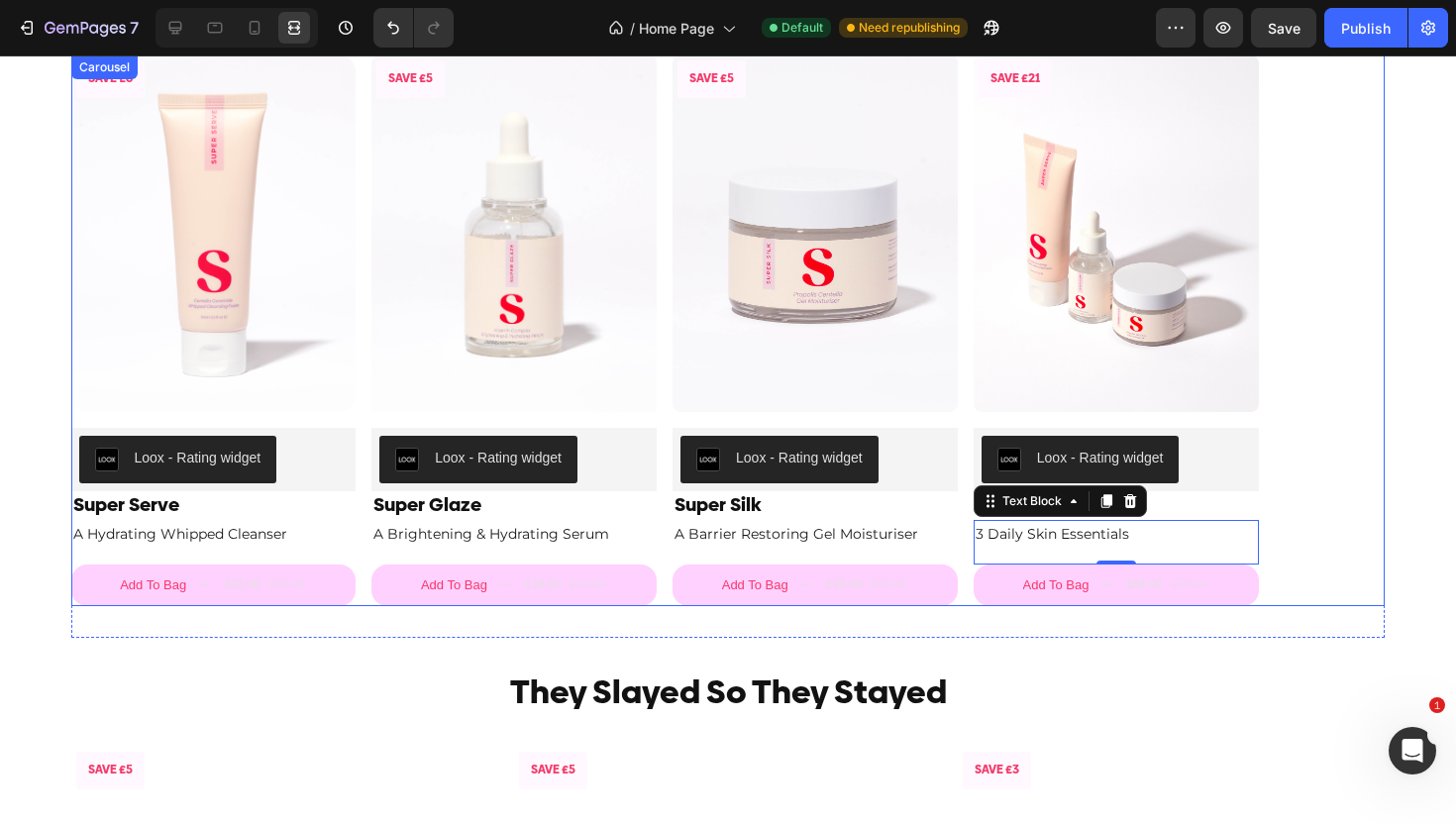 click on "SAVE £6 Product Badge Product Images Loox - Rating widget Loox Super Serve Product Title A Hydrating Whipped Cleanser Text Block Add To Bag
£22.00 £28.00 Add to Cart Product Row SAVE £5 Product Badge Product Images Loox - Rating widget Loox Super Glaze Product Title A Brightening & Hydrating Serum  Text Block Add To Bag
£19.00 £24.00 Add to Cart Product Row SAVE £5 Product Badge Product Images Loox - Rating widget Loox Super Silk Product Title A Barrier Restoring Gel Moisturiser Text Block Add To Bag
£20.00 £25.00 Add to Cart Product SAVE £21 Product Badge Product Images Loox - Rating widget Loox The Super Set Product Title 3 Daily Skin Essentials Text Block   0 Add To Bag
£56.00 £77.00 Add to Cart Product" at bounding box center [728, 330] 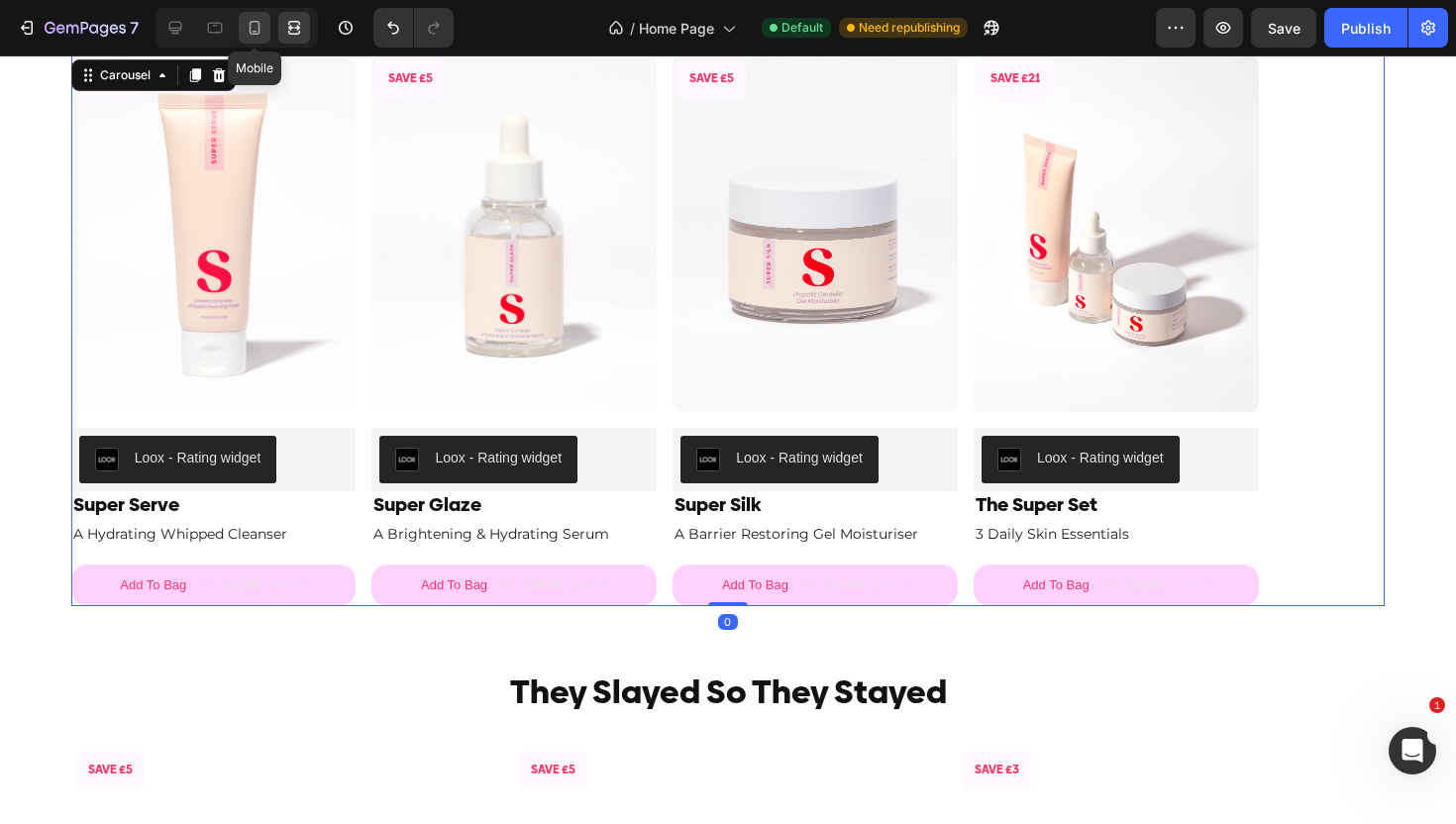 click 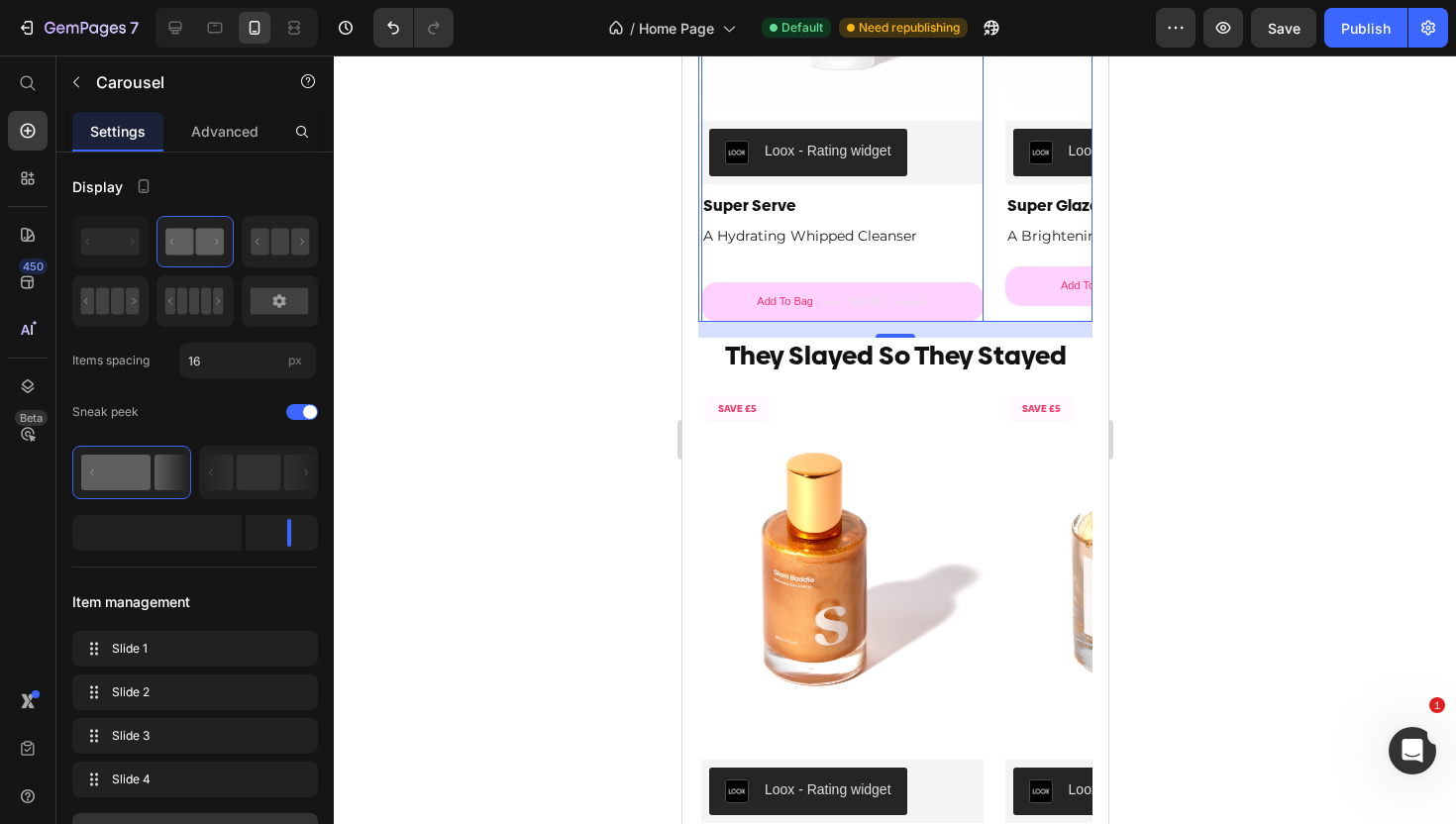 scroll, scrollTop: 1526, scrollLeft: 0, axis: vertical 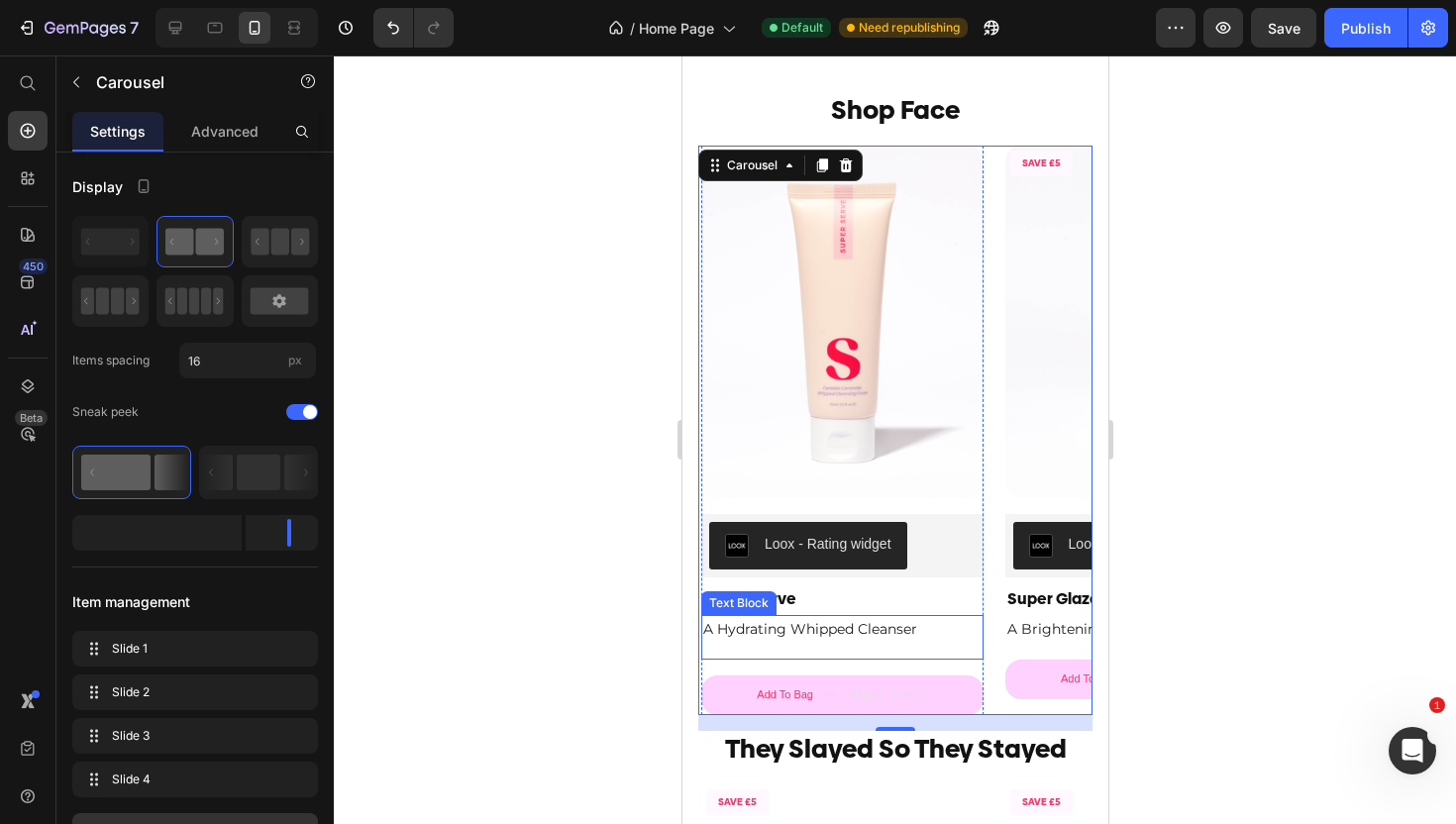 click on "A Hydrating Whipped Cleanser" at bounding box center (841, 629) 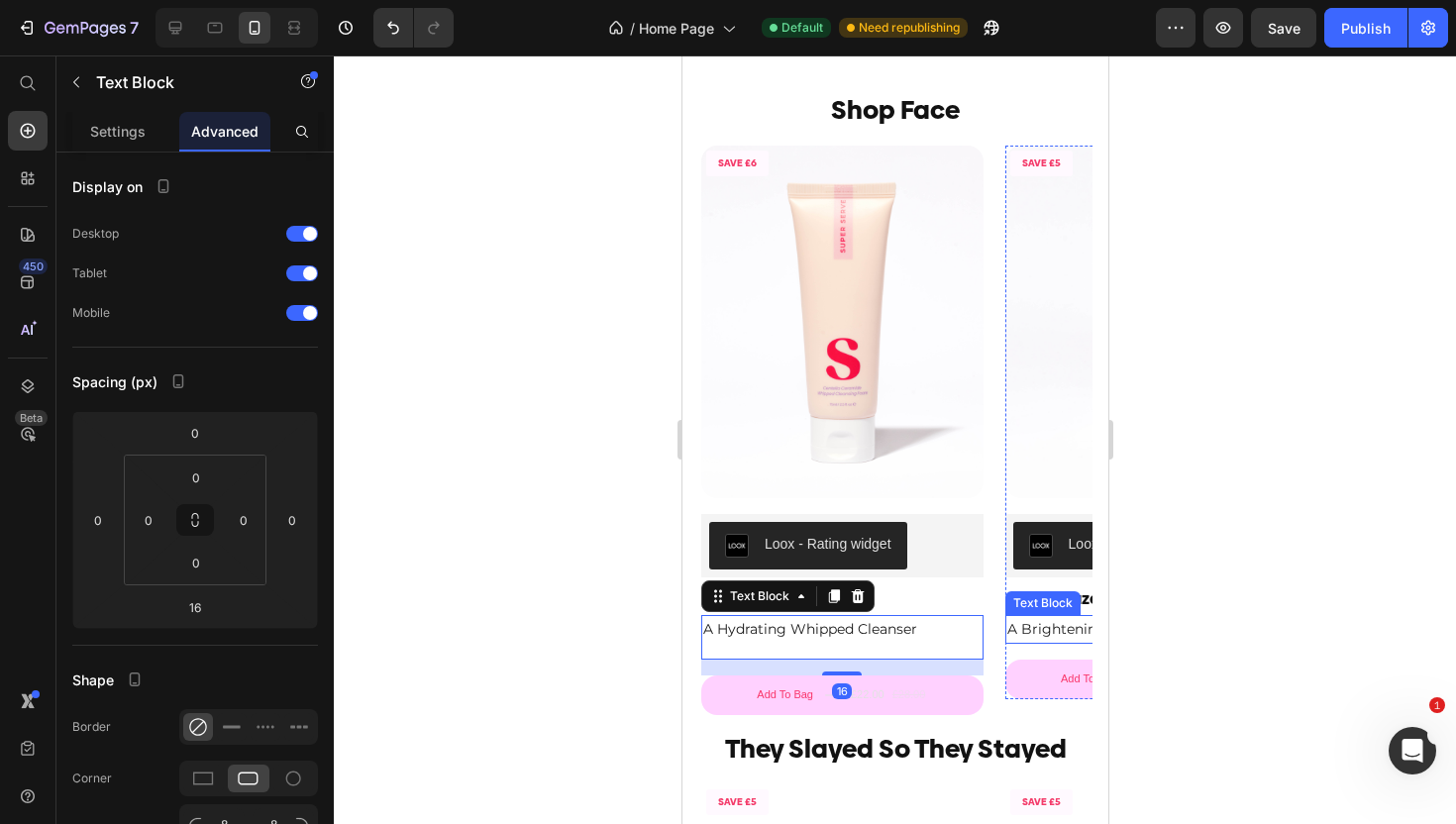 click on "A Brightening & Hydrating Serum" at bounding box center [1145, 629] 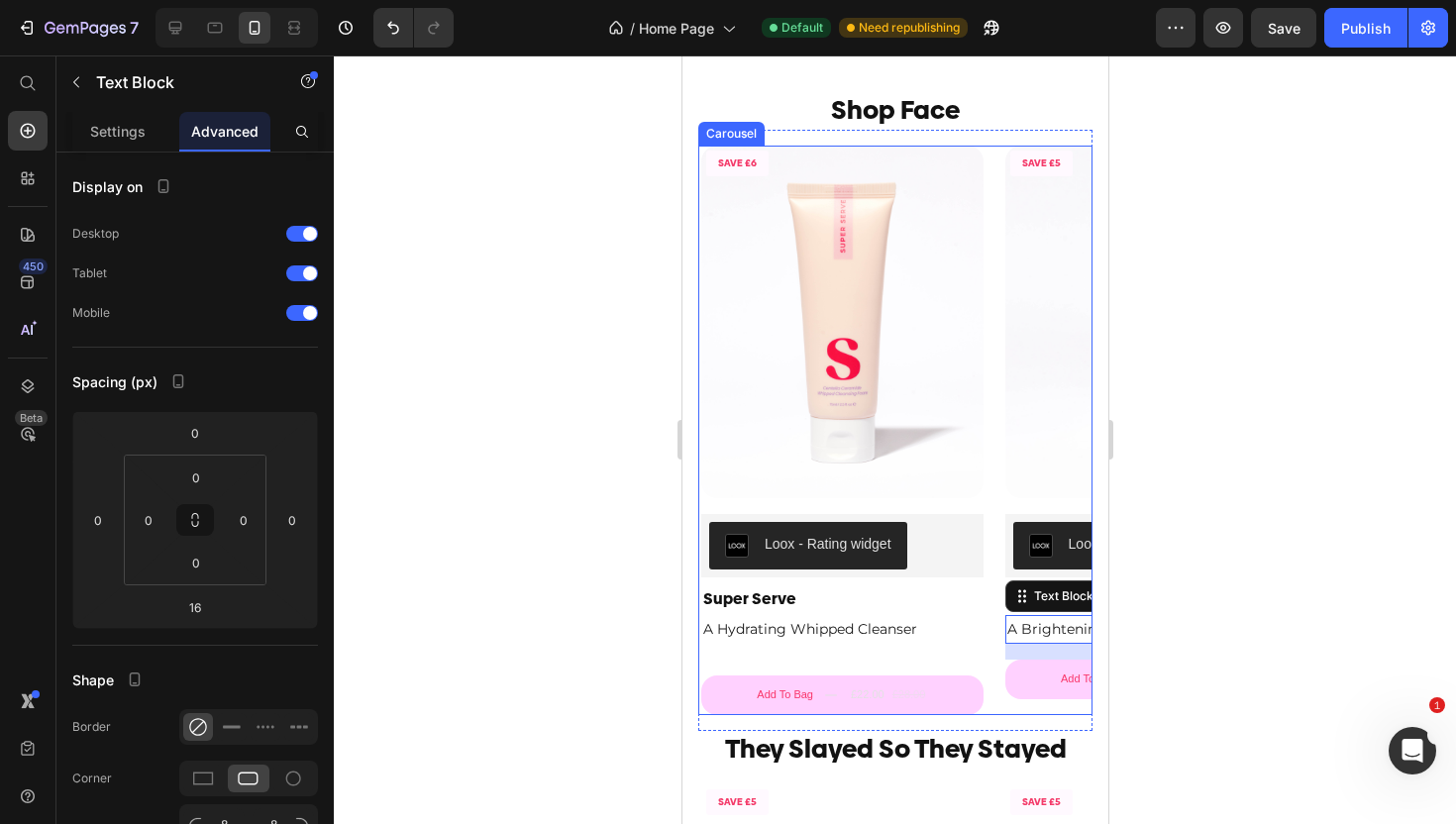 click on "SAVE £6 Product Badge Product Images Loox - Rating widget Loox Super Serve Product Title A Hydrating Whipped Cleanser Text Block Add To Bag
£22.00 £28.00 Add to Cart Product Row SAVE £5 Product Badge Product Images Loox - Rating widget Loox Super Glaze Product Title A Brightening & Hydrating Serum  Text Block   16 Add To Bag
£19.00 £24.00 Add to Cart Product Row SAVE £5 Product Badge Product Images Loox - Rating widget Loox Super Silk Product Title A Barrier Restoring Gel Moisturiser Text Block Add To Bag
£20.00 £25.00 Add to Cart Product SAVE £21 Product Badge Product Images Loox - Rating widget Loox The Super Set Product Title 3 Daily Skin Essentials Text Block Add To Bag
£56.00 £77.00 Add to Cart Product" at bounding box center [894, 430] 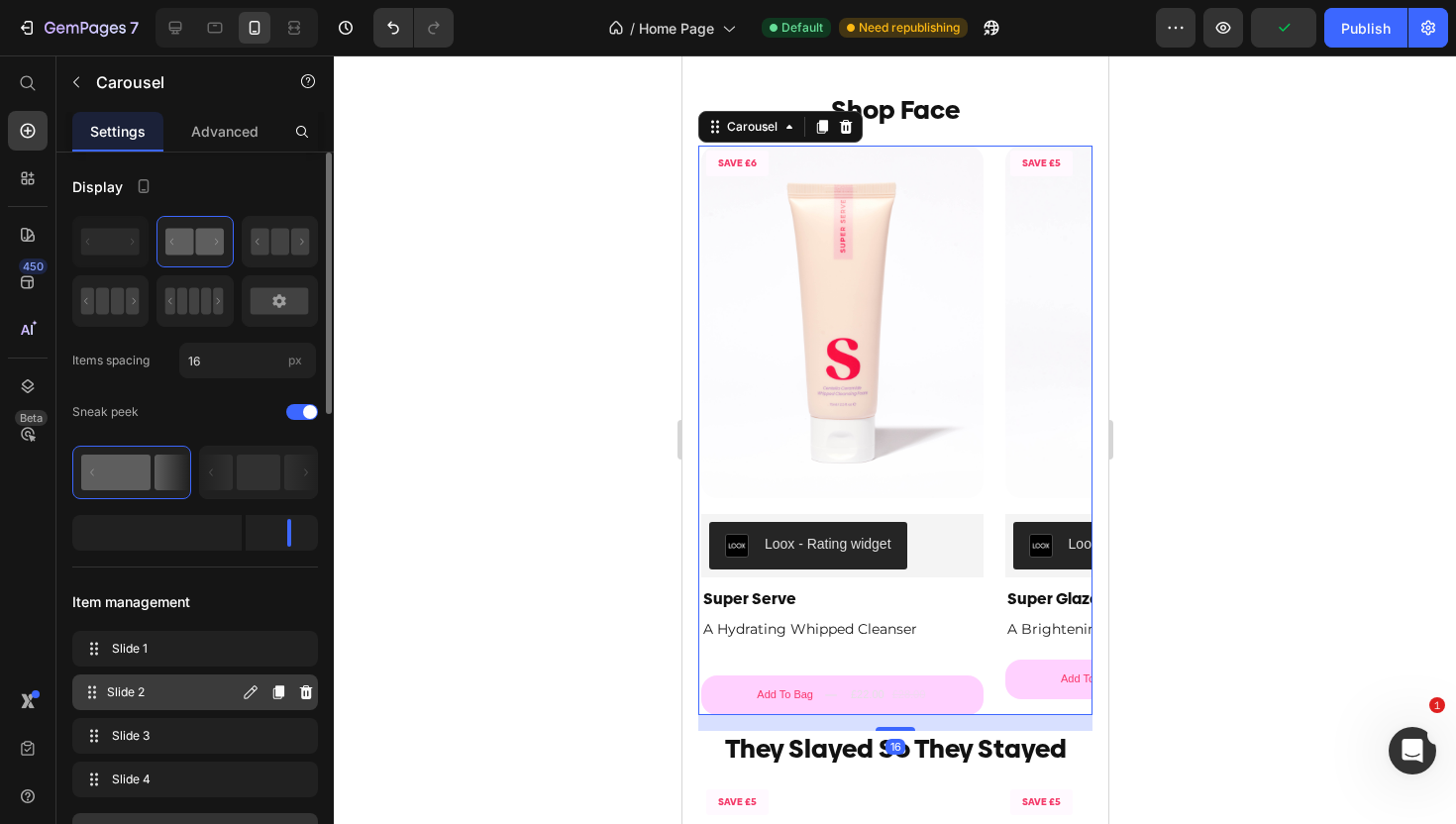 click on "Slide 2" at bounding box center [172, 692] 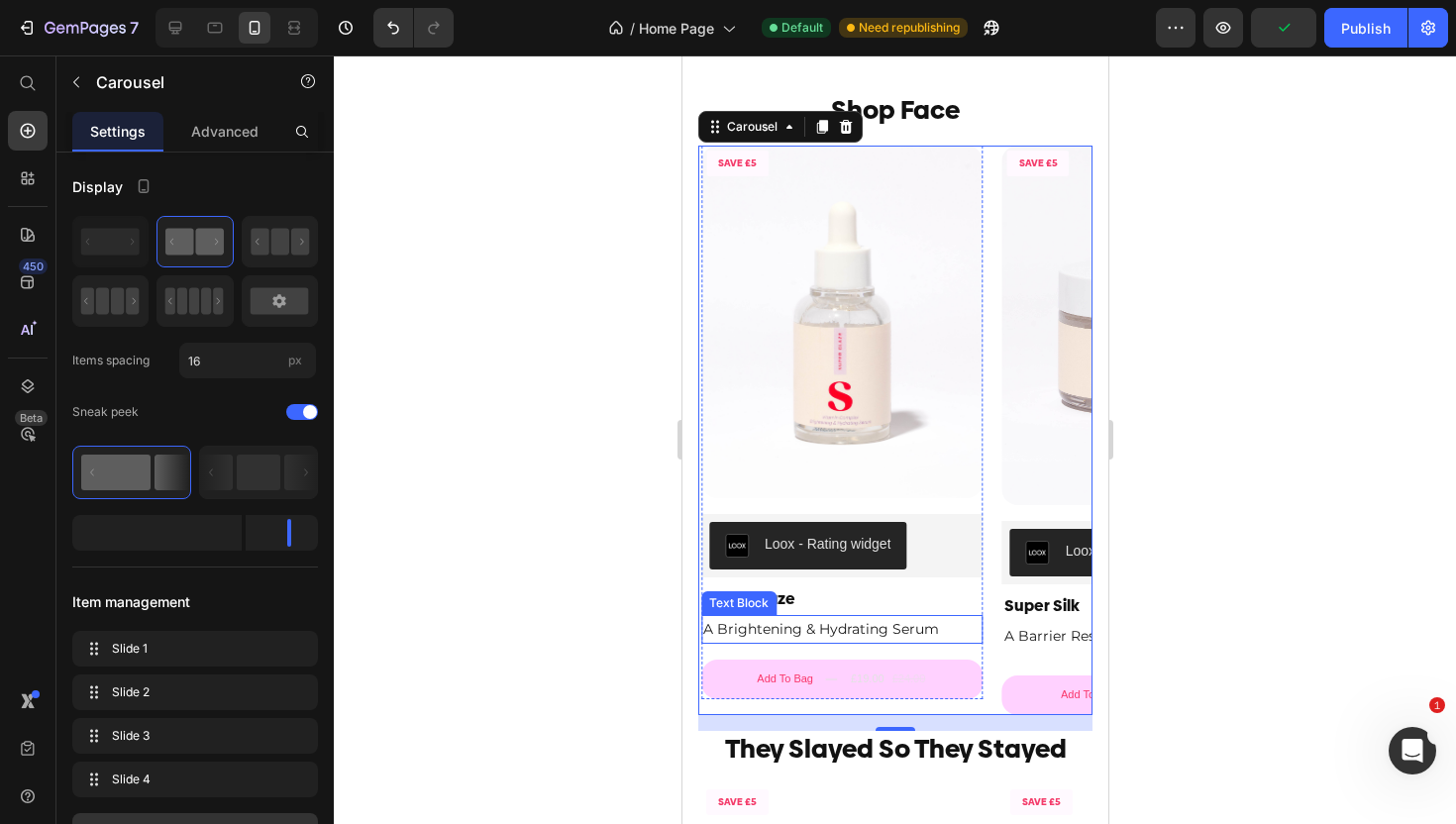 click on "A Brightening & Hydrating Serum" at bounding box center [841, 629] 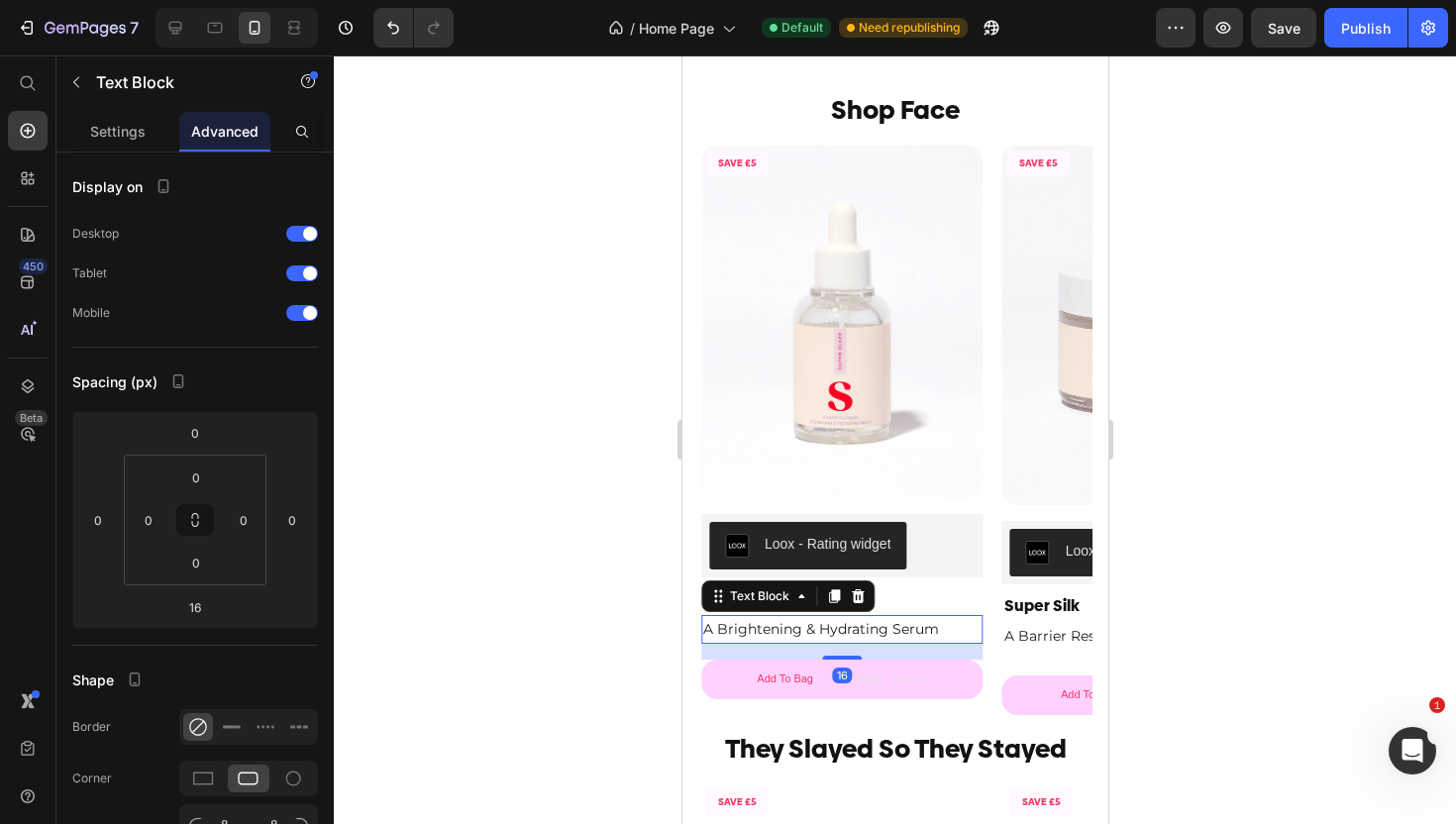 click on "SAVE £6 Product Badge Product Images Loox - Rating widget Loox Super Serve Product Title A Hydrating Whipped Cleanser Text Block Add To Bag
£22.00 £28.00 Add to Cart Product Row SAVE £5 Product Badge Product Images Loox - Rating widget Loox Super Glaze Product Title A Brightening & Hydrating Serum  Text Block   16 Add To Bag
£19.00 £24.00 Add to Cart Product Row SAVE £5 Product Badge Product Images Loox - Rating widget Loox Super Silk Product Title A Barrier Restoring Gel Moisturiser Text Block Add To Bag
£20.00 £25.00 Add to Cart Product SAVE £21 Product Badge Product Images Loox - Rating widget Loox The Super Set Product Title 3 Daily Skin Essentials Text Block Add To Bag
£56.00 £77.00 Add to Cart Product Carousel Section 7" at bounding box center (894, 430) 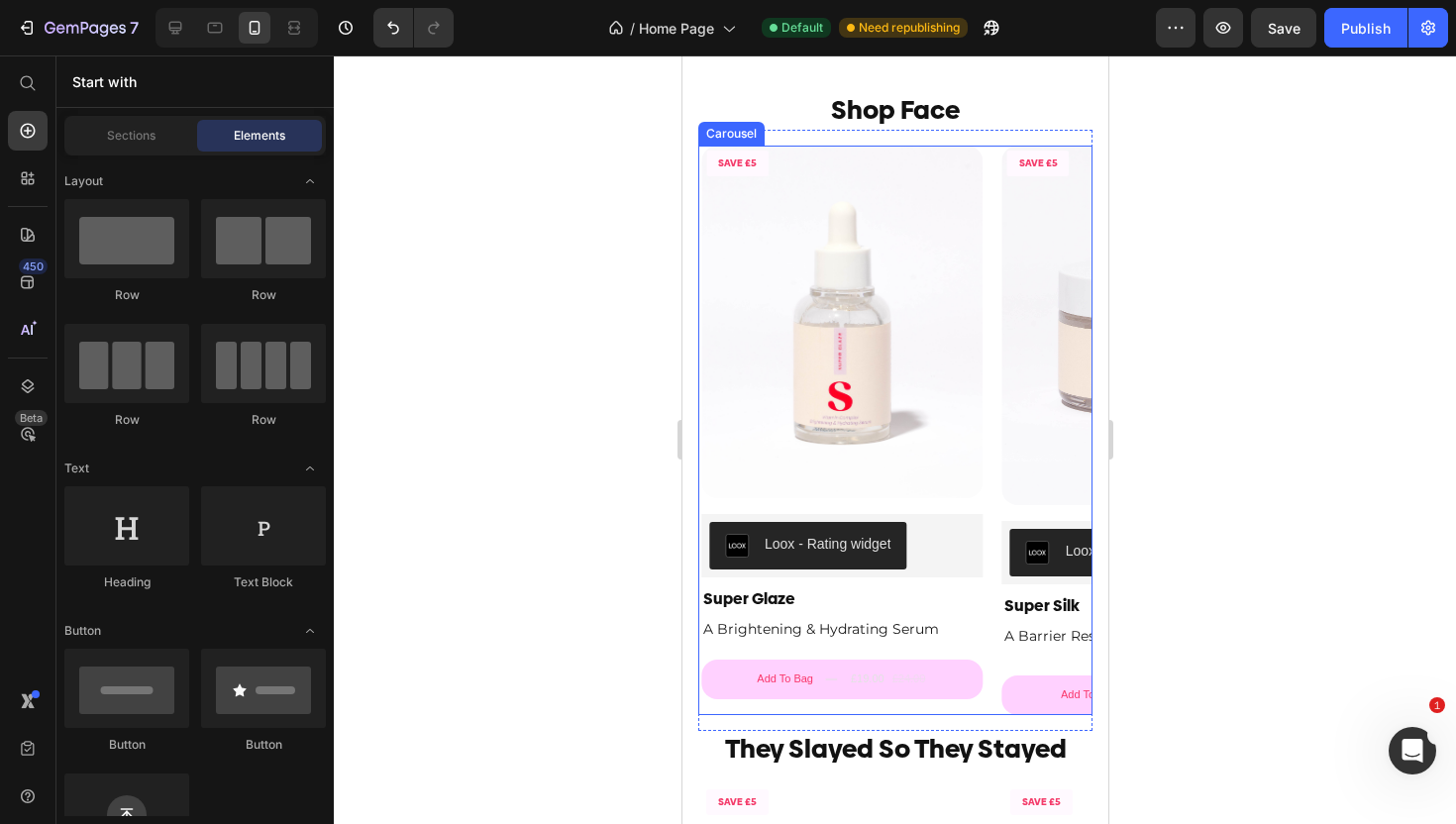 click on "SAVE £6 Product Badge Product Images Loox - Rating widget Loox Super Serve Product Title A Hydrating Whipped Cleanser Text Block Add To Bag
£22.00 £28.00 Add to Cart Product Row SAVE £5 Product Badge Product Images Loox - Rating widget Loox Super Glaze Product Title A Brightening & Hydrating Serum  Text Block Add To Bag
£19.00 £24.00 Add to Cart Product Row SAVE £5 Product Badge Product Images Loox - Rating widget Loox Super Silk Product Title A Barrier Restoring Gel Moisturiser Text Block Add To Bag
£20.00 £25.00 Add to Cart Product SAVE £21 Product Badge Product Images Loox - Rating widget Loox The Super Set Product Title 3 Daily Skin Essentials Text Block Add To Bag
£56.00 £77.00 Add to Cart Product" at bounding box center [894, 430] 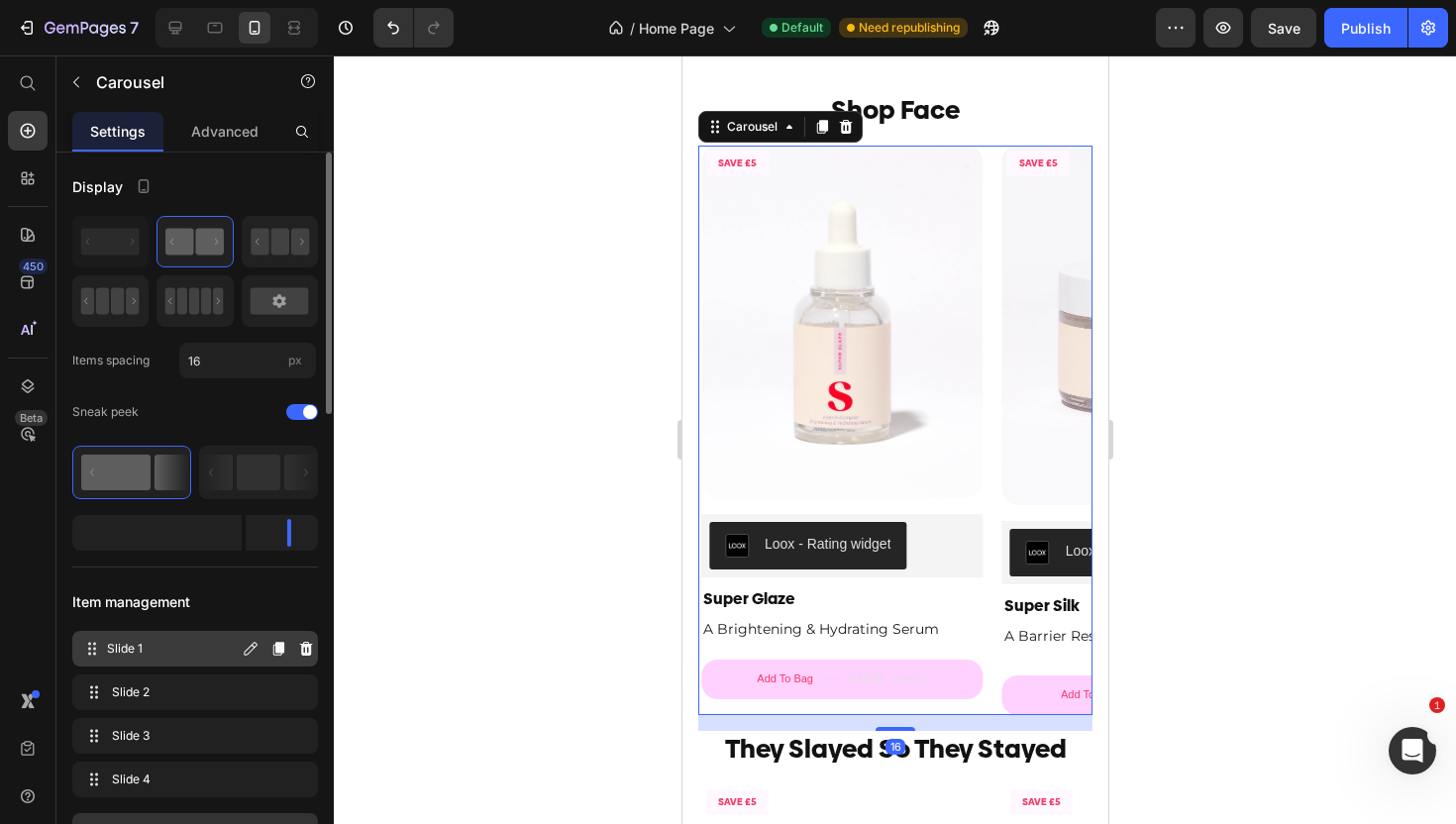 click on "Slide 1" at bounding box center [172, 649] 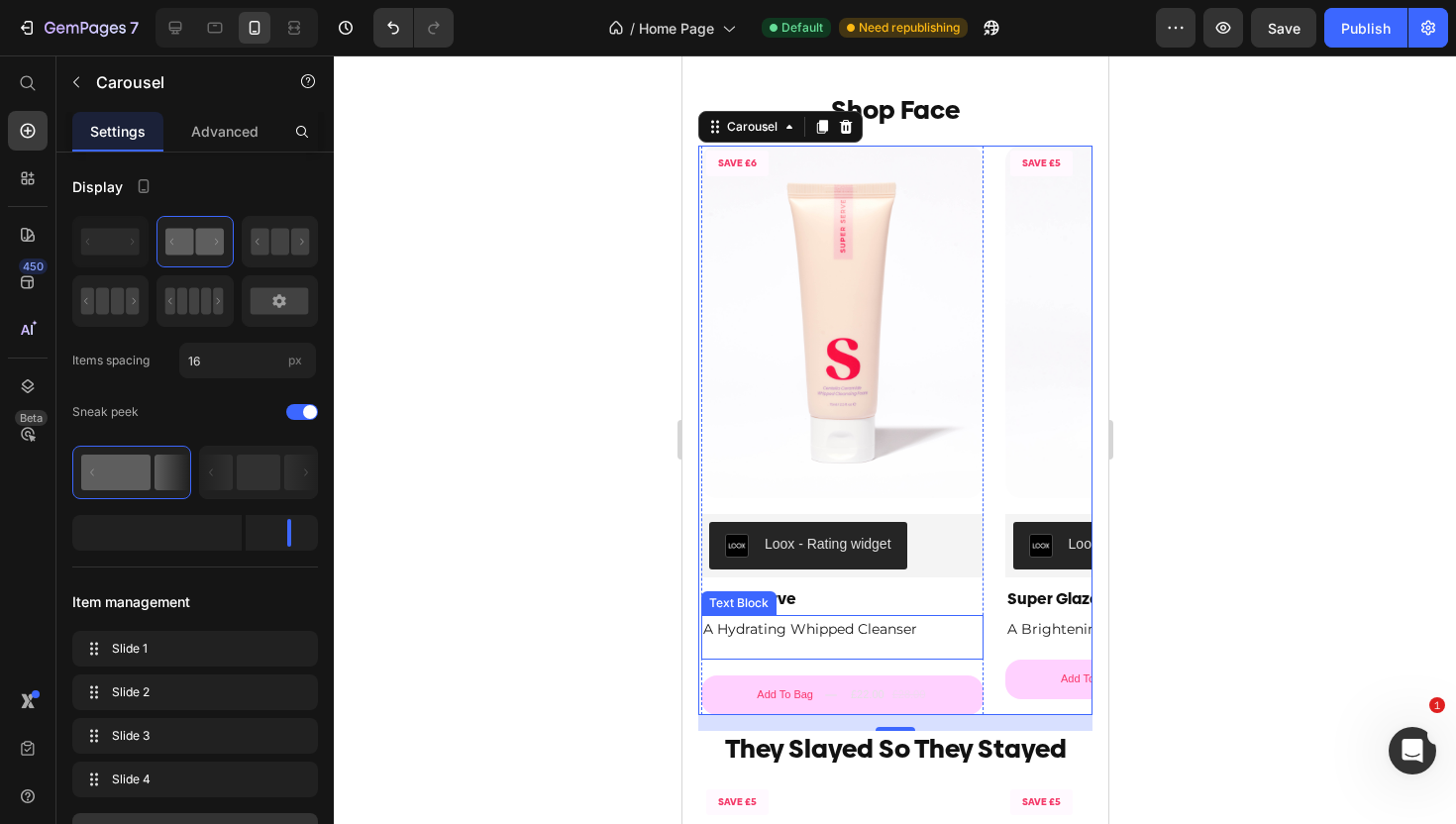 click on "A Hydrating Whipped Cleanser" at bounding box center [841, 629] 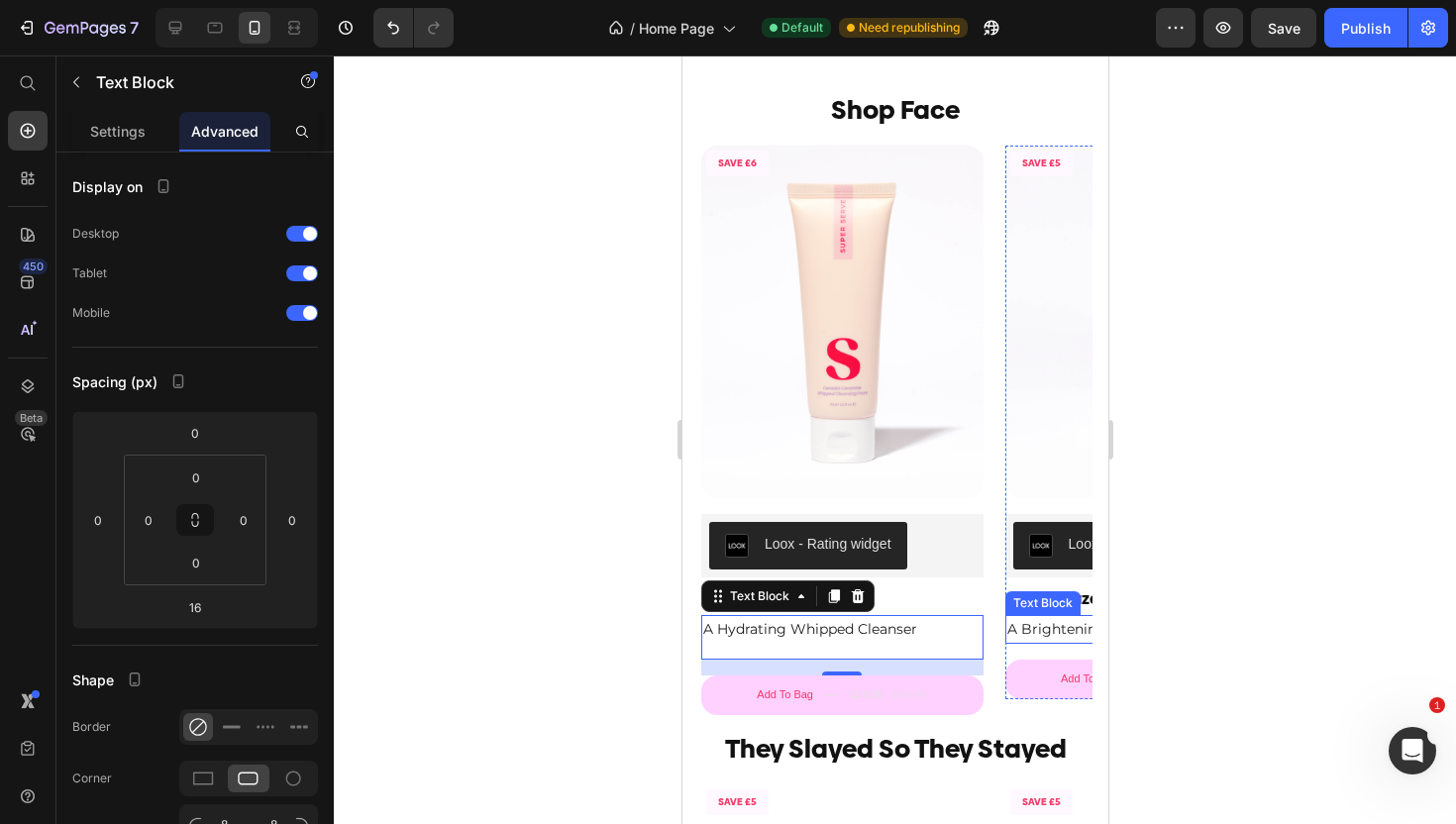 click on "A Brightening & Hydrating Serum" at bounding box center (1145, 629) 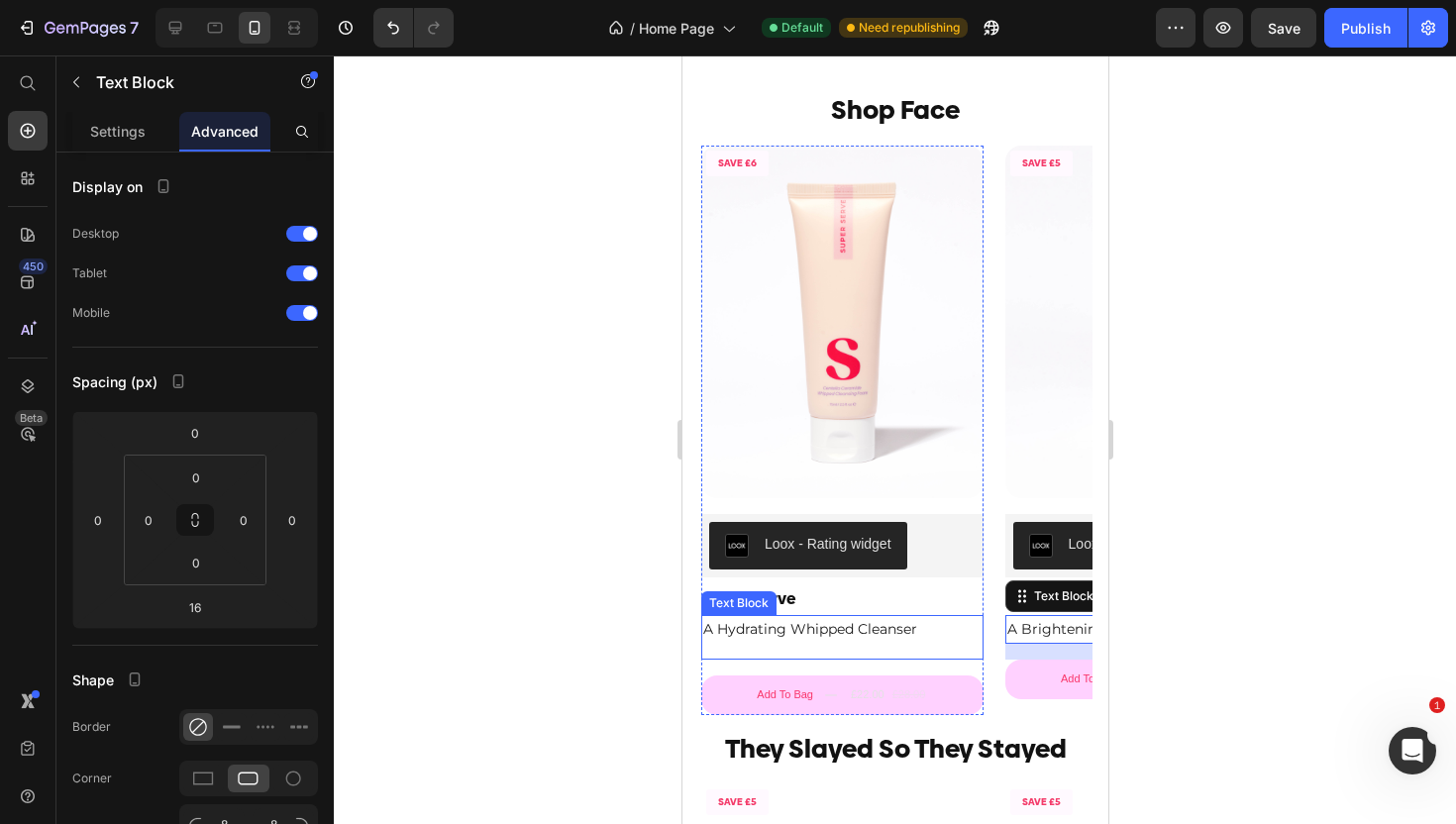 click on "A Hydrating Whipped Cleanser" at bounding box center [841, 629] 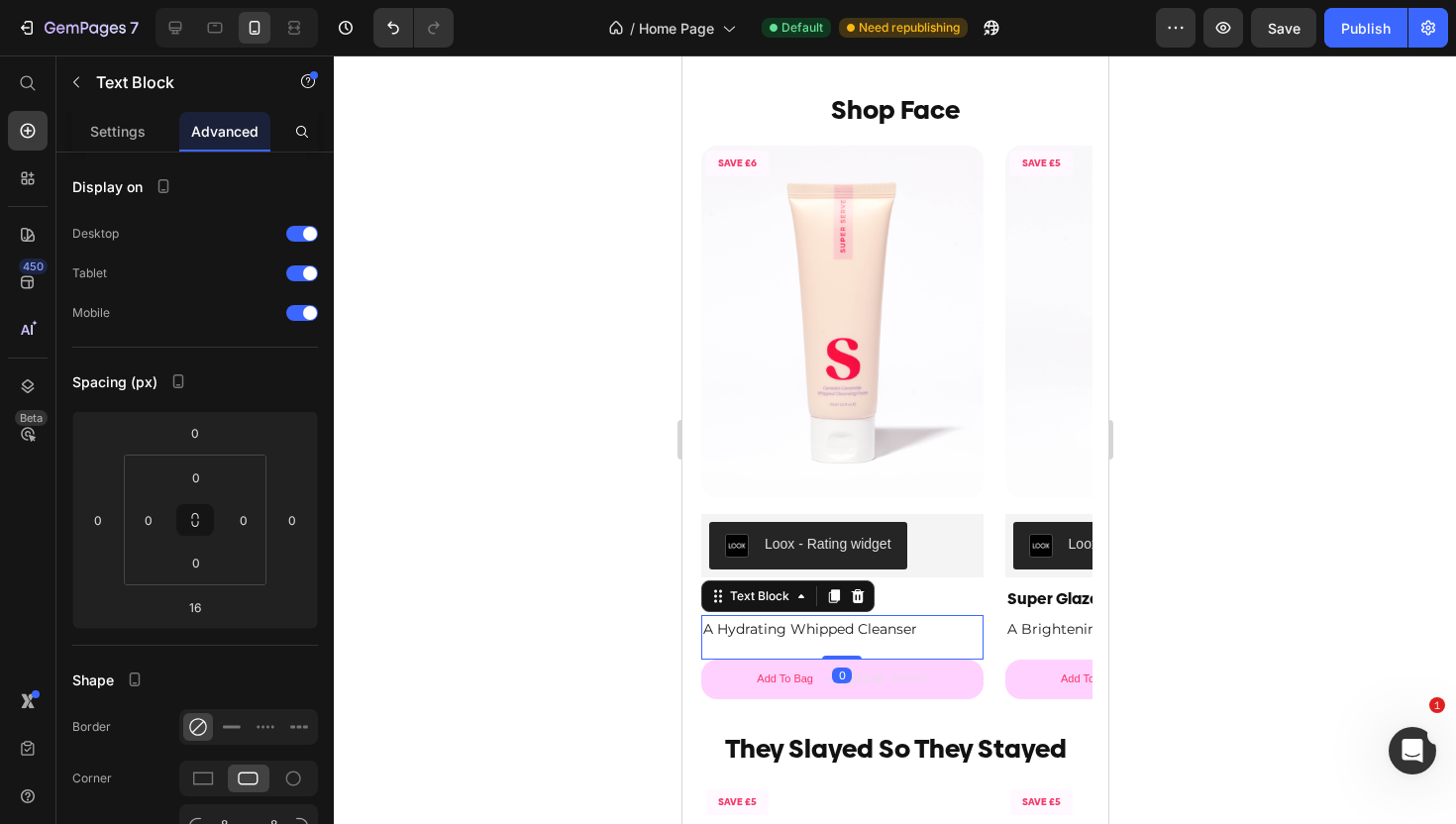 drag, startPoint x: 836, startPoint y: 654, endPoint x: 836, endPoint y: 625, distance: 29 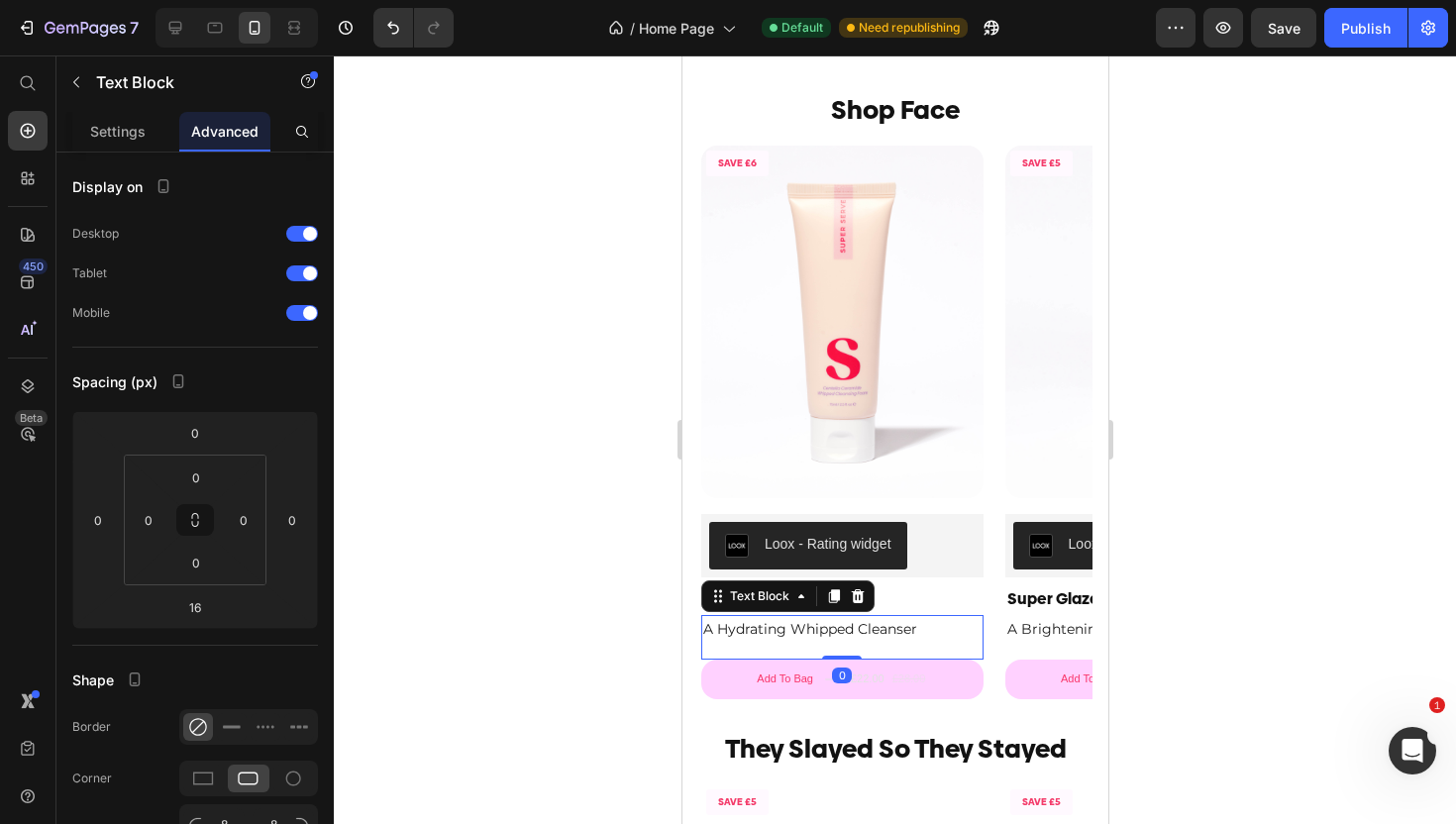 click on "A Hydrating Whipped Cleanser Text Block   0" at bounding box center (841, 637) 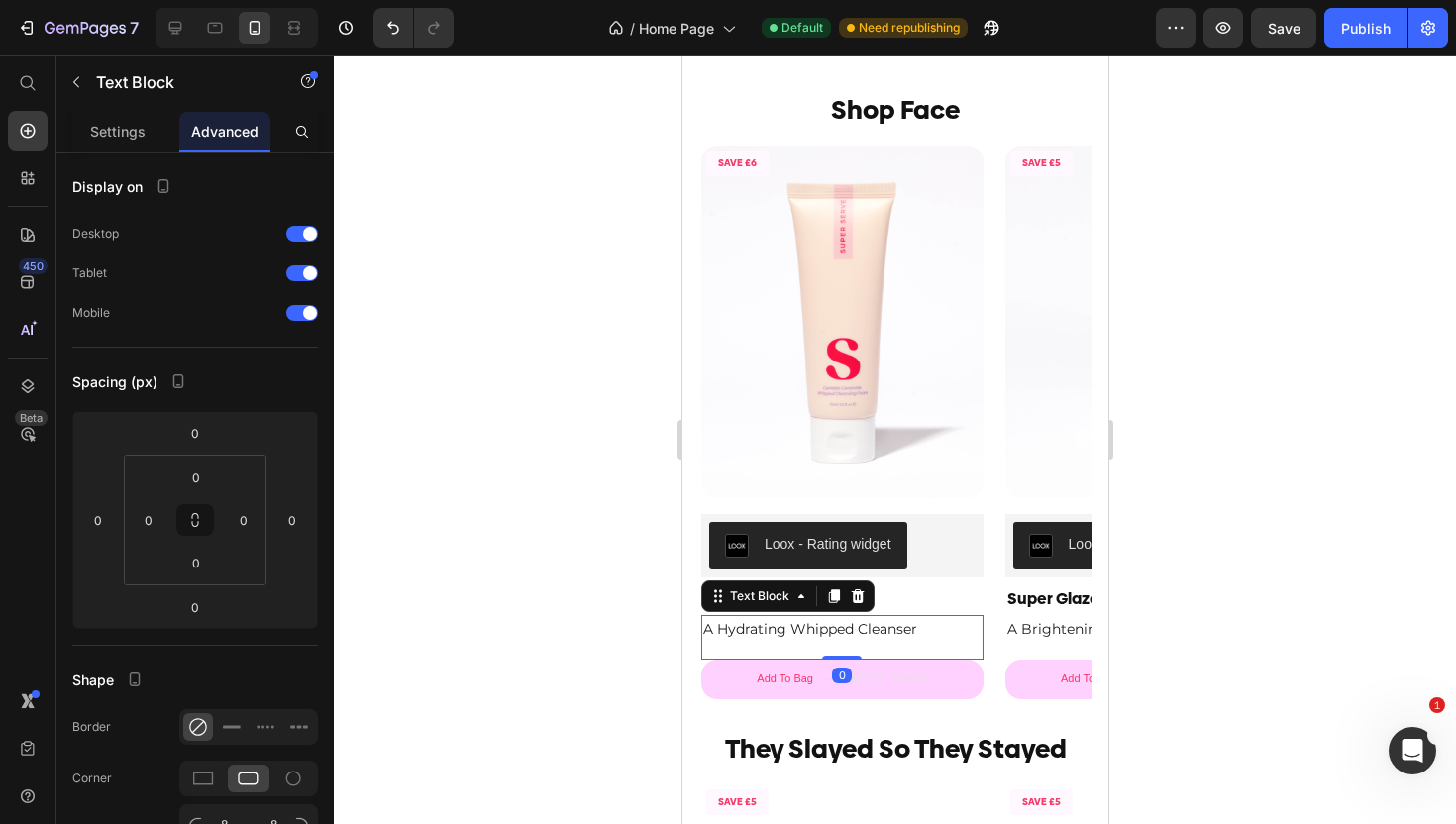 click on "A Hydrating Whipped Cleanser" at bounding box center (841, 629) 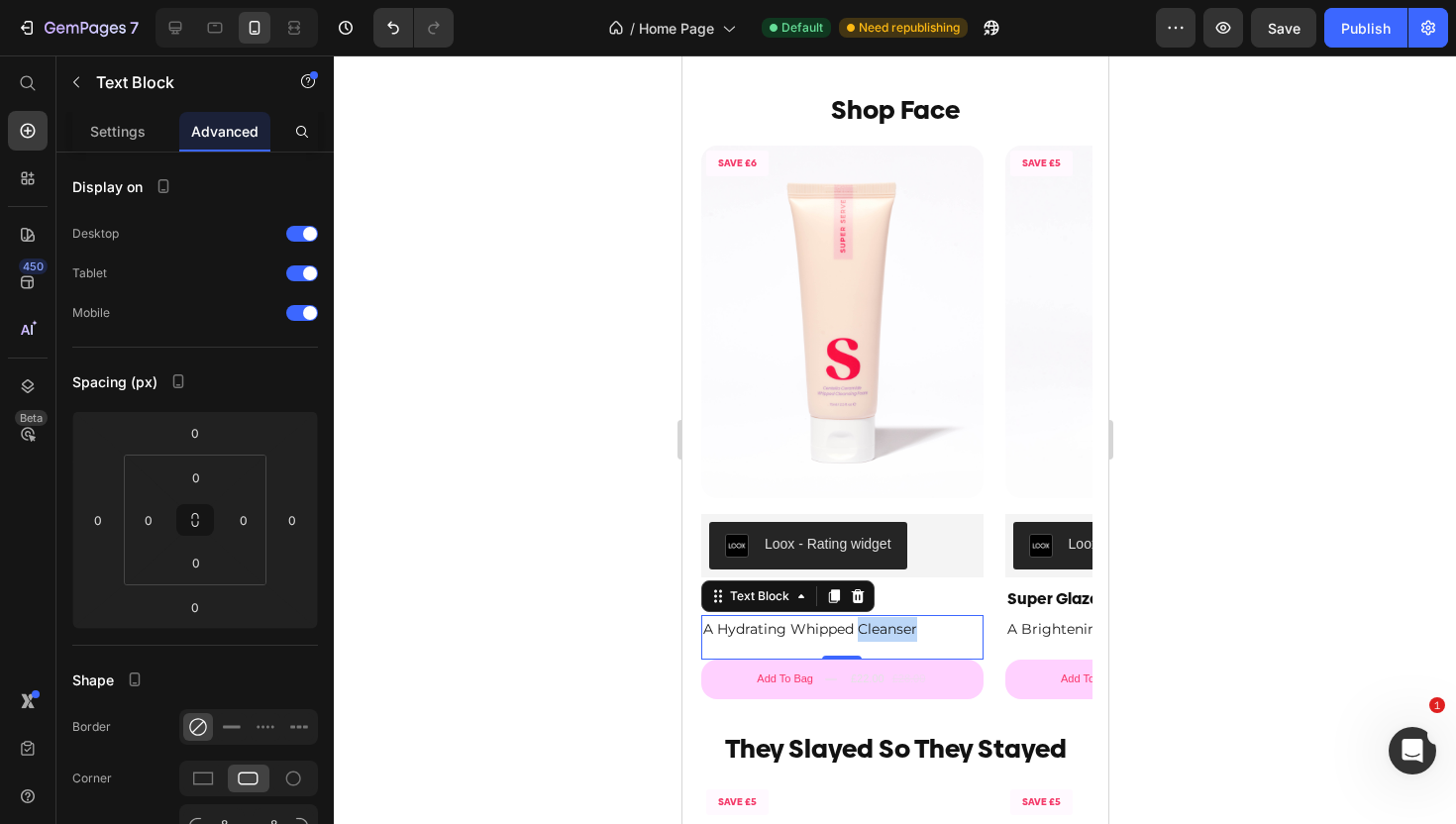 click on "A Hydrating Whipped Cleanser" at bounding box center (841, 629) 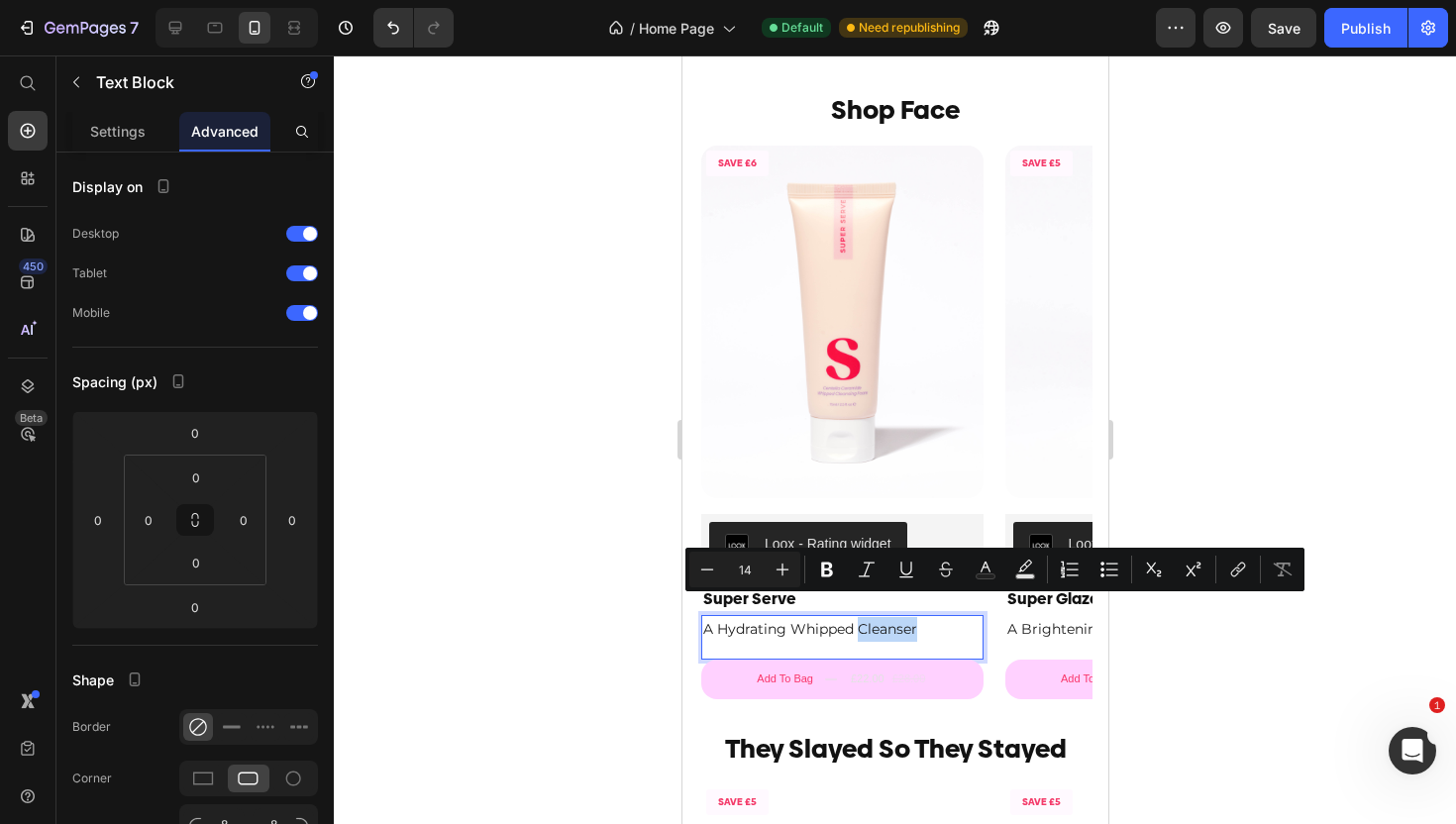 click on "A Hydrating Whipped Cleanser Text Block   0" at bounding box center [841, 637] 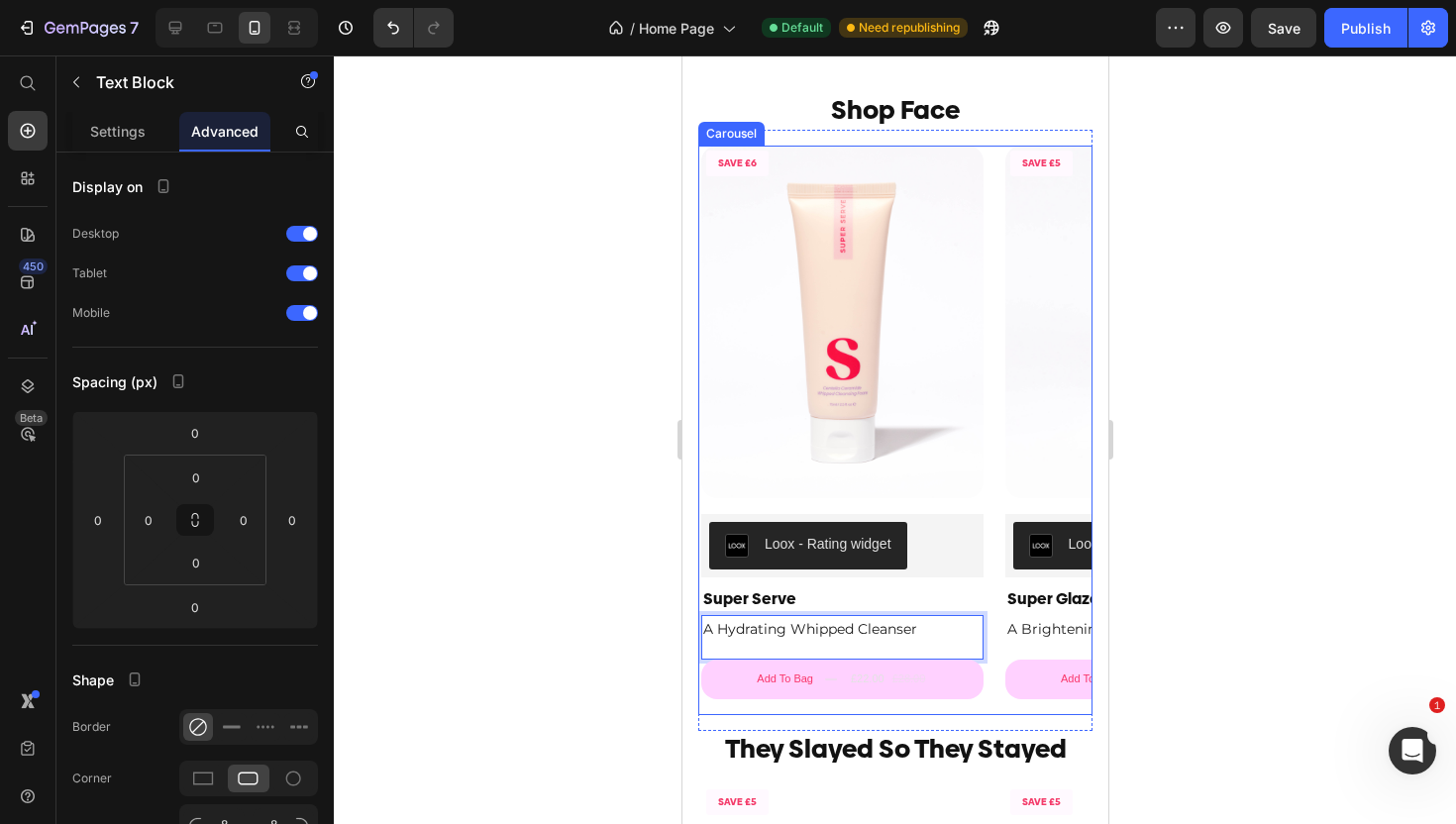 click on "SAVE £6 Product Badge Product Images Loox - Rating widget Loox Super Serve Product Title A Hydrating Whipped Cleanser Text Block   0 Add To Bag
£22.00 £28.00 Add to Cart Product Row SAVE £5 Product Badge Product Images Loox - Rating widget Loox Super Glaze Product Title A Brightening & Hydrating Serum  Text Block Add To Bag
£19.00 £24.00 Add to Cart Product Row SAVE £5 Product Badge Product Images Loox - Rating widget Loox Super Silk Product Title A Barrier Restoring Gel Moisturiser Text Block Add To Bag
£20.00 £25.00 Add to Cart Product SAVE £21 Product Badge Product Images Loox - Rating widget Loox The Super Set Product Title 3 Daily Skin Essentials Text Block Add To Bag
£56.00 £77.00 Add to Cart Product" at bounding box center [894, 430] 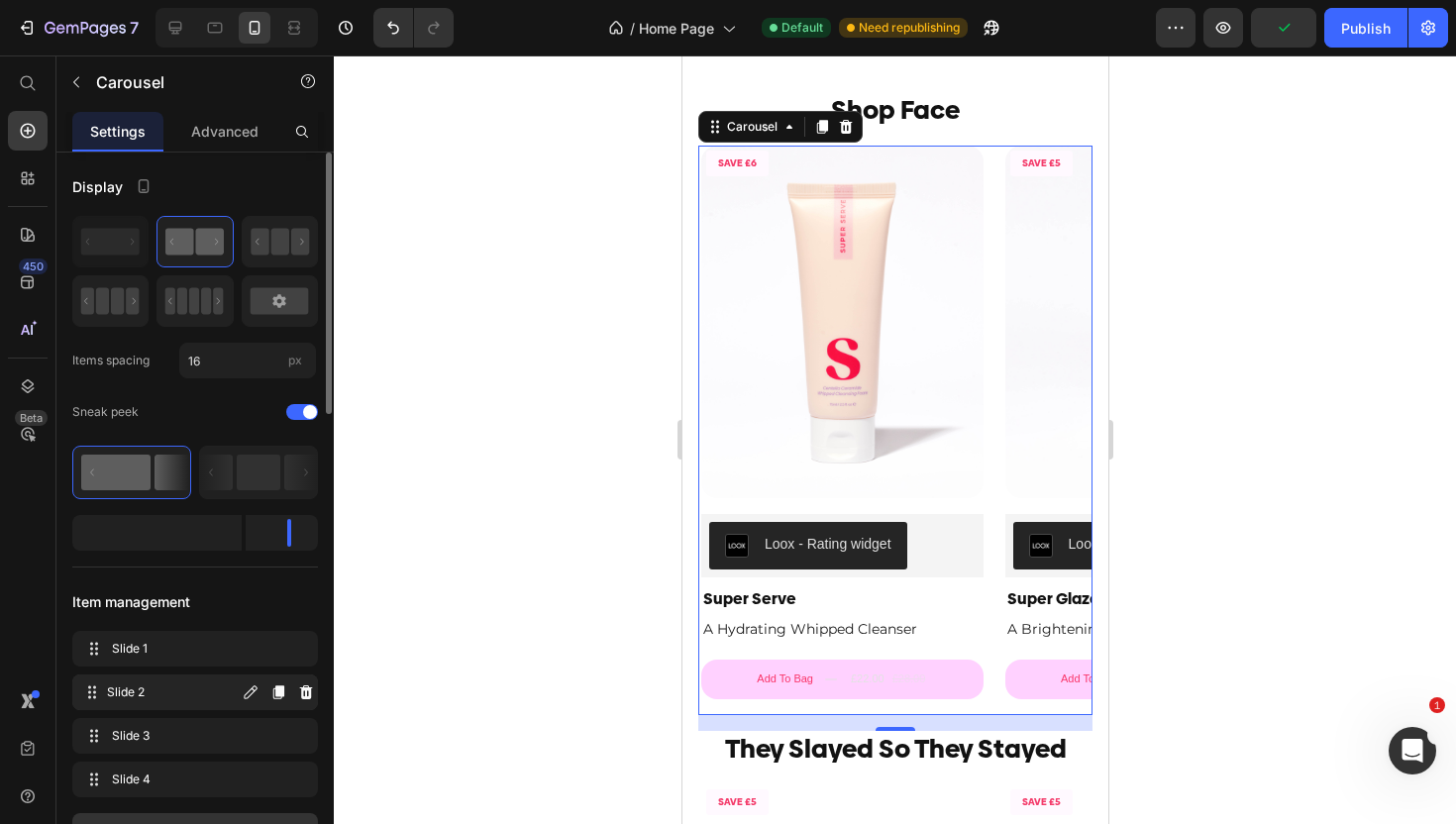 click on "Slide 2" at bounding box center [172, 692] 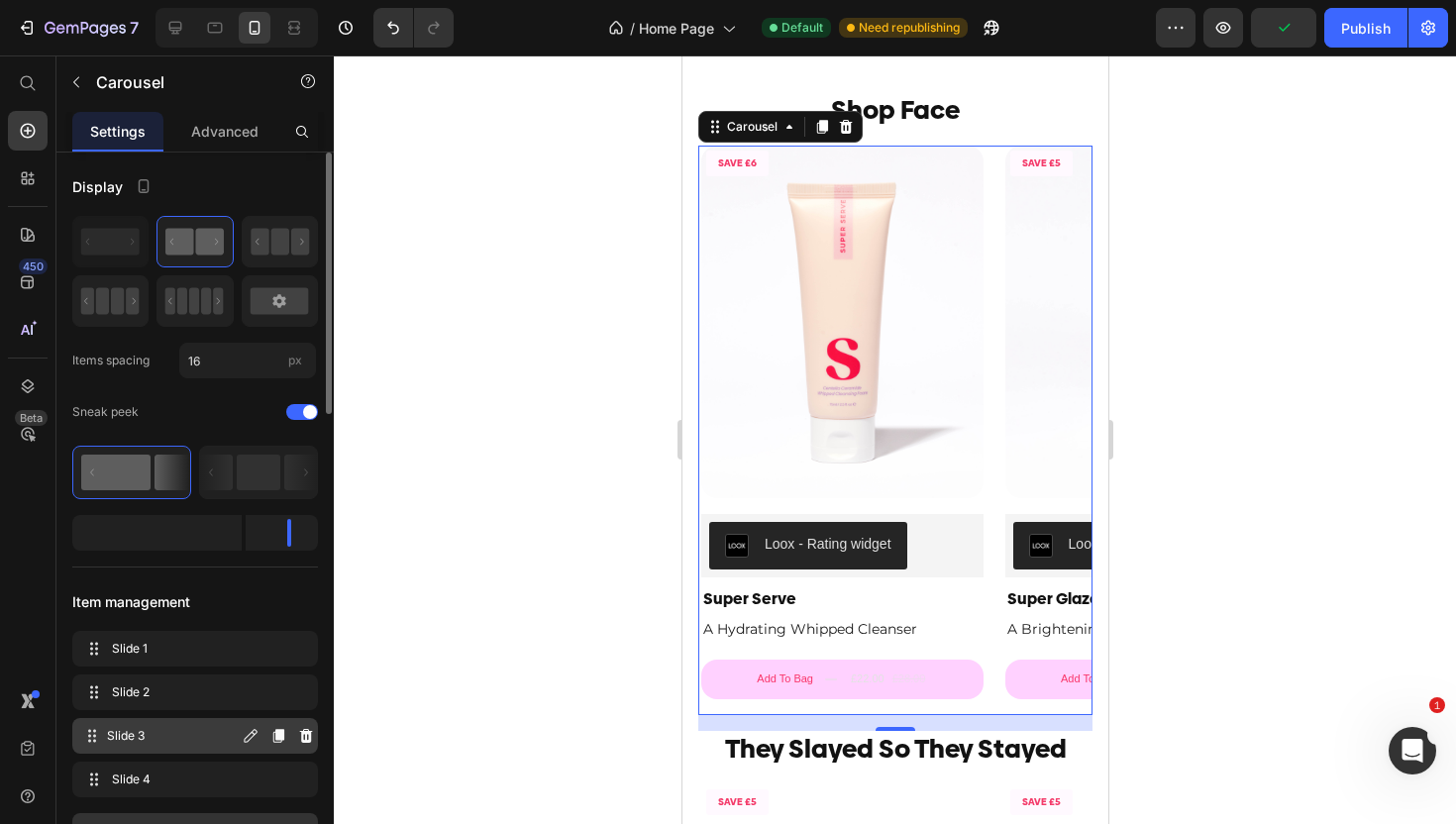 click on "Slide 3" at bounding box center [172, 736] 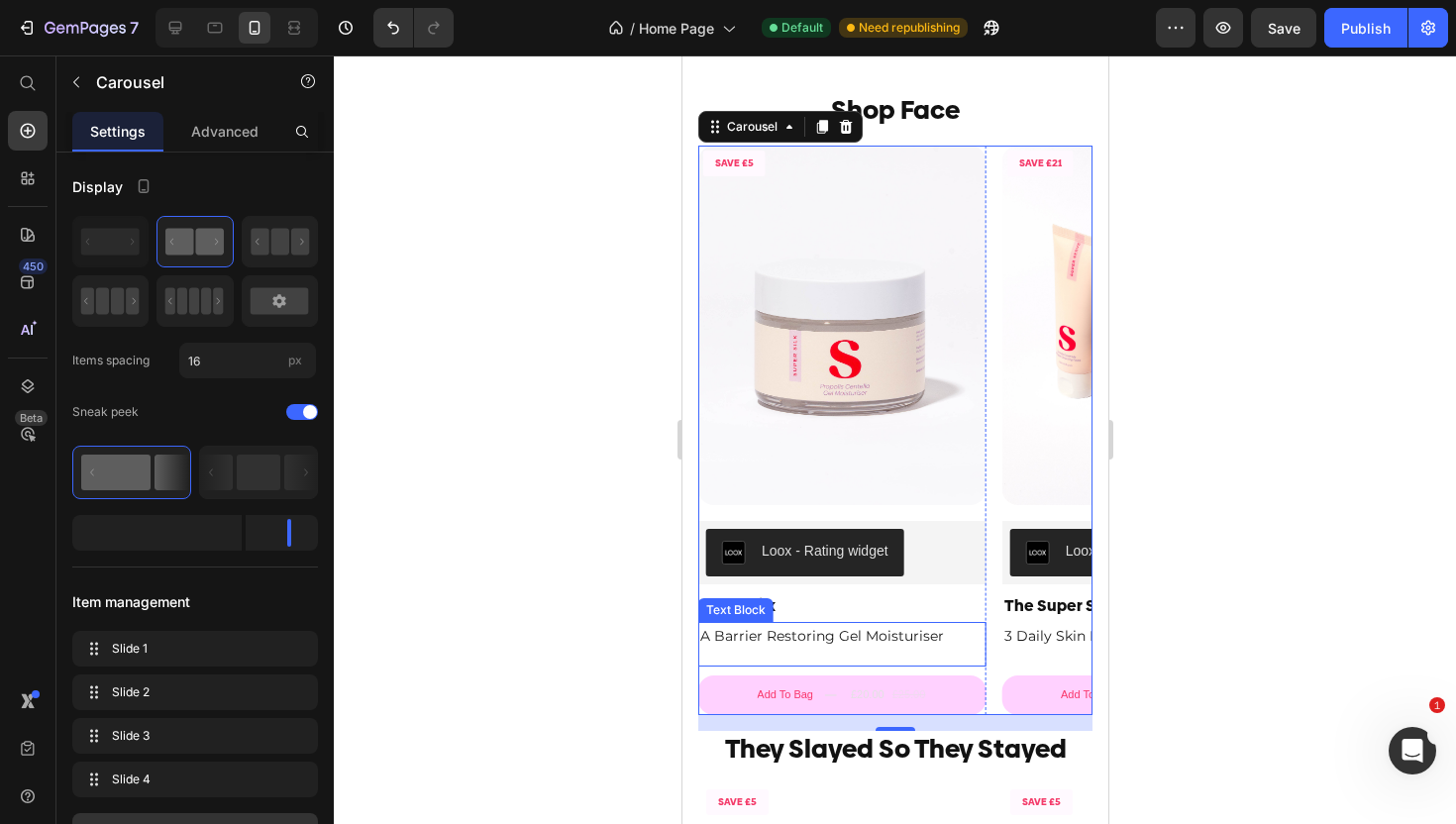 click on "A Barrier Restoring Gel Moisturiser" at bounding box center [841, 636] 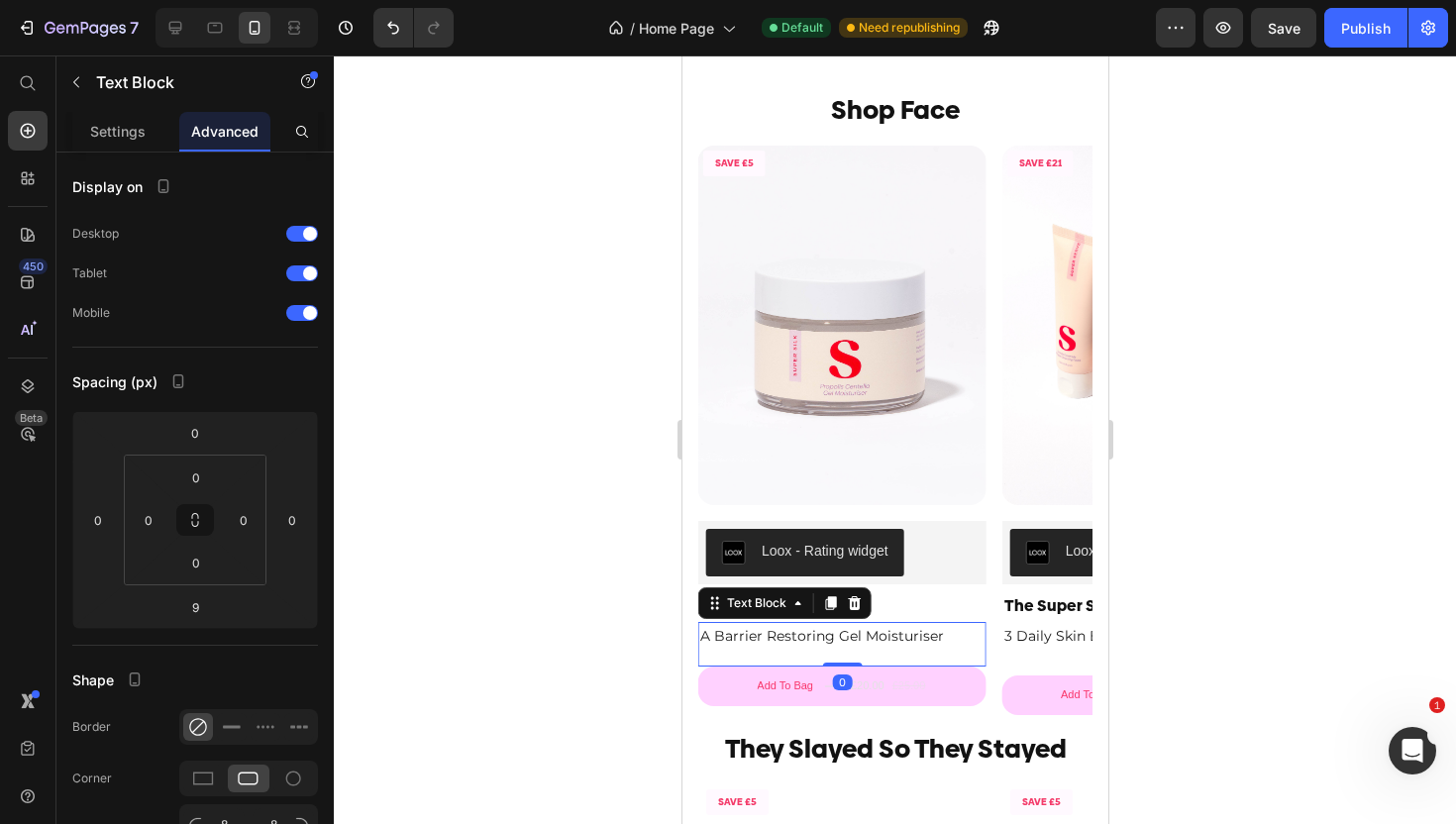 drag, startPoint x: 842, startPoint y: 652, endPoint x: 842, endPoint y: 603, distance: 49 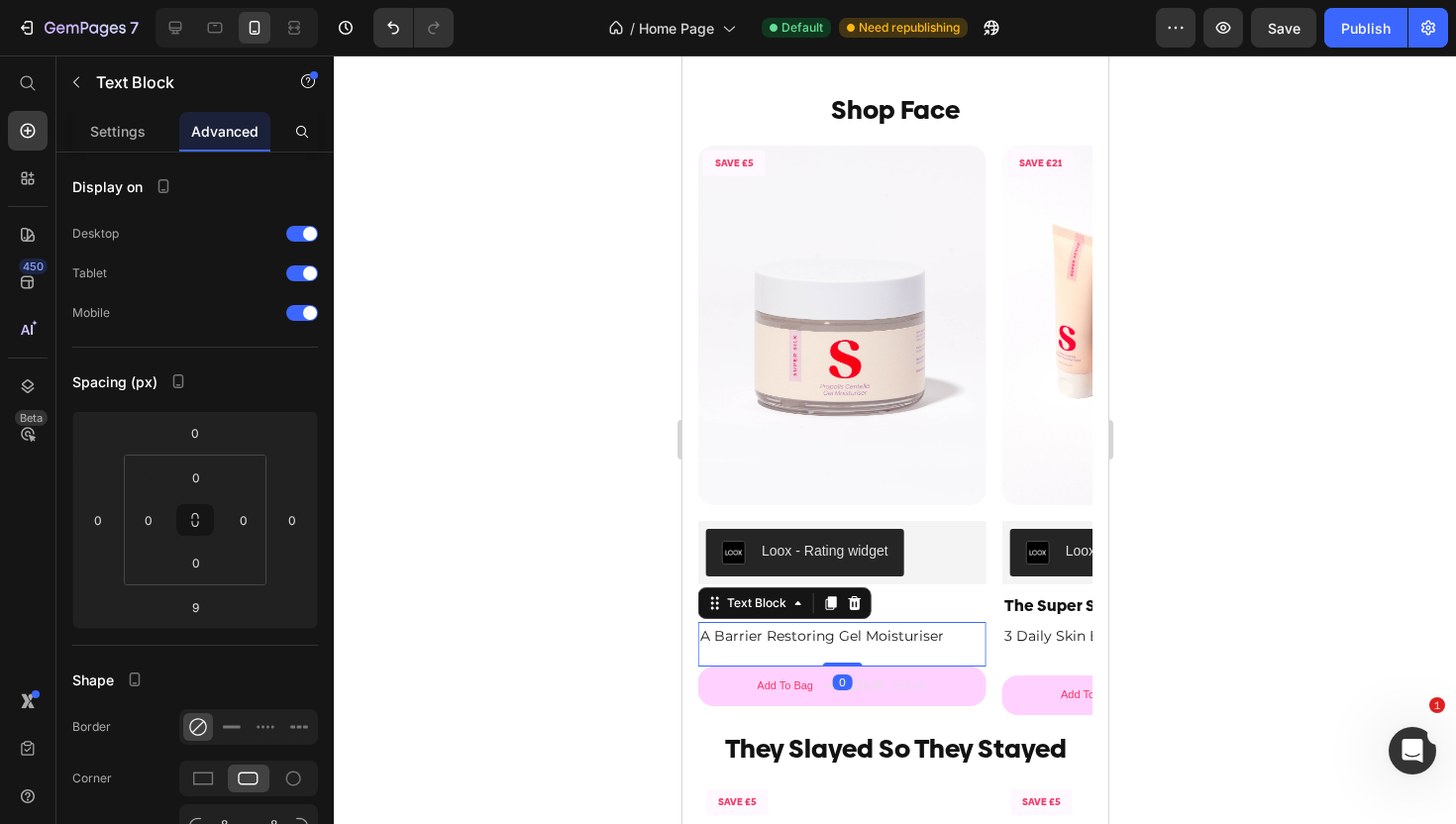 click on "A Barrier Restoring Gel Moisturiser Text Block   0" at bounding box center [841, 644] 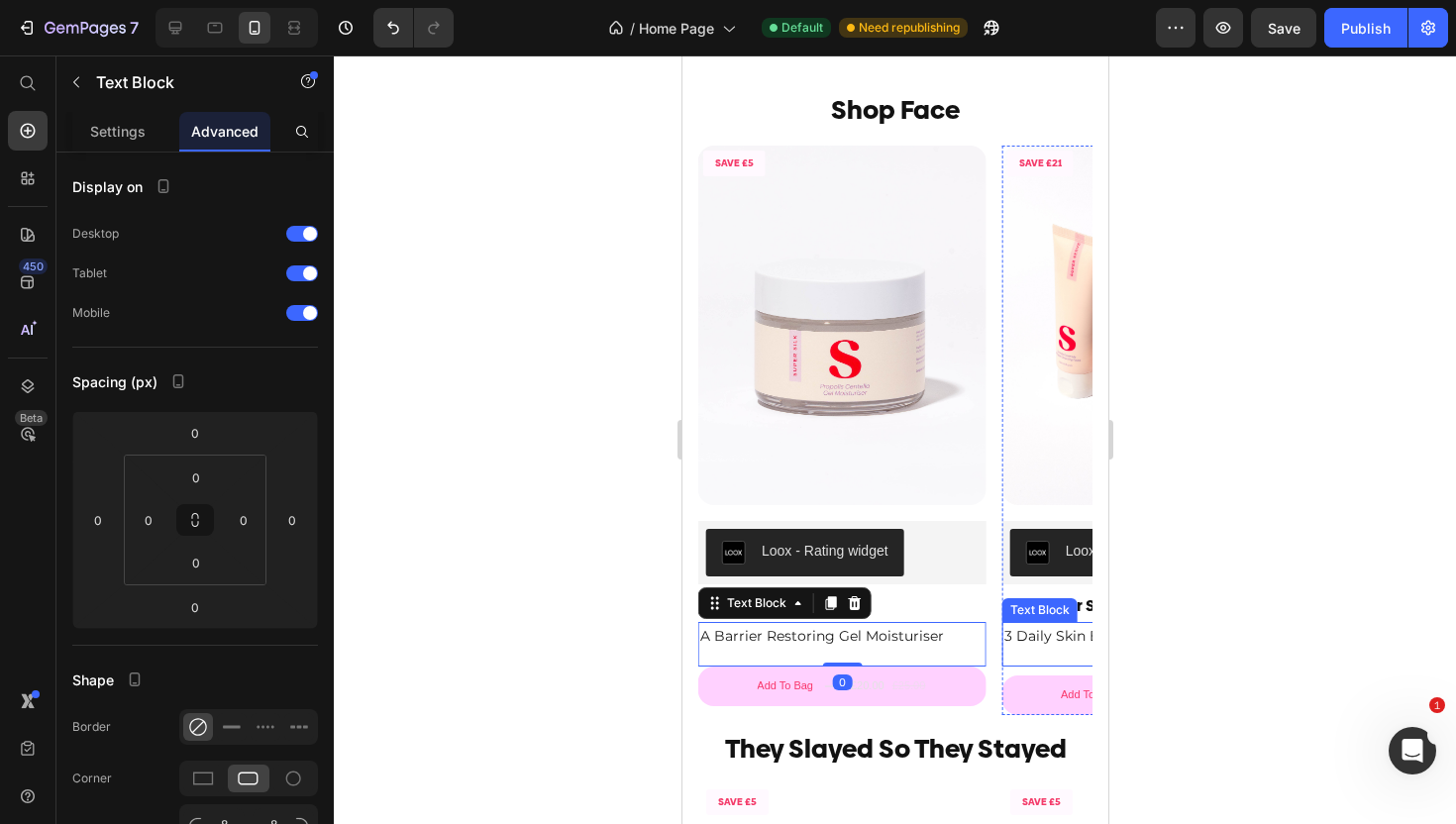 click on "3 Daily Skin Essentials" at bounding box center [1145, 636] 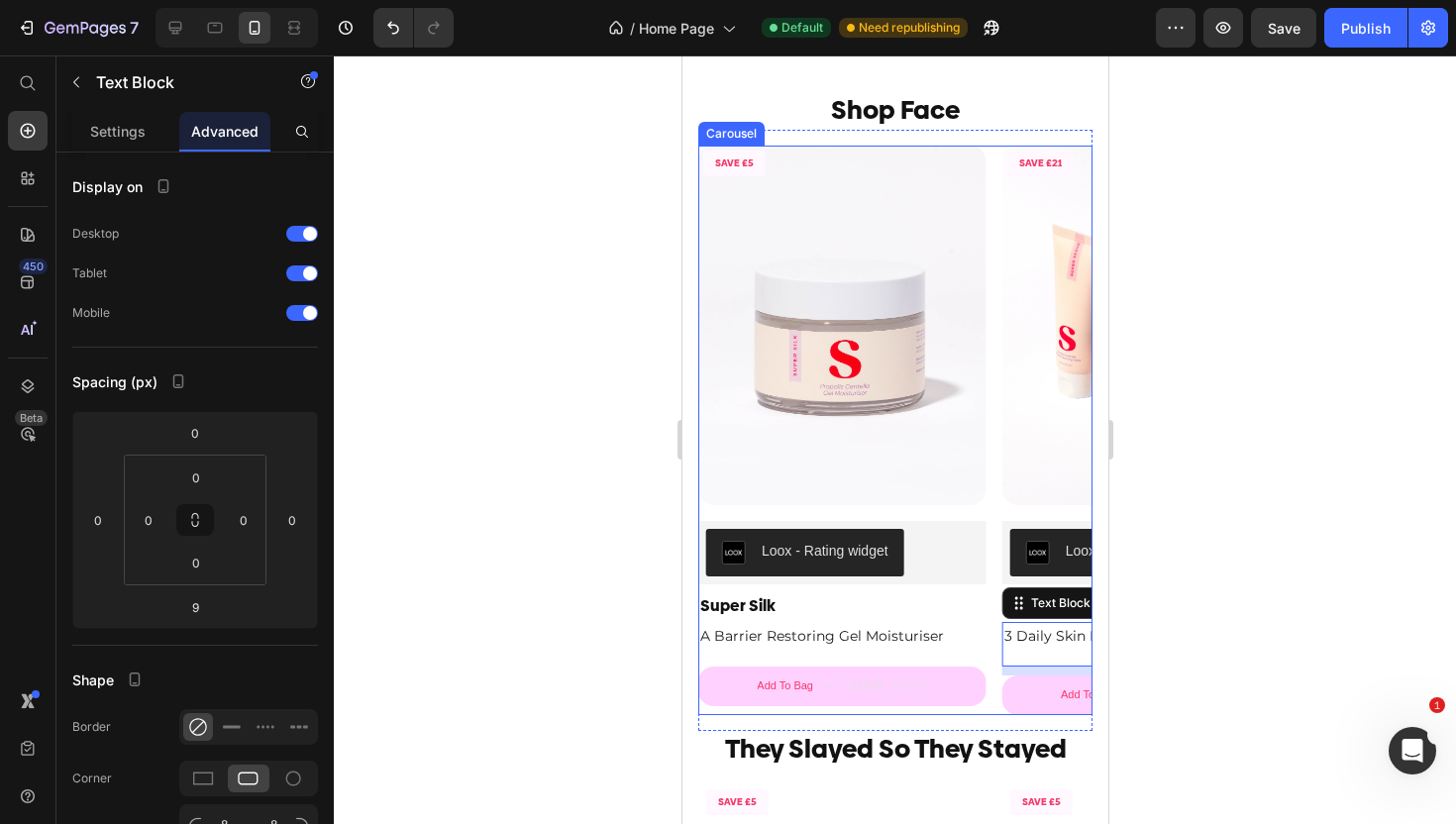 click on "SAVE £6 Product Badge Product Images Loox - Rating widget Loox Super Serve Product Title A Hydrating Whipped Cleanser Text Block Add To Bag
£22.00 £28.00 Add to Cart Product Row SAVE £5 Product Badge Product Images Loox - Rating widget Loox Super Glaze Product Title A Brightening & Hydrating Serum  Text Block Add To Bag
£19.00 £24.00 Add to Cart Product Row SAVE £5 Product Badge Product Images Loox - Rating widget Loox Super Silk Product Title A Barrier Restoring Gel Moisturiser Text Block Add To Bag
£20.00 £25.00 Add to Cart Product SAVE £21 Product Badge Product Images Loox - Rating widget Loox The Super Set Product Title 3 Daily Skin Essentials Text Block   9 Add To Bag
£56.00 £77.00 Add to Cart Product" at bounding box center [894, 430] 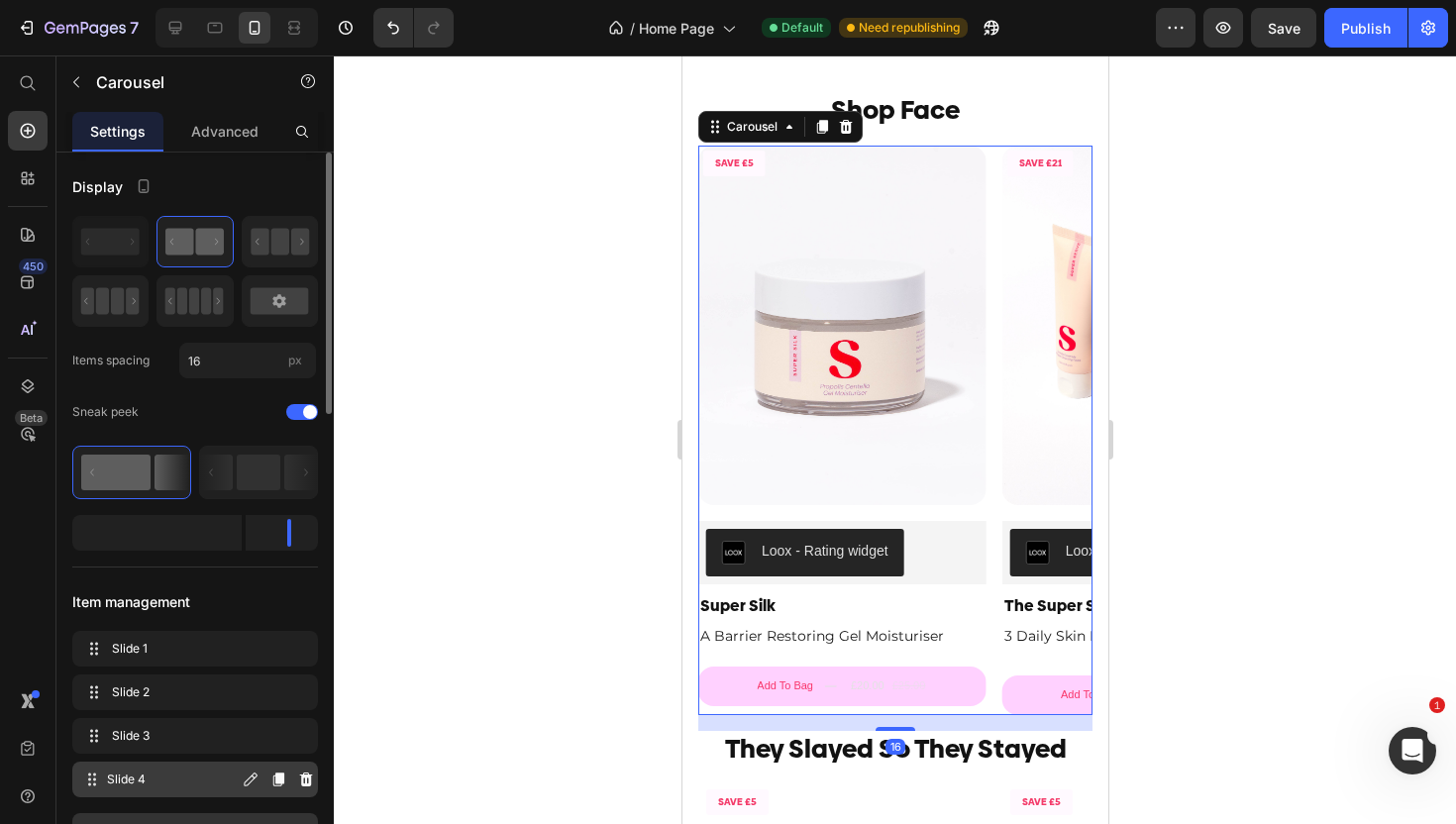 click on "Slide 4 Slide 4" at bounding box center (159, 779) 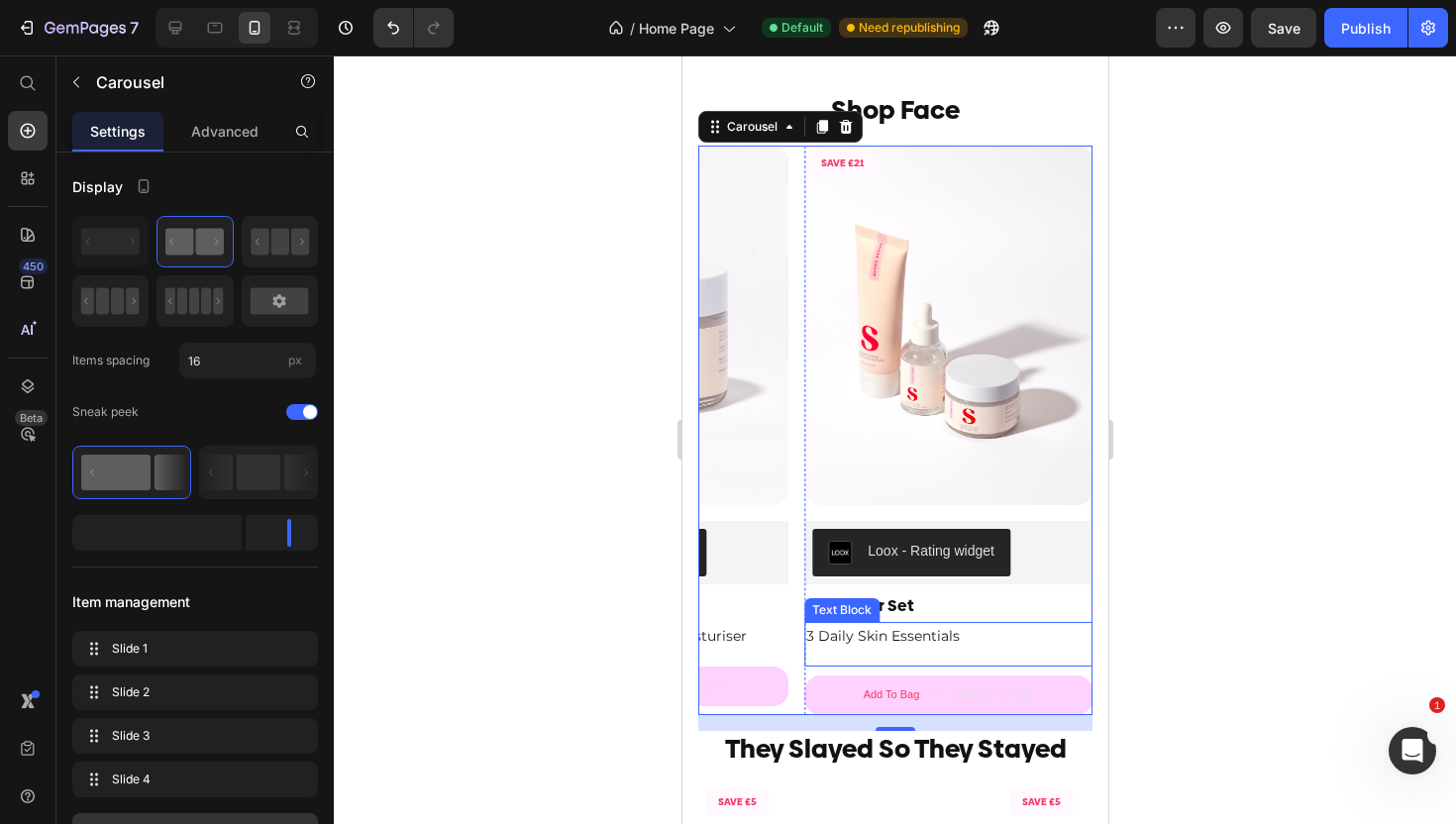 click on "3 Daily Skin Essentials" at bounding box center (947, 636) 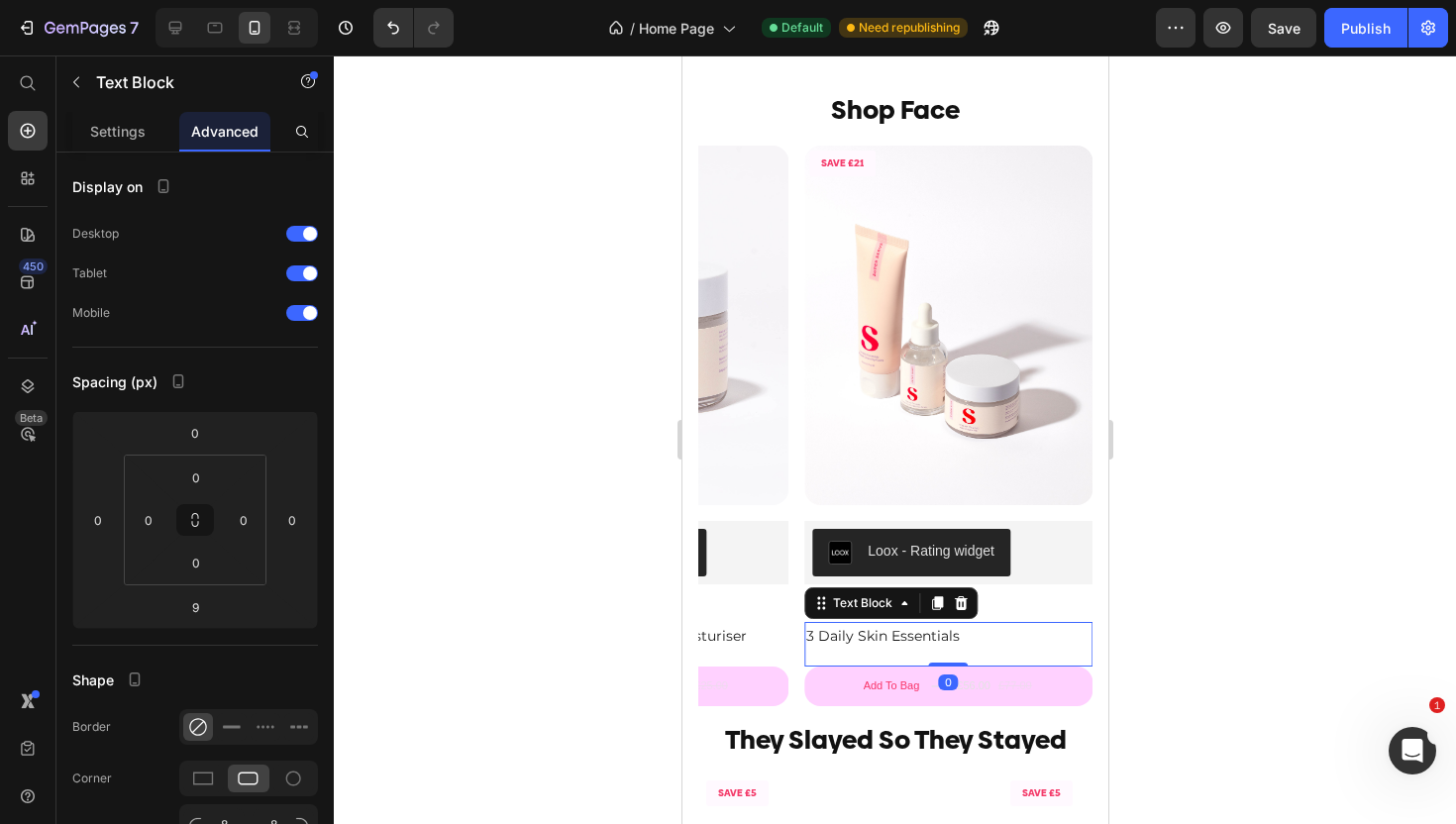 drag, startPoint x: 948, startPoint y: 652, endPoint x: 948, endPoint y: 595, distance: 57 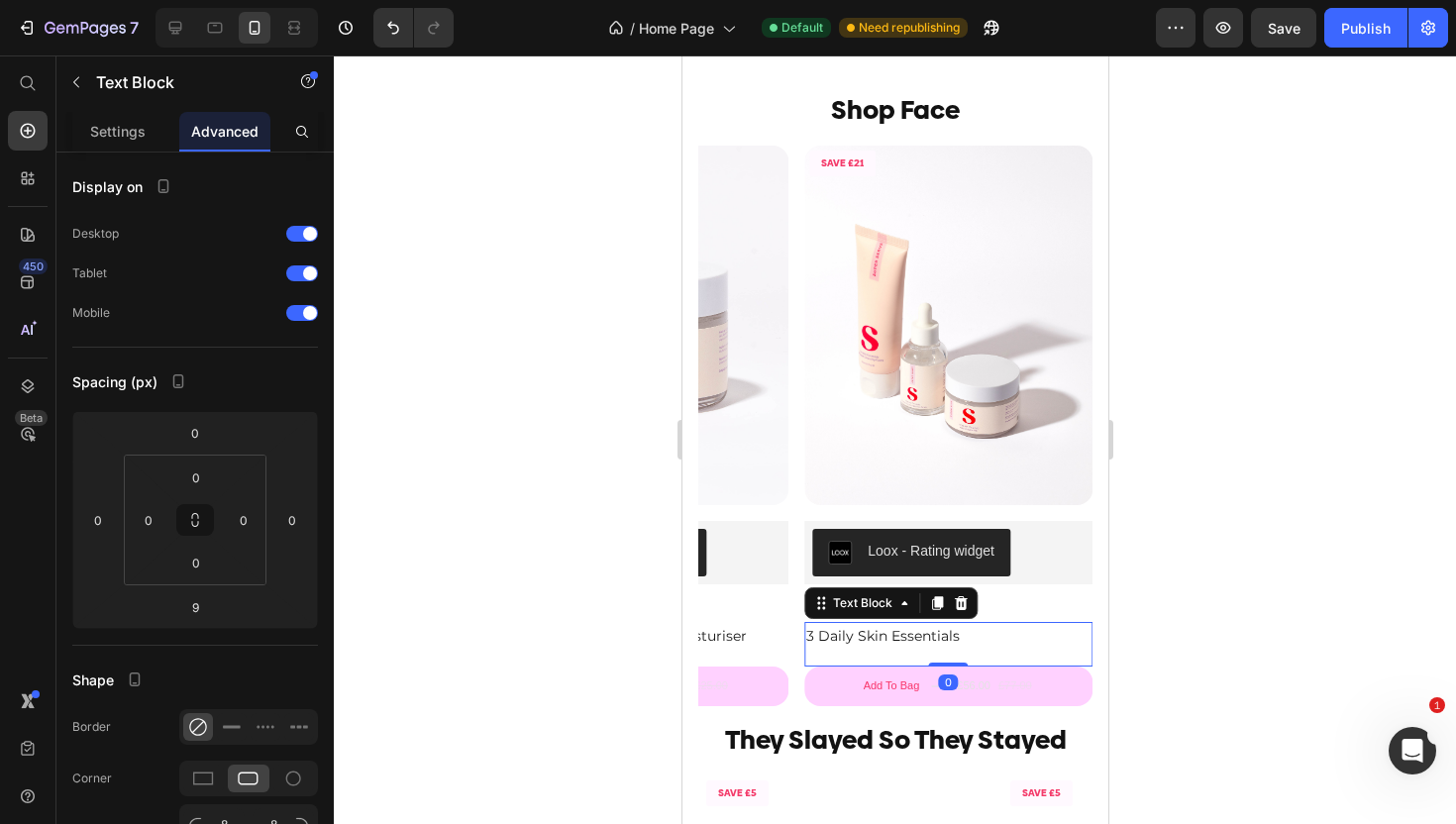 click on "3 Daily Skin Essentials Text Block   0" at bounding box center [947, 644] 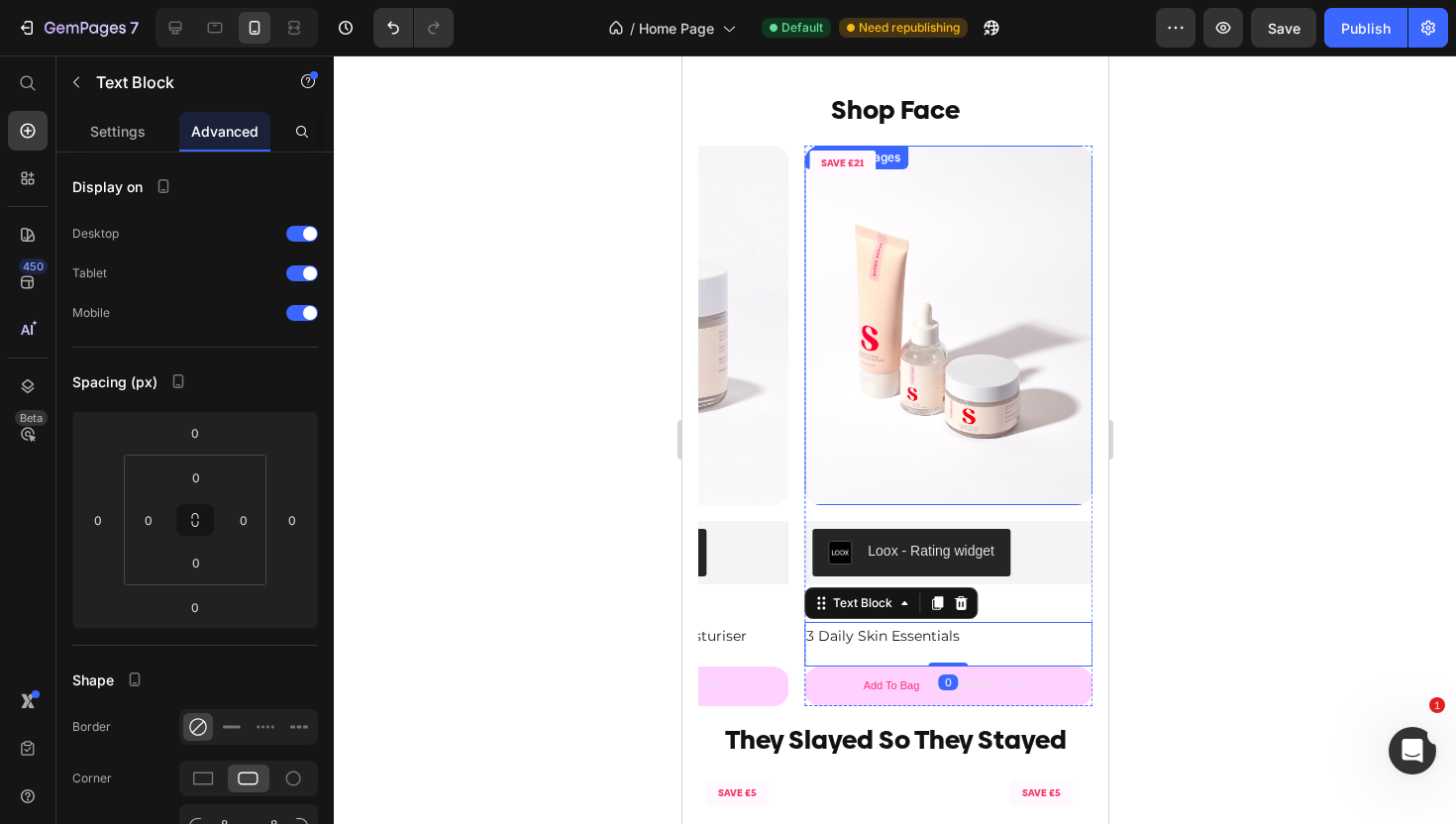 click on "SAVE £6 Product Badge Product Images Loox - Rating widget Loox Super Serve Product Title A Hydrating Whipped Cleanser Text Block Add To Bag
£22.00 £28.00 Add to Cart Product Row SAVE £5 Product Badge Product Images Loox - Rating widget Loox Super Glaze Product Title A Brightening & Hydrating Serum  Text Block Add To Bag
£19.00 £24.00 Add to Cart Product Row SAVE £5 Product Badge Product Images Loox - Rating widget Loox Super Silk Product Title A Barrier Restoring Gel Moisturiser Text Block Add To Bag
£20.00 £25.00 Add to Cart Product SAVE £21 Product Badge Product Images Loox - Rating widget Loox The Super Set Product Title 3 Daily Skin Essentials Text Block   0 Add To Bag
£56.00 £77.00 Add to Cart Product" at bounding box center (894, 426) 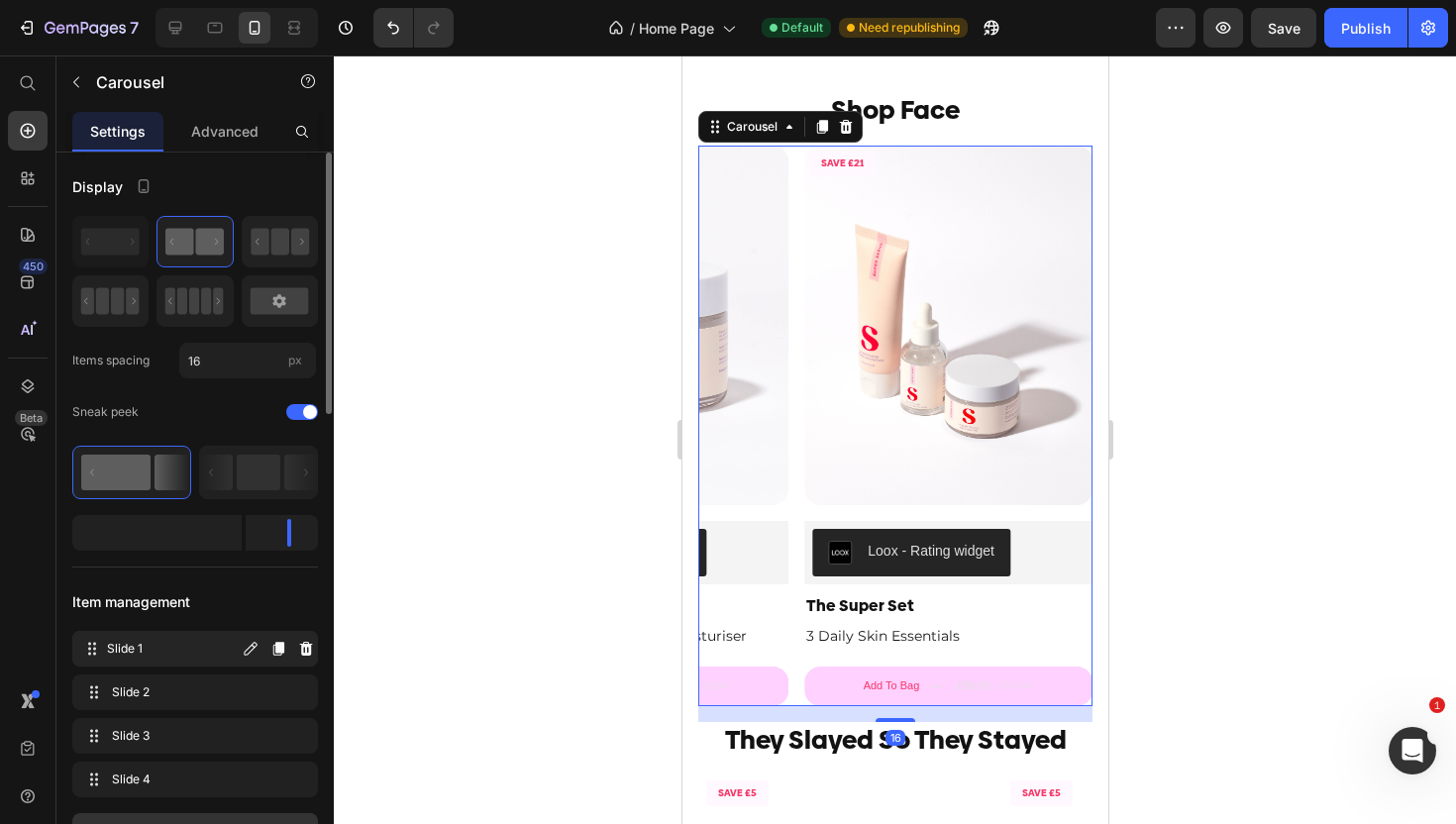 click on "Slide 1" at bounding box center [172, 649] 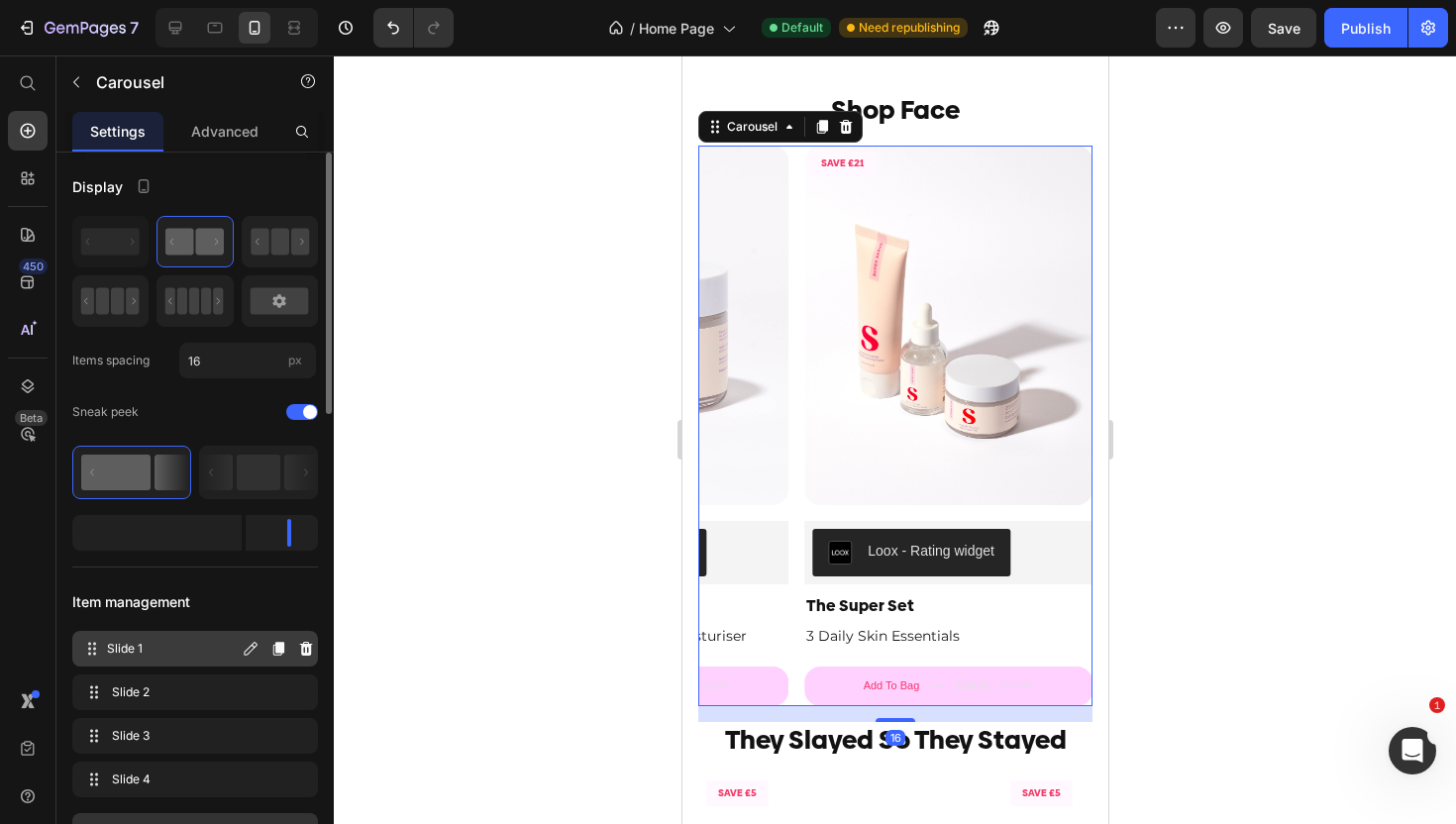 click on "Slide 1" at bounding box center (172, 649) 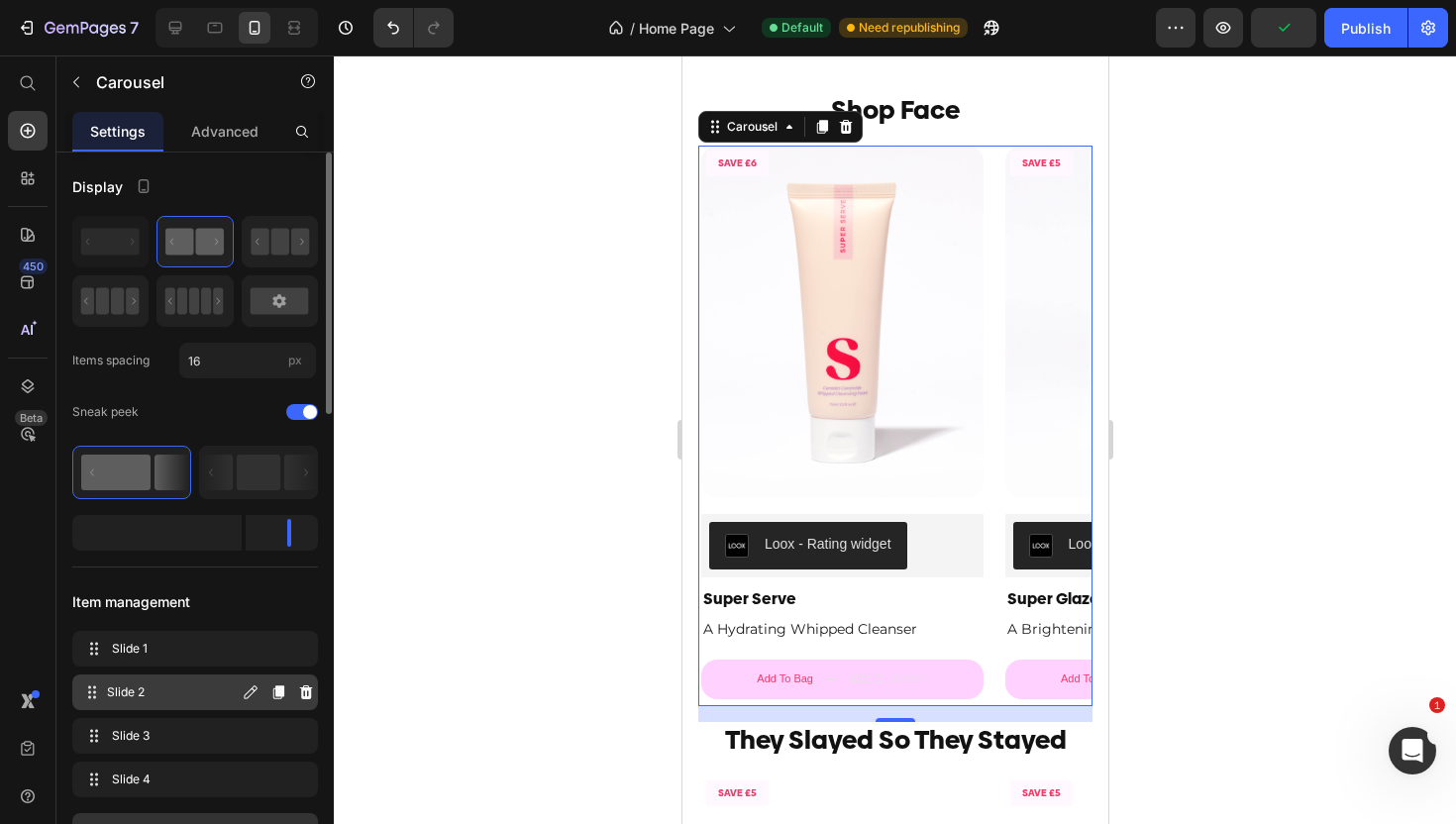 click on "Slide 2" at bounding box center (172, 692) 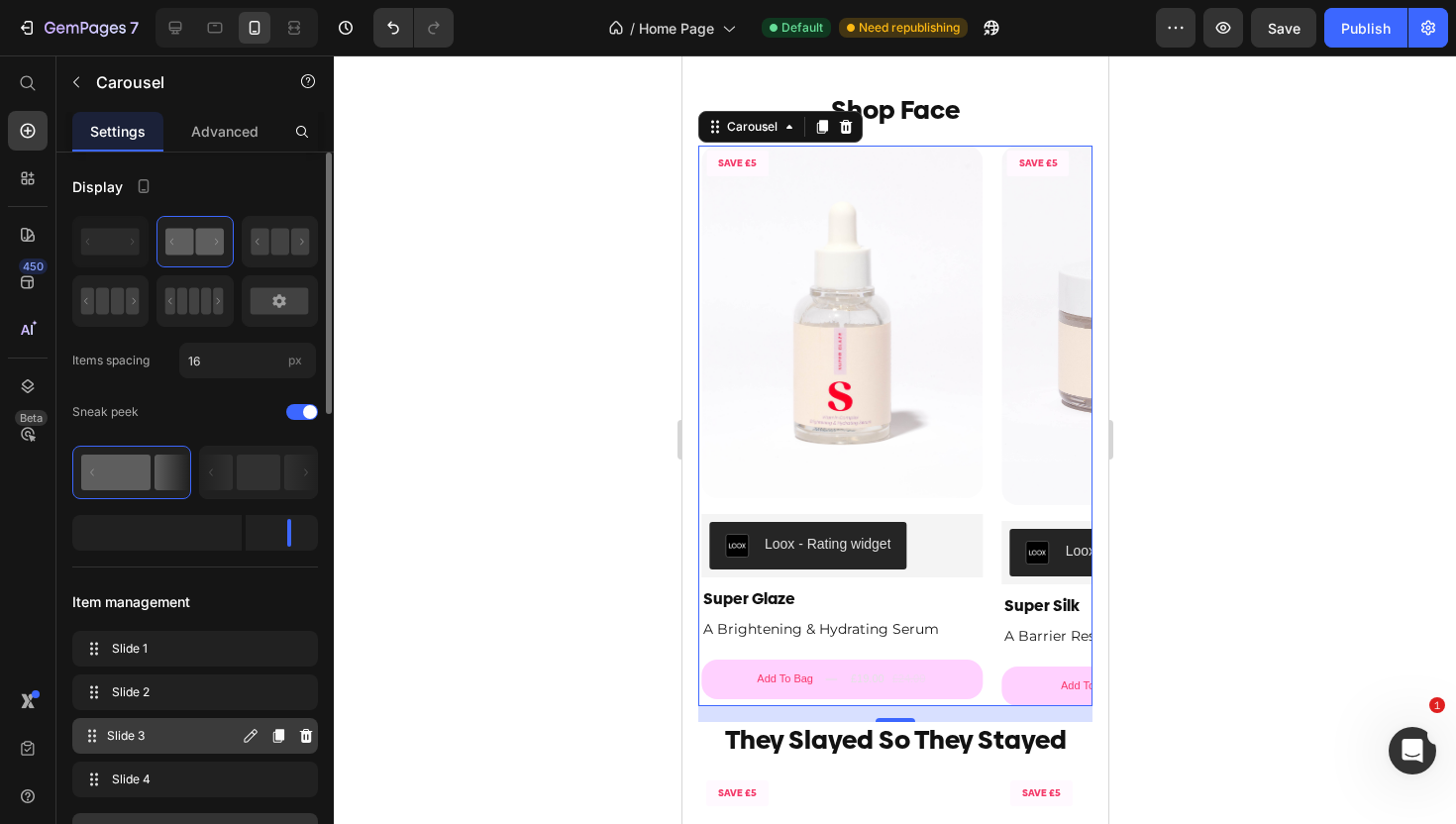 click on "Slide 3 Slide 3" at bounding box center (159, 736) 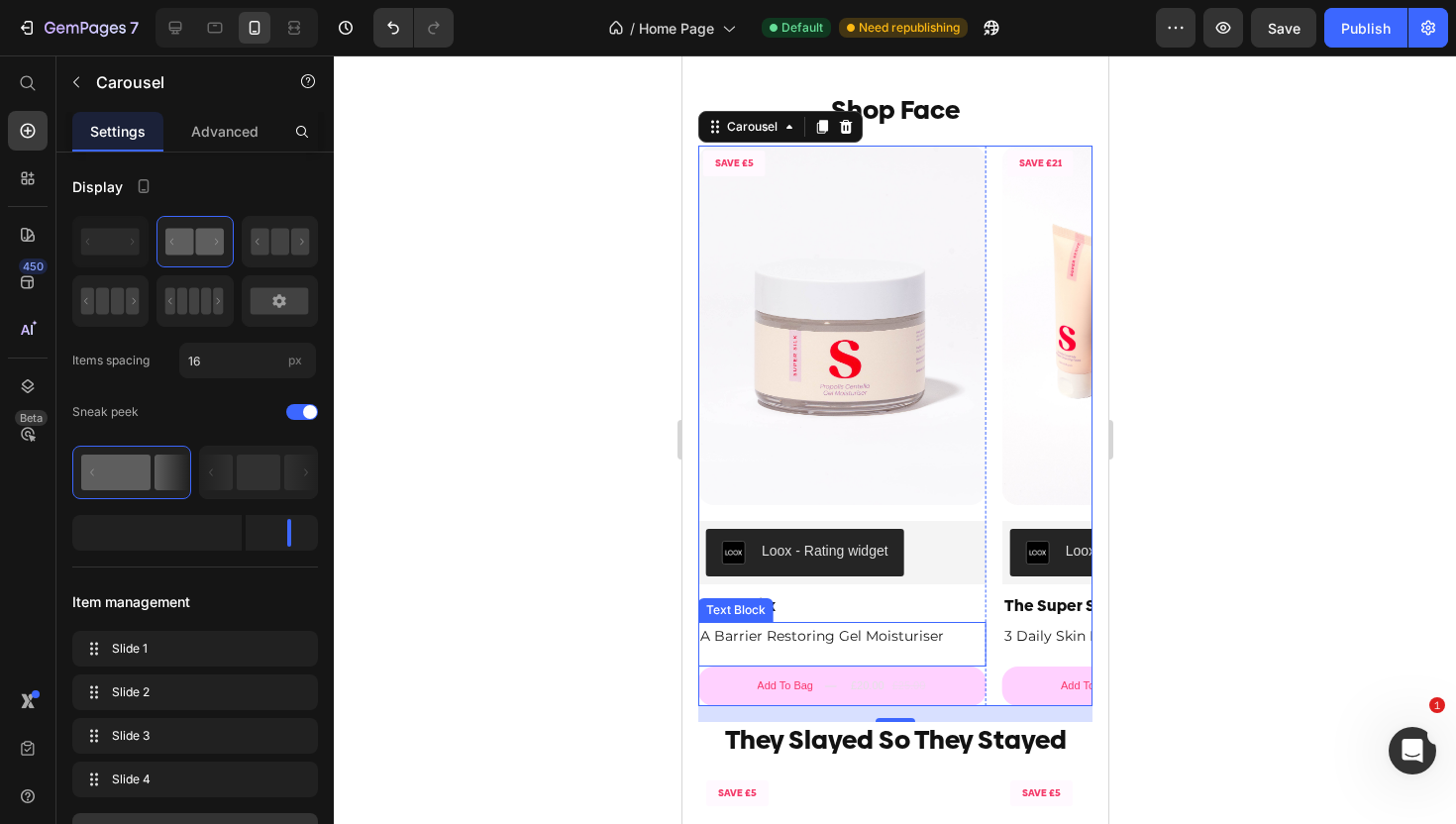 click on "A Barrier Restoring Gel Moisturiser" at bounding box center (841, 636) 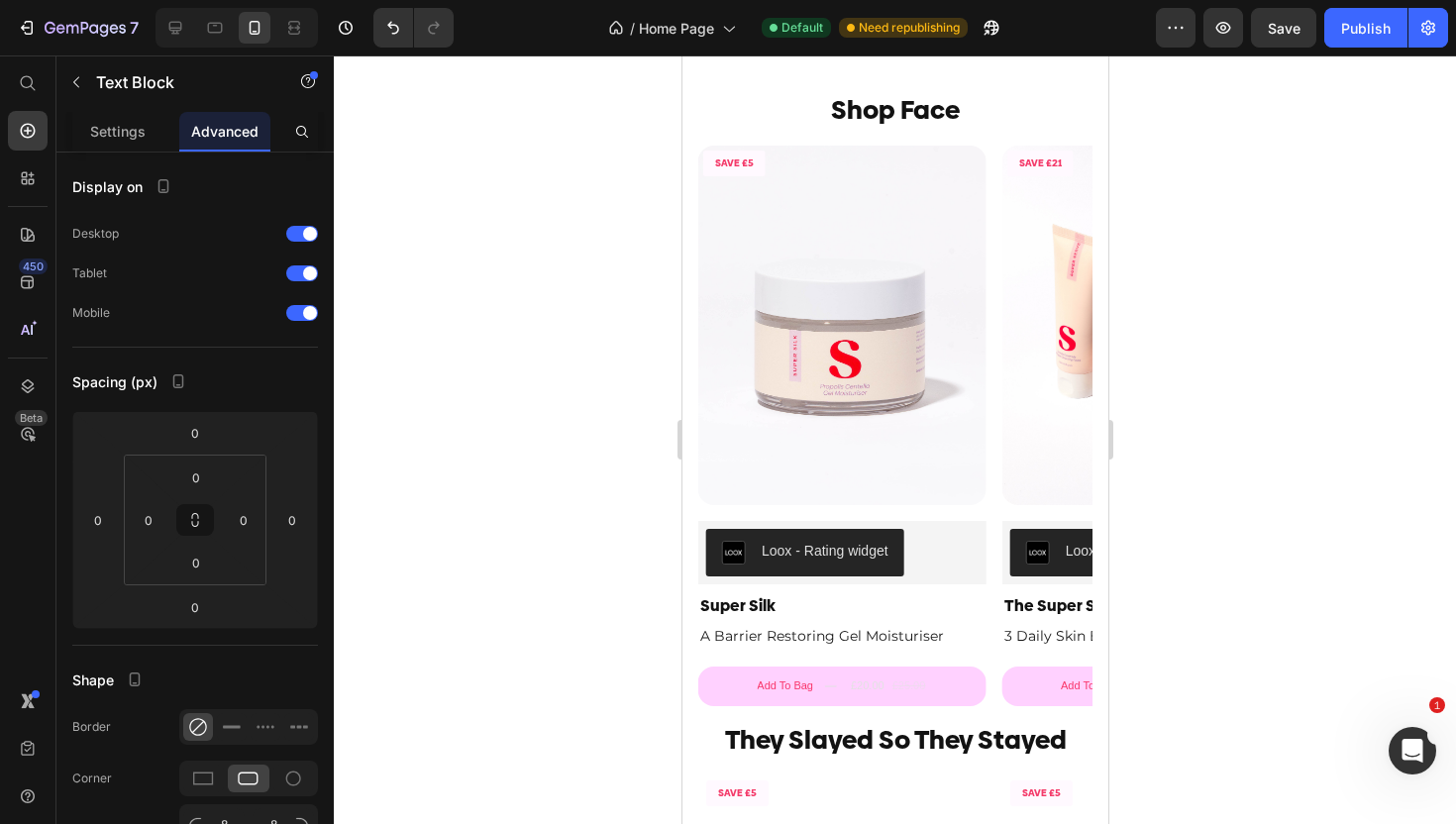 click on "SAVE £6 Product Badge Product Images Loox - Rating widget Loox Super Serve Product Title A Hydrating Whipped Cleanser Text Block Add To Bag
£22.00 £28.00 Add to Cart Product Row SAVE £5 Product Badge Product Images Loox - Rating widget Loox Super Glaze Product Title A Brightening & Hydrating Serum  Text Block Add To Bag
£19.00 £24.00 Add to Cart Product Row SAVE £5 Product Badge Product Images Loox - Rating widget Loox Super Silk Product Title A Barrier Restoring Gel Moisturiser Text Block Add To Bag
£20.00 £25.00 Add to Cart Product SAVE £21 Product Badge Product Images Loox - Rating widget Loox The Super Set Product Title 3 Daily Skin Essentials Text Block Add To Bag
£56.00 £77.00 Add to Cart Product Carousel Section 7" at bounding box center (894, 426) 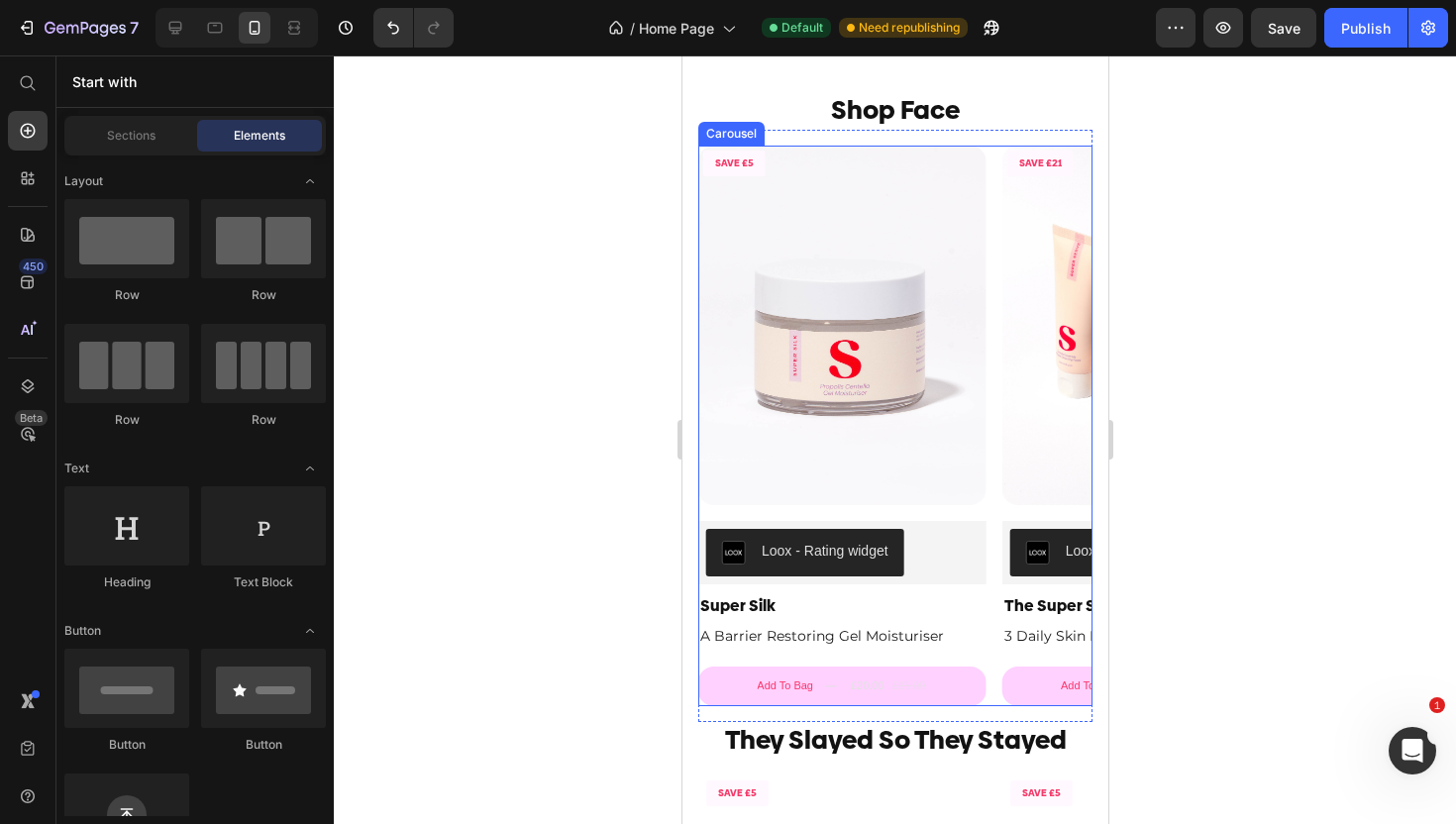 click on "SAVE £6 Product Badge Product Images Loox - Rating widget Loox Super Serve Product Title A Hydrating Whipped Cleanser Text Block Add To Bag
£22.00 £28.00 Add to Cart Product Row SAVE £5 Product Badge Product Images Loox - Rating widget Loox Super Glaze Product Title A Brightening & Hydrating Serum  Text Block Add To Bag
£19.00 £24.00 Add to Cart Product Row SAVE £5 Product Badge Product Images Loox - Rating widget Loox Super Silk Product Title A Barrier Restoring Gel Moisturiser Text Block Add To Bag
£20.00 £25.00 Add to Cart Product SAVE £21 Product Badge Product Images Loox - Rating widget Loox The Super Set Product Title 3 Daily Skin Essentials Text Block Add To Bag
£56.00 £77.00 Add to Cart Product" at bounding box center [894, 426] 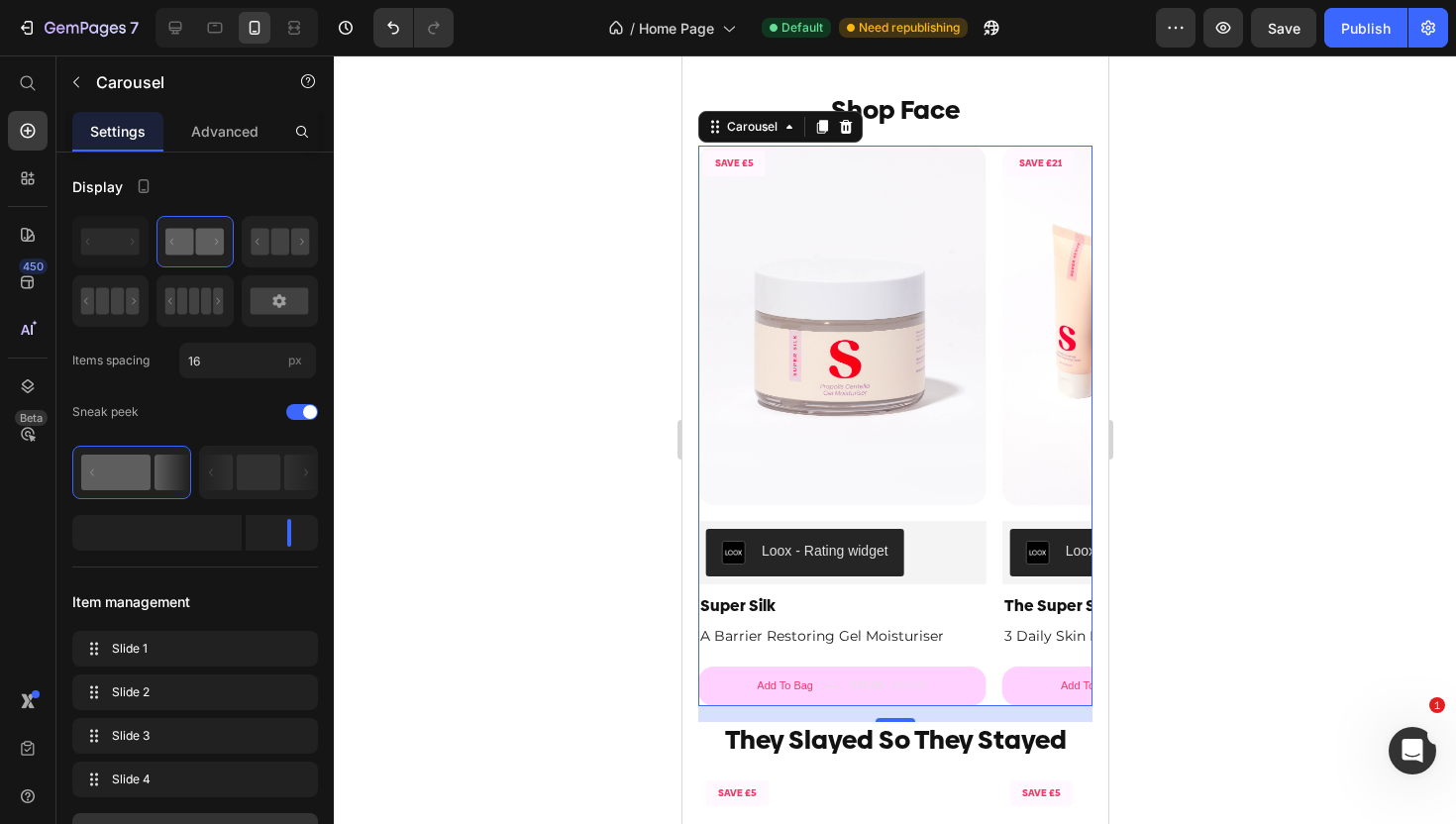 click on "SAVE £6 Product Badge Product Images Loox - Rating widget Loox Super Serve Product Title A Hydrating Whipped Cleanser Text Block Add To Bag
£22.00 £28.00 Add to Cart Product Row SAVE £5 Product Badge Product Images Loox - Rating widget Loox Super Glaze Product Title A Brightening & Hydrating Serum  Text Block Add To Bag
£19.00 £24.00 Add to Cart Product Row SAVE £5 Product Badge Product Images Loox - Rating widget Loox Super Silk Product Title A Barrier Restoring Gel Moisturiser Text Block Add To Bag
£20.00 £25.00 Add to Cart Product SAVE £21 Product Badge Product Images Loox - Rating widget Loox The Super Set Product Title 3 Daily Skin Essentials Text Block Add To Bag
£56.00 £77.00 Add to Cart Product" at bounding box center (894, 426) 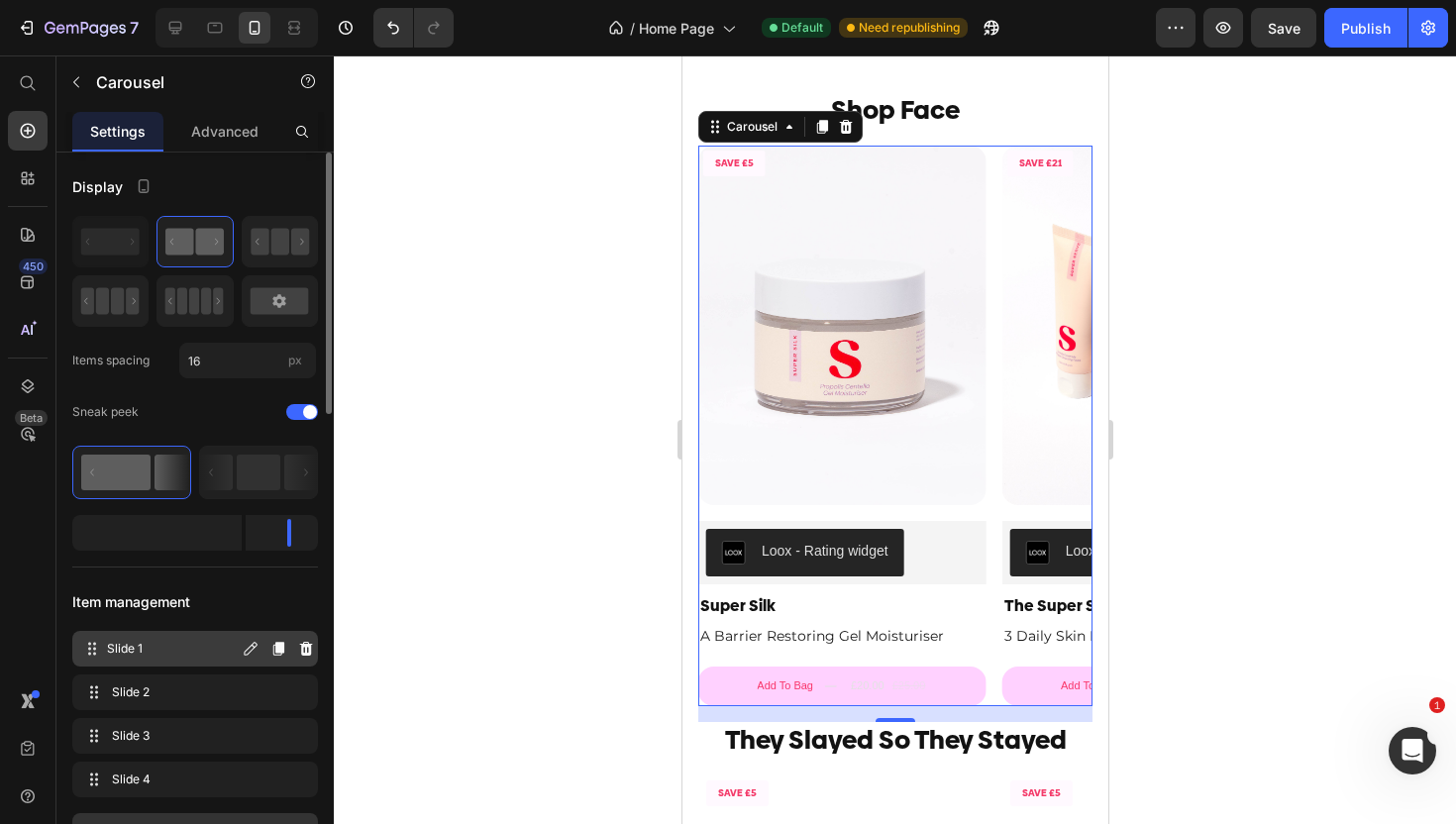 click on "Slide 1" at bounding box center (172, 649) 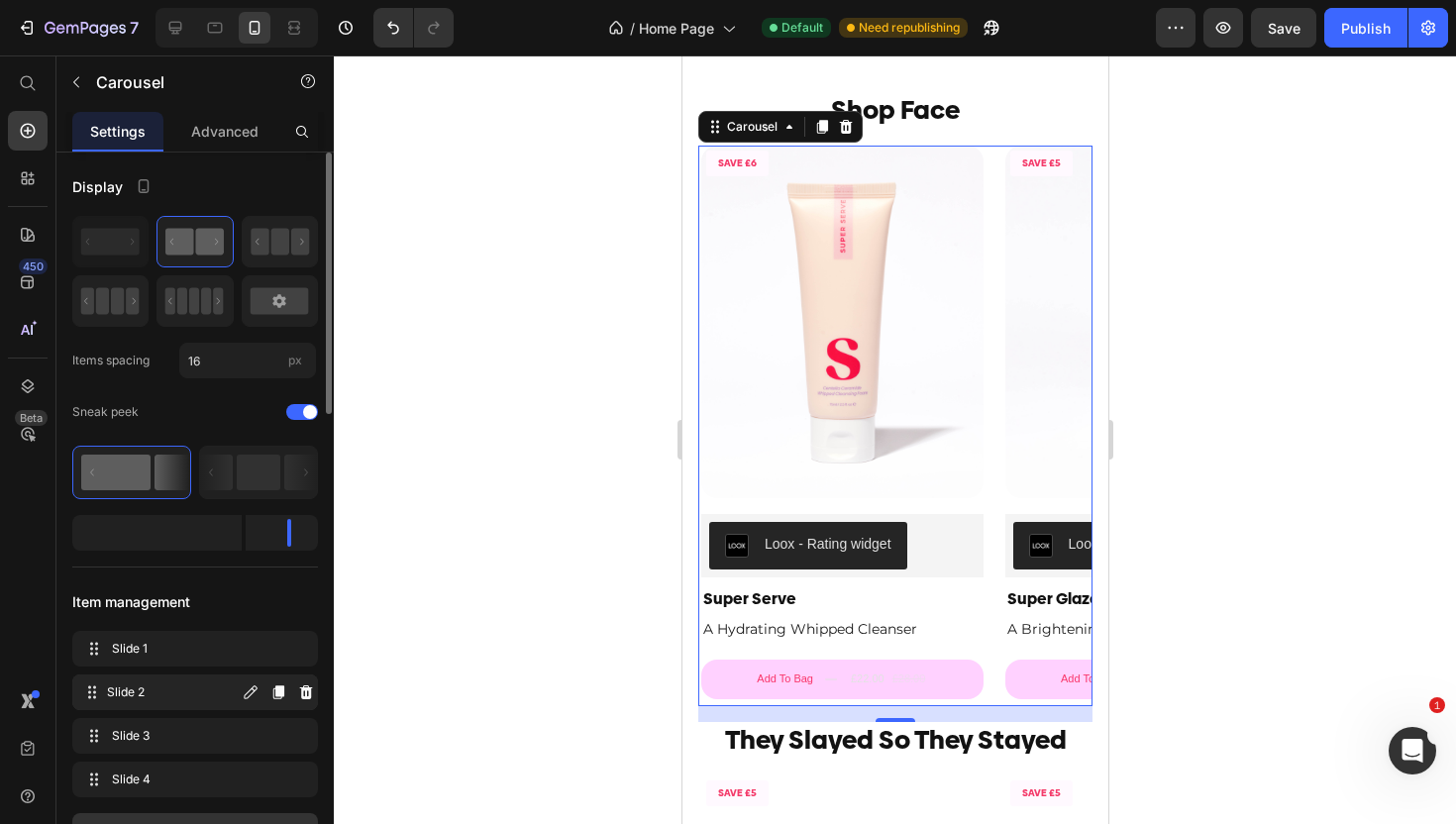 click on "Slide 2" at bounding box center (172, 692) 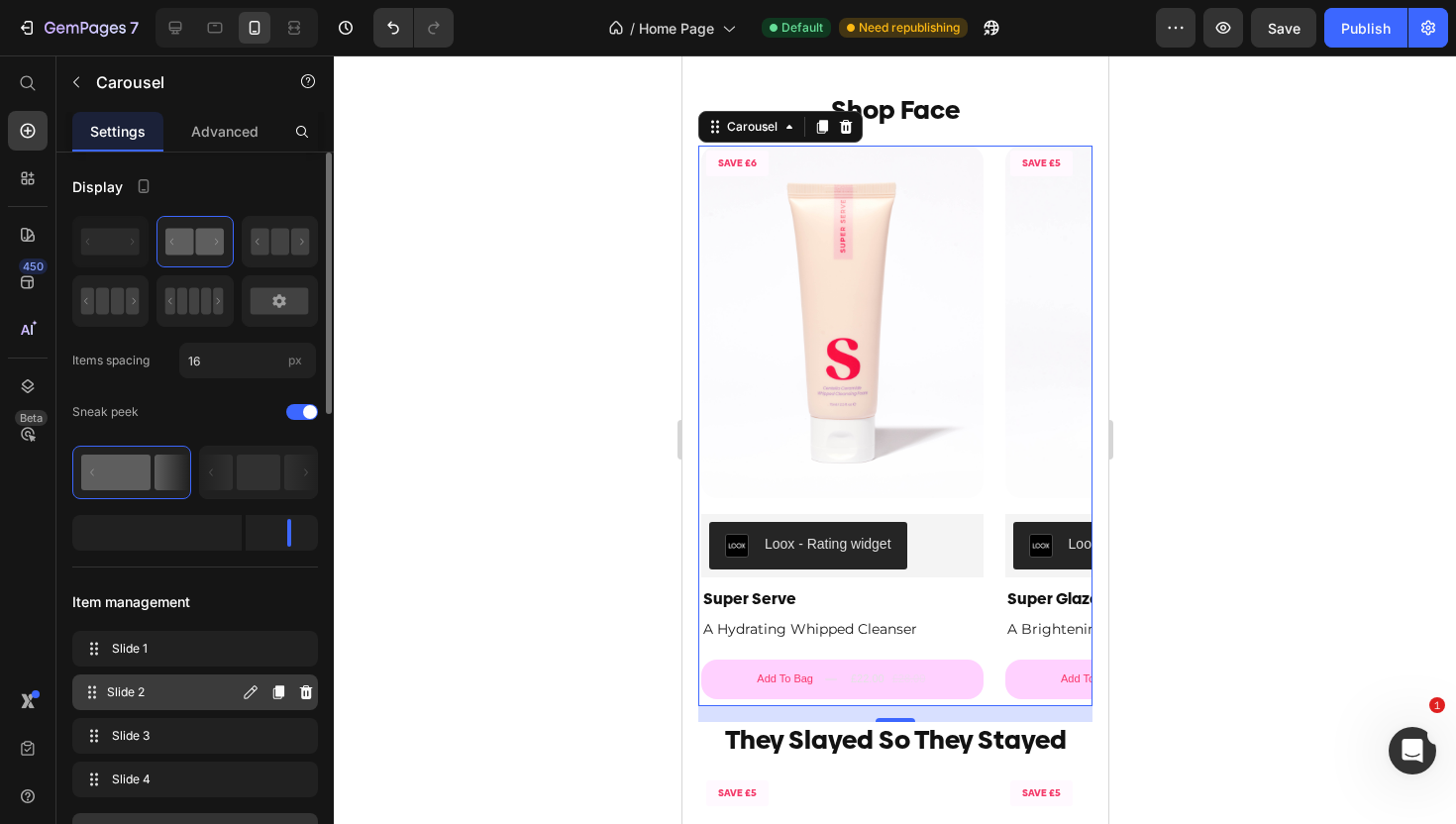 click on "Slide 2" at bounding box center (172, 692) 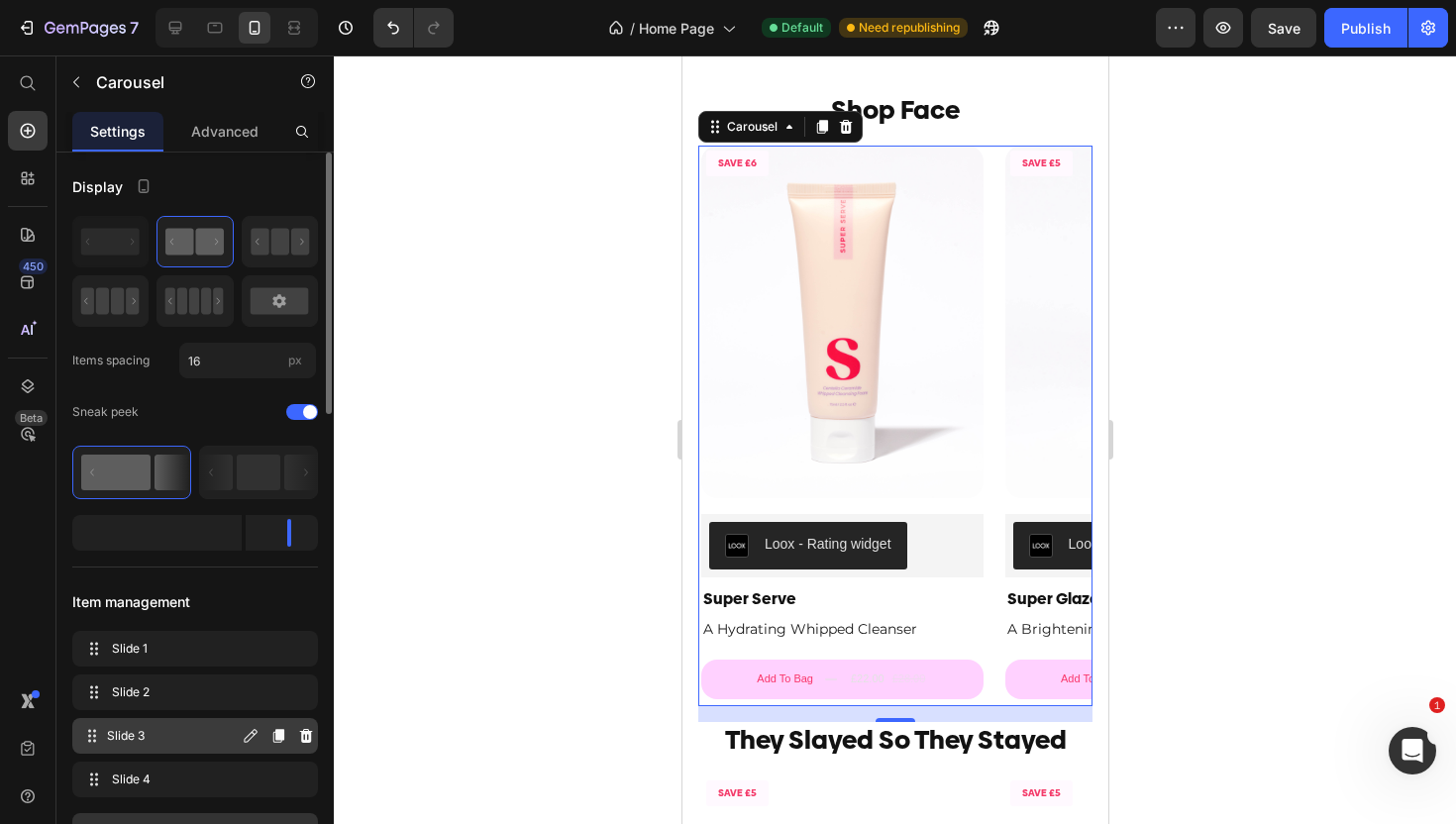 click on "Slide 3 Slide 3" at bounding box center (159, 736) 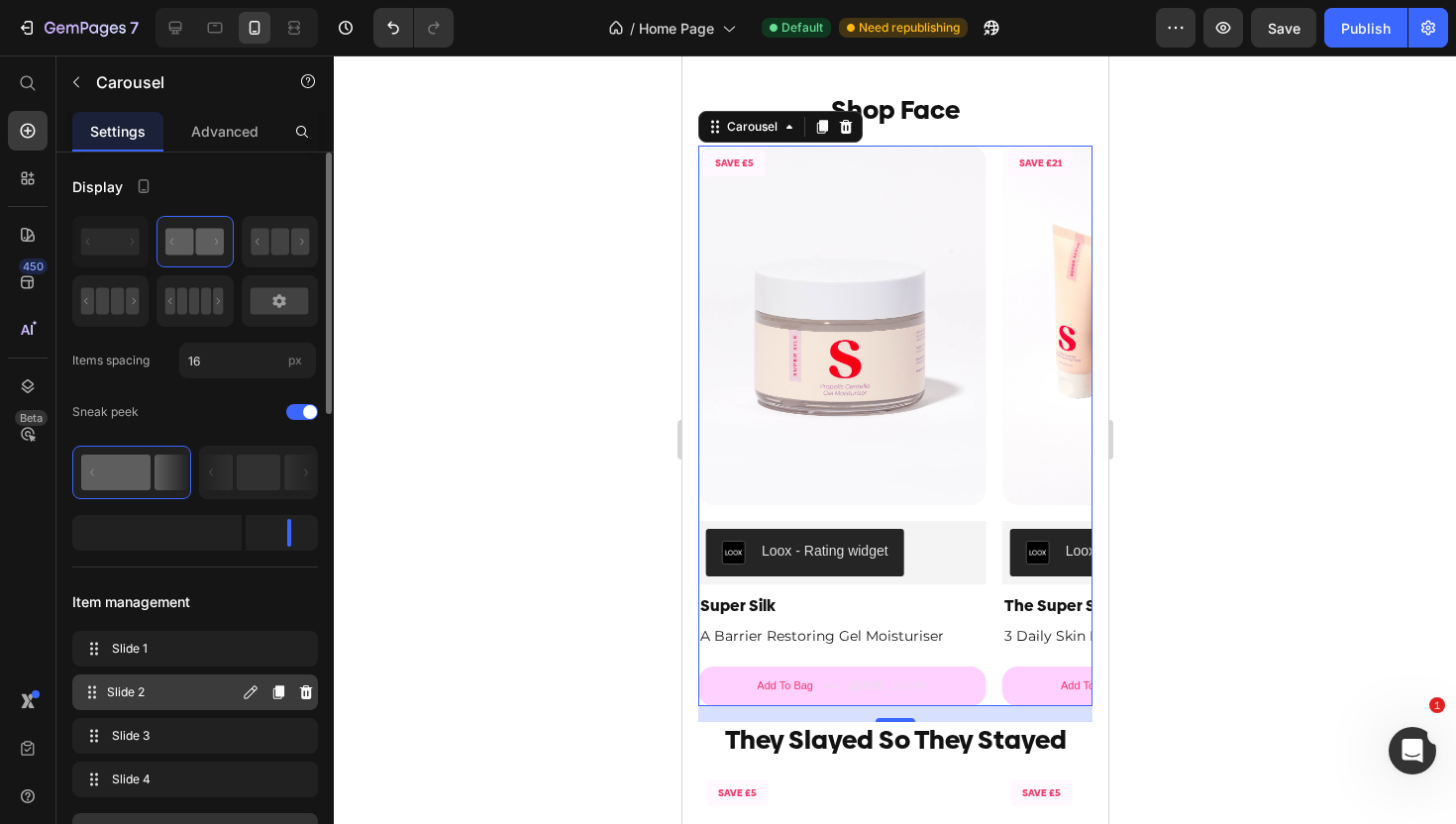 click on "Slide 2" at bounding box center [172, 692] 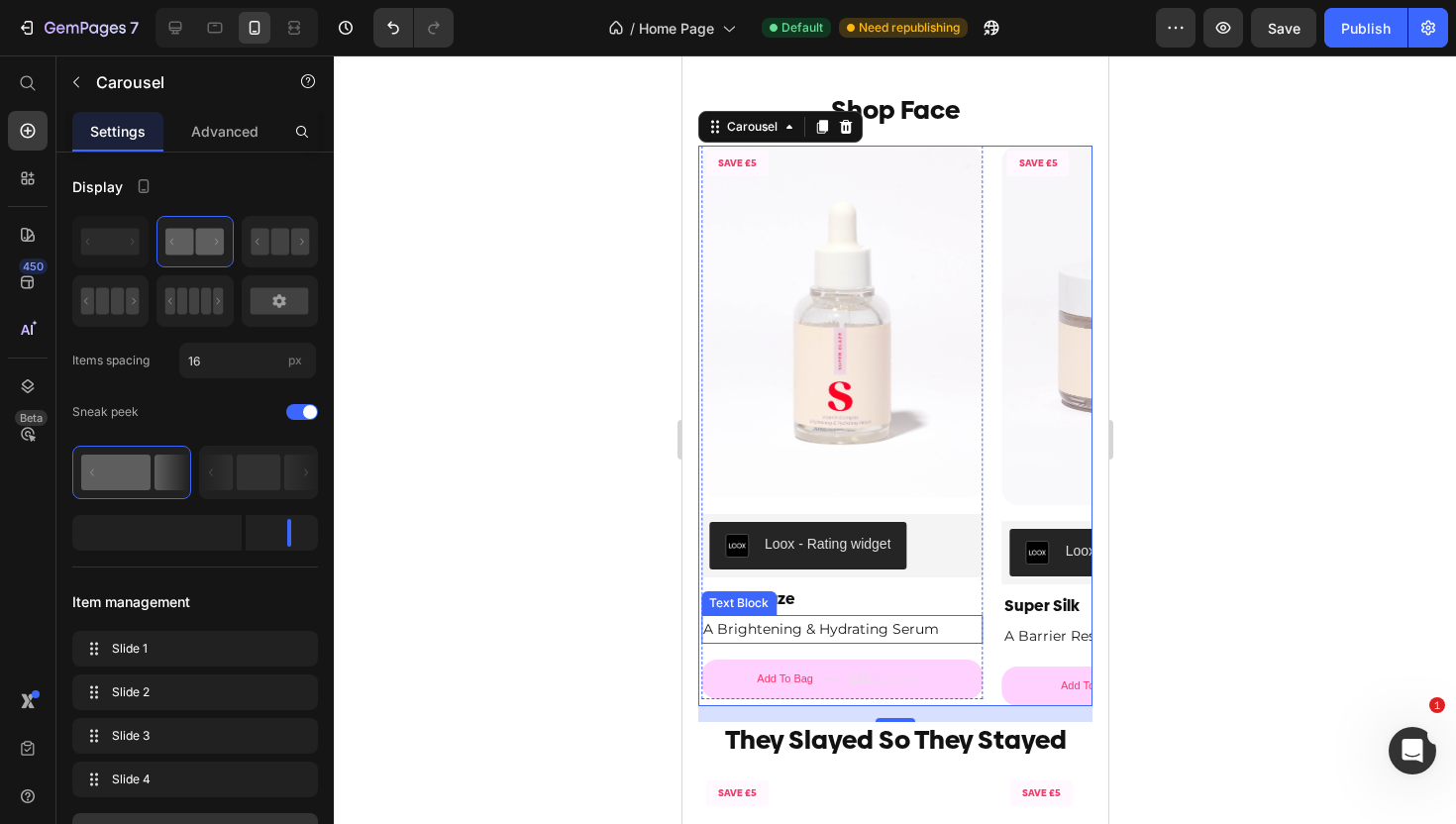 click on "A Brightening & Hydrating Serum" at bounding box center (841, 629) 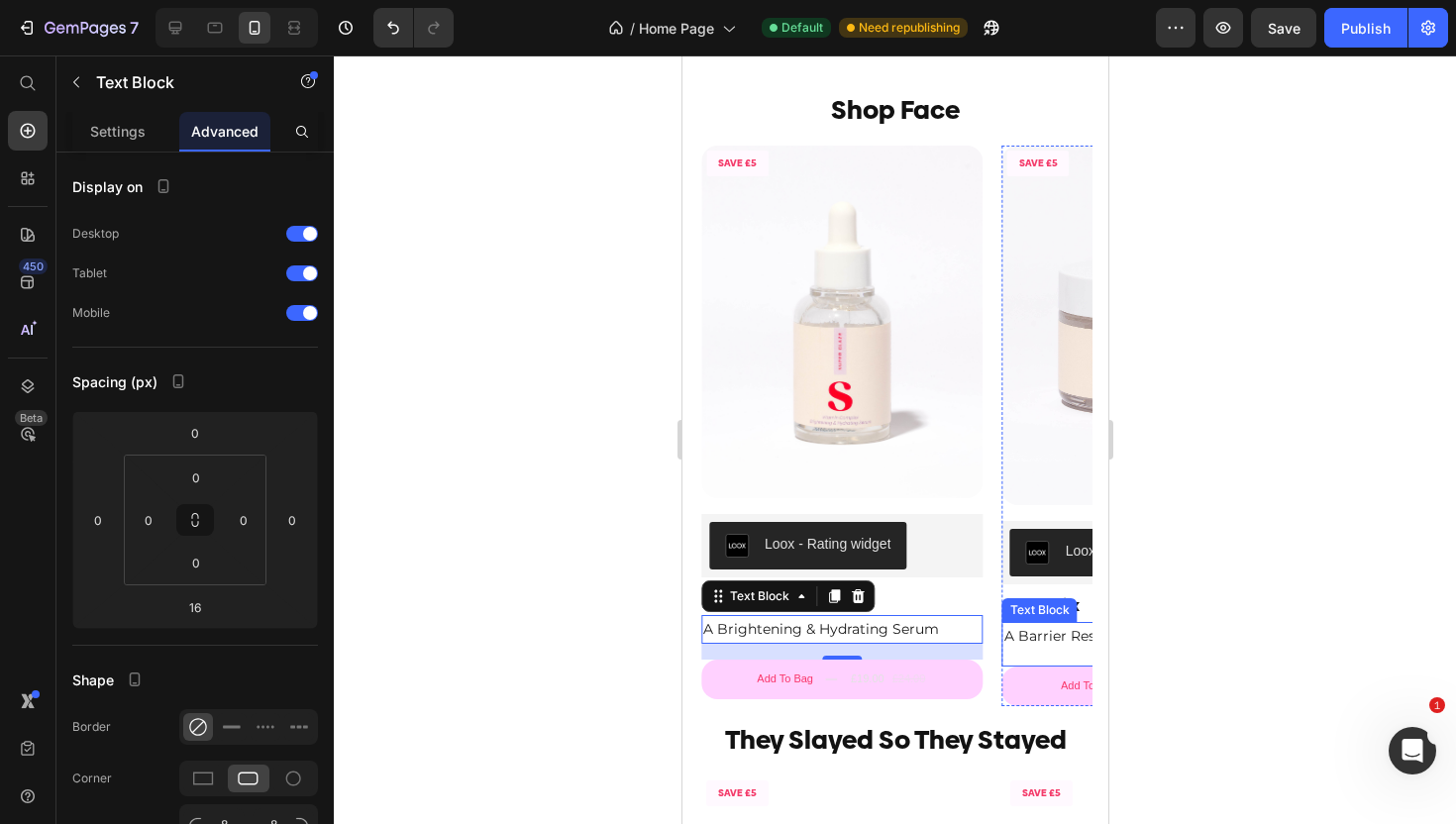 click on "A Barrier Restoring Gel Moisturiser" at bounding box center (1145, 636) 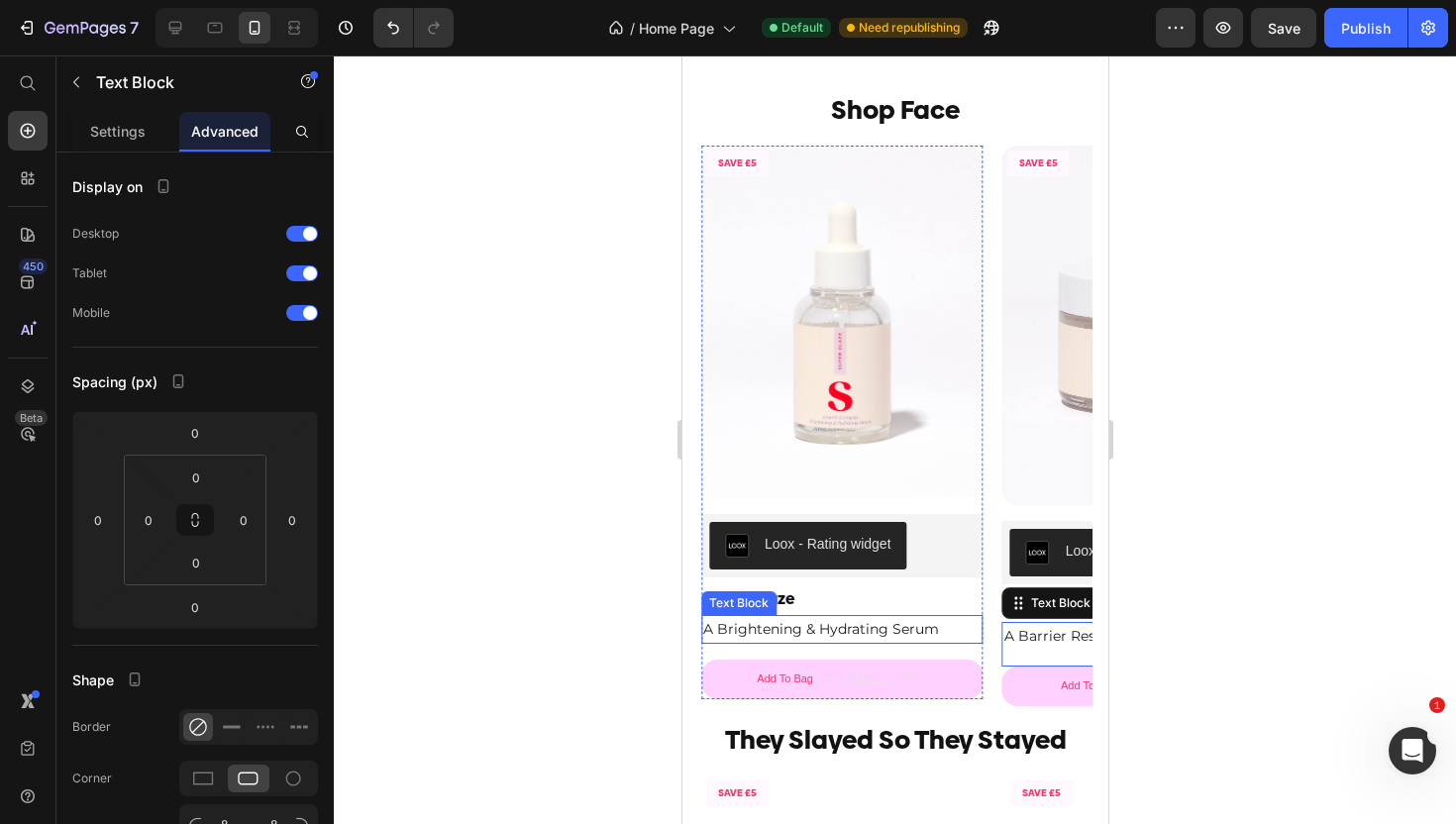 click on "A Brightening & Hydrating Serum" at bounding box center [841, 629] 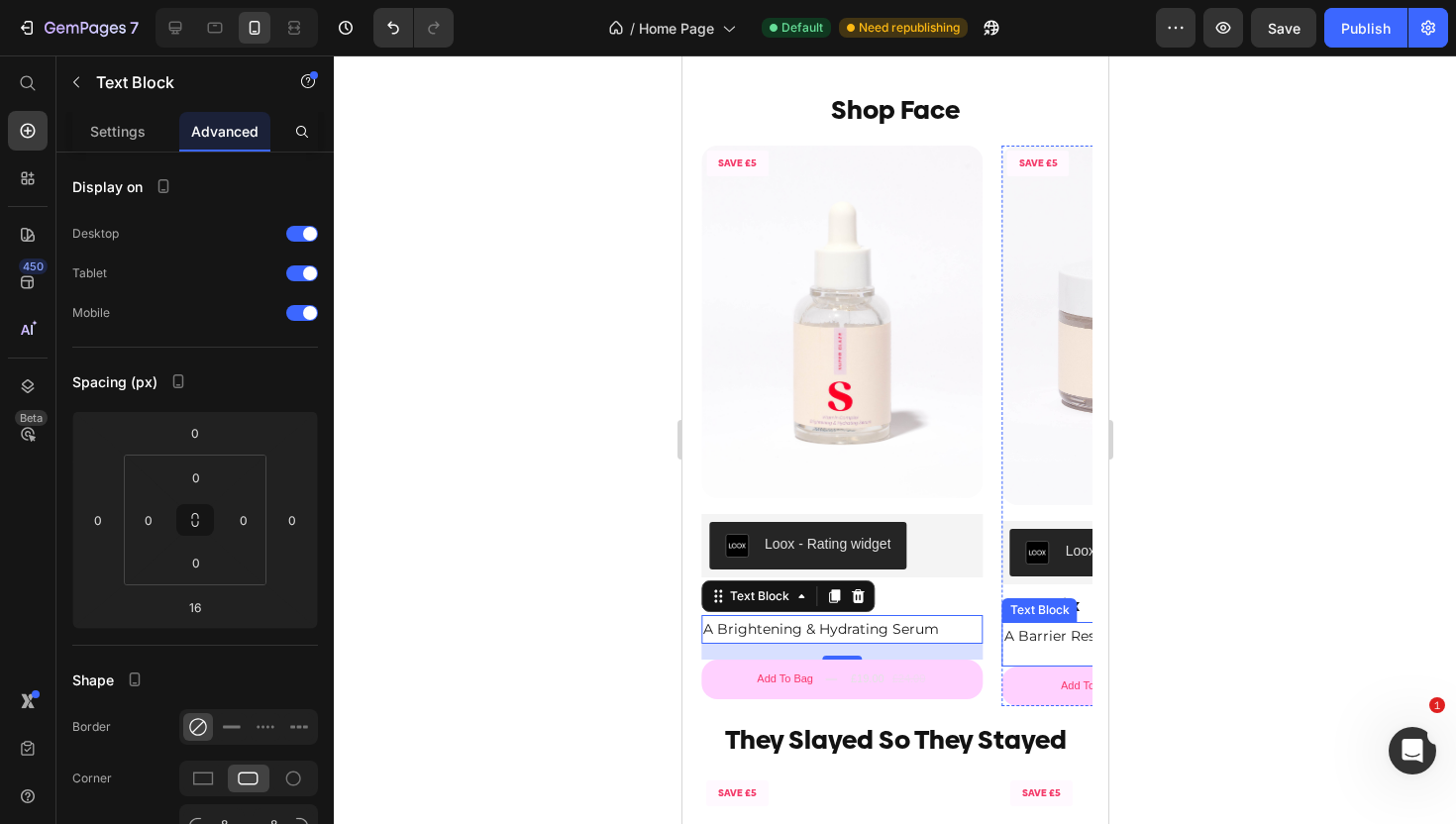 click on "A Barrier Restoring Gel Moisturiser" at bounding box center [1145, 636] 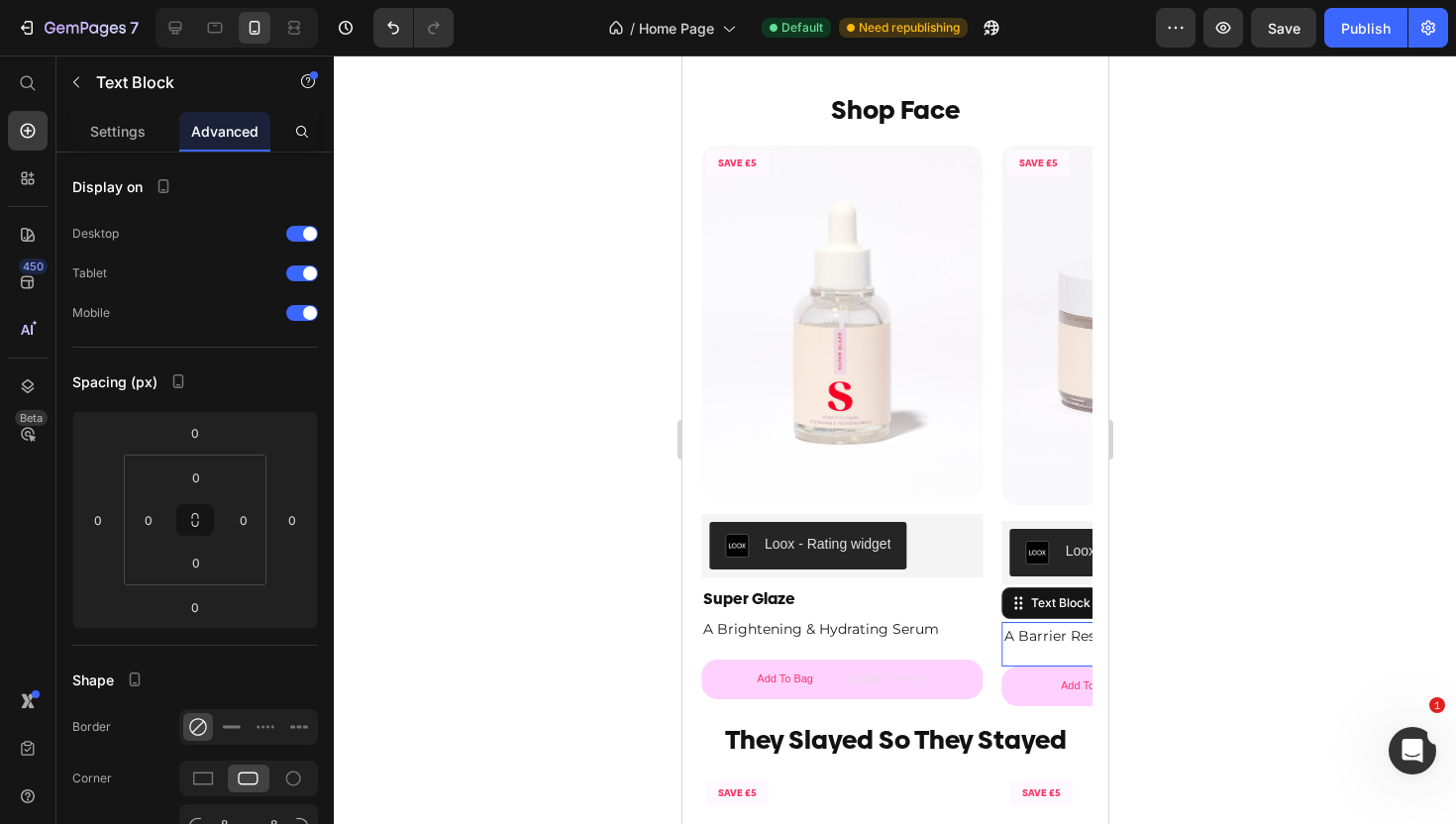 click on "A Barrier Restoring Gel Moisturiser" at bounding box center (1145, 636) 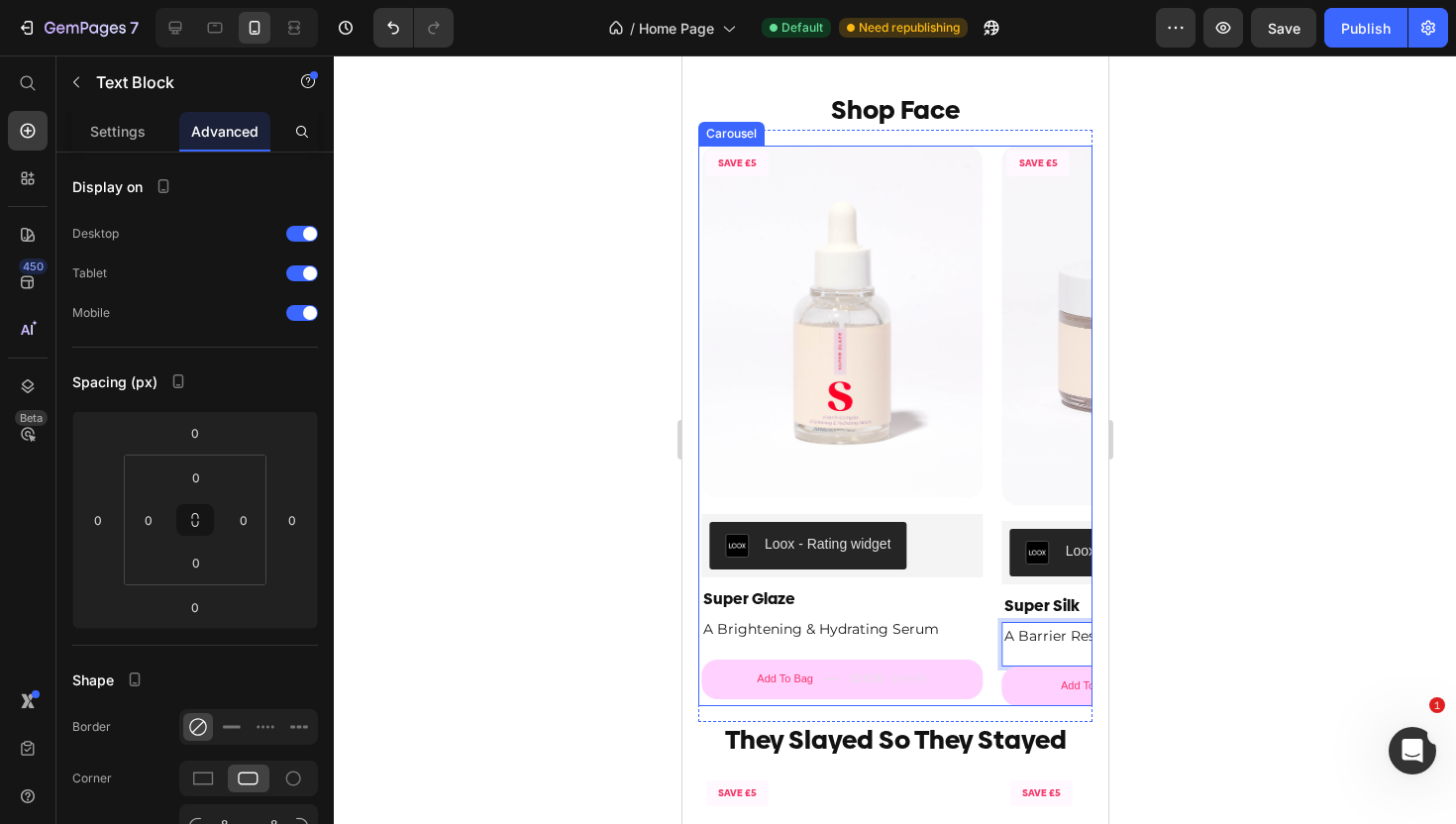 click on "SAVE £6 Product Badge Product Images Loox - Rating widget Loox Super Serve Product Title A Hydrating Whipped Cleanser Text Block Add To Bag
£22.00 £28.00 Add to Cart Product Row SAVE £5 Product Badge Product Images Loox - Rating widget Loox Super Glaze Product Title A Brightening & Hydrating Serum  Text Block Add To Bag
£19.00 £24.00 Add to Cart Product Row SAVE £5 Product Badge Product Images Loox - Rating widget Loox Super Silk Product Title A Barrier Restoring Gel Moisturiser Text Block   0 Add To Bag
£20.00 £25.00 Add to Cart Product SAVE £21 Product Badge Product Images Loox - Rating widget Loox The Super Set Product Title 3 Daily Skin Essentials Text Block Add To Bag
£56.00 £77.00 Add to Cart Product" at bounding box center (894, 426) 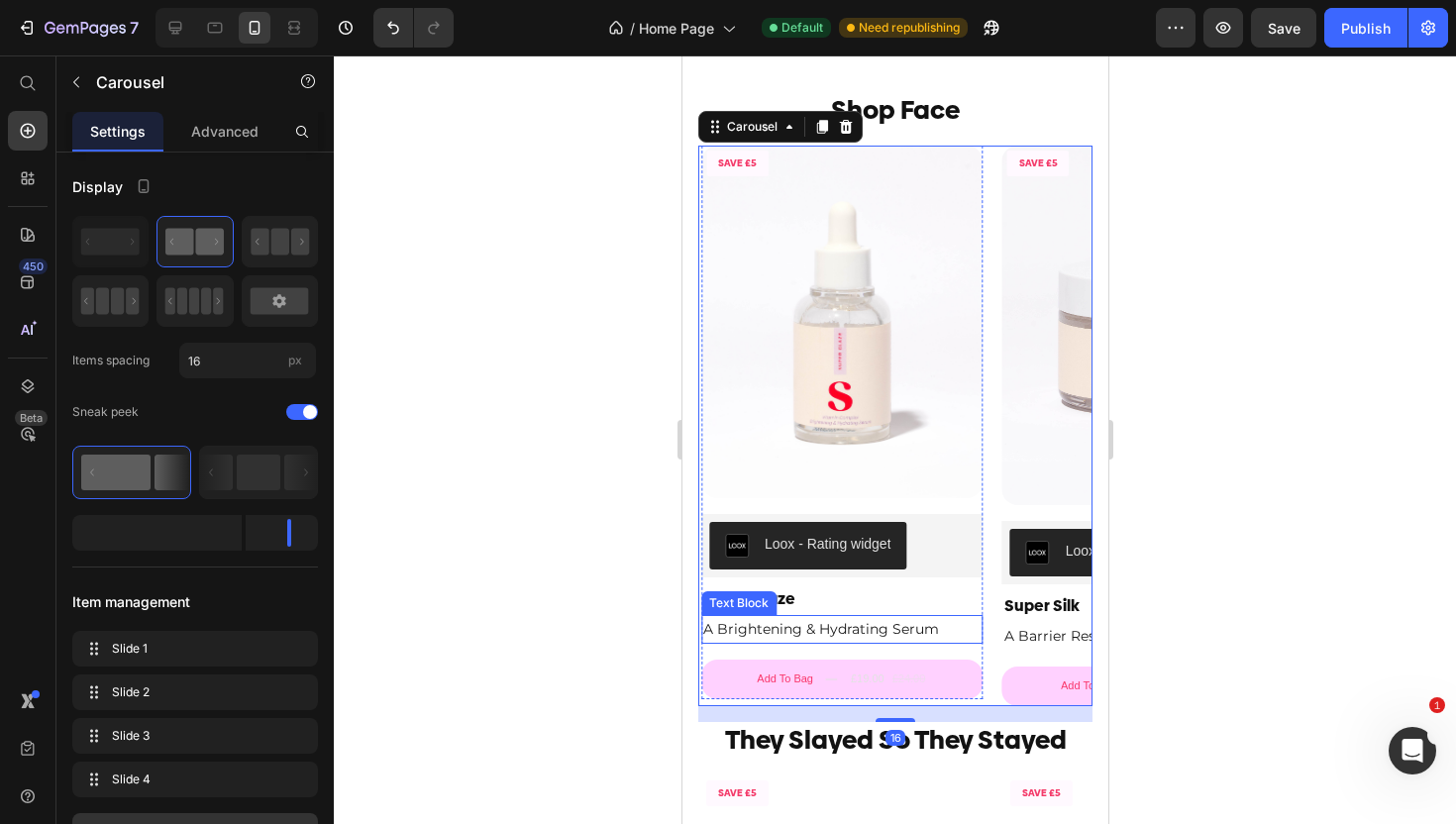 click on "A Brightening & Hydrating Serum" at bounding box center [841, 629] 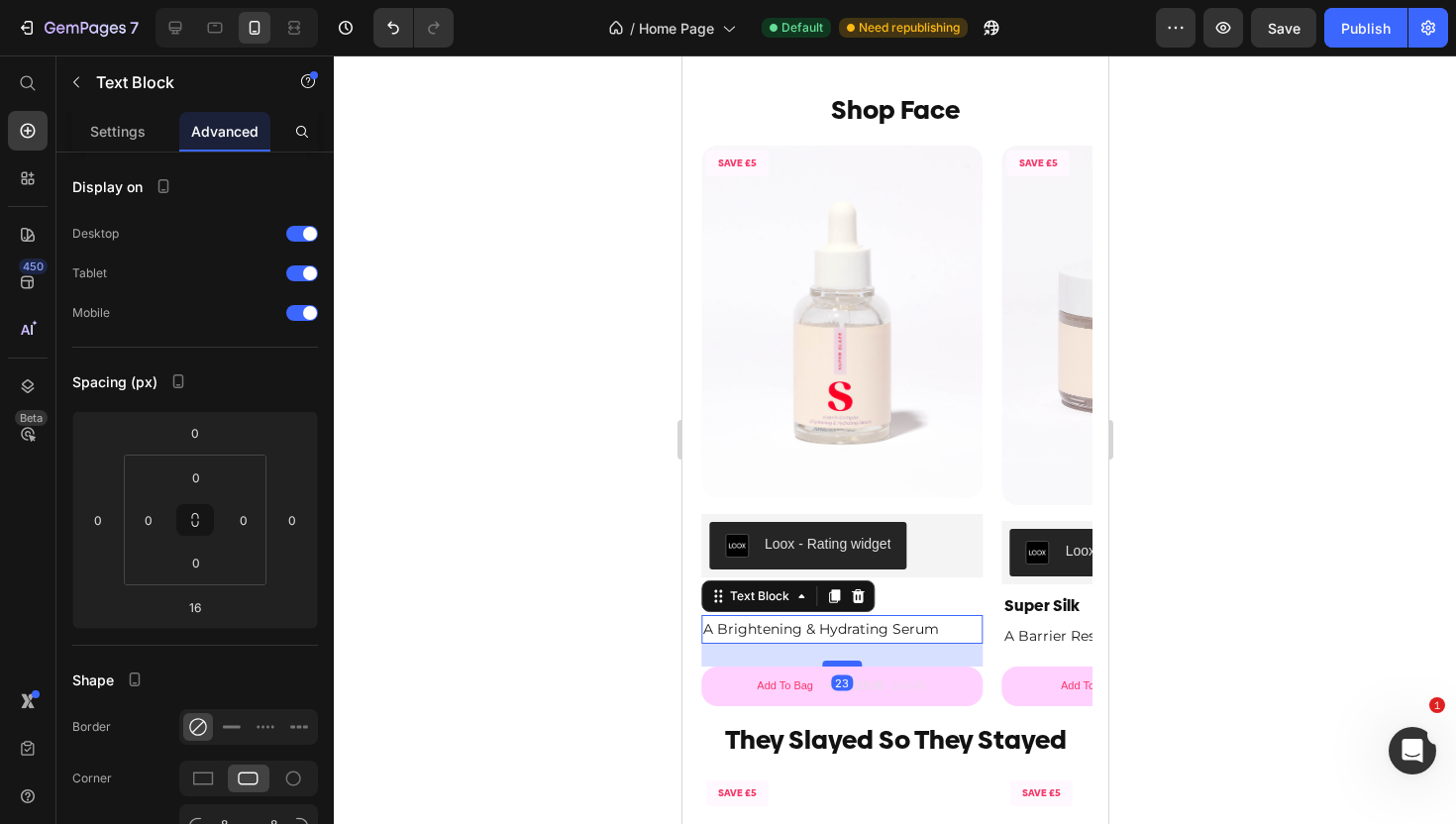 click at bounding box center [841, 664] 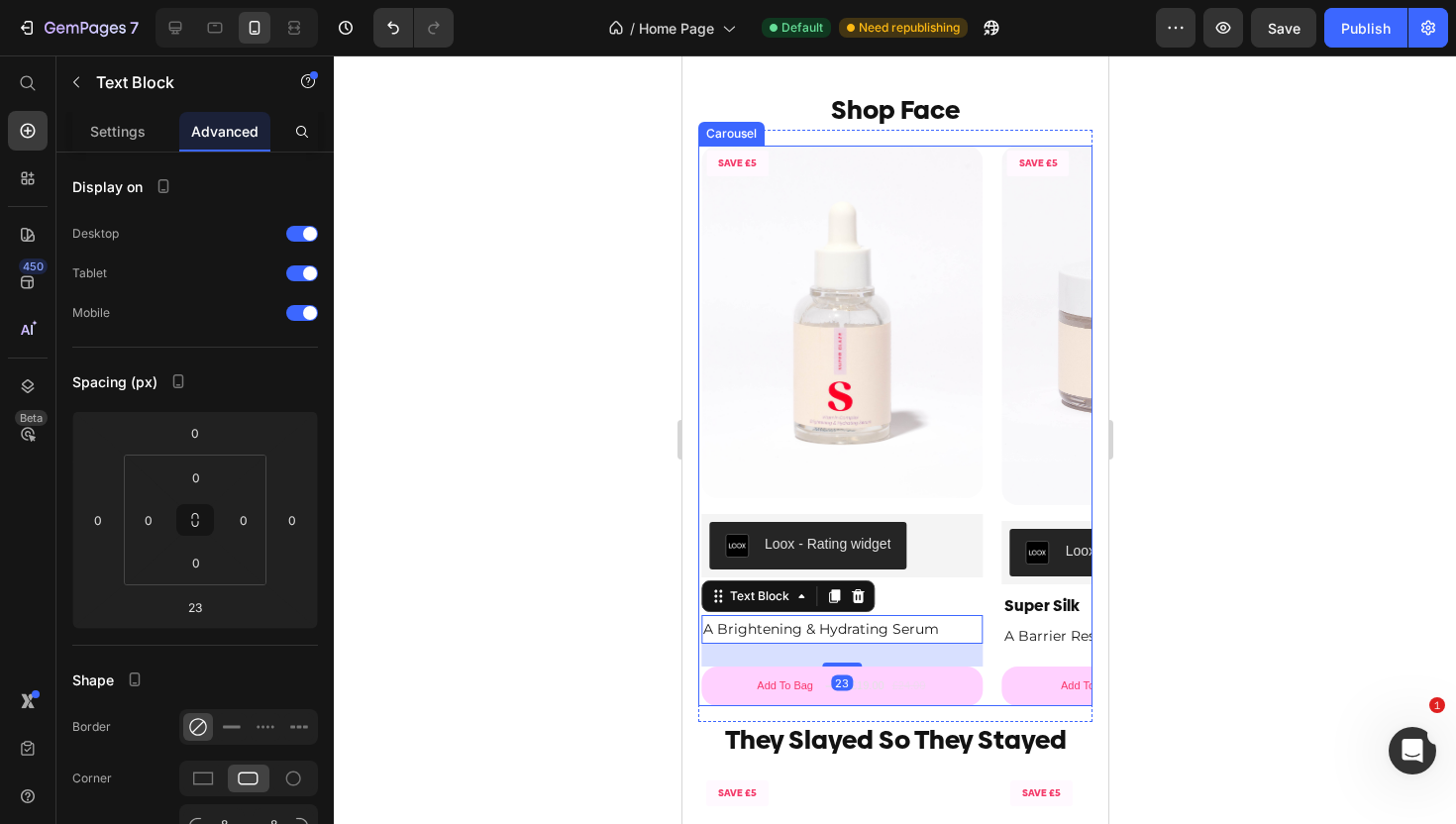 click on "SAVE £6 Product Badge Product Images Loox - Rating widget Loox Super Serve Product Title A Hydrating Whipped Cleanser Text Block Add To Bag
£22.00 £28.00 Add to Cart Product Row SAVE £5 Product Badge Product Images Loox - Rating widget Loox Super Glaze Product Title A Brightening & Hydrating Serum  Text Block   23 Add To Bag
£19.00 £24.00 Add to Cart Product Row SAVE £5 Product Badge Product Images Loox - Rating widget Loox Super Silk Product Title A Barrier Restoring Gel Moisturiser Text Block Add To Bag
£20.00 £25.00 Add to Cart Product SAVE £21 Product Badge Product Images Loox - Rating widget Loox The Super Set Product Title 3 Daily Skin Essentials Text Block Add To Bag
£56.00 £77.00 Add to Cart Product" at bounding box center (894, 426) 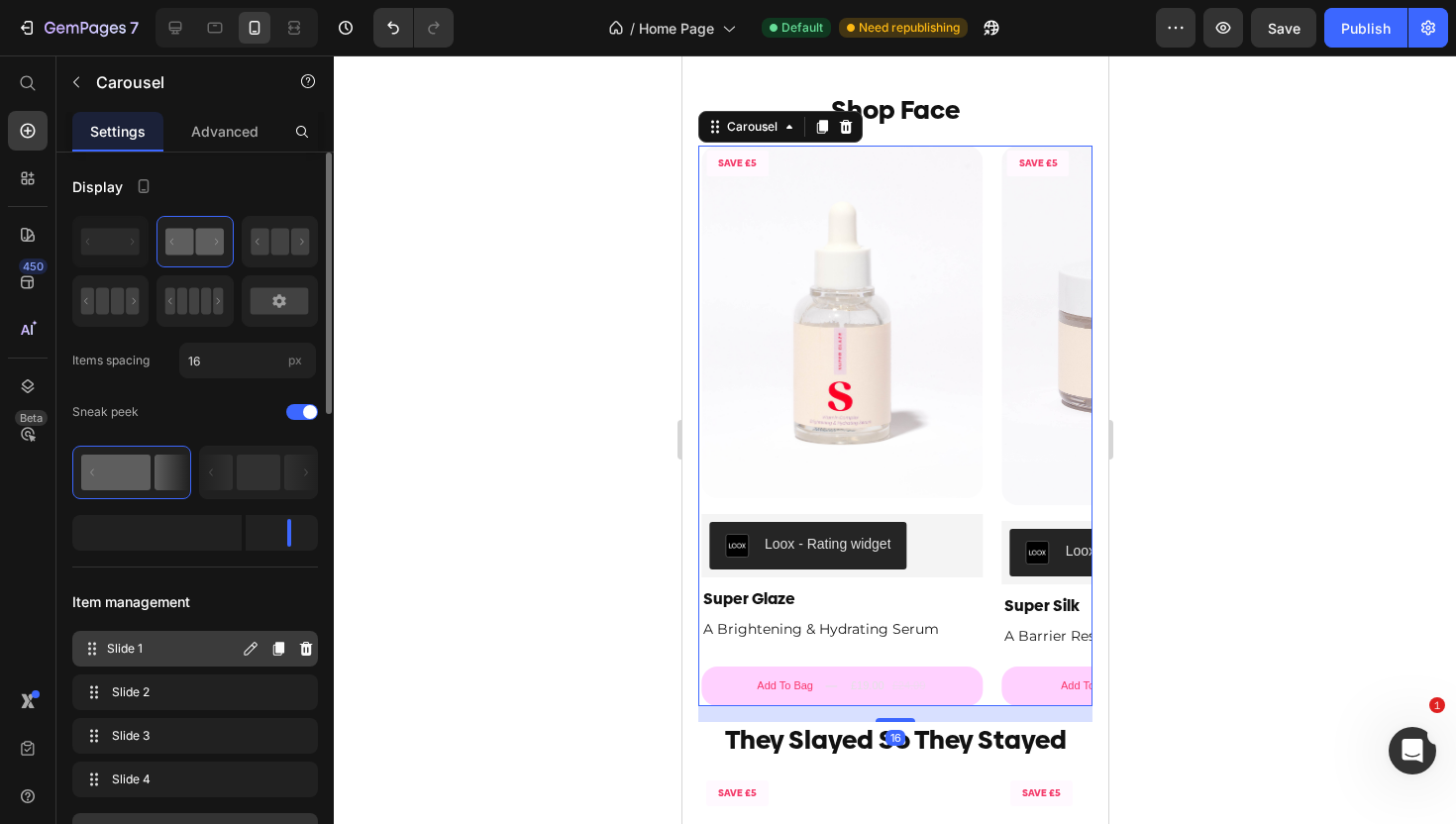 click on "Slide 1" at bounding box center (172, 649) 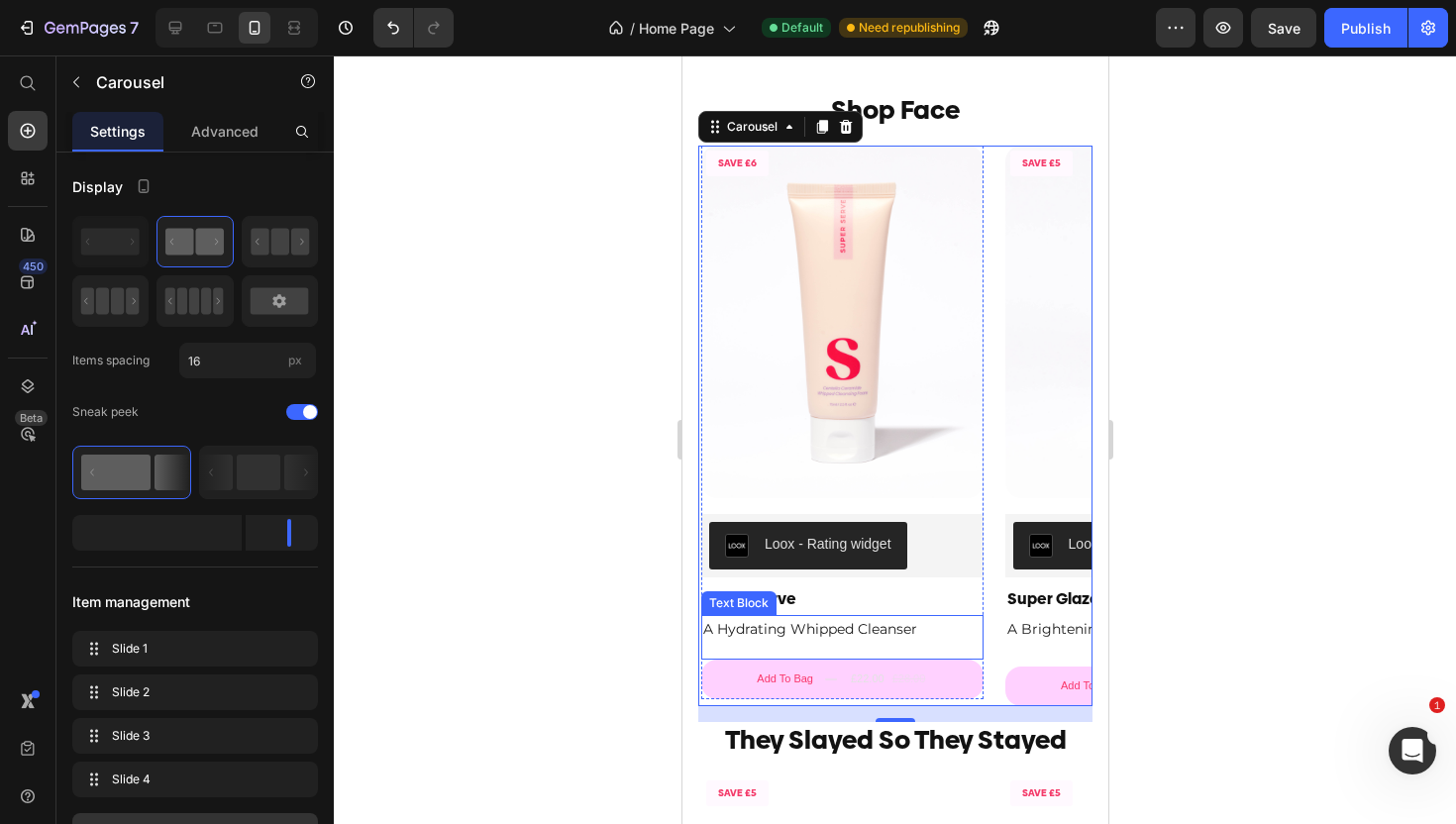 click on "A Hydrating Whipped Cleanser" at bounding box center (841, 629) 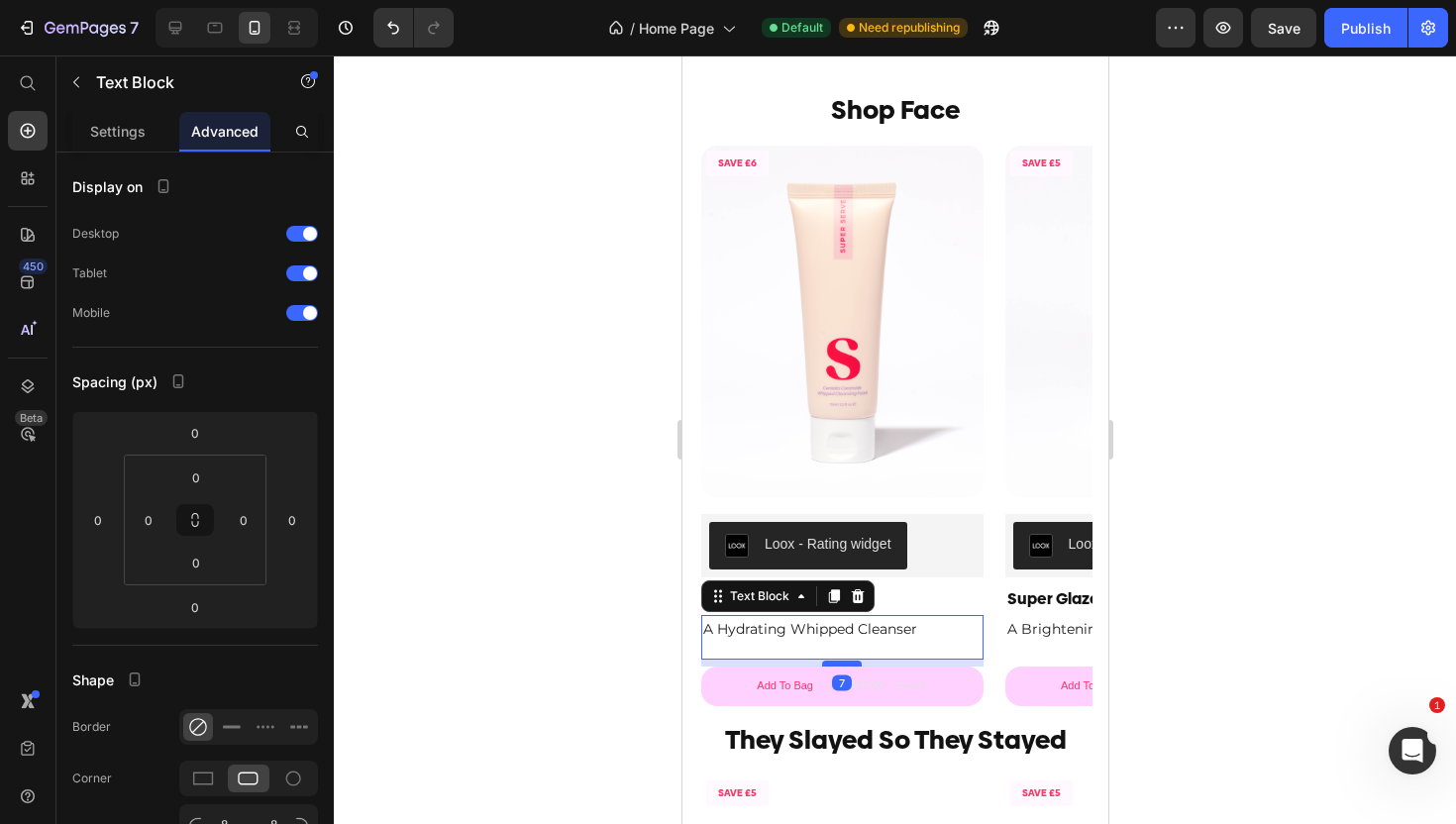 click at bounding box center (841, 664) 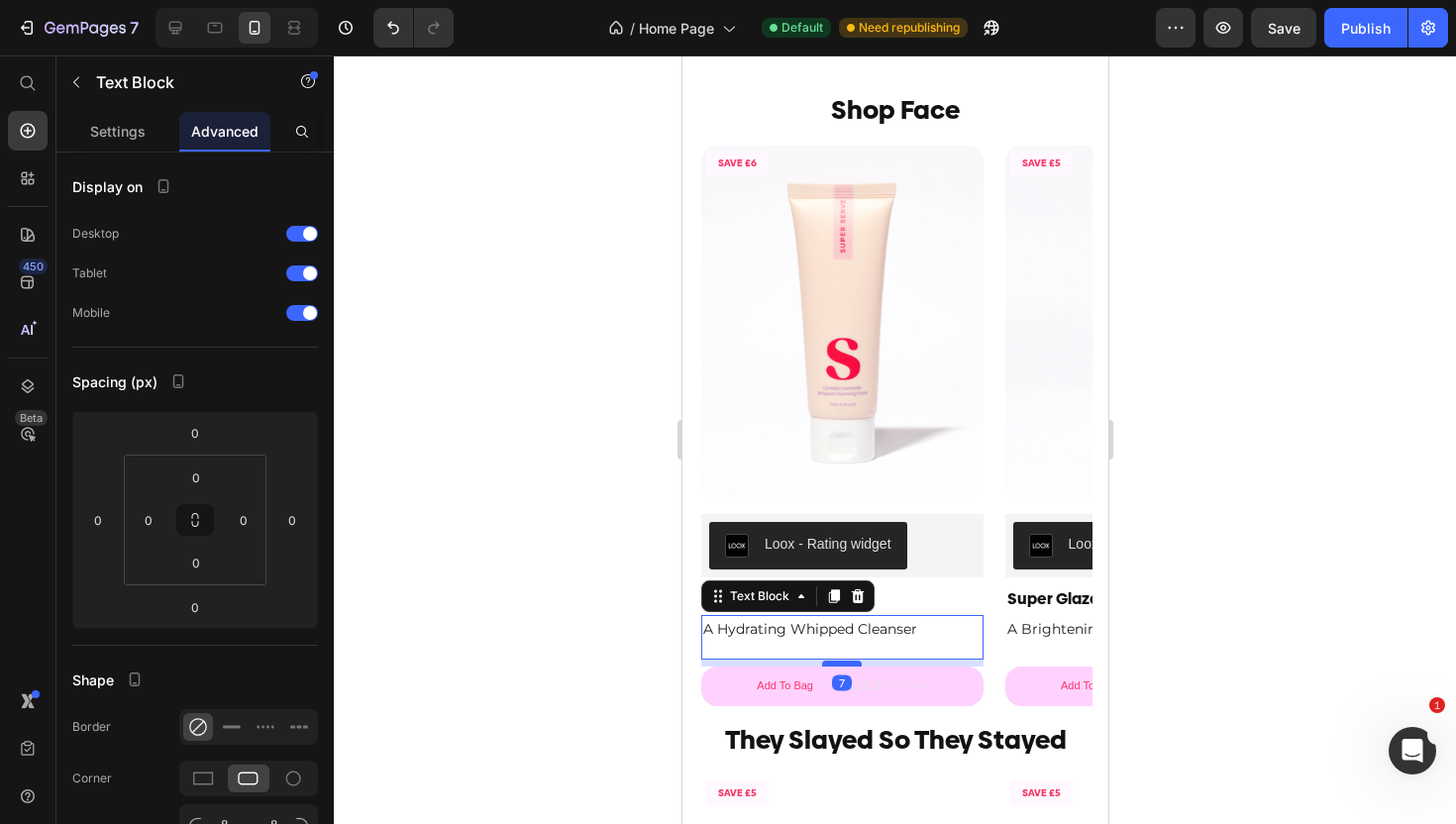 type on "7" 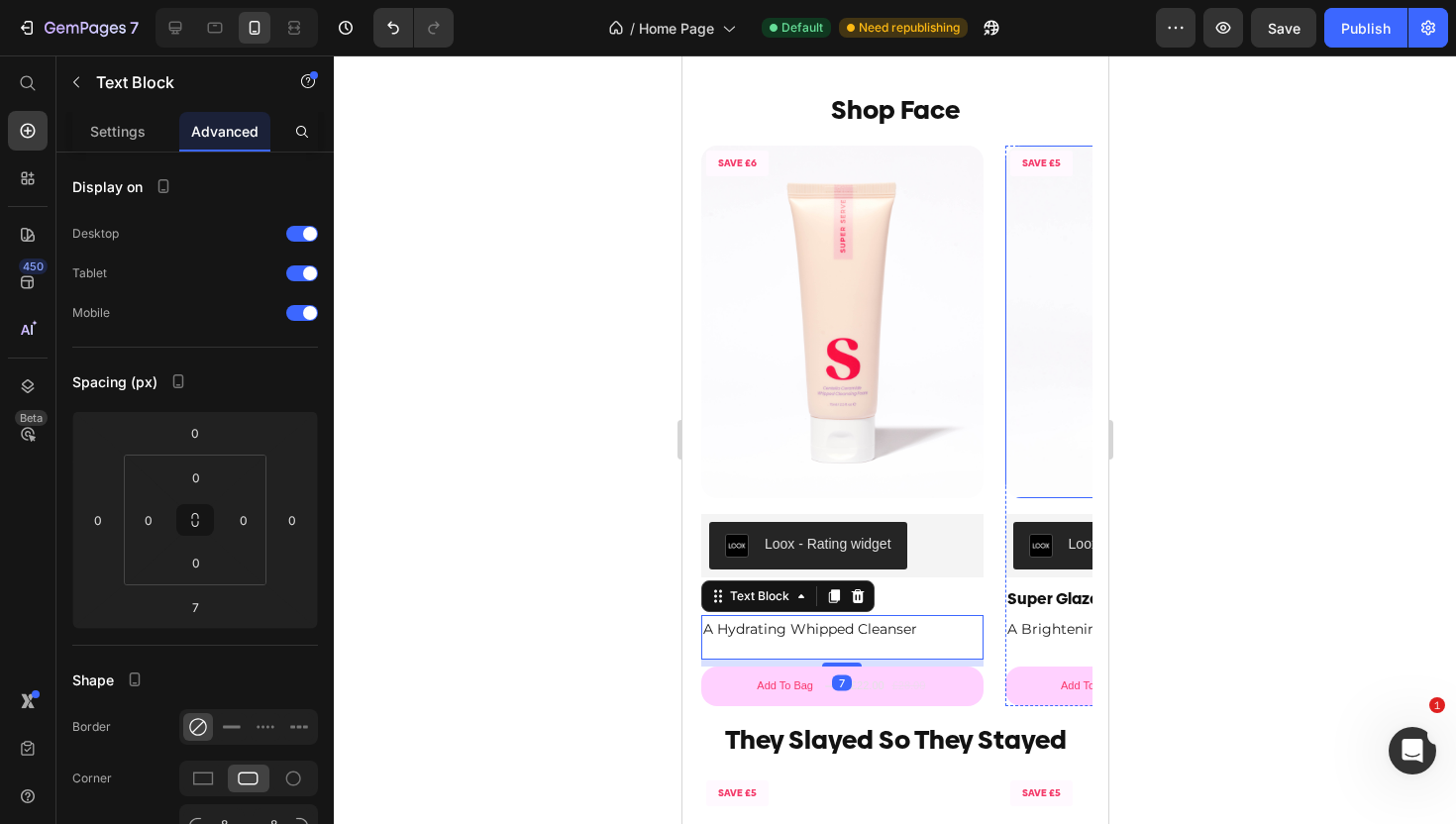 click on "SAVE £6 Product Badge Product Images Loox - Rating widget Loox Super Serve Product Title A Hydrating Whipped Cleanser Text Block   7 Add To Bag
£22.00 £28.00 Add to Cart Product Row SAVE £5 Product Badge Product Images Loox - Rating widget Loox Super Glaze Product Title A Brightening & Hydrating Serum  Text Block Add To Bag
£19.00 £24.00 Add to Cart Product Row SAVE £5 Product Badge Product Images Loox - Rating widget Loox Super Silk Product Title A Barrier Restoring Gel Moisturiser Text Block Add To Bag
£20.00 £25.00 Add to Cart Product SAVE £21 Product Badge Product Images Loox - Rating widget Loox The Super Set Product Title 3 Daily Skin Essentials Text Block Add To Bag
£56.00 £77.00 Add to Cart Product" at bounding box center (894, 426) 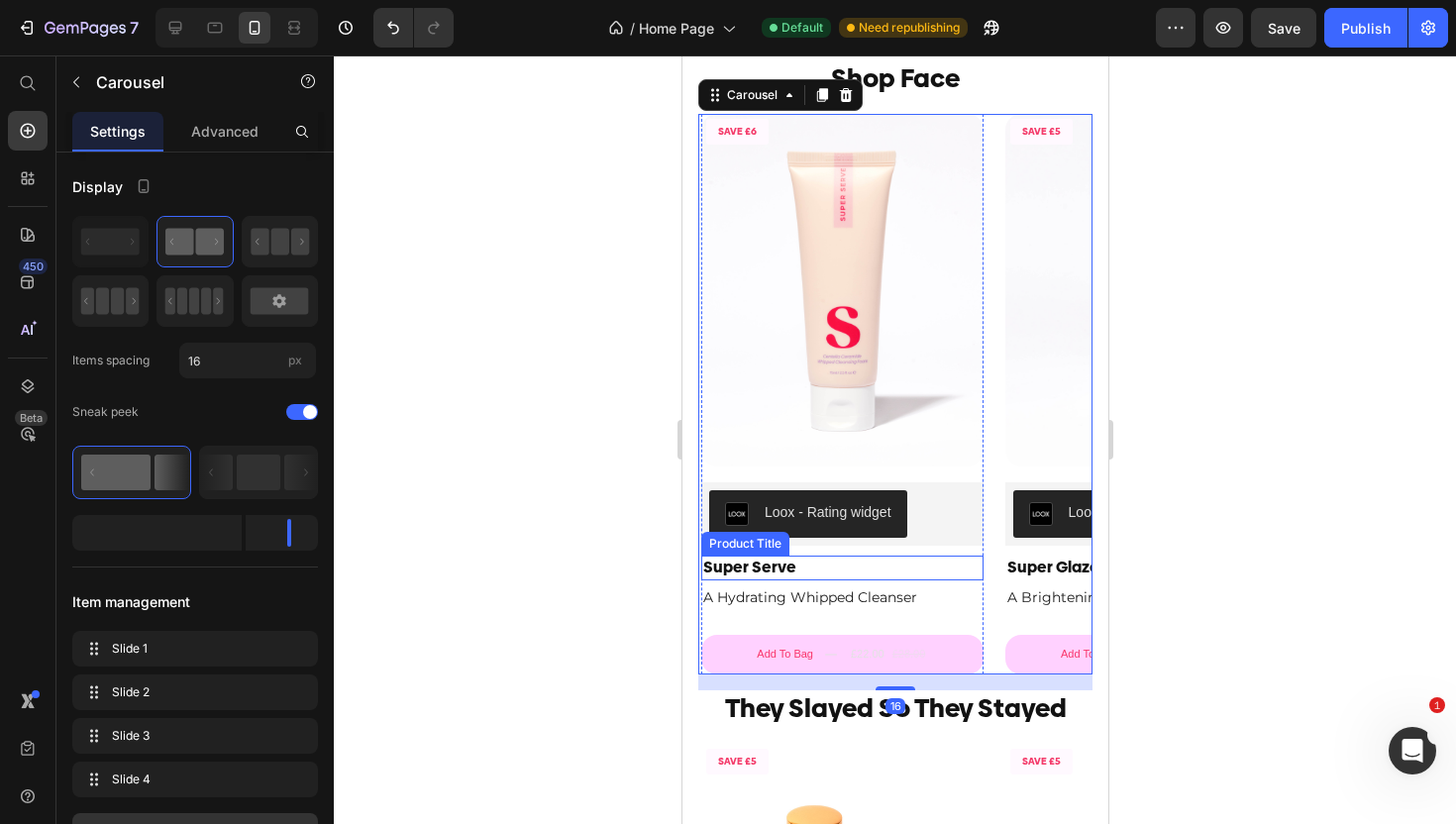 scroll, scrollTop: 1833, scrollLeft: 0, axis: vertical 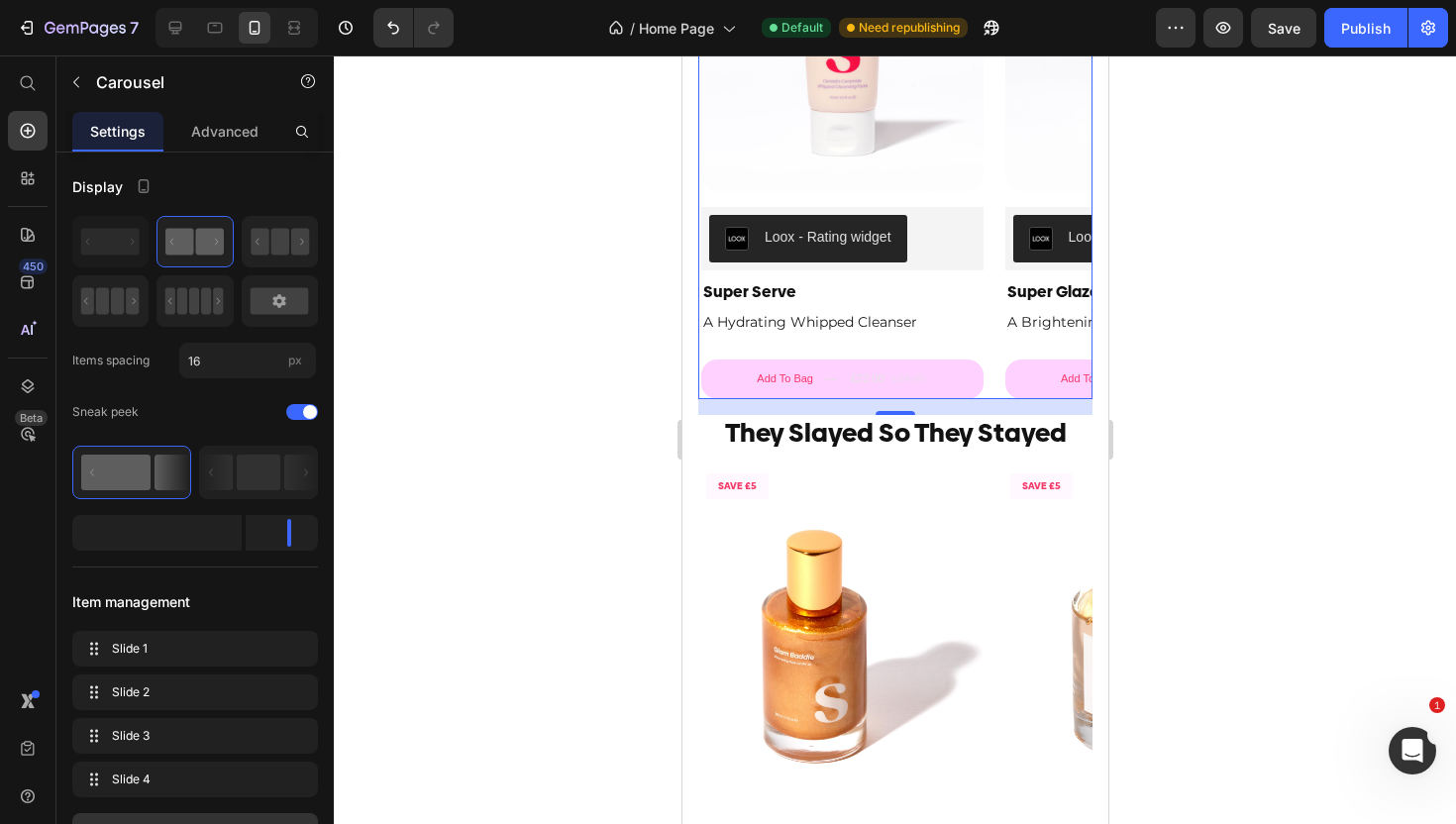 click 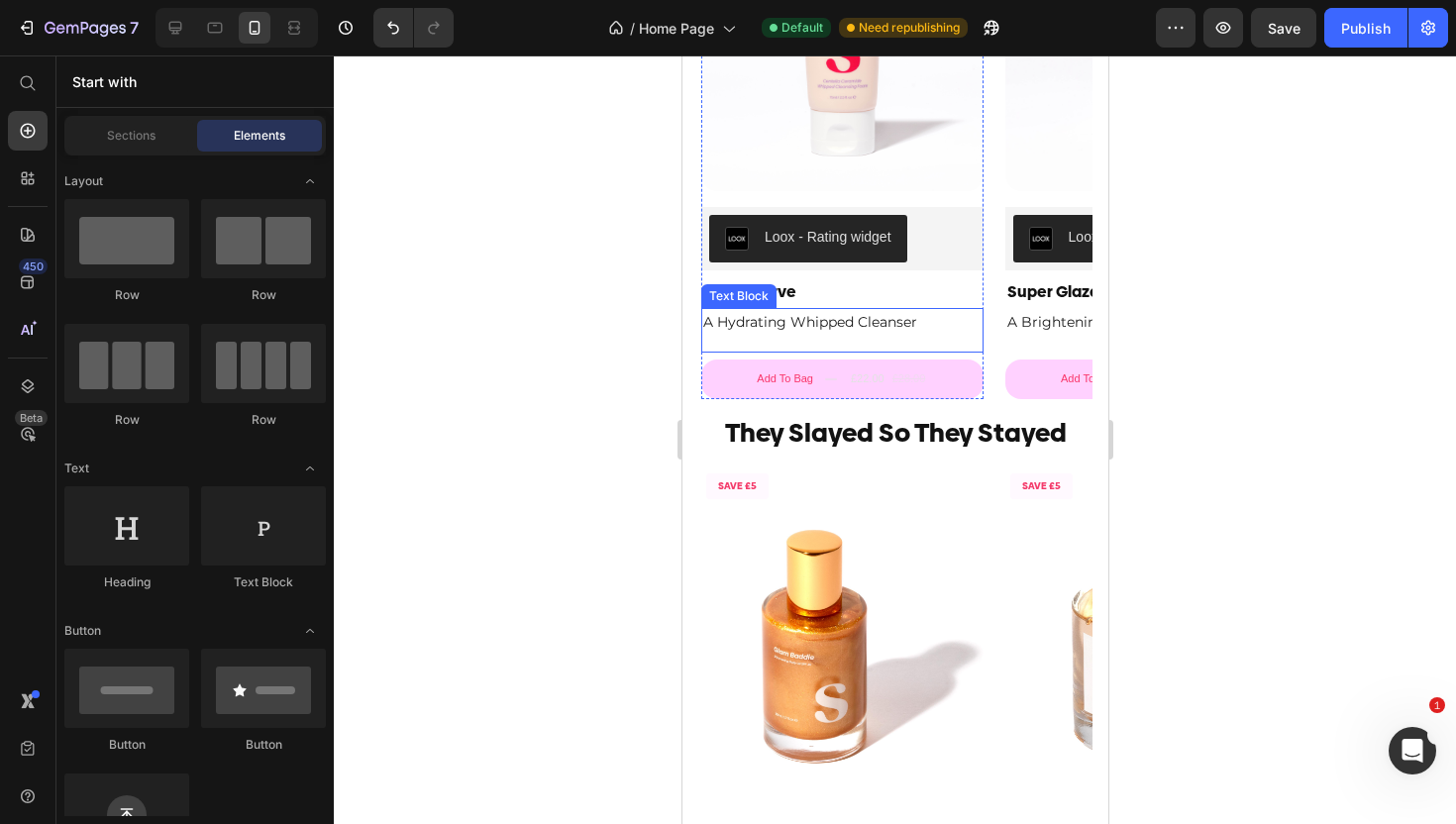 click on "A Hydrating Whipped Cleanser" at bounding box center [841, 322] 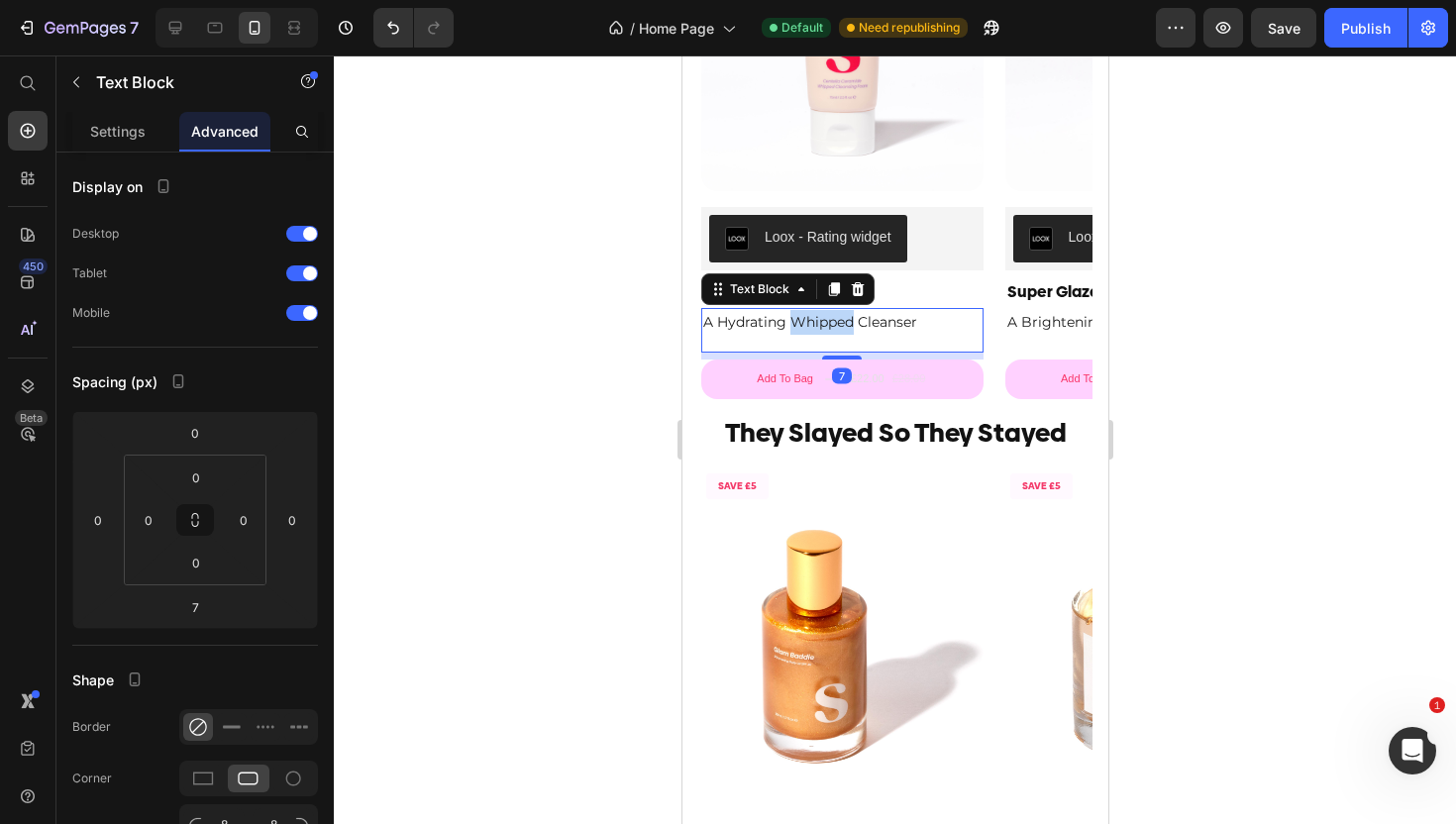 click on "A Hydrating Whipped Cleanser" at bounding box center [841, 322] 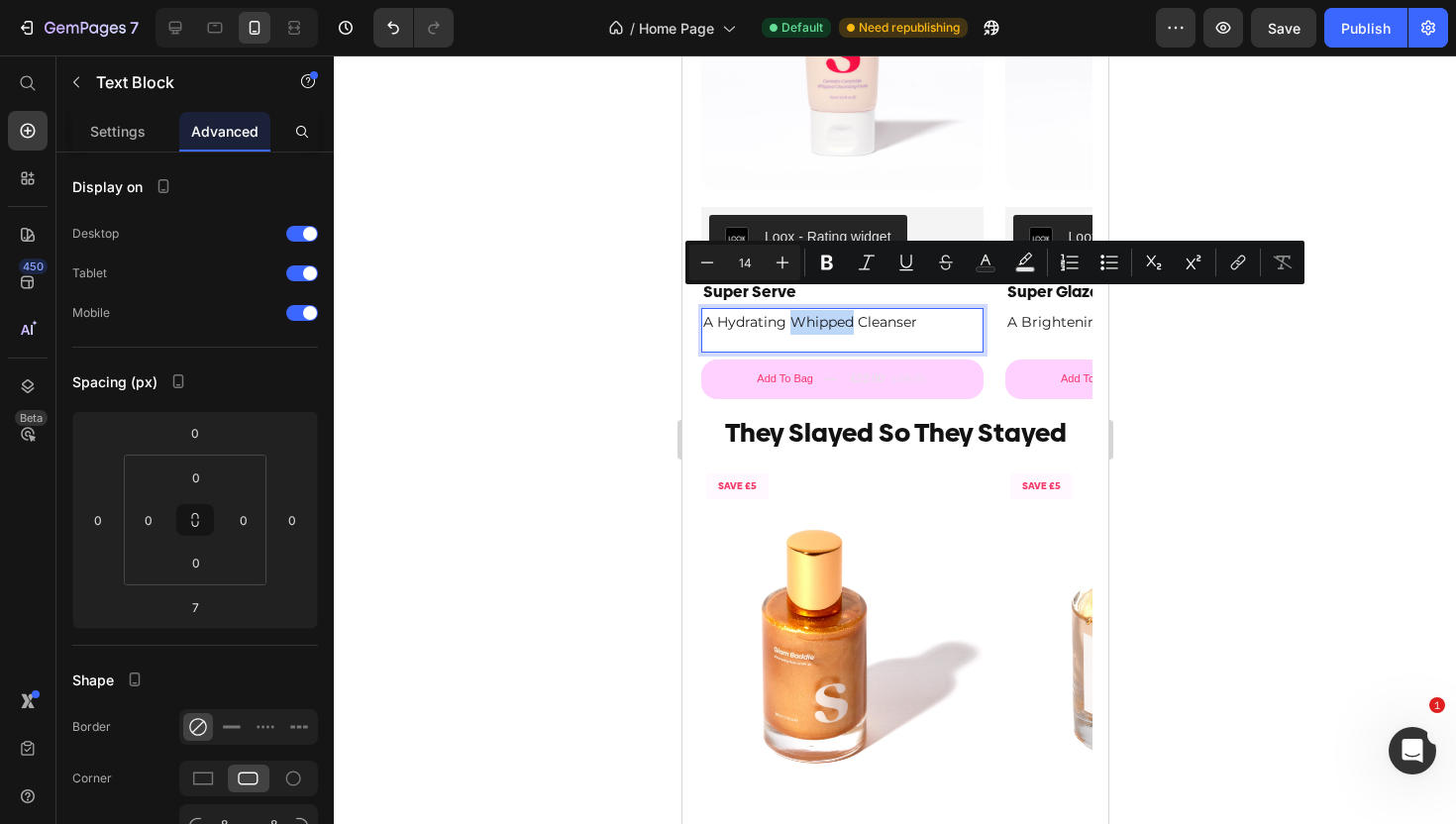 click on "A Hydrating Whipped Cleanser Text Block   7" at bounding box center [841, 330] 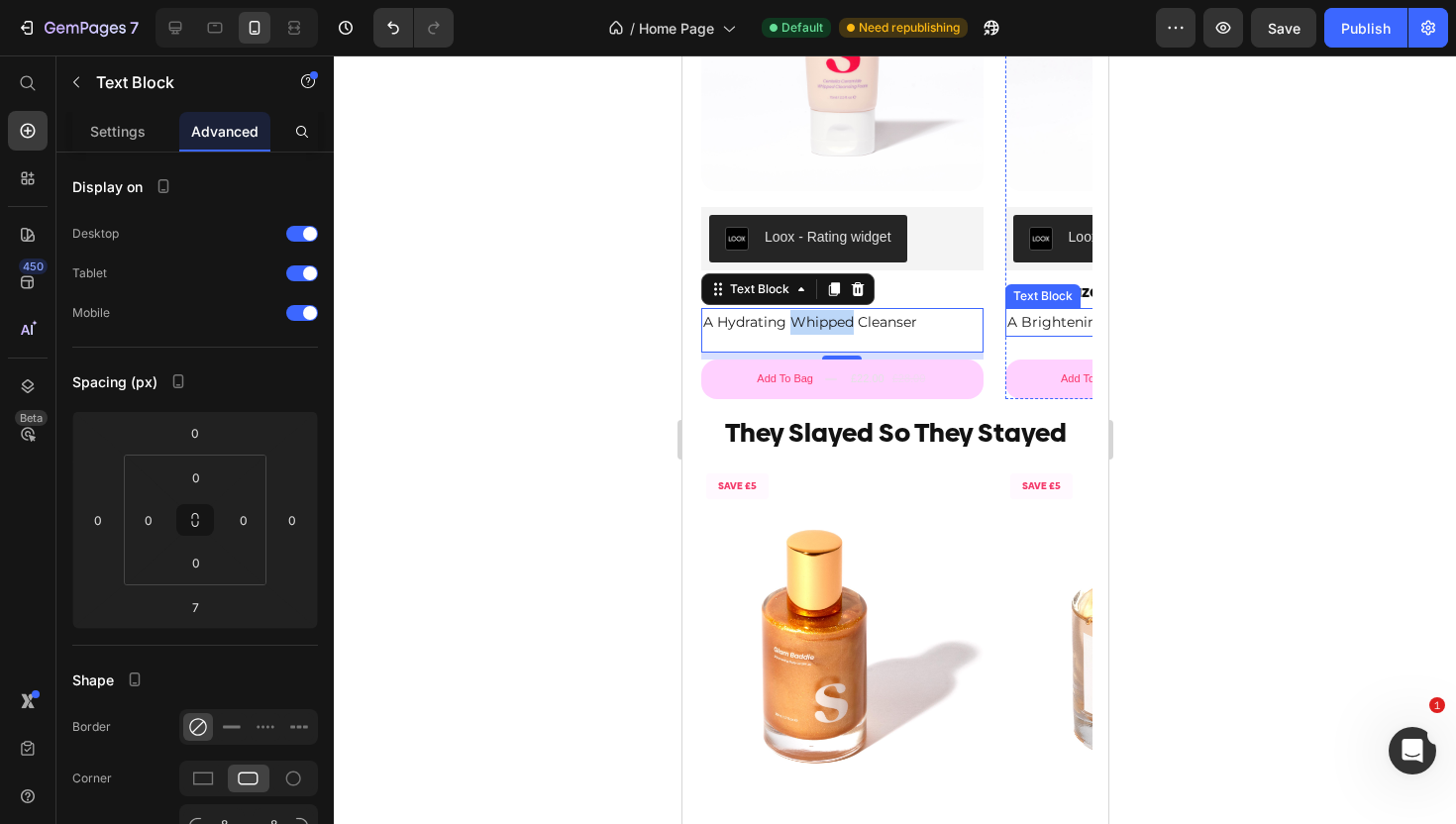click on "A Brightening & Hydrating Serum" at bounding box center [1145, 322] 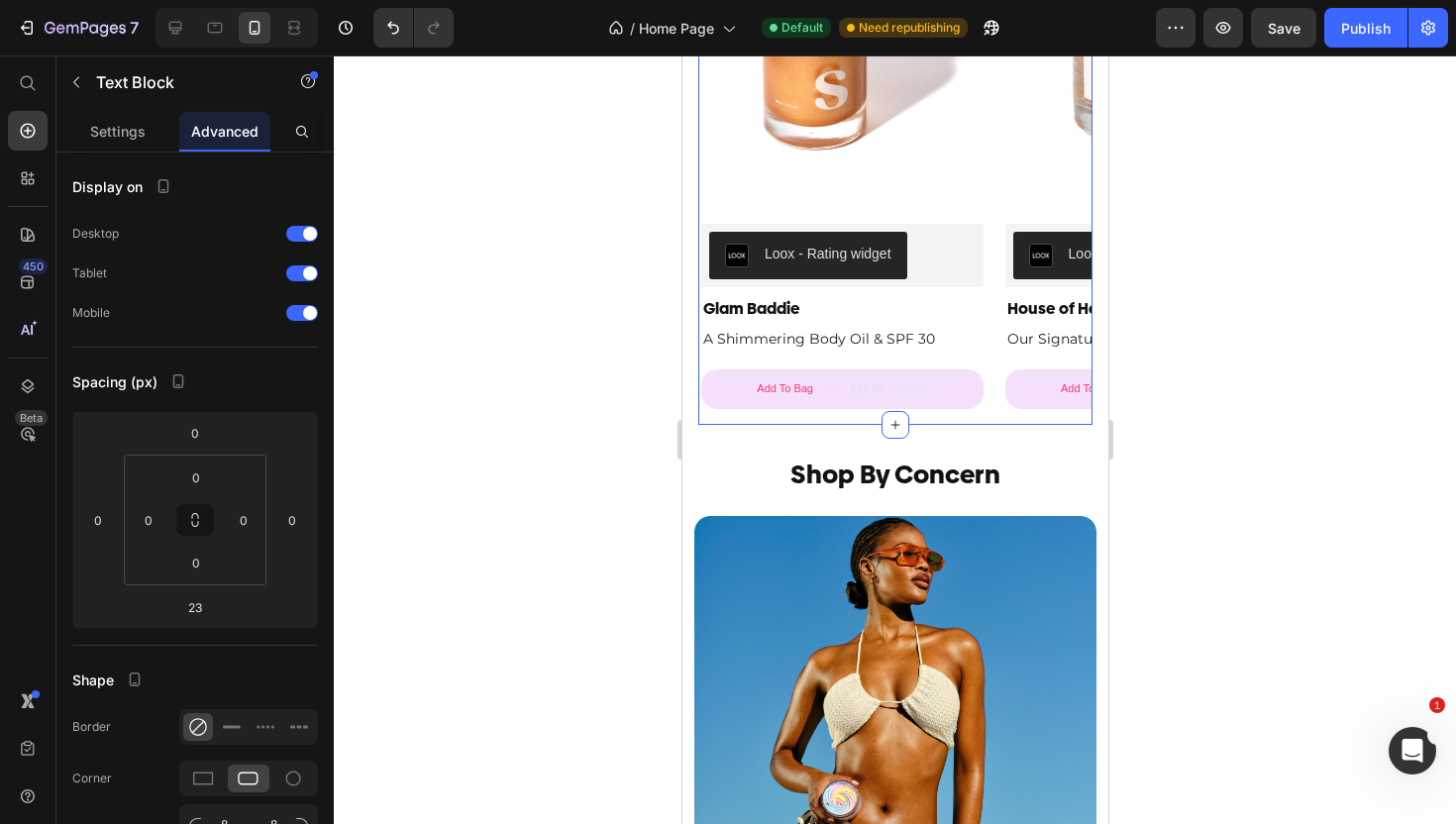 scroll, scrollTop: 2452, scrollLeft: 0, axis: vertical 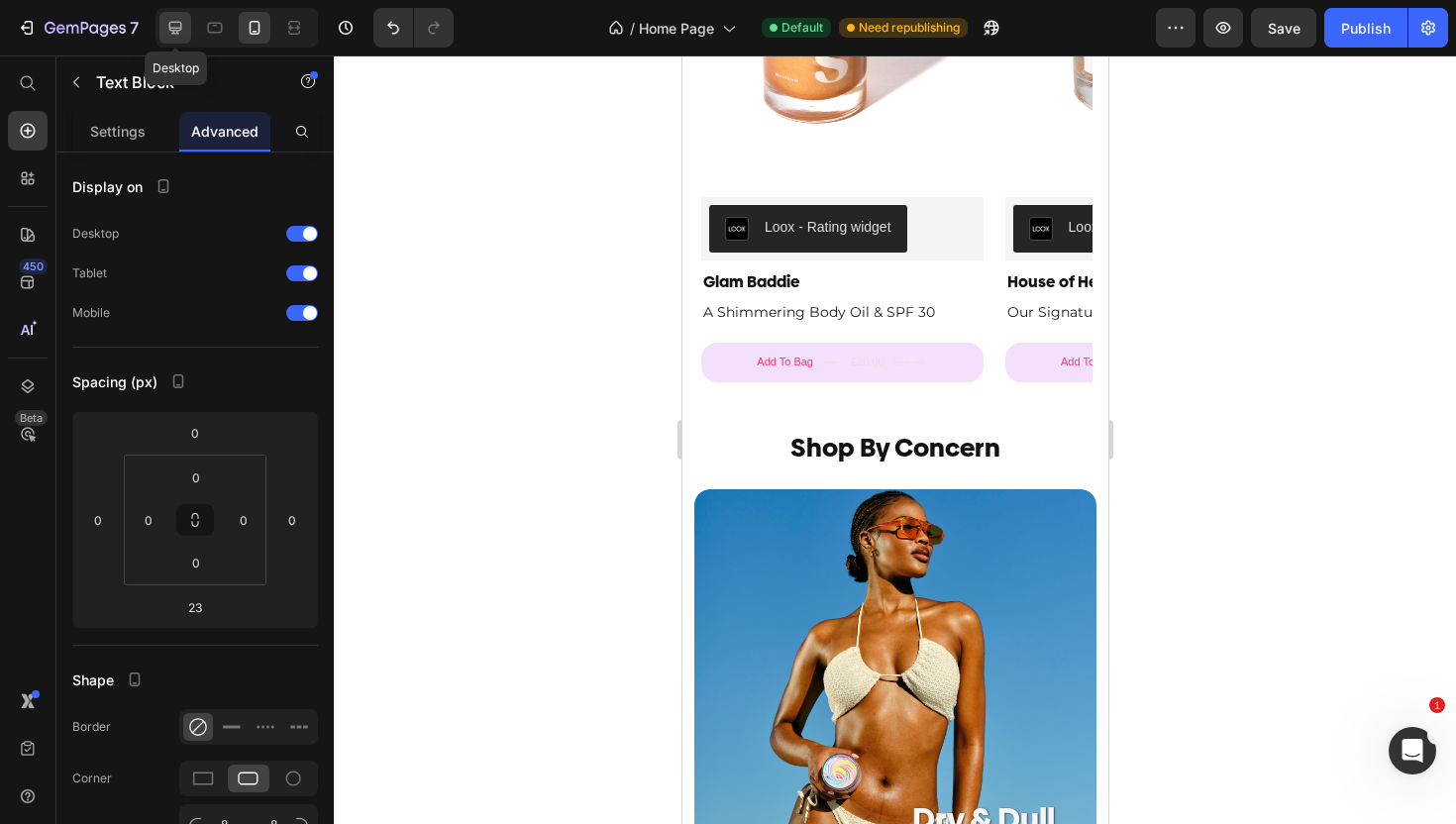 click 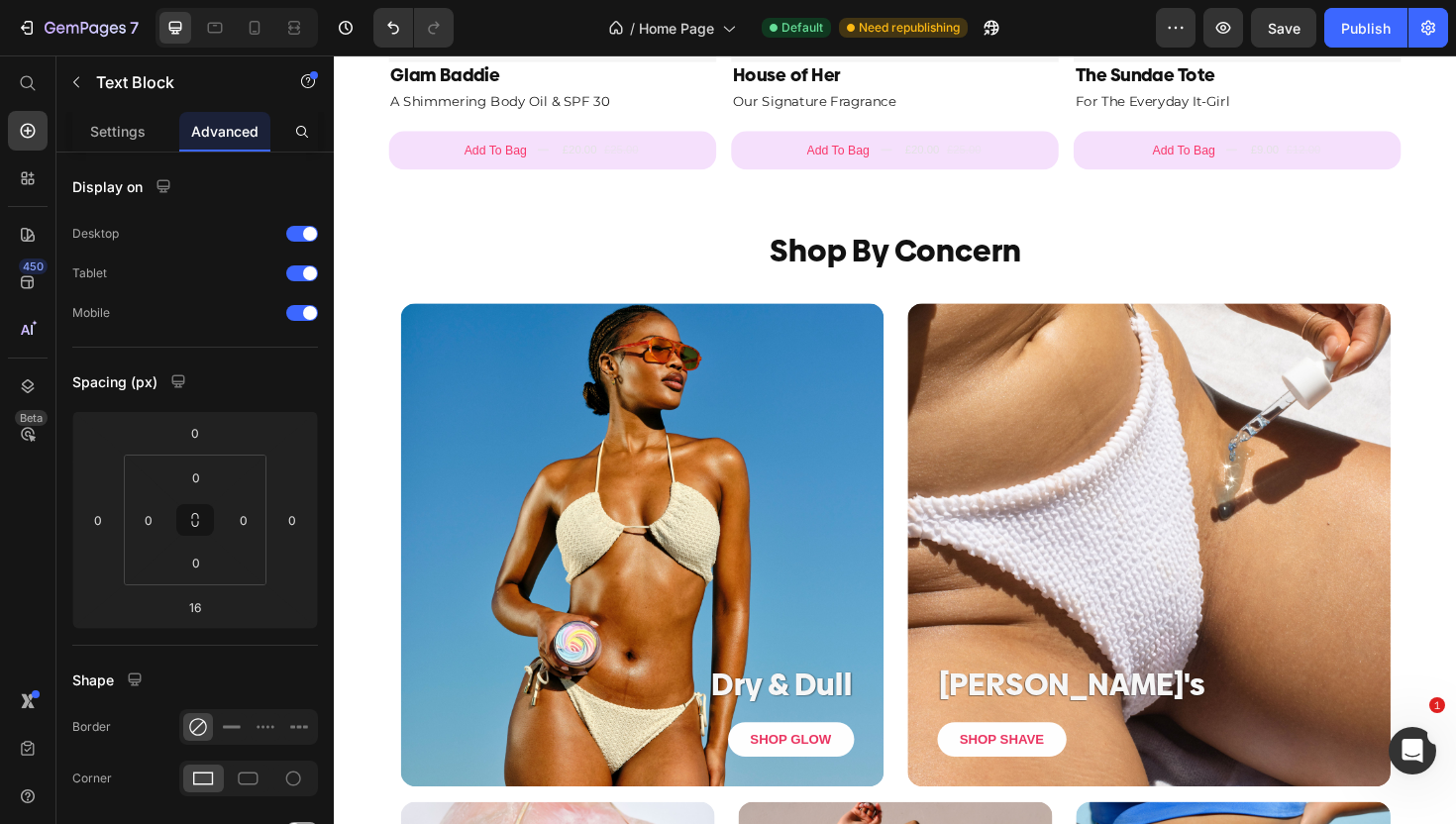 scroll, scrollTop: 2863, scrollLeft: 0, axis: vertical 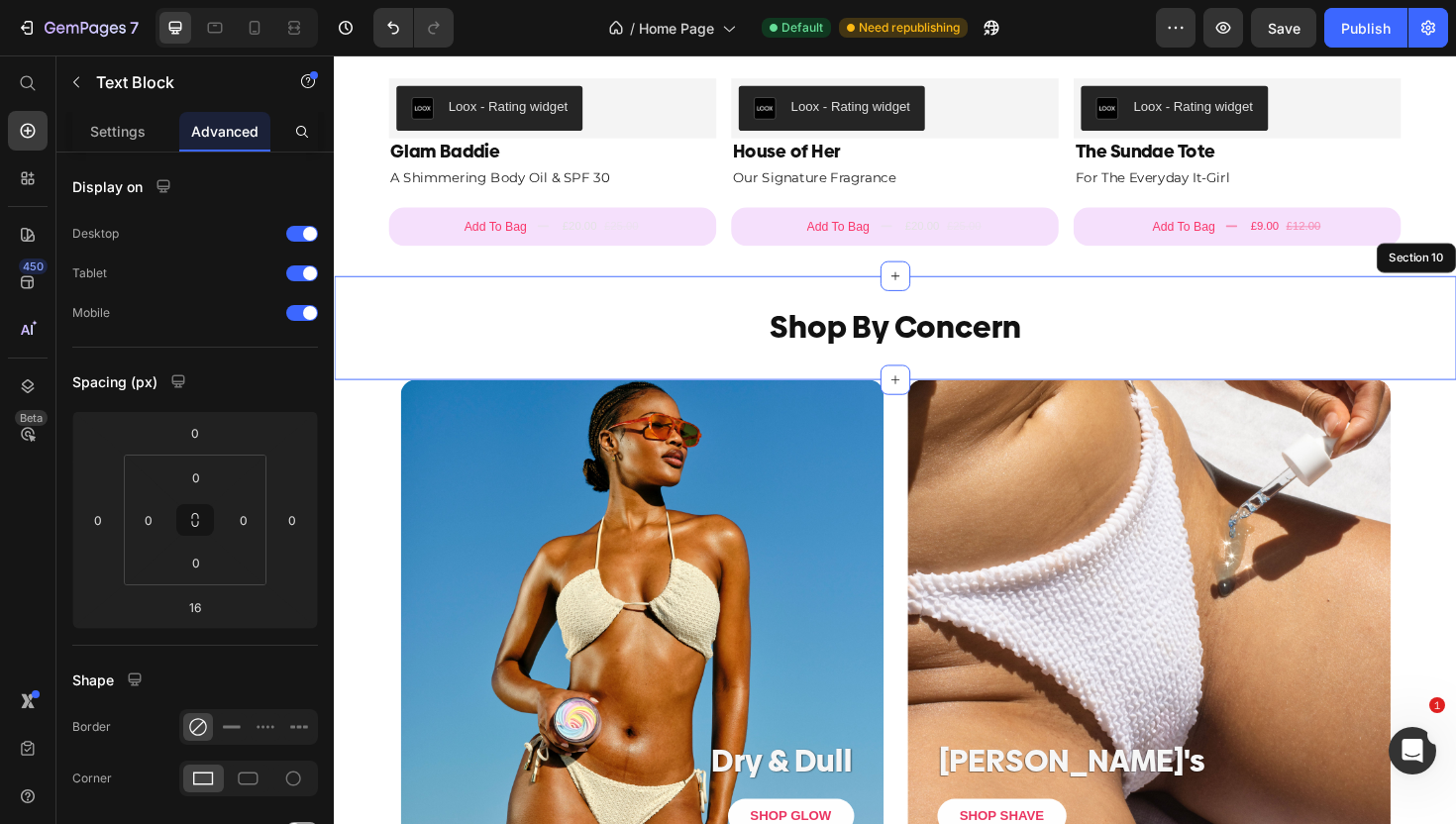 click on "Shop By Concern Heading Section 10" at bounding box center (928, 344) 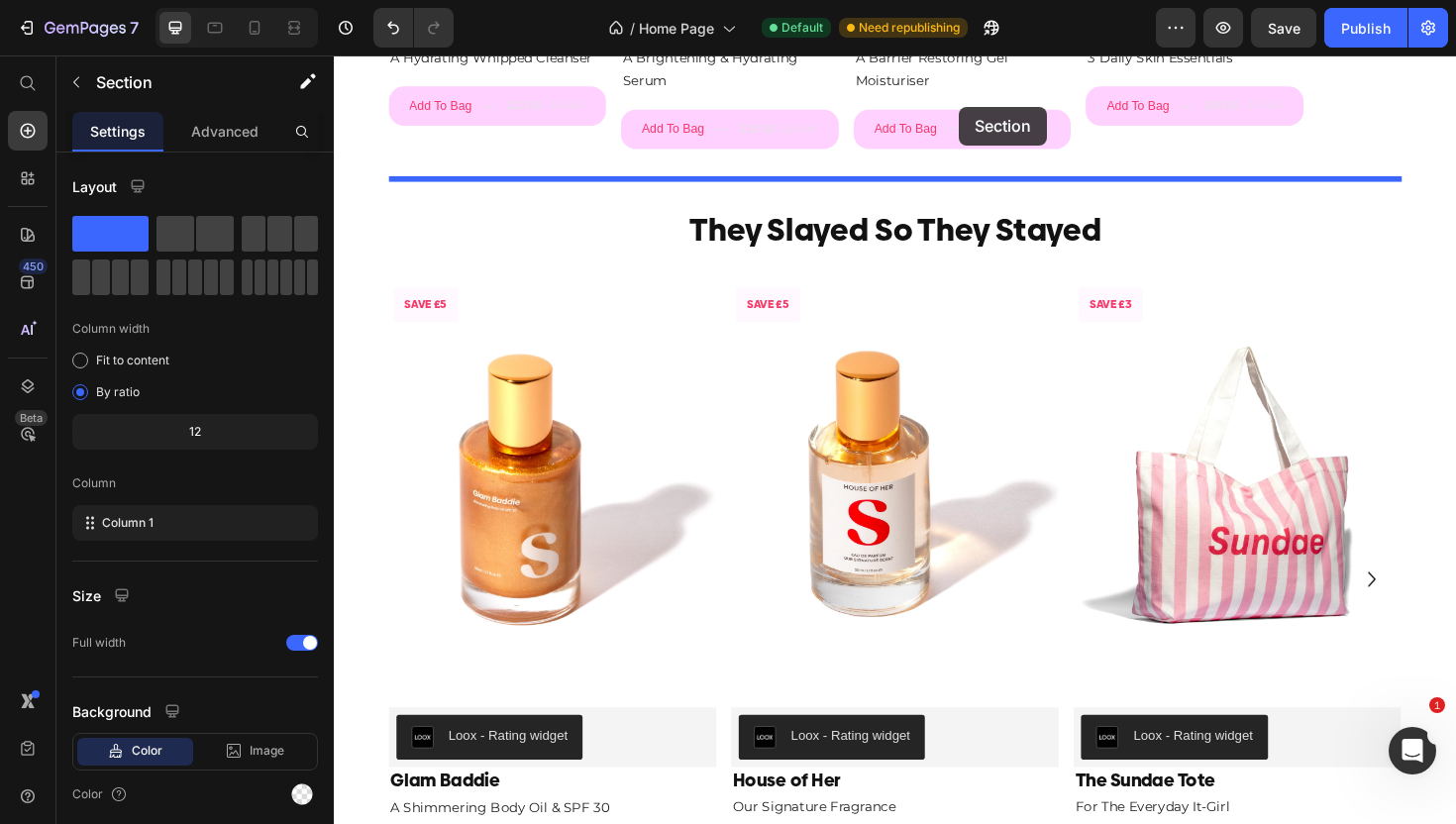scroll, scrollTop: 2193, scrollLeft: 0, axis: vertical 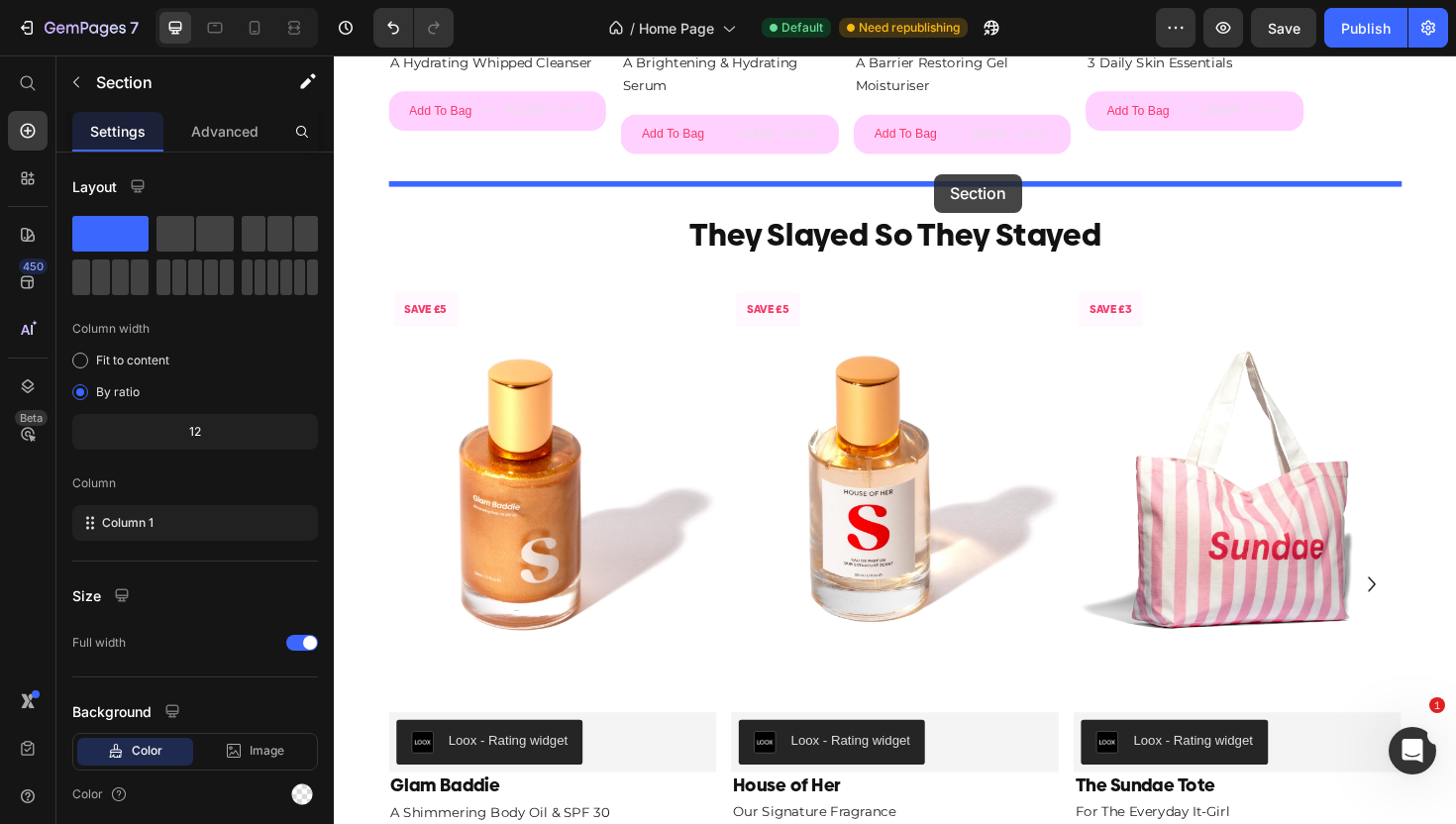 drag, startPoint x: 991, startPoint y: 401, endPoint x: 970, endPoint y: 181, distance: 221 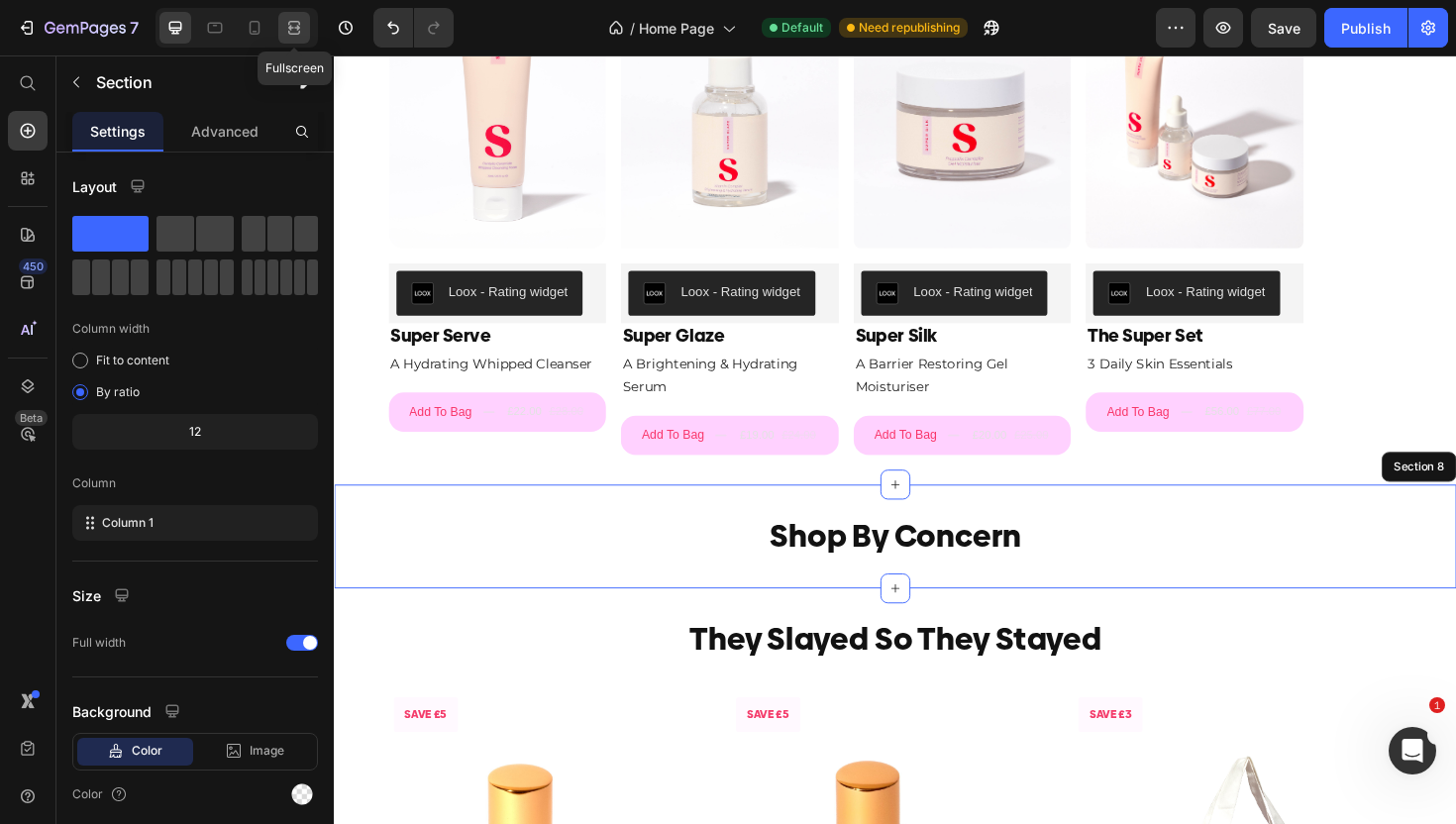click 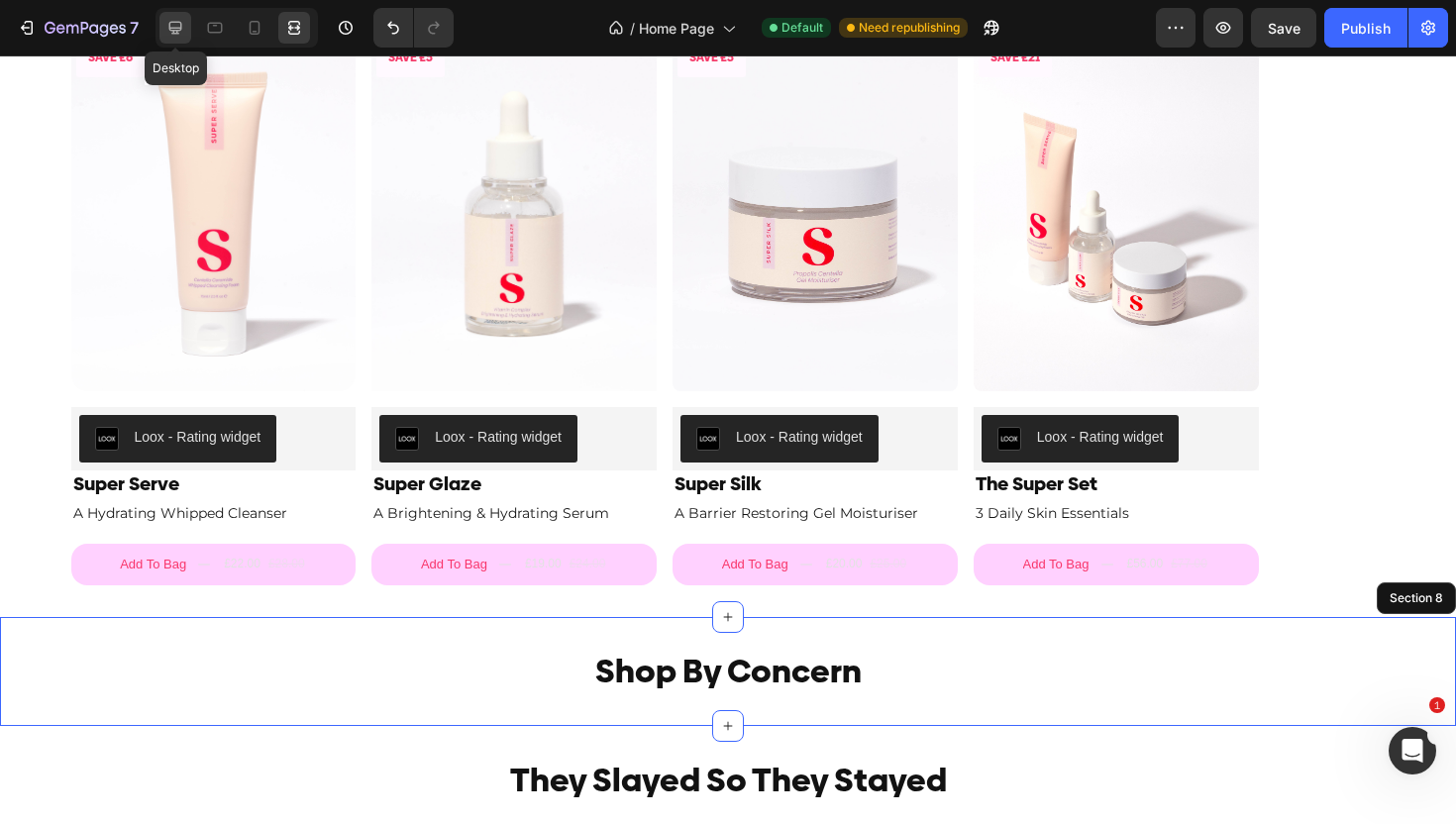click 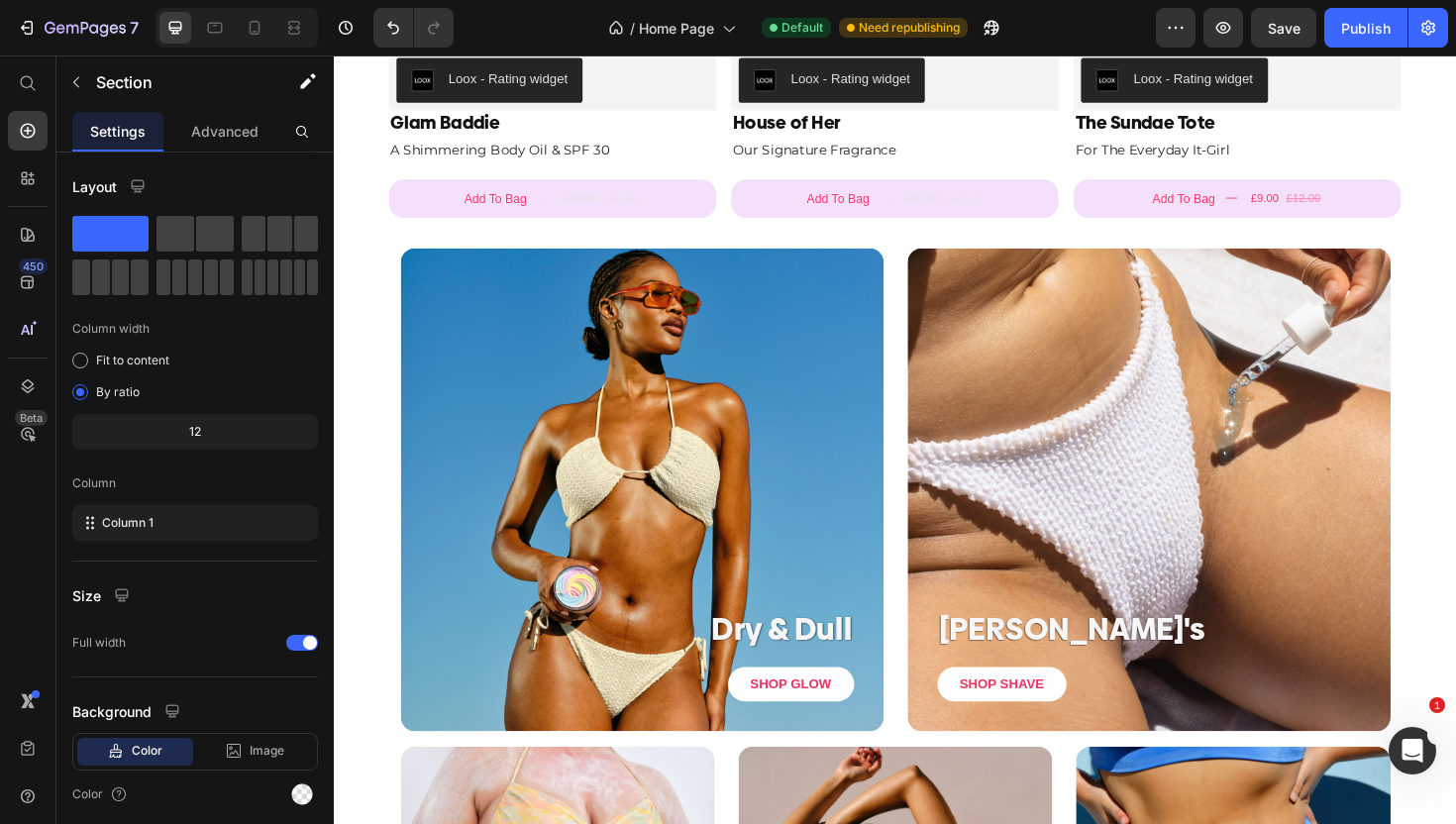 scroll, scrollTop: 3011, scrollLeft: 0, axis: vertical 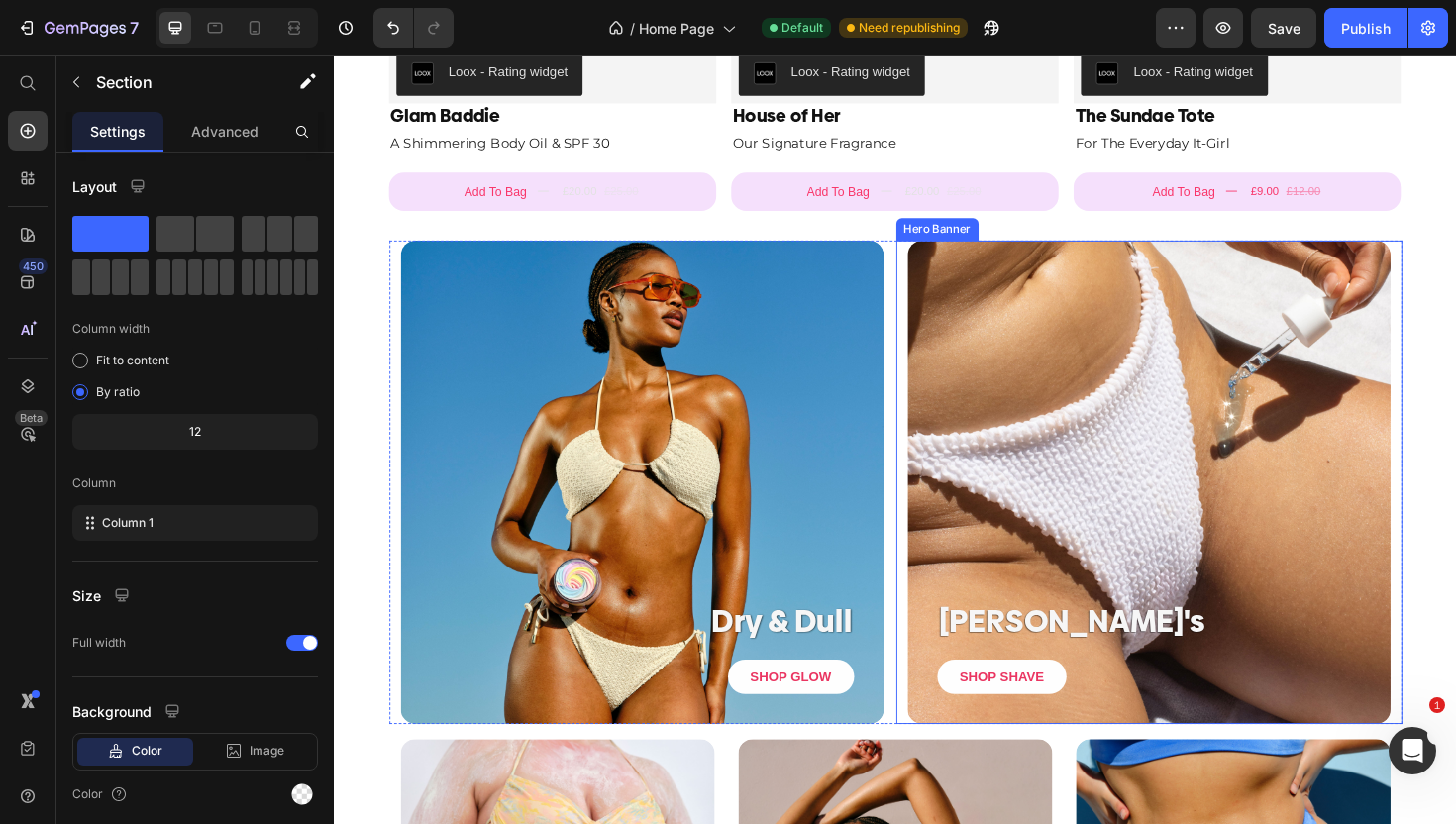 click on "Ingrown's Heading SHOP SHAVE Button Row Hero Banner" at bounding box center (1196, 507) 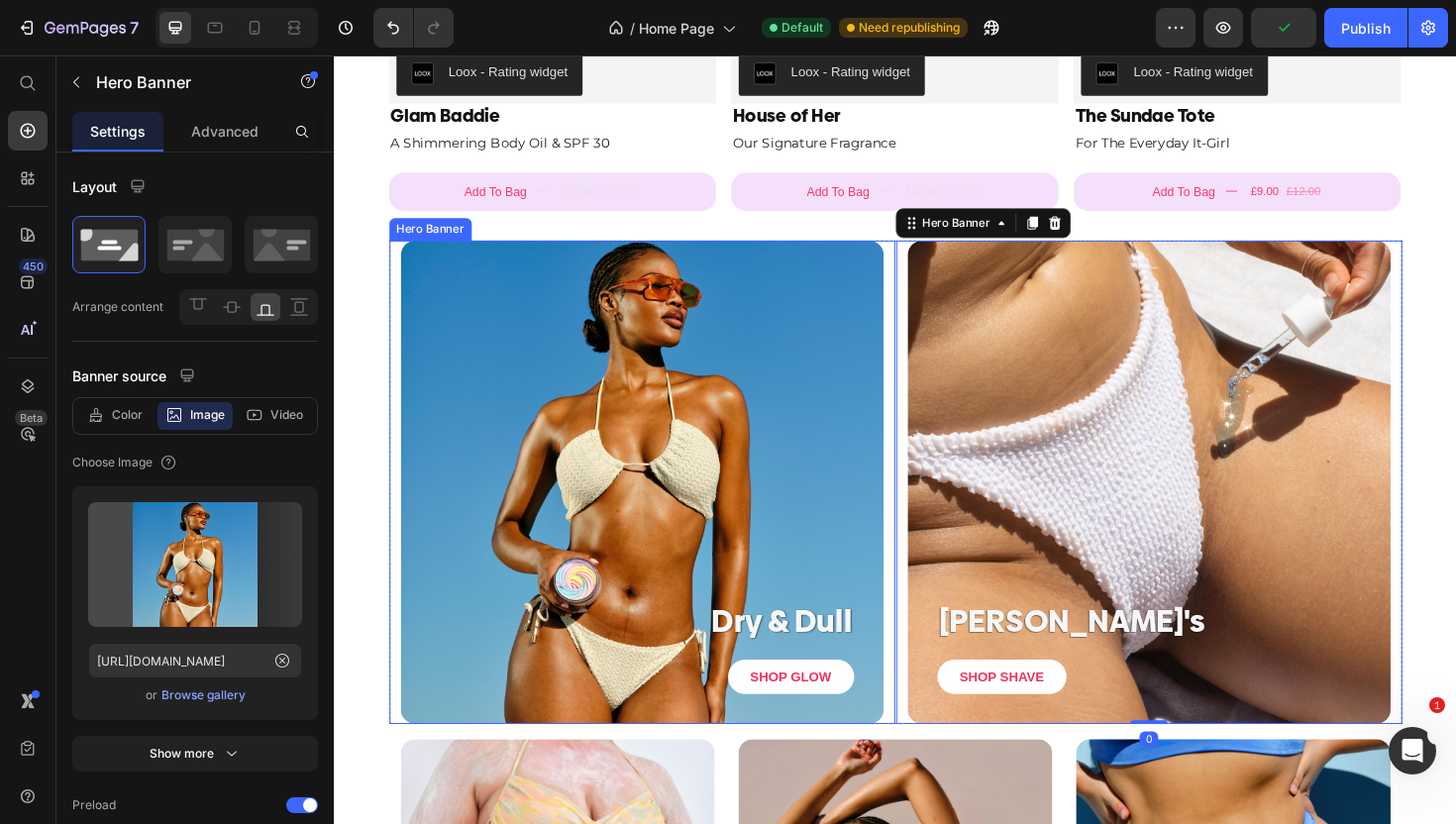 click on "Dry & Dull  Heading SHOP GLOW Button Row Hero Banner" at bounding box center (660, 507) 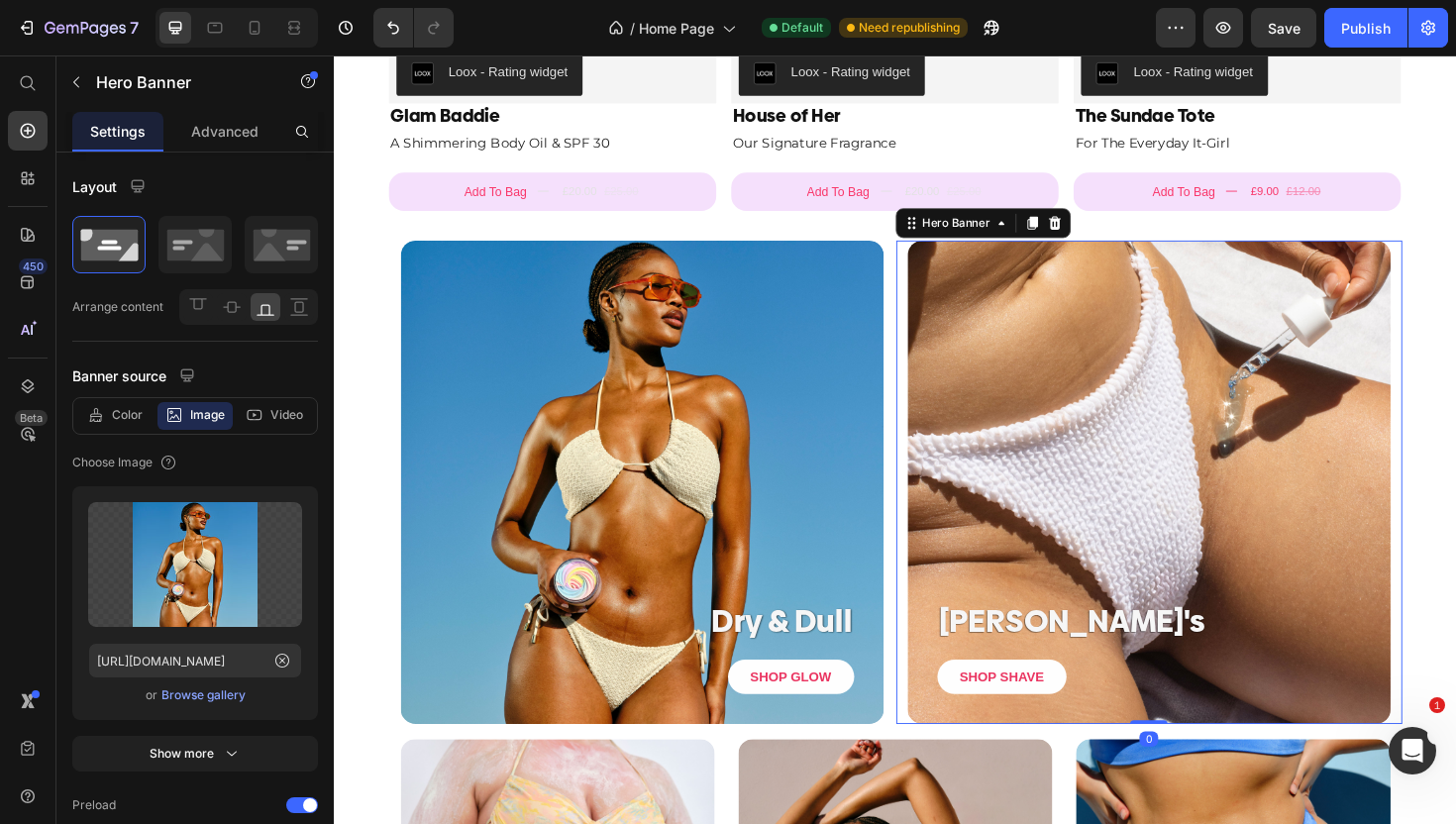click on "Ingrown's Heading SHOP SHAVE Button Row Hero Banner   0" at bounding box center [1196, 507] 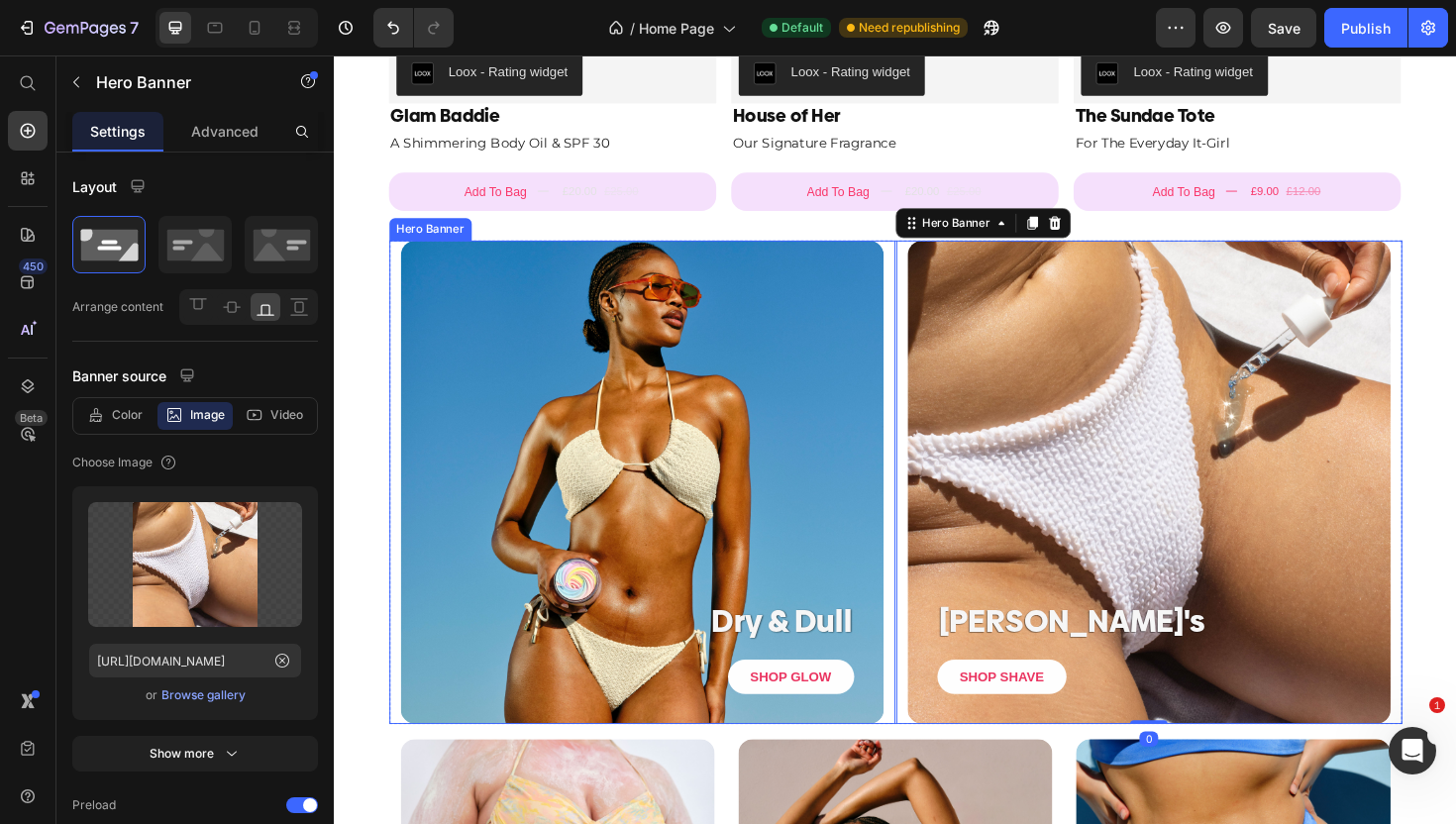 click at bounding box center (660, 507) 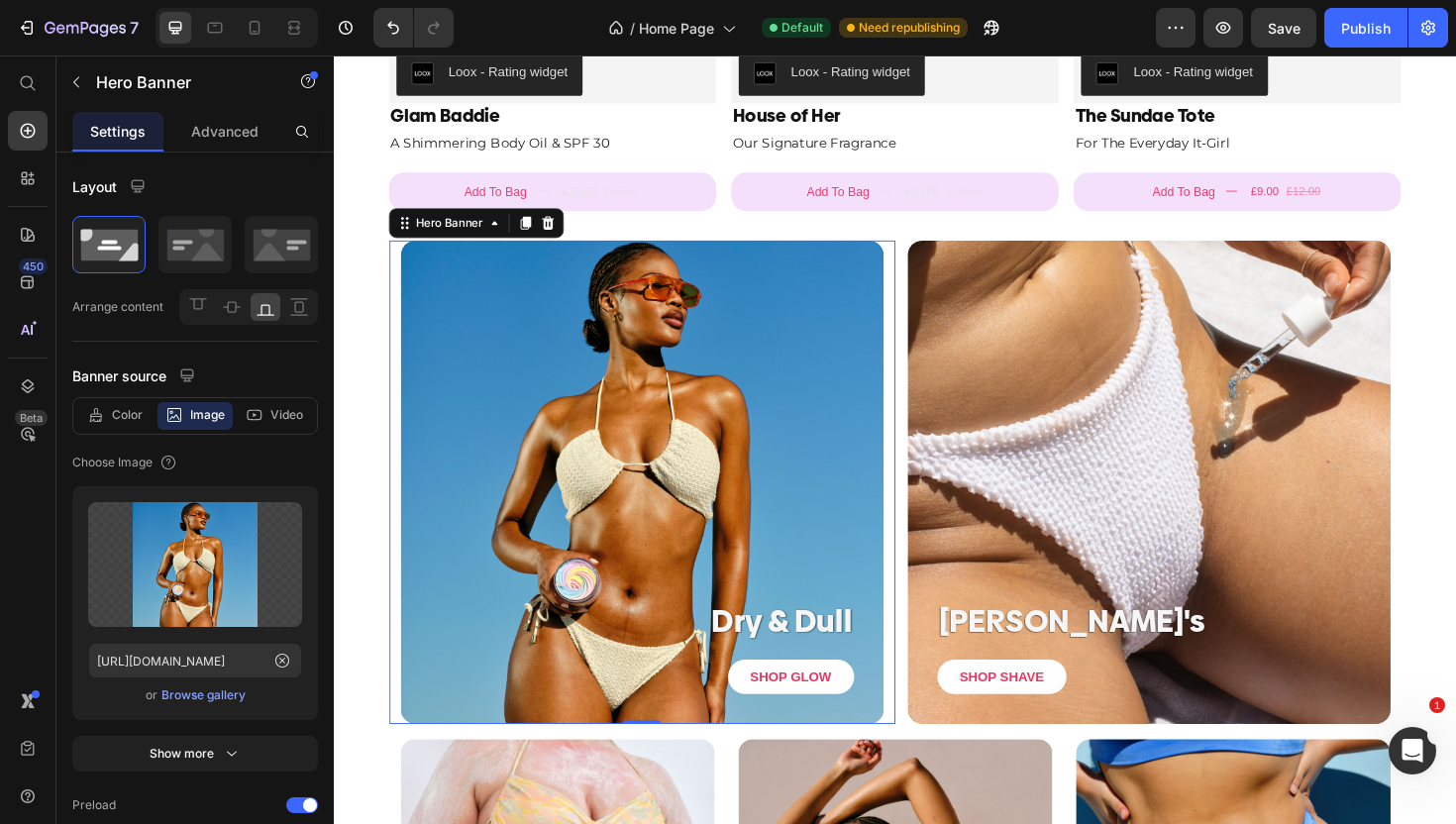 click on "Dry & Dull  Heading SHOP GLOW Button Row Hero Banner   0" at bounding box center (660, 507) 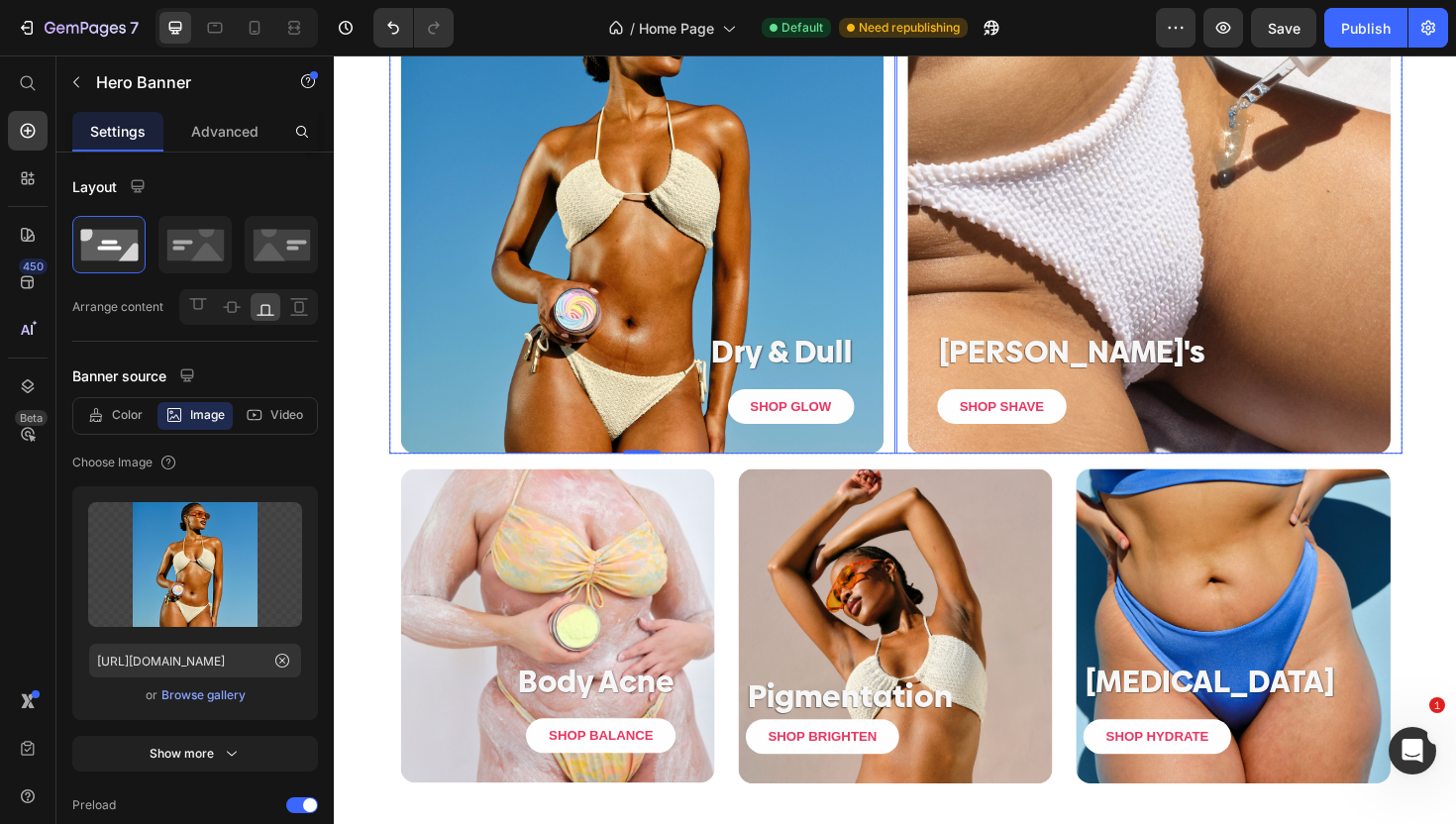 scroll, scrollTop: 3323, scrollLeft: 0, axis: vertical 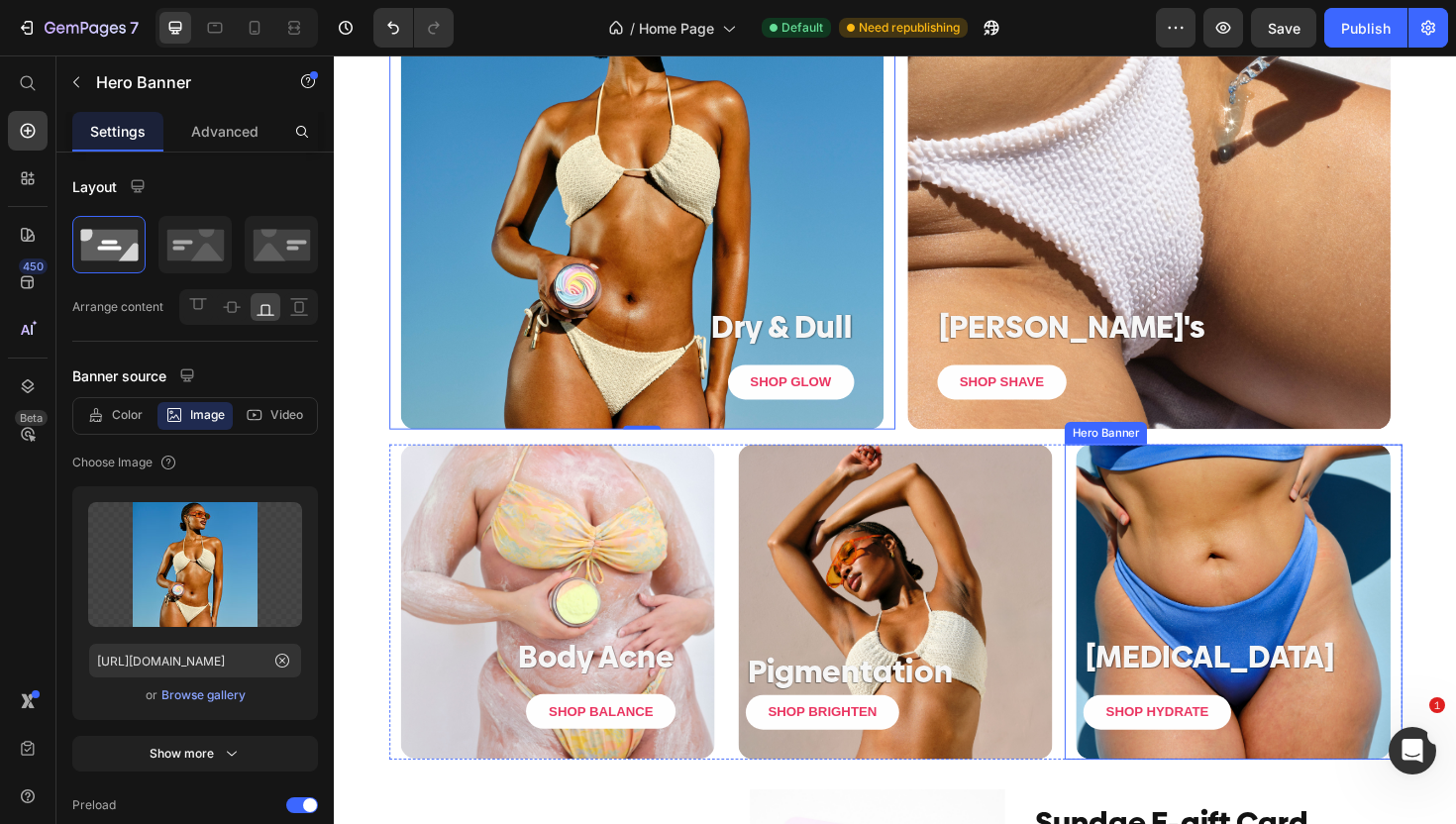 click on "Stretch Marks Heading SHOP HYDRATE Button Row Hero Banner" at bounding box center [1286, 634] 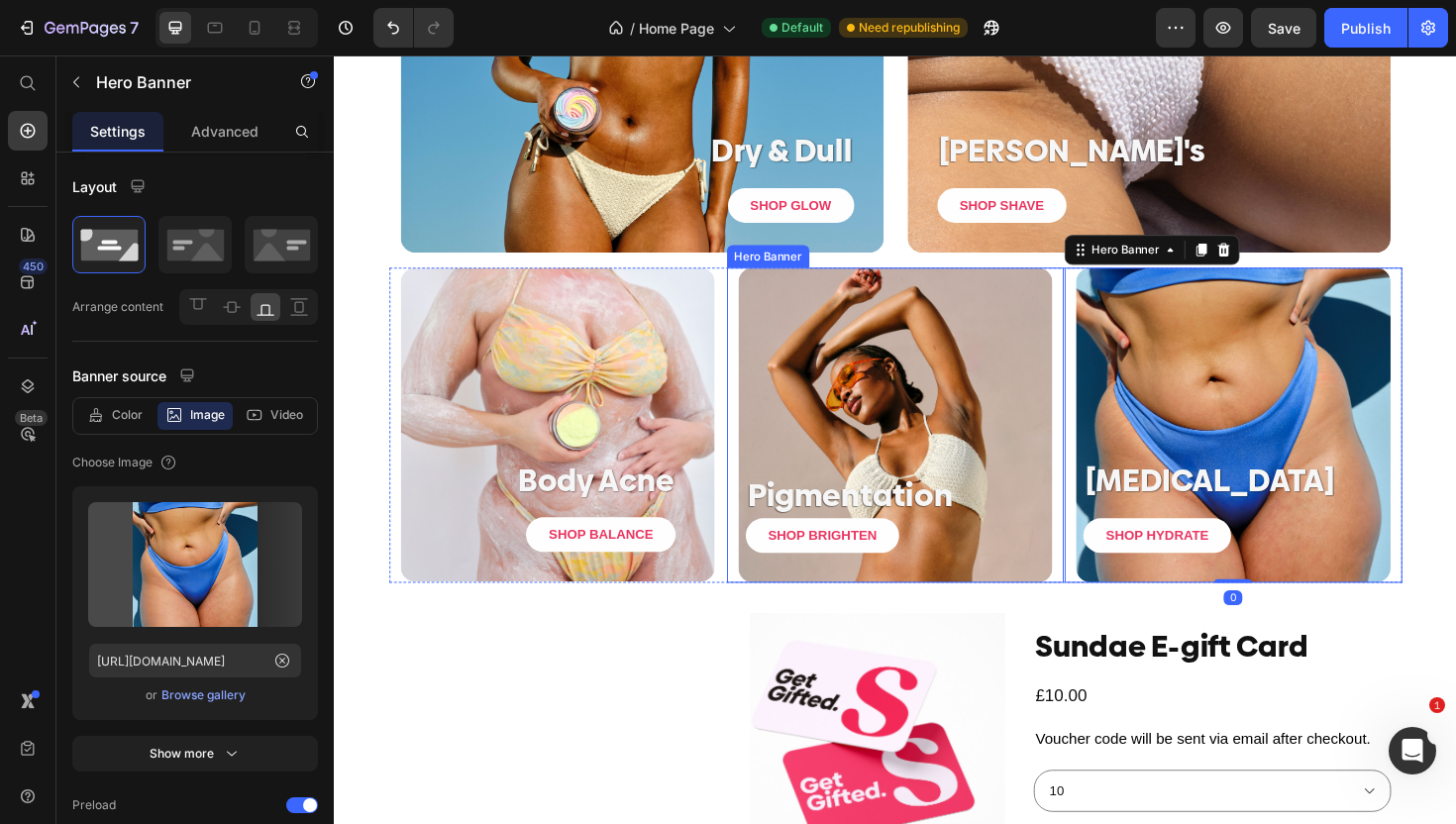 scroll, scrollTop: 3538, scrollLeft: 0, axis: vertical 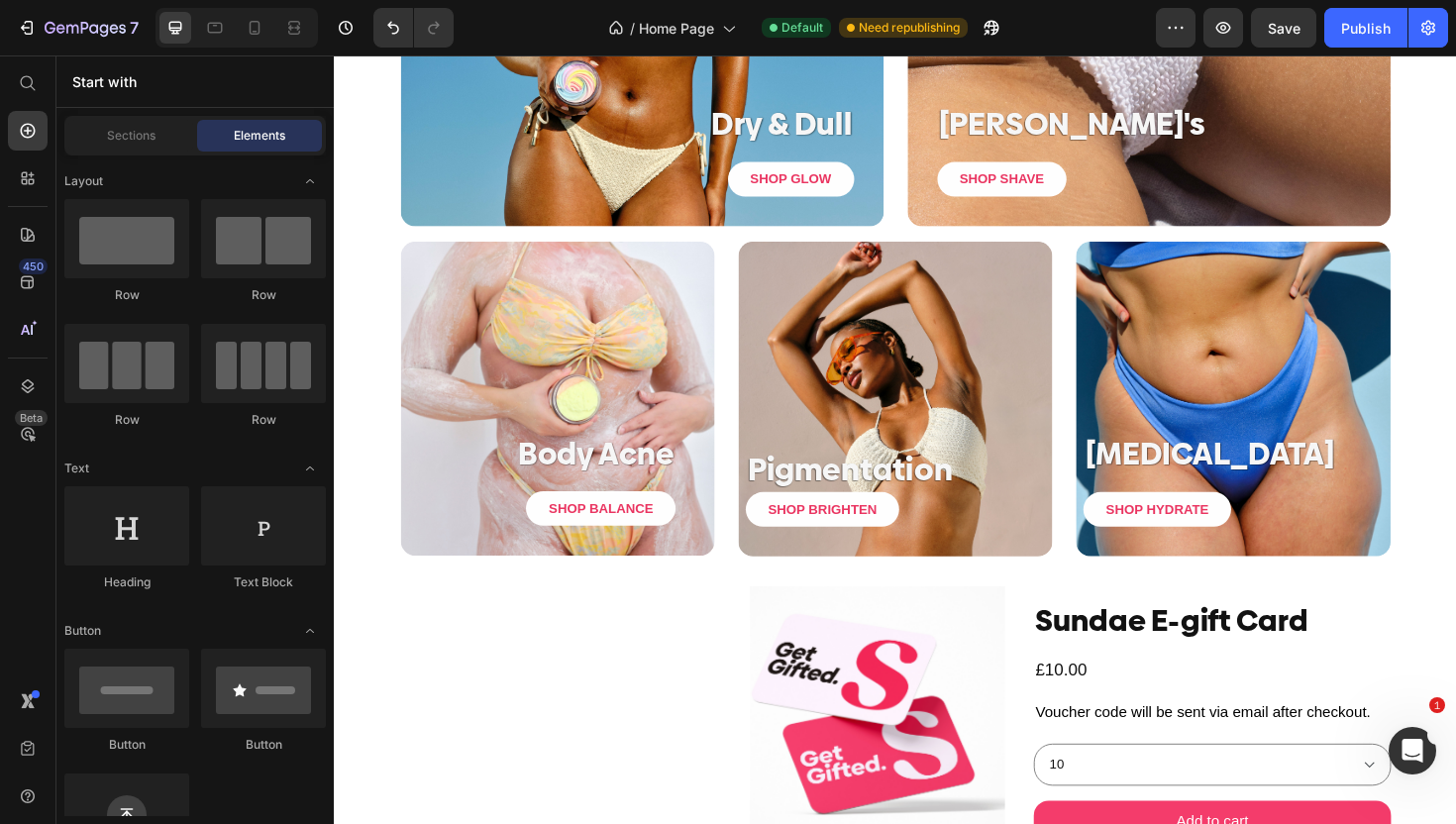 click on "SAVE £5 Product Badge Product Images Loox - Rating widget Loox Glam Baddie Product Title A Shimmering Body Oil & SPF 30 Text Block Add To Bag
£20.00 £25.00 Add to Cart Product Row SAVE £5 Product Badge Product Images Loox - Rating widget Loox House of Her Product Title Our Signature Fragrance Text Block Add To Bag
£20.00 £25.00 Add to Cart Product Row SAVE £3 Product Badge Product Images Loox - Rating widget Loox The Sundae Tote Product Title For The Everyday It-Girl Text Block Add To Bag
£9.00 £12.00 Add to Cart Product
Drop element here
Carousel Section 10 Dry & Dull  Heading SHOP GLOW Button Row Hero Banner Ingrown's Heading SHOP SHAVE Button Row Hero Banner Section 11 Body Acne Heading SHOP BALANCE Button Row Hero Banner Pigmentation Heading SHOP BRIGHTEN Button Row Hero Banner Stretch Marks Heading SHOP HYDRATE Button Row Hero Banner Section 12
Row" at bounding box center (928, -1164) 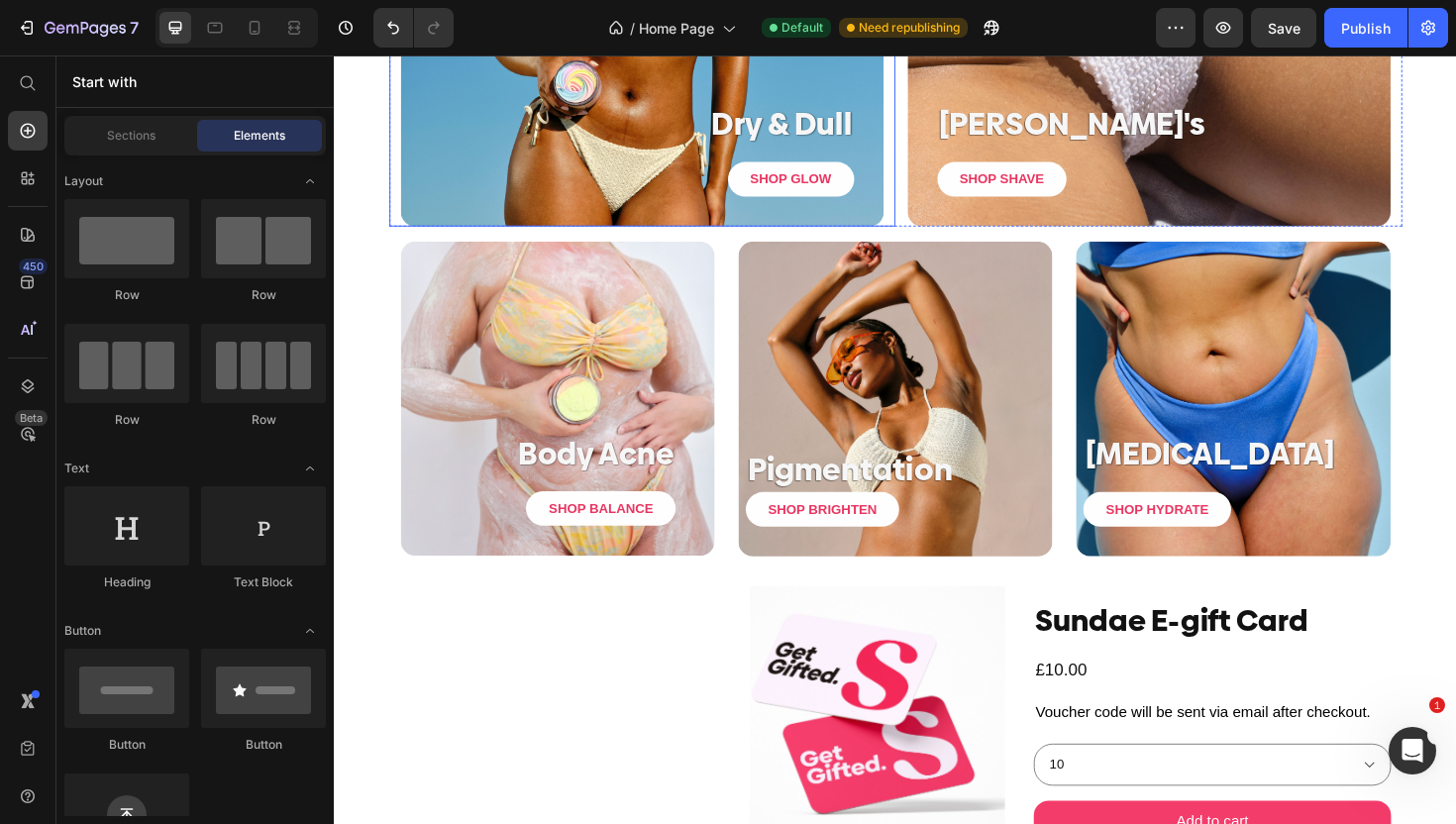click on "Dry & Dull  Heading SHOP GLOW Button Row" at bounding box center (660, 155) 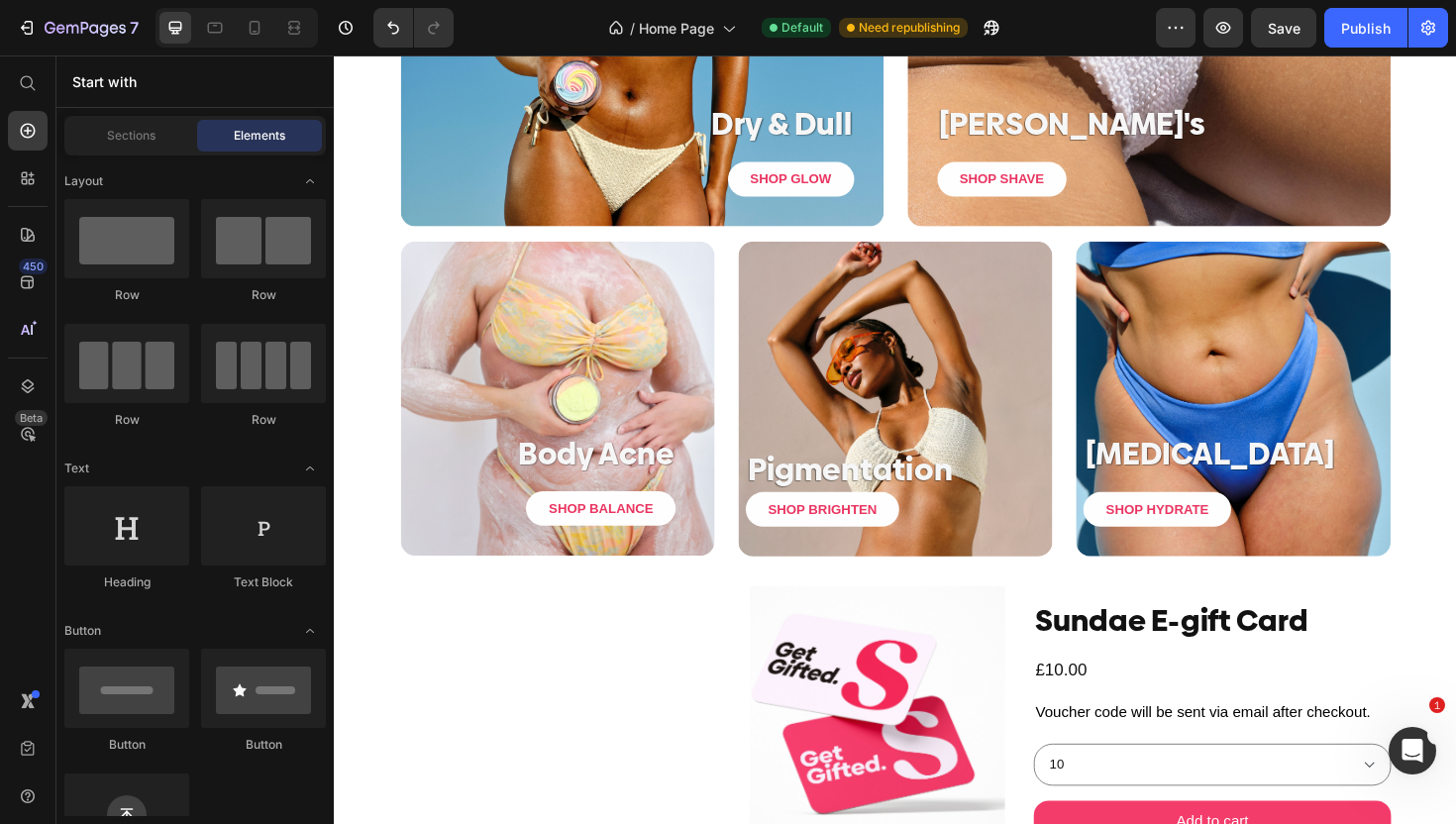 click on "SAVE £5 Product Badge Product Images Loox - Rating widget Loox Glam Baddie Product Title A Shimmering Body Oil & SPF 30 Text Block Add To Bag
£20.00 £25.00 Add to Cart Product Row SAVE £5 Product Badge Product Images Loox - Rating widget Loox House of Her Product Title Our Signature Fragrance Text Block Add To Bag
£20.00 £25.00 Add to Cart Product Row SAVE £3 Product Badge Product Images Loox - Rating widget Loox The Sundae Tote Product Title For The Everyday It-Girl Text Block Add To Bag
£9.00 £12.00 Add to Cart Product
Drop element here
Carousel Section 10 Dry & Dull  Heading SHOP GLOW Button Row Hero Banner Ingrown's Heading SHOP SHAVE Button Row Hero Banner Section 11 Body Acne Heading SHOP BALANCE Button Row Hero Banner Pigmentation Heading SHOP BRIGHTEN Button Row Hero Banner Stretch Marks Heading SHOP HYDRATE Button Row Hero Banner Section 12
Row" at bounding box center (928, -1164) 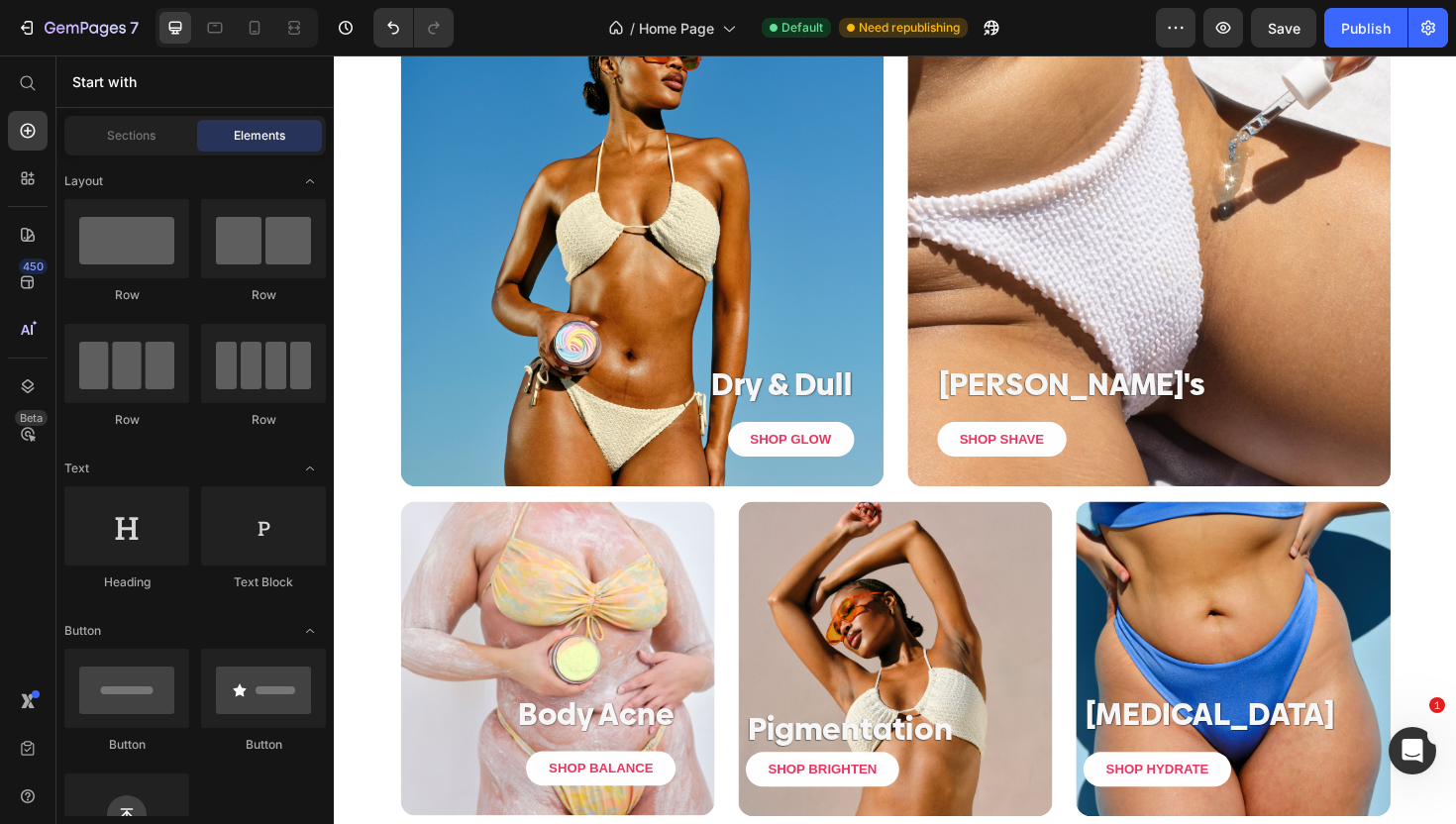 scroll, scrollTop: 3149, scrollLeft: 0, axis: vertical 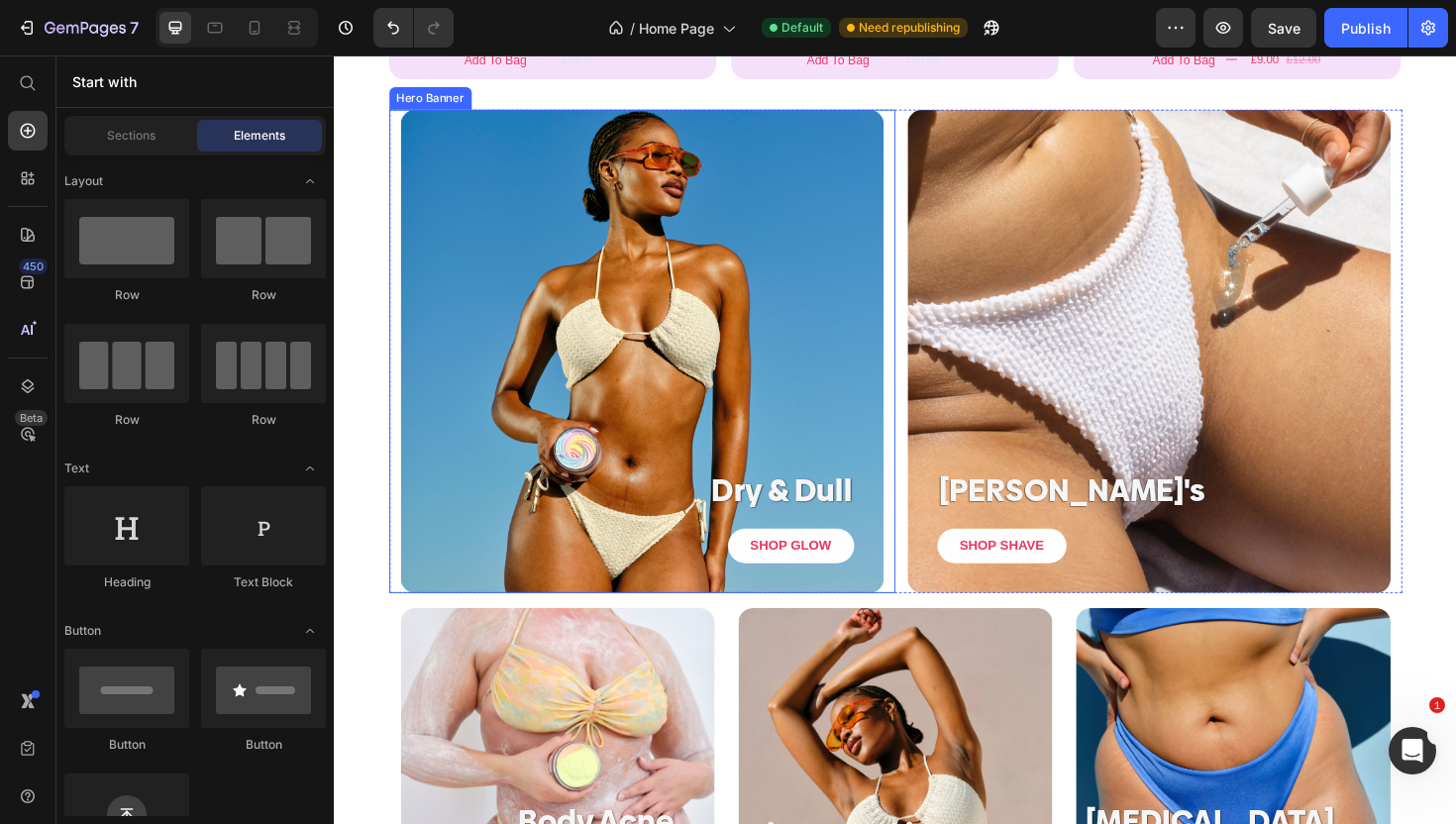click at bounding box center [660, 368] 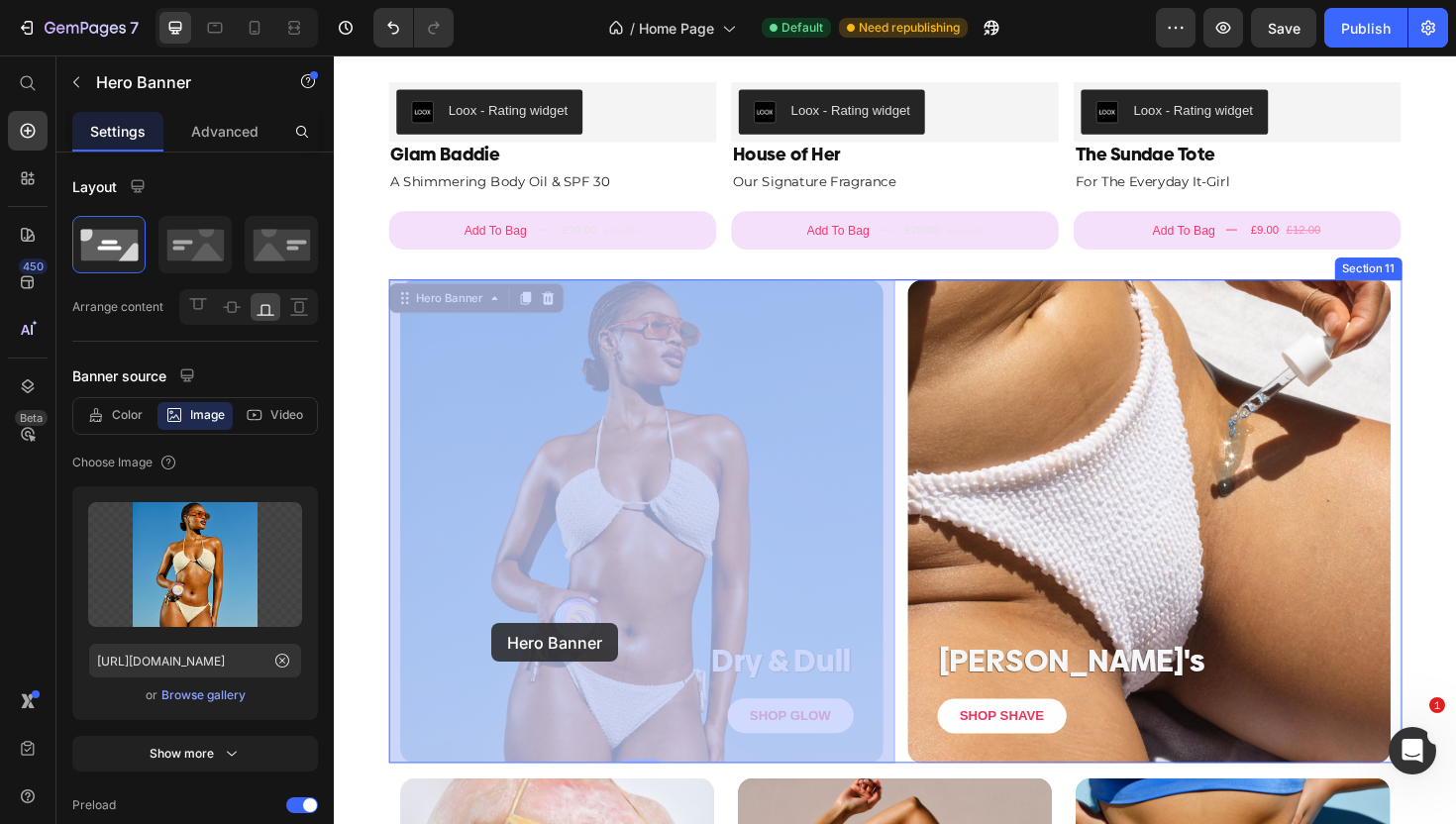 scroll, scrollTop: 2983, scrollLeft: 0, axis: vertical 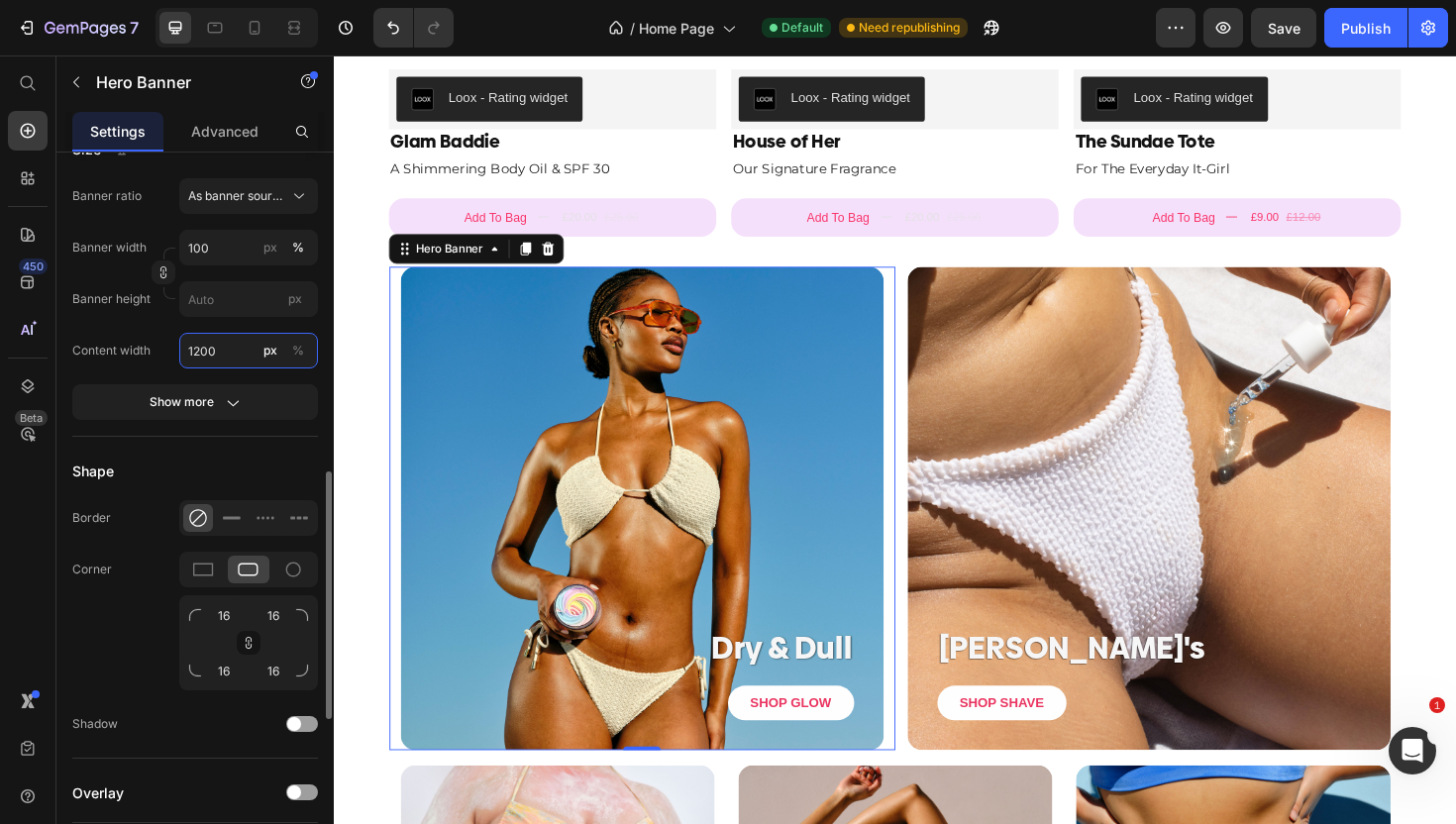drag, startPoint x: 222, startPoint y: 352, endPoint x: 168, endPoint y: 352, distance: 54 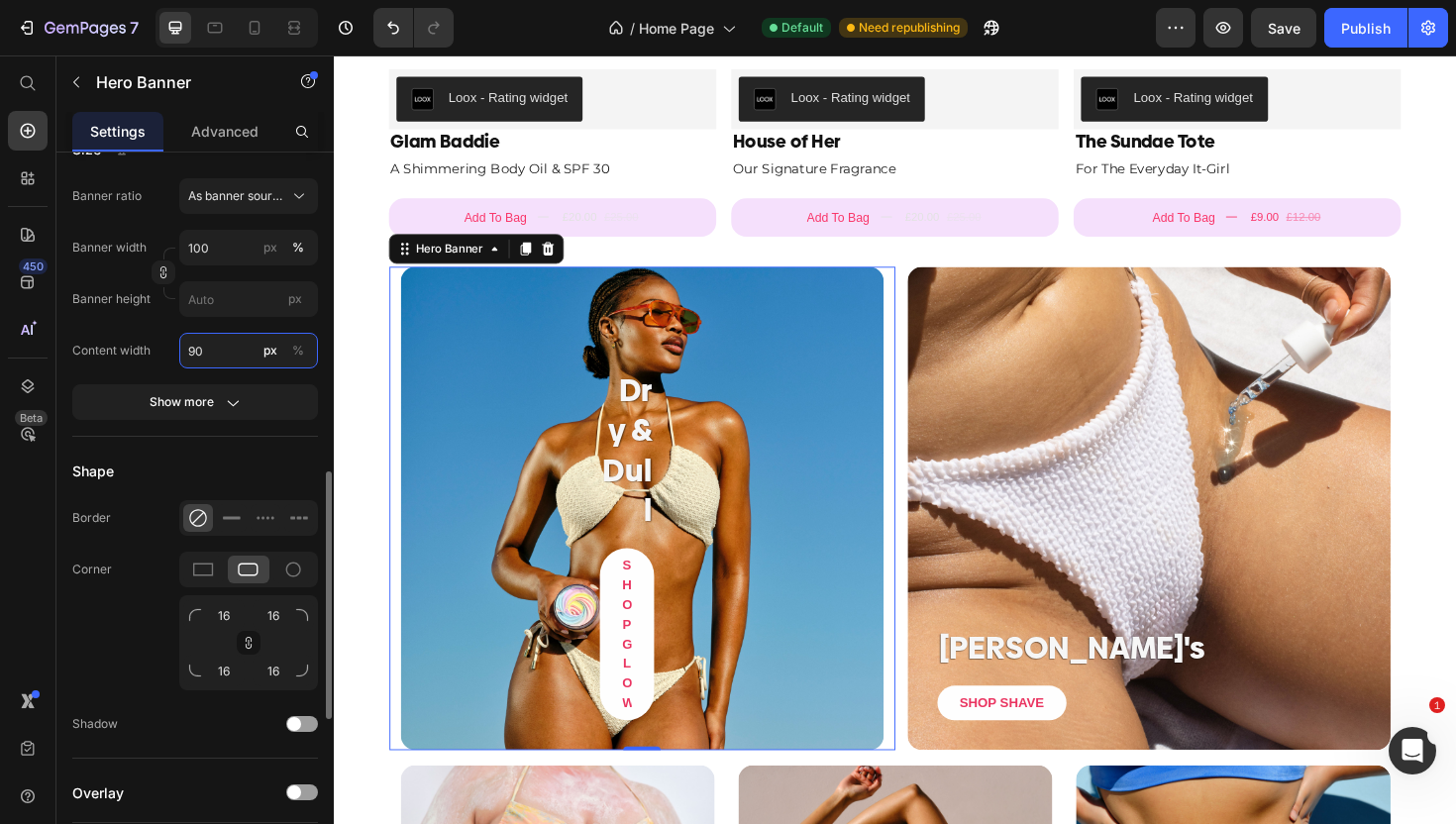 type on "1200" 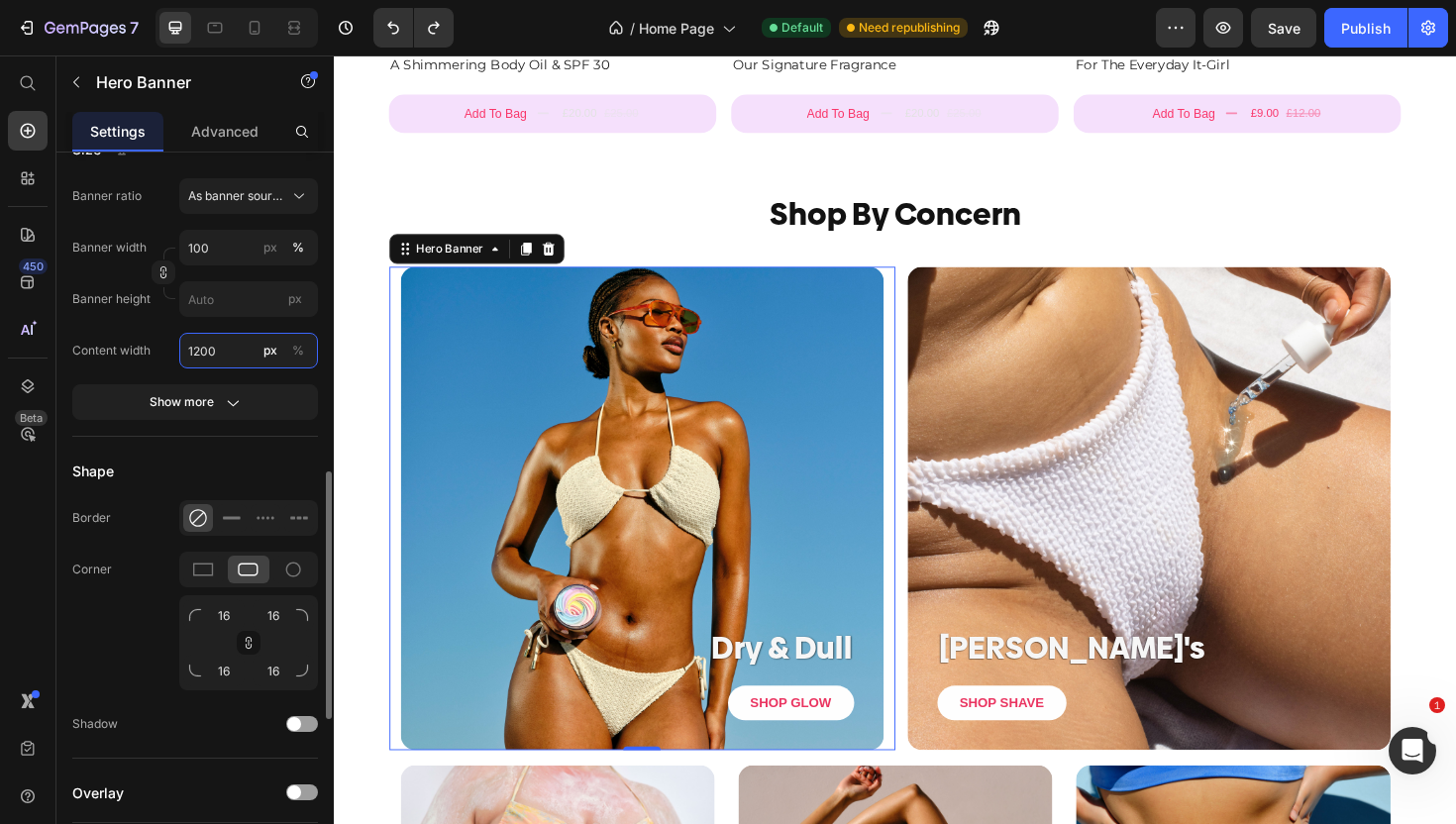 scroll, scrollTop: 2874, scrollLeft: 0, axis: vertical 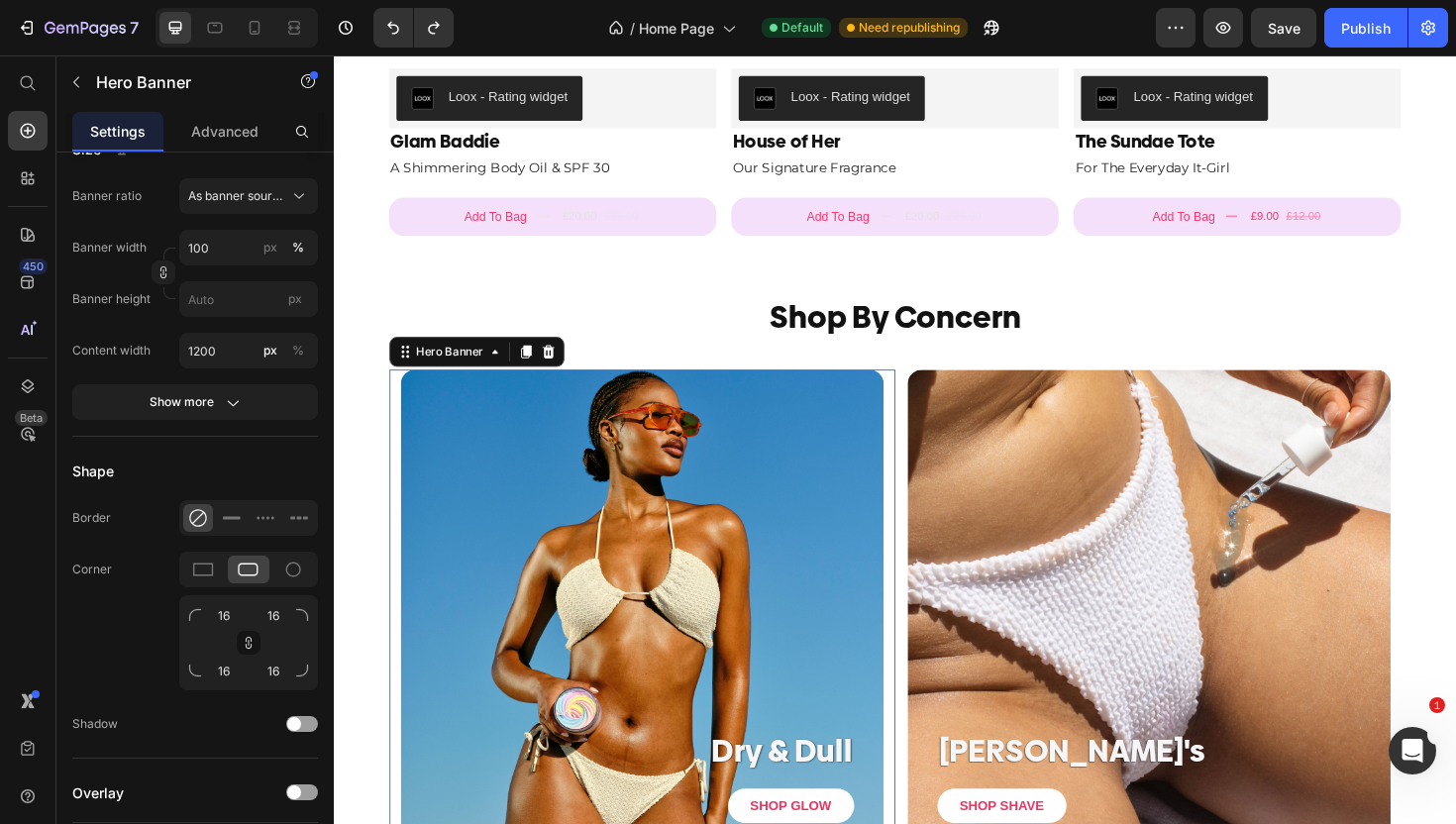 click at bounding box center (660, 644) 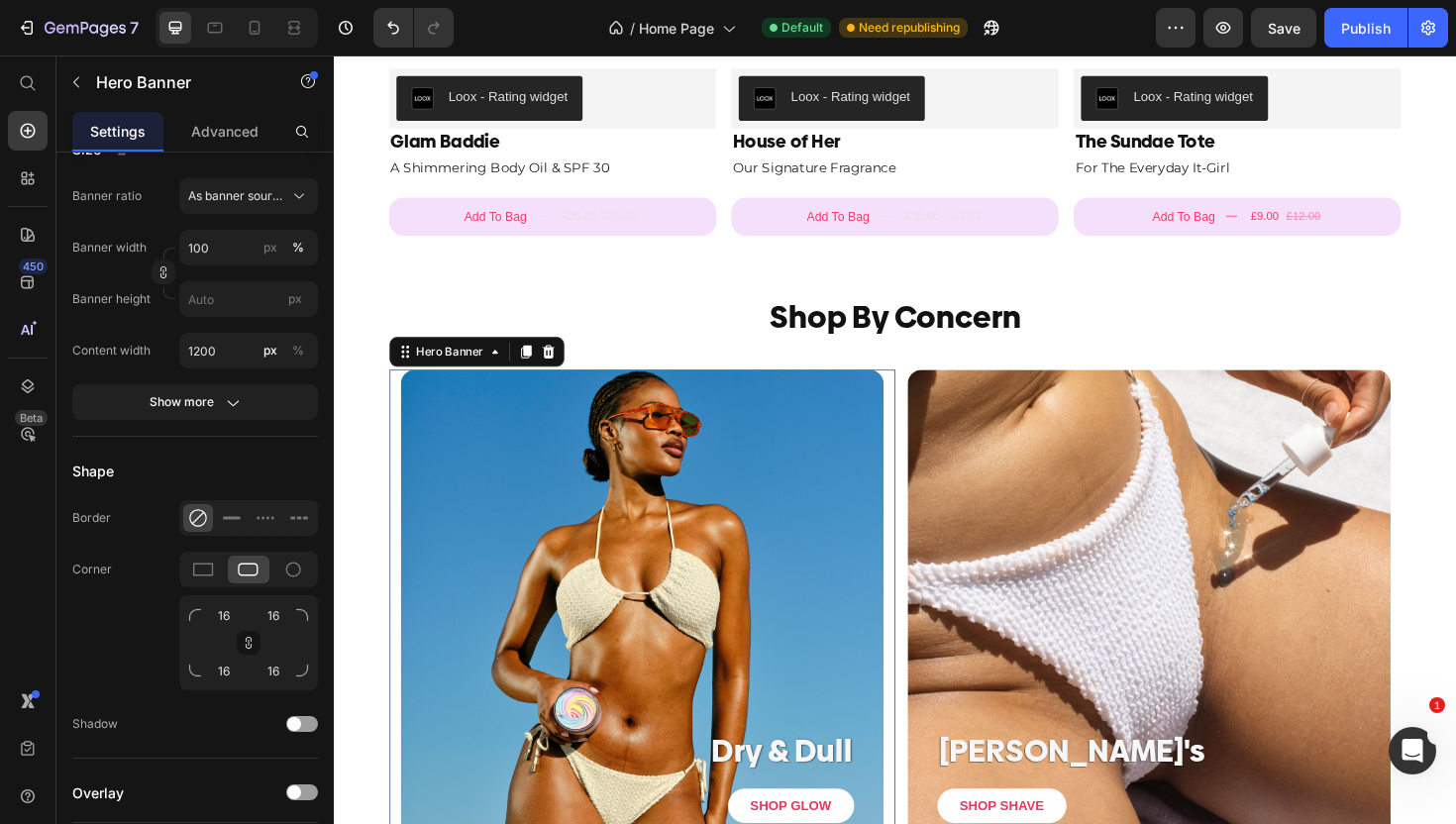 click on "Dry & Dull  Heading SHOP GLOW Button Row Hero Banner   0" at bounding box center (660, 644) 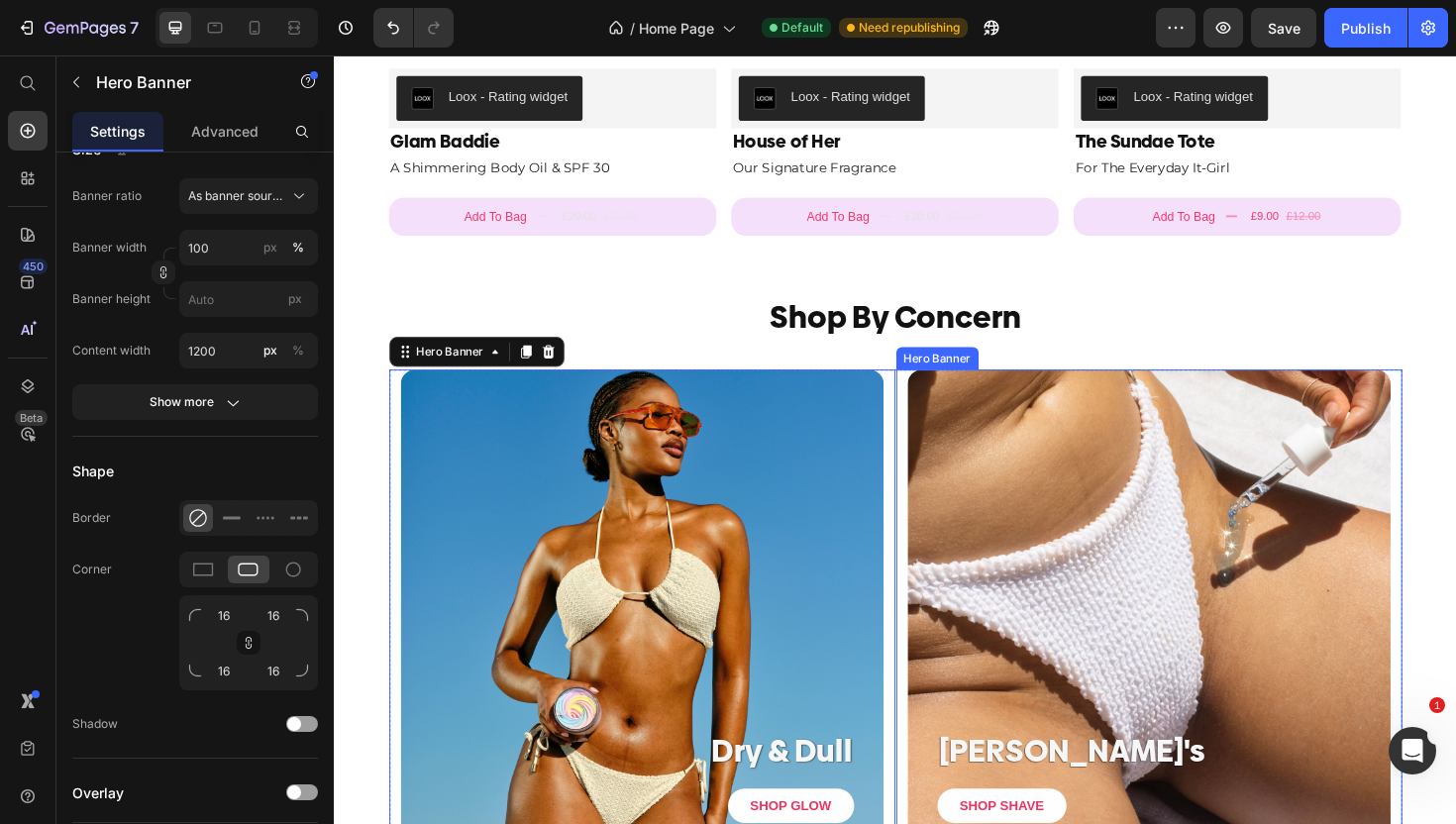 click on "Ingrown's Heading SHOP SHAVE Button Row Hero Banner" at bounding box center [1196, 644] 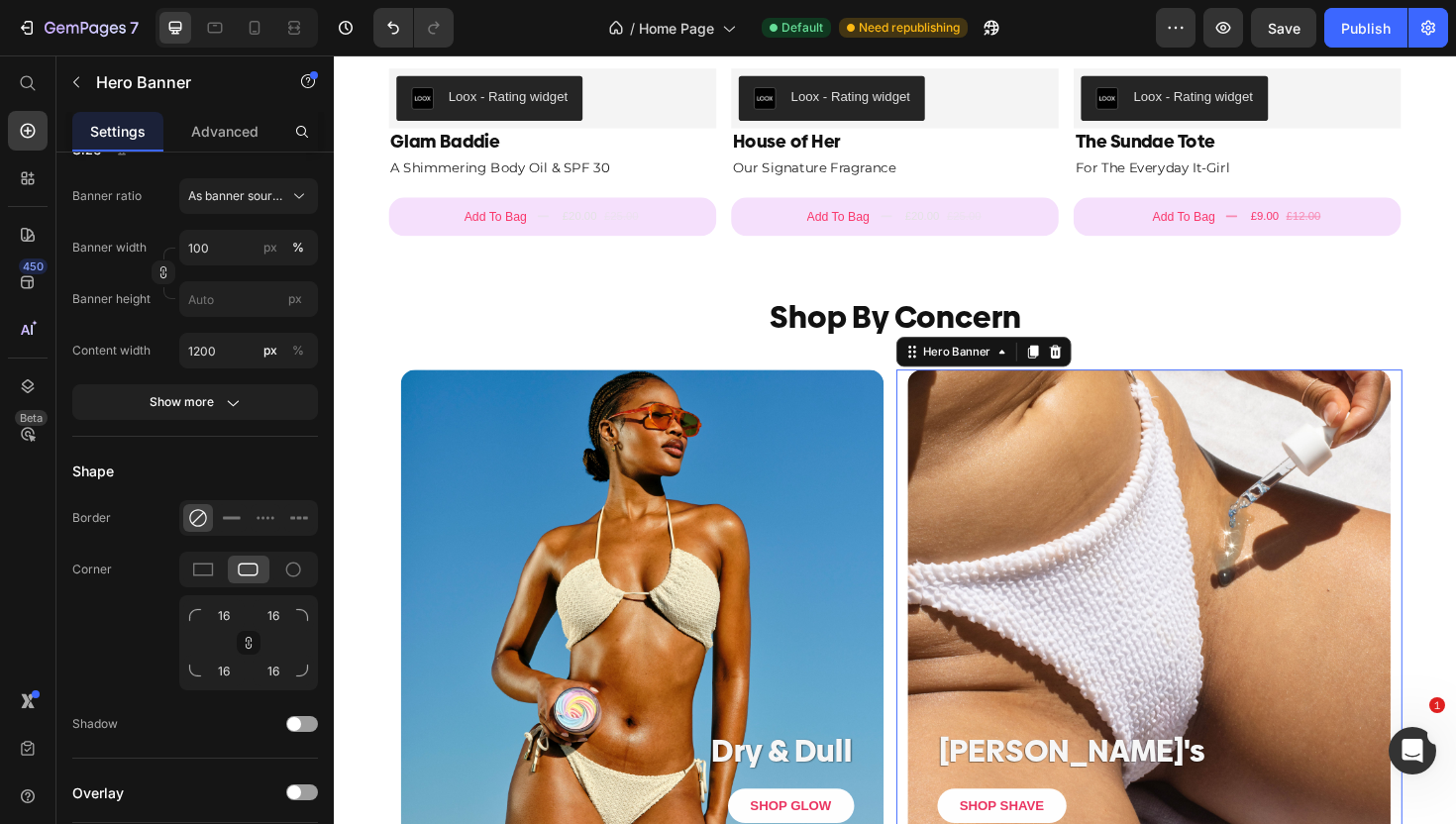 click on "Ingrown's Heading SHOP SHAVE Button Row Hero Banner   0" at bounding box center (1196, 644) 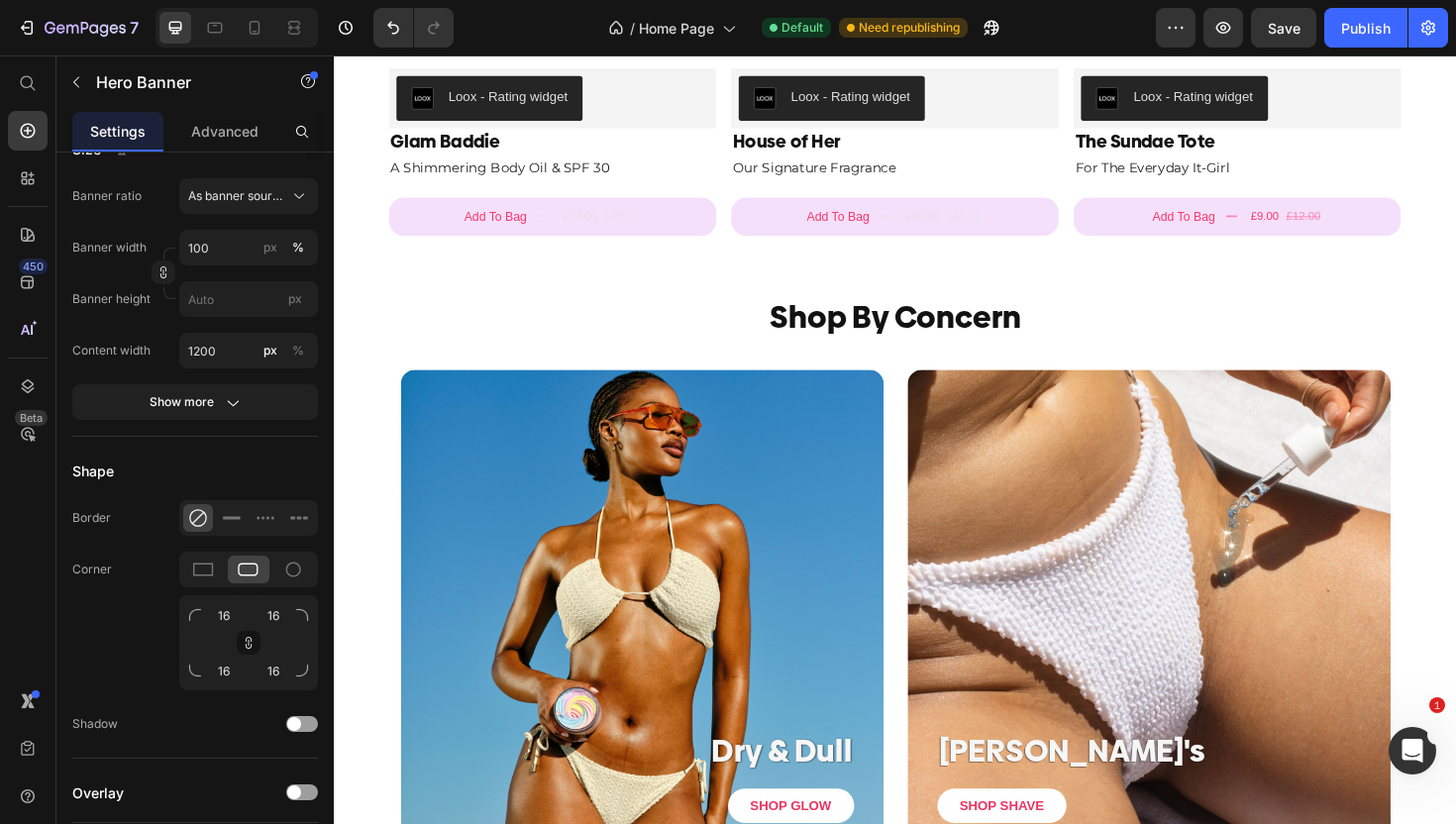 click on "Dry & Dull  Heading SHOP GLOW Button Row Hero Banner Ingrown's Heading SHOP SHAVE Button Row Hero Banner Section 11" at bounding box center (928, 644) 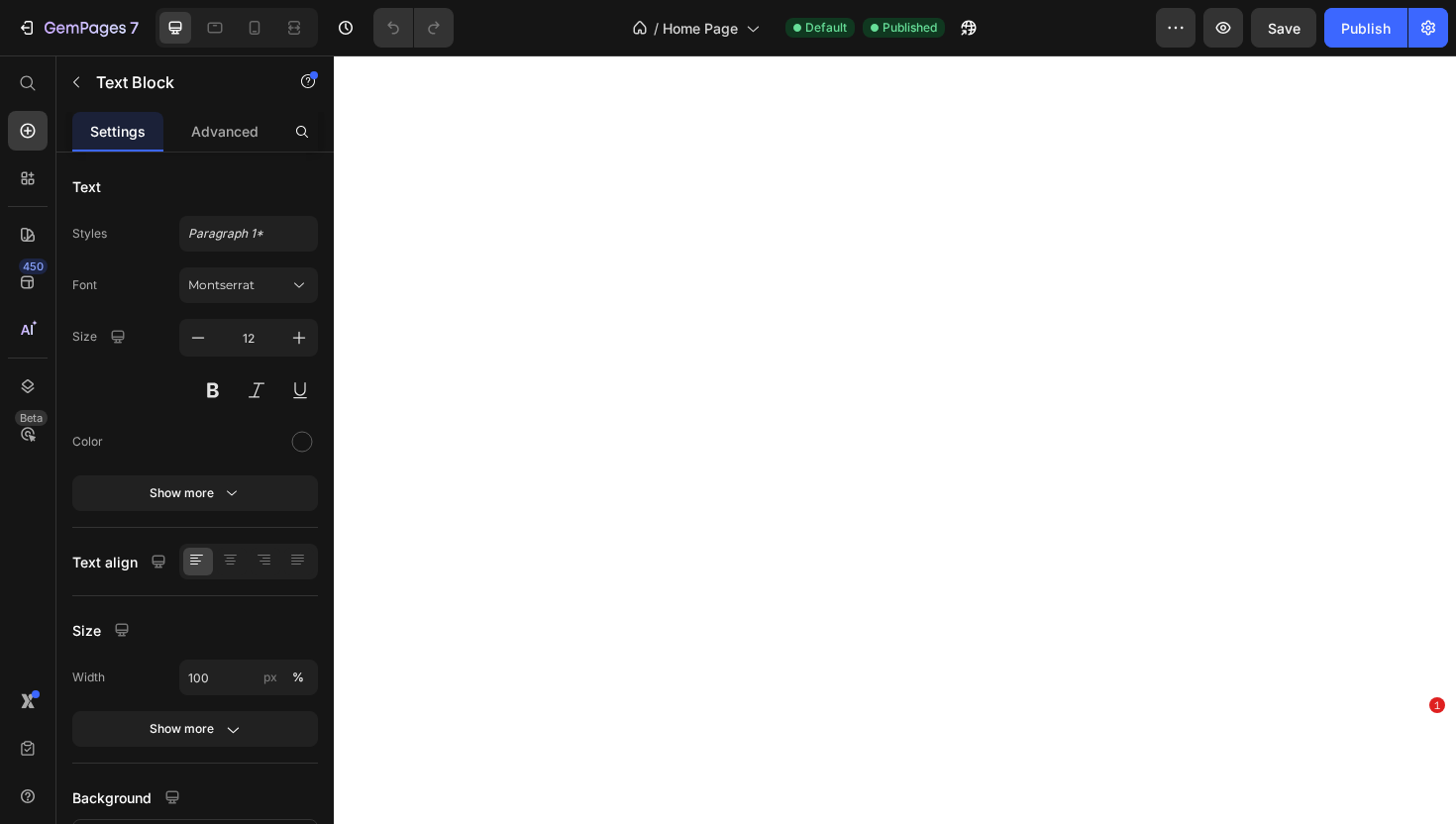 scroll, scrollTop: 0, scrollLeft: 0, axis: both 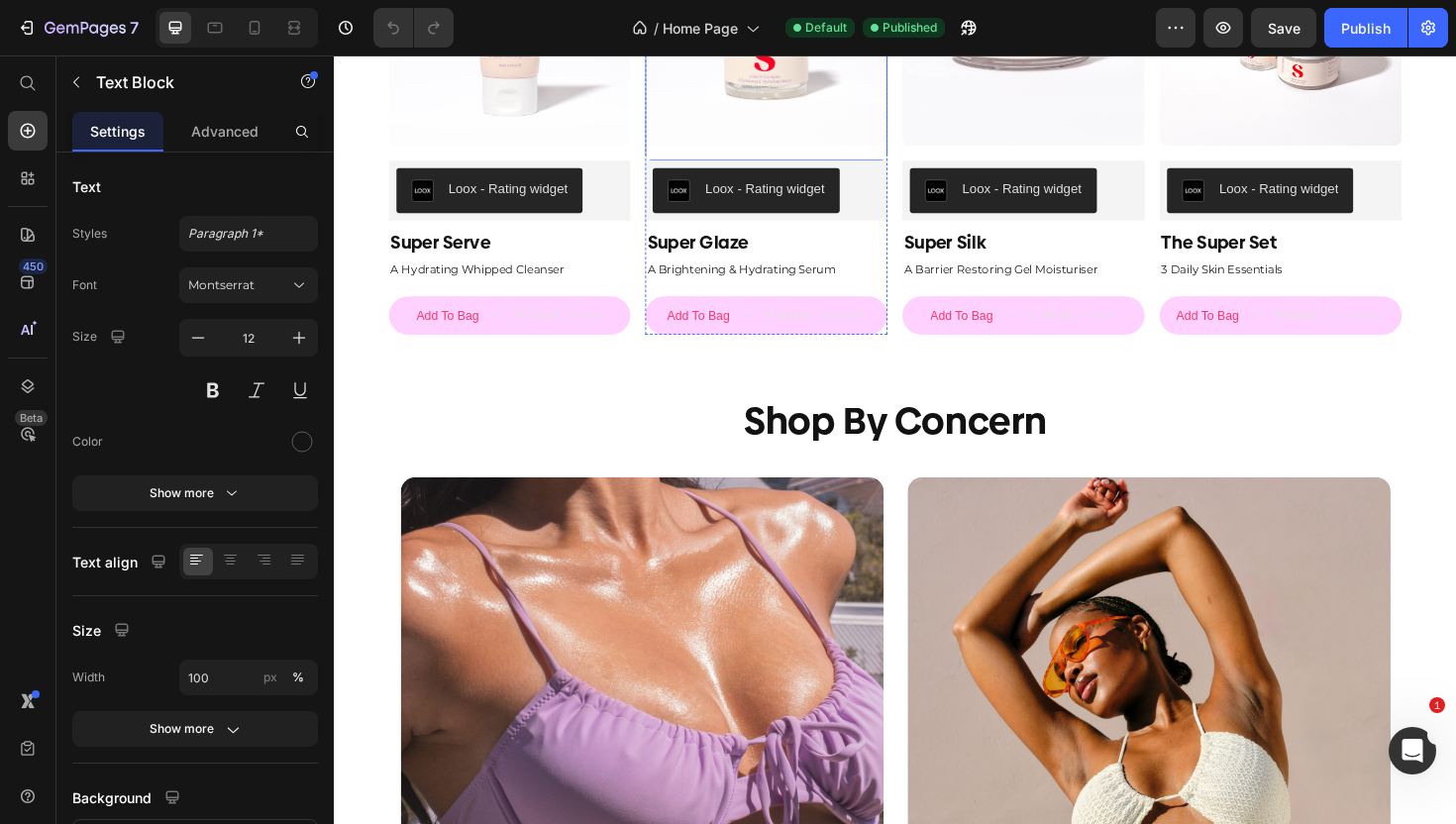 type on "16" 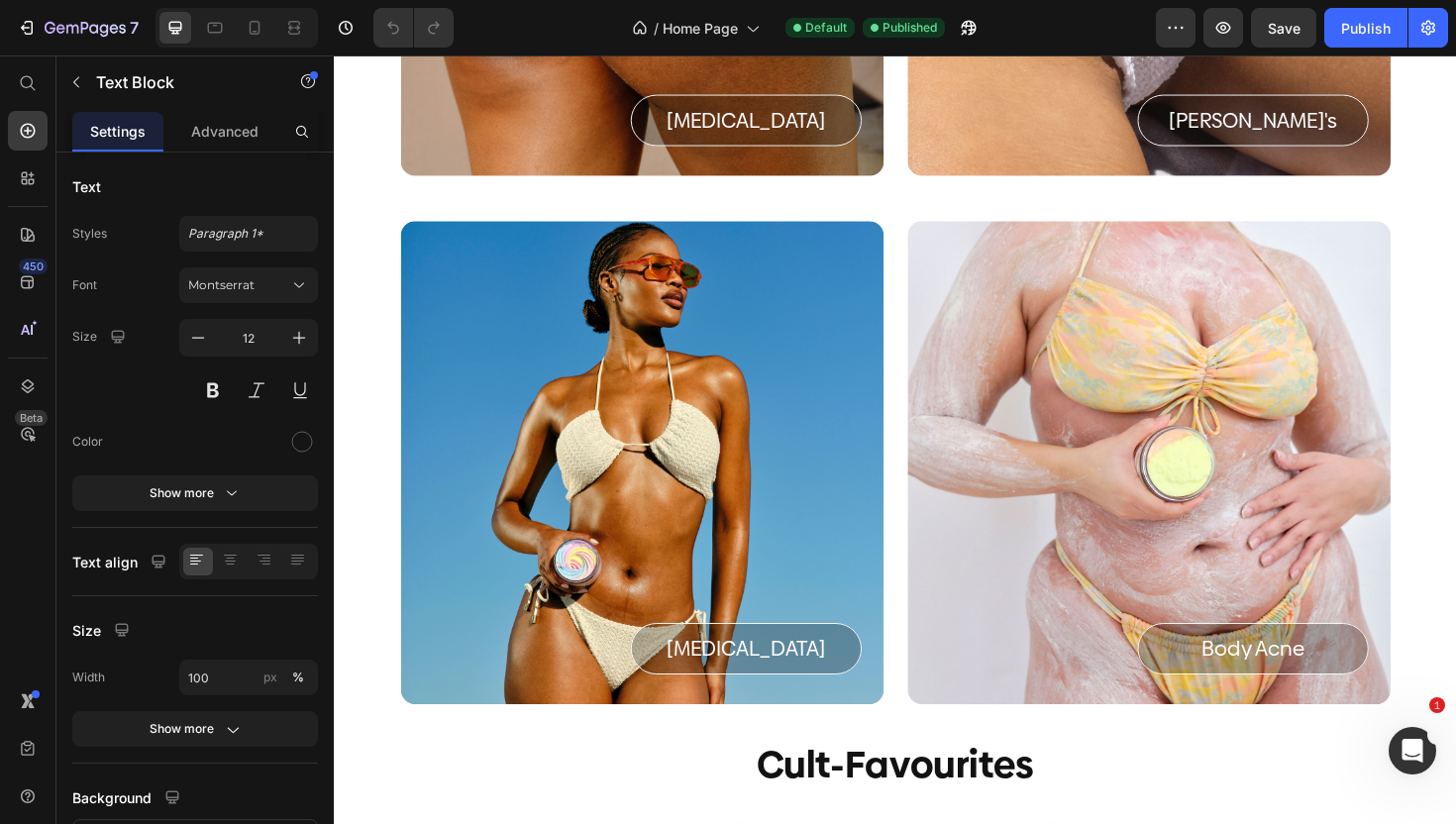 scroll, scrollTop: 3314, scrollLeft: 0, axis: vertical 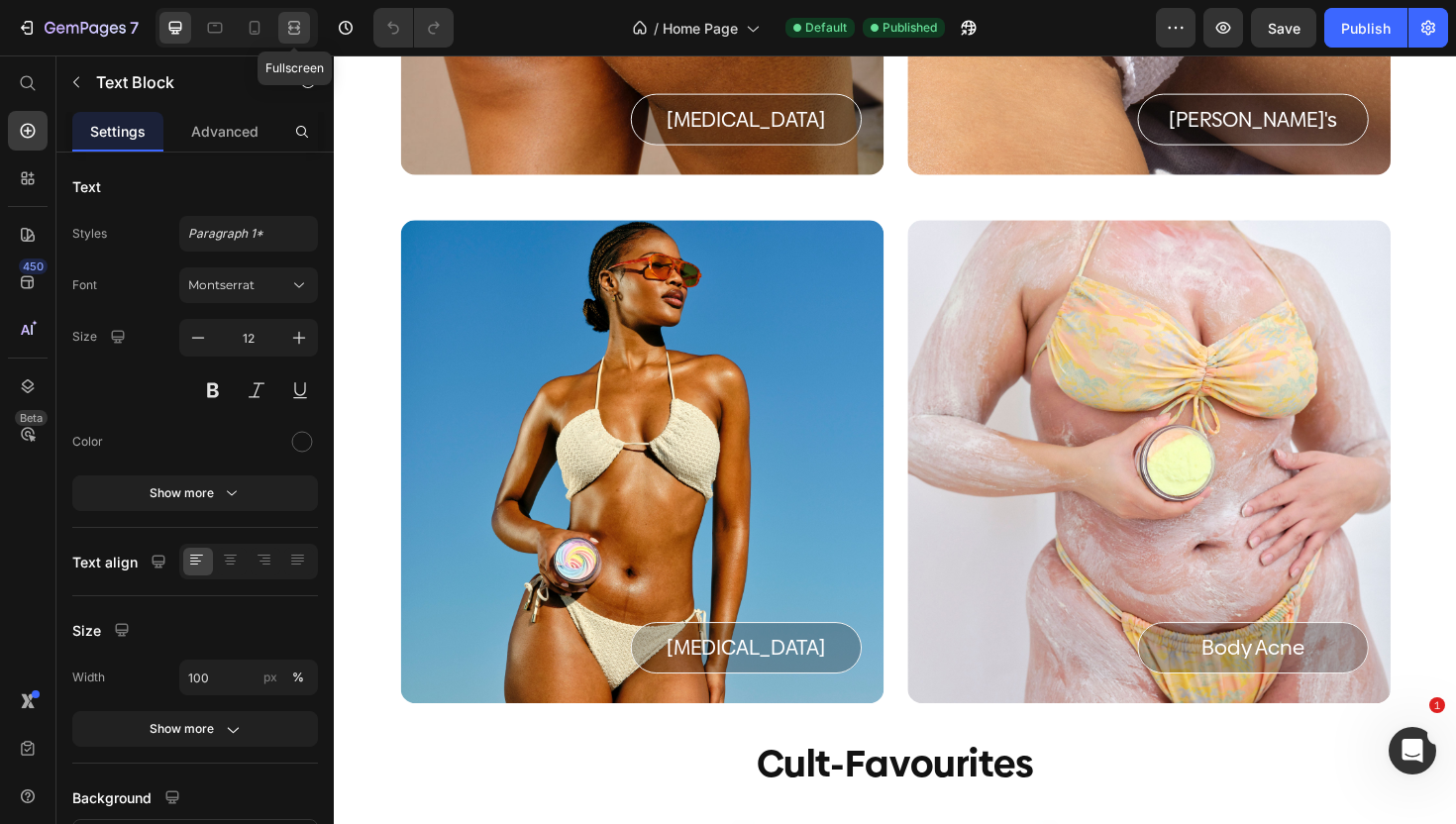 click 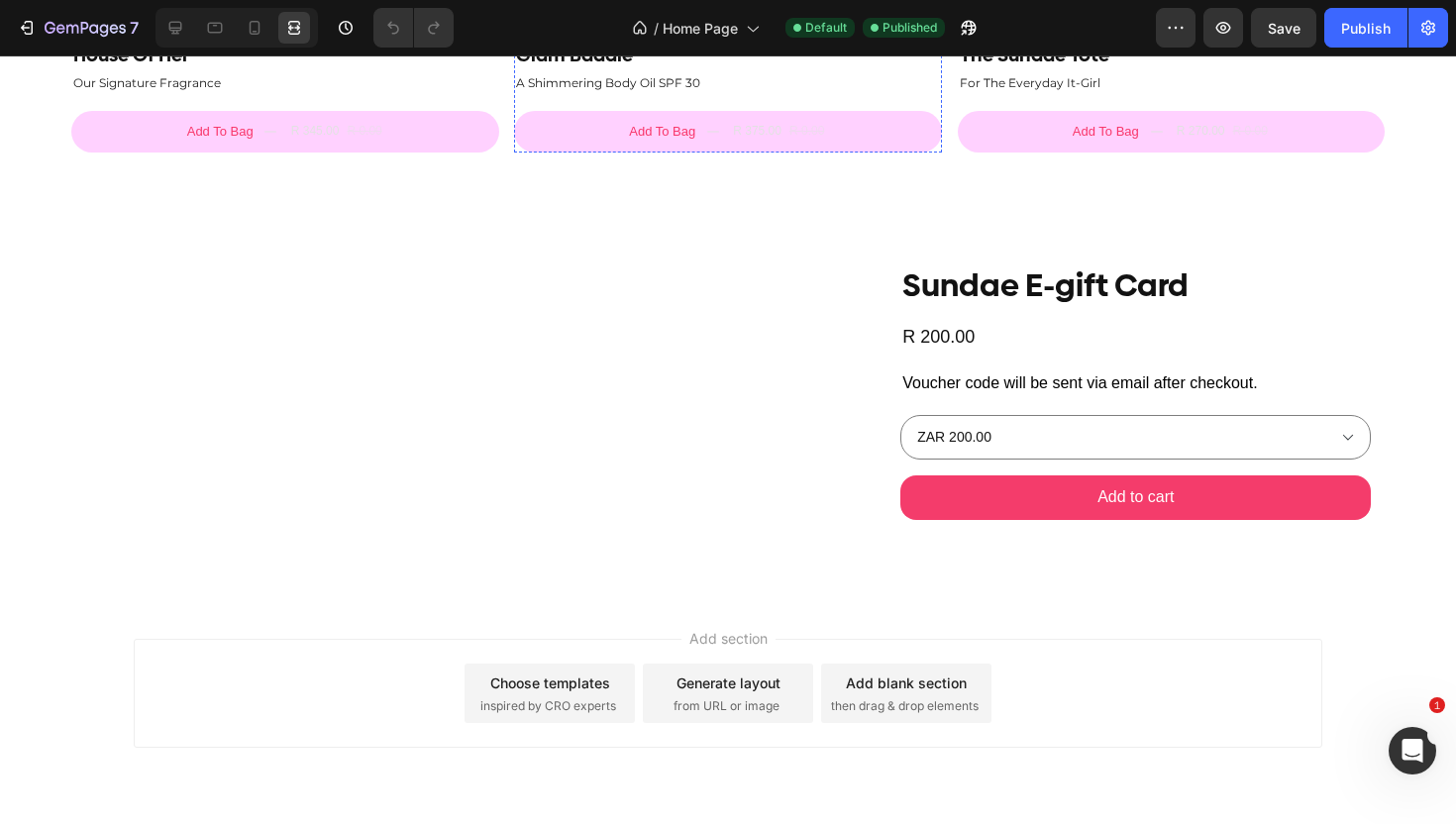 scroll, scrollTop: 5263, scrollLeft: 0, axis: vertical 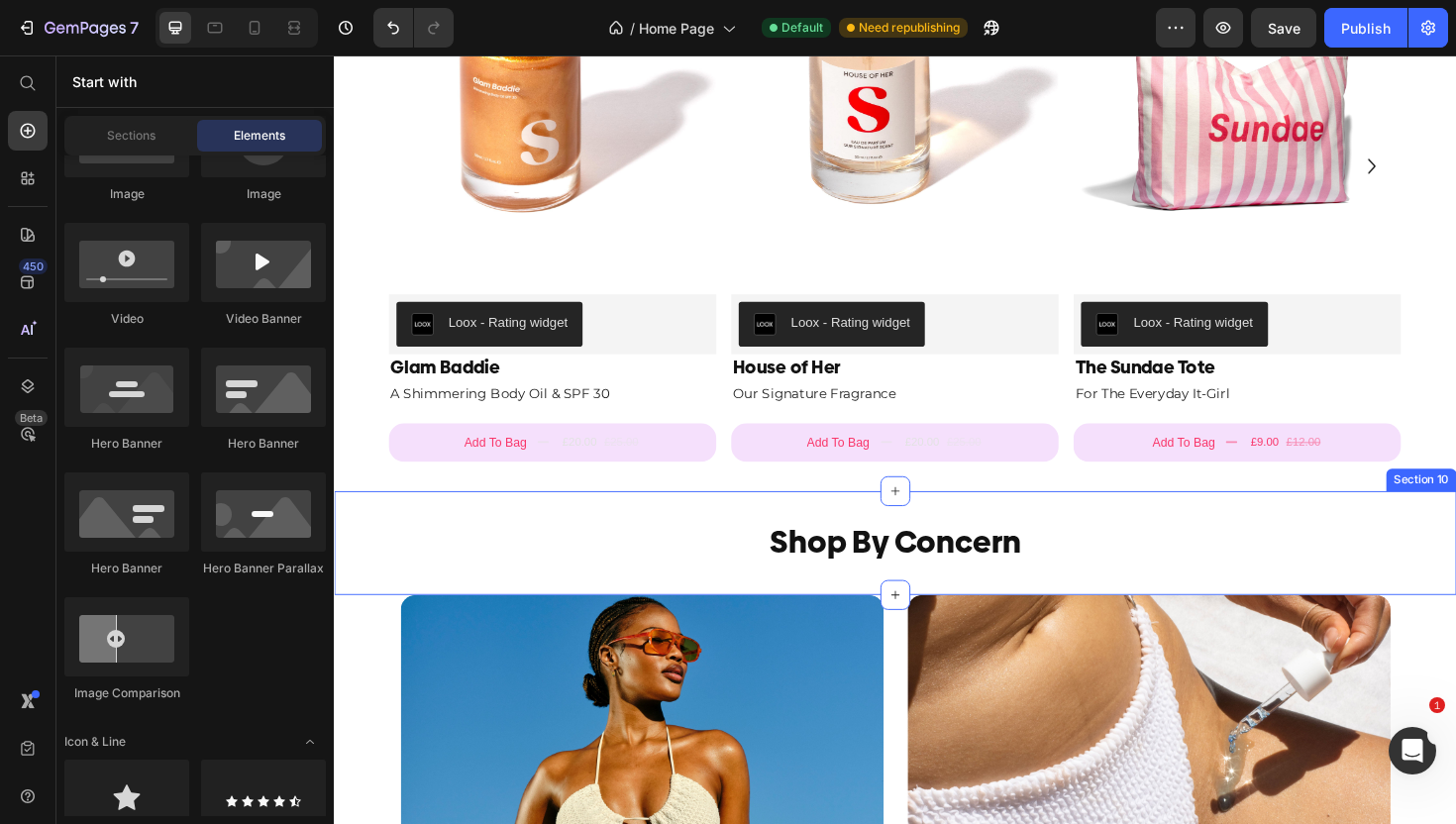 click on "Shop By Concern Heading Section 10" at bounding box center [928, 571] 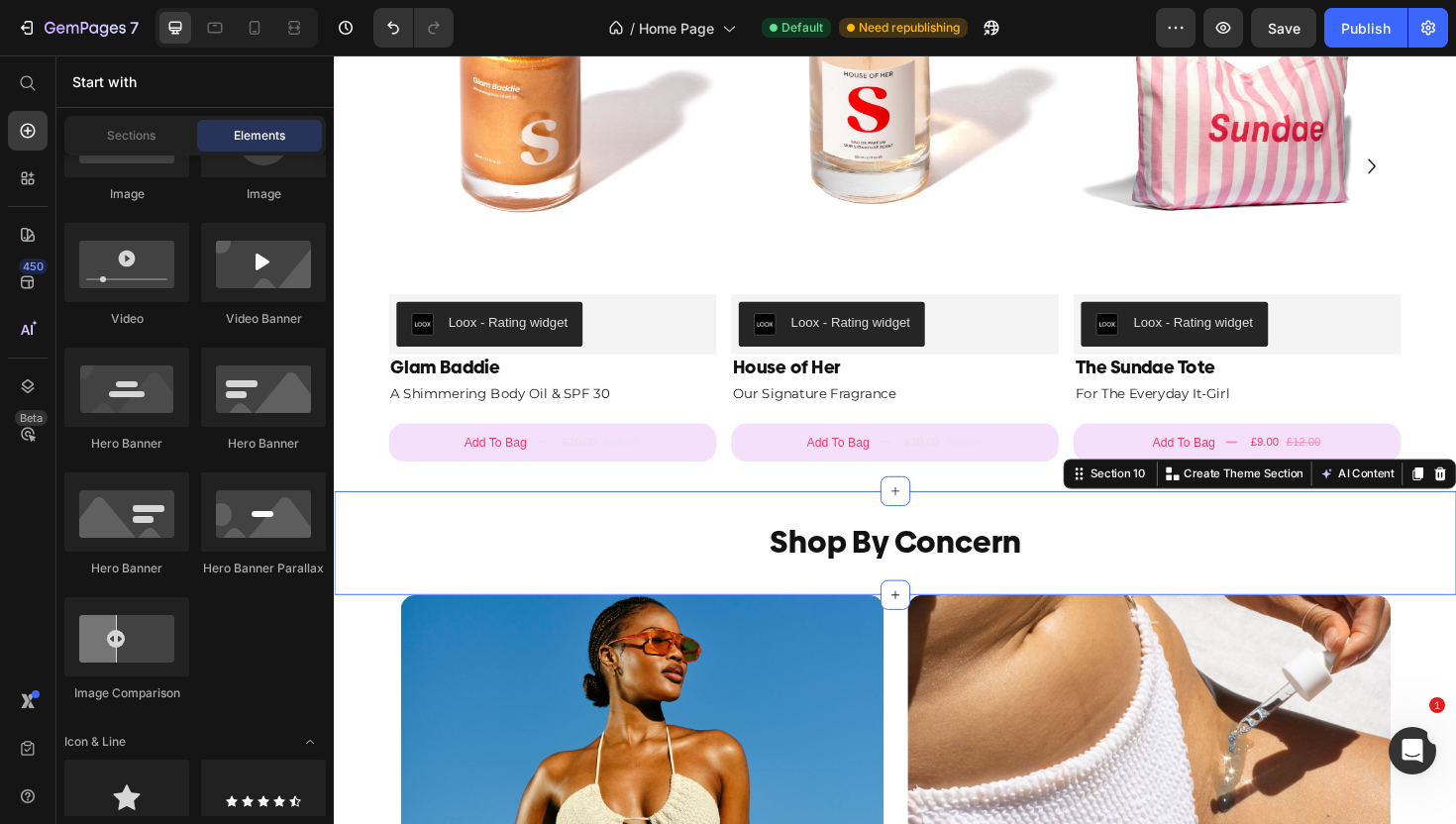 scroll, scrollTop: 0, scrollLeft: 0, axis: both 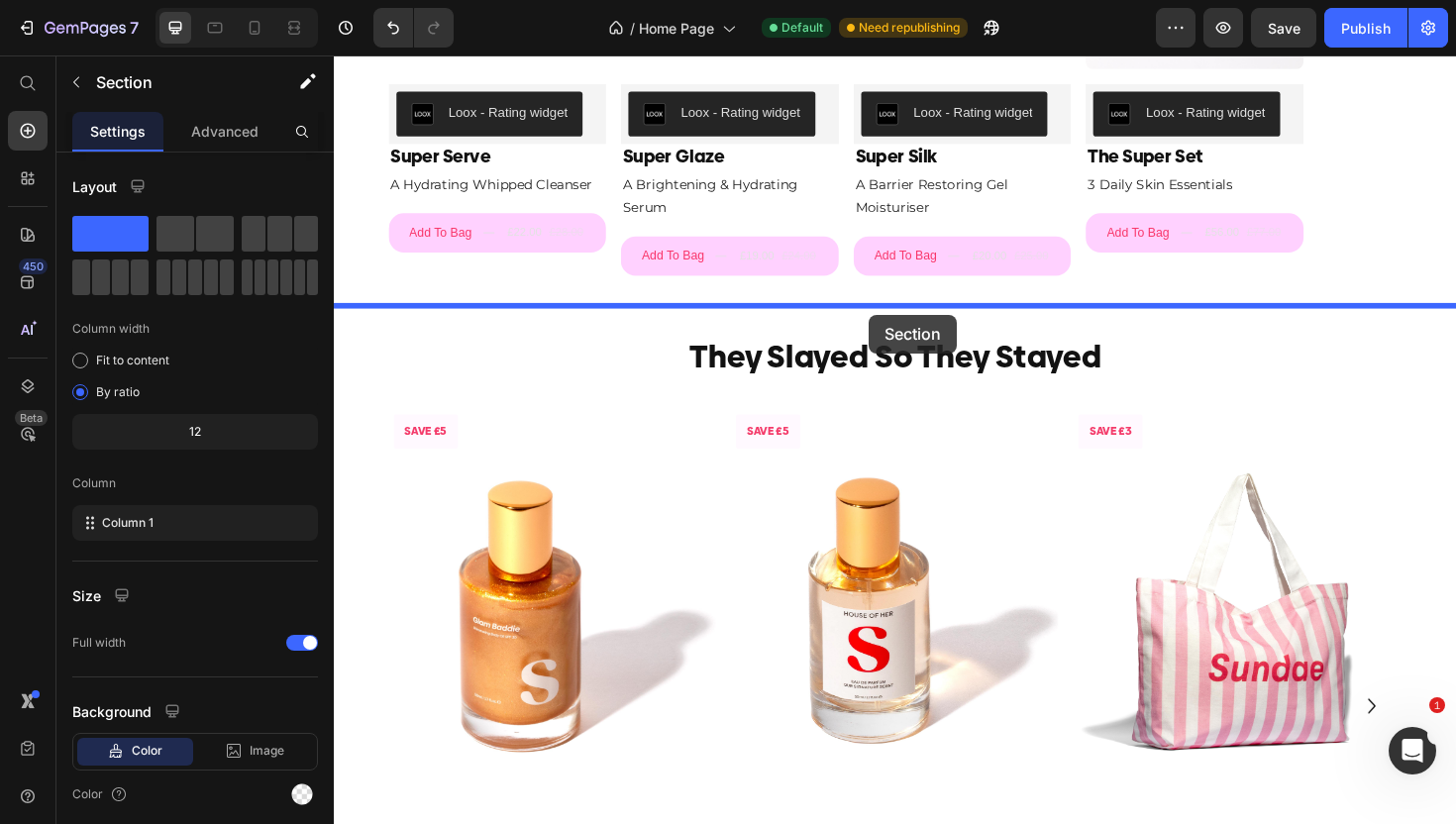drag, startPoint x: 1120, startPoint y: 507, endPoint x: 900, endPoint y: 330, distance: 282.36324 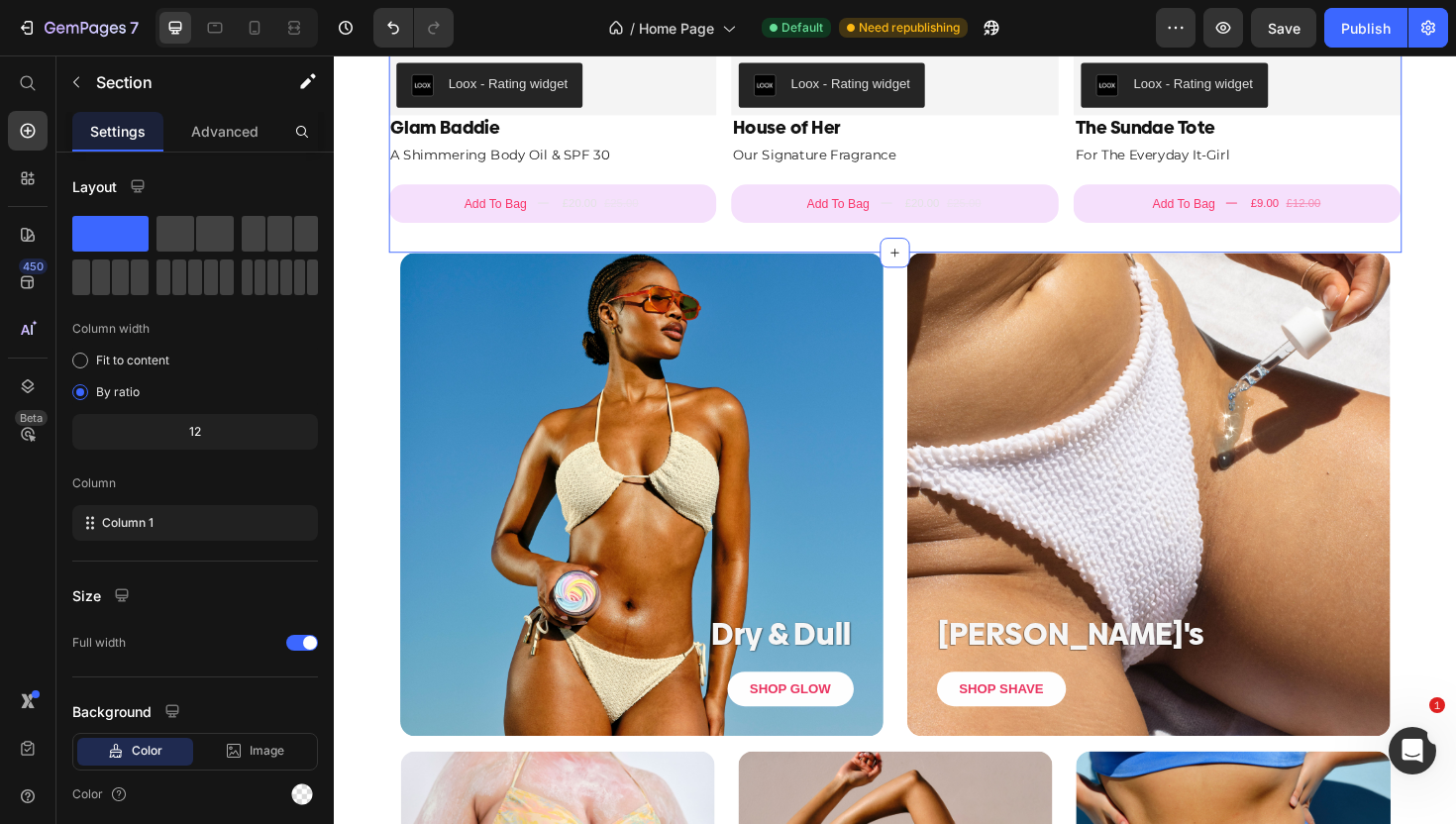 scroll, scrollTop: 3006, scrollLeft: 0, axis: vertical 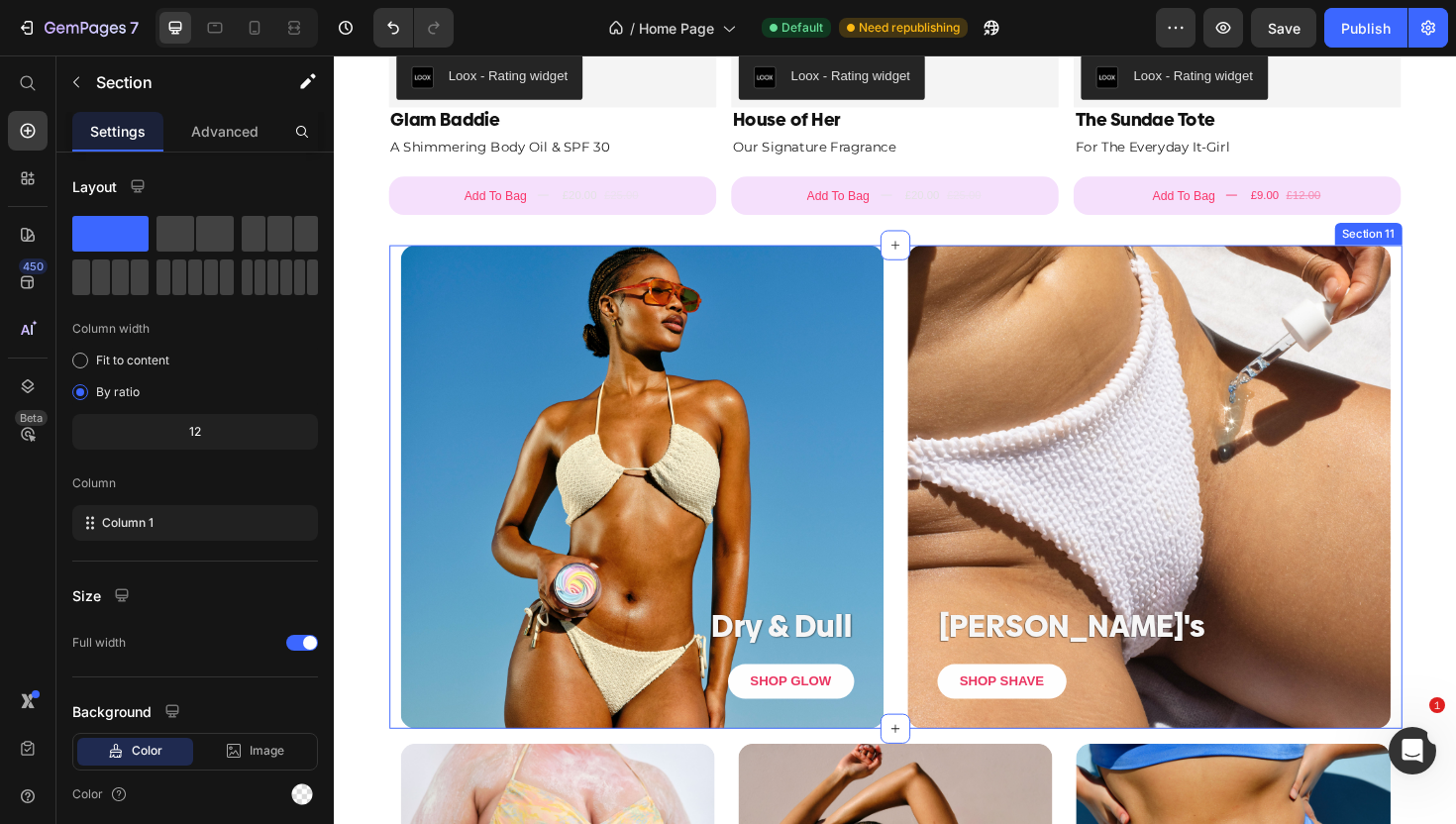 click on "Dry & Dull  Heading SHOP GLOW Button Row Hero Banner Ingrown's Heading SHOP SHAVE Button Row Hero Banner Section 11" at bounding box center (928, 512) 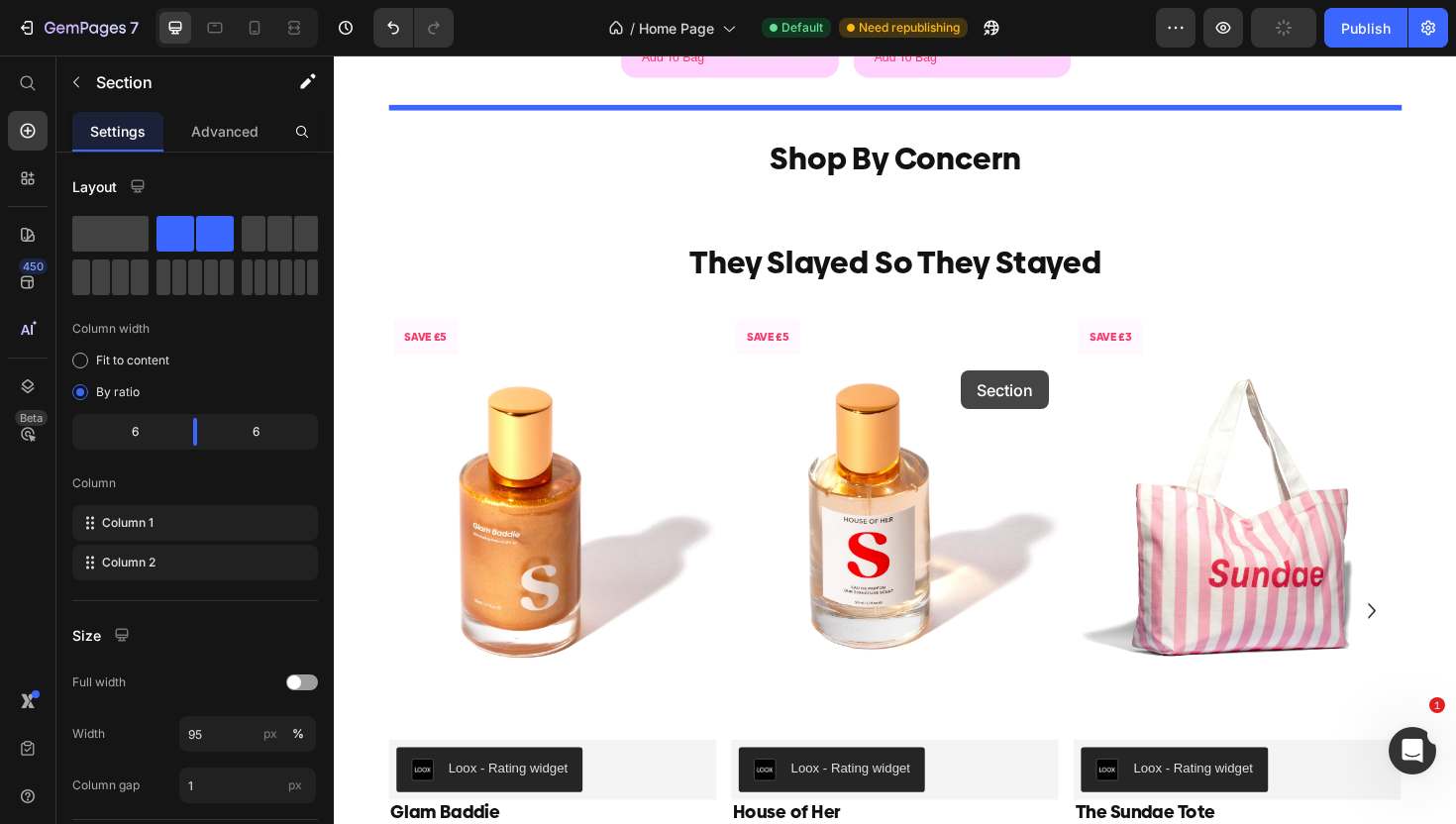 scroll, scrollTop: 2022, scrollLeft: 0, axis: vertical 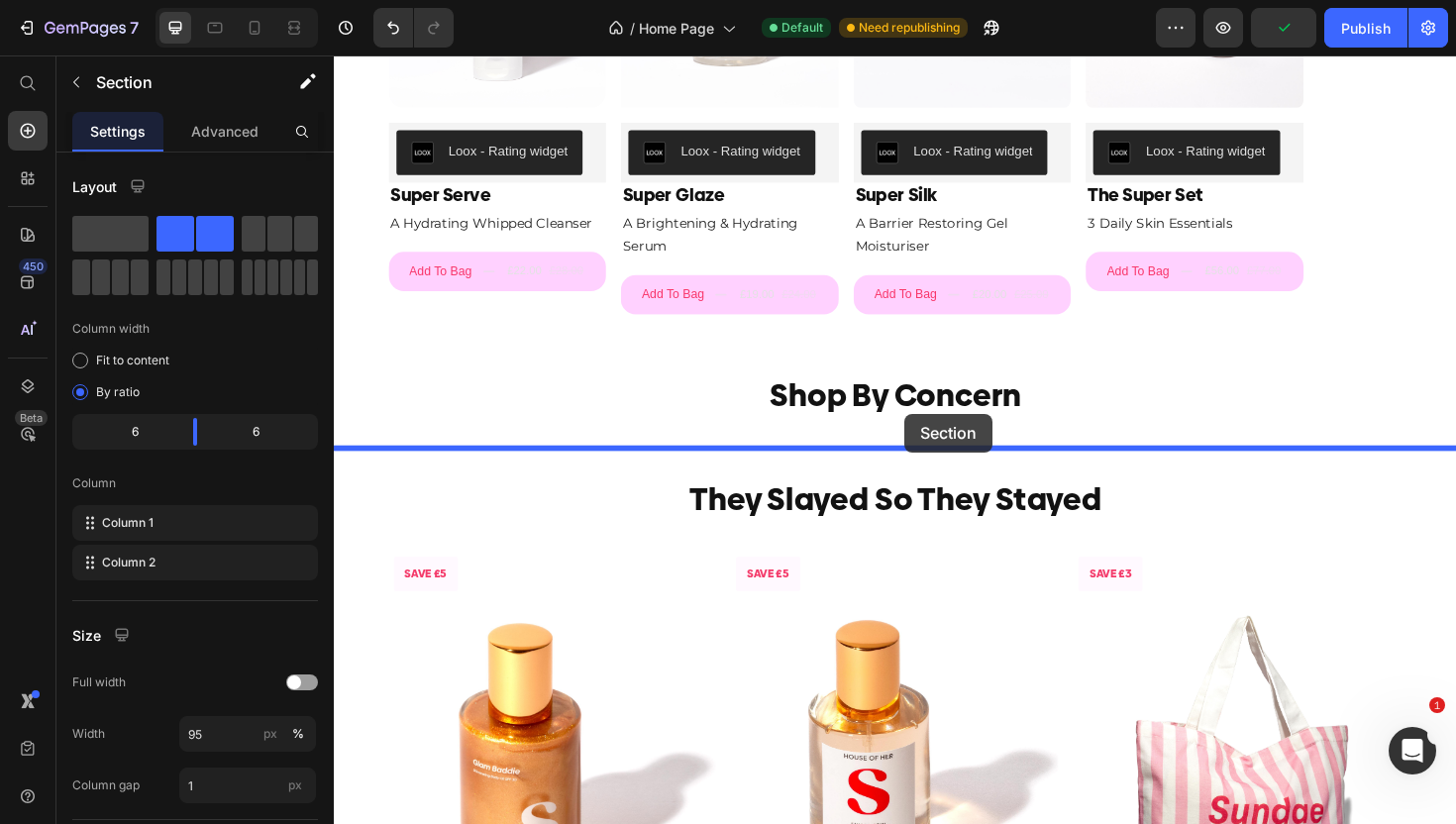 drag, startPoint x: 1068, startPoint y: 244, endPoint x: 938, endPoint y: 435, distance: 231.0433 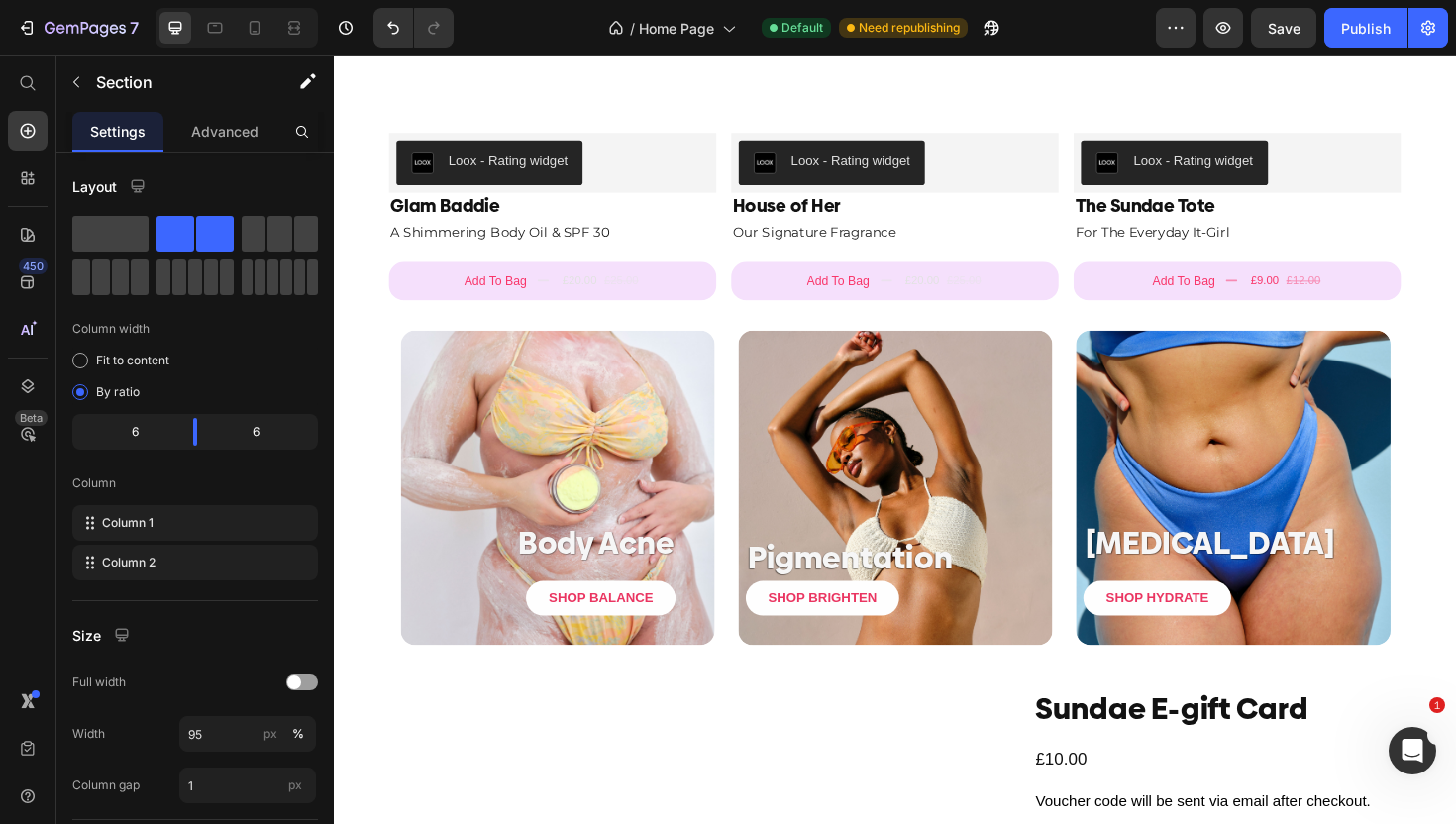 scroll, scrollTop: 3451, scrollLeft: 0, axis: vertical 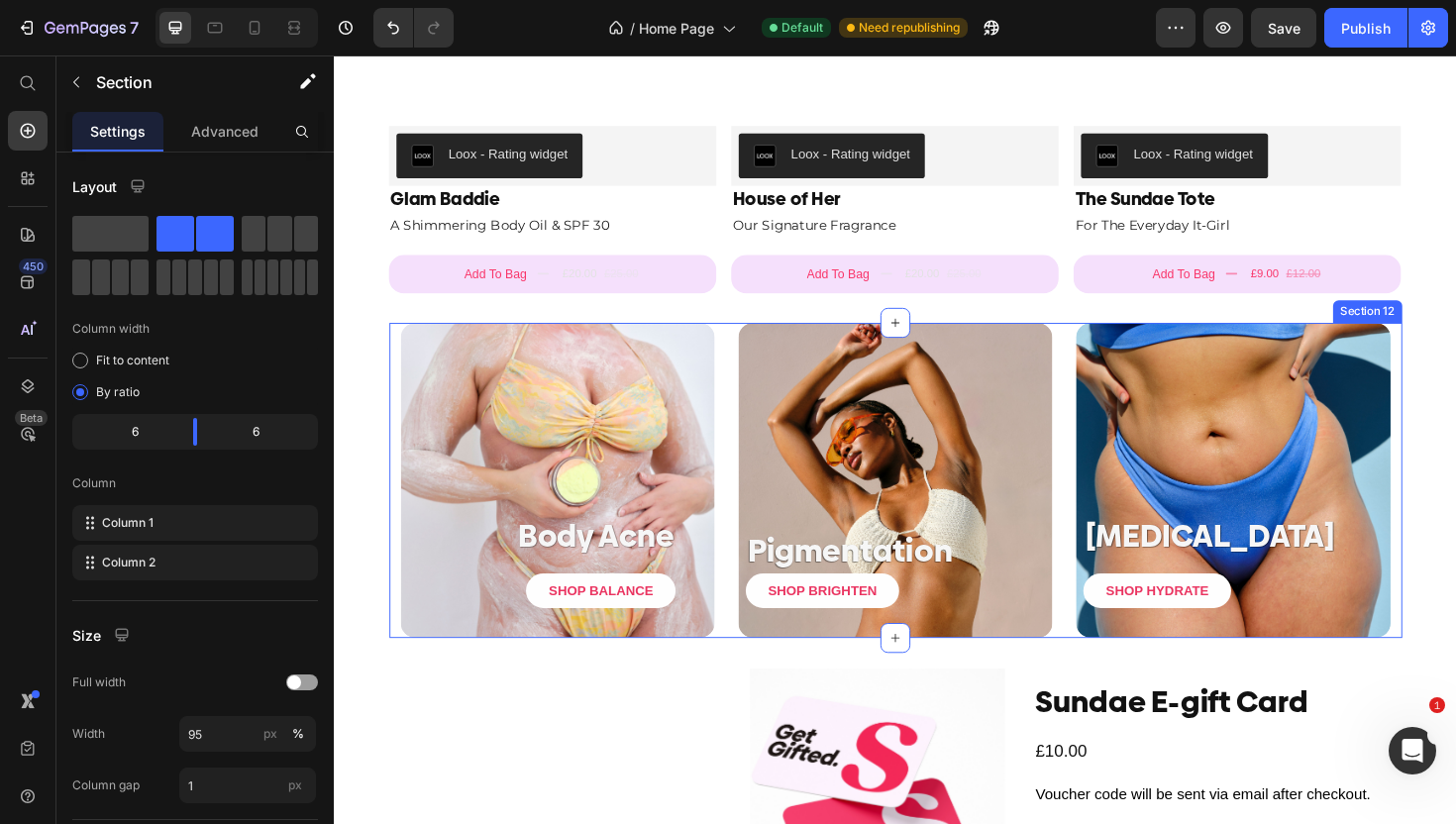 click on "Body Acne Heading SHOP BALANCE Button Row Hero Banner Pigmentation Heading SHOP BRIGHTEN Button Row Hero Banner [MEDICAL_DATA] Heading SHOP HYDRATE Button Row Hero Banner Section 12" at bounding box center [928, 505] 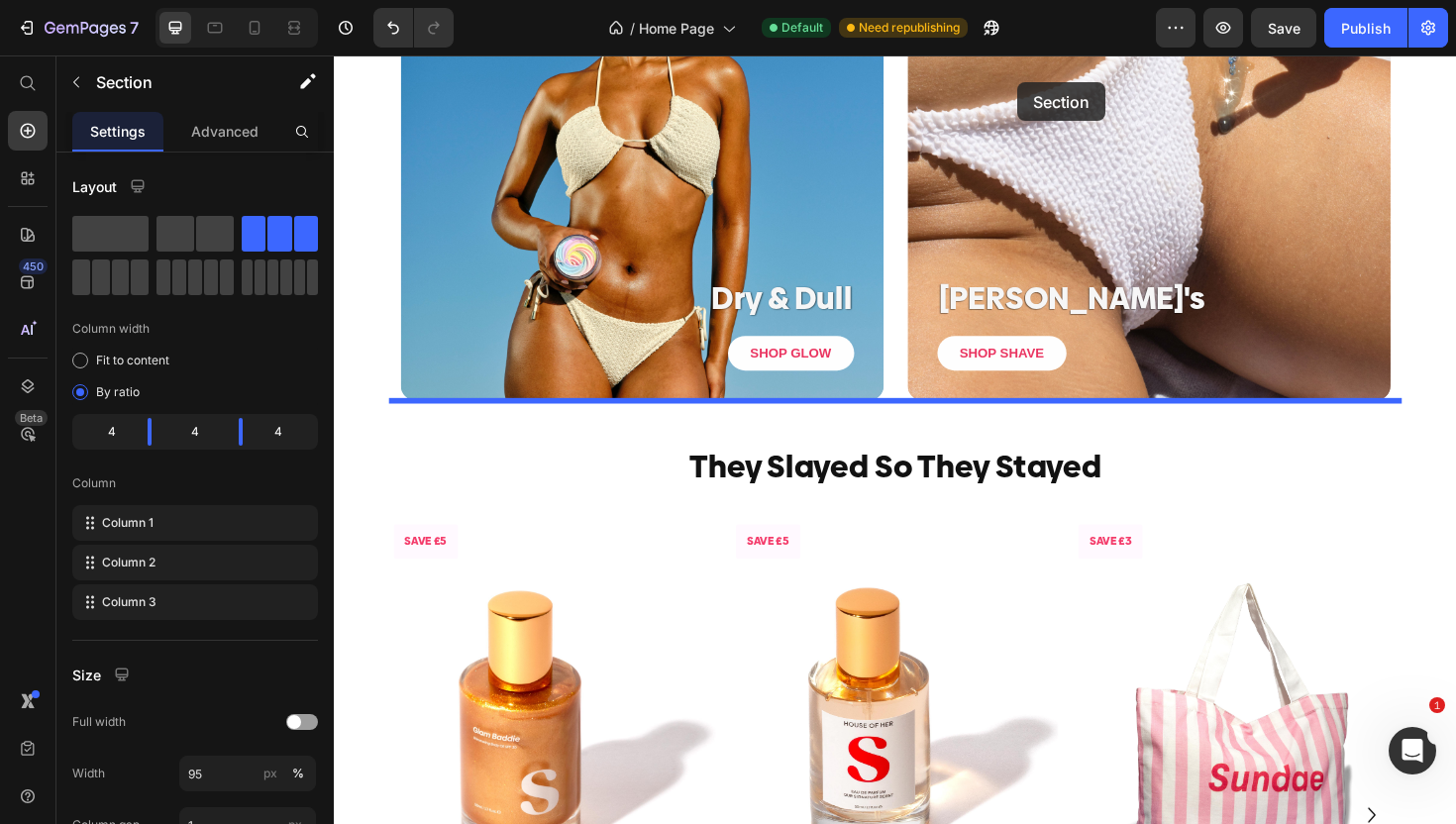 scroll, scrollTop: 2556, scrollLeft: 0, axis: vertical 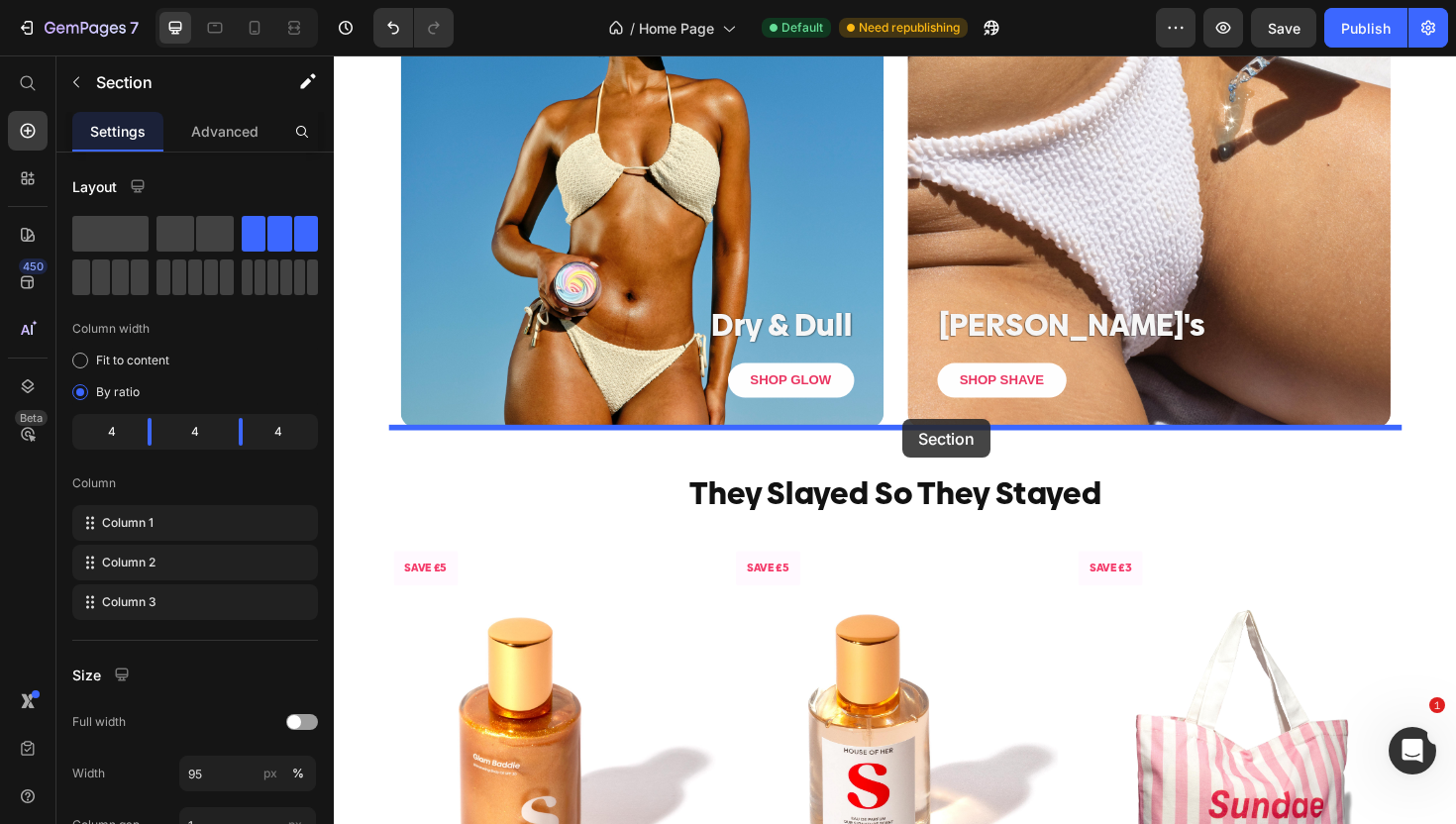 drag, startPoint x: 1065, startPoint y: 321, endPoint x: 936, endPoint y: 441, distance: 176.18456 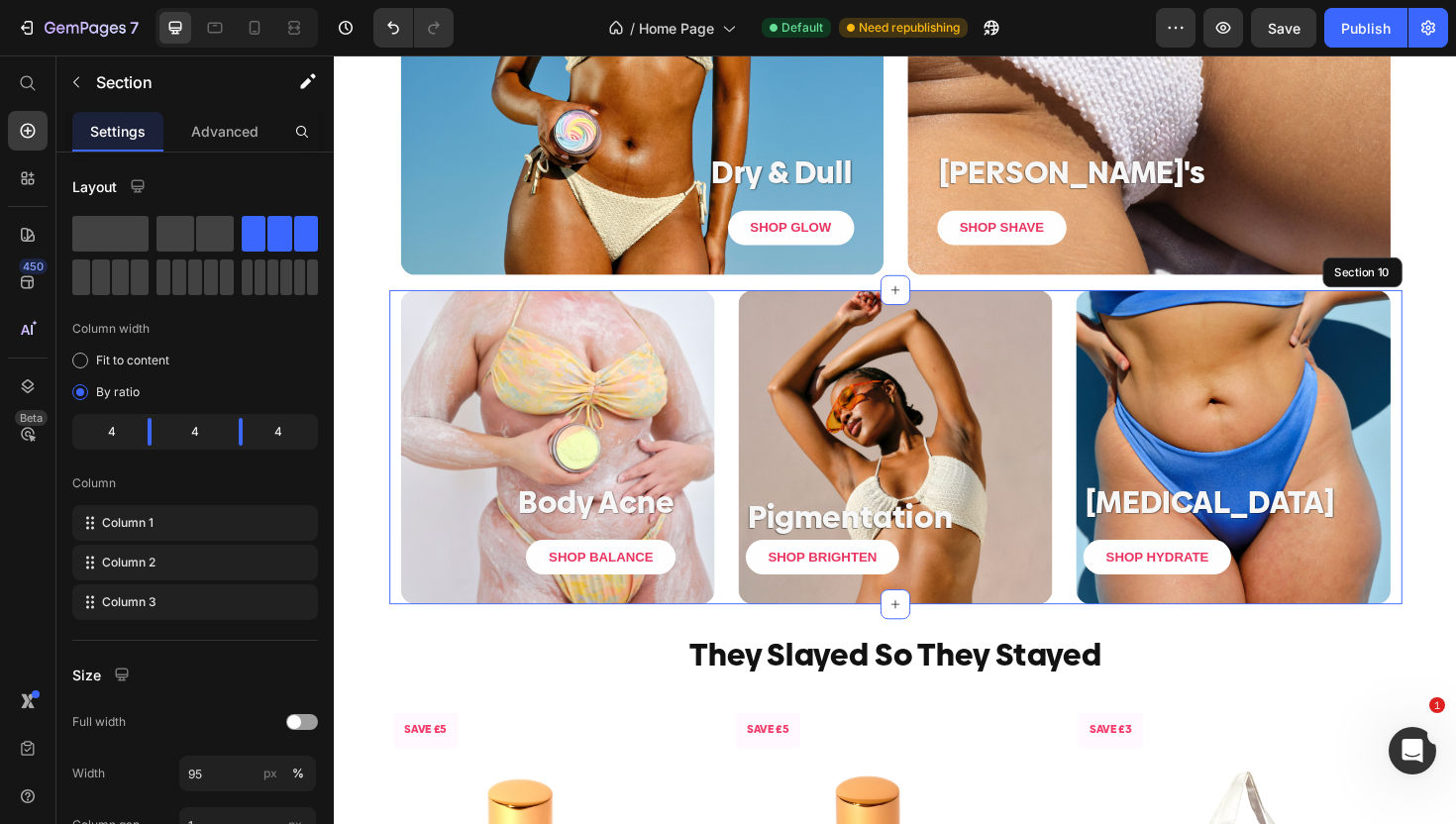 scroll, scrollTop: 2766, scrollLeft: 0, axis: vertical 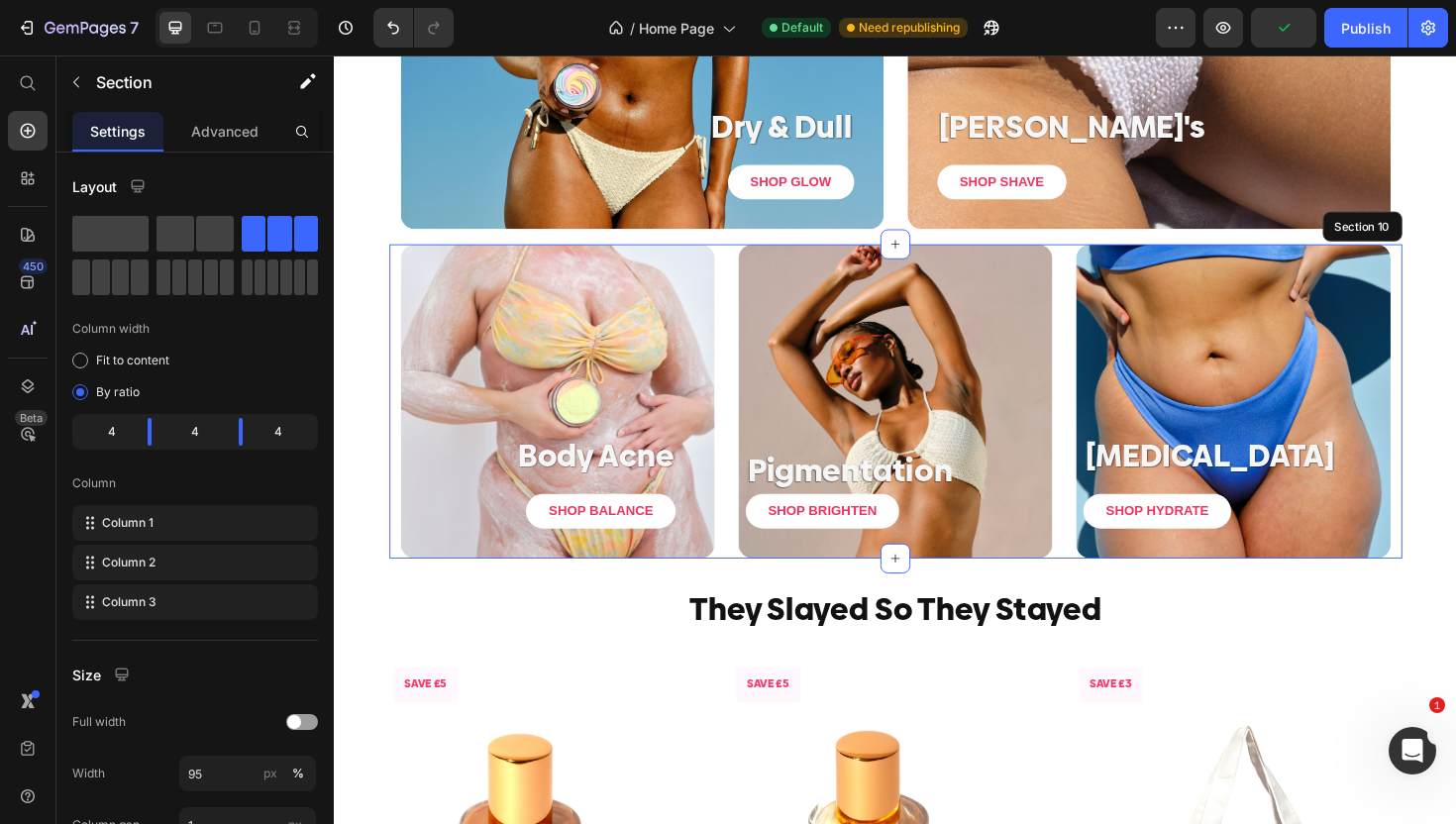click on "Dry & Dull  Heading SHOP GLOW Button Row Hero Banner Ingrown's Heading SHOP SHAVE Button Row Hero Banner Section 9" at bounding box center (928, -17) 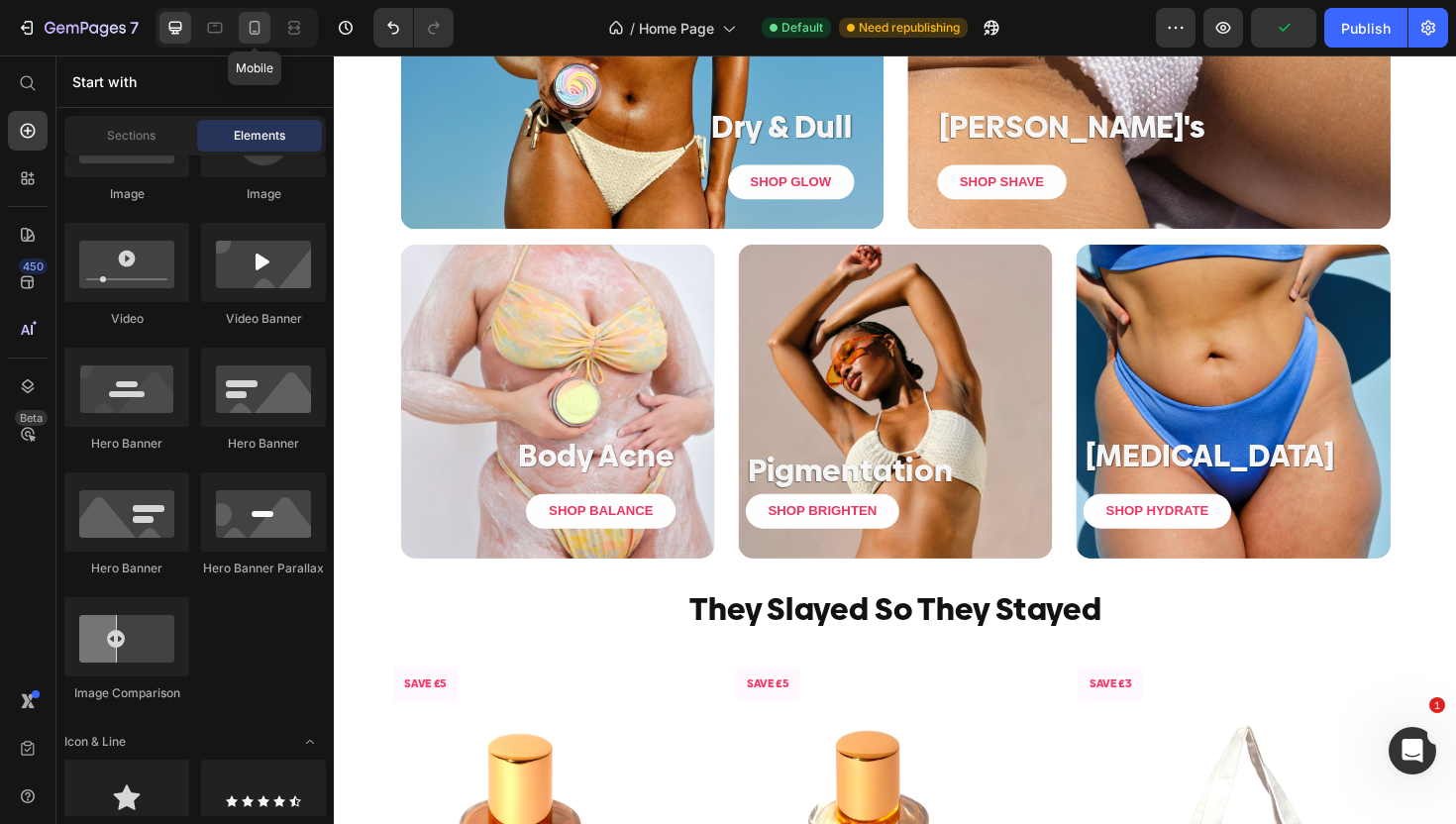 click 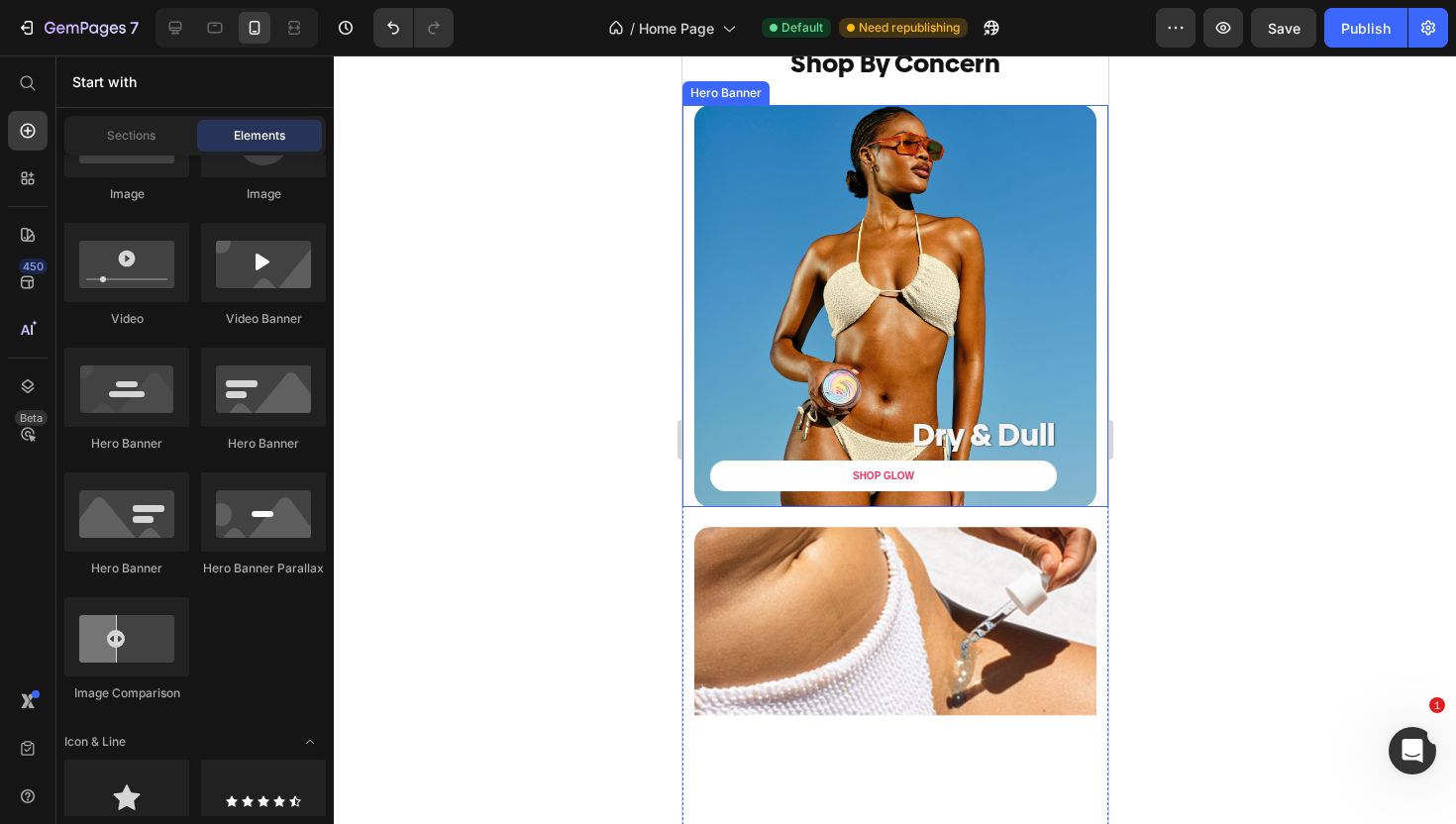 scroll, scrollTop: 2193, scrollLeft: 0, axis: vertical 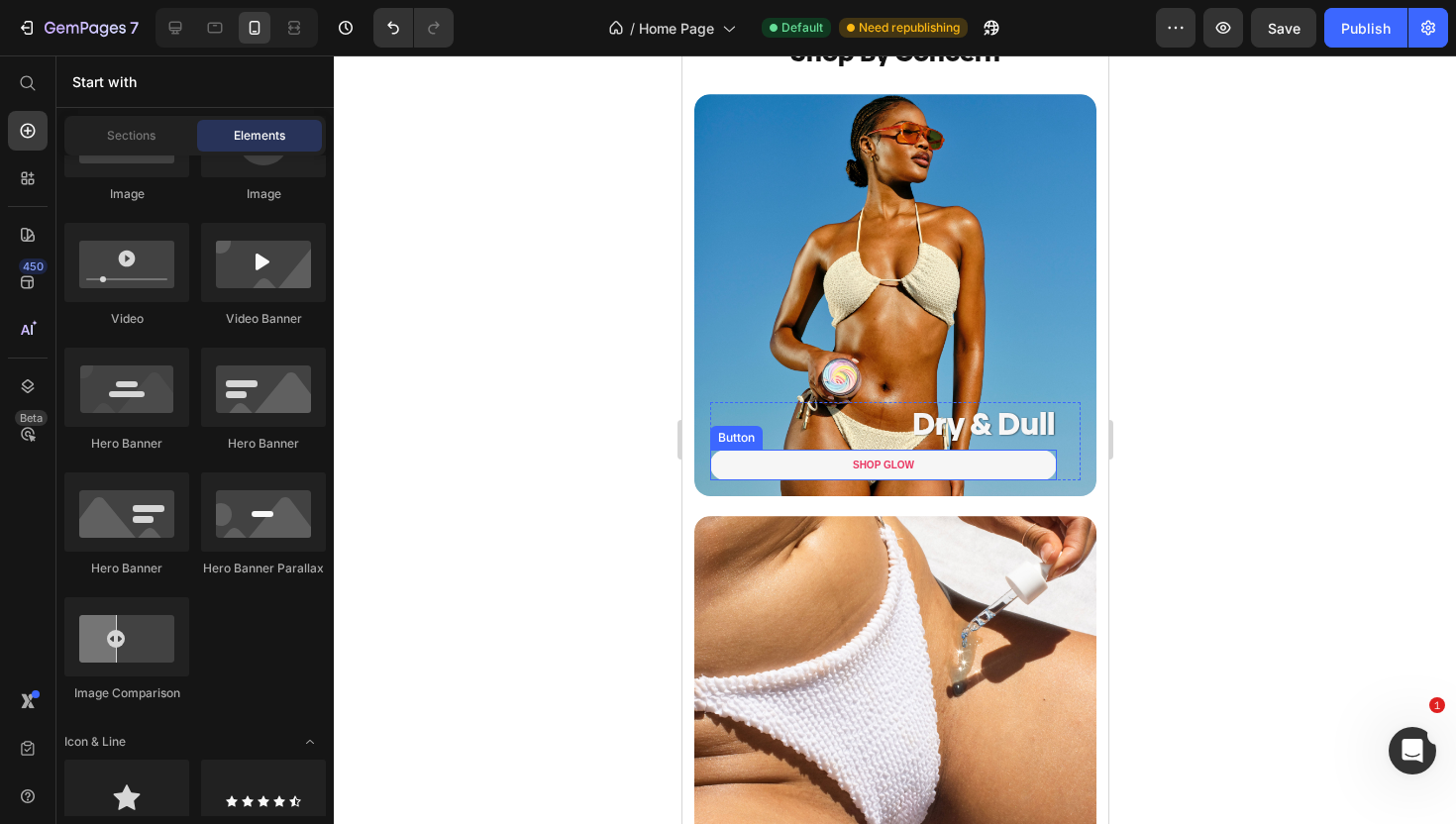 click on "SHOP GLOW" at bounding box center [883, 464] 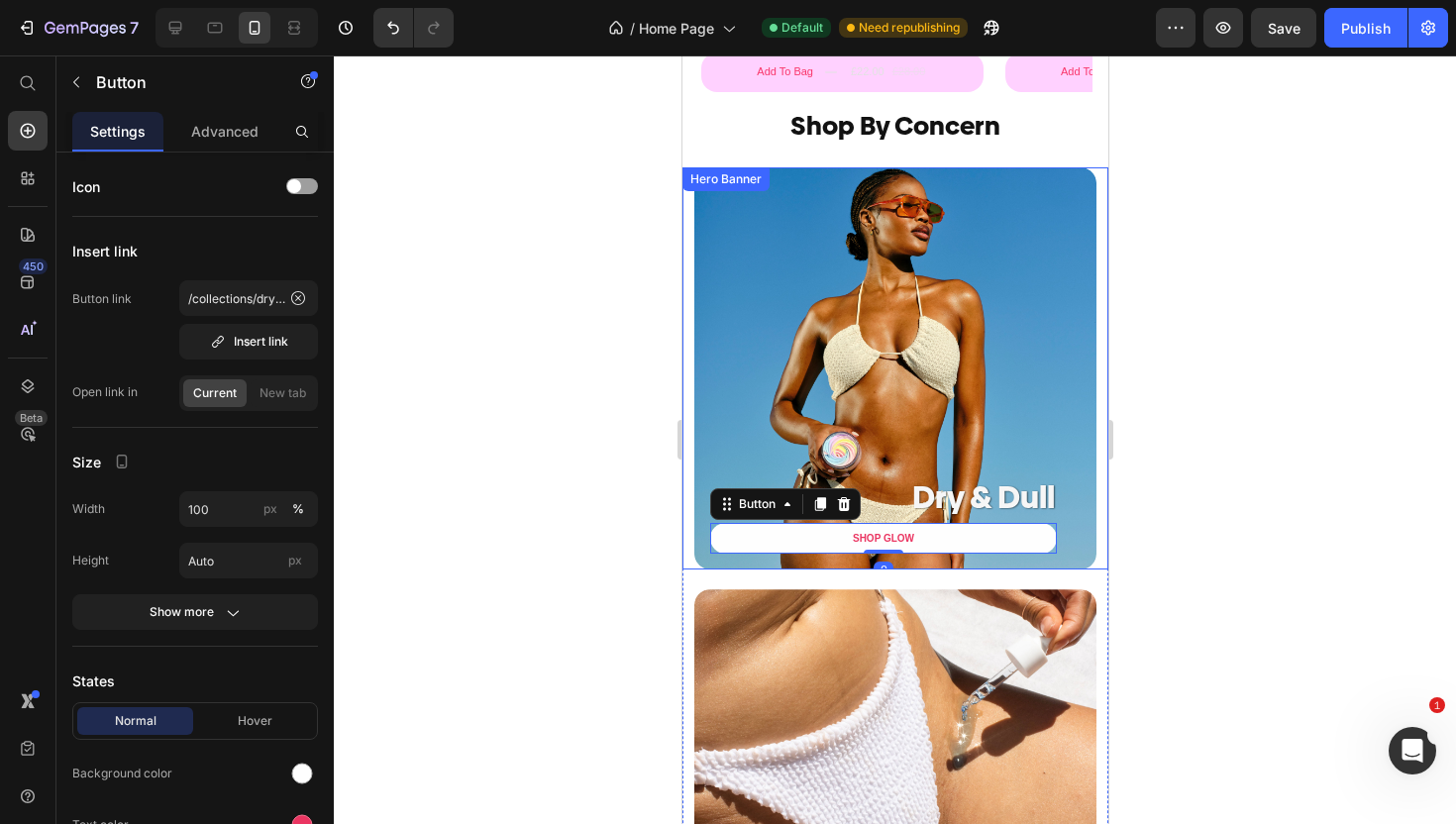scroll, scrollTop: 2092, scrollLeft: 0, axis: vertical 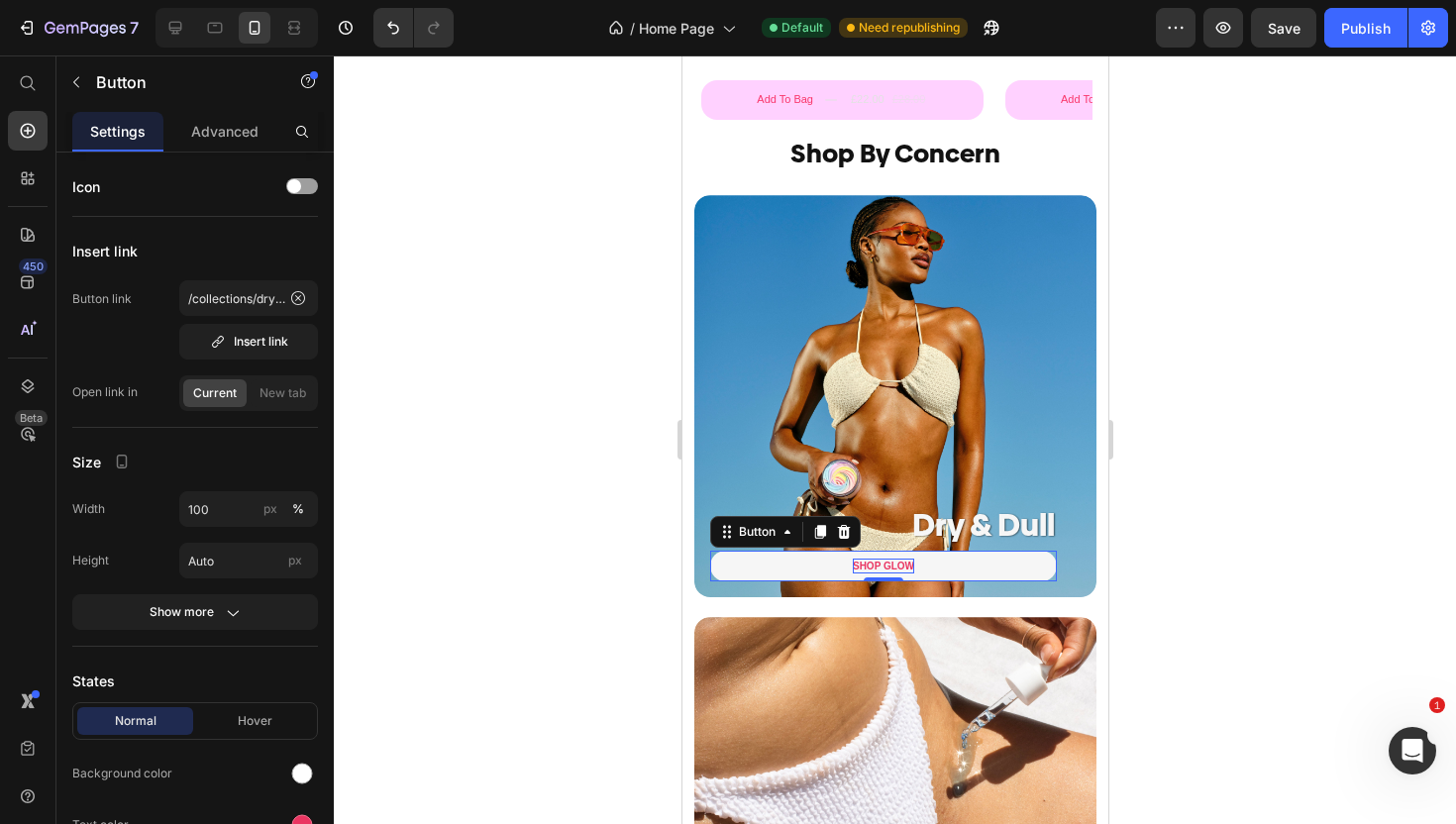 click on "SHOP GLOW" at bounding box center [883, 566] 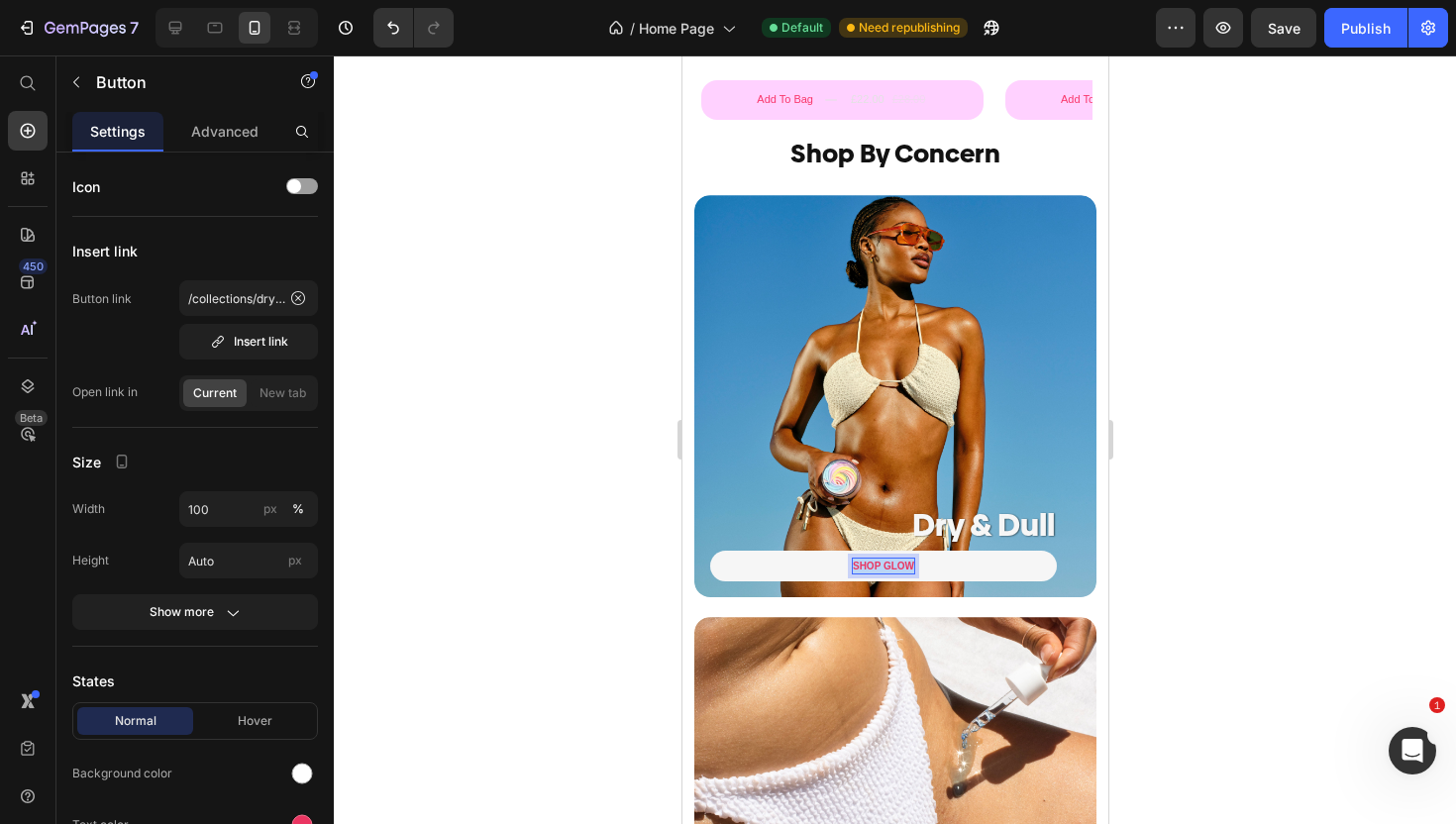 drag, startPoint x: 911, startPoint y: 564, endPoint x: 838, endPoint y: 564, distance: 73 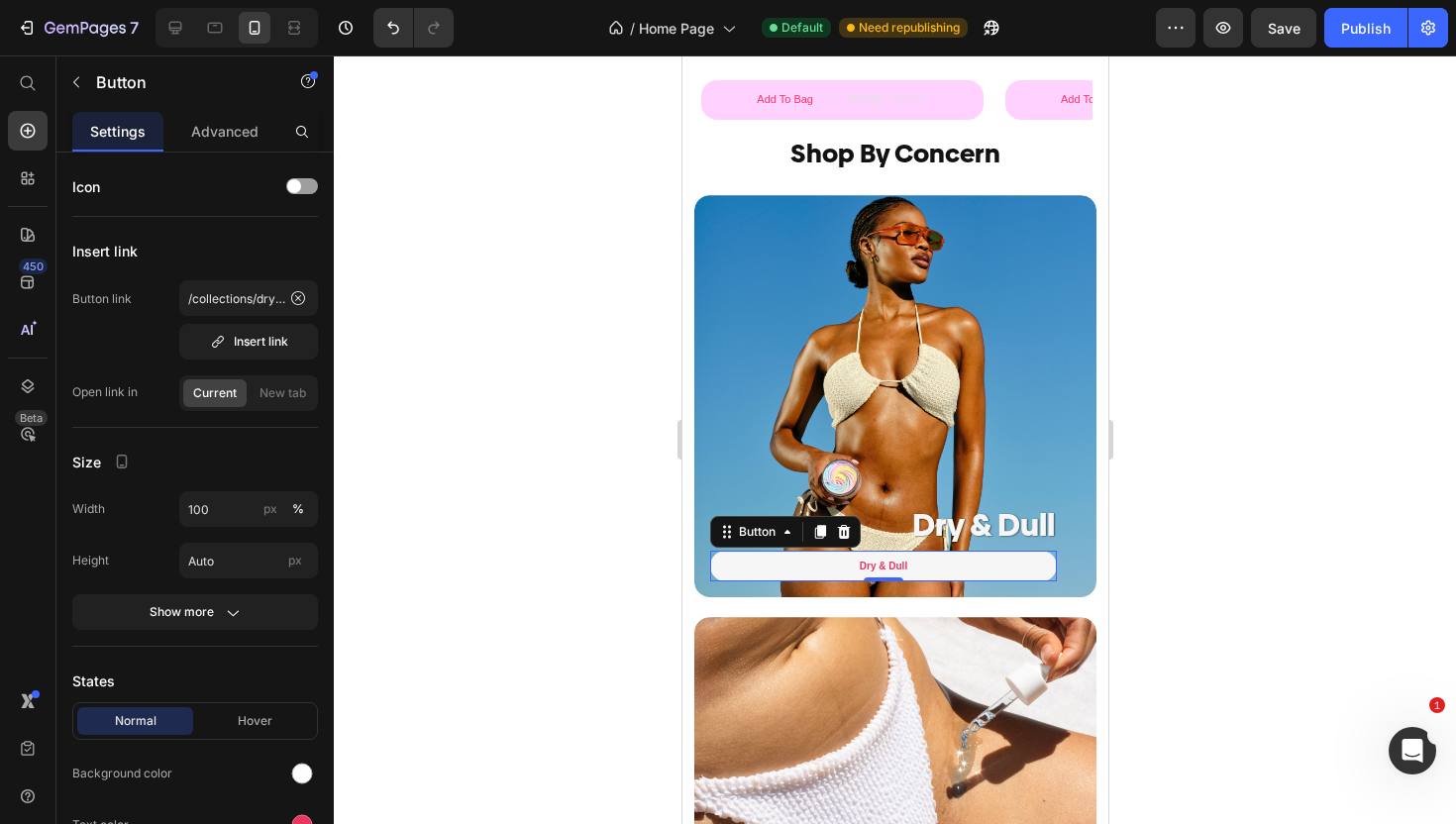 click on "Dry & Dull" at bounding box center (883, 566) 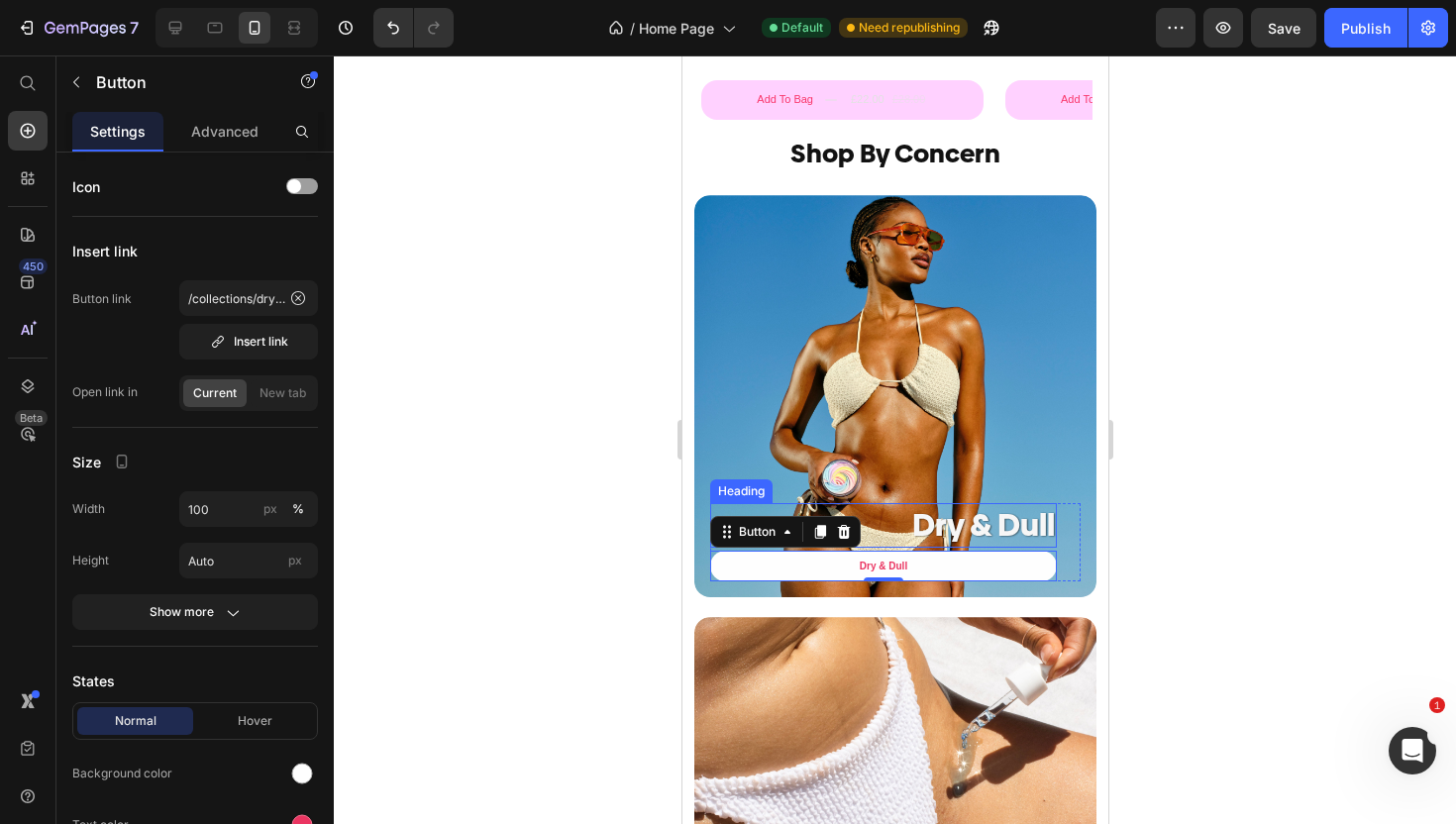 click on "Dry & Dull" at bounding box center (983, 526) 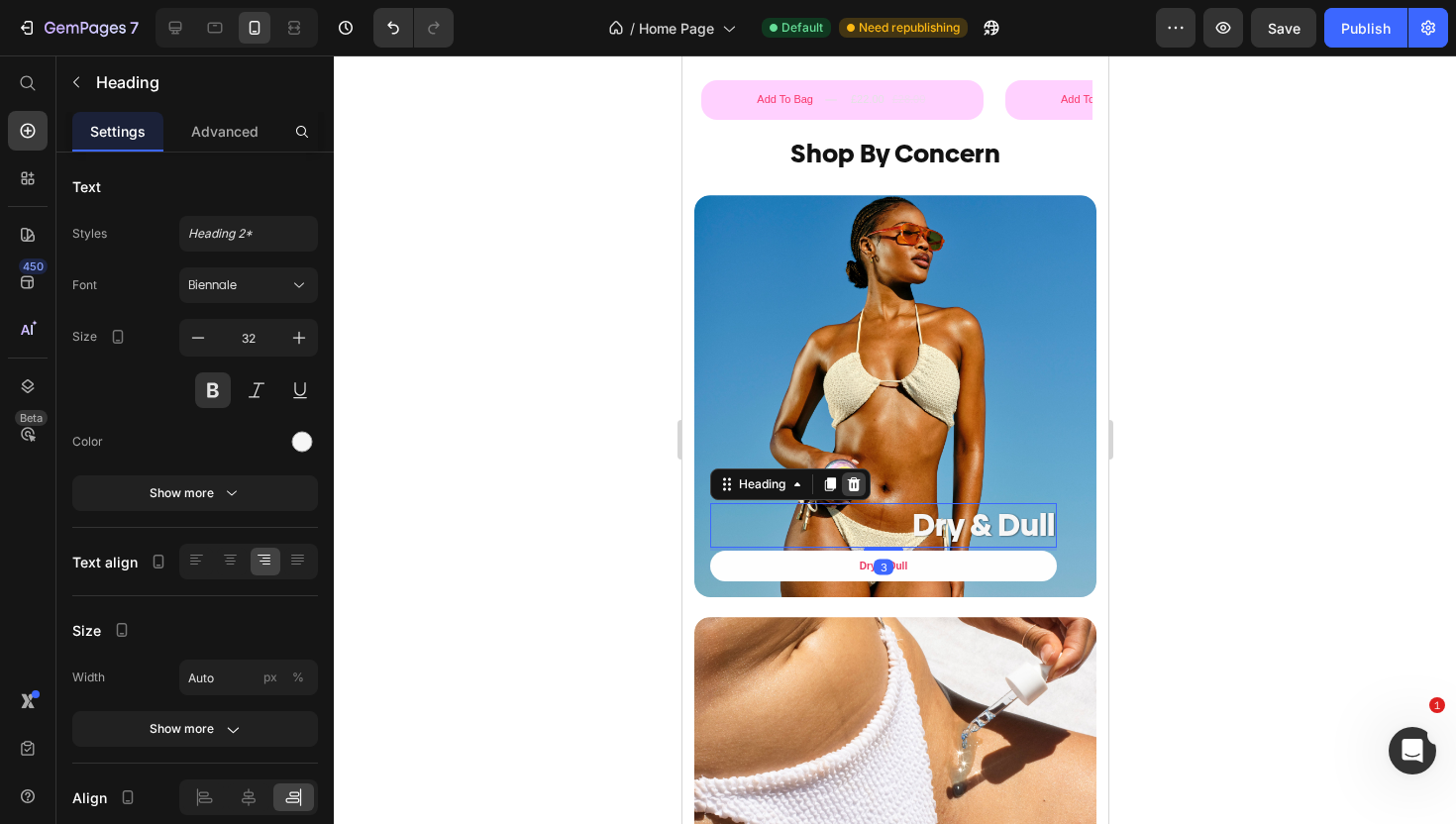 click 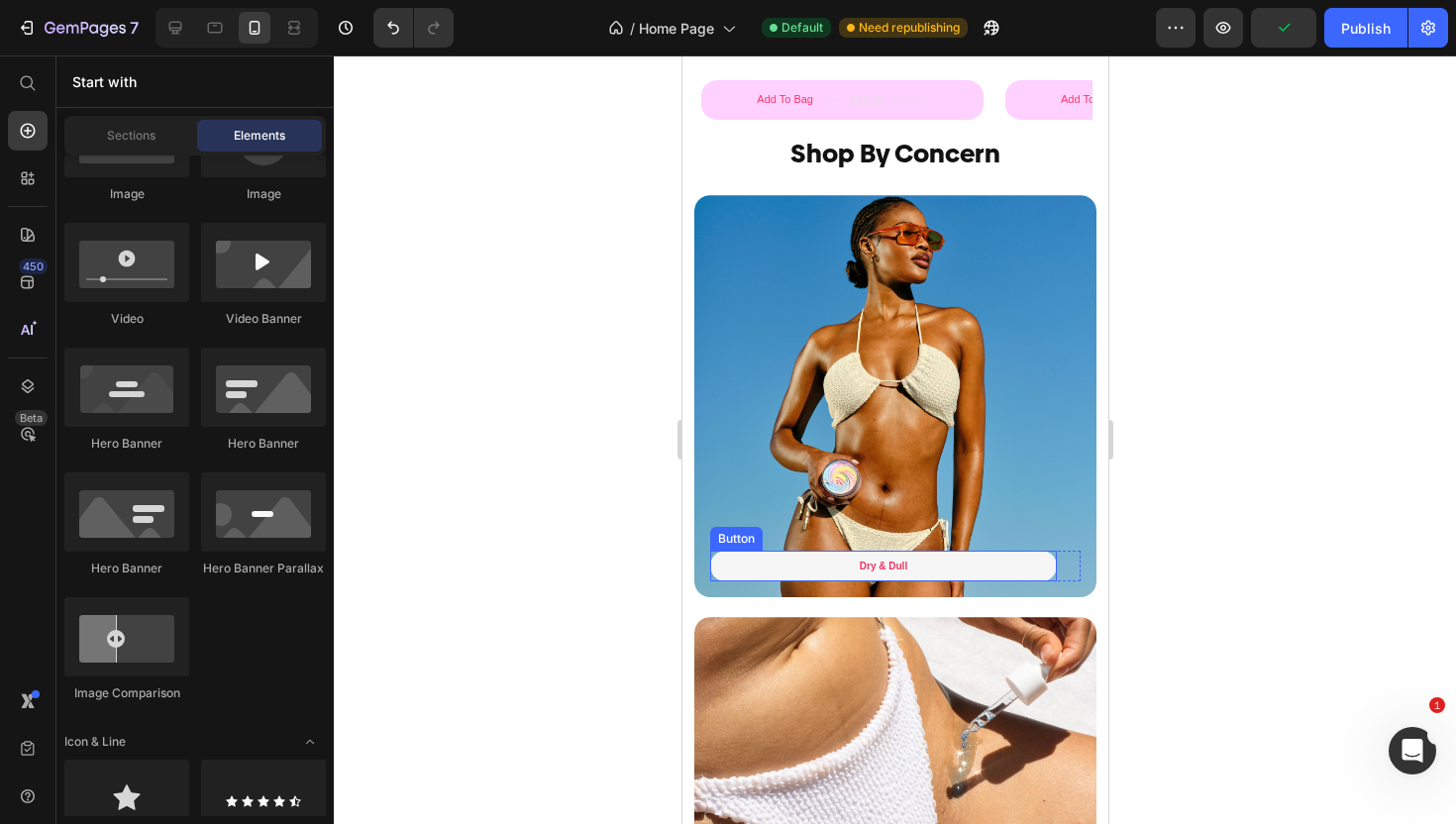 click on "Dry & Dull" at bounding box center [883, 566] 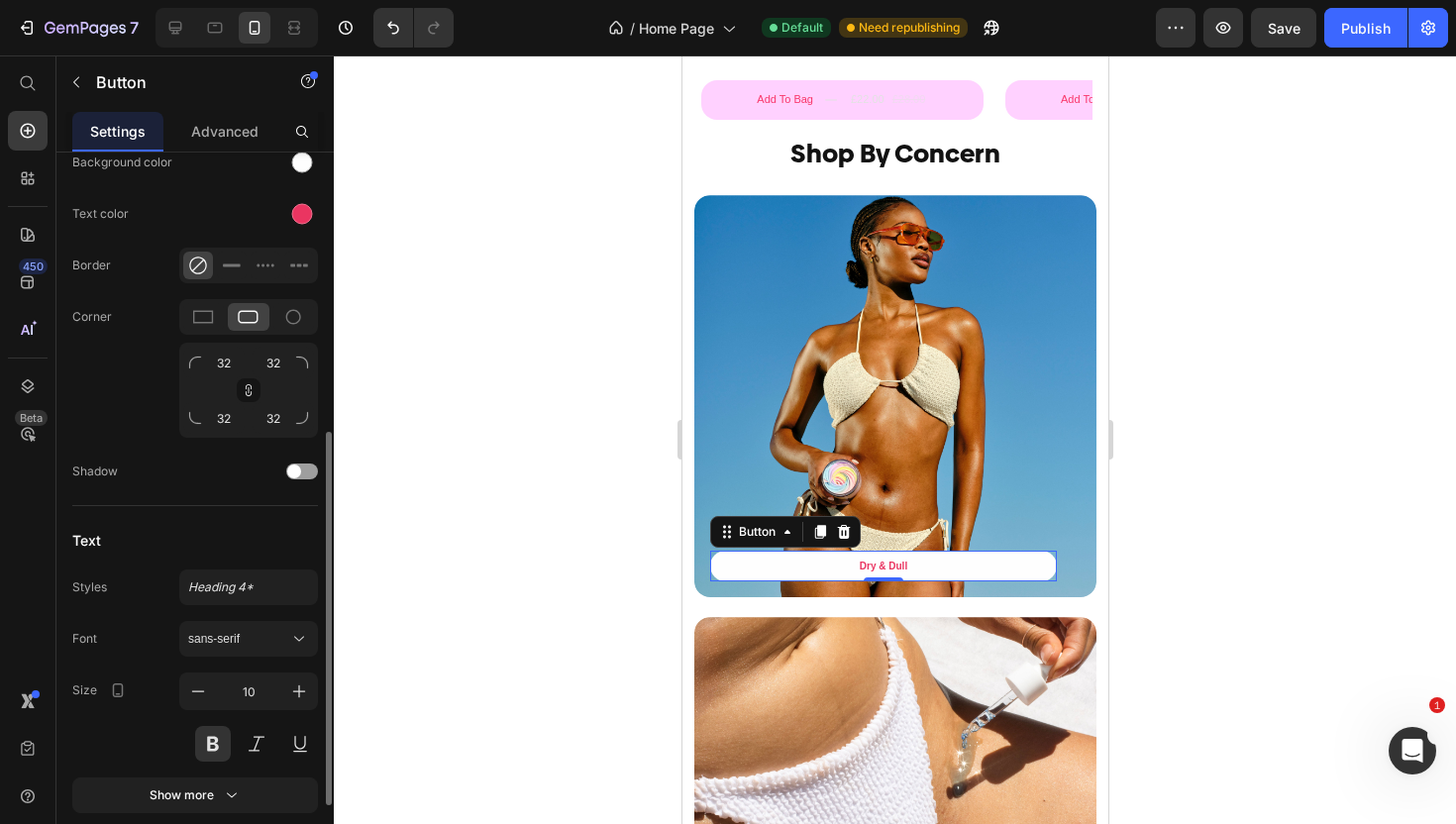 scroll, scrollTop: 613, scrollLeft: 0, axis: vertical 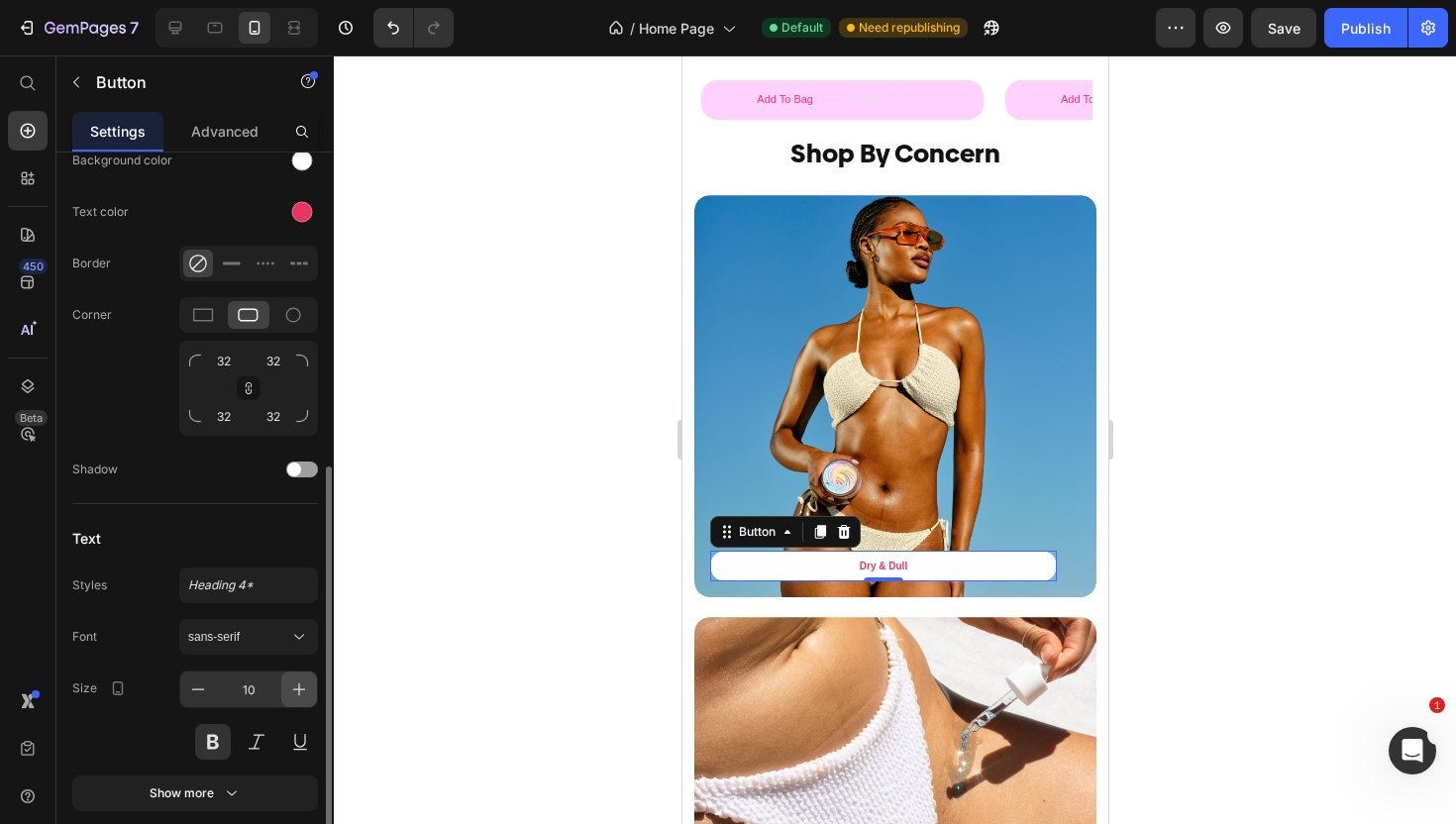 click 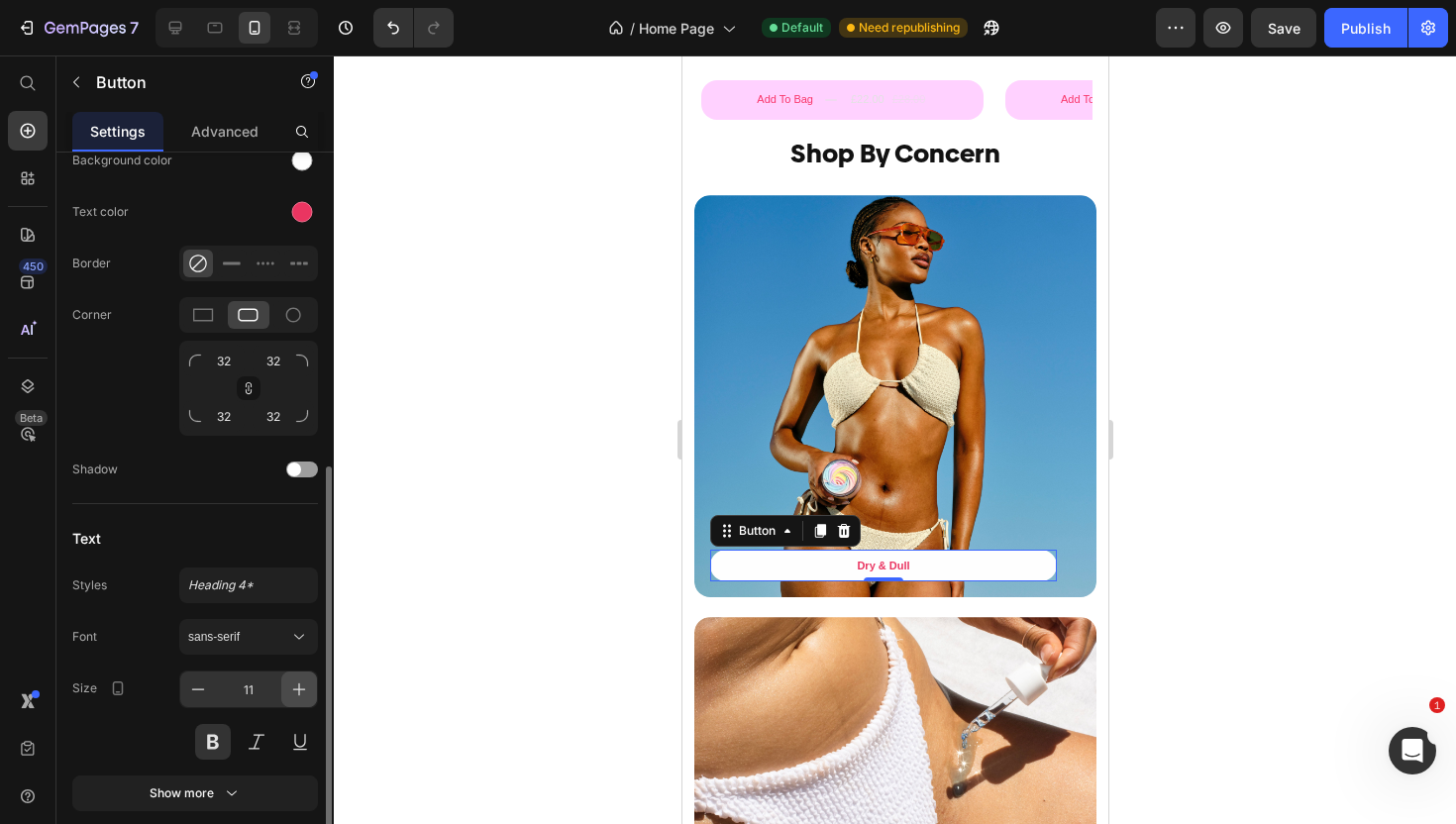 click 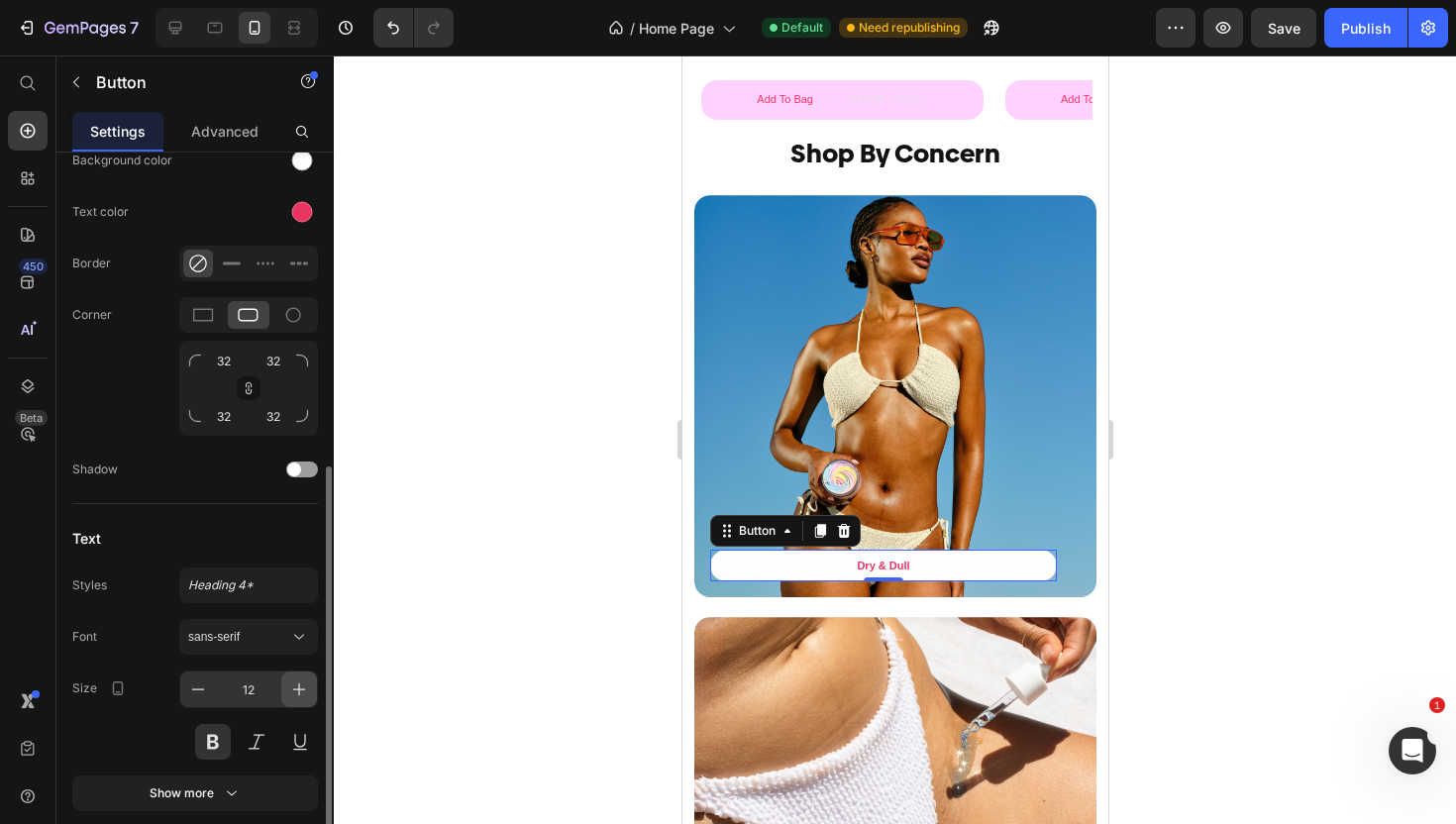 click 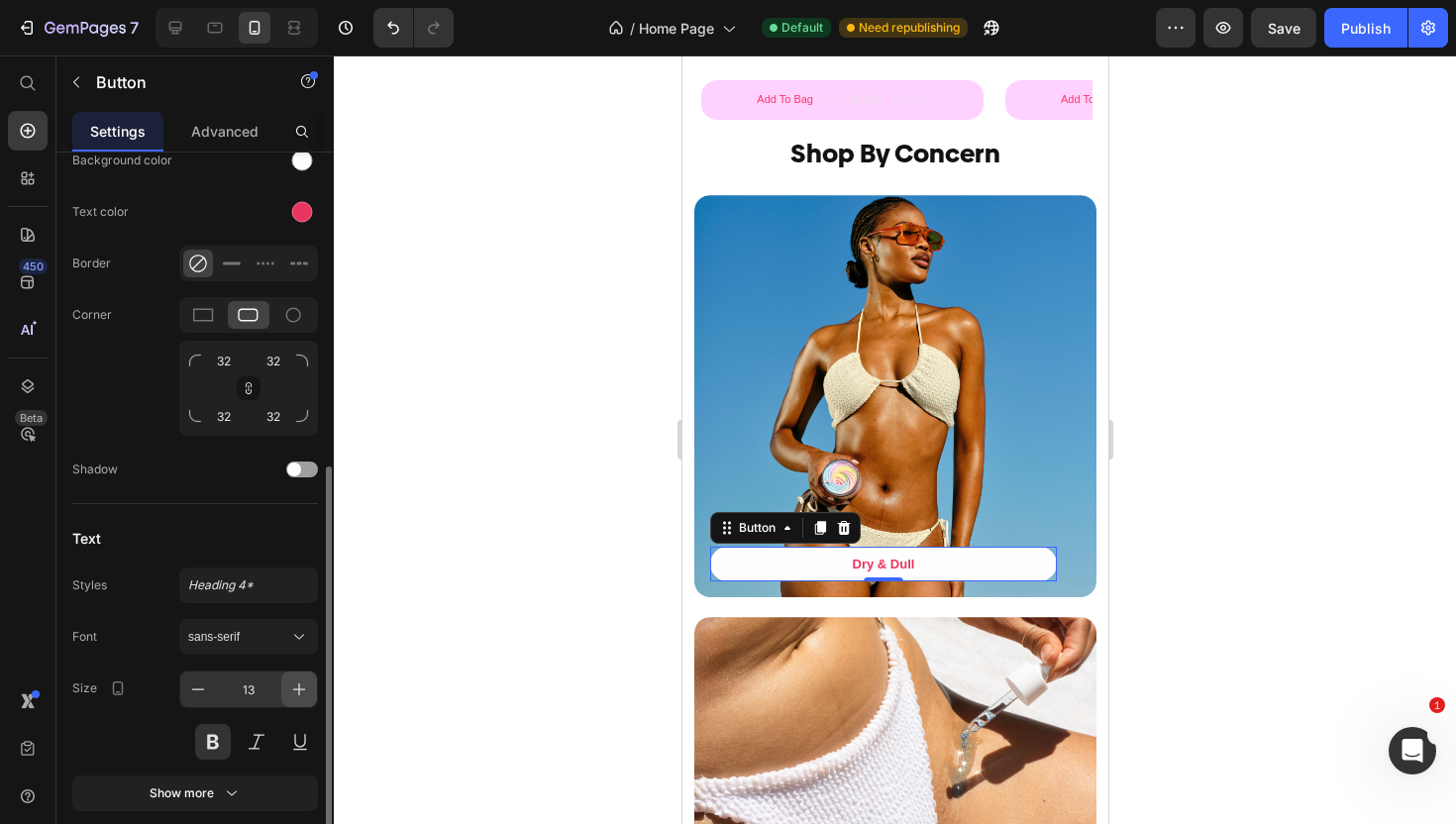 click 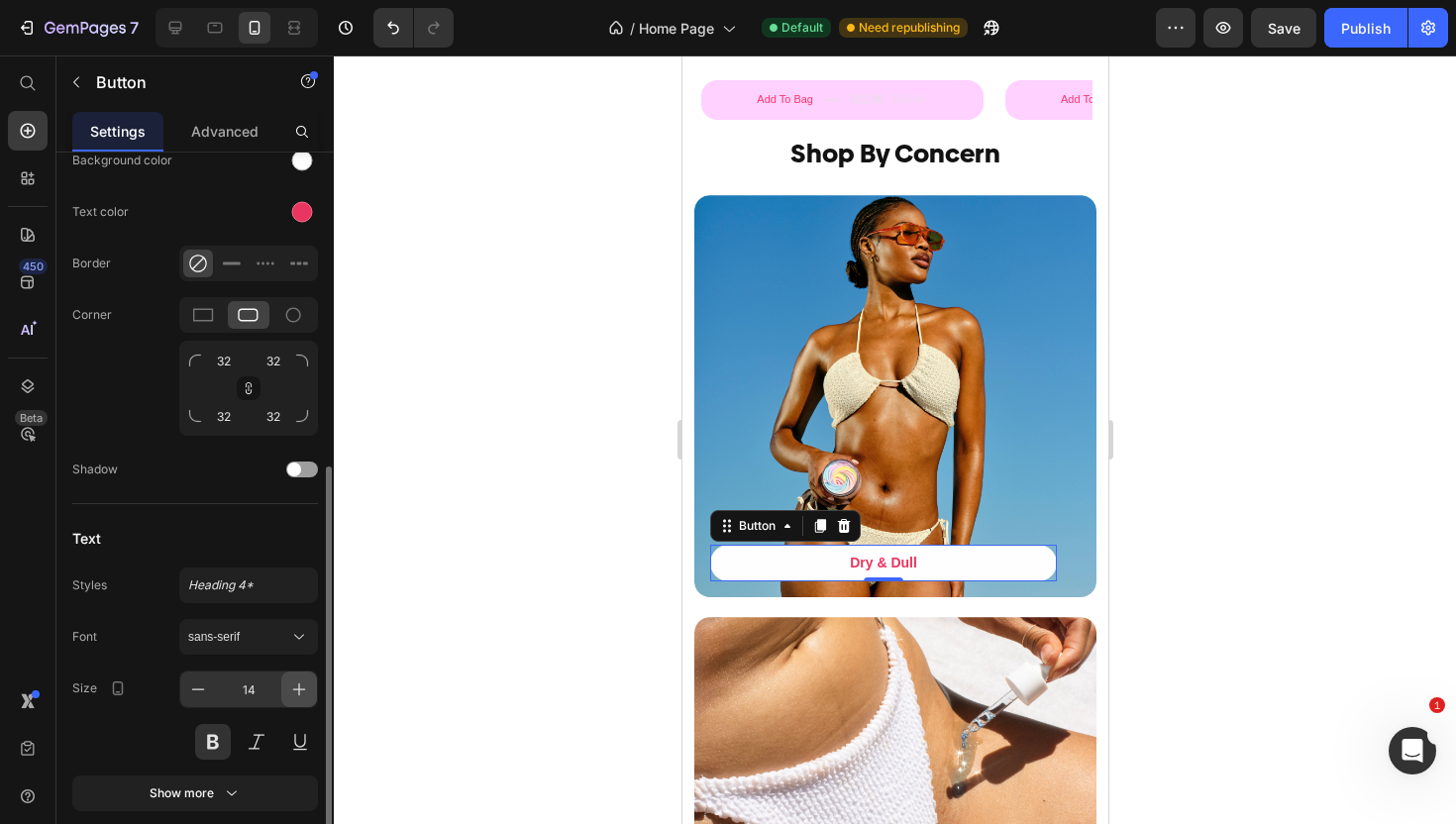 click 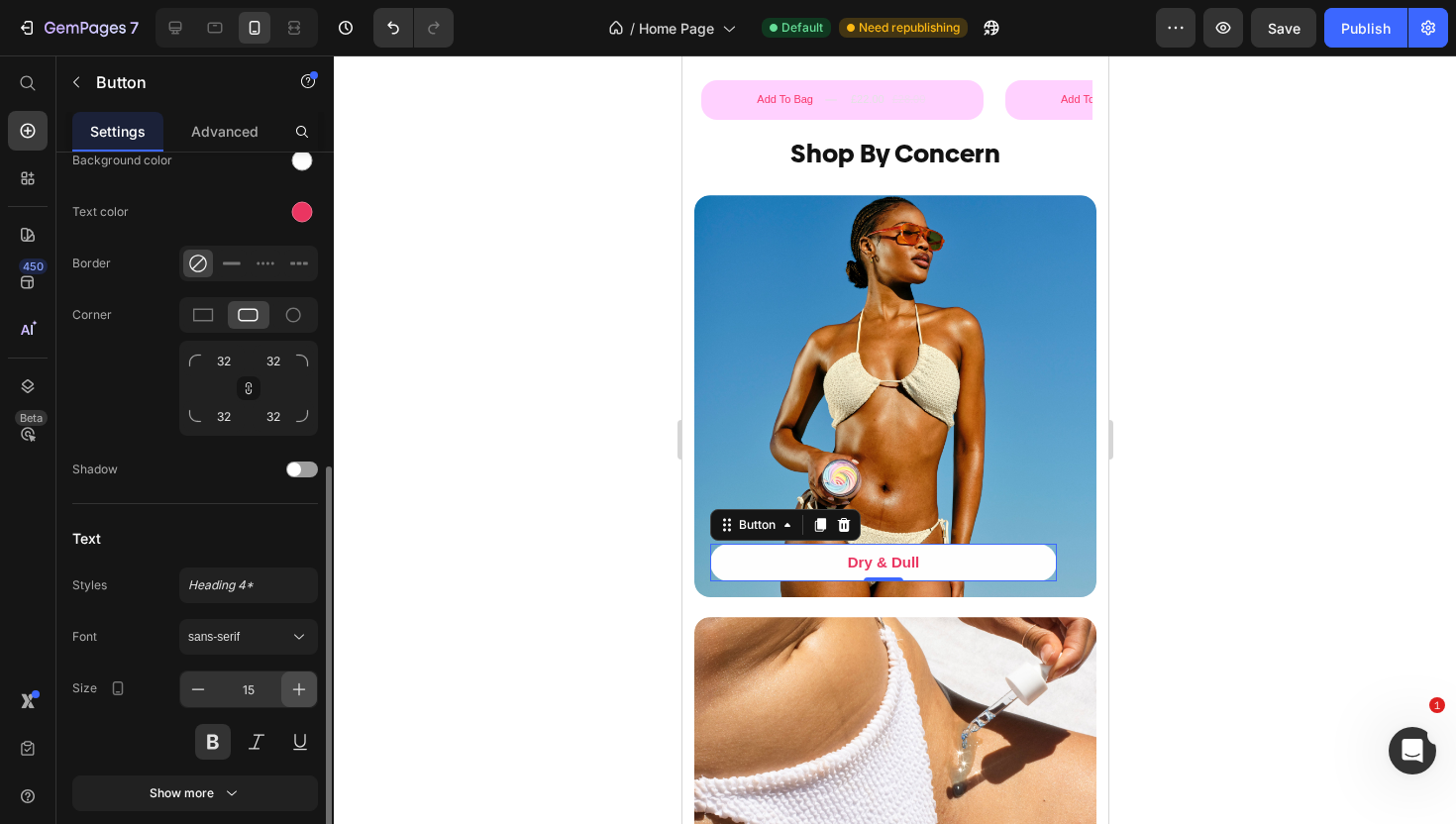 click 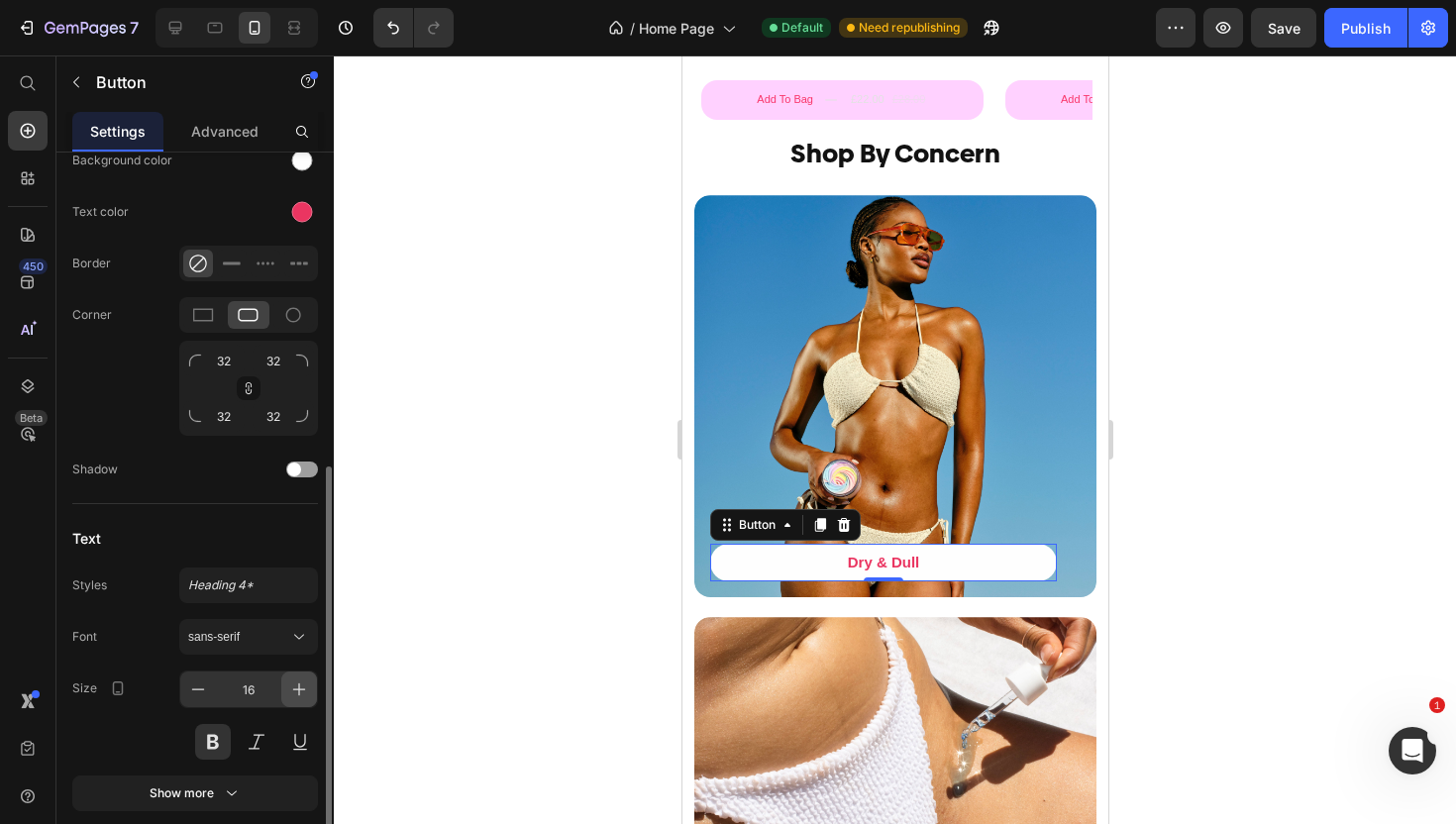 click 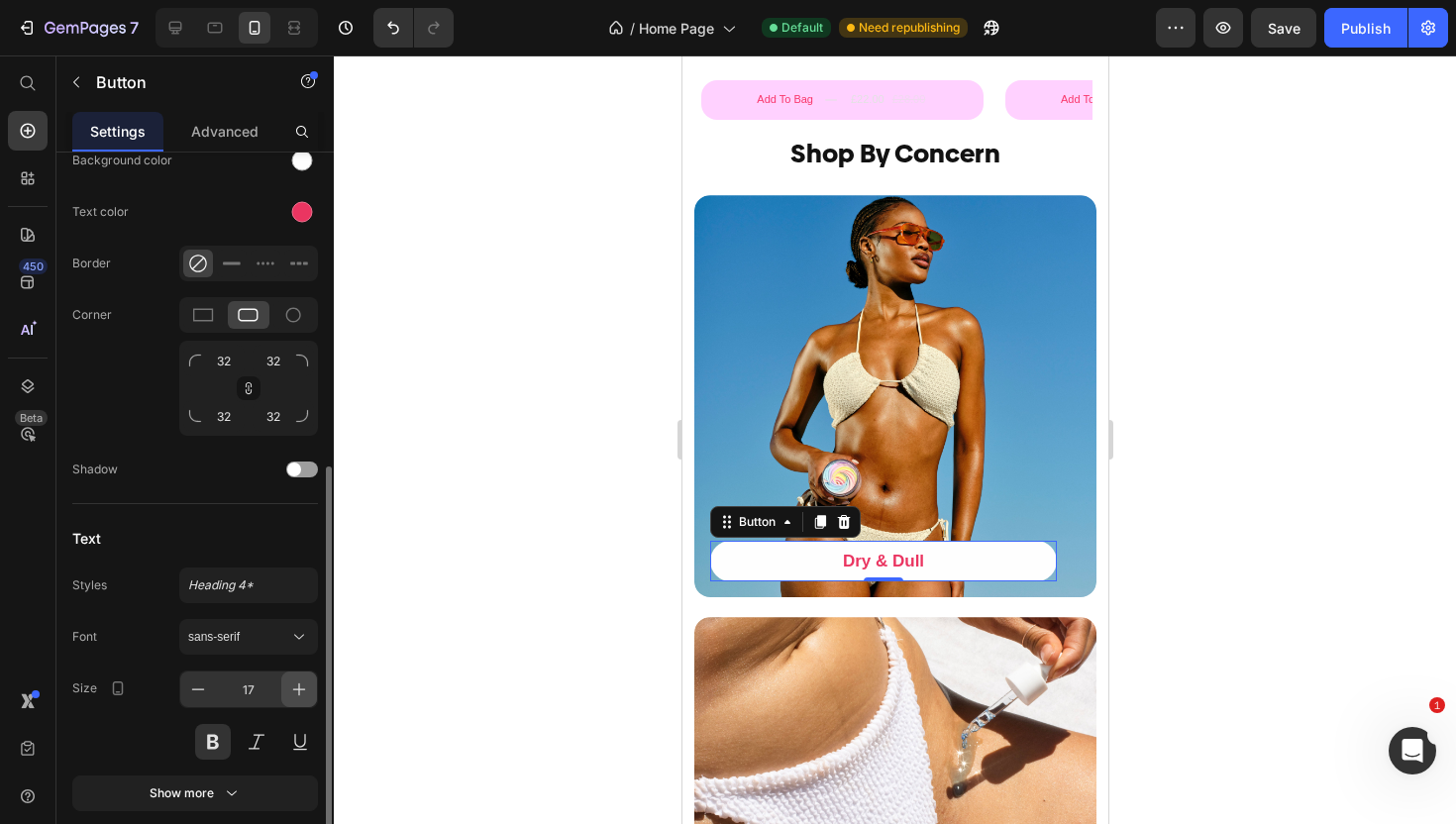 click 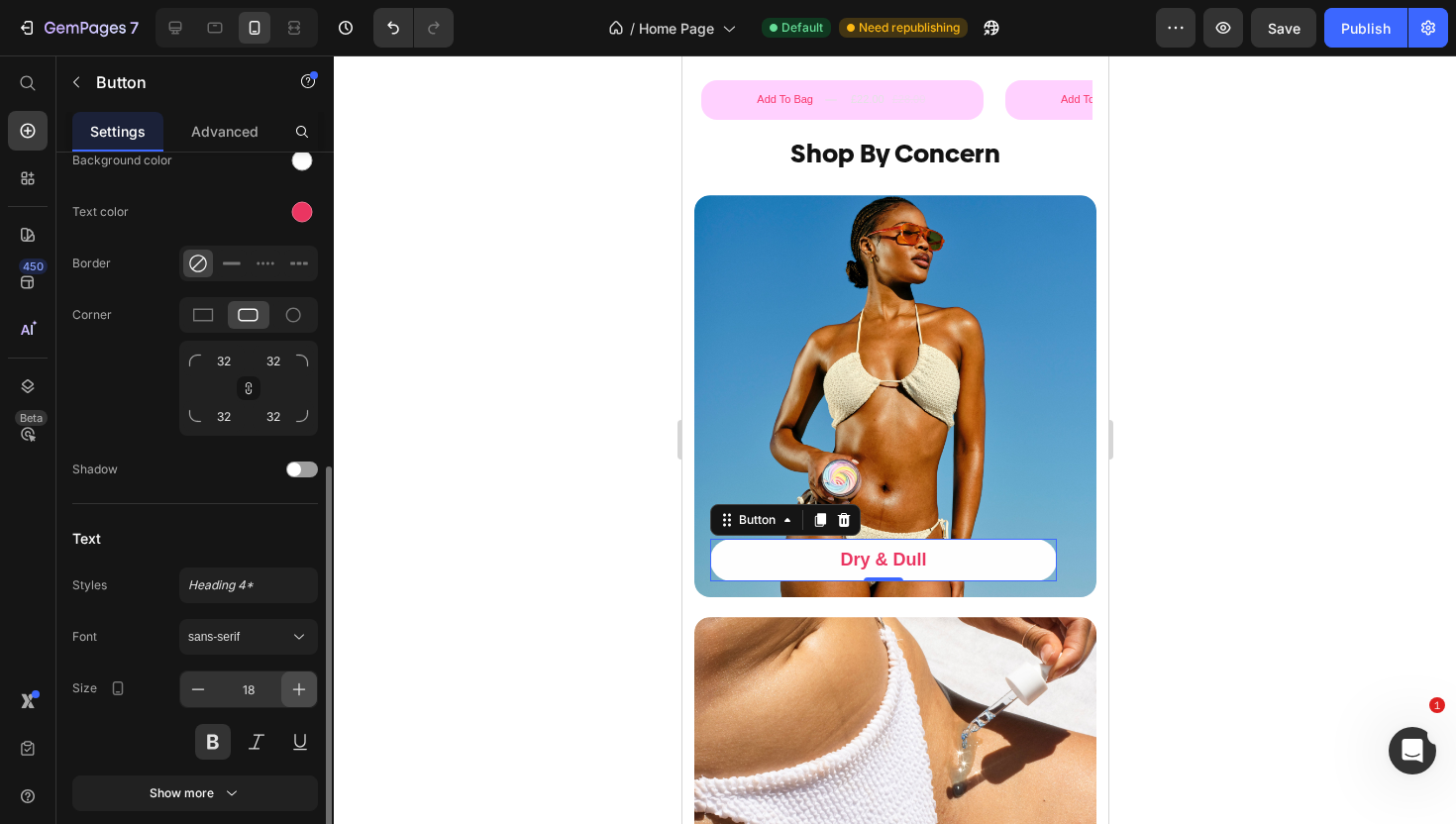 click 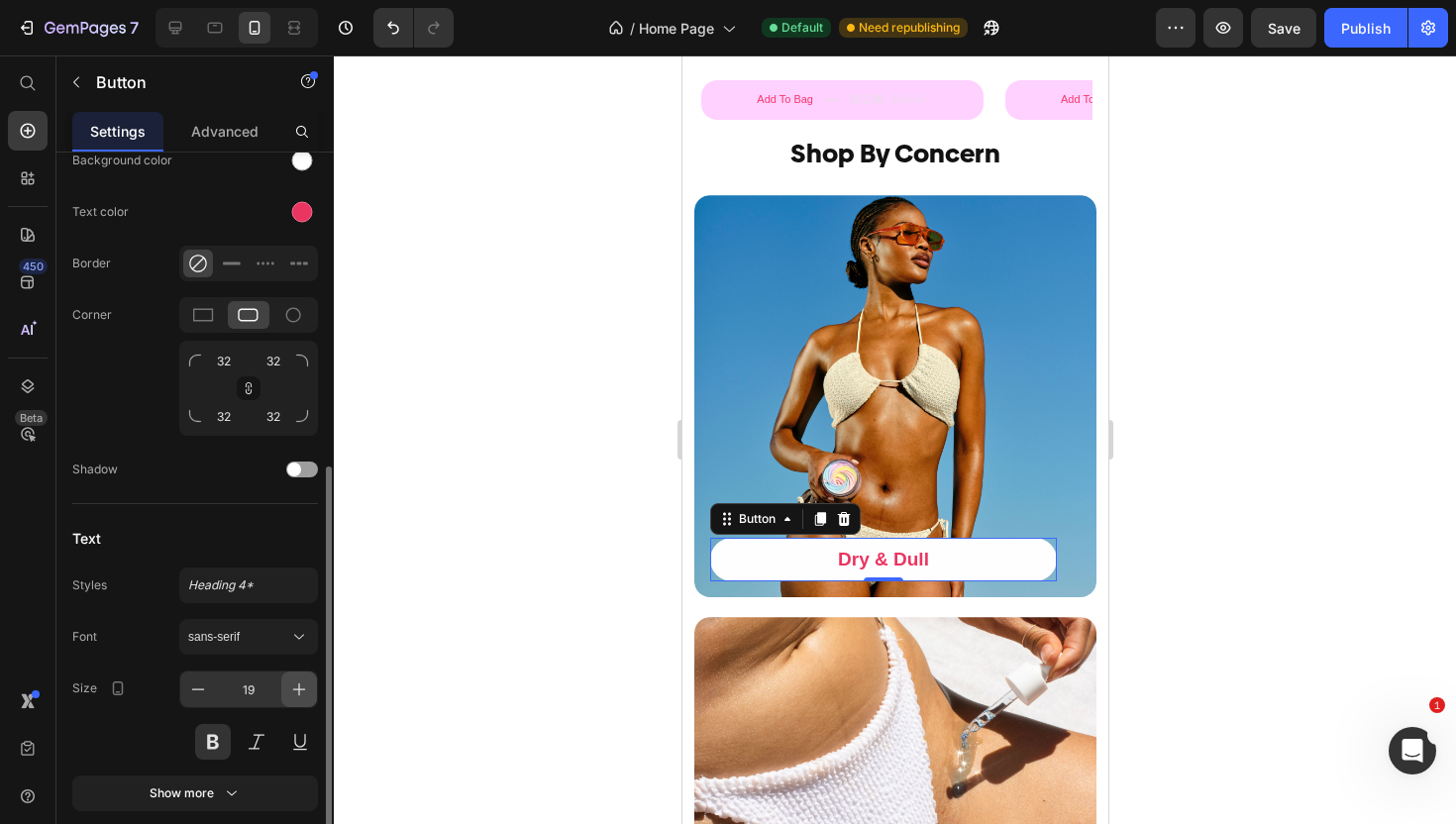 click 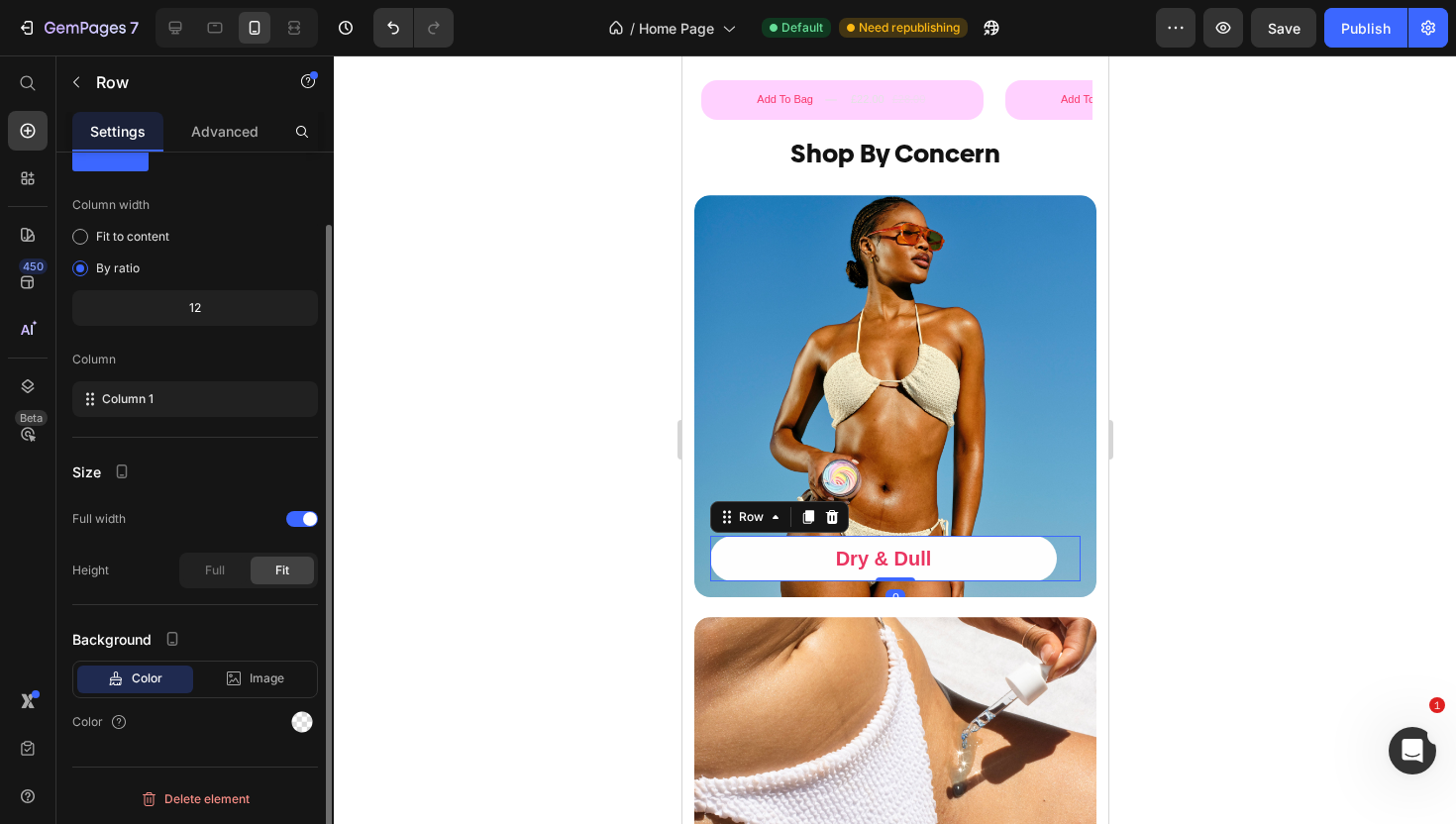 click on "Dry & Dull Button Row   0" at bounding box center (894, 559) 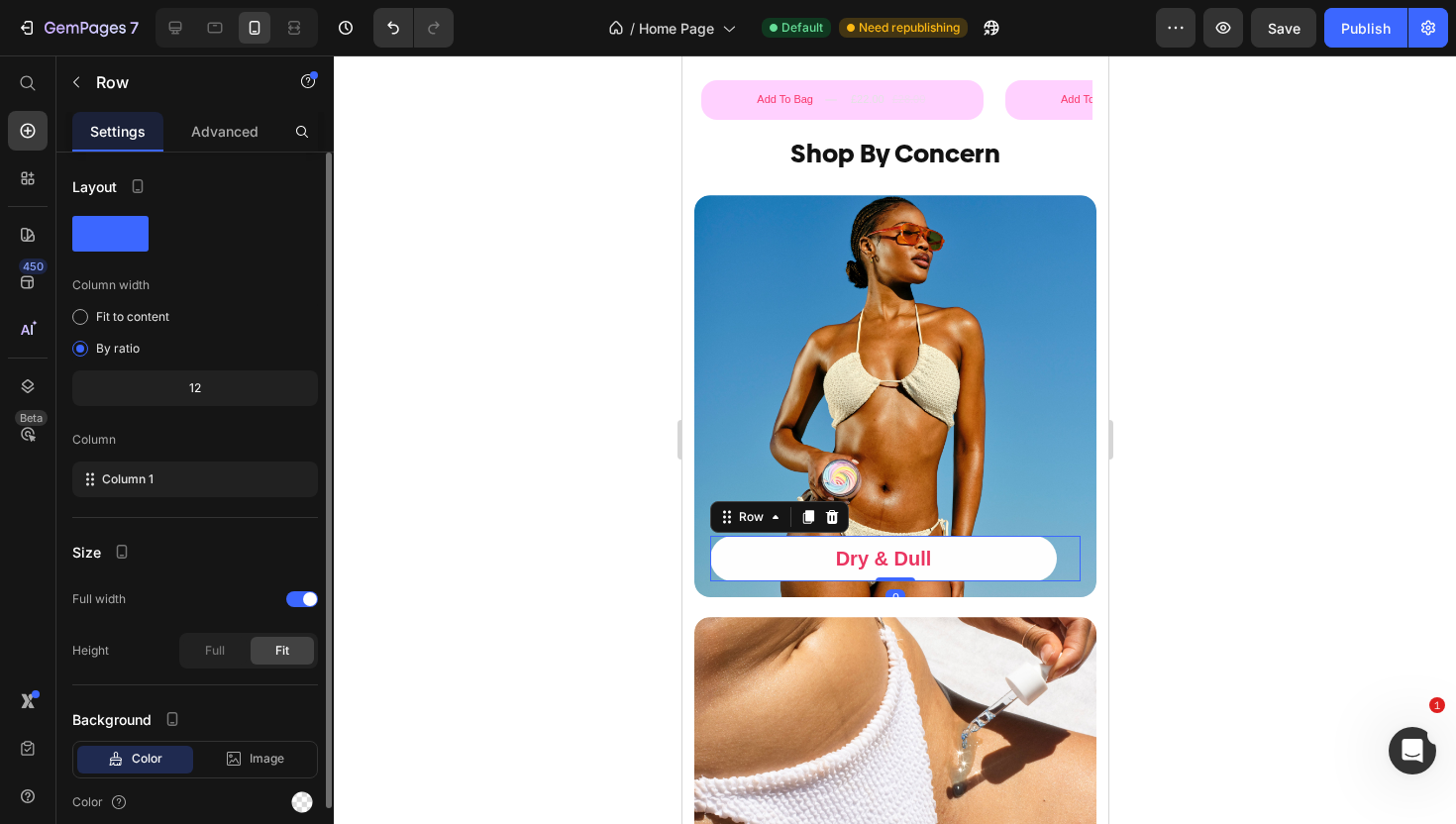 scroll, scrollTop: 80, scrollLeft: 0, axis: vertical 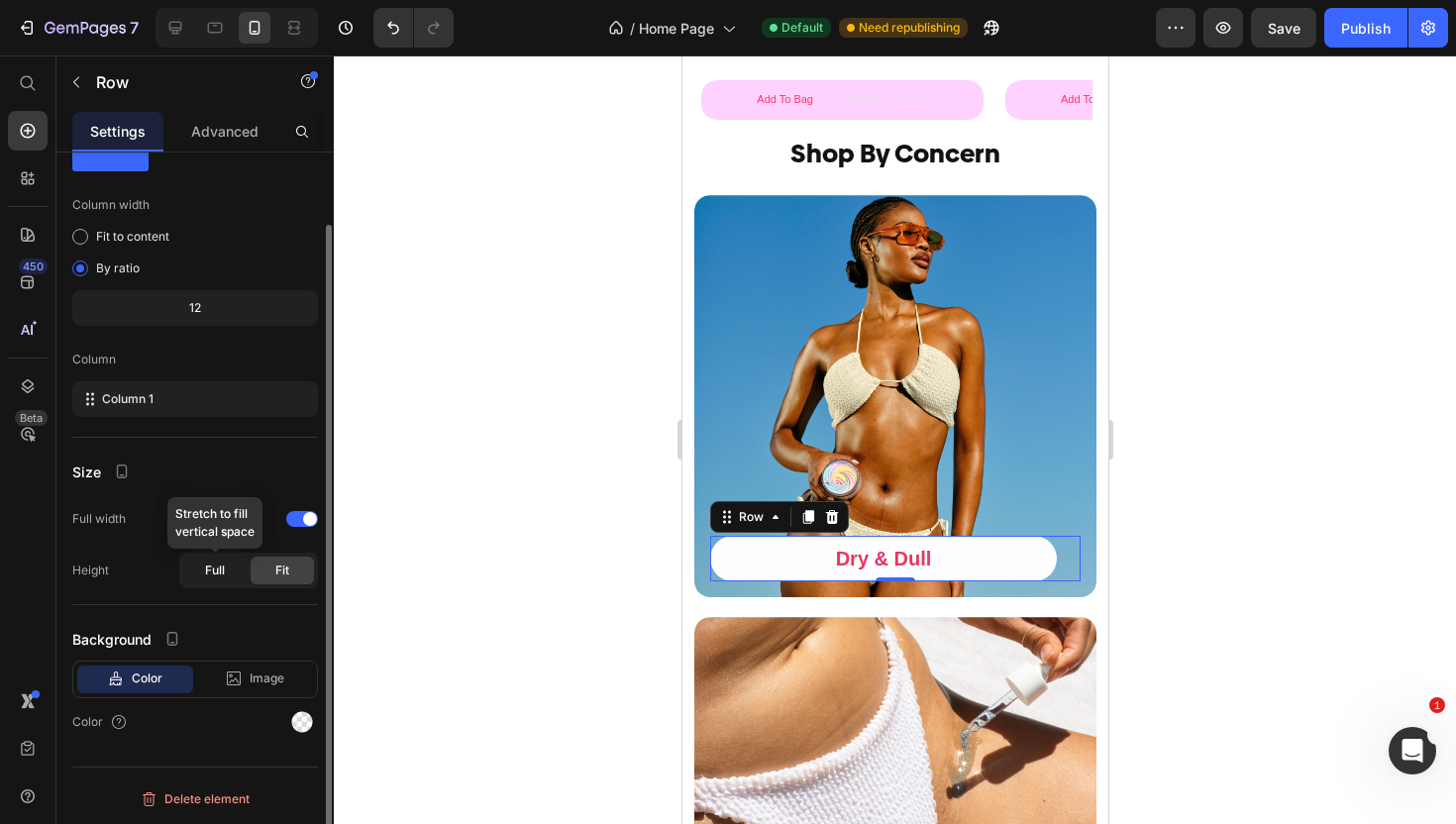 click on "Full" 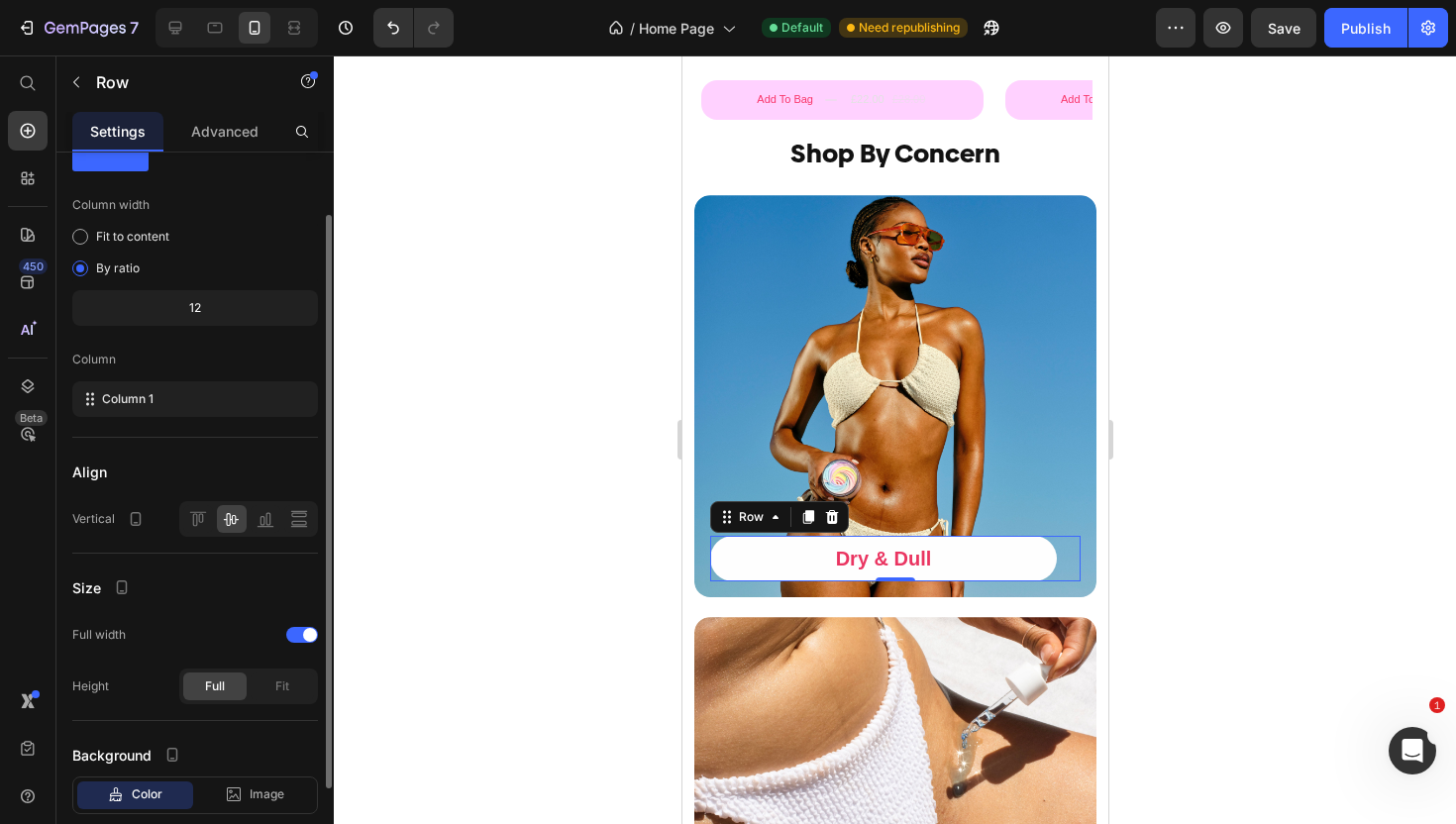 scroll, scrollTop: 0, scrollLeft: 0, axis: both 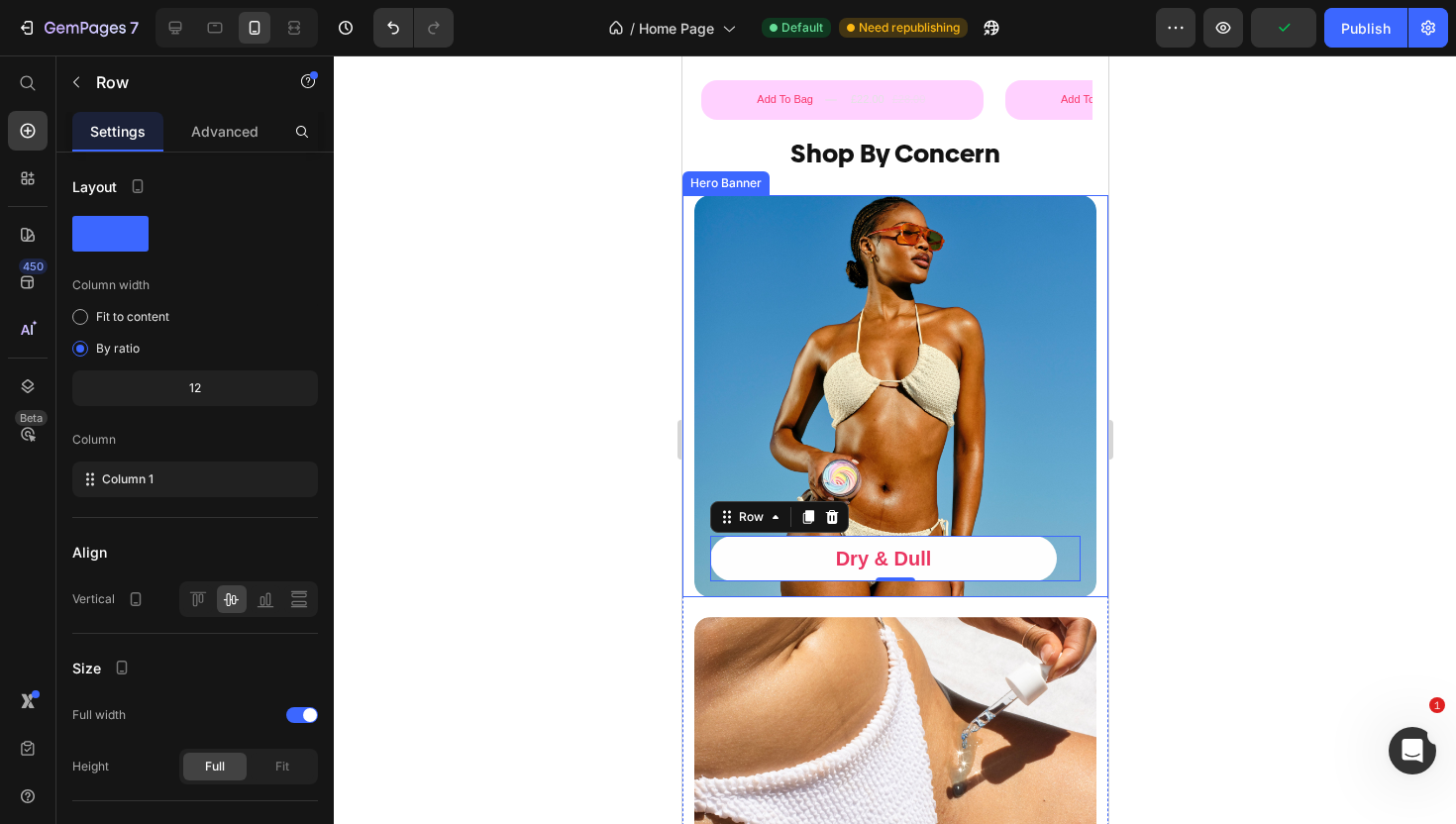 click on "Dry & Dull Button Row   0" at bounding box center (894, 559) 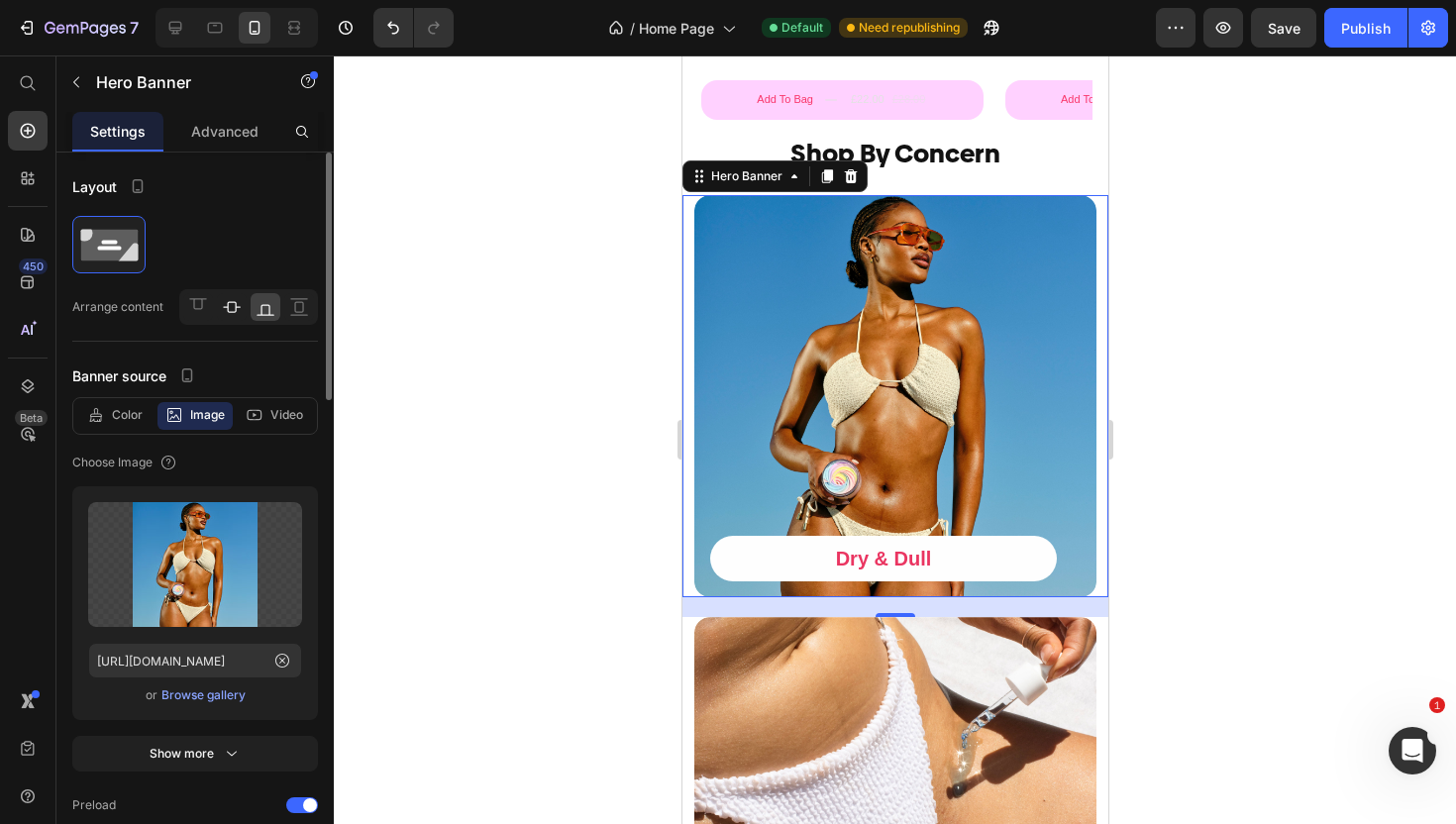 click 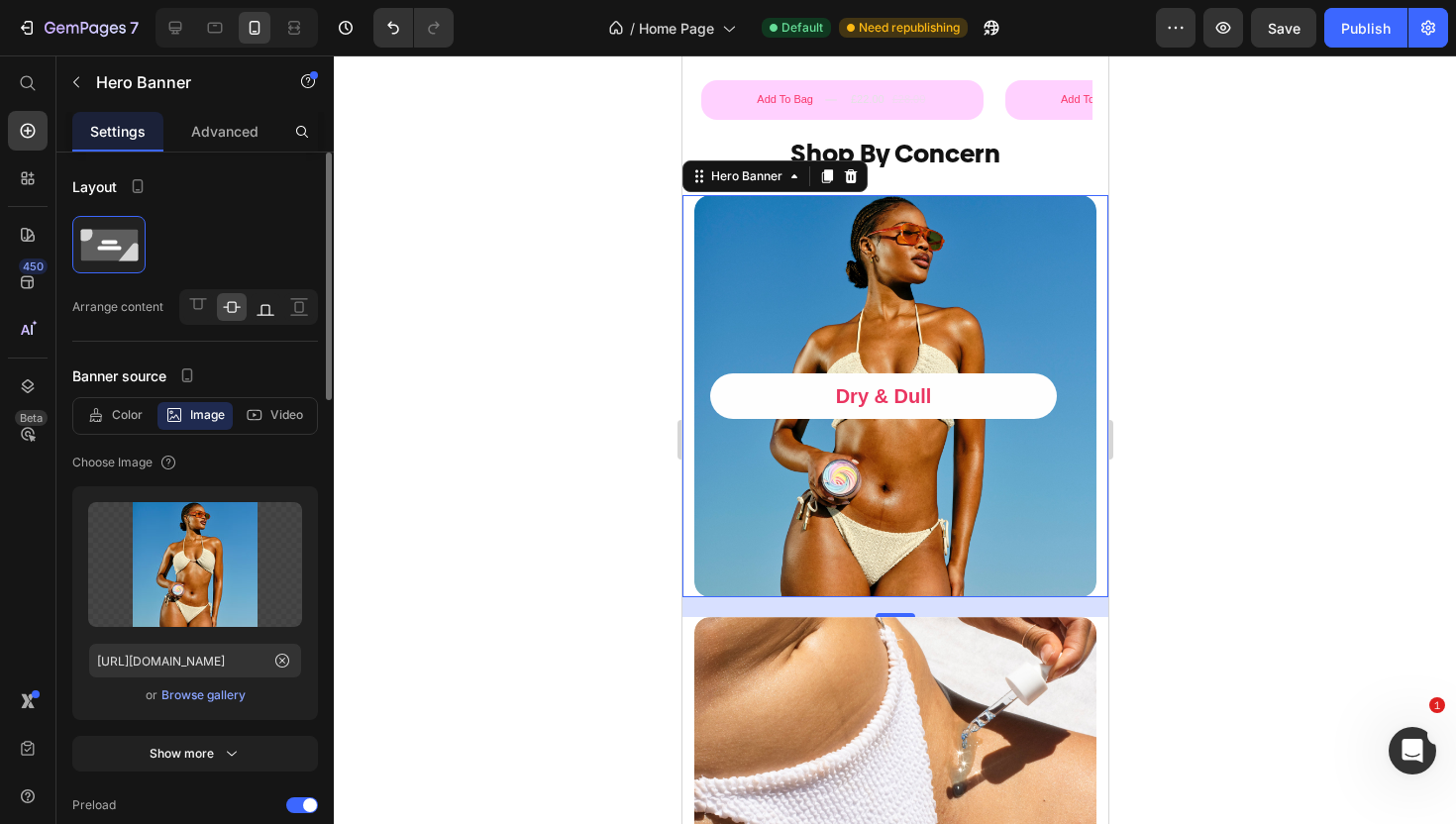 click 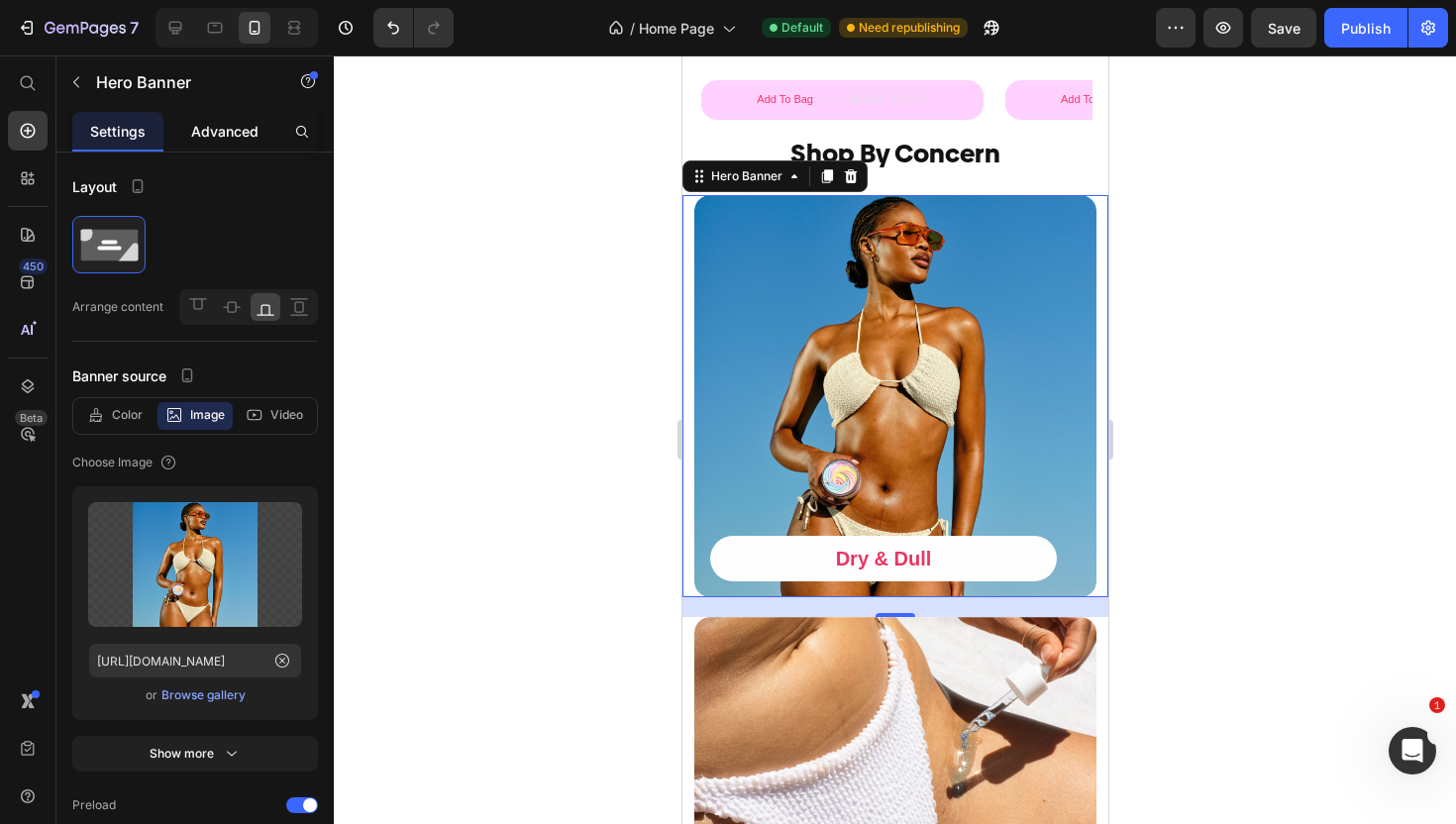 click on "Advanced" at bounding box center (225, 131) 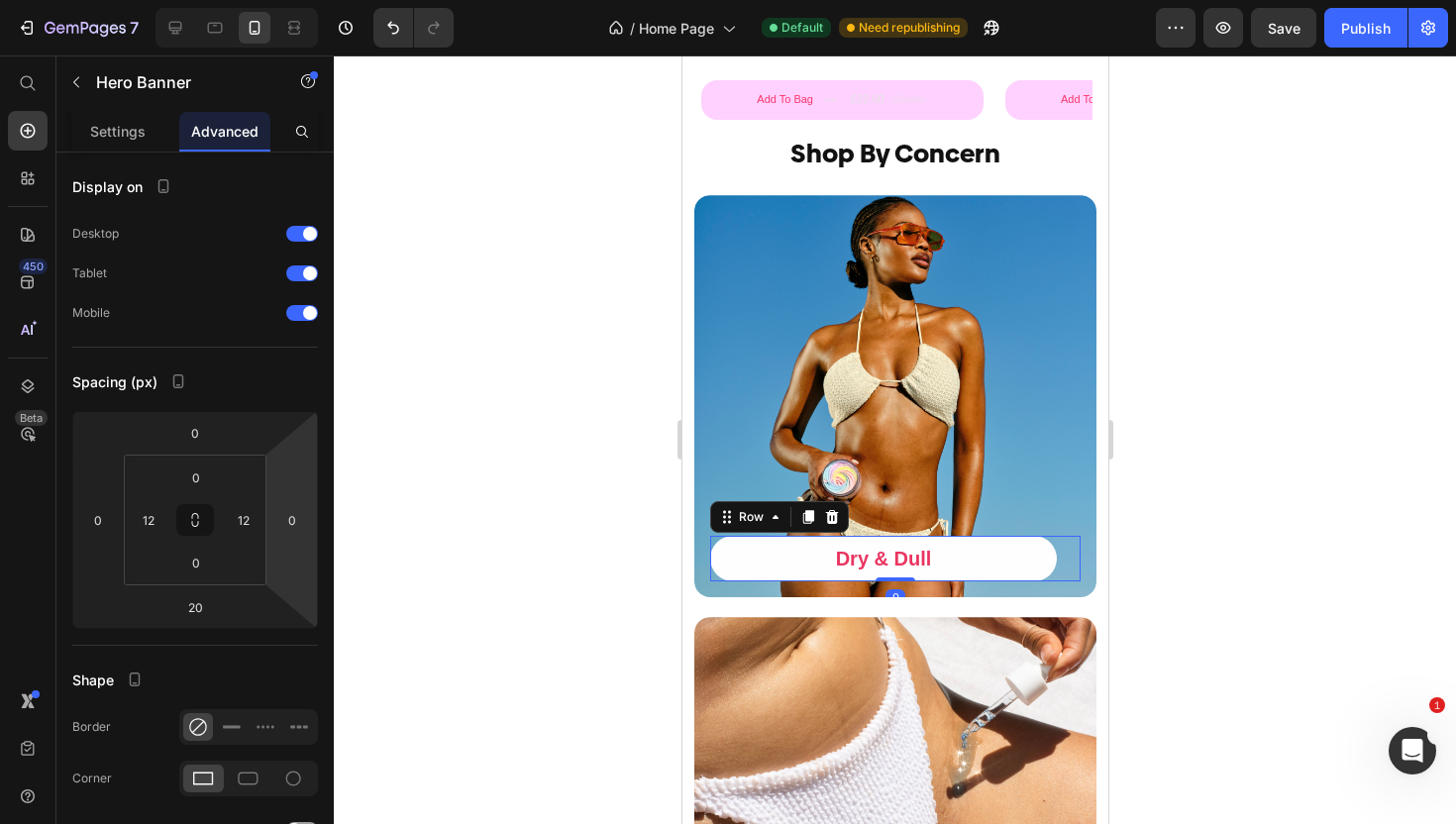 click on "Dry & Dull Button Row   0" at bounding box center [894, 559] 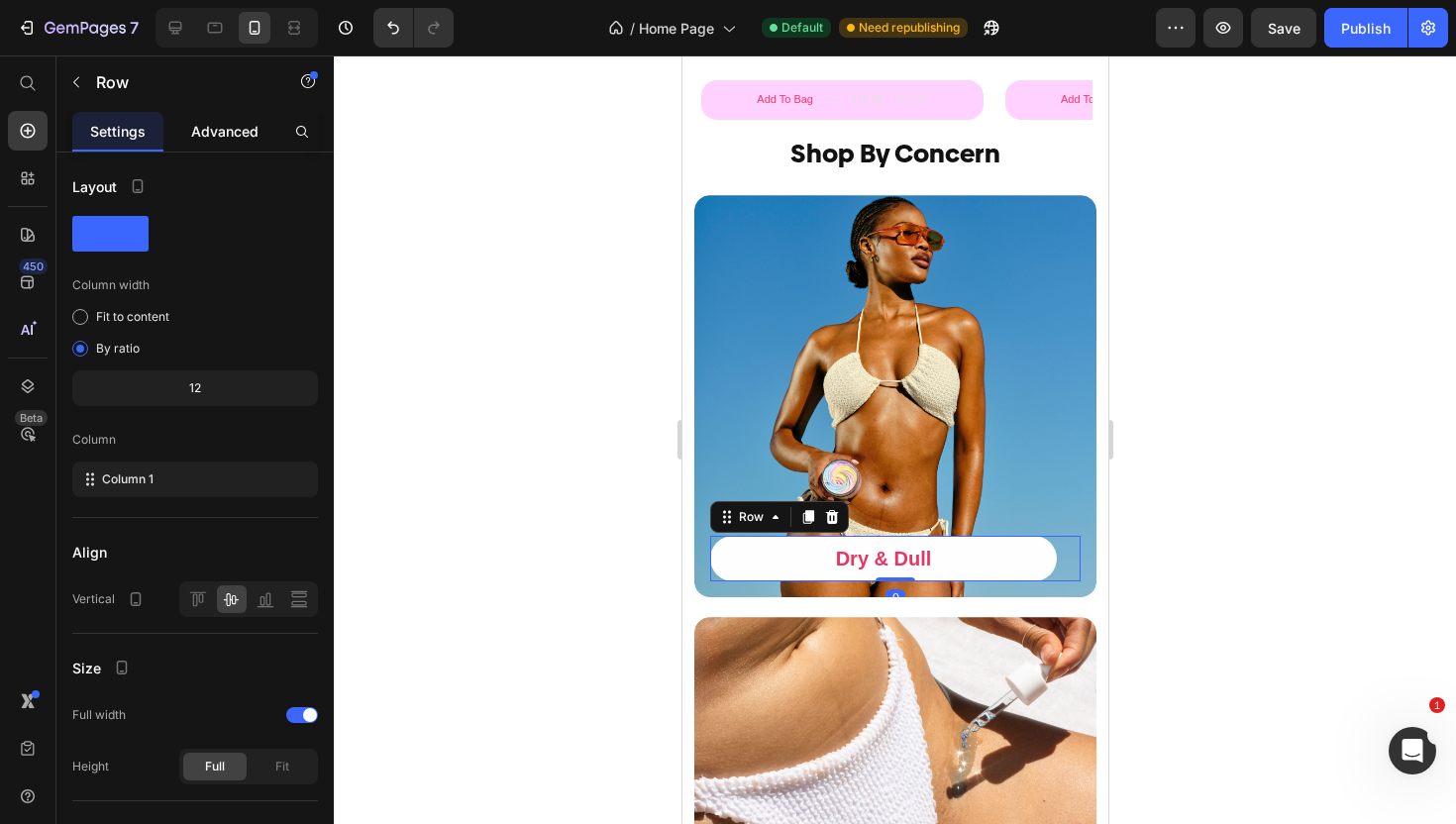 click on "Advanced" at bounding box center [225, 131] 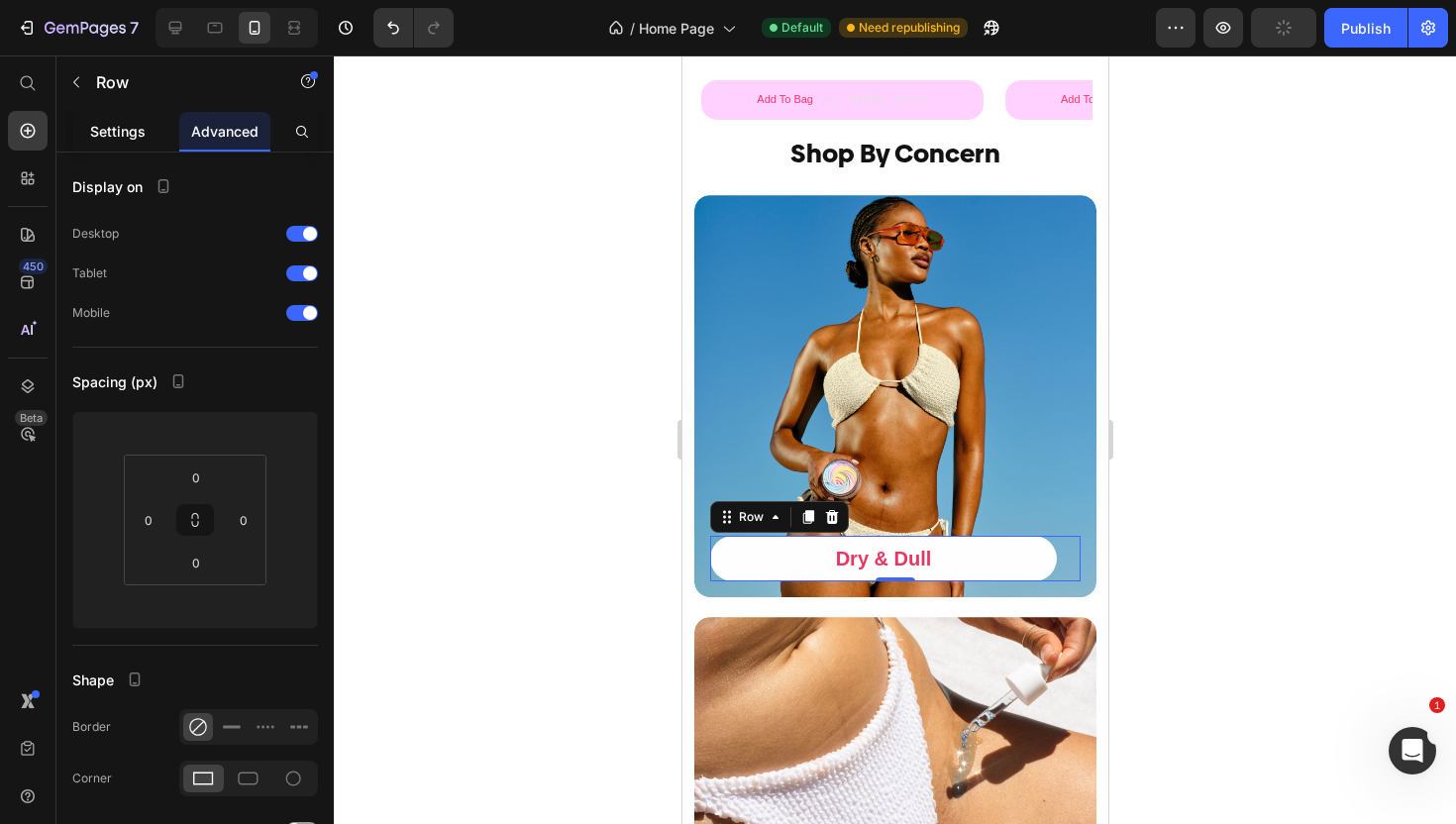 click on "Settings" at bounding box center (118, 131) 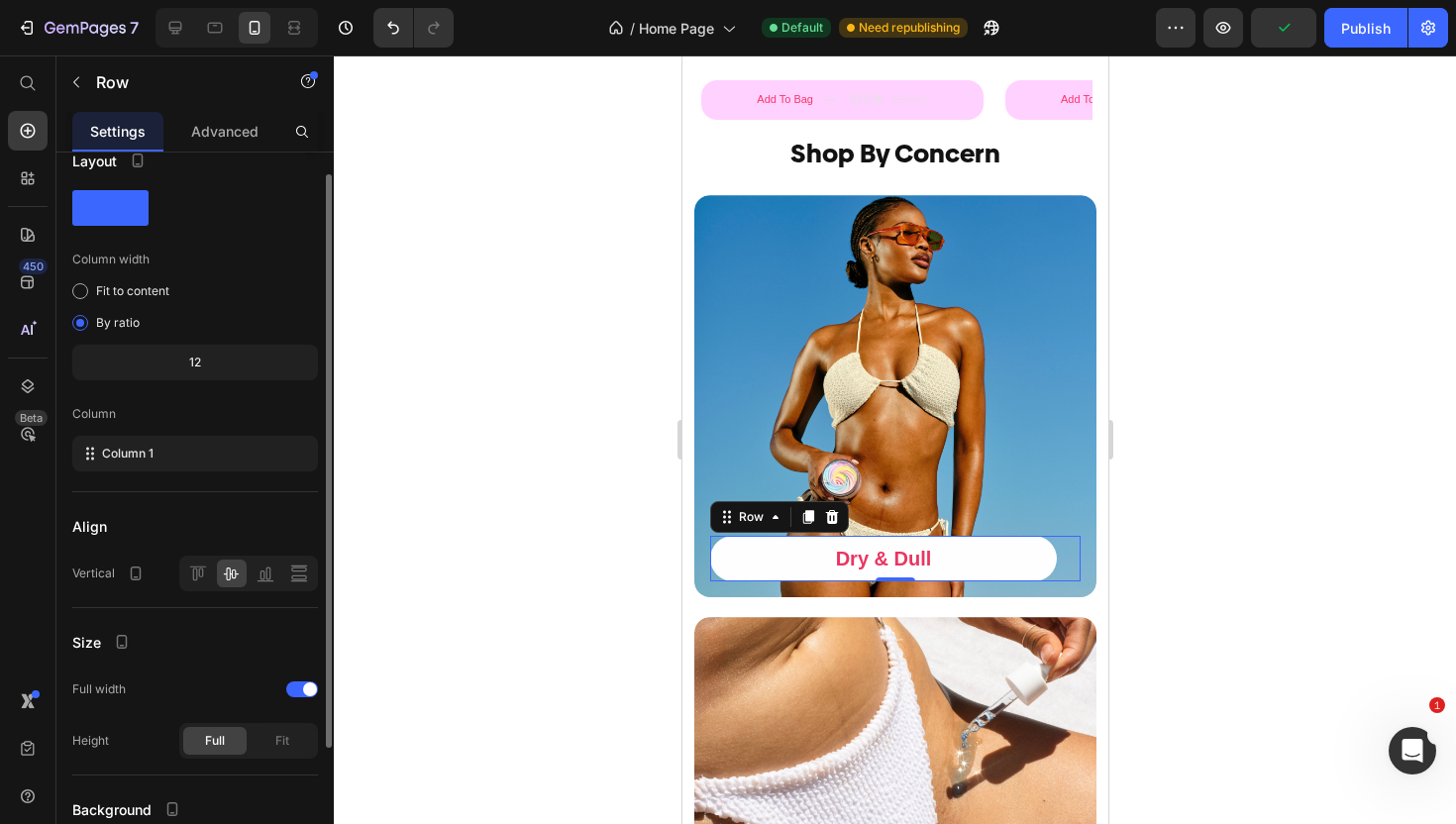 scroll, scrollTop: 196, scrollLeft: 0, axis: vertical 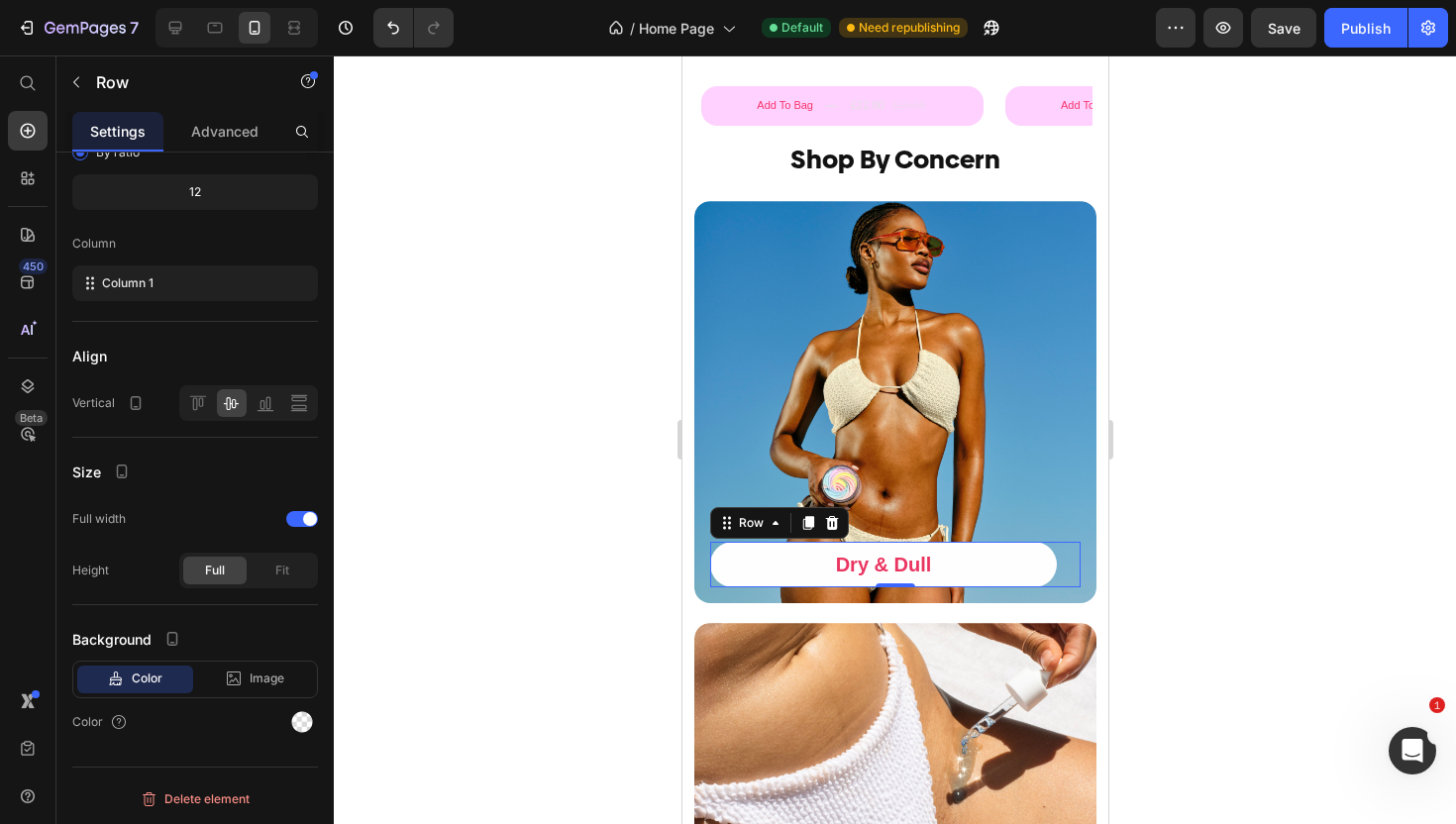 click 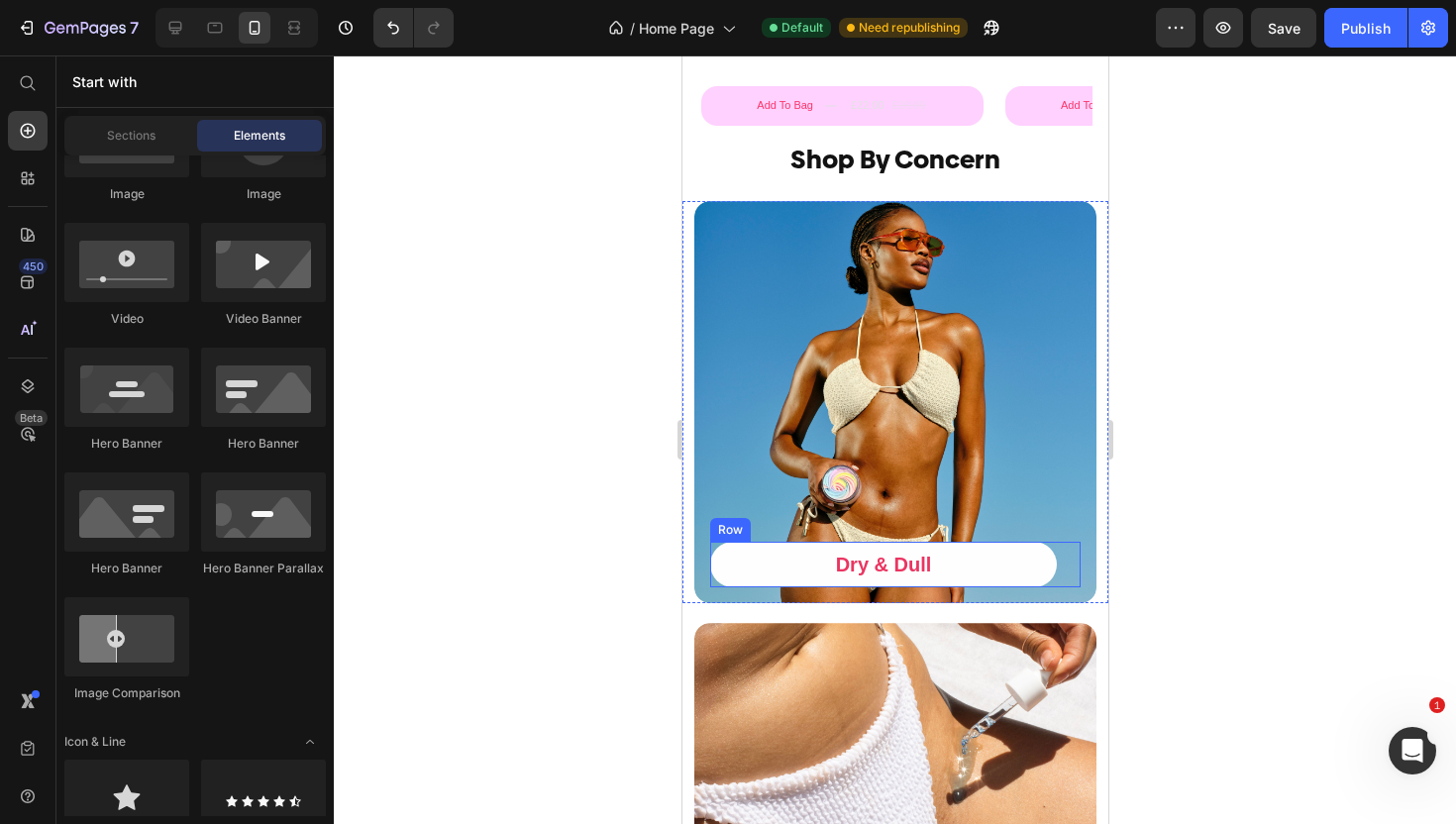 click on "Dry & Dull Button Row" at bounding box center (894, 565) 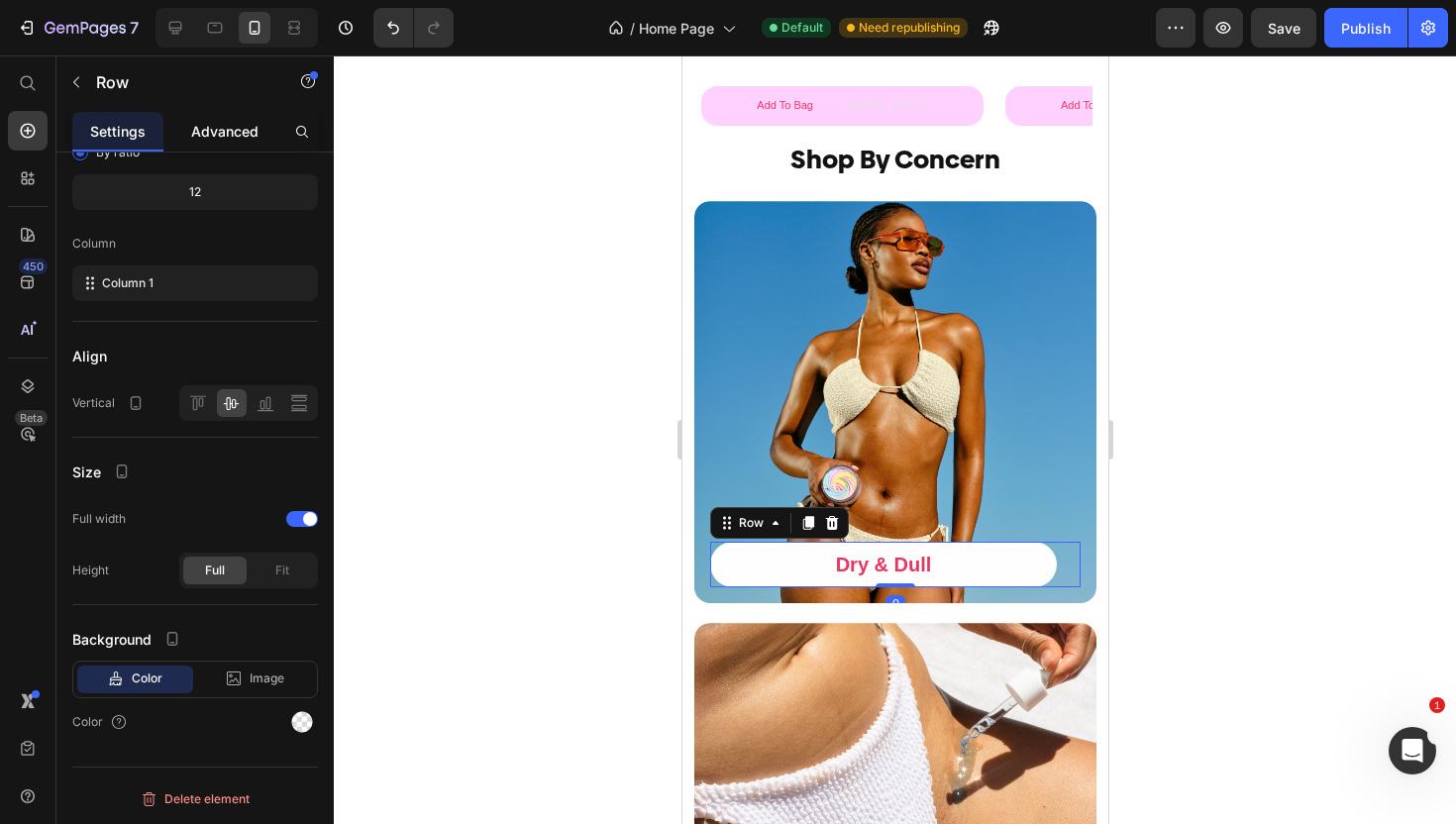 click on "Advanced" at bounding box center (225, 131) 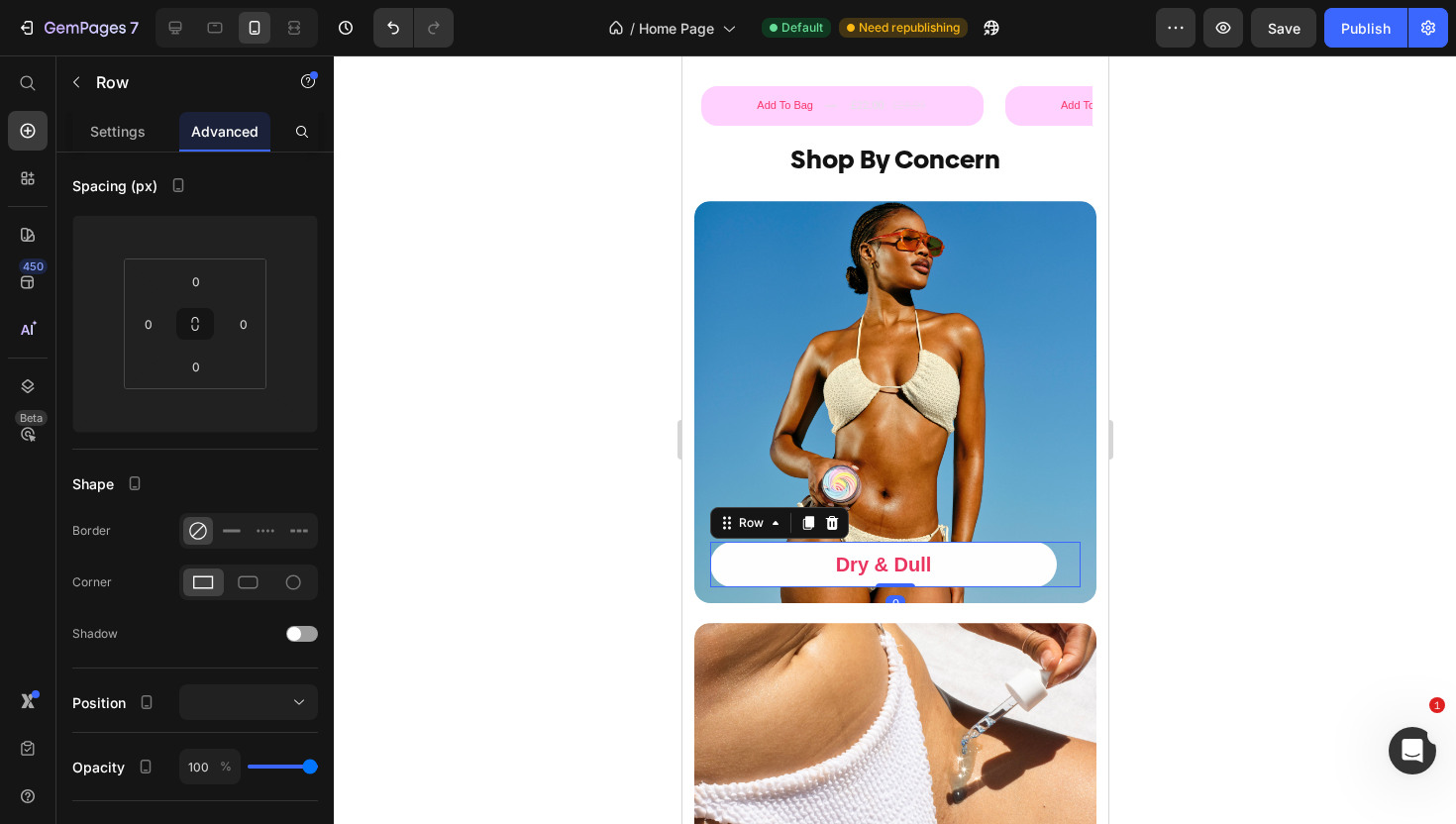 scroll, scrollTop: 0, scrollLeft: 0, axis: both 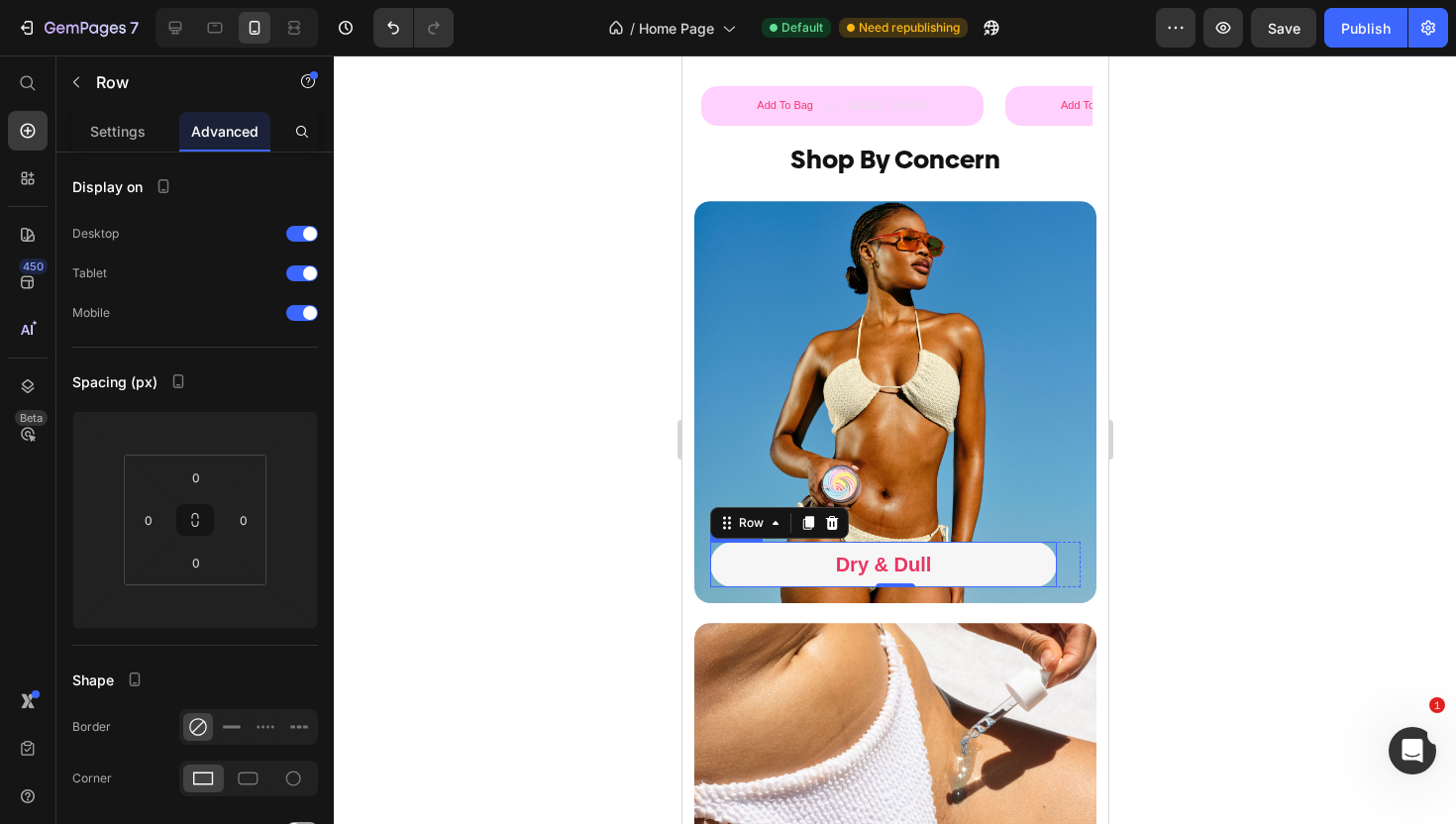 click on "Dry & Dull" at bounding box center (883, 565) 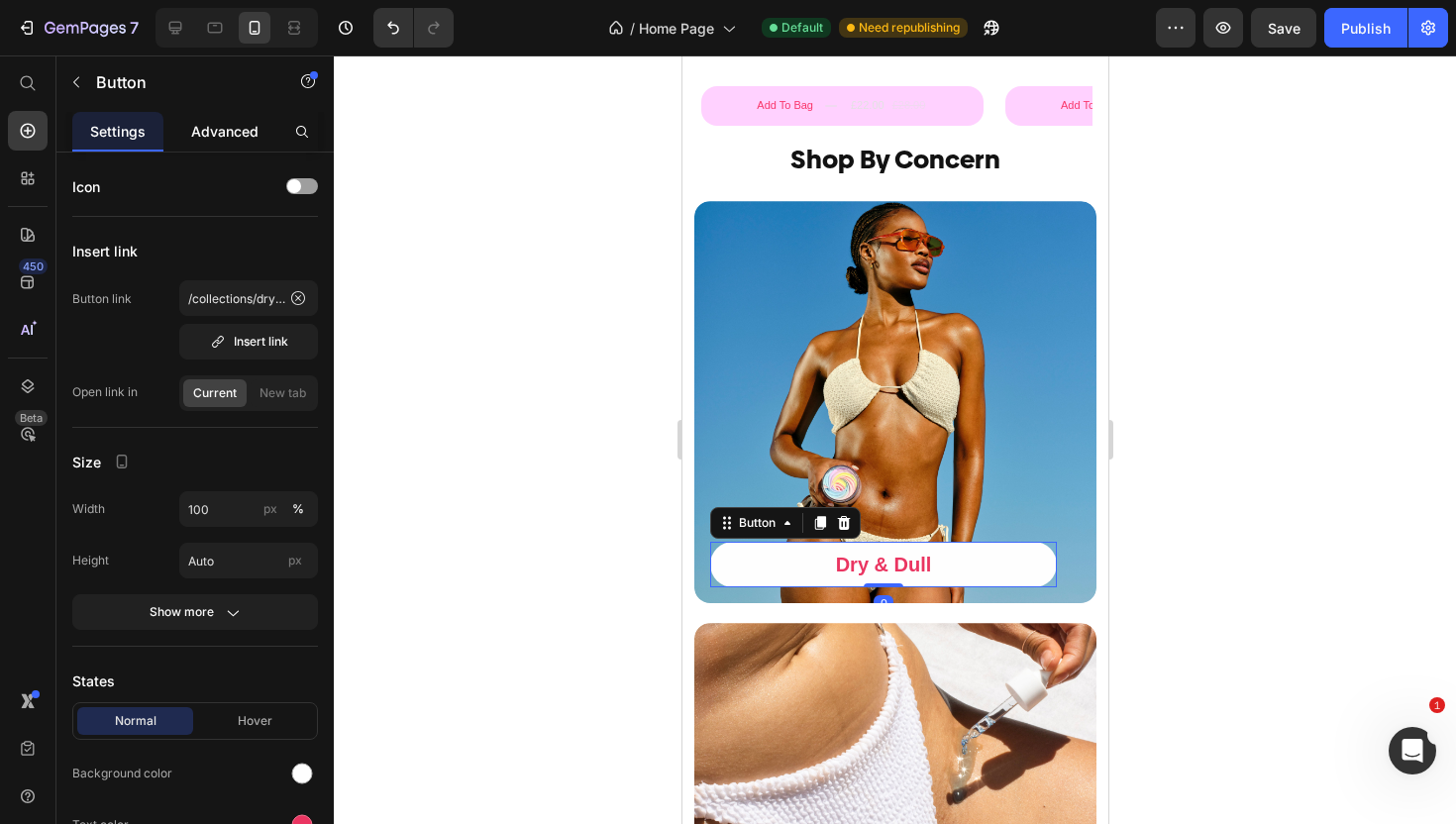 click on "Advanced" 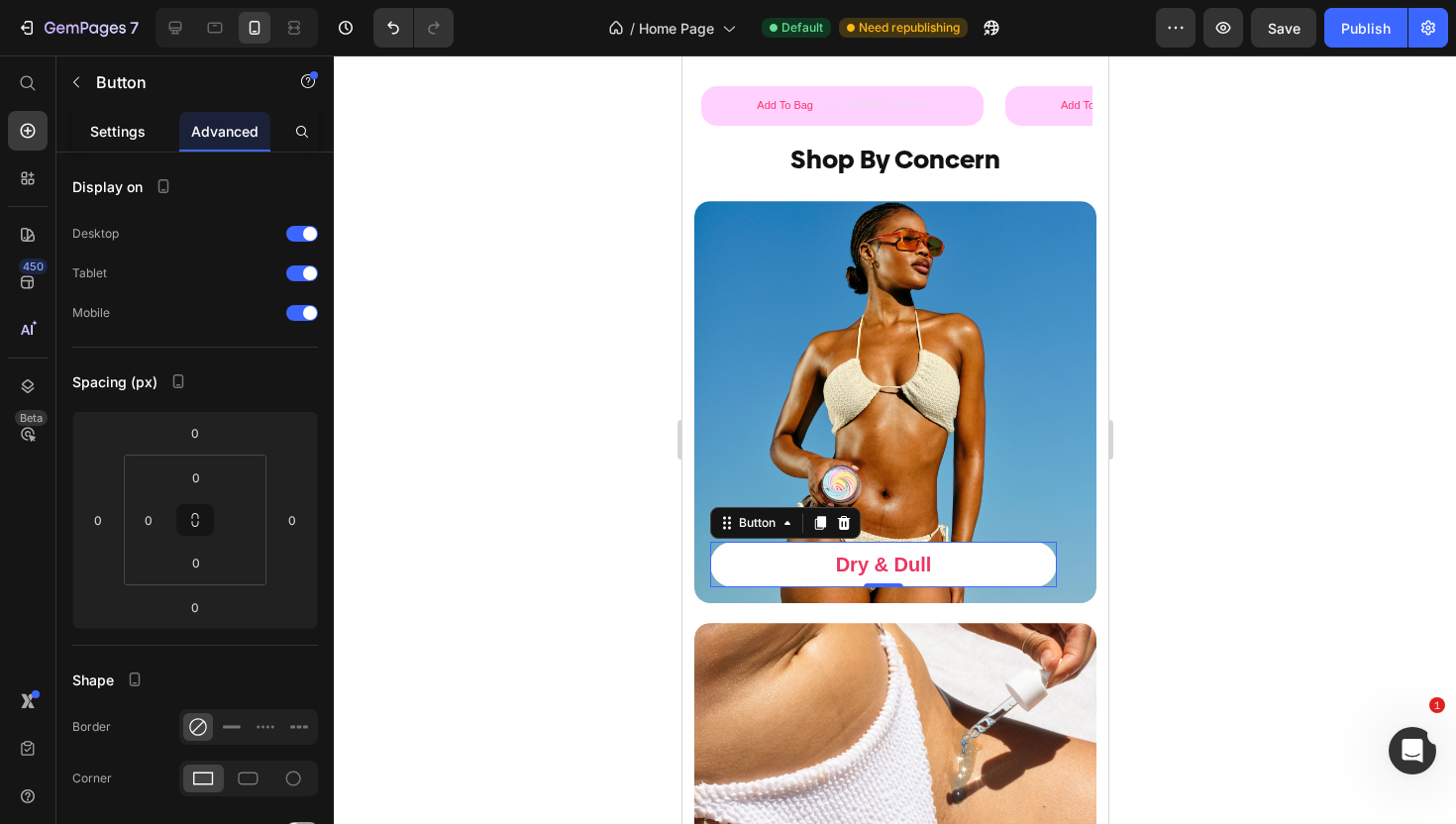 click on "Settings" at bounding box center (118, 131) 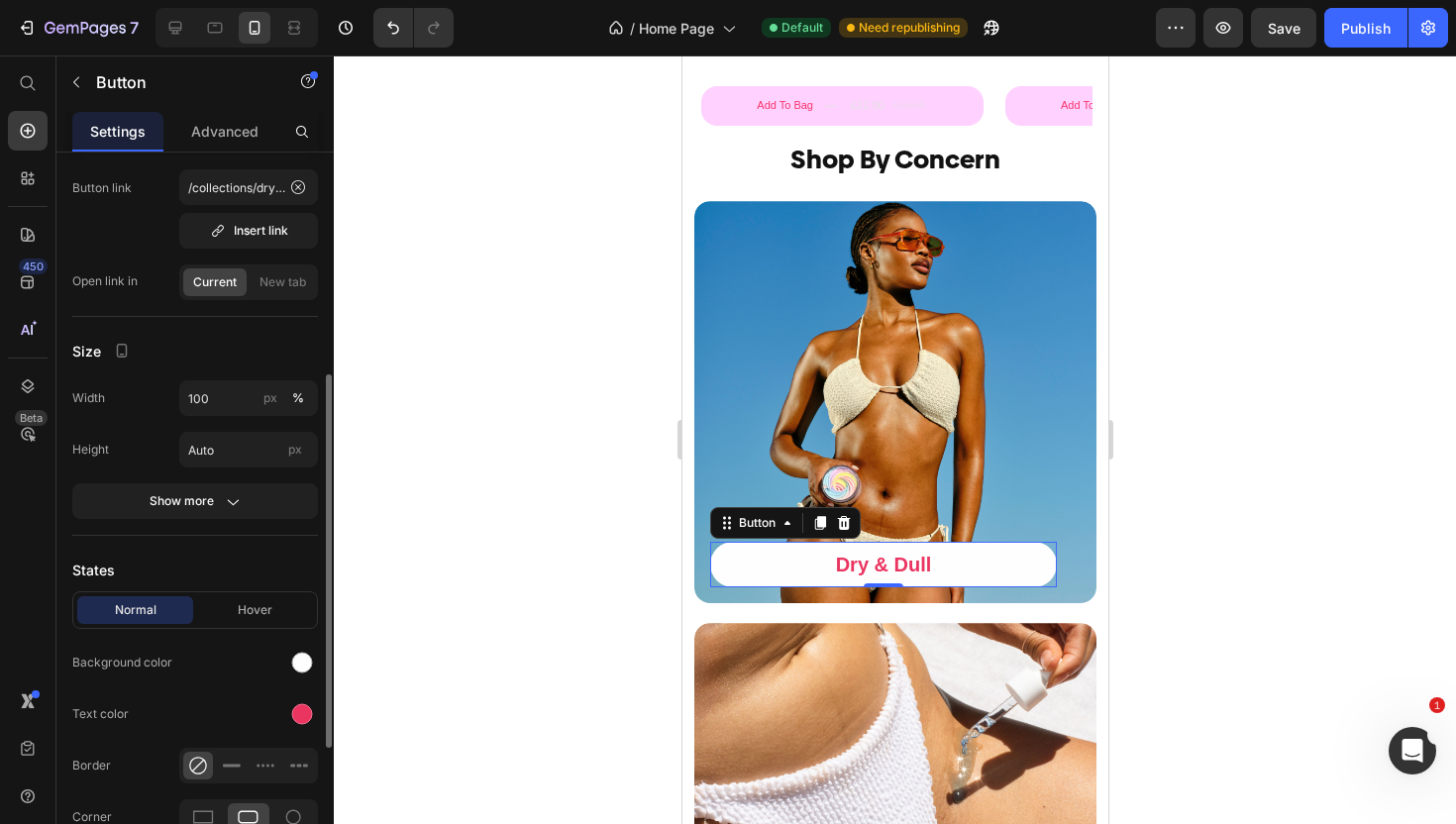 scroll, scrollTop: 0, scrollLeft: 0, axis: both 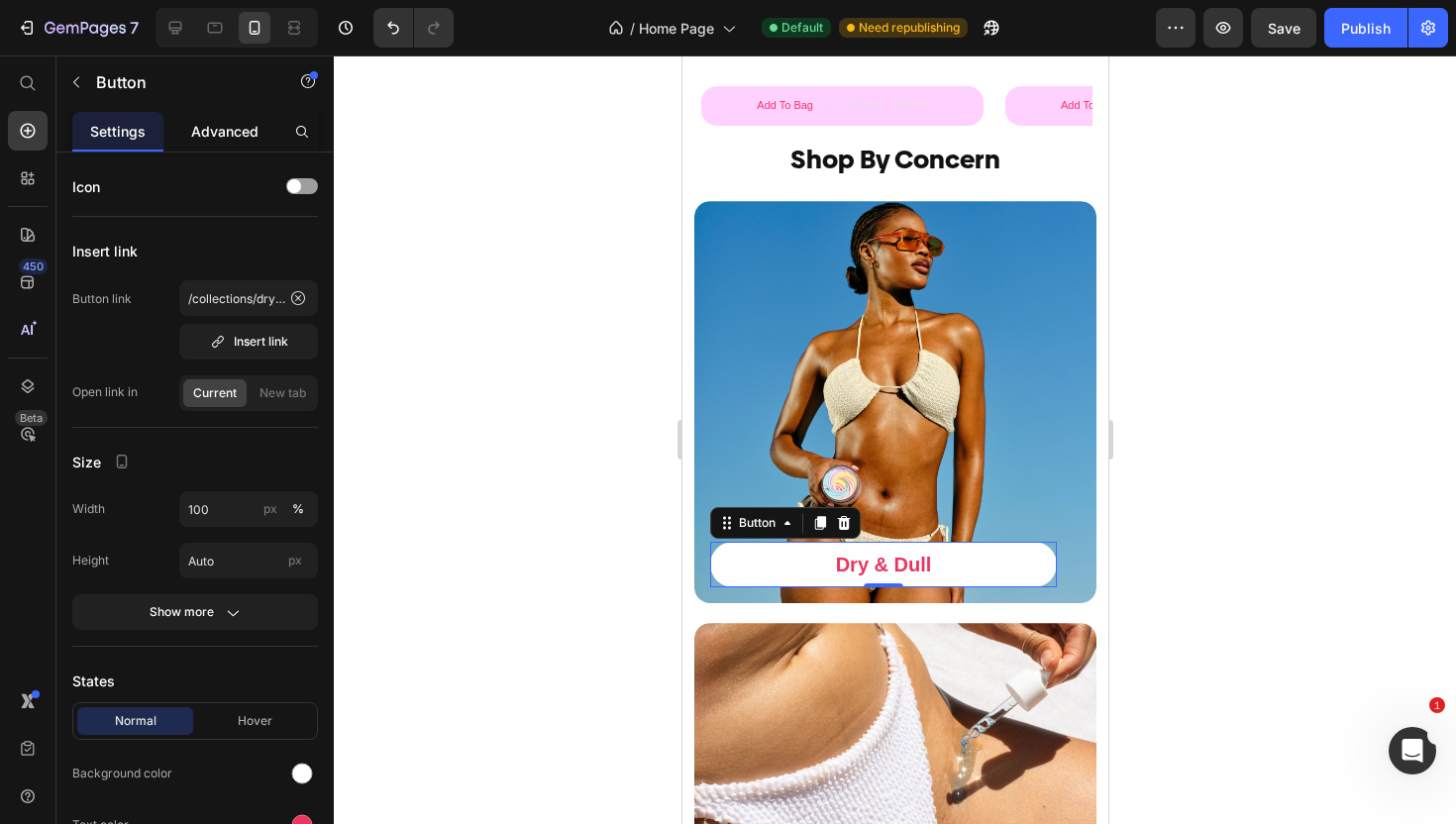 click on "Advanced" 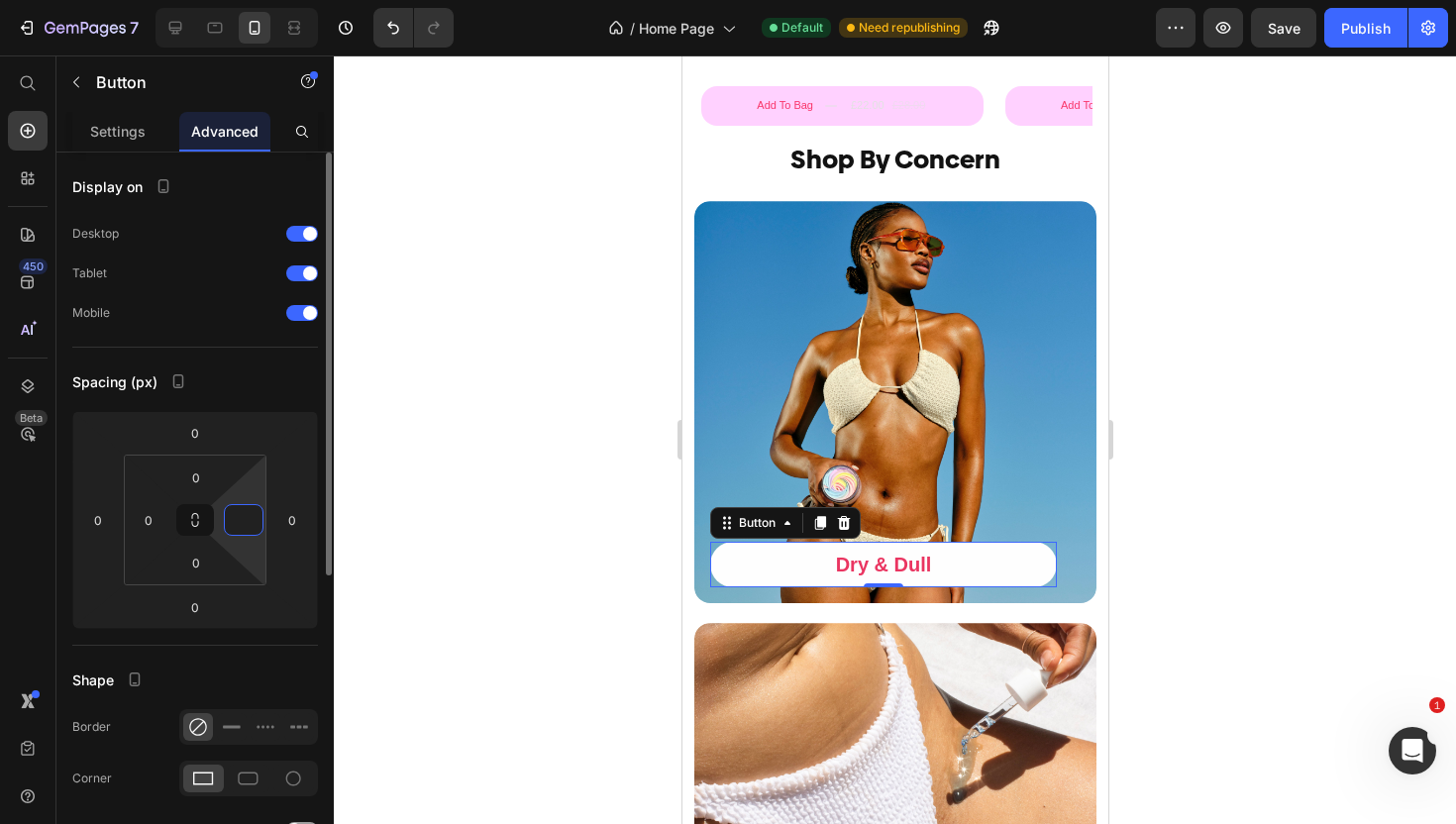 click at bounding box center [244, 520] 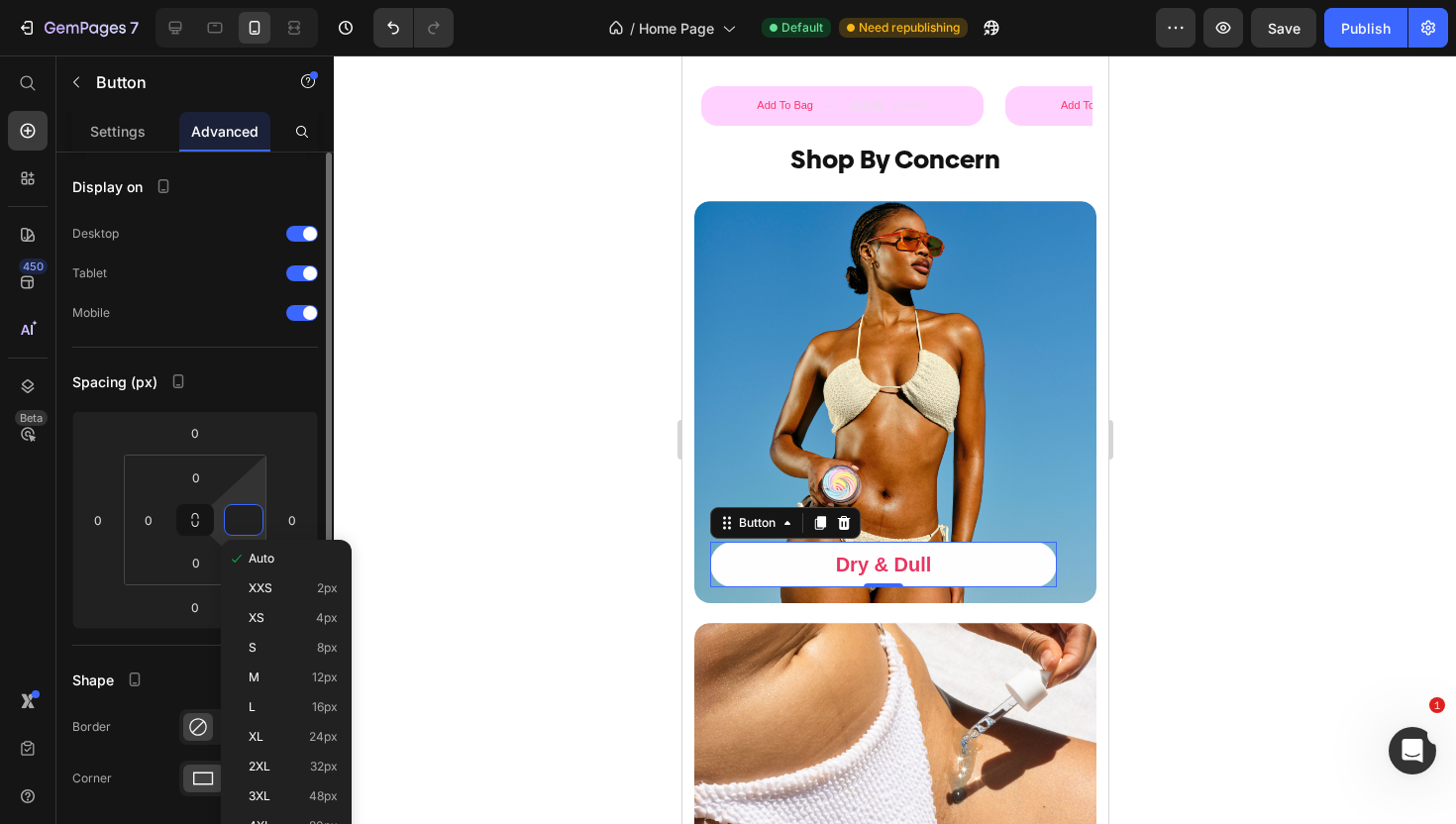 type on "0" 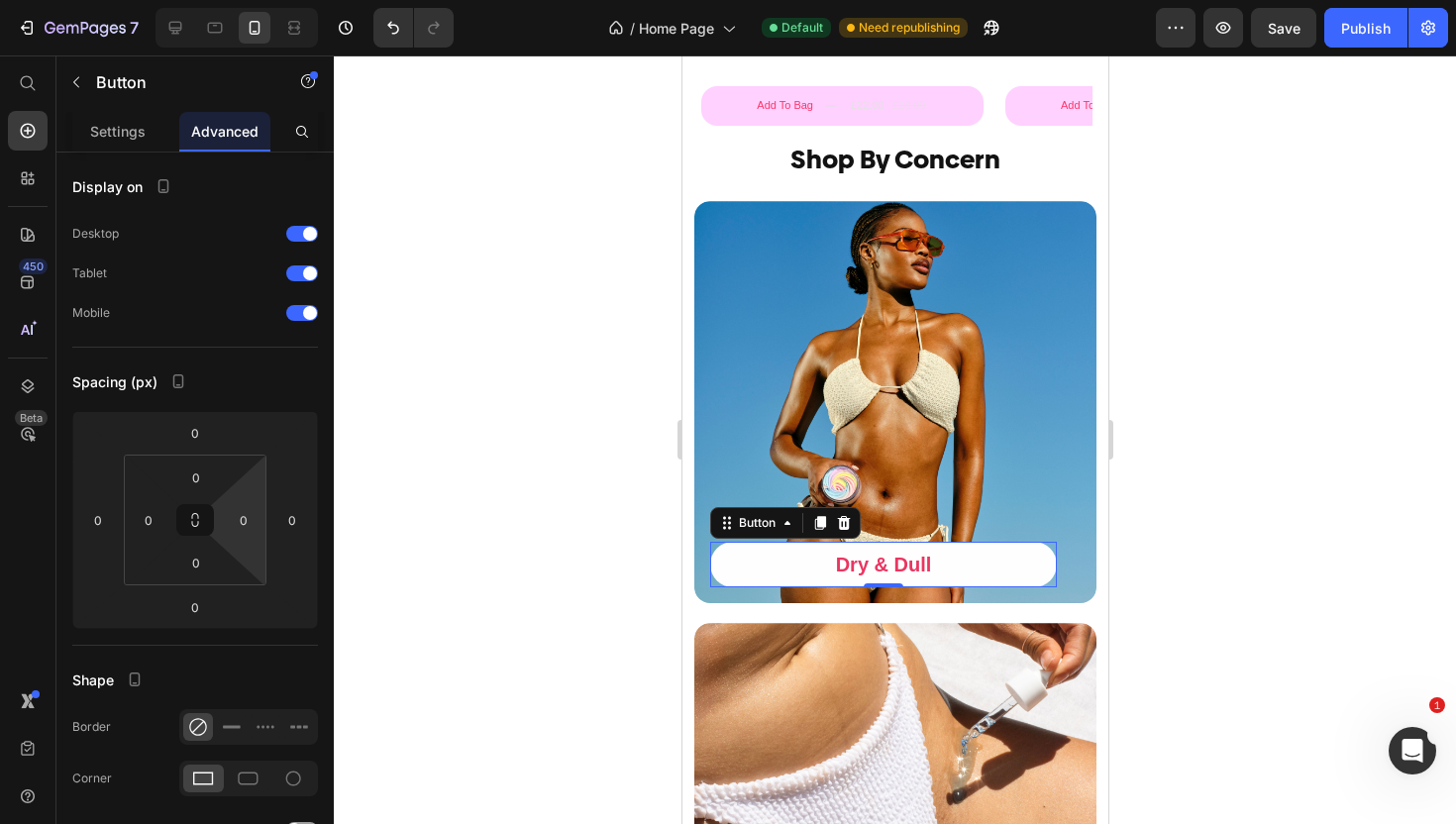 click 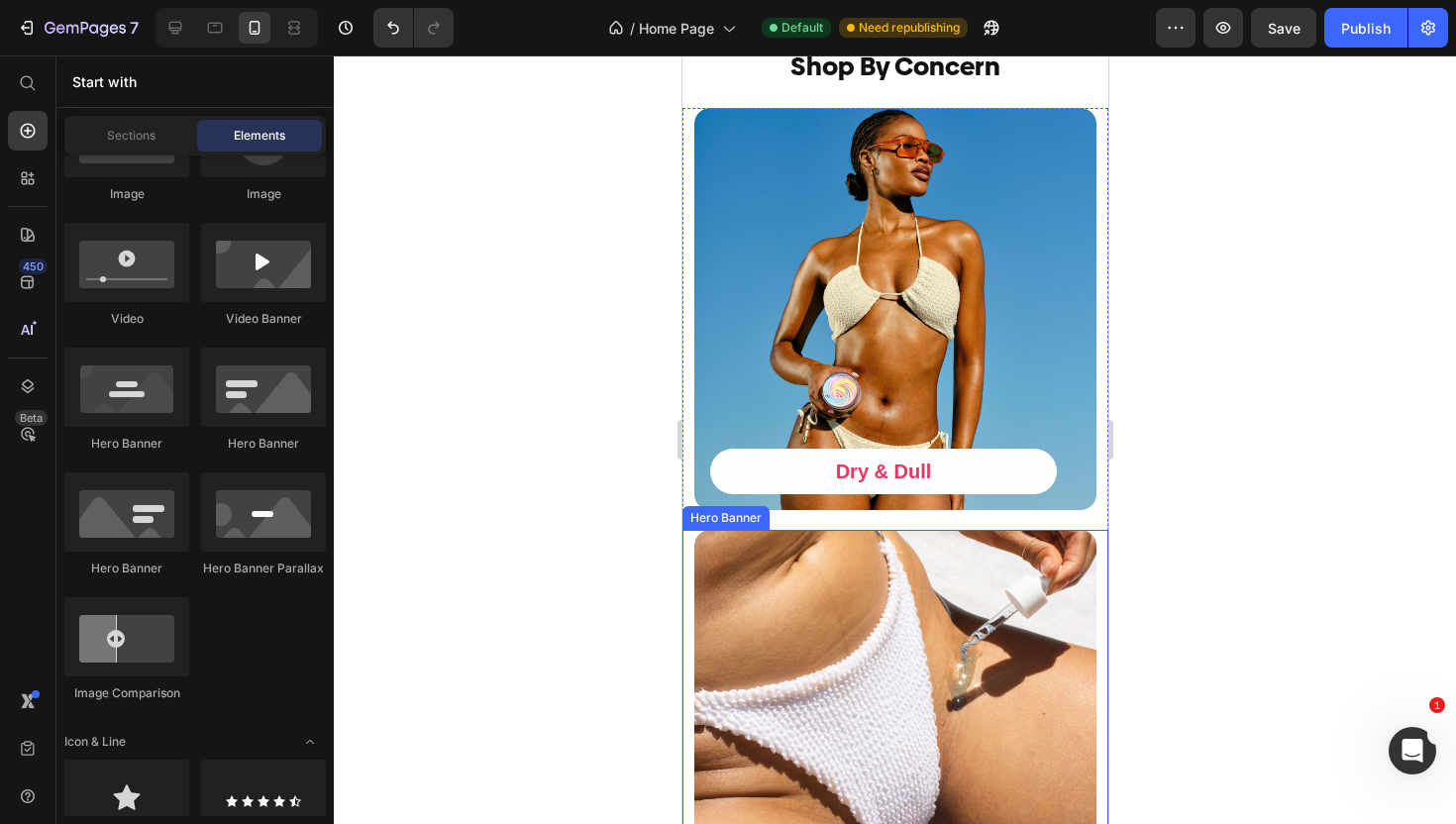 scroll, scrollTop: 2167, scrollLeft: 0, axis: vertical 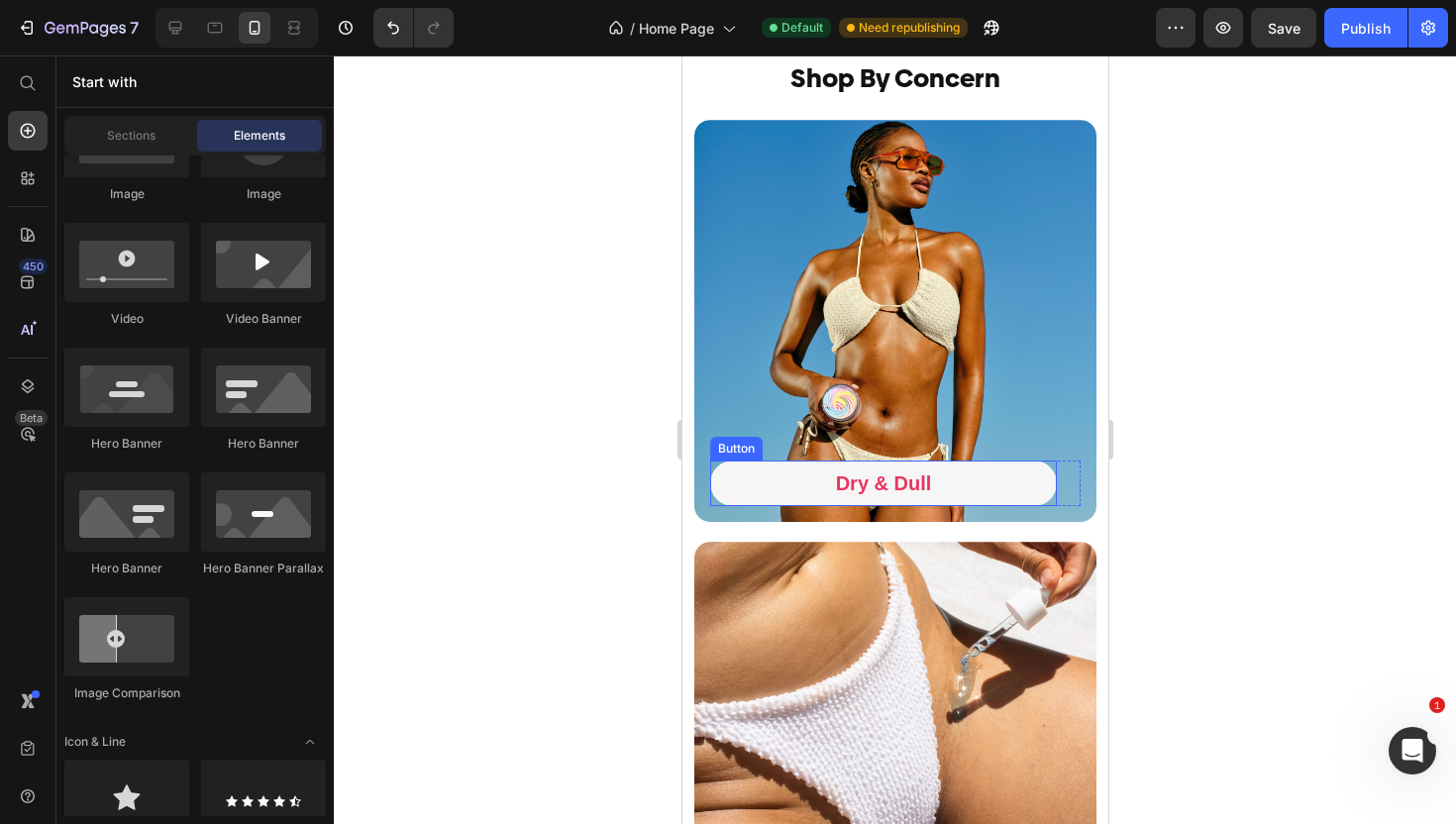 click on "Dry & Dull" at bounding box center [883, 483] 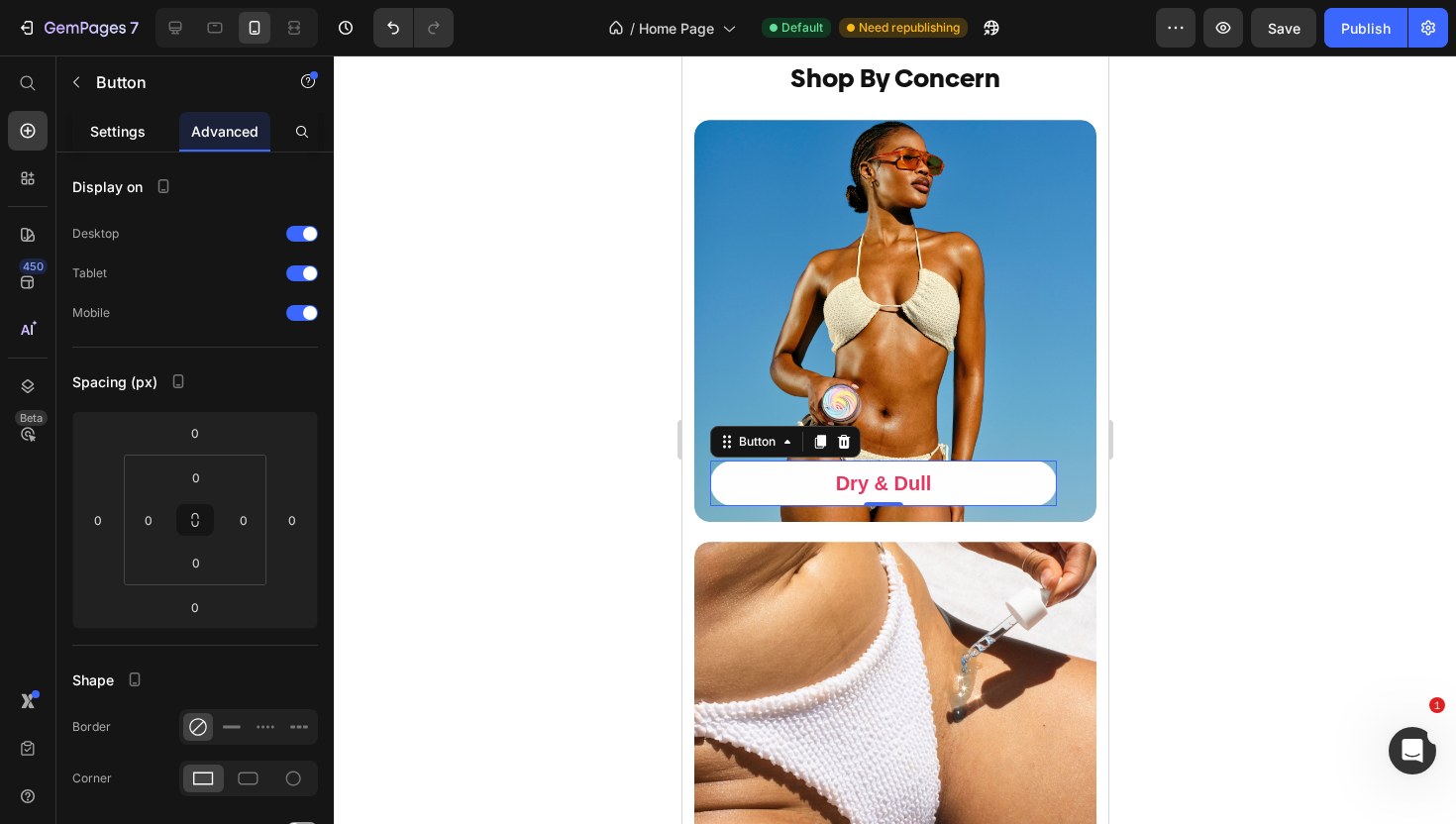 click on "Settings" at bounding box center (118, 131) 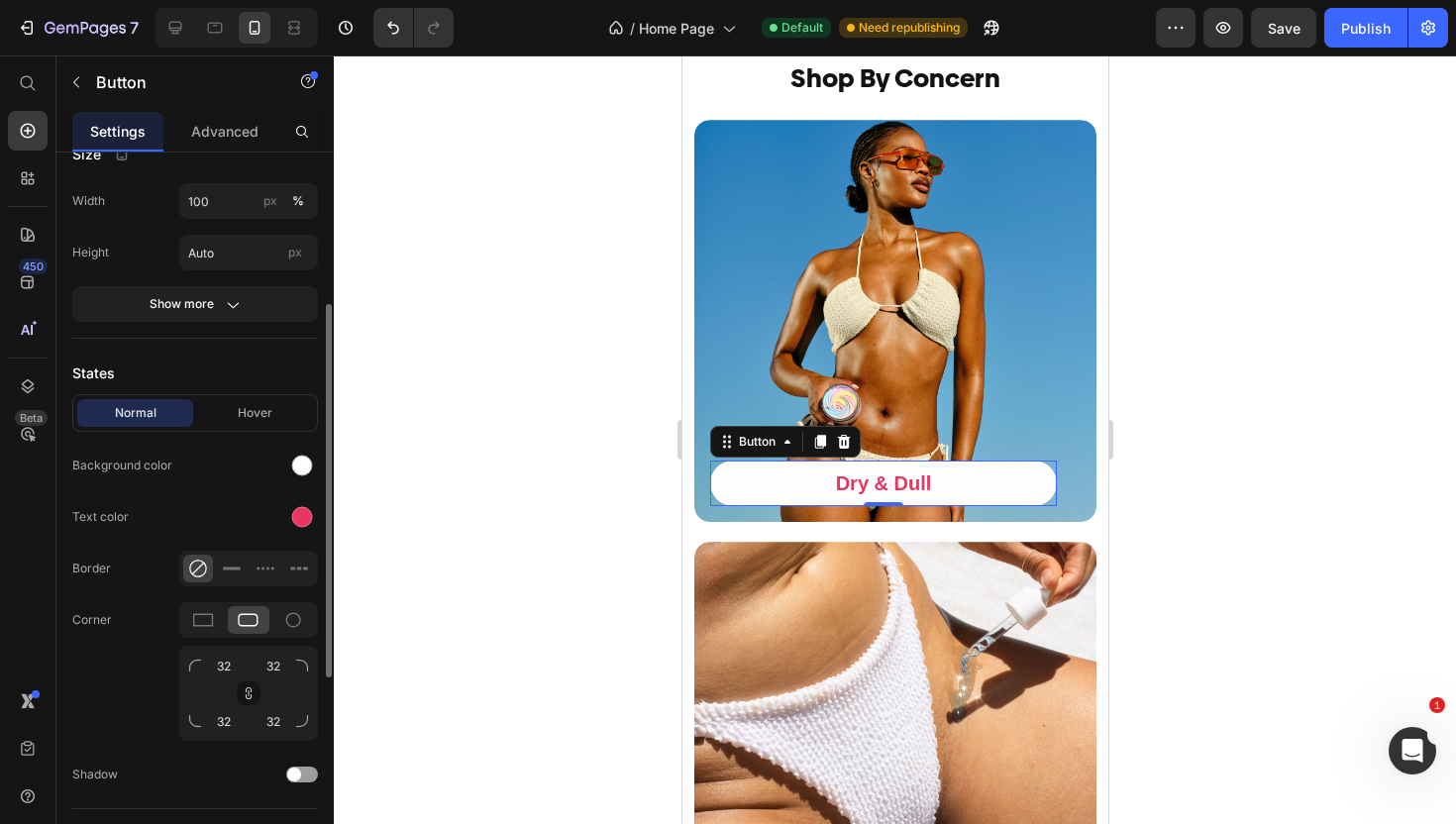 scroll, scrollTop: 312, scrollLeft: 0, axis: vertical 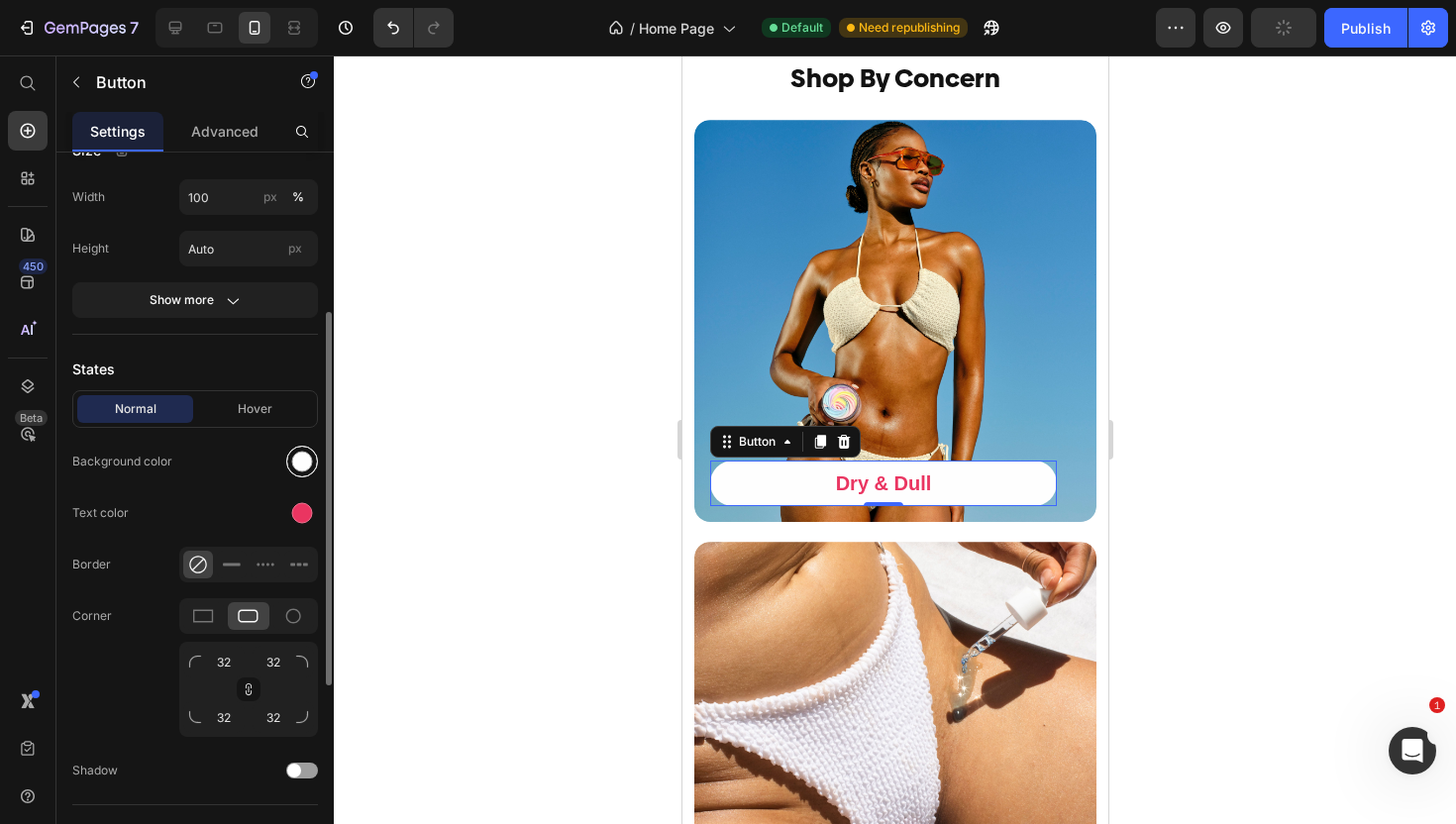click at bounding box center [302, 462] 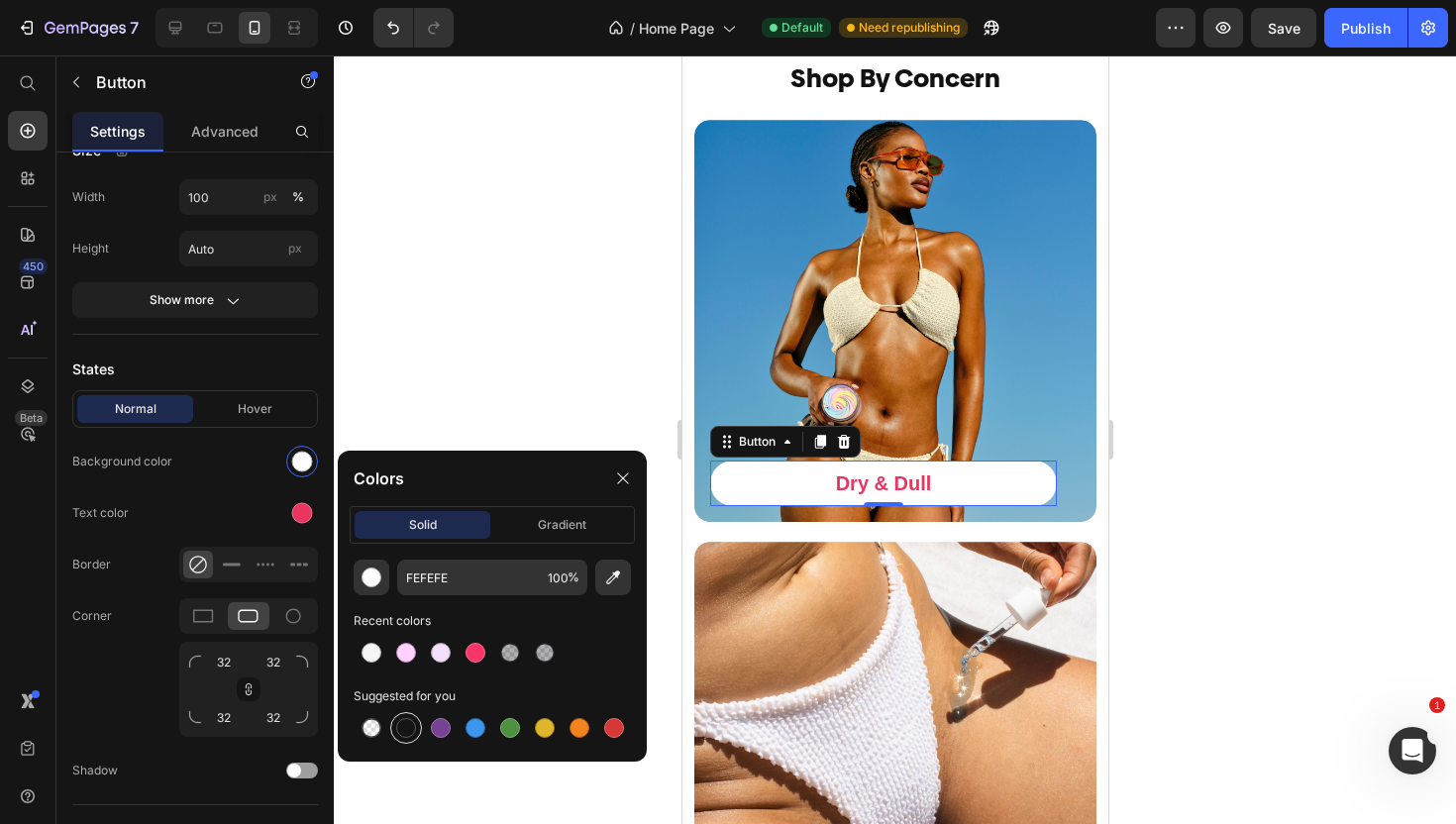click at bounding box center [406, 728] 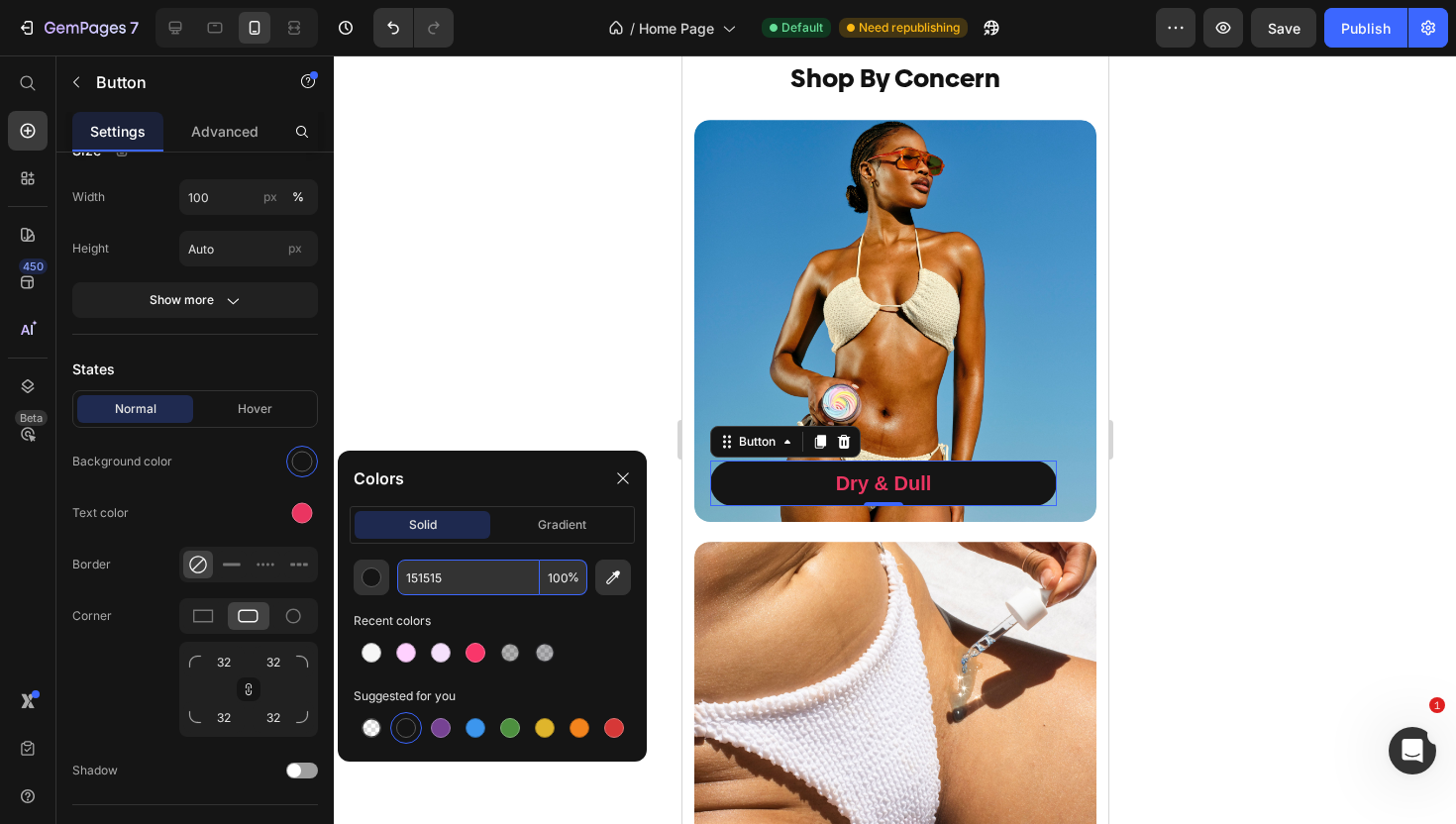 click on "100" at bounding box center [564, 577] 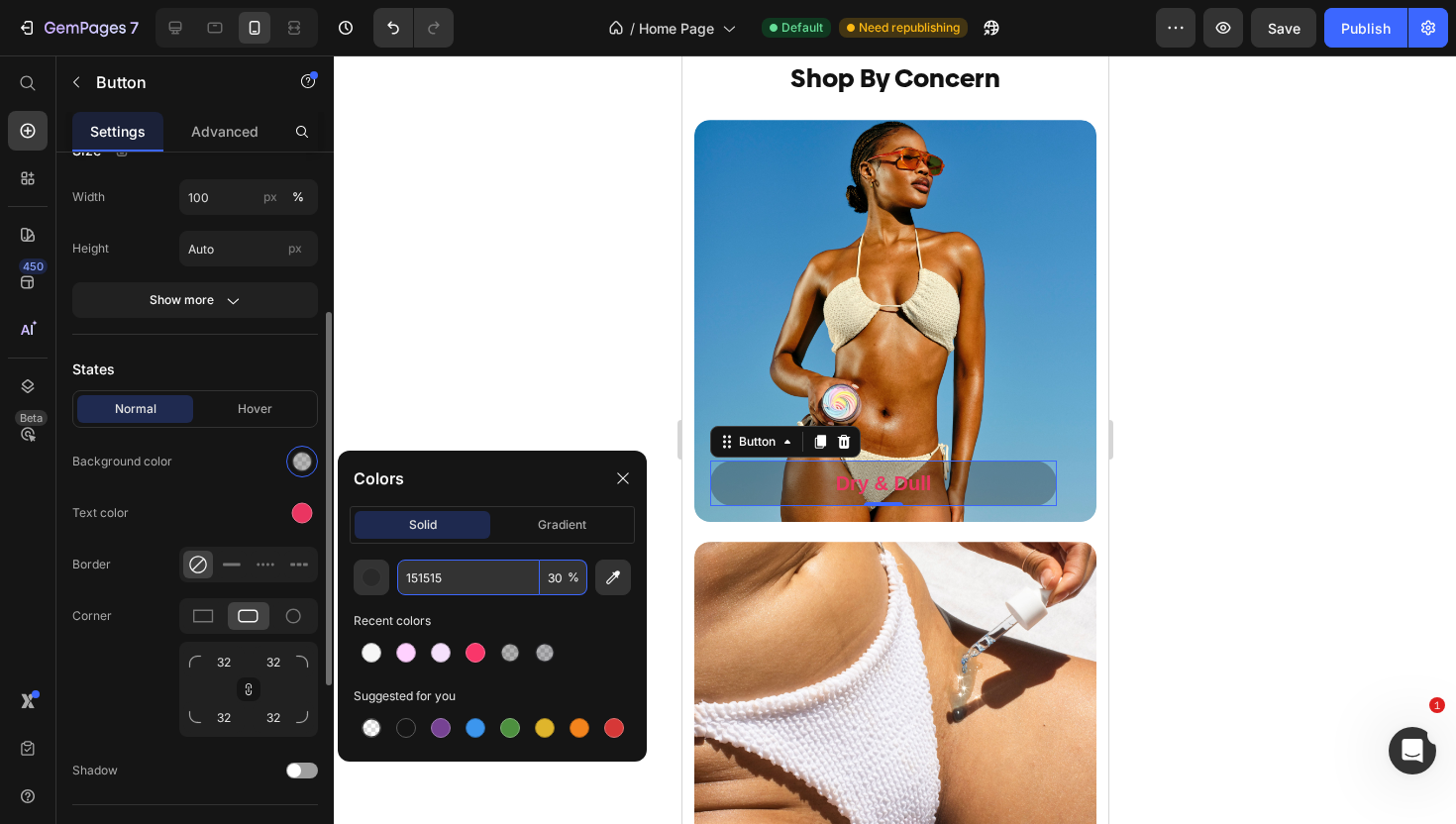 type on "30" 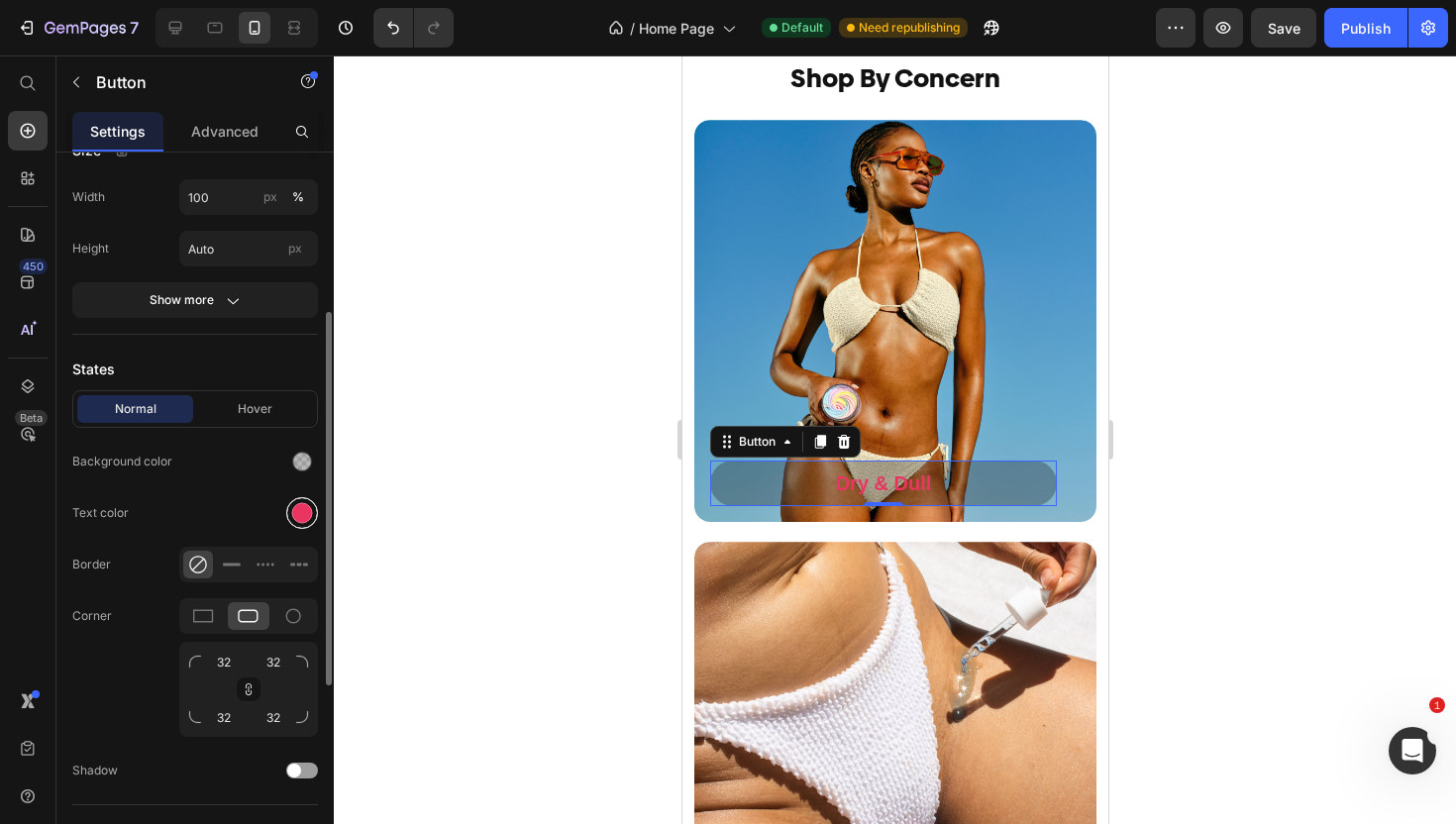 click at bounding box center [302, 513] 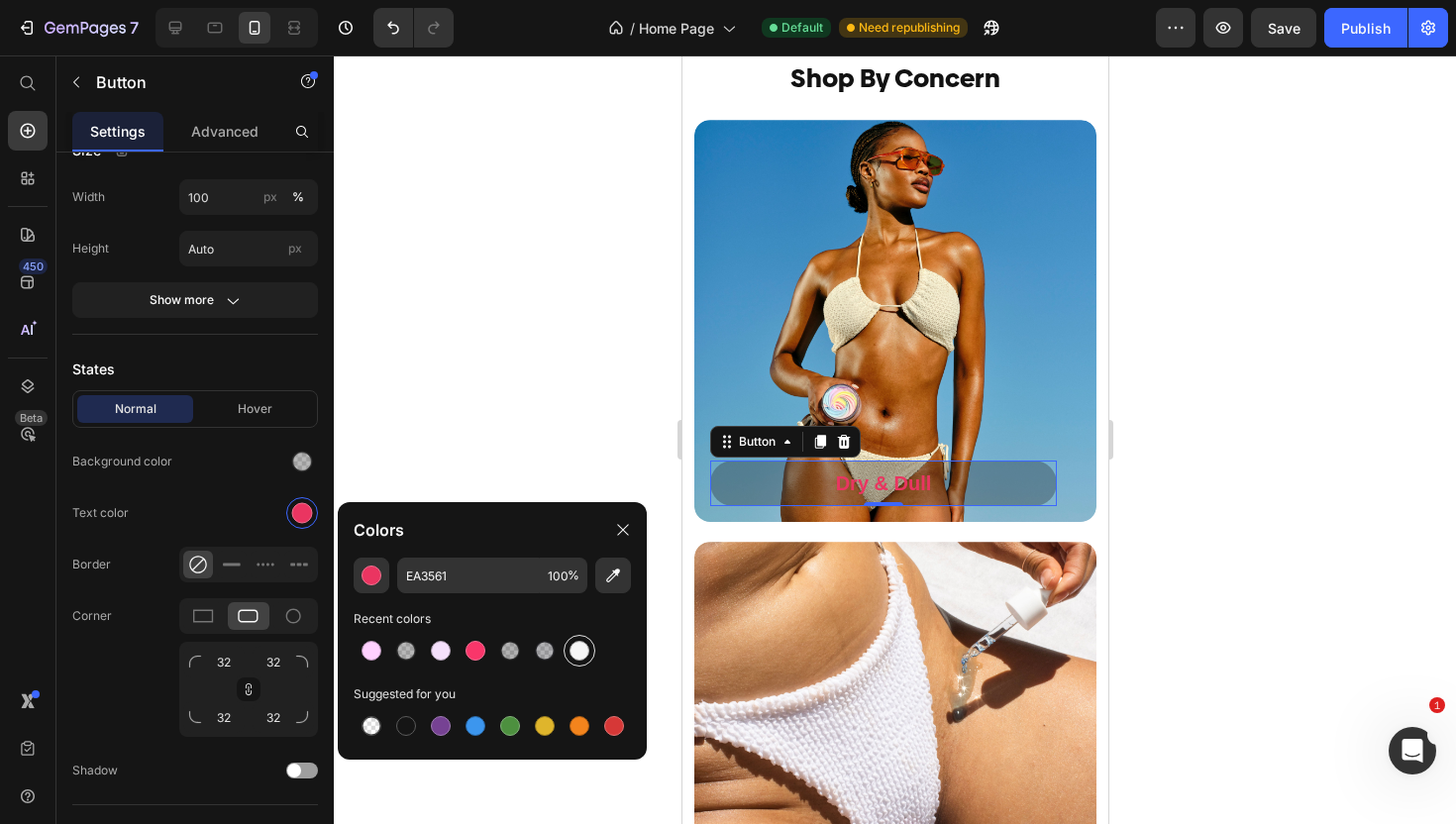 click at bounding box center (579, 651) 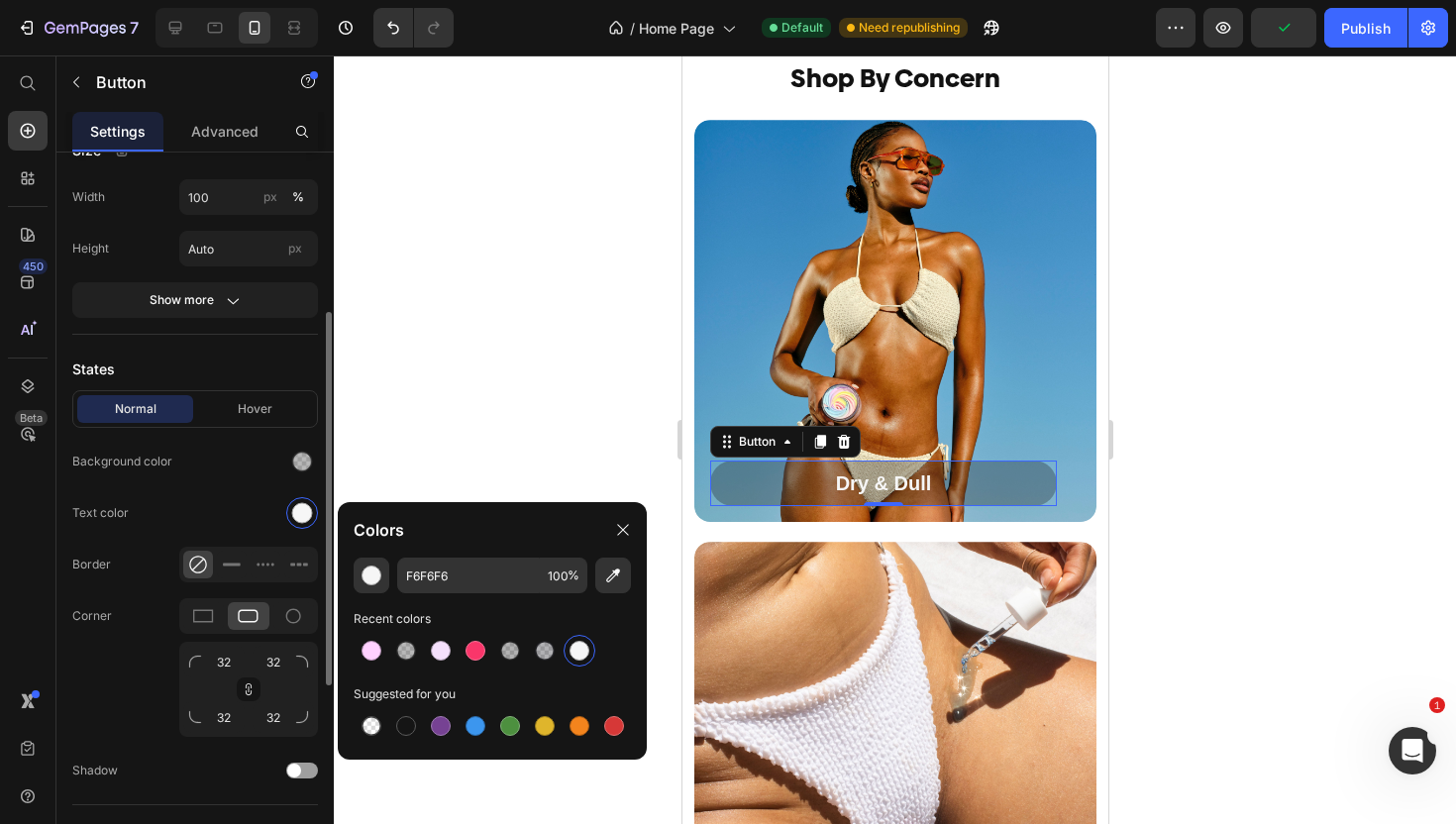 click on "Normal Hover Background color Text color Border Corner 32 32 32 32 Shadow" 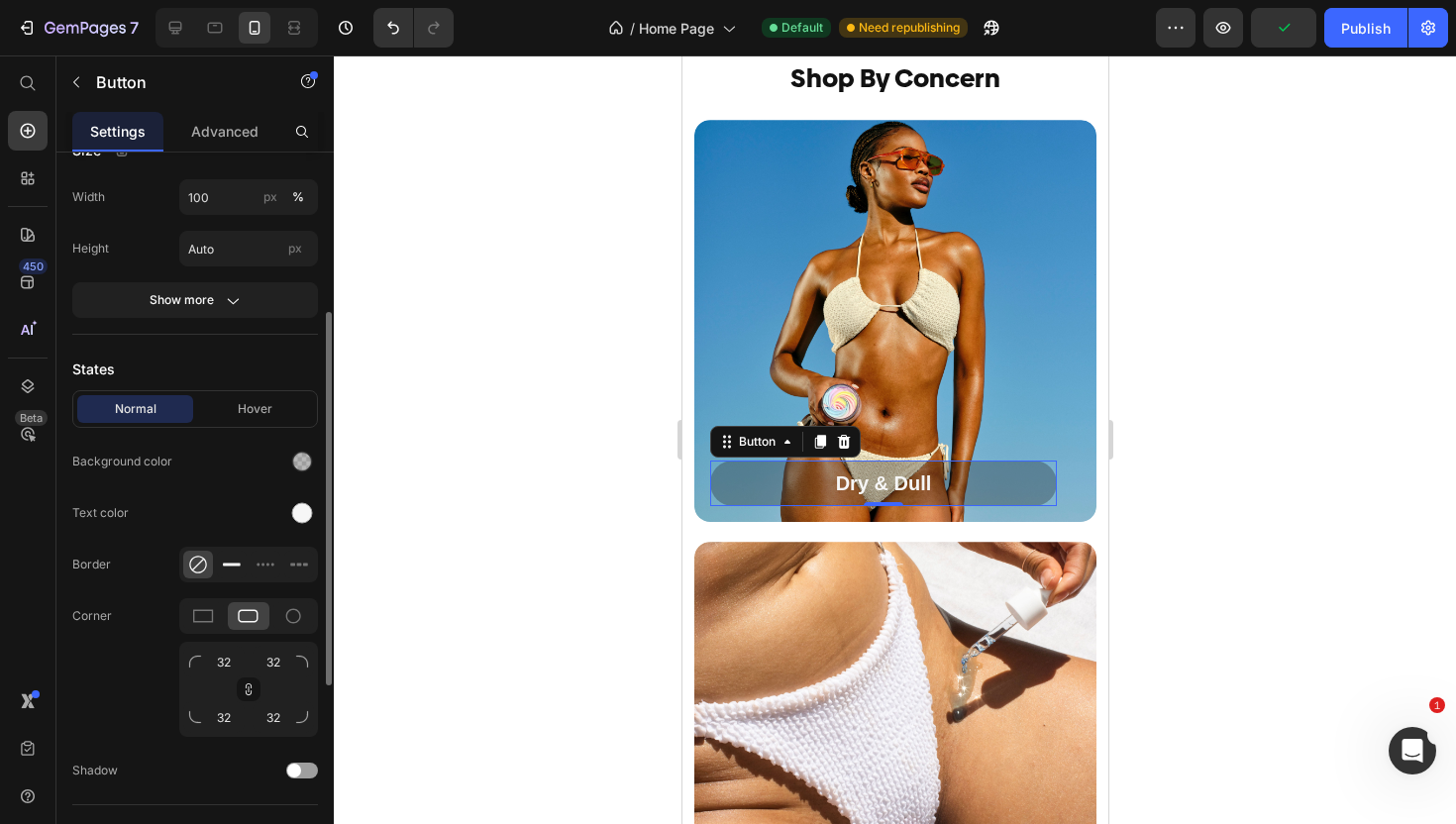 click 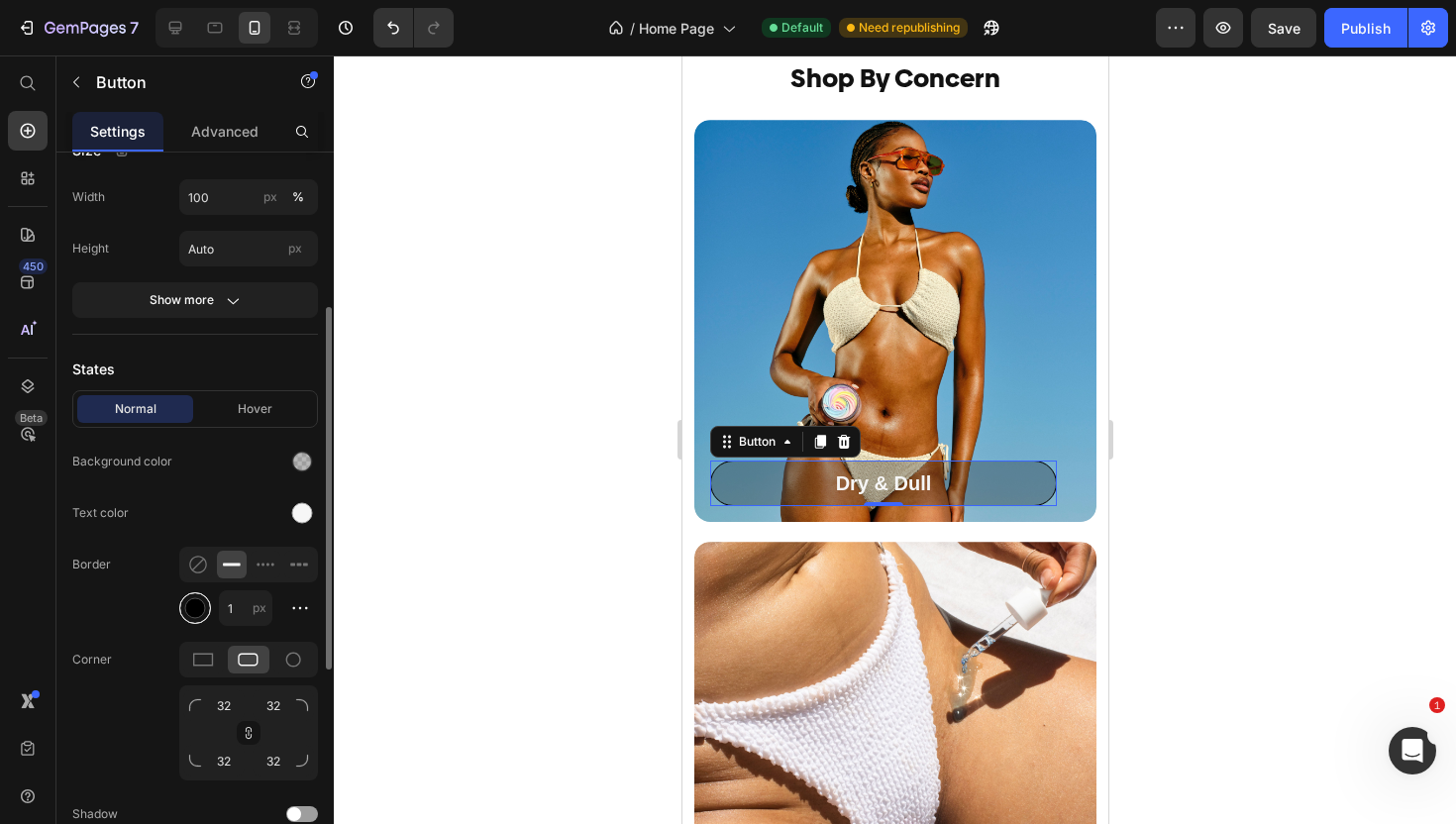 click at bounding box center [195, 608] 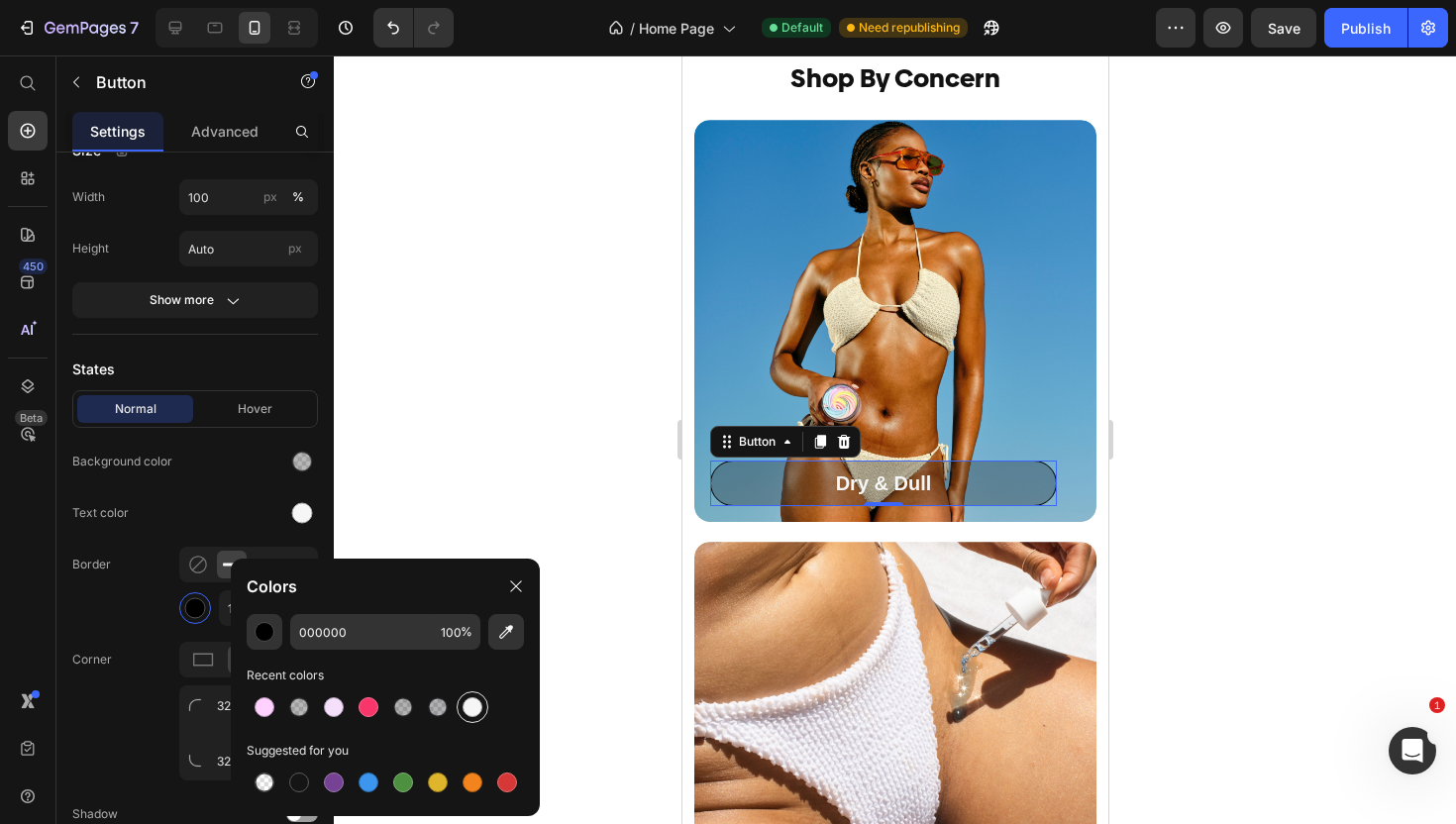 click at bounding box center (472, 707) 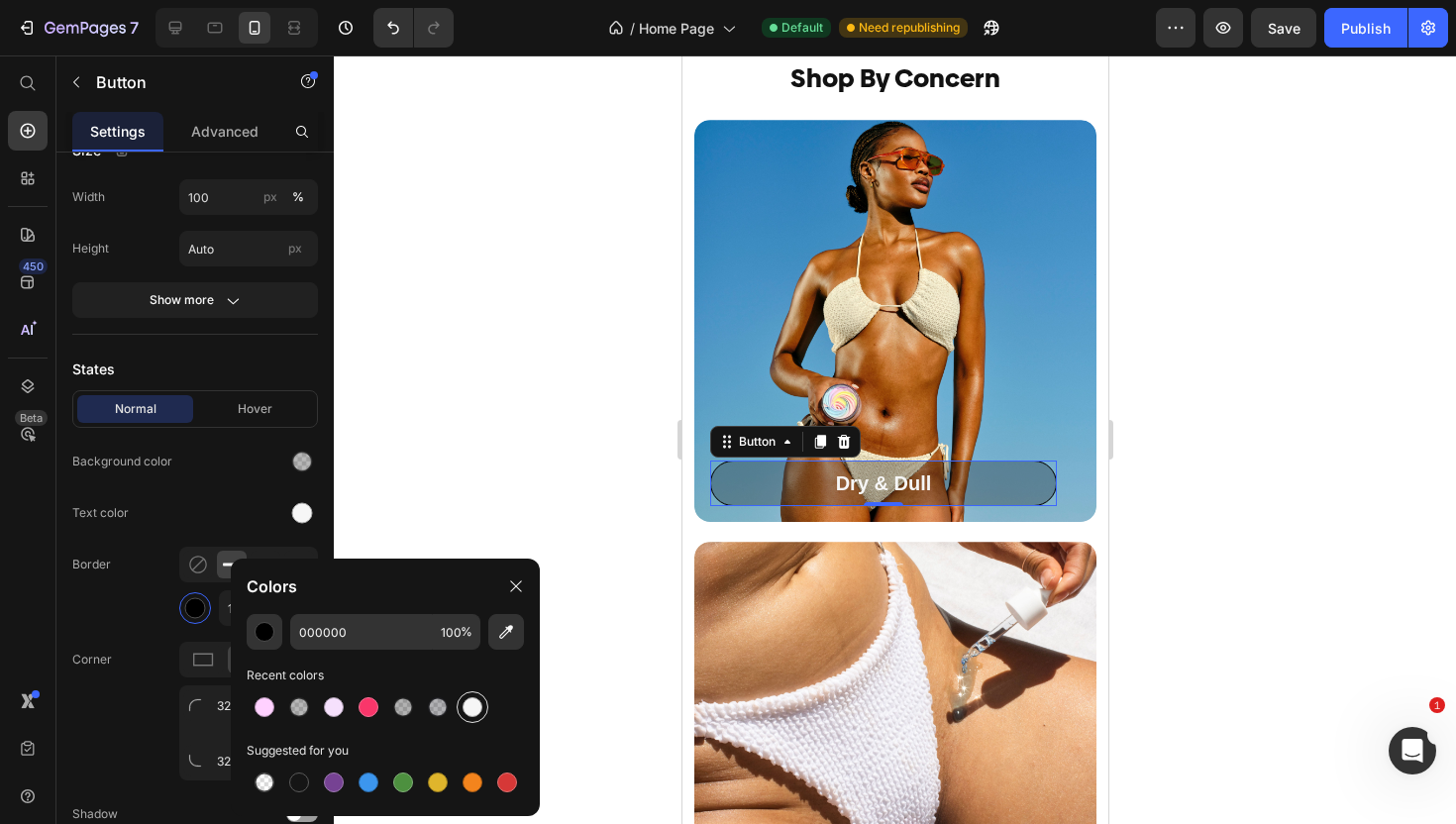 type on "F6F6F6" 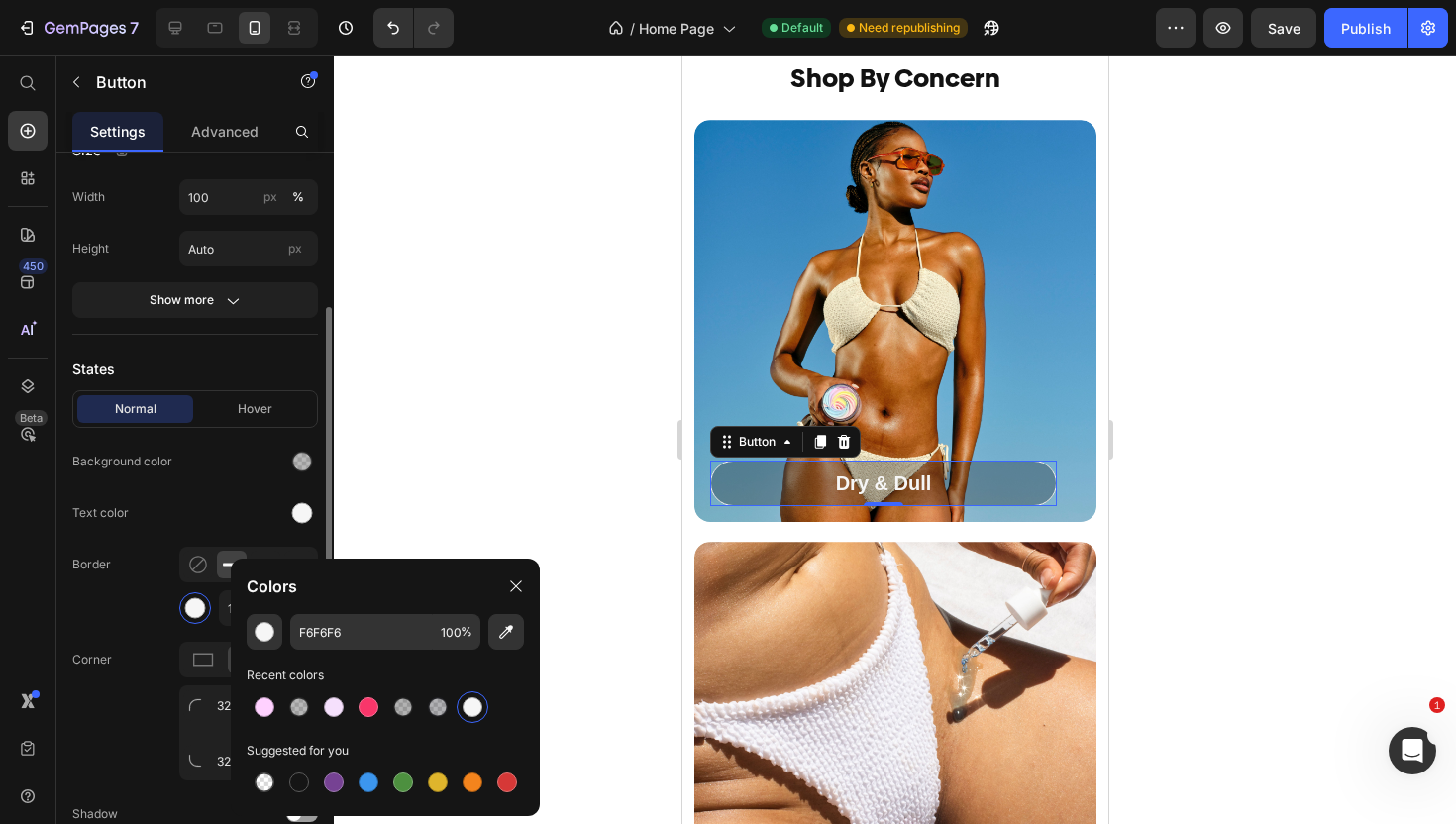 click on "Normal Hover Background color Text color Border 1 px Corner 32 32 32 32 Shadow" 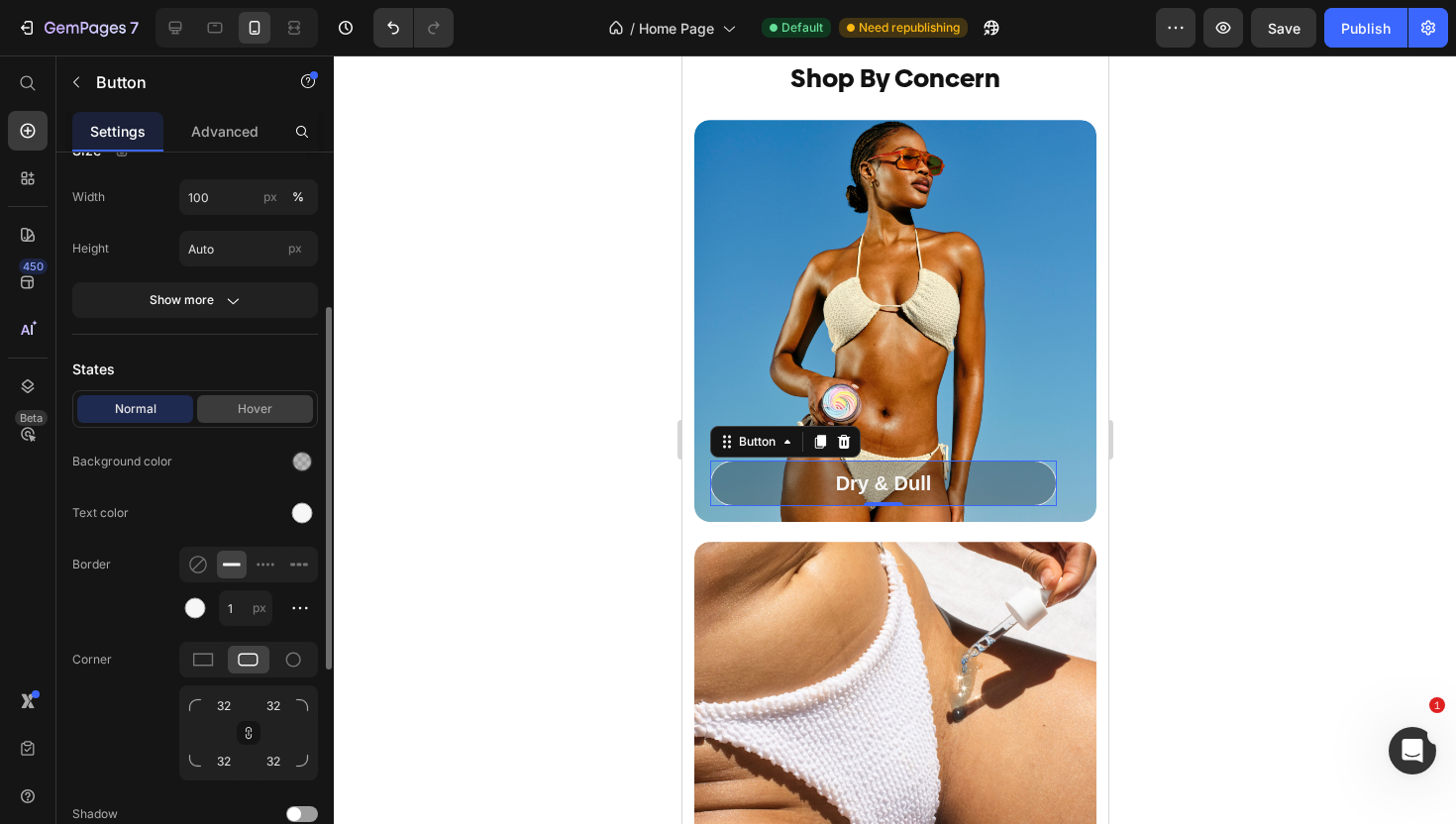click on "Hover" at bounding box center (255, 409) 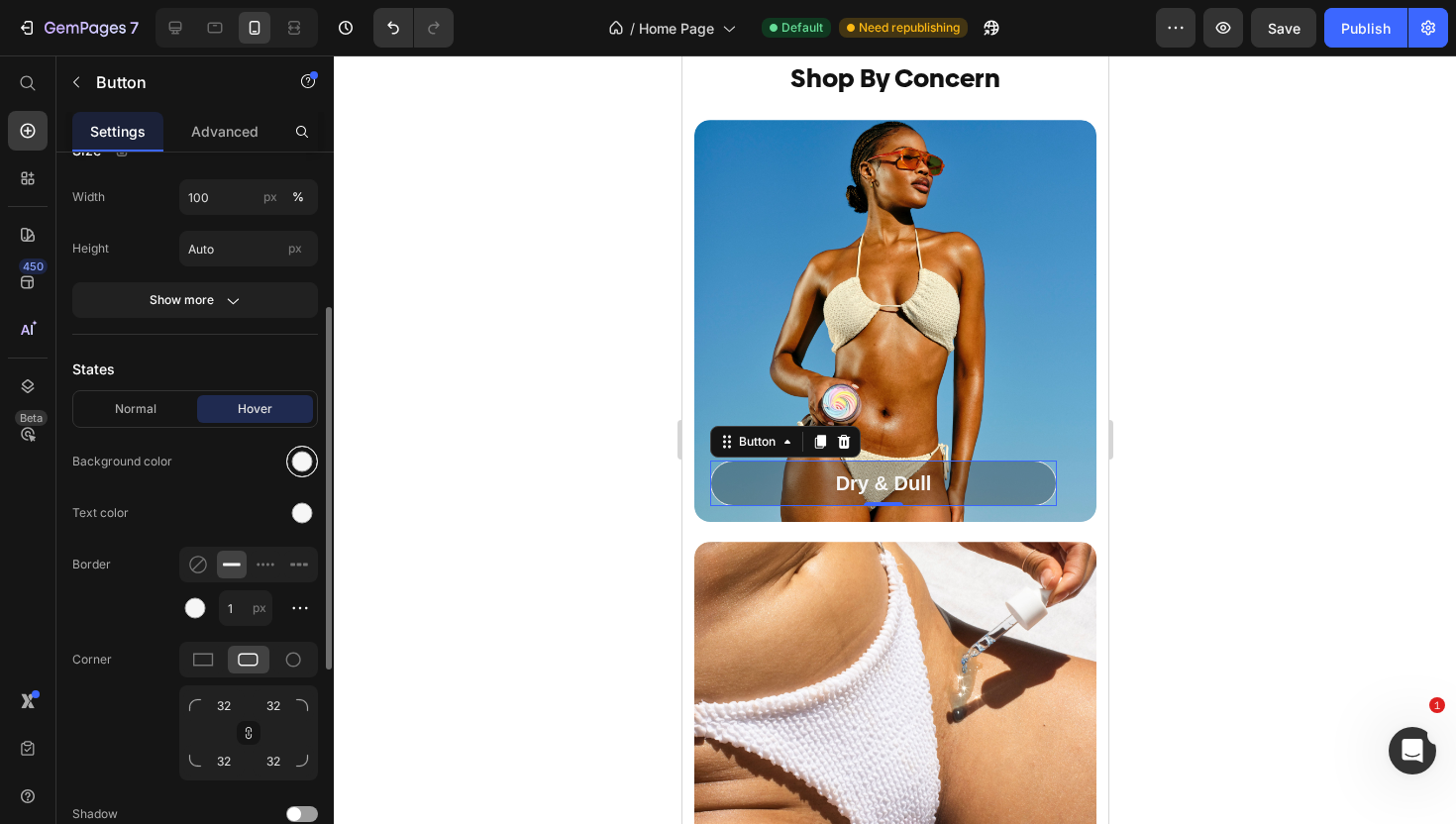 click at bounding box center [302, 462] 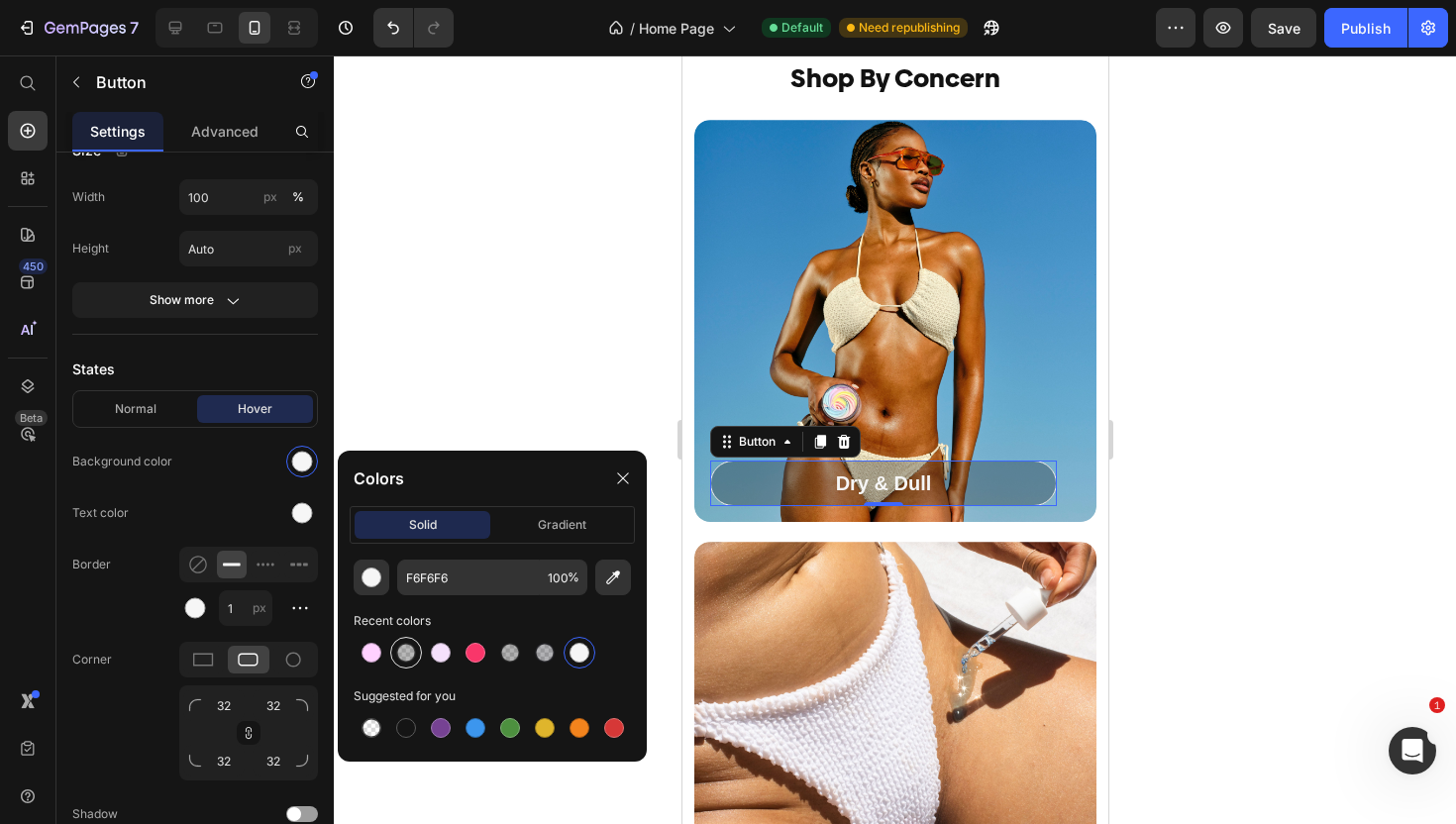 click at bounding box center [406, 653] 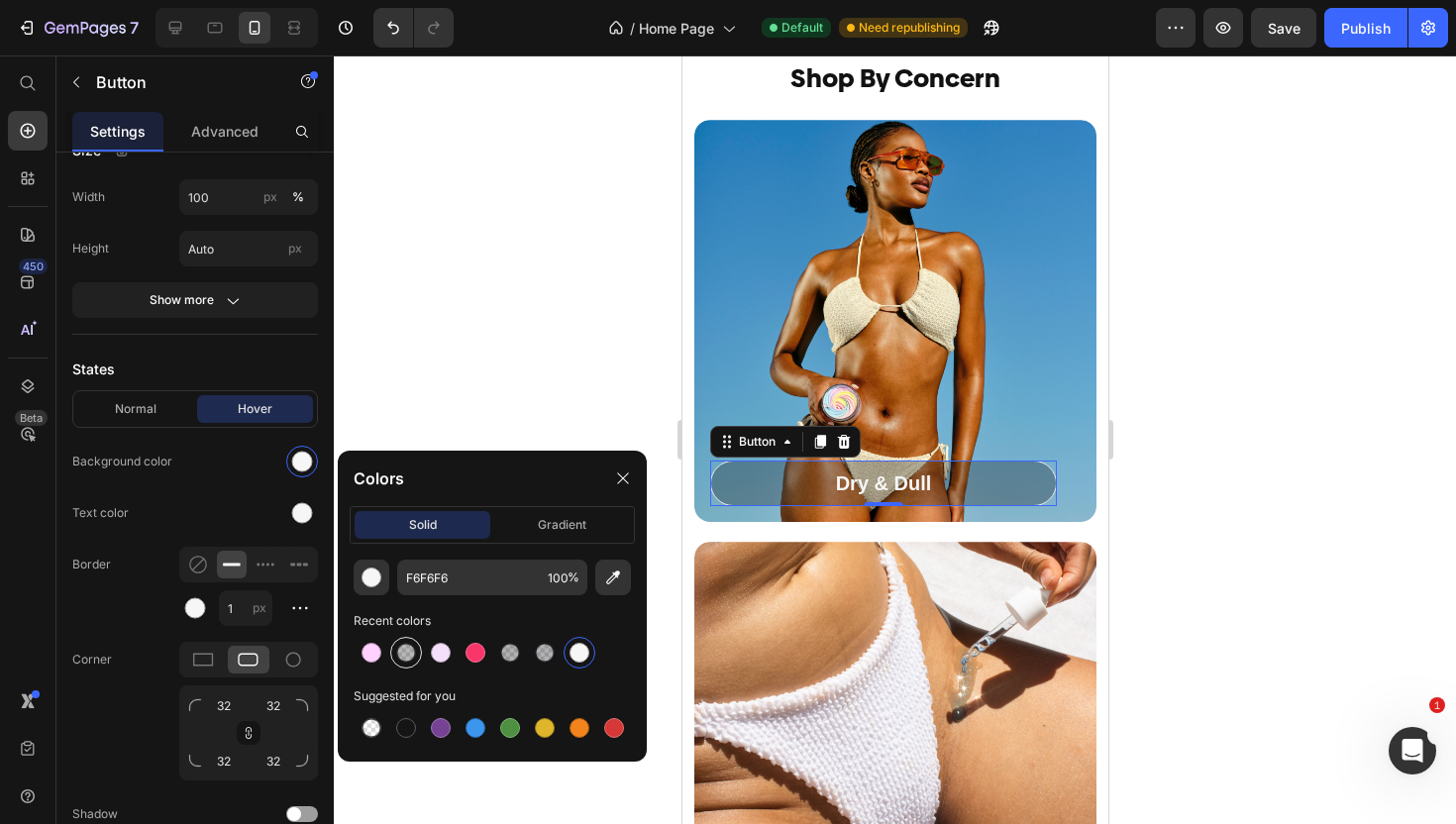 type on "151515" 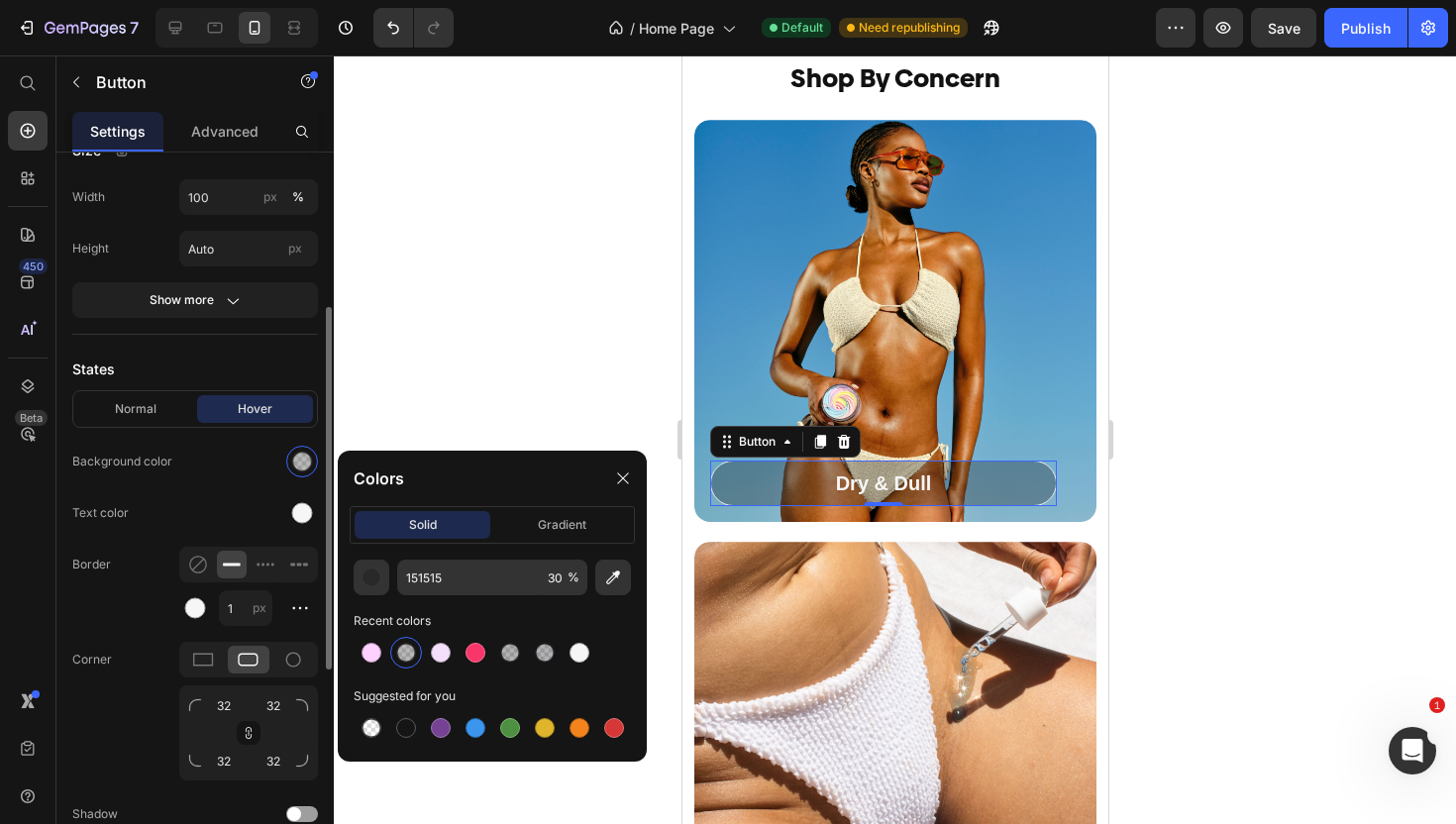 click on "Normal Hover Background color Text color Border 1 px Corner 32 32 32 32 Shadow" 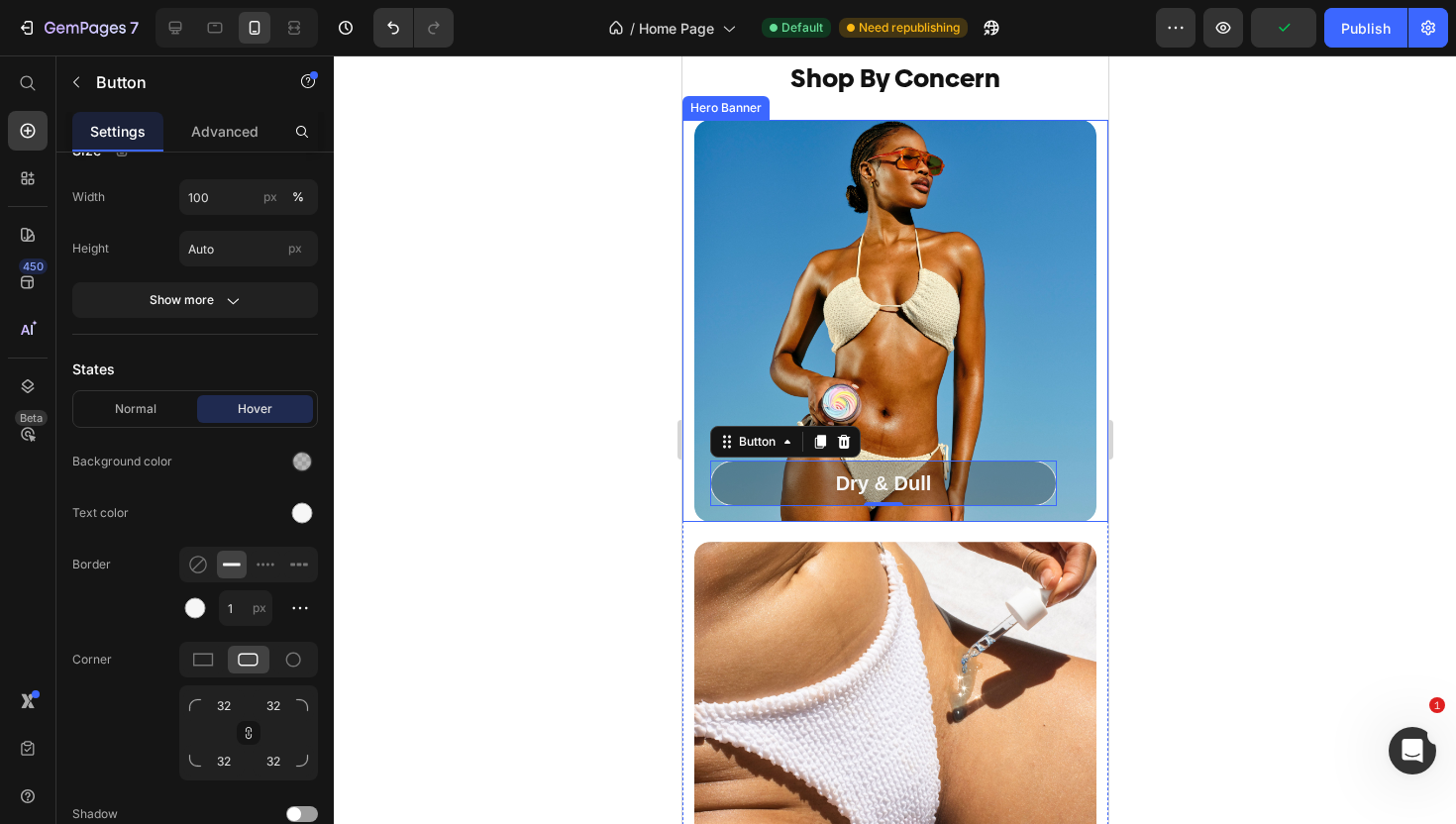 click 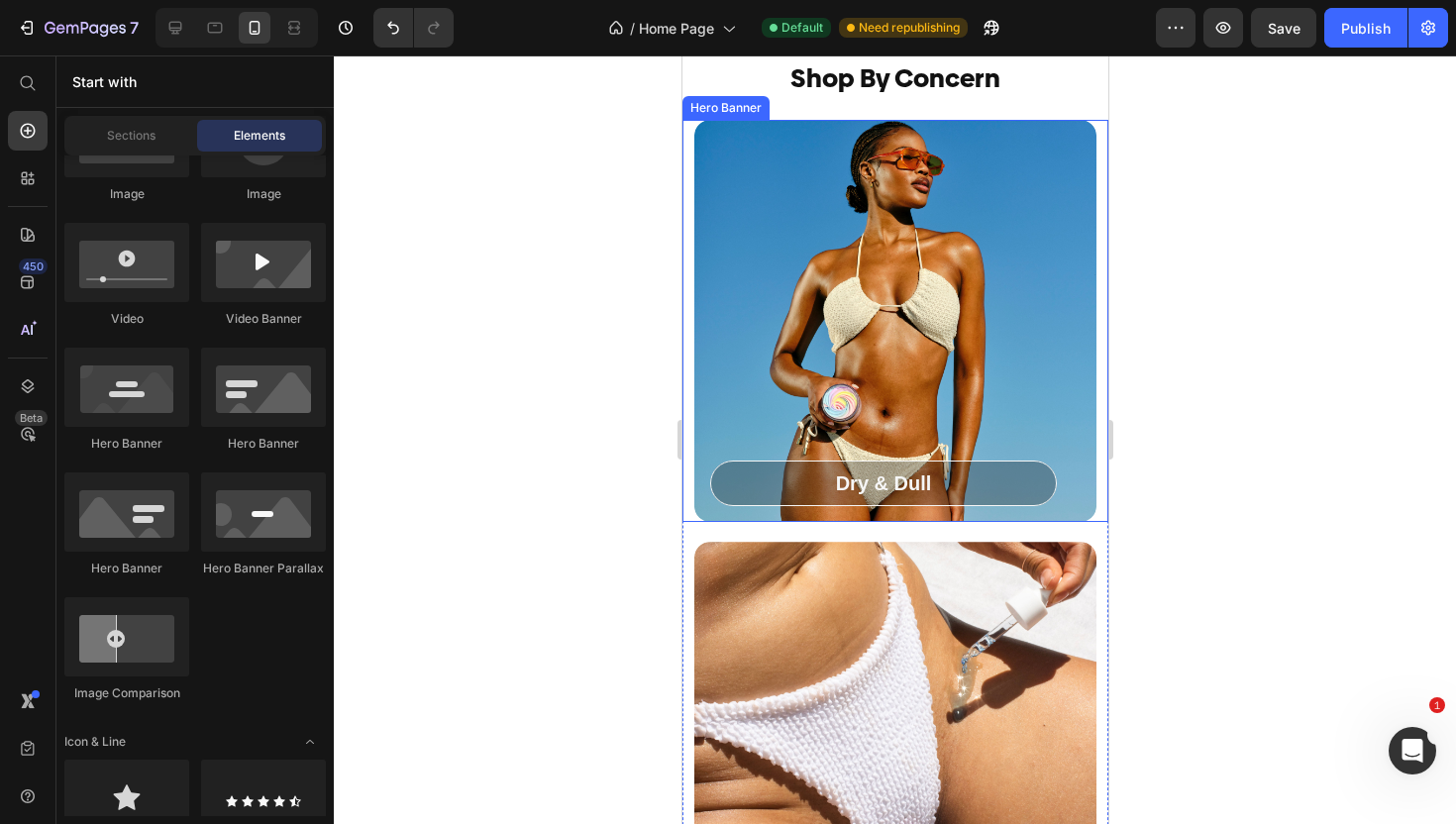 click at bounding box center [894, 321] 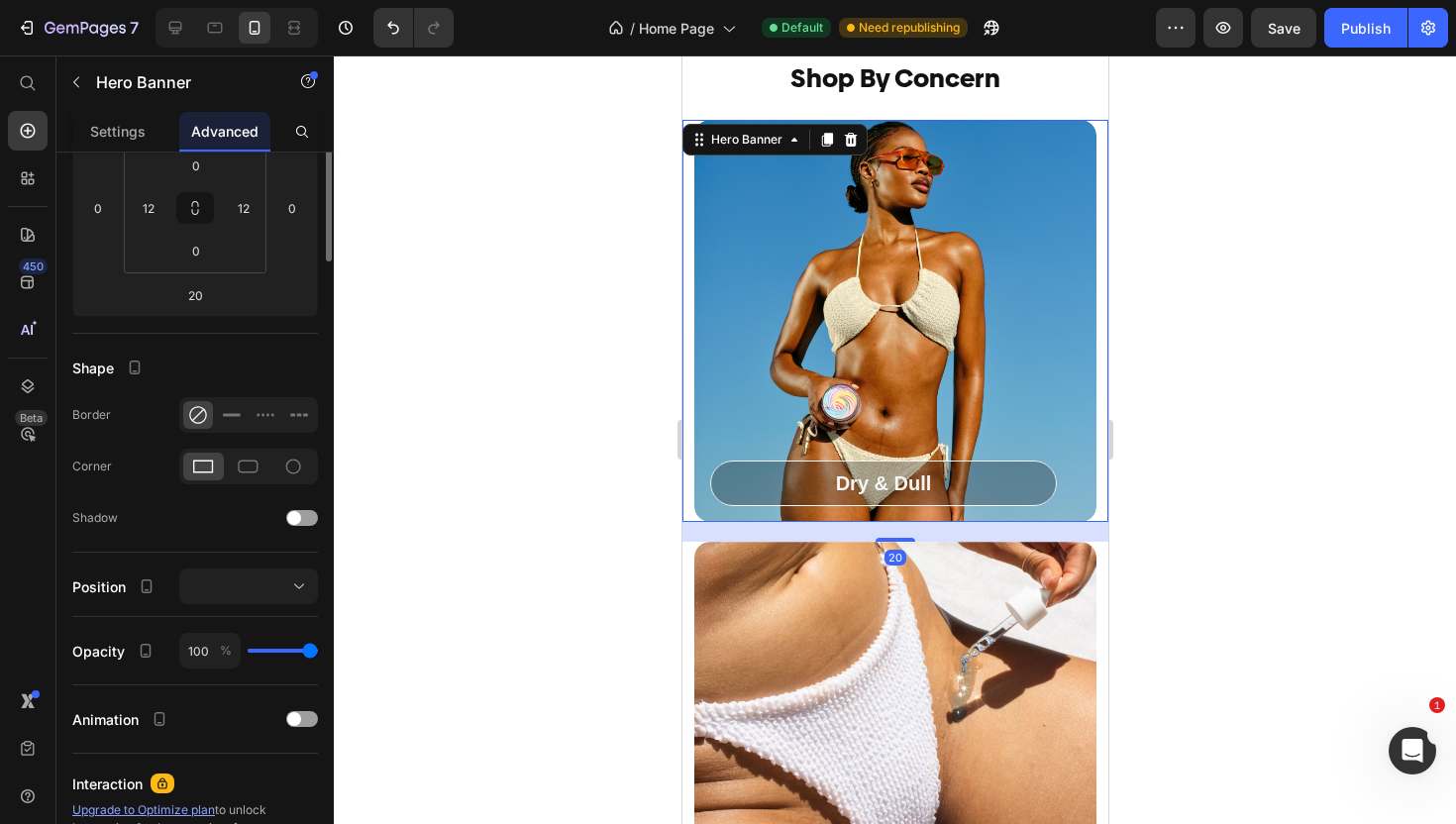 scroll, scrollTop: 0, scrollLeft: 0, axis: both 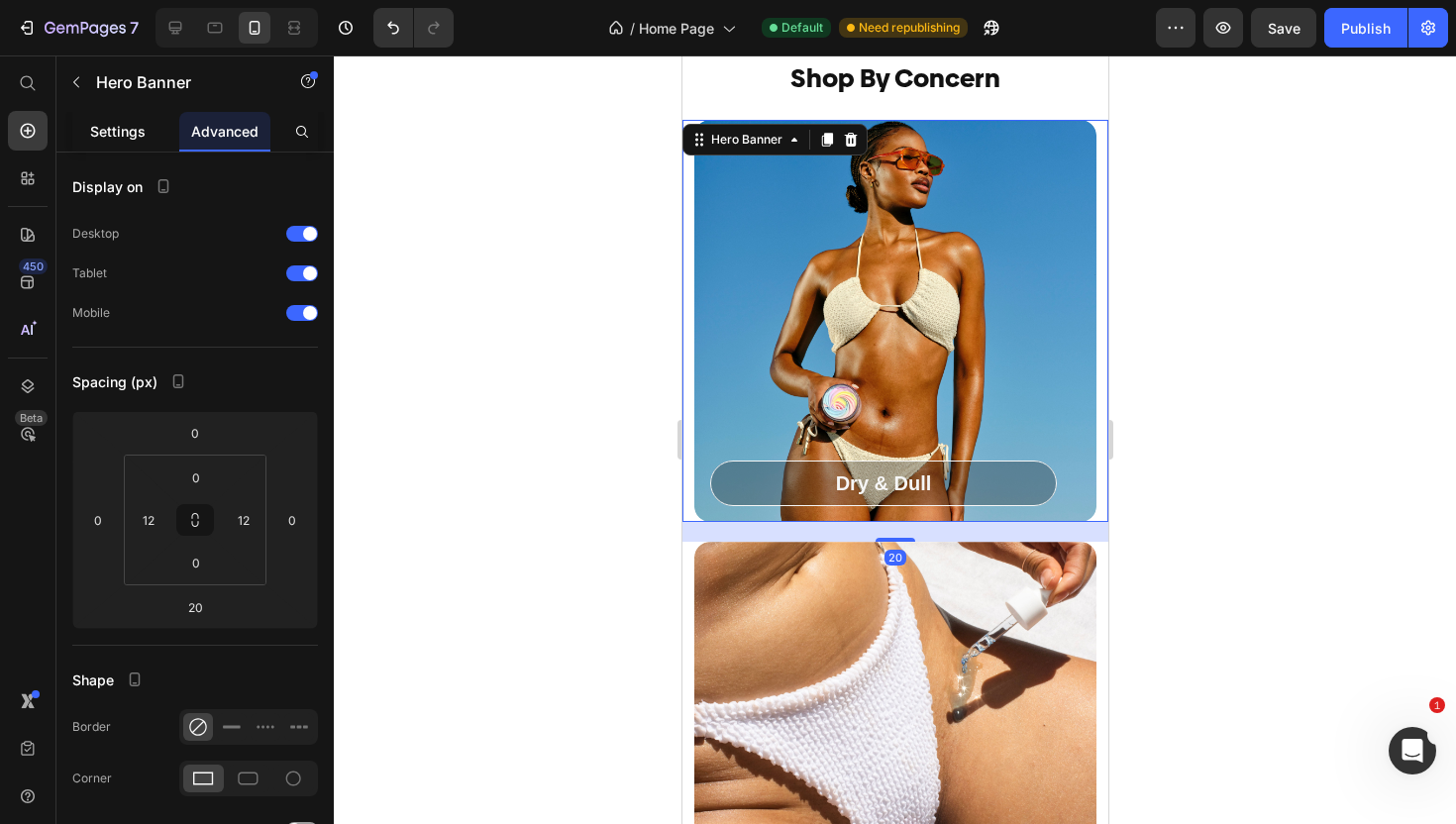 click on "Settings" at bounding box center [118, 131] 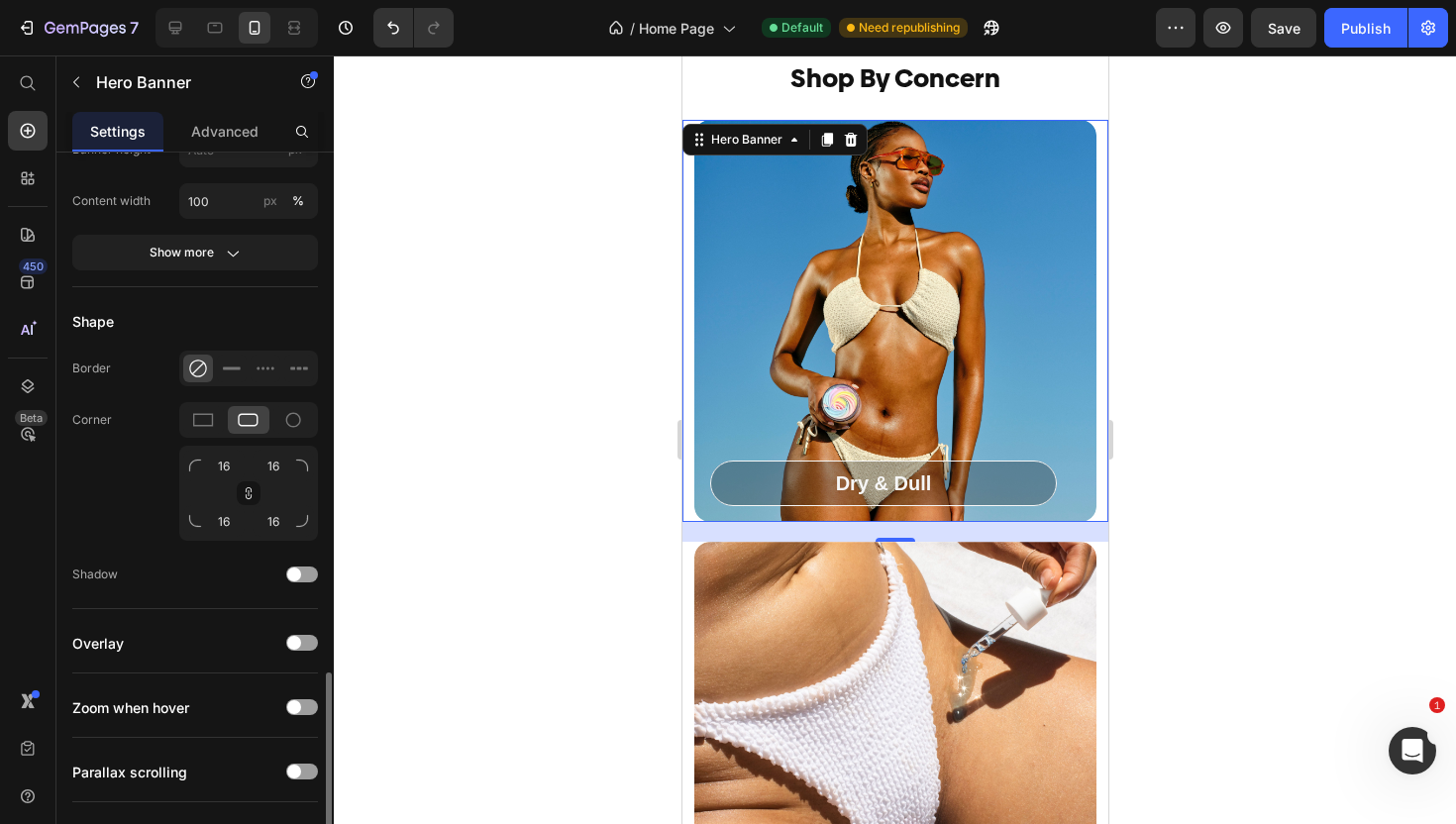 scroll, scrollTop: 1409, scrollLeft: 0, axis: vertical 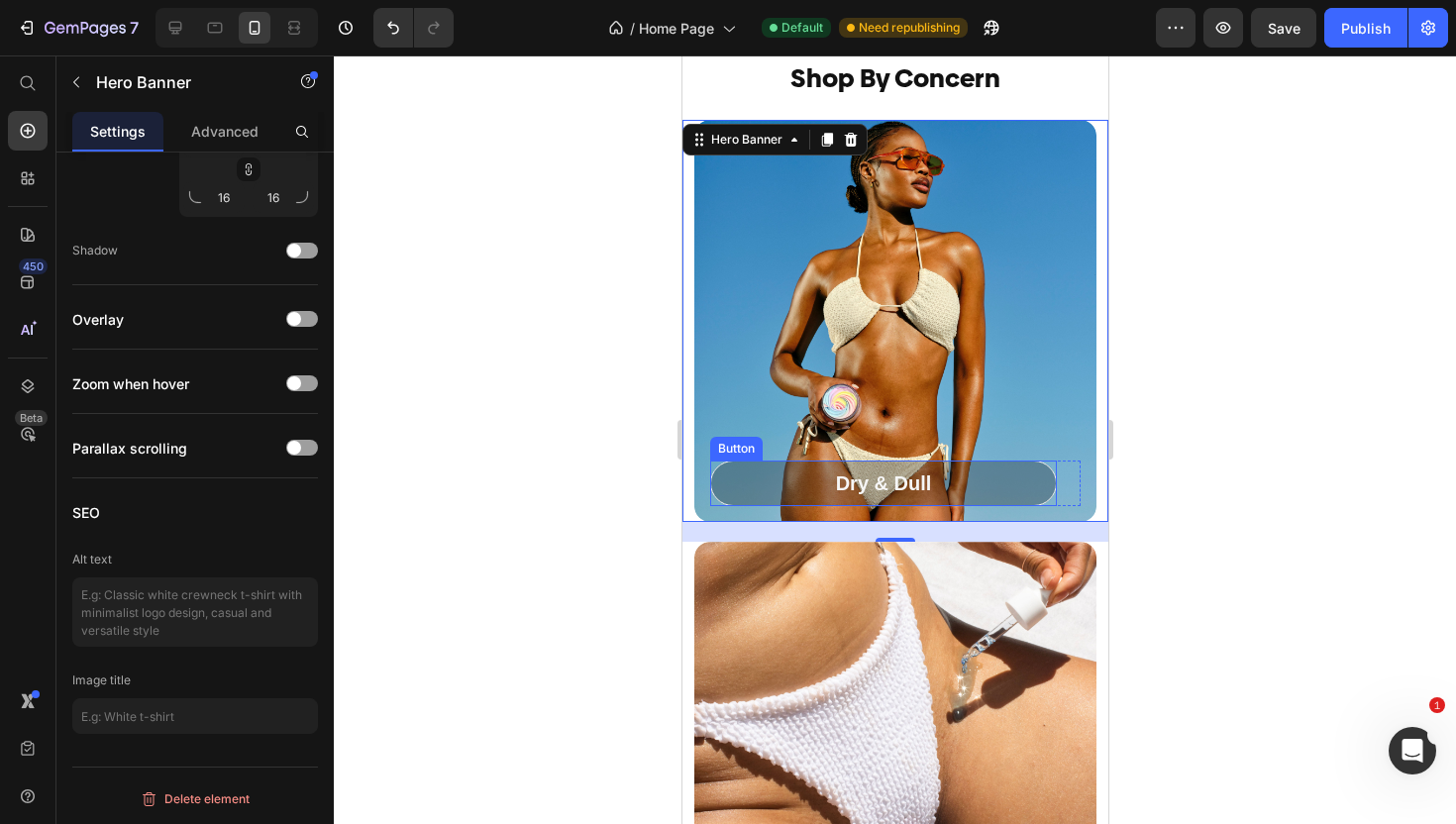 click on "Dry & Dull" at bounding box center (883, 483) 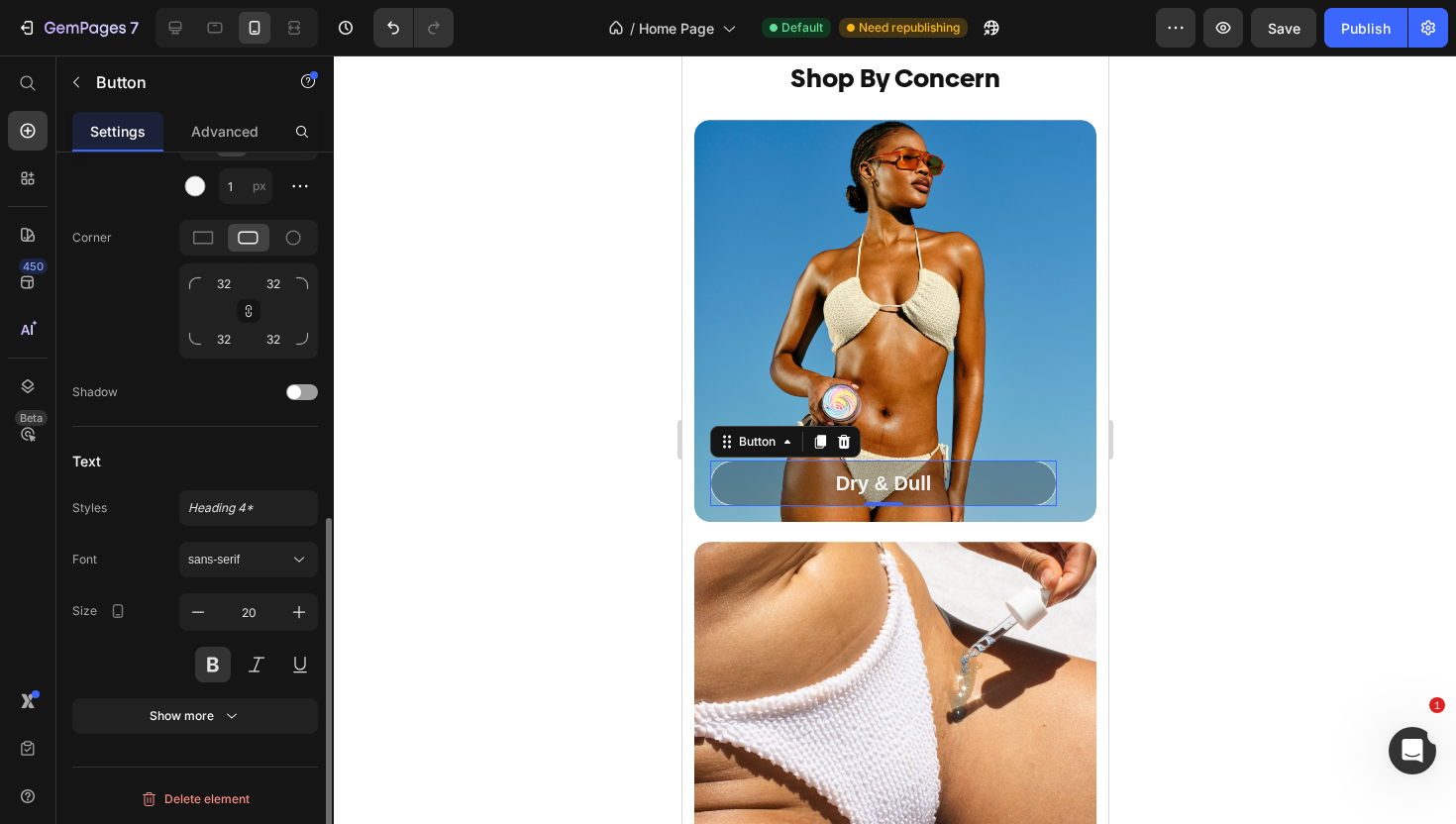 scroll, scrollTop: 0, scrollLeft: 0, axis: both 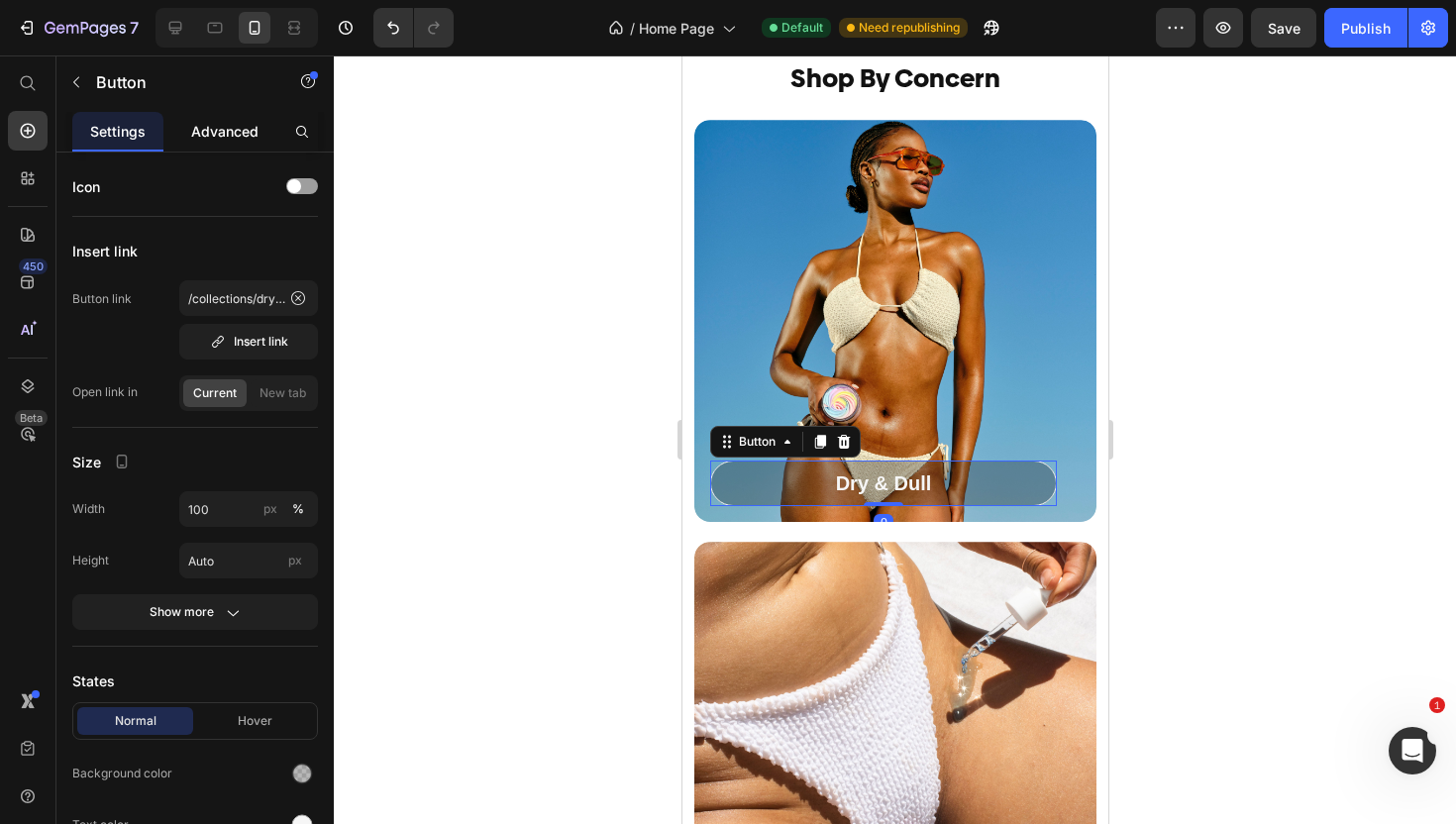 click on "Advanced" at bounding box center [225, 131] 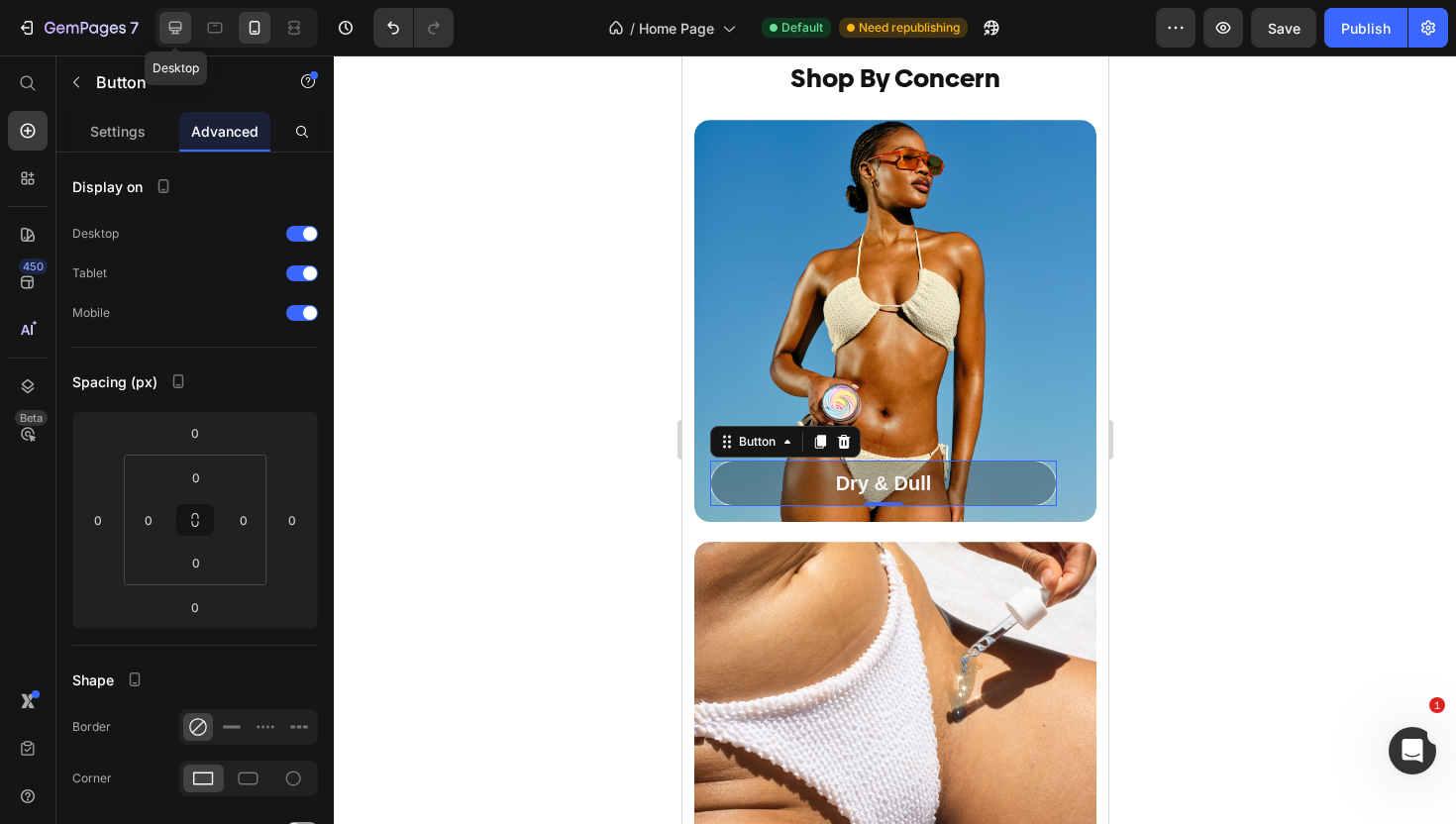 click 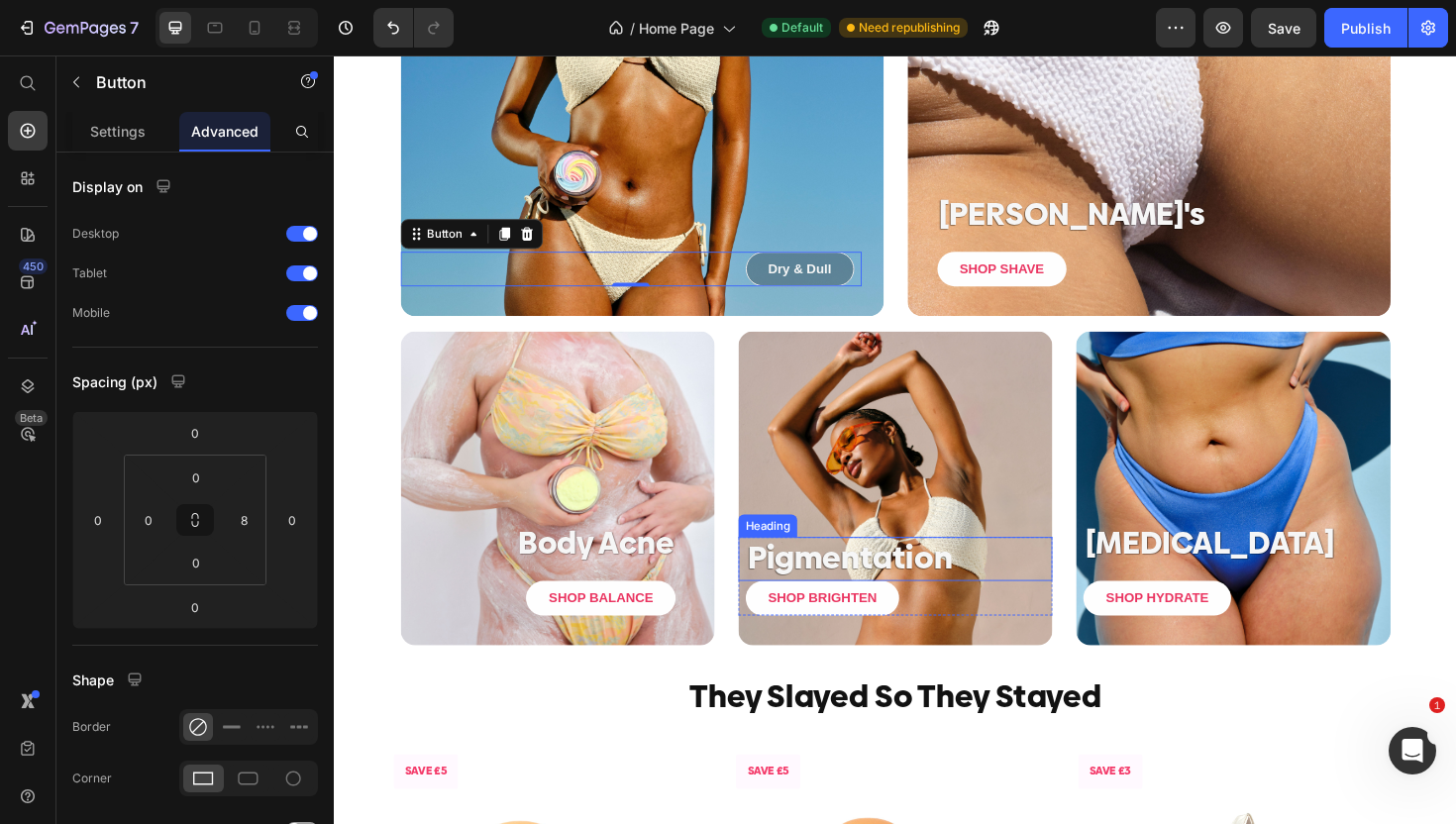 scroll, scrollTop: 2672, scrollLeft: 0, axis: vertical 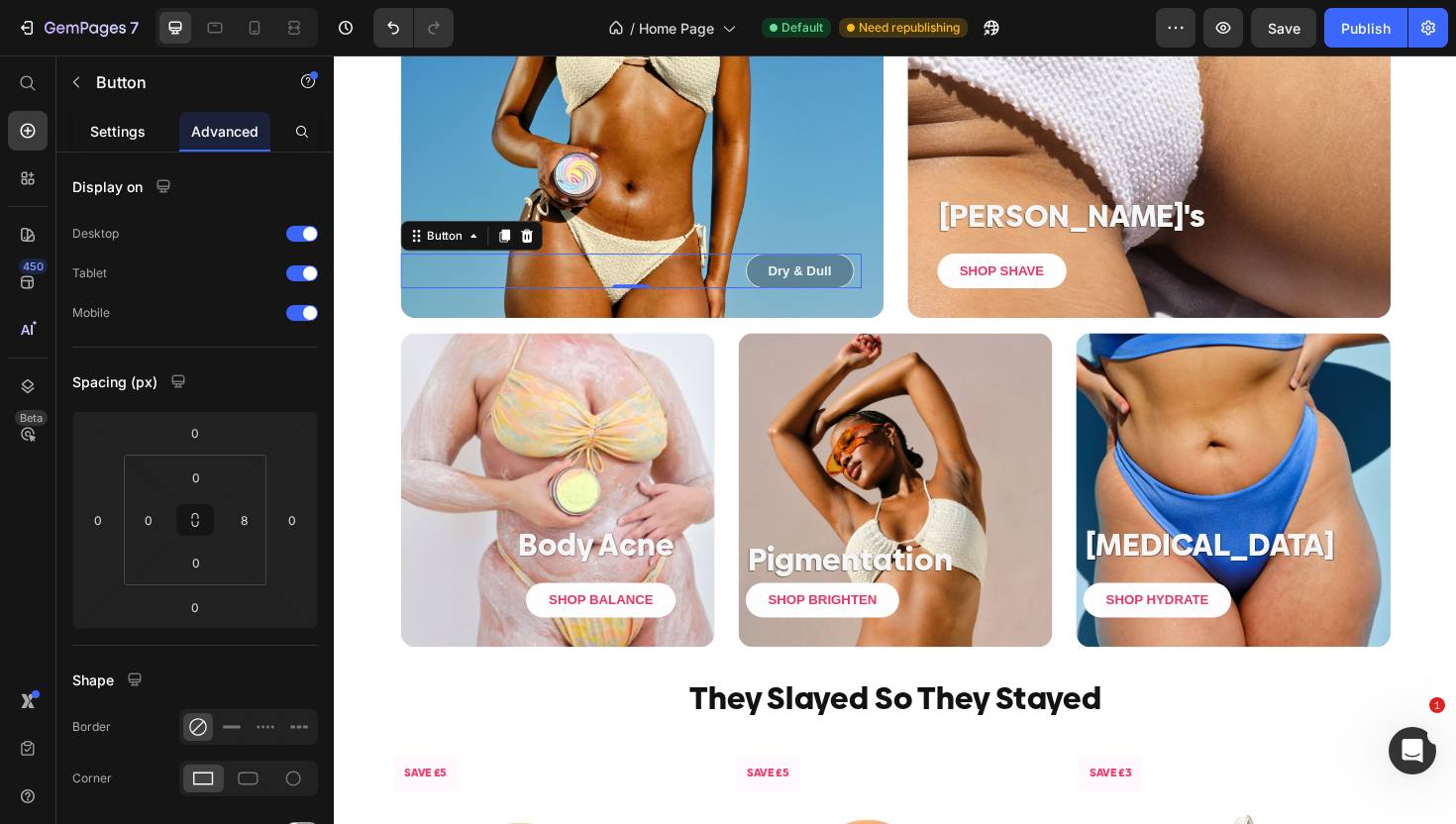 click on "Settings" at bounding box center [118, 131] 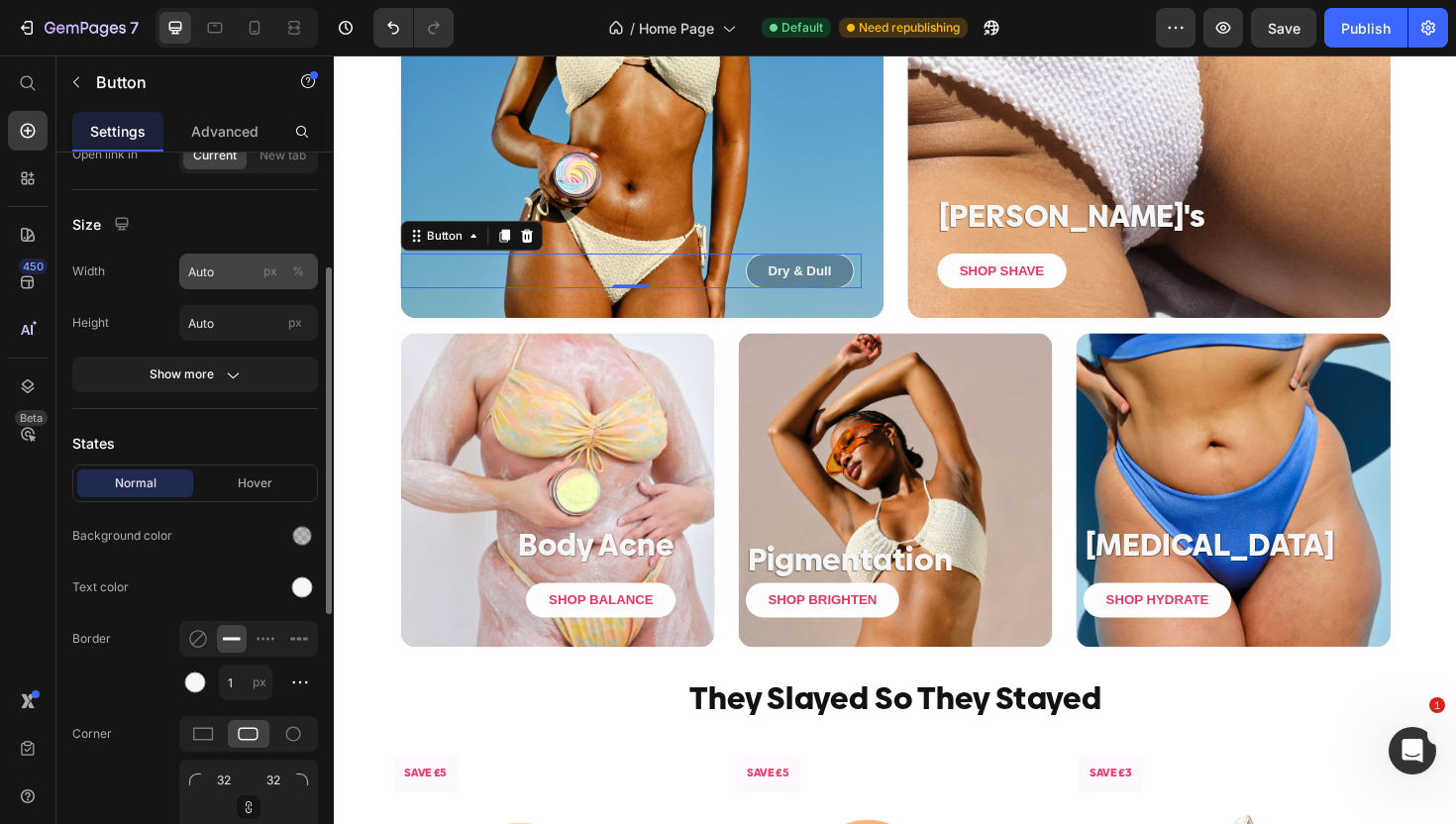 scroll, scrollTop: 239, scrollLeft: 0, axis: vertical 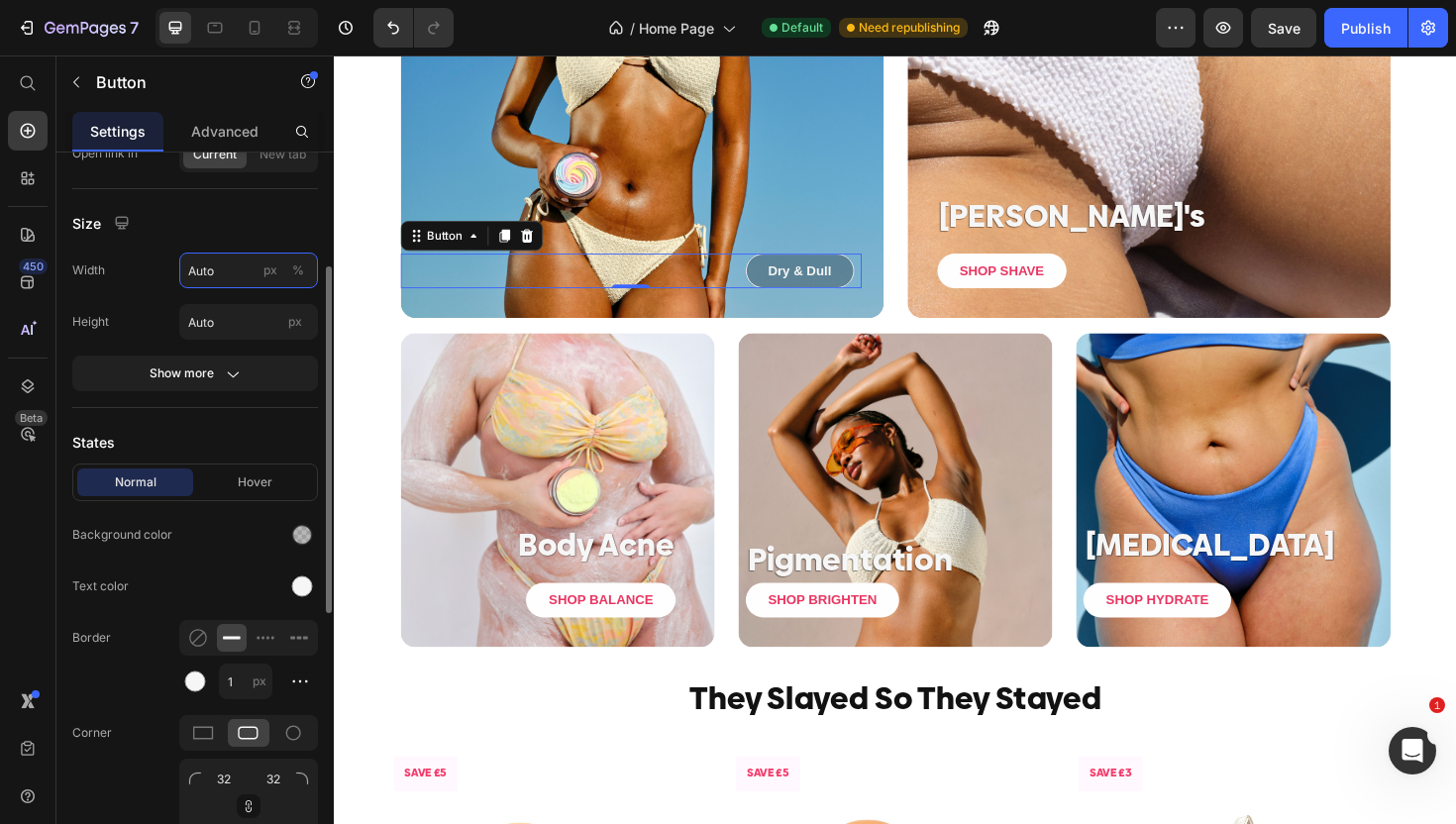 click on "Auto" at bounding box center [249, 270] 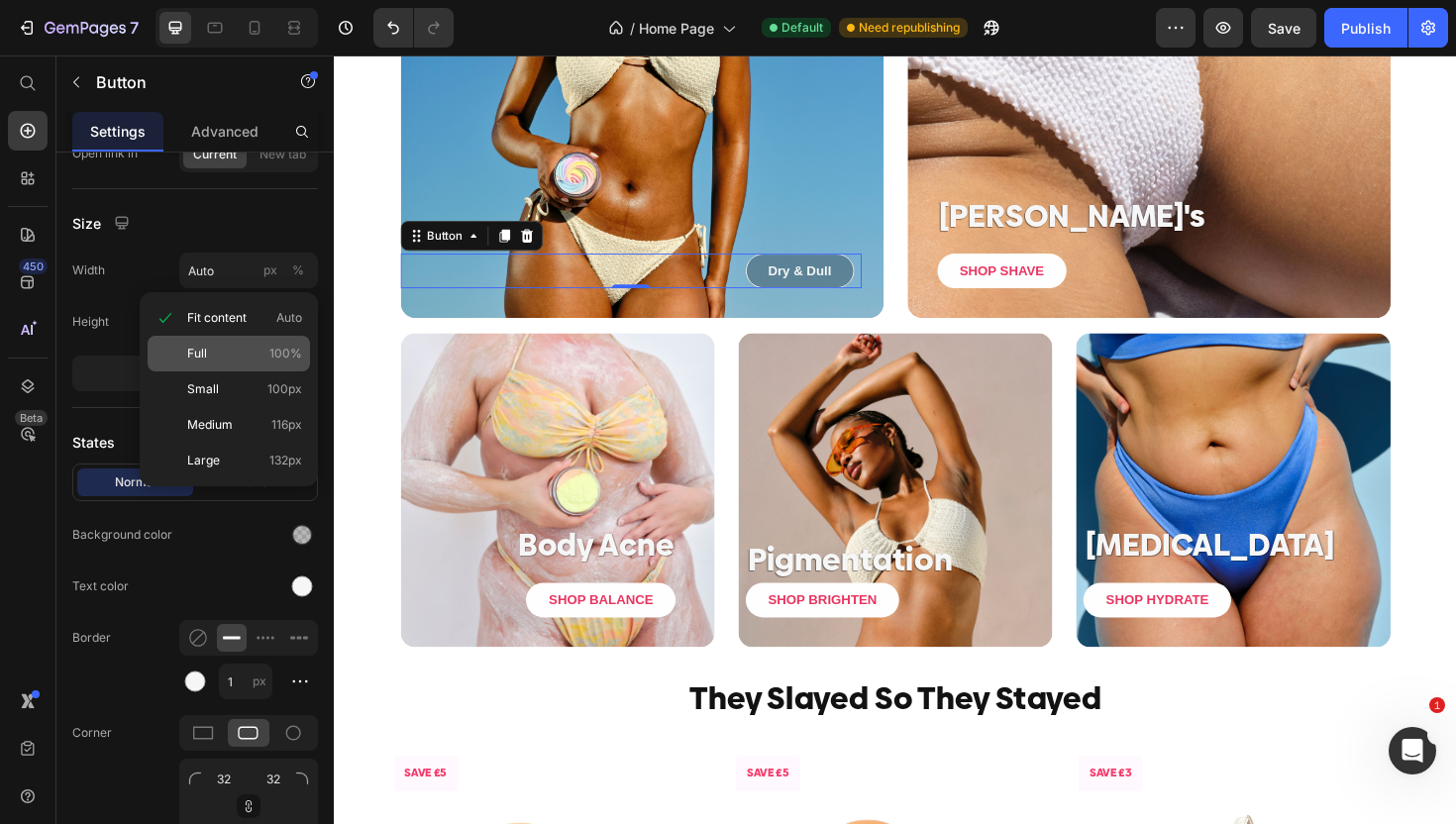 click on "Full 100%" at bounding box center (245, 354) 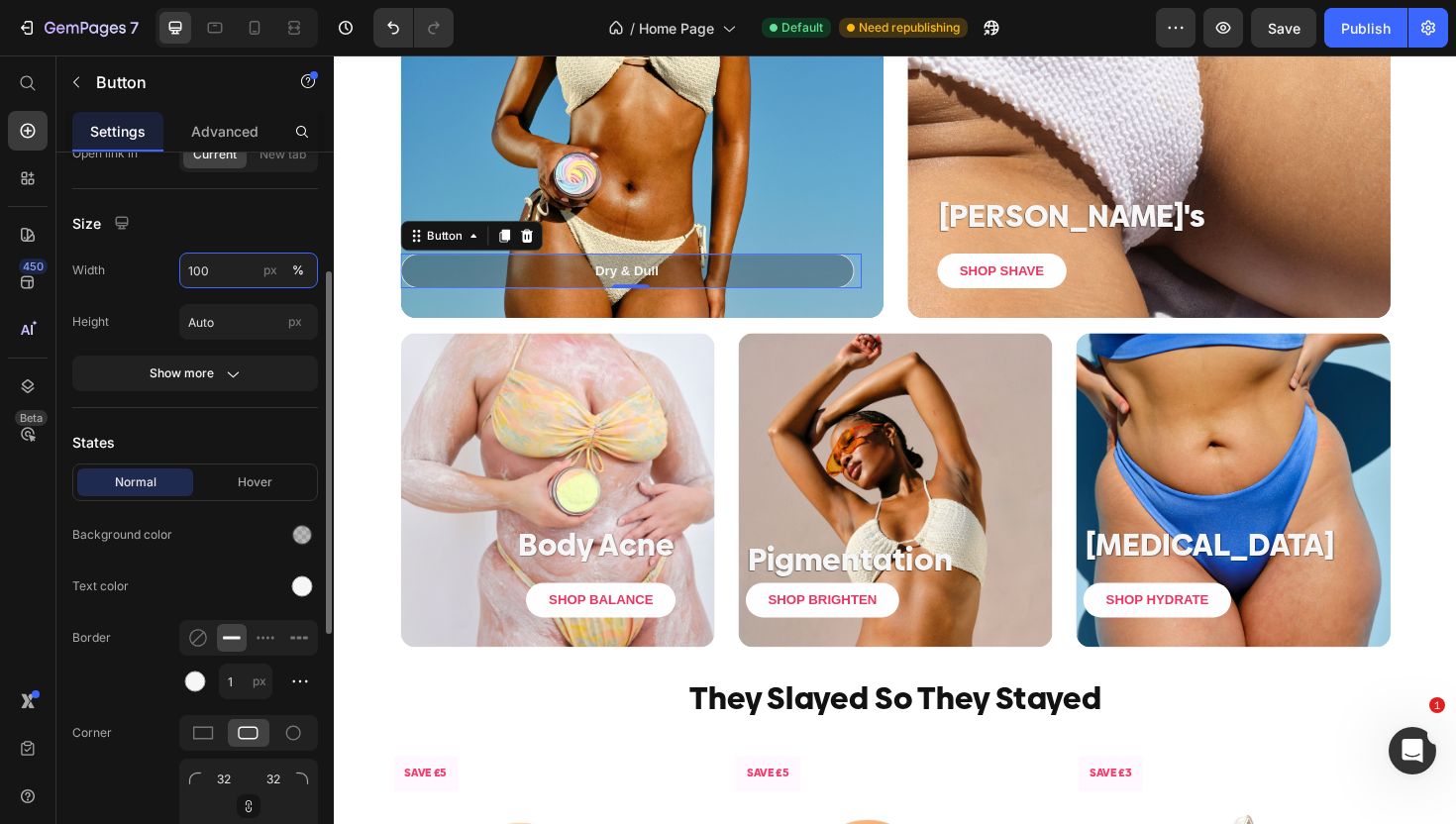 click on "100" at bounding box center (249, 270) 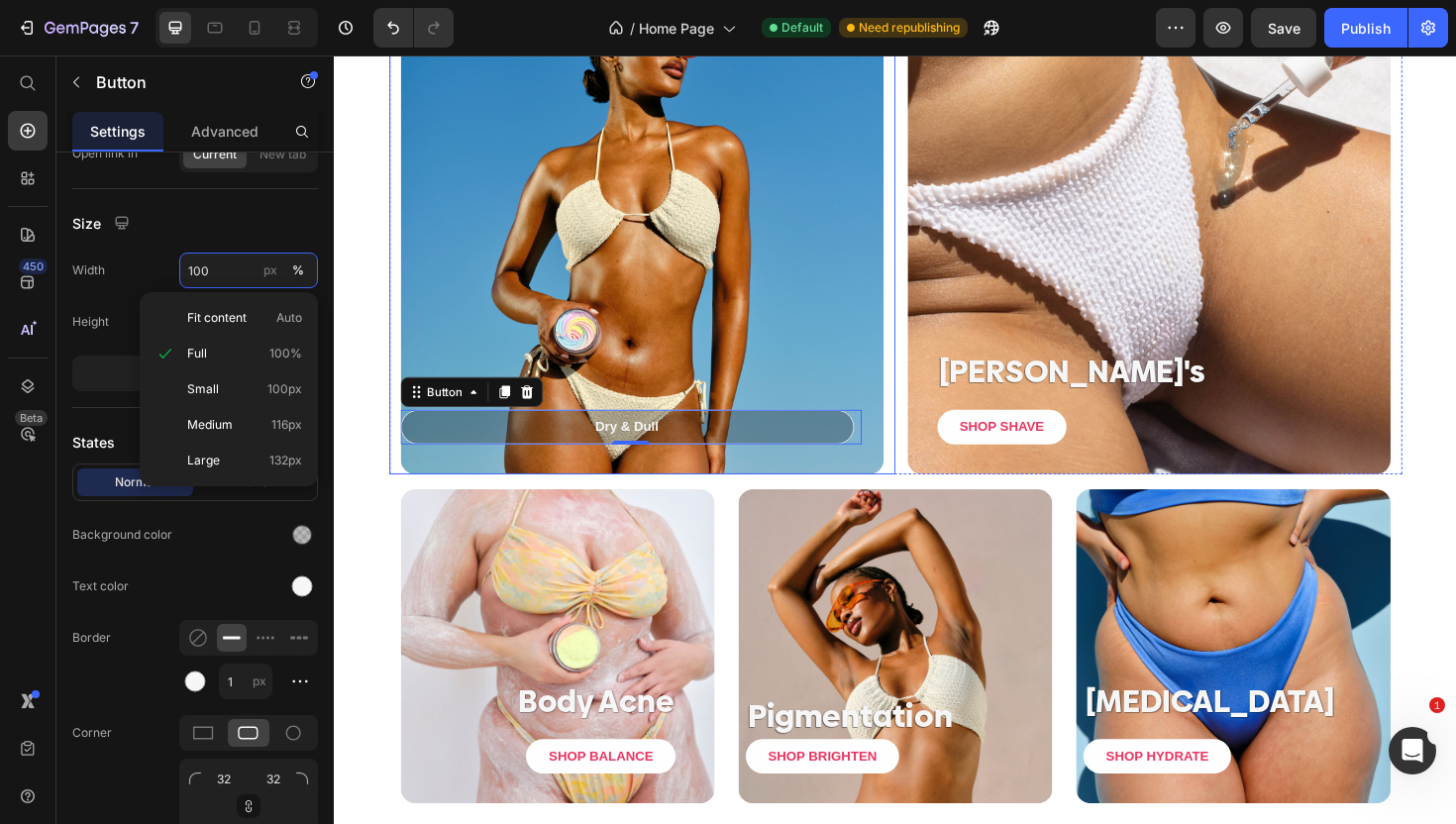 scroll, scrollTop: 2498, scrollLeft: 0, axis: vertical 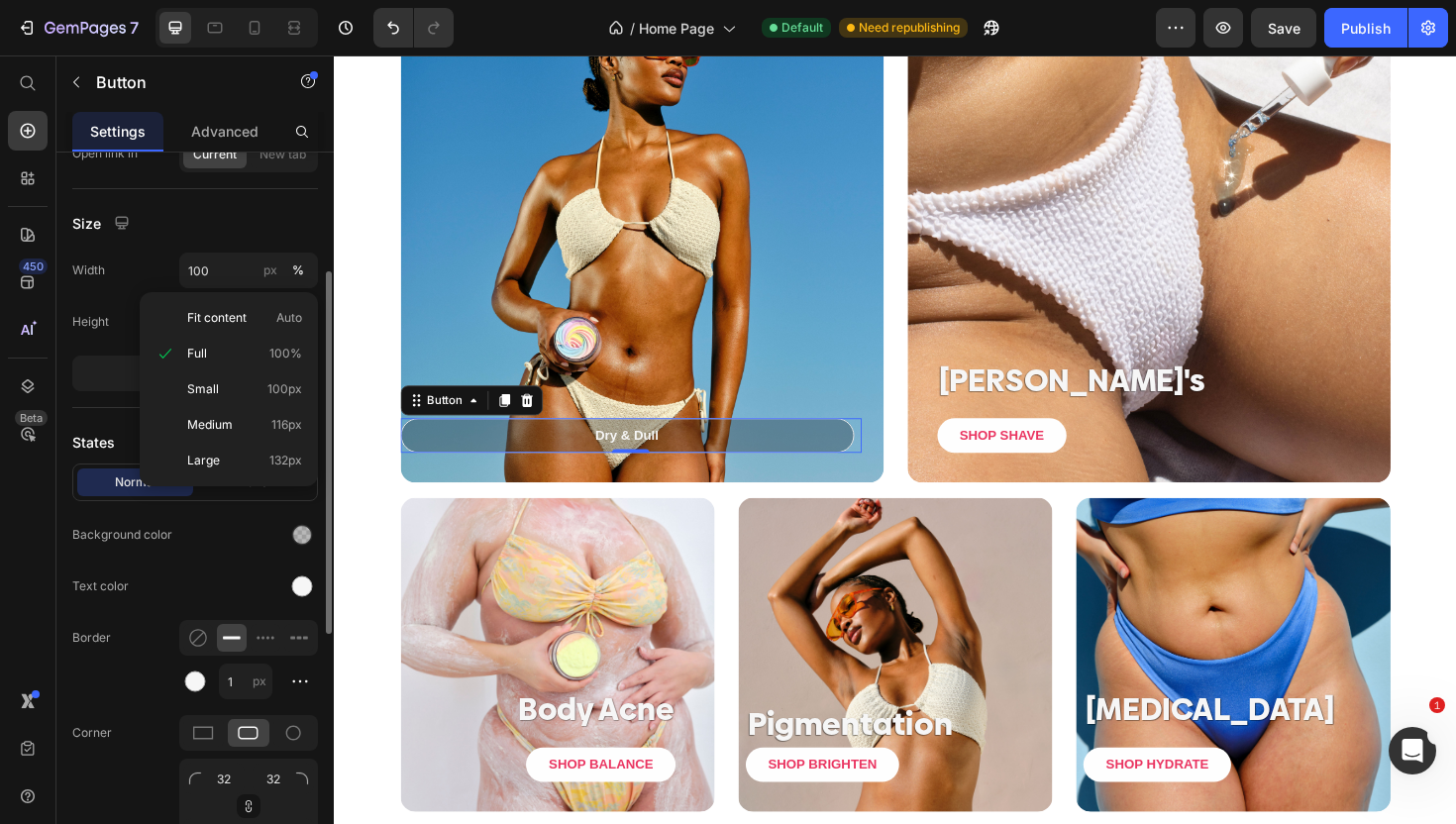 click on "Size" at bounding box center (195, 223) 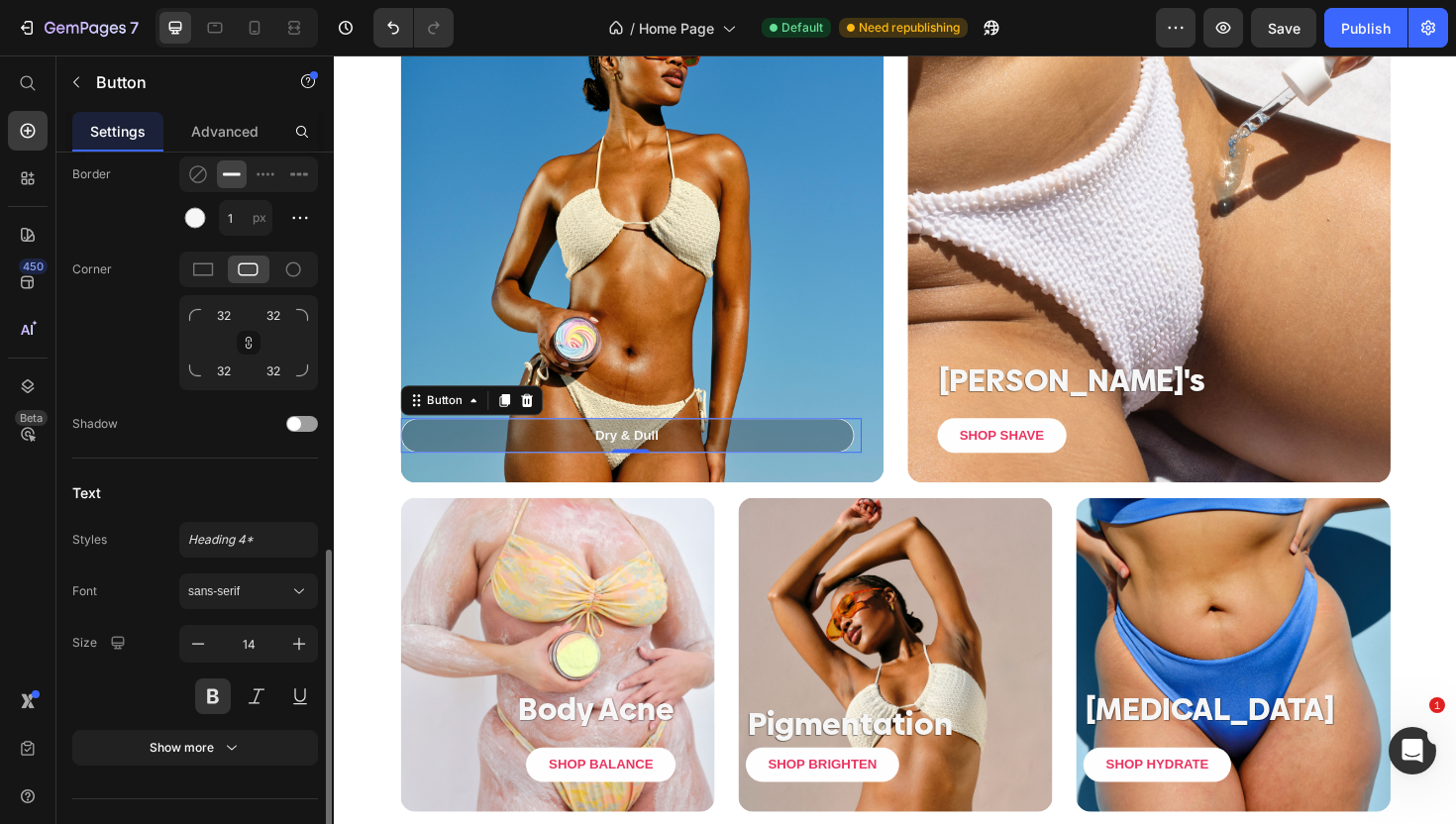 scroll, scrollTop: 734, scrollLeft: 0, axis: vertical 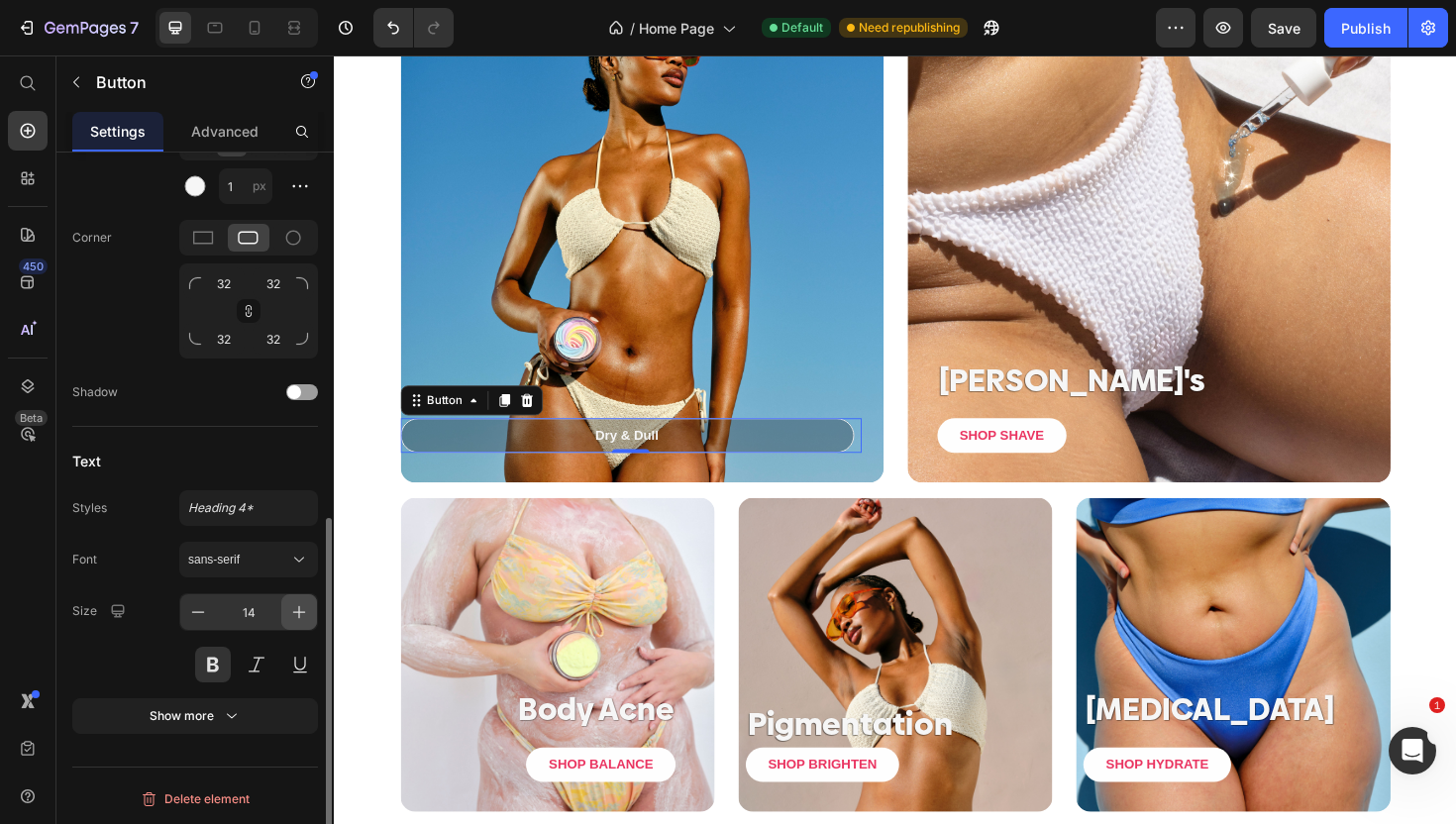 click 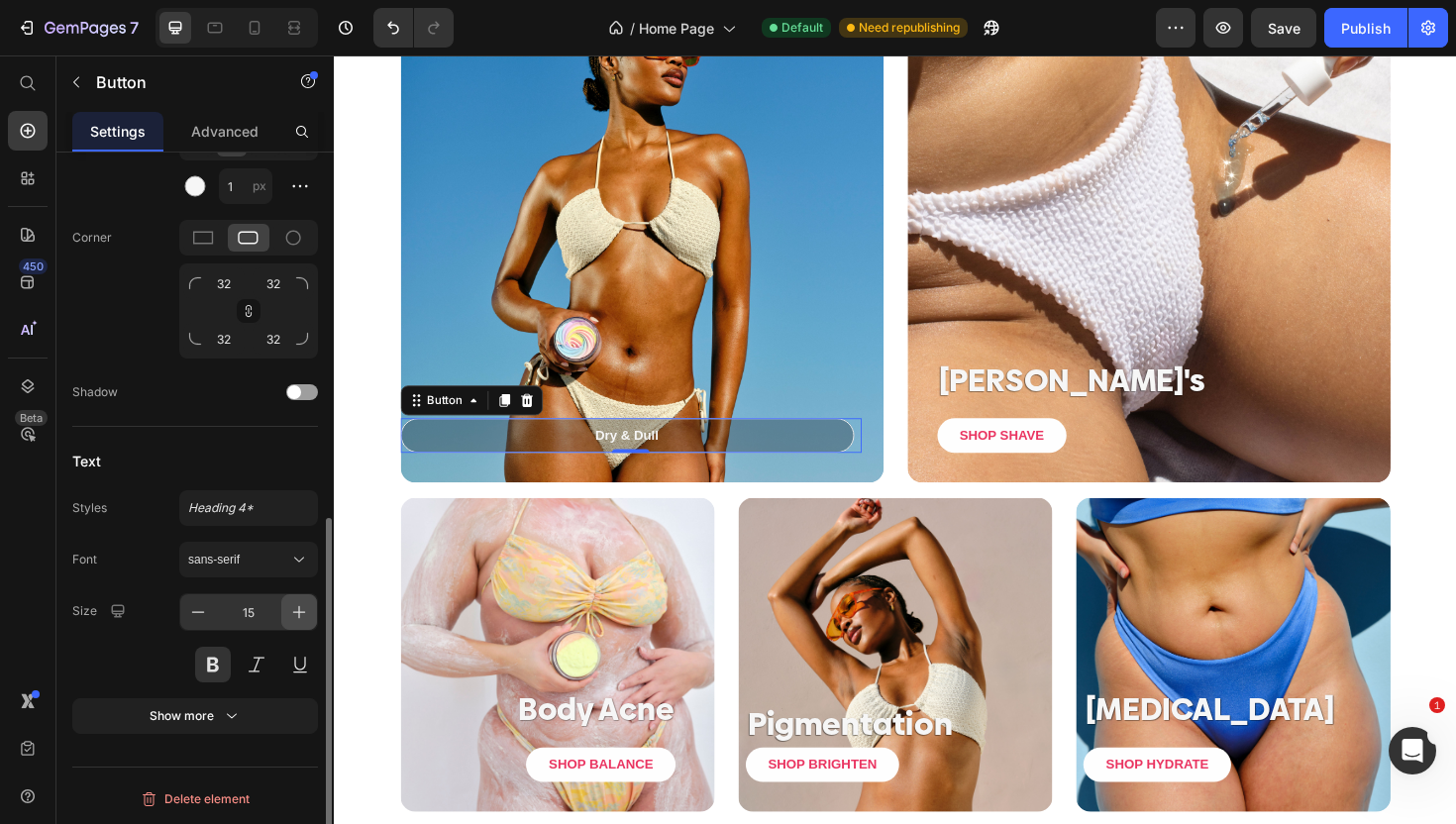 click 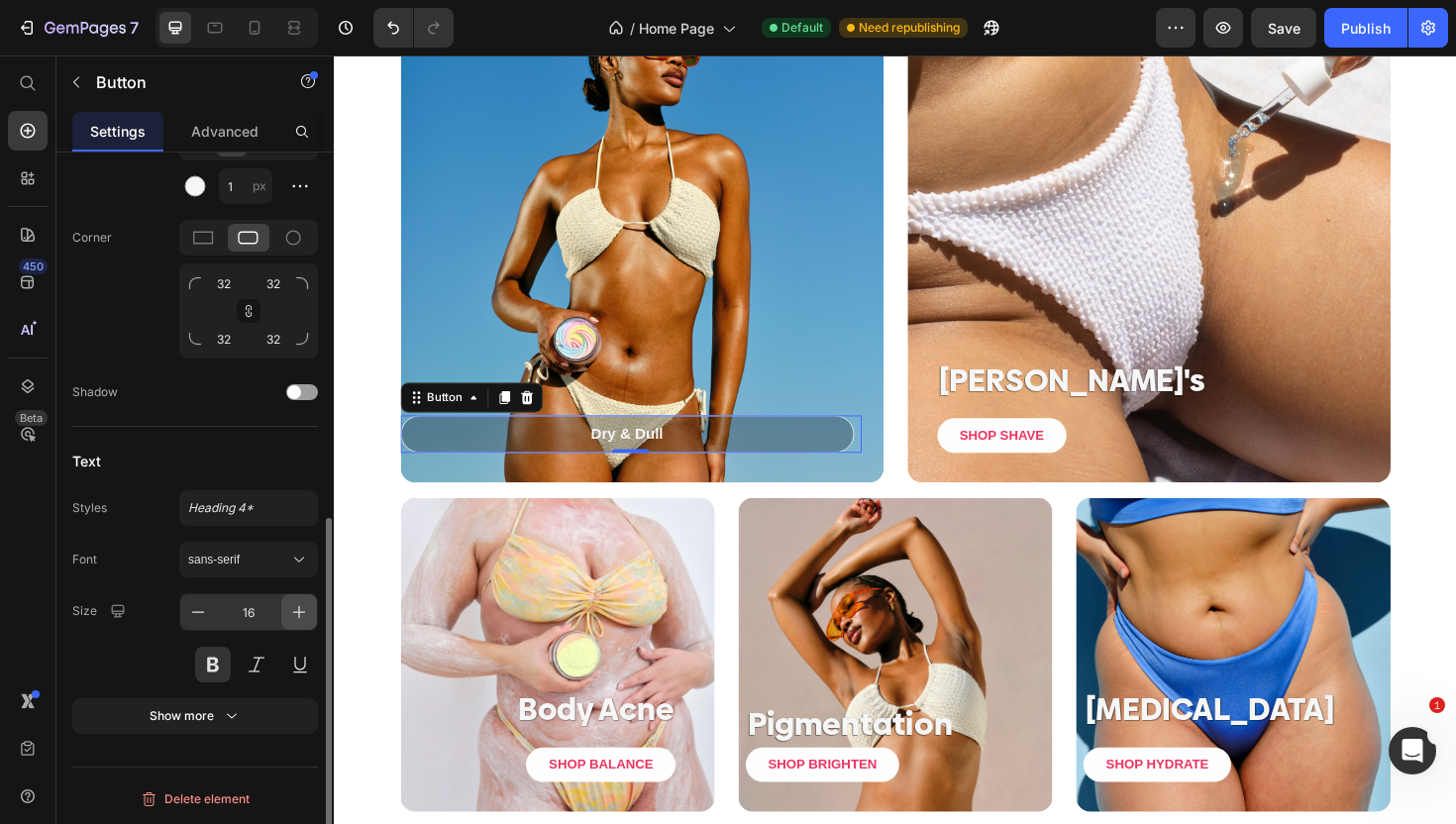 click 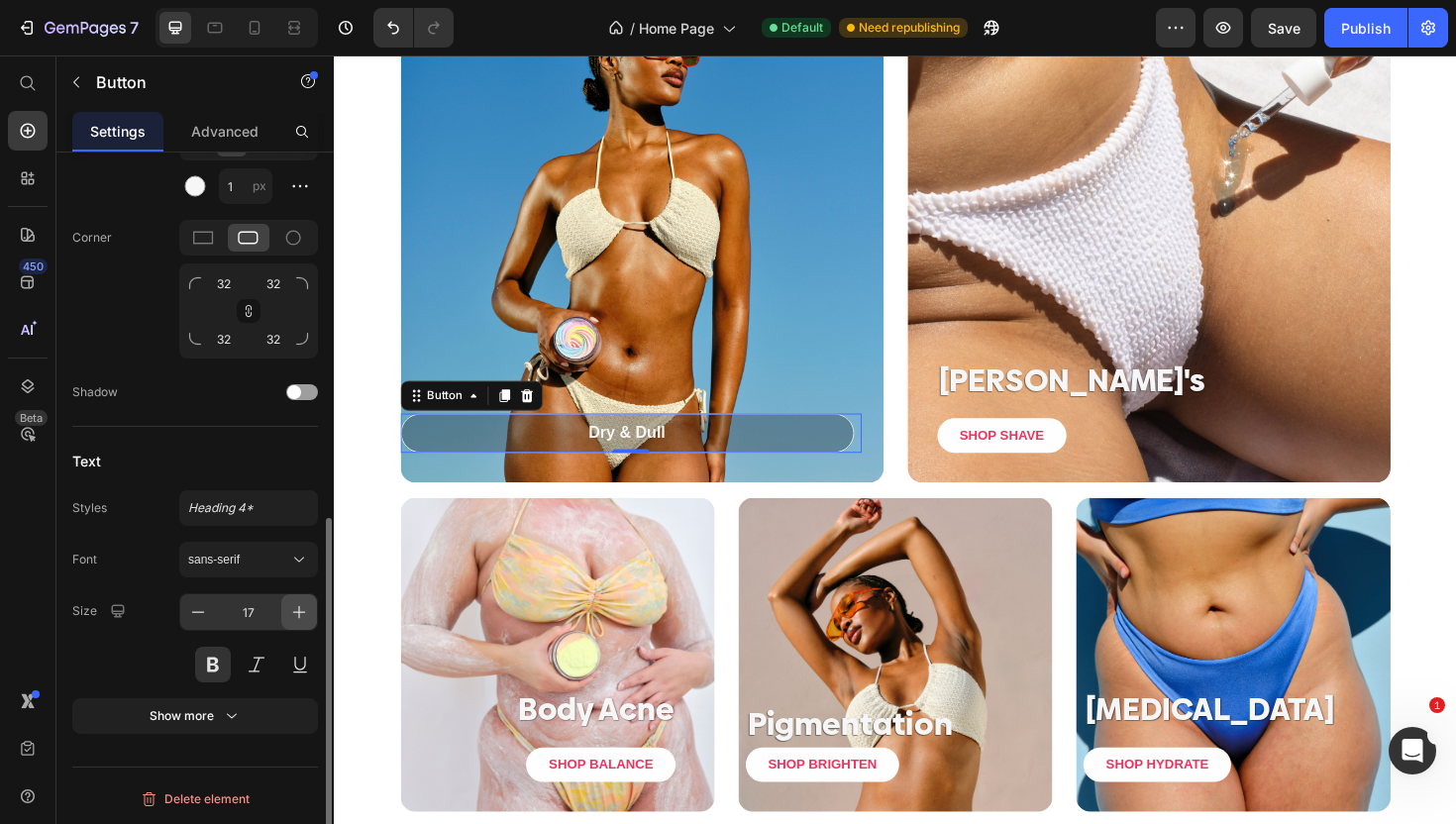 click 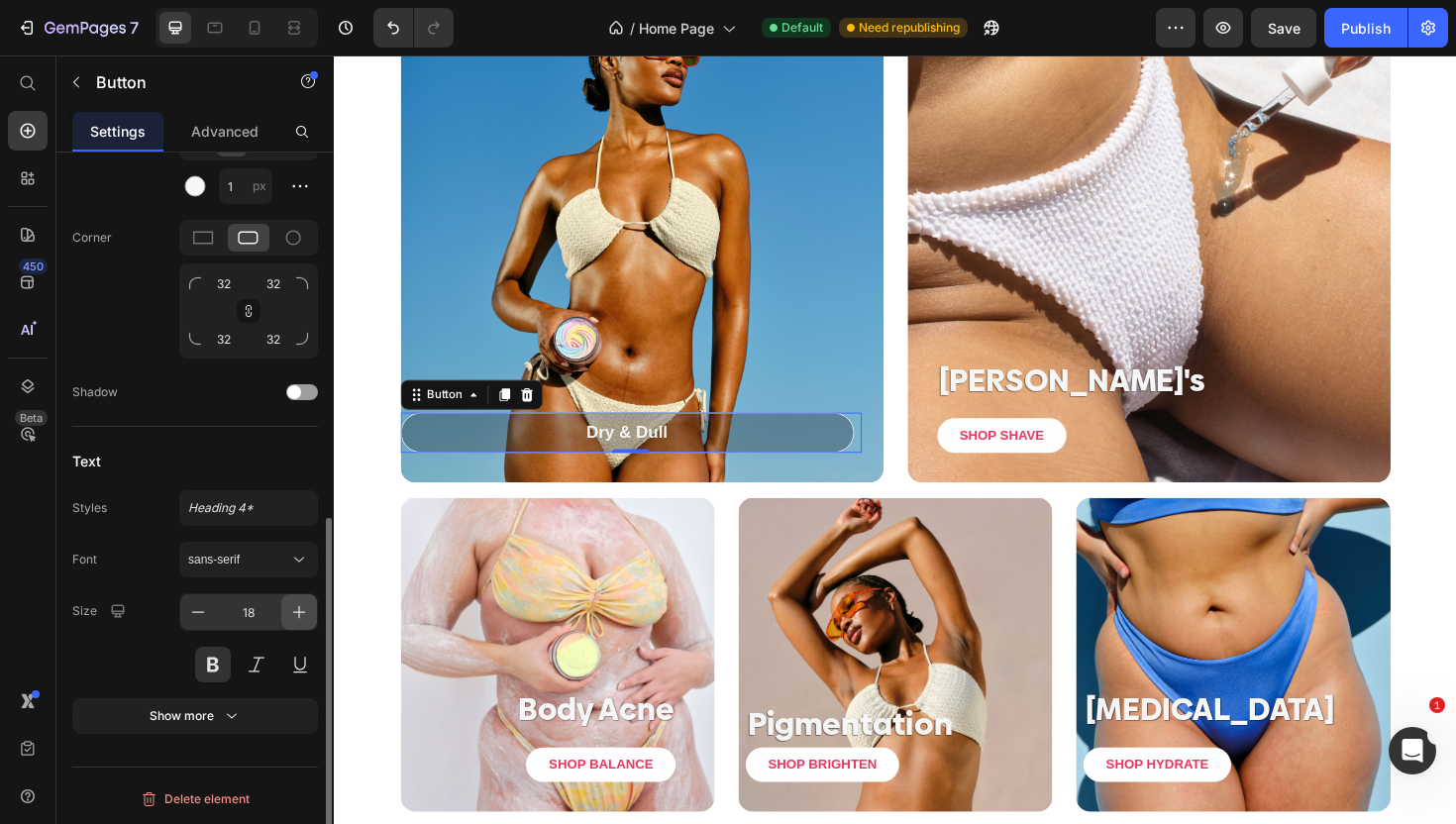 click 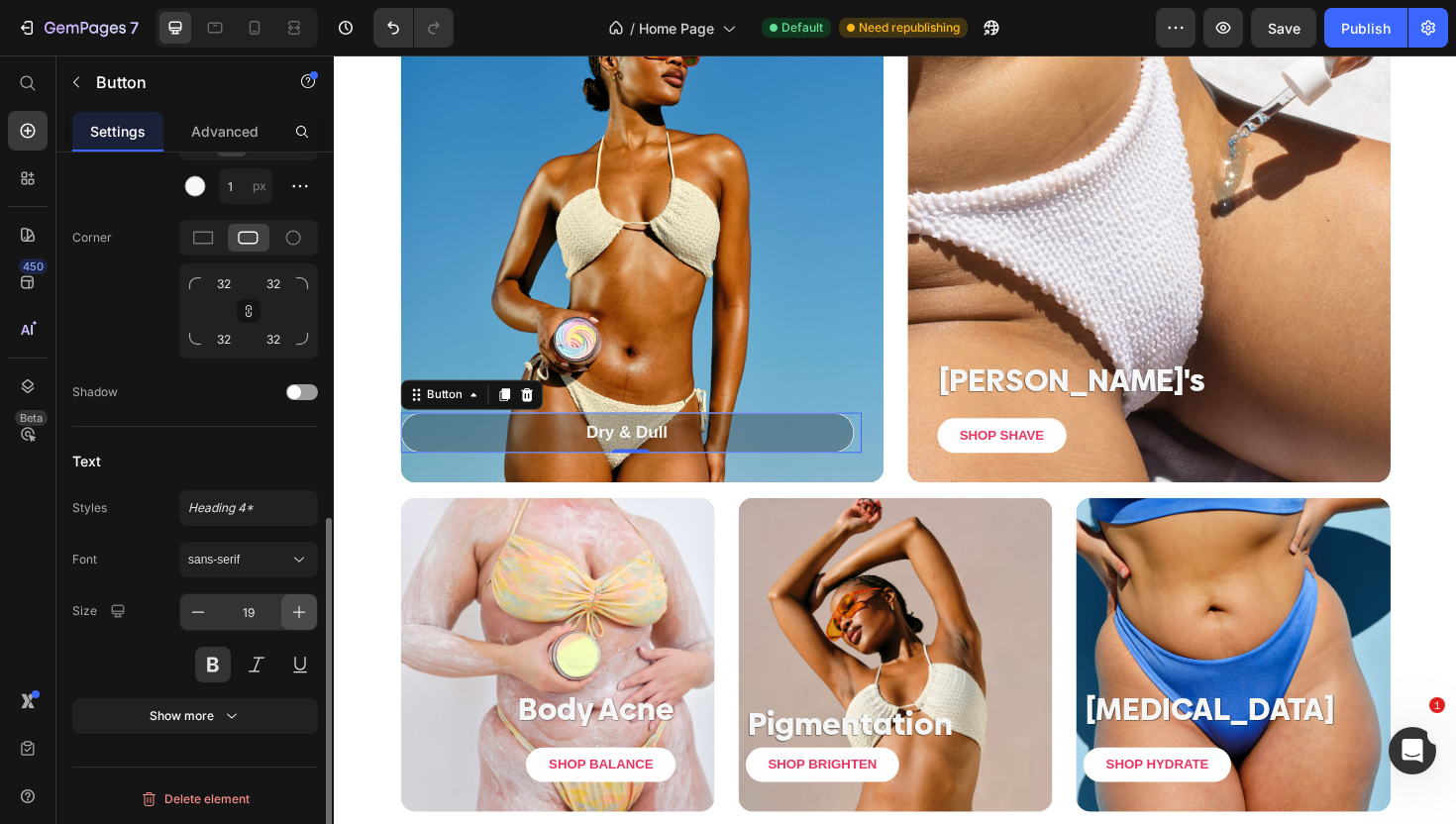click 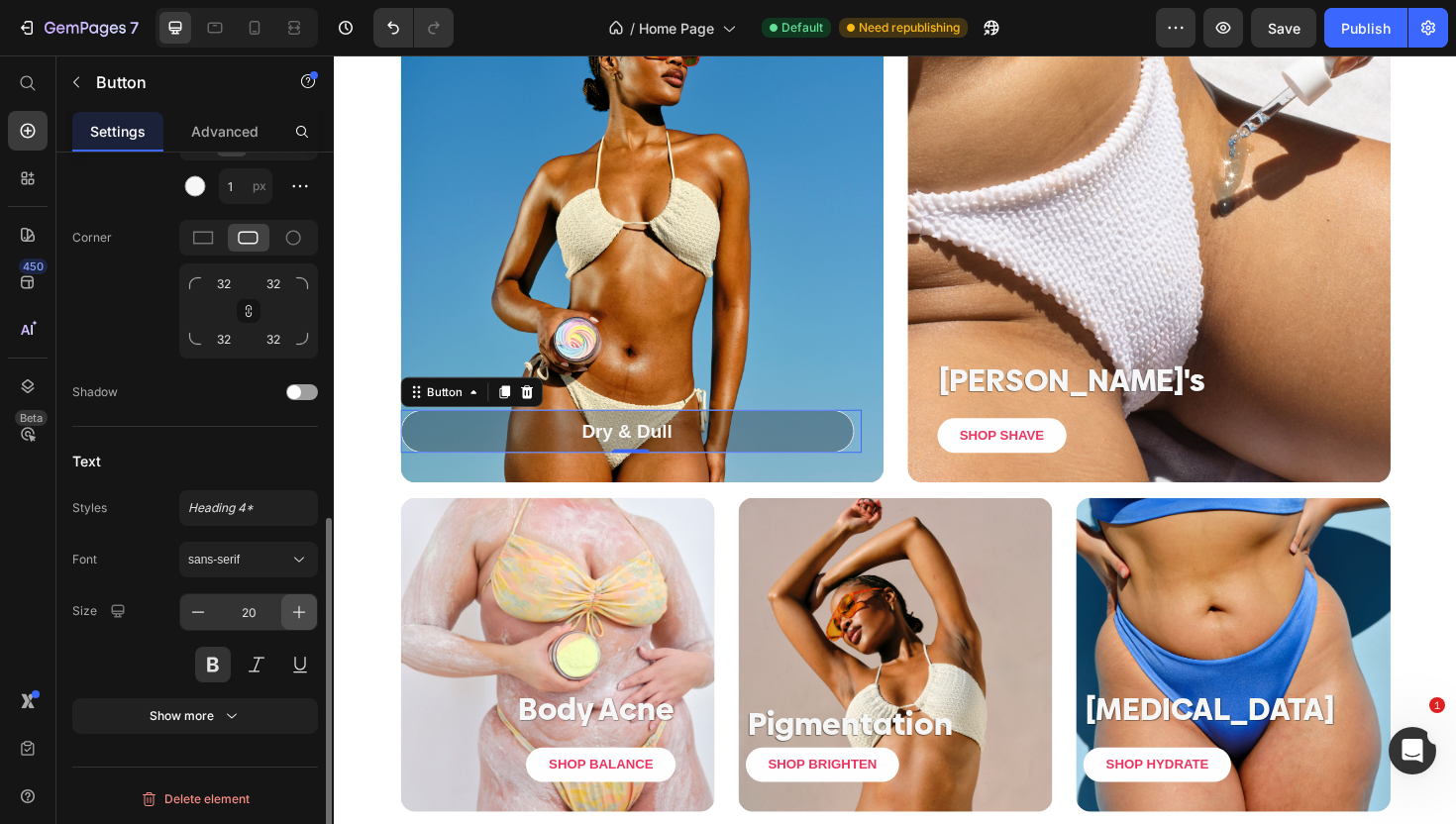 click 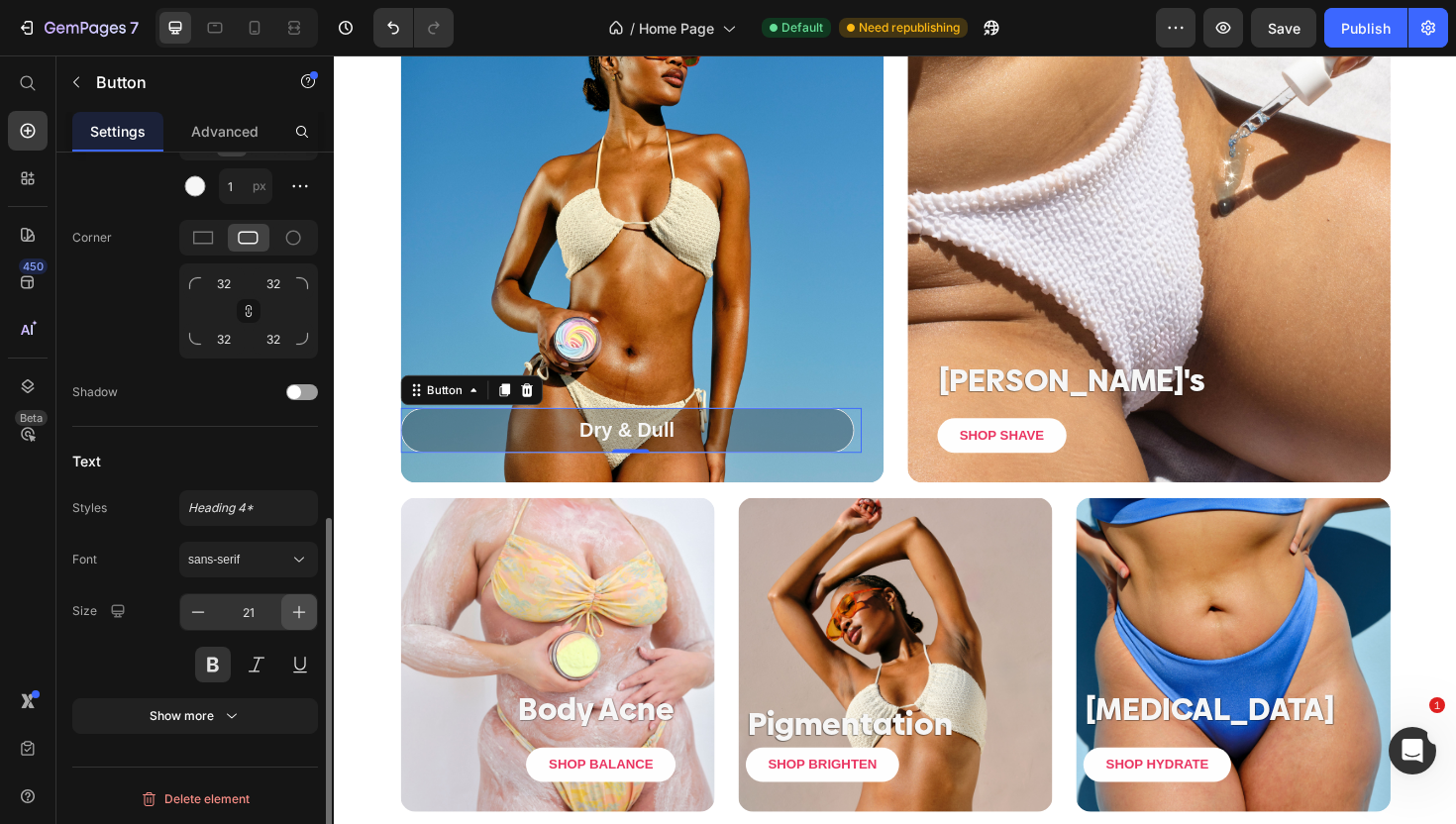 click 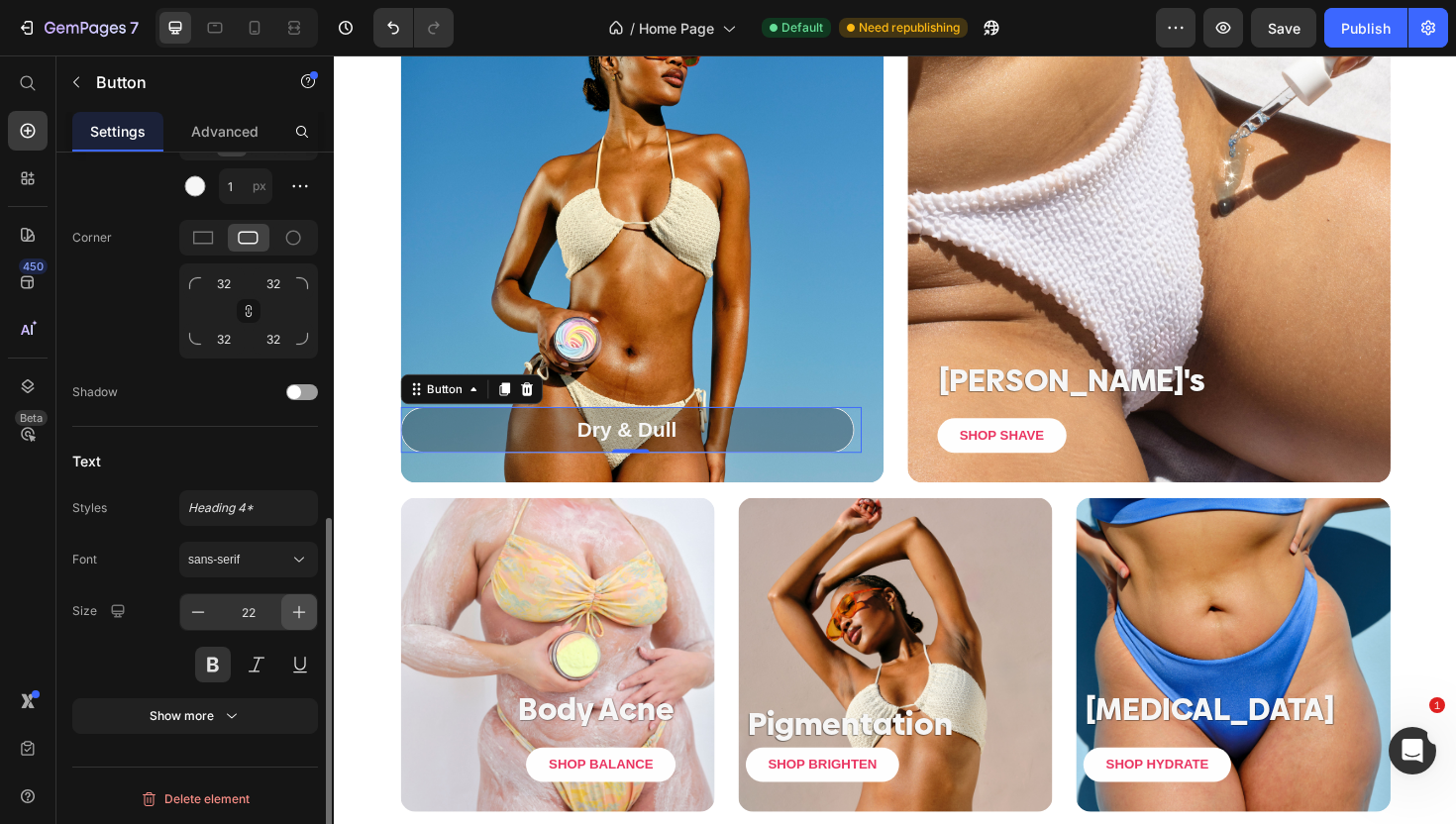 click 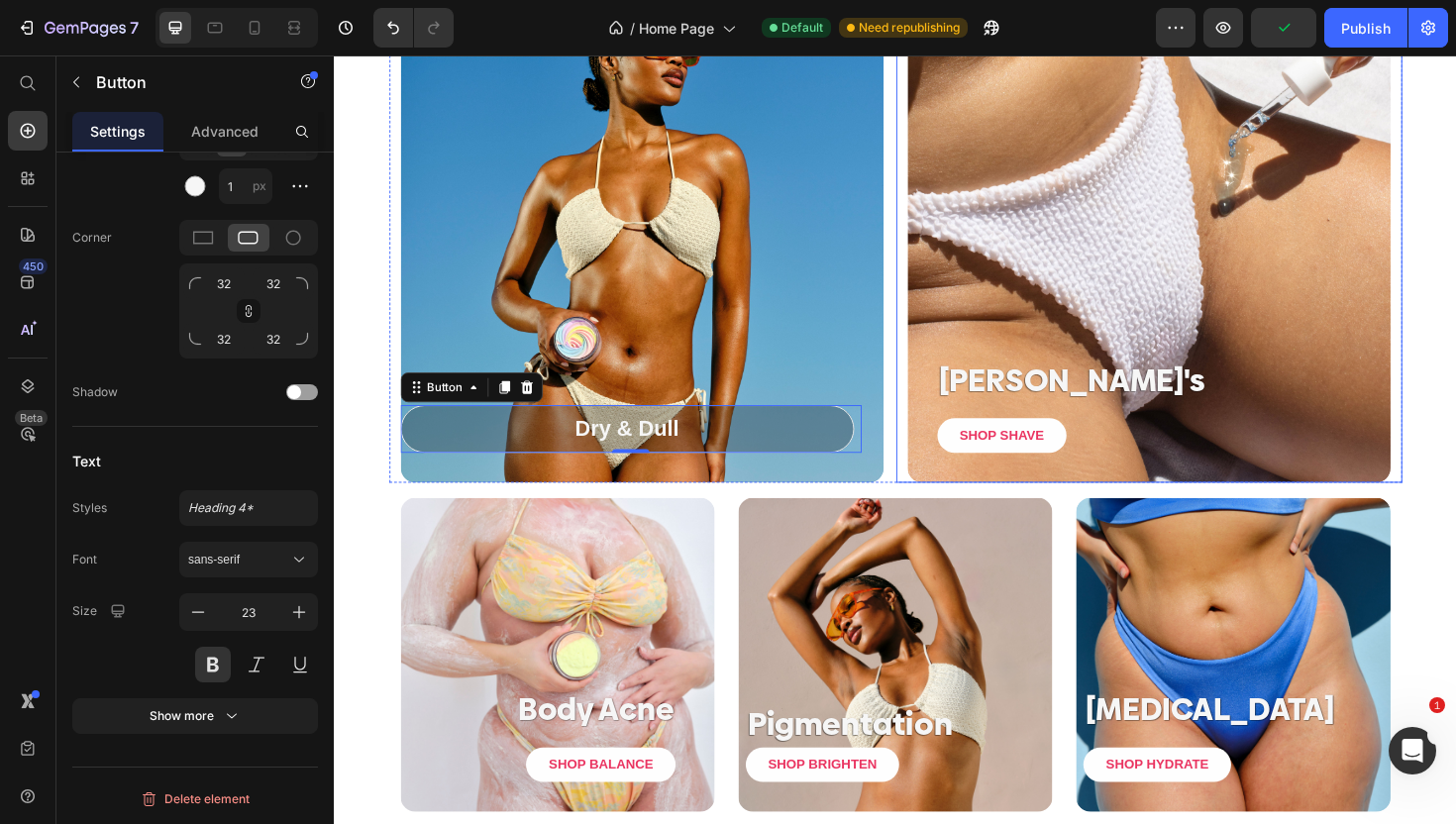 click on "Ingrown's Heading SHOP SHAVE Button Row Hero Banner" at bounding box center [1196, 252] 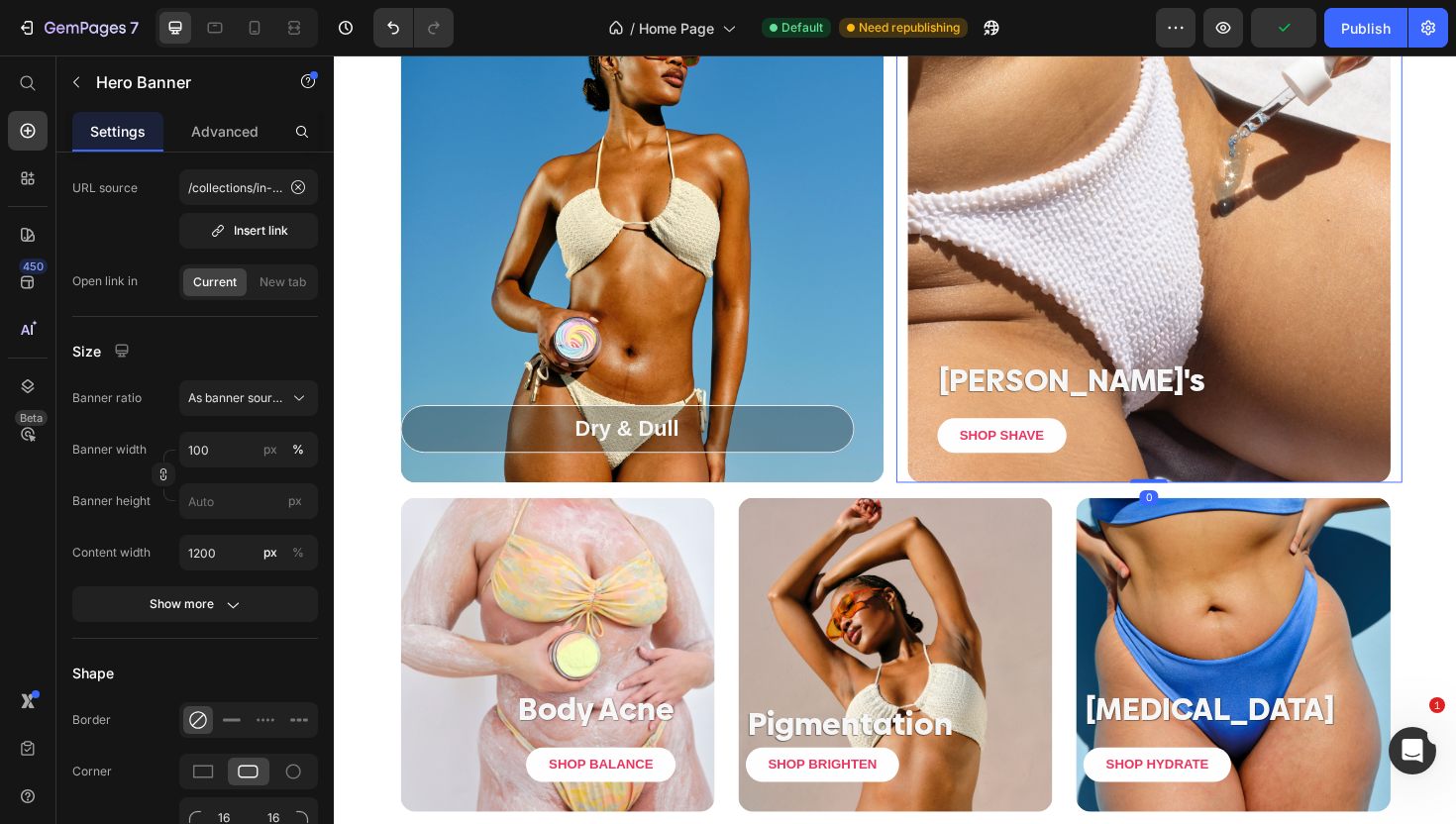 scroll, scrollTop: 0, scrollLeft: 0, axis: both 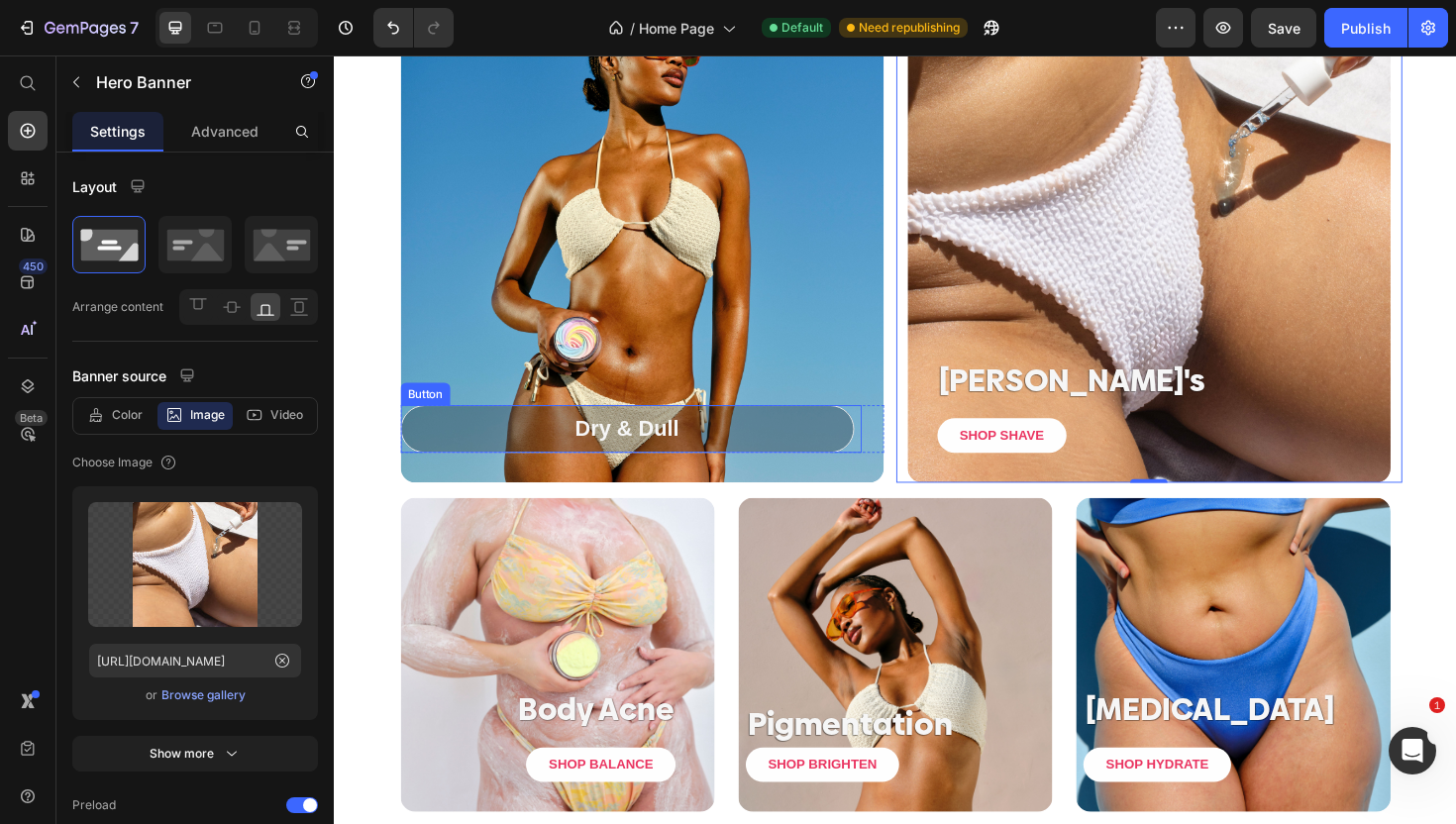 click on "Dry & Dull" at bounding box center [644, 451] 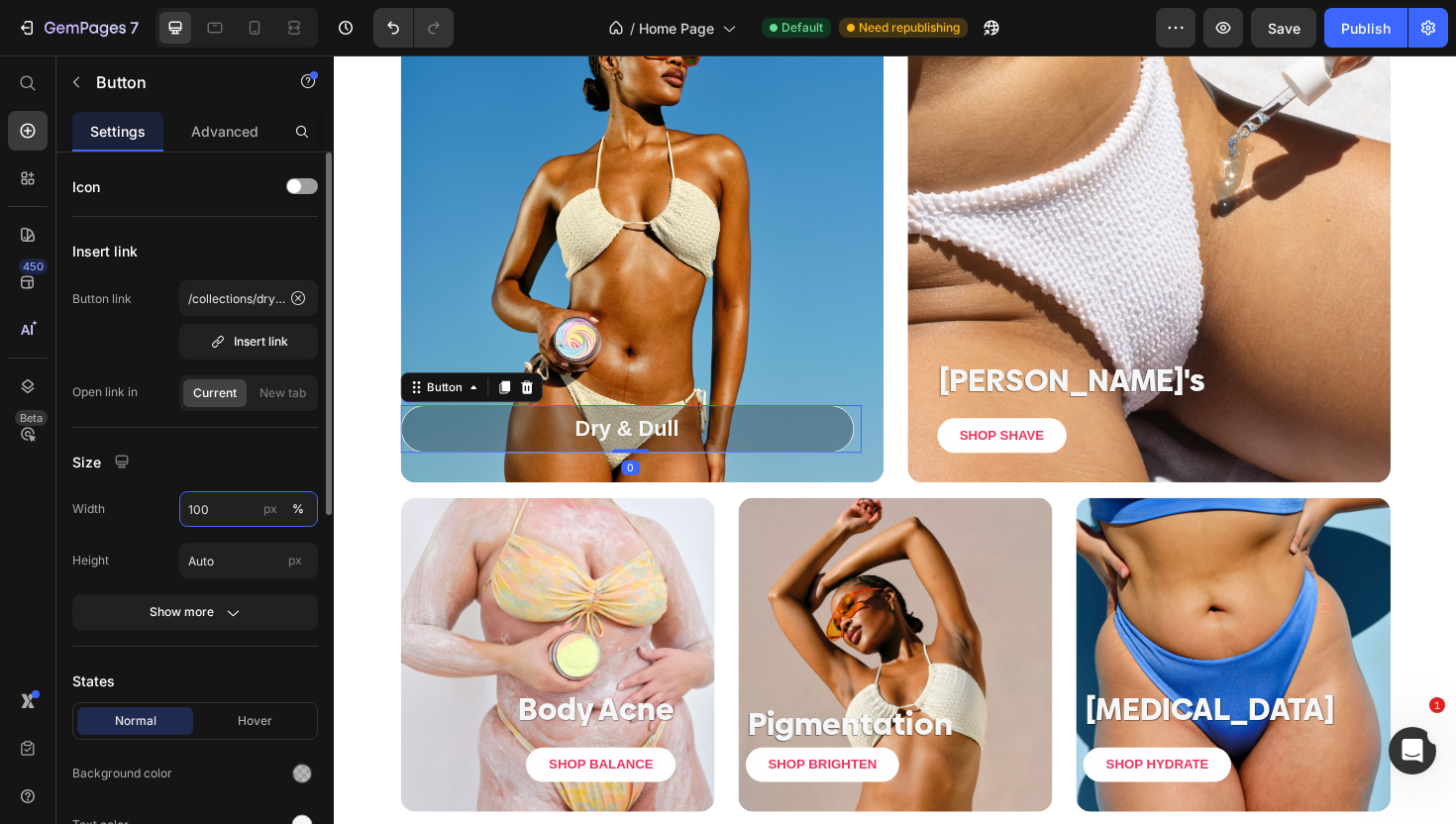 drag, startPoint x: 228, startPoint y: 502, endPoint x: 212, endPoint y: 502, distance: 16 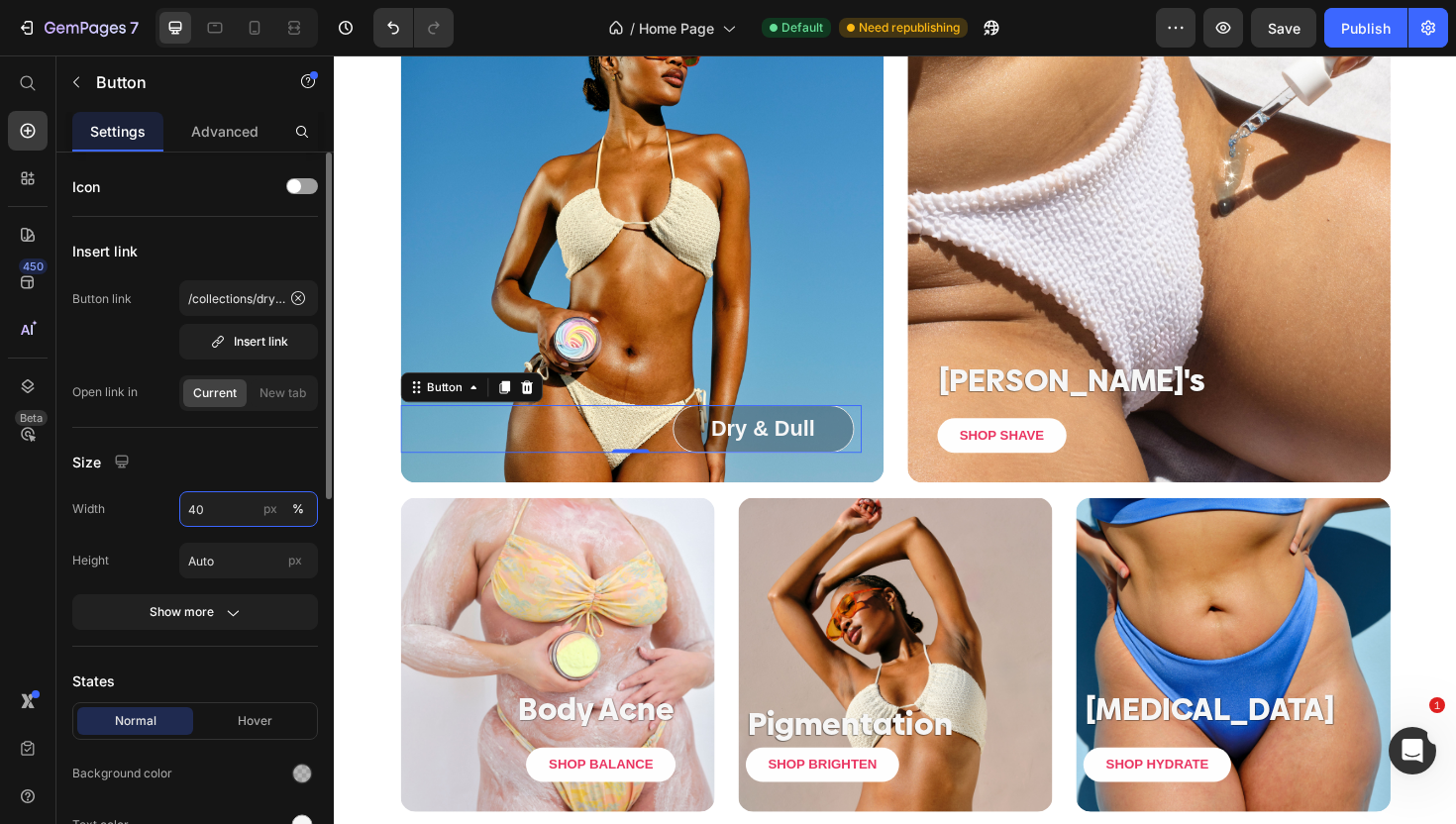 type on "4" 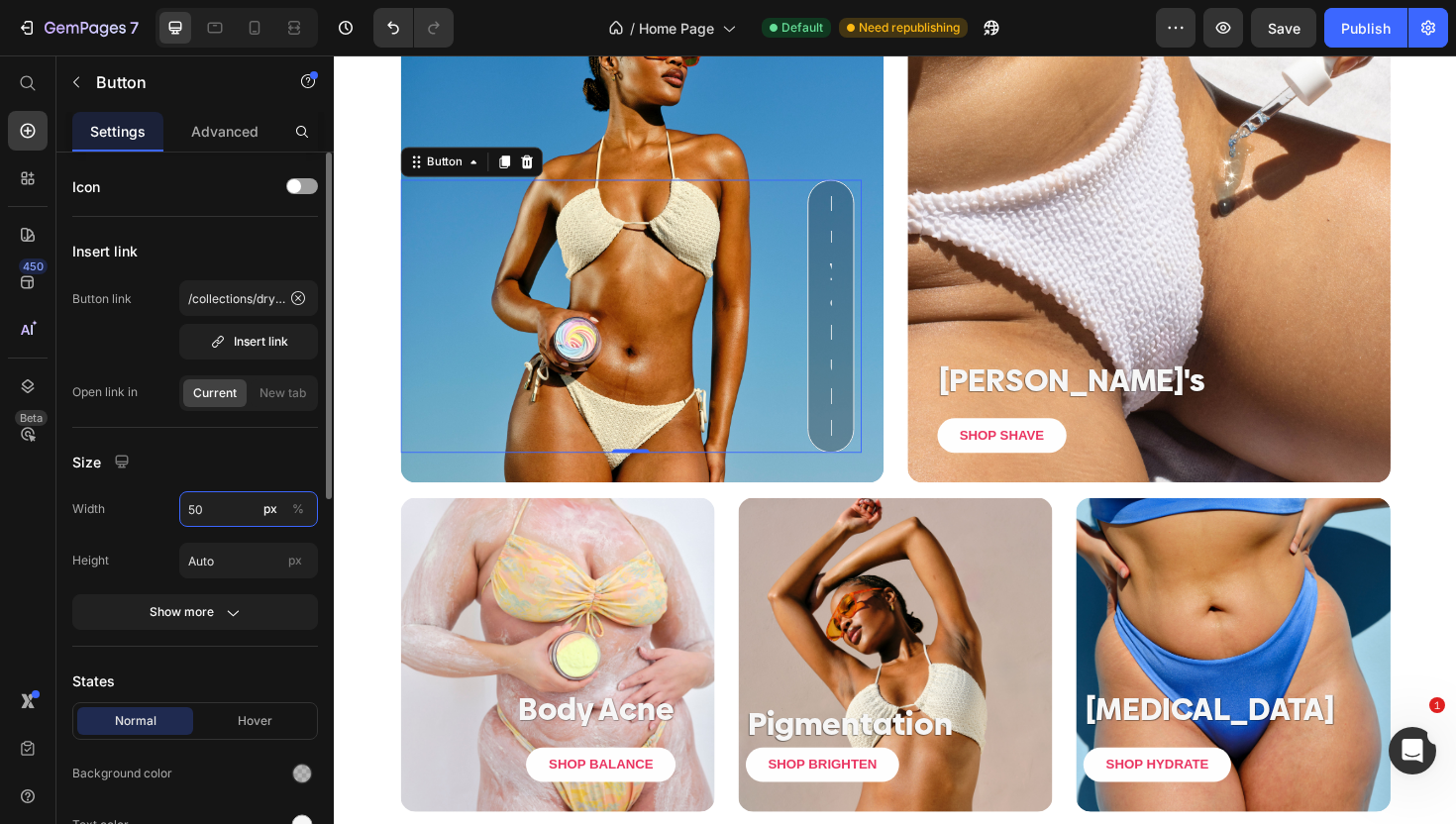 type on "50" 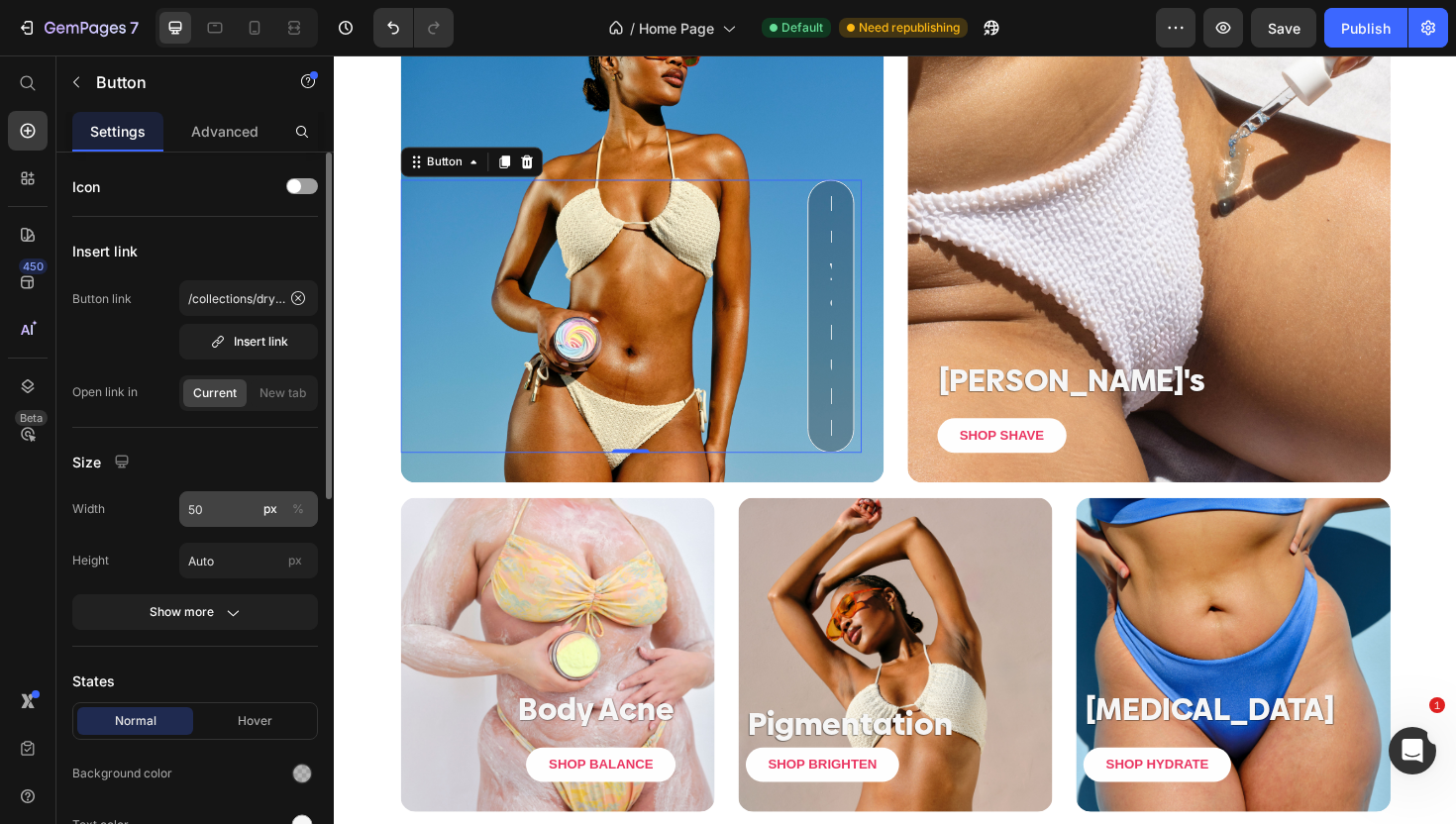 click on "%" at bounding box center [298, 509] 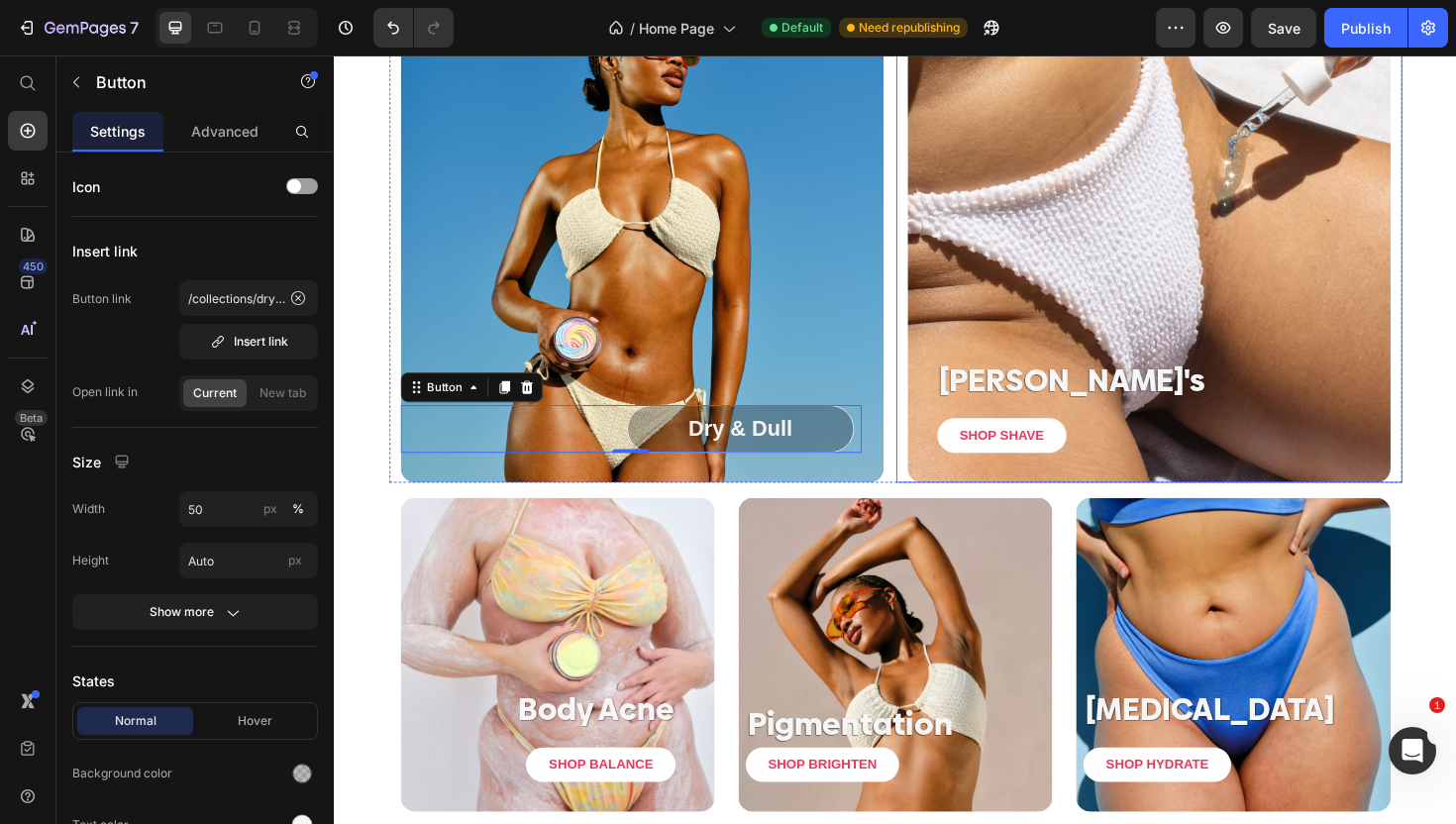 click at bounding box center [1196, 252] 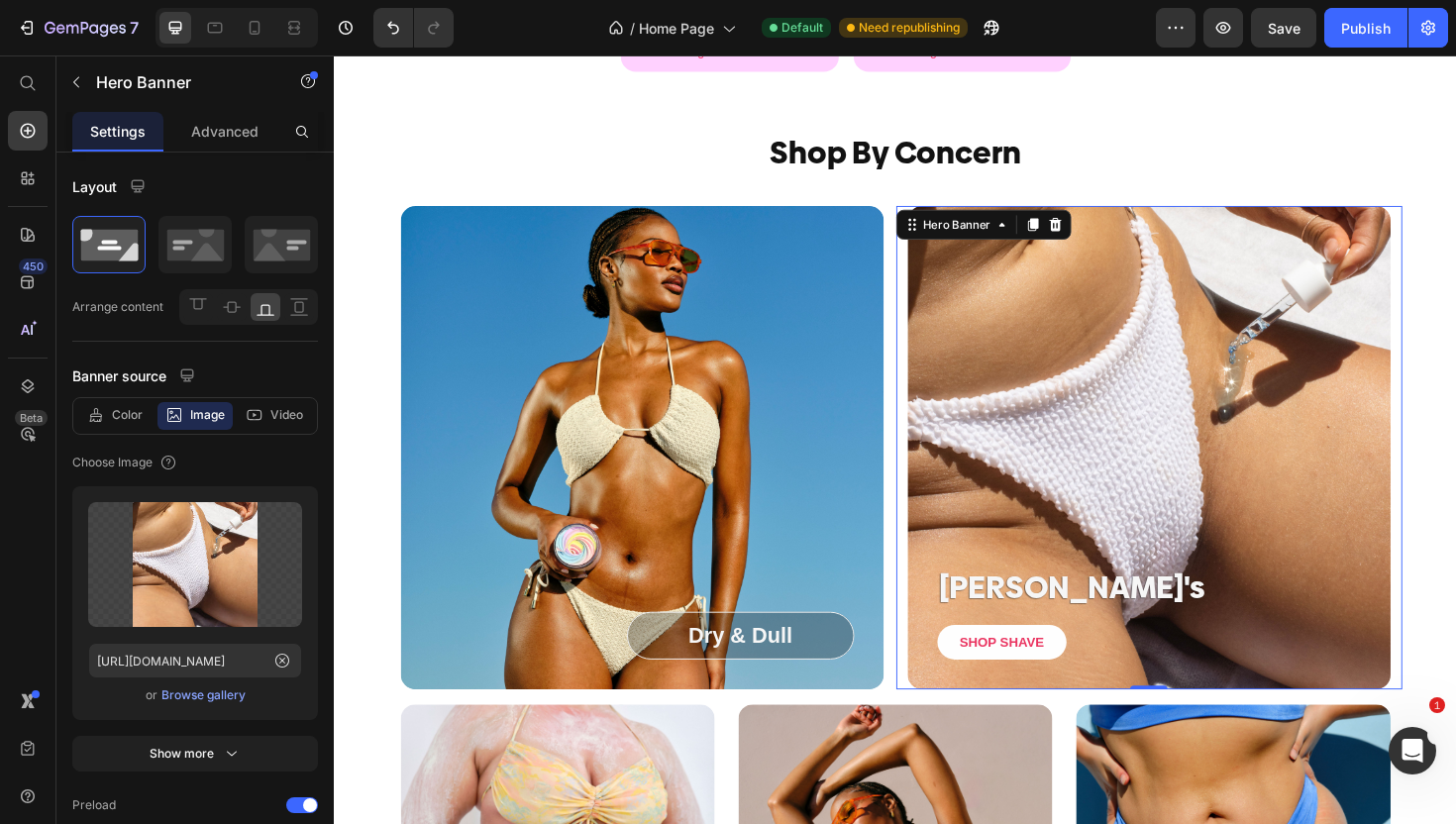 scroll, scrollTop: 2280, scrollLeft: 0, axis: vertical 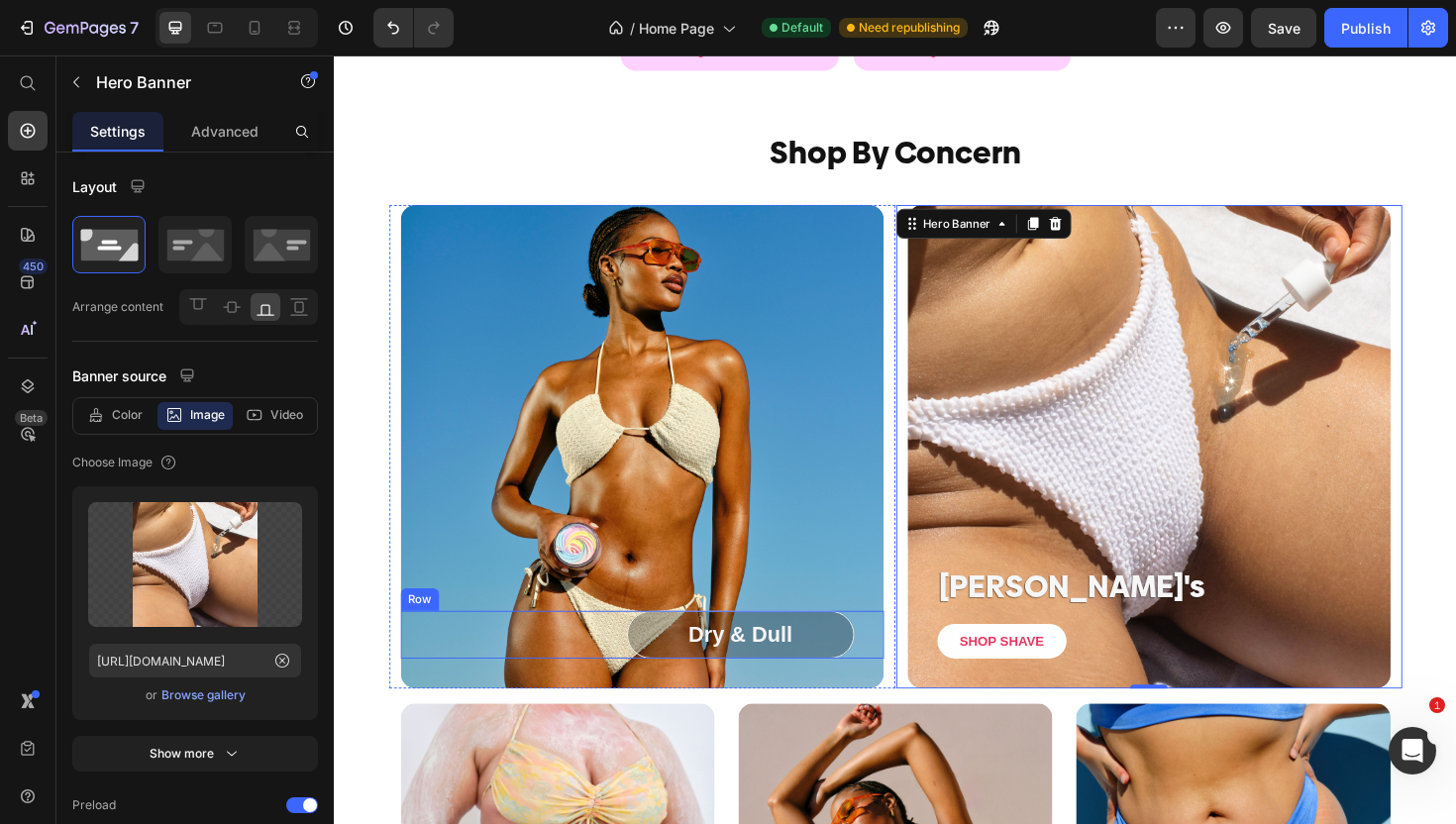 click on "Dry & Dull Button Row" at bounding box center [660, 669] 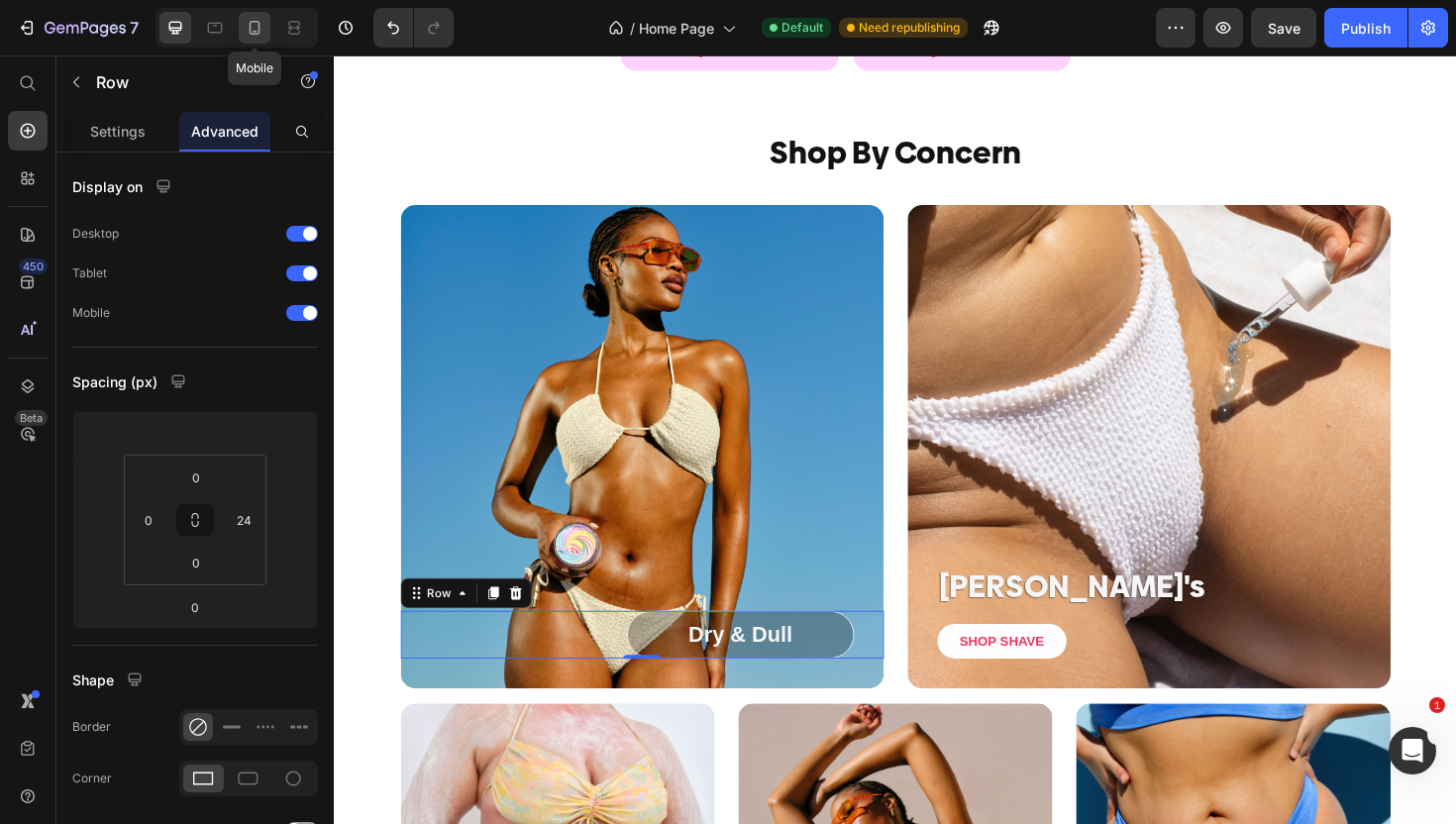 click 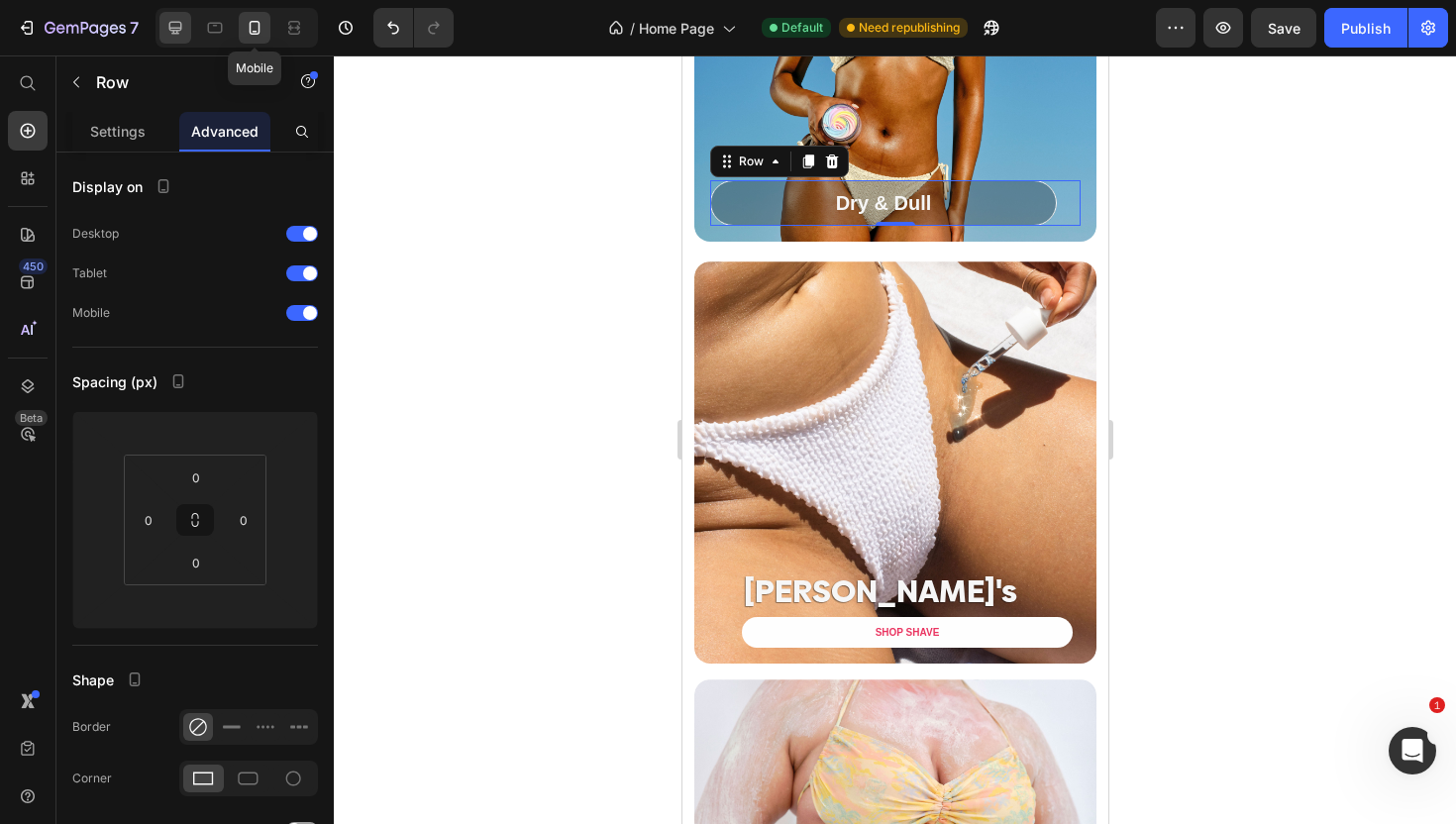 scroll, scrollTop: 2443, scrollLeft: 0, axis: vertical 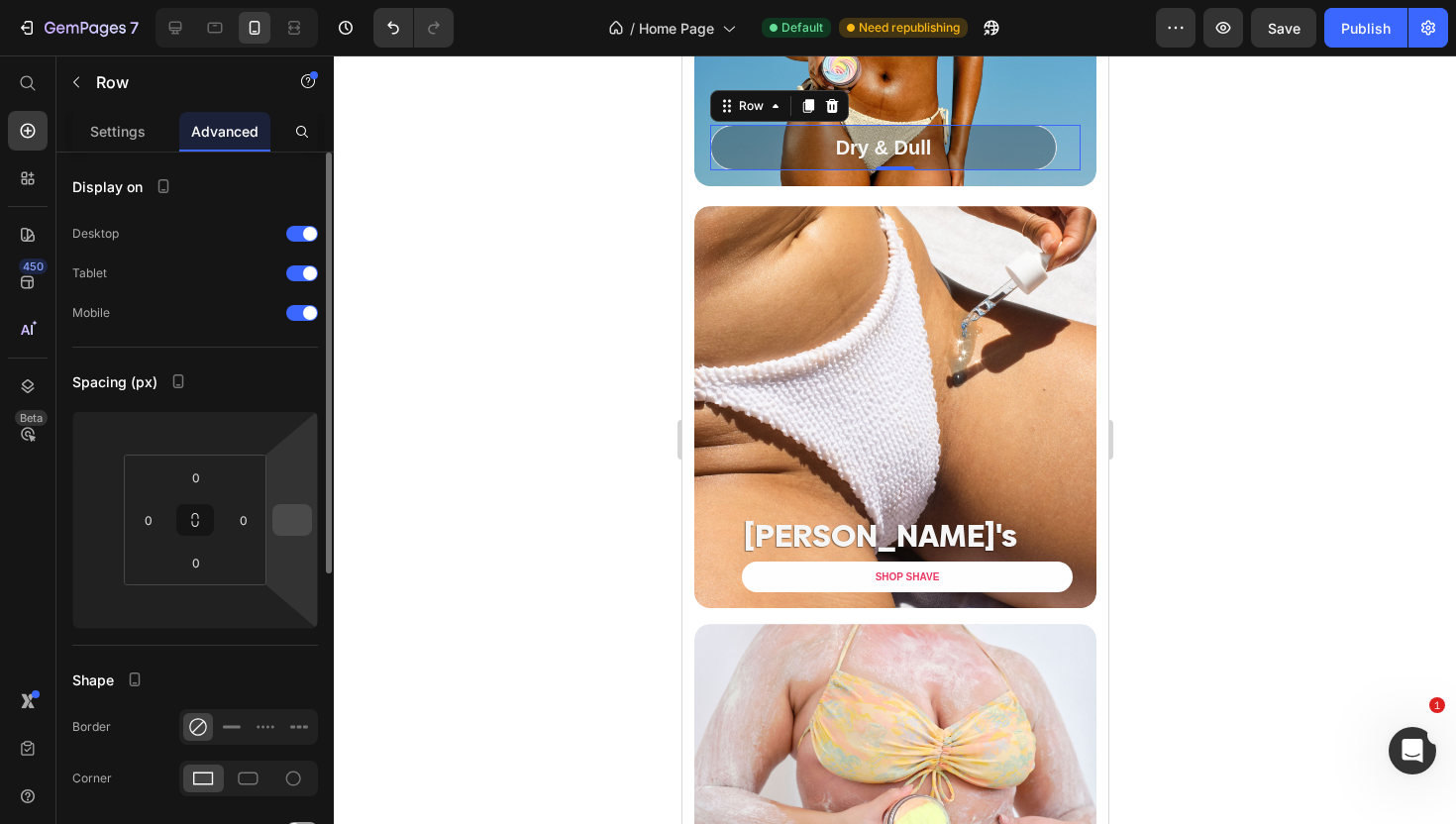 type 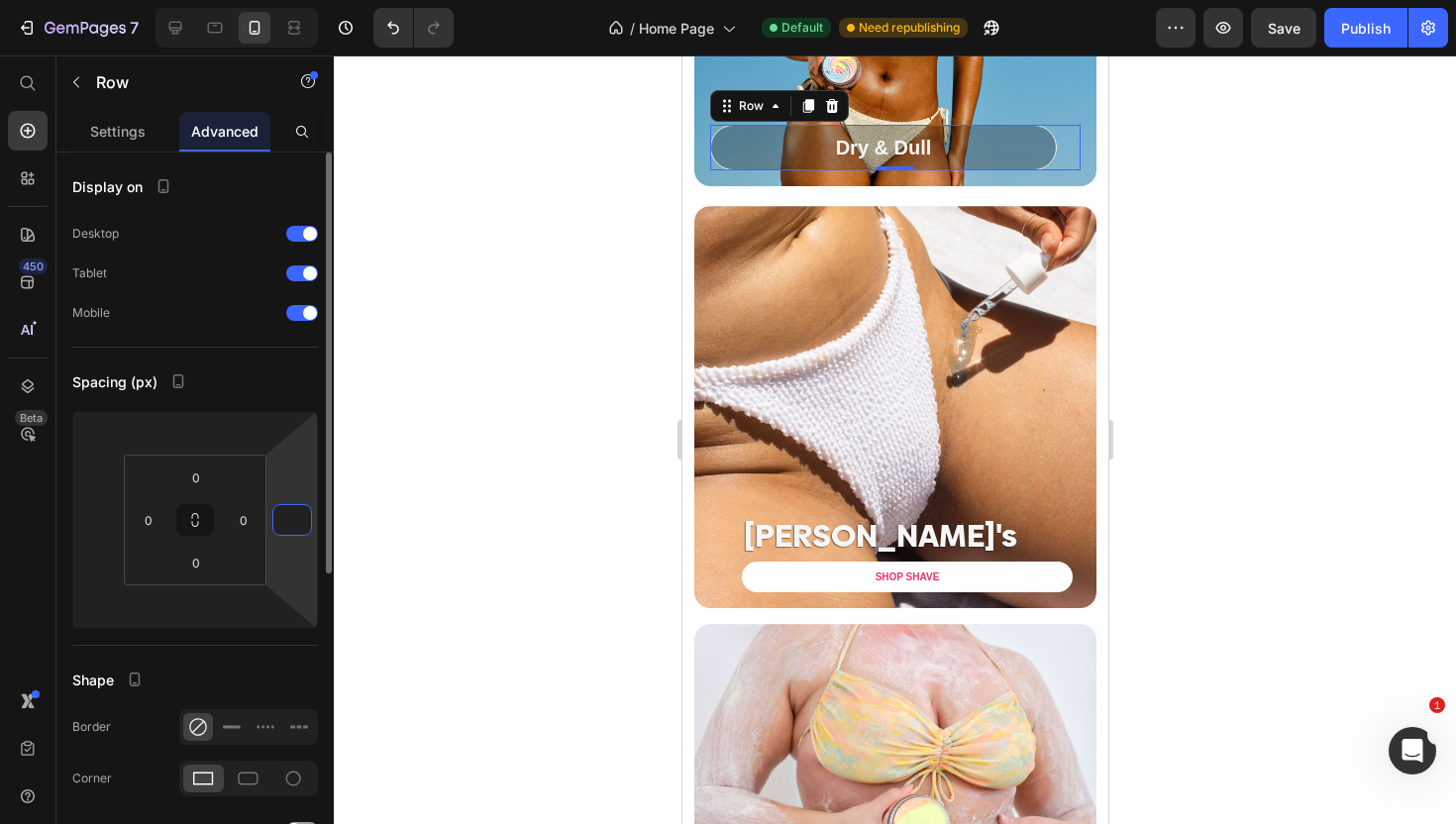 click at bounding box center [292, 520] 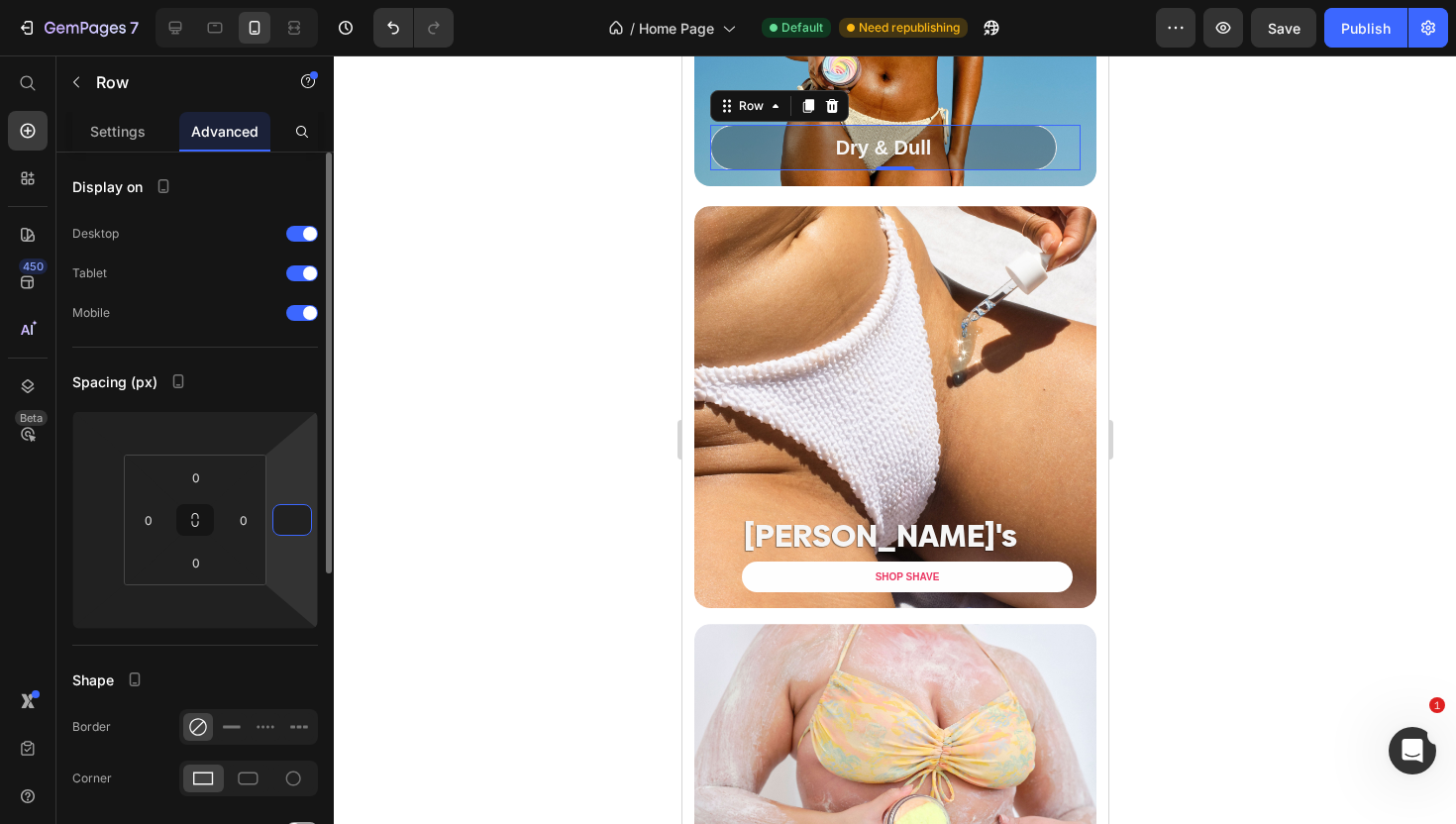 type 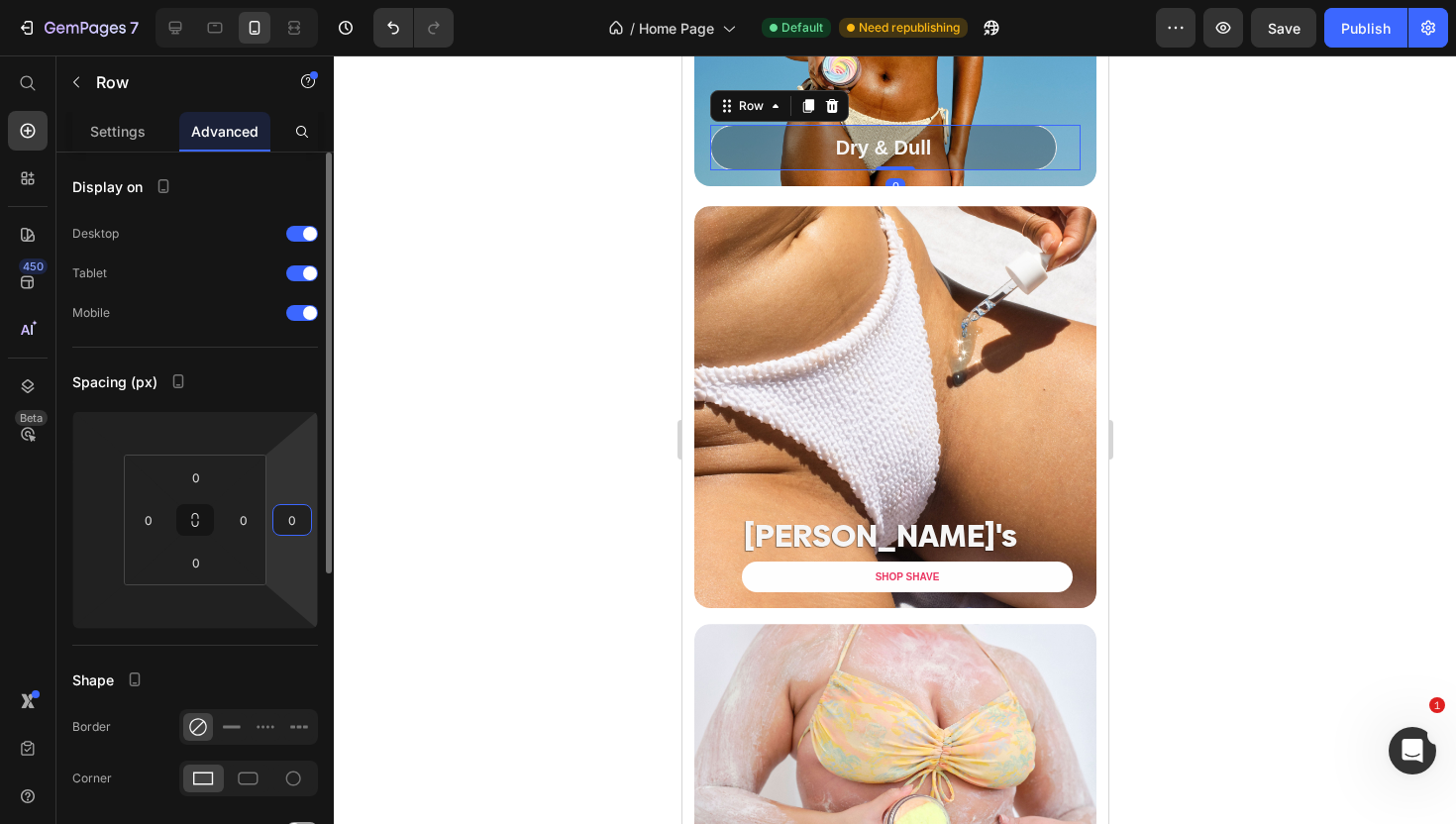 type on "0" 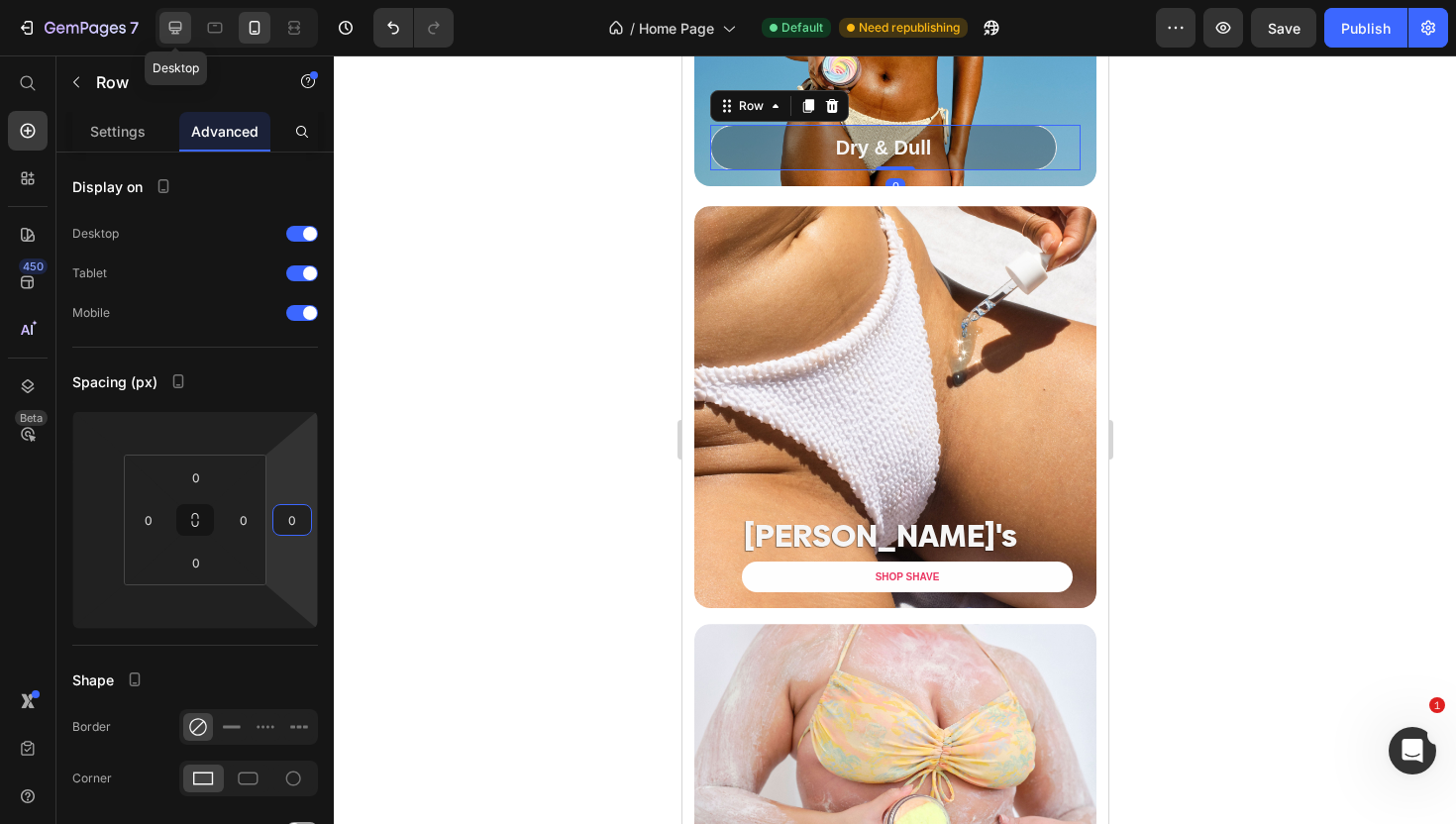 click 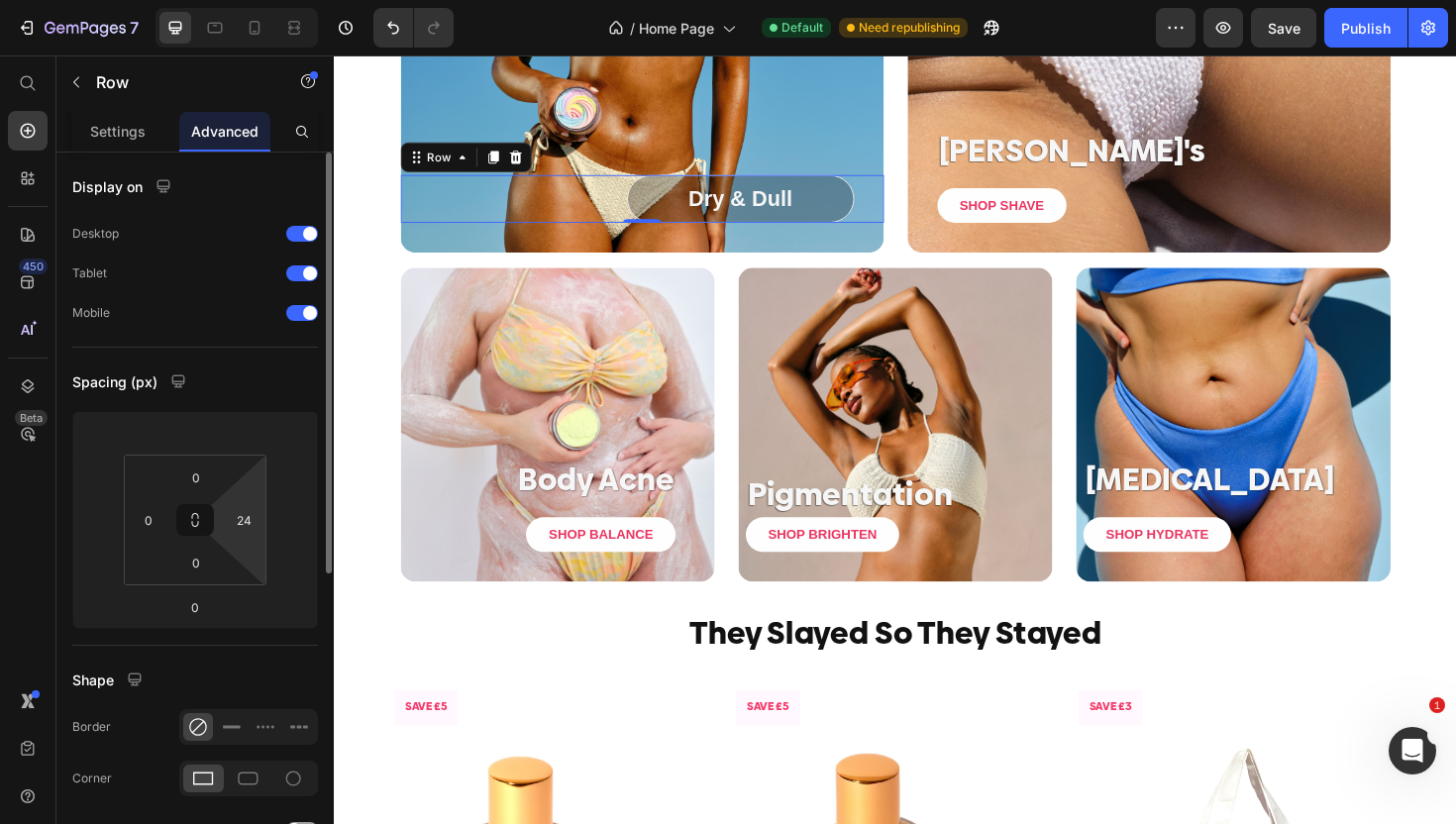scroll, scrollTop: 2799, scrollLeft: 0, axis: vertical 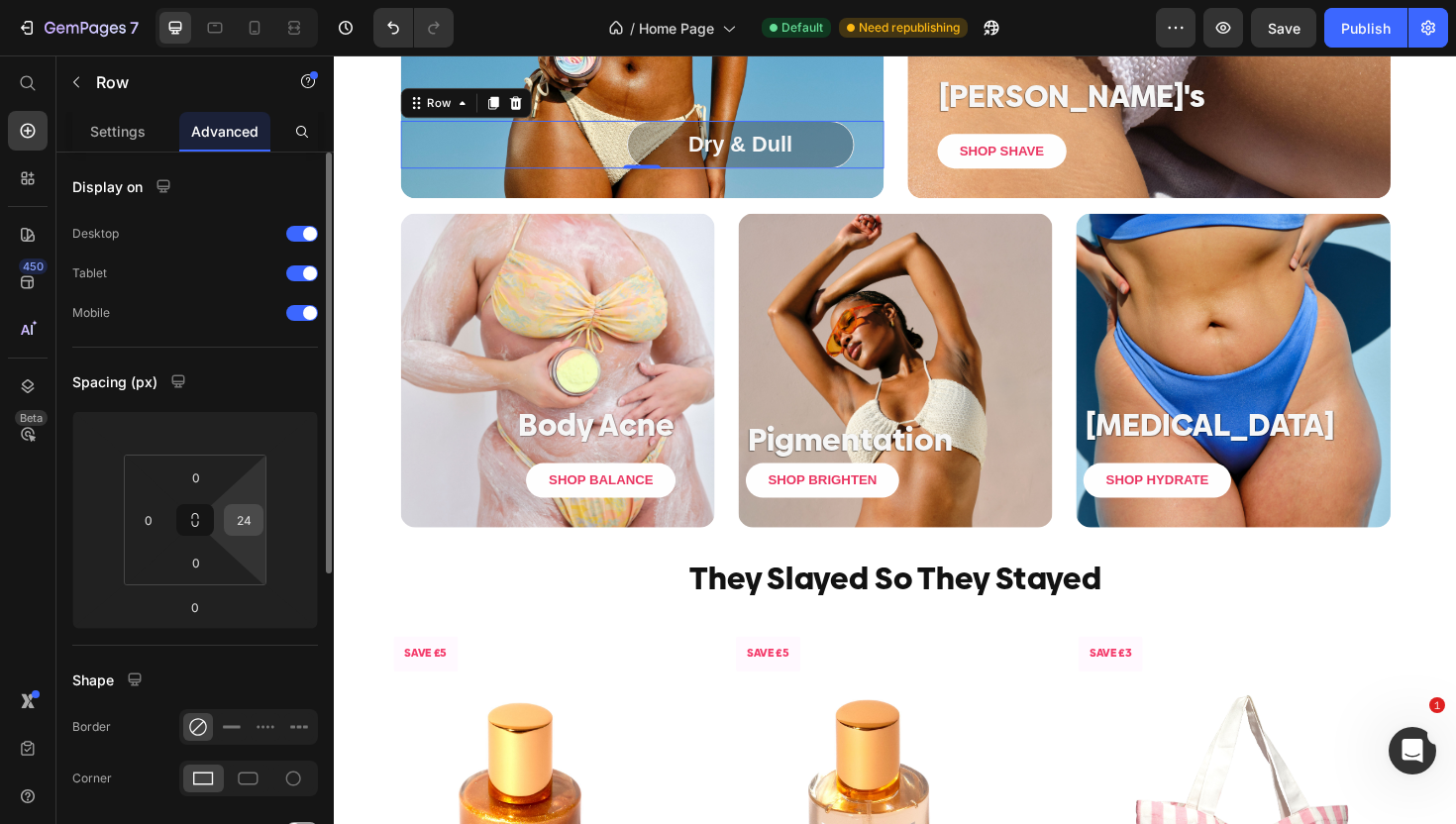 click on "24" at bounding box center (244, 520) 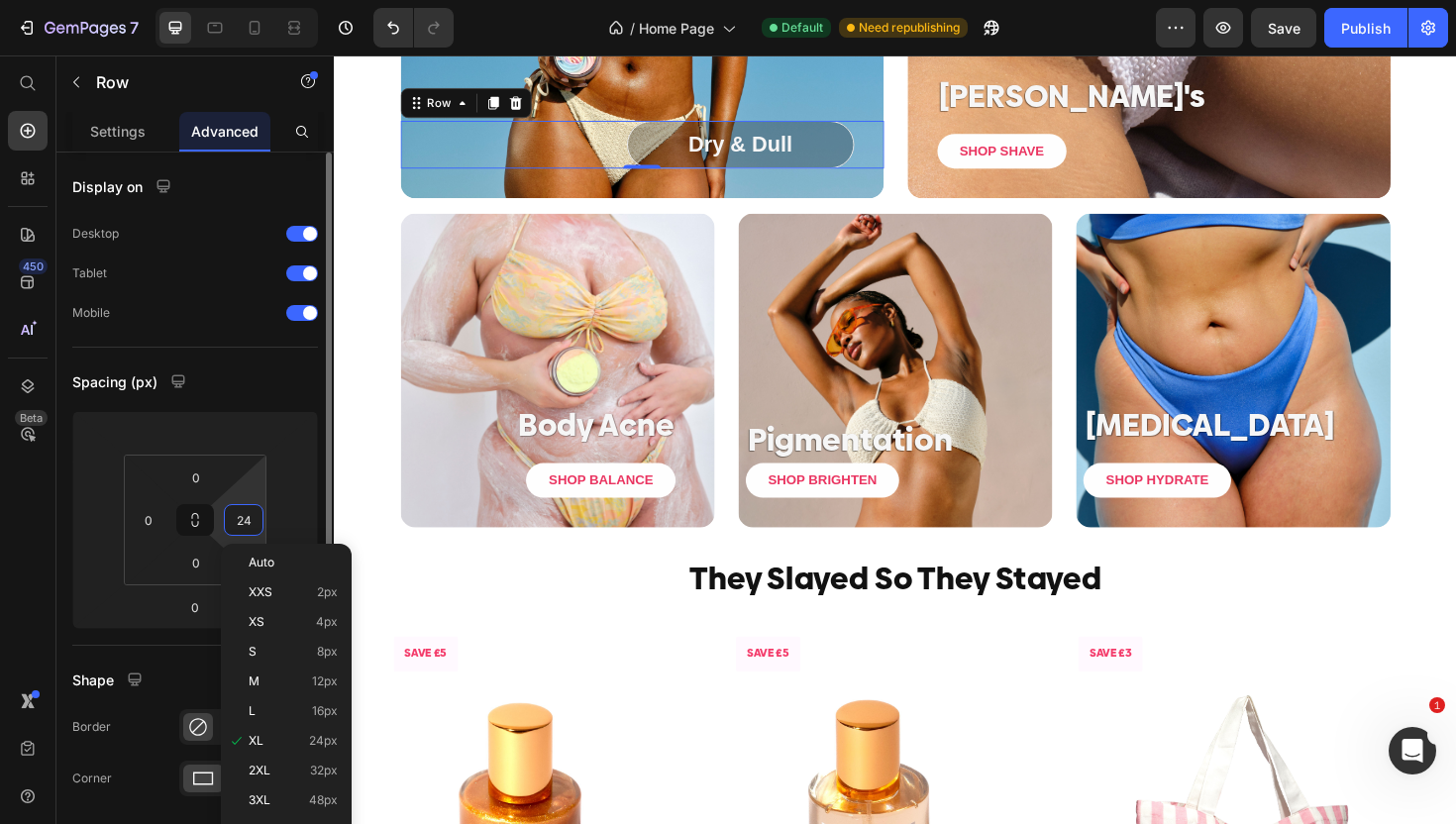 type 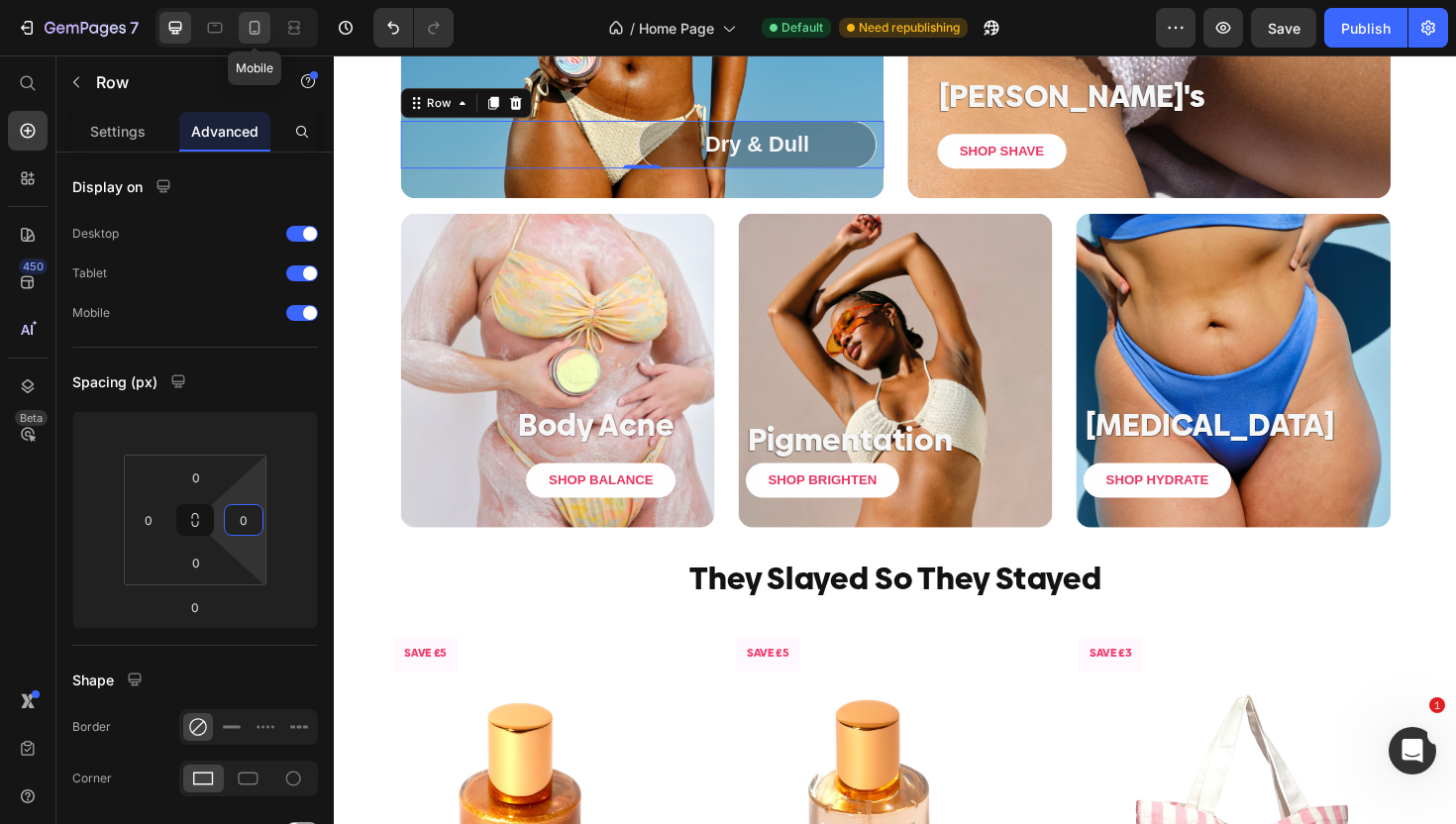 click 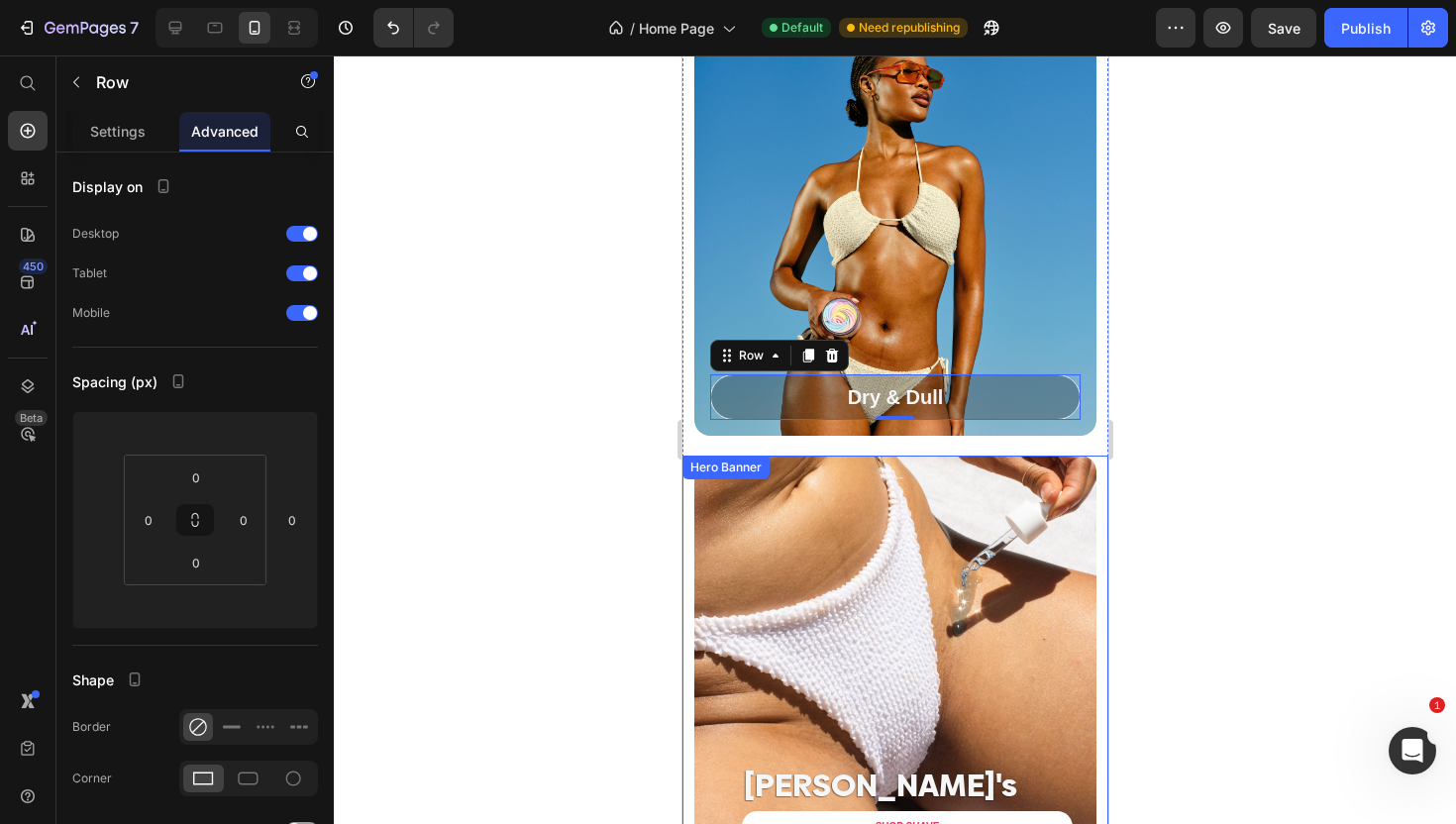 scroll, scrollTop: 2191, scrollLeft: 0, axis: vertical 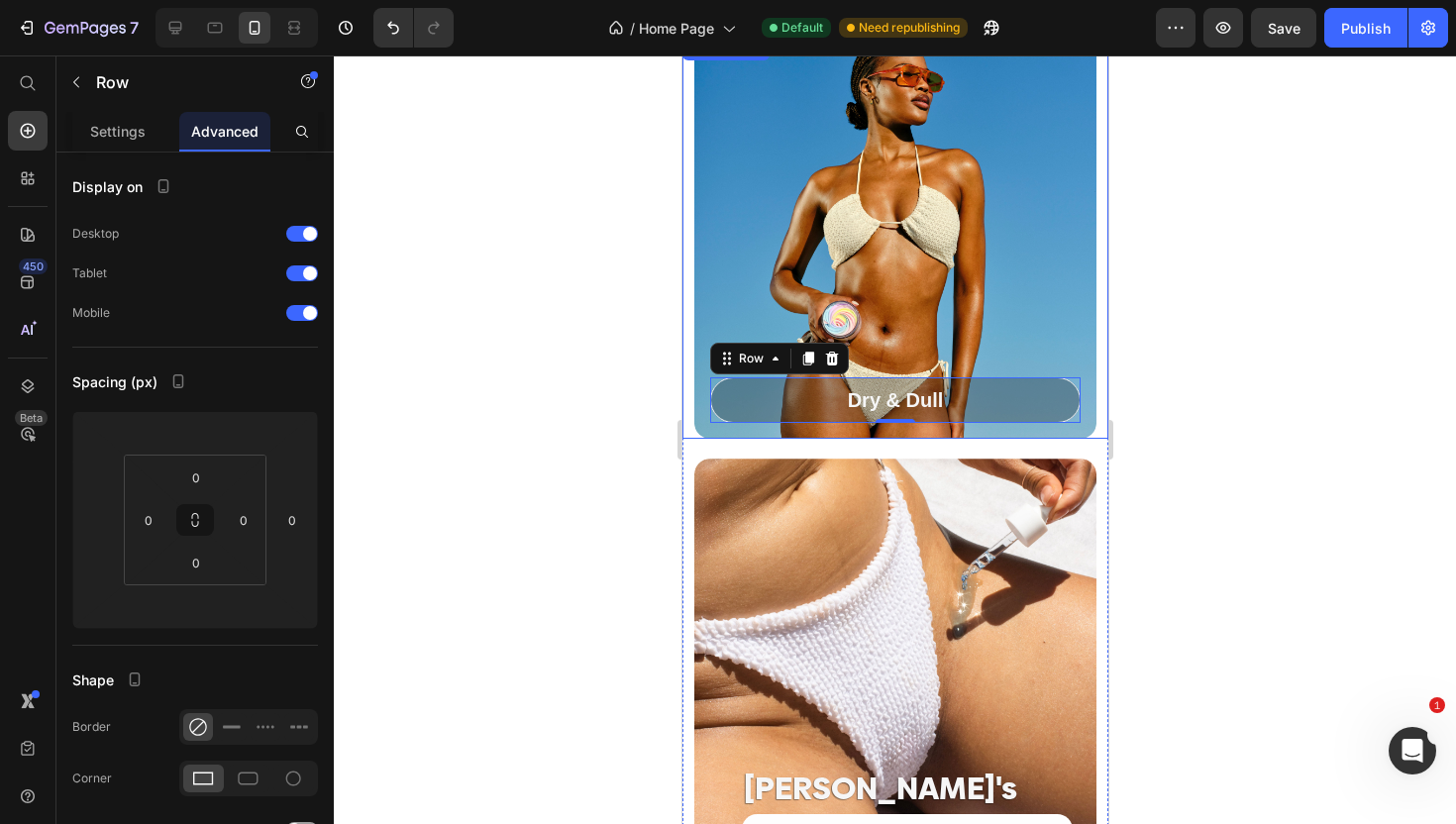 click at bounding box center (894, 238) 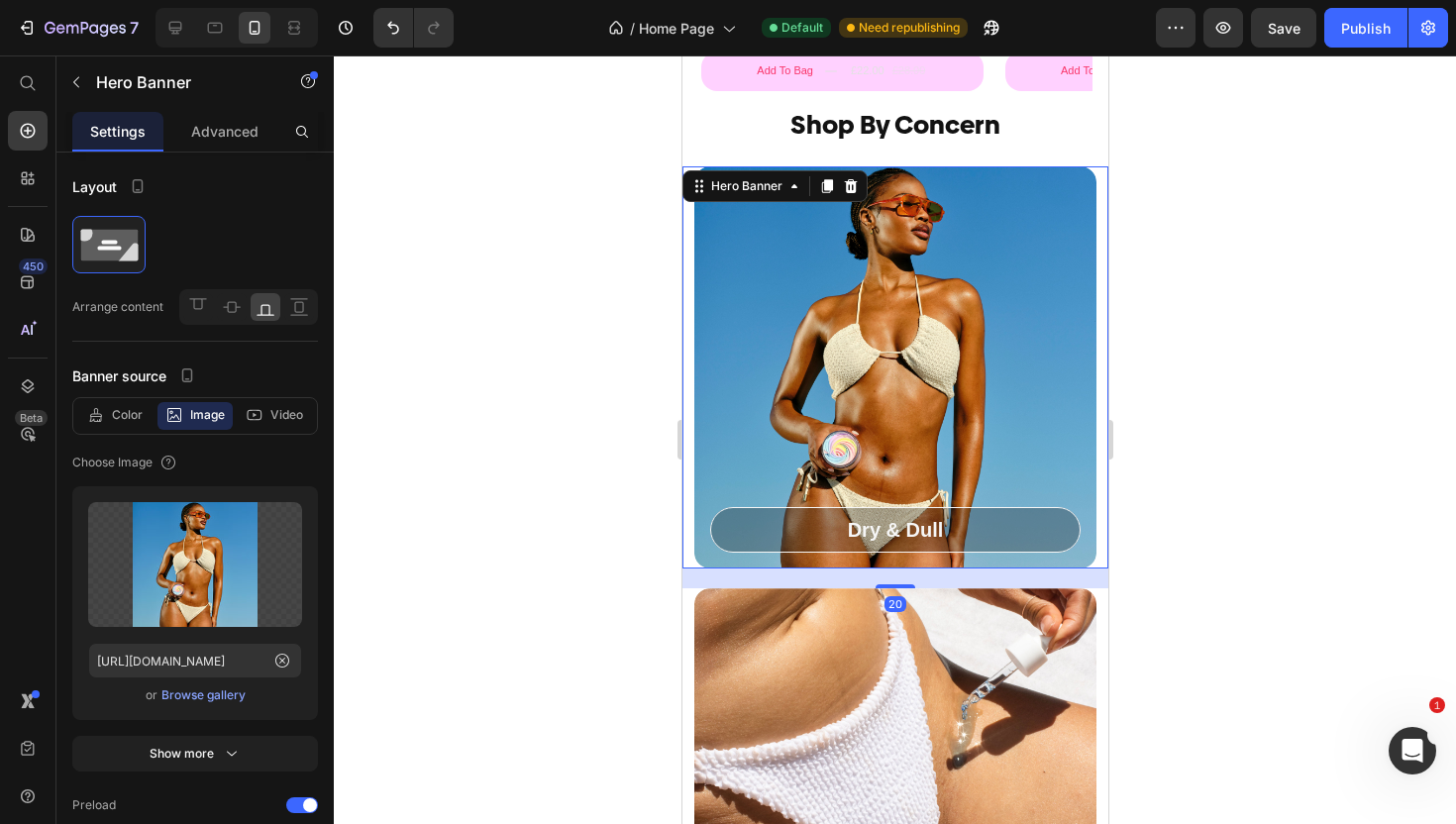 scroll, scrollTop: 2090, scrollLeft: 0, axis: vertical 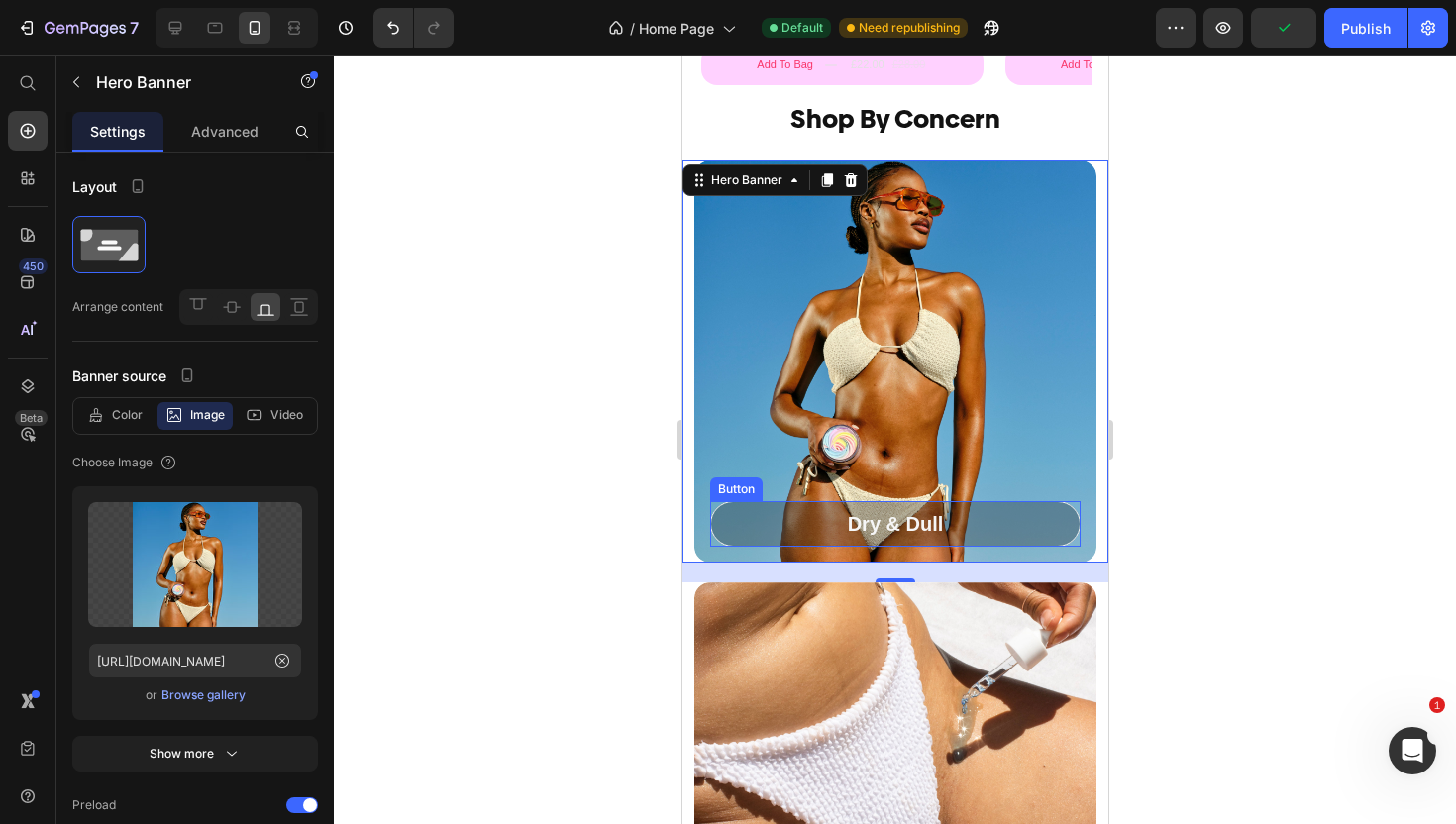 click on "Dry & Dull" at bounding box center [894, 524] 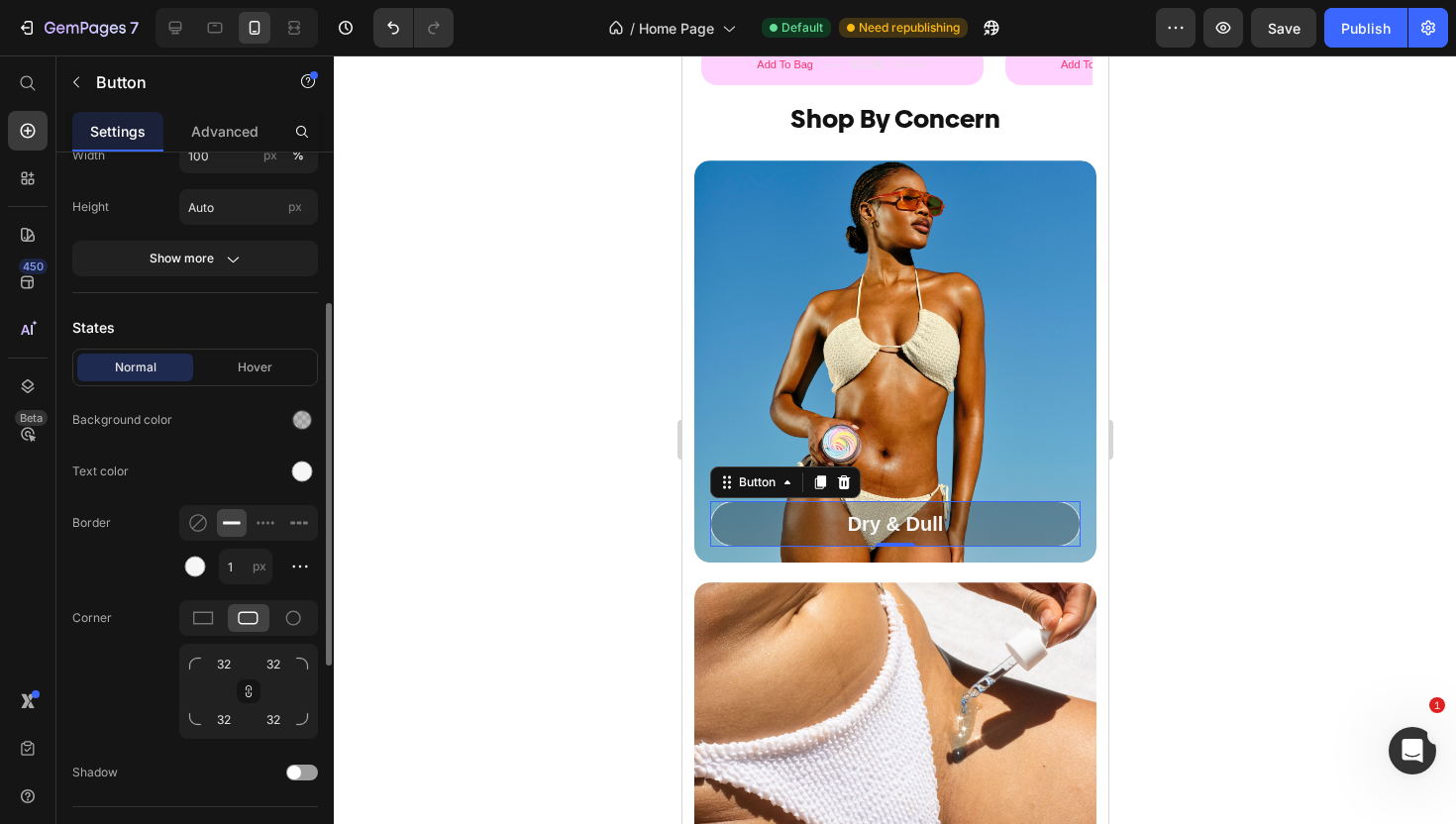 scroll, scrollTop: 382, scrollLeft: 0, axis: vertical 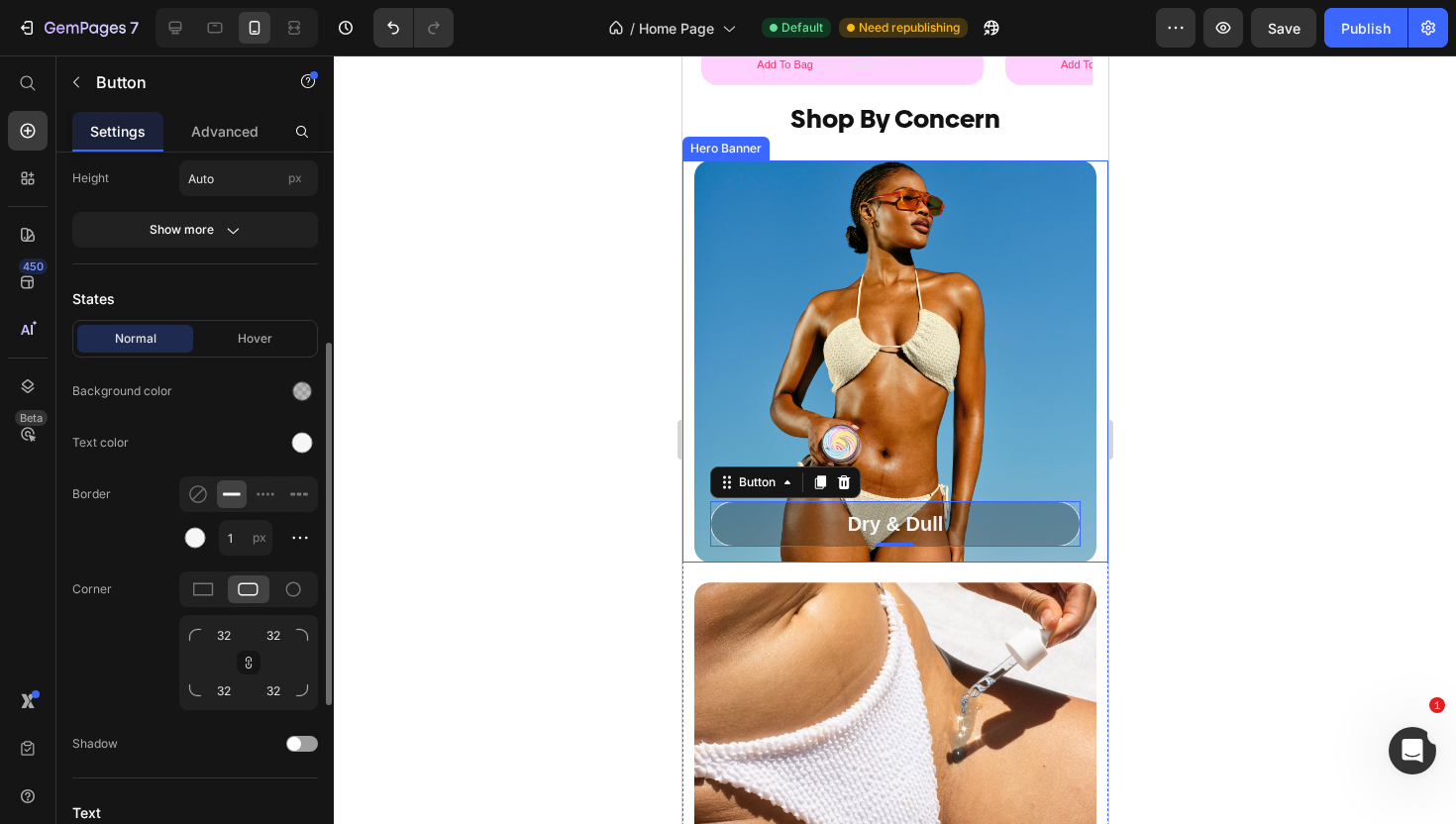 click at bounding box center (894, 361) 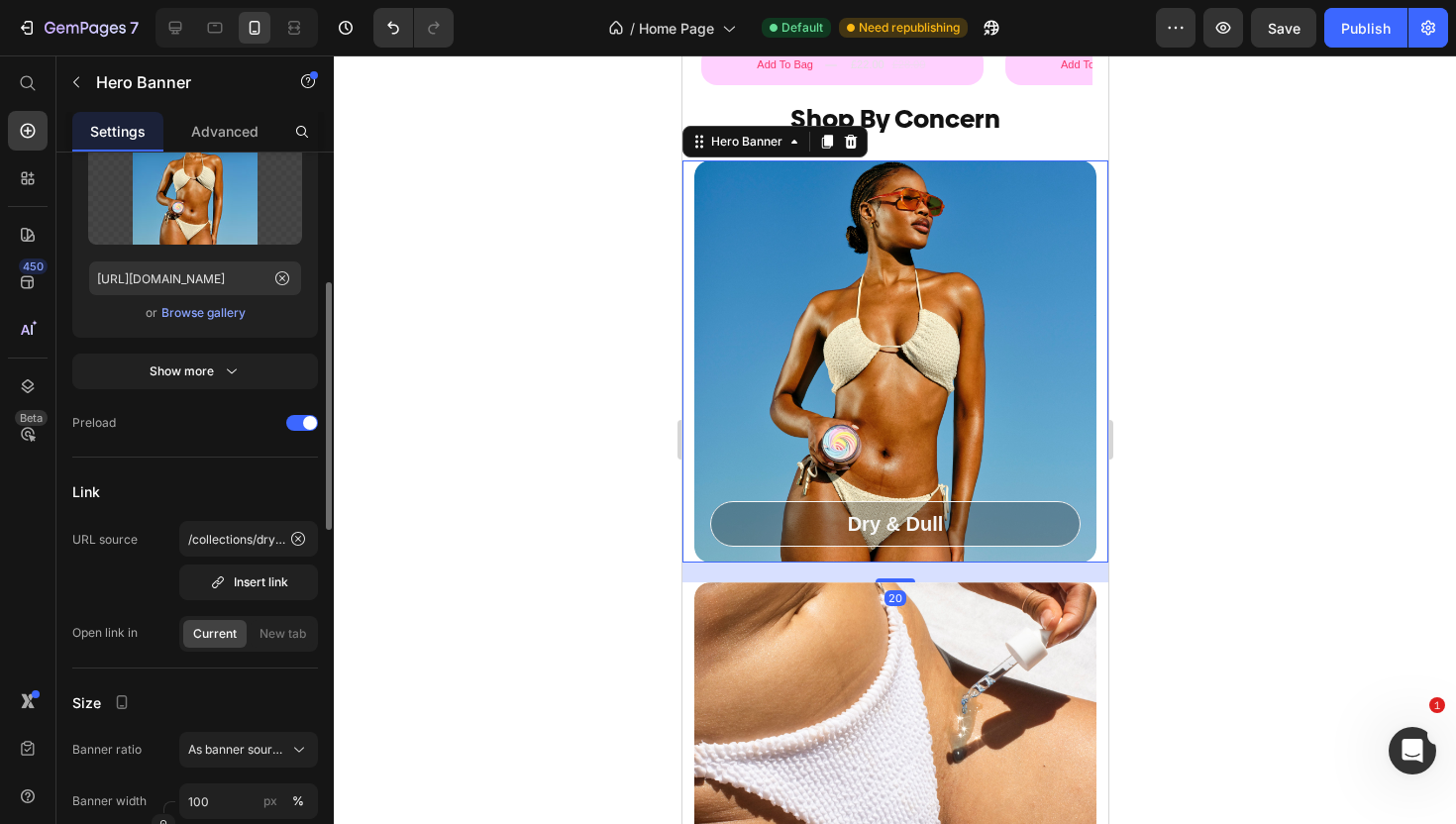 scroll, scrollTop: 0, scrollLeft: 0, axis: both 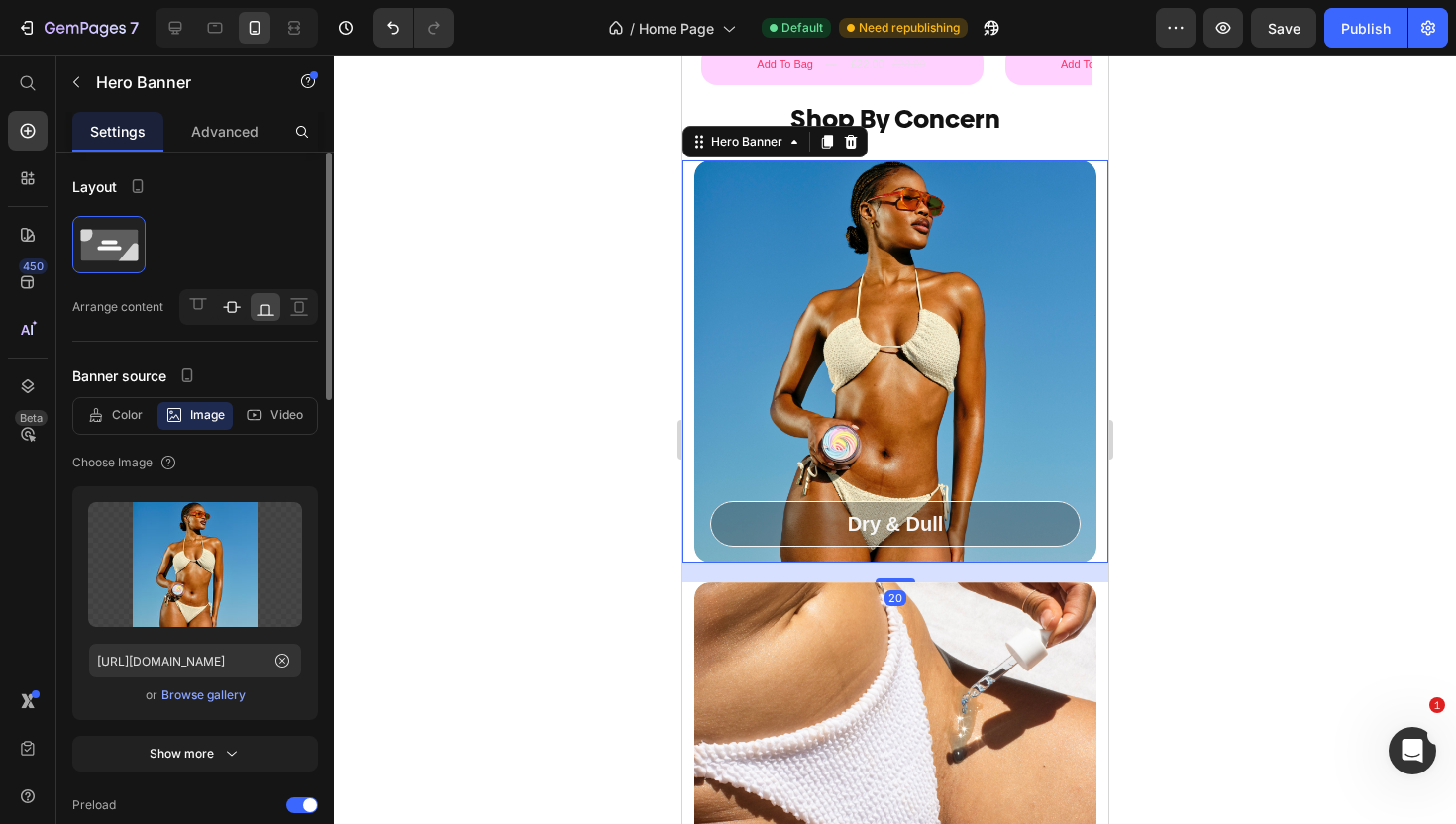 click 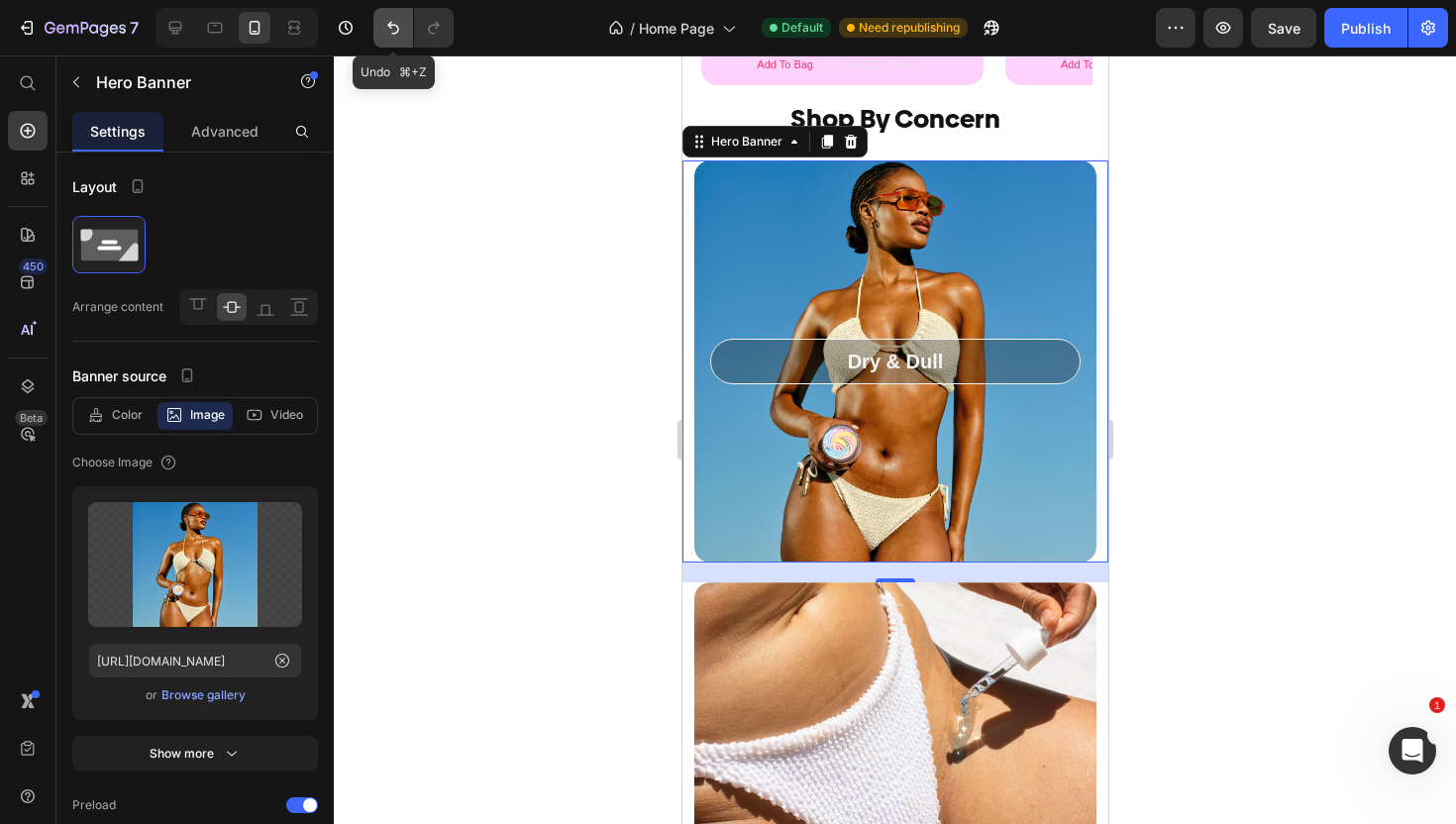 click 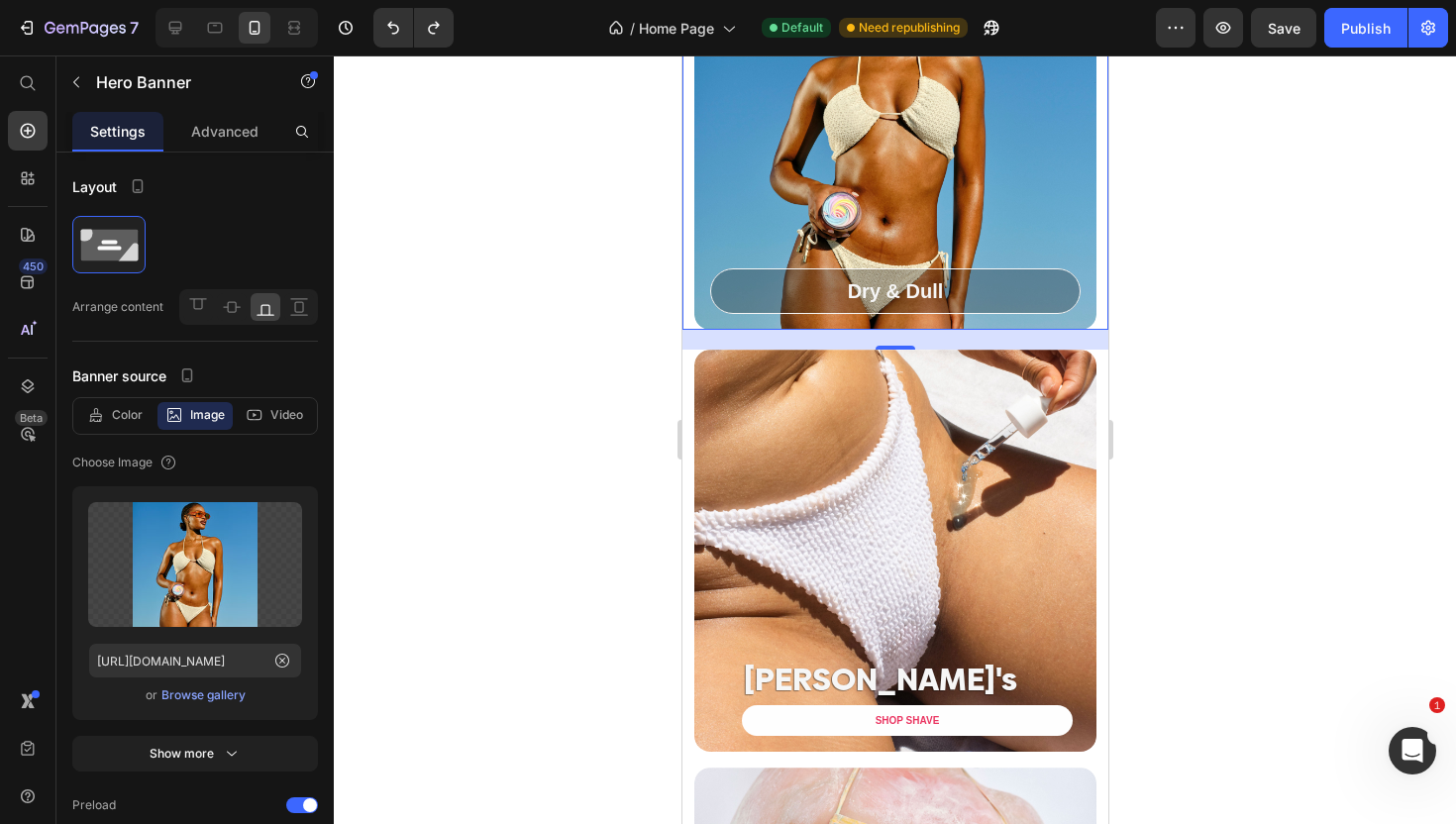 scroll, scrollTop: 2358, scrollLeft: 0, axis: vertical 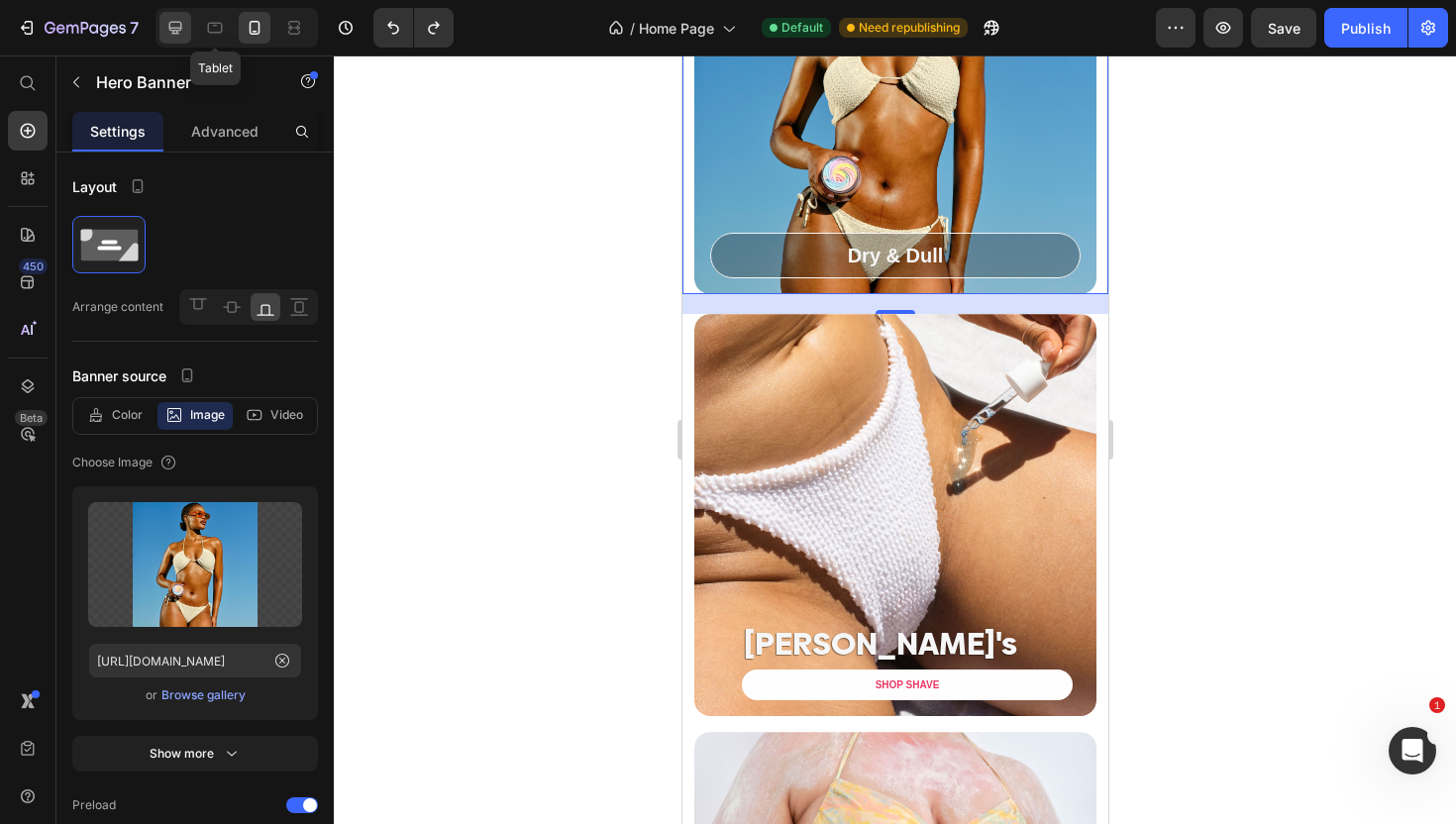 click 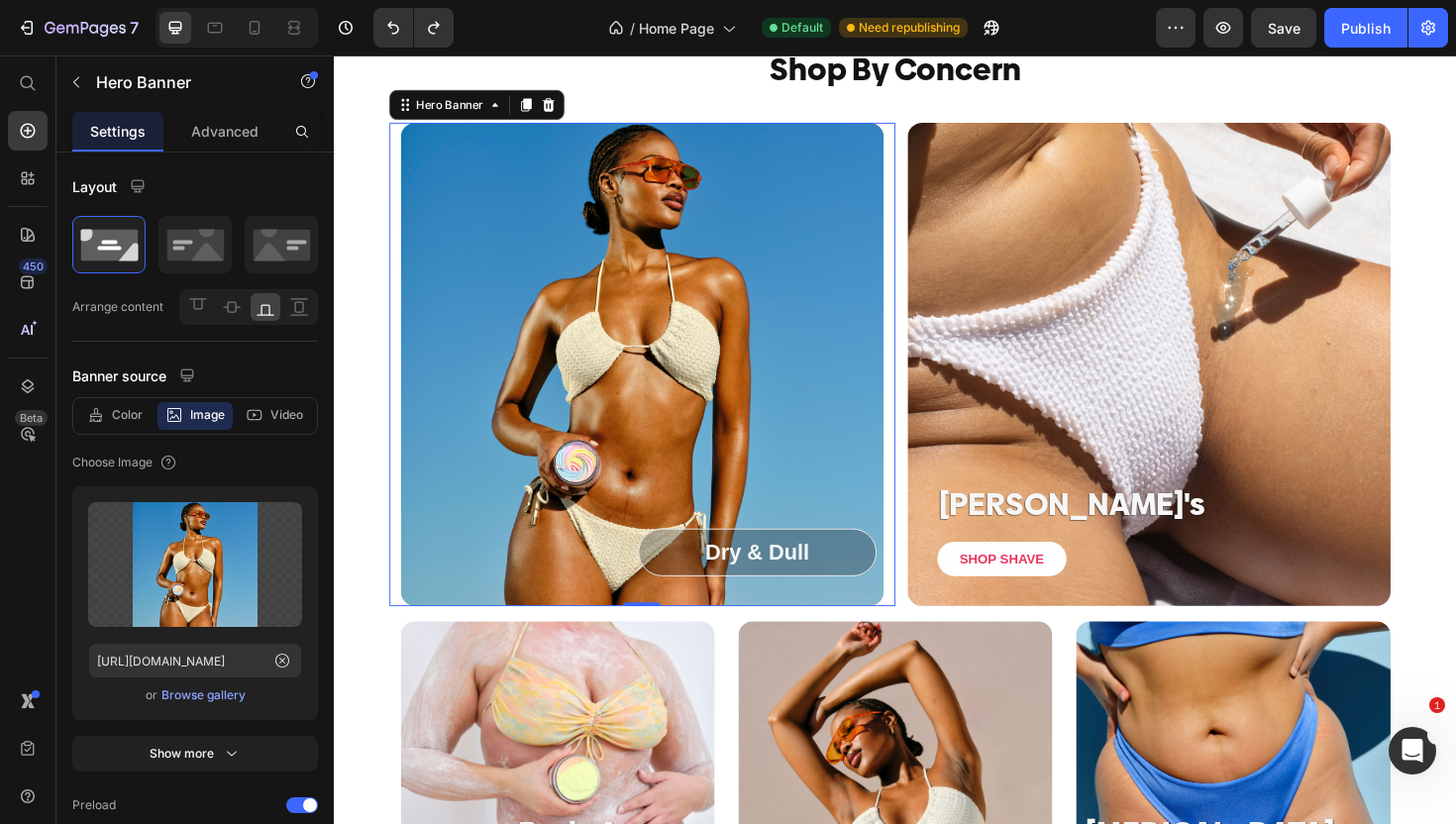 scroll, scrollTop: 2392, scrollLeft: 0, axis: vertical 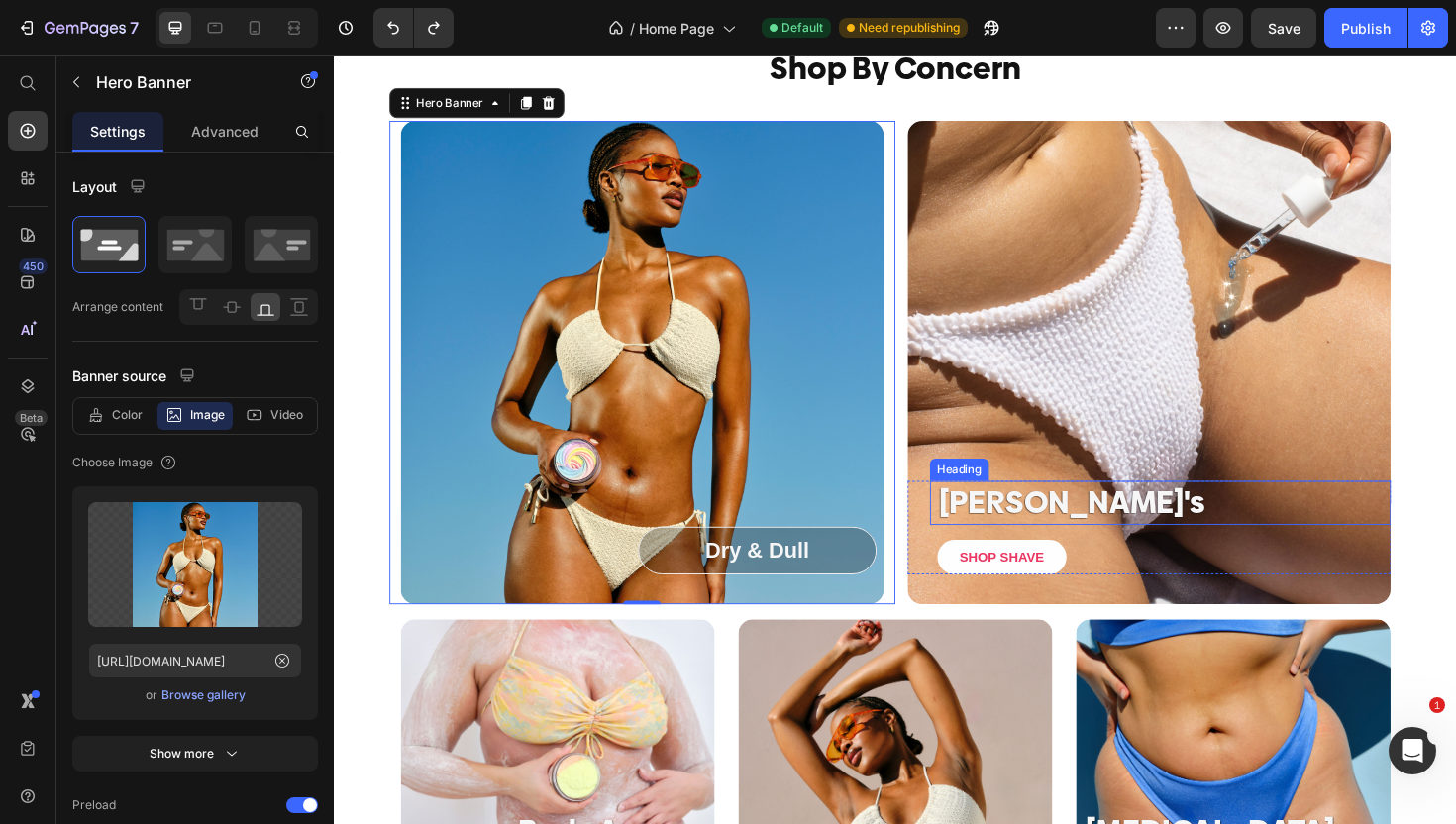 click on "Ingrown's" at bounding box center [1208, 529] 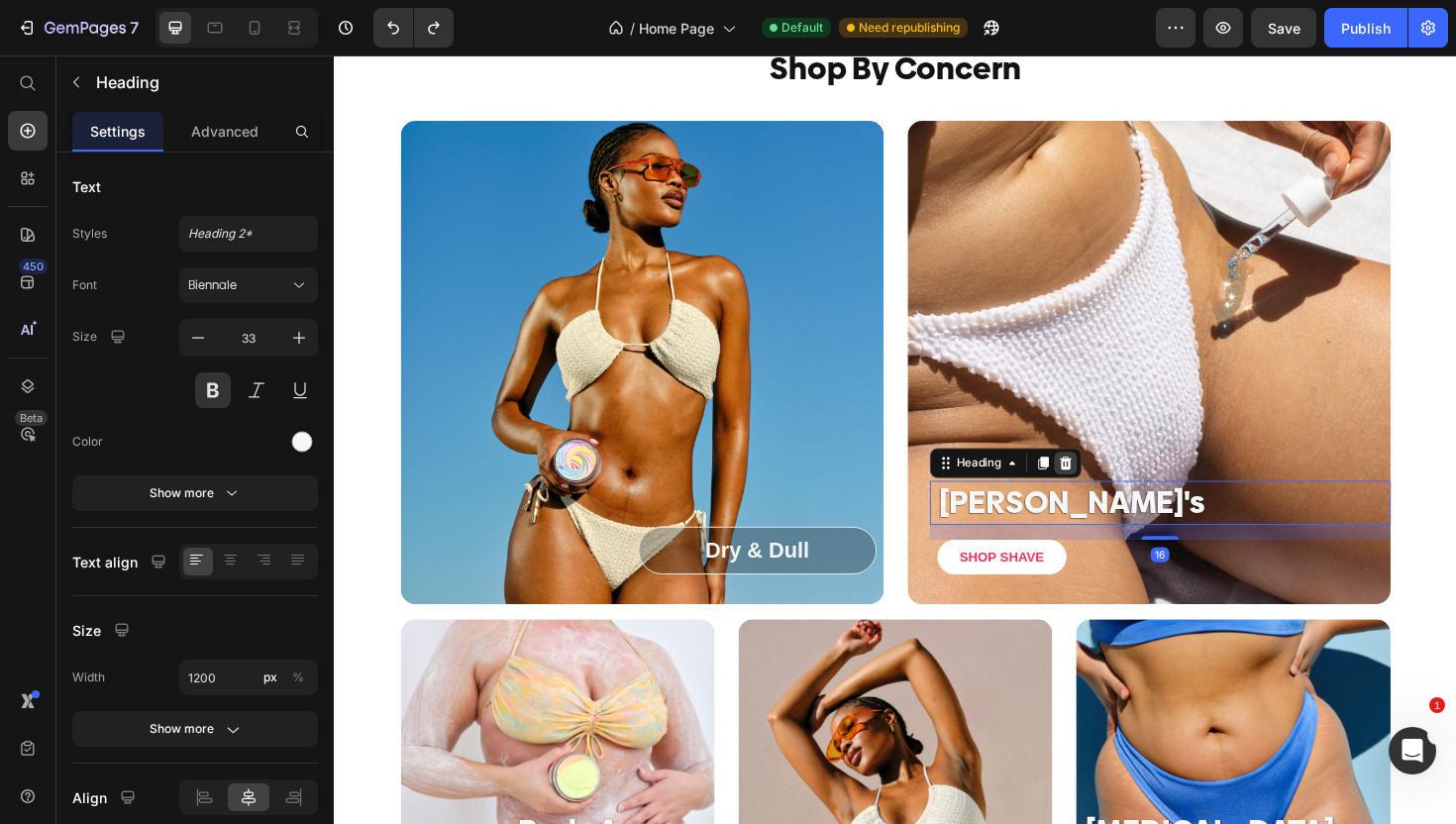 click 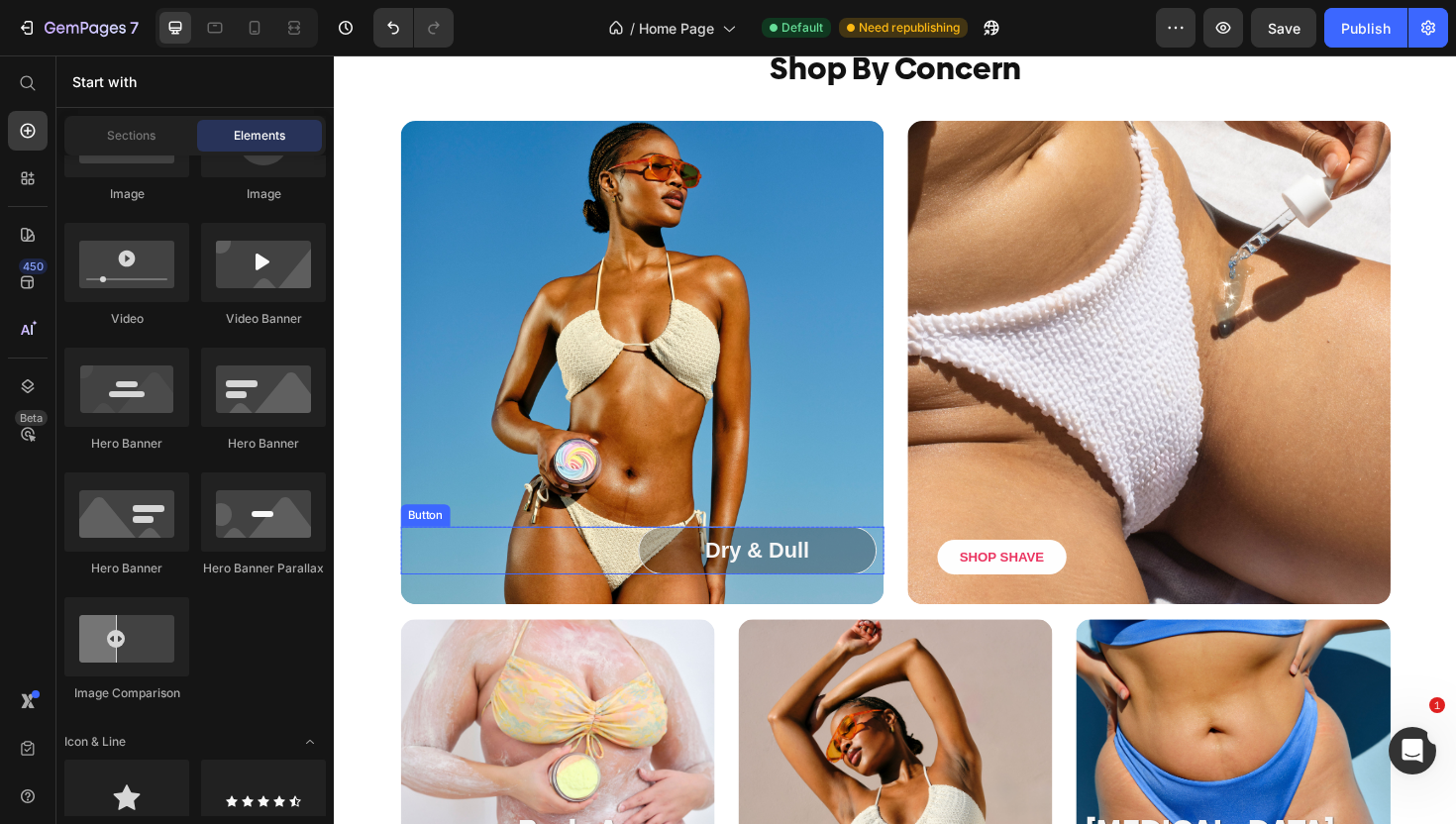 click on "Dry & Dull Button" at bounding box center (660, 579) 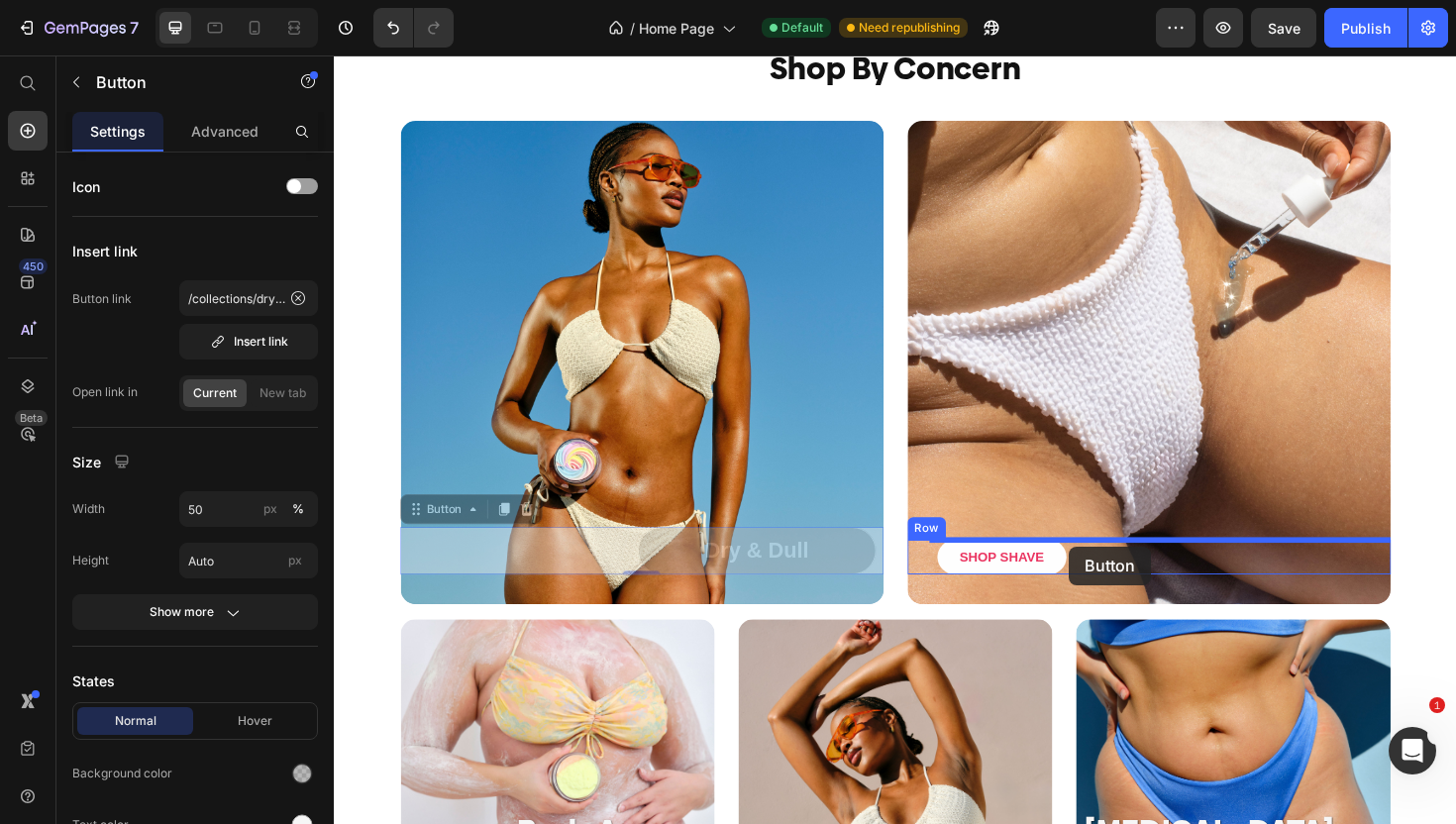 drag, startPoint x: 418, startPoint y: 540, endPoint x: 1112, endPoint y: 575, distance: 694.882 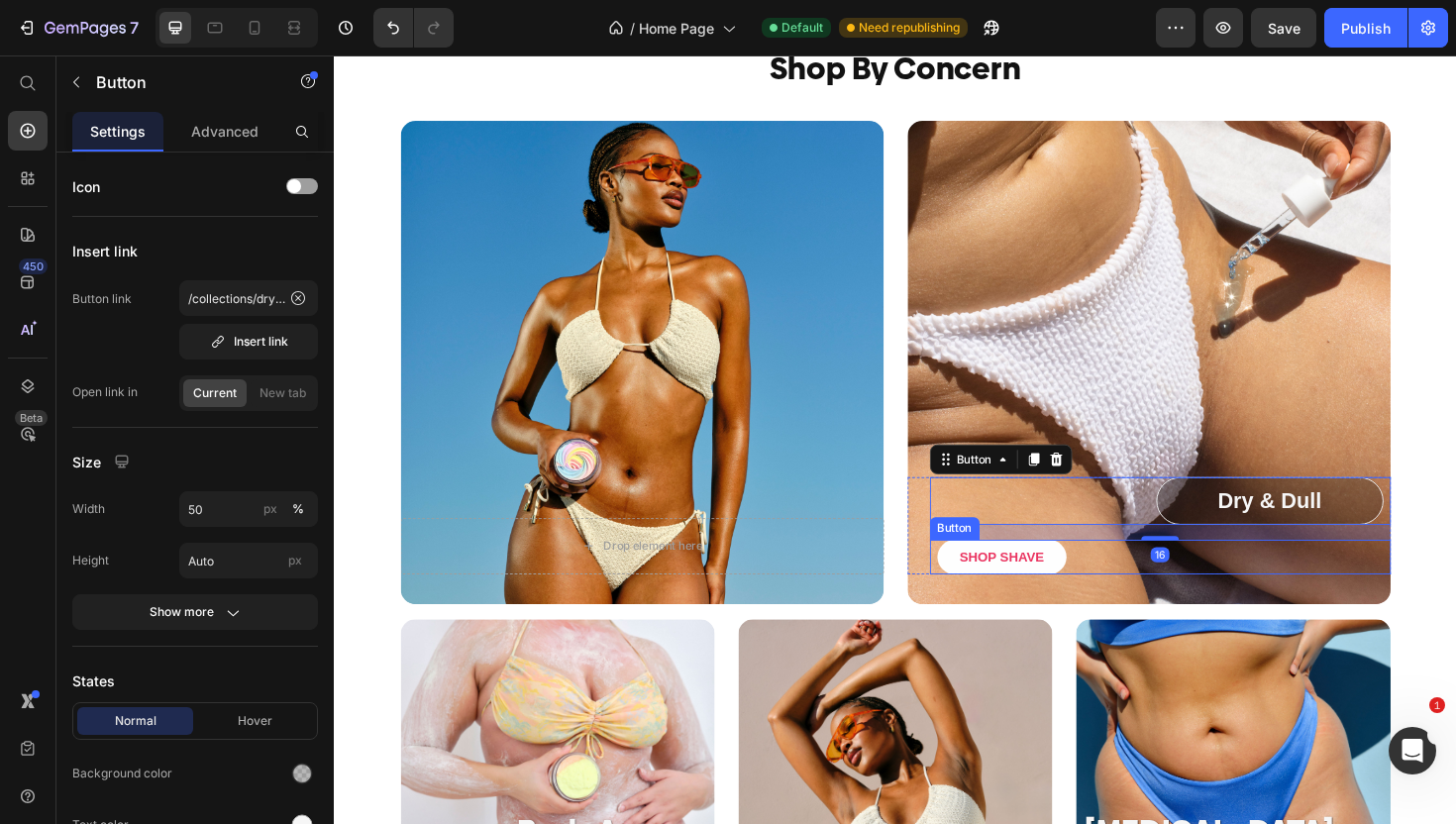 click on "SHOP SHAVE Button" at bounding box center (1208, 586) 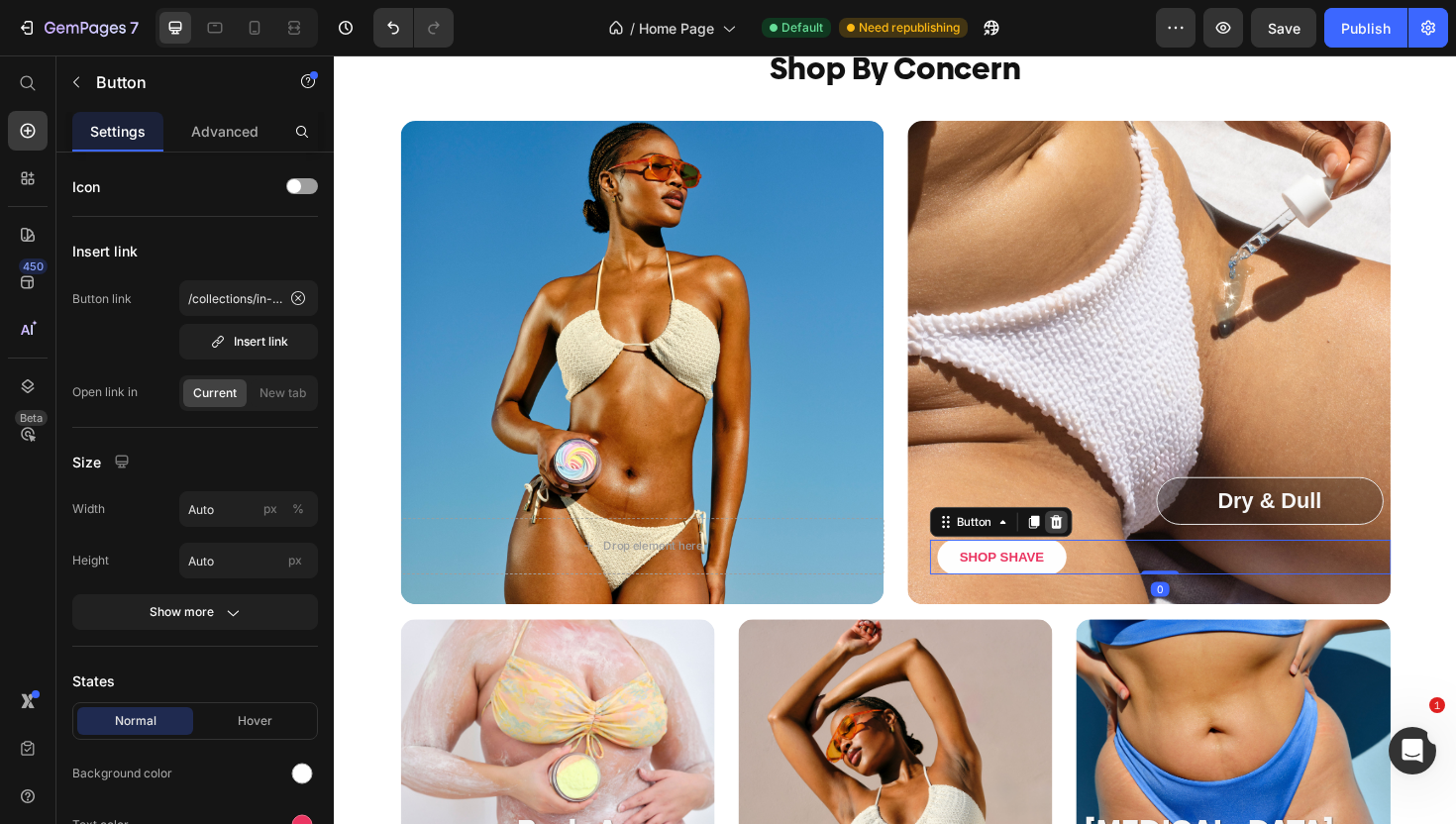 click 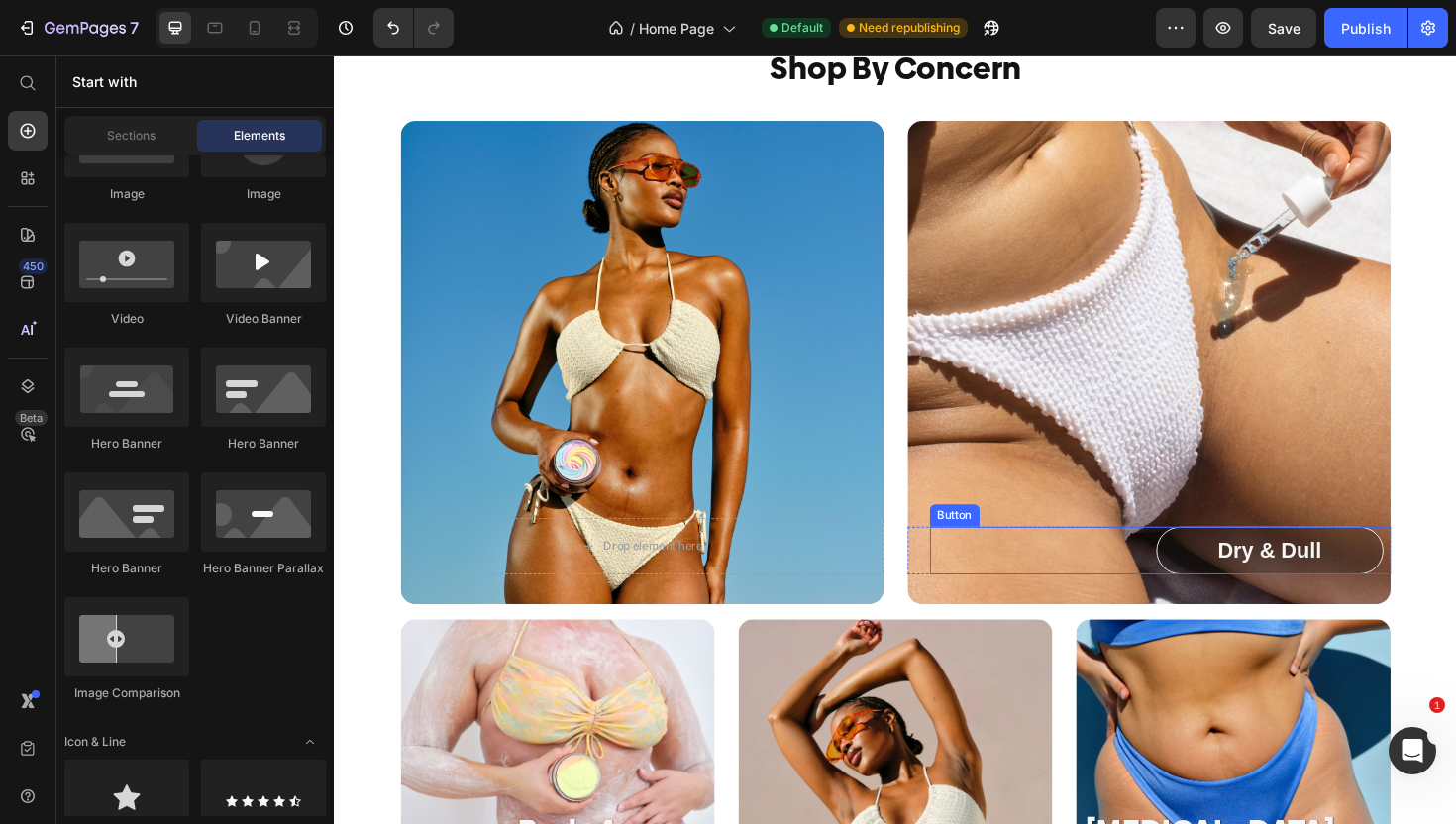 click on "Dry & Dull Button" at bounding box center (1208, 579) 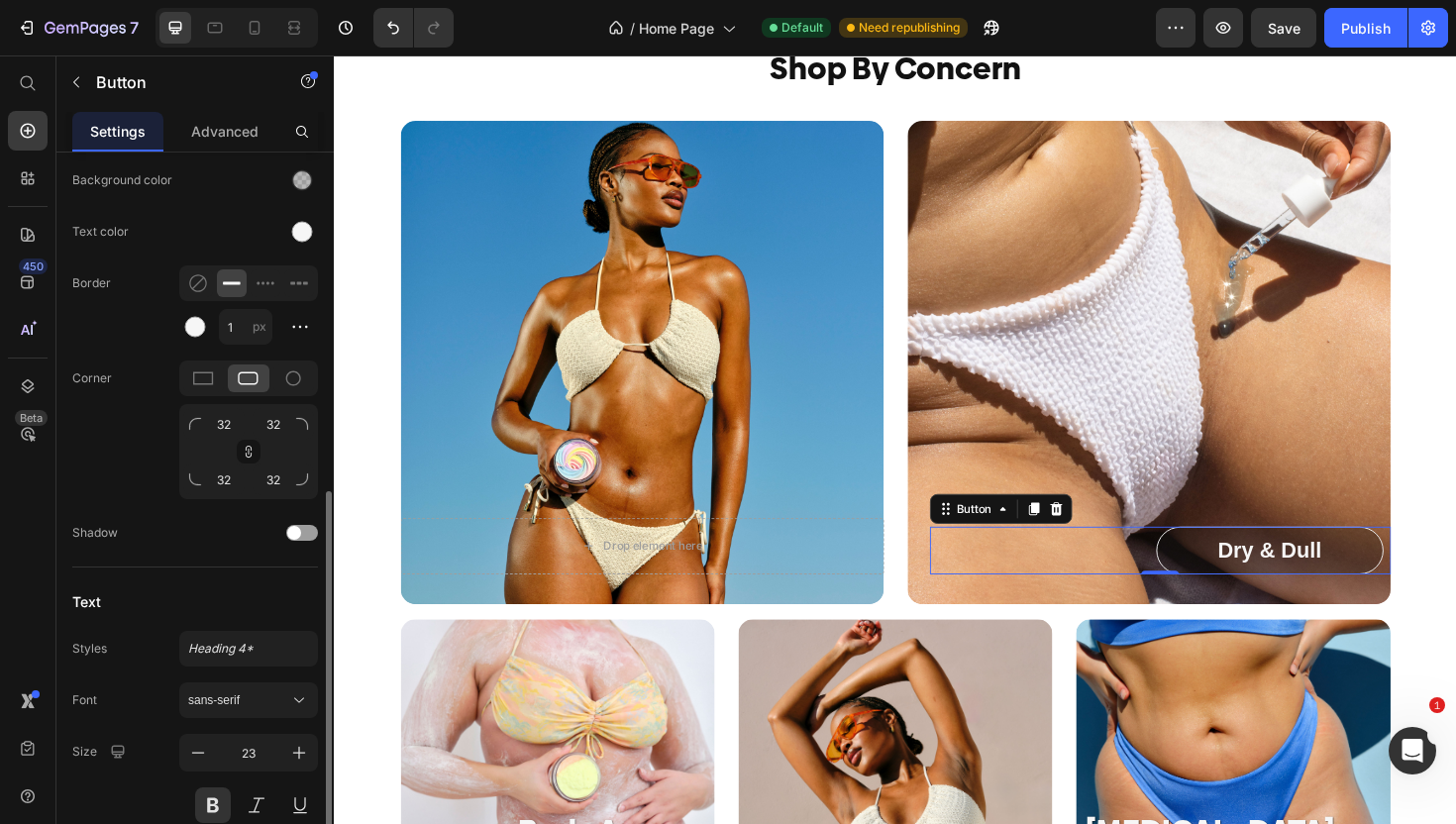 scroll, scrollTop: 798, scrollLeft: 0, axis: vertical 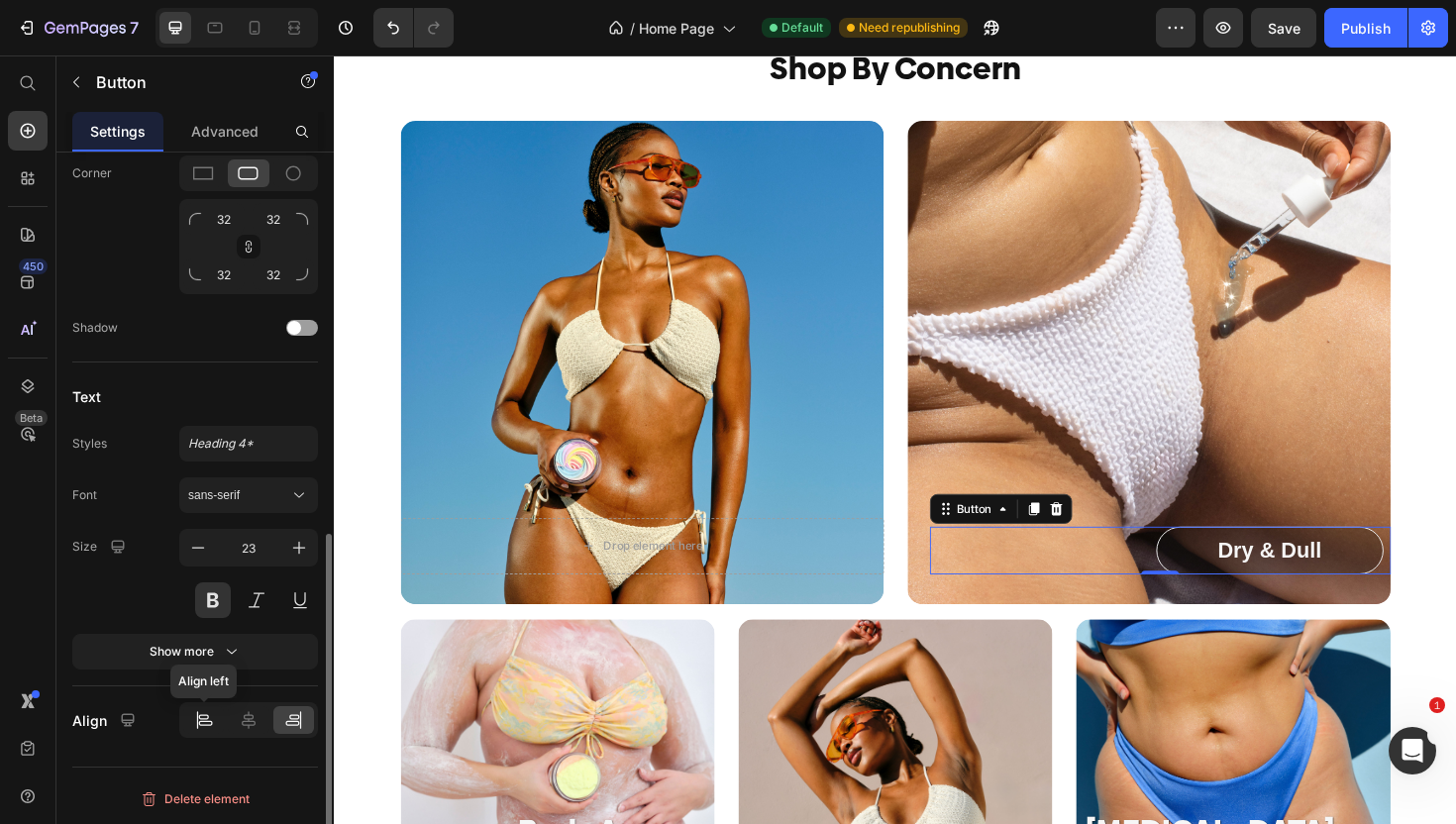 click 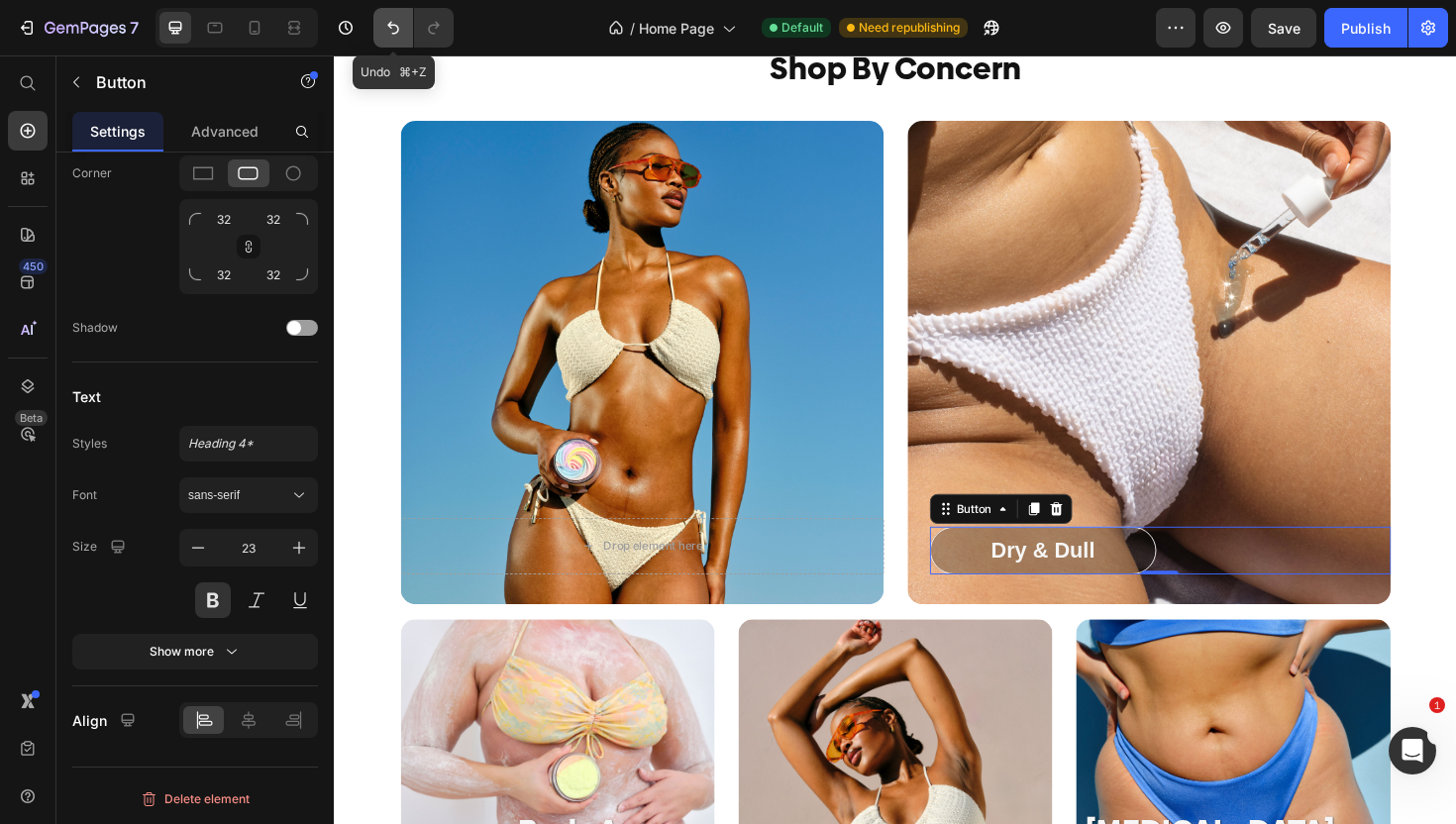 click 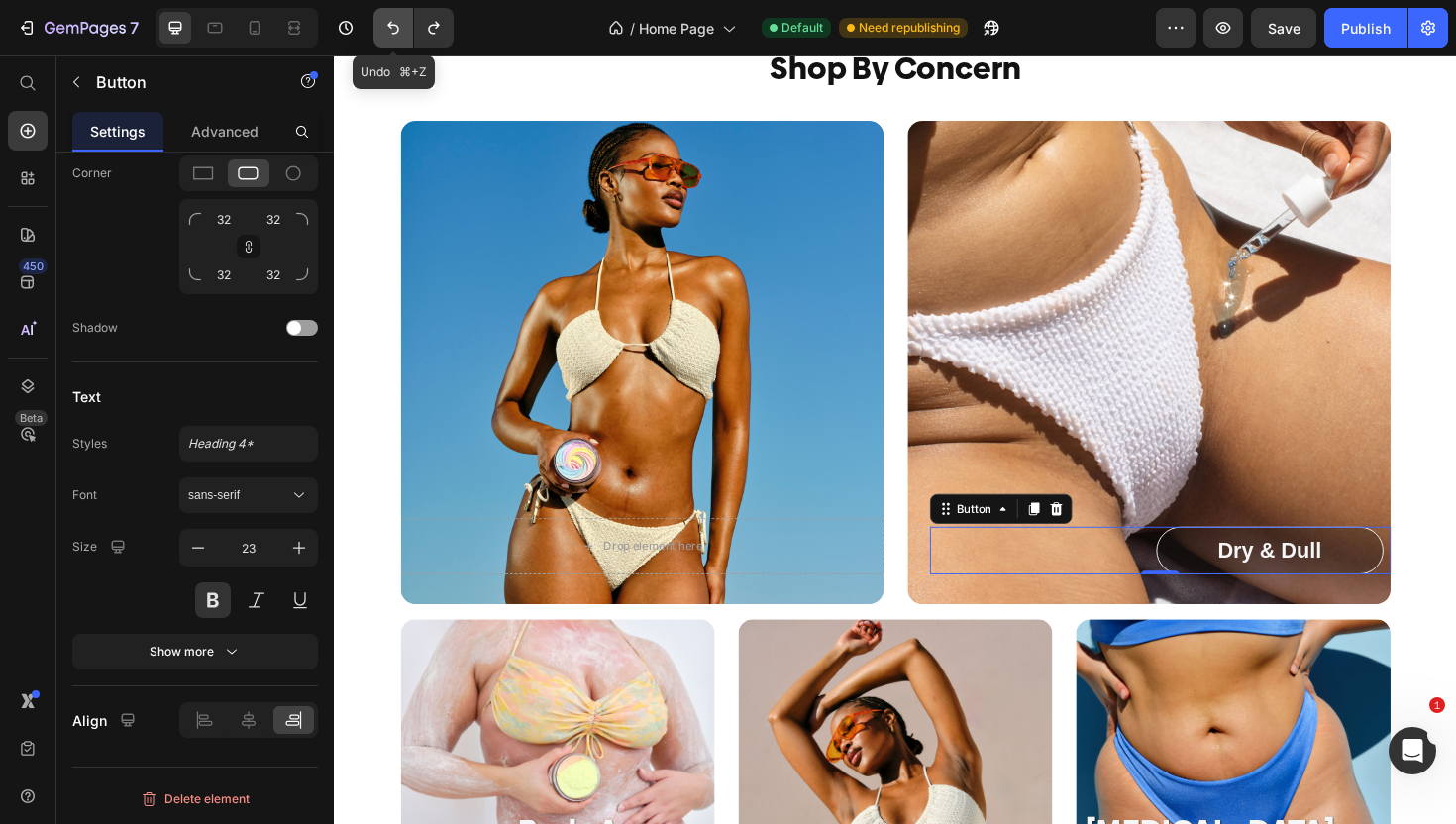 click 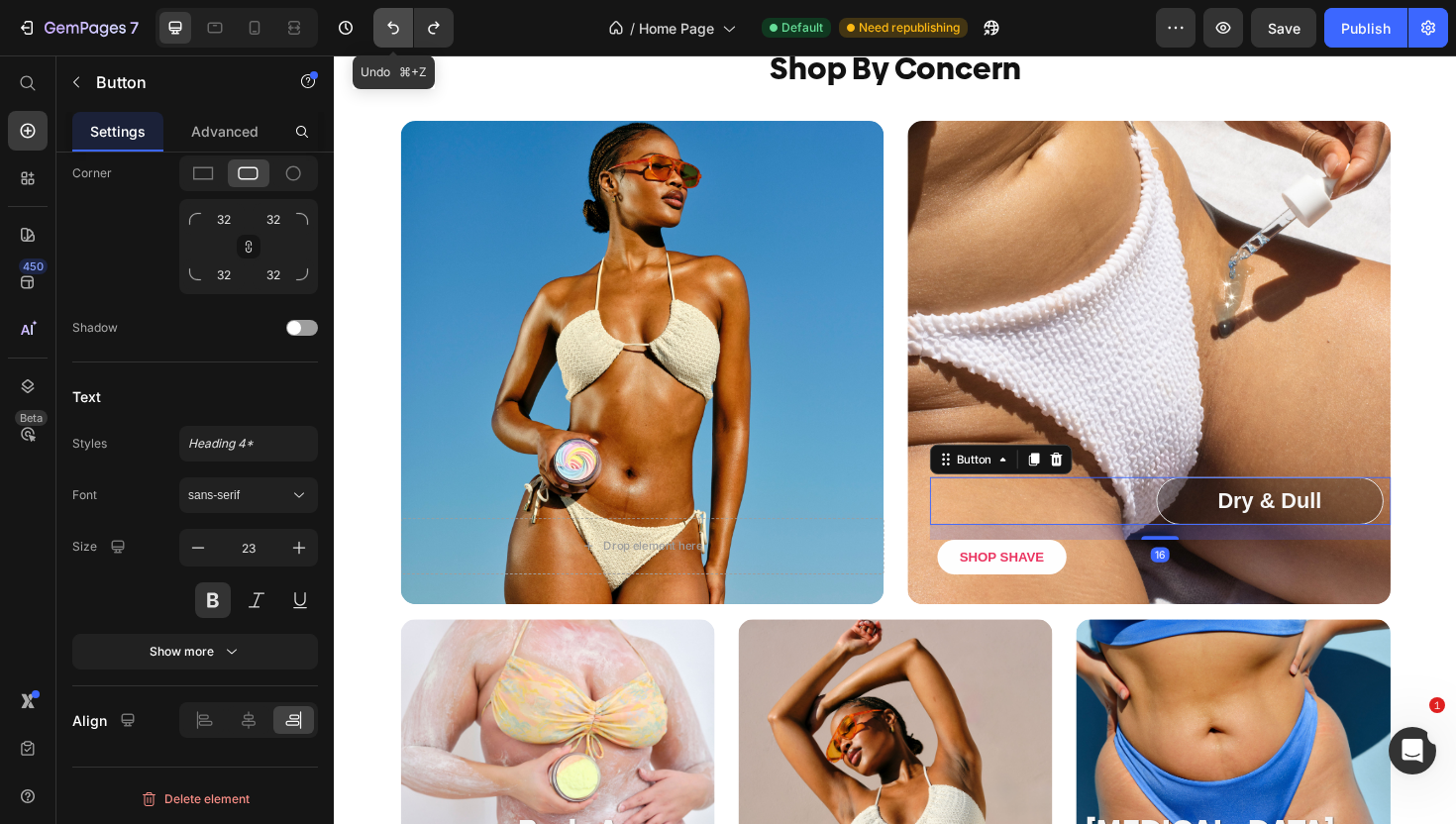 click 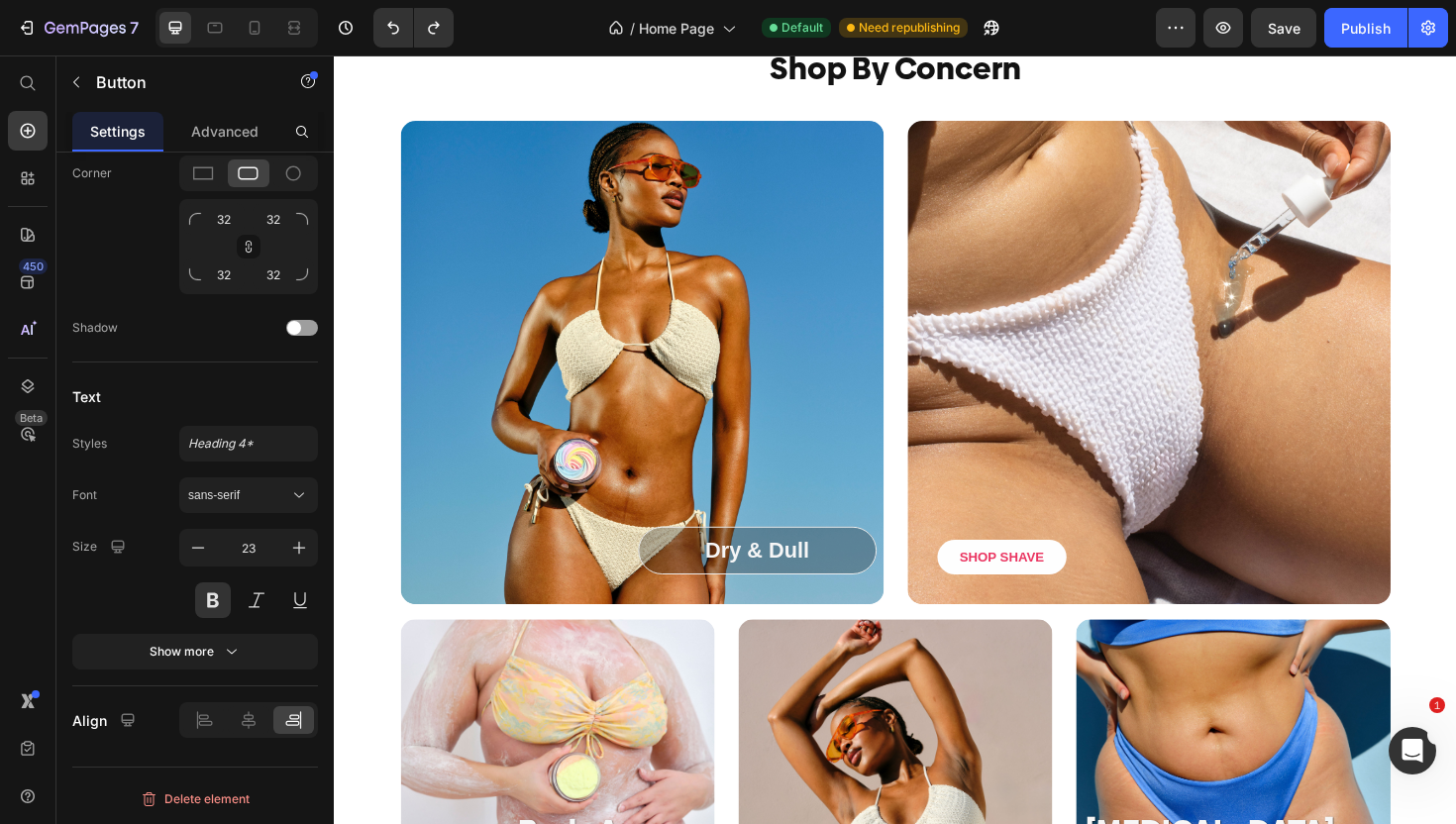 click on "Dry & Dull" at bounding box center (781, 579) 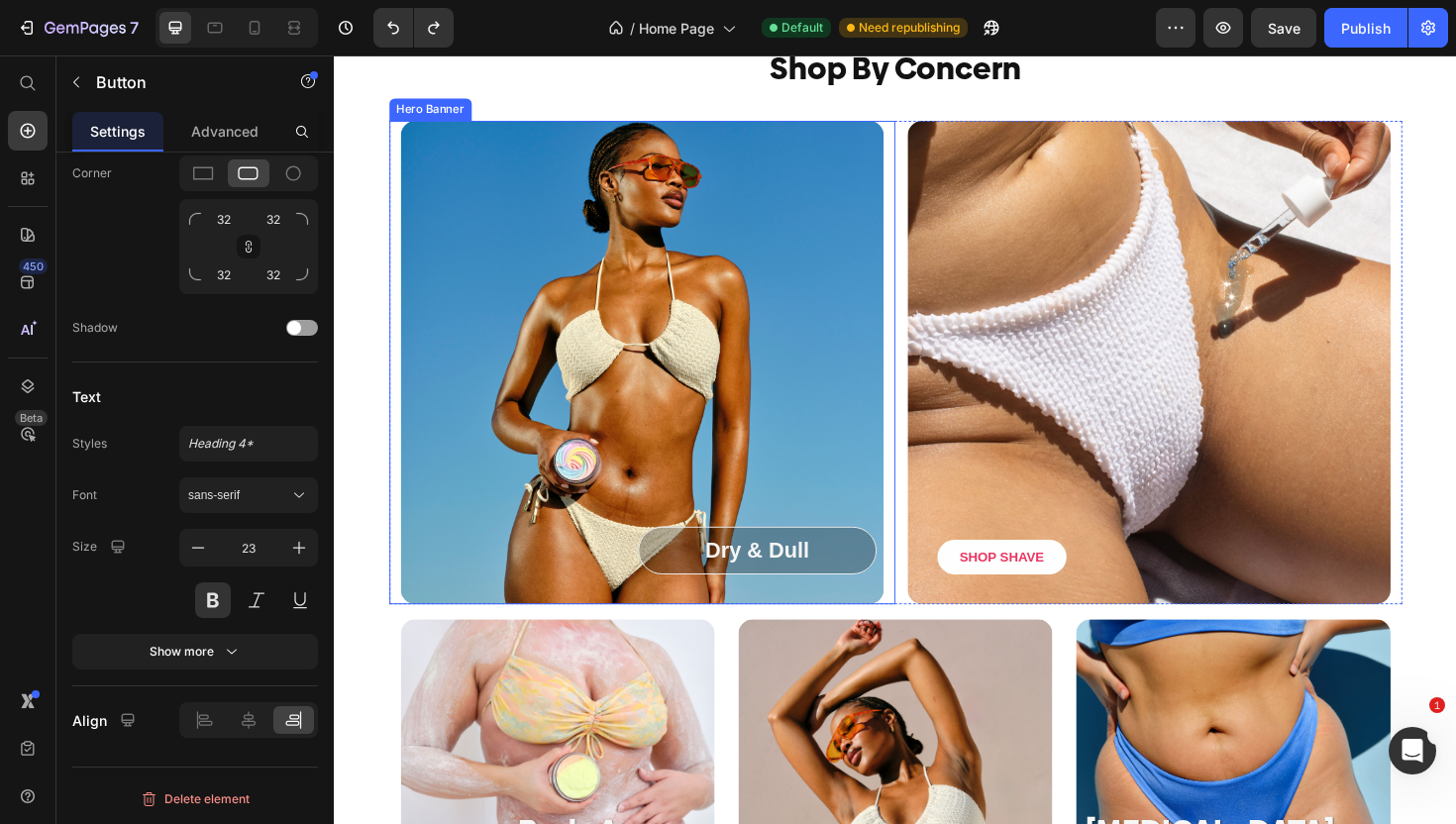 click at bounding box center (660, 380) 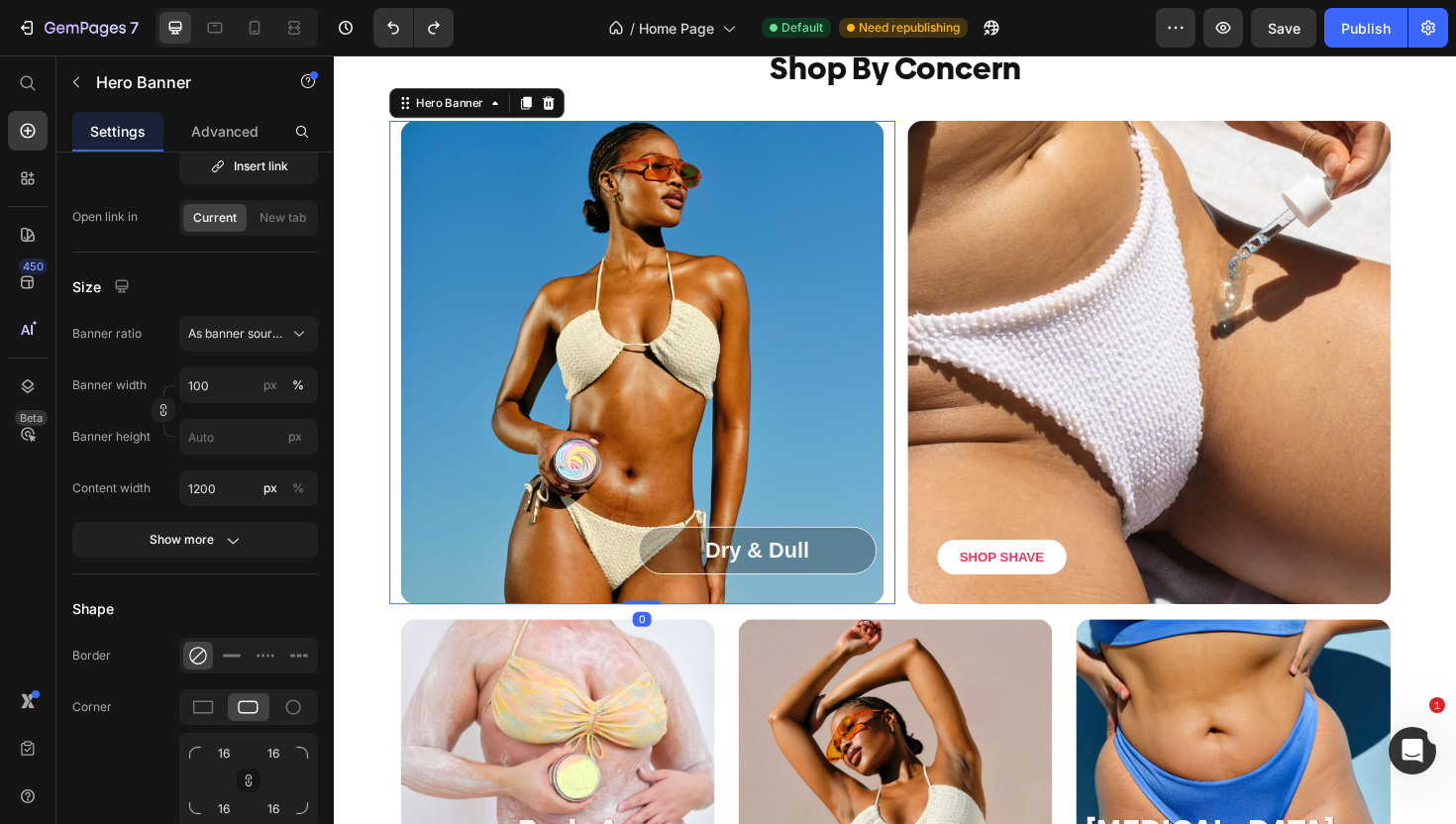 scroll, scrollTop: 0, scrollLeft: 0, axis: both 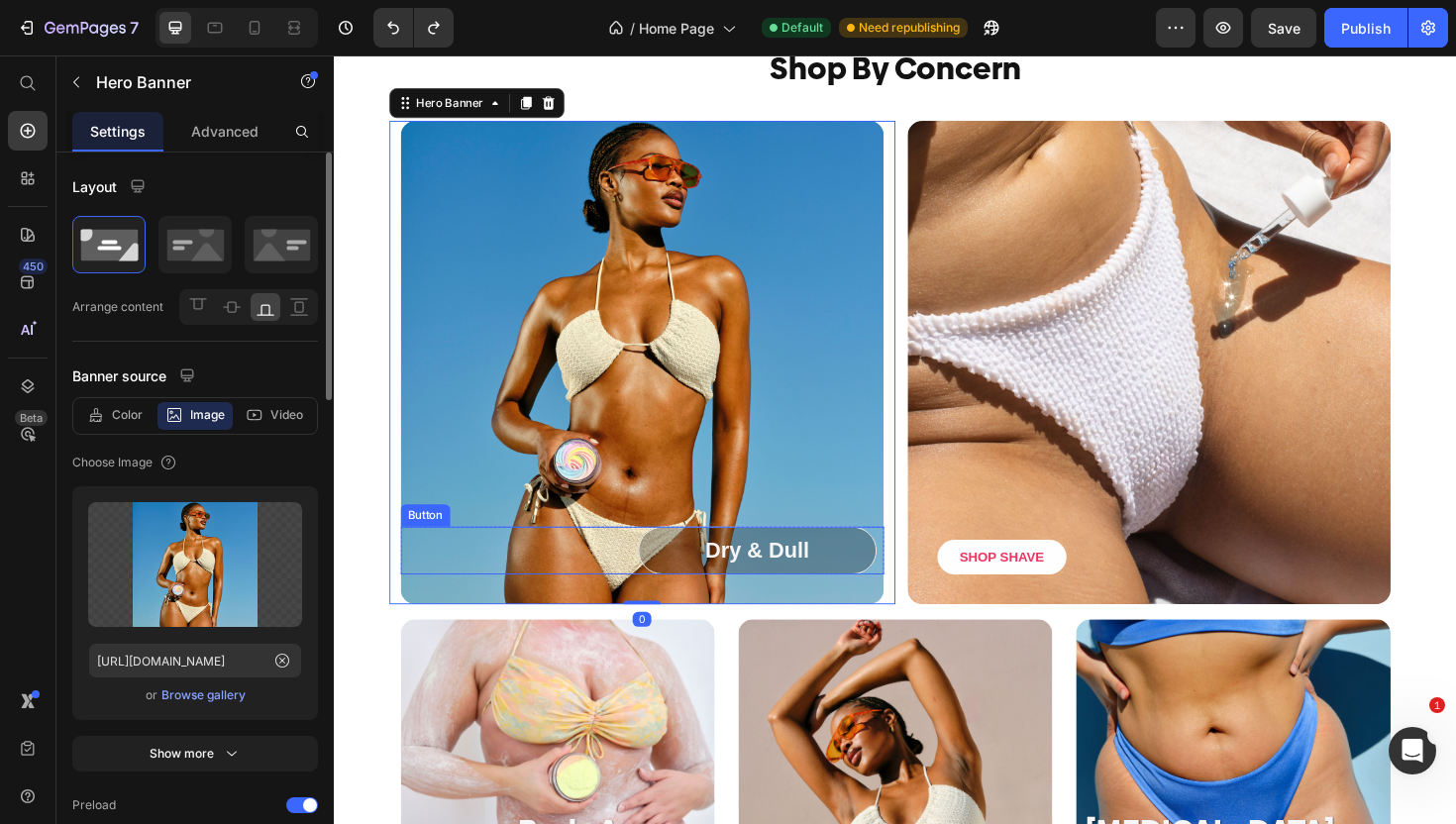 click on "Dry & Dull Button" at bounding box center [660, 579] 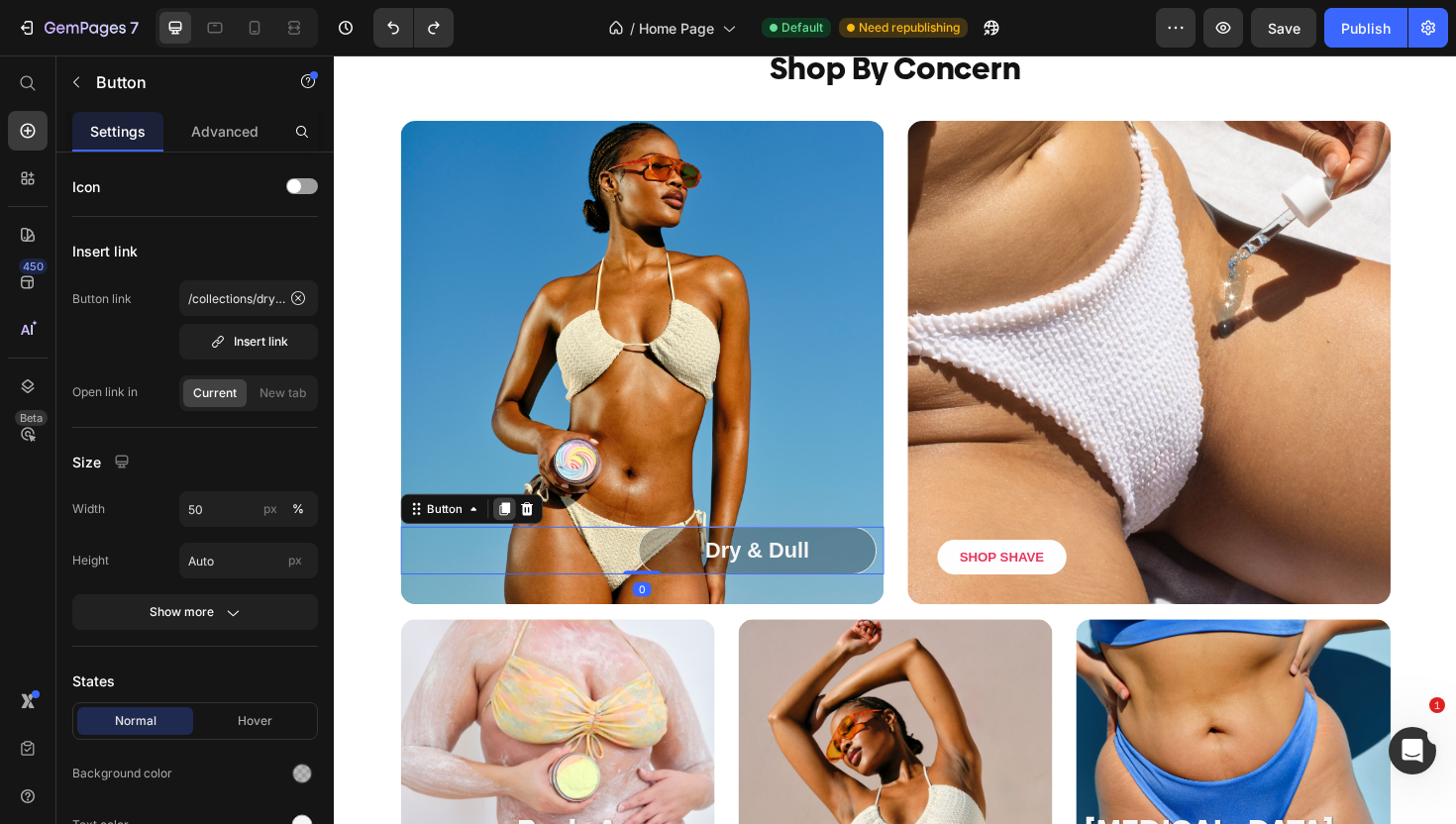 click 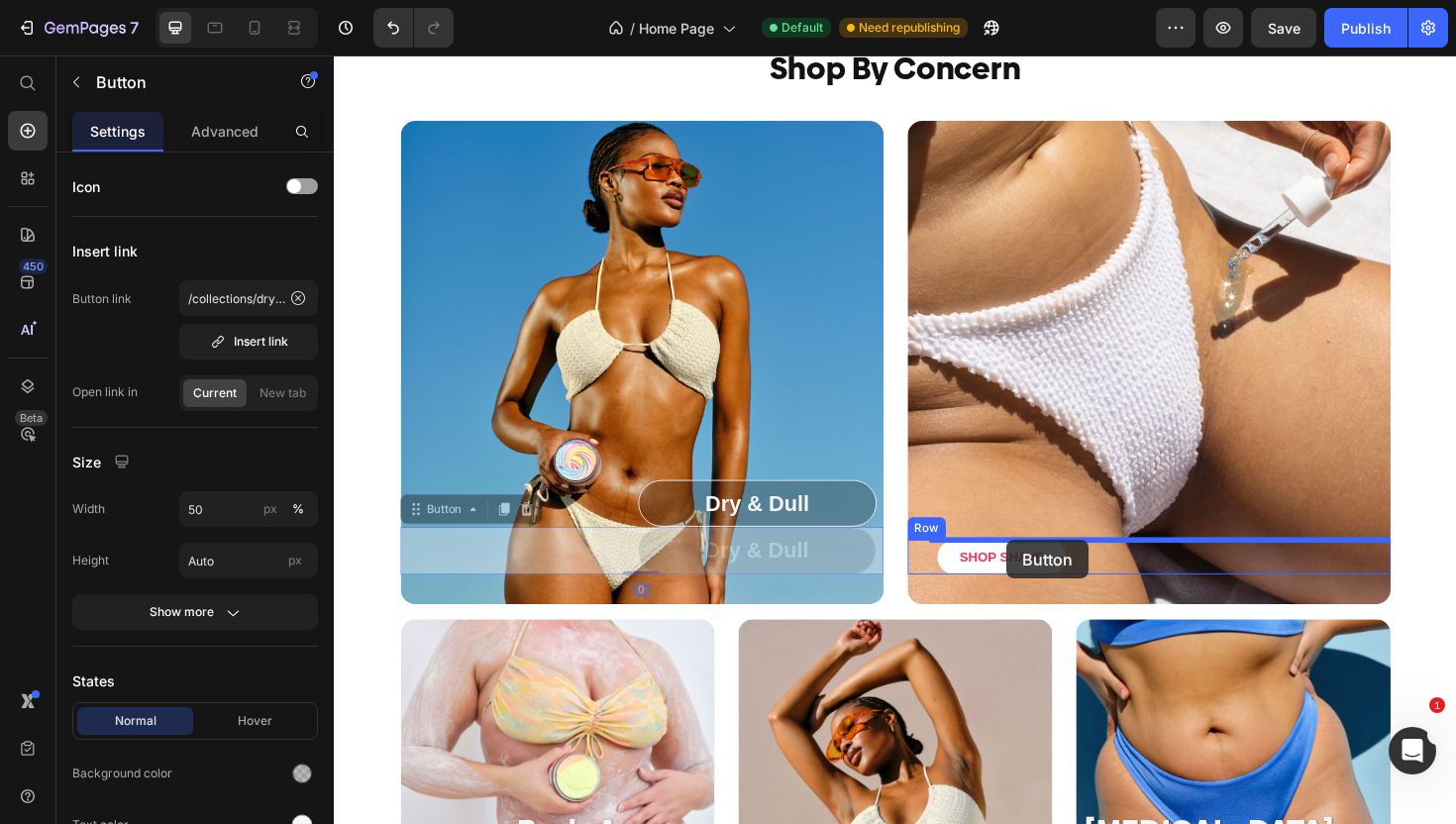 drag, startPoint x: 419, startPoint y: 536, endPoint x: 1046, endPoint y: 566, distance: 627.7173 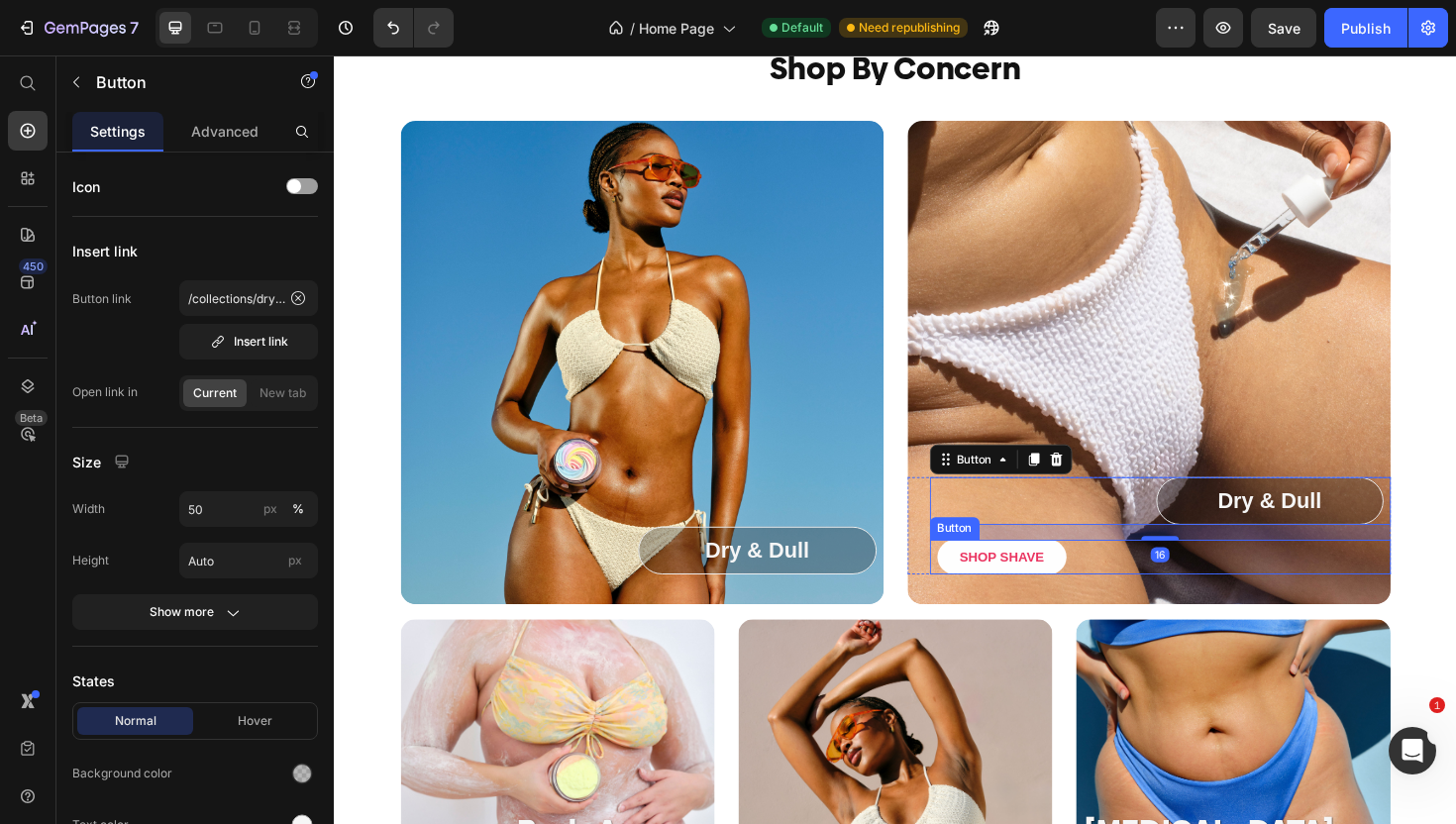 click on "SHOP SHAVE Button" at bounding box center [1208, 586] 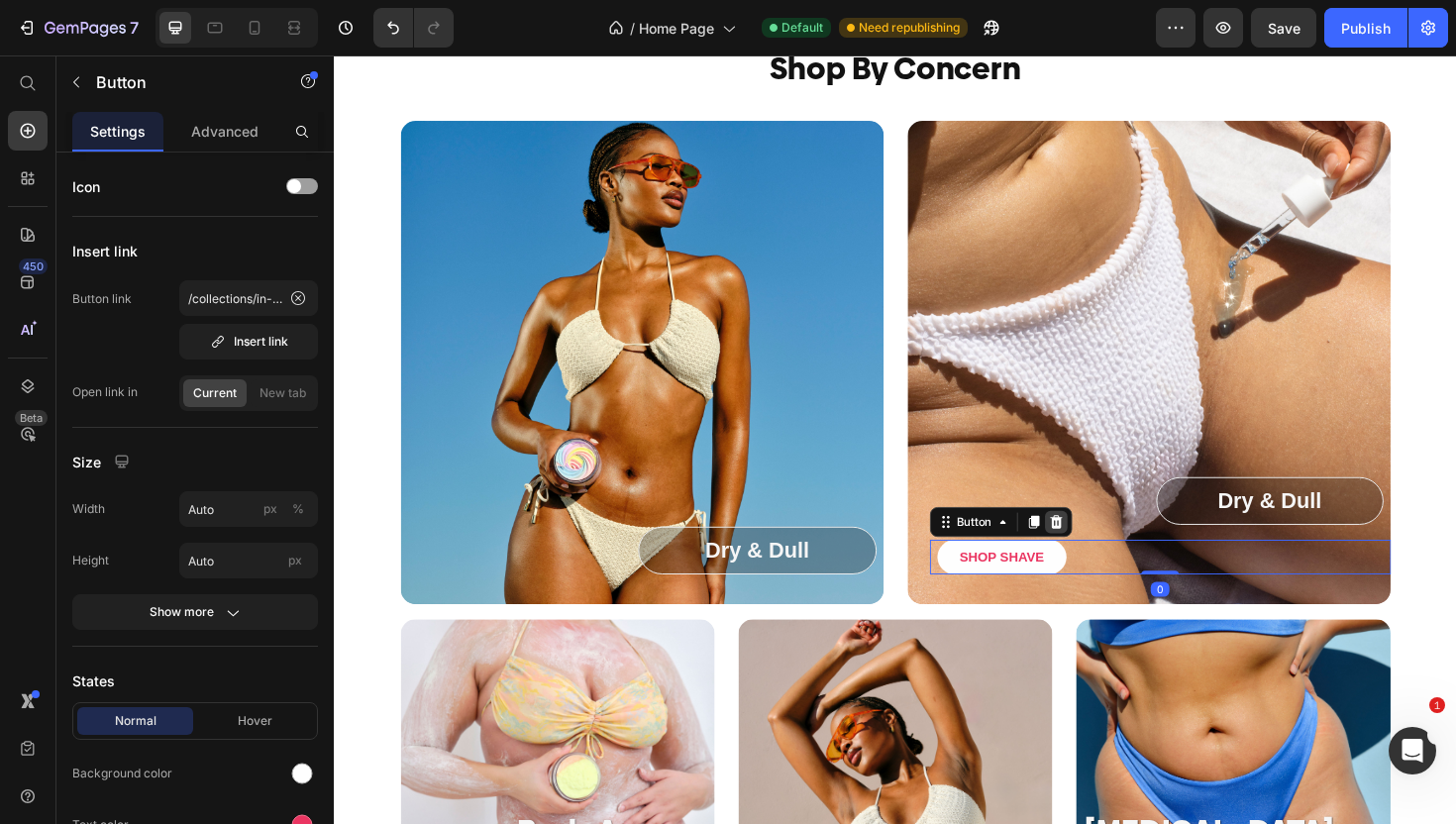 click 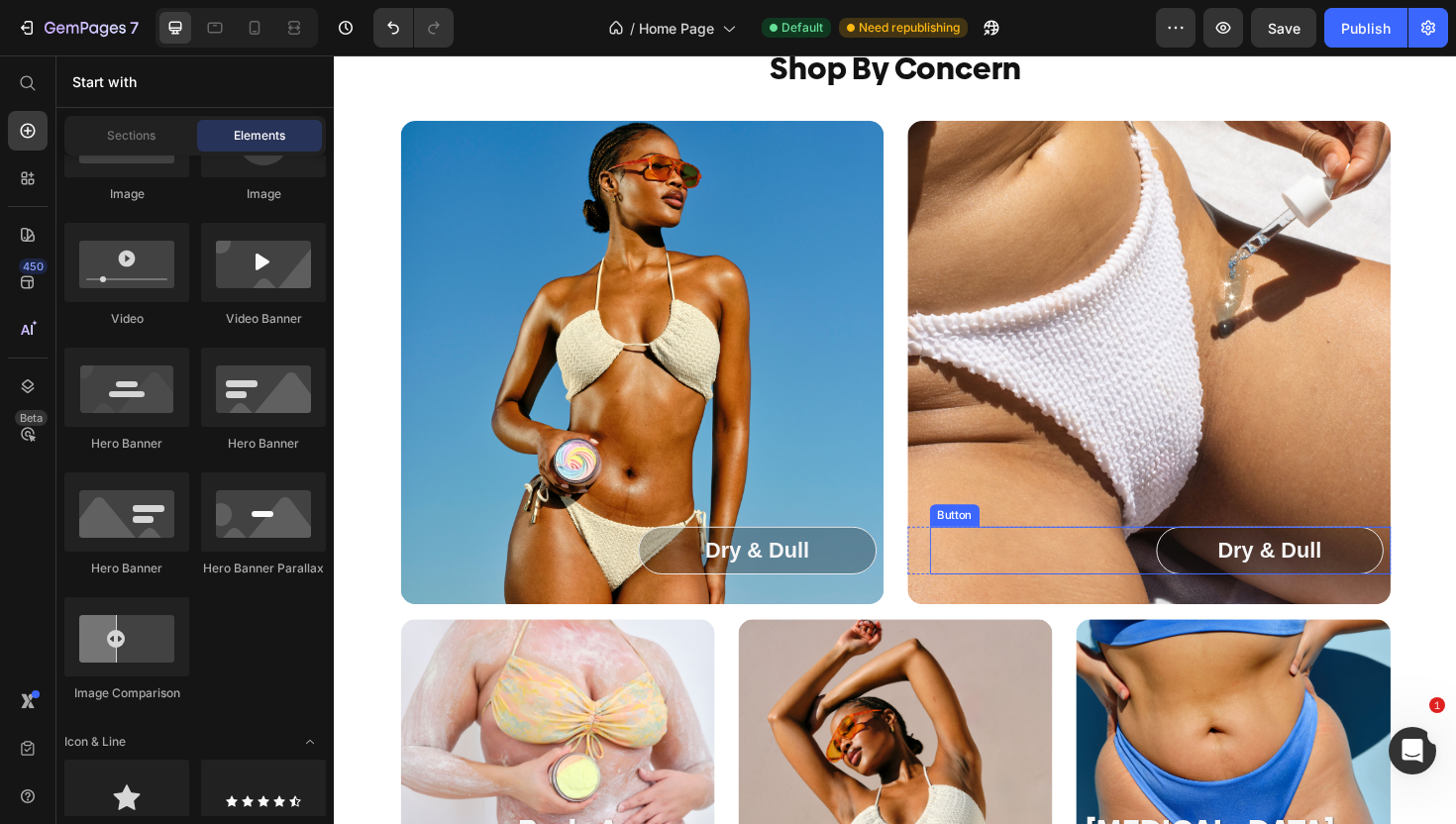 click on "Dry & Dull Button" at bounding box center [1208, 579] 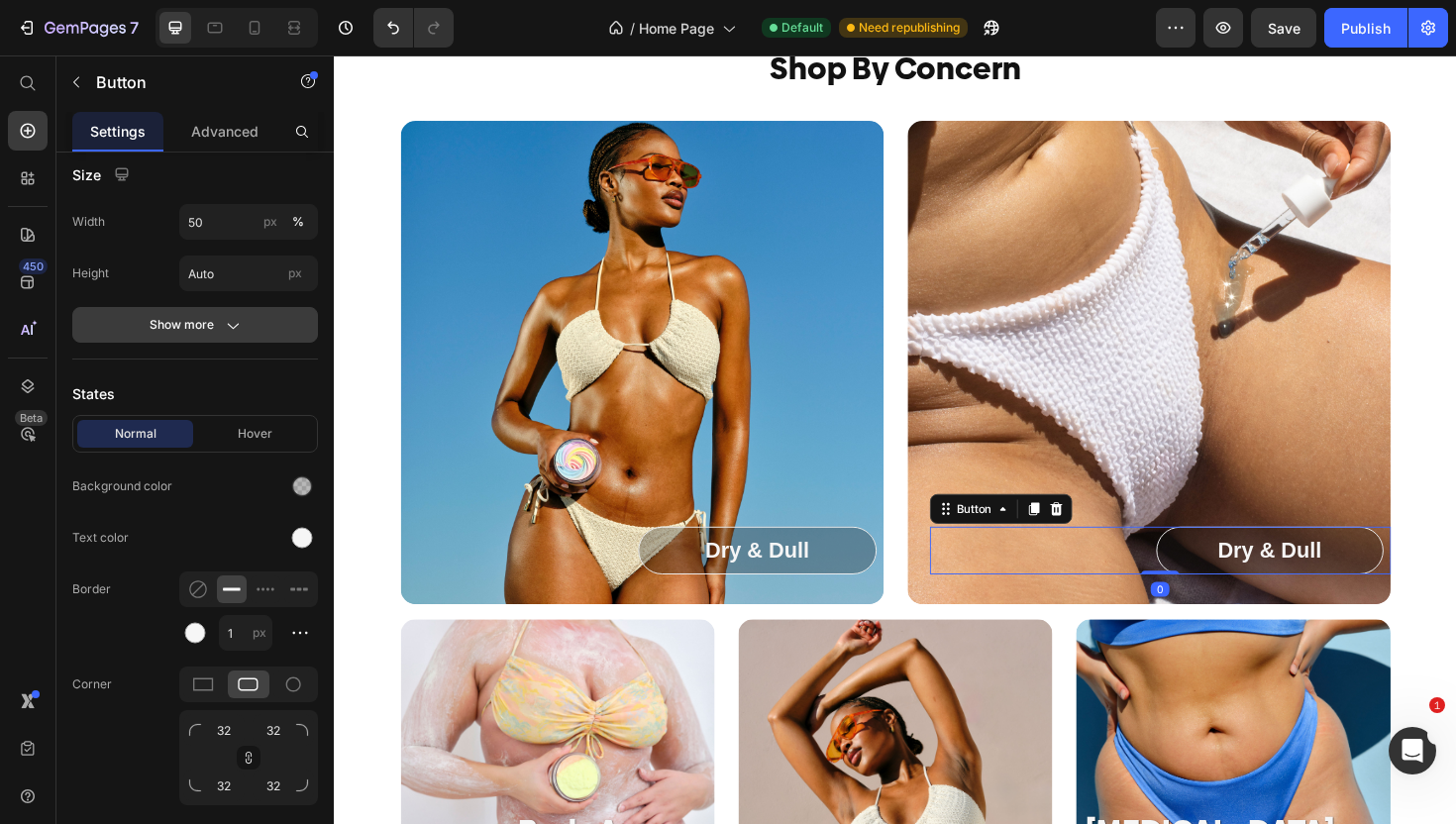 scroll, scrollTop: 798, scrollLeft: 0, axis: vertical 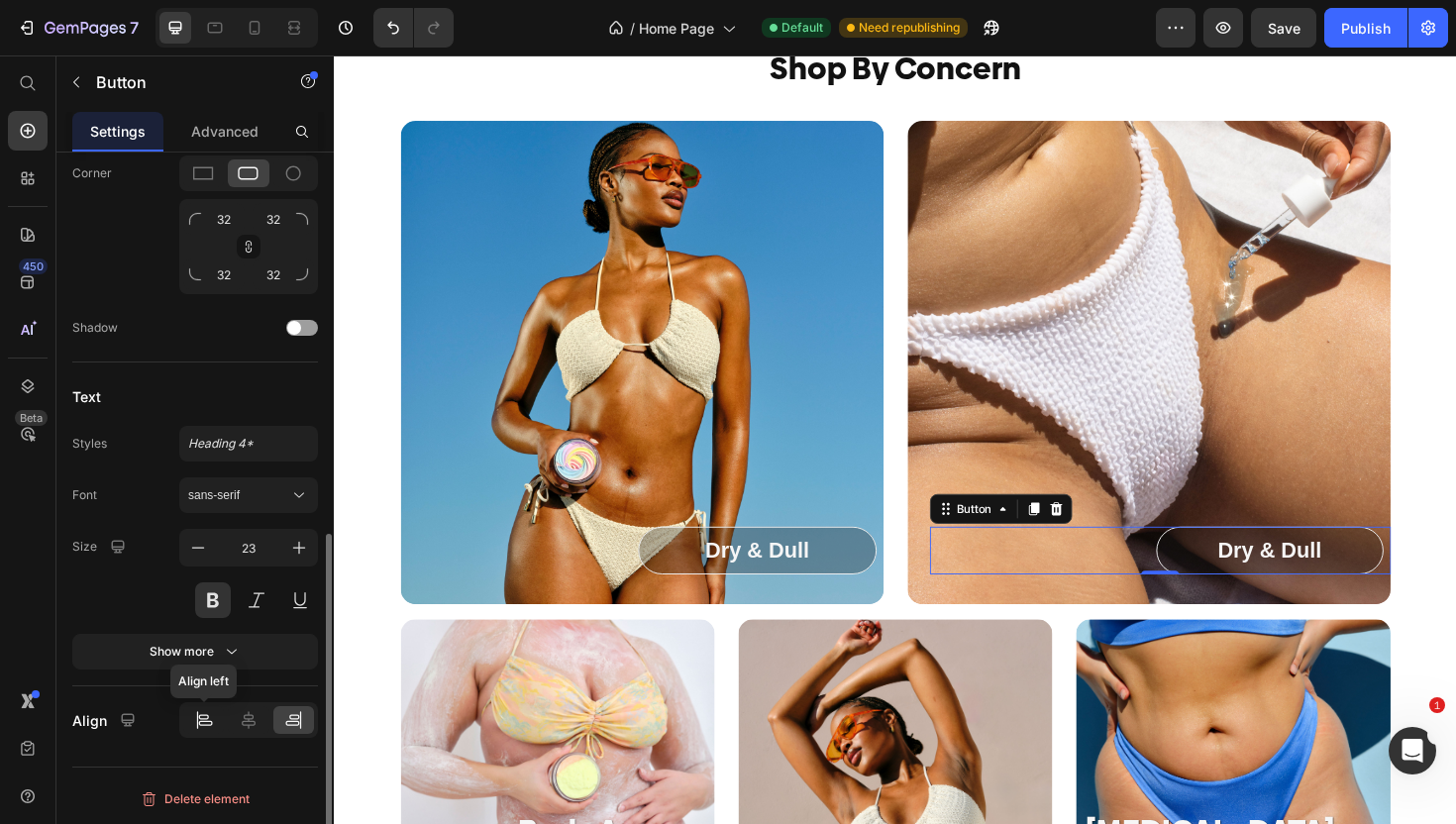 click 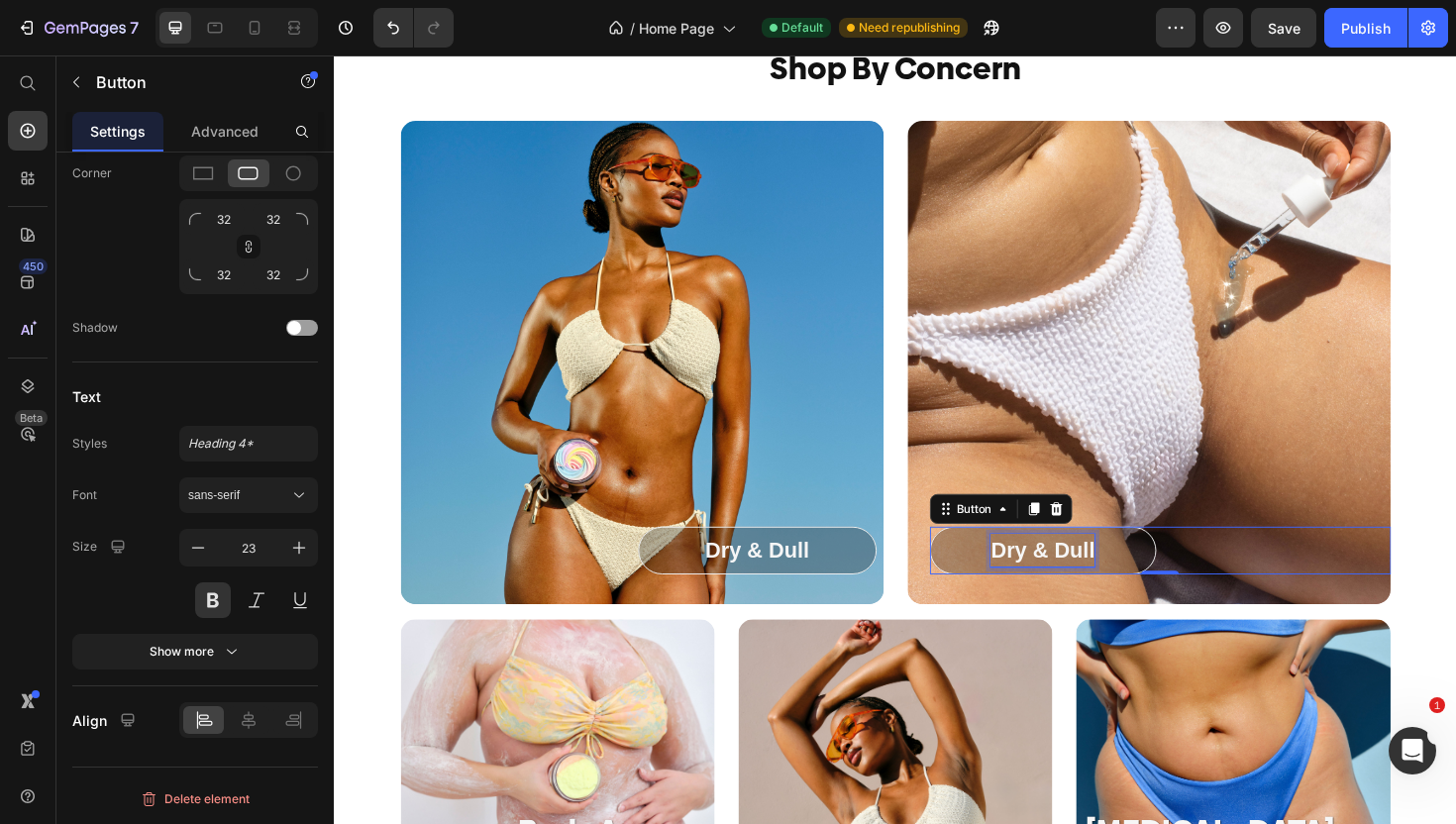 click on "Dry & Dull" at bounding box center [1084, 579] 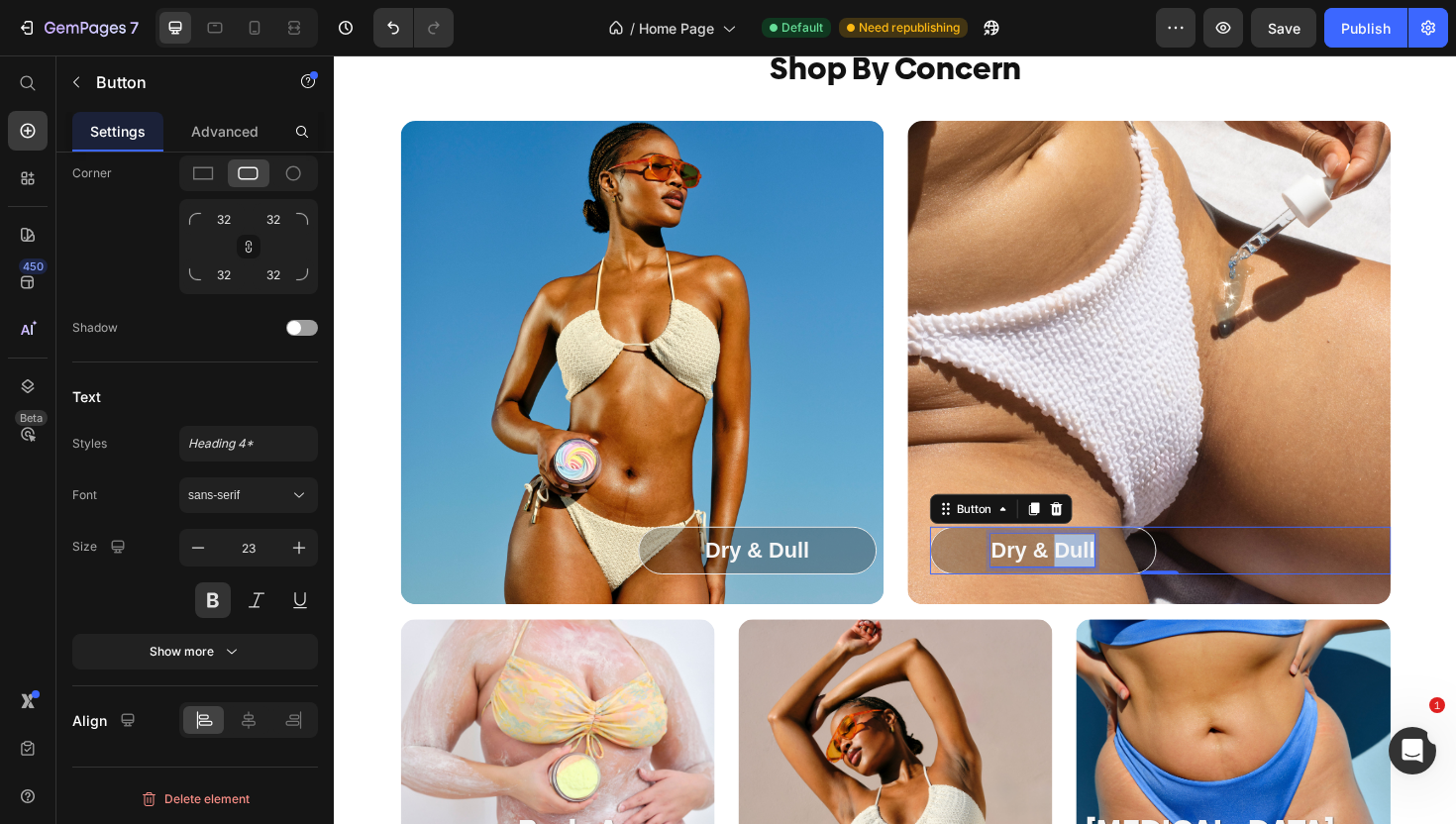 click on "Dry & Dull" at bounding box center [1084, 579] 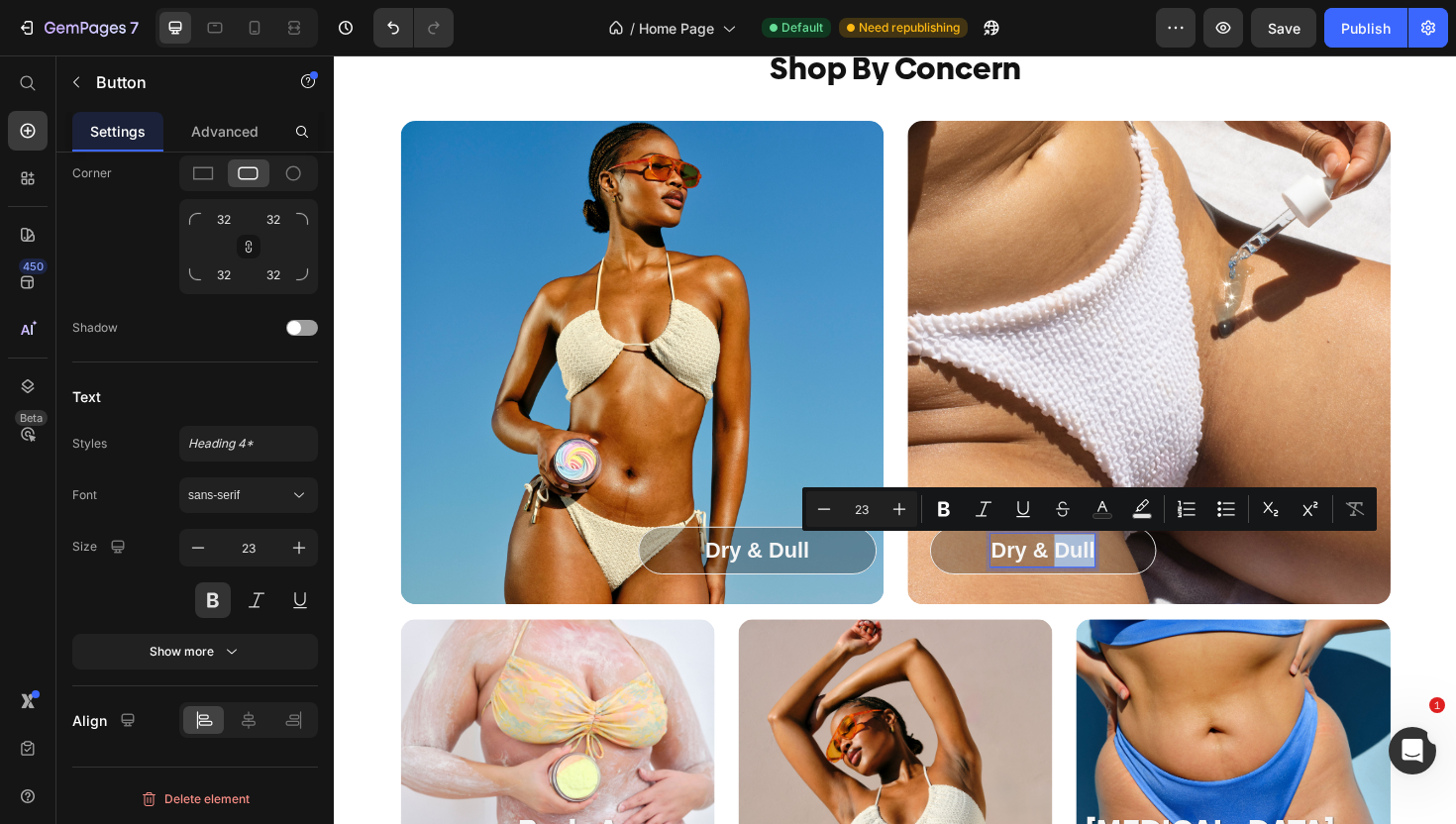 click on "Dry & Dull" at bounding box center (1084, 579) 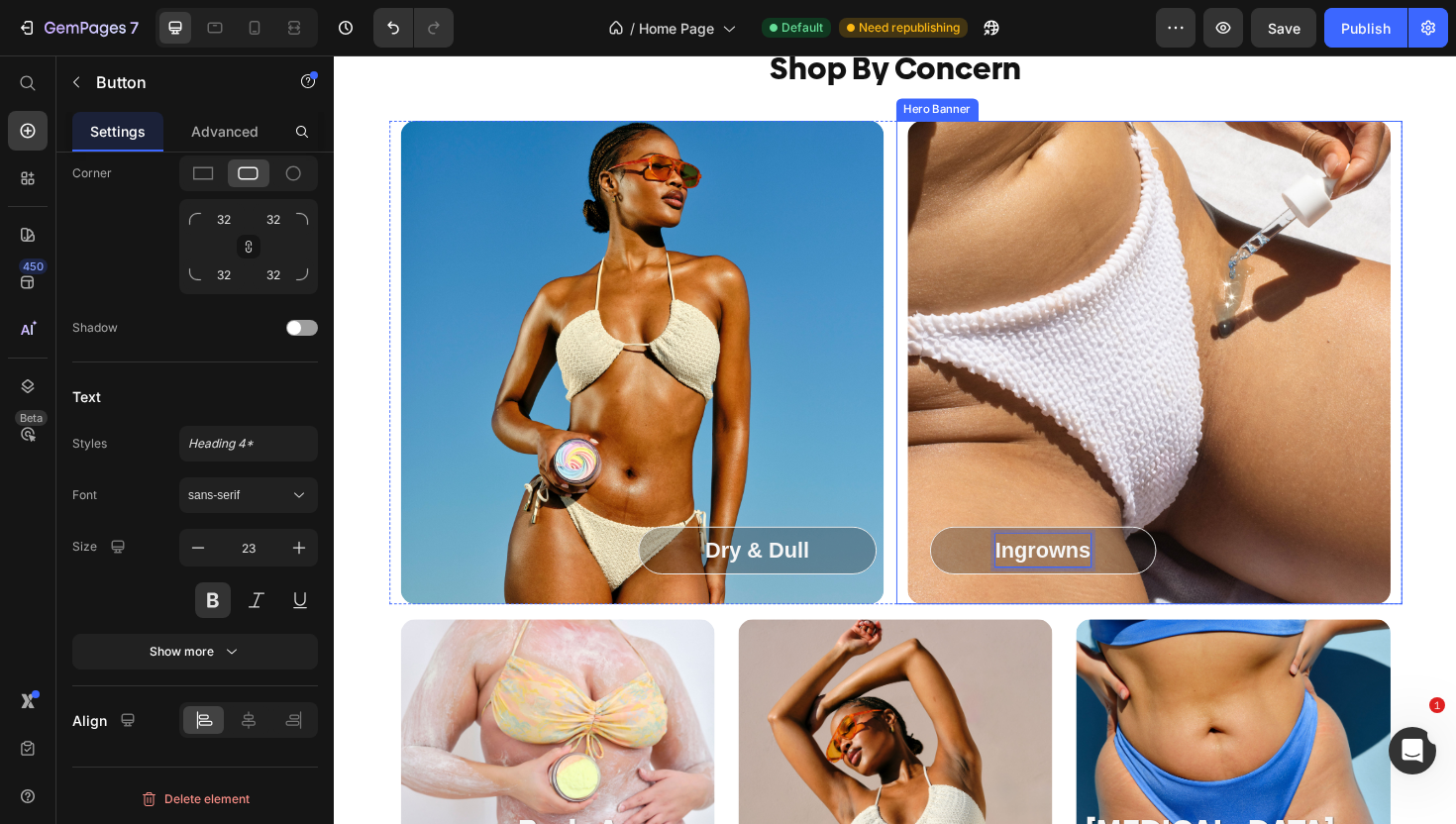 click at bounding box center [1196, 380] 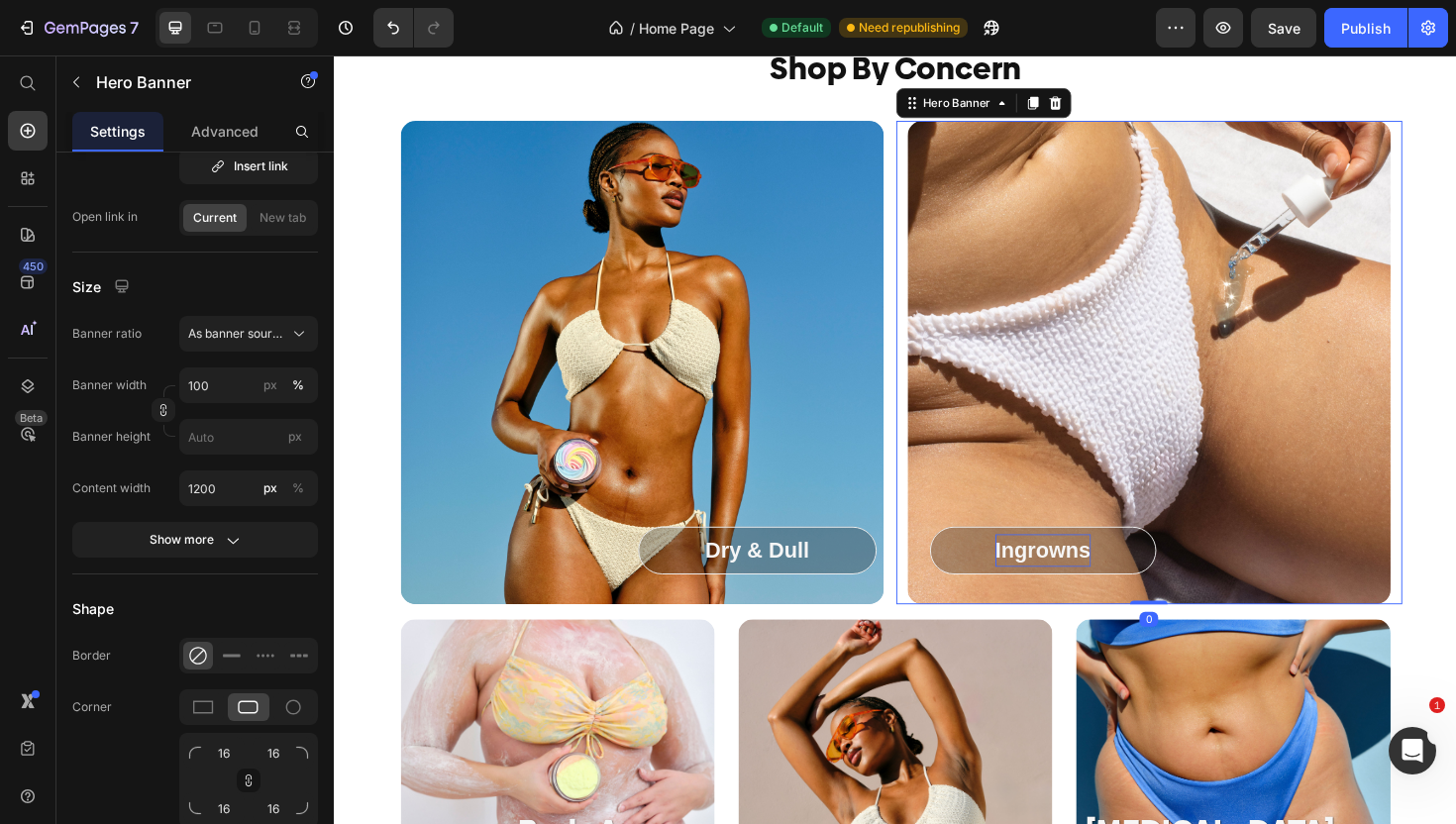 scroll, scrollTop: 0, scrollLeft: 0, axis: both 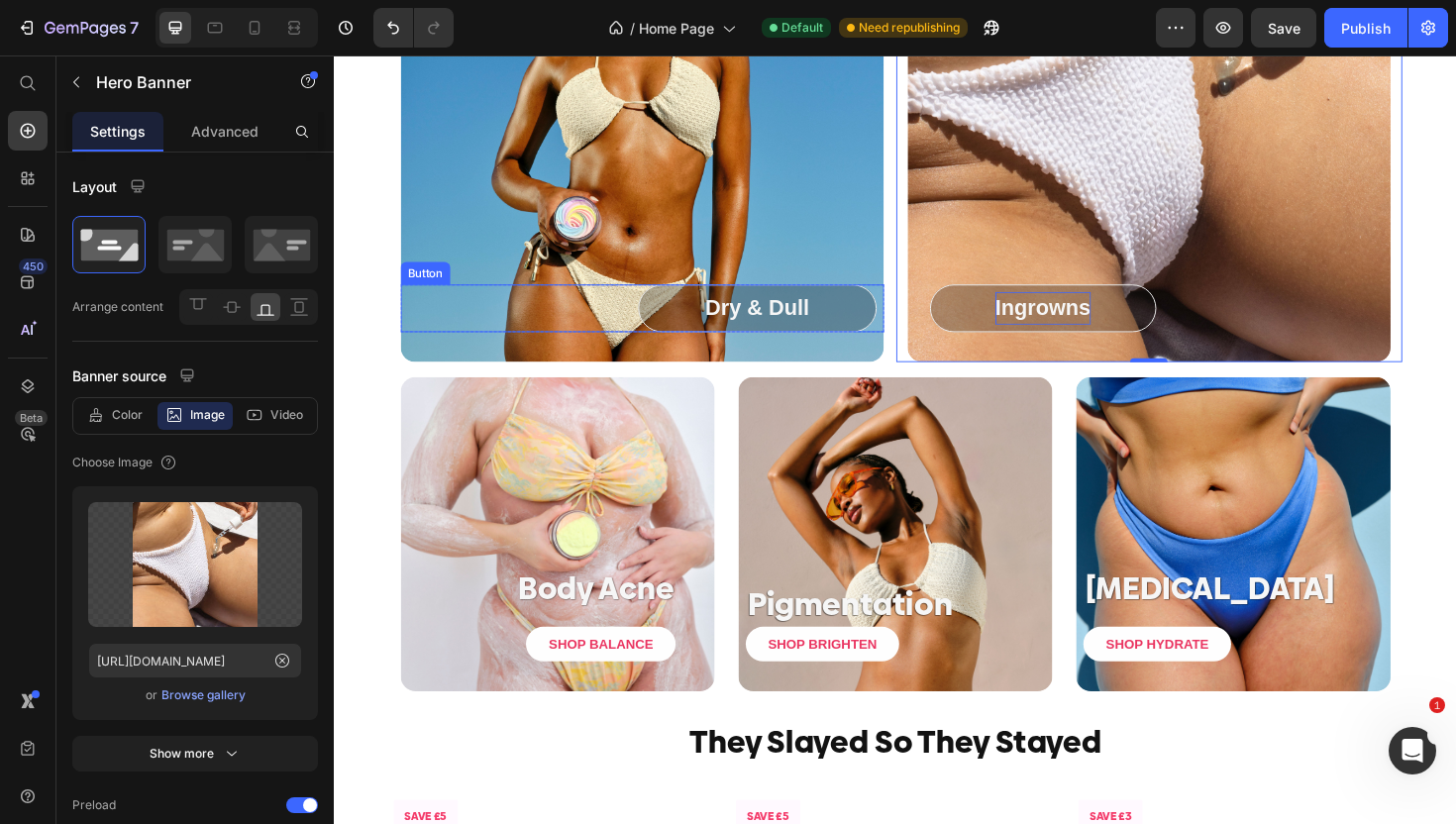 click on "Dry & Dull Button" at bounding box center (660, 323) 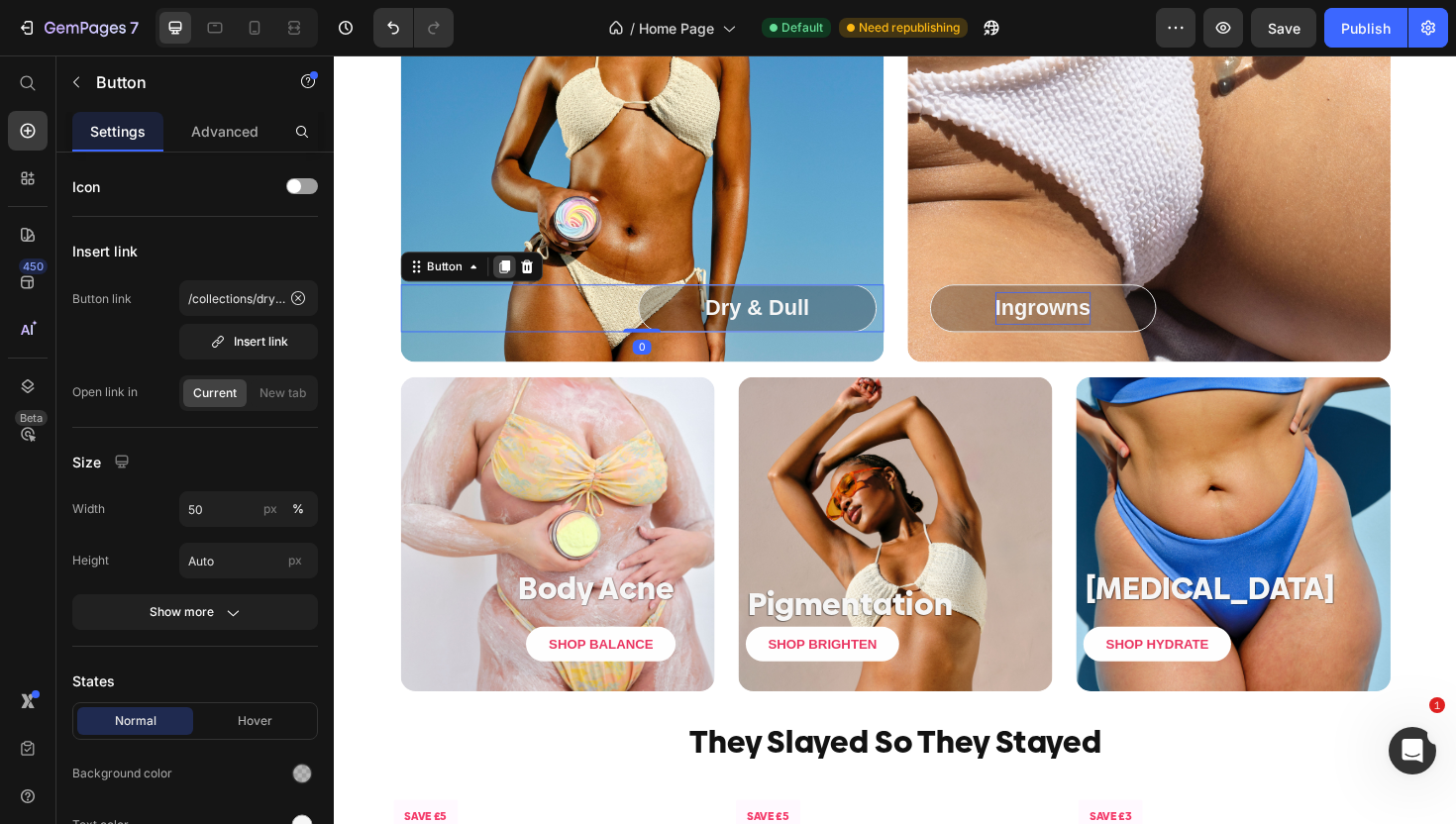 click 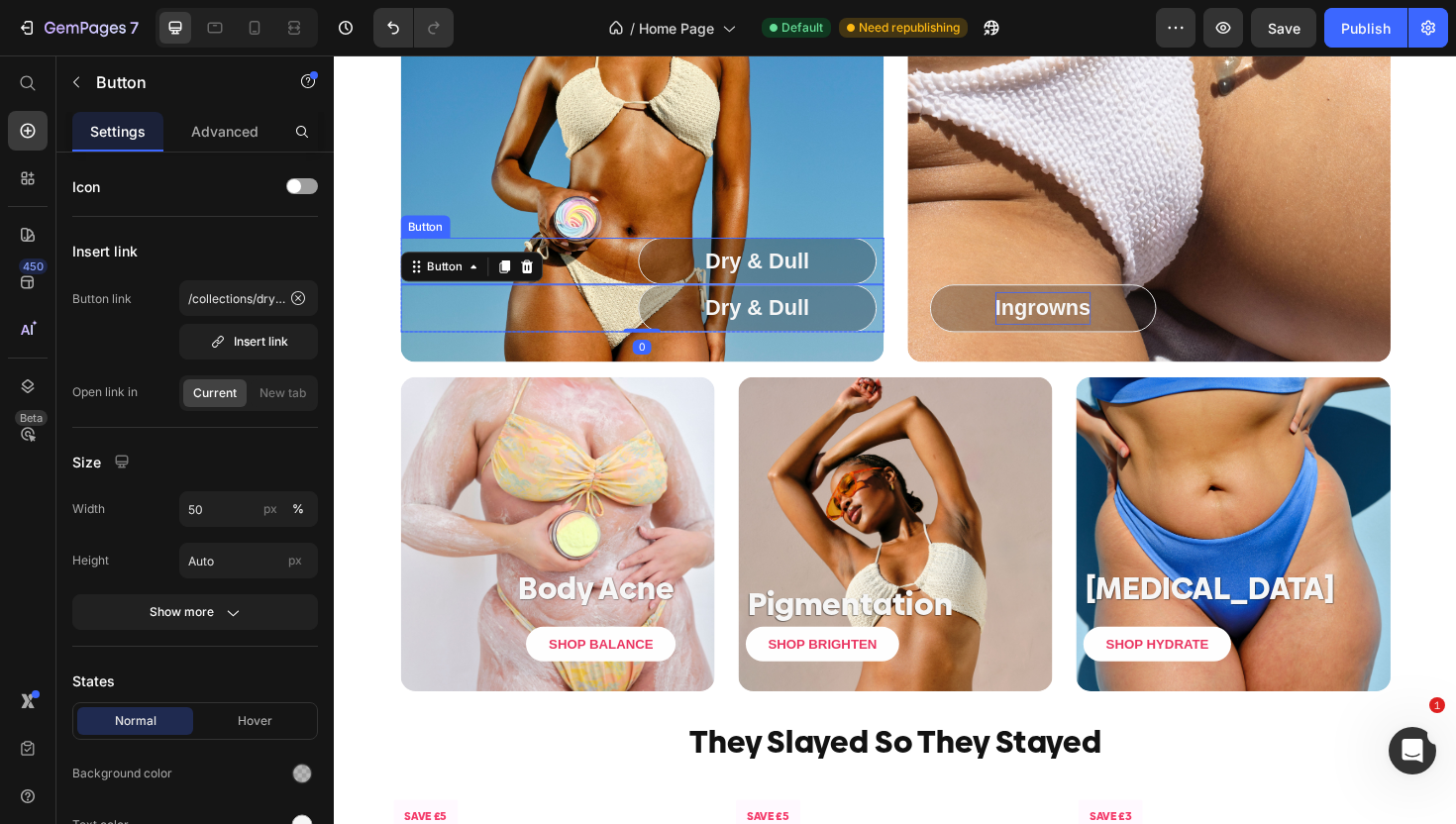 click on "Dry & Dull Button" at bounding box center (660, 273) 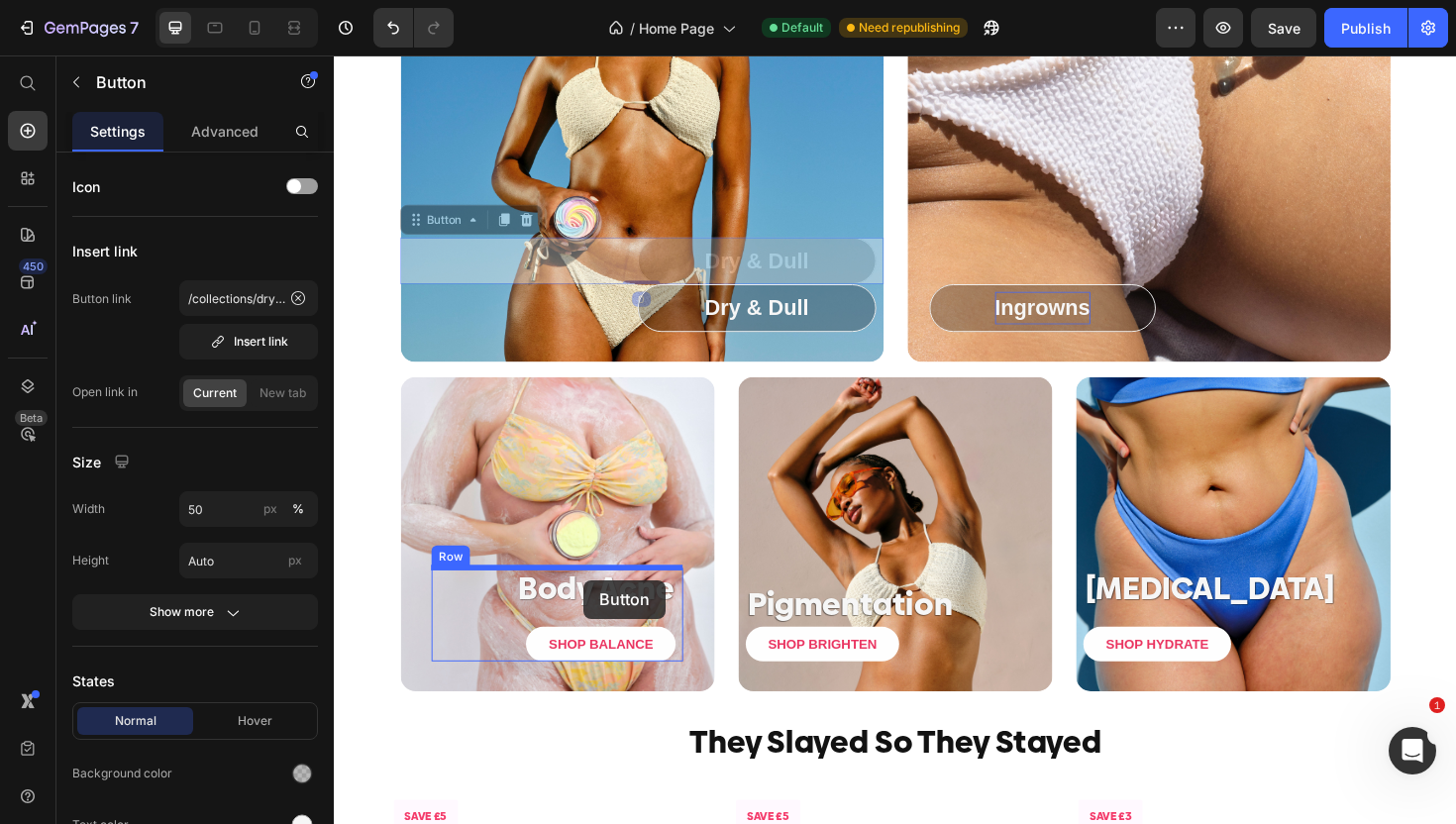 drag, startPoint x: 422, startPoint y: 234, endPoint x: 598, endPoint y: 611, distance: 416.05889 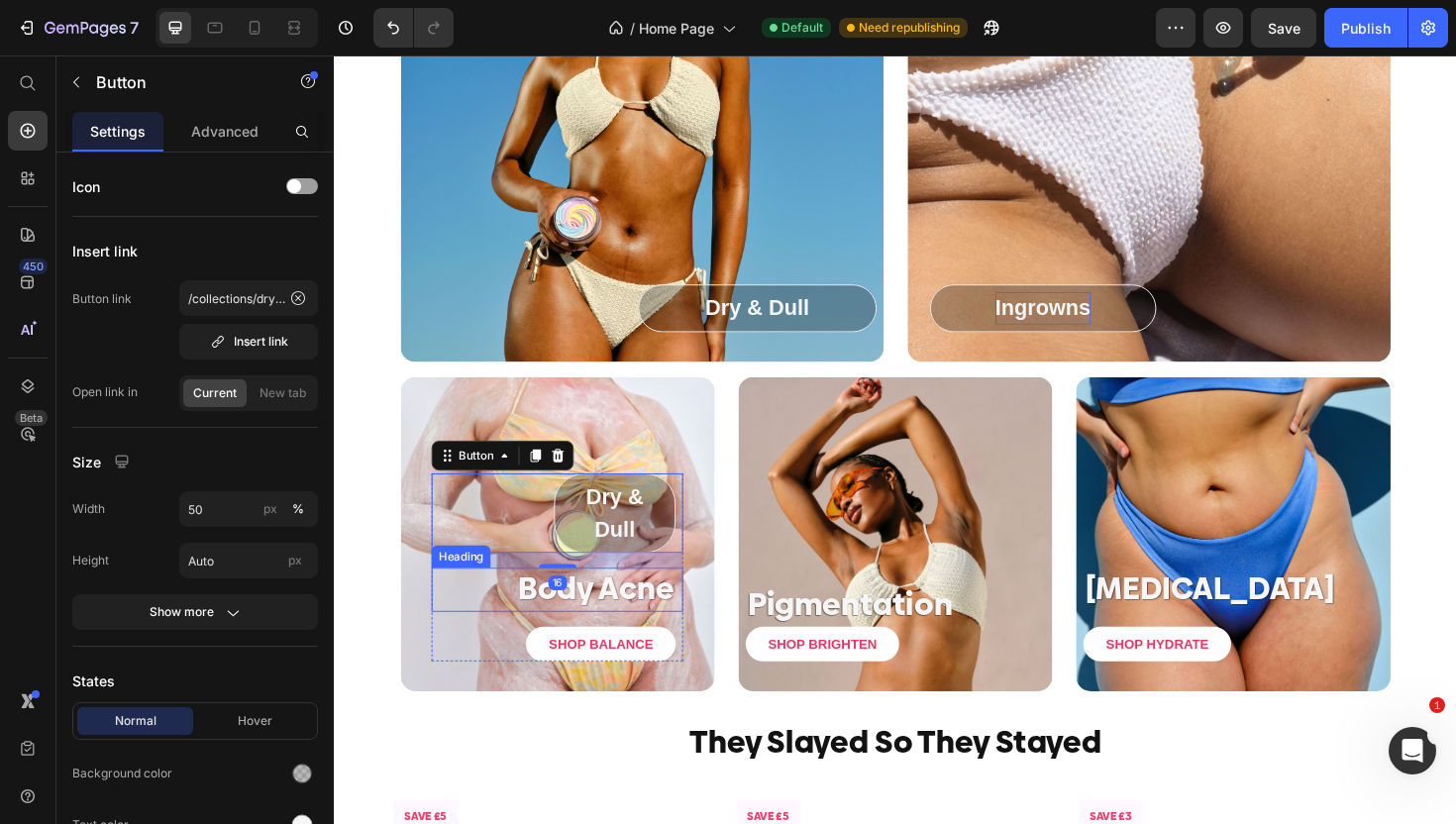 click on "Body Acne" at bounding box center (566, 621) 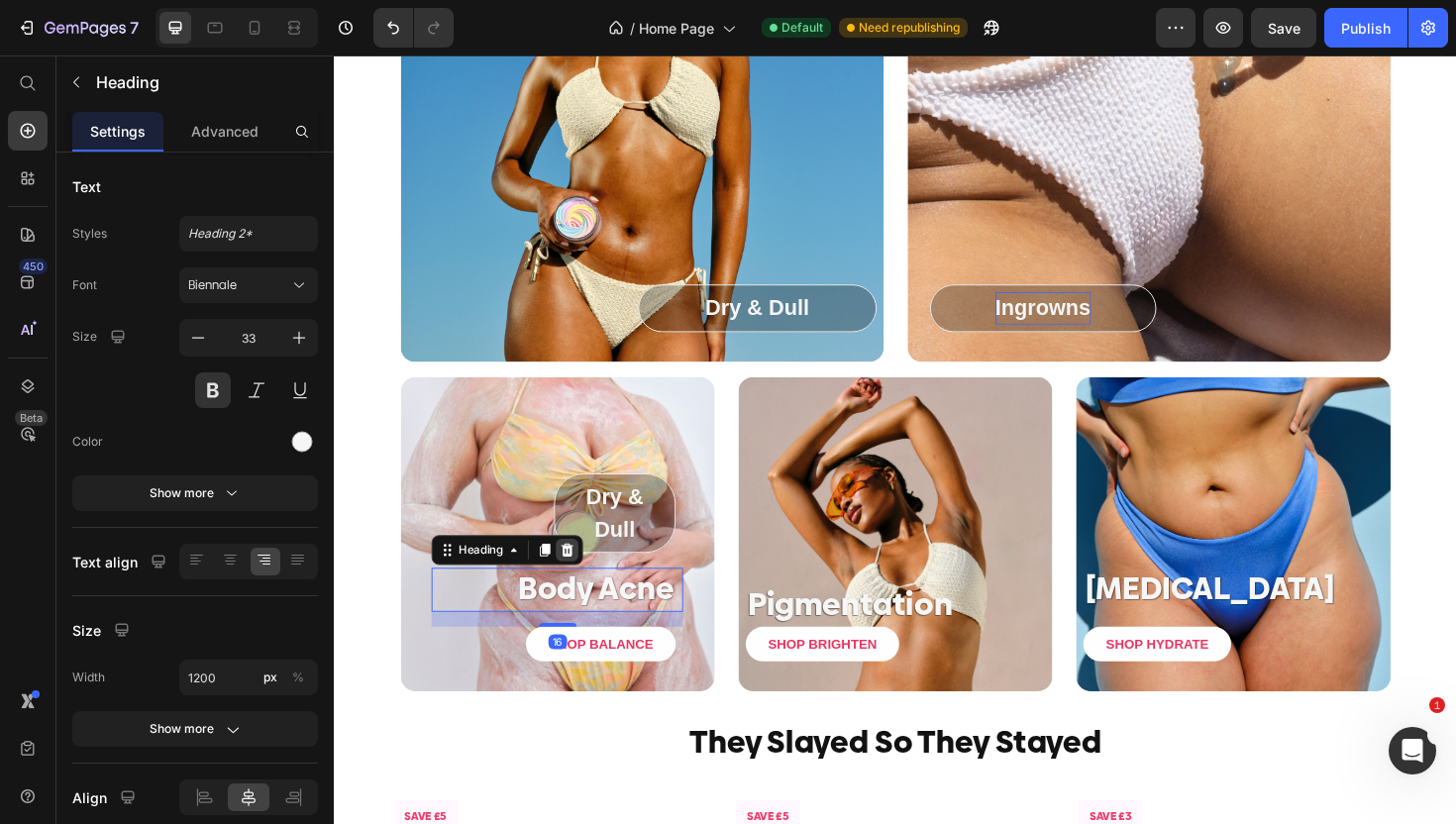 click 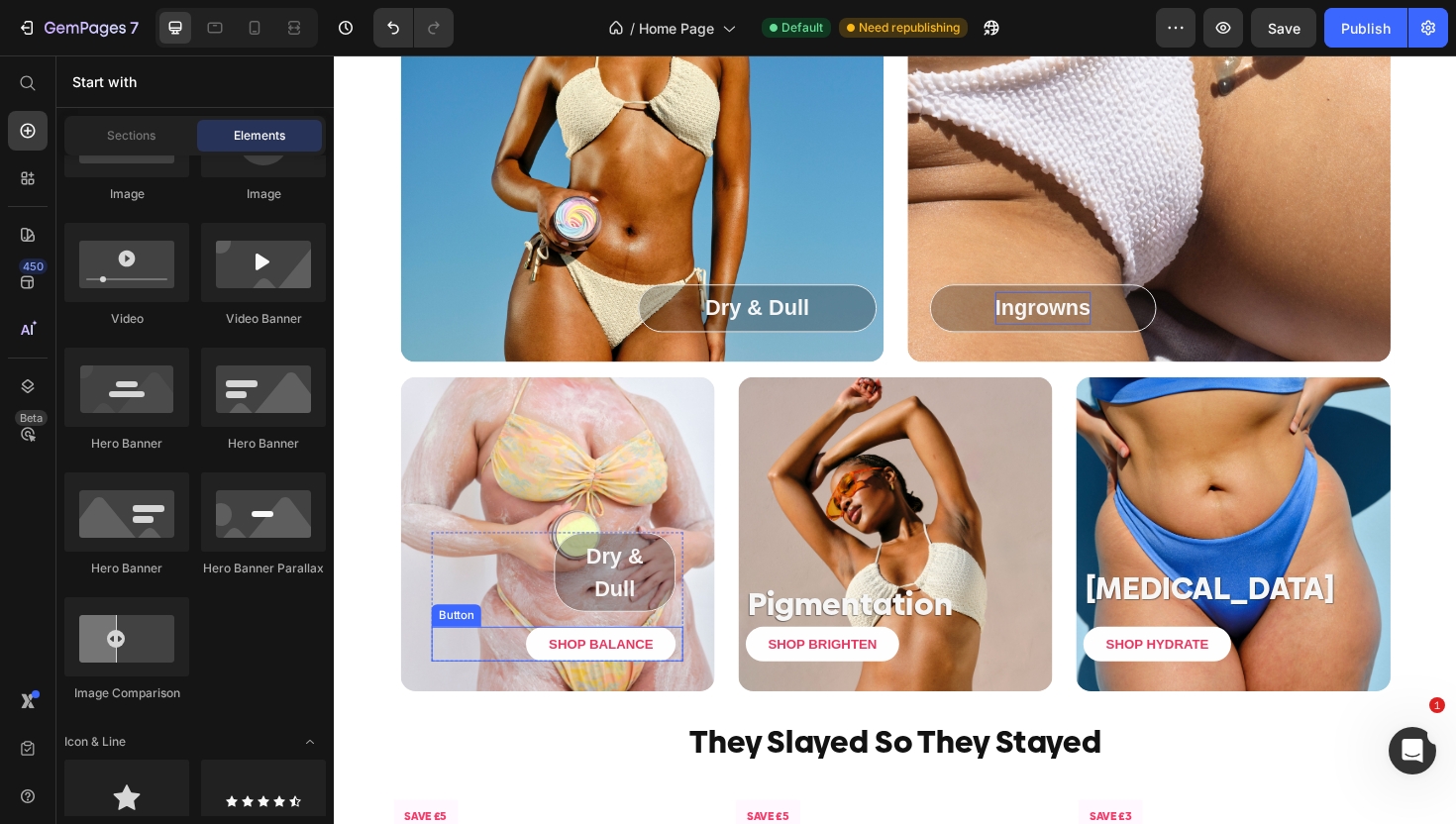 click on "SHOP BALANCE Button" at bounding box center (570, 678) 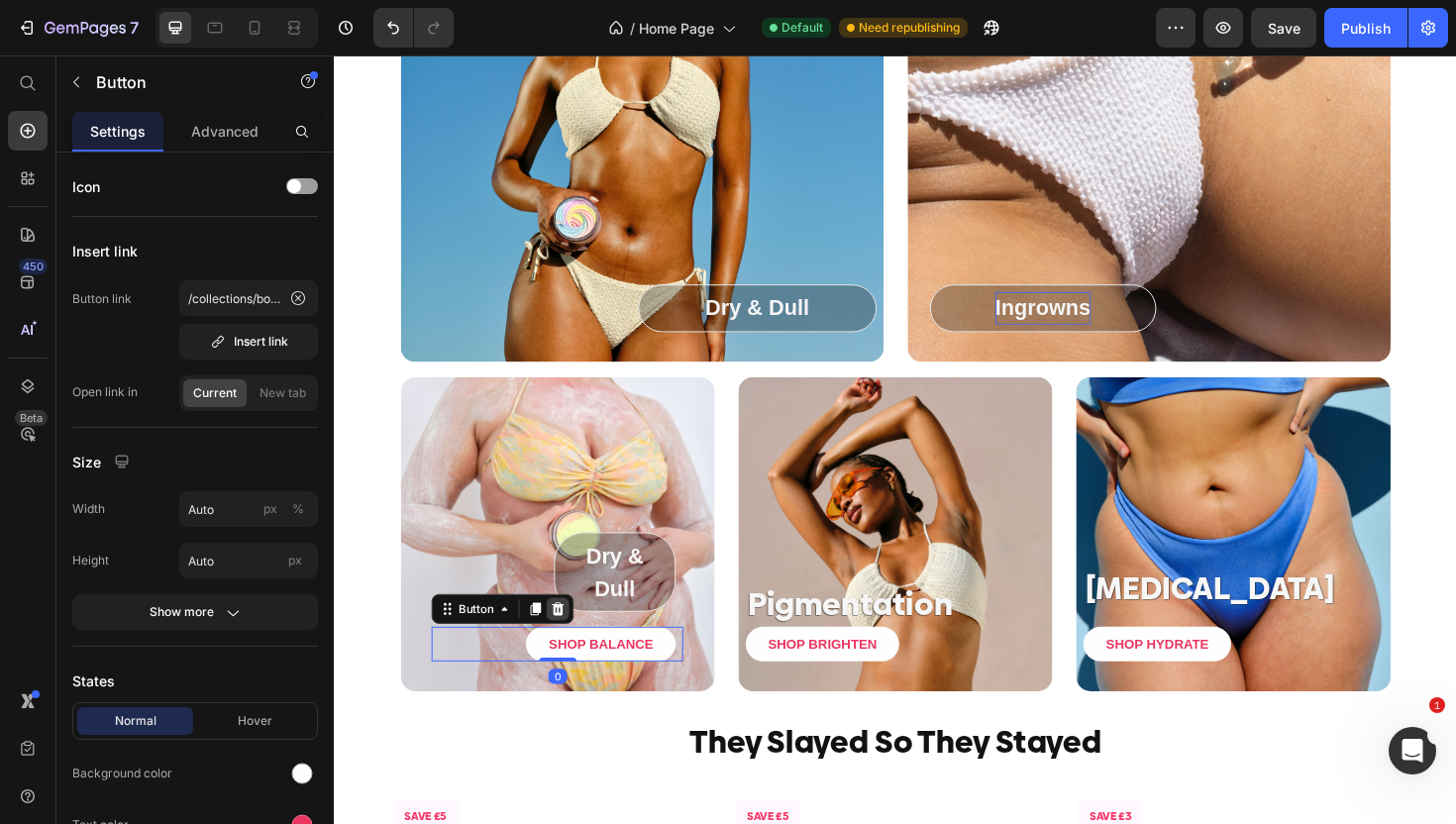 click 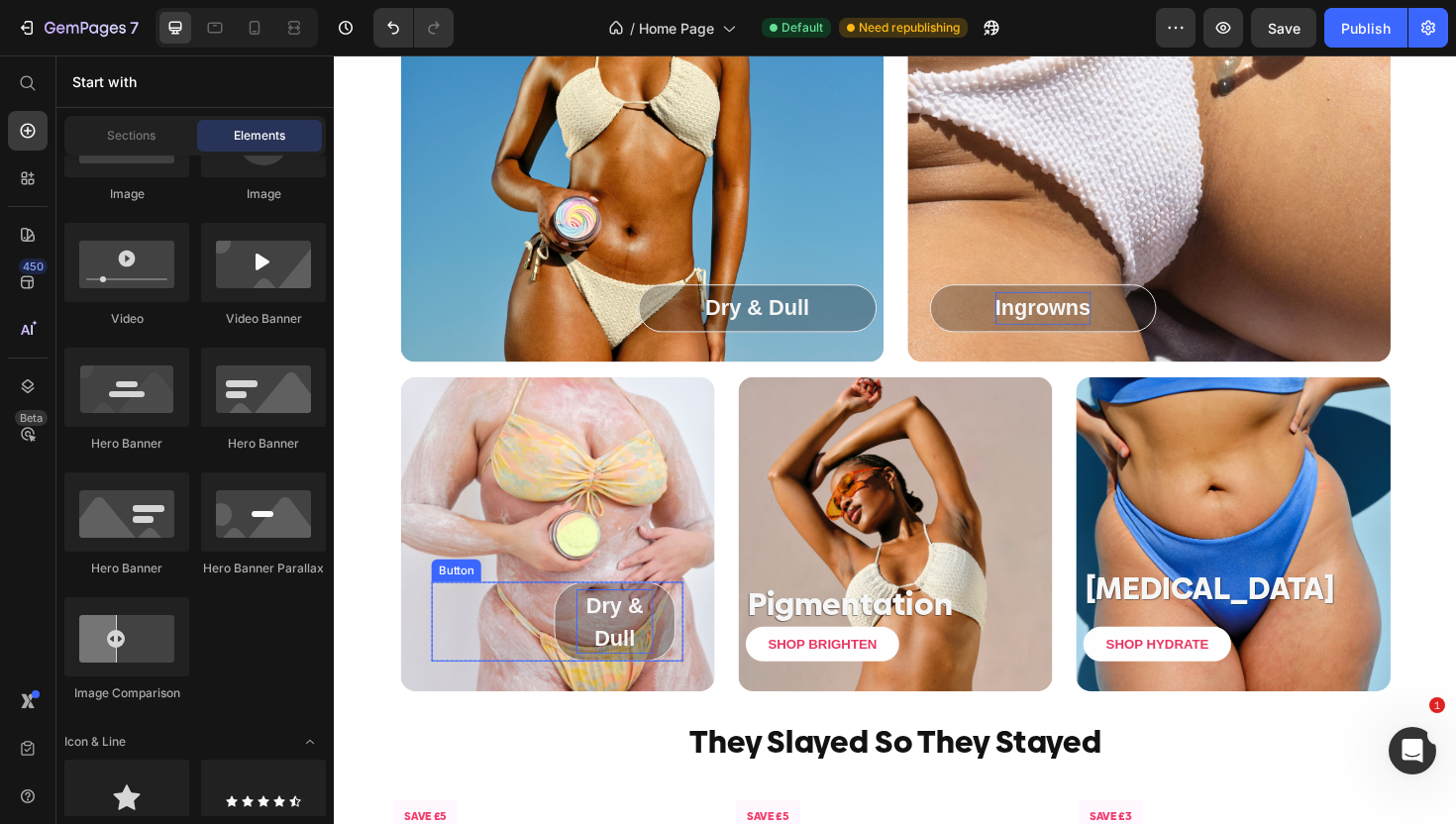 click on "Dry & Dull" at bounding box center (631, 655) 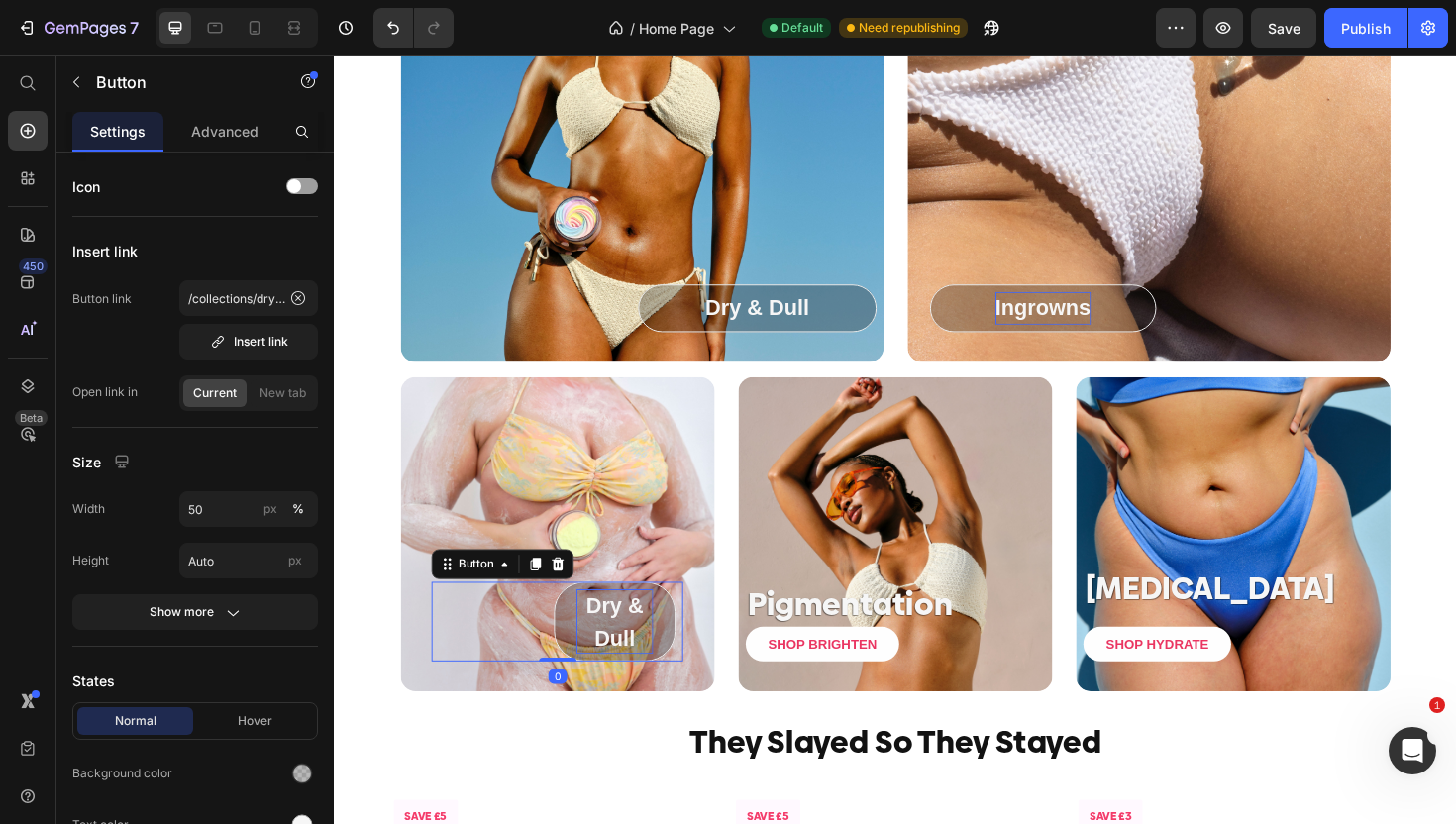 click on "Dry & Dull" at bounding box center (631, 655) 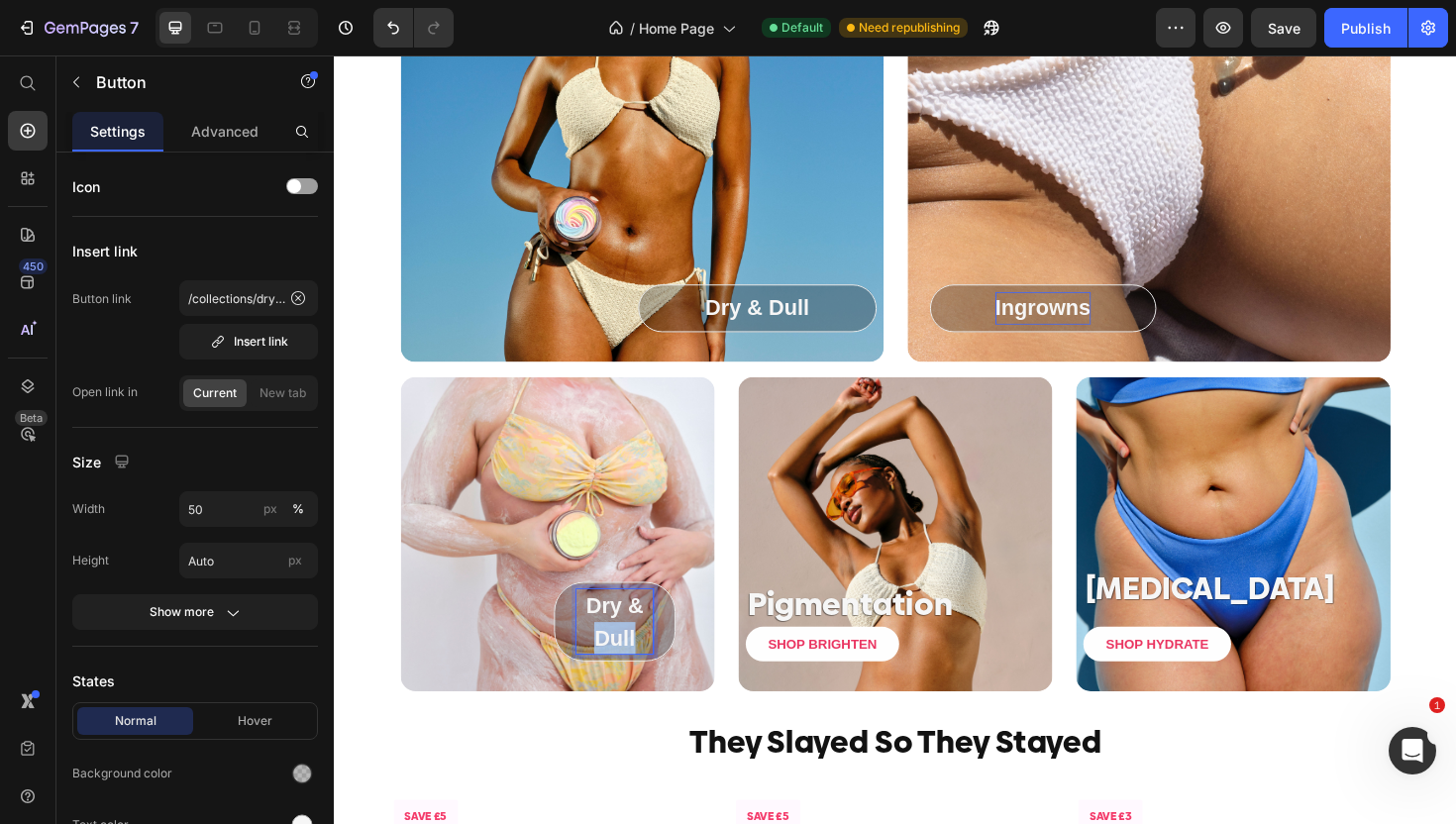 click on "Dry & Dull" at bounding box center (631, 655) 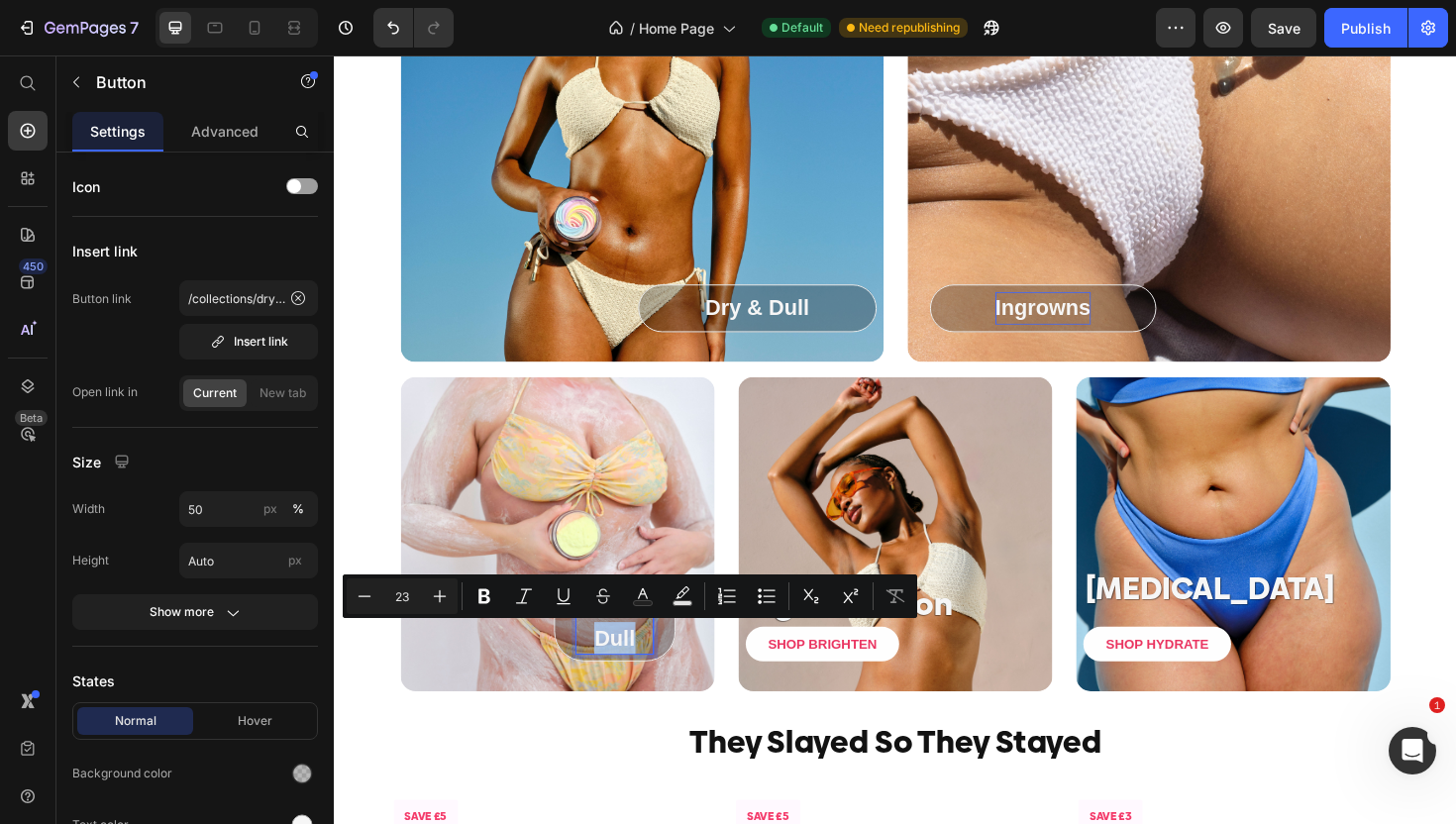 click on "Dry & Dull" at bounding box center [631, 655] 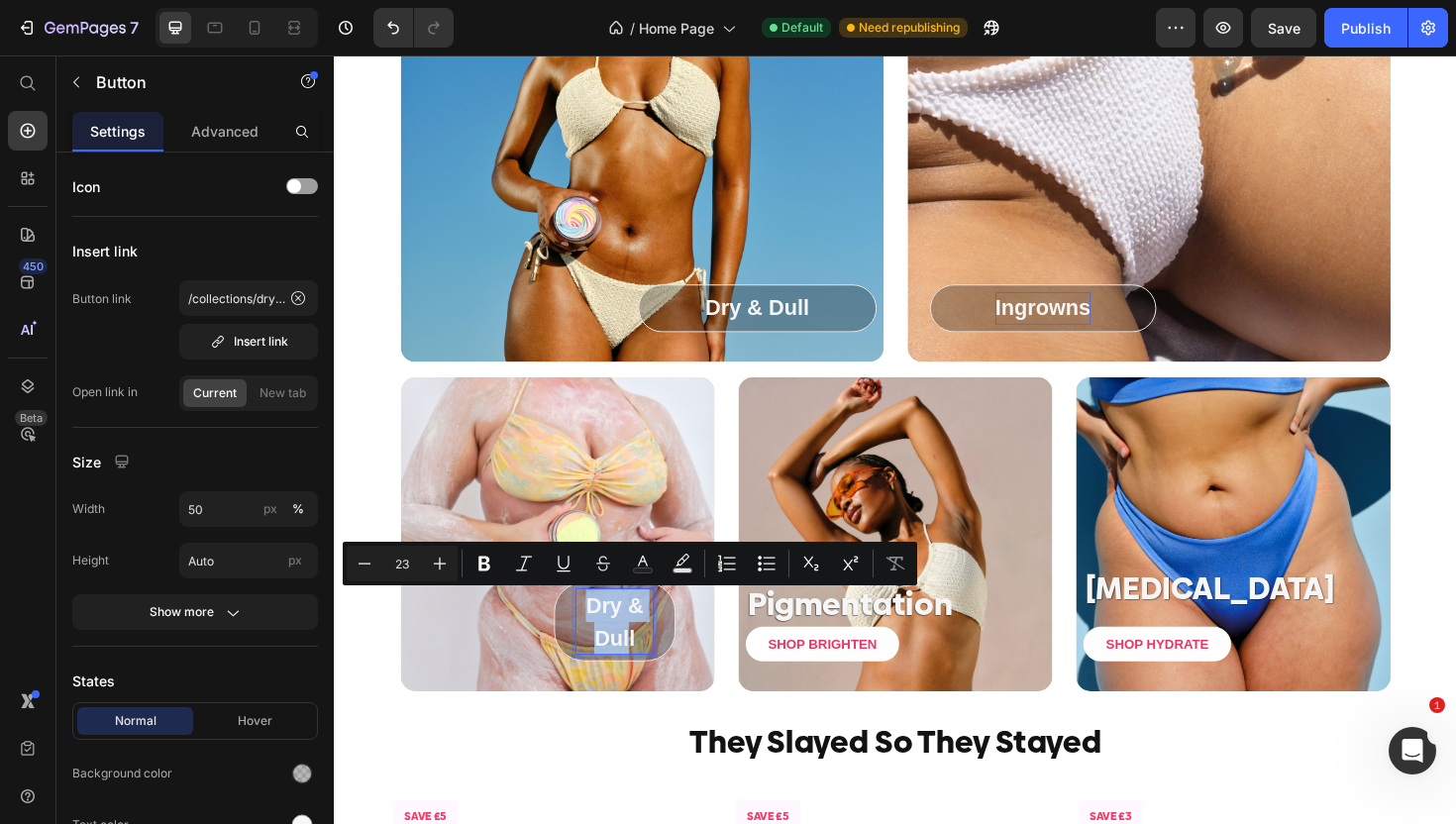 drag, startPoint x: 648, startPoint y: 670, endPoint x: 594, endPoint y: 625, distance: 70.29225 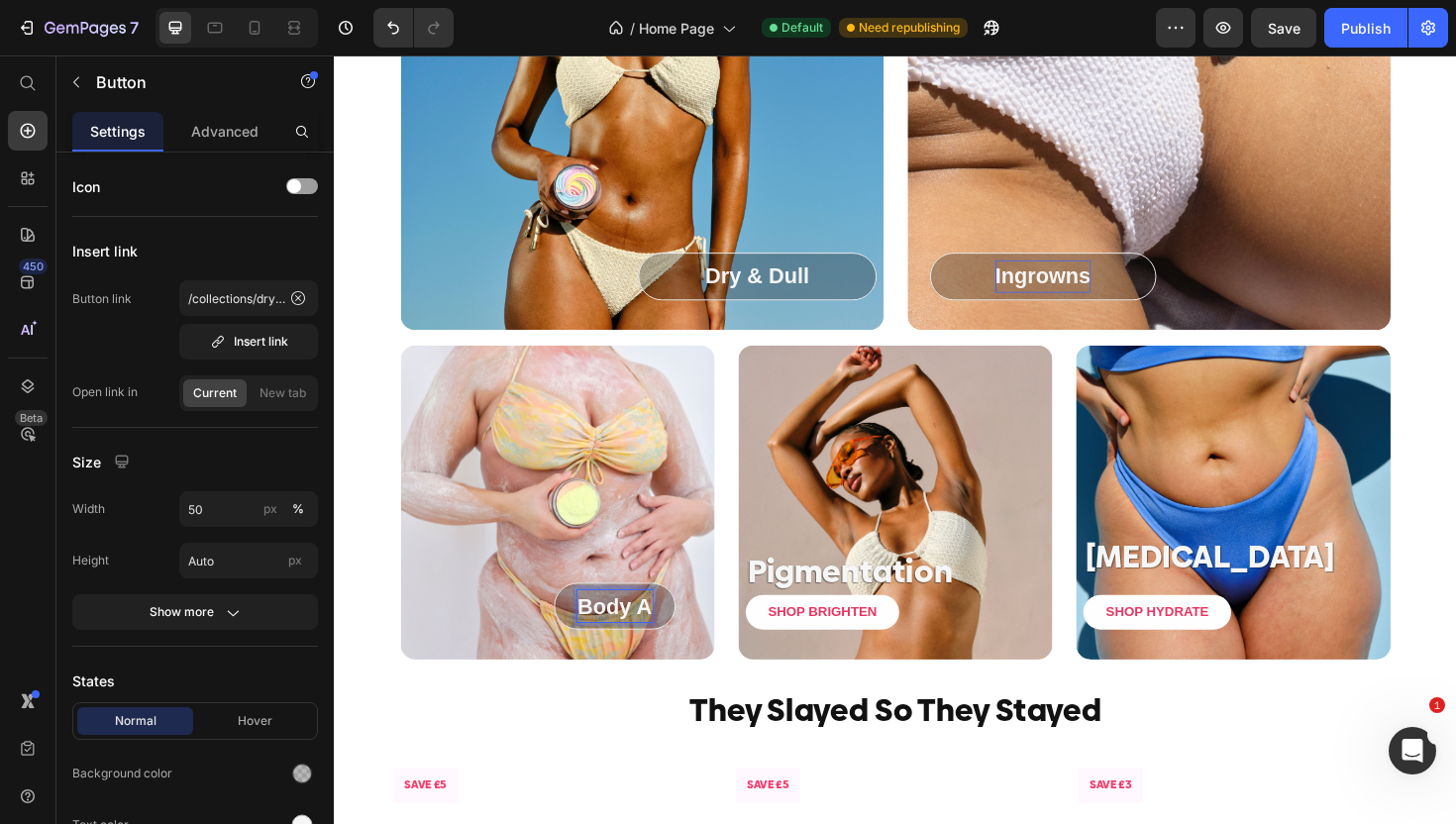 scroll, scrollTop: 2648, scrollLeft: 0, axis: vertical 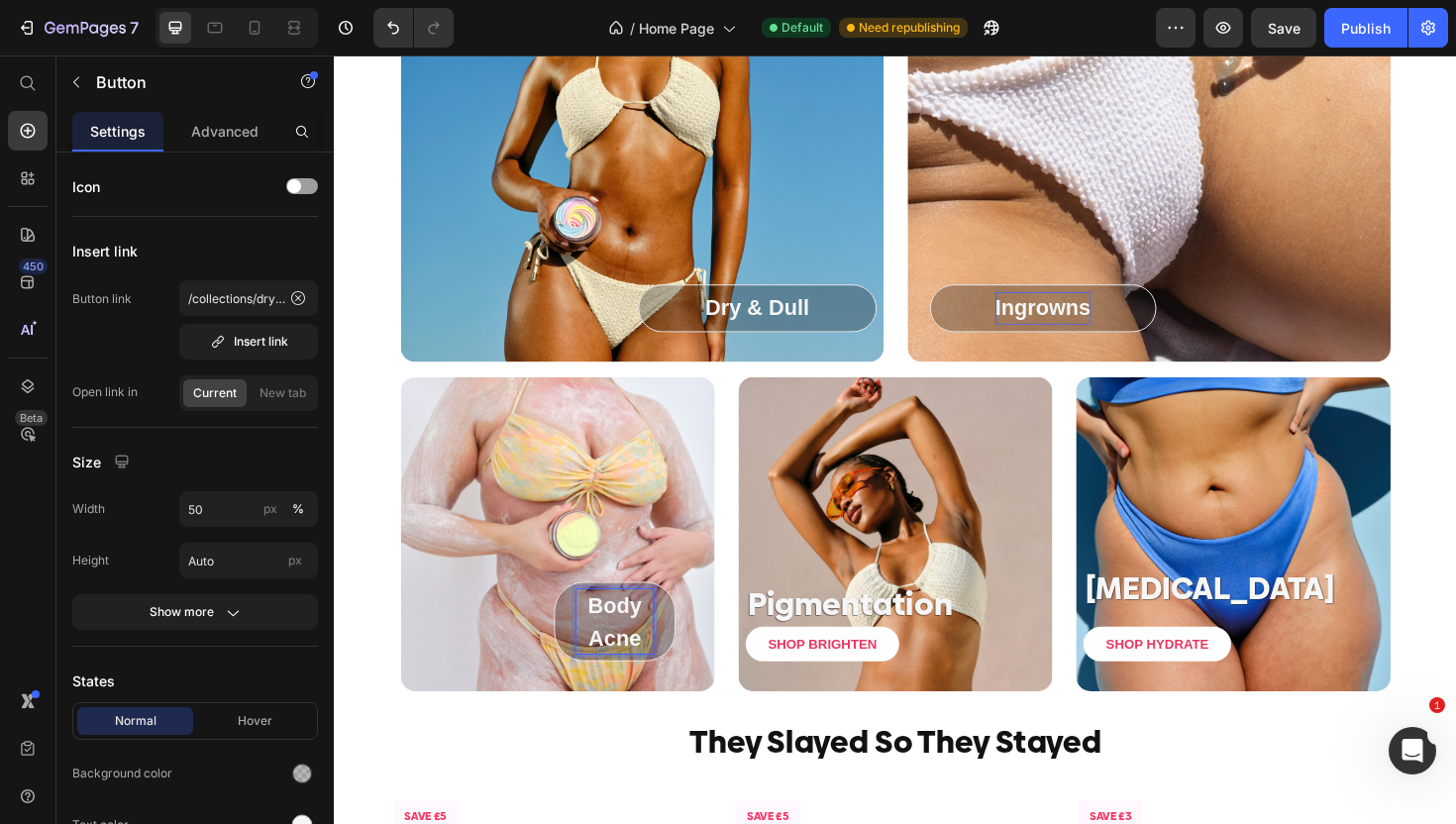 click at bounding box center (571, 563) 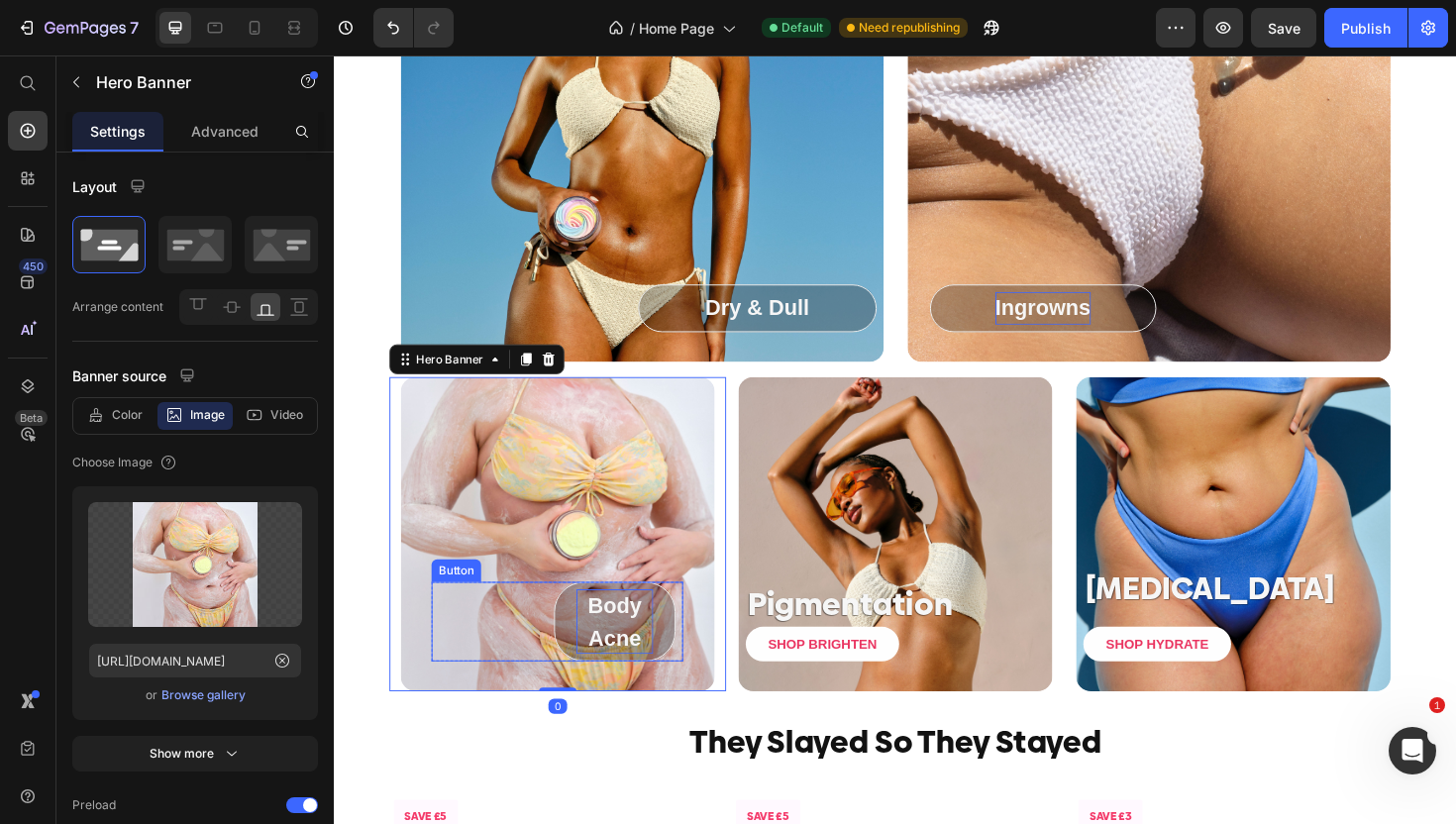 click on "Body Acne Button" at bounding box center [570, 655] 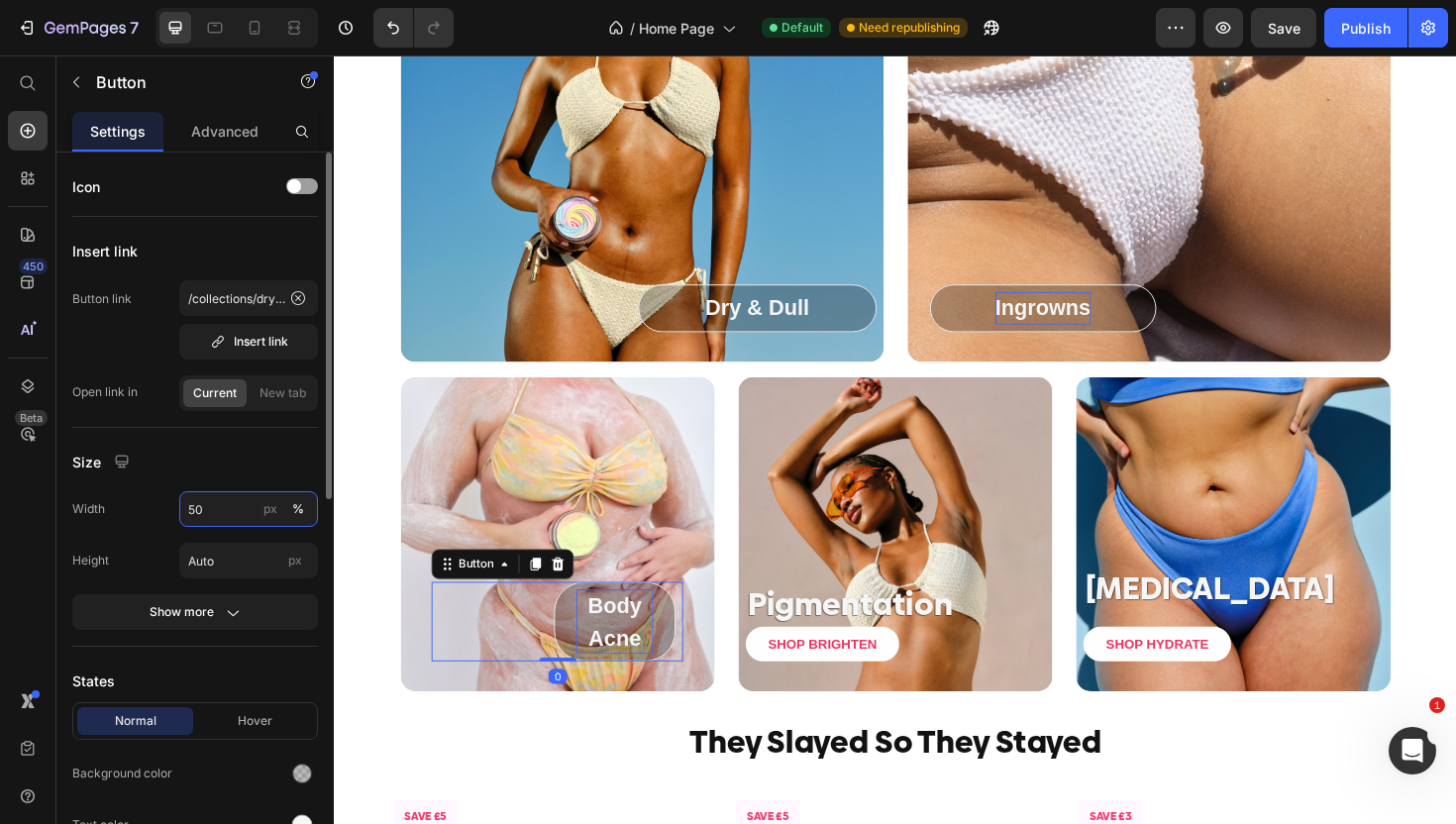 click on "50" at bounding box center [249, 509] 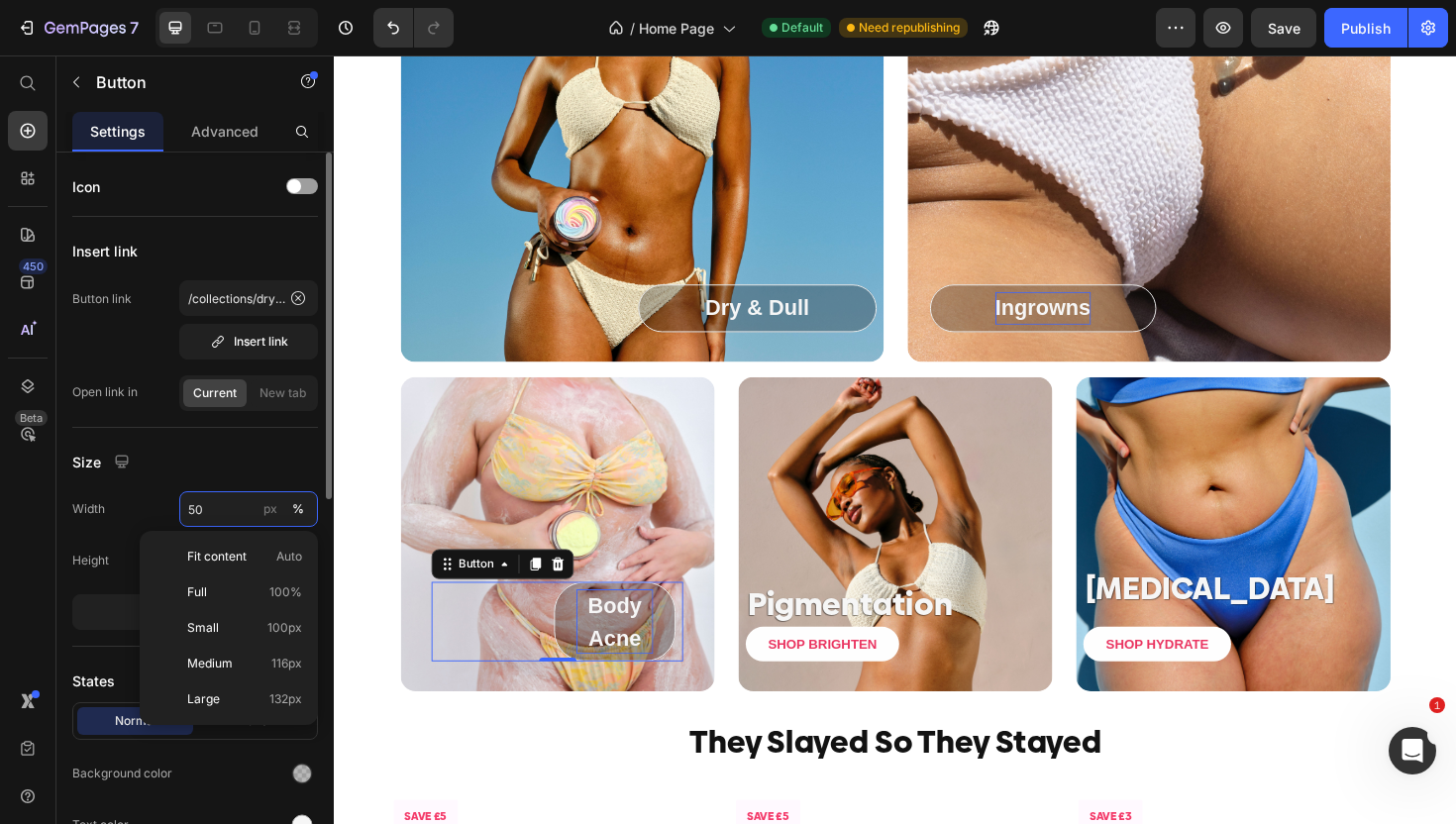 type on "0" 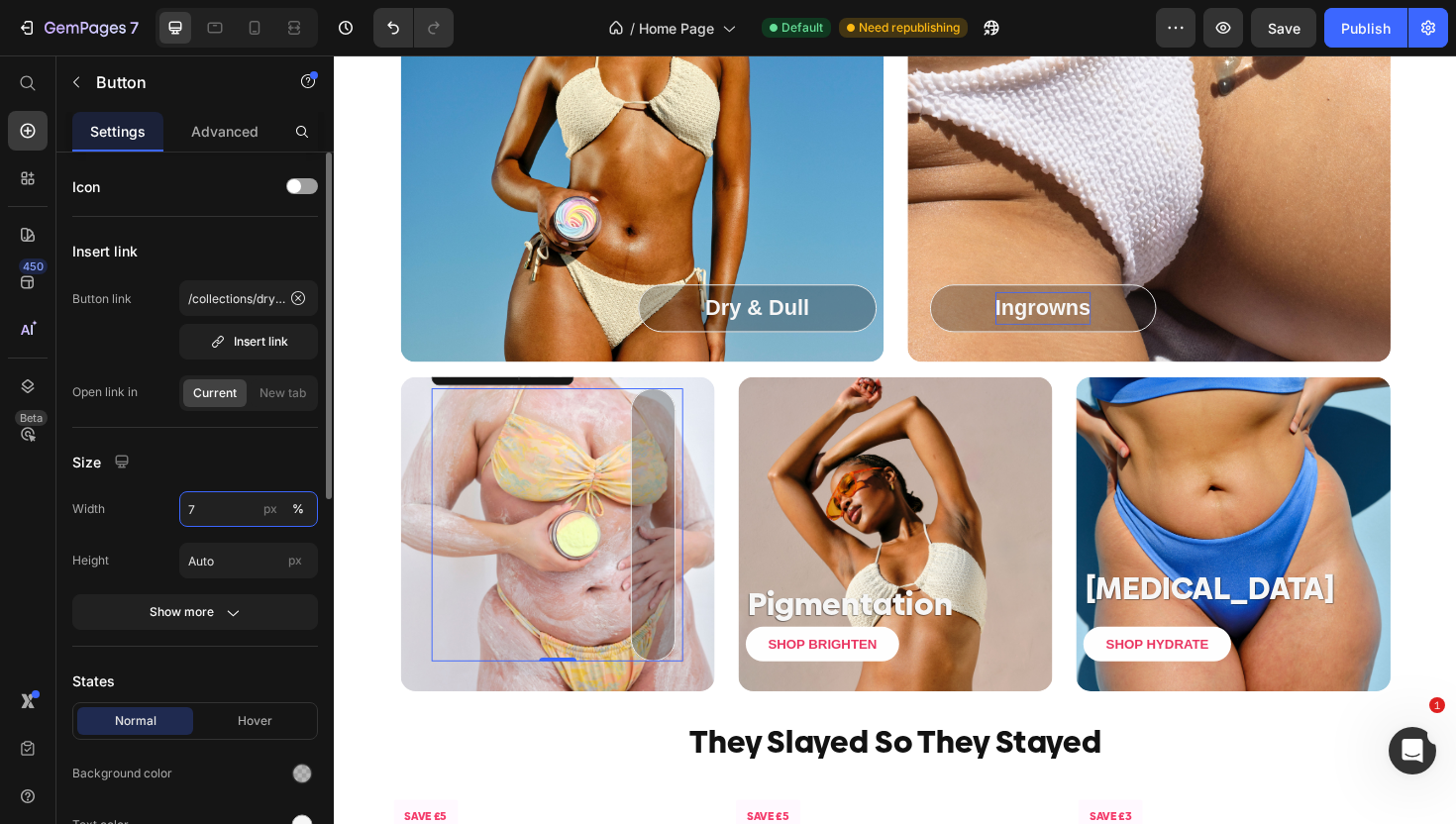 type on "70" 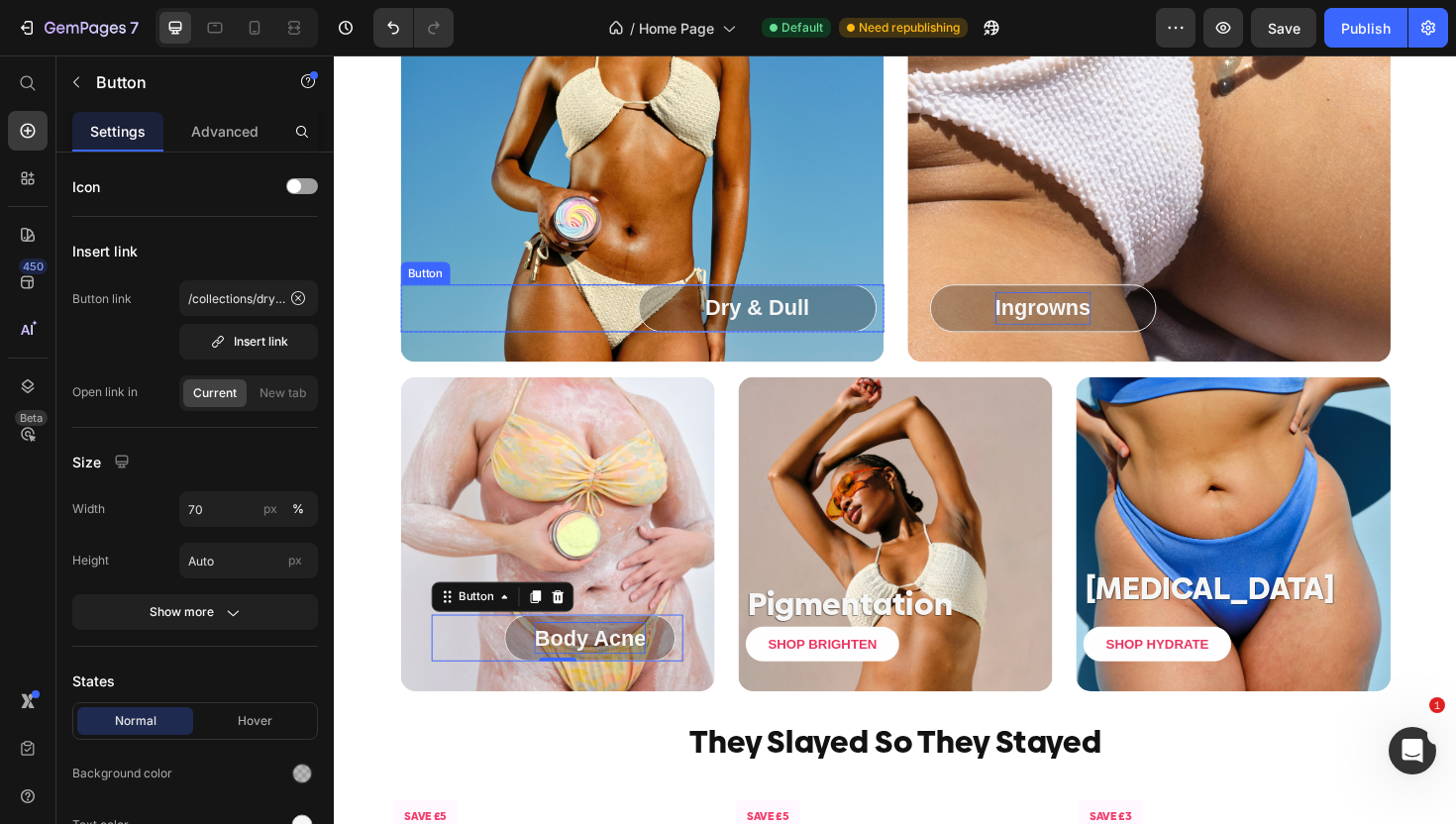 click on "Dry & Dull Button Row" at bounding box center [660, 323] 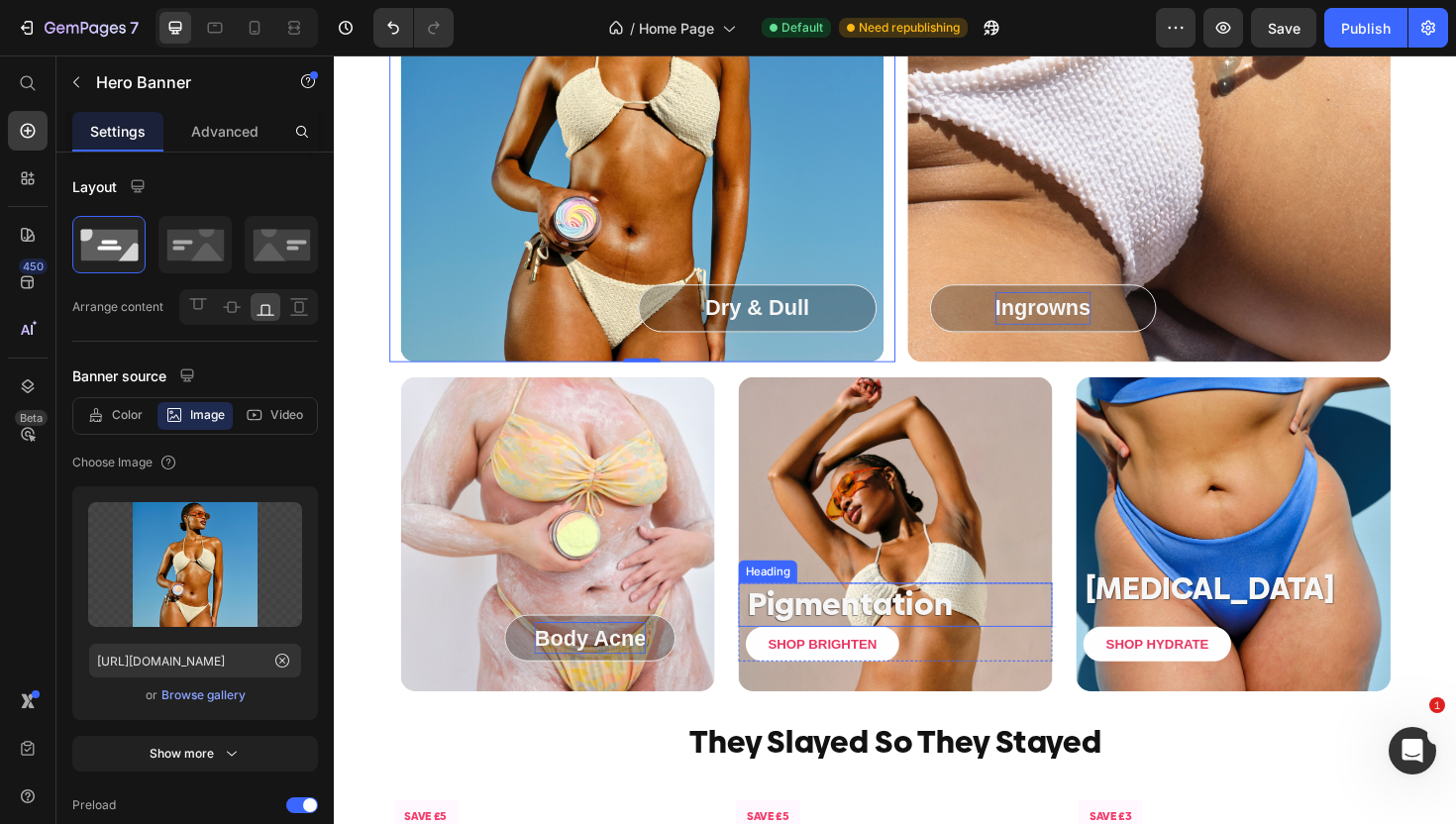 click on "Pigmentation" at bounding box center (928, 637) 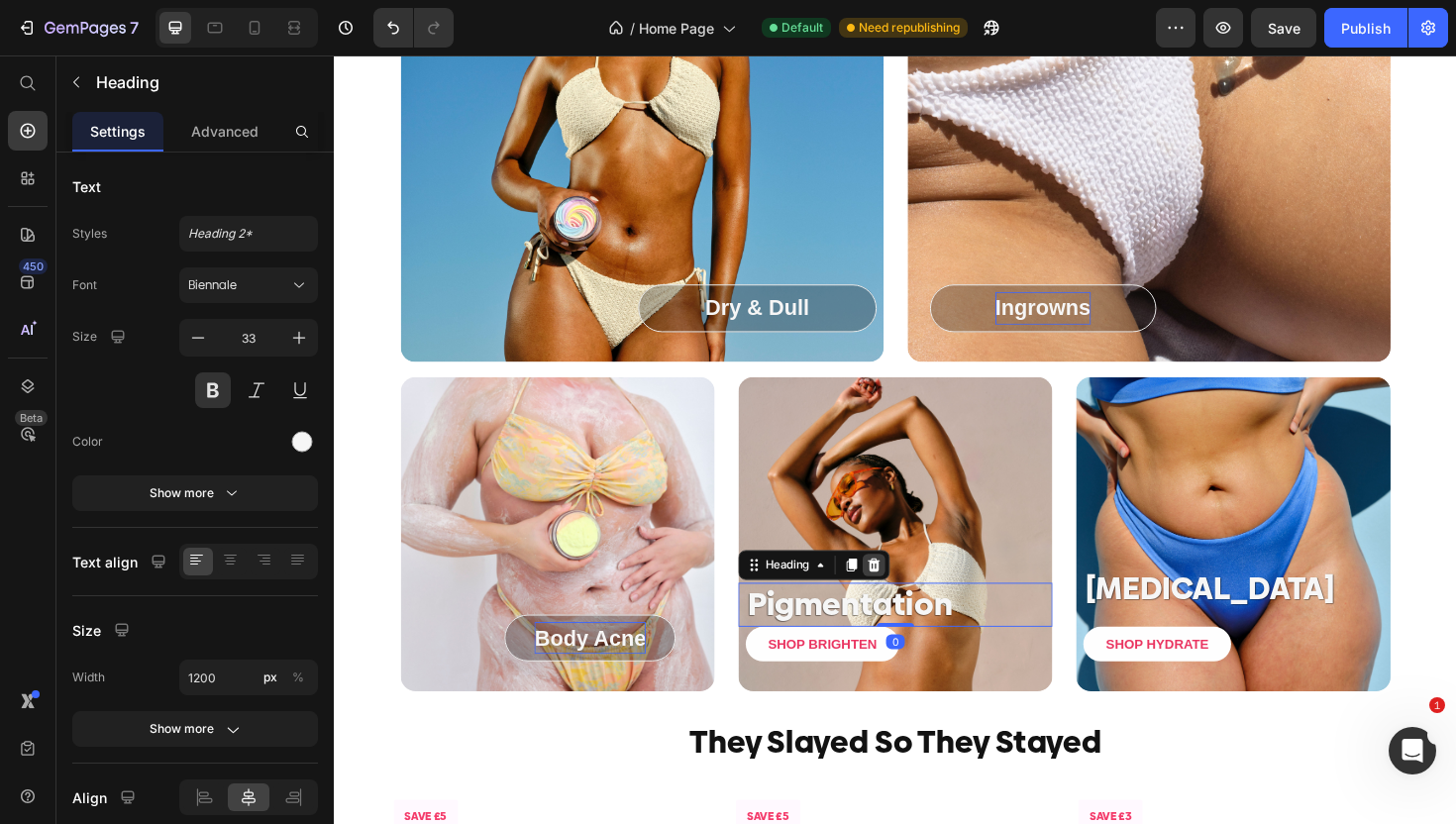 click 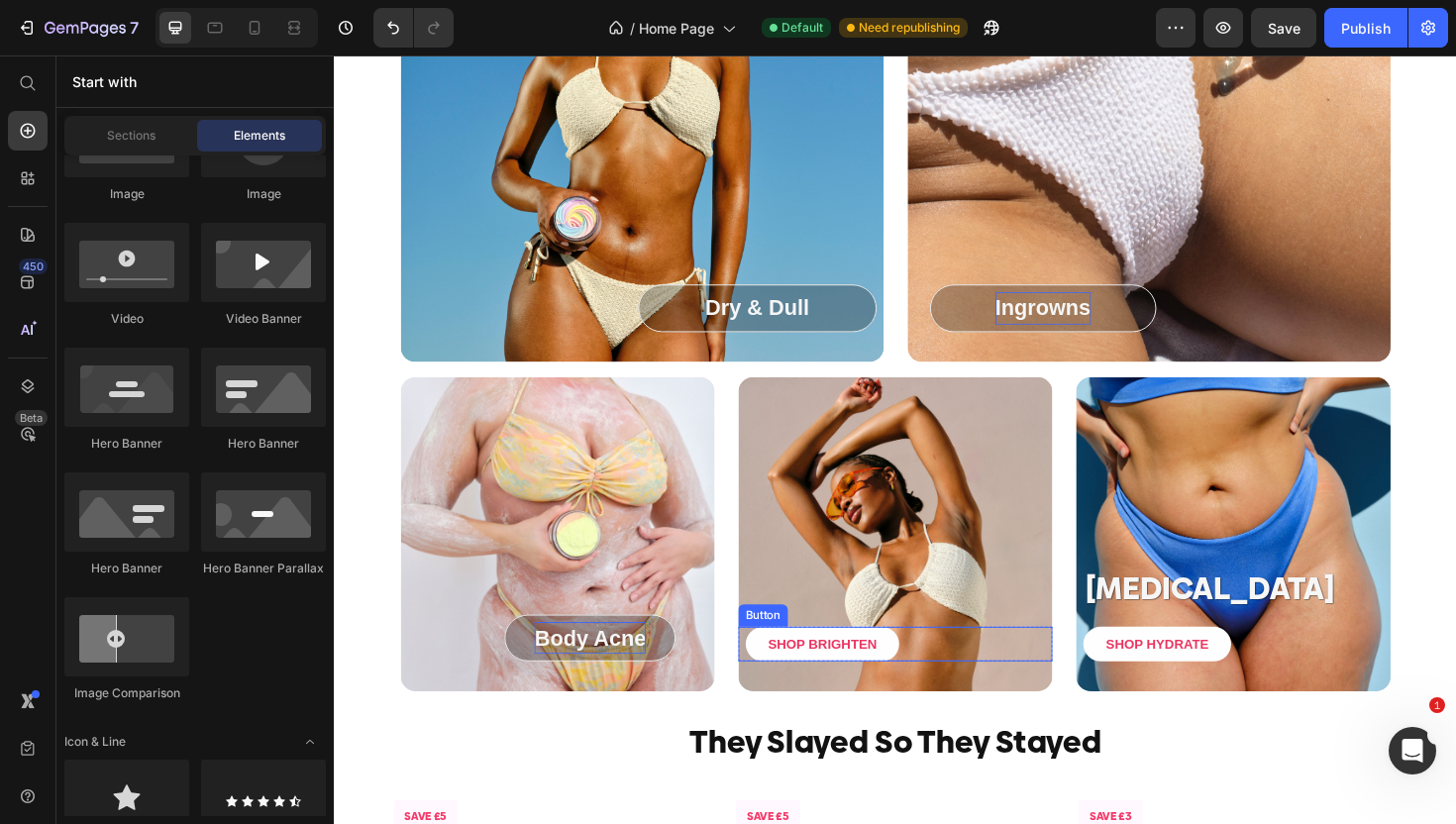 click on "SHOP BRIGHTEN Button" at bounding box center [928, 678] 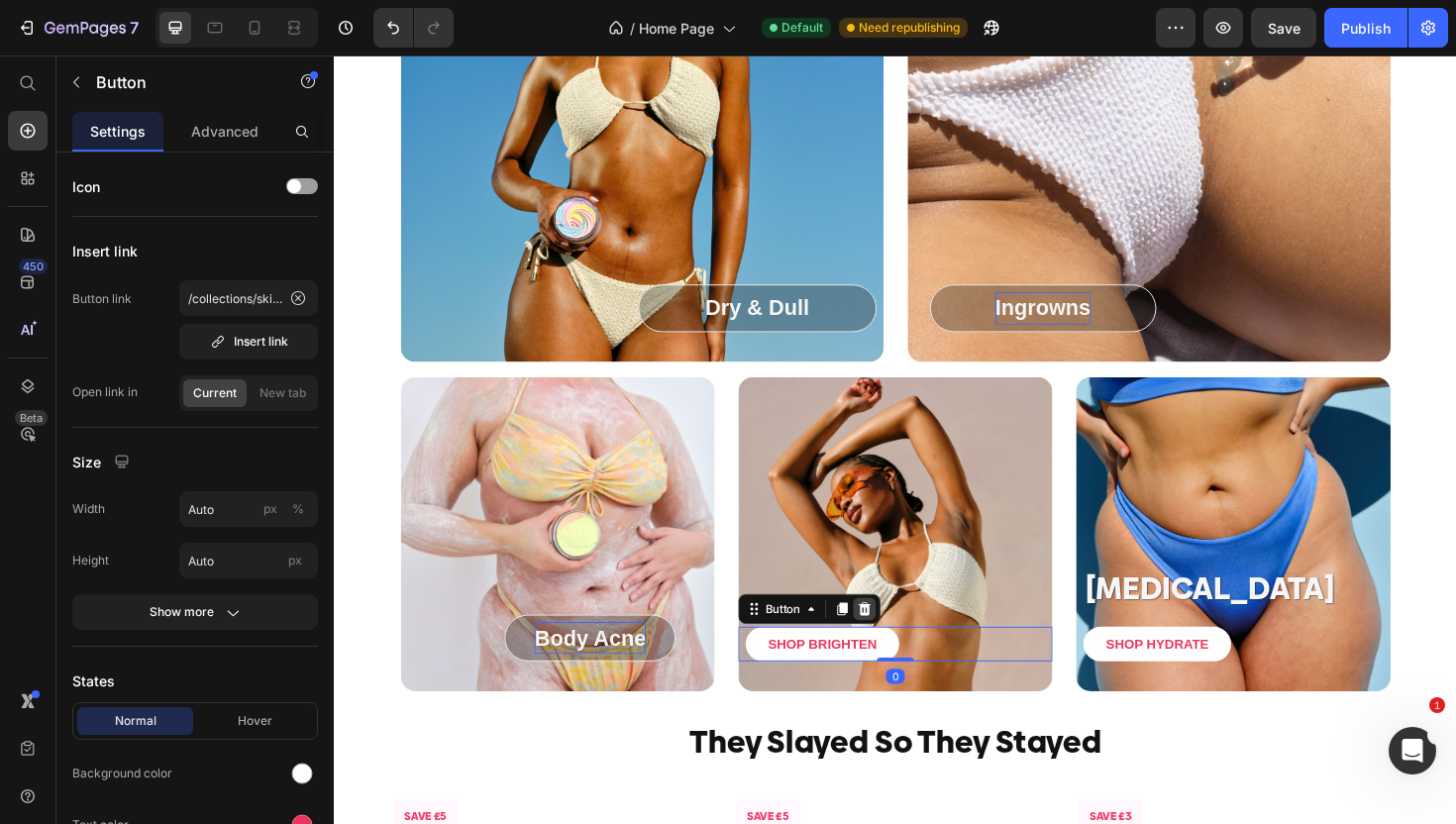 click 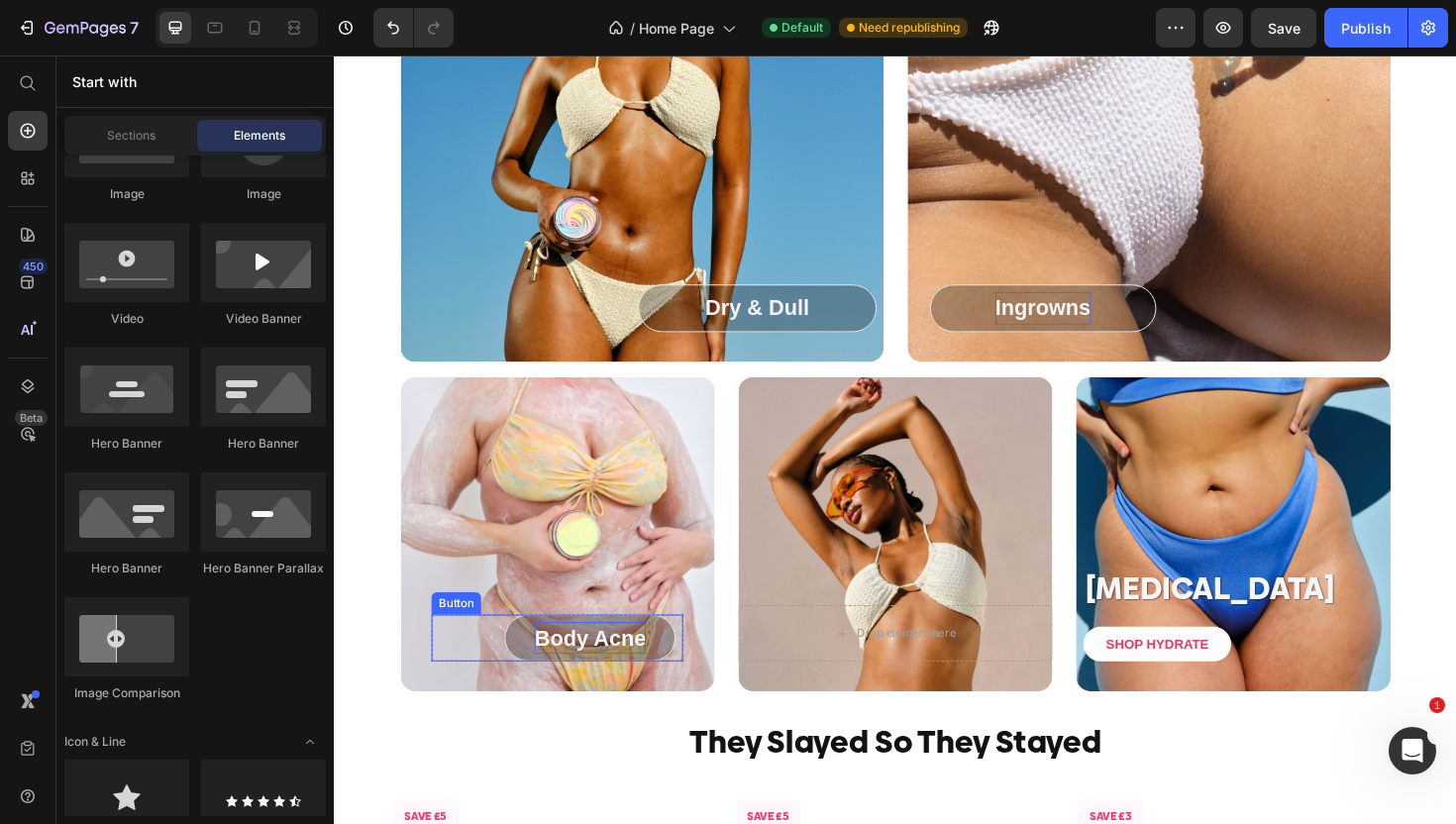 click on "Body Acne Button" at bounding box center [570, 672] 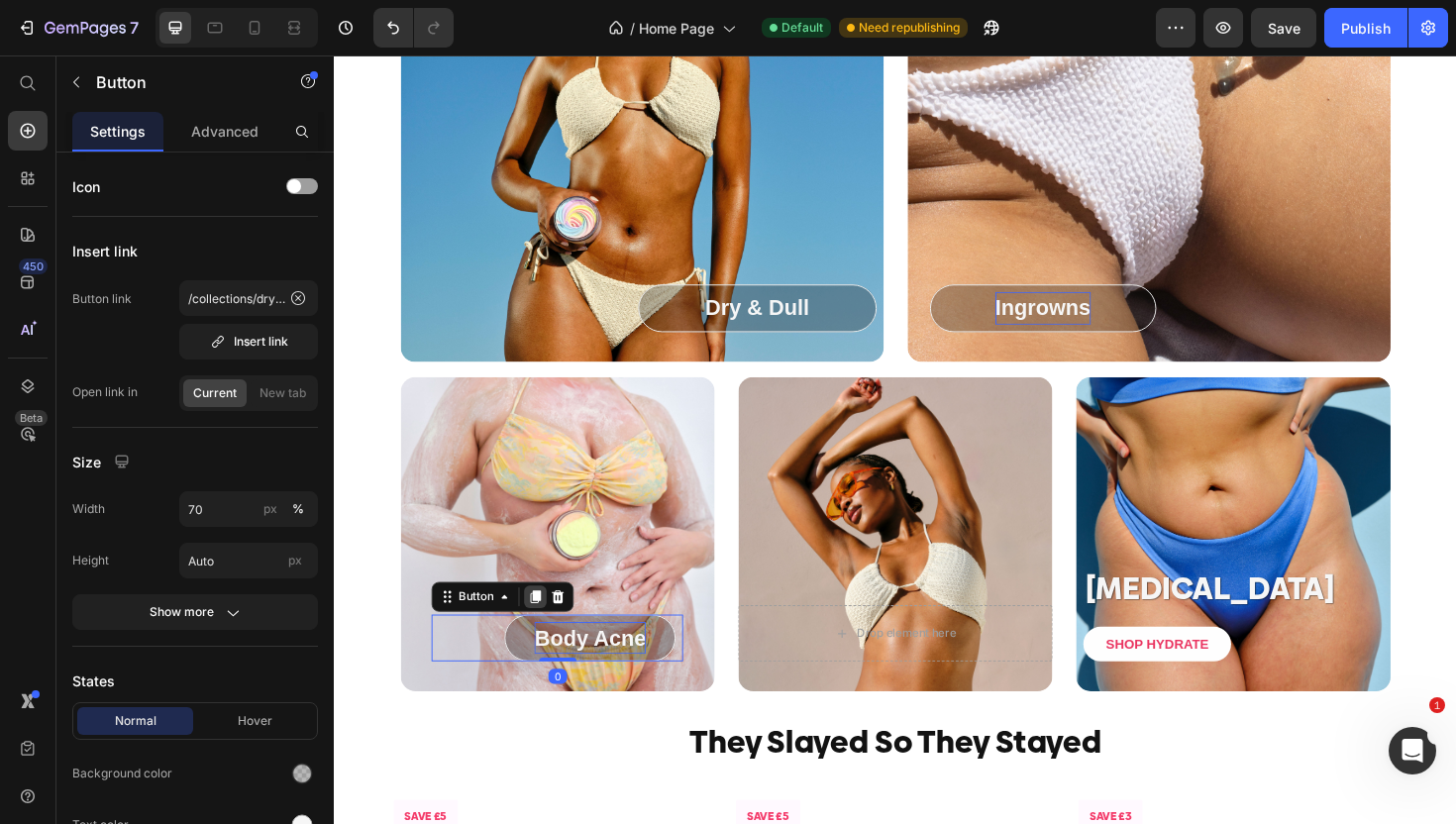 click 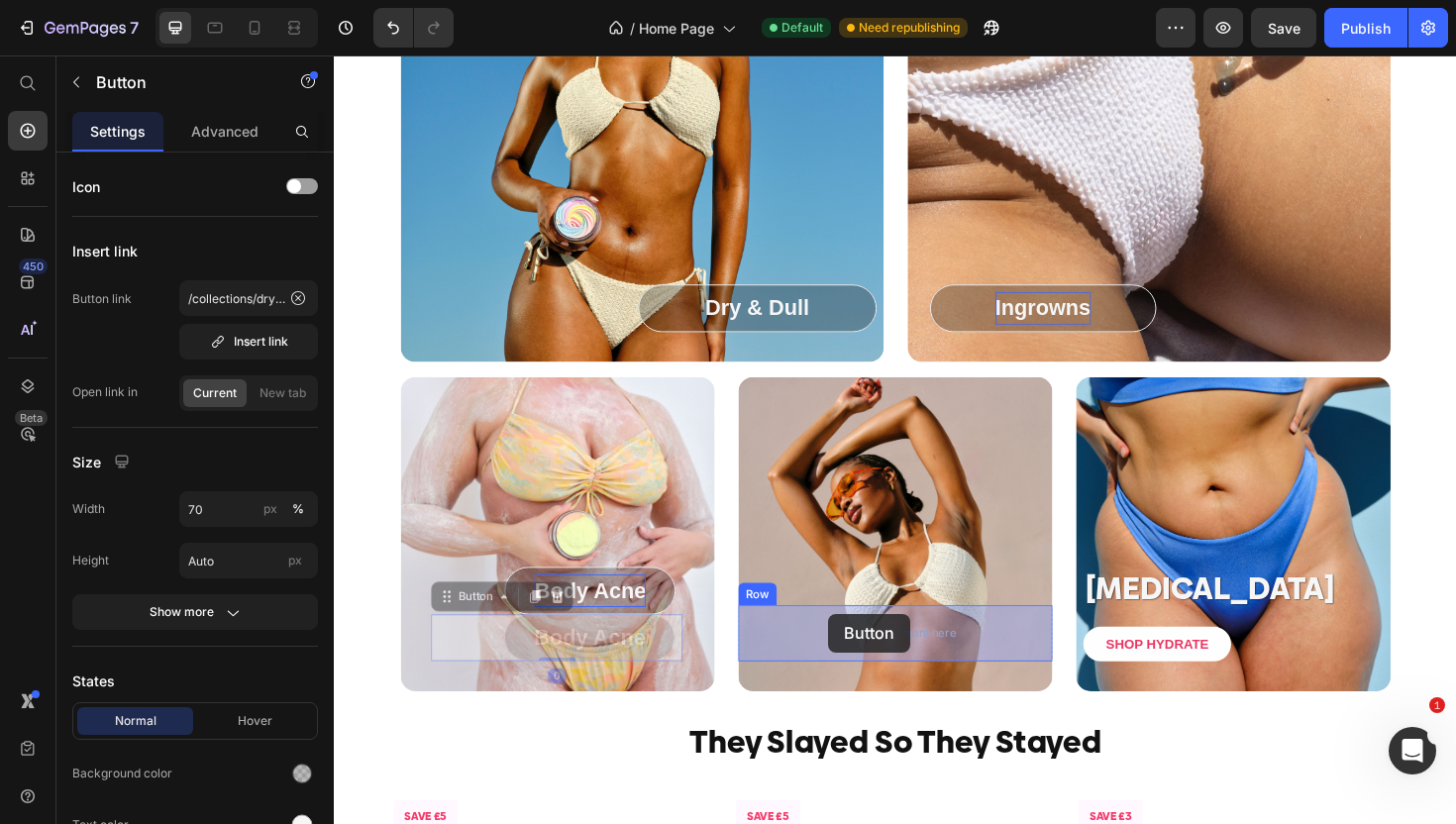 drag, startPoint x: 449, startPoint y: 629, endPoint x: 859, endPoint y: 652, distance: 410.6446 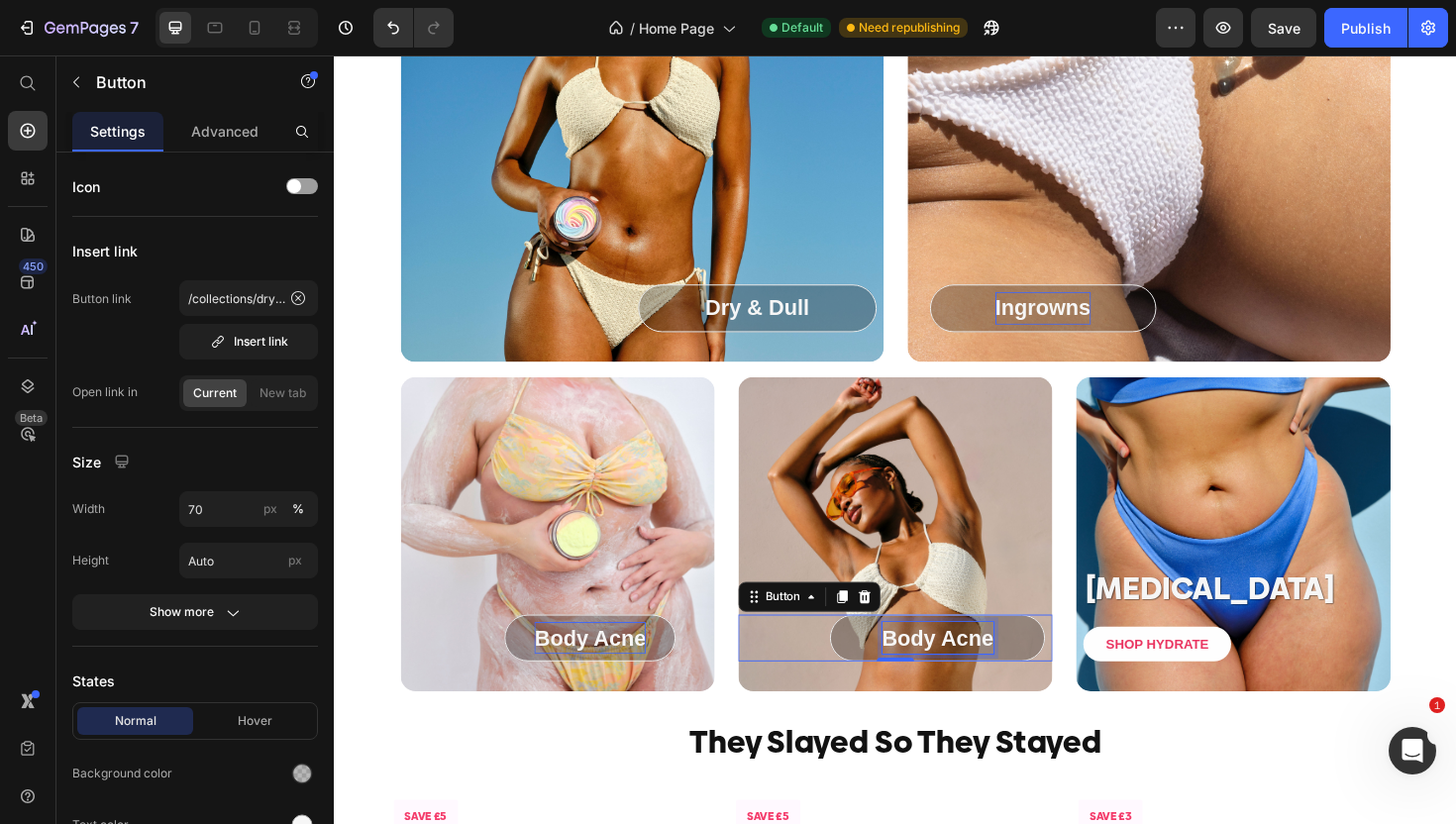 click on "Body Acne" at bounding box center [973, 672] 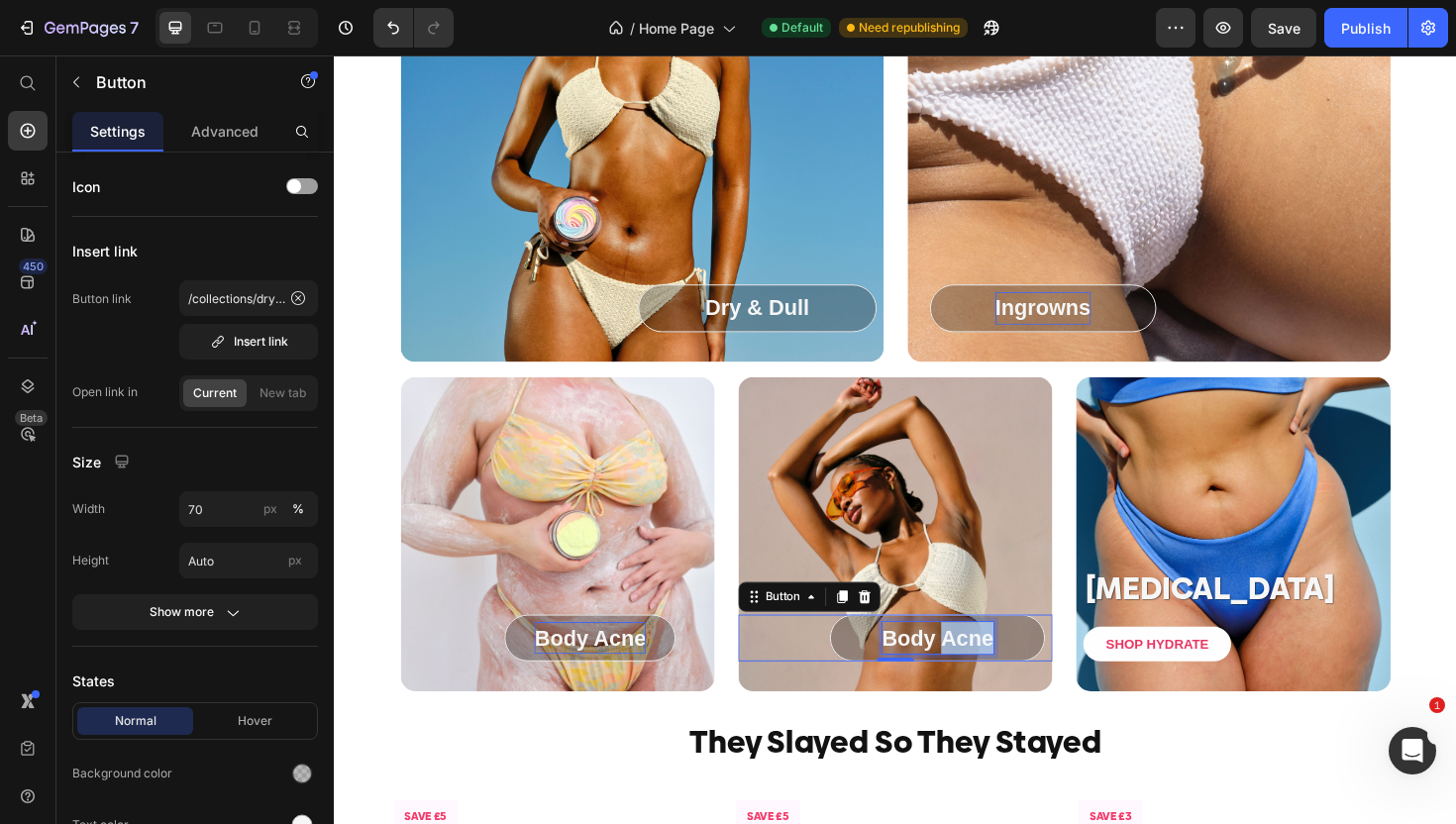 click on "Body Acne" at bounding box center [973, 672] 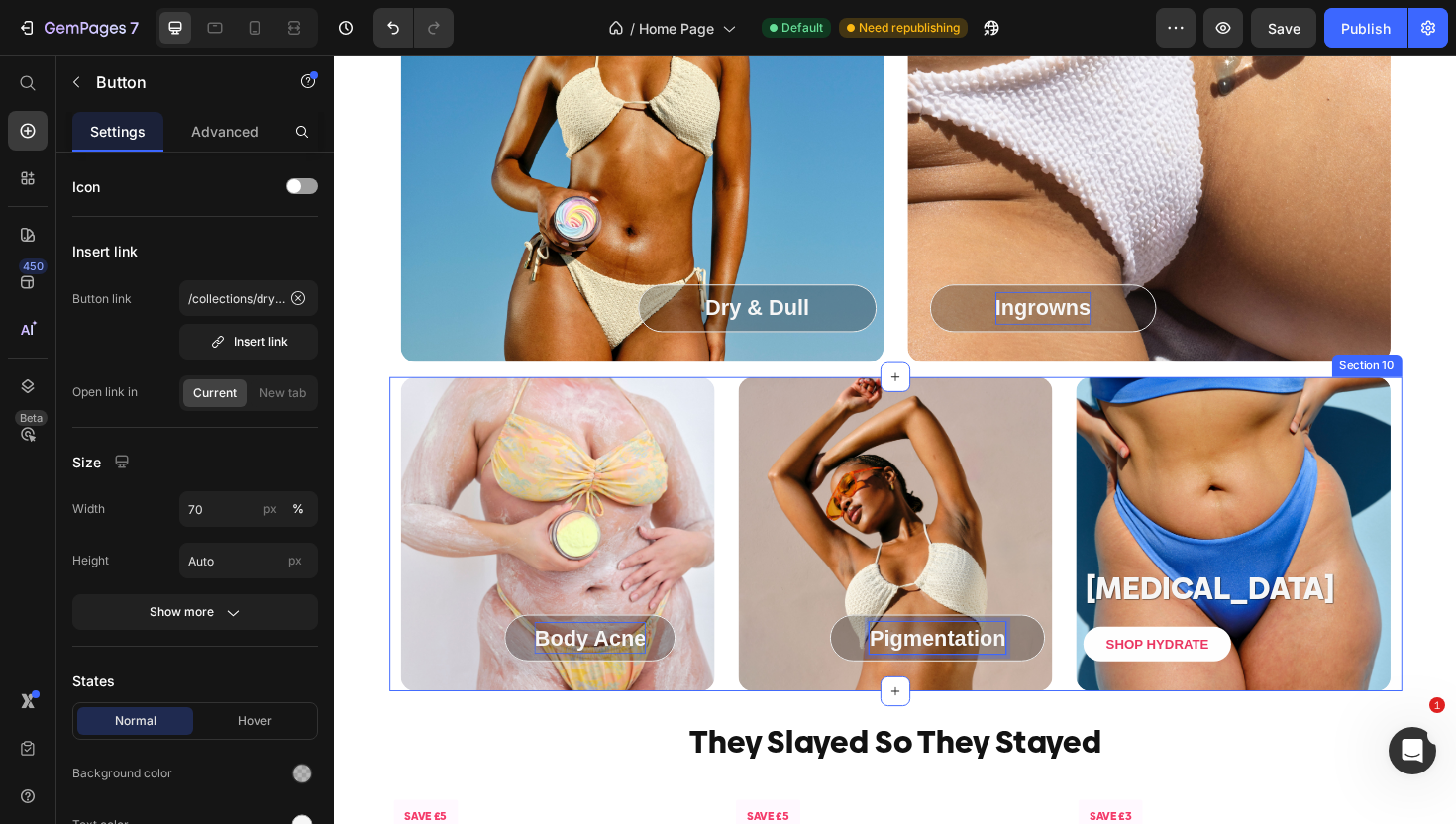 click on "Body Acne Button Row Hero Banner Pigmentation Button   0 Row Hero Banner Stretch Marks Heading SHOP HYDRATE Button Row Hero Banner Section 10" at bounding box center [928, 563] 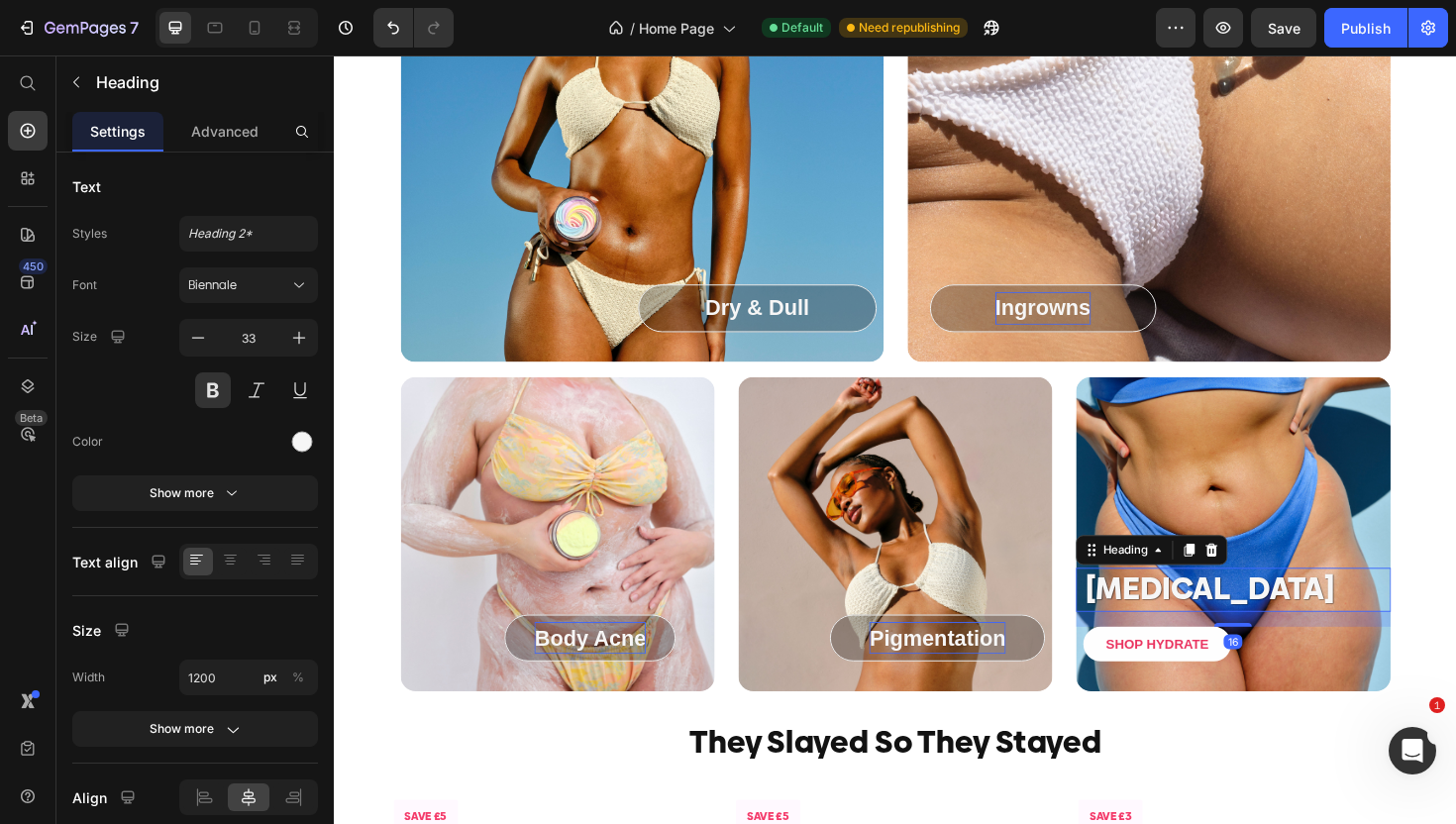 click on "[MEDICAL_DATA]" at bounding box center (1286, 621) 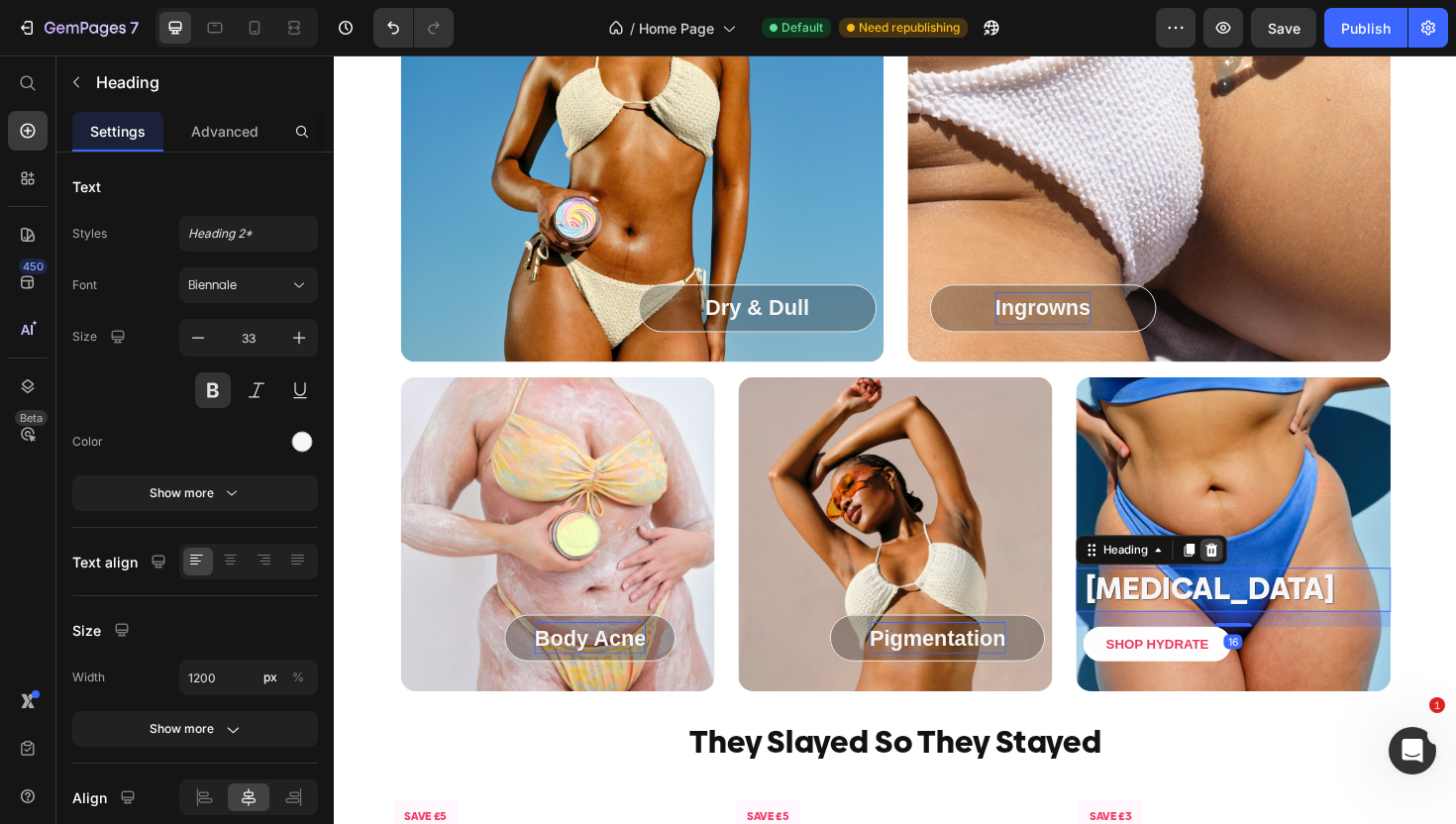 click at bounding box center [1263, 579] 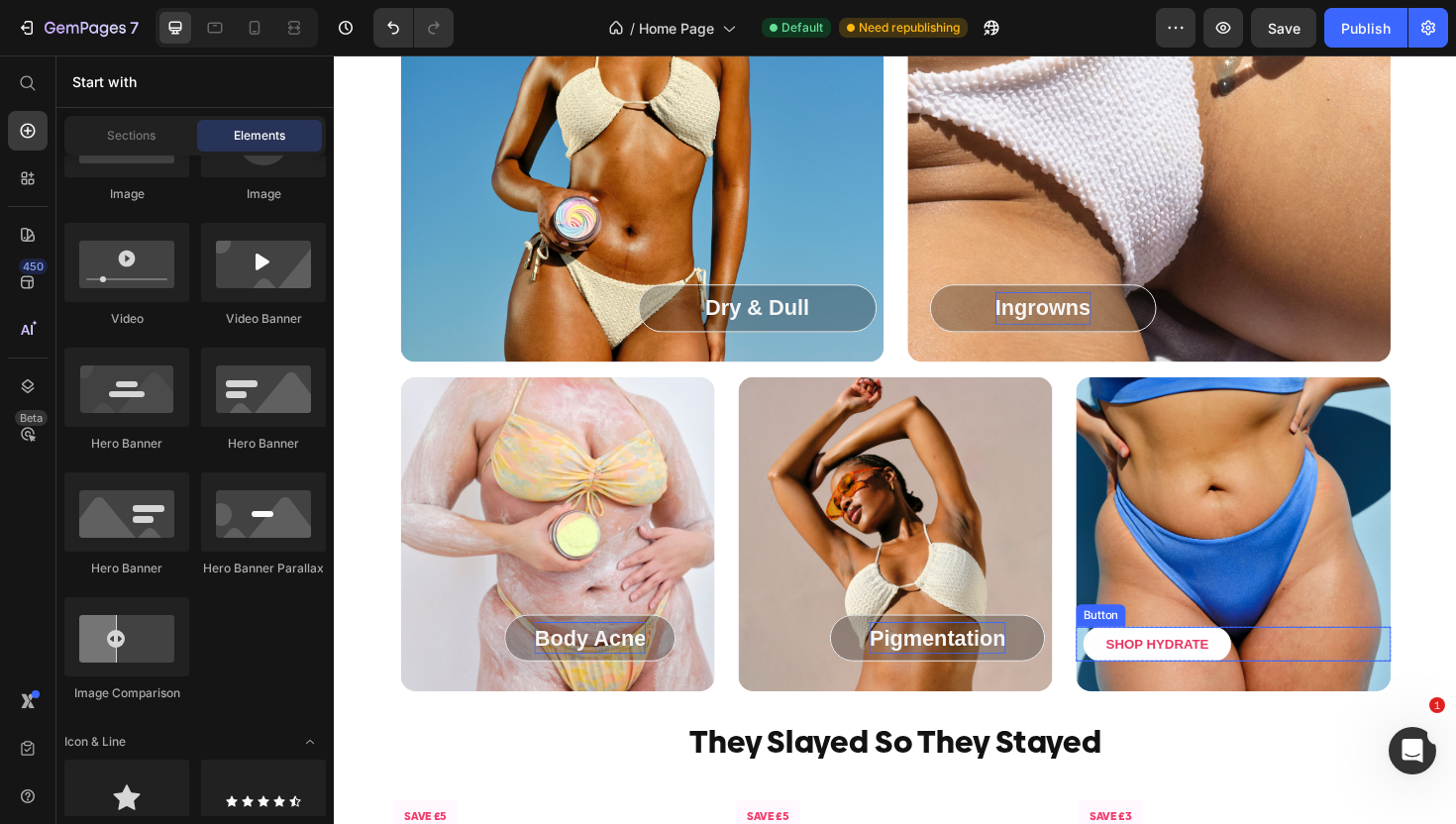 click on "SHOP HYDRATE Button" at bounding box center (1286, 678) 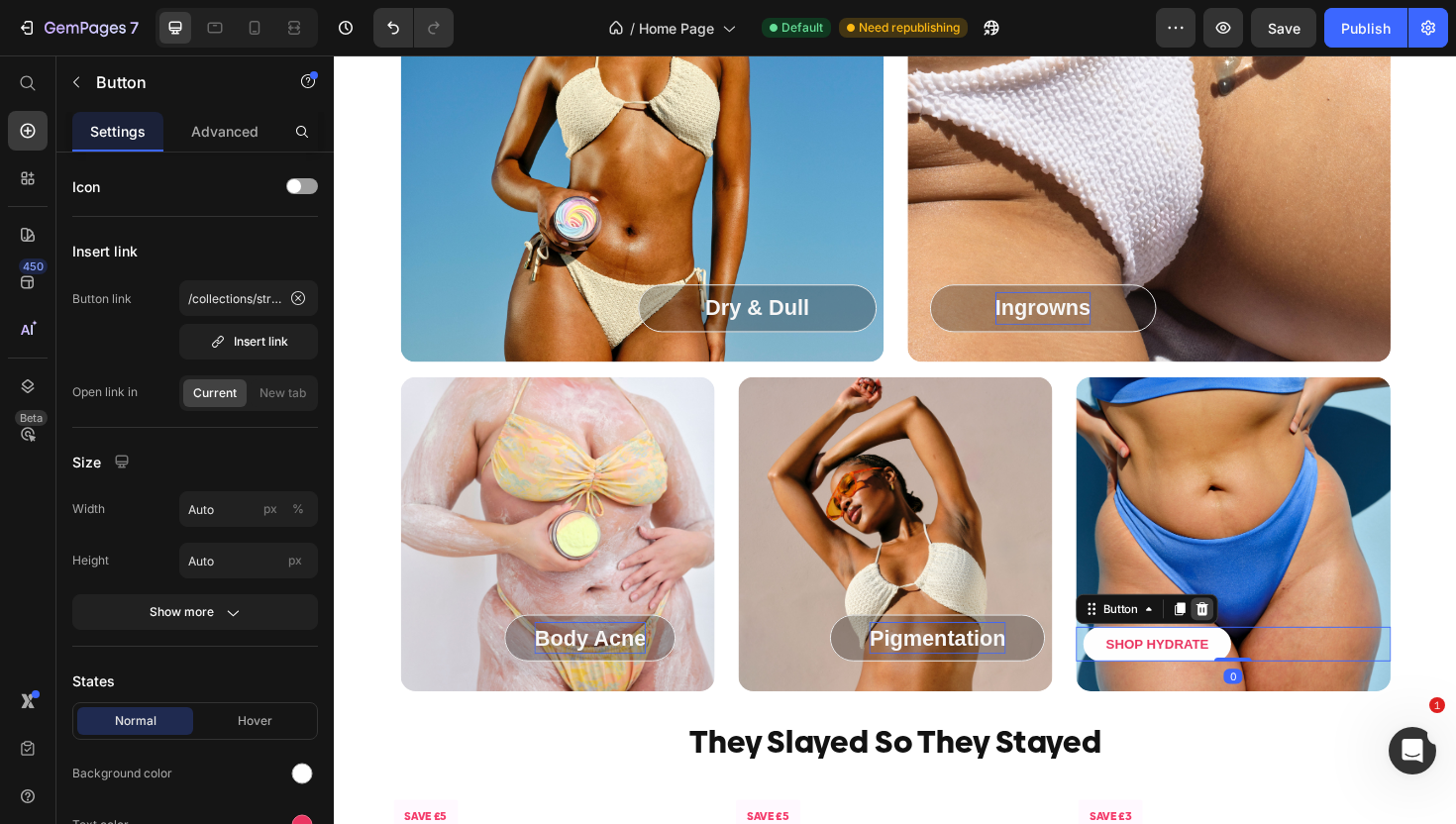 click 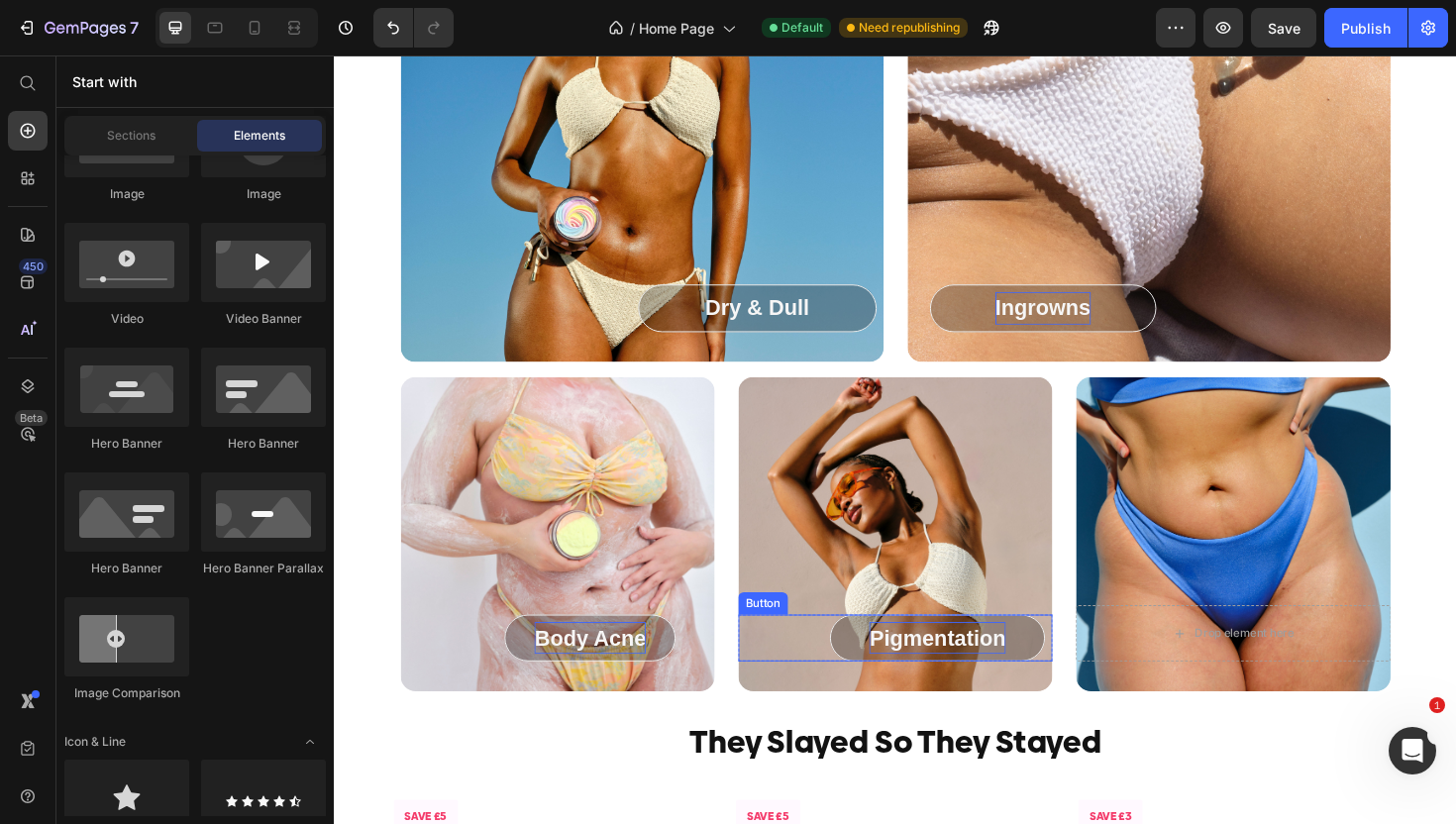 click on "Pigmentation" at bounding box center [973, 672] 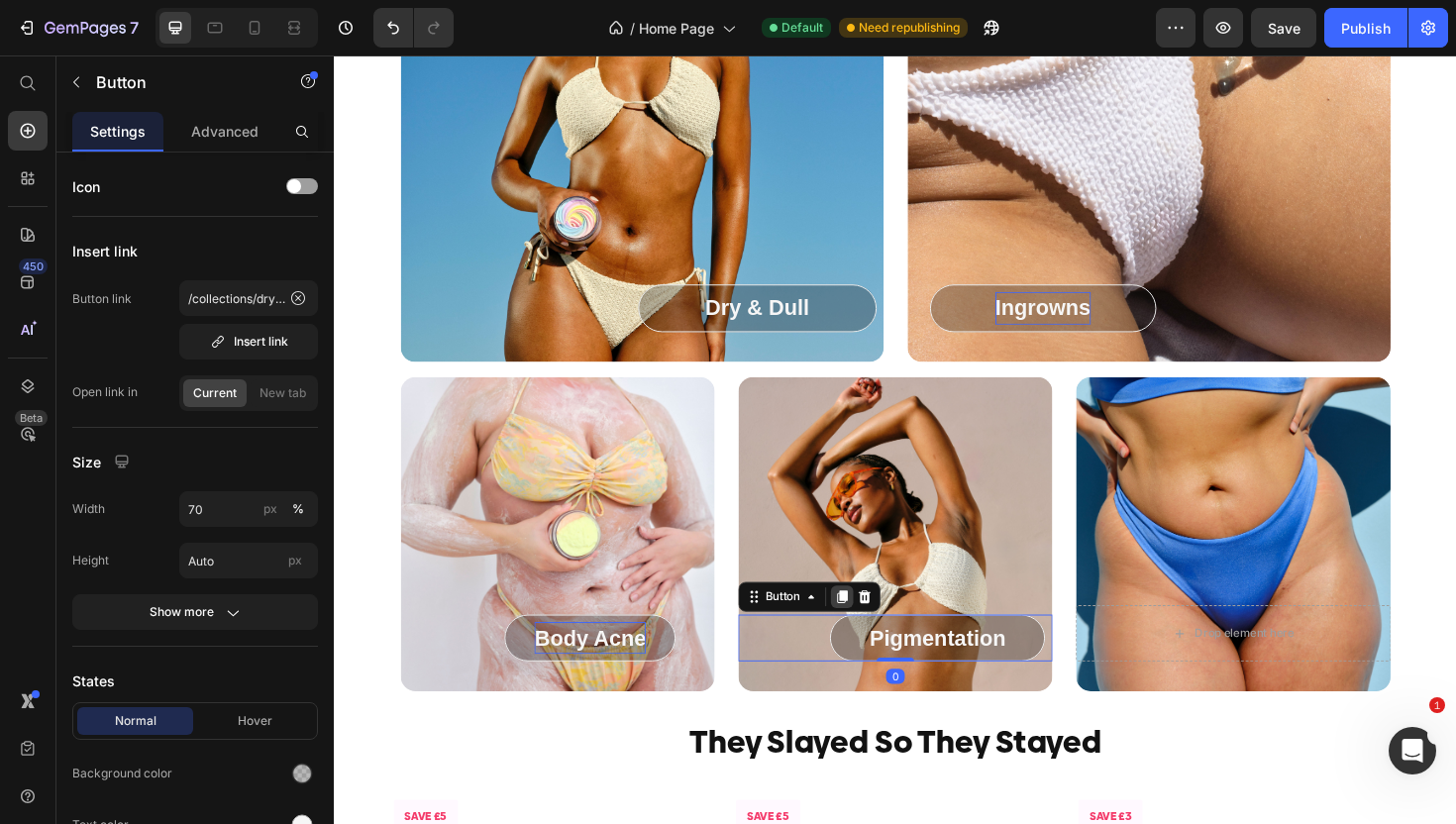 click 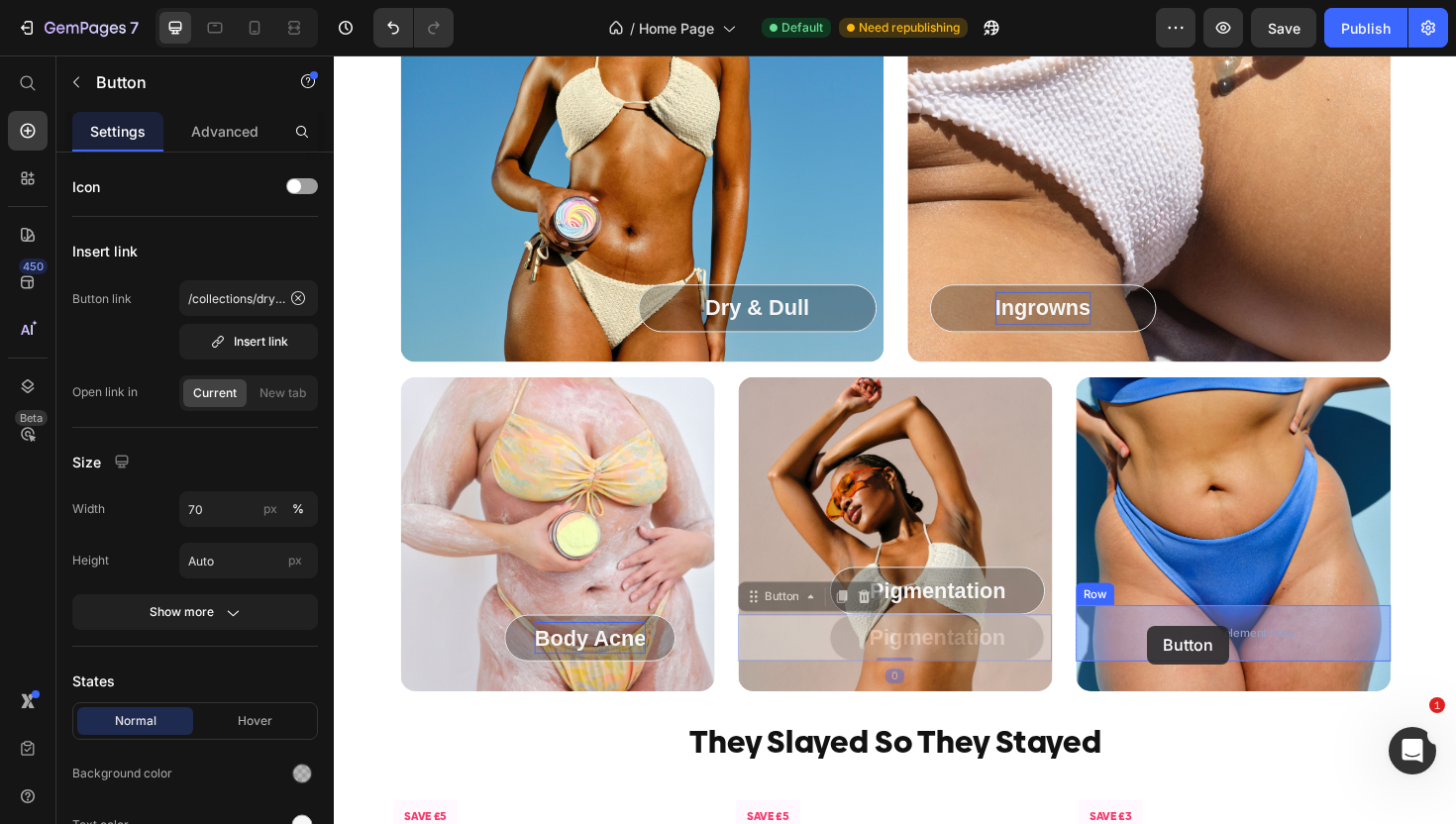 drag, startPoint x: 778, startPoint y: 629, endPoint x: 1196, endPoint y: 660, distance: 419.1479 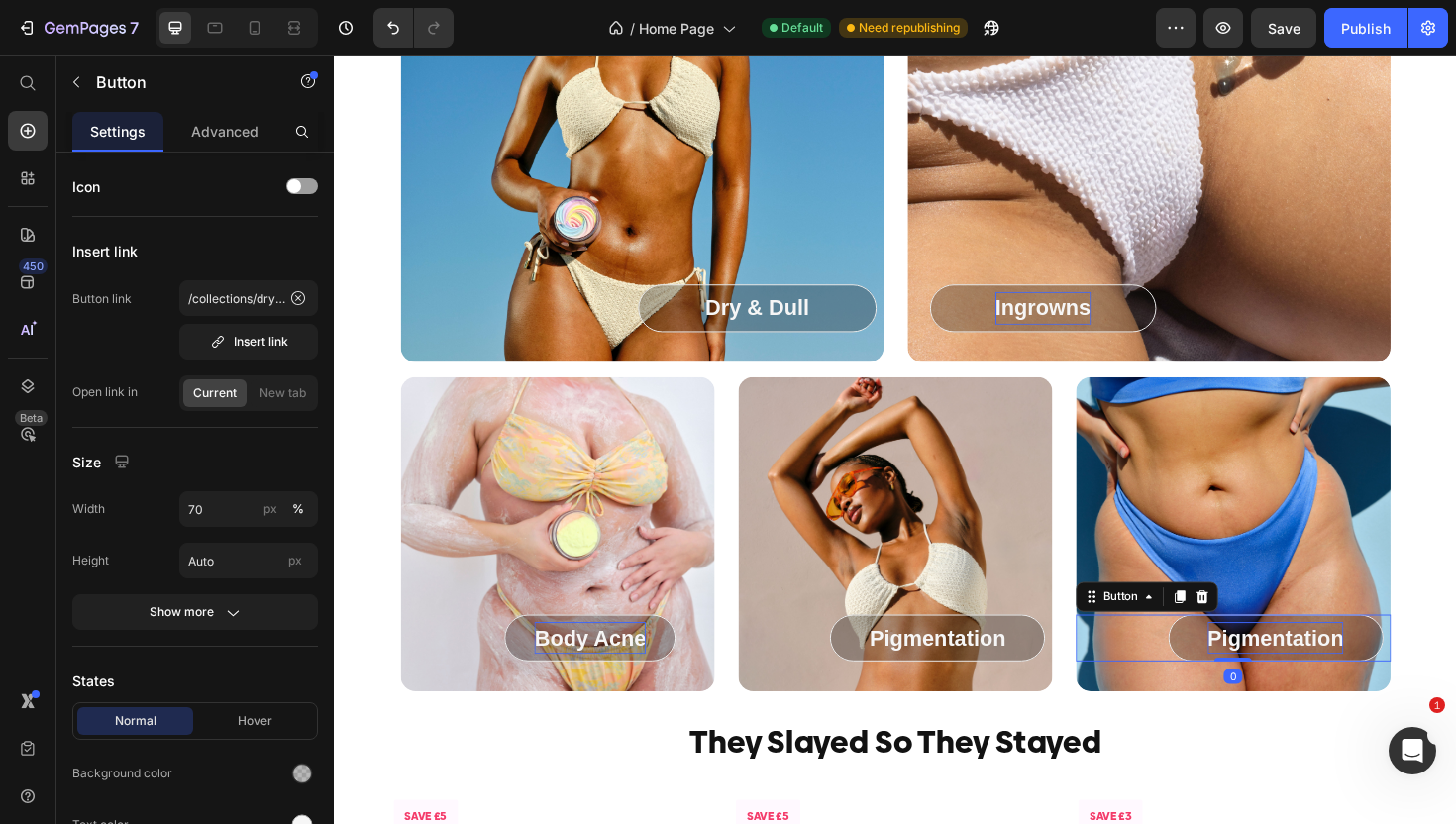 click on "Pigmentation" at bounding box center (1331, 672) 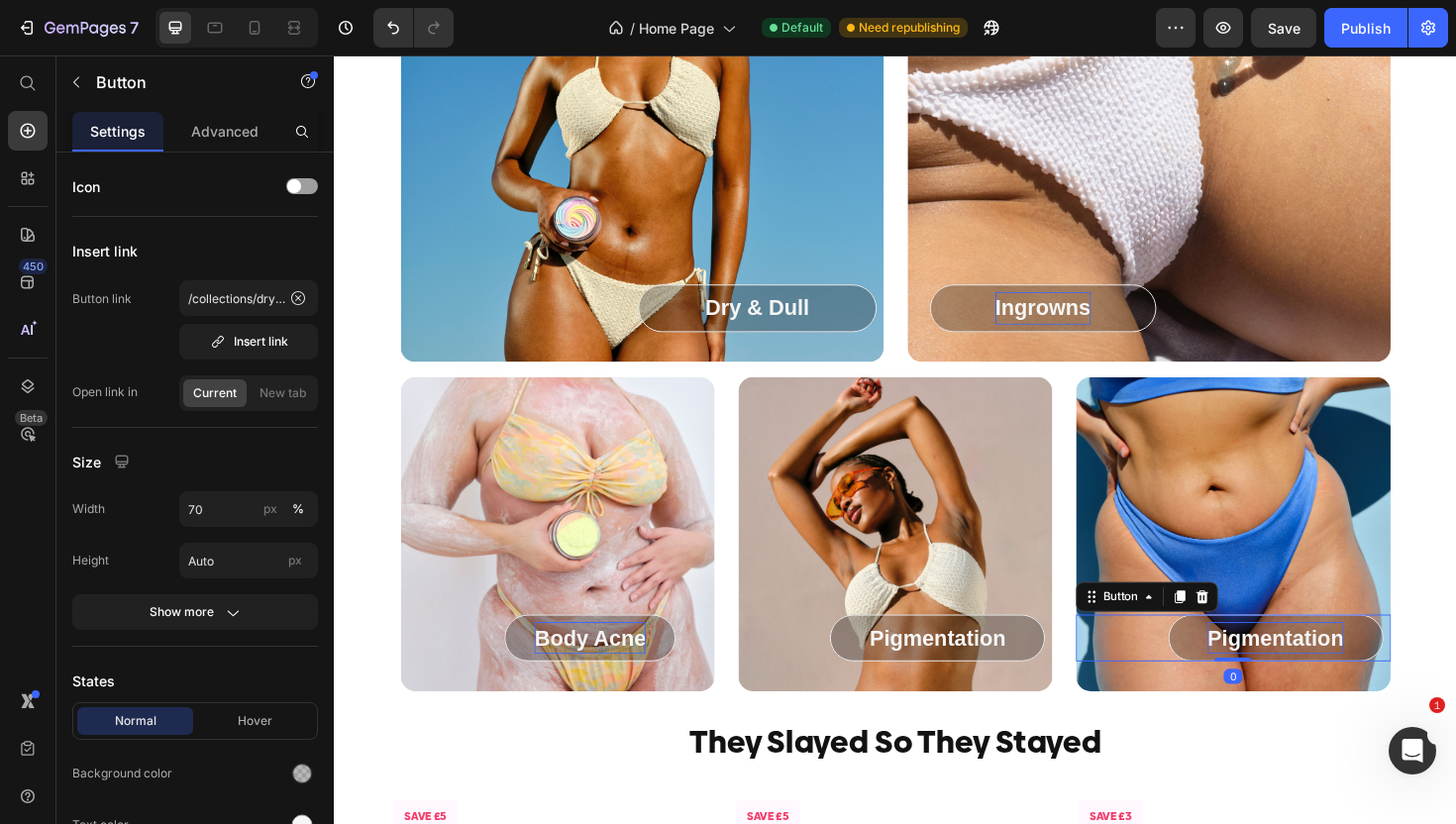 click on "Pigmentation" at bounding box center (1331, 672) 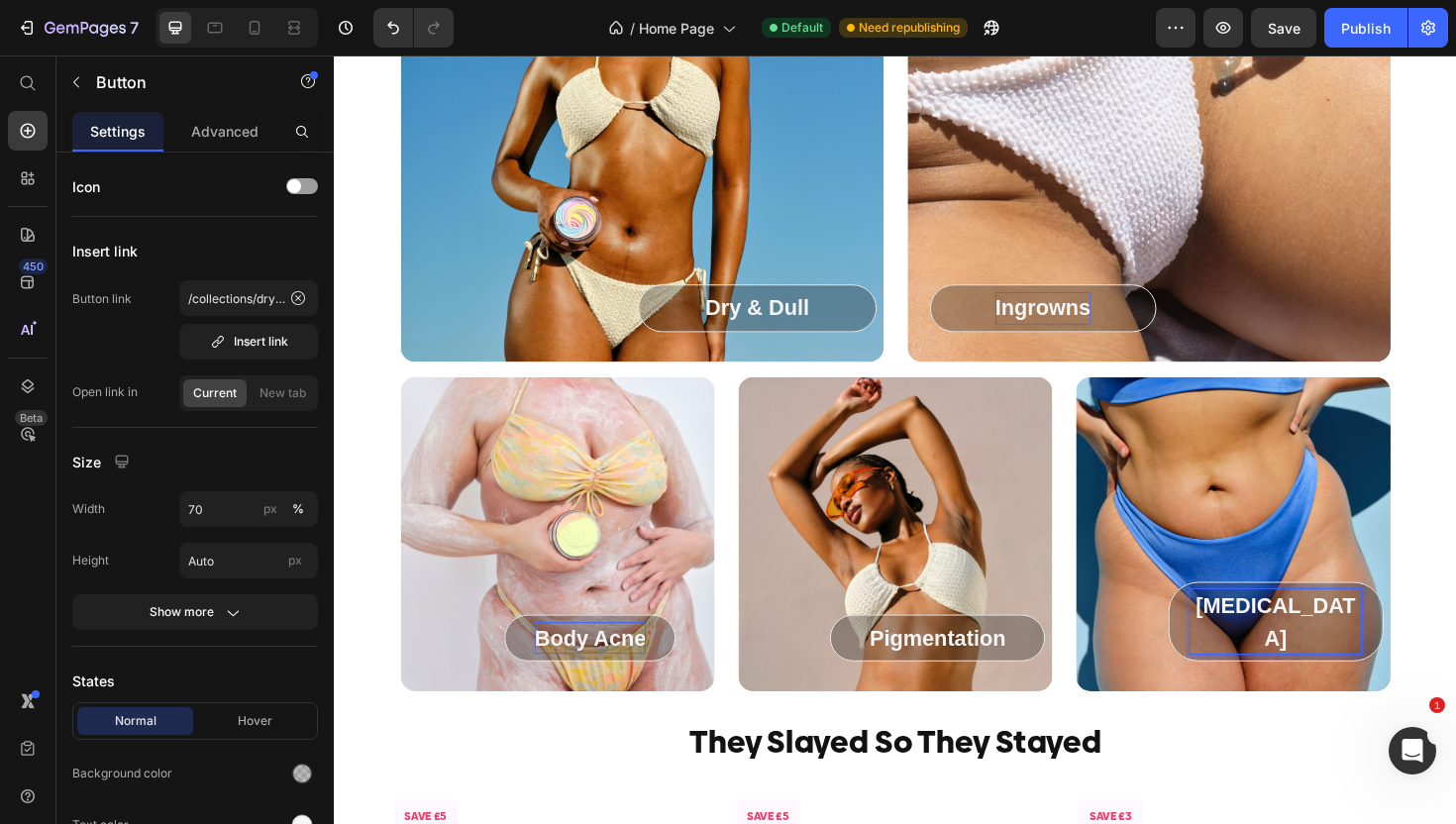 click on "SAVE £6 Product Badge Product Images Loox - Rating widget Loox Super Serve Product Title A Hydrating Whipped Cleanser Text Block Add To Bag
£22.00 £28.00 Add to Cart Product Row SAVE £5 Product Badge Product Images Loox - Rating widget Loox Super Glaze Product Title A Brightening & Hydrating Serum  Text Block Add To Bag
£19.00 £24.00 Add to Cart Product Row SAVE £5 Product Badge Product Images Loox - Rating widget Loox Super Silk Product Title A Barrier Restoring Gel Moisturiser Text Block Add To Bag
£20.00 £25.00 Add to Cart Product SAVE £21 Product Badge Product Images Loox - Rating widget Loox The Super Set Product Title 3 Daily Skin Essentials Text Block Add To Bag
£56.00 £77.00 Add to Cart Product
Carousel Section 7 Shop By Concern Heading Section 8 Dry & Dull Button Row Hero Banner Ingrowns Button Row Hero Banner Section 9 Body Acne Button Row Hero Banner Pigmentation Row" at bounding box center (928, 366) 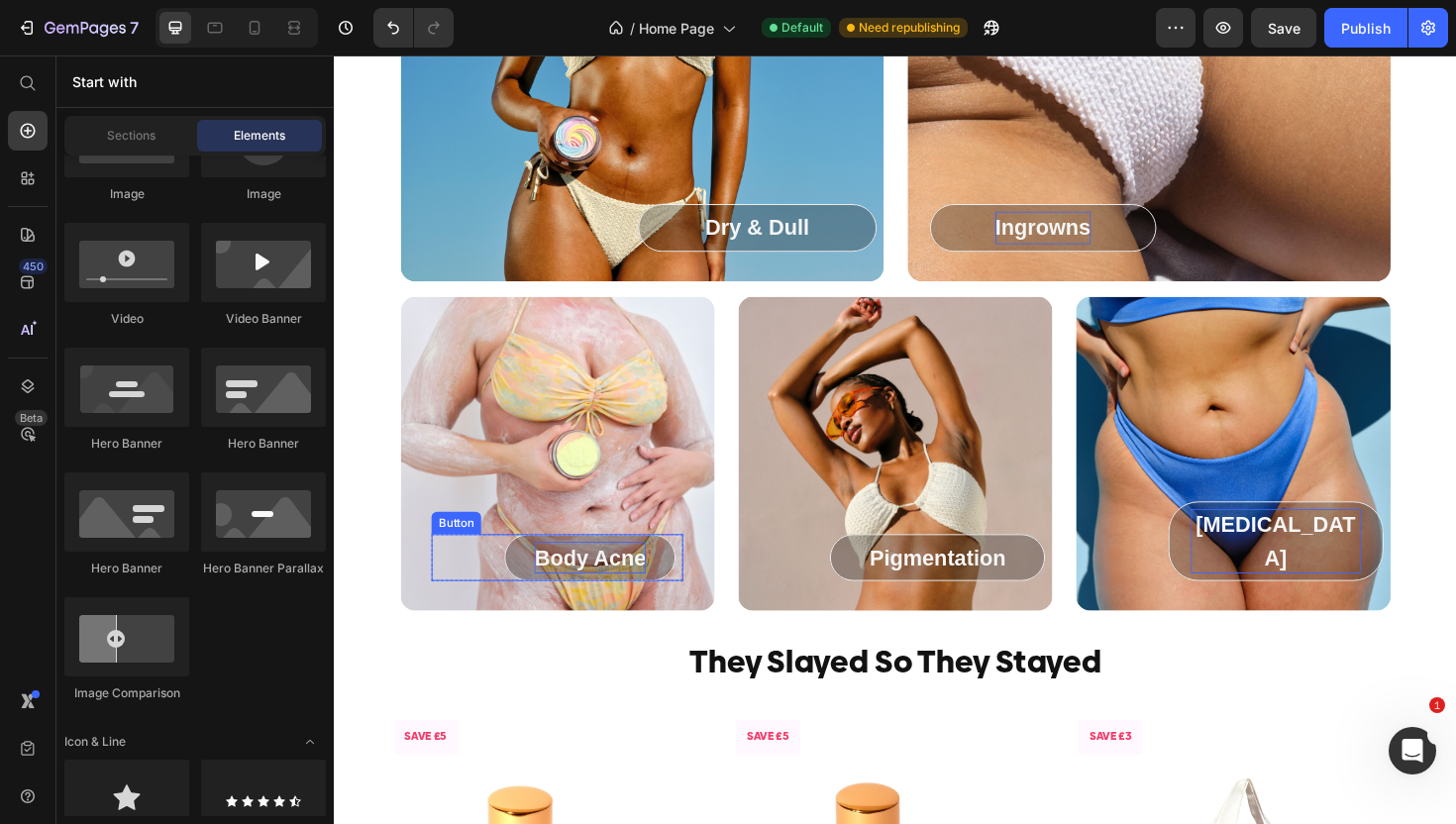 scroll, scrollTop: 2734, scrollLeft: 0, axis: vertical 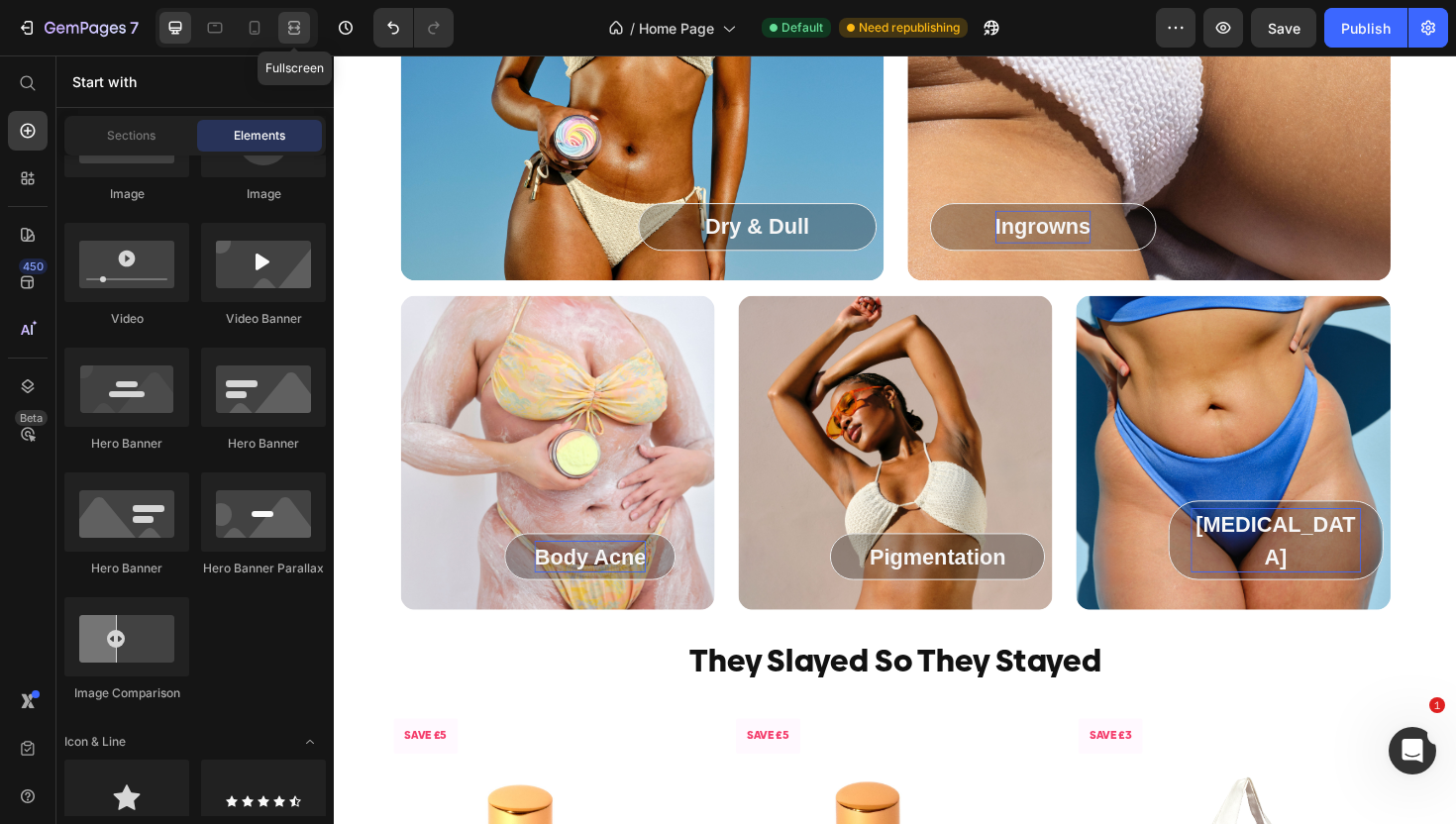 click 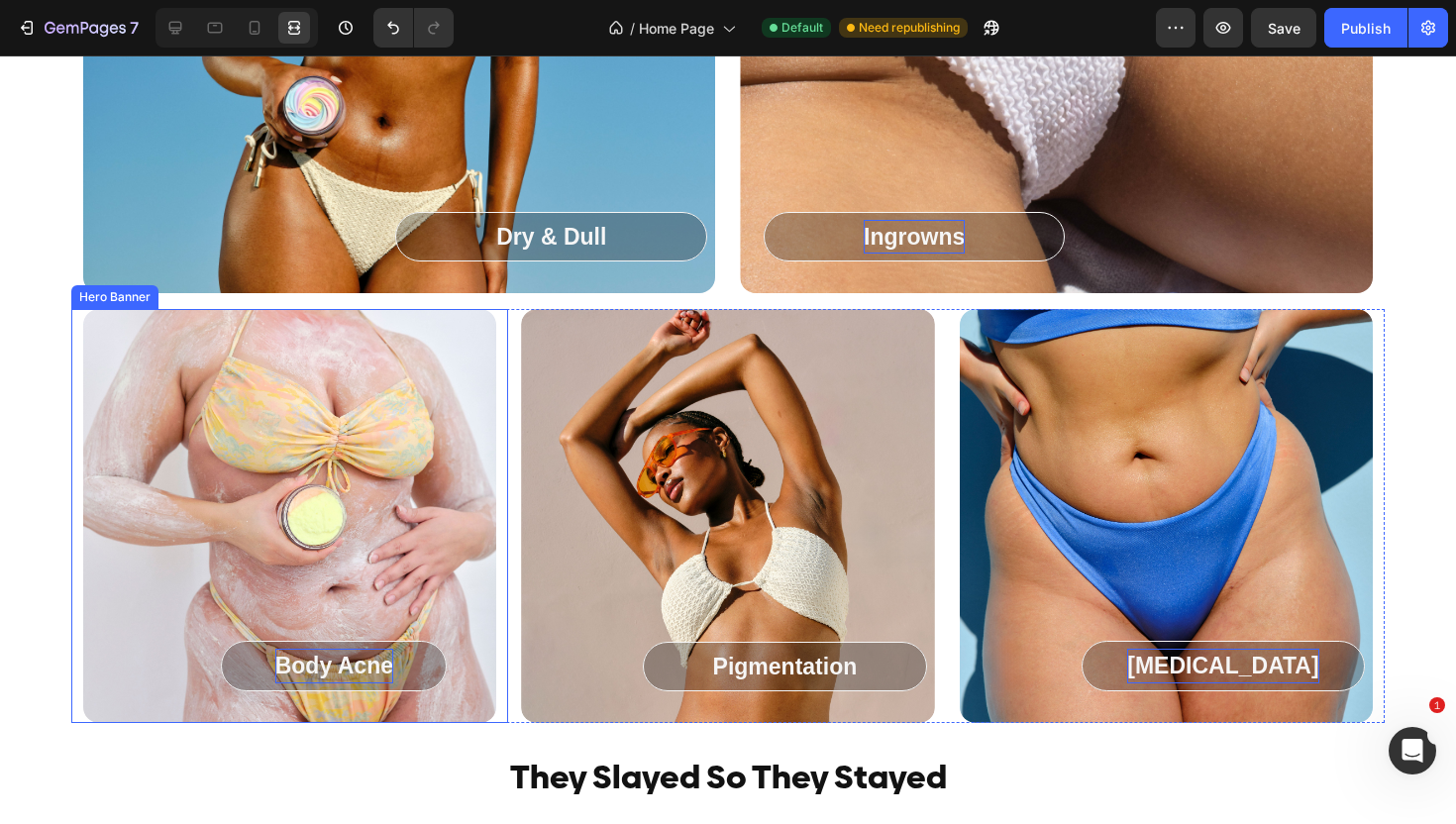 scroll, scrollTop: 3028, scrollLeft: 0, axis: vertical 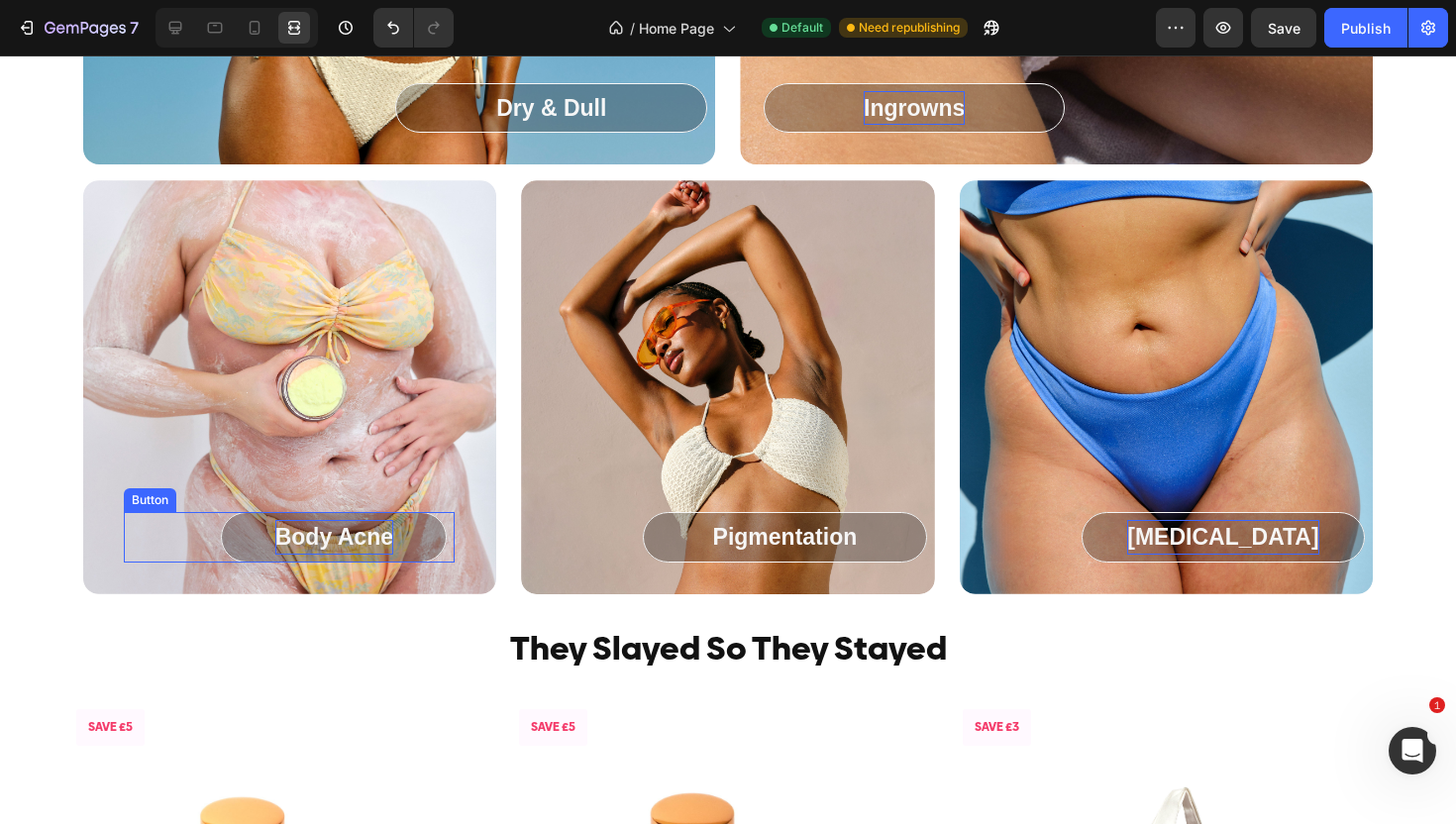 click on "Body Acne Button" at bounding box center (289, 537) 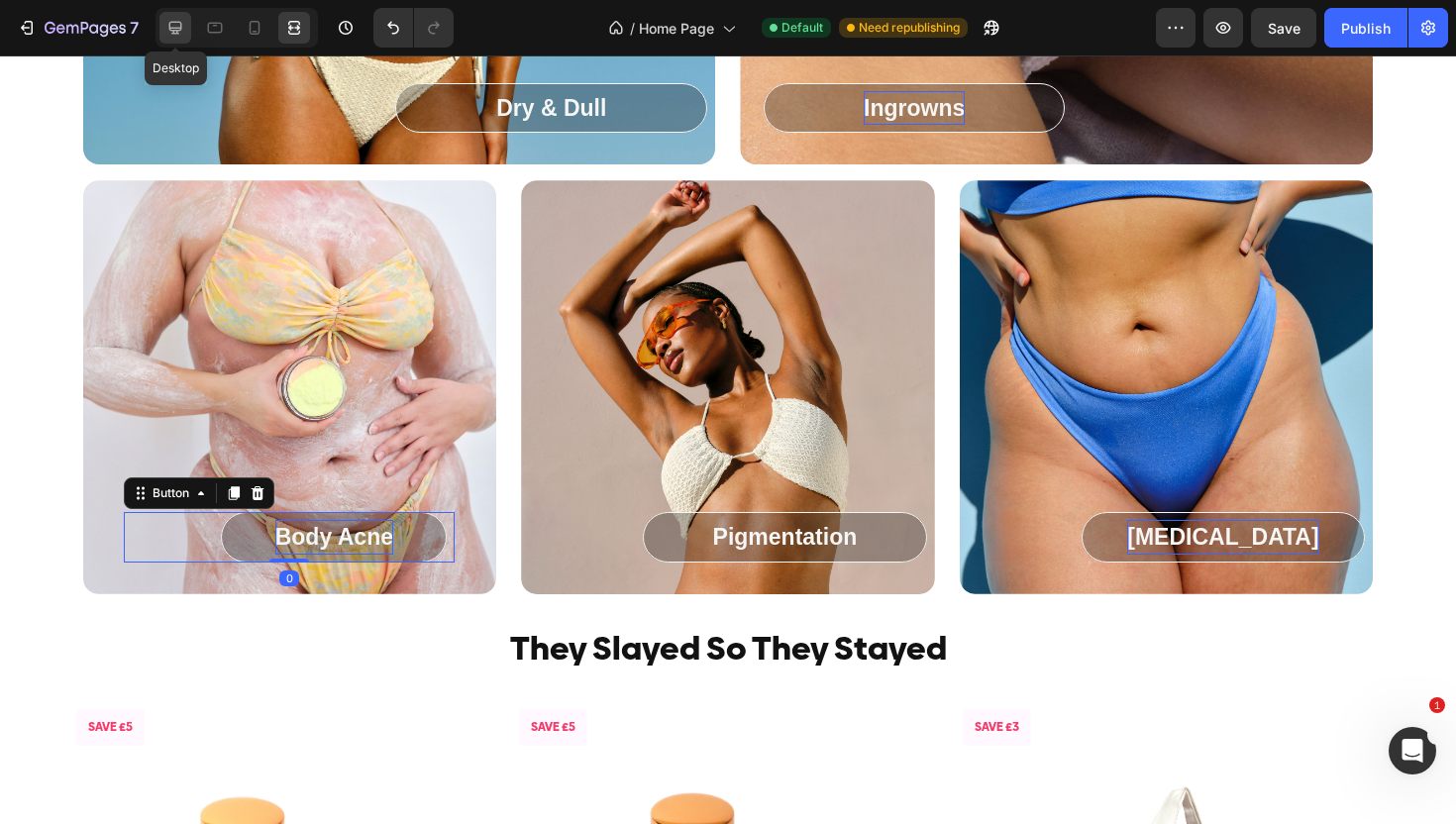 click 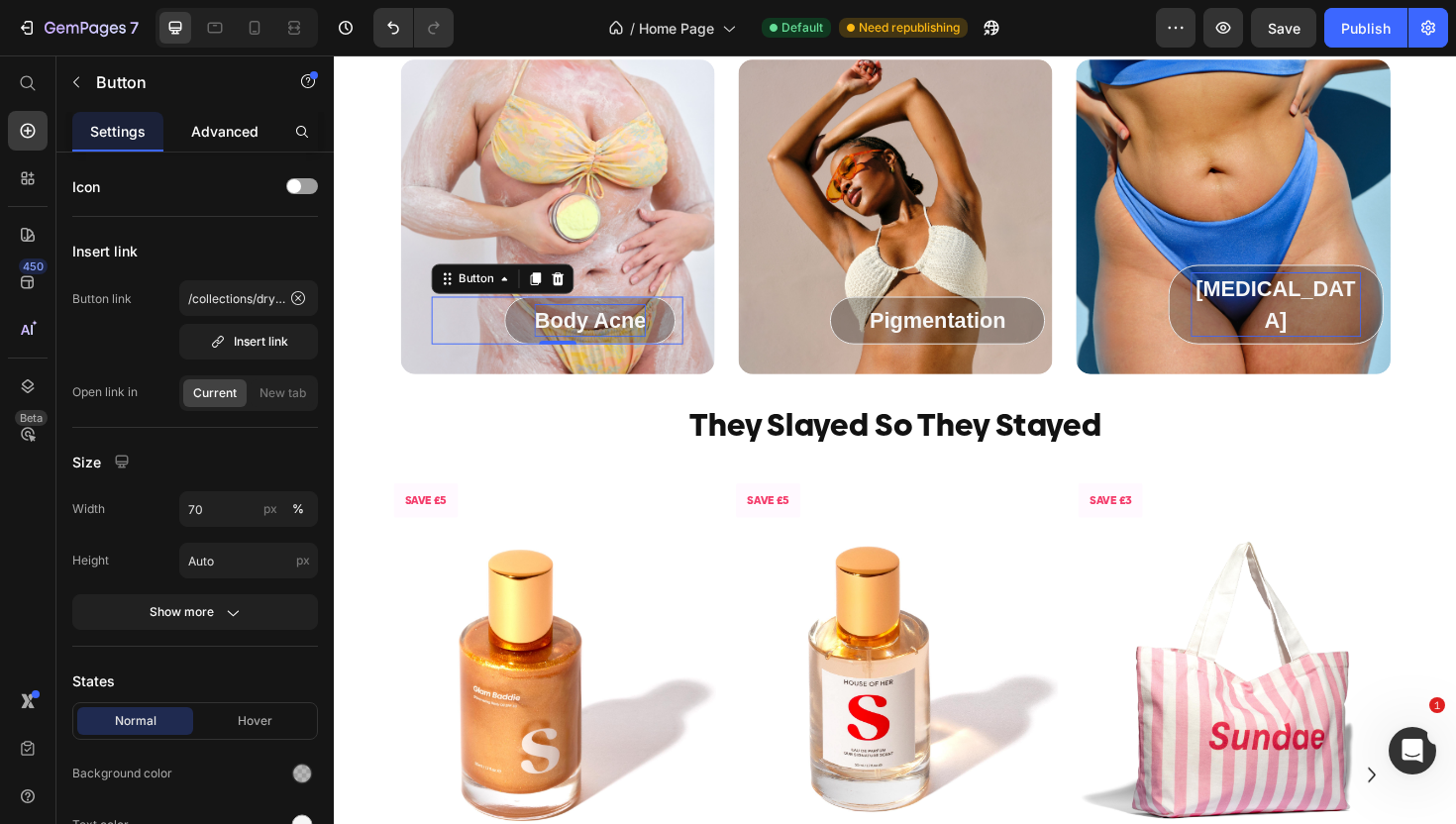 click on "Advanced" 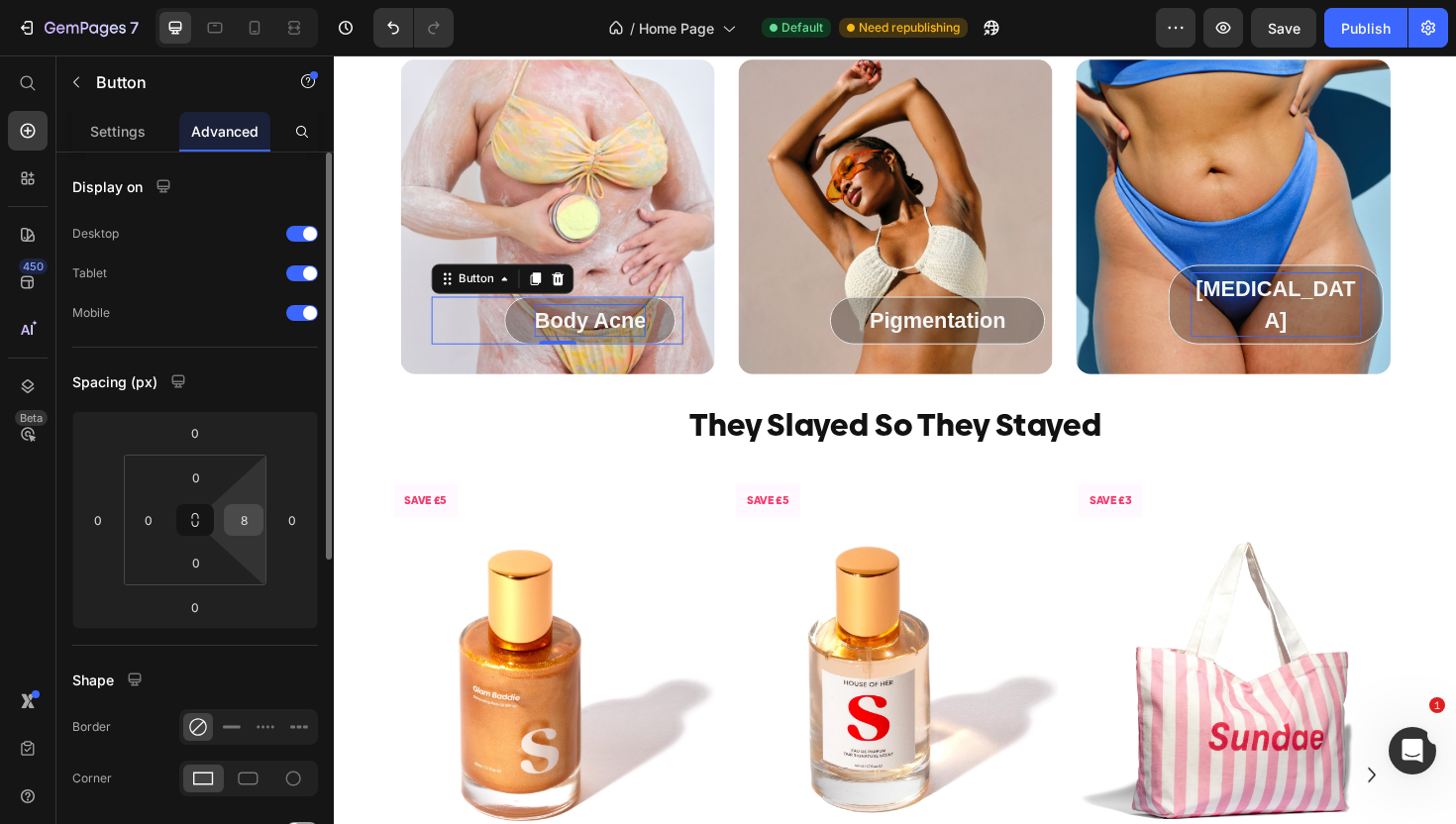 click on "8" at bounding box center [244, 520] 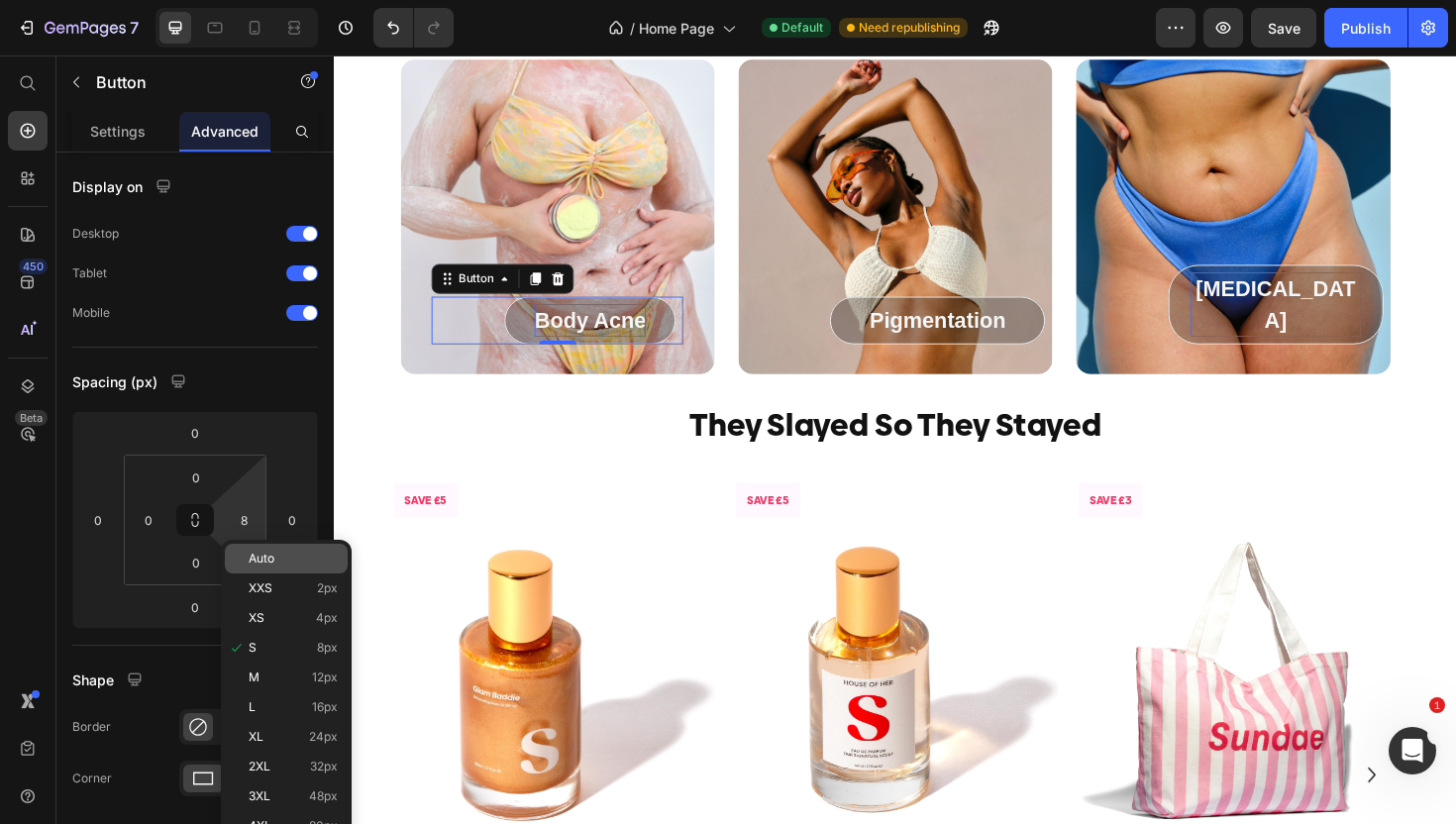 click on "Auto" at bounding box center (261, 559) 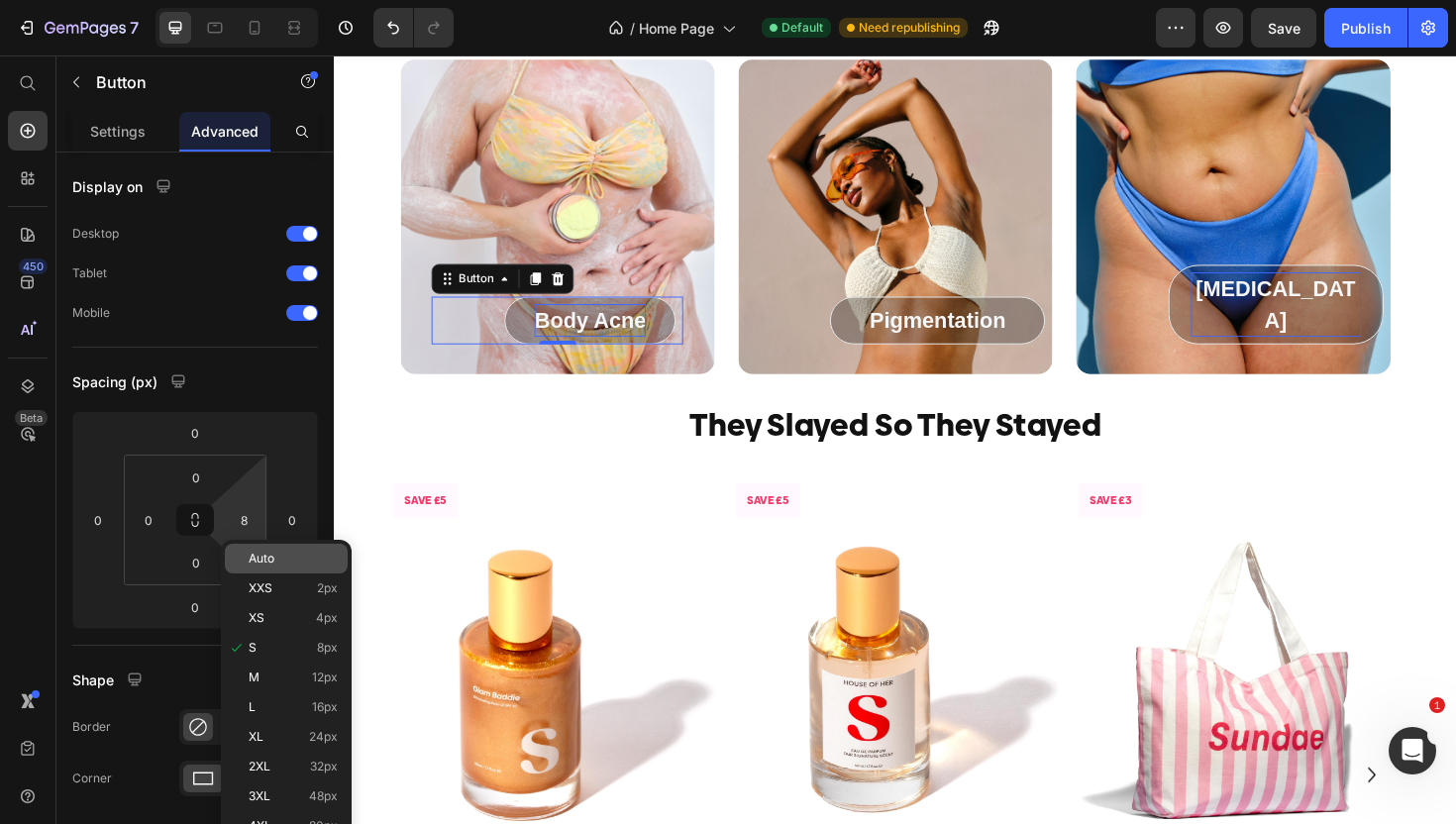 type 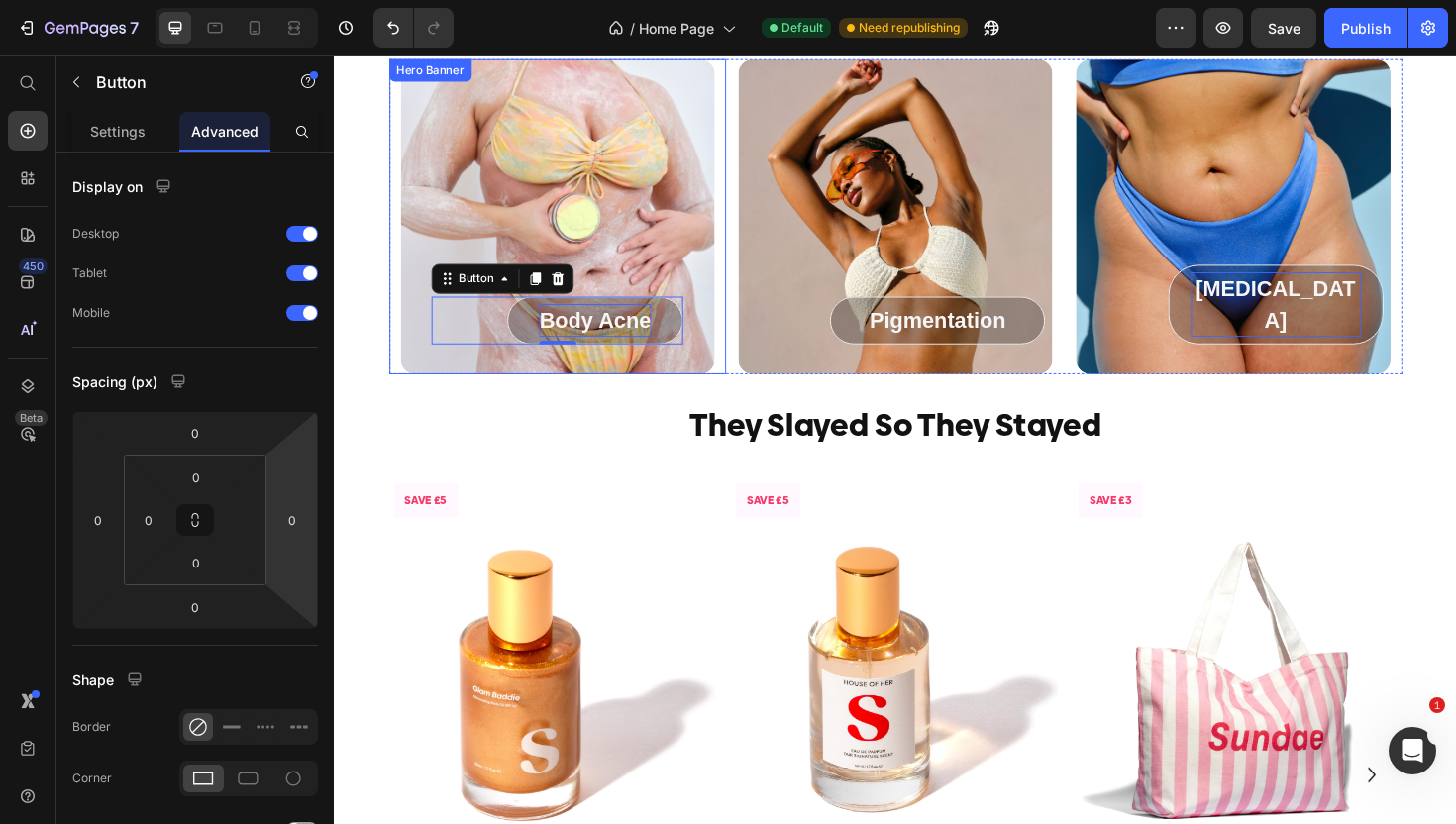 click at bounding box center [571, 226] 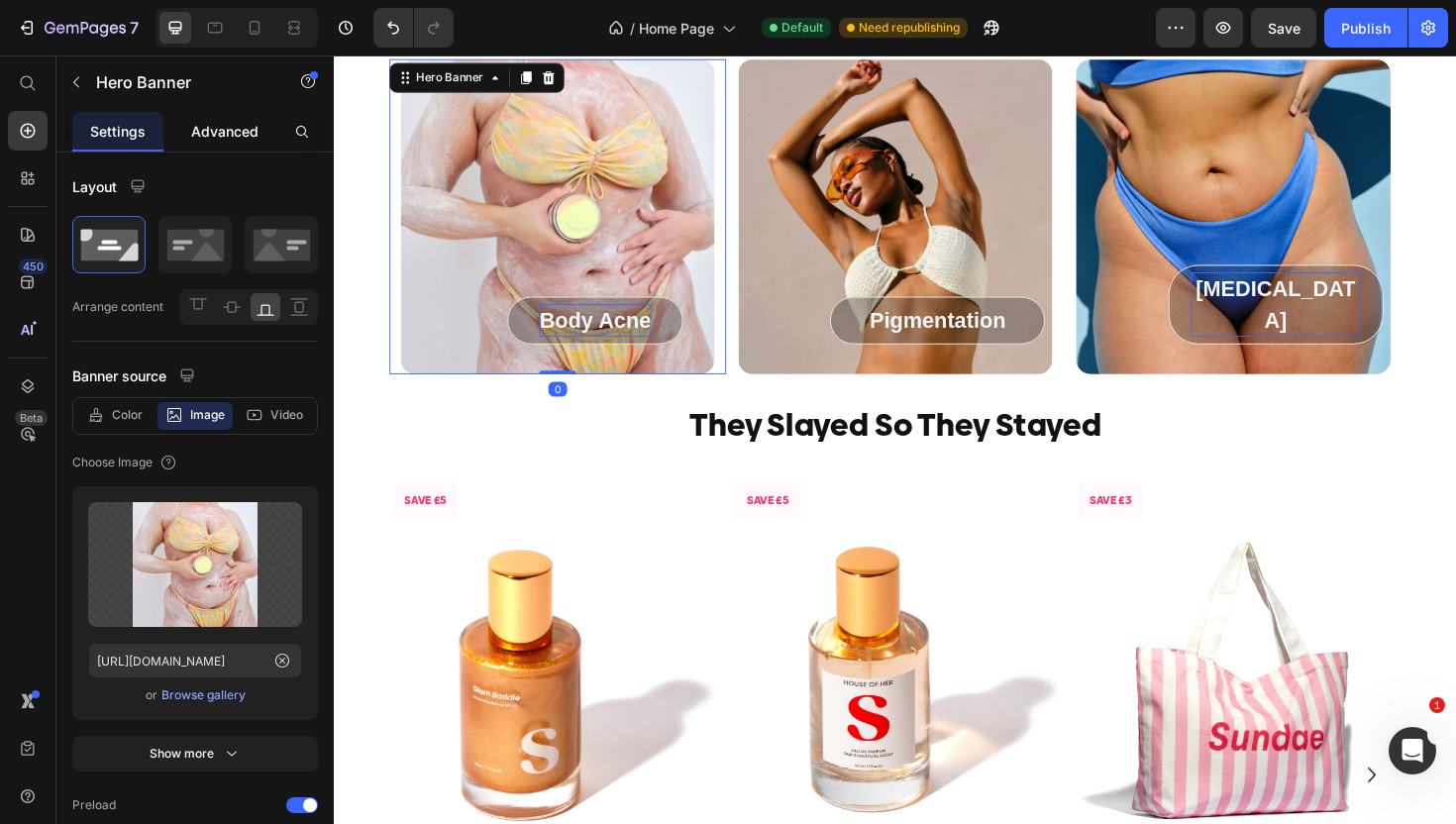 click on "Advanced" at bounding box center [225, 131] 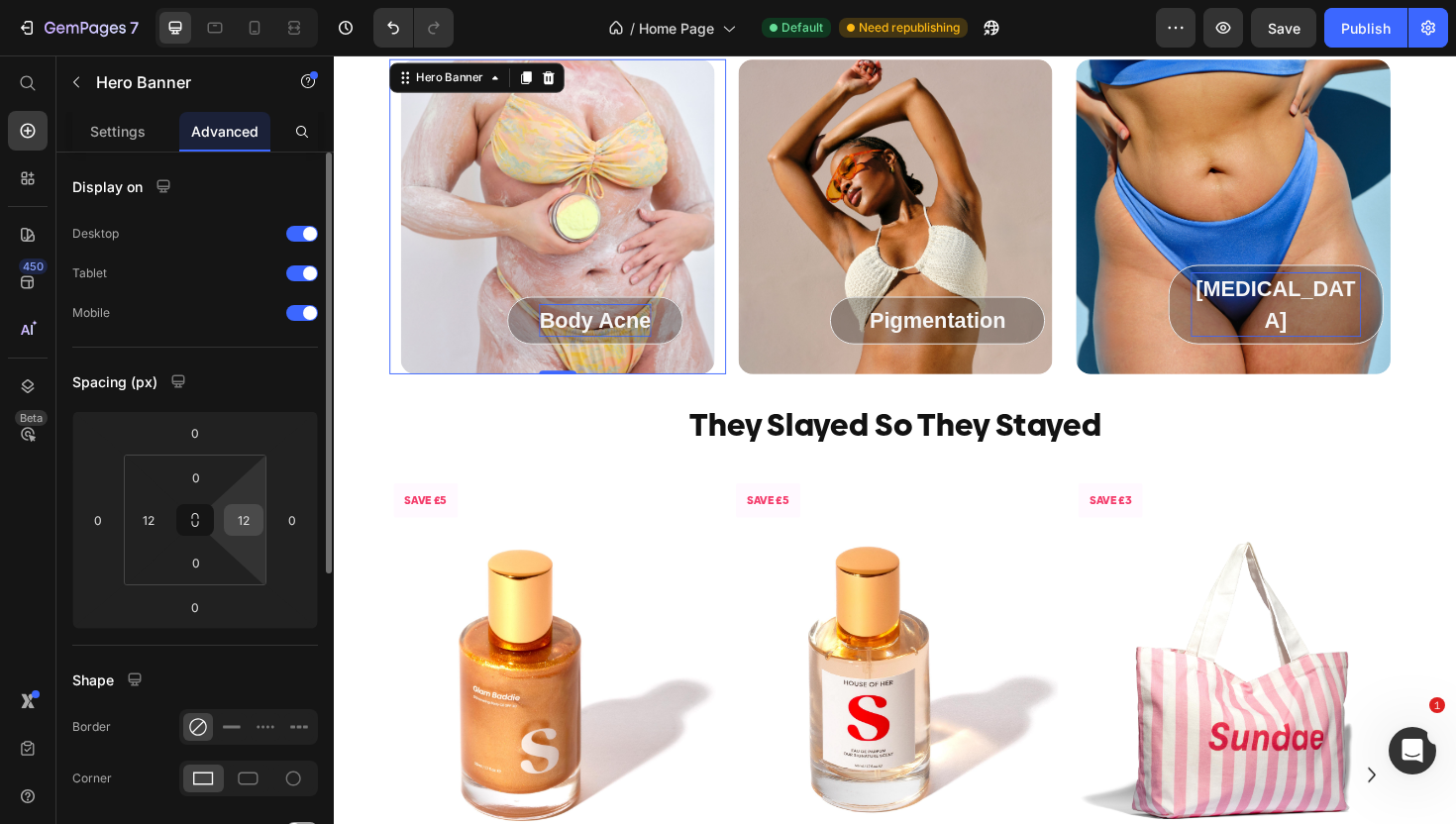 click on "12" at bounding box center [244, 520] 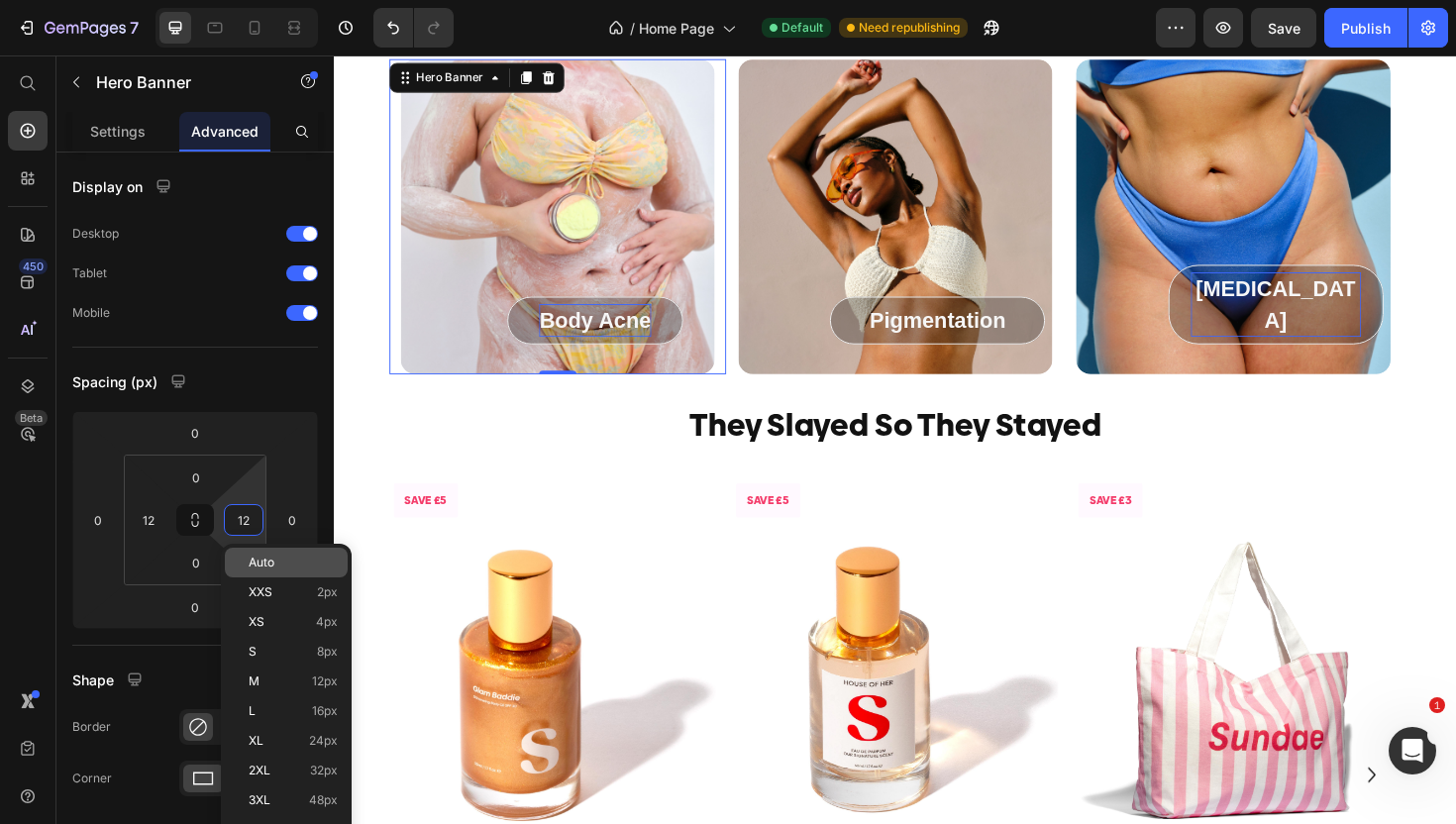 click on "Auto" at bounding box center [261, 563] 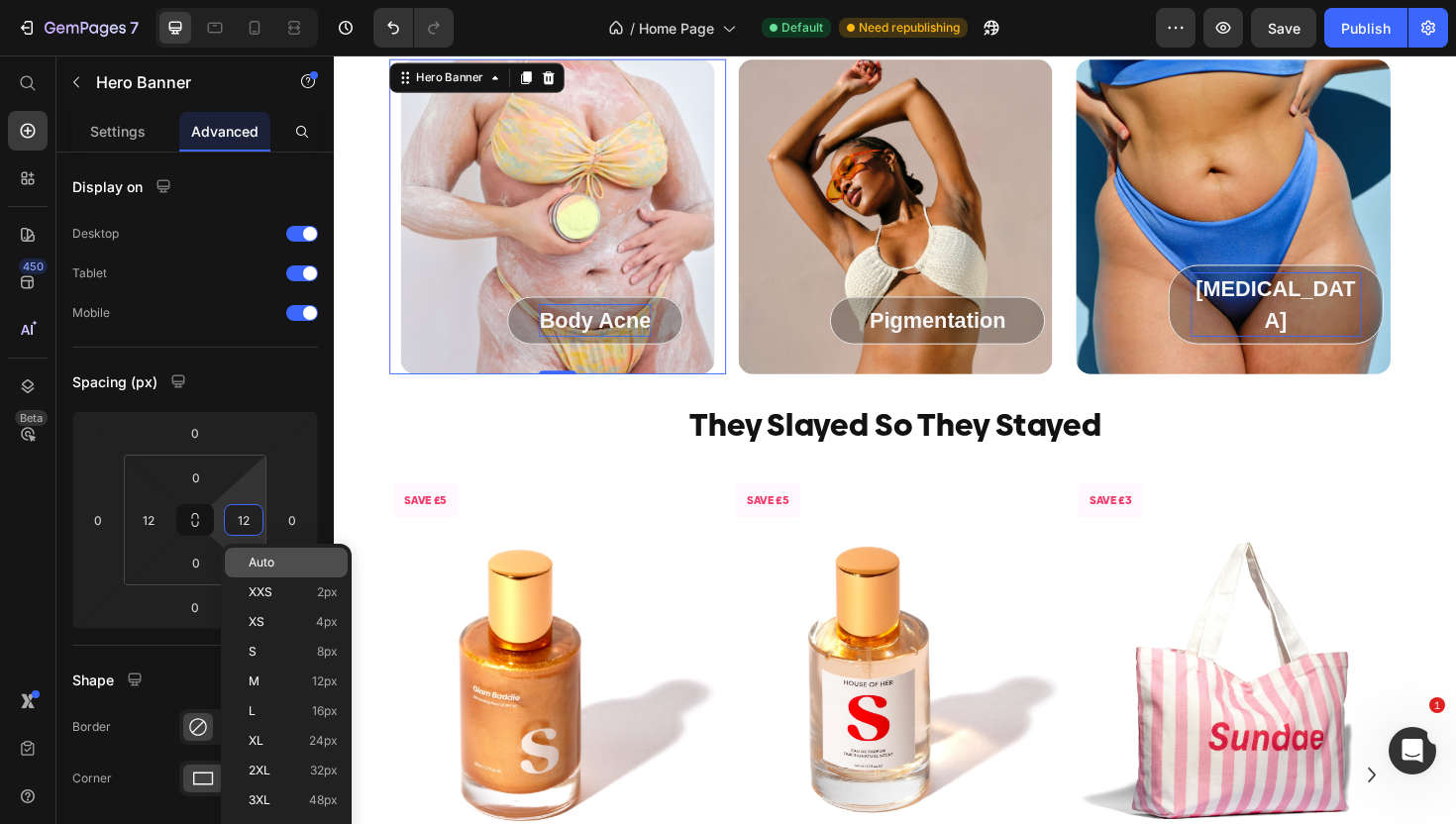type 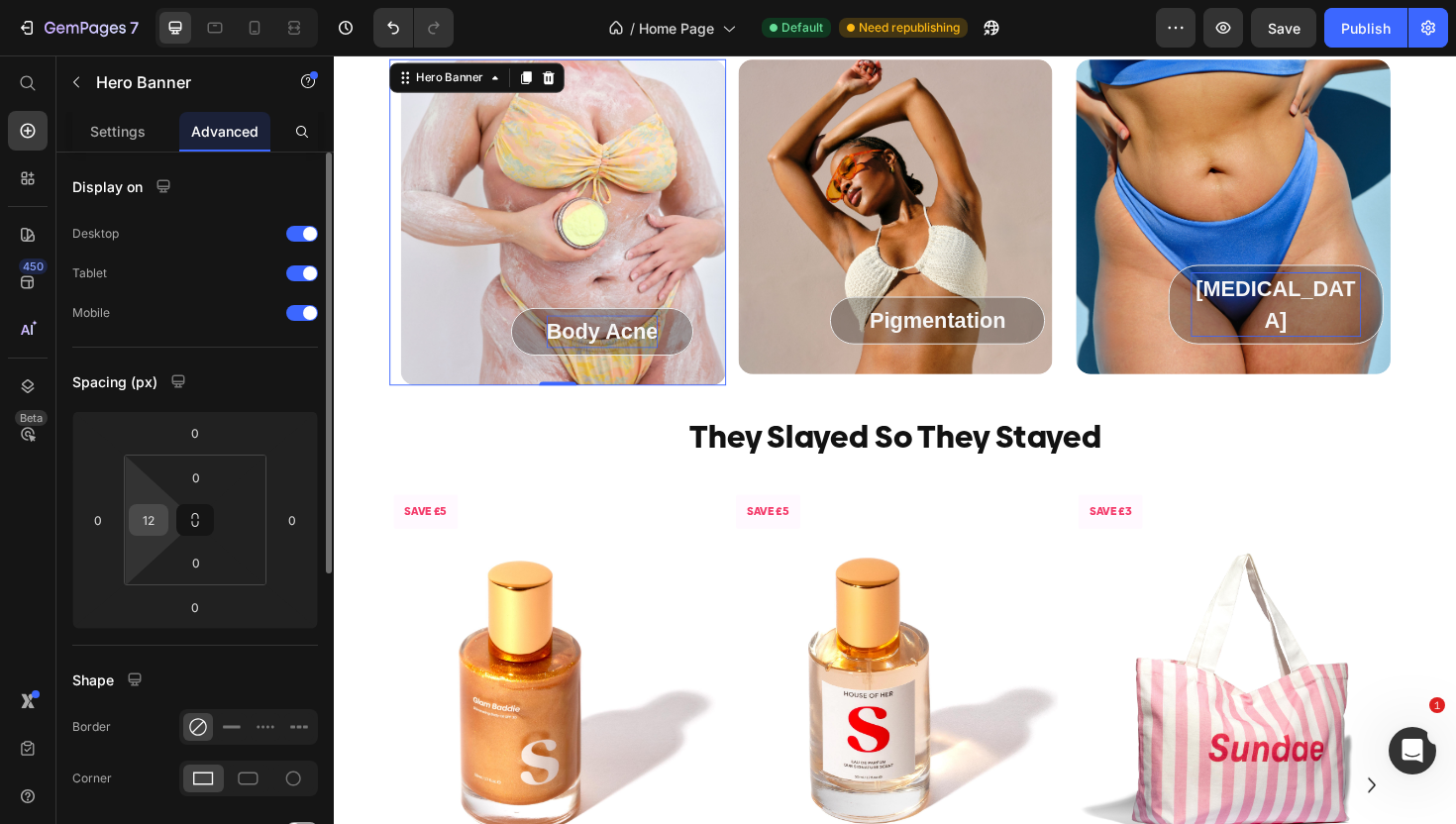 click on "12" at bounding box center [149, 520] 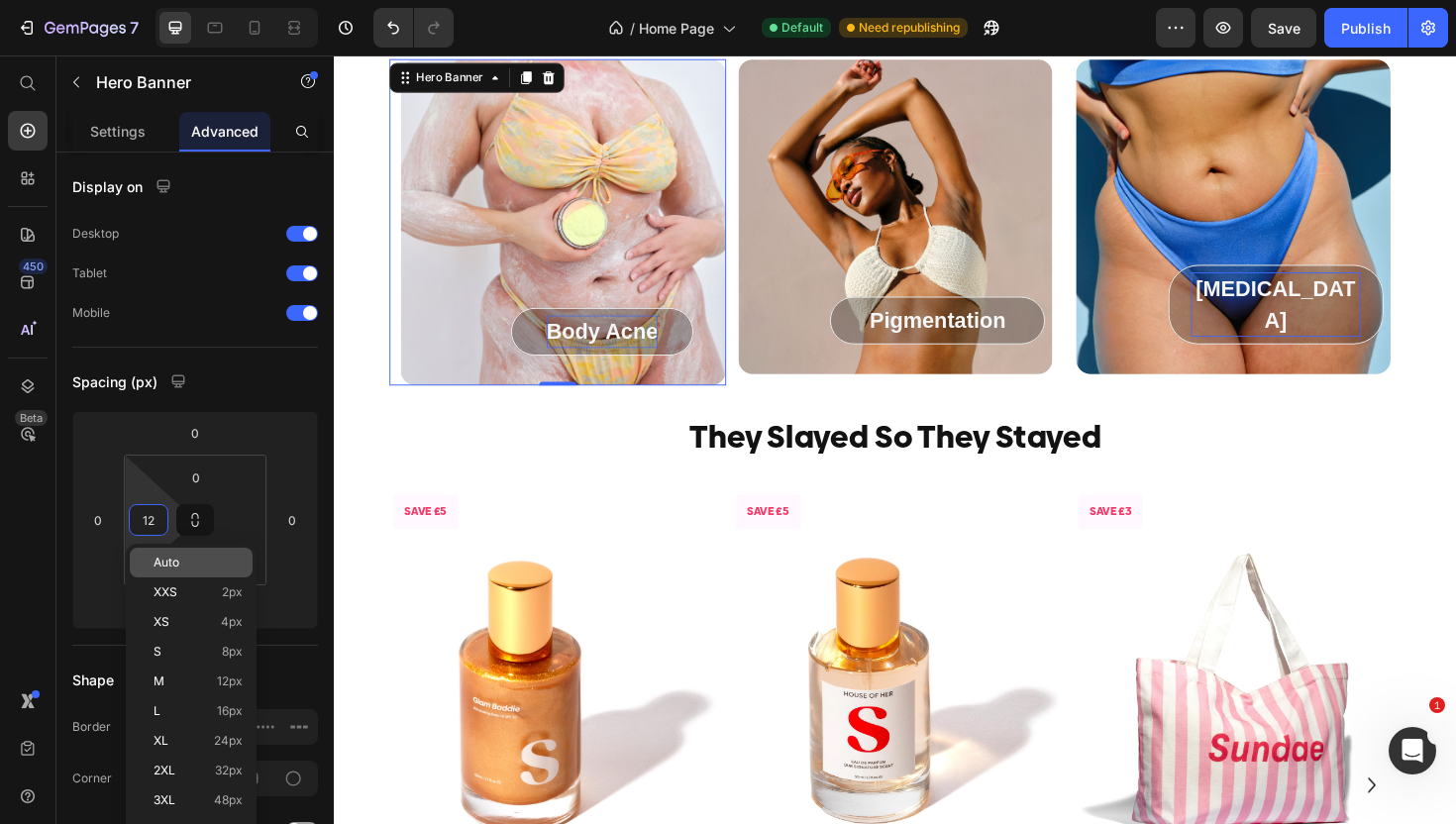 click on "Auto" at bounding box center (166, 563) 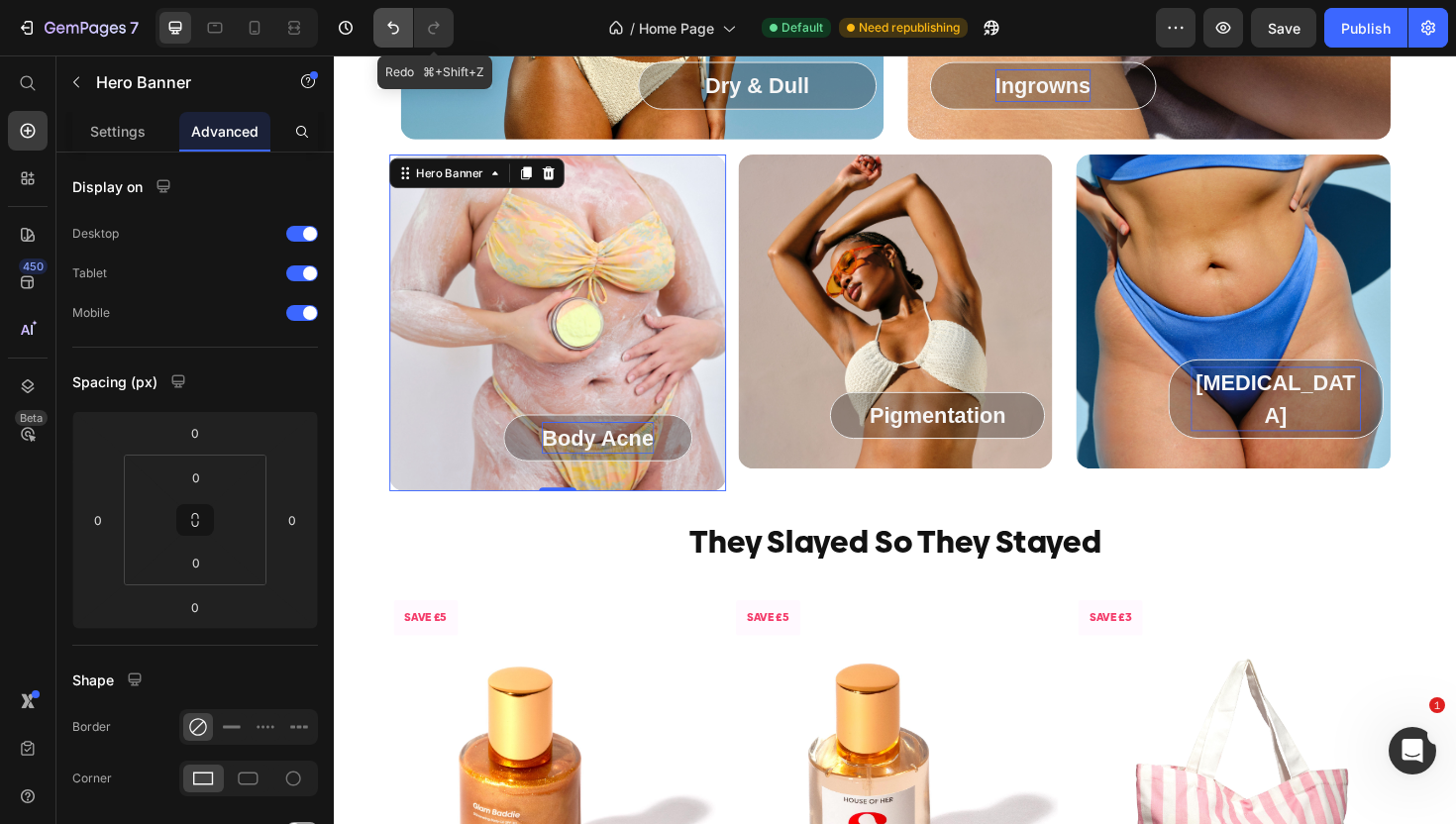 scroll, scrollTop: 2833, scrollLeft: 0, axis: vertical 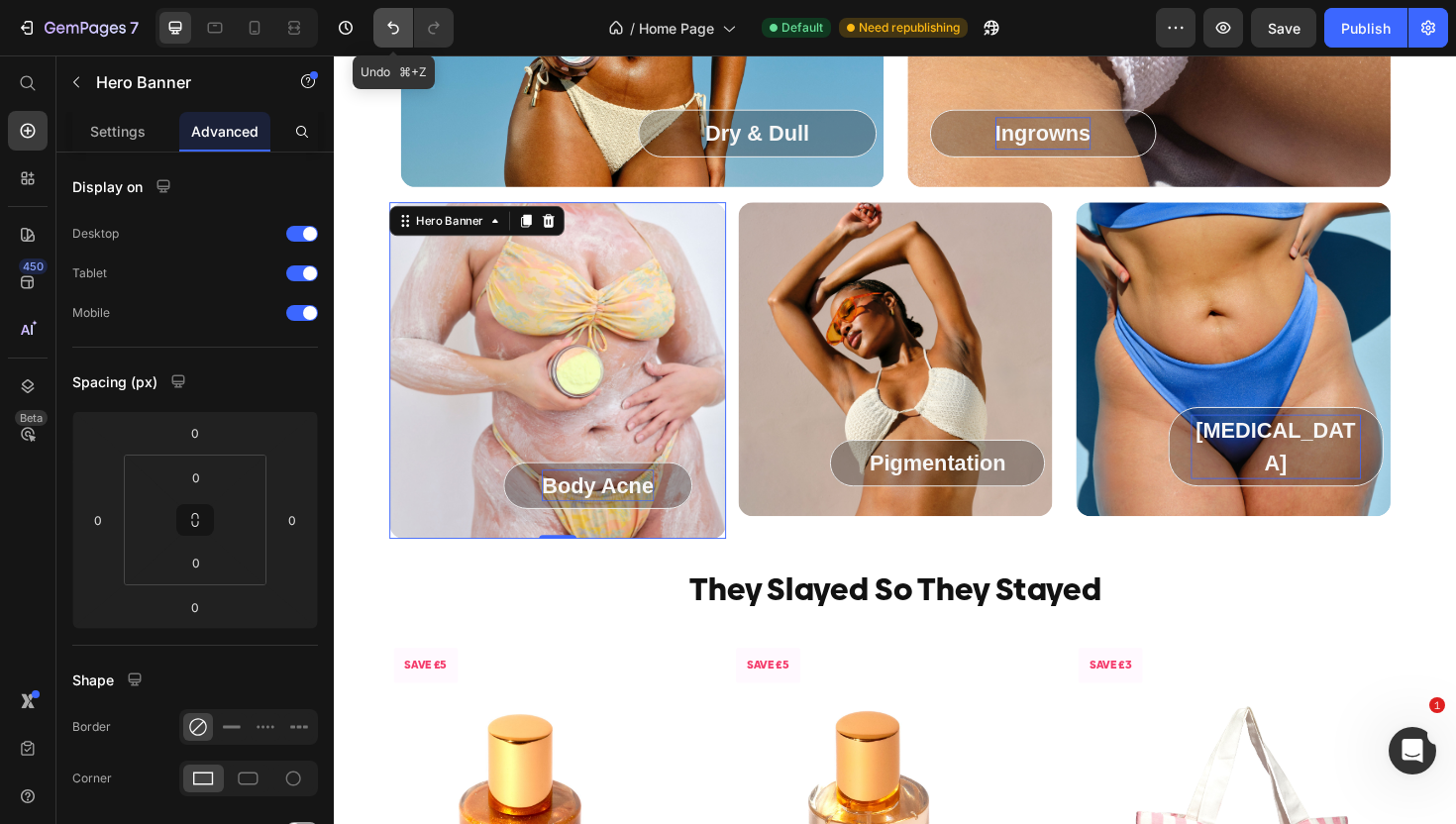 click 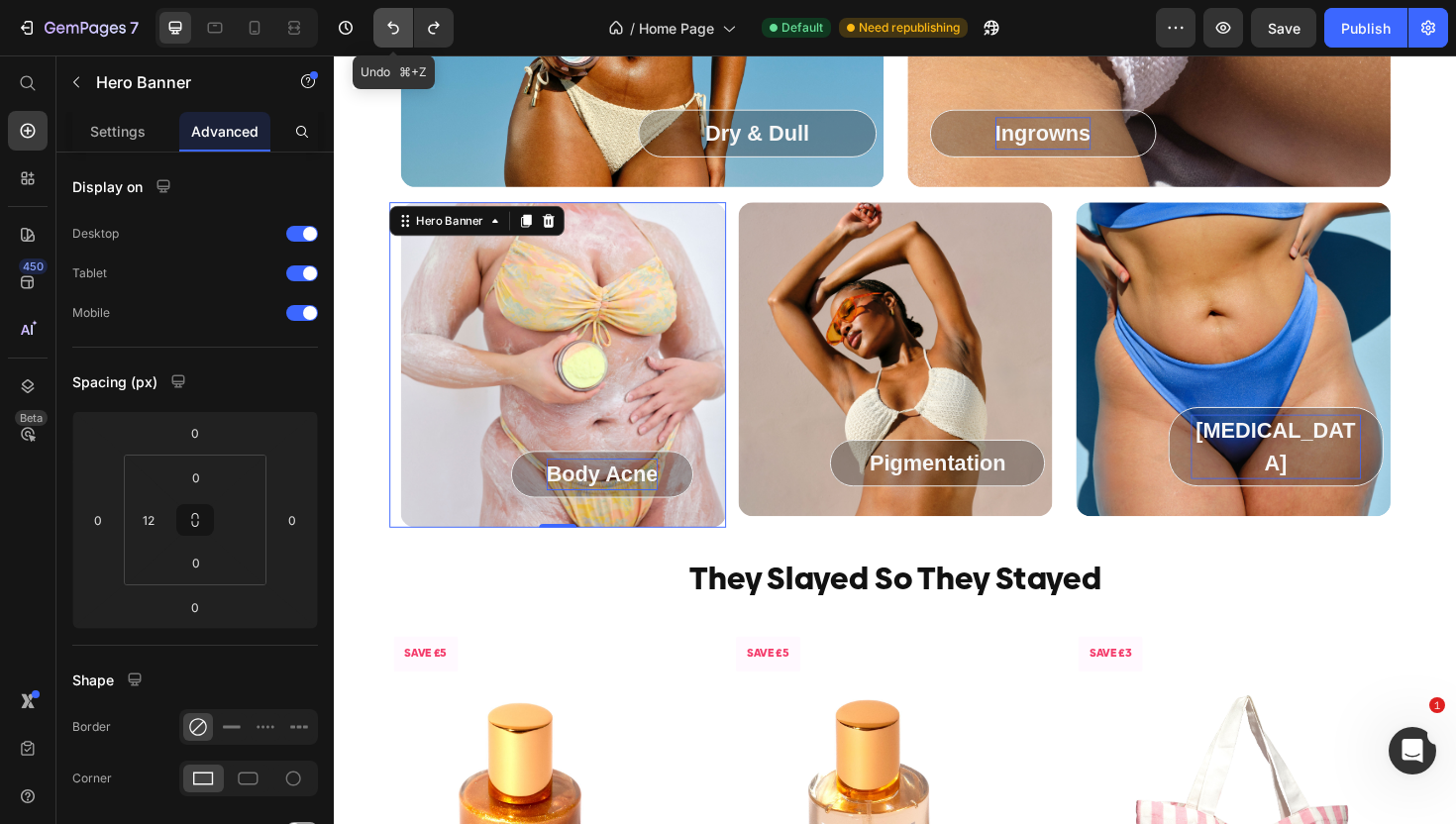 click 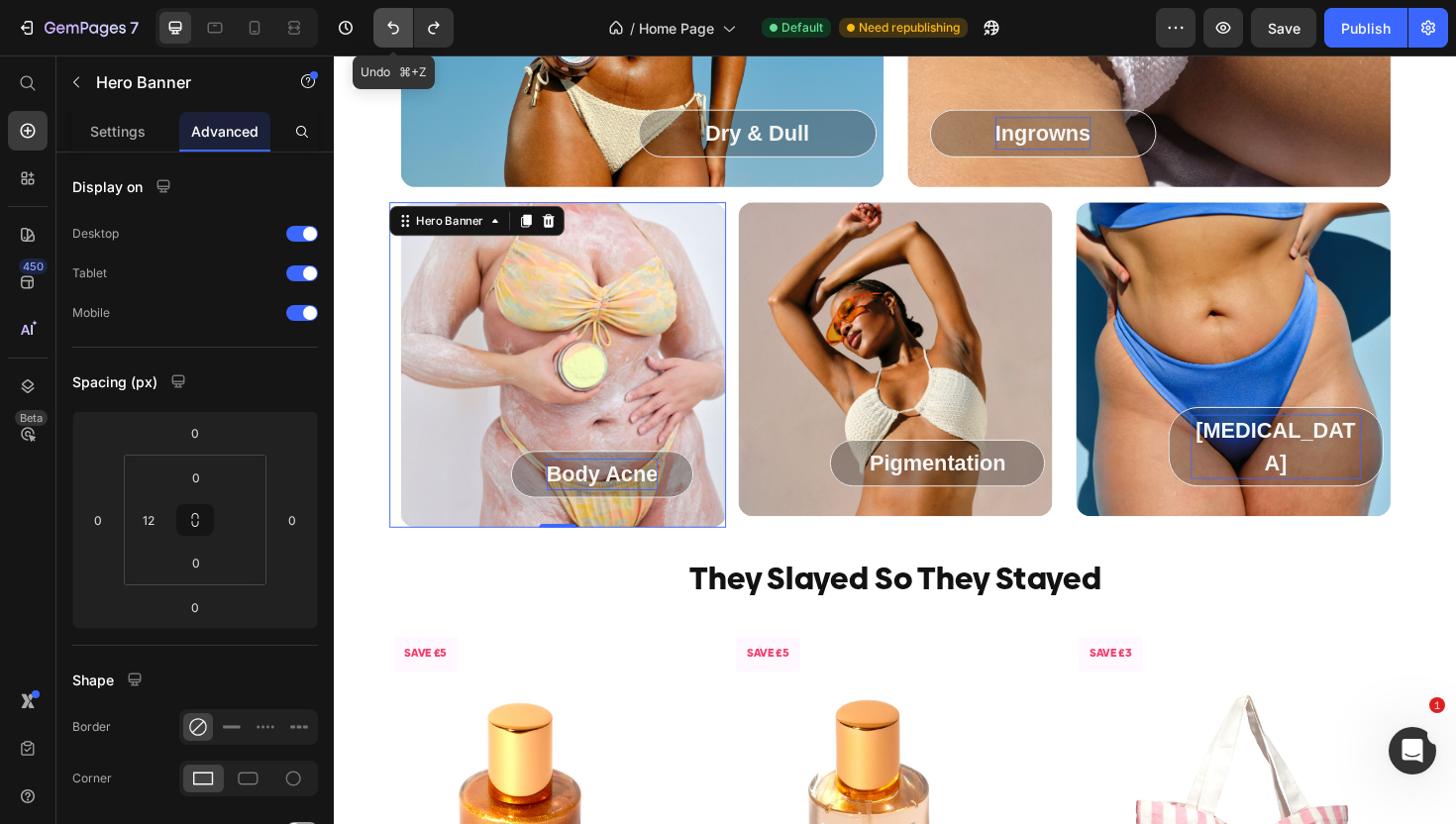 type on "12" 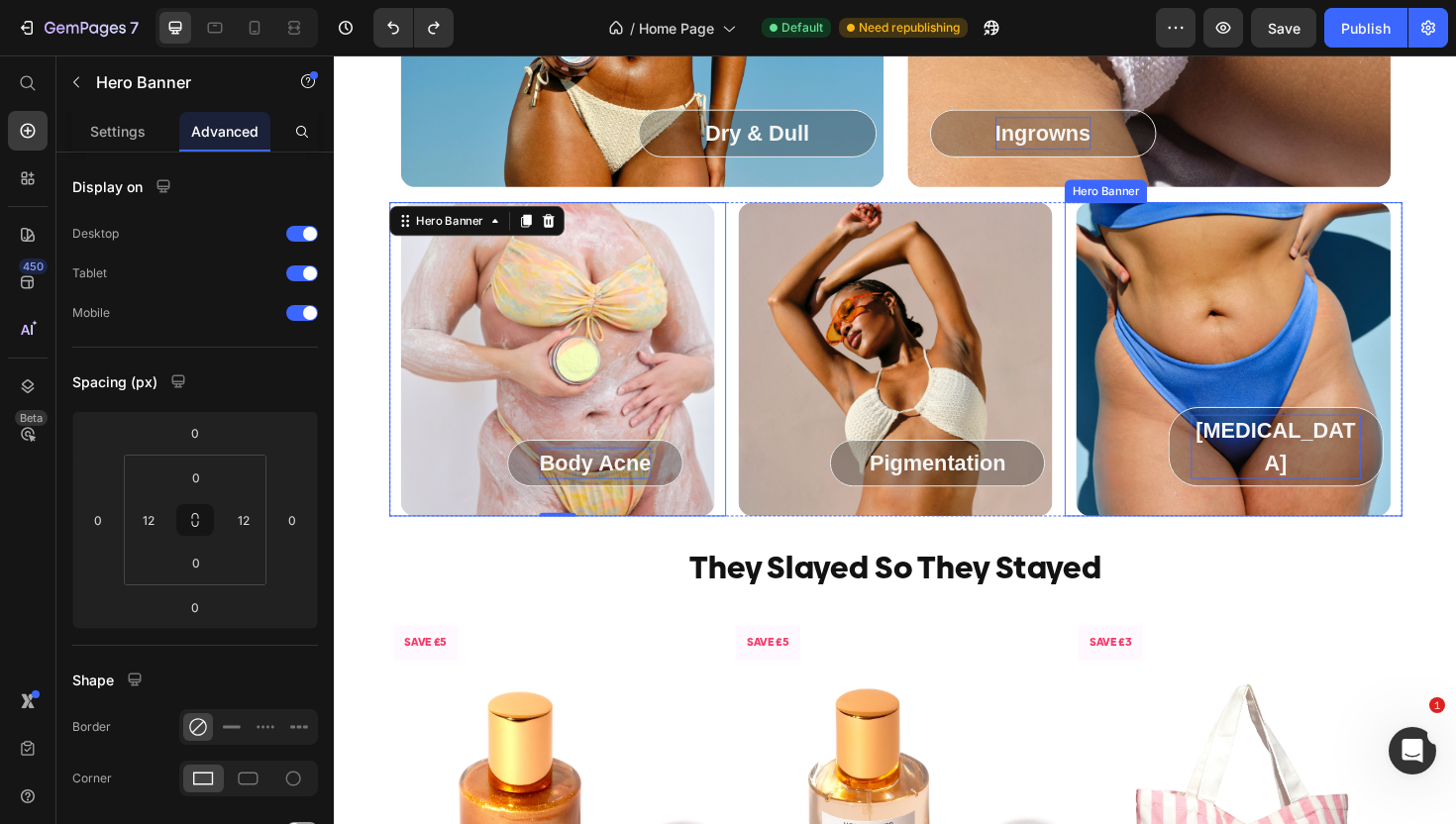 click on "Stretch Marks Button Row" at bounding box center [1286, 469] 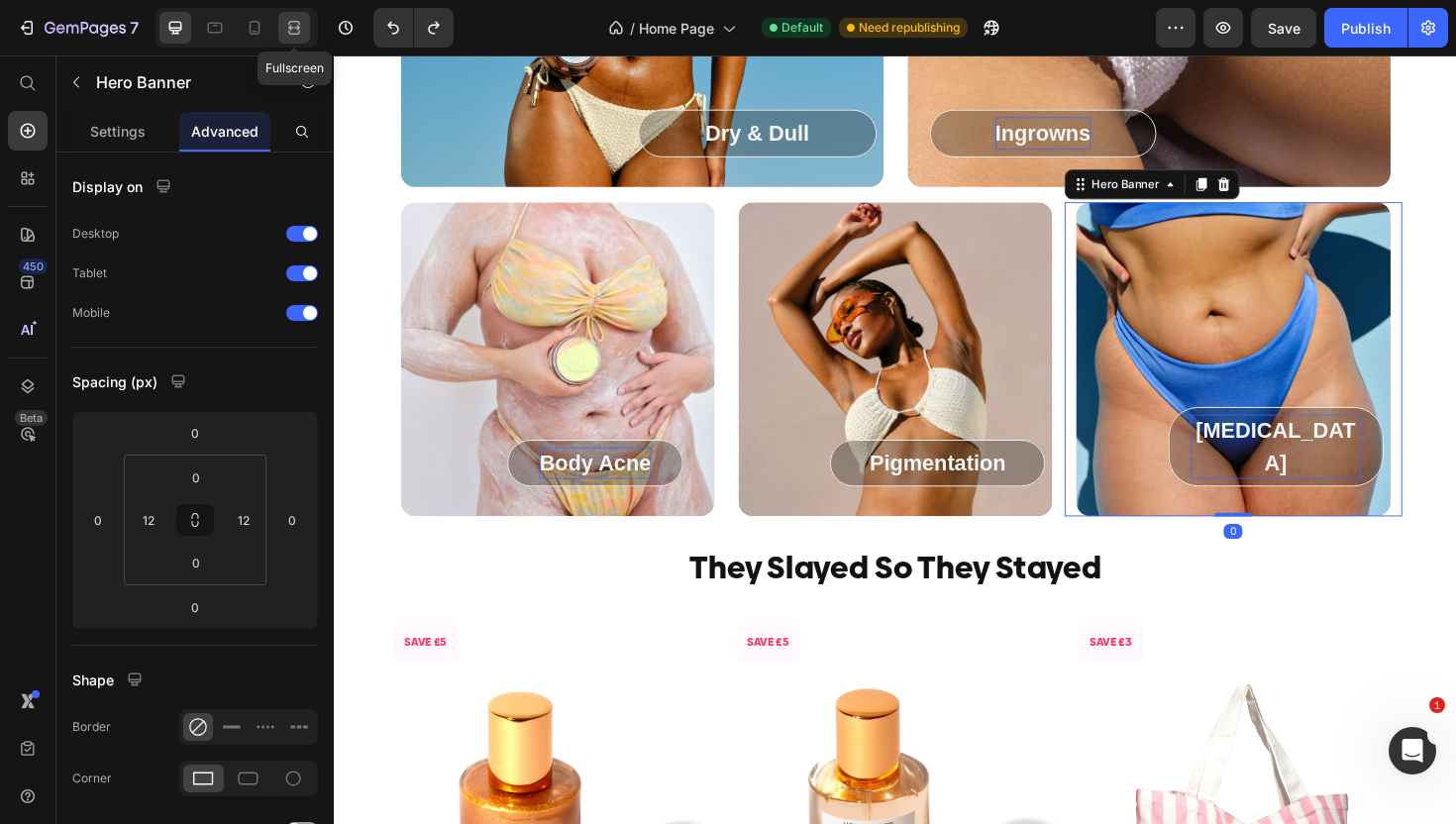 click 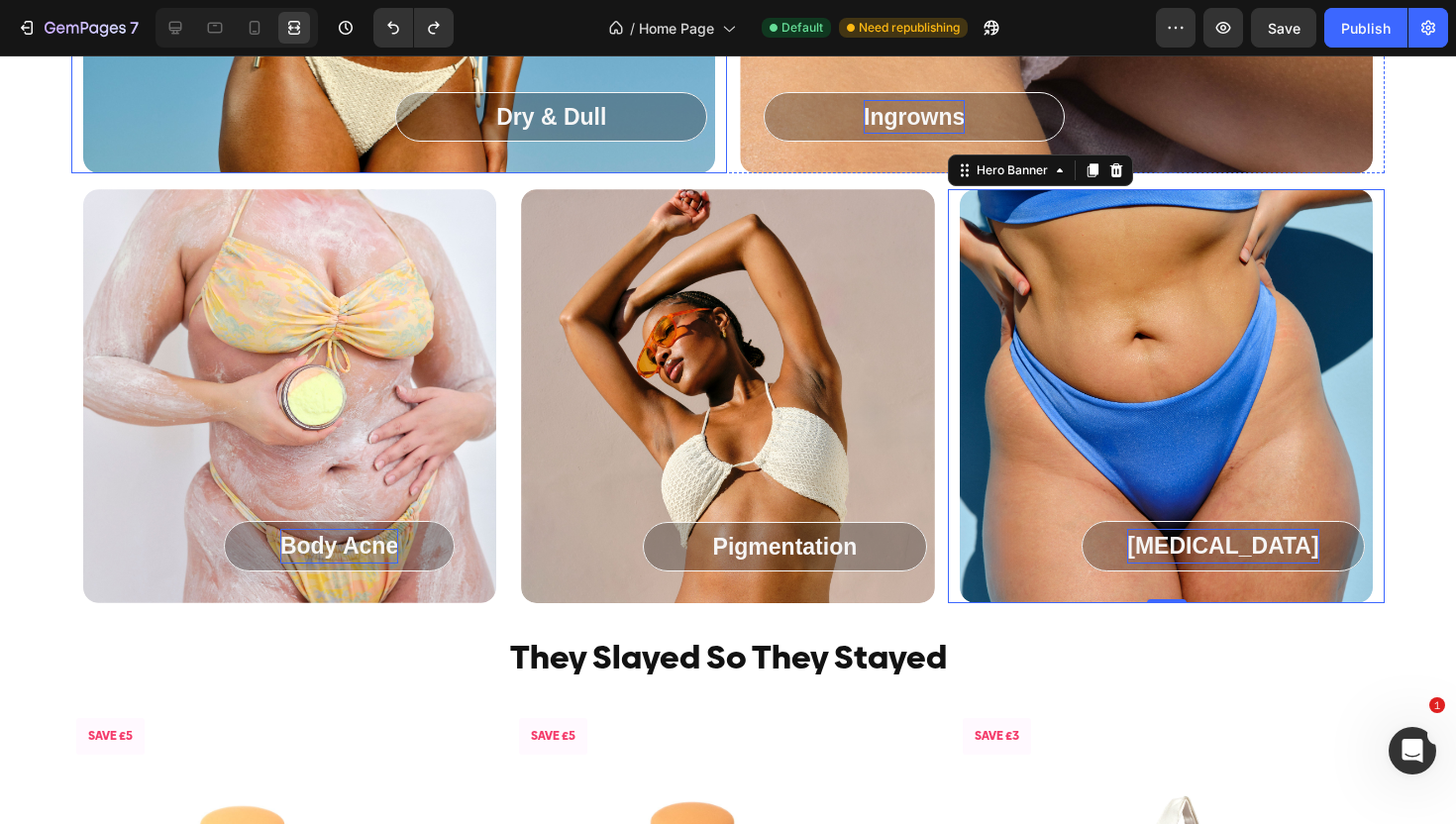 scroll, scrollTop: 2945, scrollLeft: 0, axis: vertical 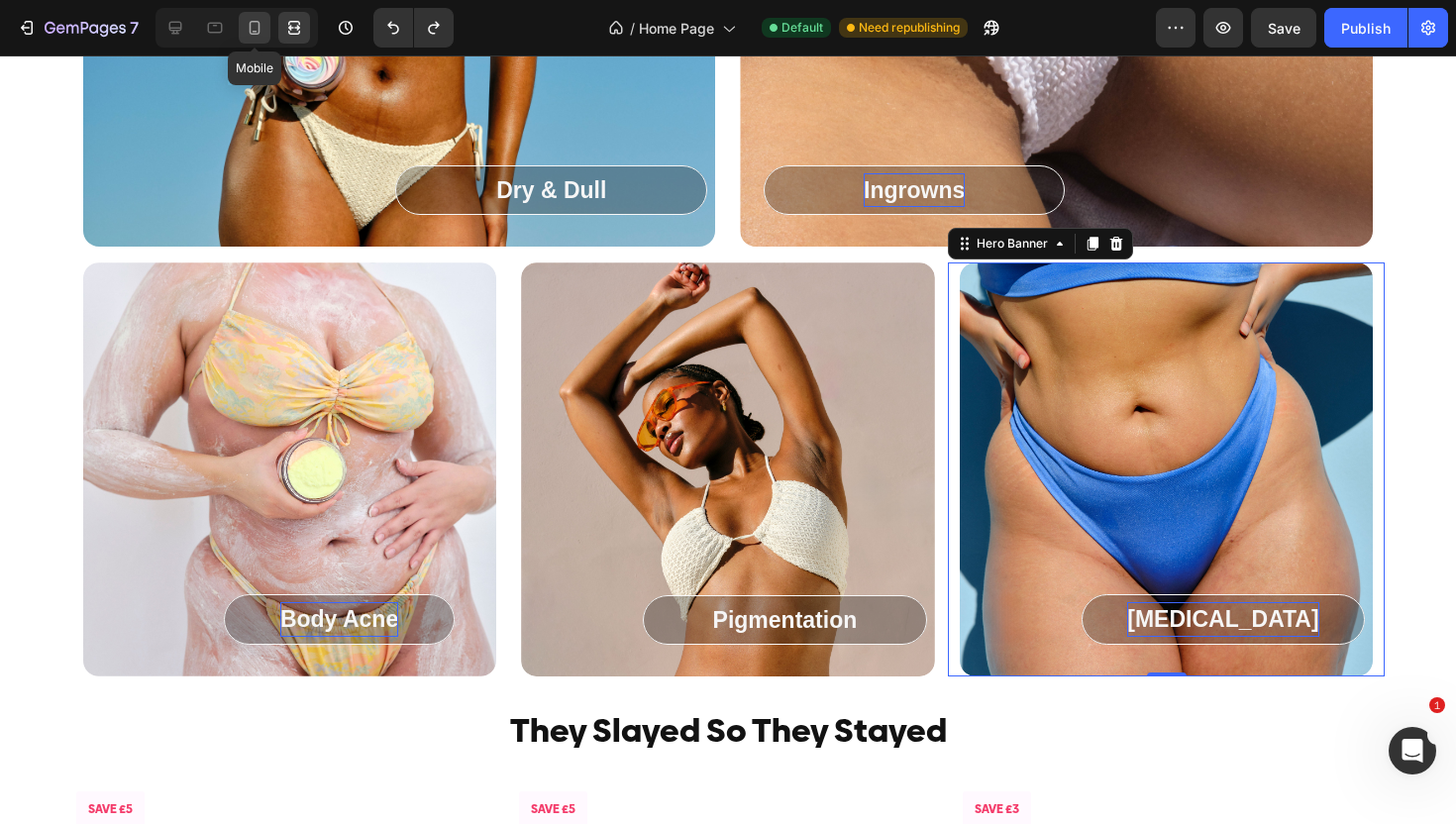 click 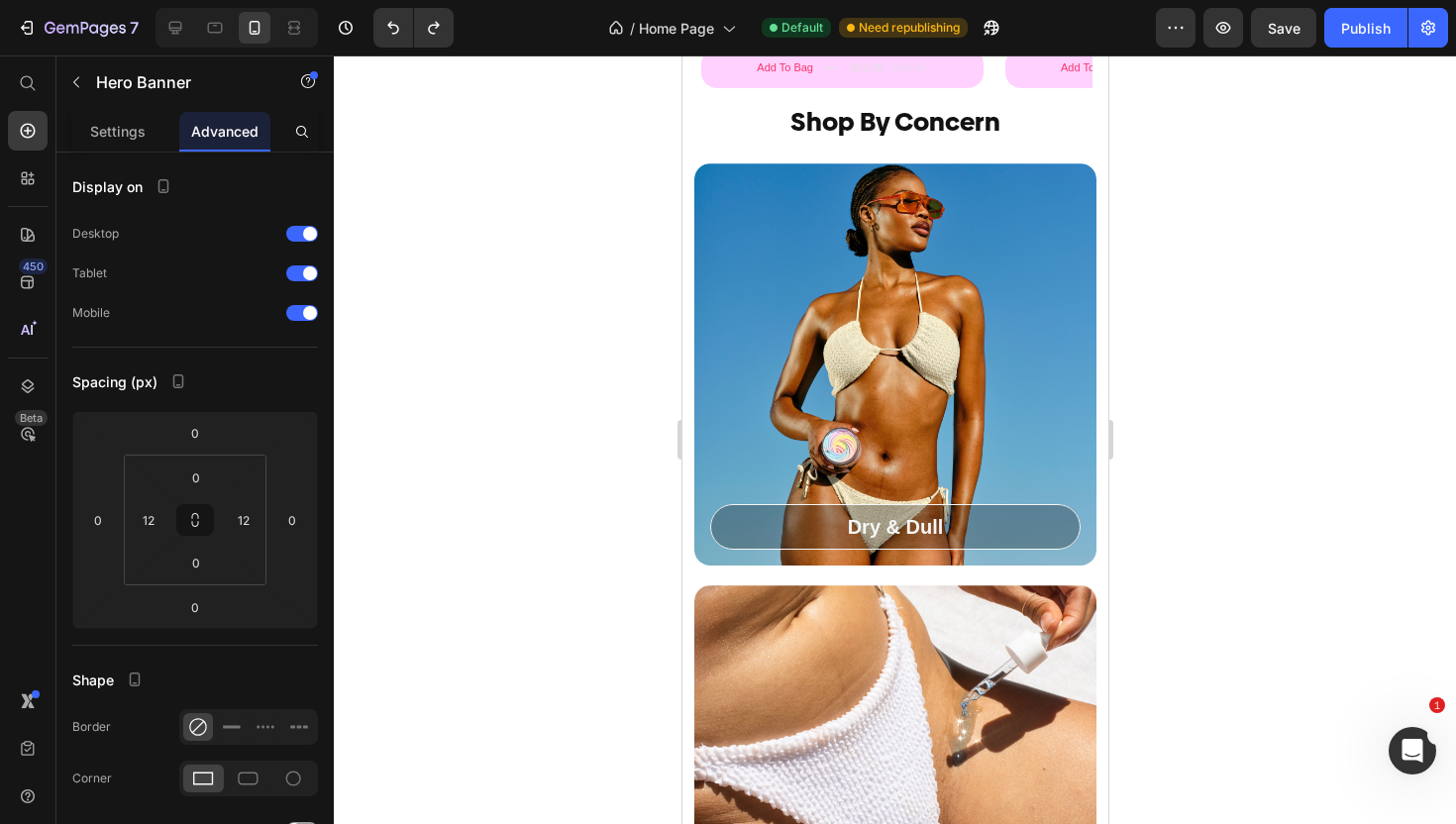 scroll, scrollTop: 2088, scrollLeft: 0, axis: vertical 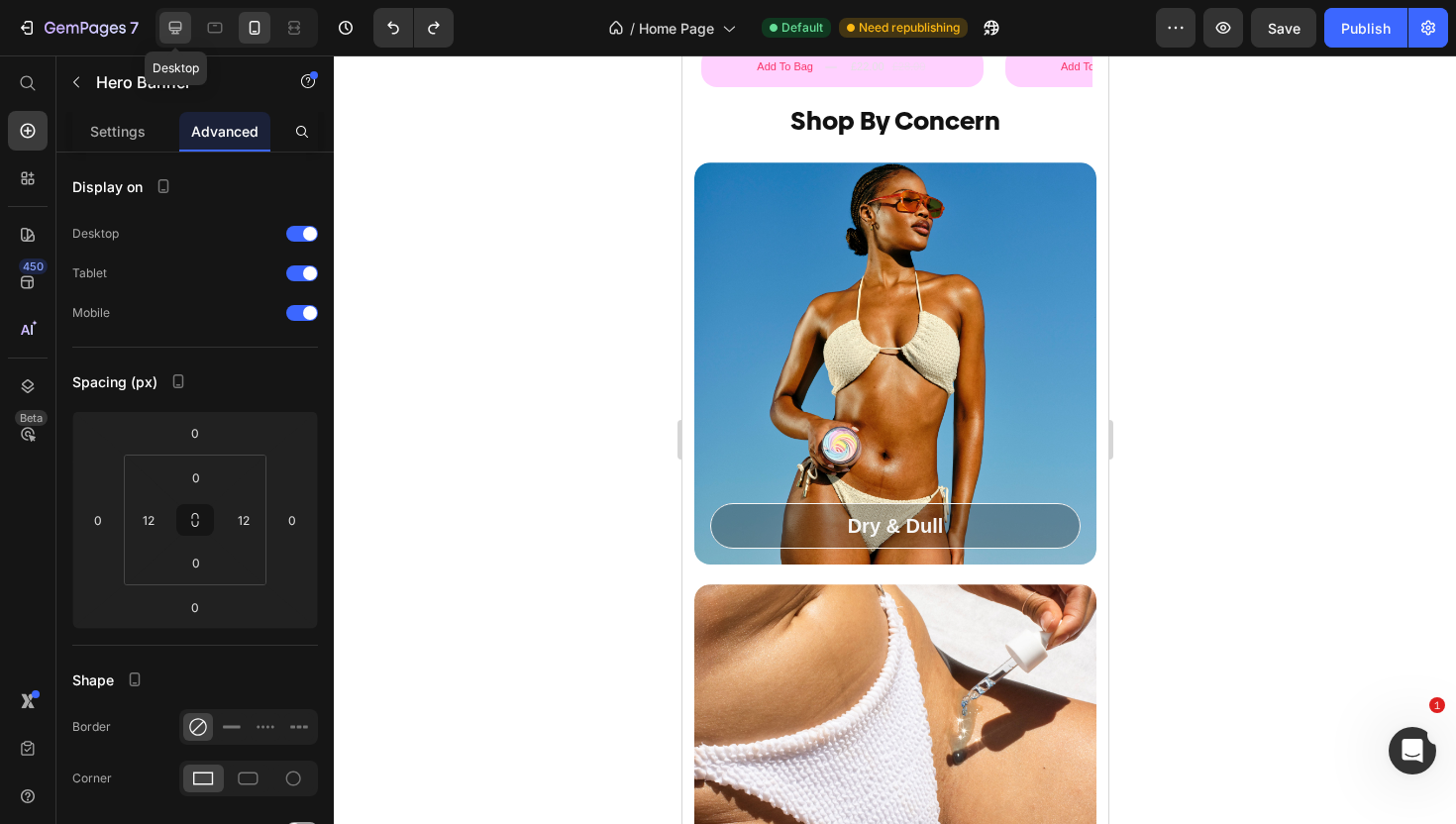 click 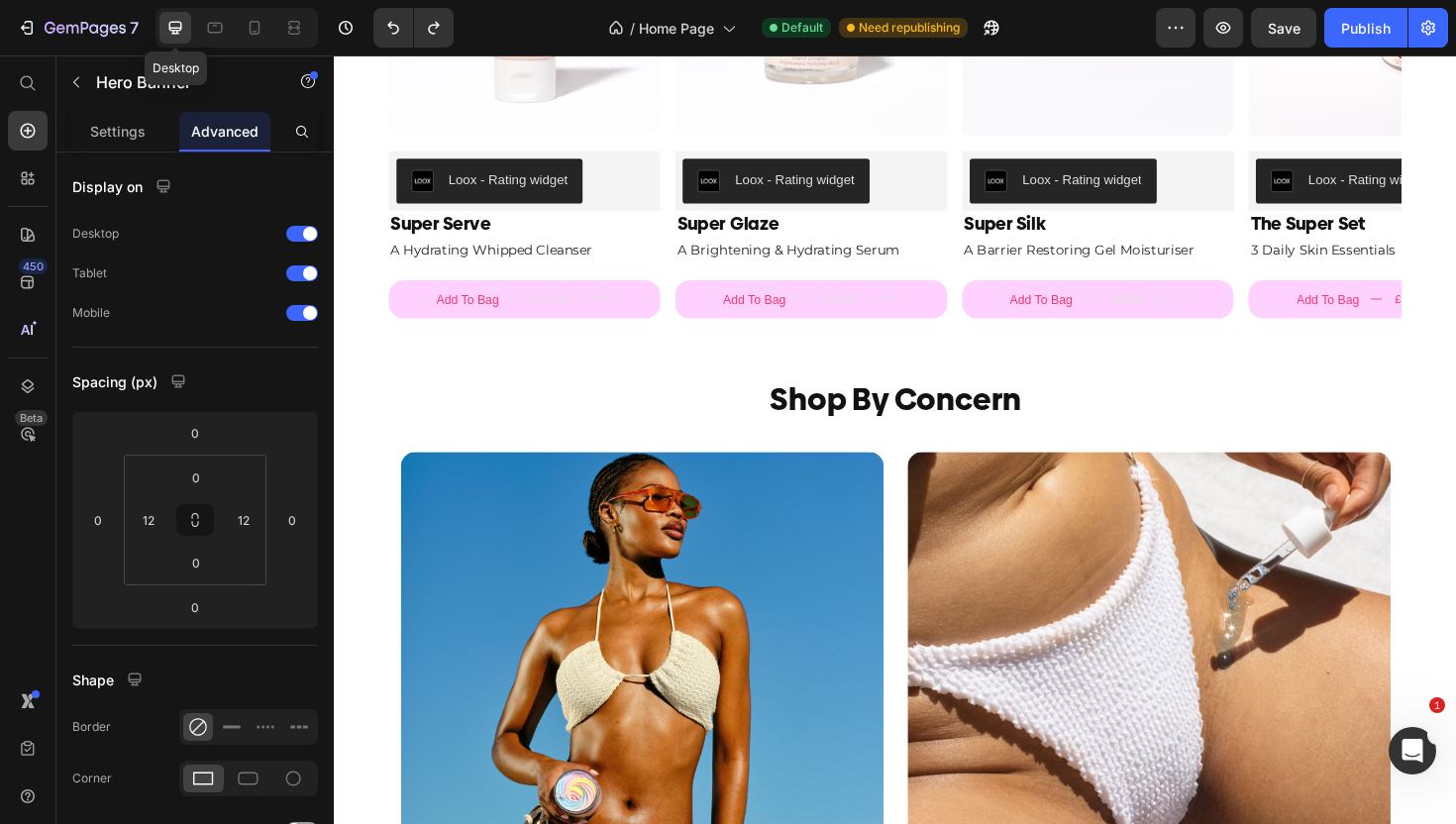 click at bounding box center [660, 731] 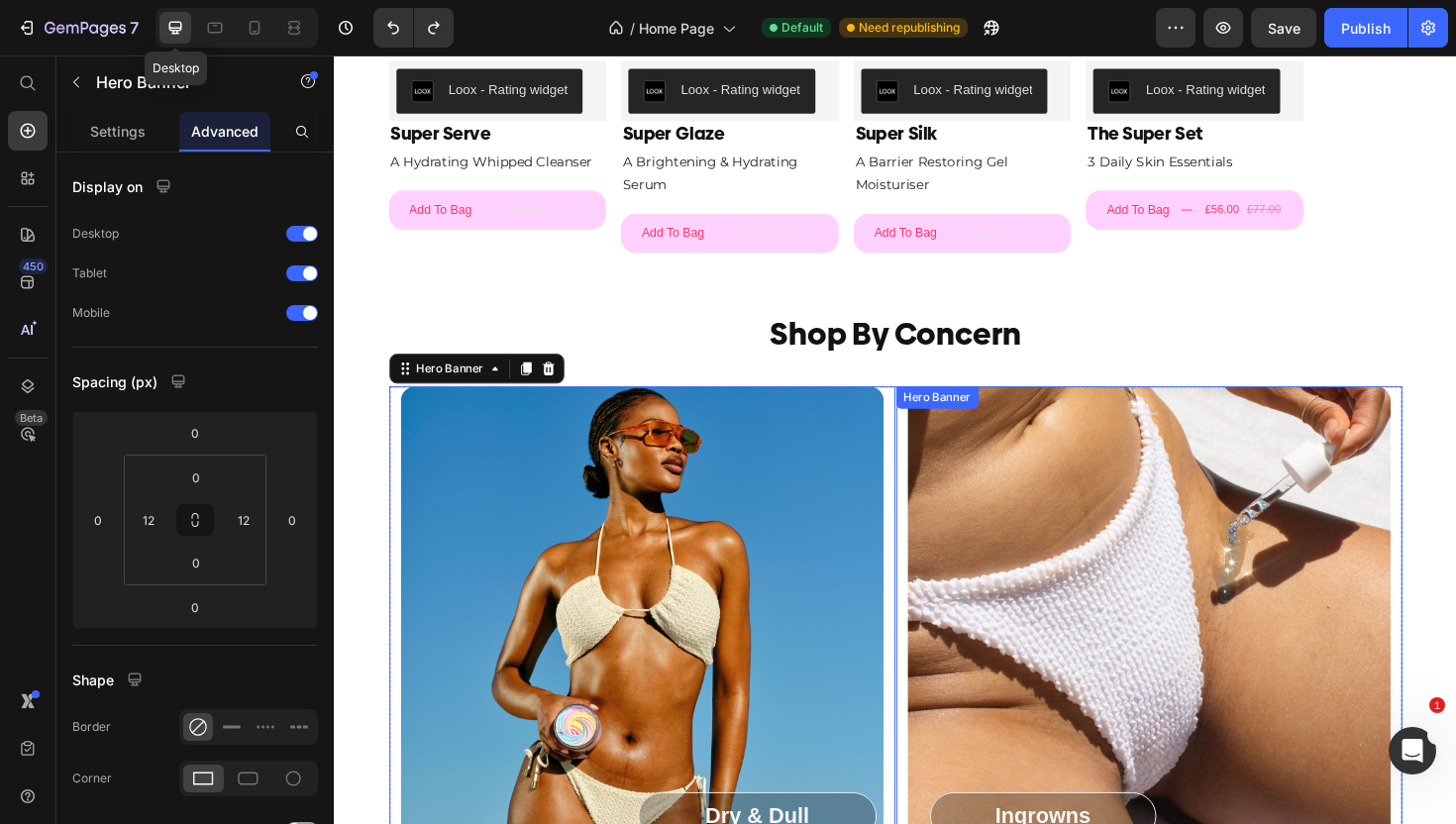 click on "Ingrowns" at bounding box center (1085, 861) 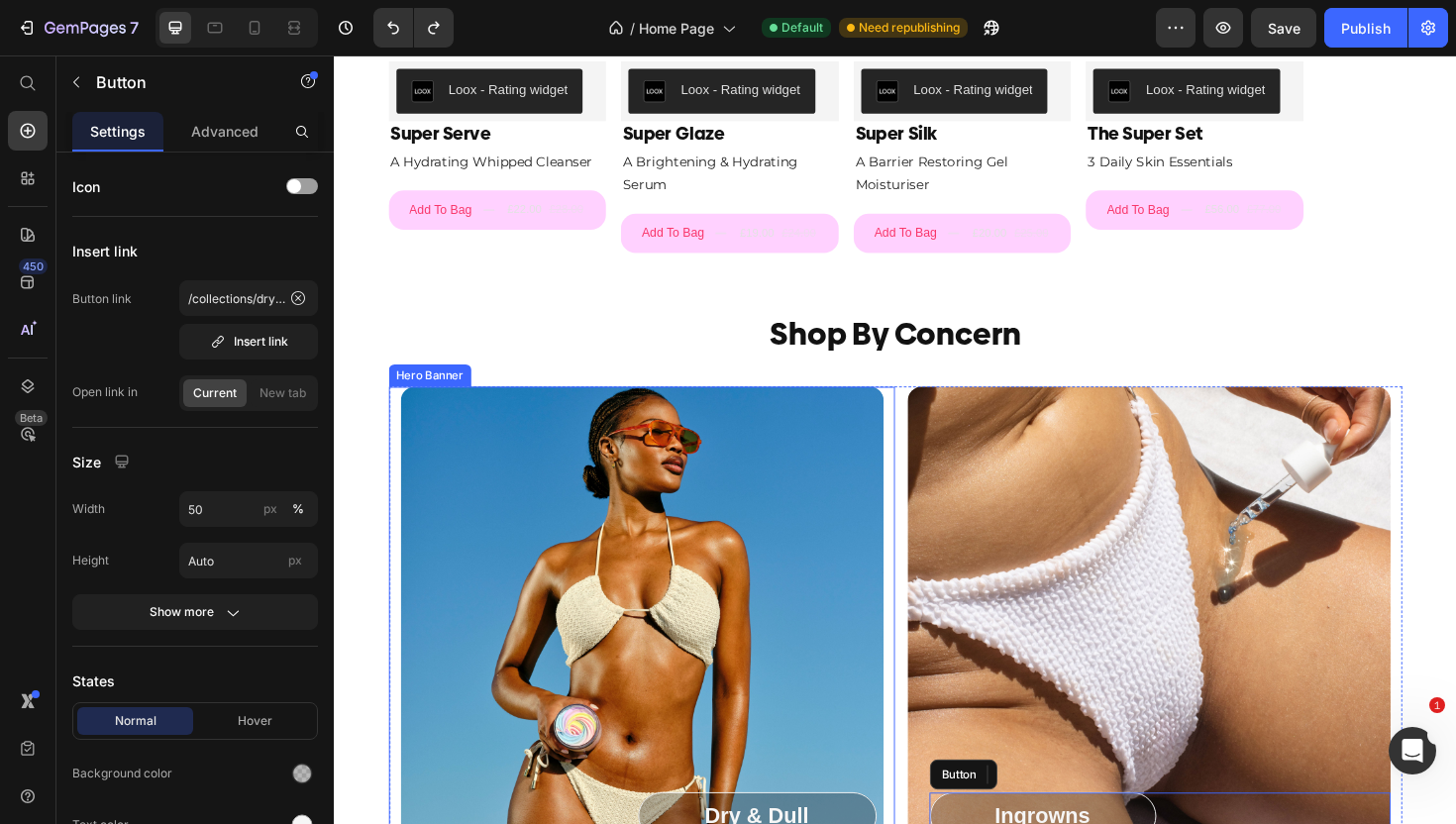 scroll, scrollTop: 2369, scrollLeft: 0, axis: vertical 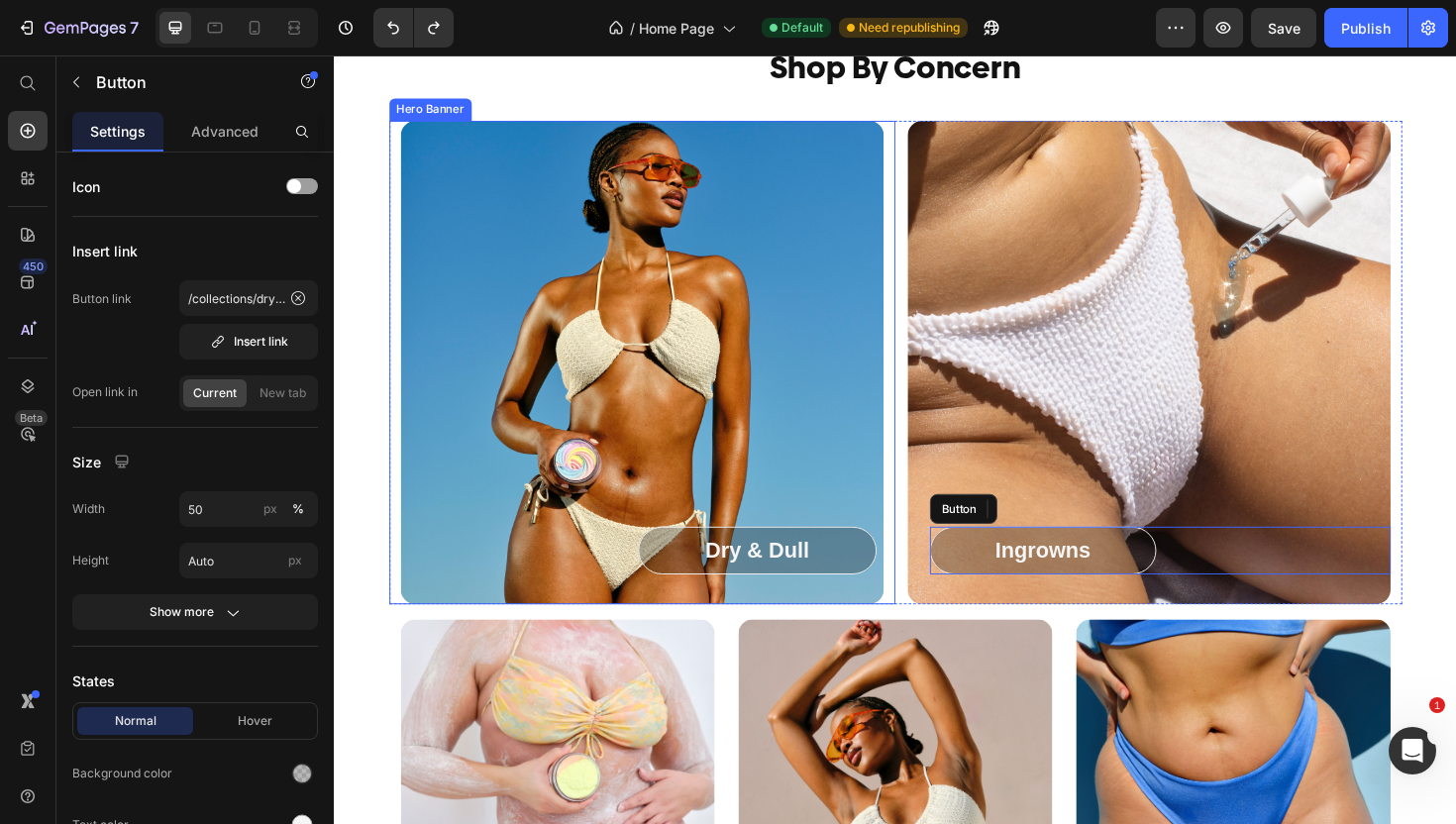 click at bounding box center (660, 380) 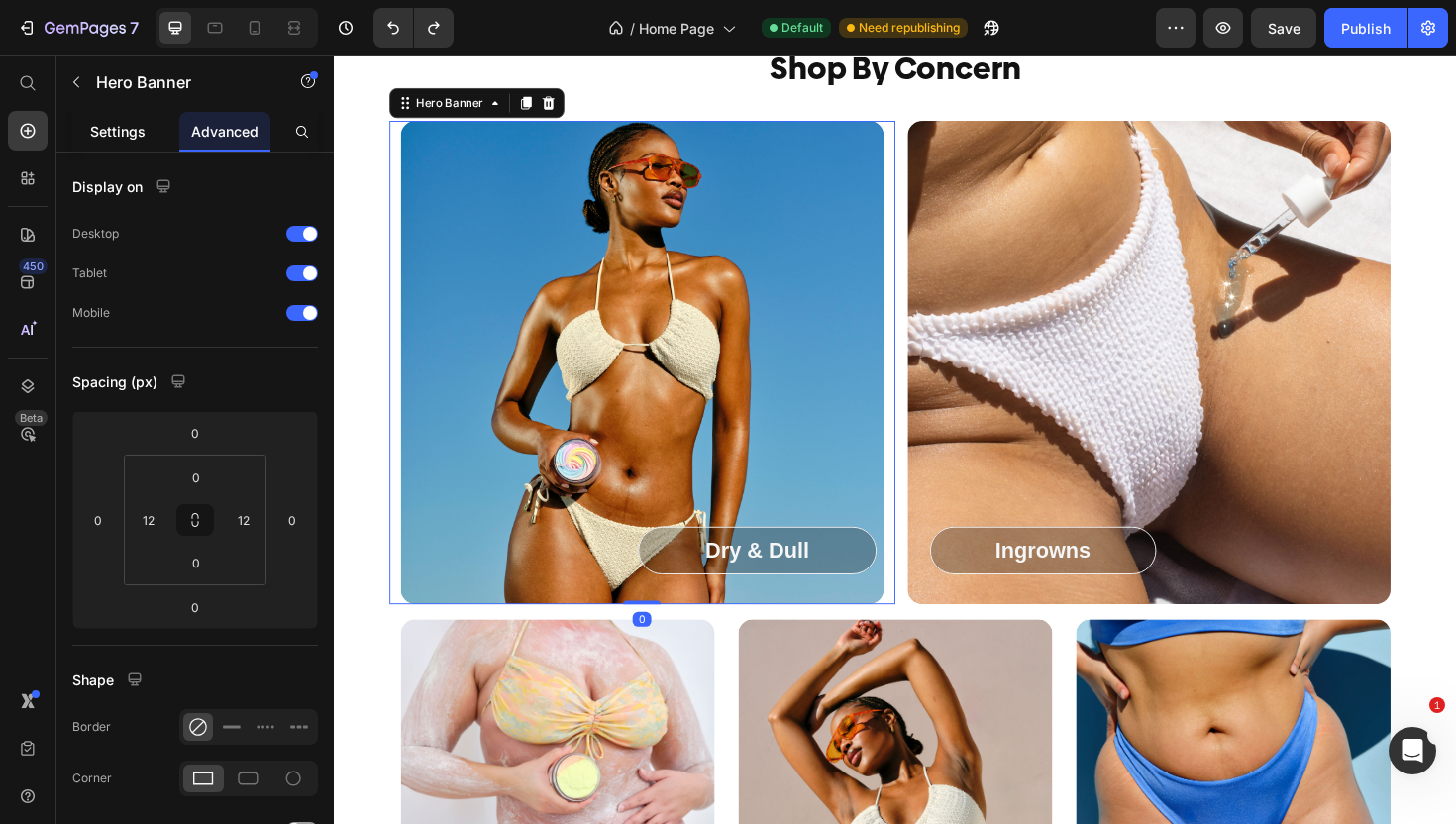 click on "Settings" at bounding box center [118, 131] 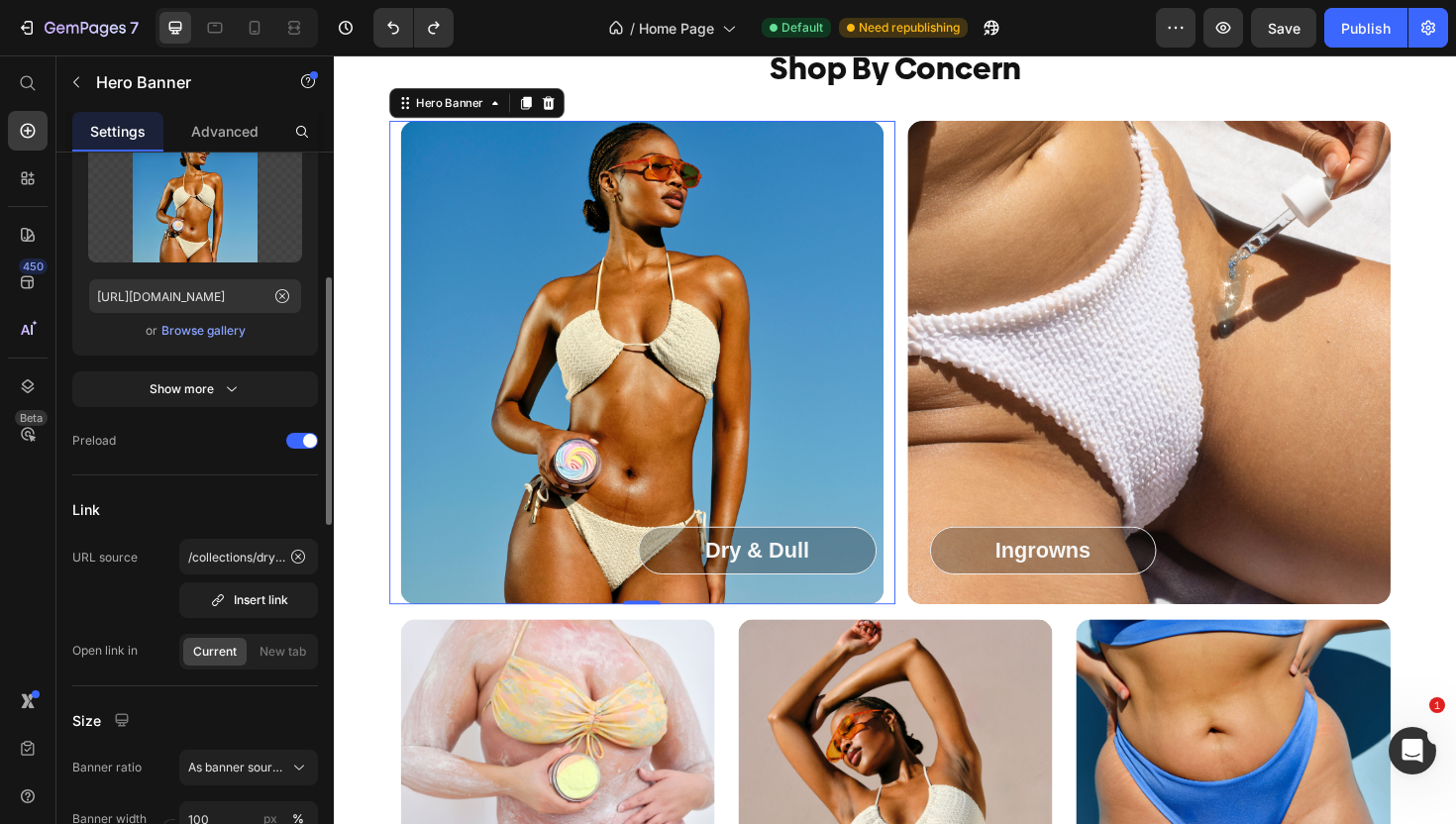 scroll, scrollTop: 365, scrollLeft: 0, axis: vertical 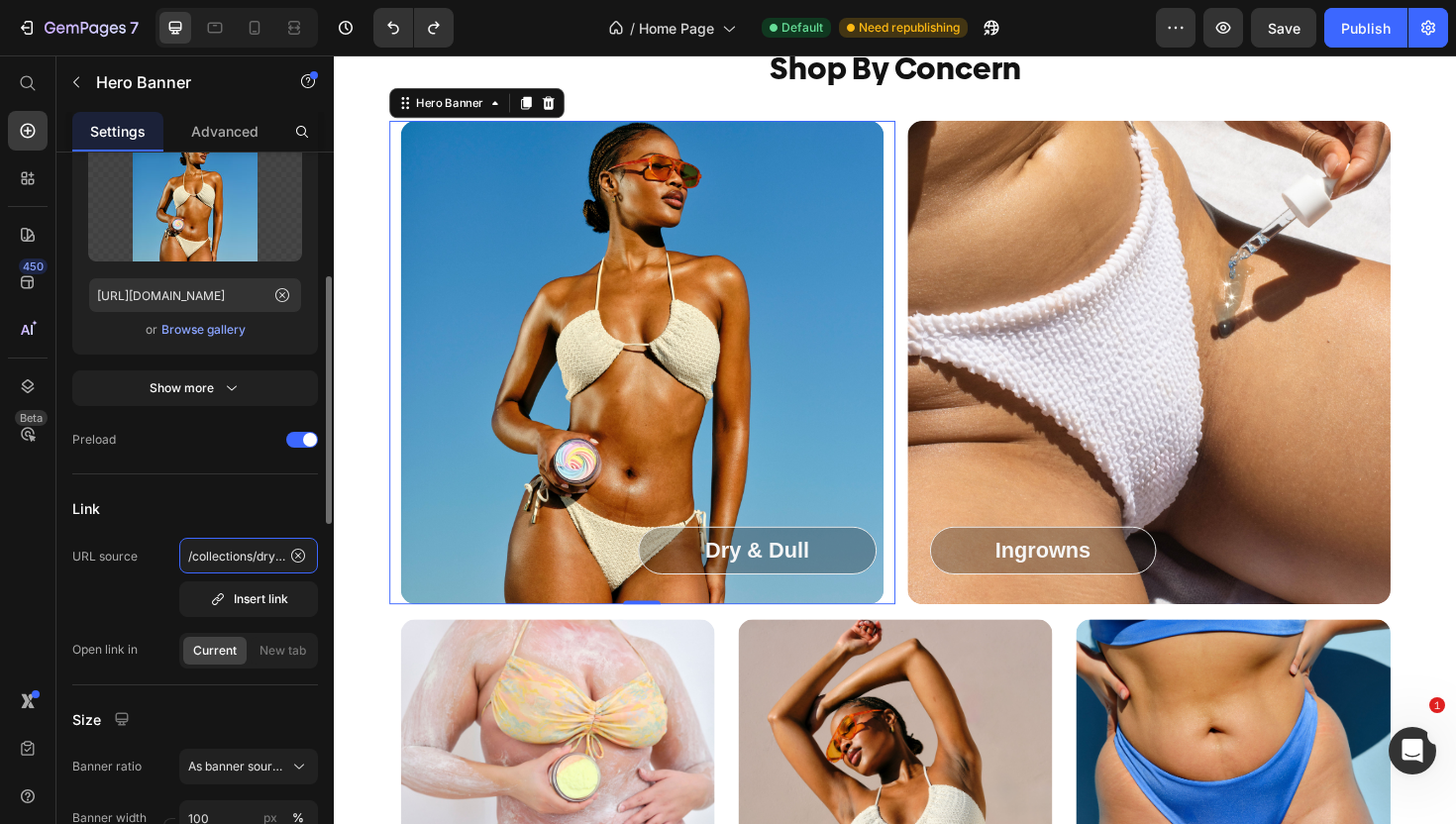 click on "/collections/dry-and-dull-skin" 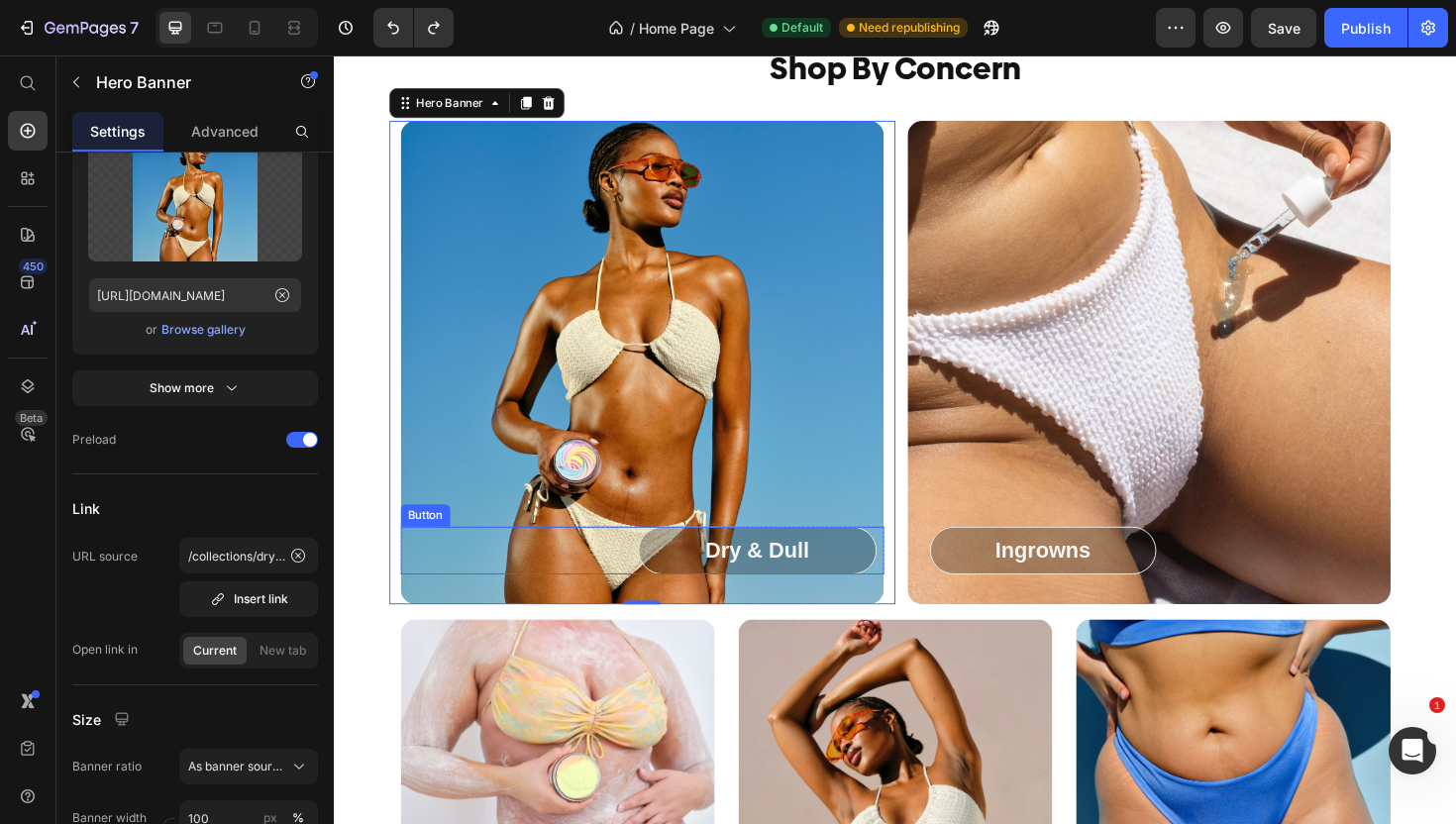 click on "Dry & Dull" at bounding box center [781, 579] 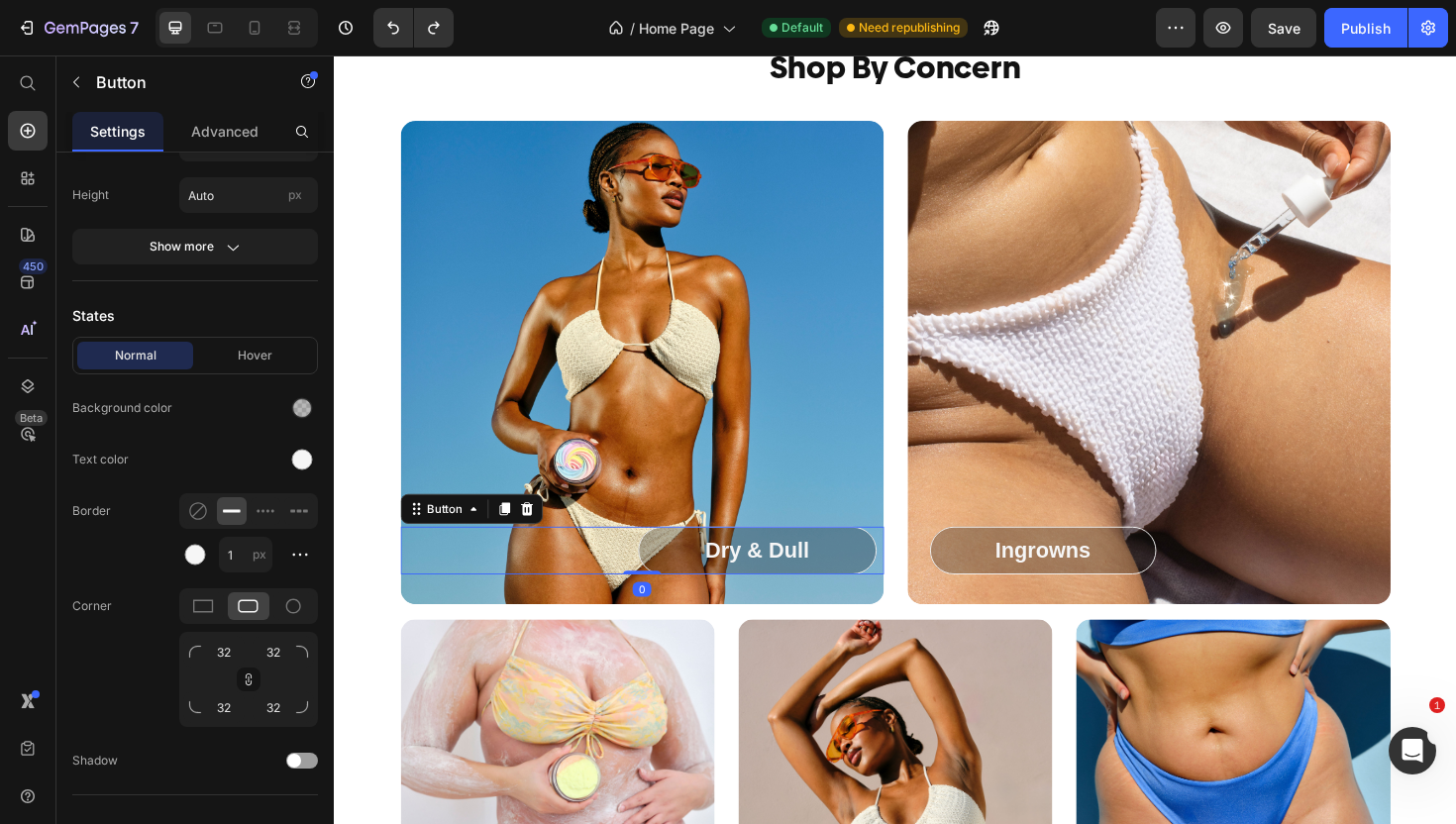 scroll, scrollTop: 0, scrollLeft: 0, axis: both 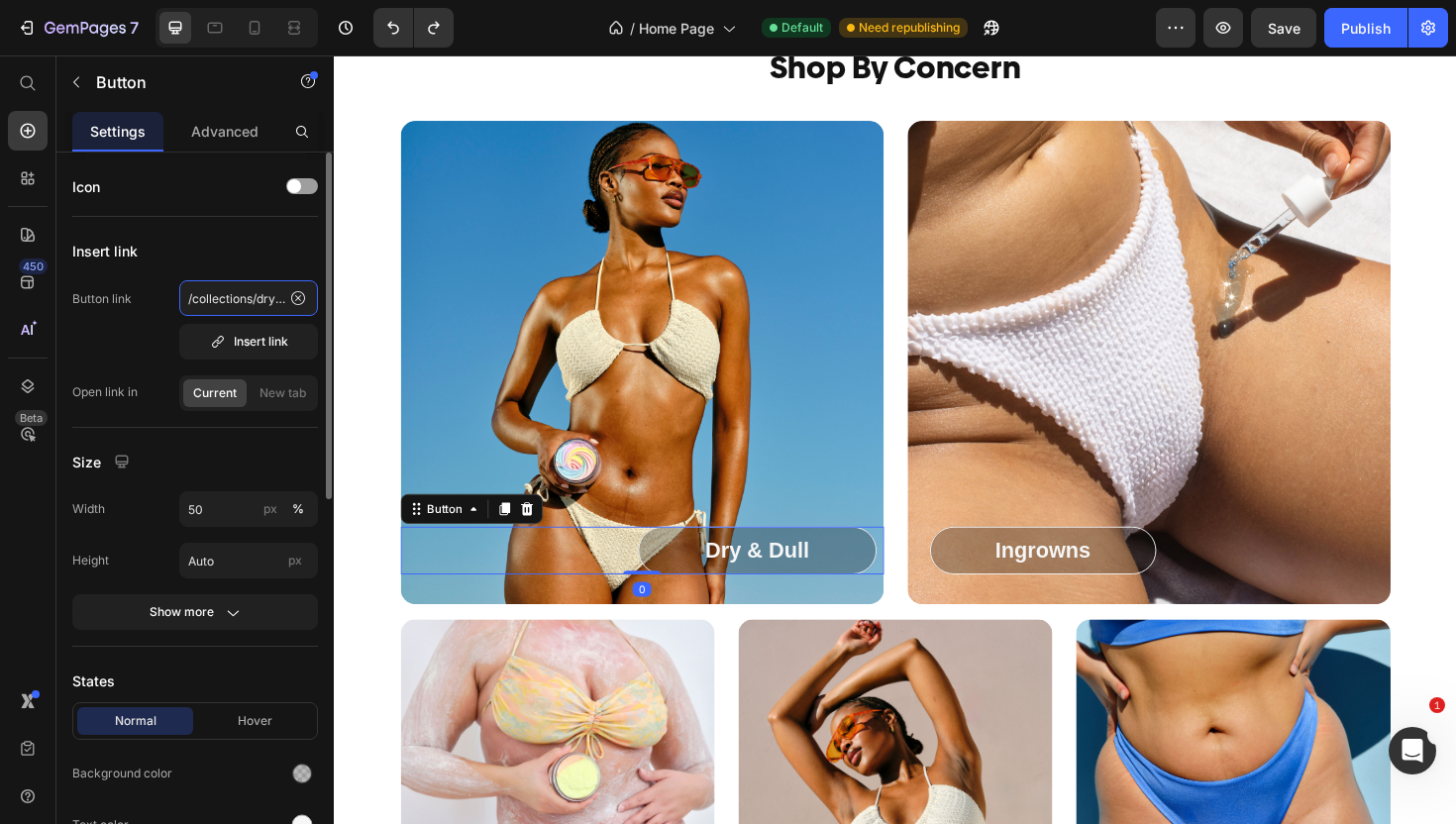 click on "/collections/dry-and-dull-skin" 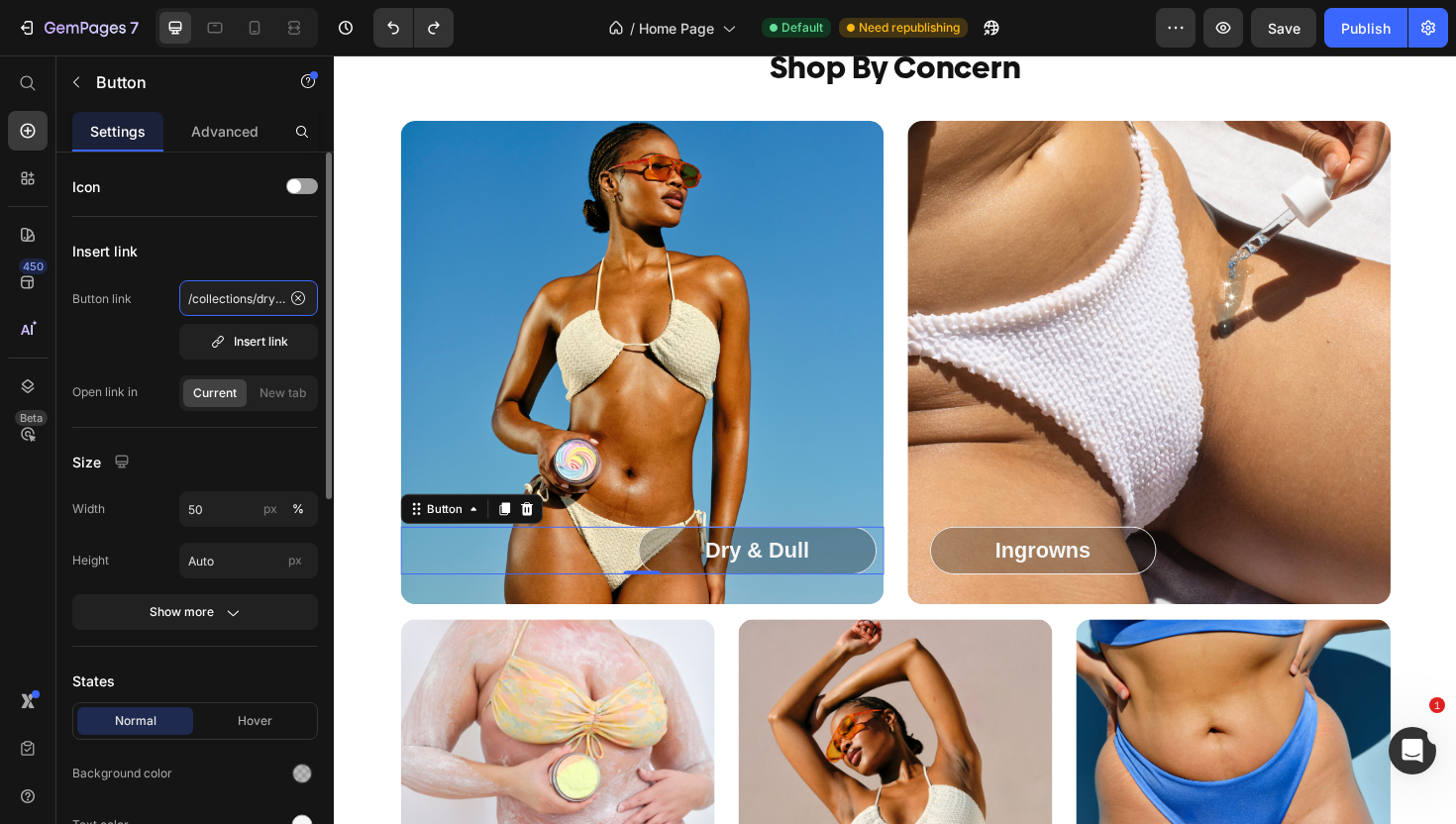 scroll, scrollTop: 0, scrollLeft: 70, axis: horizontal 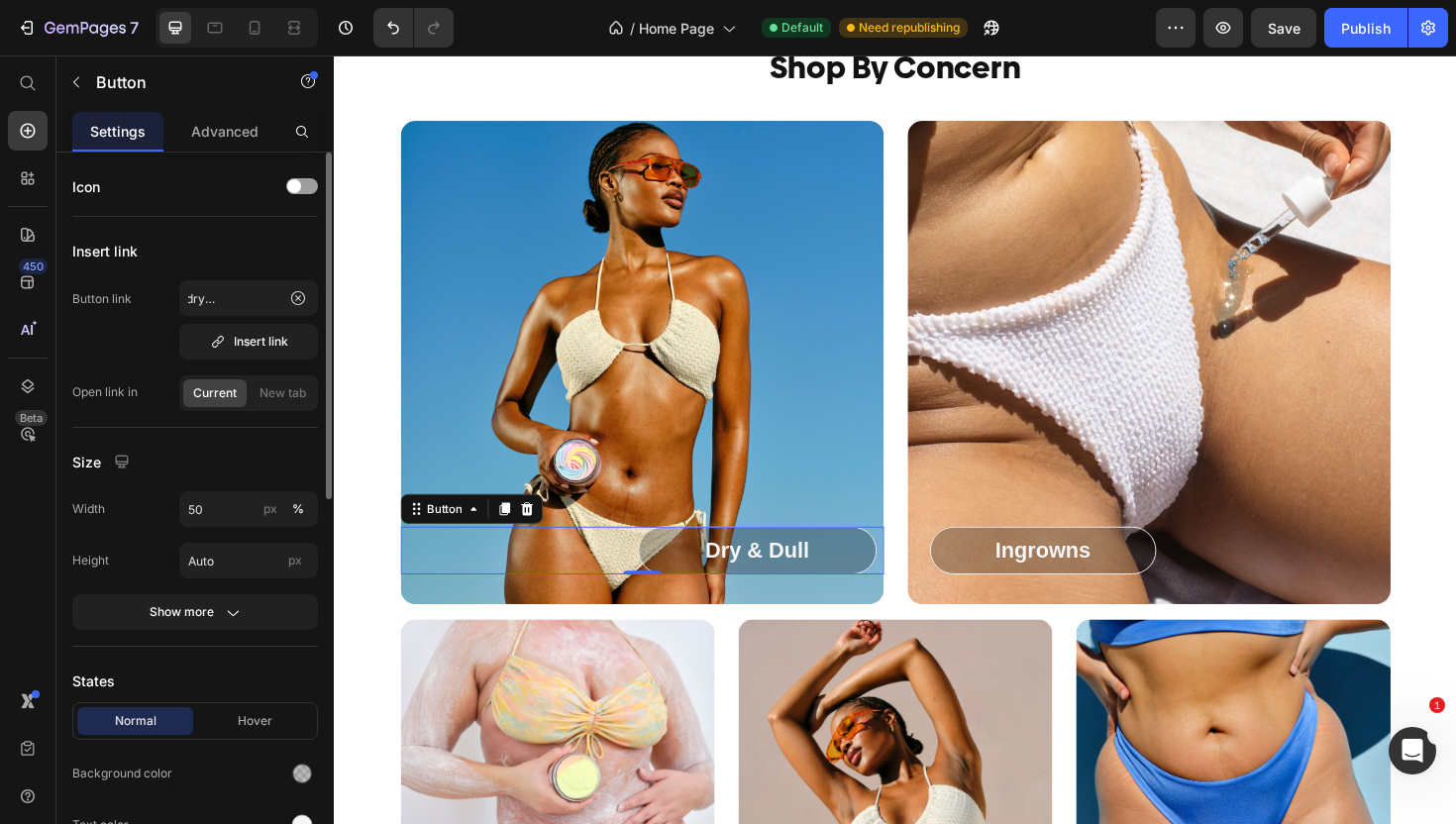 click on "Insert link" at bounding box center (195, 251) 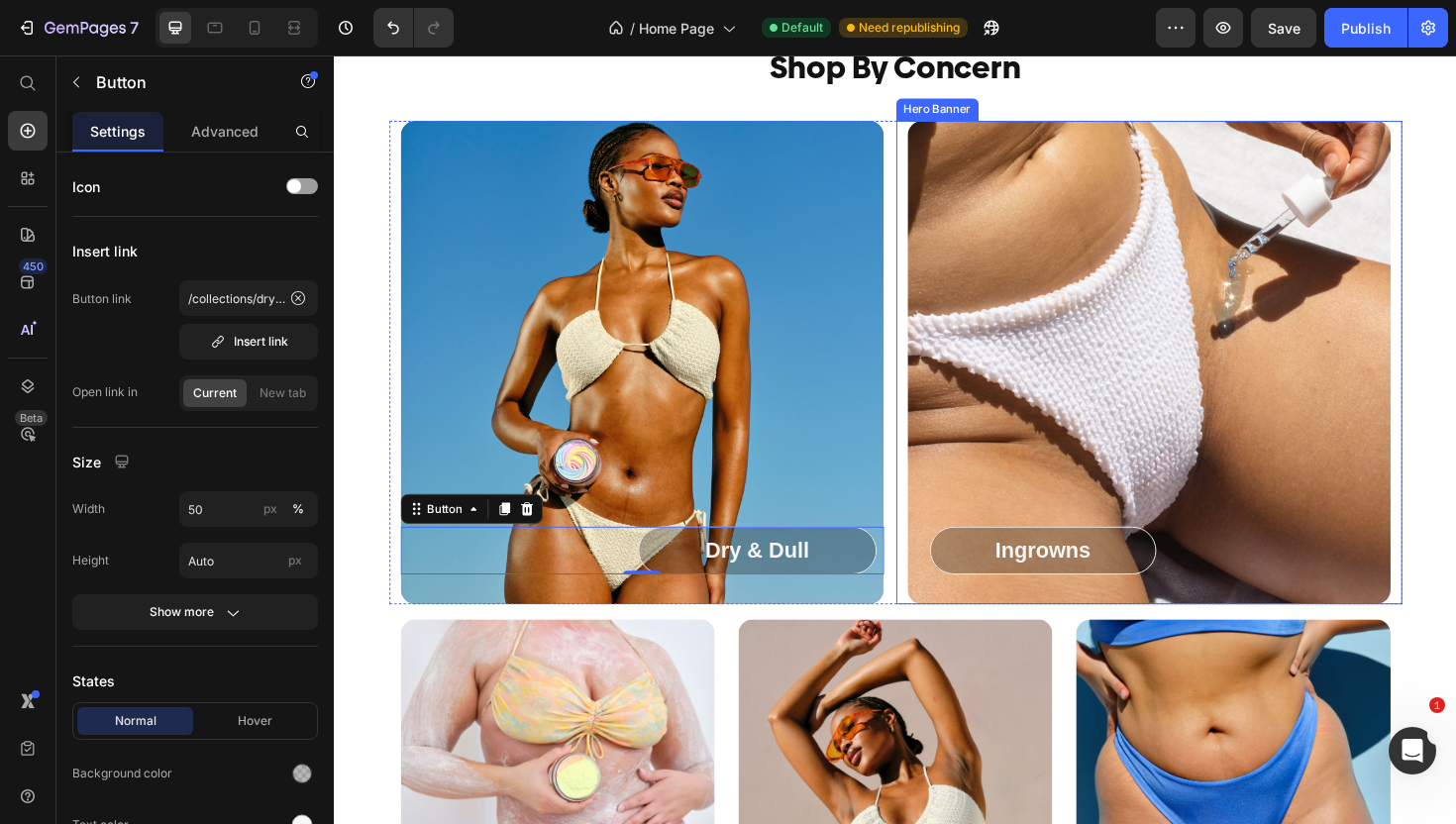 click at bounding box center (1196, 380) 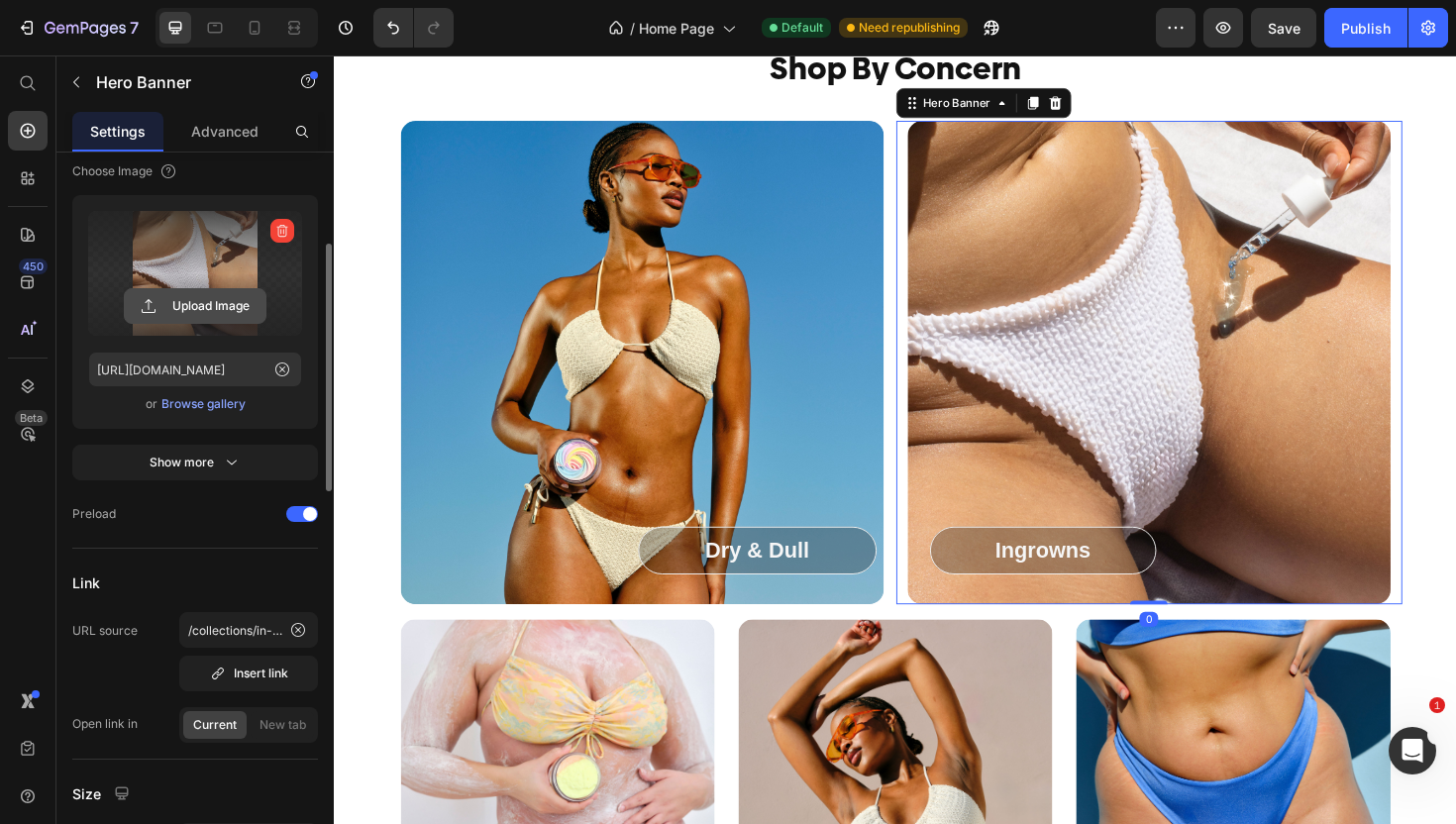 scroll, scrollTop: 297, scrollLeft: 0, axis: vertical 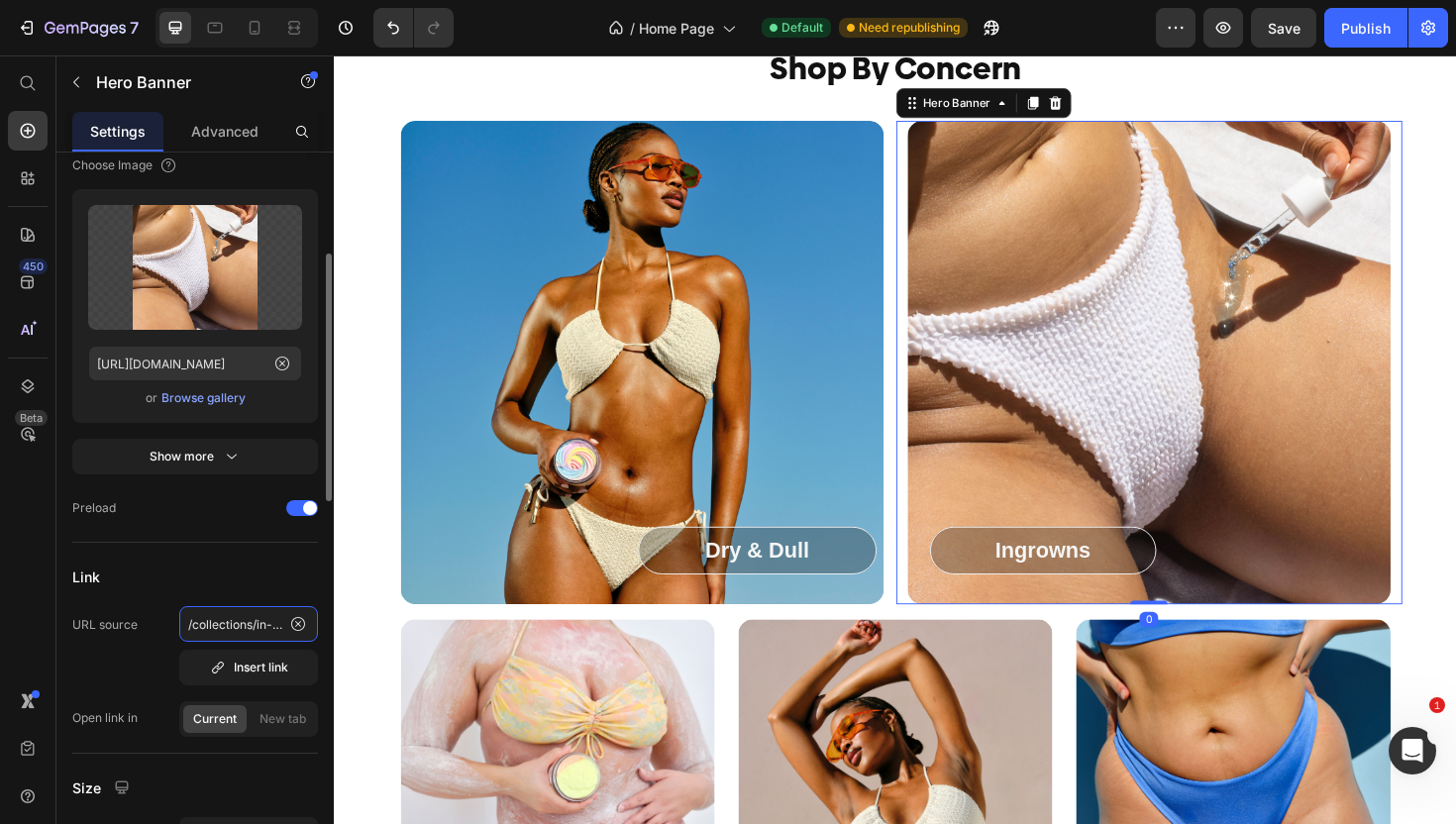 click on "/collections/in-growns-and-strawberry-skin" 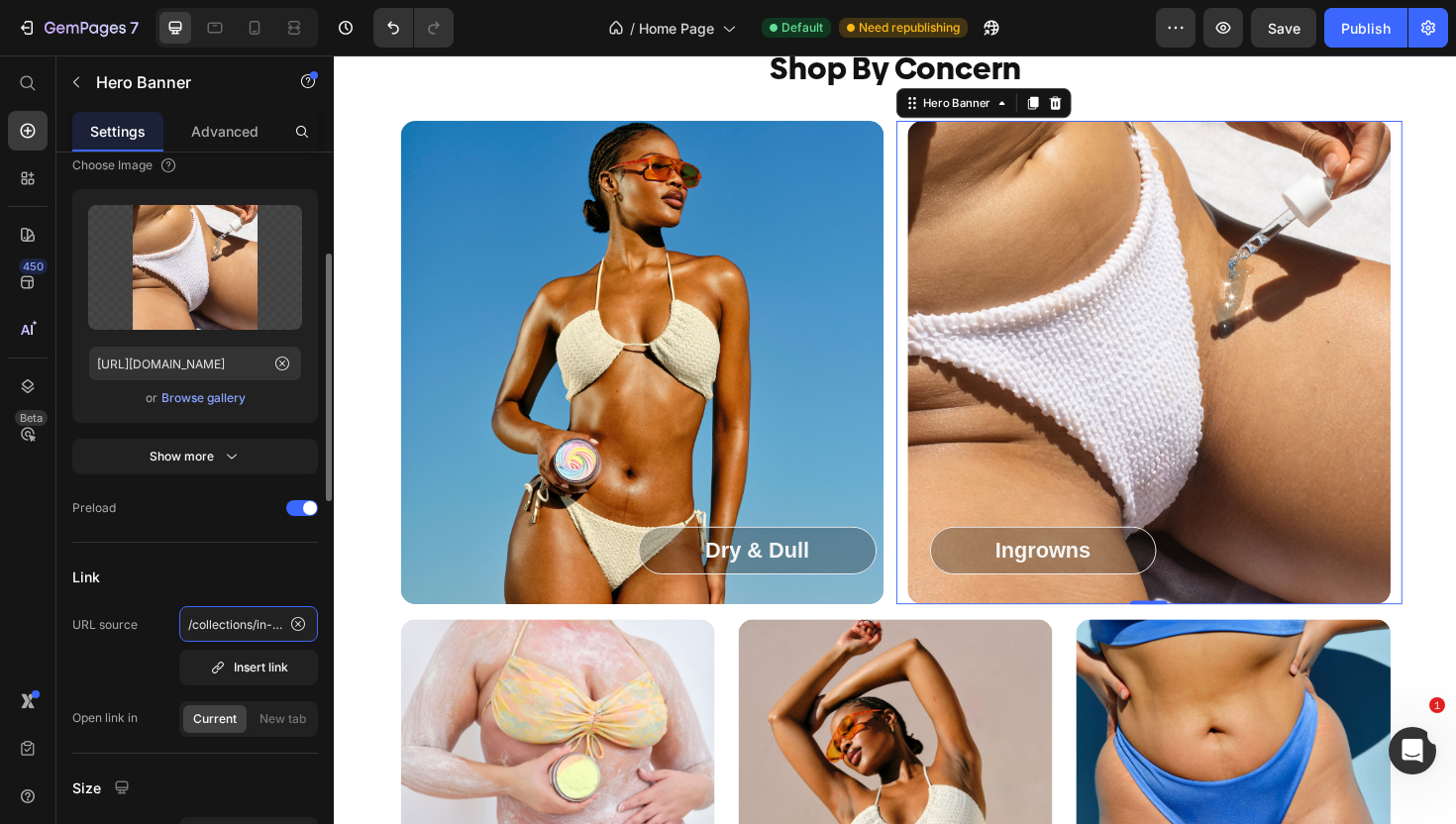 click on "/collections/in-growns-and-strawberry-skin" 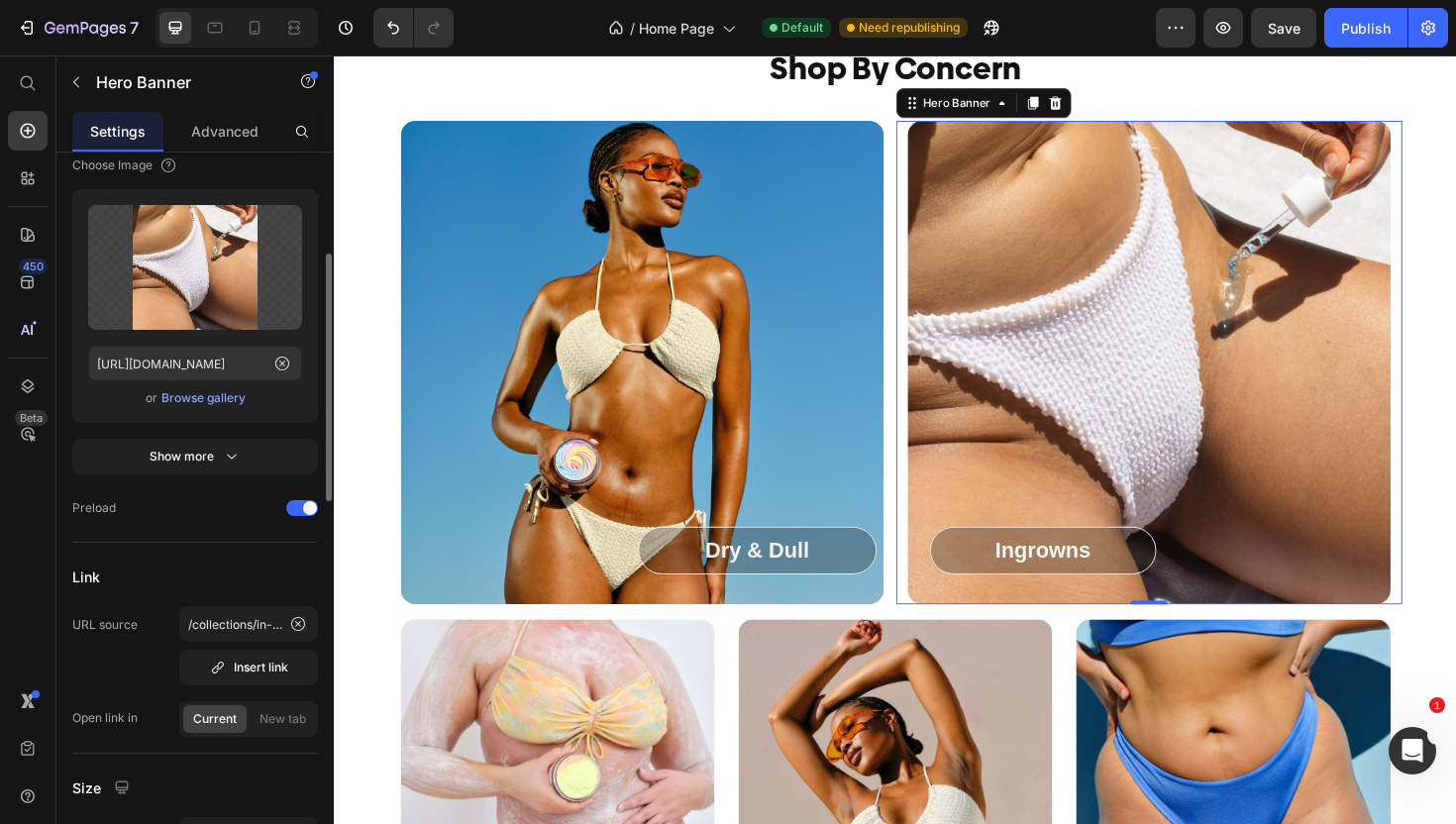 click on "URL source /collections/in-growns-and-strawberry-skin  Insert link" at bounding box center [195, 646] 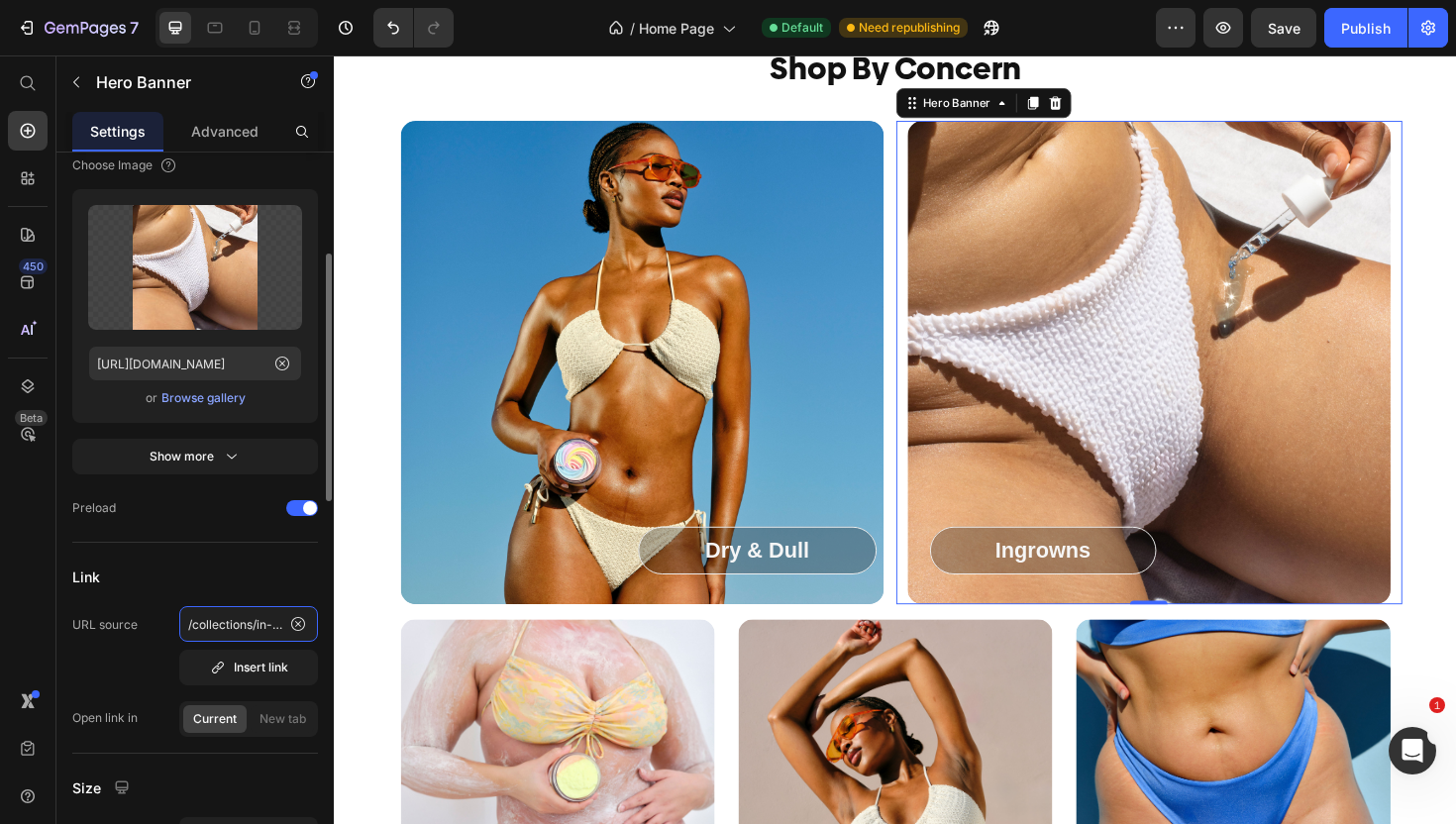 click on "/collections/in-growns-and-strawberry-skin" 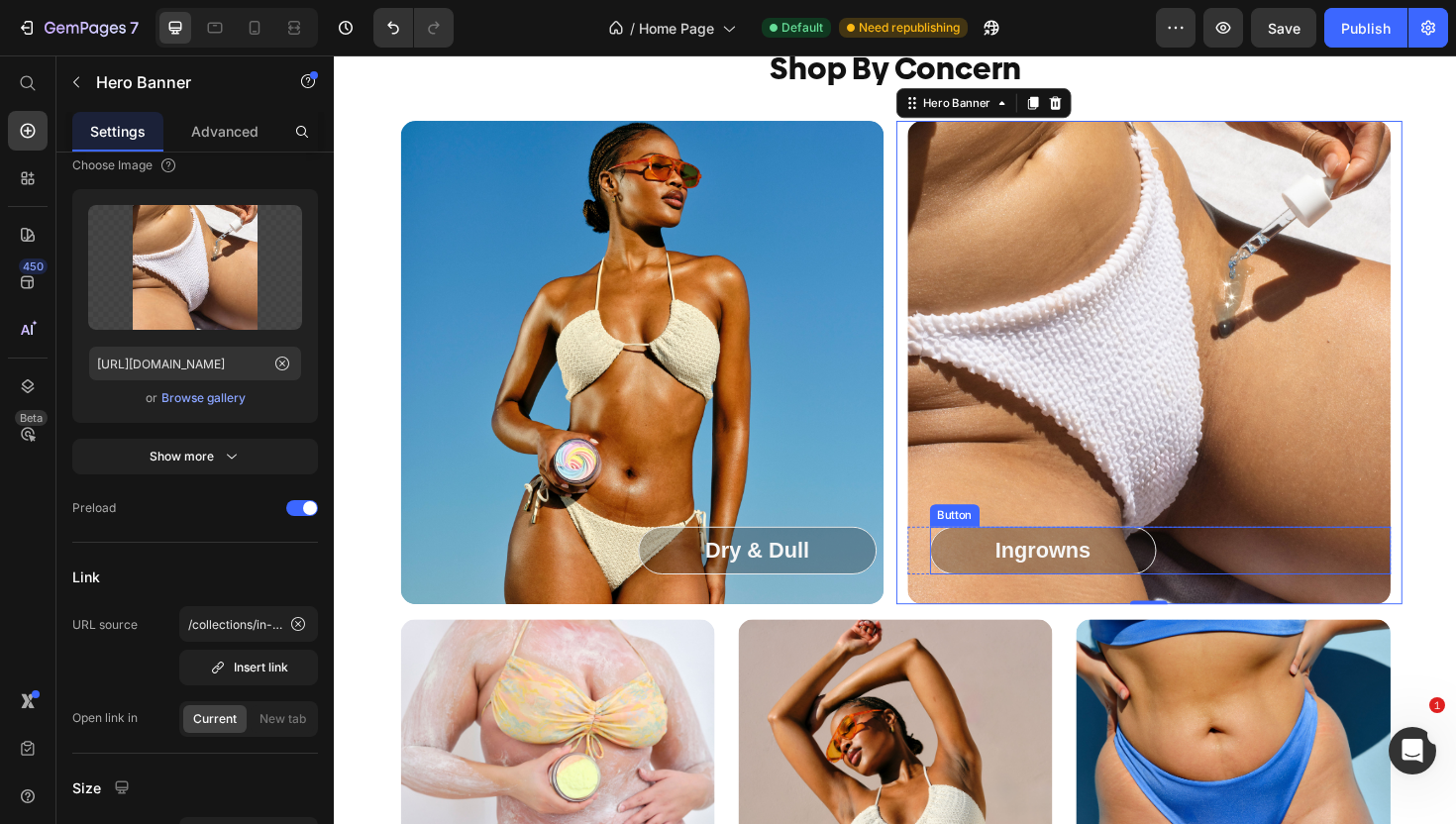 click on "Ingrowns" at bounding box center (1085, 579) 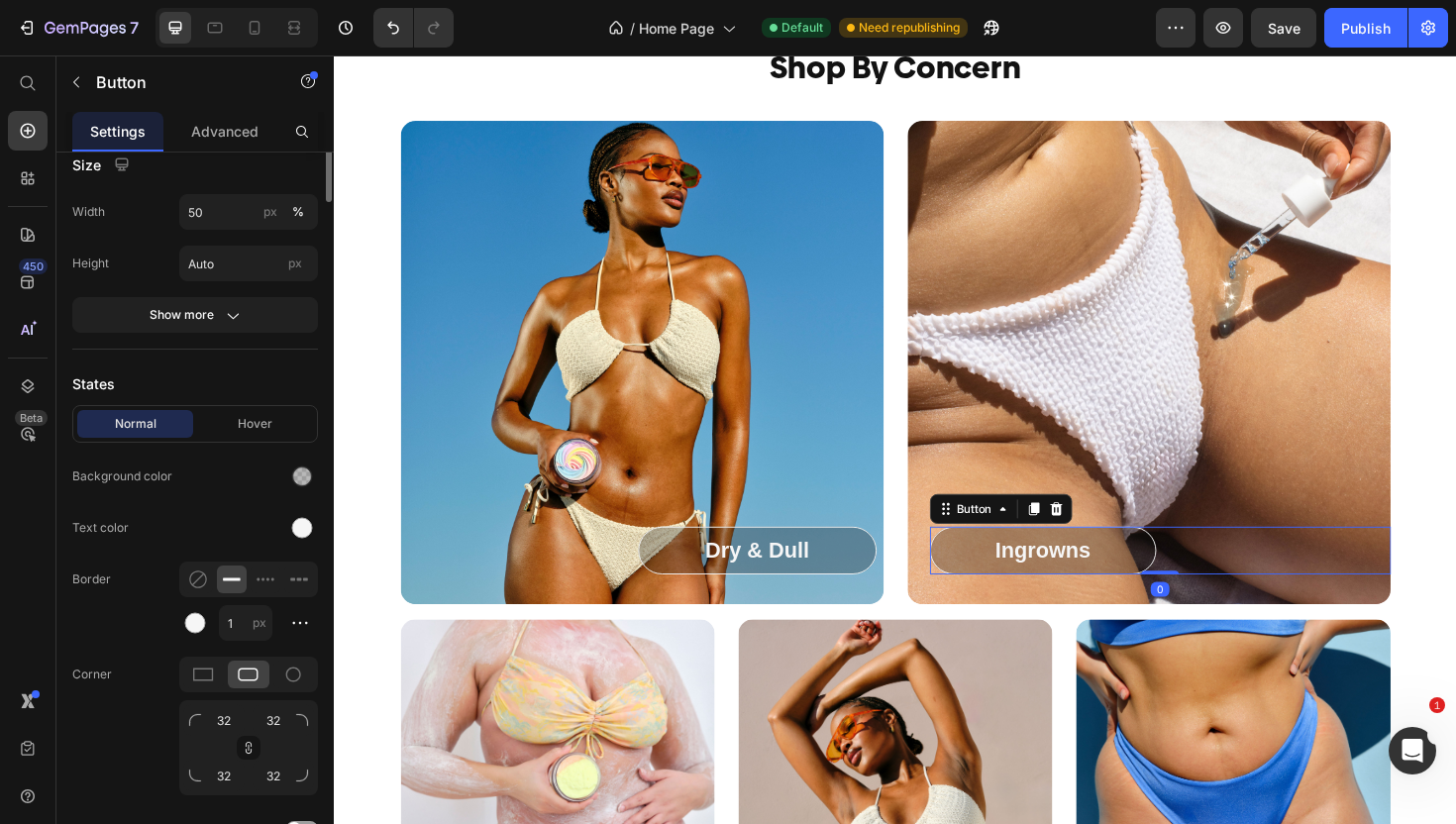 scroll, scrollTop: 0, scrollLeft: 0, axis: both 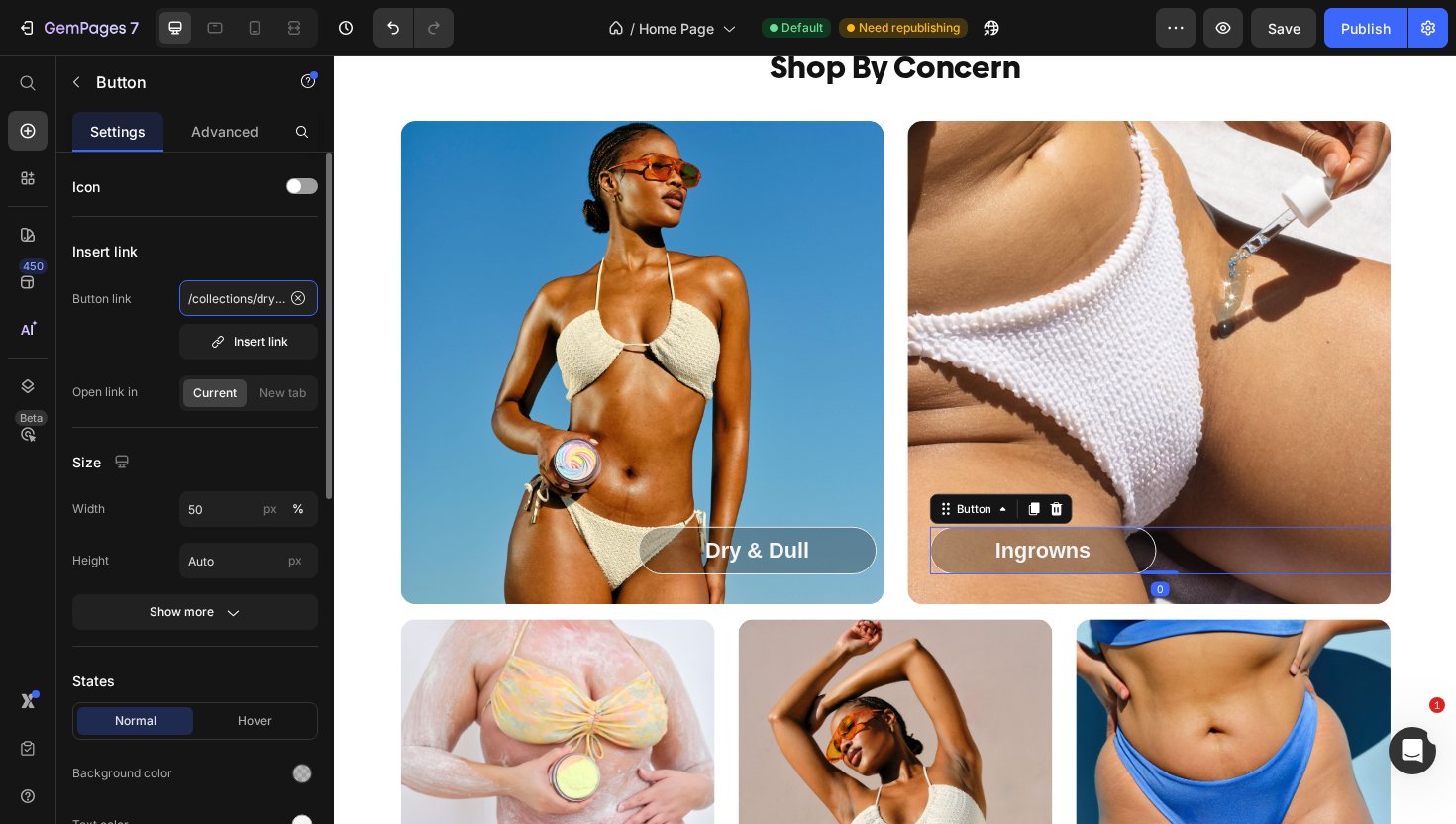 click on "/collections/dry-and-dull-skin" 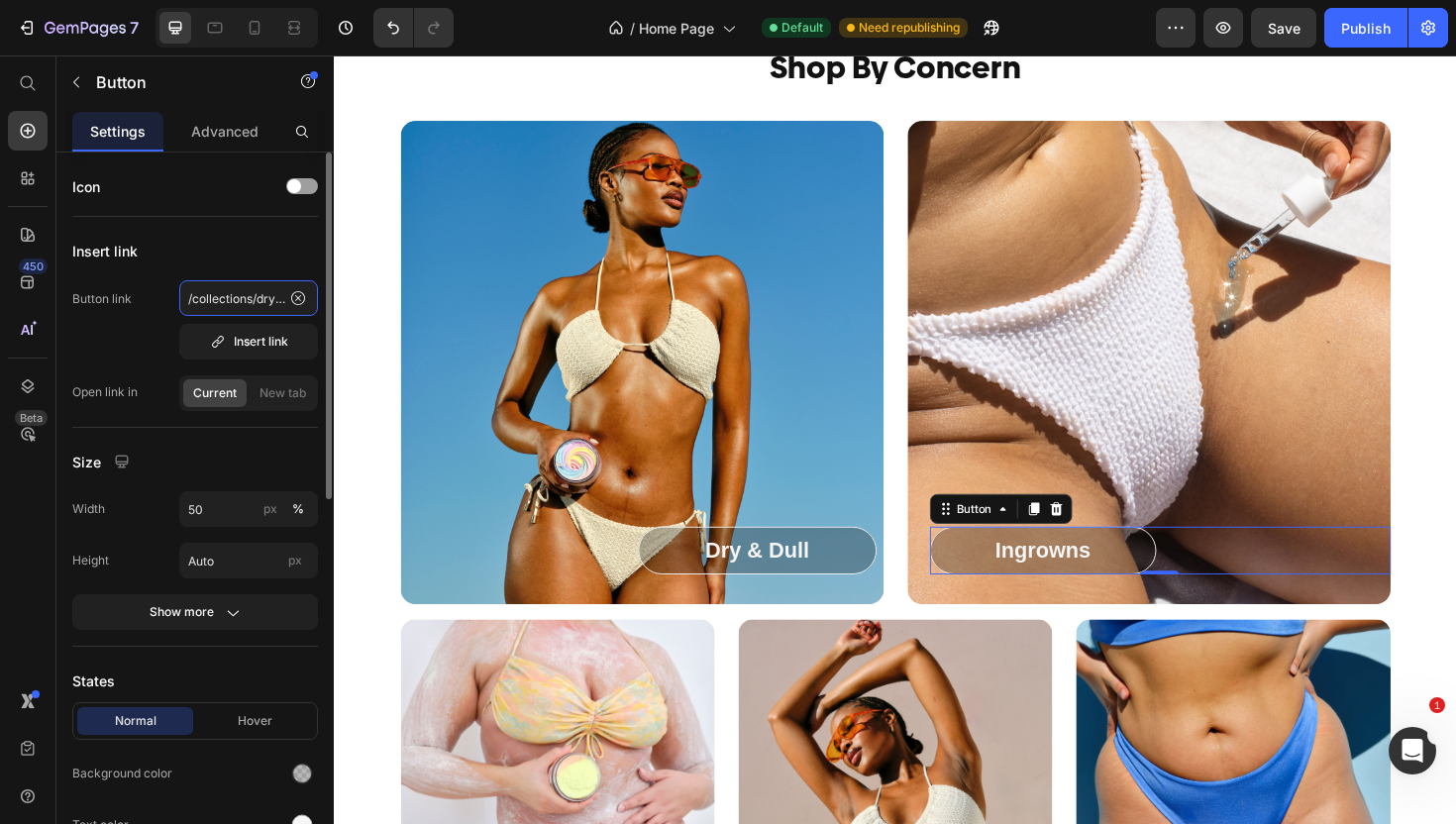 paste on "in-growns-and-strawberry" 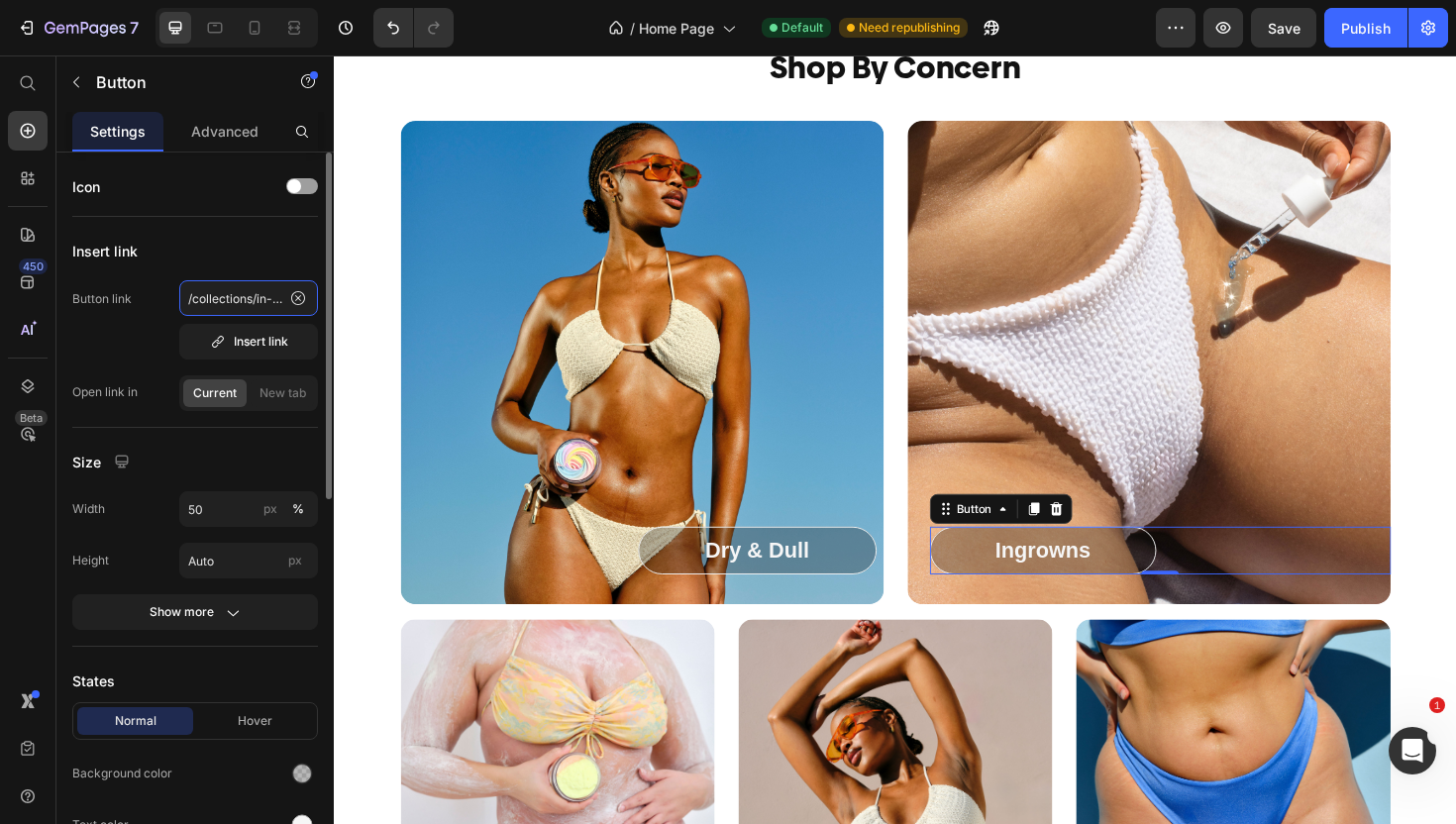 scroll, scrollTop: 0, scrollLeft: 150, axis: horizontal 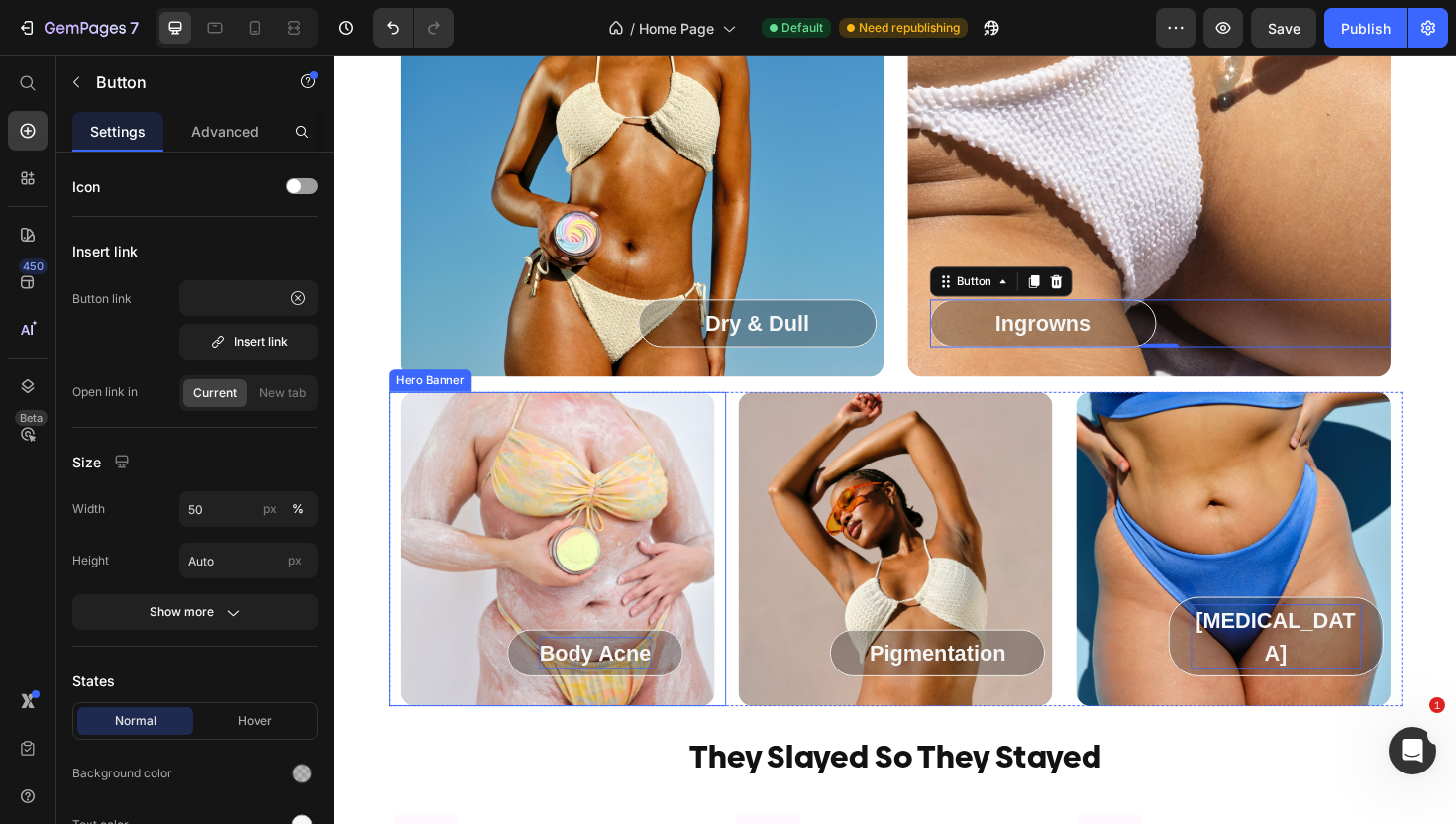 click at bounding box center [571, 578] 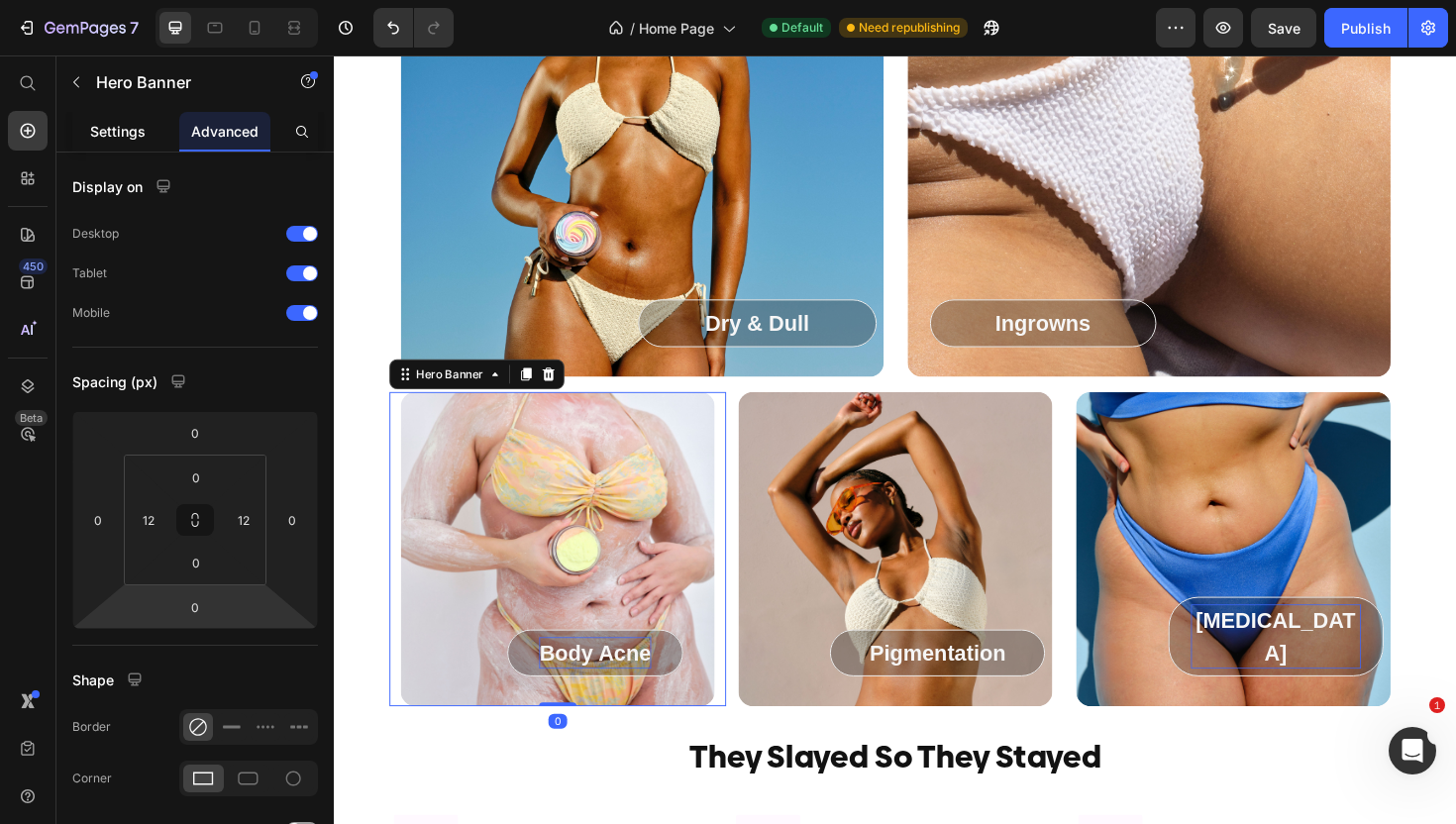 click on "Settings" at bounding box center (118, 131) 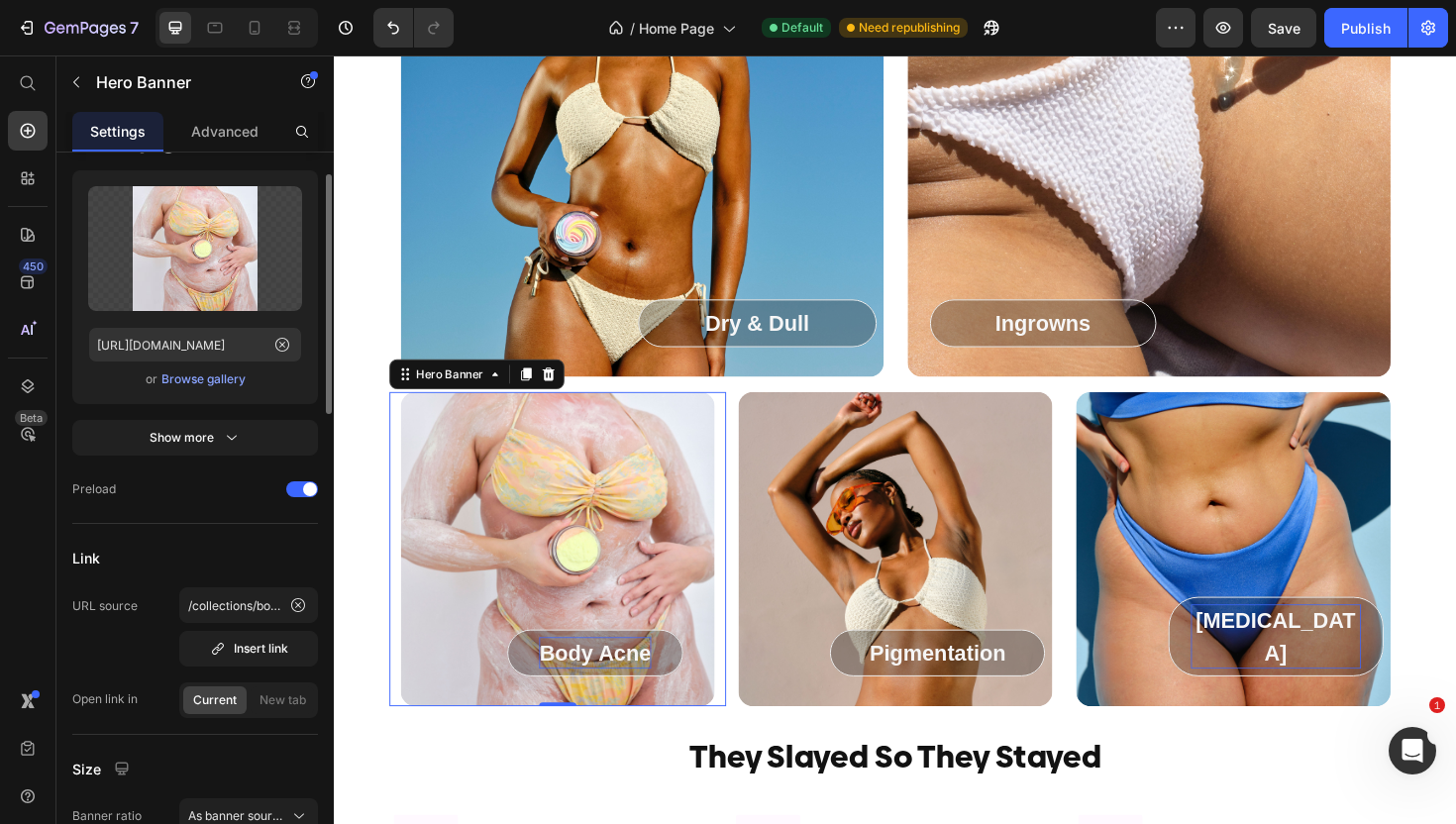 scroll, scrollTop: 318, scrollLeft: 0, axis: vertical 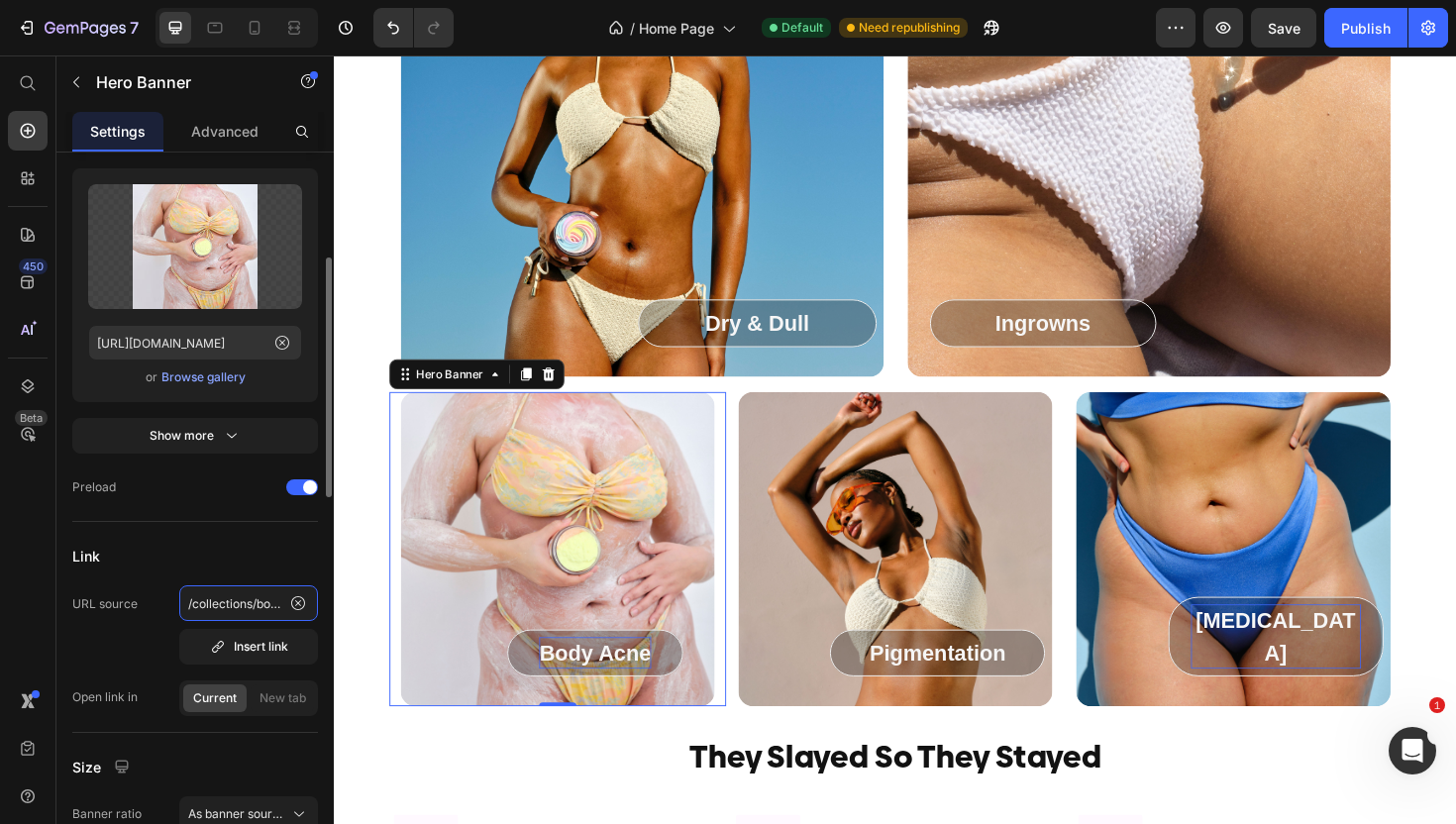 click on "/collections/body-acne" 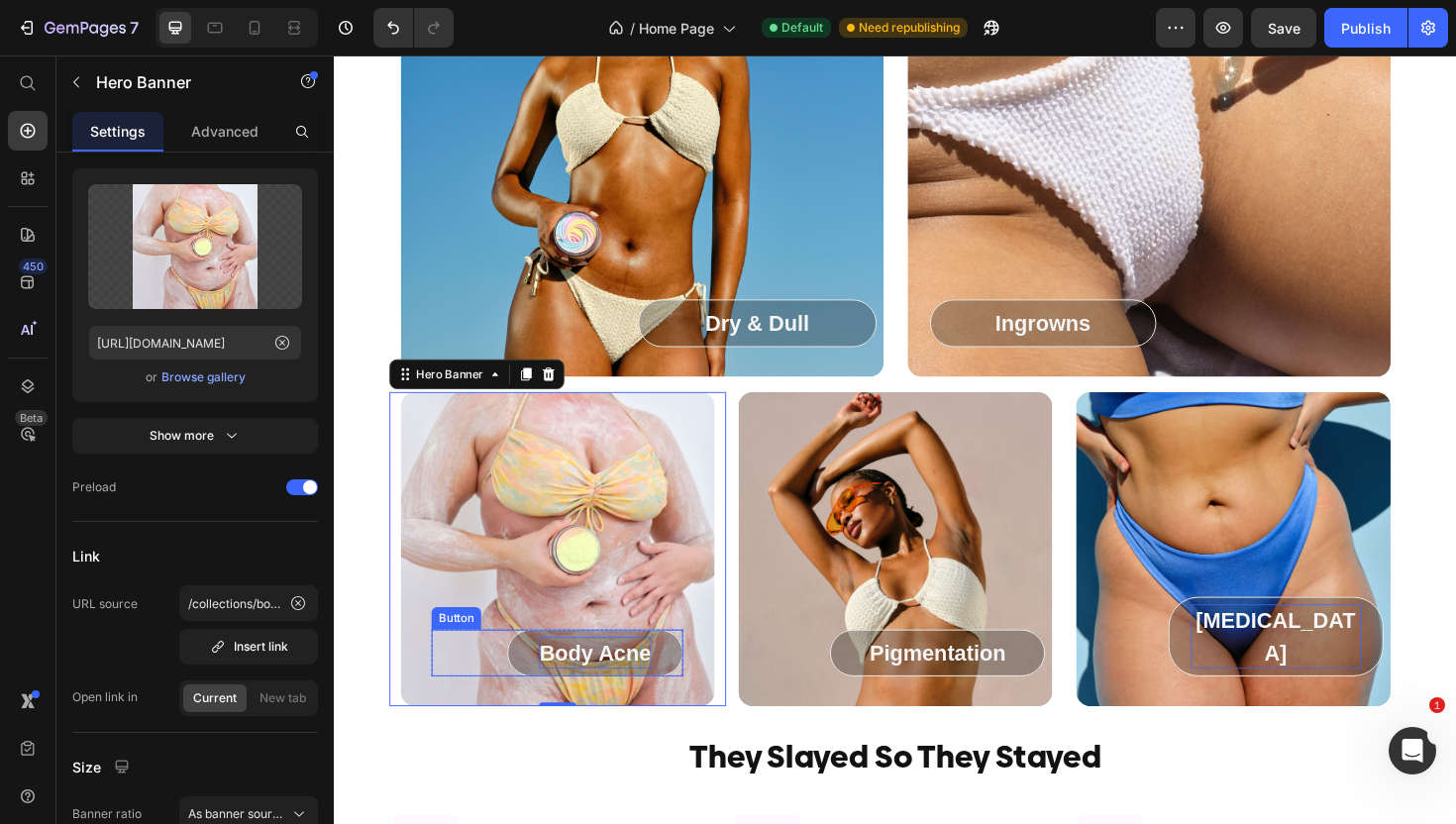 click on "Body Acne" at bounding box center (609, 688) 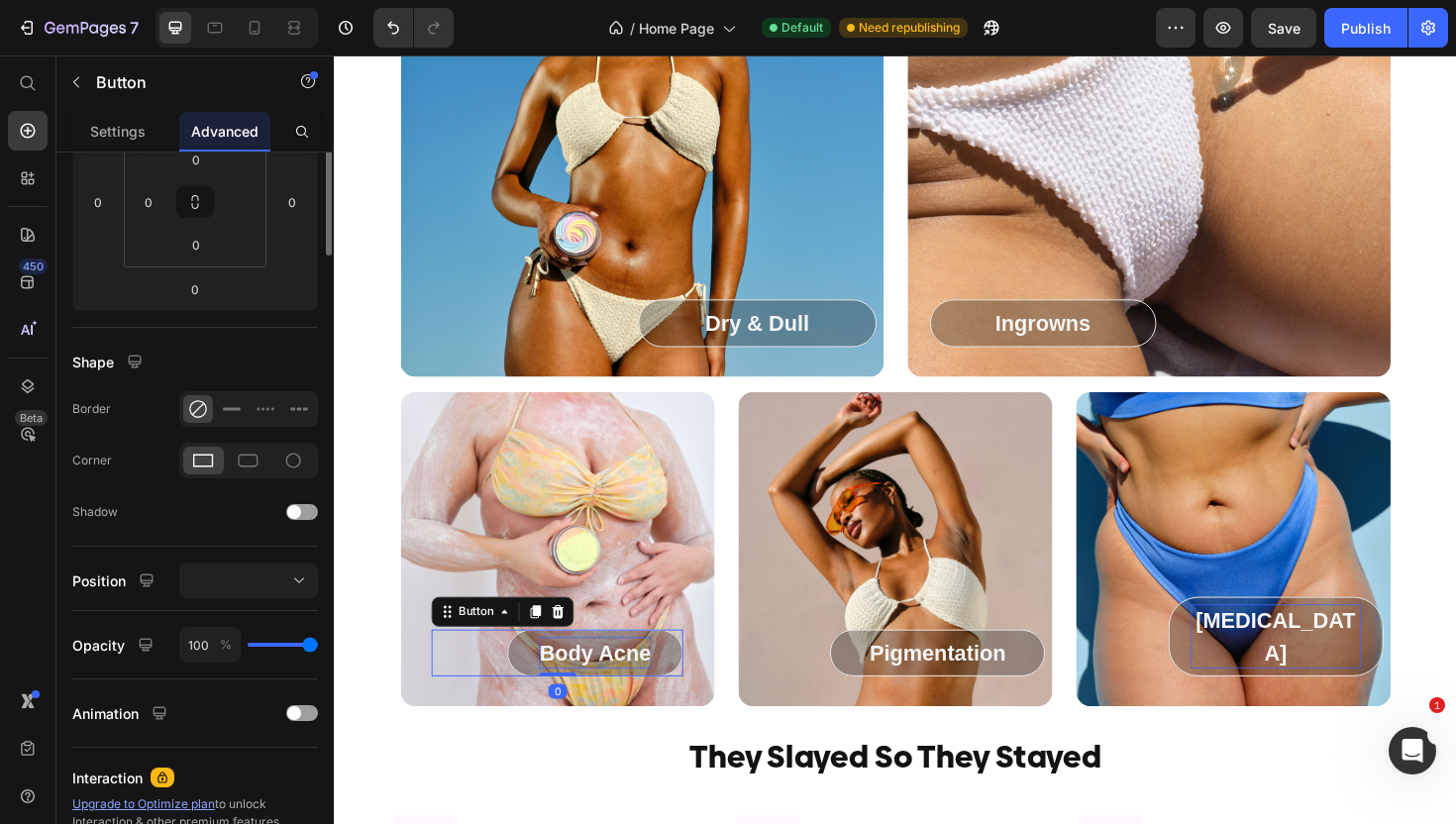 scroll, scrollTop: 0, scrollLeft: 0, axis: both 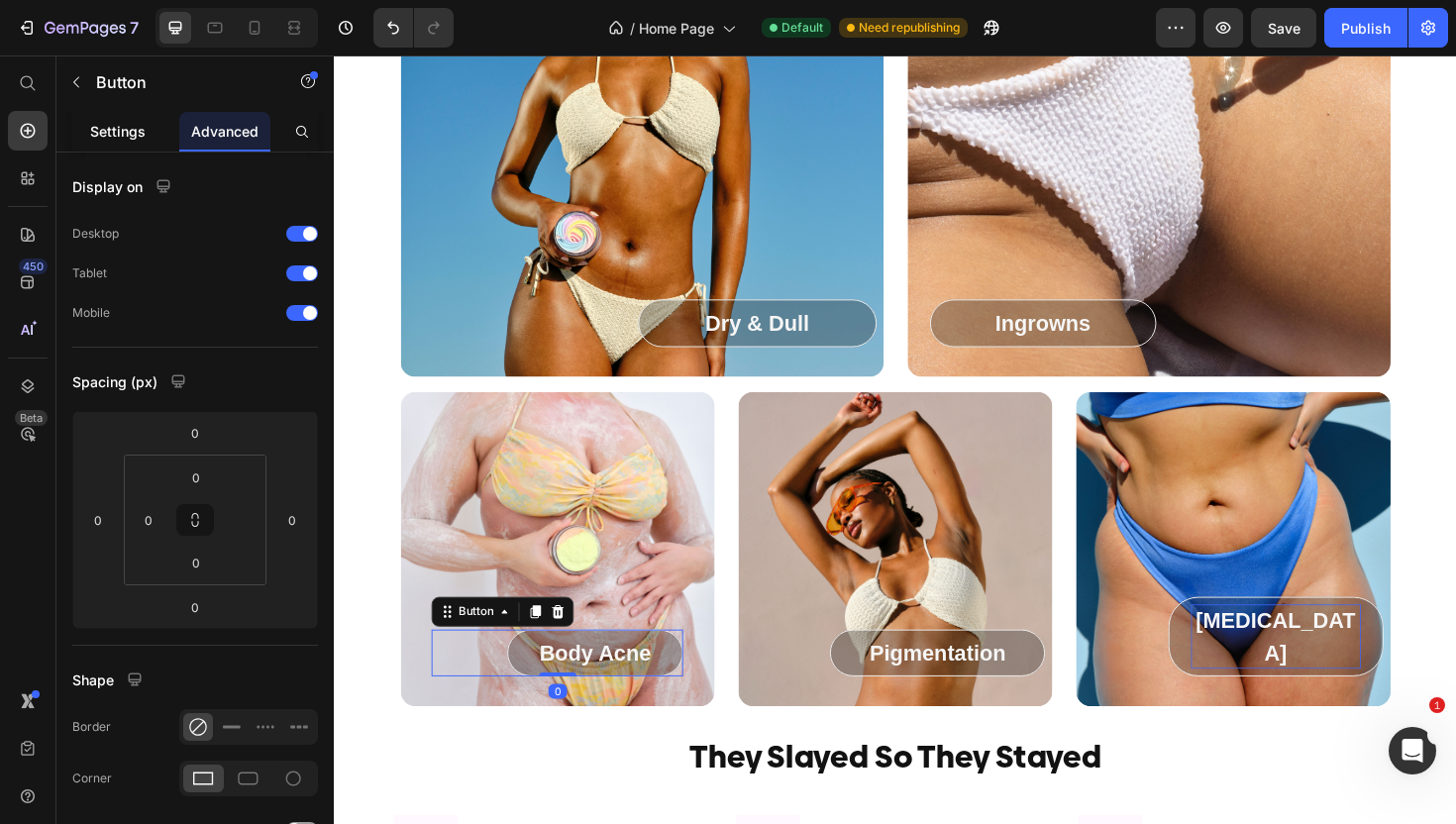 click on "Settings" at bounding box center (118, 131) 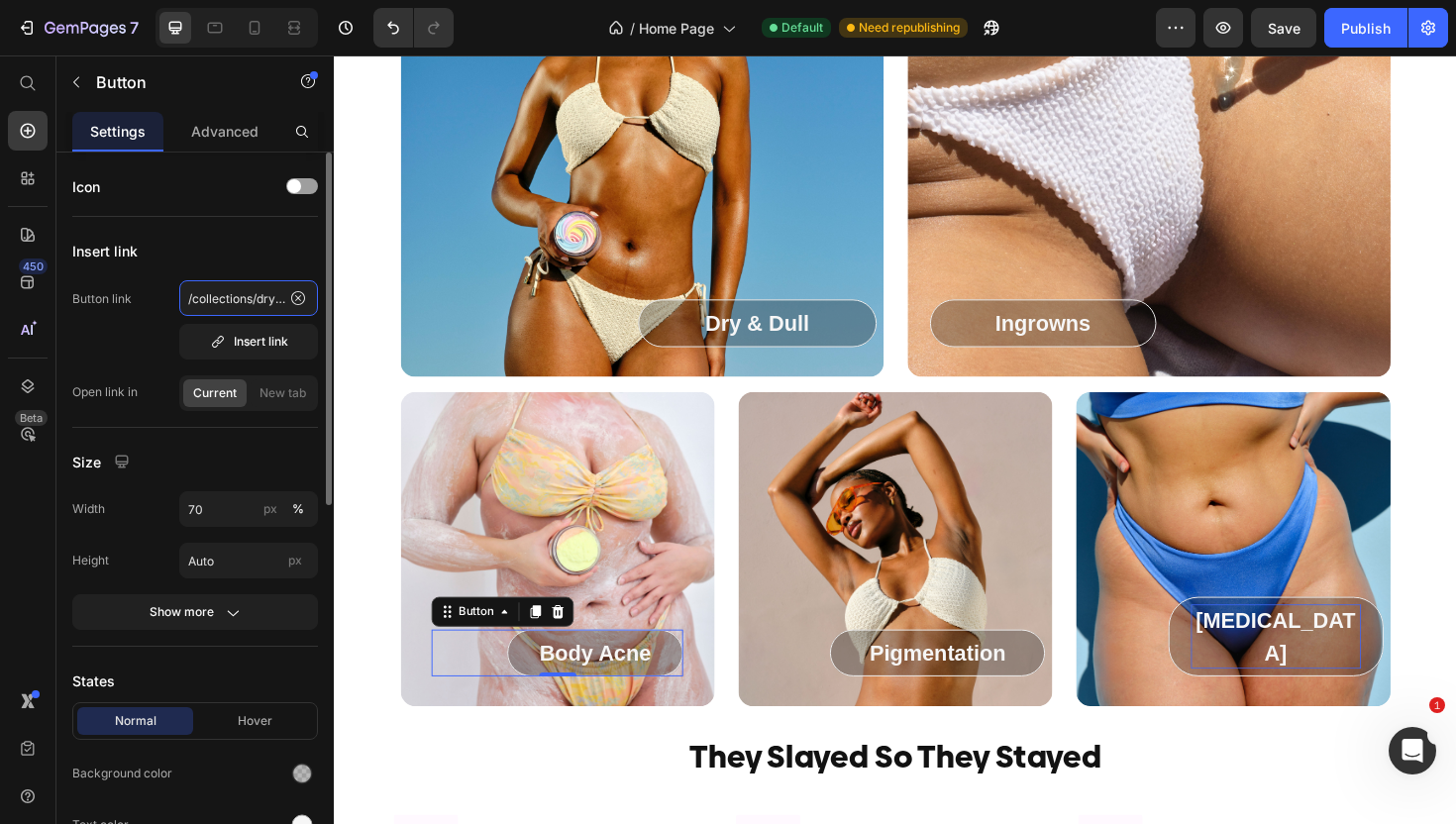 click on "/collections/dry-and-dull-skin" 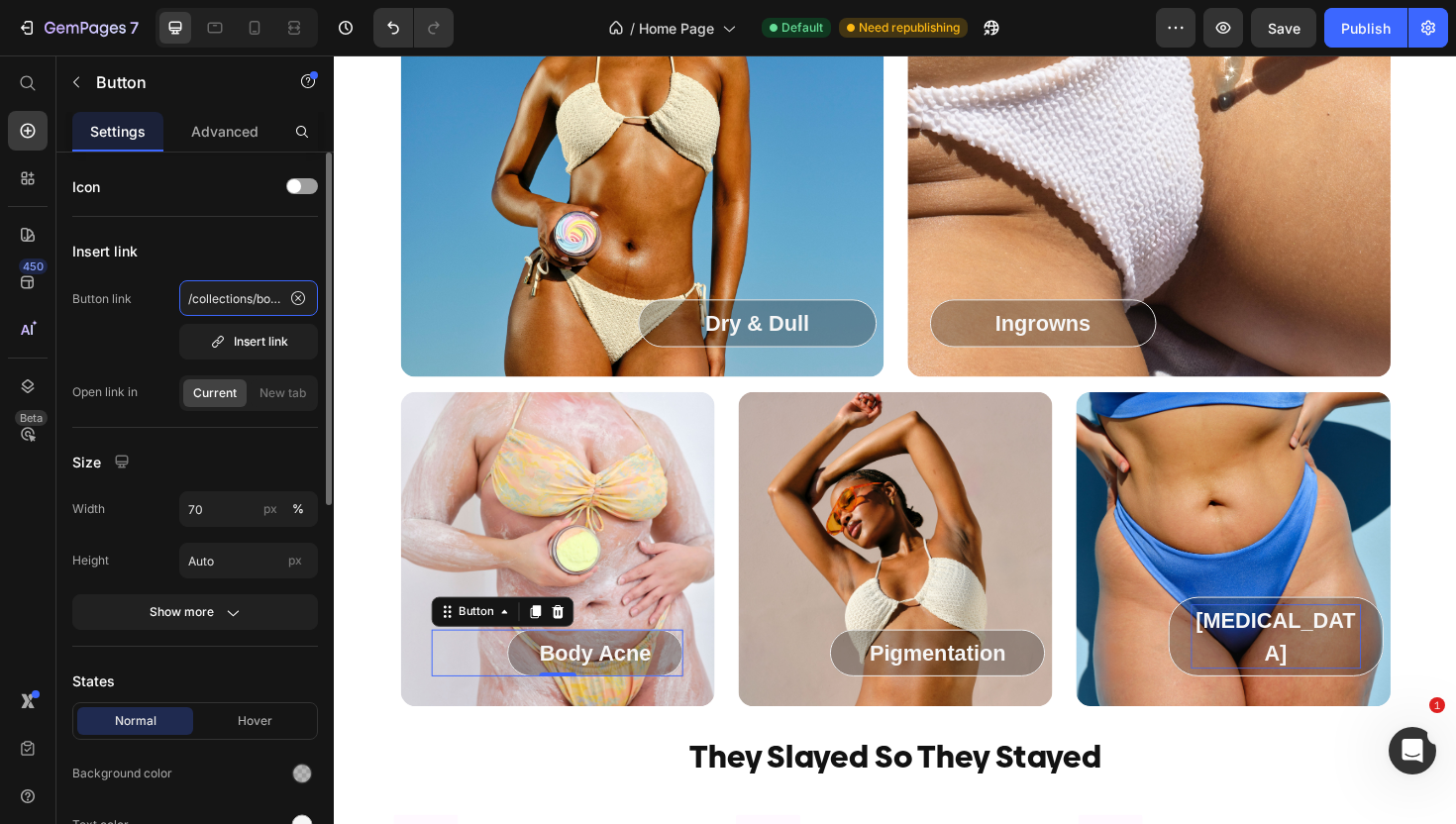 scroll, scrollTop: 0, scrollLeft: 33, axis: horizontal 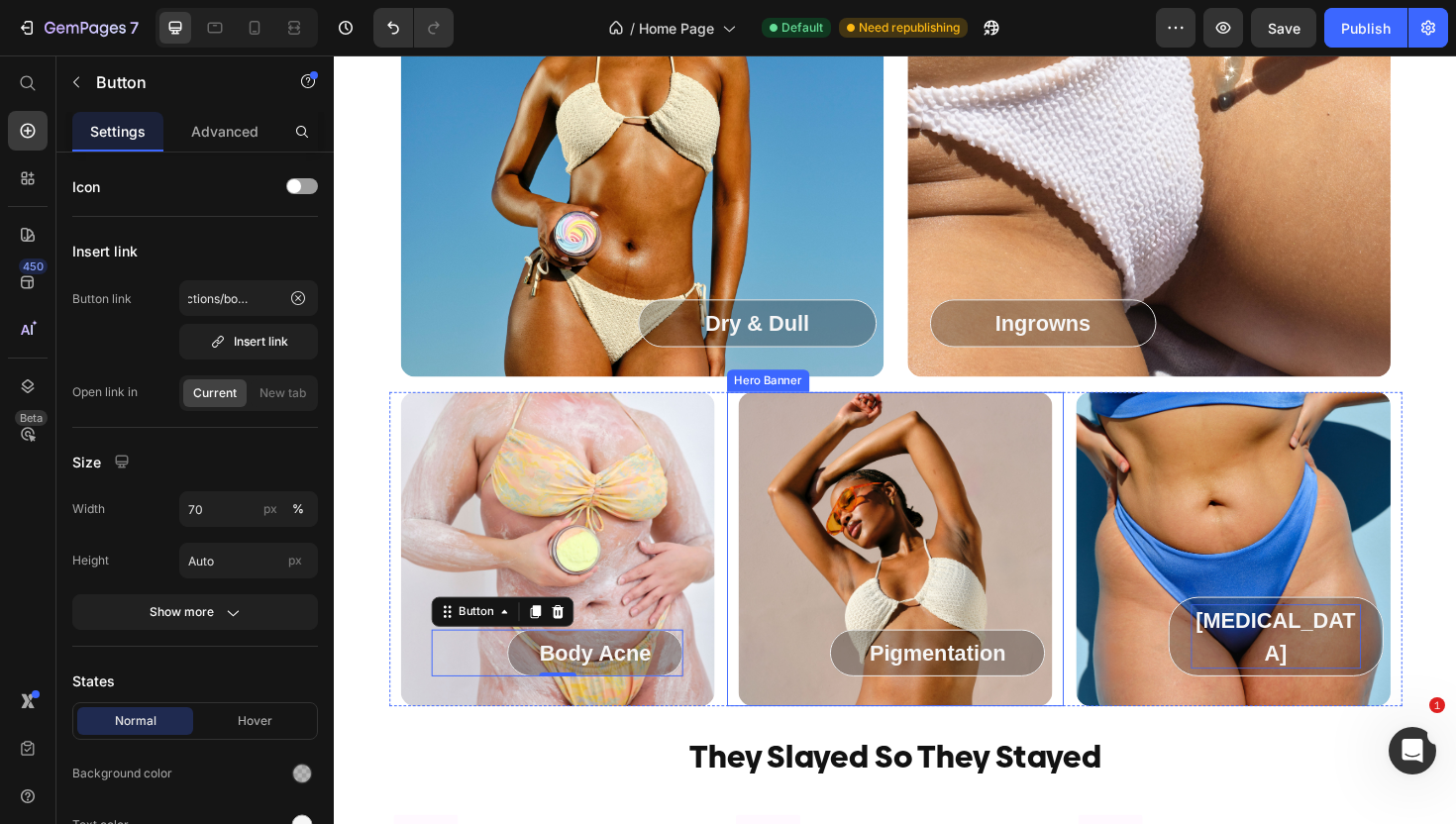 click at bounding box center [928, 578] 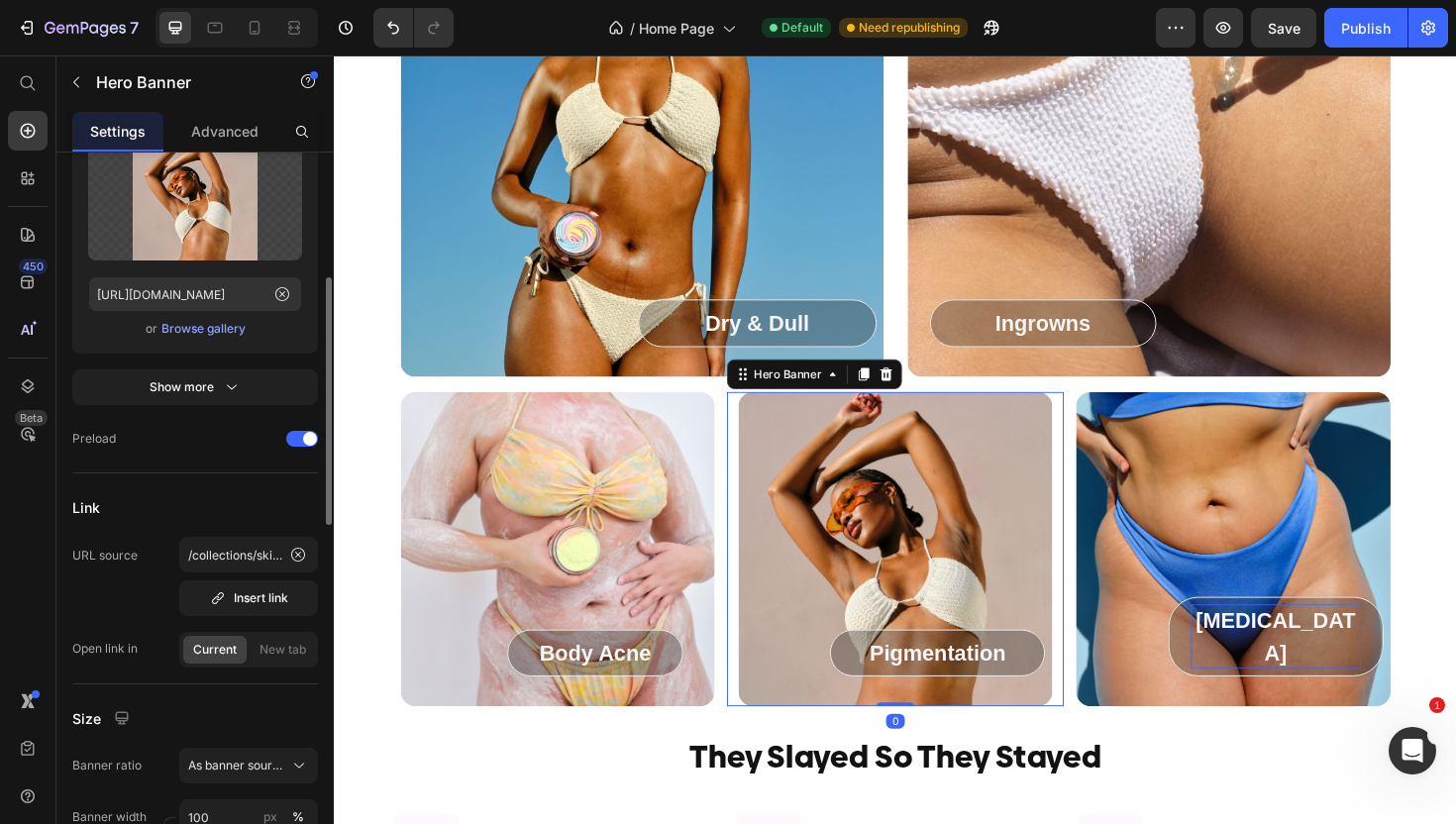 scroll, scrollTop: 396, scrollLeft: 0, axis: vertical 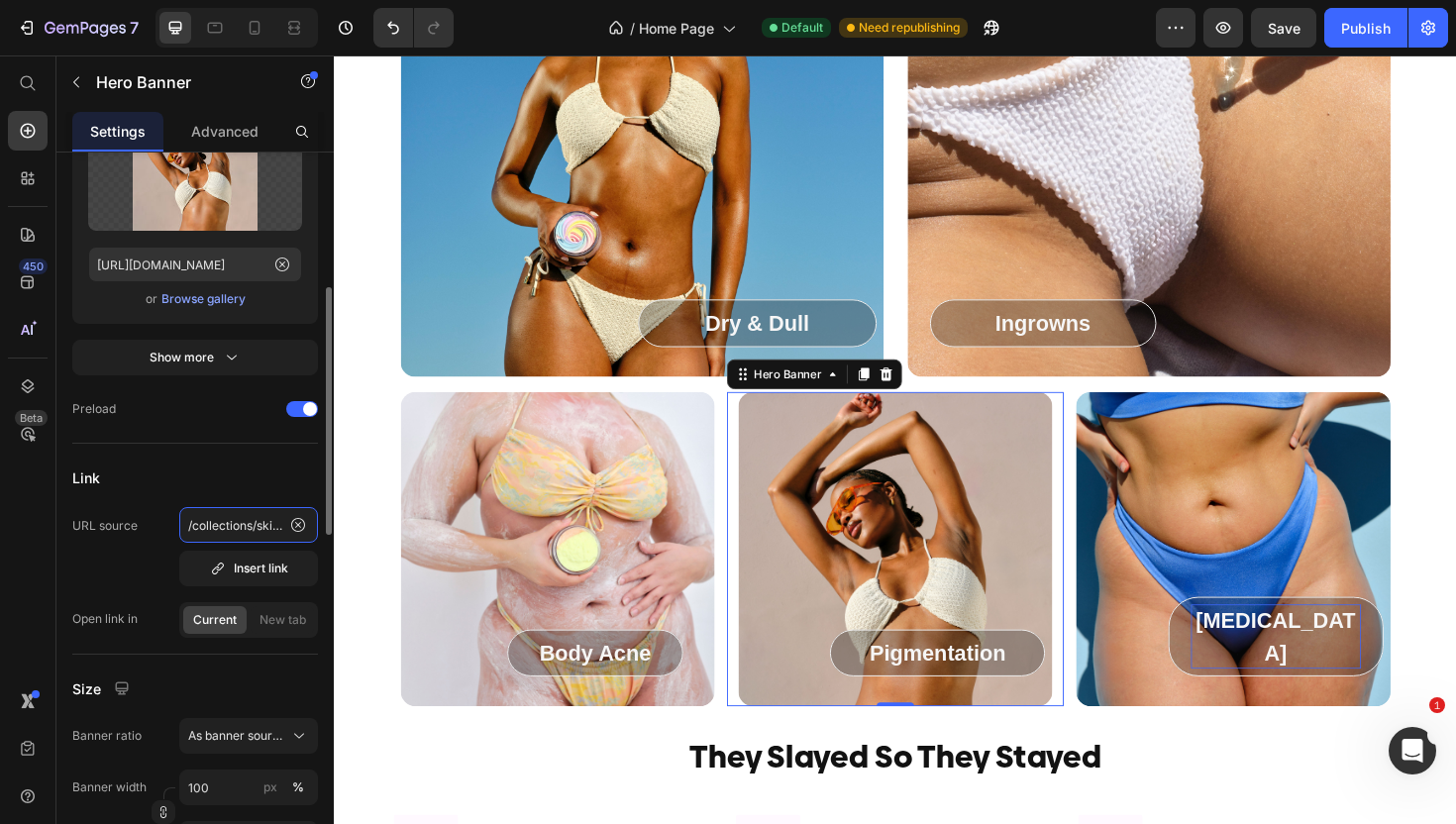 click on "/collections/skin-discolouration" 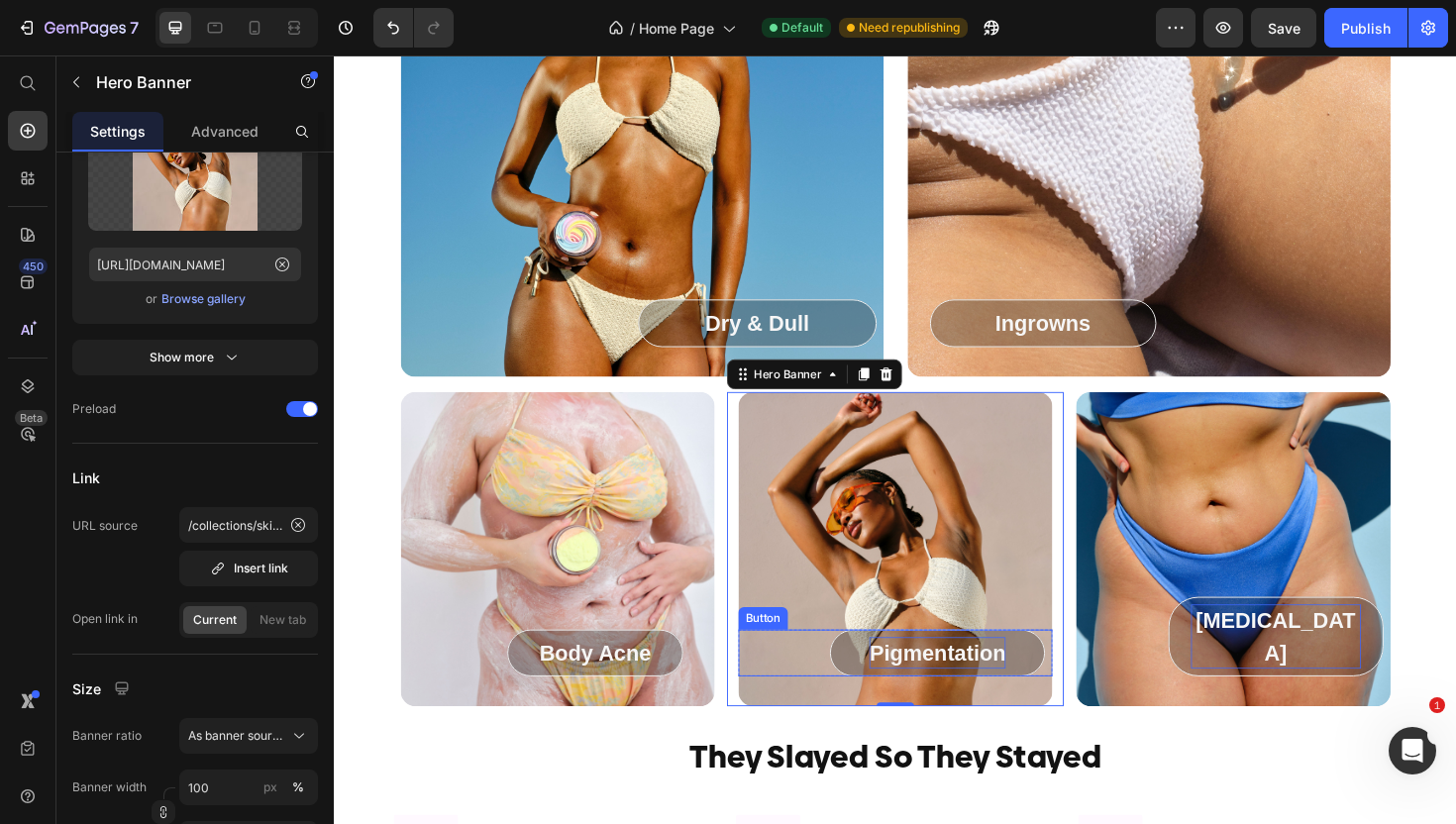 click on "Pigmentation" at bounding box center (973, 688) 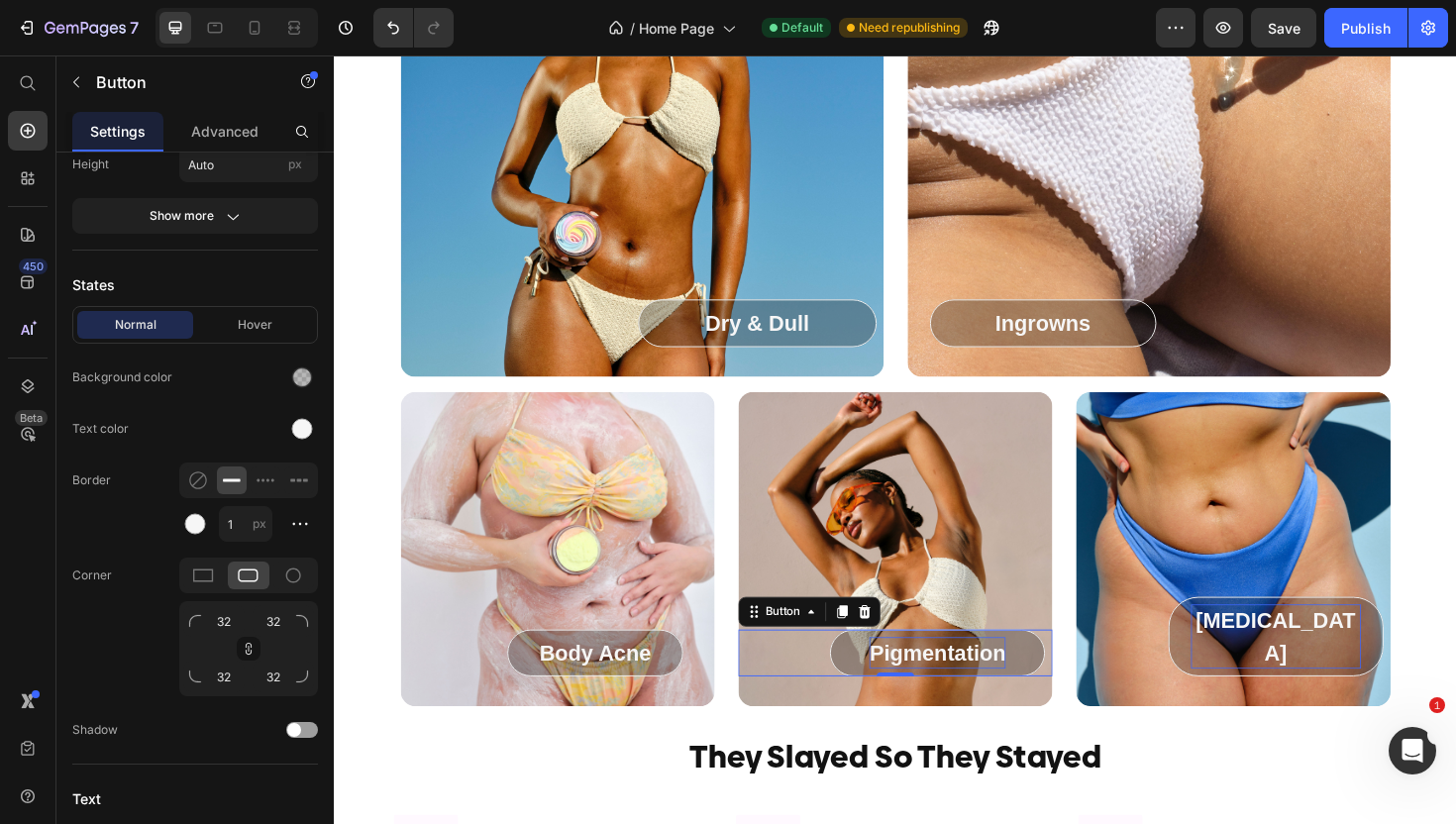 scroll, scrollTop: 0, scrollLeft: 0, axis: both 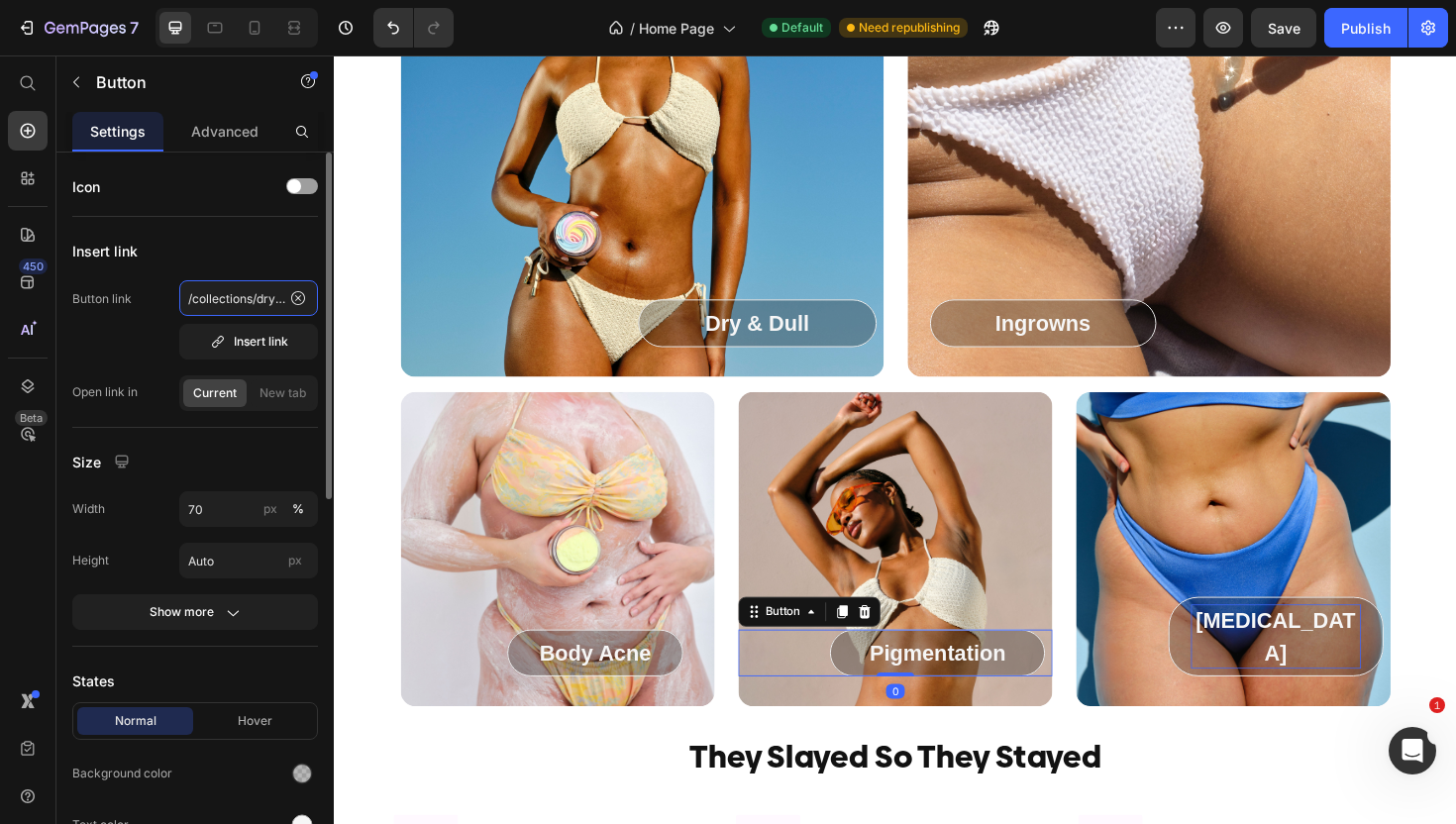 click on "/collections/dry-and-dull-skin" 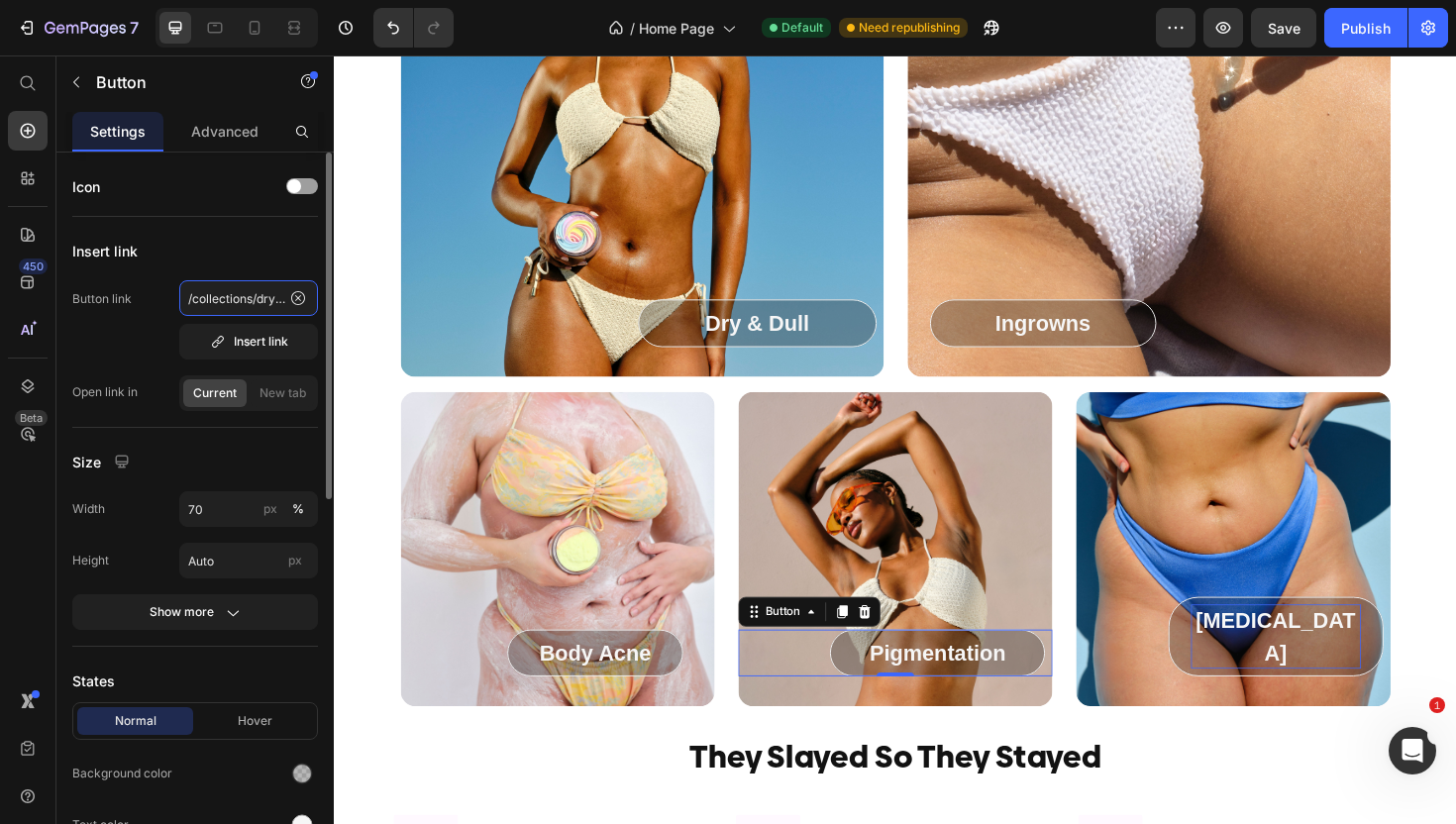 paste on "skin-discolouratio" 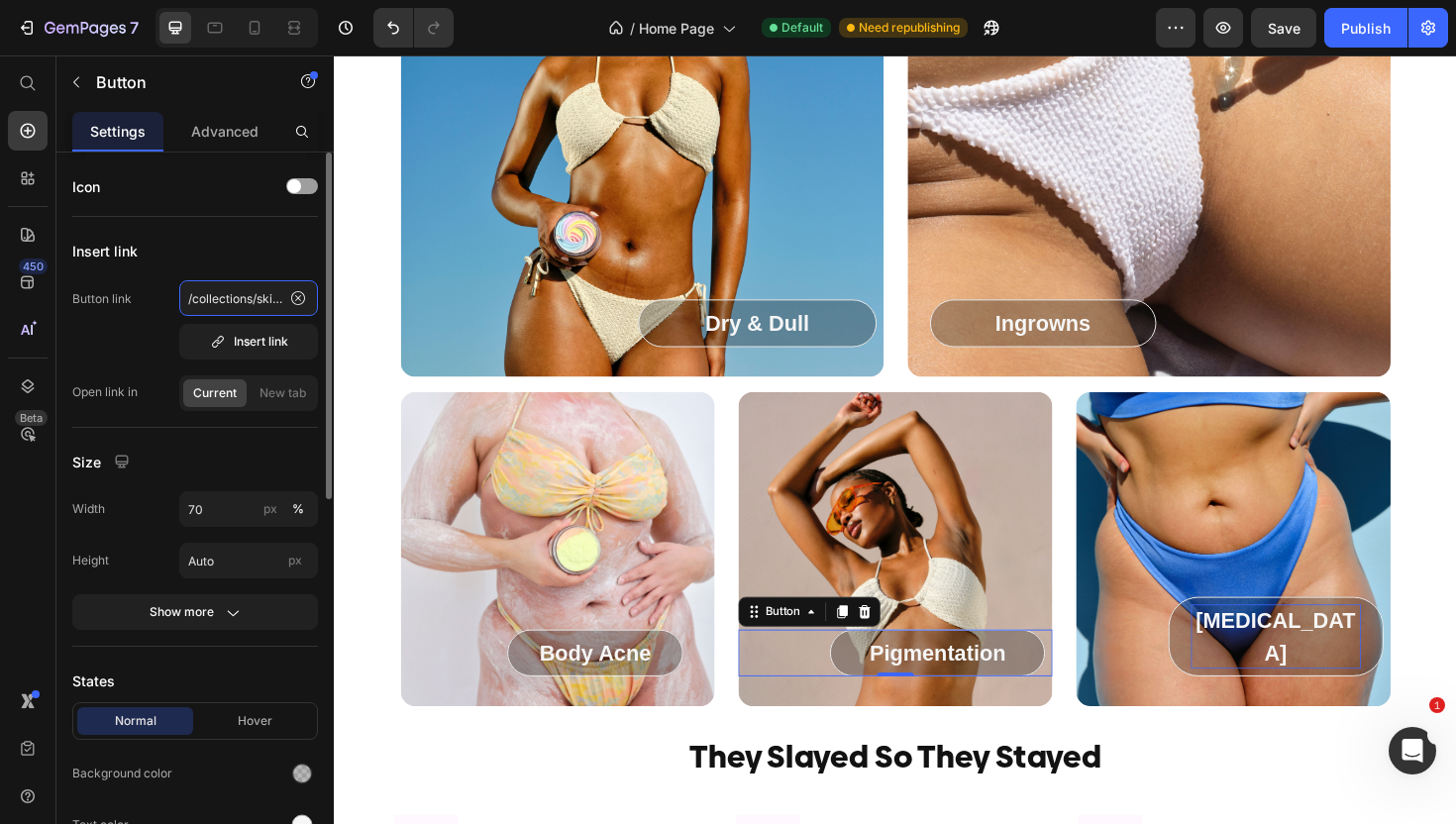 scroll, scrollTop: 0, scrollLeft: 79, axis: horizontal 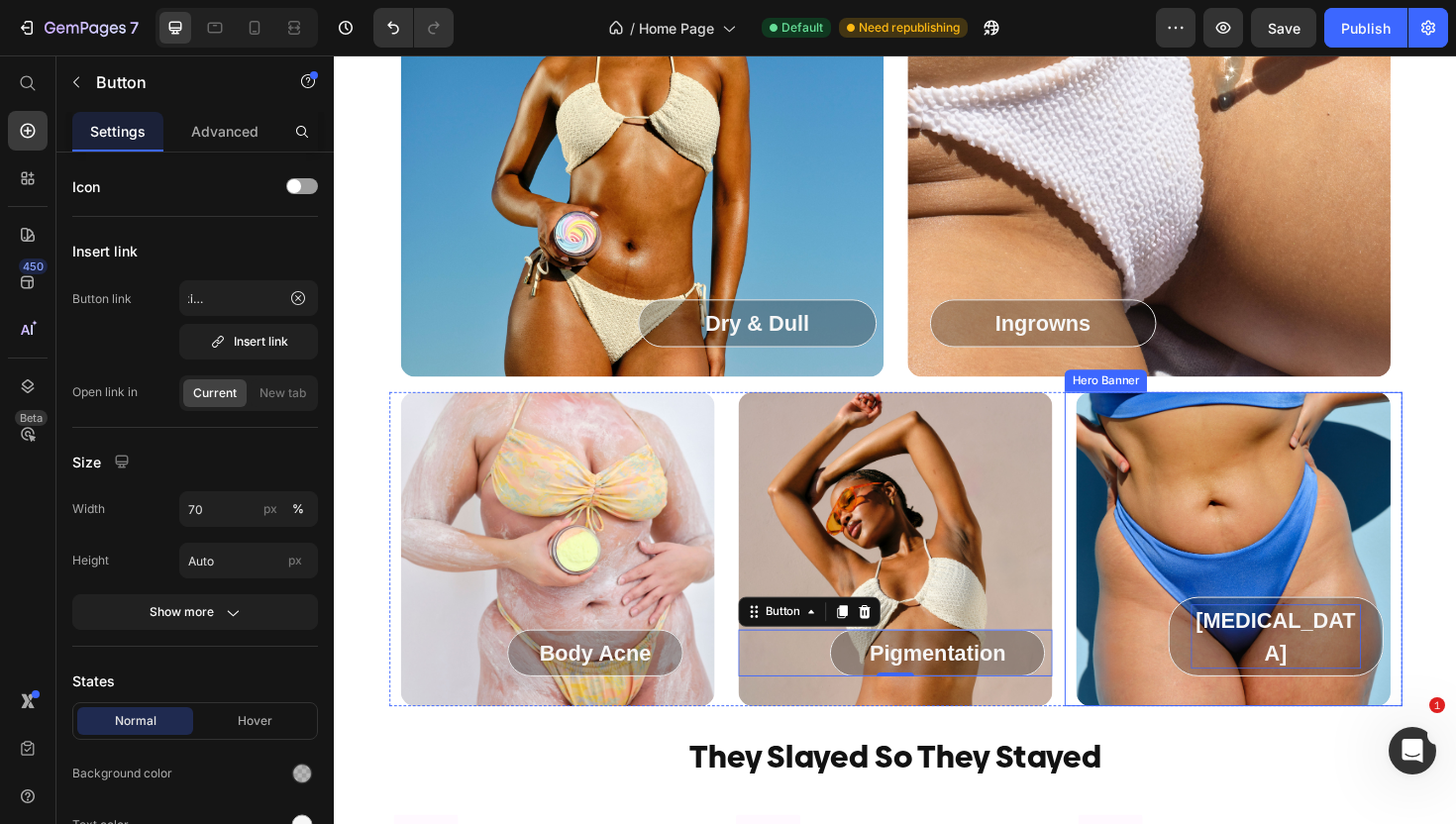 click at bounding box center (1286, 578) 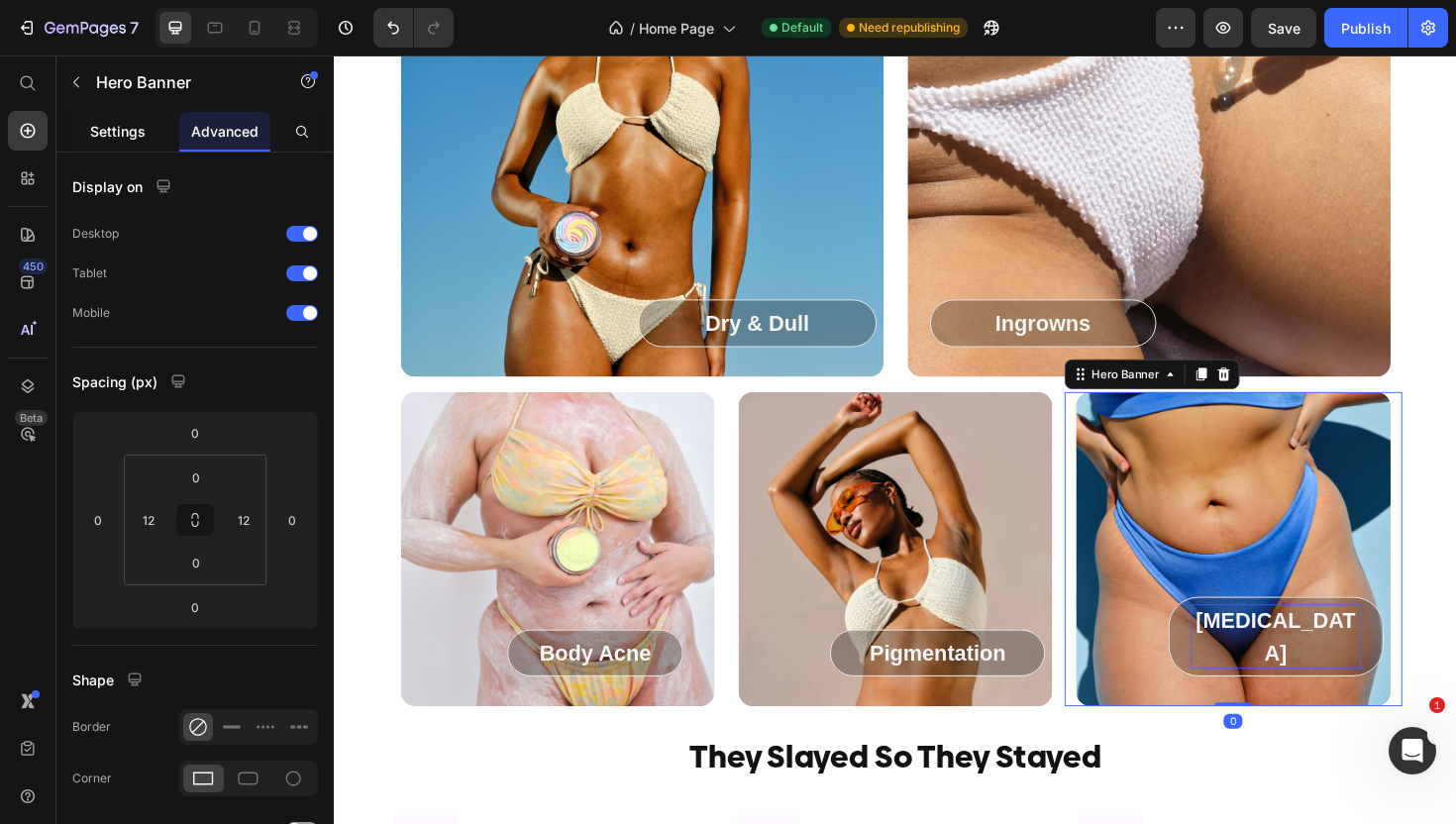 click on "Settings" at bounding box center [118, 131] 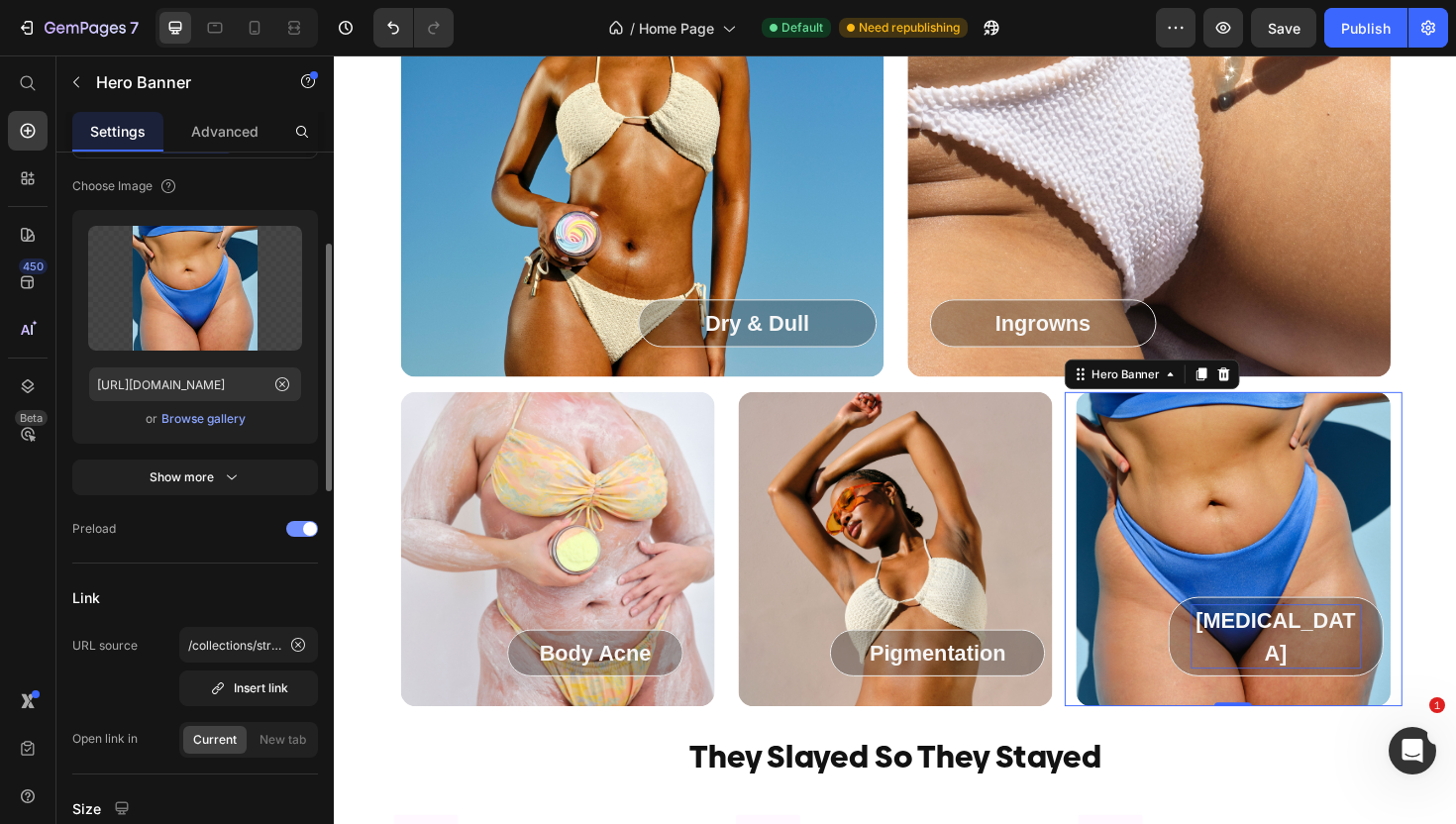 scroll, scrollTop: 275, scrollLeft: 0, axis: vertical 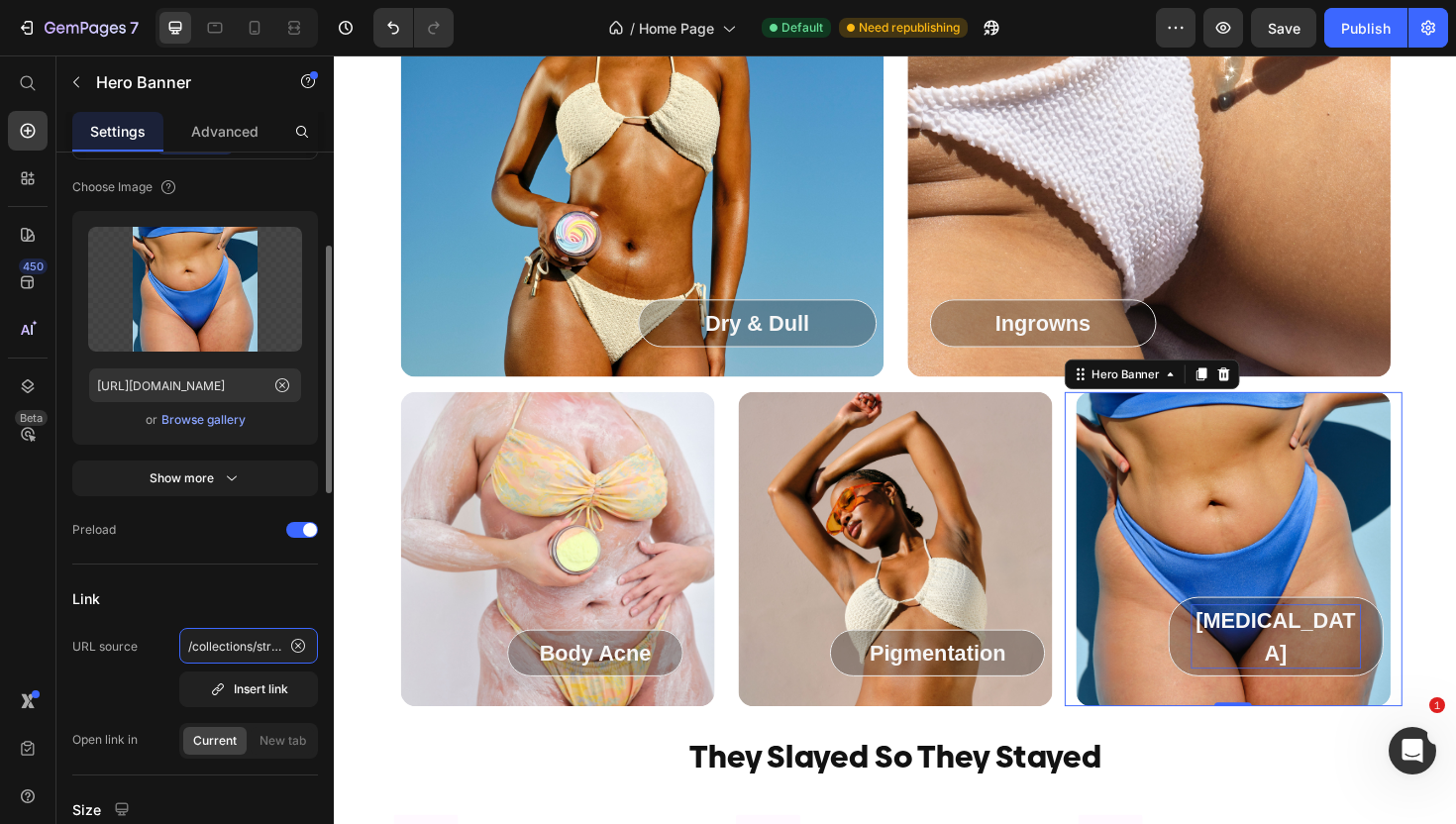 click on "/collections/stretch-marks" 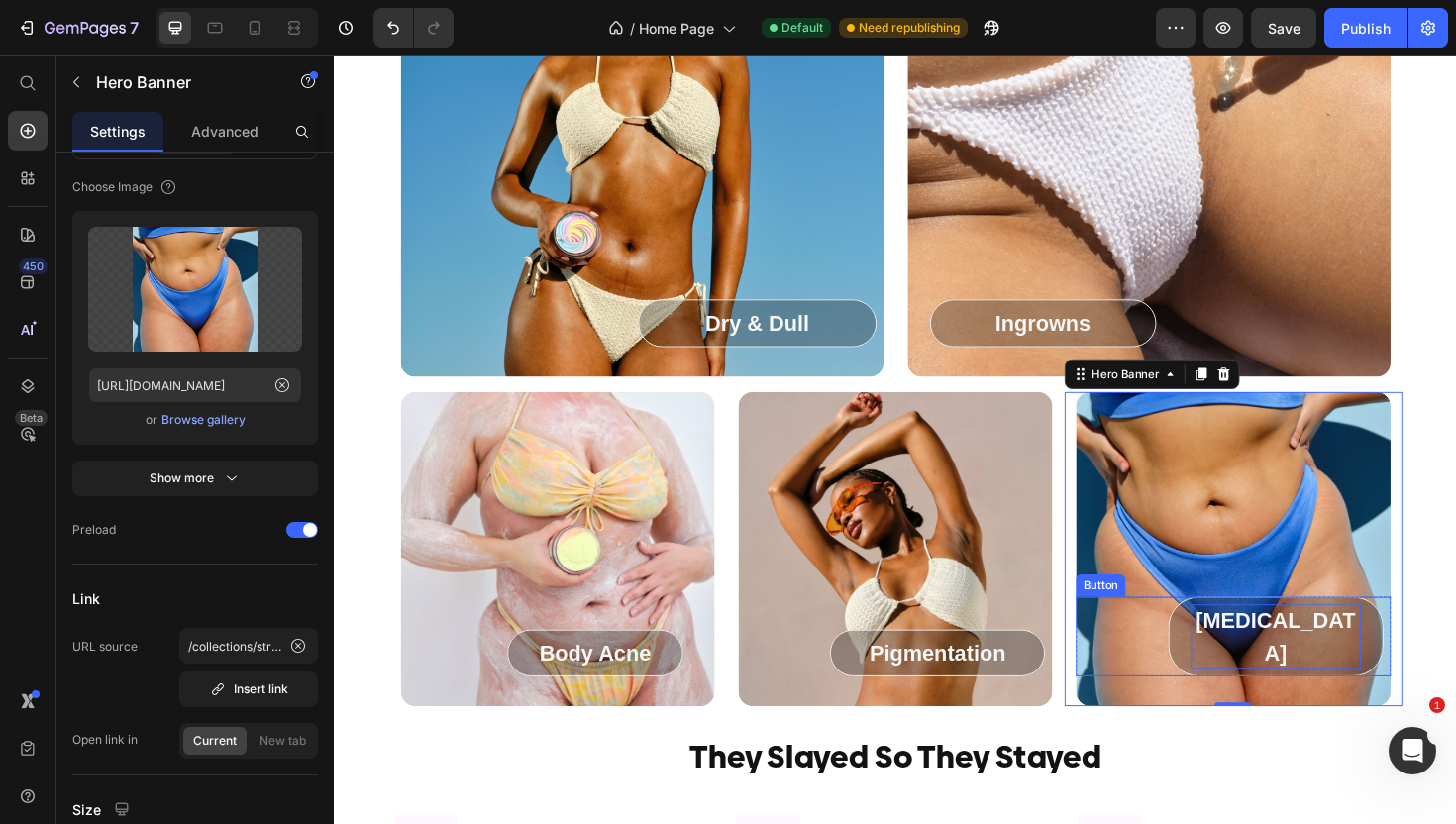 click on "[MEDICAL_DATA]" at bounding box center (1331, 670) 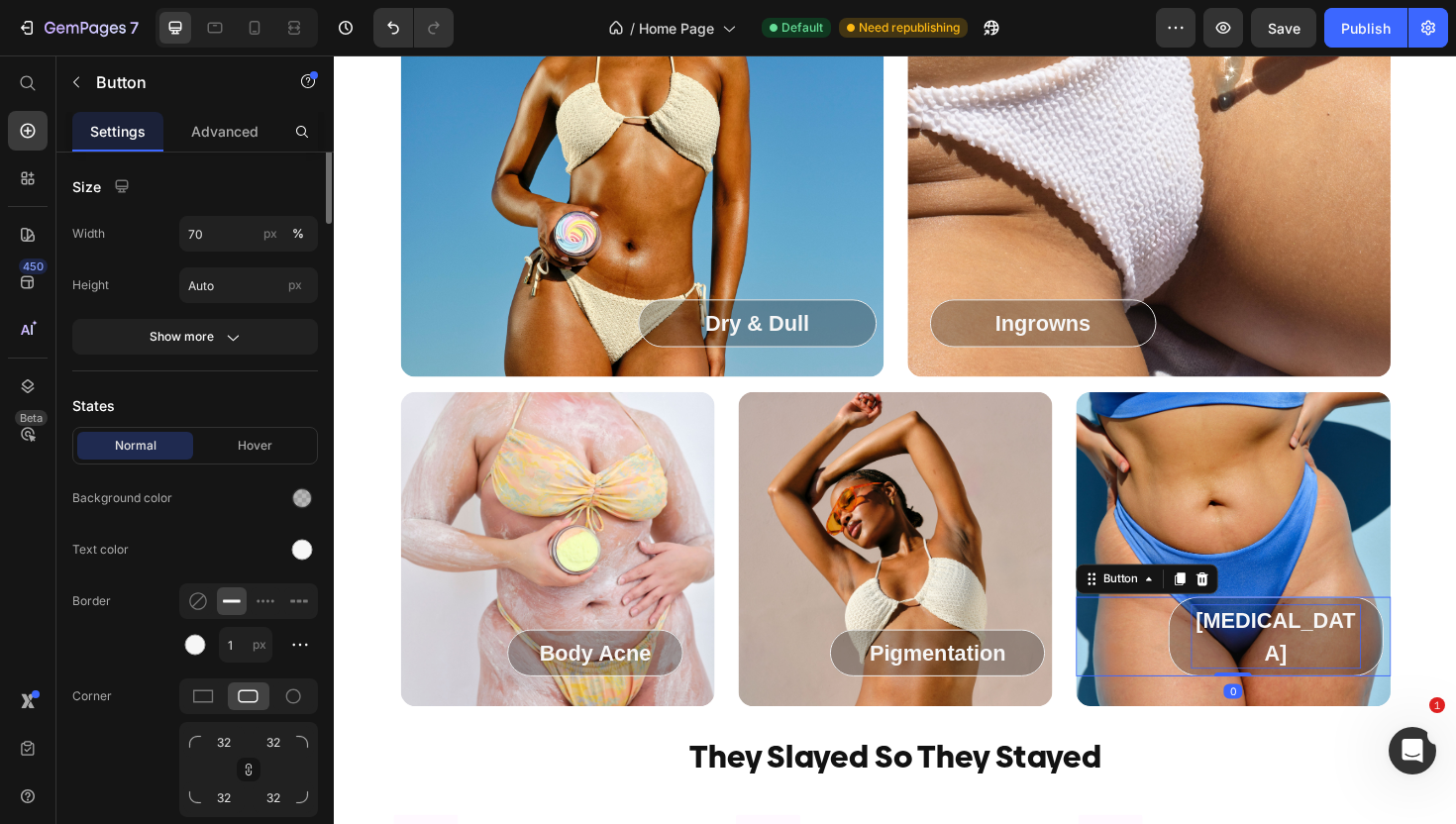 scroll, scrollTop: 0, scrollLeft: 0, axis: both 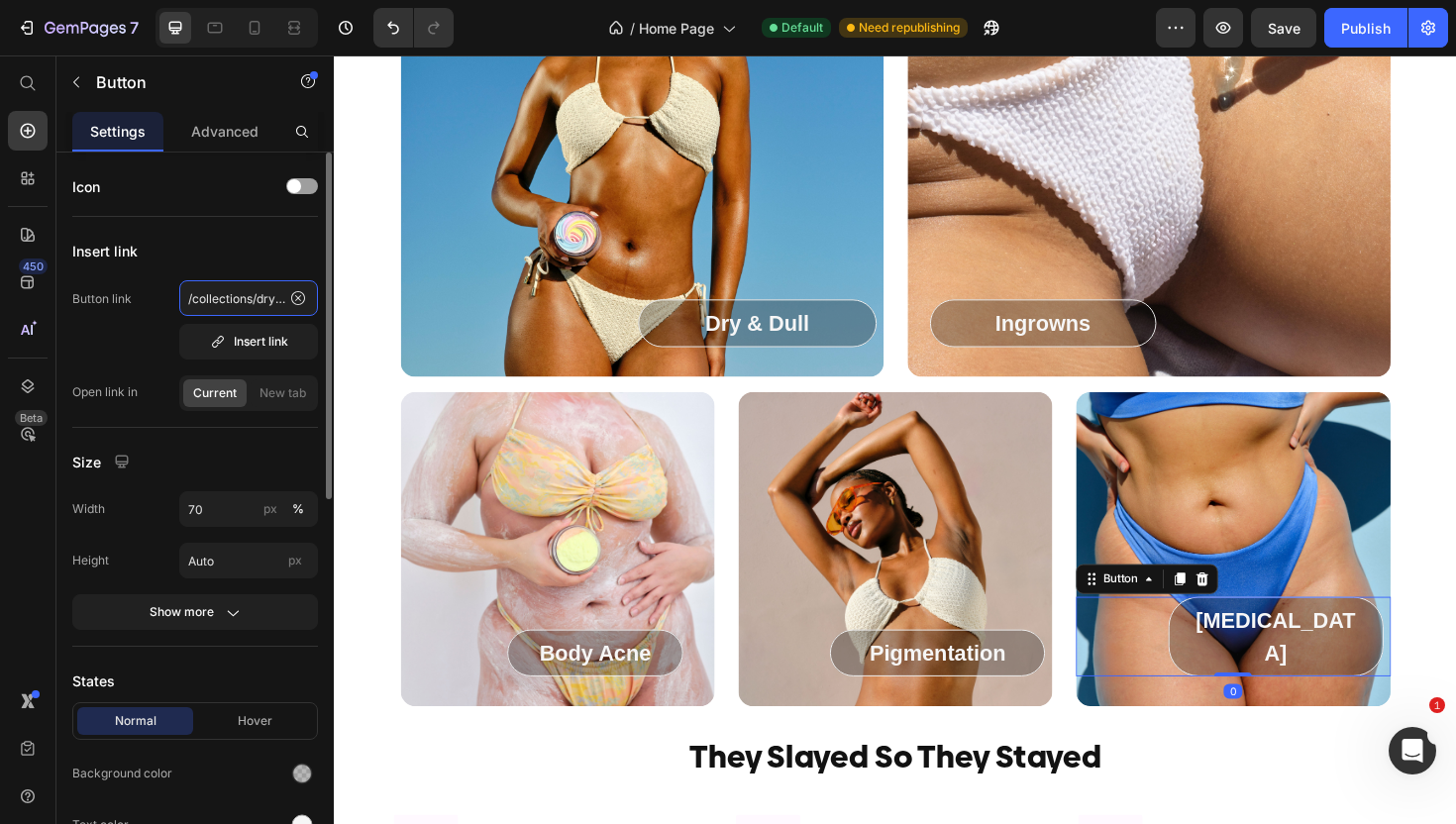 click on "/collections/dry-and-dull-skin" 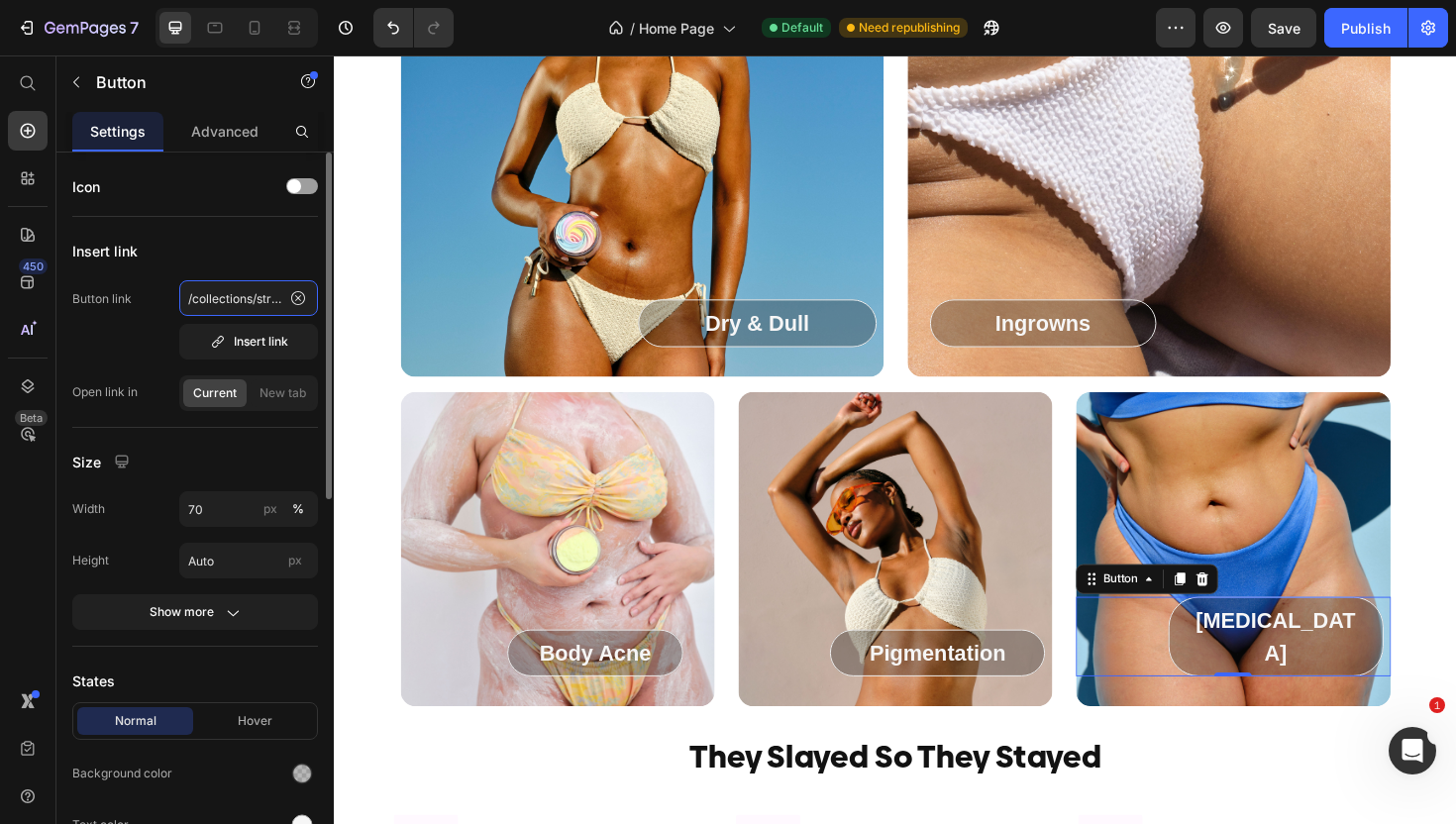 scroll, scrollTop: 0, scrollLeft: 51, axis: horizontal 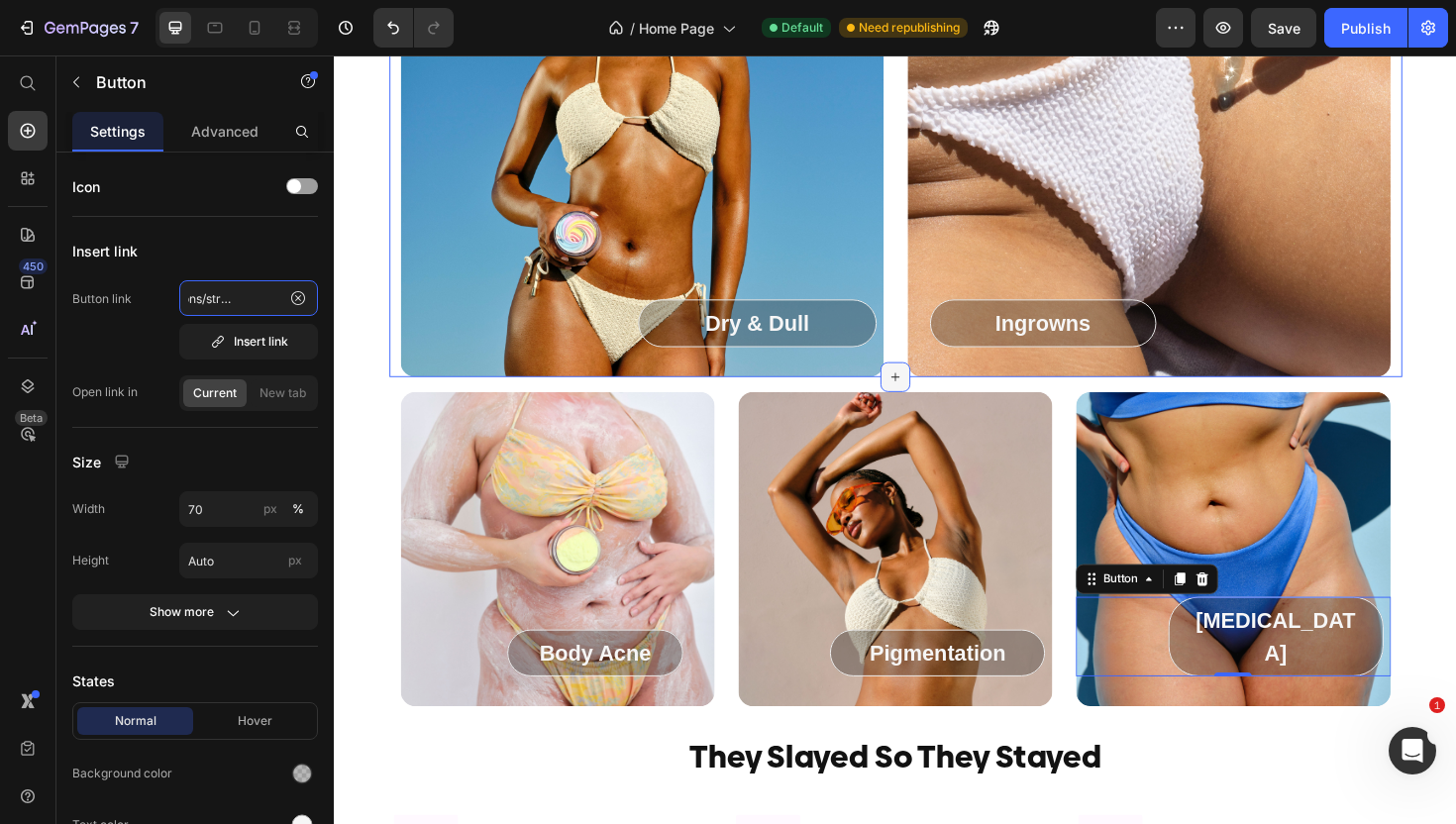 type on "/collections/stretch-marks" 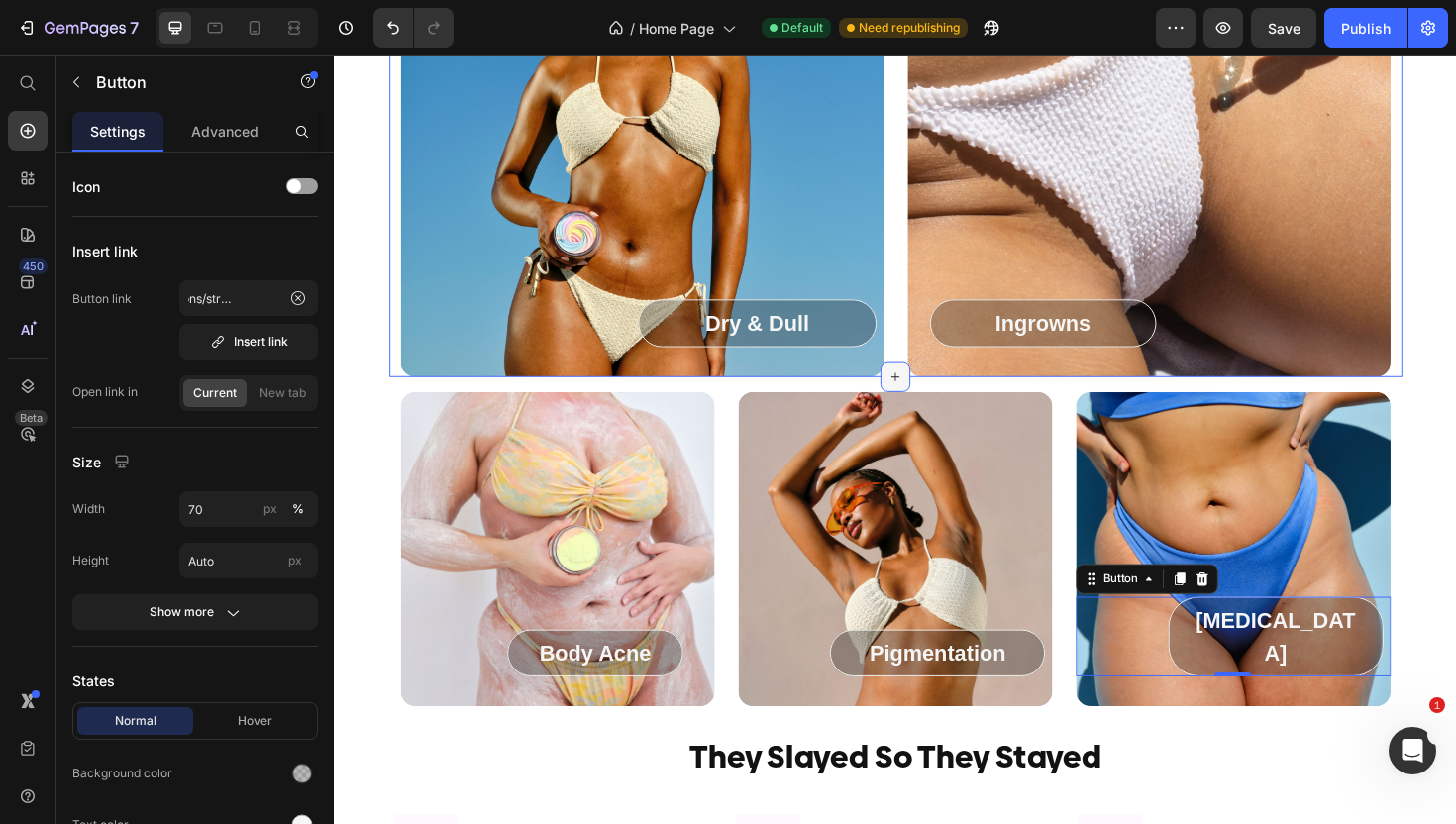 click 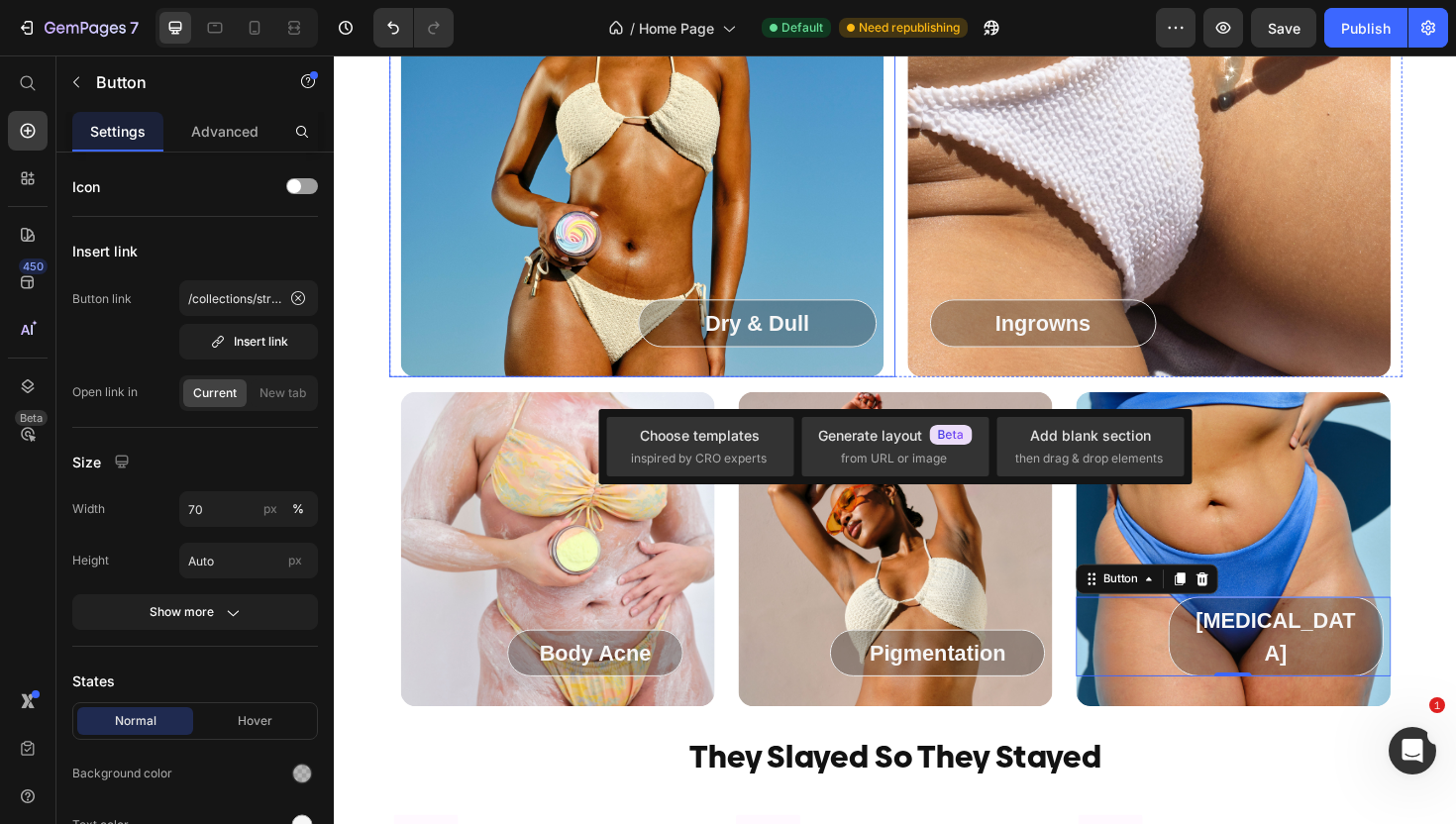 click on "Dry & Dull Button Row Hero Banner" at bounding box center (660, 140) 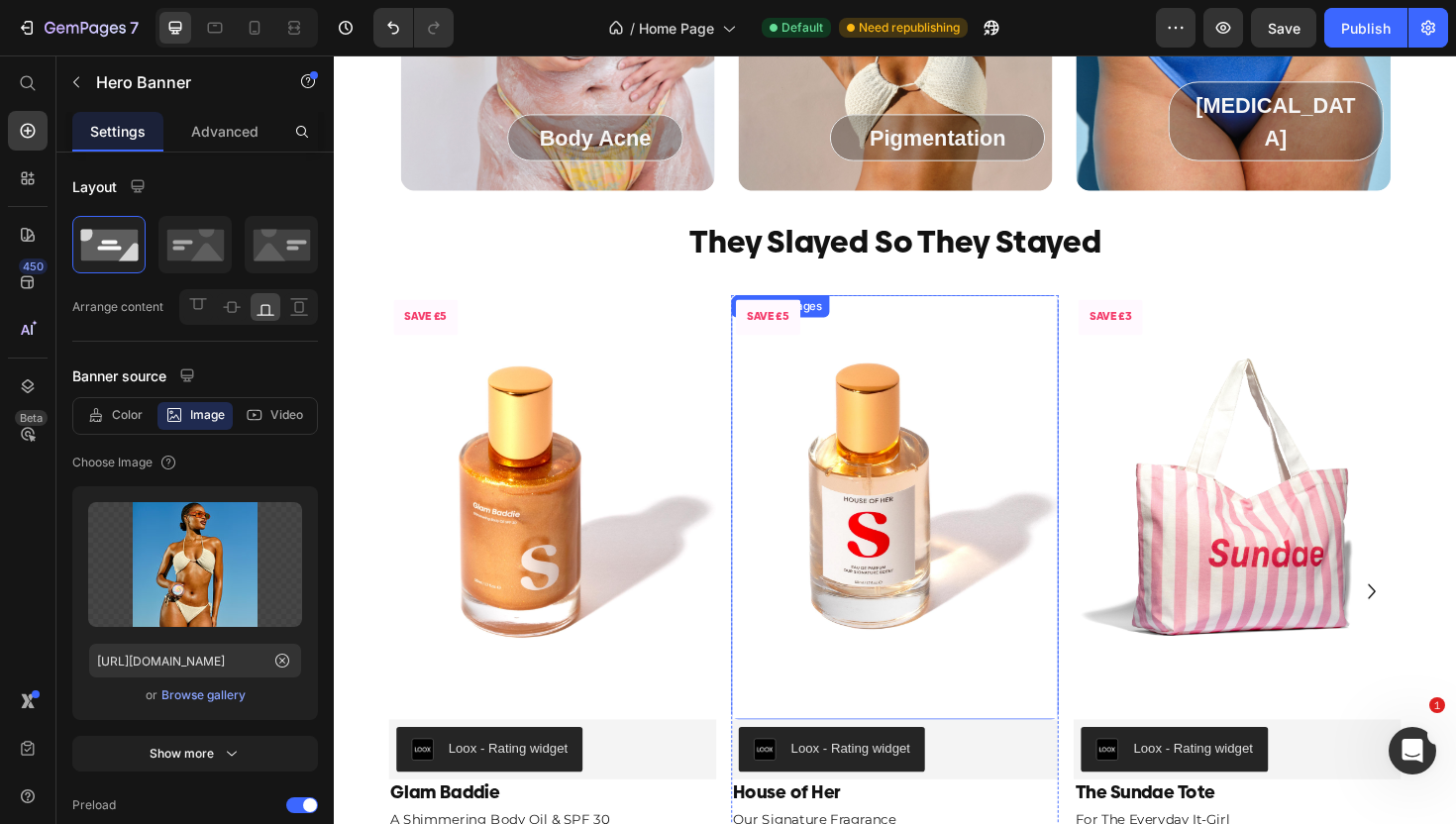 scroll, scrollTop: 3142, scrollLeft: 0, axis: vertical 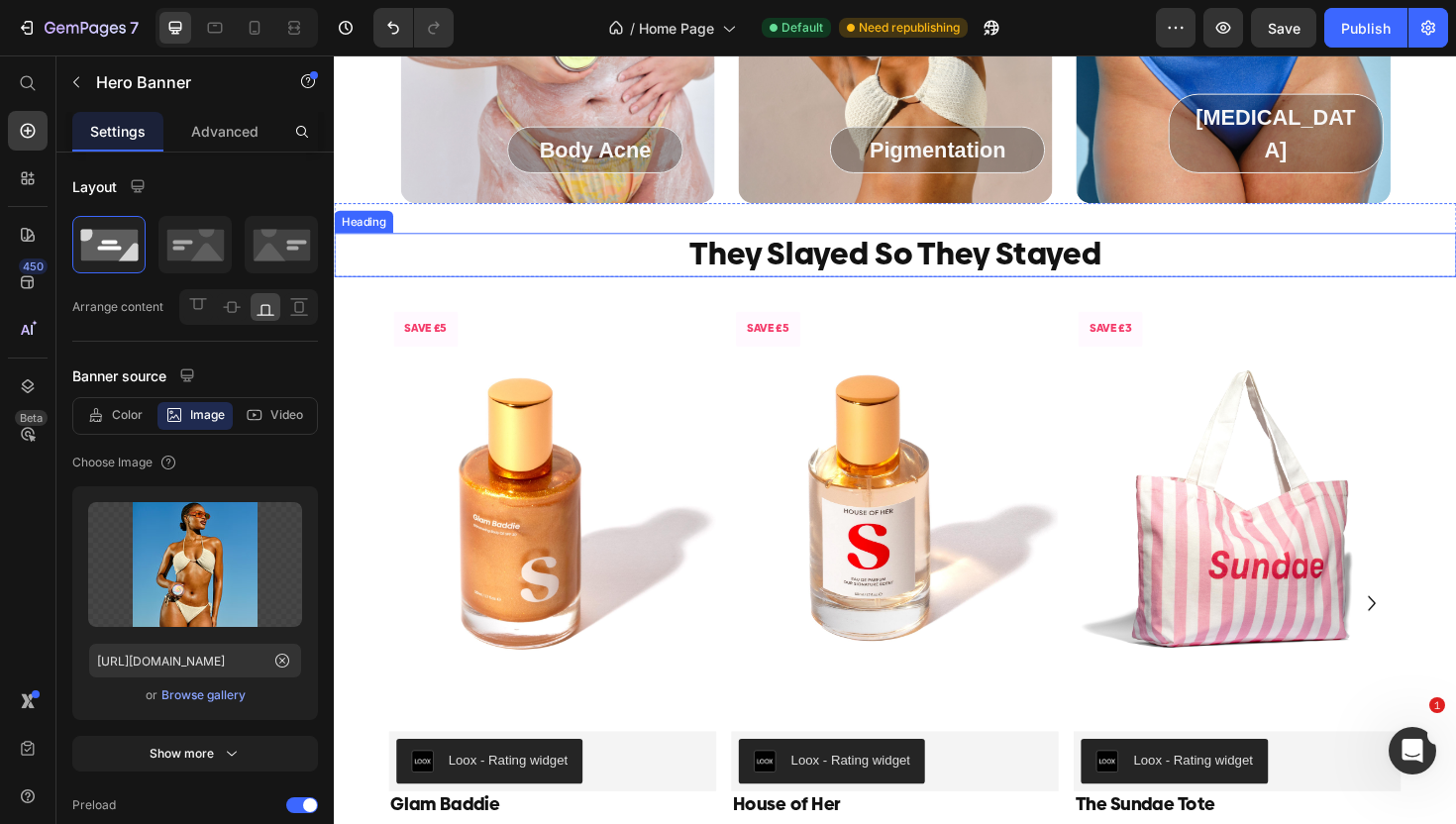 click on "They Slayed So They Stayed" at bounding box center (928, 266) 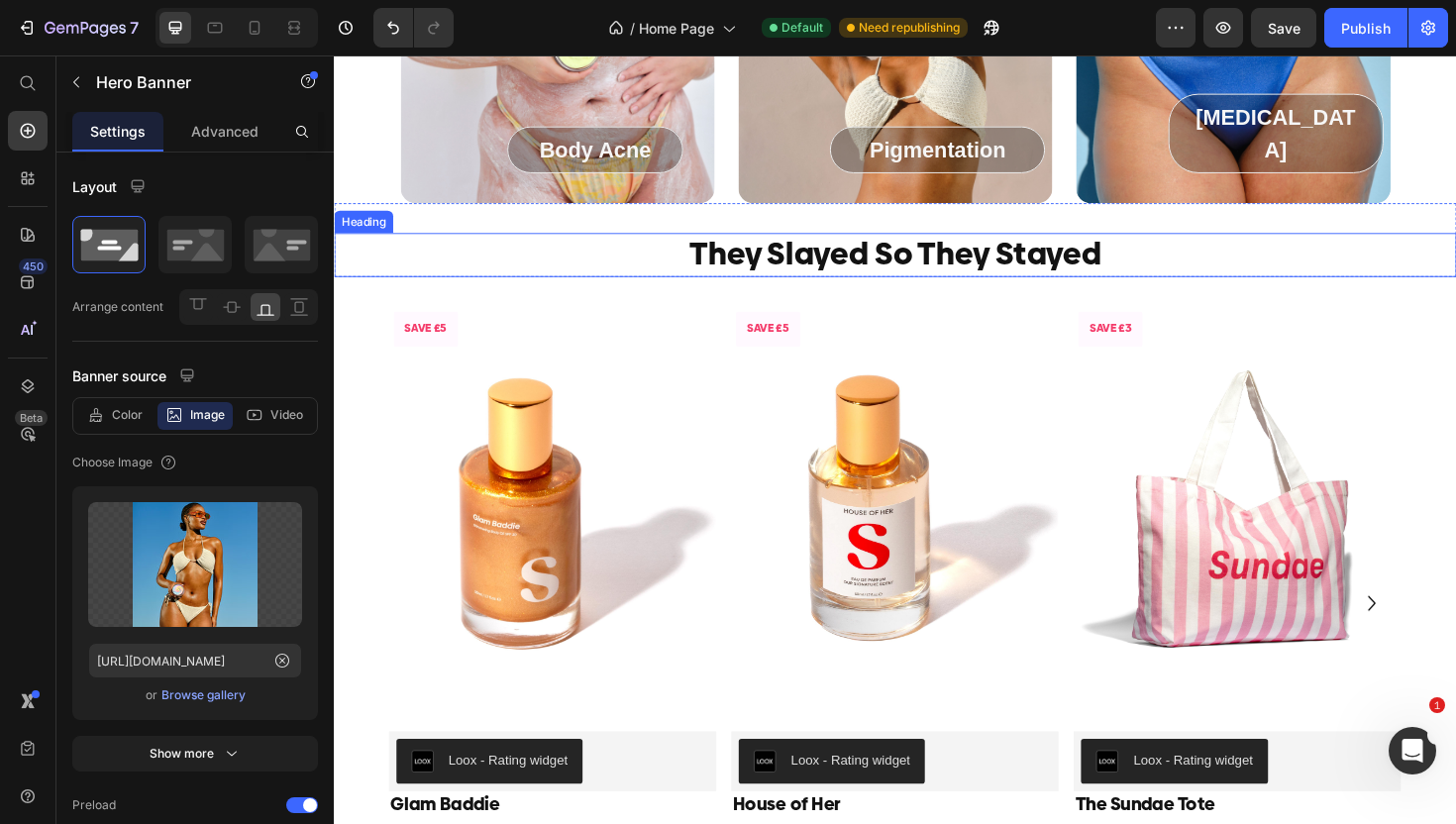 click on "They Slayed So They Stayed" at bounding box center (928, 266) 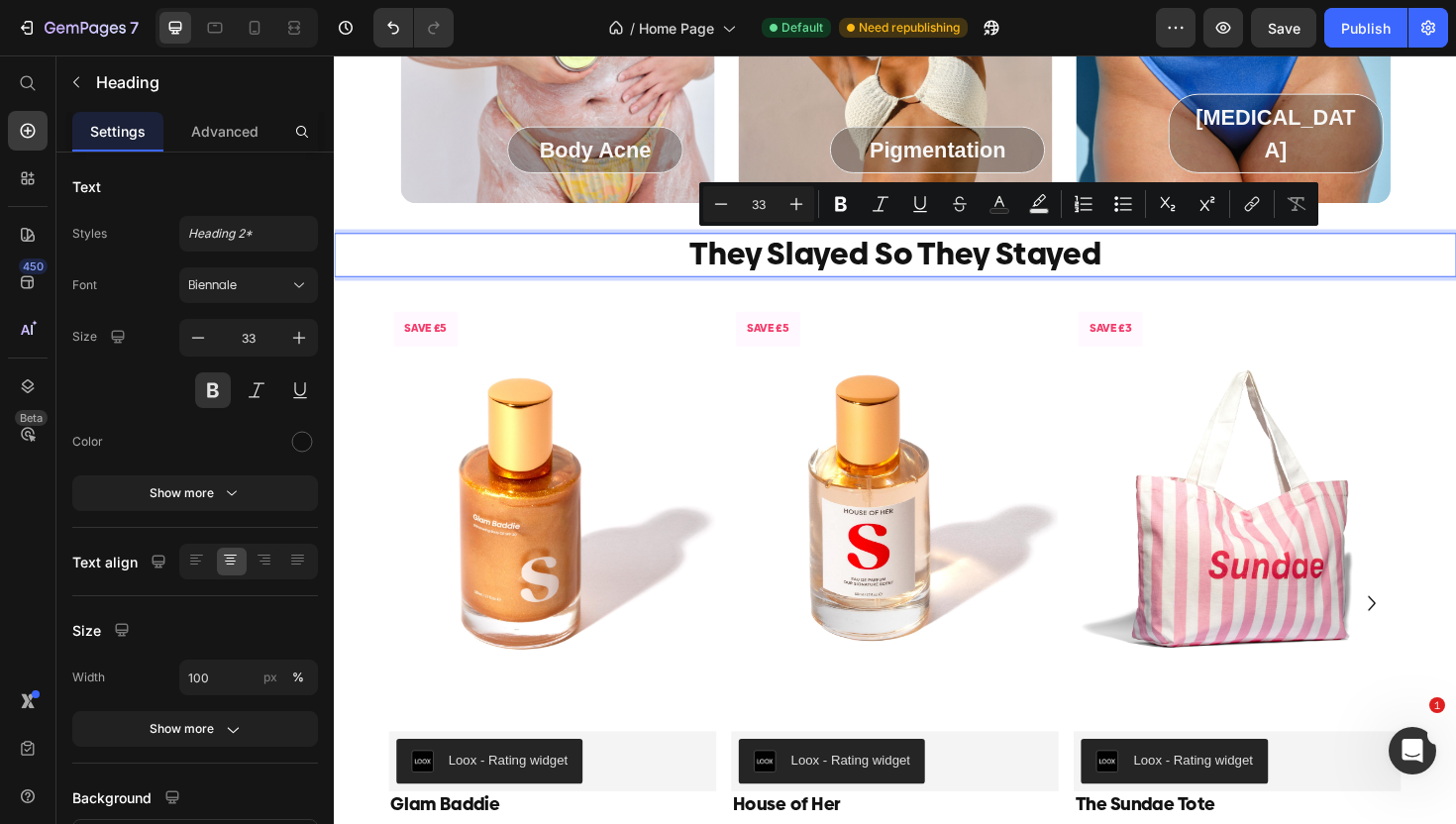 click on "They Slayed So They Stayed" at bounding box center [928, 266] 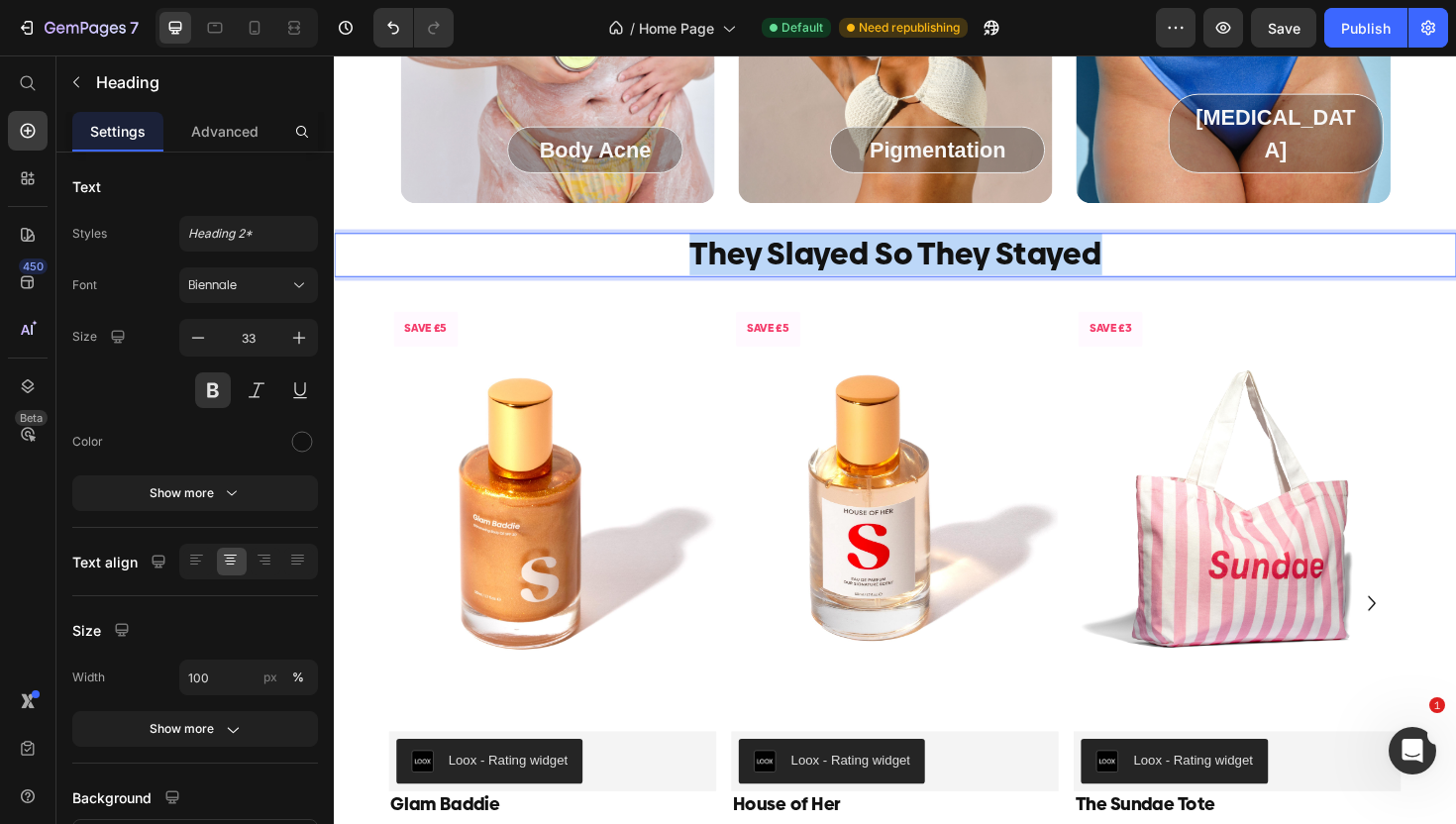 drag, startPoint x: 1147, startPoint y: 266, endPoint x: 705, endPoint y: 288, distance: 442.54717 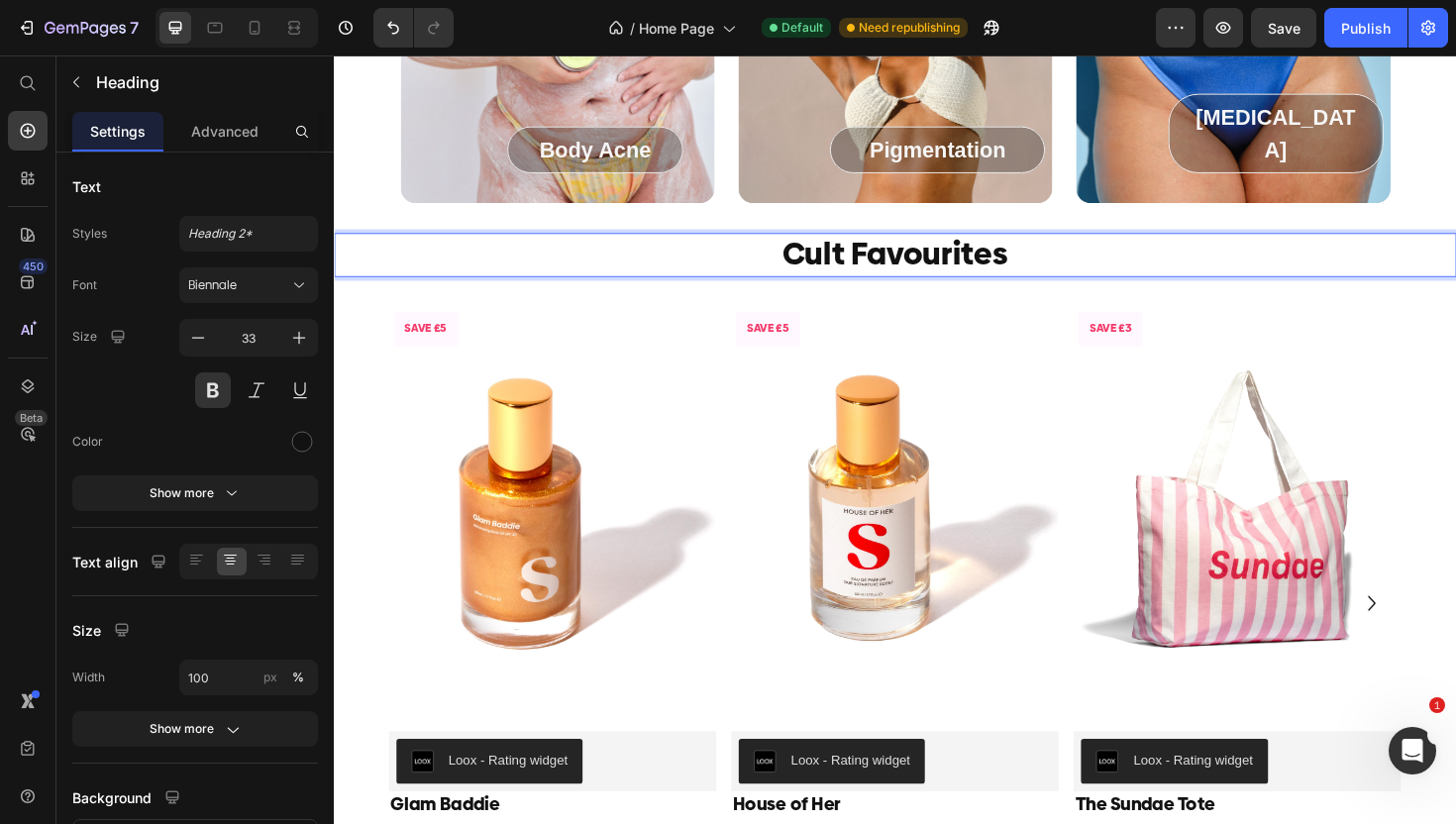 click on "Cult Favourites" at bounding box center [928, 266] 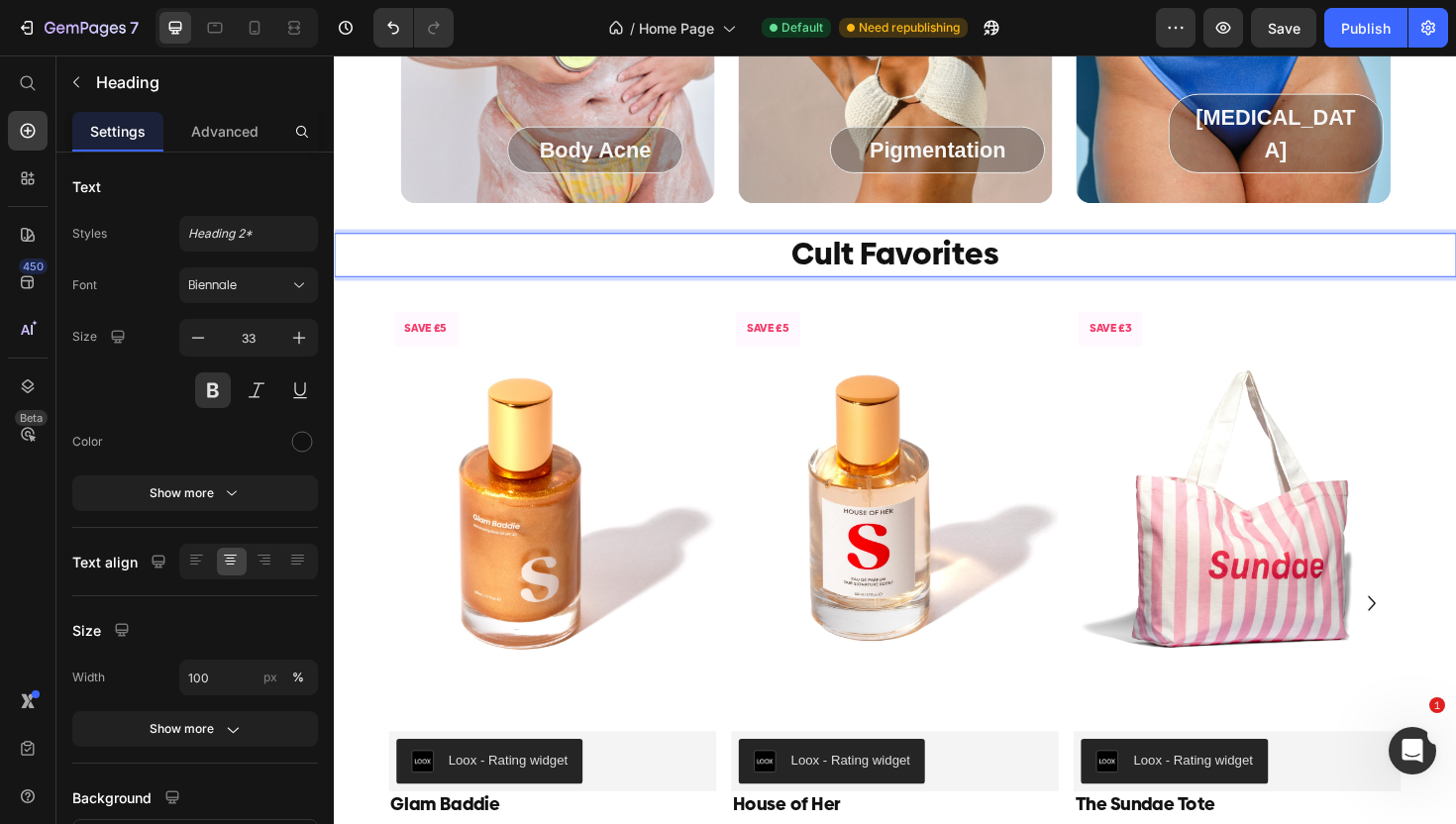 click on "Cult Favorites" at bounding box center [928, 266] 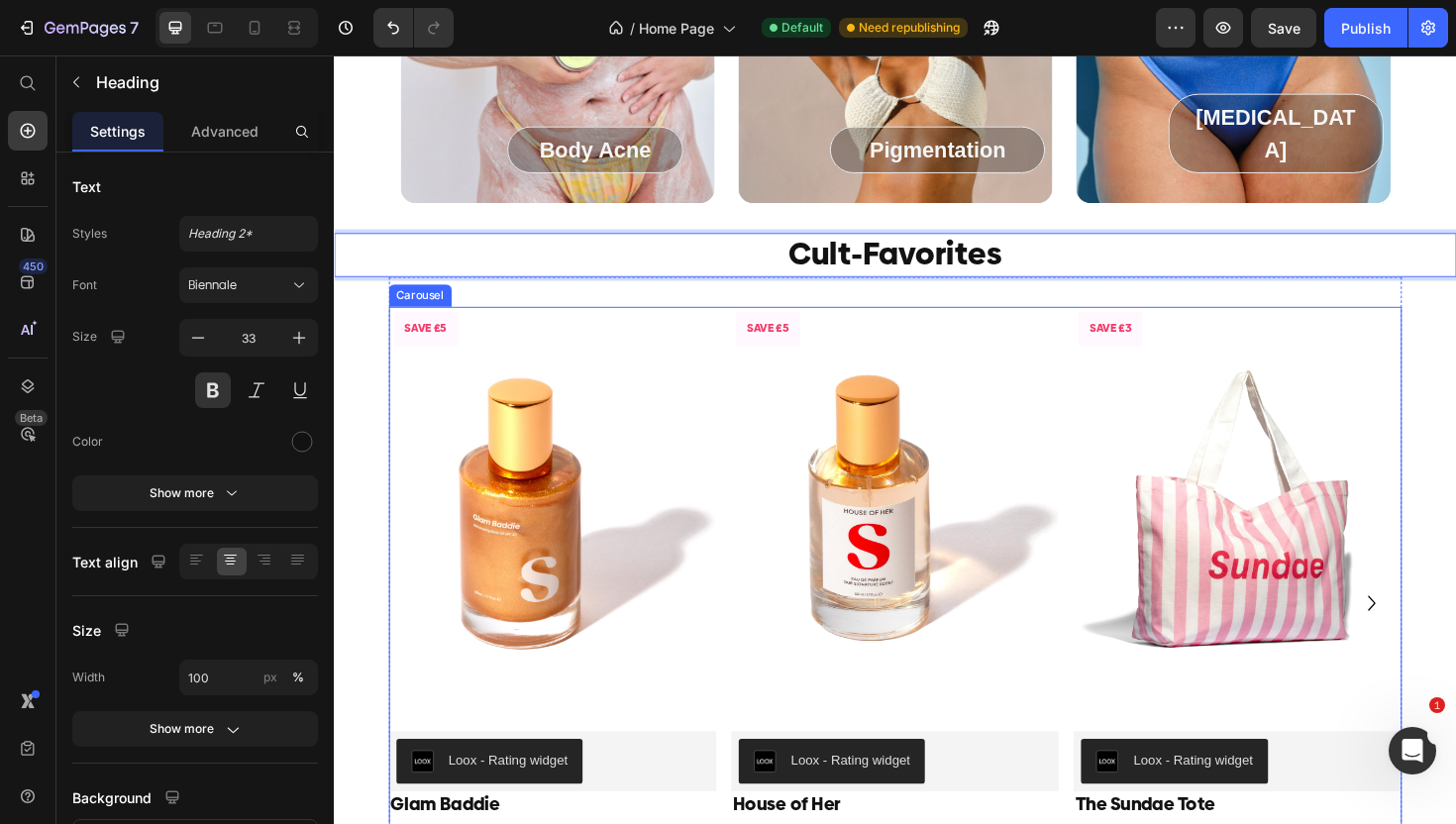 click on "SAVE £5 Product Badge Product Images Loox - Rating widget Loox Glam Baddie Product Title A Shimmering Body Oil & SPF 30 Text Block Add To Bag
£20.00 £25.00 Add to Cart Product Row SAVE £5 Product Badge Product Images Loox - Rating widget Loox House of Her Product Title Our Signature Fragrance Text Block Add To Bag
£20.00 £25.00 Add to Cart Product Row SAVE £3 Product Badge Product Images Loox - Rating widget Loox The Sundae Tote Product Title For The Everyday It-Girl Text Block Add To Bag
£9.00 £12.00 Add to Cart Product
Drop element here" at bounding box center (928, 635) 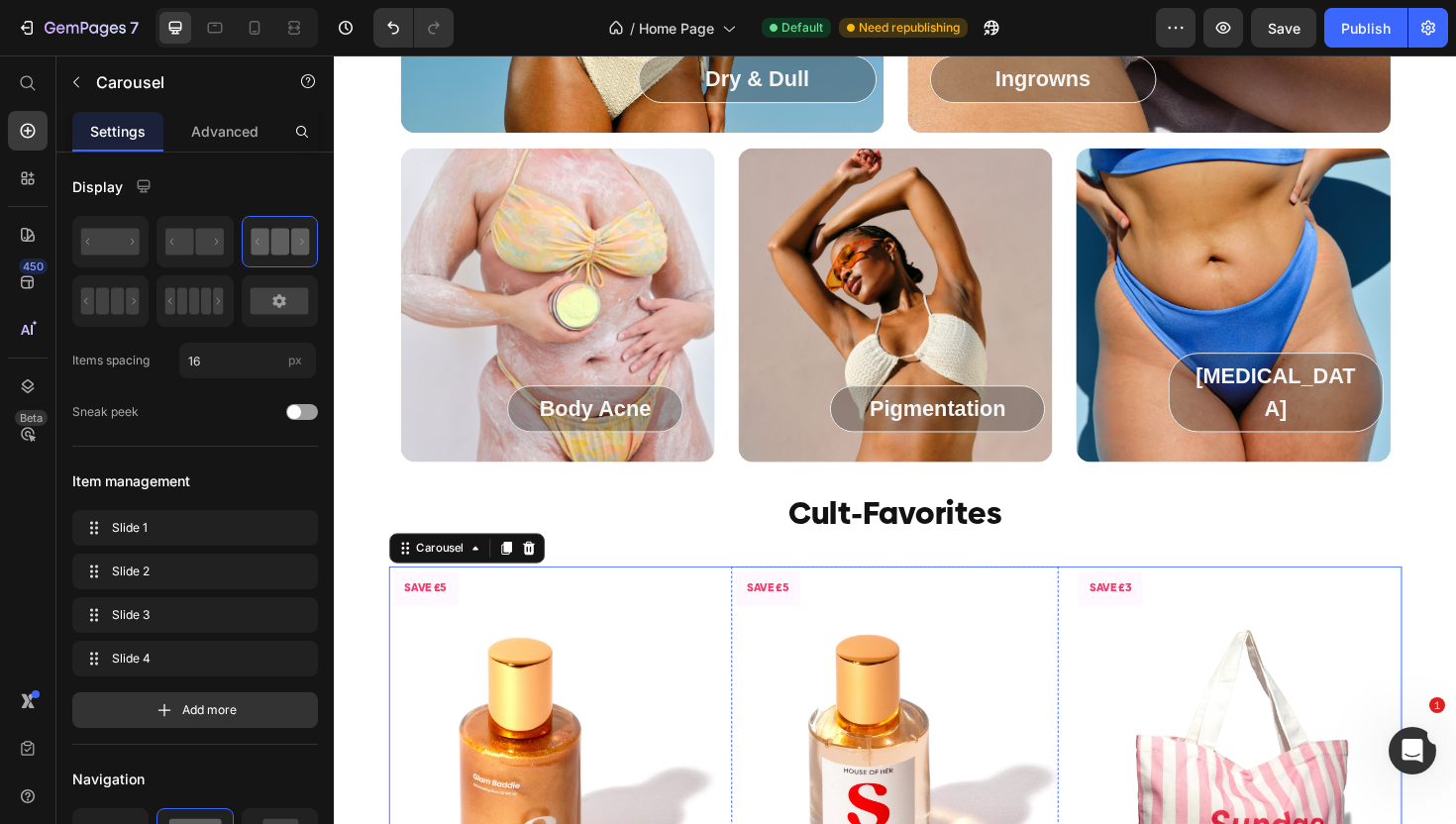 scroll, scrollTop: 2856, scrollLeft: 0, axis: vertical 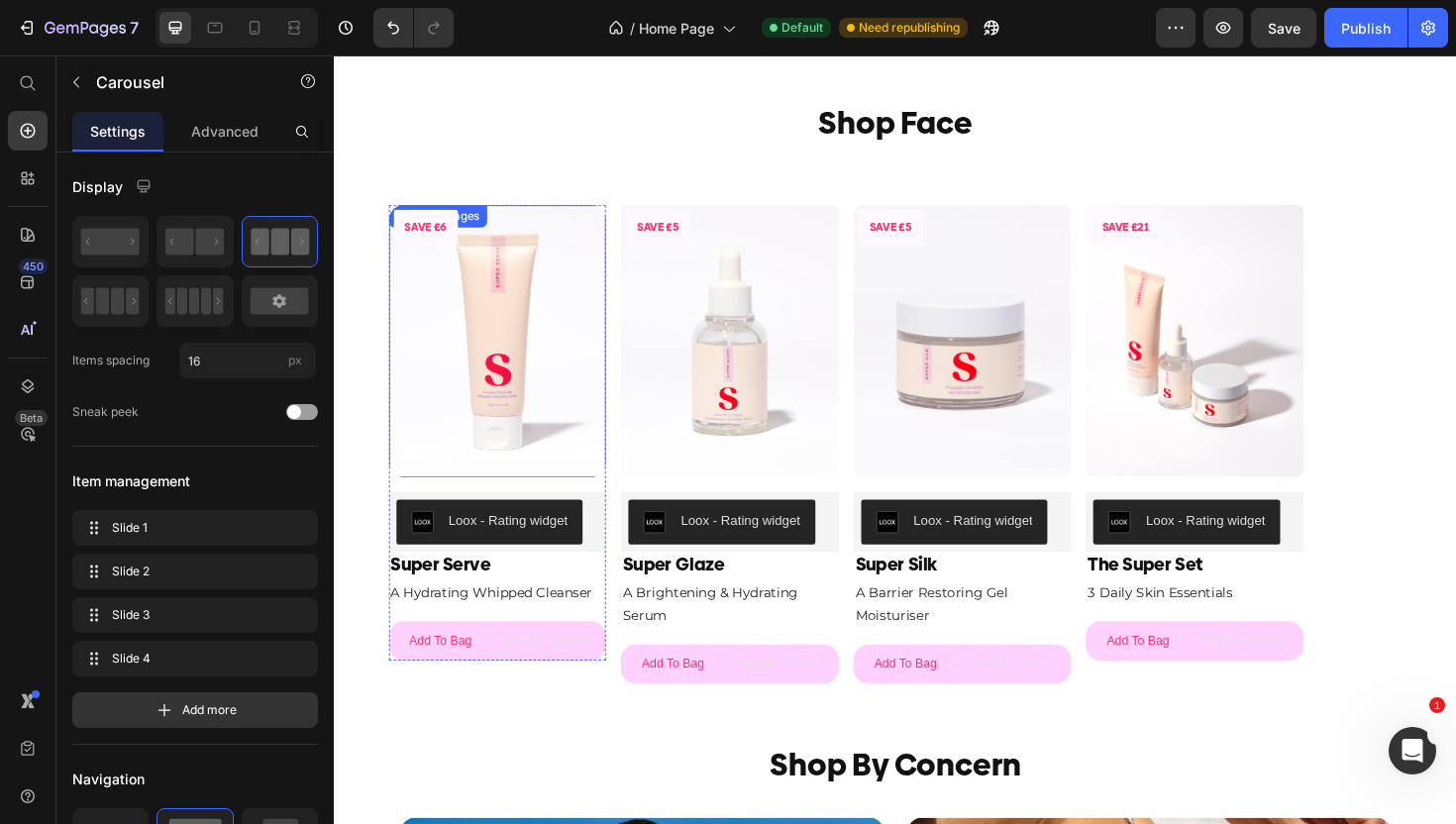 click on "£22.00" at bounding box center (536, 675) 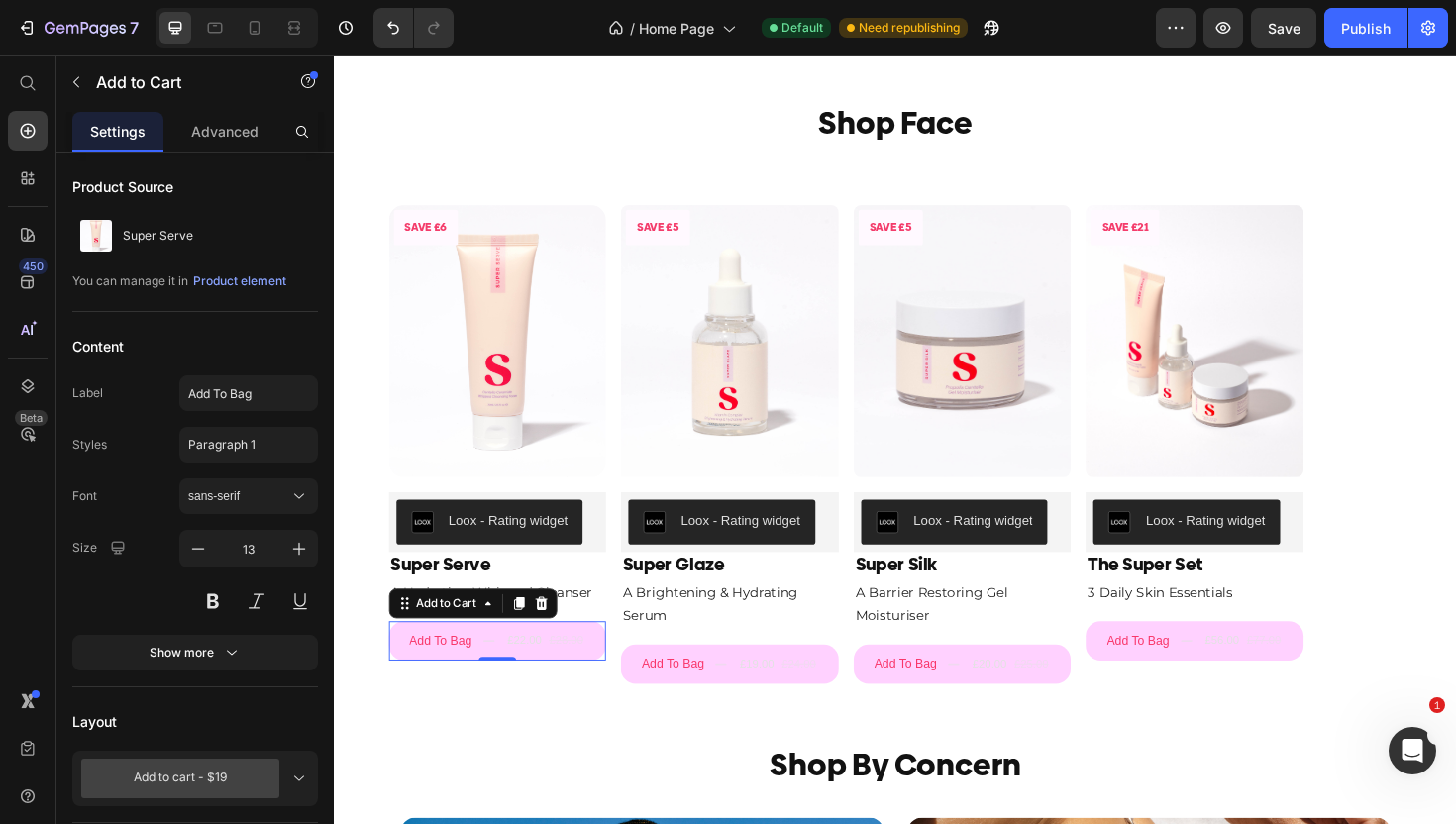 scroll, scrollTop: 1832, scrollLeft: 0, axis: vertical 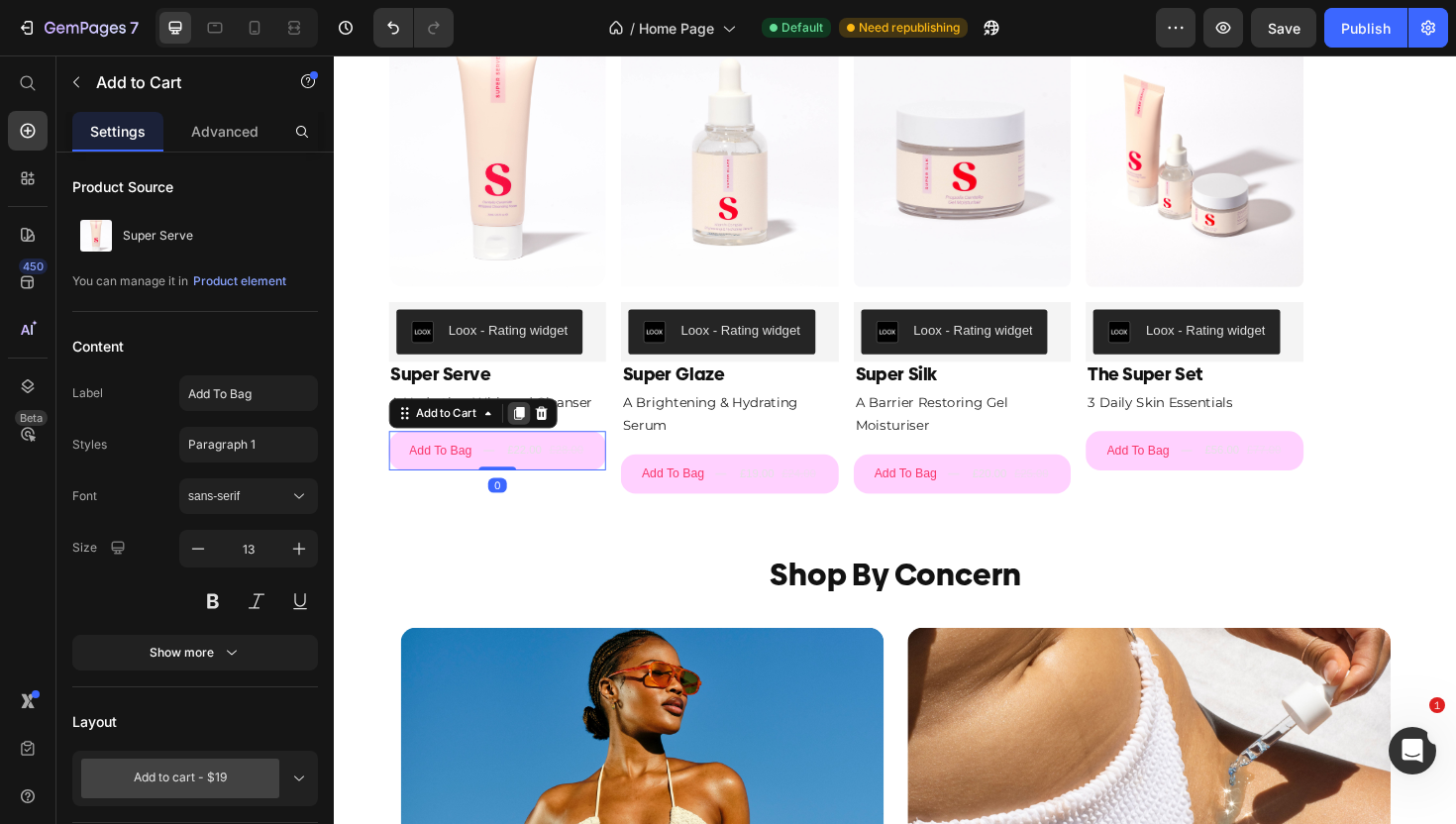click 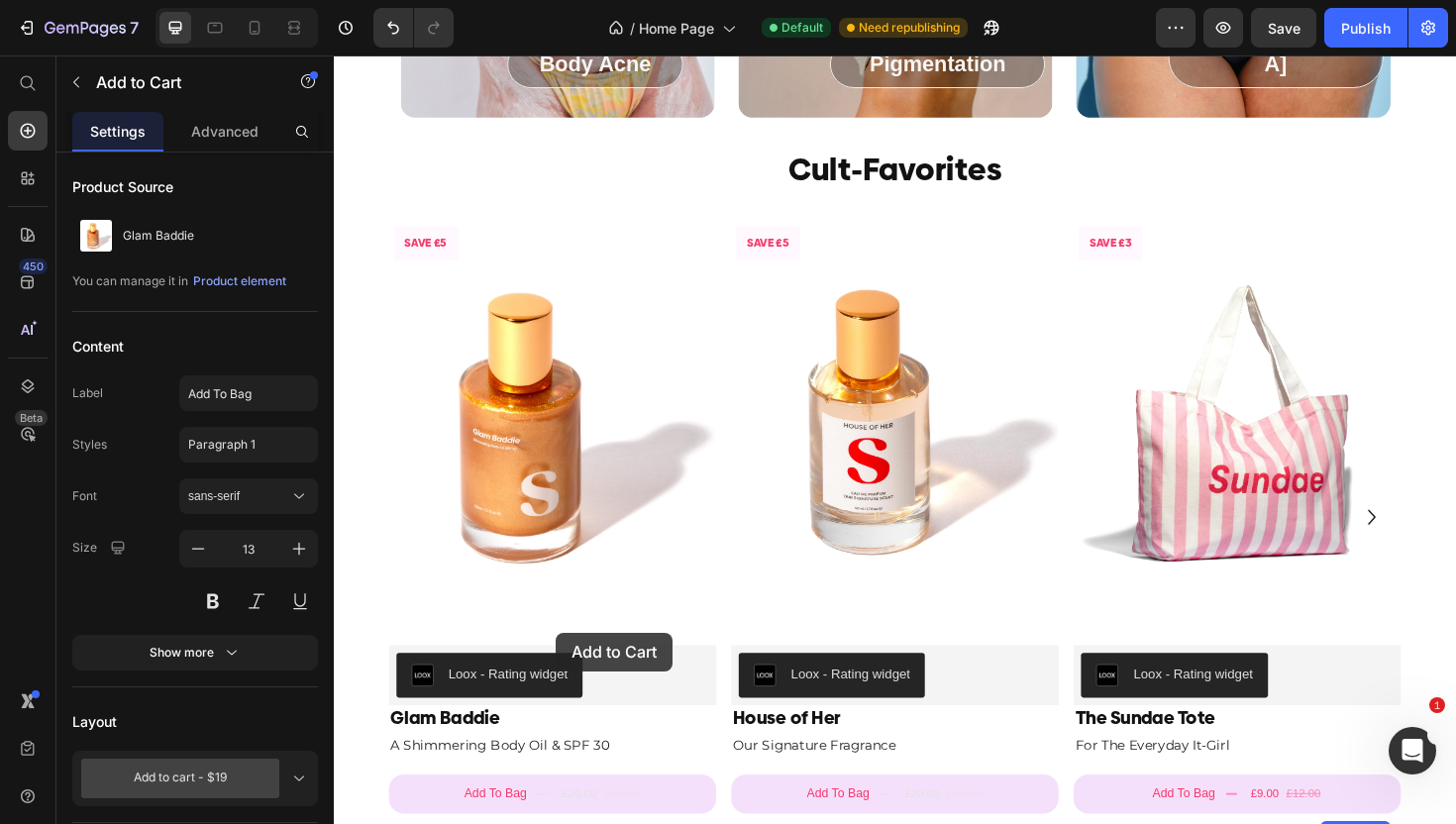 scroll, scrollTop: 3558, scrollLeft: 0, axis: vertical 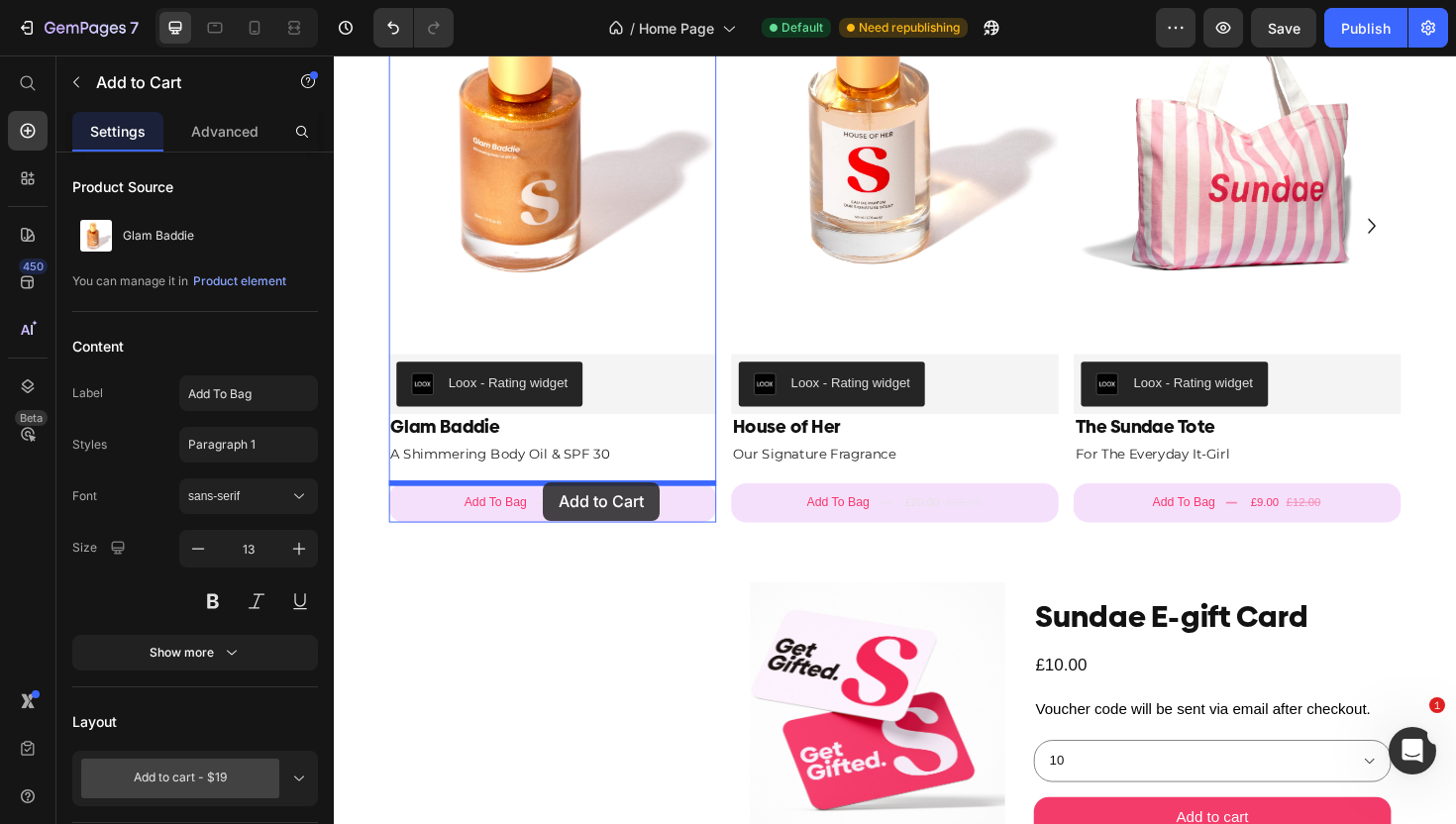 drag, startPoint x: 412, startPoint y: 477, endPoint x: 556, endPoint y: 507, distance: 147.09181 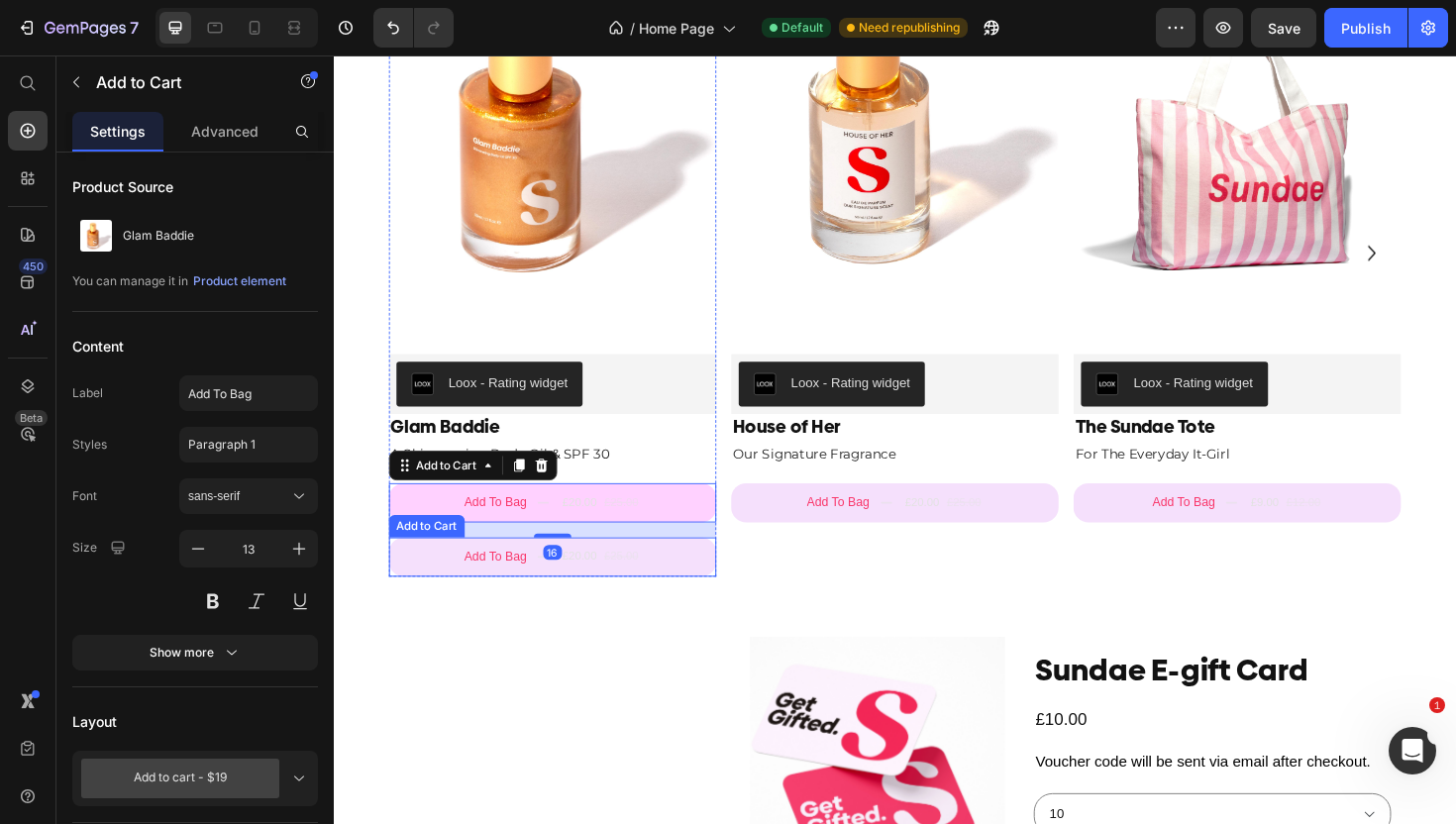 click on "Add To Bag
£20.00 £25.00" at bounding box center (566, 586) 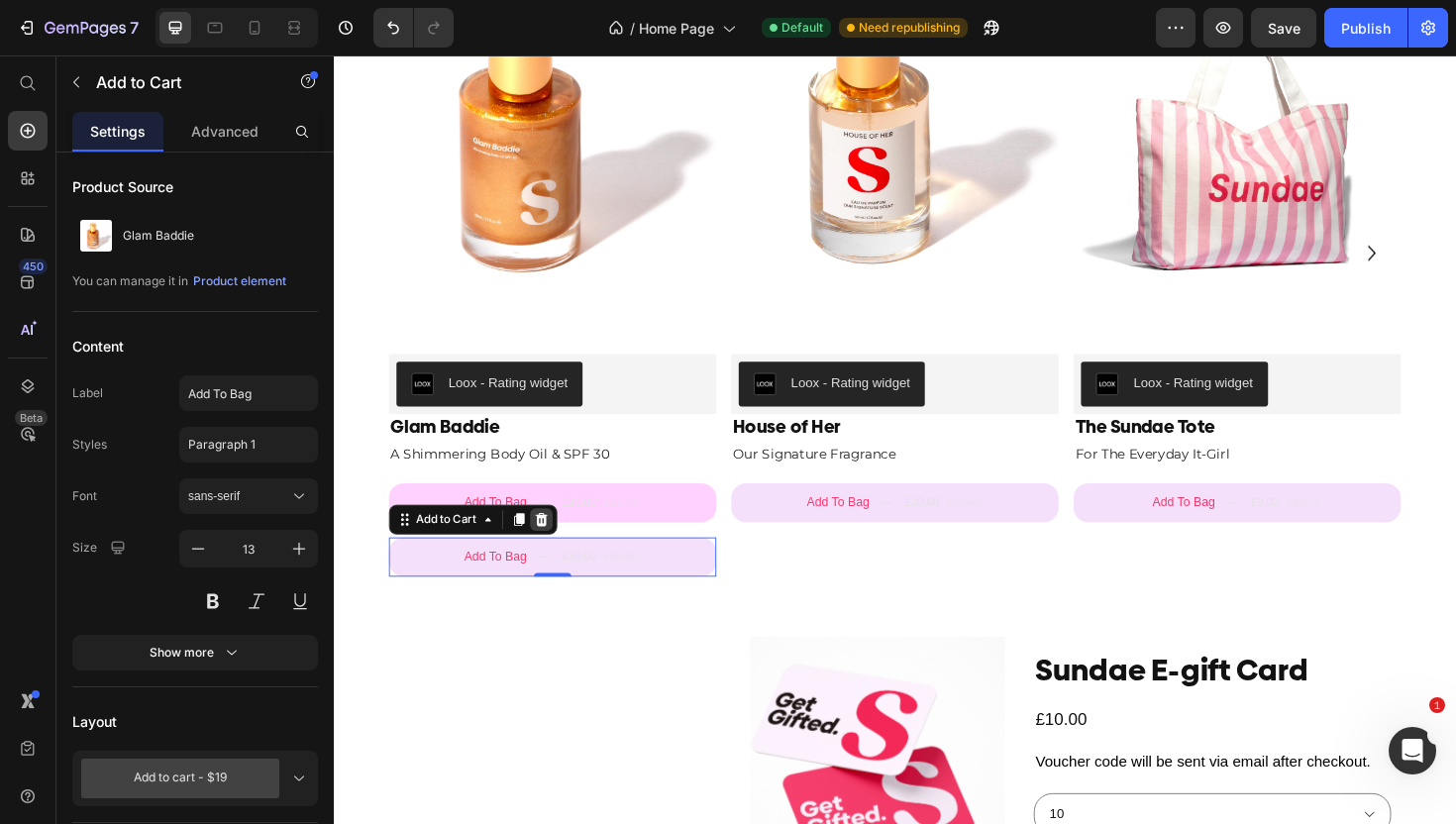 click 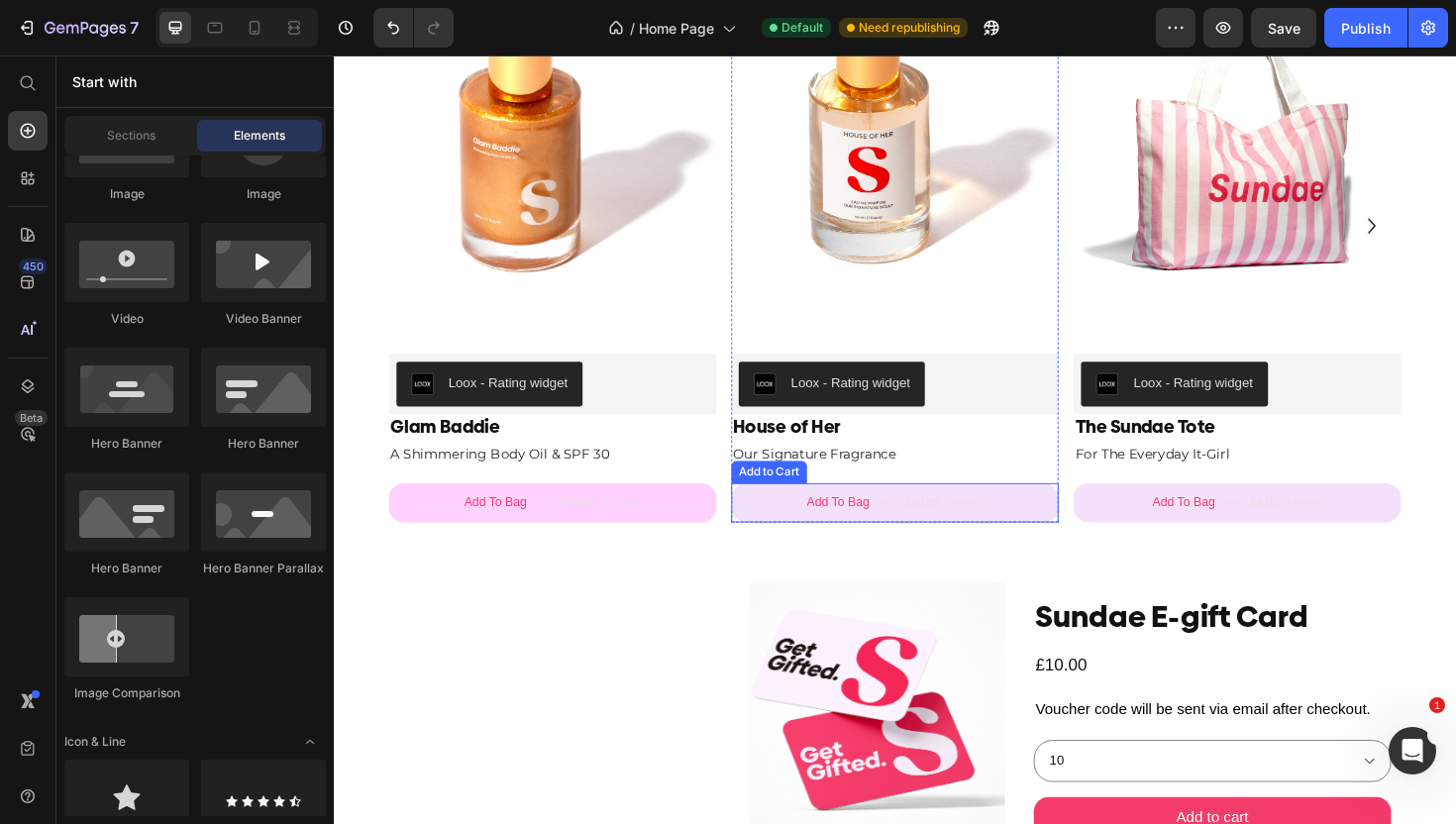 click on "Add To Bag
£20.00 £25.00" at bounding box center (928, 529) 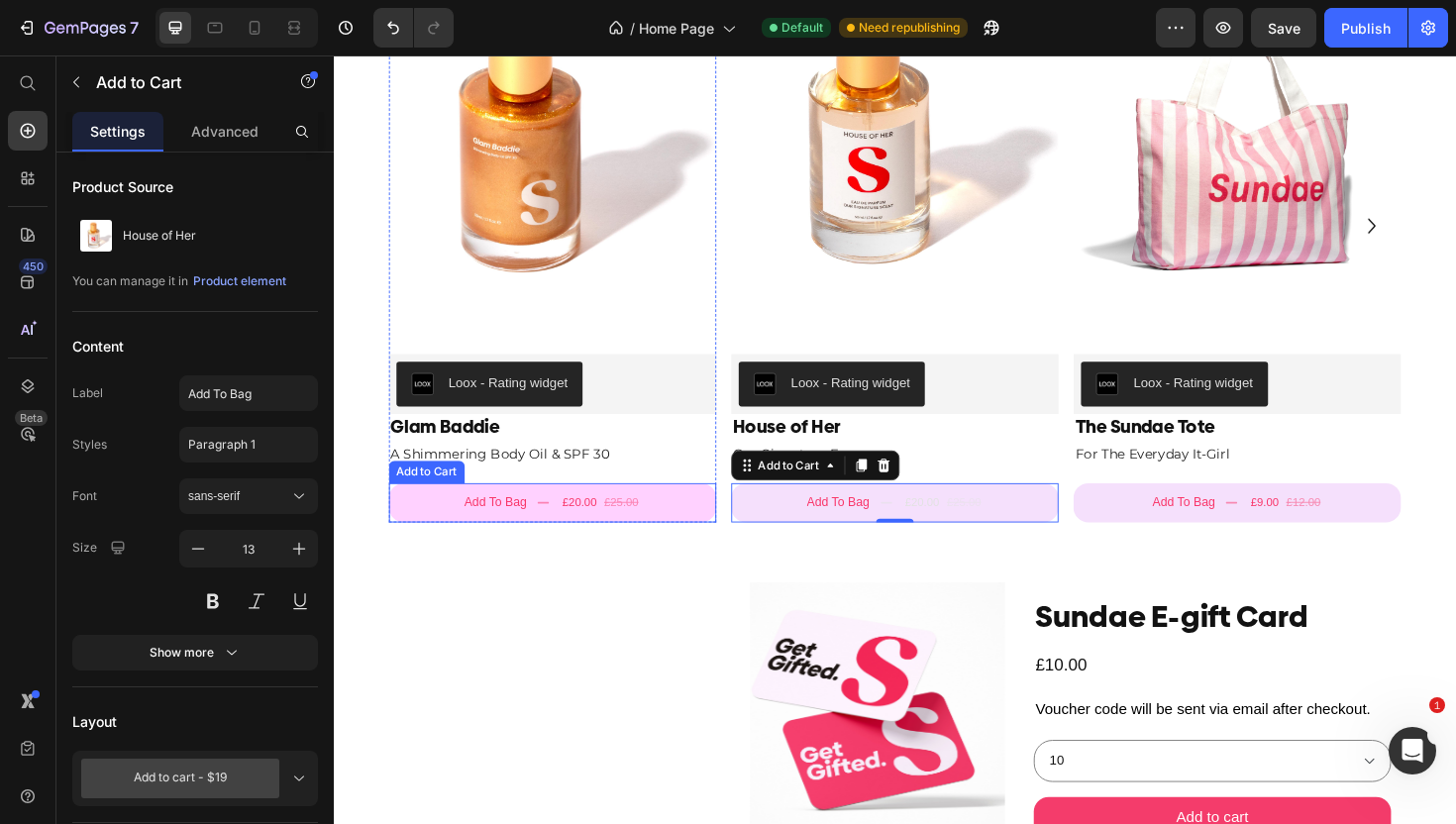 click on "Add To Bag
£20.00 £25.00" at bounding box center (566, 529) 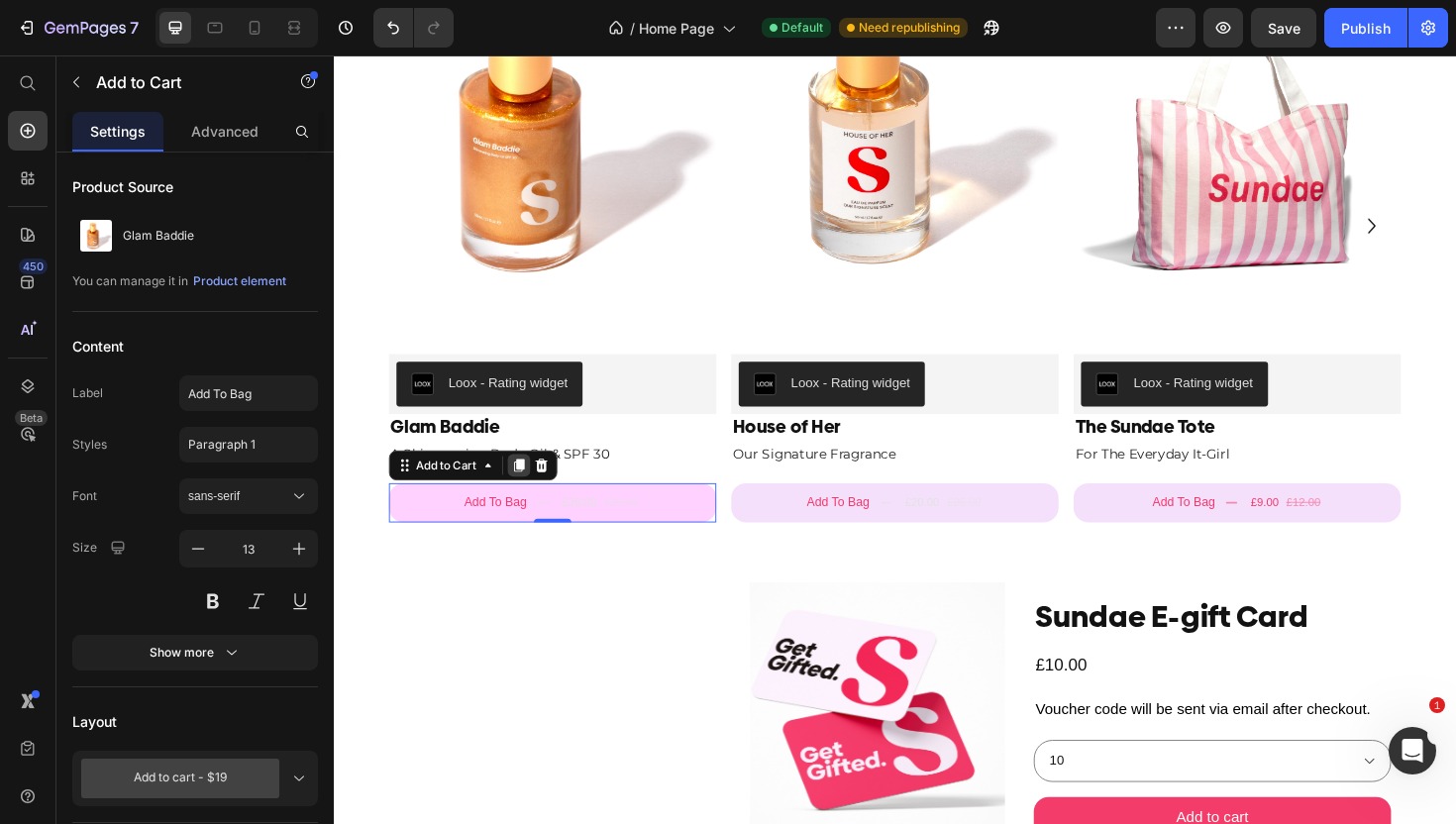 click 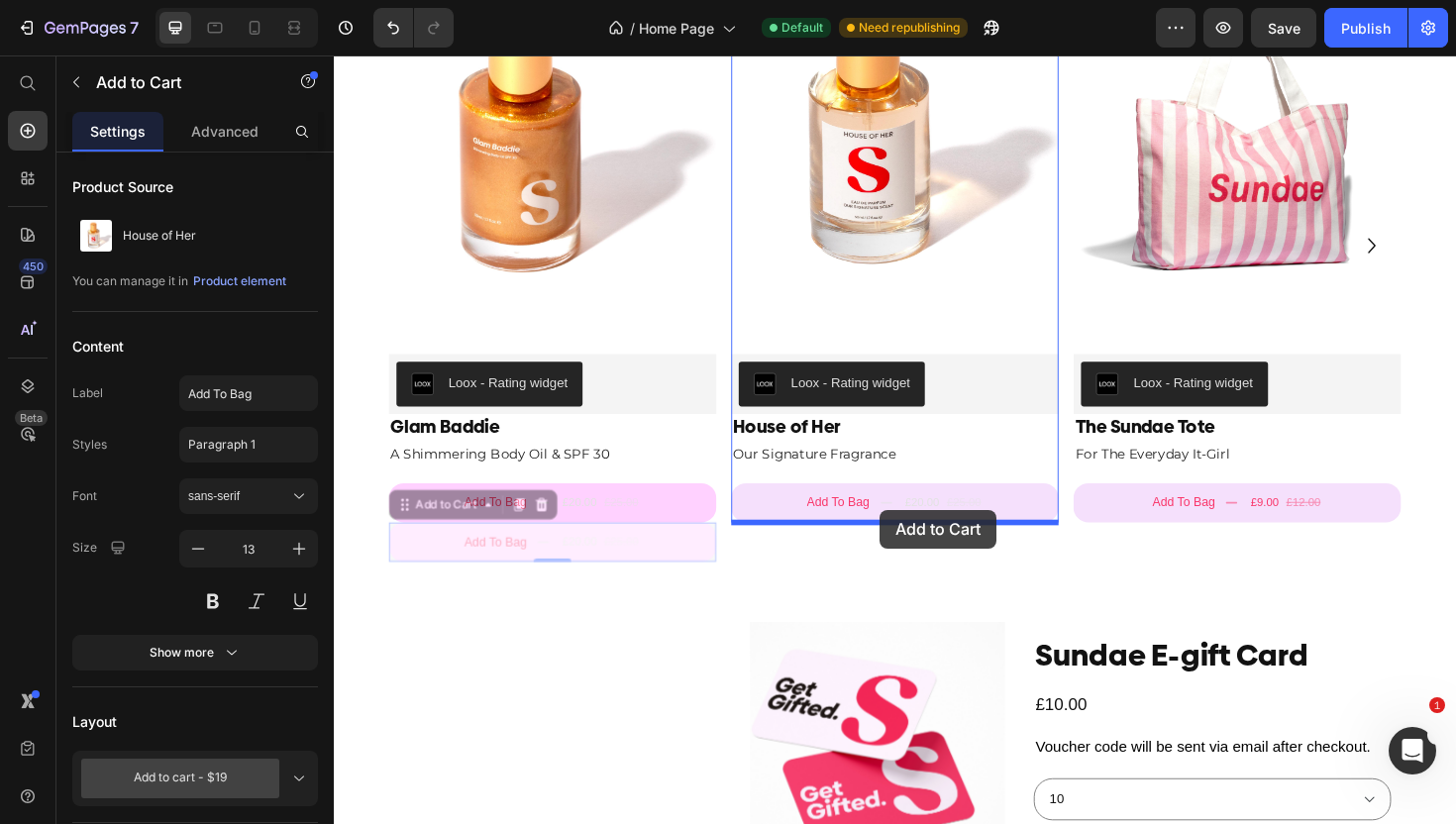 drag, startPoint x: 407, startPoint y: 536, endPoint x: 912, endPoint y: 537, distance: 505.00099 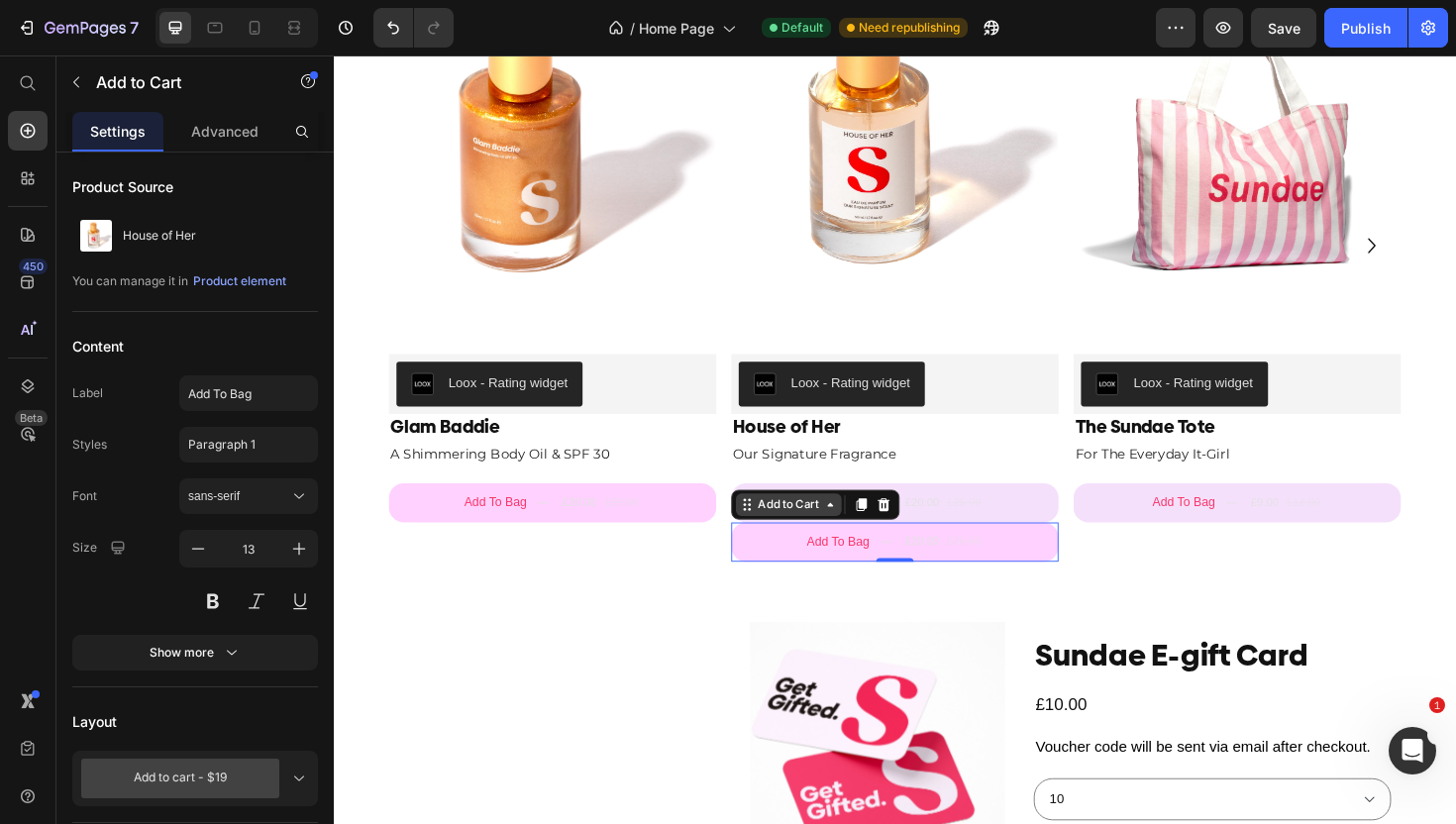click 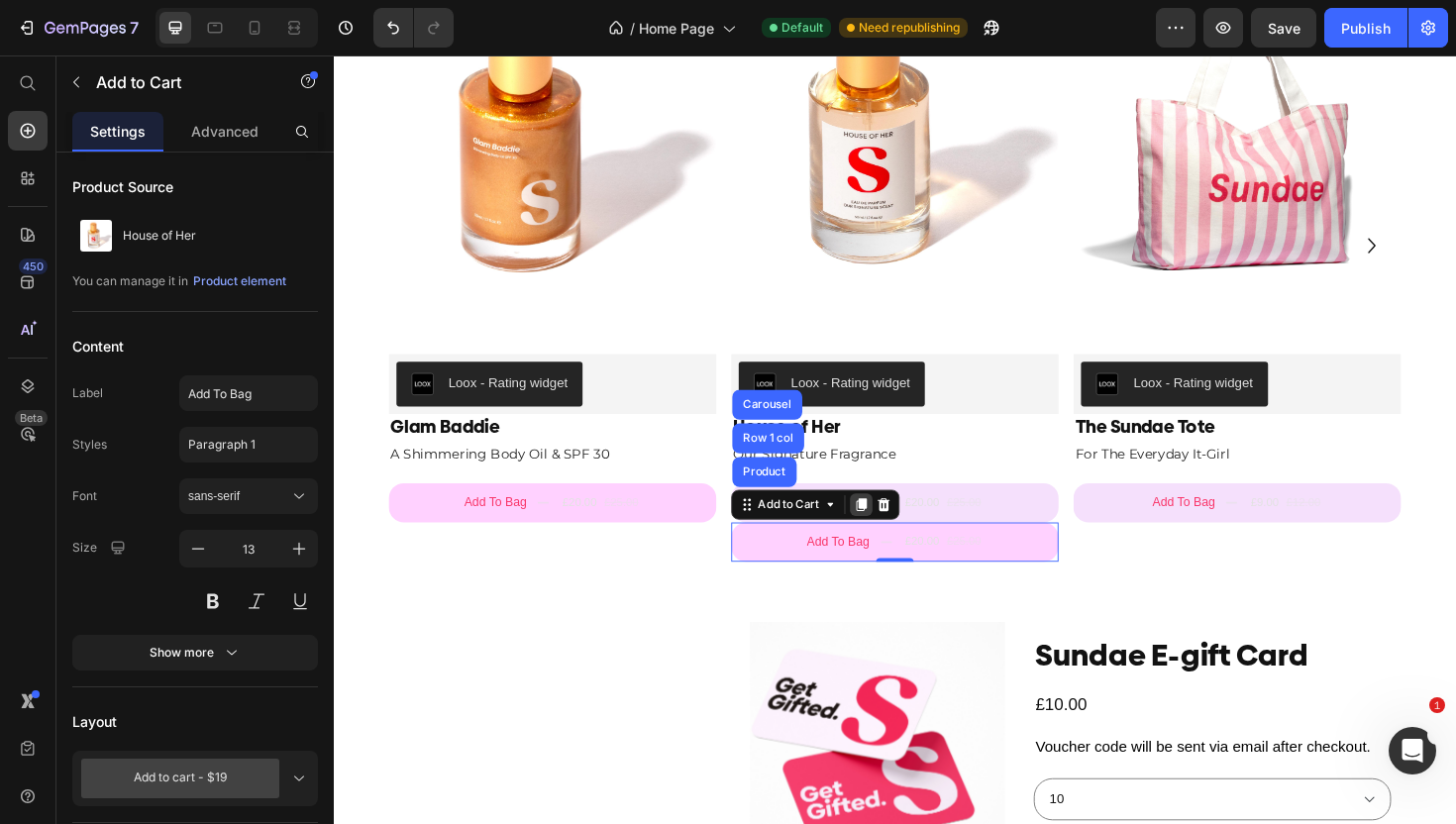 click 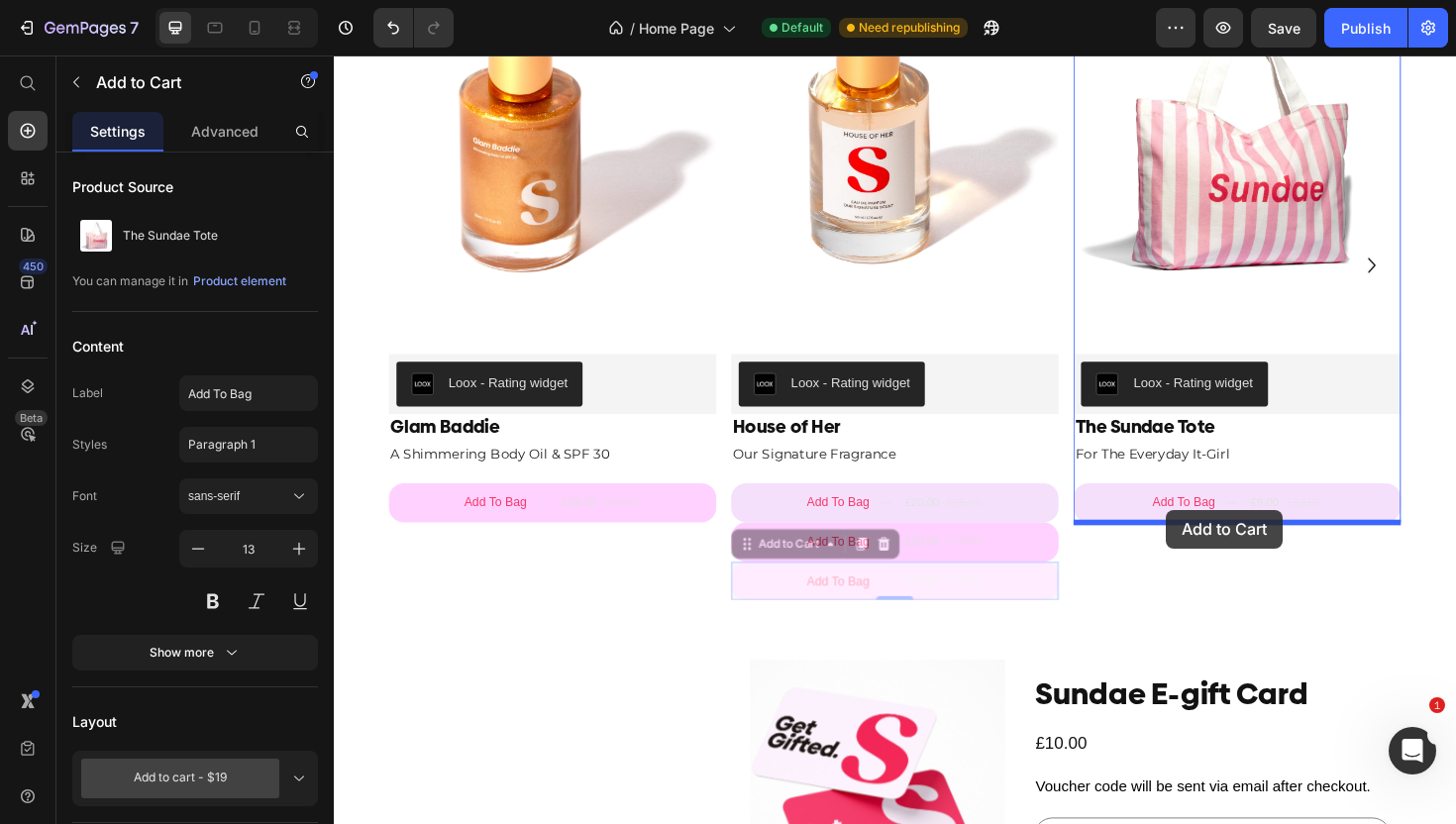 drag, startPoint x: 773, startPoint y: 579, endPoint x: 1215, endPoint y: 537, distance: 443.99099 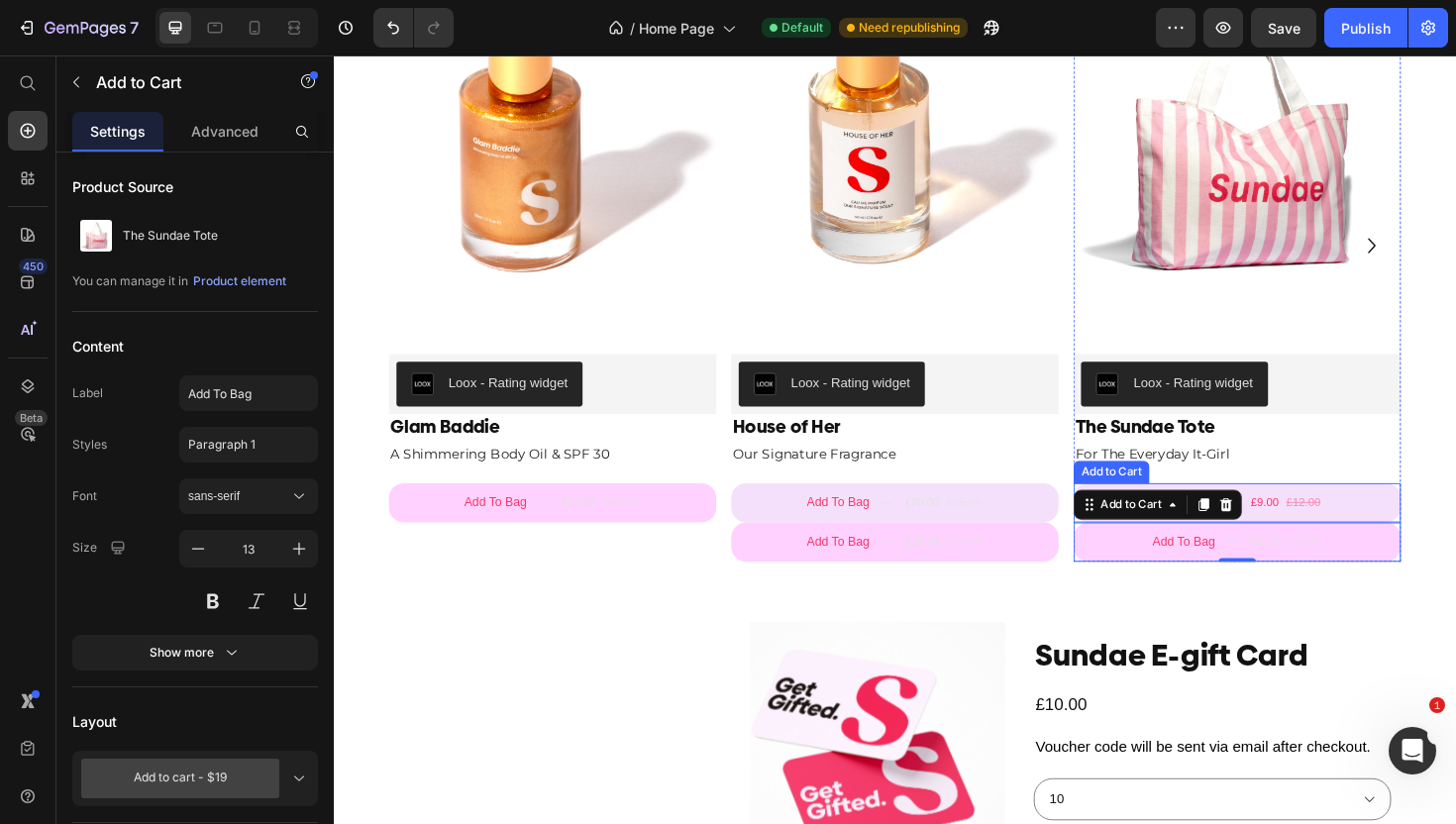 click on "£12.00" at bounding box center (1360, 529) 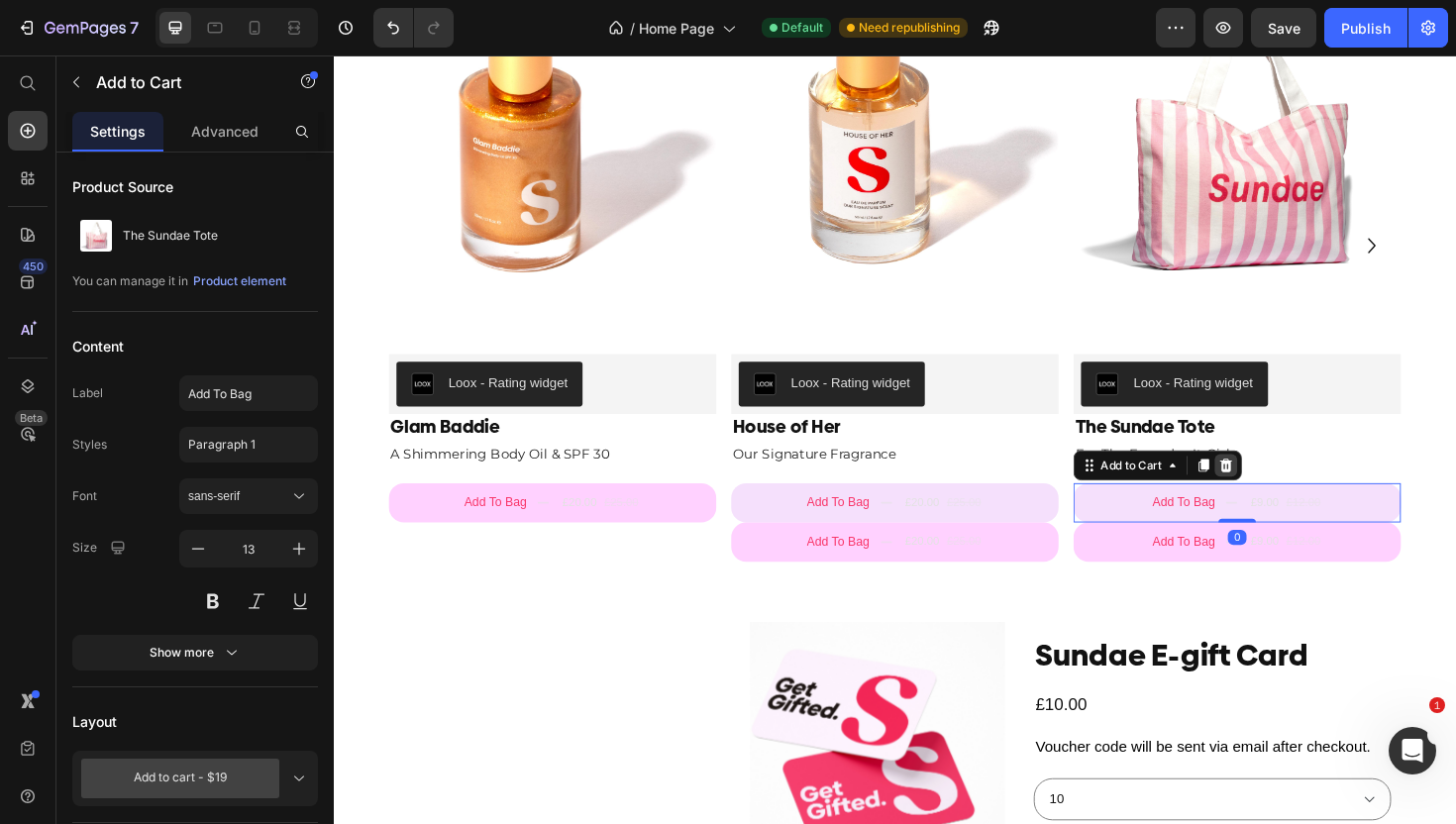 click 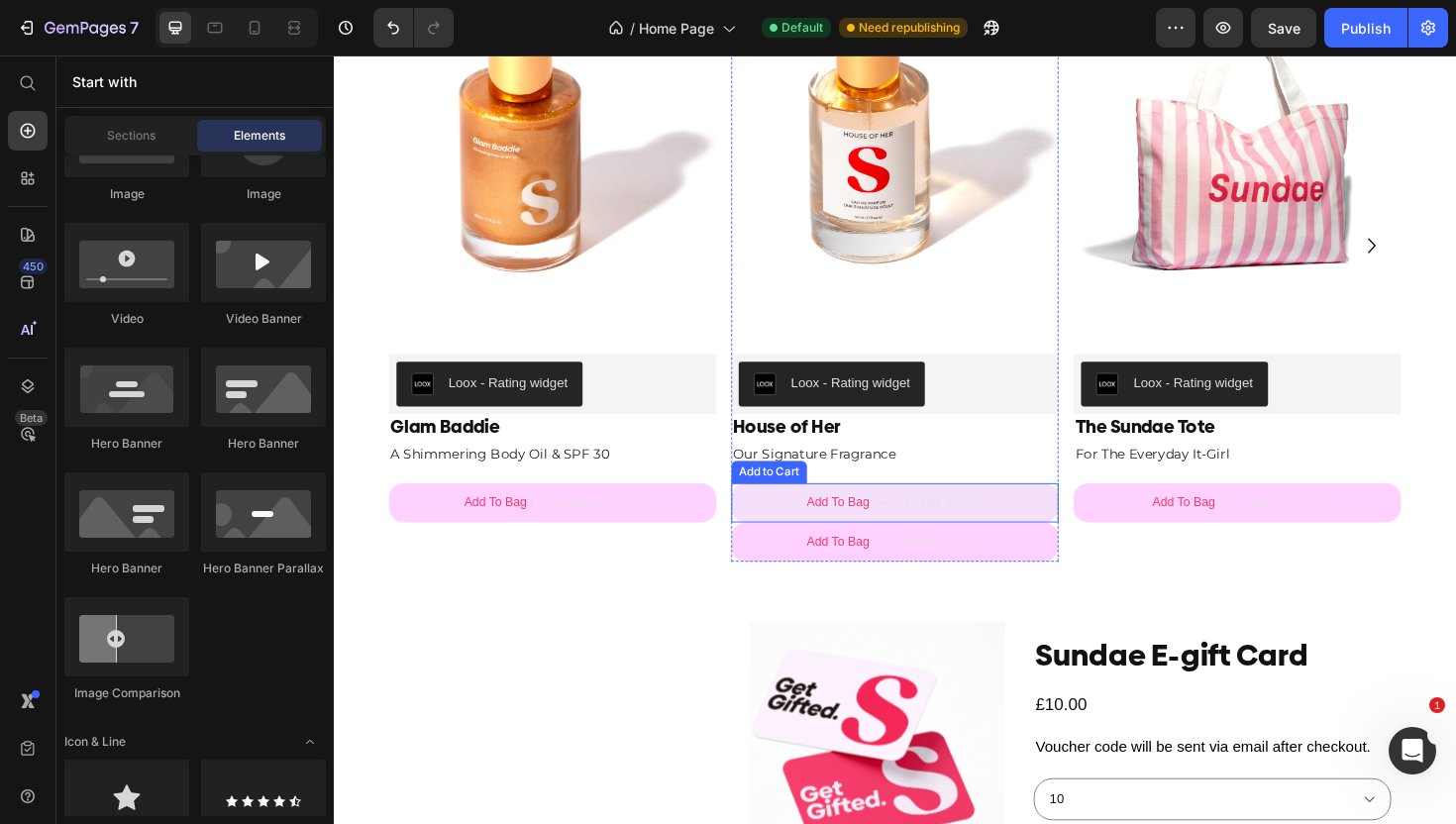 click on "£25.00" at bounding box center (1000, 529) 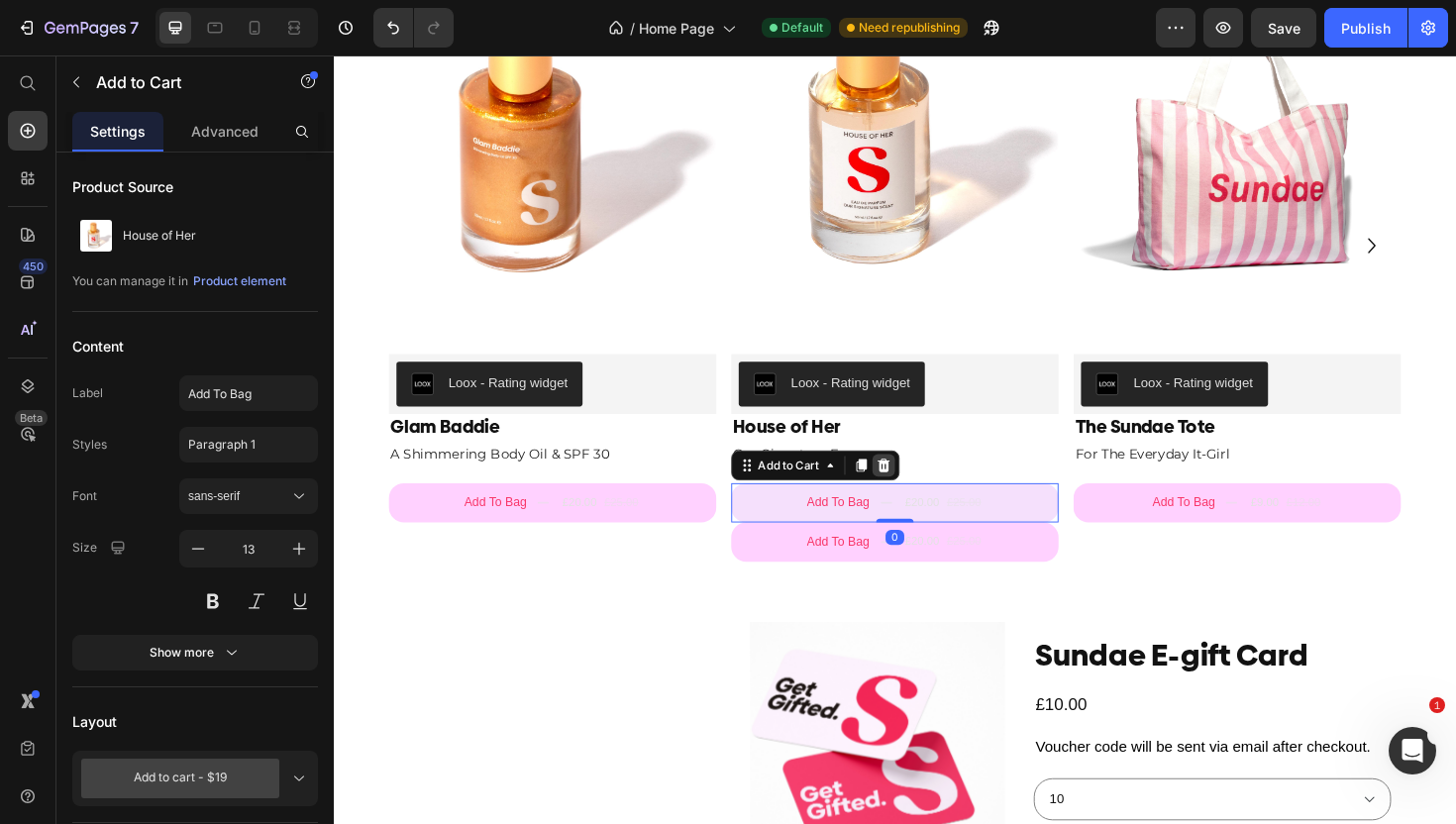 click 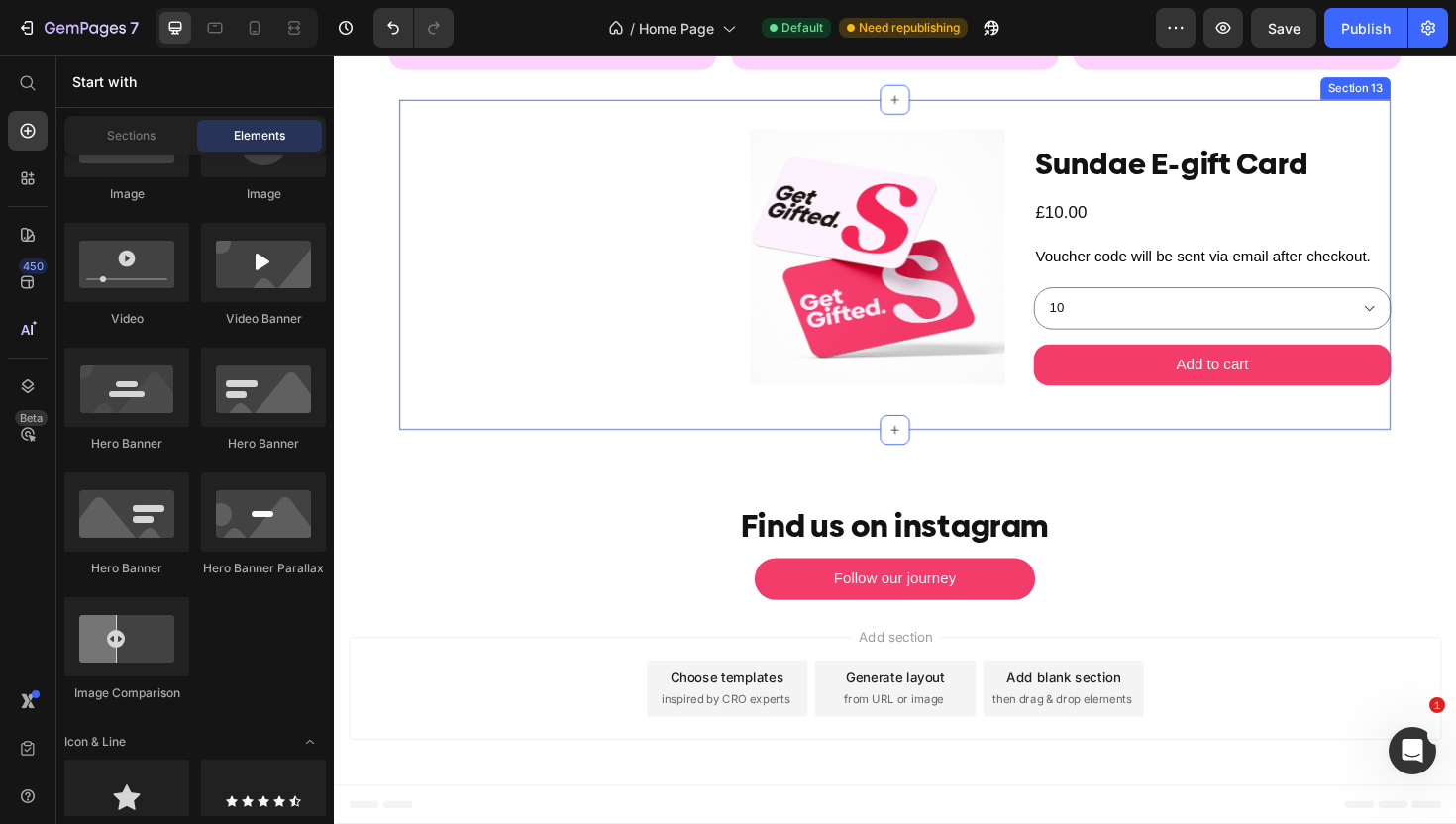 scroll, scrollTop: 4303, scrollLeft: 0, axis: vertical 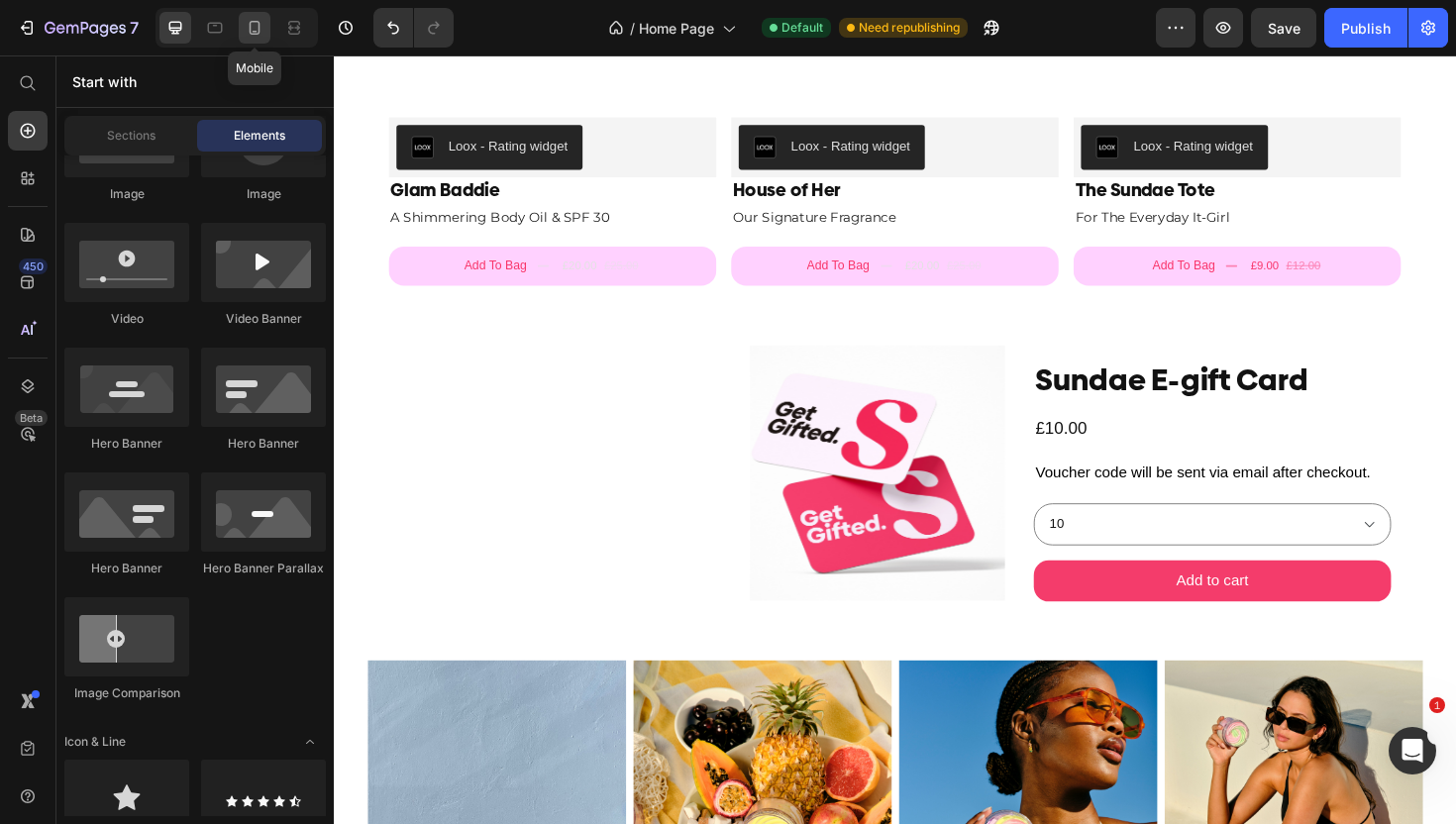 click 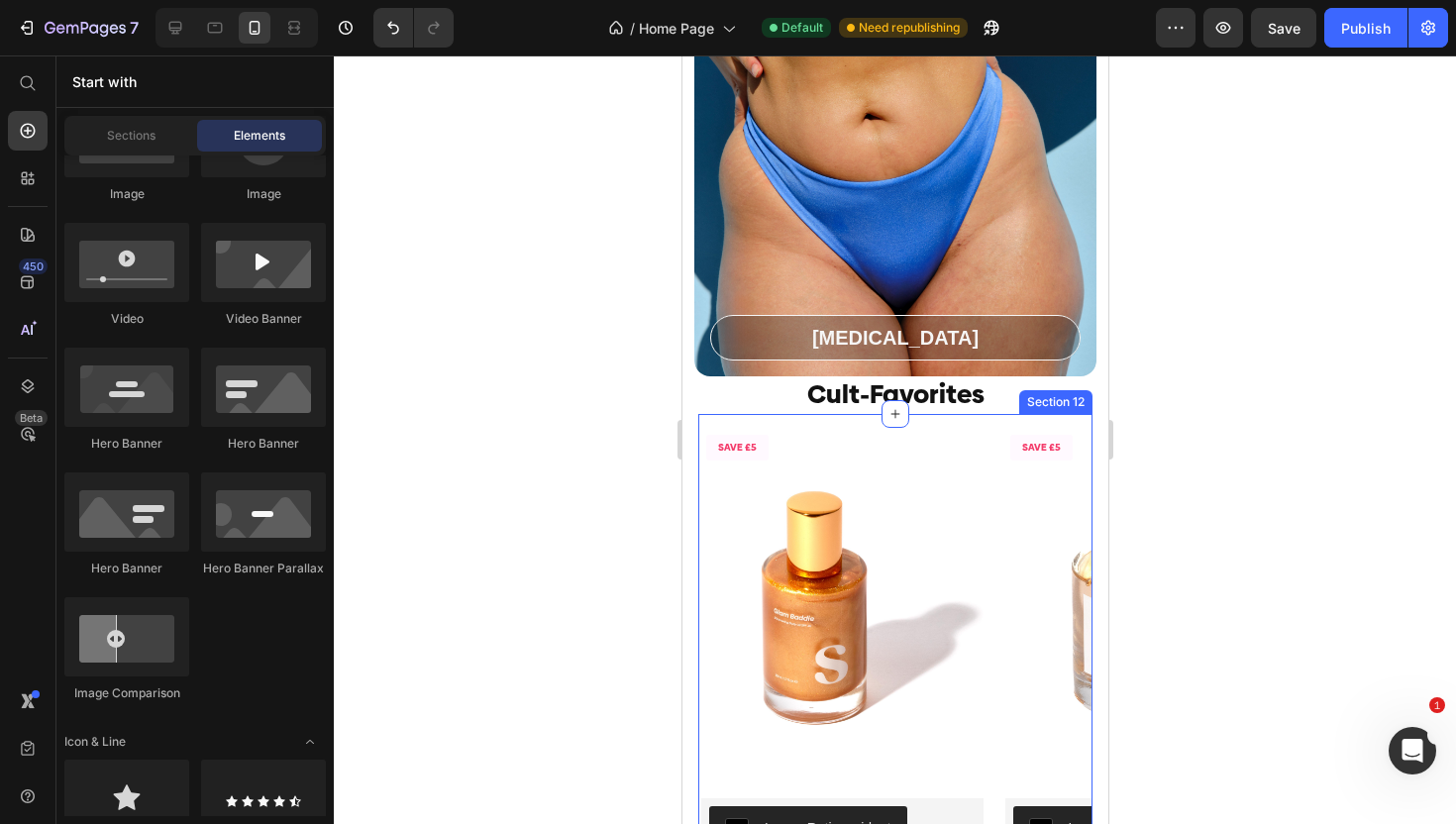 scroll, scrollTop: 3569, scrollLeft: 0, axis: vertical 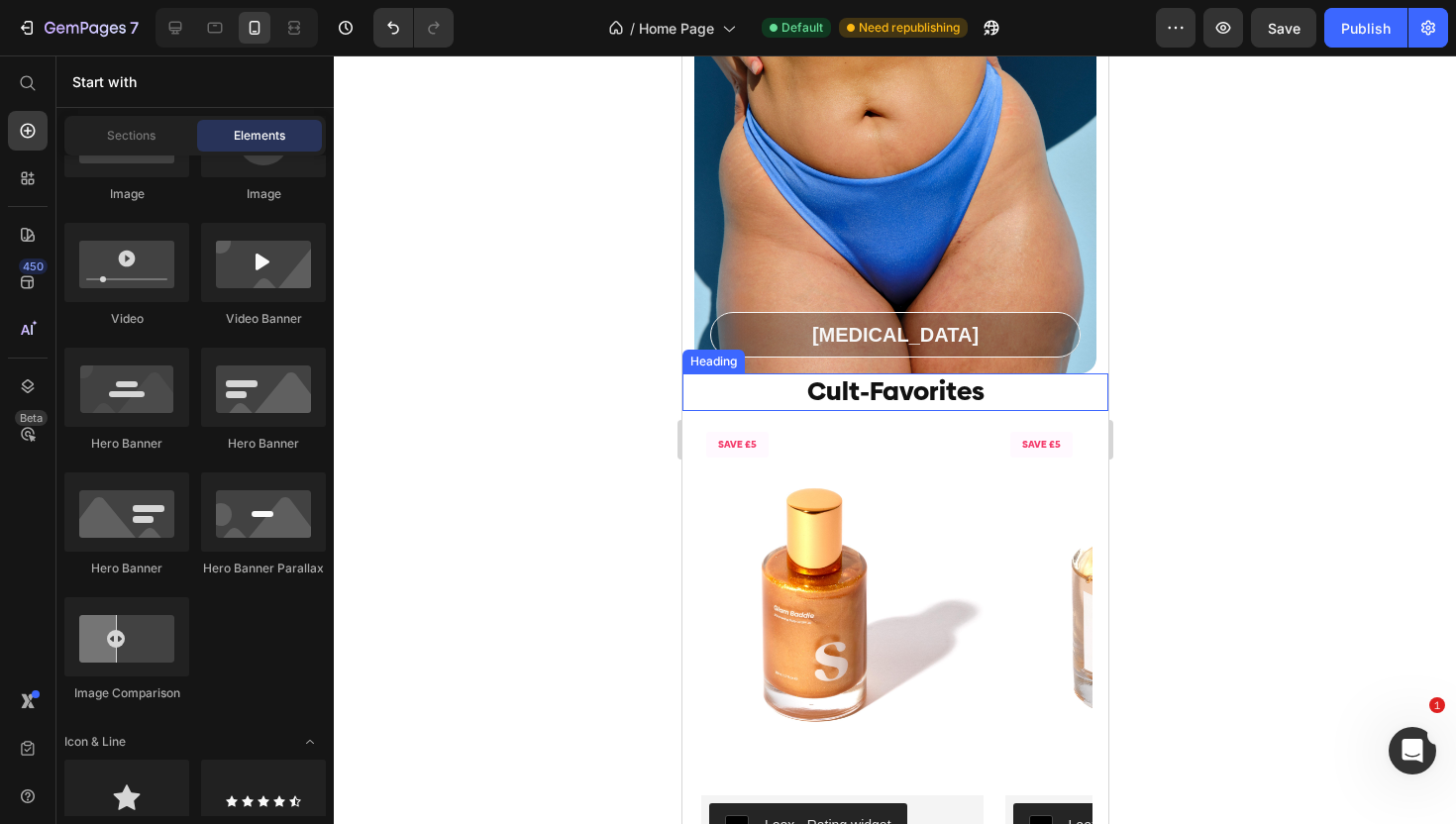 click on "Cult-Favorites" at bounding box center [894, 392] 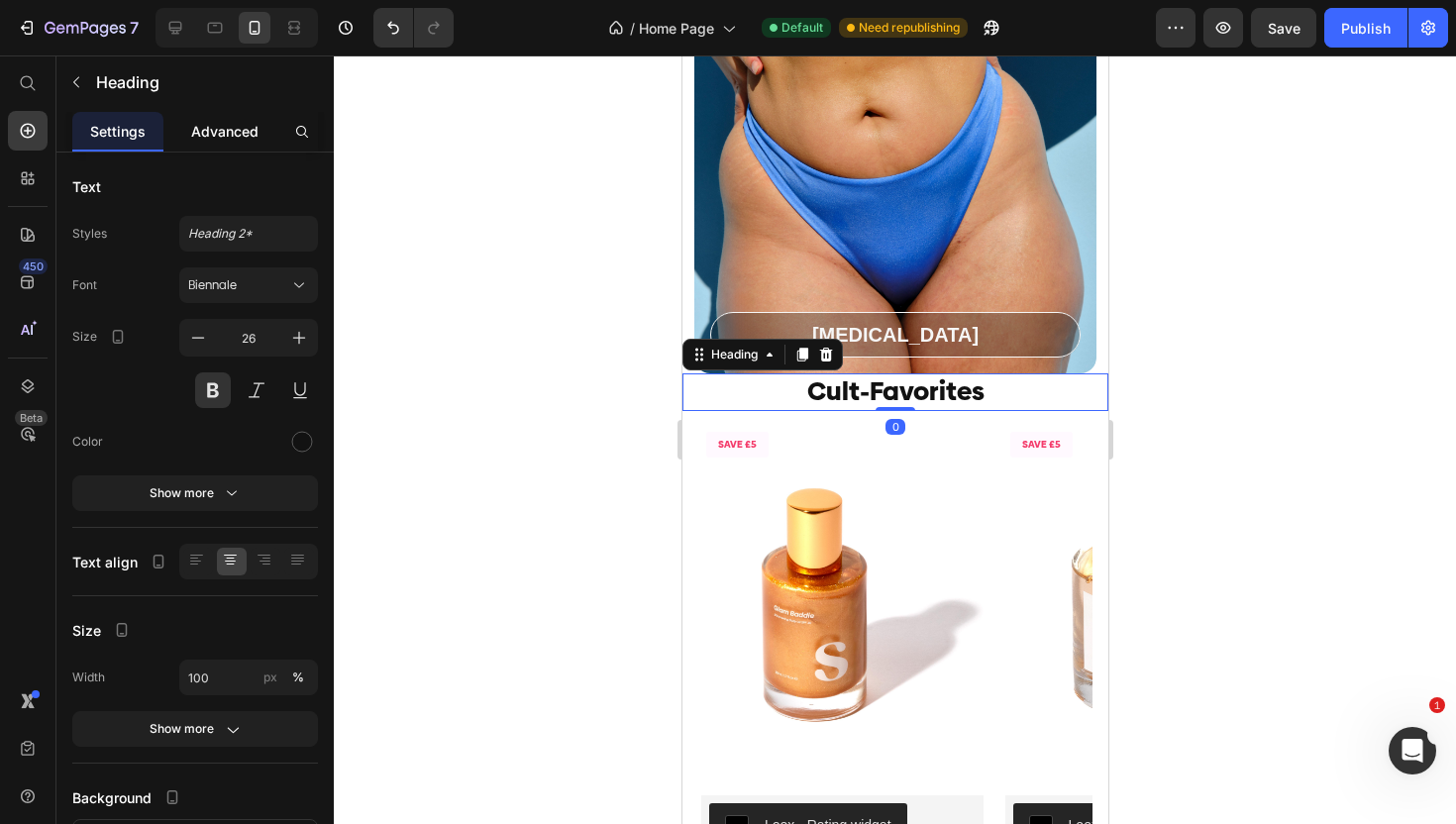 click on "Advanced" at bounding box center (225, 131) 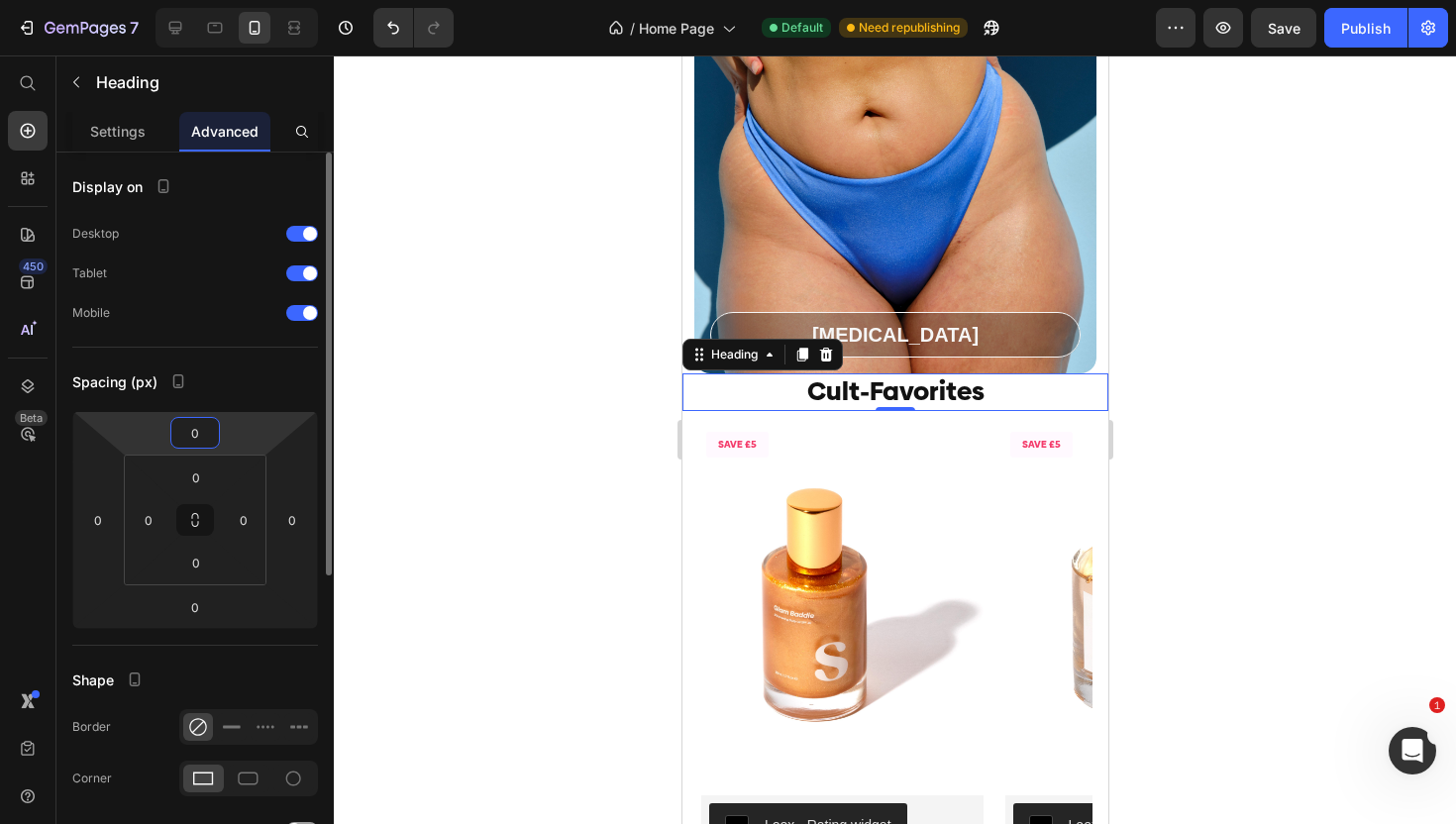 click on "0" at bounding box center [195, 433] 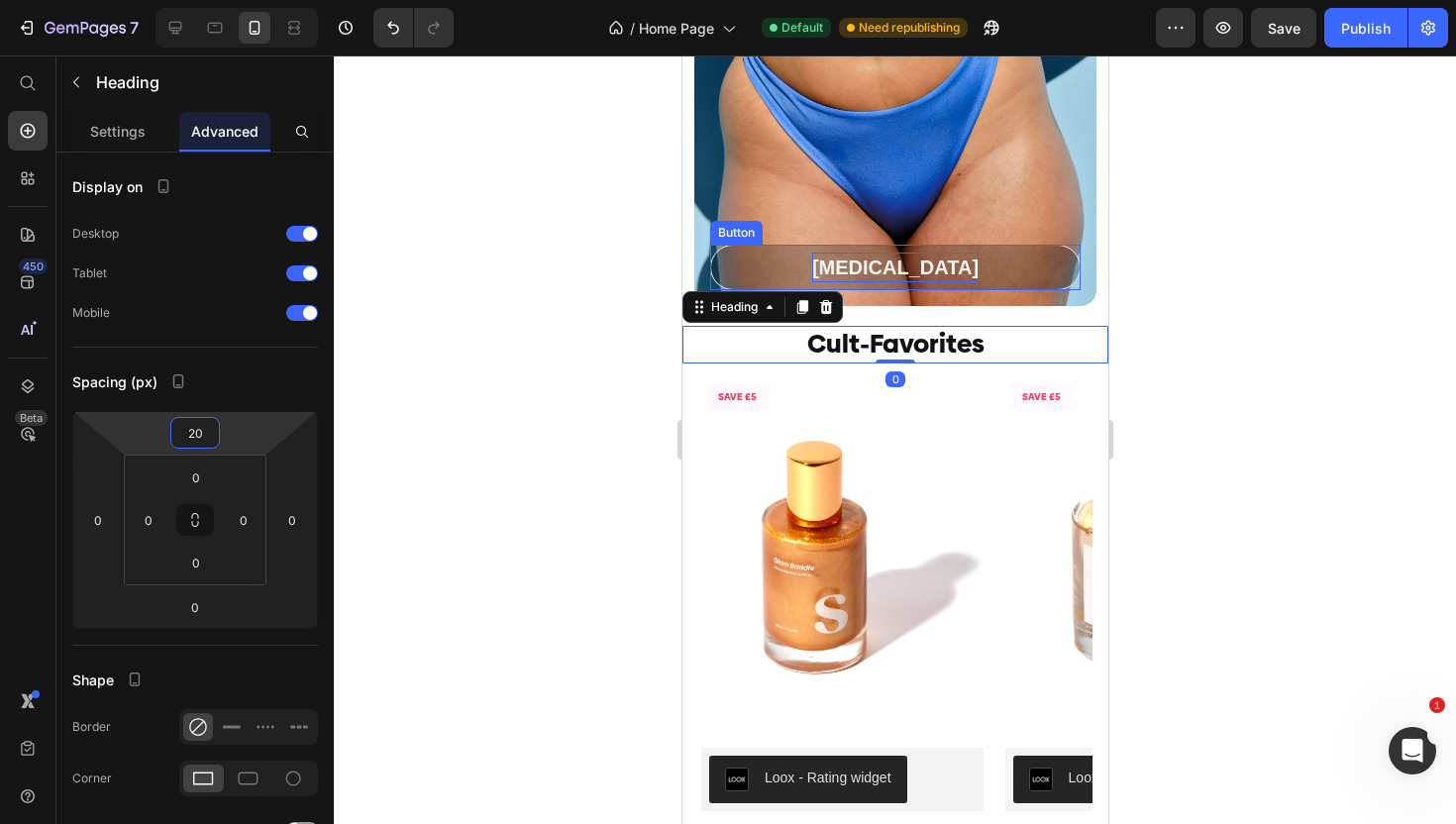 scroll, scrollTop: 3667, scrollLeft: 0, axis: vertical 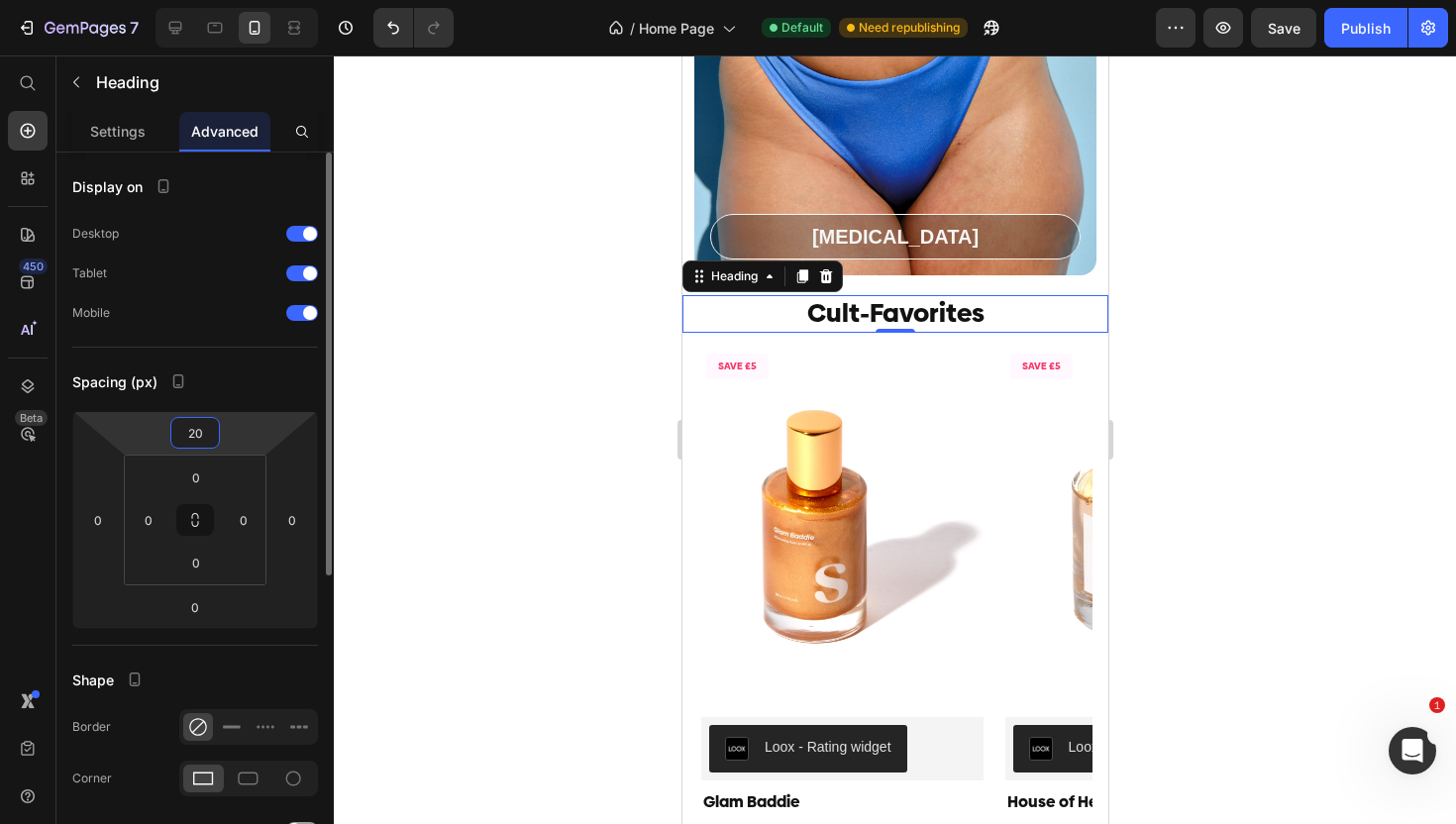 type on "2" 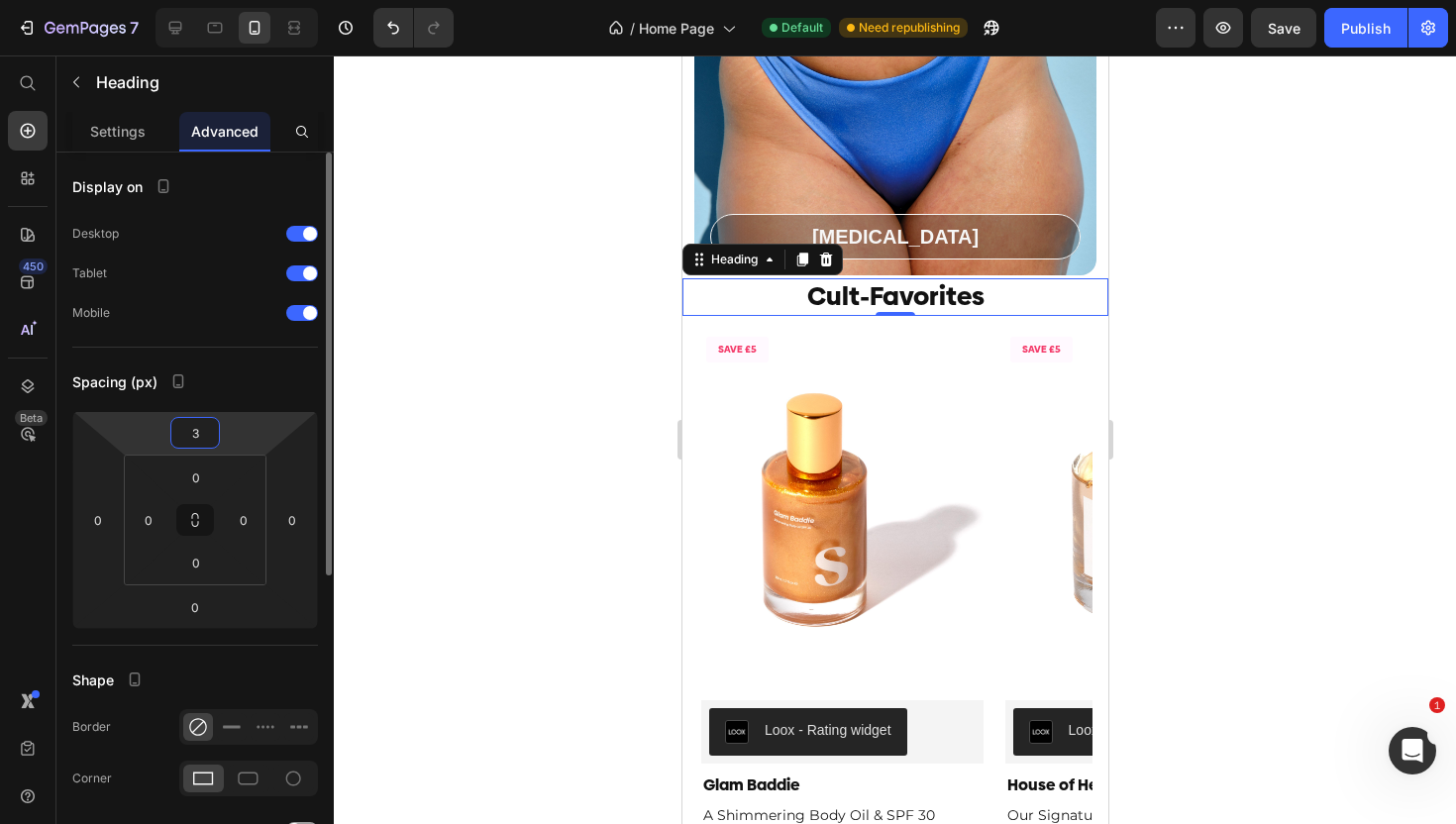 type on "30" 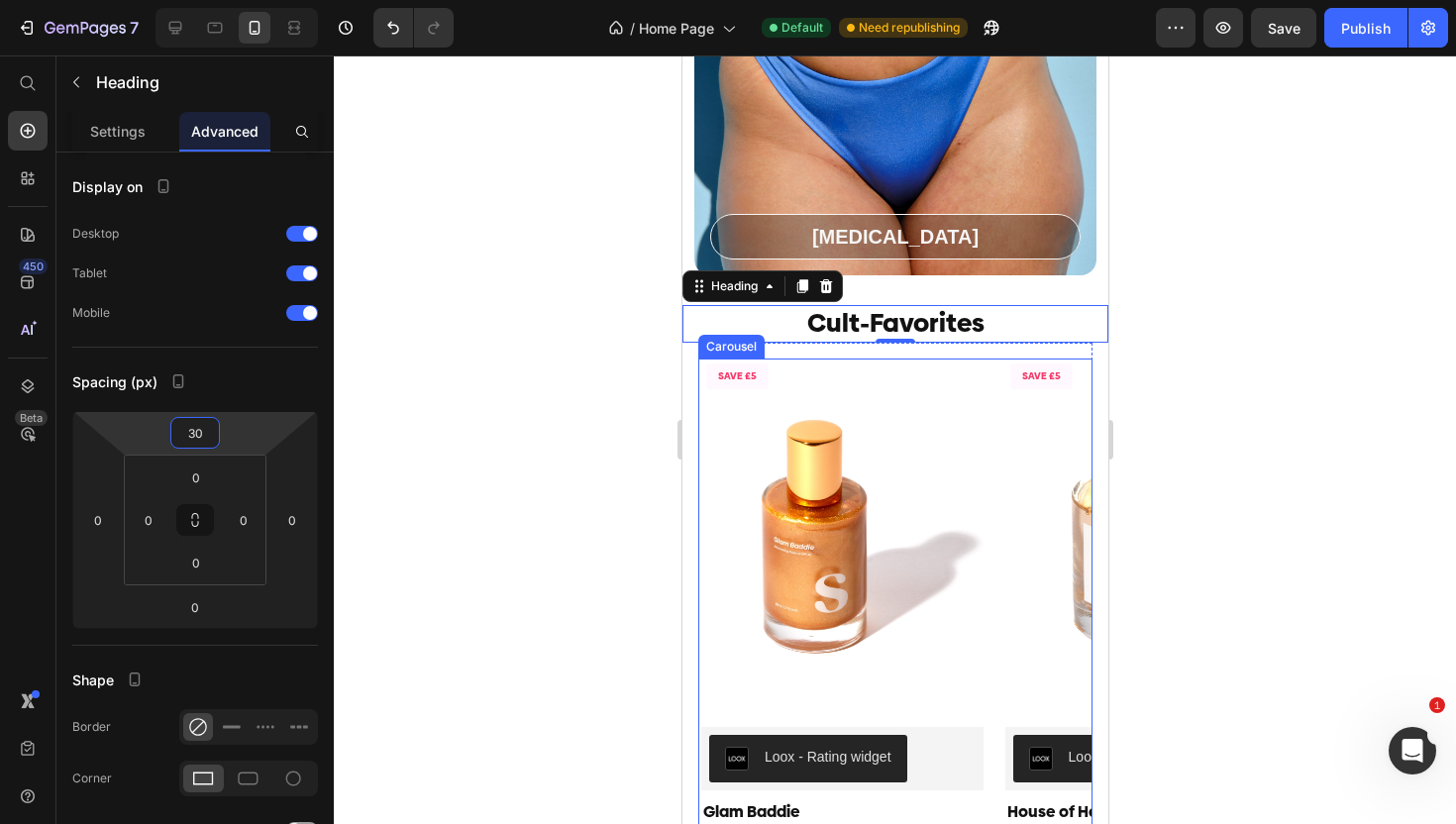 click on "SAVE £5 Product Badge Product Images Loox - Rating widget Loox Glam Baddie Product Title A Shimmering Body Oil & SPF 30 Text Block Add To Bag
£20.00 £25.00 Add to Cart Product Row SAVE £5 Product Badge Product Images Loox - Rating widget Loox House of Her Product Title Our Signature Fragrance Text Block Add To Bag
£20.00 £25.00 Add to Cart Product Row SAVE £3 Product Badge Product Images Loox - Rating widget Loox The Sundae Tote Product Title For The Everyday It-Girl Text Block Add To Bag
£9.00 £12.00 Add to Cart Product
Drop element here" at bounding box center (894, 635) 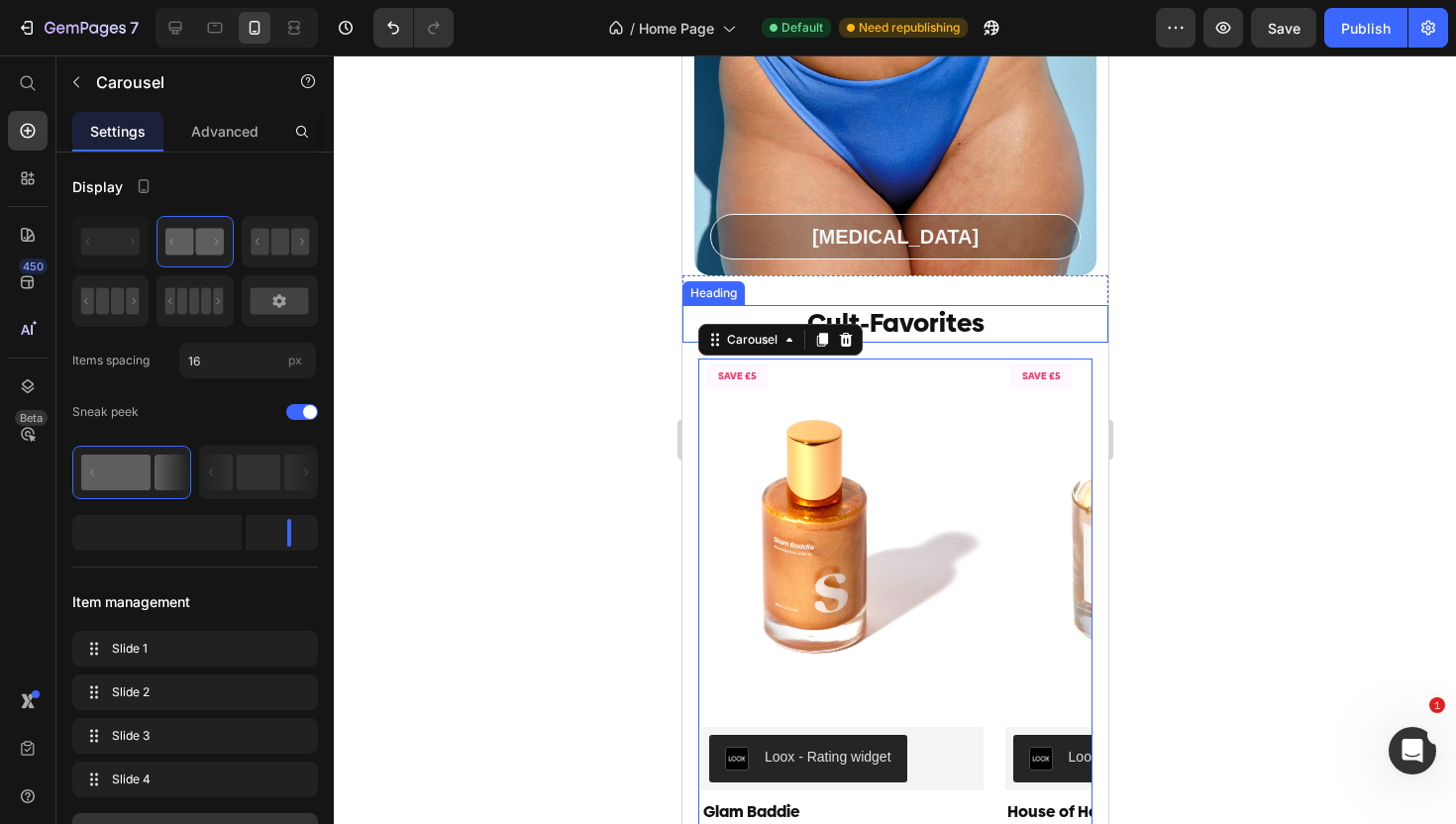 click on "Cult-Favorites" at bounding box center [894, 324] 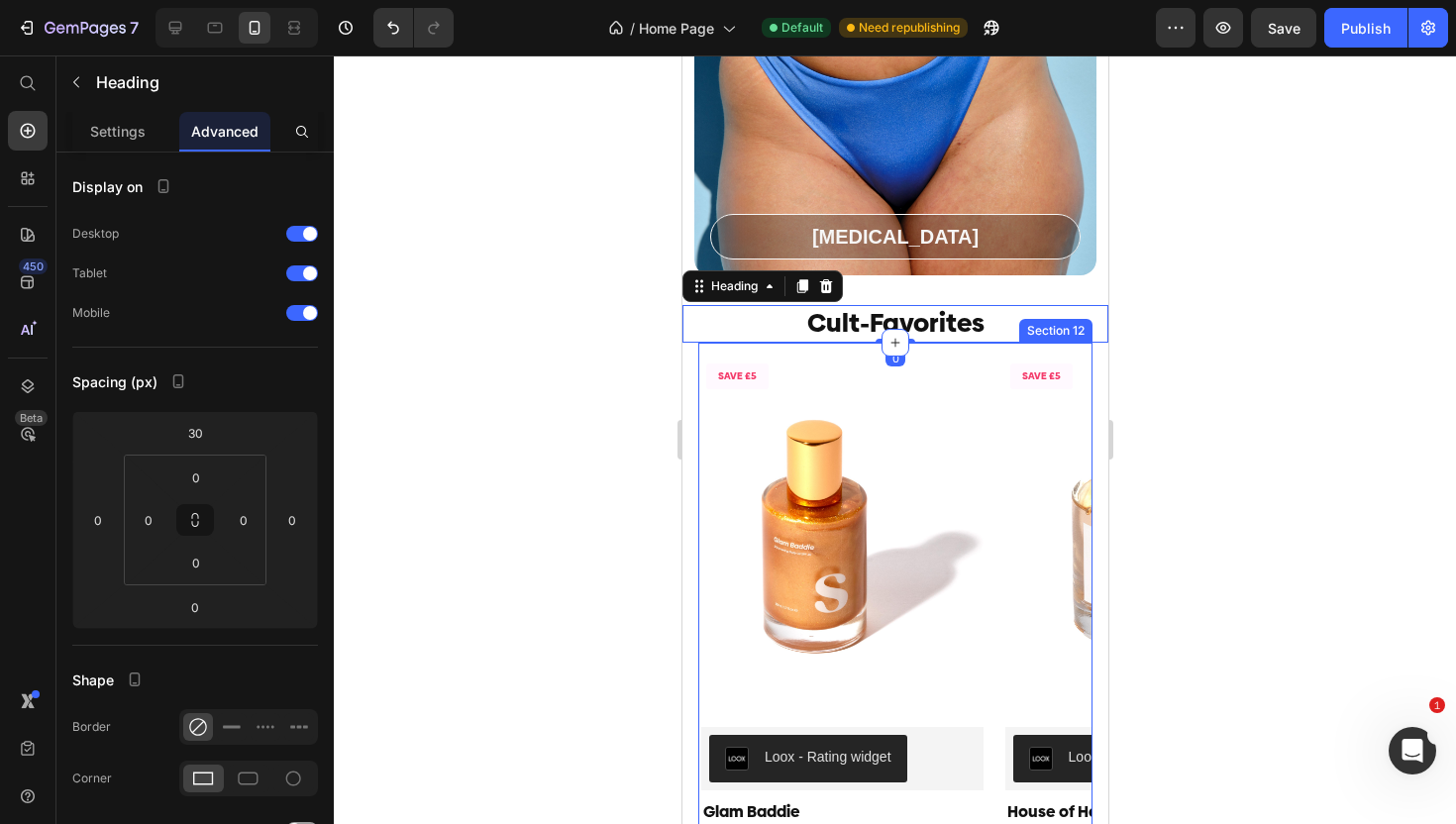 click on "SAVE £5 Product Badge Product Images Loox - Rating widget Loox Glam Baddie Product Title A Shimmering Body Oil & SPF 30 Text Block Add To Bag
£20.00 £25.00 Add to Cart Product Row SAVE £5 Product Badge Product Images Loox - Rating widget Loox House of Her Product Title Our Signature Fragrance Text Block Add To Bag
£20.00 £25.00 Add to Cart Product Row SAVE £3 Product Badge Product Images Loox - Rating widget Loox The Sundae Tote Product Title For The Everyday It-Girl Text Block Add To Bag
£9.00 £12.00 Add to Cart Product
Drop element here Carousel Section 12" at bounding box center [894, 635] 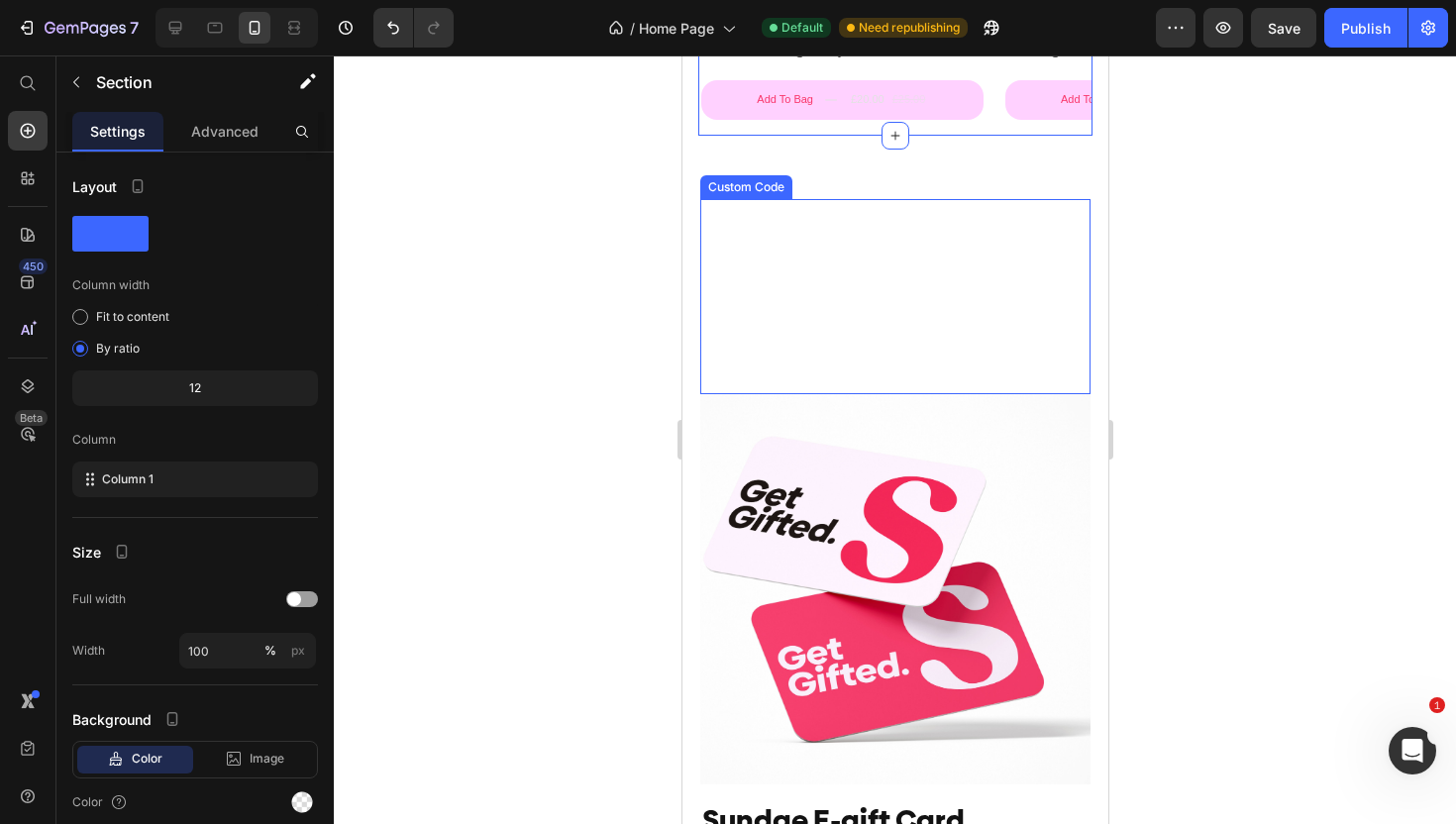scroll, scrollTop: 4298, scrollLeft: 0, axis: vertical 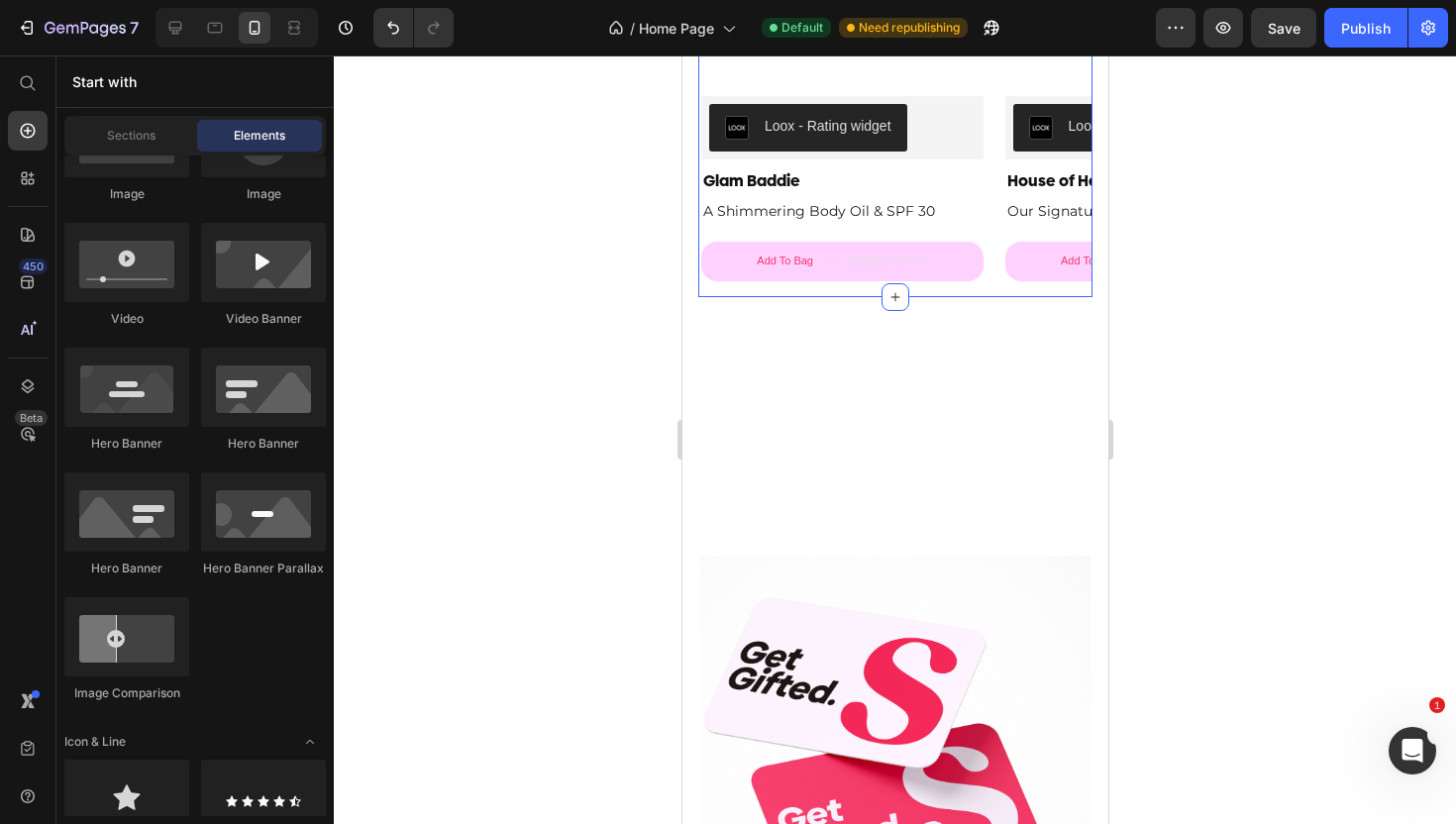 click on "Body Acne Button Row Hero Banner Pigmentation Button Row Hero Banner [MEDICAL_DATA] Button Row Hero Banner Section 10 Cult-Favorites  Heading Section 11 SAVE £5 Product Badge Product Images Loox - Rating widget Loox Glam Baddie Product Title A Shimmering Body Oil & SPF 30 Text Block Add To Bag
£20.00 £25.00 Add to Cart Product Row SAVE £5 Product Badge Product Images Loox - Rating widget Loox House of Her Product Title Our Signature Fragrance Text Block Add To Bag
£20.00 £25.00 Add to Cart Product Row SAVE £3 Product Badge Product Images Loox - Rating widget Loox The Sundae Tote Product Title For The Everyday It-Girl Text Block Add To Bag
£9.00 £12.00 Add to Cart Product
Drop element here Carousel Section 12   Create Theme Section AI Content Write with GemAI What would you like to describe here? Tone and Voice Persuasive Product Birthday Cake Show more Generate
Custom Code Row
Custom Code Product Images Sundae E-gift Card £10.00 Row" at bounding box center (894, -978) 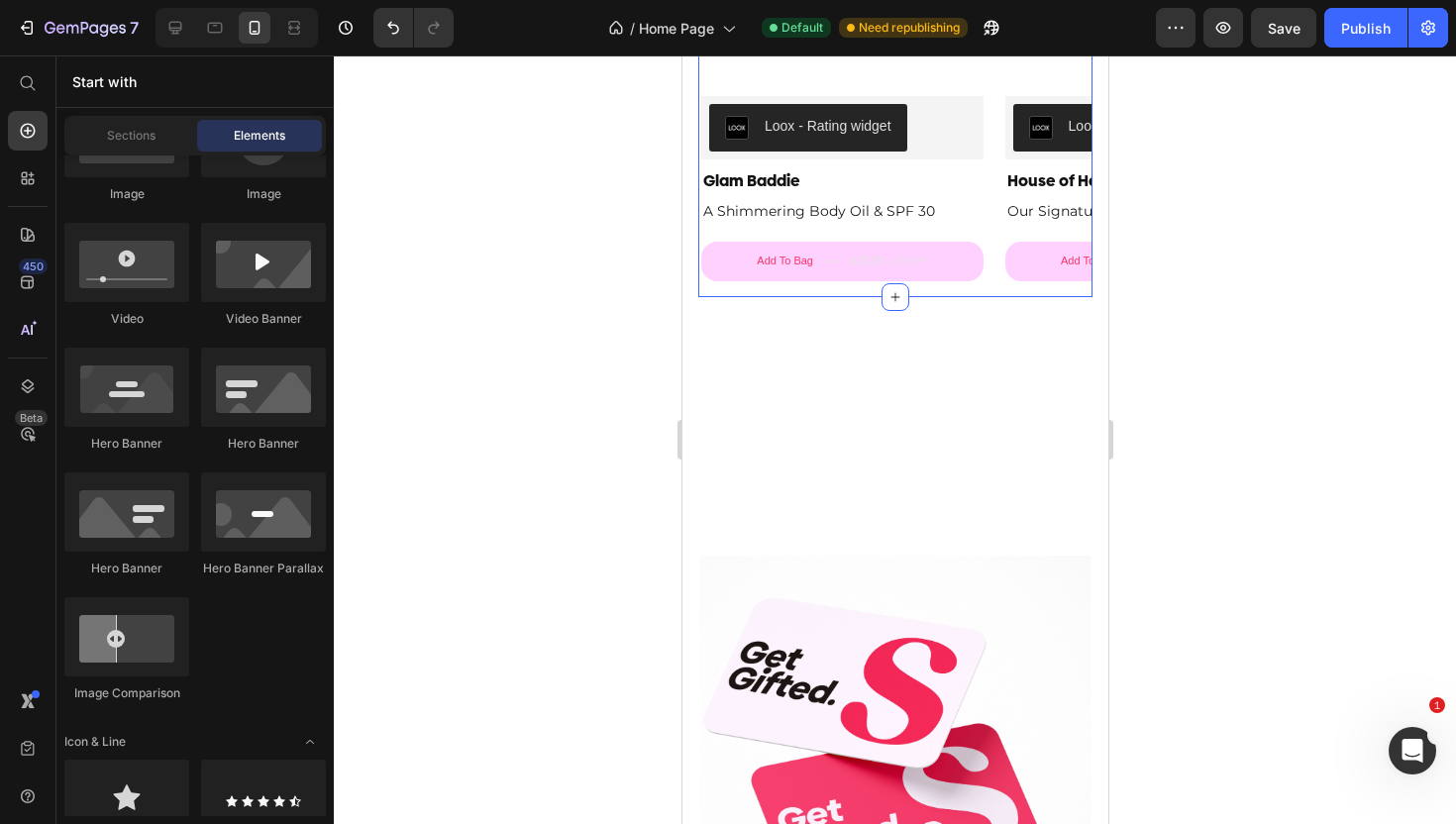 click on "SAVE £5 Product Badge Product Images Loox - Rating widget Loox Glam Baddie Product Title A Shimmering Body Oil & SPF 30 Text Block Add To Bag
£20.00 £25.00 Add to Cart Product Row SAVE £5 Product Badge Product Images Loox - Rating widget Loox House of Her Product Title Our Signature Fragrance Text Block Add To Bag
£20.00 £25.00 Add to Cart Product Row SAVE £3 Product Badge Product Images Loox - Rating widget Loox The Sundae Tote Product Title For The Everyday It-Girl Text Block Add To Bag
£9.00 £12.00 Add to Cart Product
Drop element here Carousel" at bounding box center [894, 12] 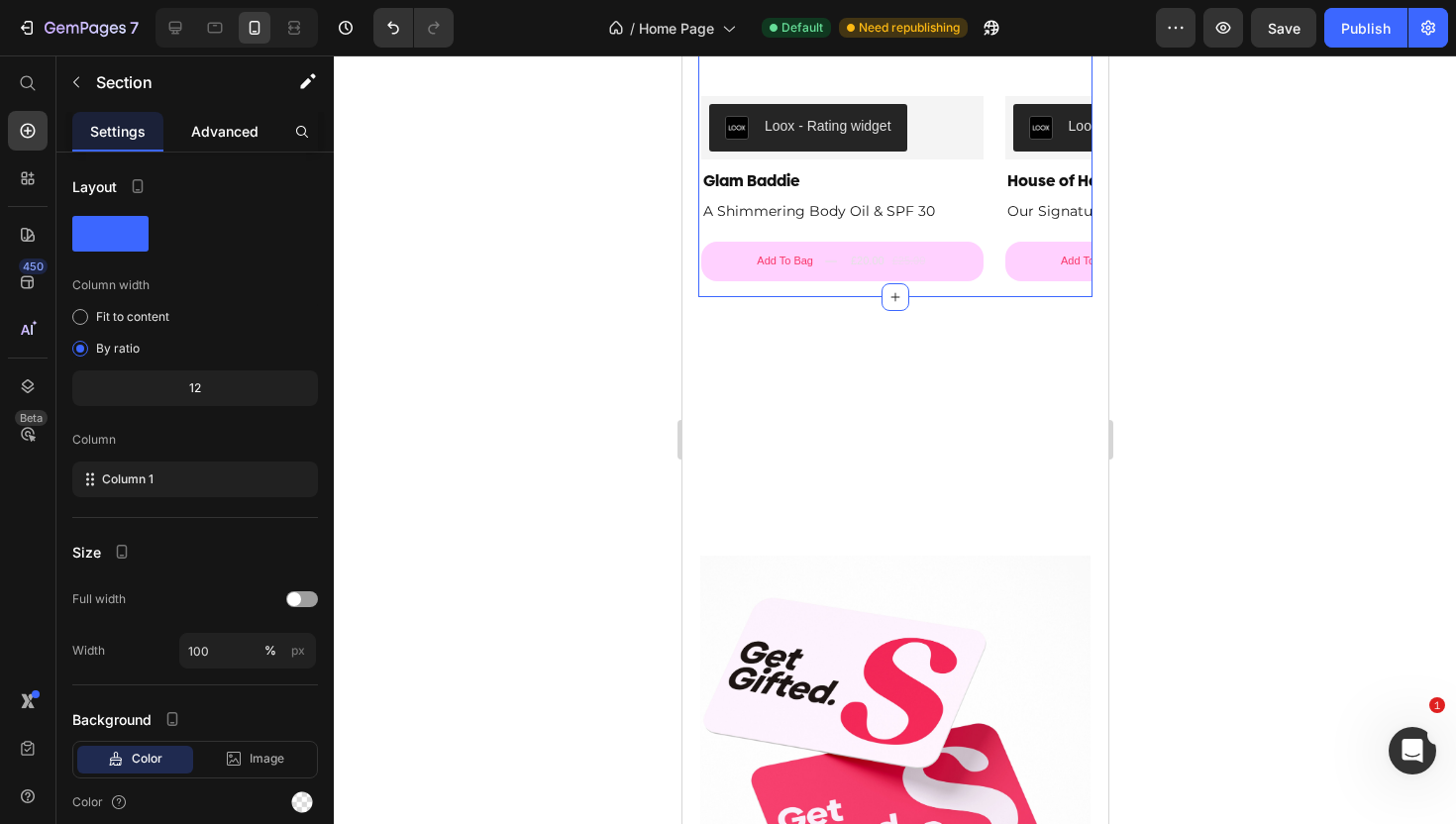 click on "Advanced" at bounding box center [225, 131] 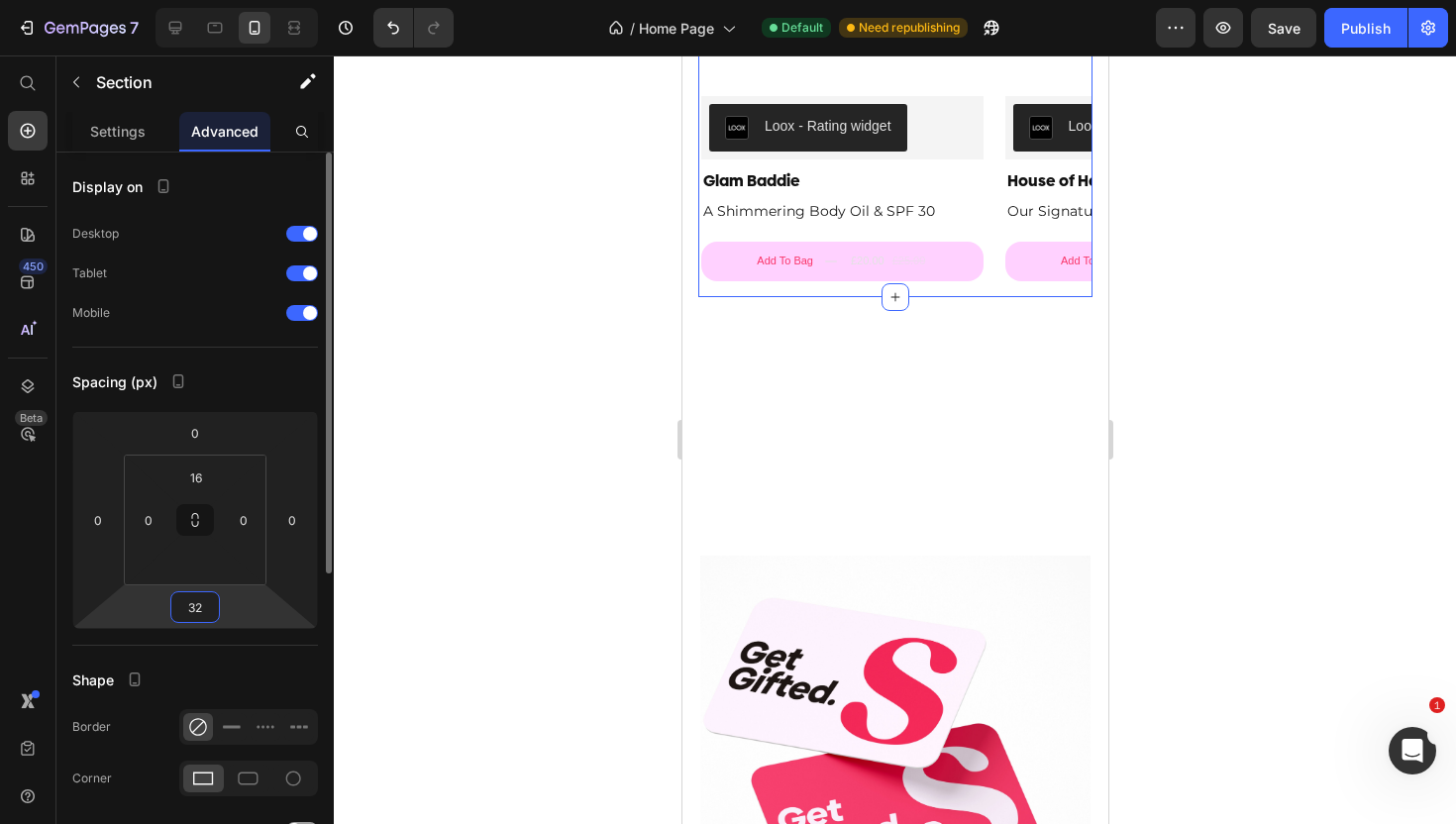 click on "32" at bounding box center [195, 607] 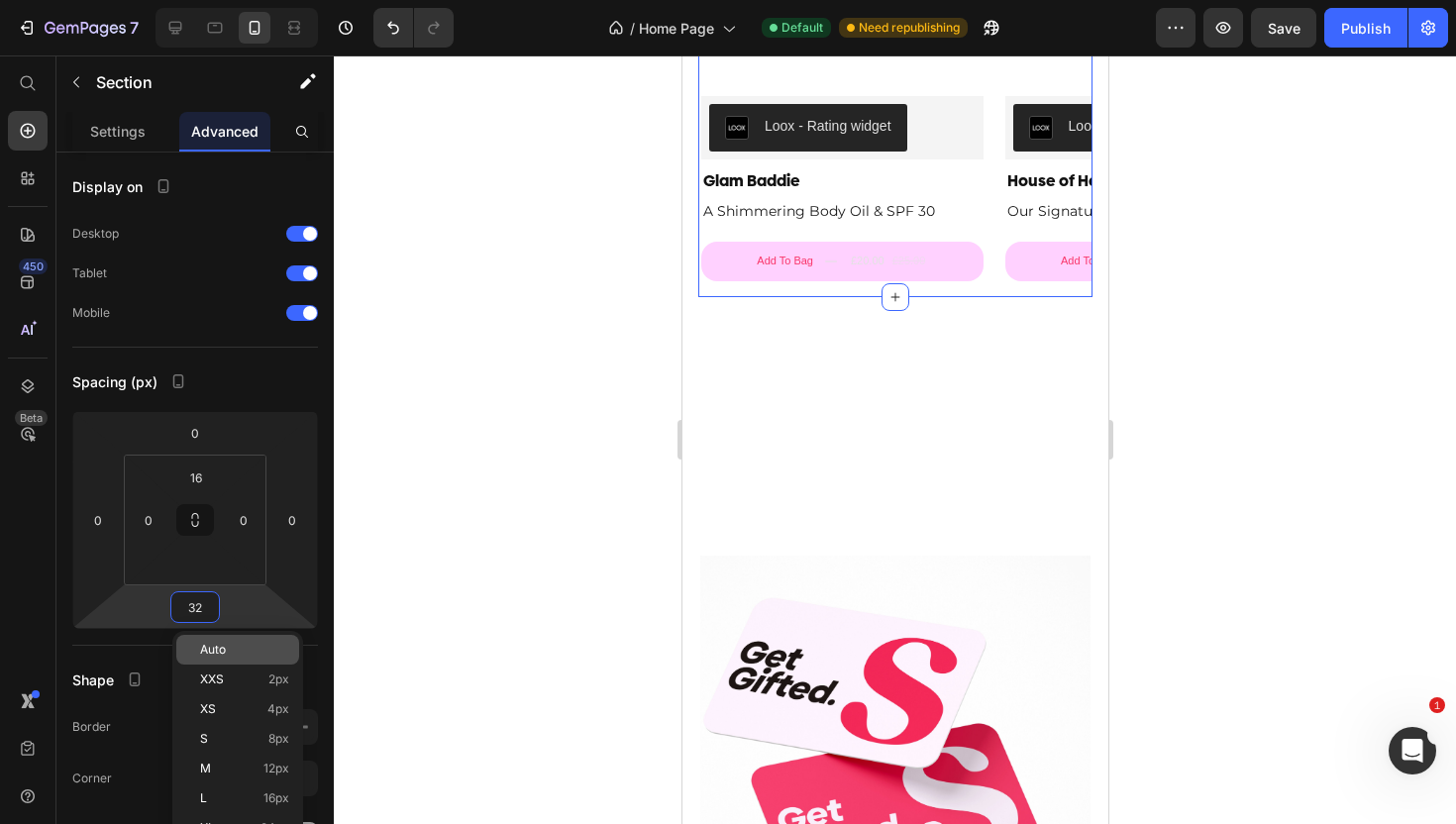 click on "Auto" at bounding box center (213, 650) 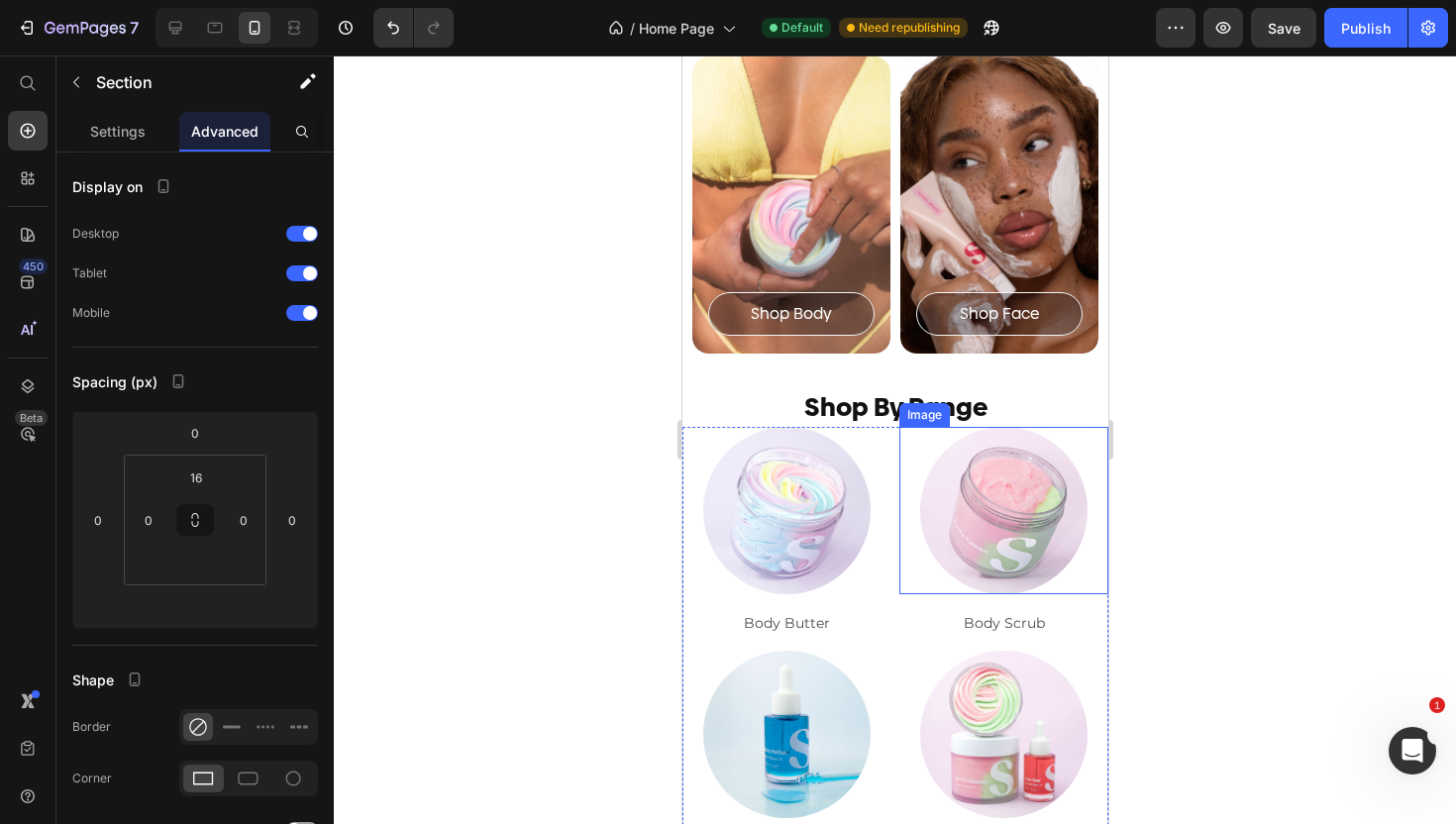 scroll, scrollTop: 0, scrollLeft: 0, axis: both 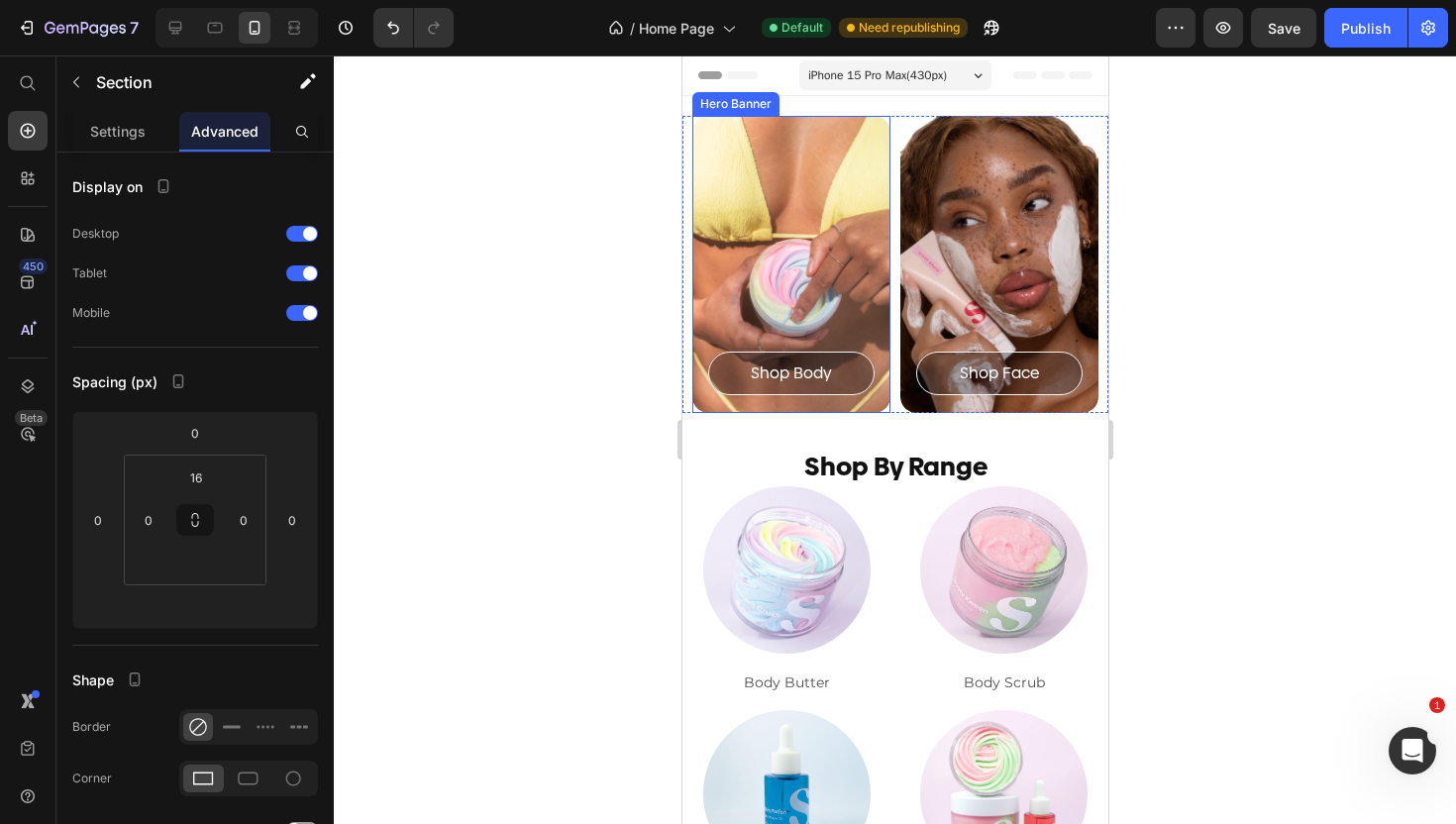 click on "Shop Body Button Hero Banner" at bounding box center (790, 264) 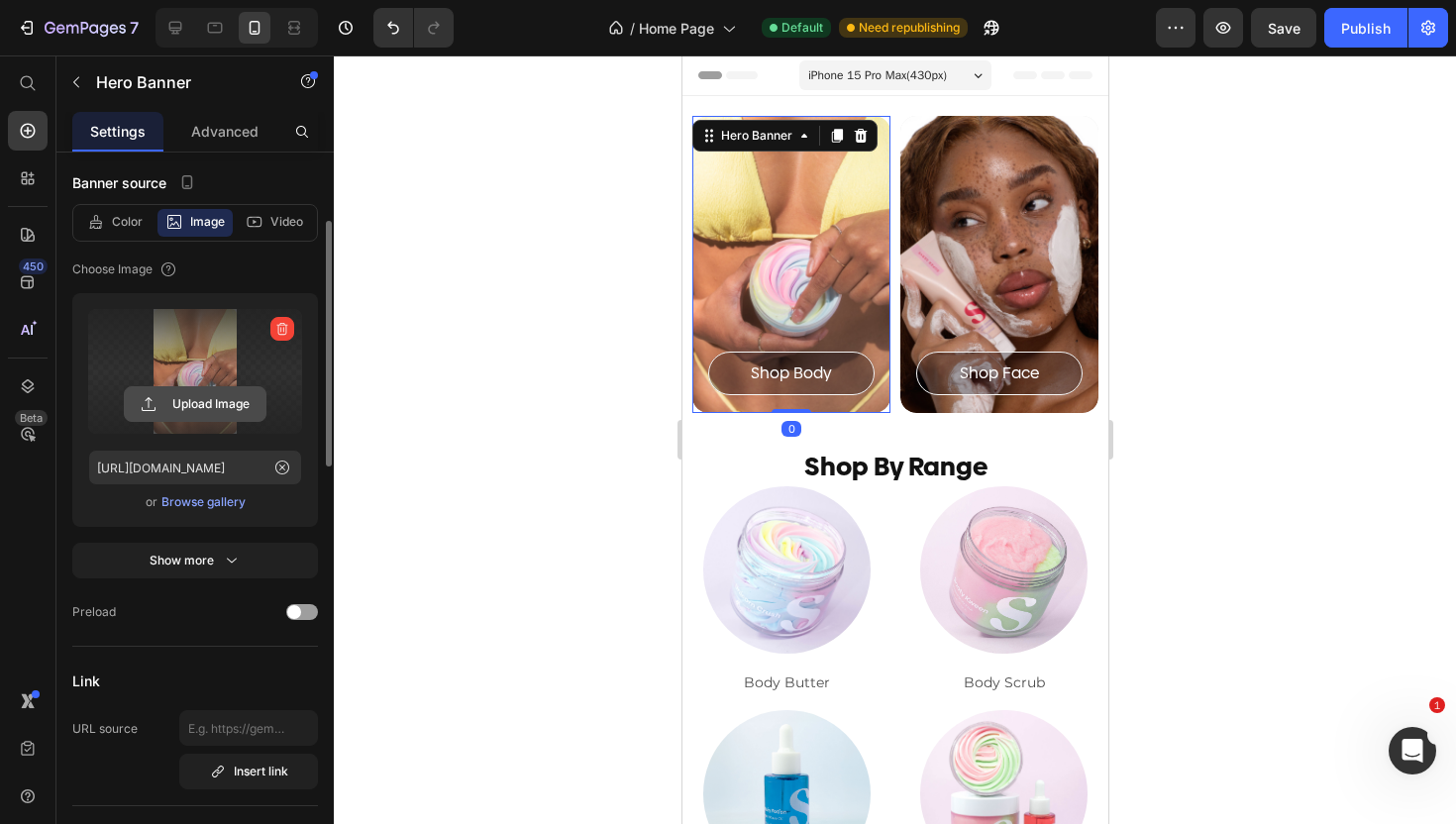 scroll, scrollTop: 196, scrollLeft: 0, axis: vertical 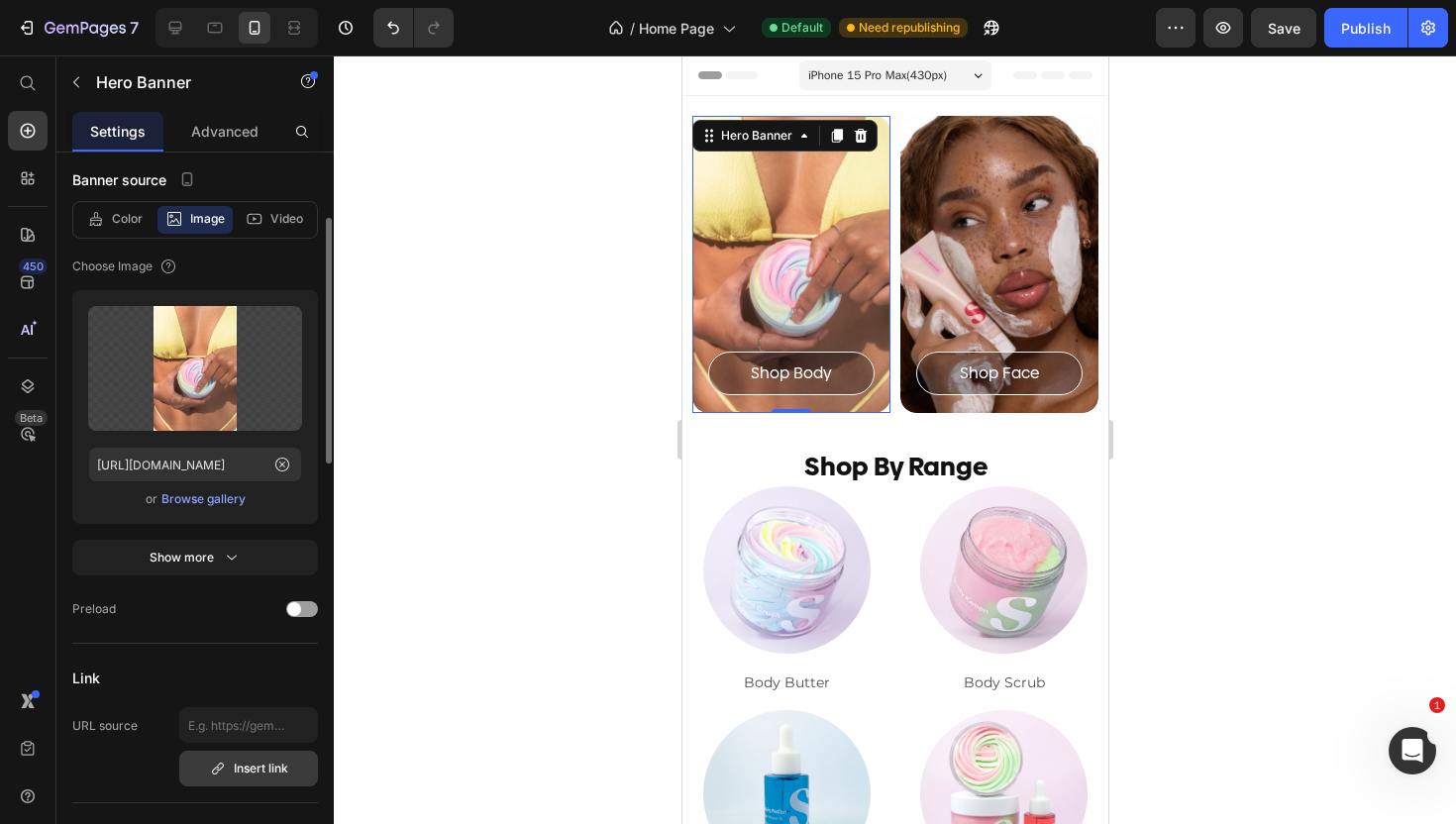 click on "Insert link" at bounding box center [249, 769] 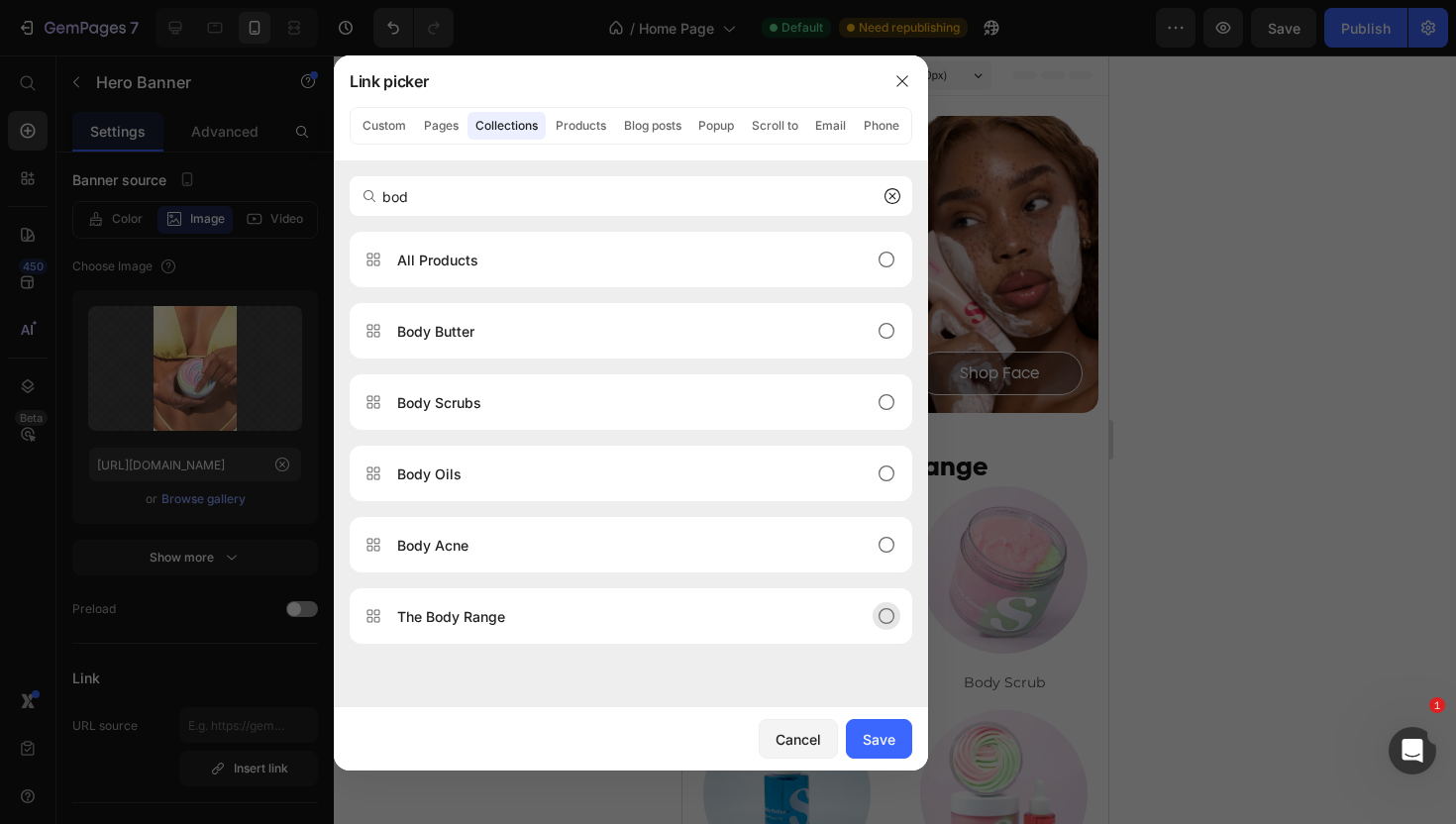 type on "bod" 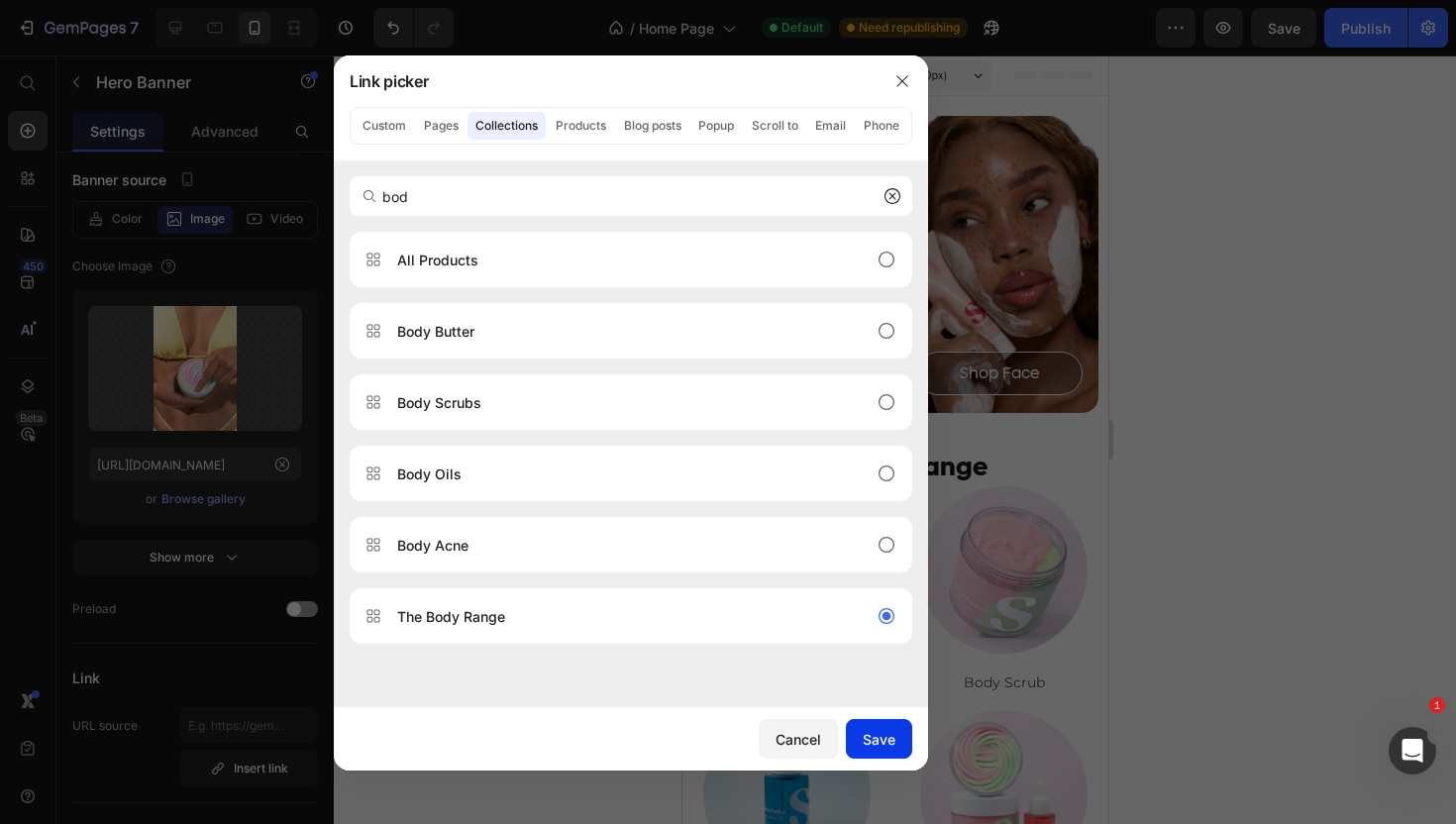 click on "Save" at bounding box center (879, 739) 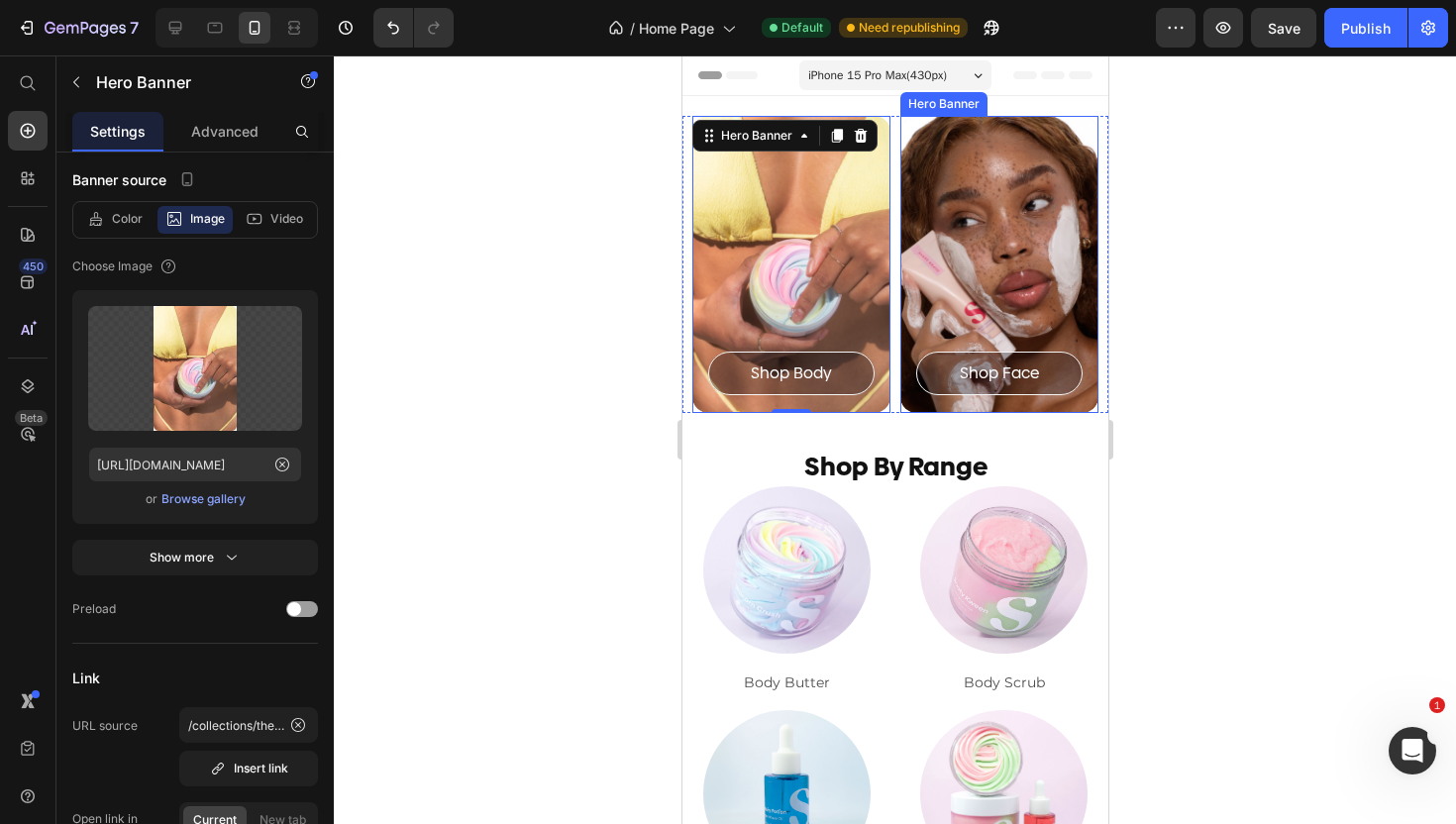 click on "Shop Face Button" at bounding box center [998, 264] 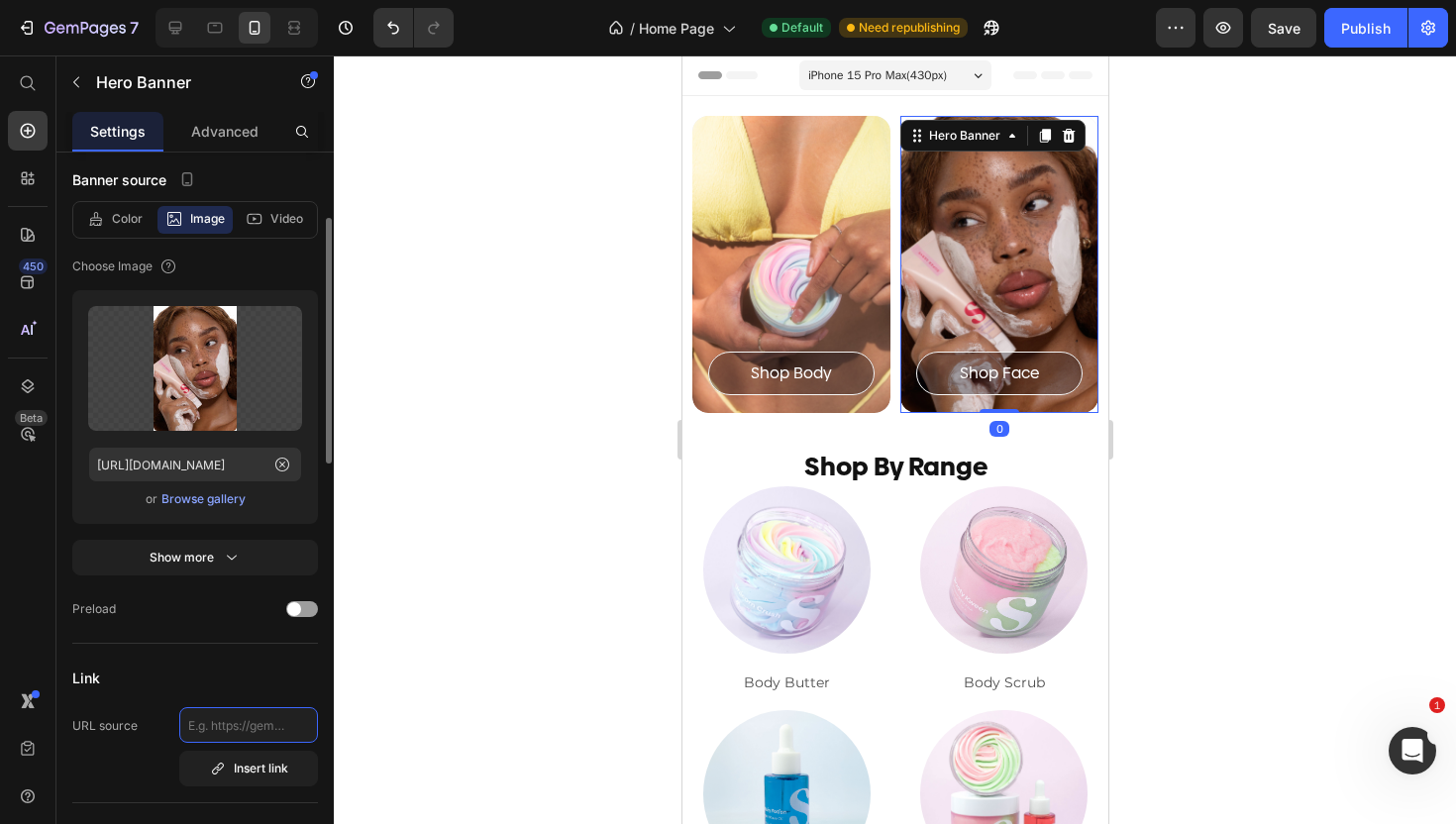 click 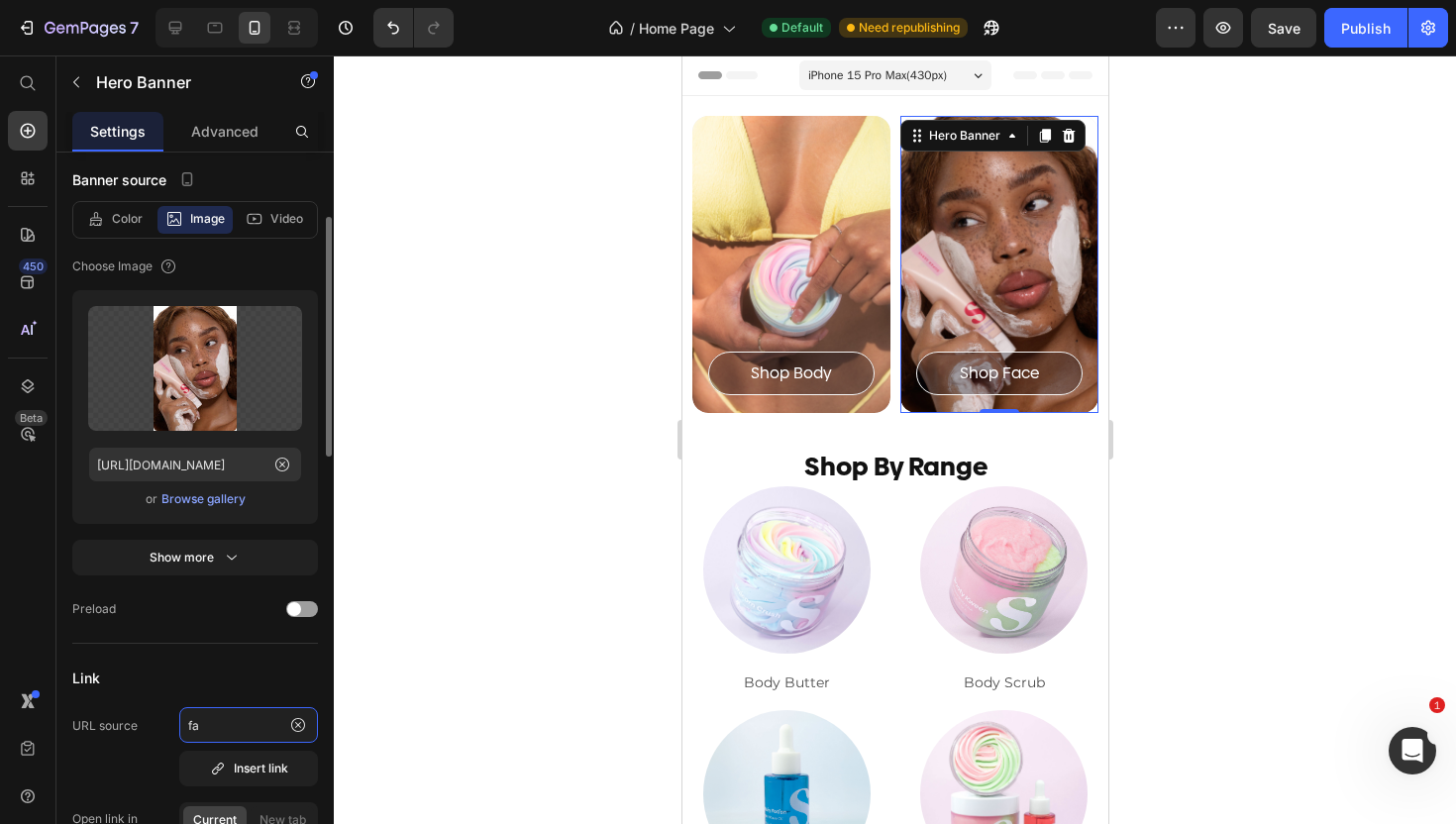 type on "f" 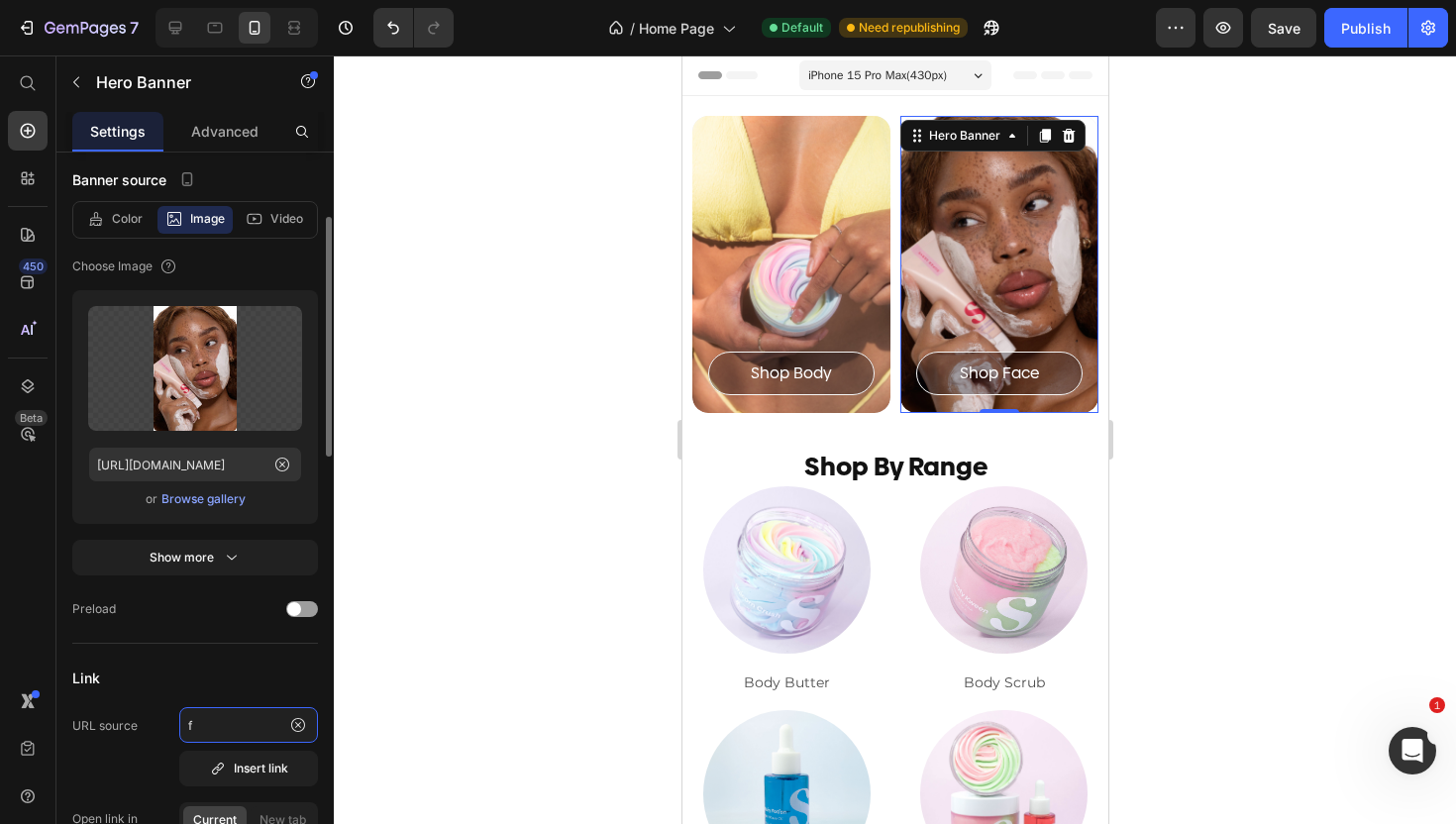 type 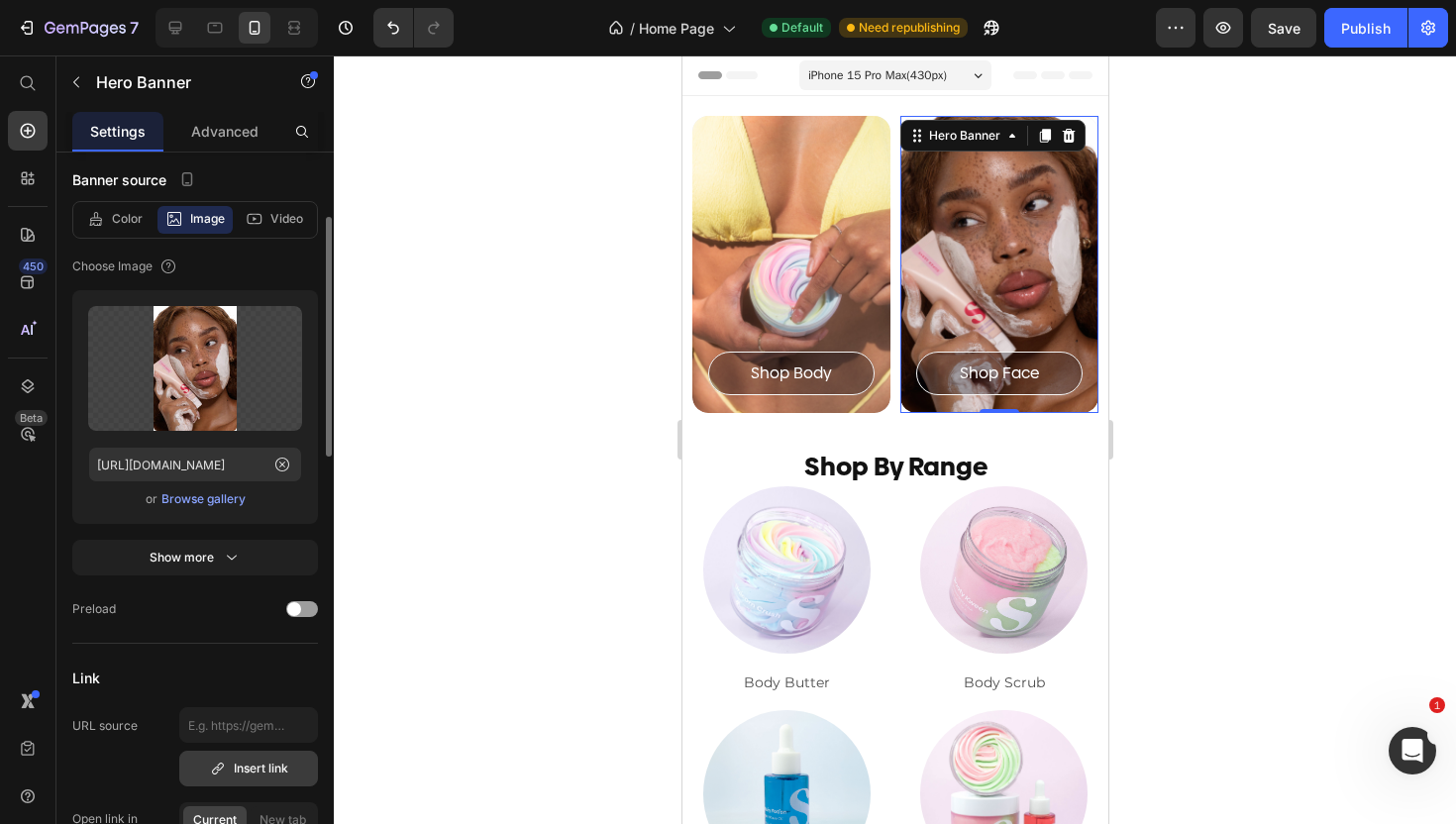 click on "Insert link" at bounding box center [249, 769] 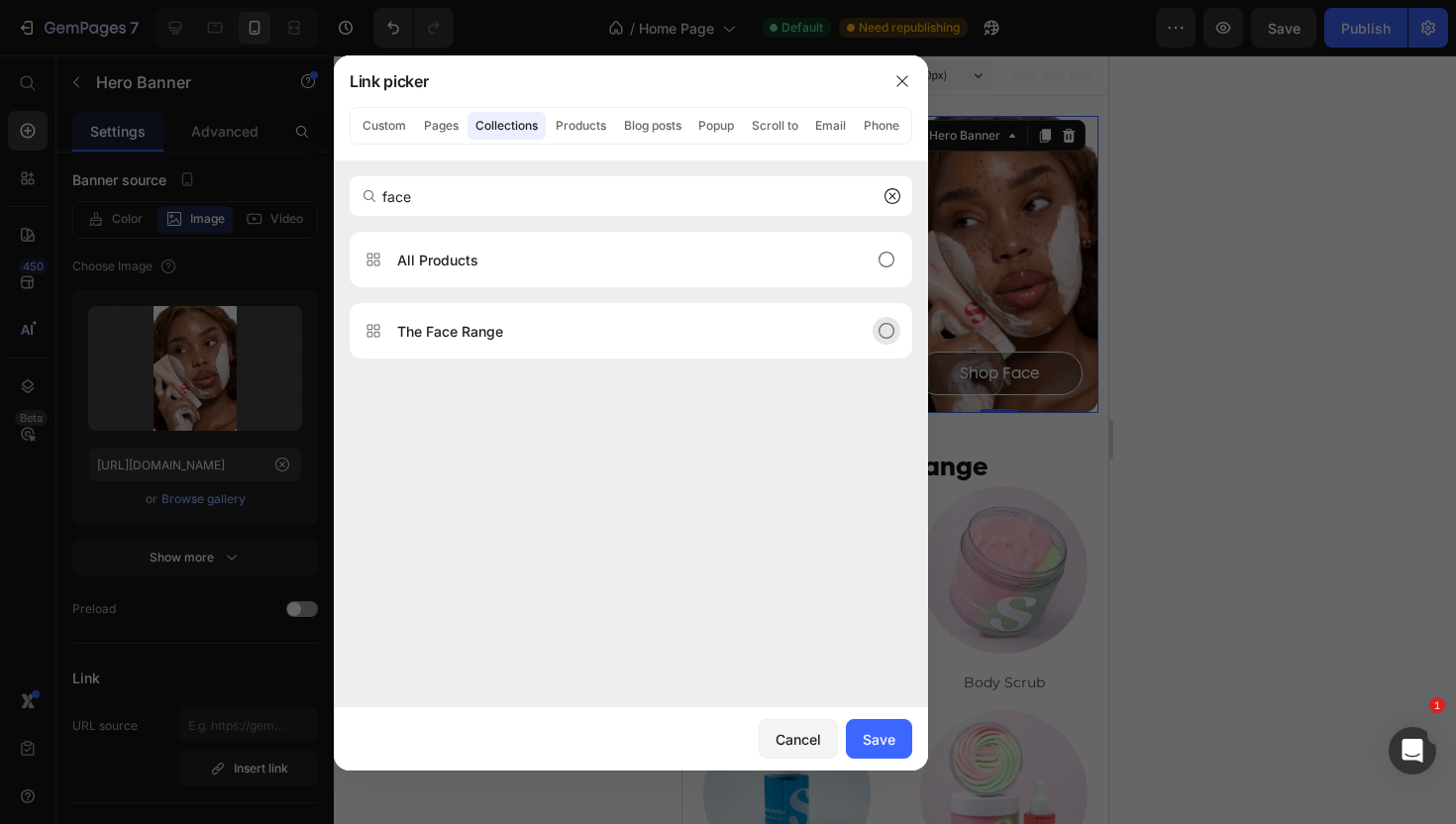 type on "face" 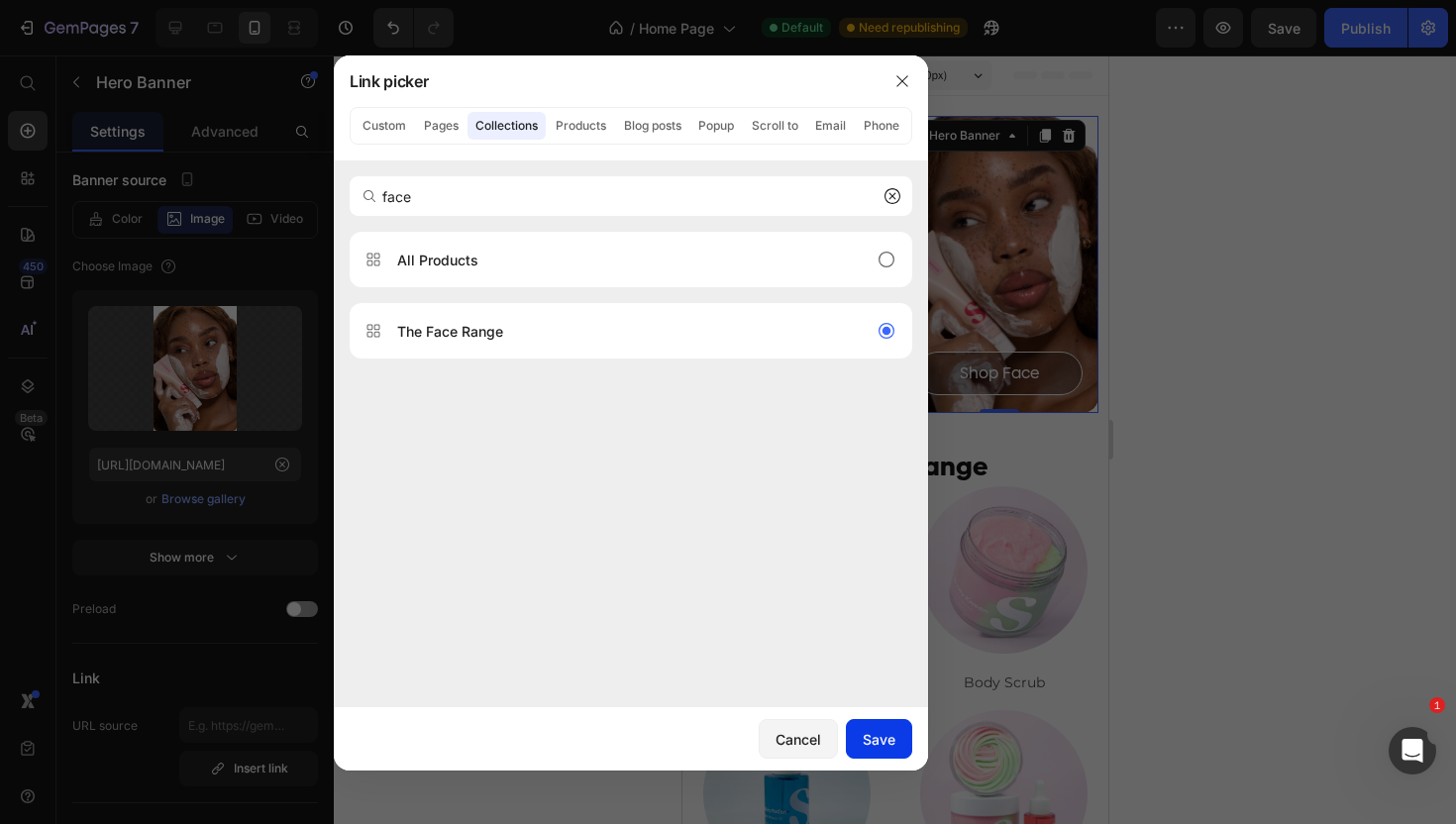 click on "Save" at bounding box center [879, 739] 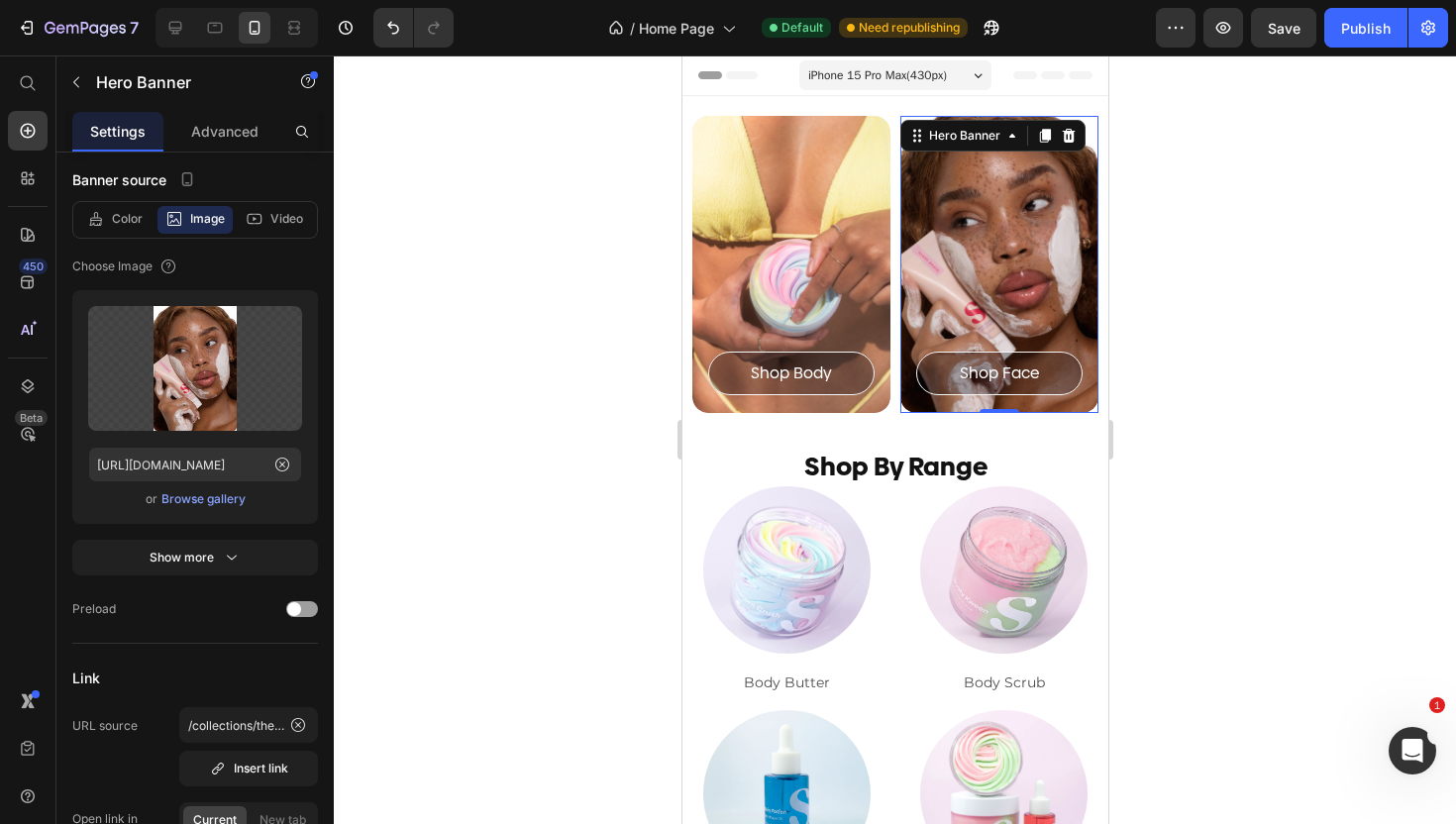 click 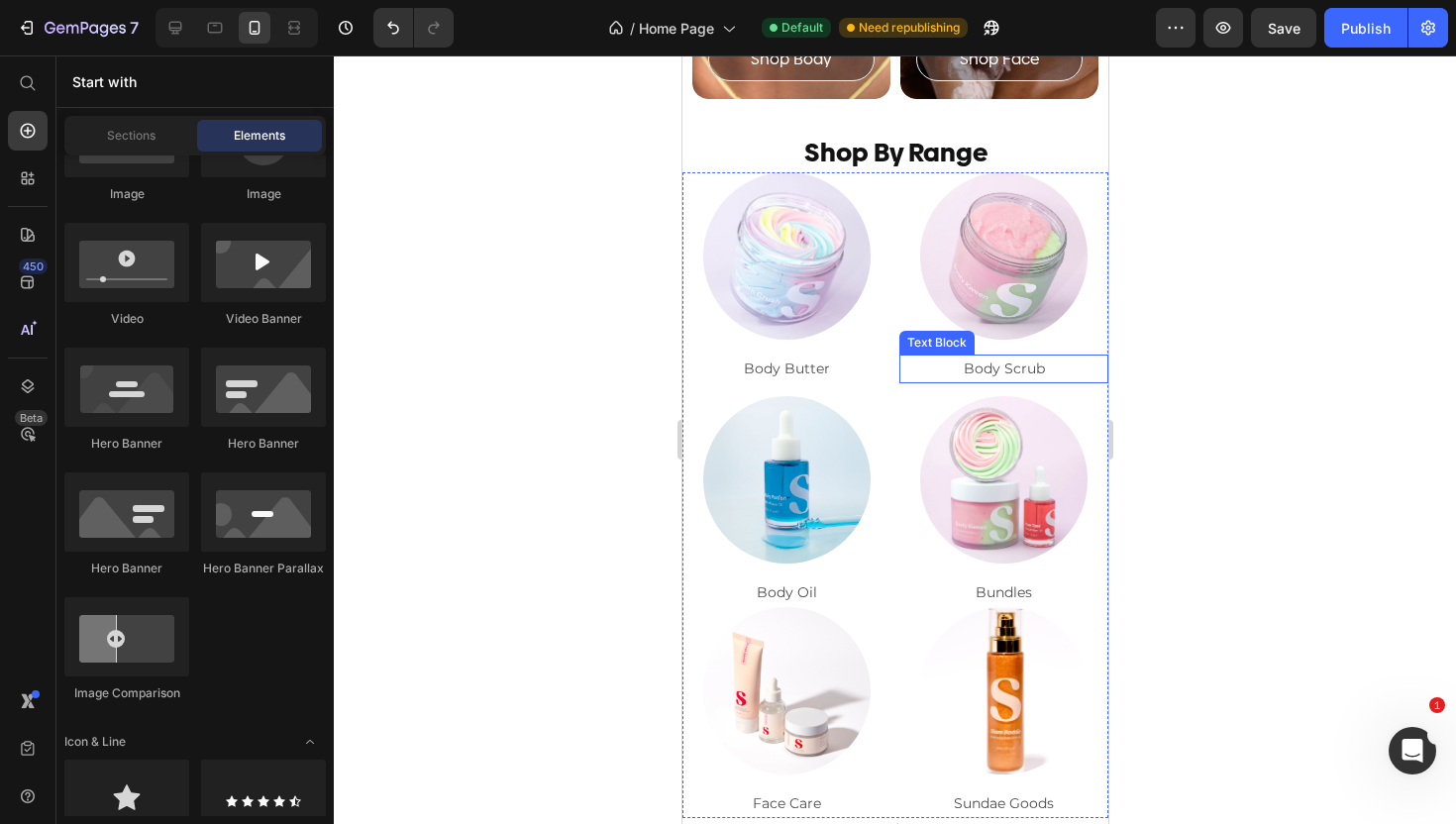 scroll, scrollTop: 316, scrollLeft: 0, axis: vertical 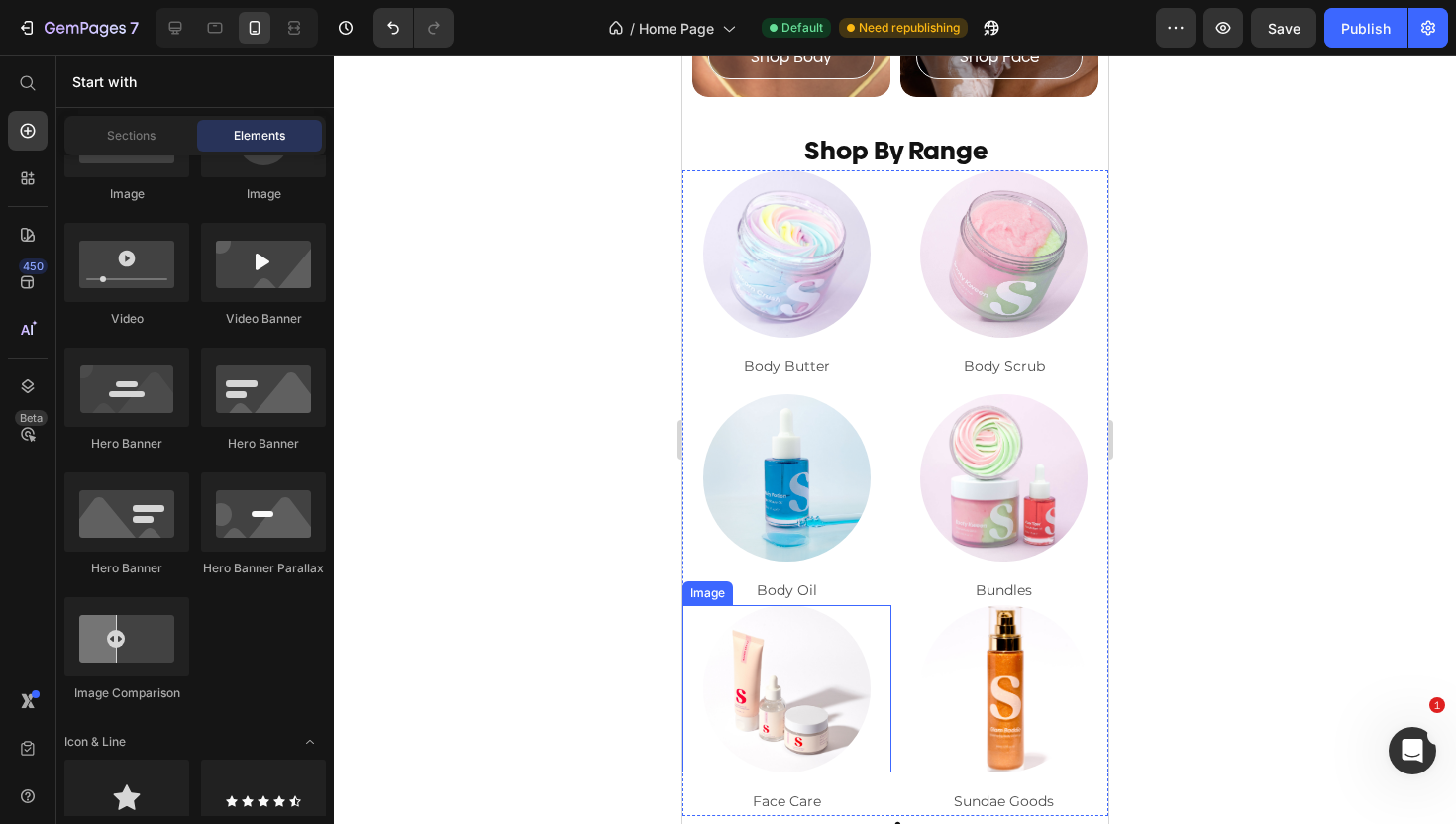 click at bounding box center [785, 688] 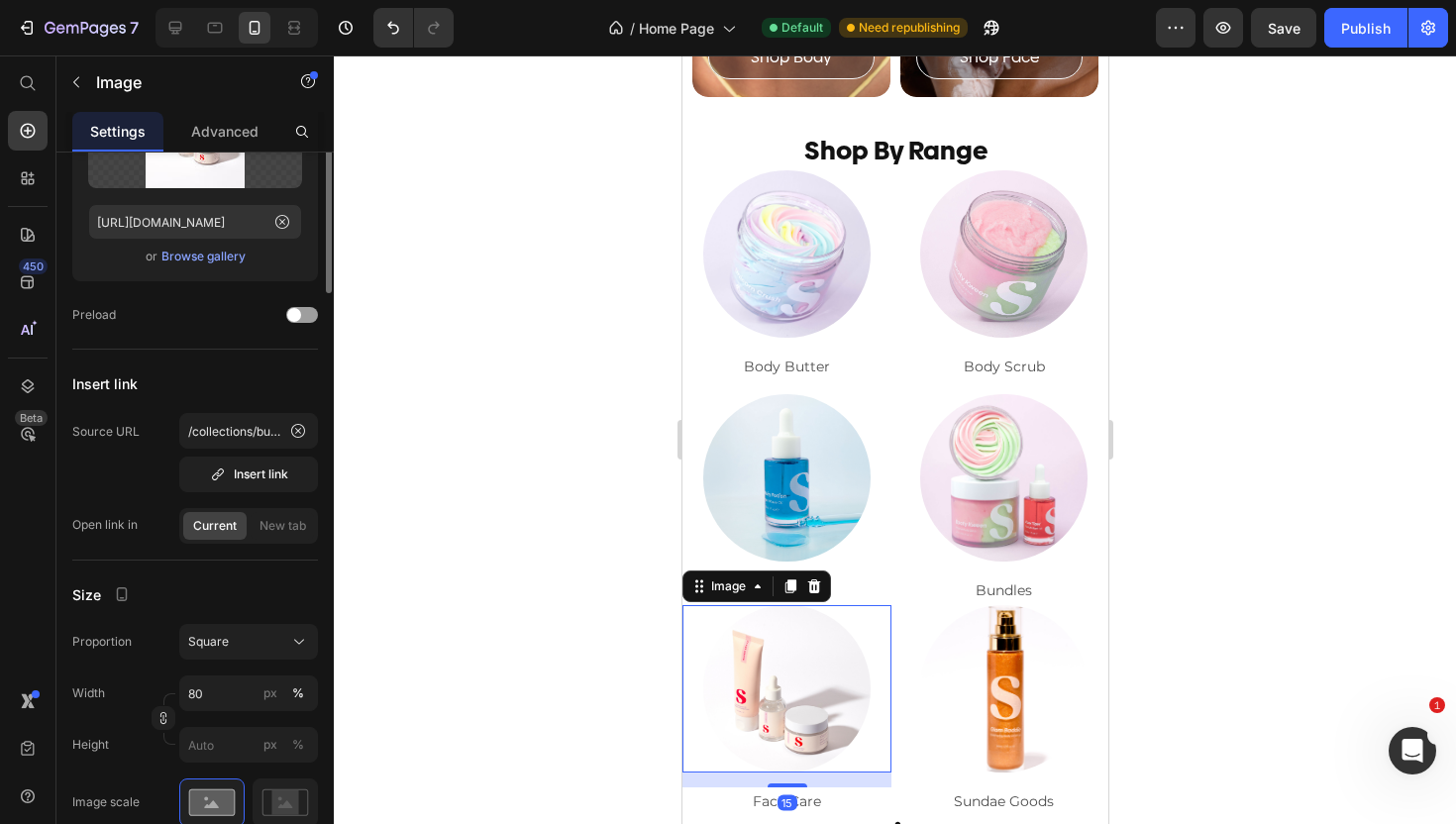scroll, scrollTop: 0, scrollLeft: 0, axis: both 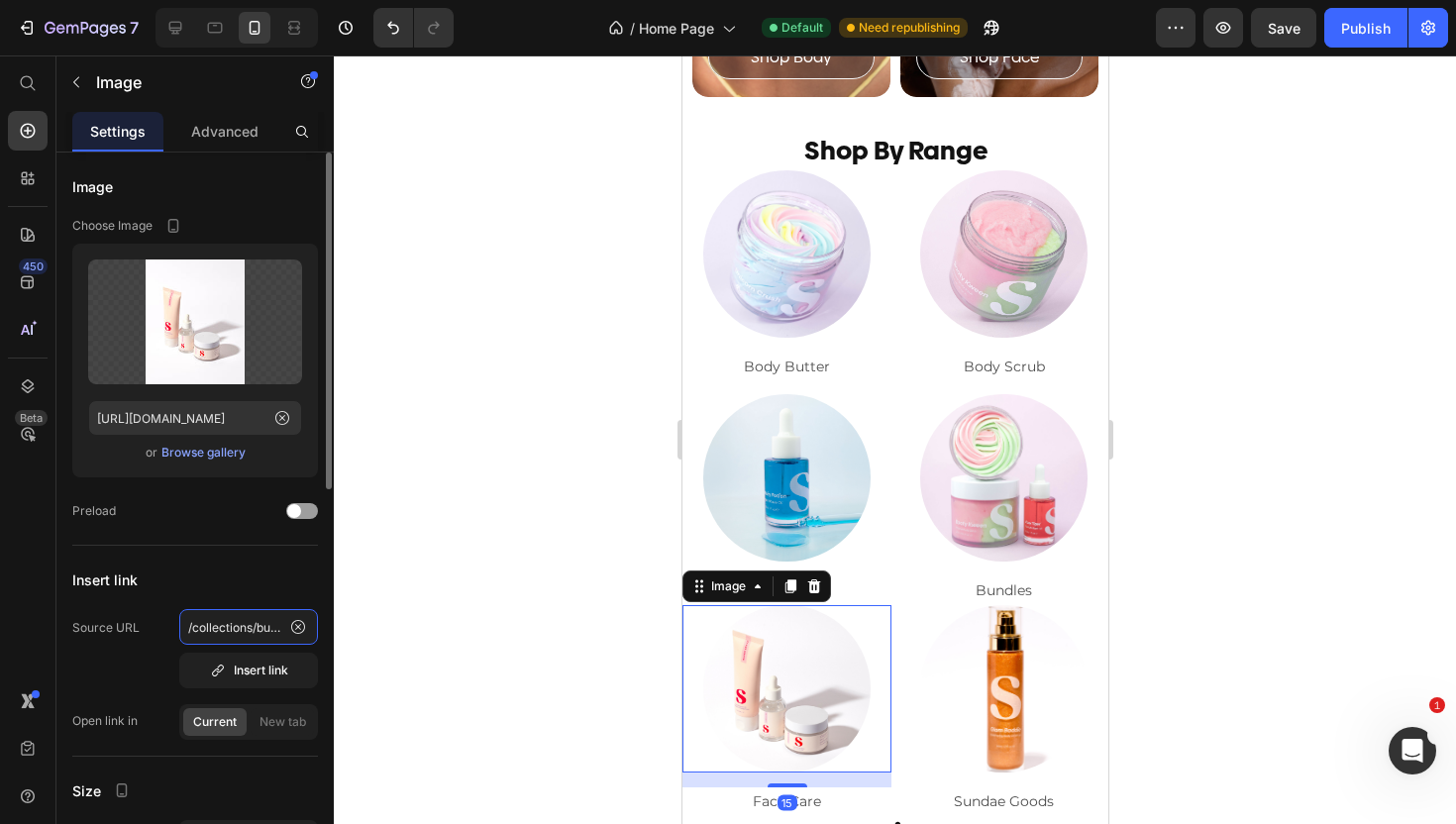 click on "/collections/bundles" 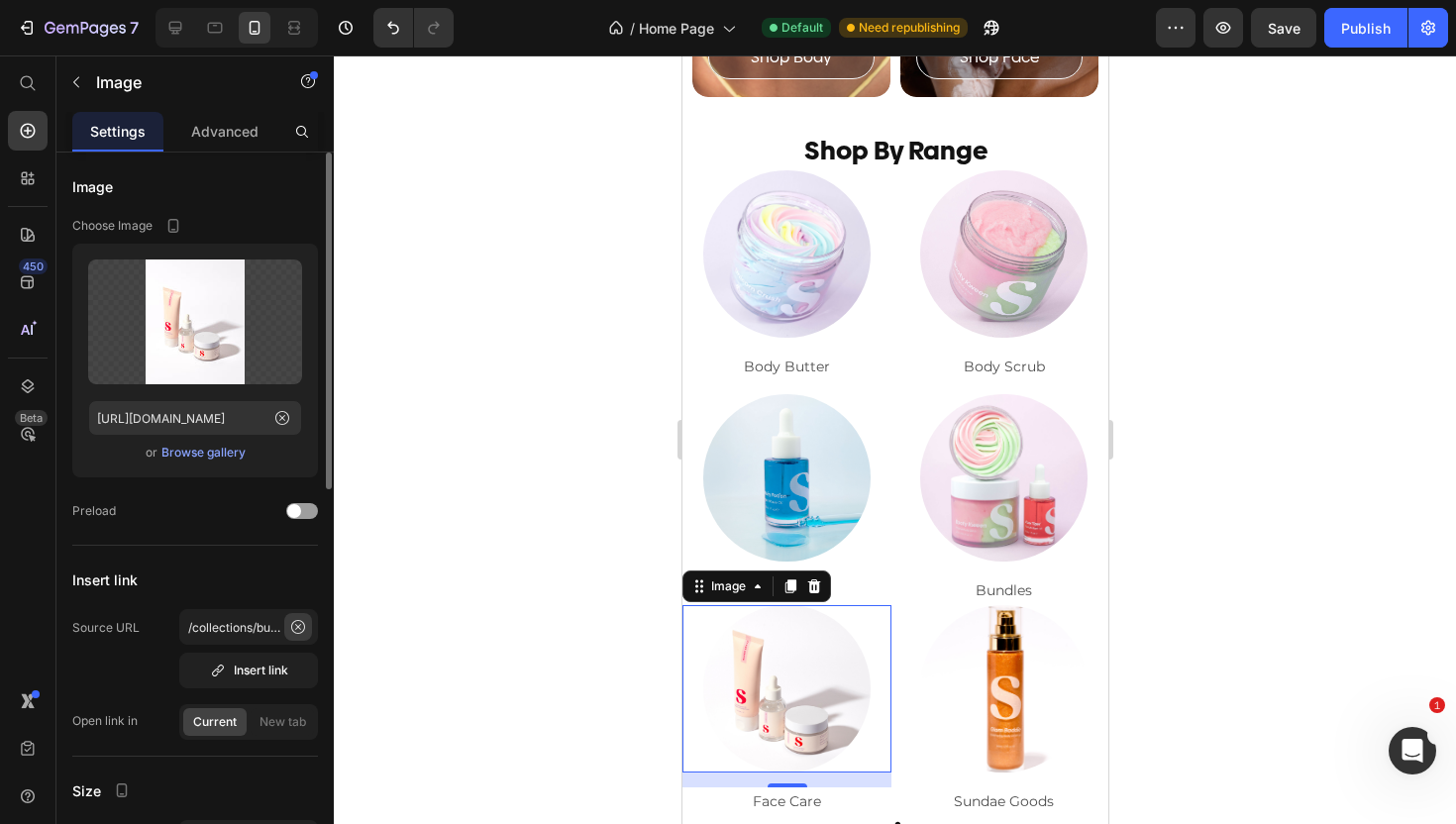 click 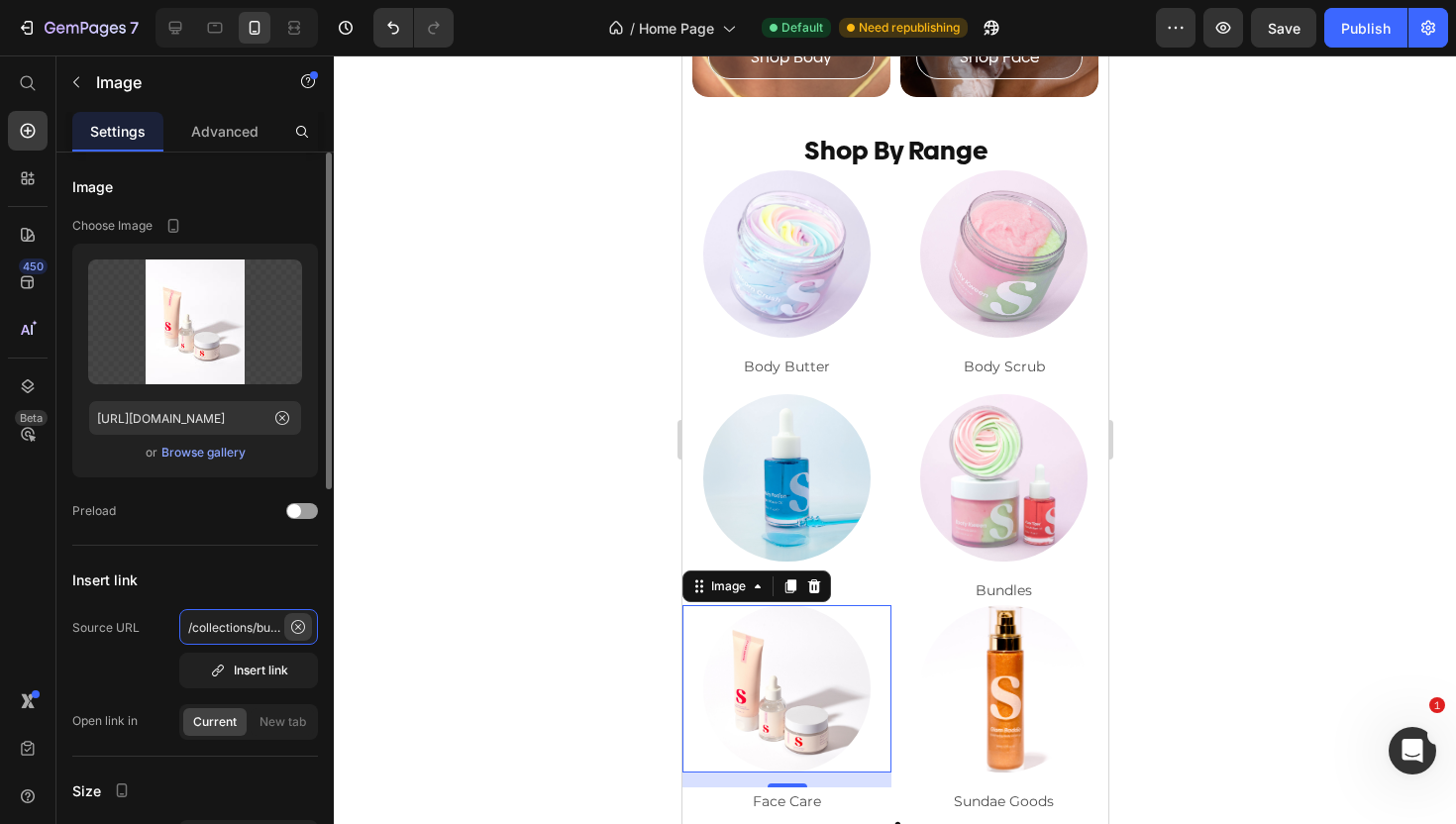 type 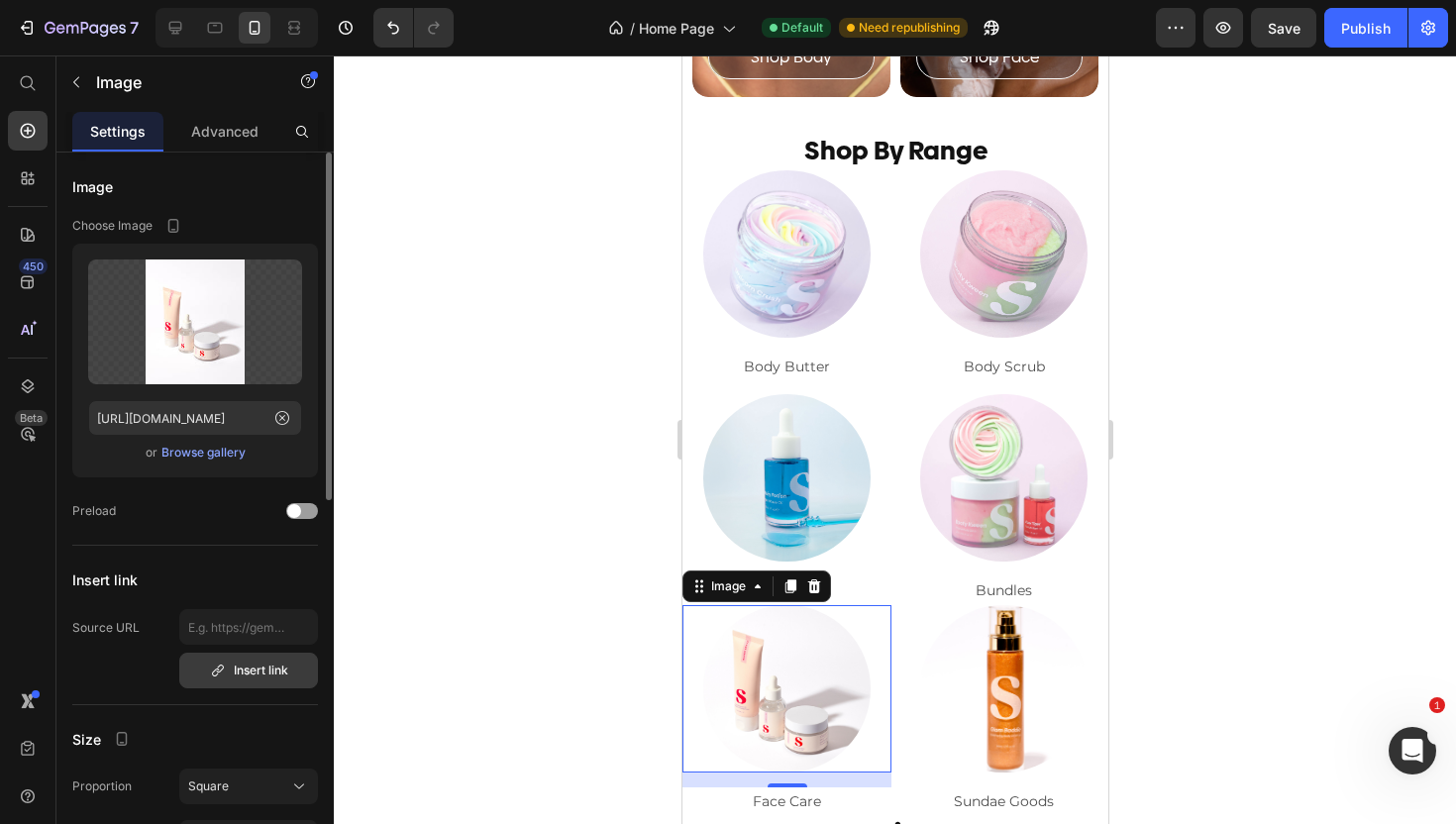 click on "Insert link" at bounding box center (249, 670) 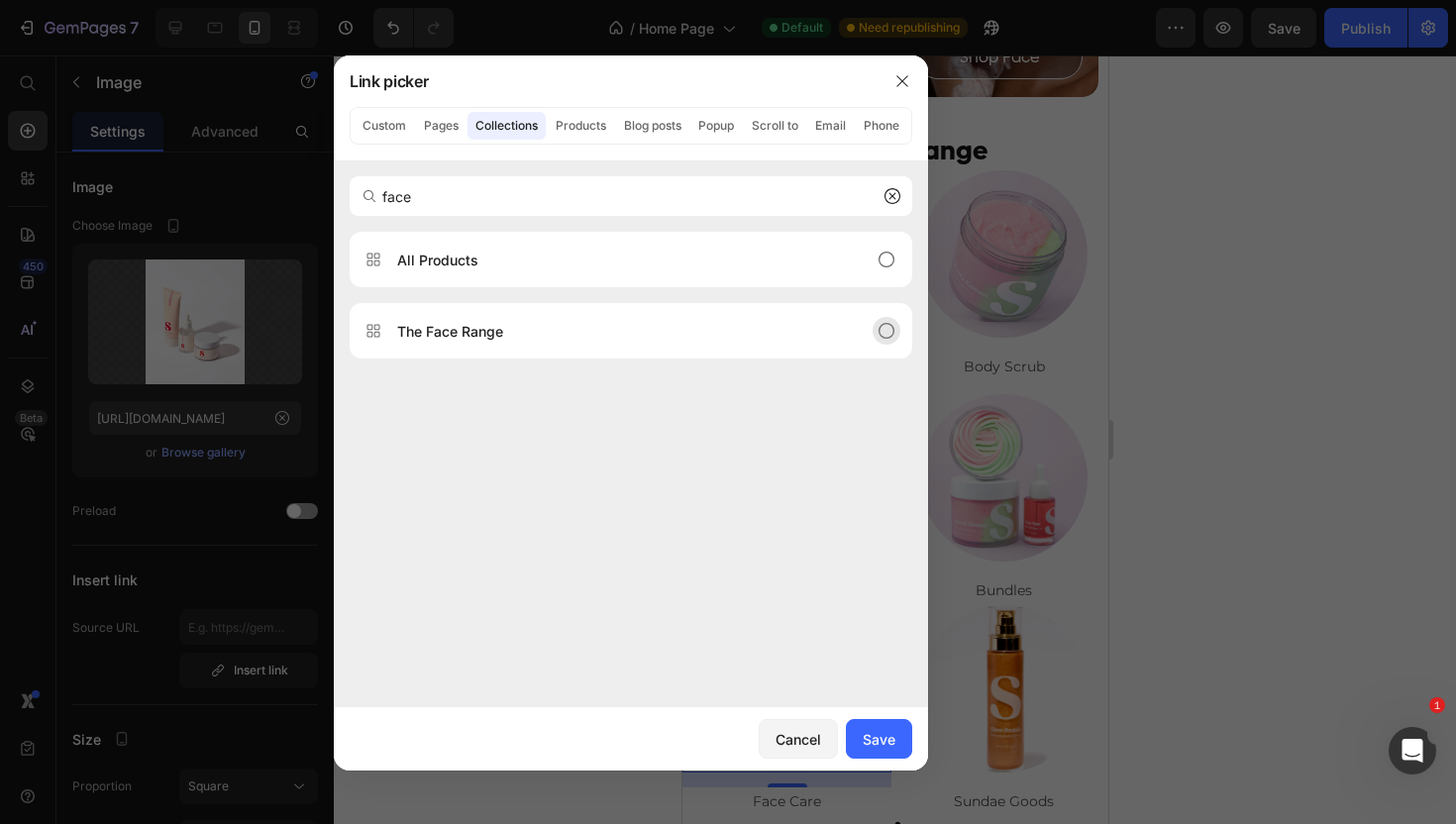 type on "face" 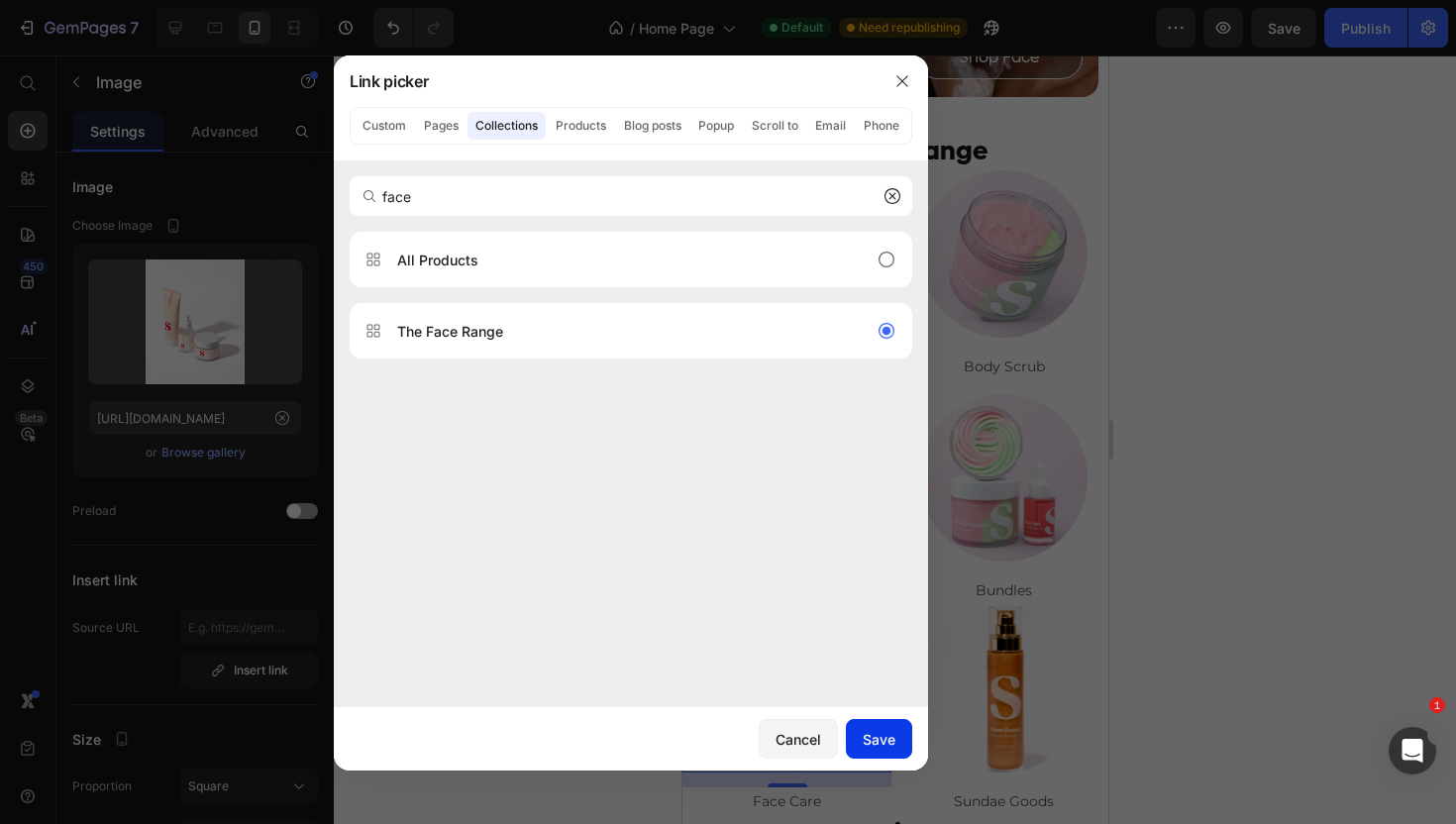 click on "Save" at bounding box center (879, 739) 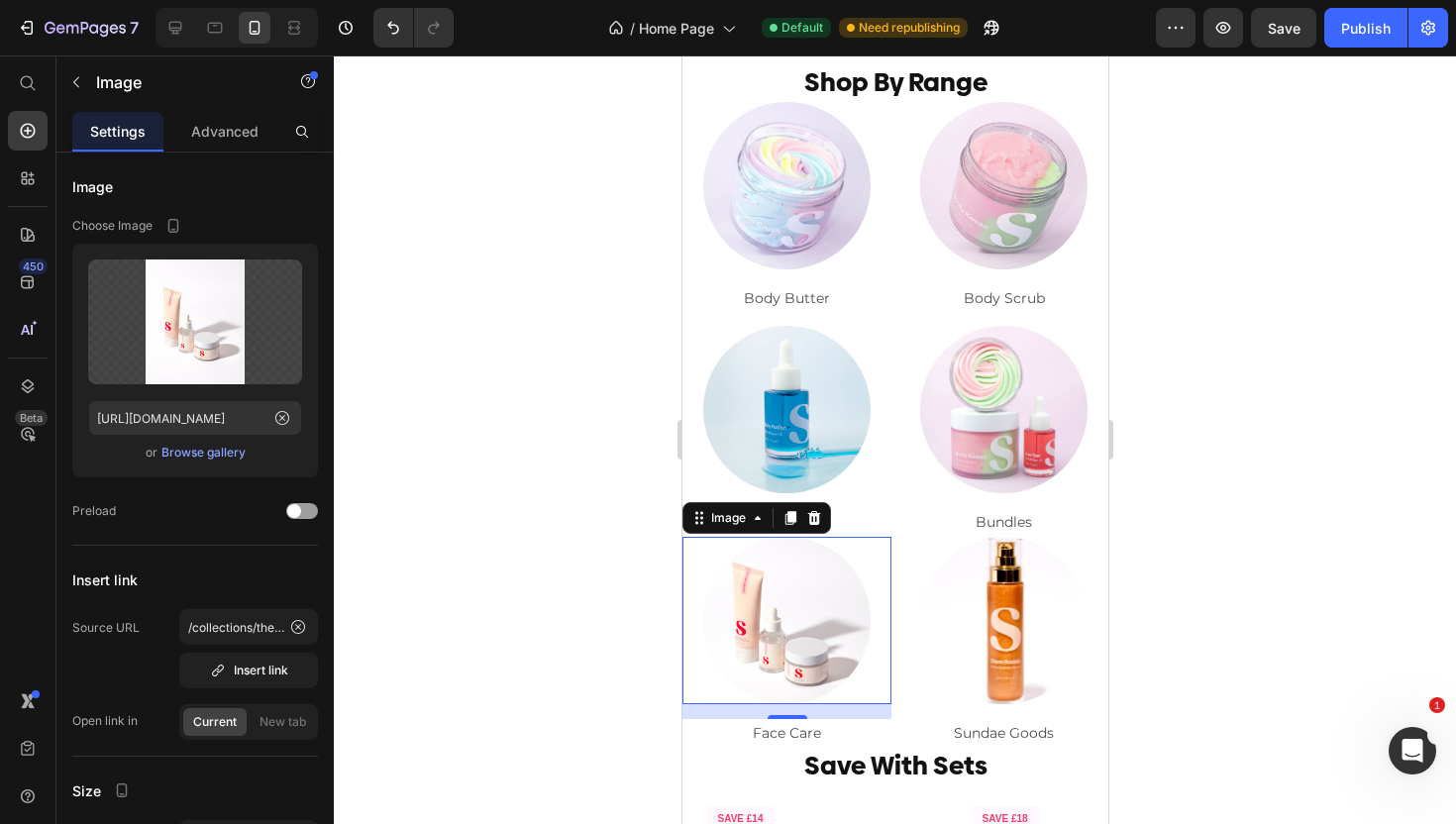scroll, scrollTop: 394, scrollLeft: 0, axis: vertical 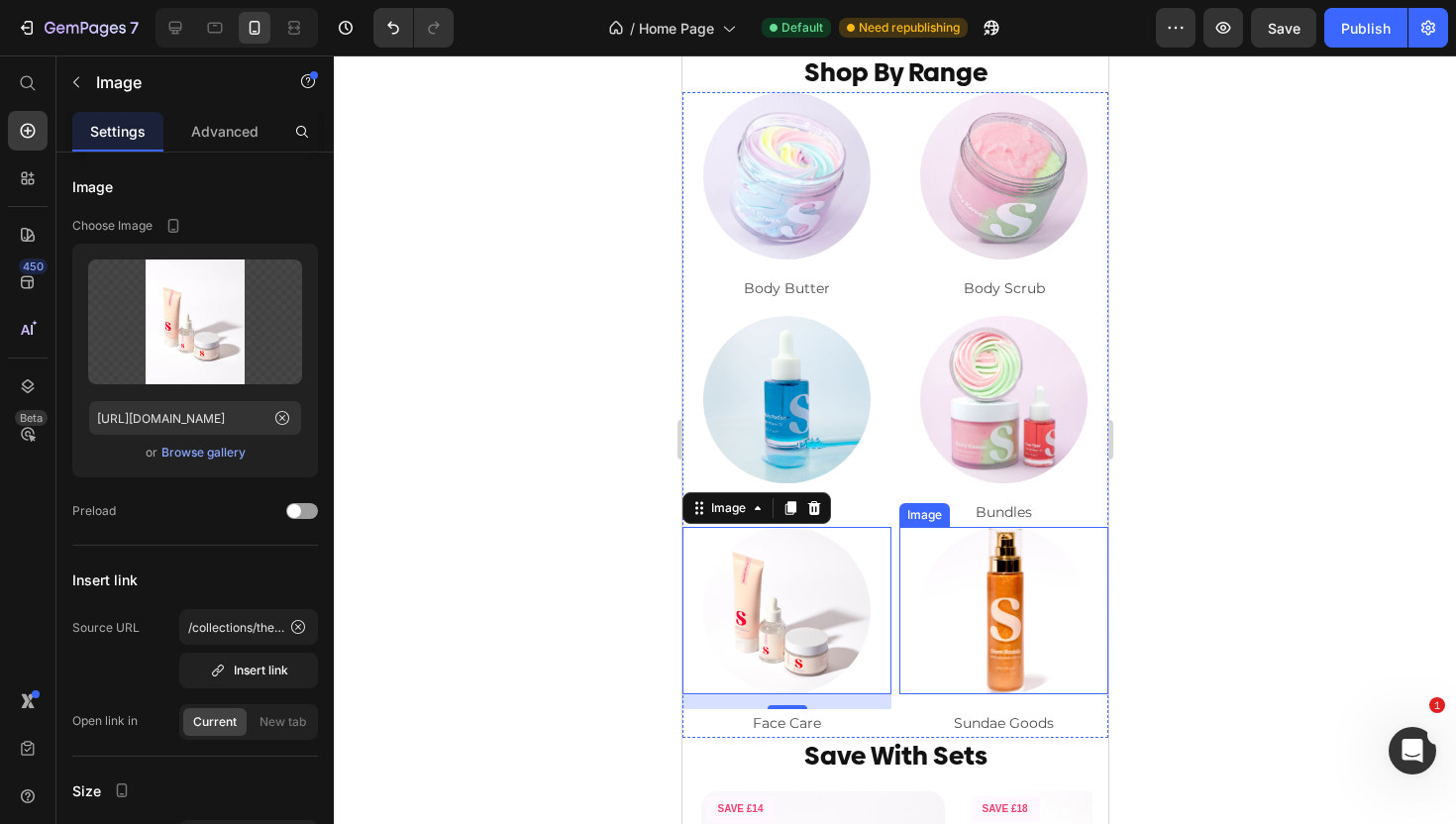 click at bounding box center [1002, 610] 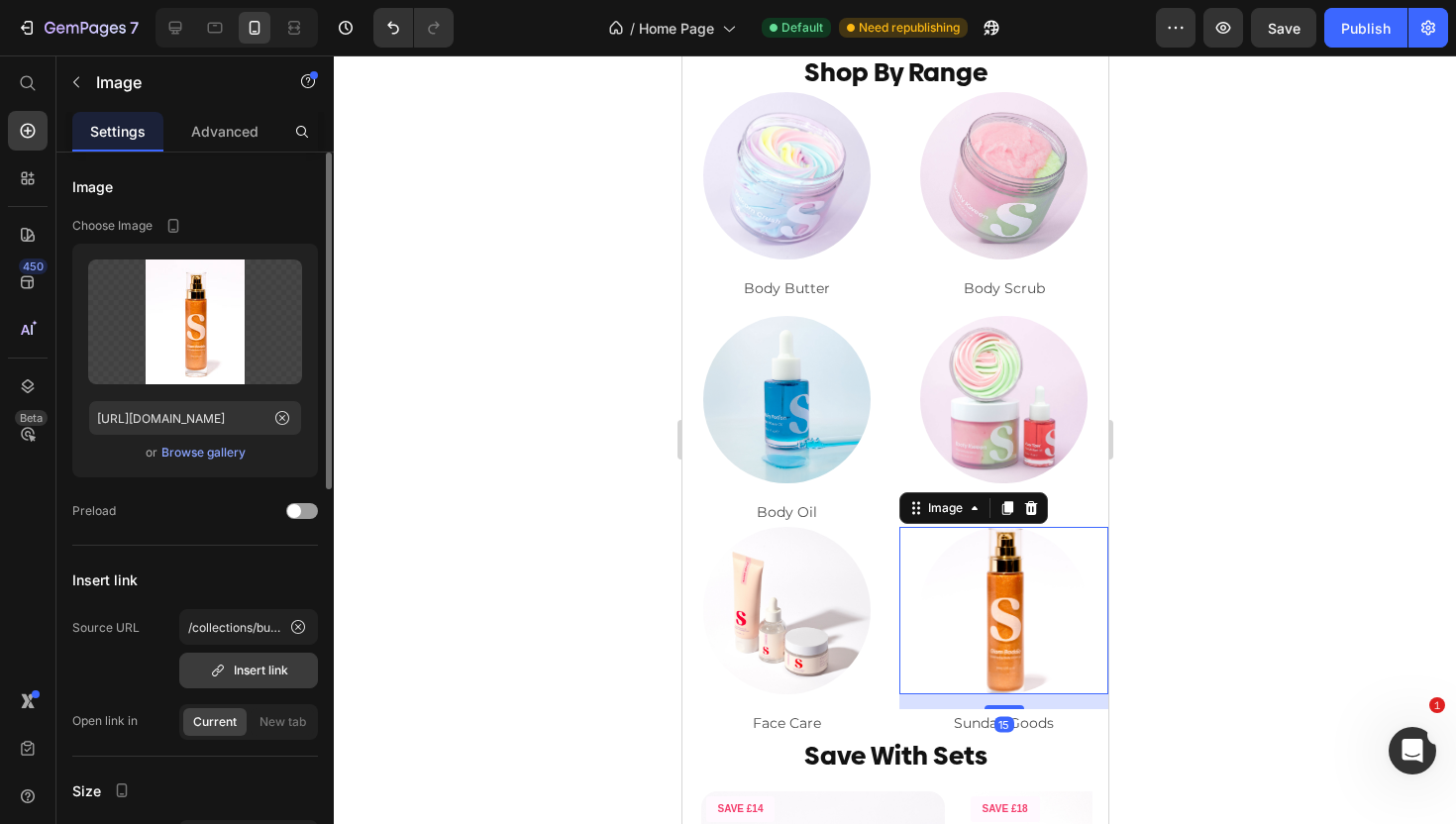 click on "Insert link" at bounding box center (249, 670) 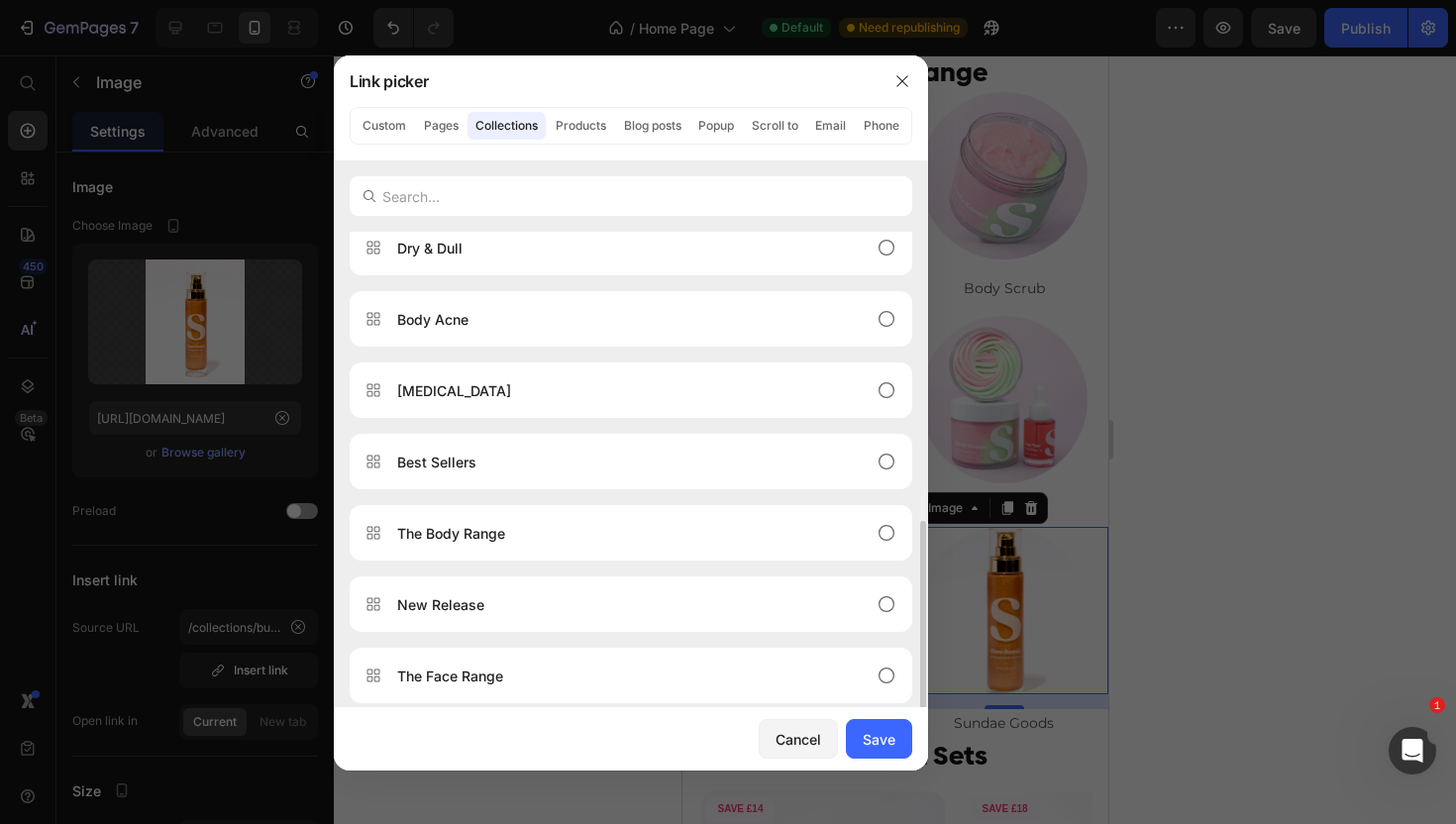 scroll, scrollTop: 666, scrollLeft: 0, axis: vertical 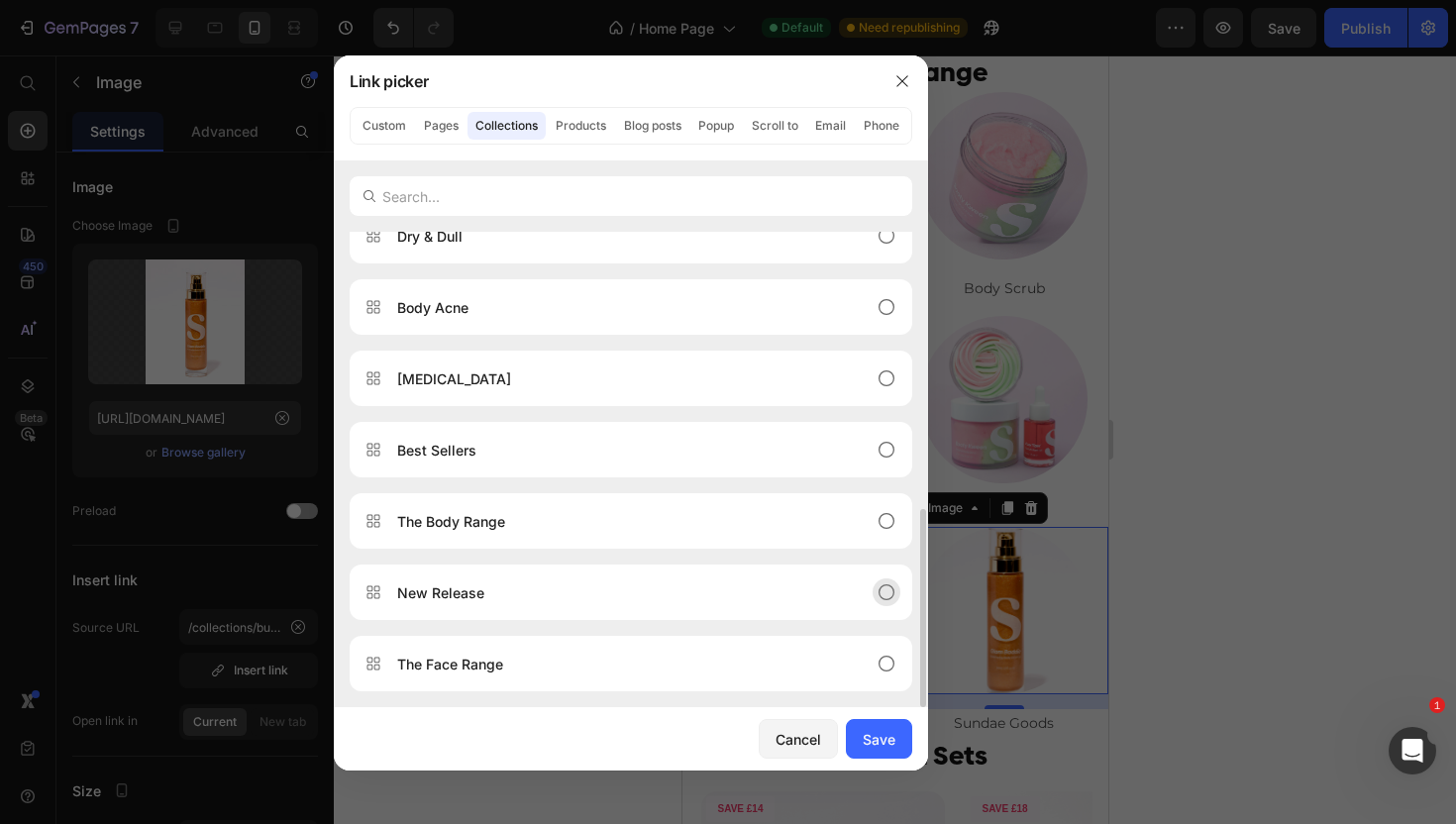 click on "New Release" at bounding box center (441, 592) 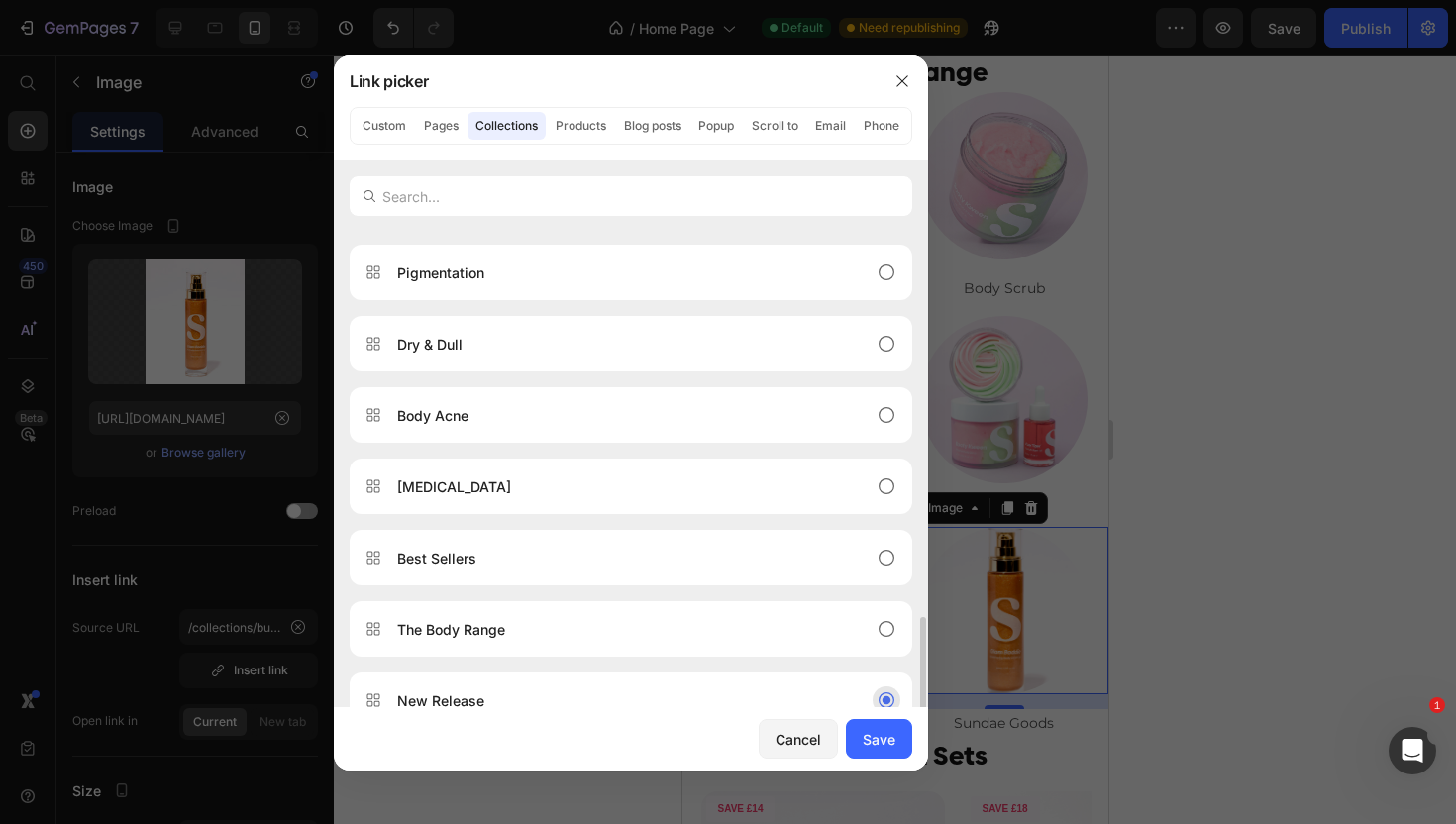 scroll, scrollTop: 666, scrollLeft: 0, axis: vertical 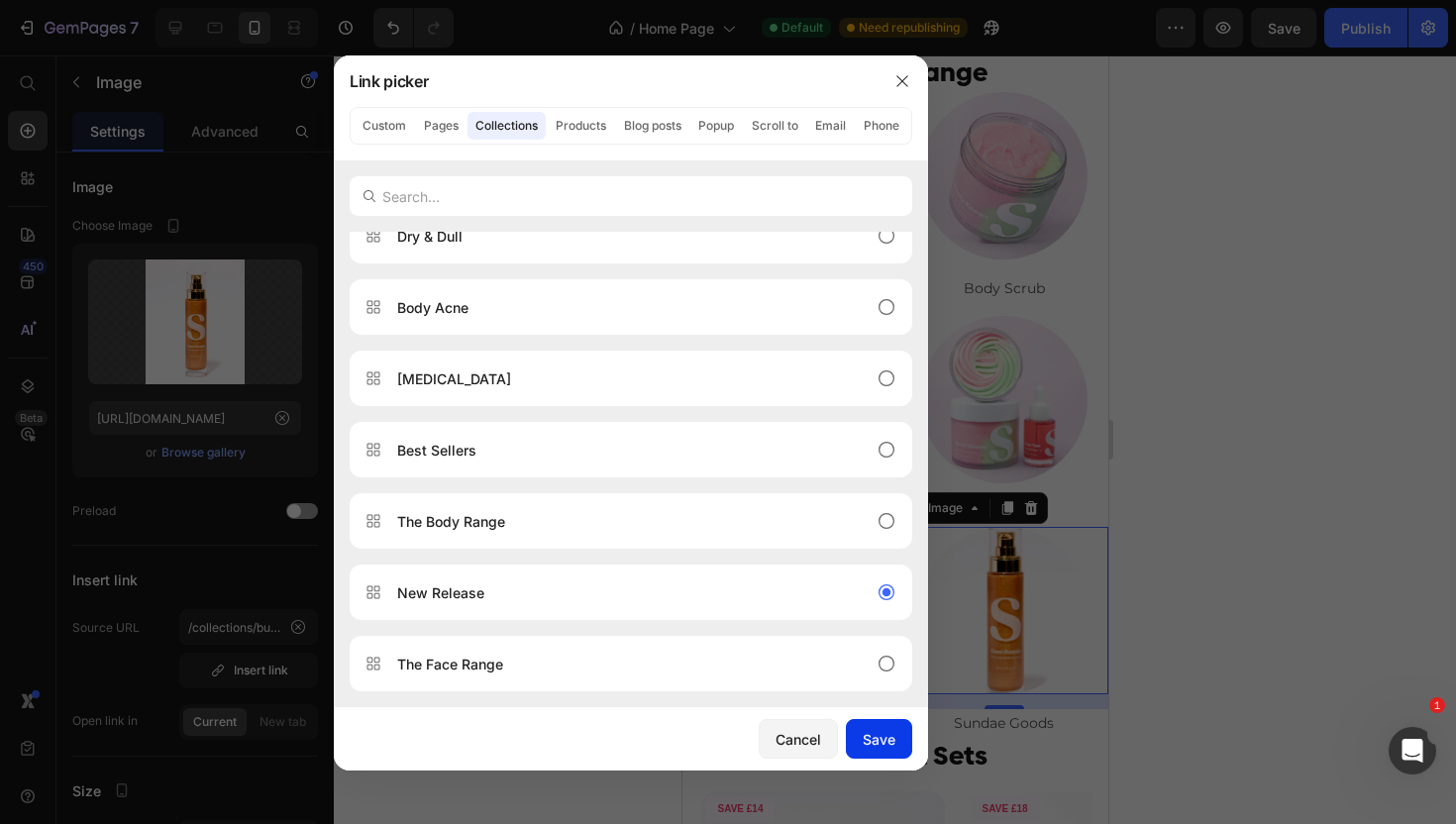 click on "Save" at bounding box center (879, 739) 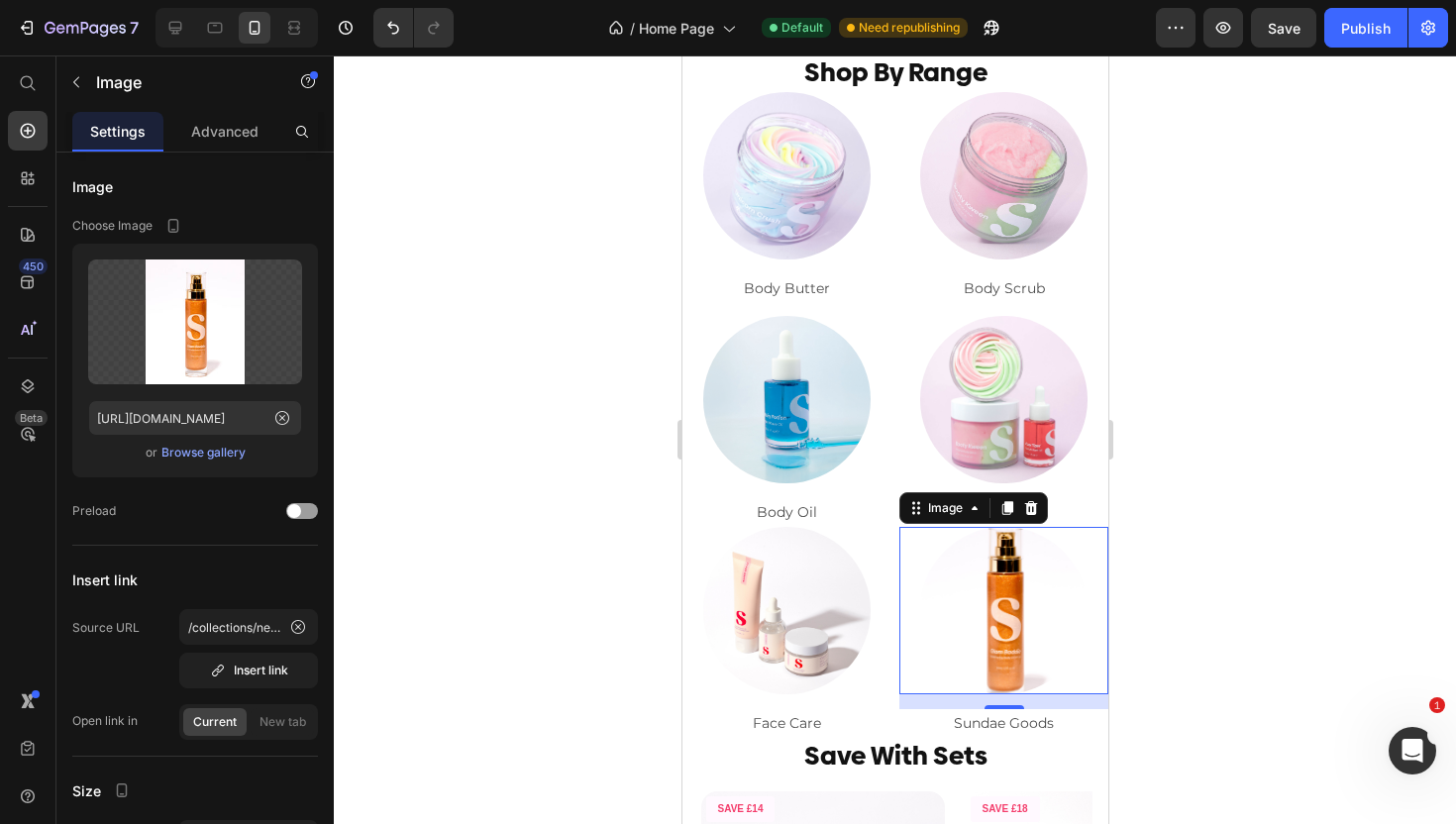 click 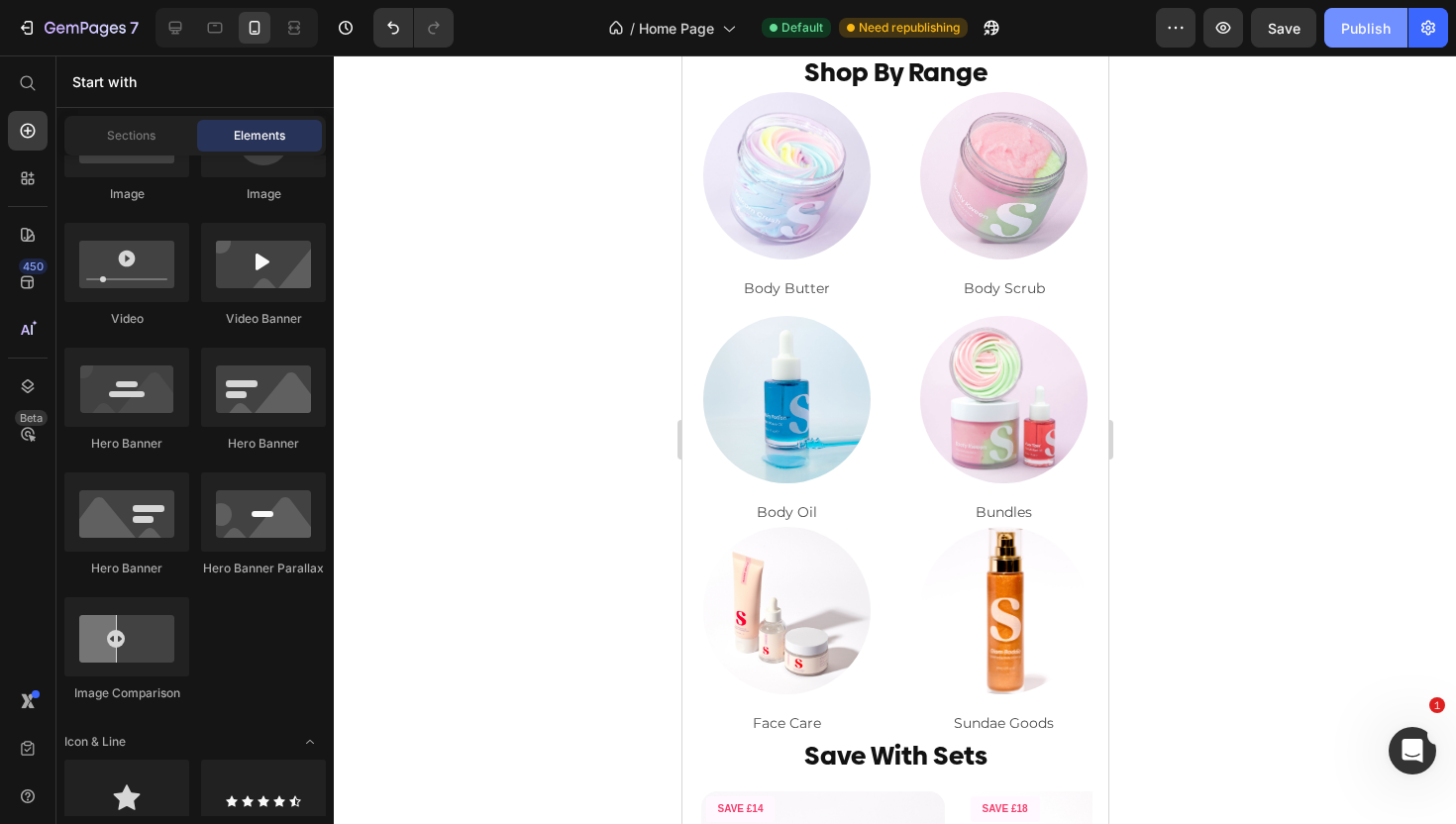 click on "Publish" at bounding box center [1366, 28] 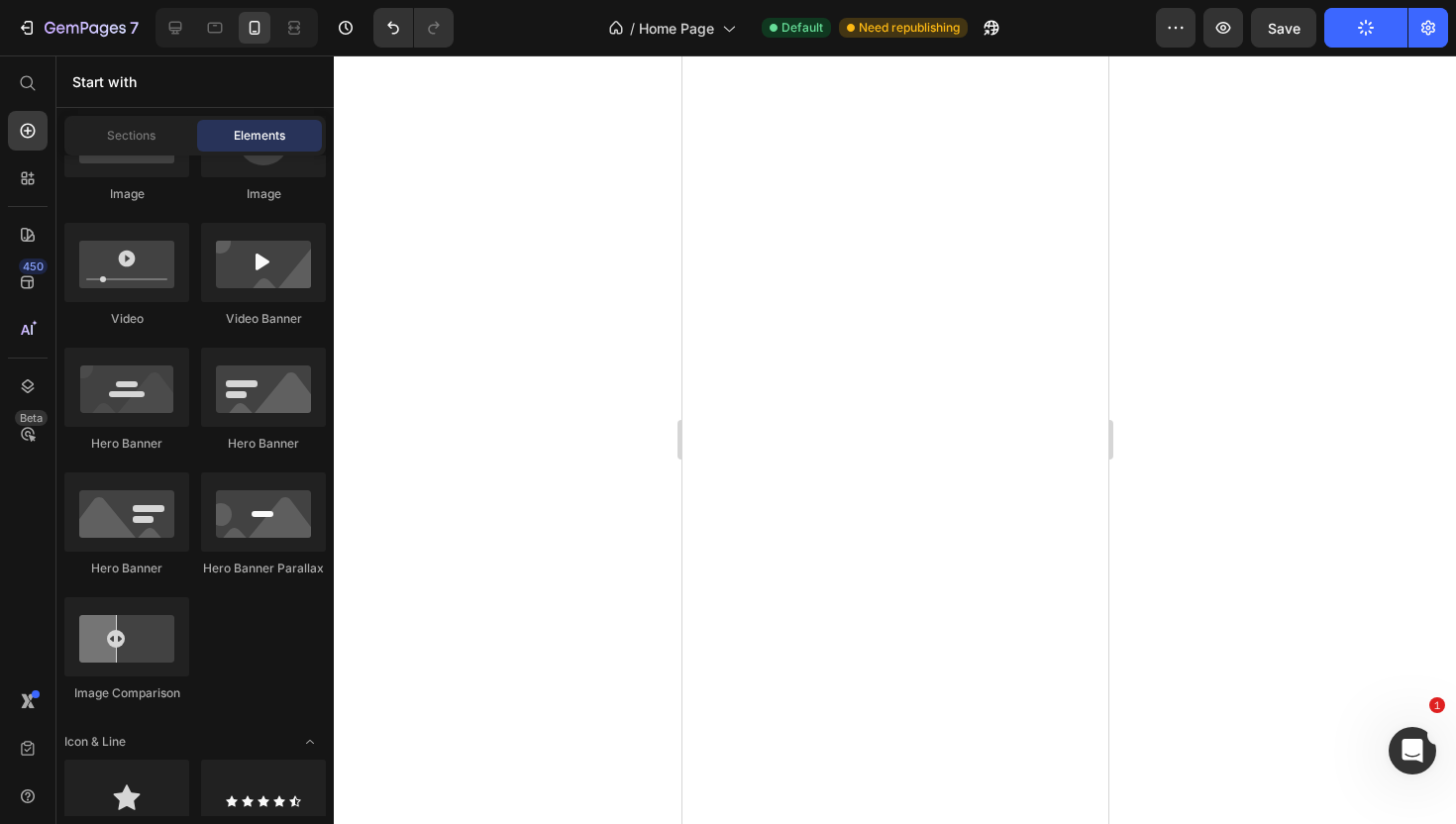 scroll, scrollTop: 0, scrollLeft: 0, axis: both 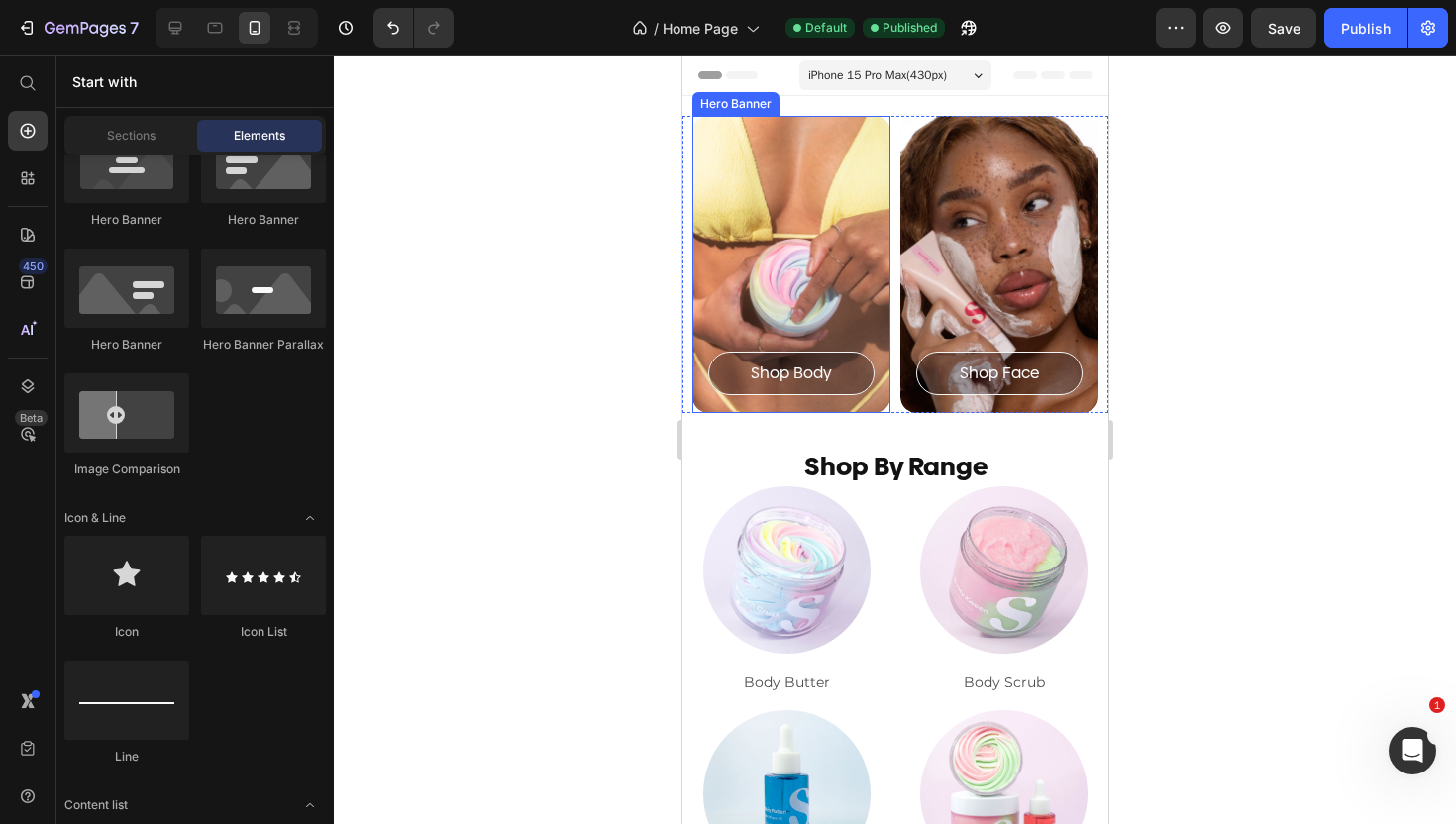 click on "Shop Body Button Hero Banner" at bounding box center (790, 264) 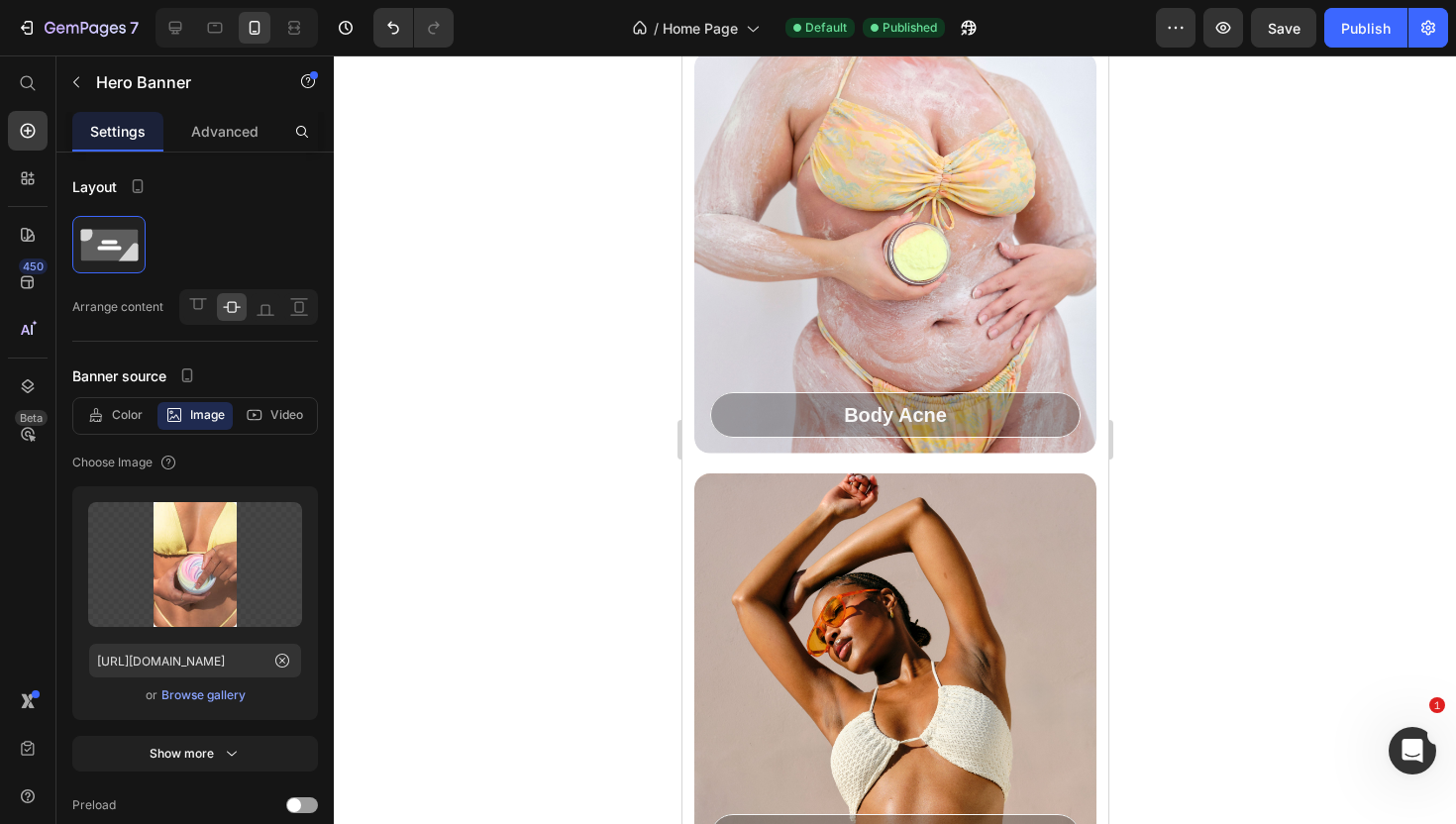 scroll, scrollTop: 0, scrollLeft: 0, axis: both 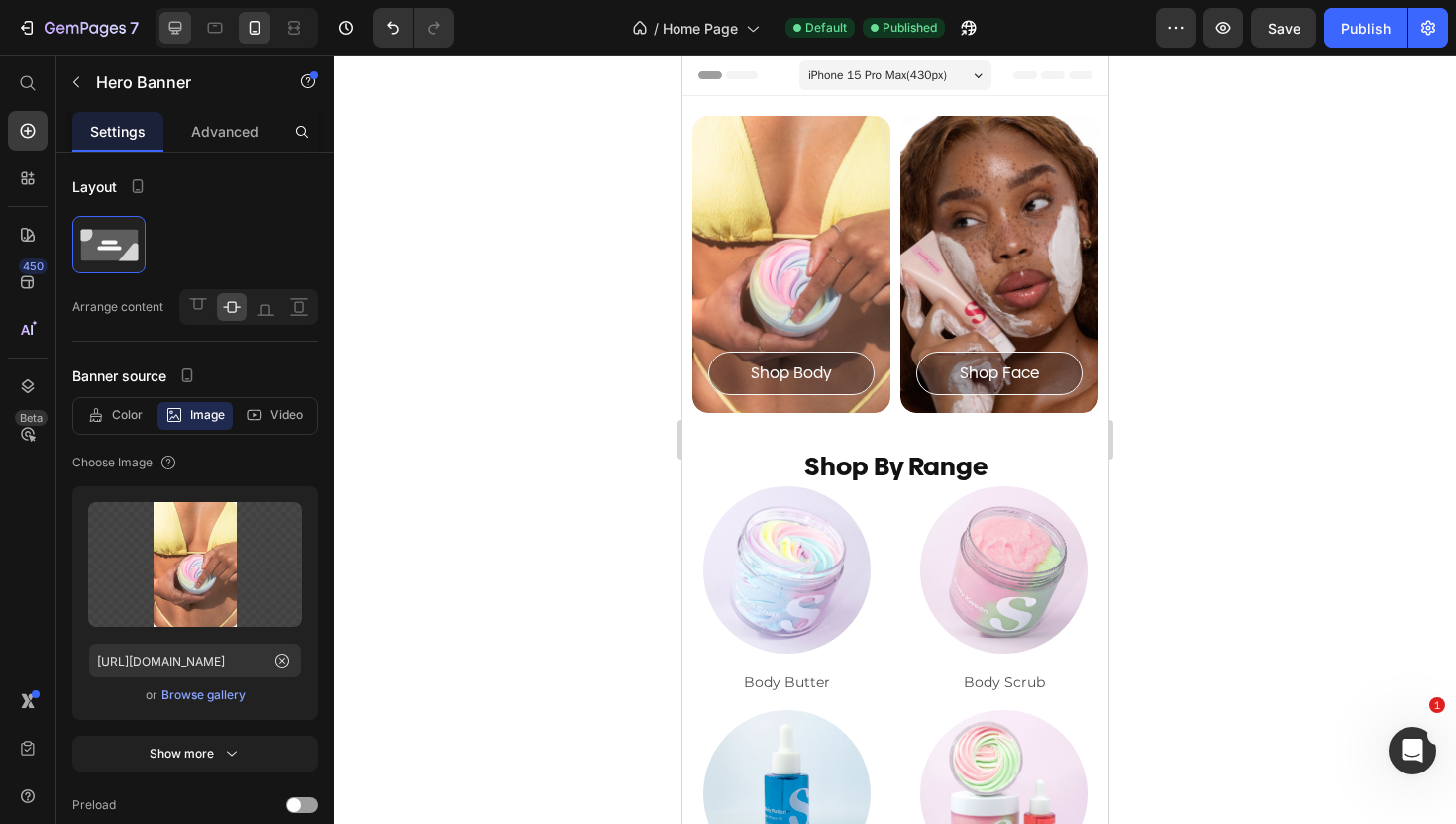 click 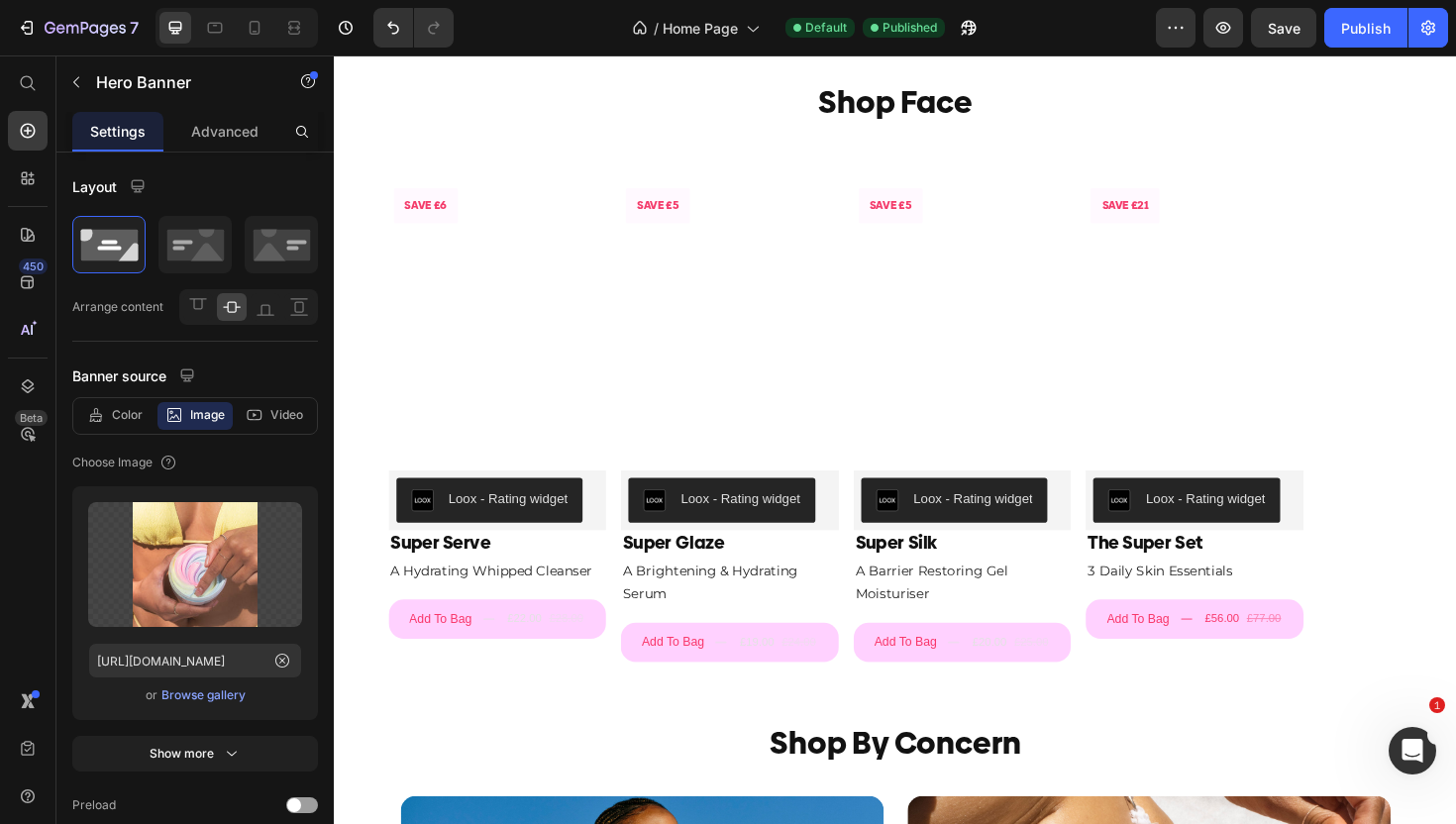 scroll, scrollTop: 1940, scrollLeft: 0, axis: vertical 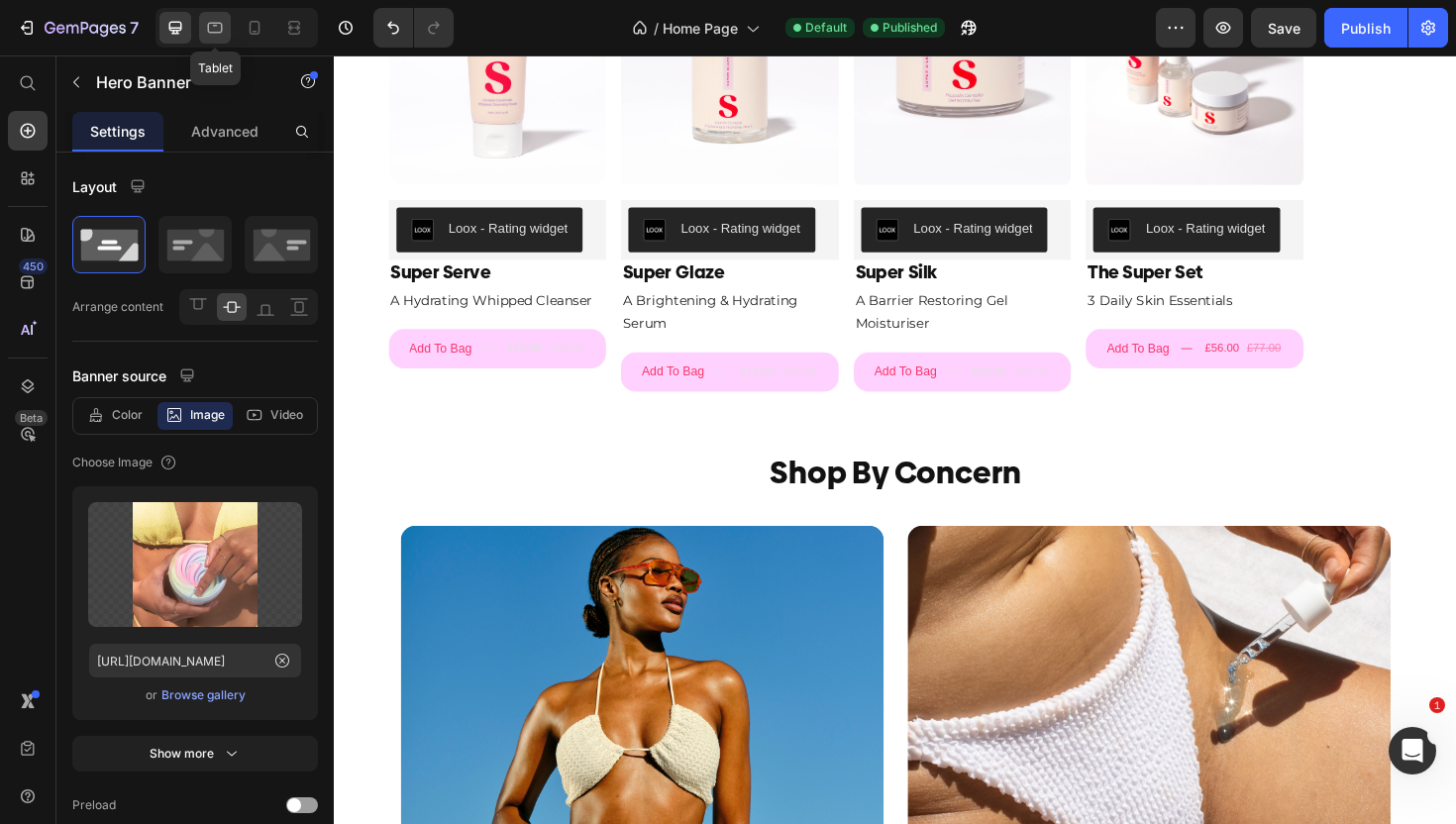 click 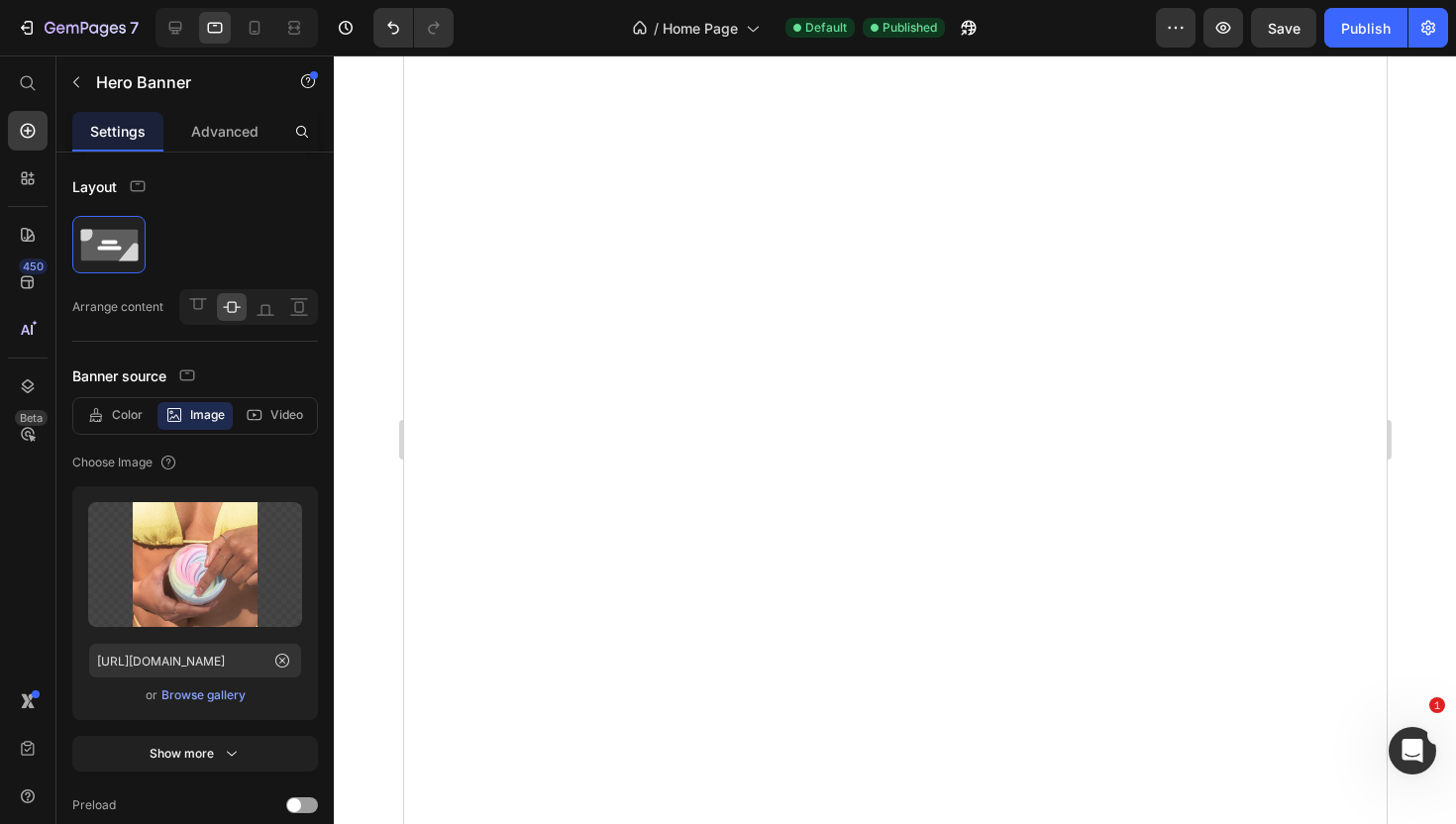 scroll, scrollTop: 0, scrollLeft: 0, axis: both 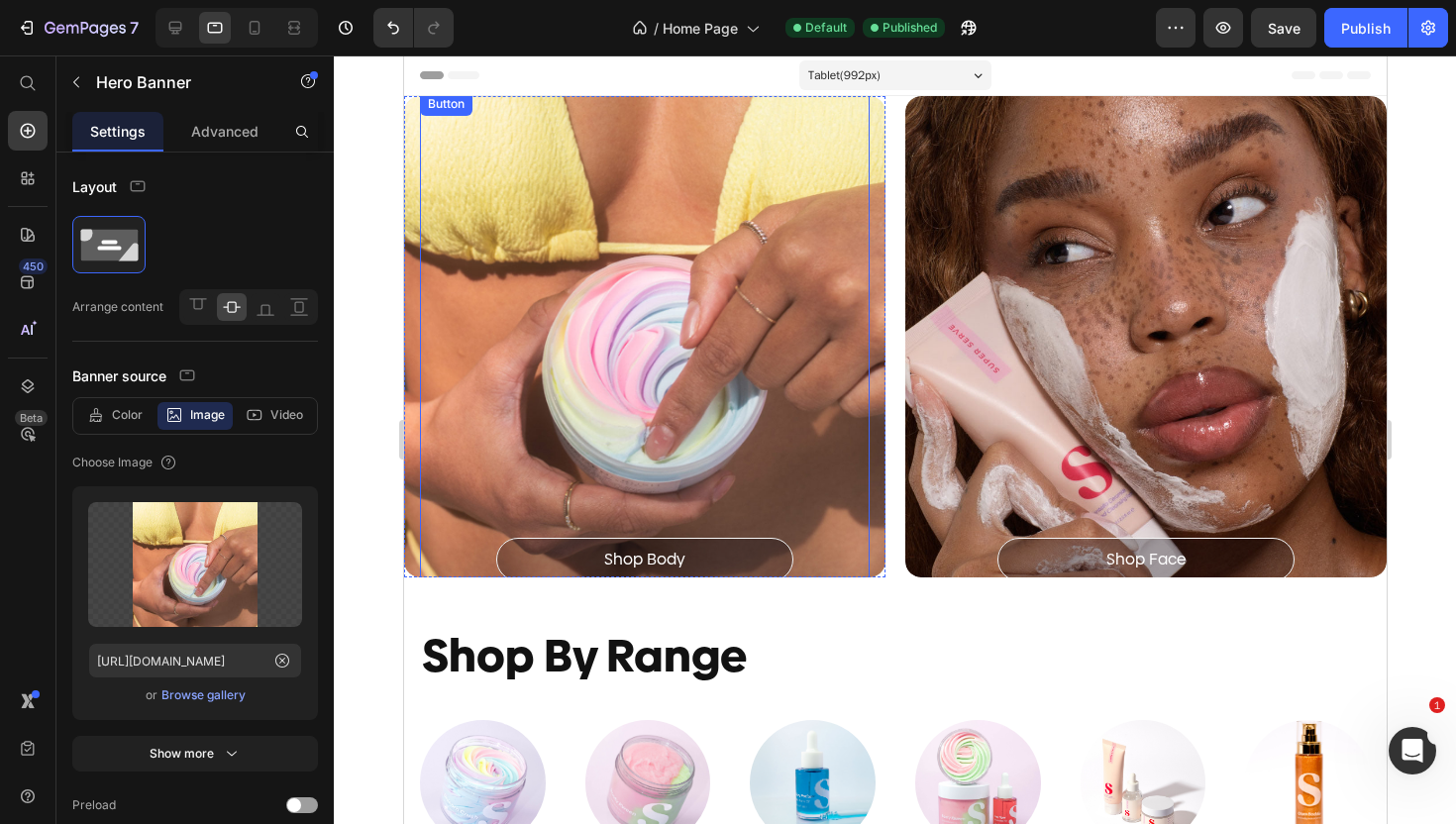 click on "Shop Body Button" at bounding box center [644, 337] 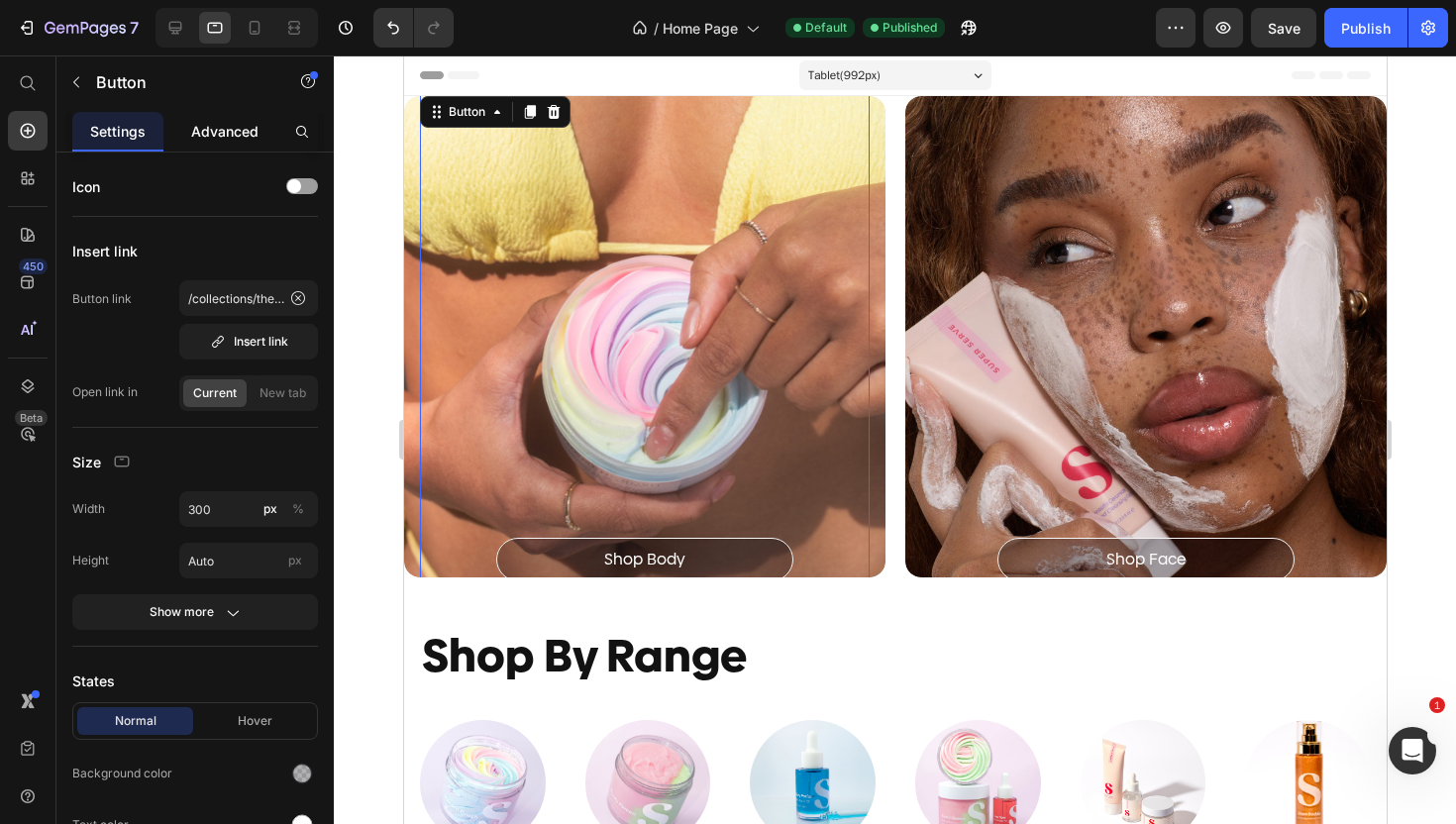 click on "Advanced" at bounding box center (225, 131) 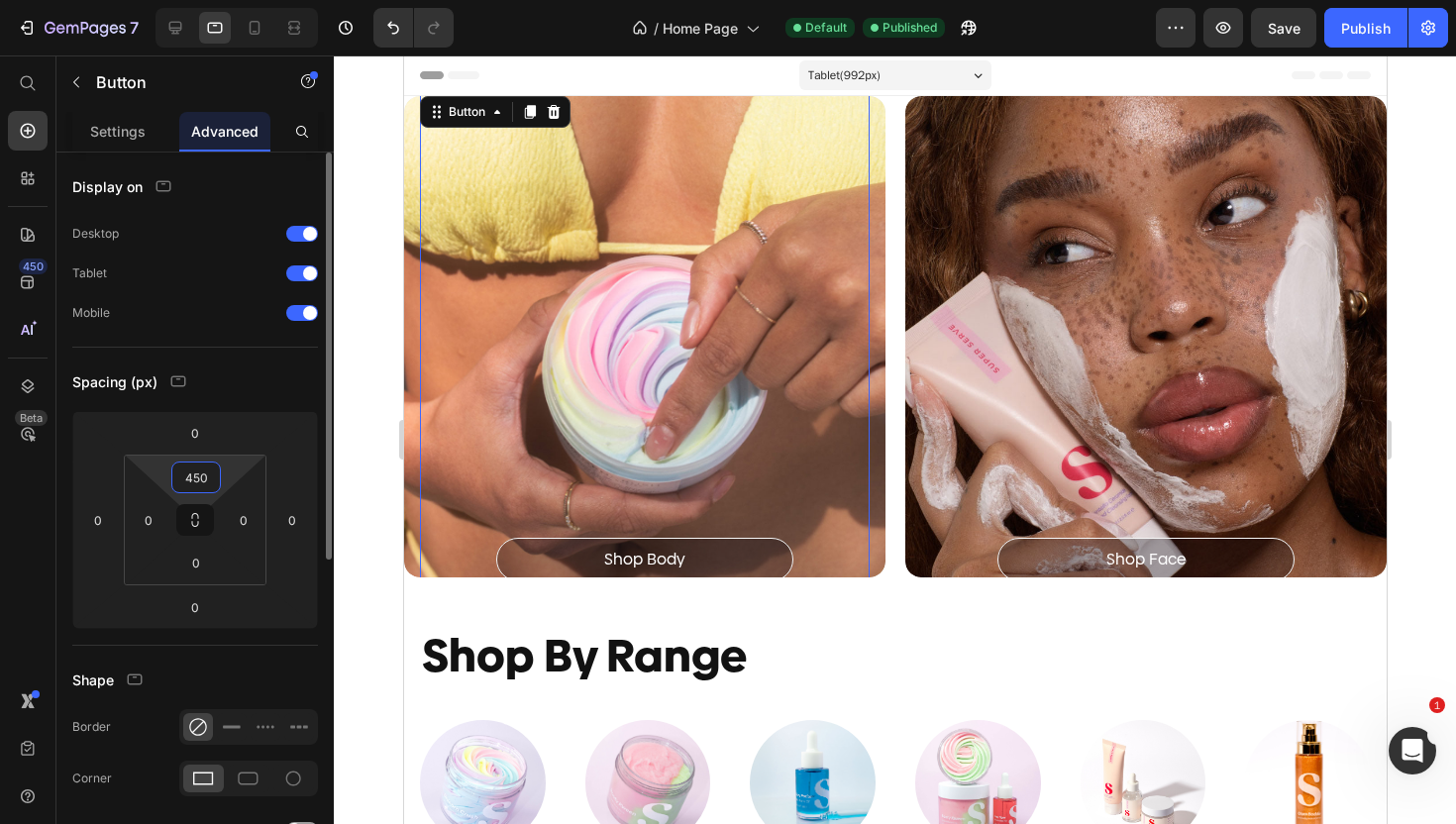 click on "450" at bounding box center (196, 477) 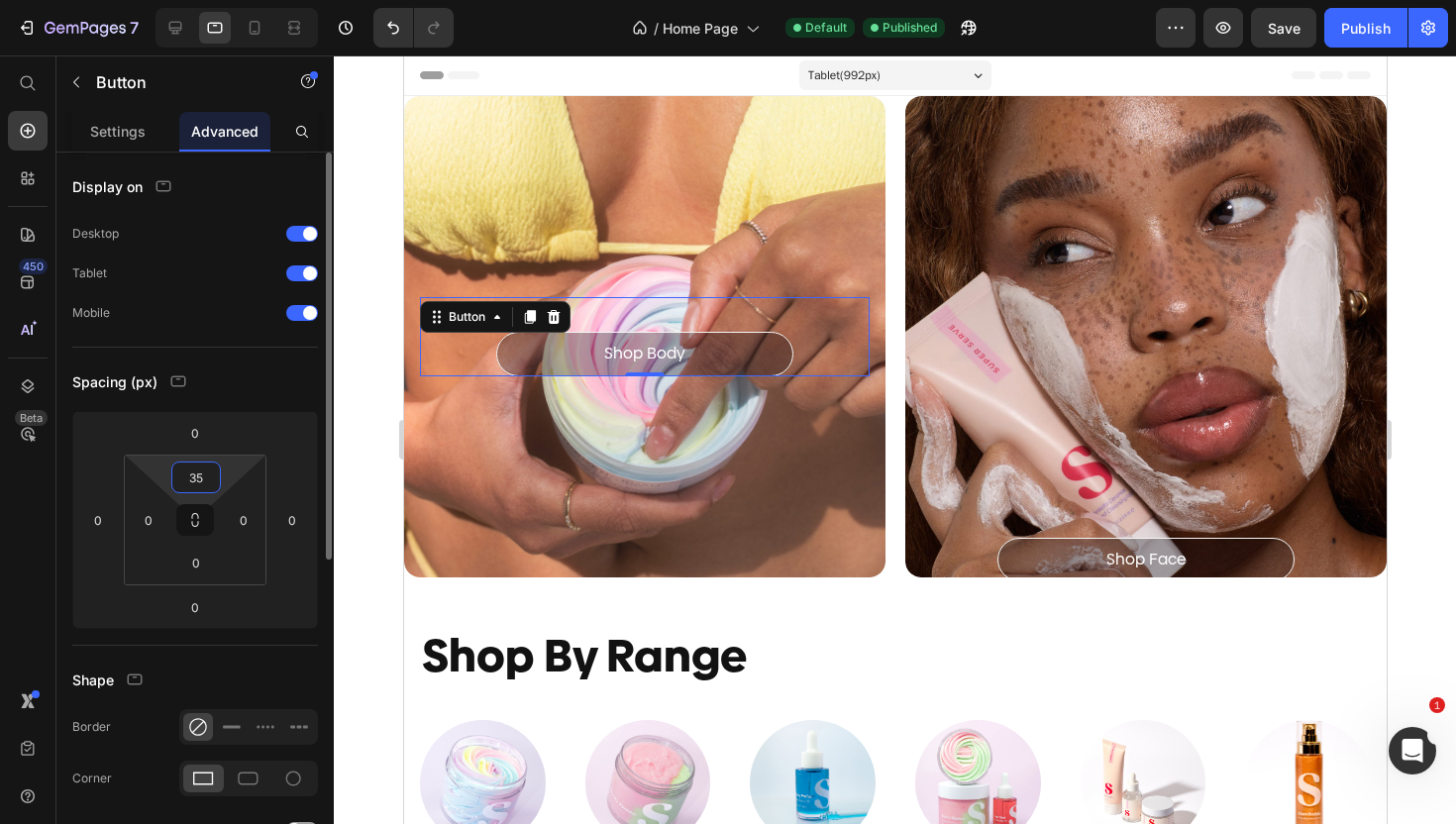 type on "350" 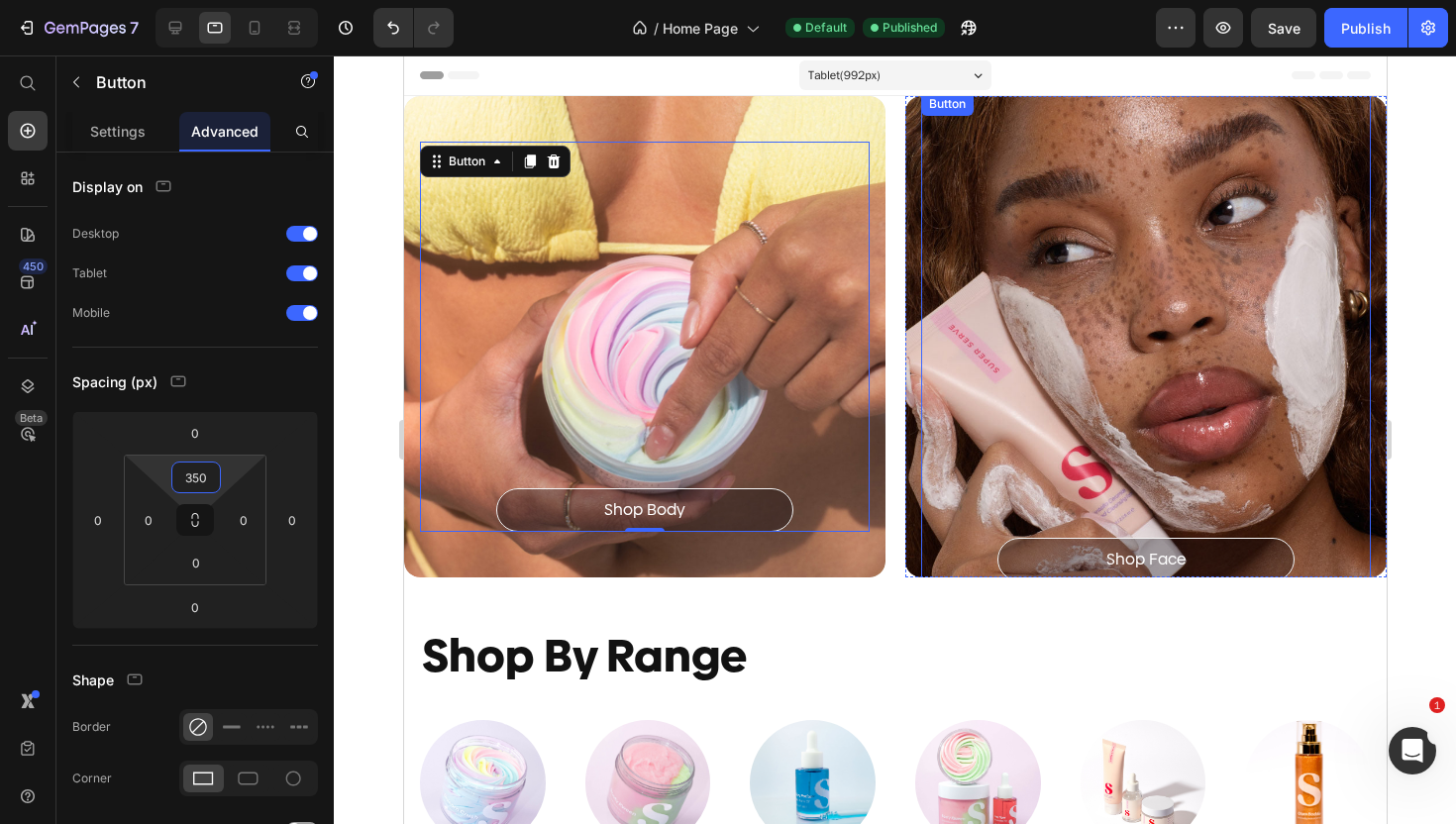 click on "Shop Face Button" at bounding box center (1145, 337) 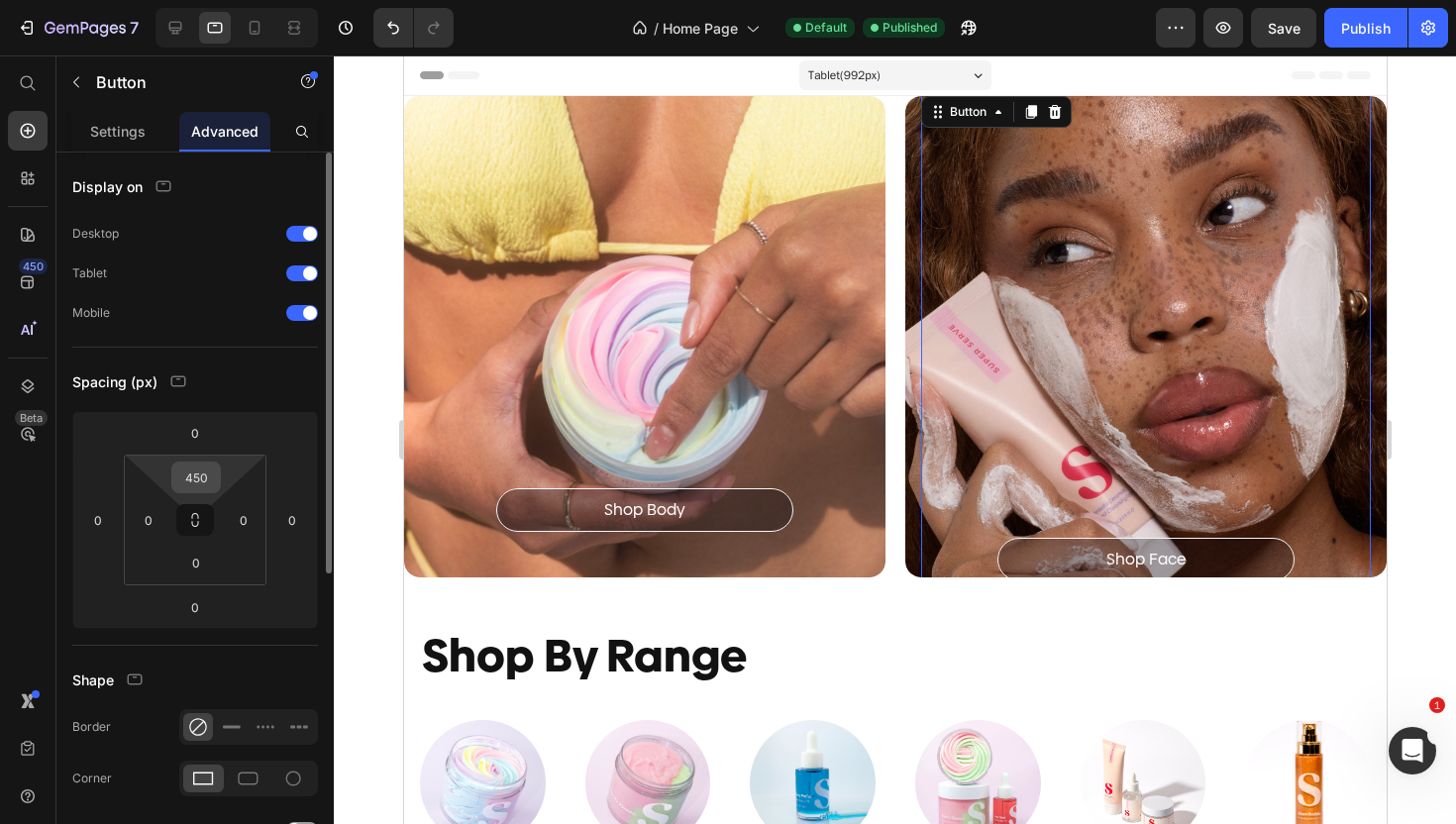 click on "450" at bounding box center [196, 477] 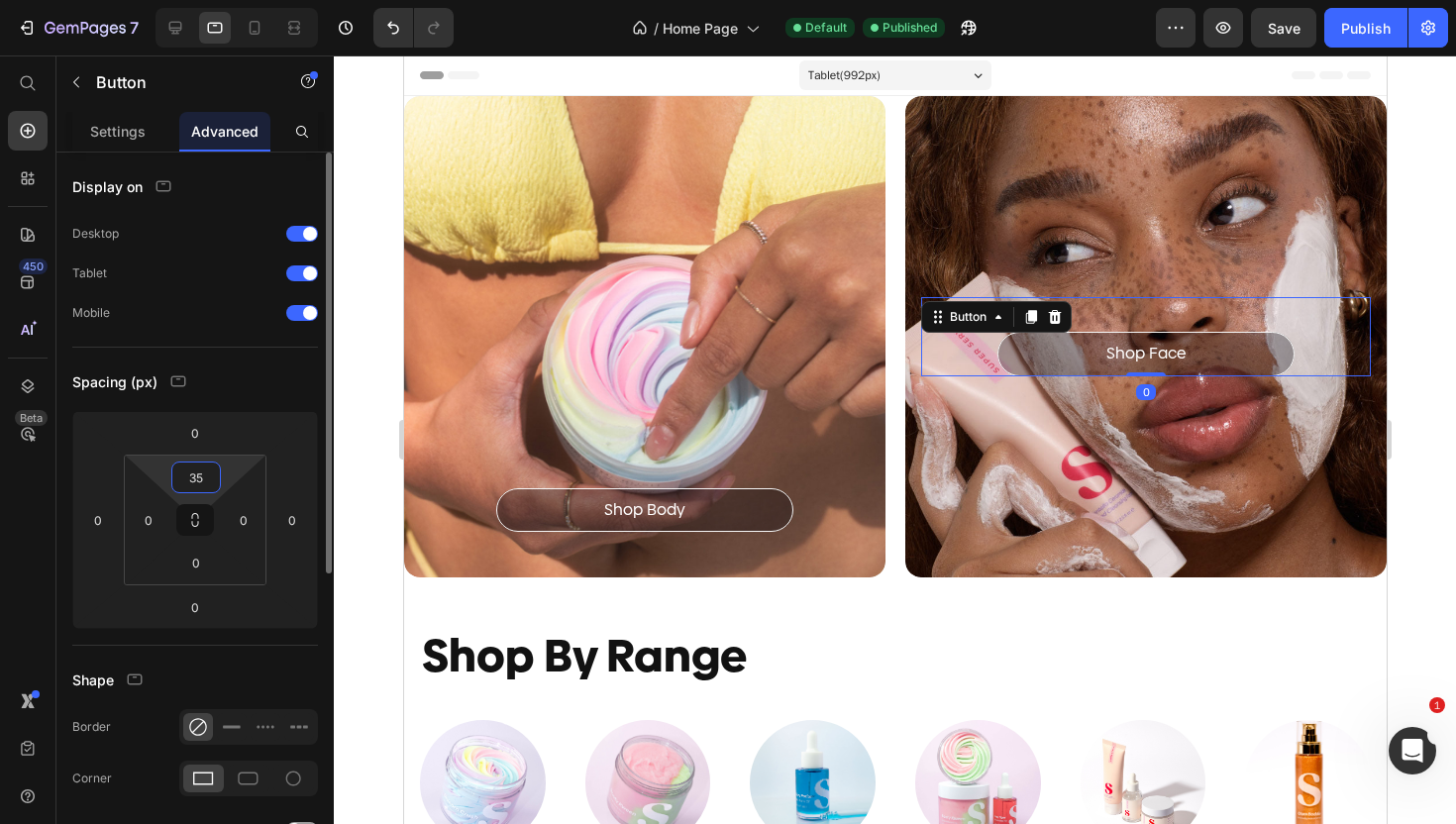 type on "350" 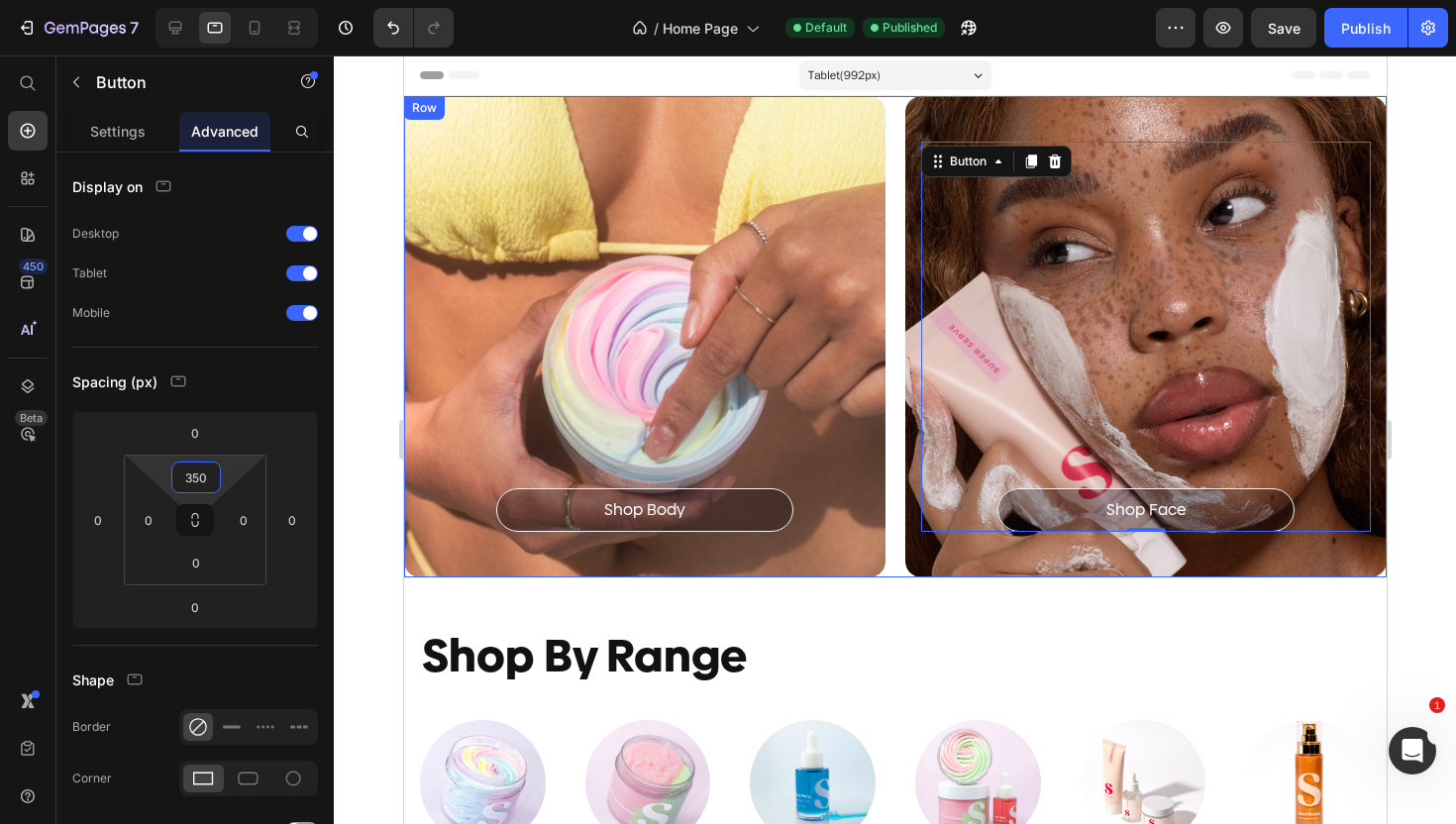 click on "Shop Body Button Hero Banner Shop Face Button   0 Hero Banner Row" at bounding box center [894, 337] 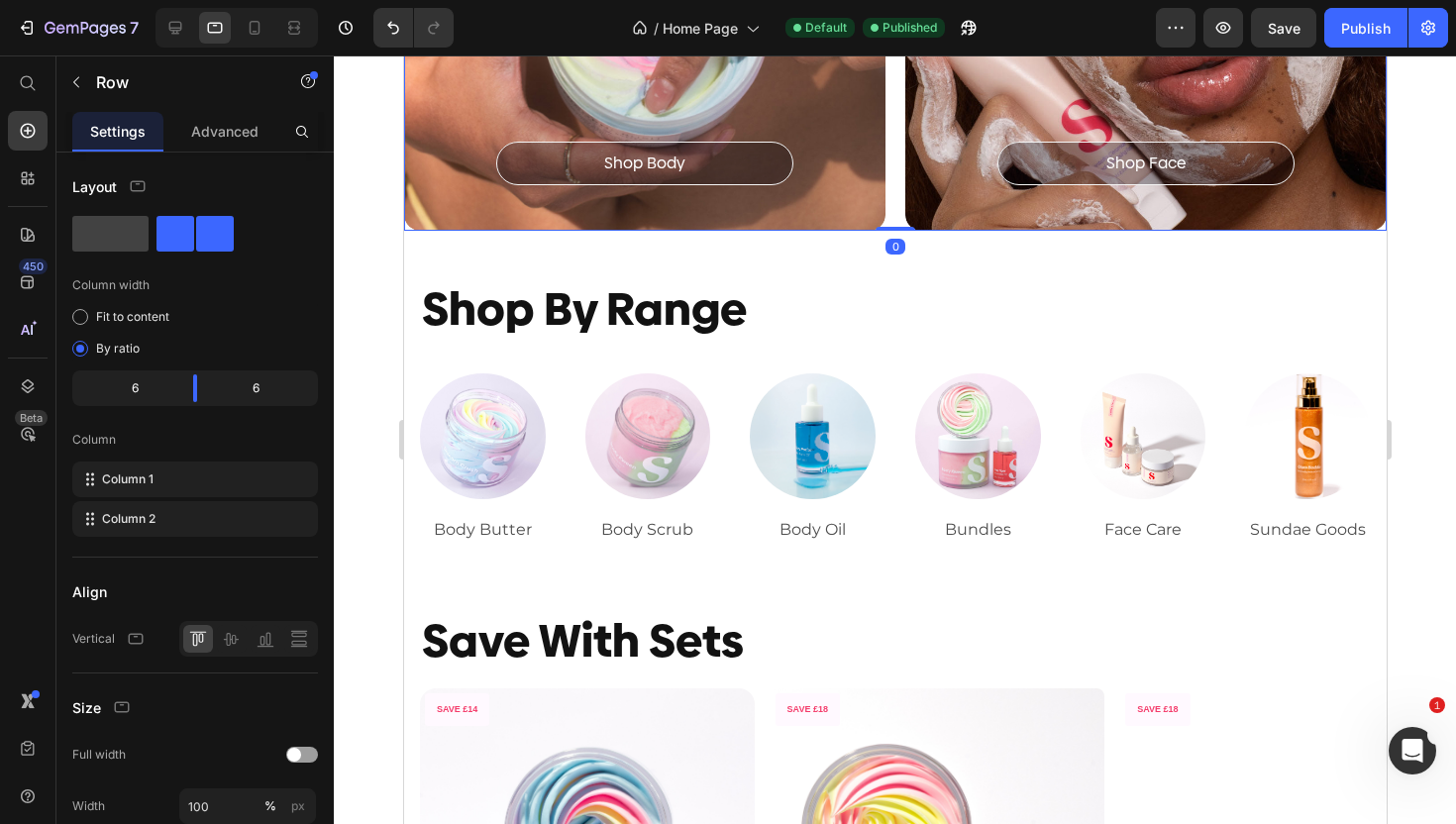 scroll, scrollTop: 349, scrollLeft: 0, axis: vertical 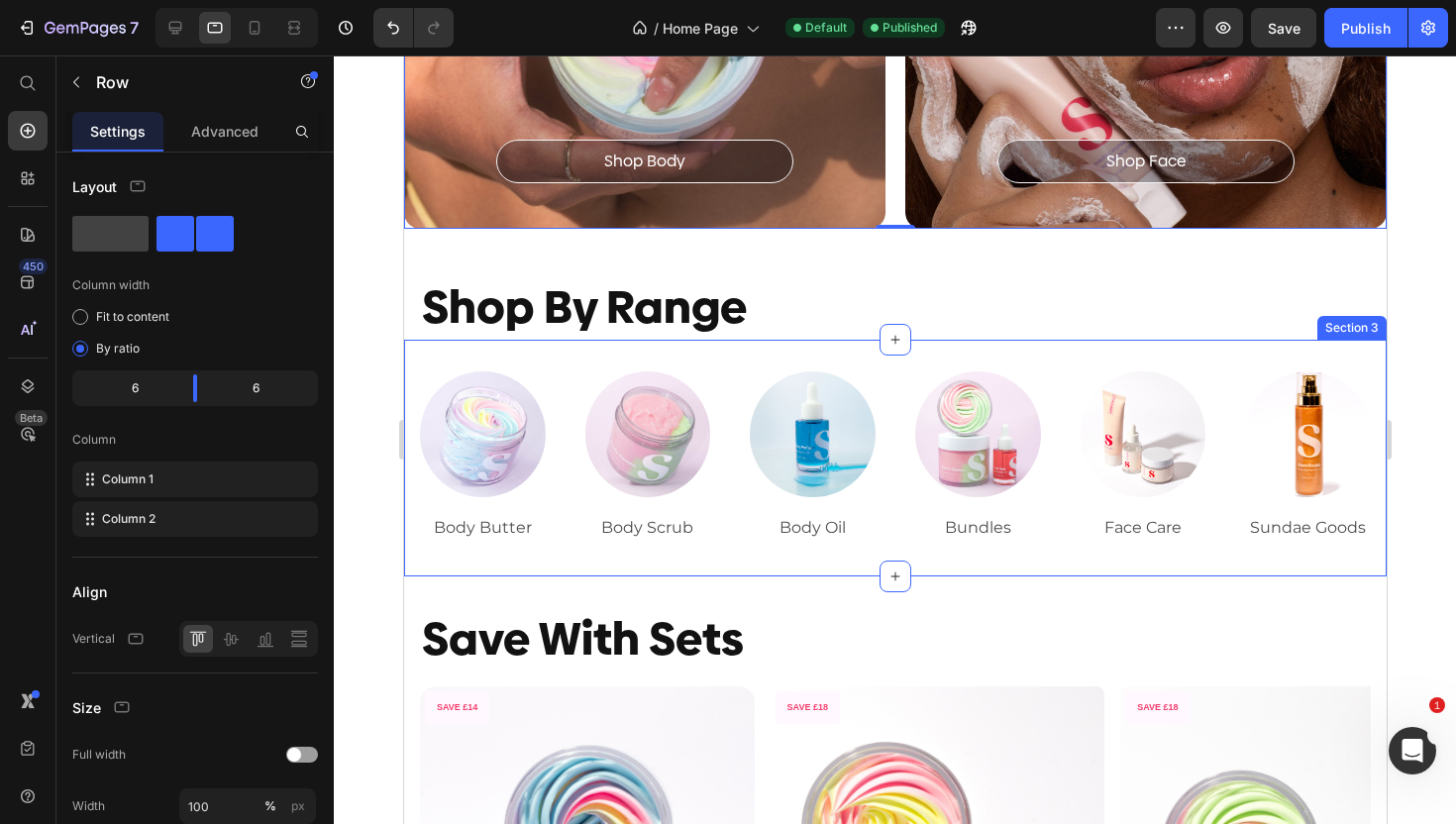 click on "Image Body Butter Text Block Image Body Scrub Text Block Image Body Oil Text Block Image Bundles Text Block Image Face Care Text Block Image Sundae Goods Text Block Row Section 3" at bounding box center (894, 458) 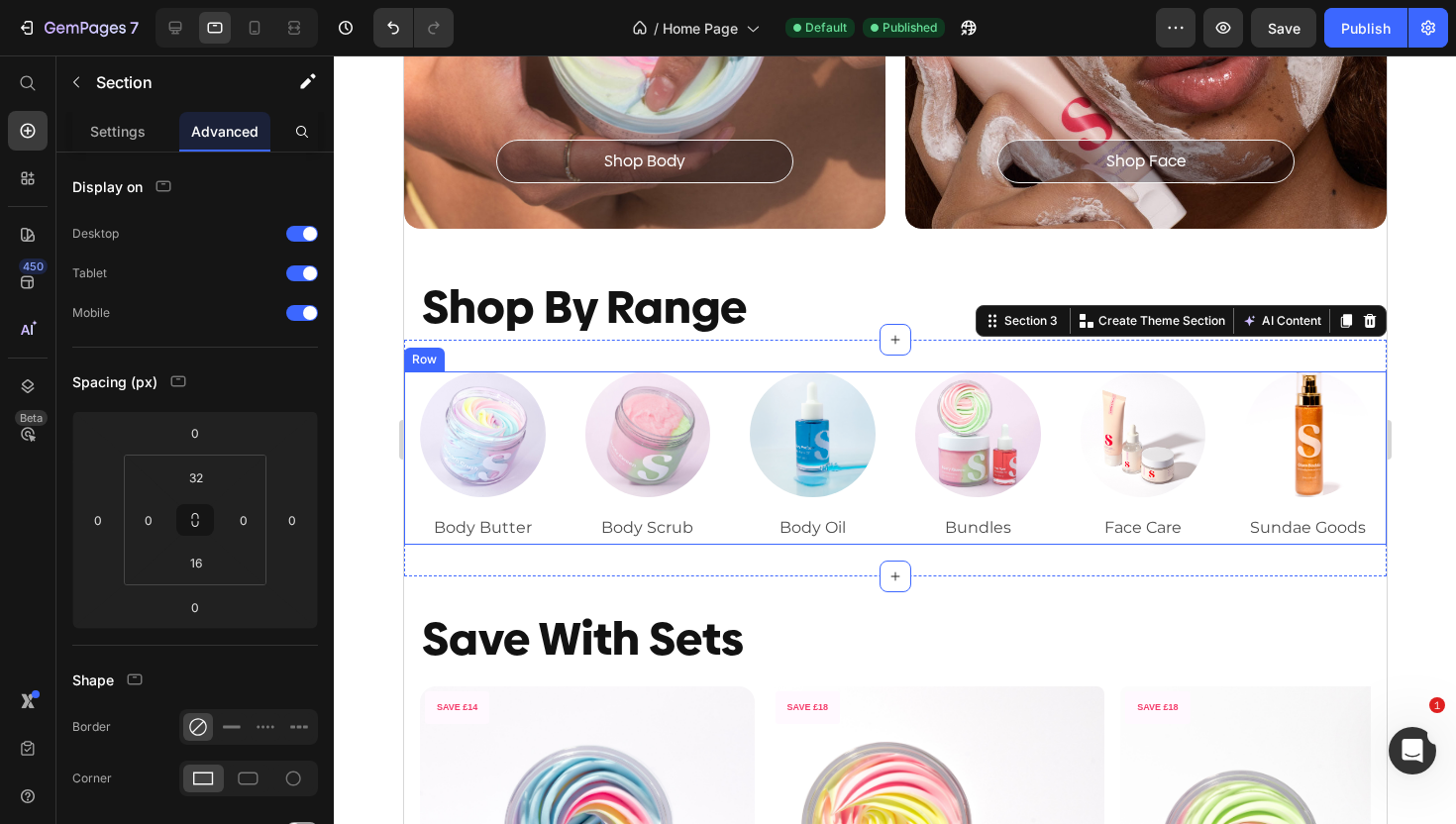 click on "Image Body Butter Text Block Image Body Scrub Text Block Image Body Oil Text Block Image Bundles Text Block Image Face Care Text Block Image Sundae Goods Text Block Row" at bounding box center [894, 458] 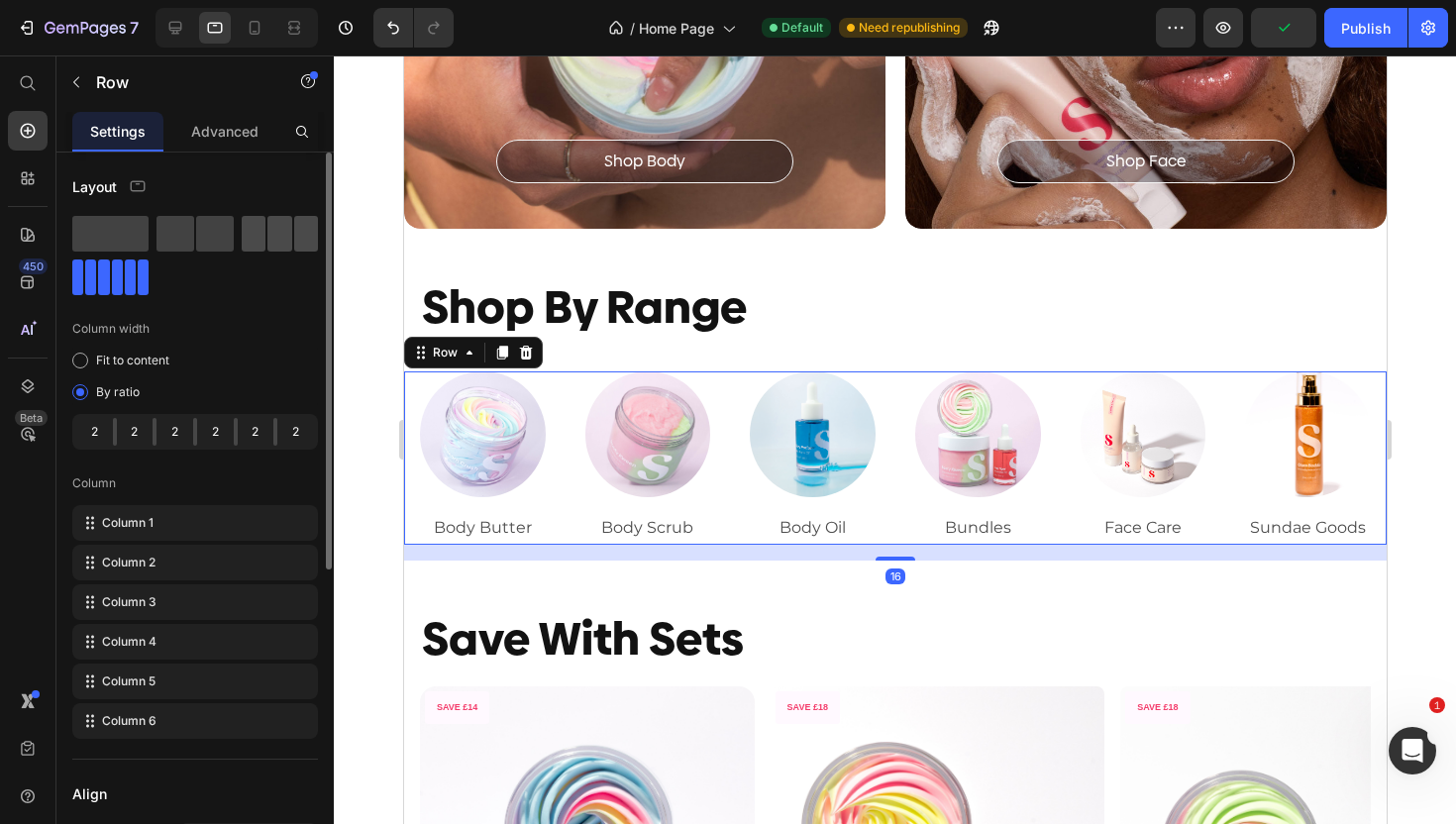 click 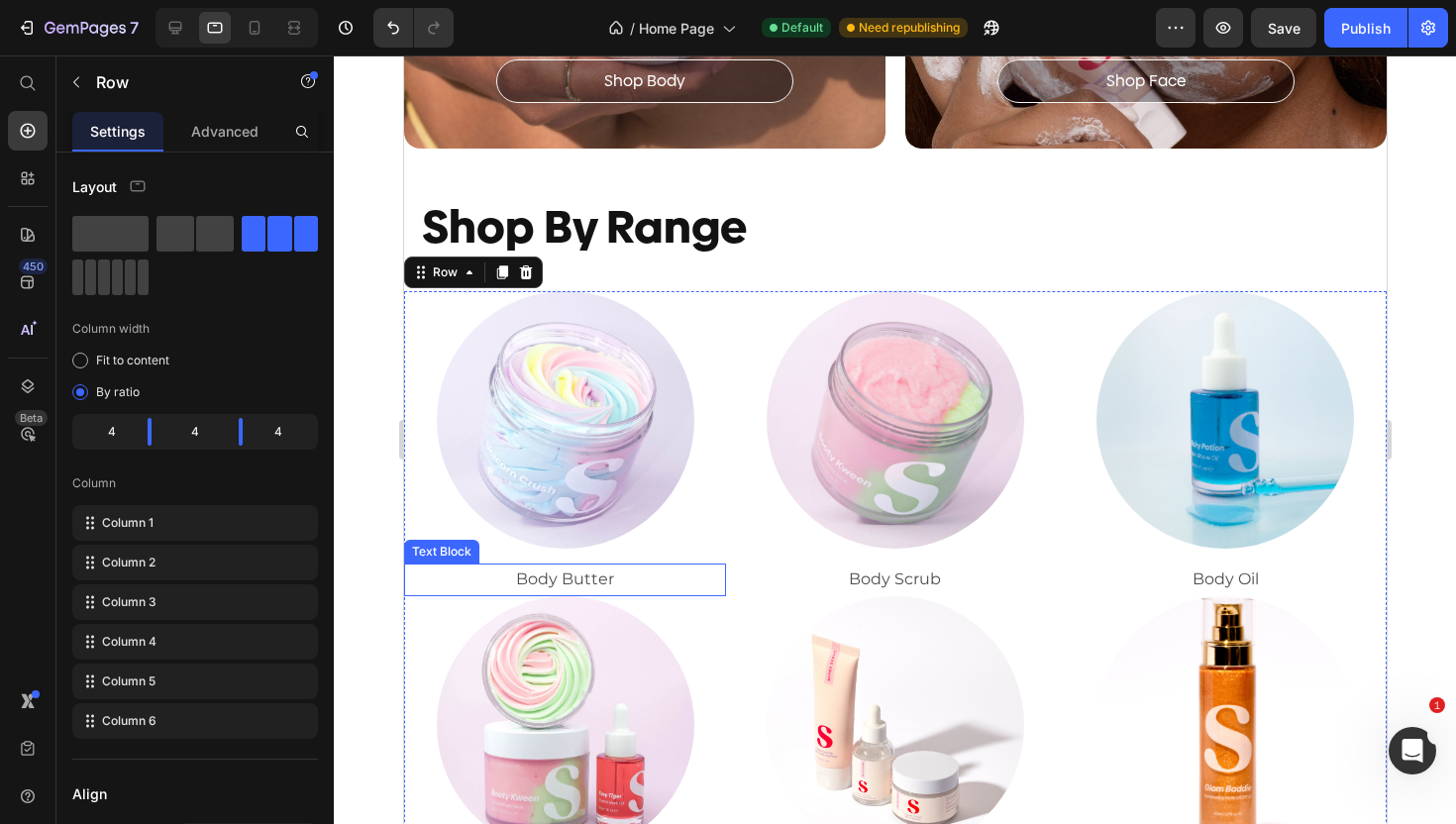 scroll, scrollTop: 419, scrollLeft: 0, axis: vertical 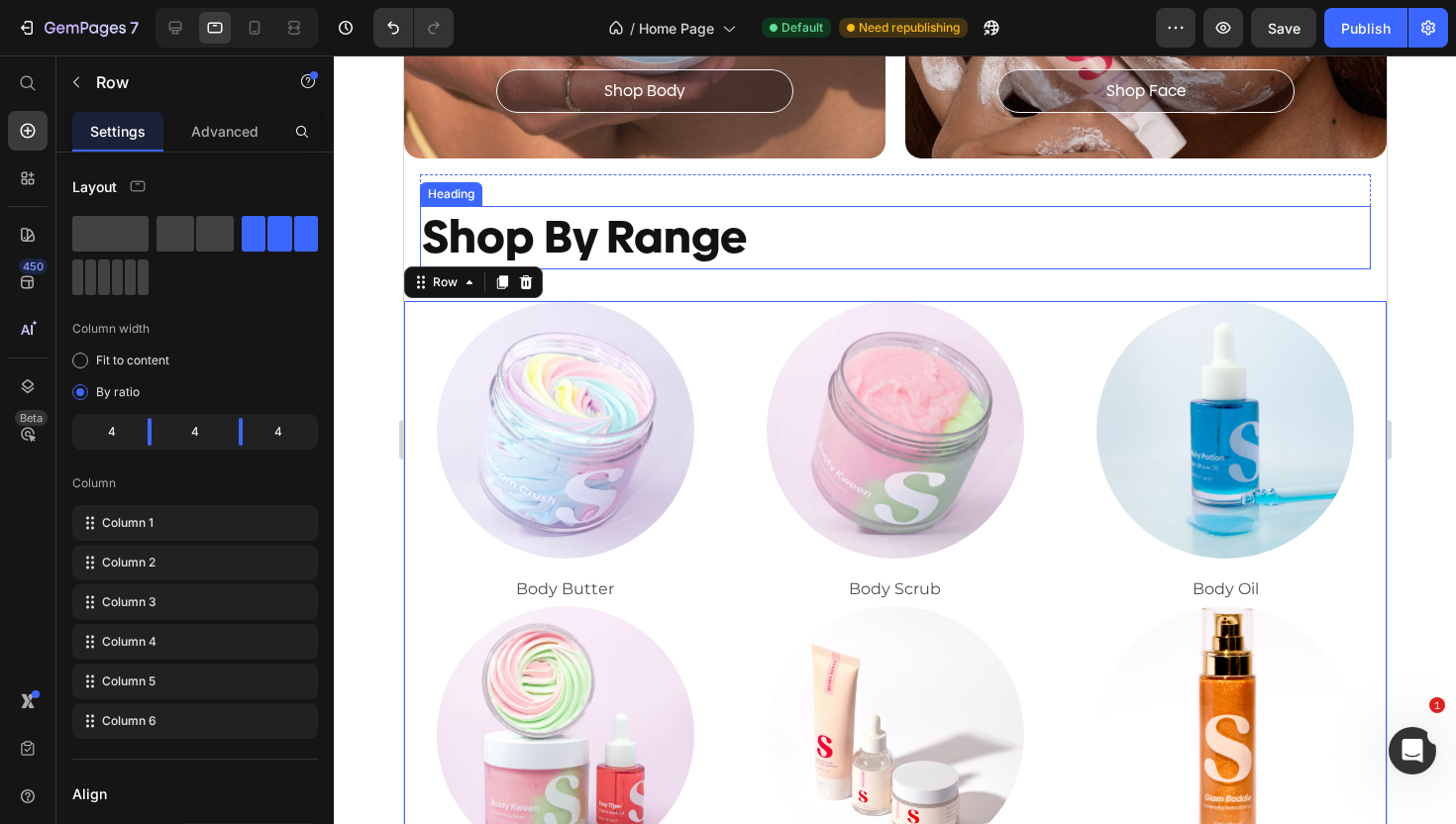 click on "Shop By Range" at bounding box center [894, 238] 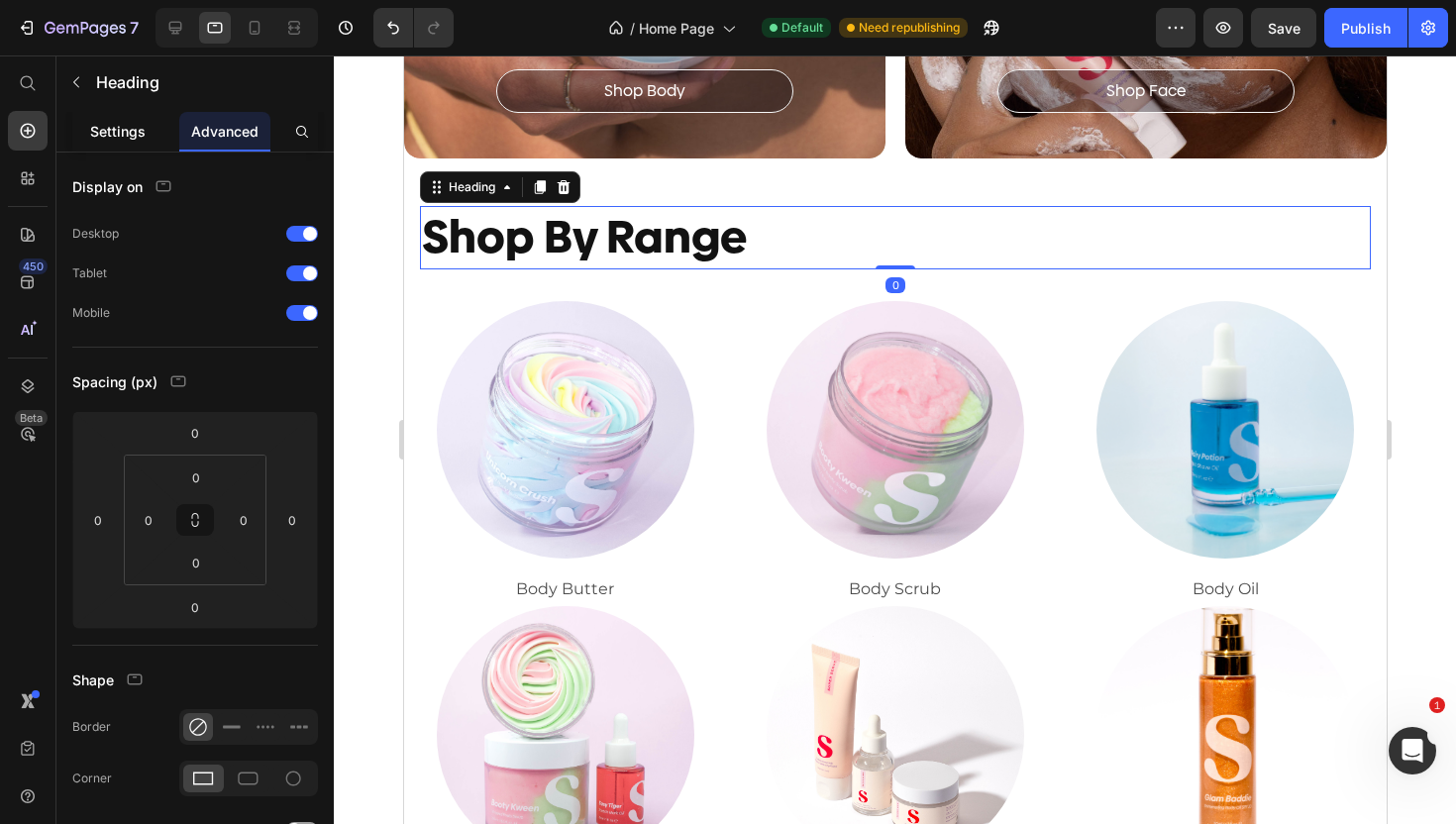 click on "Settings" at bounding box center [118, 131] 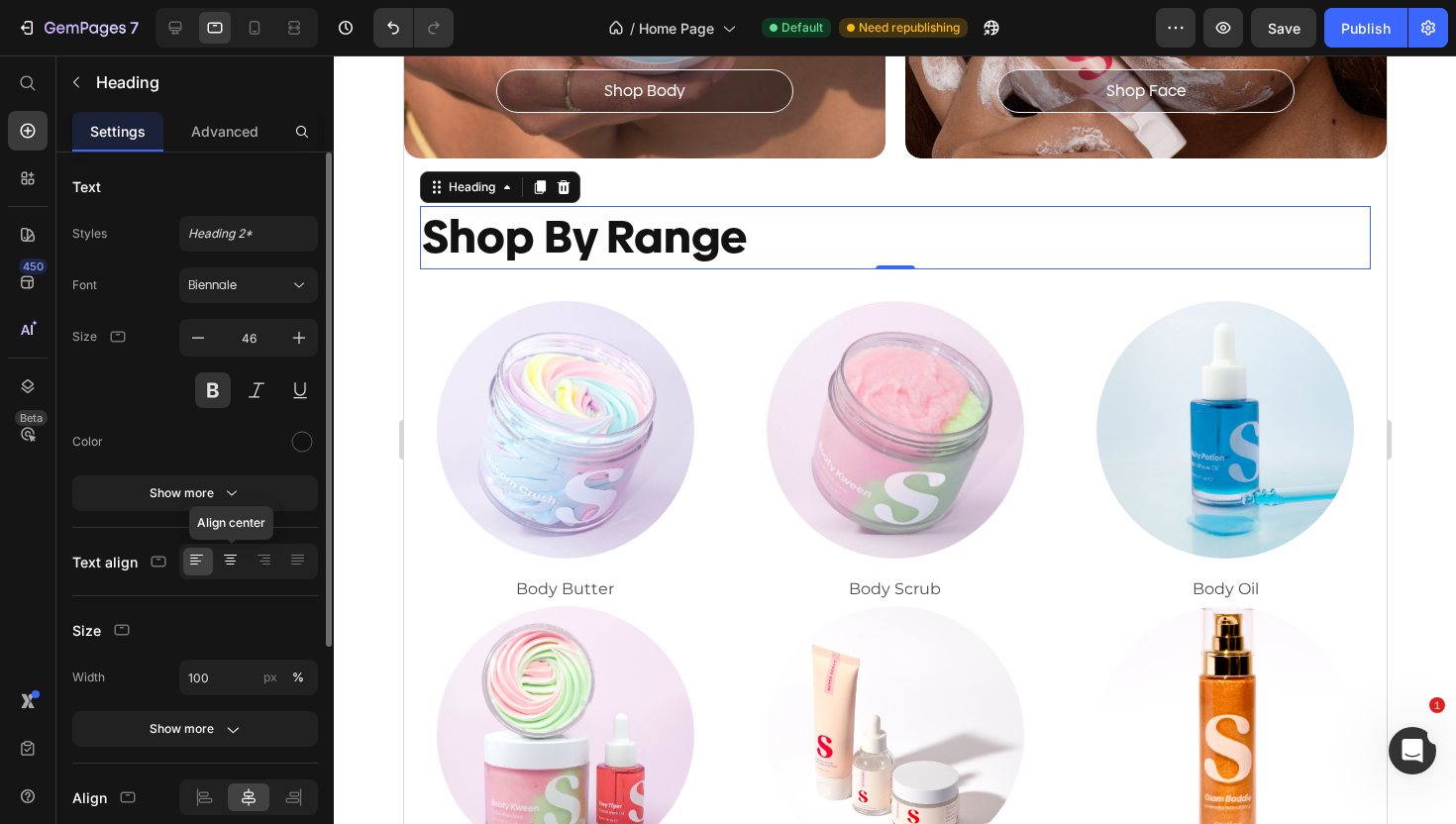 click 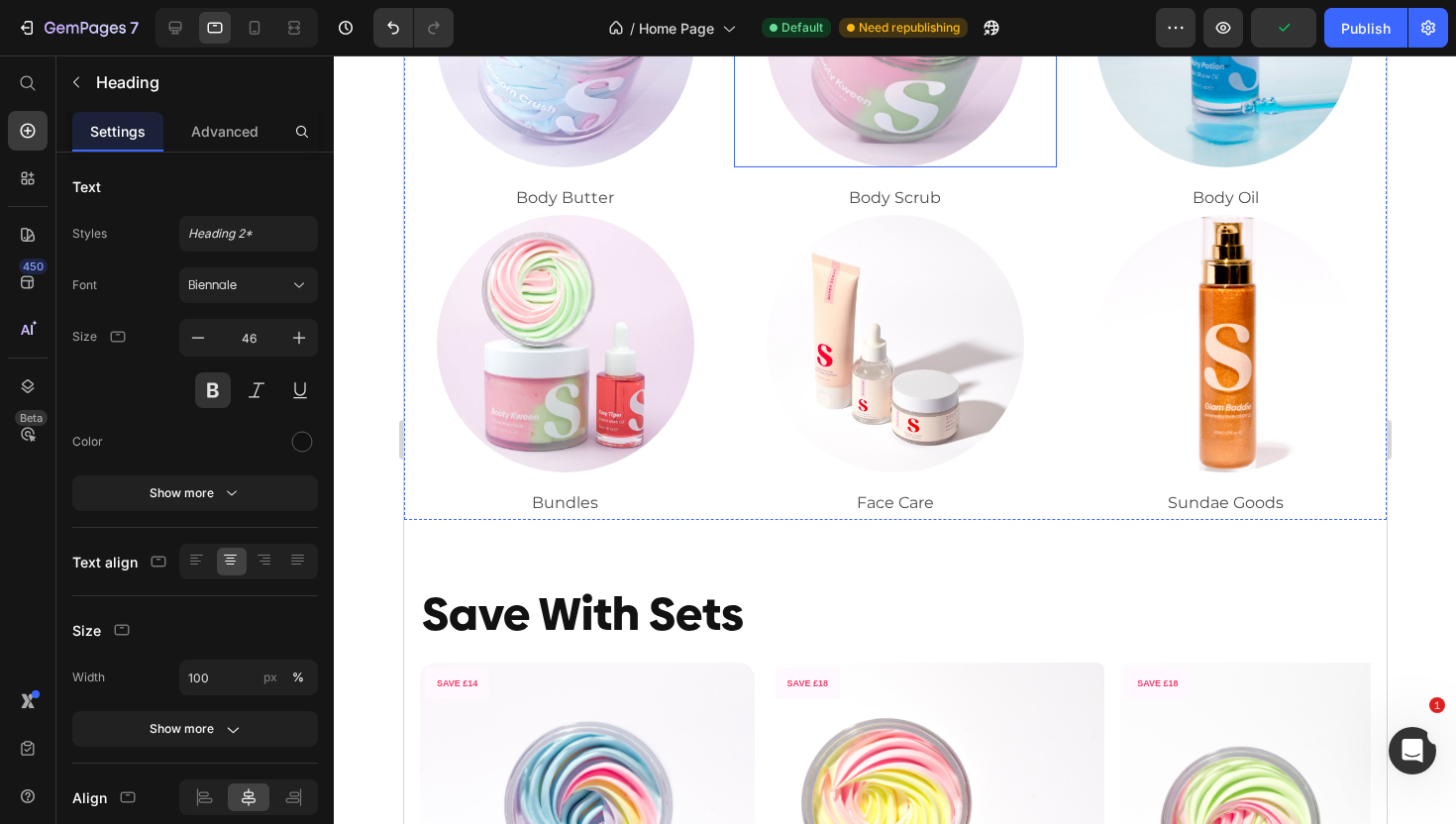 scroll, scrollTop: 855, scrollLeft: 0, axis: vertical 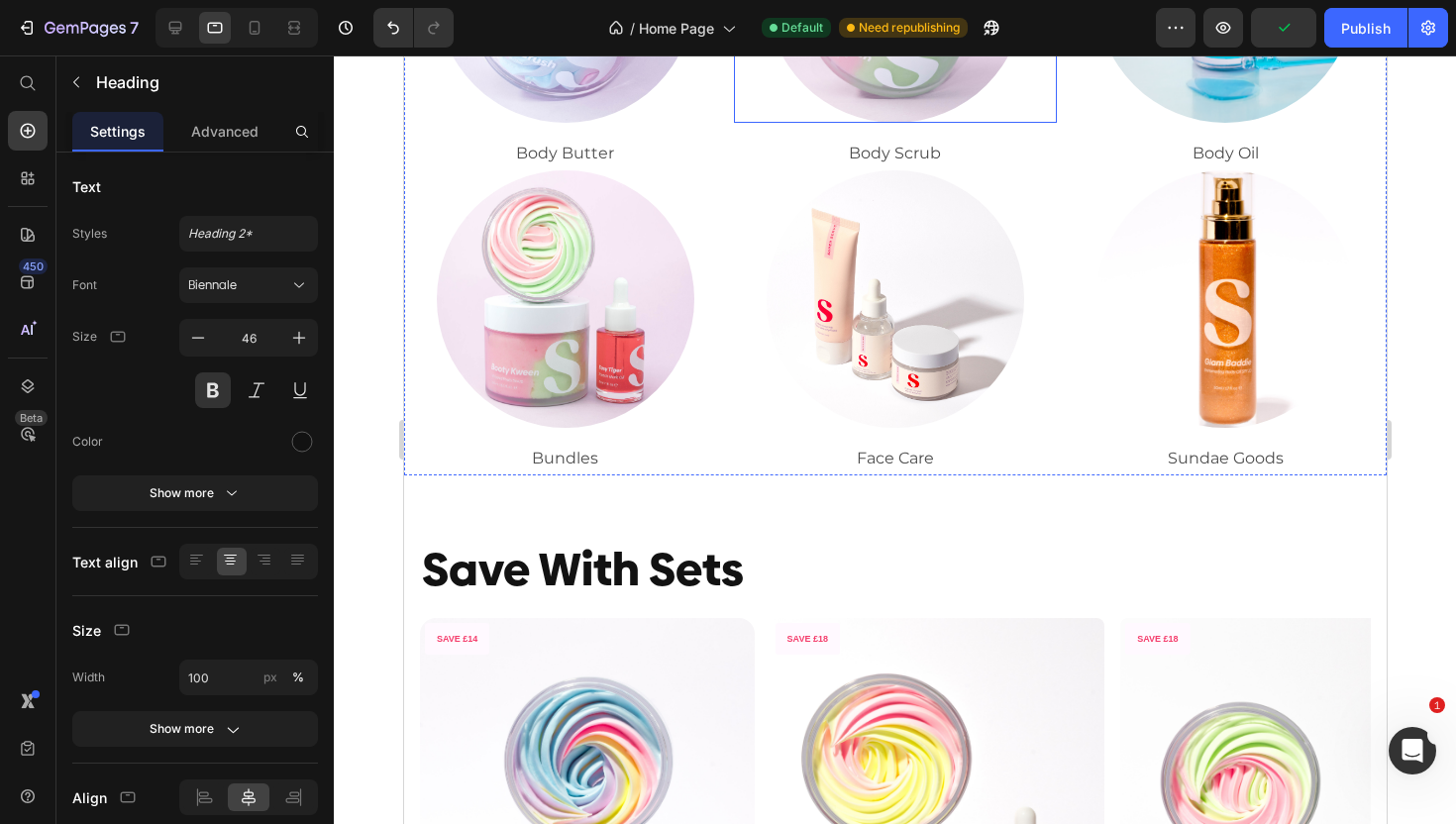 click on "Face Care" at bounding box center [893, 459] 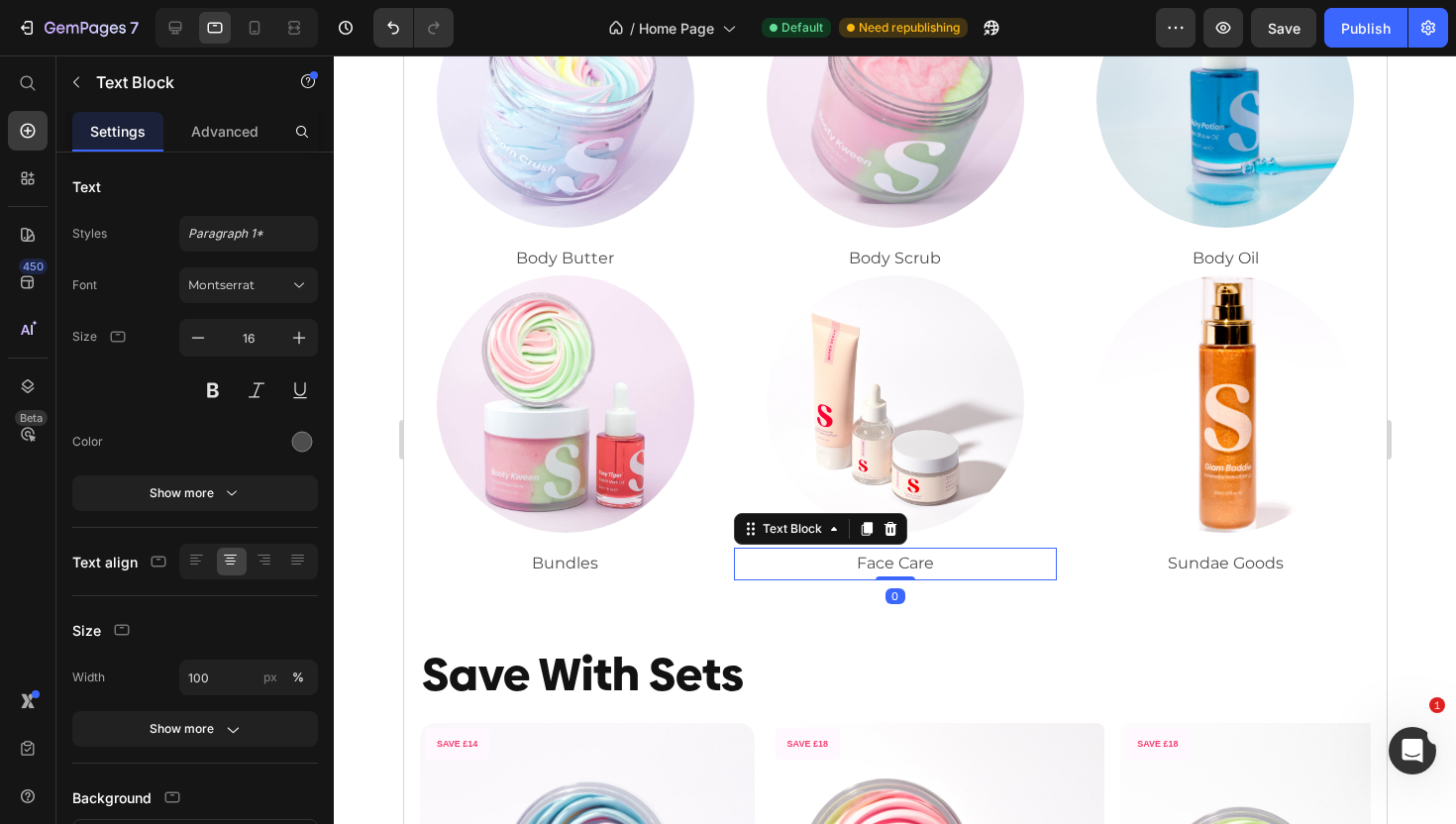 scroll, scrollTop: 936, scrollLeft: 0, axis: vertical 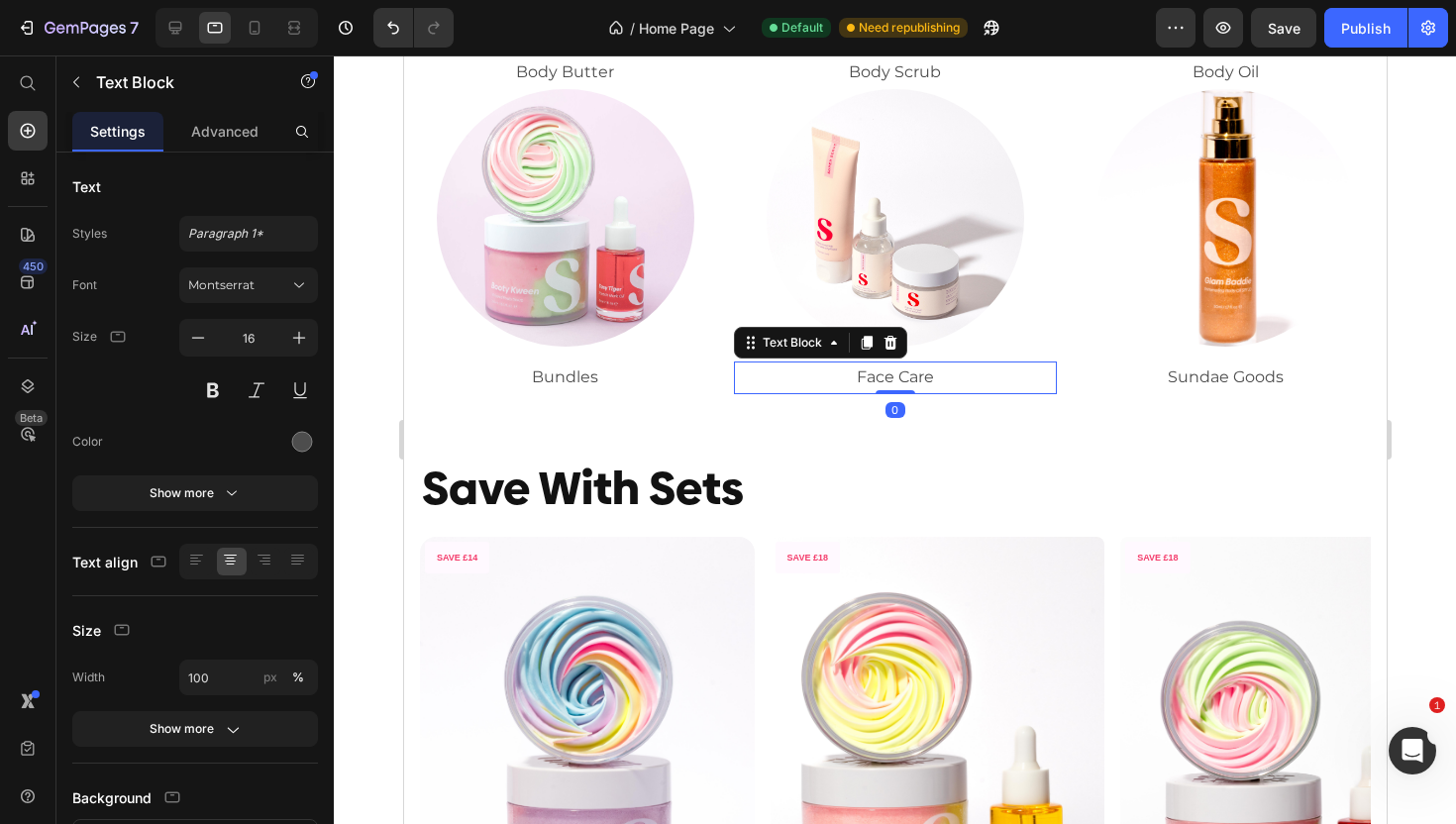 click on "Image Body Butter Text Block Image Body Scrub Text Block Image Body Oil Text Block Image Bundles Text Block Image Face Care Text Block   0 Image Sundae Goods Text Block Row" at bounding box center (894, 97) 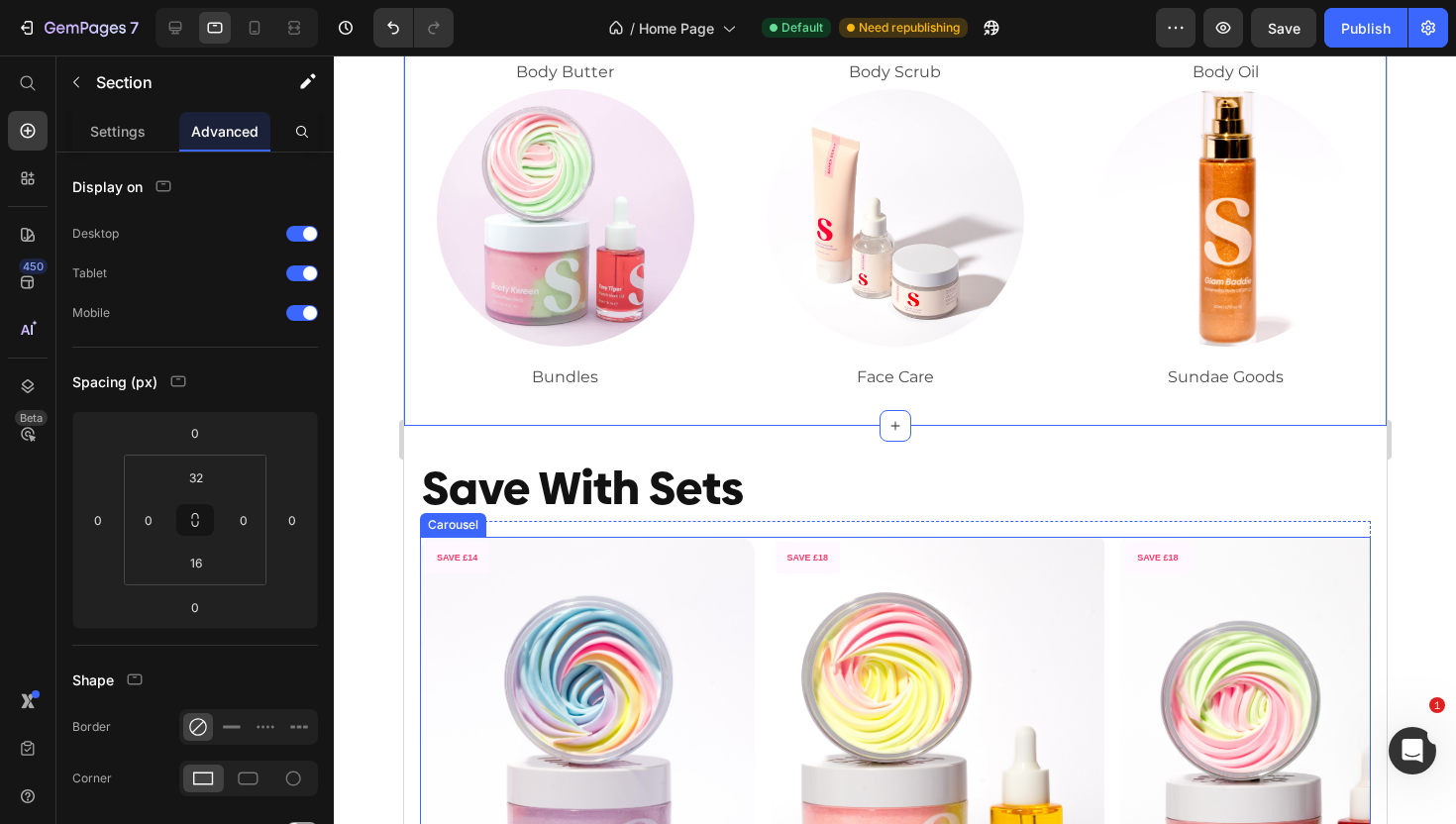 scroll, scrollTop: 1082, scrollLeft: 0, axis: vertical 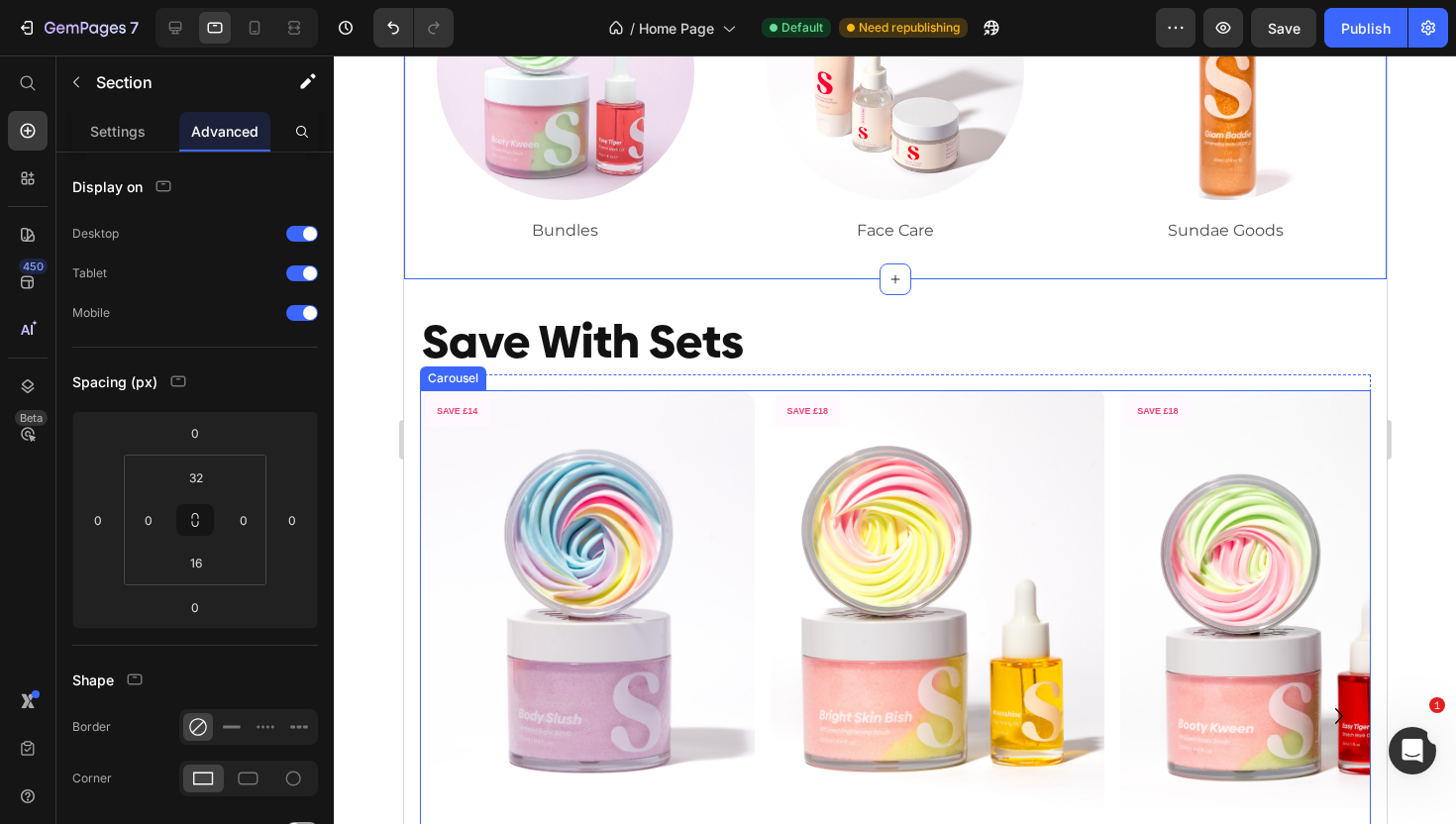 click on "SAVE £14 Product Badge Product Images Loox - Rating widget Loox Full Body Glow Bundle Product Title A Complete Set For Dry, Dull &  Lackluster Skin Text Block Add To Bag
£36.00 £50.00 Add to Cart Product Row SAVE £18 Product Badge Product Images Loox - Rating widget Loox Body Brightening Bundle Product Title A Complete Set For Darkened Skin Areas & Discoloration  Text Block Add To Bag
£47.00 £65.00 Add to Cart Product Row SAVE £18 Product Badge Product Images Loox - Rating widget Loox Stretchies Bestie Bundle Product Title The Complete Set For [MEDICAL_DATA] & Skin Firming Text Block Add To Bag
£47.00 £65.00 Add to Cart Product SAVE £18 Product Badge Product Images Loox - Rating widget Loox Anti Body Acne Bundle Product Title A Complete Routine For Body Acne, Active Breakouts & Scarring Text Block Add To Bag
£47.00 £65.00 Add to Cart Product SAVE £27 Product Badge Product Images Loox - Rating widget Loox The Ultimate Shave Care Bundle Product Title Text Block Add To Bag" at bounding box center [894, 716] 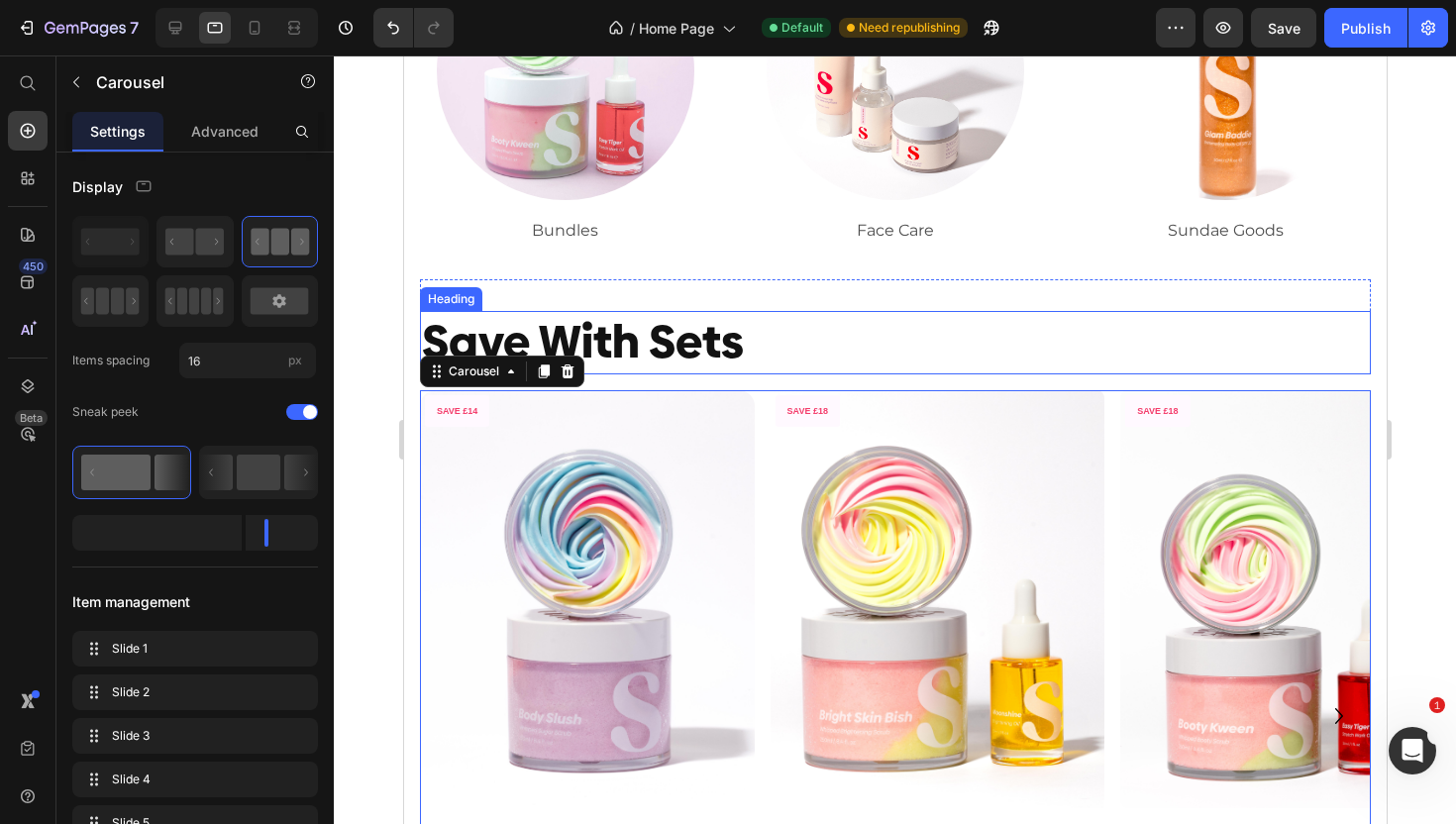 click on "Save With Sets" at bounding box center (894, 343) 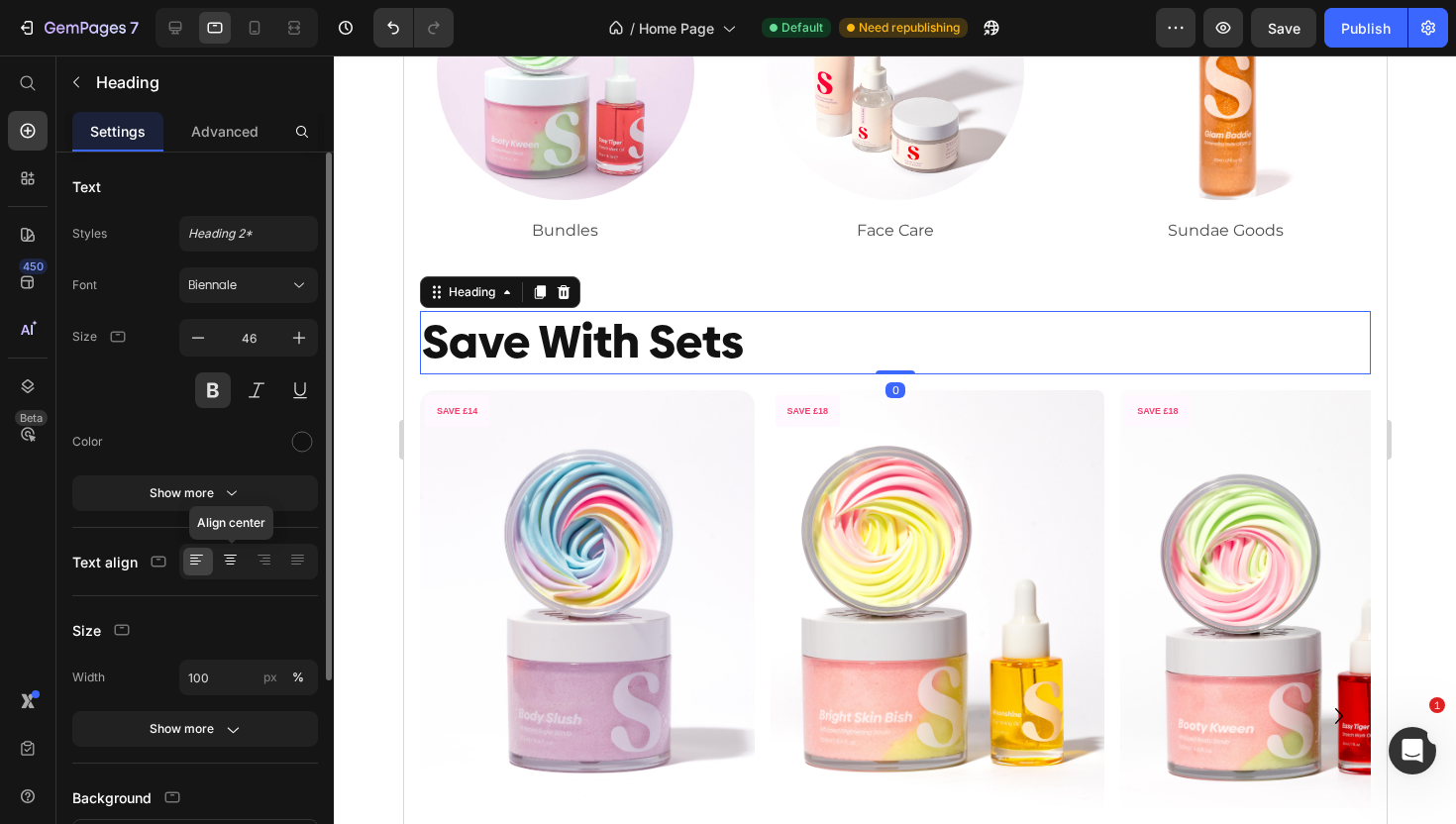 click 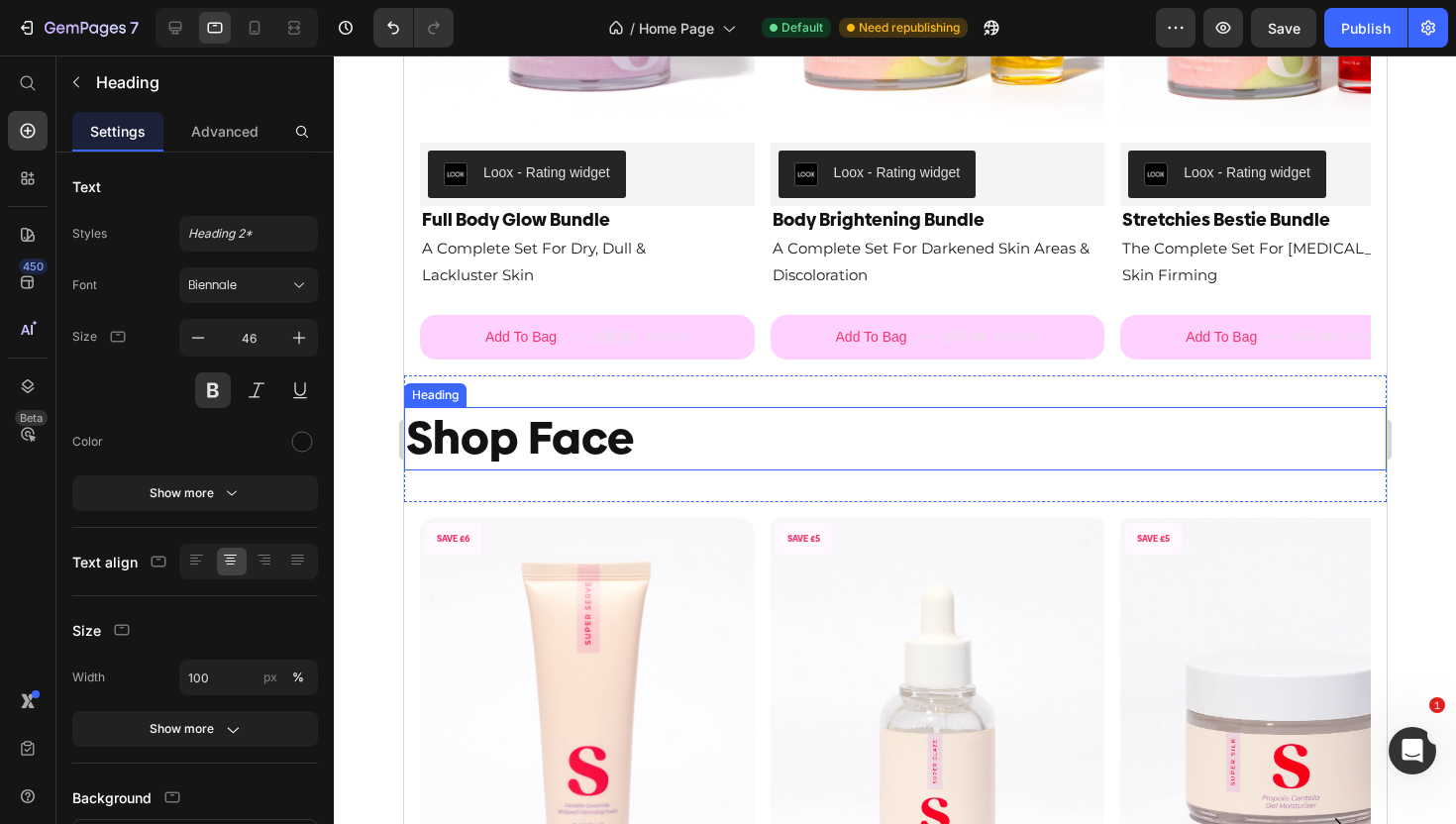 scroll, scrollTop: 1769, scrollLeft: 0, axis: vertical 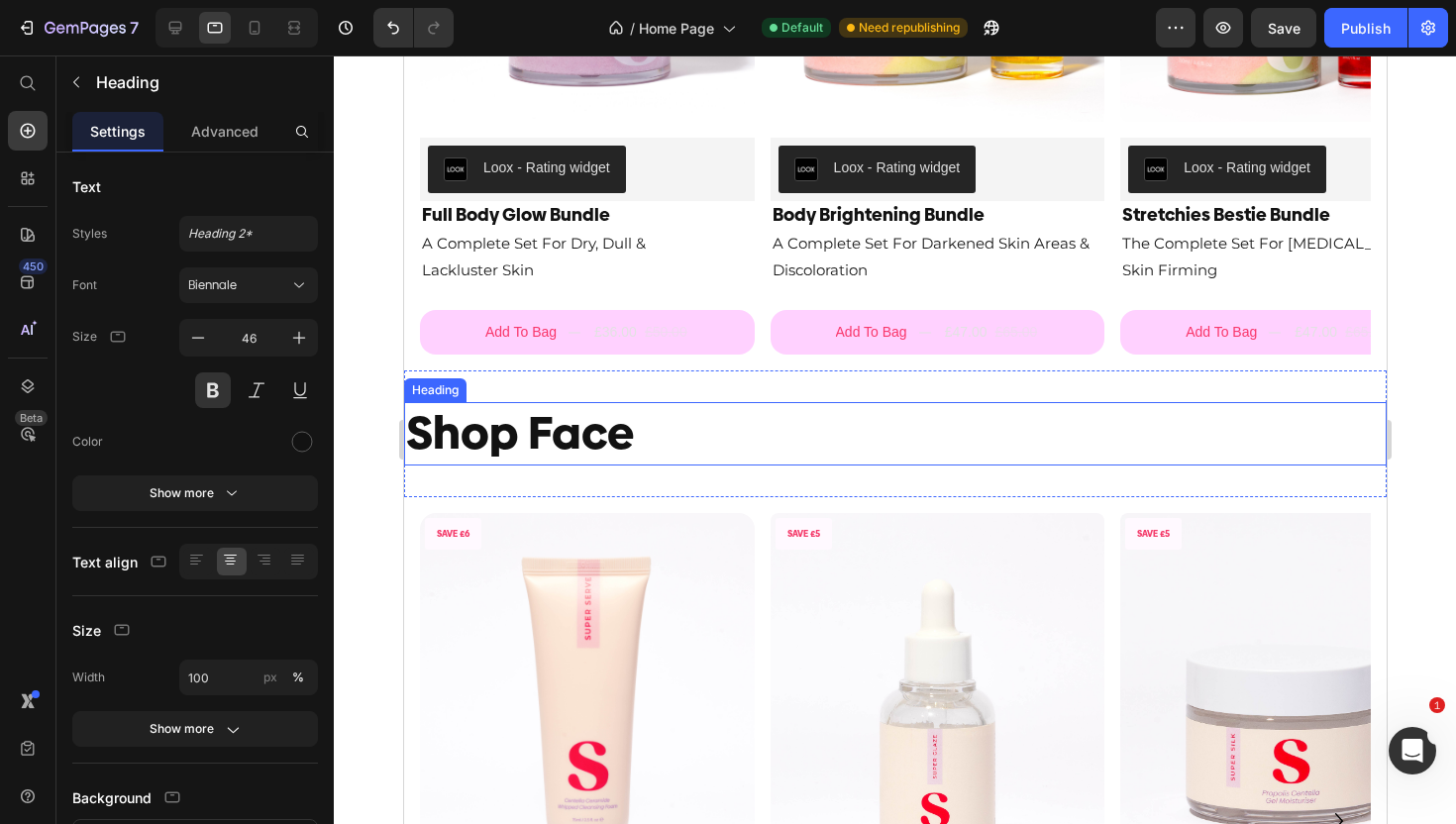 click on "Shop Face" at bounding box center [894, 434] 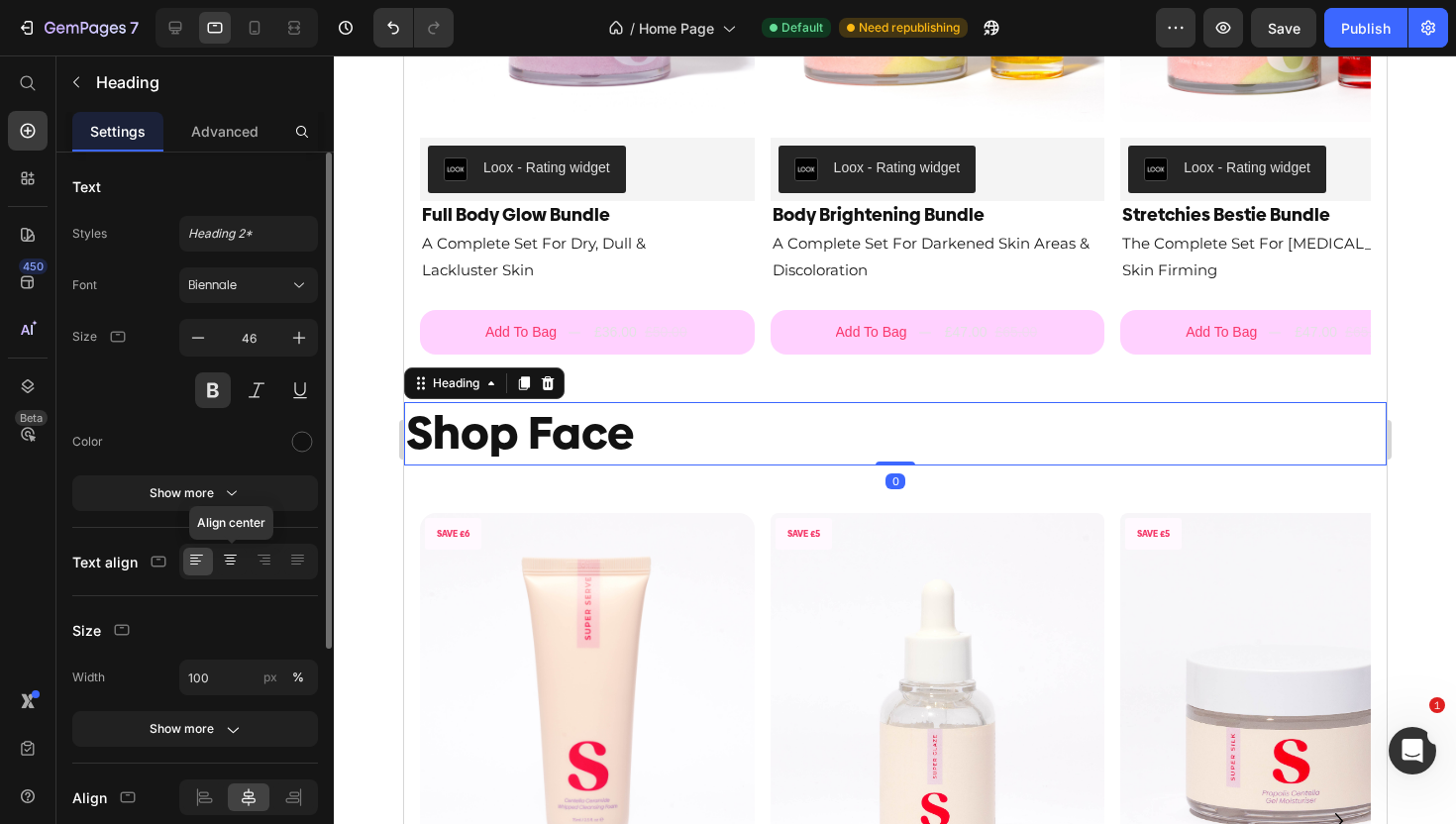 click 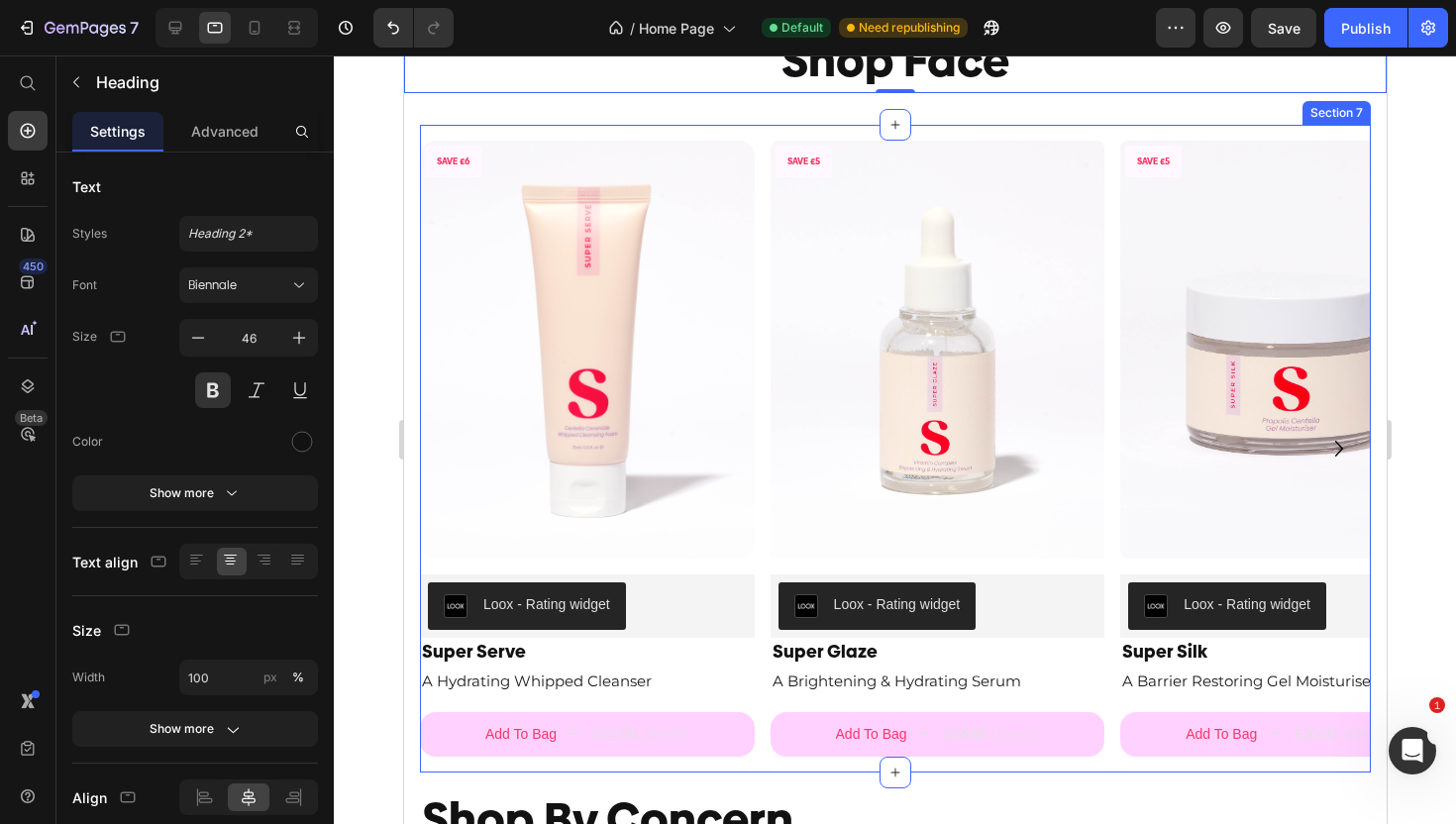 scroll, scrollTop: 2500, scrollLeft: 0, axis: vertical 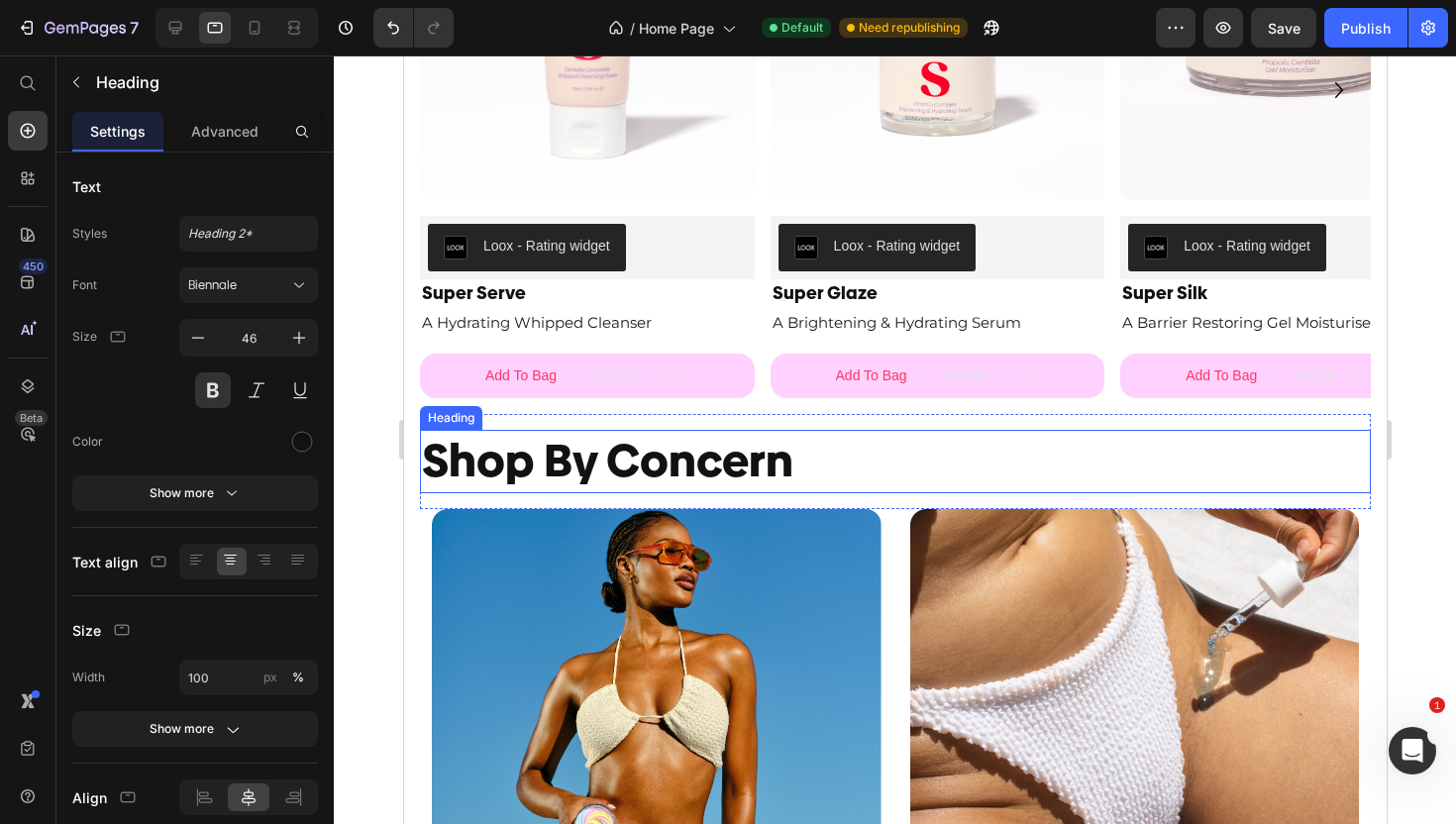 click on "Shop By Concern" at bounding box center (894, 462) 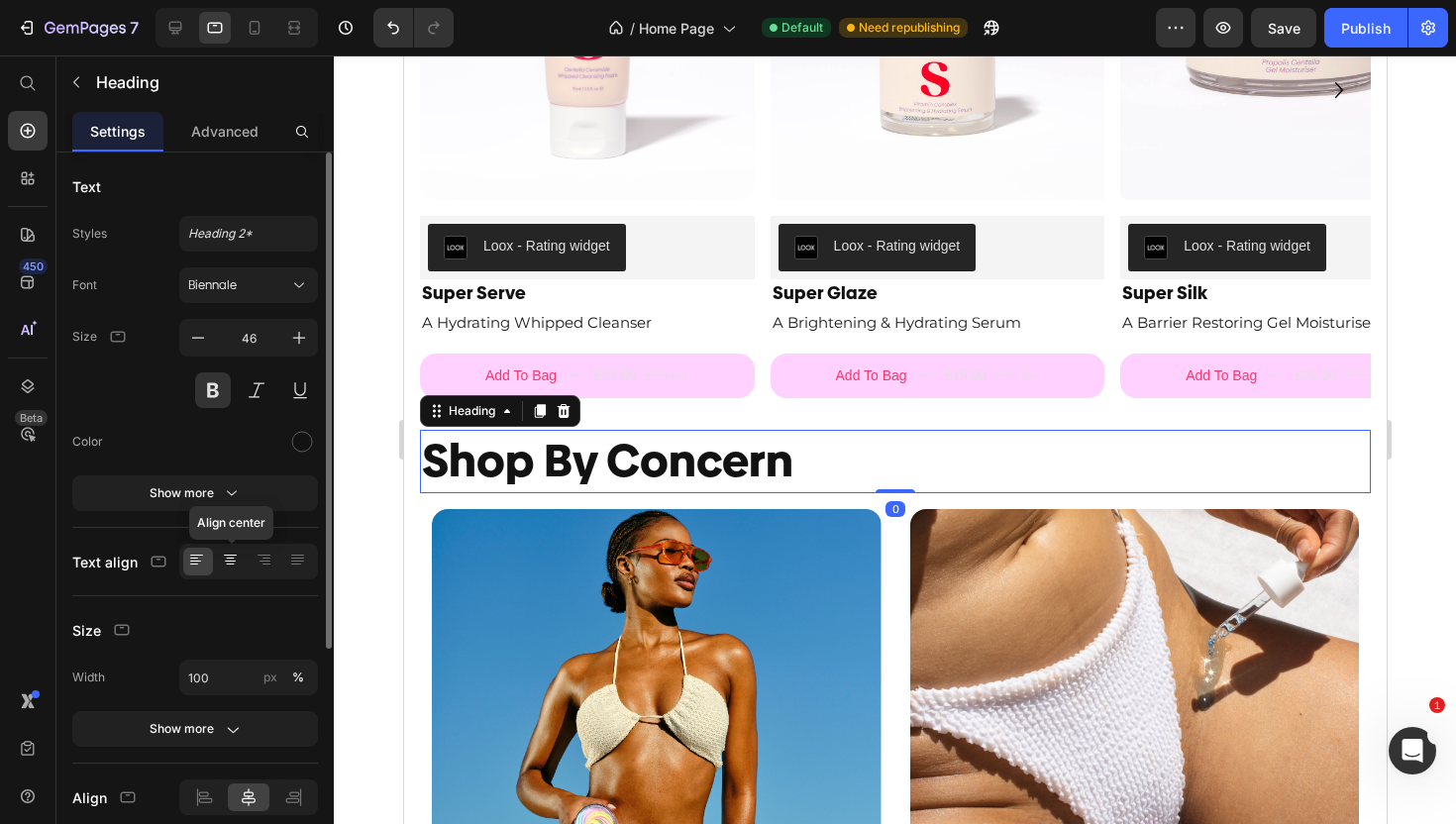 click 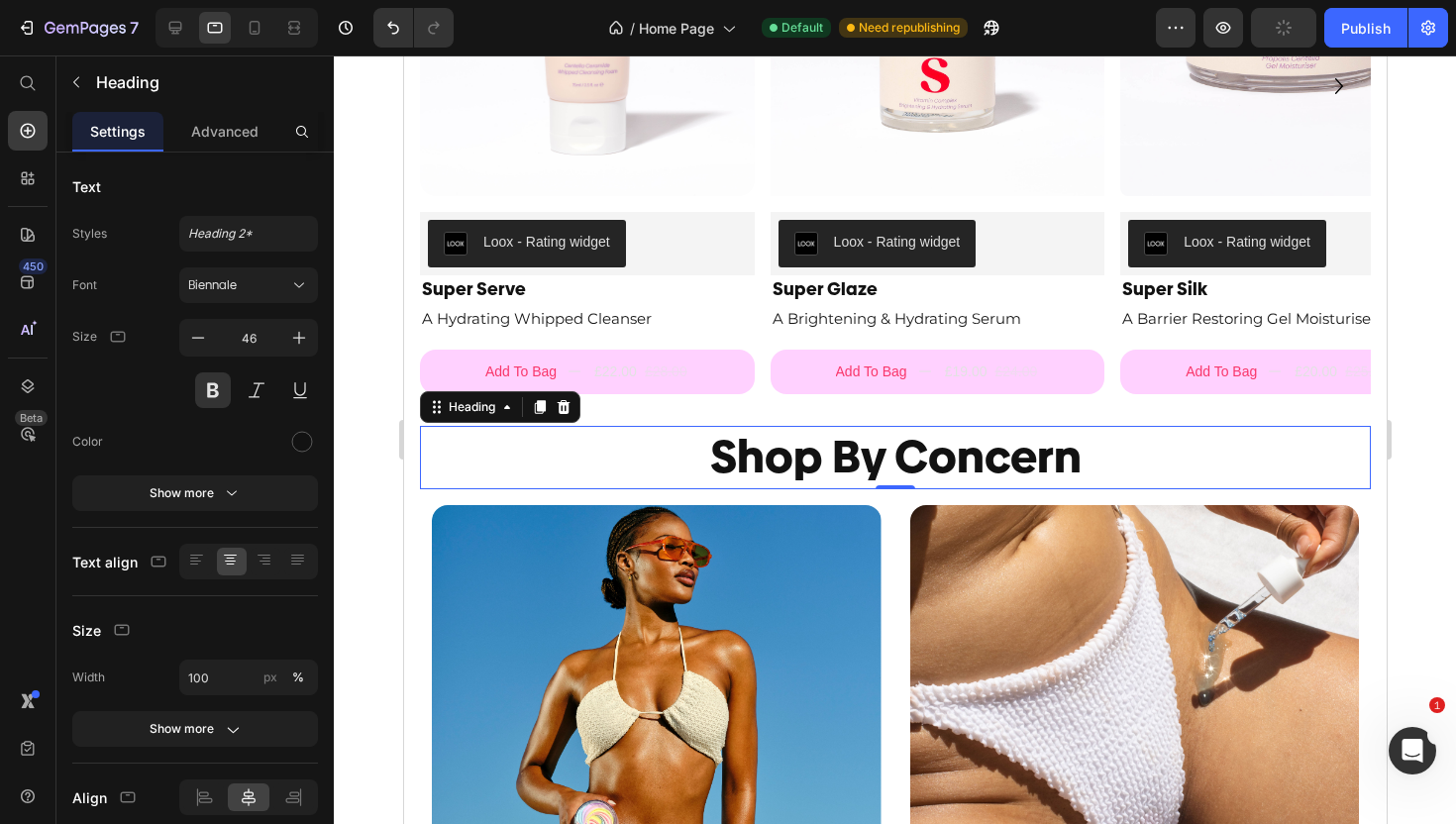 scroll, scrollTop: 2878, scrollLeft: 0, axis: vertical 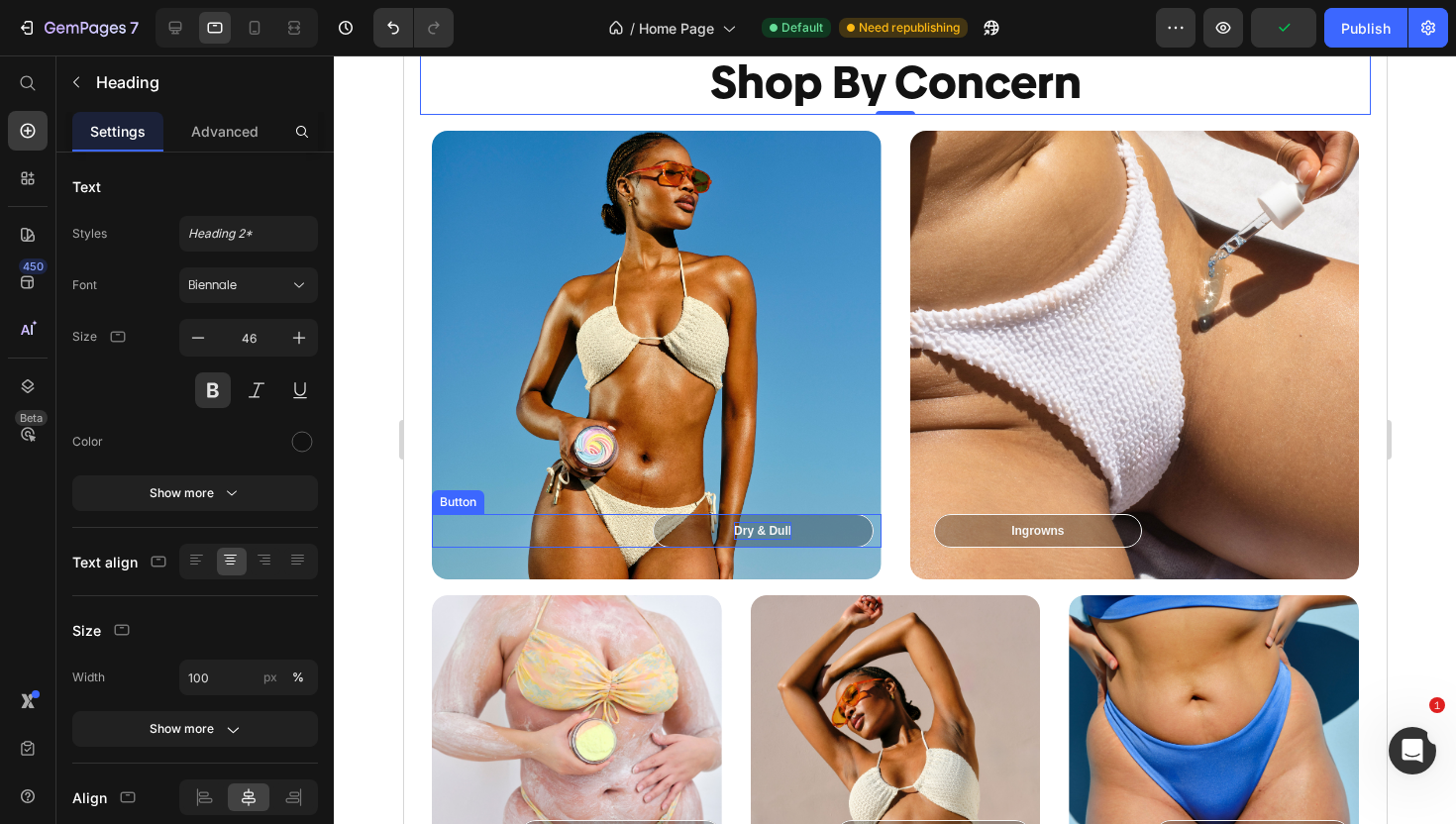 click on "Dry & Dull" at bounding box center (762, 531) 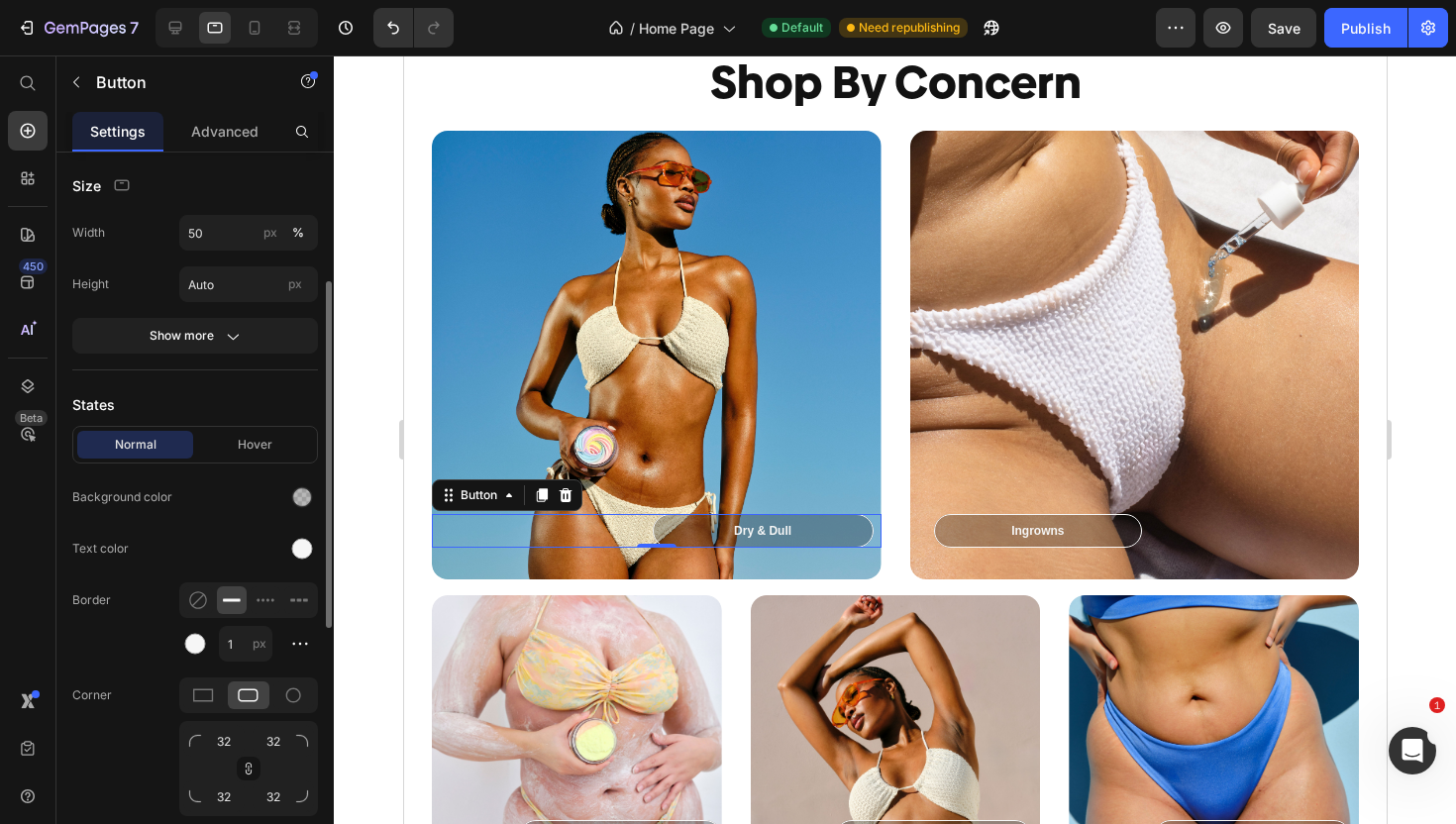 scroll, scrollTop: 277, scrollLeft: 0, axis: vertical 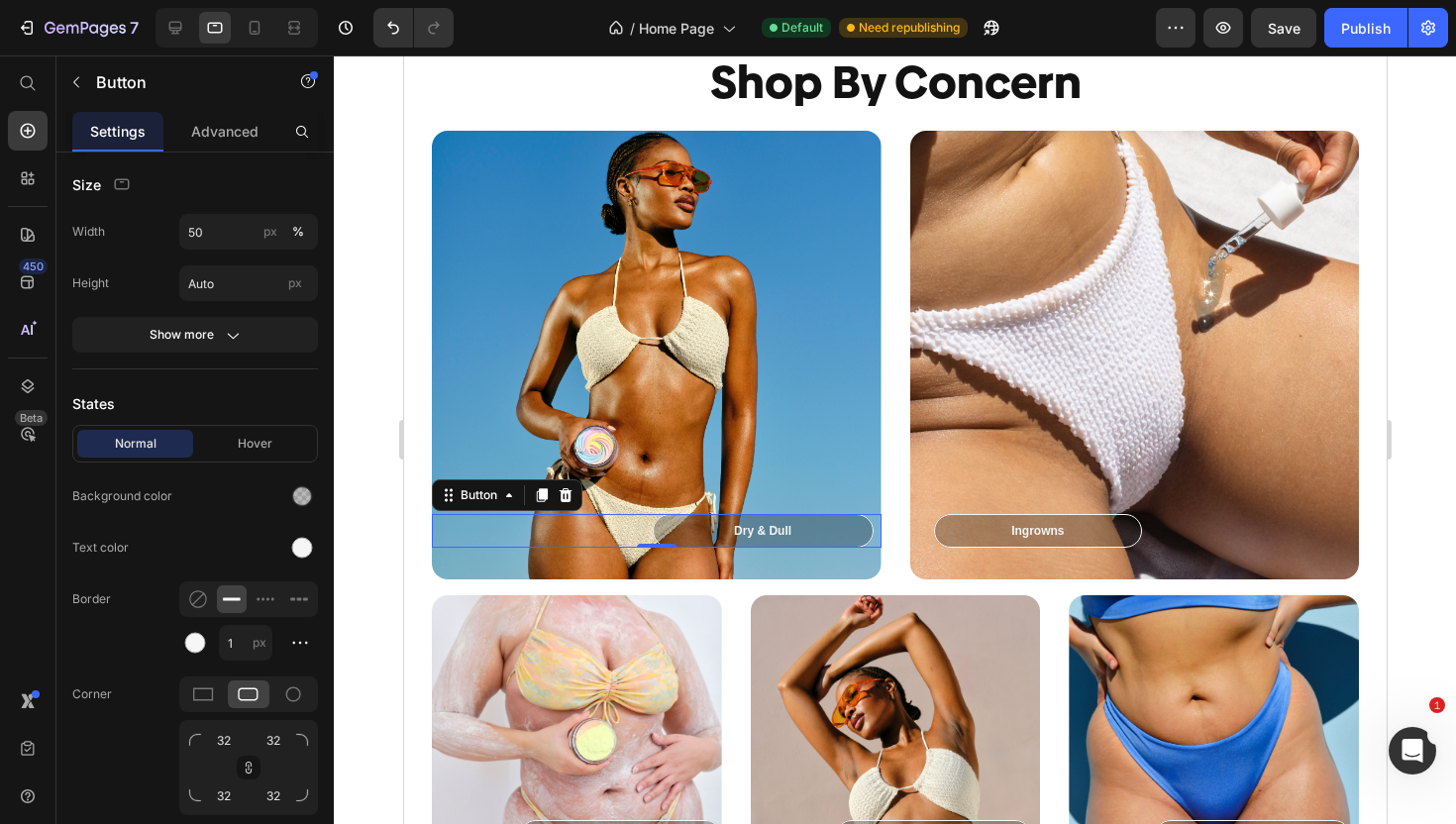 click on "Dry & Dull Button   0" at bounding box center [656, 531] 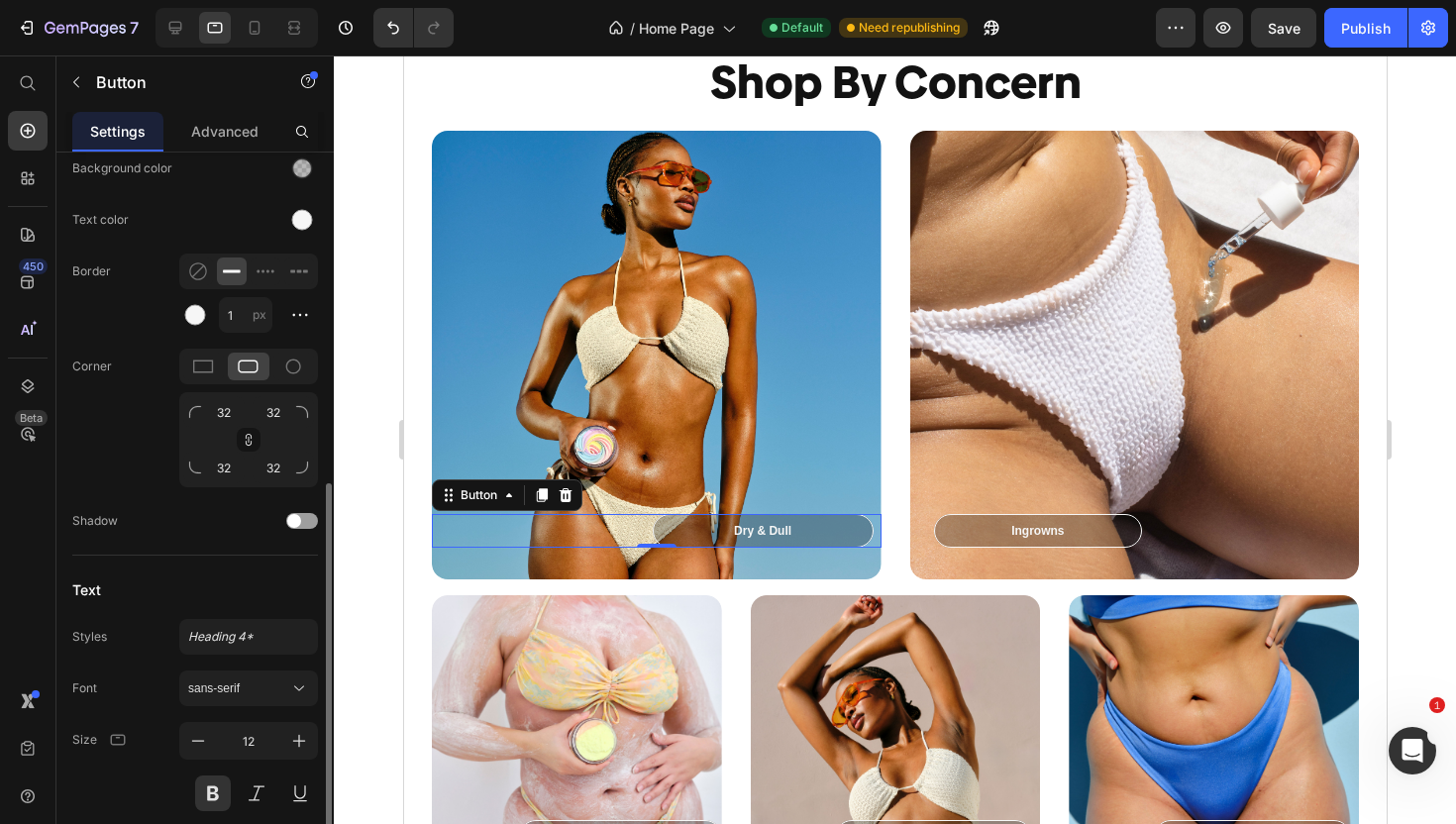 scroll, scrollTop: 798, scrollLeft: 0, axis: vertical 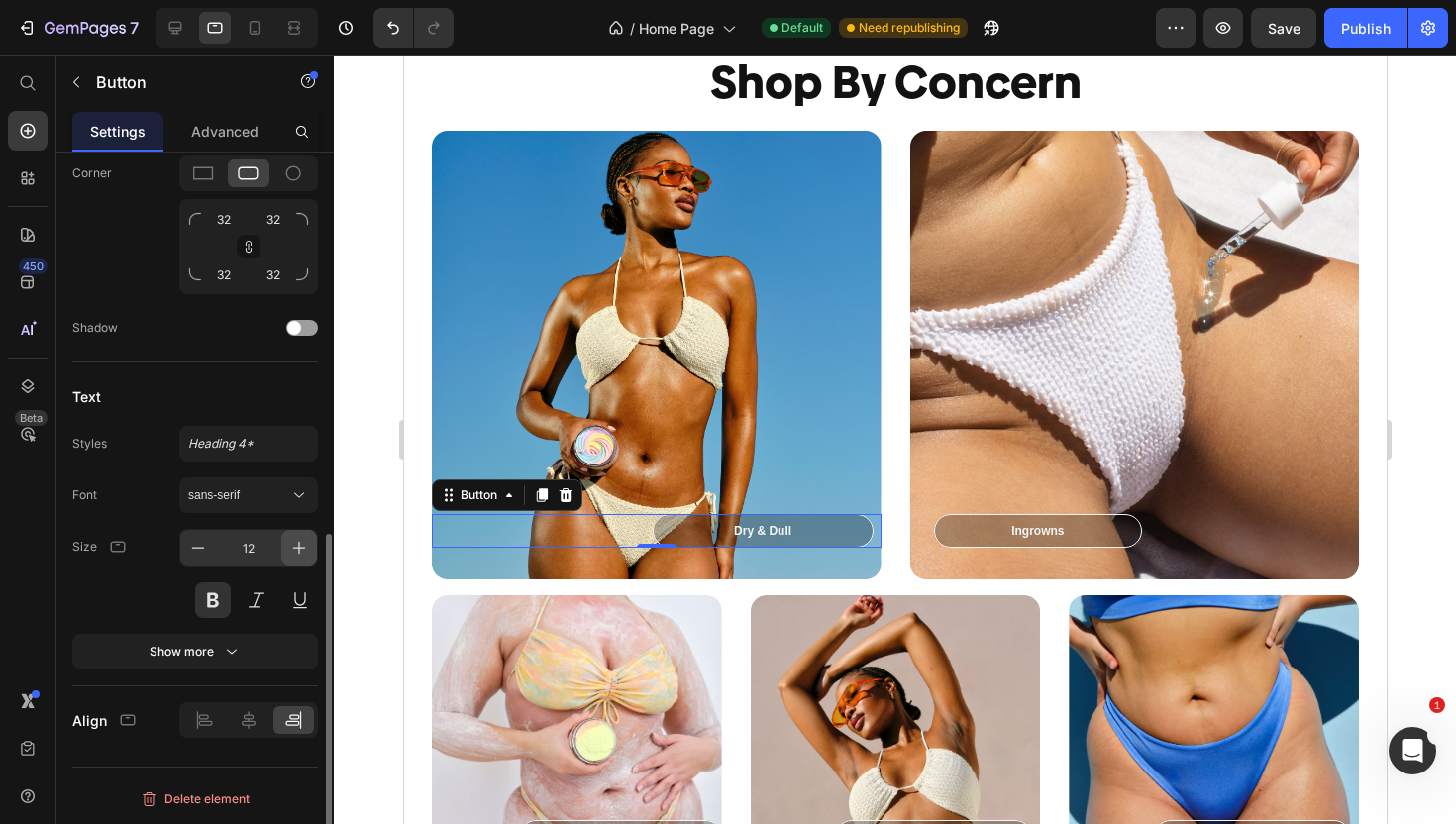 click 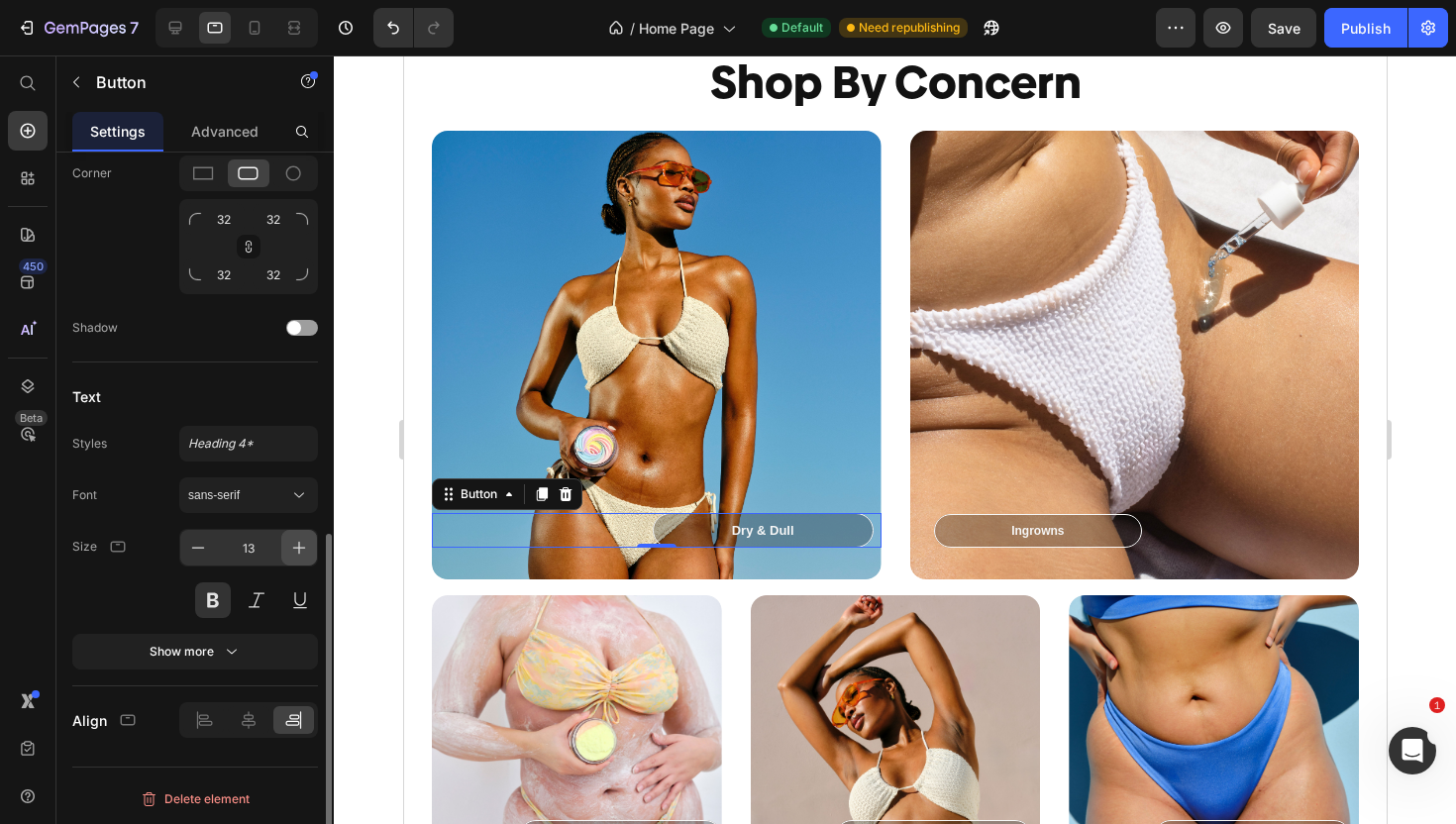 click 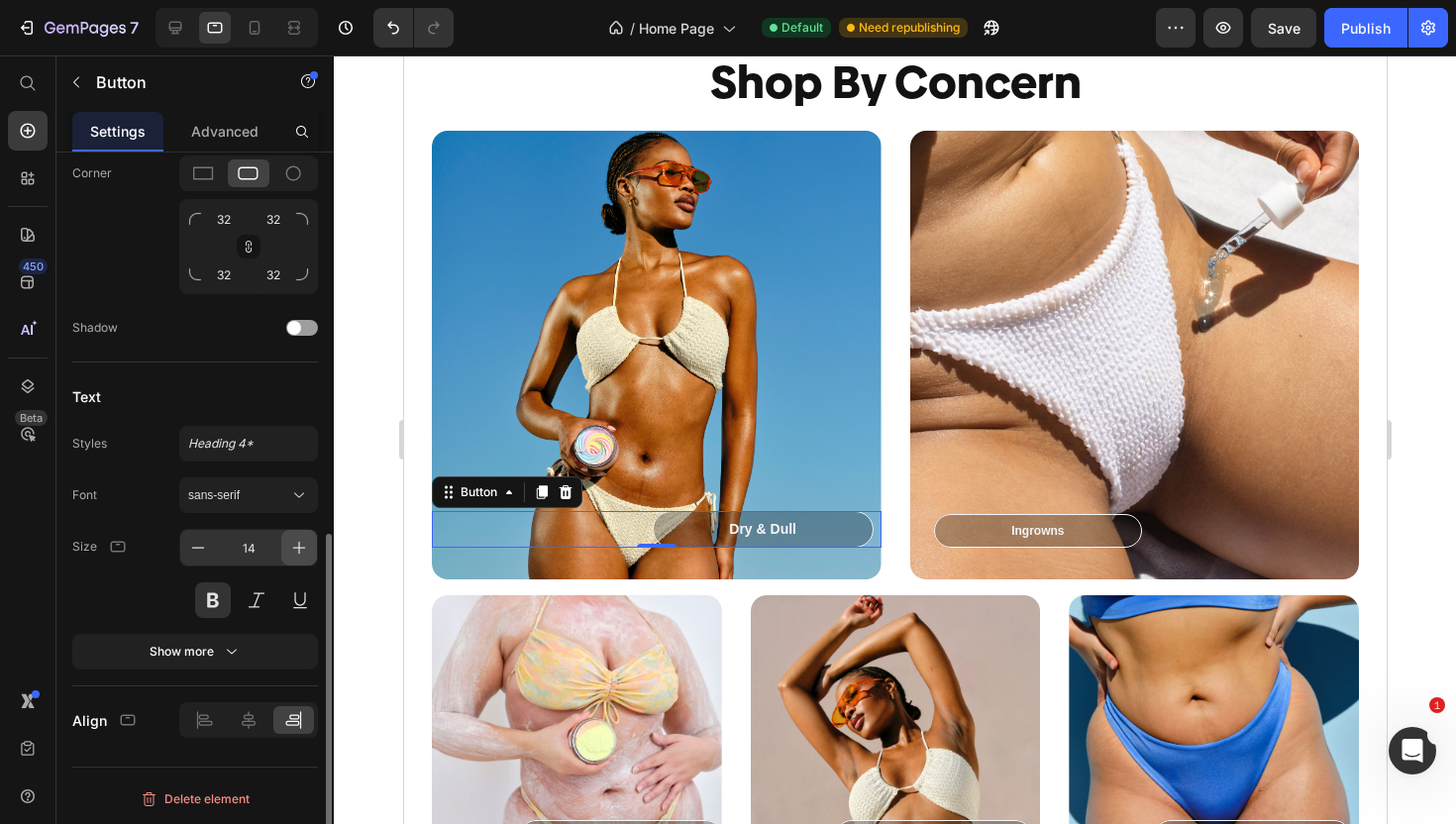 click 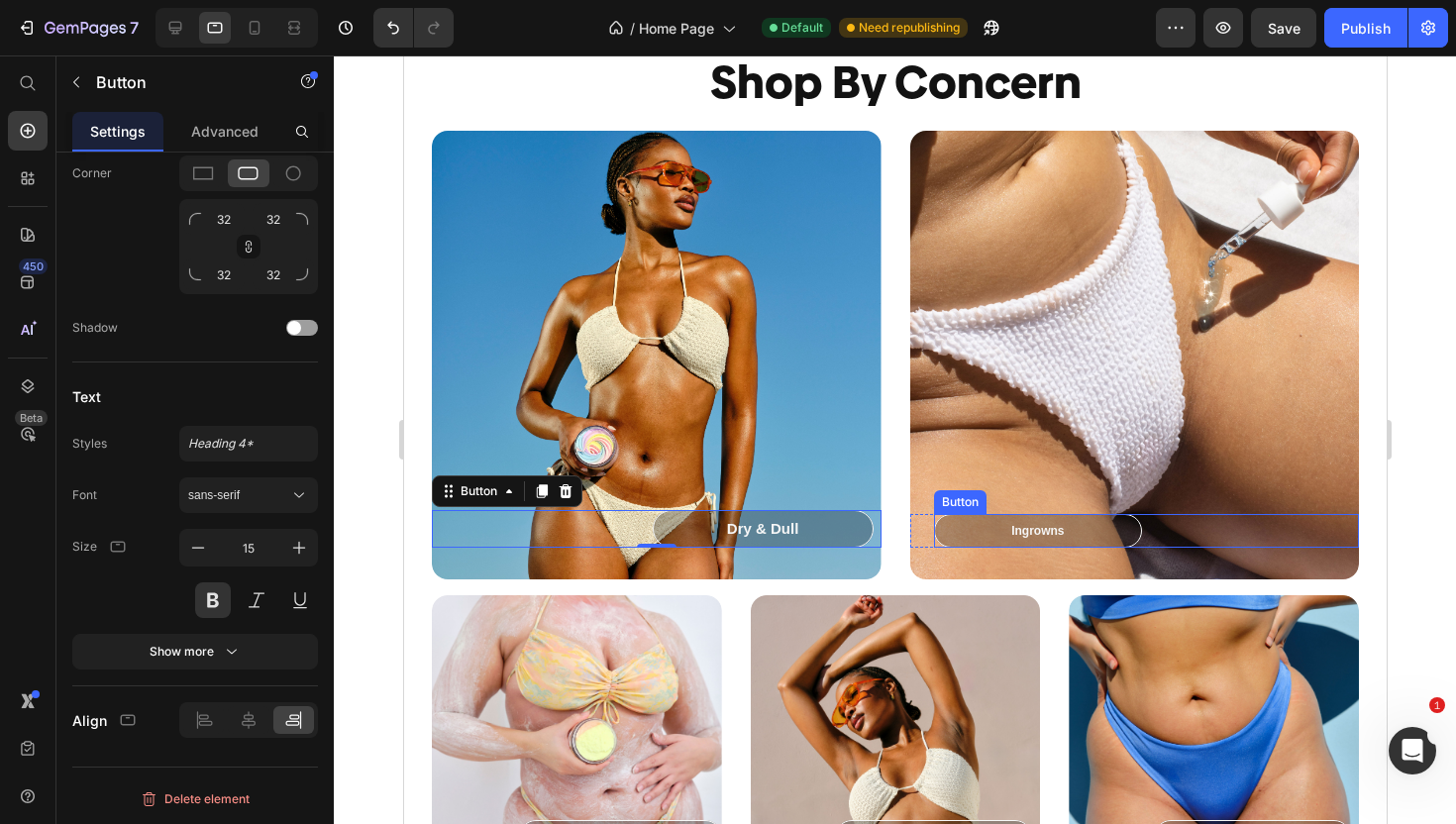click on "Ingrowns Button" at bounding box center [1146, 531] 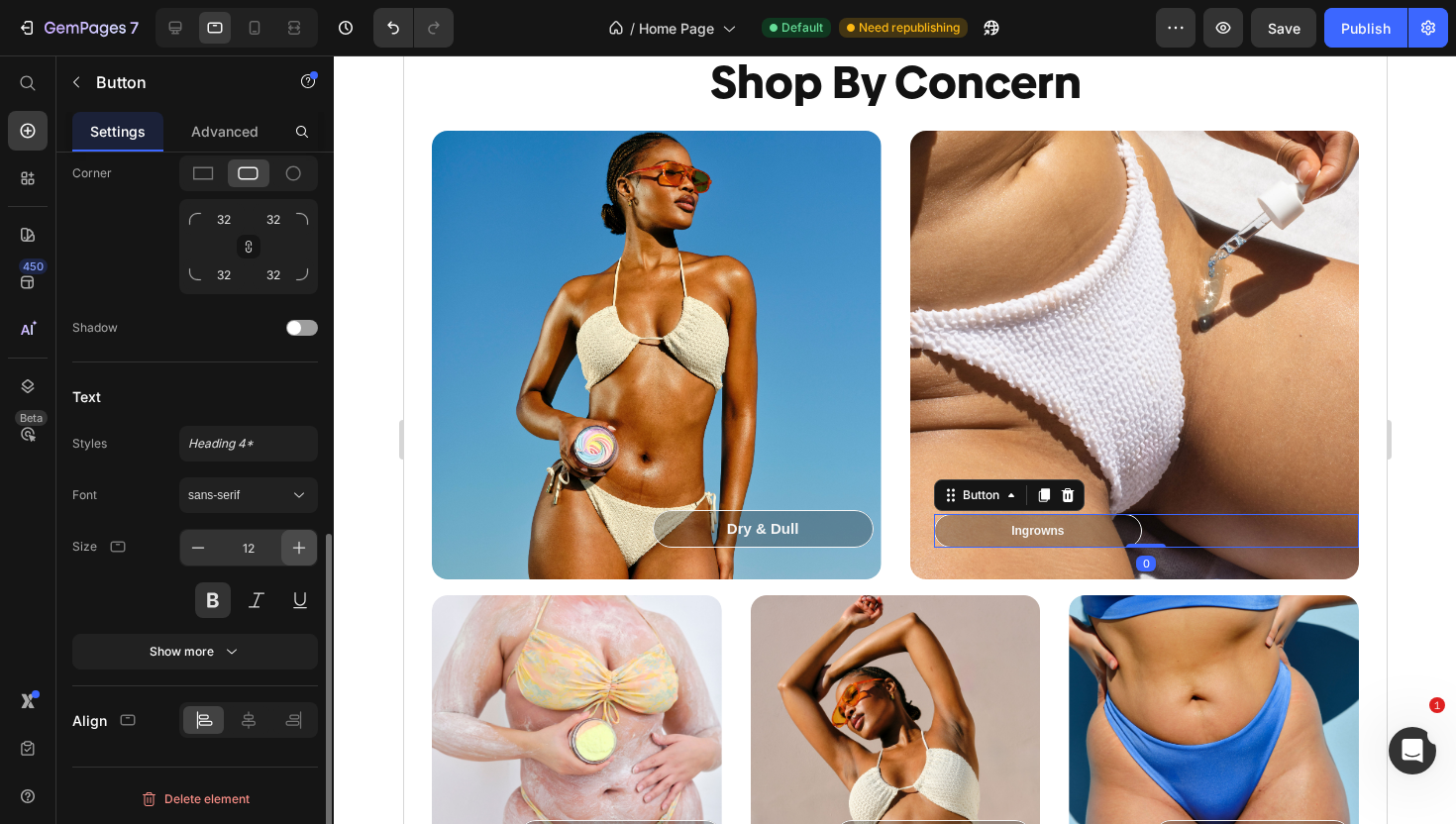 click 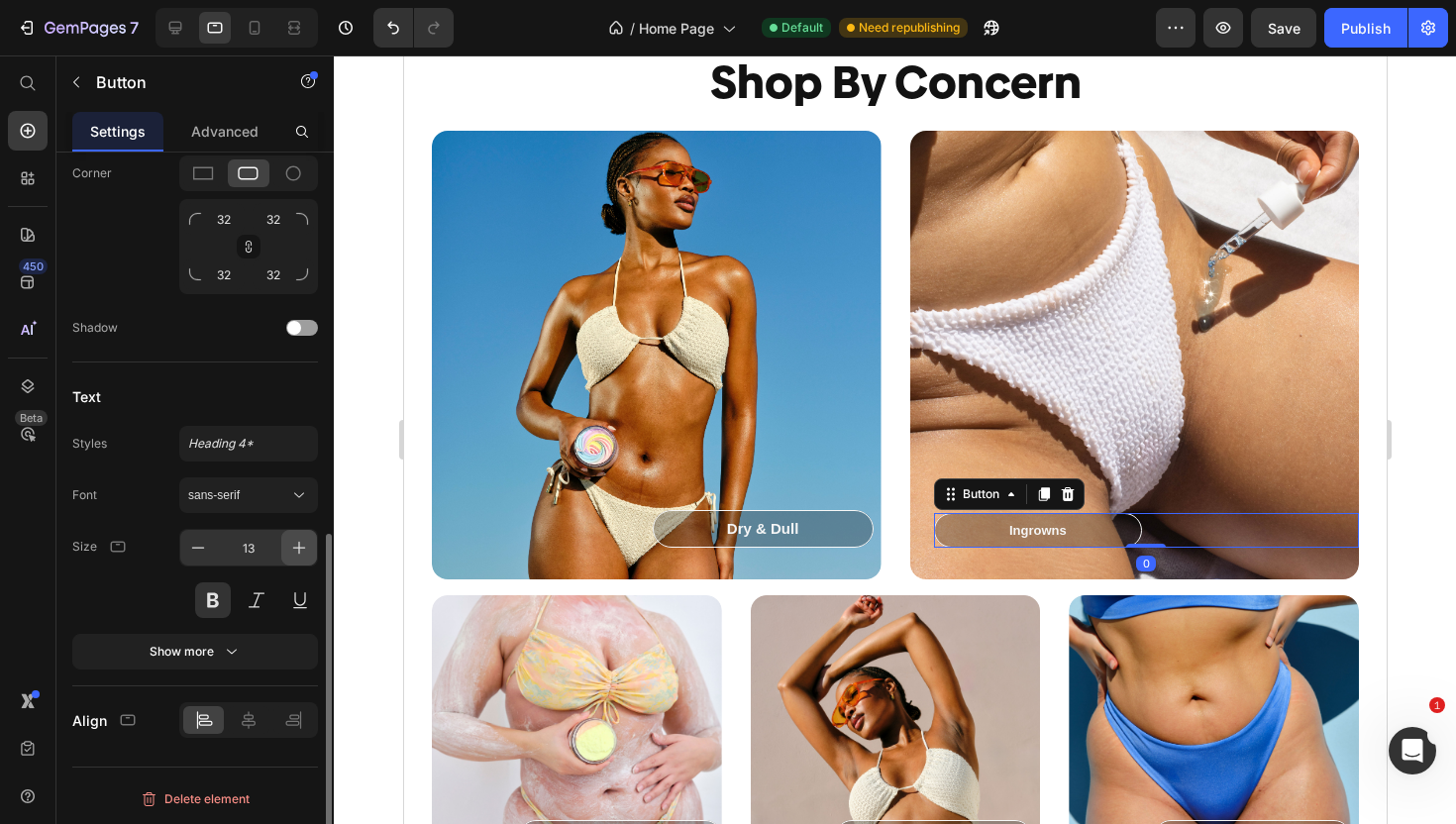 click 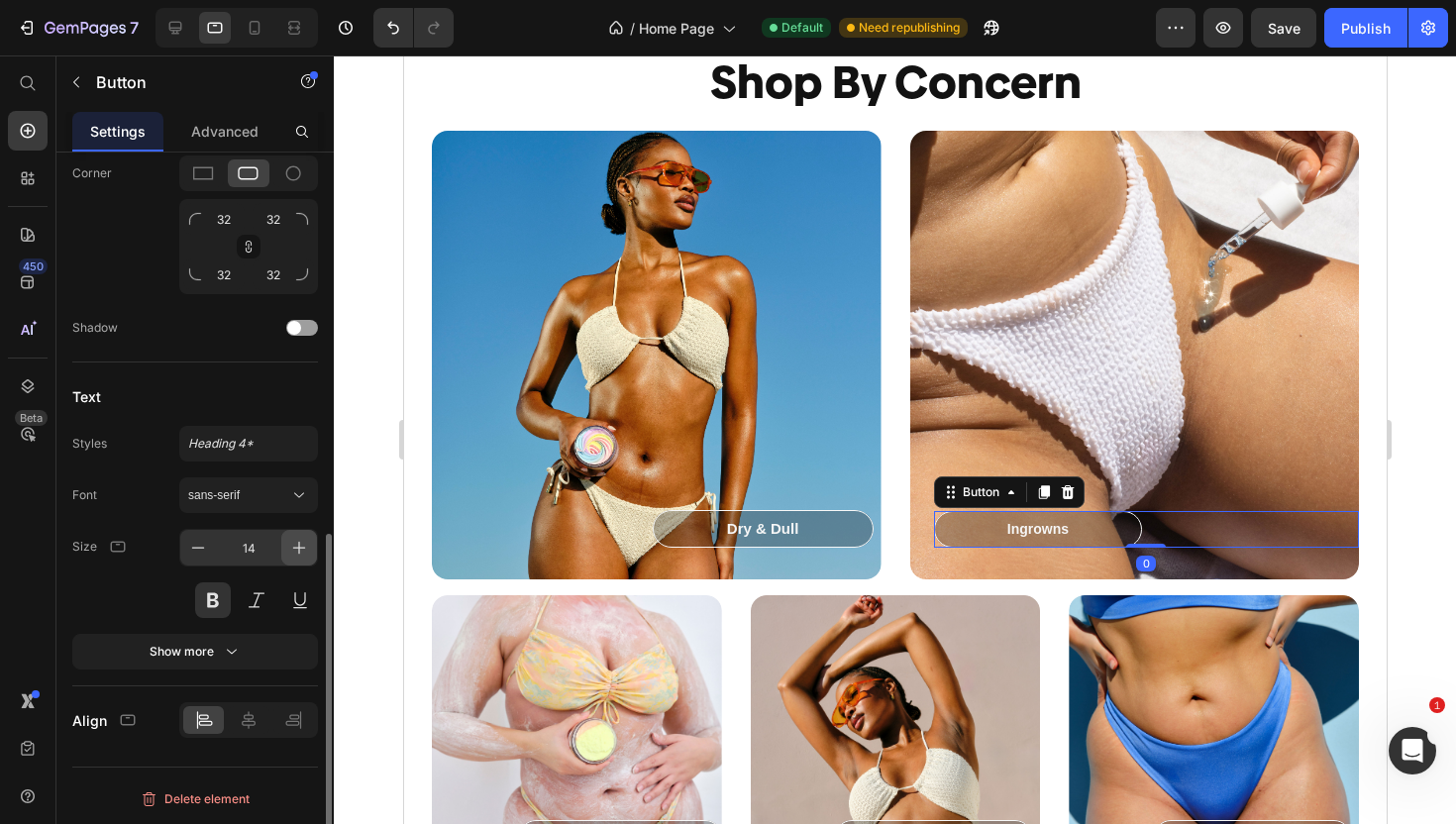 click 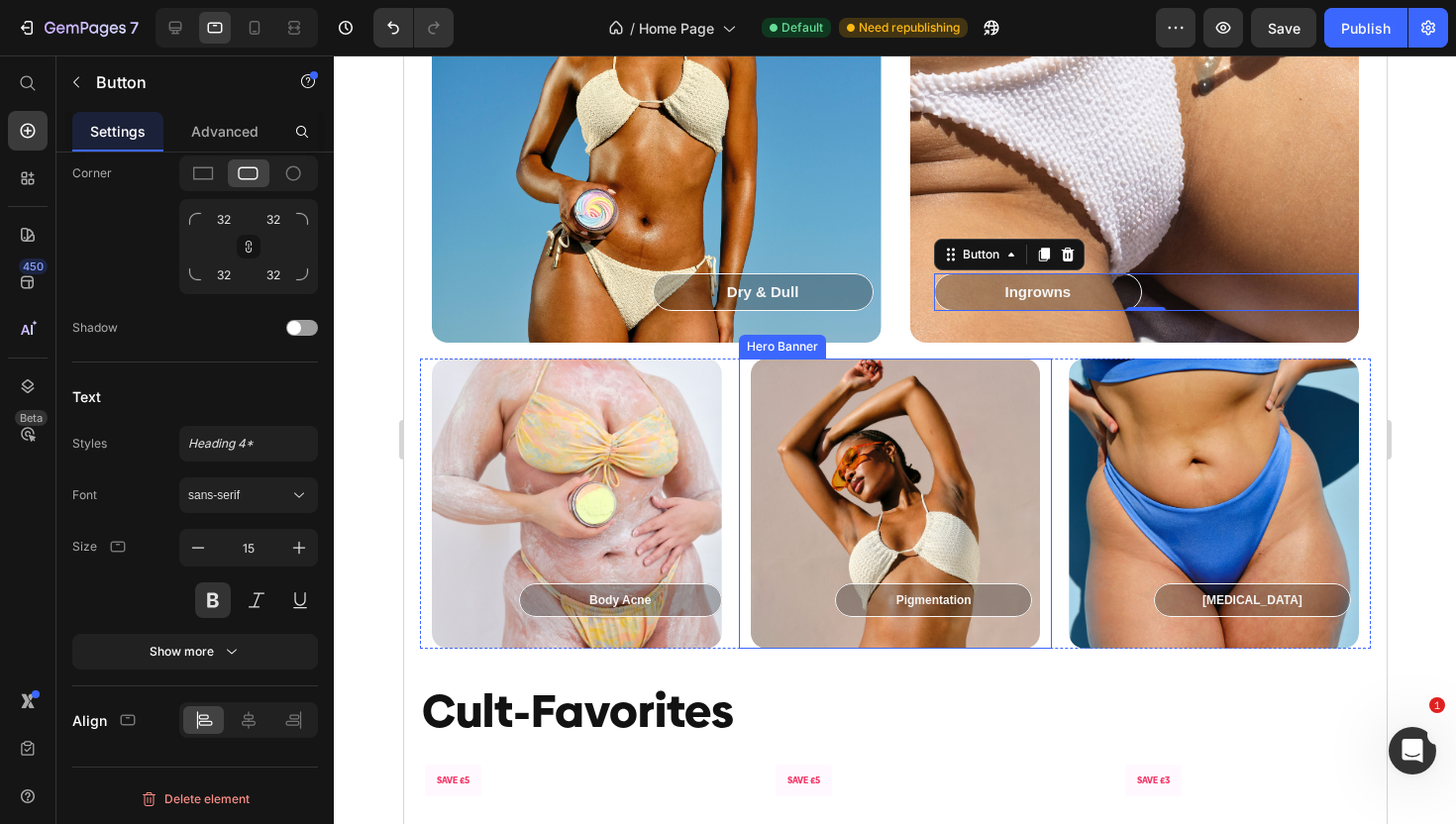 scroll, scrollTop: 3122, scrollLeft: 0, axis: vertical 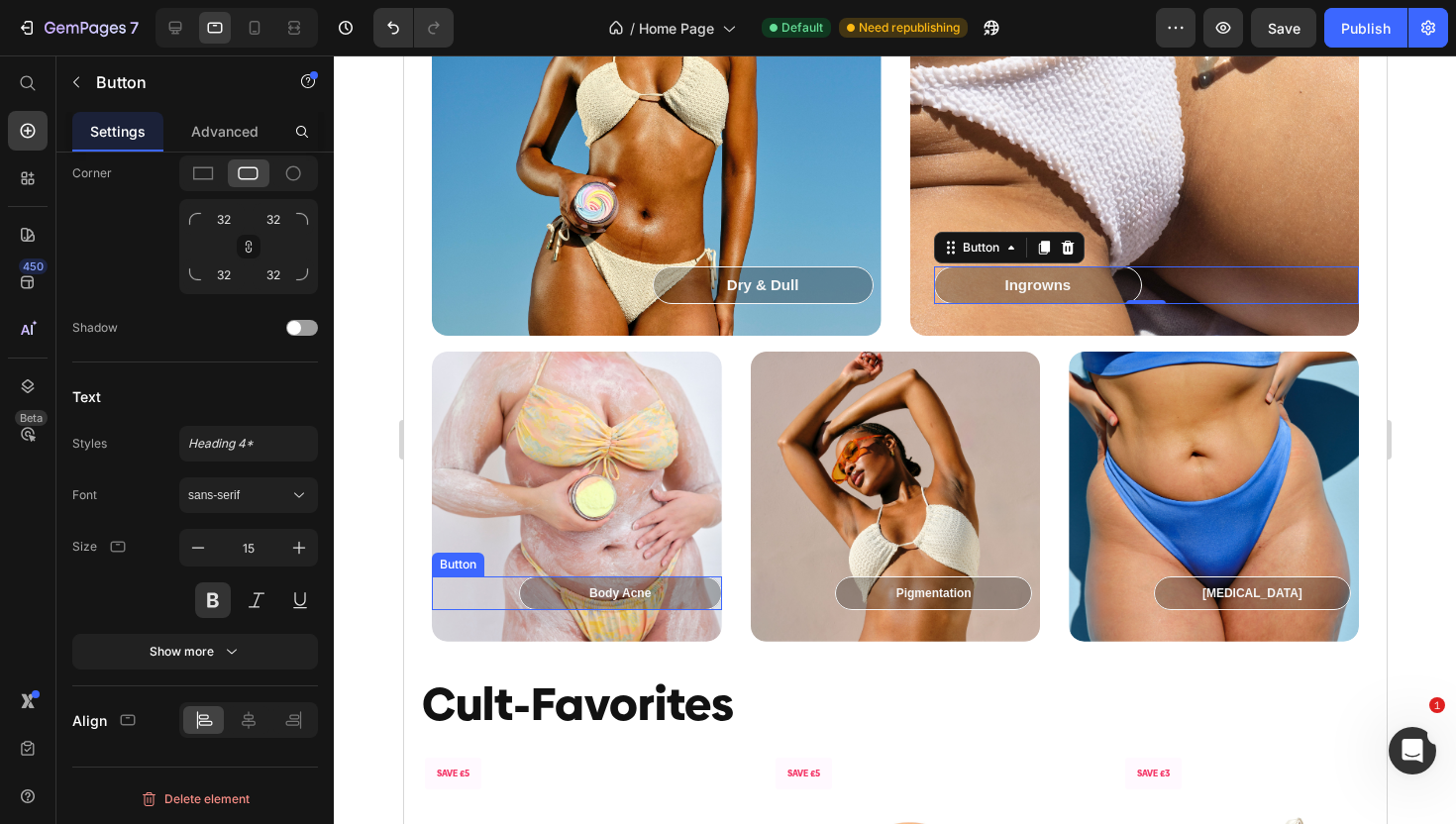 click on "Body Acne" at bounding box center [619, 593] 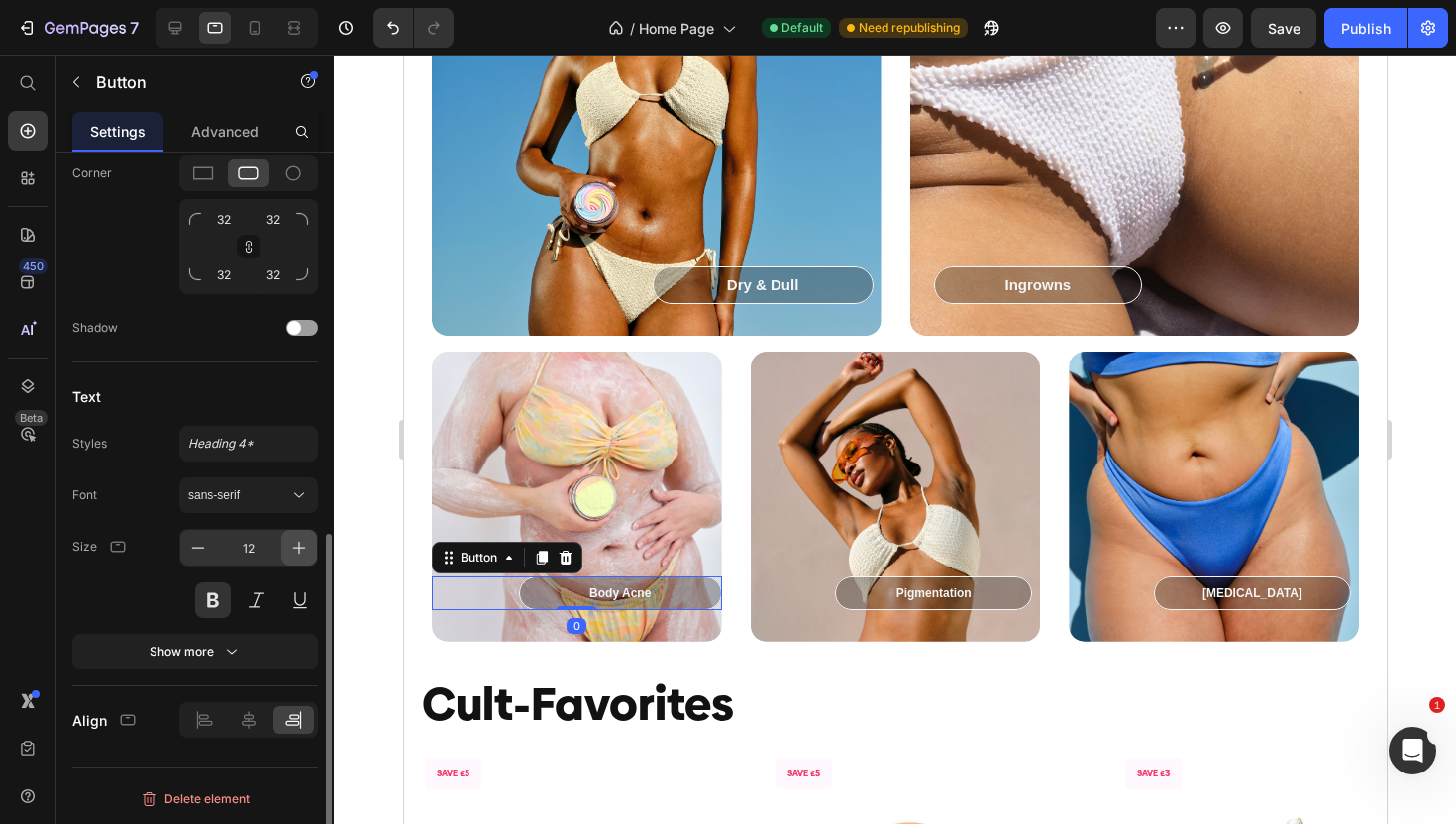 click 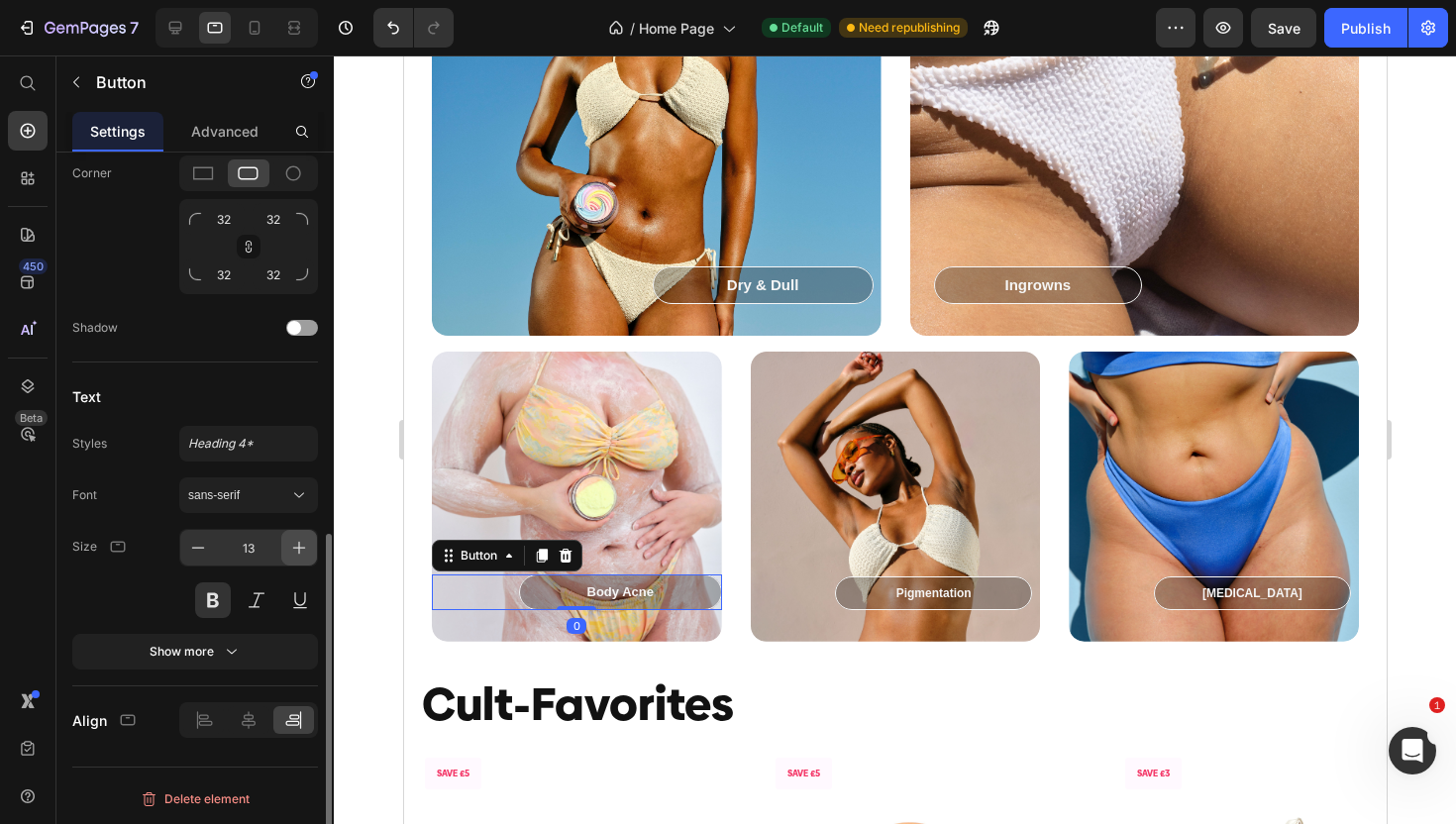 click 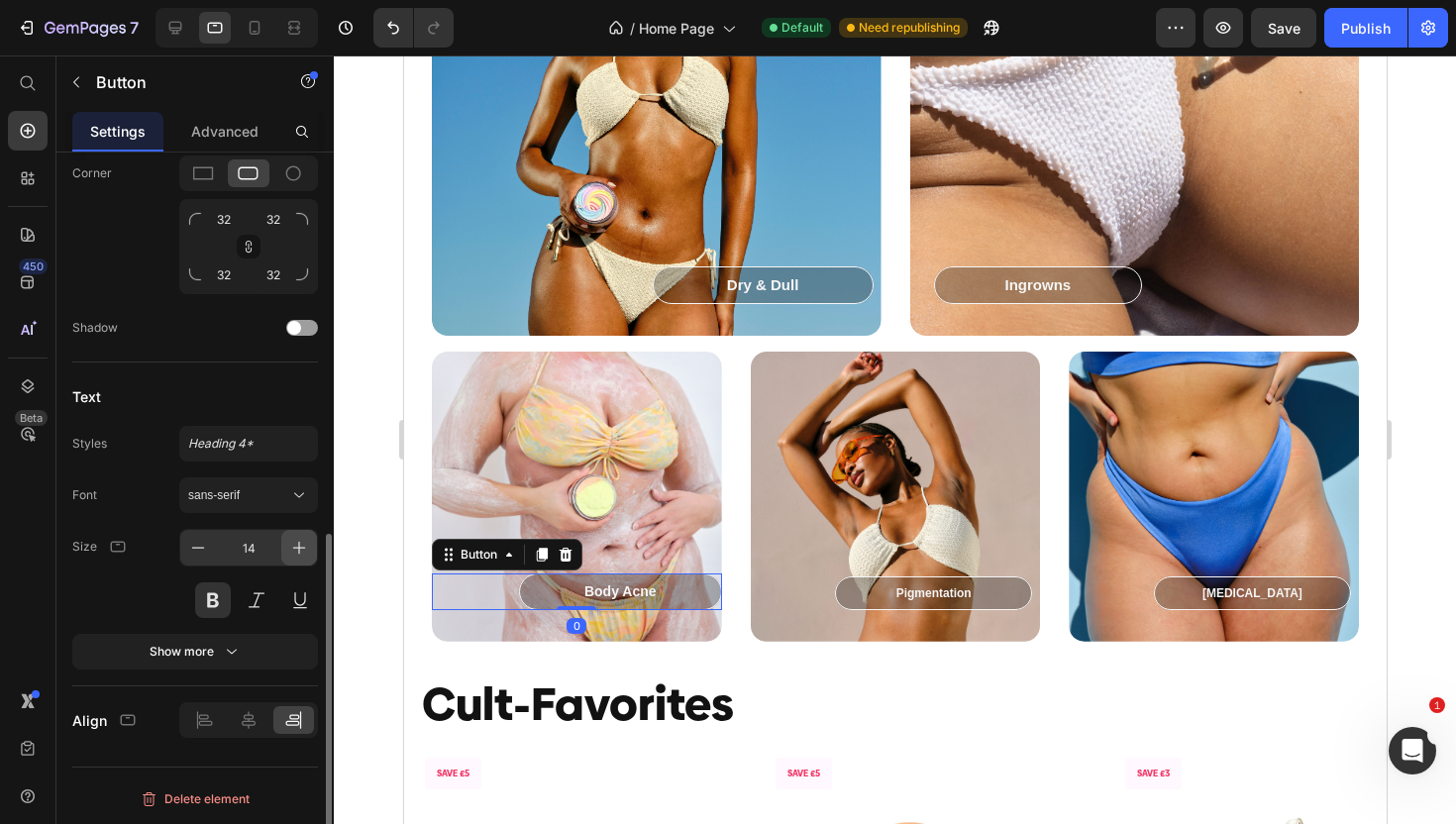 click 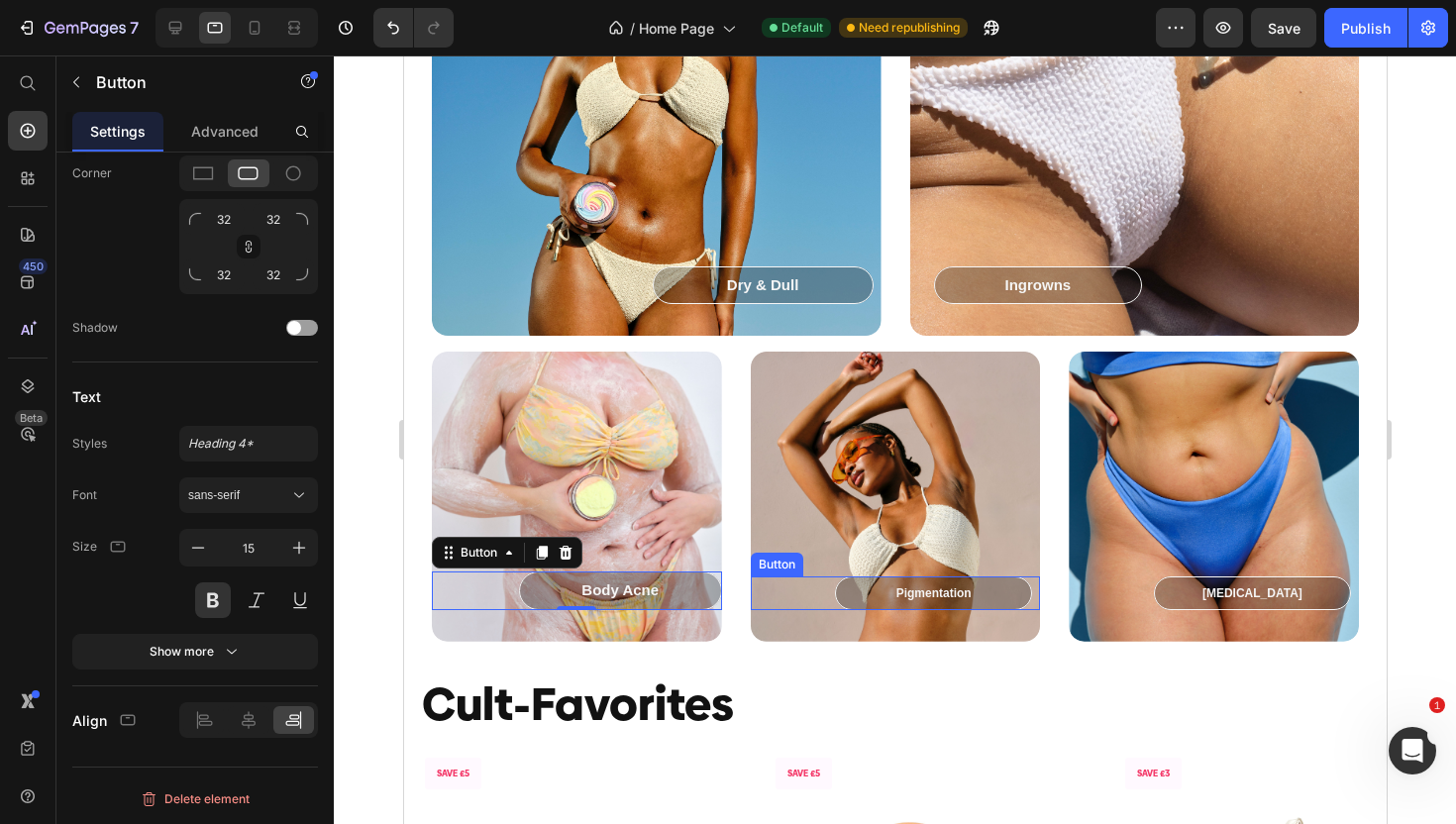 click on "Pigmentation" at bounding box center (932, 593) 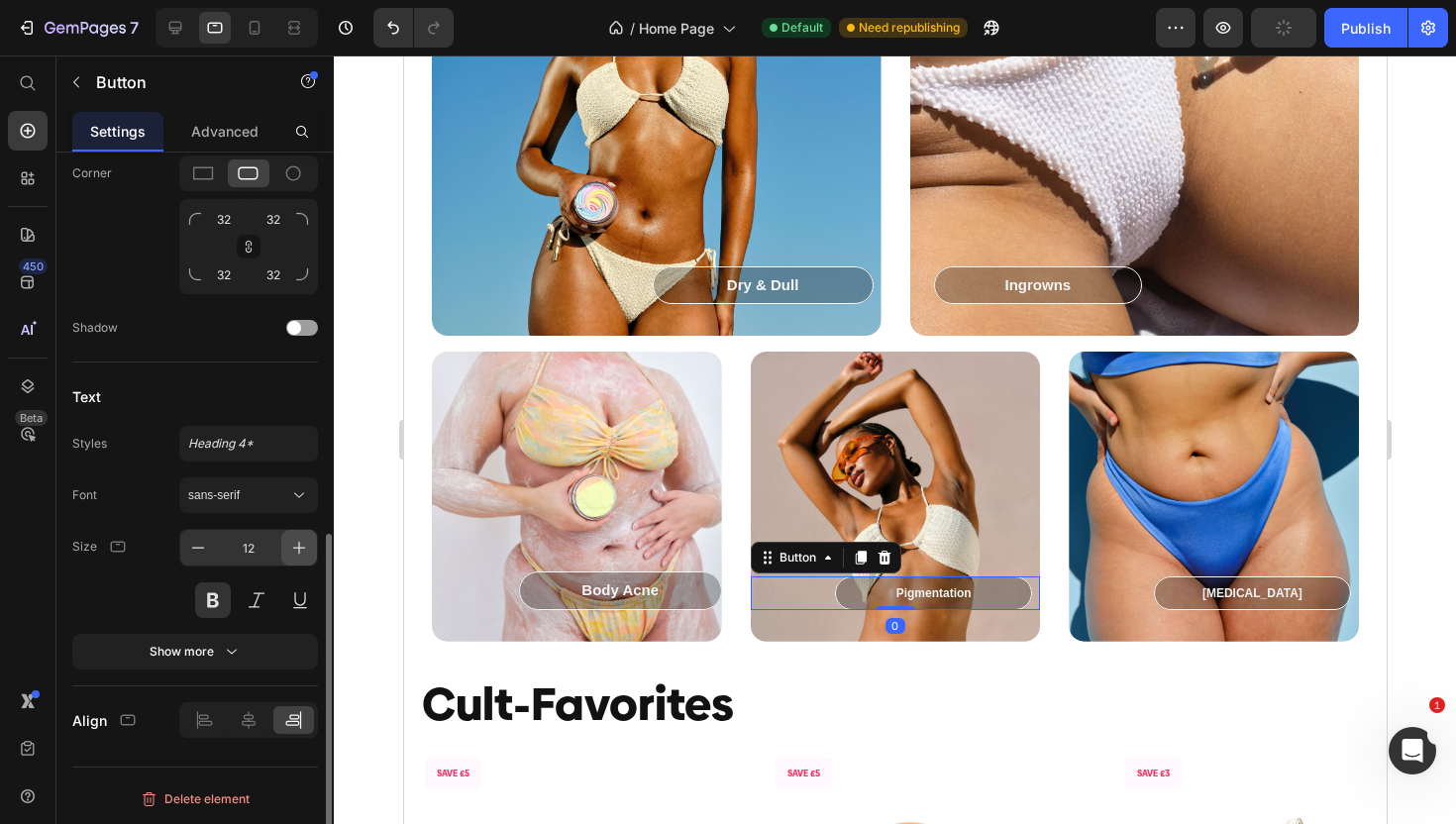 click 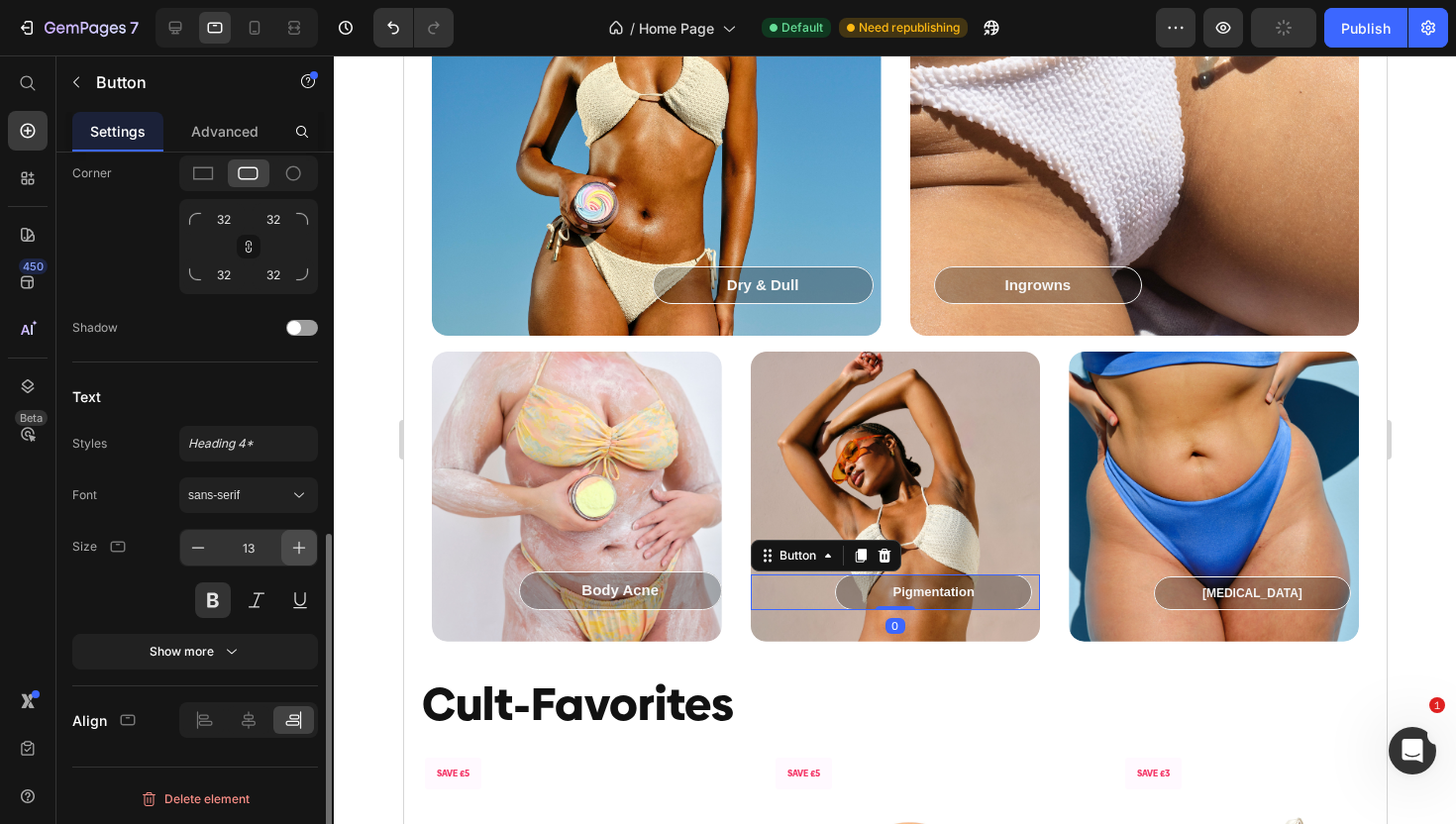 click 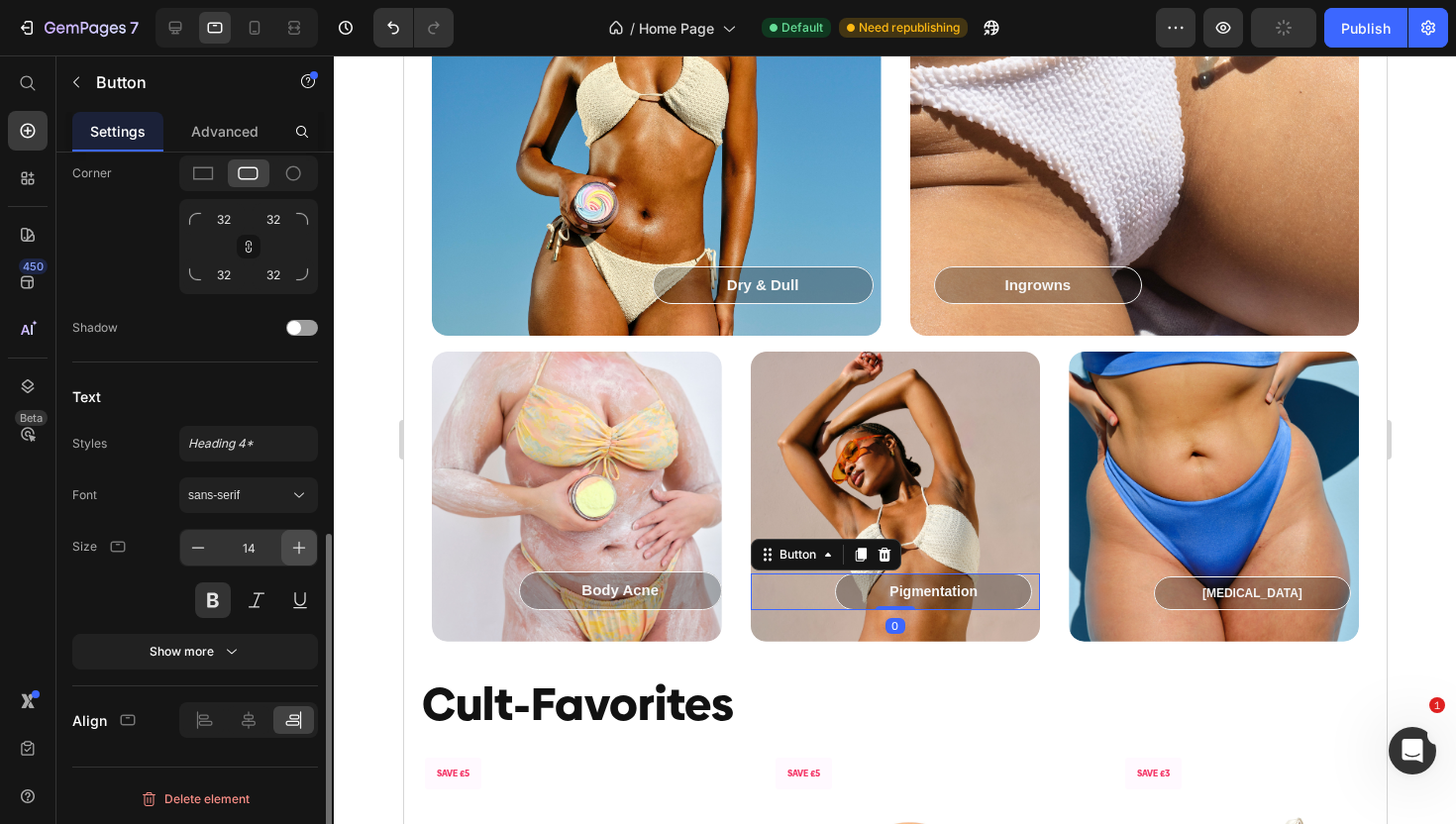 click 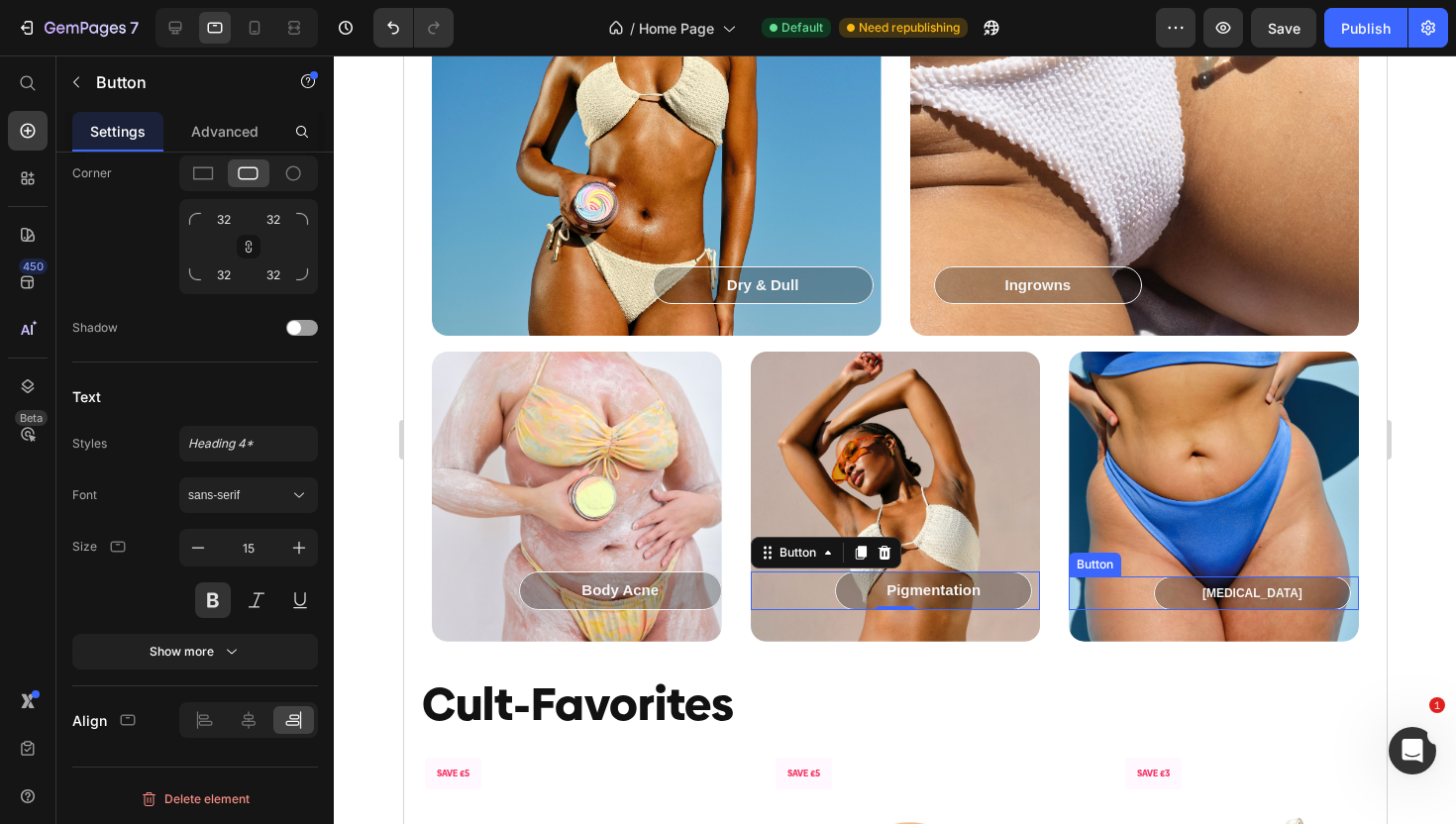 click on "[MEDICAL_DATA] Button" at bounding box center [1212, 593] 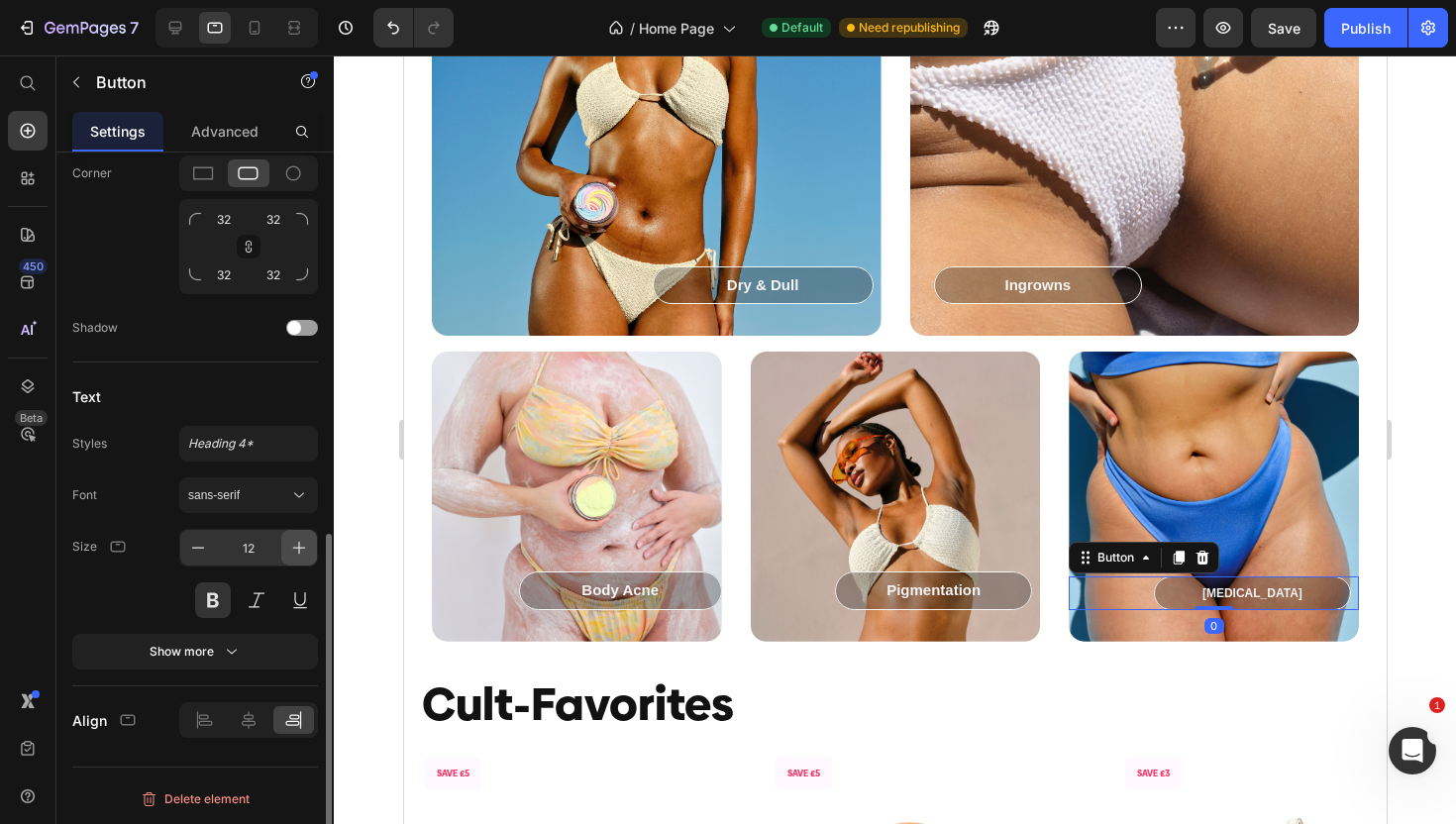 click 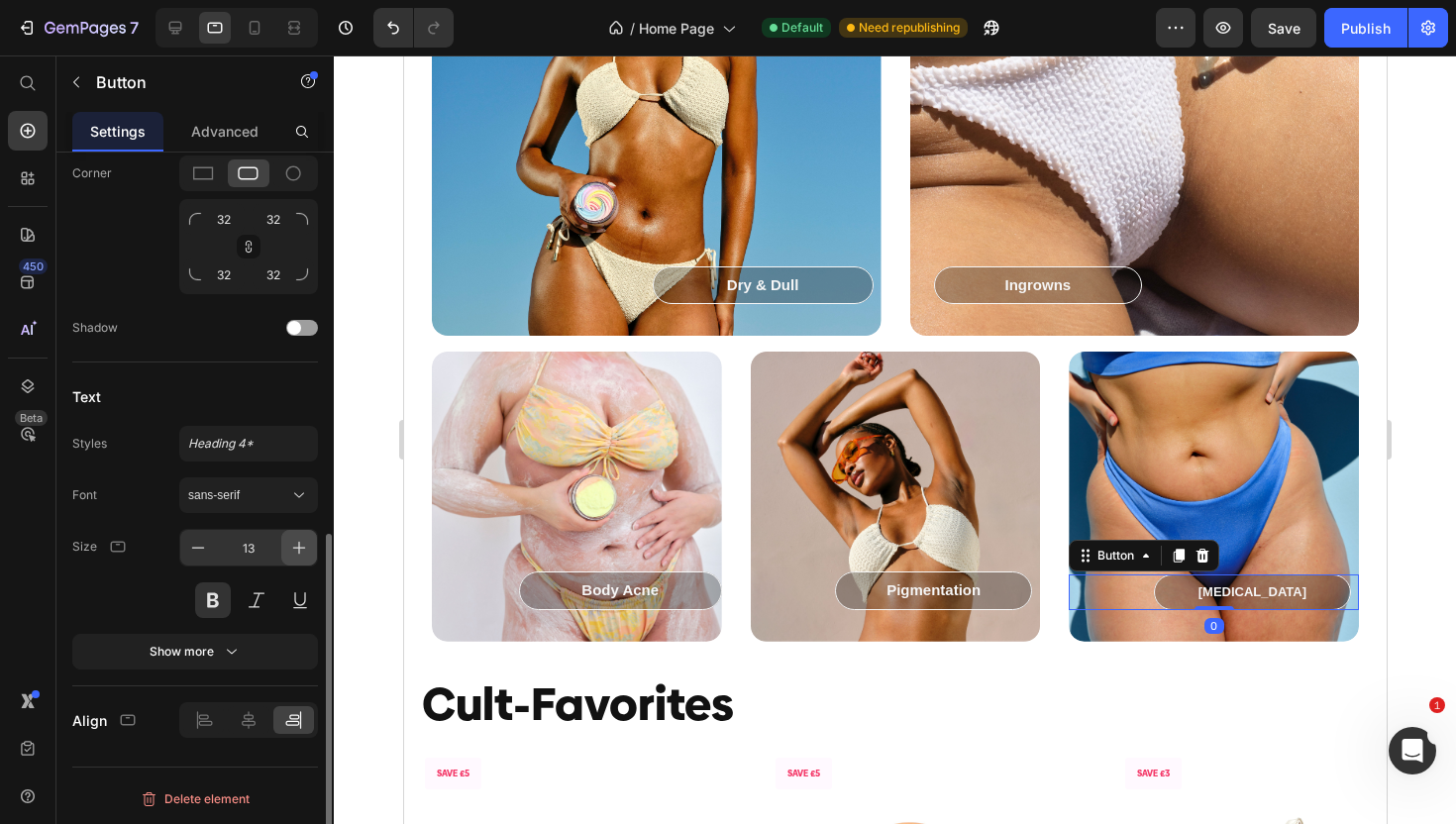 click 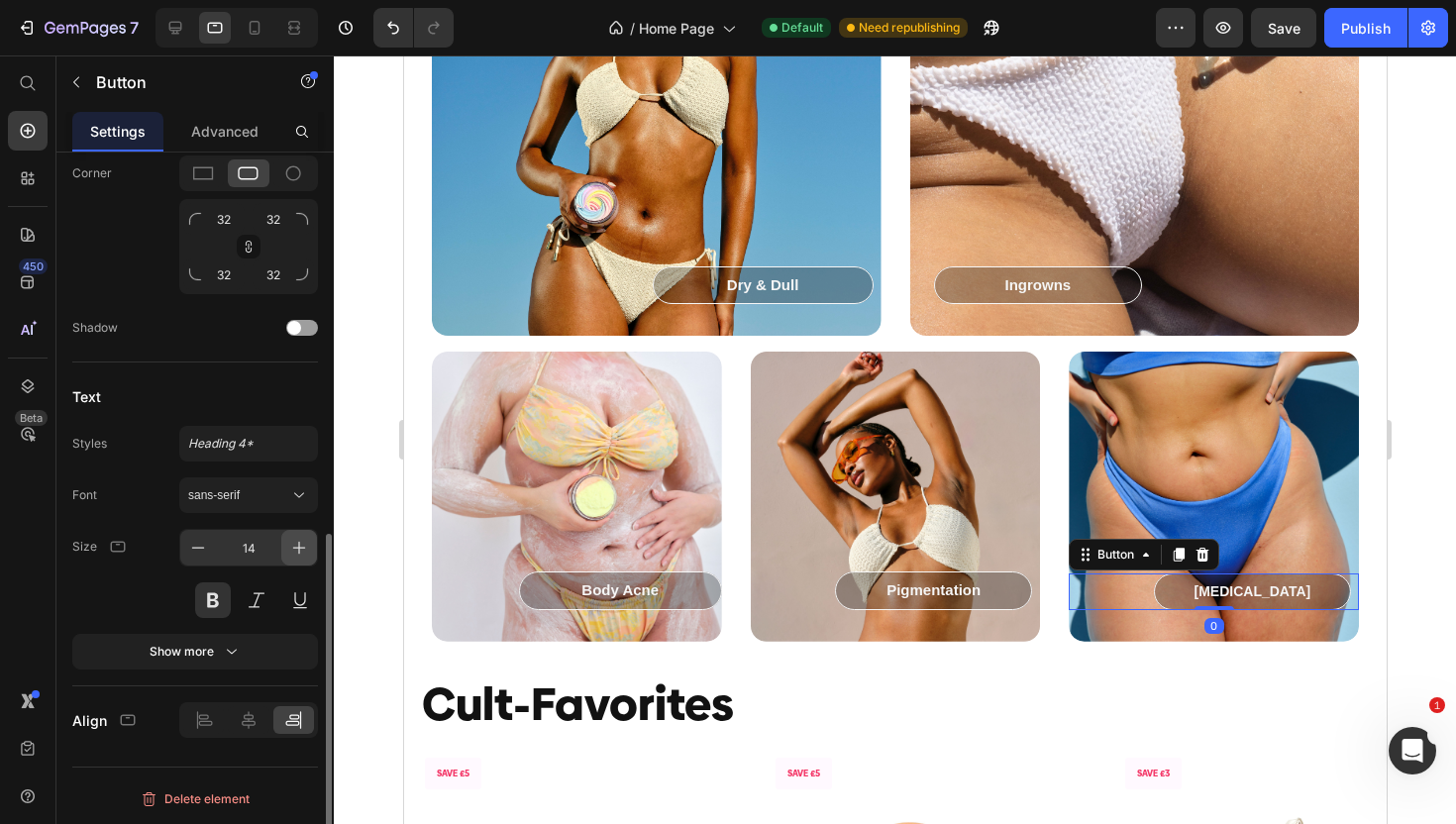 click 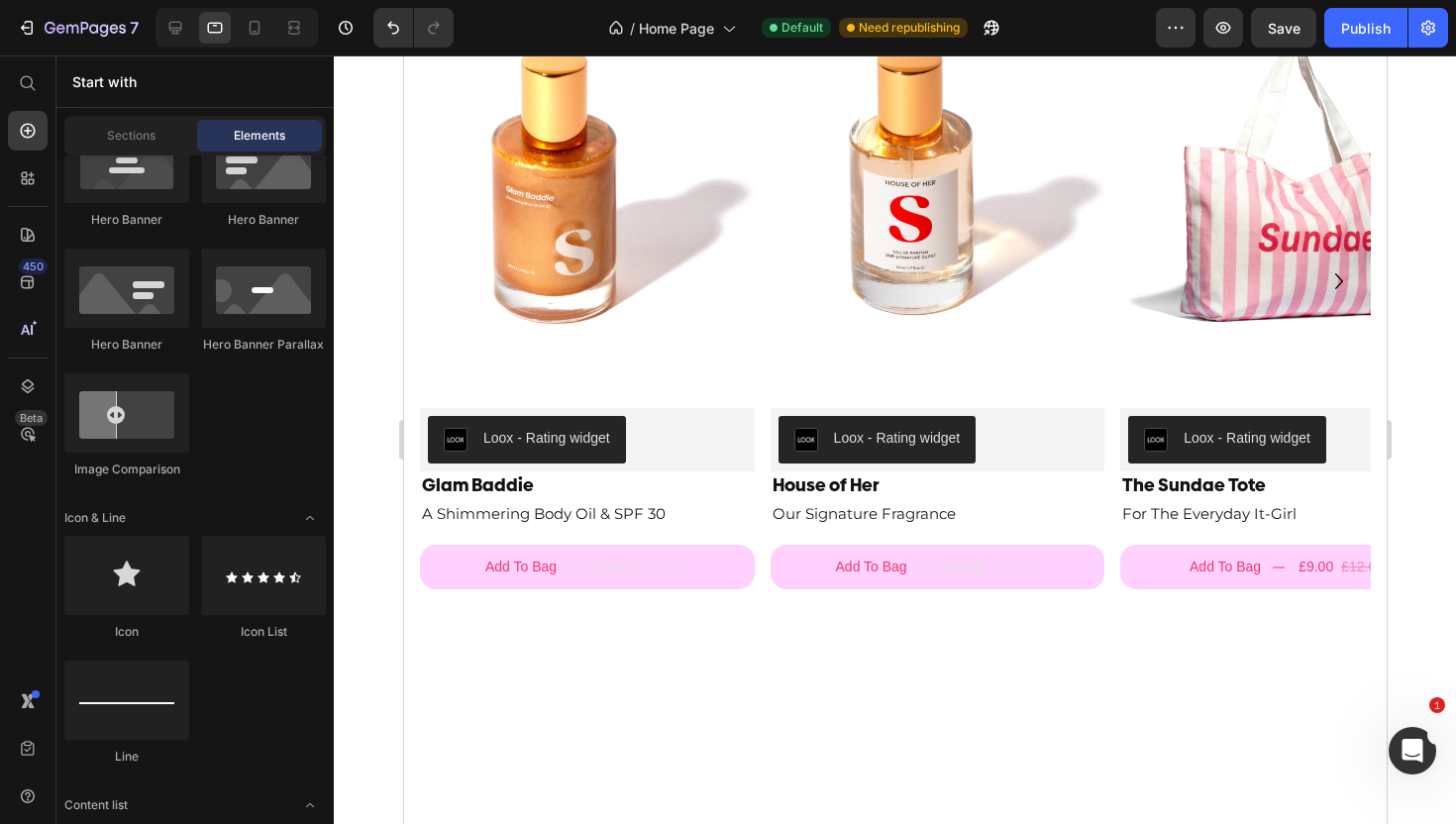 scroll, scrollTop: 3654, scrollLeft: 0, axis: vertical 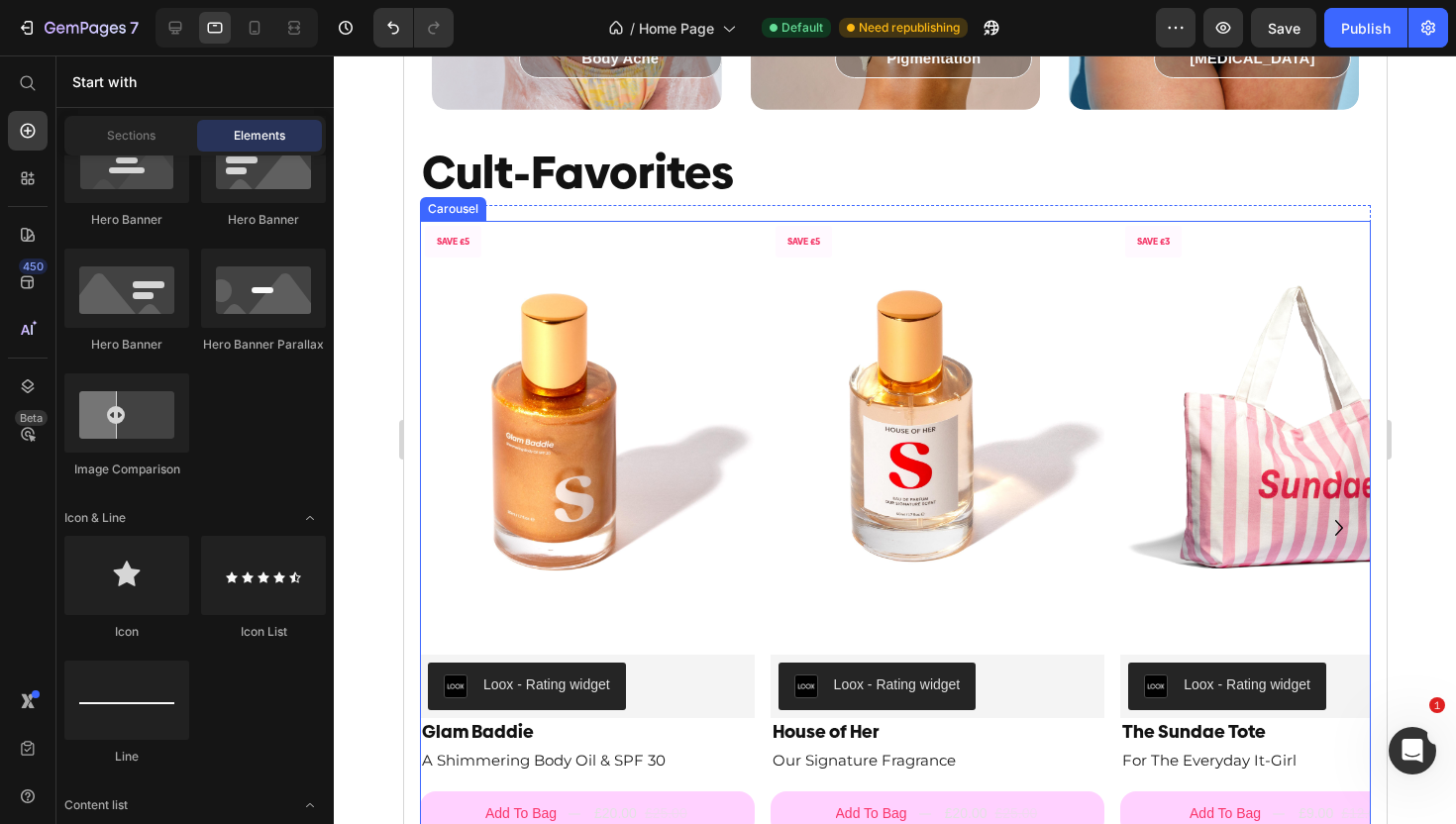 click on "SAVE £5 Product Badge Product Images Loox - Rating widget Loox Glam Baddie Product Title A Shimmering Body Oil & SPF 30 Text Block Add To Bag
£20.00 £25.00 Add to Cart Product Row SAVE £5 Product Badge Product Images Loox - Rating widget Loox House of Her Product Title Our Signature Fragrance Text Block Add To Bag
£20.00 £25.00 Add to Cart Product Row SAVE £3 Product Badge Product Images Loox - Rating widget Loox The Sundae Tote Product Title For The Everyday It-Girl Text Block Add To Bag
£9.00 £12.00 Add to Cart Product
Drop element here" at bounding box center [894, 529] 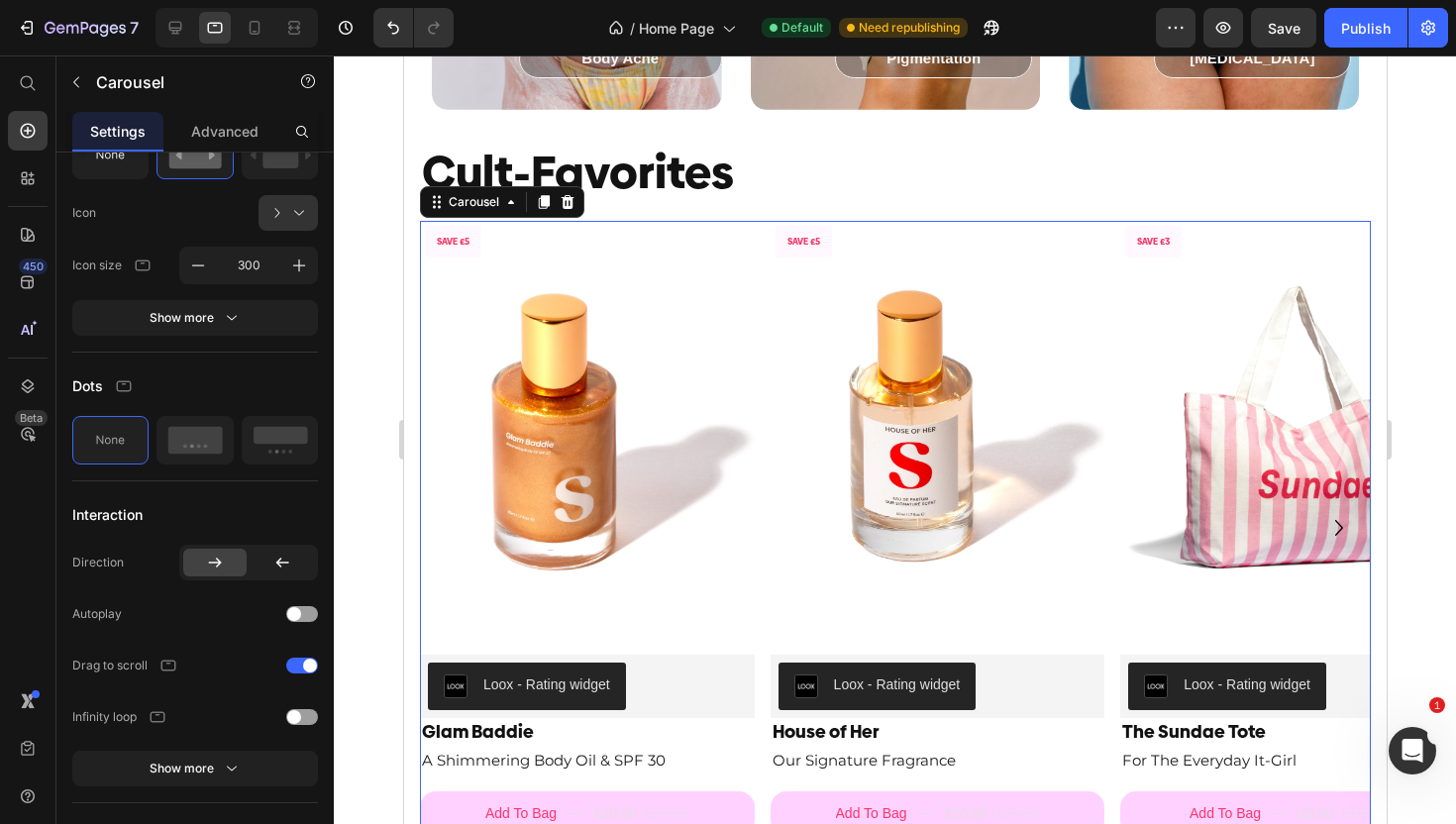 scroll, scrollTop: 0, scrollLeft: 0, axis: both 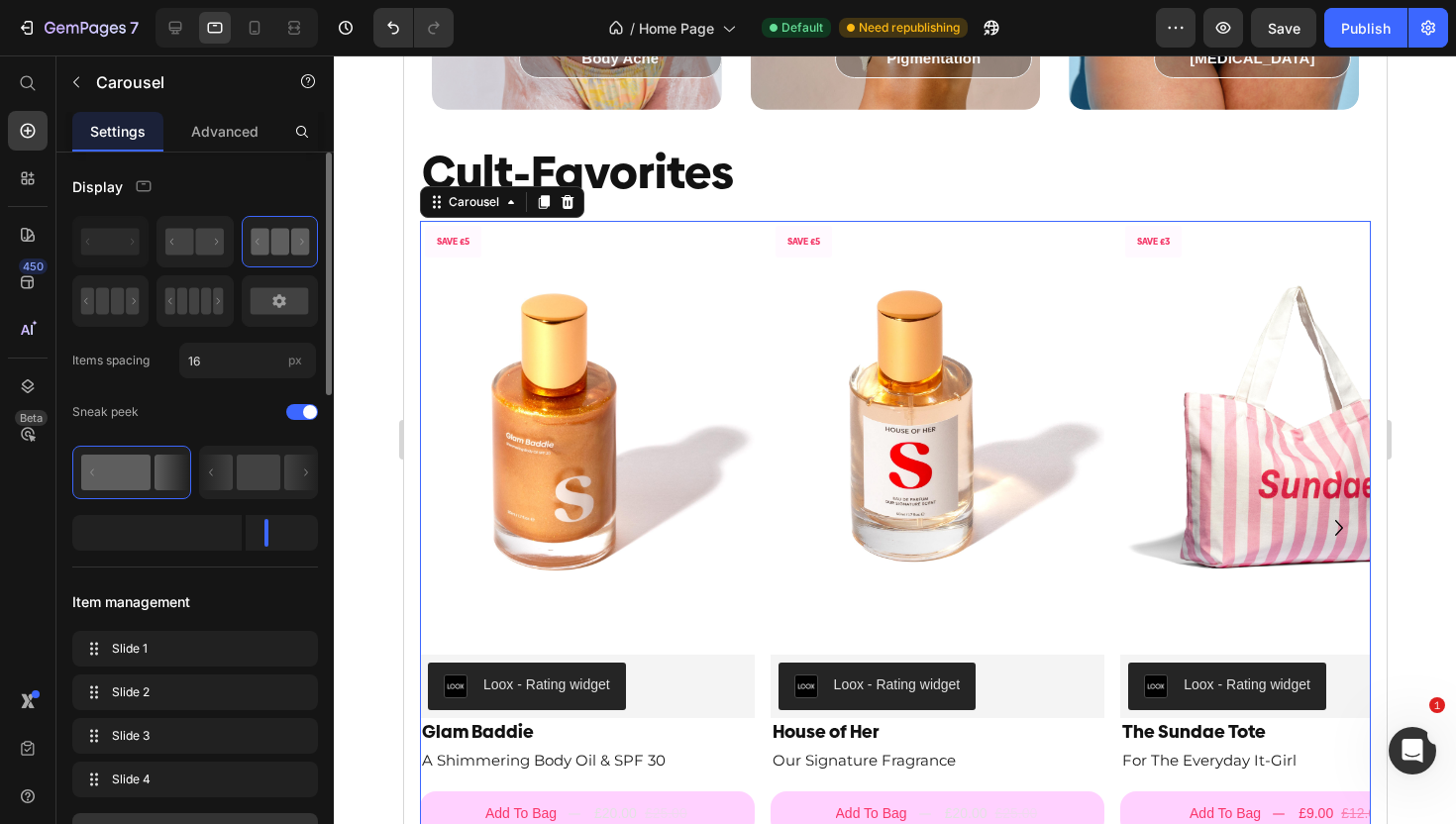 click 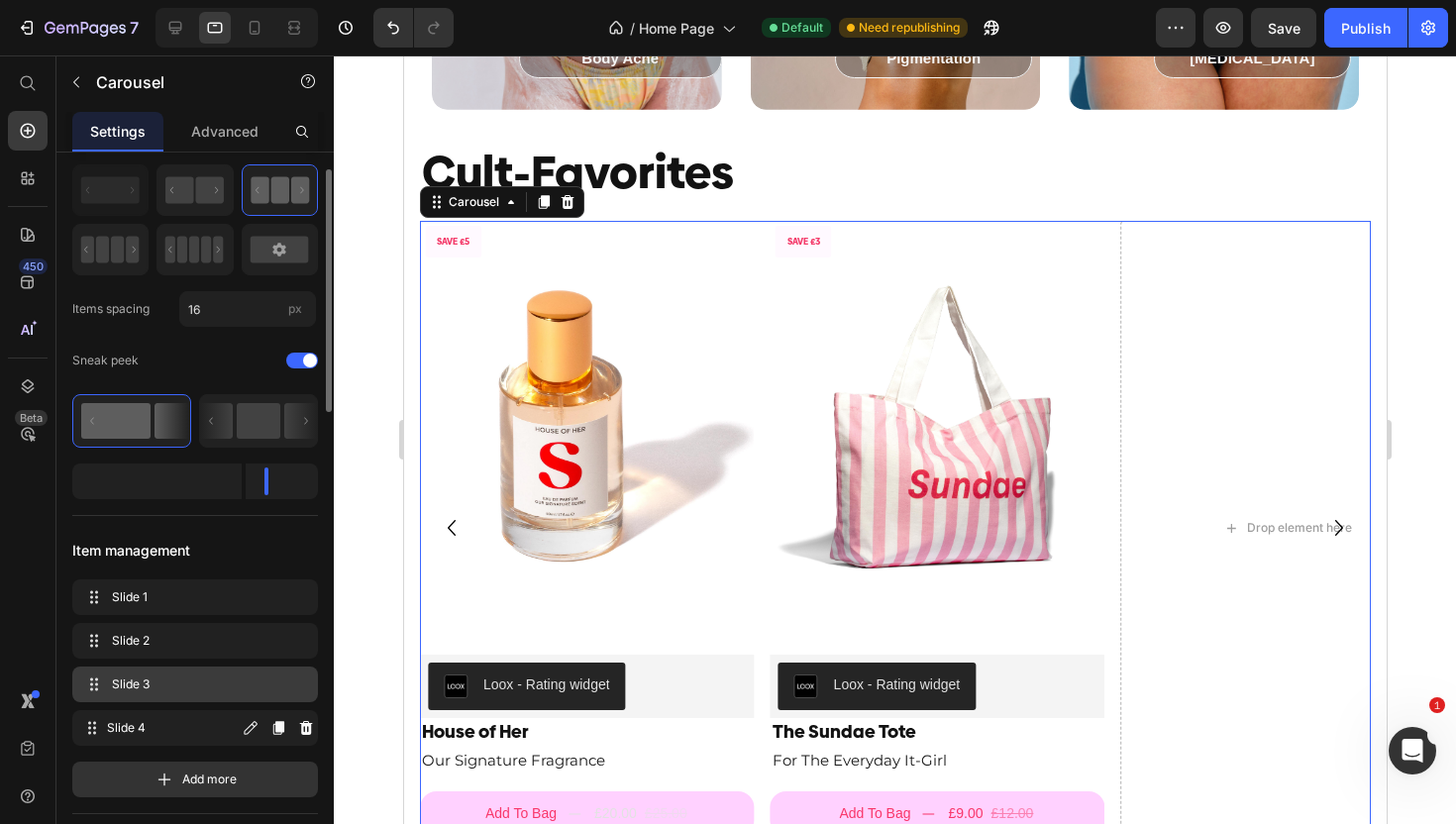scroll, scrollTop: 67, scrollLeft: 0, axis: vertical 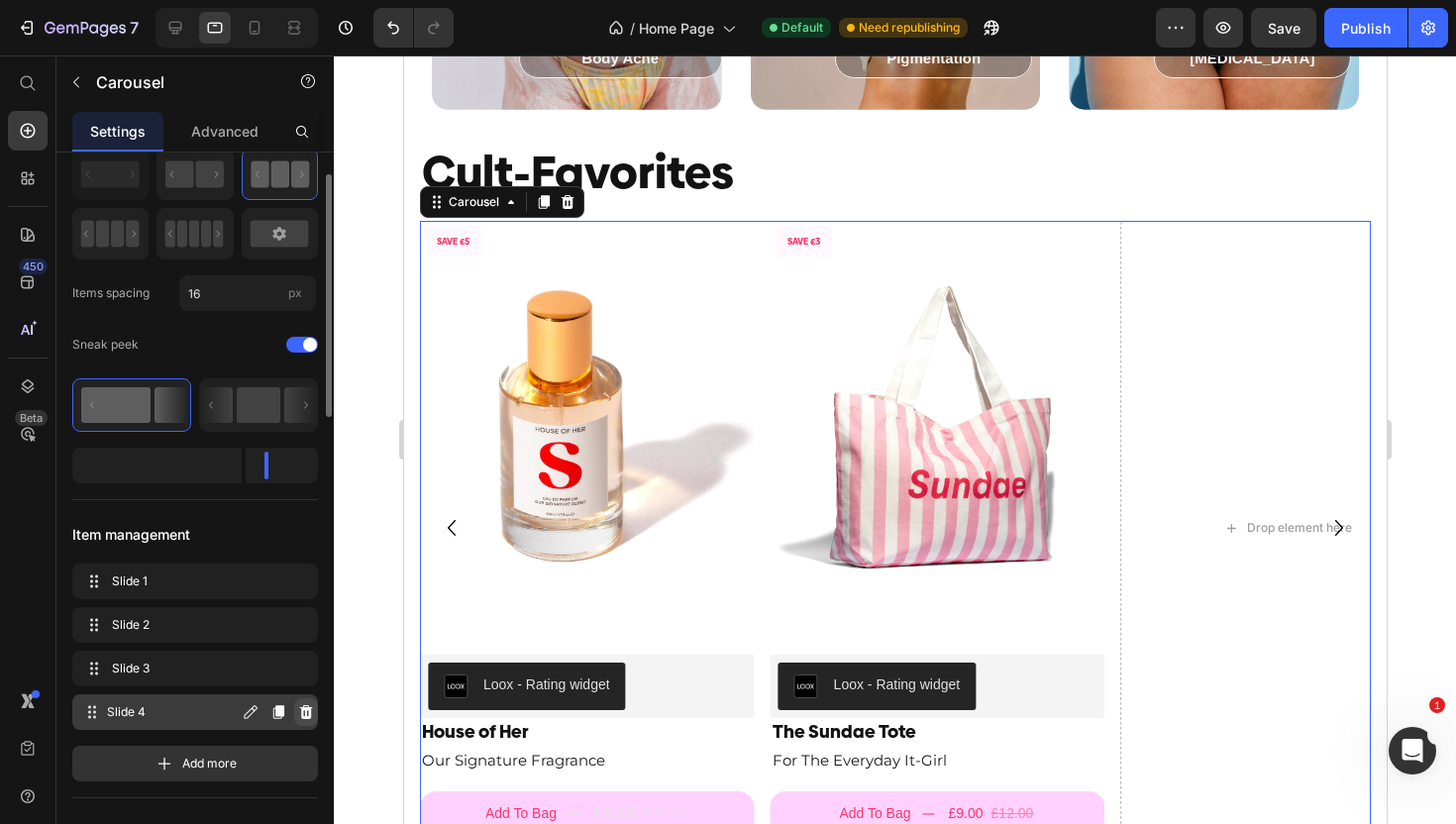 click 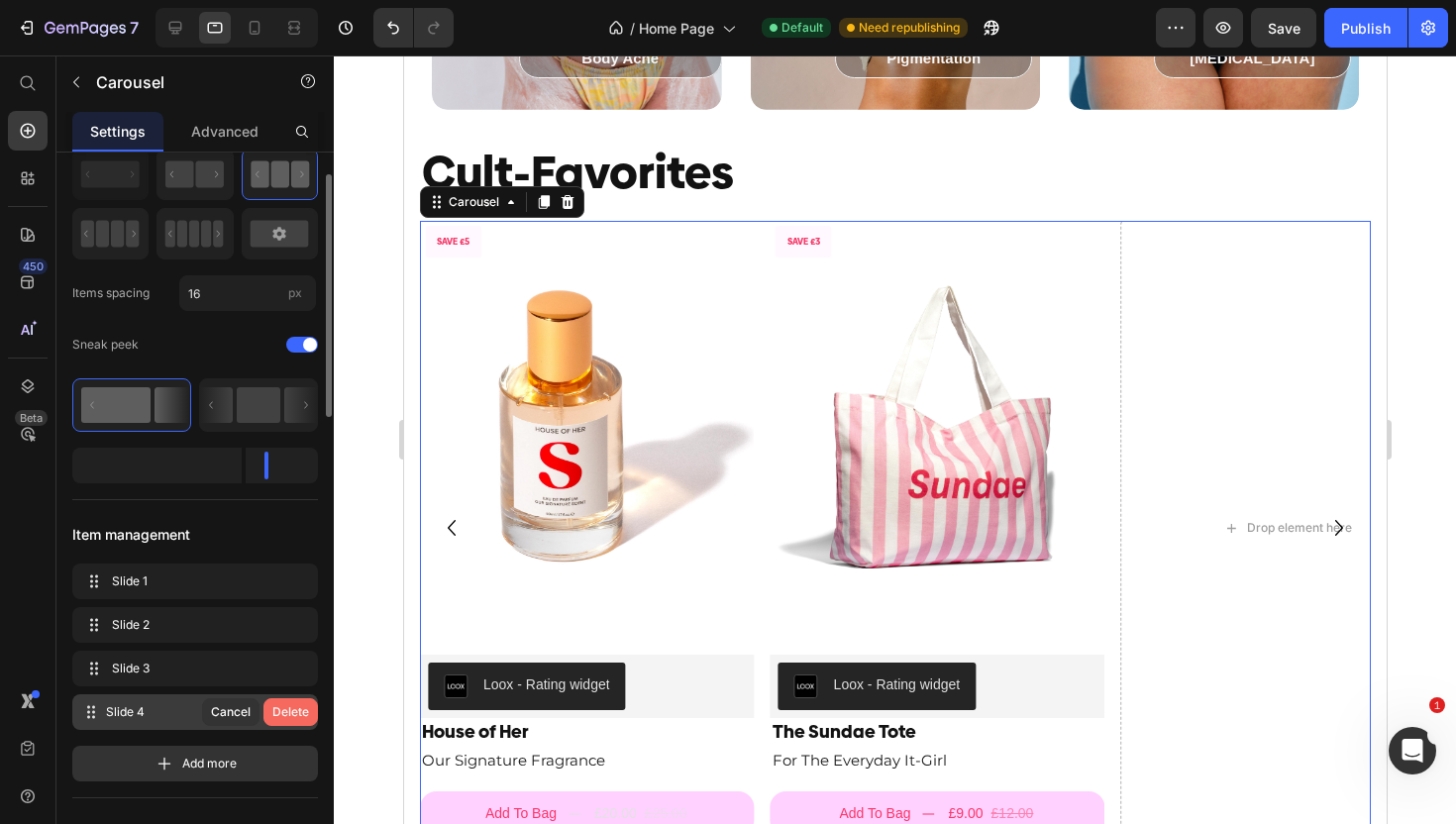 click on "Delete" at bounding box center [290, 712] 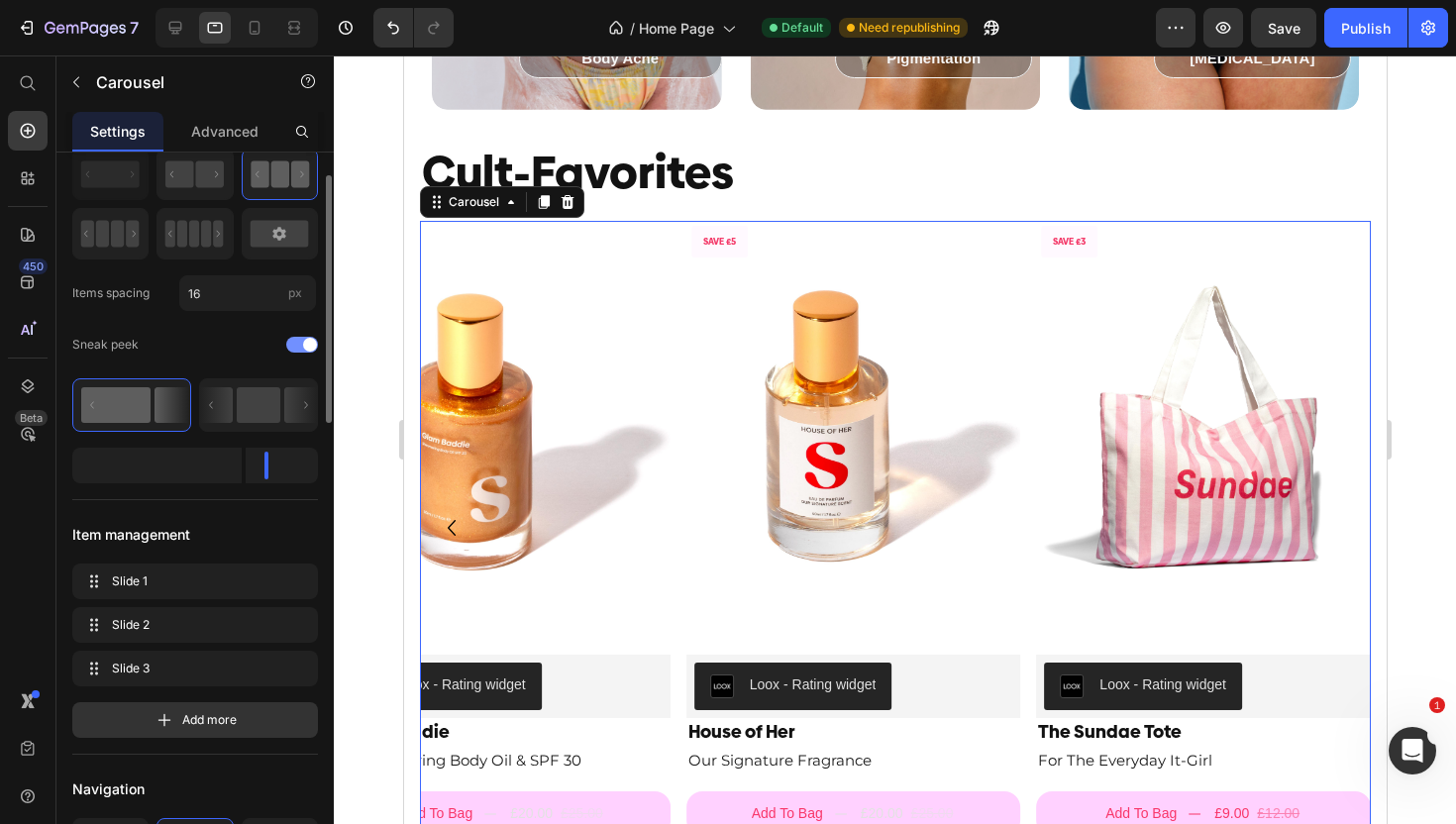 click at bounding box center (310, 345) 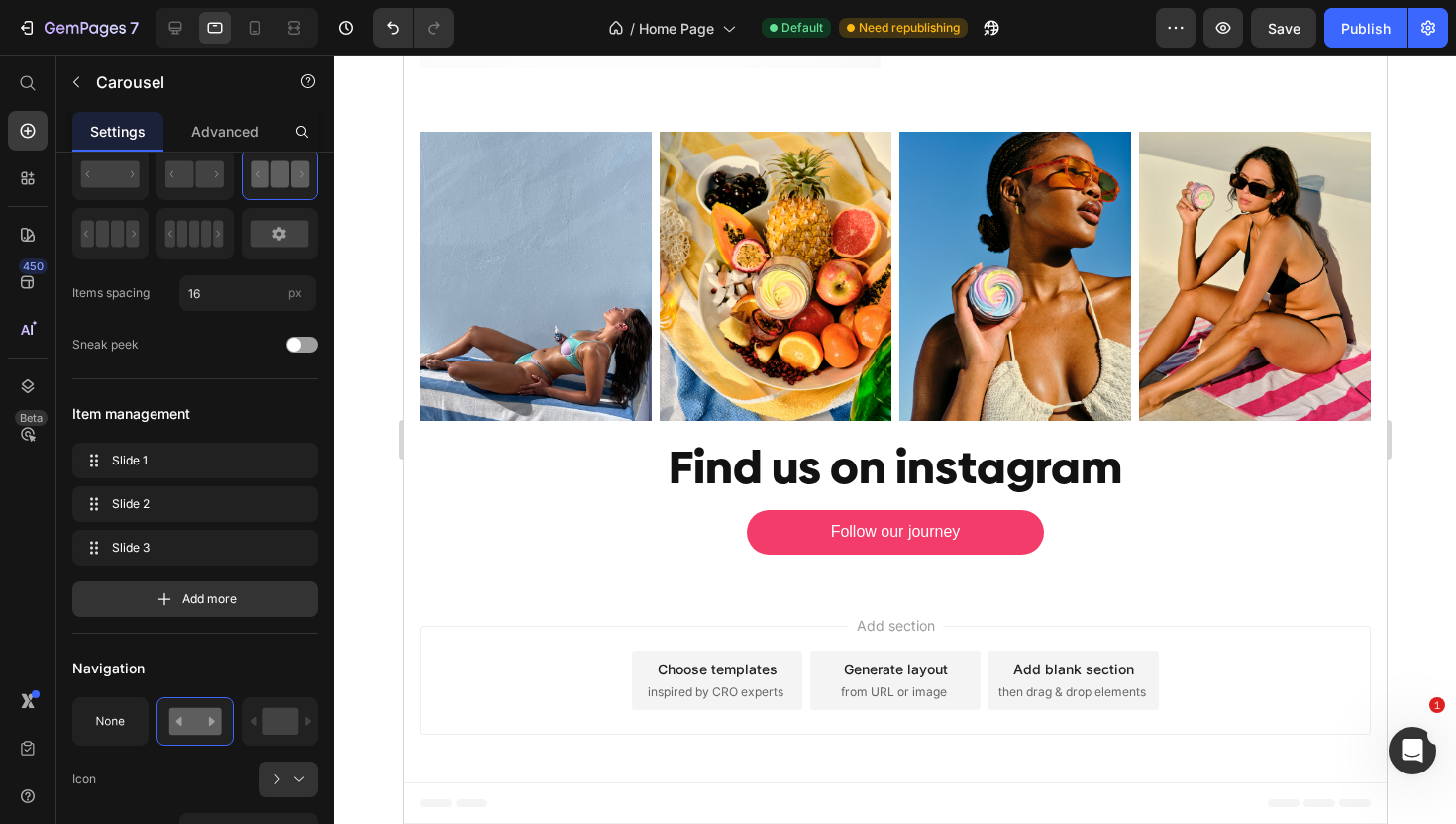 scroll, scrollTop: 4972, scrollLeft: 0, axis: vertical 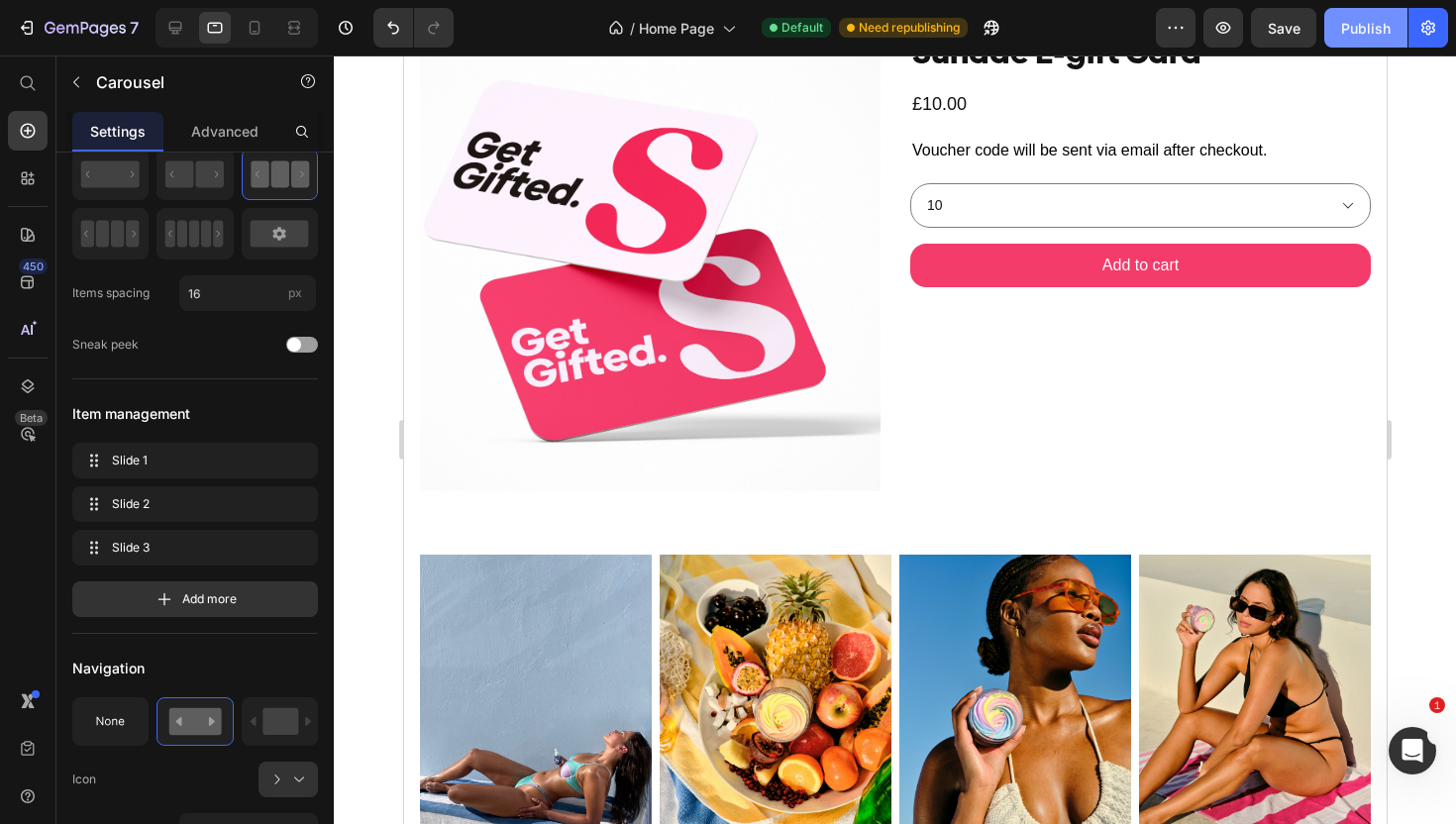 click on "Publish" at bounding box center (1366, 28) 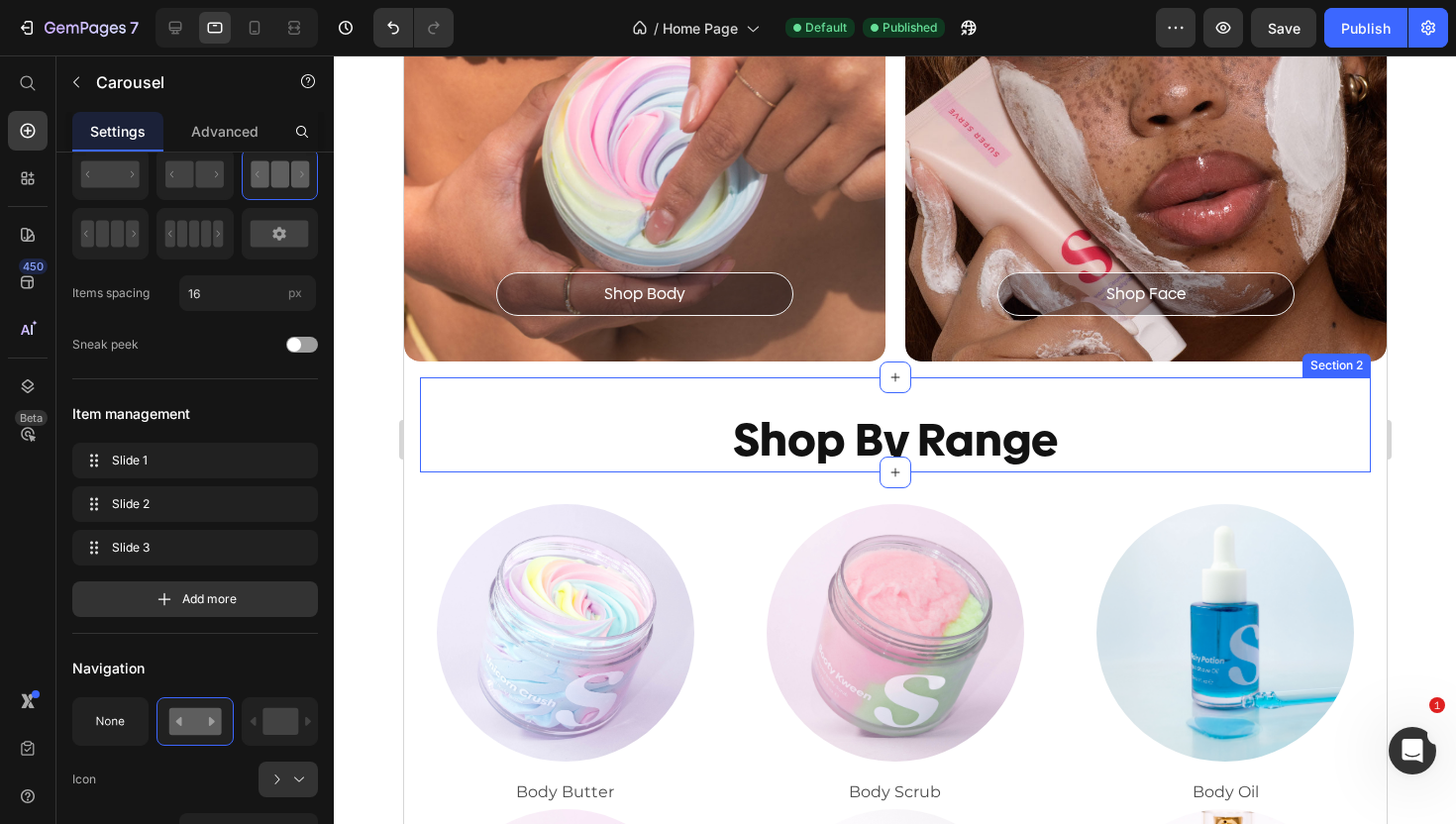 scroll, scrollTop: 0, scrollLeft: 0, axis: both 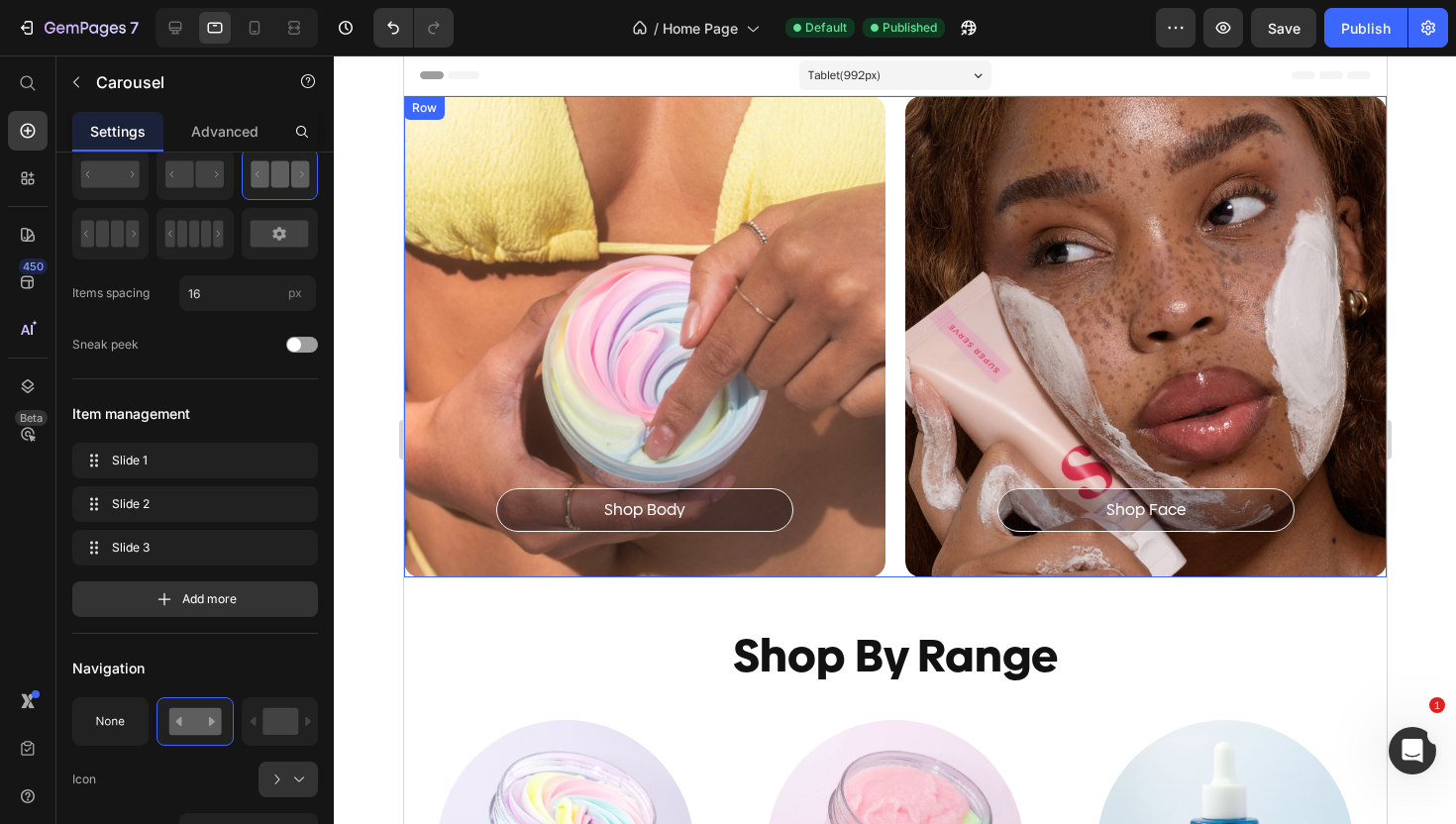 click on "Shop Body Button Hero Banner Shop Face Button Hero Banner Row" at bounding box center (894, 337) 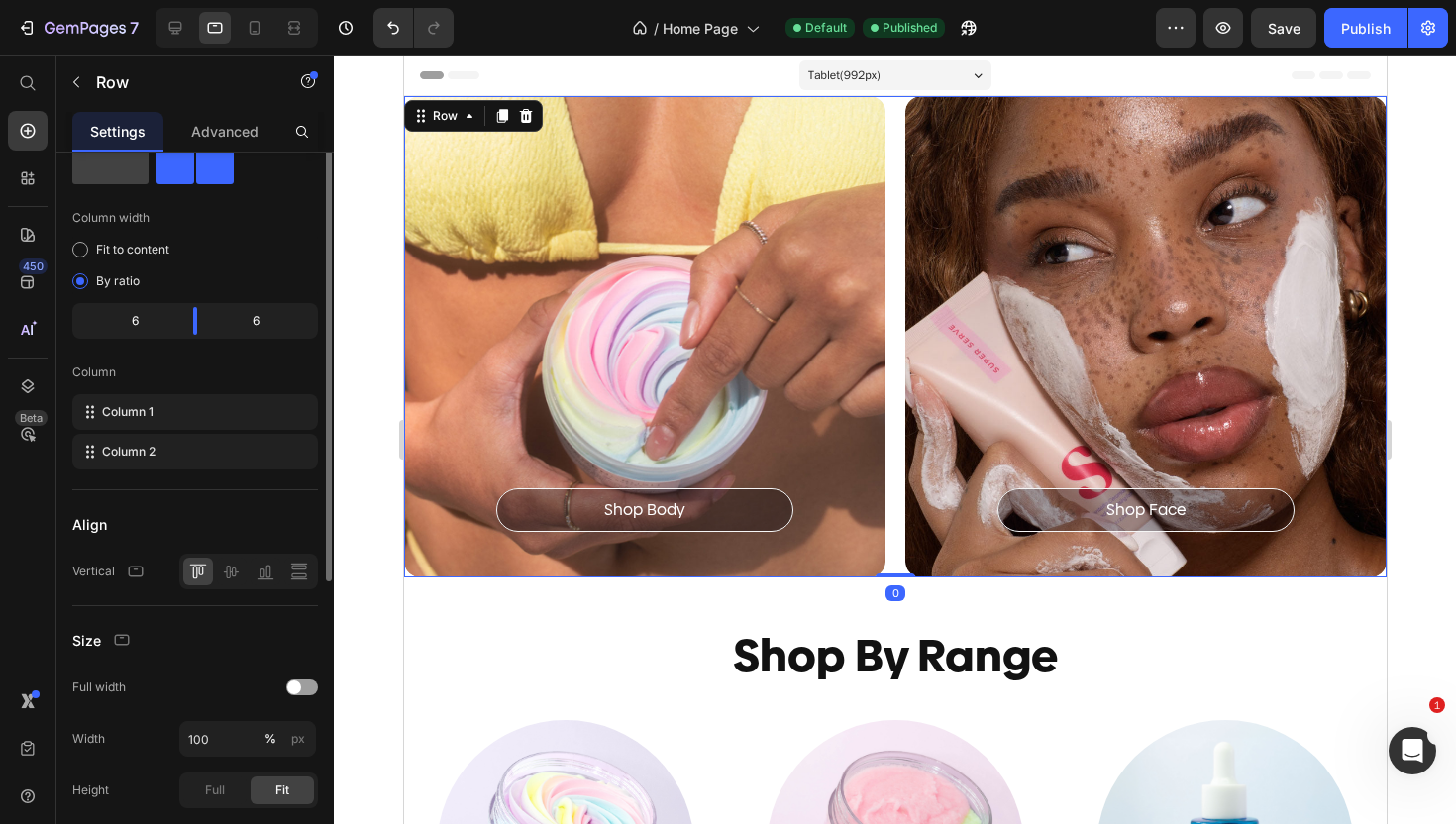 scroll, scrollTop: 0, scrollLeft: 0, axis: both 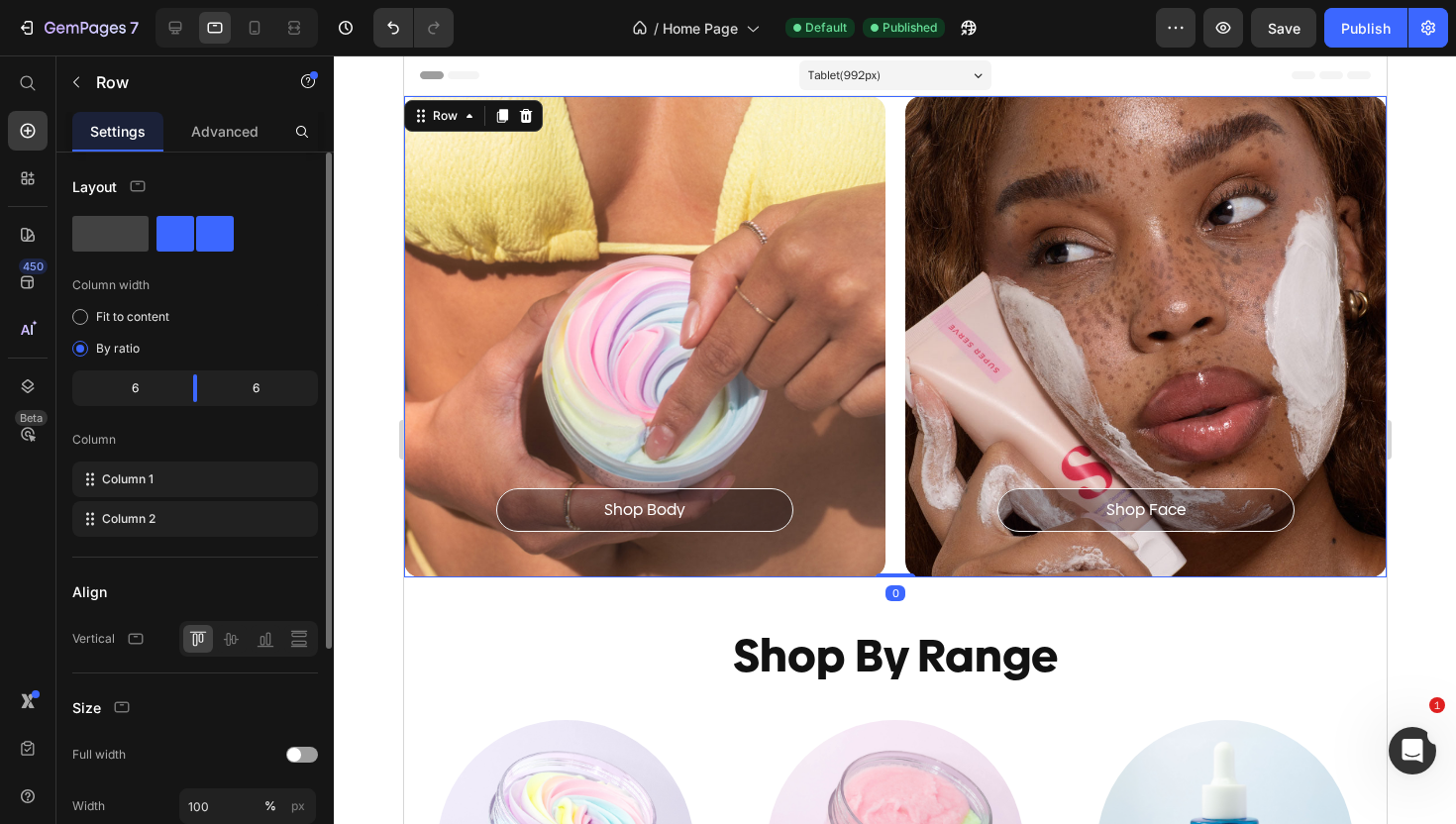 click on "Size Full width Width 100 % px Height Full Fit Column gap 20 px" 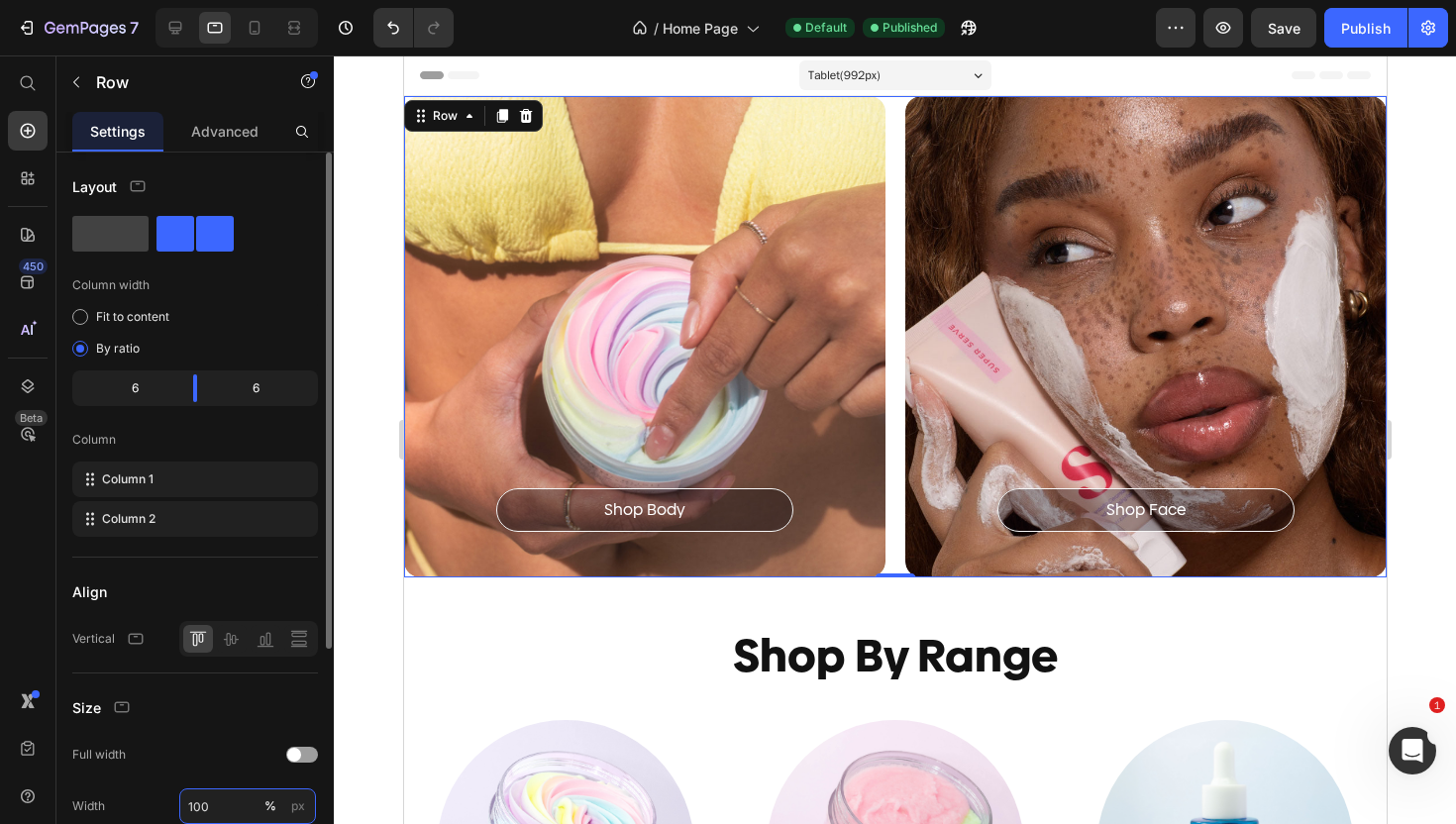 click on "100" at bounding box center (248, 806) 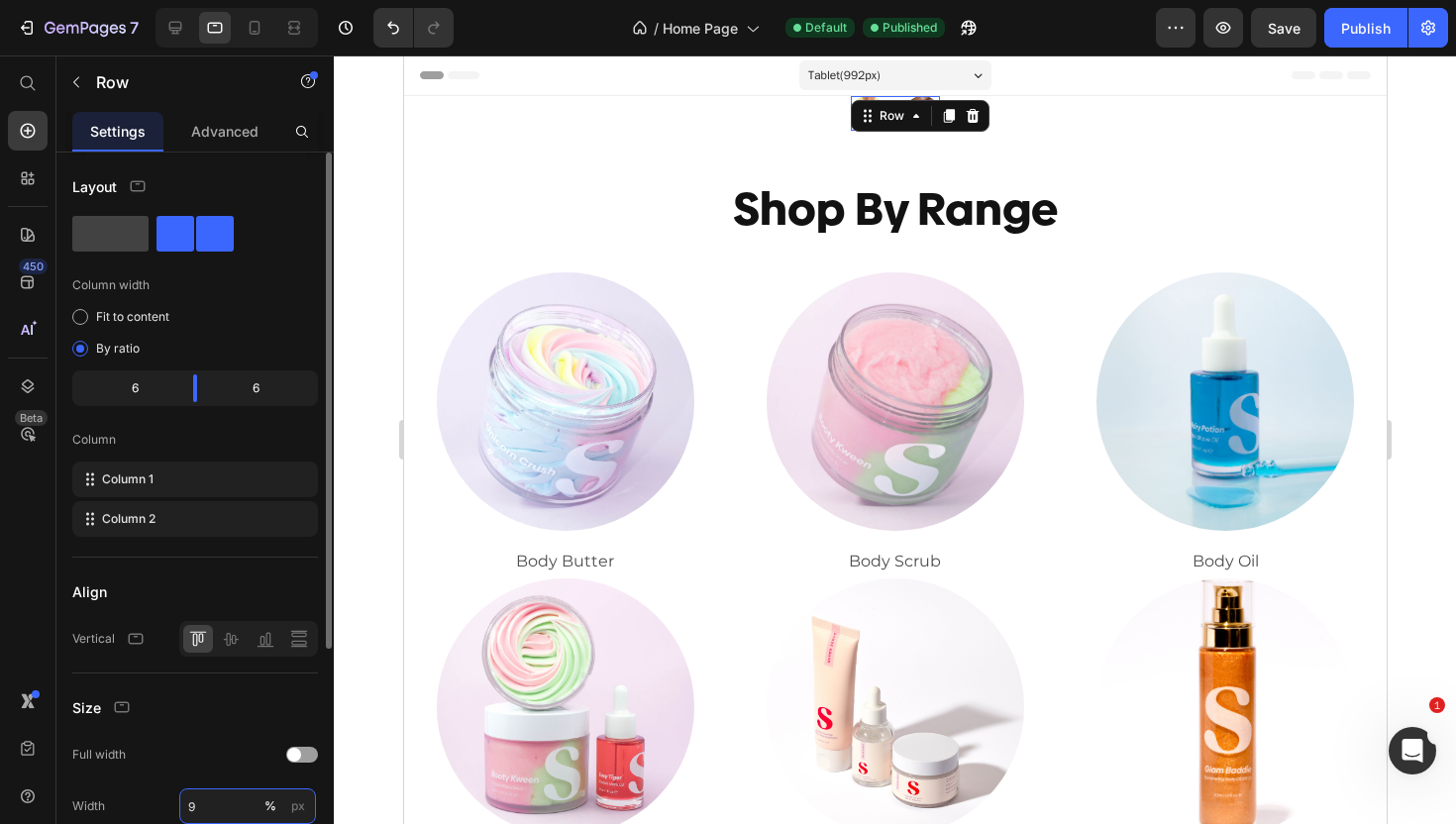 type on "95" 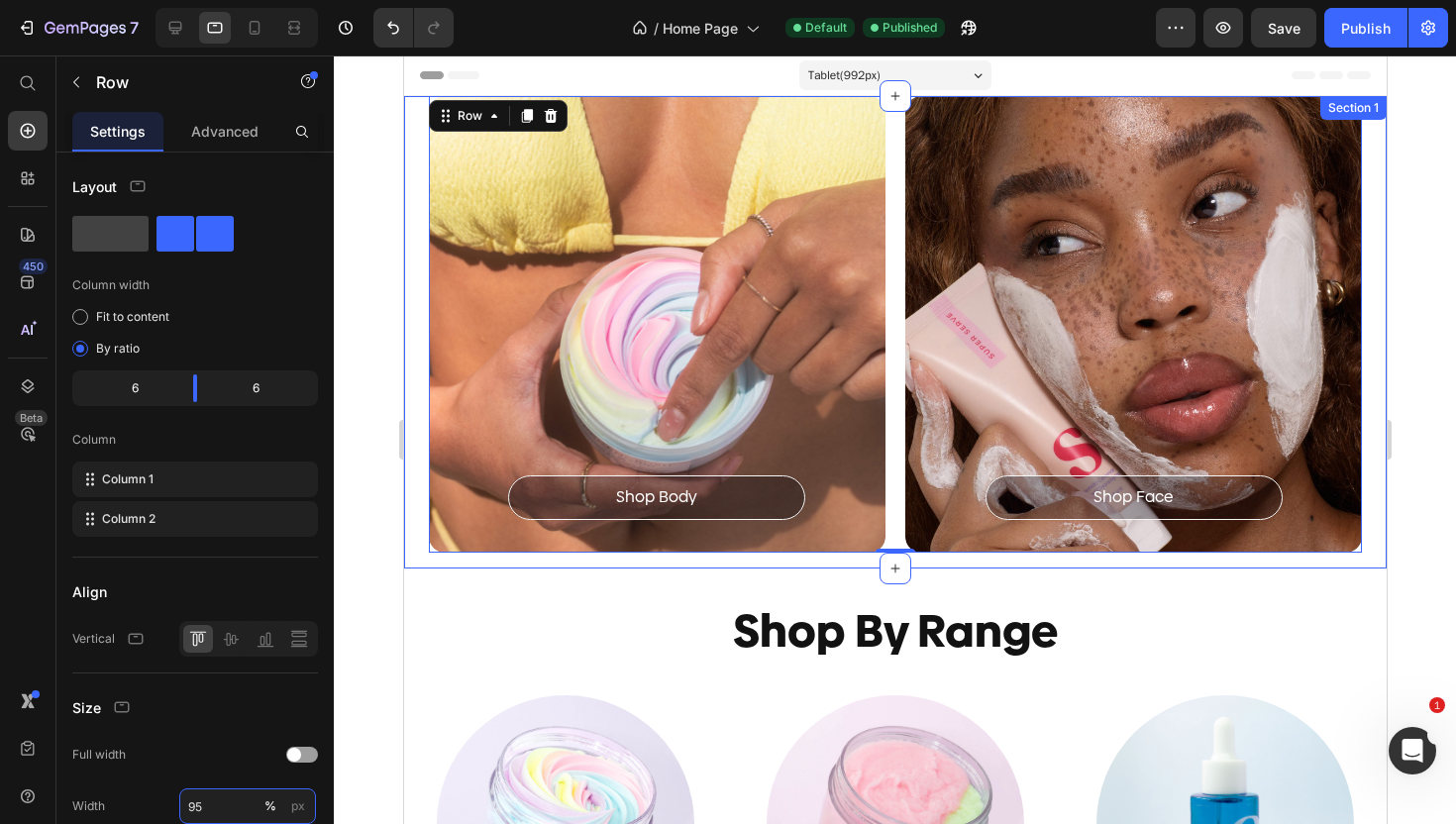 scroll, scrollTop: 149, scrollLeft: 0, axis: vertical 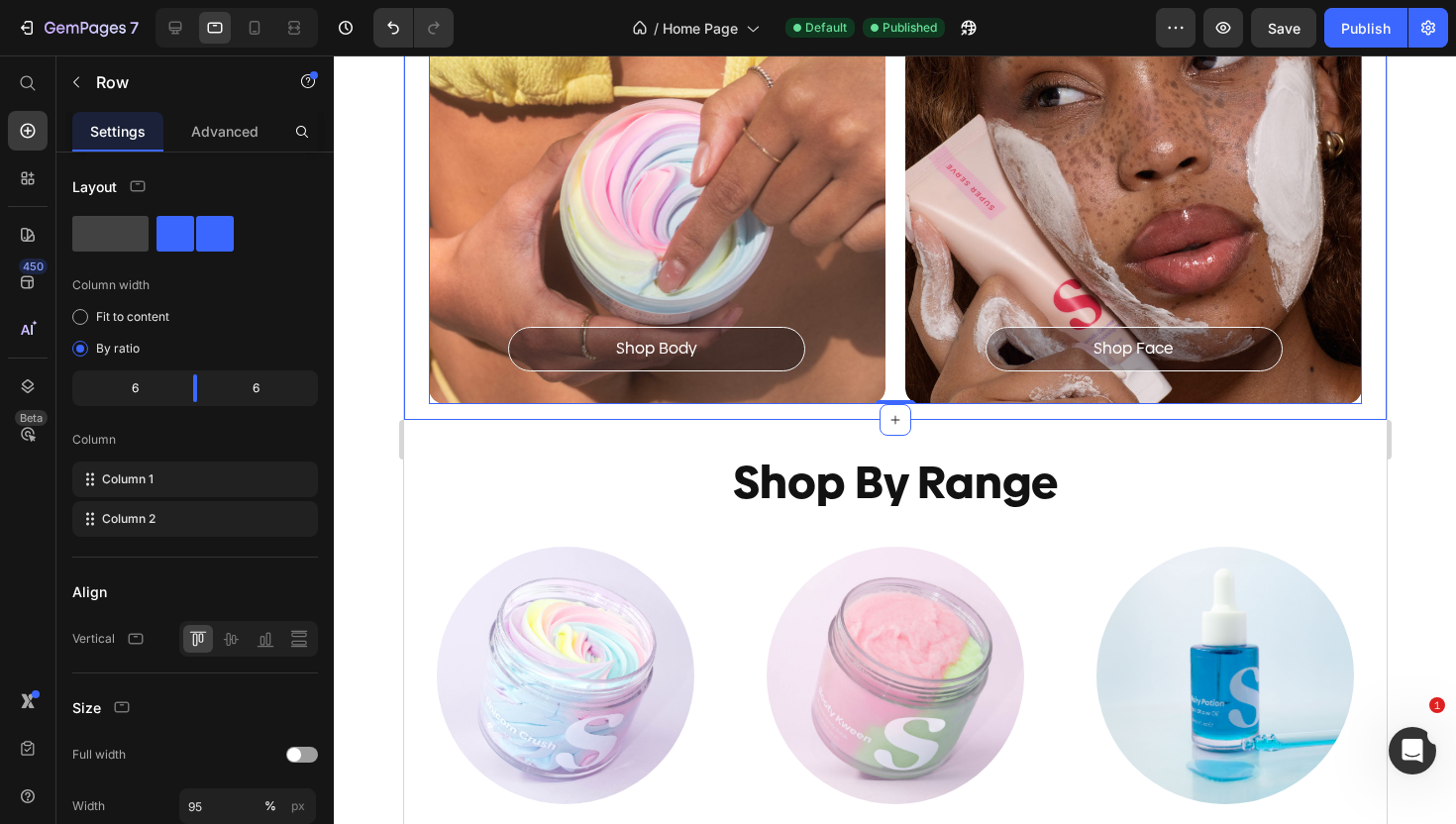 click at bounding box center [893, 675] 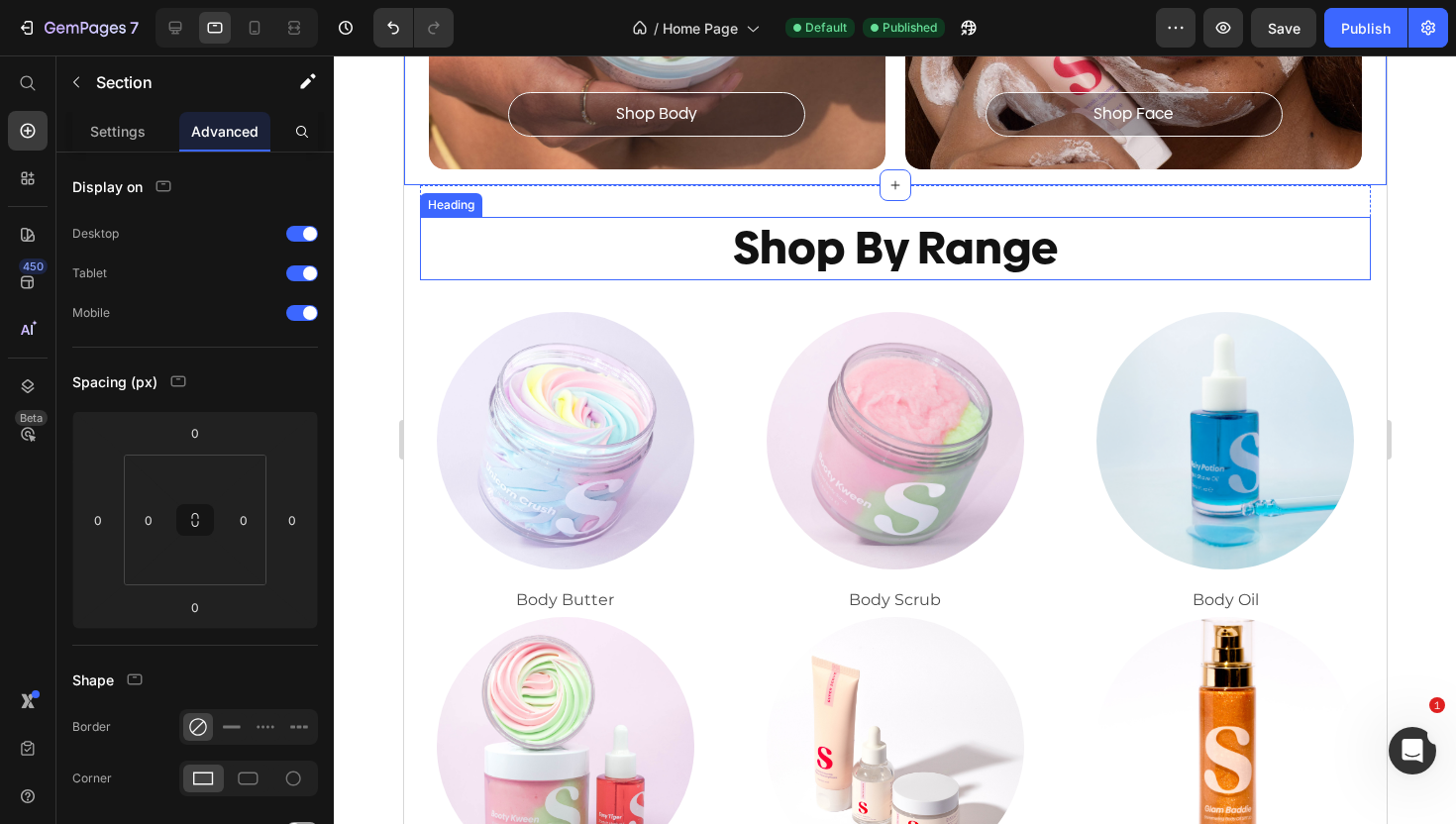 scroll, scrollTop: 388, scrollLeft: 0, axis: vertical 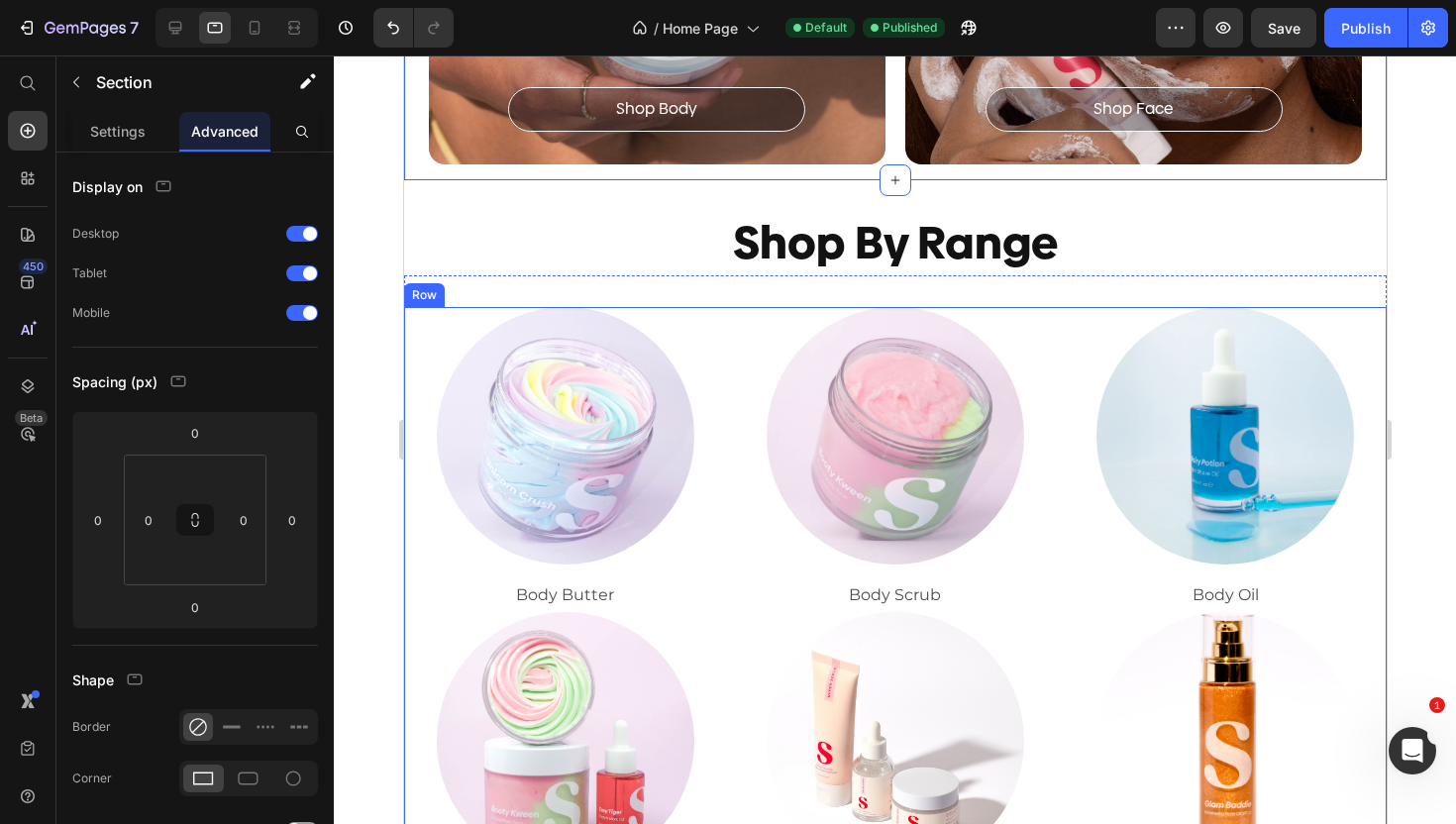 click on "Image Body Butter Text Block Image Body Scrub Text Block Image Body Oil Text Block Image Bundles Text Block Image Face Care Text Block Image Sundae Goods Text Block Row" at bounding box center [894, 612] 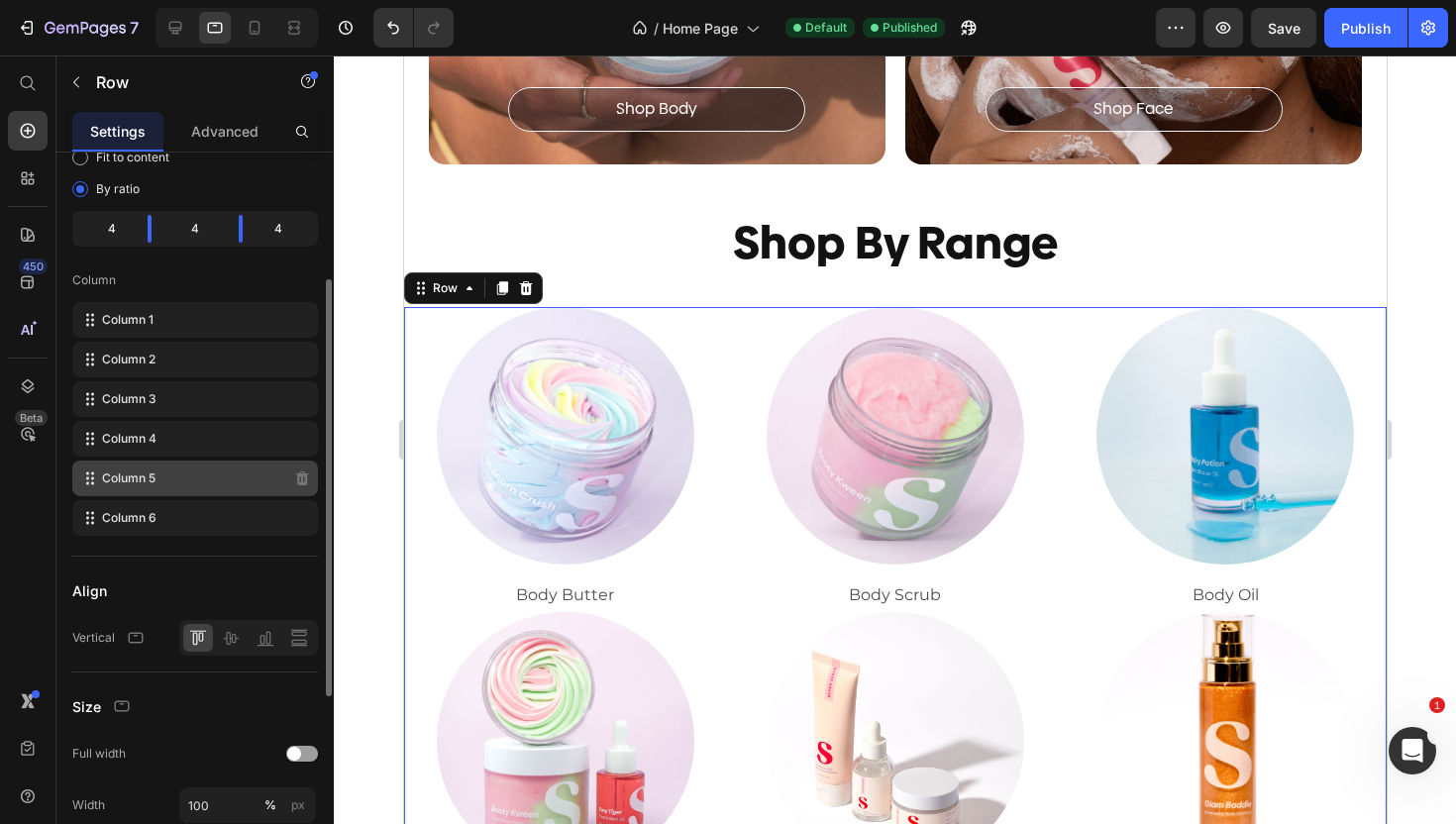 scroll, scrollTop: 210, scrollLeft: 0, axis: vertical 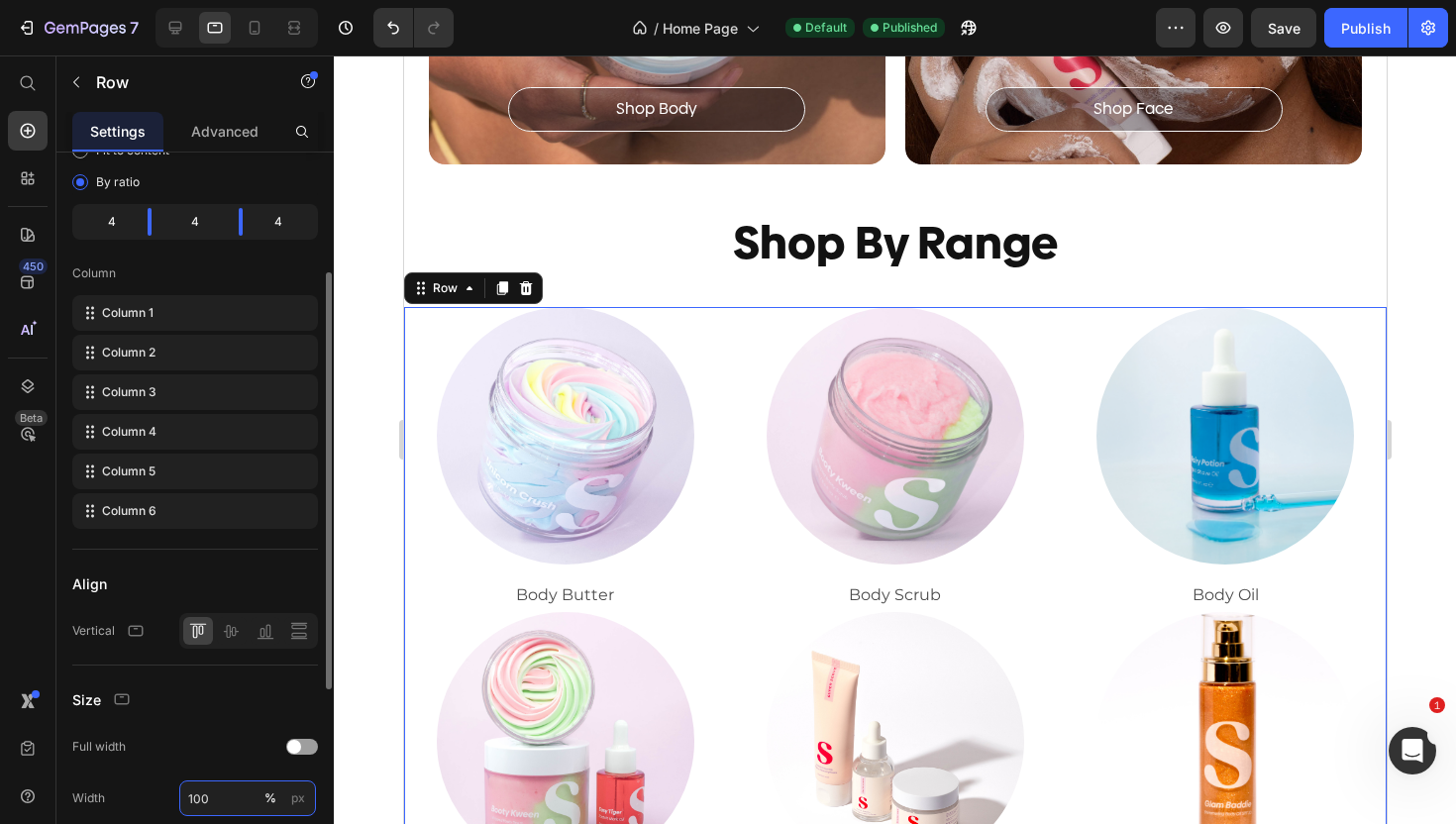 click on "100" at bounding box center (248, 798) 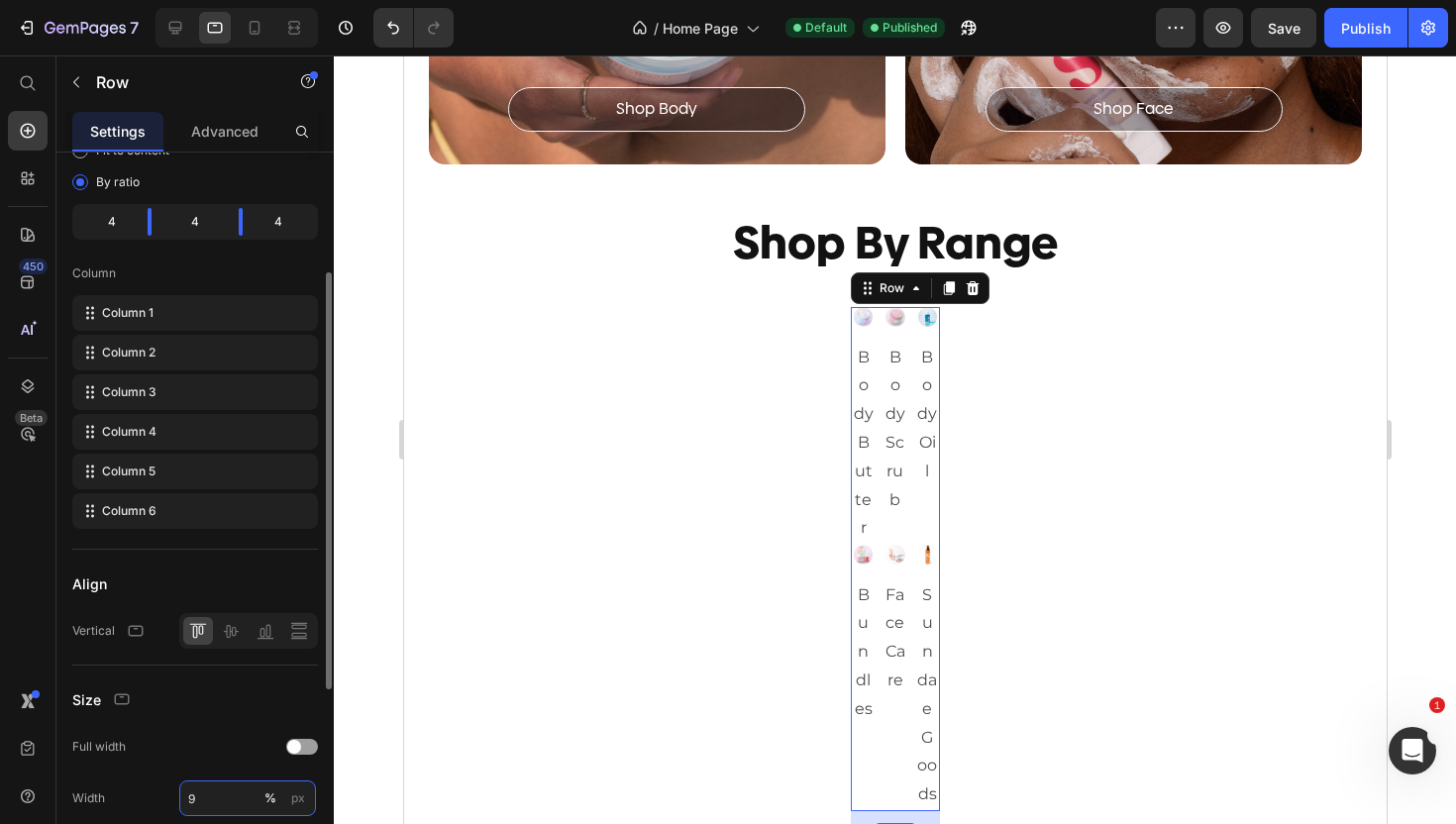 type on "95" 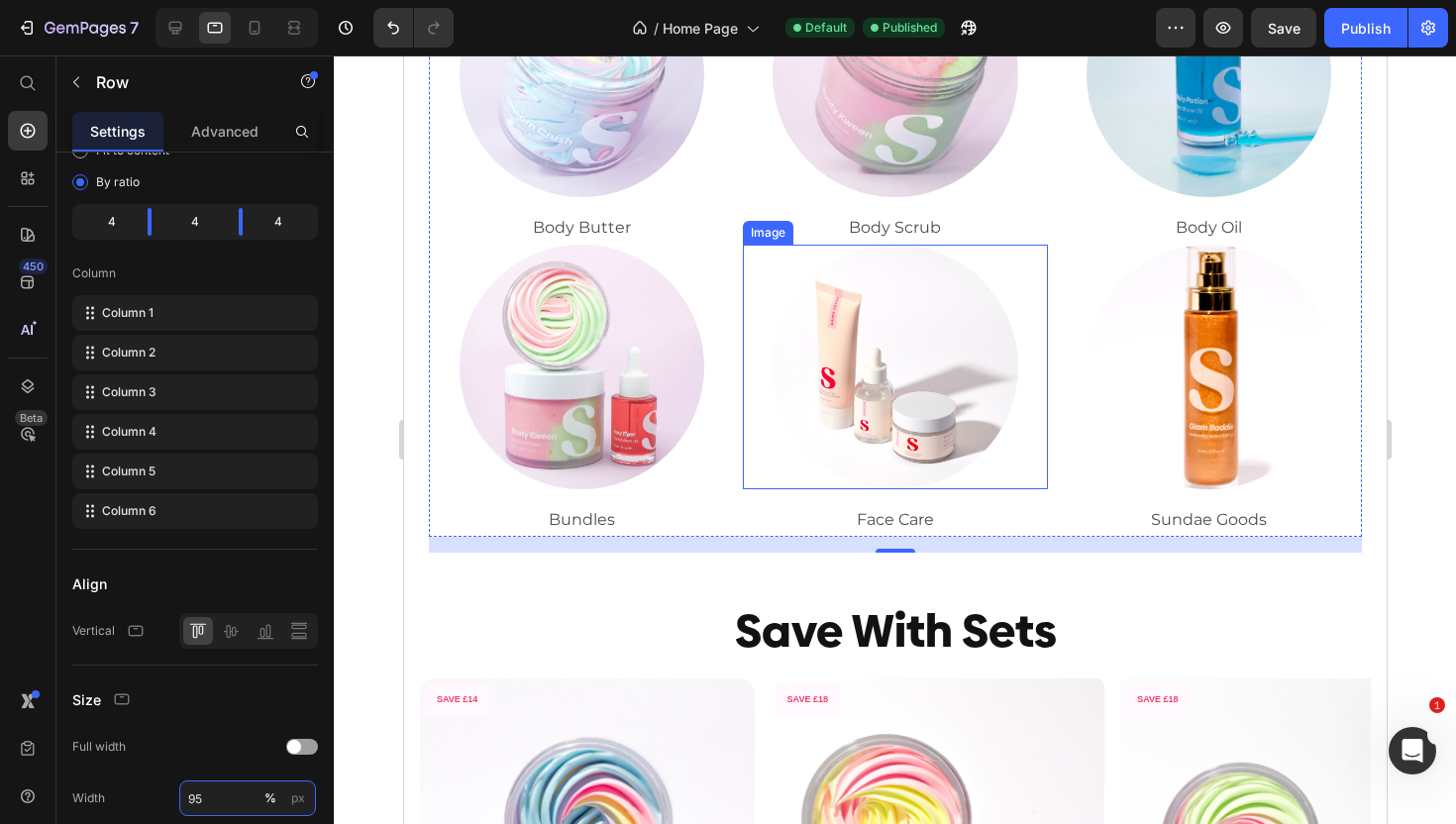 scroll, scrollTop: 828, scrollLeft: 0, axis: vertical 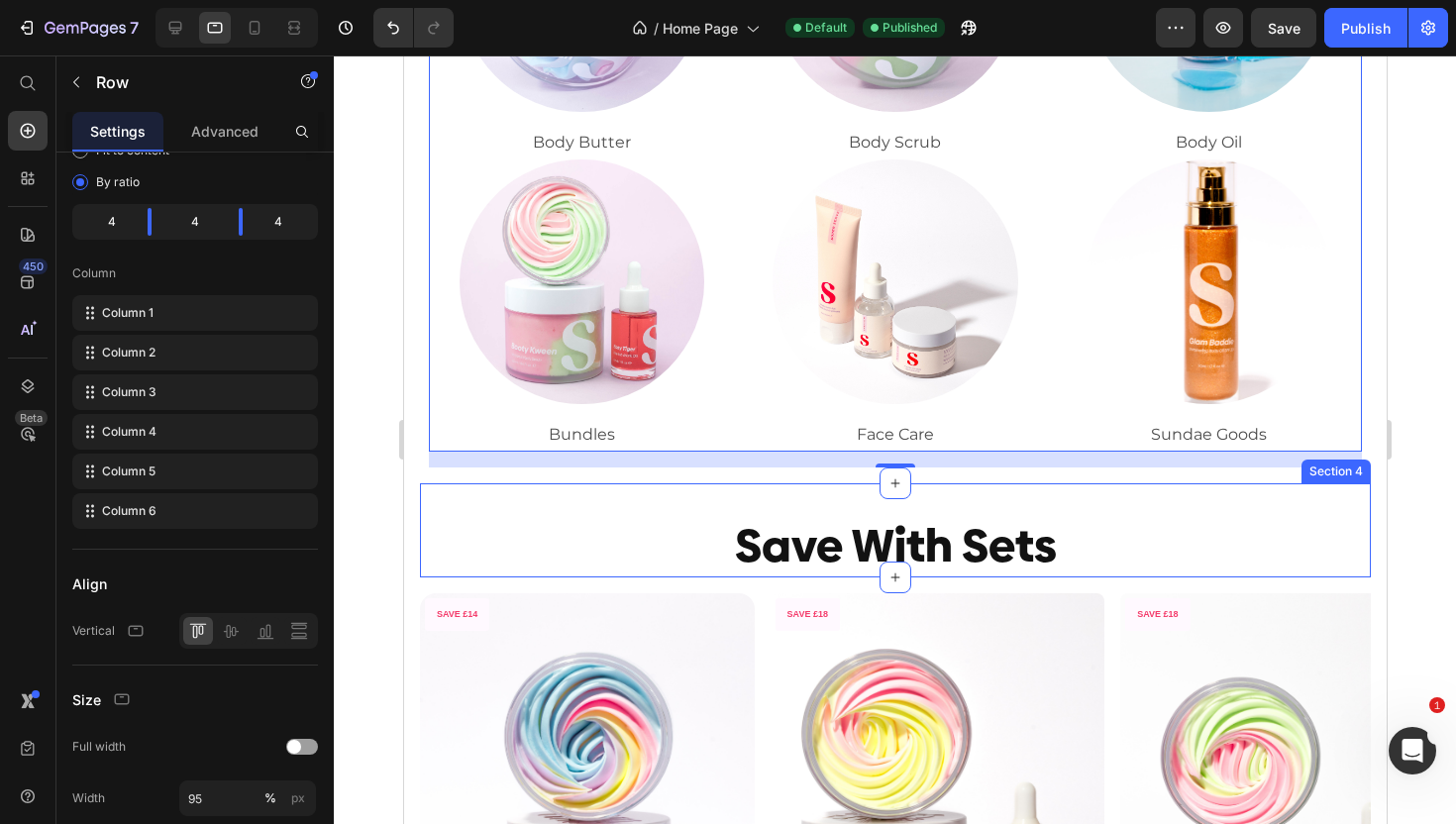 click on "Save With Sets Heading Section 4" at bounding box center (894, 531) 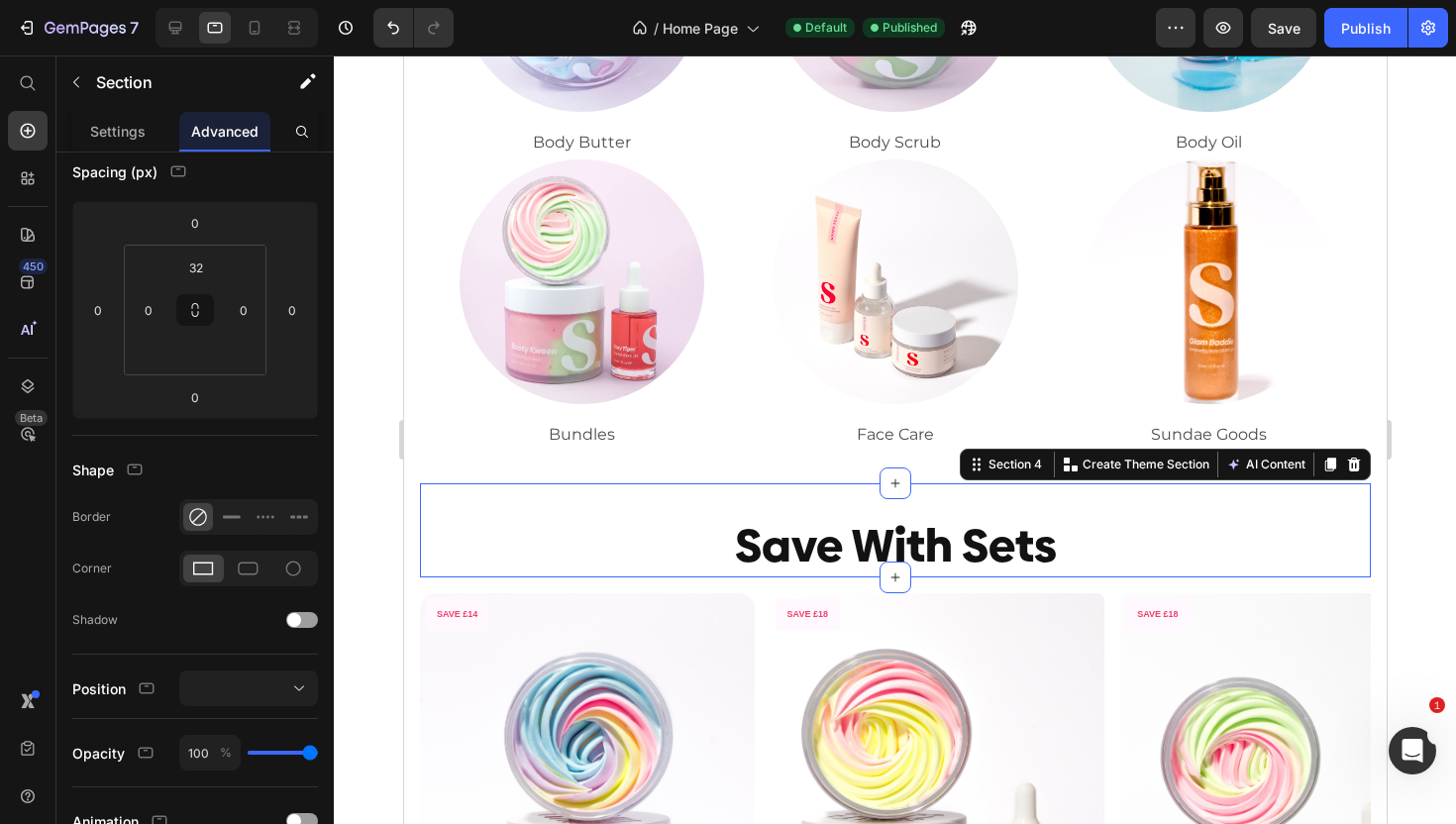 scroll, scrollTop: 0, scrollLeft: 0, axis: both 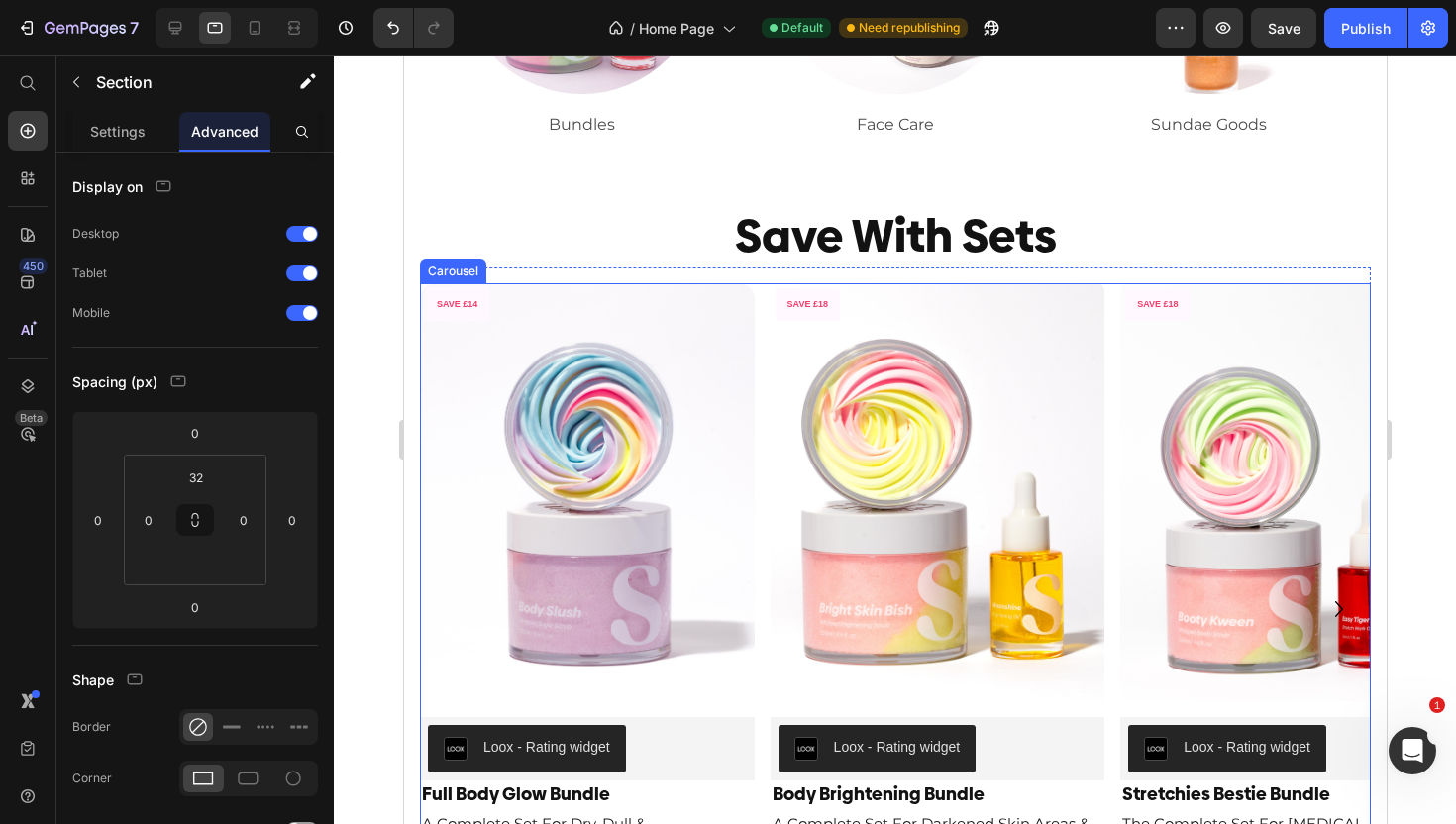 click on "SAVE £14 Product Badge Product Images Loox - Rating widget Loox Full Body Glow Bundle Product Title A Complete Set For Dry, Dull &  Lackluster Skin Text Block Add To Bag
£36.00 £50.00 Add to Cart Product Row SAVE £18 Product Badge Product Images Loox - Rating widget Loox Body Brightening Bundle Product Title A Complete Set For Darkened Skin Areas & Discoloration  Text Block Add To Bag
£47.00 £65.00 Add to Cart Product Row SAVE £18 Product Badge Product Images Loox - Rating widget Loox Stretchies Bestie Bundle Product Title The Complete Set For [MEDICAL_DATA] & Skin Firming Text Block Add To Bag
£47.00 £65.00 Add to Cart Product SAVE £18 Product Badge Product Images Loox - Rating widget Loox Anti Body Acne Bundle Product Title A Complete Routine For Body Acne, Active Breakouts & Scarring Text Block Add To Bag
£47.00 £65.00 Add to Cart Product SAVE £27 Product Badge Product Images Loox - Rating widget Loox The Ultimate Shave Care Bundle Product Title Text Block Add To Bag" at bounding box center [894, 609] 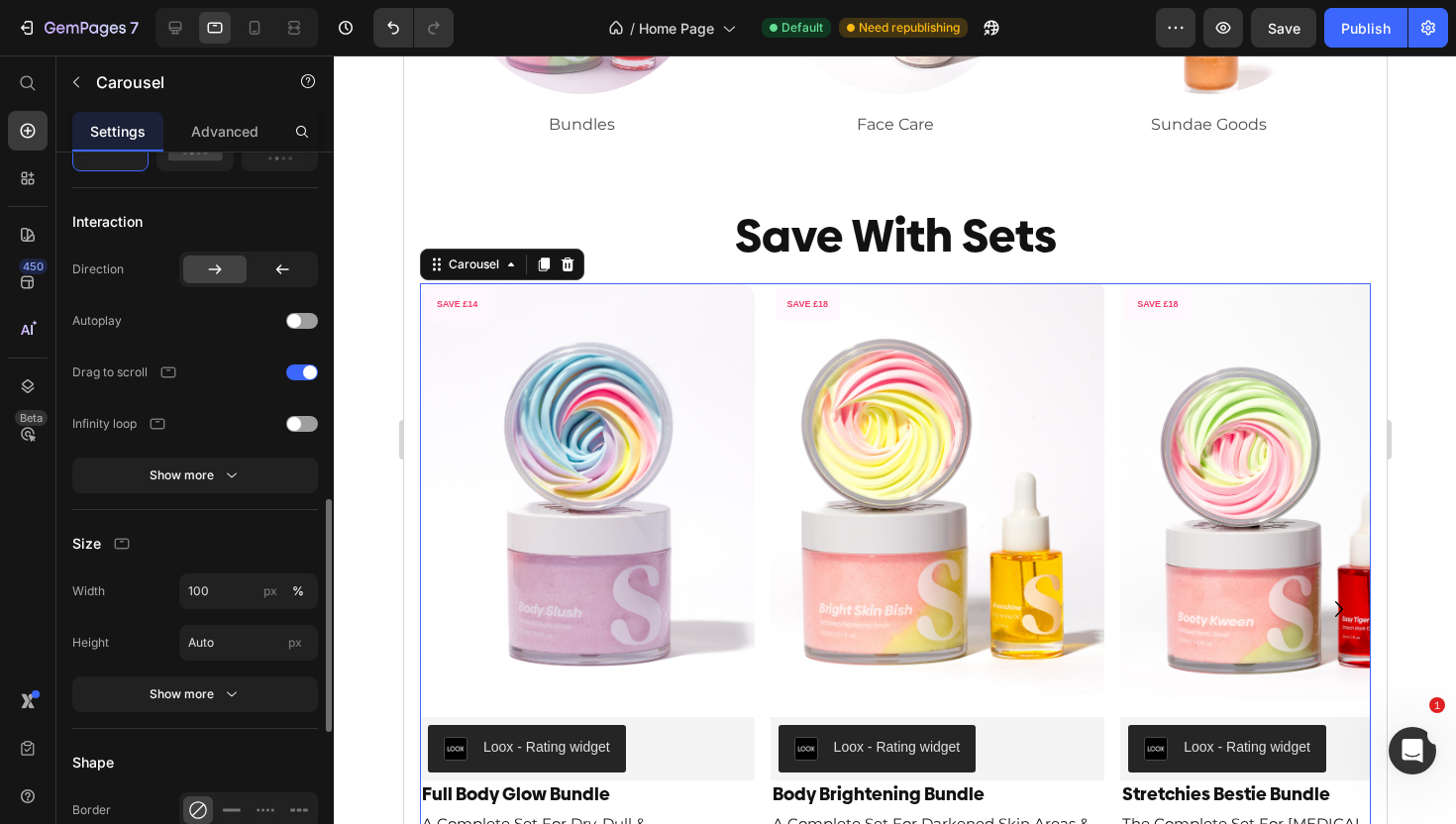 scroll, scrollTop: 1196, scrollLeft: 0, axis: vertical 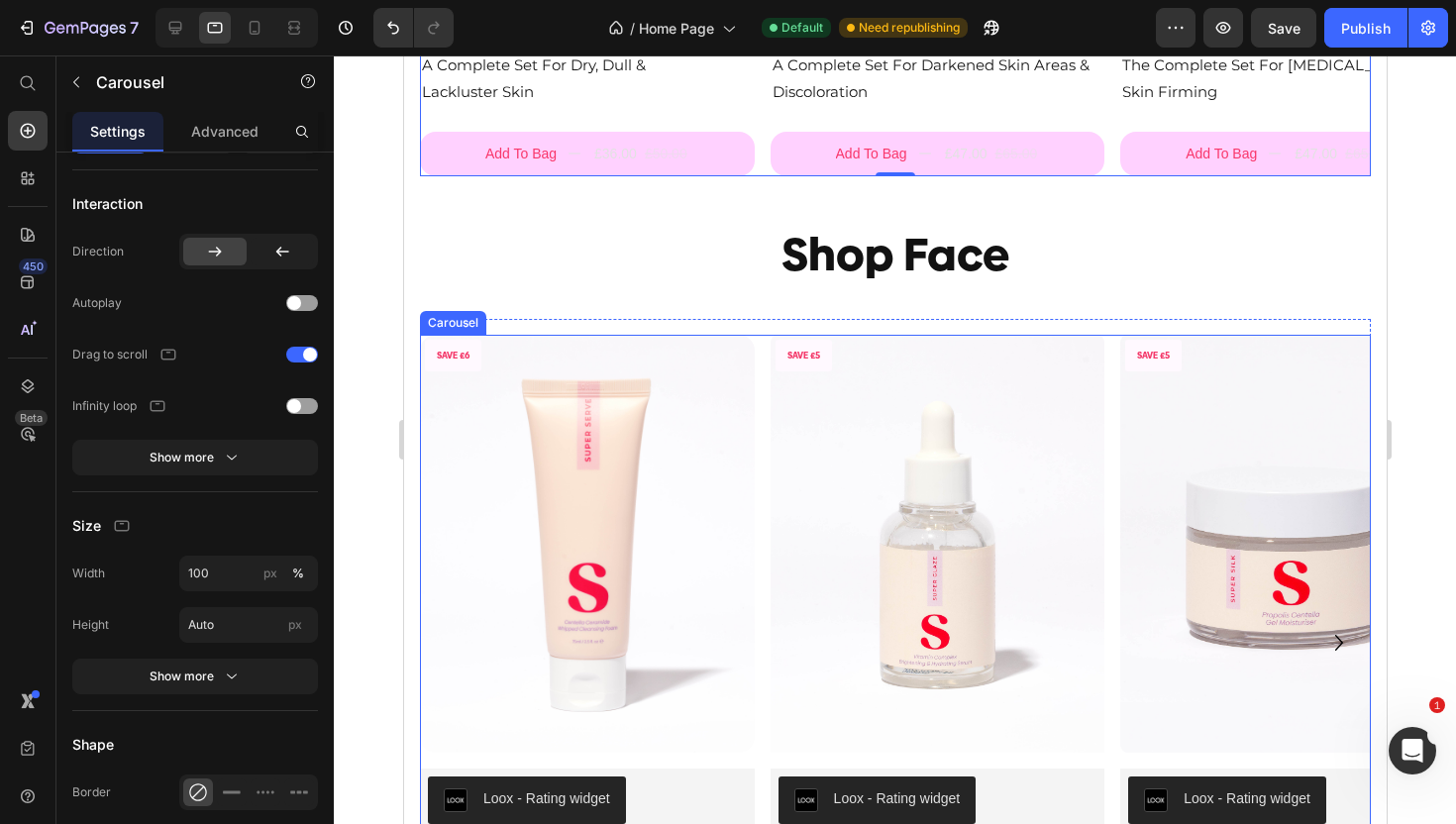 click on "SAVE £6 Product Badge Product Images Loox - Rating widget Loox Super Serve Product Title A Hydrating Whipped Cleanser Text Block Add To Bag
£22.00 £28.00 Add to Cart Product Row SAVE £5 Product Badge Product Images Loox - Rating widget Loox Super Glaze Product Title A Brightening & Hydrating Serum  Text Block Add To Bag
£19.00 £24.00 Add to Cart Product Row SAVE £5 Product Badge Product Images Loox - Rating widget Loox Super Silk Product Title A Barrier Restoring Gel Moisturiser Text Block Add To Bag
£20.00 £25.00 Add to Cart Product SAVE £21 Product Badge Product Images Loox - Rating widget Loox The Super Set Product Title 3 Daily Skin Essentials Text Block Add To Bag
£56.00 £77.00 Add to Cart Product" at bounding box center (894, 643) 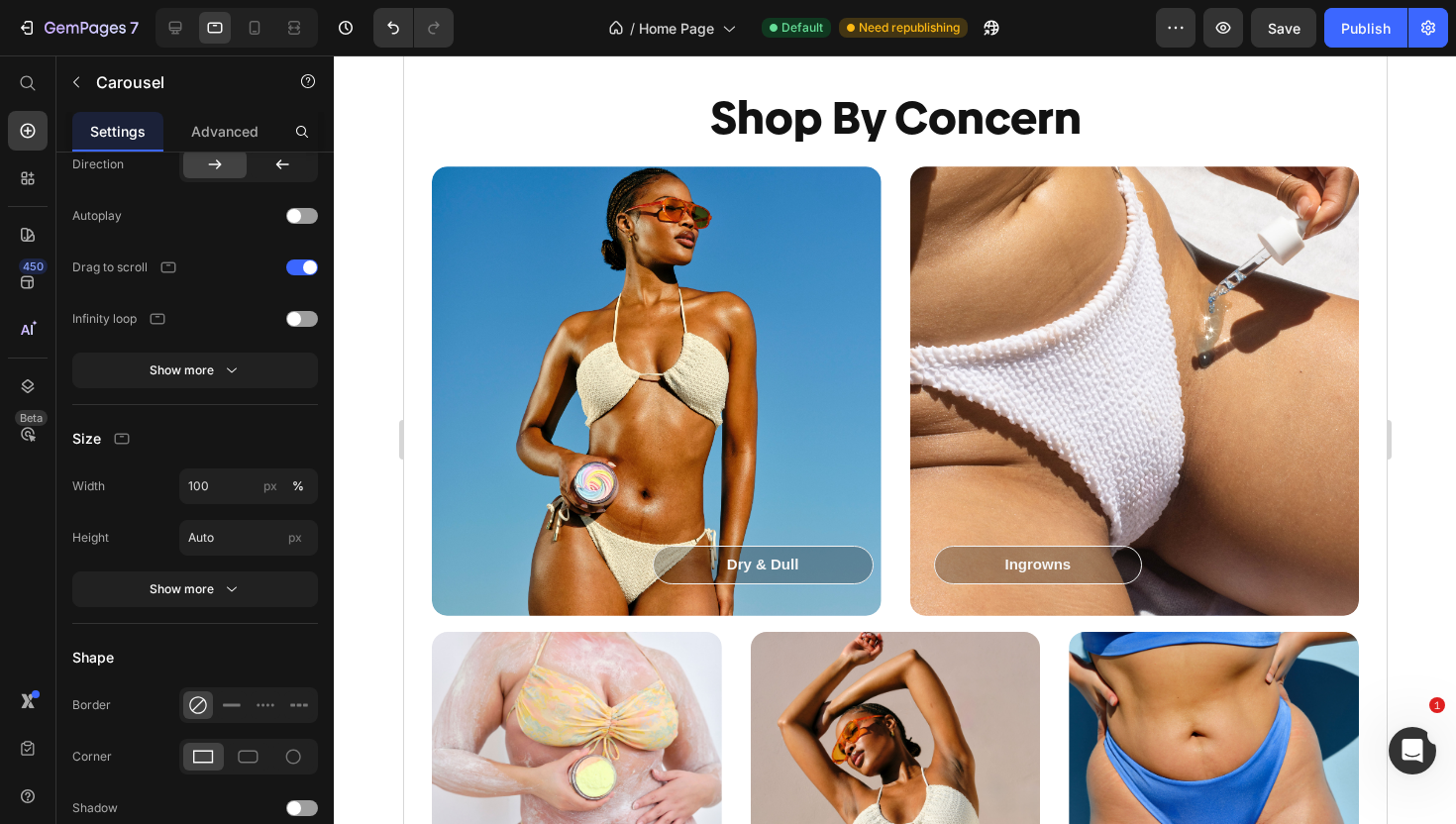 scroll, scrollTop: 3153, scrollLeft: 0, axis: vertical 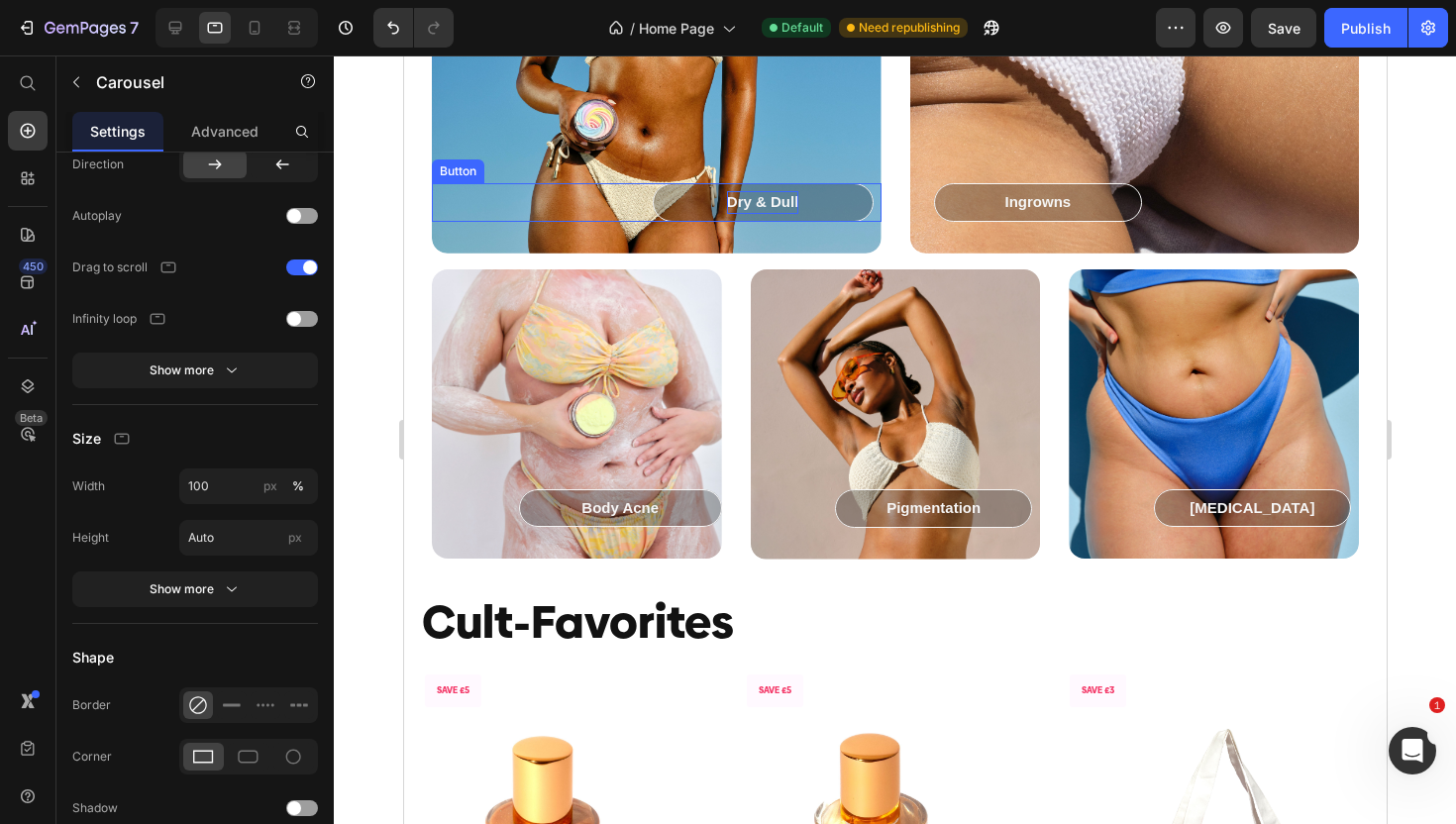 click on "Dry & Dull" at bounding box center [762, 202] 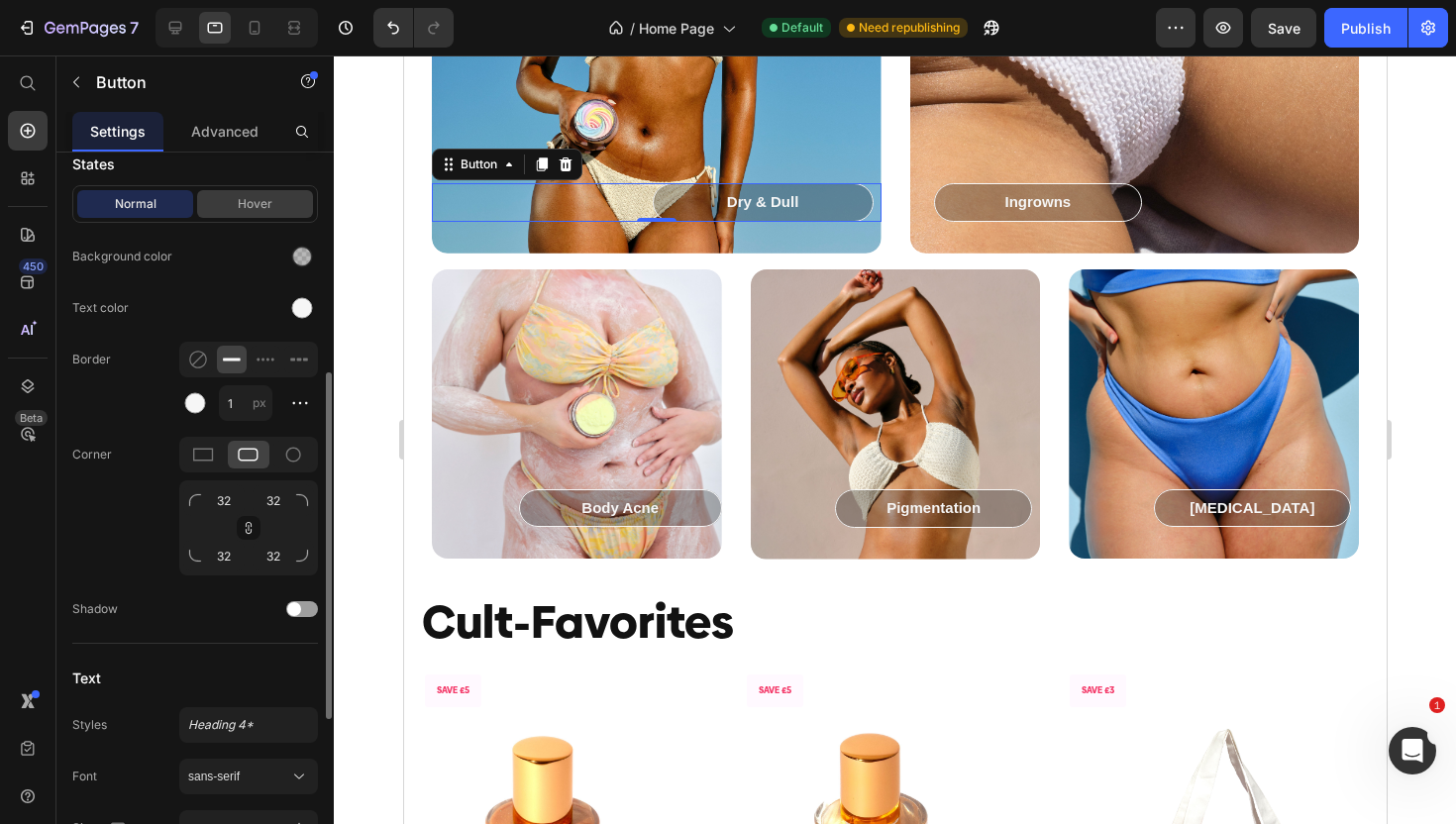 scroll, scrollTop: 798, scrollLeft: 0, axis: vertical 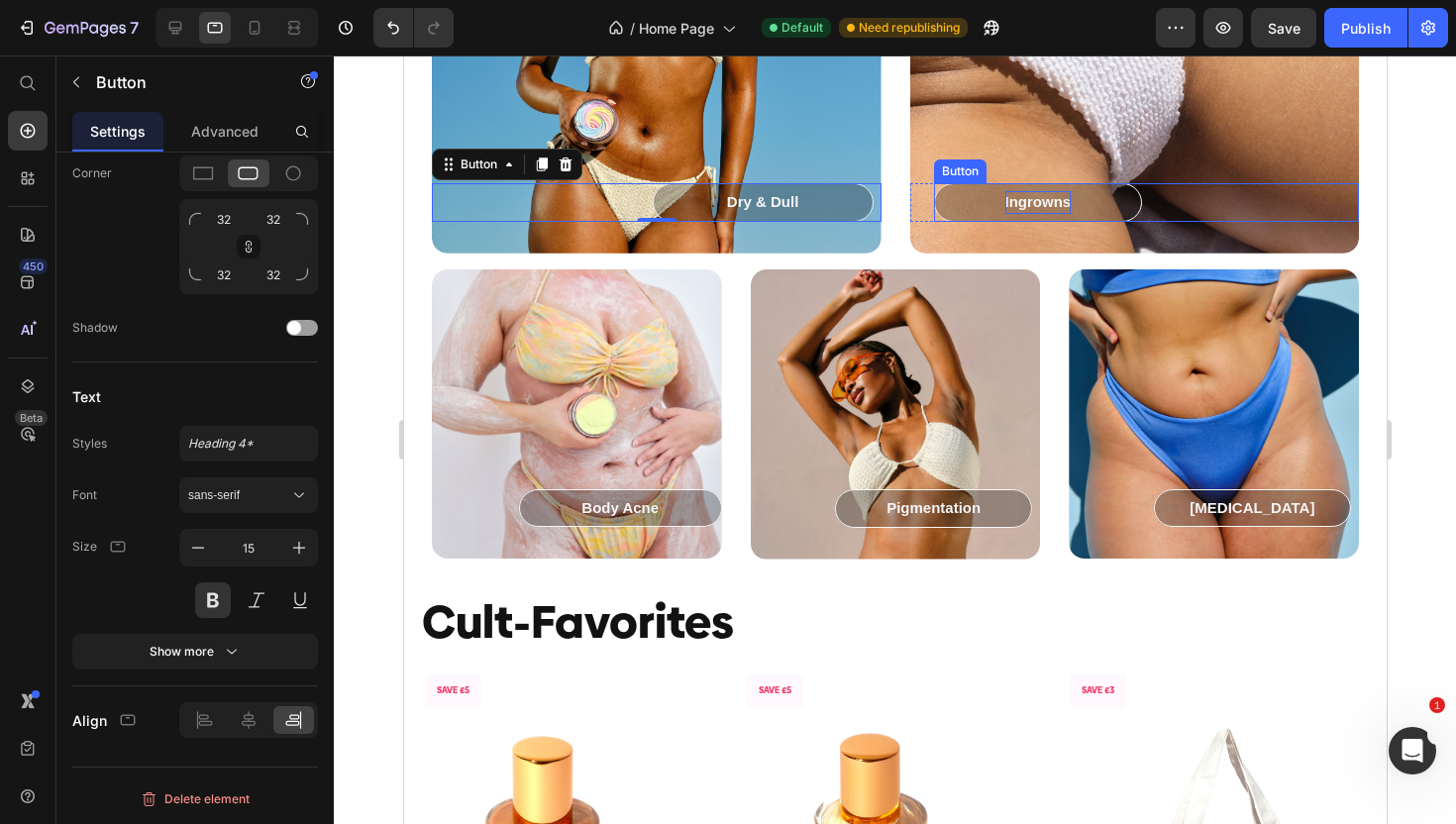 click on "Ingrowns" at bounding box center (1037, 202) 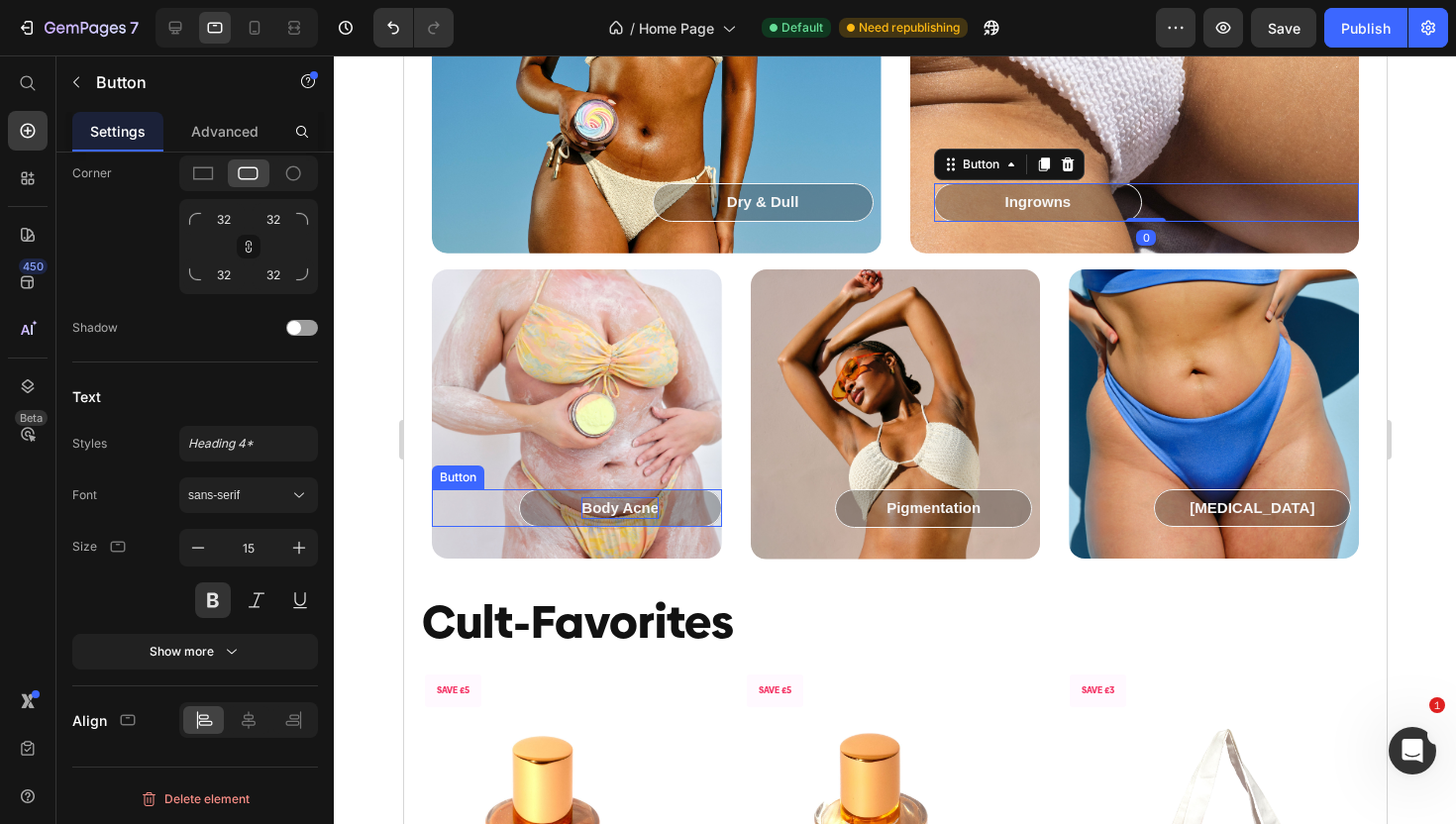 click on "Body Acne" at bounding box center [619, 508] 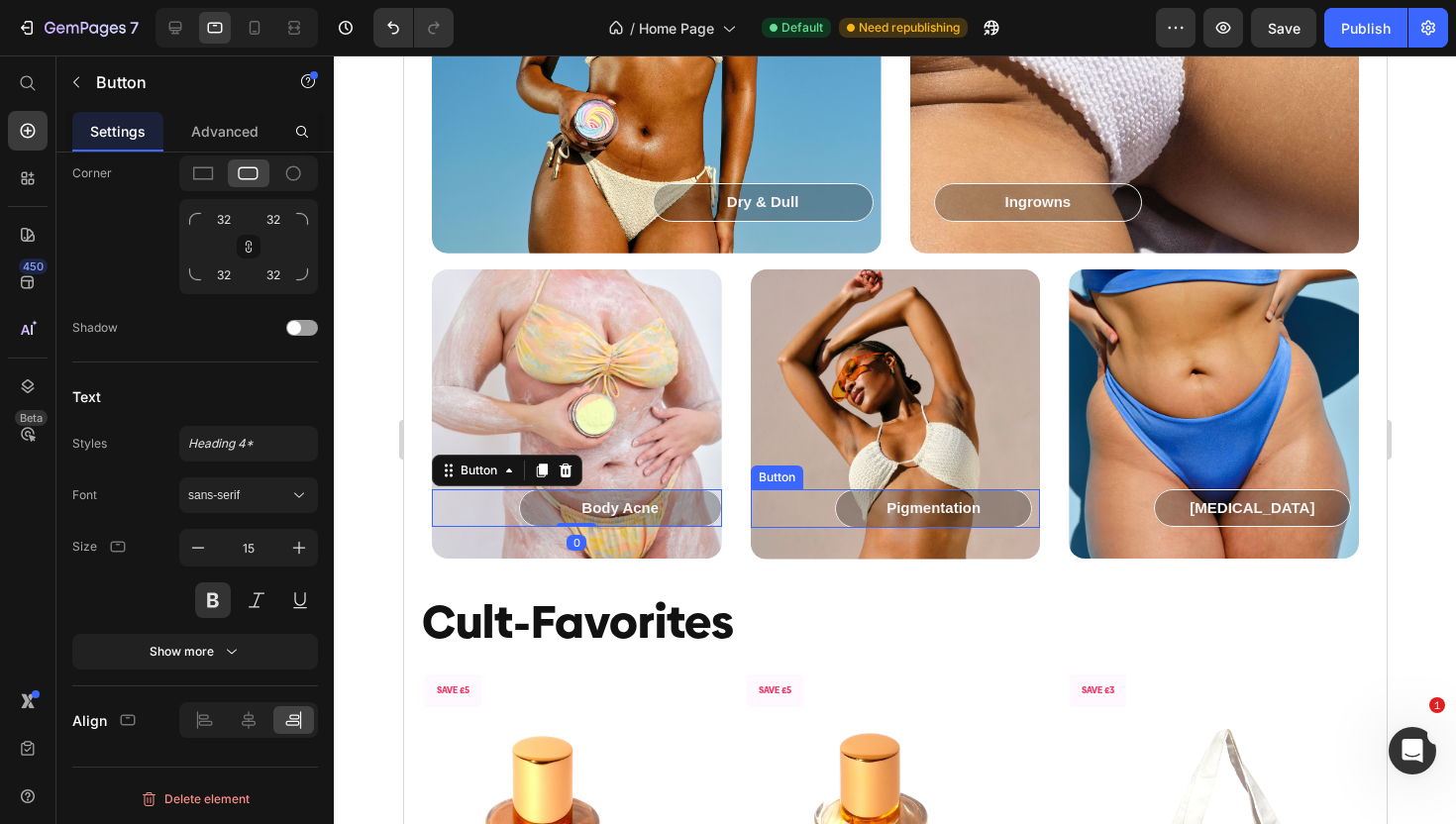 click on "Pigmentation" at bounding box center (932, 508) 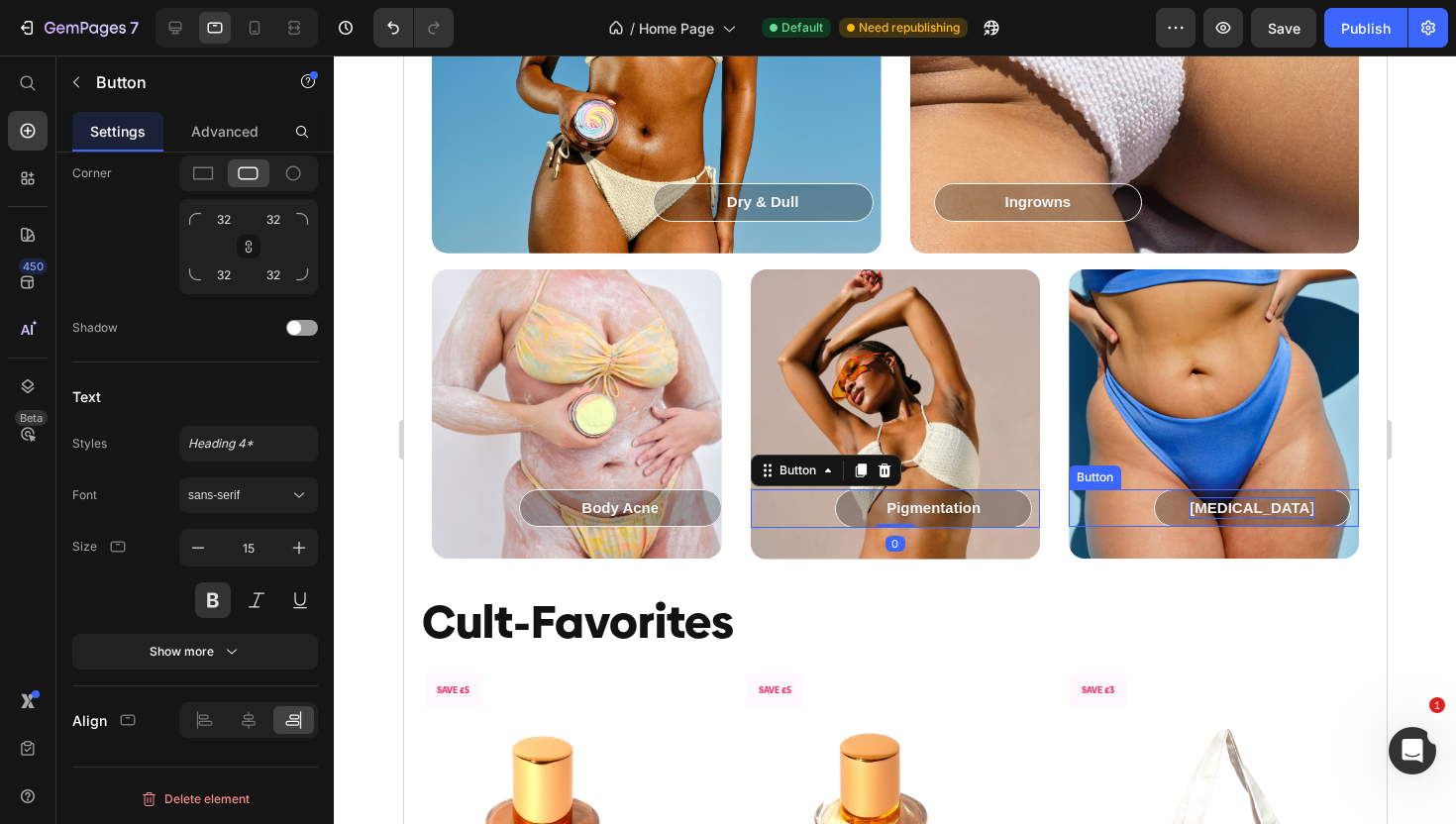 click on "[MEDICAL_DATA]" at bounding box center (1251, 508) 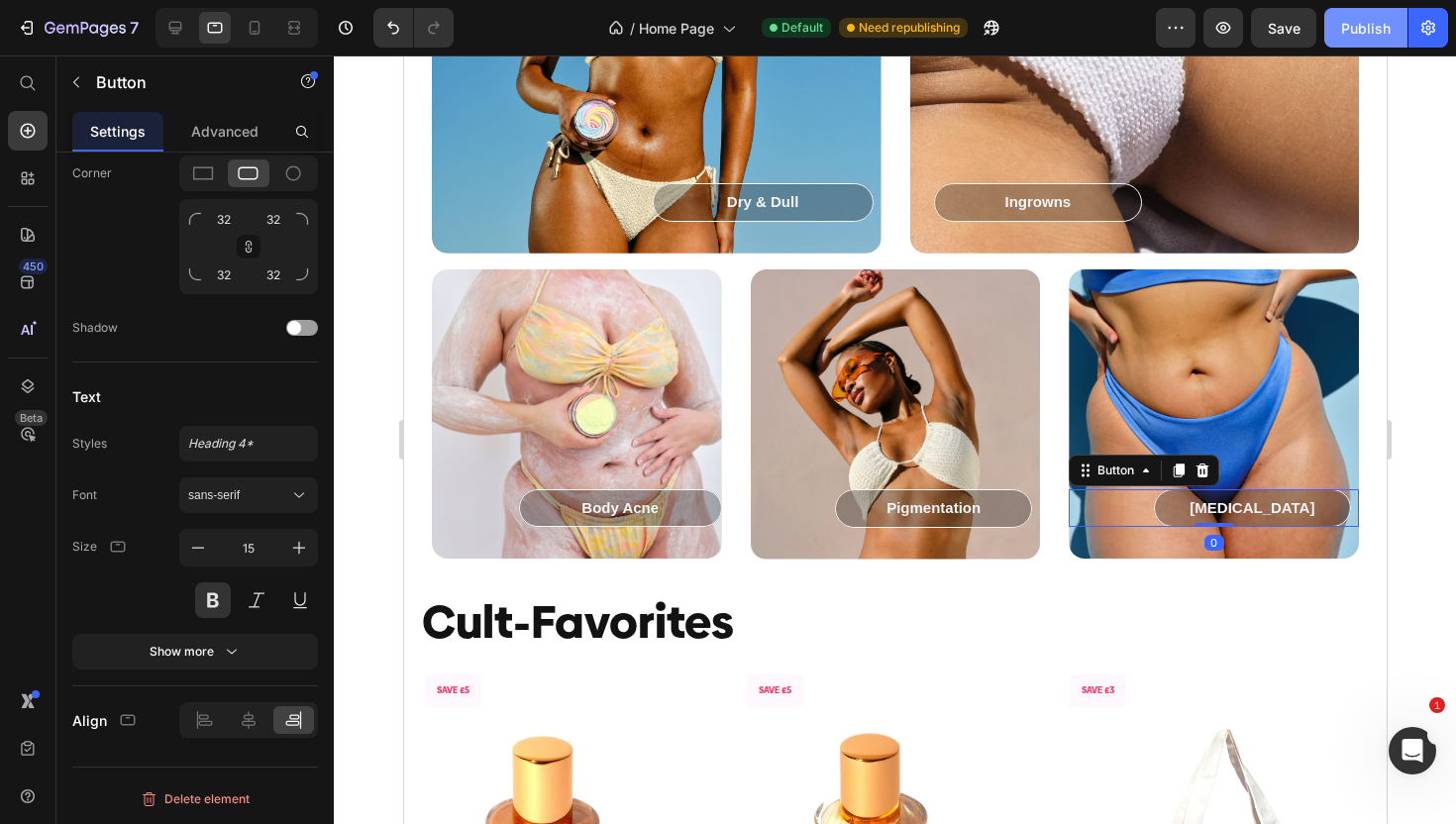 click on "Publish" at bounding box center (1366, 28) 